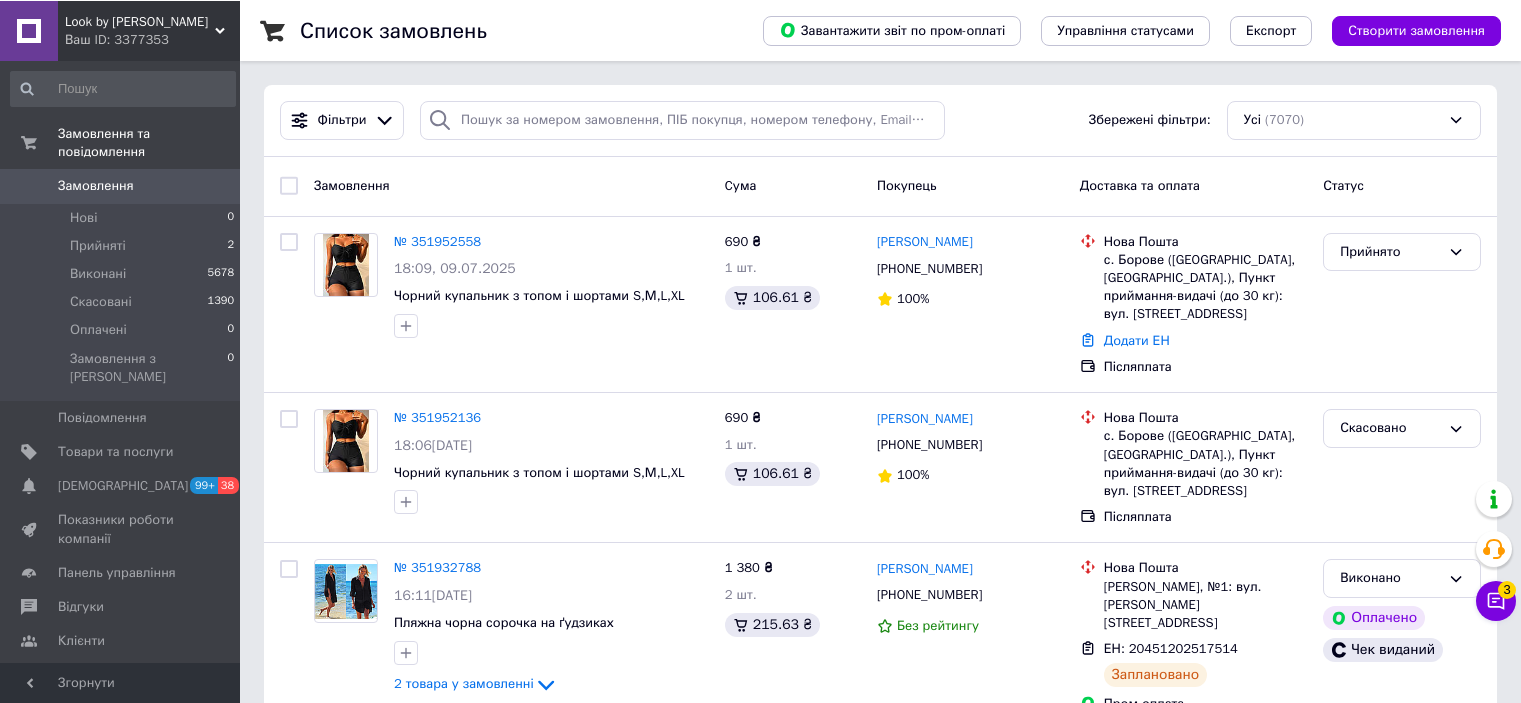 scroll, scrollTop: 0, scrollLeft: 0, axis: both 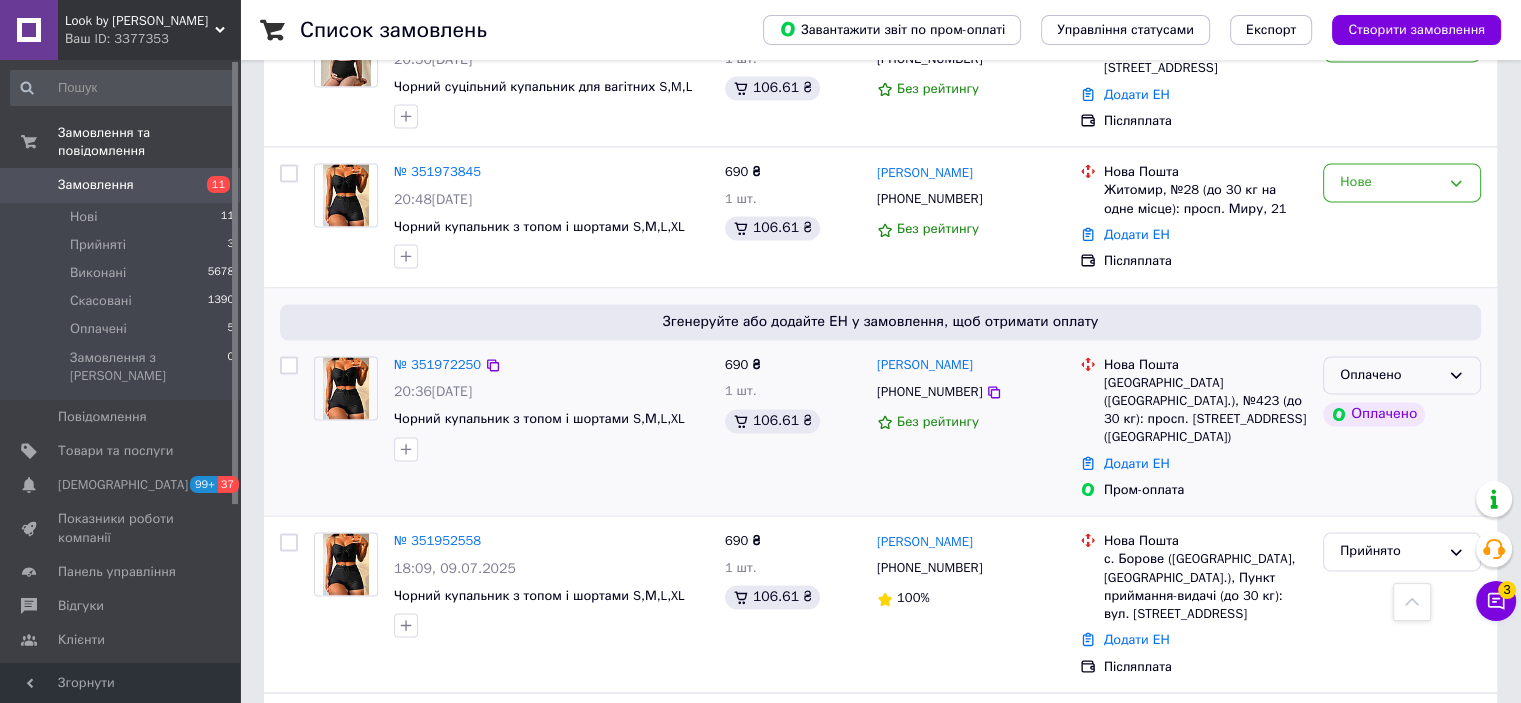 click on "Оплачено" at bounding box center [1402, 375] 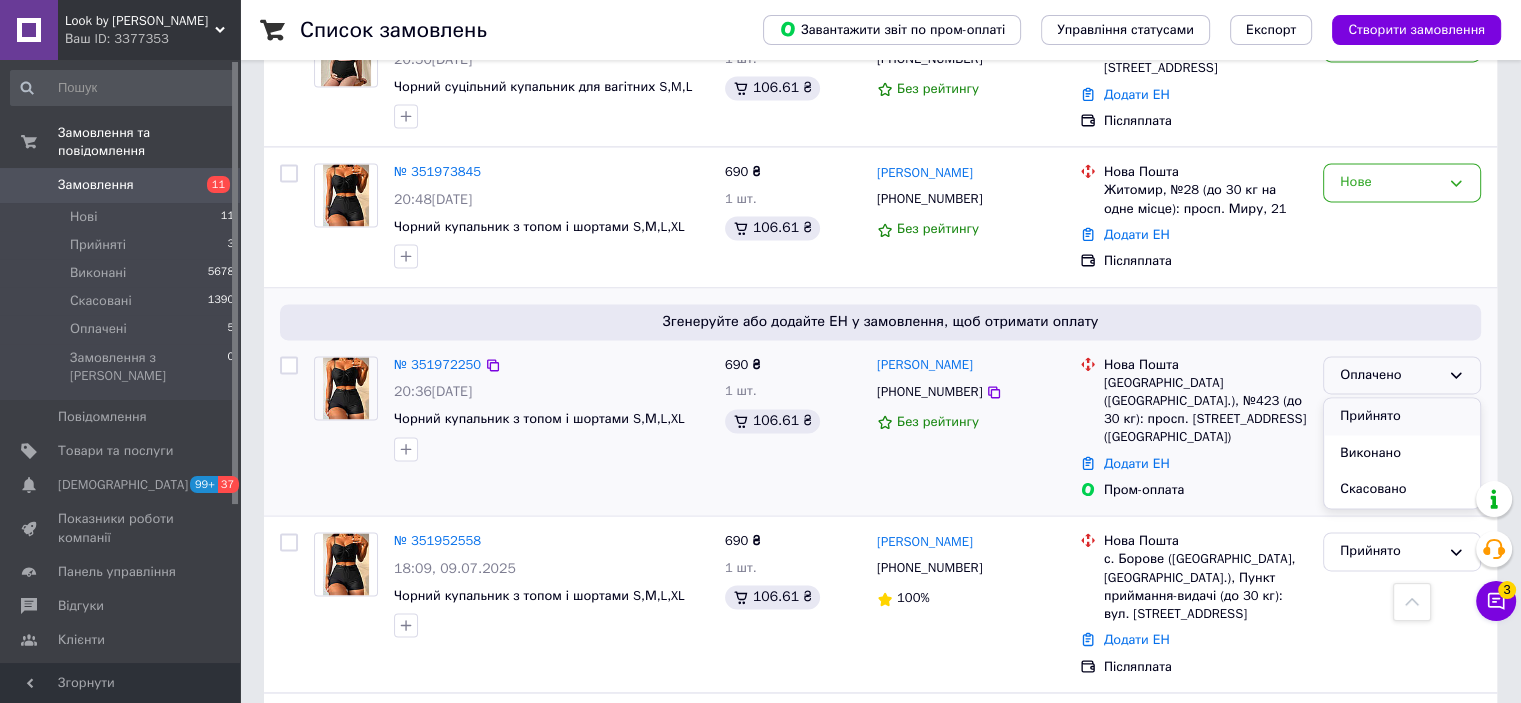 click on "Прийнято" at bounding box center (1402, 416) 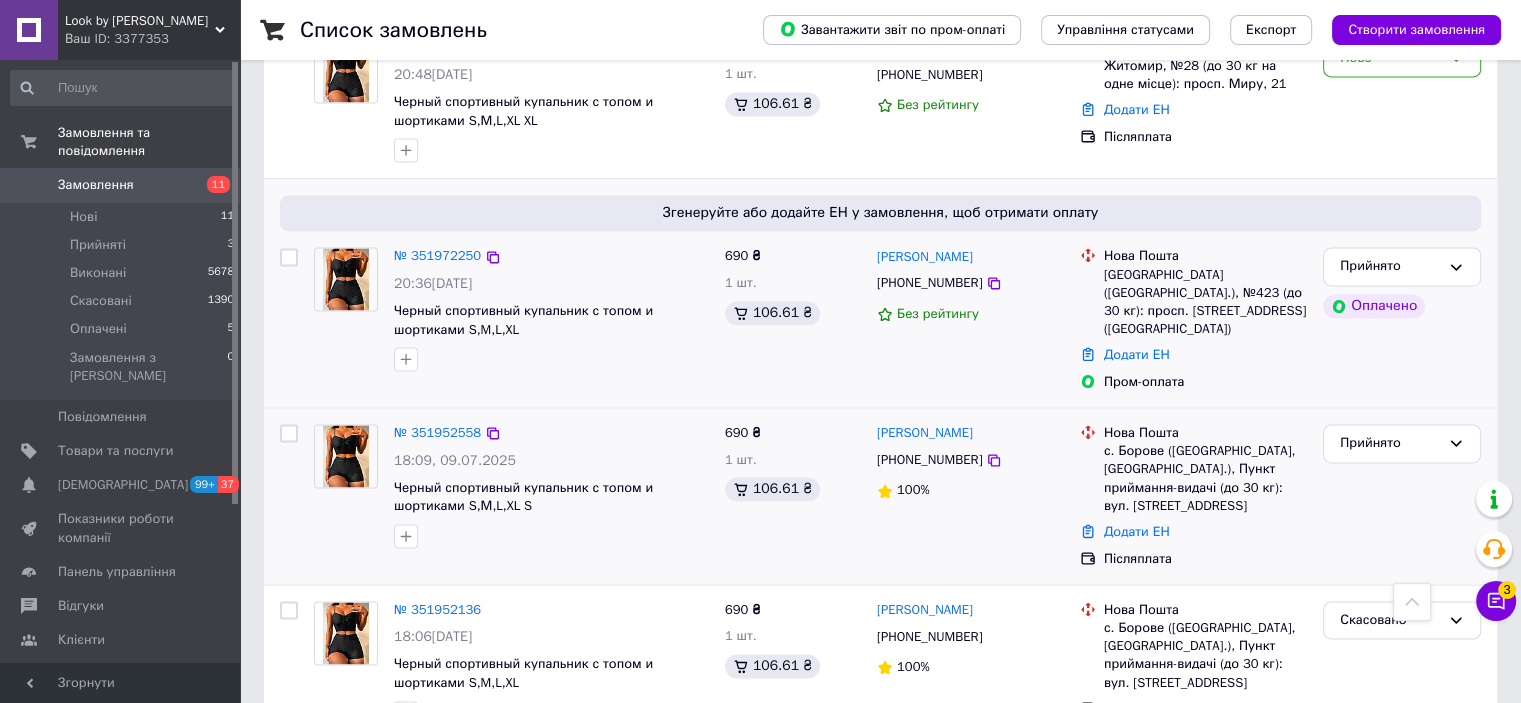 scroll, scrollTop: 3116, scrollLeft: 0, axis: vertical 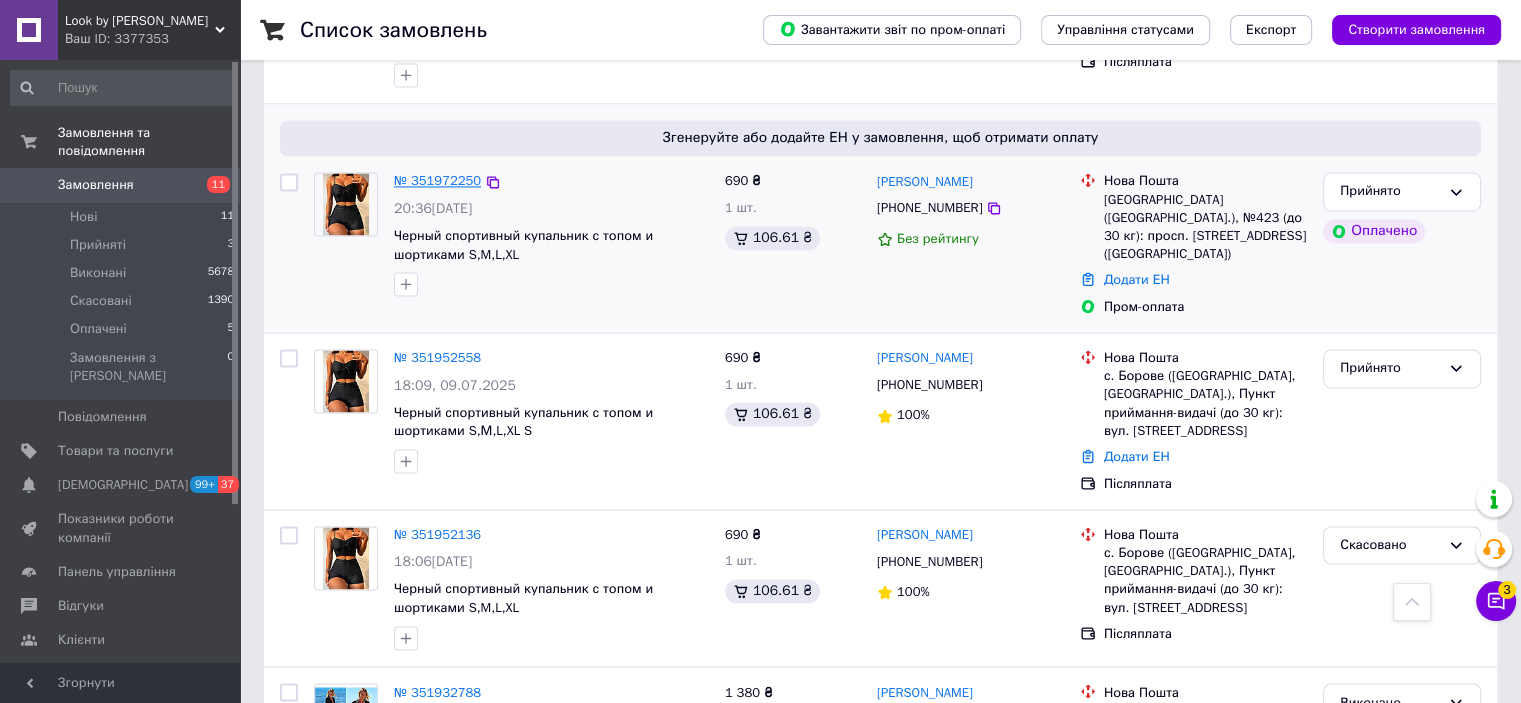 click on "№ 351972250" at bounding box center [437, 180] 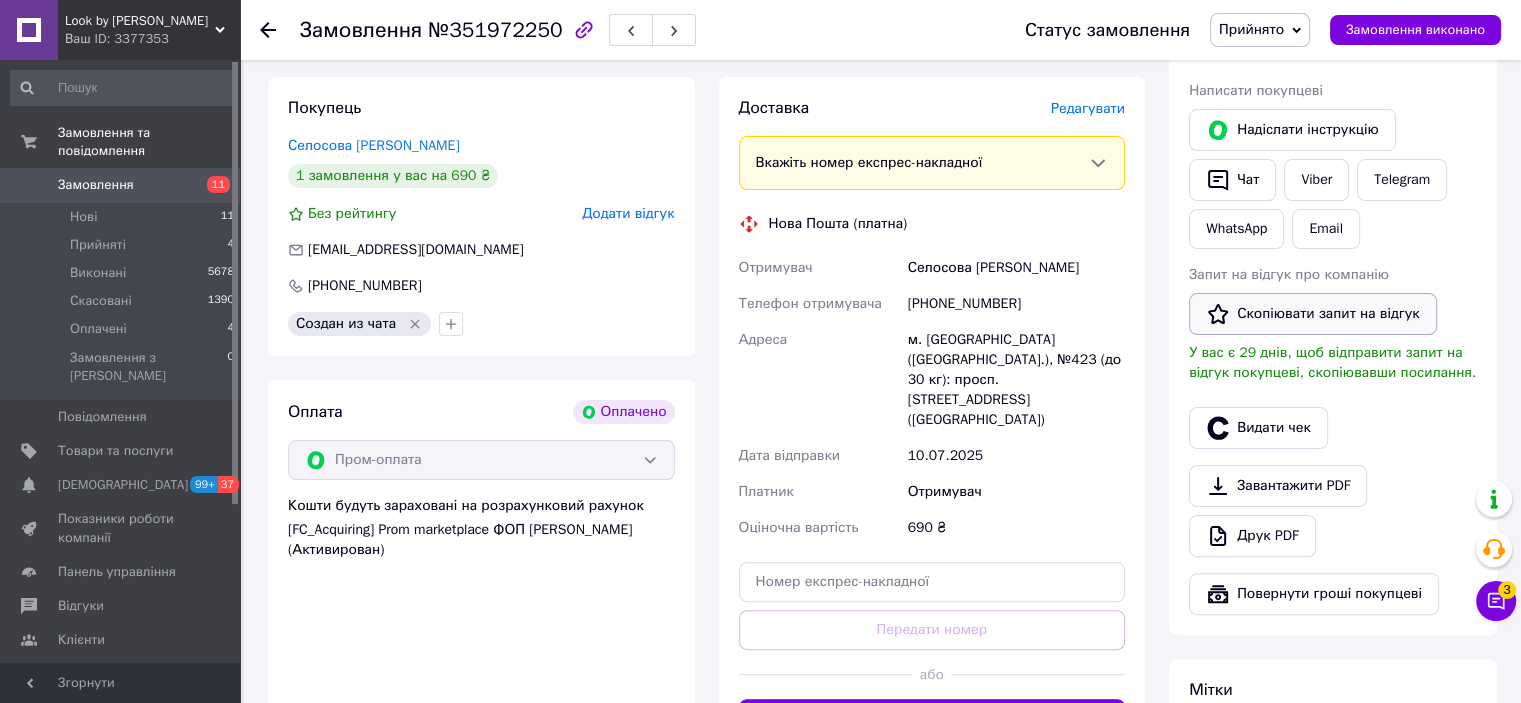 scroll, scrollTop: 300, scrollLeft: 0, axis: vertical 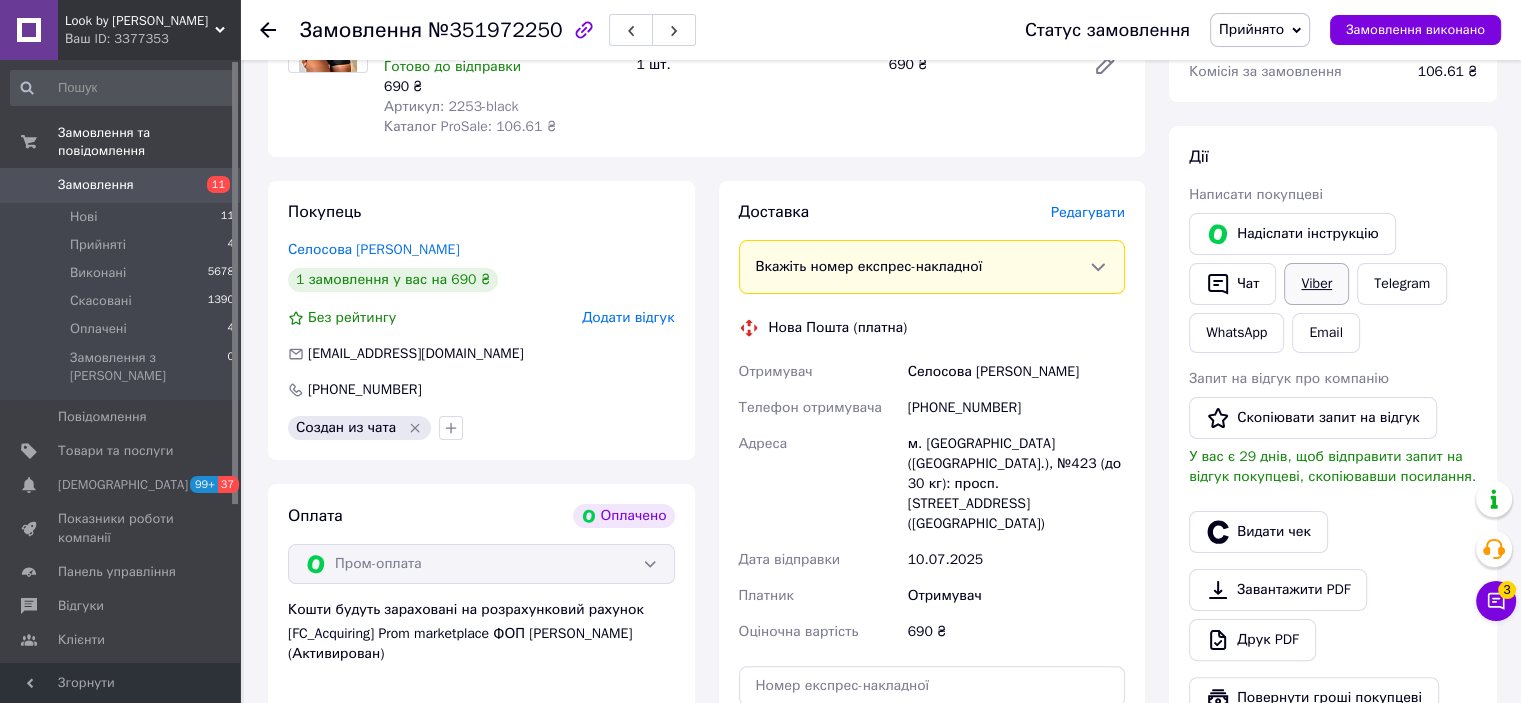 click on "Viber" at bounding box center (1316, 284) 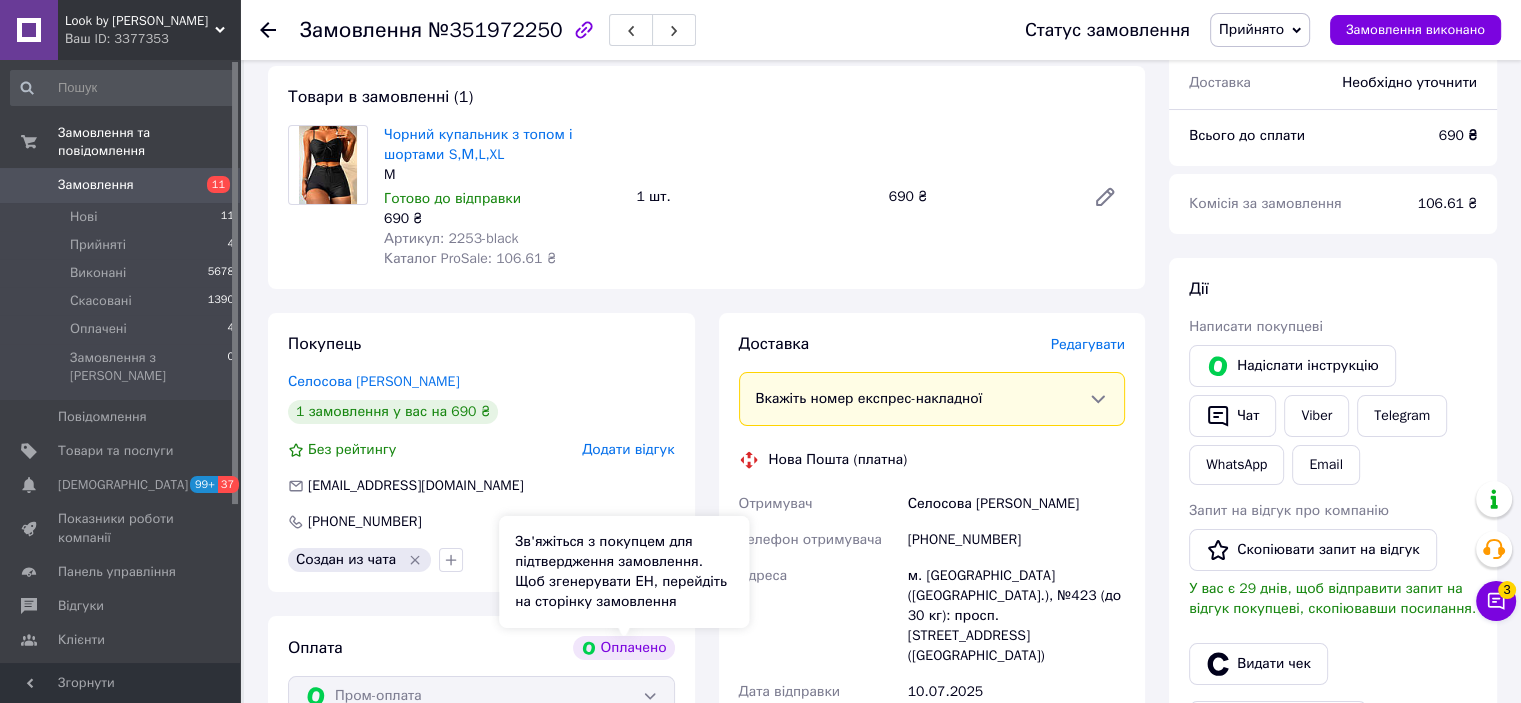 scroll, scrollTop: 0, scrollLeft: 0, axis: both 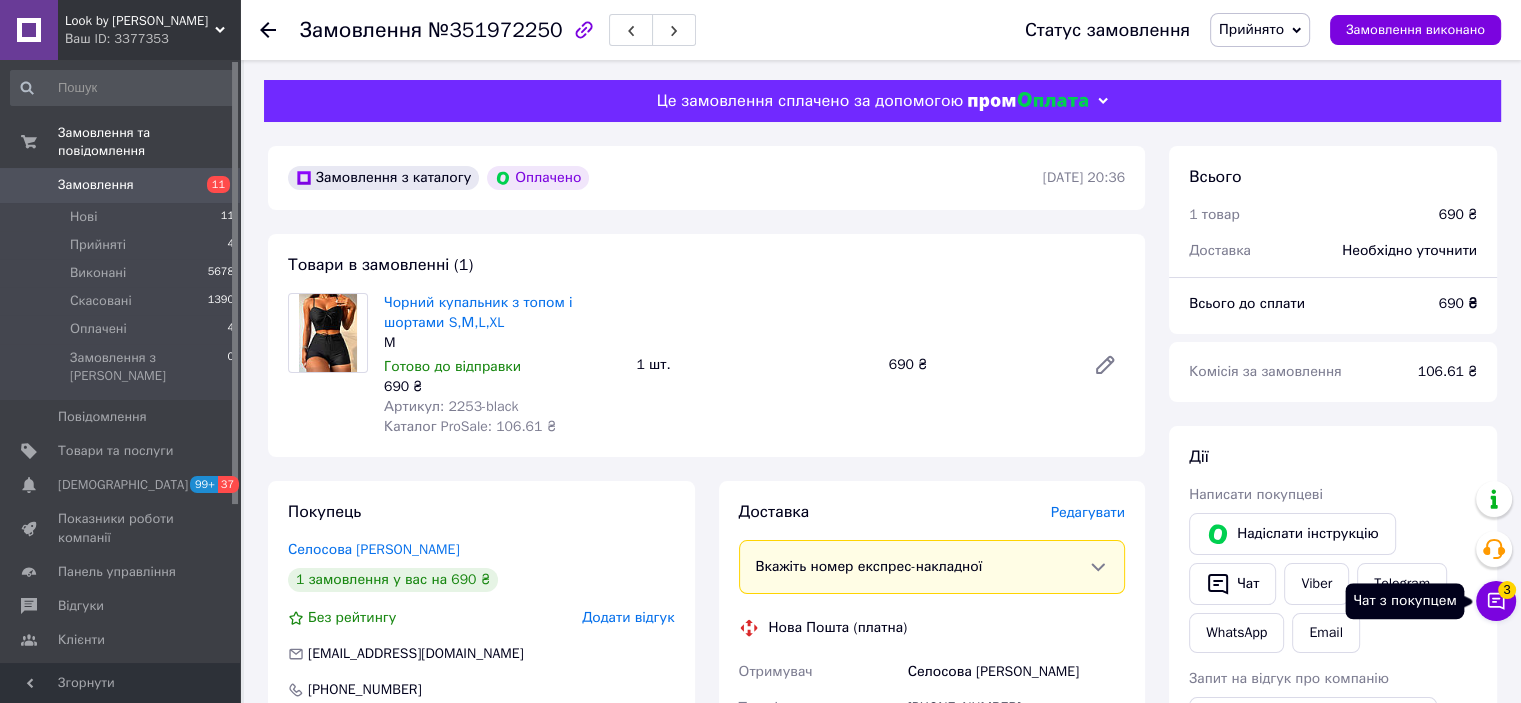 click on "3" at bounding box center [1507, 590] 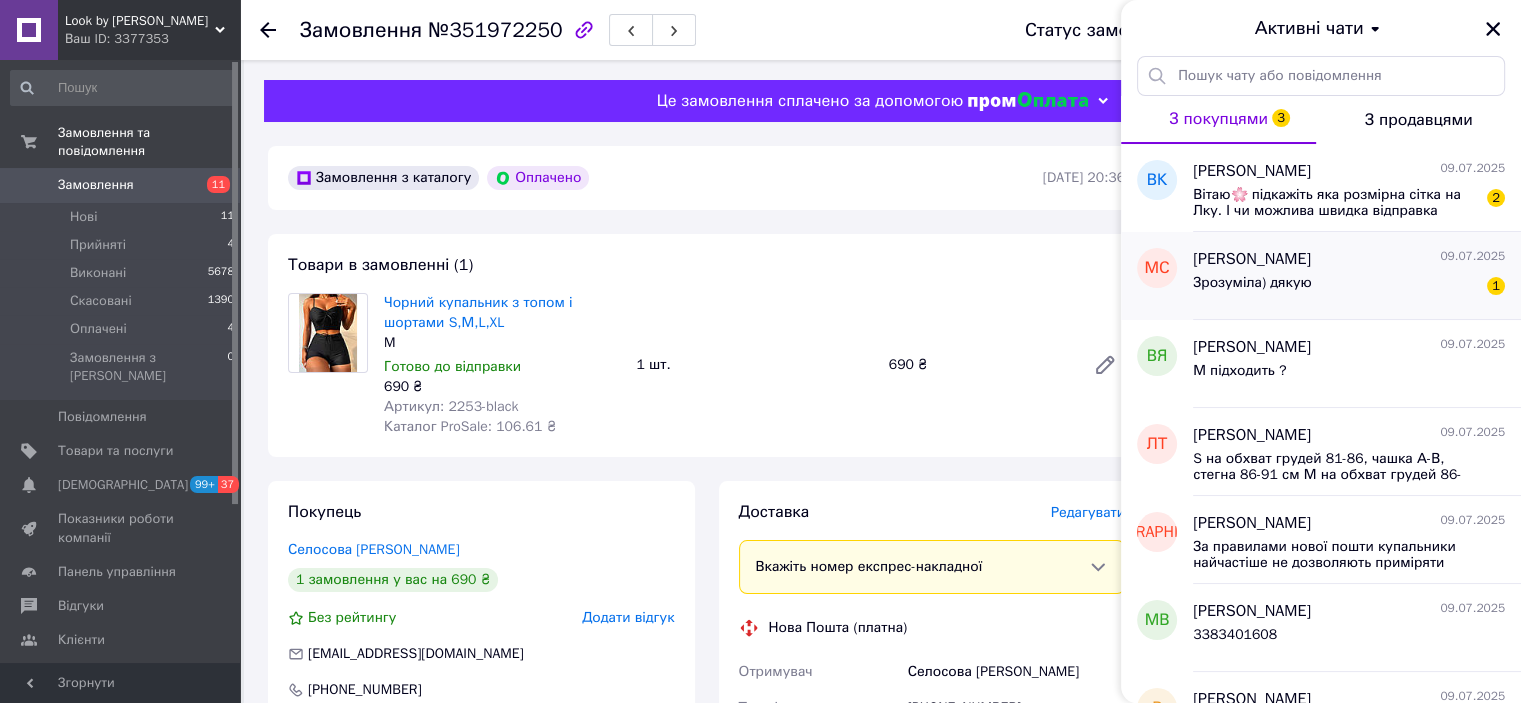 click on "Зрозуміла) дякую 1" at bounding box center (1349, 287) 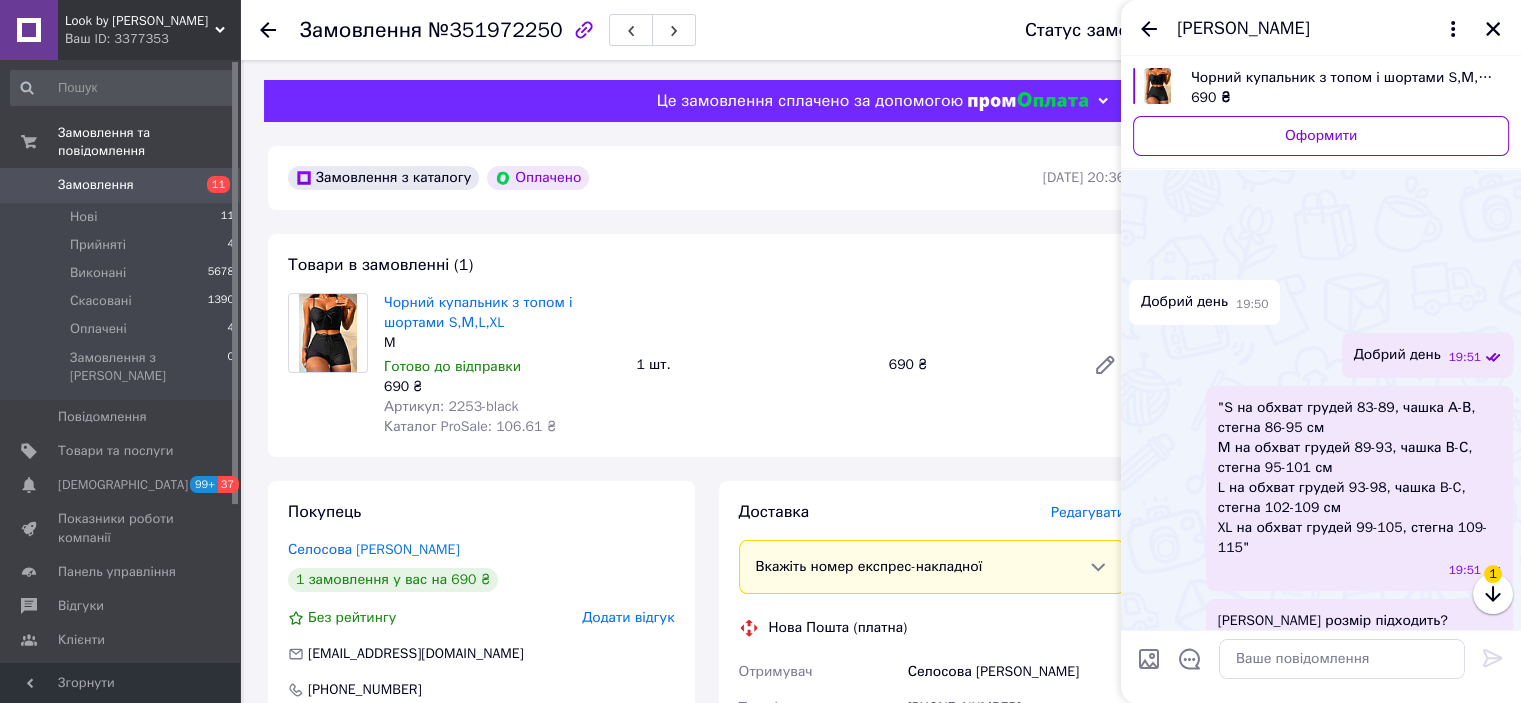 scroll, scrollTop: 676, scrollLeft: 0, axis: vertical 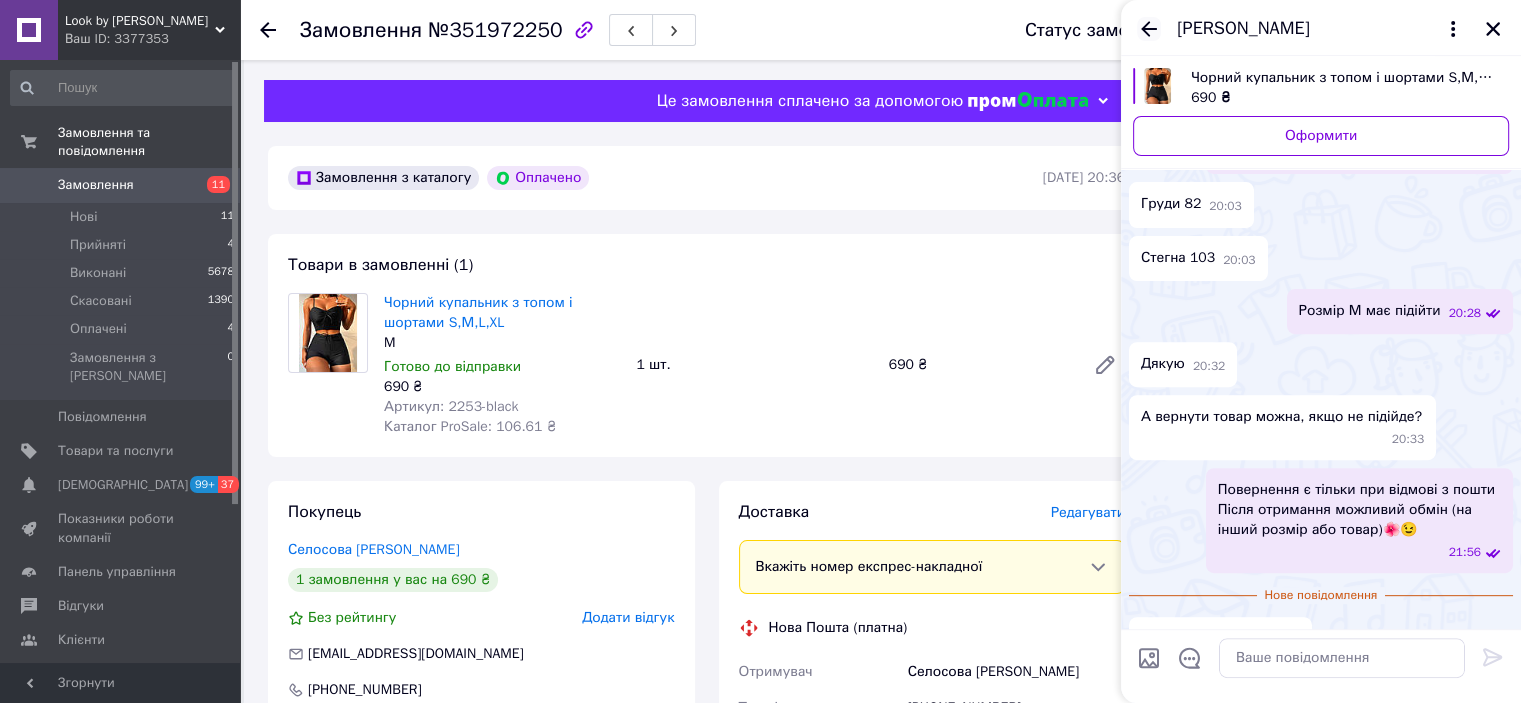 click 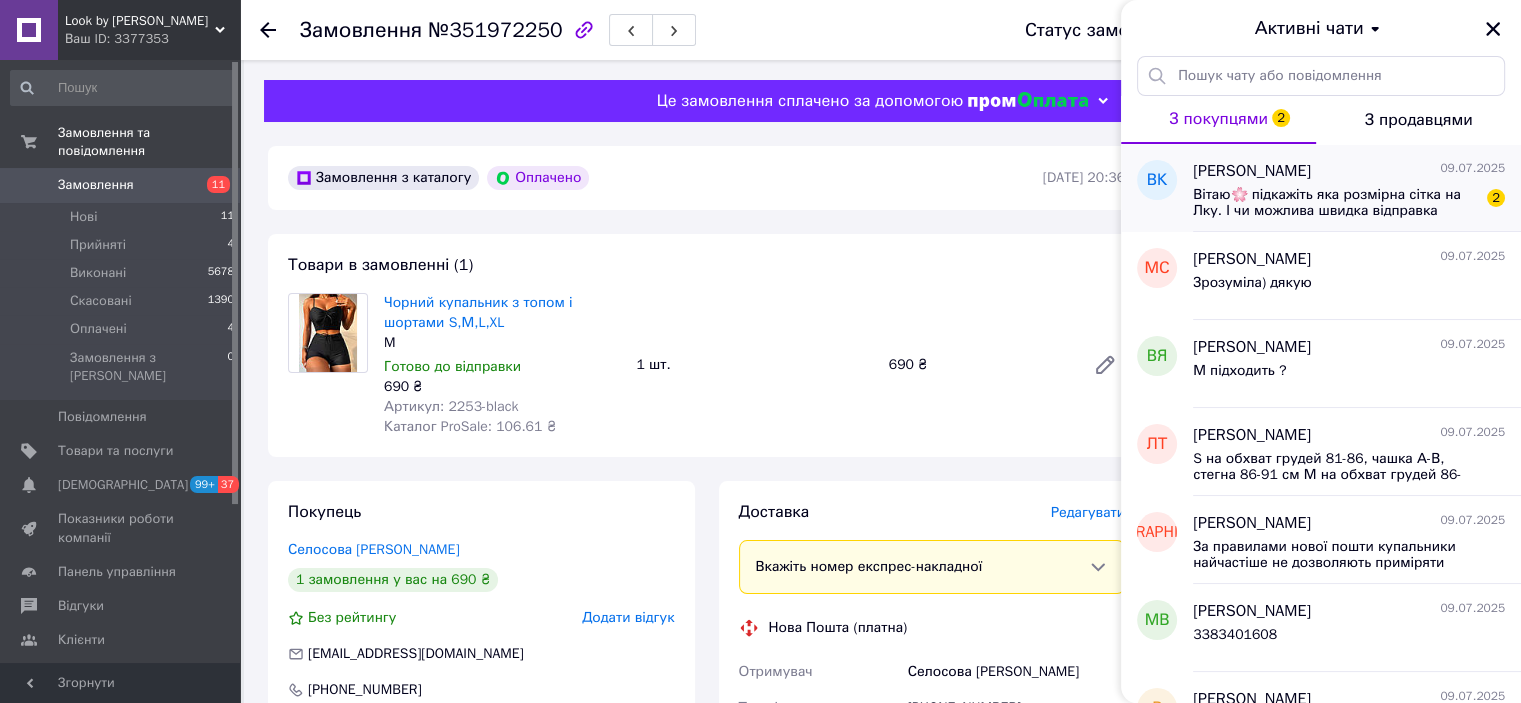 click on "Вітаю🌸 підкажіть яка розмірна сітка на Лку. І чи можлива швидка відправка завтра?" at bounding box center (1335, 203) 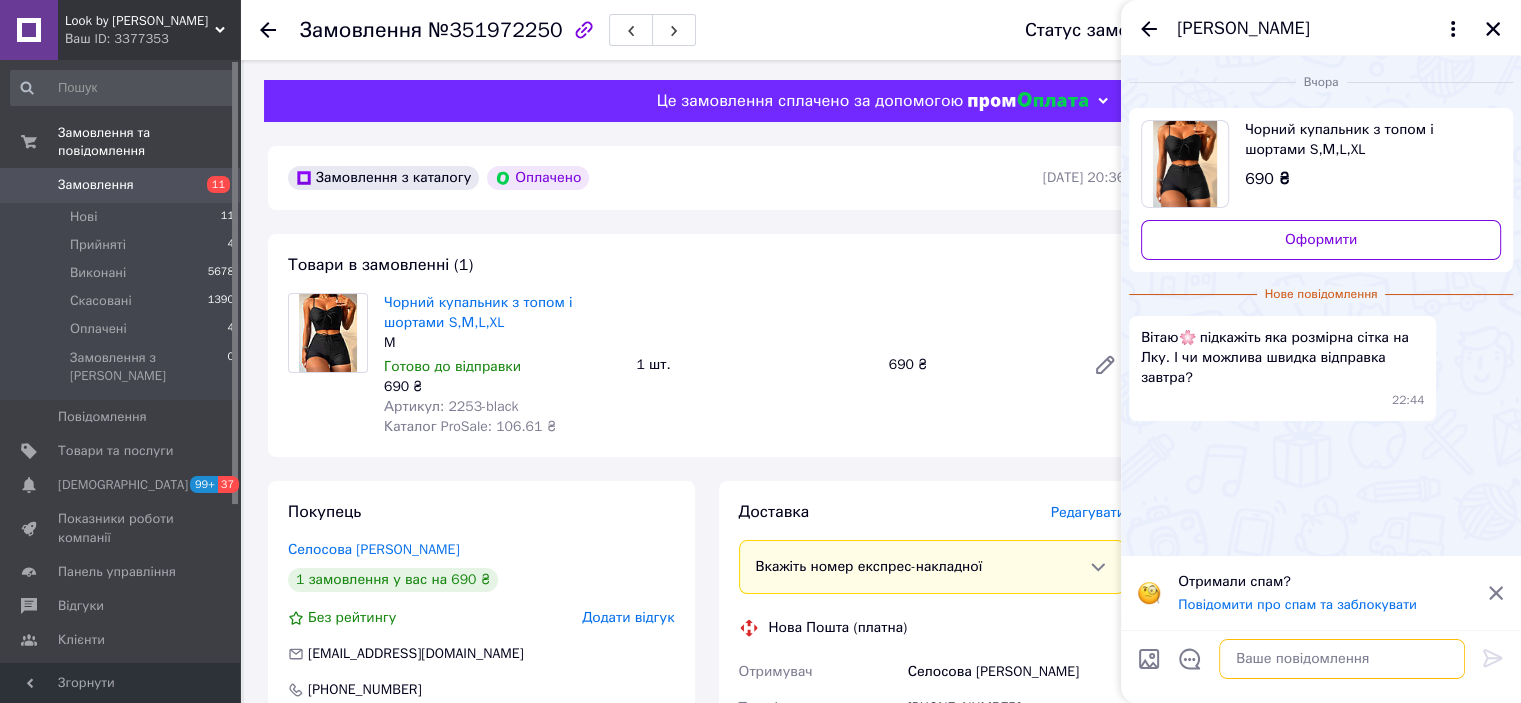 click at bounding box center (1342, 659) 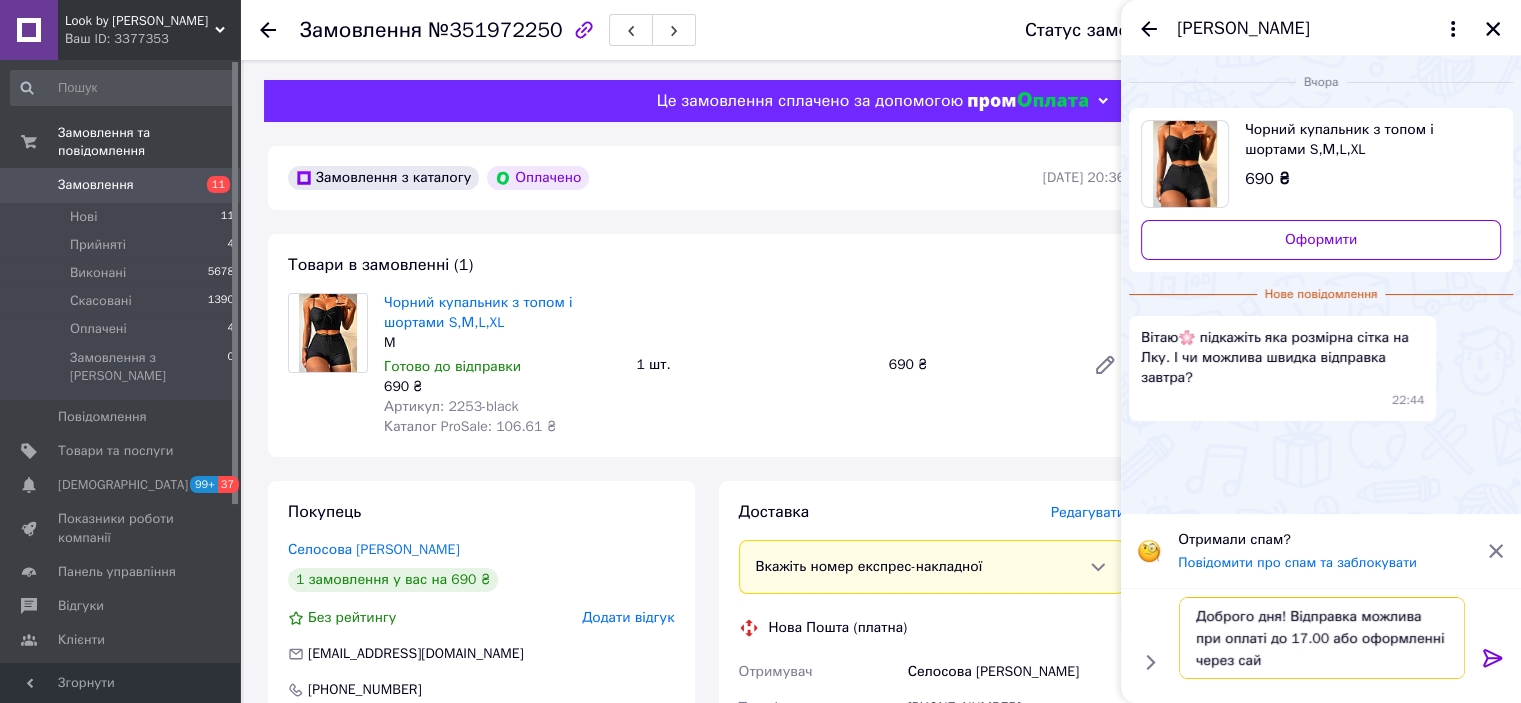 type on "Доброго дня! Відправка можлива при оплаті до 17.00 або оформленні через сайт" 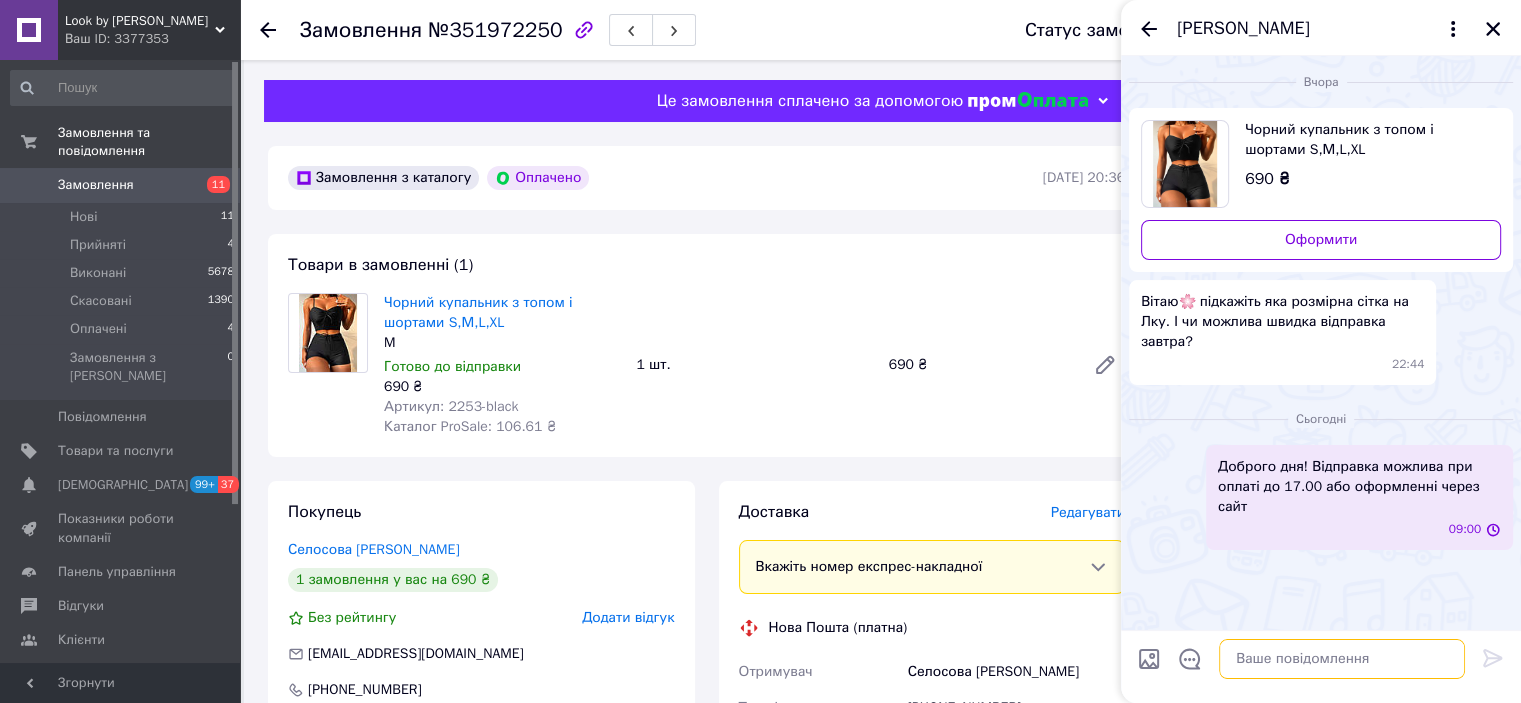 paste on ""S на обхват грудей 83-89, чашка А-В, стегна 86-95 см
М на обхват грудей 89-93, чашка В-С, стегна 95-101 см
L на обхват грудей 93-98, чашка B-C, стегна 102-109 см
XL на обхват грудей 99-105, стегна 109-115"" 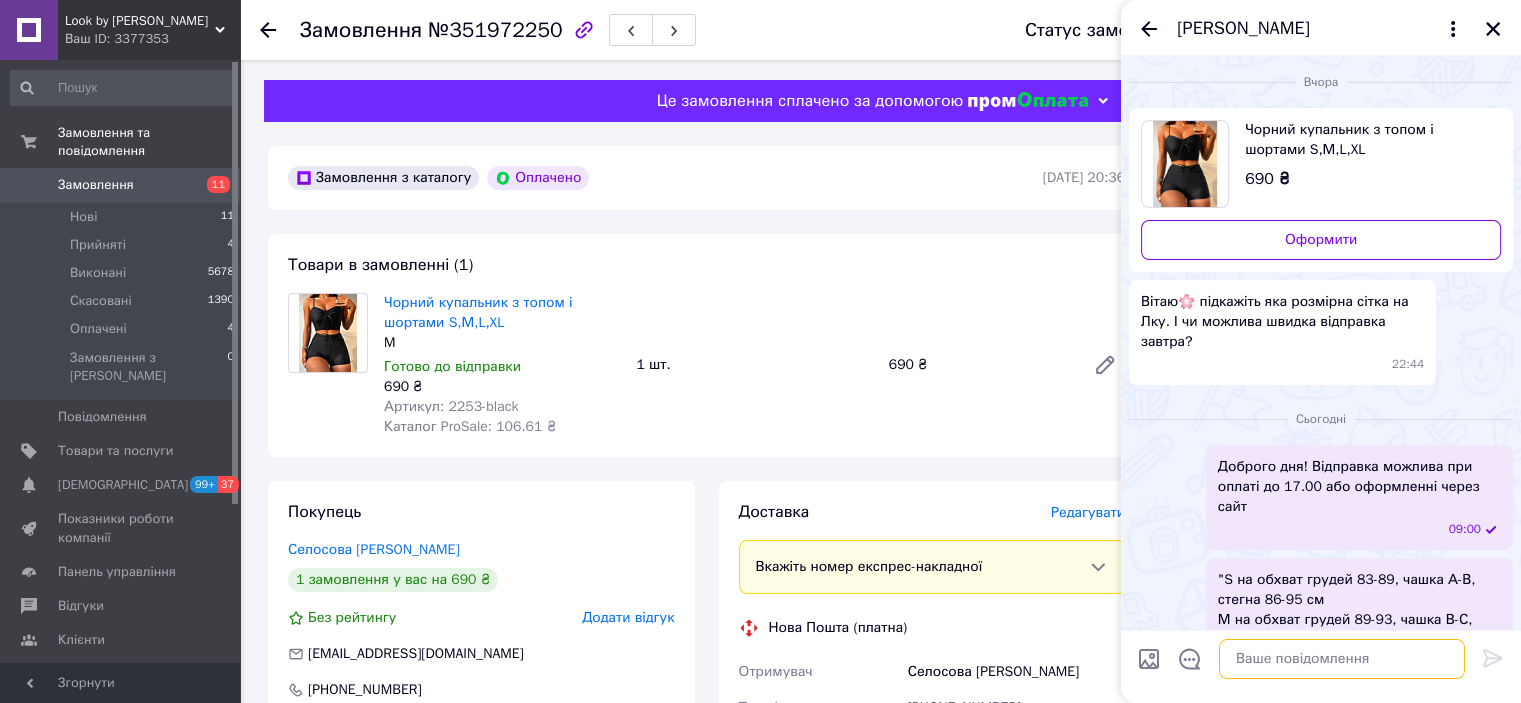 scroll, scrollTop: 0, scrollLeft: 0, axis: both 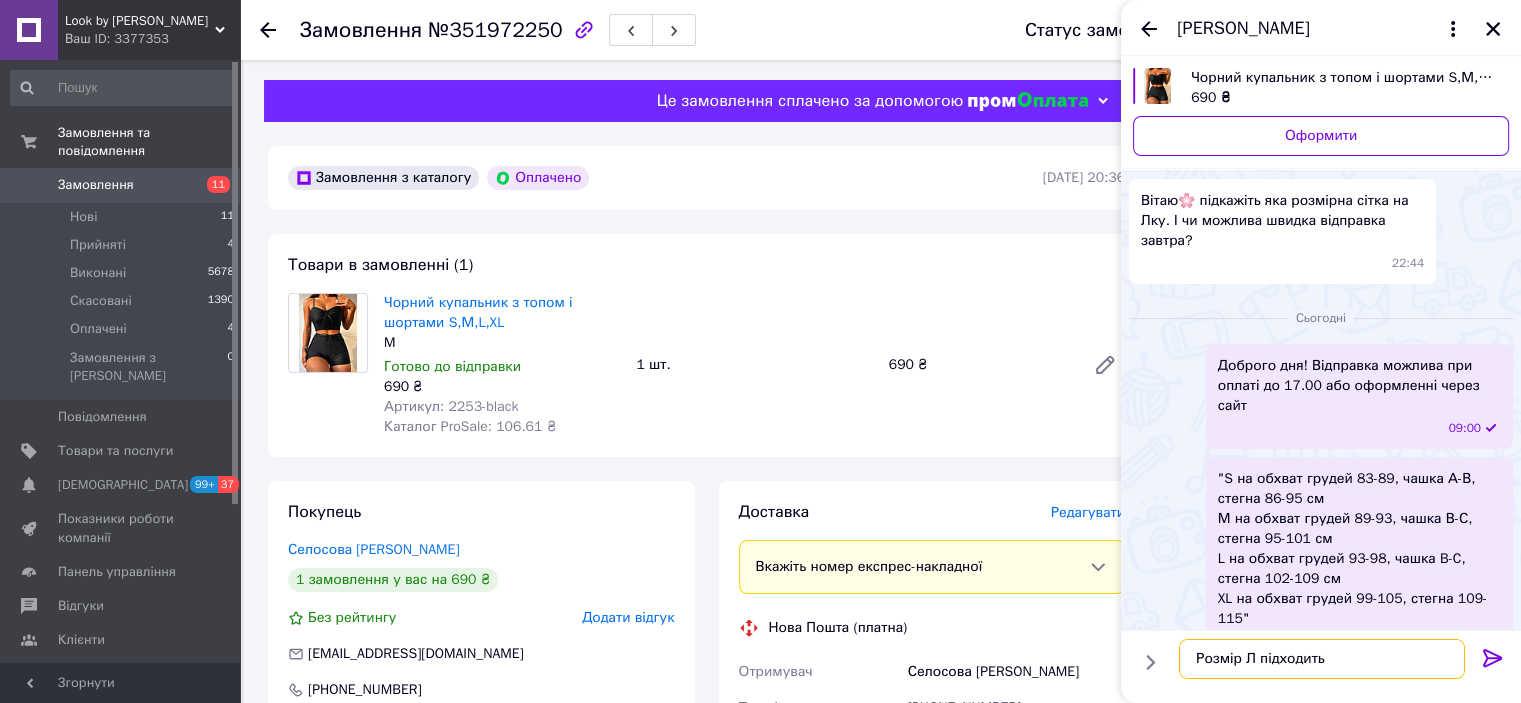 type on "Розмір Л підходить?" 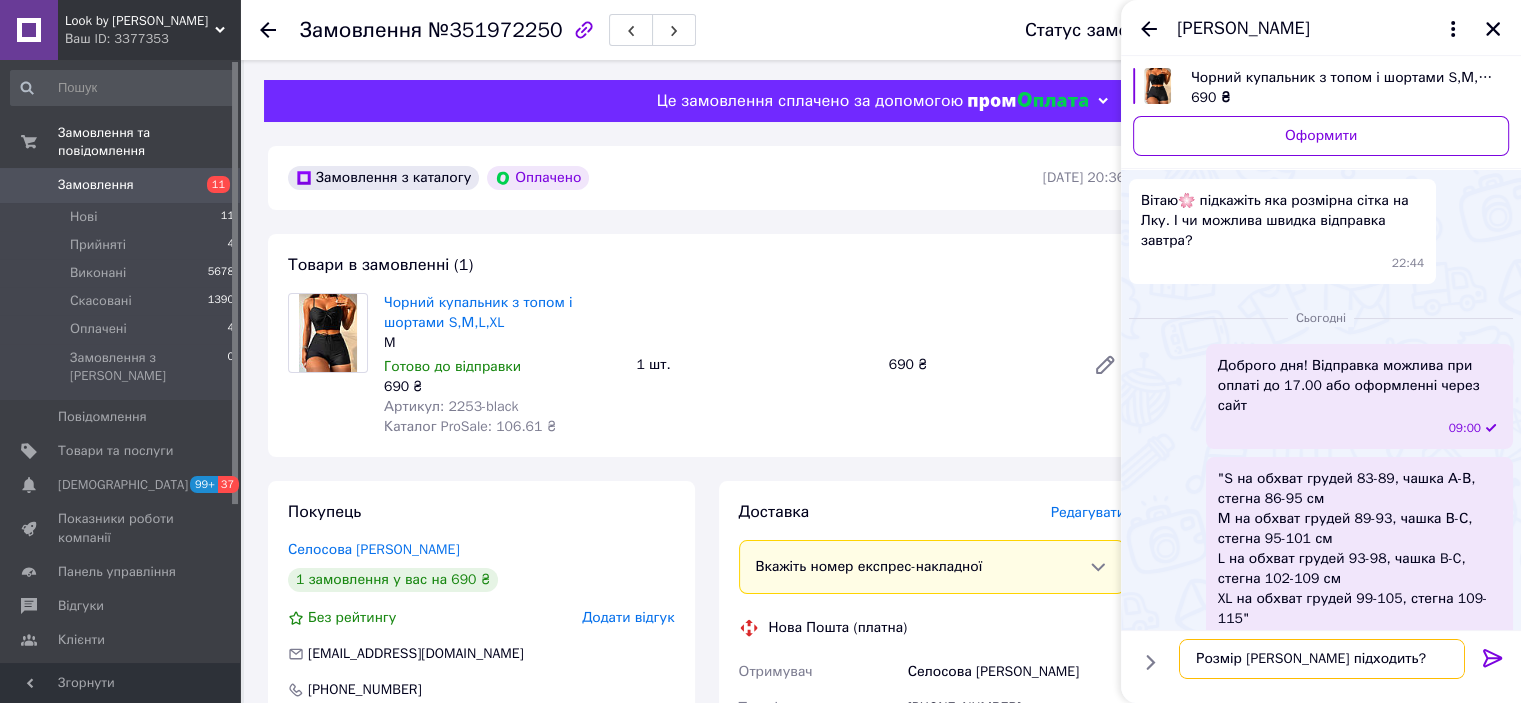 type 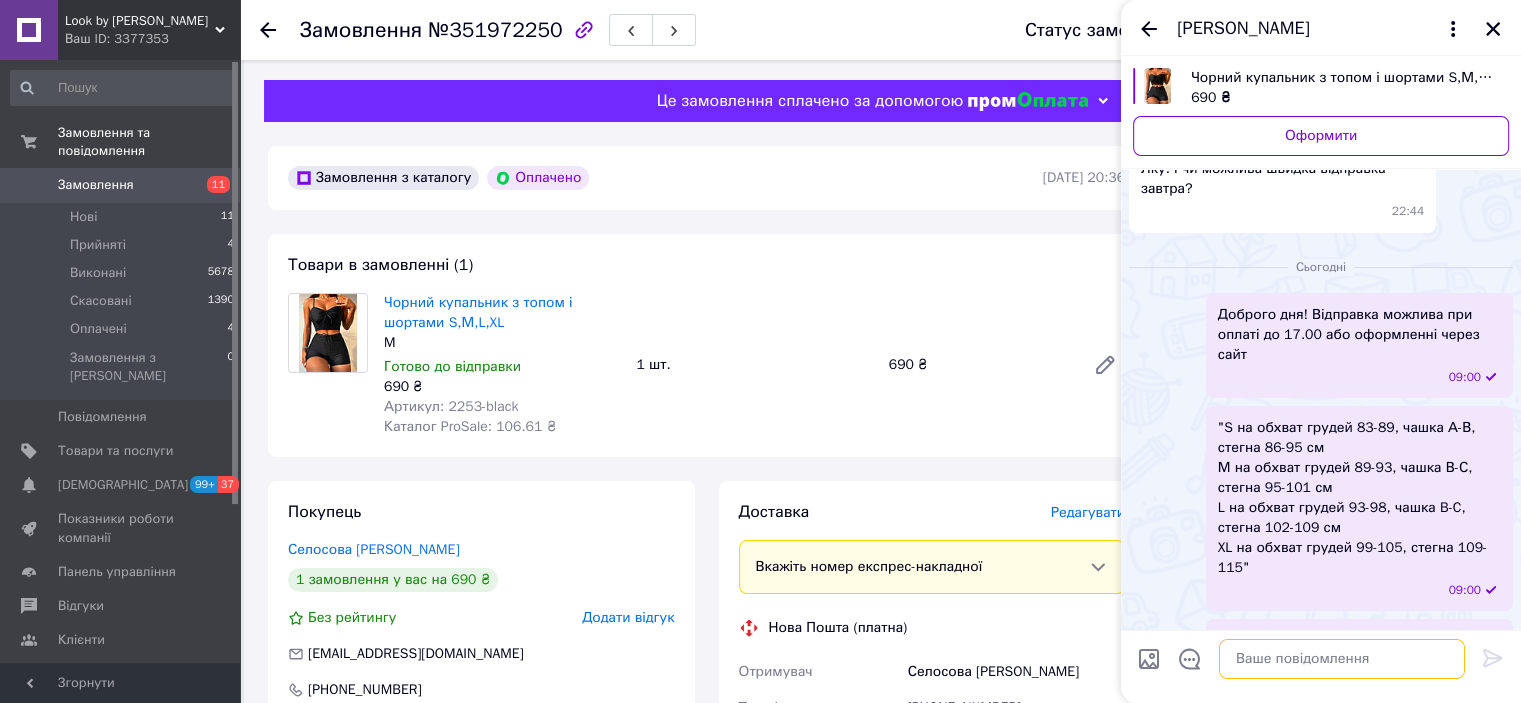 scroll, scrollTop: 103, scrollLeft: 0, axis: vertical 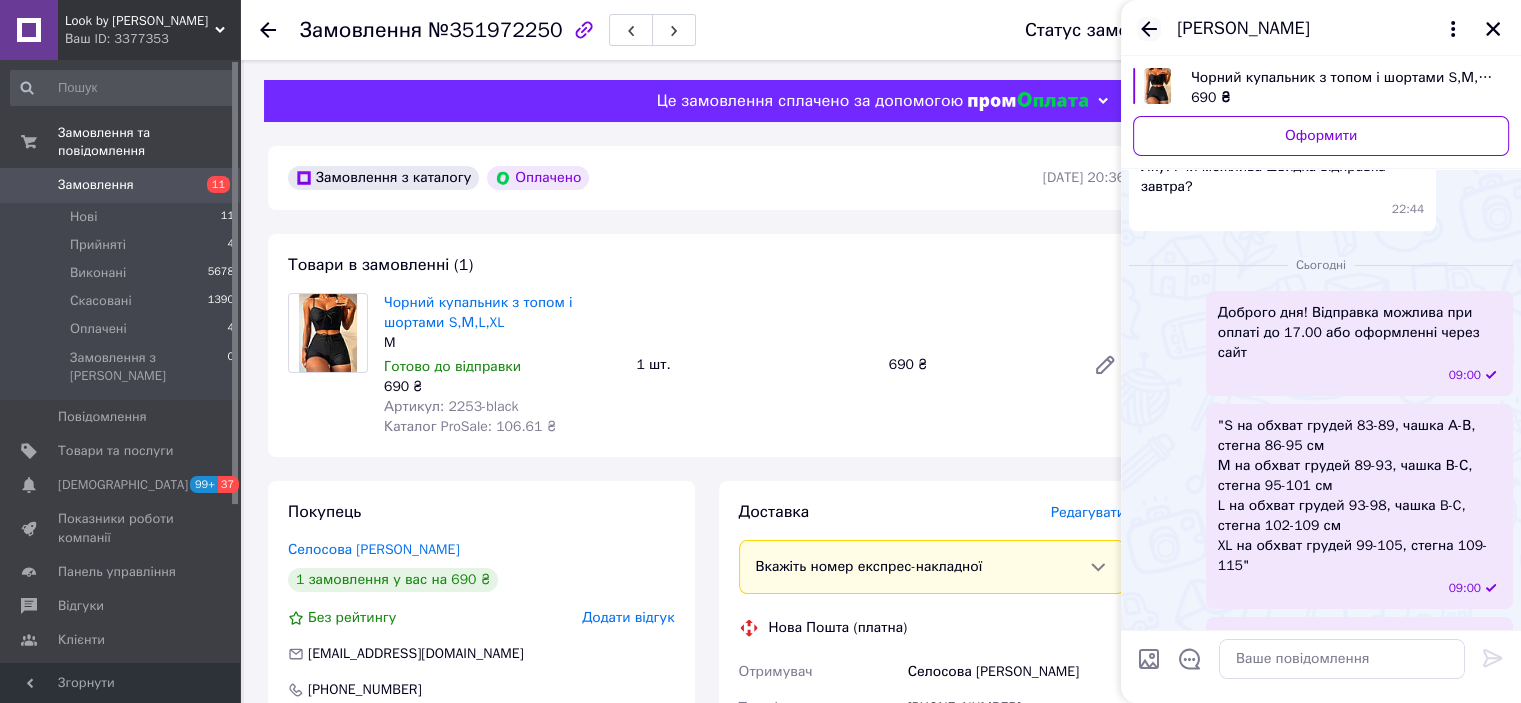 click 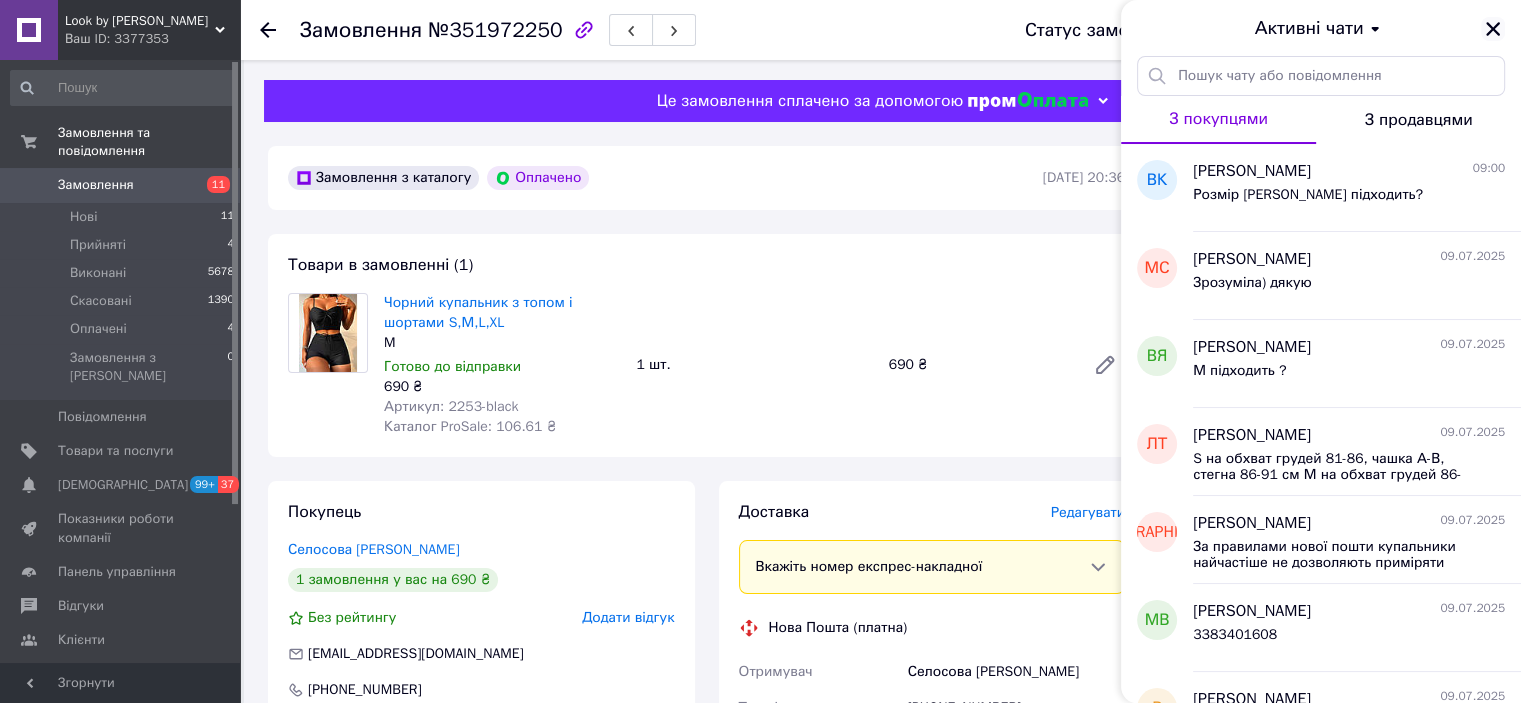 click 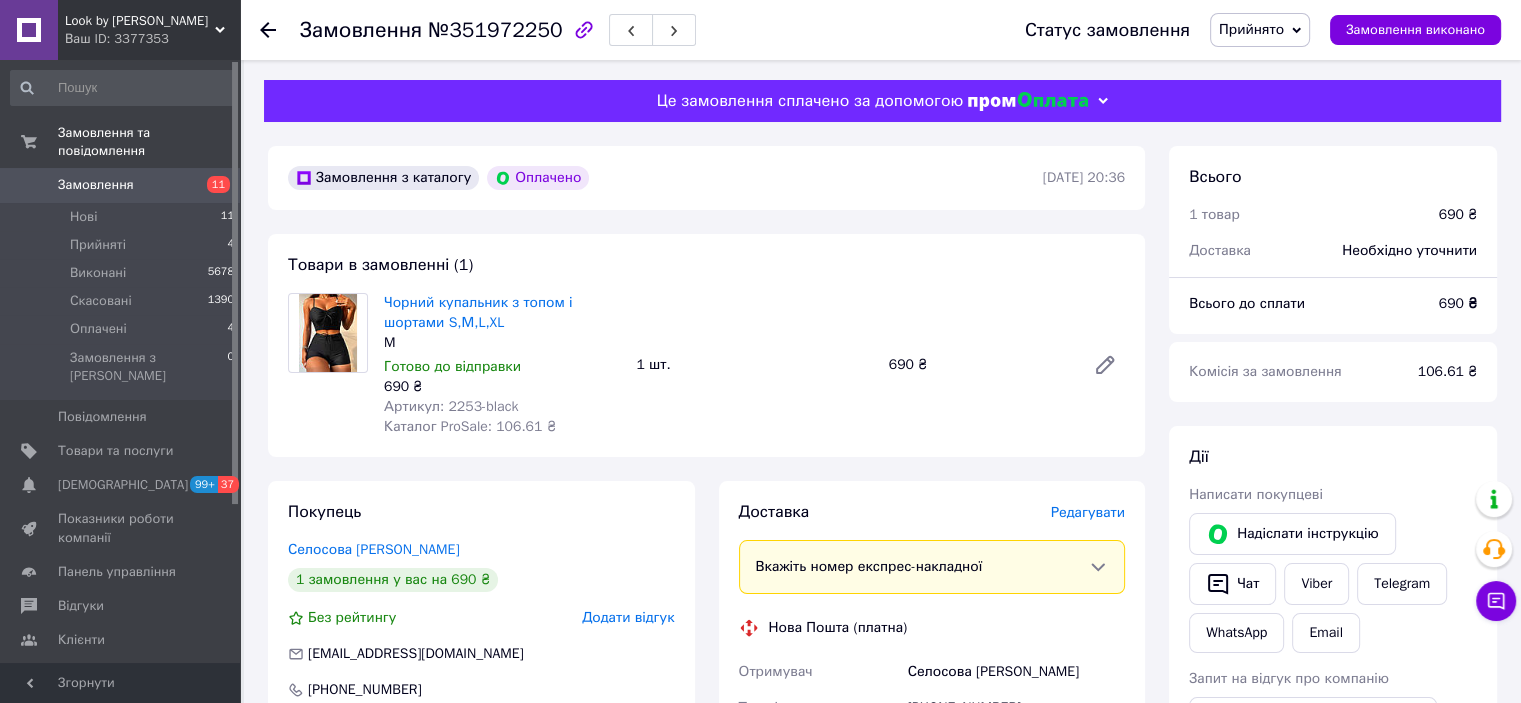 click on "Замовлення 11" at bounding box center [123, 185] 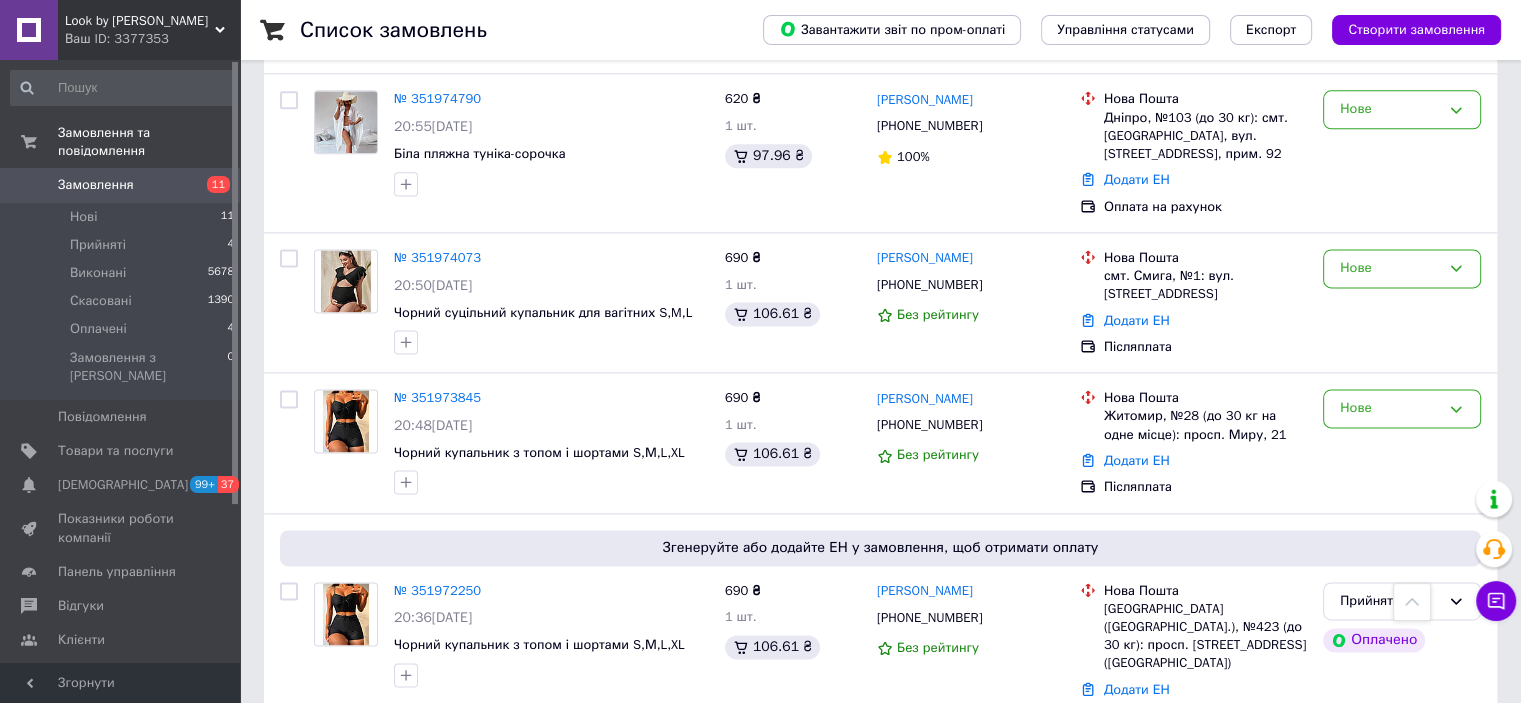 scroll, scrollTop: 2700, scrollLeft: 0, axis: vertical 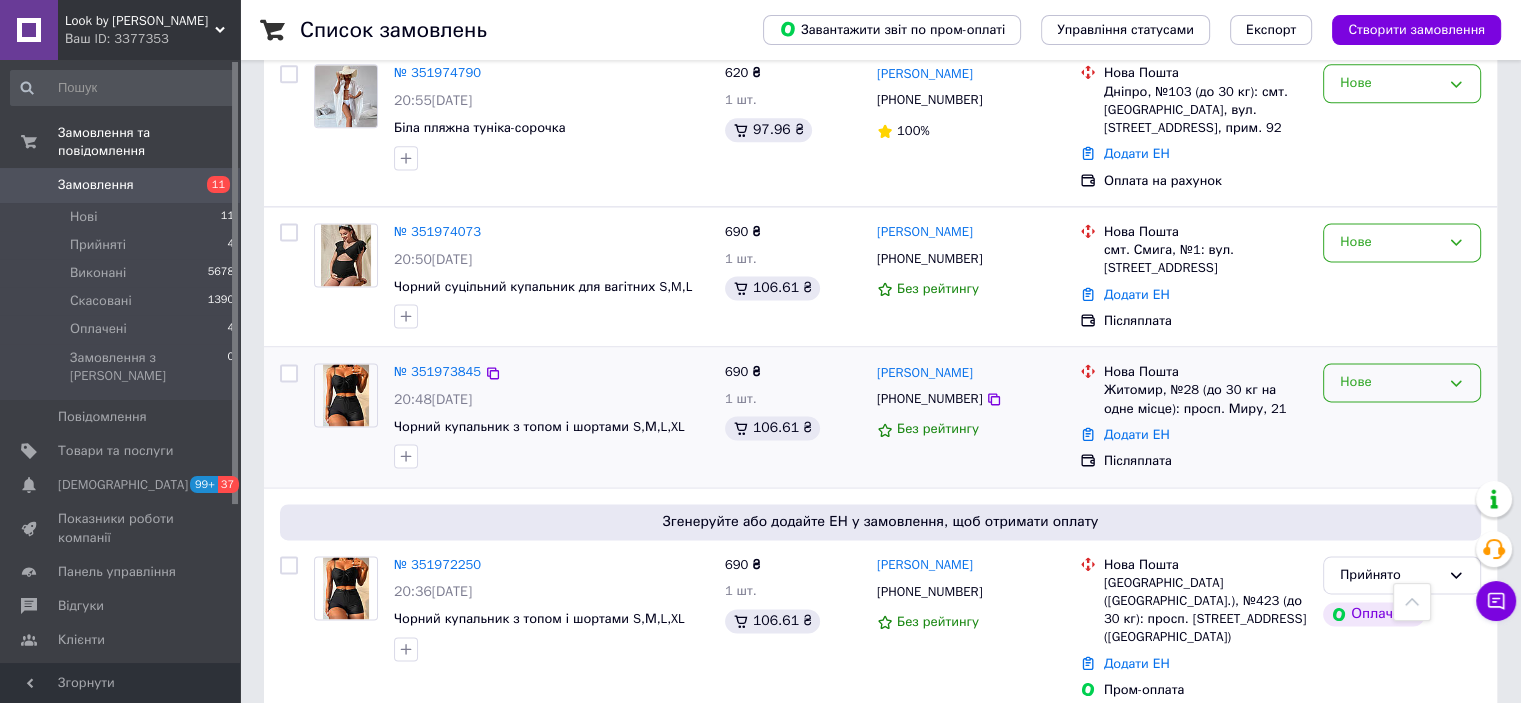 click on "Нове" at bounding box center (1390, 382) 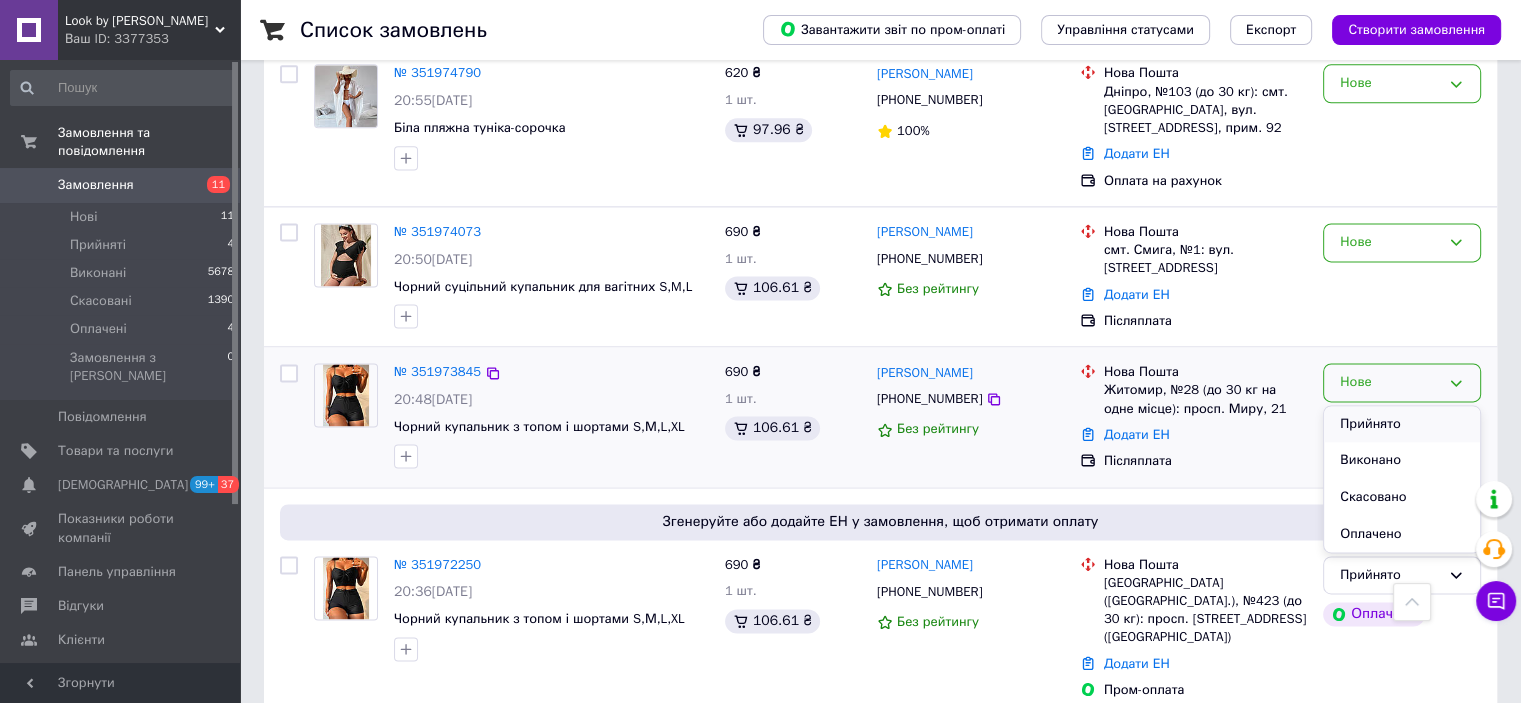 click on "Прийнято" at bounding box center [1402, 424] 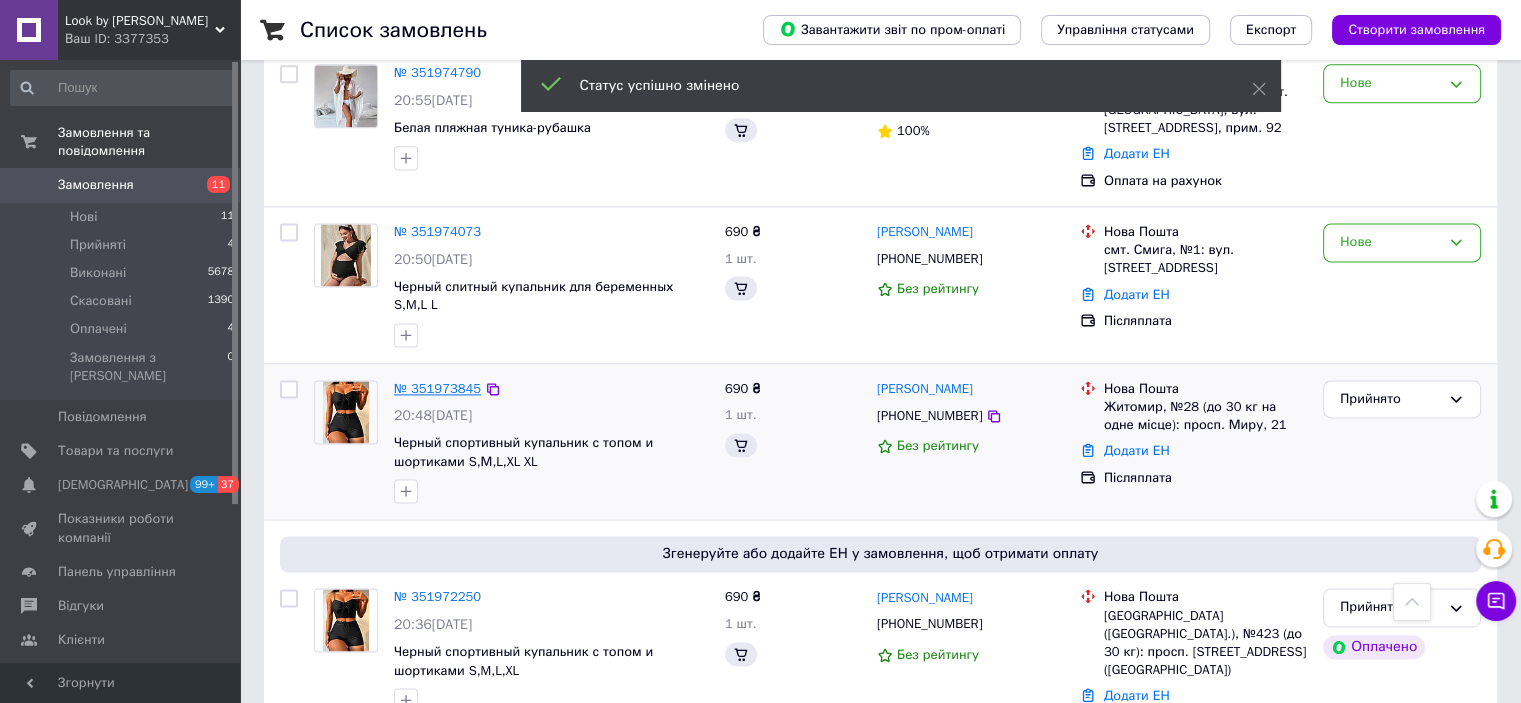 scroll, scrollTop: 2716, scrollLeft: 0, axis: vertical 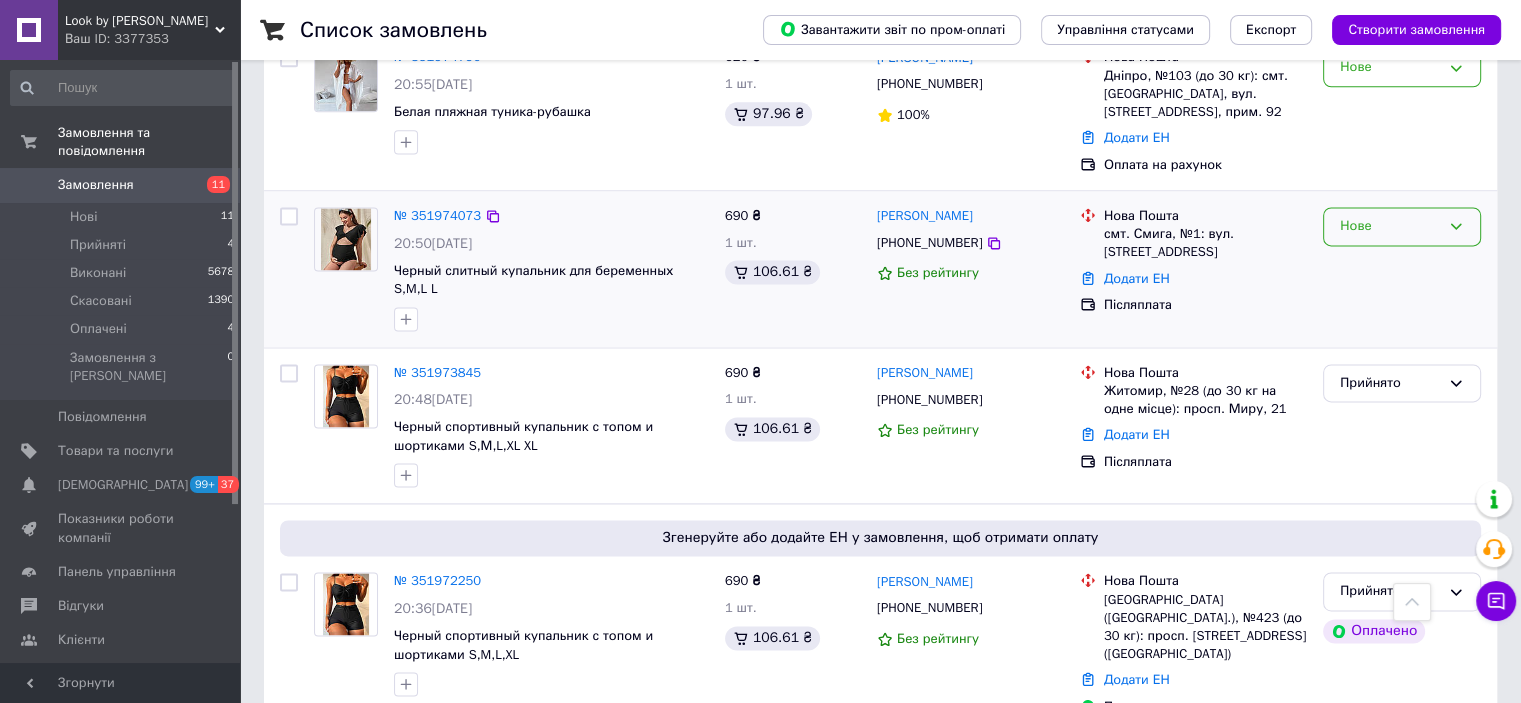 click on "Нове" at bounding box center (1402, 226) 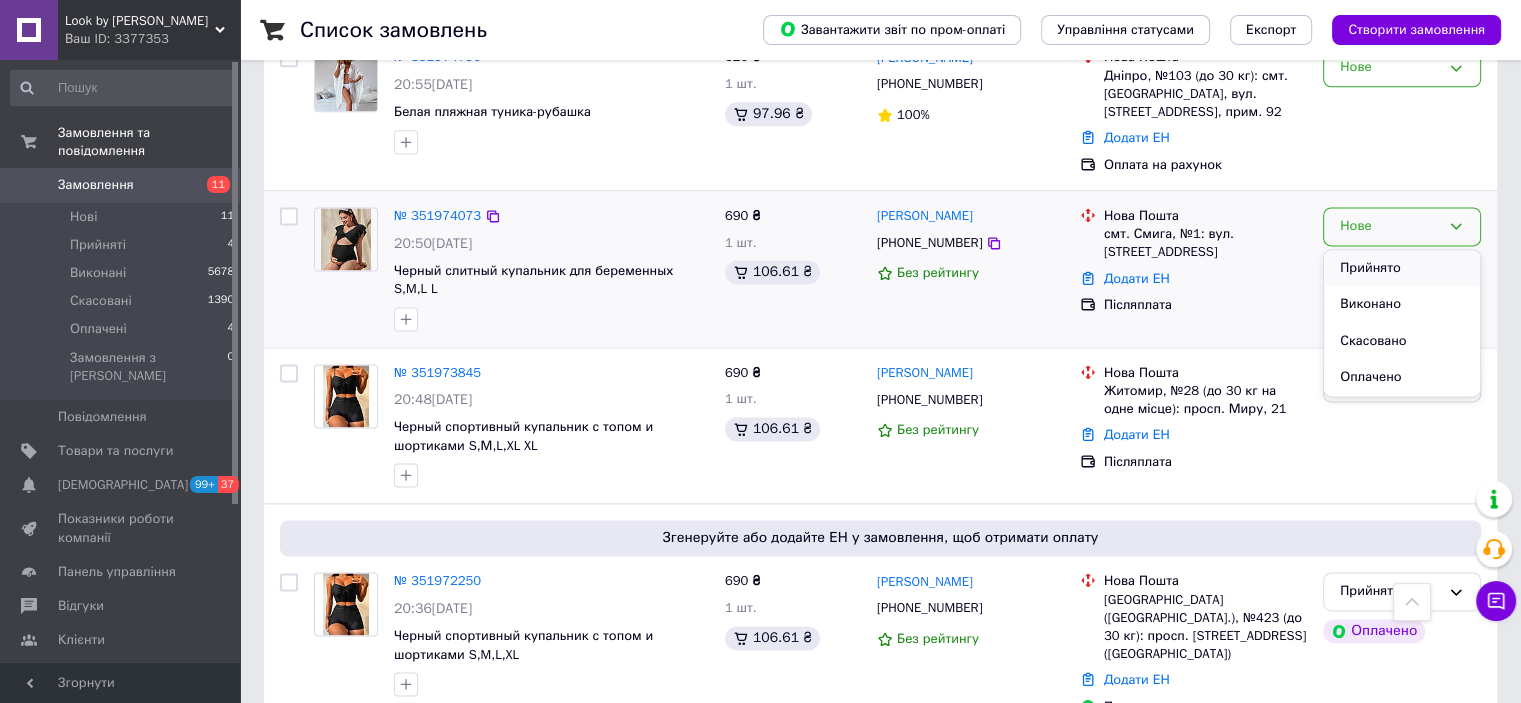 click on "Прийнято" at bounding box center [1402, 268] 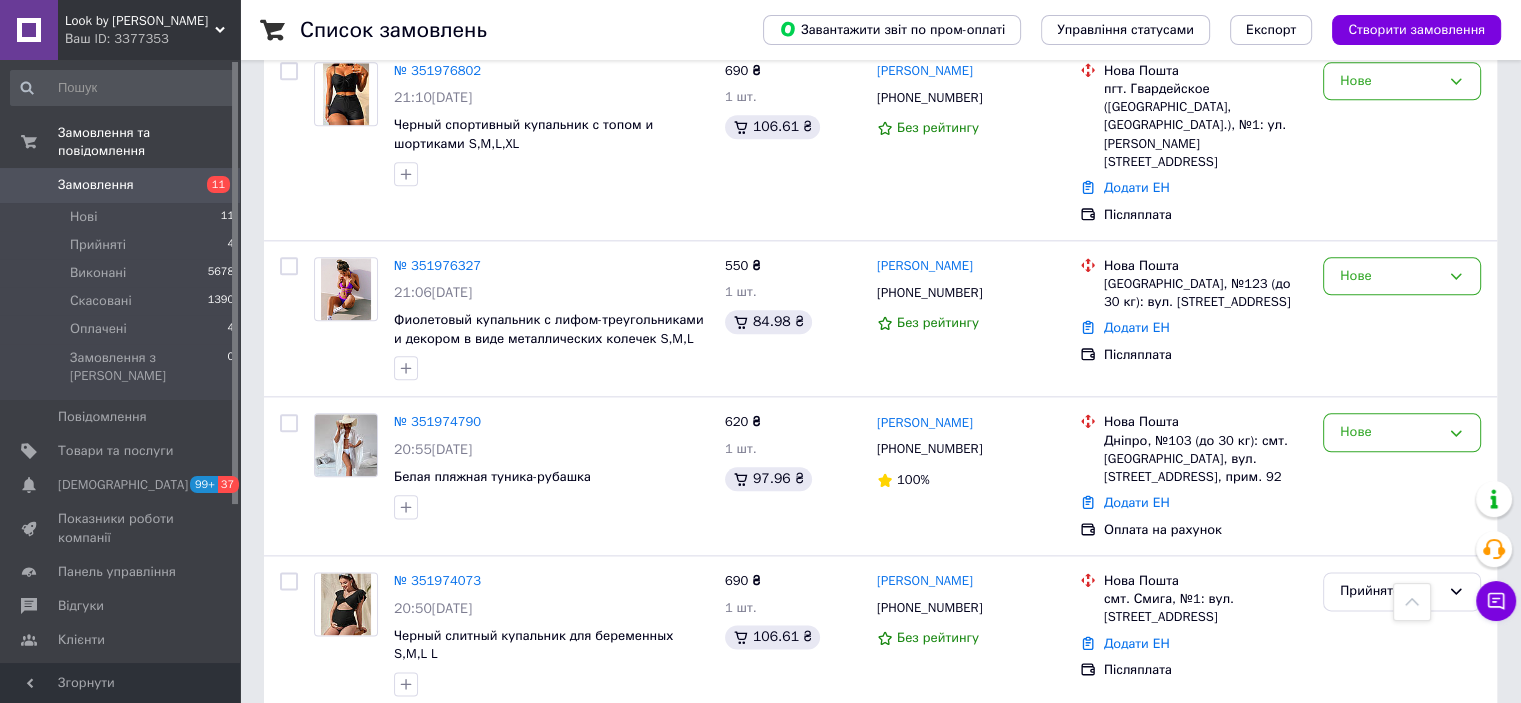 scroll, scrollTop: 2316, scrollLeft: 0, axis: vertical 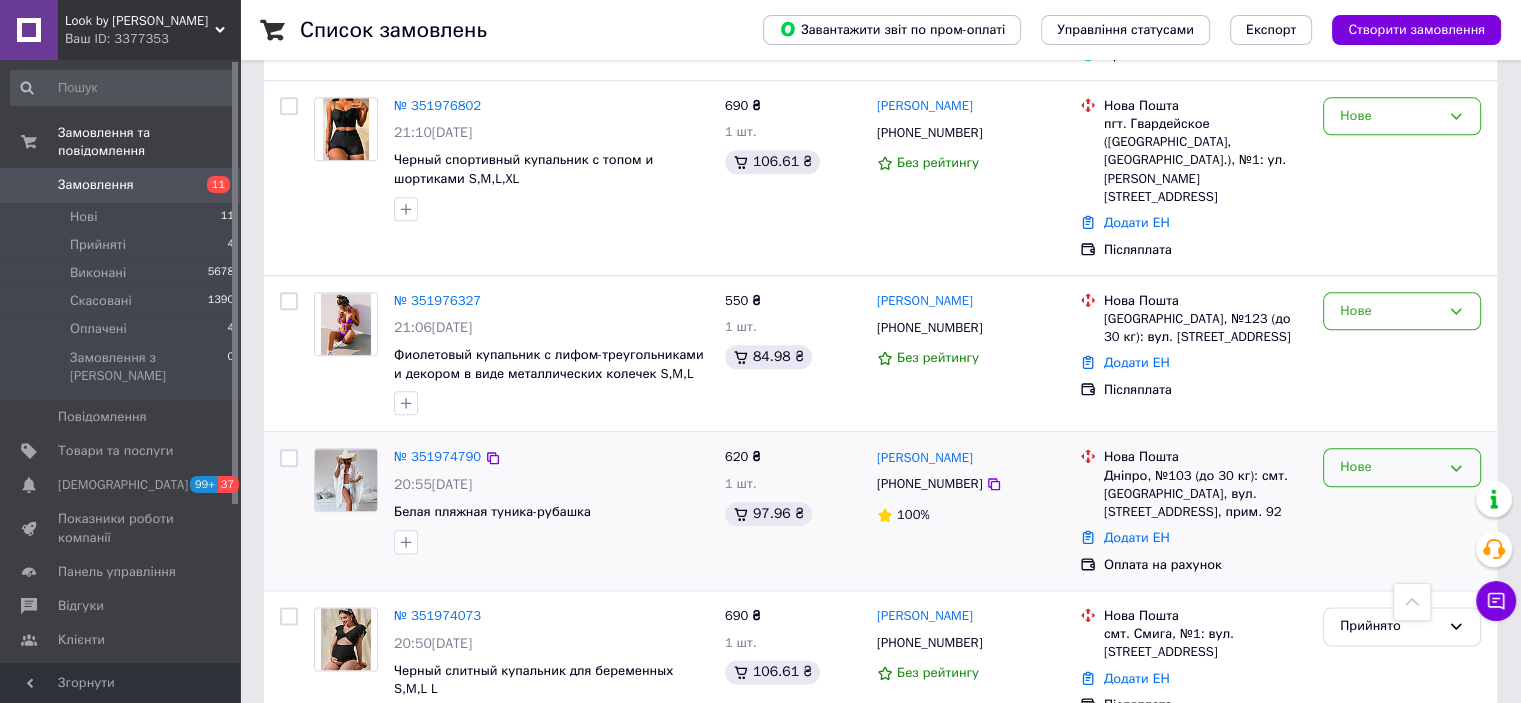 click 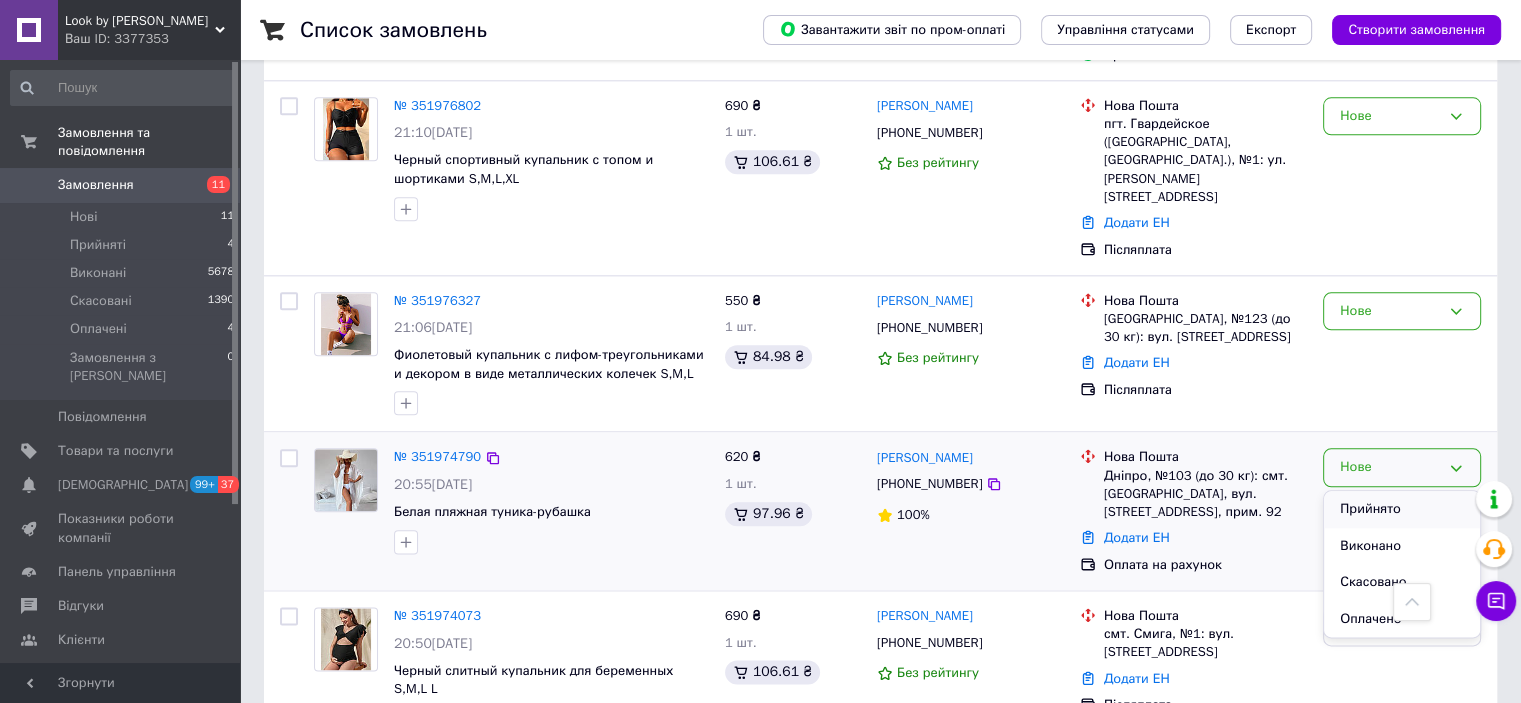 click on "Прийнято" at bounding box center [1402, 509] 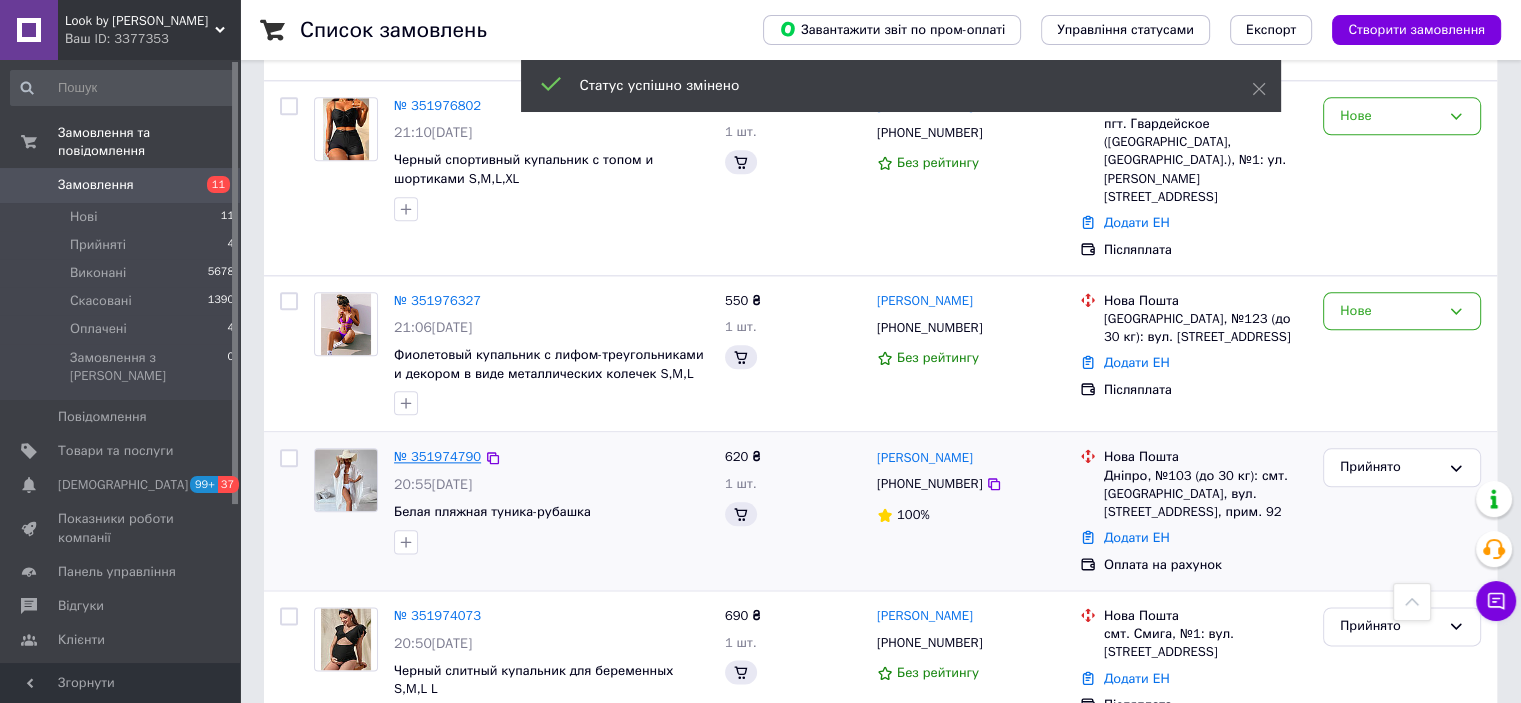 click on "№ 351974790" at bounding box center (437, 456) 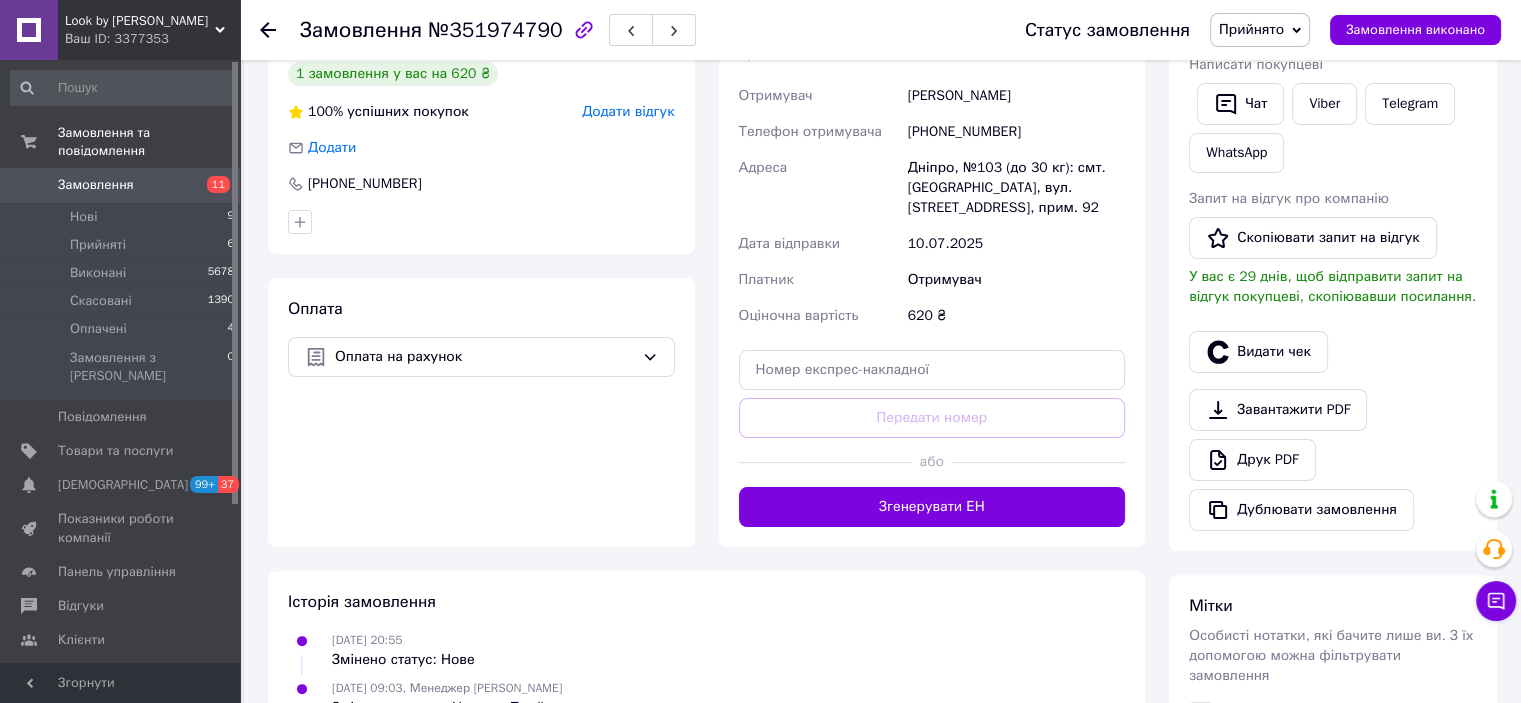 scroll, scrollTop: 236, scrollLeft: 0, axis: vertical 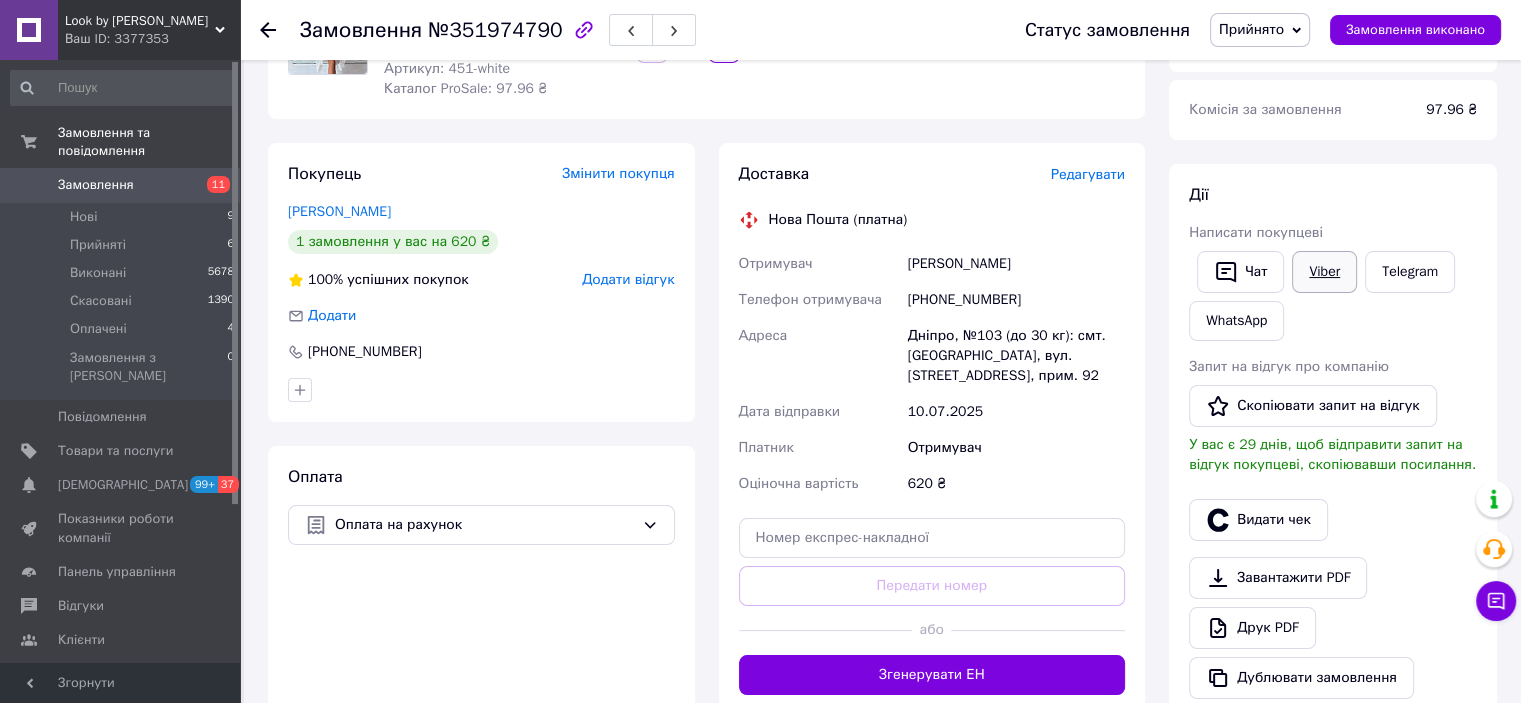 click on "Viber" at bounding box center [1324, 272] 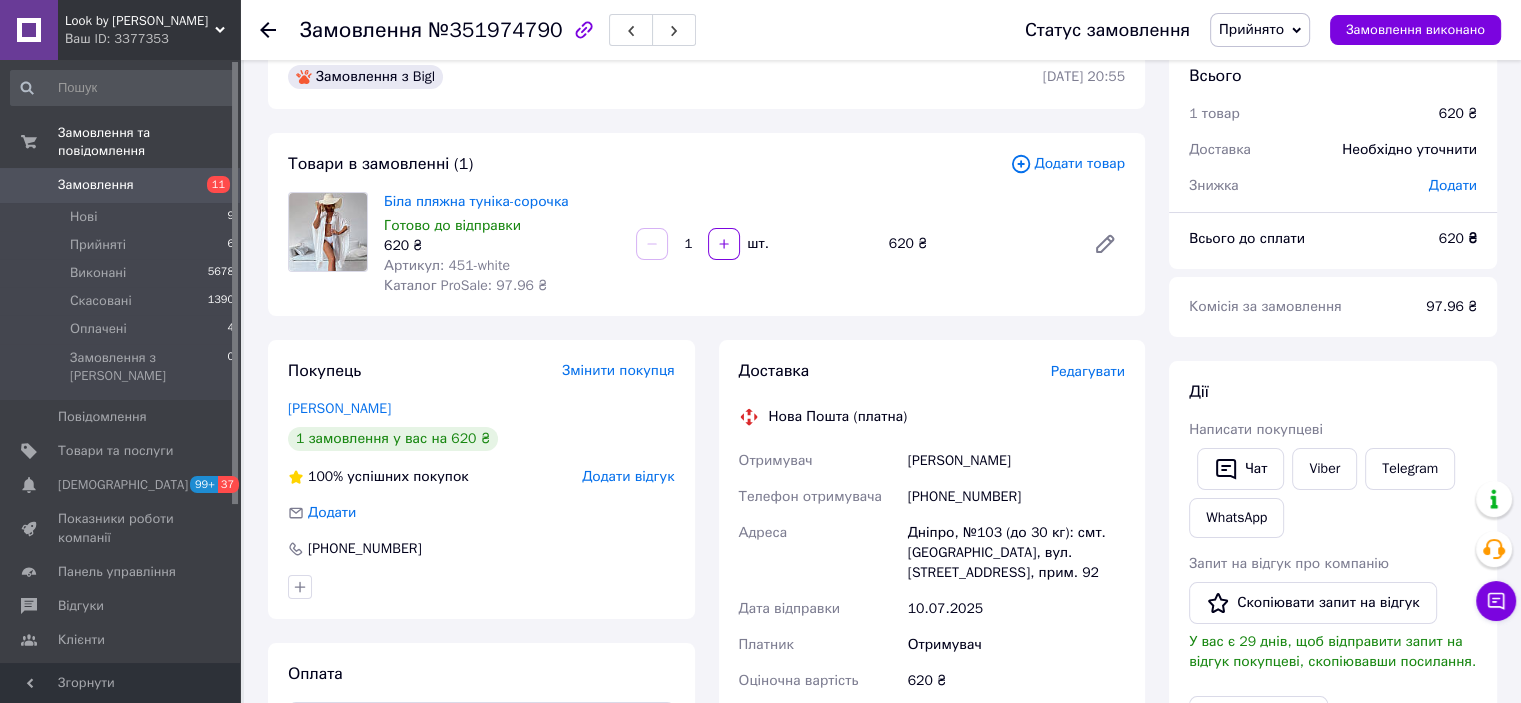 scroll, scrollTop: 0, scrollLeft: 0, axis: both 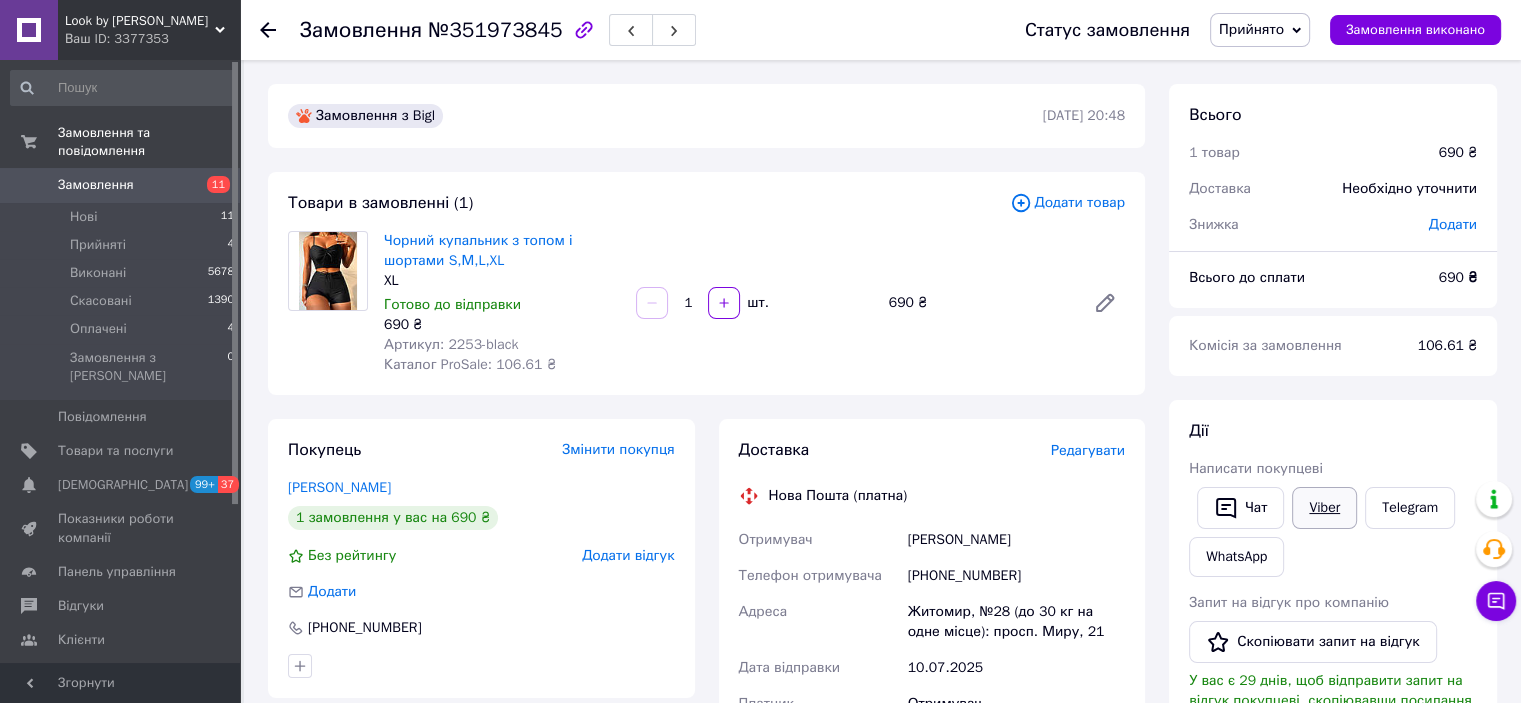 click on "Viber" at bounding box center (1324, 508) 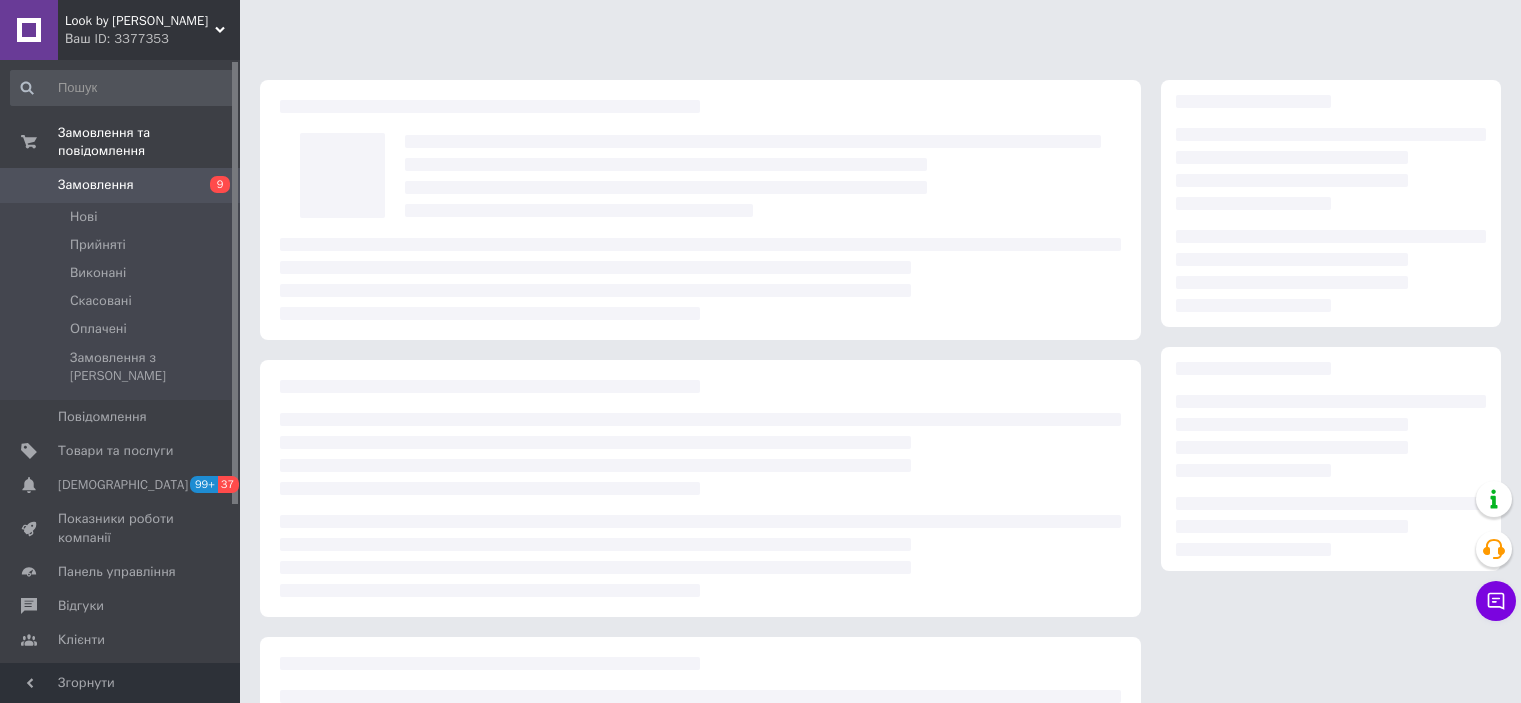 scroll, scrollTop: 0, scrollLeft: 0, axis: both 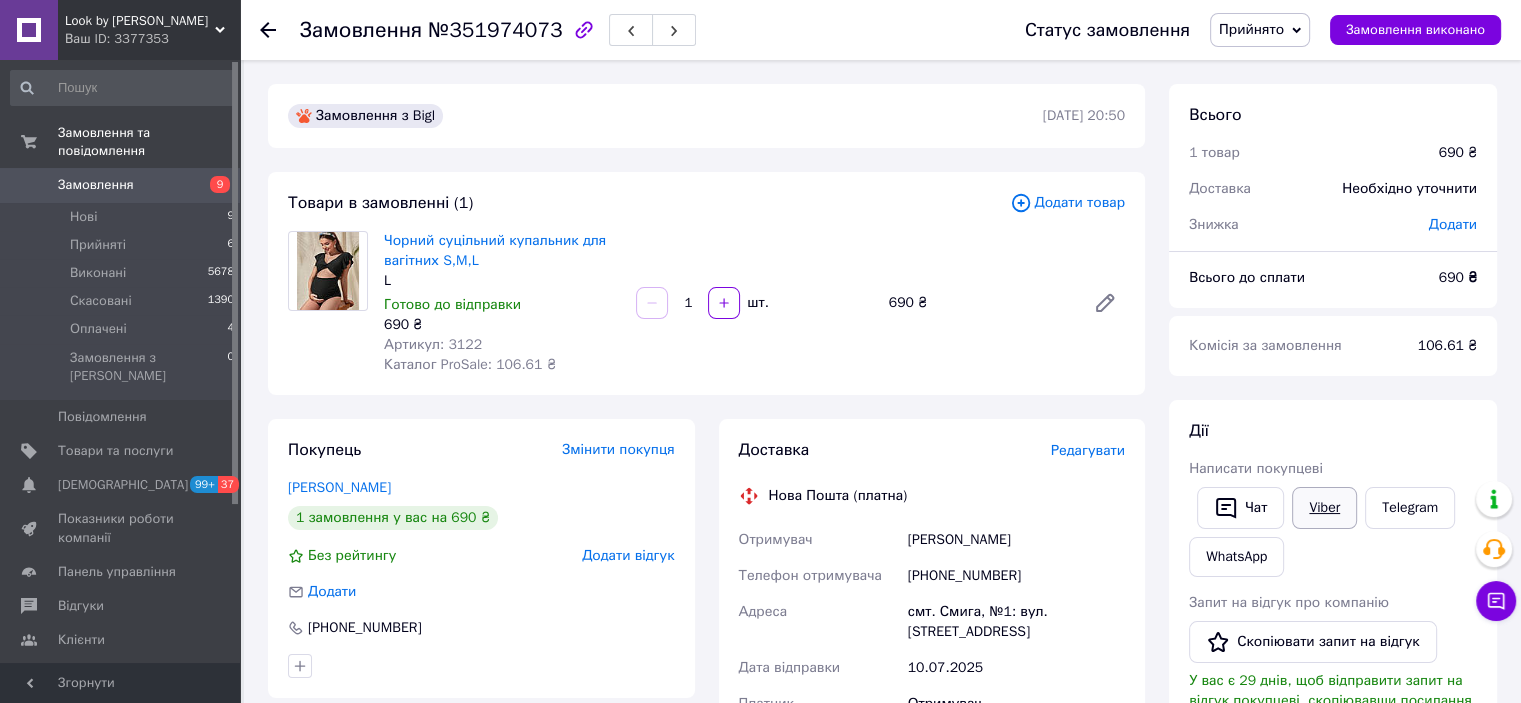 click on "Viber" at bounding box center (1324, 508) 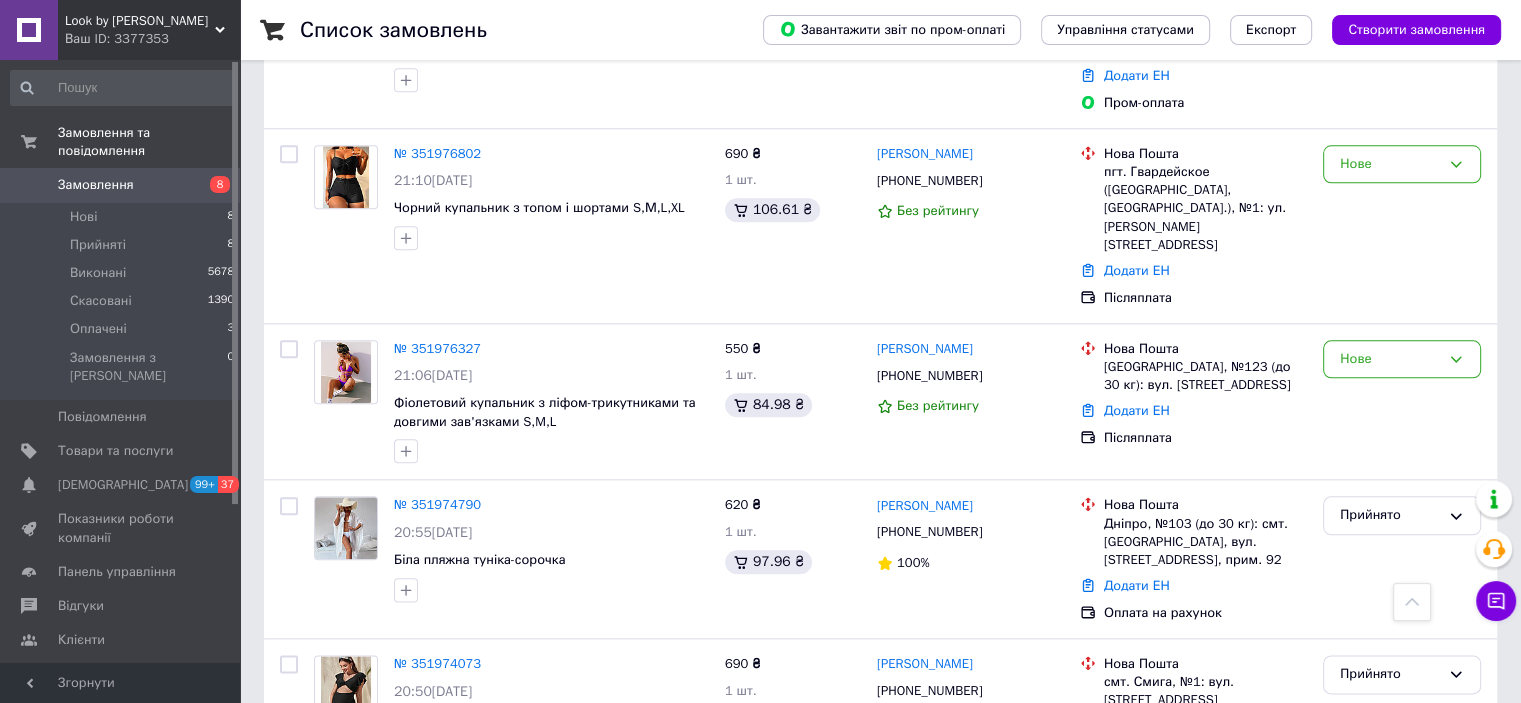 scroll, scrollTop: 2300, scrollLeft: 0, axis: vertical 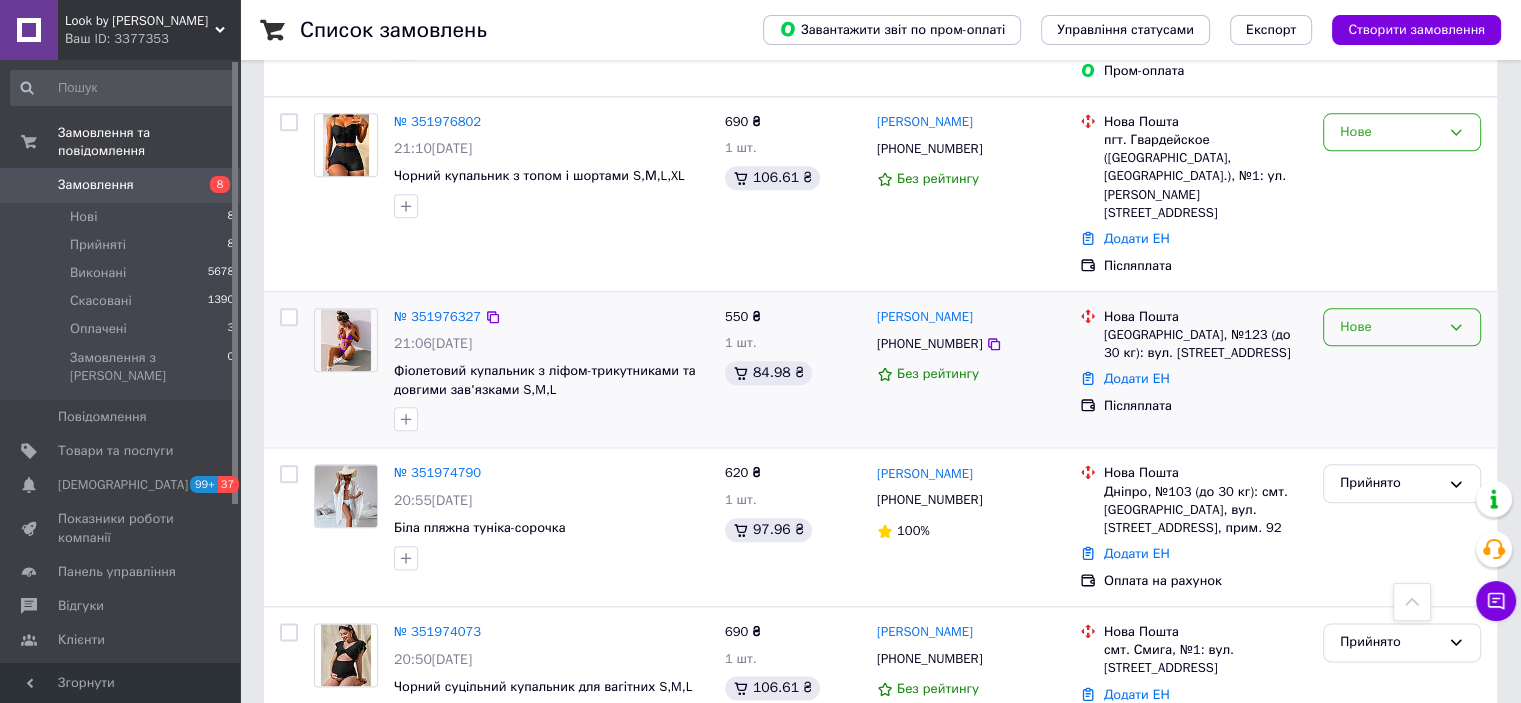 click 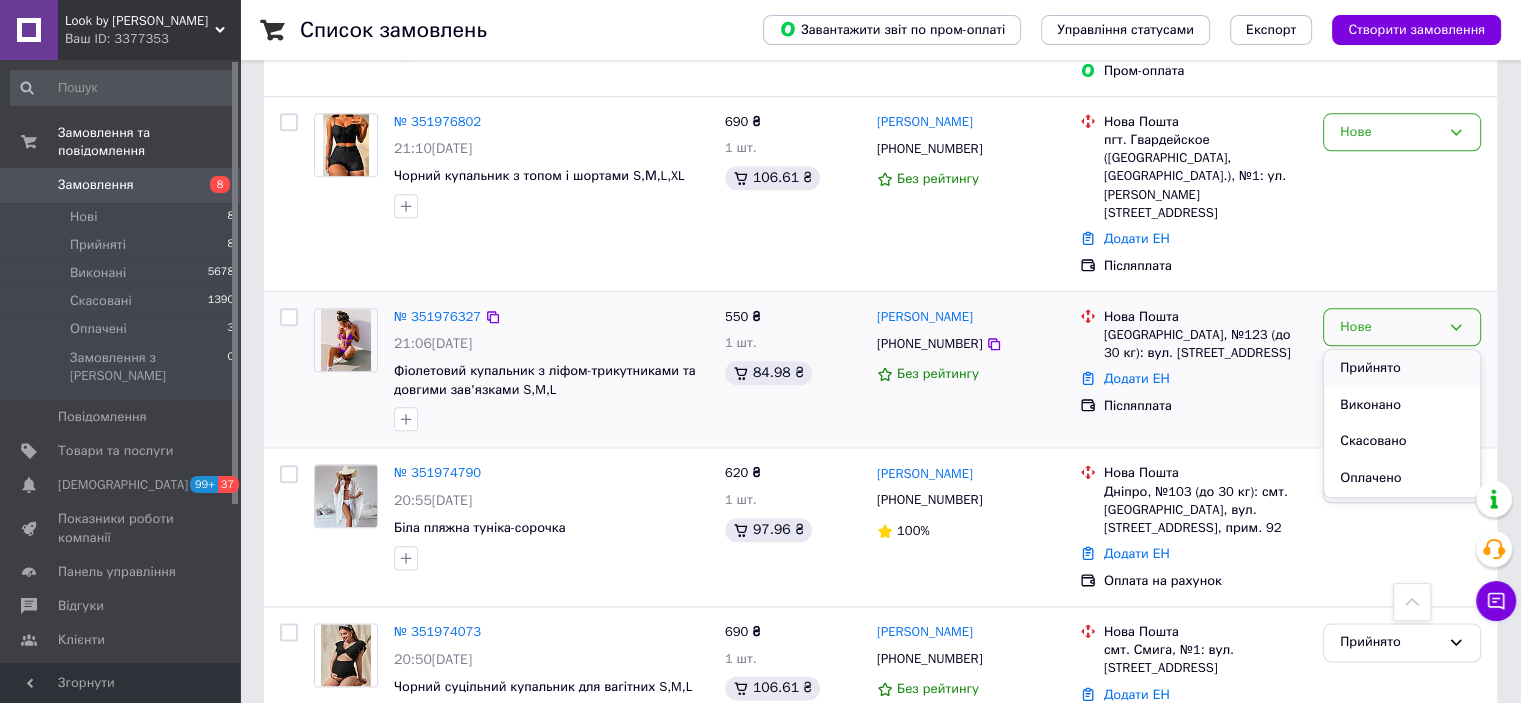 click on "Прийнято" at bounding box center [1402, 368] 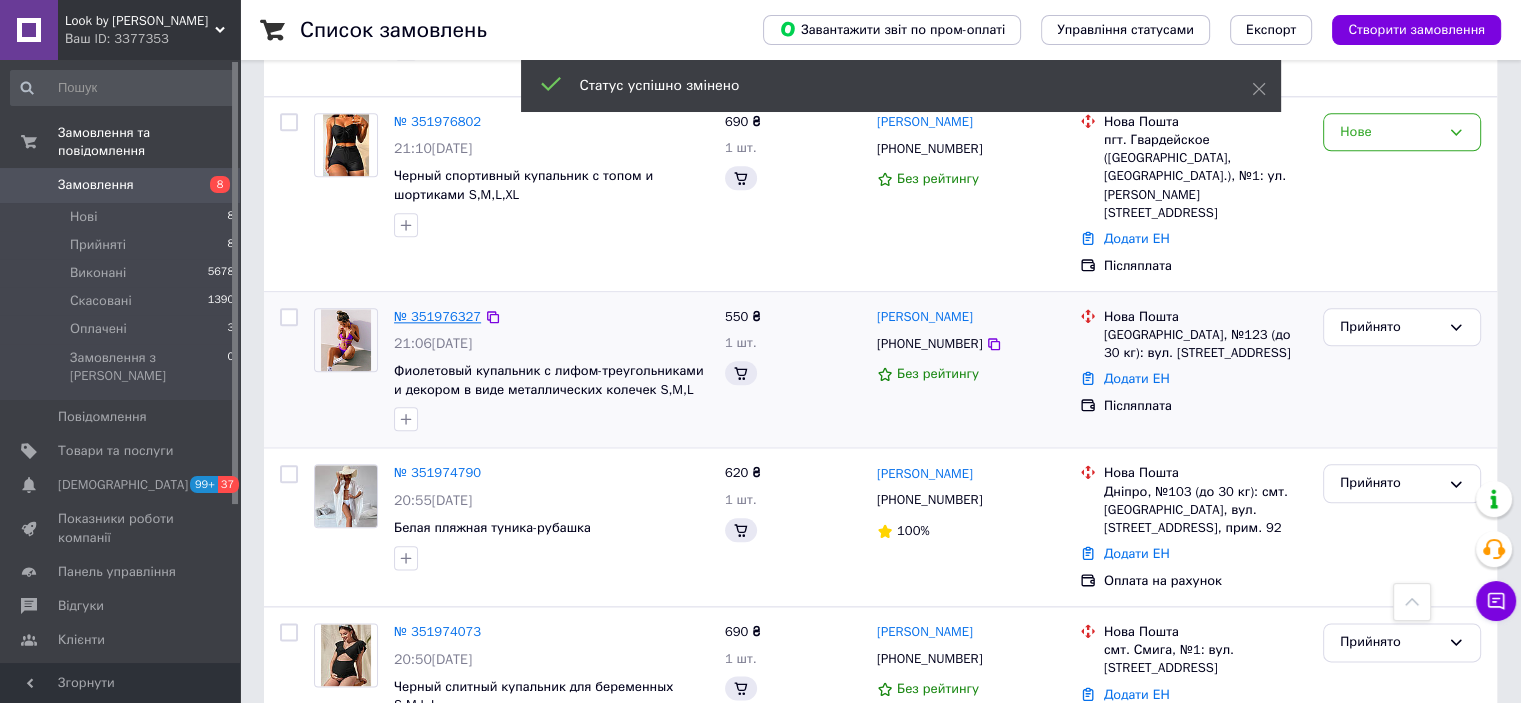 scroll, scrollTop: 2316, scrollLeft: 0, axis: vertical 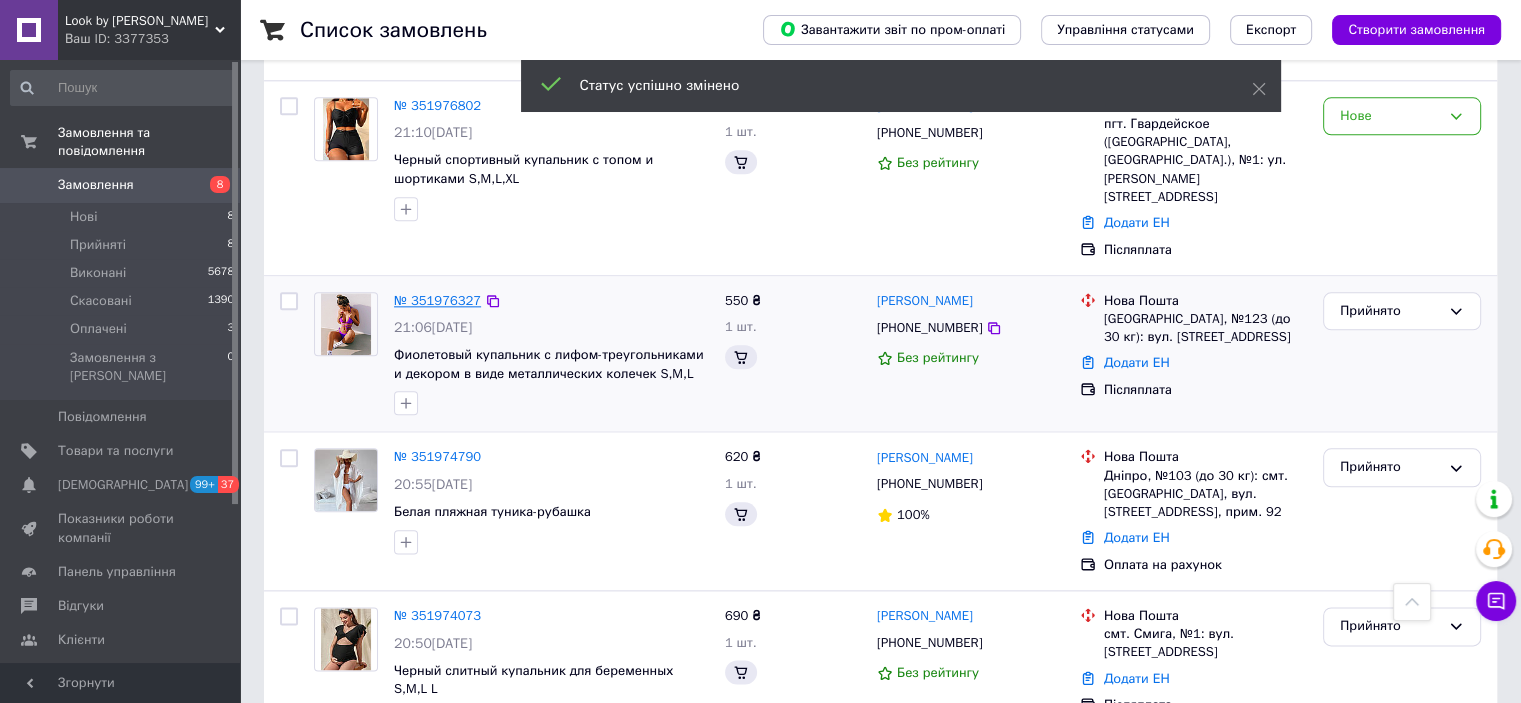 click on "№ 351976327" at bounding box center (437, 300) 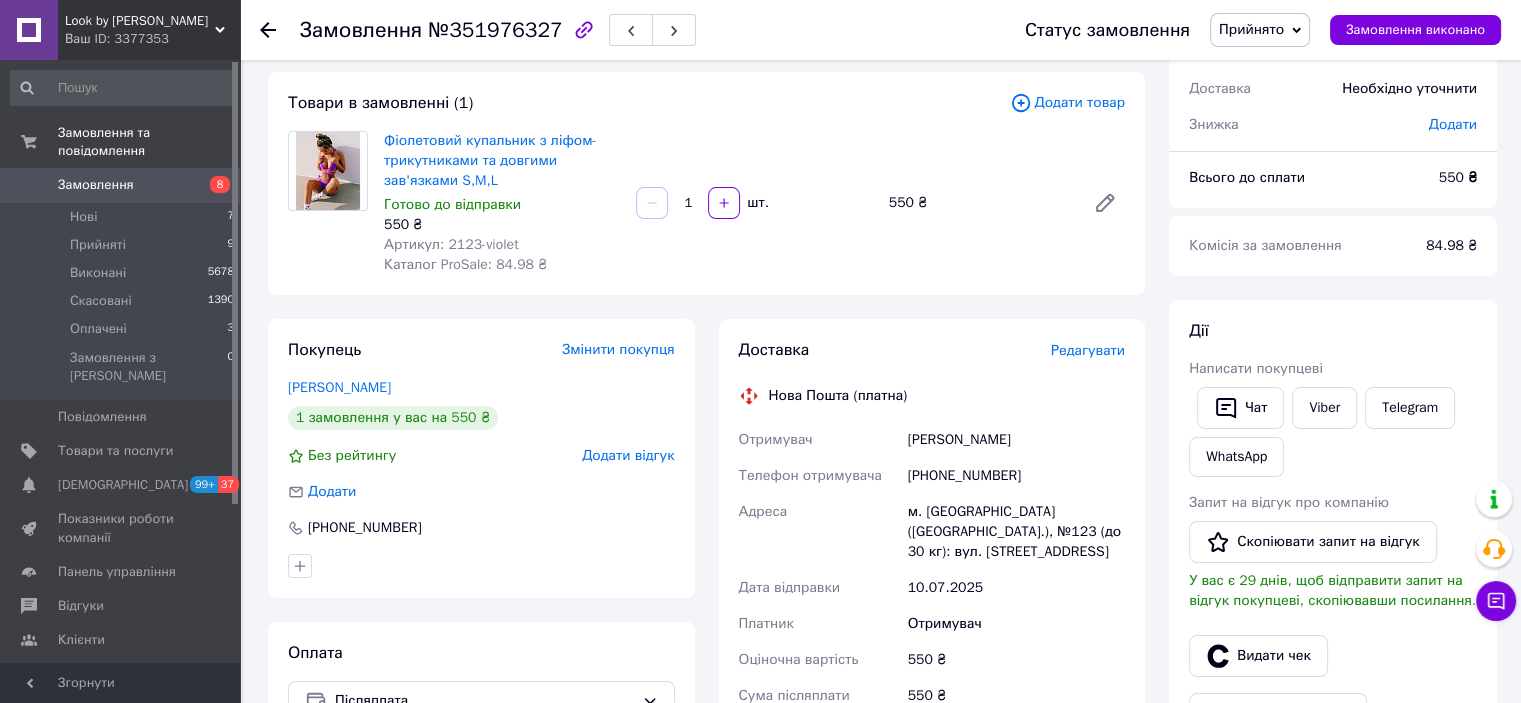 scroll, scrollTop: 200, scrollLeft: 0, axis: vertical 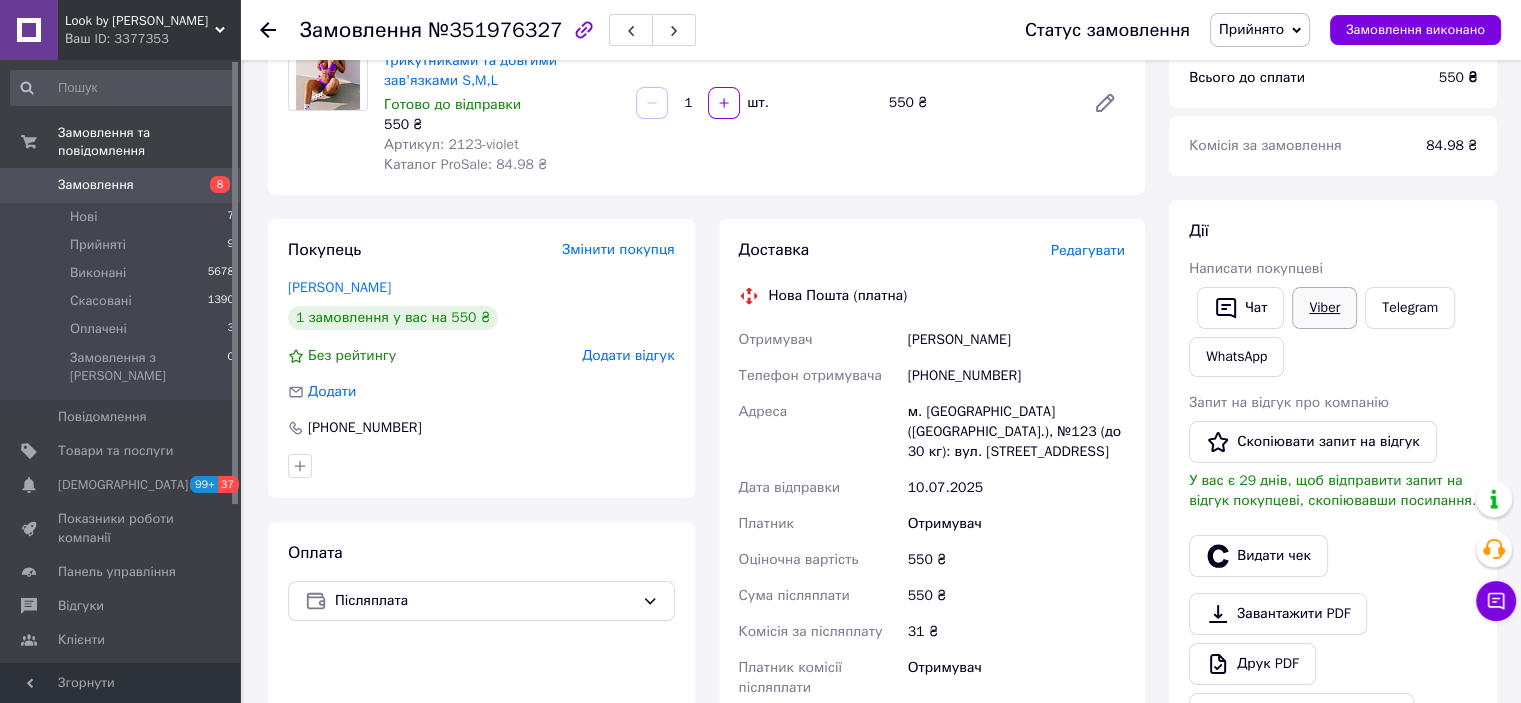 click on "Viber" at bounding box center (1324, 308) 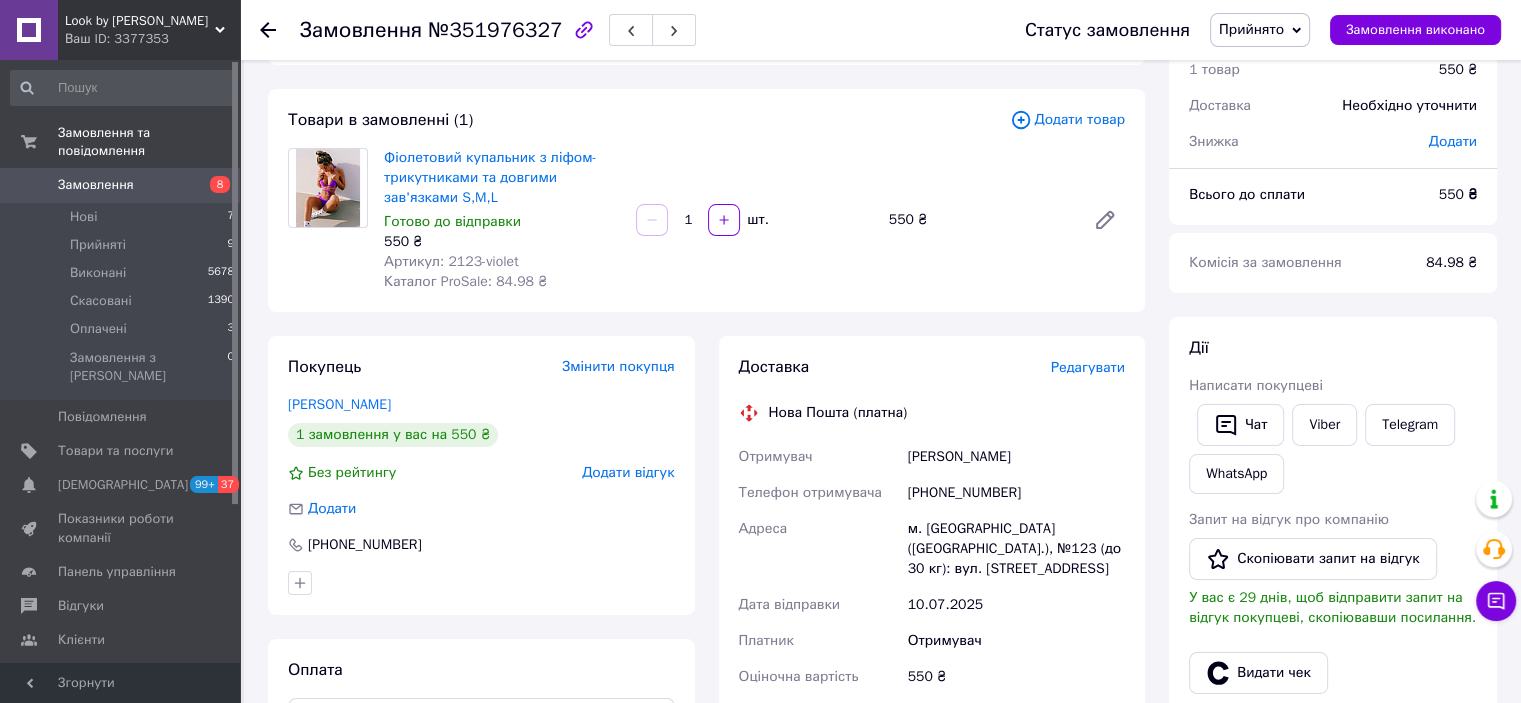 scroll, scrollTop: 0, scrollLeft: 0, axis: both 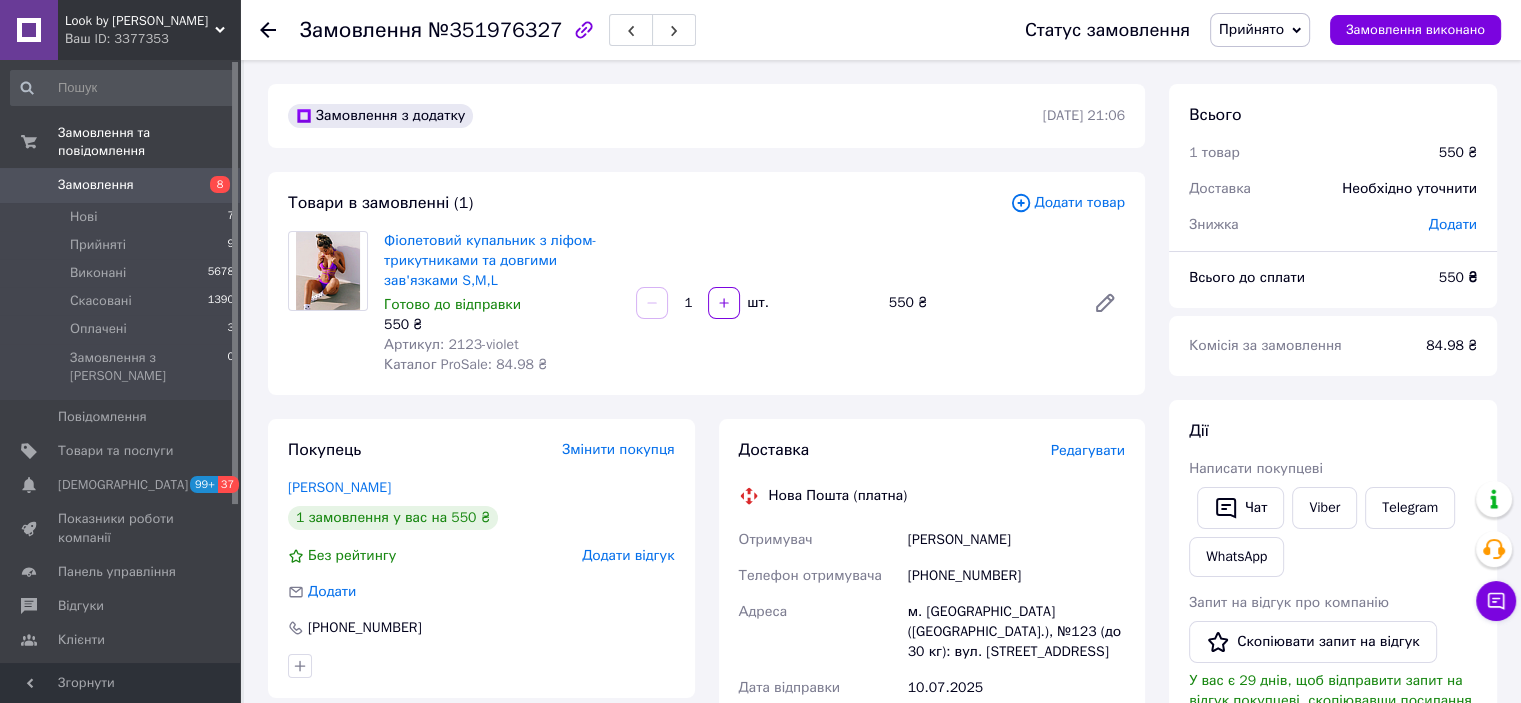 click on "Замовлення" at bounding box center [96, 185] 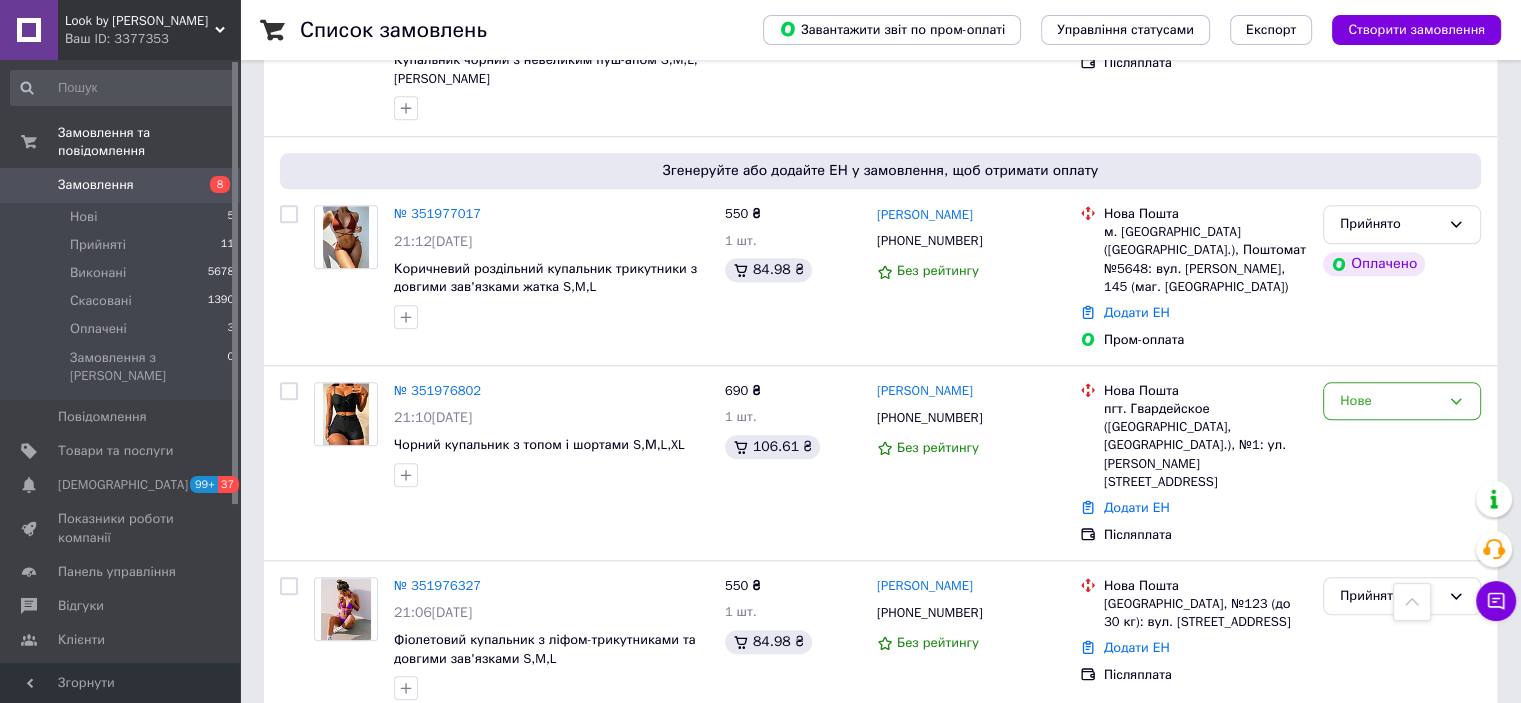 scroll, scrollTop: 2000, scrollLeft: 0, axis: vertical 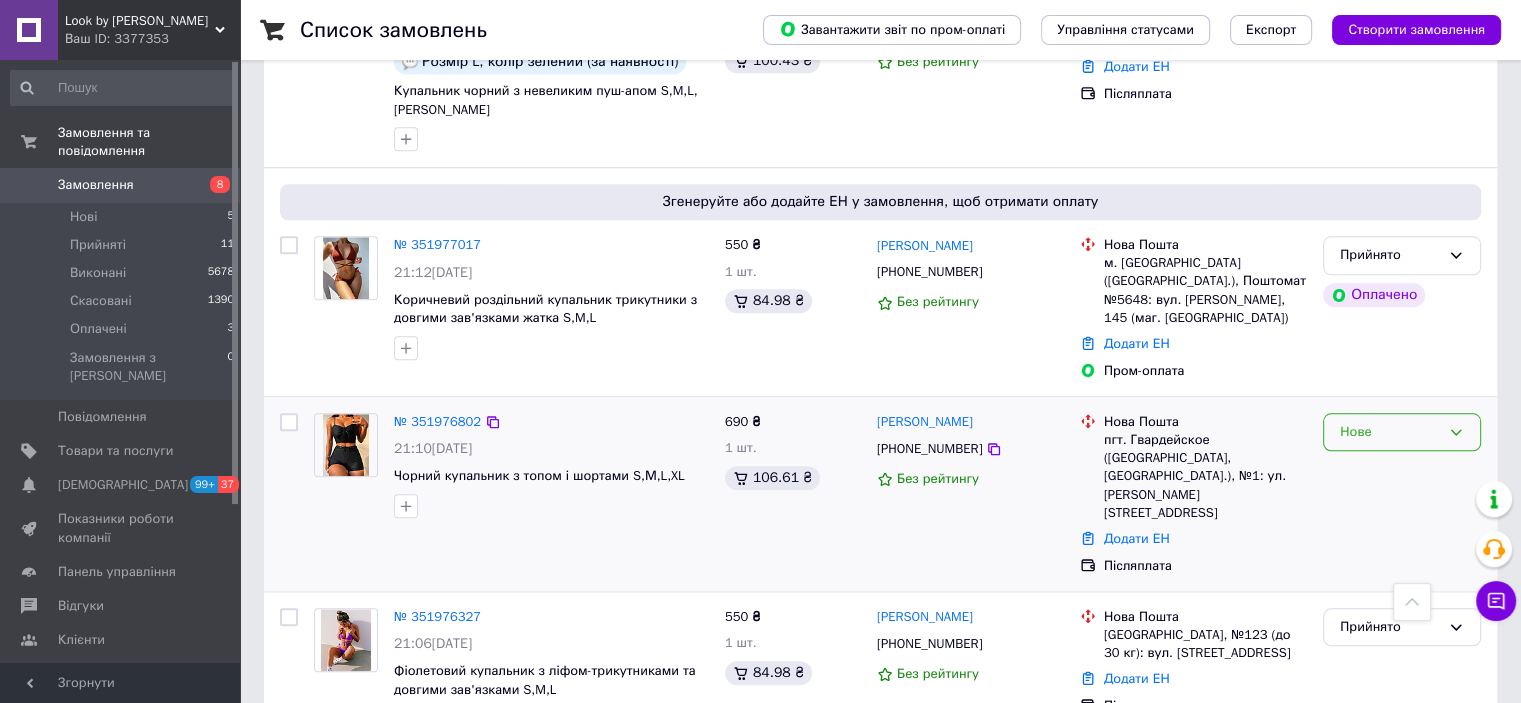 click 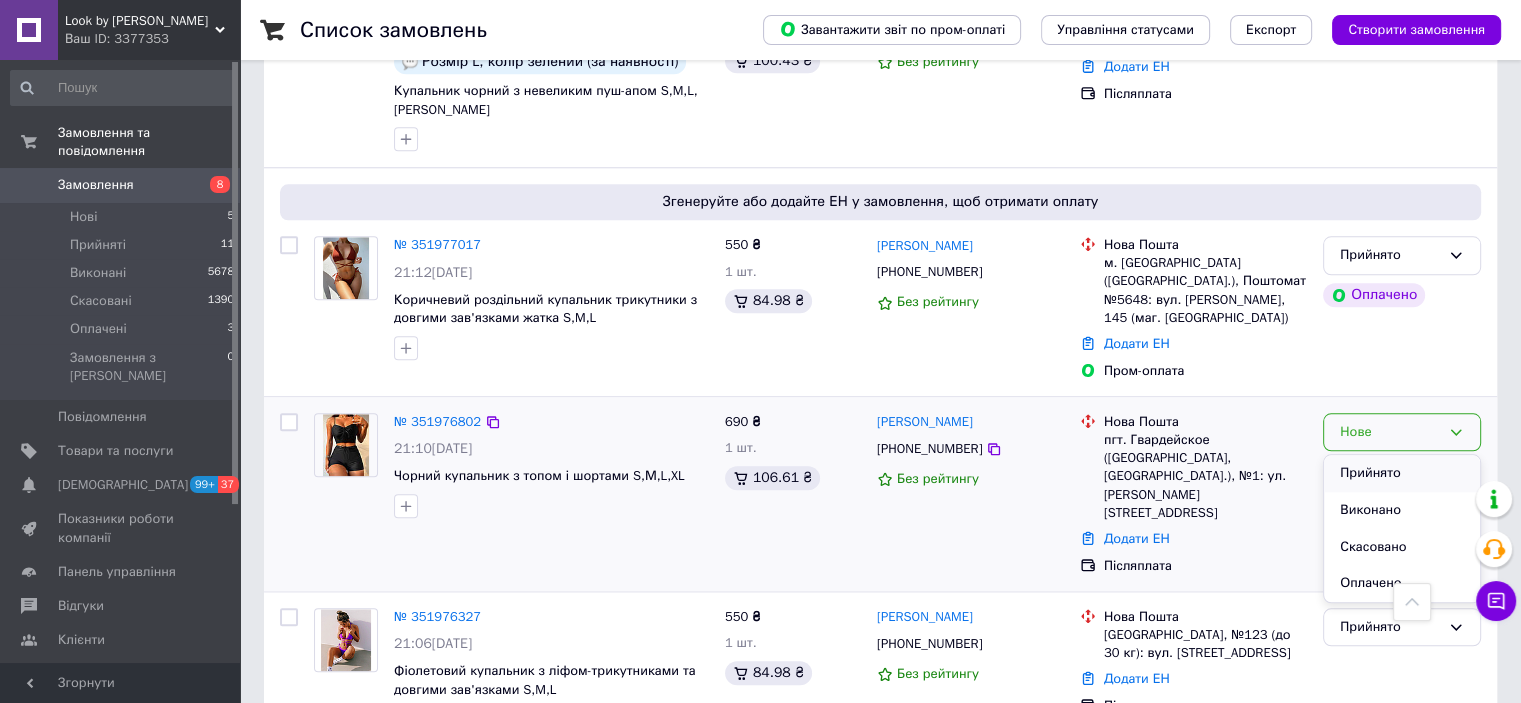 click on "Прийнято" at bounding box center (1402, 473) 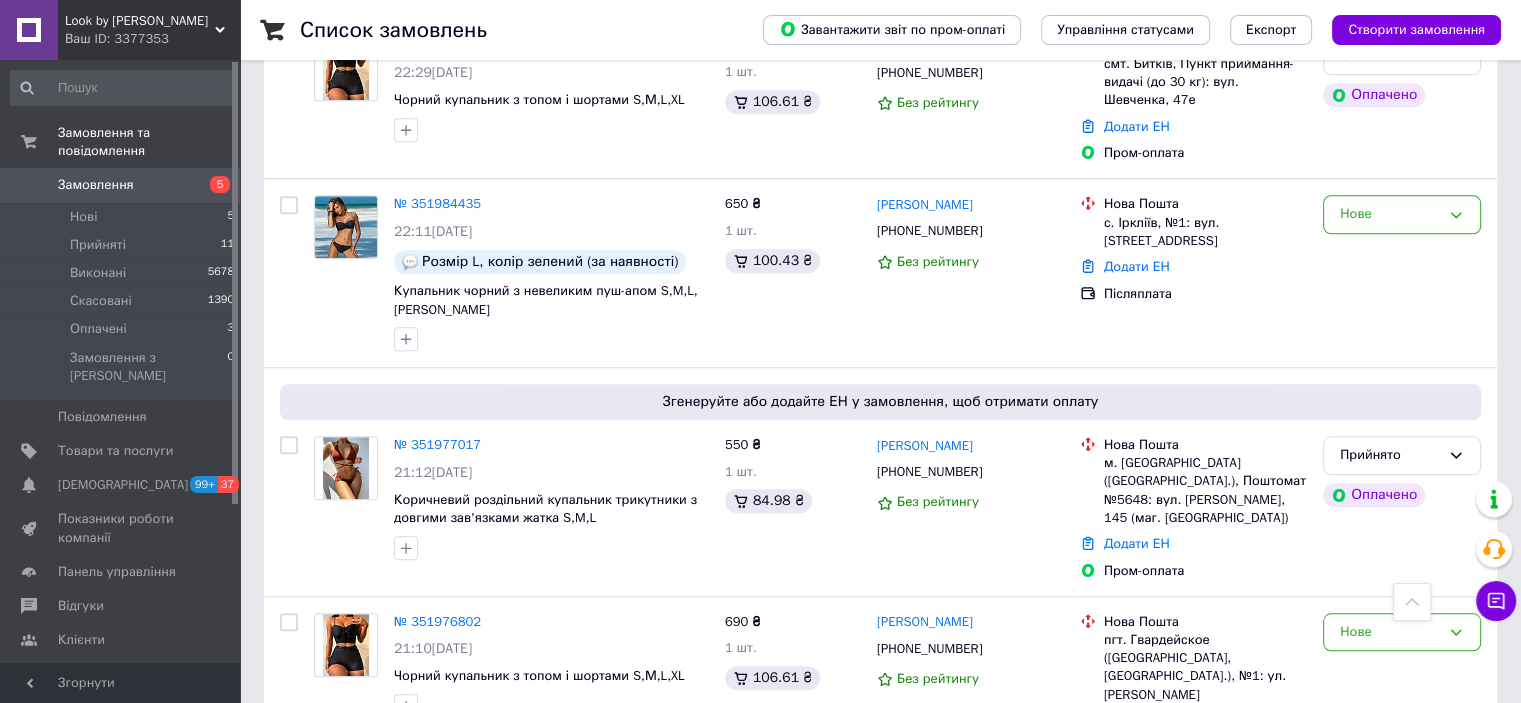 scroll, scrollTop: 2100, scrollLeft: 0, axis: vertical 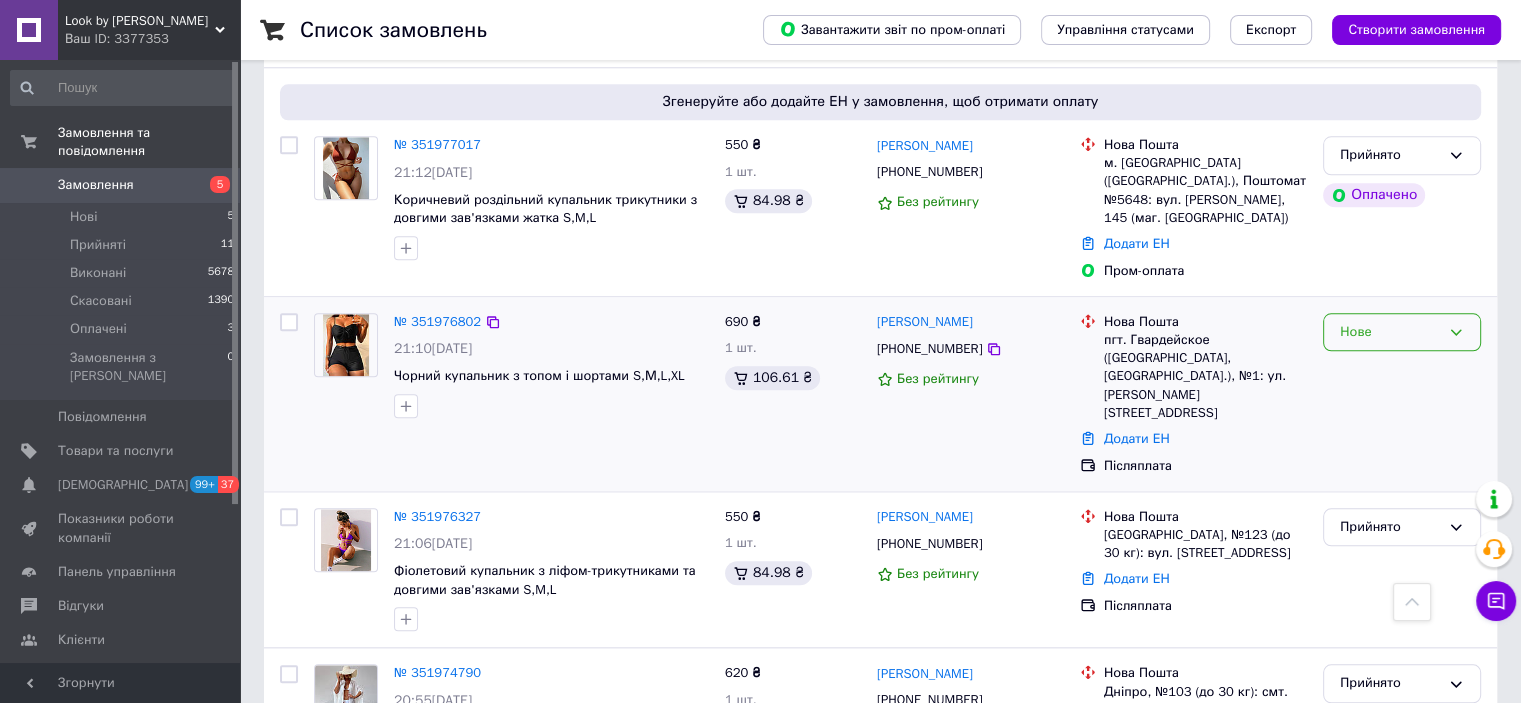 click on "Нове" at bounding box center (1390, 332) 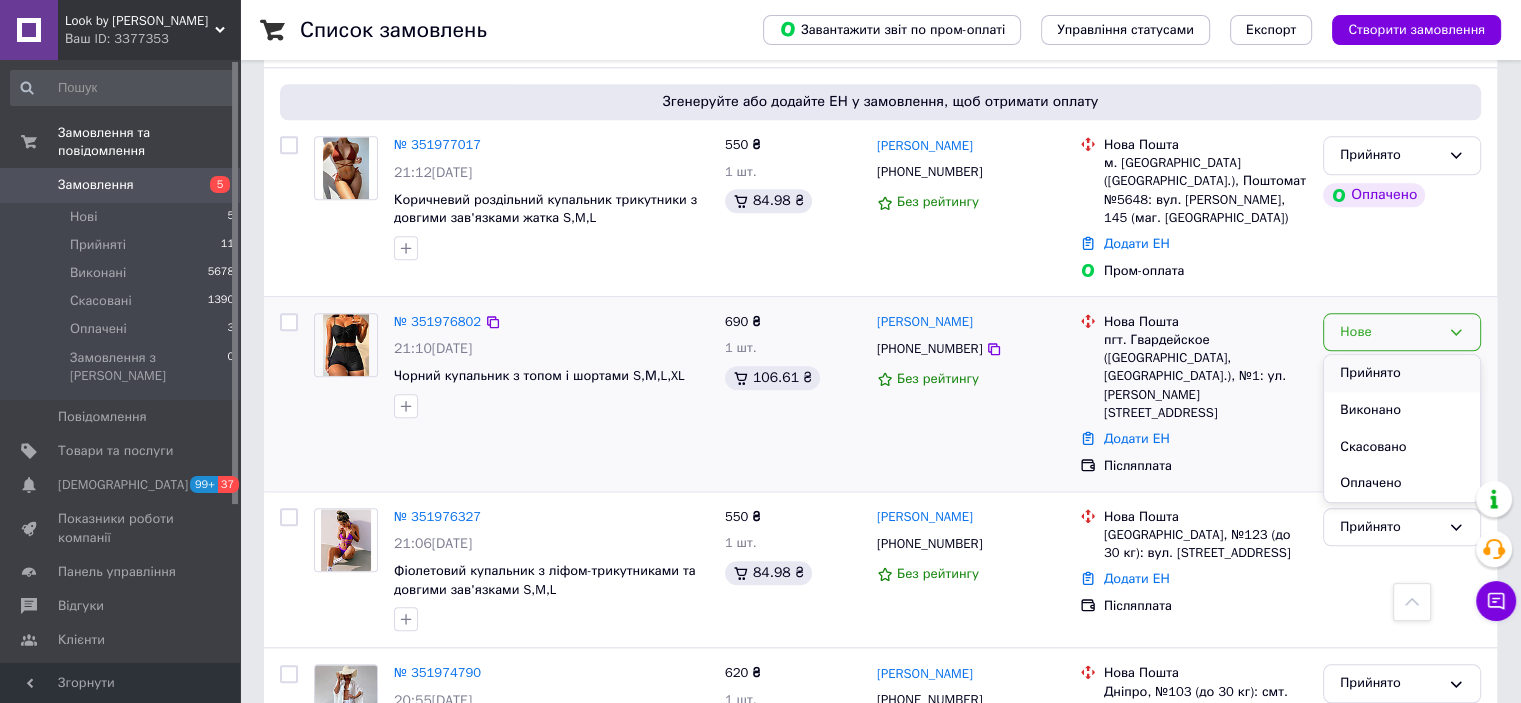 click on "Прийнято" at bounding box center (1402, 373) 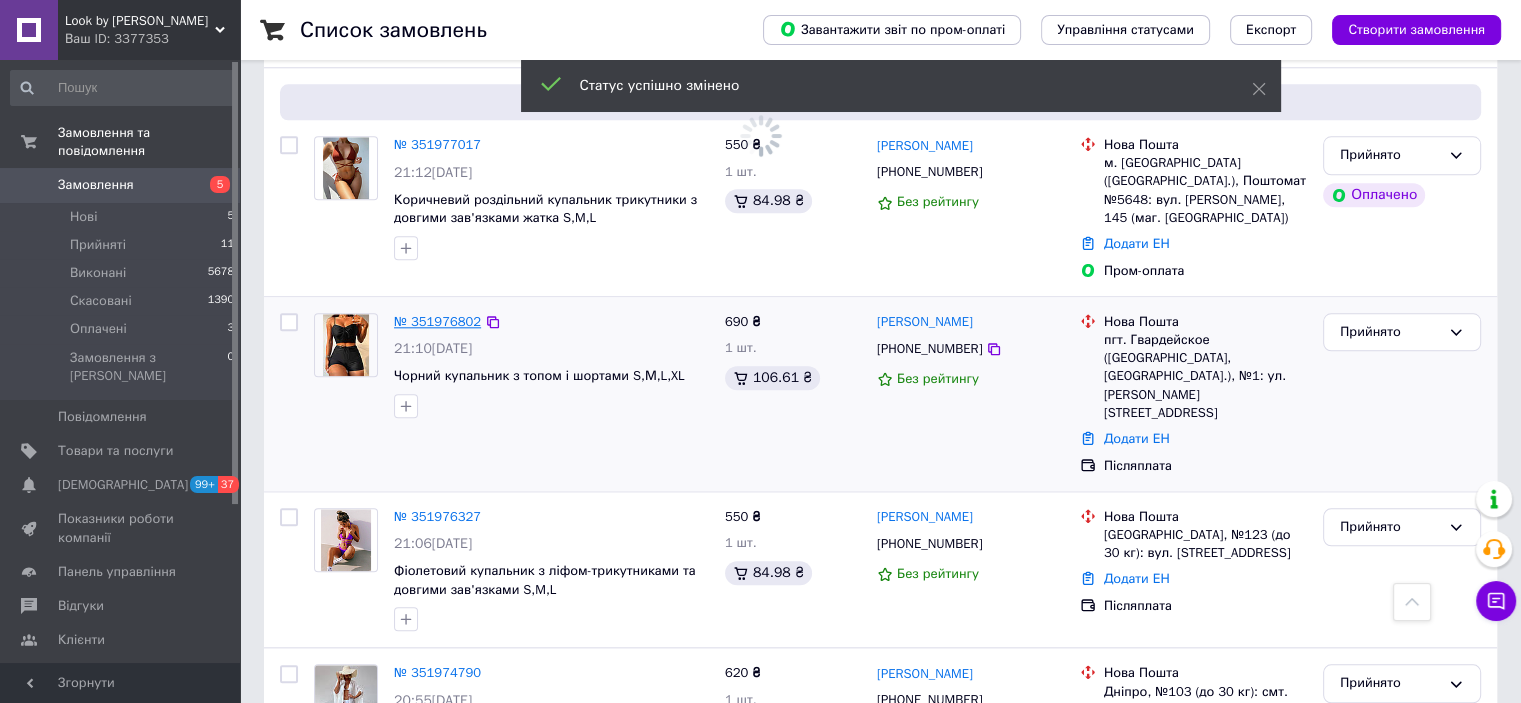 scroll, scrollTop: 2116, scrollLeft: 0, axis: vertical 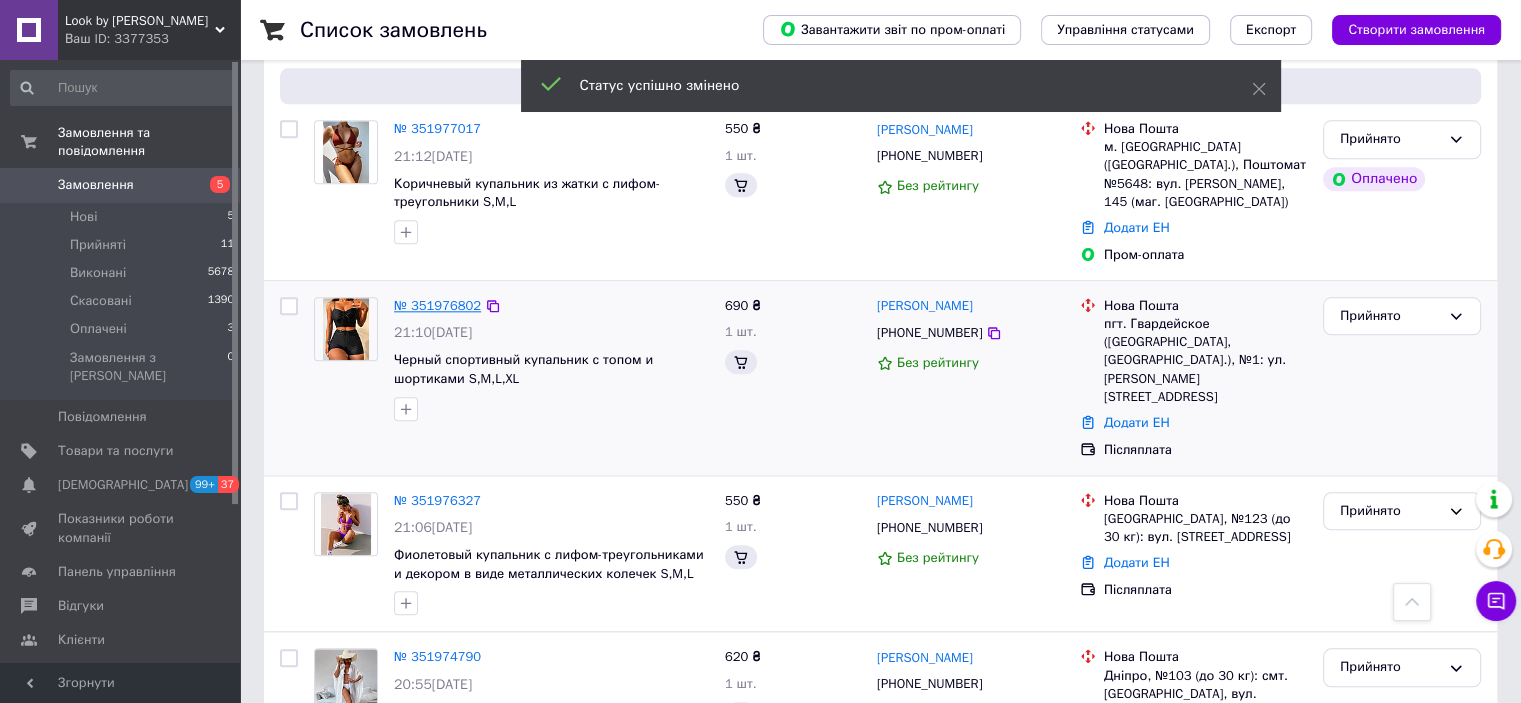 click on "№ 351976802" at bounding box center (437, 305) 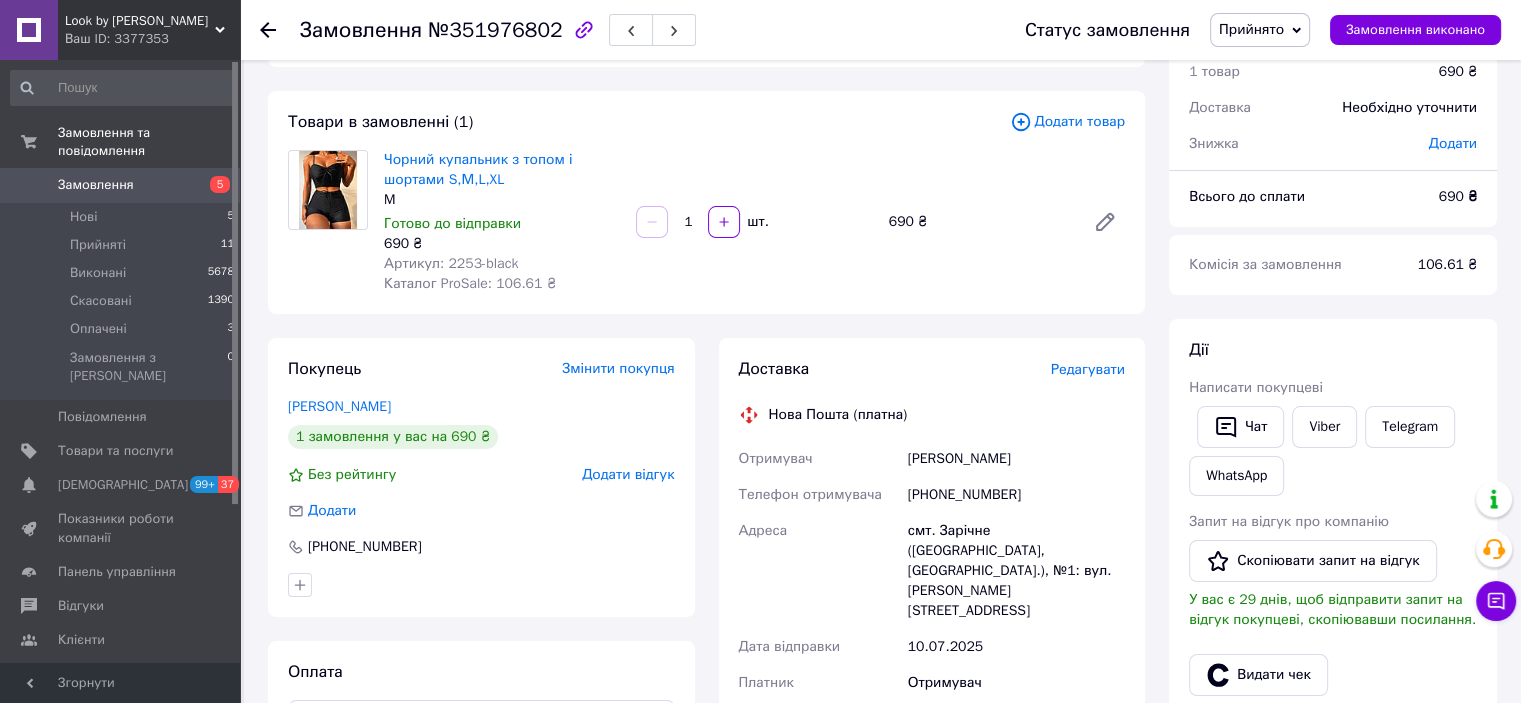 scroll, scrollTop: 200, scrollLeft: 0, axis: vertical 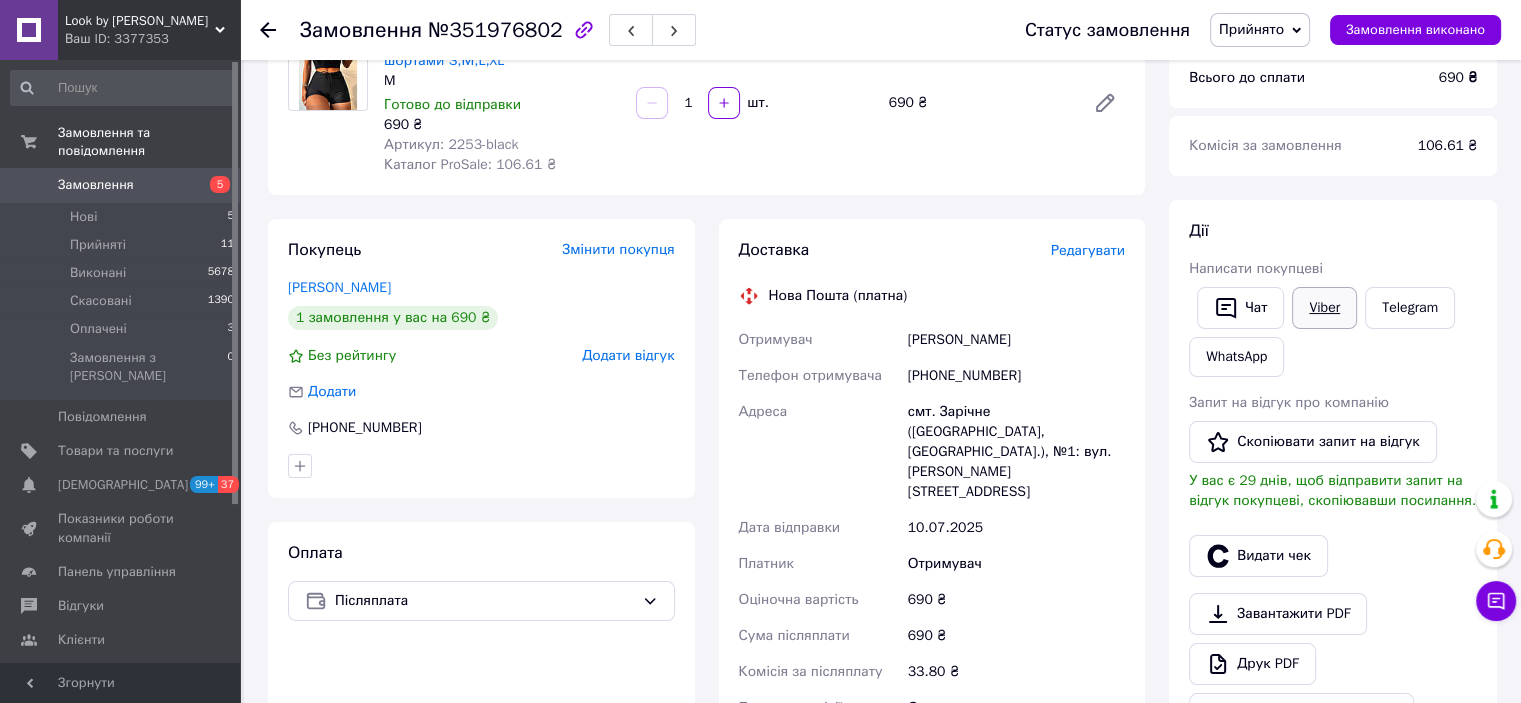 click on "Viber" at bounding box center (1324, 308) 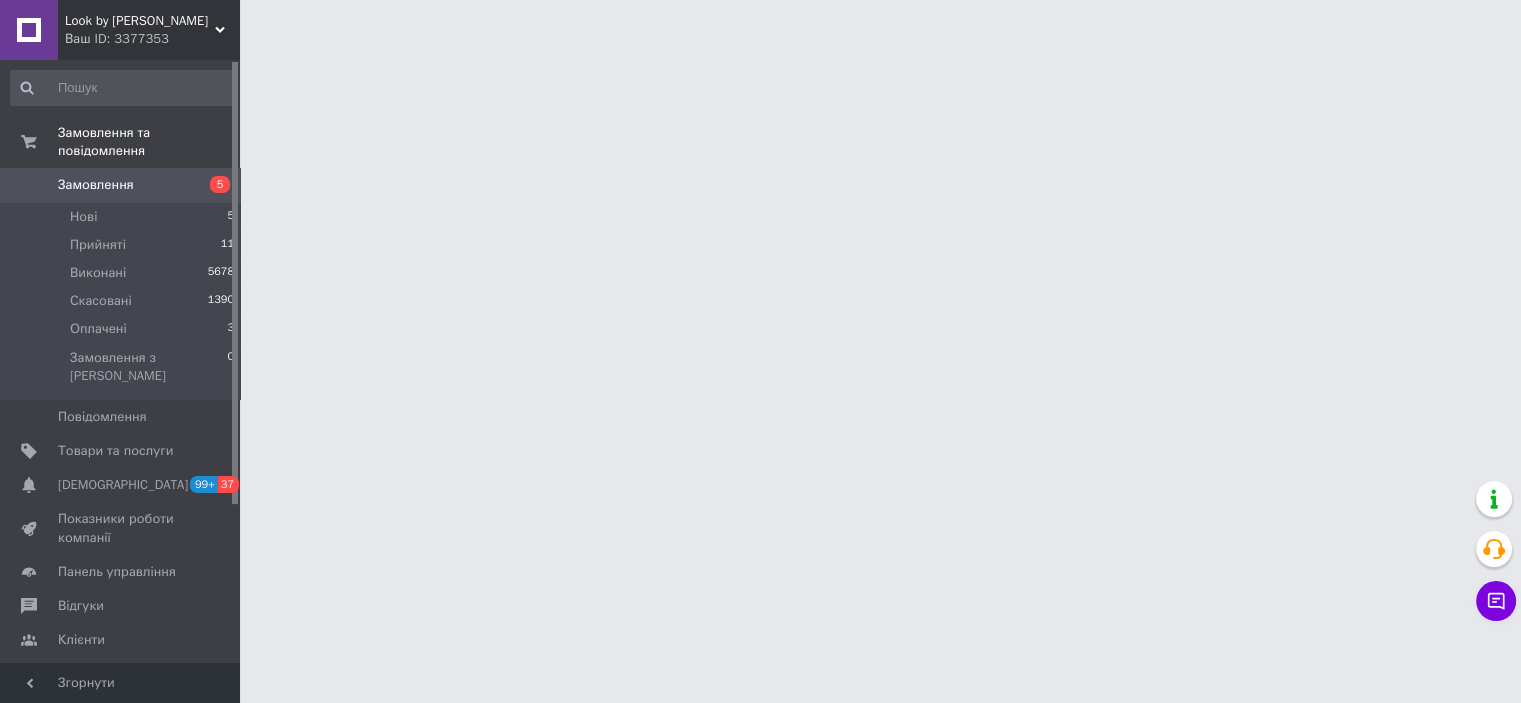 scroll, scrollTop: 0, scrollLeft: 0, axis: both 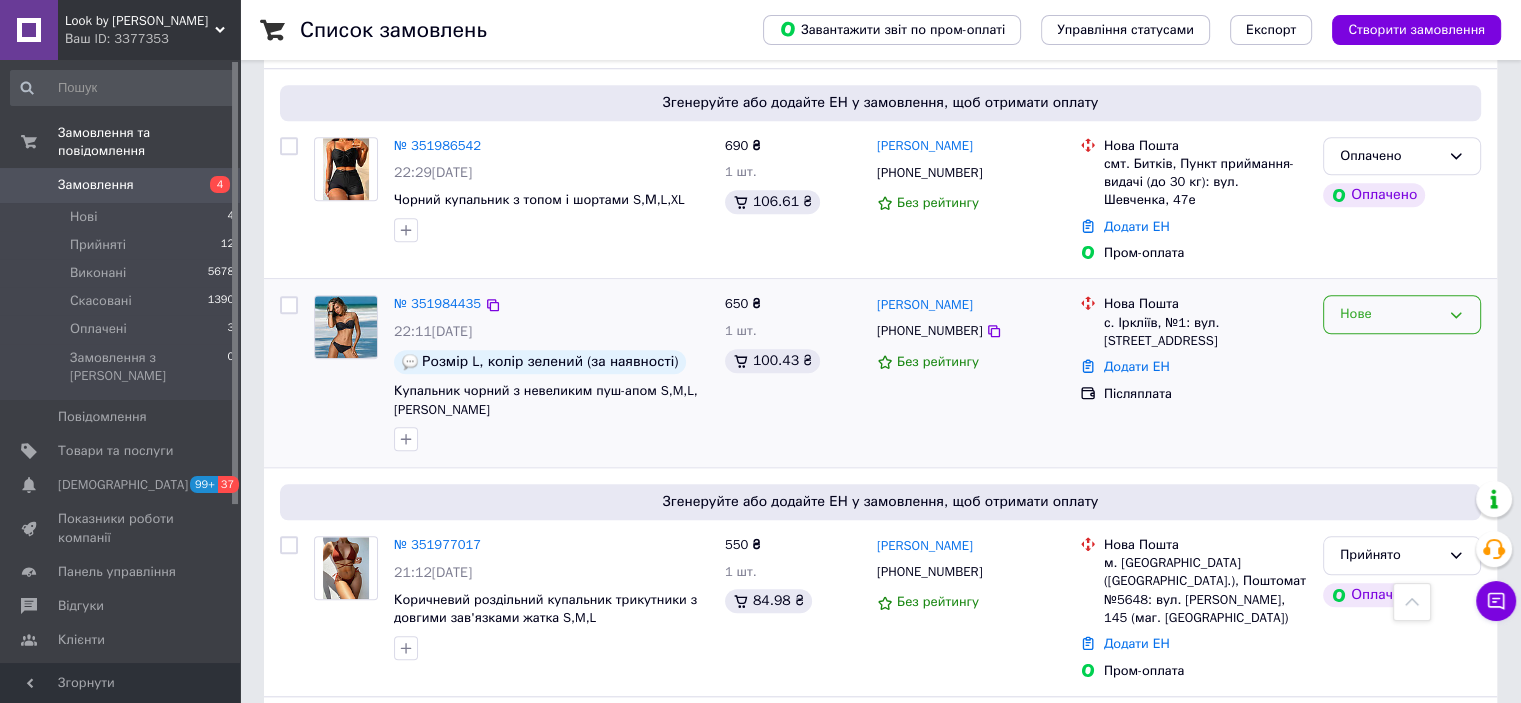 click on "Нове" at bounding box center (1402, 314) 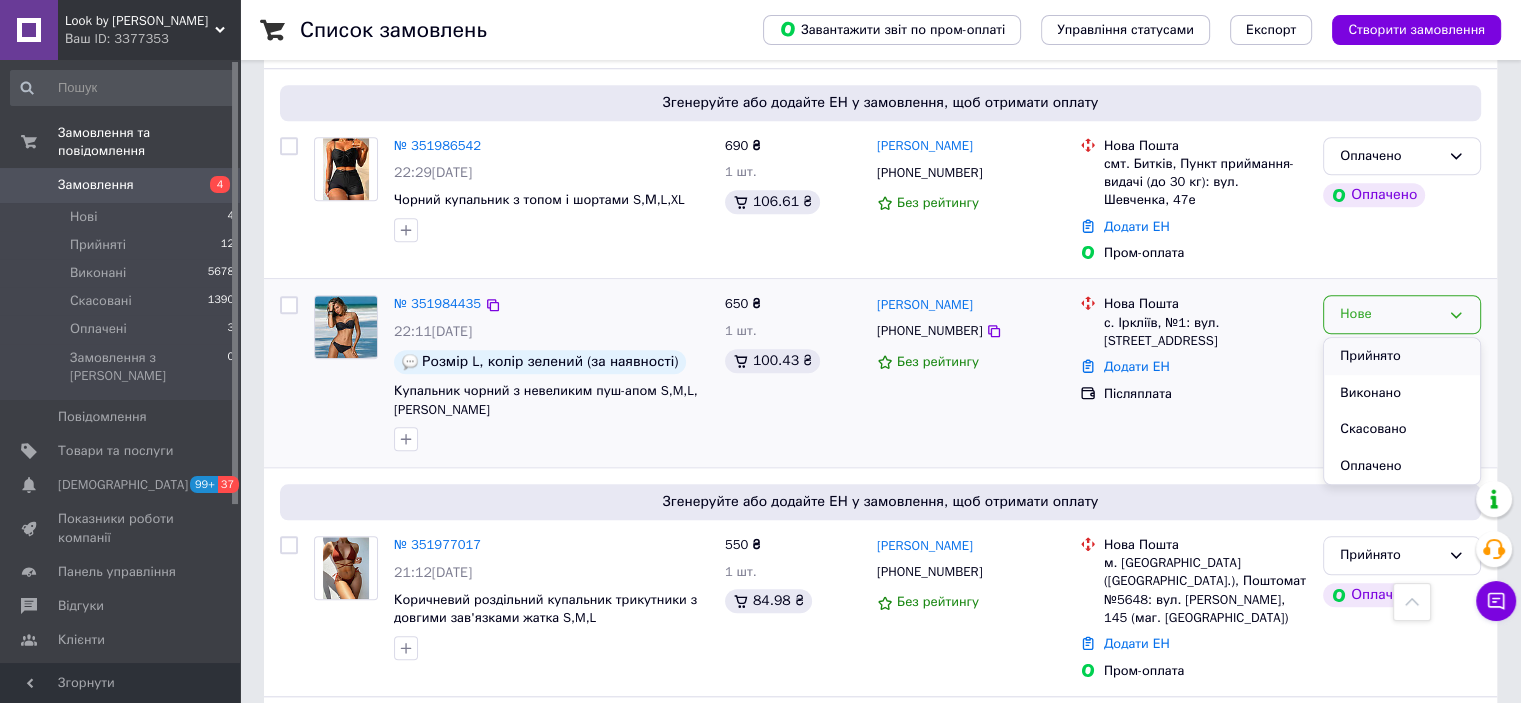 click on "Прийнято" at bounding box center (1402, 356) 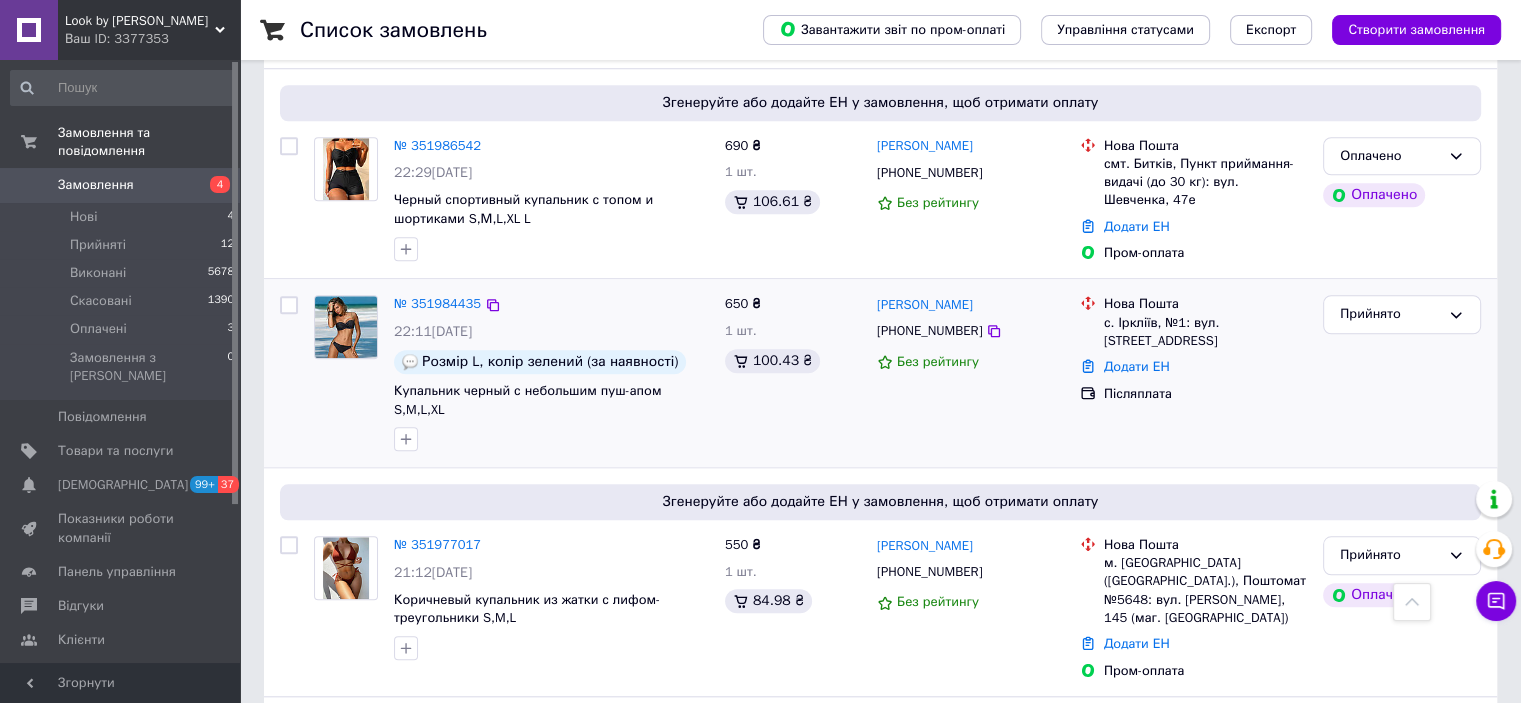 scroll, scrollTop: 1716, scrollLeft: 0, axis: vertical 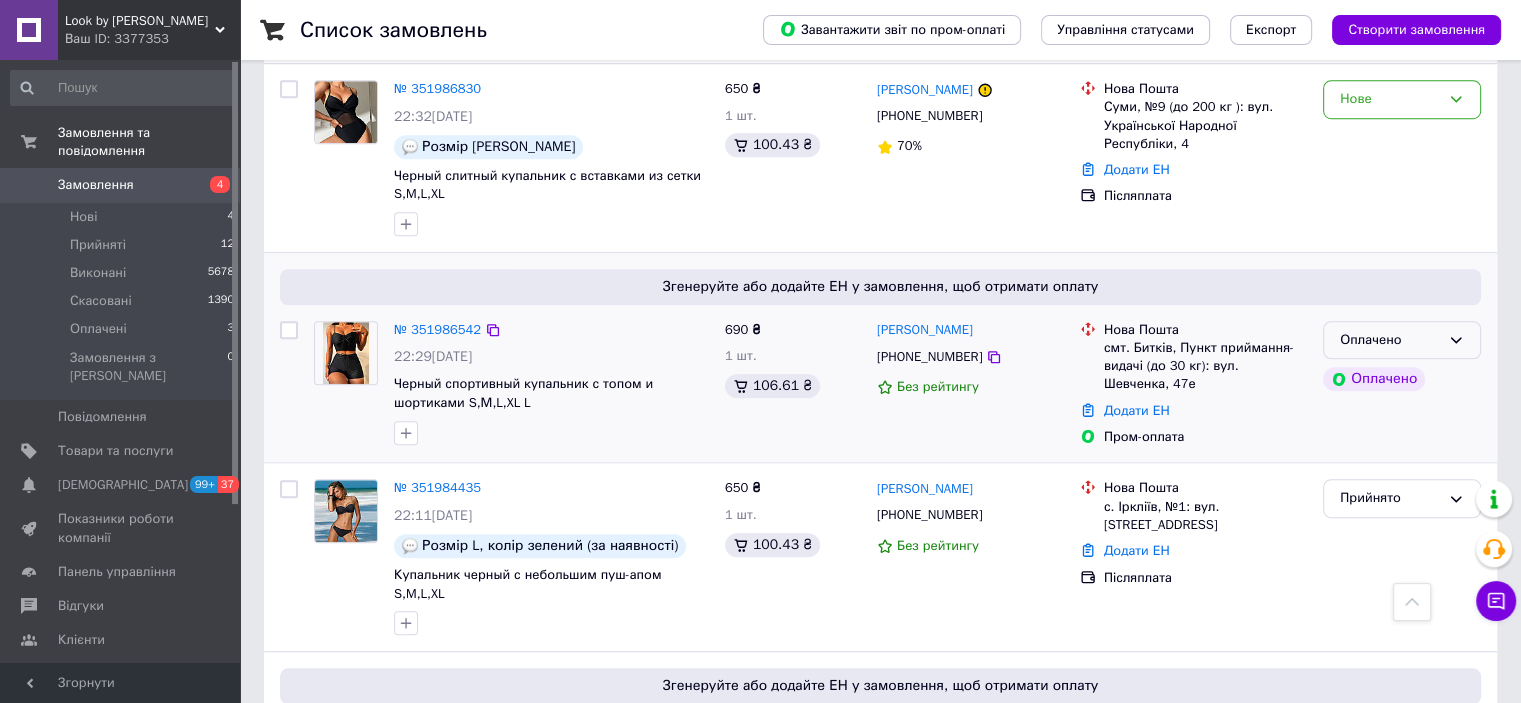 click 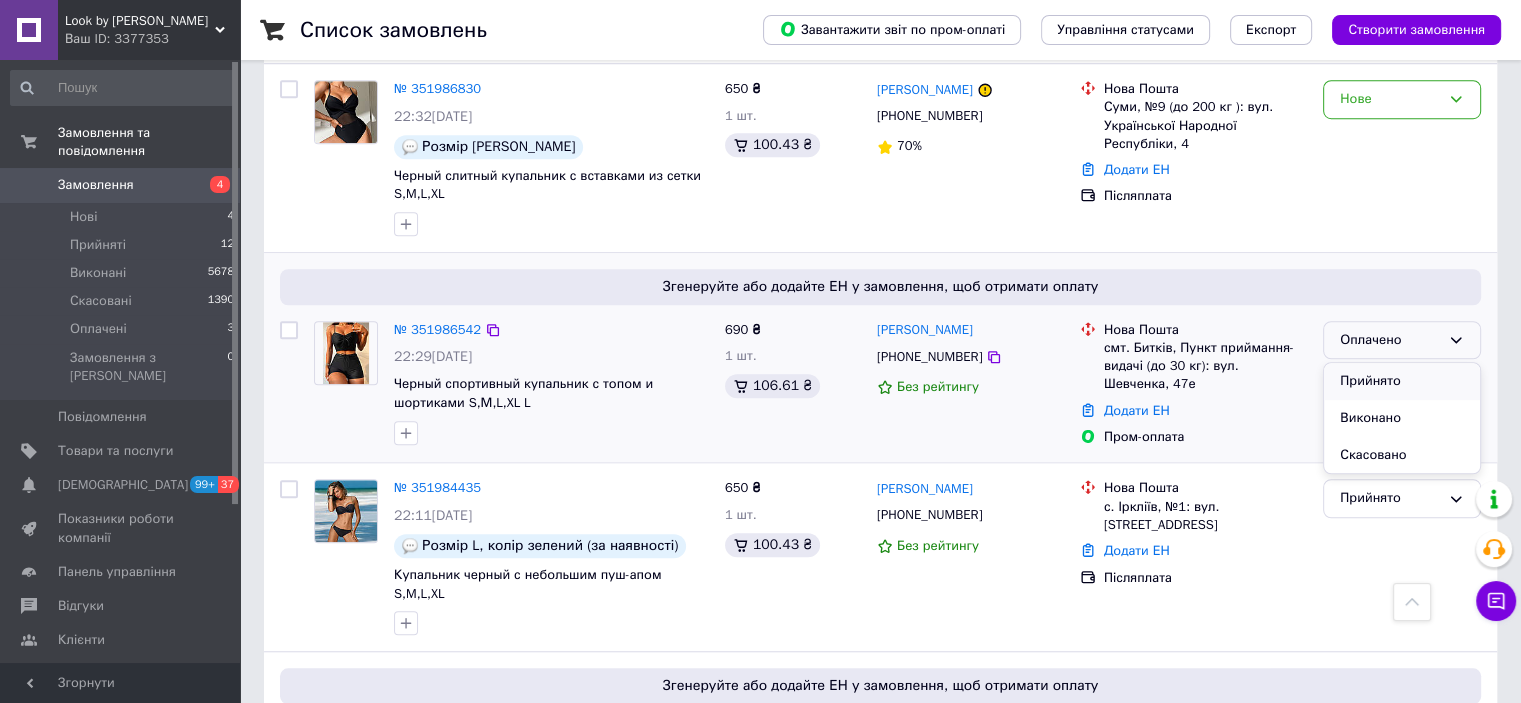 click on "Прийнято" at bounding box center (1402, 381) 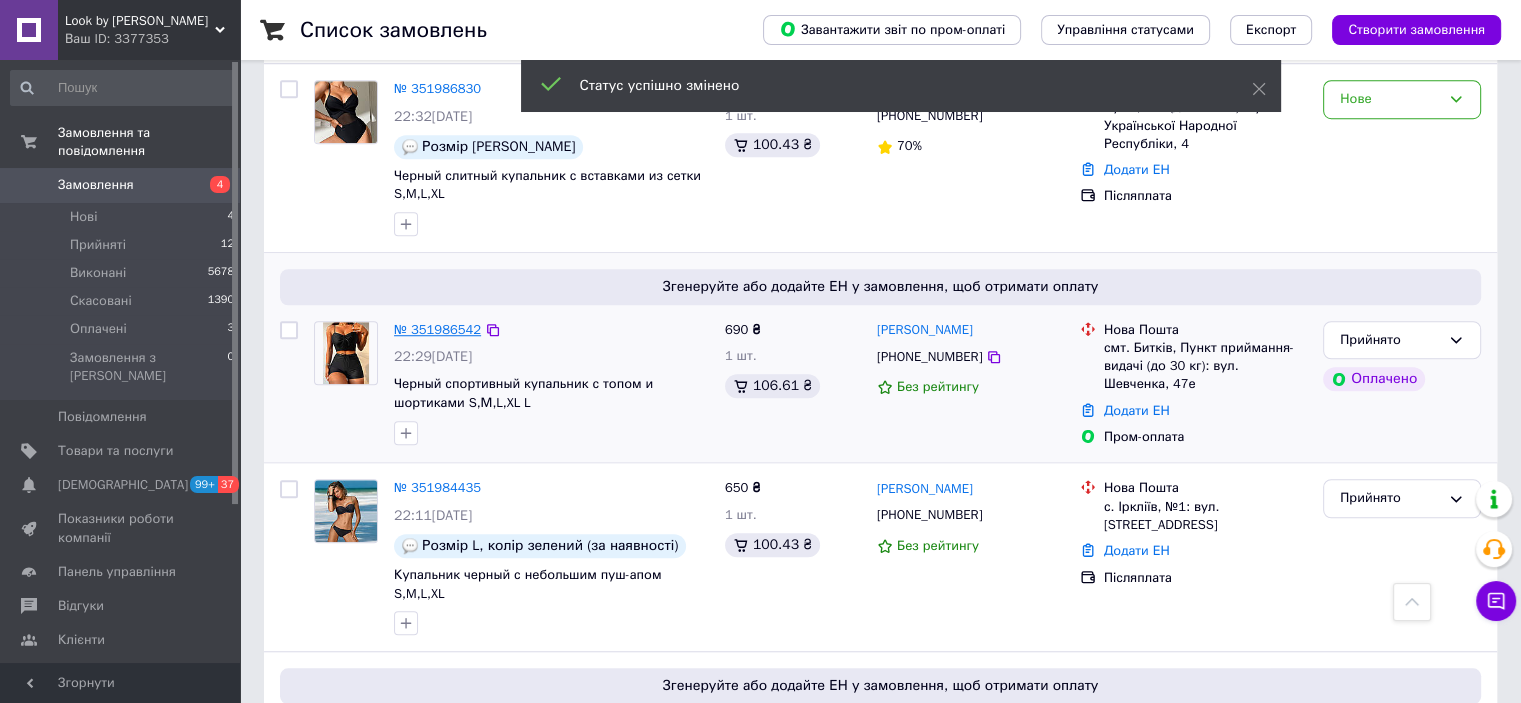 click on "№ 351986542" at bounding box center [437, 329] 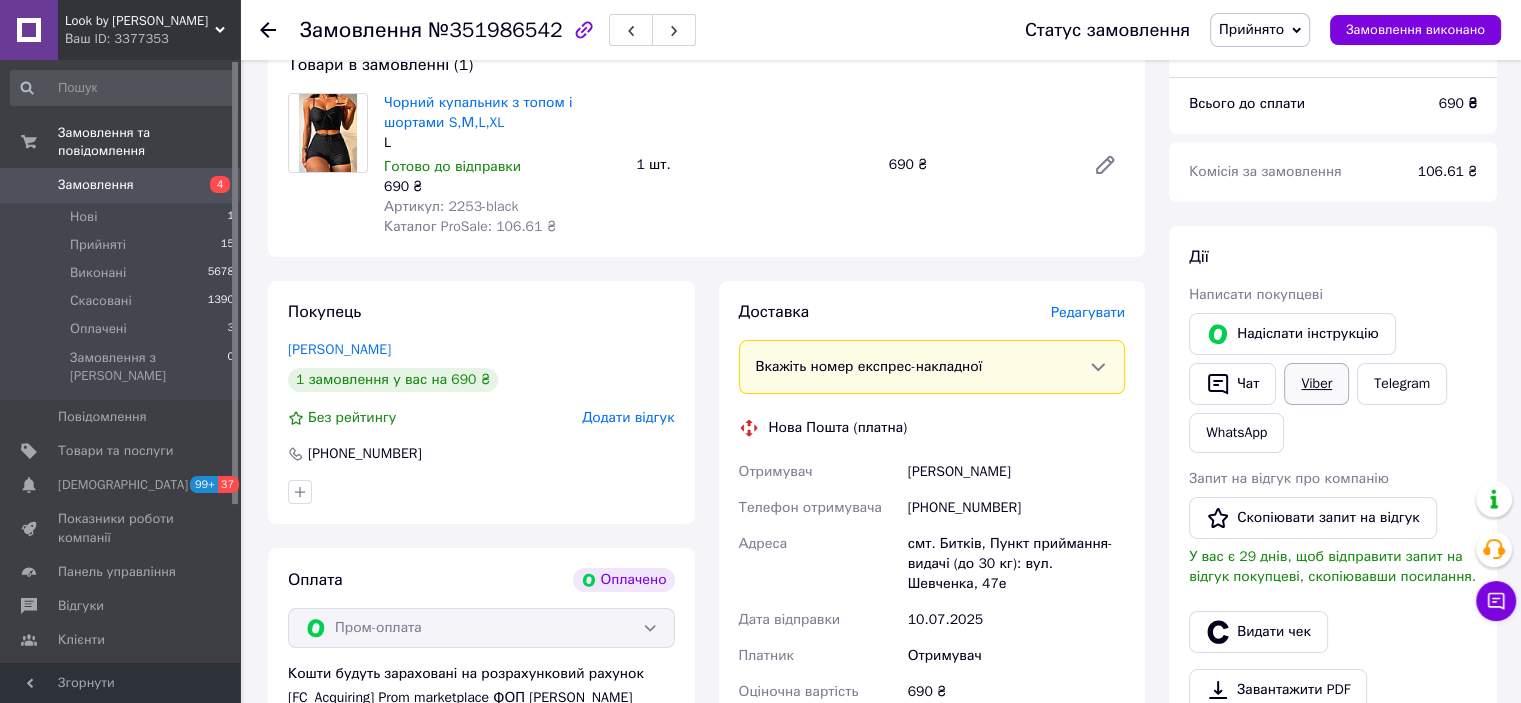 click on "Viber" at bounding box center (1316, 384) 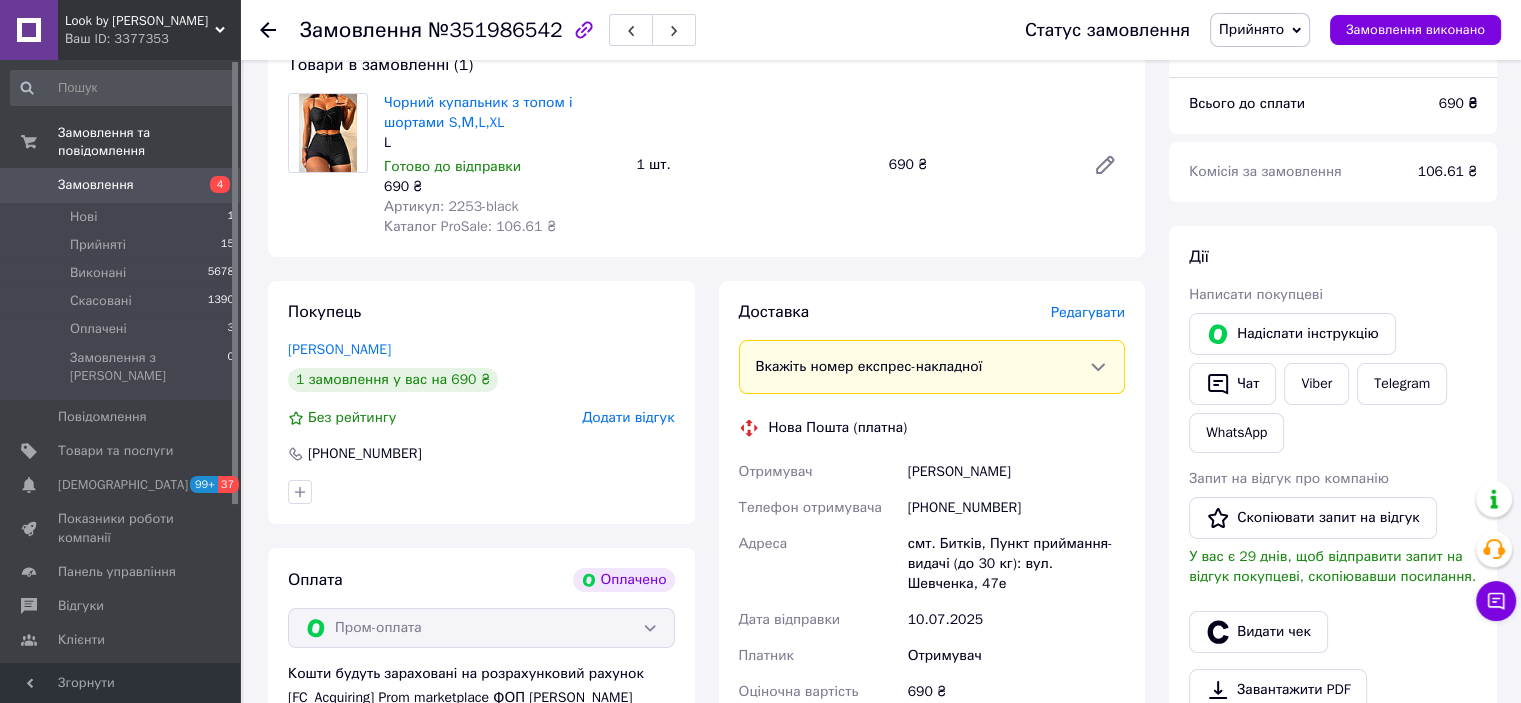 click on "Замовлення" at bounding box center (121, 185) 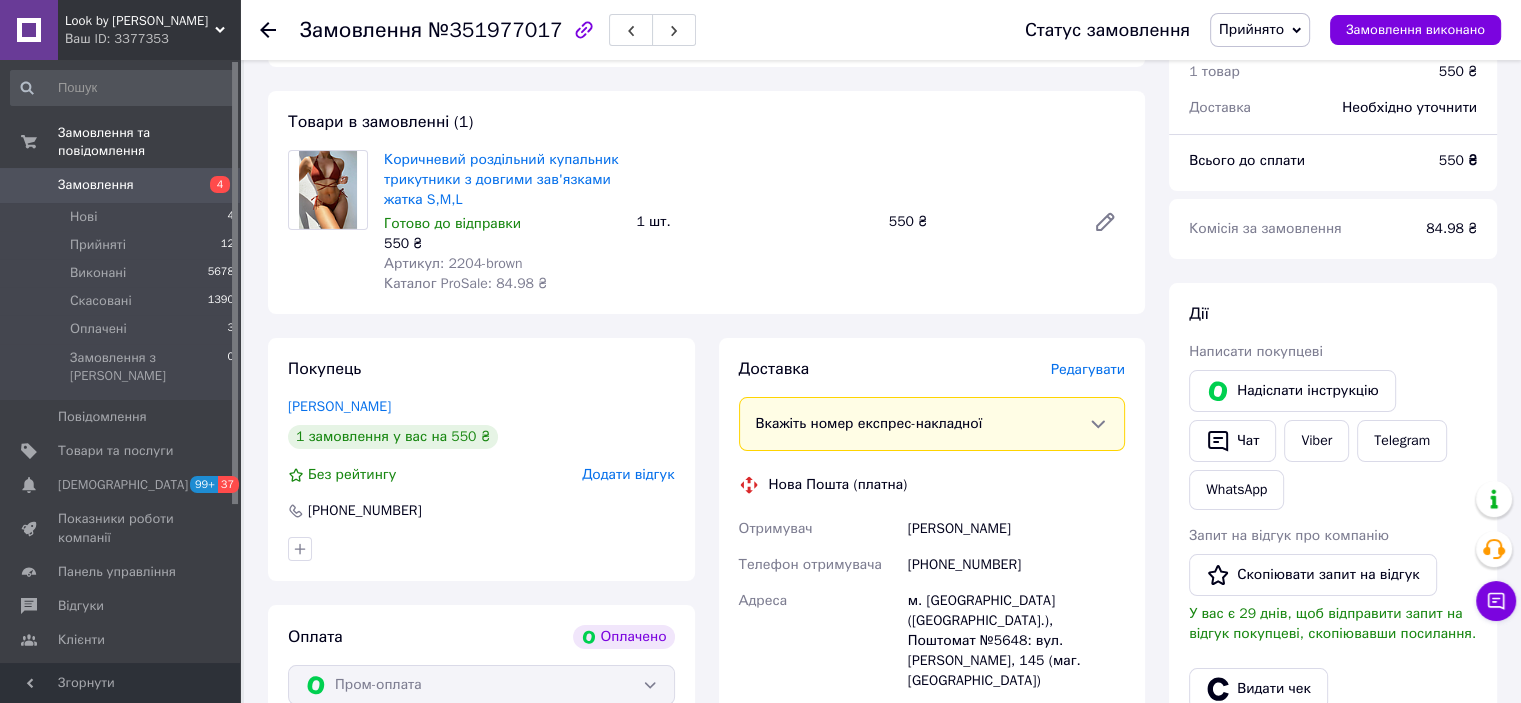 scroll, scrollTop: 200, scrollLeft: 0, axis: vertical 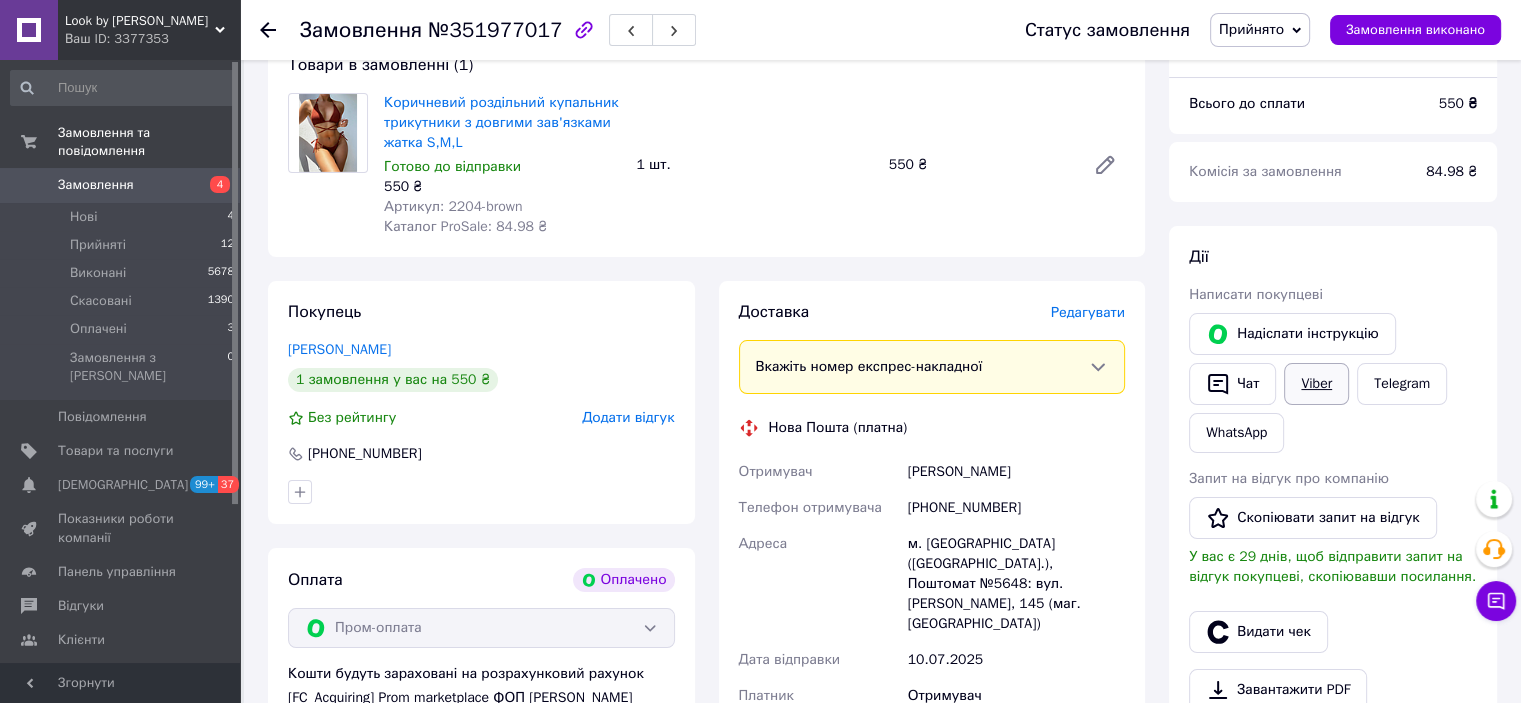 click on "Viber" at bounding box center [1316, 384] 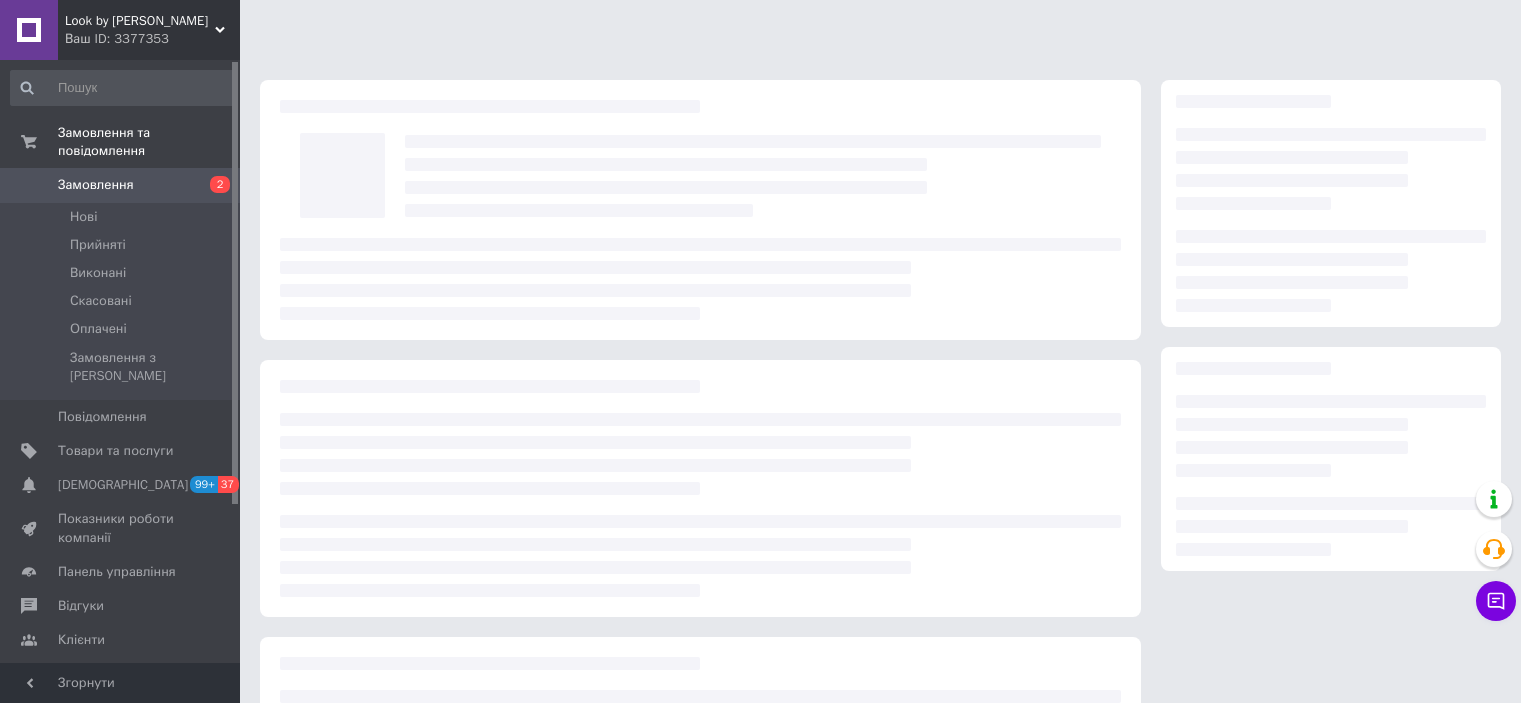 scroll, scrollTop: 0, scrollLeft: 0, axis: both 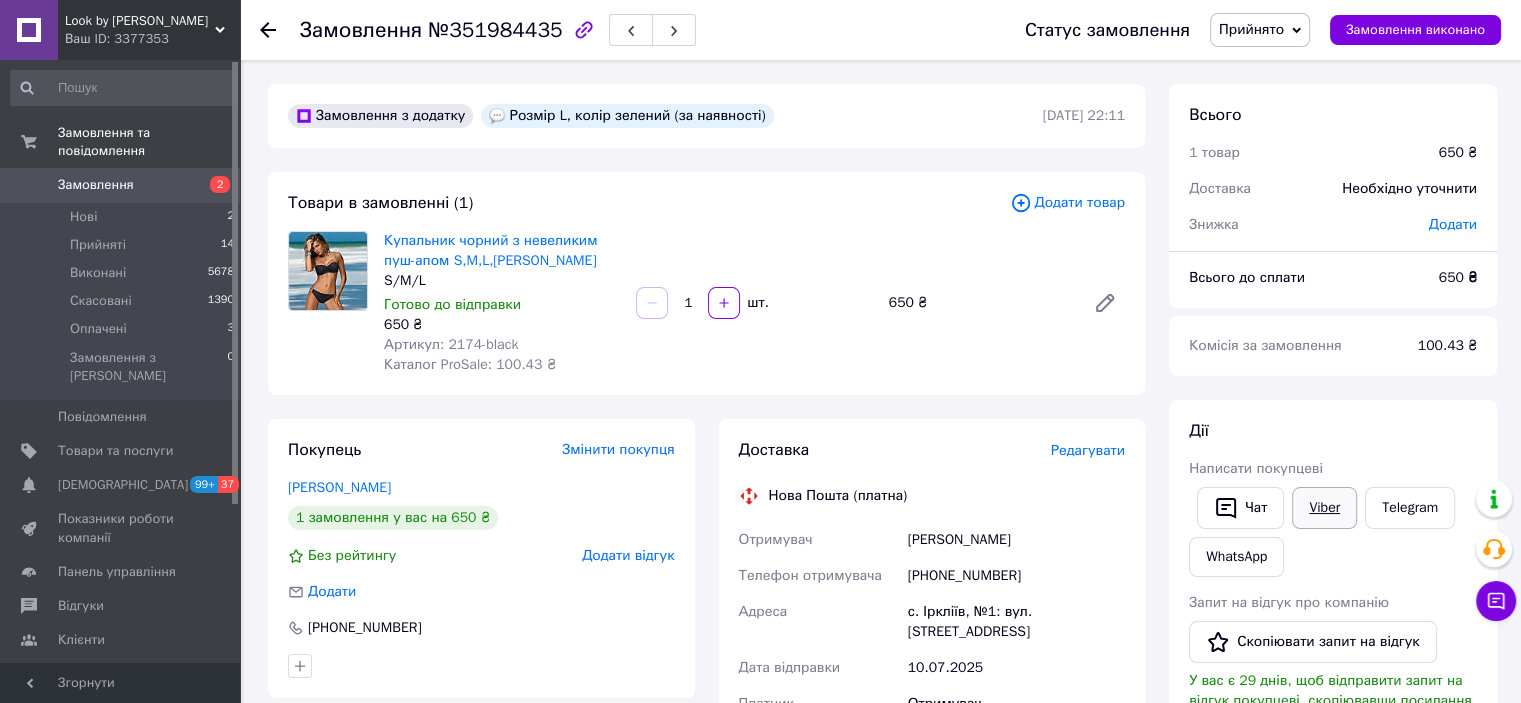 click on "Viber" at bounding box center [1324, 508] 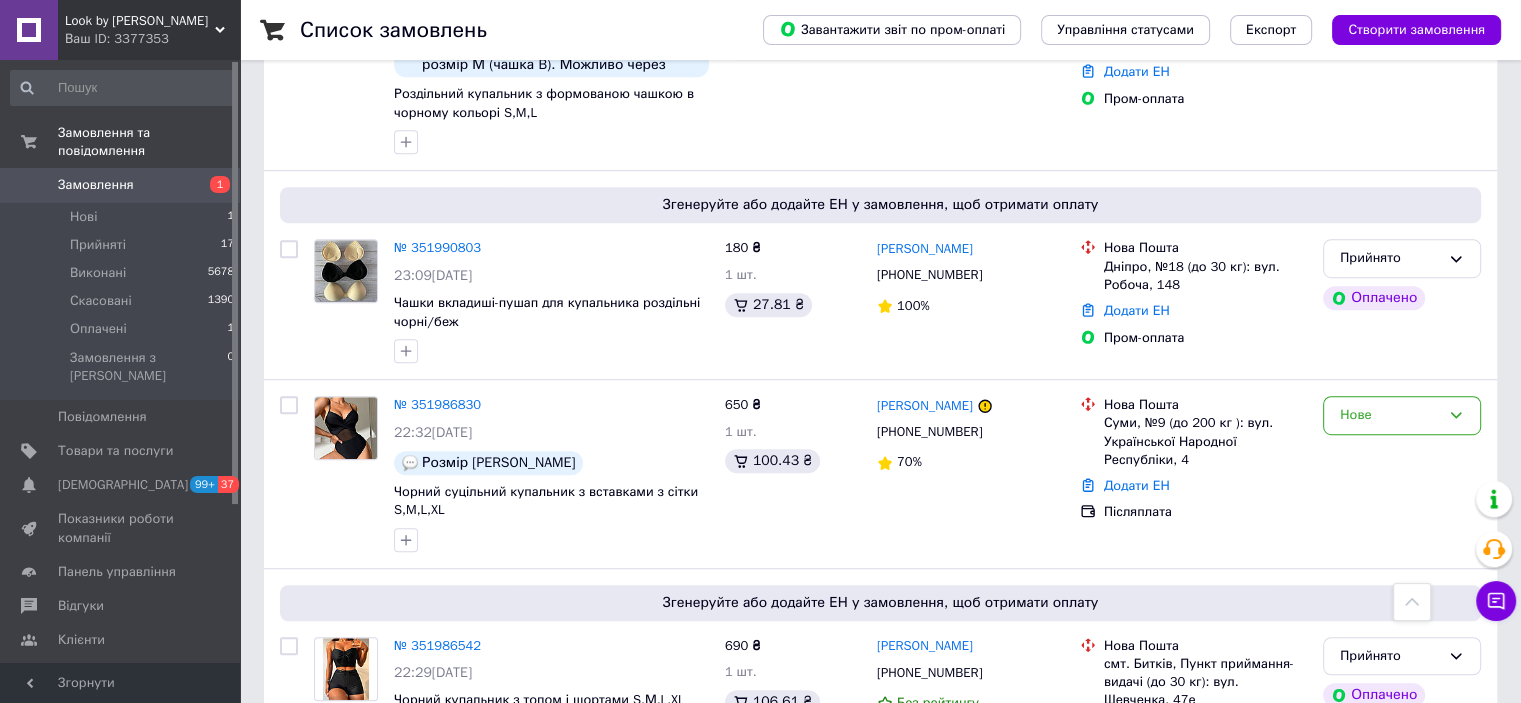 scroll, scrollTop: 1300, scrollLeft: 0, axis: vertical 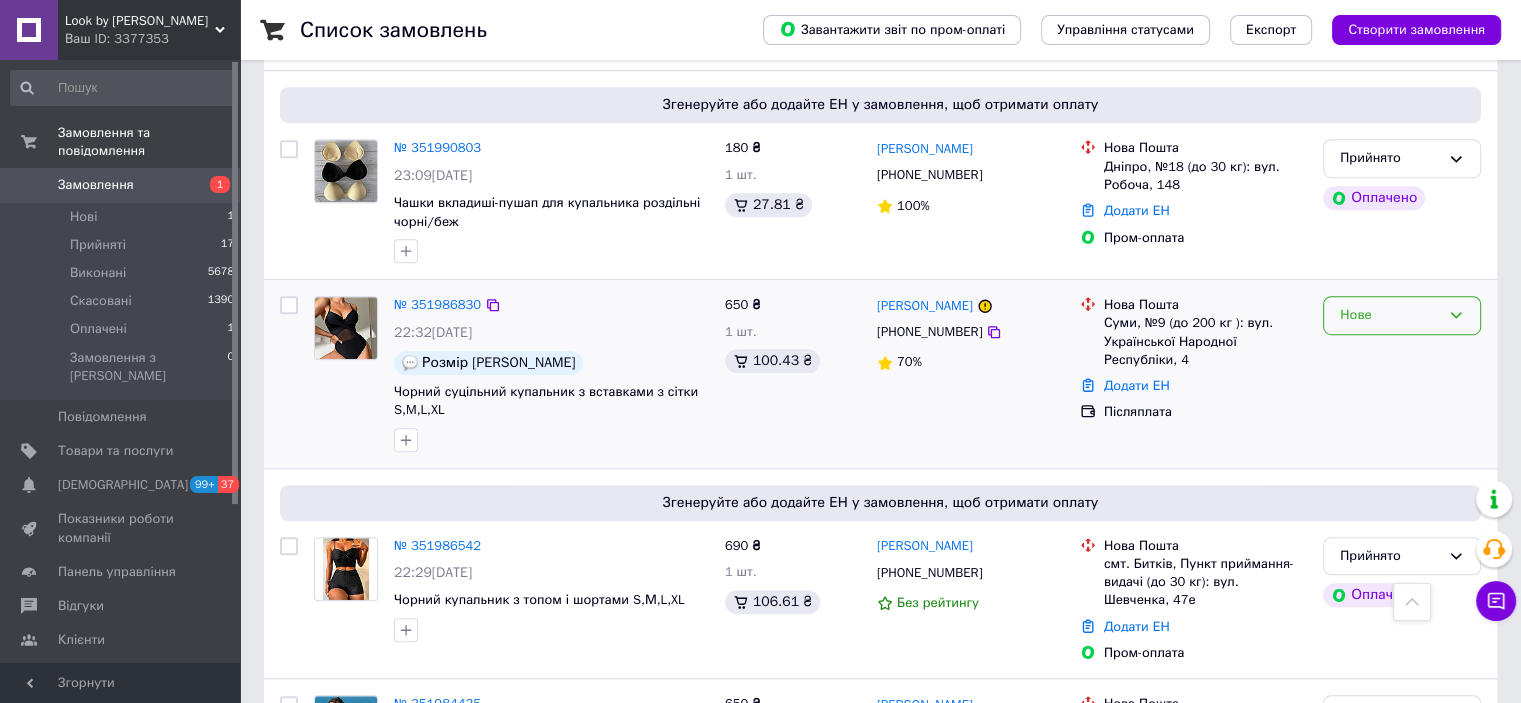 click on "Нове" at bounding box center (1402, 315) 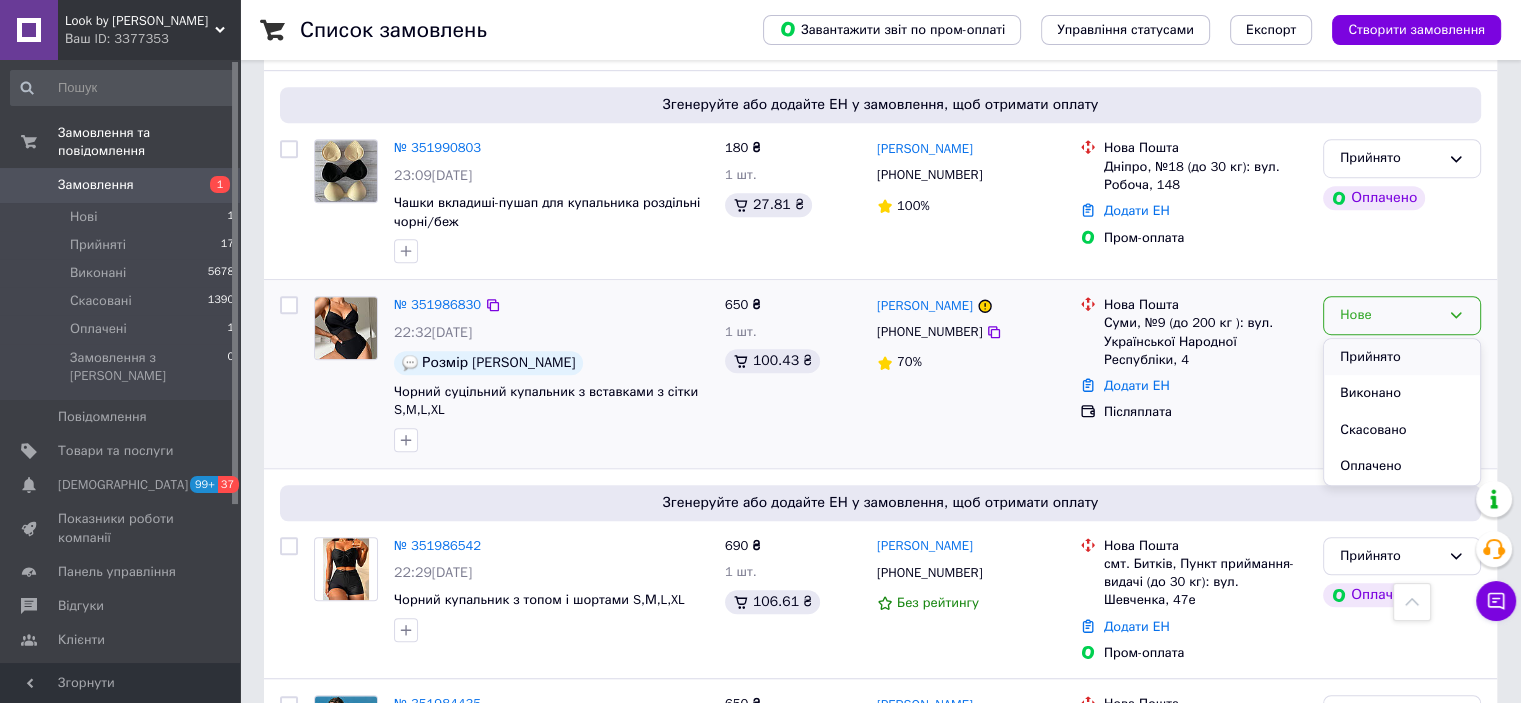 click on "Прийнято" at bounding box center [1402, 357] 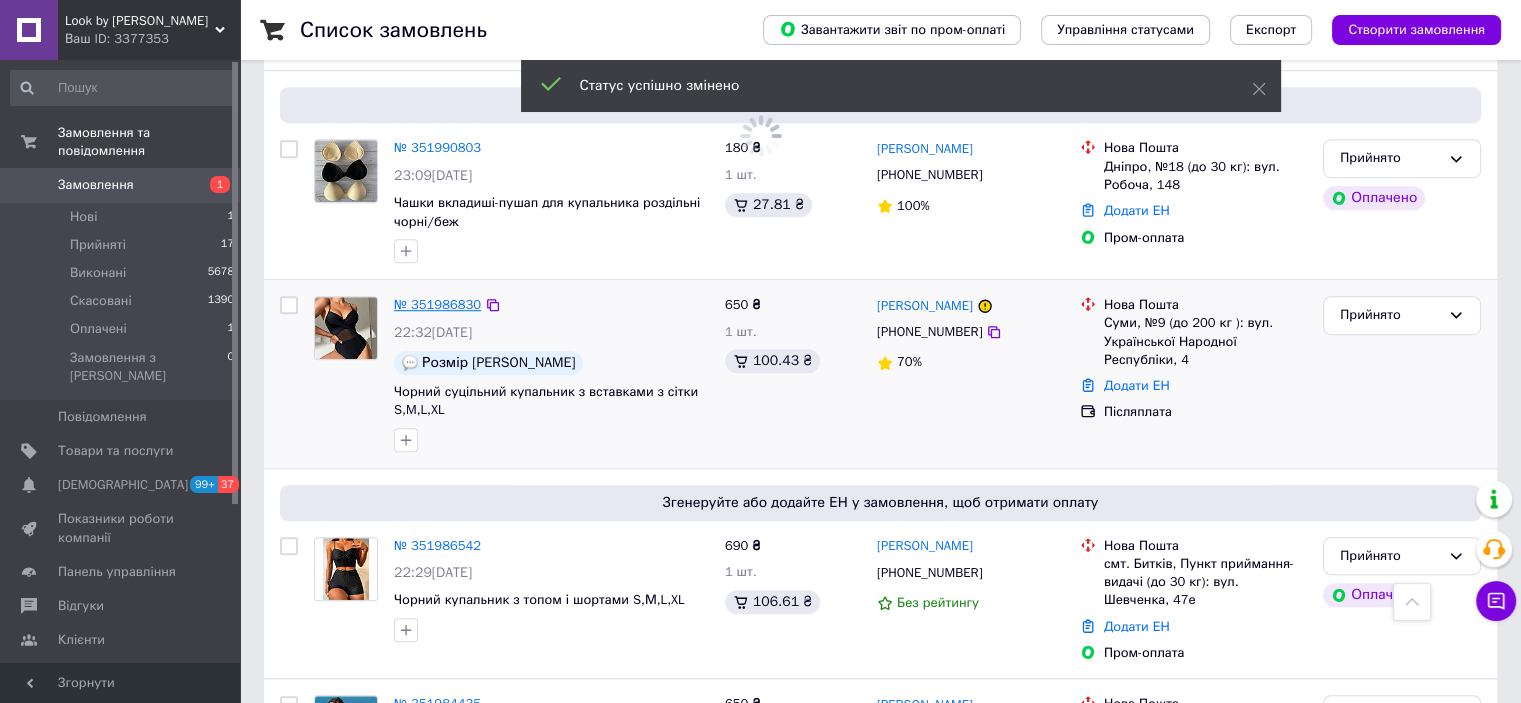 click on "№ 351986830" at bounding box center [437, 304] 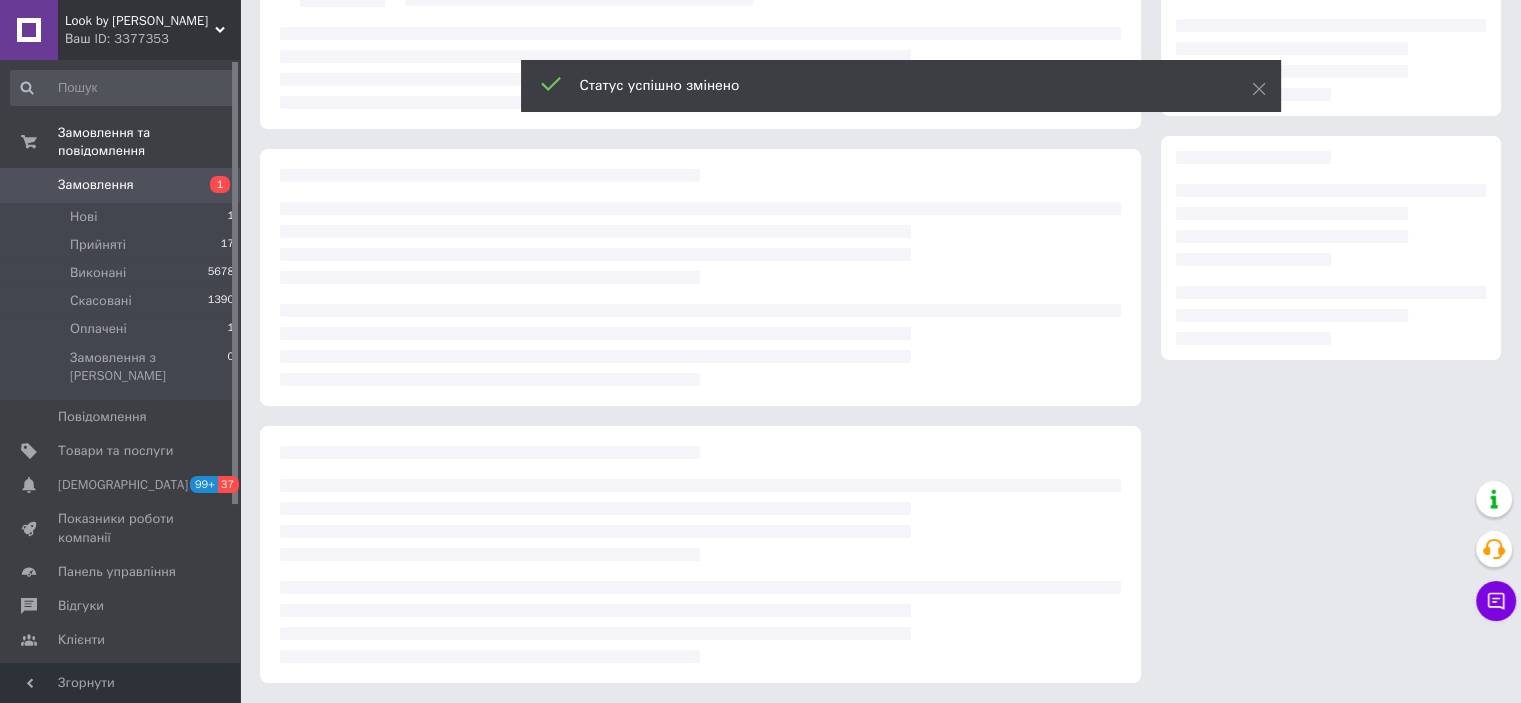 scroll, scrollTop: 0, scrollLeft: 0, axis: both 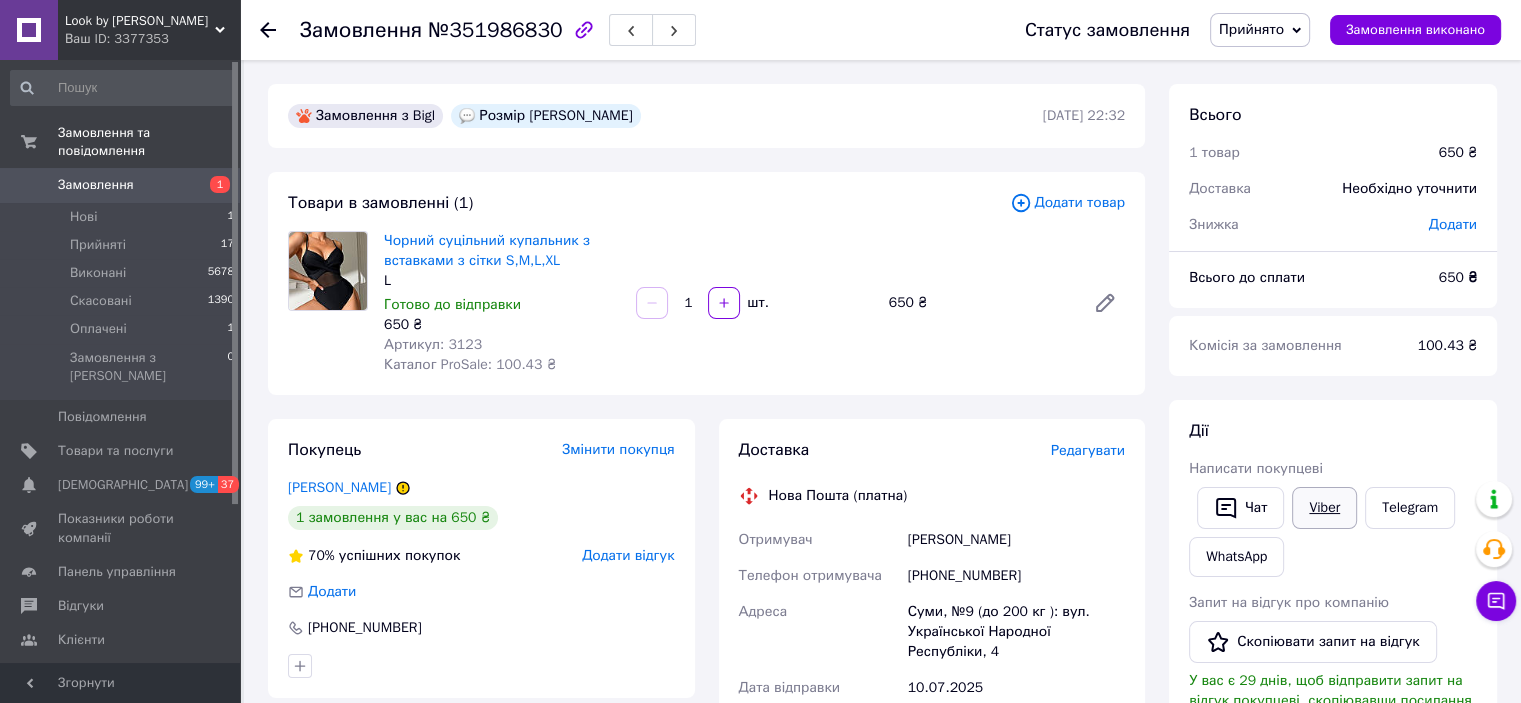click on "Viber" at bounding box center [1324, 508] 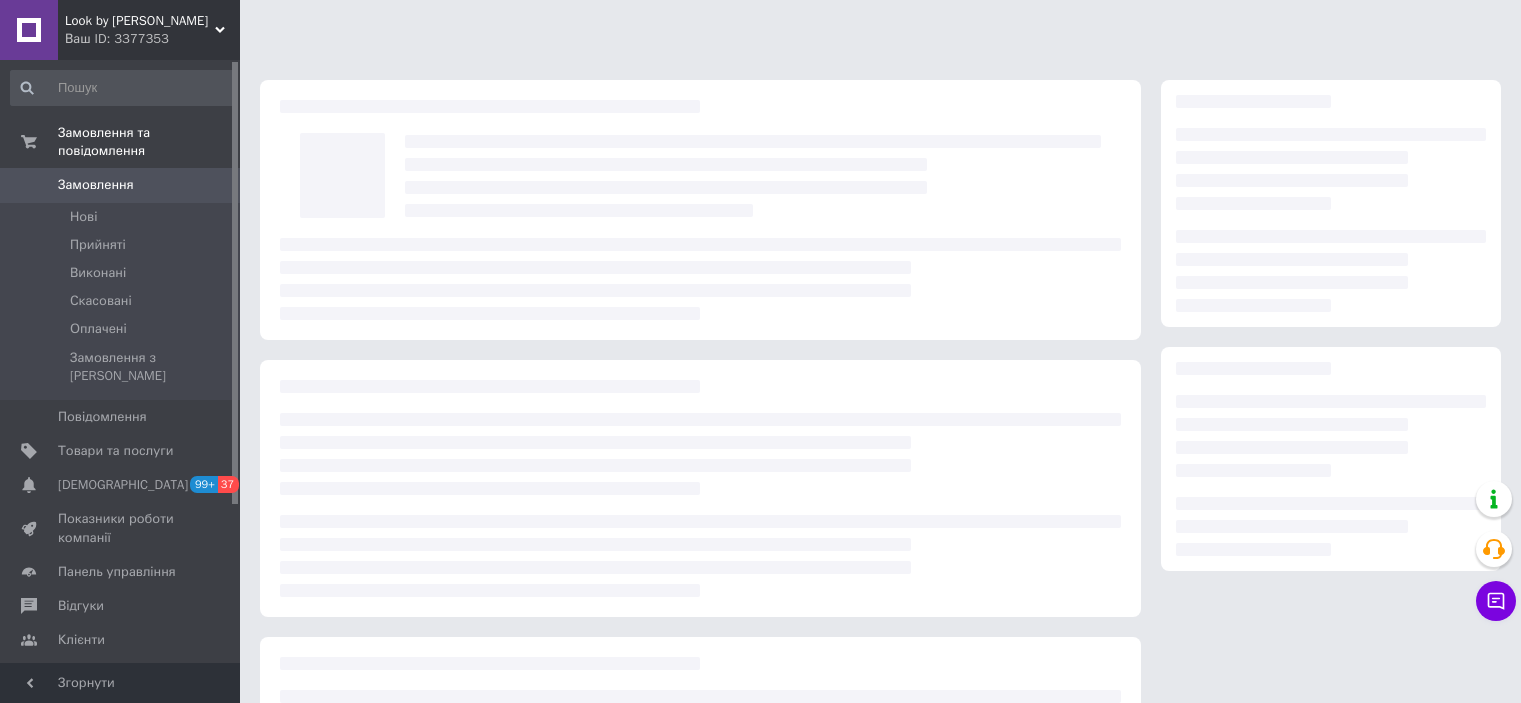 scroll, scrollTop: 0, scrollLeft: 0, axis: both 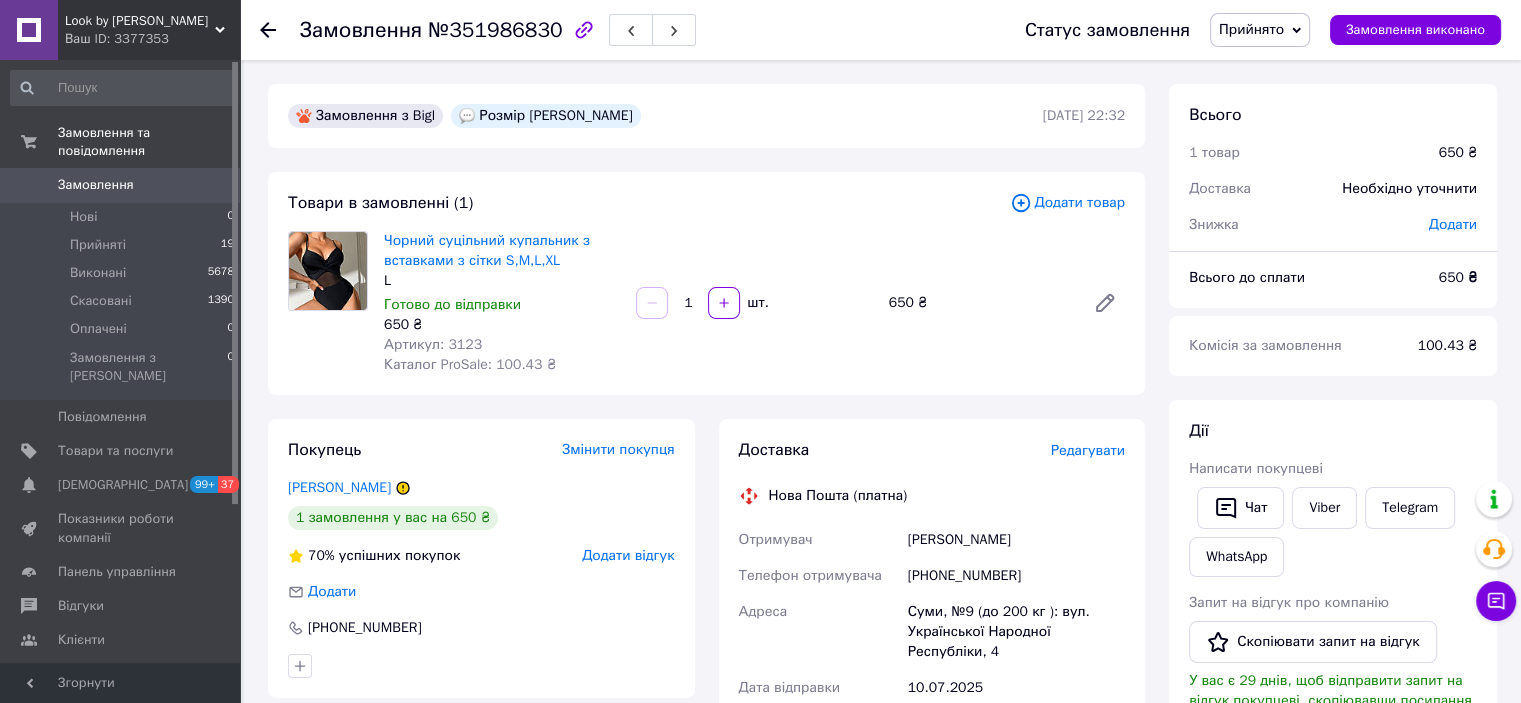 click on "Замовлення" at bounding box center (96, 185) 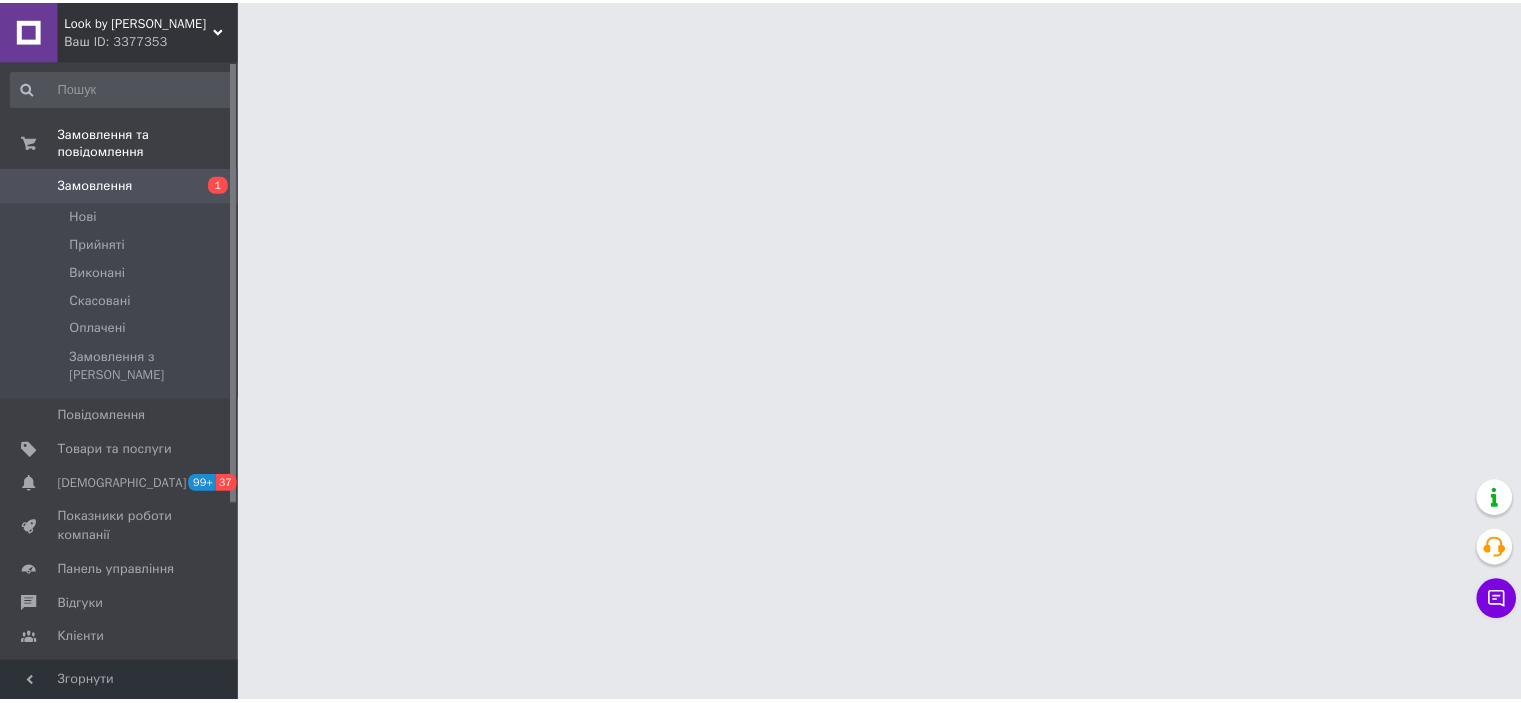 scroll, scrollTop: 0, scrollLeft: 0, axis: both 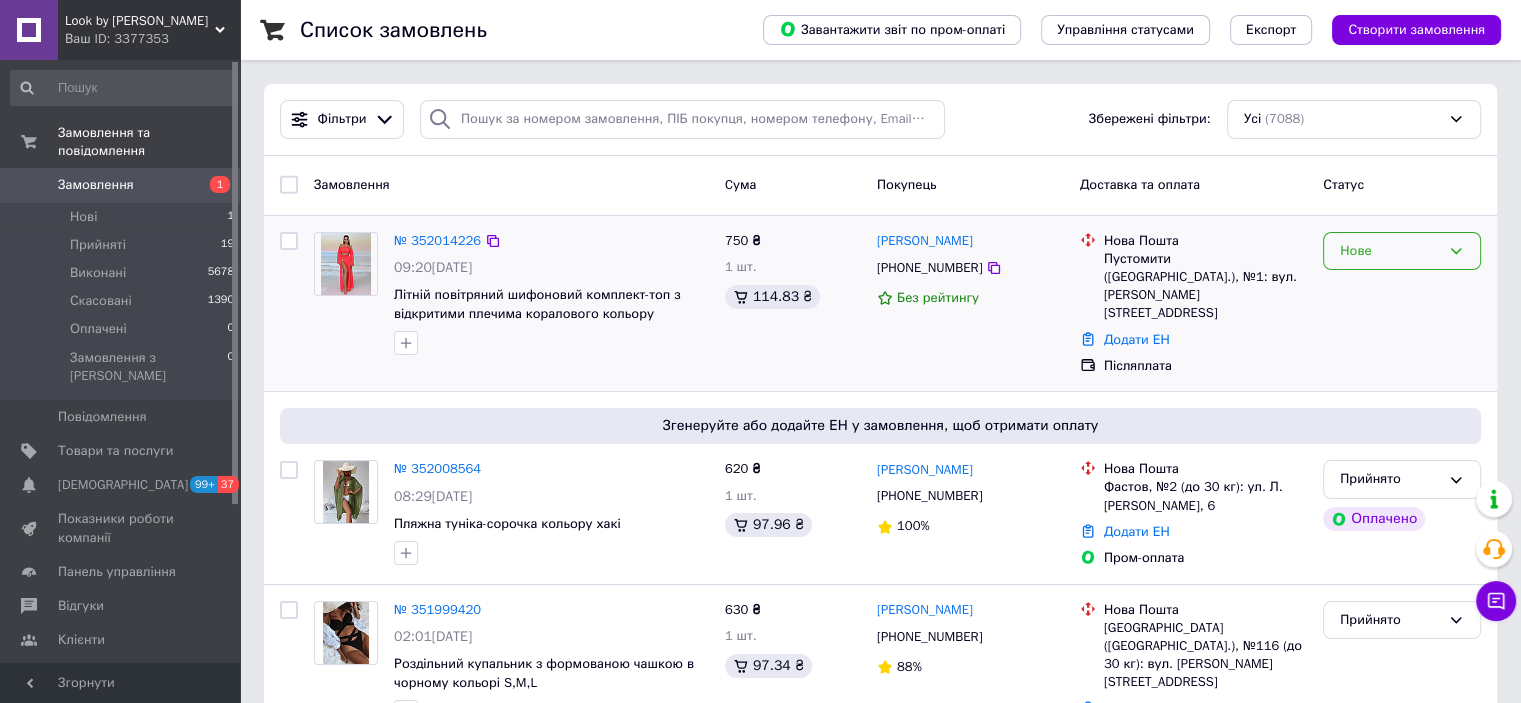 click 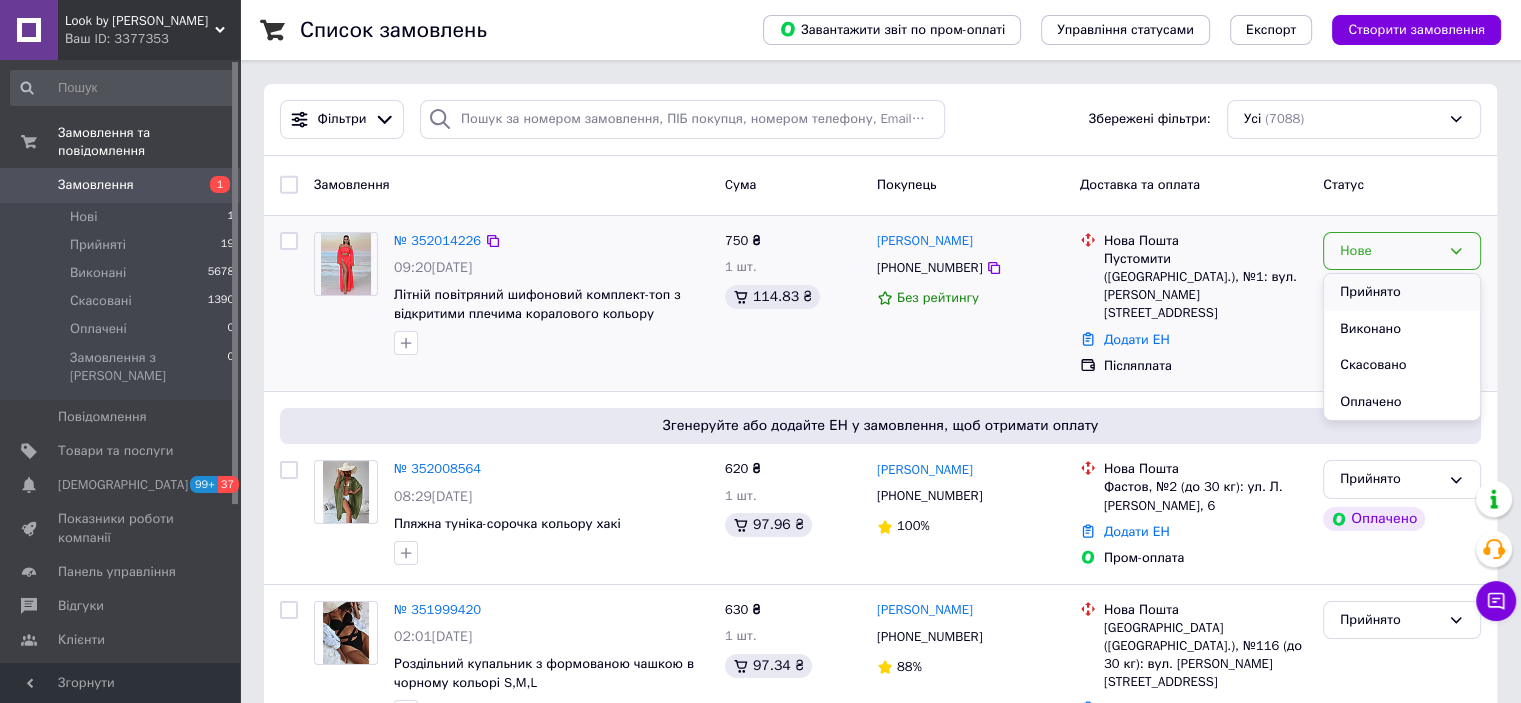 click on "Прийнято" at bounding box center [1402, 292] 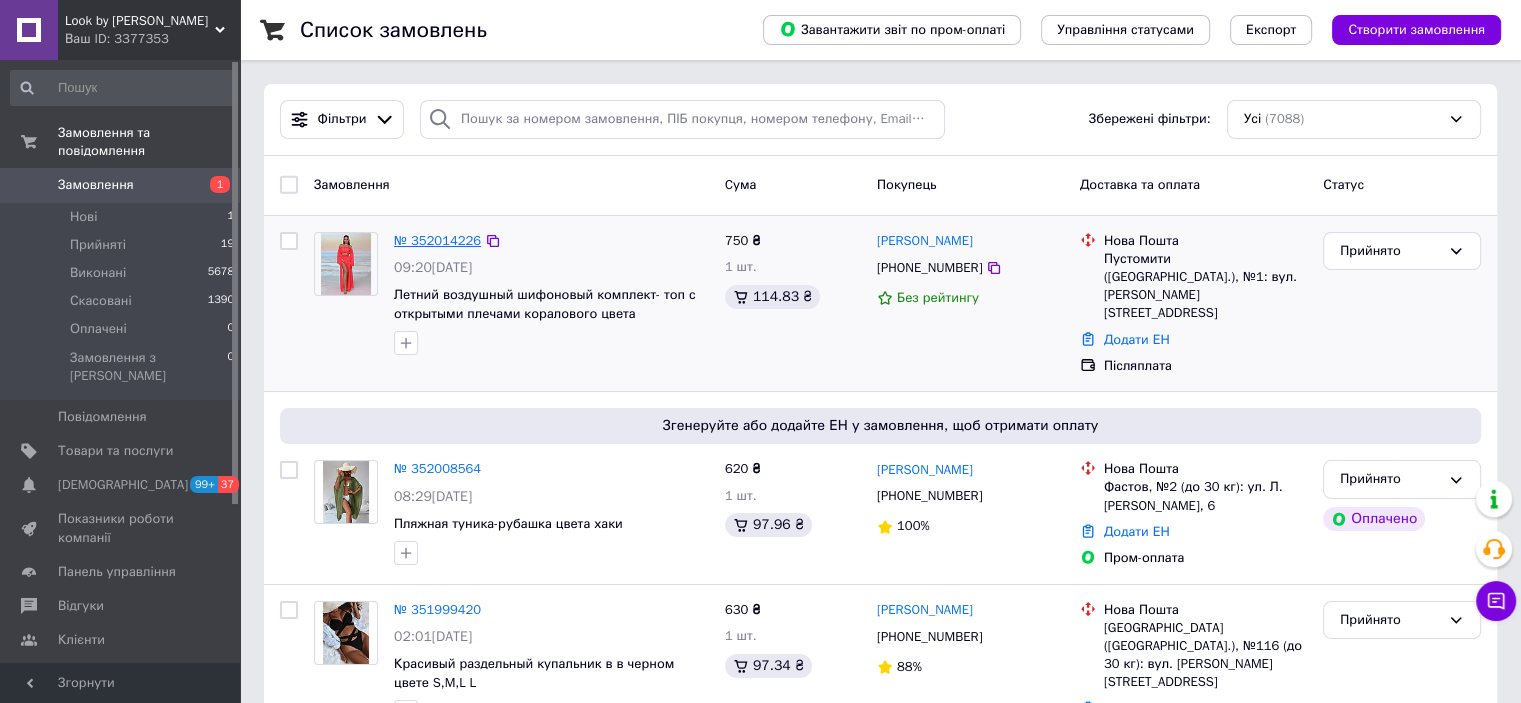 click on "№ 352014226" at bounding box center [437, 240] 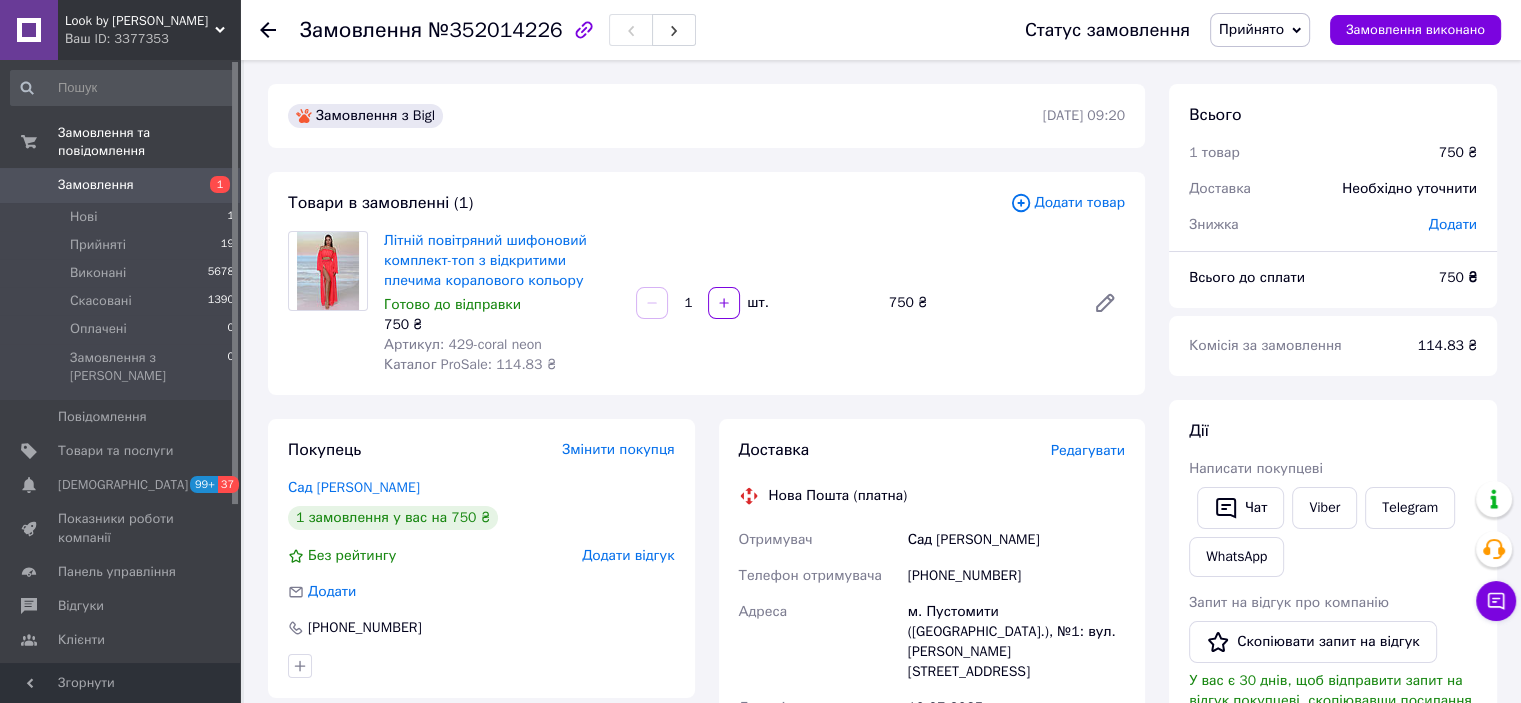 click on "Viber" at bounding box center (1324, 508) 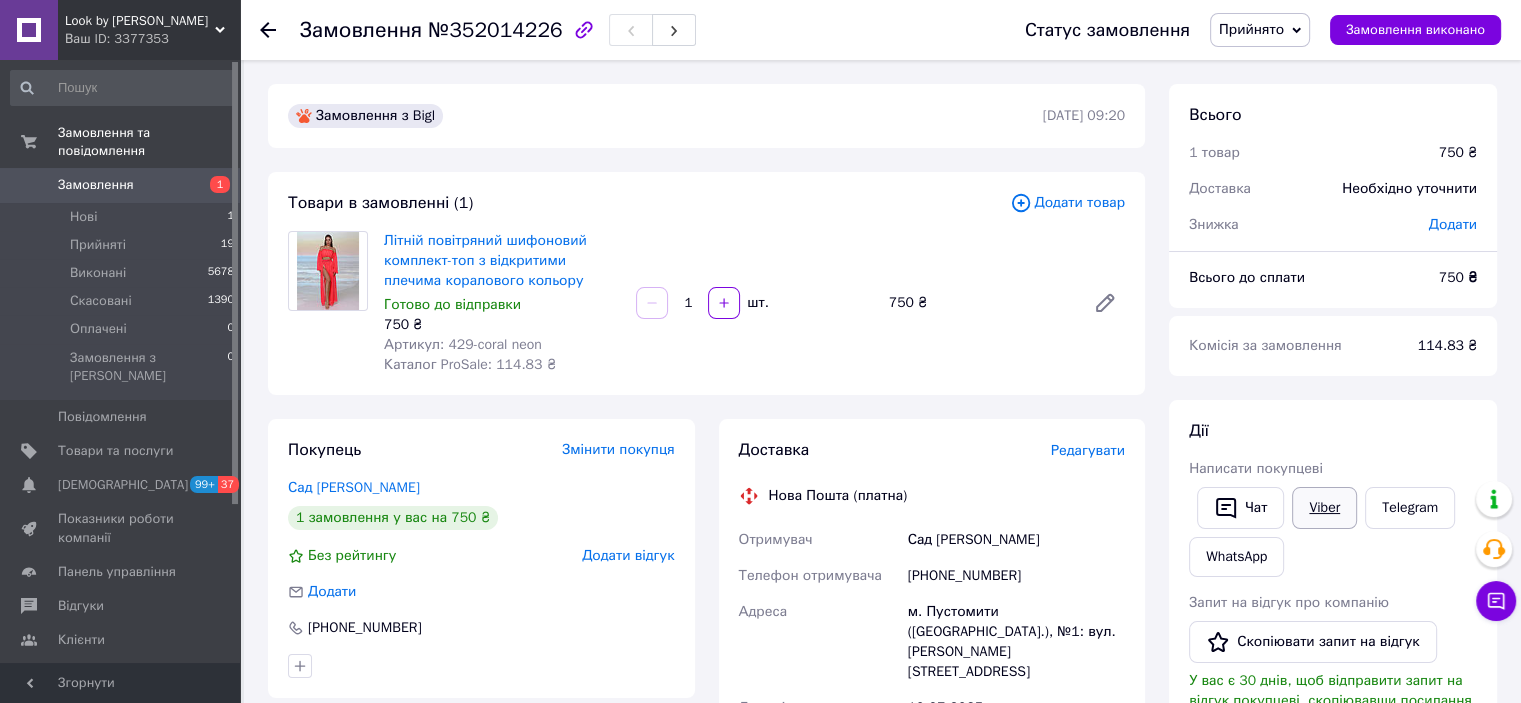 click on "Viber" at bounding box center (1324, 508) 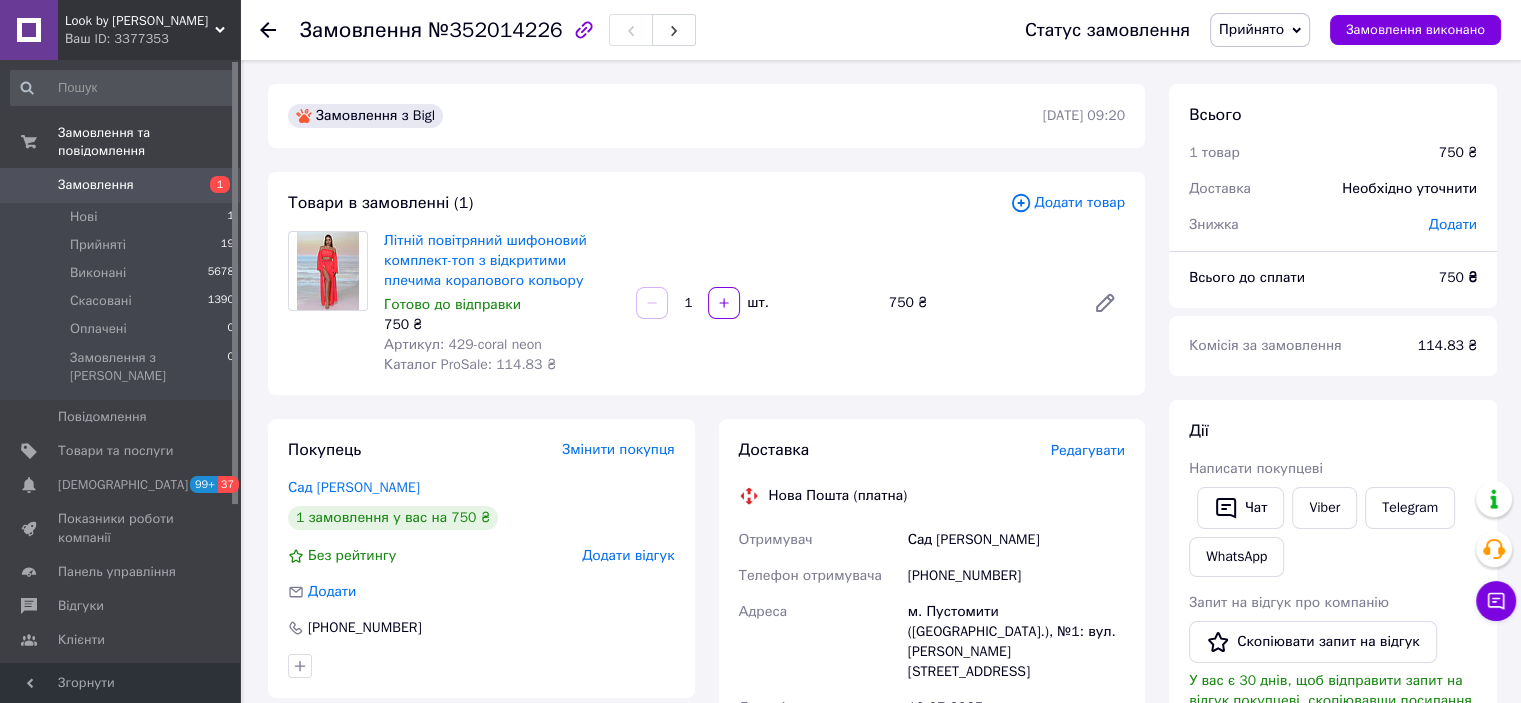 click on "Замовлення" at bounding box center (121, 185) 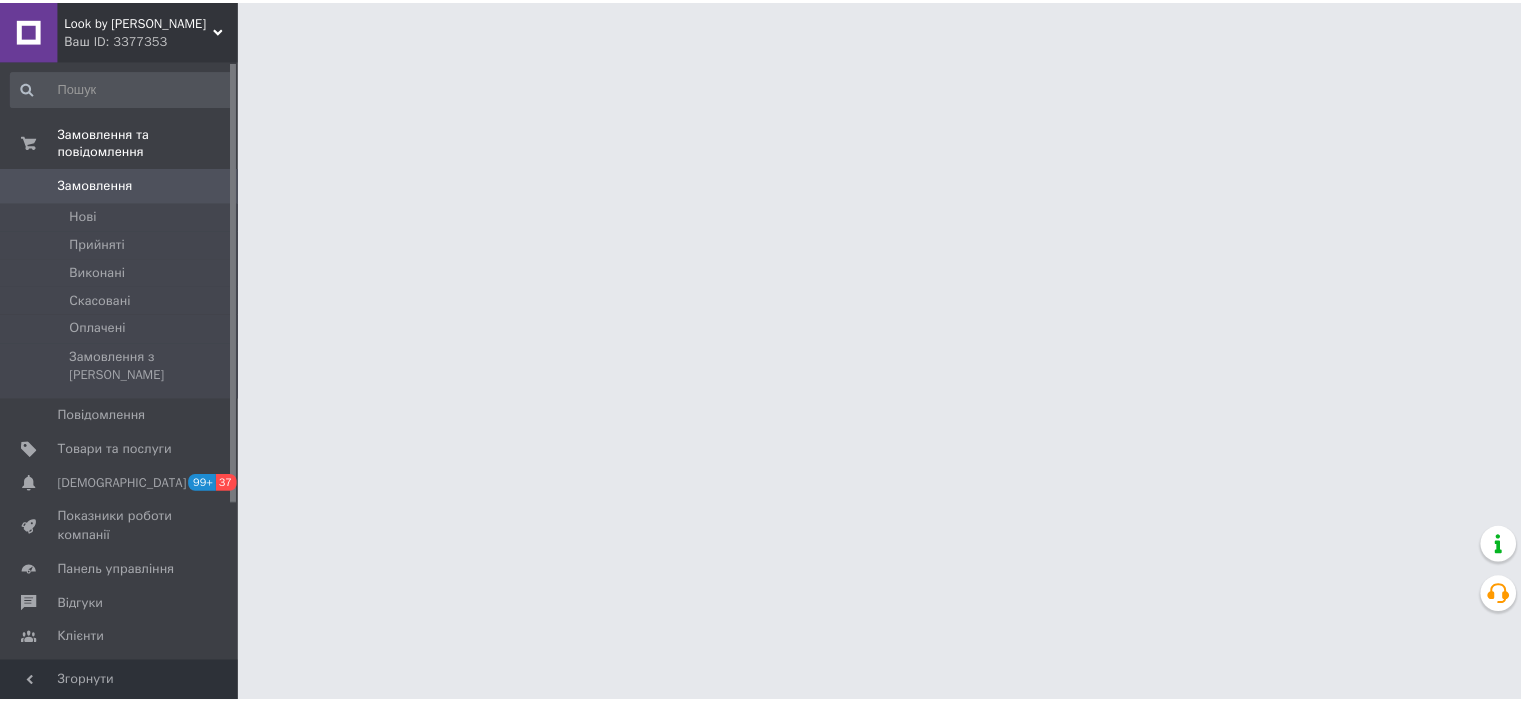scroll, scrollTop: 0, scrollLeft: 0, axis: both 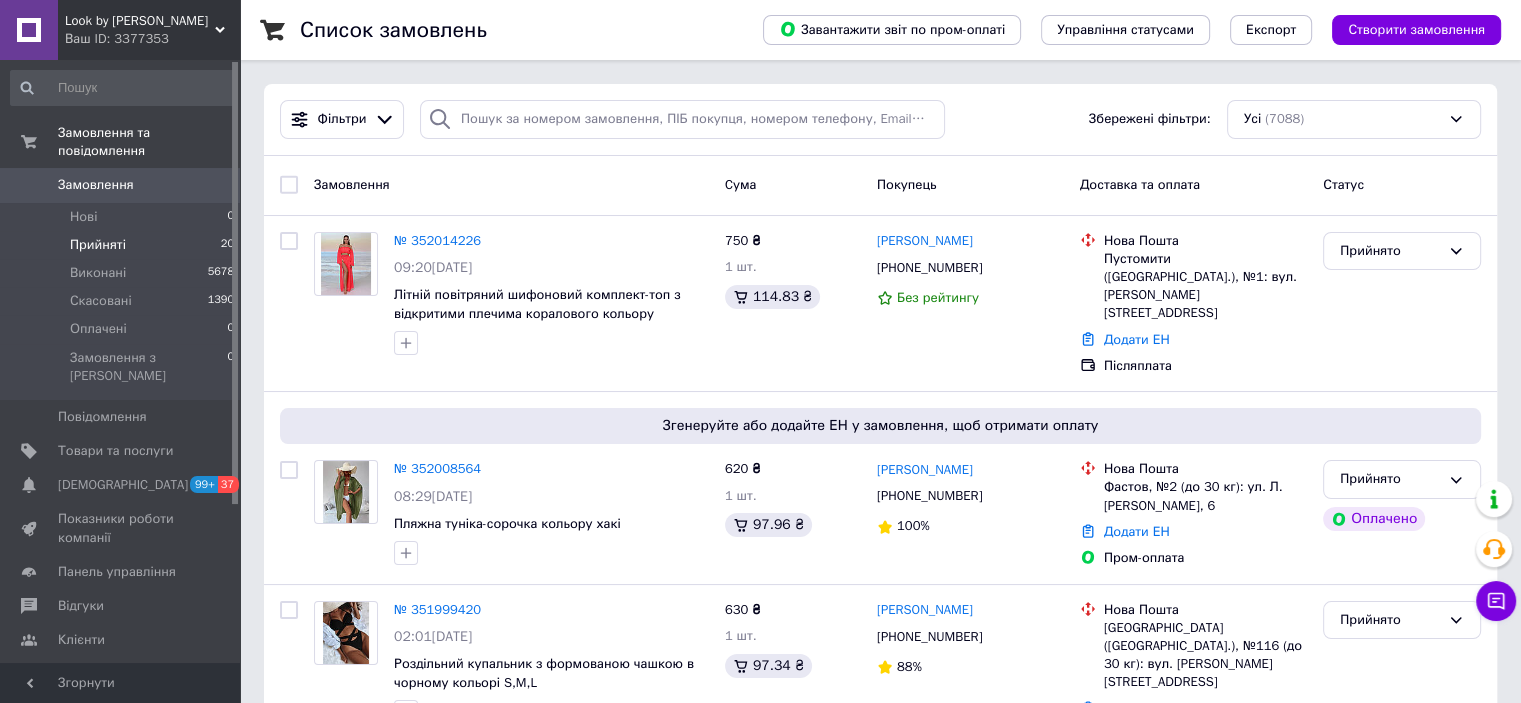click on "Прийняті" at bounding box center (98, 245) 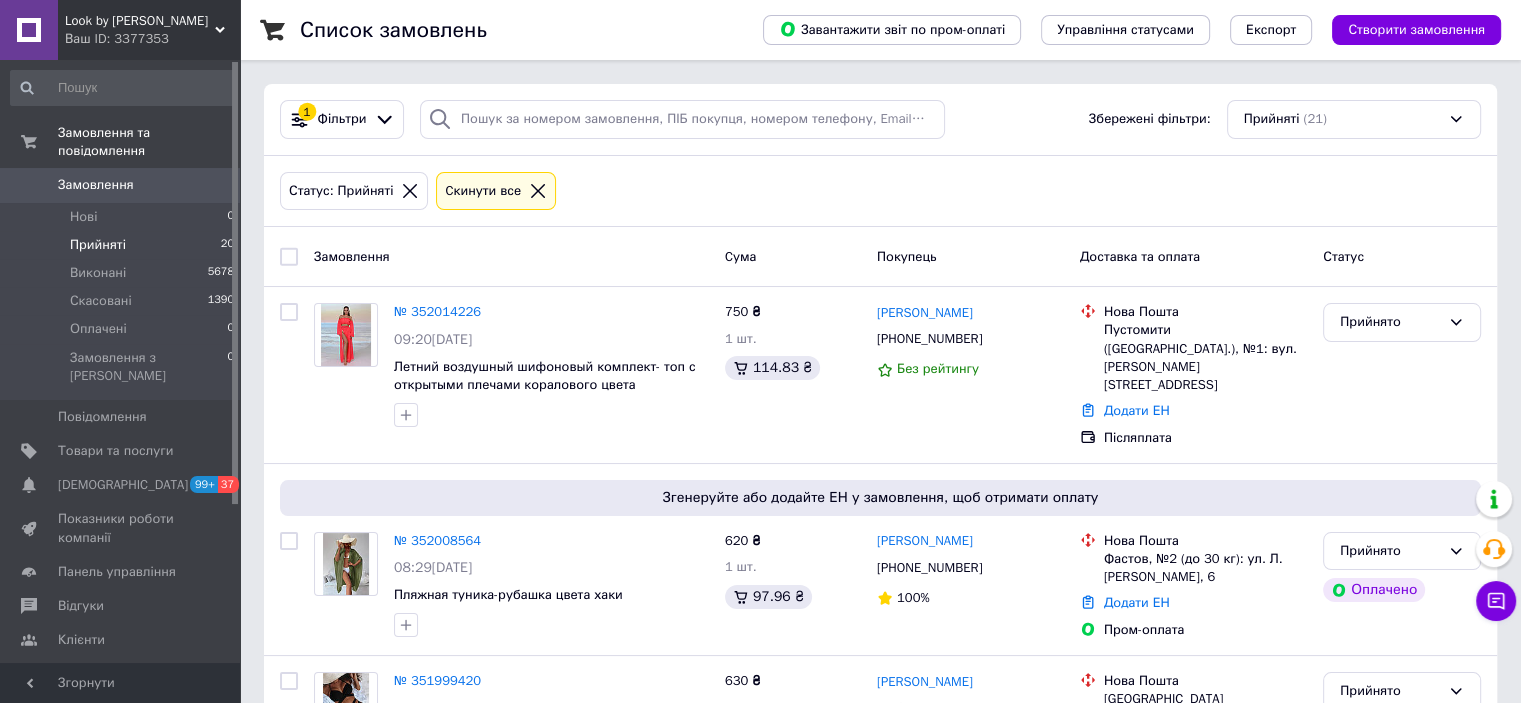 click on "Прийняті" at bounding box center [98, 245] 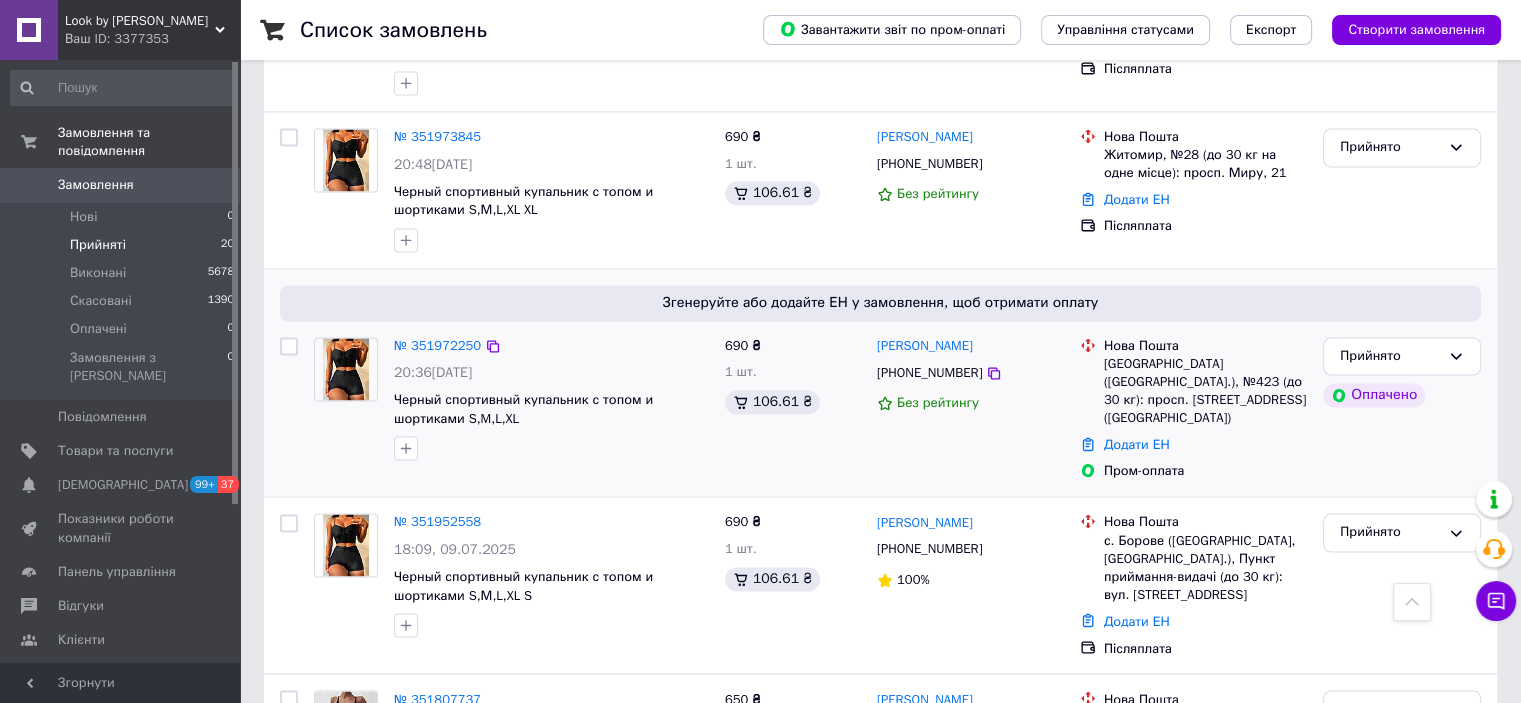 scroll, scrollTop: 3226, scrollLeft: 0, axis: vertical 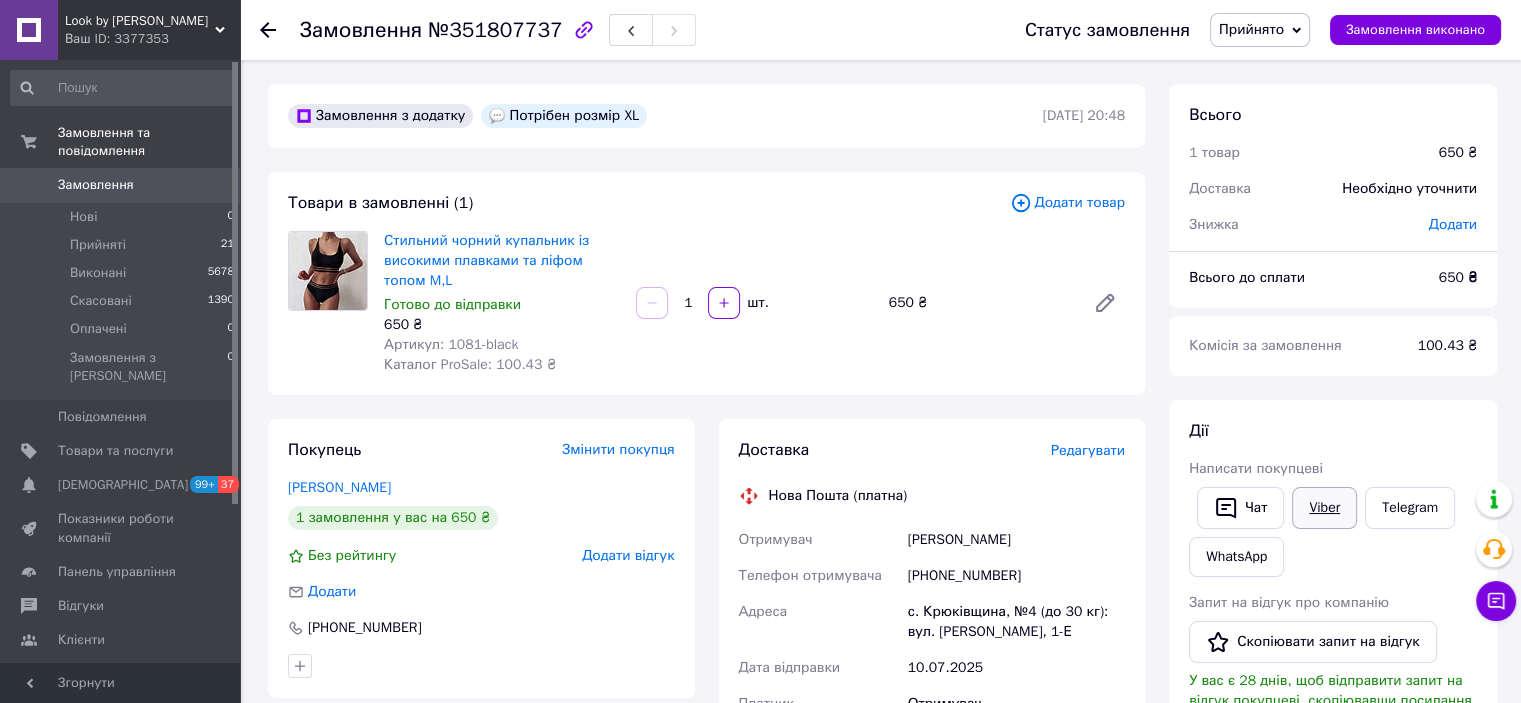click on "Viber" at bounding box center [1324, 508] 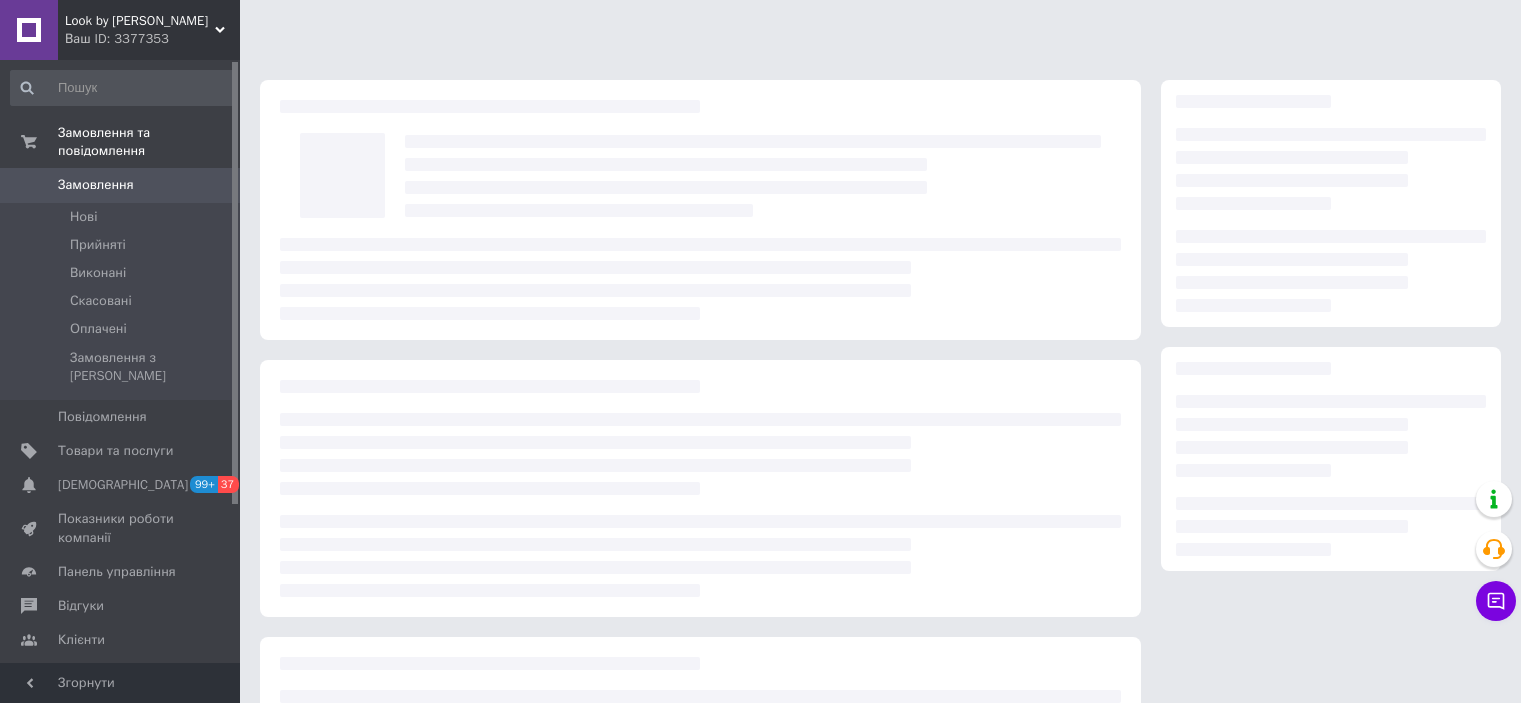 scroll, scrollTop: 0, scrollLeft: 0, axis: both 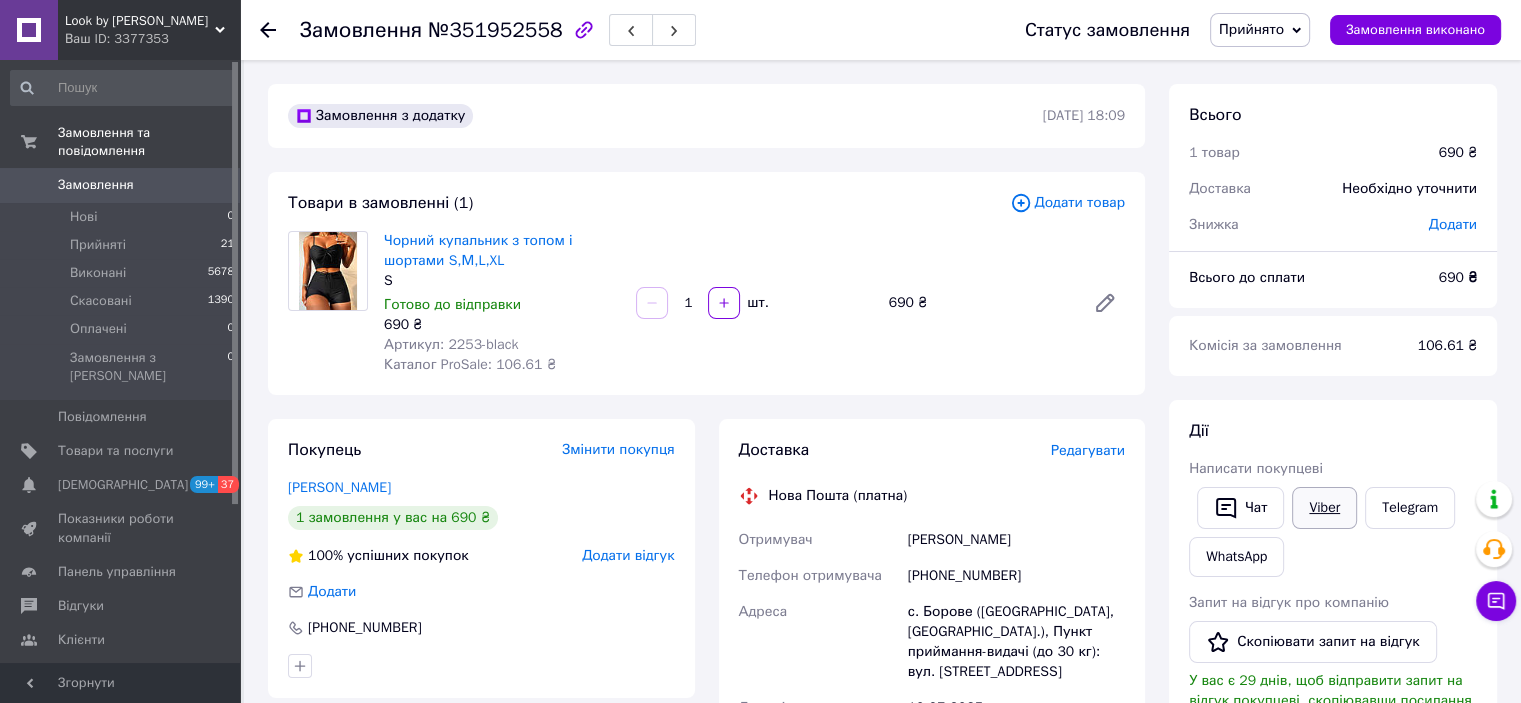 click on "Viber" at bounding box center [1324, 508] 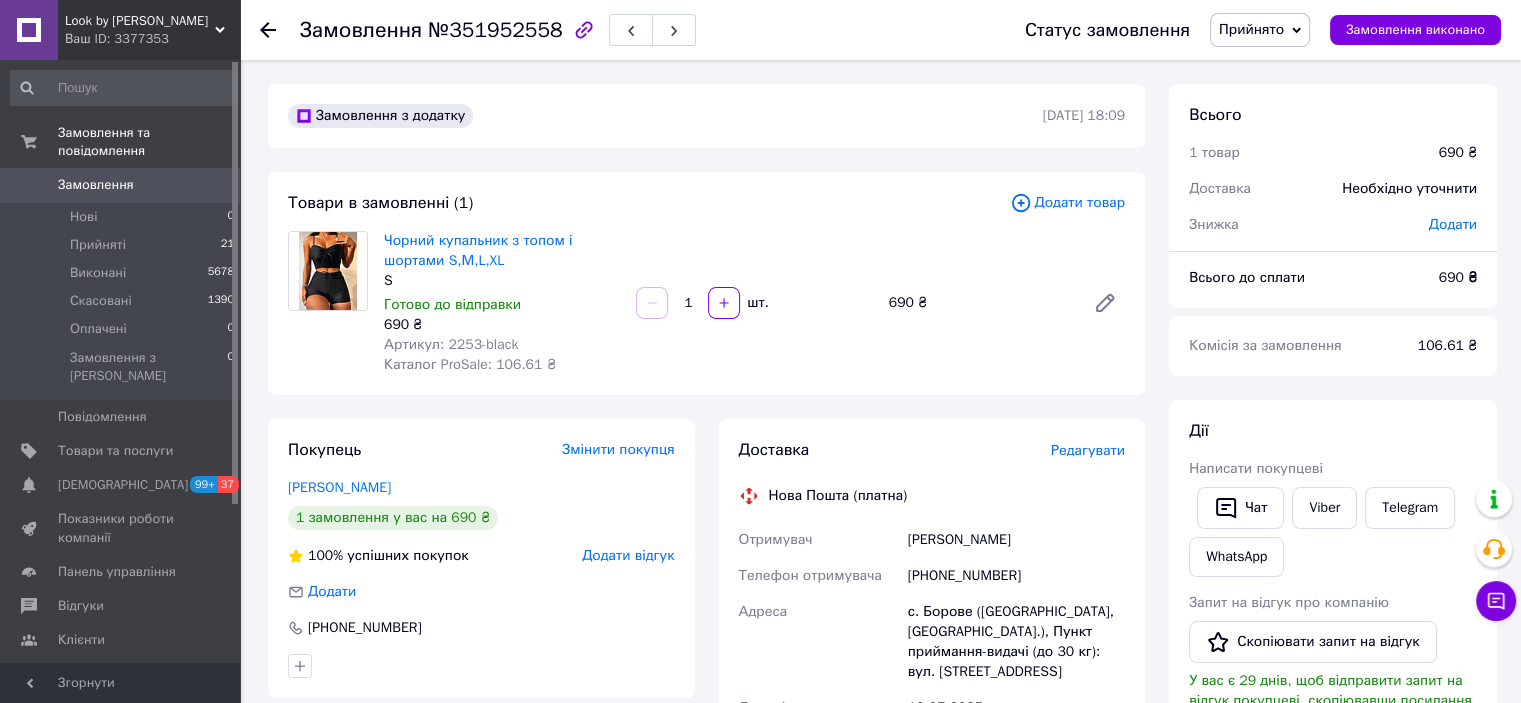 scroll, scrollTop: 200, scrollLeft: 0, axis: vertical 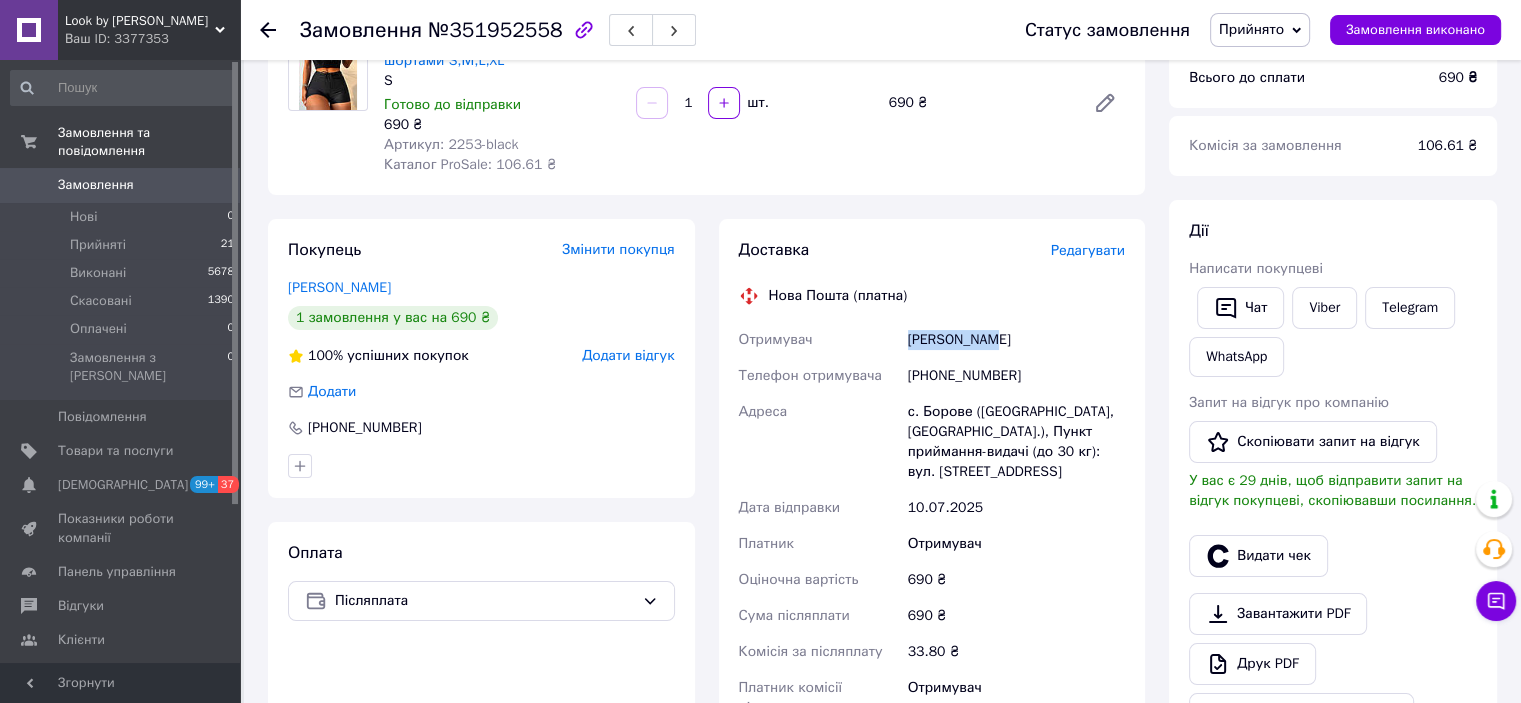 drag, startPoint x: 1013, startPoint y: 339, endPoint x: 896, endPoint y: 332, distance: 117.20921 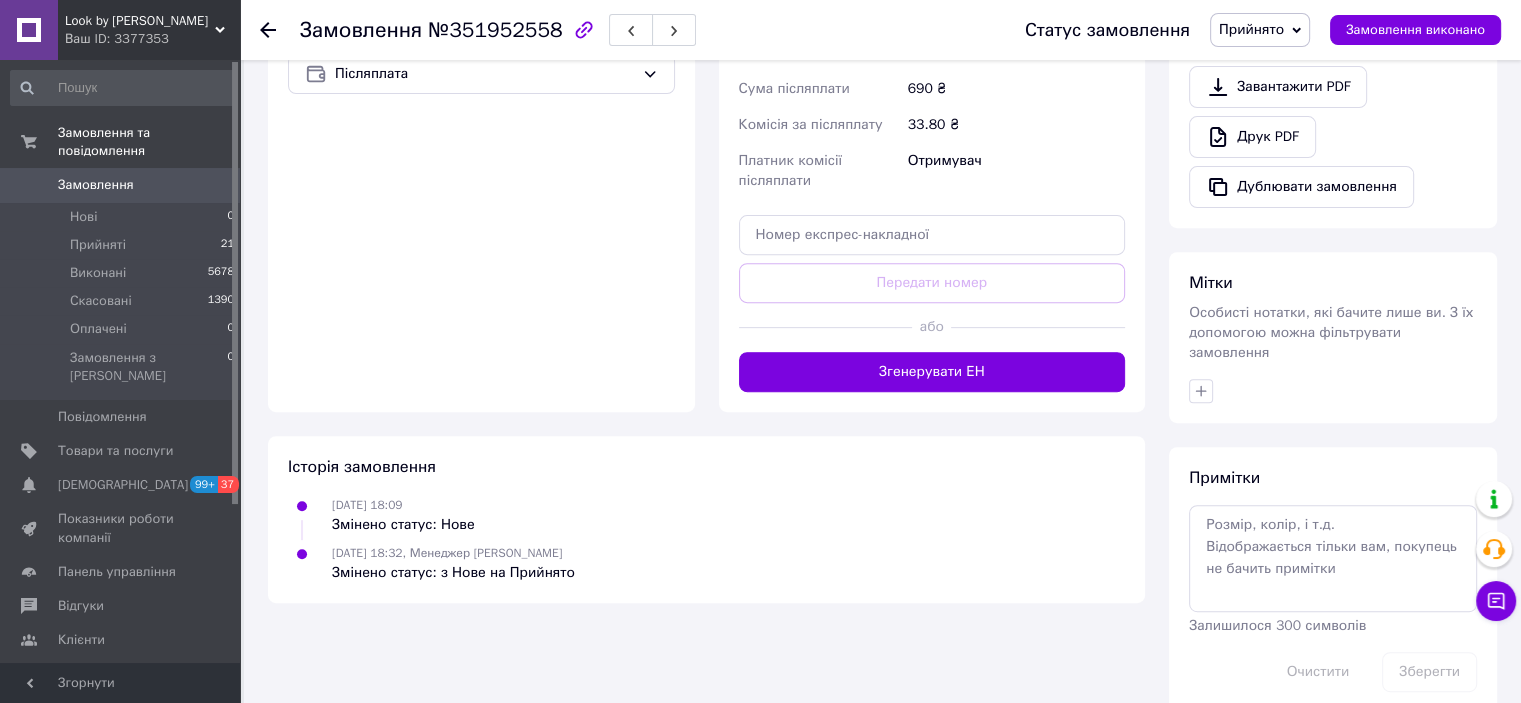 scroll, scrollTop: 736, scrollLeft: 0, axis: vertical 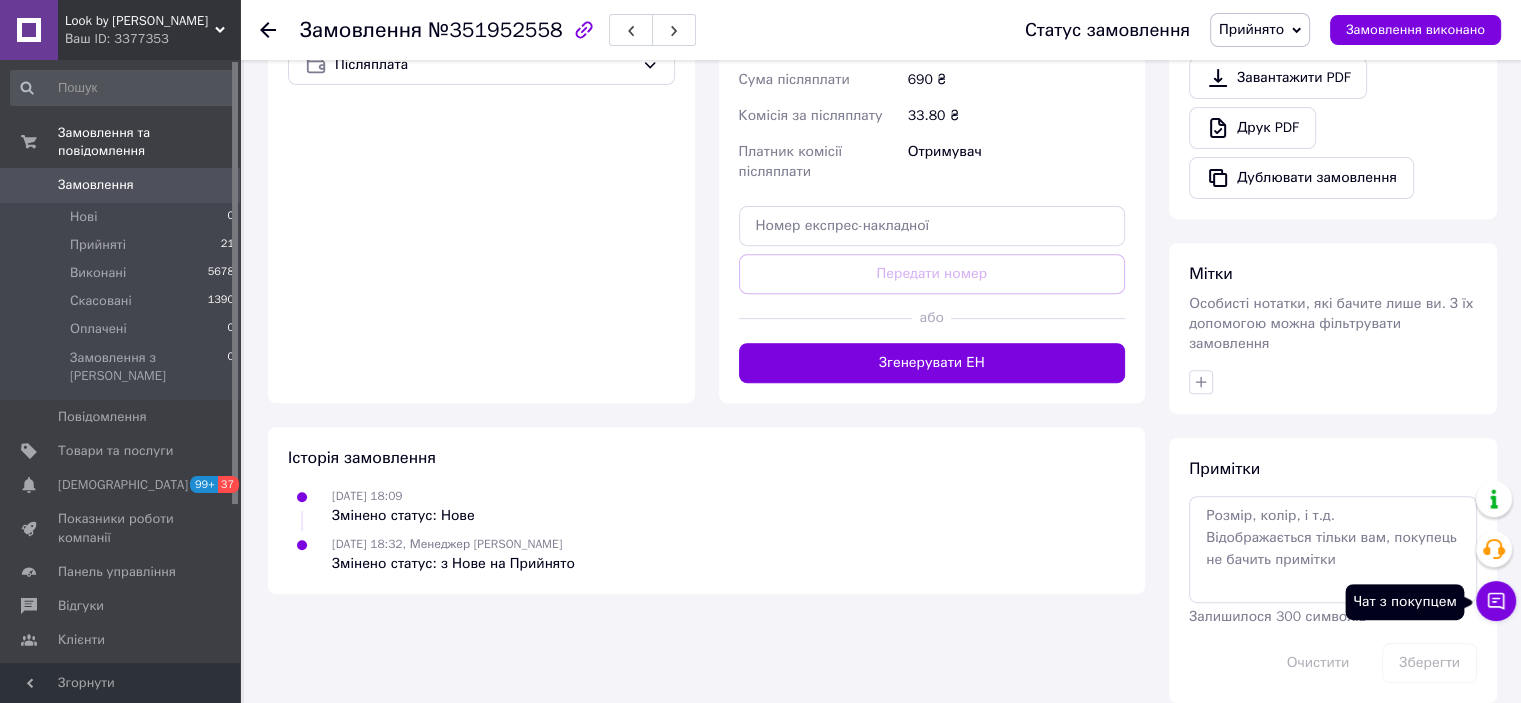 click 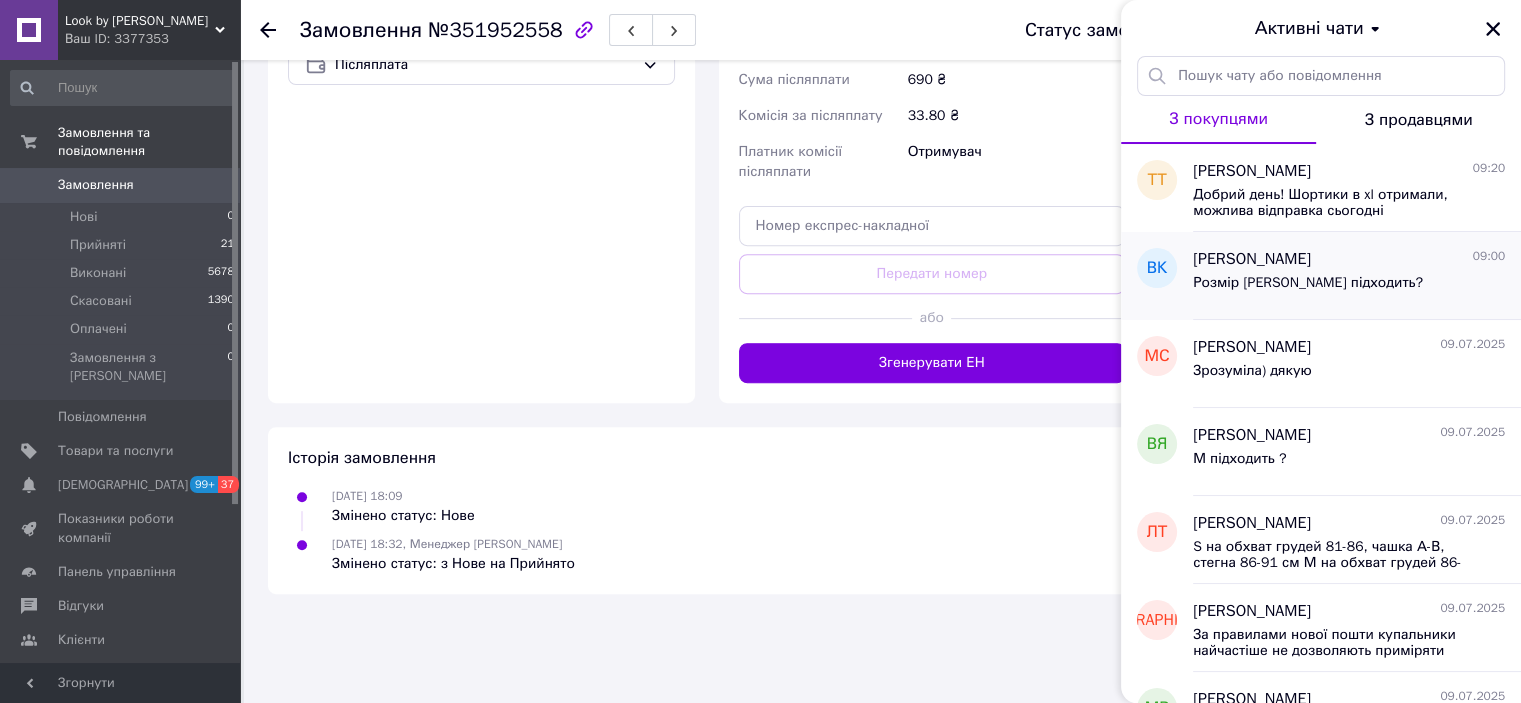 click on "Розмір [PERSON_NAME] підходить?" at bounding box center [1349, 287] 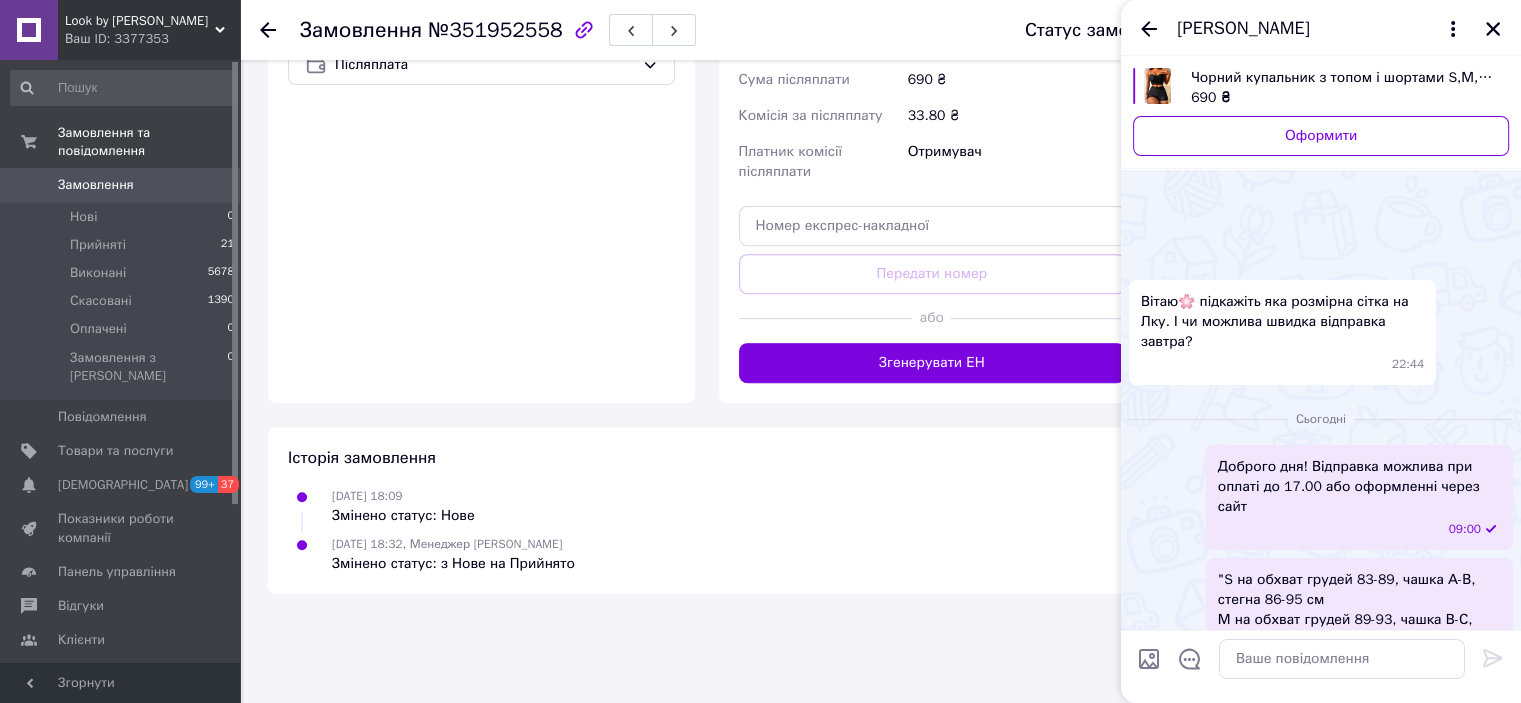 scroll, scrollTop: 100, scrollLeft: 0, axis: vertical 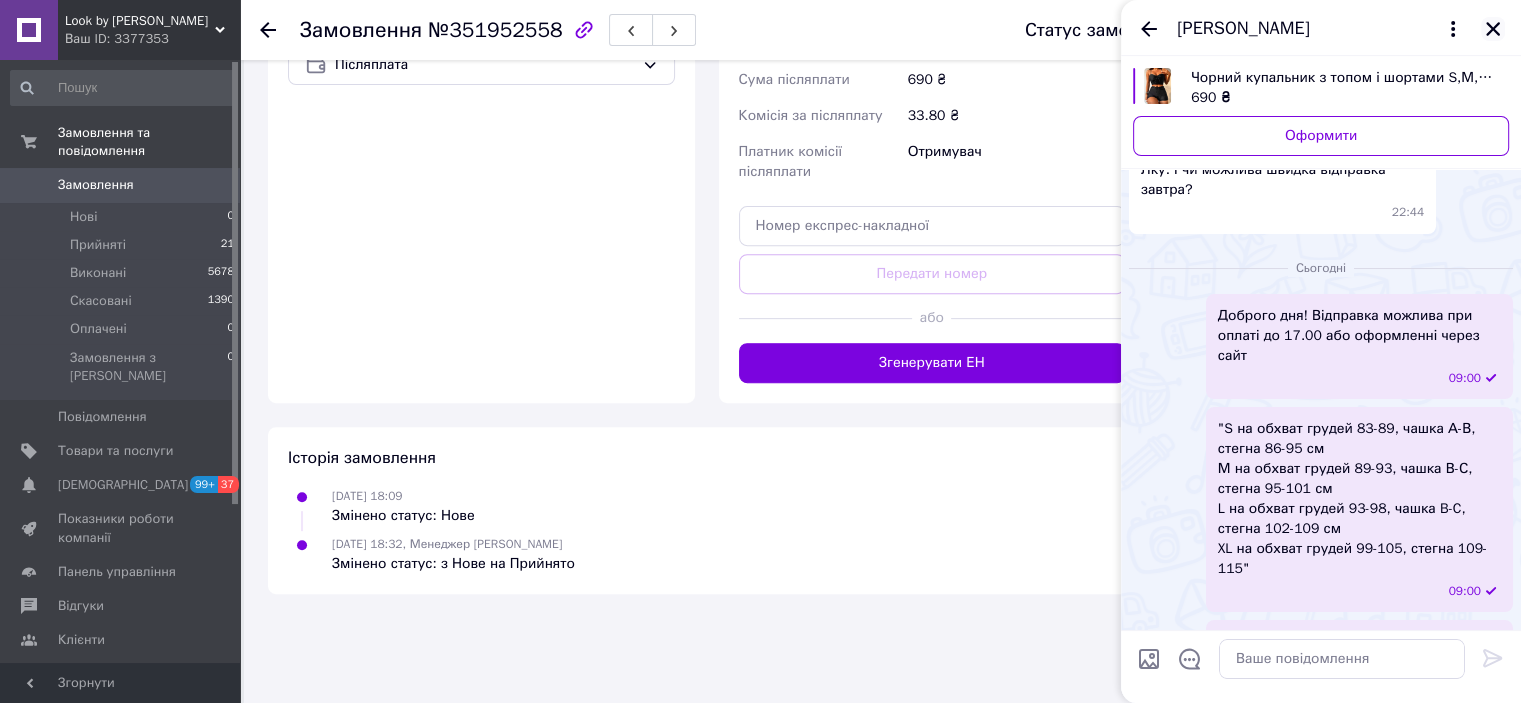 click 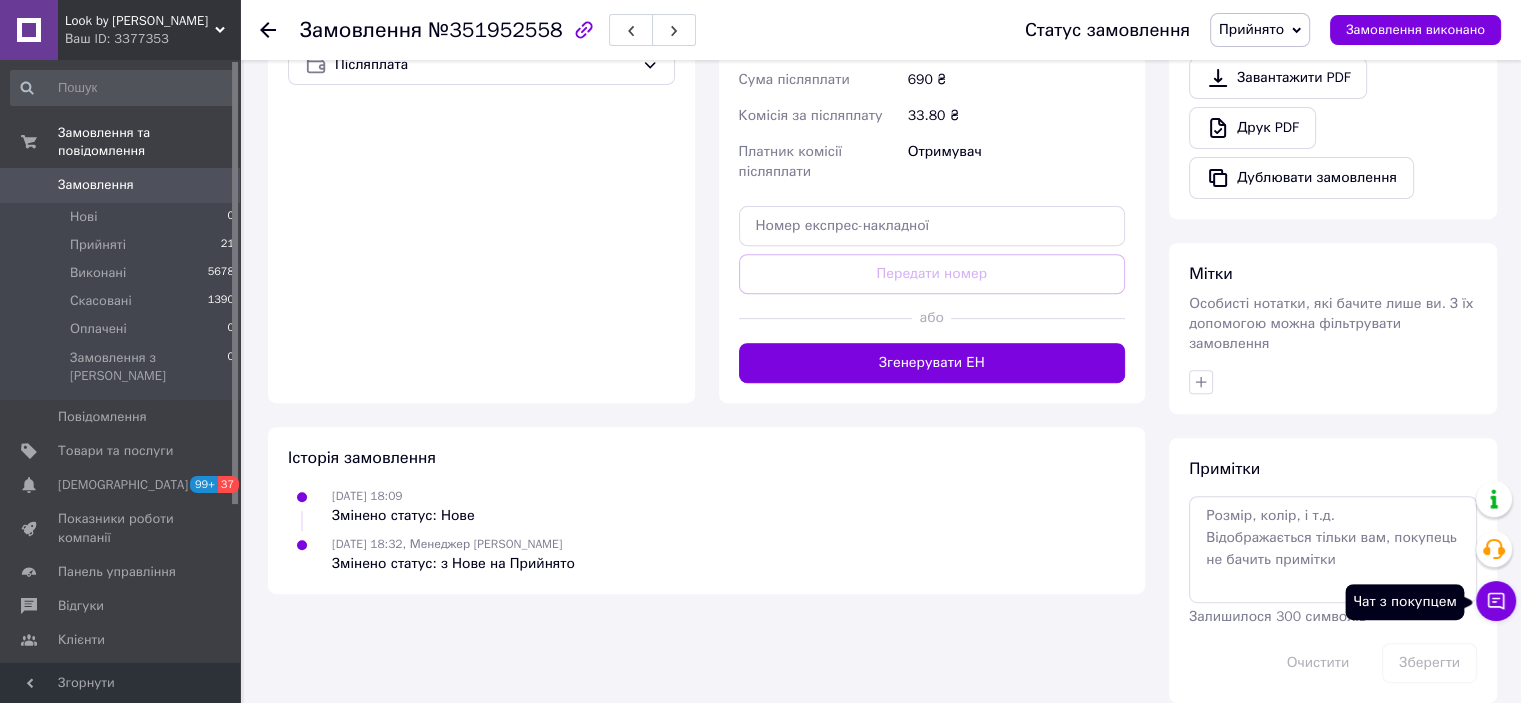 click on "Чат з покупцем" at bounding box center (1496, 601) 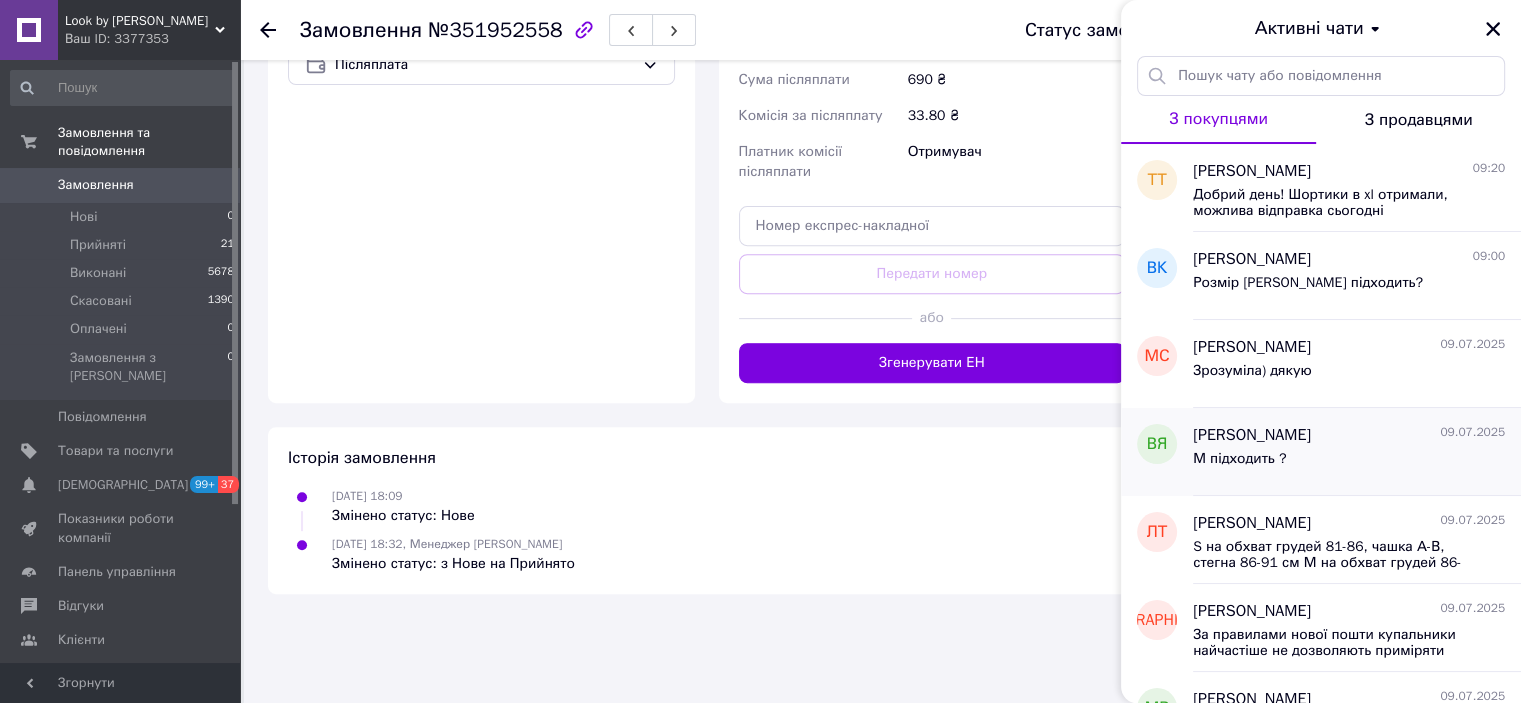 click on "М підходить ?" at bounding box center [1349, 463] 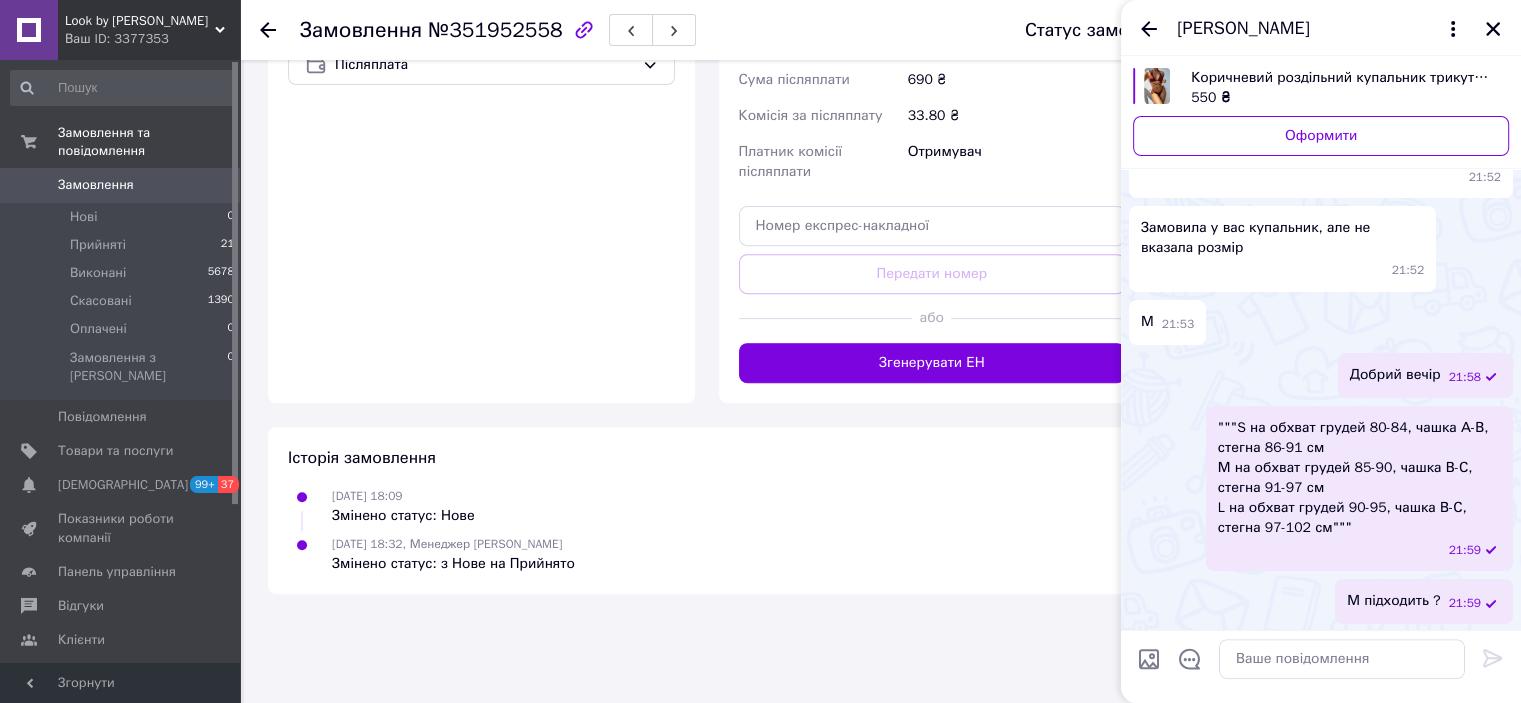 scroll, scrollTop: 380, scrollLeft: 0, axis: vertical 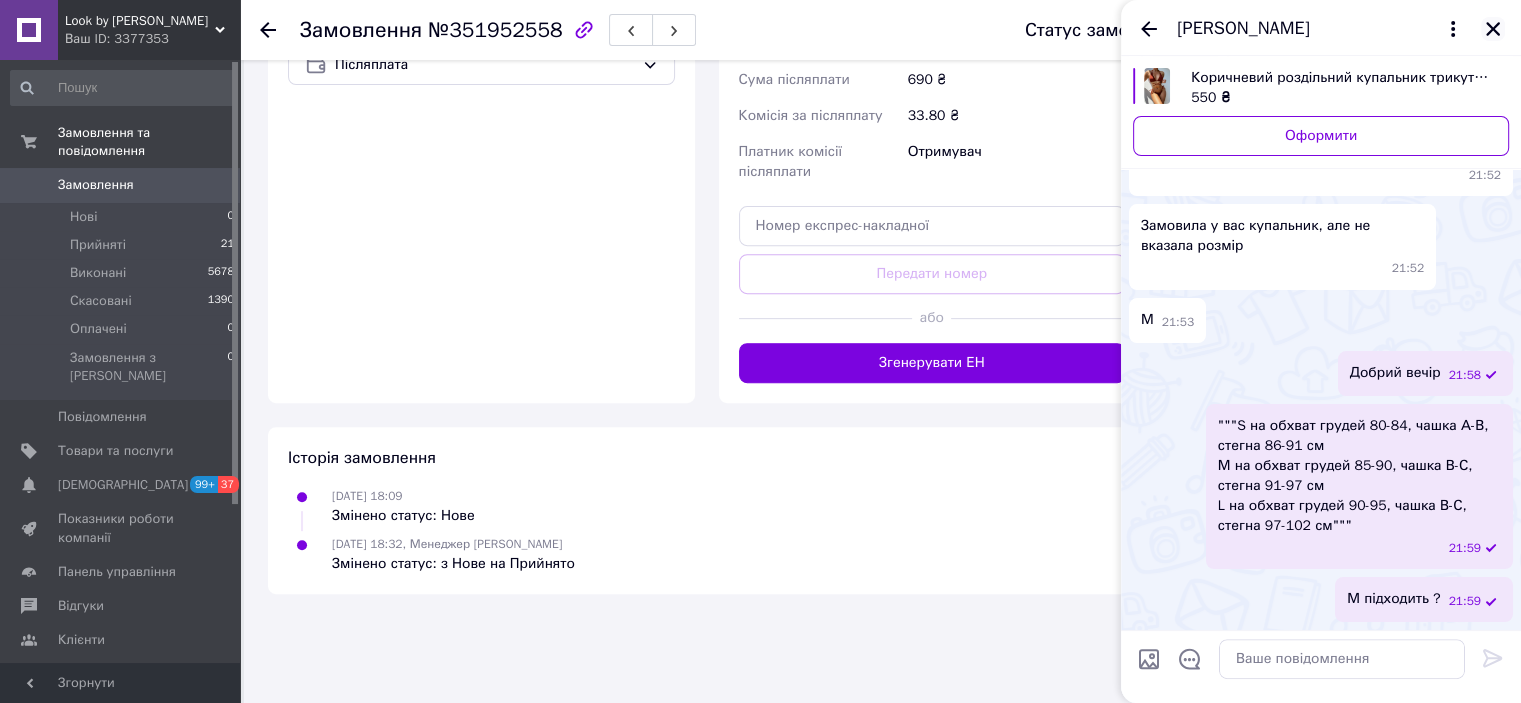 click 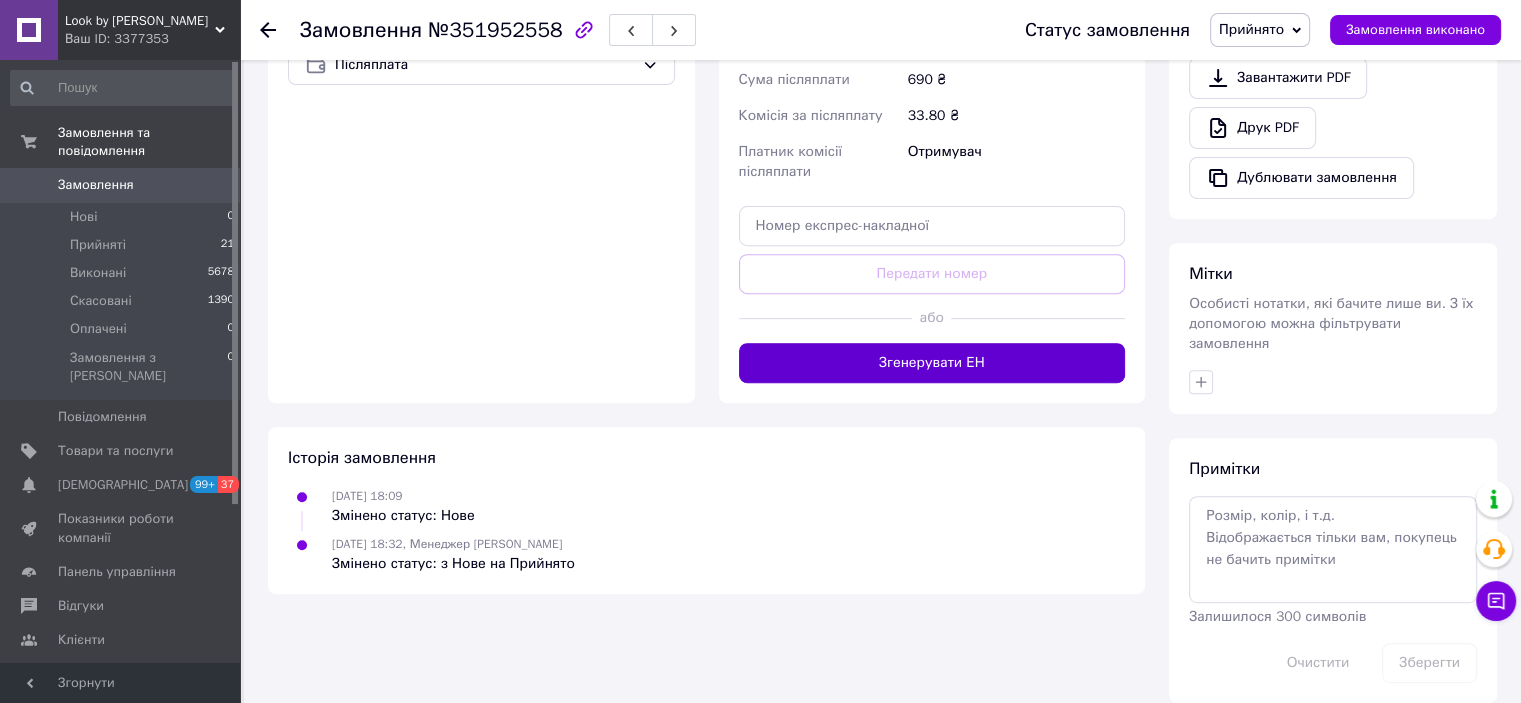 click on "Згенерувати ЕН" at bounding box center [932, 363] 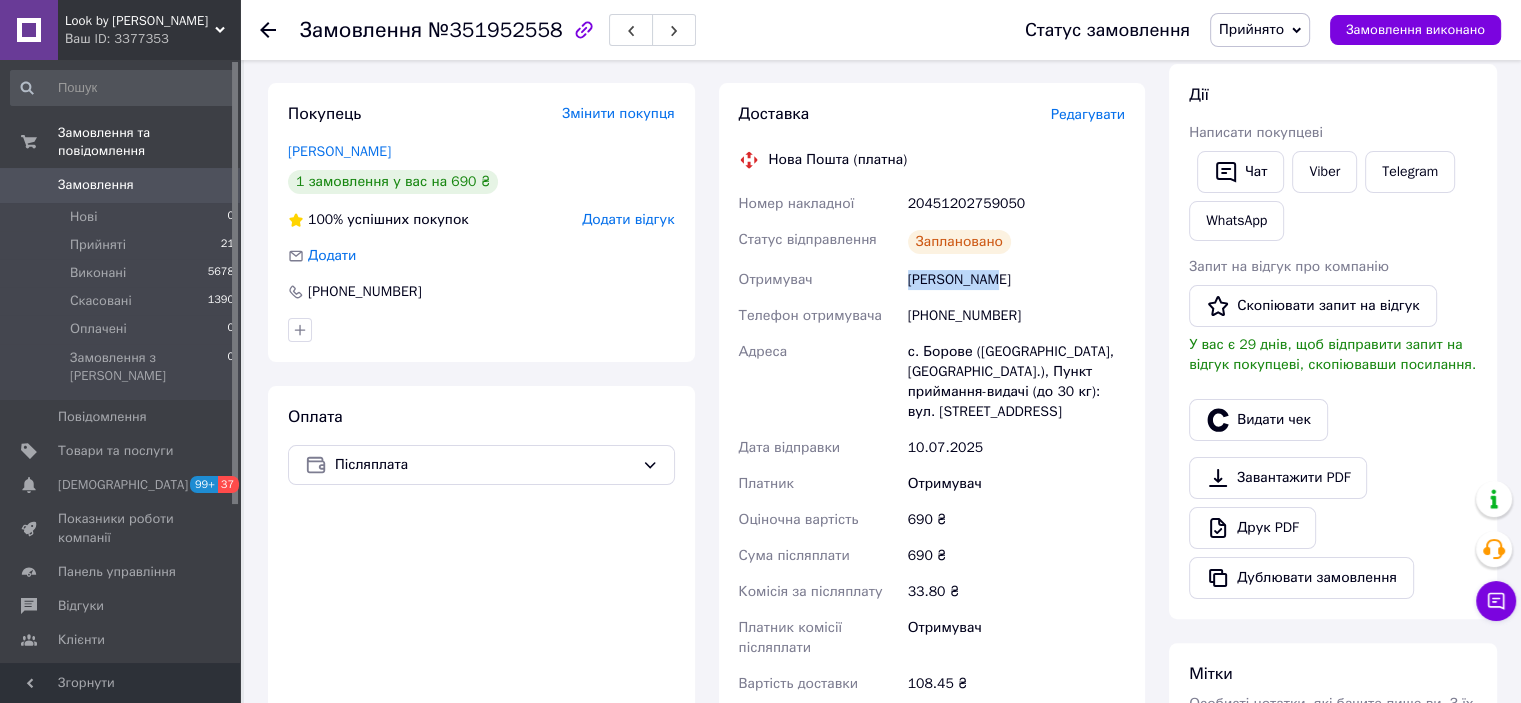 scroll, scrollTop: 236, scrollLeft: 0, axis: vertical 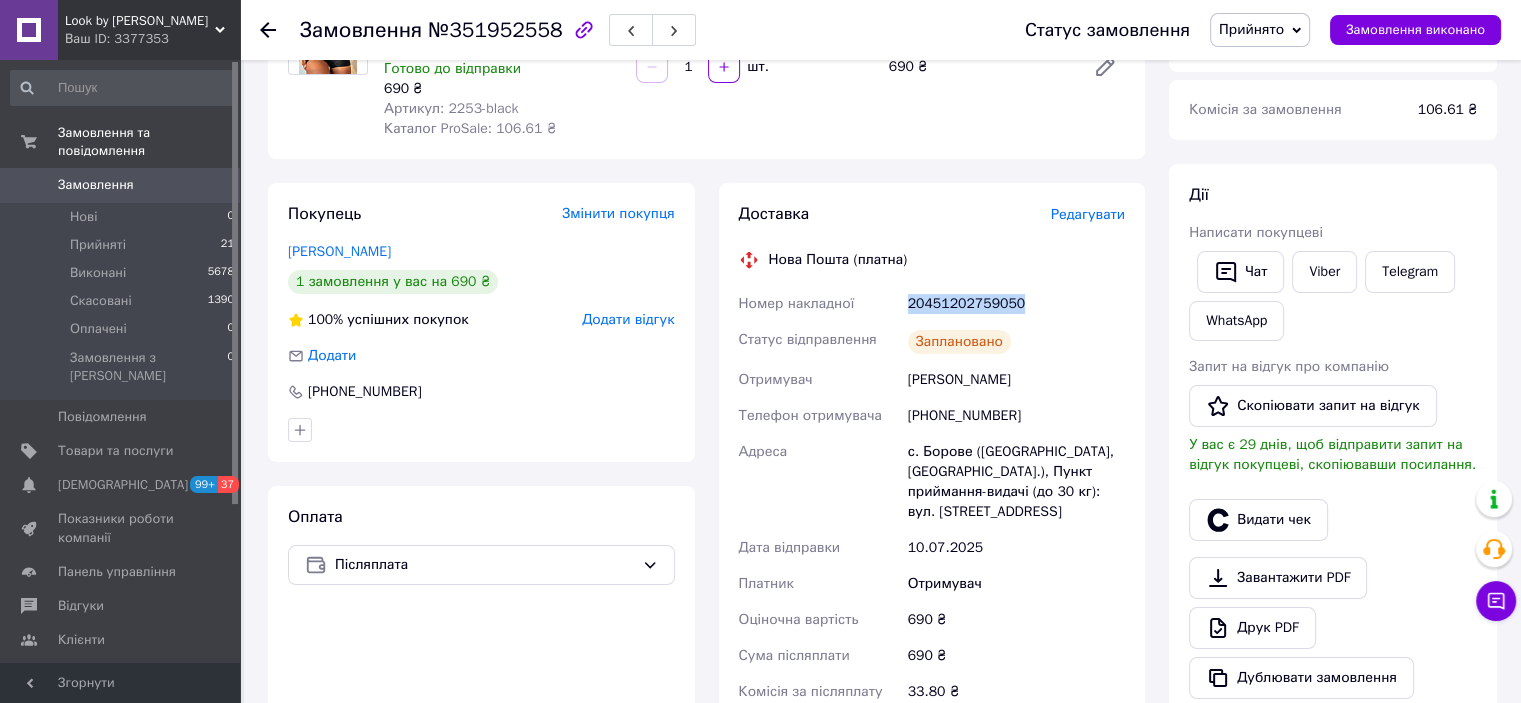 drag, startPoint x: 1028, startPoint y: 299, endPoint x: 910, endPoint y: 302, distance: 118.03813 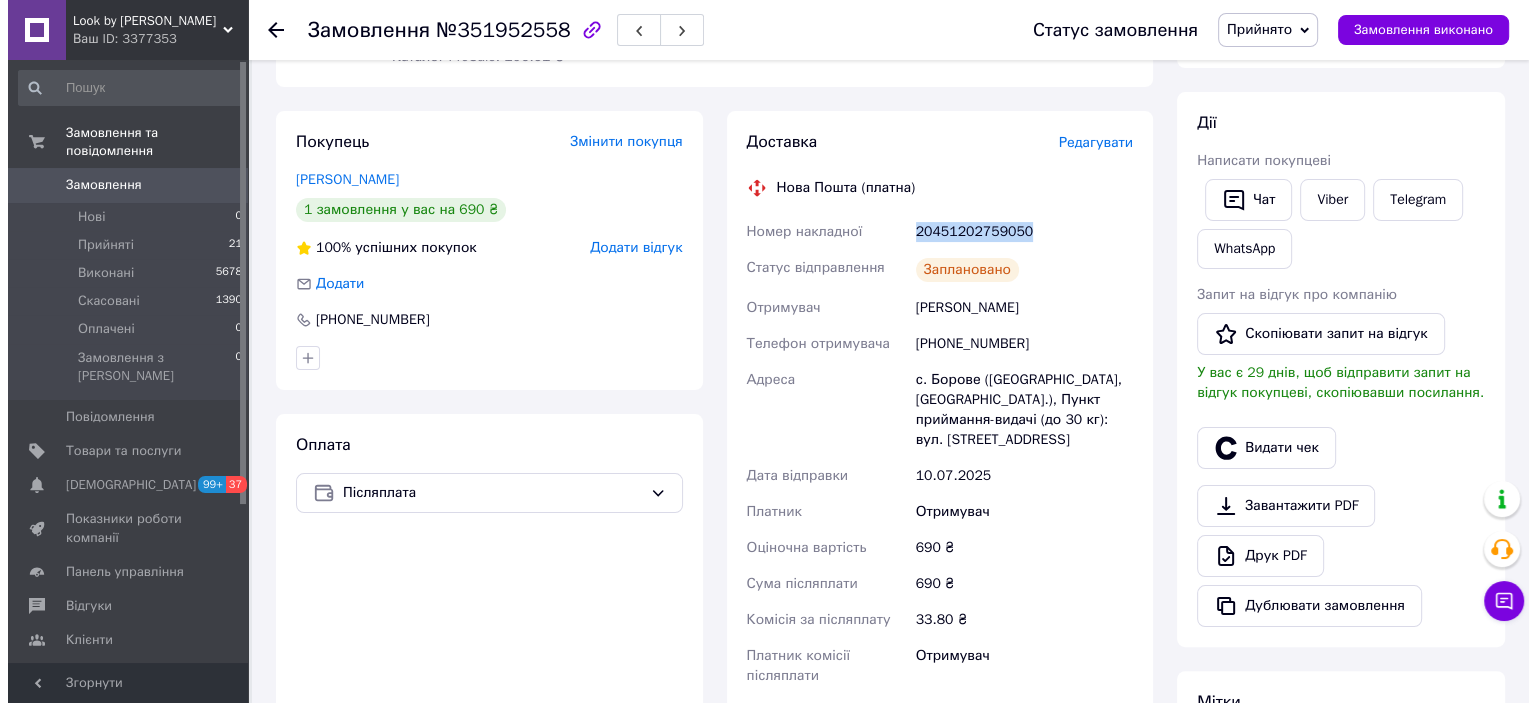 scroll, scrollTop: 336, scrollLeft: 0, axis: vertical 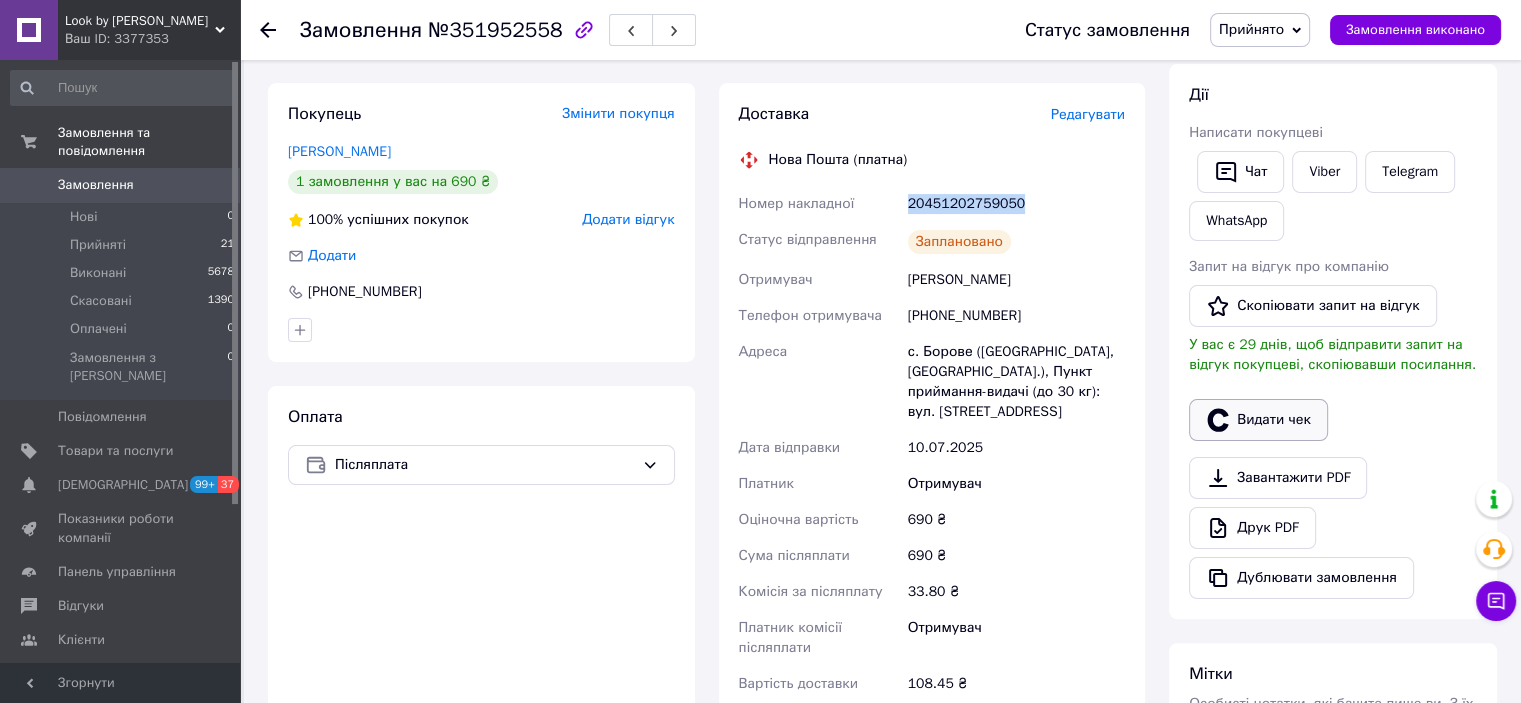 click on "Видати чек" at bounding box center (1258, 420) 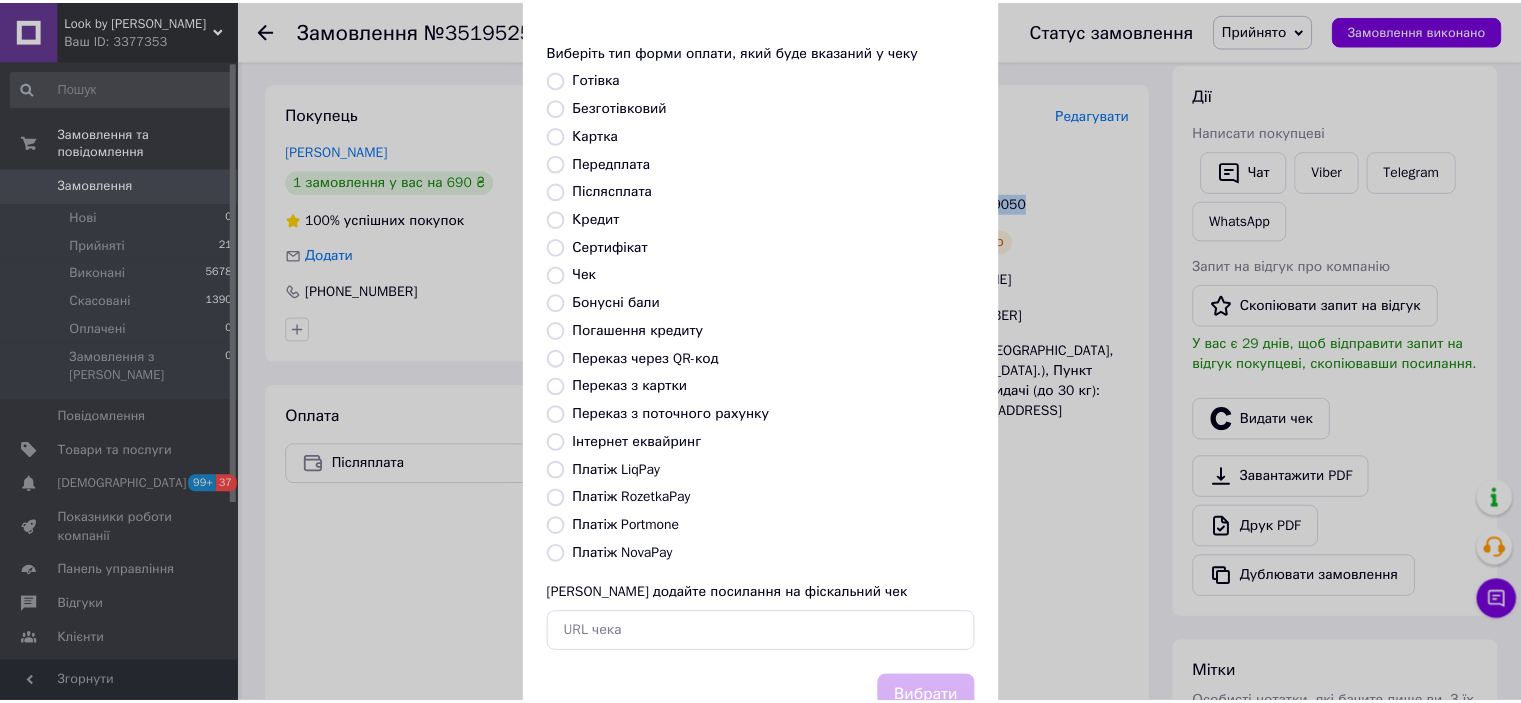 scroll, scrollTop: 155, scrollLeft: 0, axis: vertical 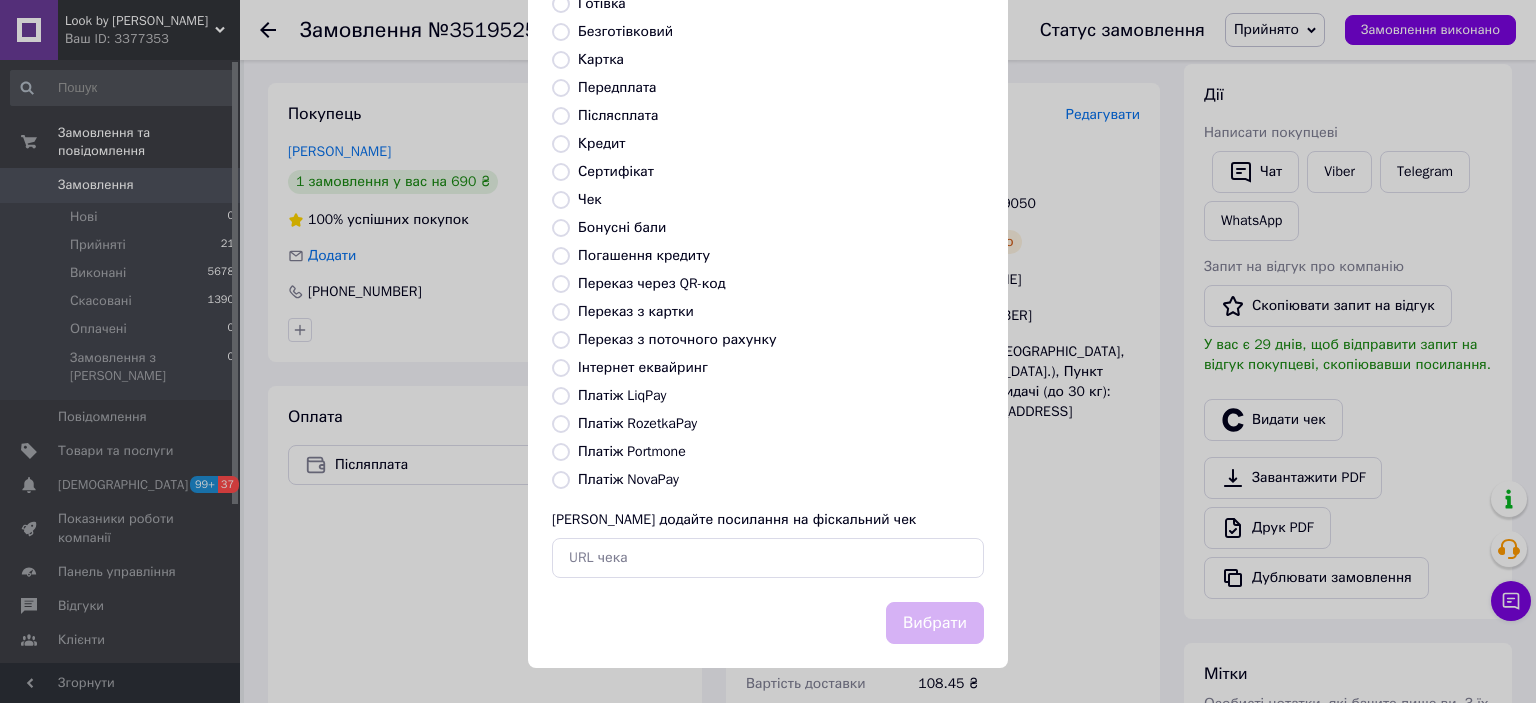 click on "Платіж NovaPay" at bounding box center (628, 479) 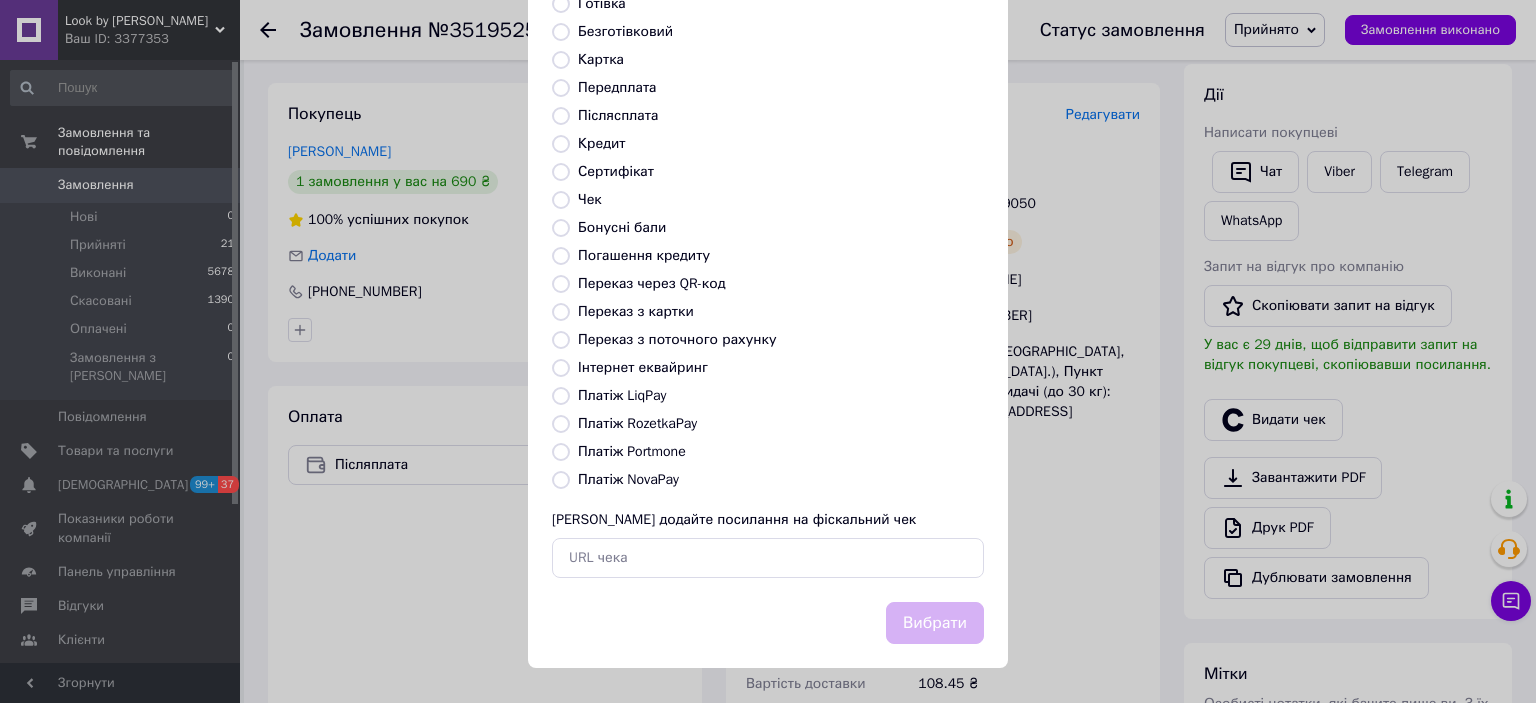 radio on "true" 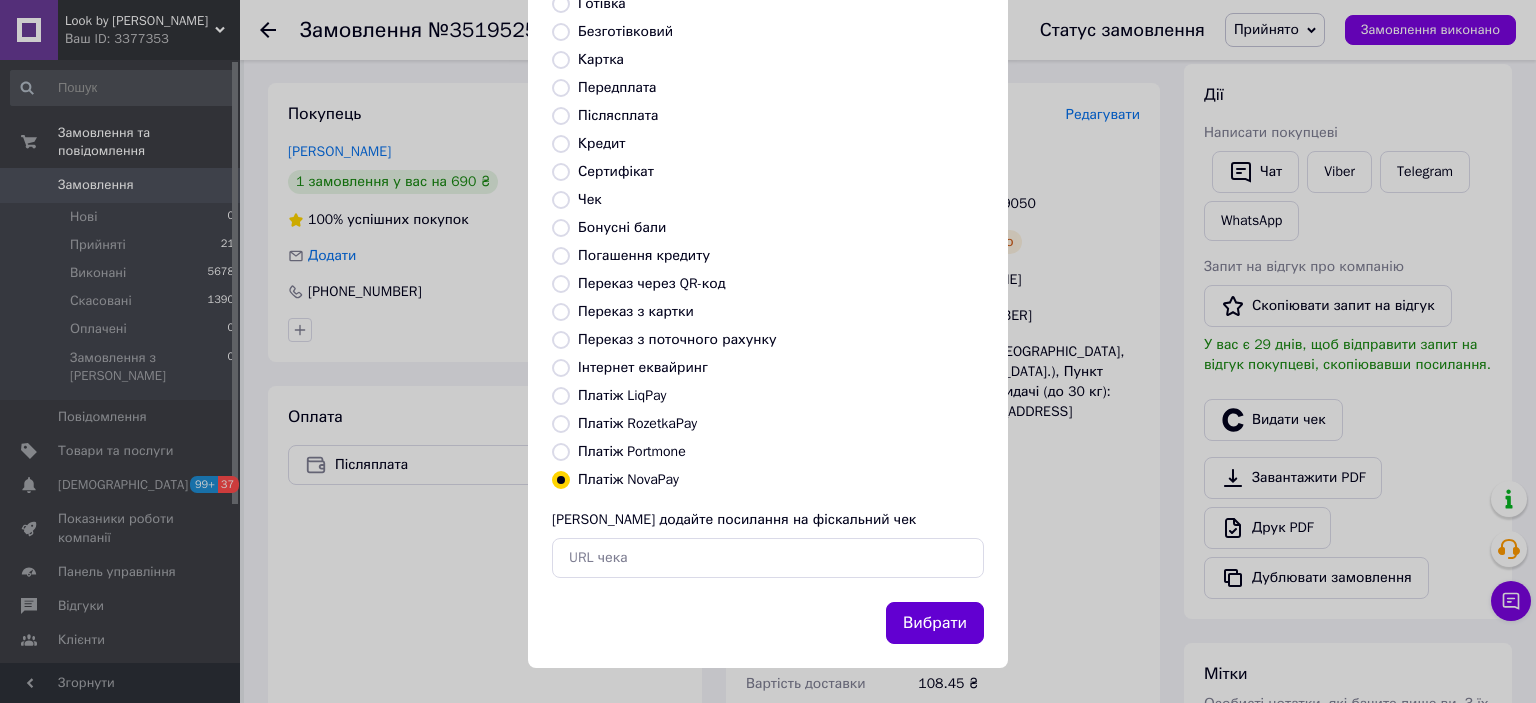 click on "Вибрати" at bounding box center (935, 623) 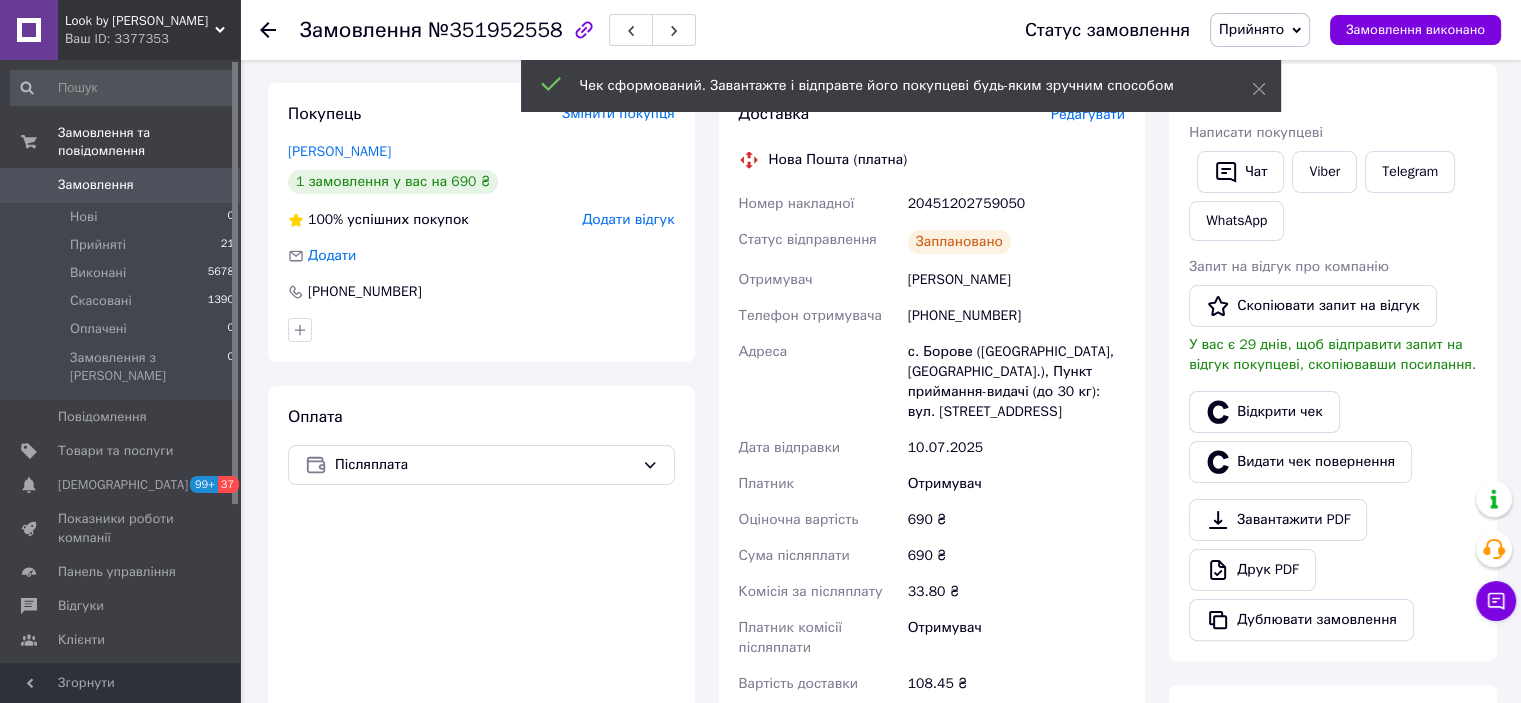 click on "Відкрити чек" at bounding box center [1264, 412] 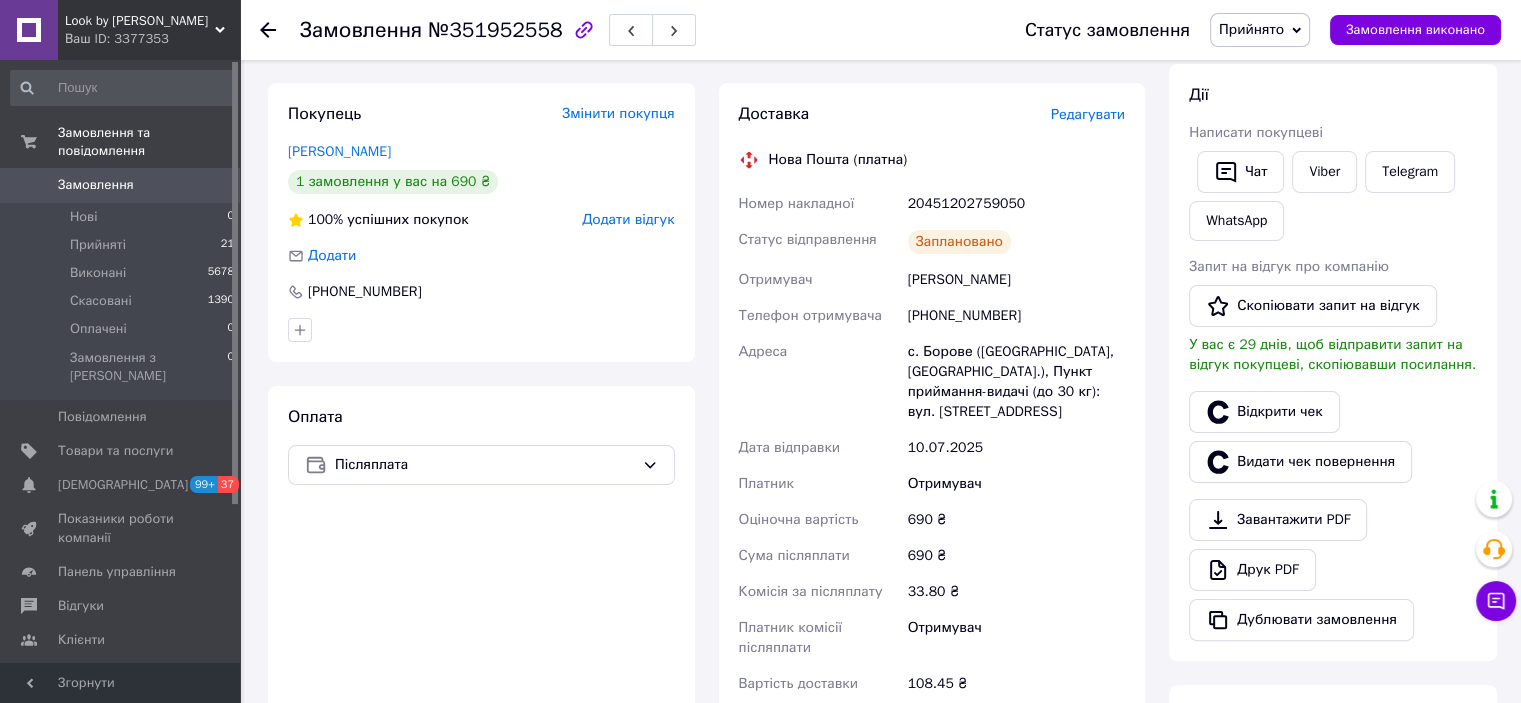 click on "Прийнято" at bounding box center (1251, 29) 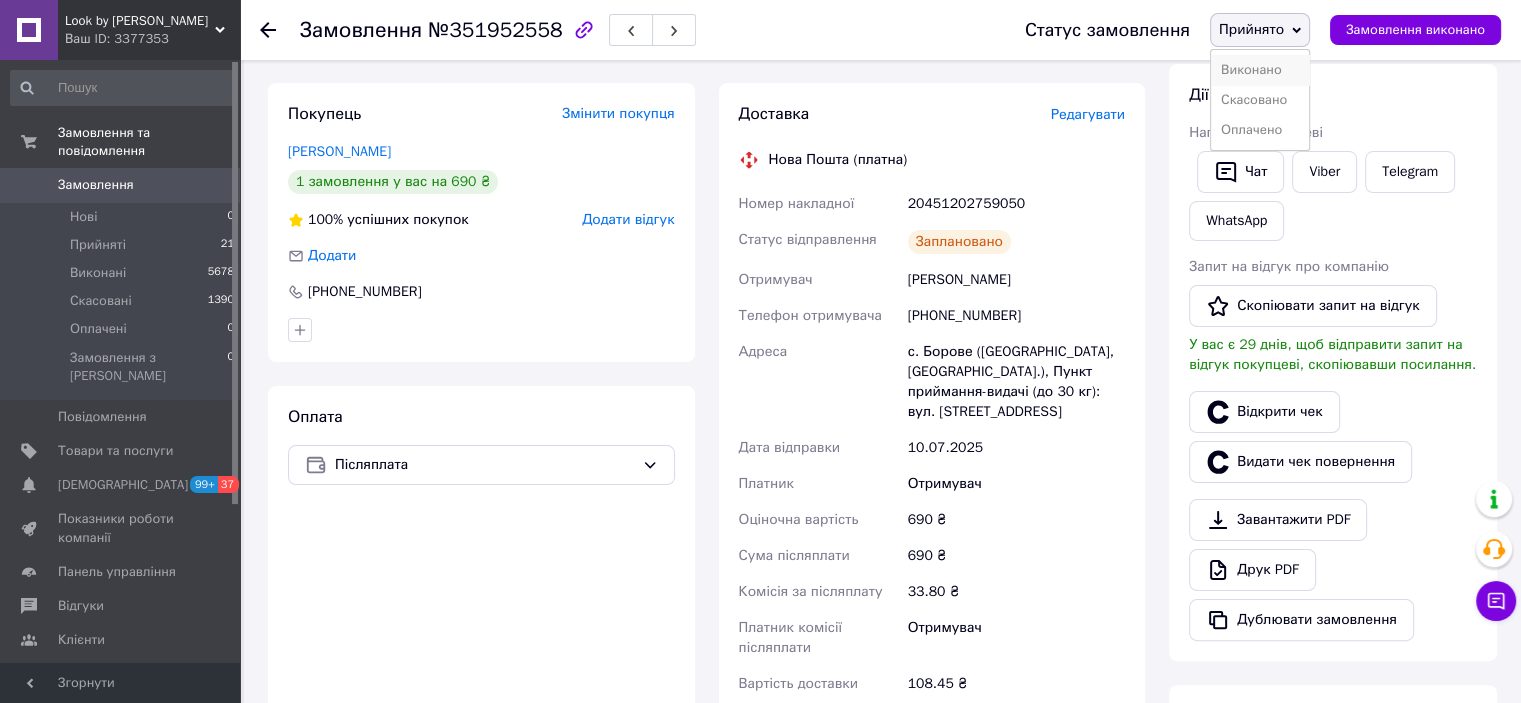 click on "Виконано" at bounding box center [1260, 70] 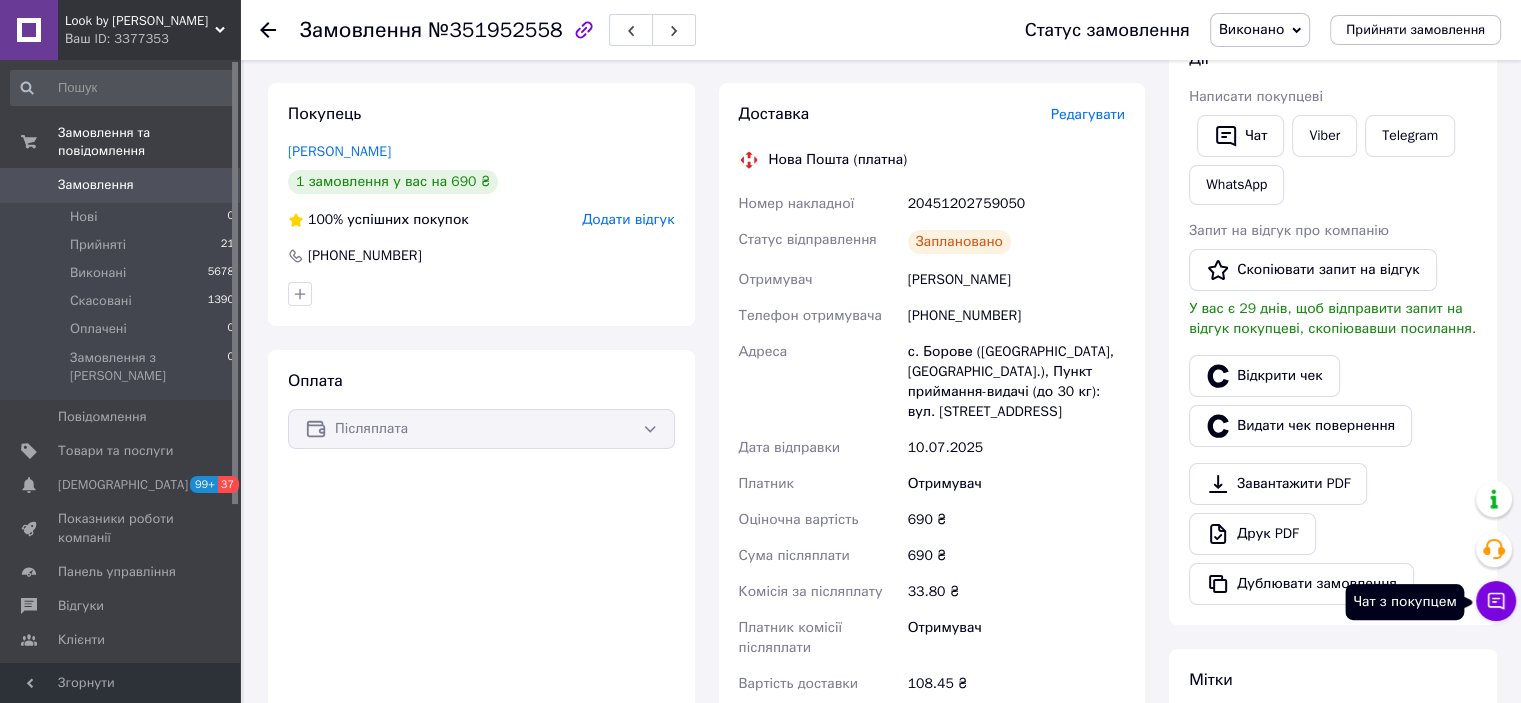 click 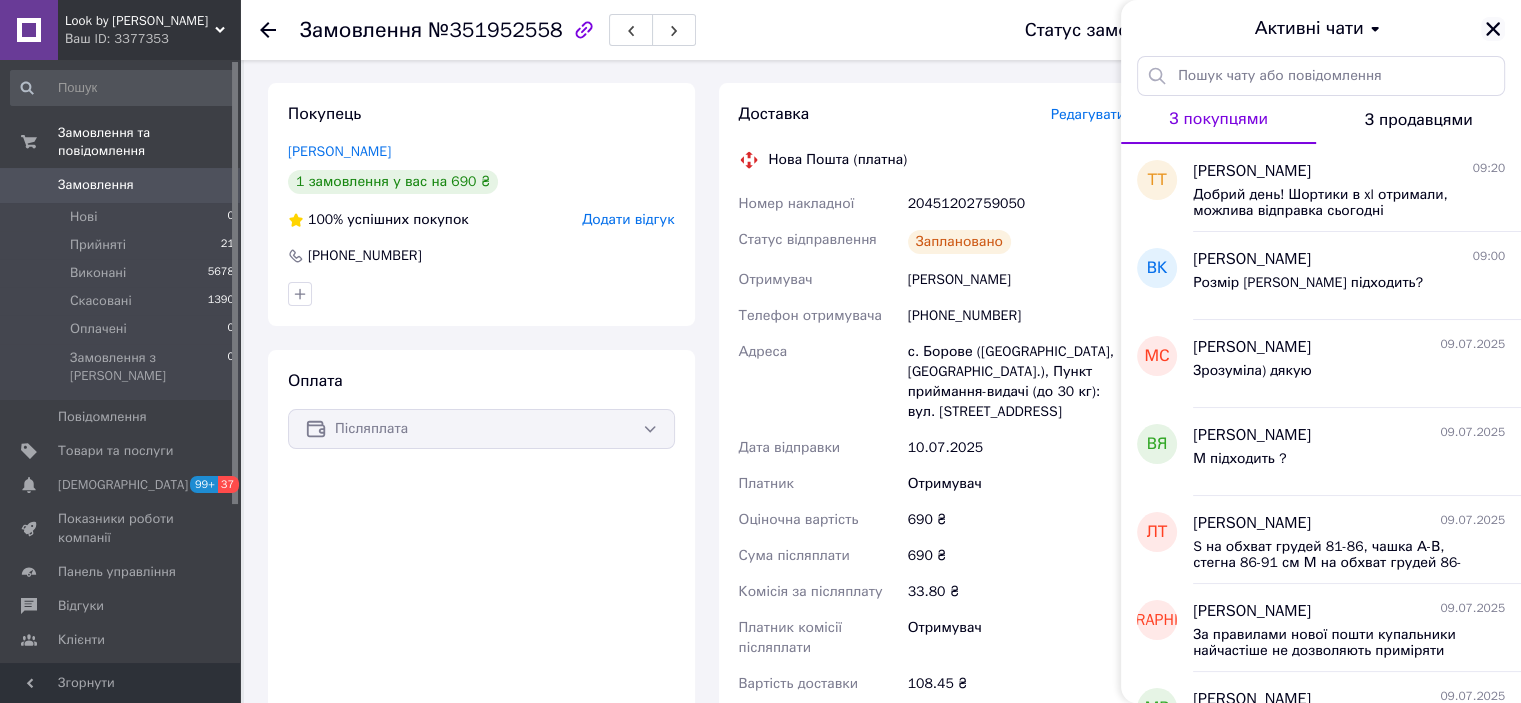 click 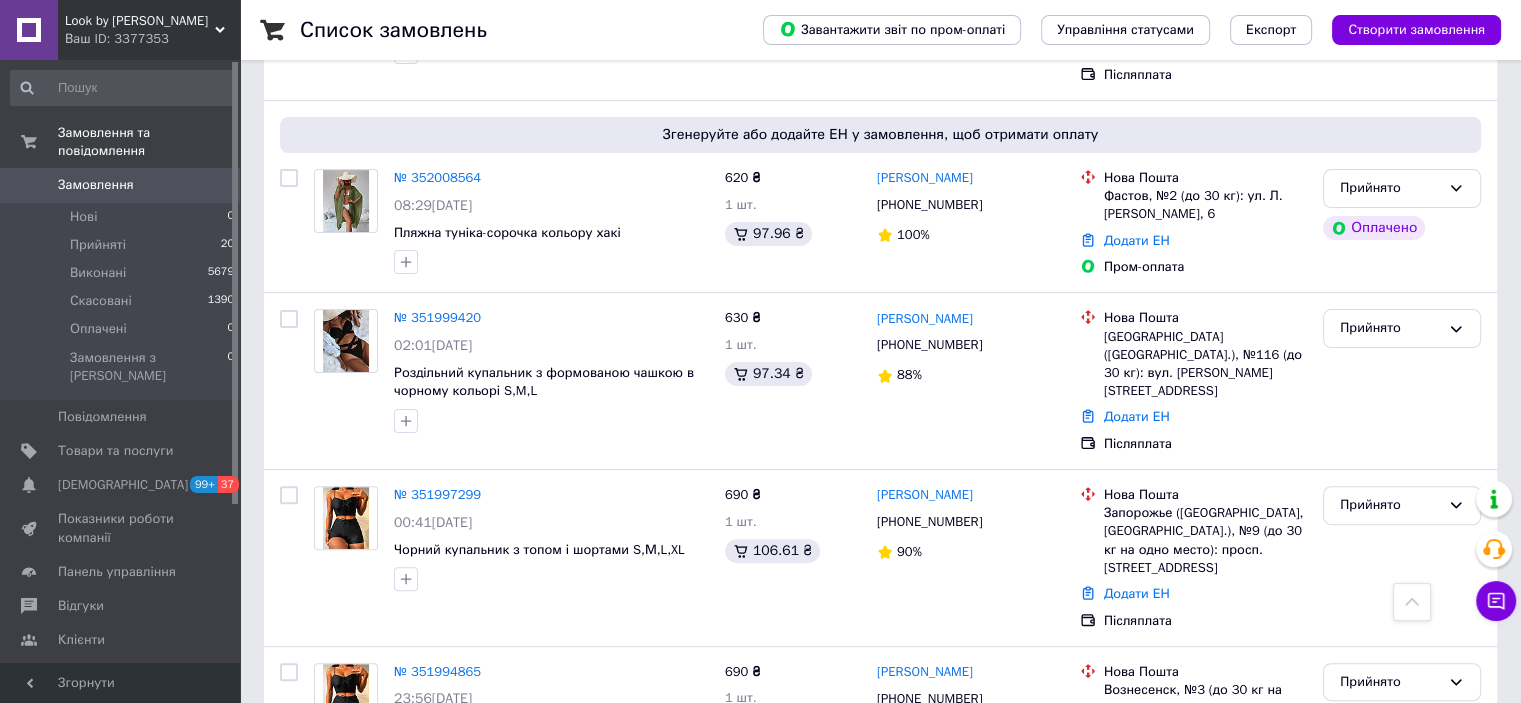 scroll, scrollTop: 200, scrollLeft: 0, axis: vertical 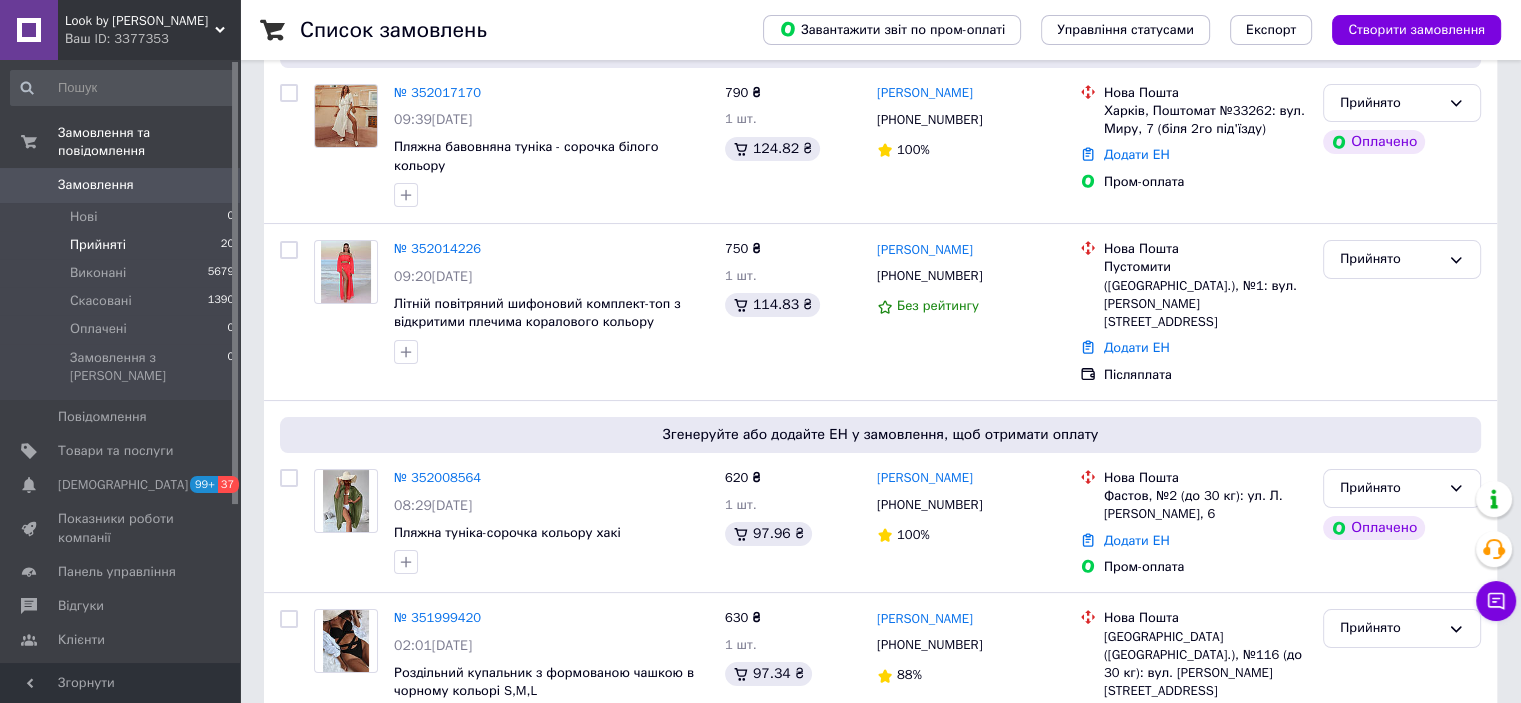 click on "Прийняті" at bounding box center [98, 245] 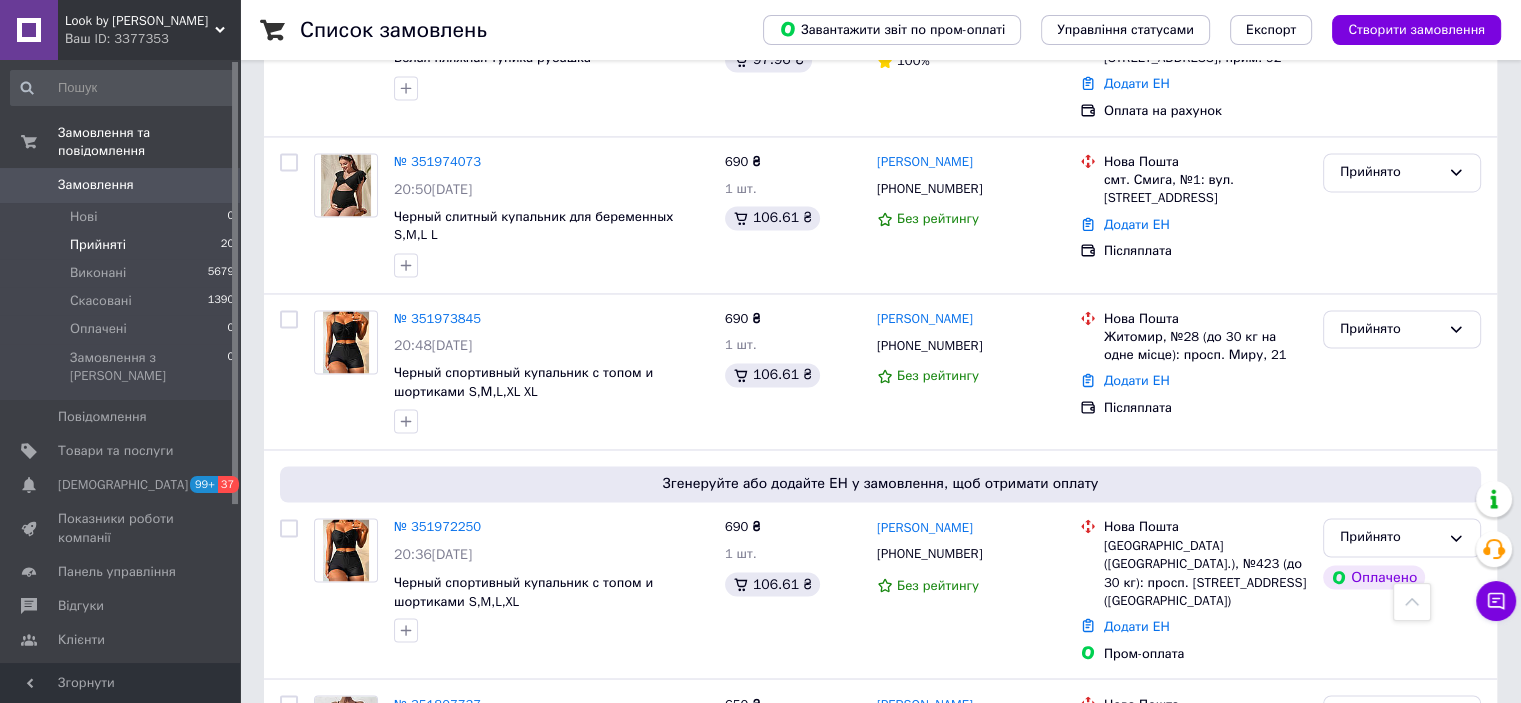 scroll, scrollTop: 3242, scrollLeft: 0, axis: vertical 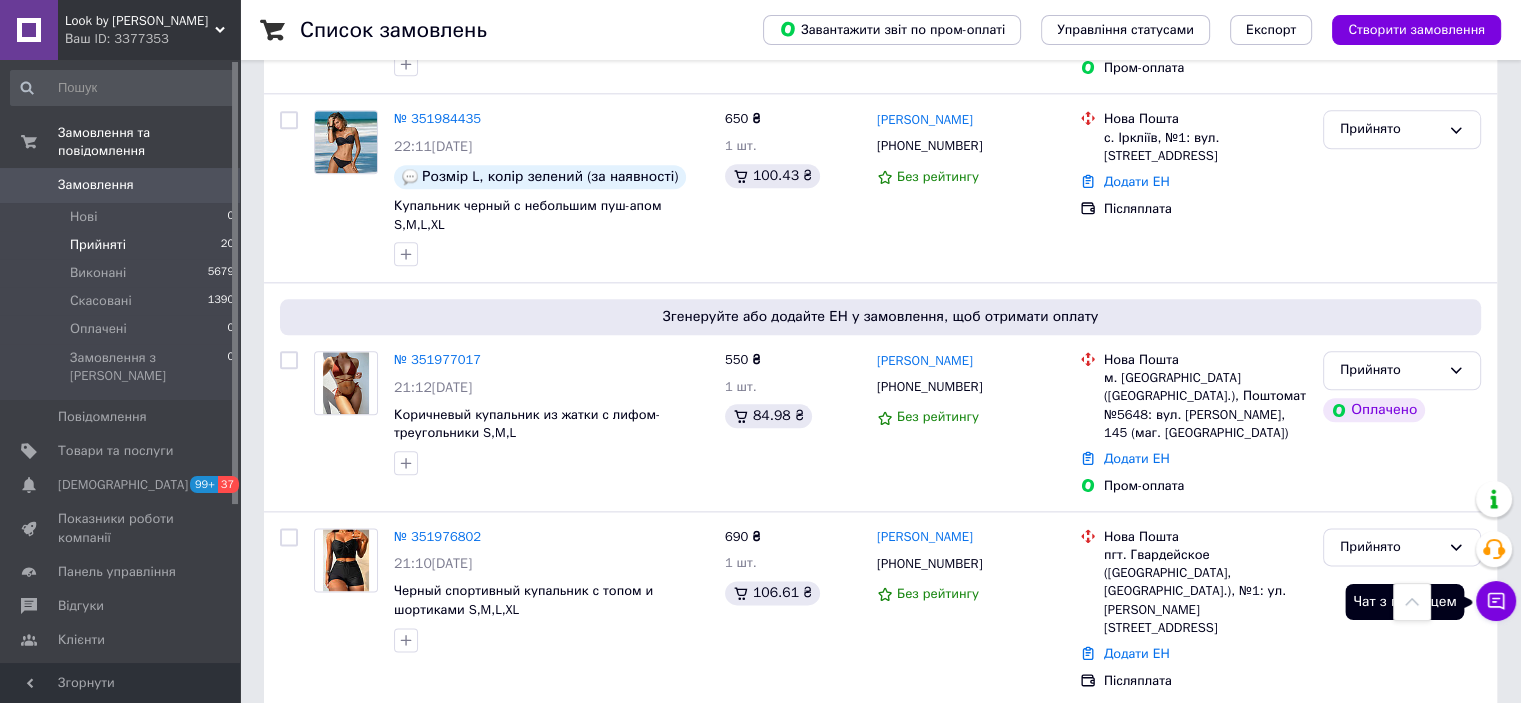 click 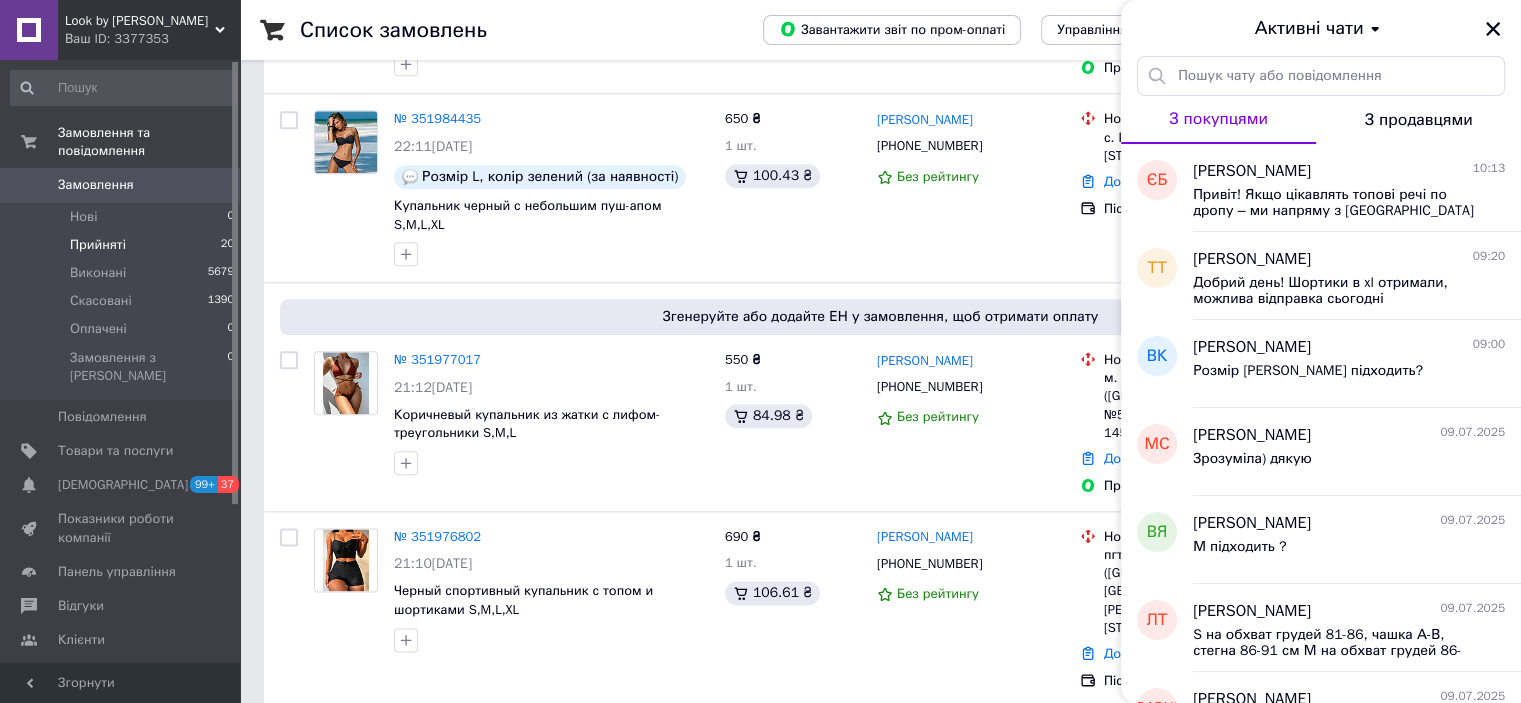 click on "09.07.2025" at bounding box center (1472, 608) 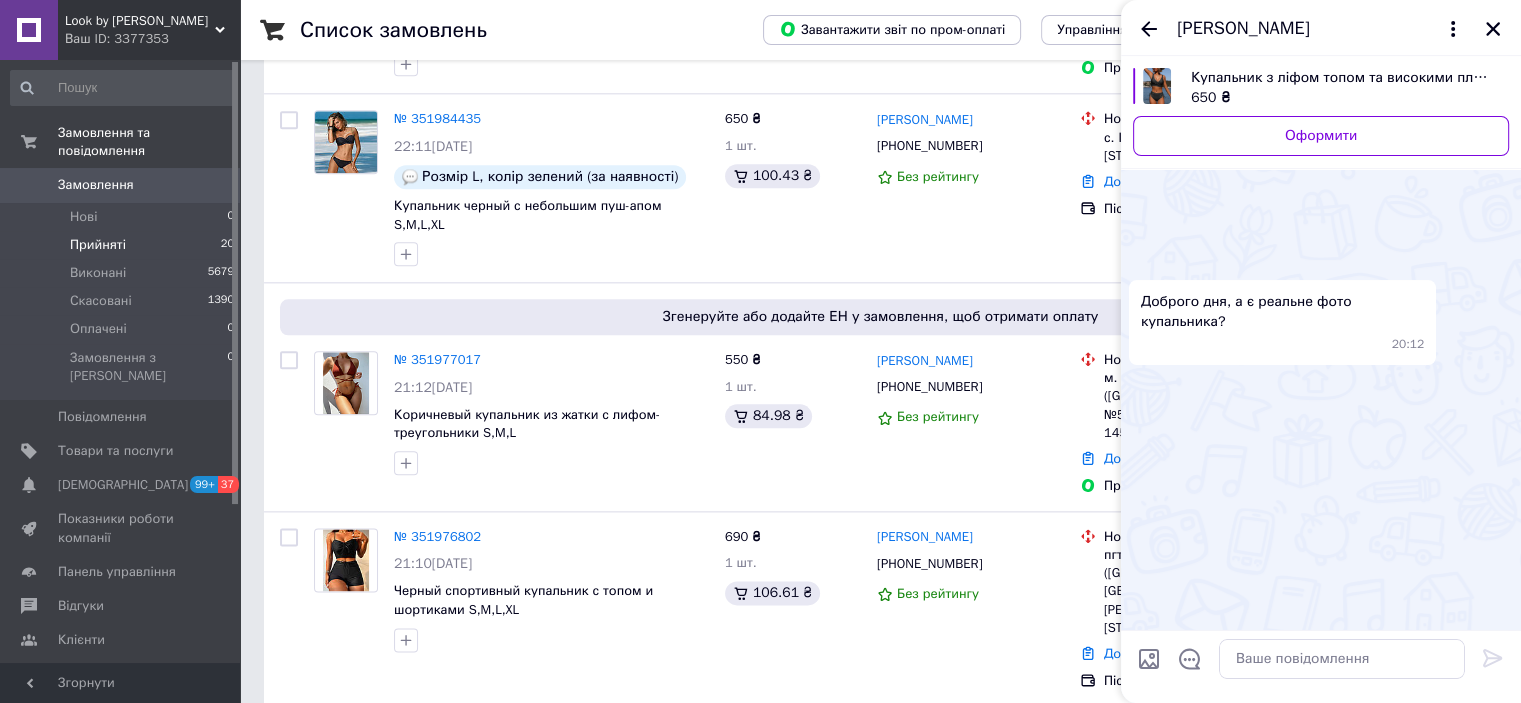 scroll, scrollTop: 1683, scrollLeft: 0, axis: vertical 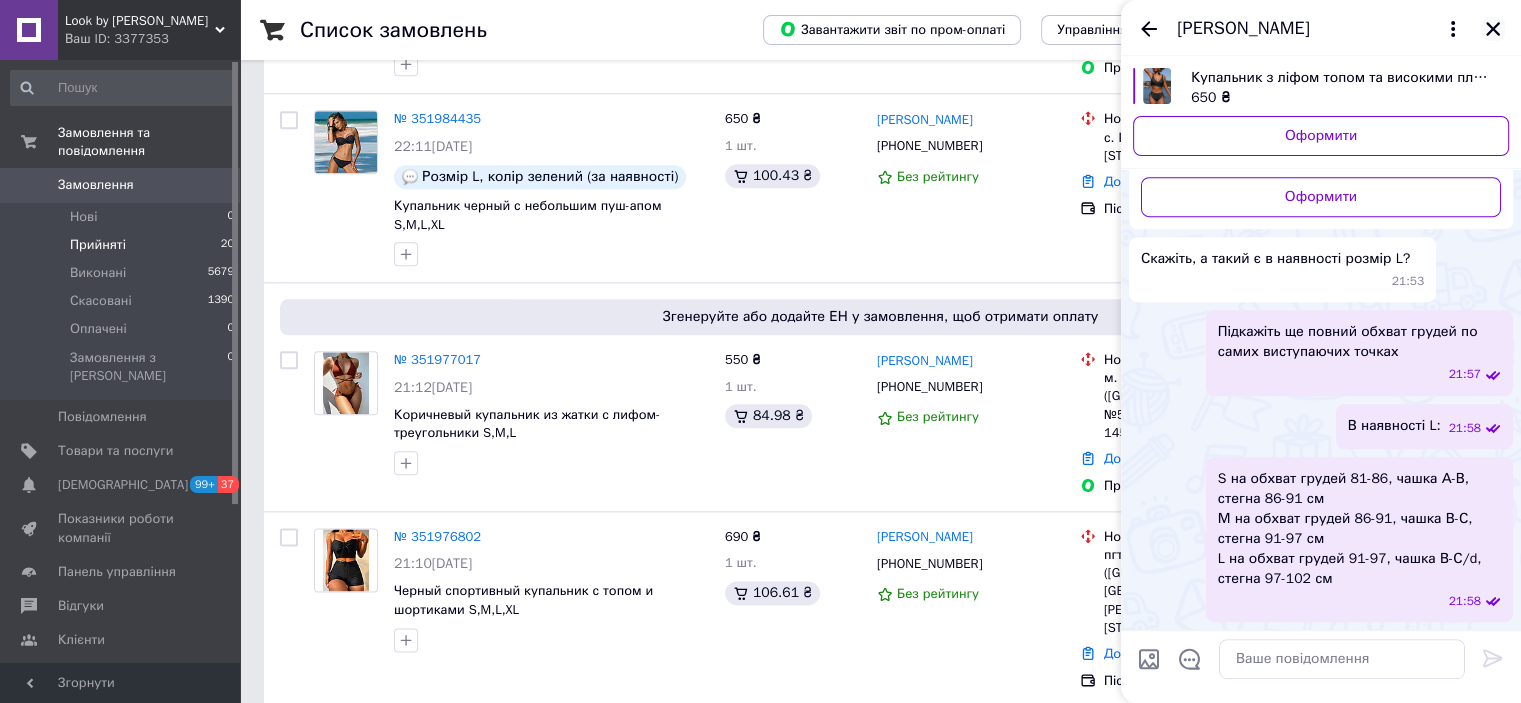 click at bounding box center [1493, 29] 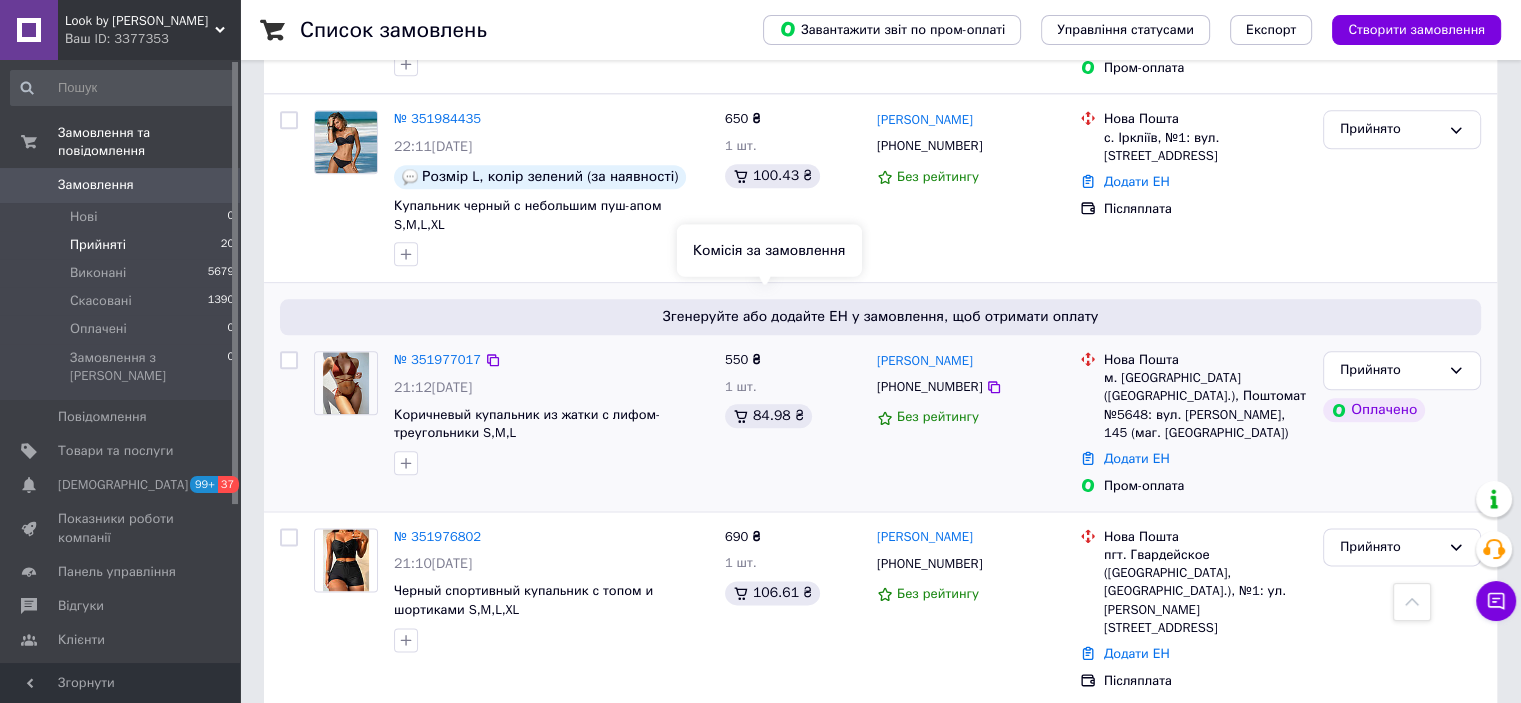 scroll, scrollTop: 2042, scrollLeft: 0, axis: vertical 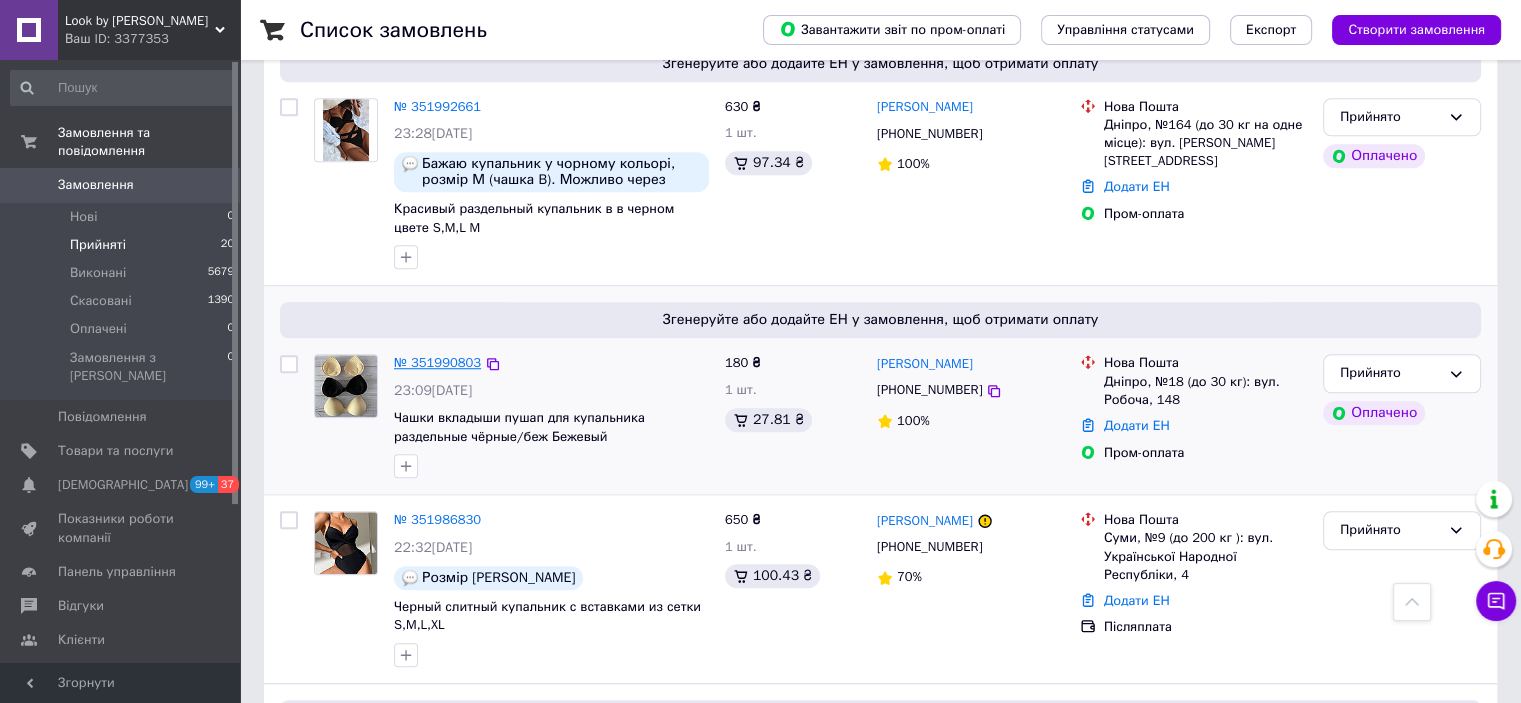 drag, startPoint x: 441, startPoint y: 166, endPoint x: 424, endPoint y: 263, distance: 98.478424 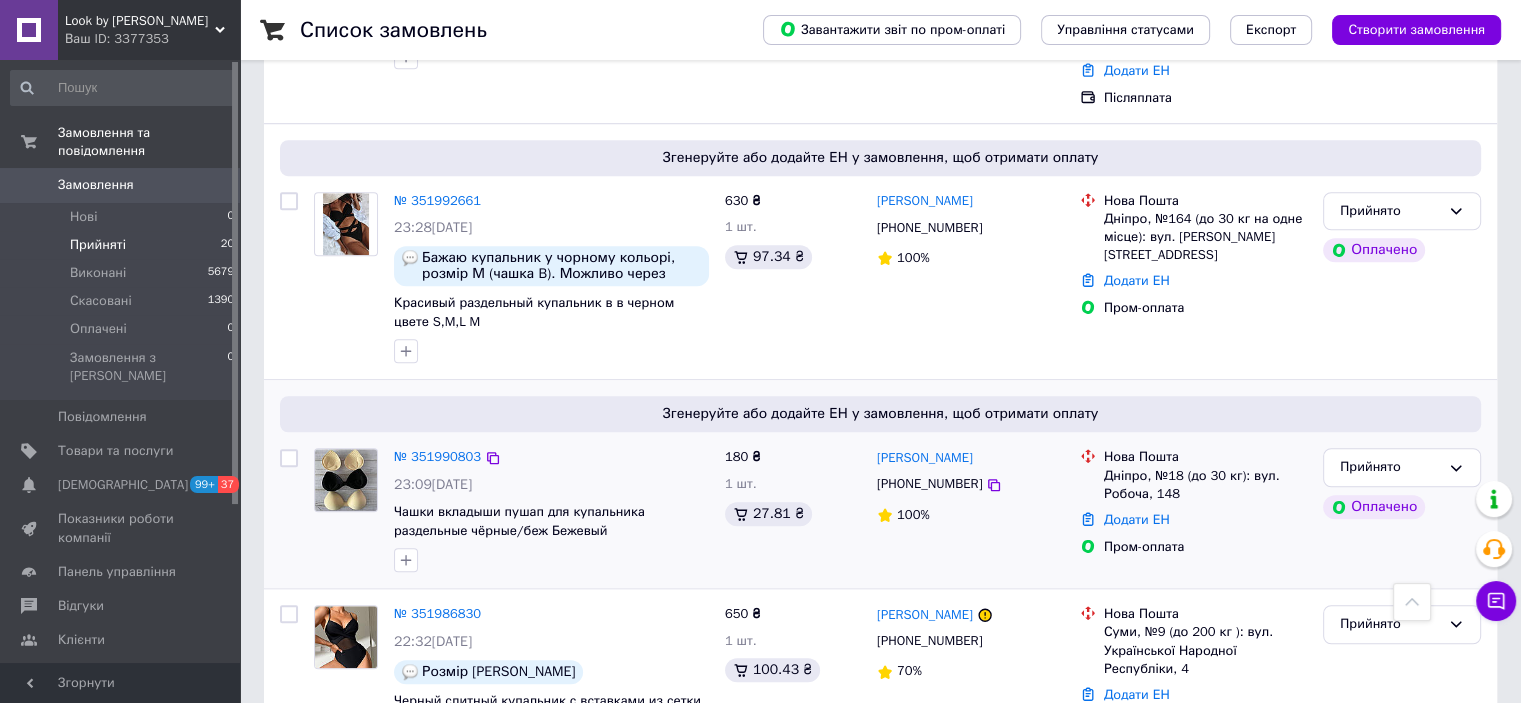 scroll, scrollTop: 1342, scrollLeft: 0, axis: vertical 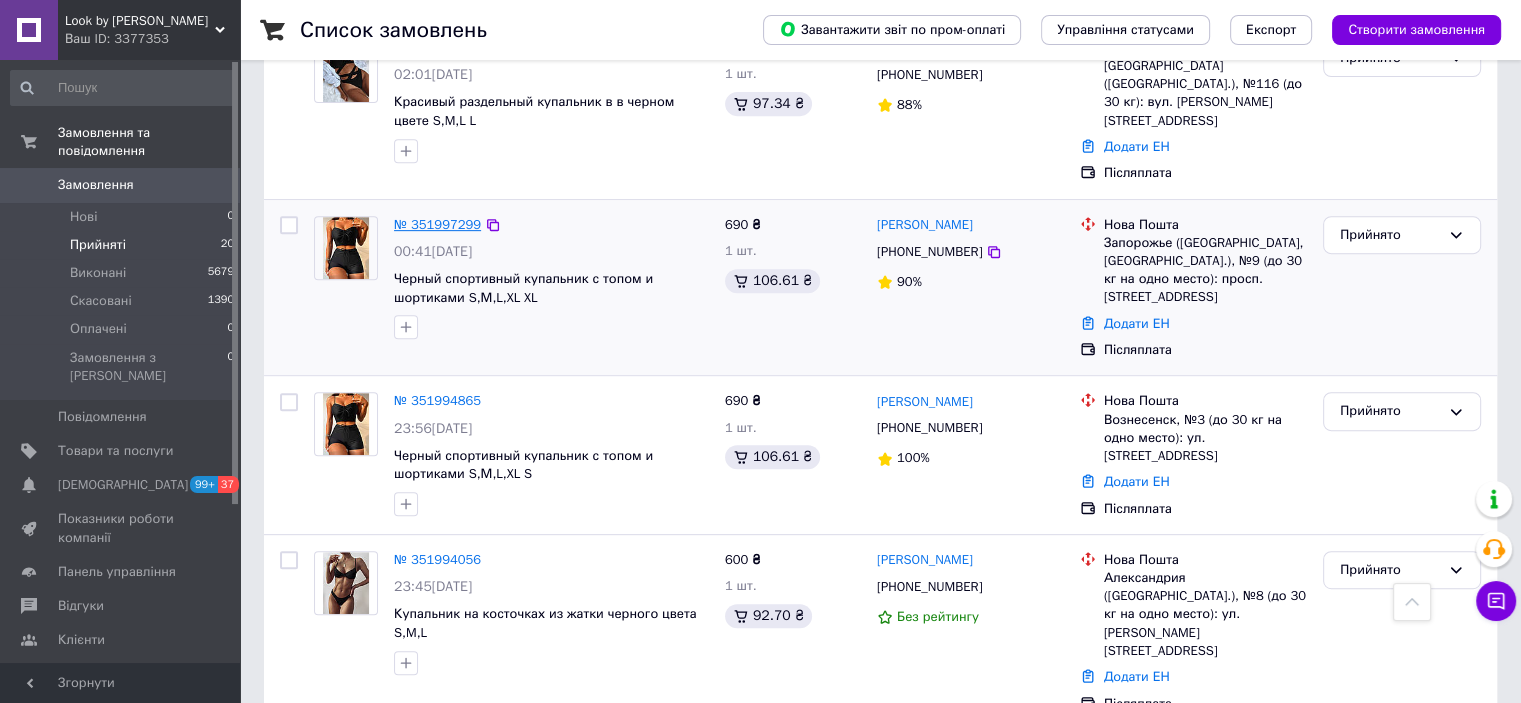 drag, startPoint x: 462, startPoint y: 155, endPoint x: 440, endPoint y: 161, distance: 22.803509 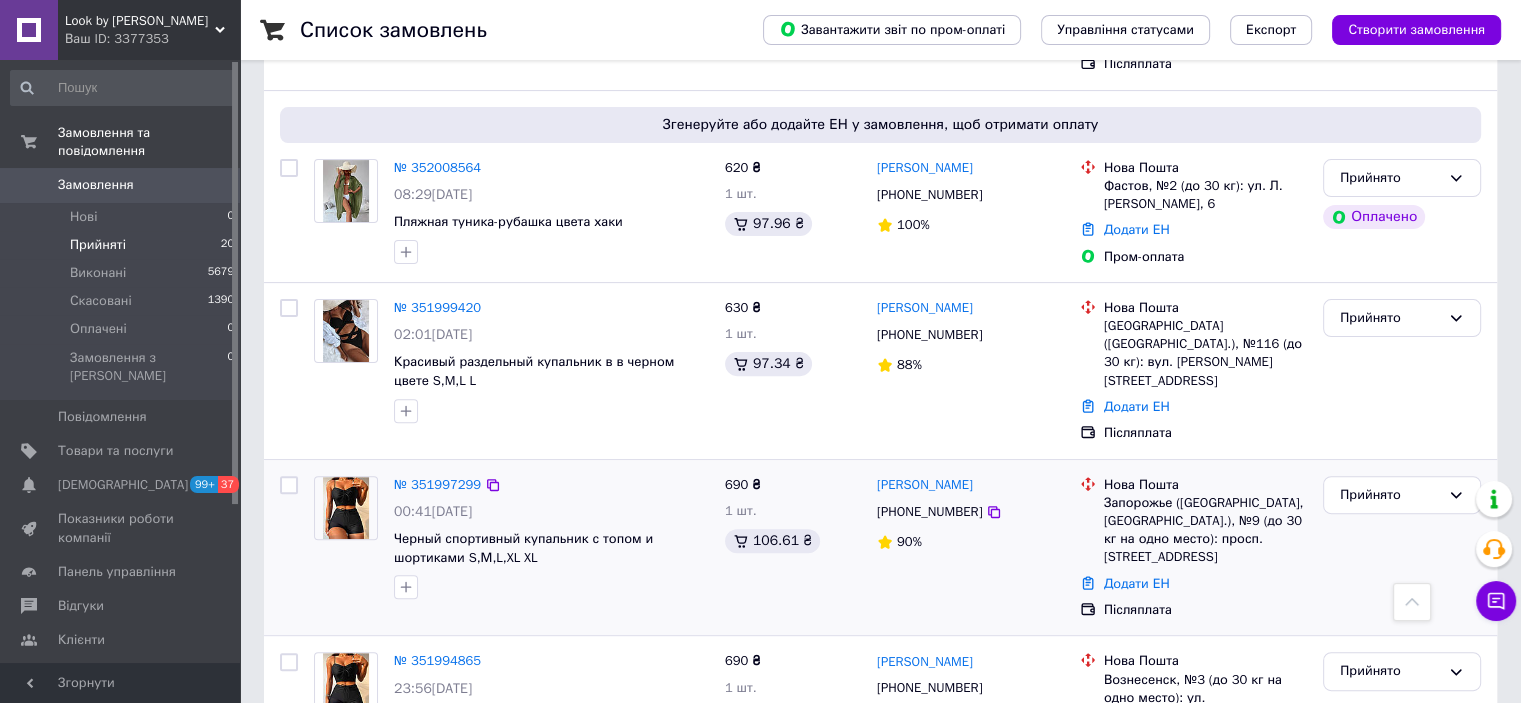 scroll, scrollTop: 542, scrollLeft: 0, axis: vertical 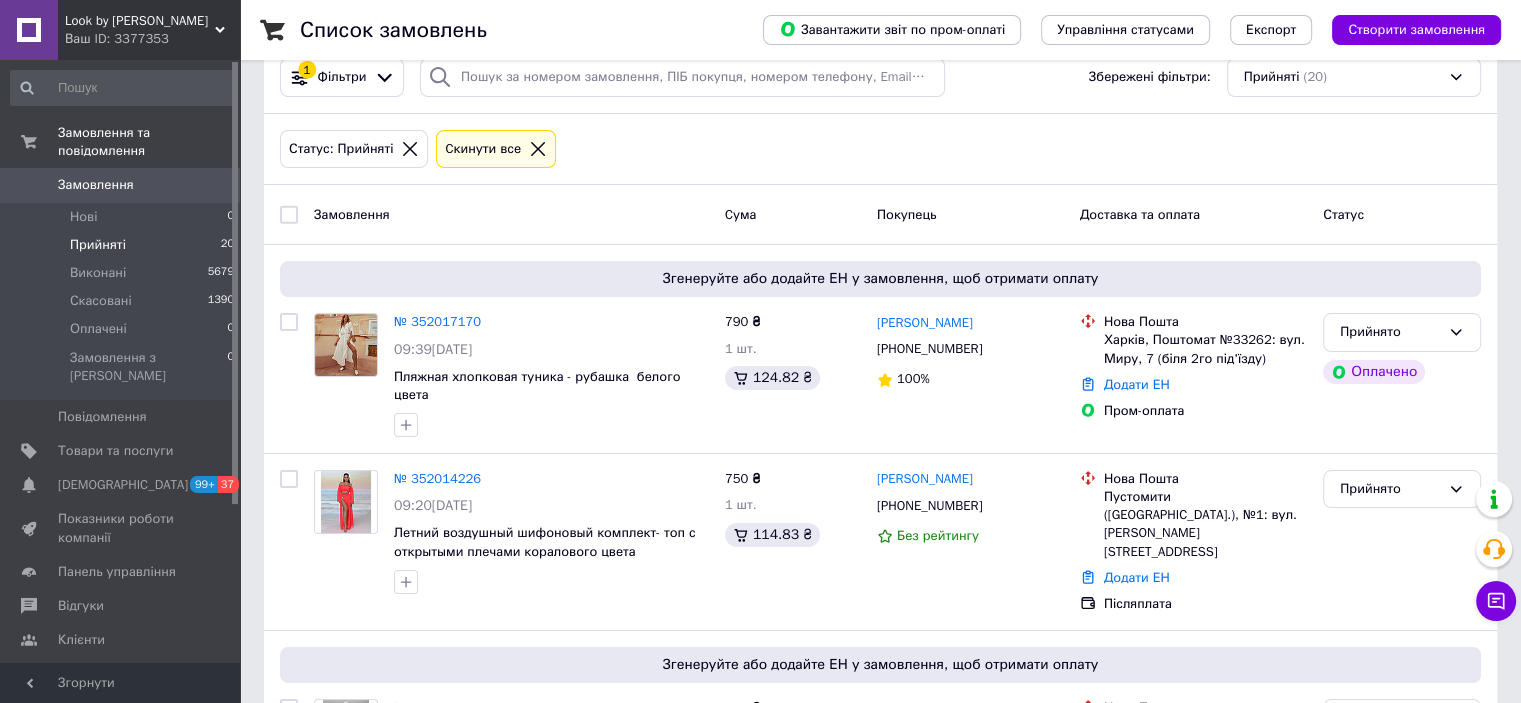 click on "Замовлення" at bounding box center (121, 185) 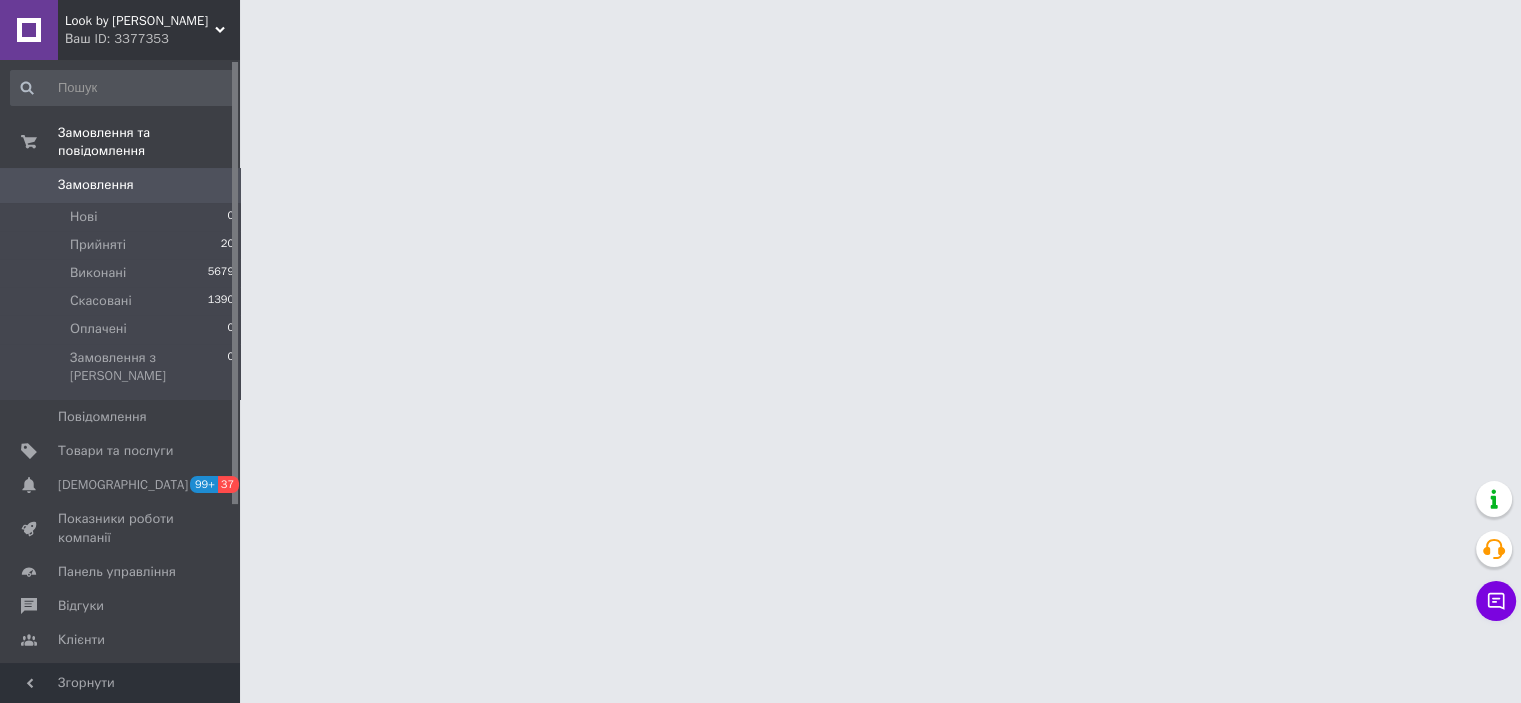 scroll, scrollTop: 0, scrollLeft: 0, axis: both 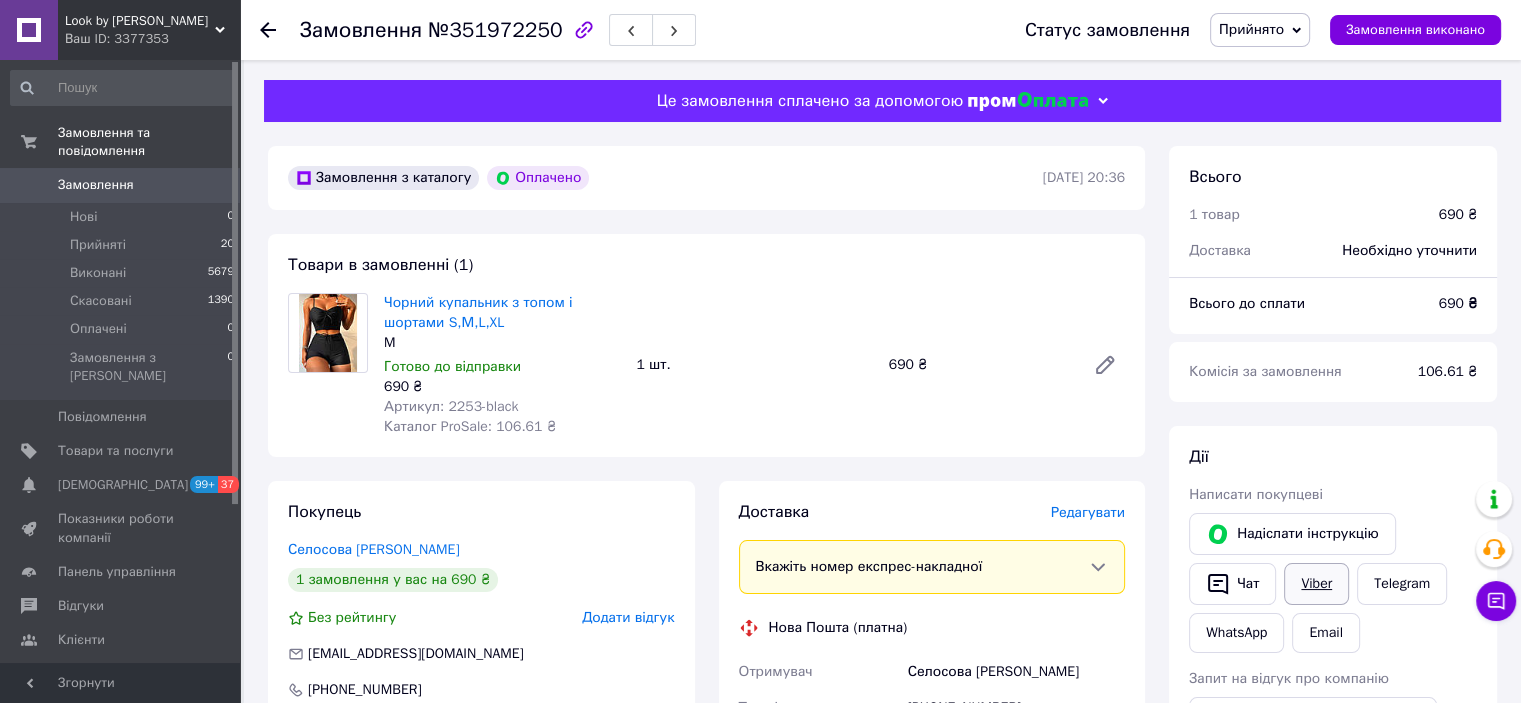 click on "Viber" at bounding box center (1316, 584) 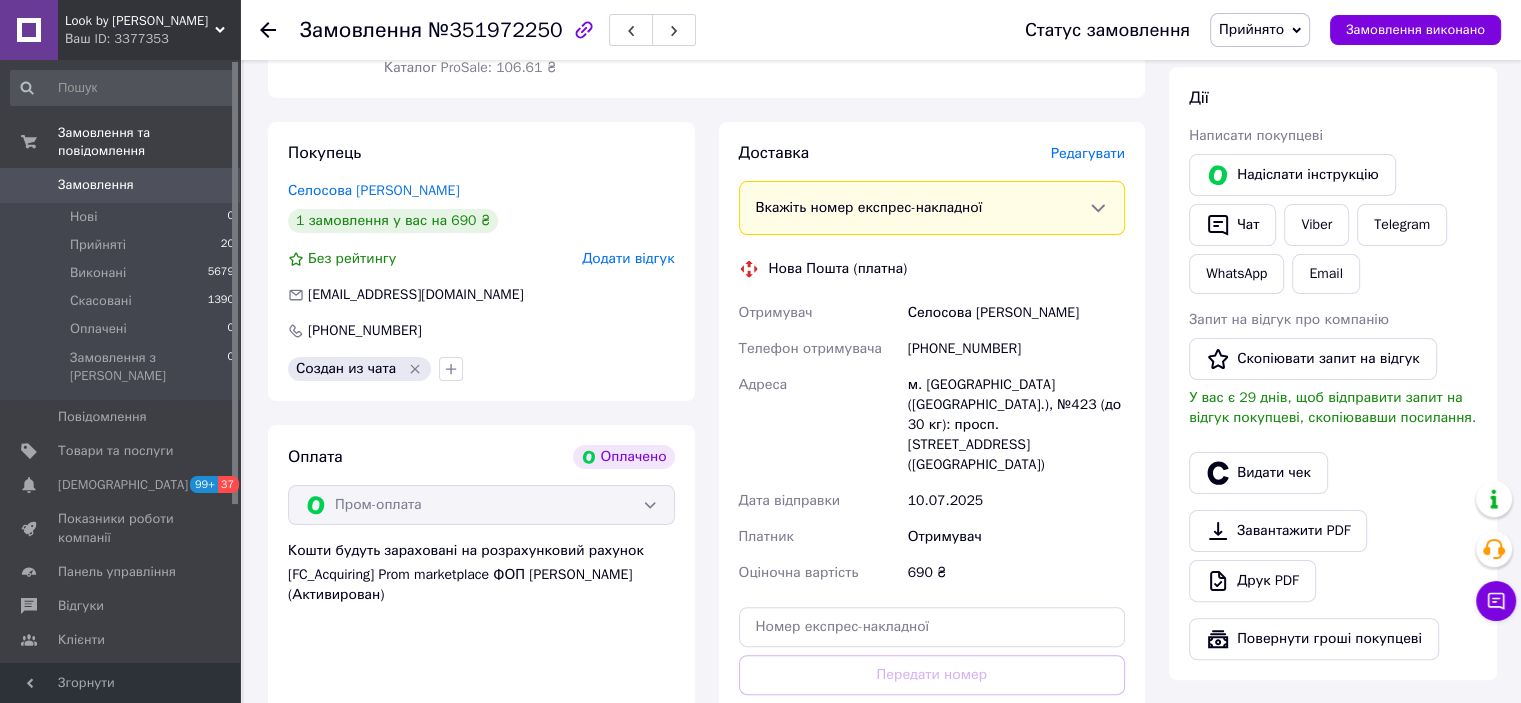 scroll, scrollTop: 400, scrollLeft: 0, axis: vertical 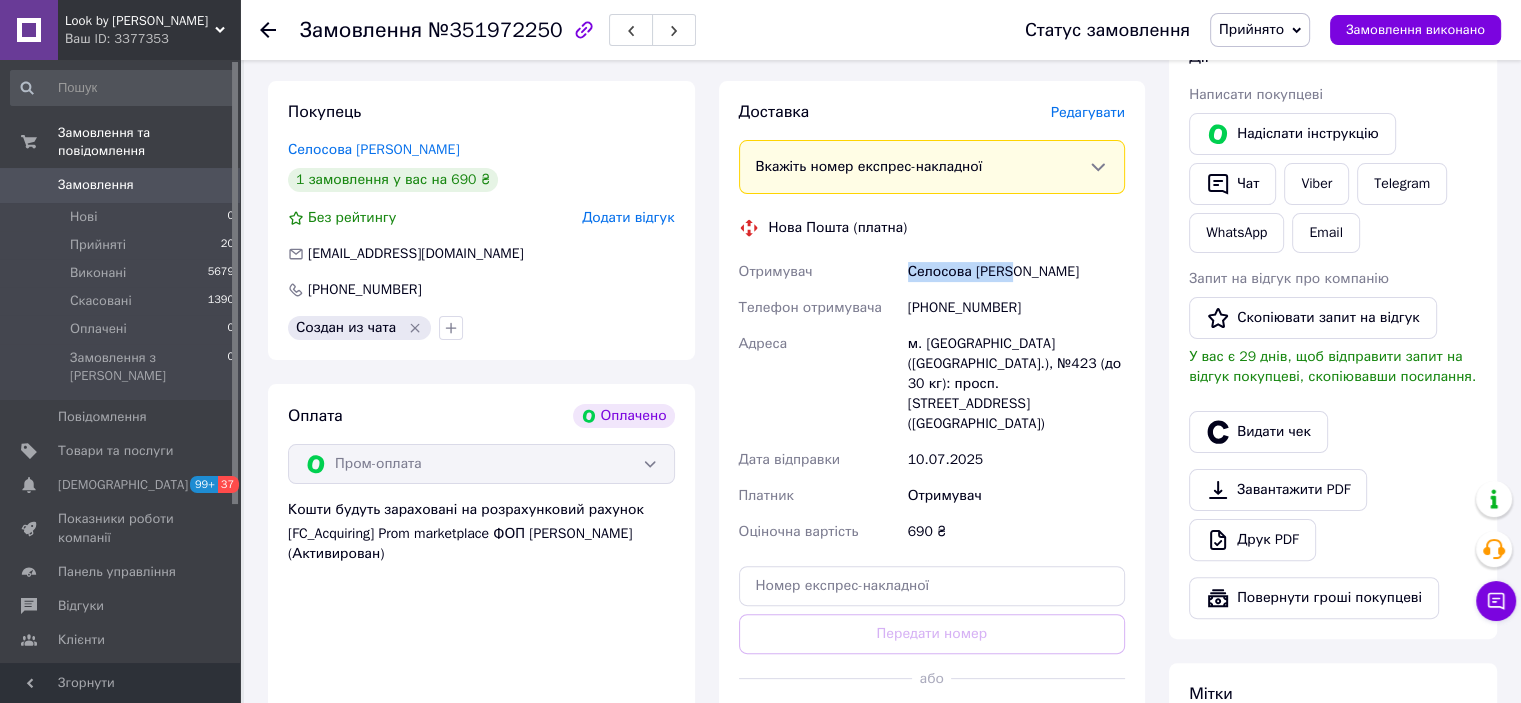 drag, startPoint x: 1024, startPoint y: 269, endPoint x: 910, endPoint y: 279, distance: 114.43776 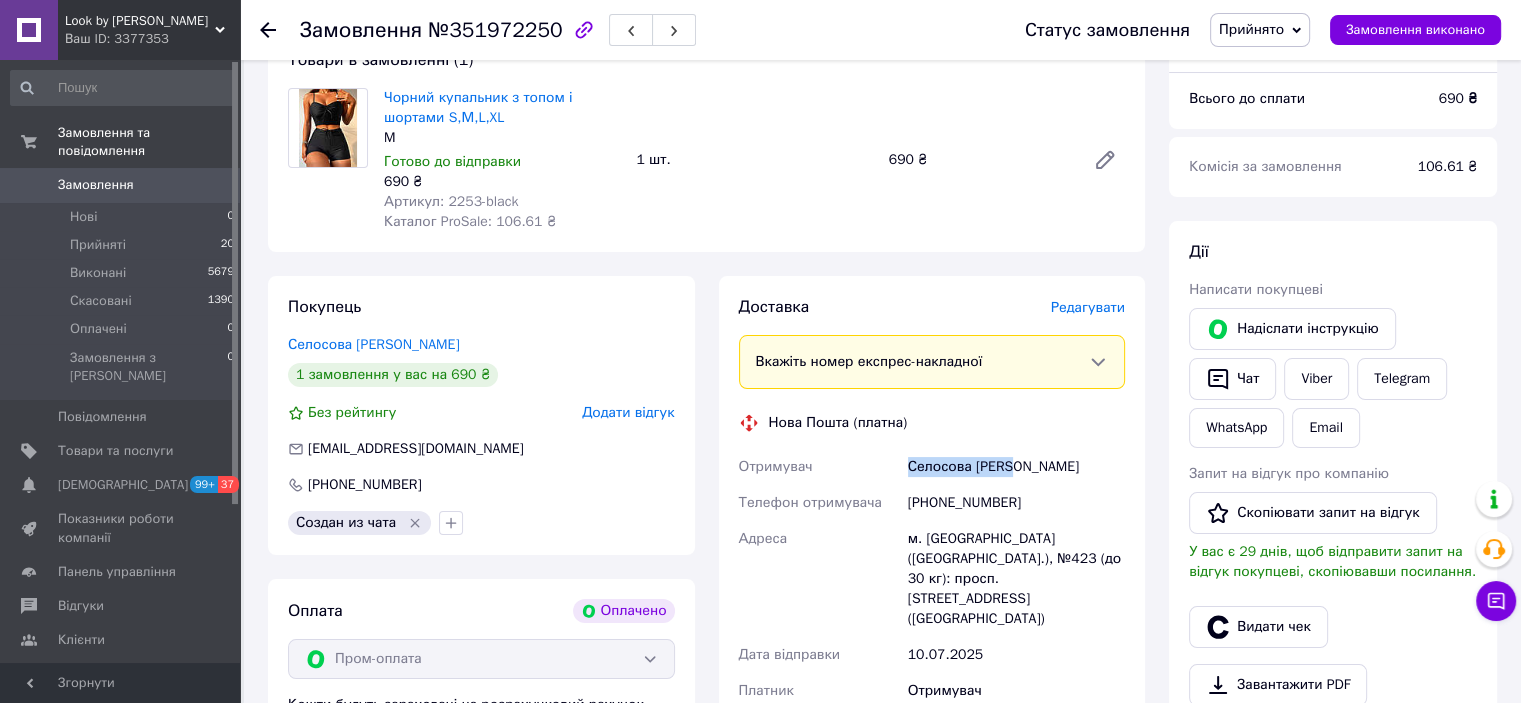 scroll, scrollTop: 500, scrollLeft: 0, axis: vertical 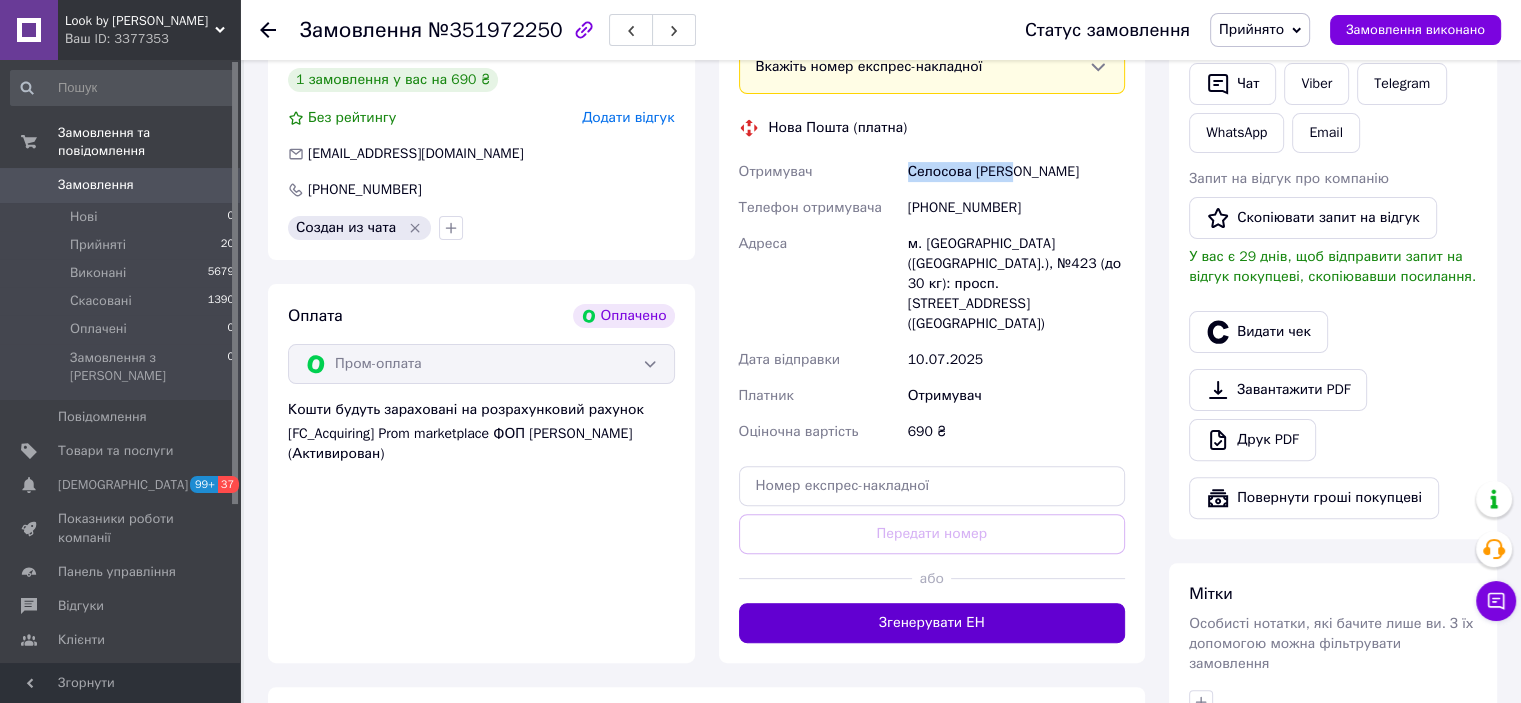 click on "Згенерувати ЕН" at bounding box center (932, 623) 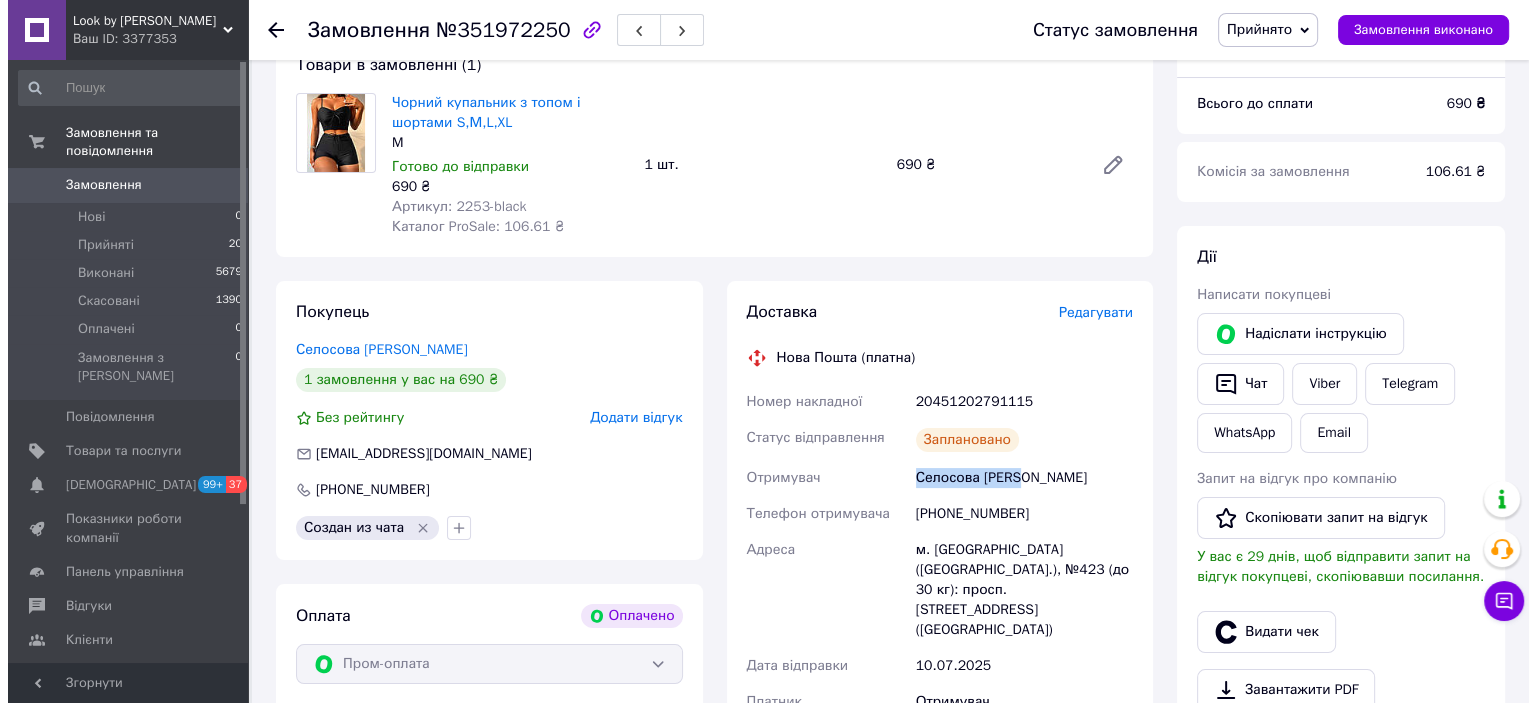 scroll, scrollTop: 200, scrollLeft: 0, axis: vertical 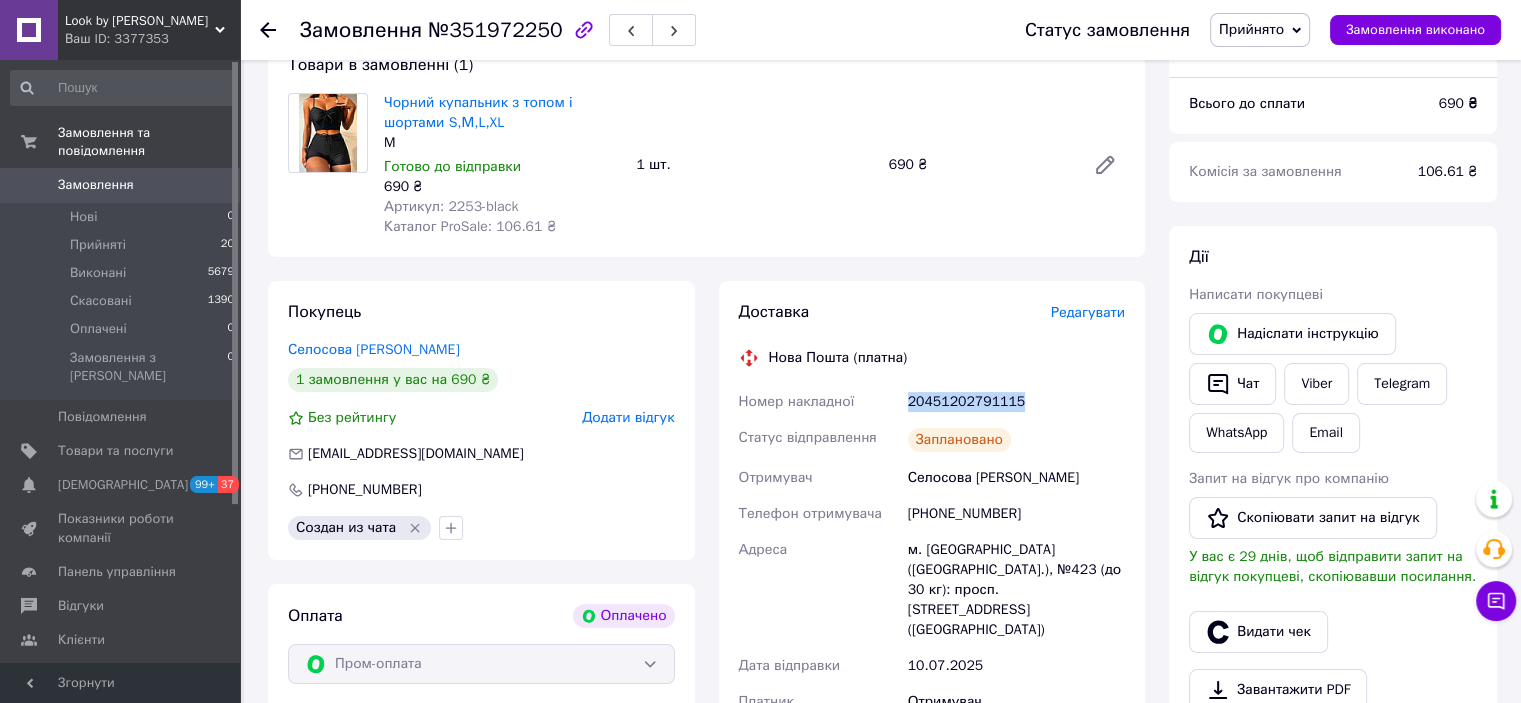 drag, startPoint x: 1032, startPoint y: 399, endPoint x: 909, endPoint y: 408, distance: 123.32883 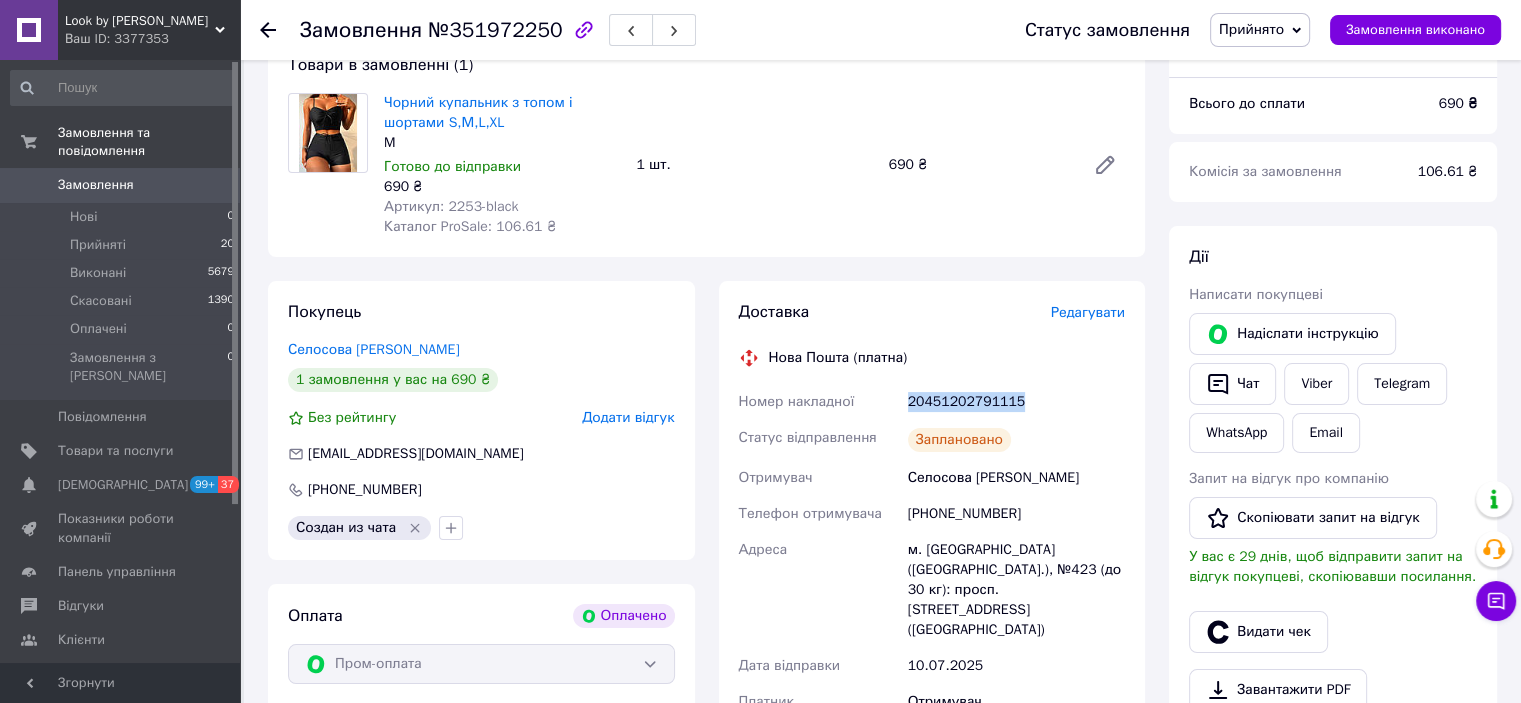 copy on "20451202791115" 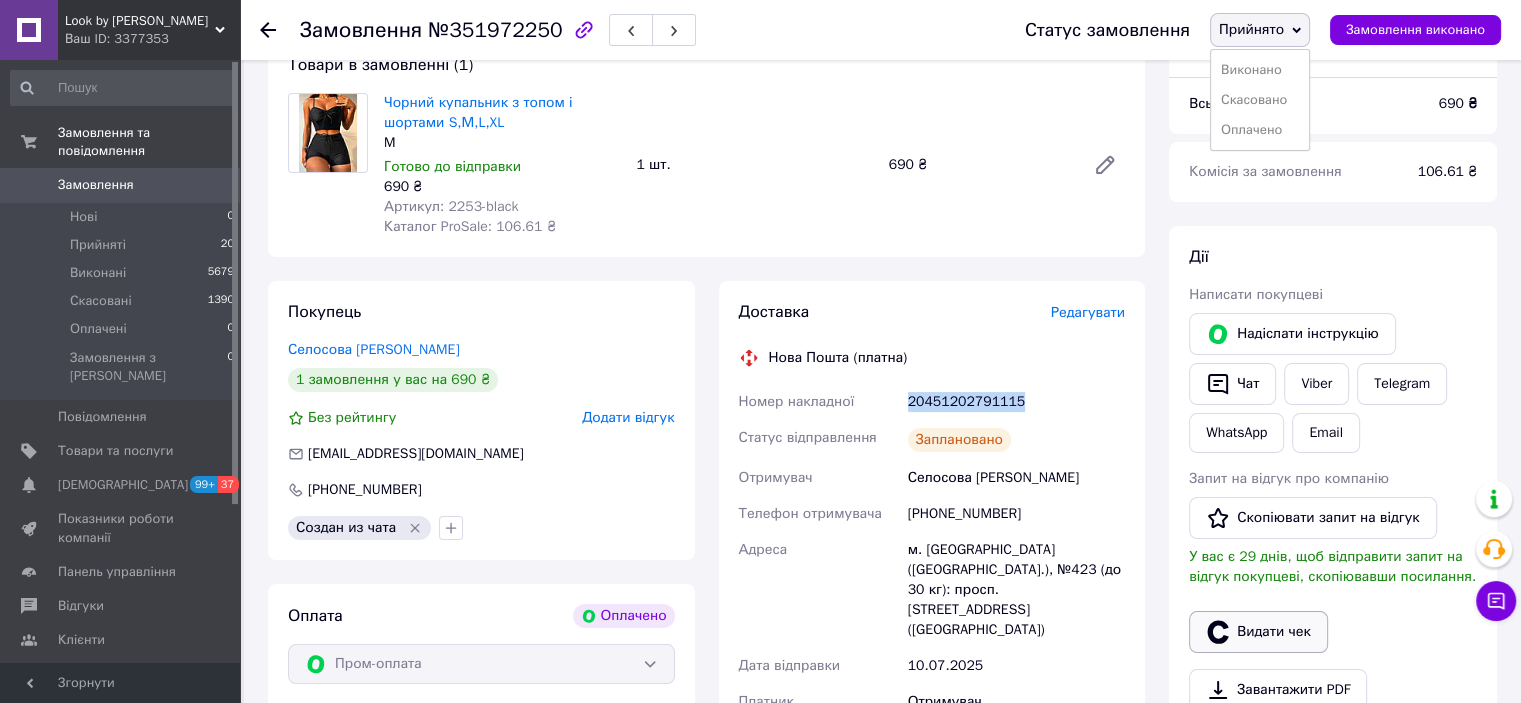 click on "Видати чек" at bounding box center (1258, 632) 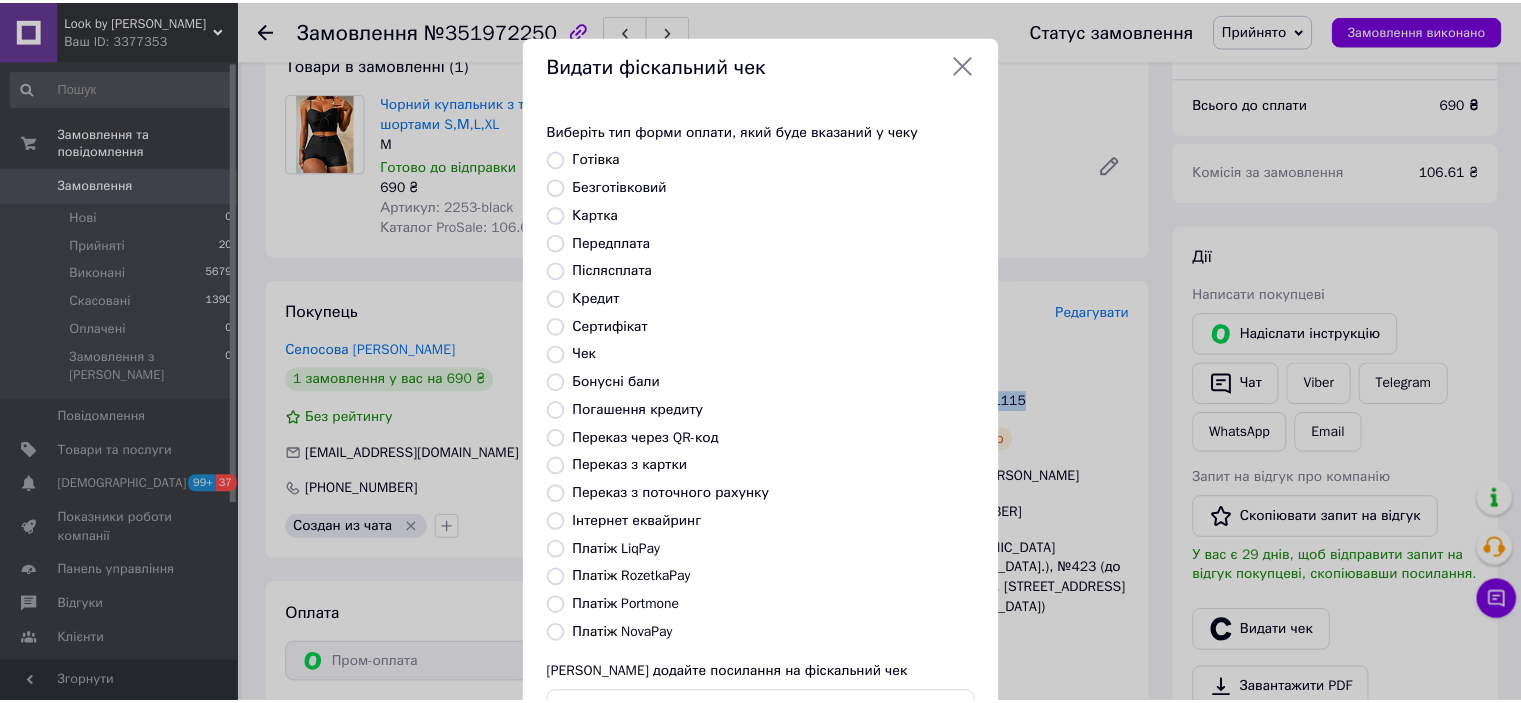scroll, scrollTop: 155, scrollLeft: 0, axis: vertical 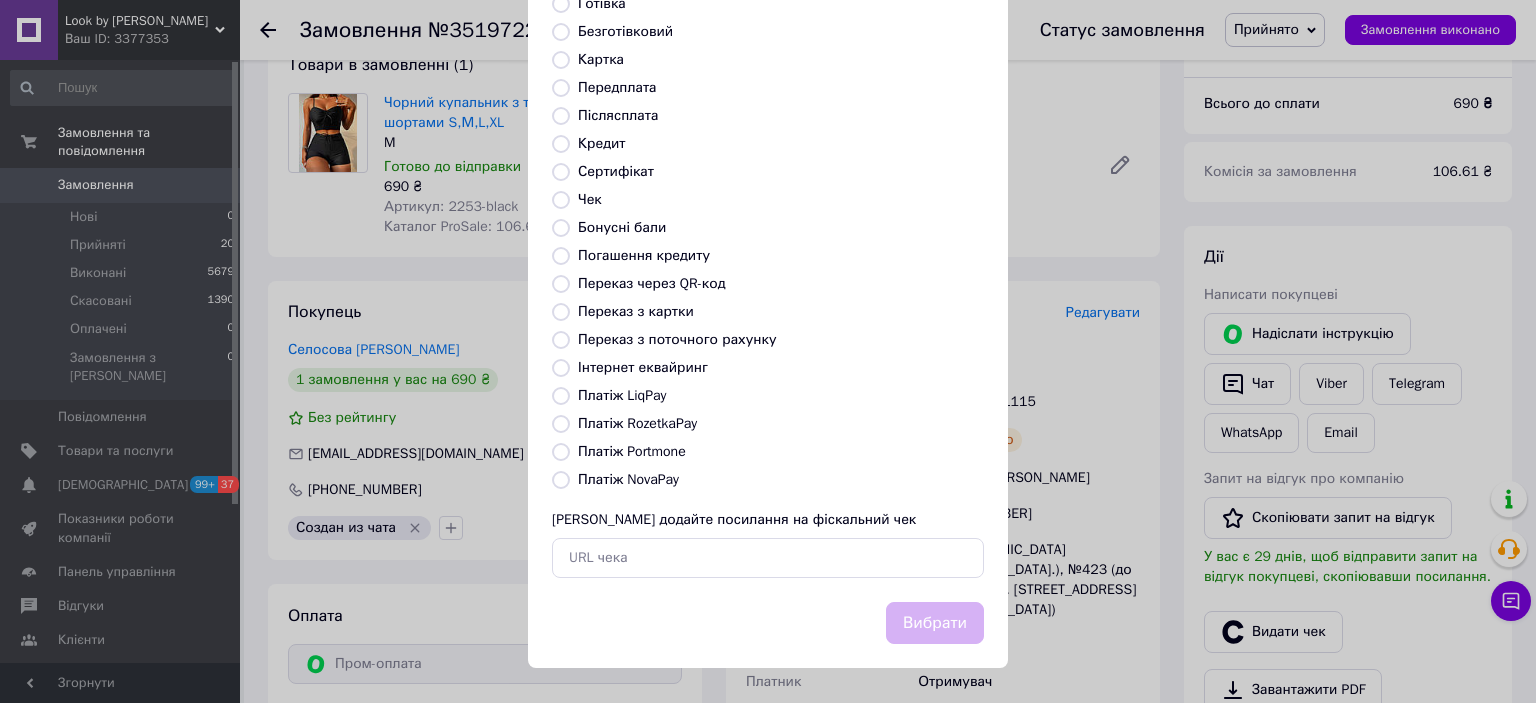 click on "Інтернет еквайринг" at bounding box center [643, 367] 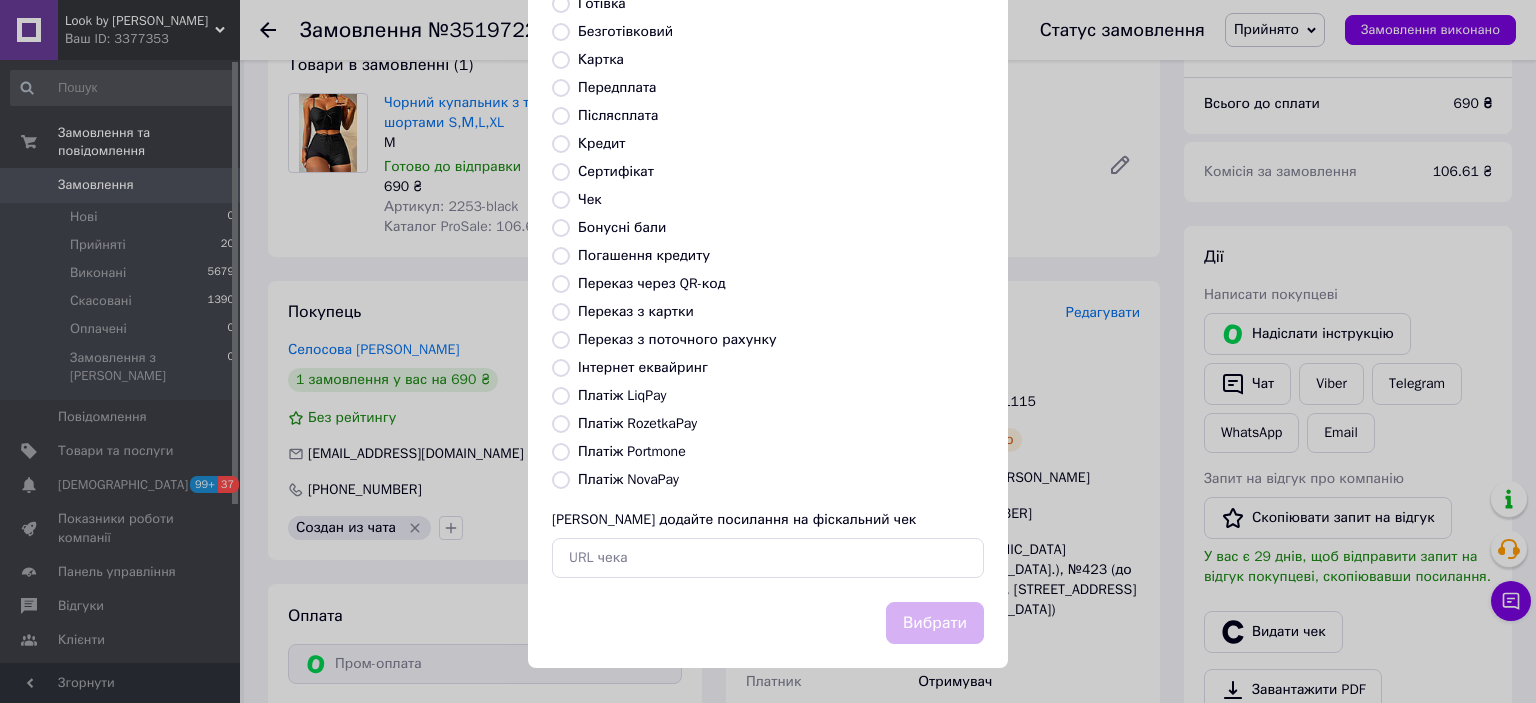 radio on "true" 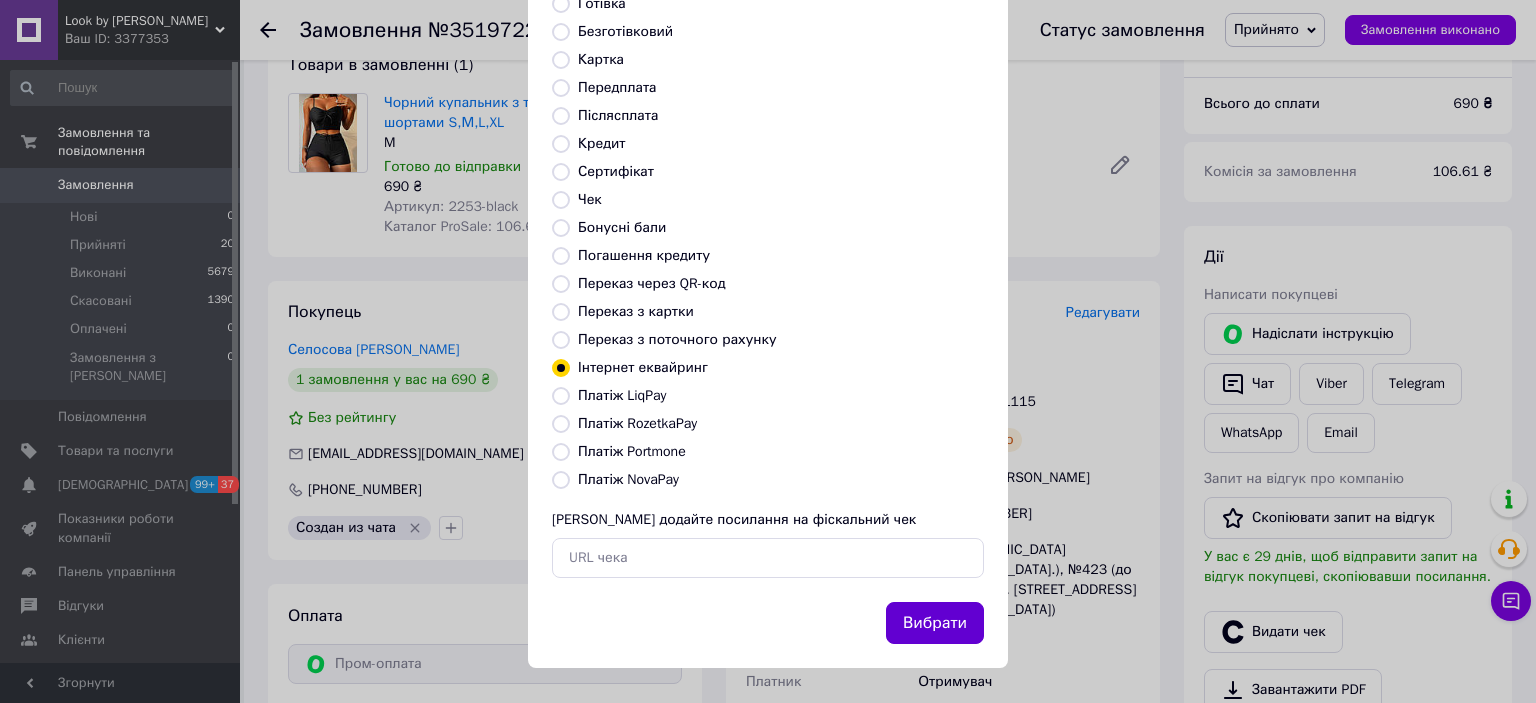 click on "Вибрати" at bounding box center (935, 623) 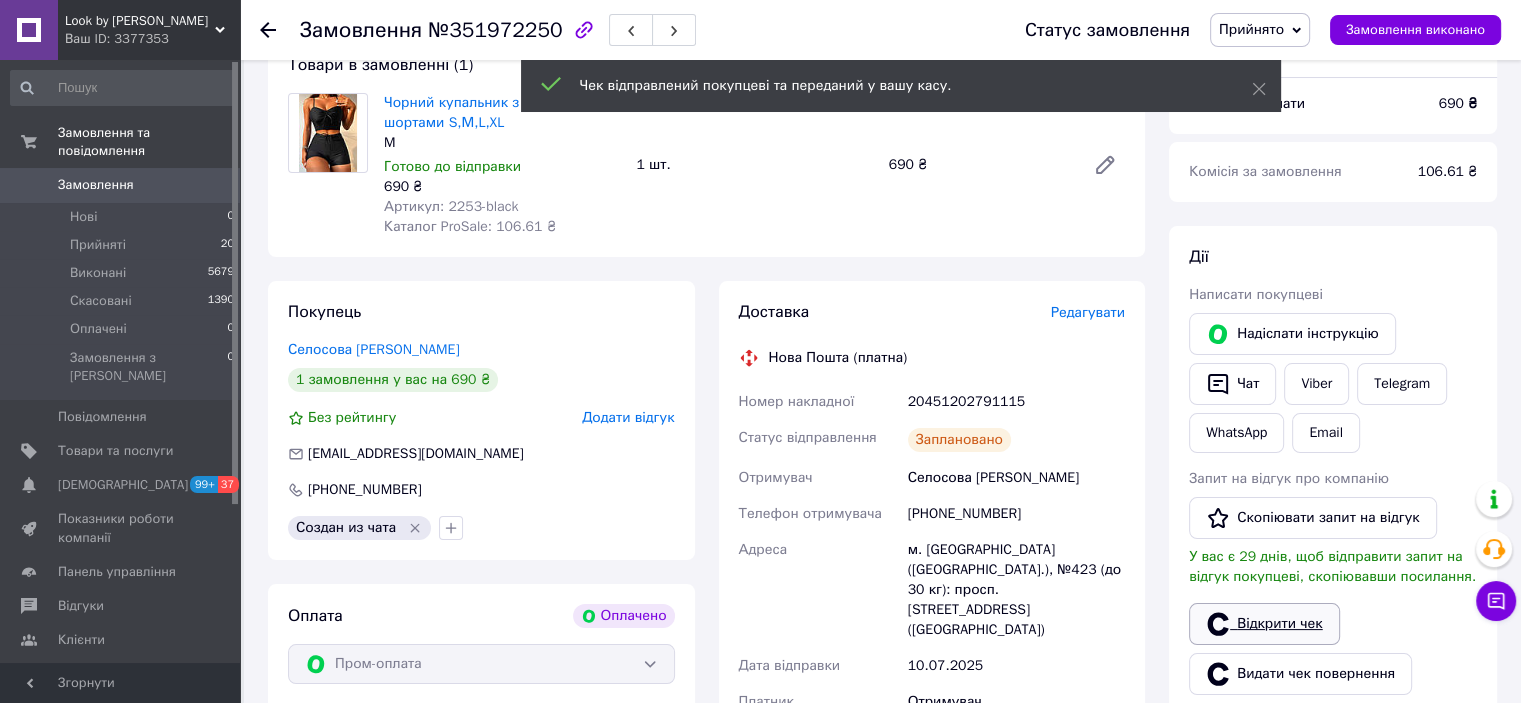 click on "Відкрити чек" at bounding box center [1264, 624] 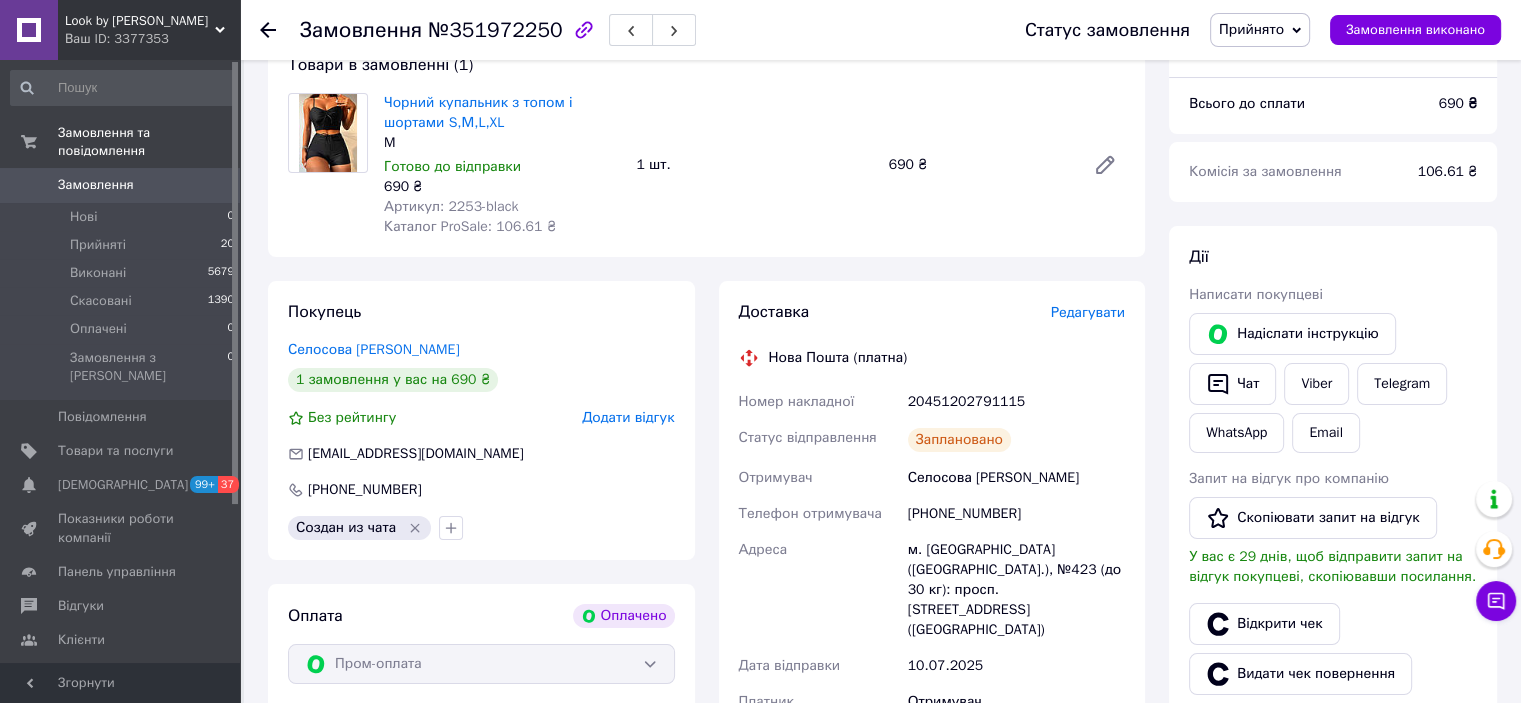 click on "Прийнято" at bounding box center (1251, 29) 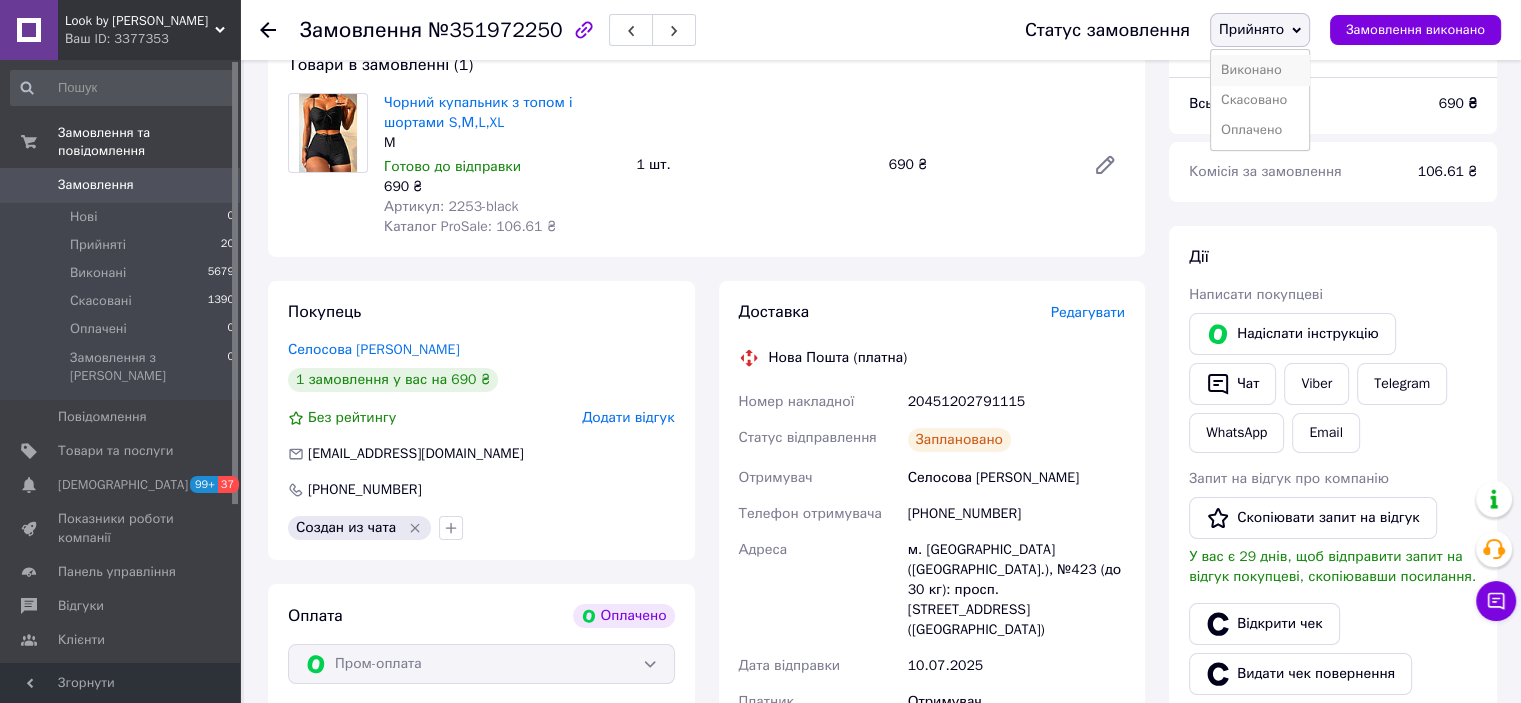 click on "Виконано" at bounding box center [1260, 70] 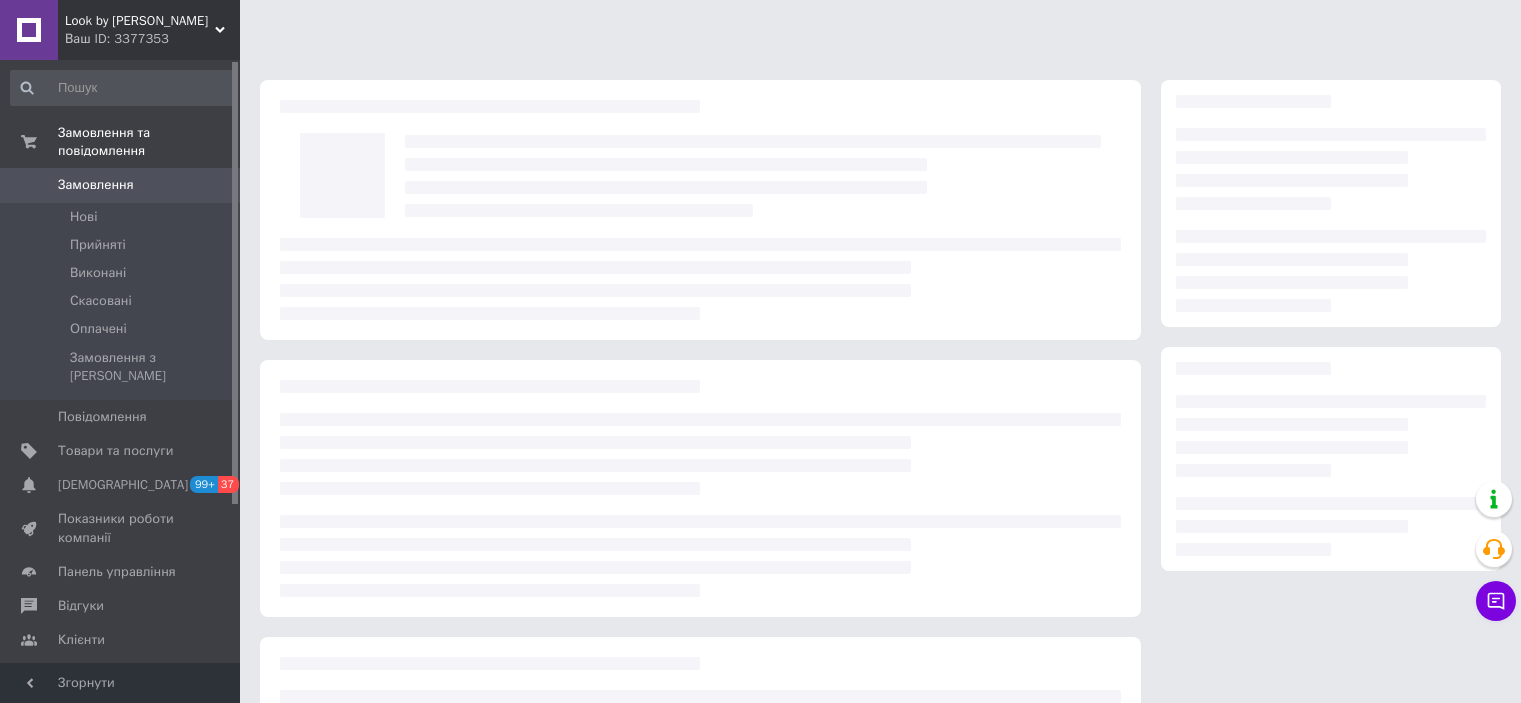 scroll, scrollTop: 0, scrollLeft: 0, axis: both 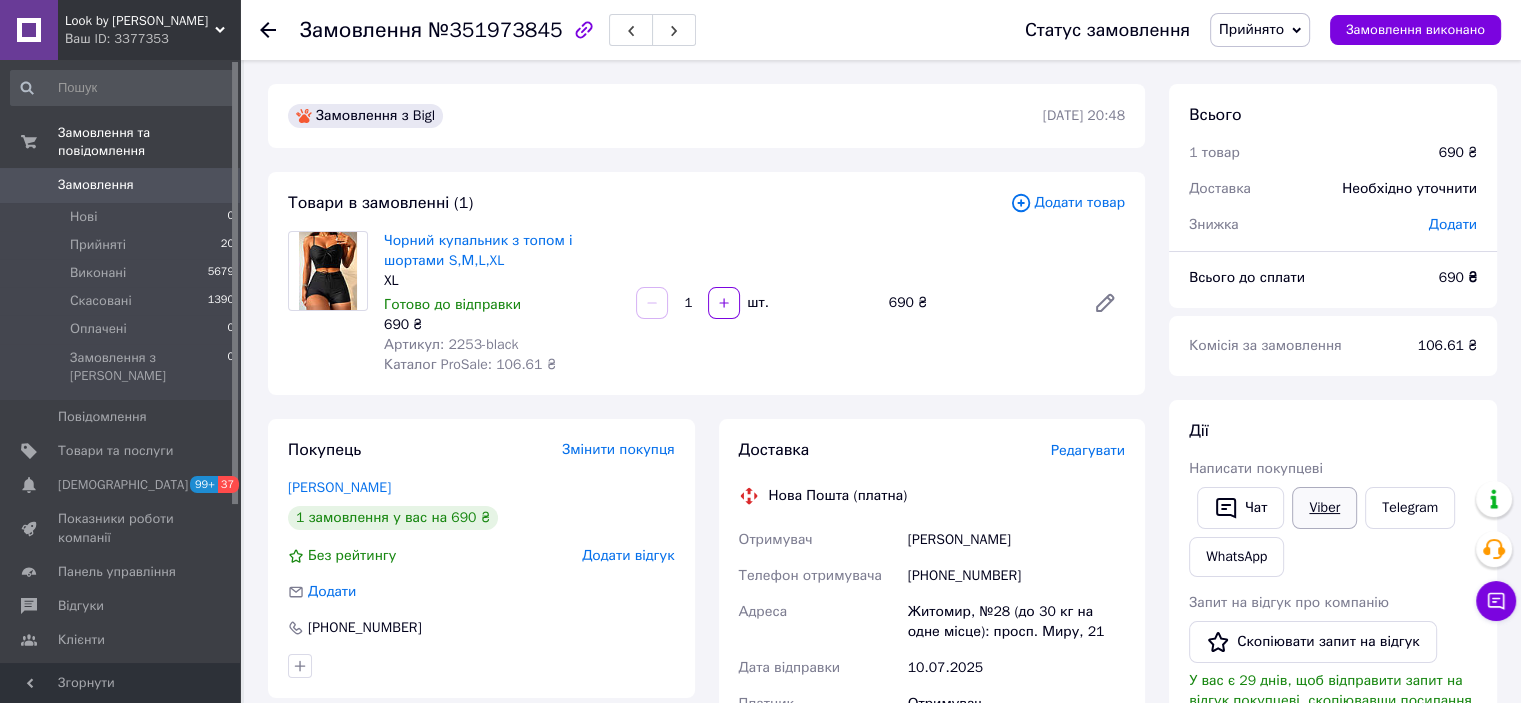 click on "Viber" at bounding box center [1324, 508] 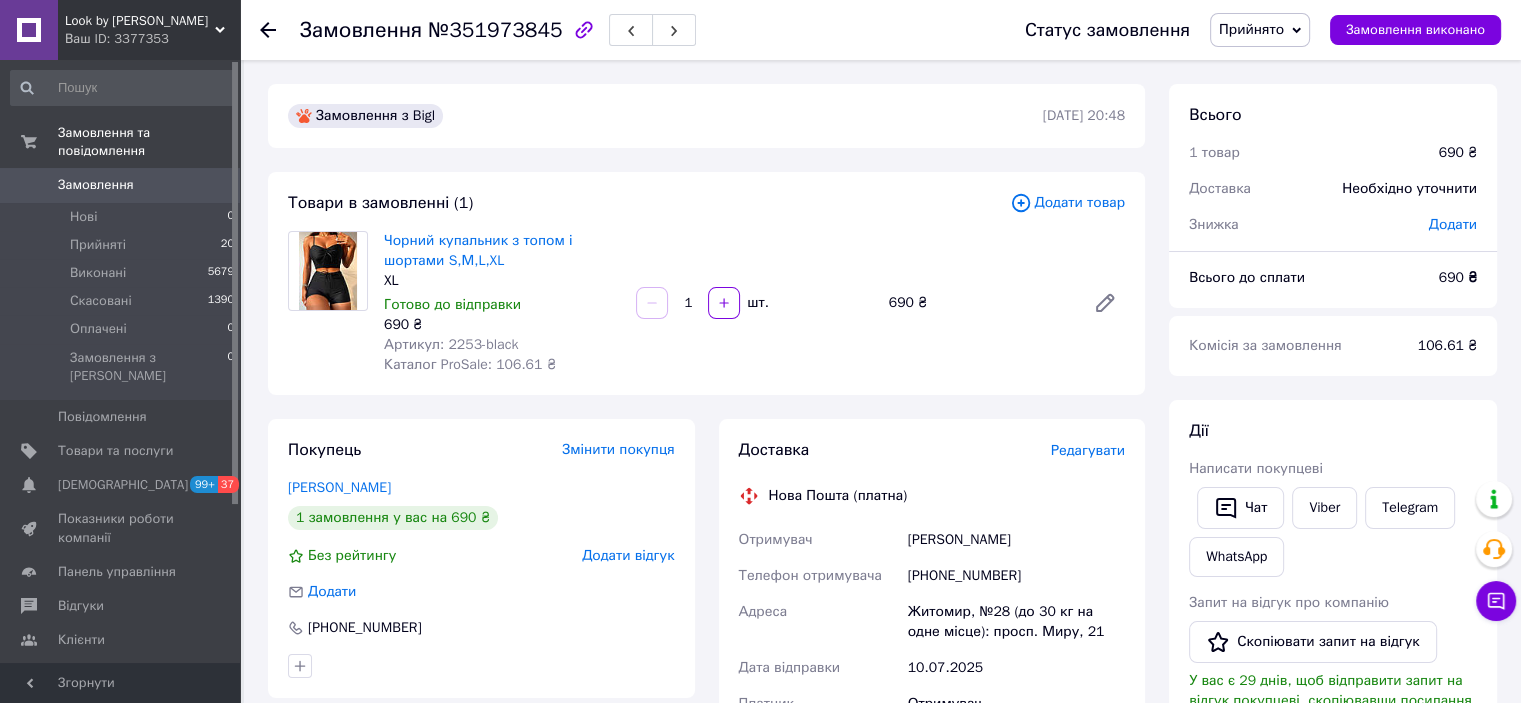 drag, startPoint x: 1044, startPoint y: 535, endPoint x: 890, endPoint y: 553, distance: 155.04839 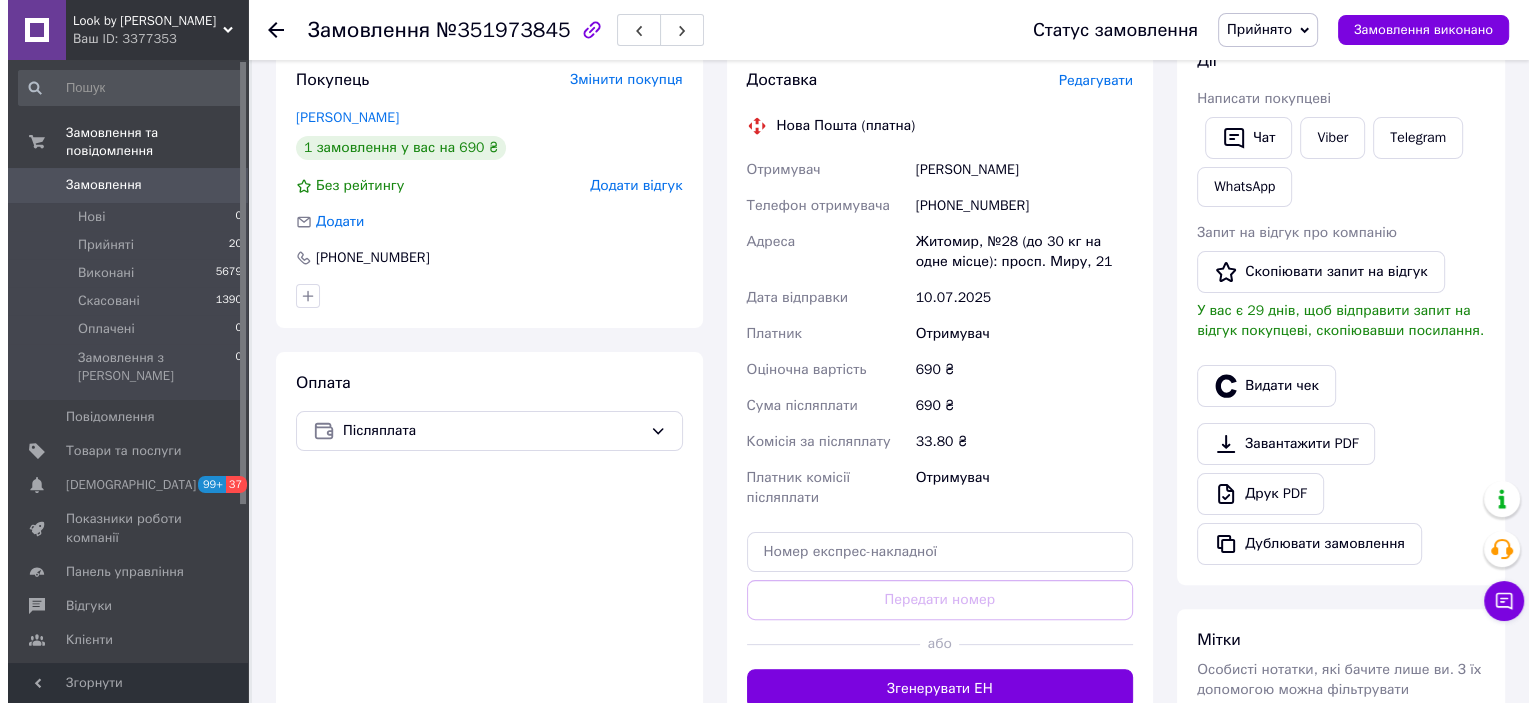 scroll, scrollTop: 400, scrollLeft: 0, axis: vertical 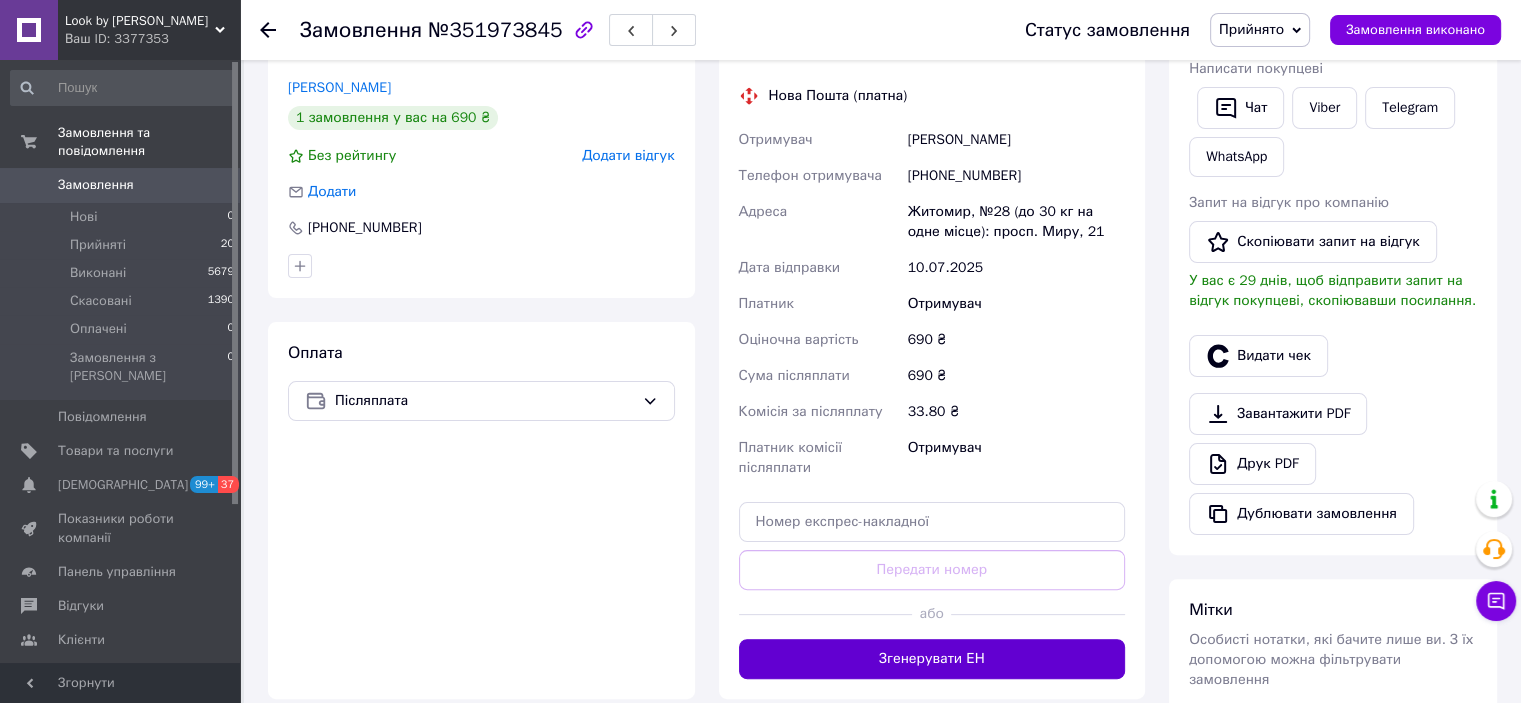 click on "Згенерувати ЕН" at bounding box center (932, 659) 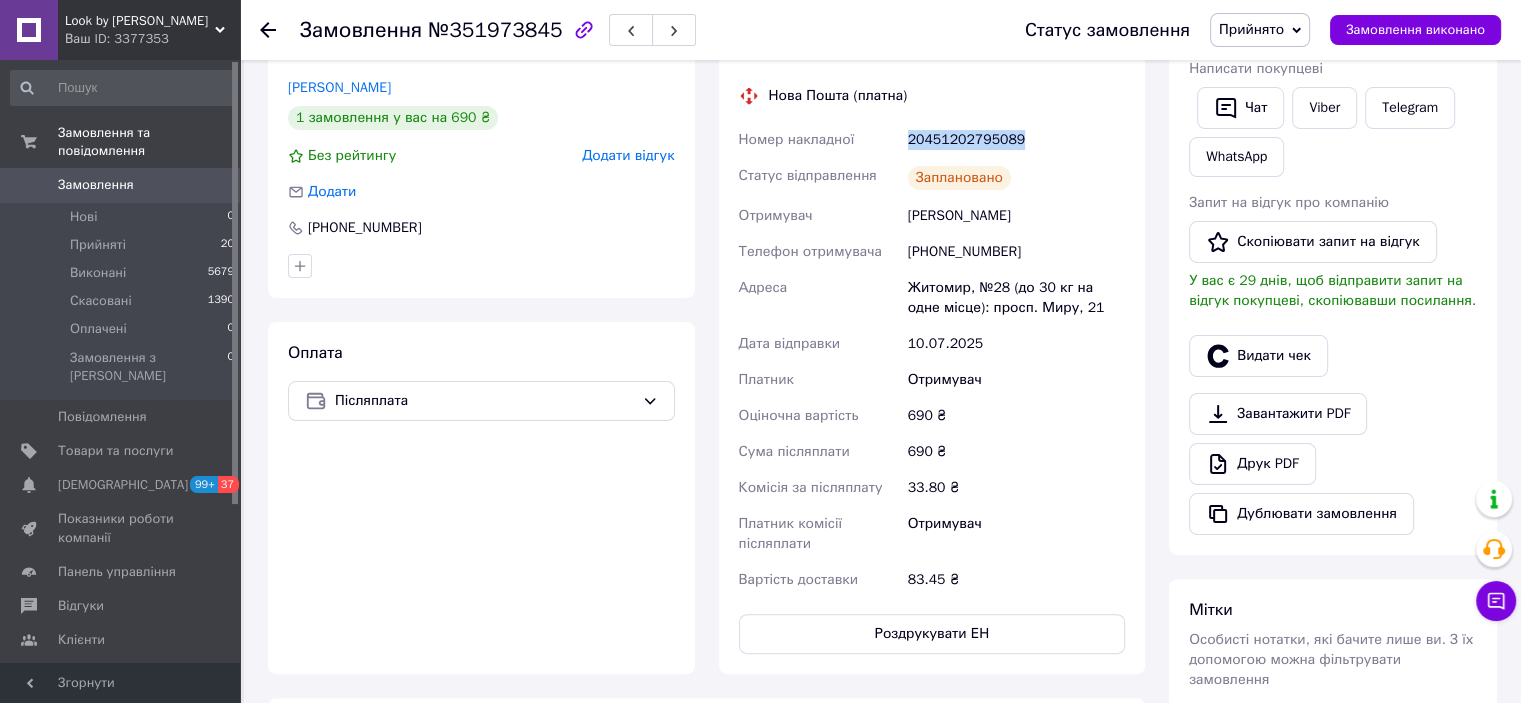drag, startPoint x: 1035, startPoint y: 143, endPoint x: 908, endPoint y: 149, distance: 127.141655 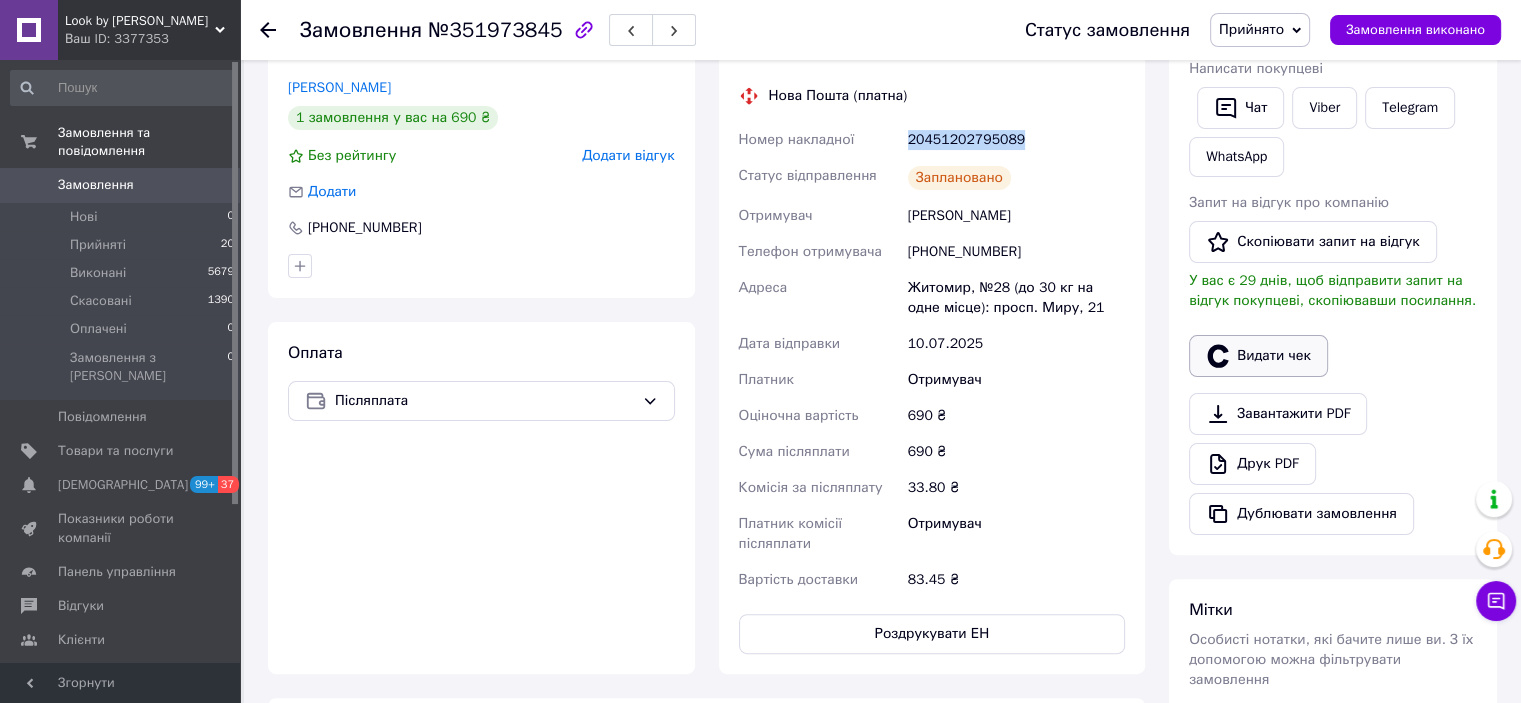 click on "Видати чек" at bounding box center (1258, 356) 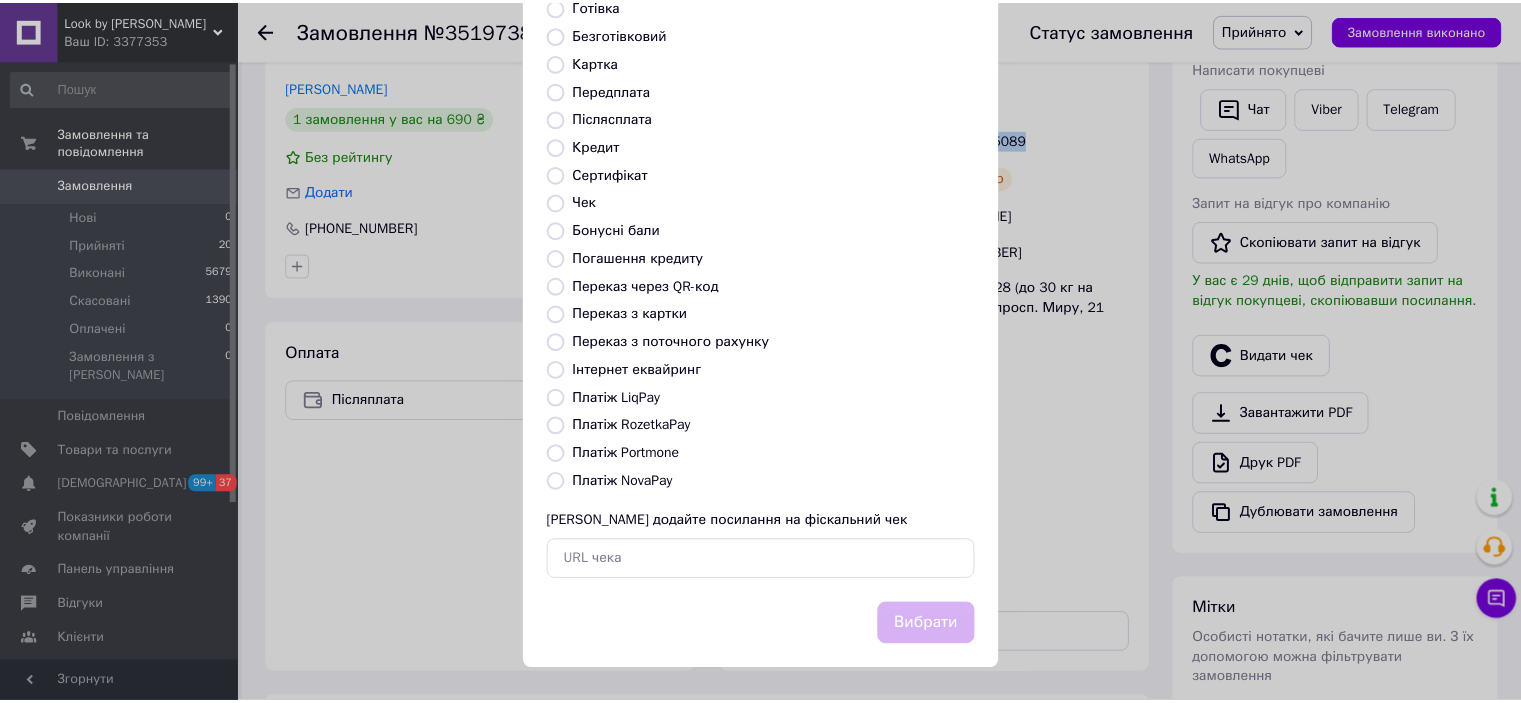 scroll, scrollTop: 155, scrollLeft: 0, axis: vertical 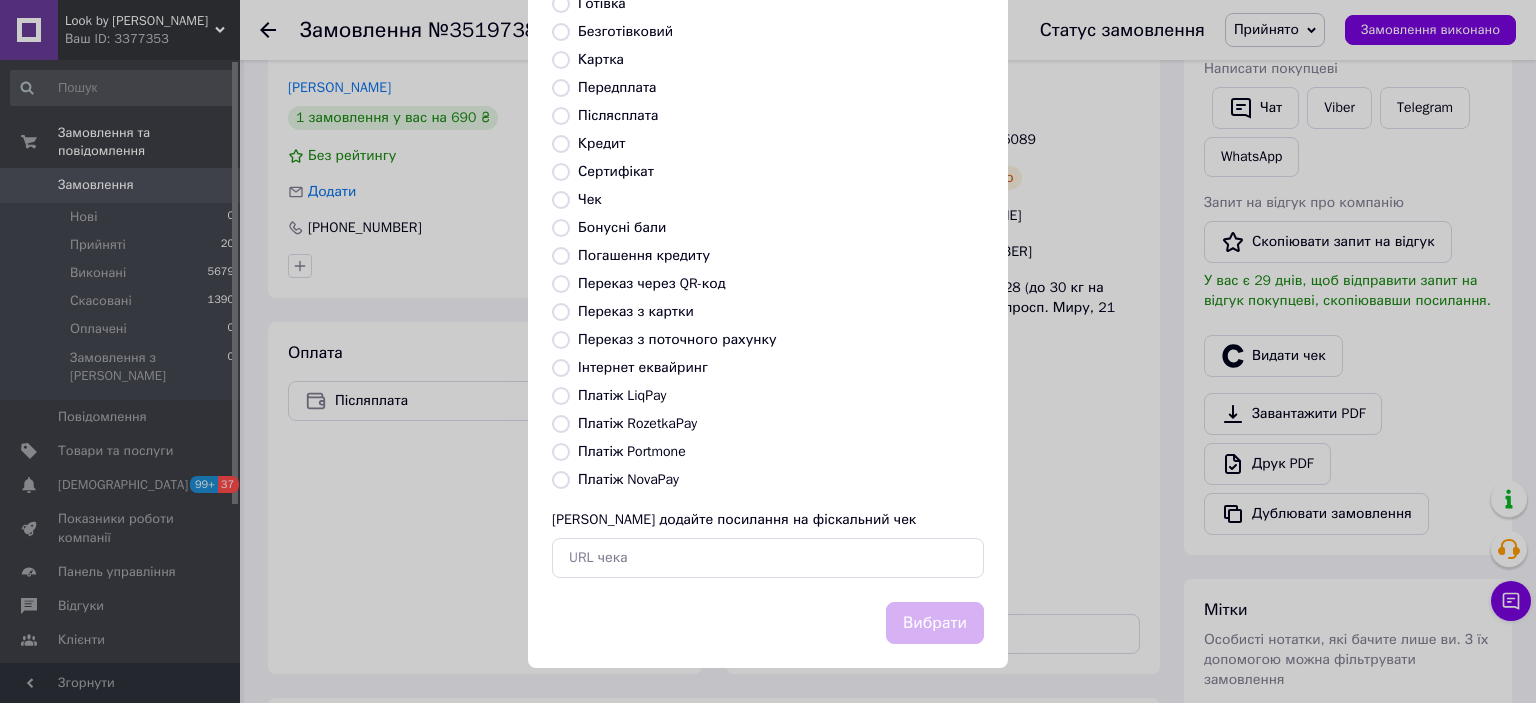 click on "Платіж NovaPay" at bounding box center (628, 479) 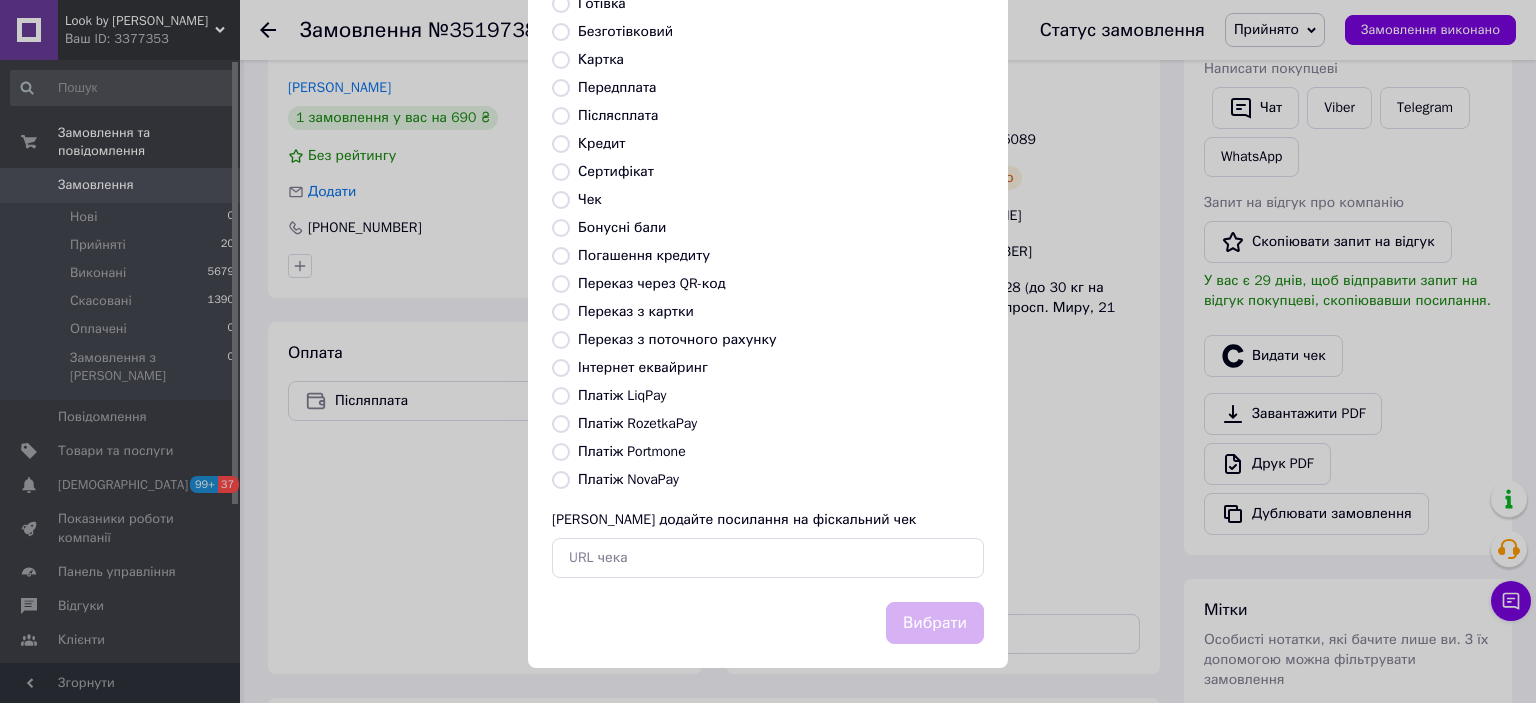 radio on "true" 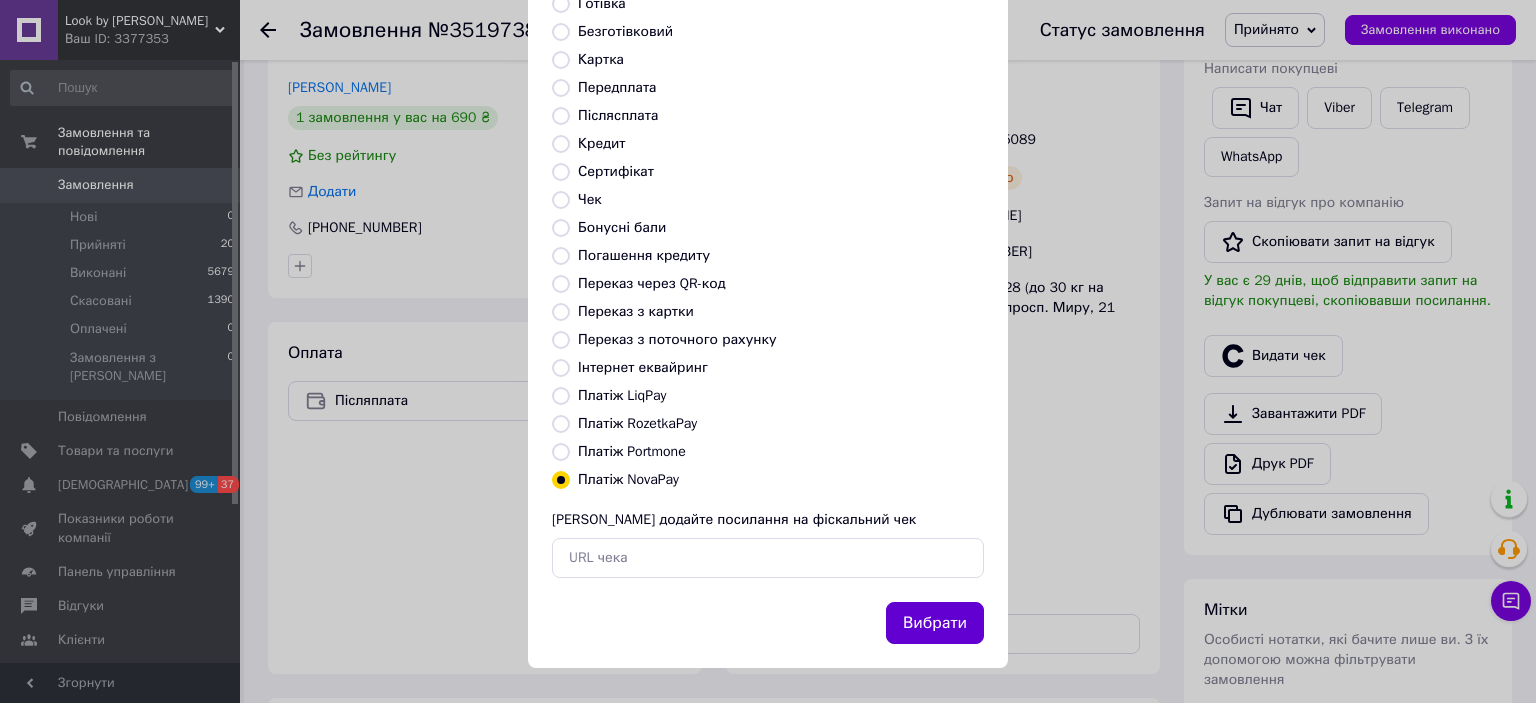 click on "Вибрати" at bounding box center (935, 623) 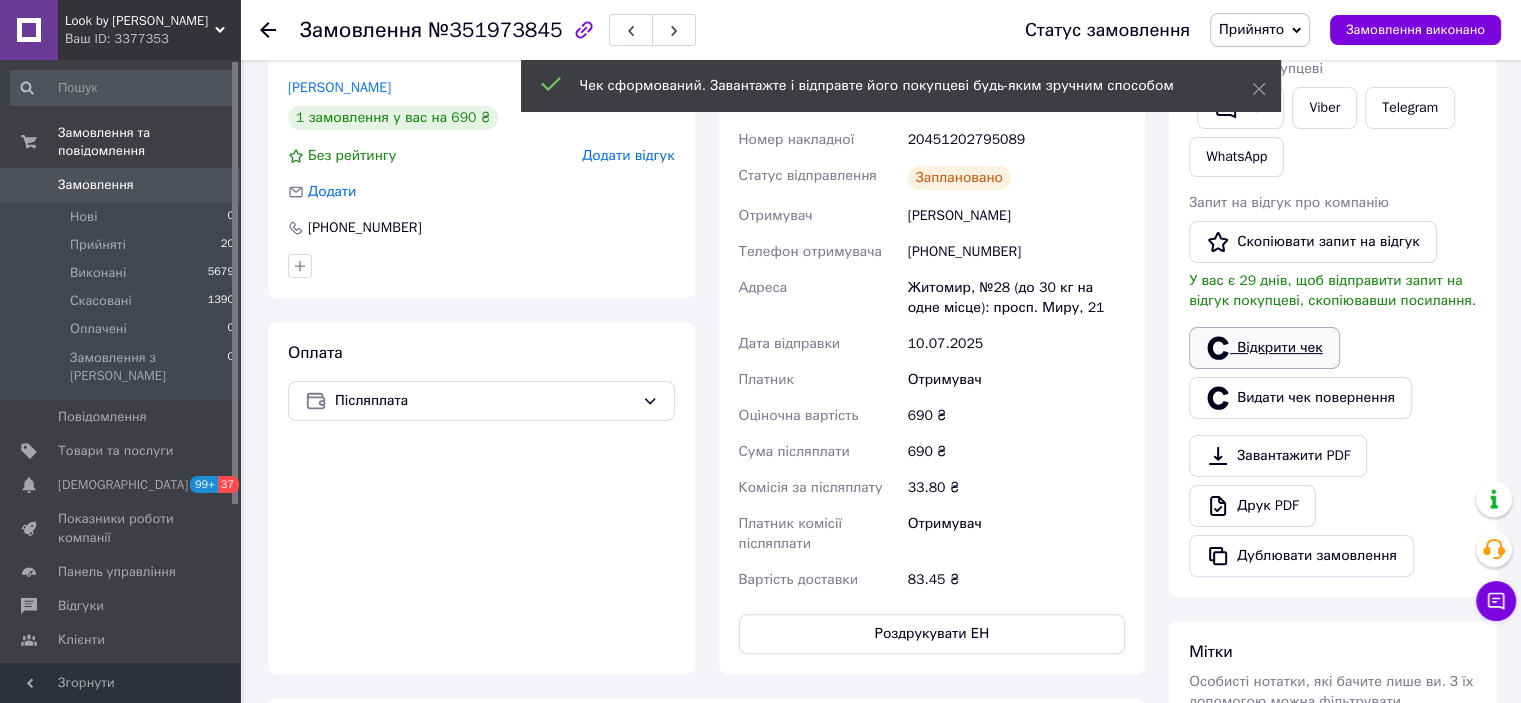 click on "Відкрити чек" at bounding box center (1264, 348) 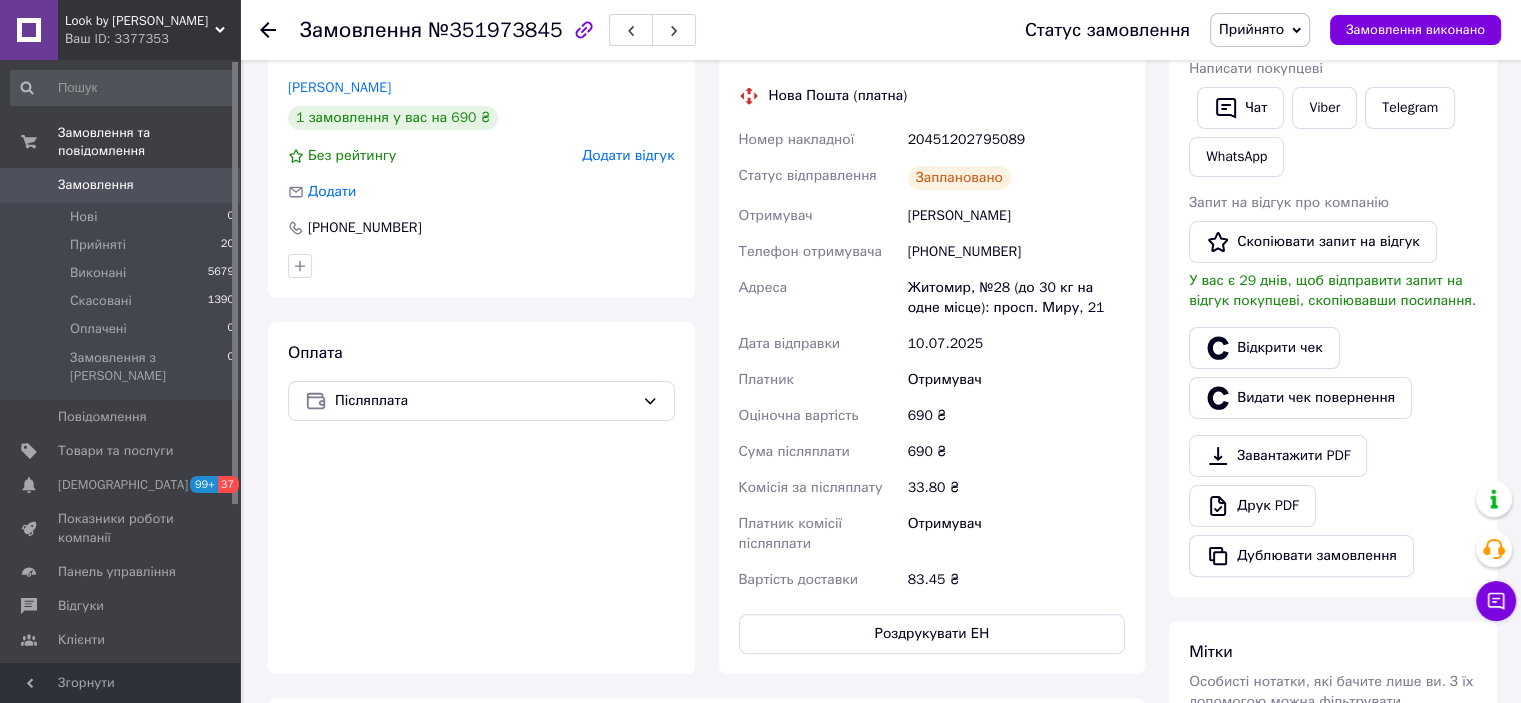 click on "Прийнято" at bounding box center (1251, 29) 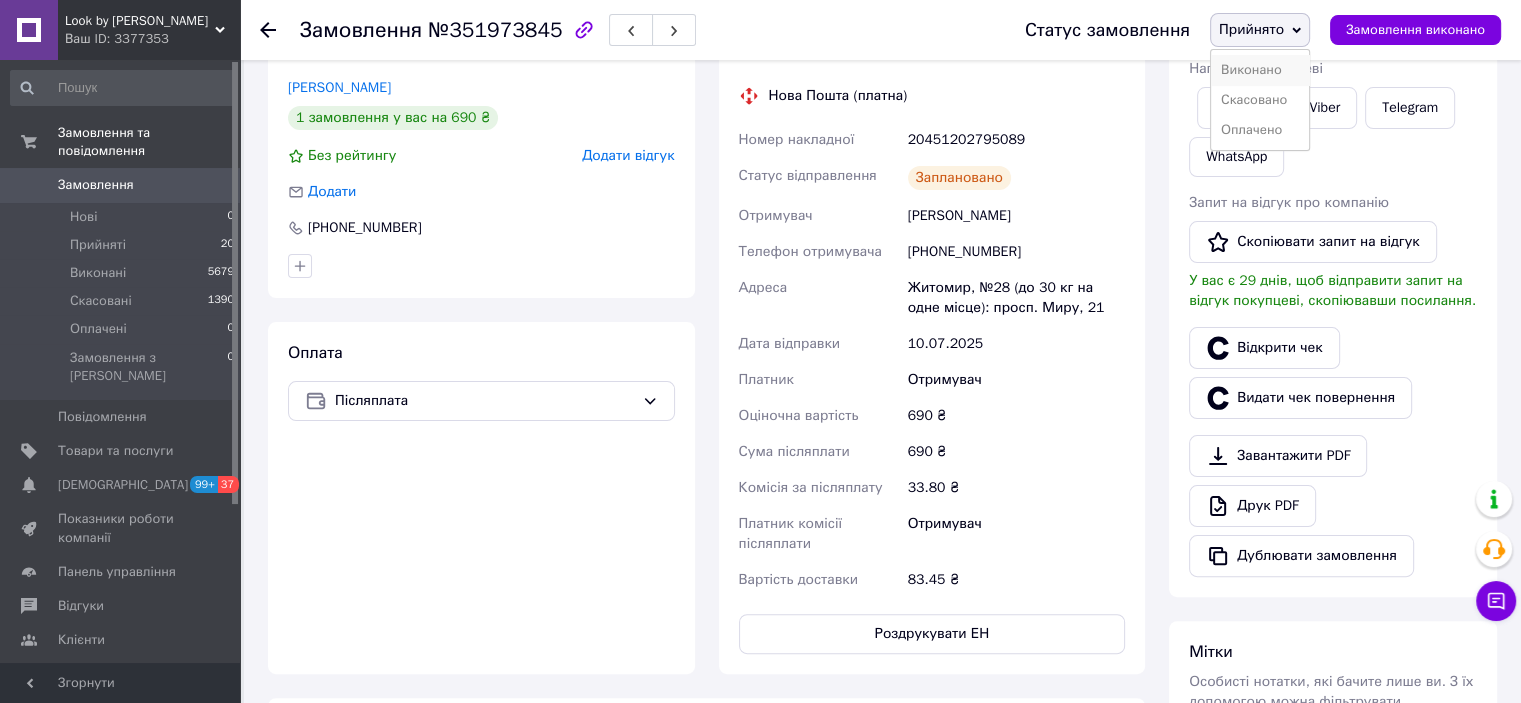 click on "Виконано" at bounding box center (1260, 70) 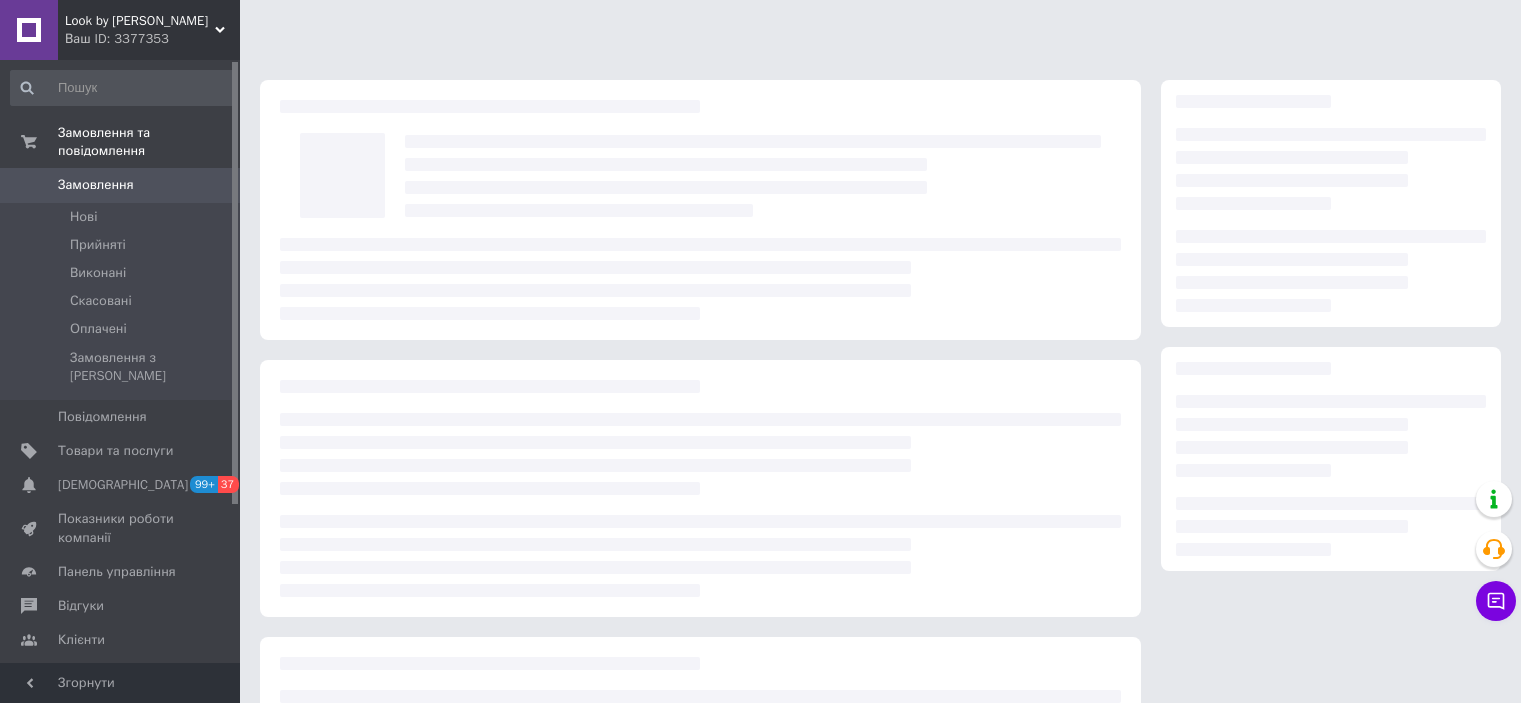 scroll, scrollTop: 0, scrollLeft: 0, axis: both 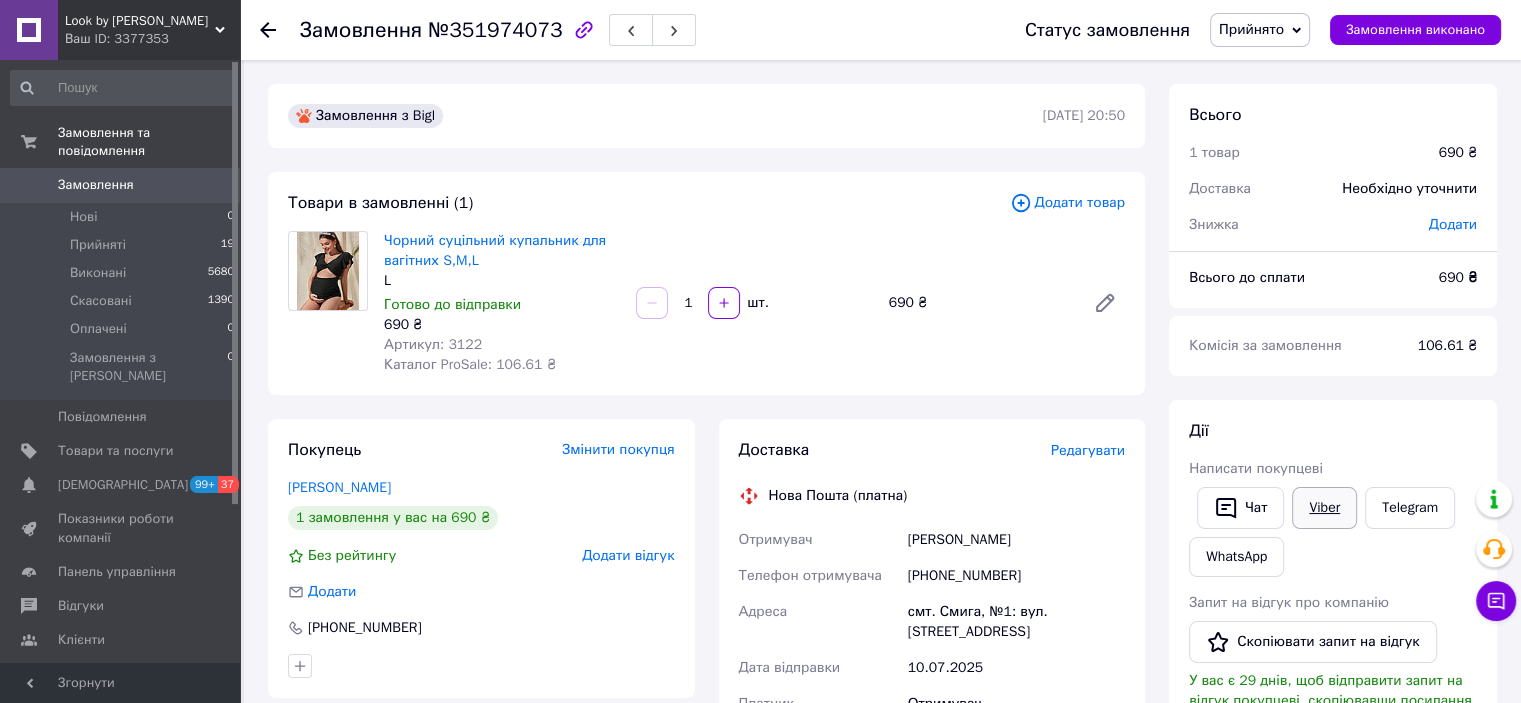 click on "Viber" at bounding box center [1324, 508] 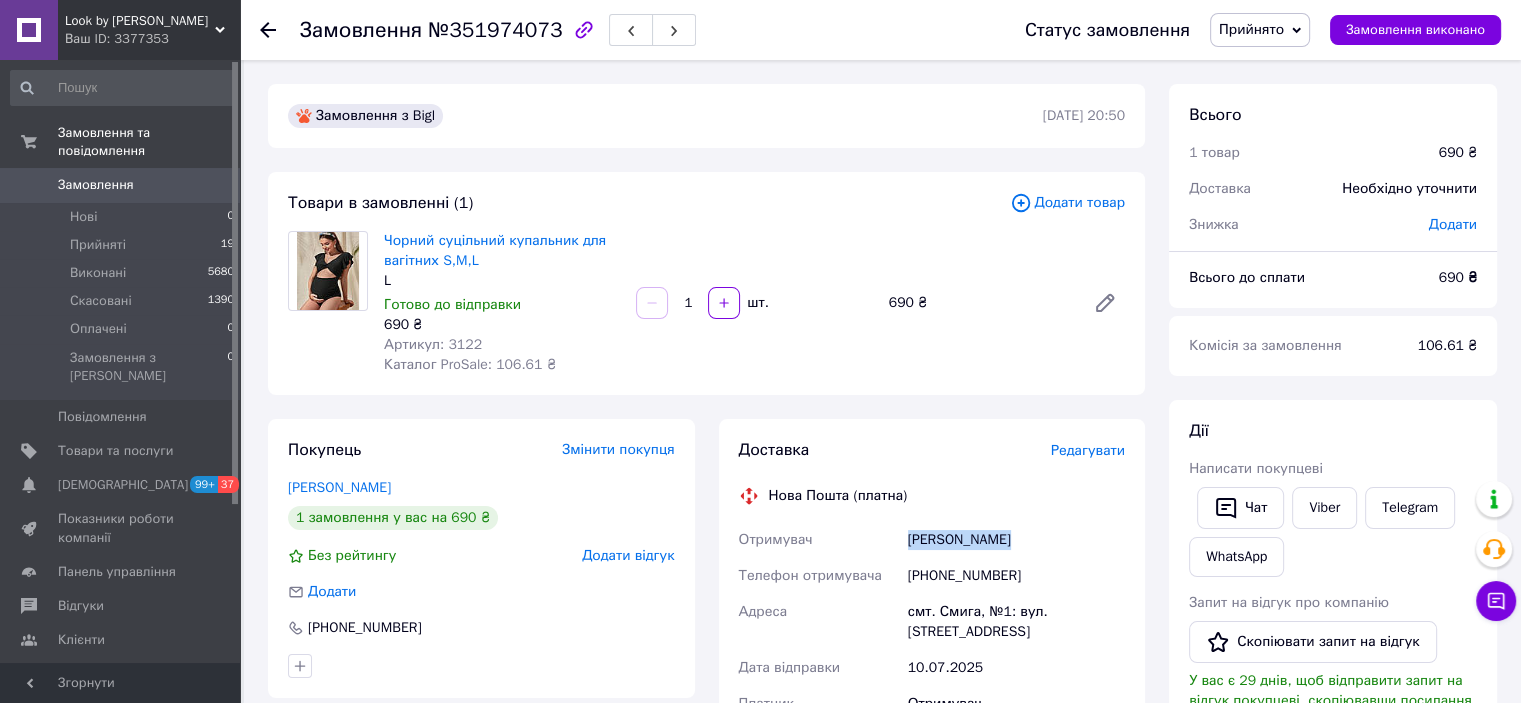 drag, startPoint x: 1024, startPoint y: 548, endPoint x: 907, endPoint y: 533, distance: 117.95762 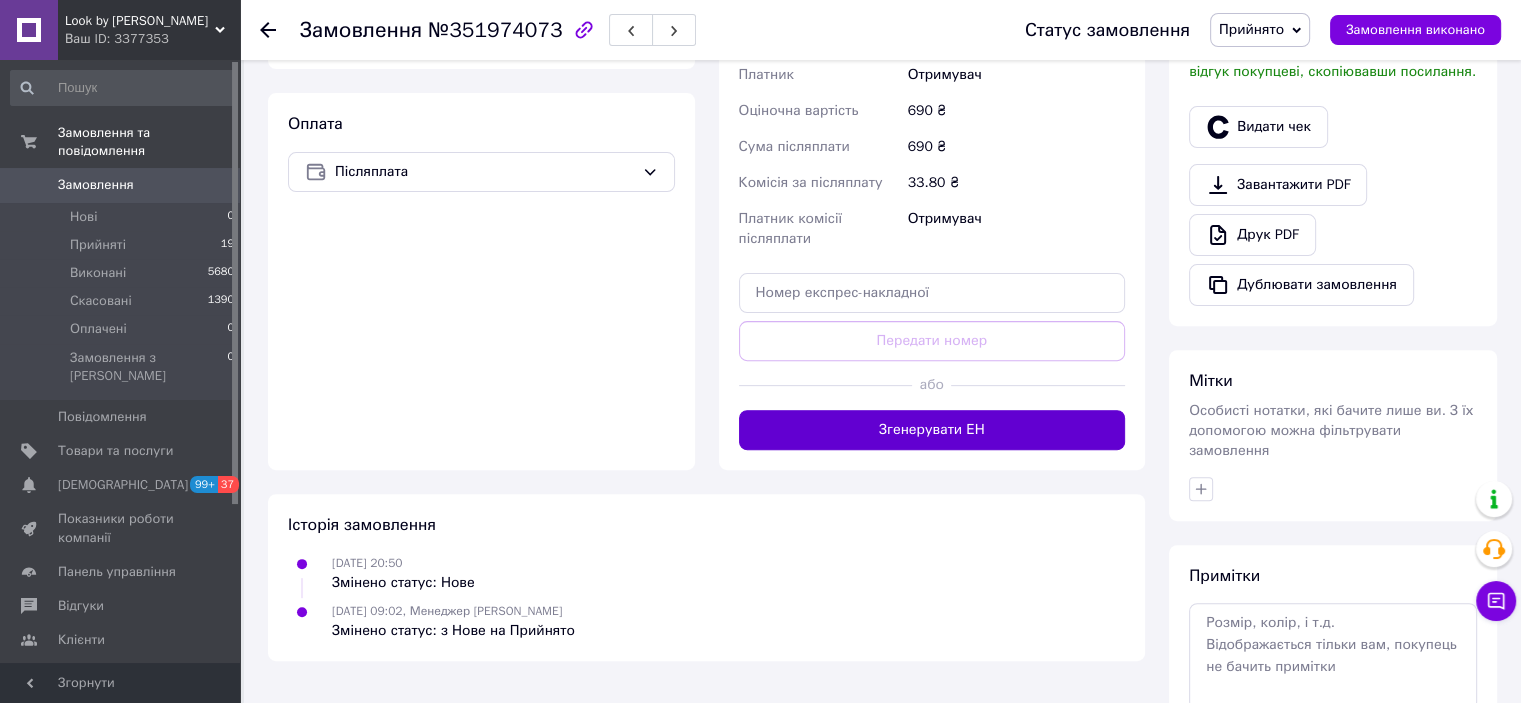 scroll, scrollTop: 700, scrollLeft: 0, axis: vertical 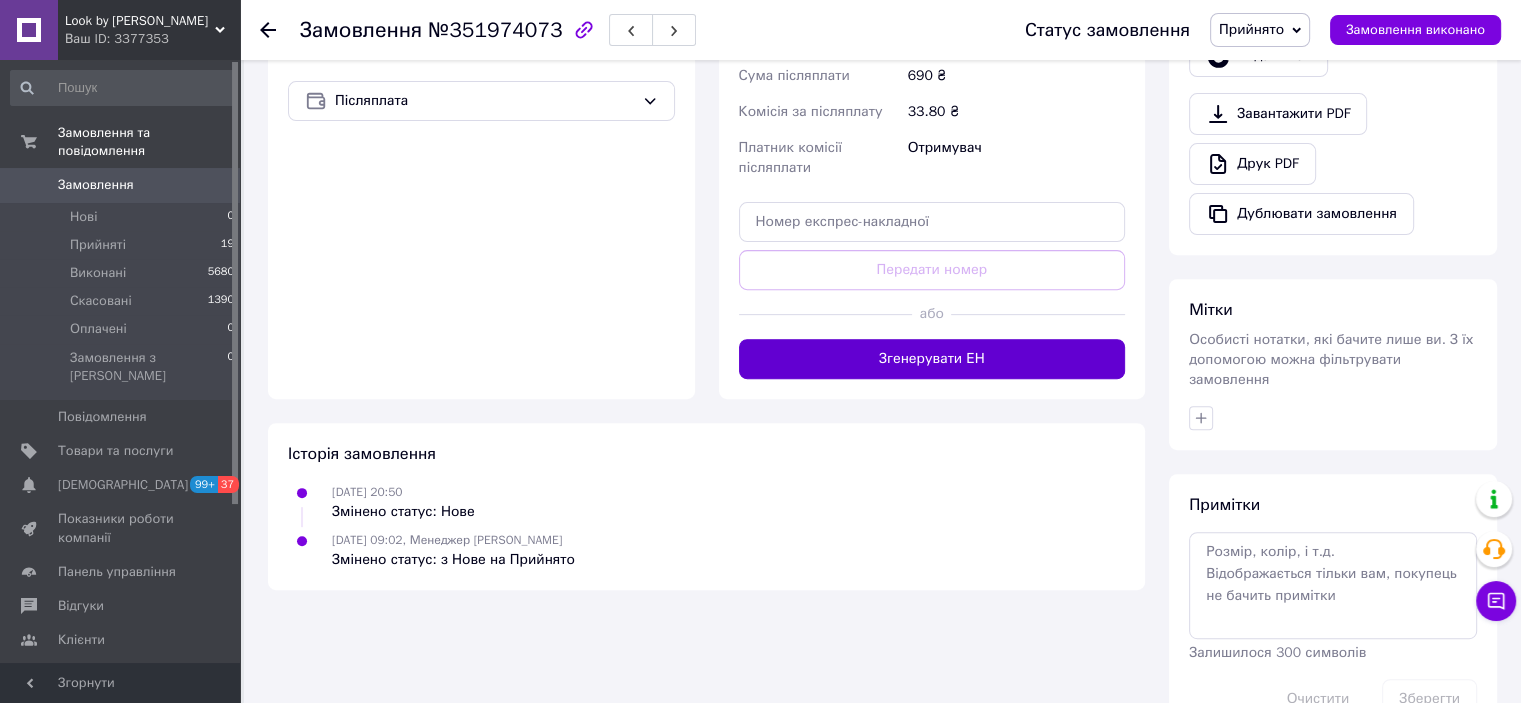 click on "Згенерувати ЕН" at bounding box center (932, 359) 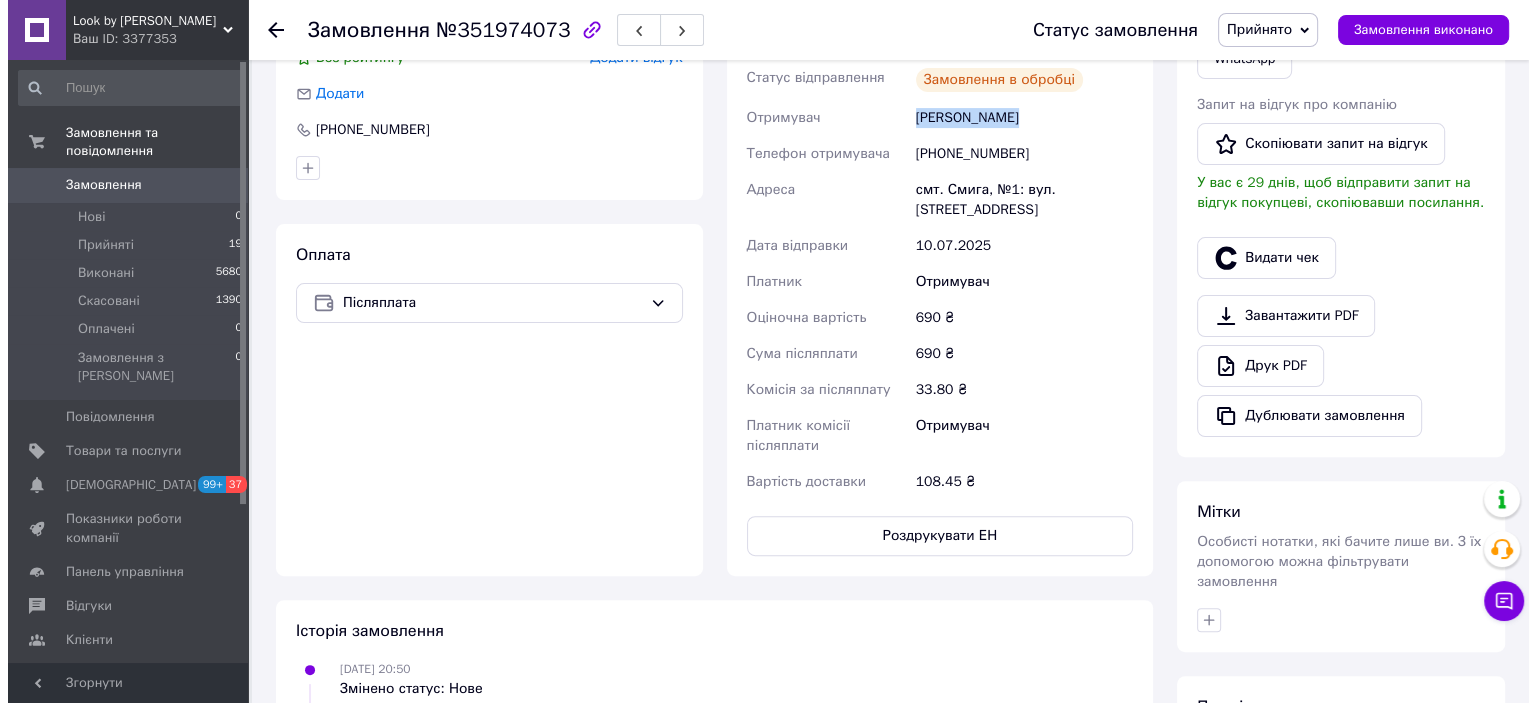 scroll, scrollTop: 300, scrollLeft: 0, axis: vertical 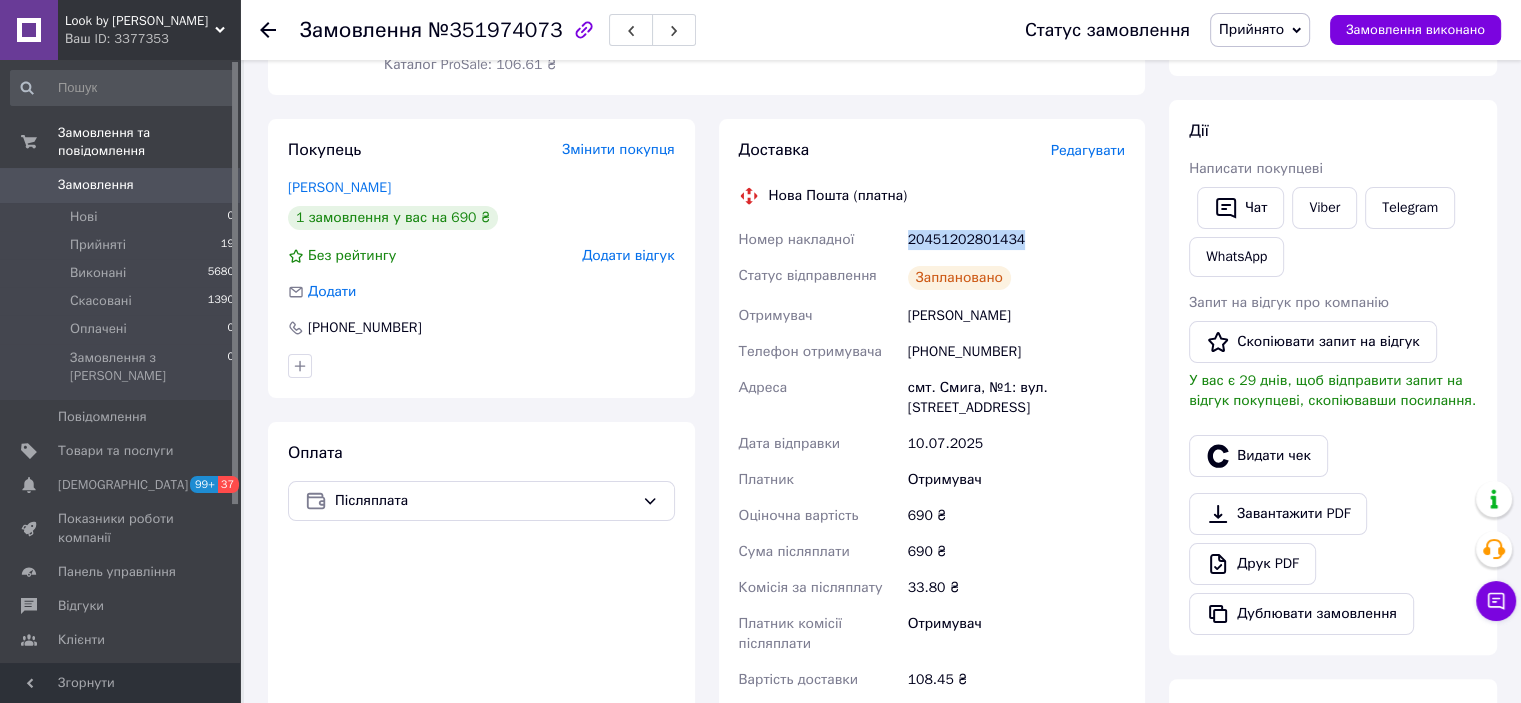drag, startPoint x: 1025, startPoint y: 229, endPoint x: 904, endPoint y: 248, distance: 122.48265 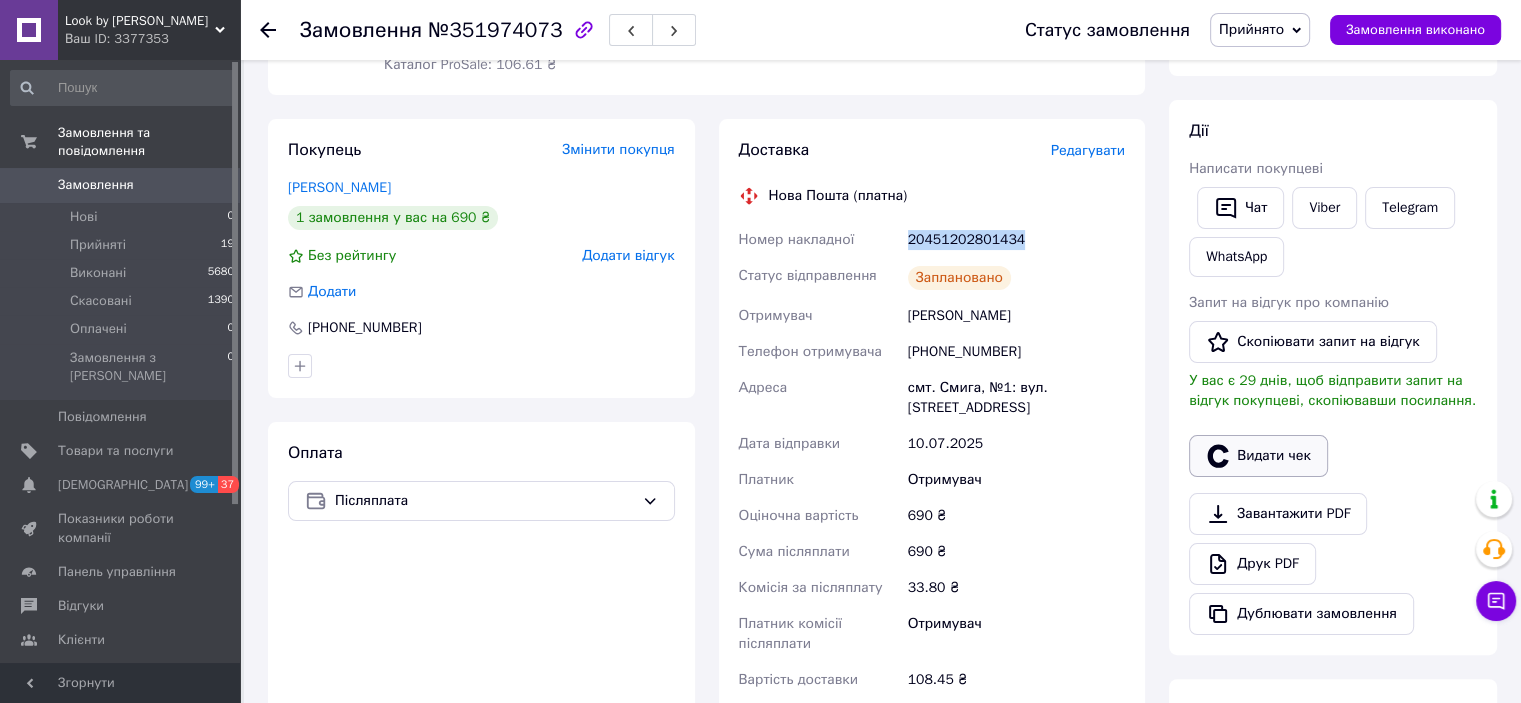 click on "Видати чек" at bounding box center (1258, 456) 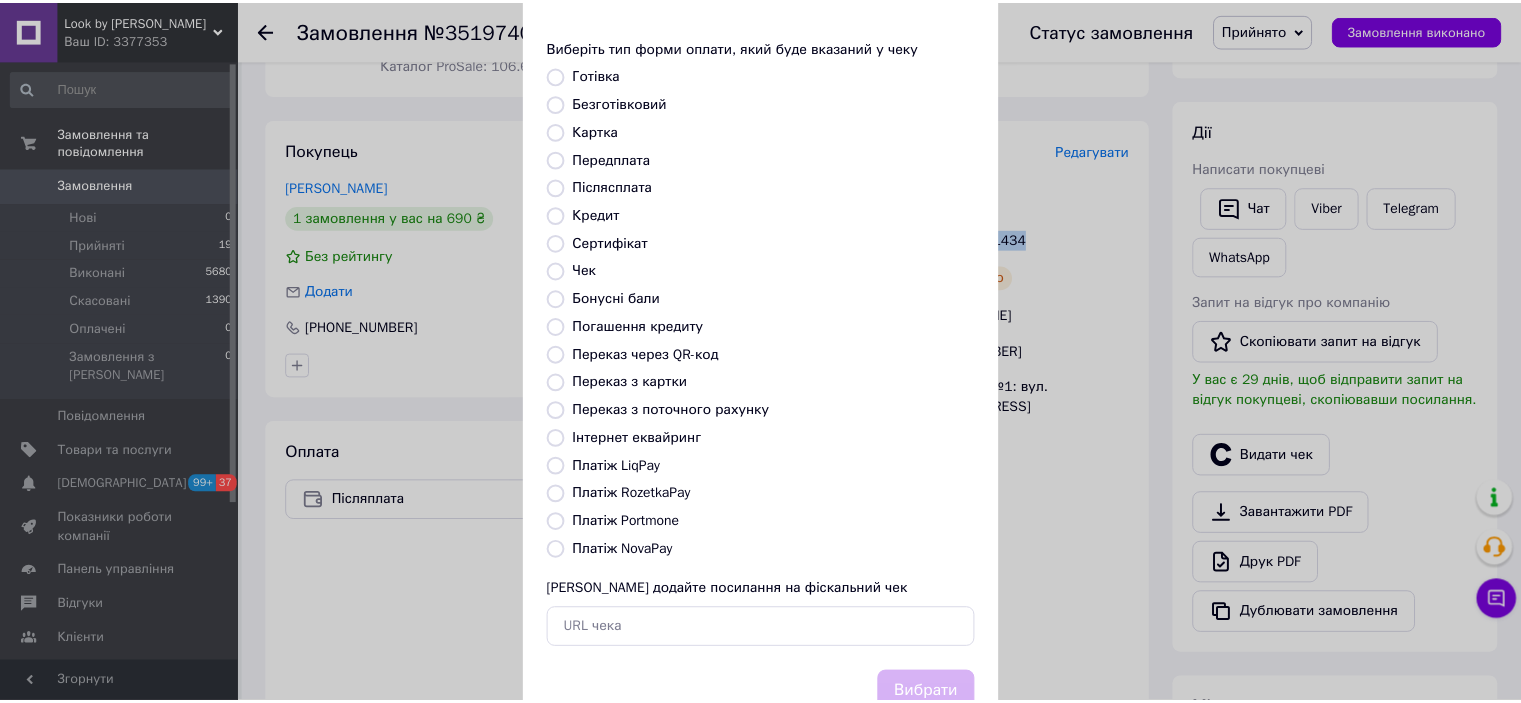 scroll, scrollTop: 155, scrollLeft: 0, axis: vertical 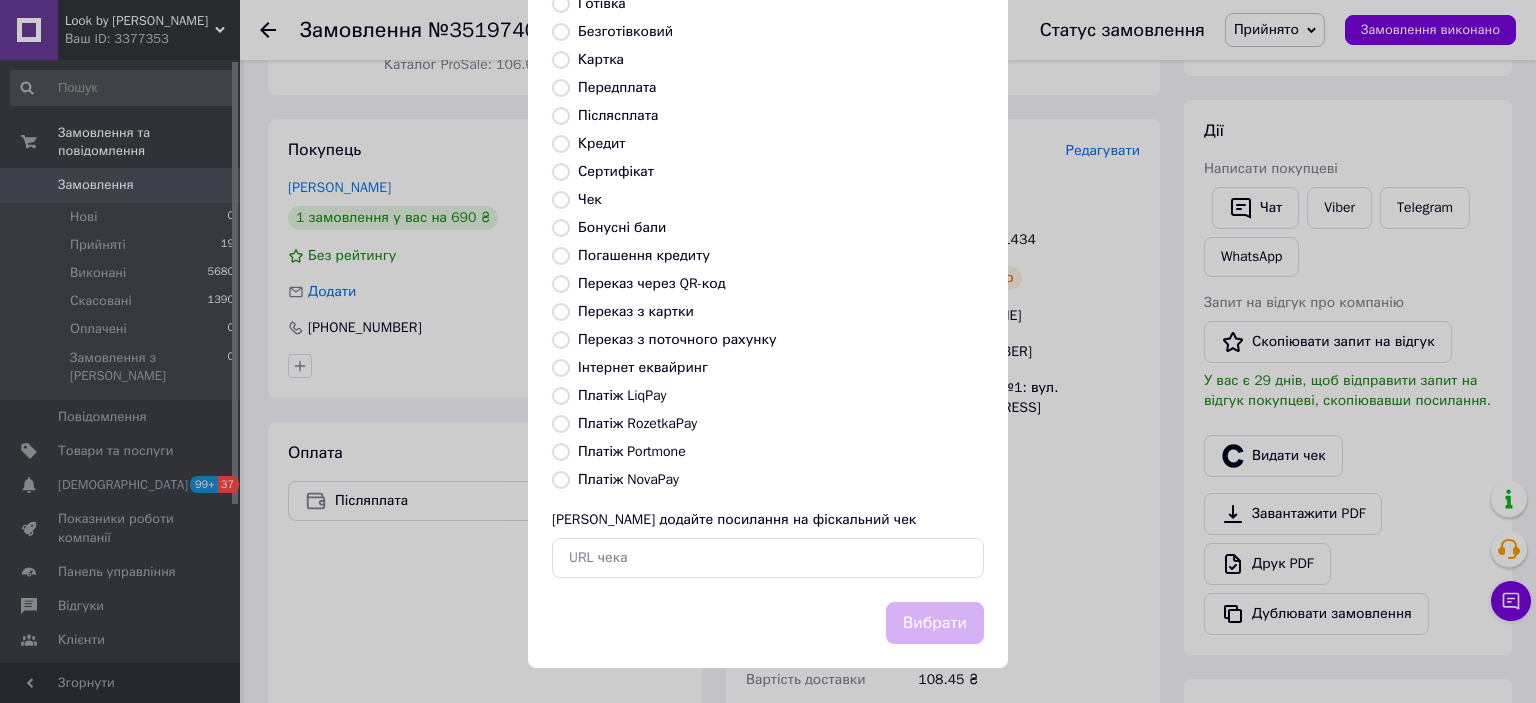 click on "Платіж NovaPay" at bounding box center [628, 479] 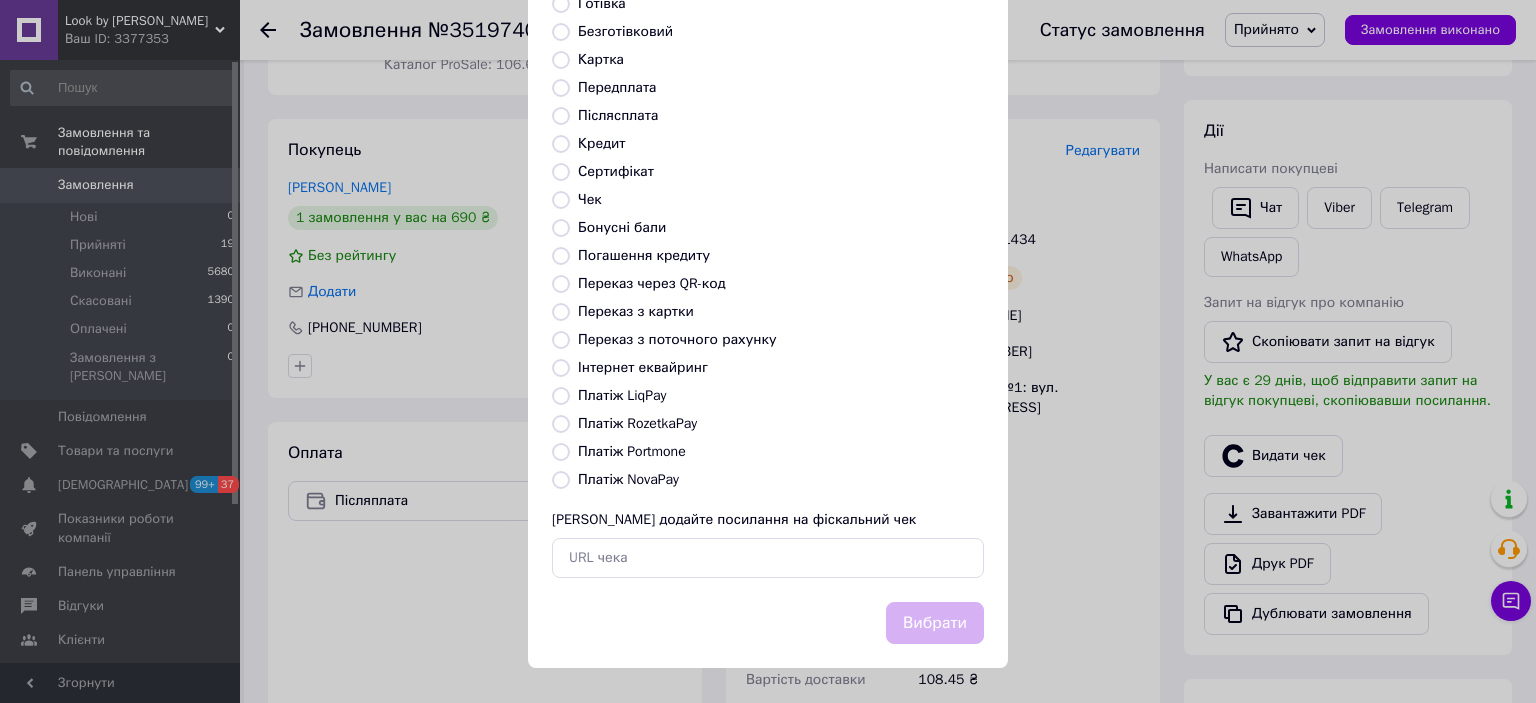 radio on "true" 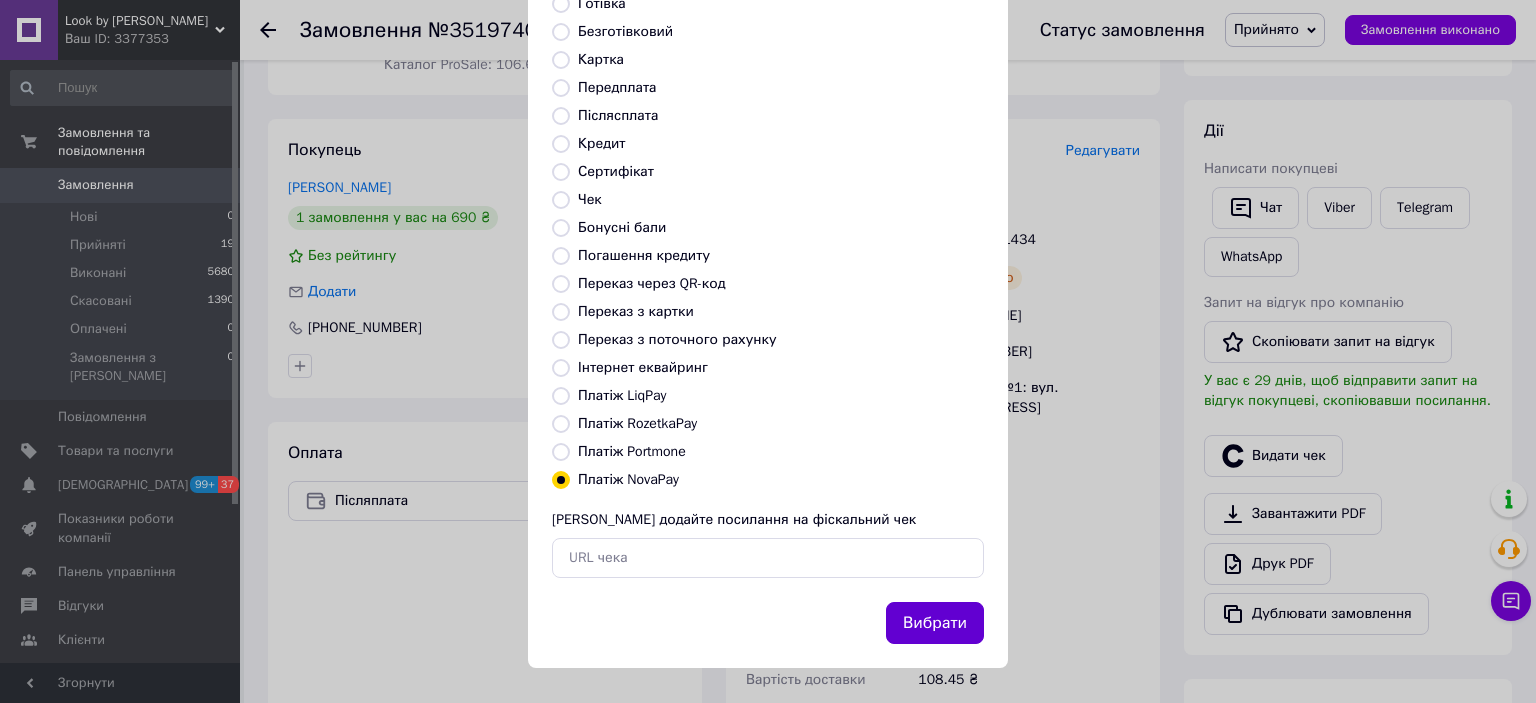 click on "Вибрати" at bounding box center (935, 623) 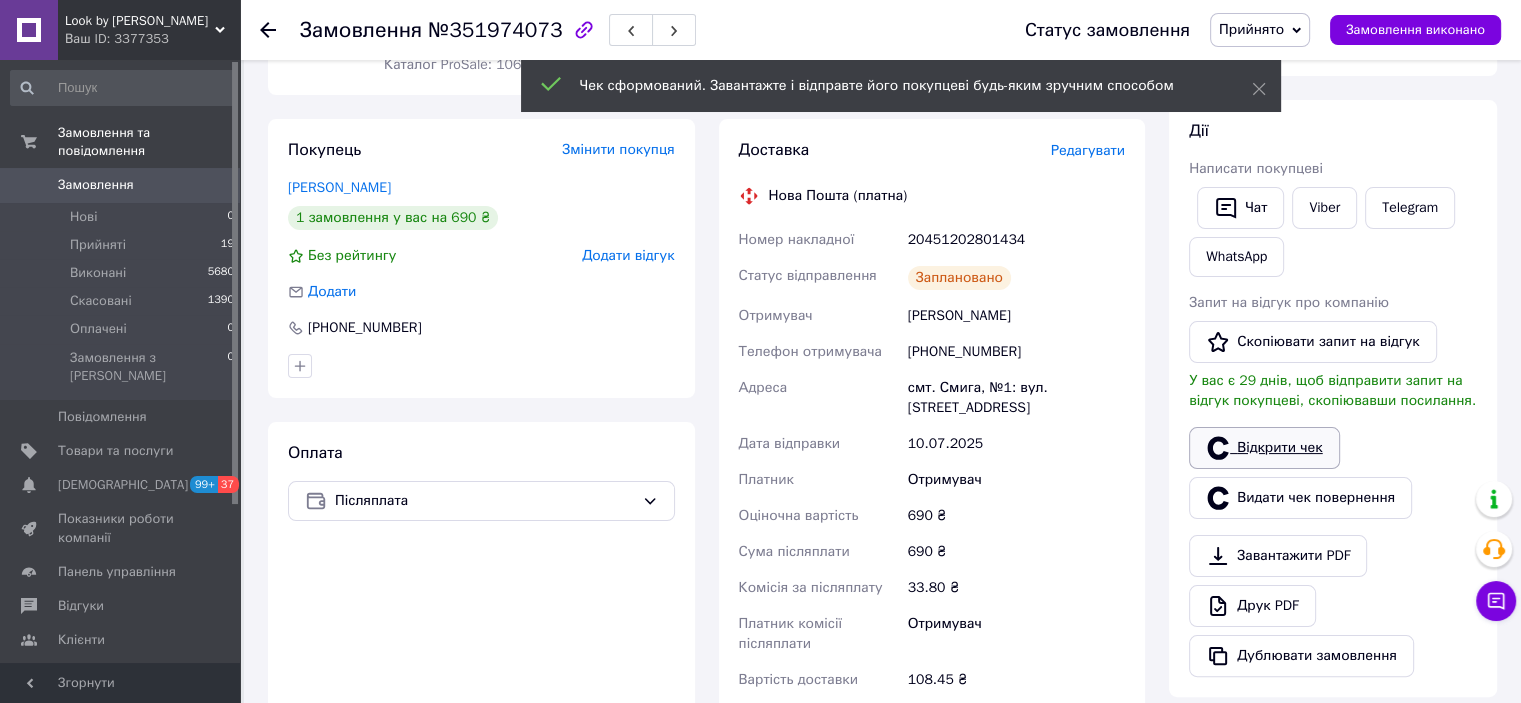 click on "Відкрити чек" at bounding box center [1264, 448] 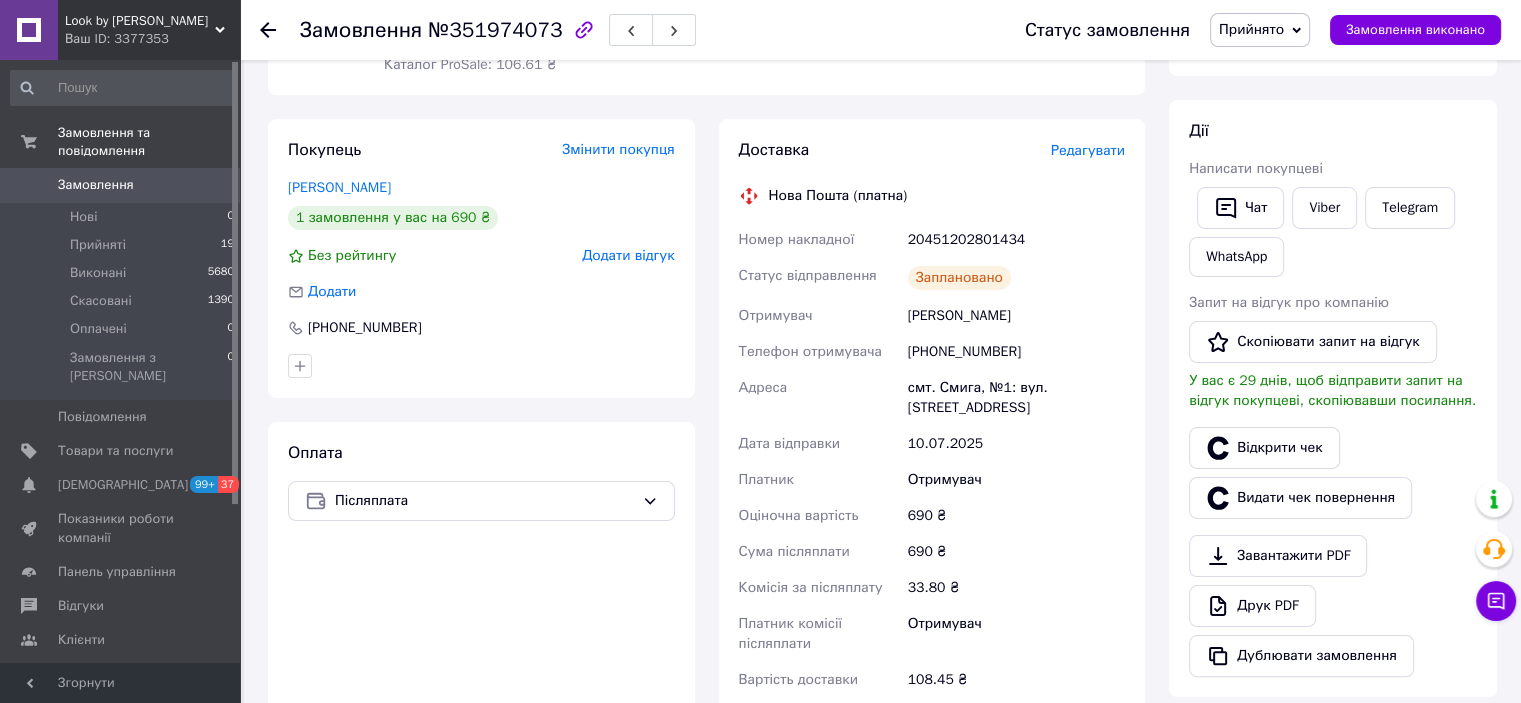 click on "Прийнято" at bounding box center [1251, 29] 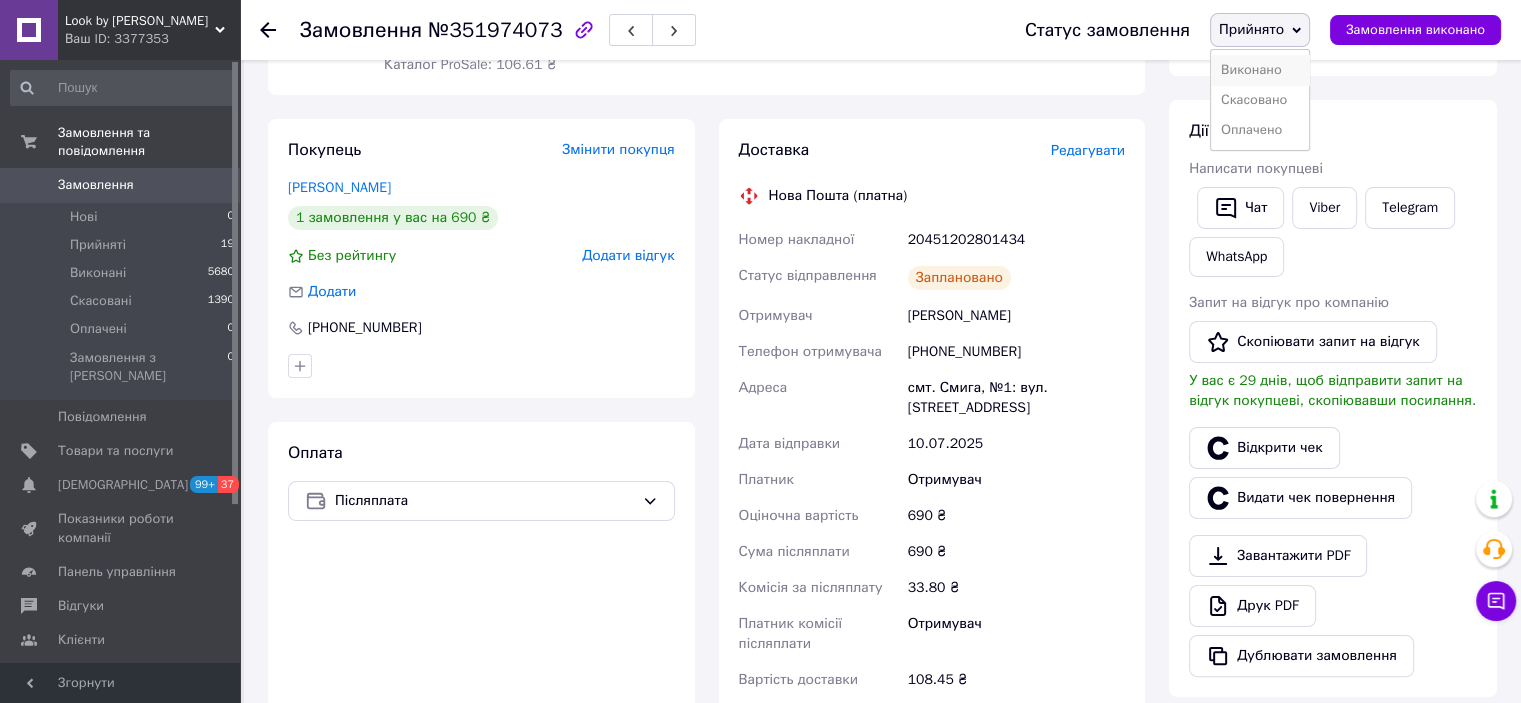 click on "Виконано" at bounding box center (1260, 70) 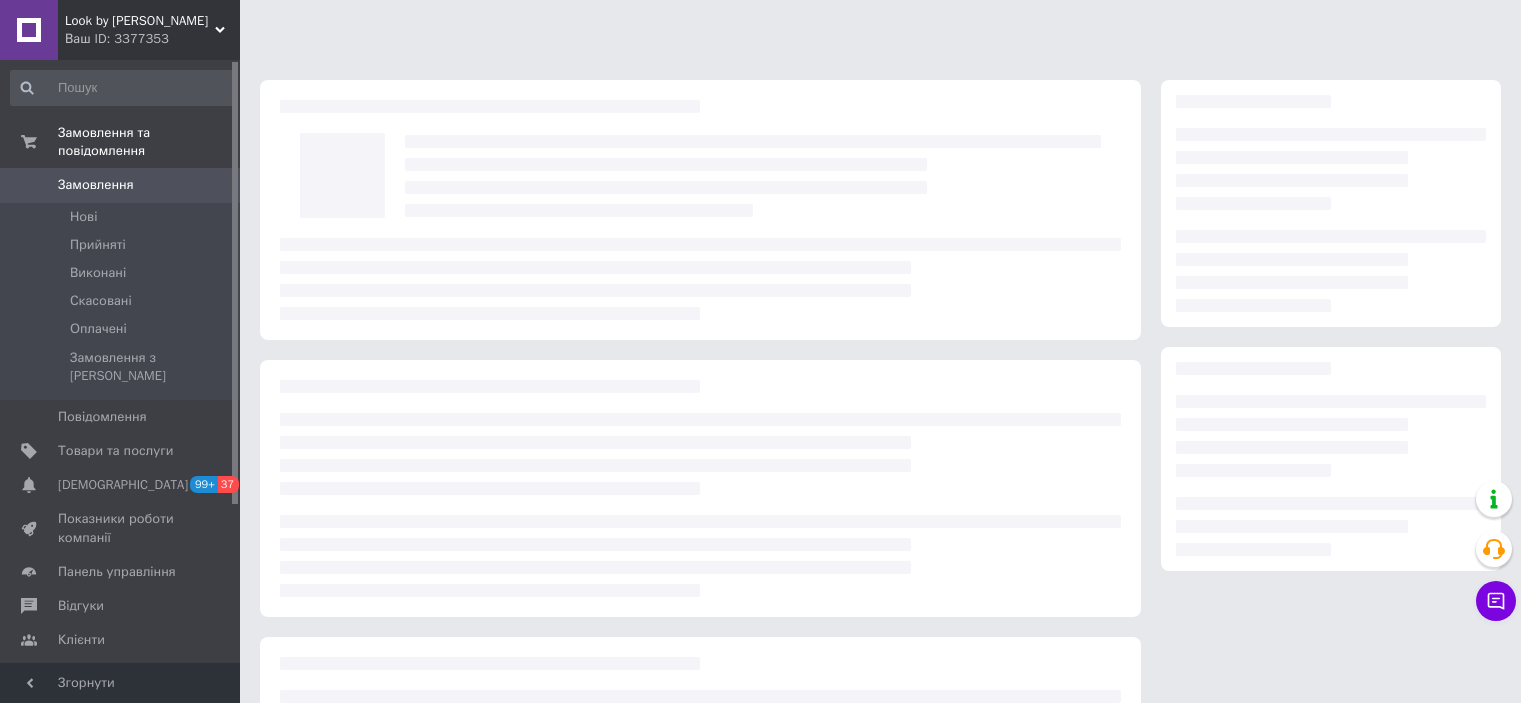 scroll, scrollTop: 0, scrollLeft: 0, axis: both 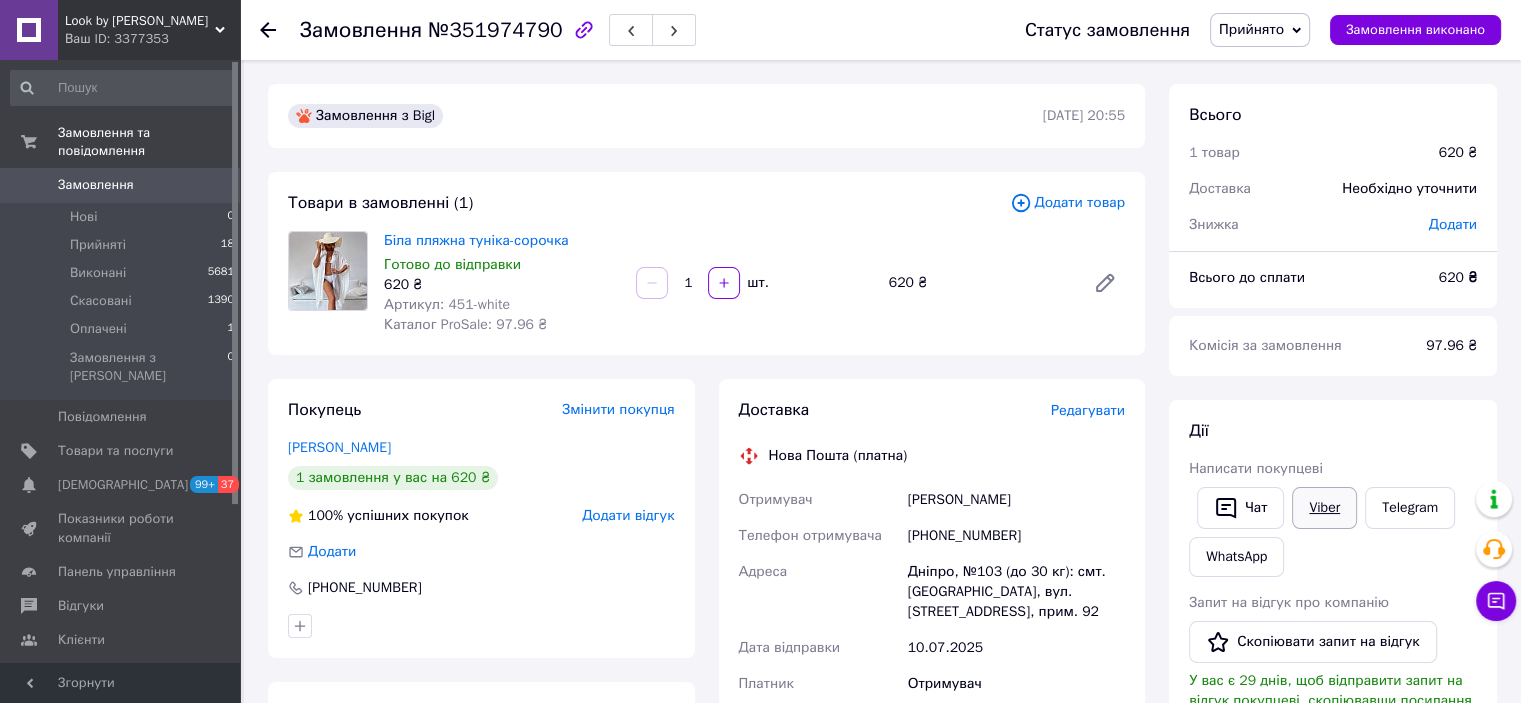 click on "Viber" at bounding box center [1324, 508] 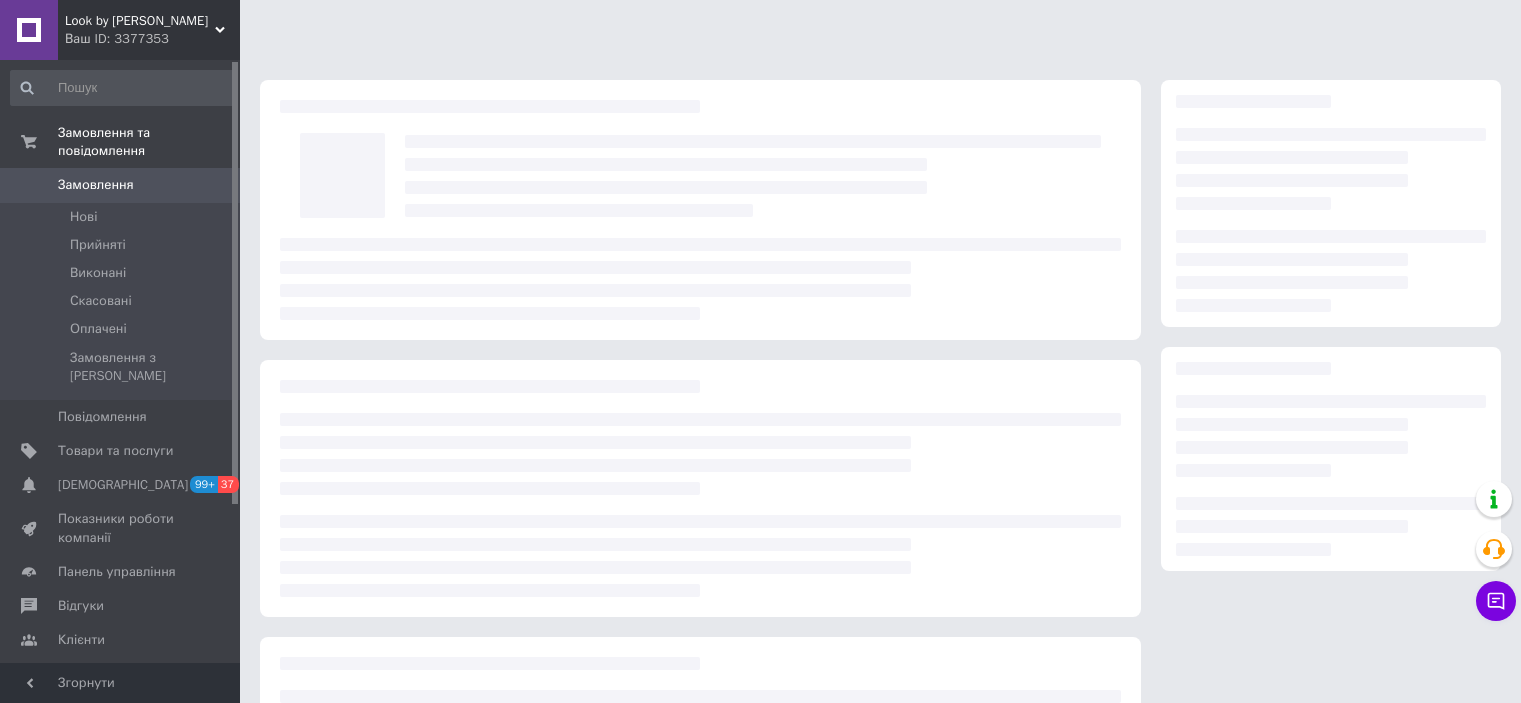 scroll, scrollTop: 0, scrollLeft: 0, axis: both 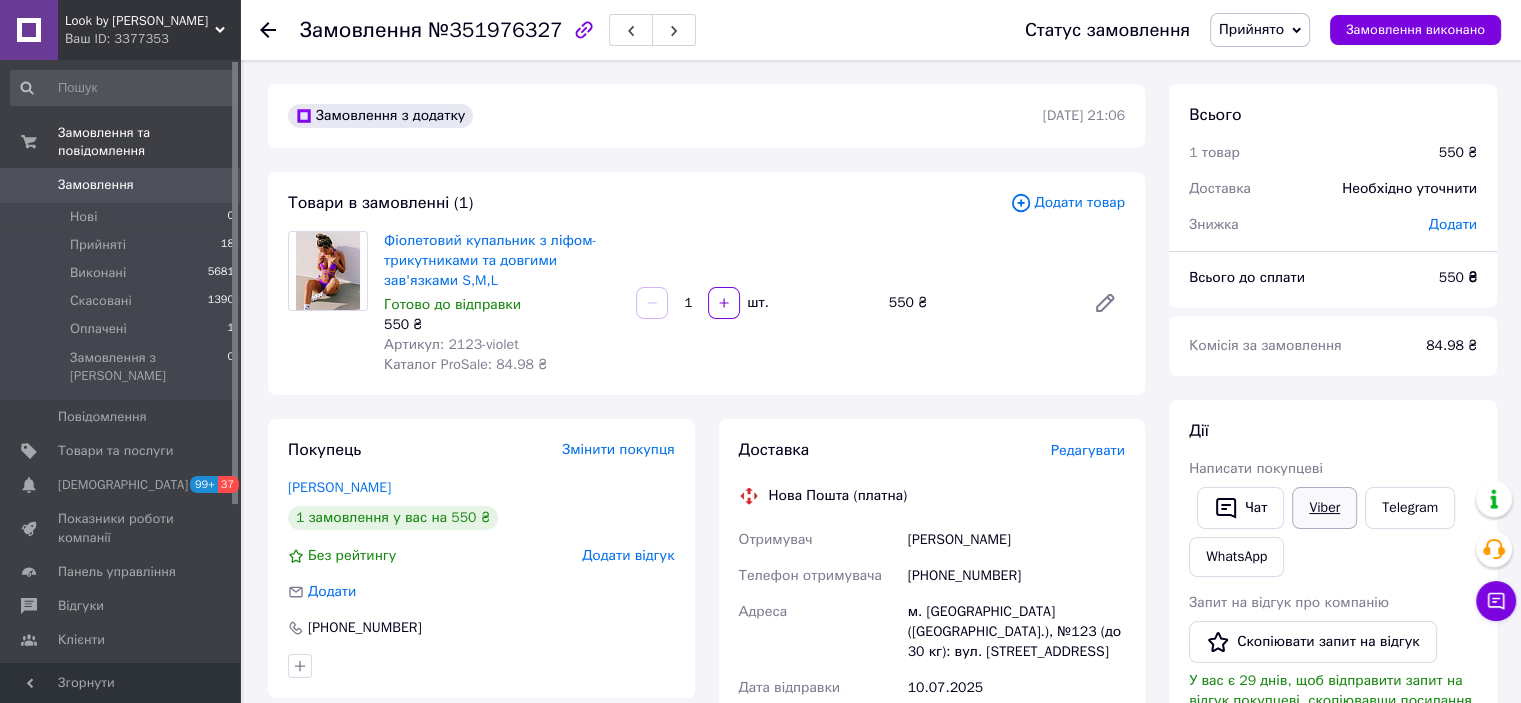 click on "Viber" at bounding box center (1324, 508) 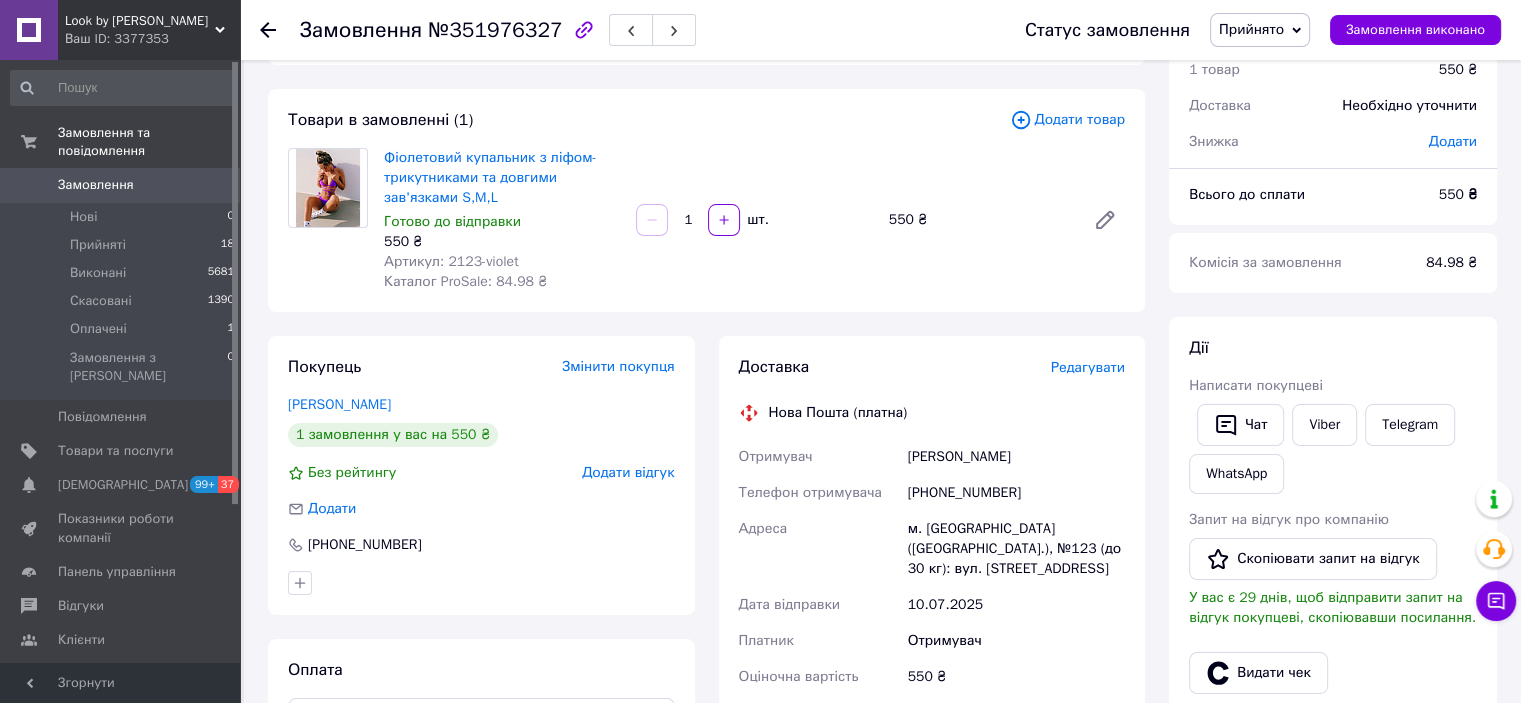 scroll, scrollTop: 200, scrollLeft: 0, axis: vertical 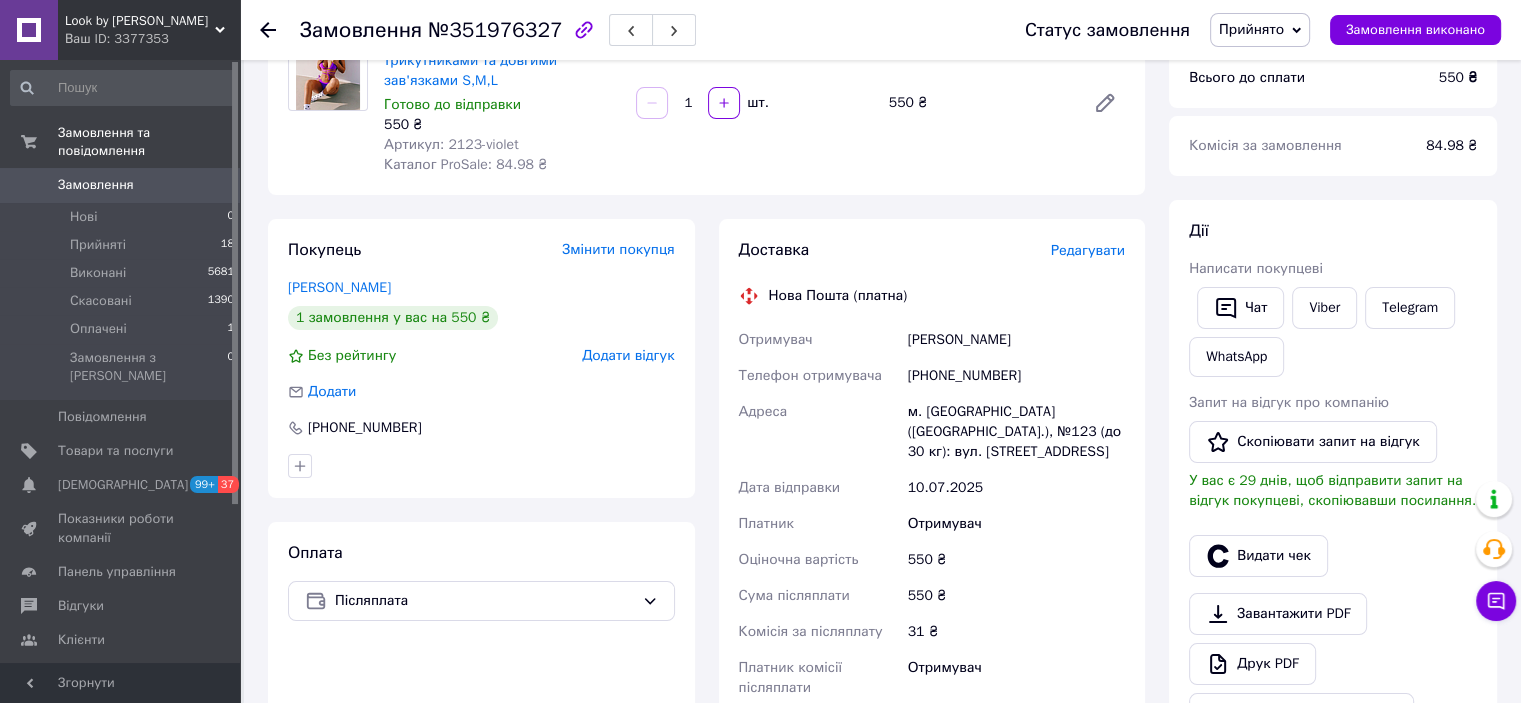 drag, startPoint x: 1027, startPoint y: 336, endPoint x: 887, endPoint y: 354, distance: 141.1524 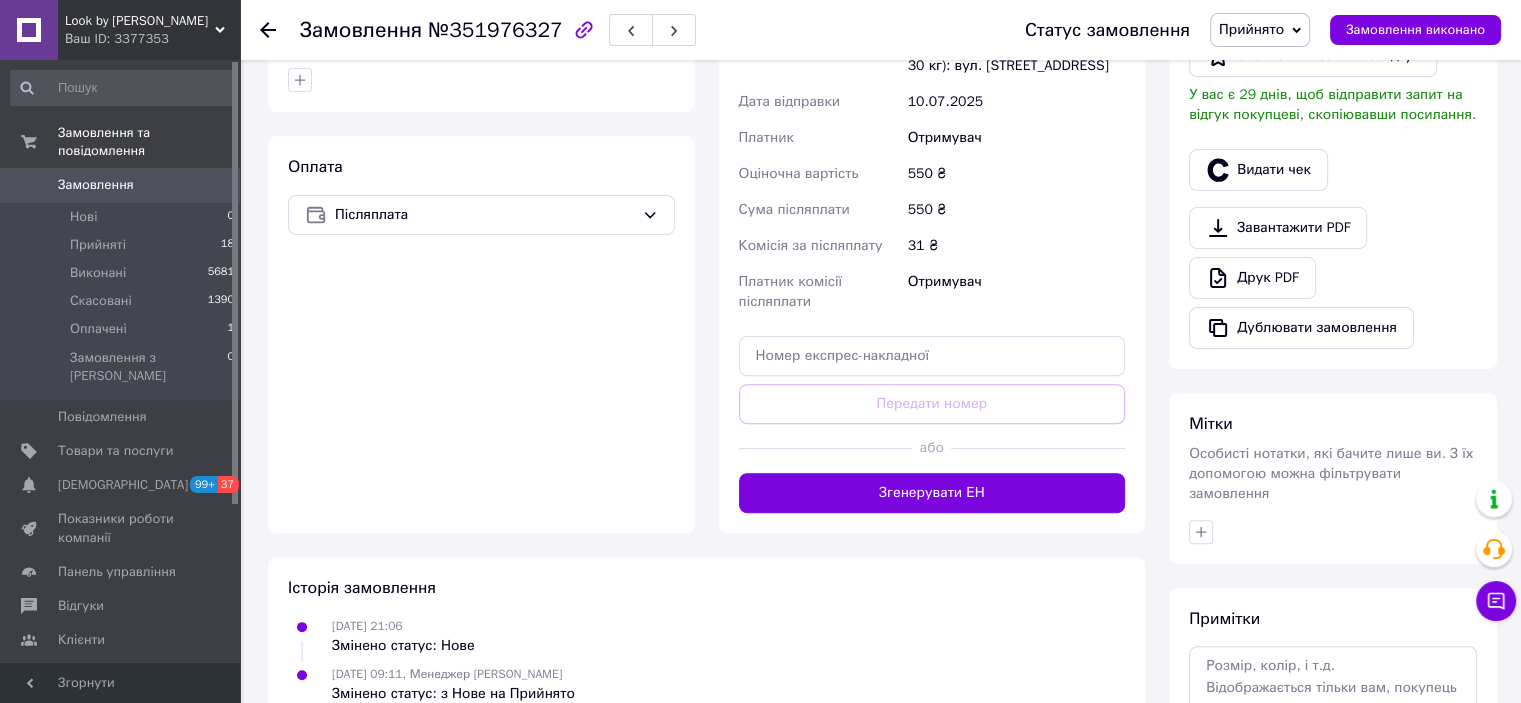 scroll, scrollTop: 600, scrollLeft: 0, axis: vertical 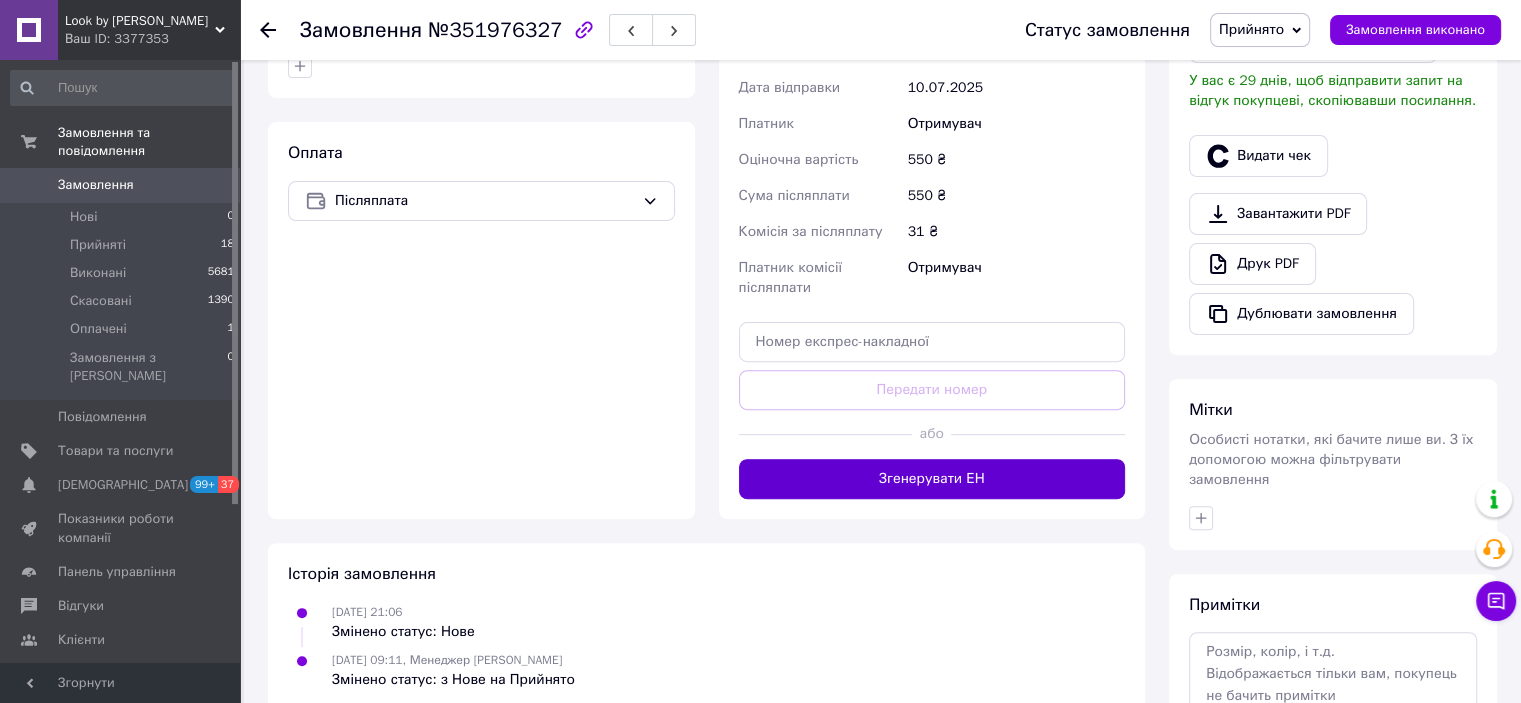 click on "Згенерувати ЕН" at bounding box center [932, 479] 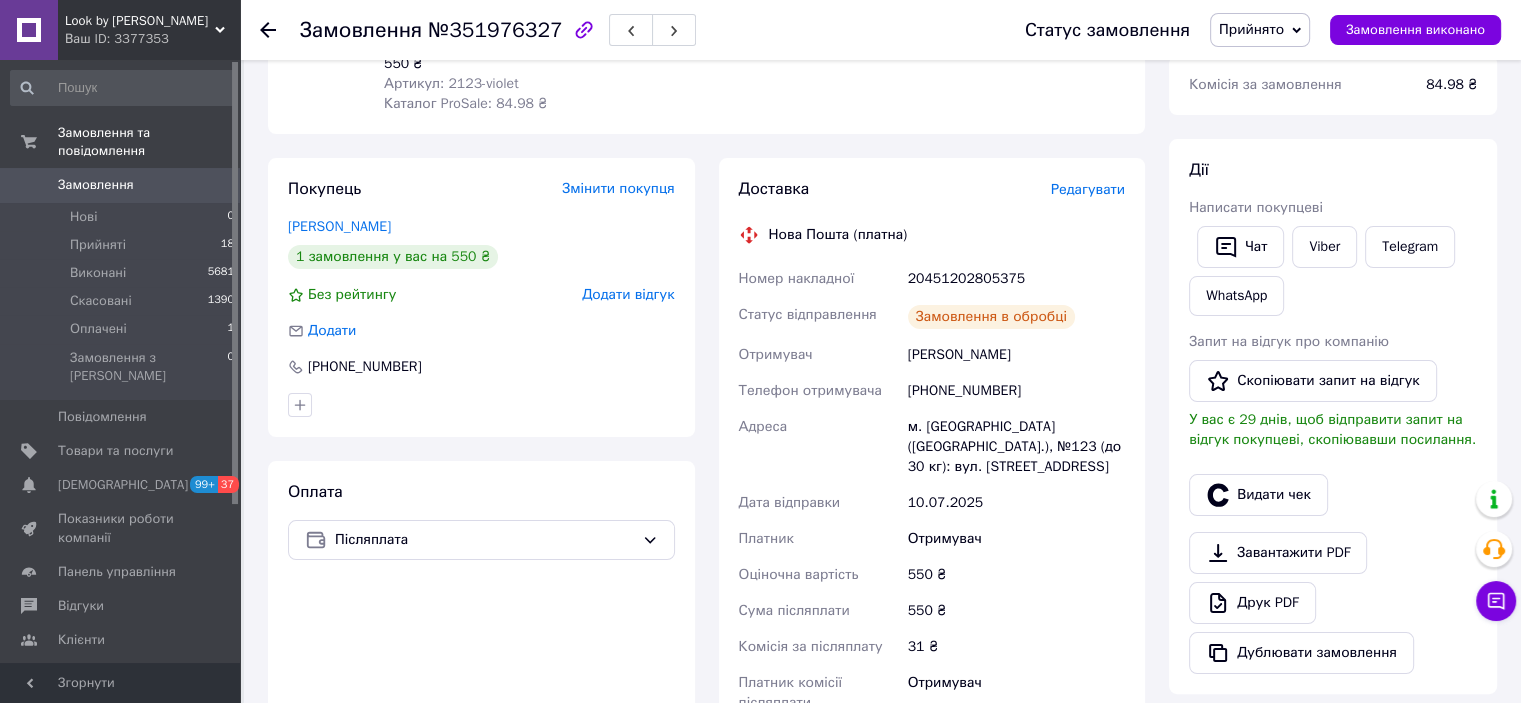 scroll, scrollTop: 100, scrollLeft: 0, axis: vertical 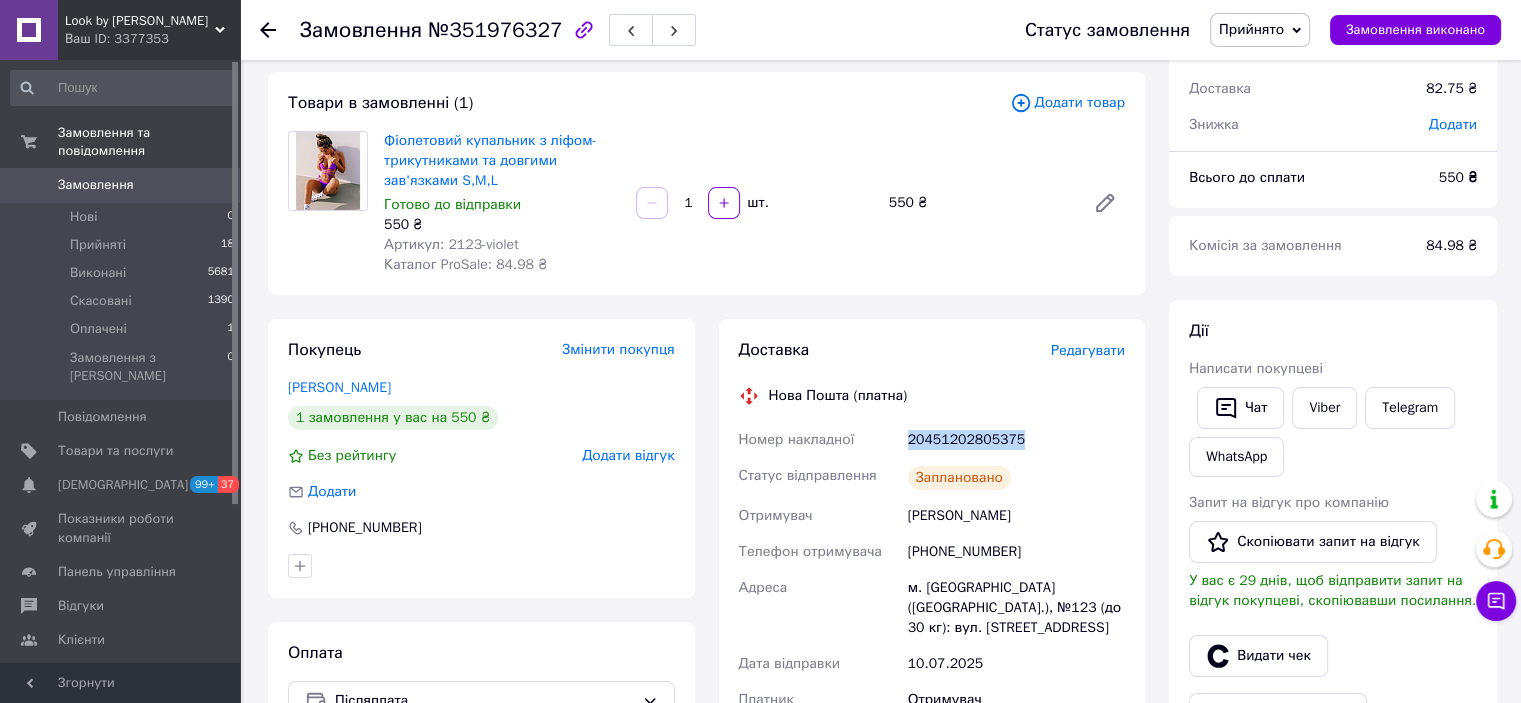 drag, startPoint x: 1044, startPoint y: 434, endPoint x: 900, endPoint y: 452, distance: 145.12064 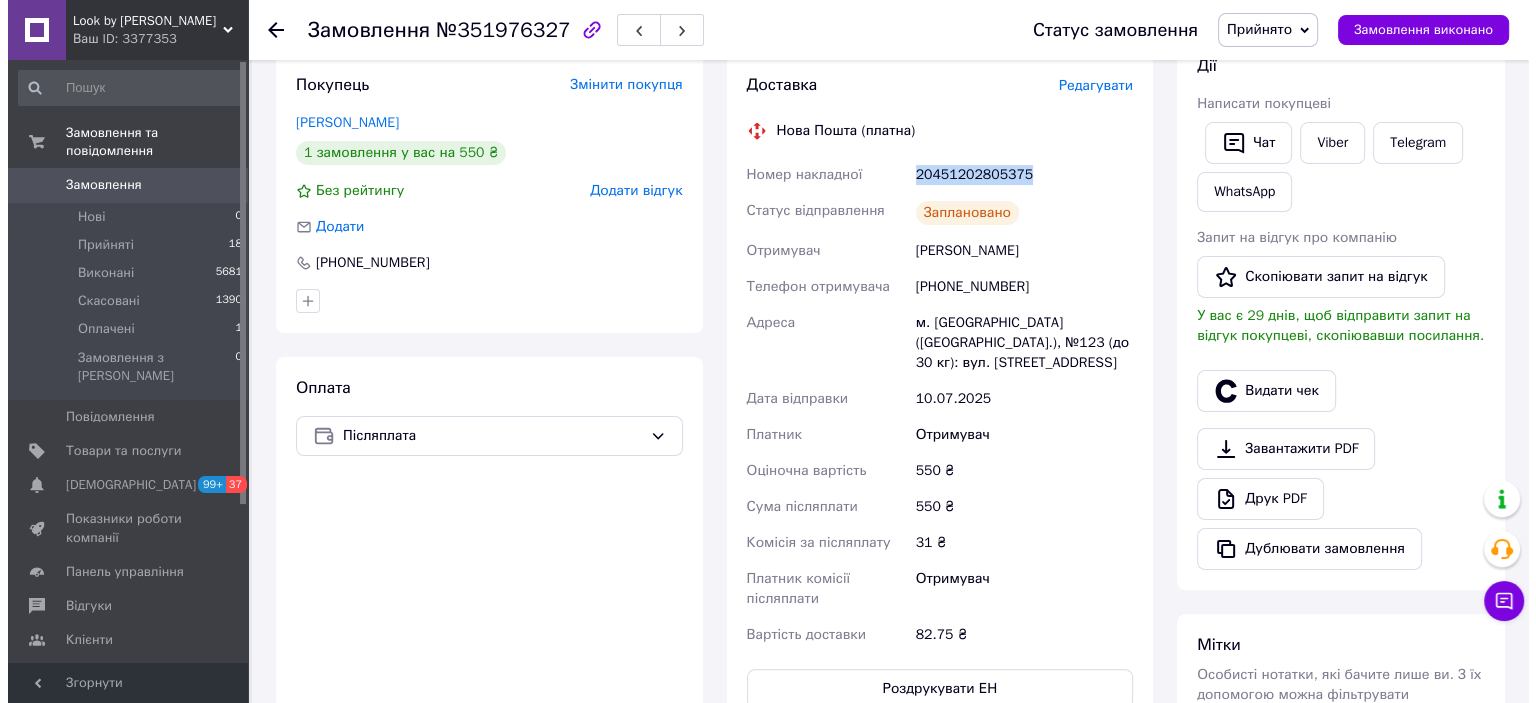 scroll, scrollTop: 400, scrollLeft: 0, axis: vertical 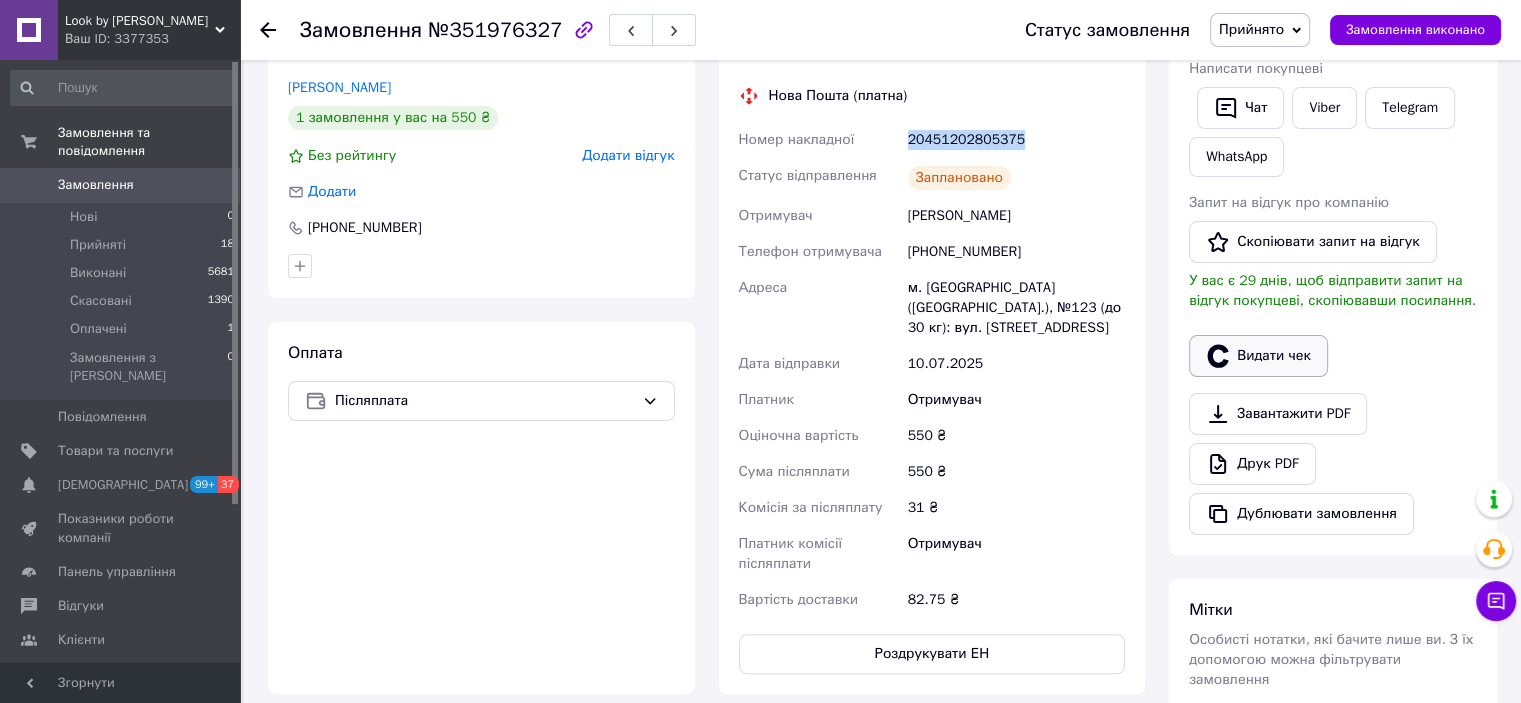 click on "Видати чек" at bounding box center [1258, 356] 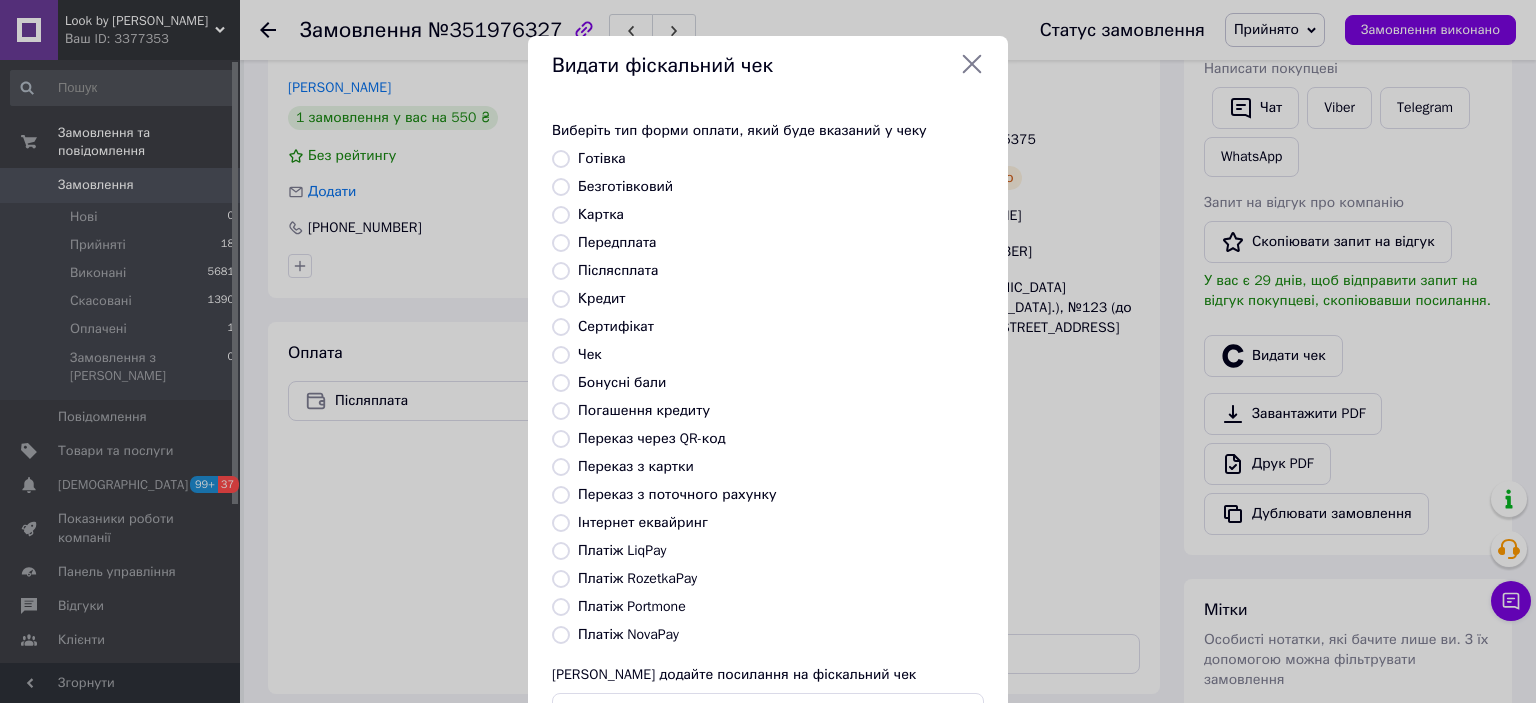 click on "Платіж NovaPay" at bounding box center [628, 634] 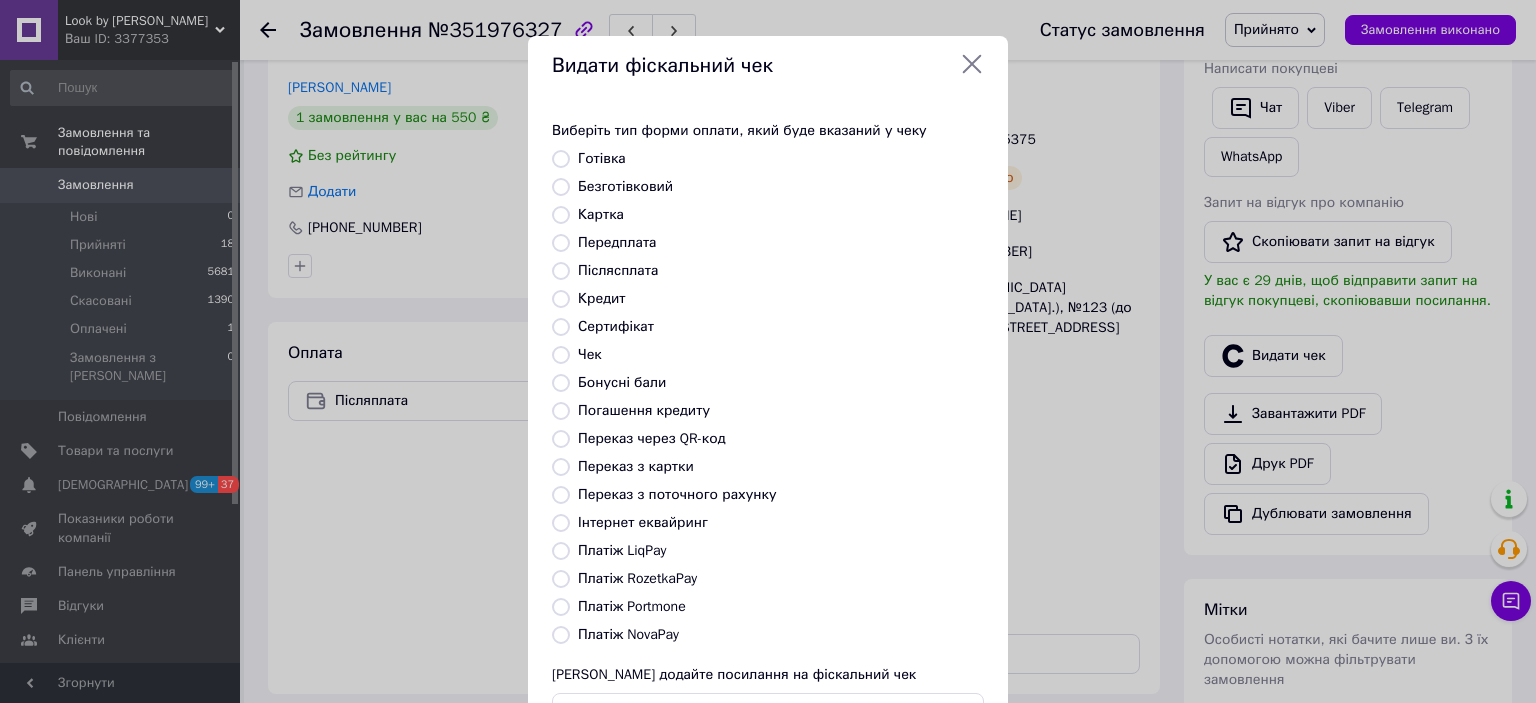 radio on "true" 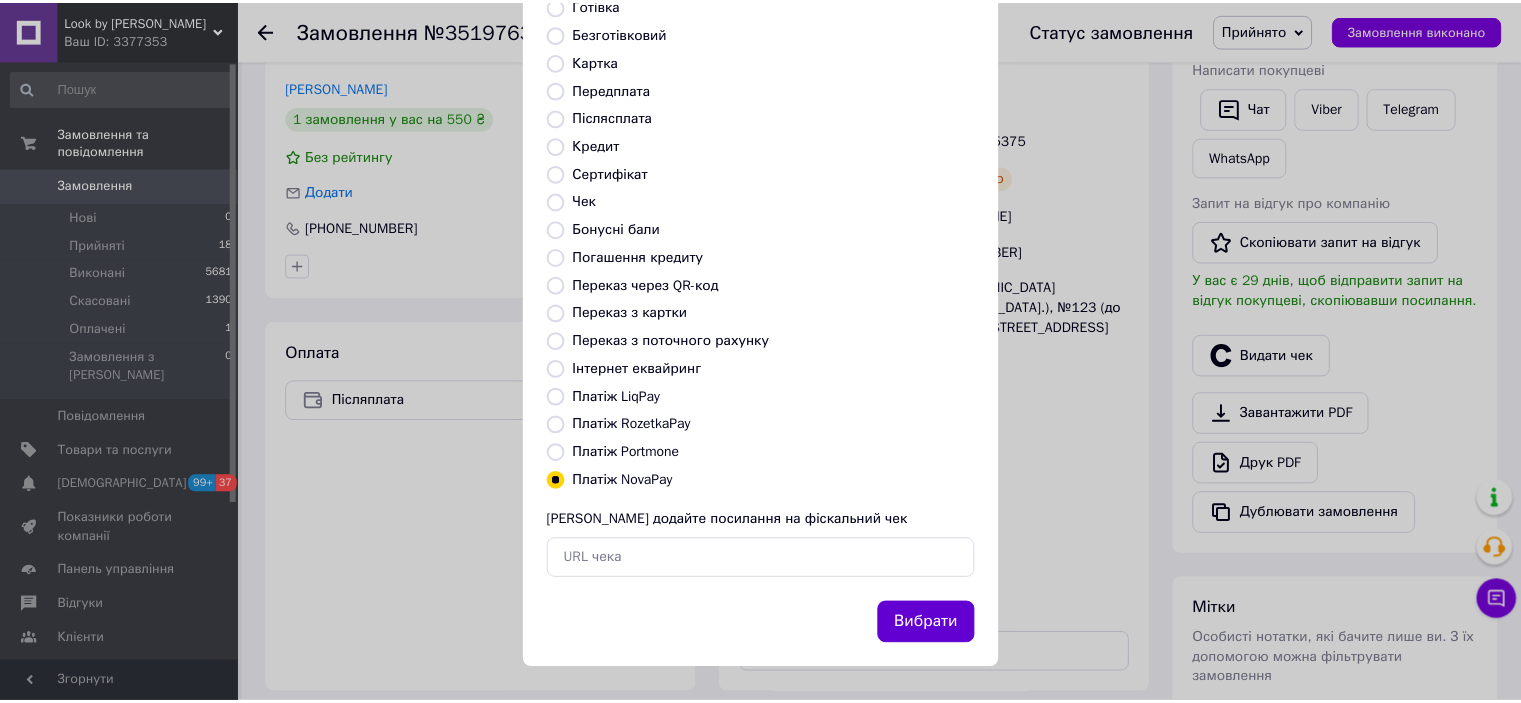 scroll, scrollTop: 155, scrollLeft: 0, axis: vertical 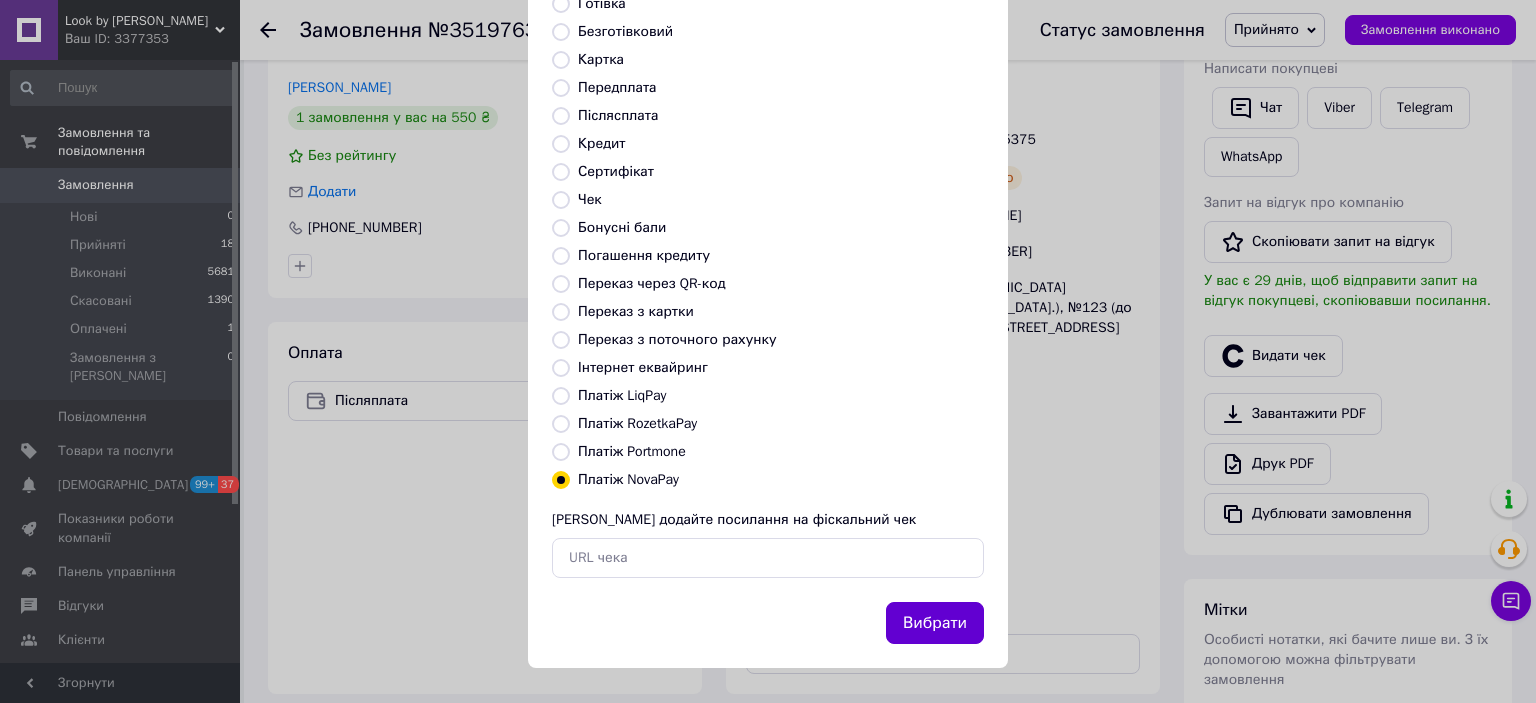 click on "Вибрати" at bounding box center [935, 623] 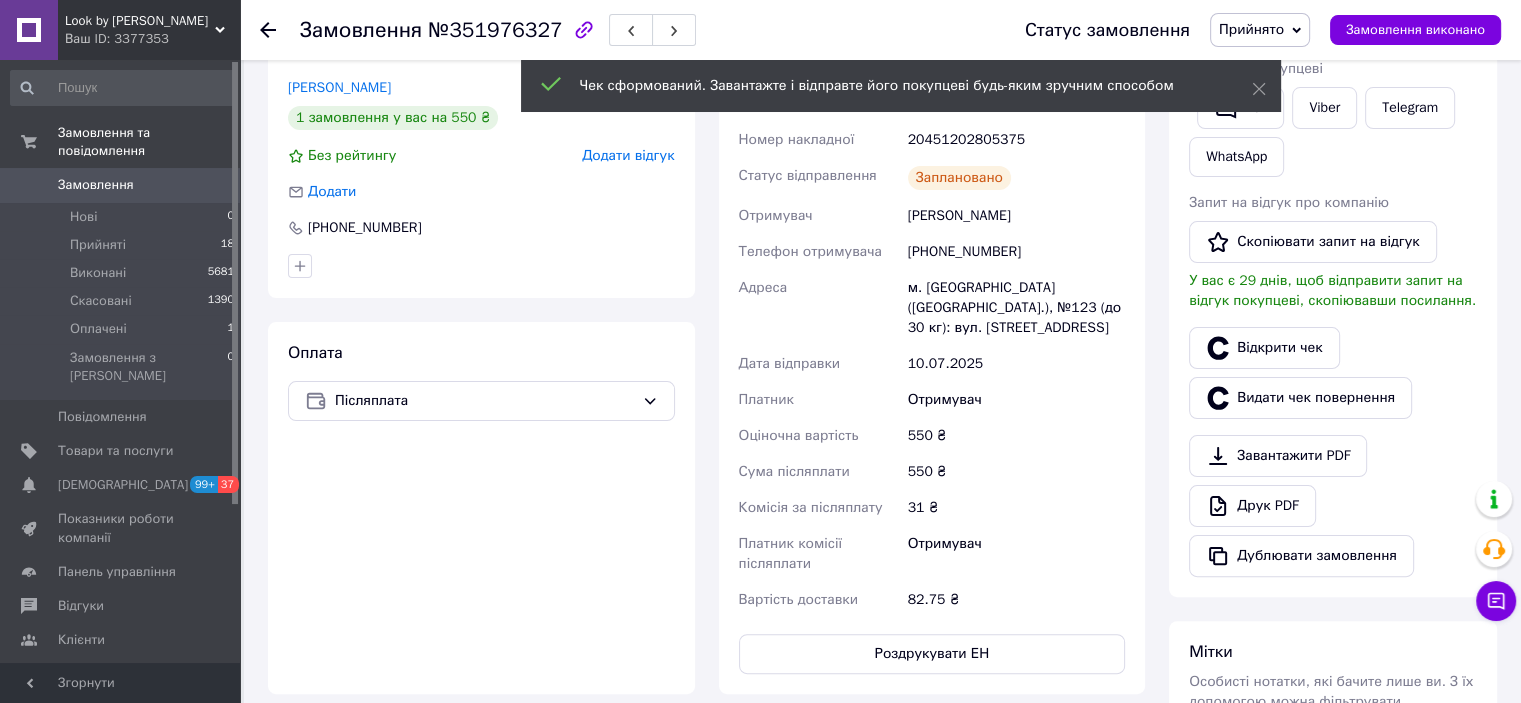 click on "Відкрити чек" at bounding box center (1333, 348) 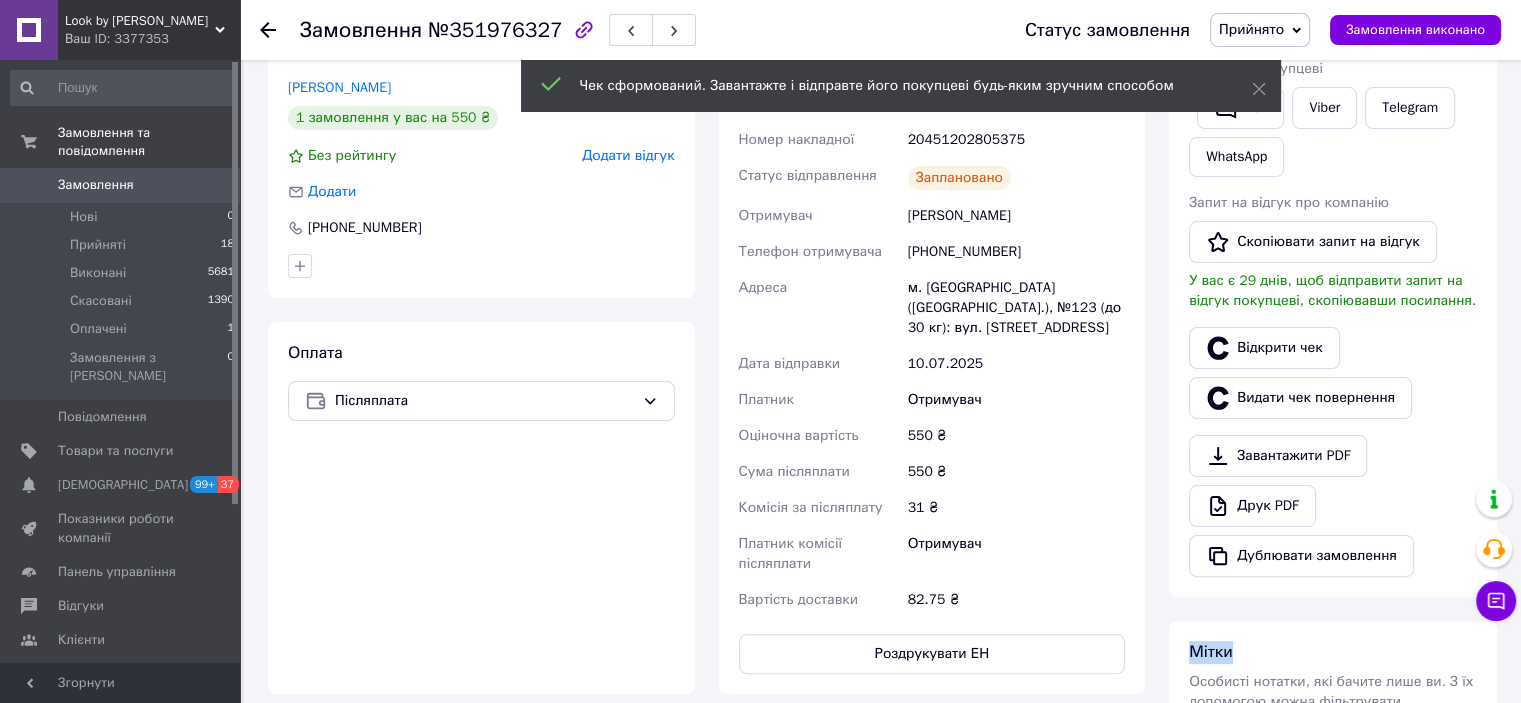 click on "Відкрити чек" at bounding box center [1333, 348] 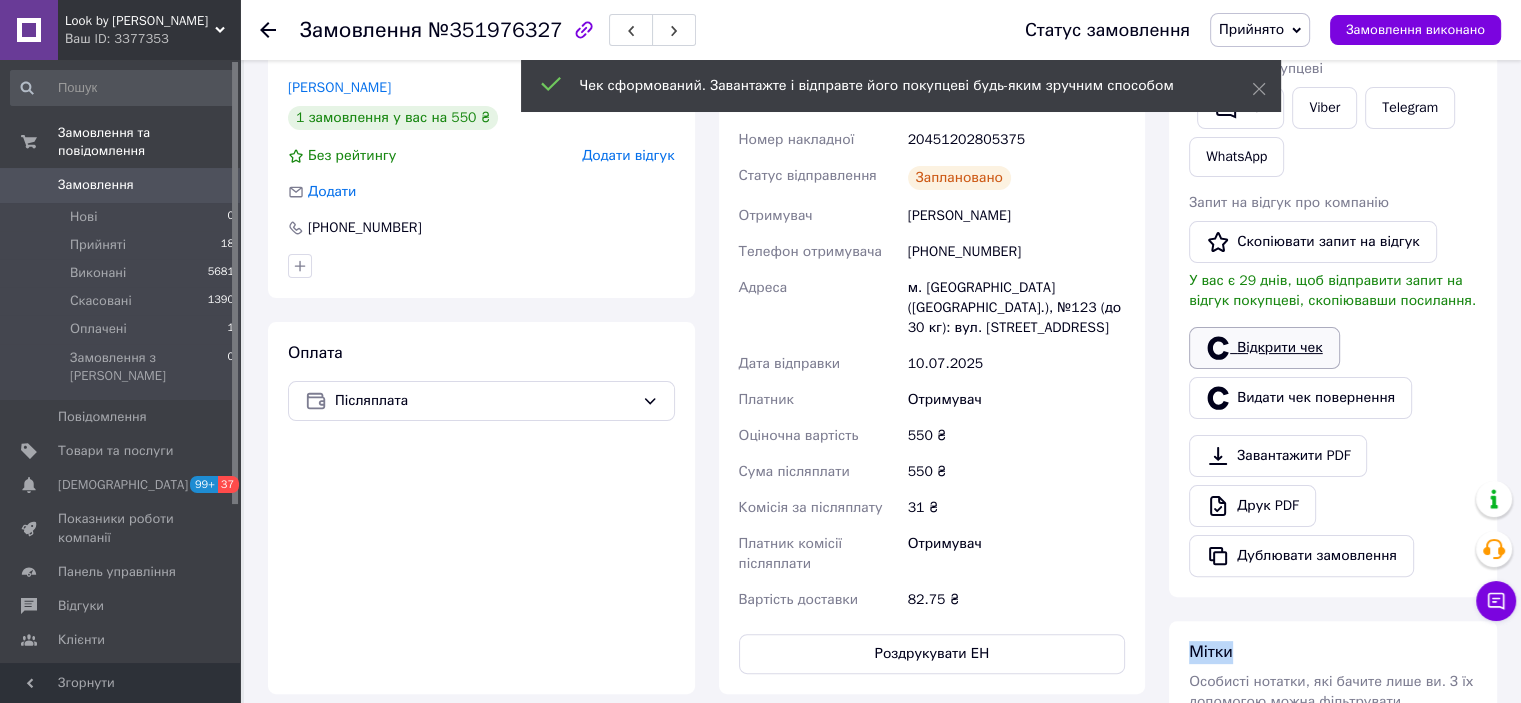 click on "Відкрити чек" at bounding box center [1264, 348] 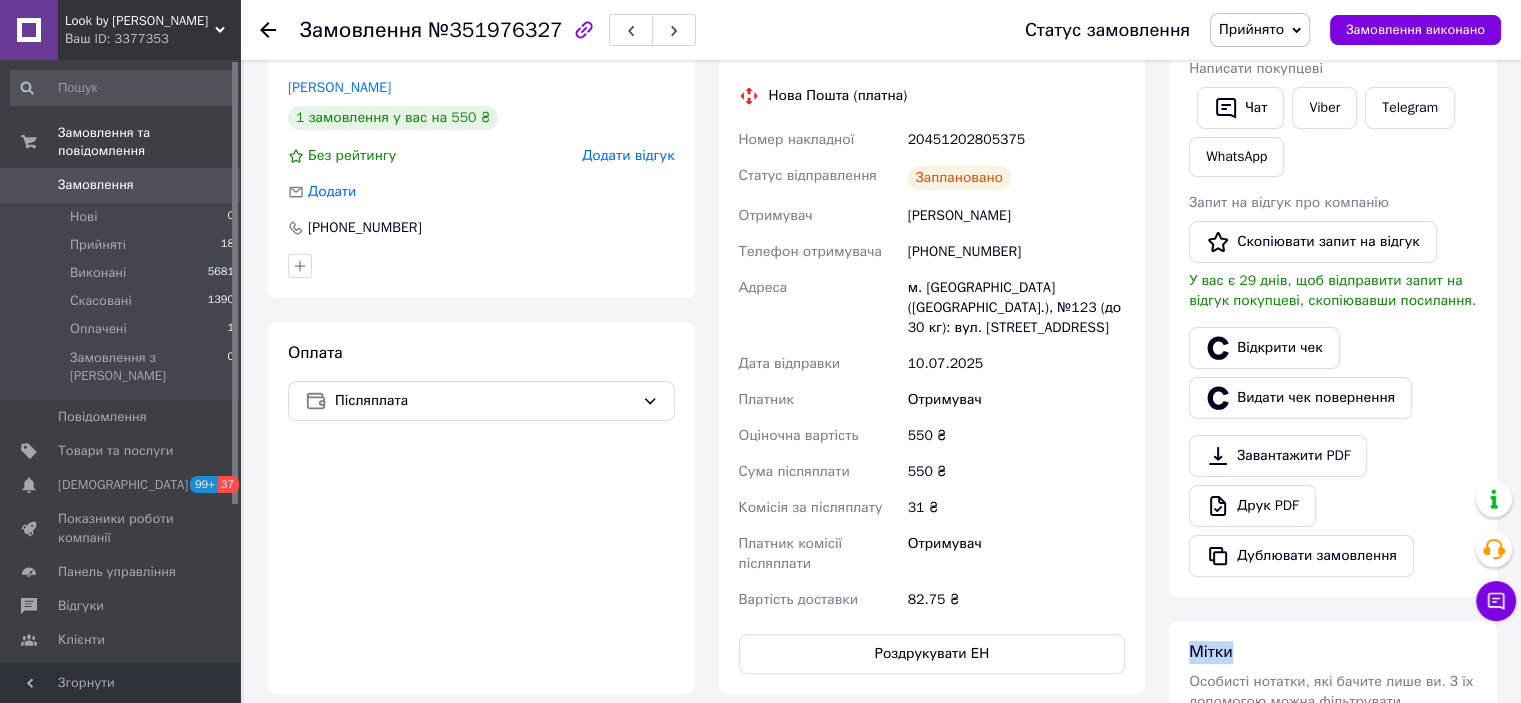 click on "Прийнято" at bounding box center (1251, 29) 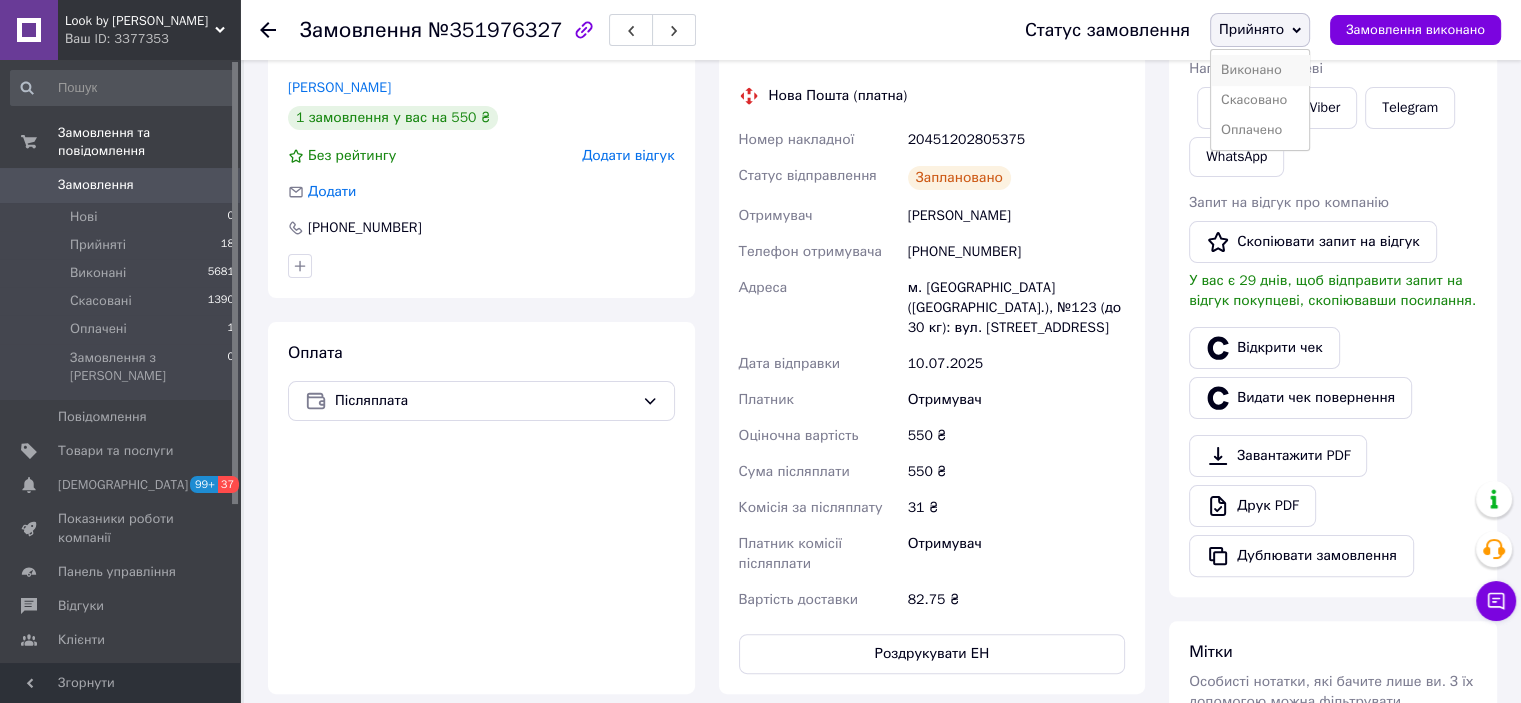 click on "Виконано" at bounding box center (1260, 70) 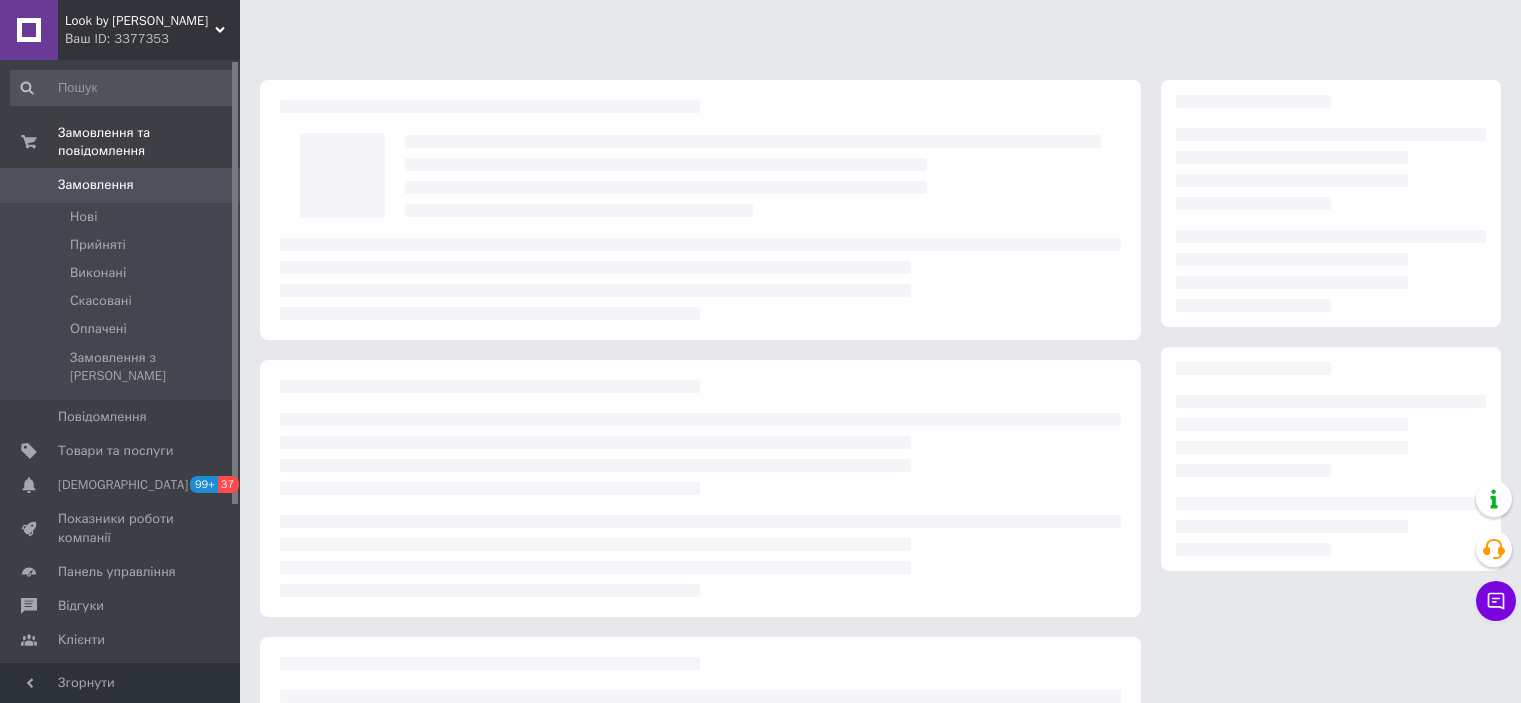 scroll, scrollTop: 0, scrollLeft: 0, axis: both 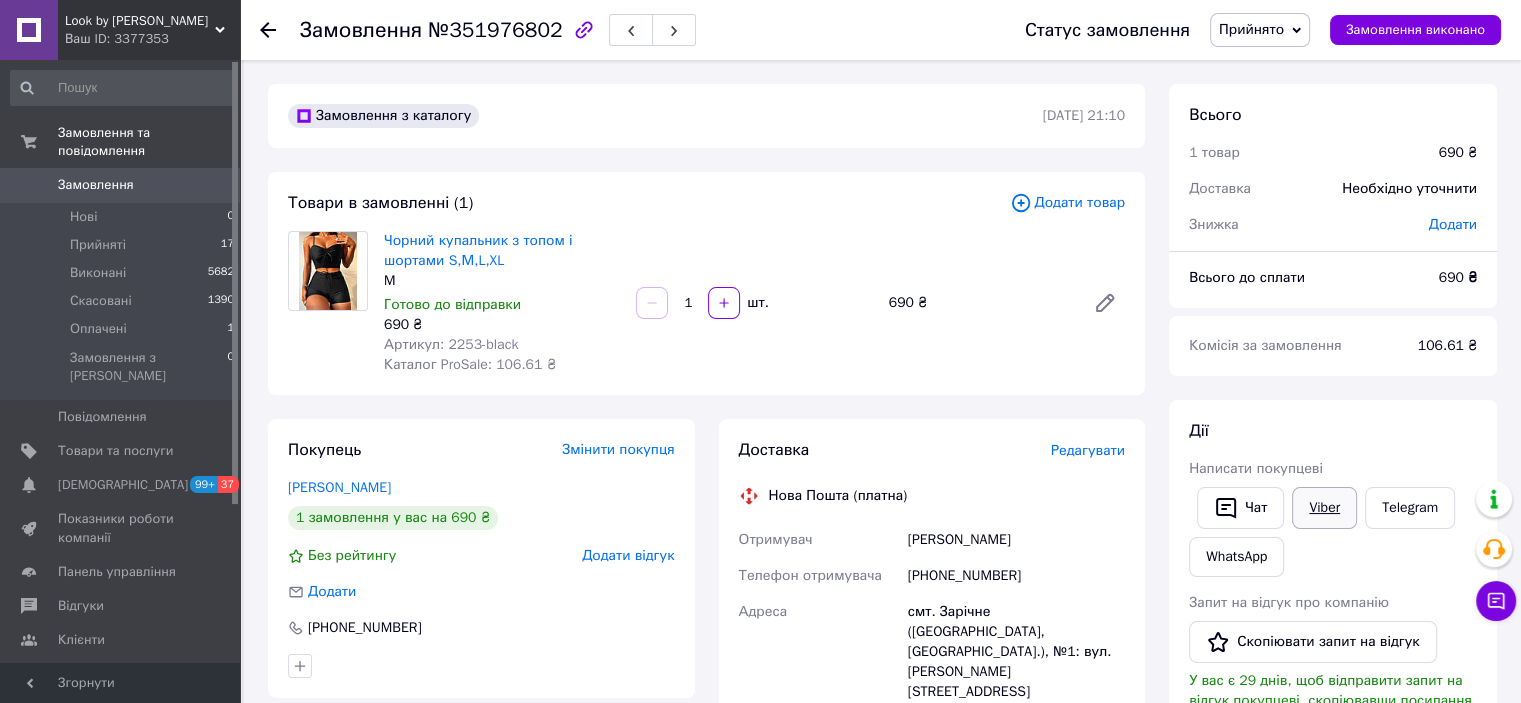click on "Viber" at bounding box center [1324, 508] 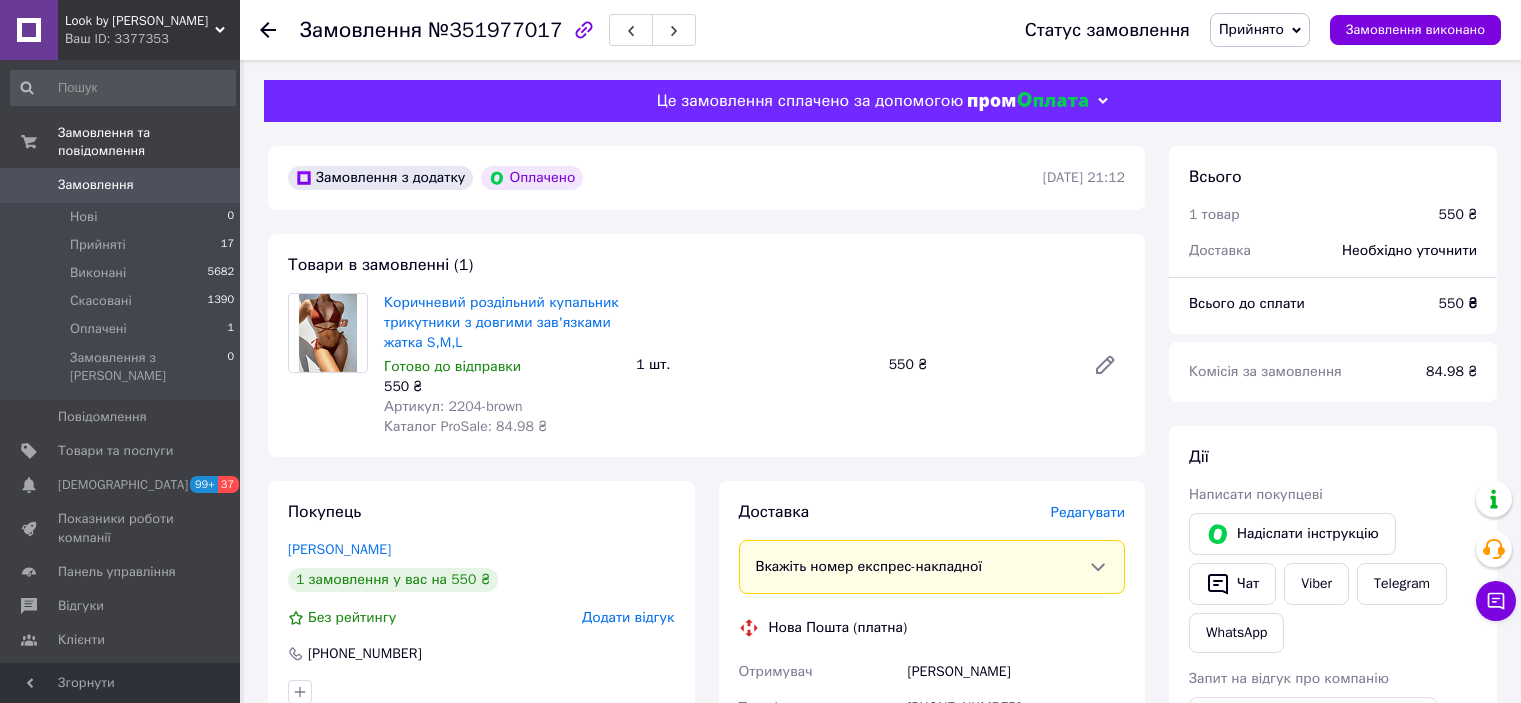 scroll, scrollTop: 0, scrollLeft: 0, axis: both 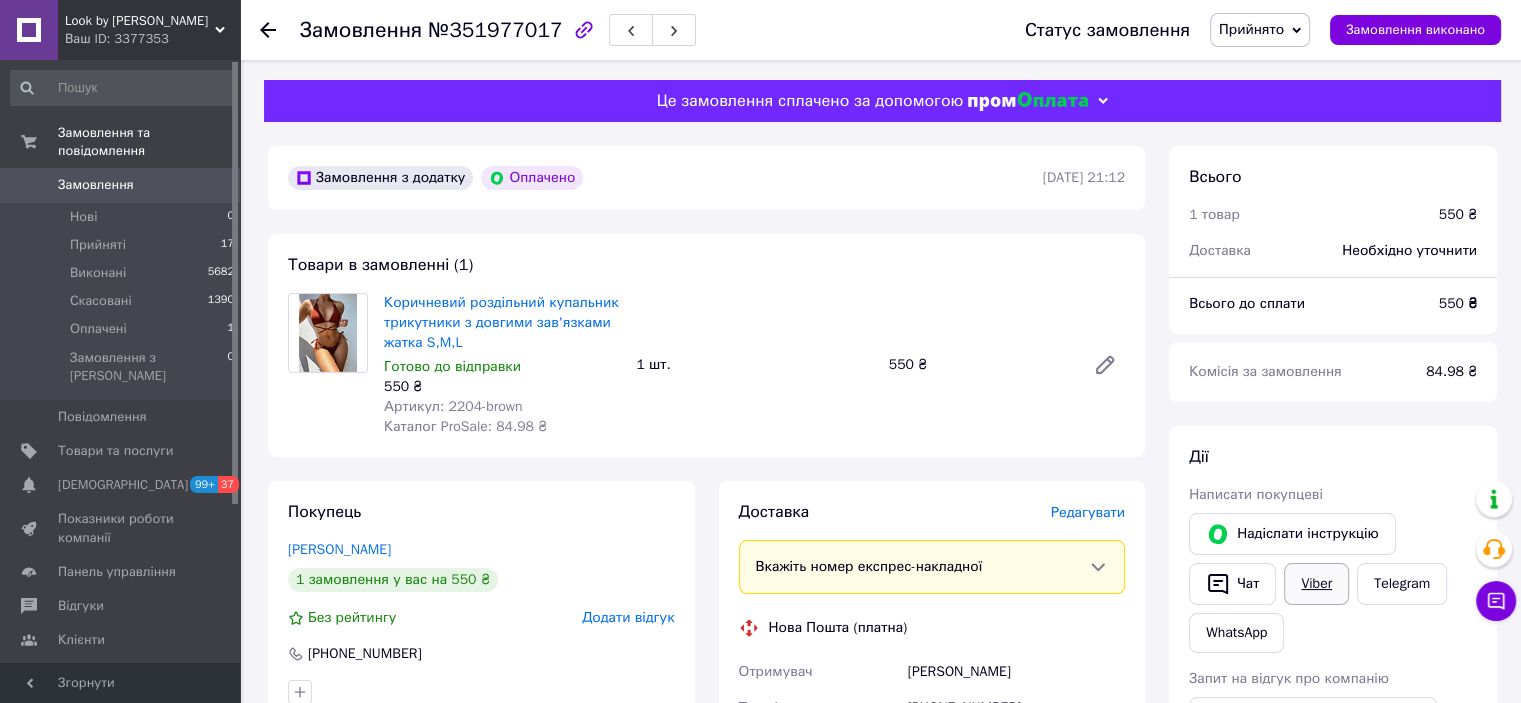 click on "Viber" at bounding box center [1316, 584] 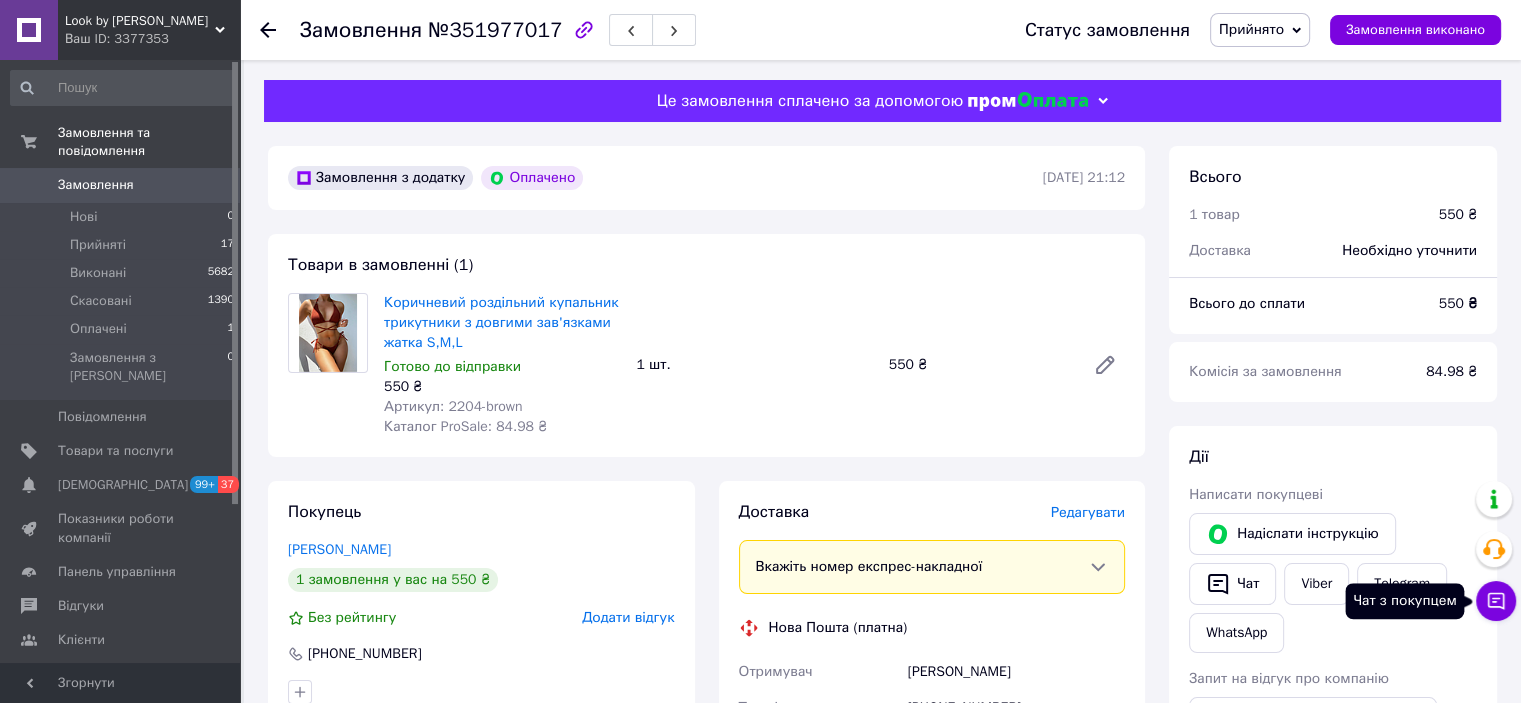 click 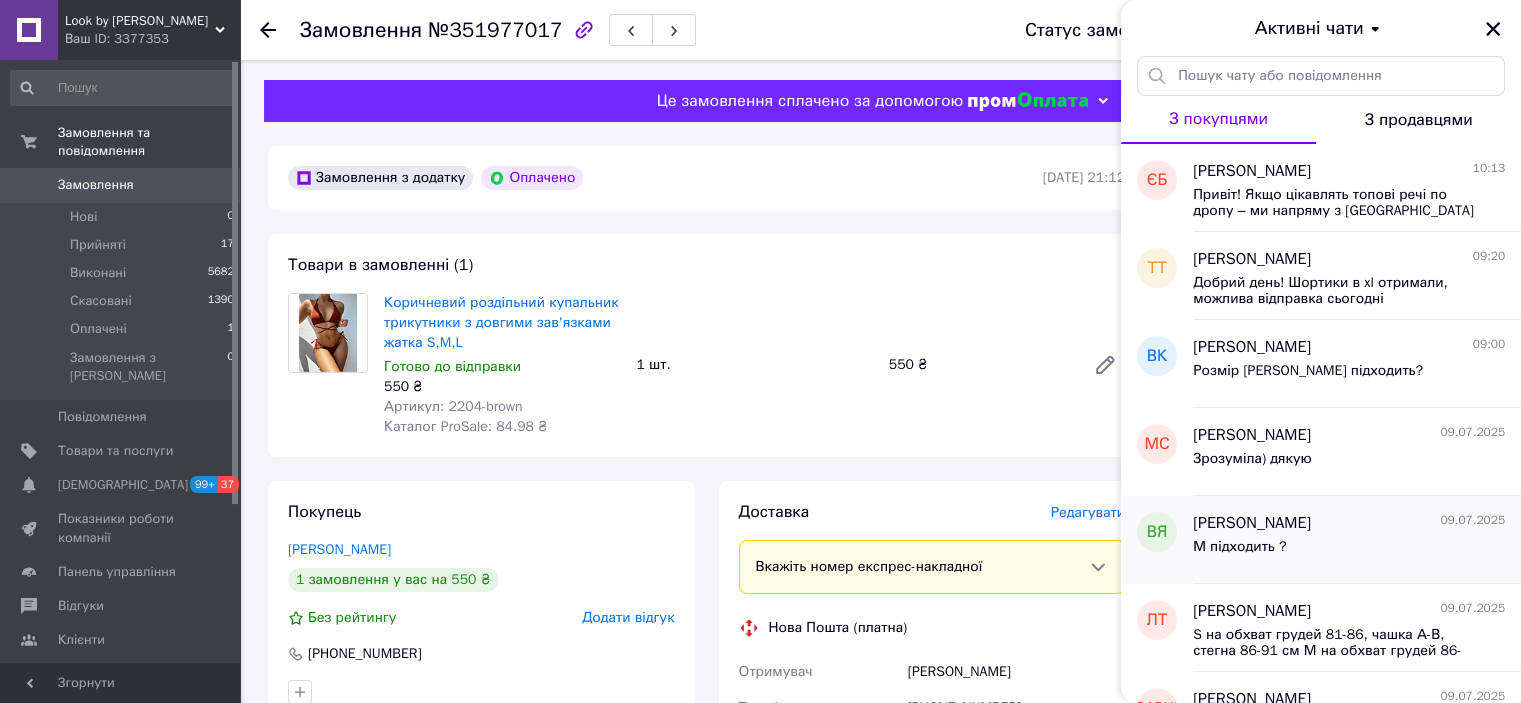 click on "[PERSON_NAME]" at bounding box center (1252, 523) 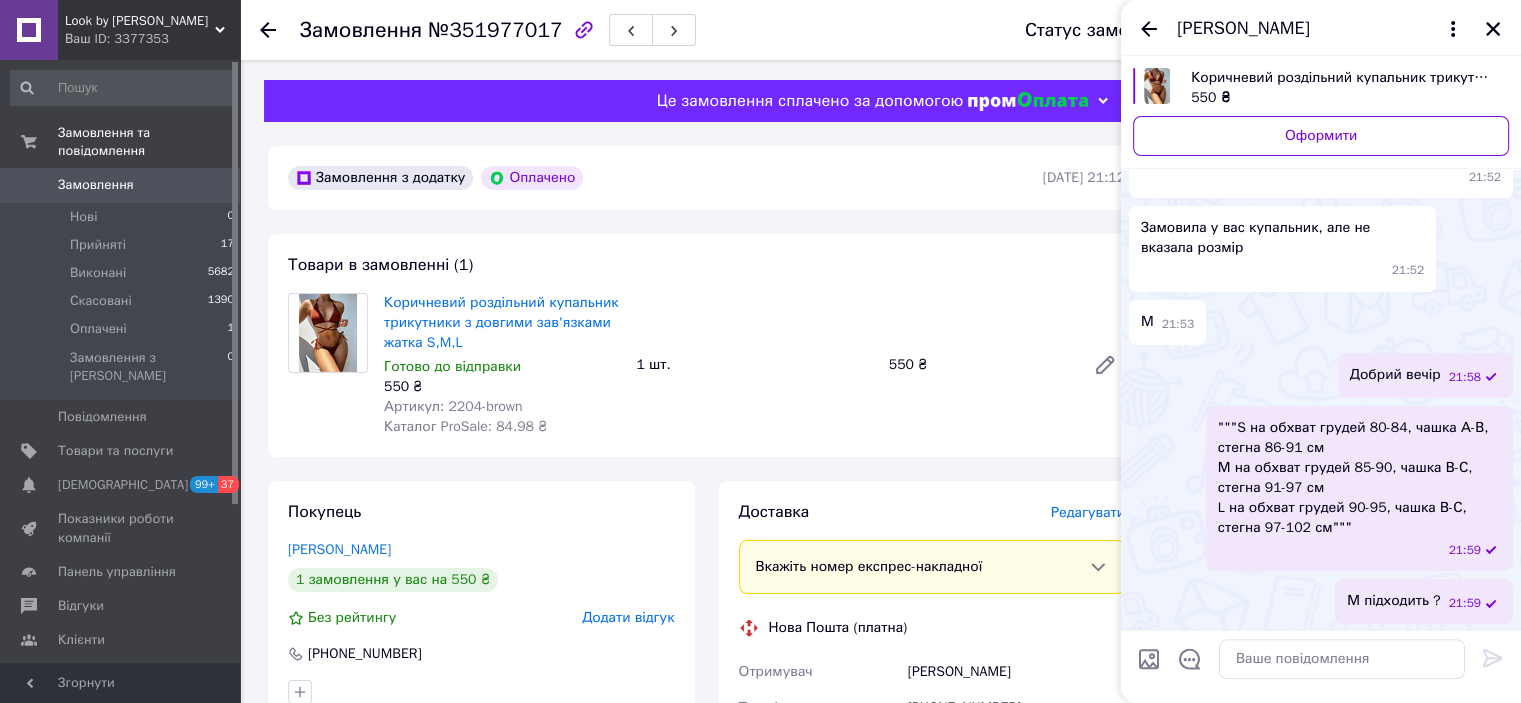 scroll, scrollTop: 380, scrollLeft: 0, axis: vertical 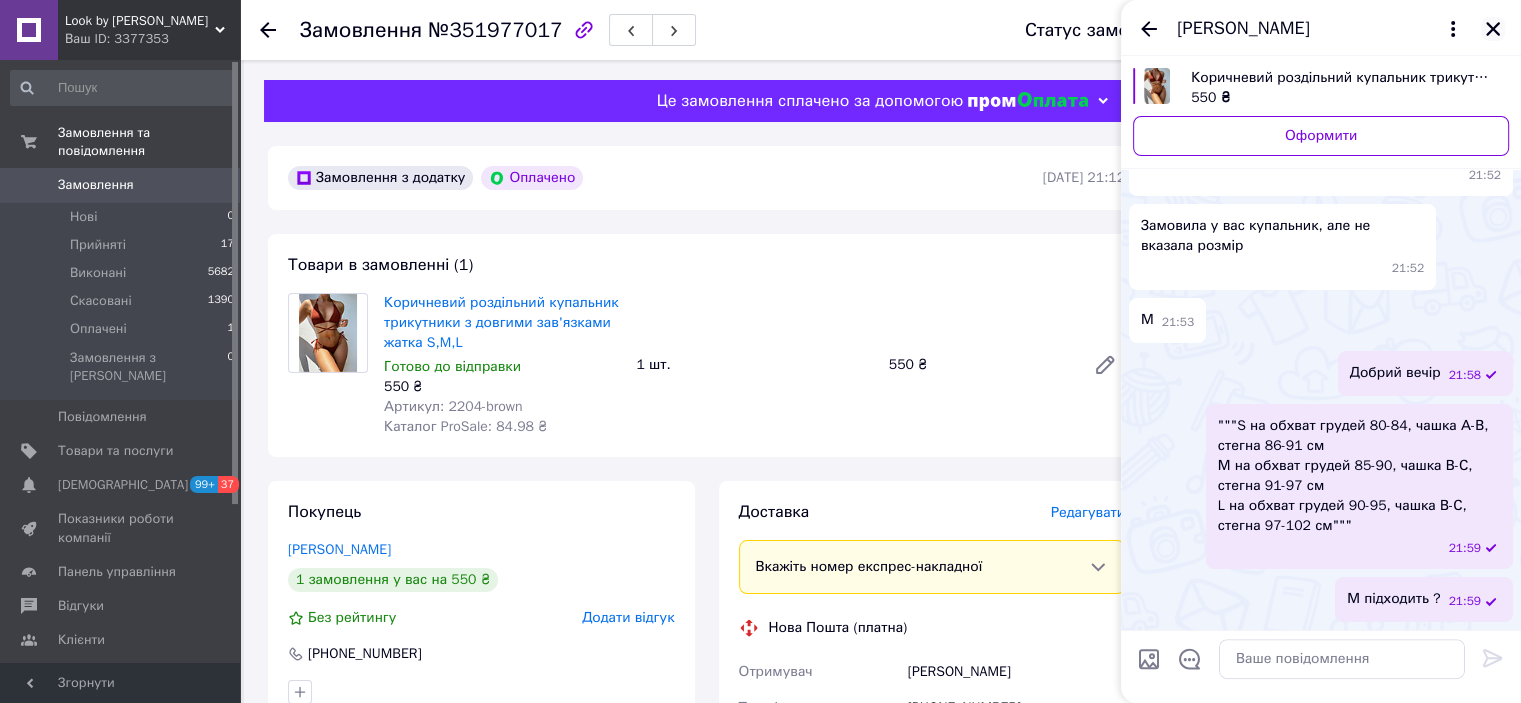 click 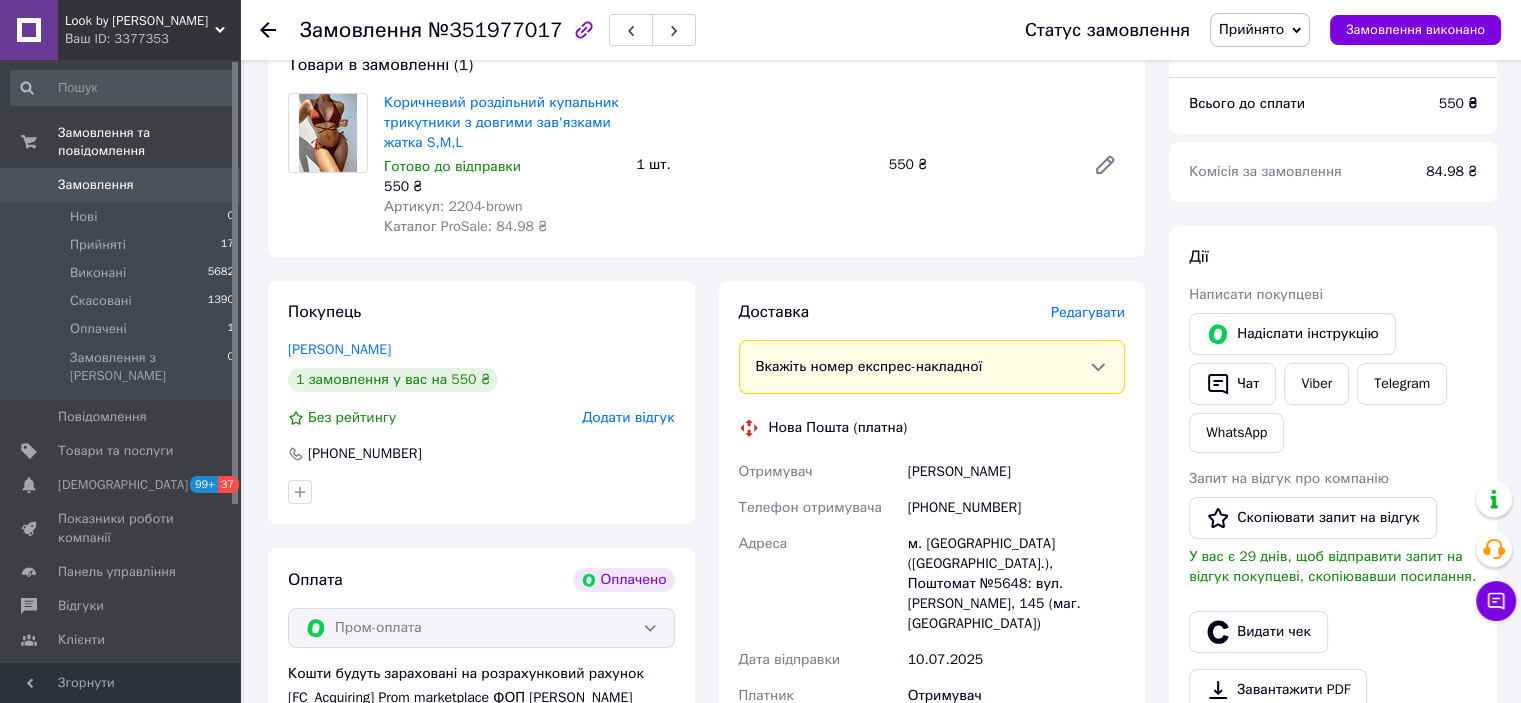scroll, scrollTop: 100, scrollLeft: 0, axis: vertical 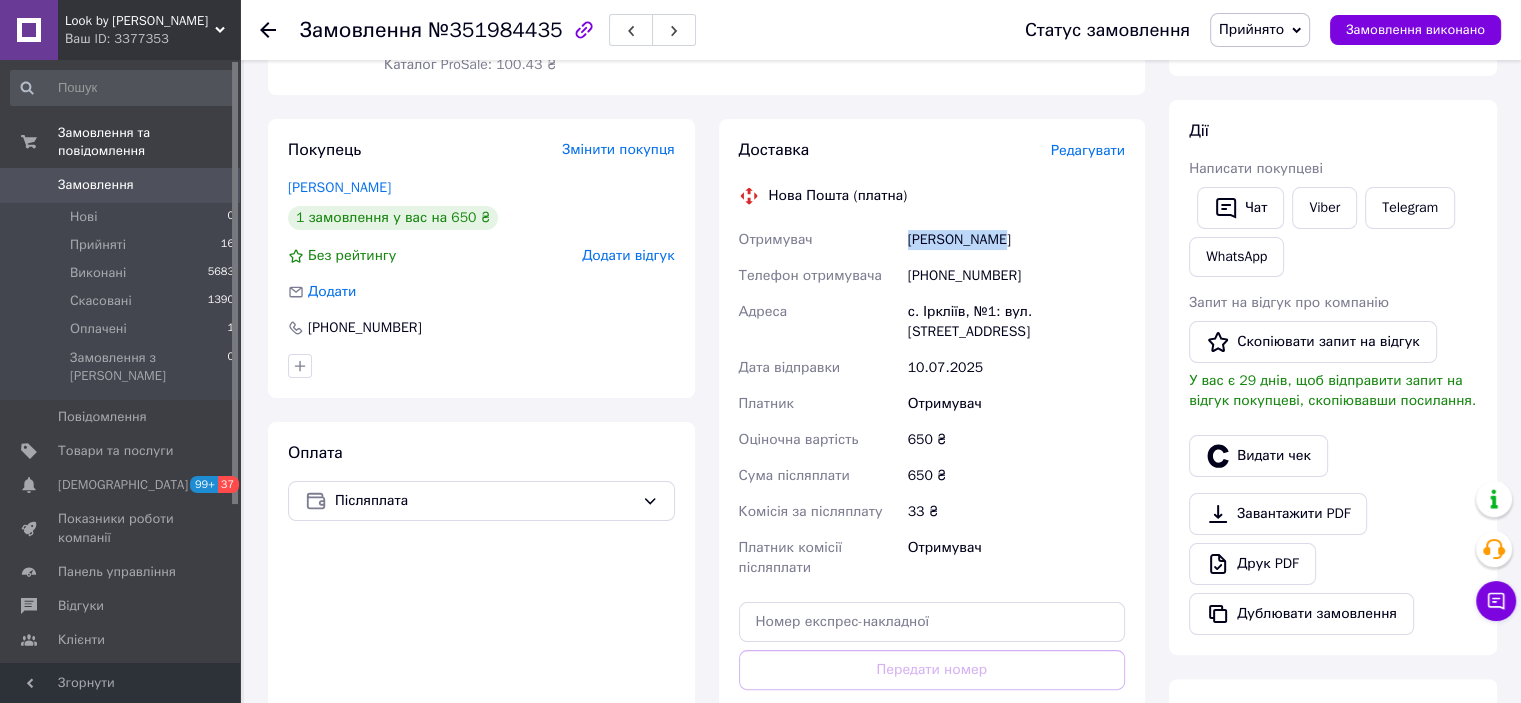 drag, startPoint x: 1013, startPoint y: 241, endPoint x: 909, endPoint y: 241, distance: 104 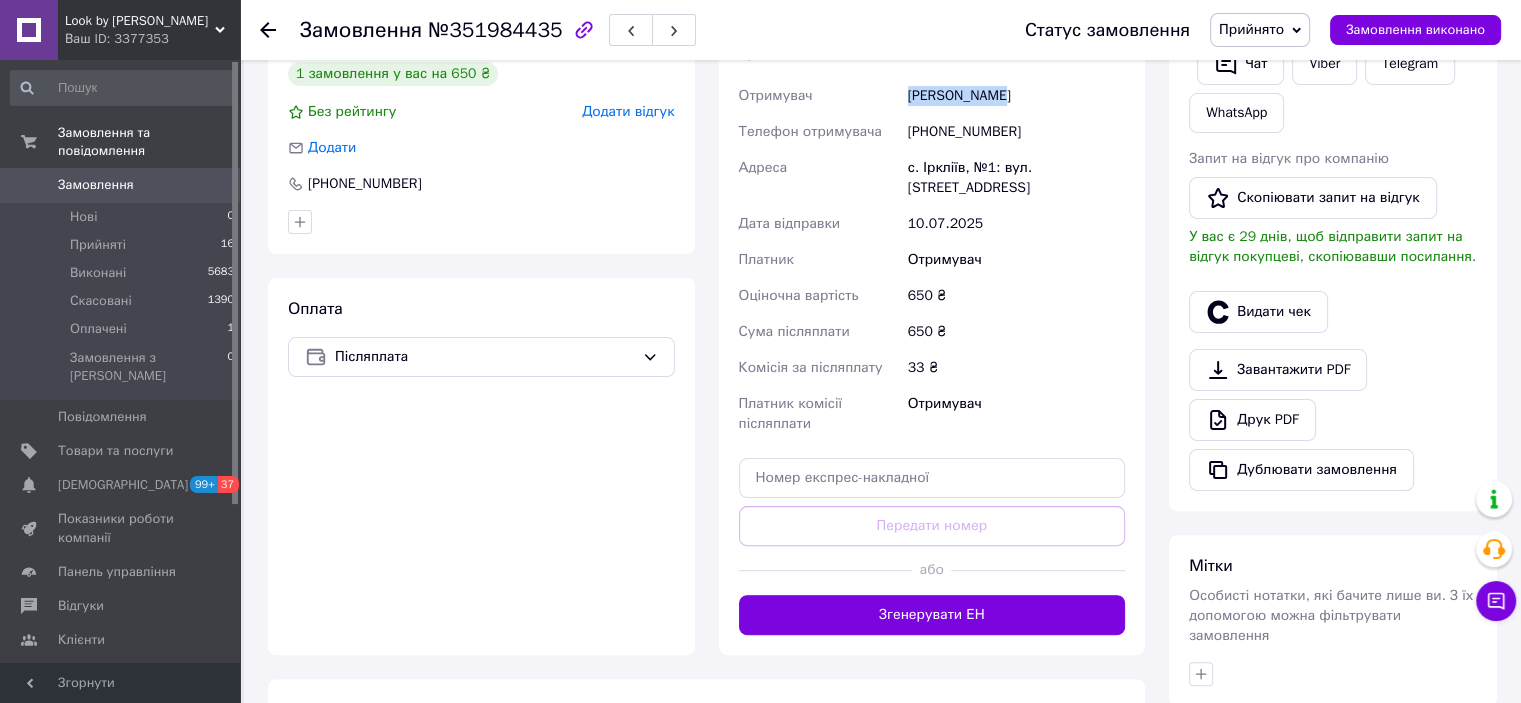 scroll, scrollTop: 600, scrollLeft: 0, axis: vertical 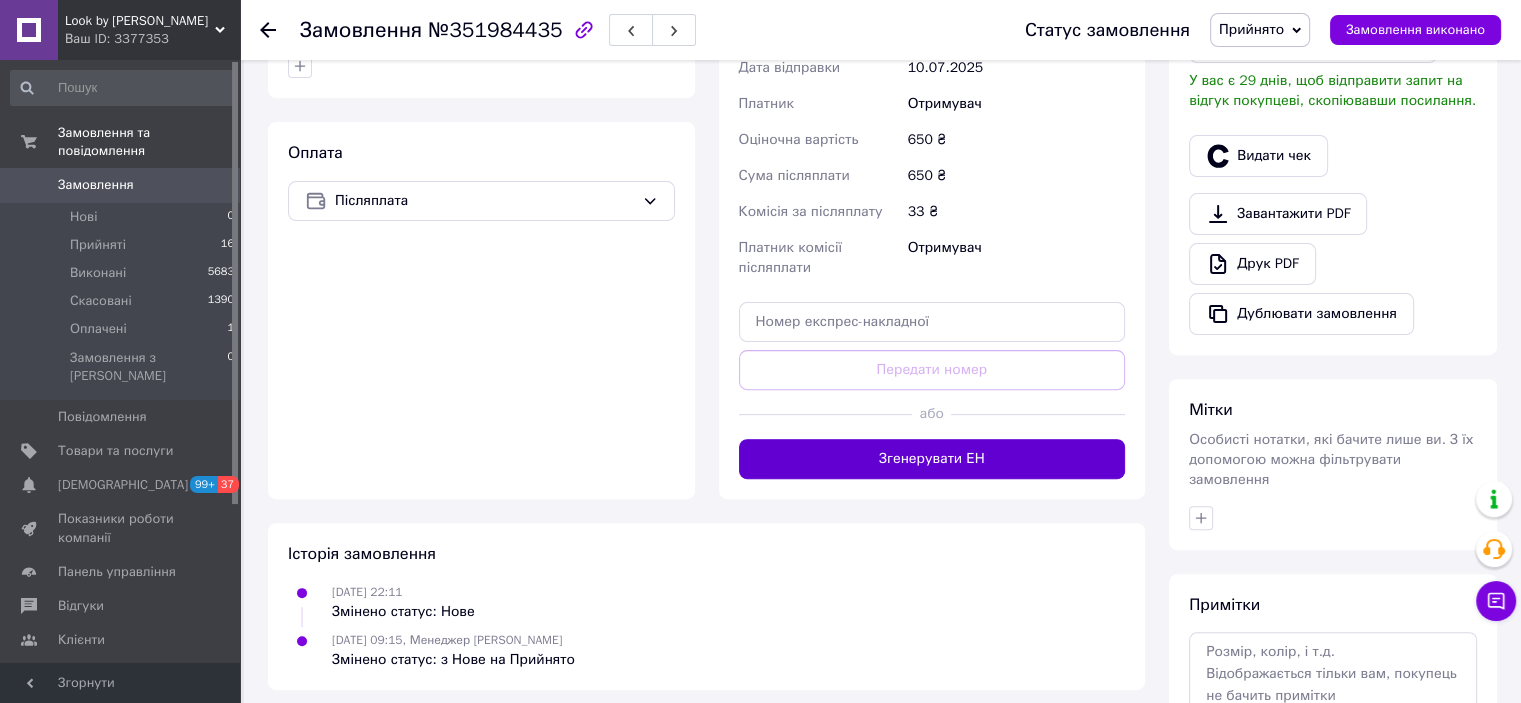 click on "Згенерувати ЕН" at bounding box center (932, 459) 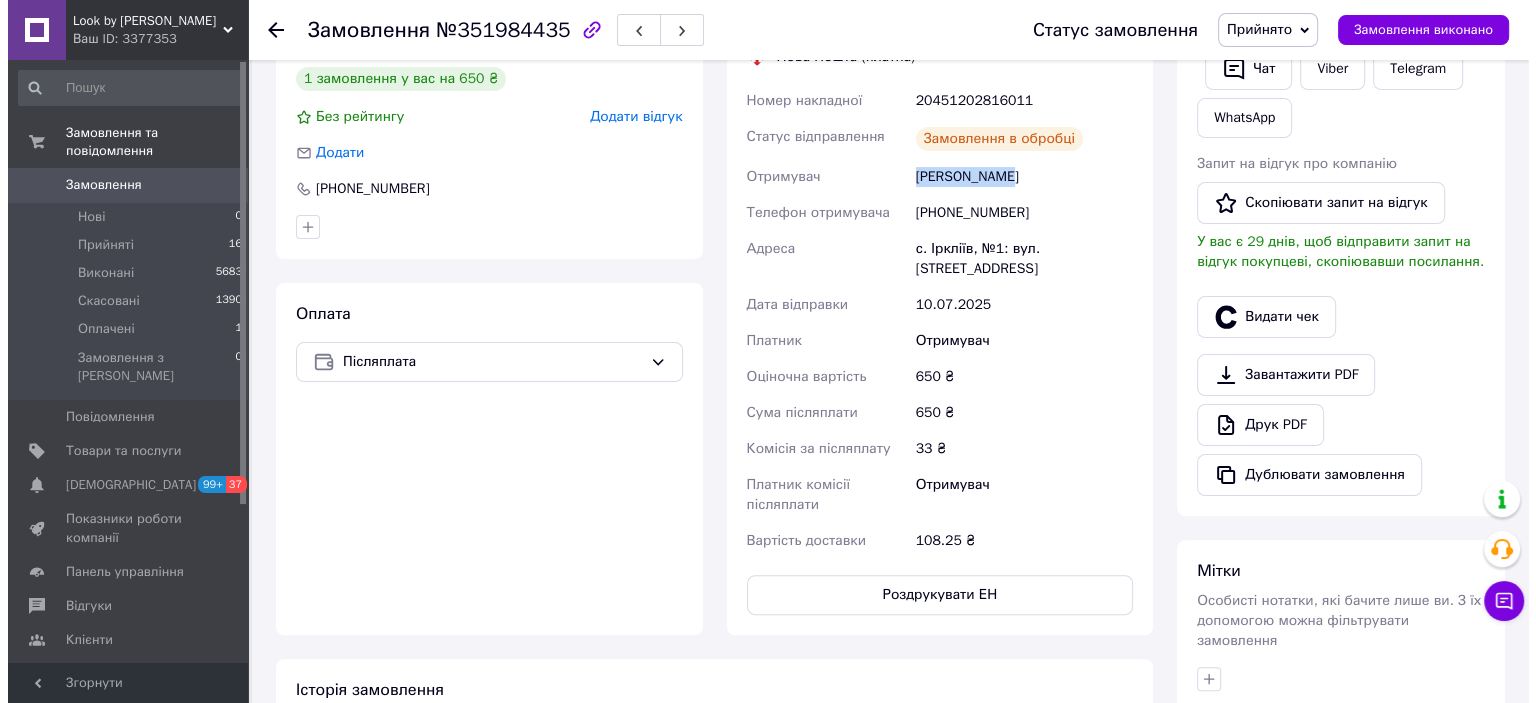 scroll, scrollTop: 400, scrollLeft: 0, axis: vertical 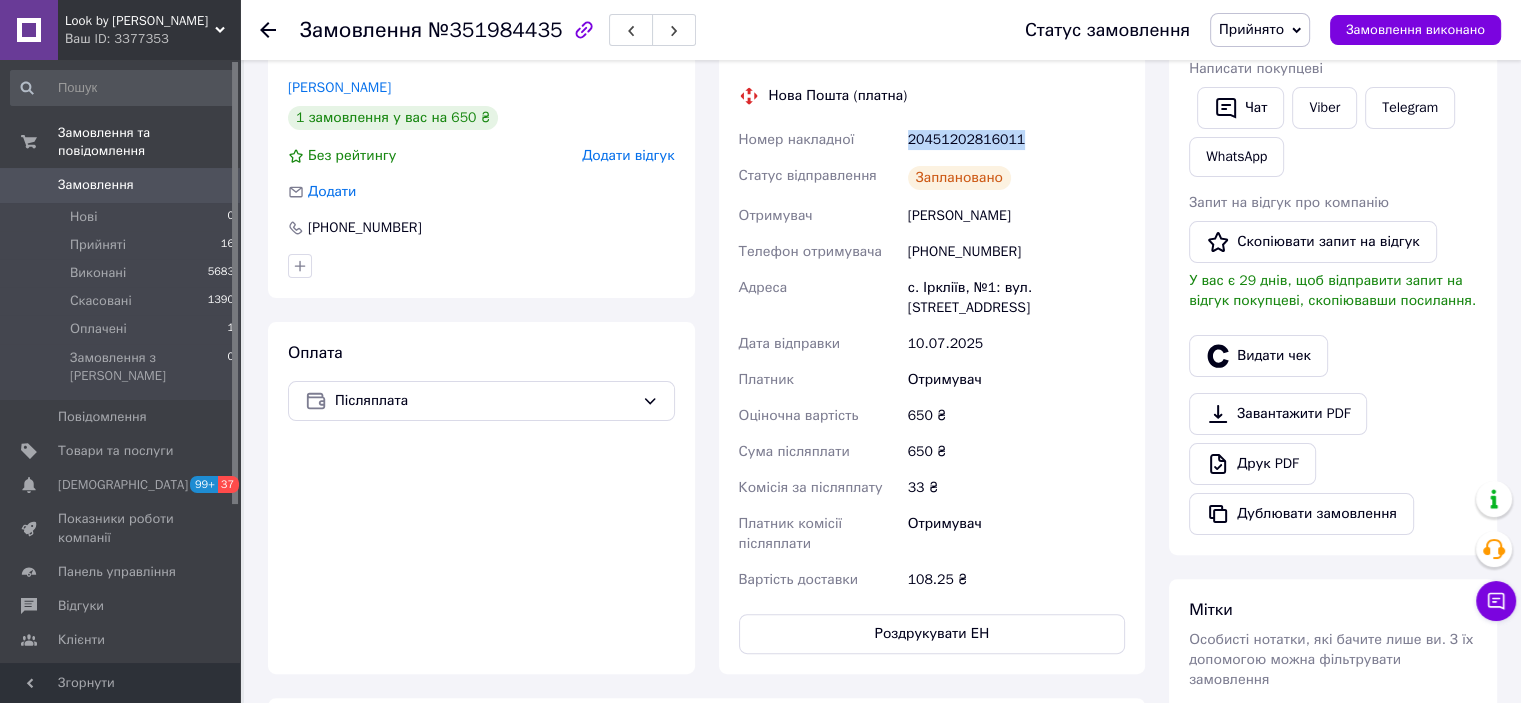 drag, startPoint x: 1032, startPoint y: 129, endPoint x: 906, endPoint y: 144, distance: 126.88972 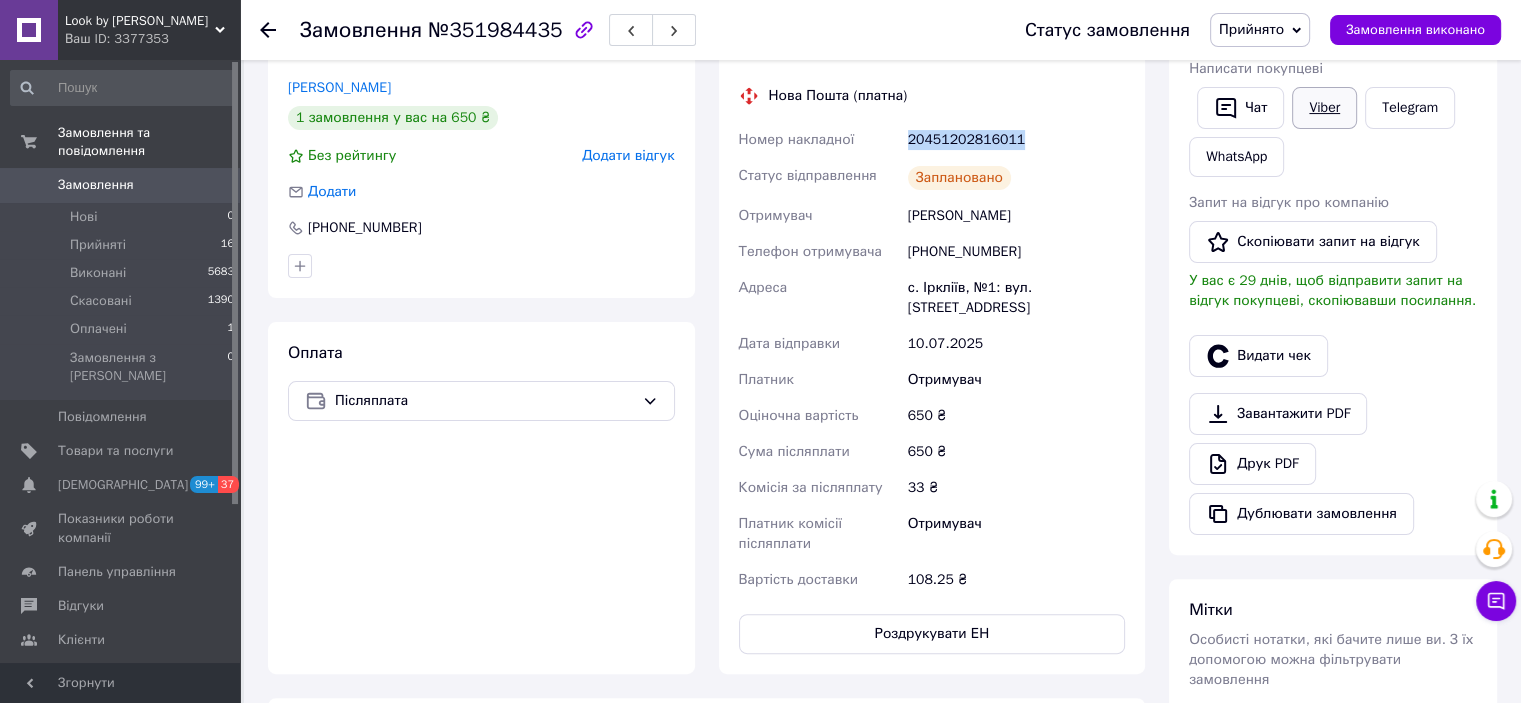 click on "Viber" at bounding box center (1324, 108) 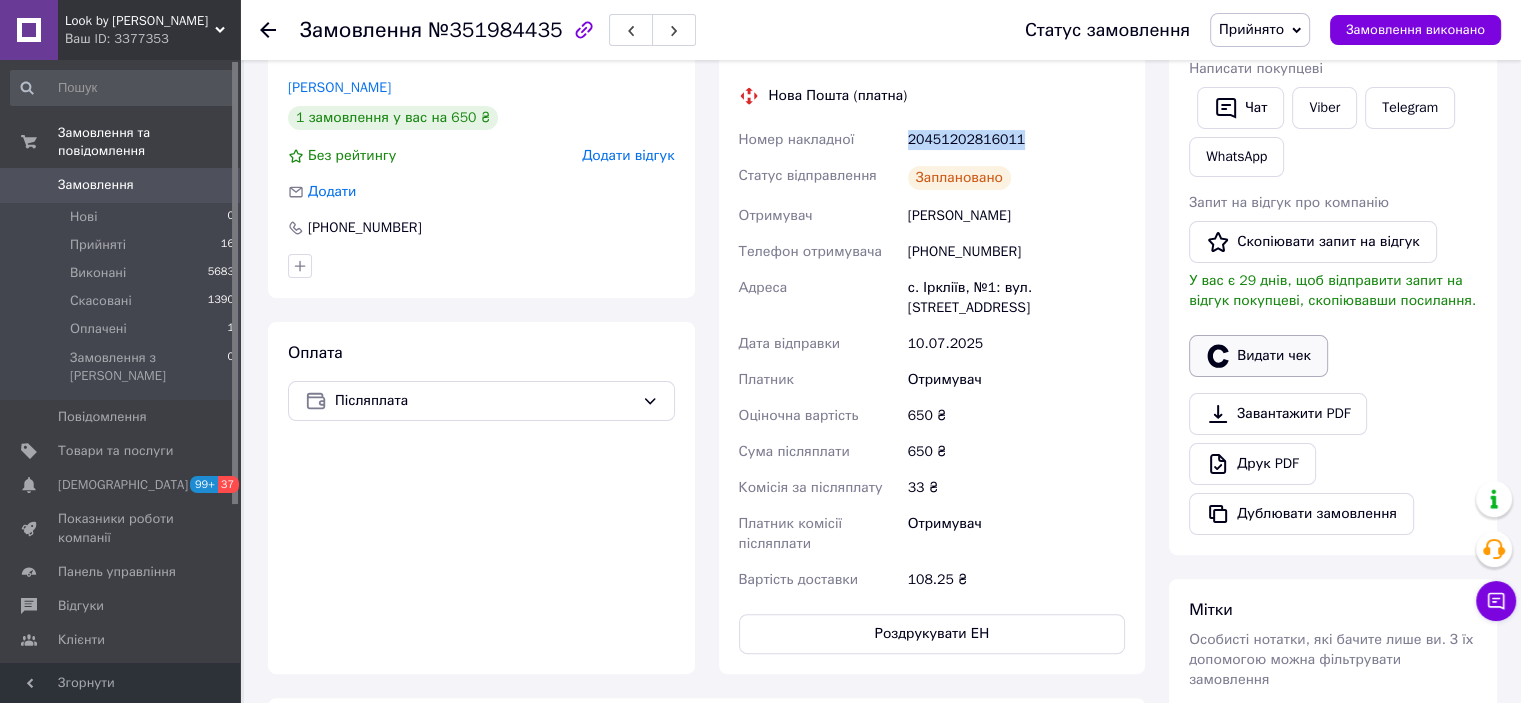 click on "Видати чек" at bounding box center [1258, 356] 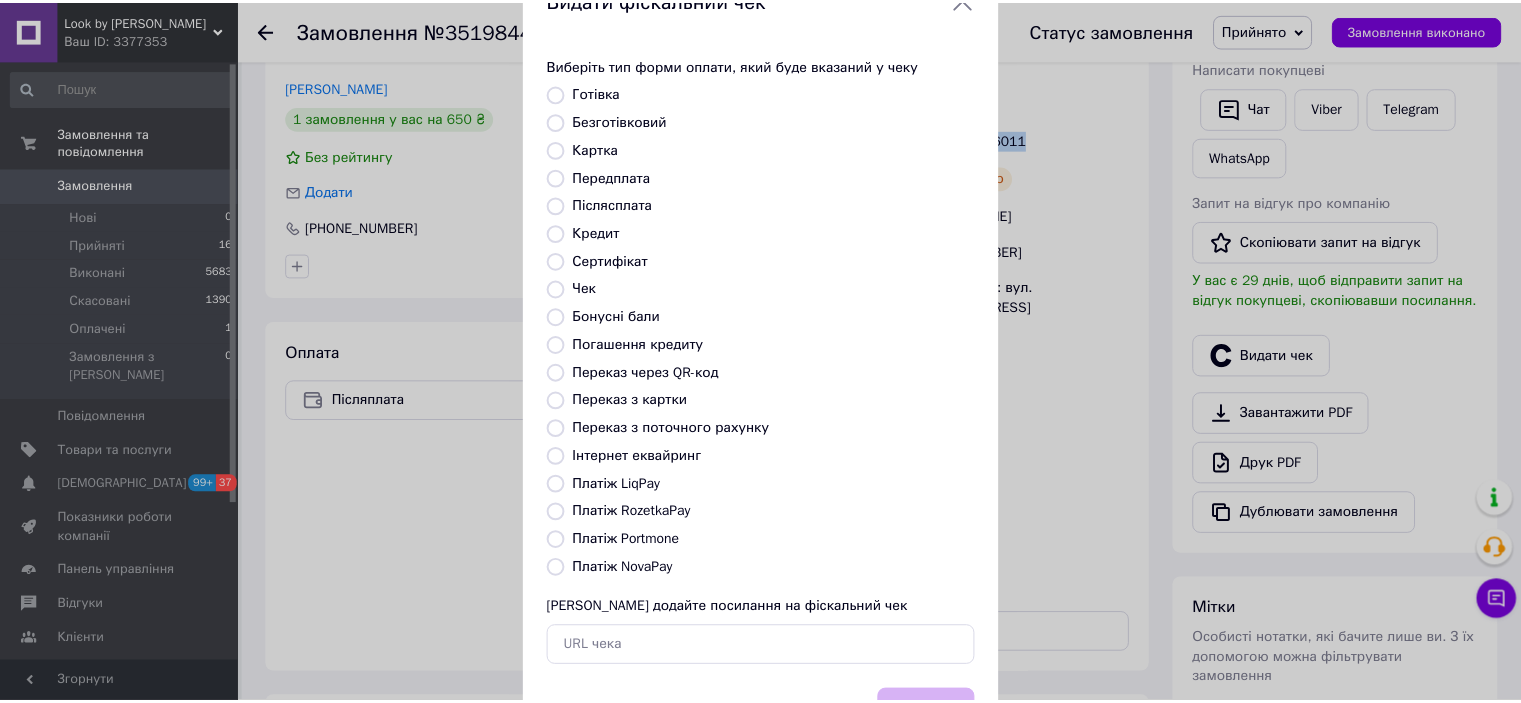 scroll, scrollTop: 100, scrollLeft: 0, axis: vertical 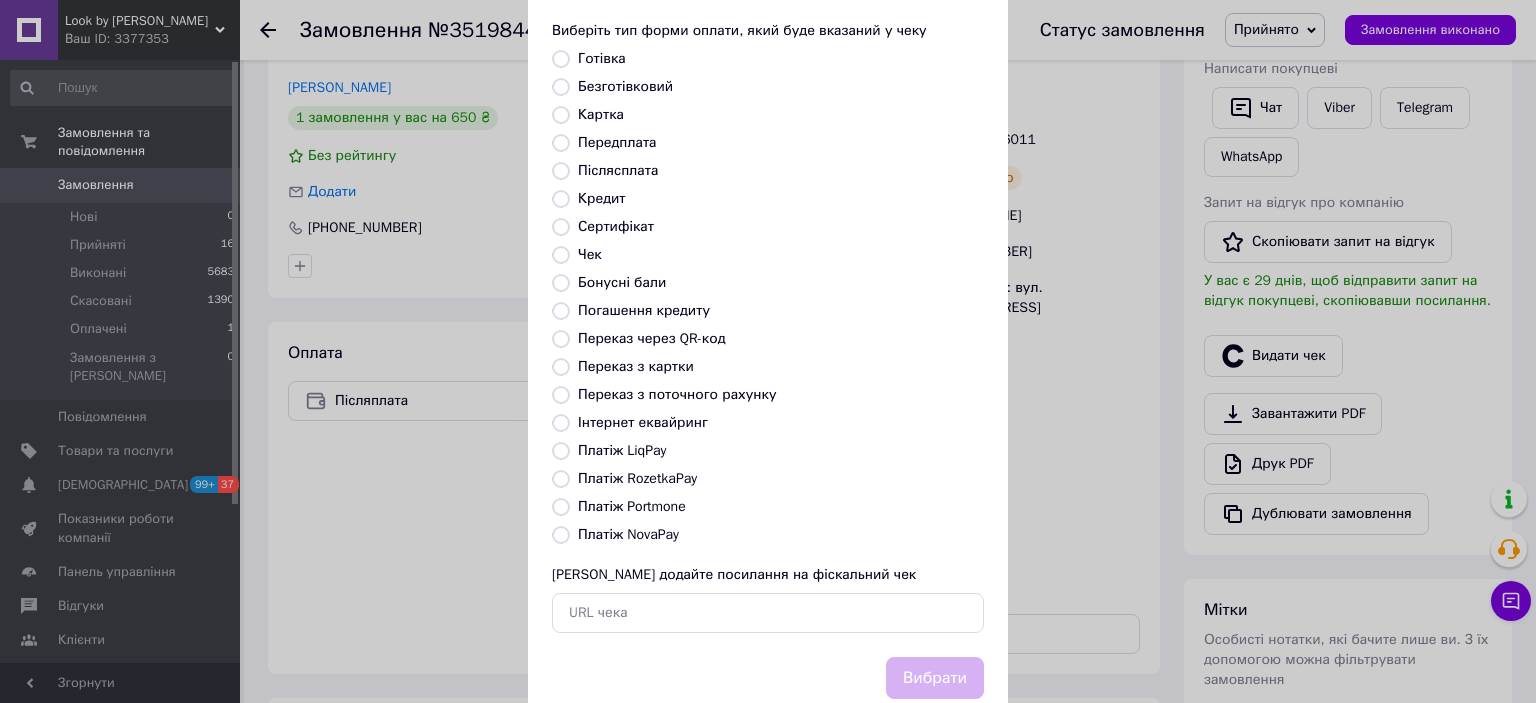 click on "Платіж NovaPay" at bounding box center [628, 534] 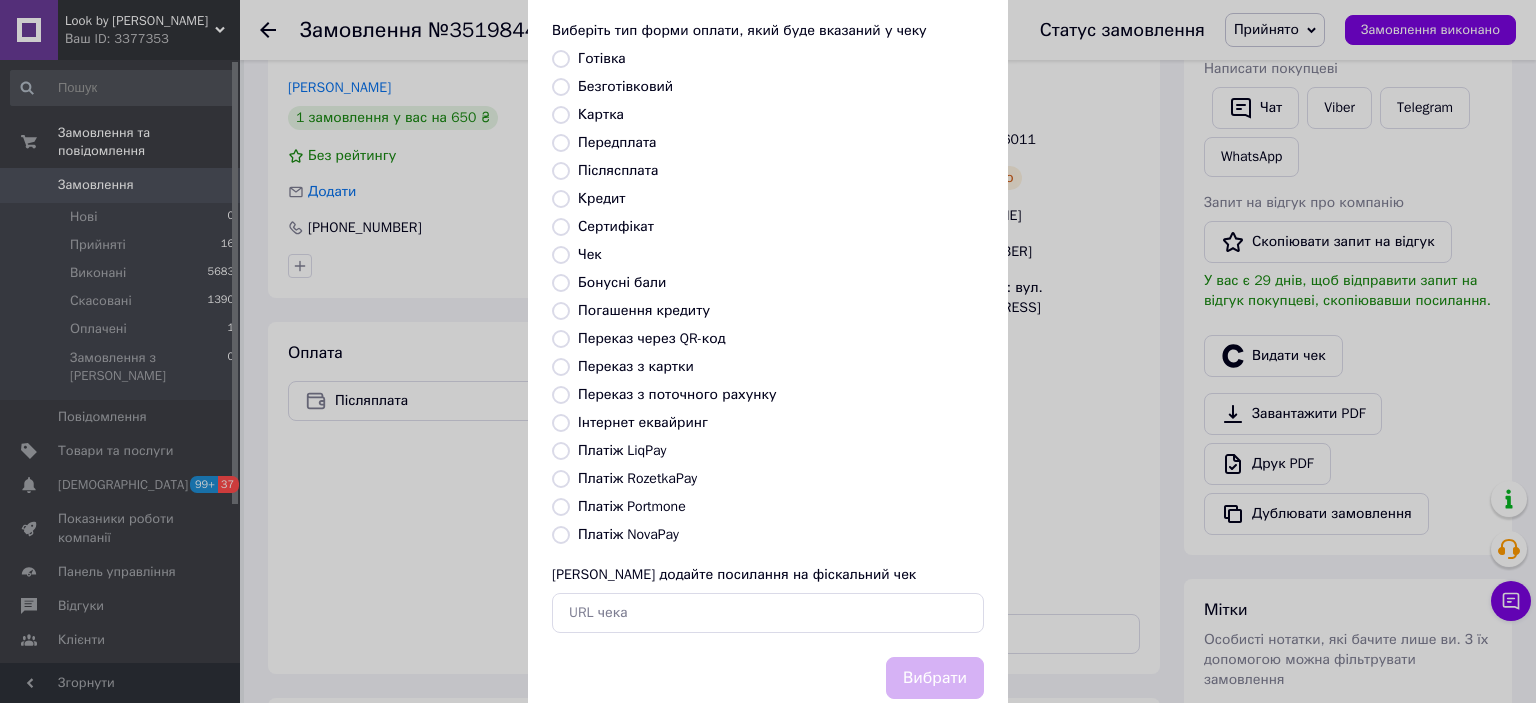 radio on "true" 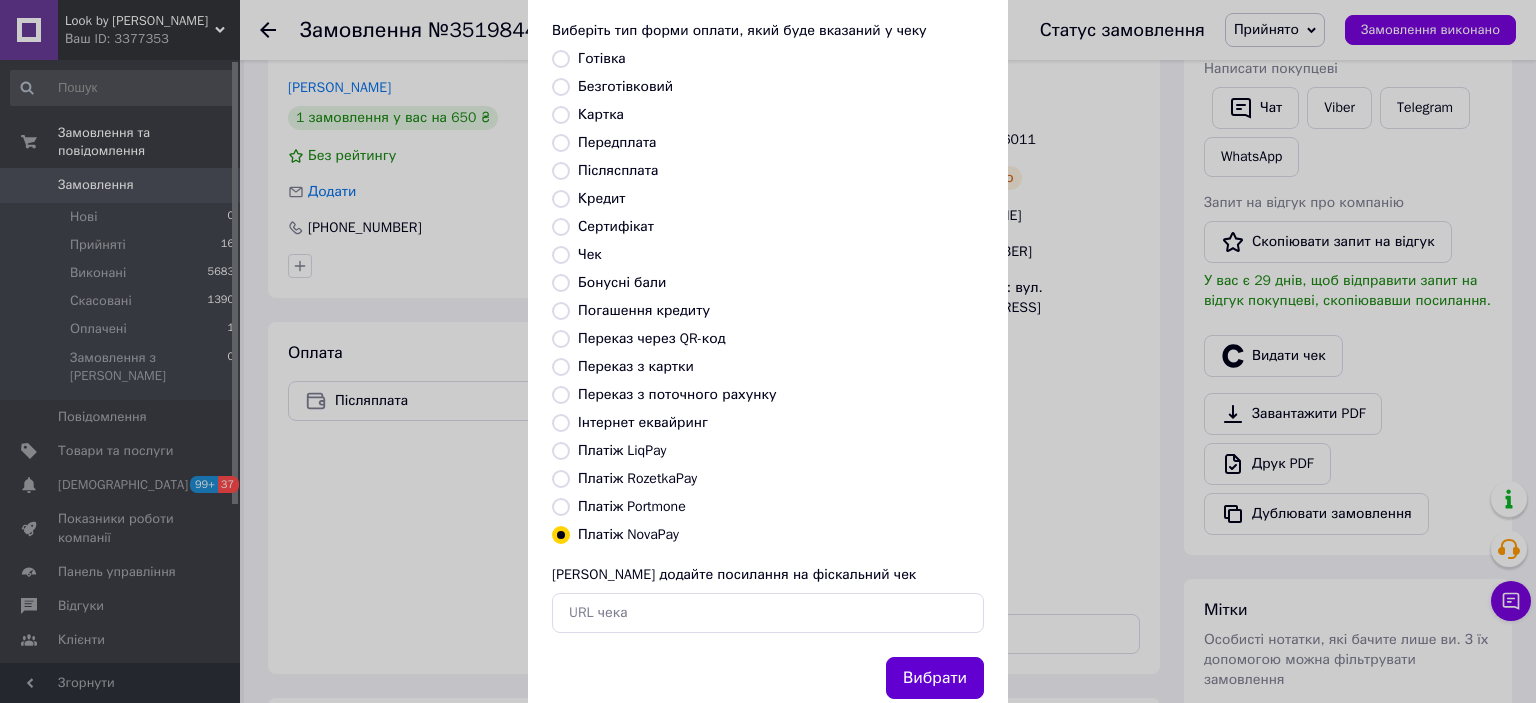 click on "Вибрати" at bounding box center (935, 678) 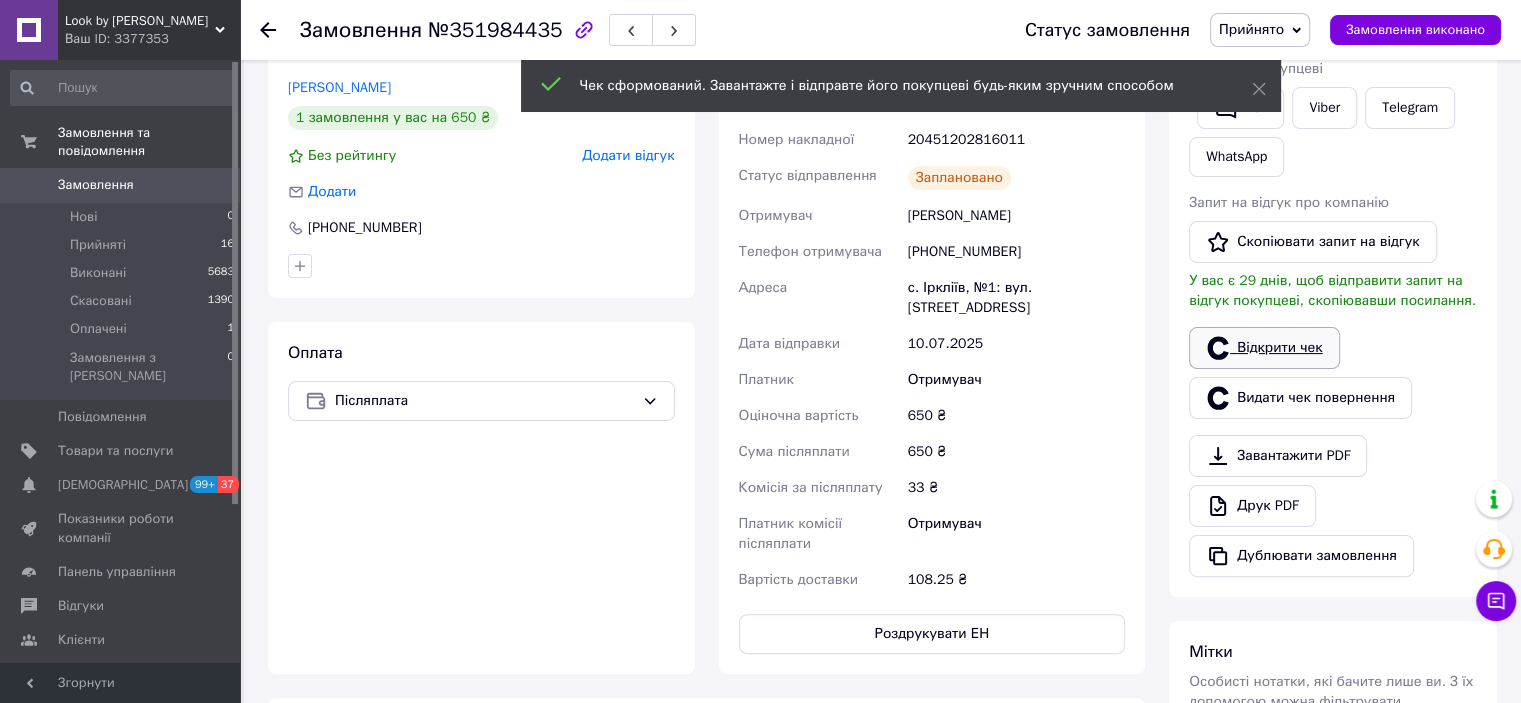 click on "Відкрити чек" at bounding box center [1264, 348] 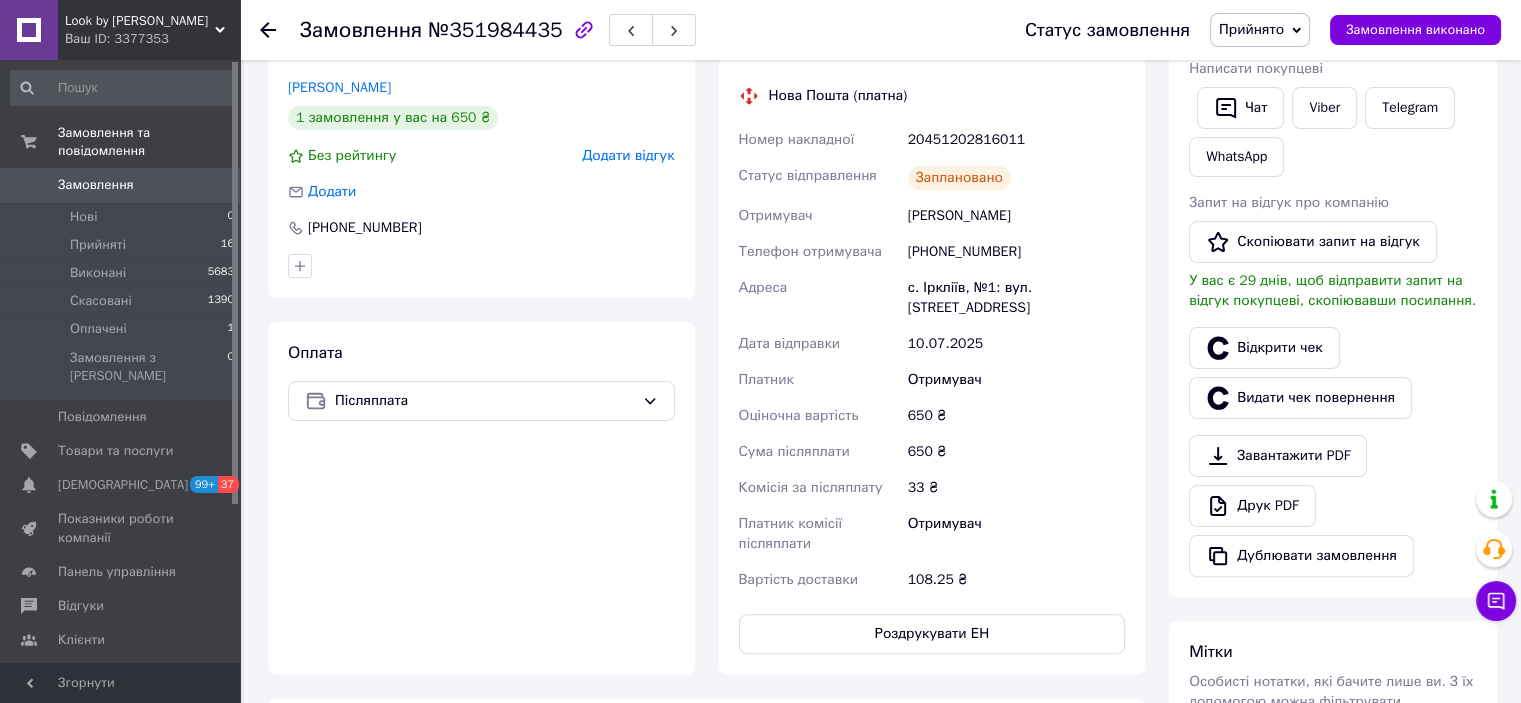 click on "Прийнято" at bounding box center [1251, 29] 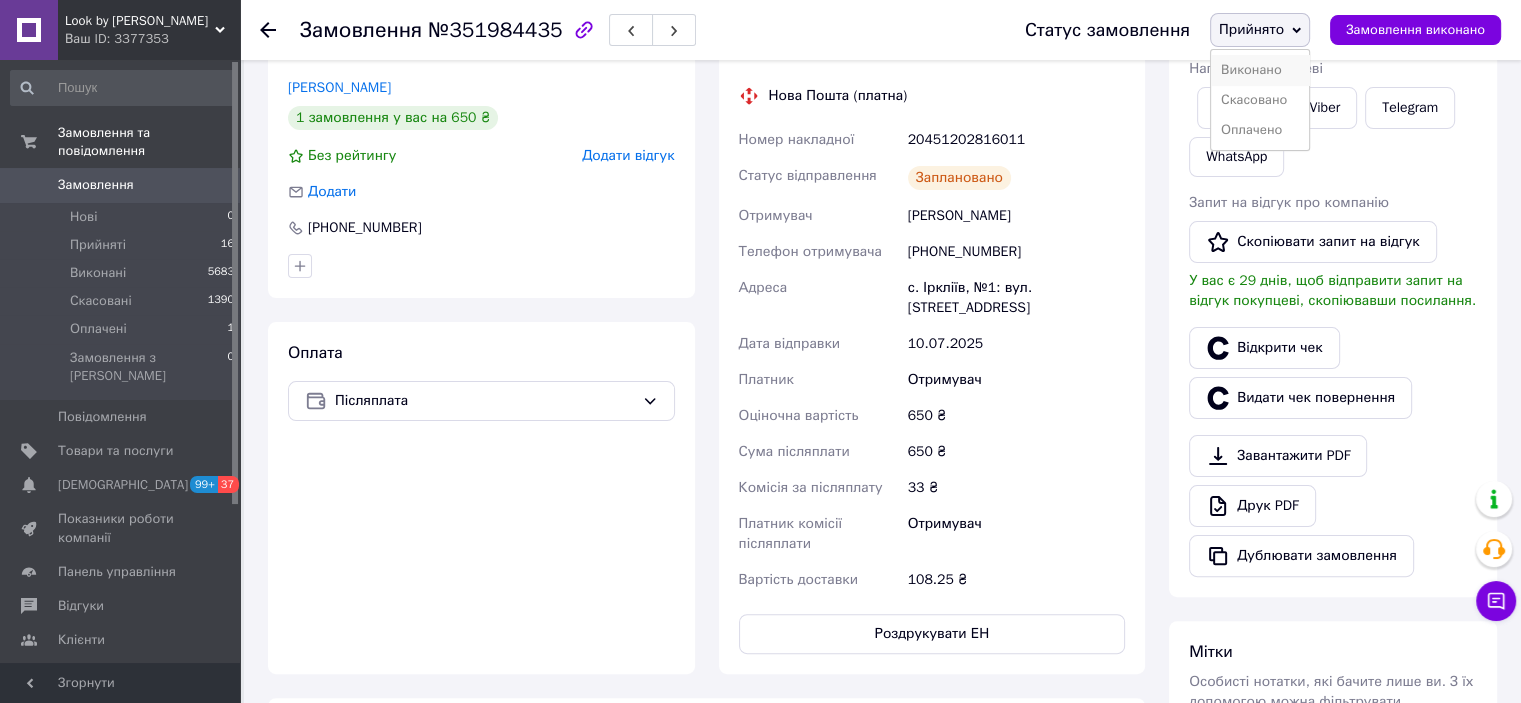 click on "Виконано" at bounding box center [1260, 70] 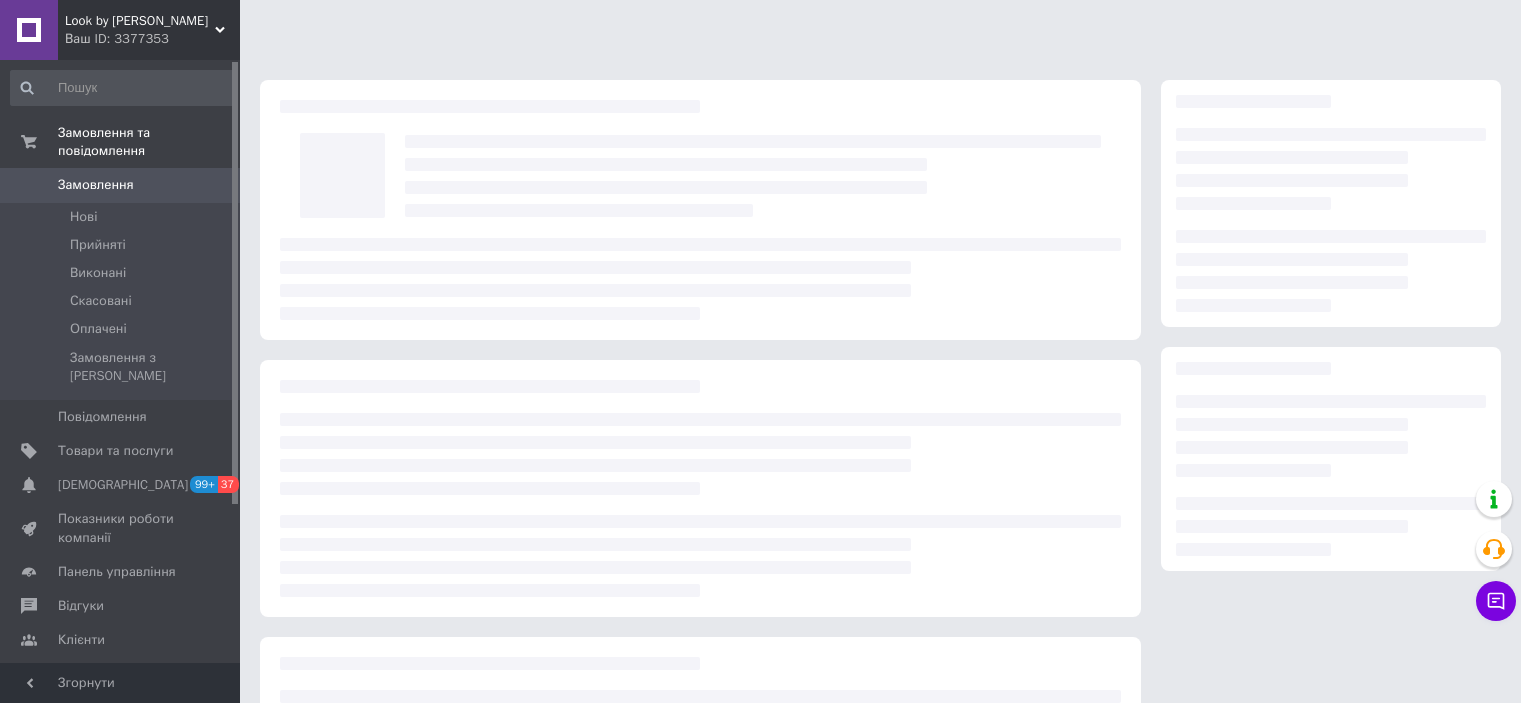 scroll, scrollTop: 0, scrollLeft: 0, axis: both 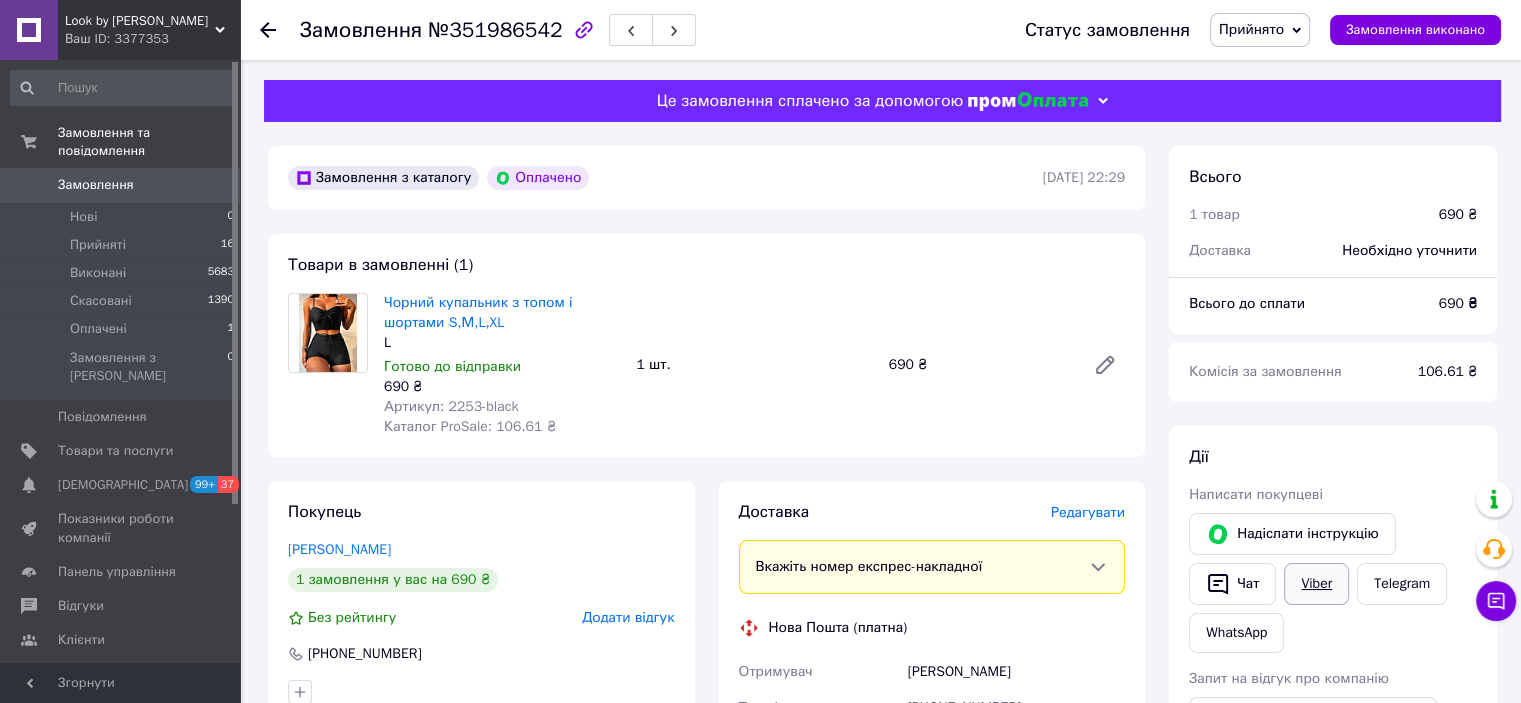 click on "Viber" at bounding box center [1316, 584] 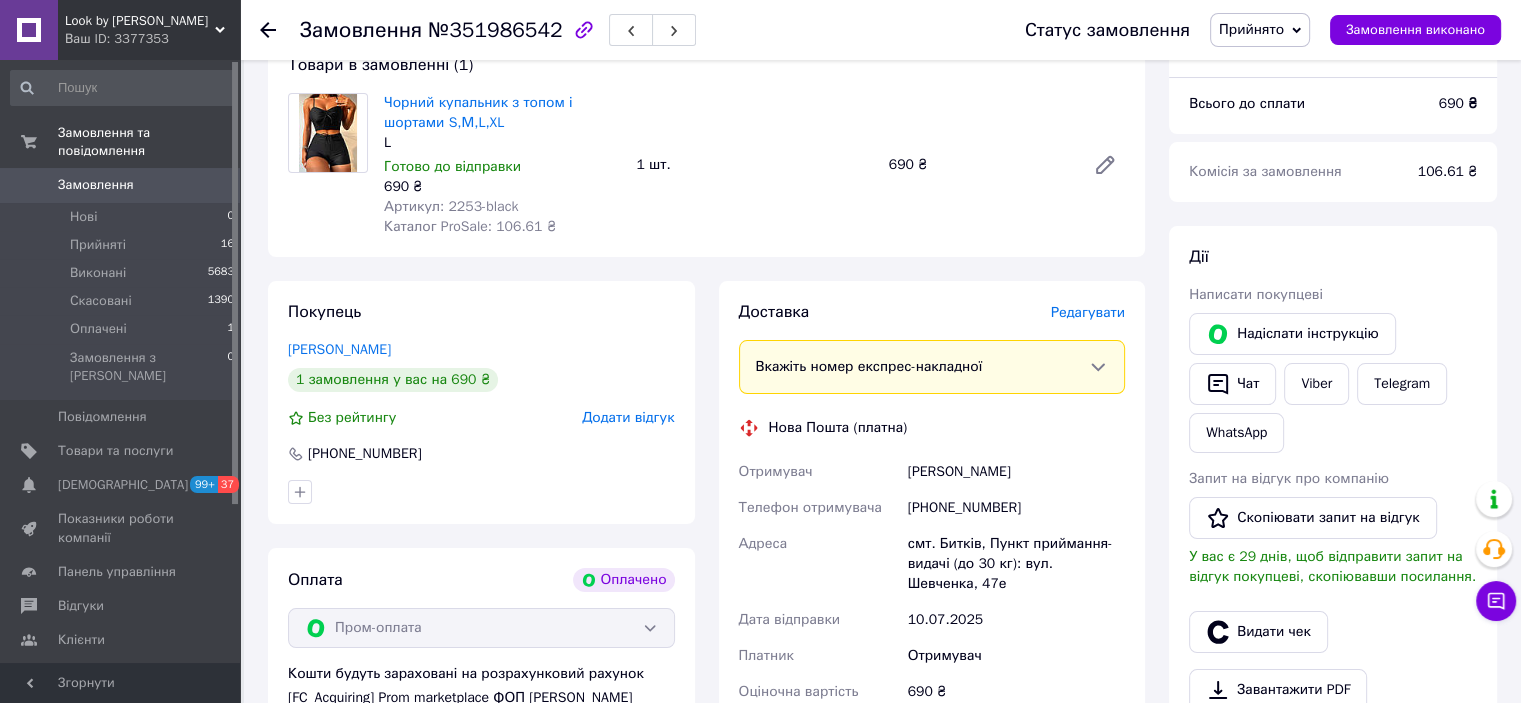 scroll, scrollTop: 300, scrollLeft: 0, axis: vertical 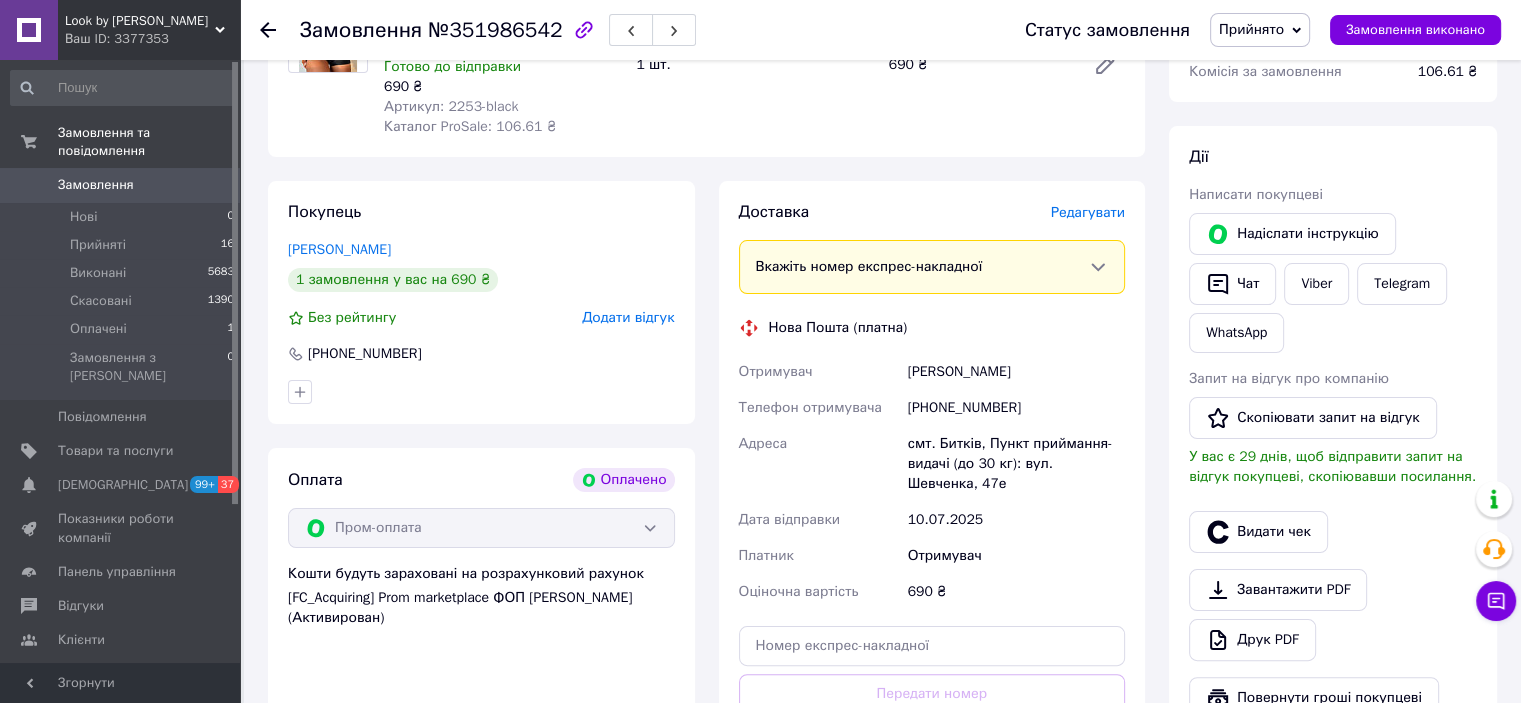 drag, startPoint x: 1060, startPoint y: 377, endPoint x: 905, endPoint y: 376, distance: 155.00322 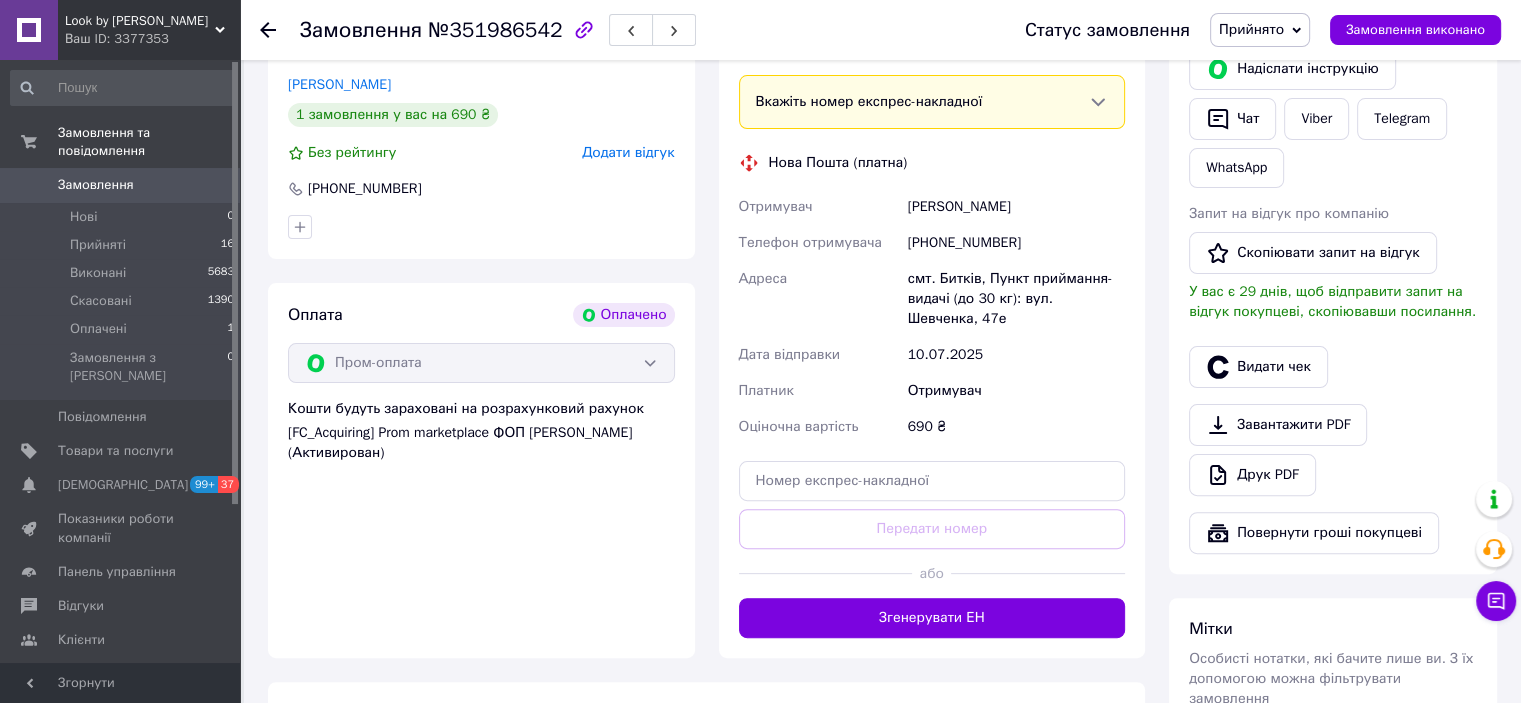 scroll, scrollTop: 500, scrollLeft: 0, axis: vertical 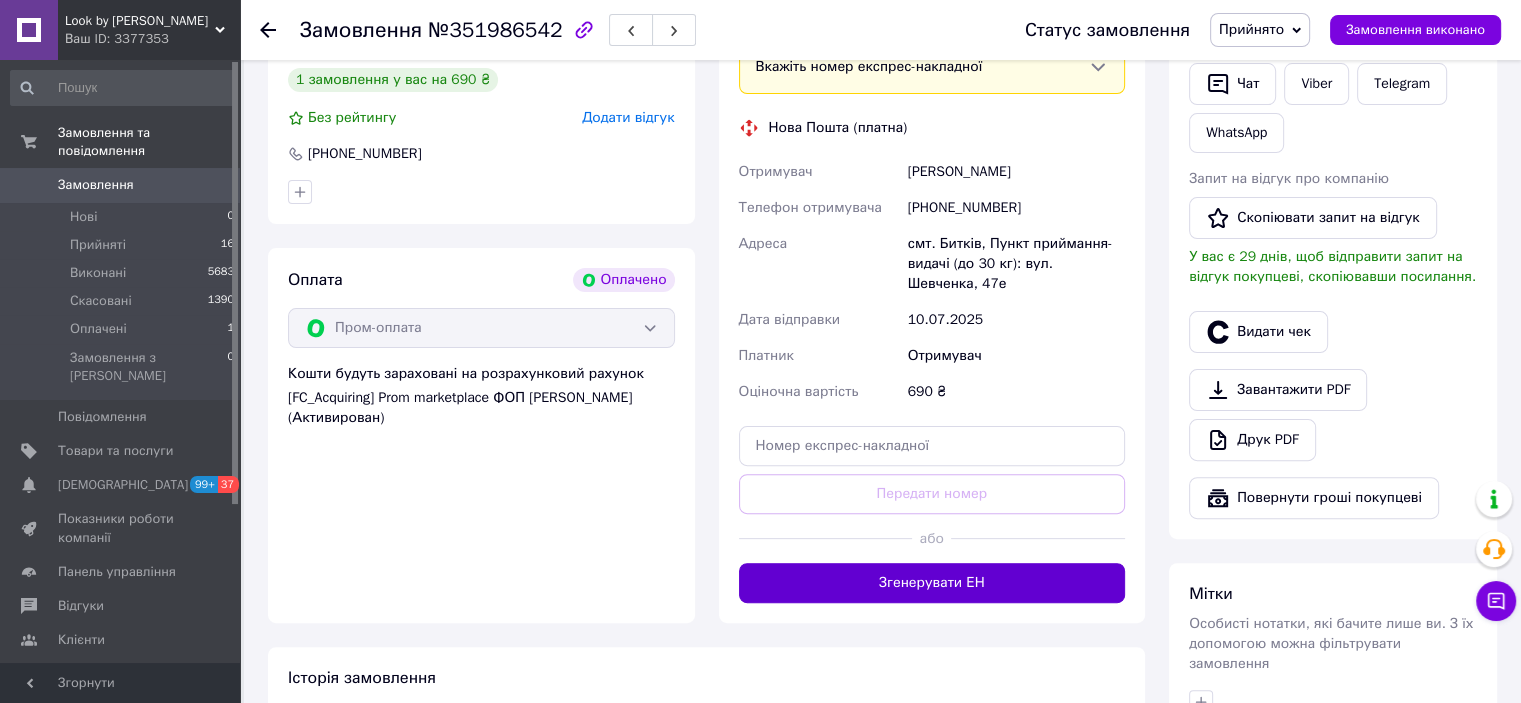 click on "Згенерувати ЕН" at bounding box center (932, 583) 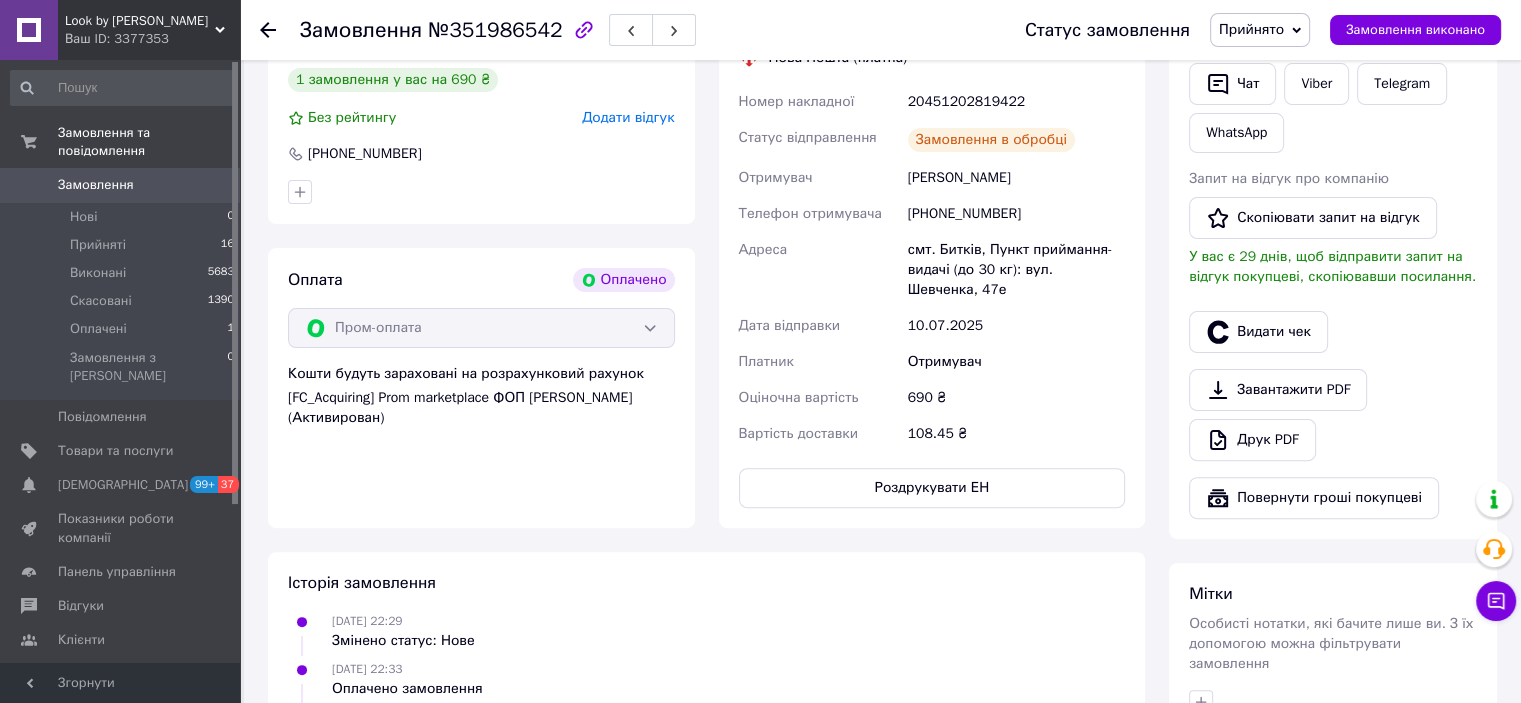 scroll, scrollTop: 200, scrollLeft: 0, axis: vertical 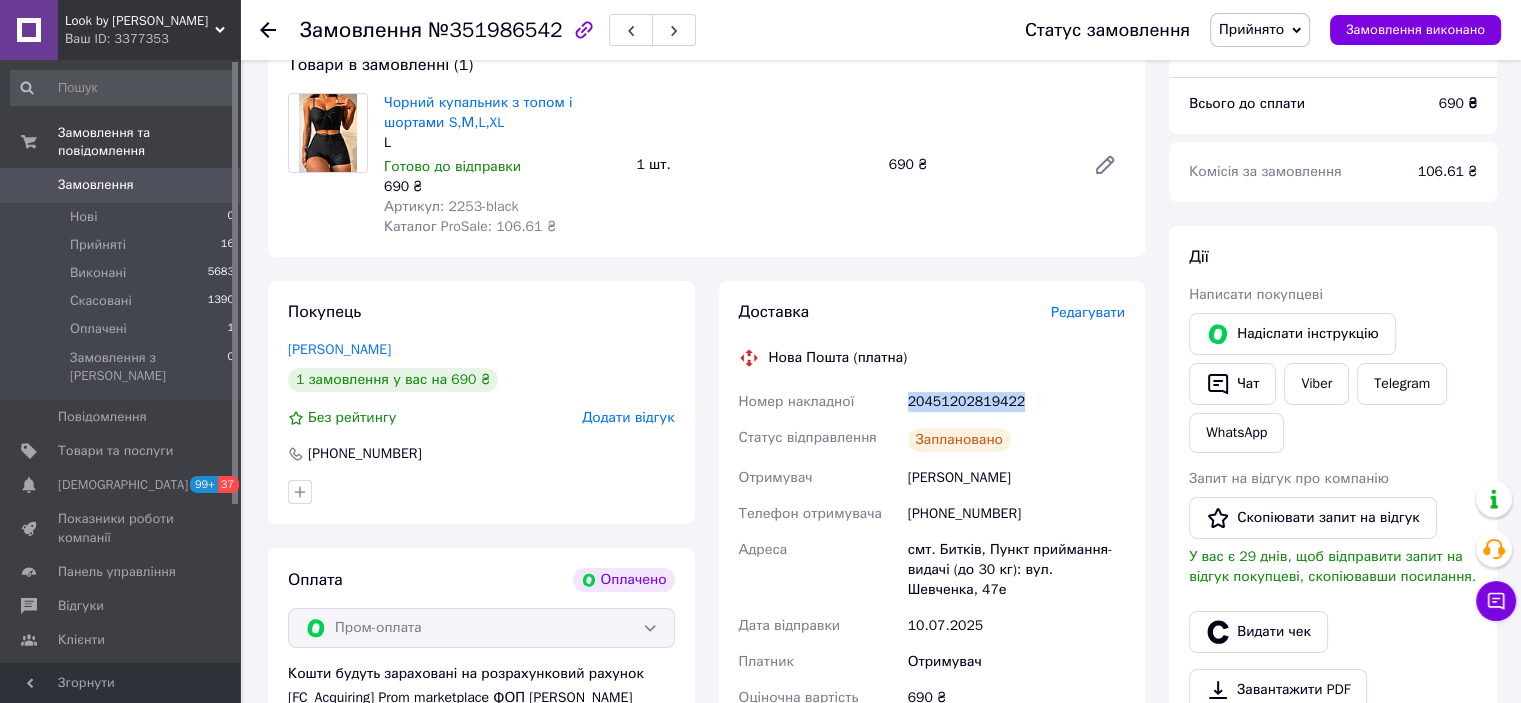 drag, startPoint x: 1042, startPoint y: 403, endPoint x: 908, endPoint y: 403, distance: 134 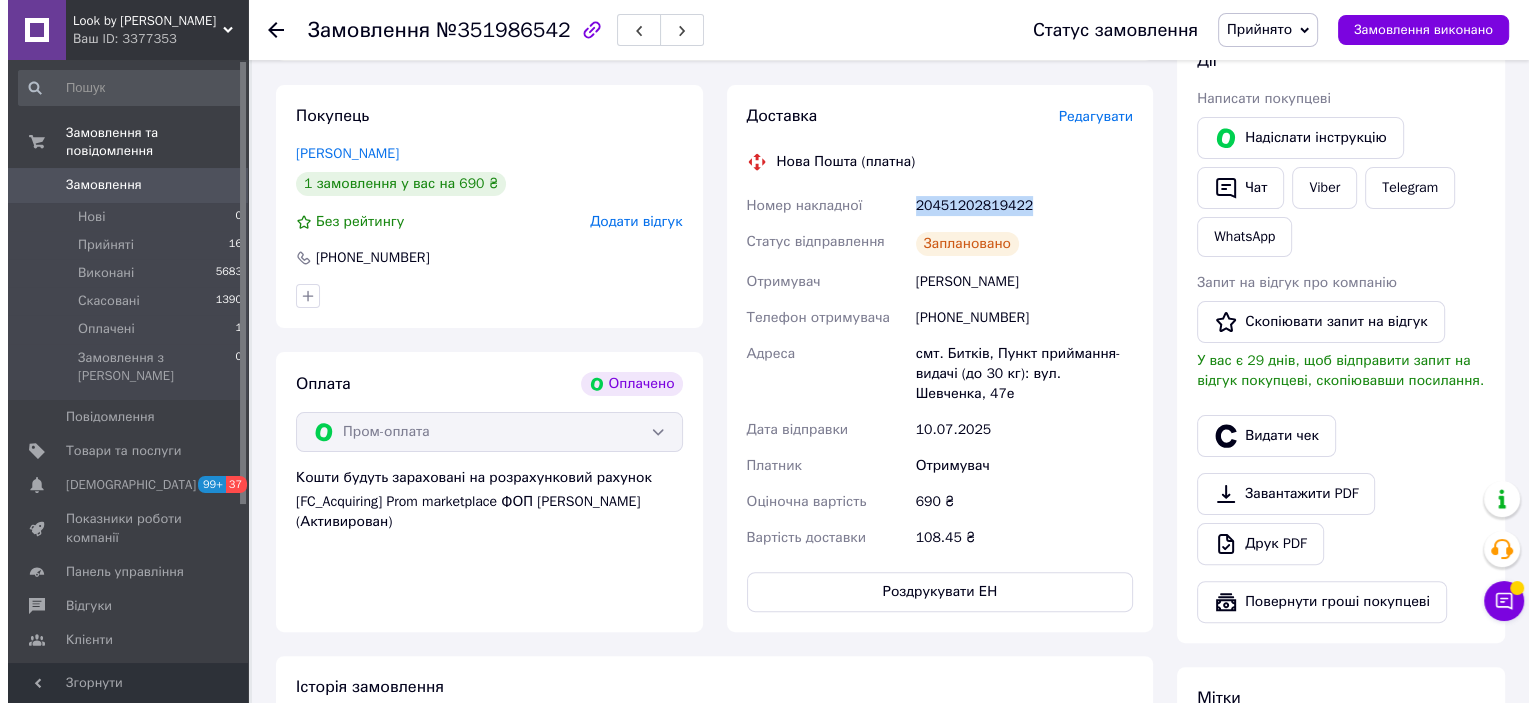 scroll, scrollTop: 400, scrollLeft: 0, axis: vertical 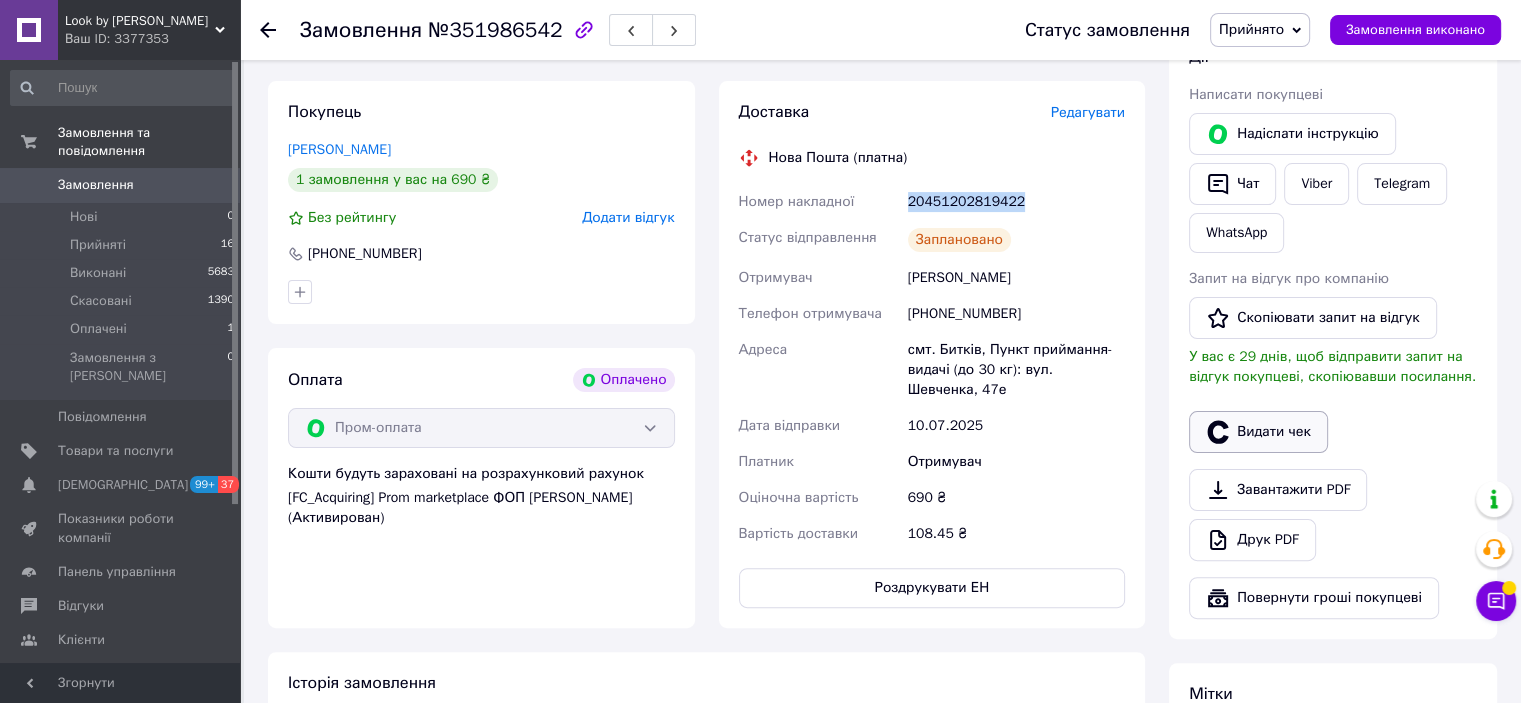click on "Видати чек" at bounding box center (1258, 432) 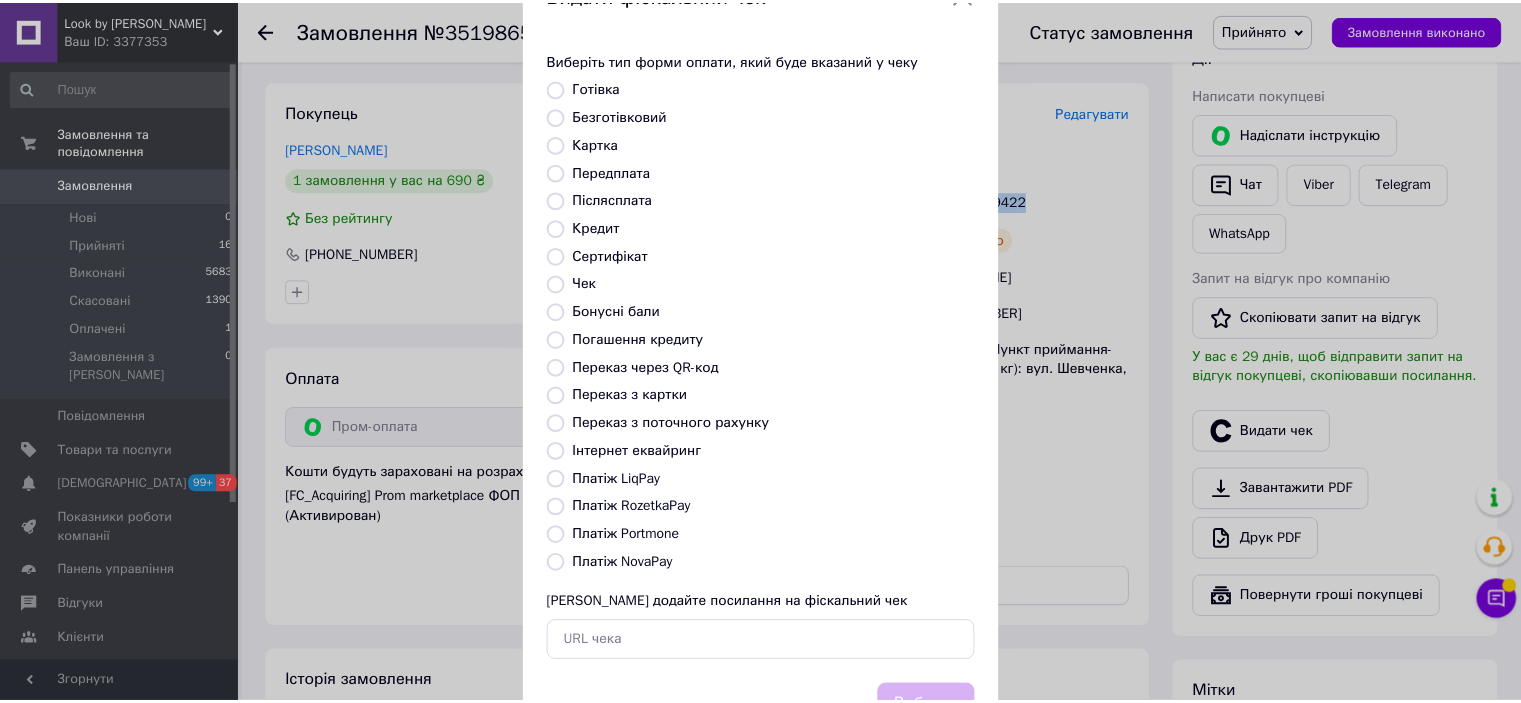 scroll, scrollTop: 155, scrollLeft: 0, axis: vertical 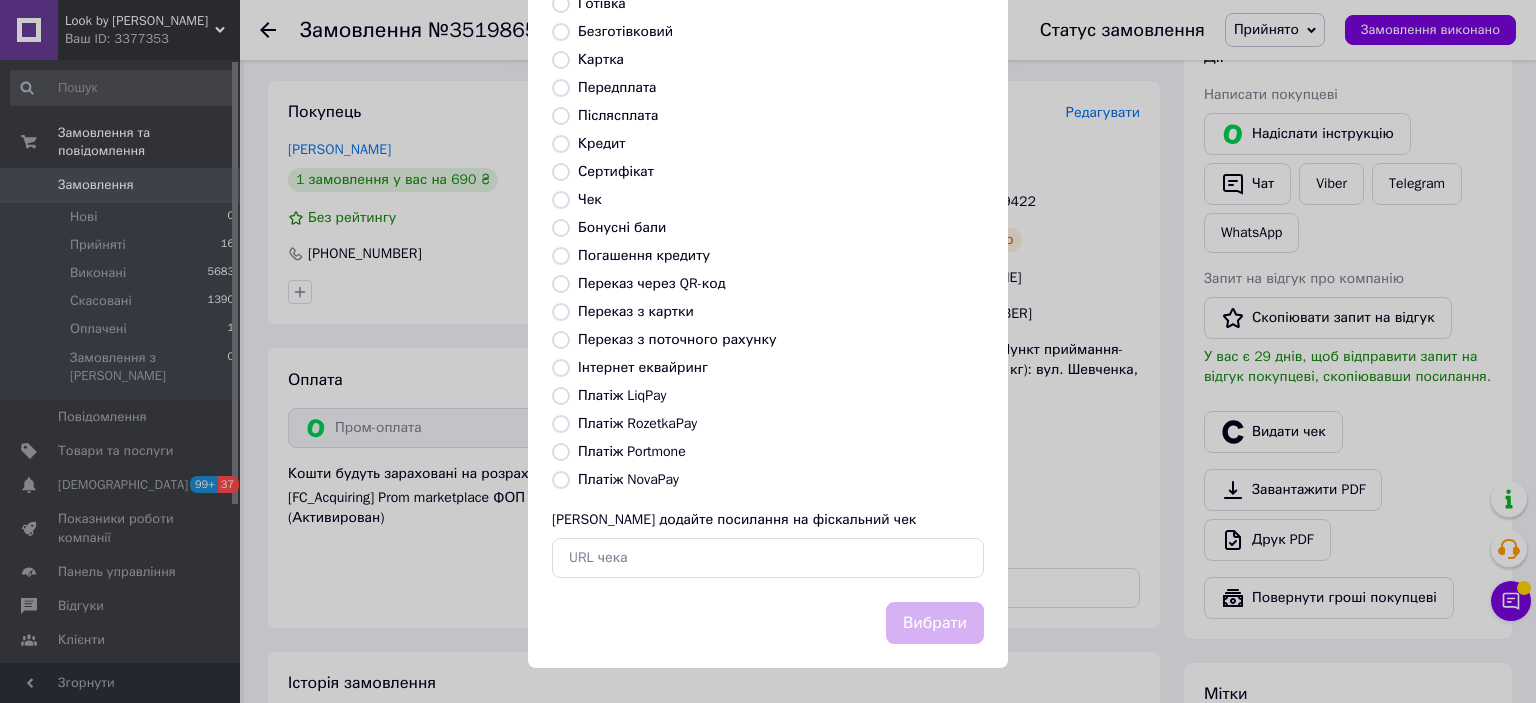 click on "Інтернет еквайринг" at bounding box center [643, 367] 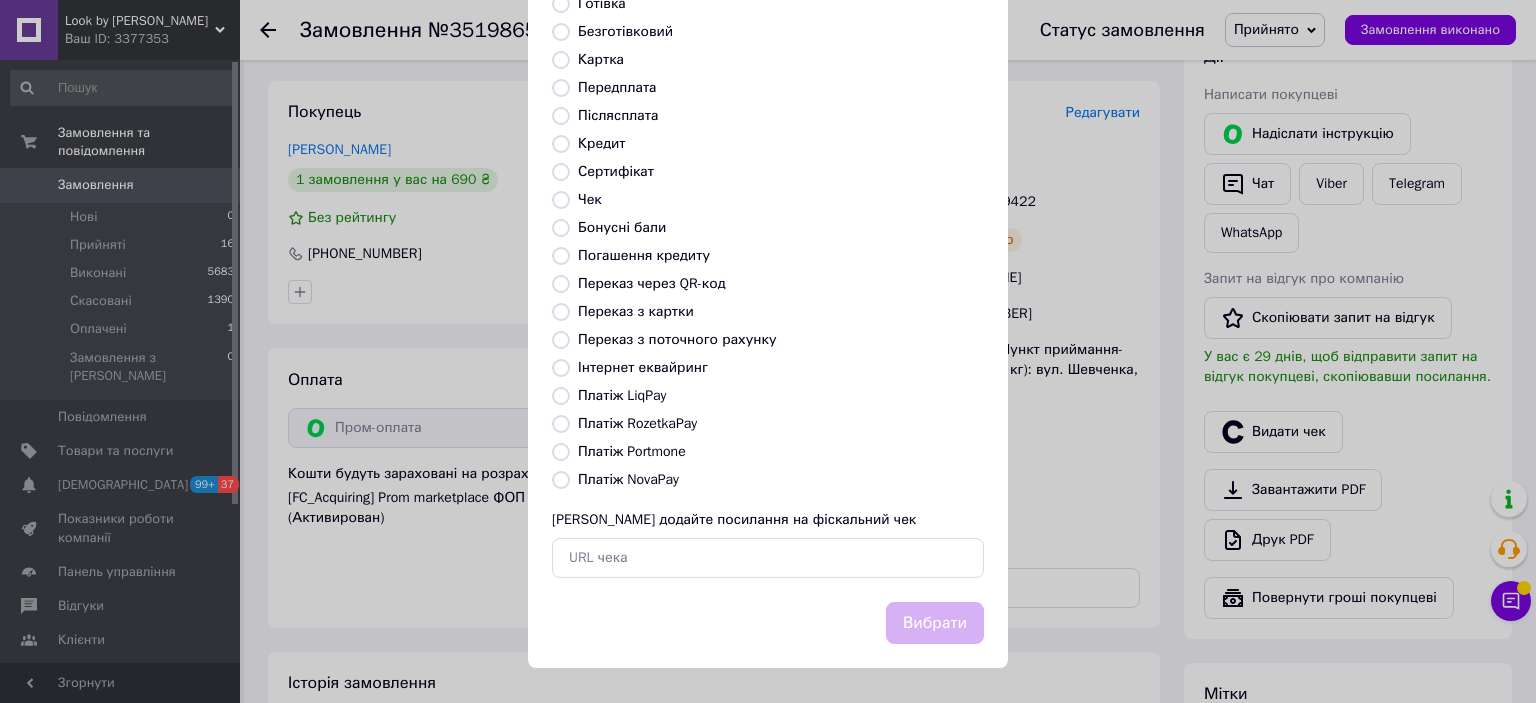 radio on "true" 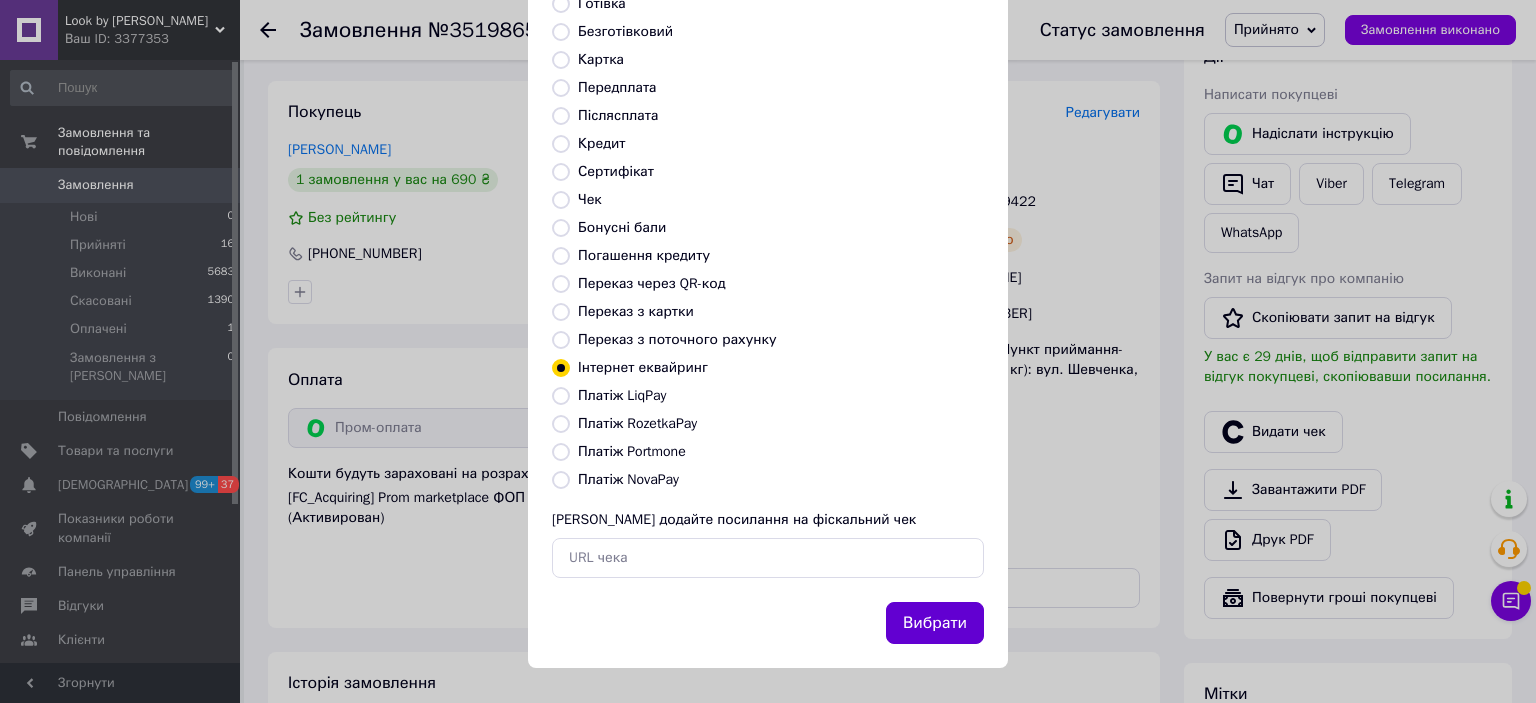 click on "Вибрати" at bounding box center [935, 623] 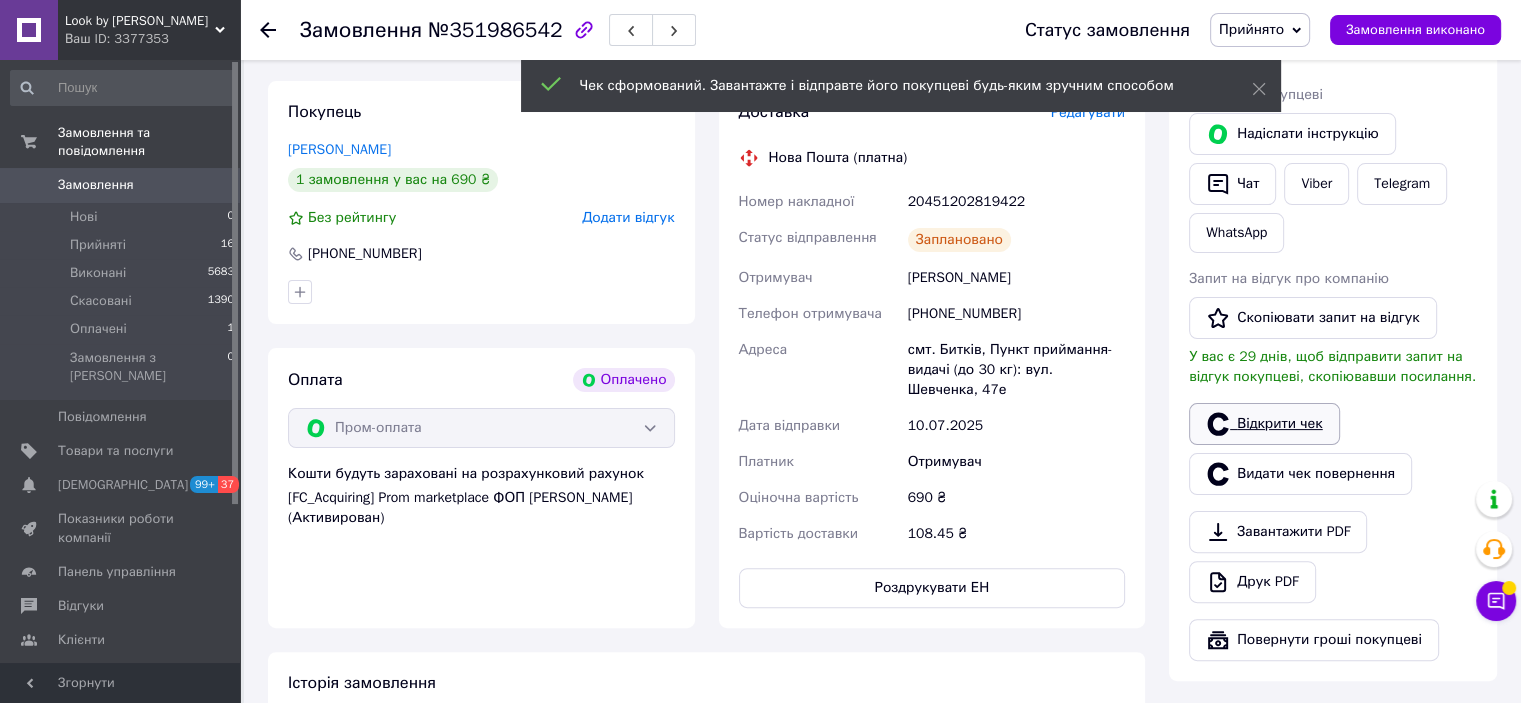 click on "Відкрити чек" at bounding box center (1264, 424) 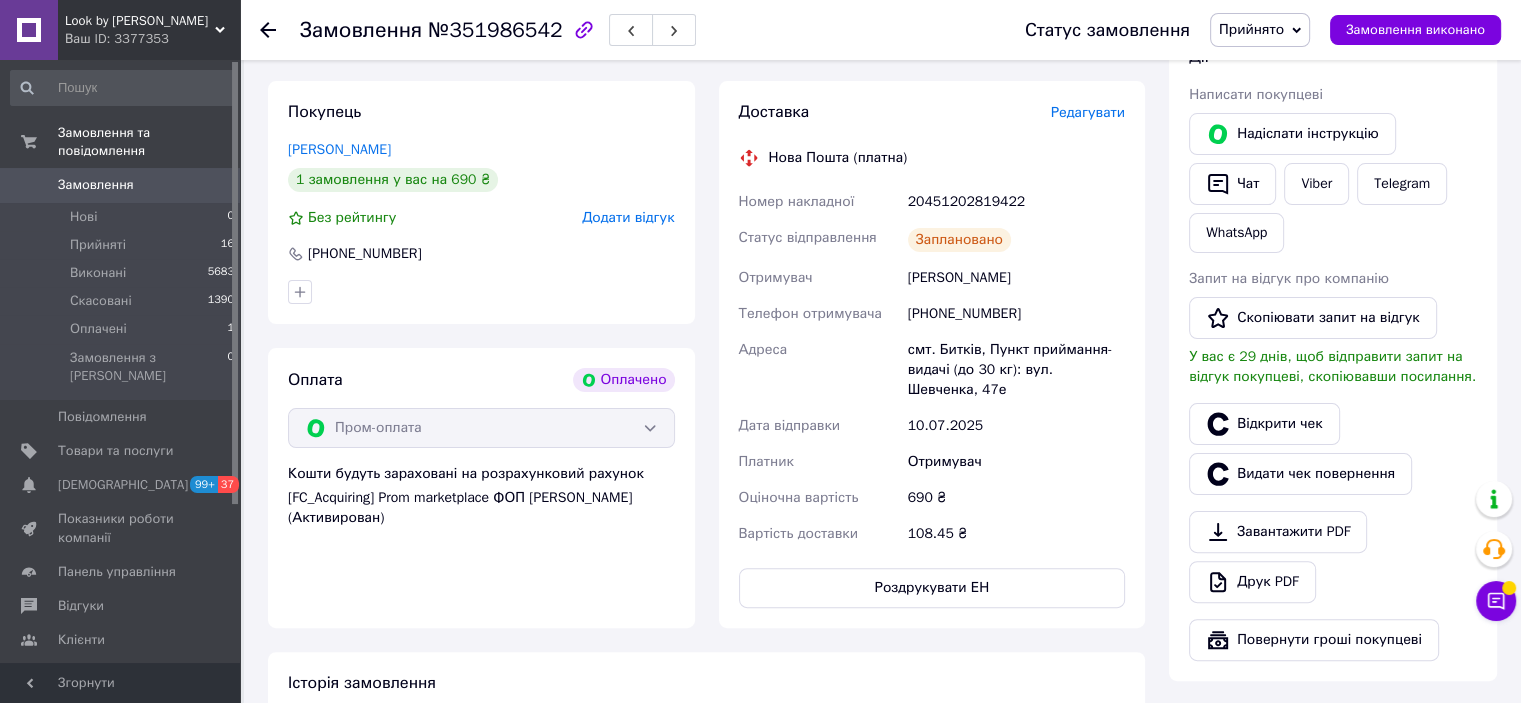 click on "Прийнято" at bounding box center [1251, 29] 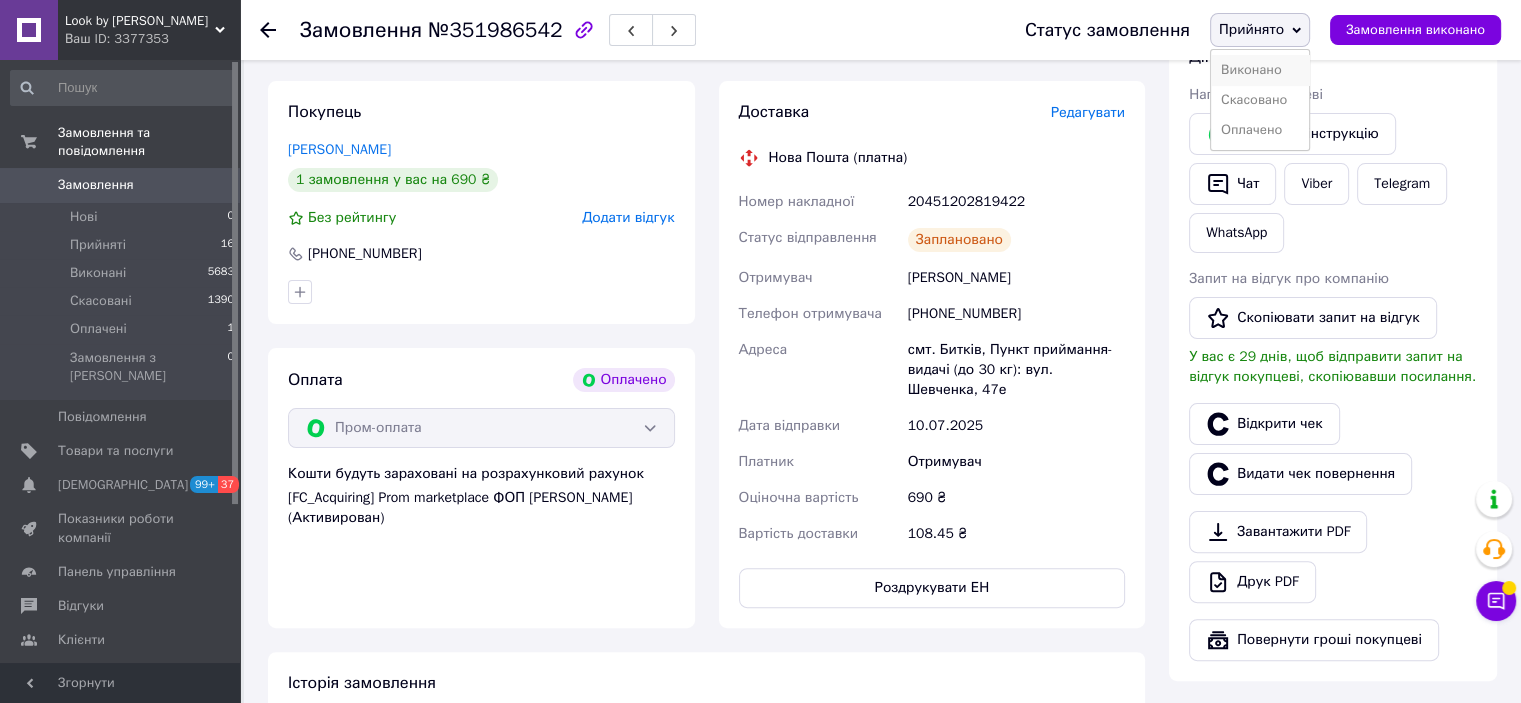 click on "Виконано" at bounding box center (1260, 70) 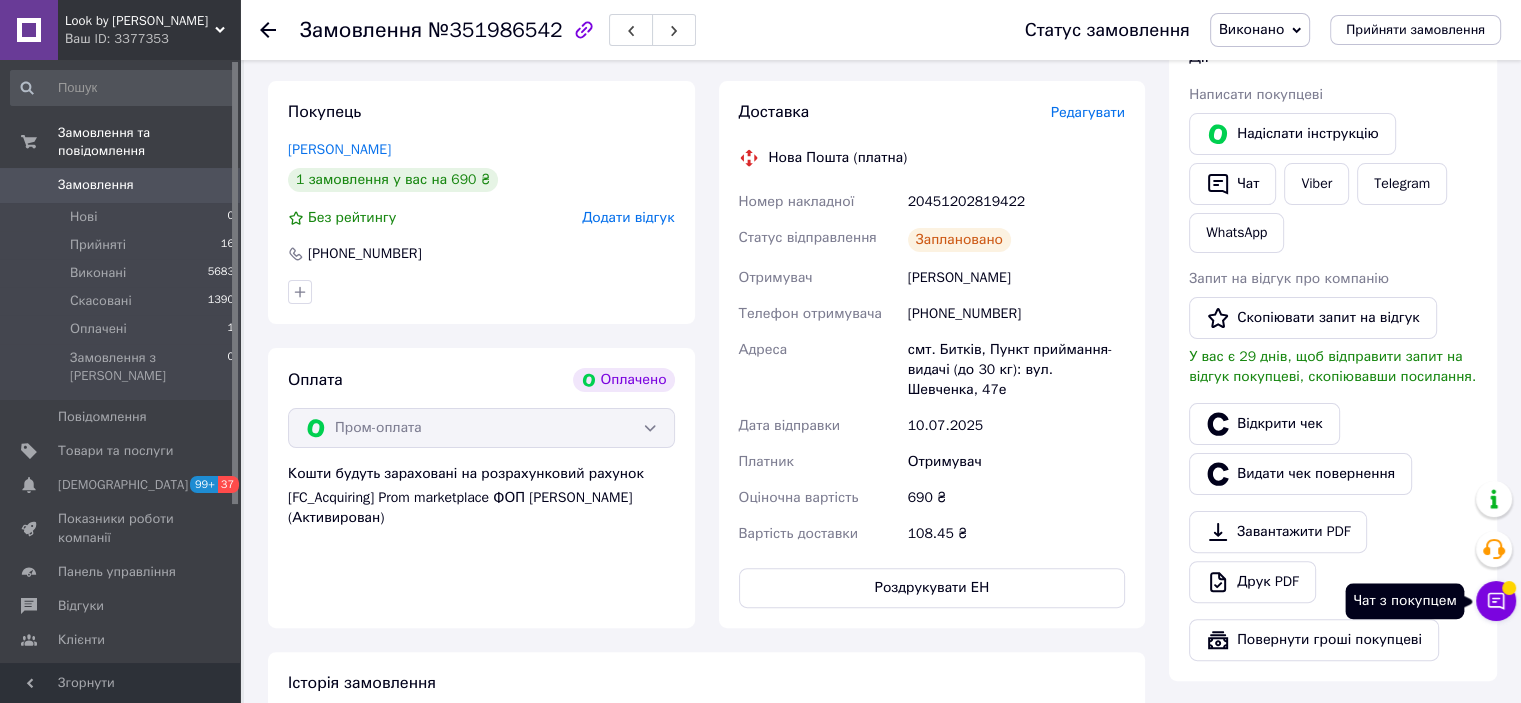 click on "Чат з покупцем" at bounding box center (1496, 601) 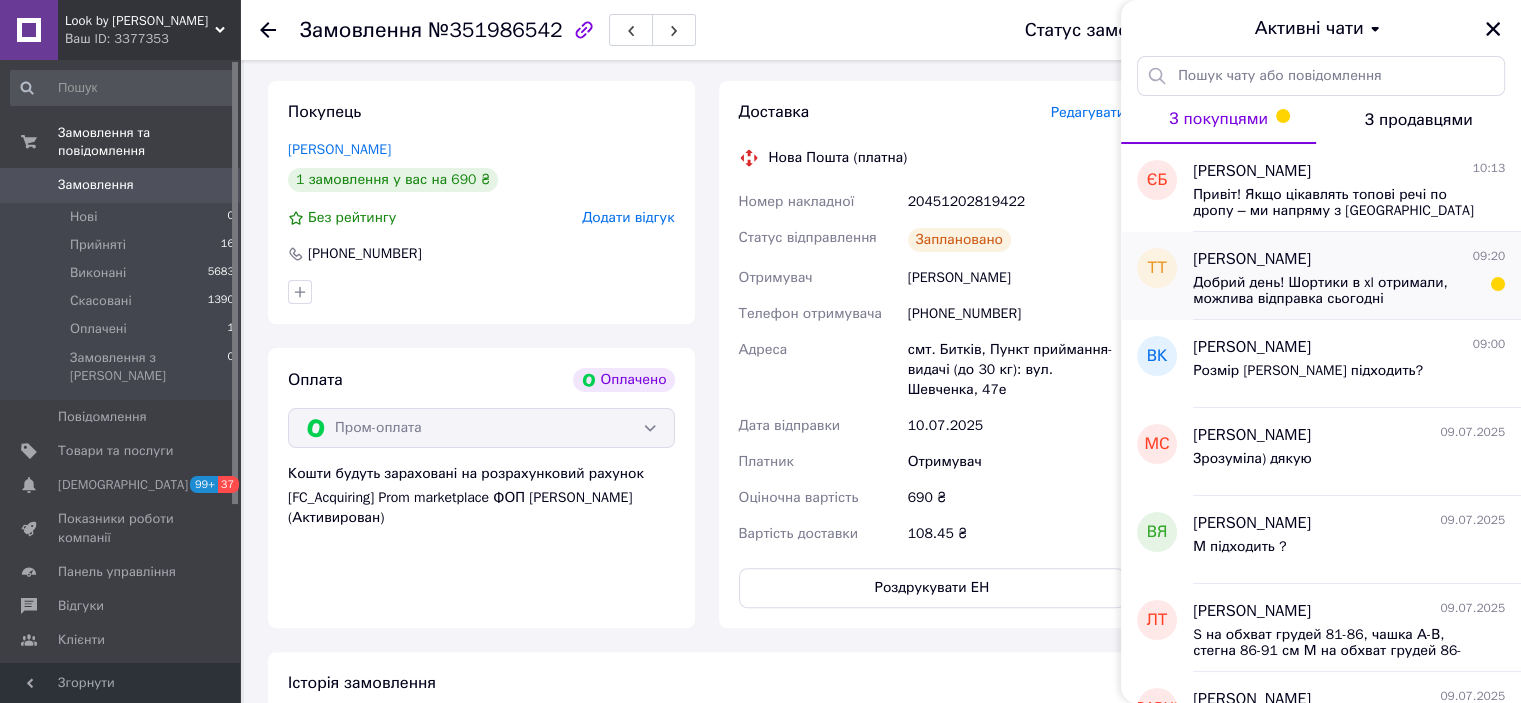 click on "Добрий день!
Шортики в xl отримали, можлива відправка сьогодні" at bounding box center (1335, 291) 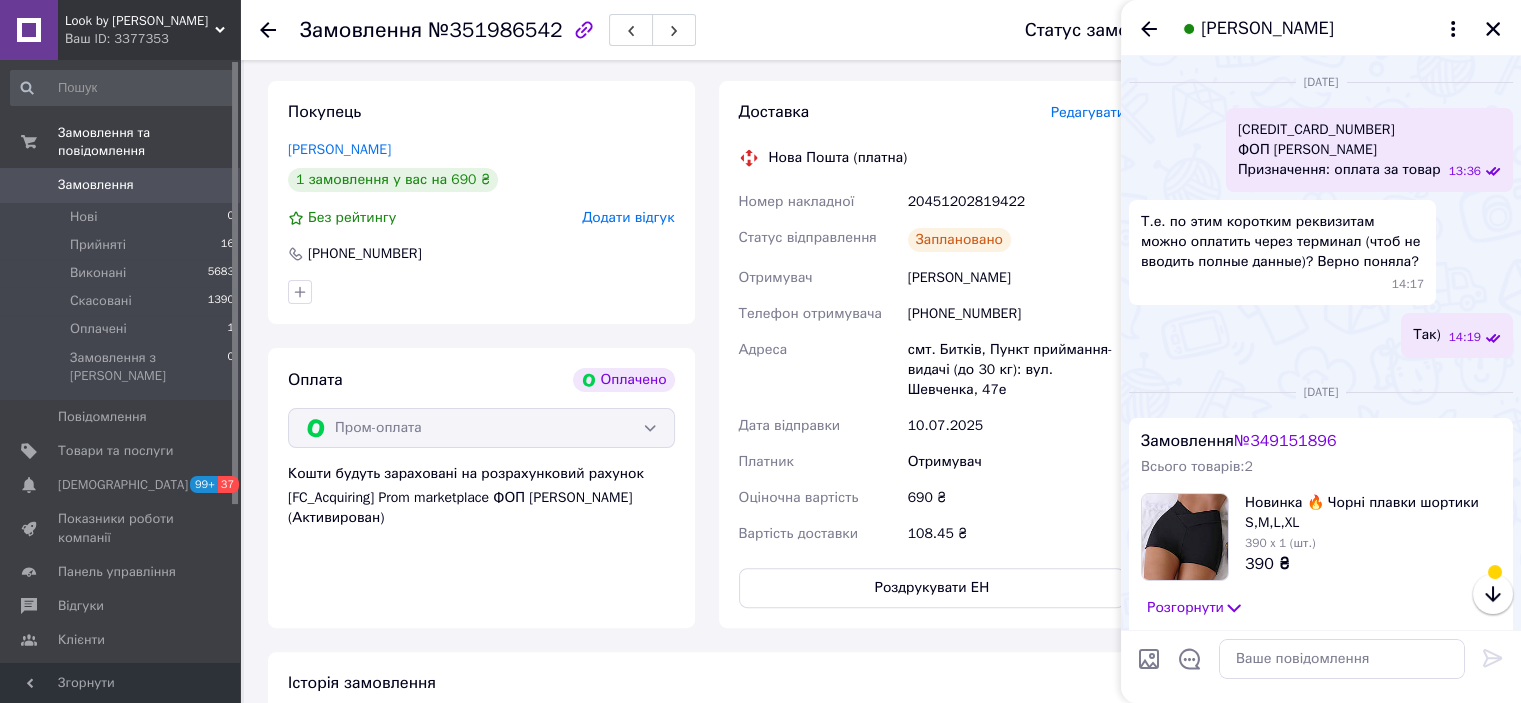 click on "[PERSON_NAME]" at bounding box center (1321, 28) 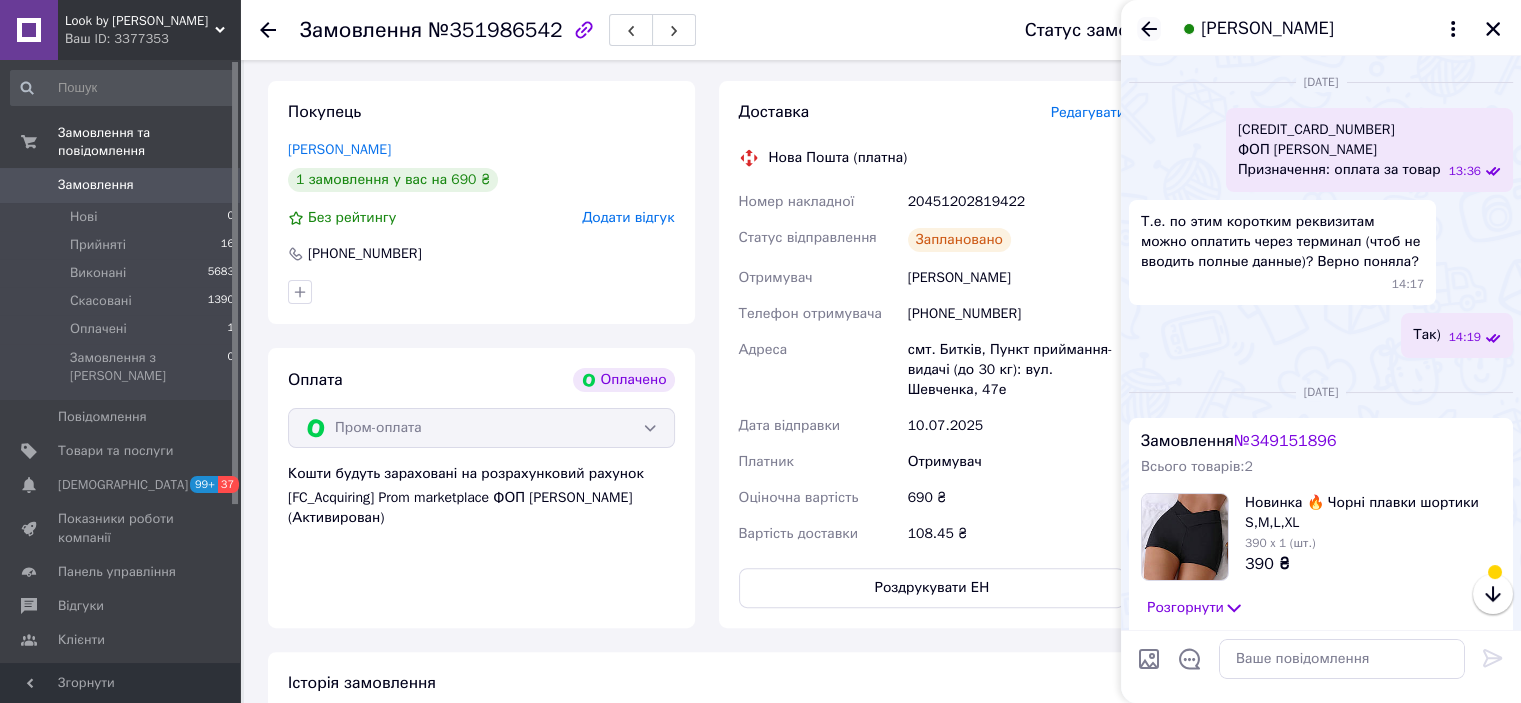 click 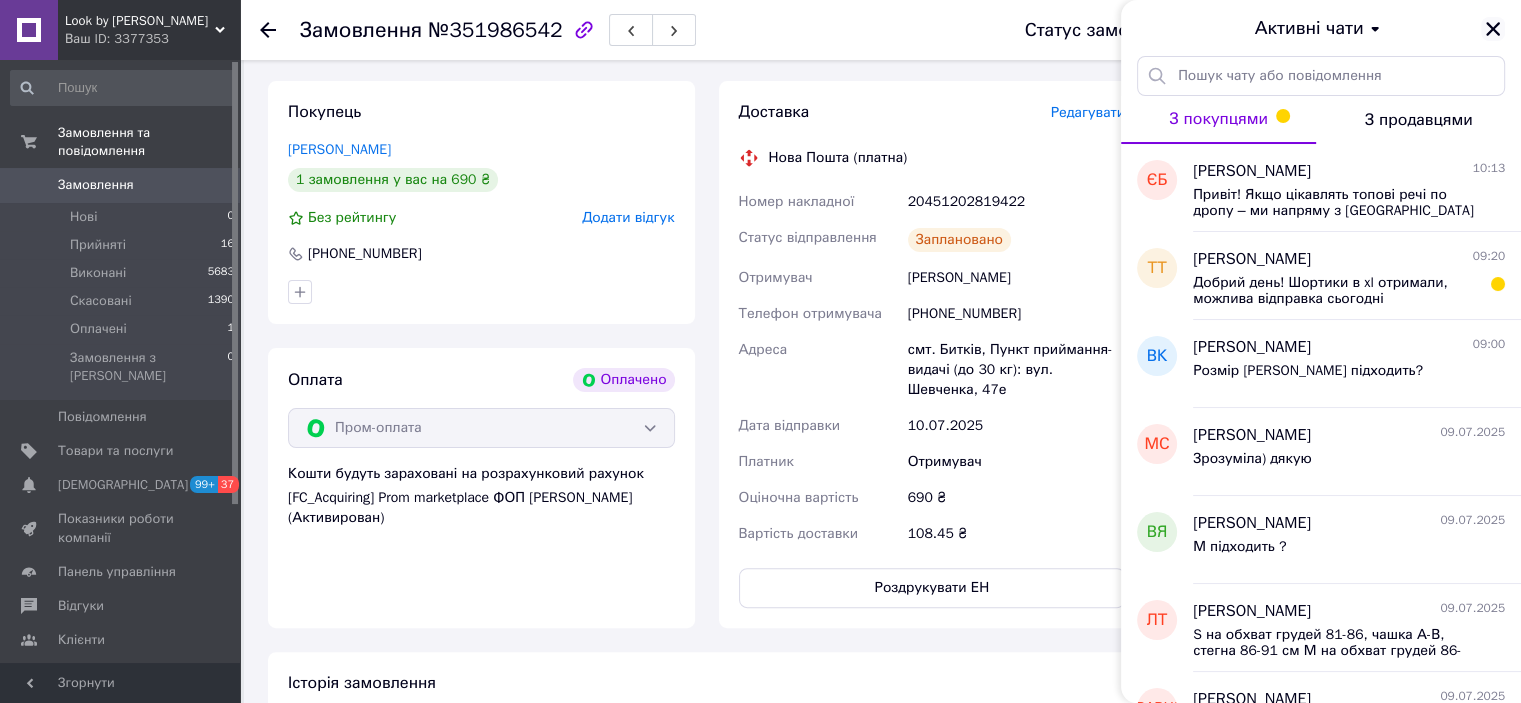 click 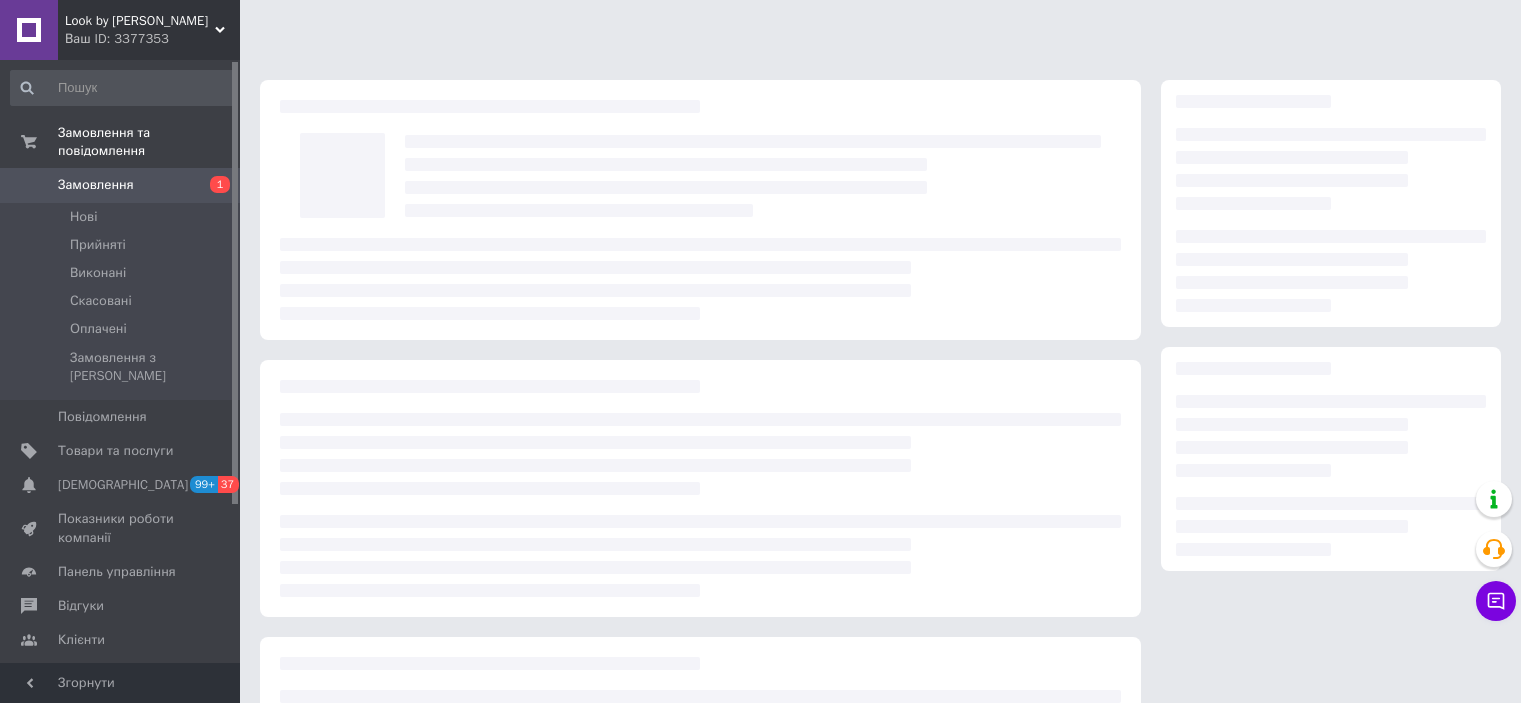 scroll, scrollTop: 0, scrollLeft: 0, axis: both 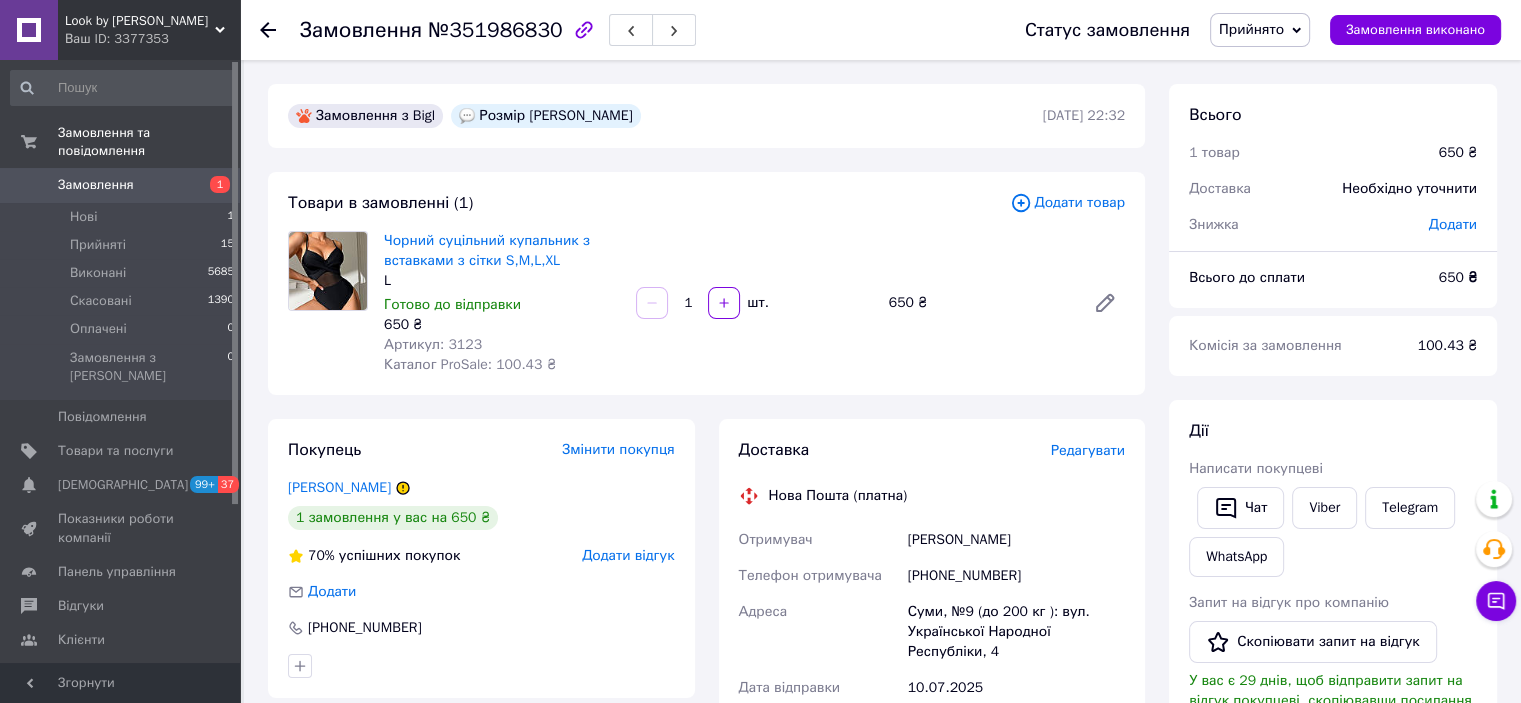 click on "Написати покупцеві" at bounding box center [1333, 469] 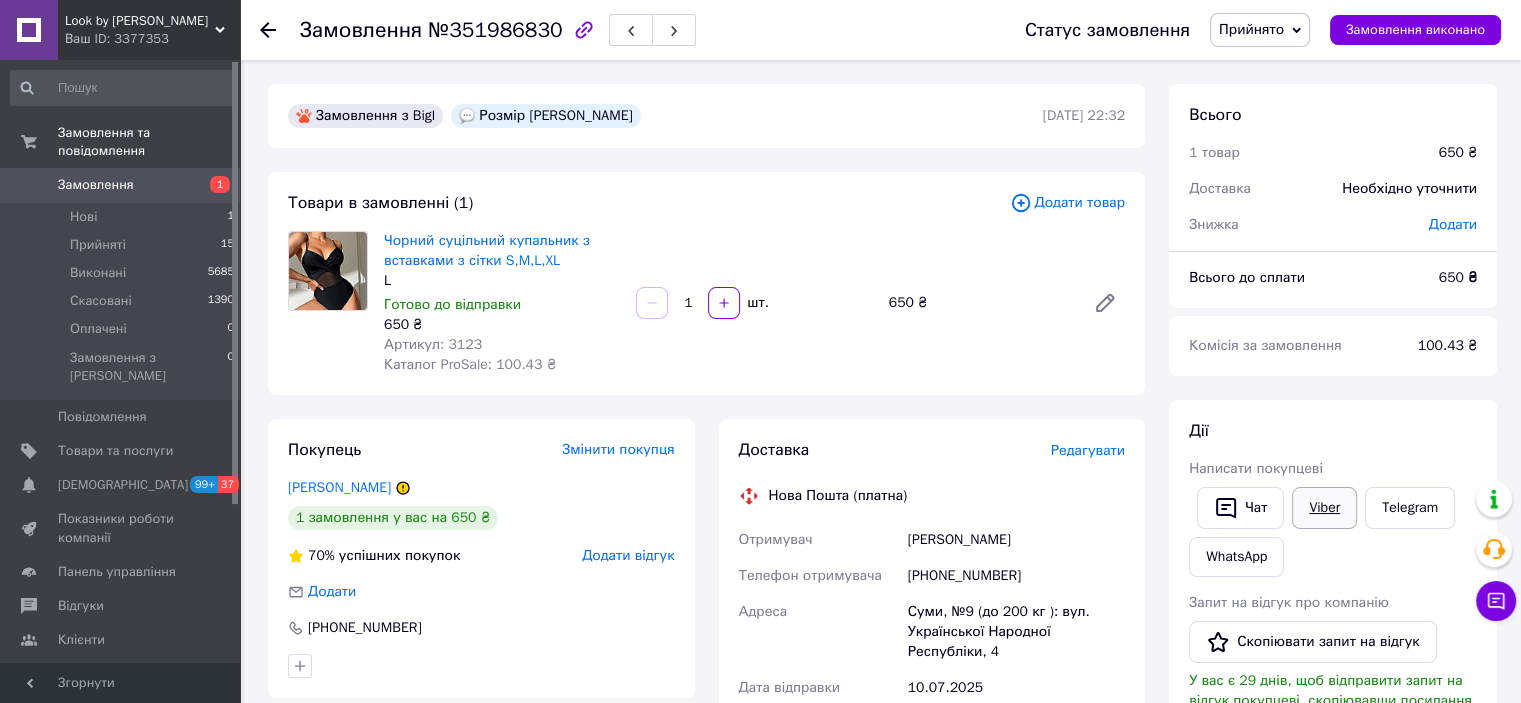 click on "Viber" at bounding box center (1324, 508) 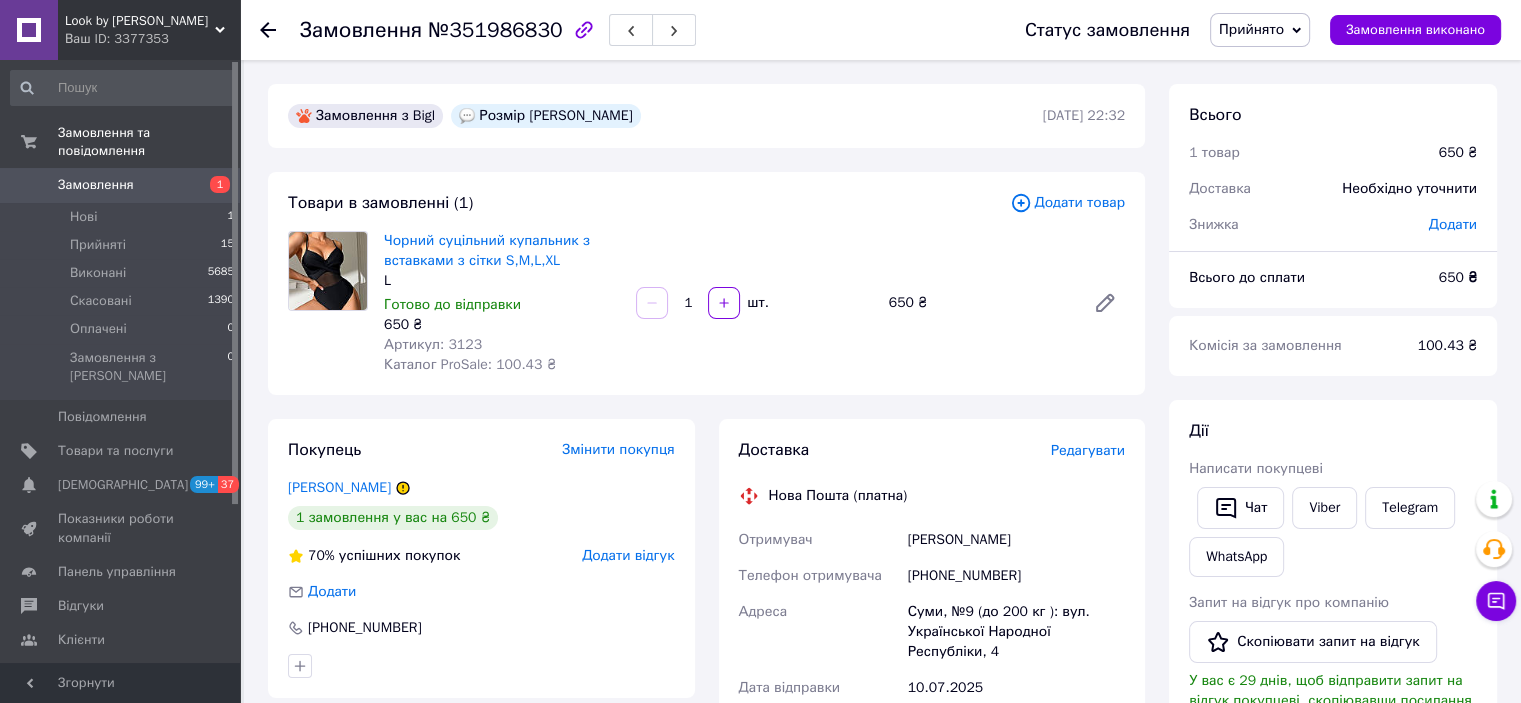 drag, startPoint x: 1050, startPoint y: 532, endPoint x: 908, endPoint y: 547, distance: 142.79005 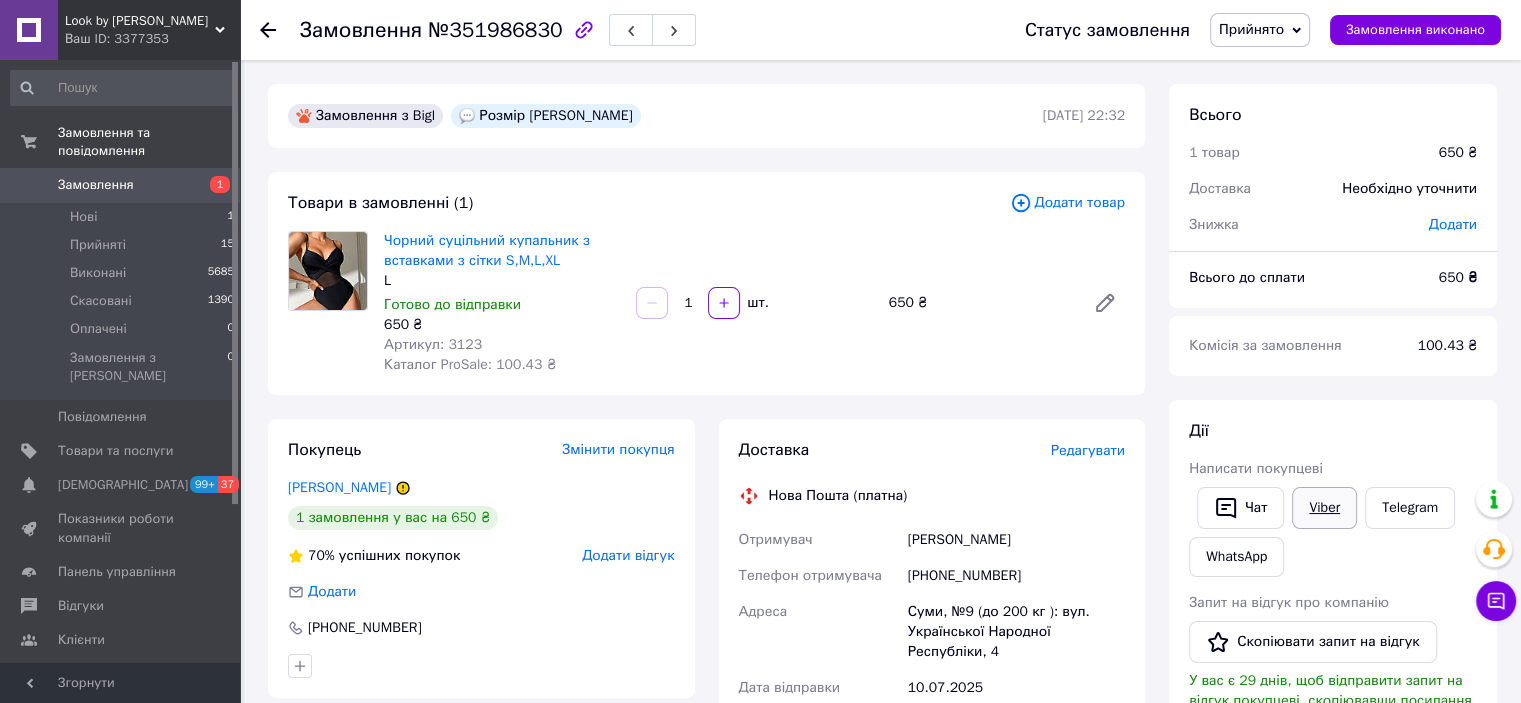 click on "Viber" at bounding box center [1324, 508] 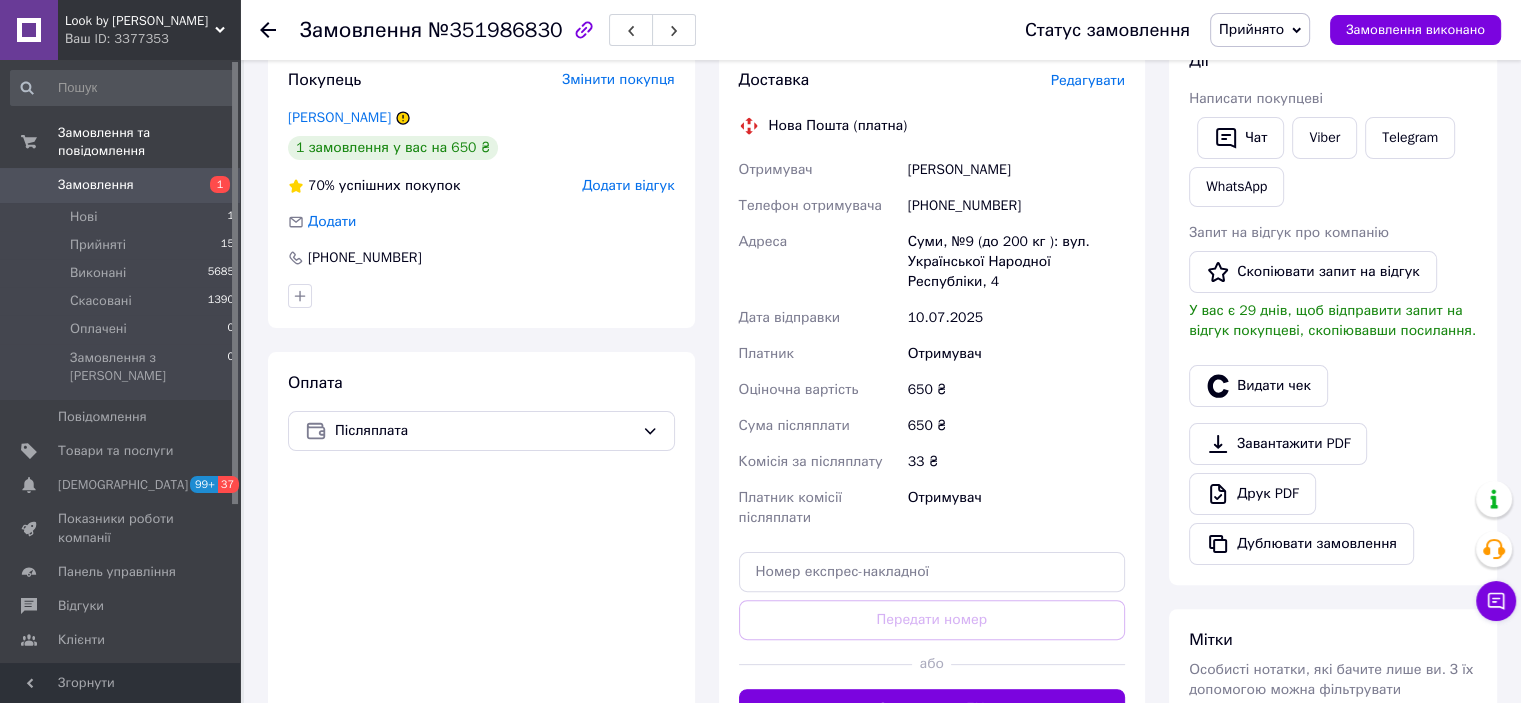 scroll, scrollTop: 400, scrollLeft: 0, axis: vertical 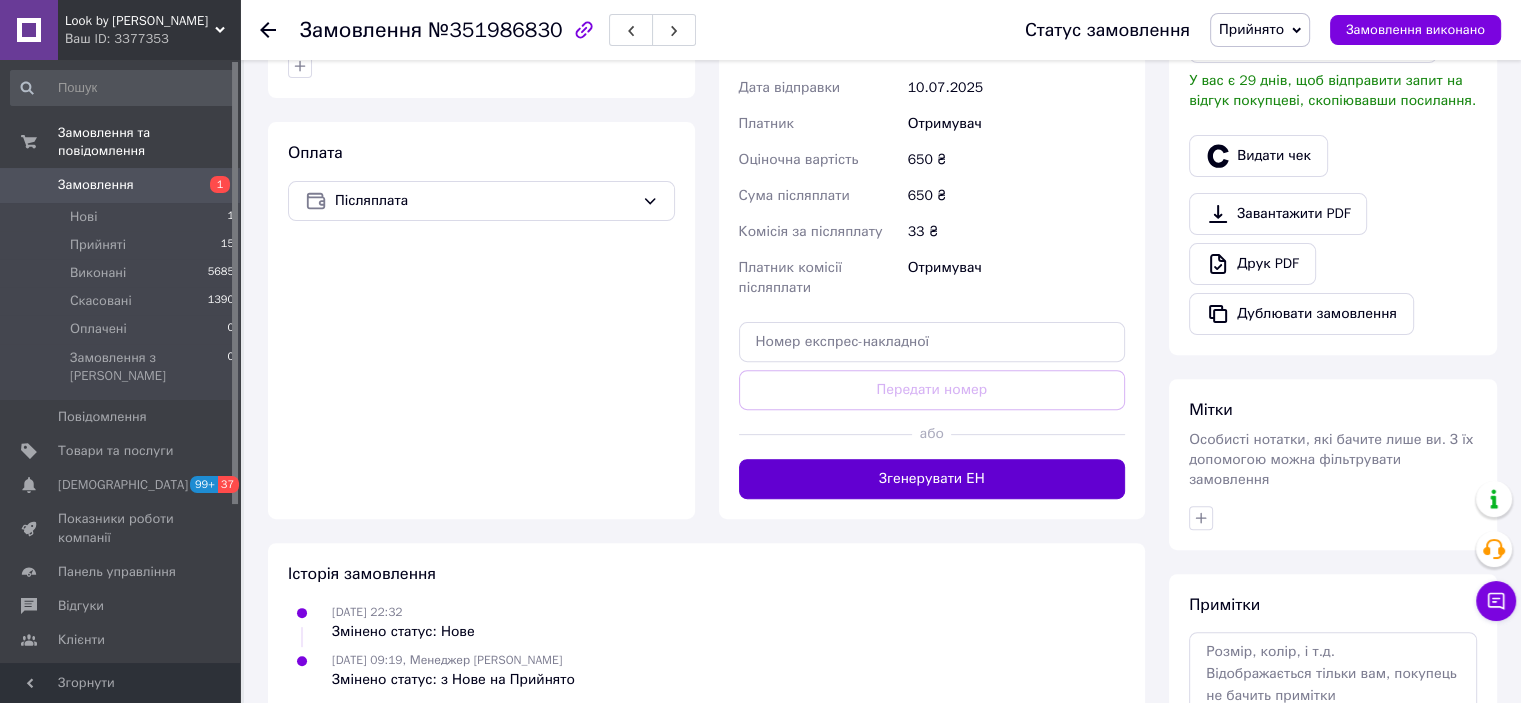 click on "Згенерувати ЕН" at bounding box center (932, 479) 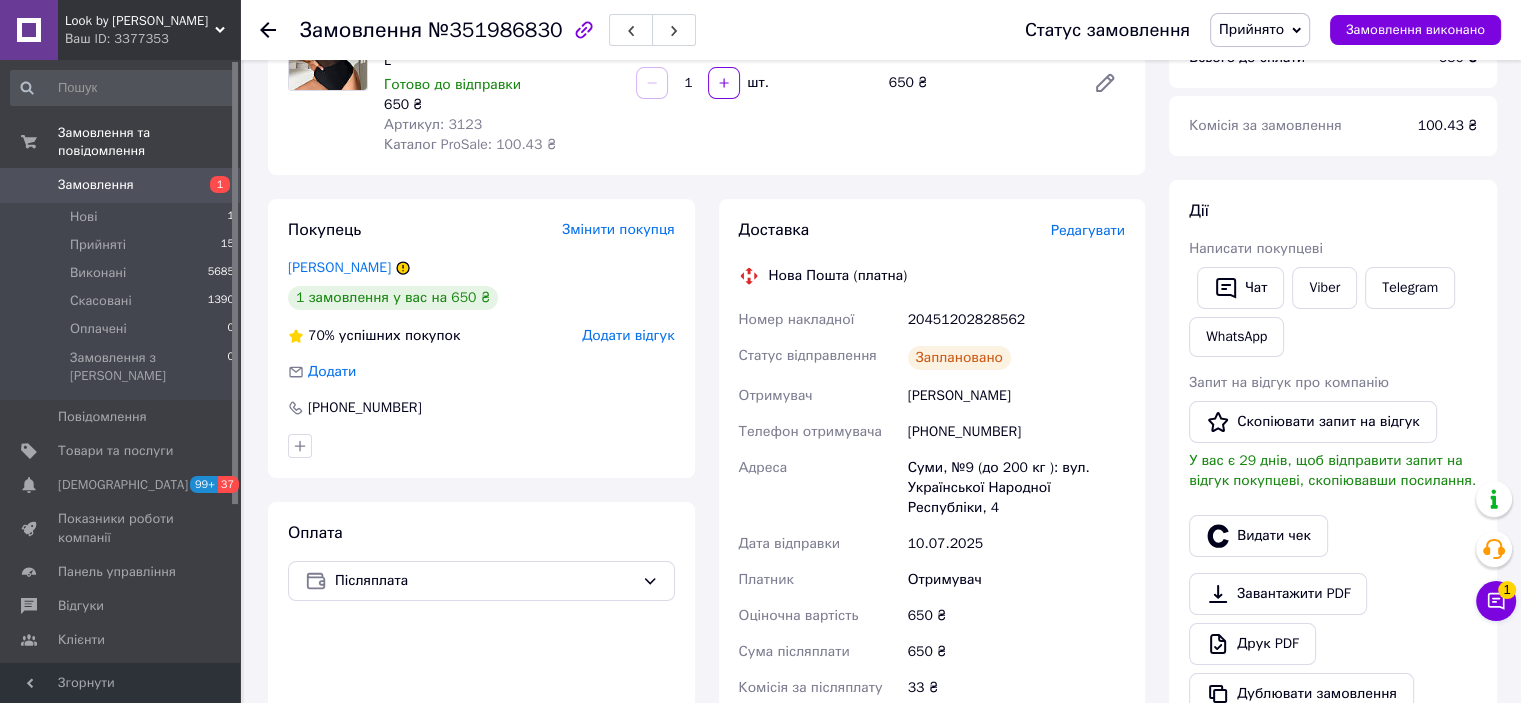 scroll, scrollTop: 100, scrollLeft: 0, axis: vertical 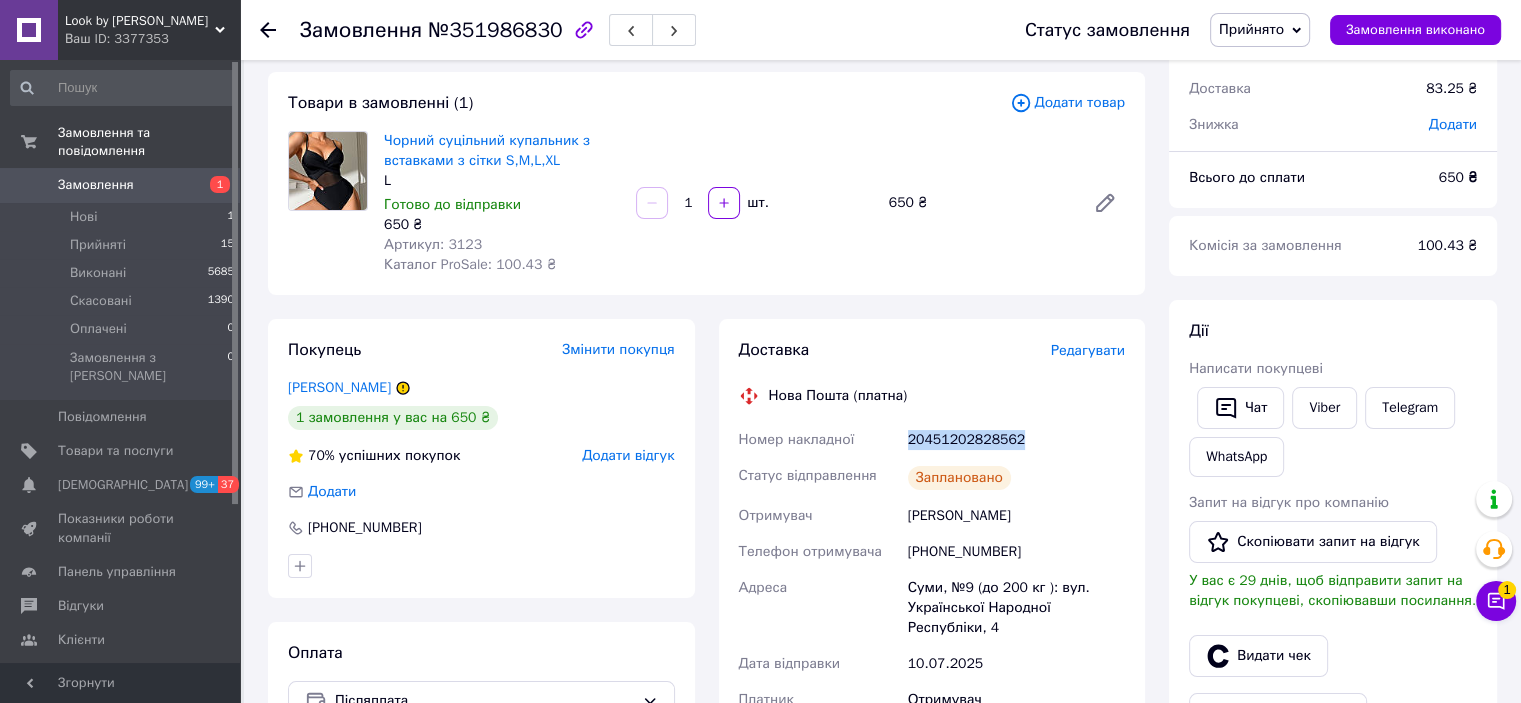 drag, startPoint x: 1043, startPoint y: 444, endPoint x: 910, endPoint y: 445, distance: 133.00375 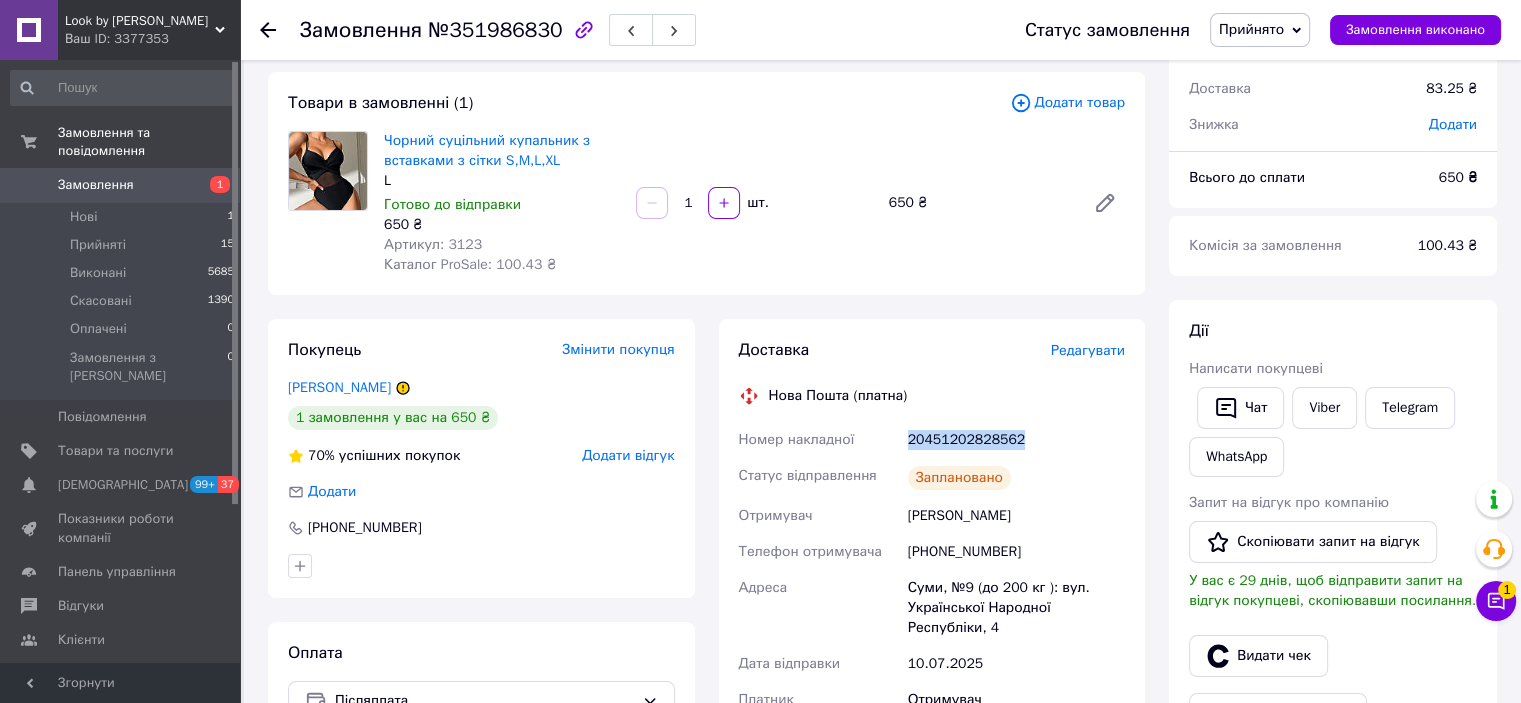 click on "20451202828562" at bounding box center (1016, 440) 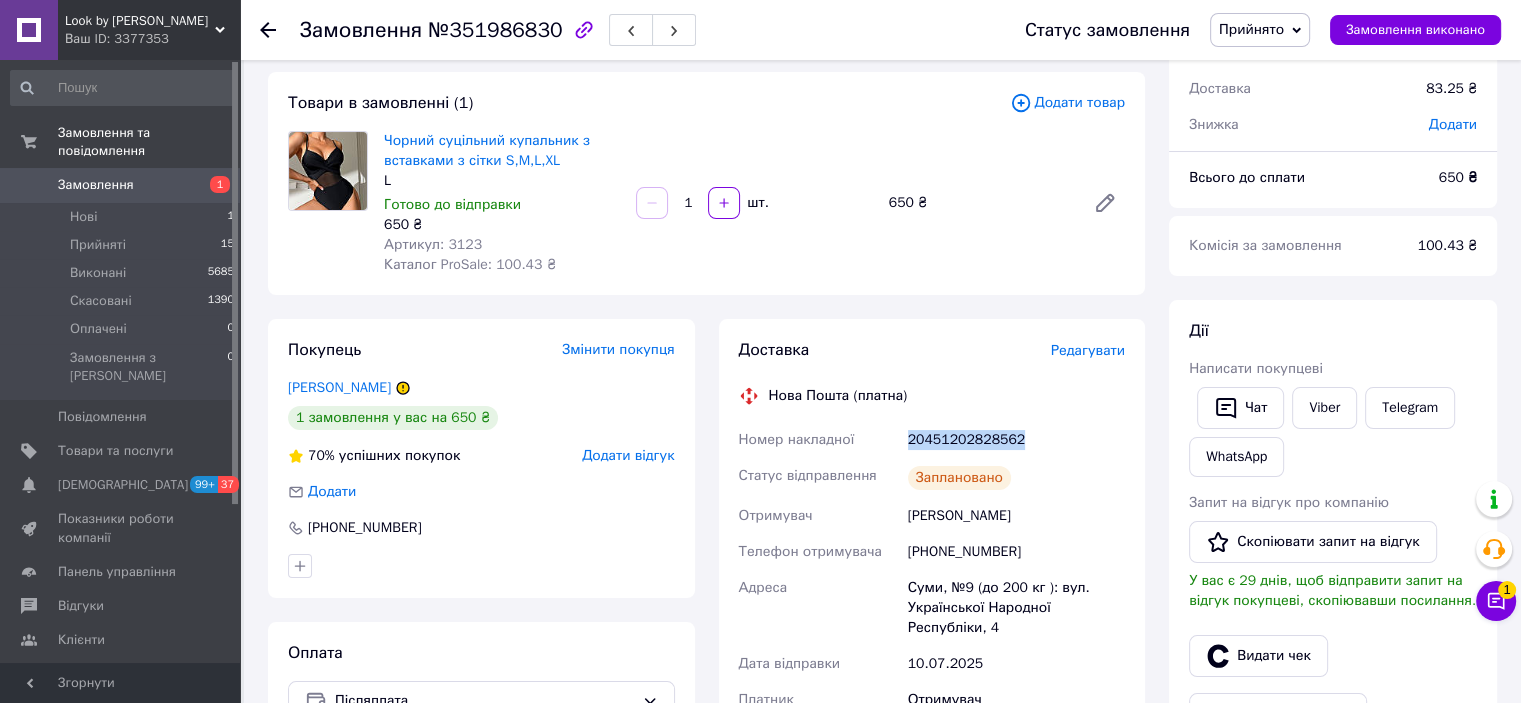 copy on "20451202828562" 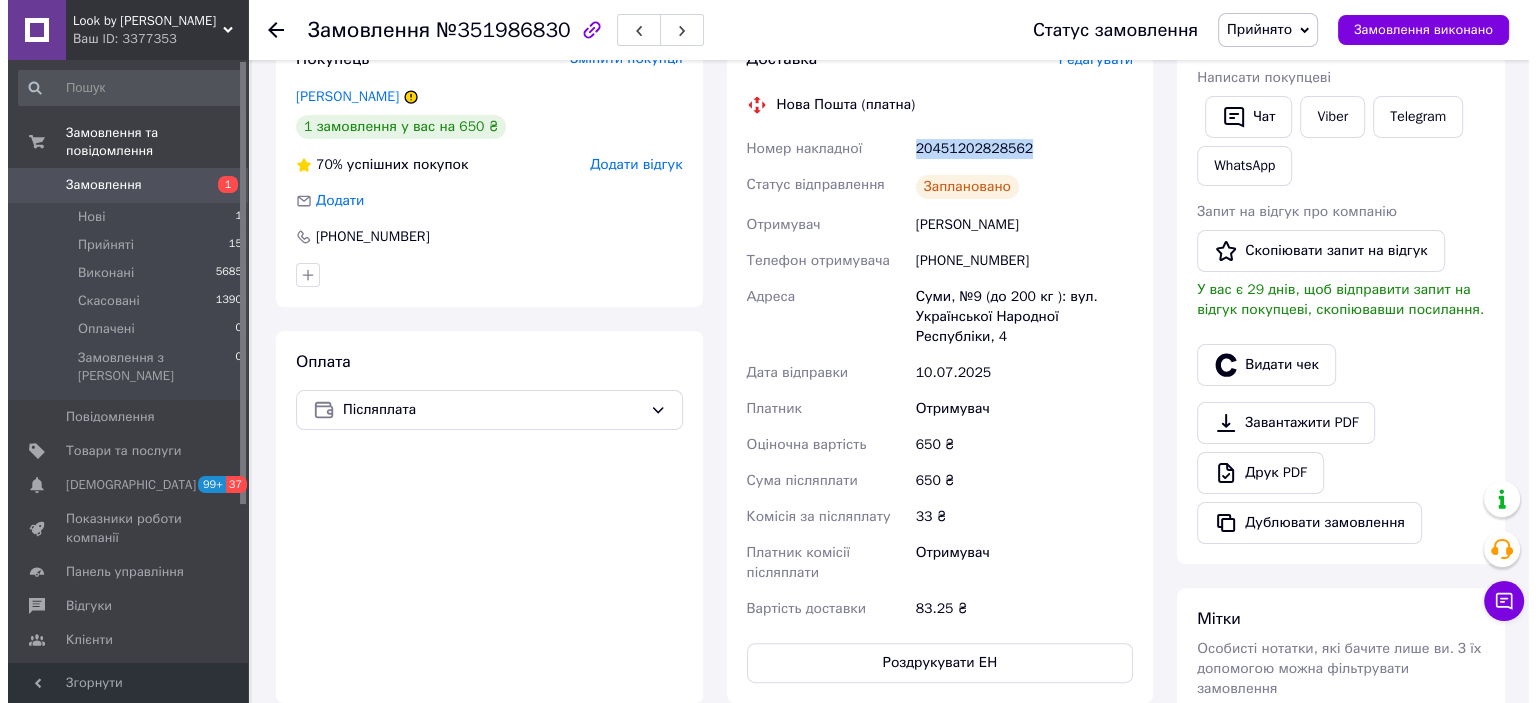 scroll, scrollTop: 400, scrollLeft: 0, axis: vertical 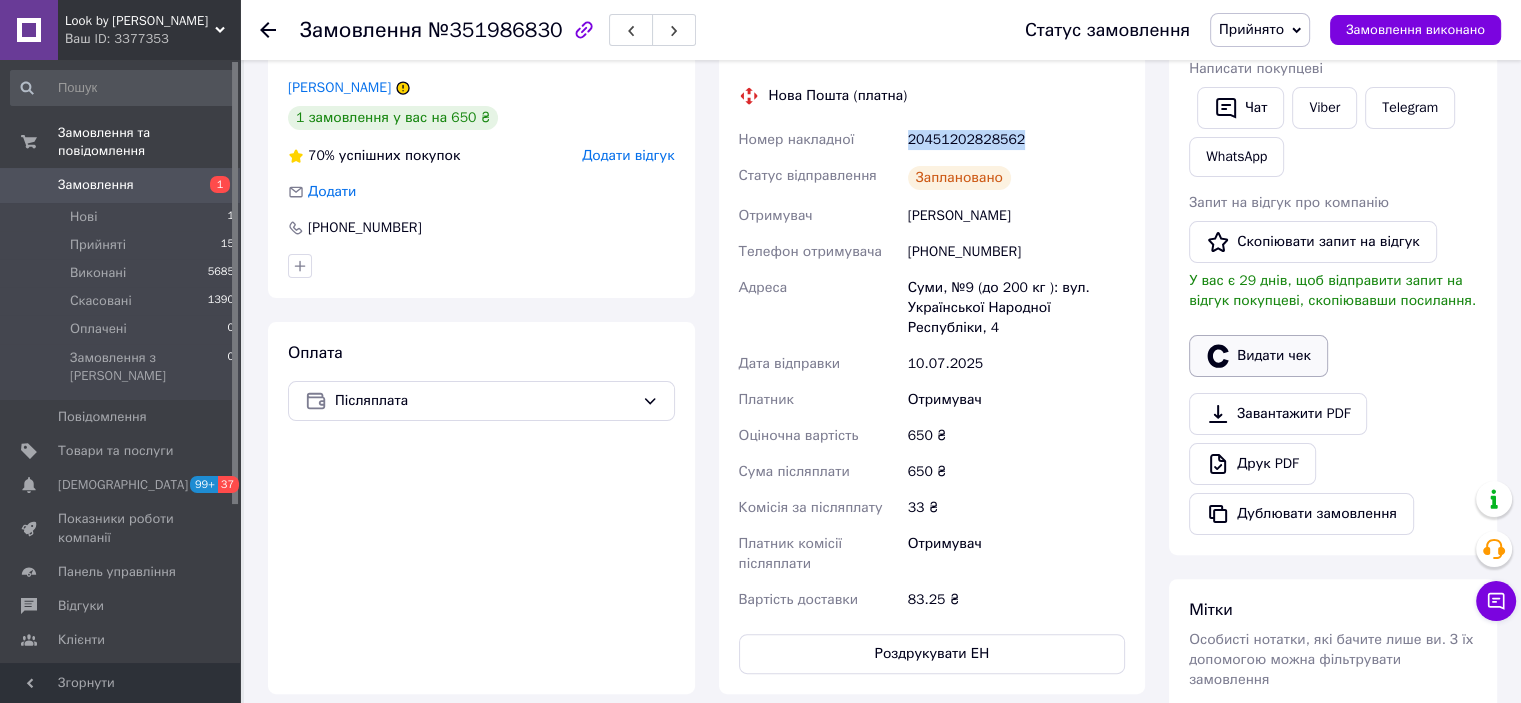 click on "Видати чек" at bounding box center [1258, 356] 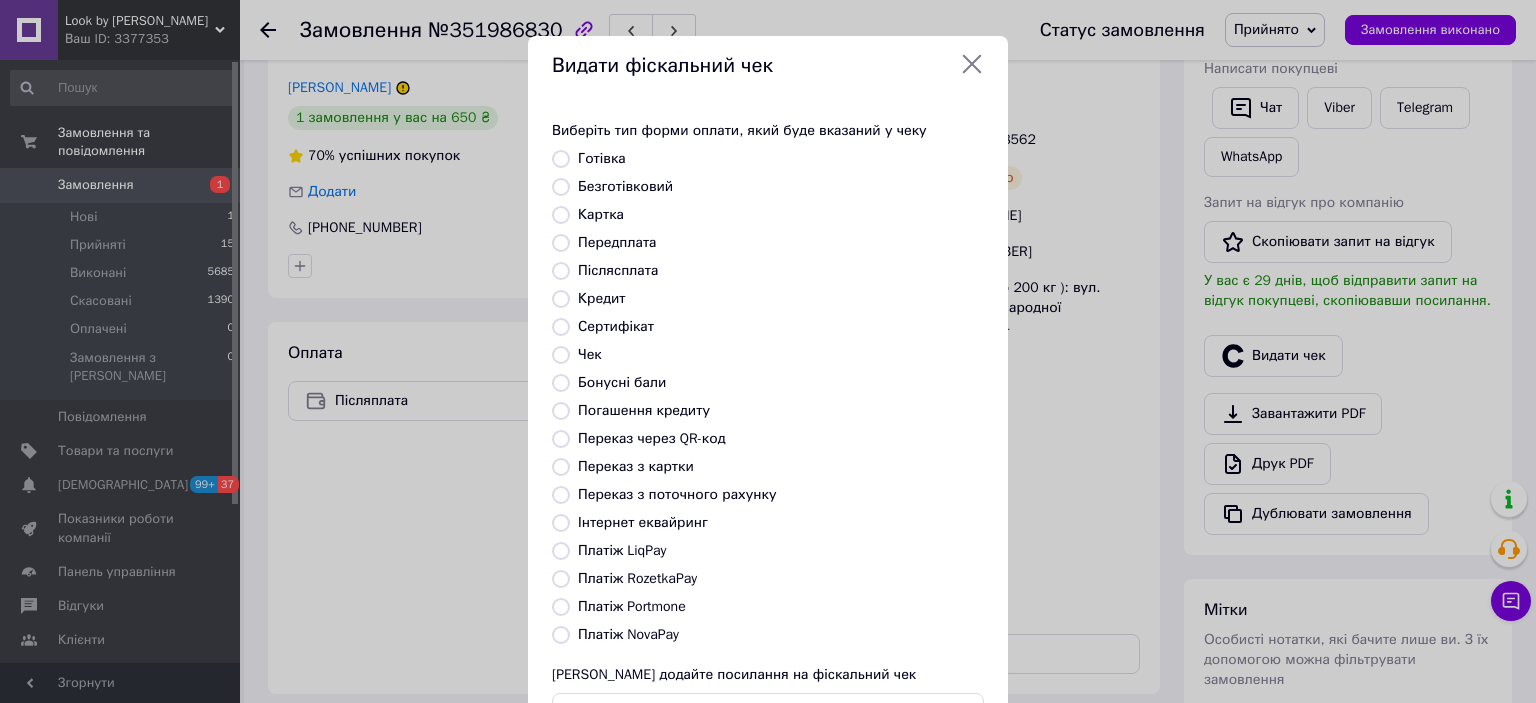 click on "Платіж NovaPay" at bounding box center [628, 634] 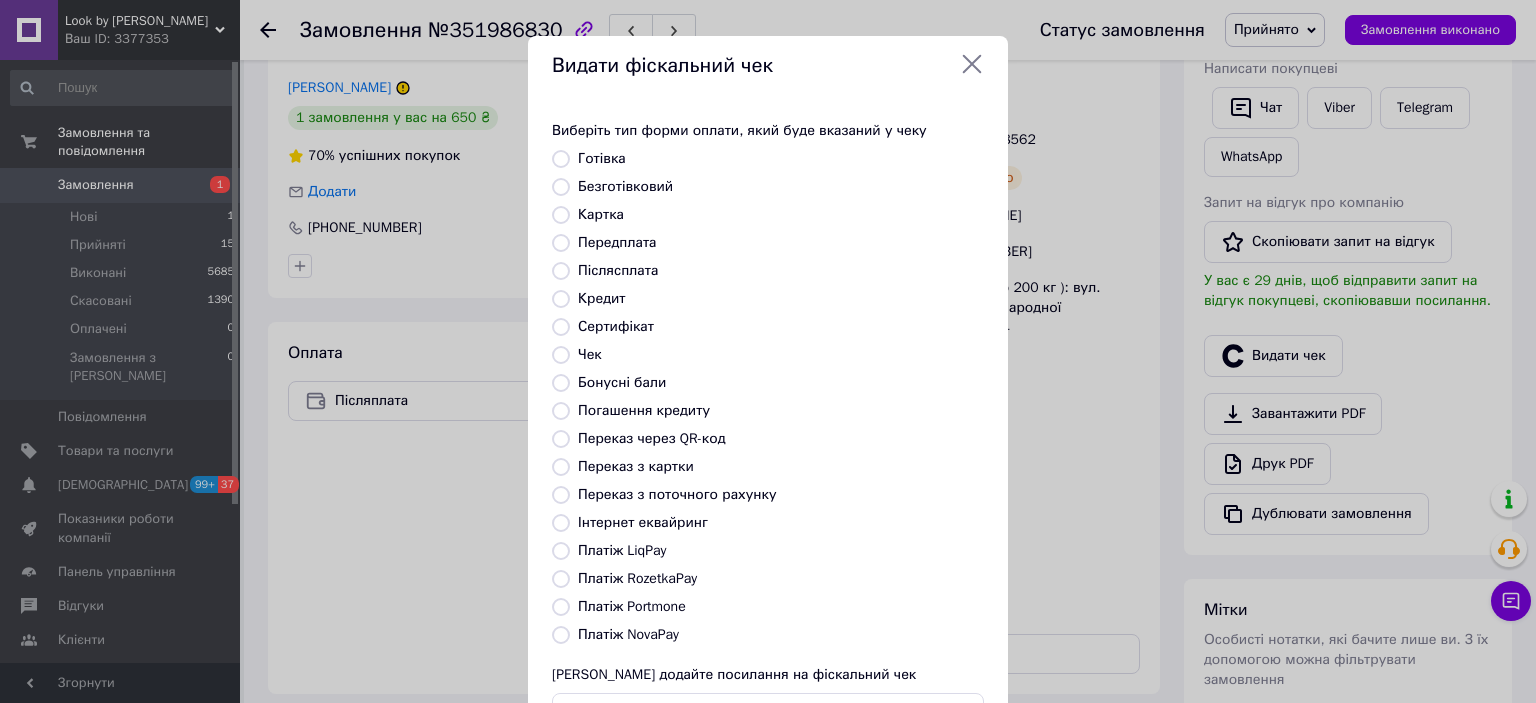 radio on "true" 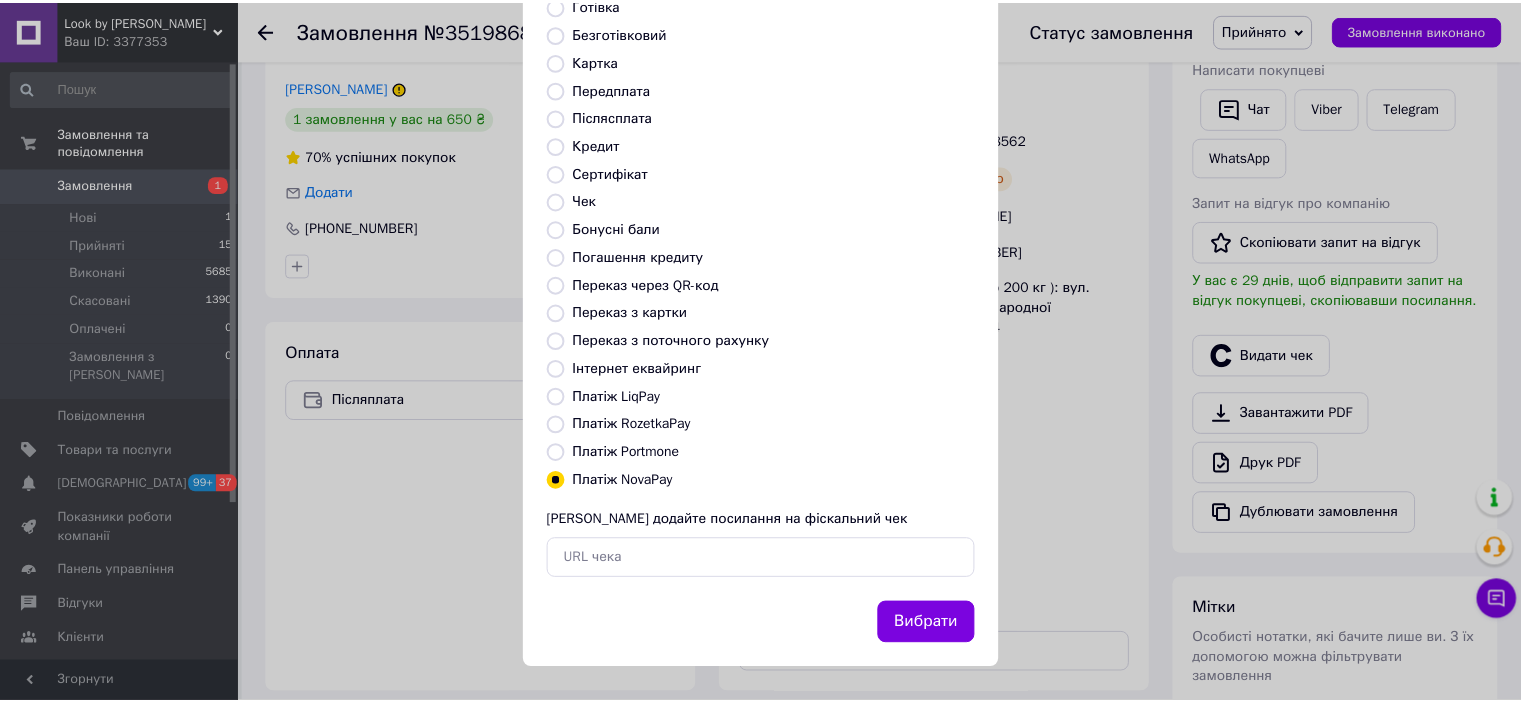 scroll, scrollTop: 155, scrollLeft: 0, axis: vertical 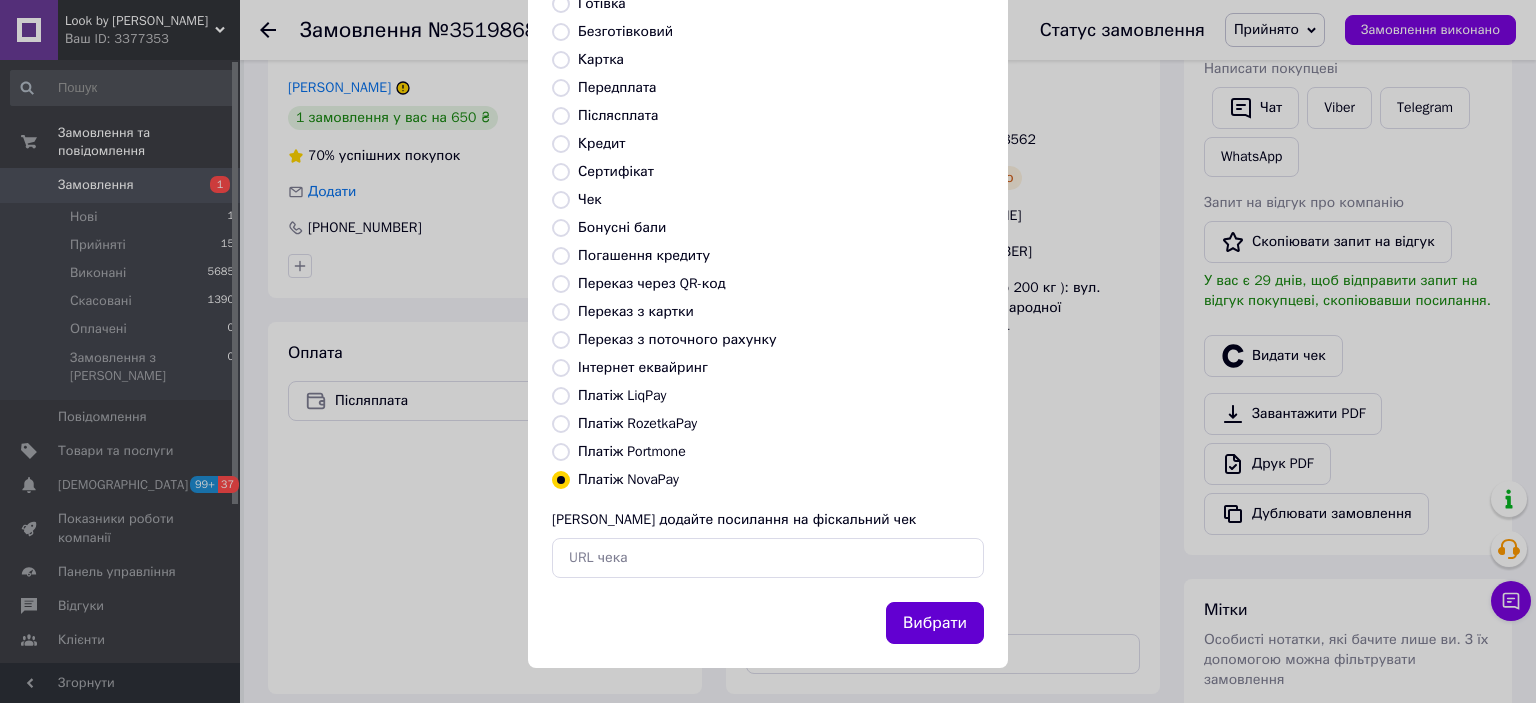 click on "Вибрати" at bounding box center [935, 623] 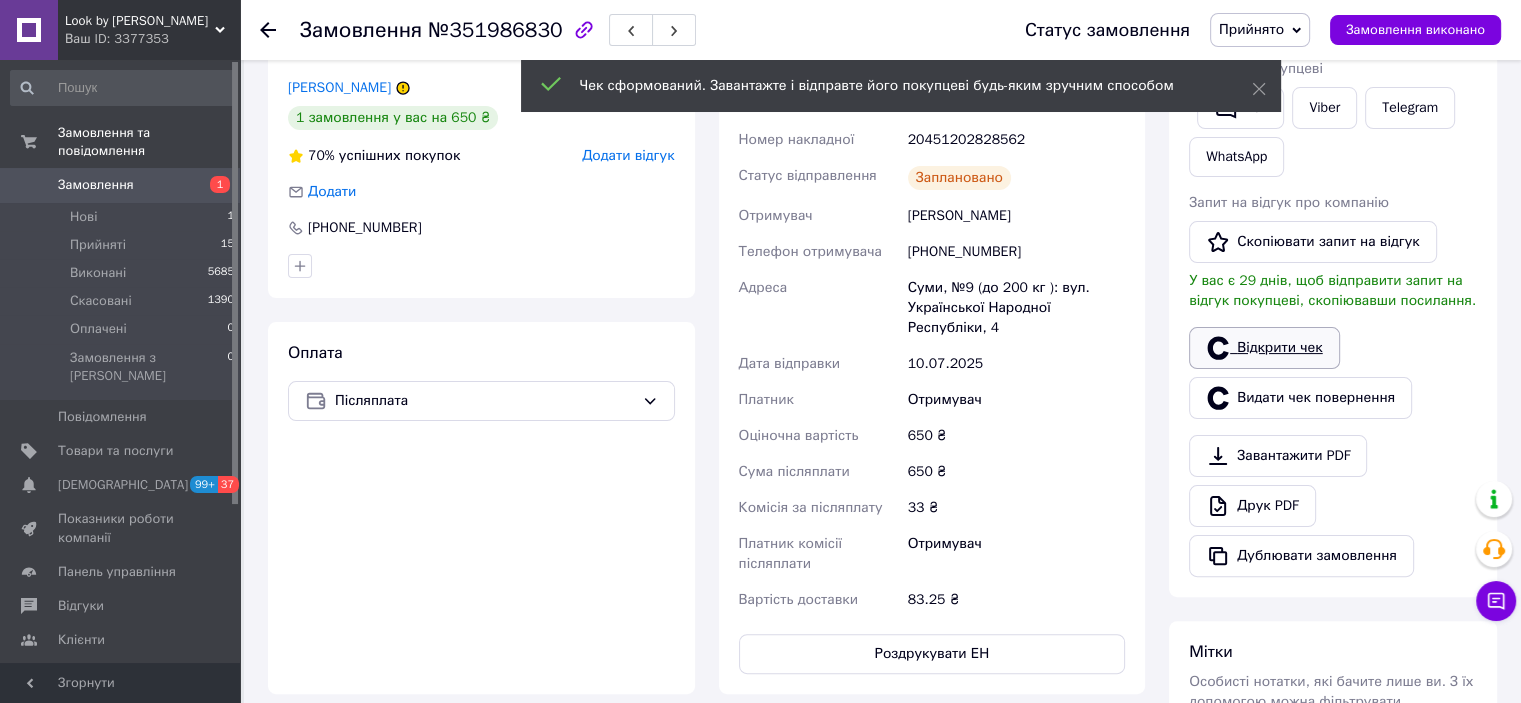 click on "Відкрити чек" at bounding box center (1264, 348) 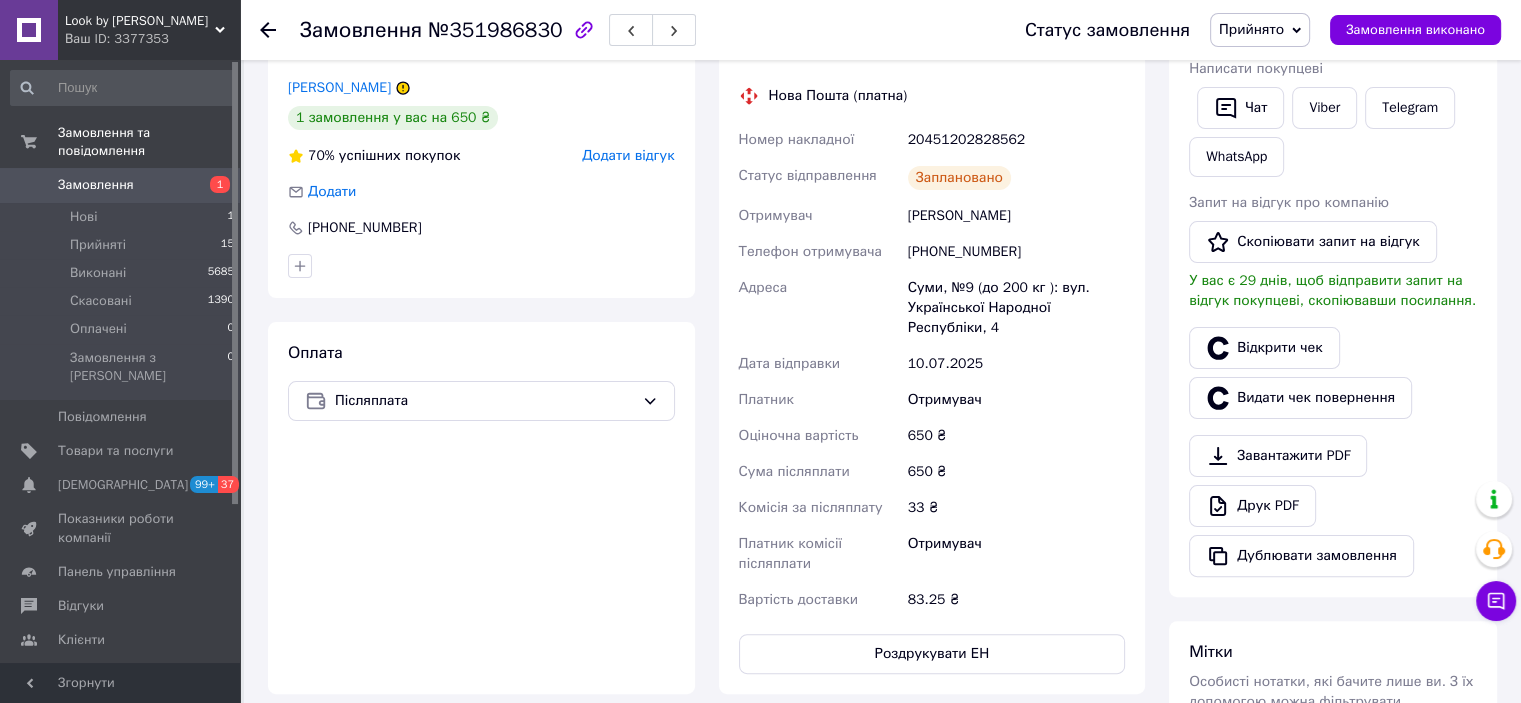 click on "Прийнято" at bounding box center [1251, 29] 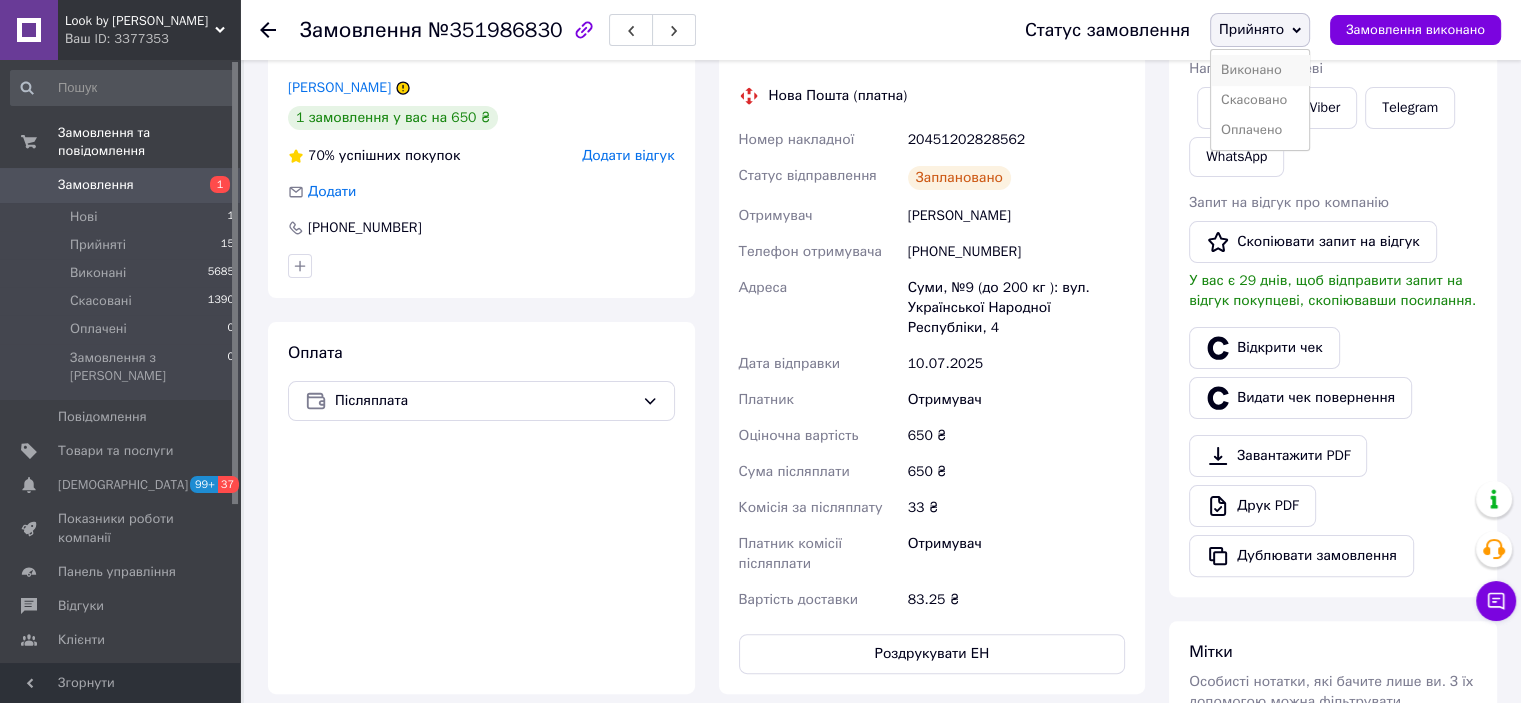 click on "Виконано" at bounding box center (1260, 70) 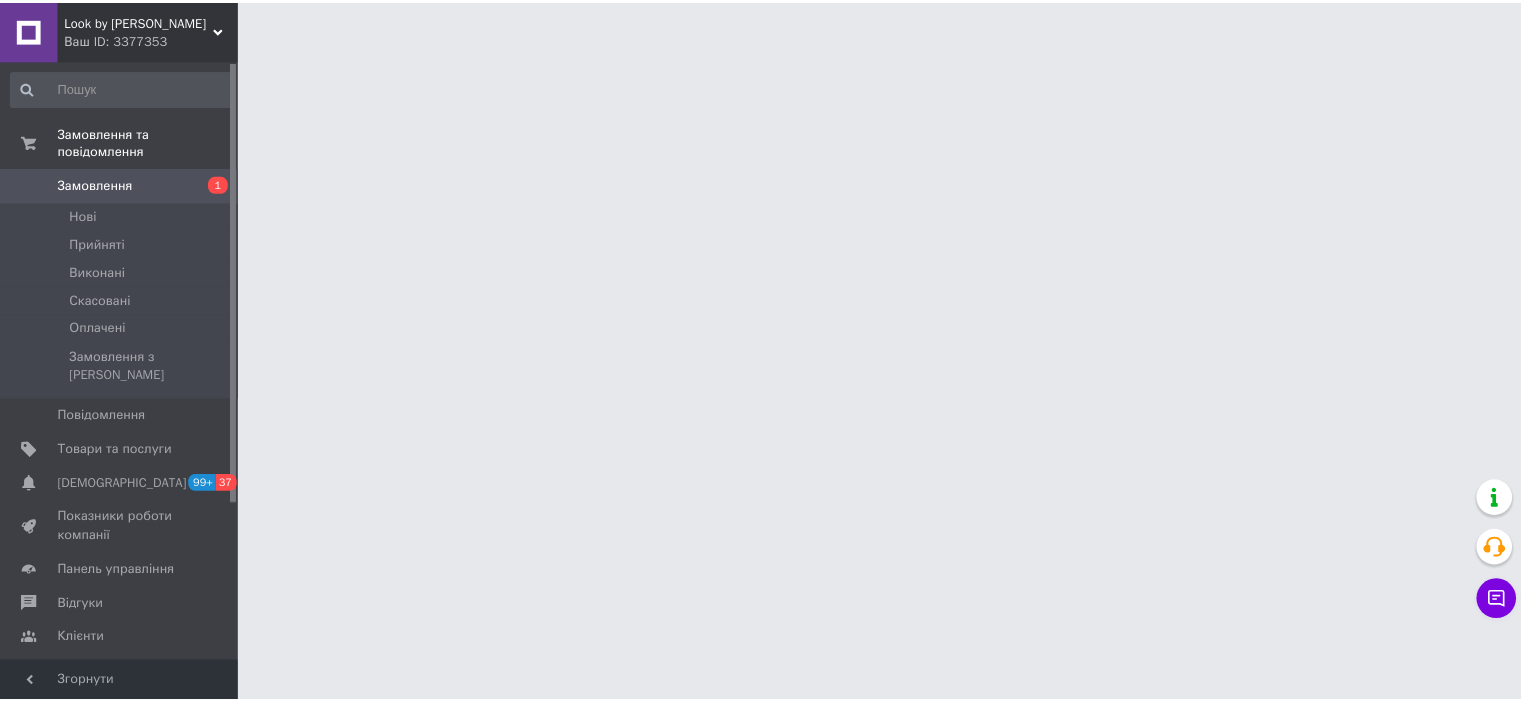scroll, scrollTop: 0, scrollLeft: 0, axis: both 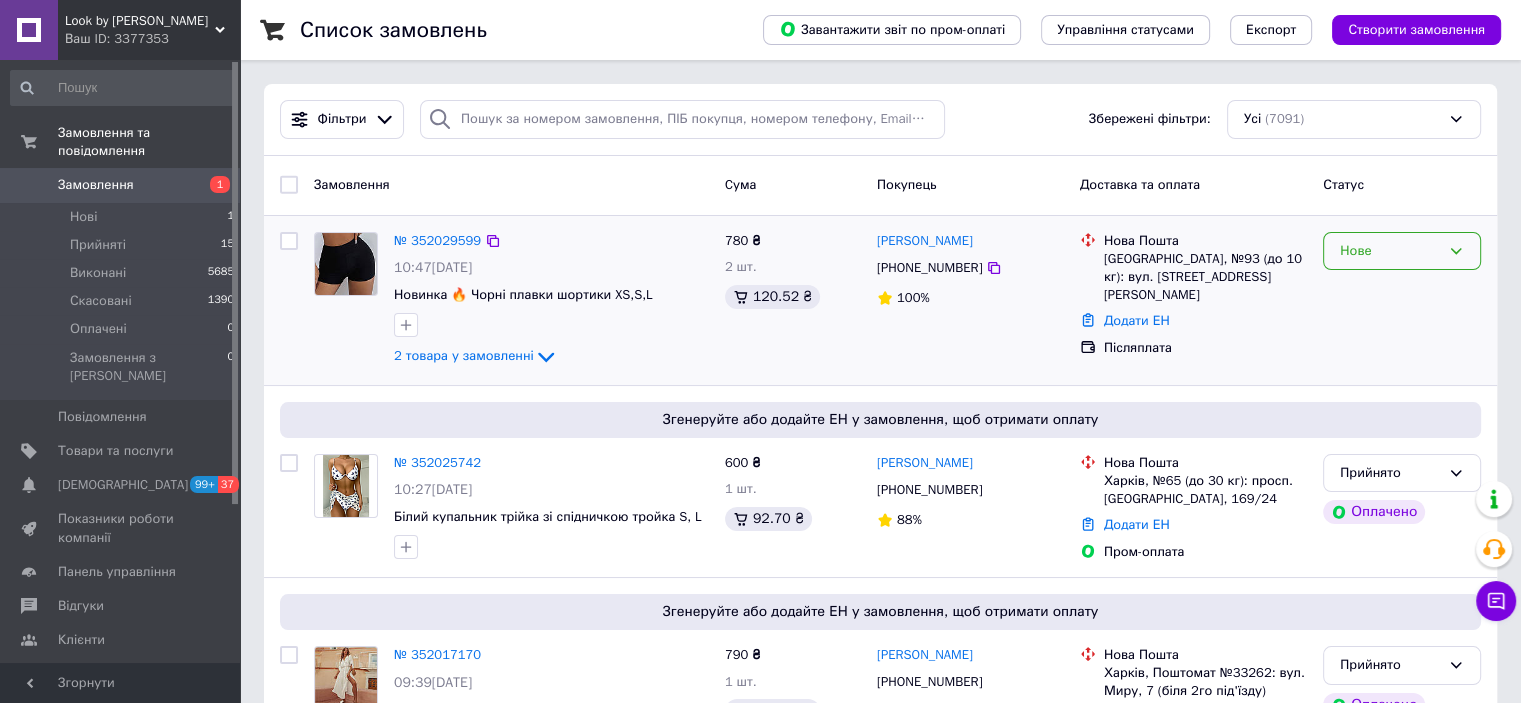 click 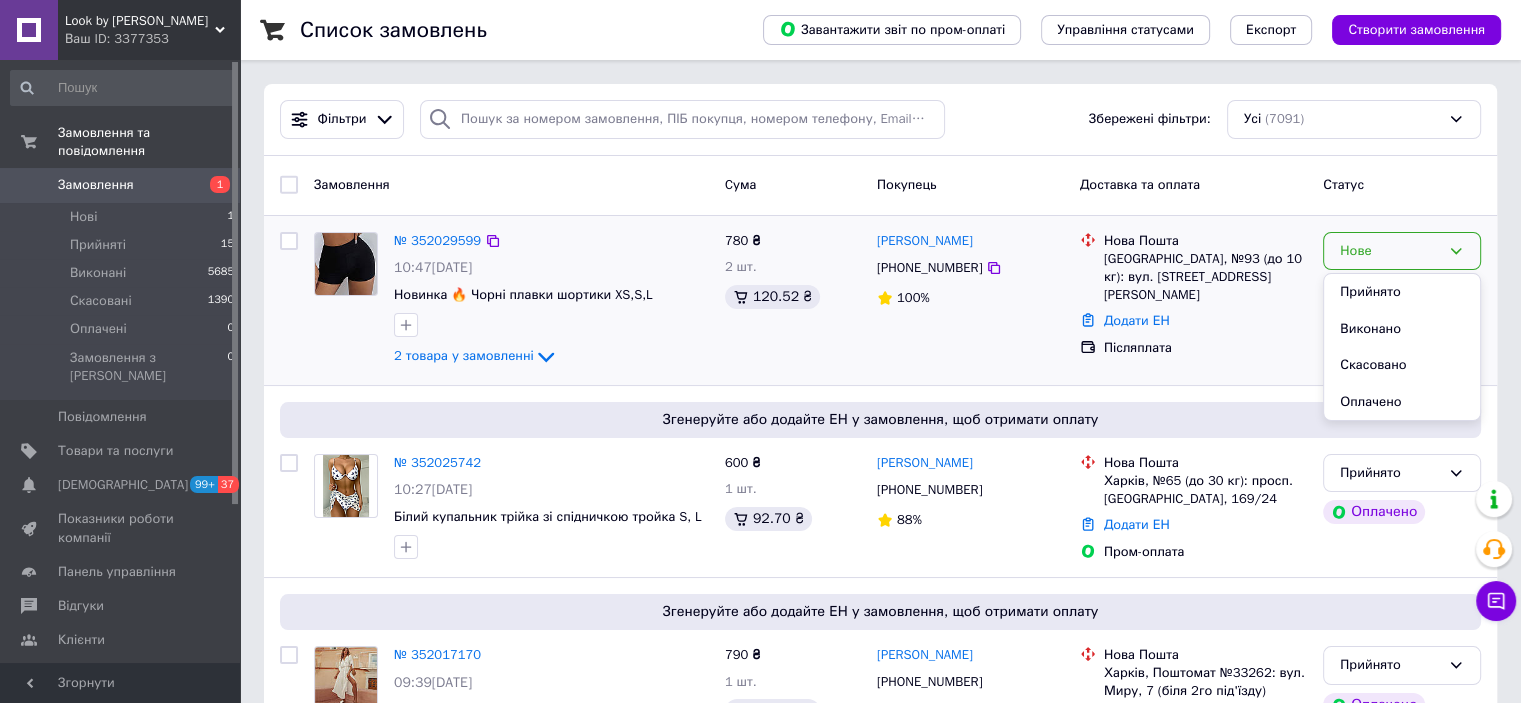 click on "Прийнято" at bounding box center (1402, 292) 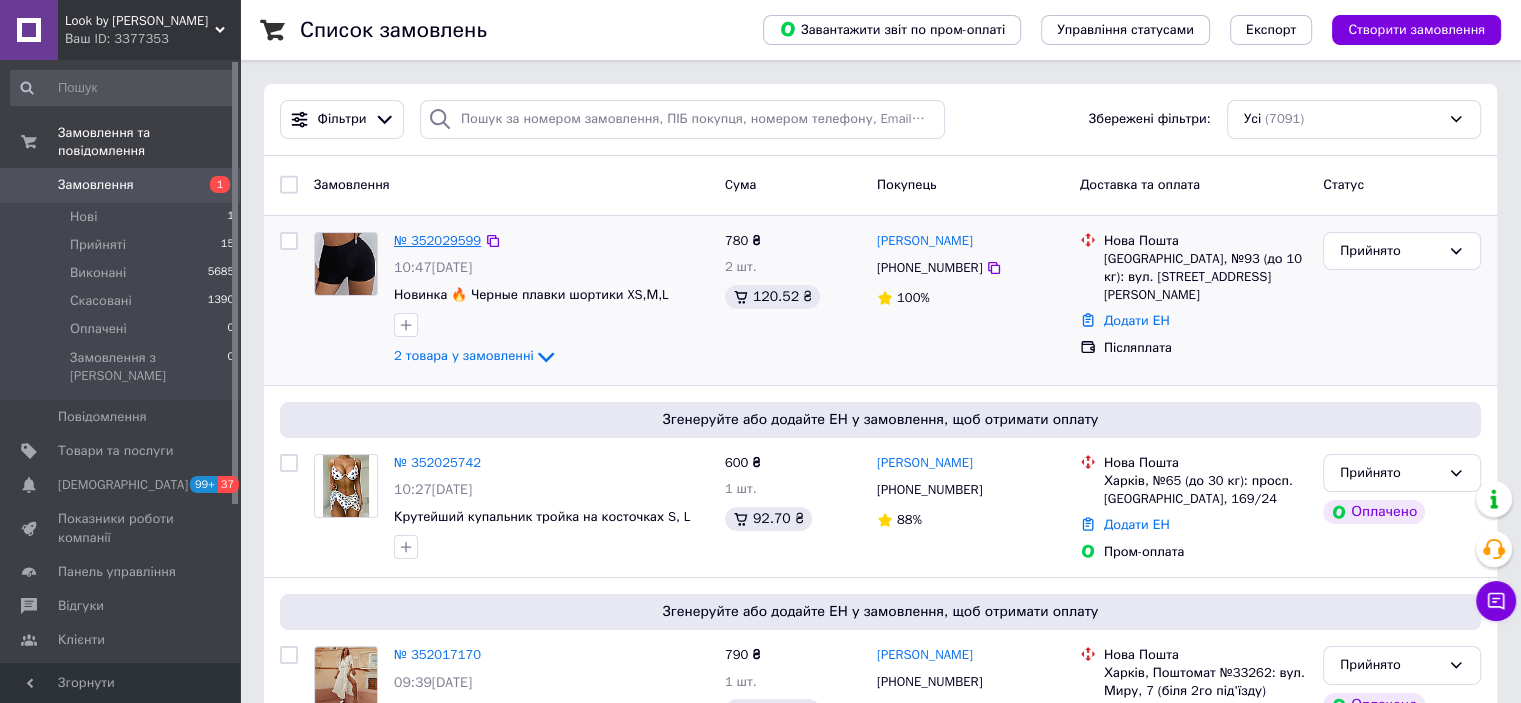 click on "№ 352029599" at bounding box center [437, 240] 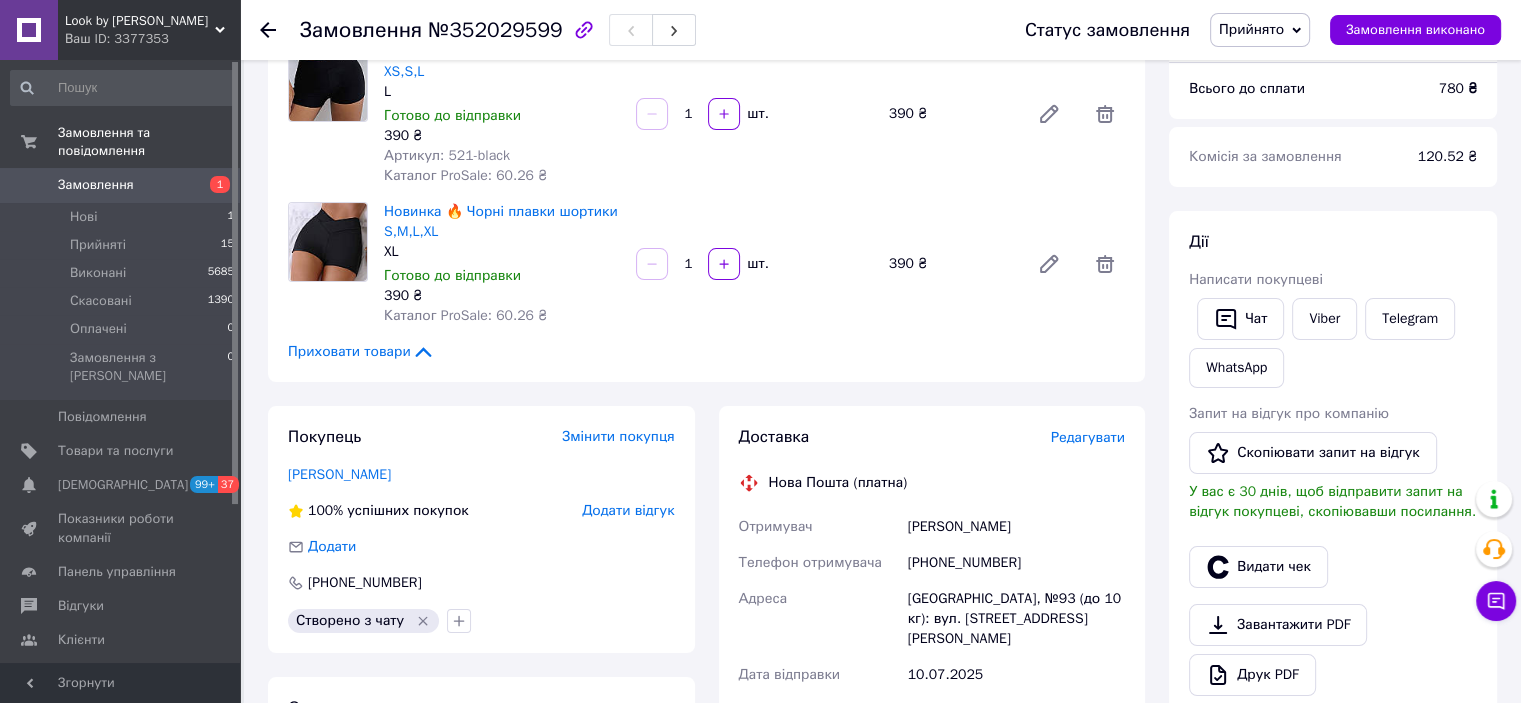 scroll, scrollTop: 100, scrollLeft: 0, axis: vertical 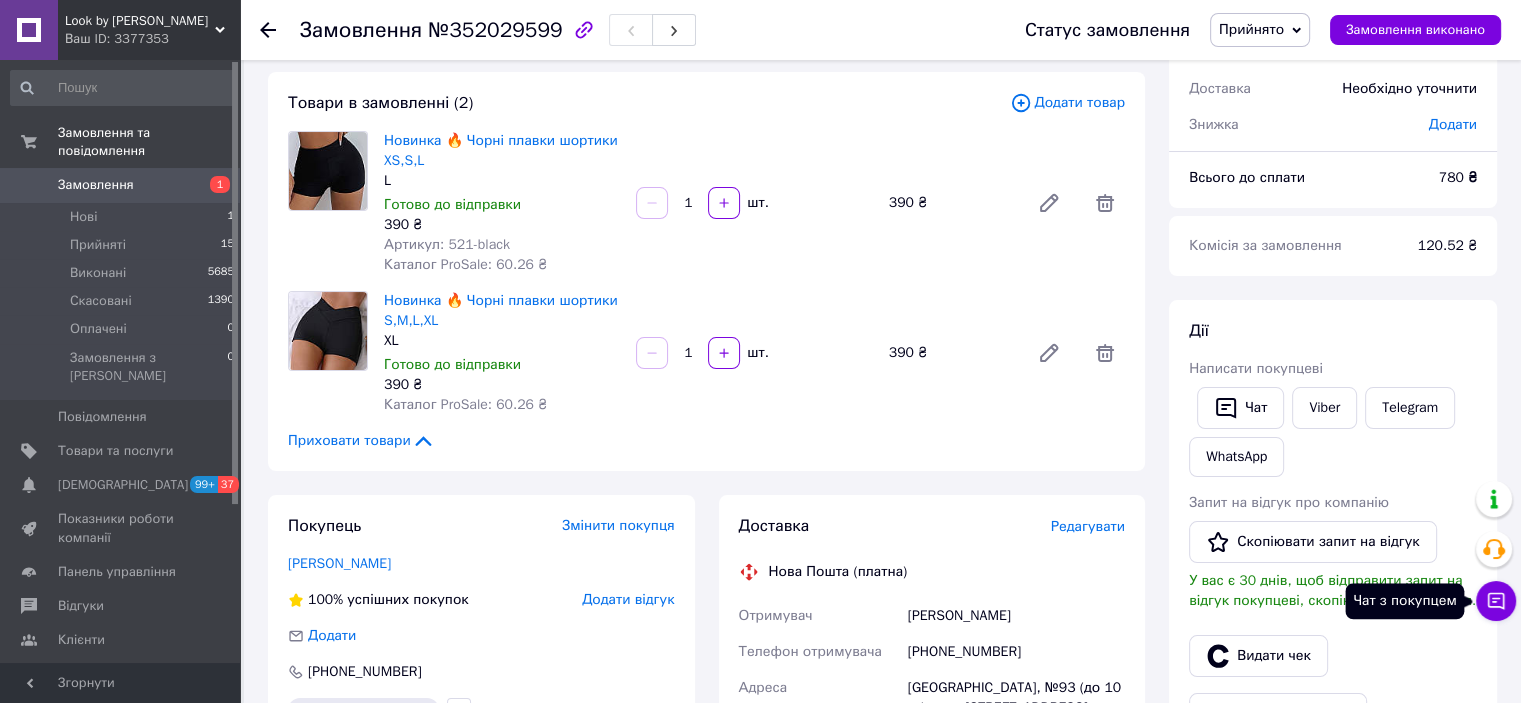 click 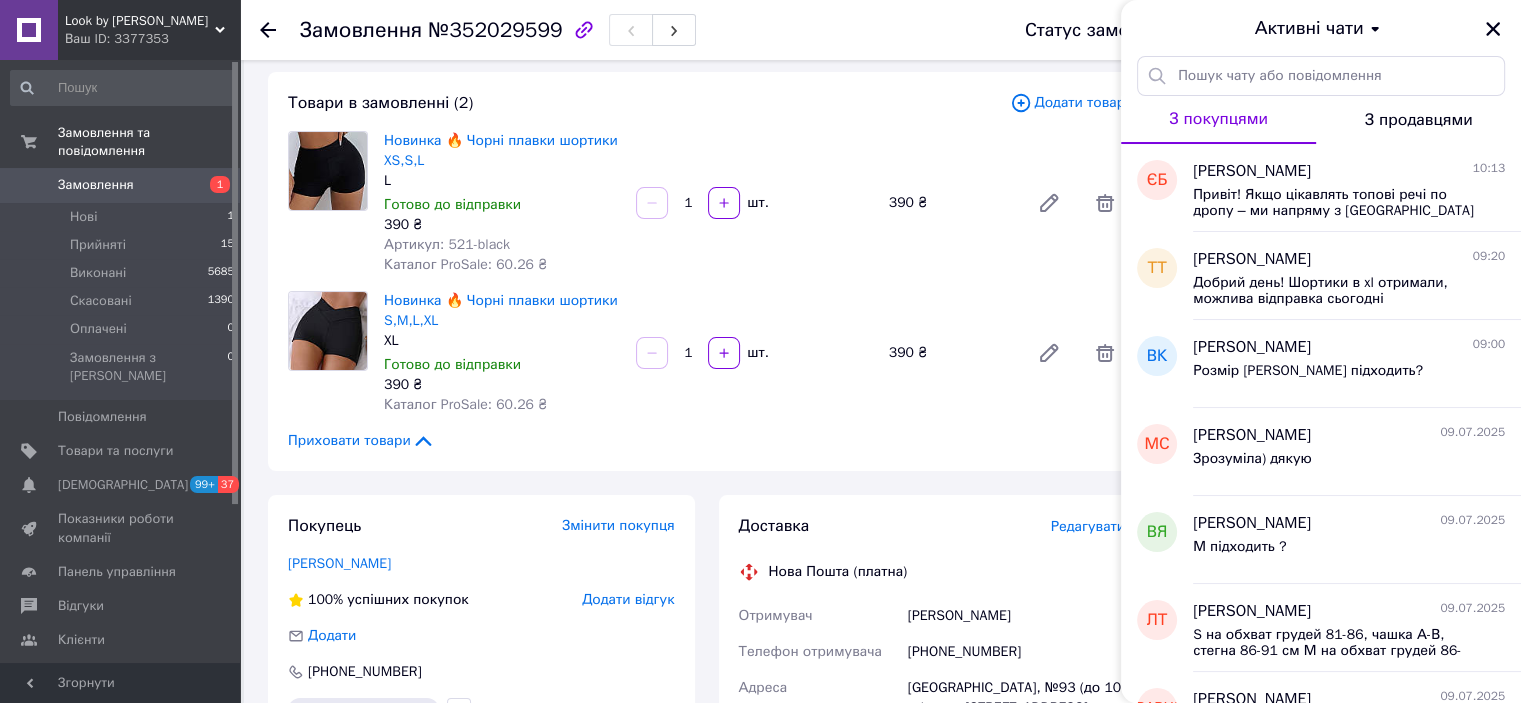 click on "Новинка 🔥 Чорні плавки шортики S,M,L,XL XL Готово до відправки 390 ₴ Каталог ProSale: 60.26 ₴  1   шт. 390 ₴" at bounding box center [754, 353] 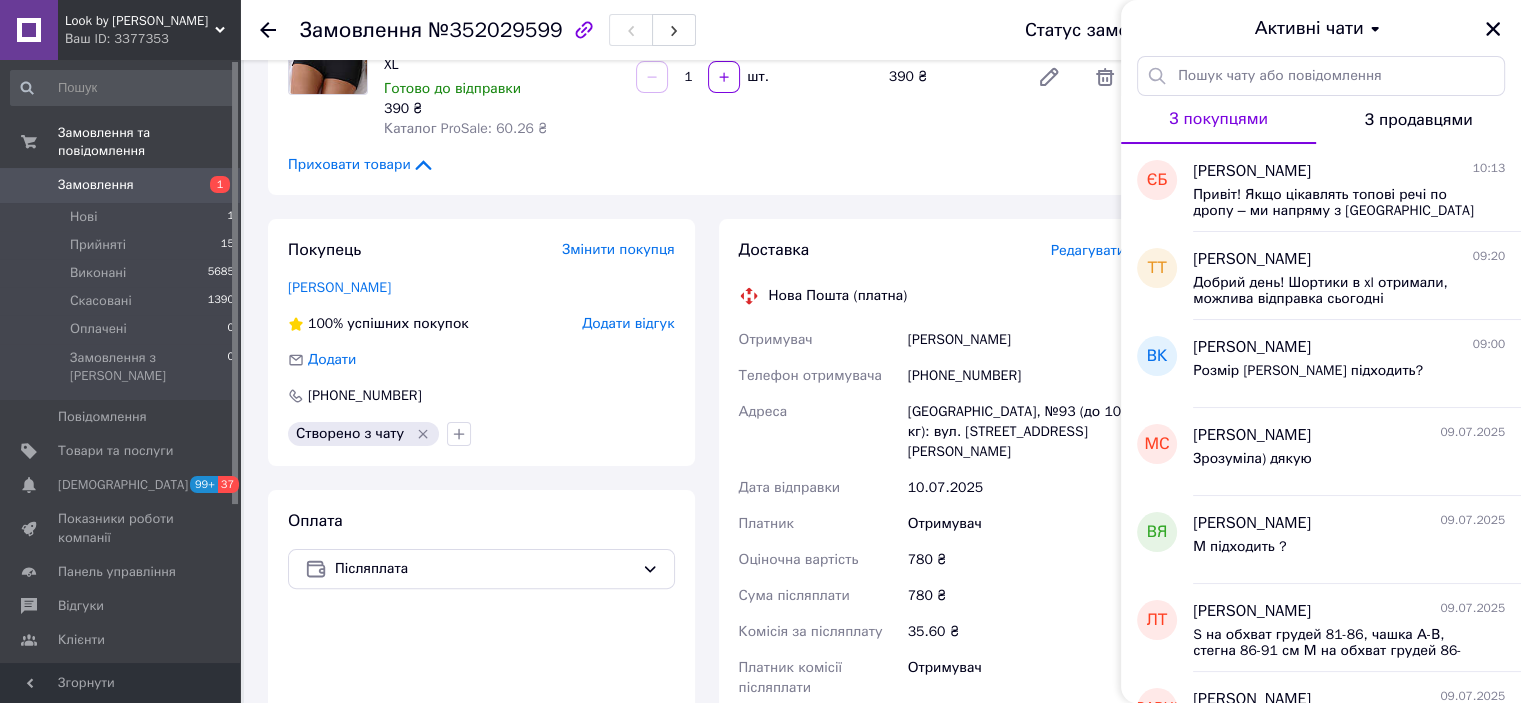 scroll, scrollTop: 200, scrollLeft: 0, axis: vertical 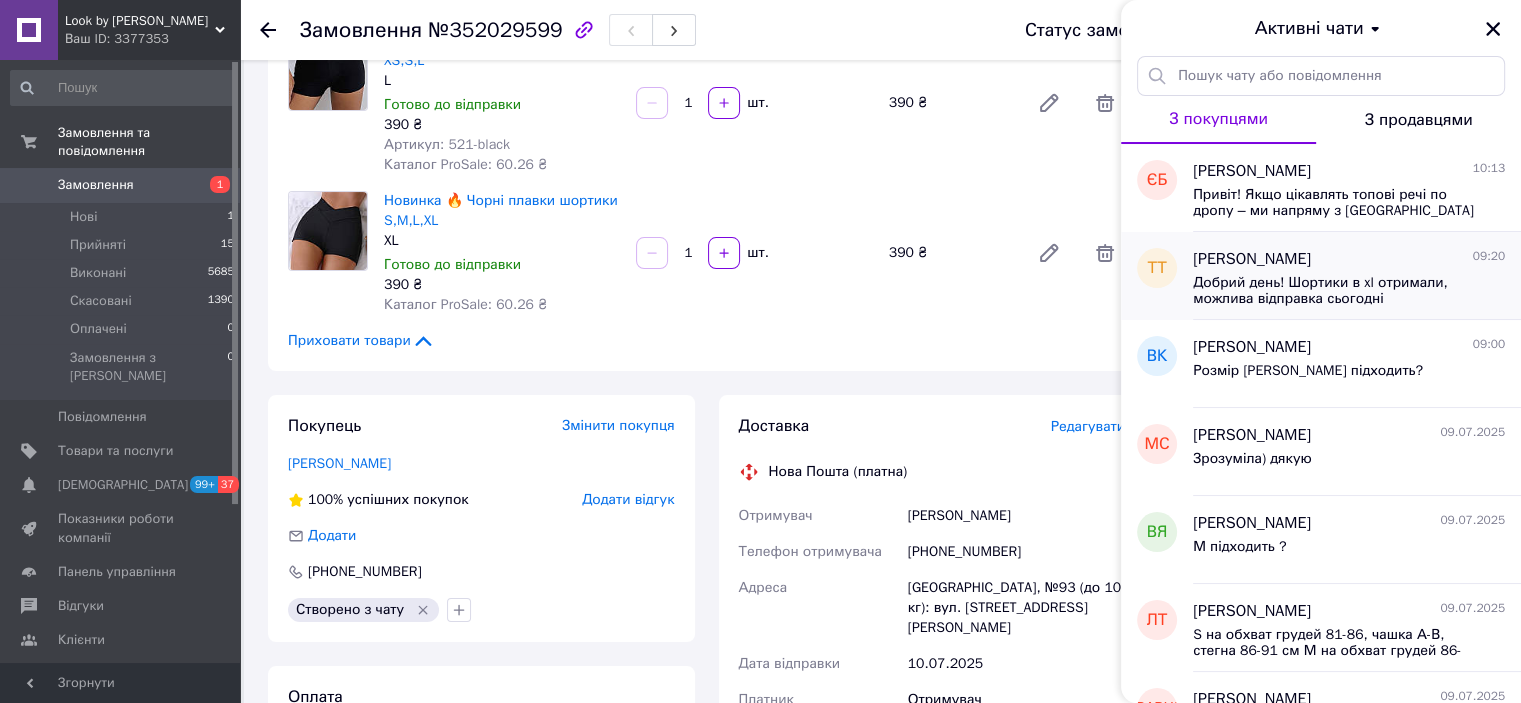 click on "Добрий день!
Шортики в xl отримали, можлива відправка сьогодні" at bounding box center (1335, 291) 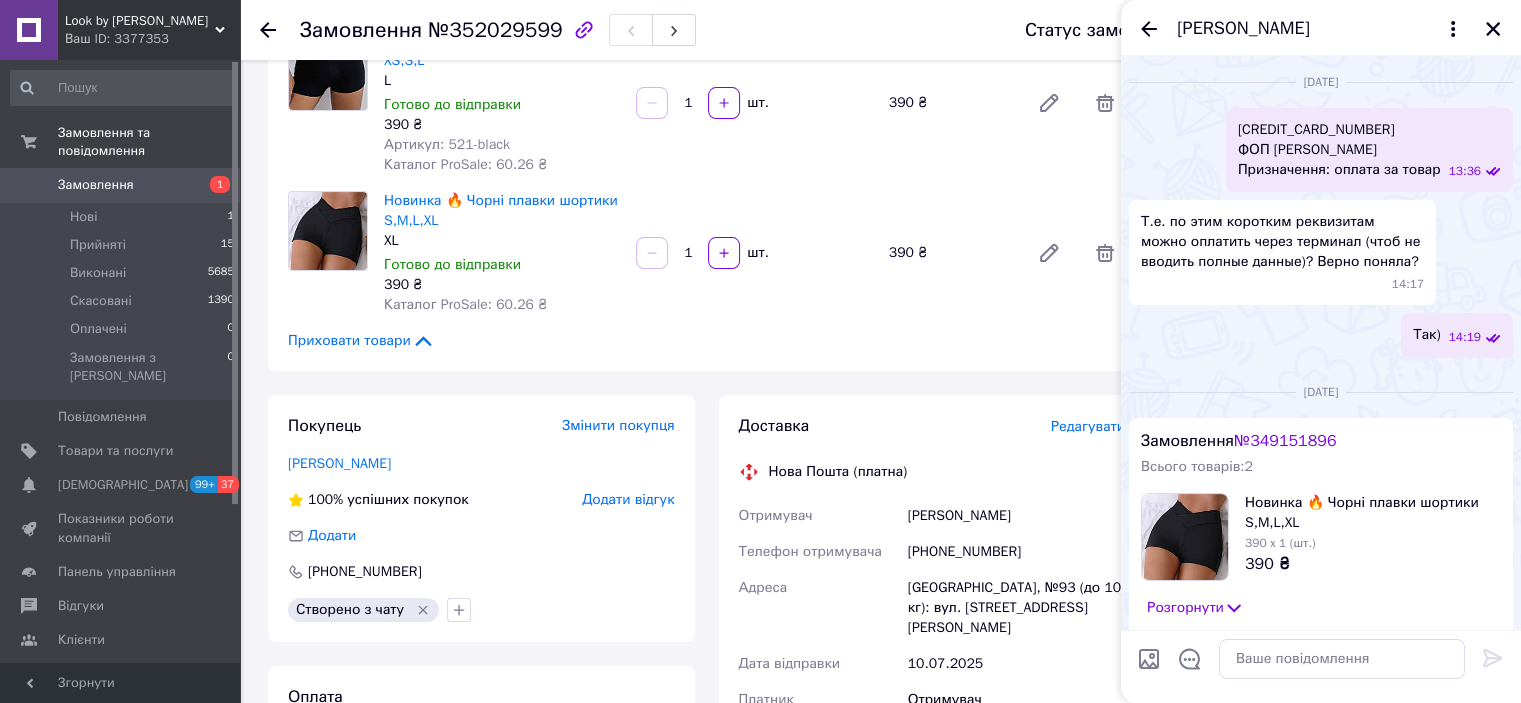 scroll, scrollTop: 3314, scrollLeft: 0, axis: vertical 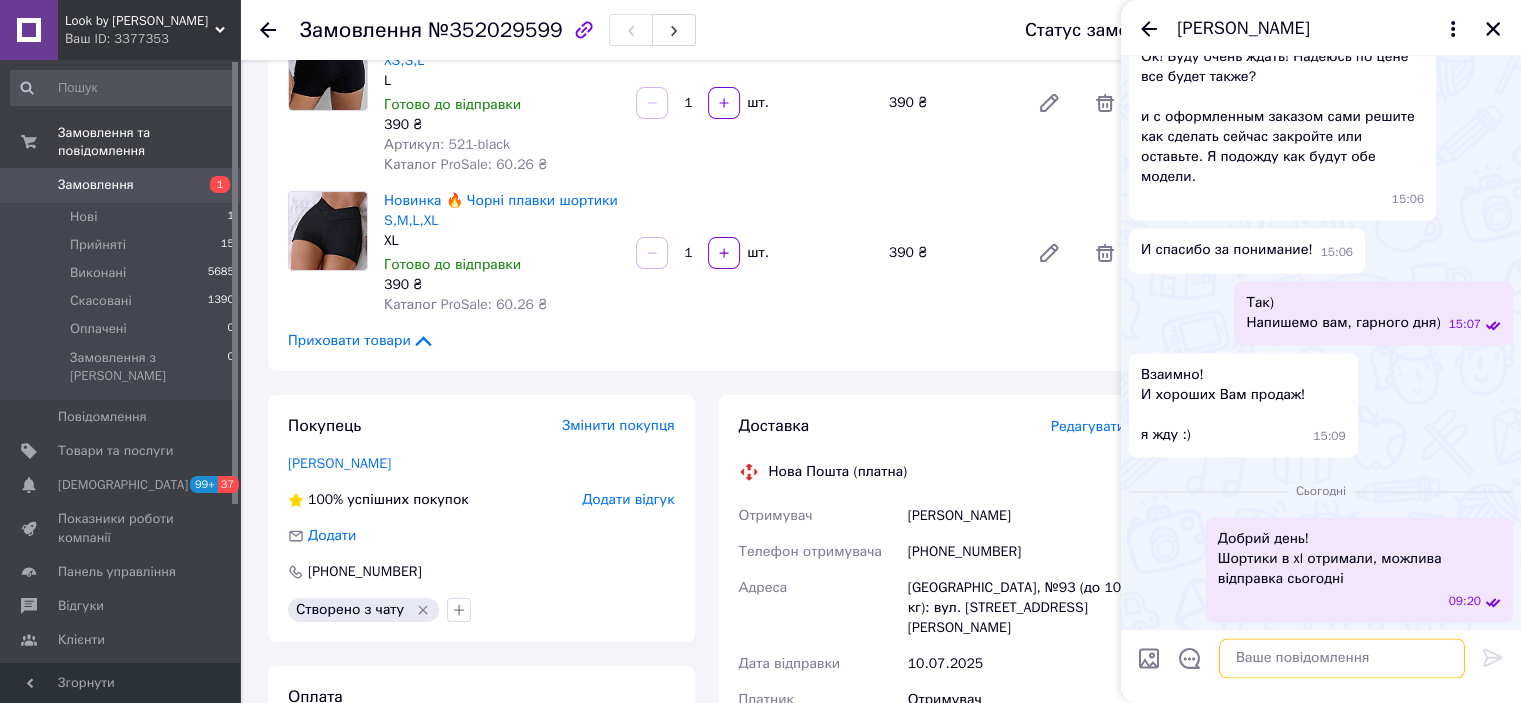 click at bounding box center [1342, 659] 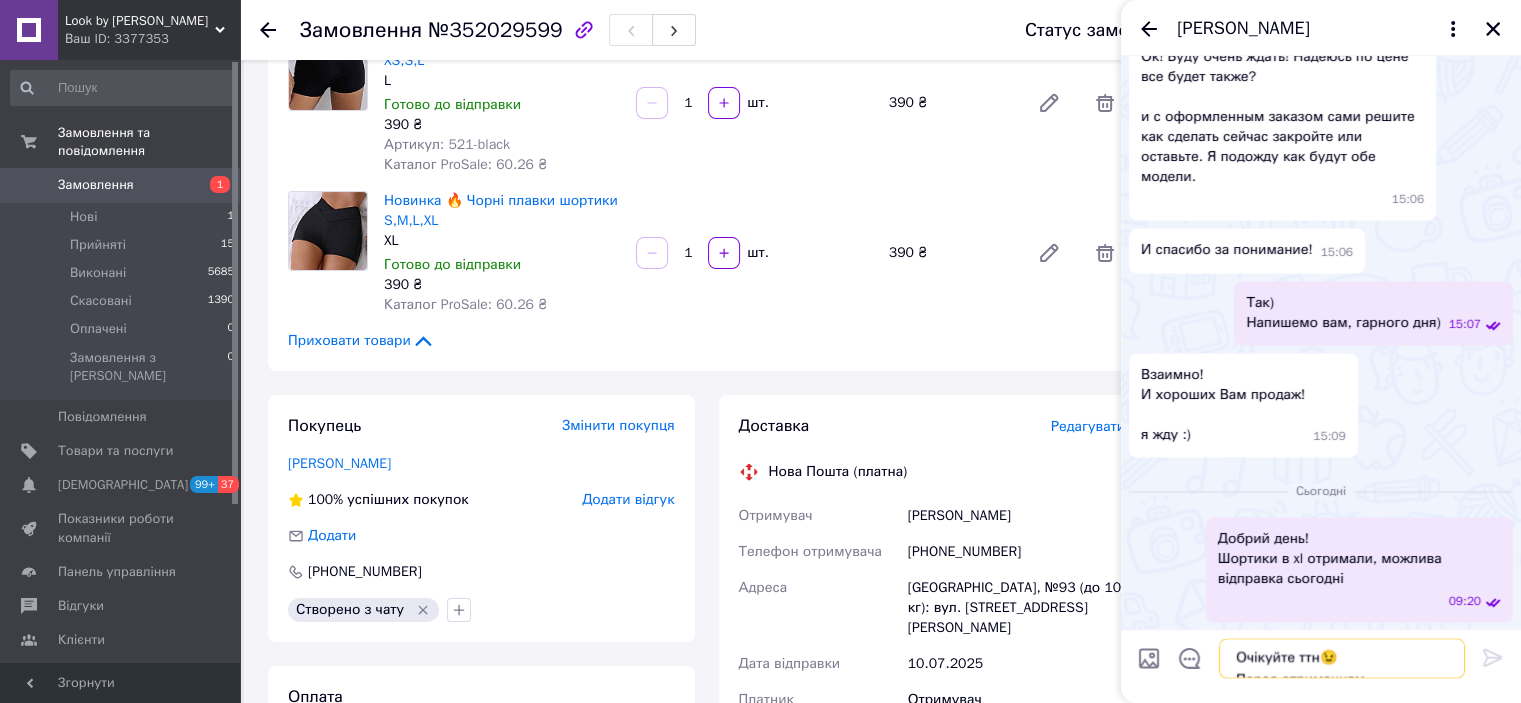 scroll, scrollTop: 108, scrollLeft: 0, axis: vertical 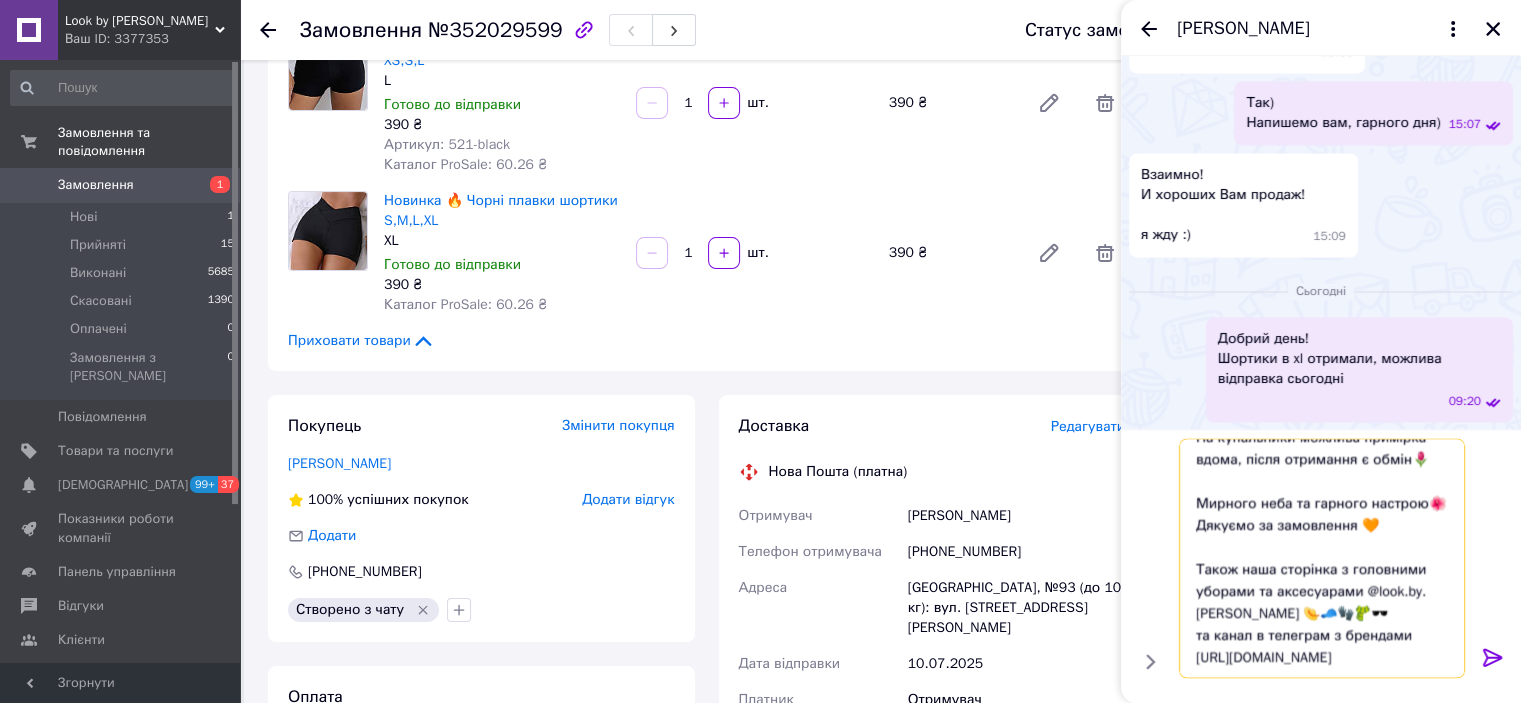 type 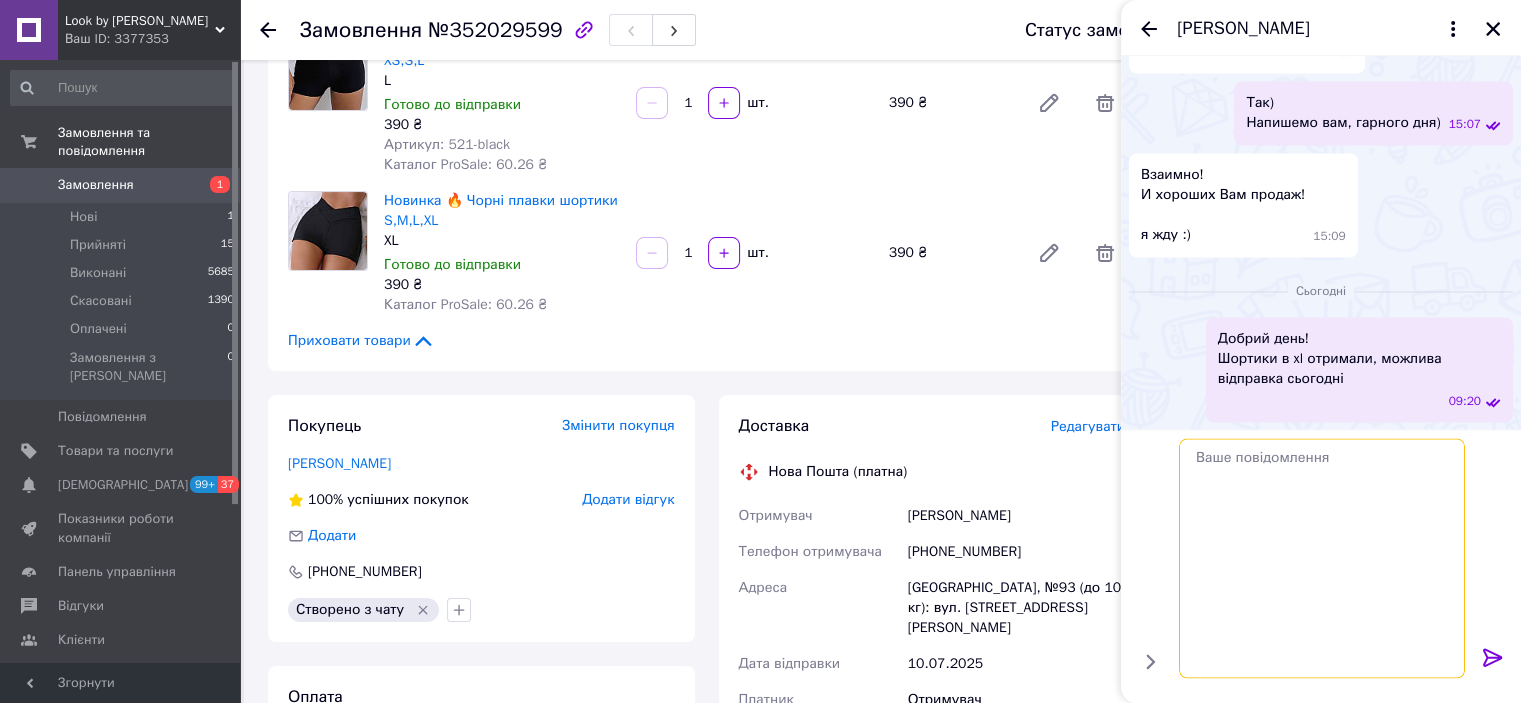 scroll, scrollTop: 0, scrollLeft: 0, axis: both 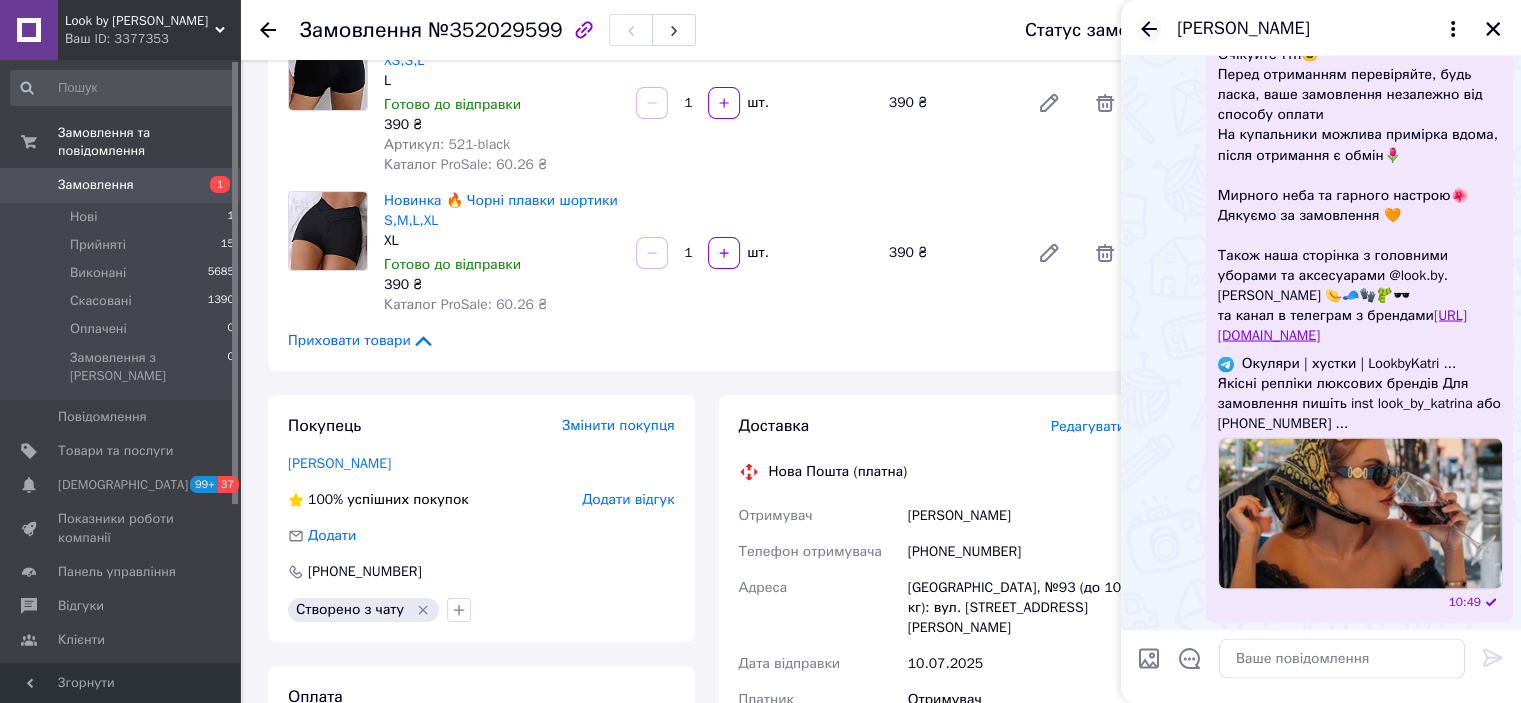 click 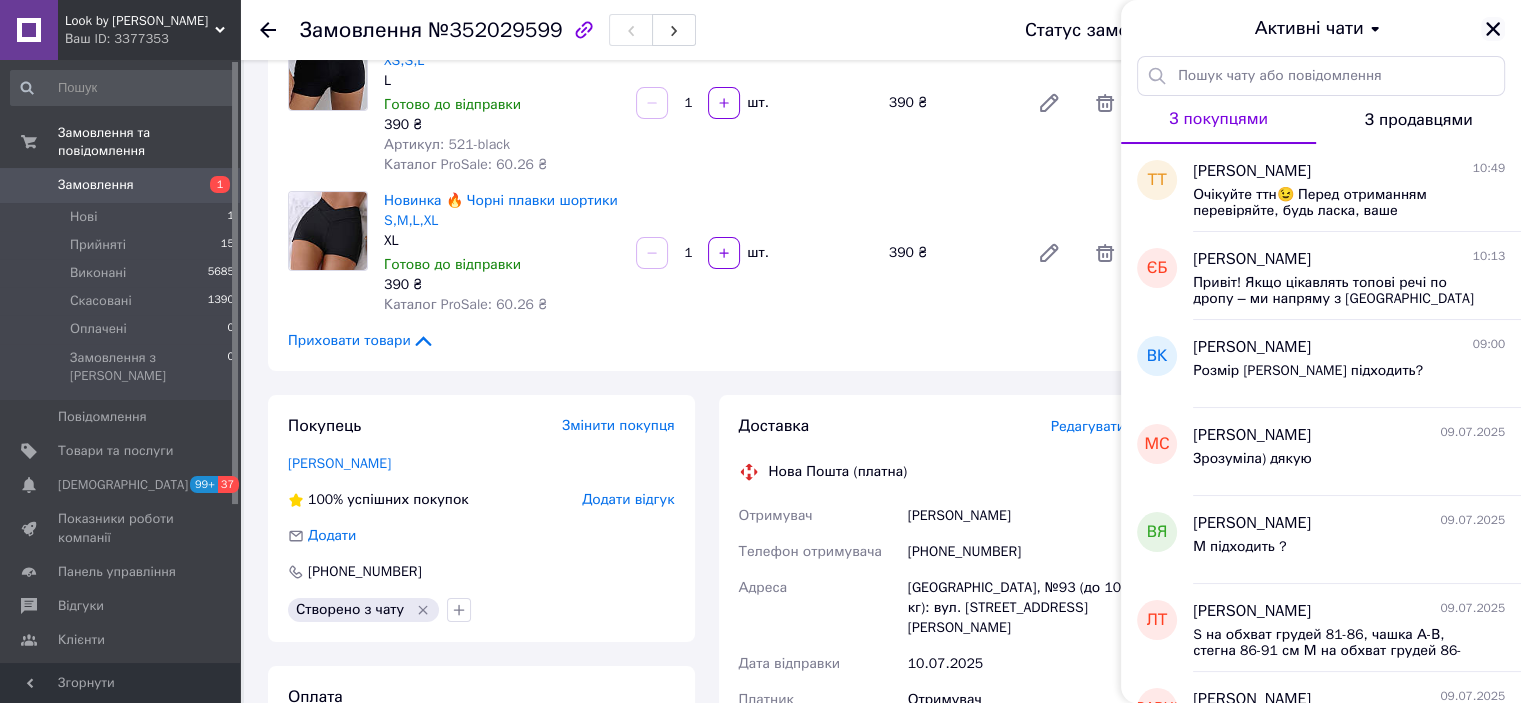 click 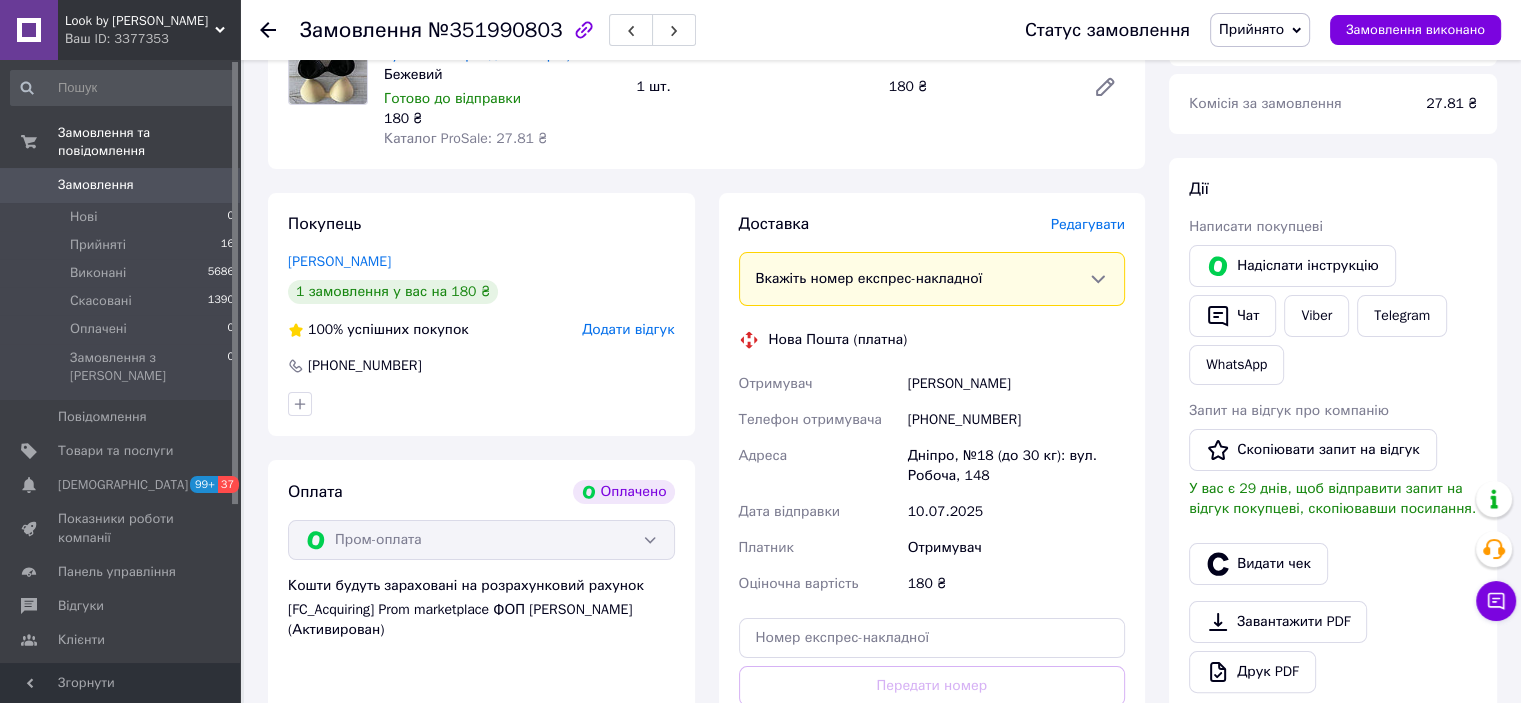 scroll, scrollTop: 300, scrollLeft: 0, axis: vertical 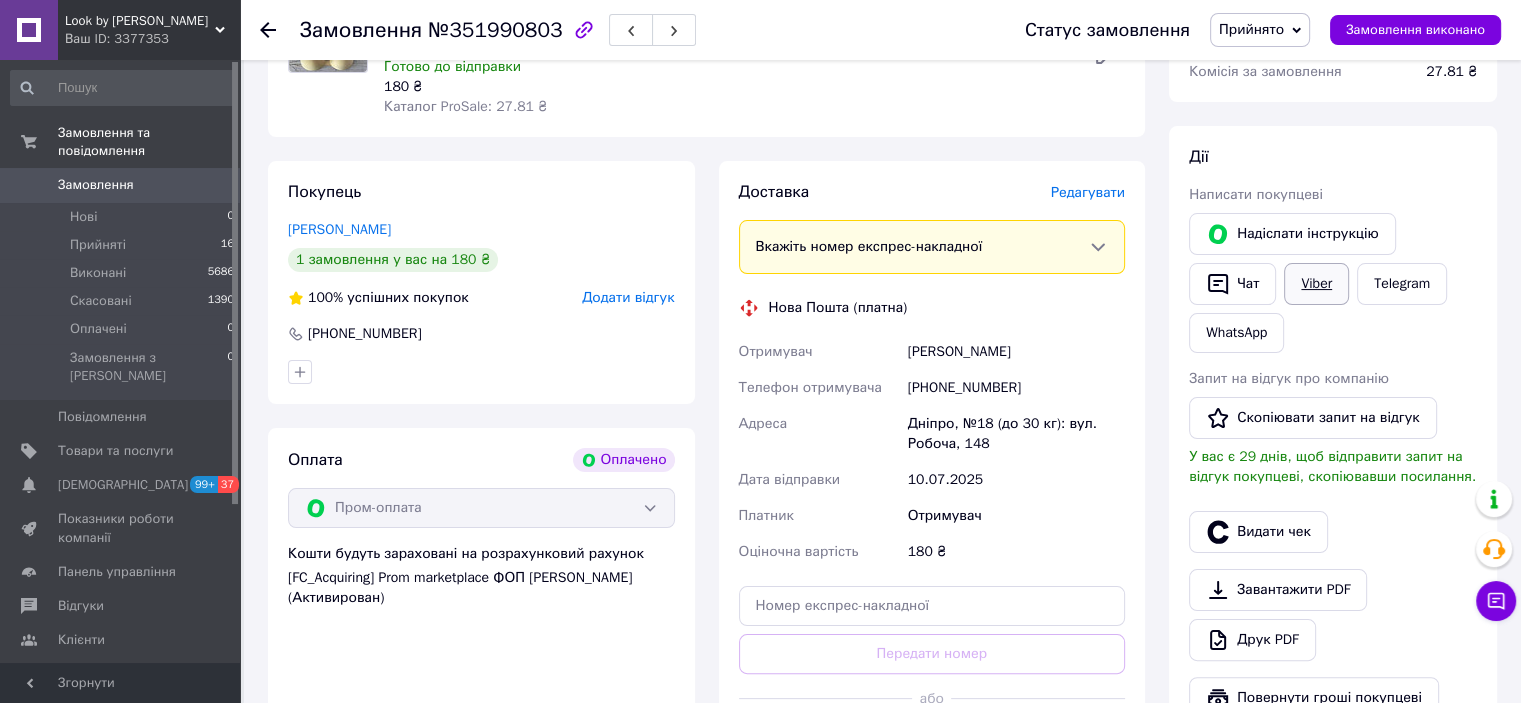 click on "Viber" at bounding box center (1316, 284) 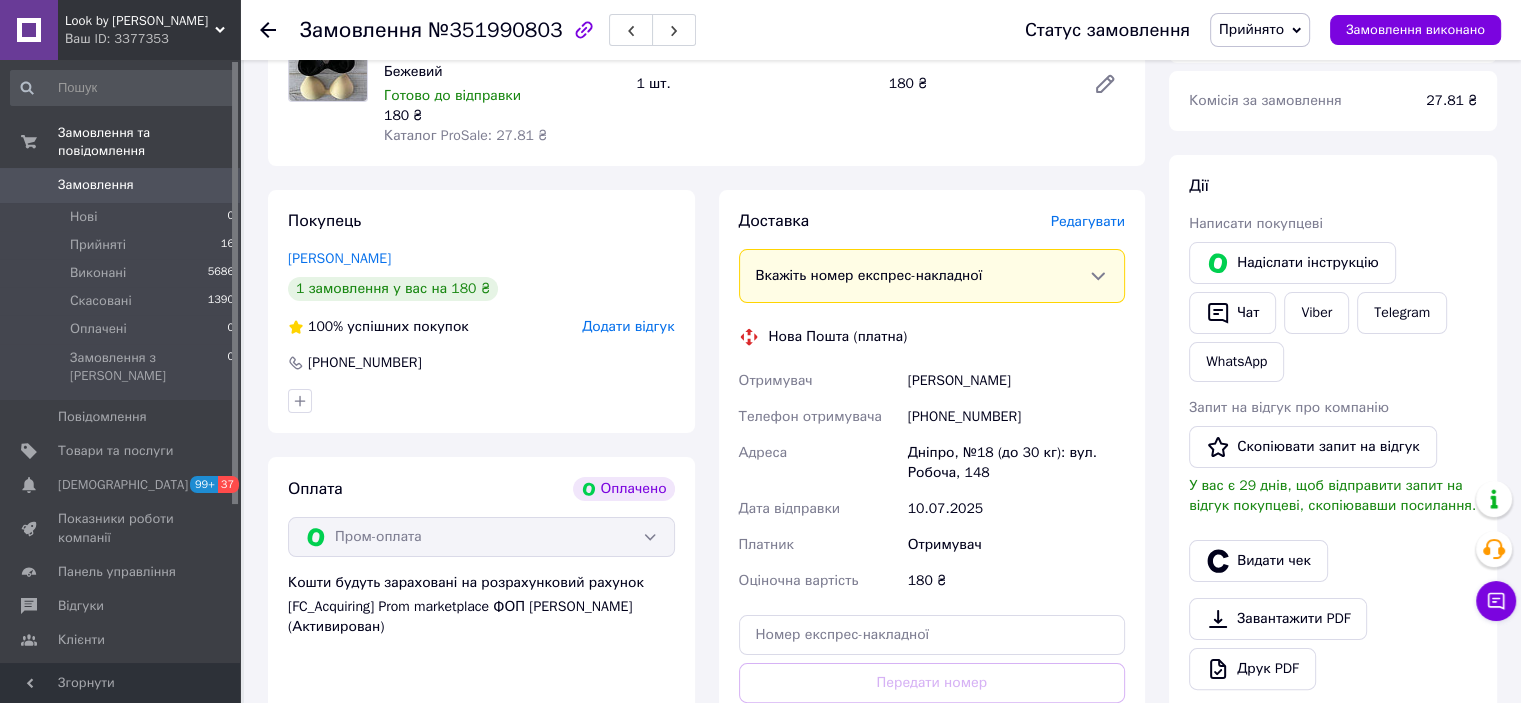 scroll, scrollTop: 400, scrollLeft: 0, axis: vertical 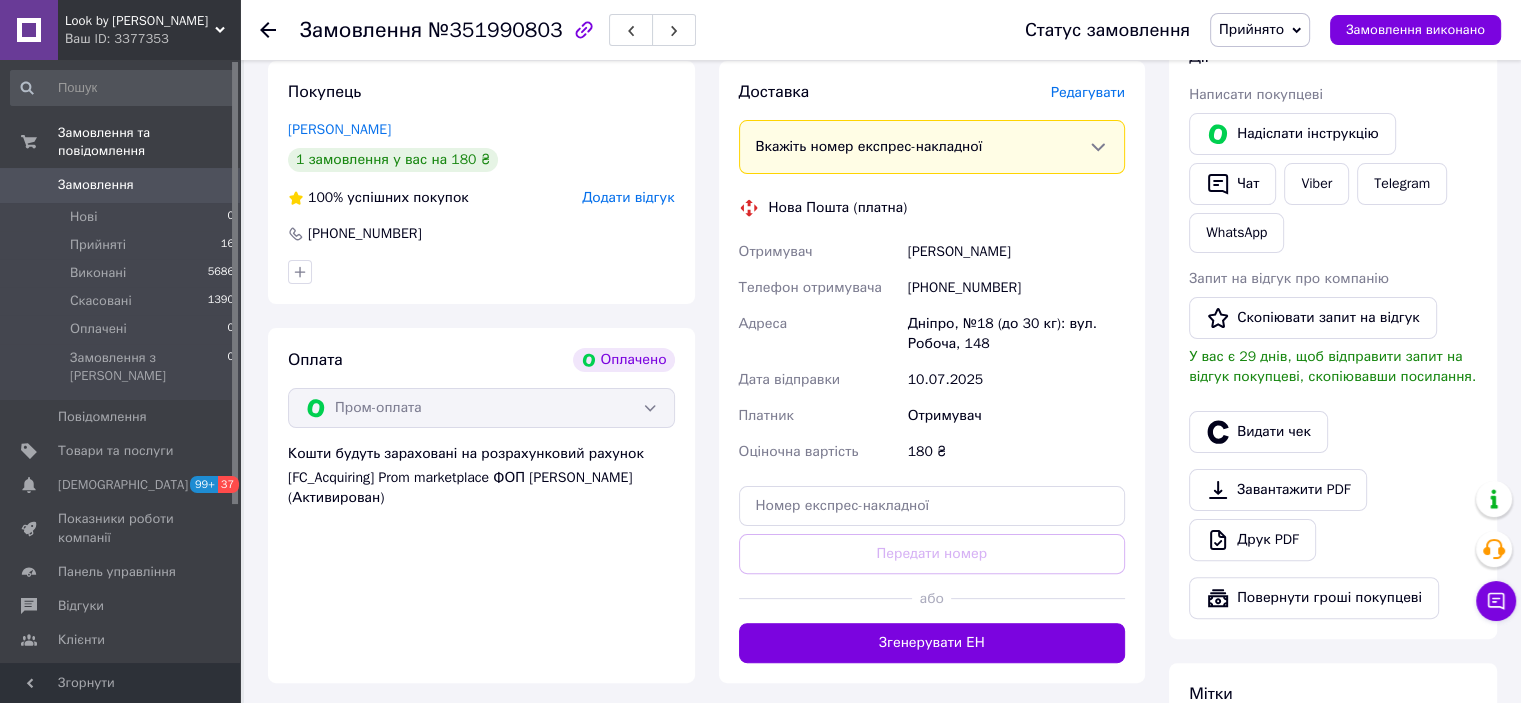 drag, startPoint x: 1036, startPoint y: 258, endPoint x: 907, endPoint y: 248, distance: 129.38702 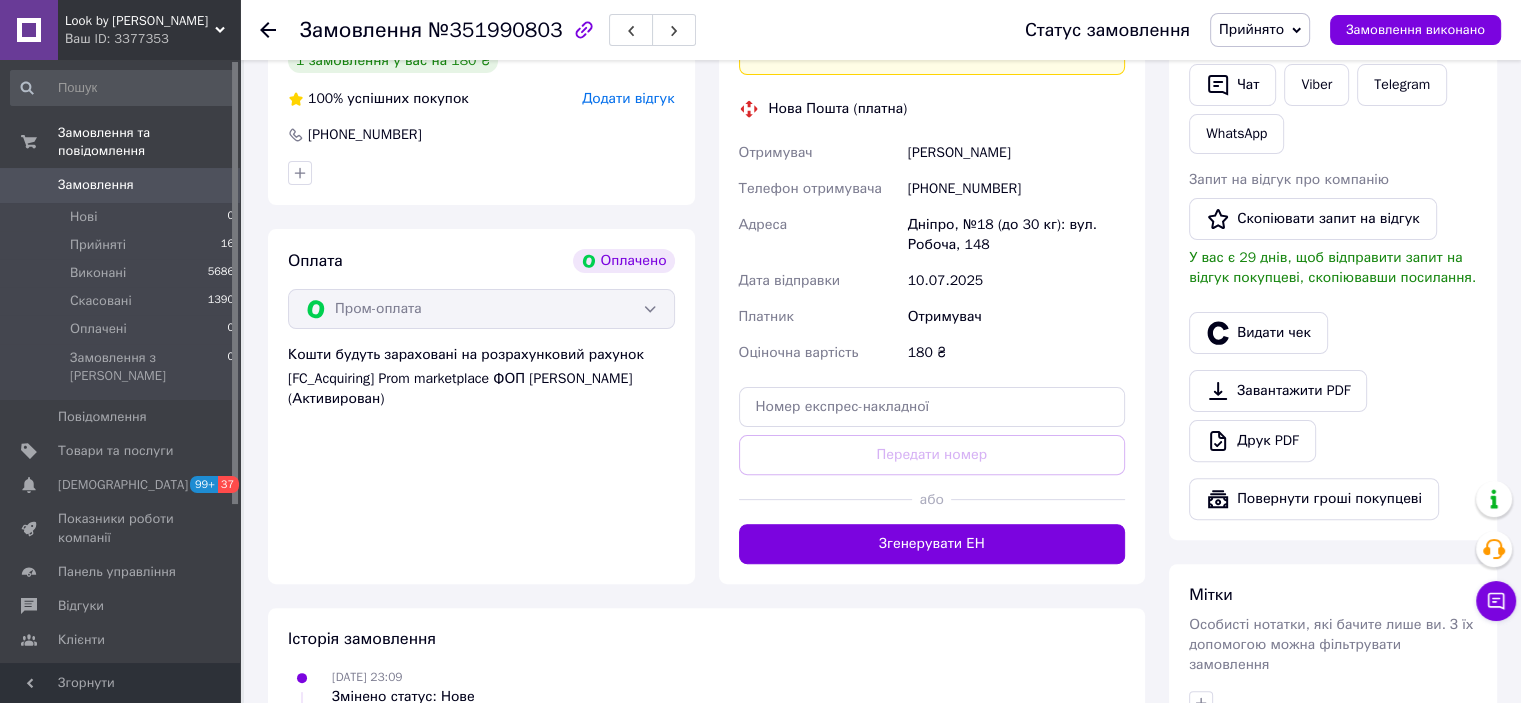 scroll, scrollTop: 600, scrollLeft: 0, axis: vertical 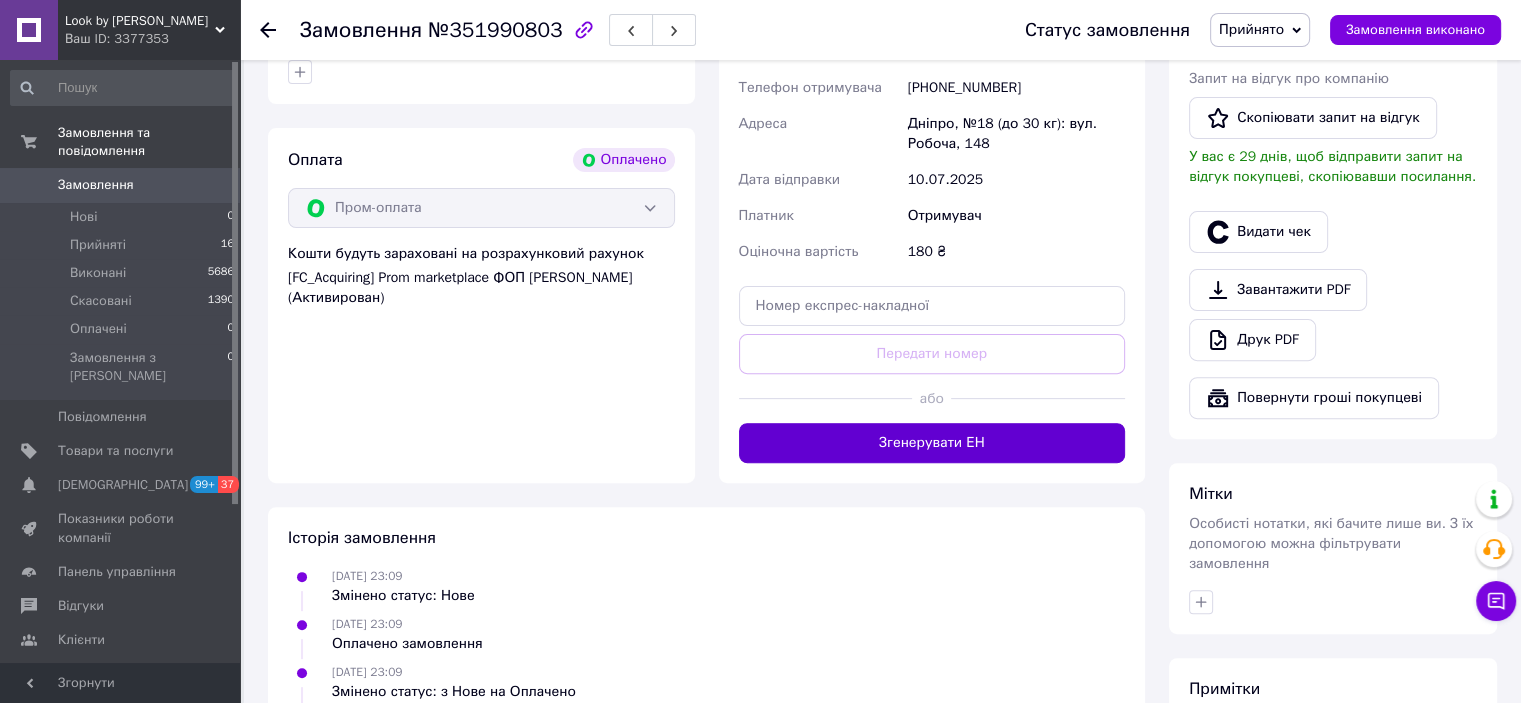 click on "Згенерувати ЕН" at bounding box center (932, 443) 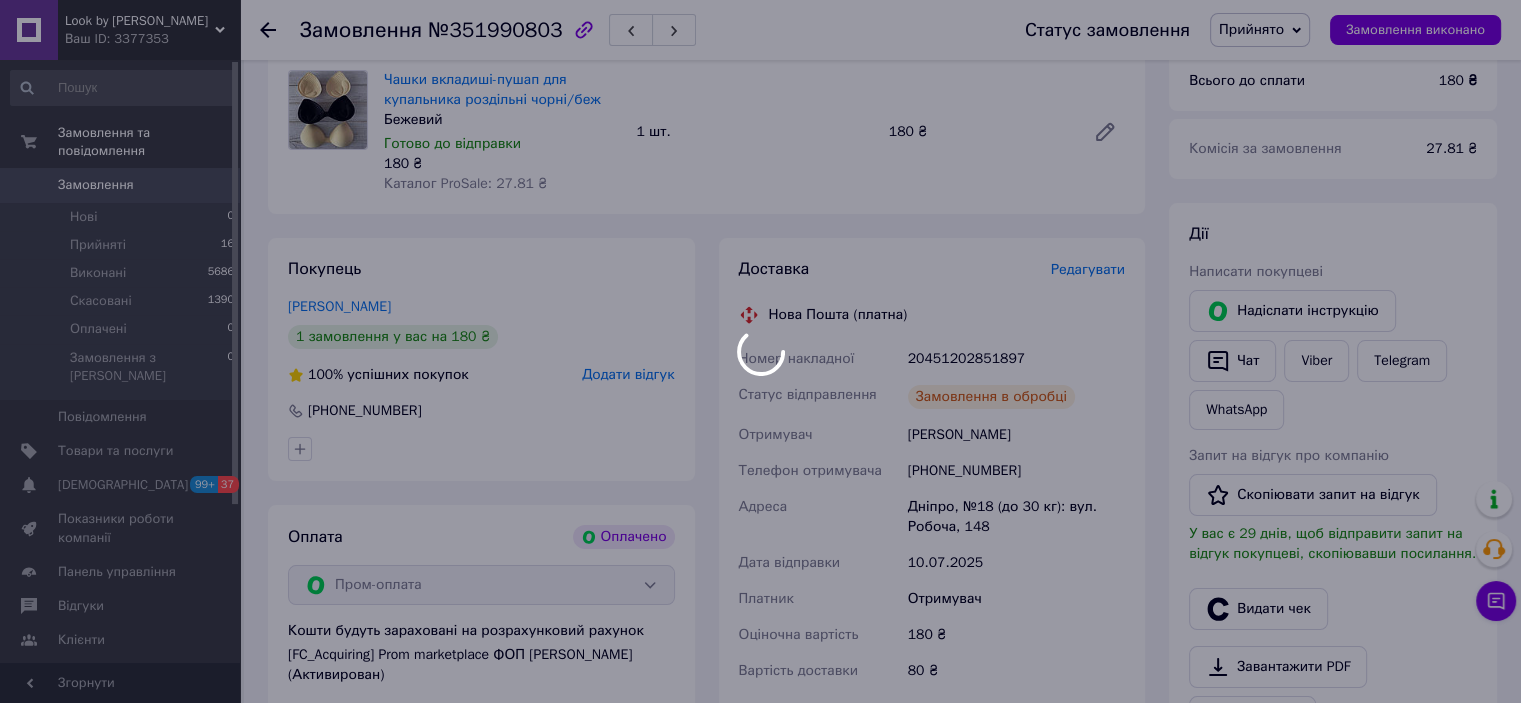 scroll, scrollTop: 100, scrollLeft: 0, axis: vertical 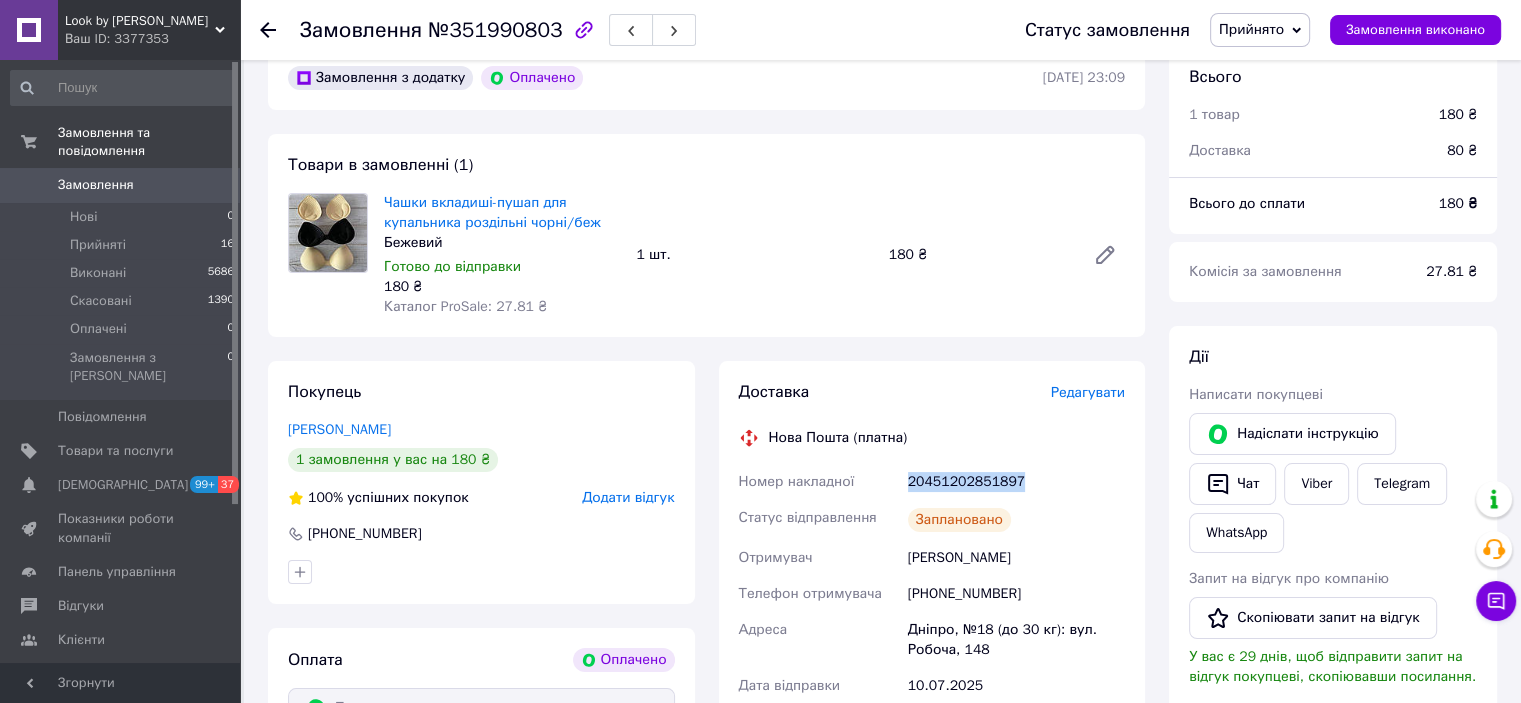 drag, startPoint x: 1032, startPoint y: 467, endPoint x: 906, endPoint y: 483, distance: 127.01181 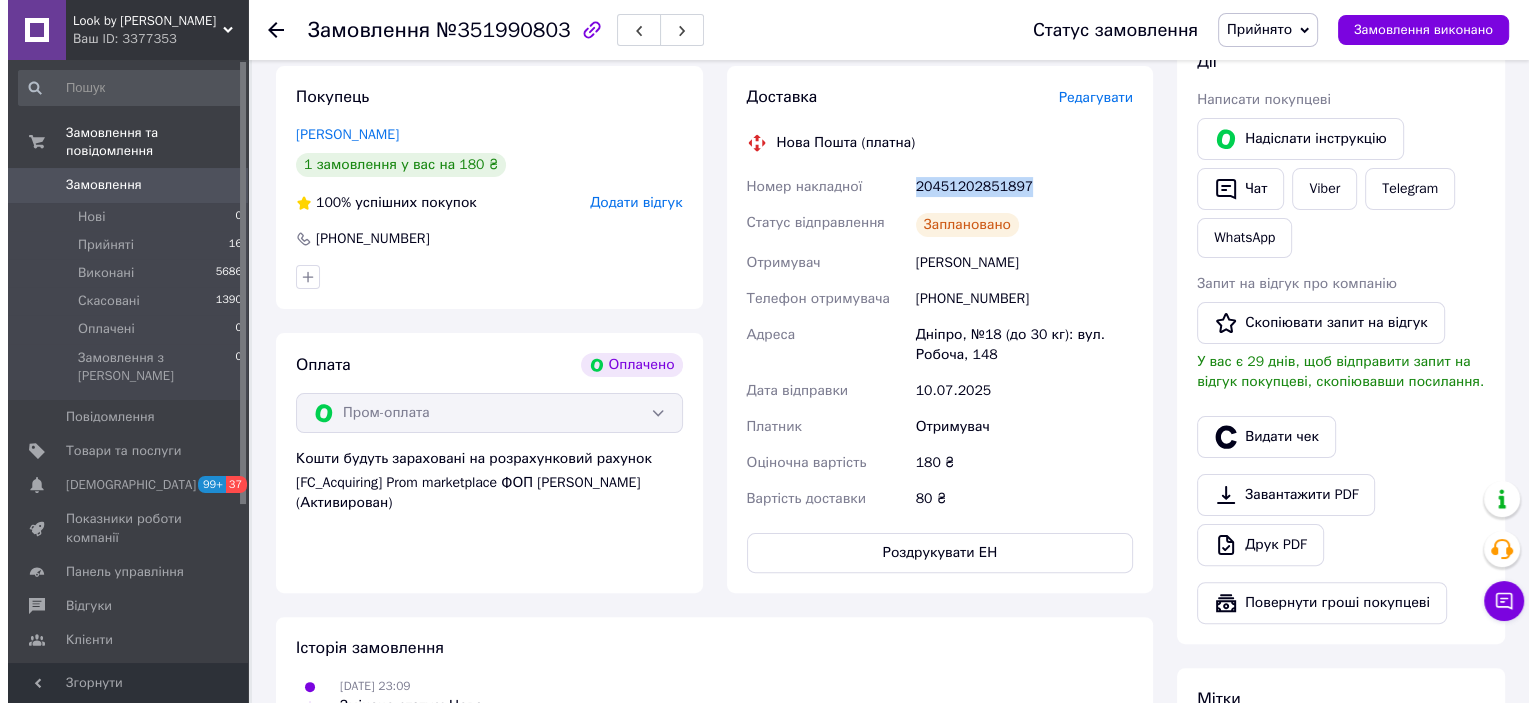 scroll, scrollTop: 400, scrollLeft: 0, axis: vertical 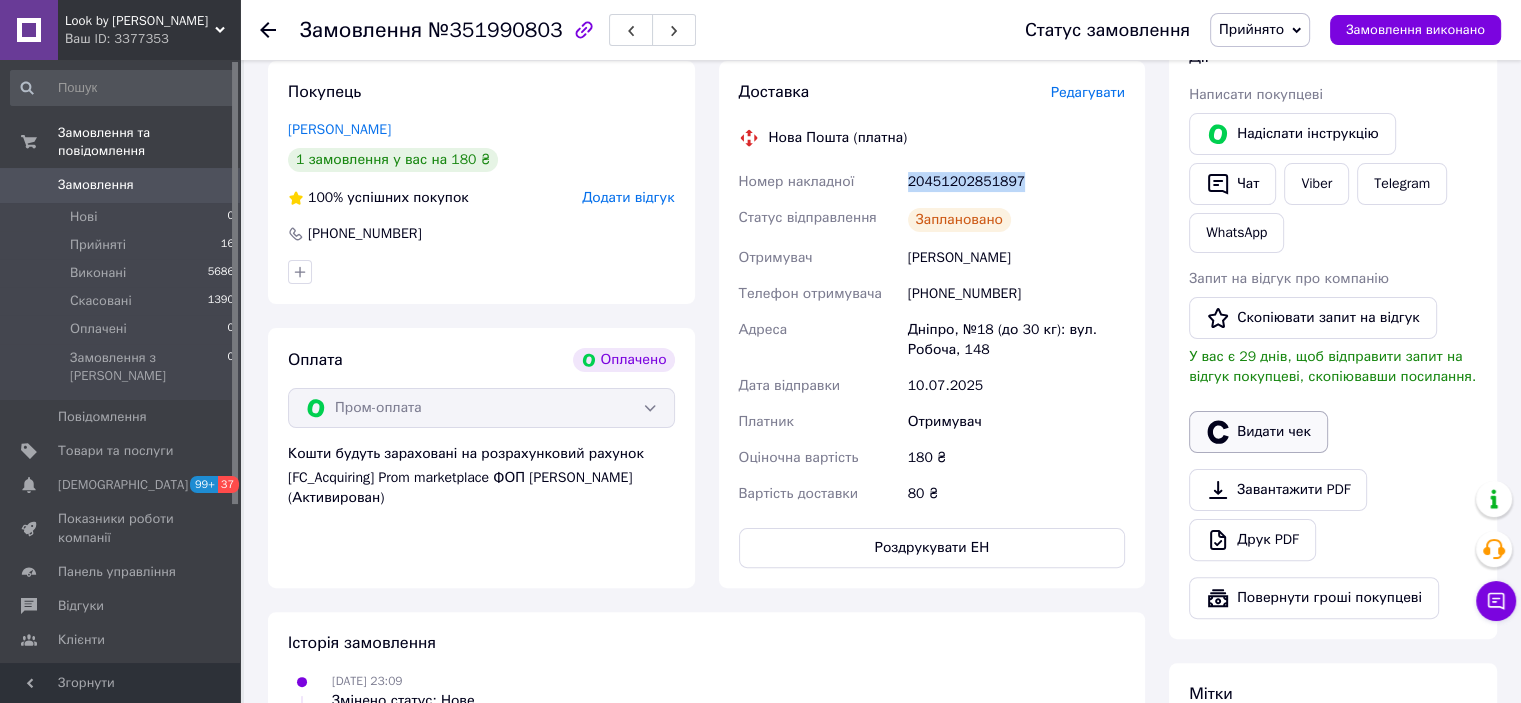 click on "Видати чек" at bounding box center (1258, 432) 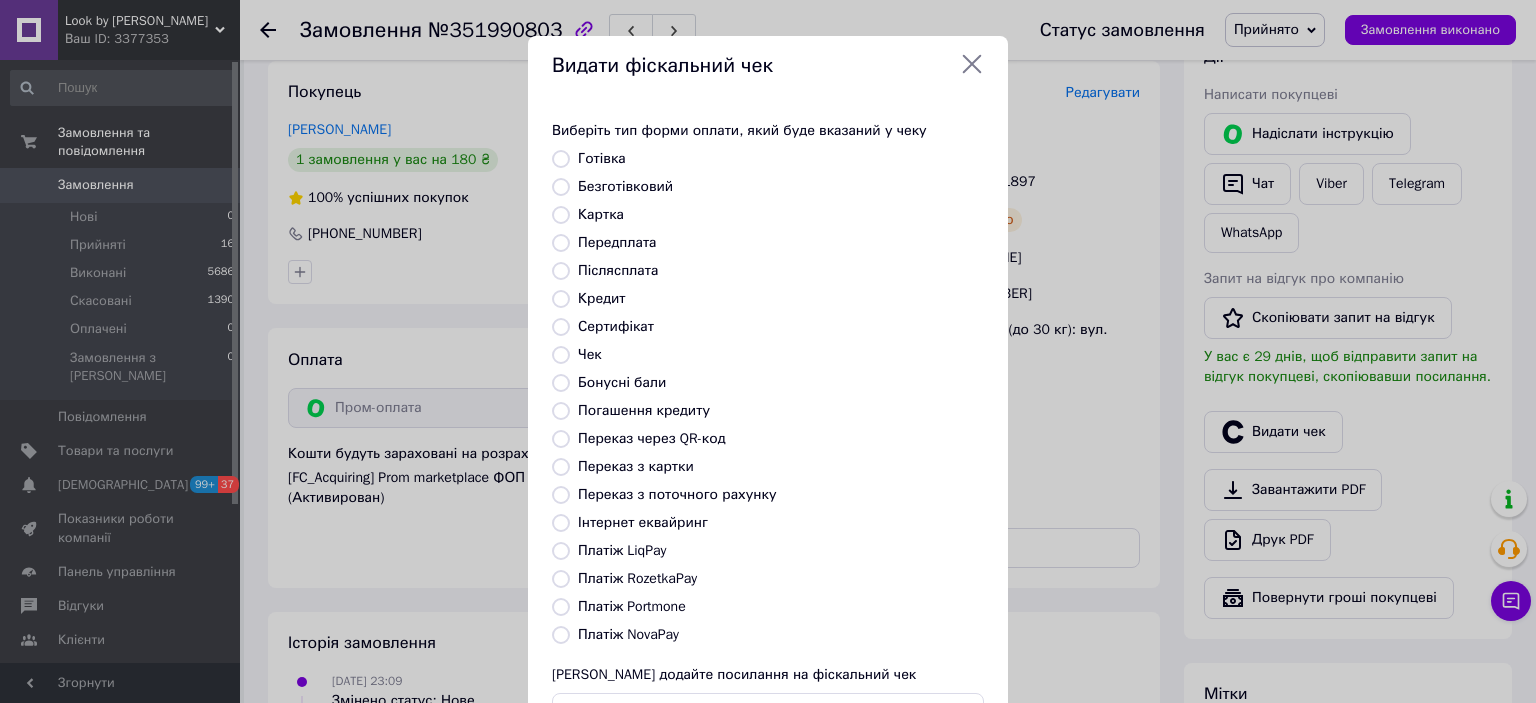 click on "Інтернет еквайринг" at bounding box center [643, 522] 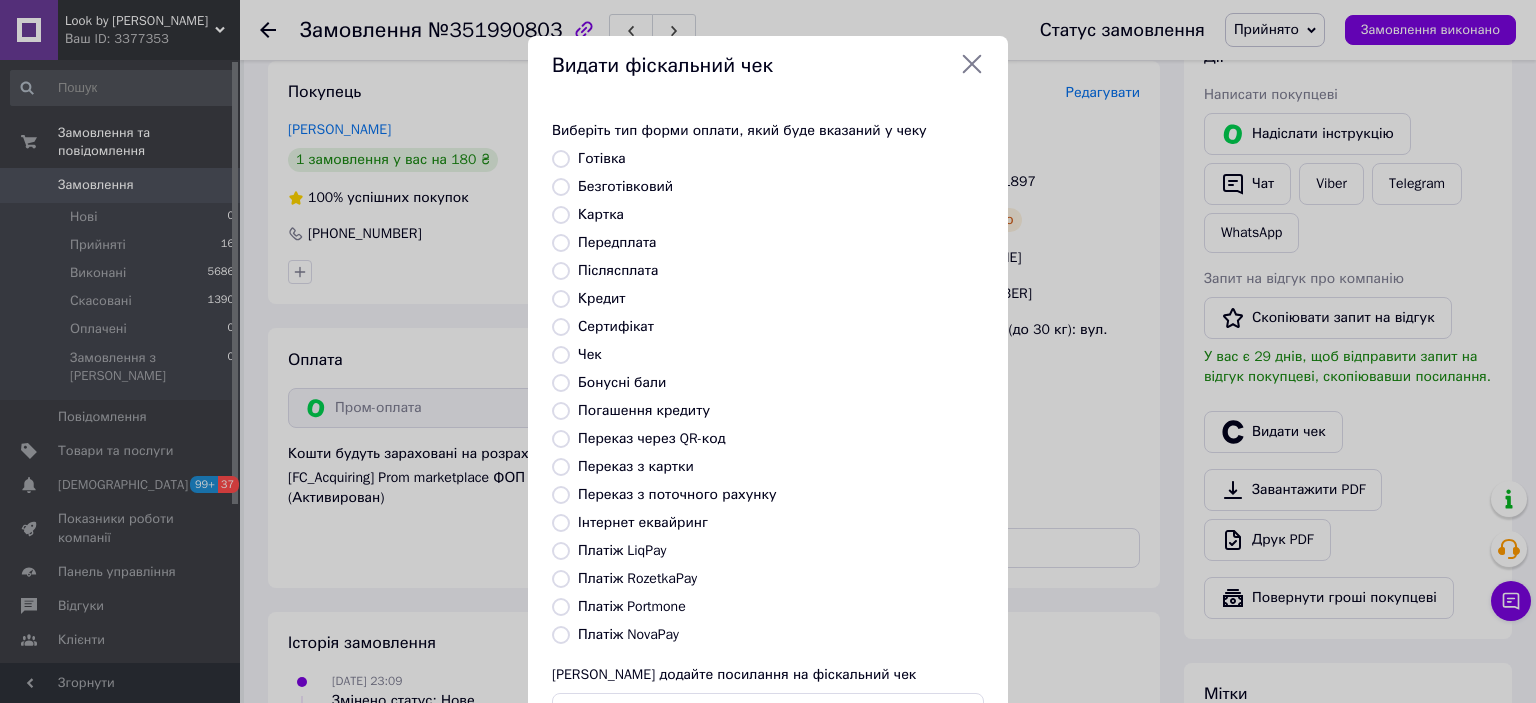 radio on "true" 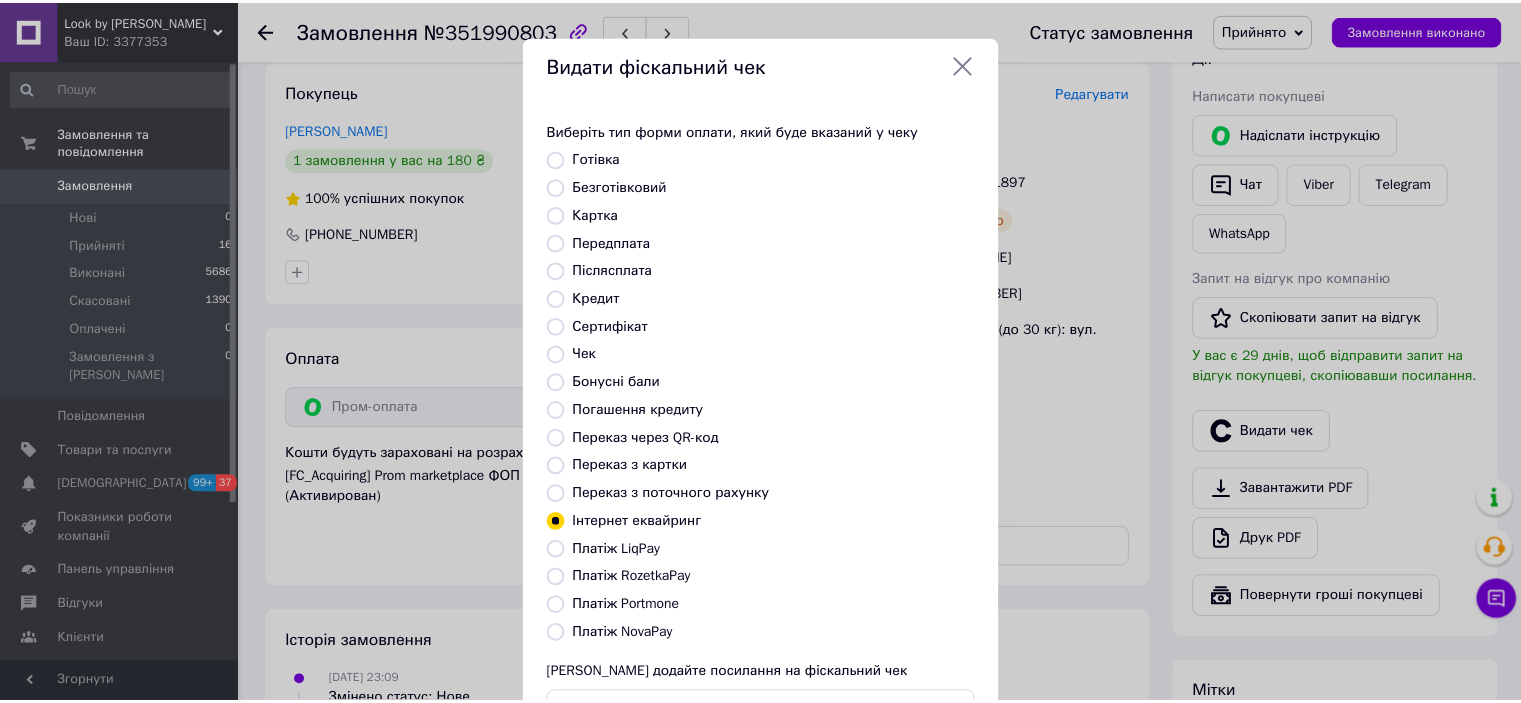 scroll, scrollTop: 155, scrollLeft: 0, axis: vertical 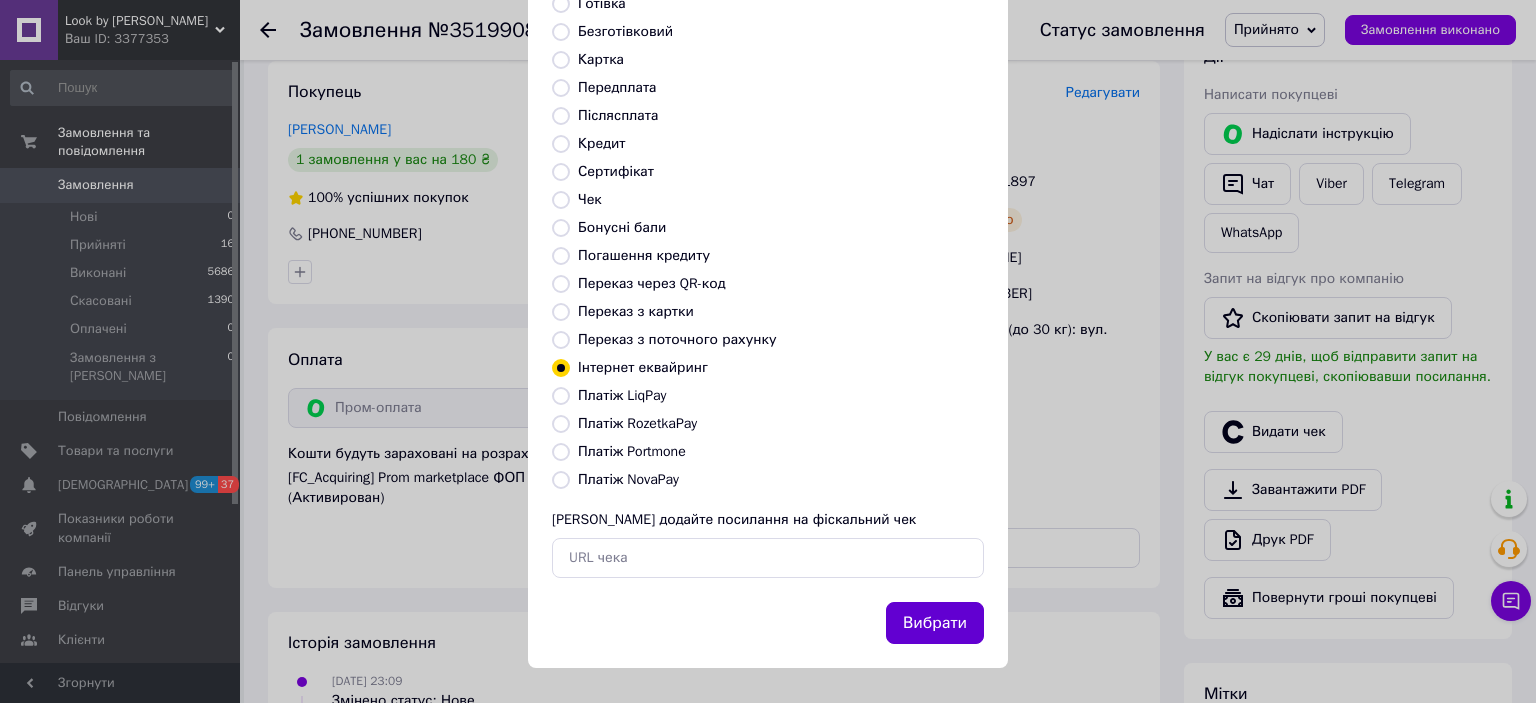 click on "Вибрати" at bounding box center (935, 623) 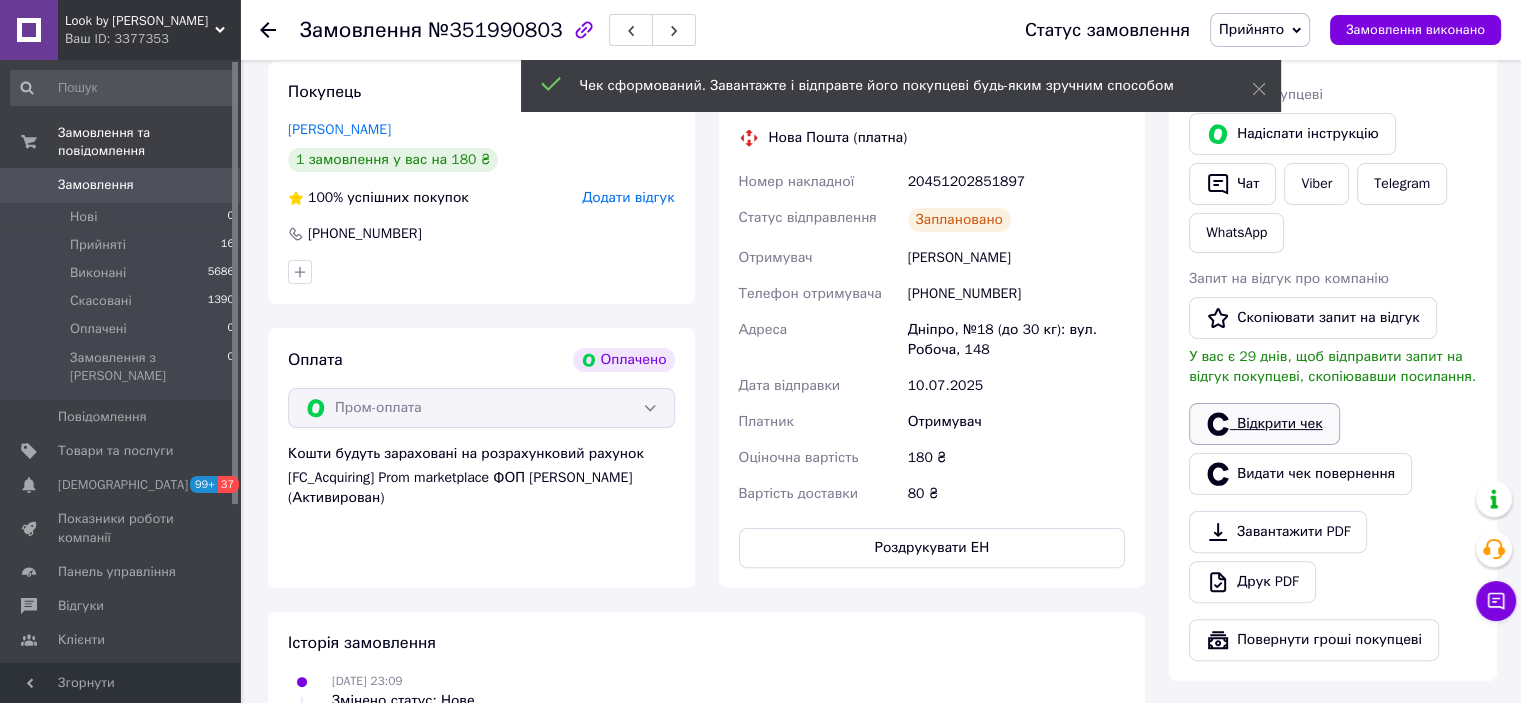click on "Відкрити чек" at bounding box center (1264, 424) 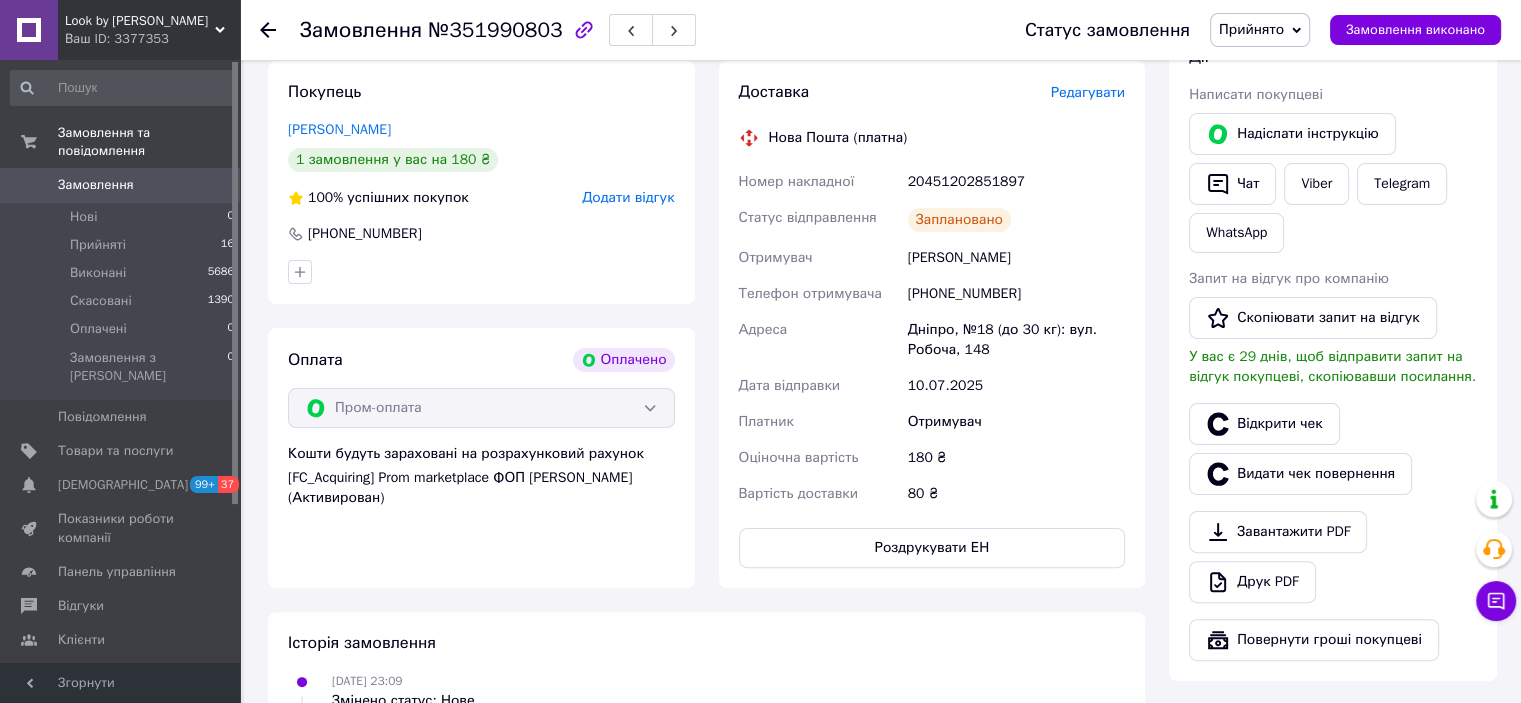 click on "Прийнято" at bounding box center (1251, 29) 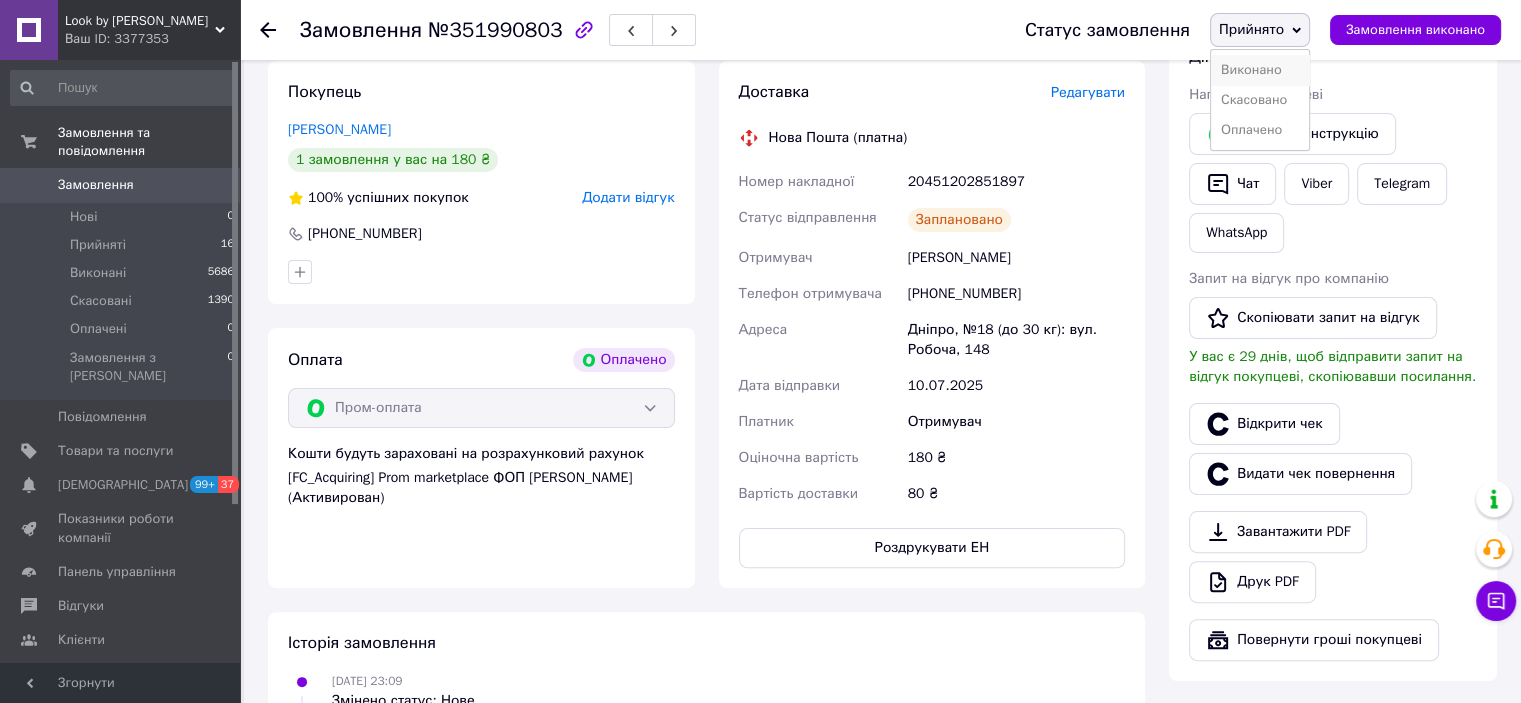 click on "Виконано" at bounding box center [1260, 70] 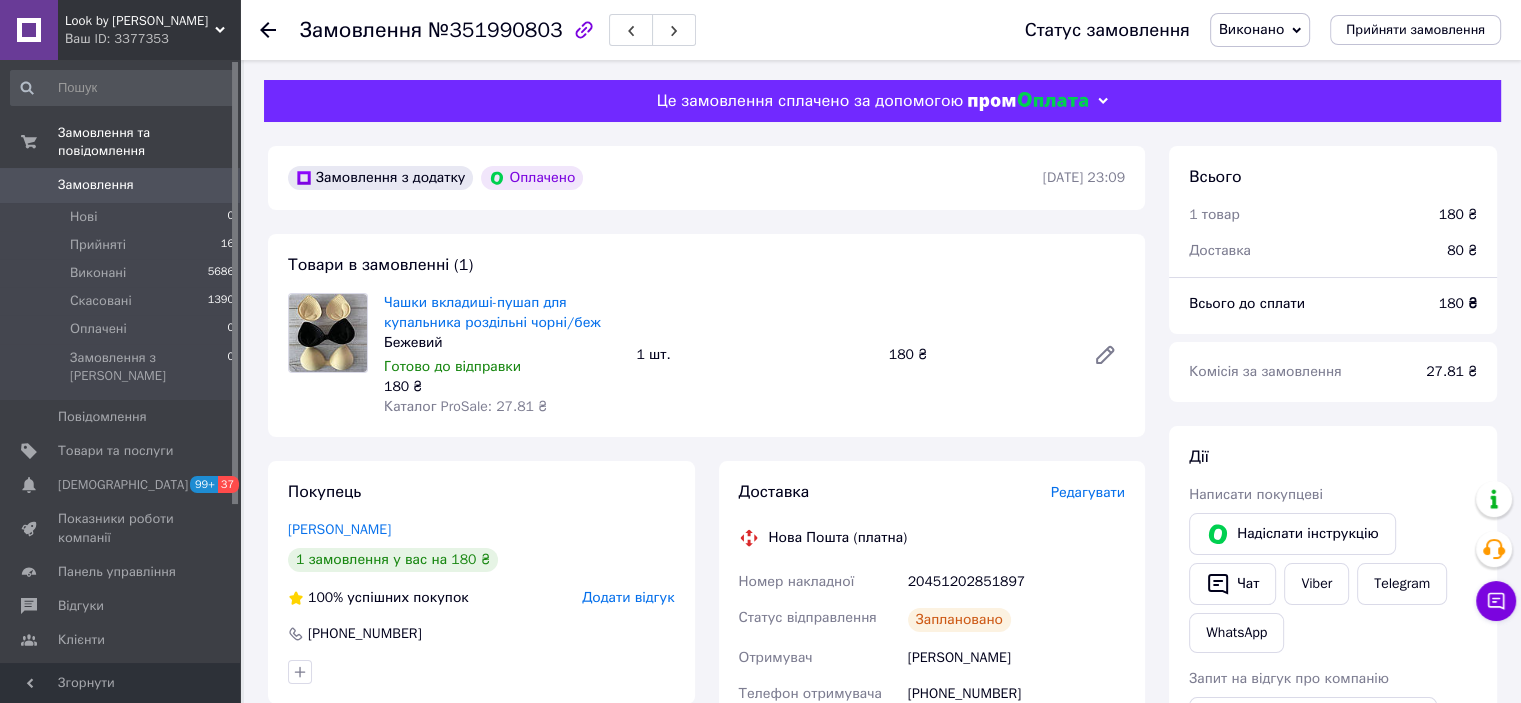 scroll, scrollTop: 0, scrollLeft: 0, axis: both 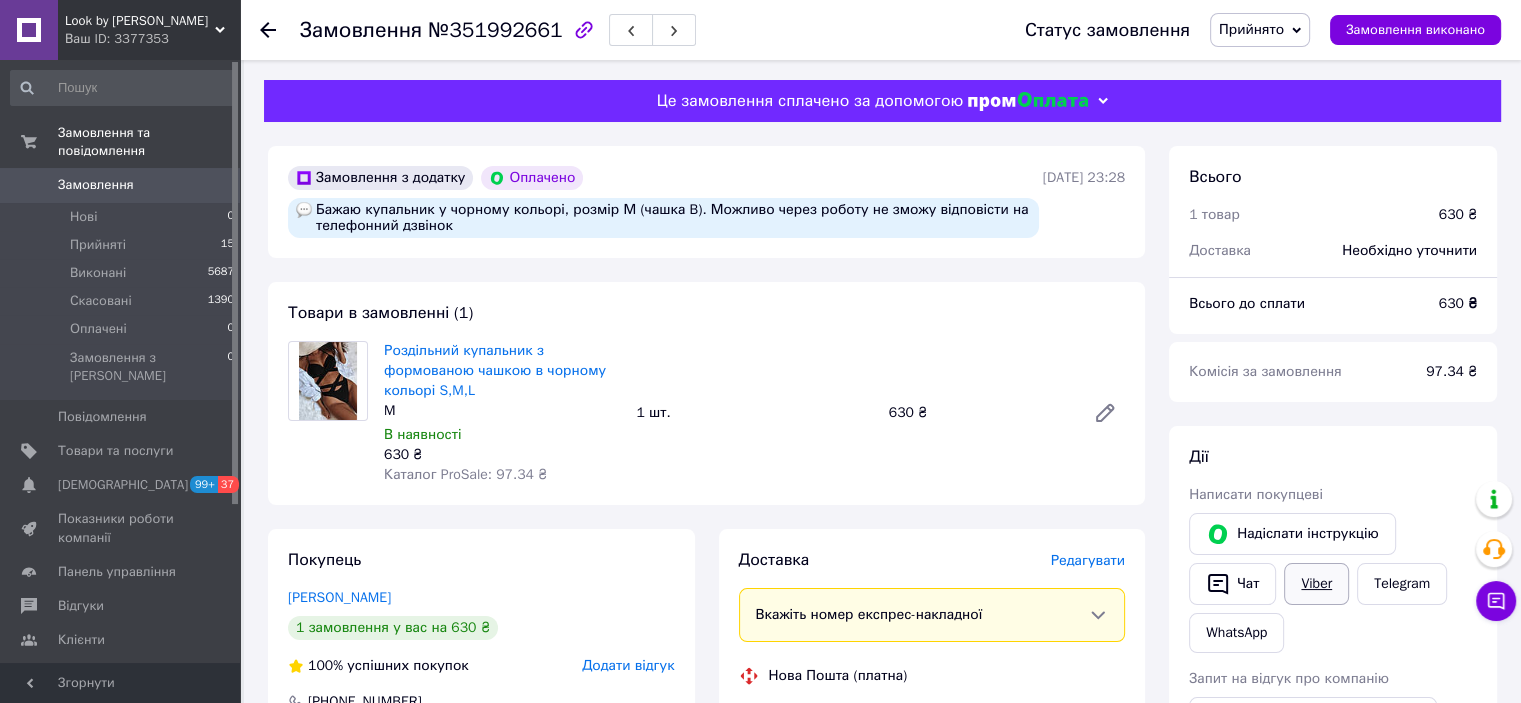 click on "Viber" at bounding box center (1316, 584) 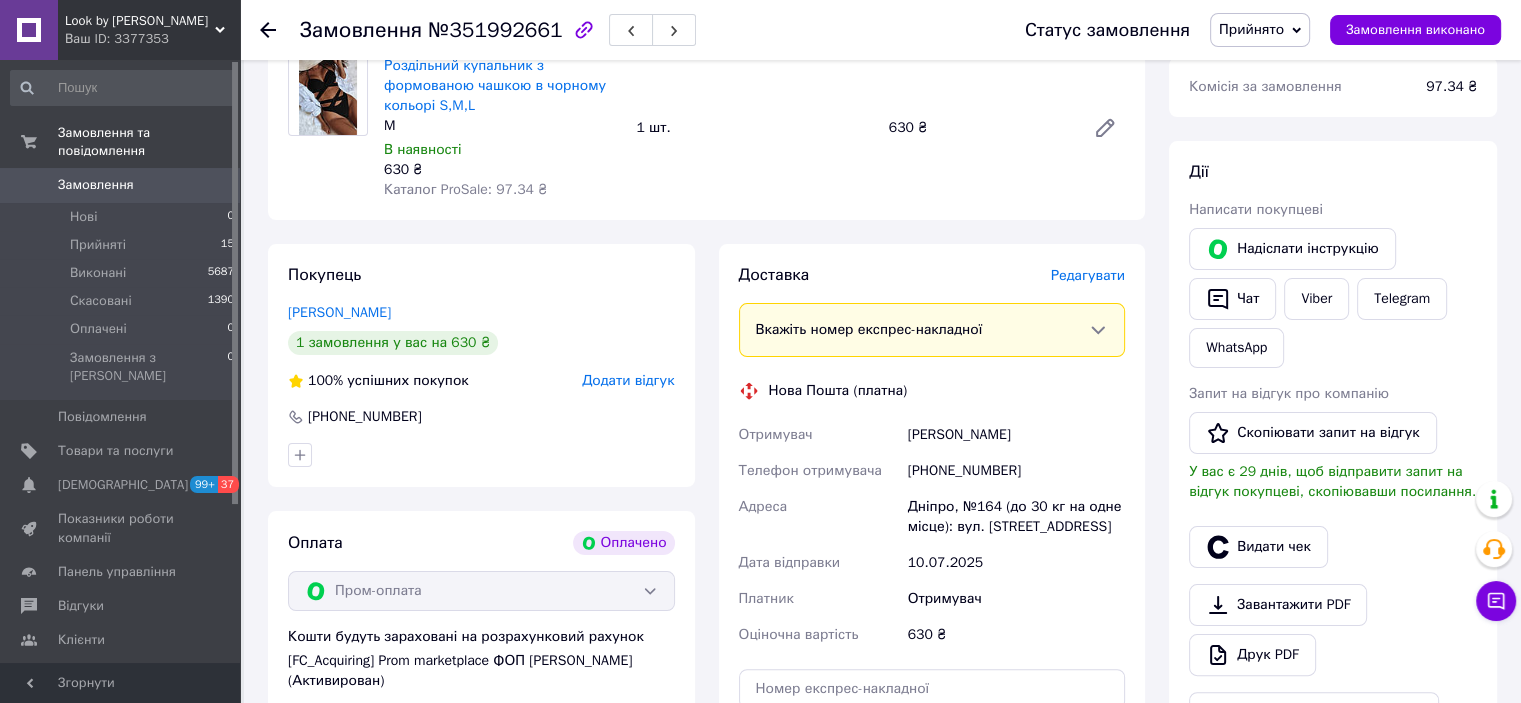 scroll, scrollTop: 400, scrollLeft: 0, axis: vertical 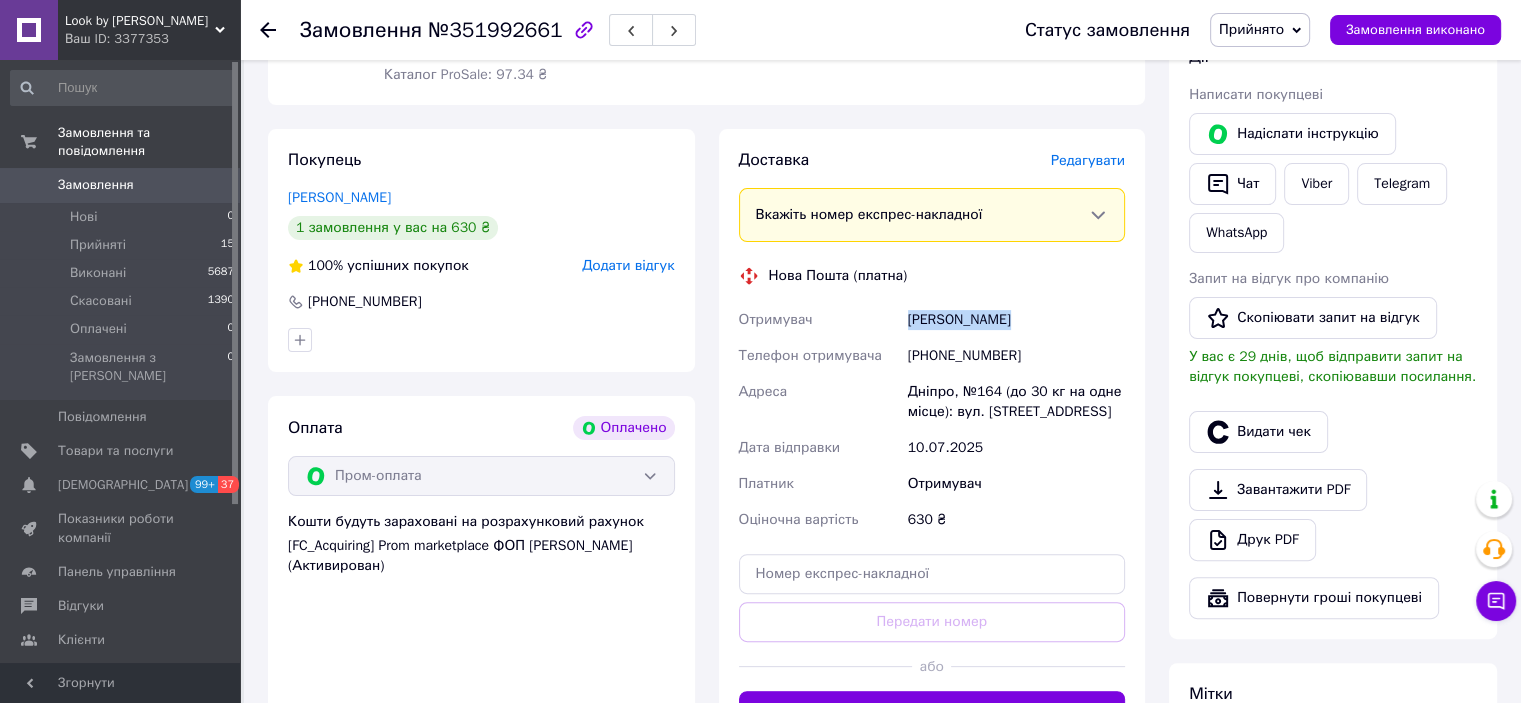 drag, startPoint x: 1014, startPoint y: 327, endPoint x: 908, endPoint y: 332, distance: 106.11786 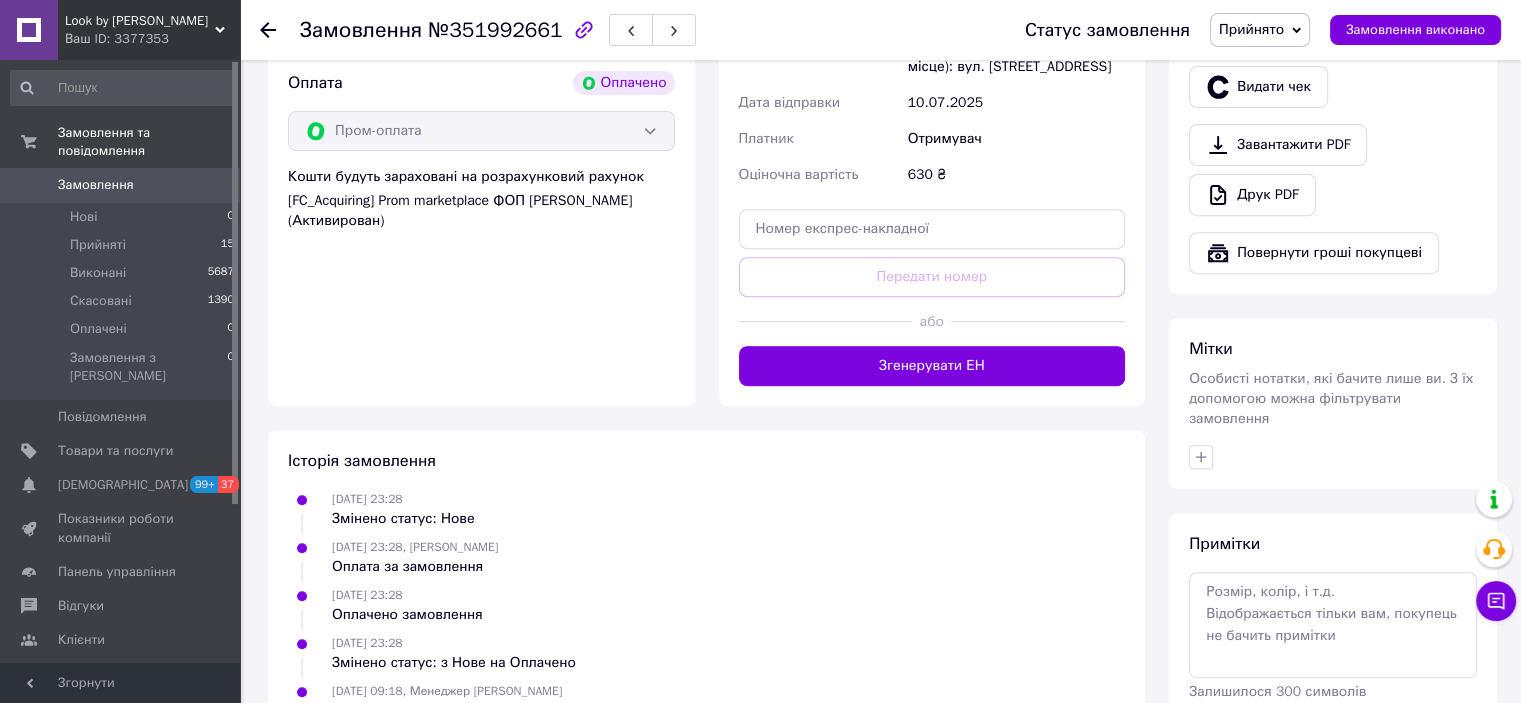scroll, scrollTop: 800, scrollLeft: 0, axis: vertical 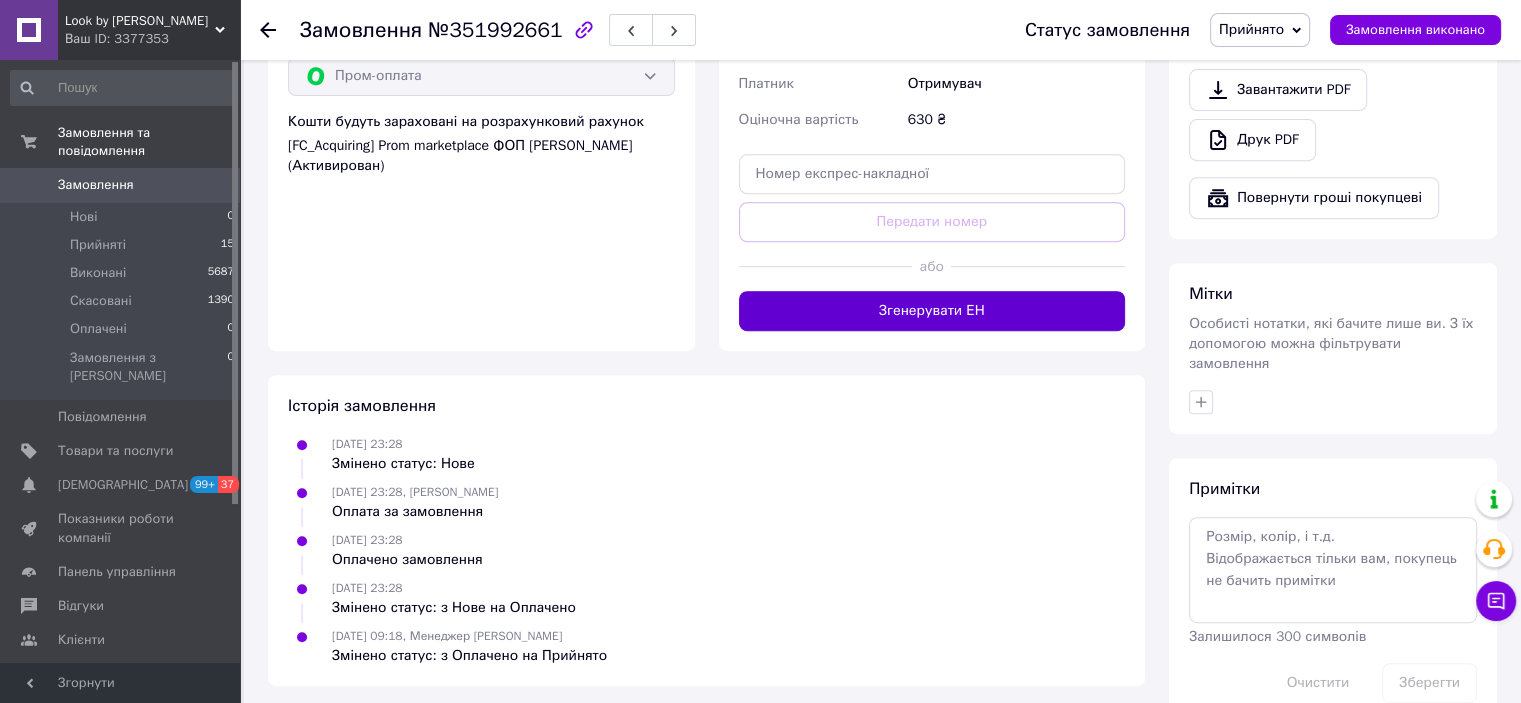 click on "Згенерувати ЕН" at bounding box center (932, 311) 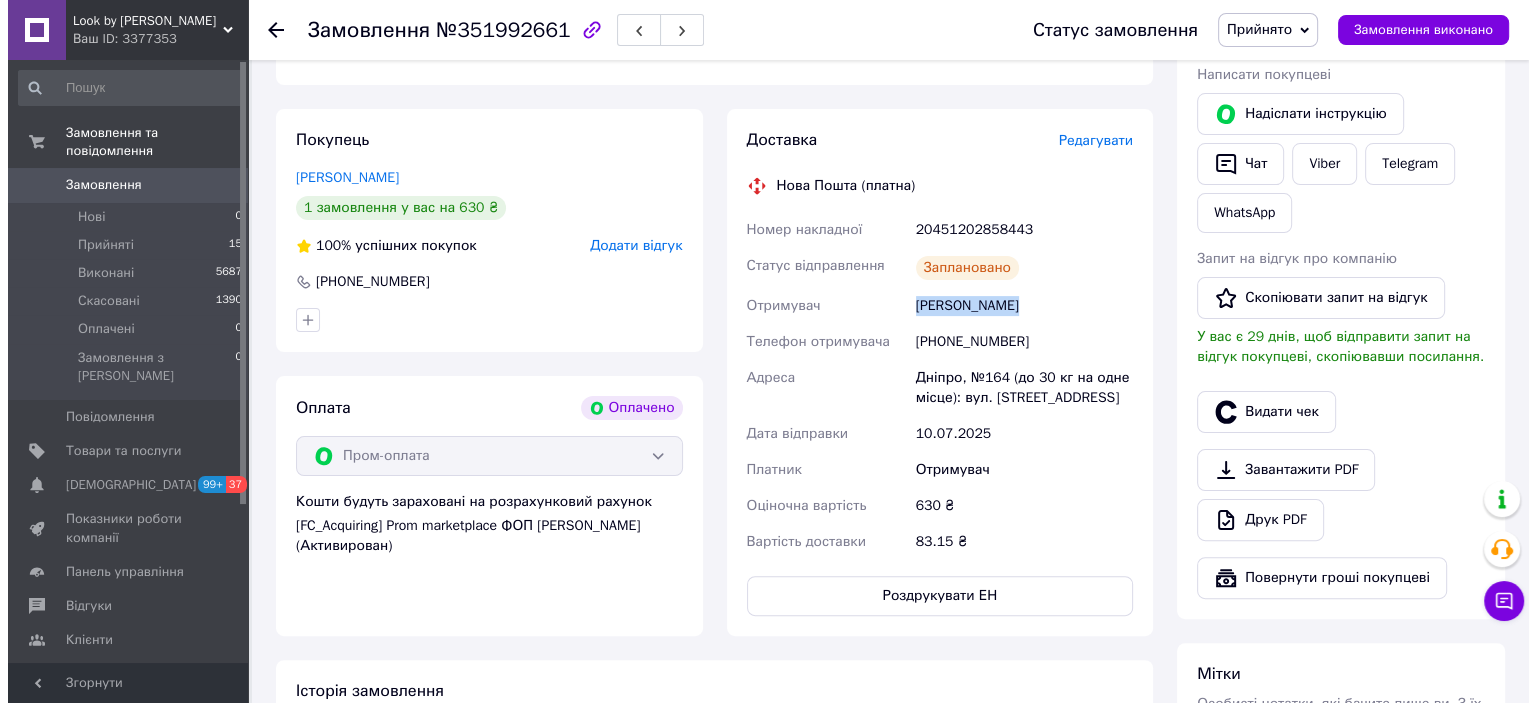 scroll, scrollTop: 400, scrollLeft: 0, axis: vertical 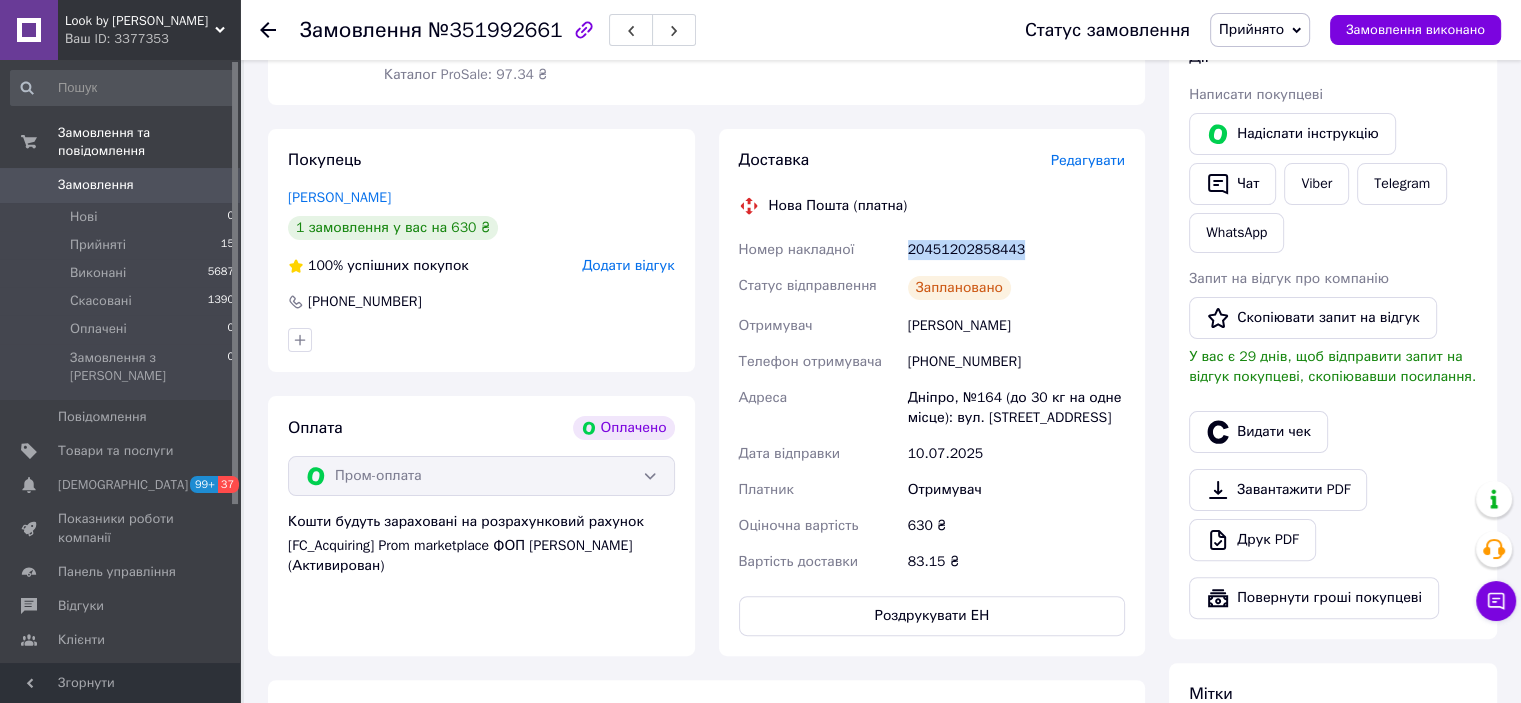 drag, startPoint x: 1032, startPoint y: 253, endPoint x: 904, endPoint y: 258, distance: 128.09763 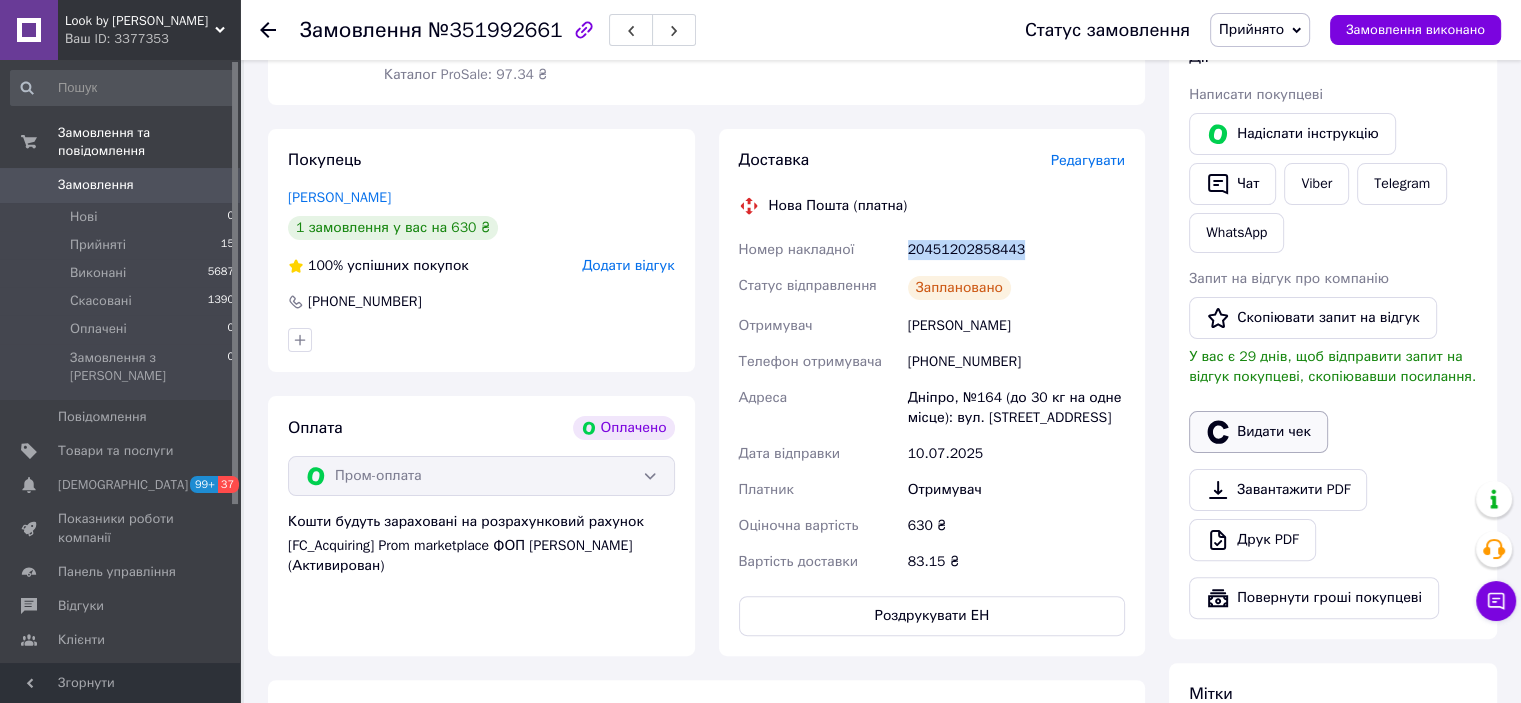 click on "Видати чек" at bounding box center (1258, 432) 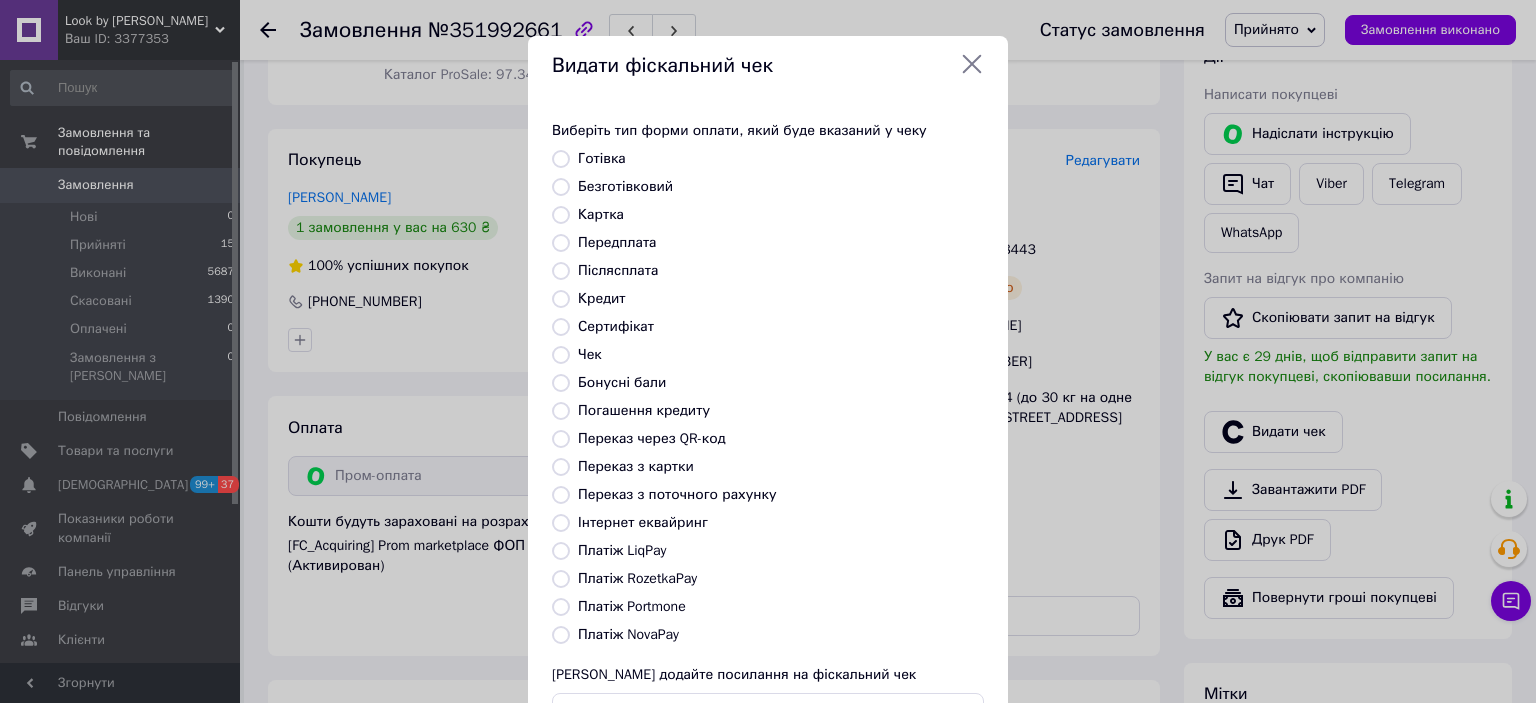 click on "Інтернет еквайринг" at bounding box center [643, 522] 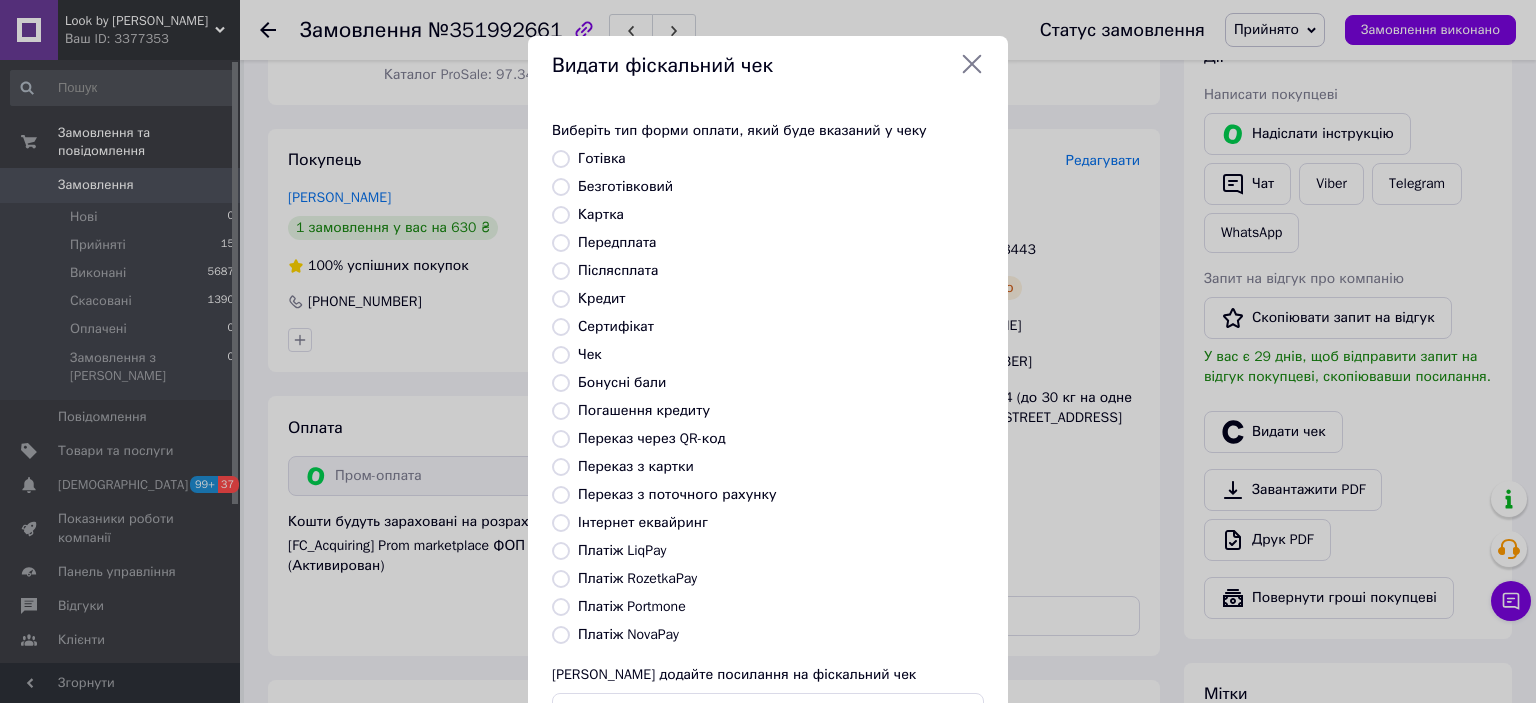 radio on "true" 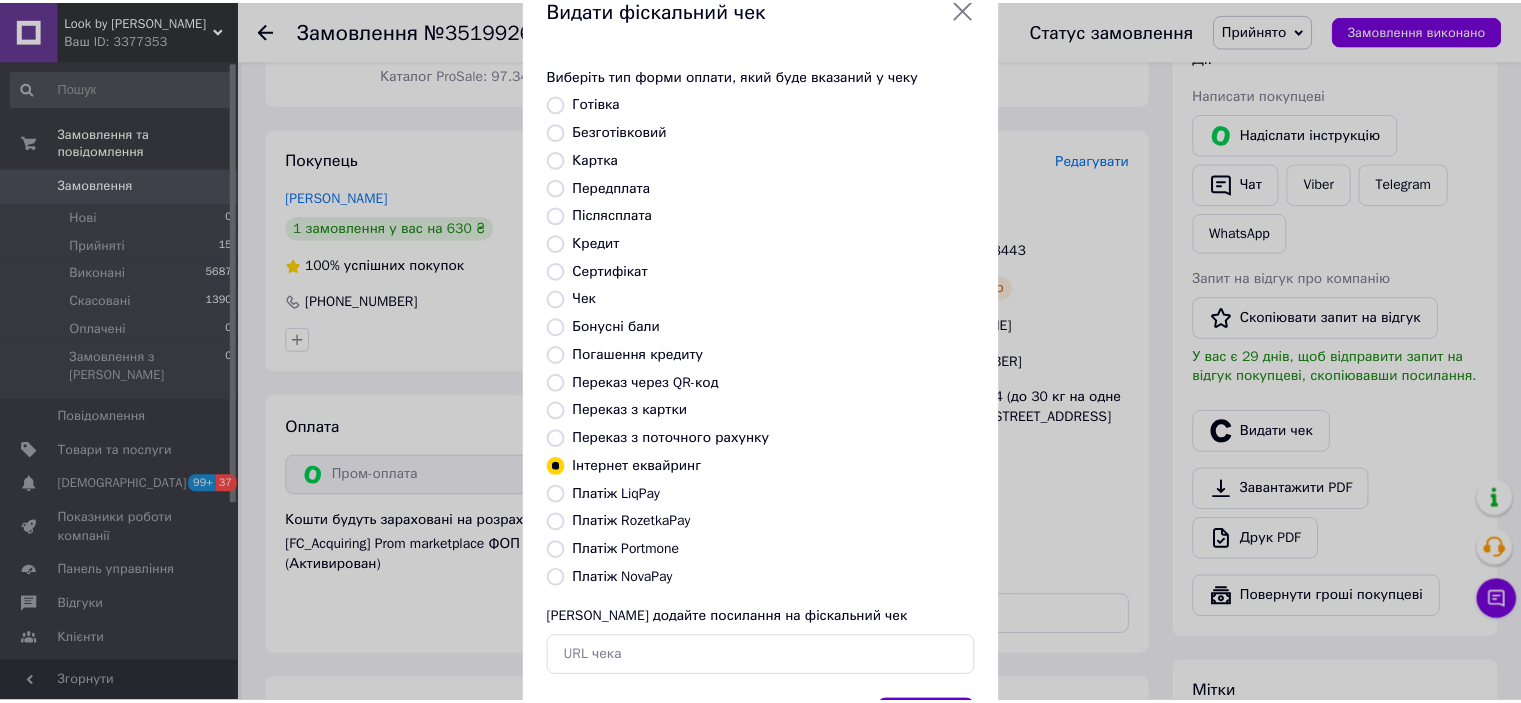 scroll, scrollTop: 155, scrollLeft: 0, axis: vertical 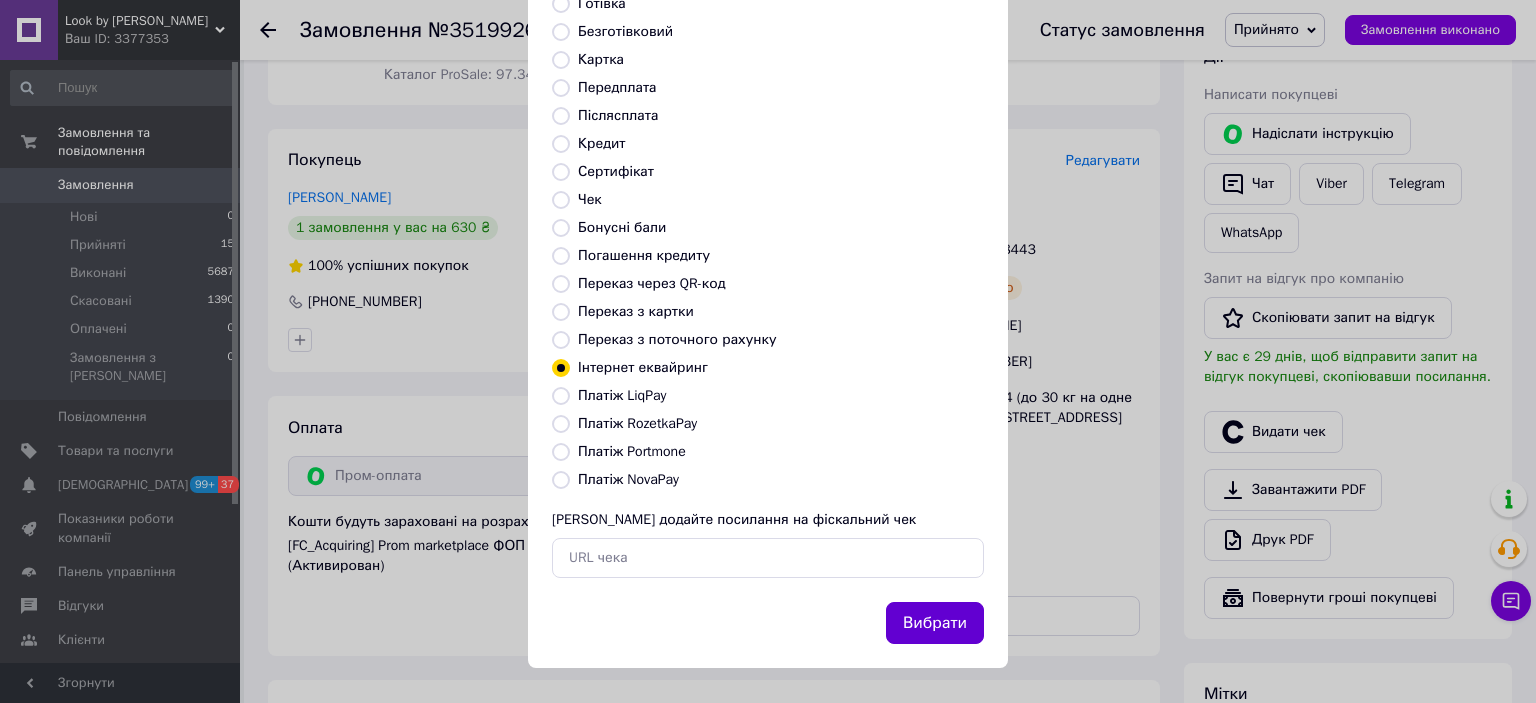 click on "Вибрати" at bounding box center (935, 623) 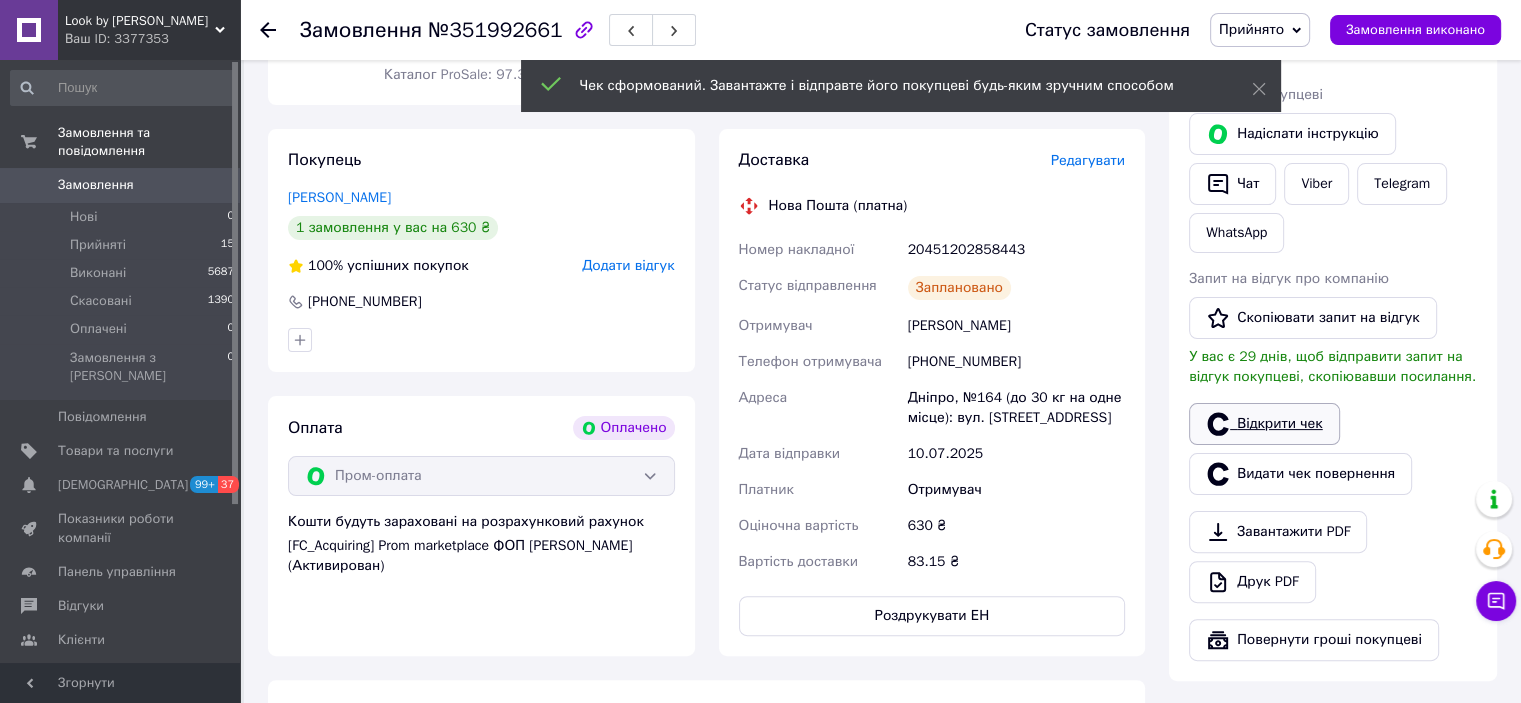 click on "Відкрити чек" at bounding box center (1264, 424) 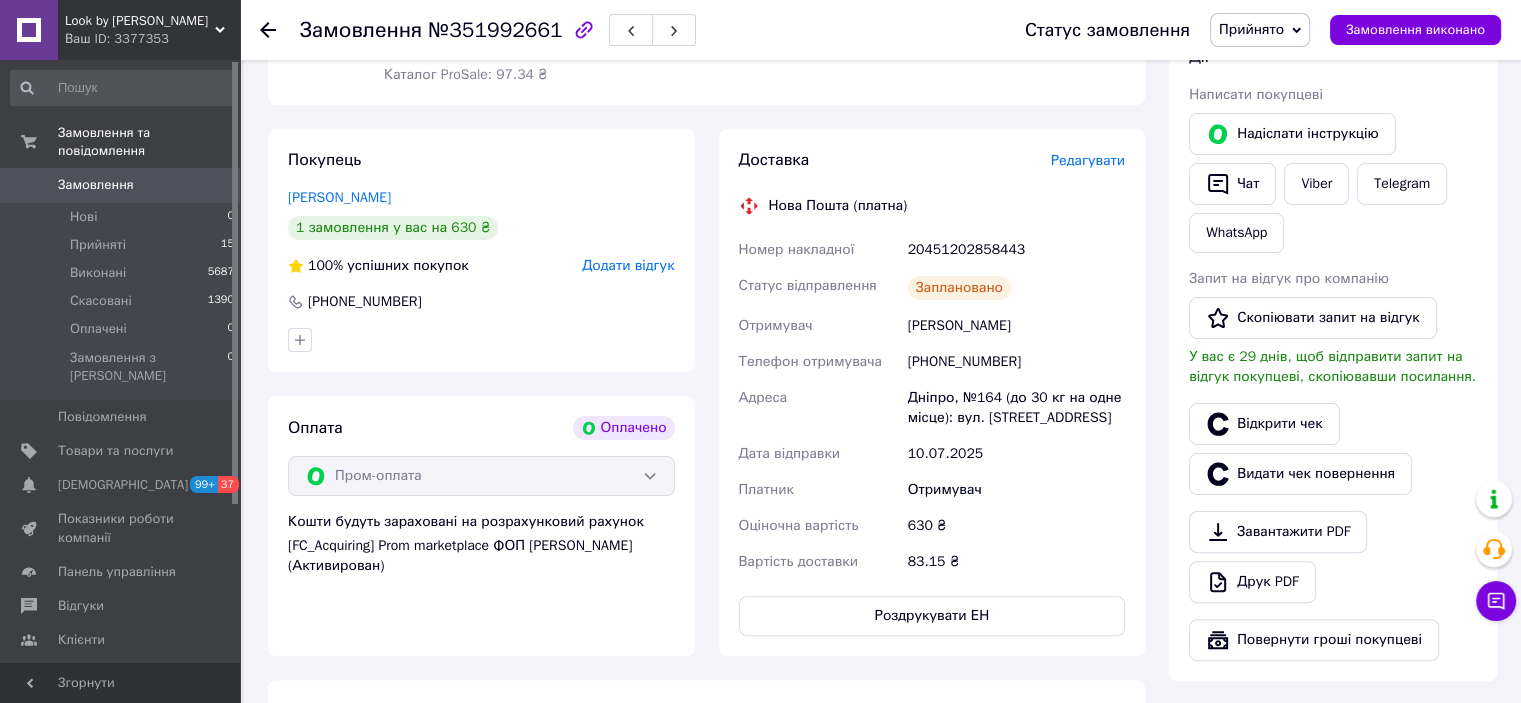 click on "Прийнято" at bounding box center (1251, 29) 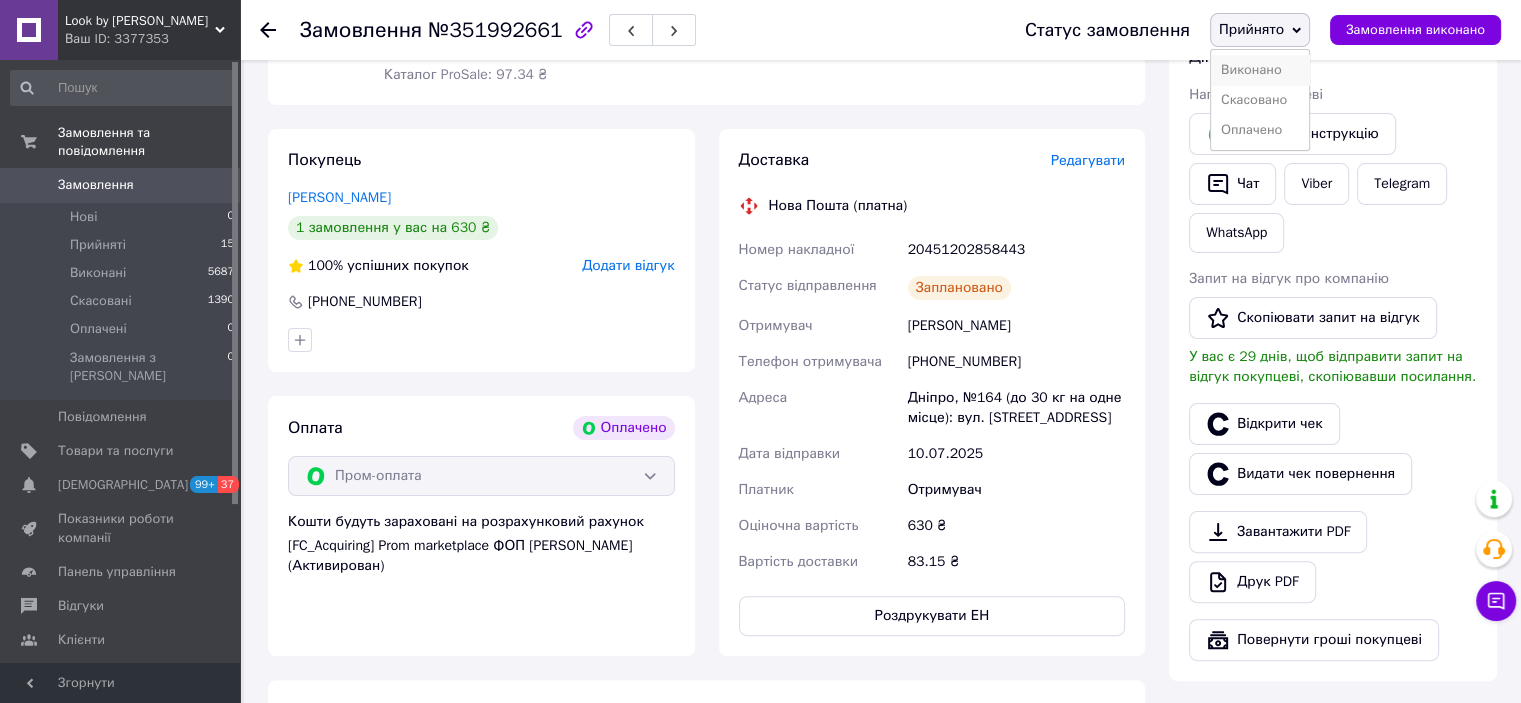 click on "Виконано" at bounding box center (1260, 70) 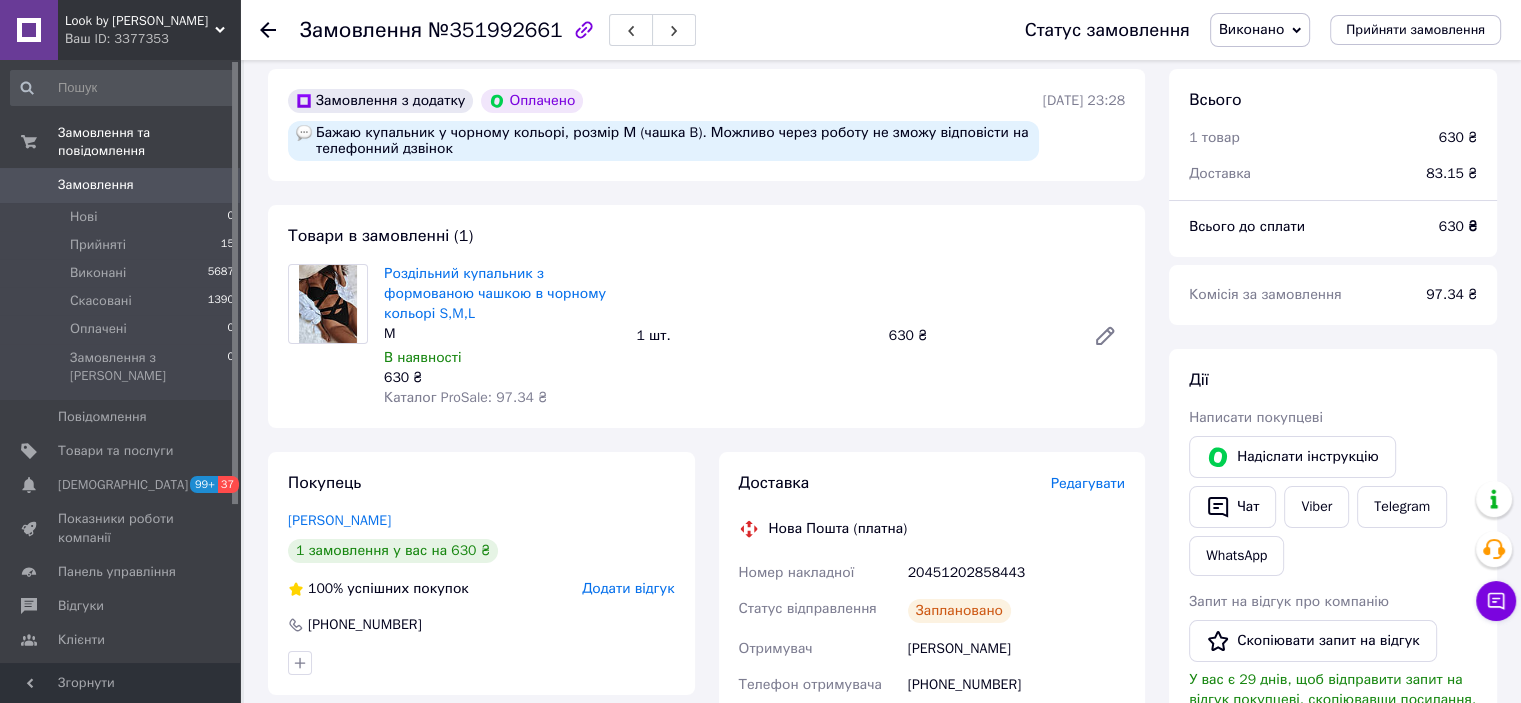 scroll, scrollTop: 0, scrollLeft: 0, axis: both 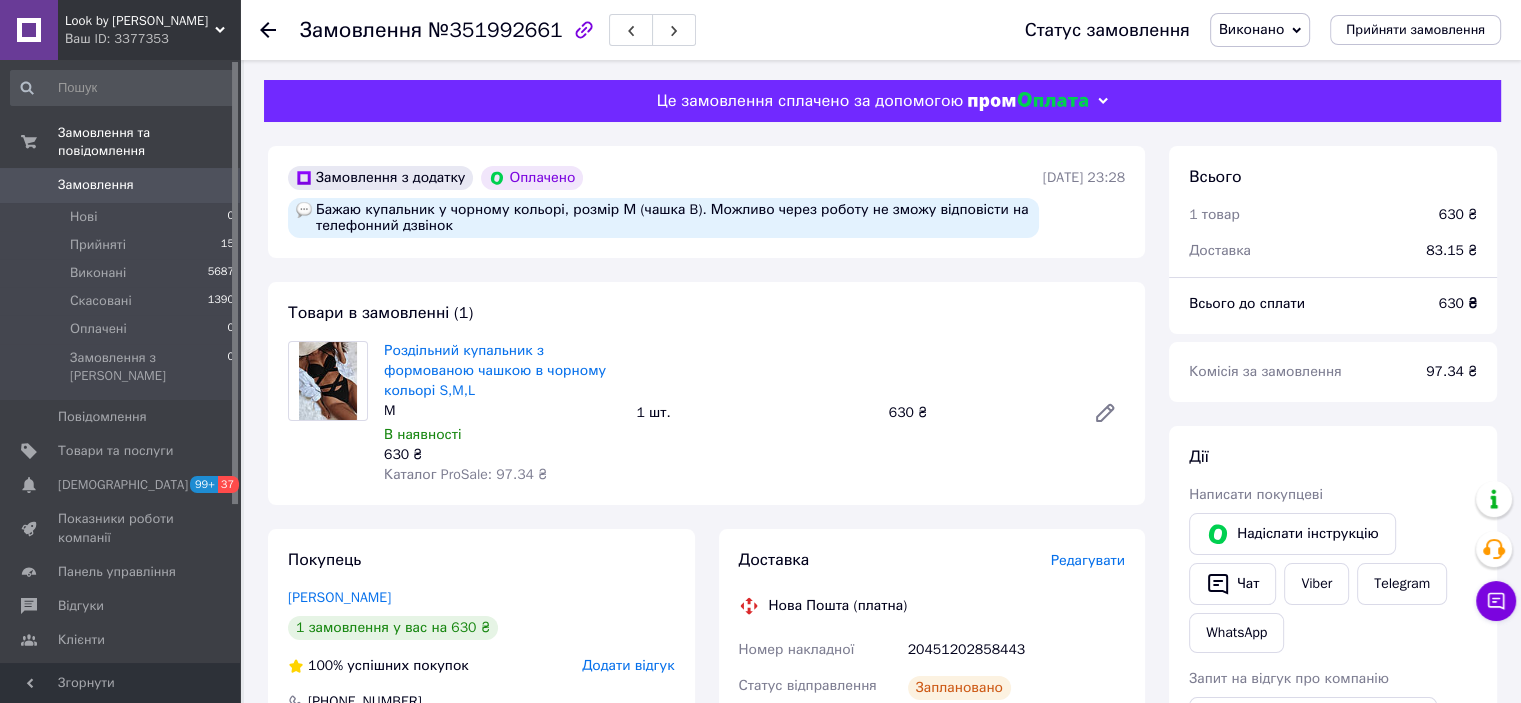 click on "Замовлення" at bounding box center [121, 185] 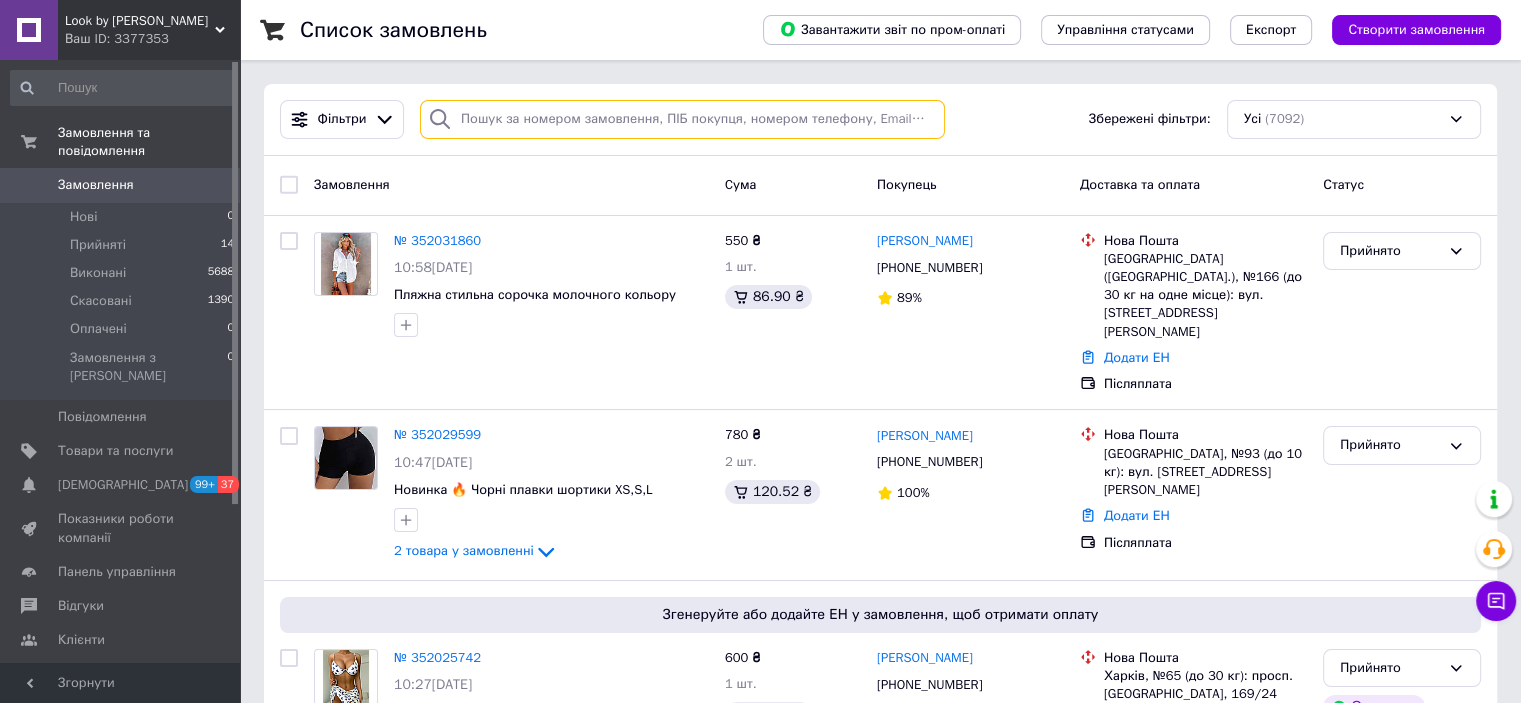 click at bounding box center (682, 119) 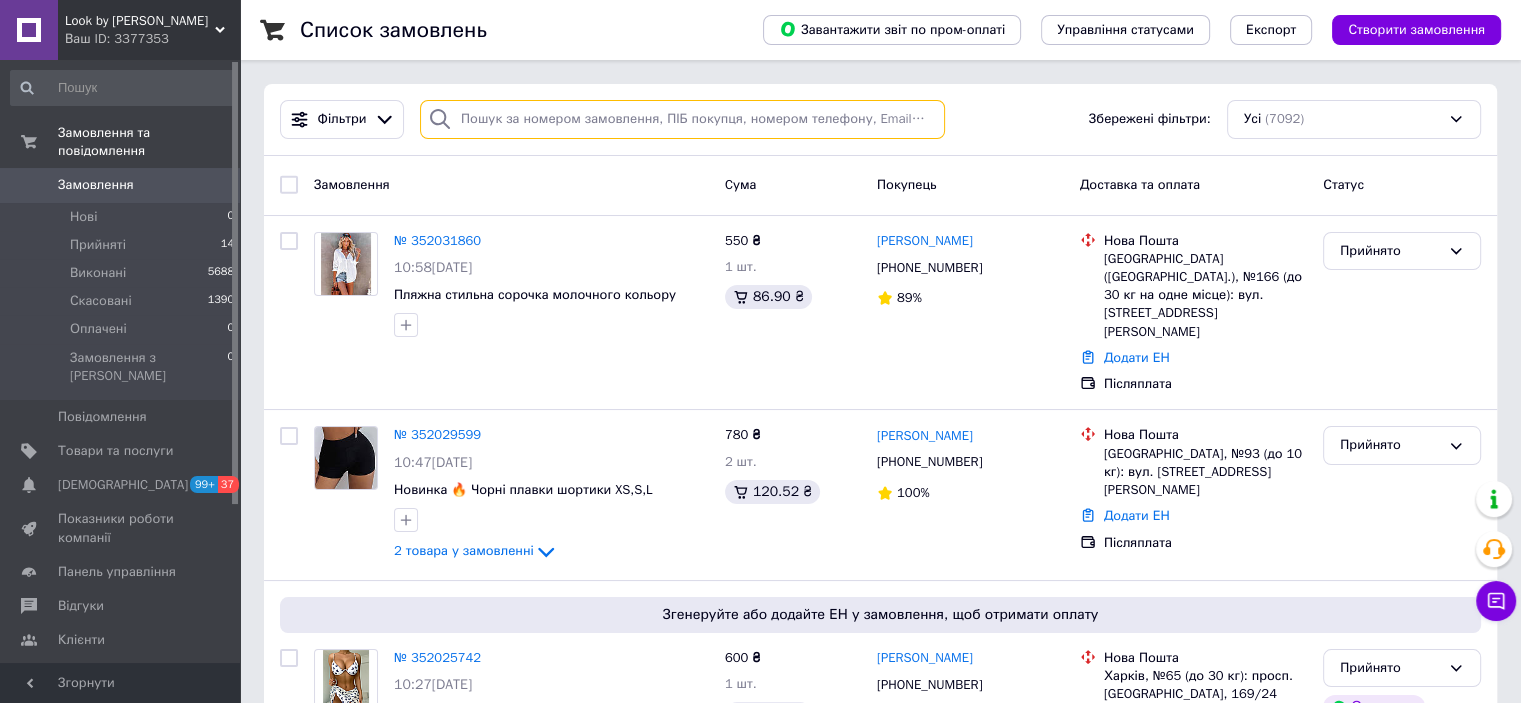 paste on "+380972314630" 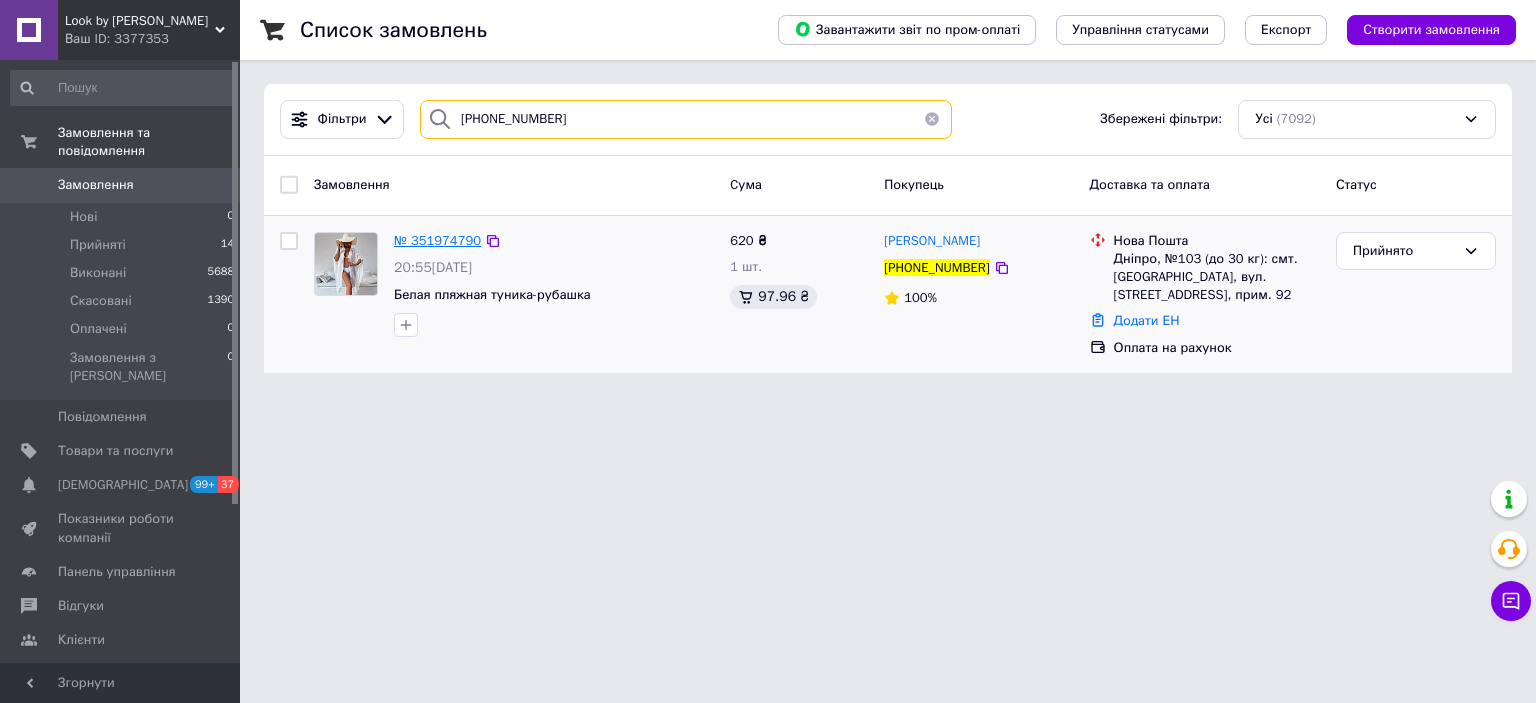 type on "+380972314630" 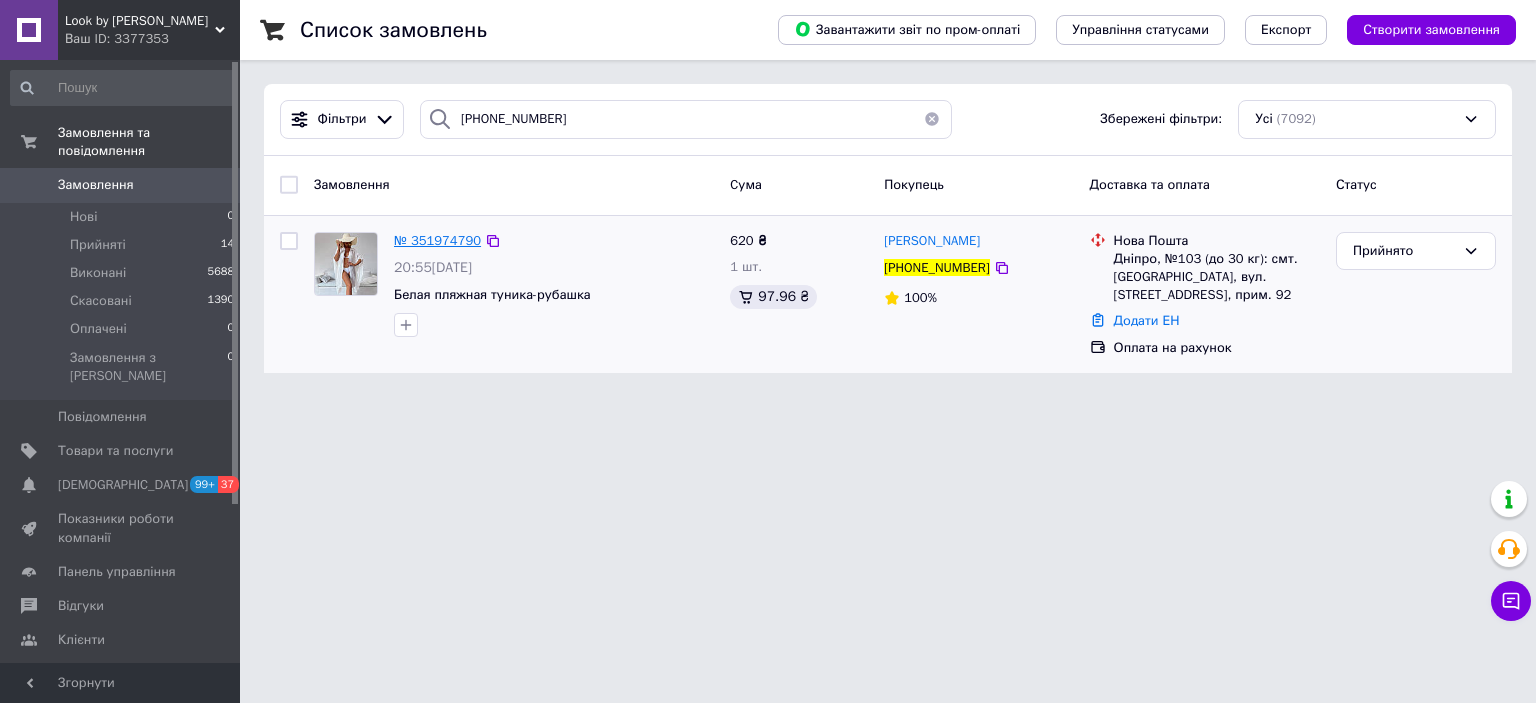 click on "№ 351974790" at bounding box center [437, 240] 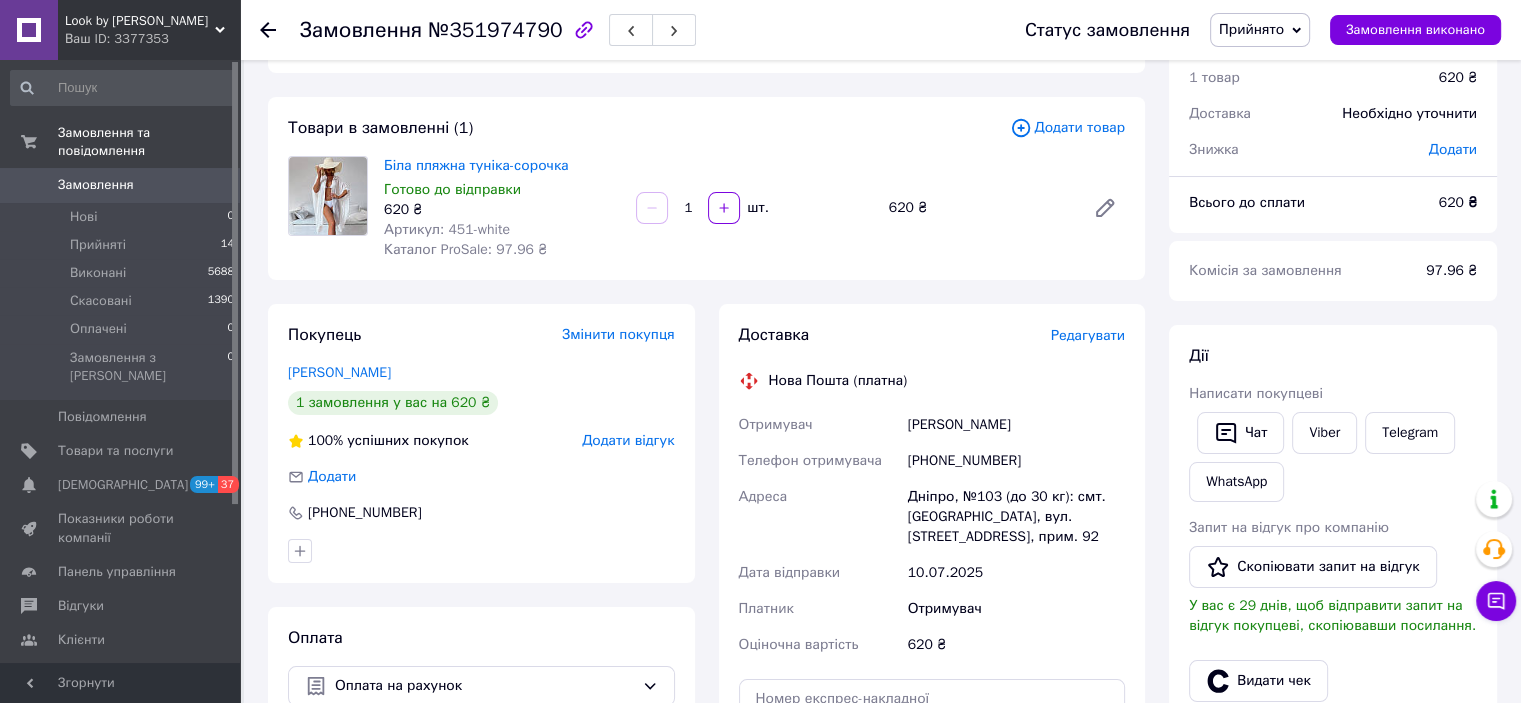 scroll, scrollTop: 0, scrollLeft: 0, axis: both 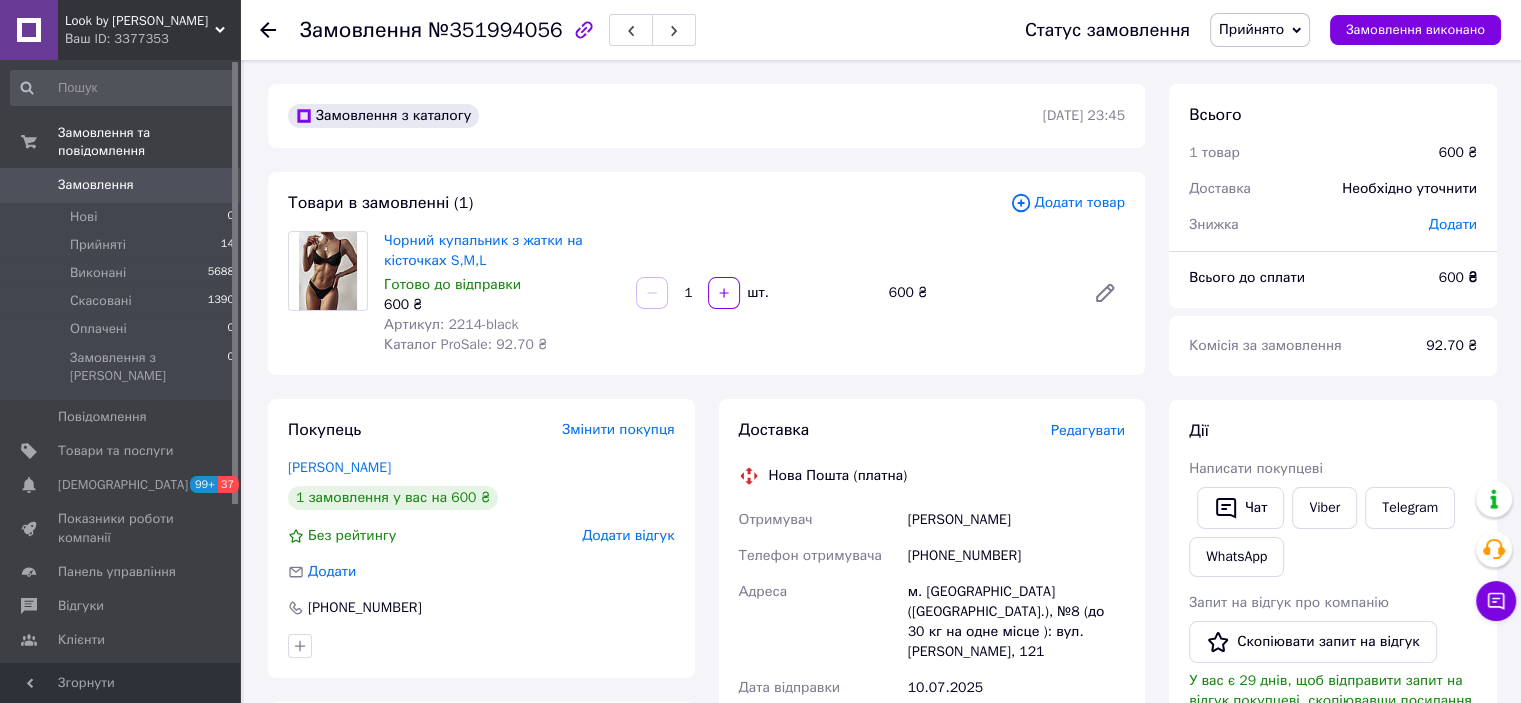 drag, startPoint x: 1036, startPoint y: 523, endPoint x: 909, endPoint y: 527, distance: 127.06297 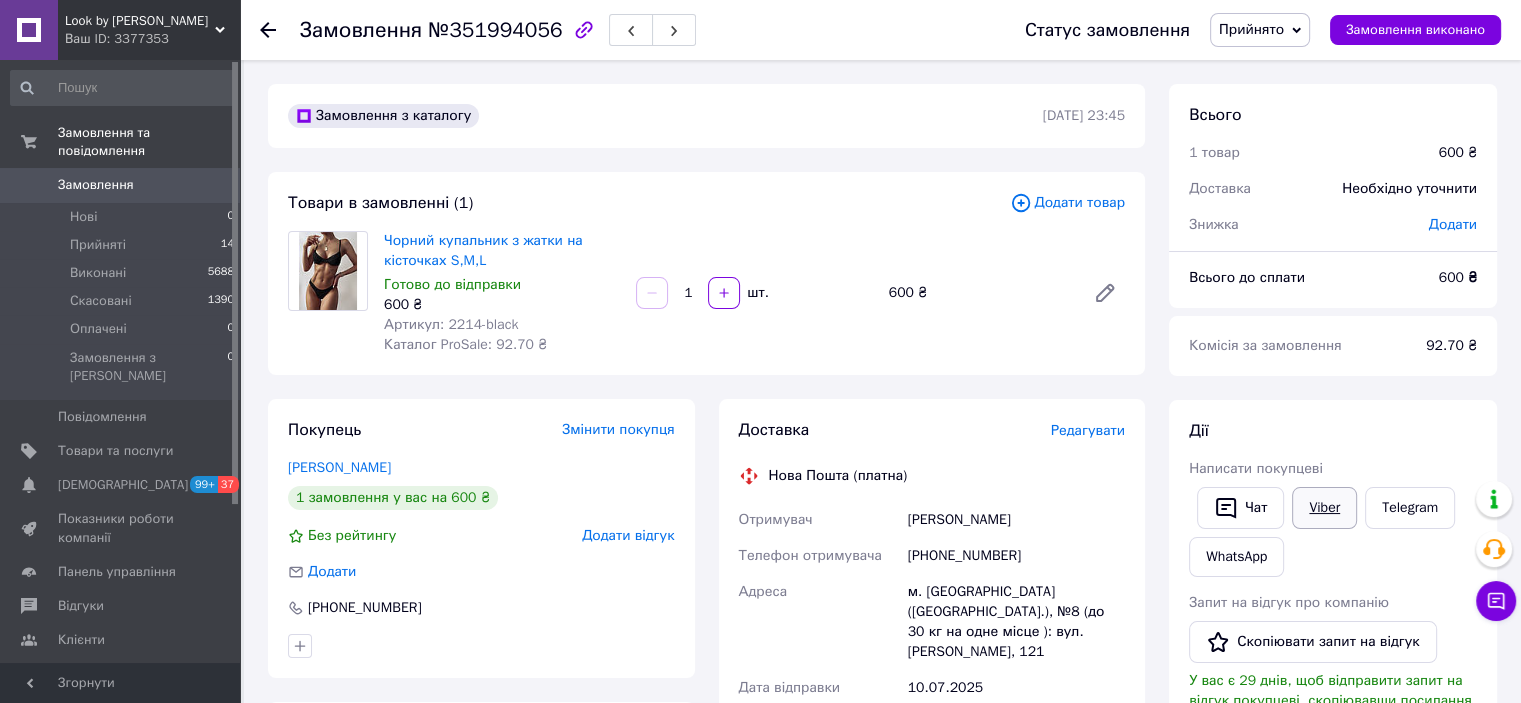 click on "Viber" at bounding box center (1324, 508) 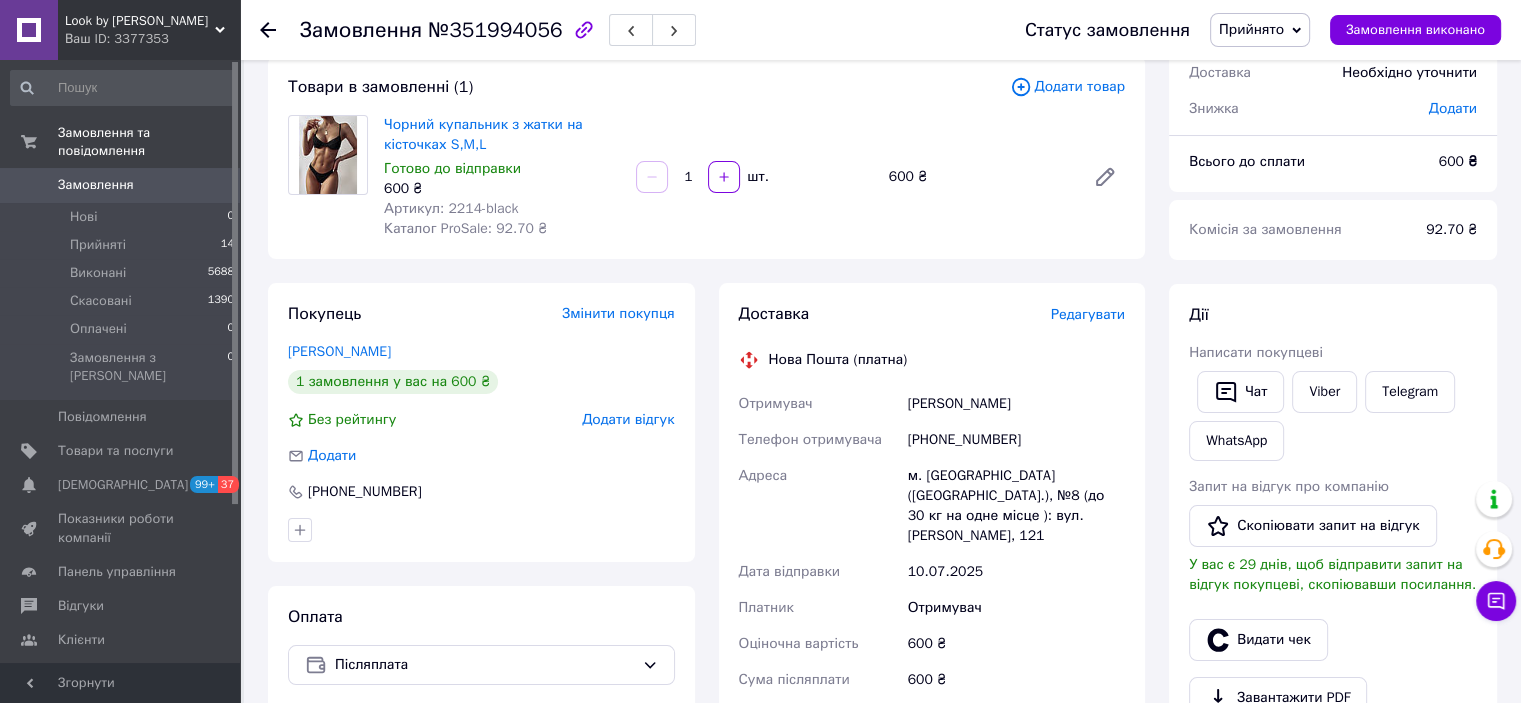 scroll, scrollTop: 200, scrollLeft: 0, axis: vertical 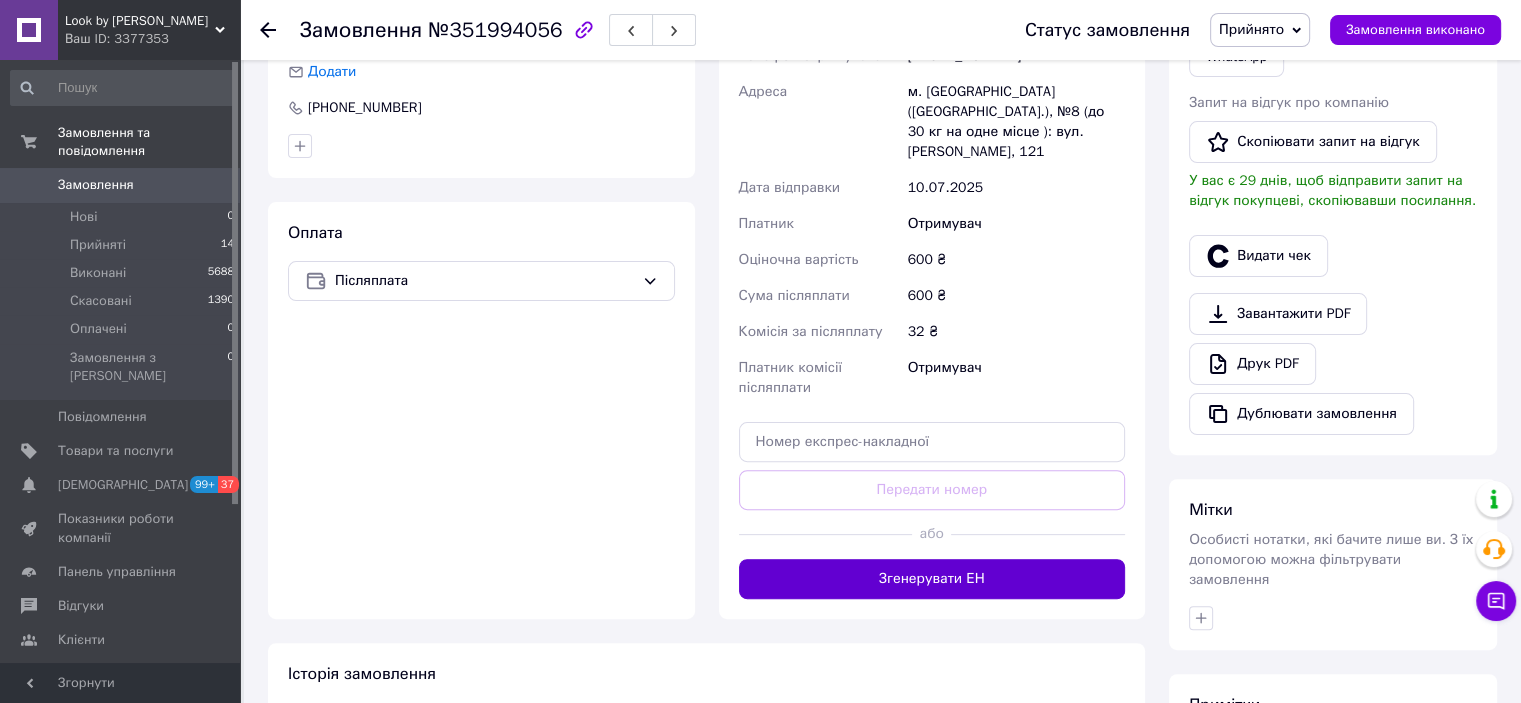 click on "Згенерувати ЕН" at bounding box center (932, 579) 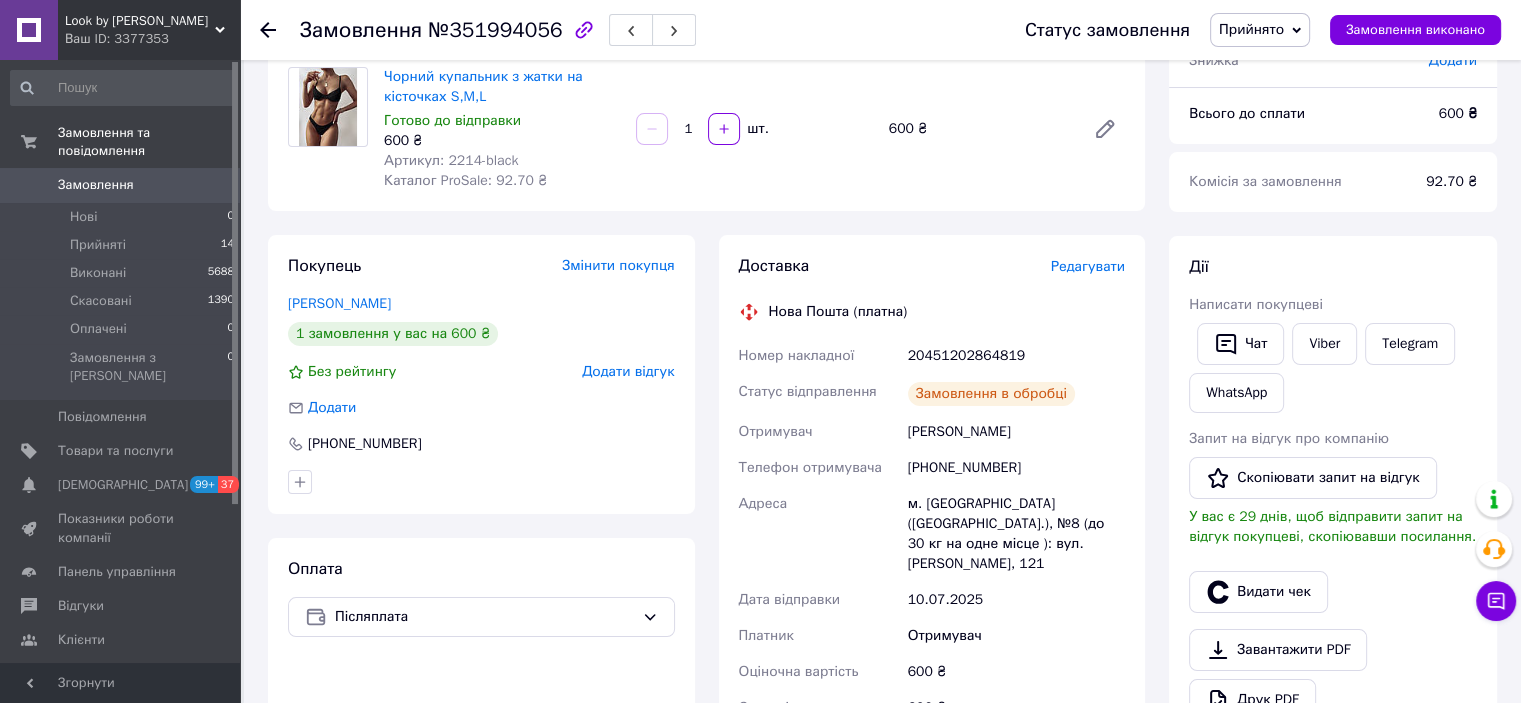 scroll, scrollTop: 100, scrollLeft: 0, axis: vertical 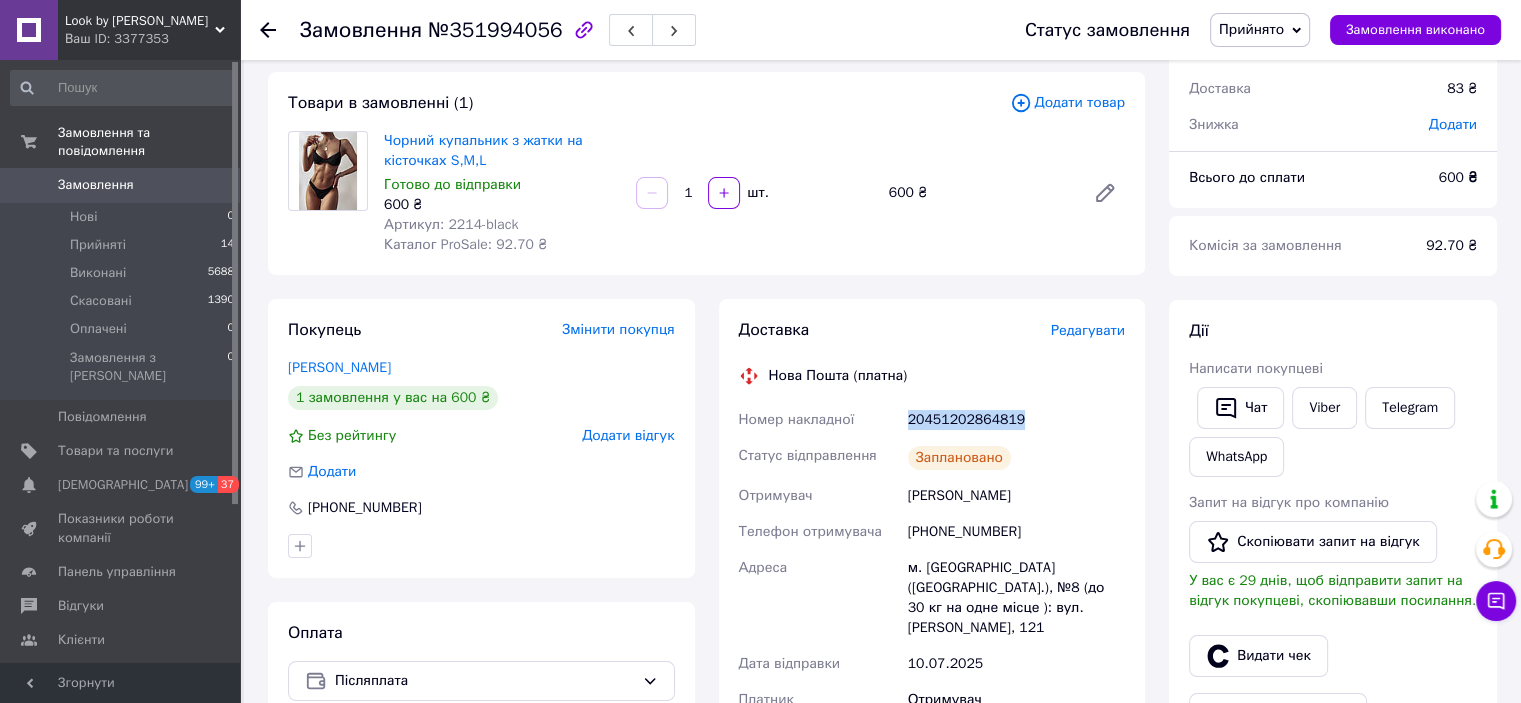 drag, startPoint x: 1032, startPoint y: 418, endPoint x: 905, endPoint y: 424, distance: 127.141655 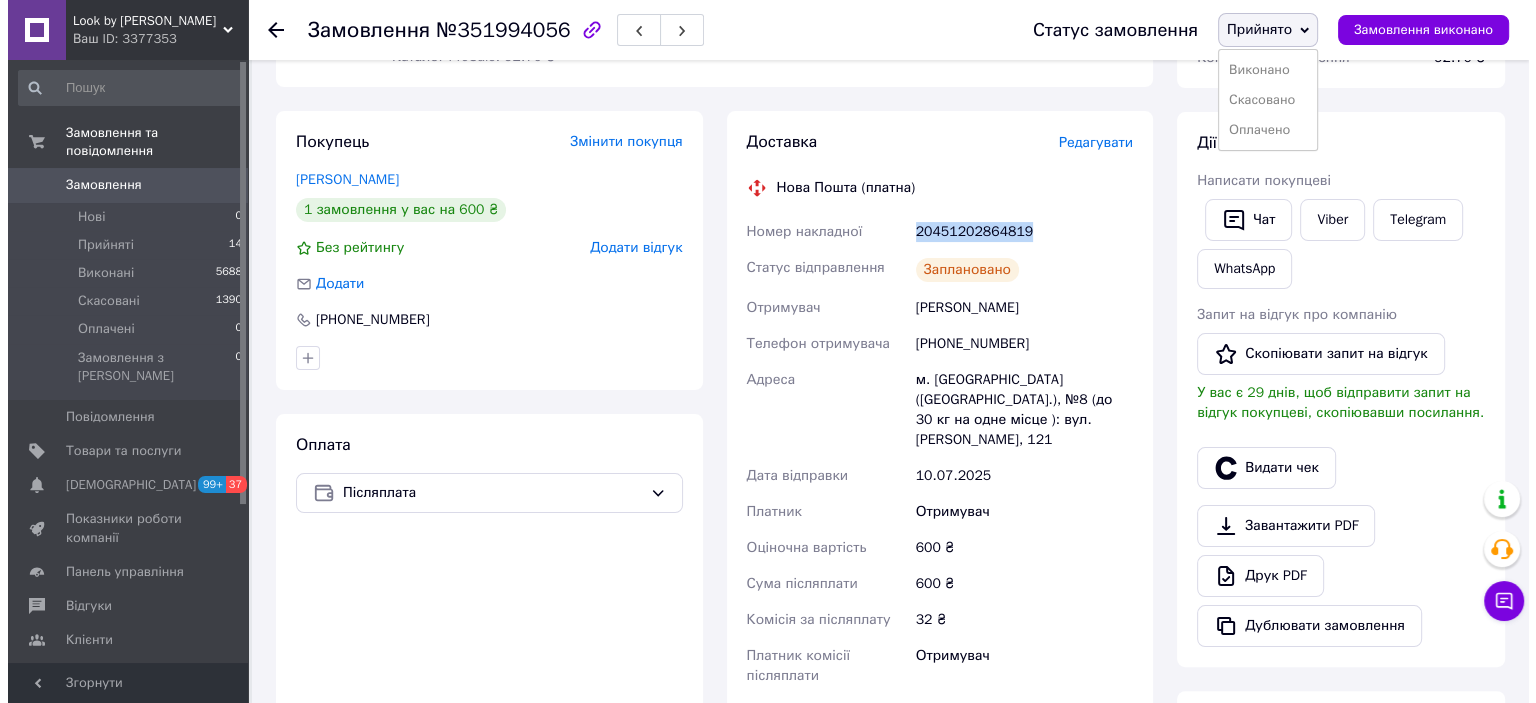 scroll, scrollTop: 300, scrollLeft: 0, axis: vertical 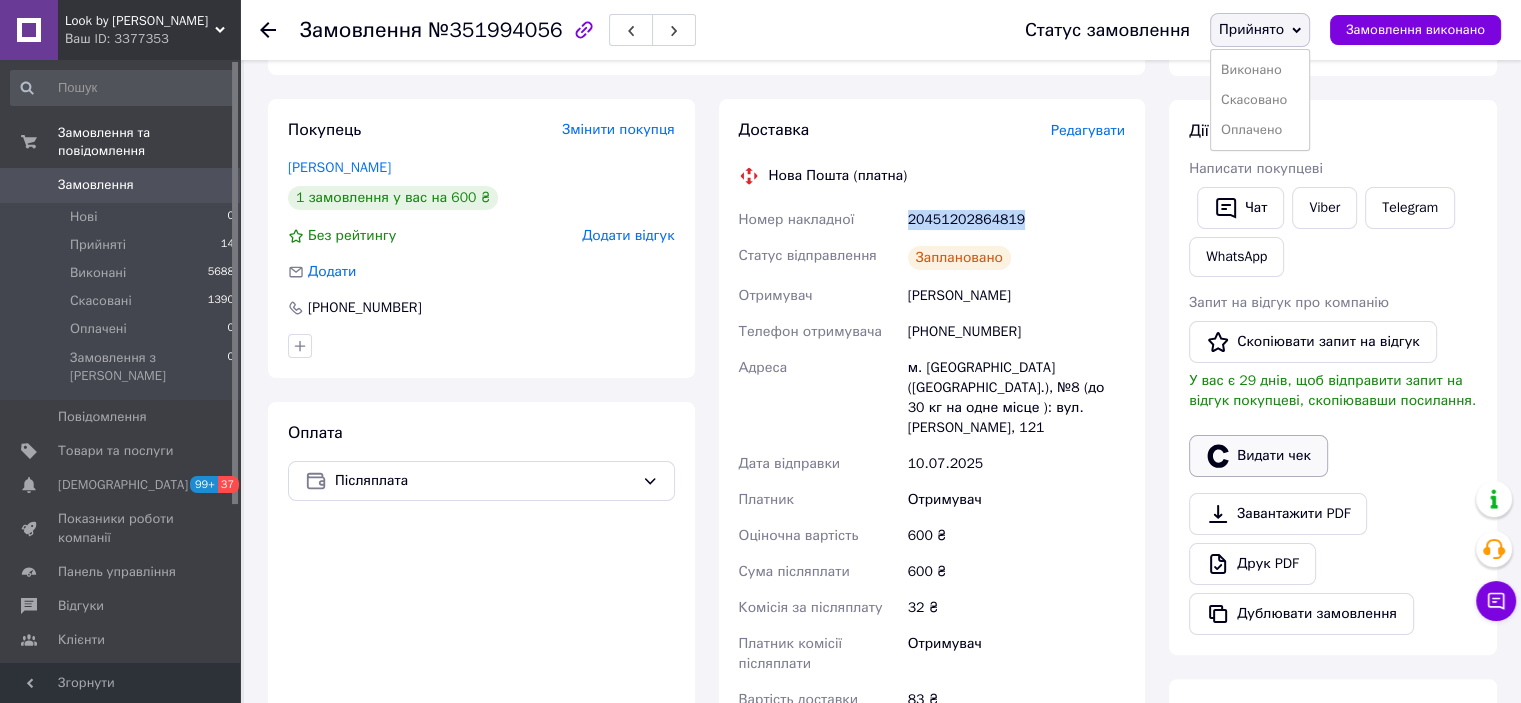 click on "Видати чек" at bounding box center [1258, 456] 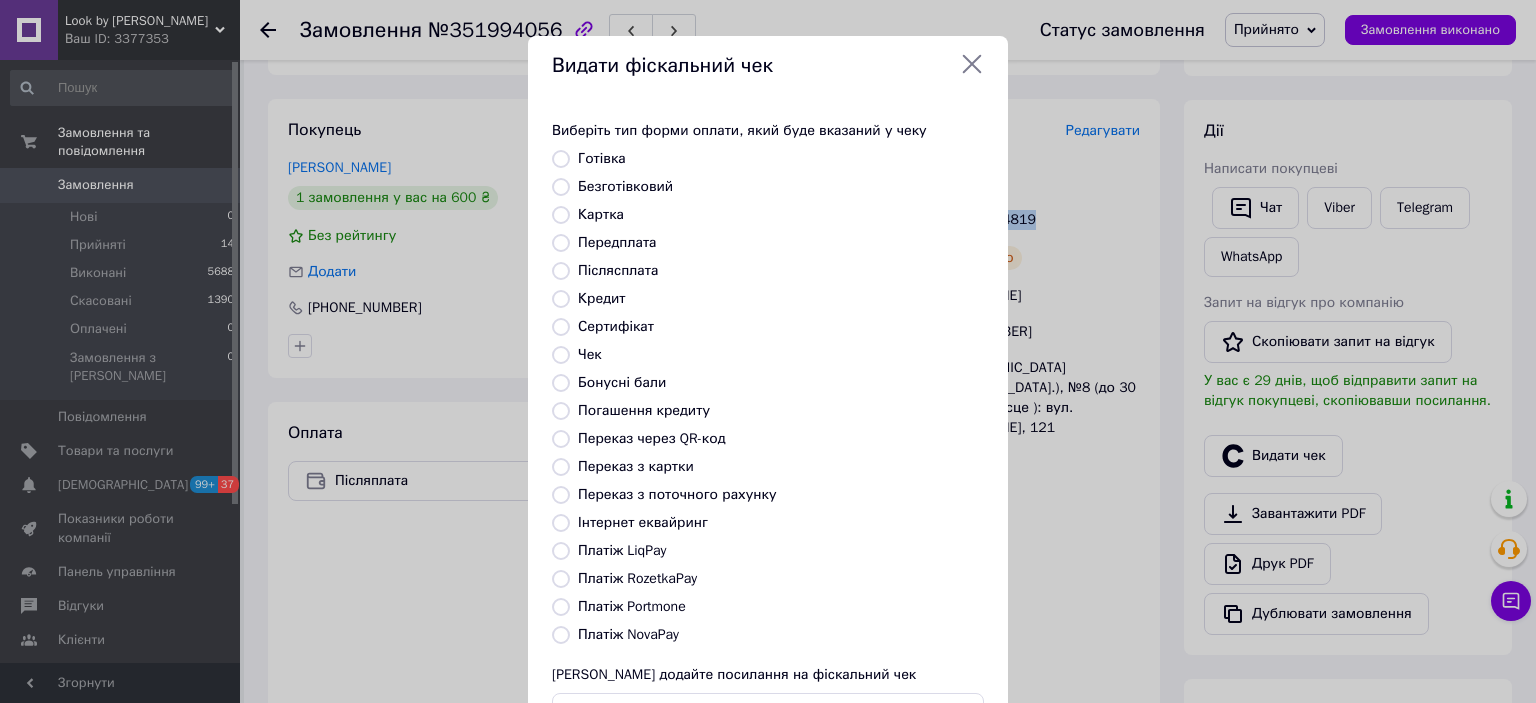 click on "Платіж NovaPay" at bounding box center (561, 635) 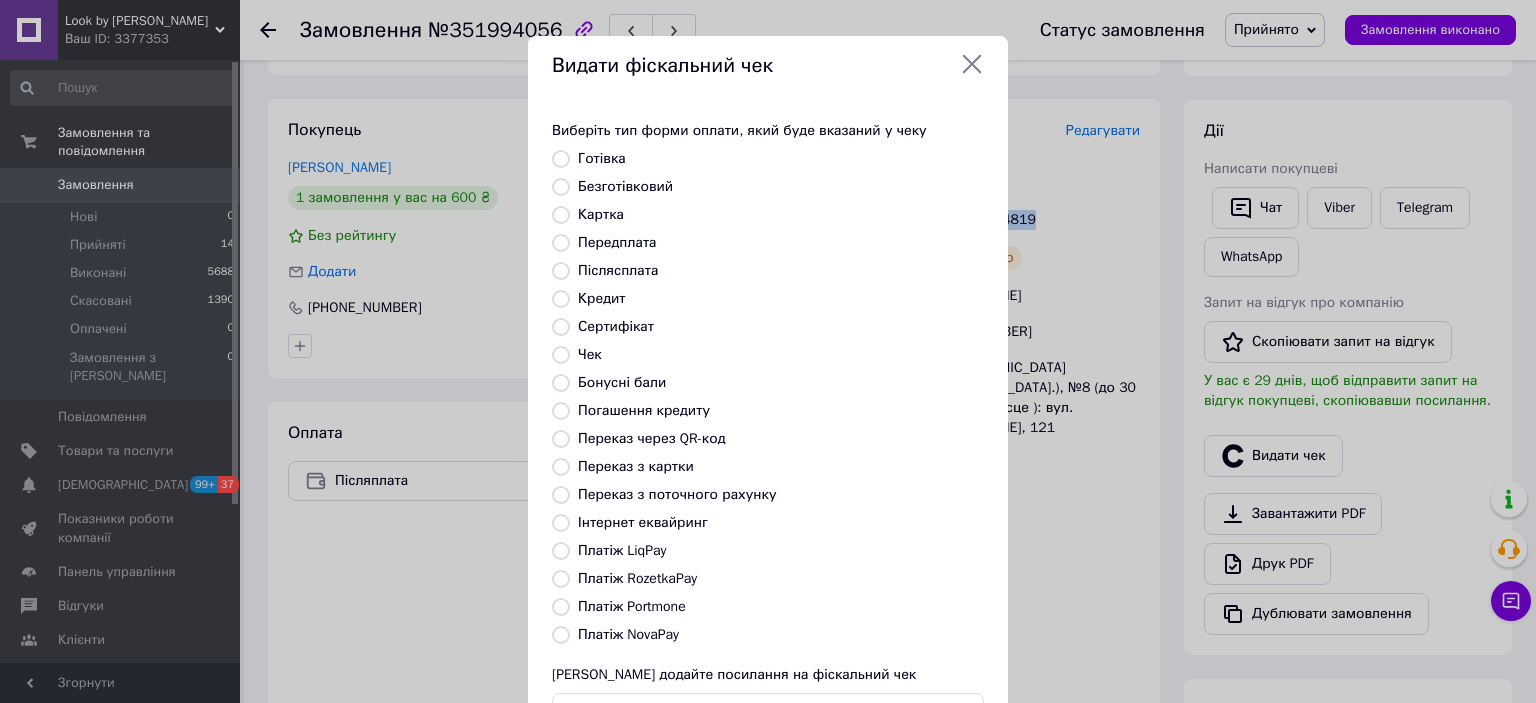 radio on "true" 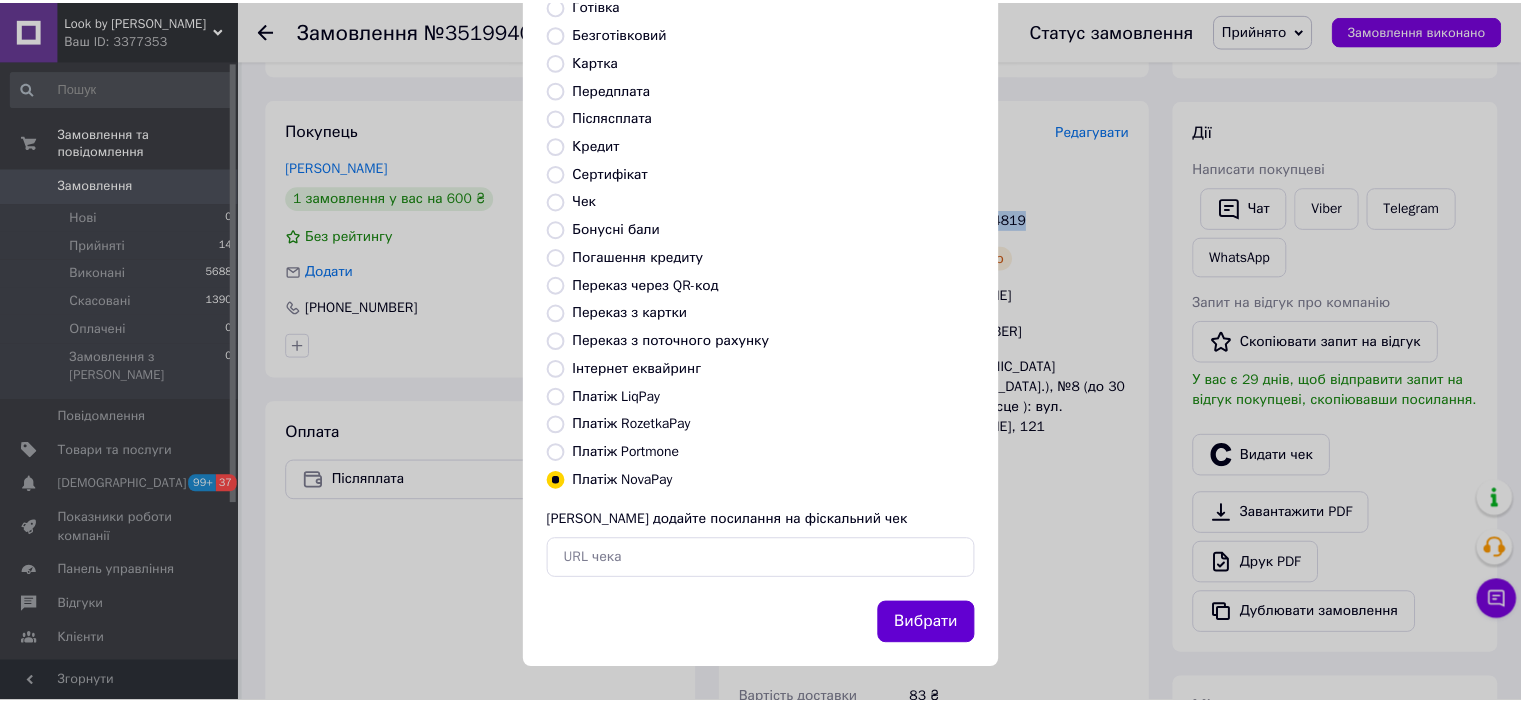 scroll, scrollTop: 155, scrollLeft: 0, axis: vertical 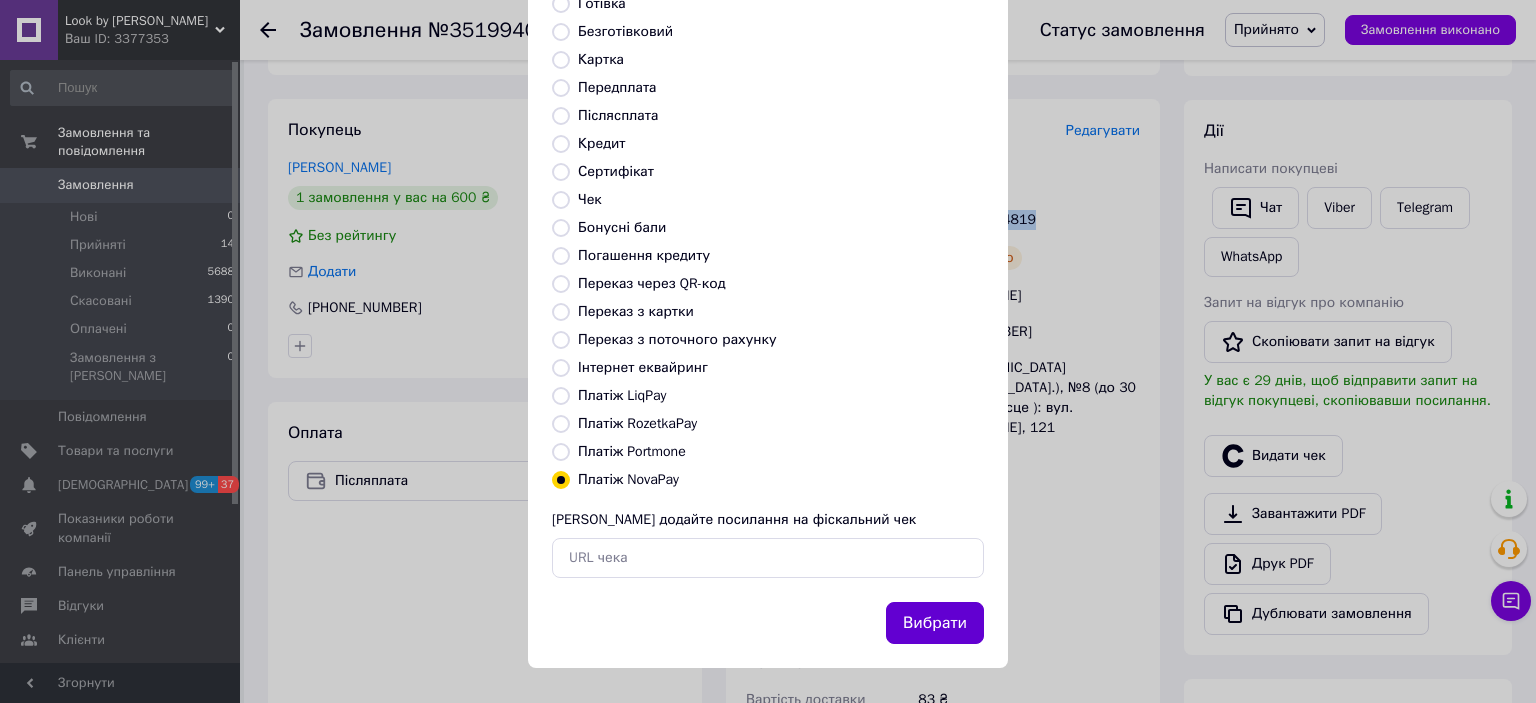 click on "Вибрати" at bounding box center [935, 623] 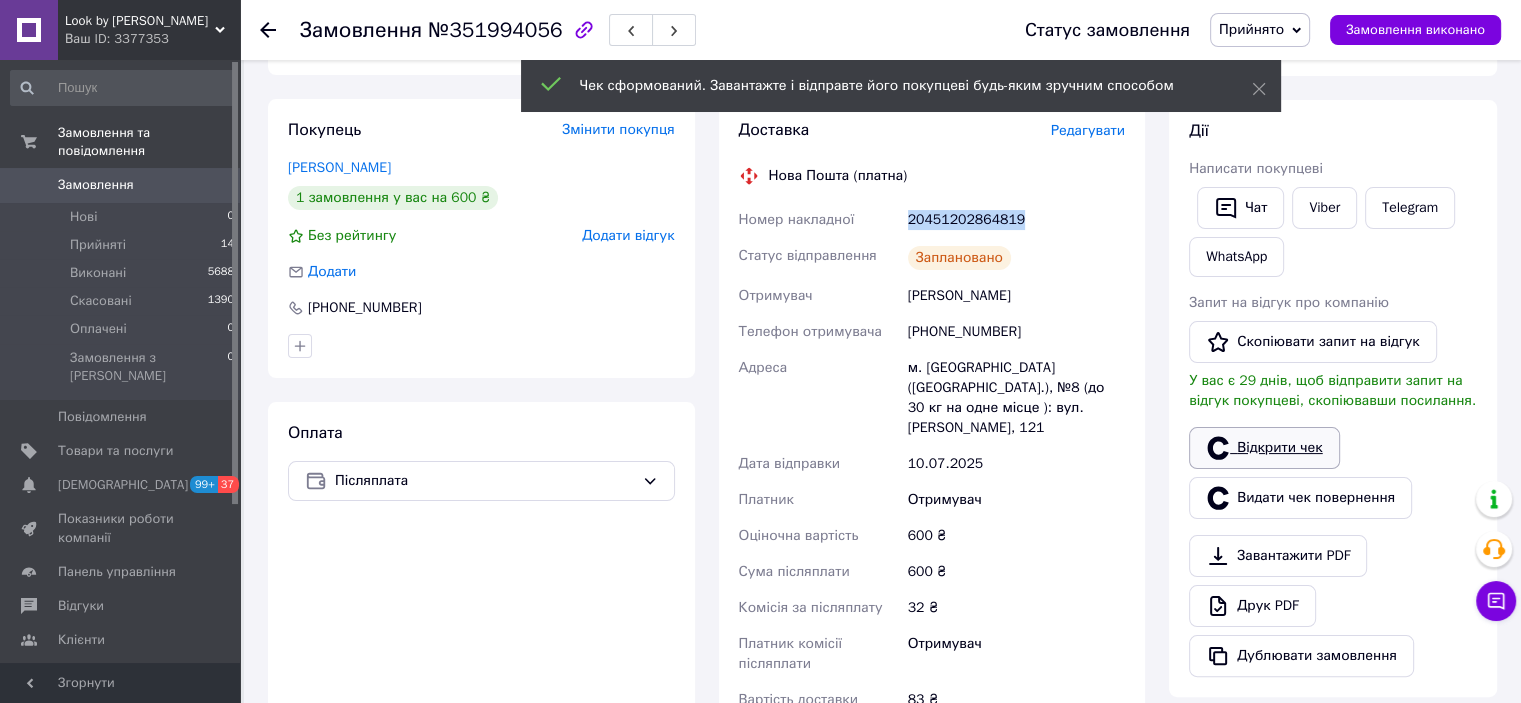 click on "Відкрити чек" at bounding box center (1264, 448) 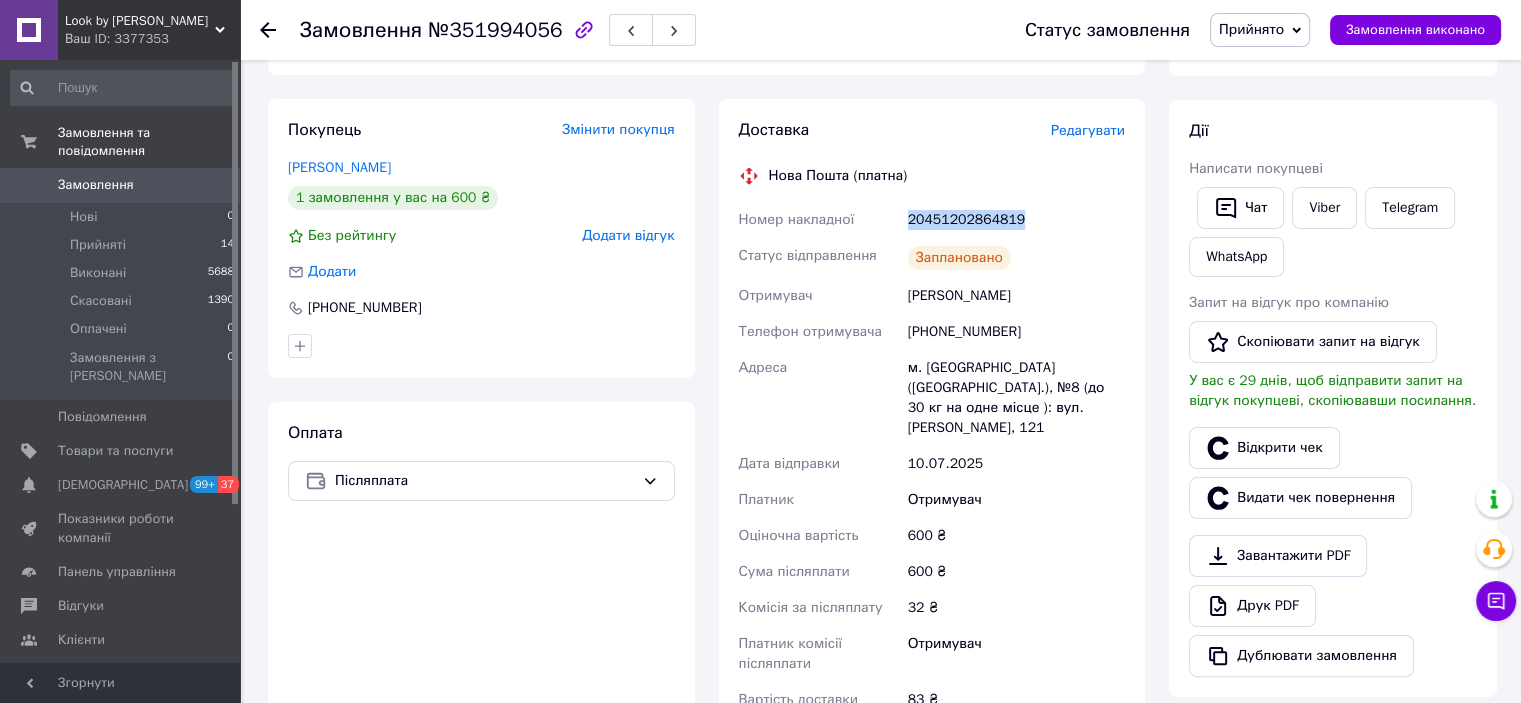 click on "Прийнято" at bounding box center (1251, 29) 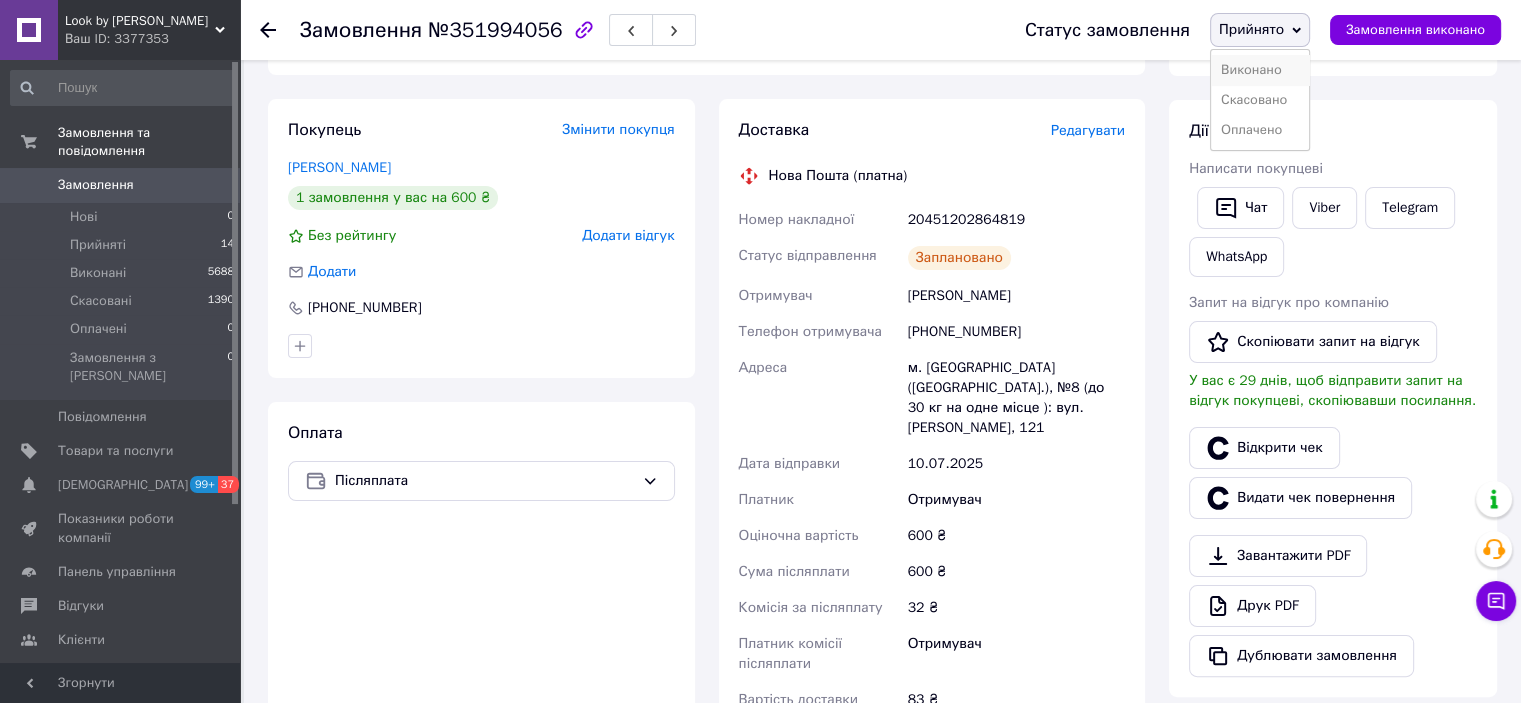 click on "Виконано" at bounding box center (1260, 70) 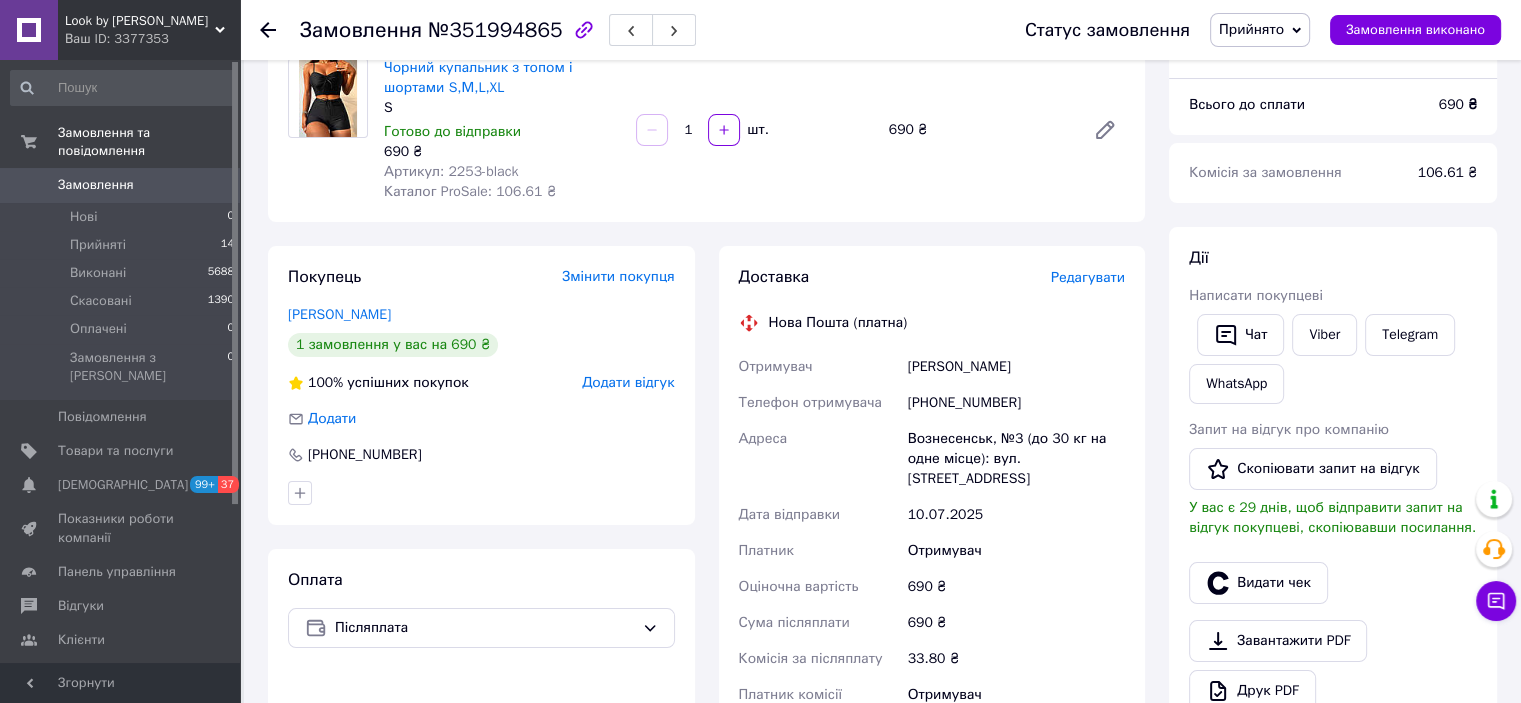 scroll, scrollTop: 200, scrollLeft: 0, axis: vertical 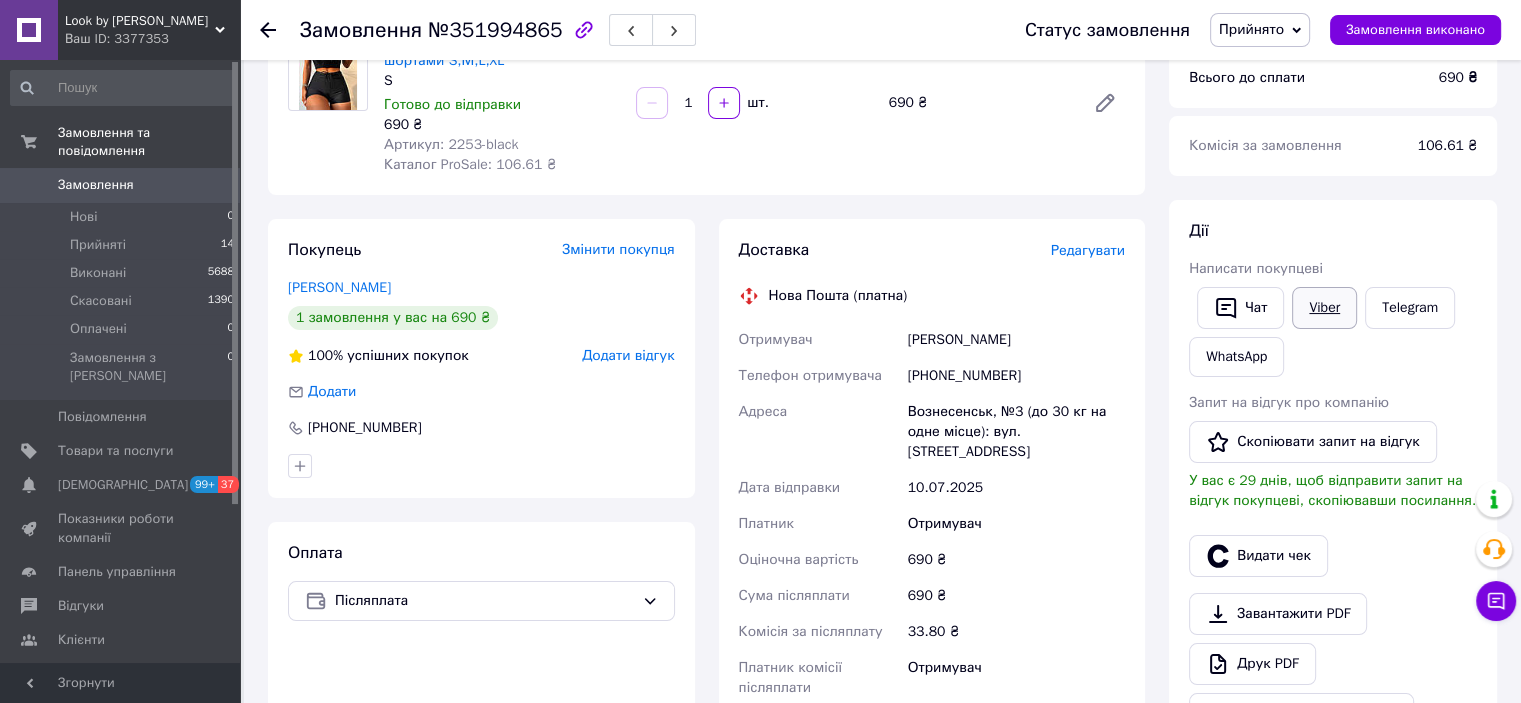 click on "Viber" at bounding box center (1324, 308) 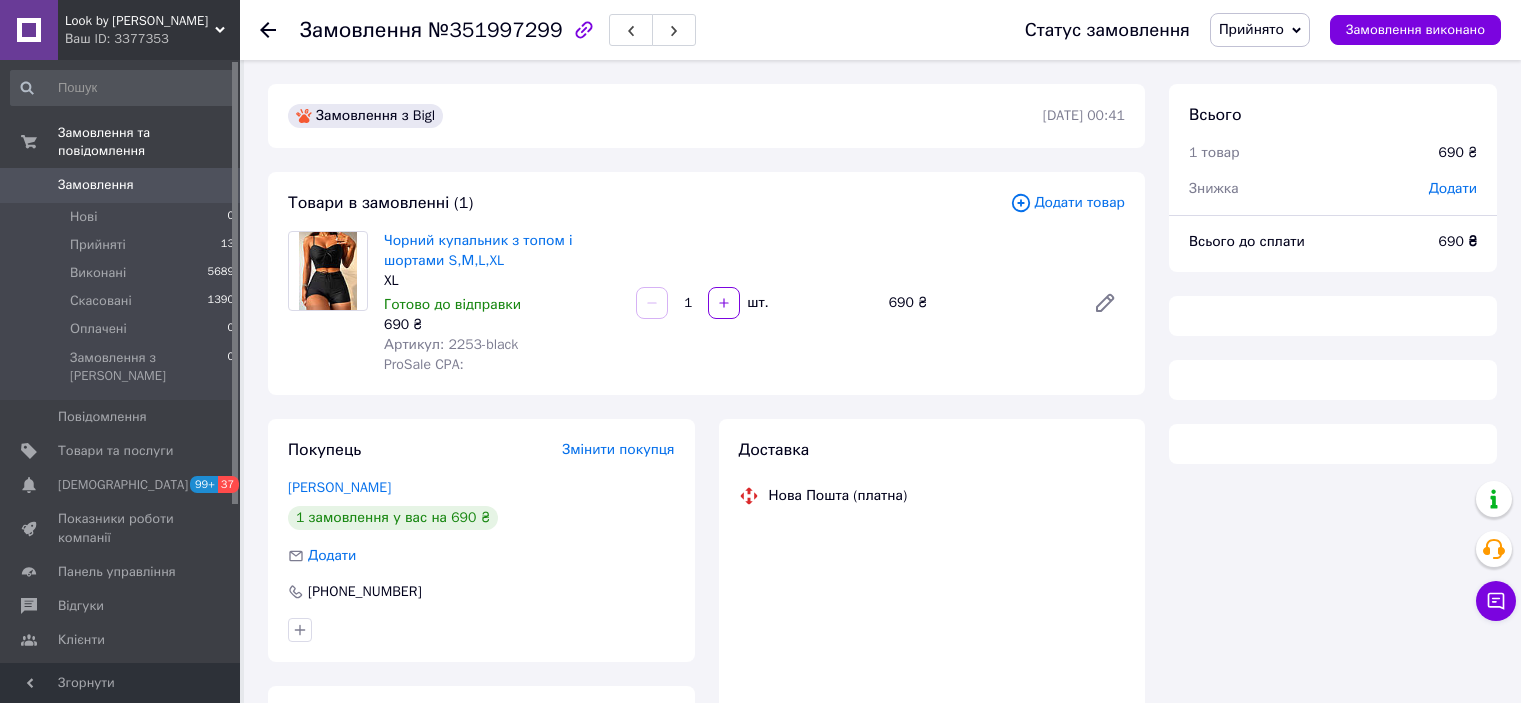 scroll, scrollTop: 0, scrollLeft: 0, axis: both 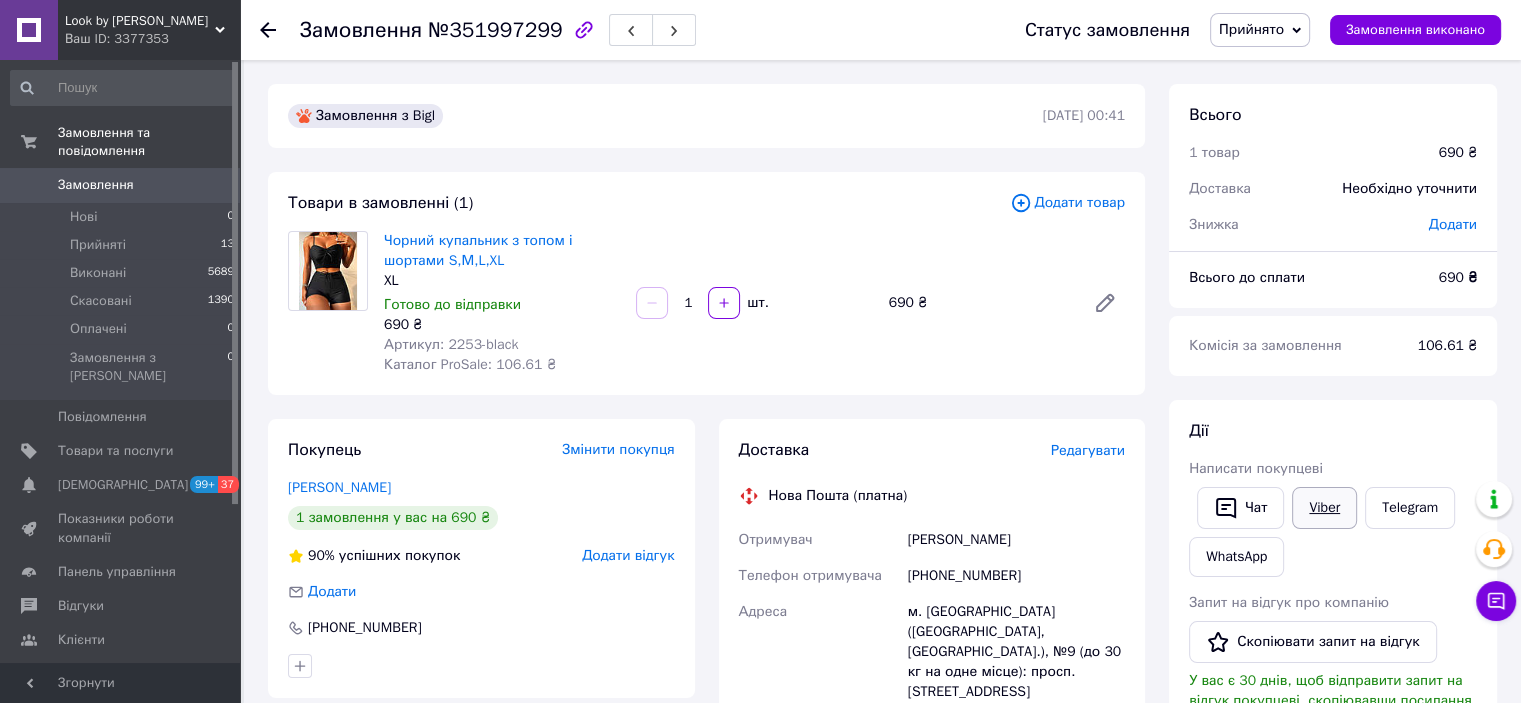click on "Viber" at bounding box center [1324, 508] 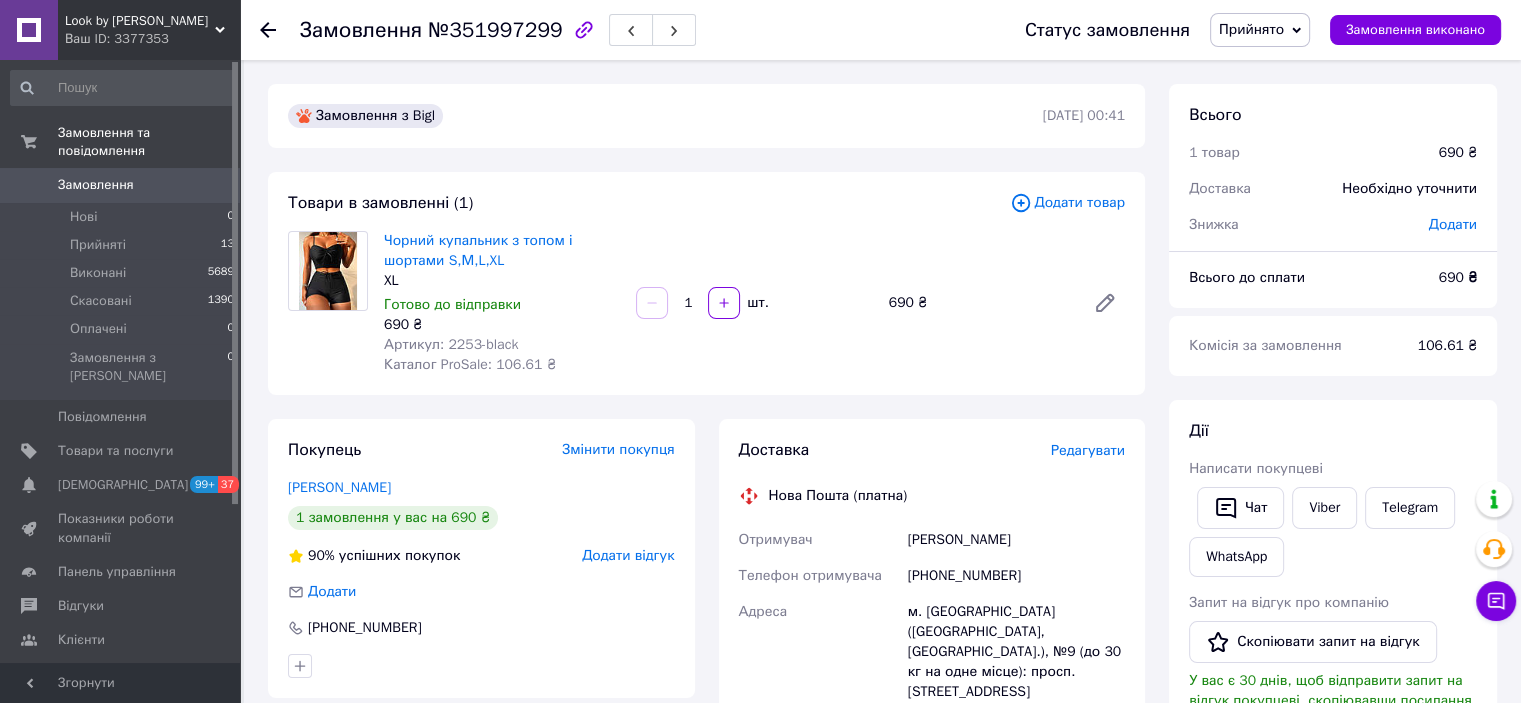 drag, startPoint x: 1034, startPoint y: 535, endPoint x: 908, endPoint y: 536, distance: 126.00397 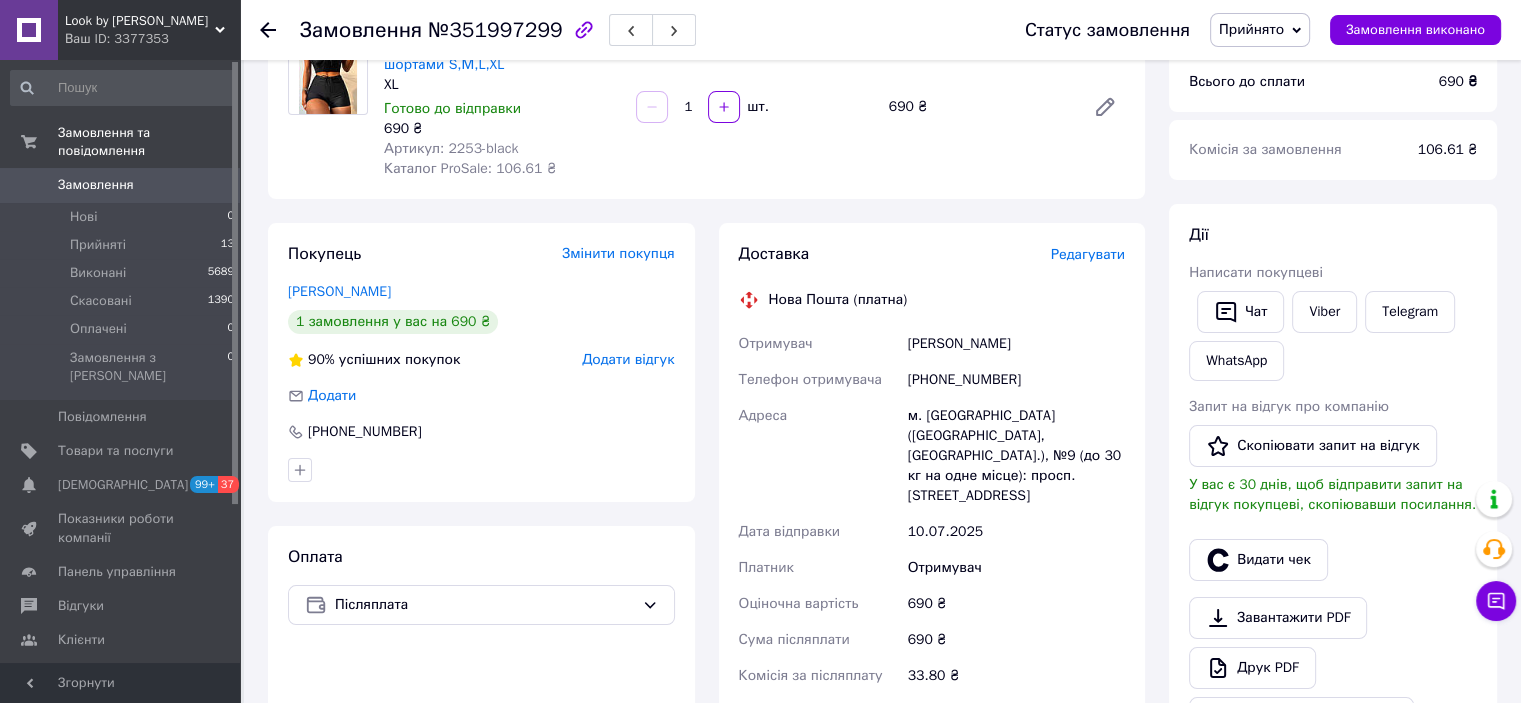 scroll, scrollTop: 200, scrollLeft: 0, axis: vertical 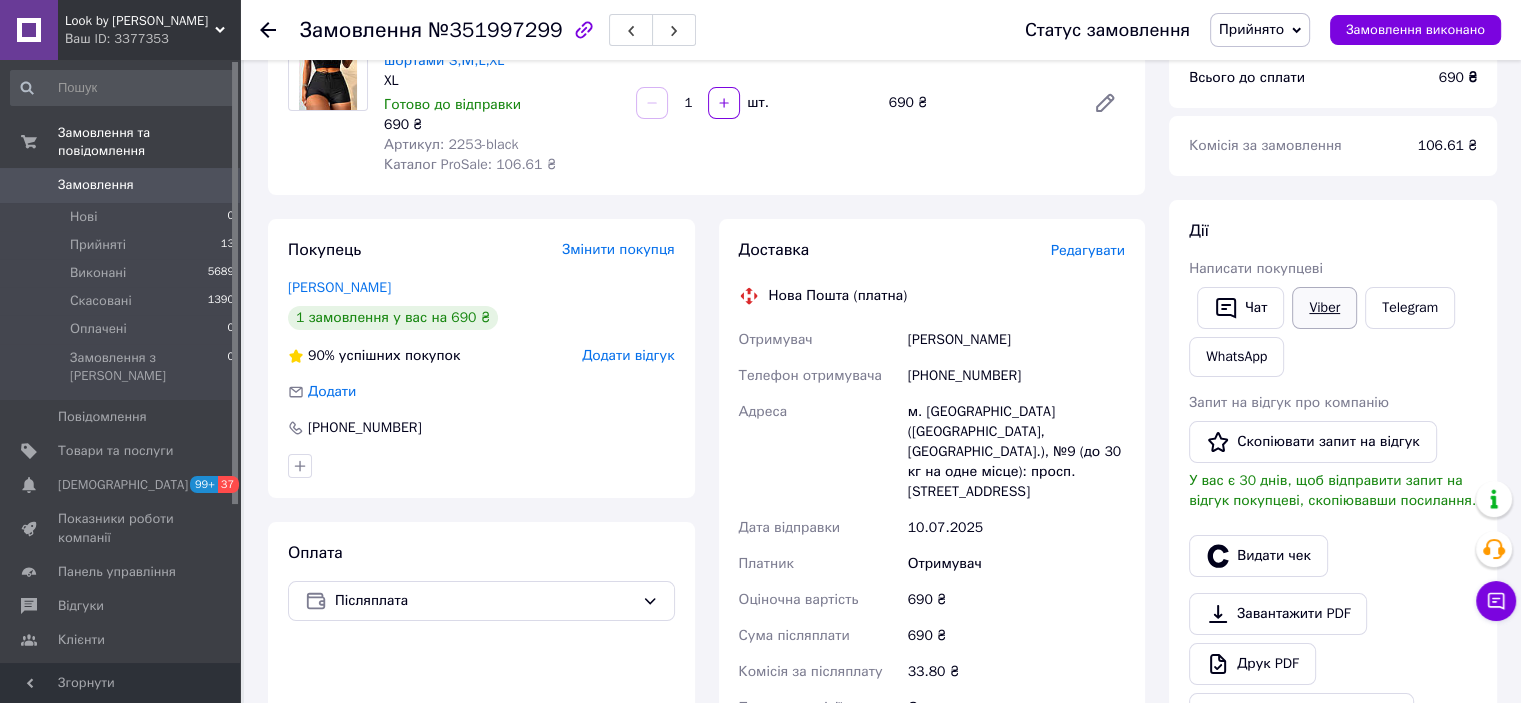 click on "Viber" at bounding box center (1324, 308) 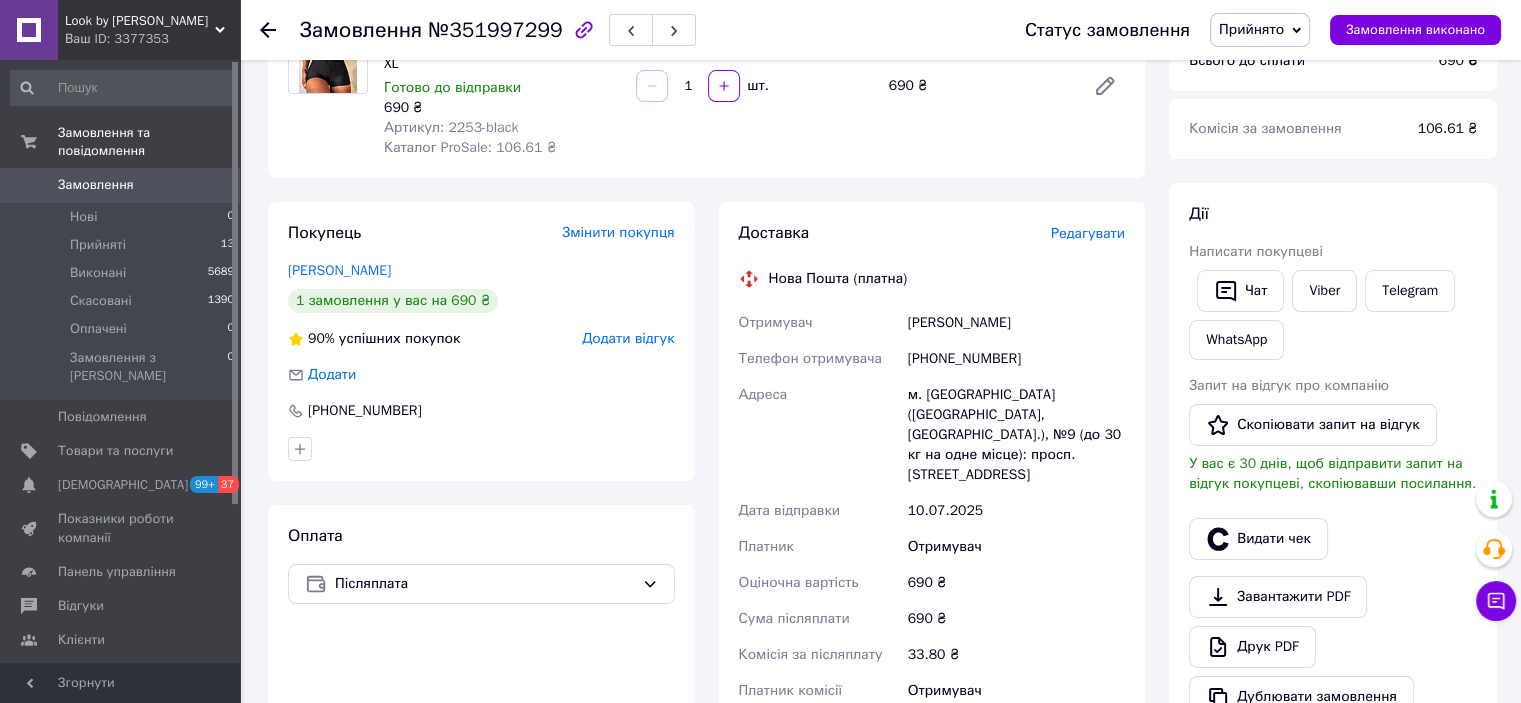 scroll, scrollTop: 100, scrollLeft: 0, axis: vertical 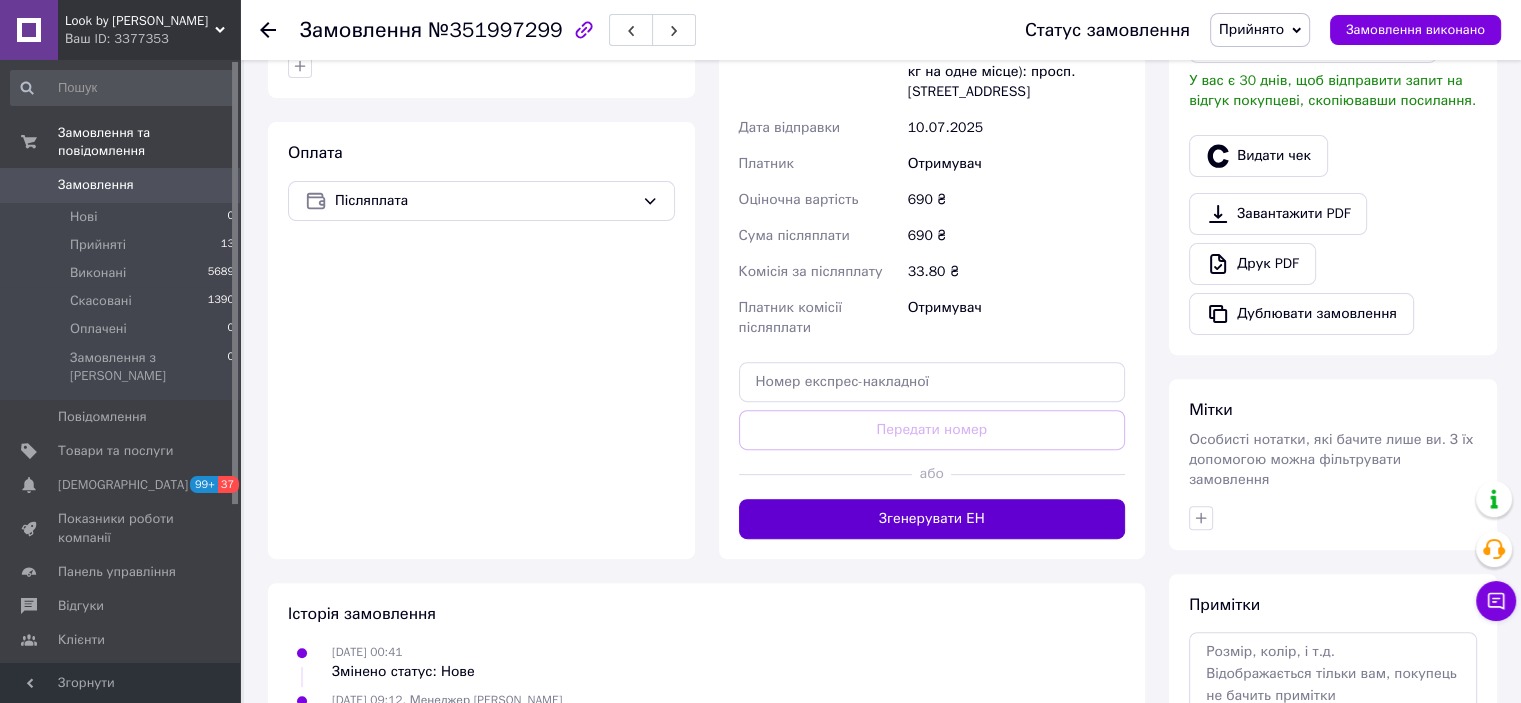 click on "Згенерувати ЕН" at bounding box center [932, 519] 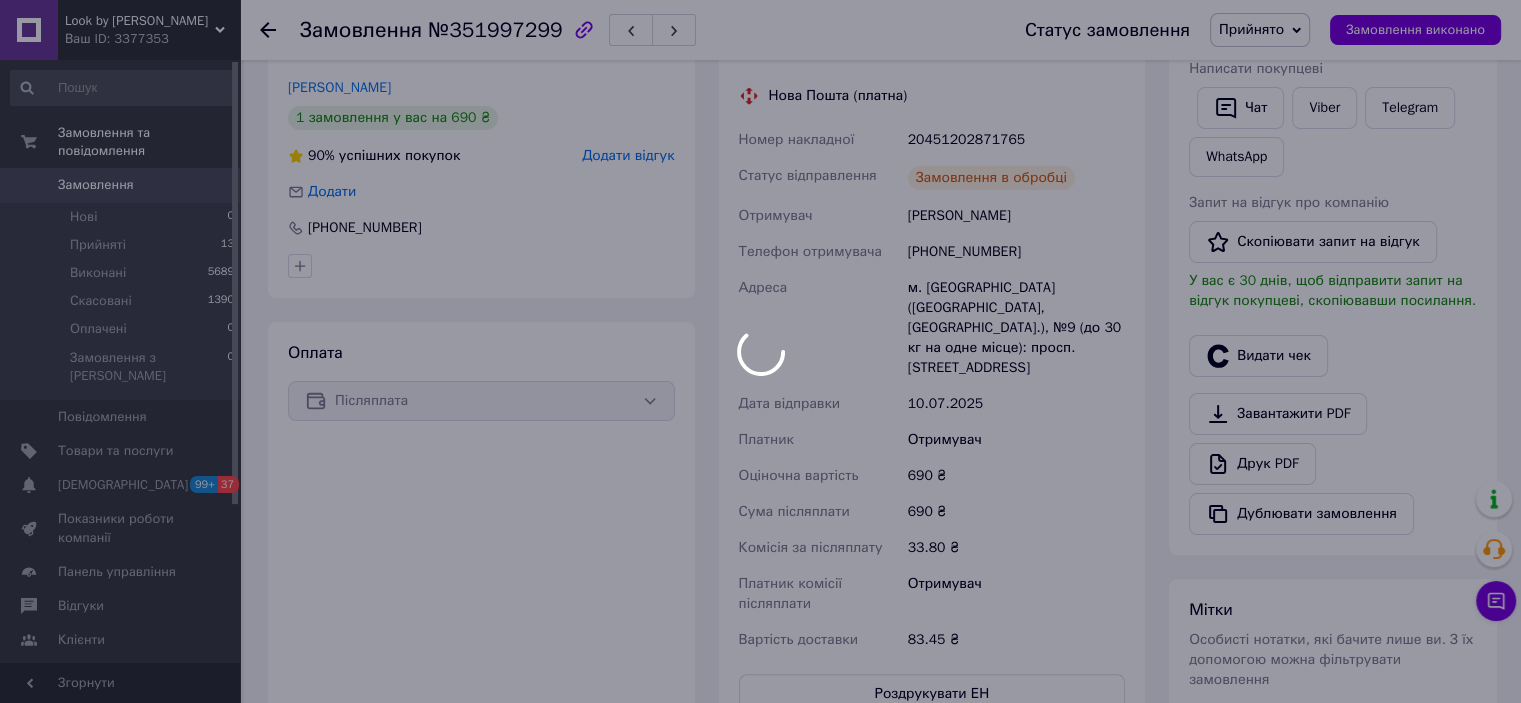 scroll, scrollTop: 200, scrollLeft: 0, axis: vertical 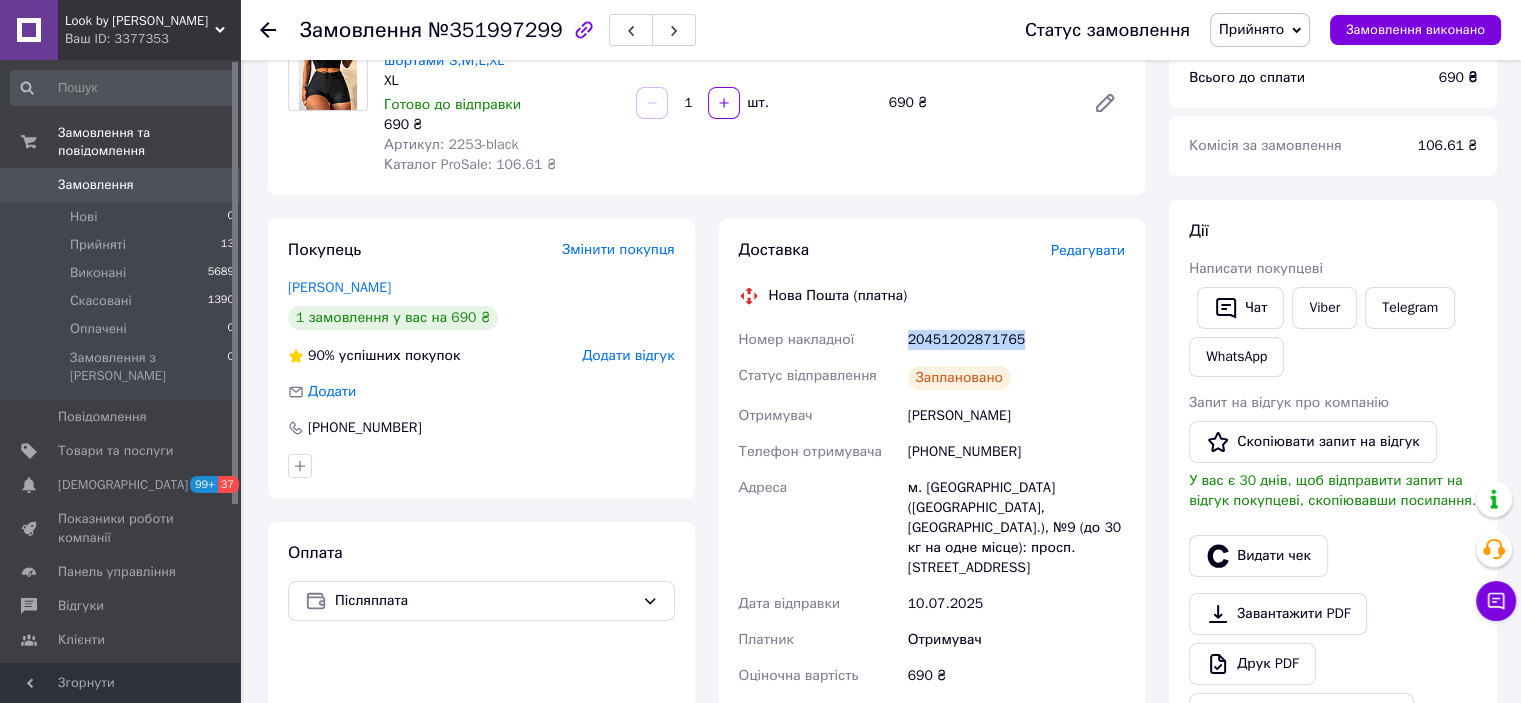 drag, startPoint x: 1038, startPoint y: 344, endPoint x: 892, endPoint y: 332, distance: 146.49232 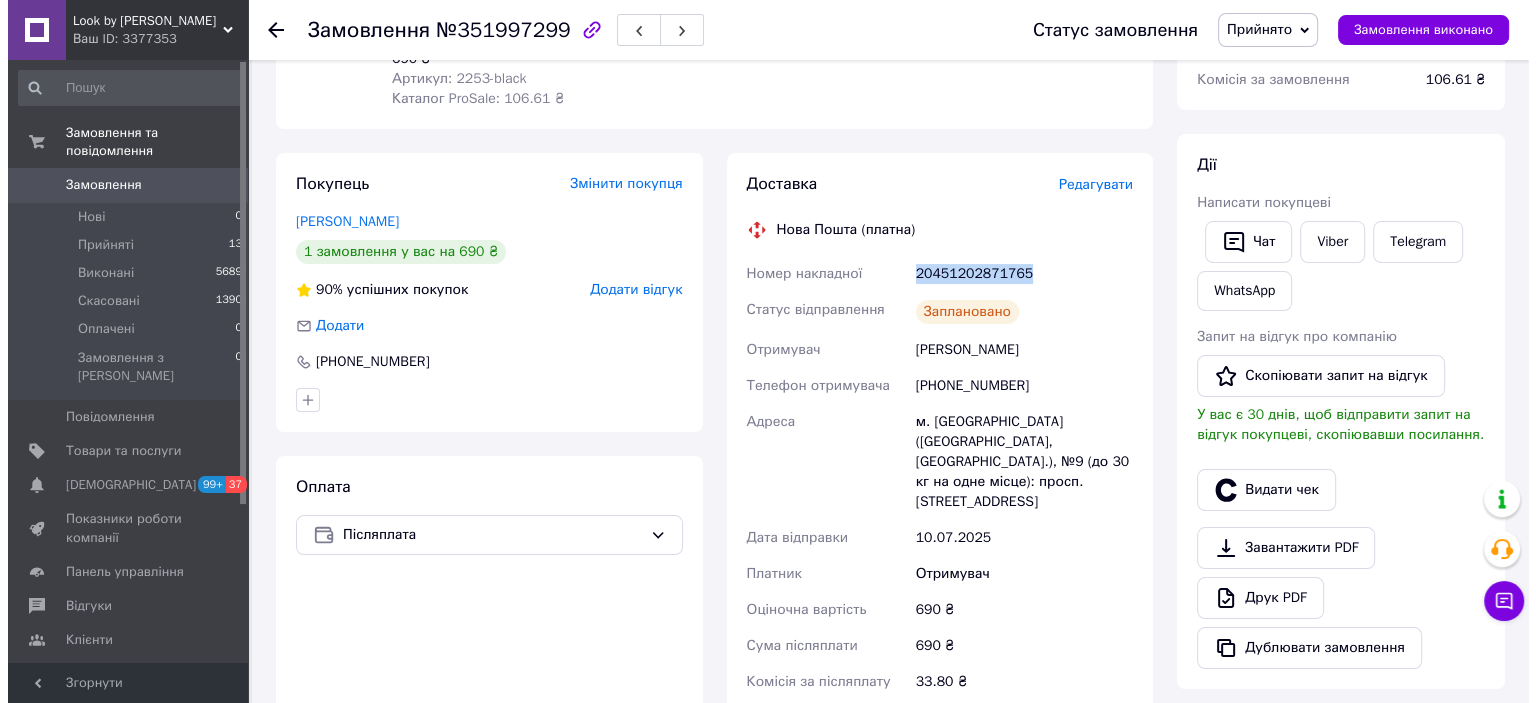 scroll, scrollTop: 300, scrollLeft: 0, axis: vertical 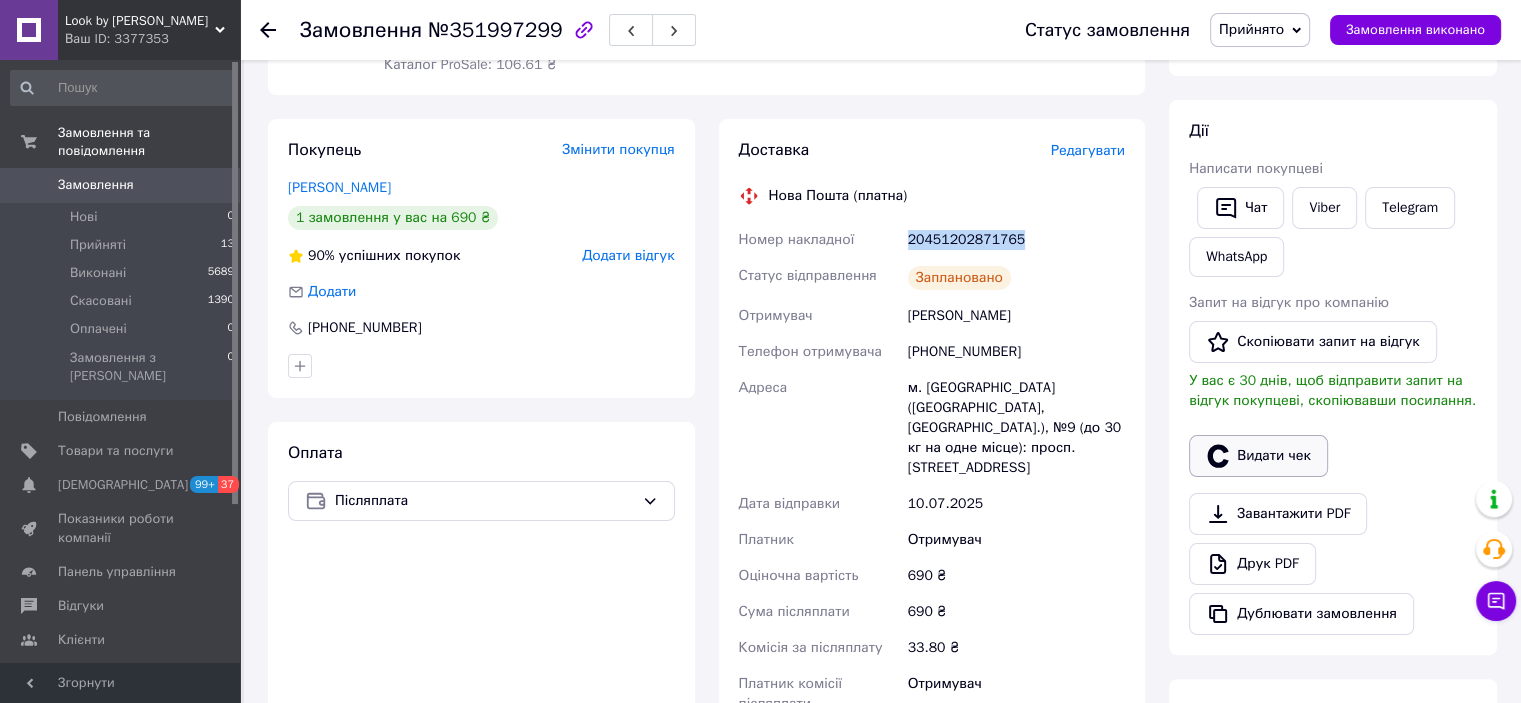 click on "Видати чек" at bounding box center (1258, 456) 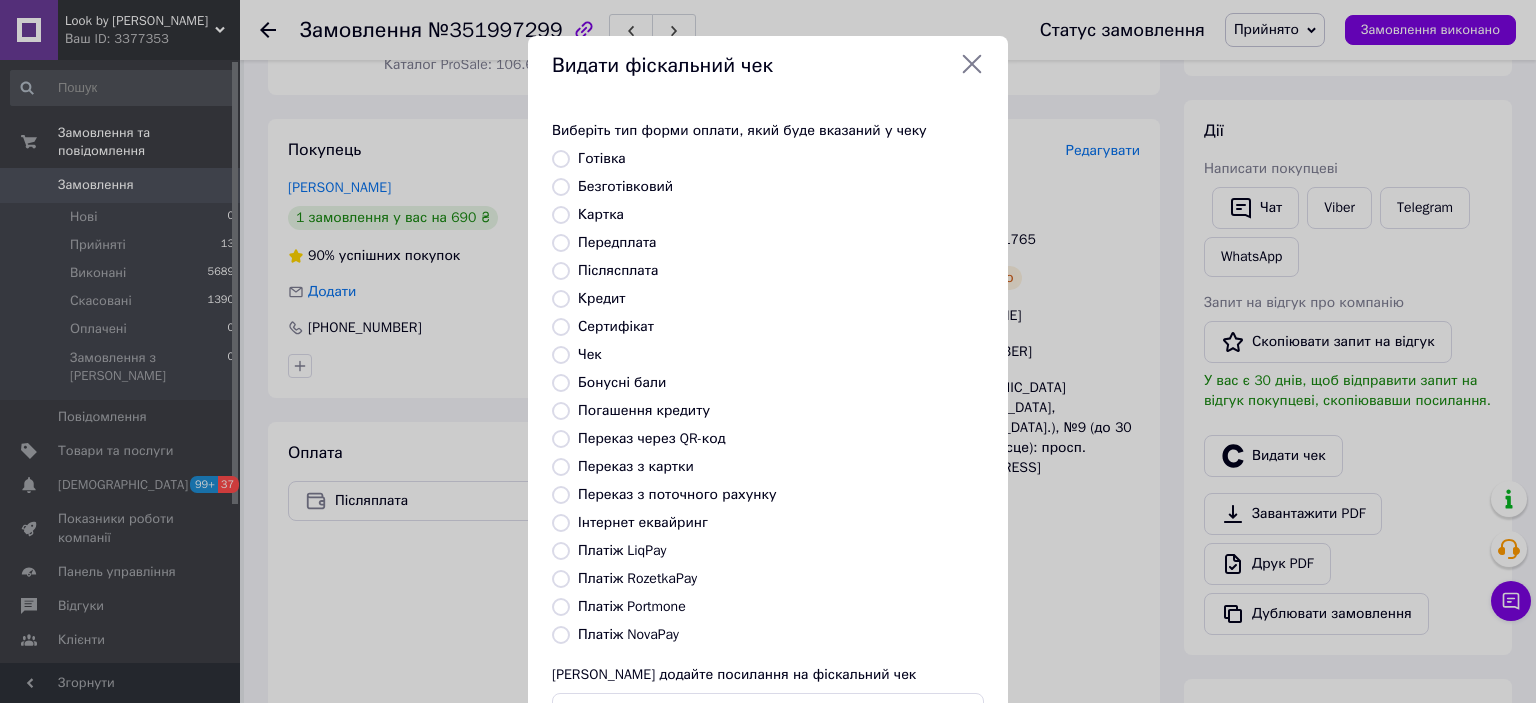 click on "Платіж NovaPay" at bounding box center (628, 634) 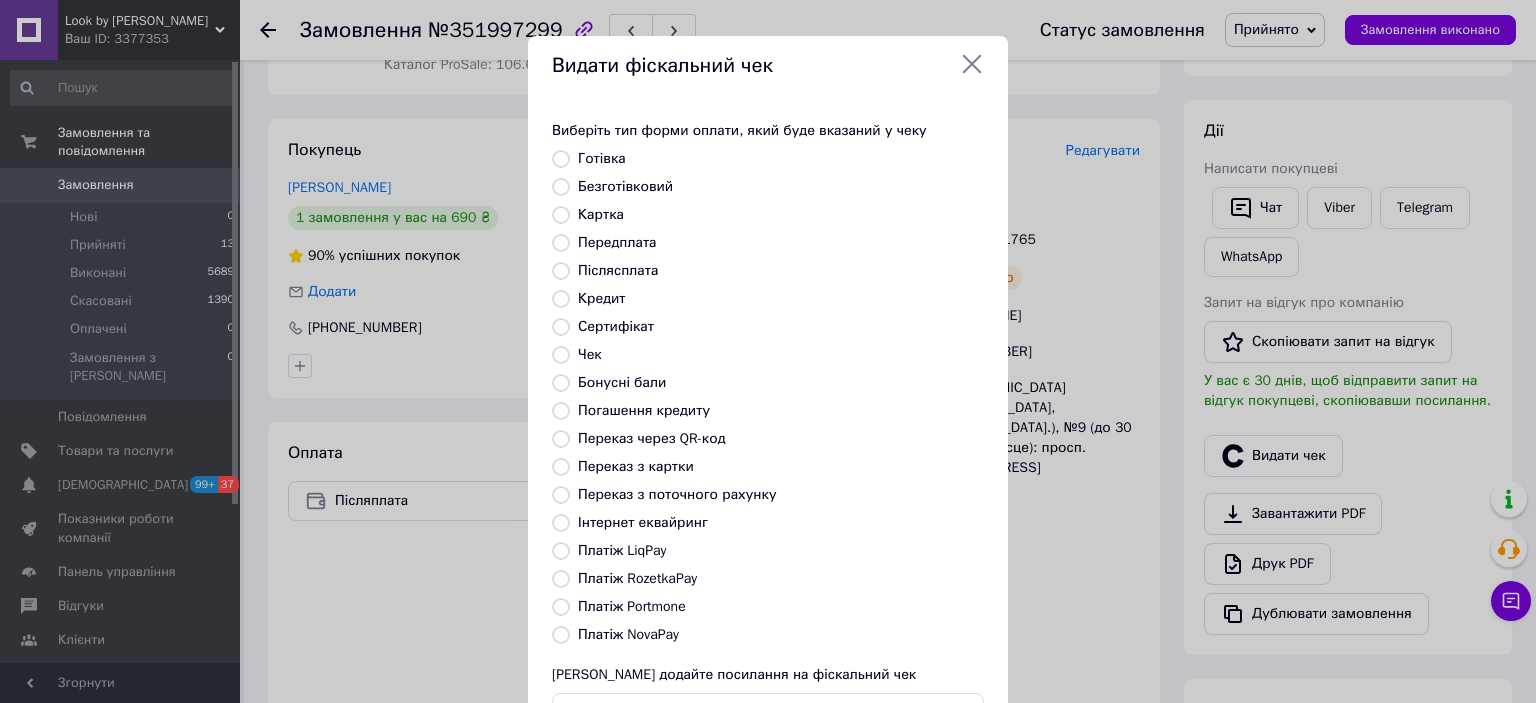 radio on "true" 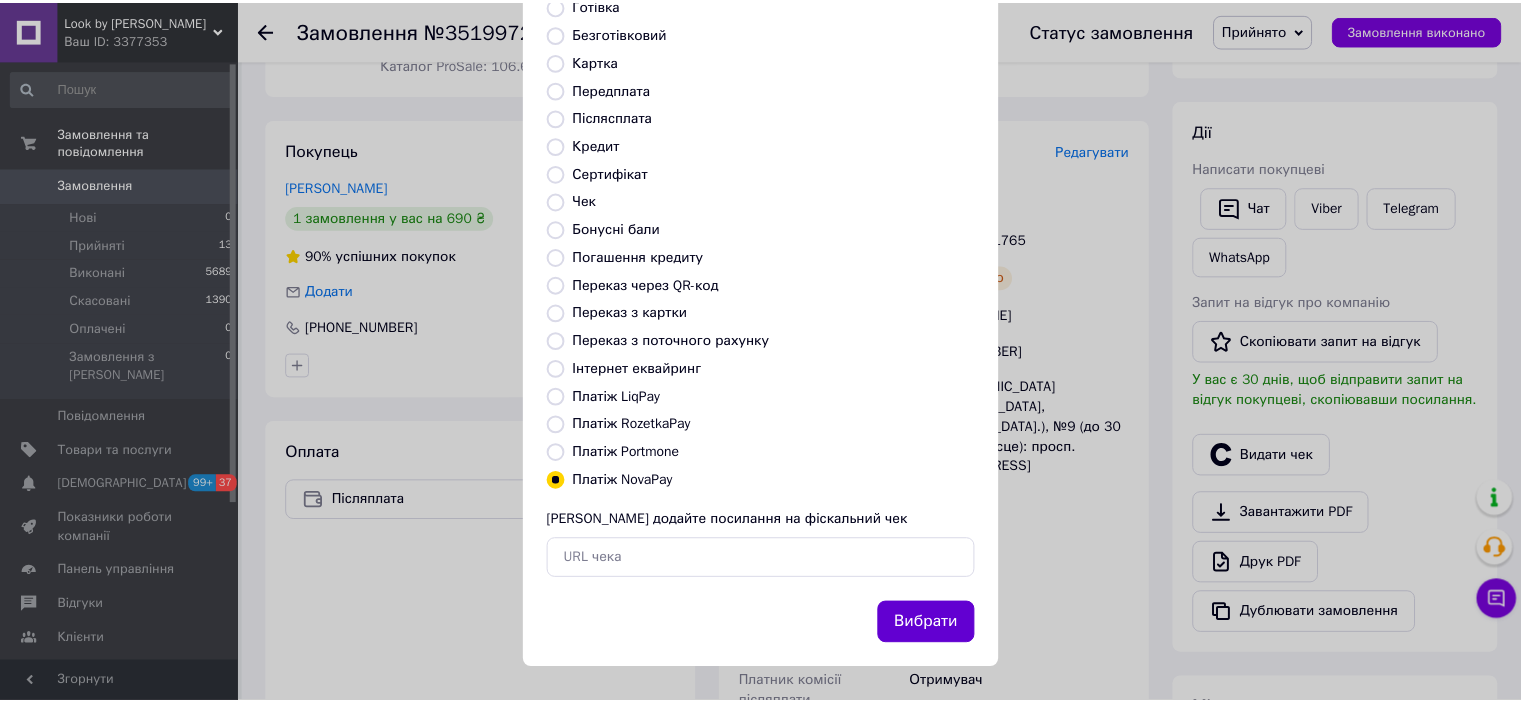scroll, scrollTop: 155, scrollLeft: 0, axis: vertical 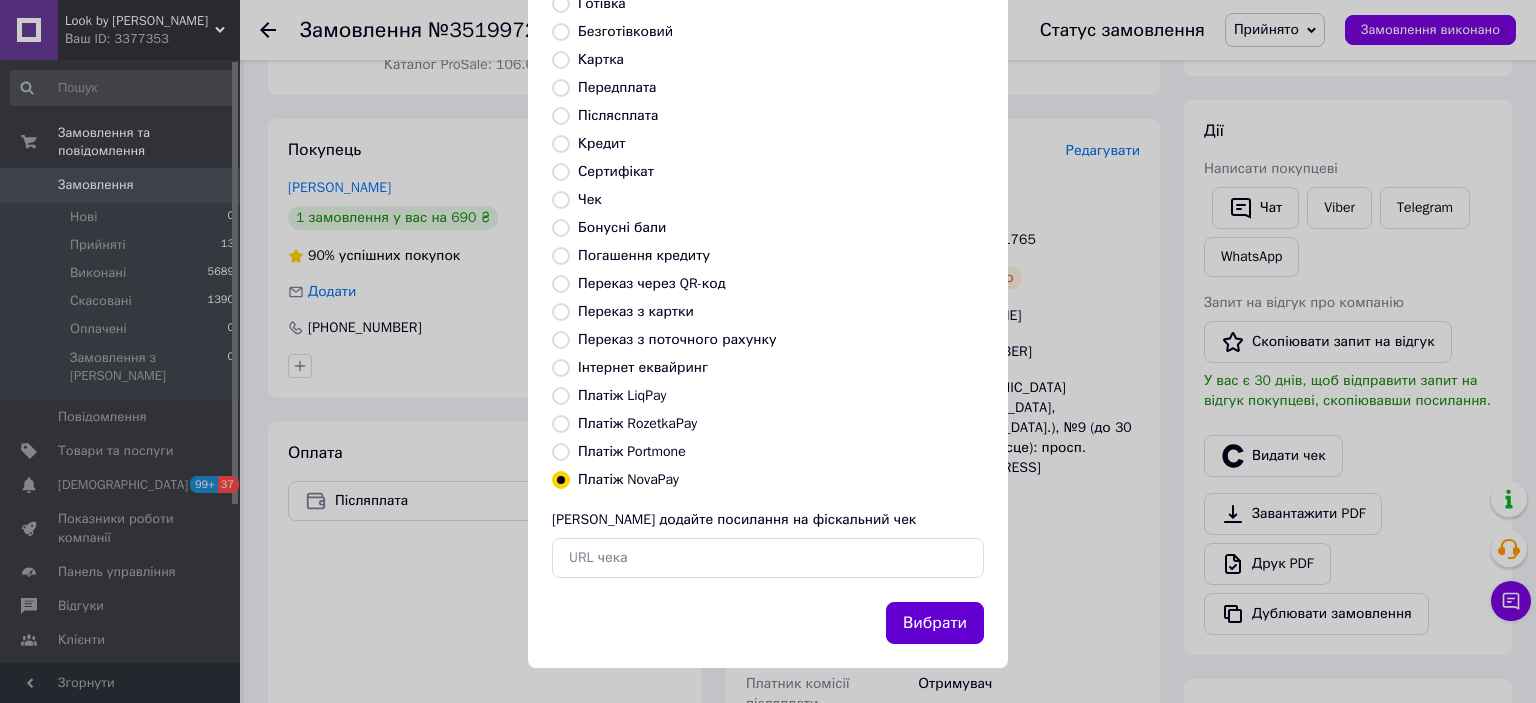 click on "Вибрати" at bounding box center (935, 623) 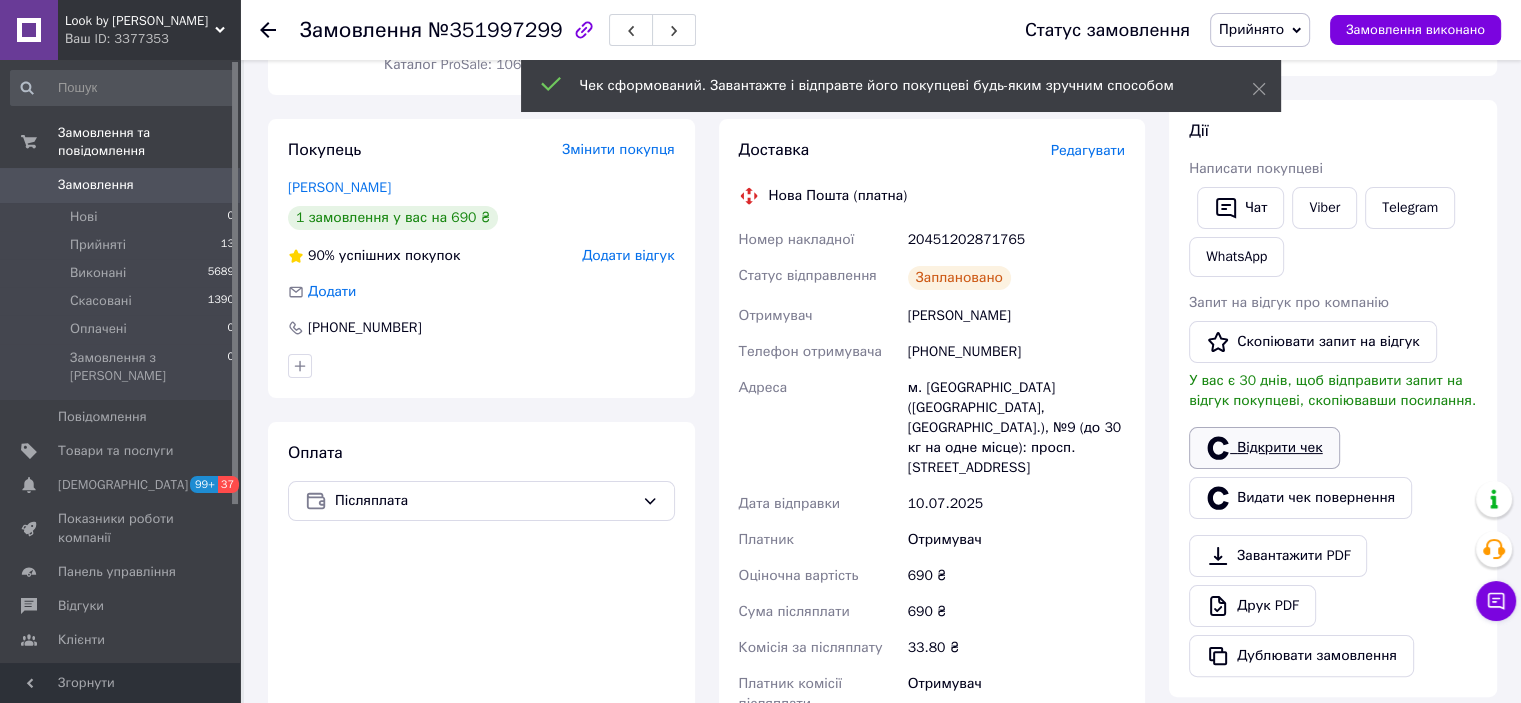 click on "Відкрити чек" at bounding box center (1264, 448) 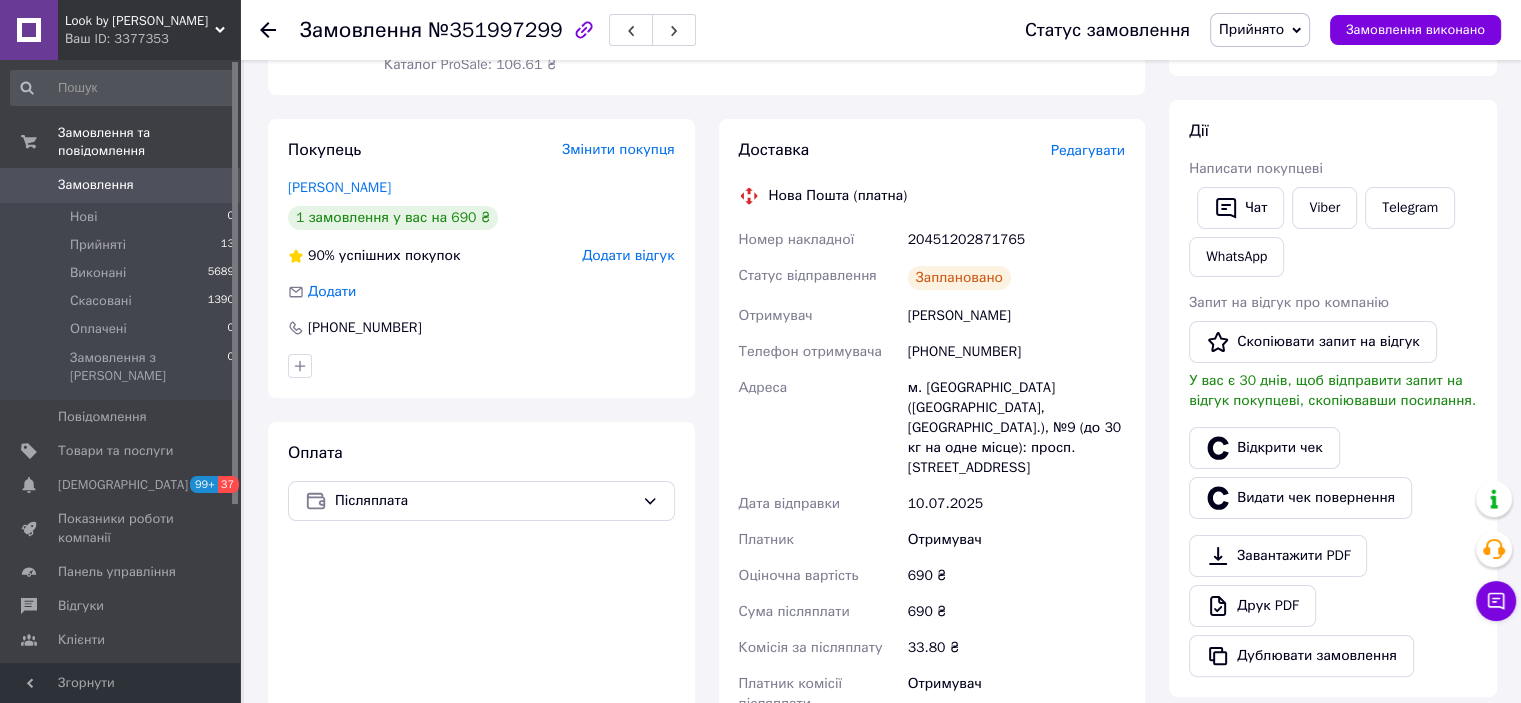 click on "Прийнято" at bounding box center [1260, 30] 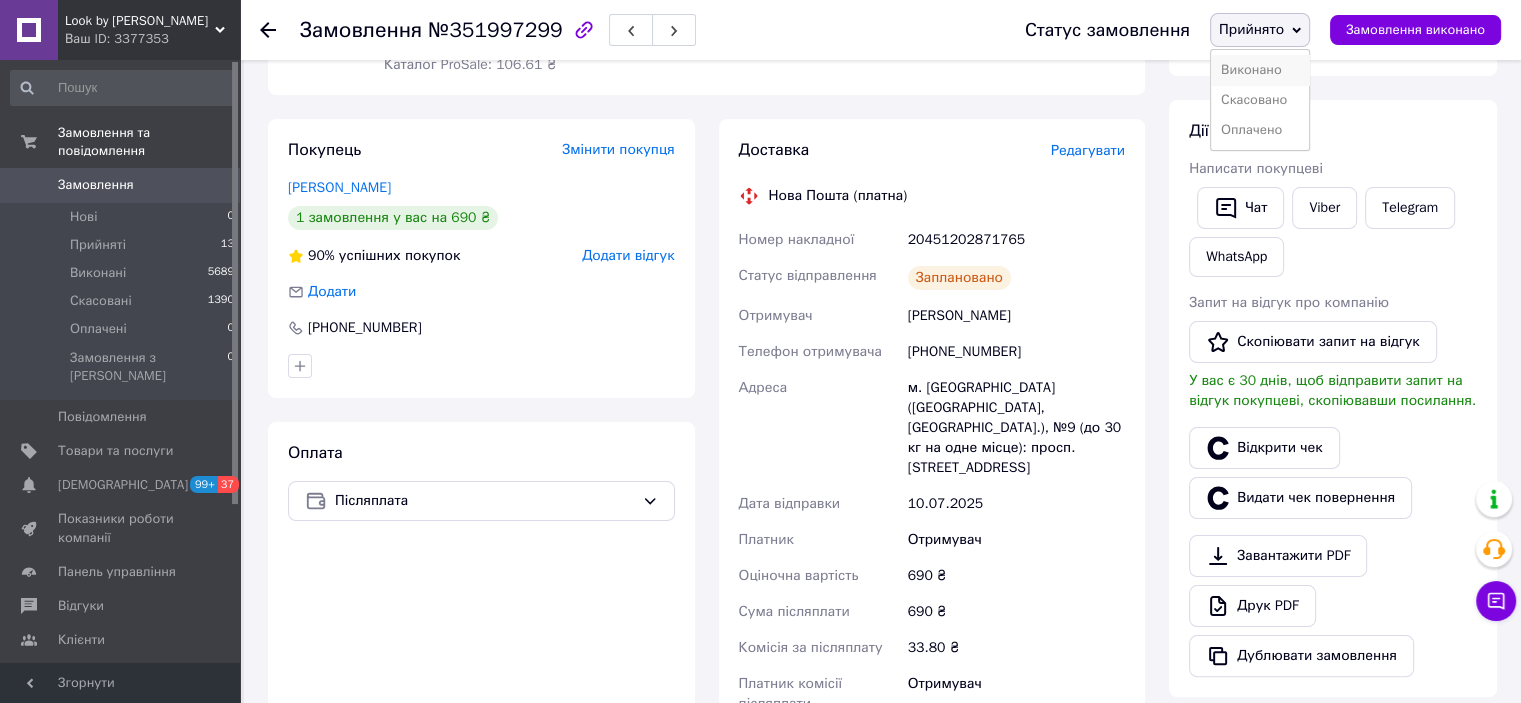 click on "Виконано" at bounding box center [1260, 70] 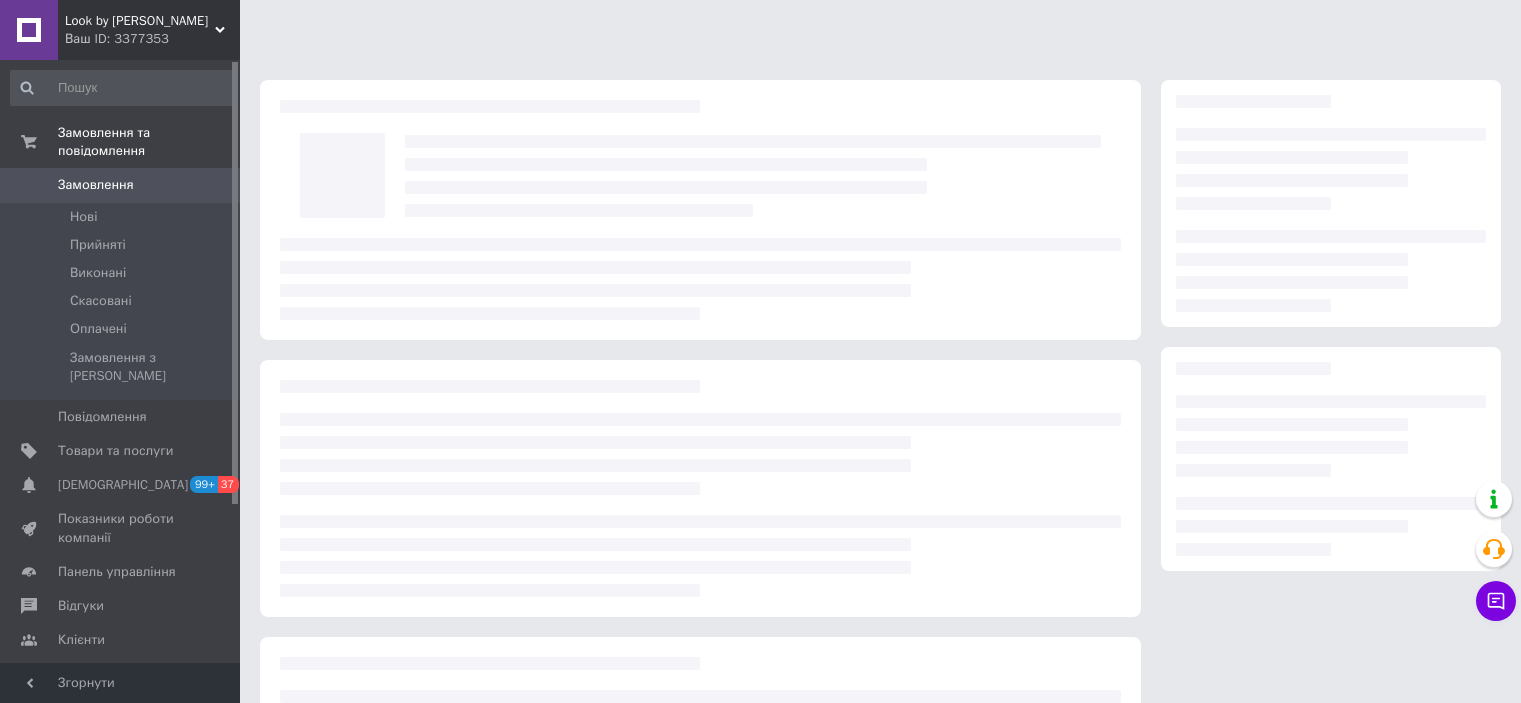 scroll, scrollTop: 0, scrollLeft: 0, axis: both 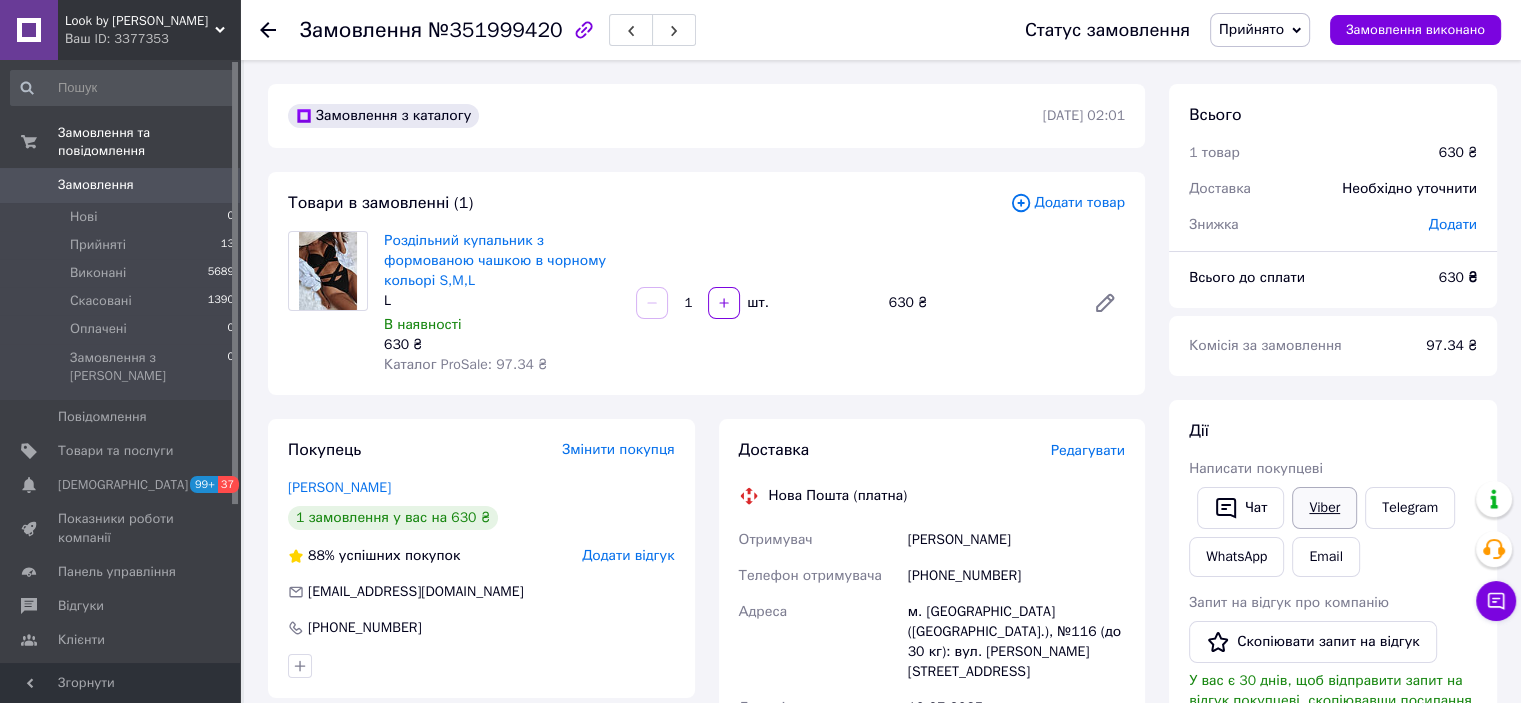 click on "Viber" at bounding box center (1324, 508) 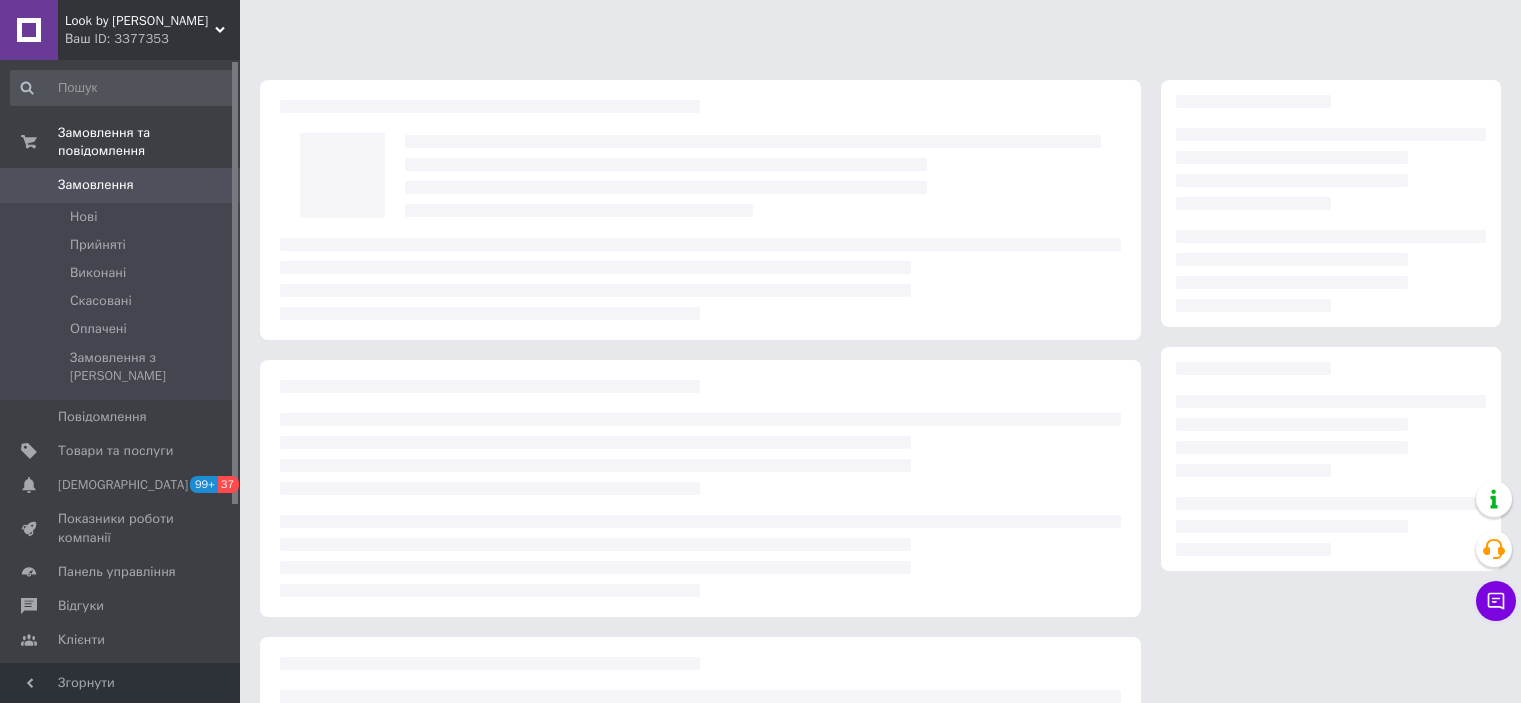 scroll, scrollTop: 0, scrollLeft: 0, axis: both 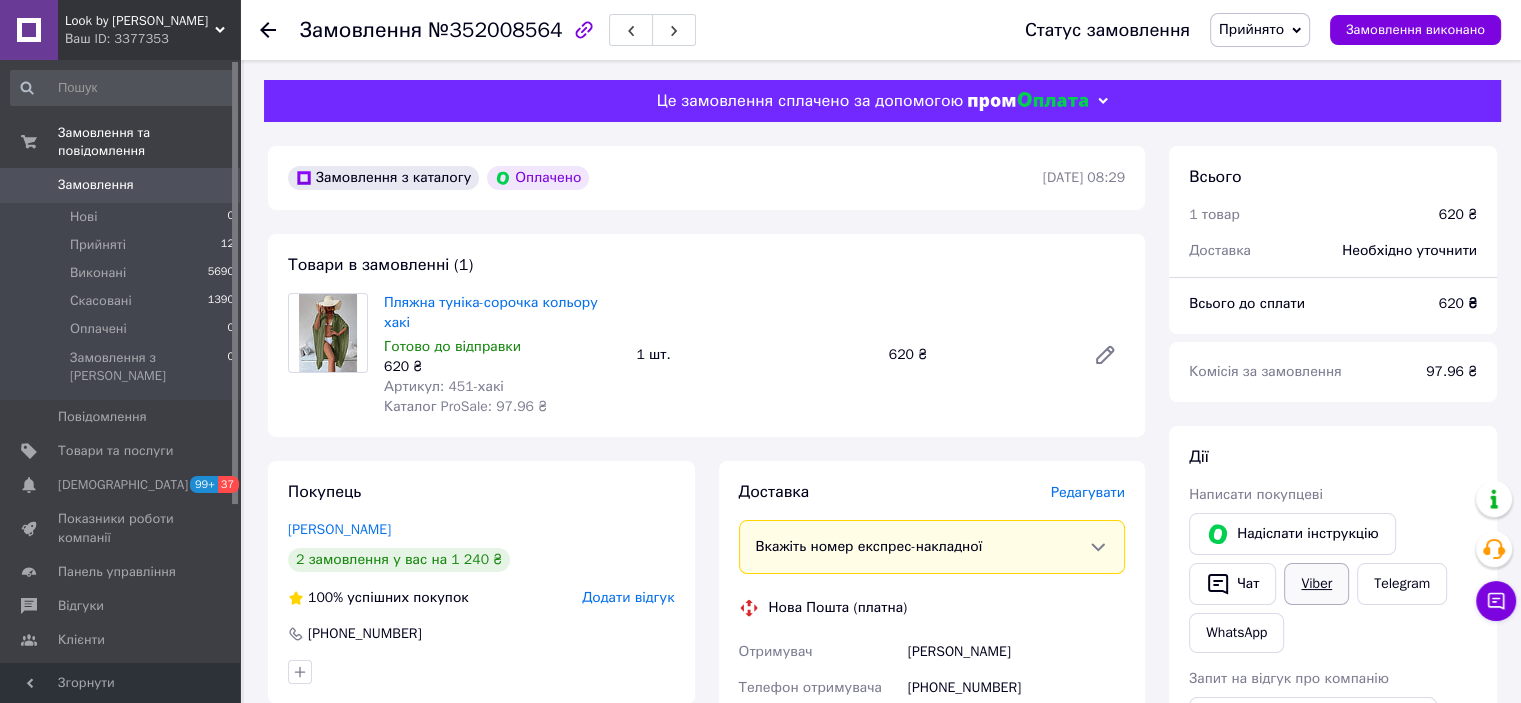click on "Viber" at bounding box center [1316, 584] 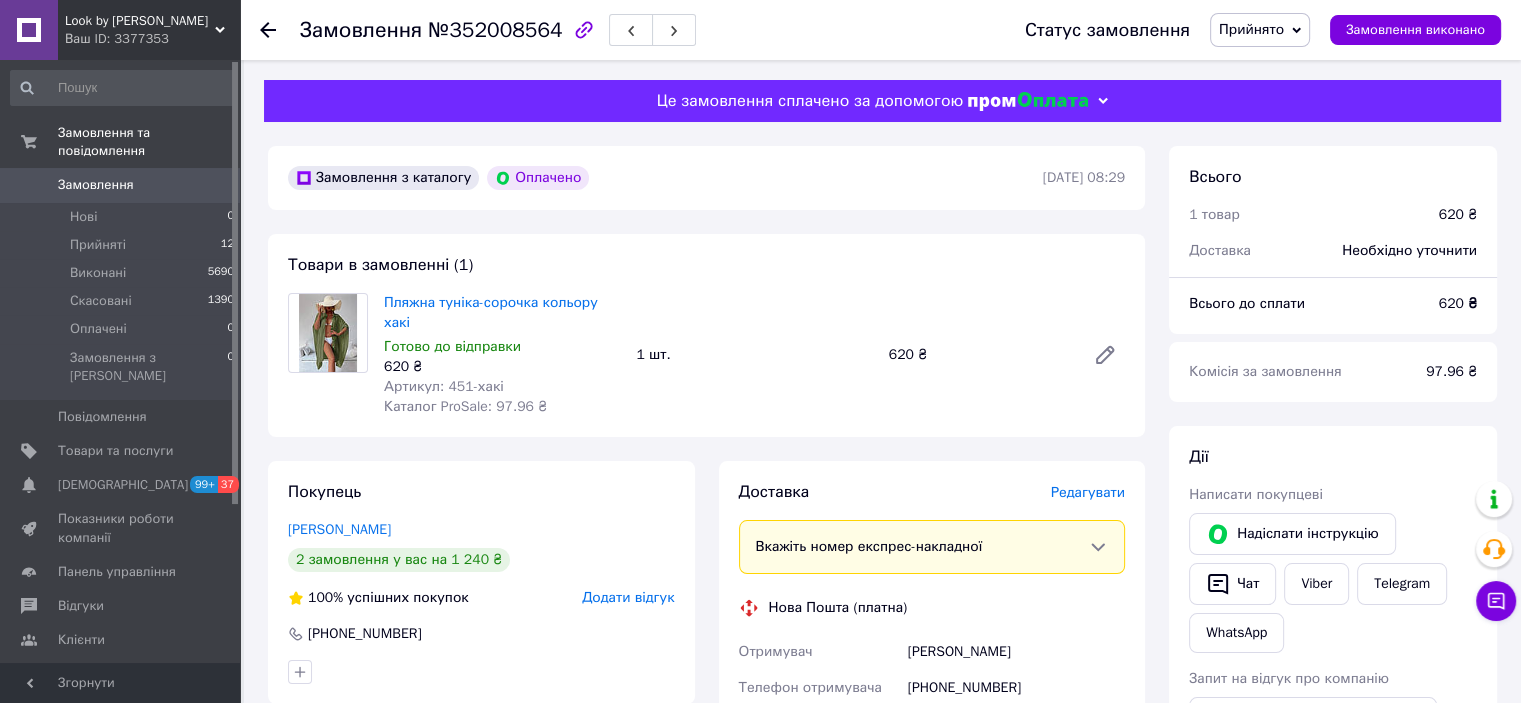scroll, scrollTop: 200, scrollLeft: 0, axis: vertical 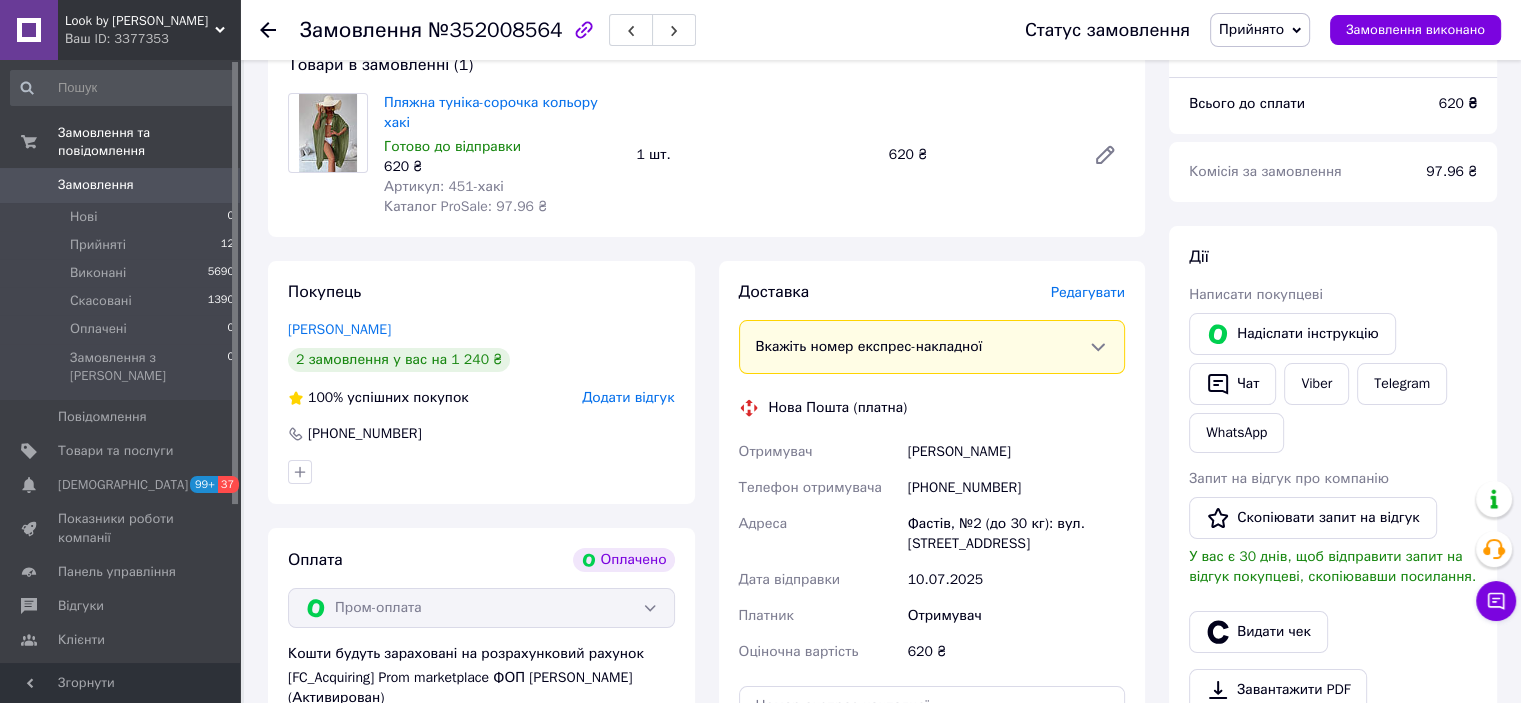 drag, startPoint x: 1072, startPoint y: 437, endPoint x: 897, endPoint y: 440, distance: 175.02571 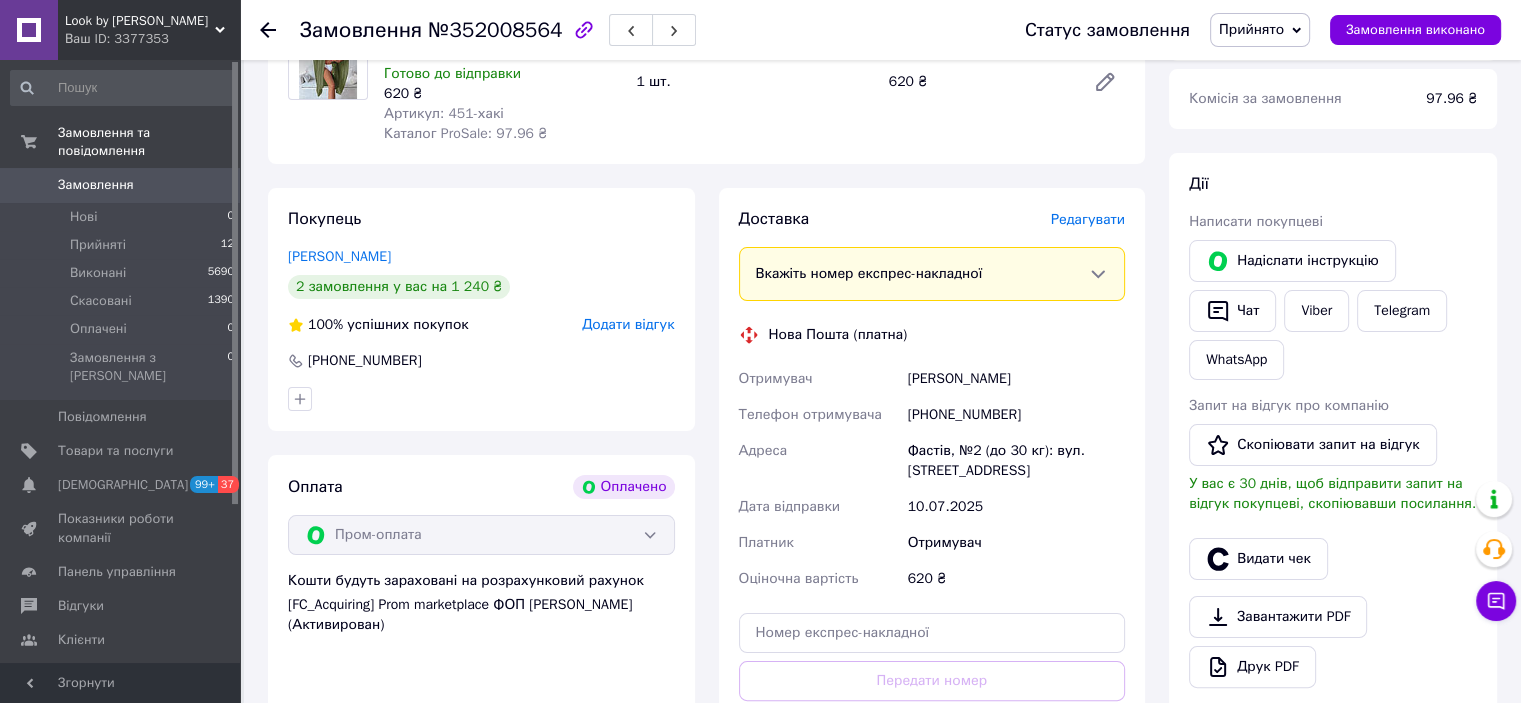 scroll, scrollTop: 400, scrollLeft: 0, axis: vertical 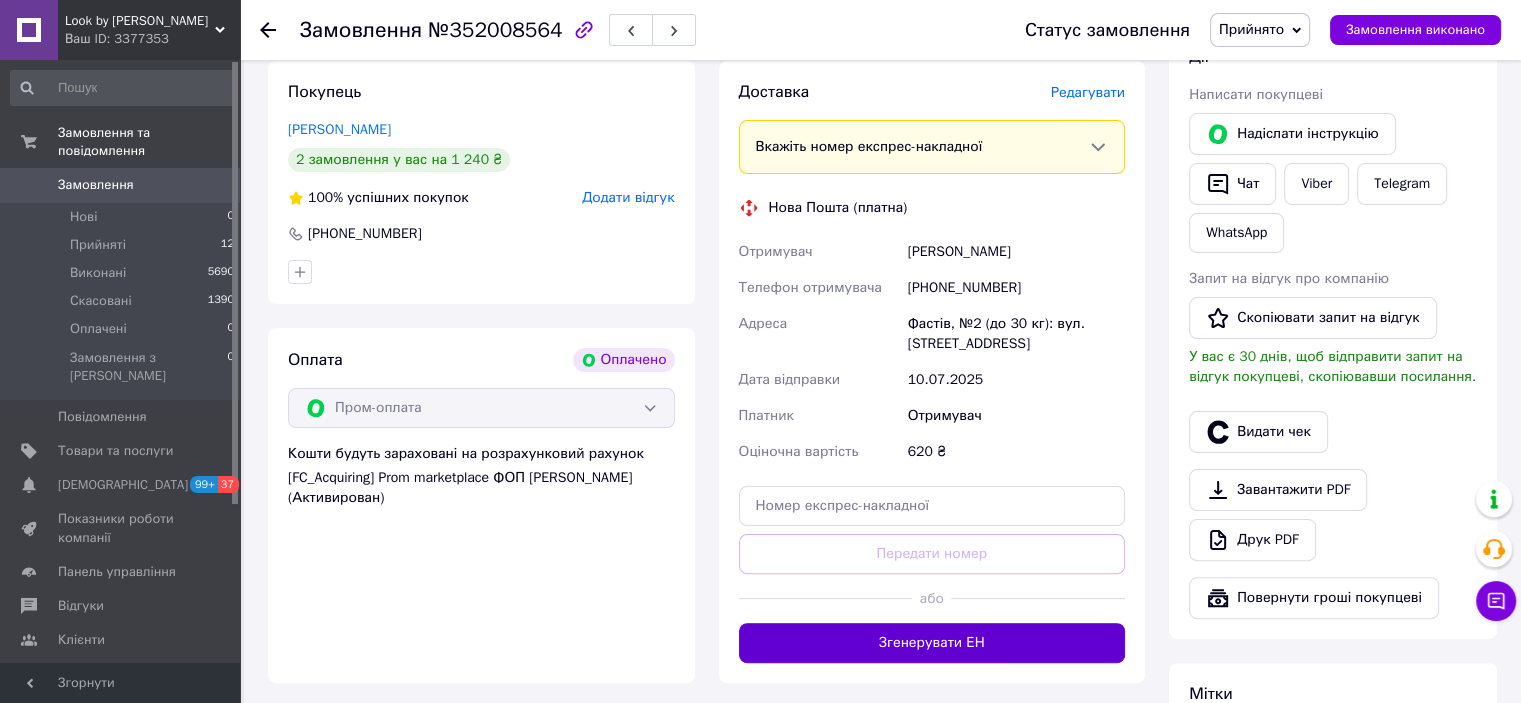 click on "Згенерувати ЕН" at bounding box center (932, 643) 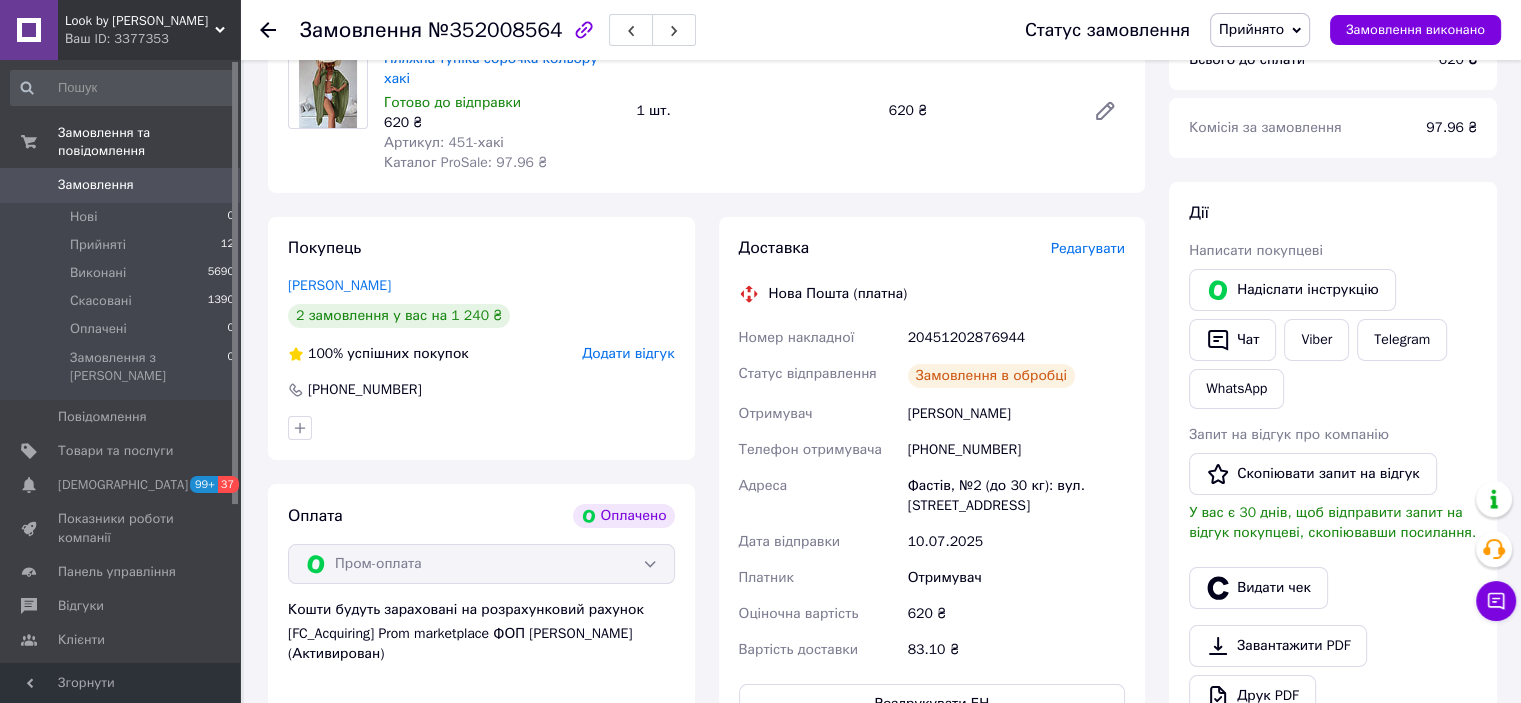 scroll, scrollTop: 200, scrollLeft: 0, axis: vertical 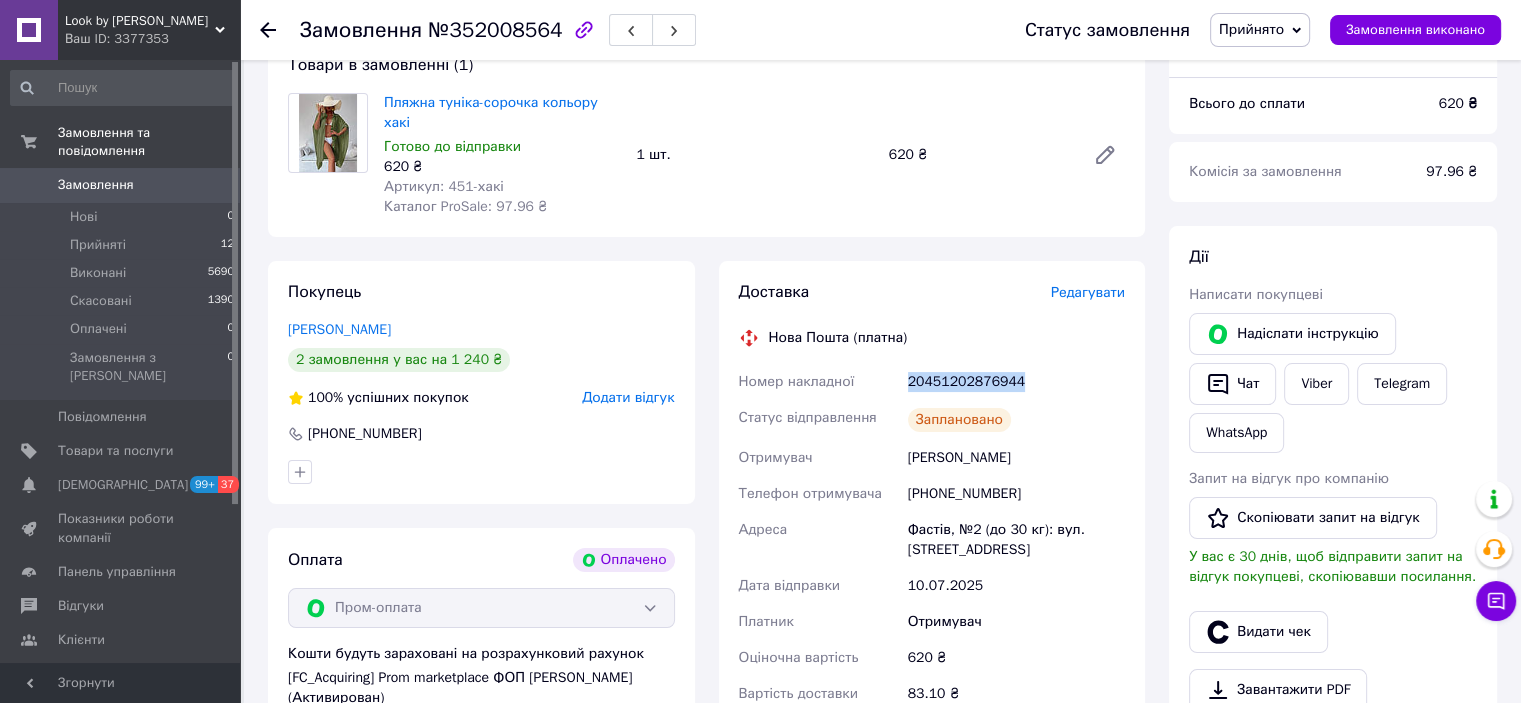 drag, startPoint x: 1051, startPoint y: 370, endPoint x: 886, endPoint y: 366, distance: 165.04848 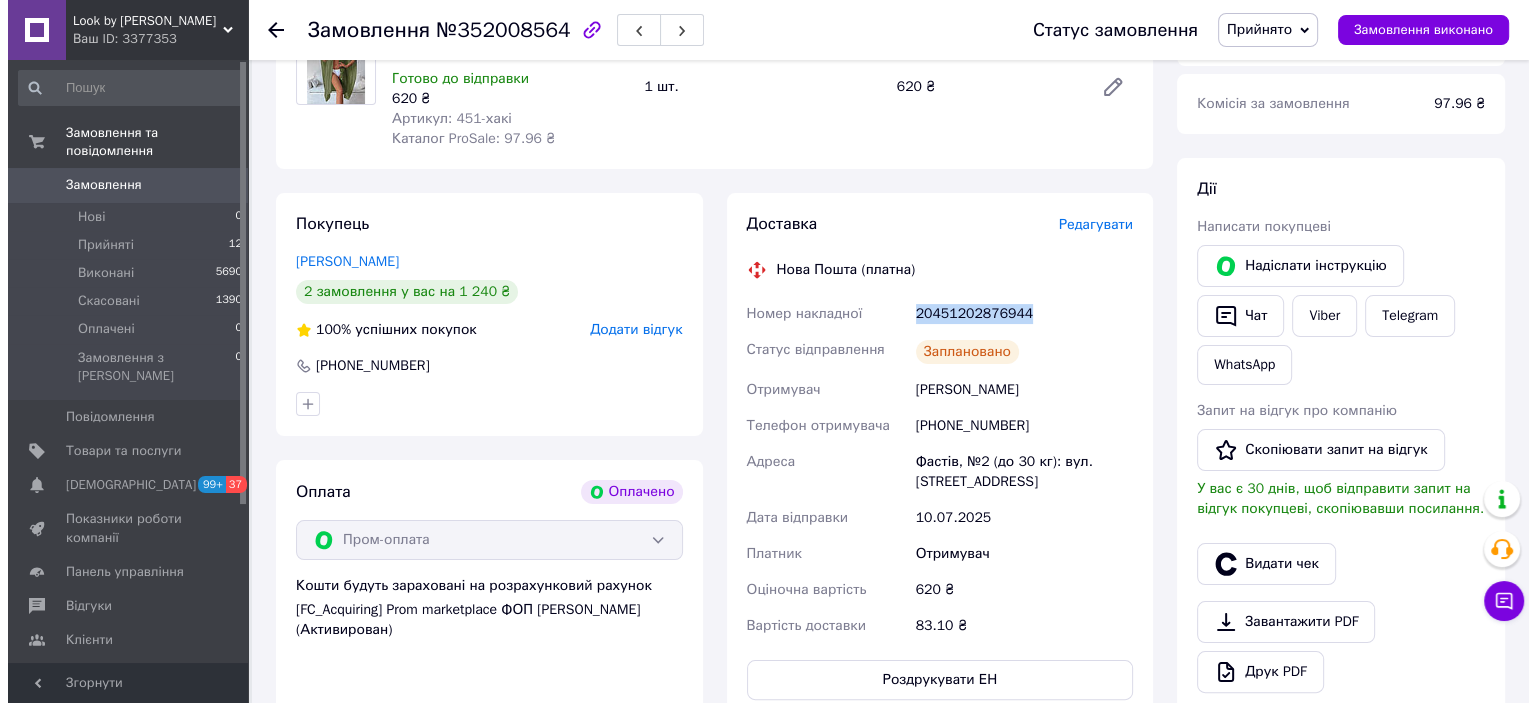 scroll, scrollTop: 300, scrollLeft: 0, axis: vertical 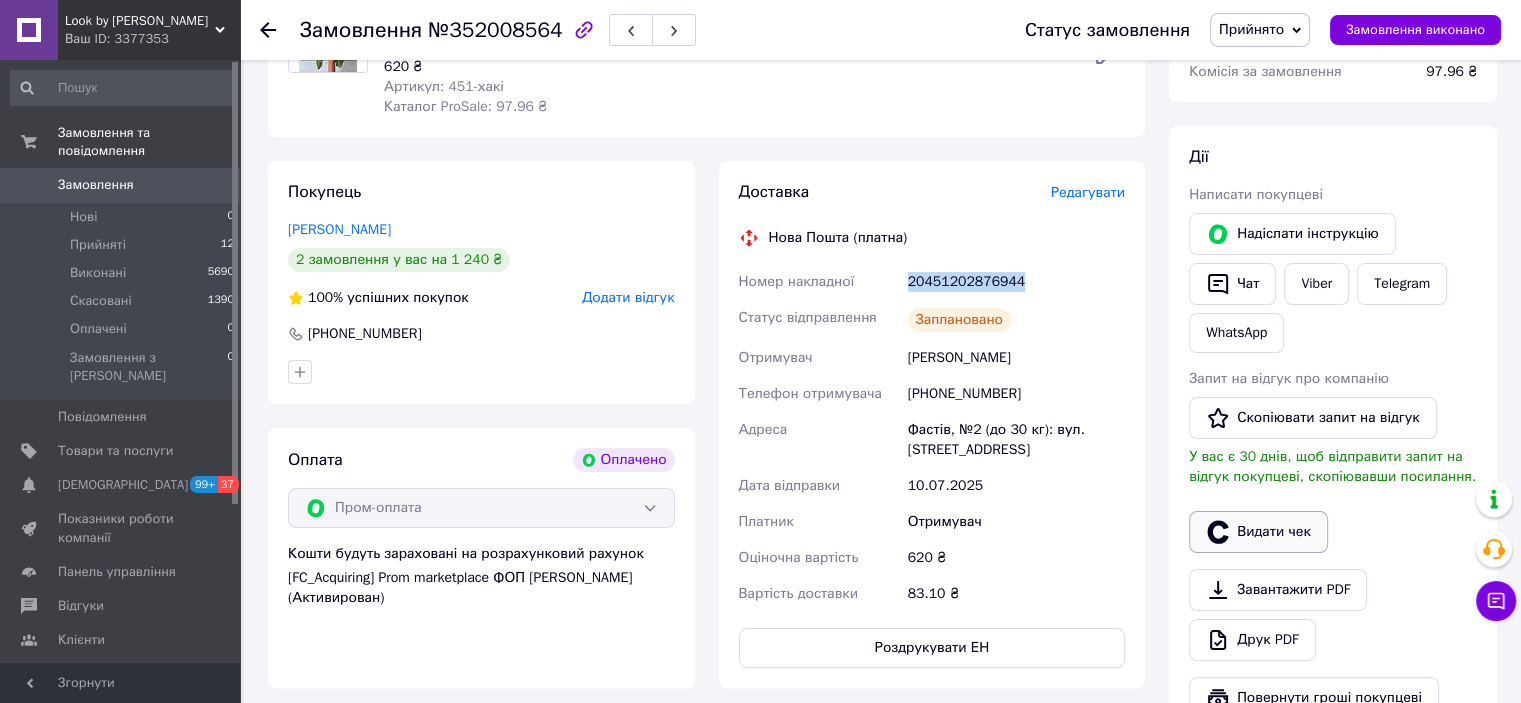 click 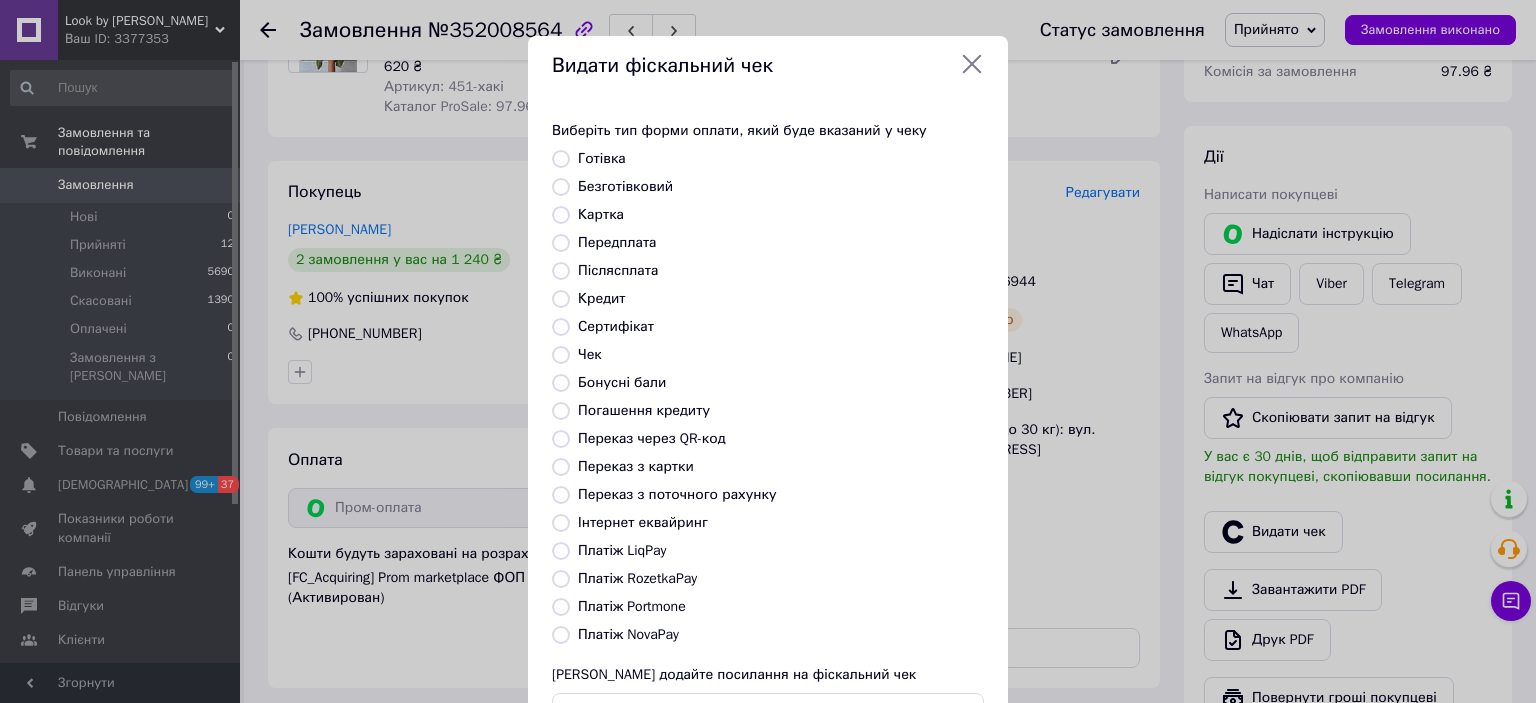 click on "Інтернет еквайринг" at bounding box center [643, 522] 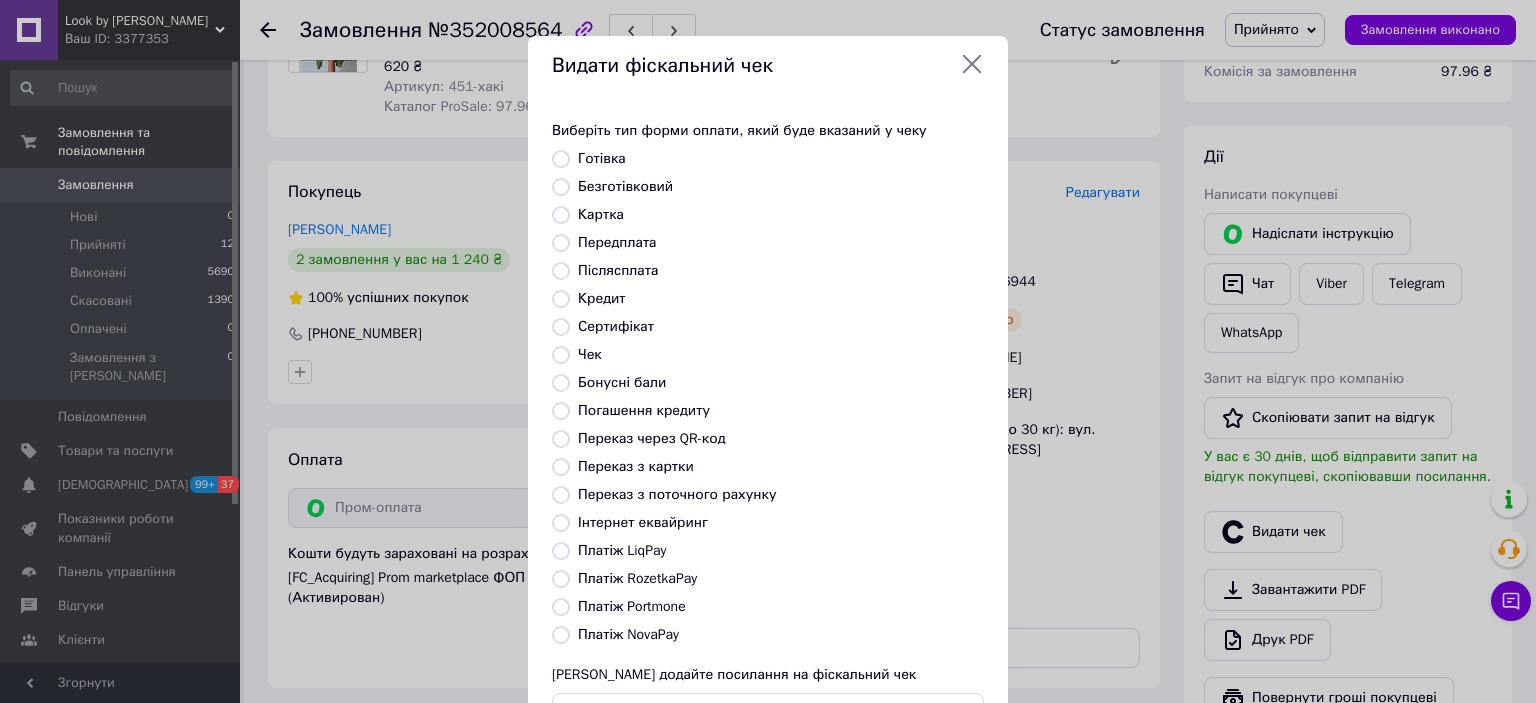 radio on "true" 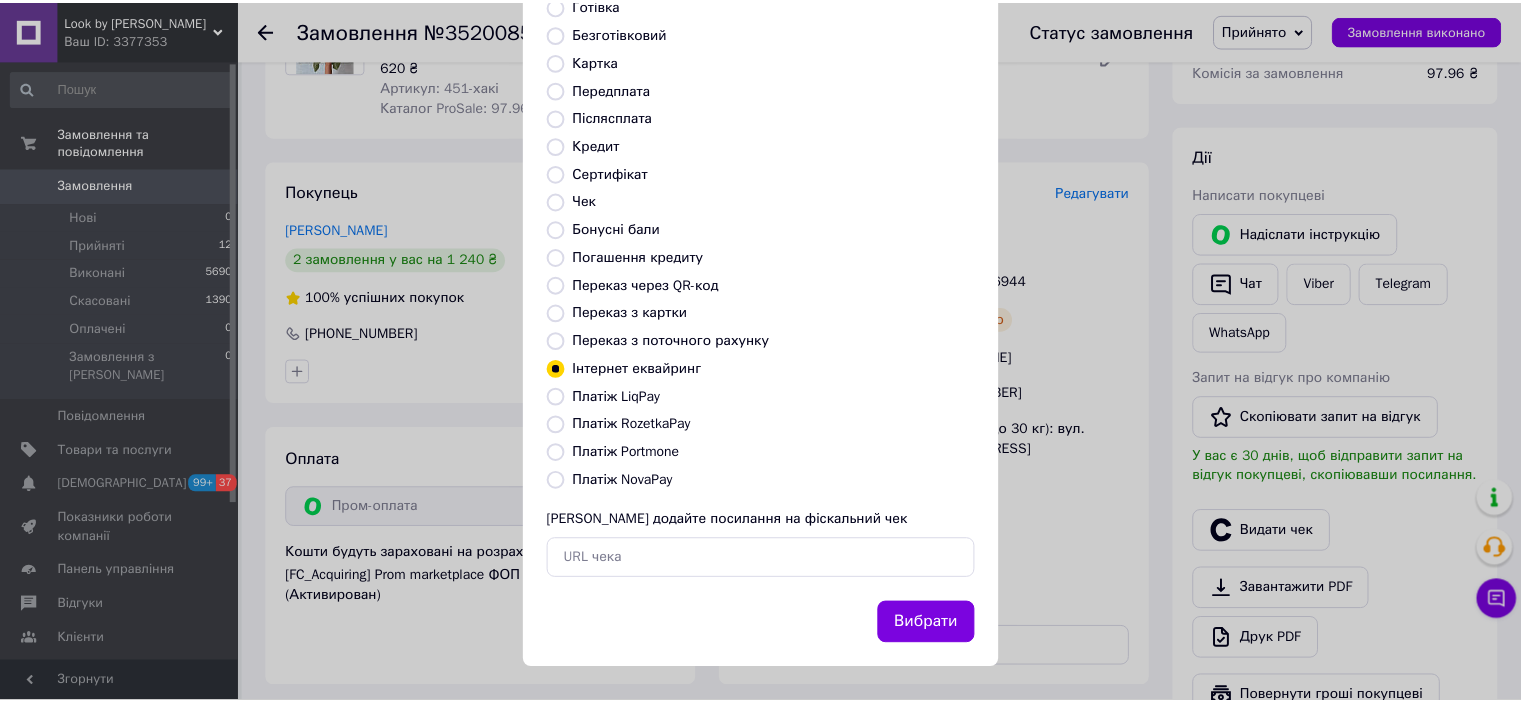 scroll, scrollTop: 155, scrollLeft: 0, axis: vertical 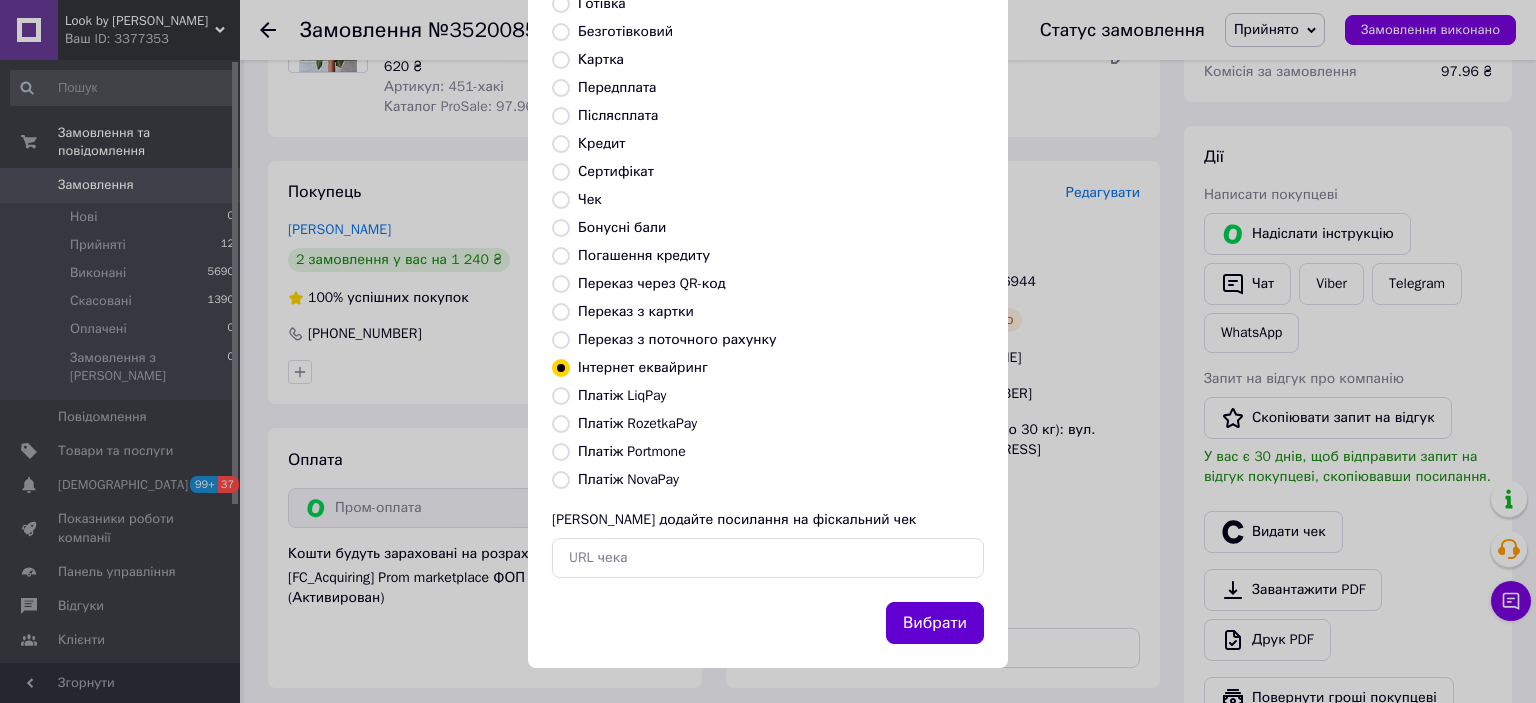 click on "Вибрати" at bounding box center [935, 623] 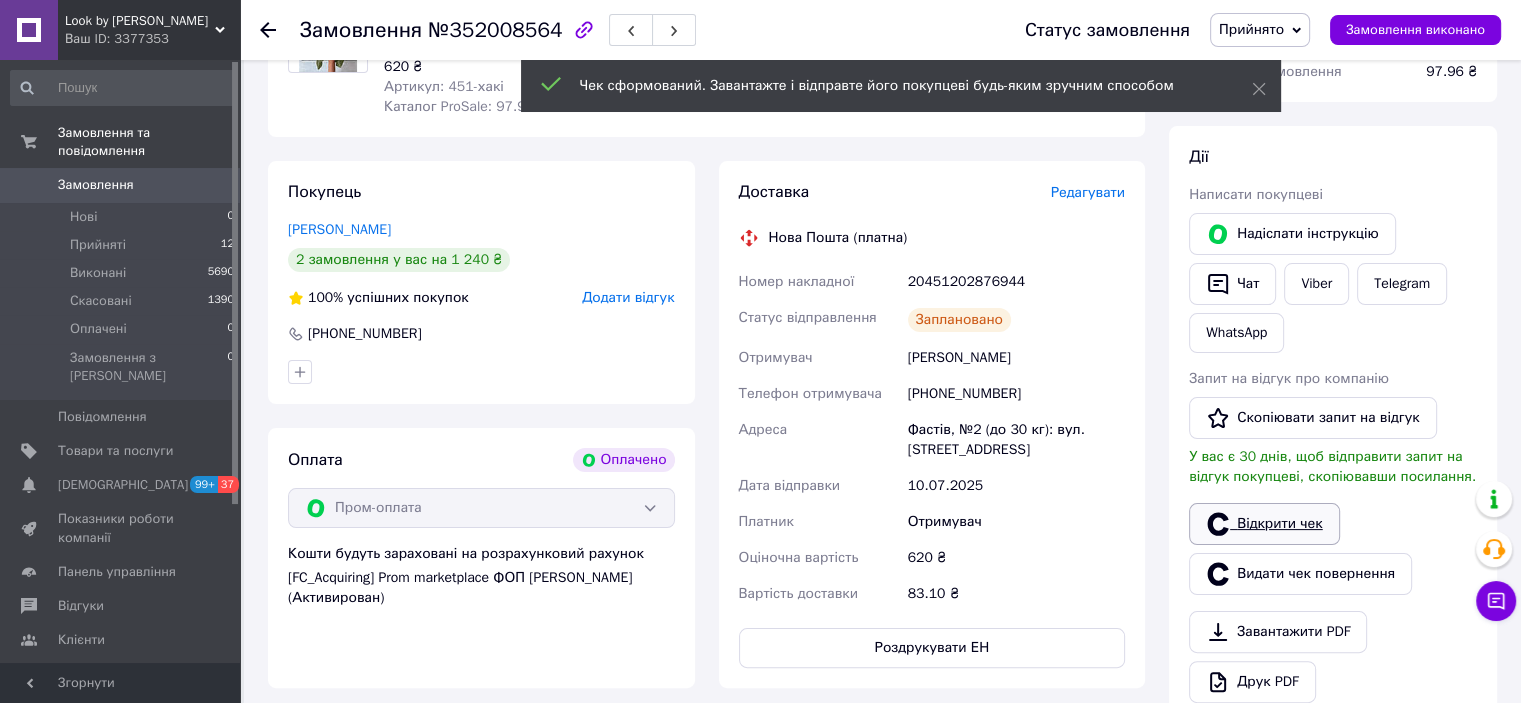 click 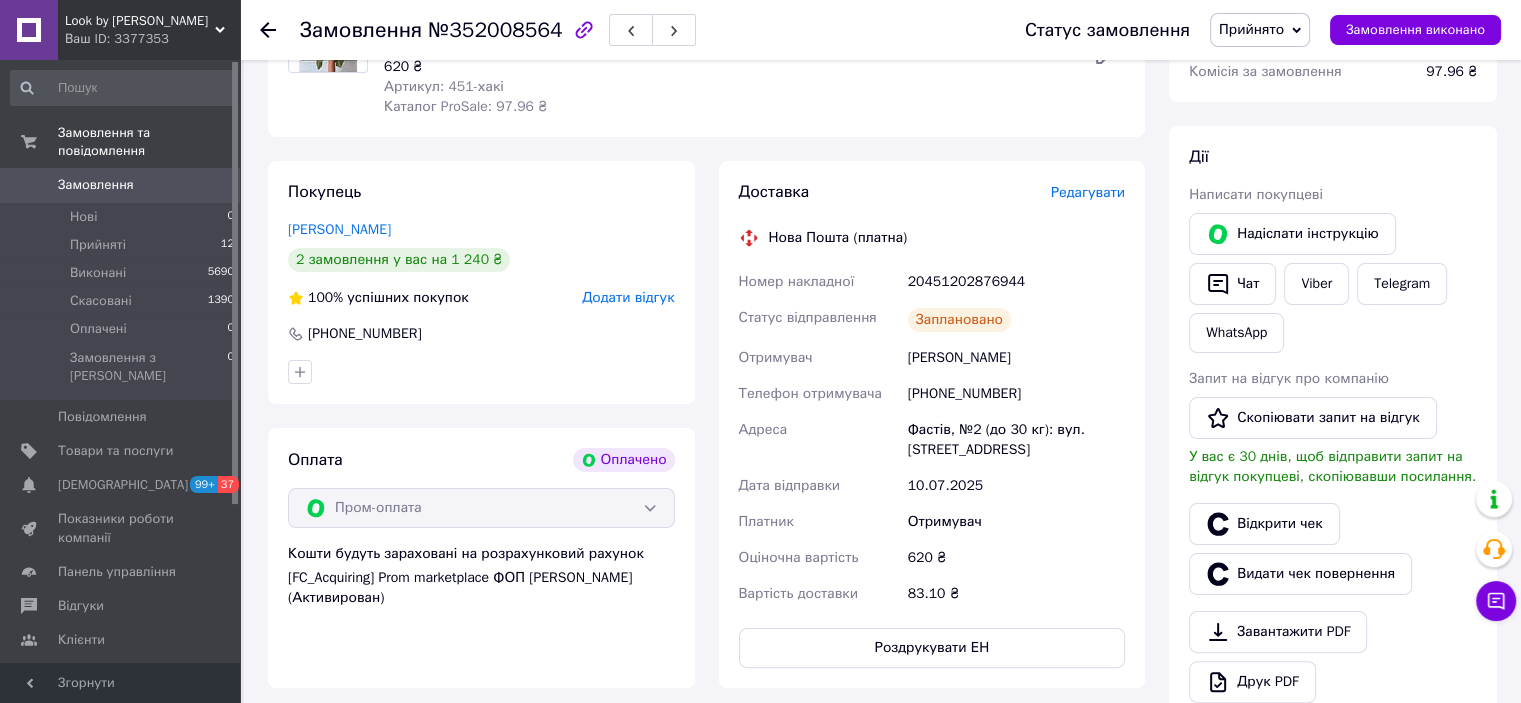 click on "Прийнято" at bounding box center (1251, 29) 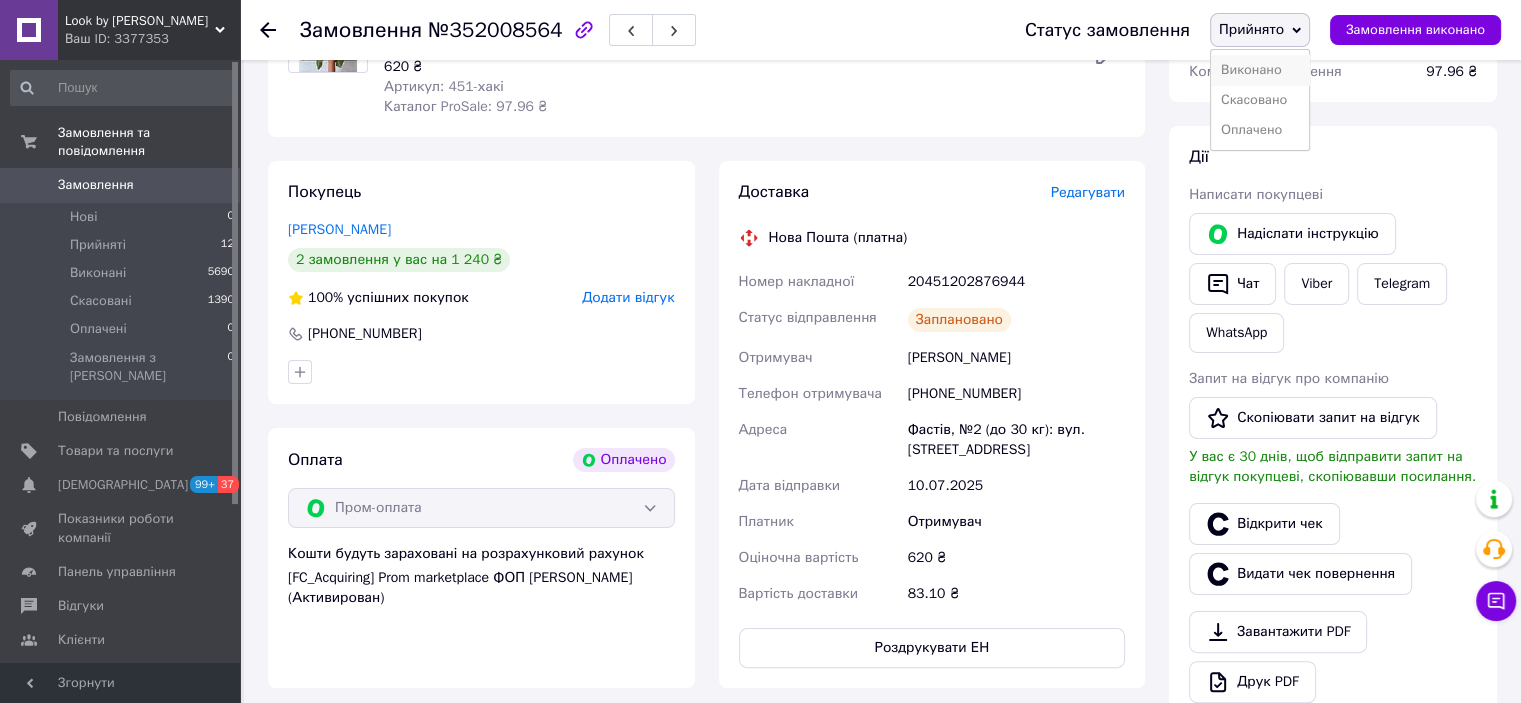 click on "Виконано" at bounding box center (1260, 70) 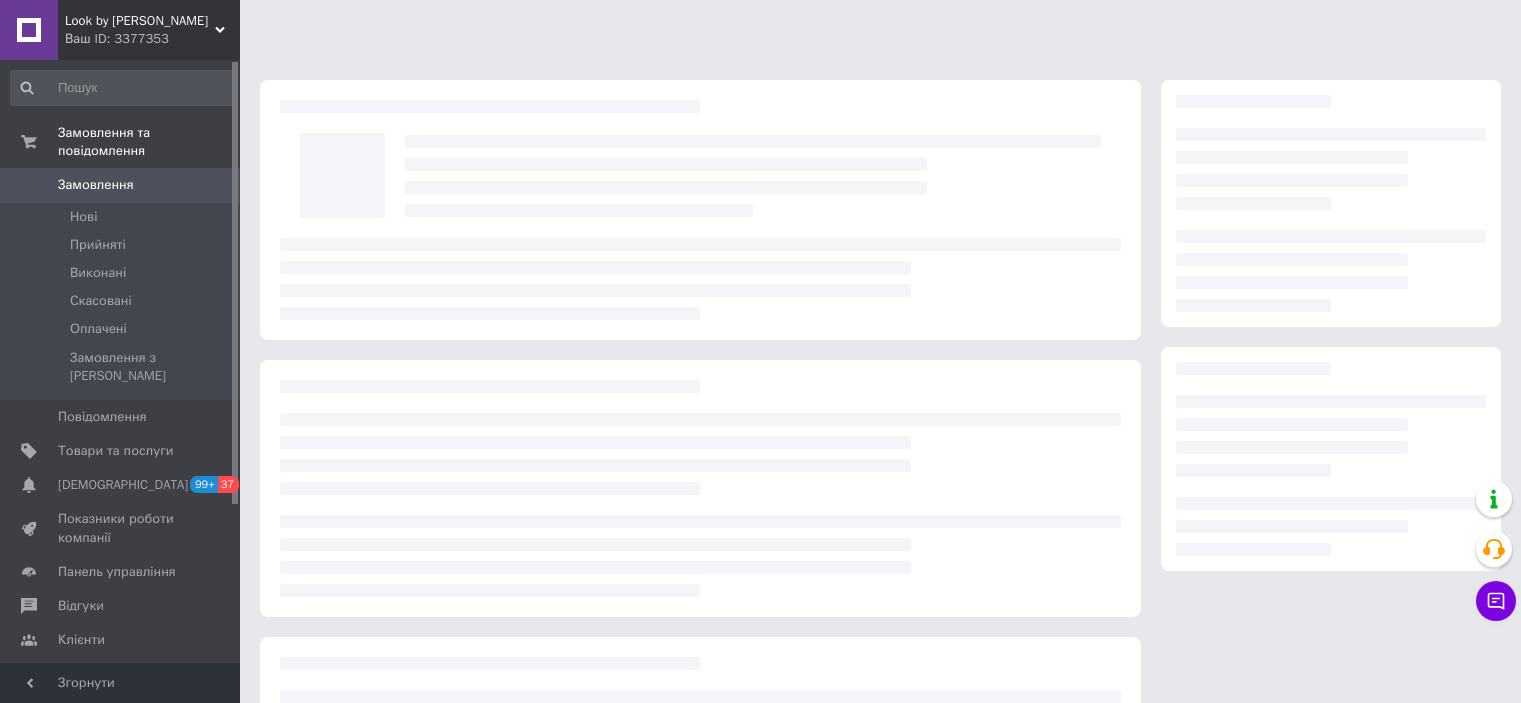 scroll, scrollTop: 0, scrollLeft: 0, axis: both 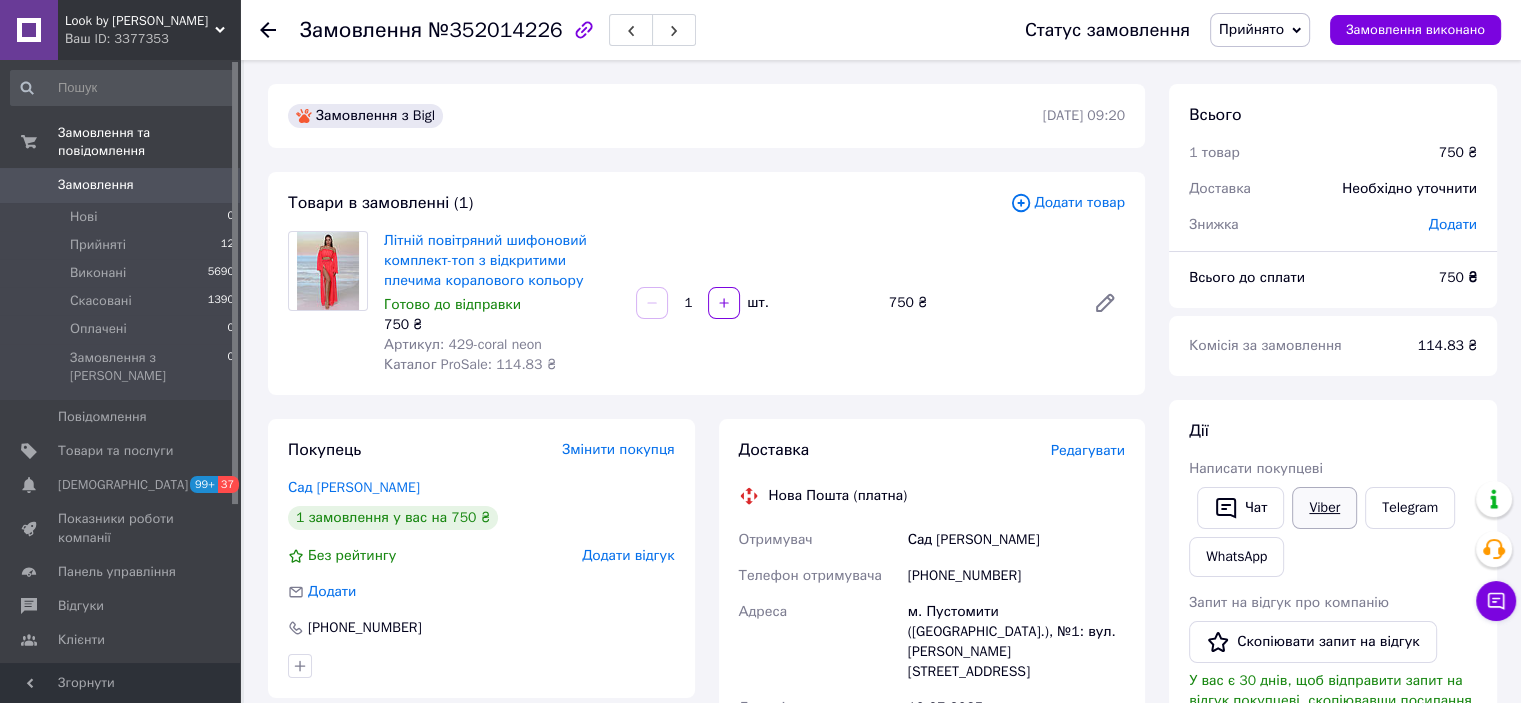 click on "Viber" at bounding box center (1324, 508) 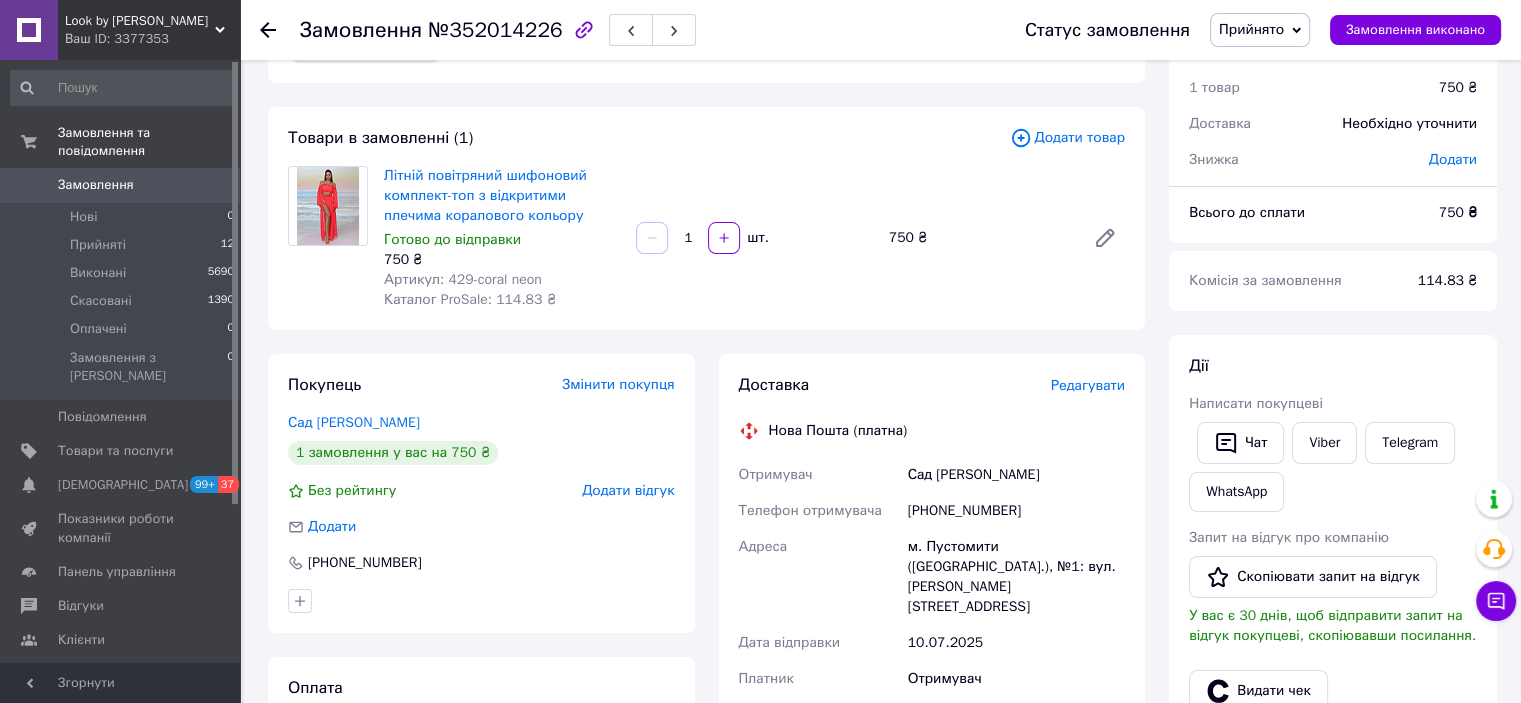 scroll, scrollTop: 200, scrollLeft: 0, axis: vertical 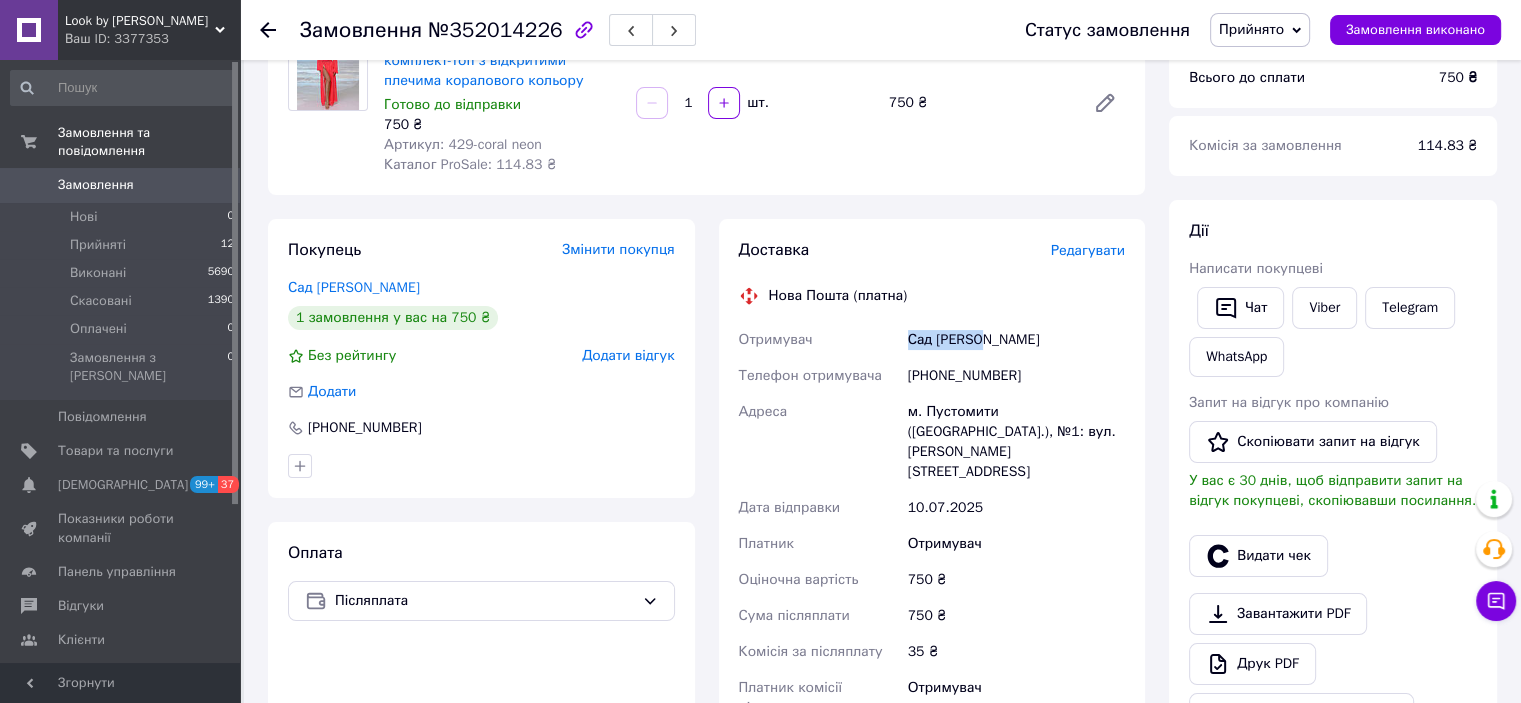 drag, startPoint x: 1013, startPoint y: 349, endPoint x: 888, endPoint y: 349, distance: 125 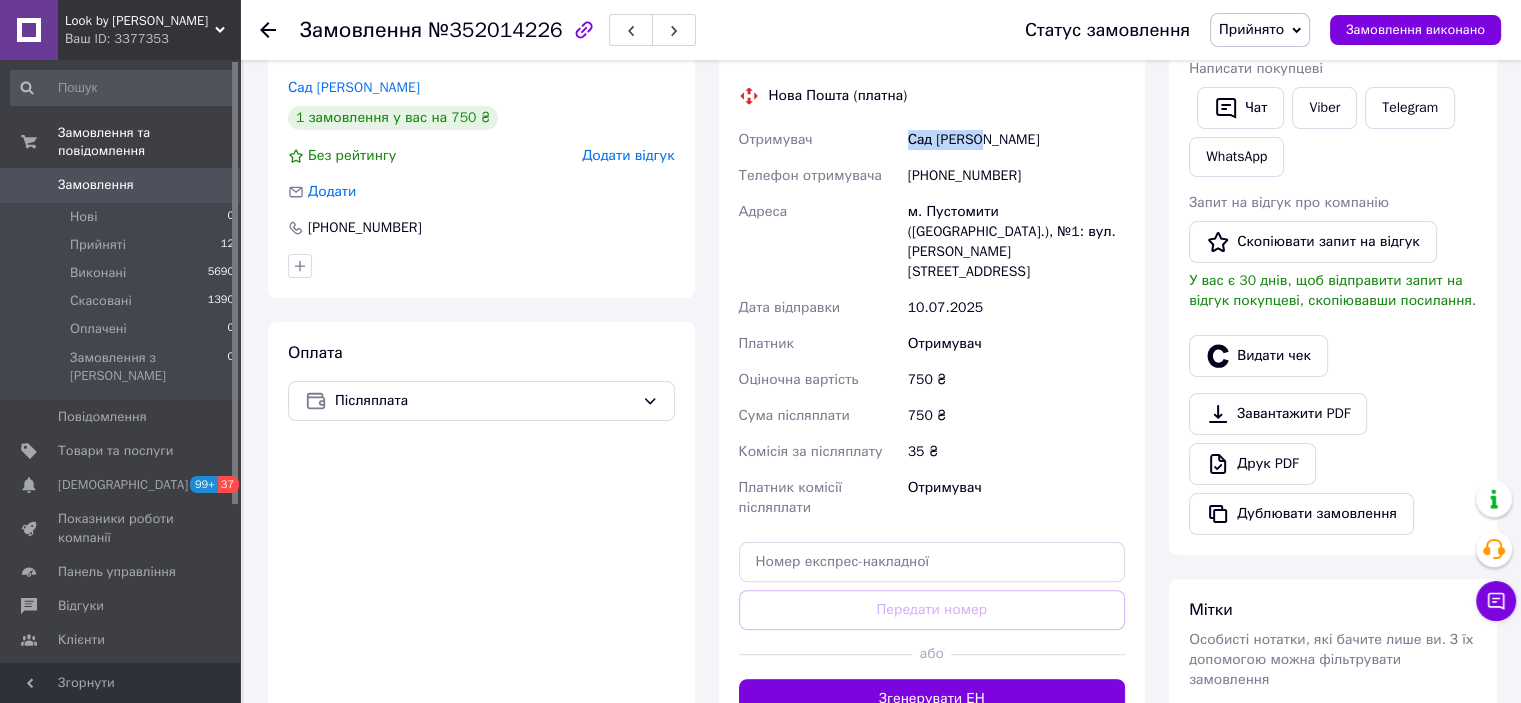 scroll, scrollTop: 700, scrollLeft: 0, axis: vertical 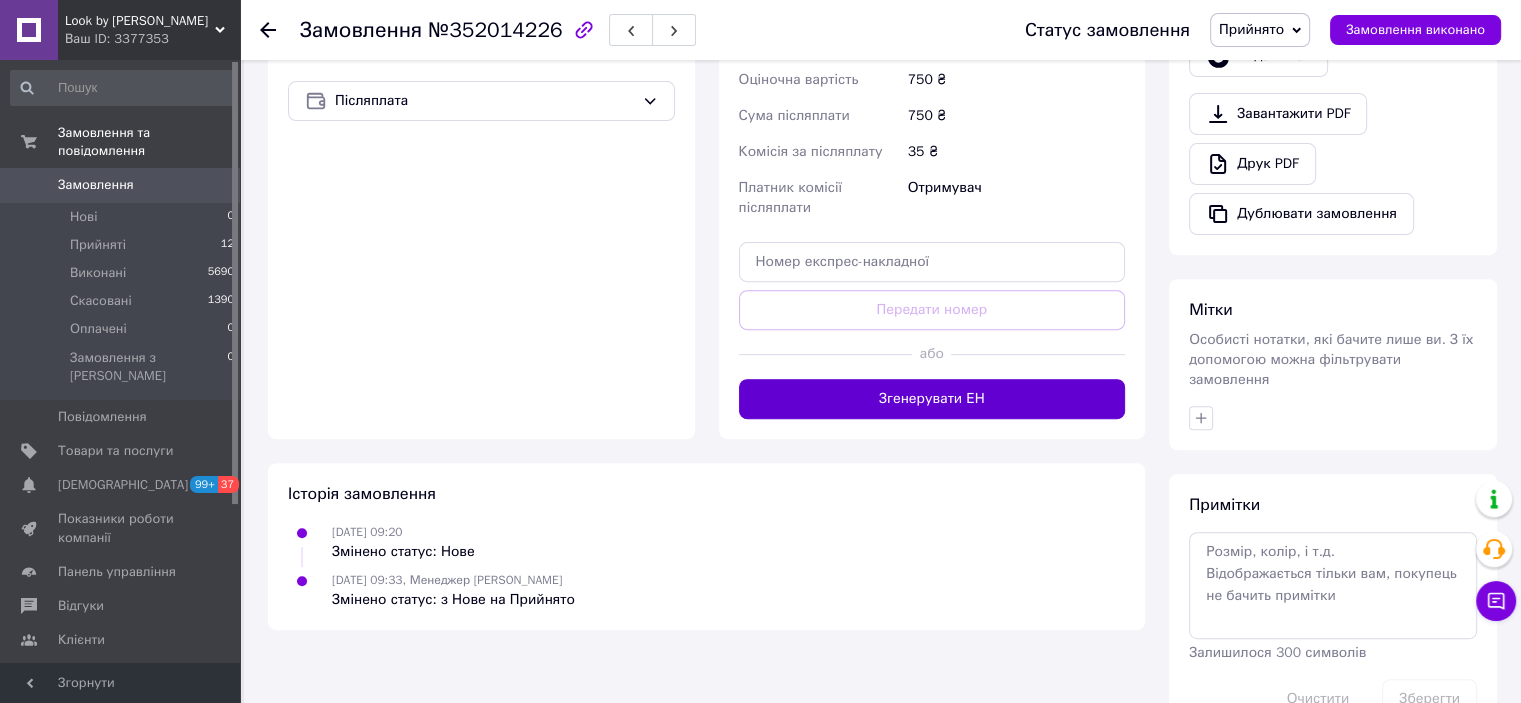 click on "Згенерувати ЕН" at bounding box center [932, 399] 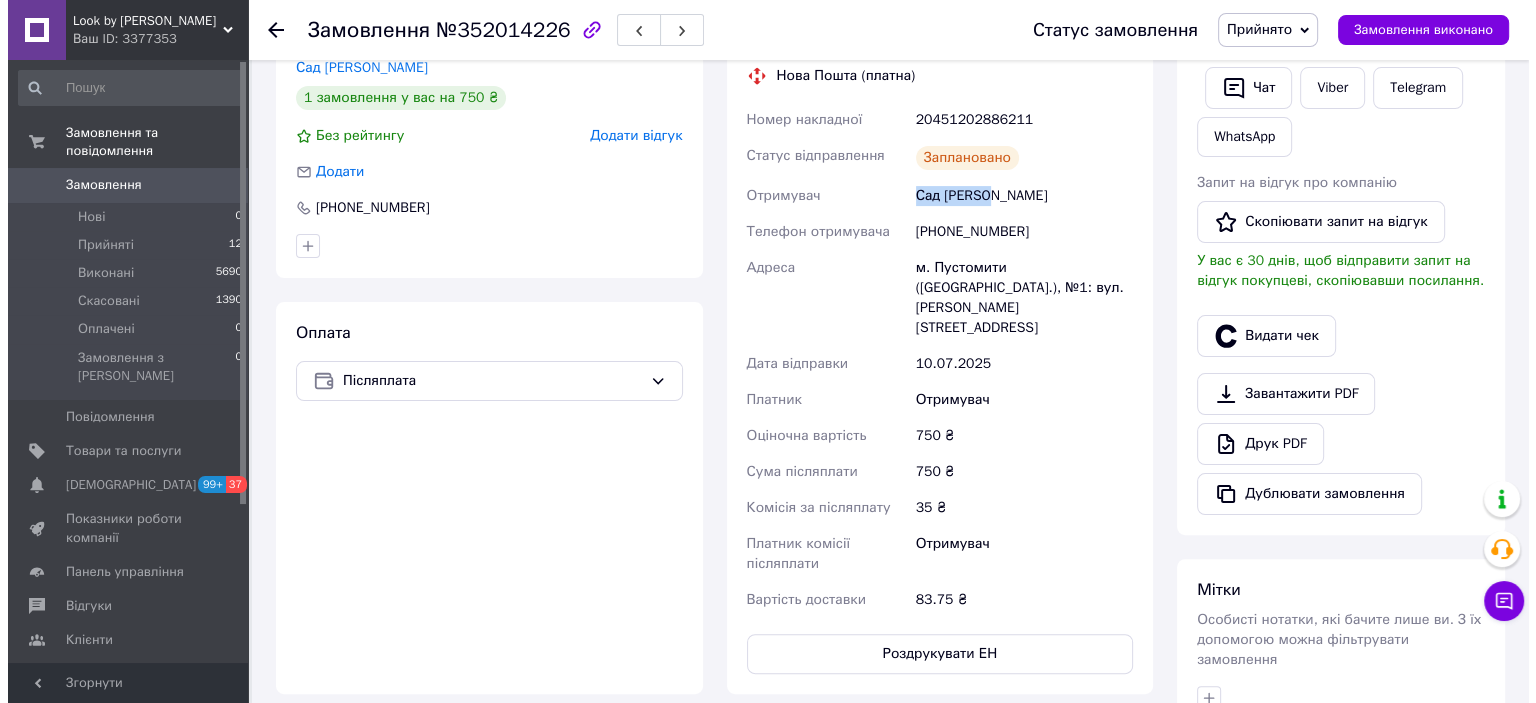scroll, scrollTop: 300, scrollLeft: 0, axis: vertical 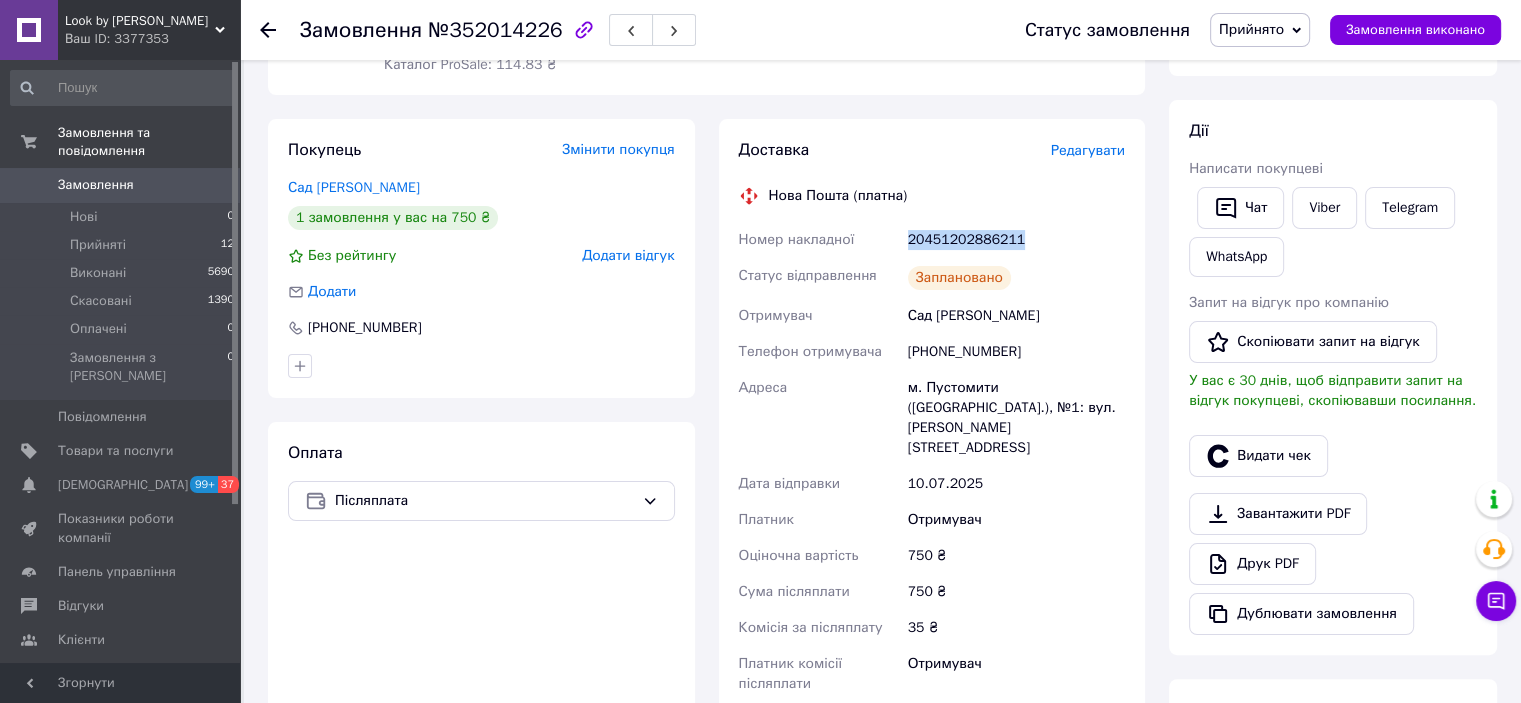 drag, startPoint x: 1044, startPoint y: 231, endPoint x: 907, endPoint y: 235, distance: 137.05838 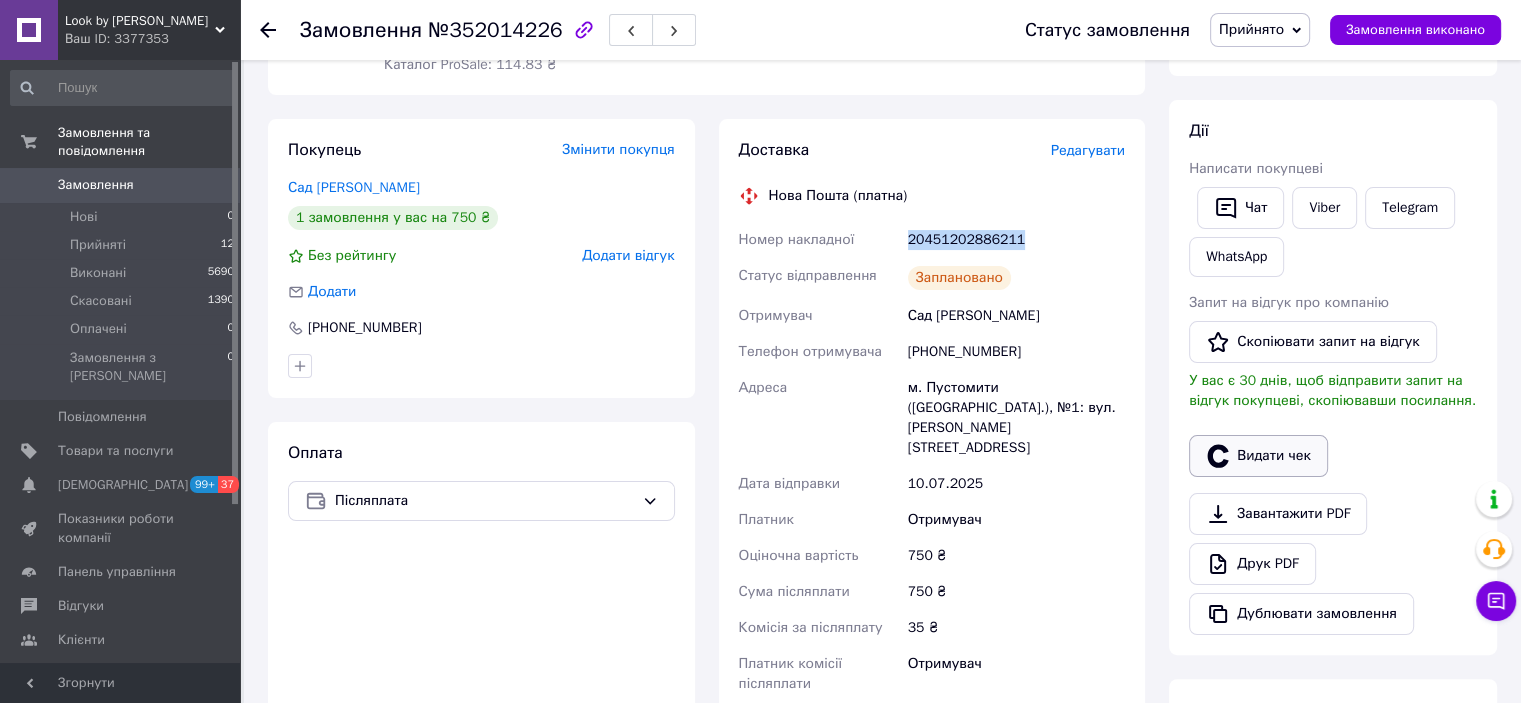 click on "Видати чек" at bounding box center [1258, 456] 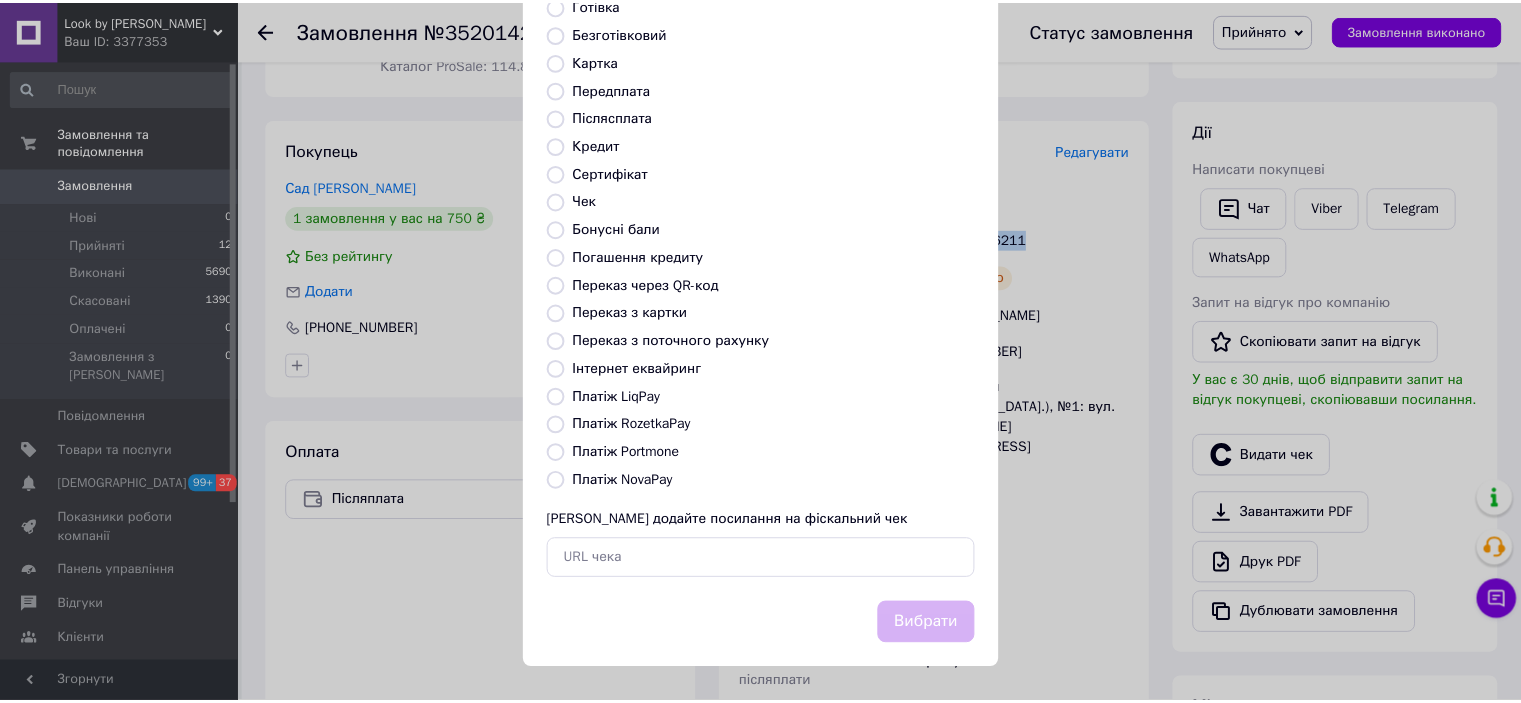 scroll, scrollTop: 155, scrollLeft: 0, axis: vertical 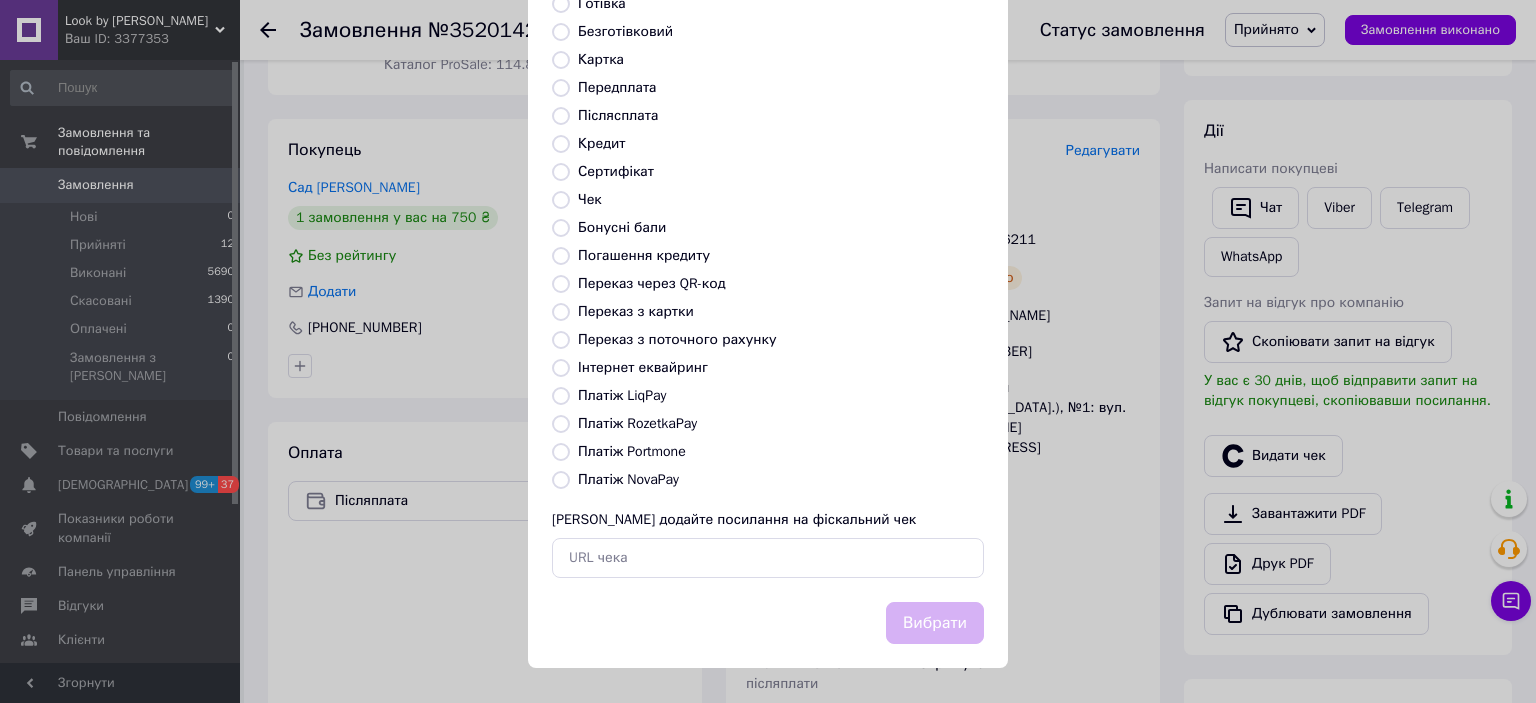 click on "Платіж NovaPay" at bounding box center [628, 479] 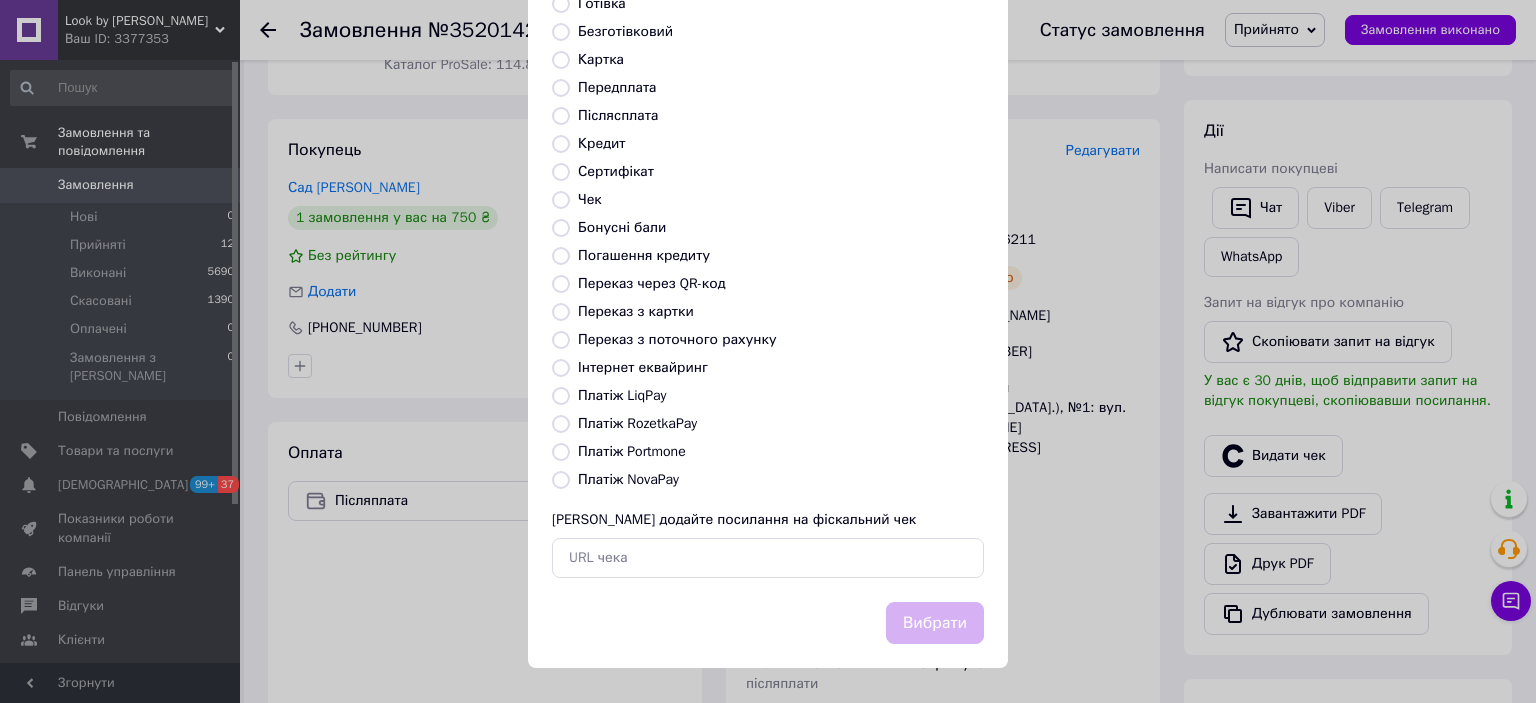 radio on "true" 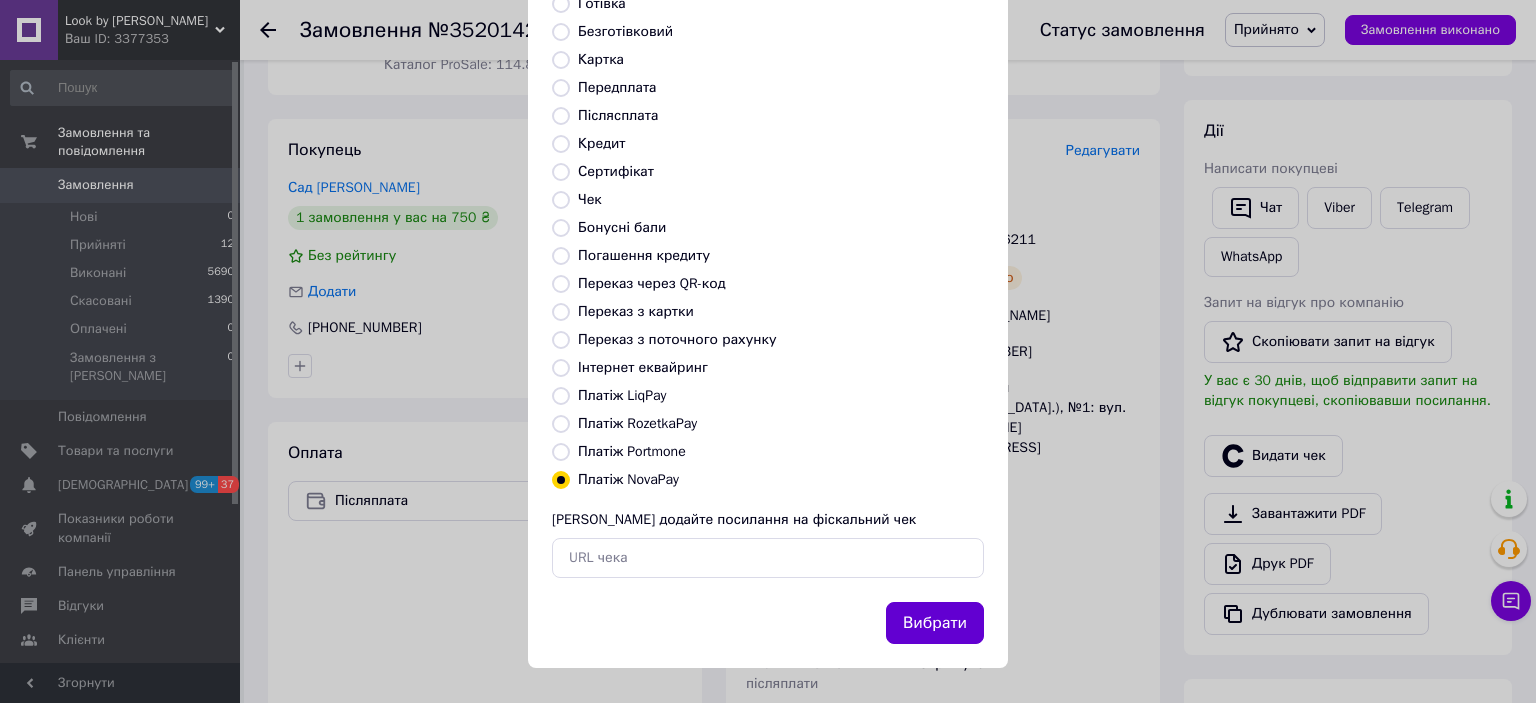 click on "Вибрати" at bounding box center (935, 623) 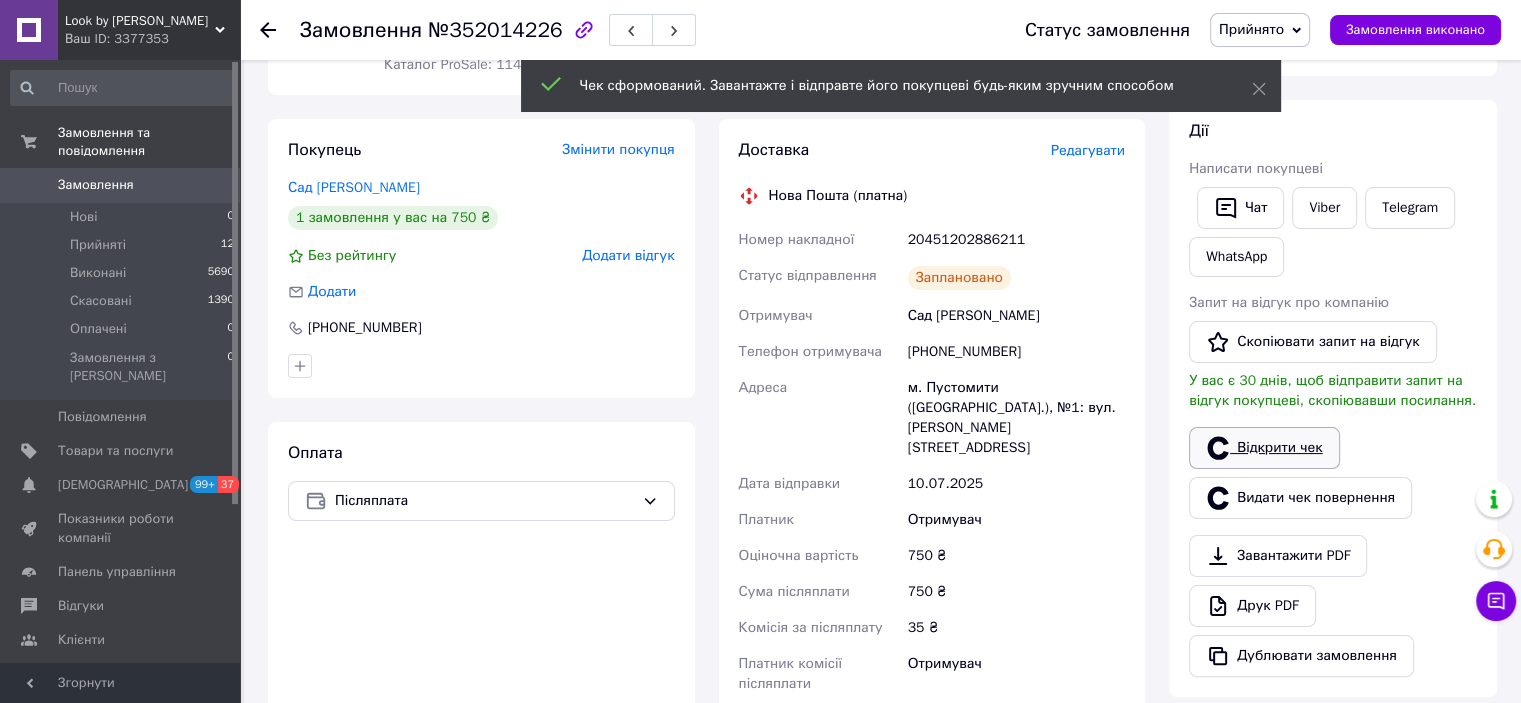 click on "Відкрити чек" at bounding box center (1264, 448) 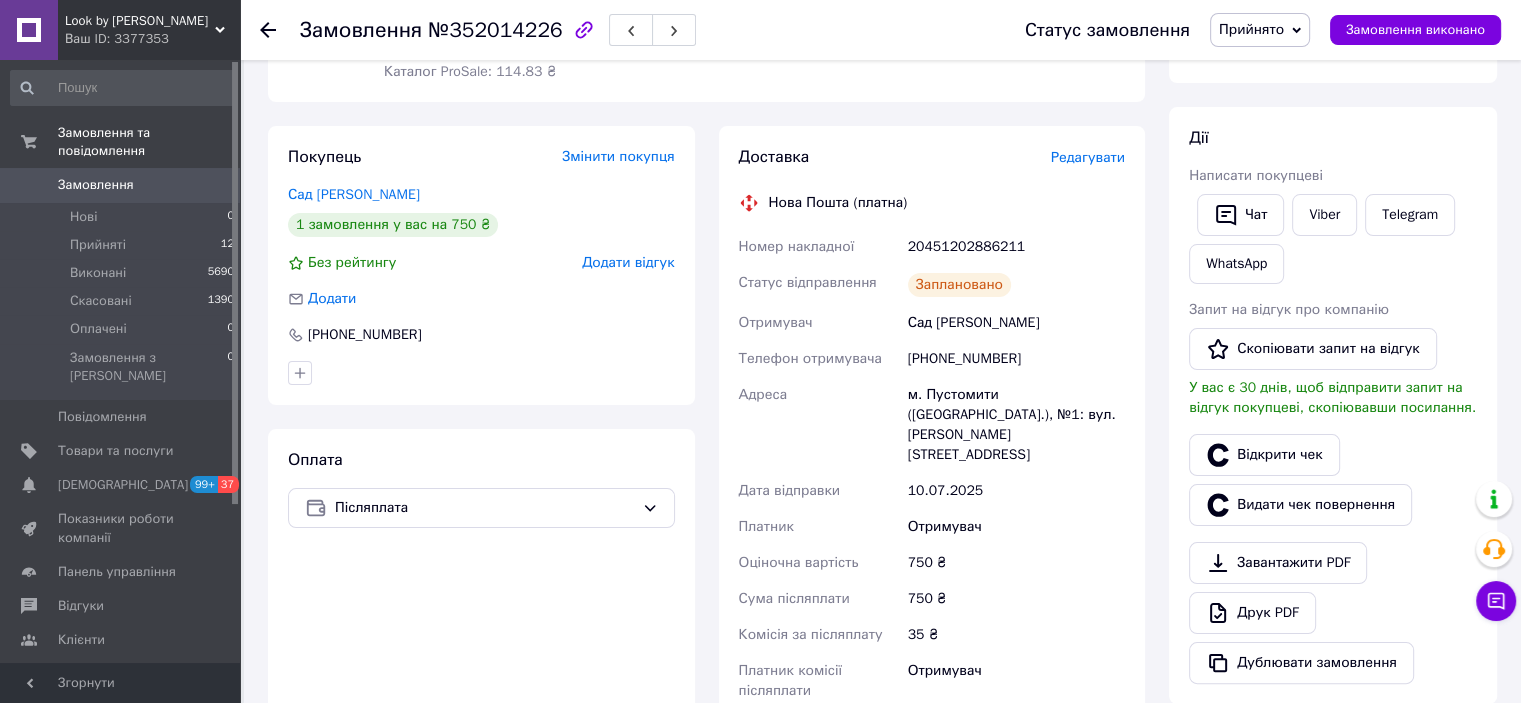 scroll, scrollTop: 0, scrollLeft: 0, axis: both 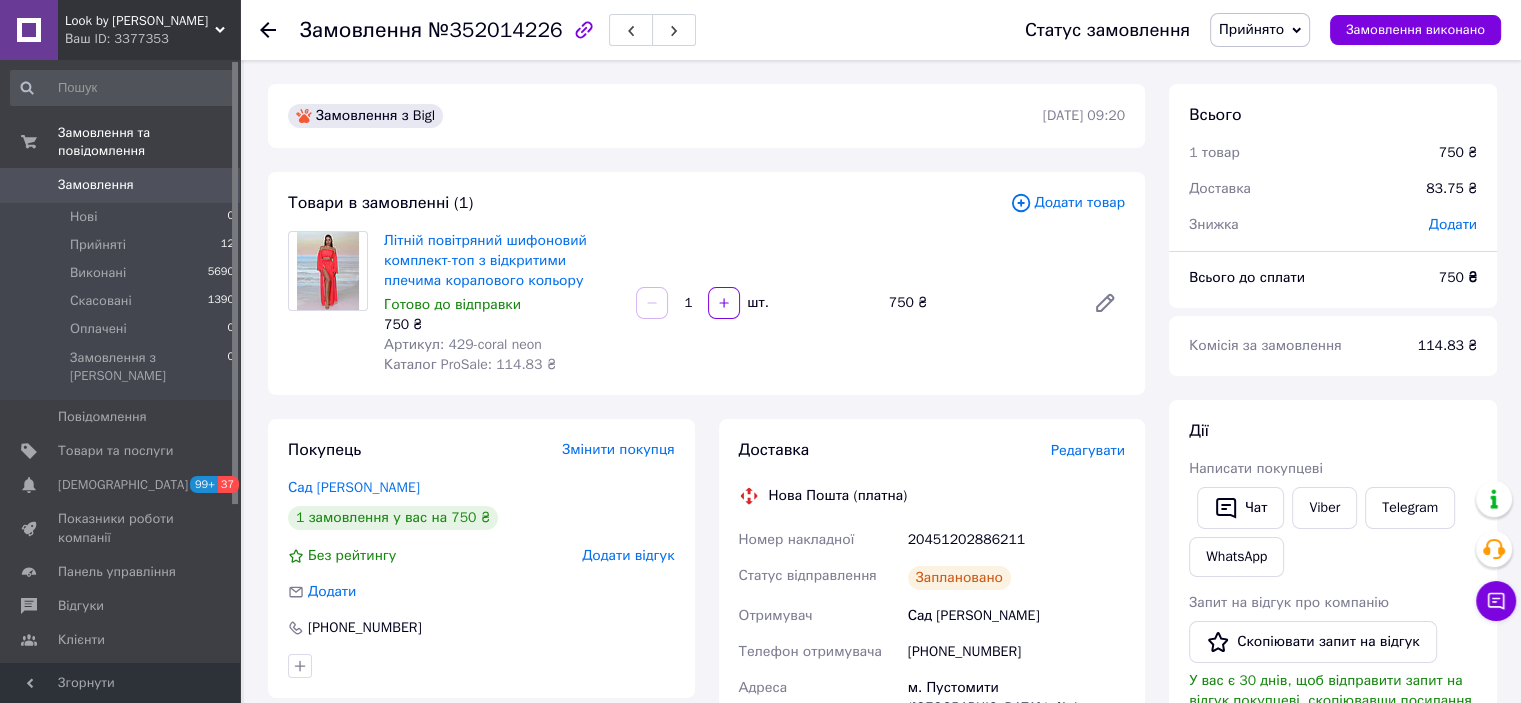 click on "Прийнято" at bounding box center (1251, 29) 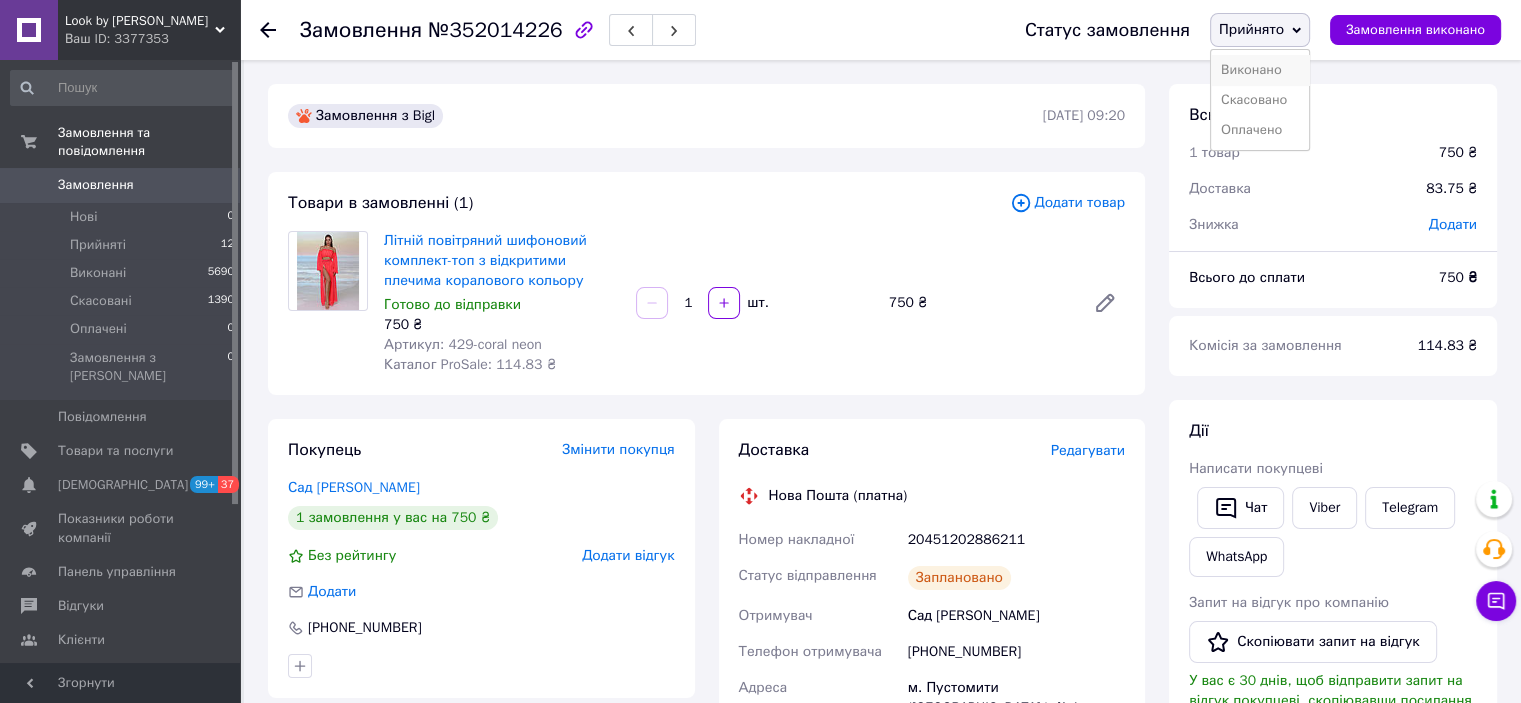 click on "Виконано" at bounding box center [1260, 70] 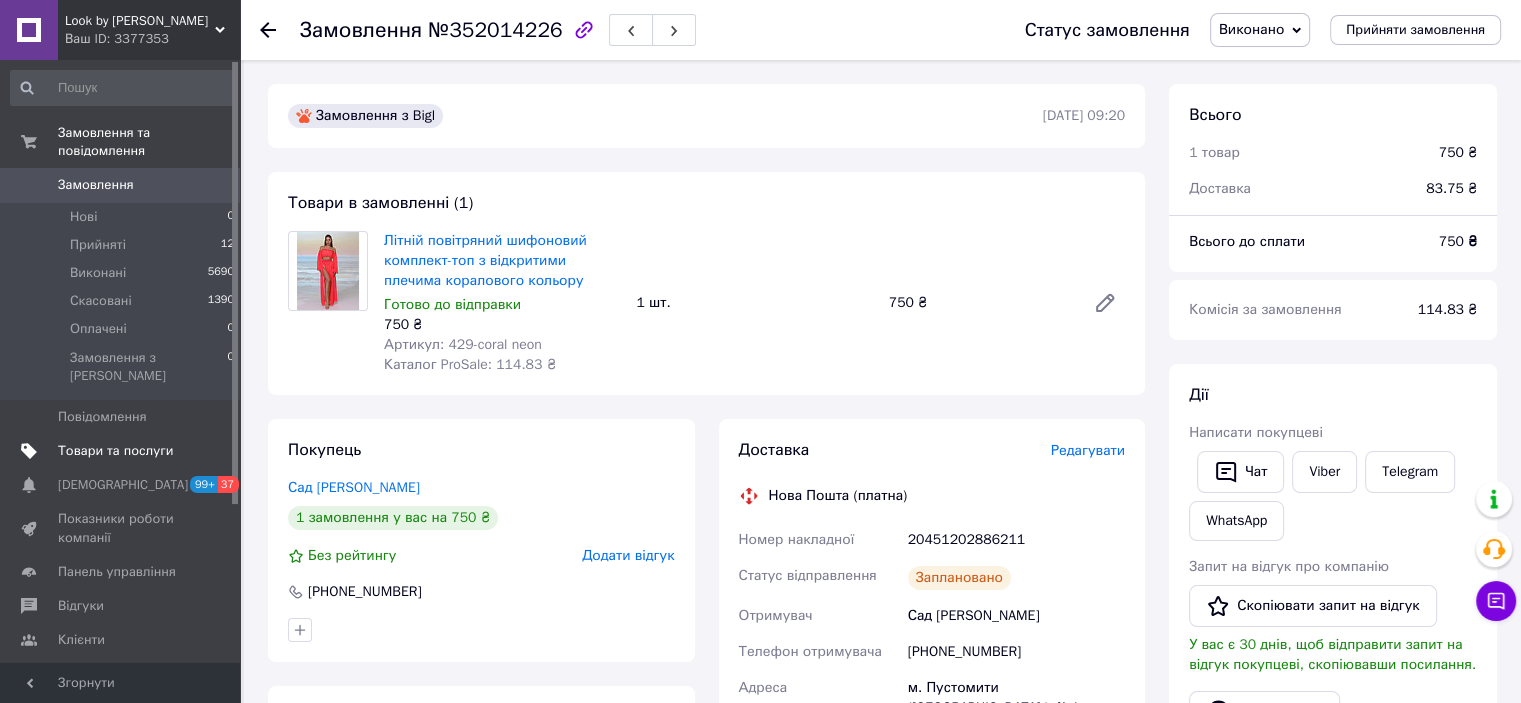 click on "Товари та послуги" at bounding box center [123, 451] 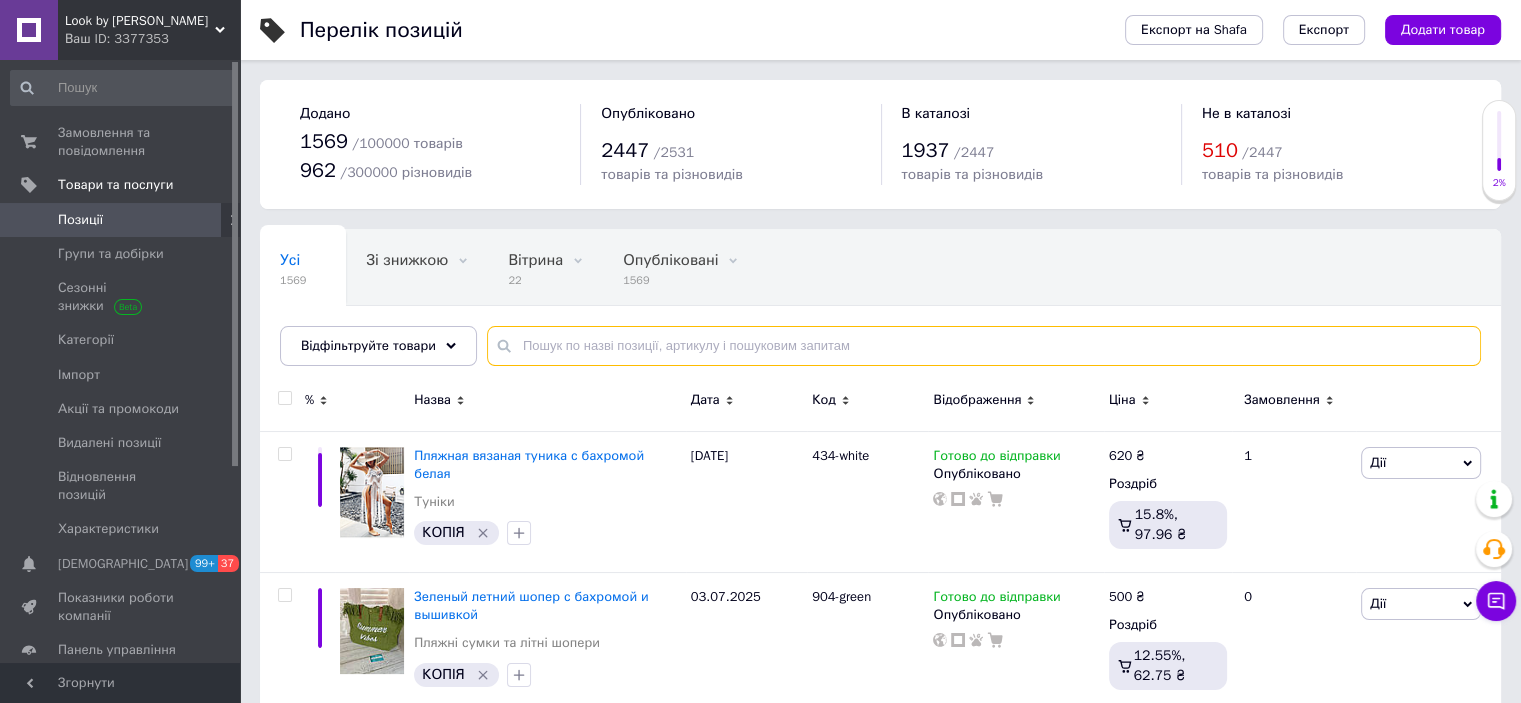 click at bounding box center (984, 346) 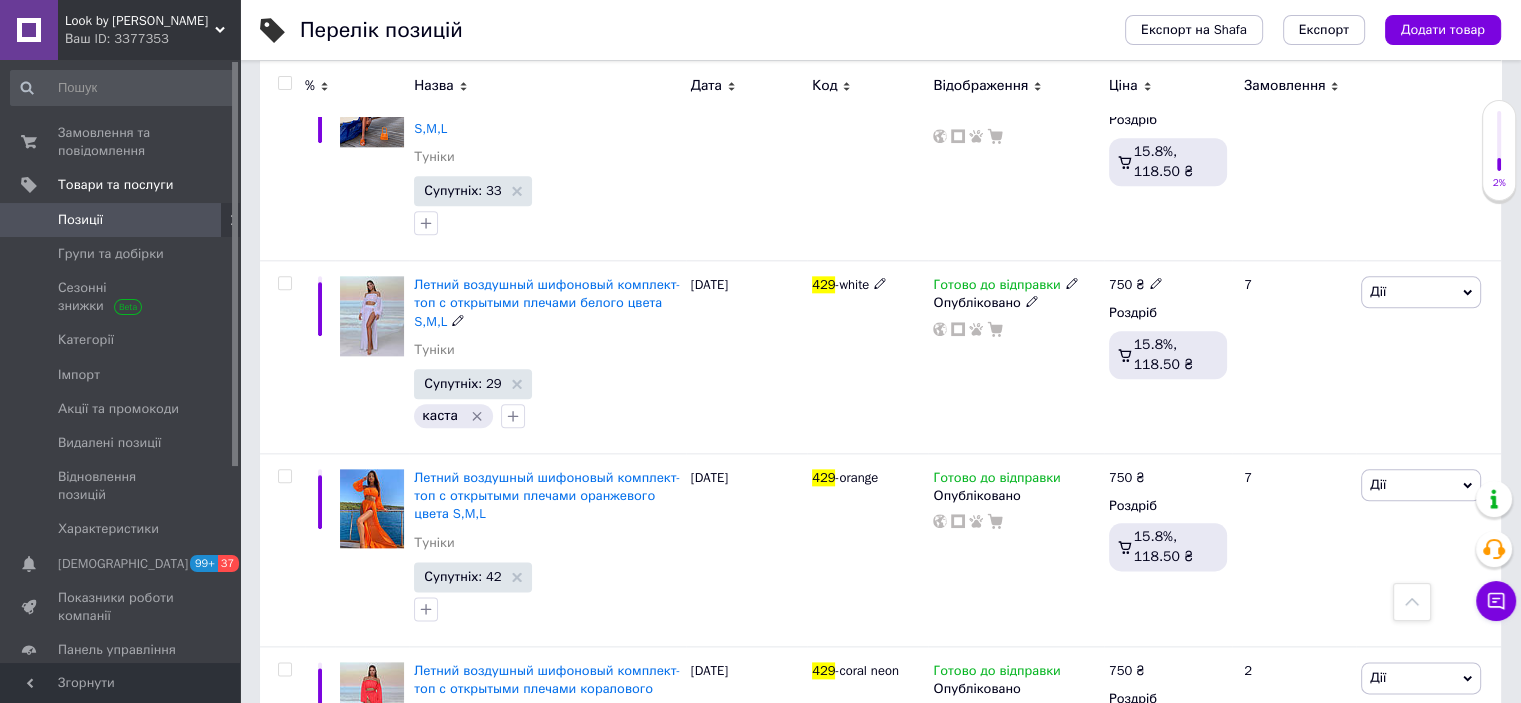 scroll, scrollTop: 2400, scrollLeft: 0, axis: vertical 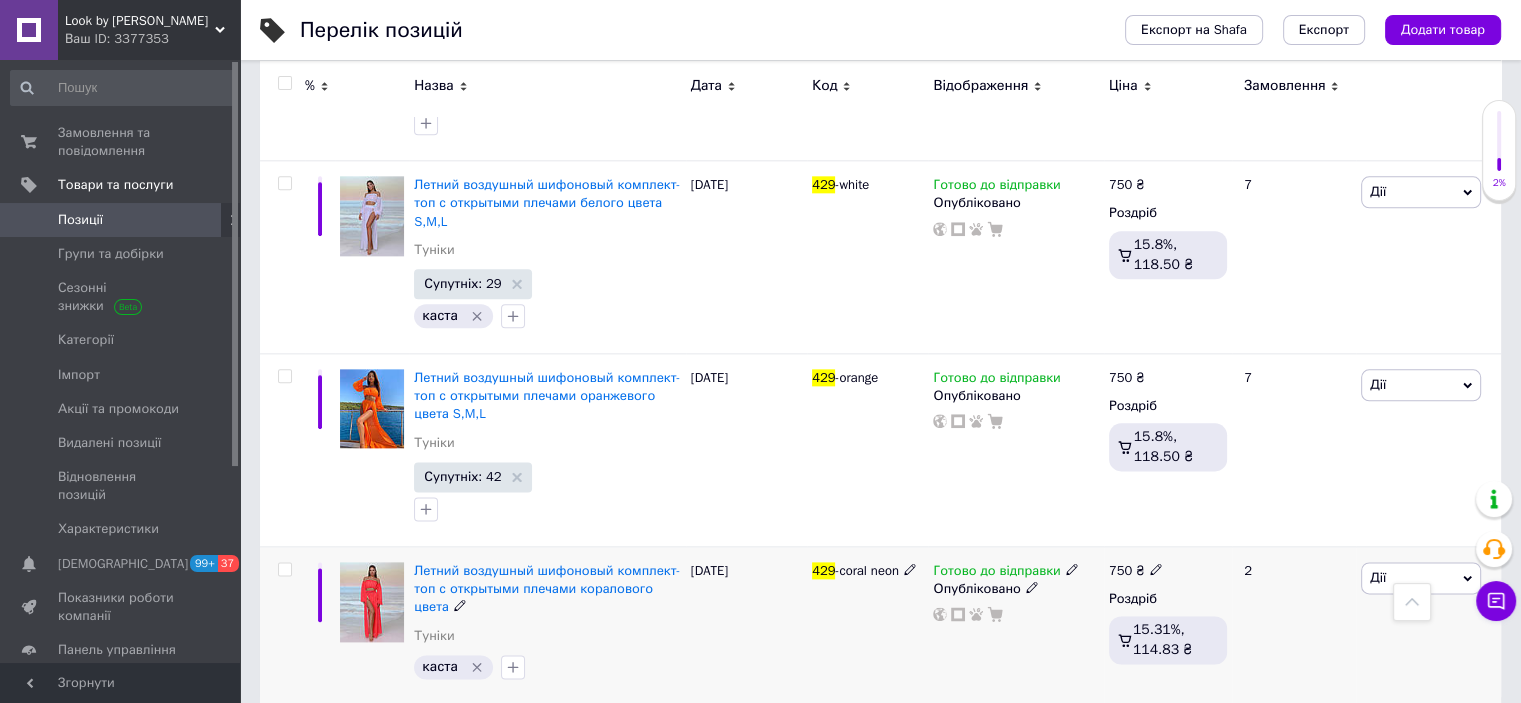 type on "429" 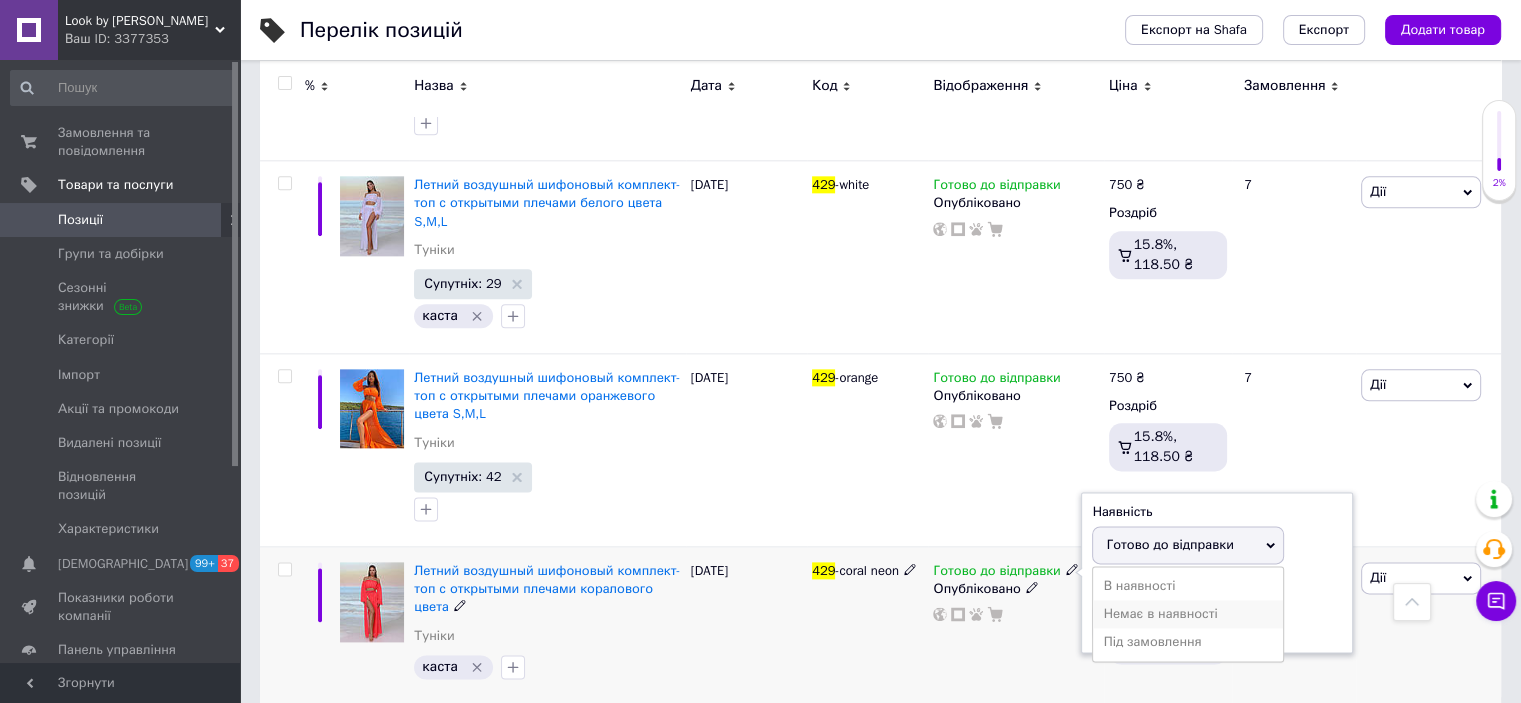 click on "Немає в наявності" at bounding box center (1188, 614) 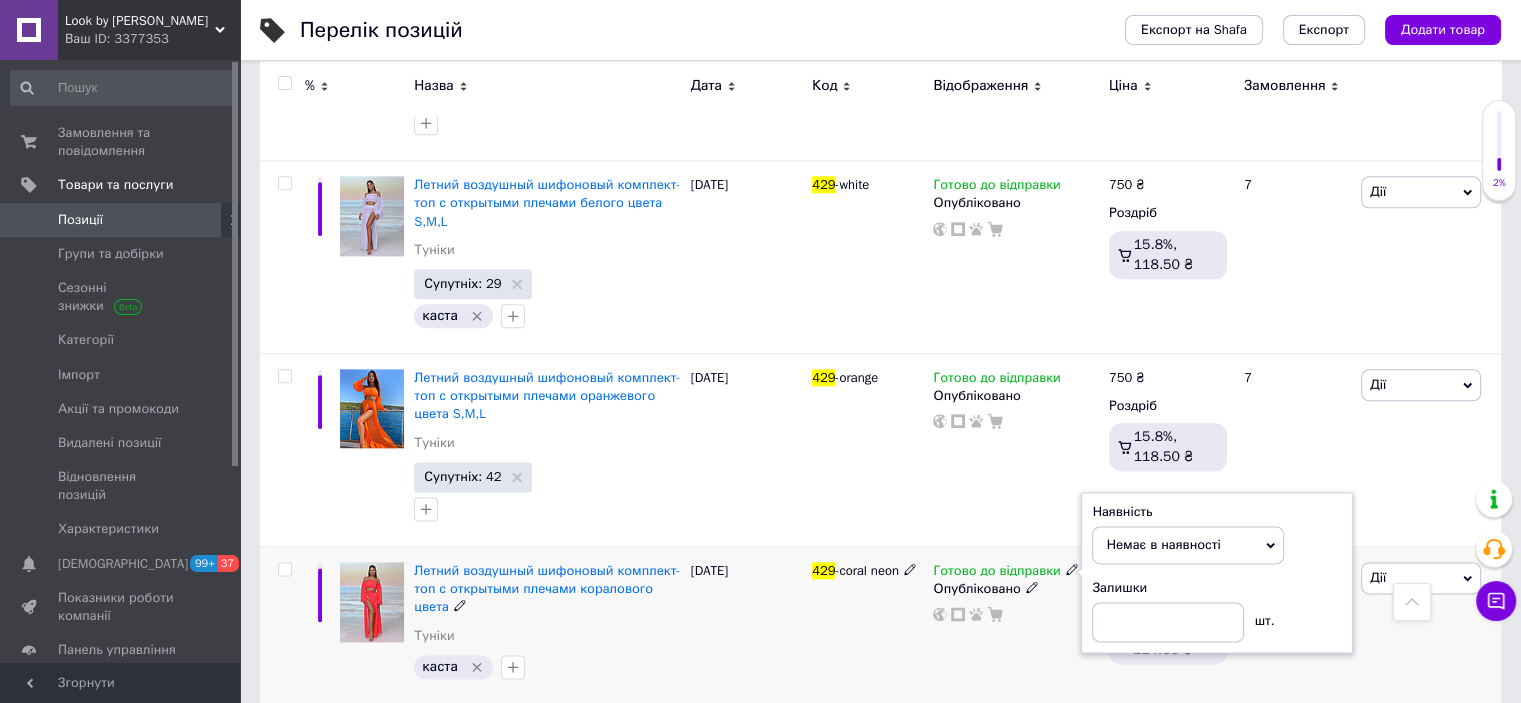 click on "429 -coral neon" at bounding box center [867, 625] 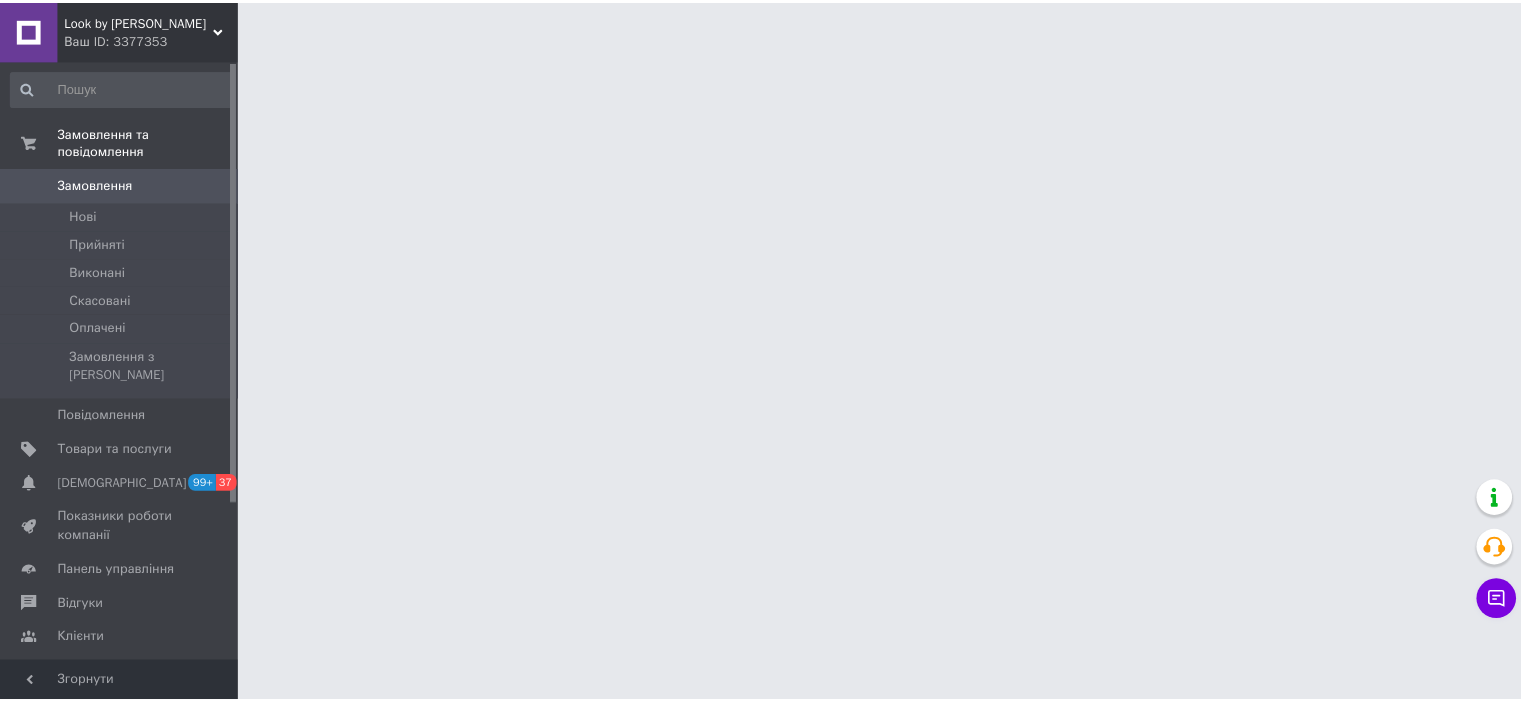 scroll, scrollTop: 0, scrollLeft: 0, axis: both 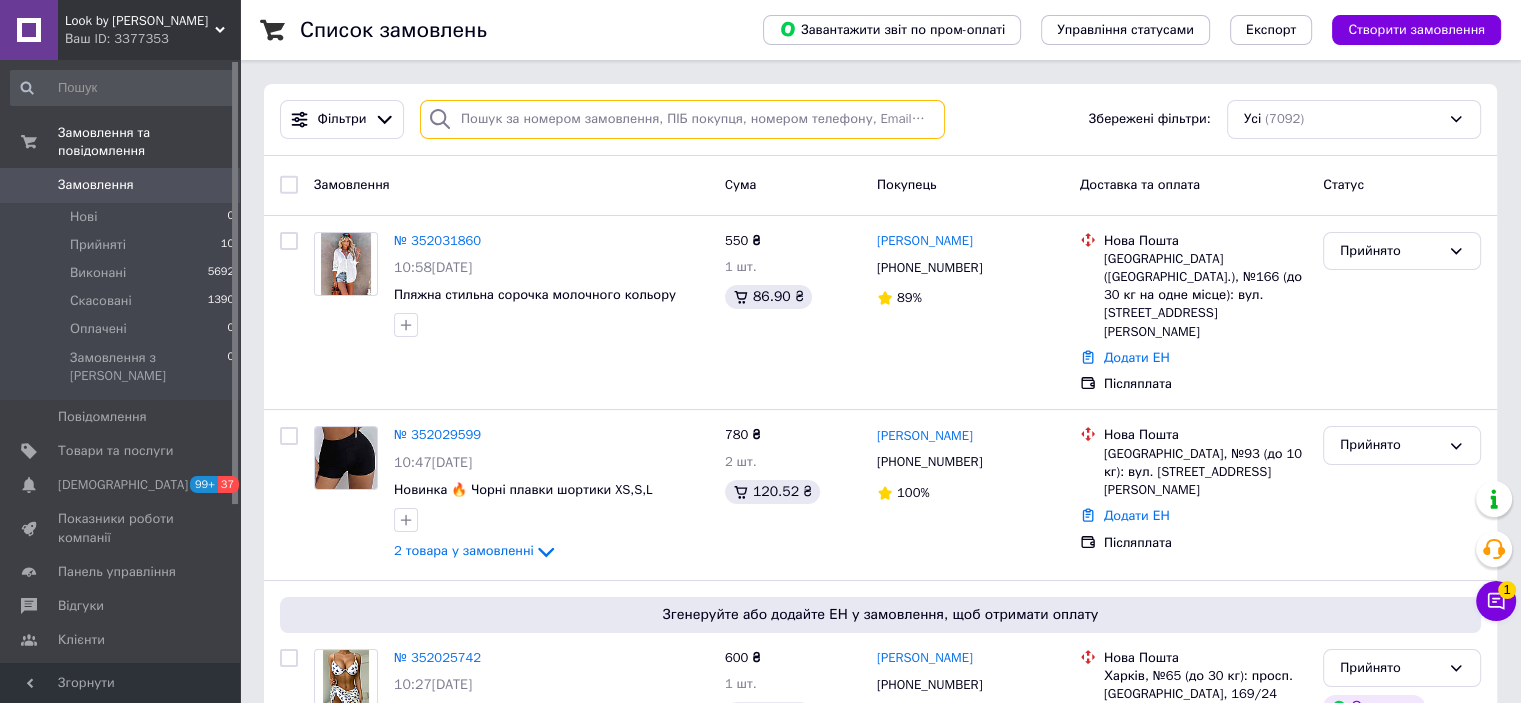 click at bounding box center [682, 119] 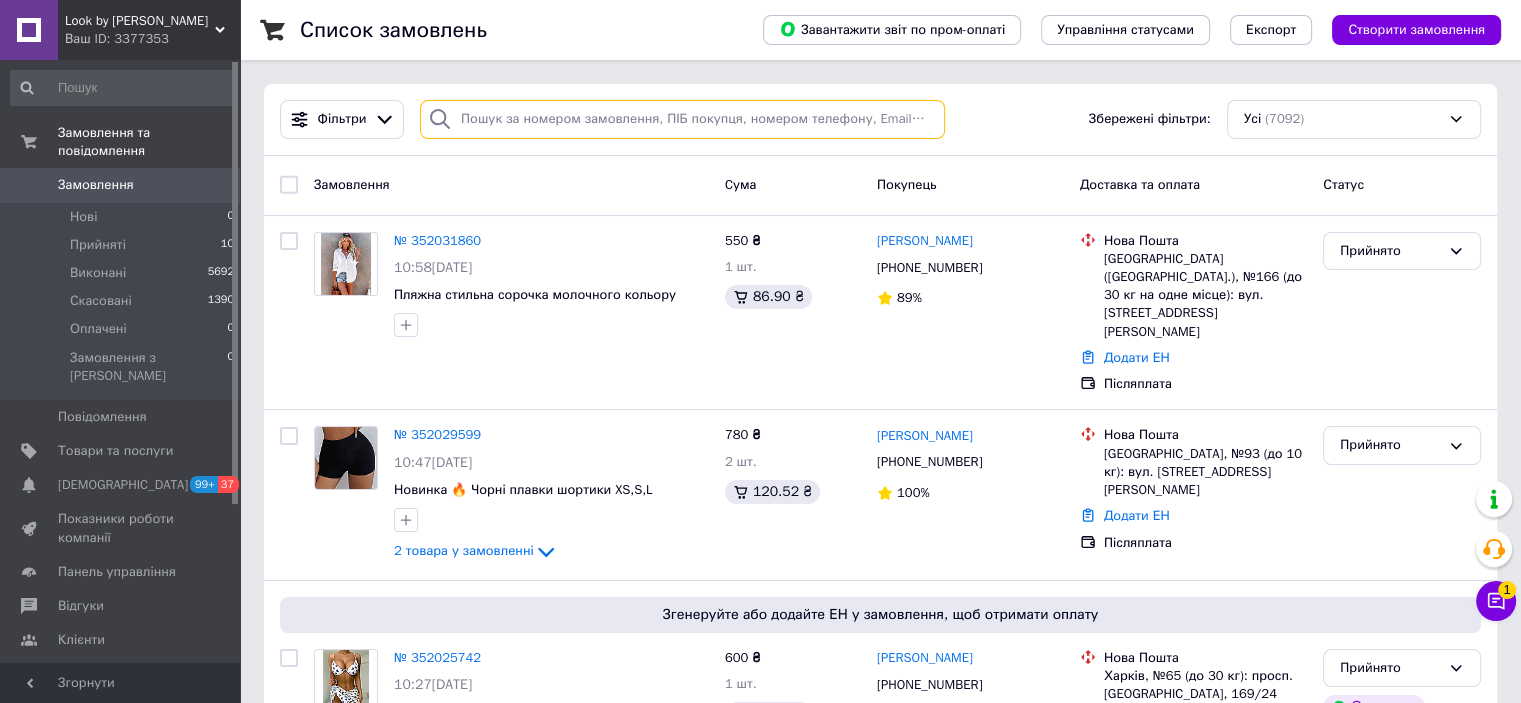 paste on "[PHONE_NUMBER]" 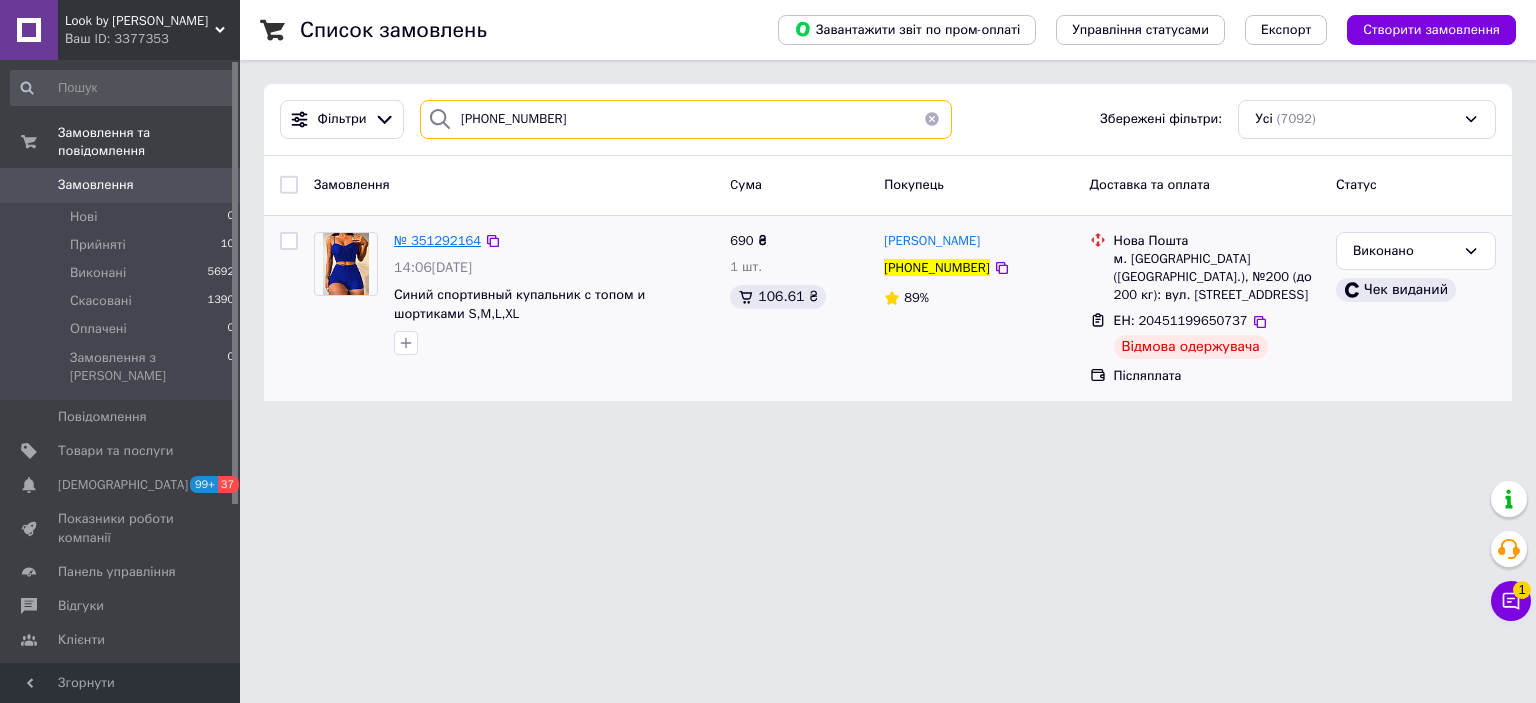 type on "[PHONE_NUMBER]" 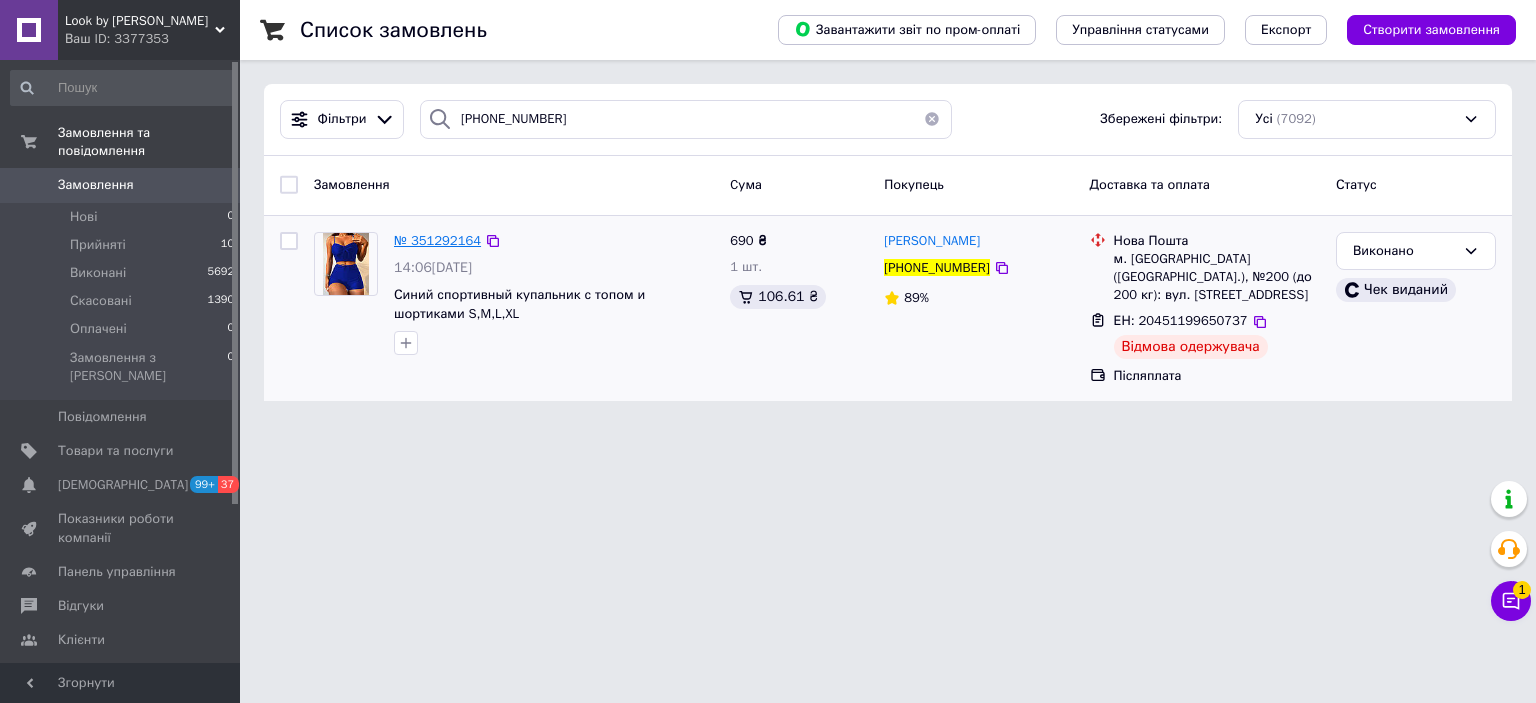 click on "№ 351292164" at bounding box center (437, 240) 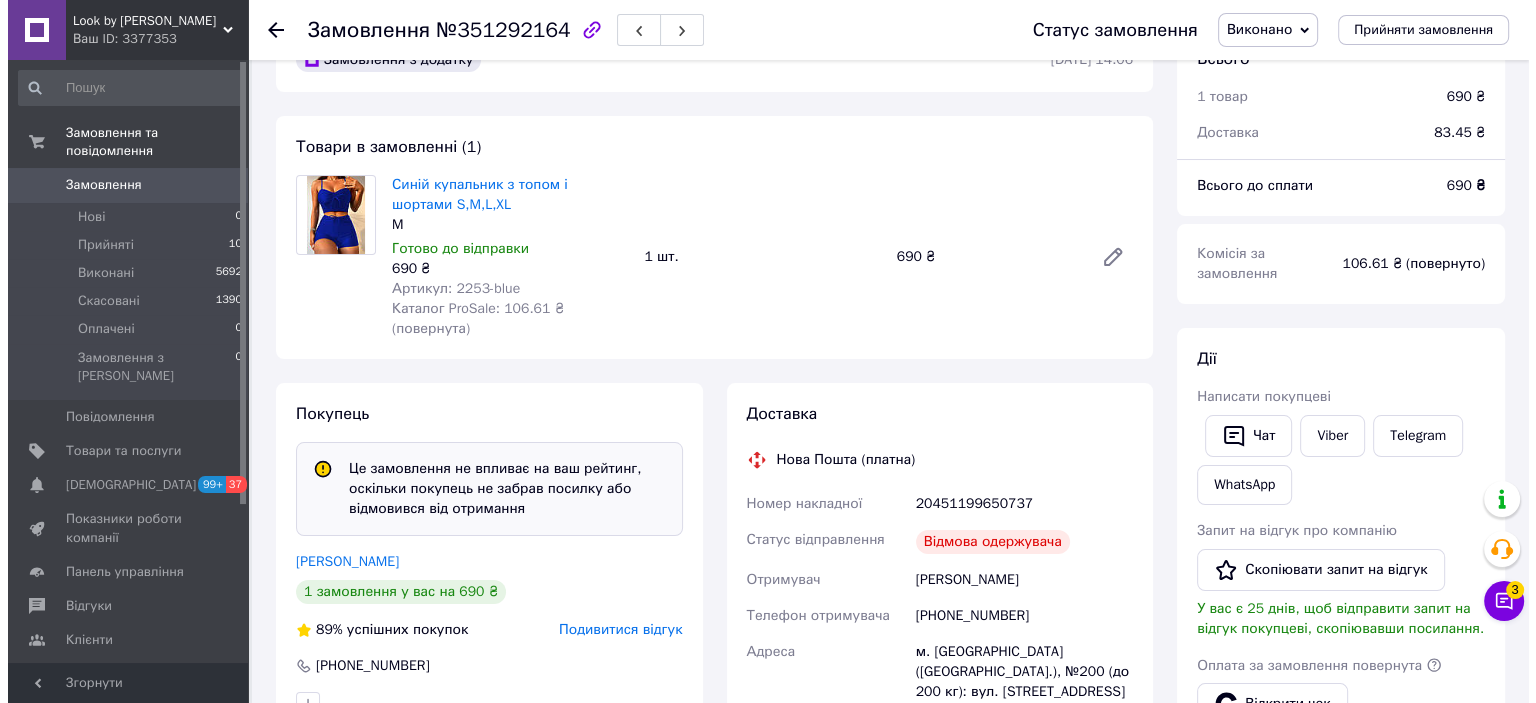 scroll, scrollTop: 0, scrollLeft: 0, axis: both 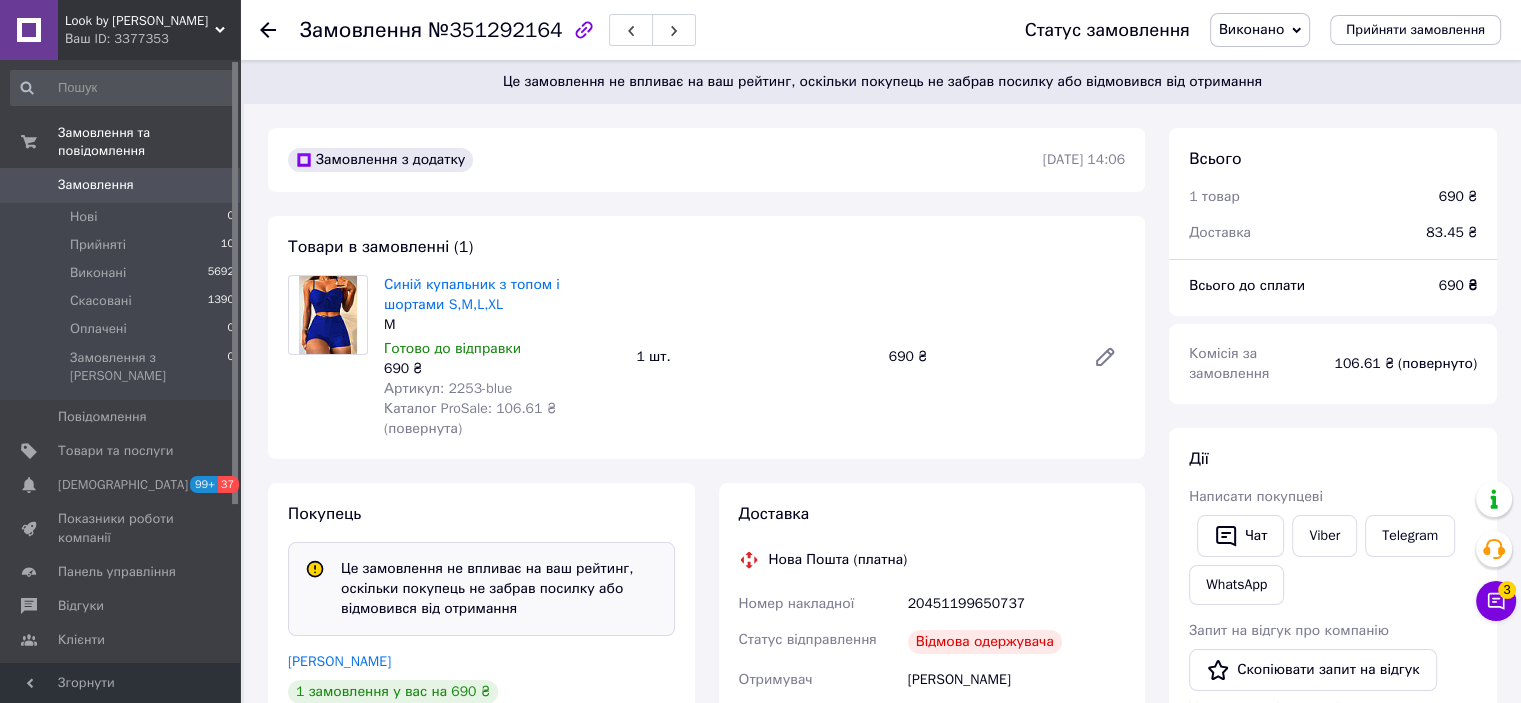 click on "Відмова одержувача" at bounding box center [1016, 642] 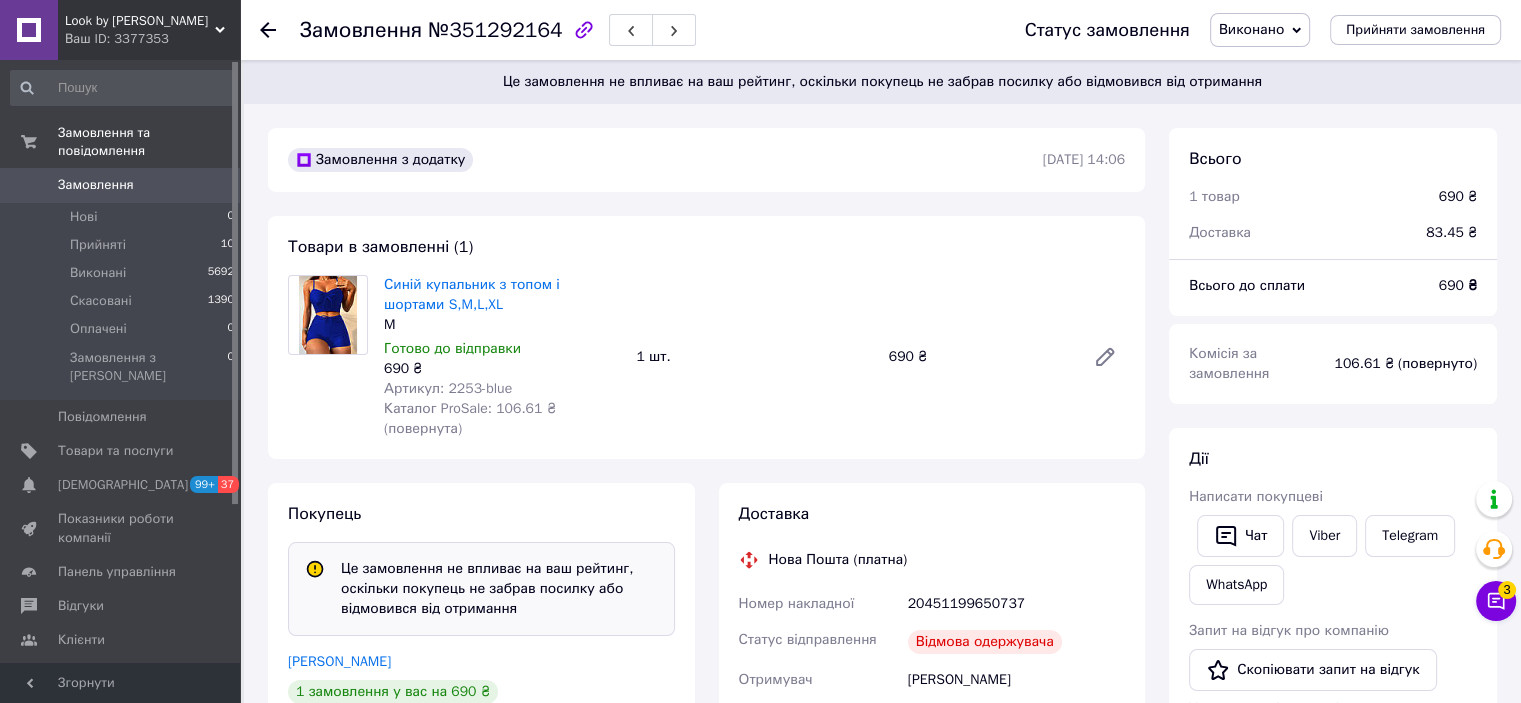 click on "Статус відправлення" at bounding box center [819, 642] 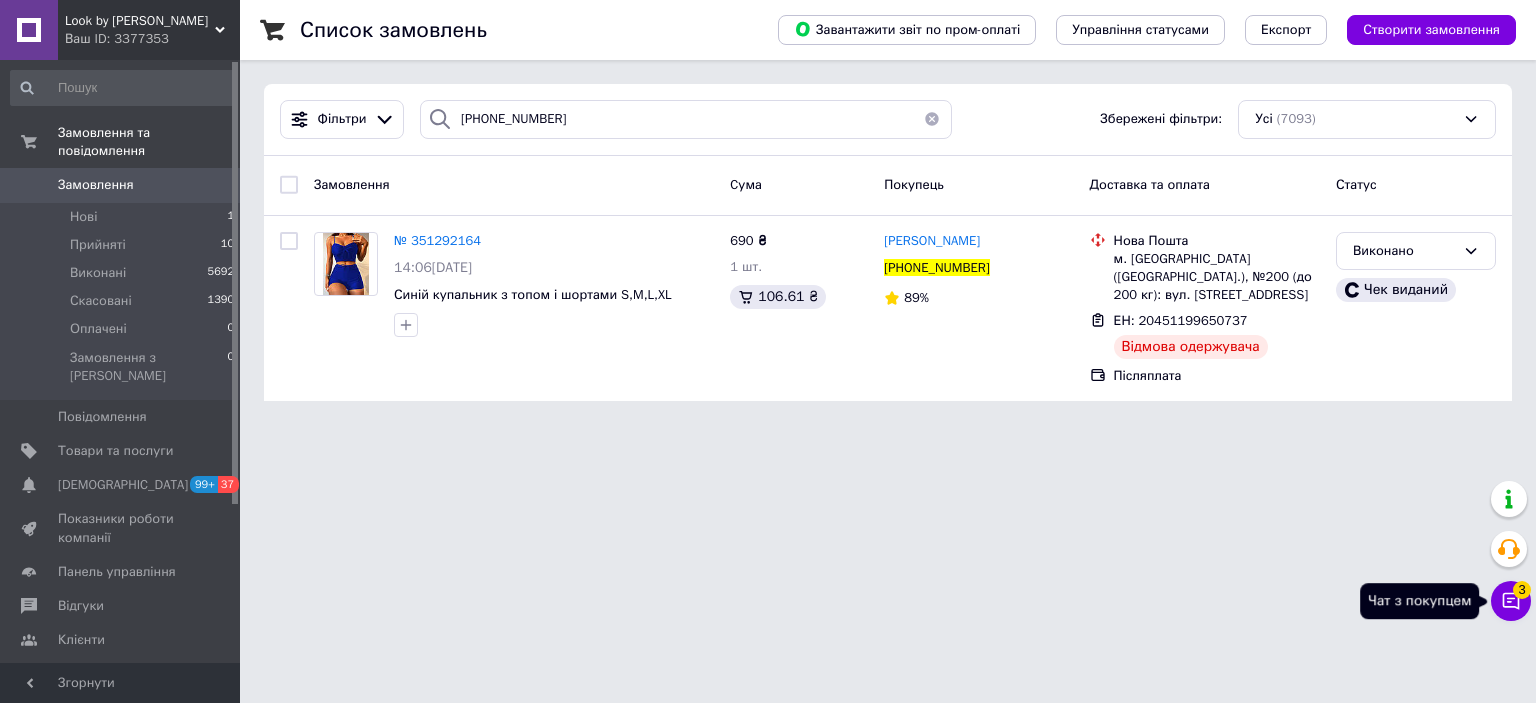 click 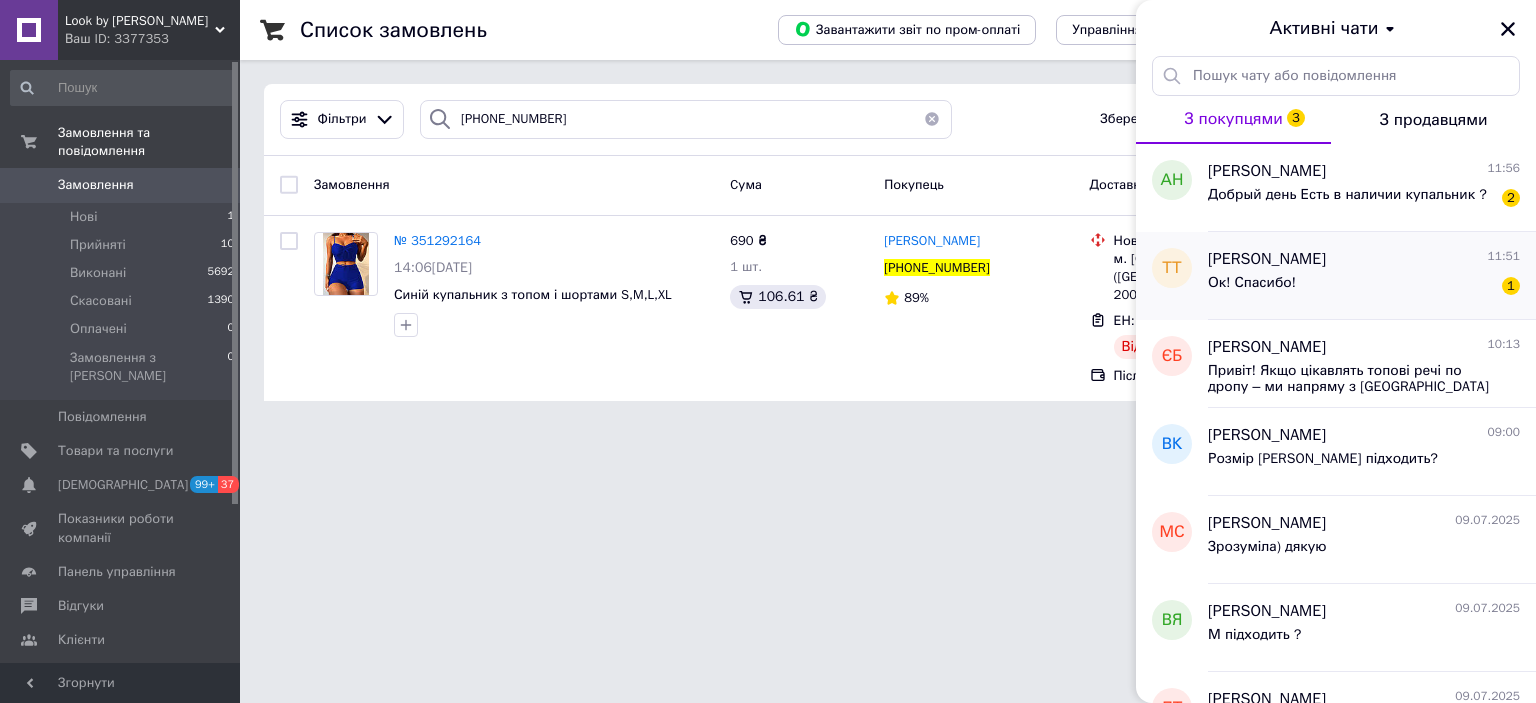 click on "Таша Таша 11:51" at bounding box center (1364, 259) 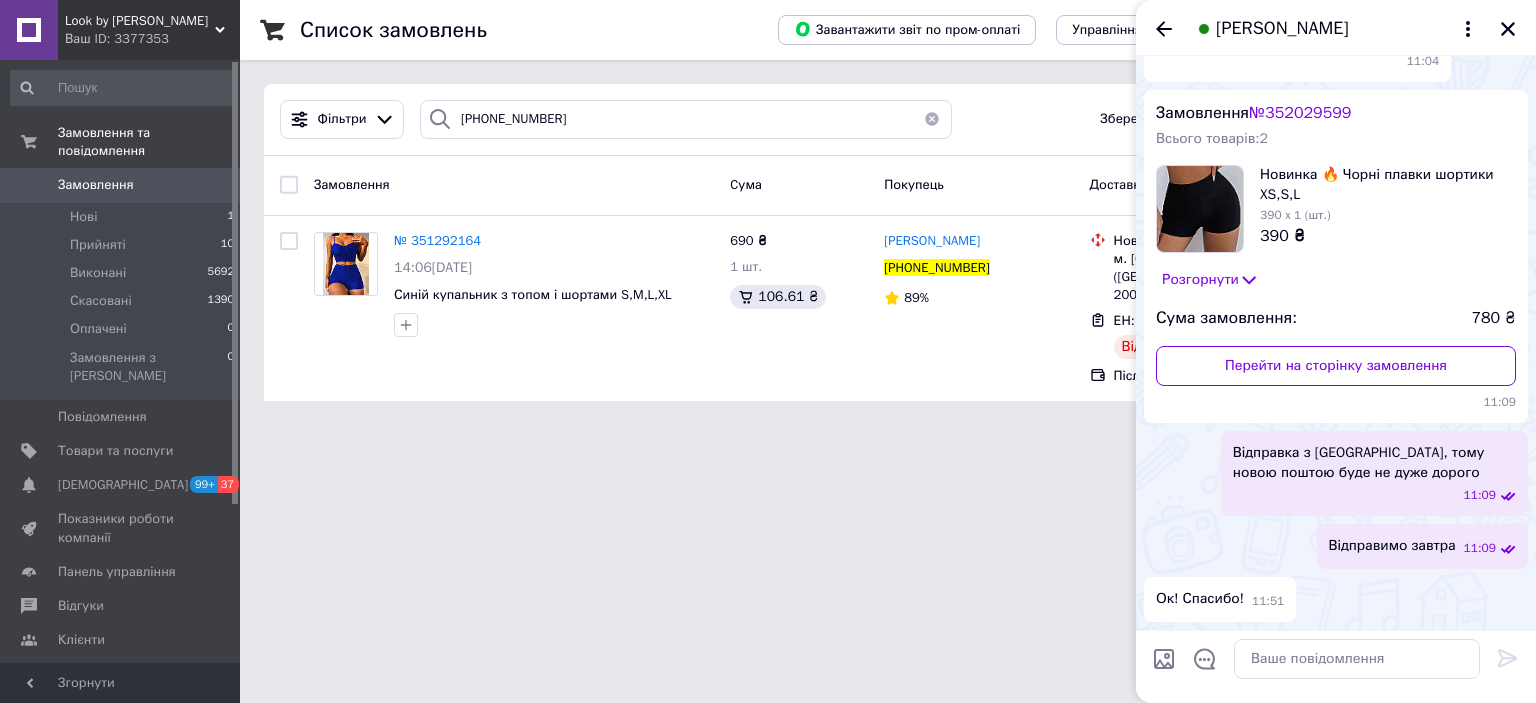 scroll, scrollTop: 3888, scrollLeft: 0, axis: vertical 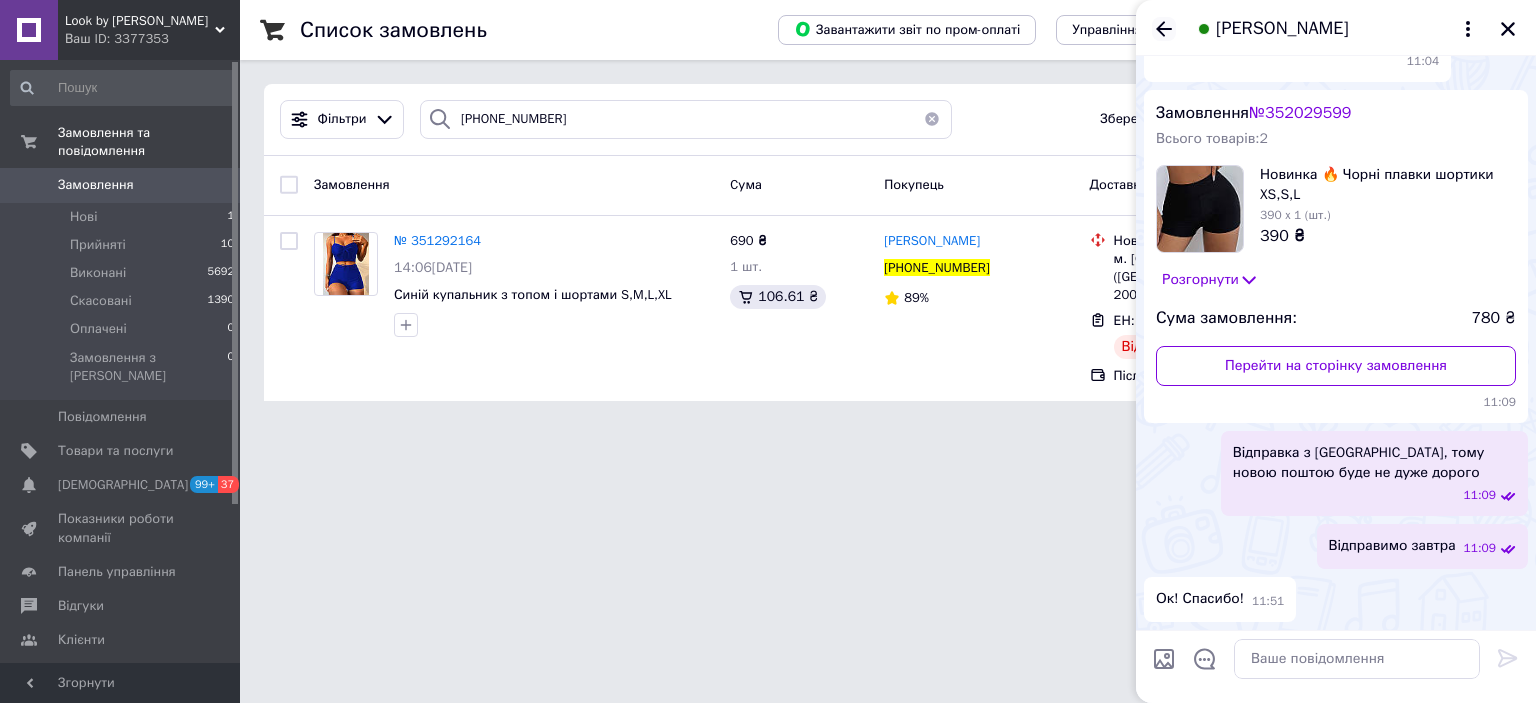 click 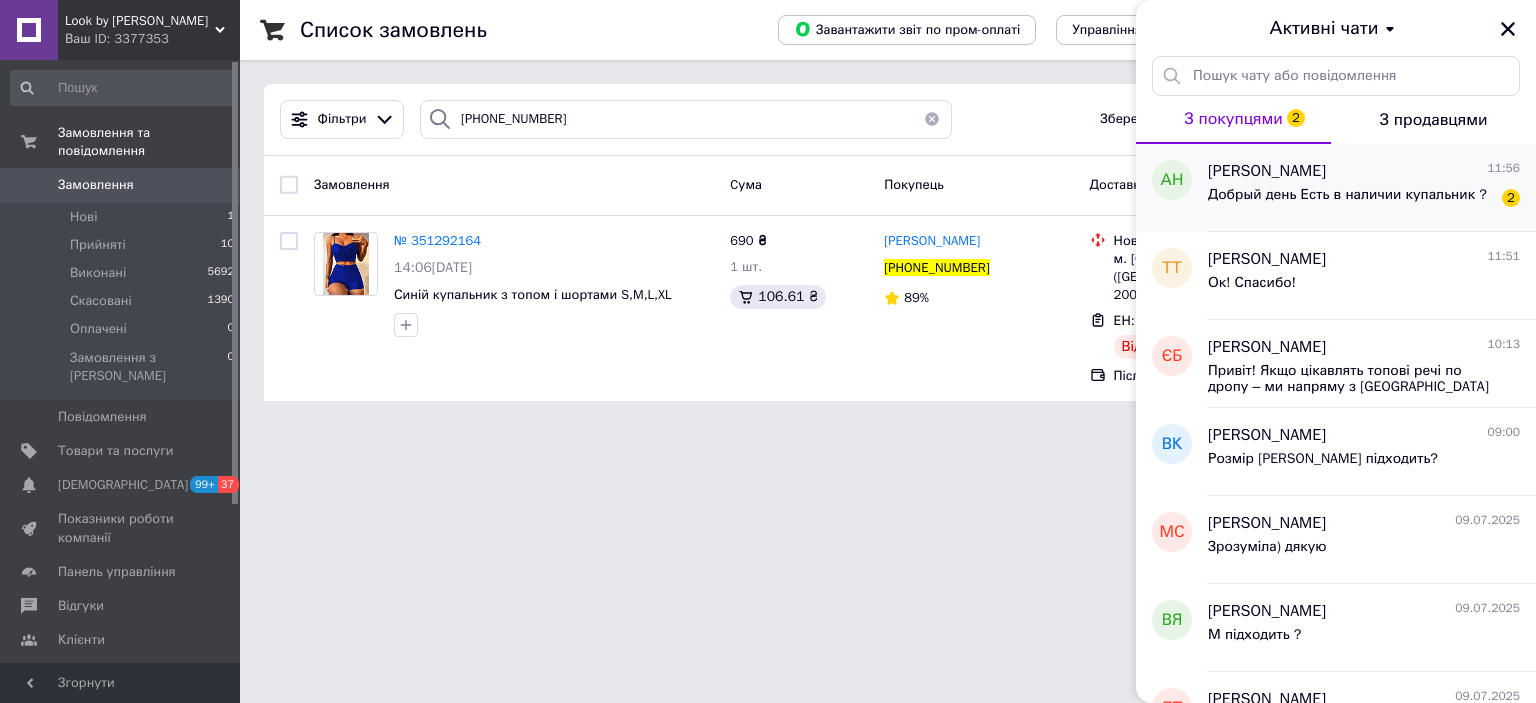 click on "Добрый день
Есть в наличии купальник ?" at bounding box center [1347, 195] 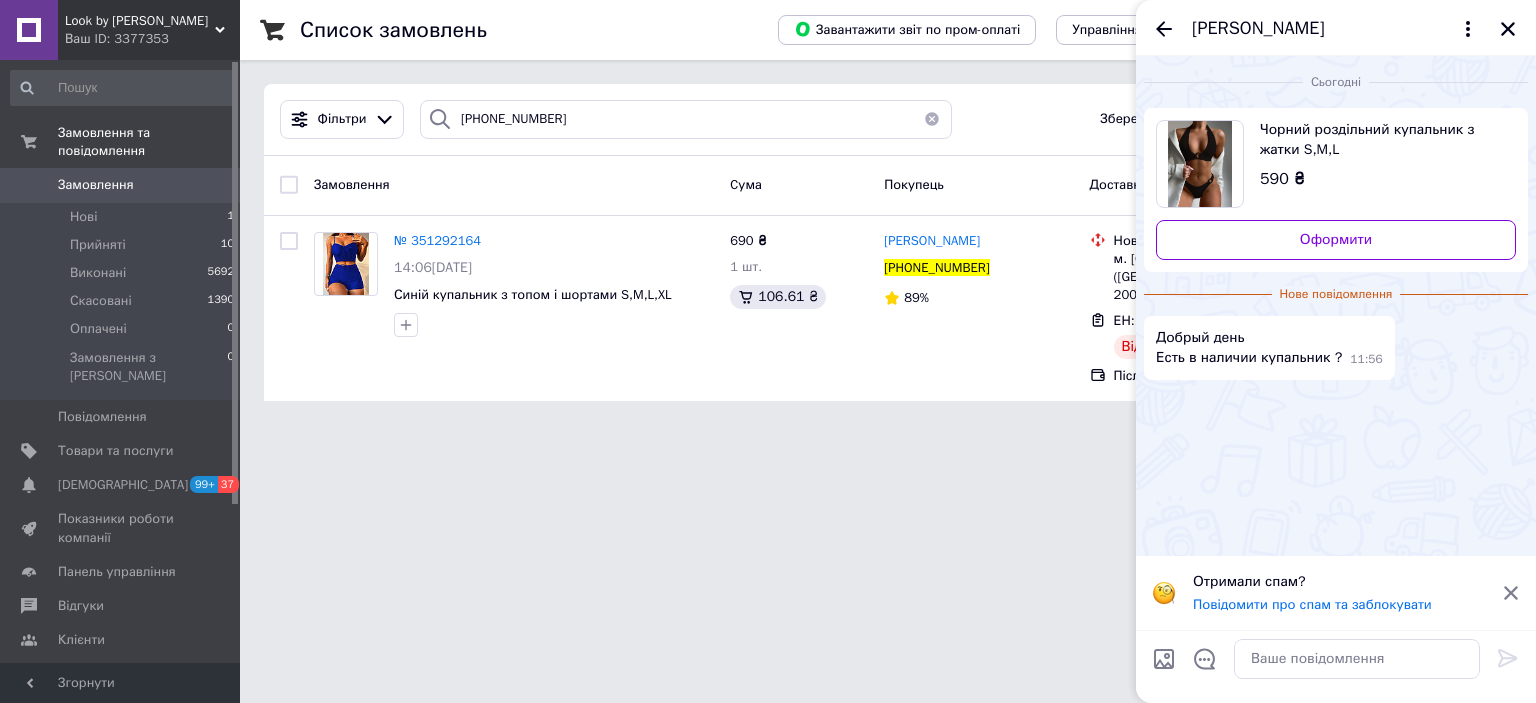 click 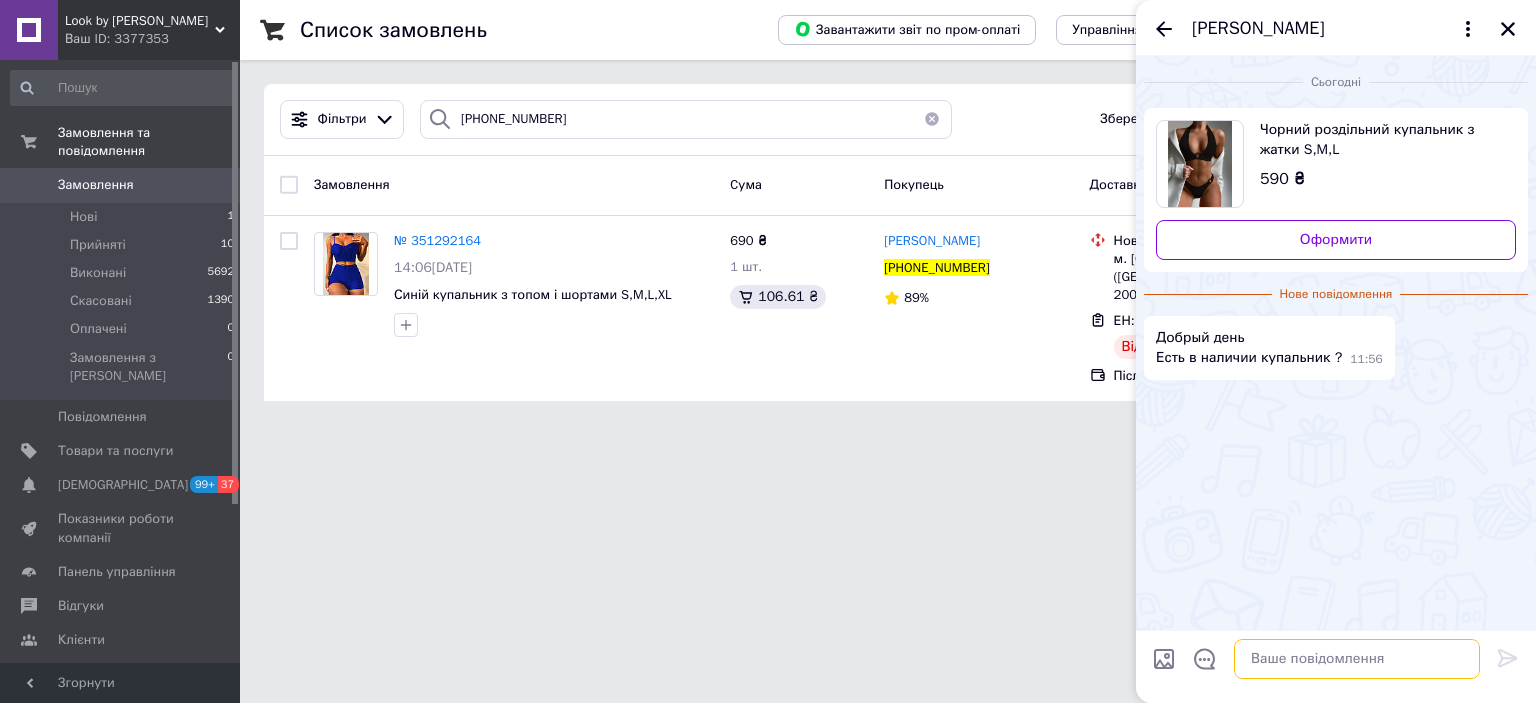 click at bounding box center (1357, 659) 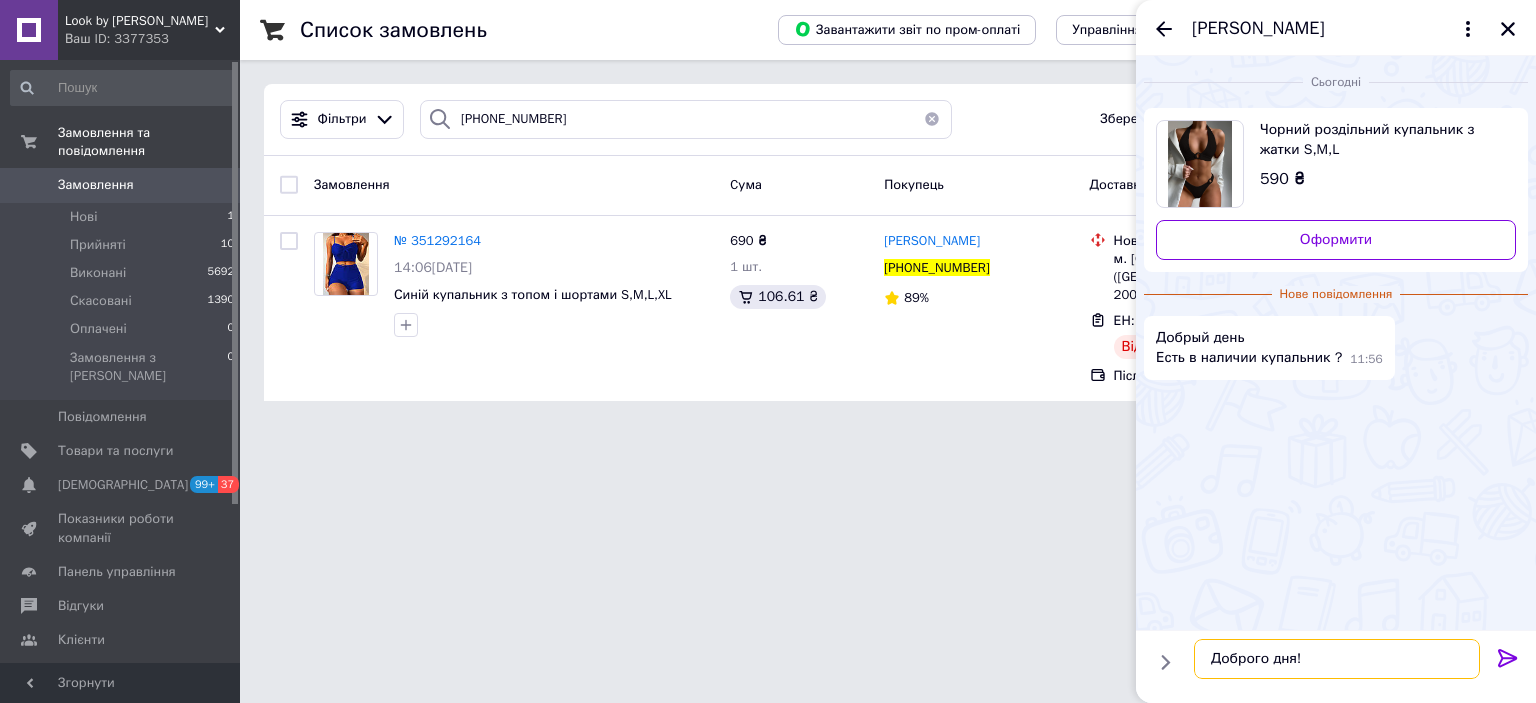 click on "Доброго дня!" at bounding box center [1337, 659] 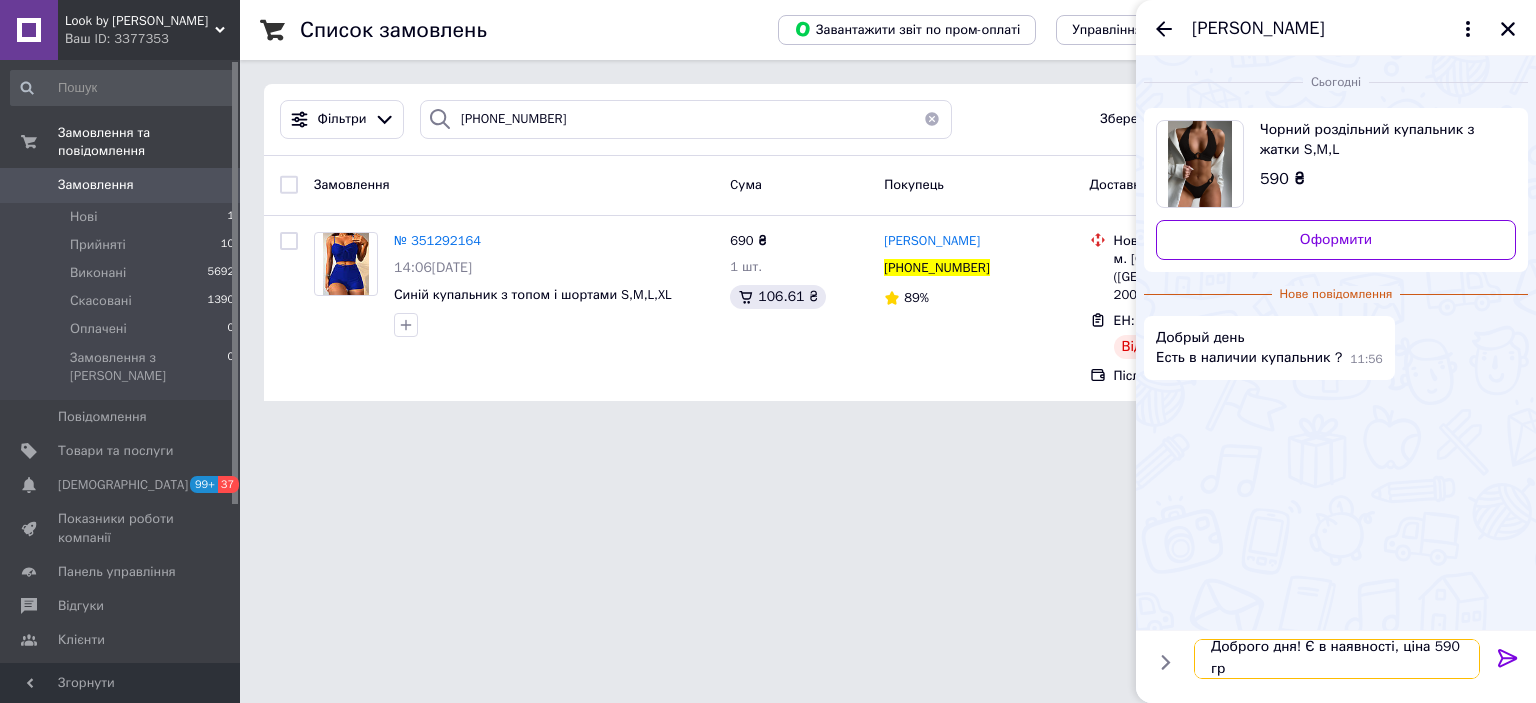 type on "Доброго дня! Є в наявності, ціна 590 грн" 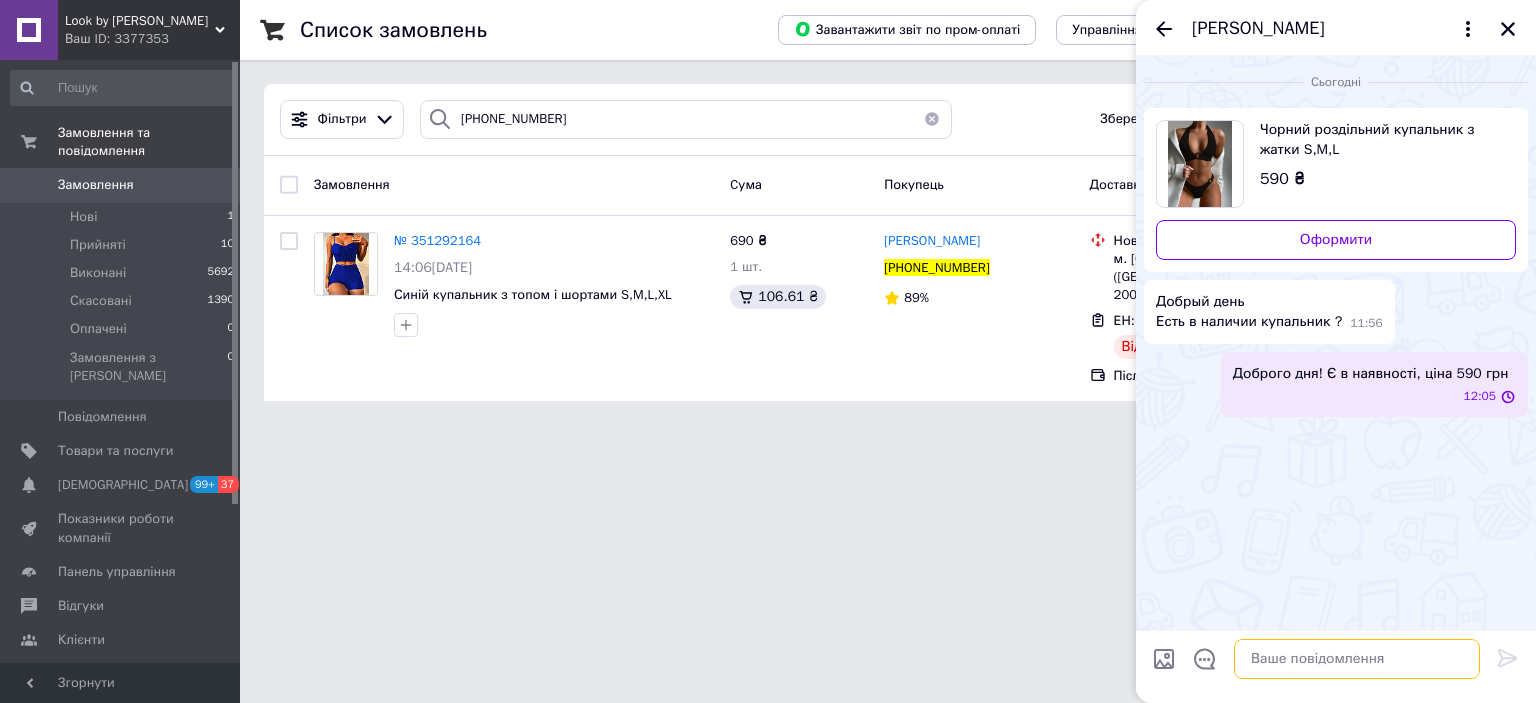scroll, scrollTop: 0, scrollLeft: 0, axis: both 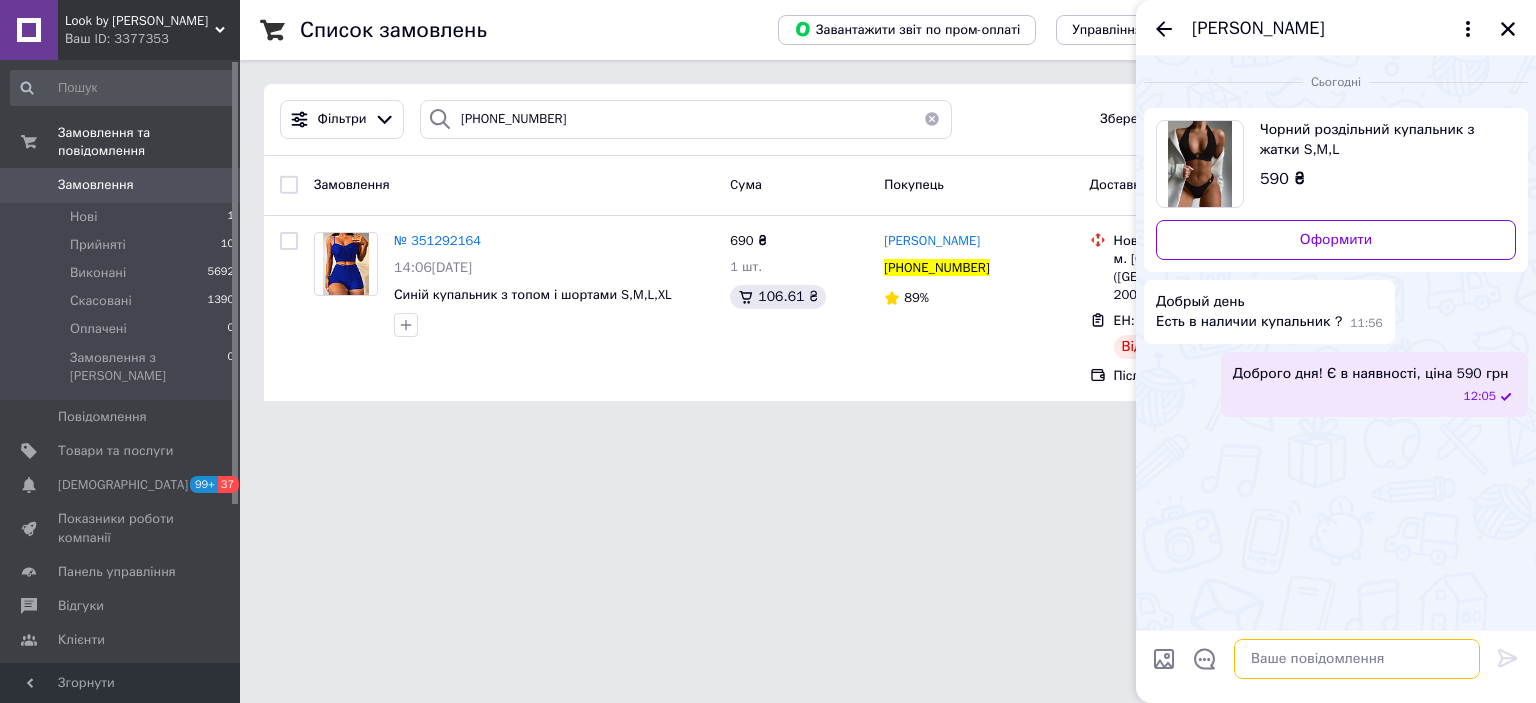 click at bounding box center [1357, 659] 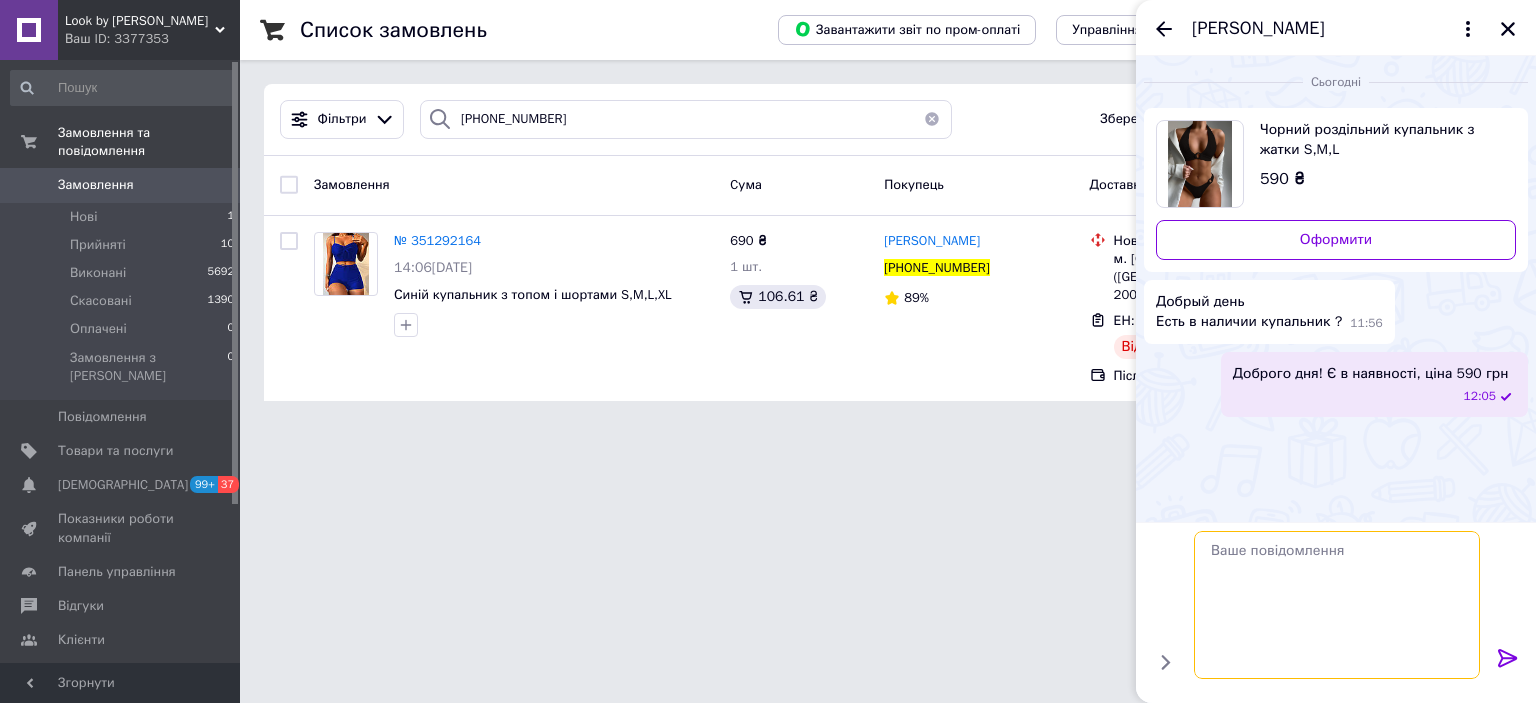 scroll, scrollTop: 0, scrollLeft: 0, axis: both 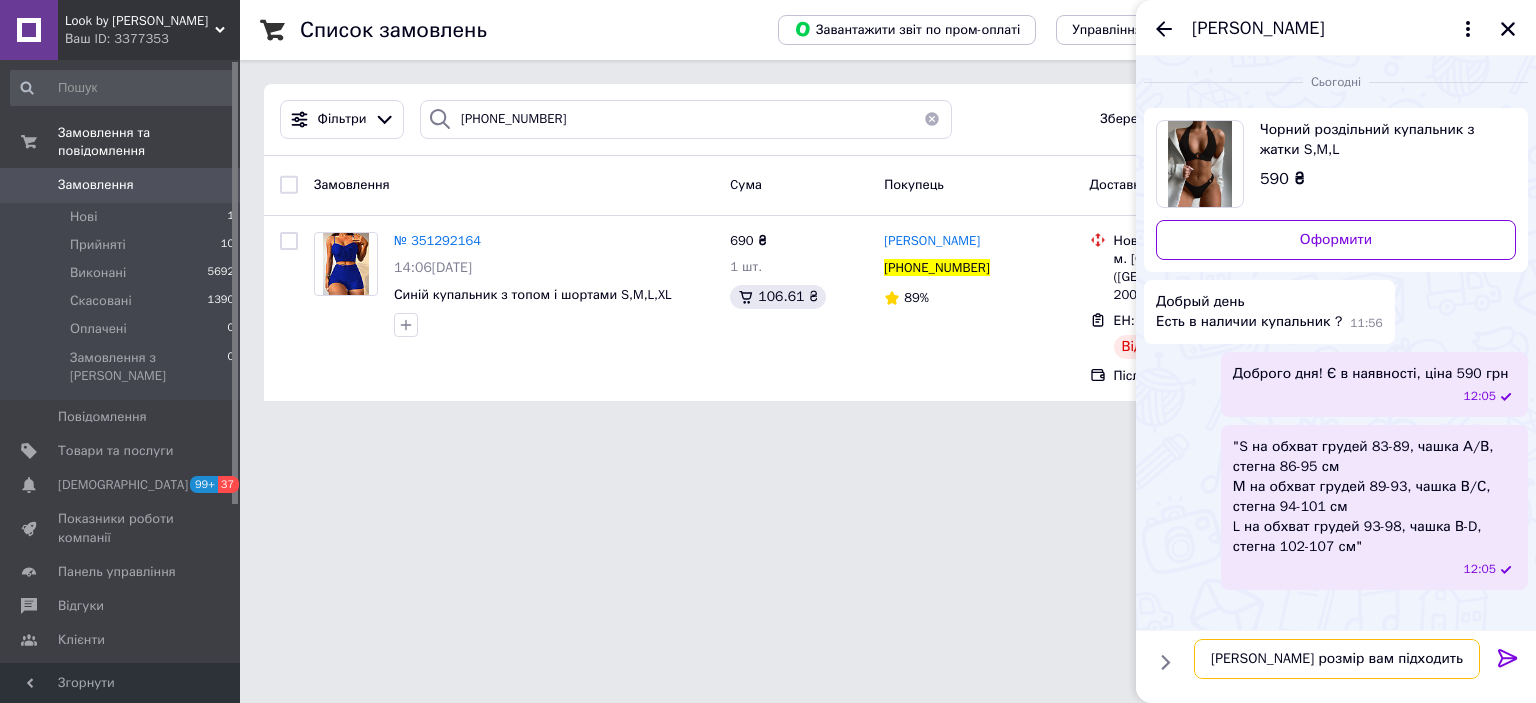 type on "[PERSON_NAME] розмір вам підходить?" 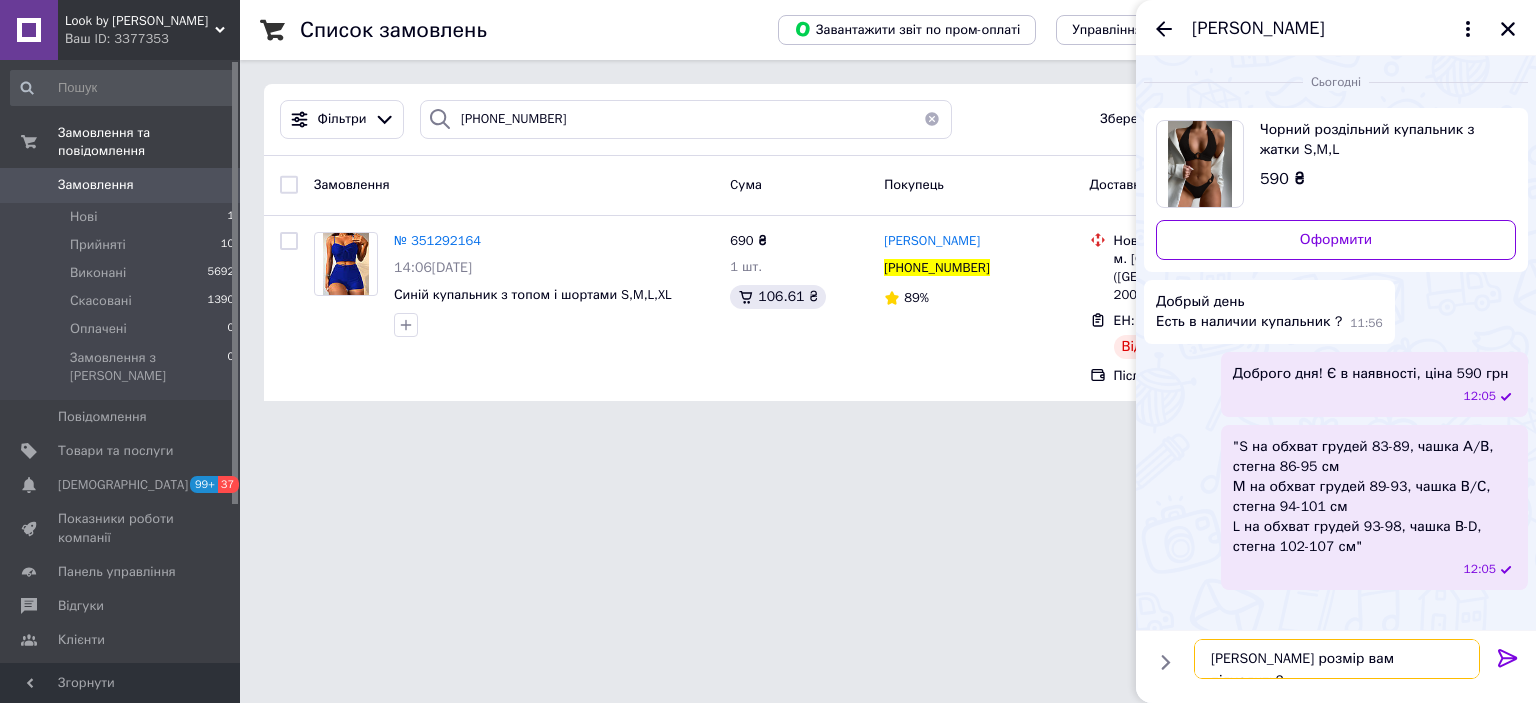 type 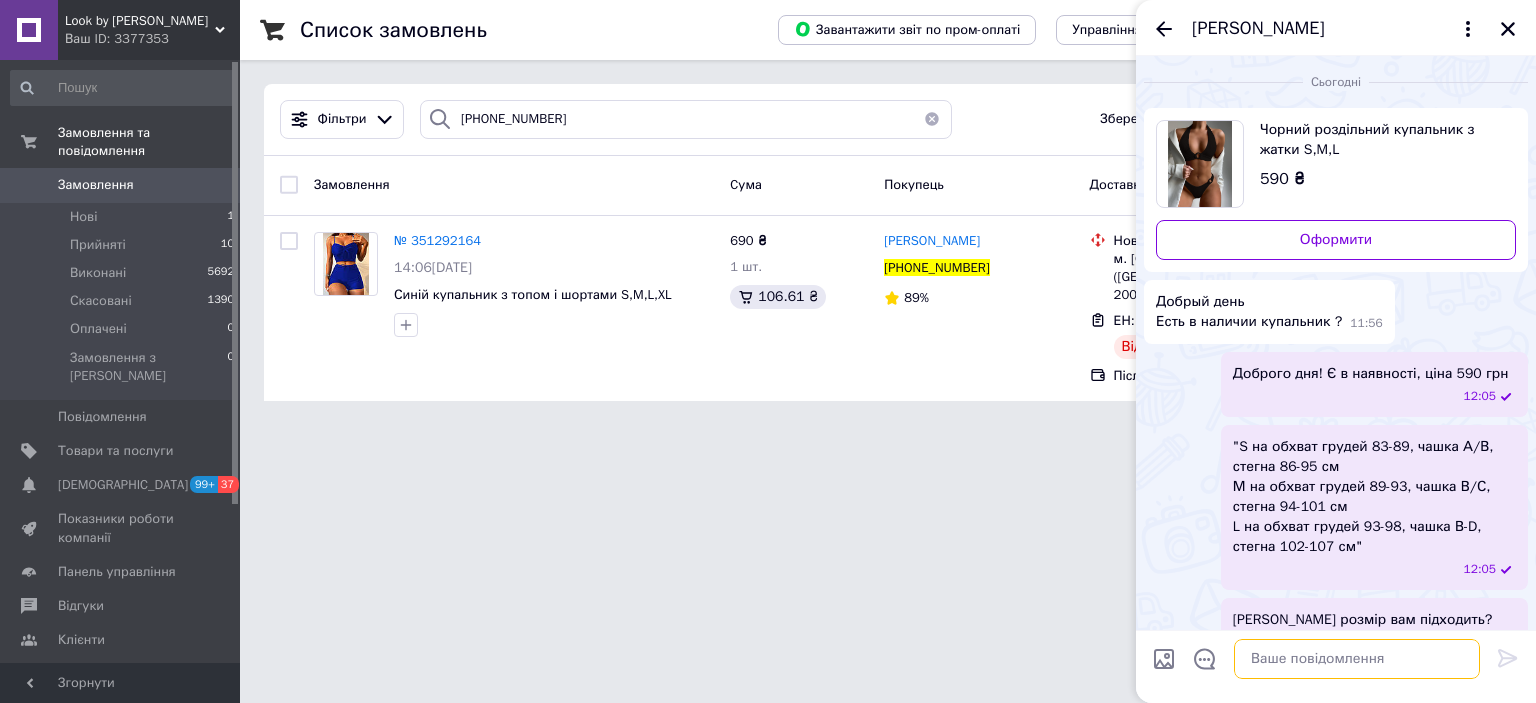 scroll, scrollTop: 20, scrollLeft: 0, axis: vertical 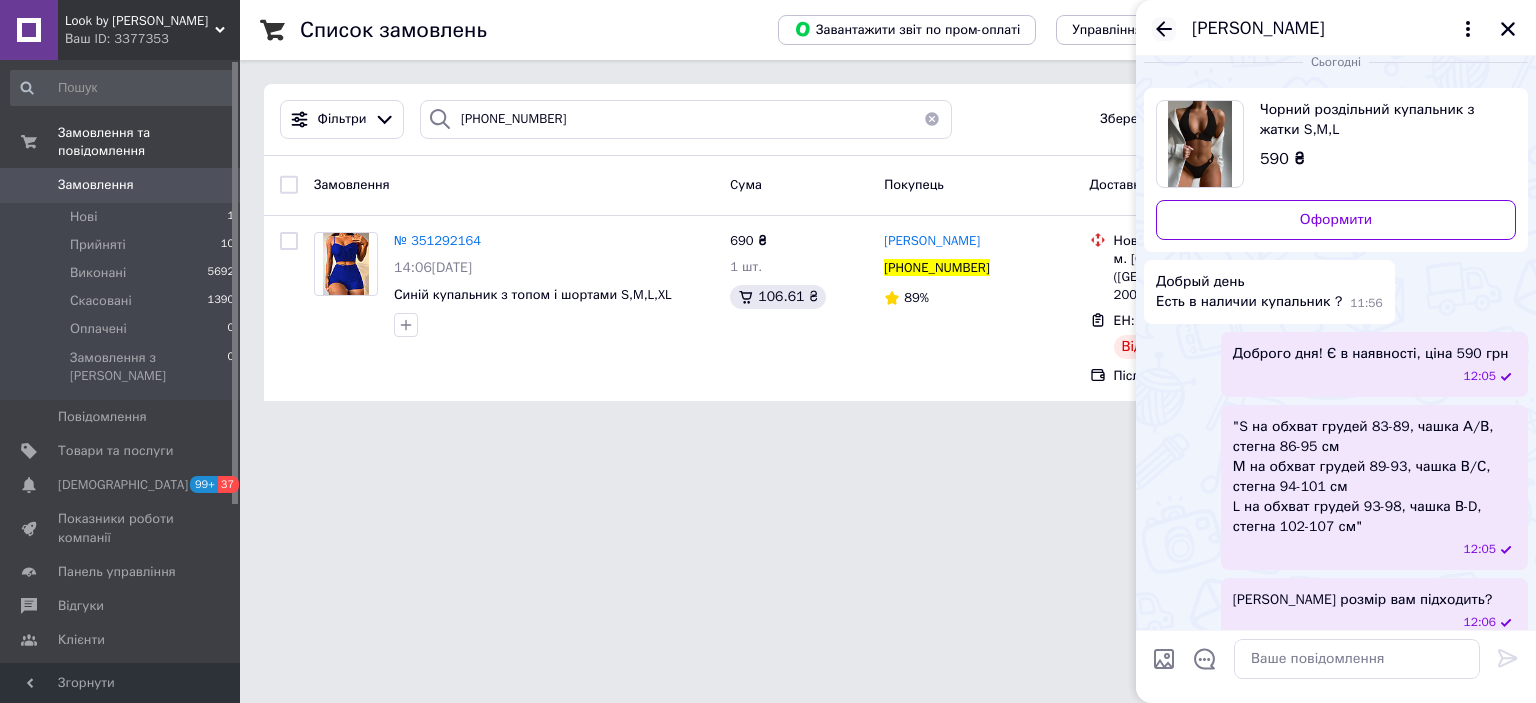 click 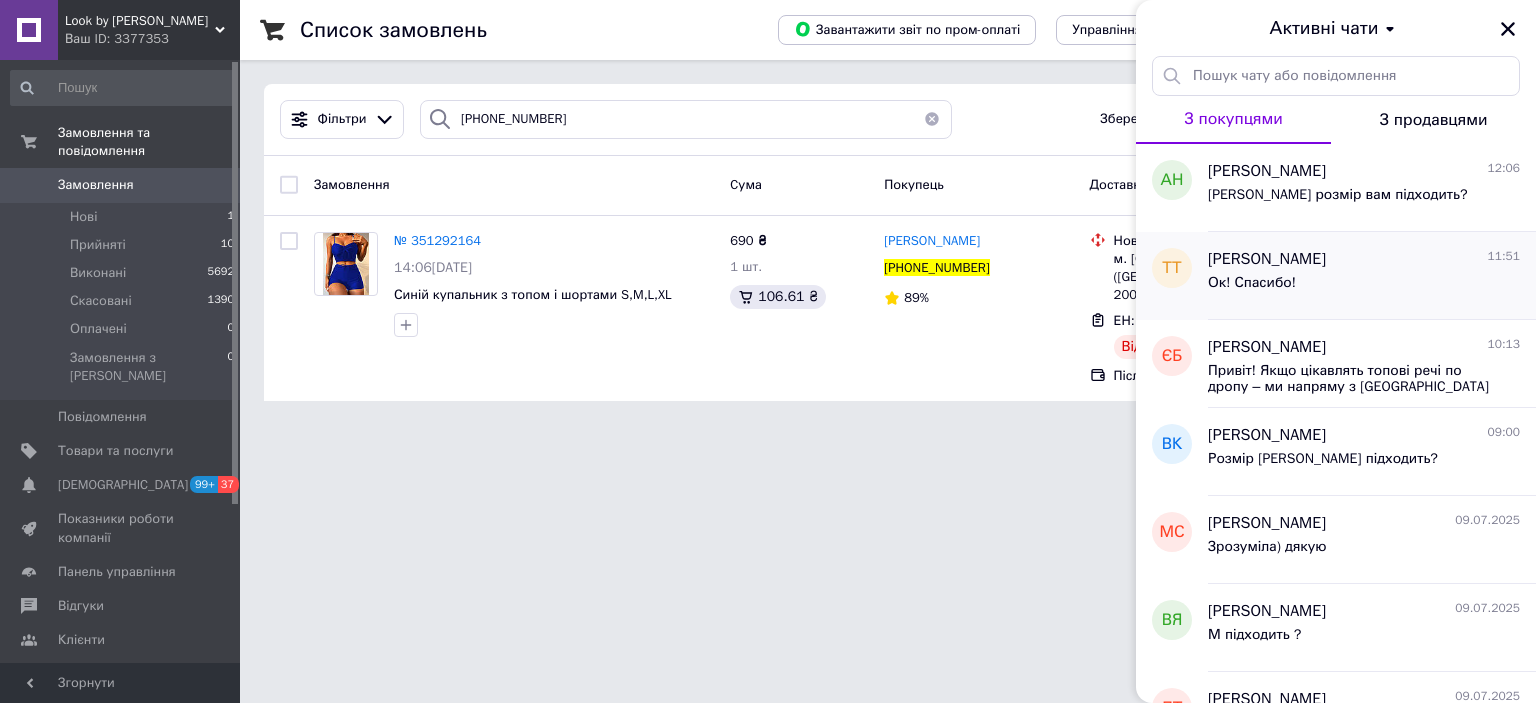 click on "Таша Таша 11:51" at bounding box center [1364, 259] 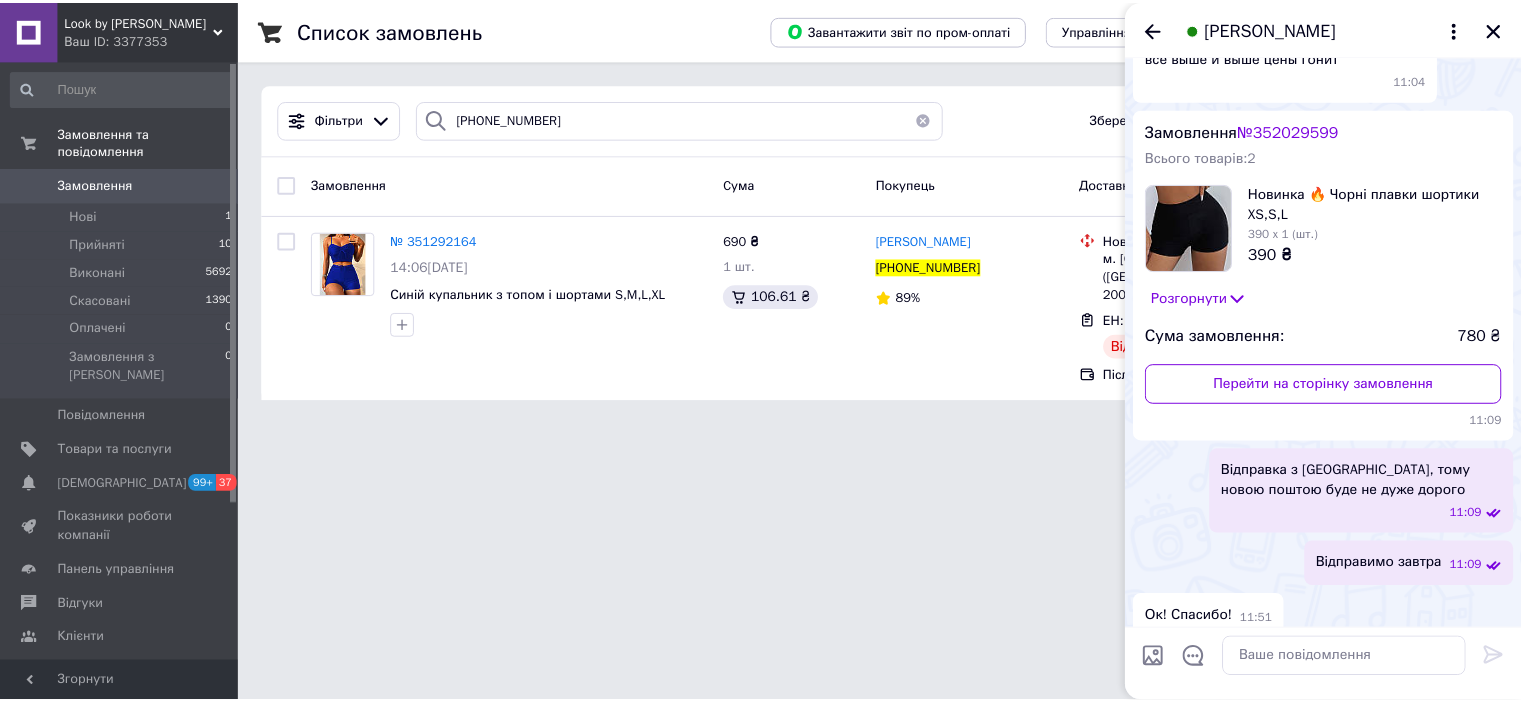 scroll, scrollTop: 3587, scrollLeft: 0, axis: vertical 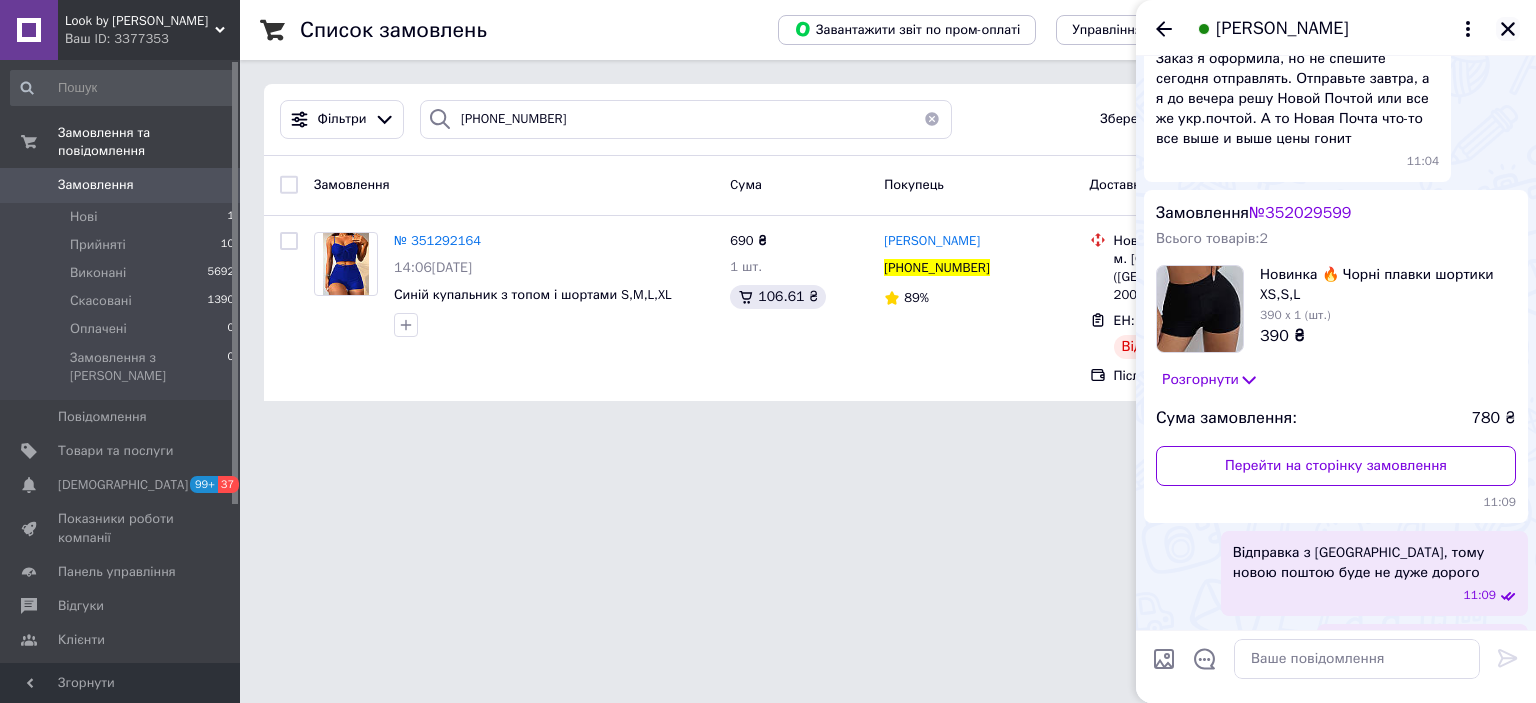click 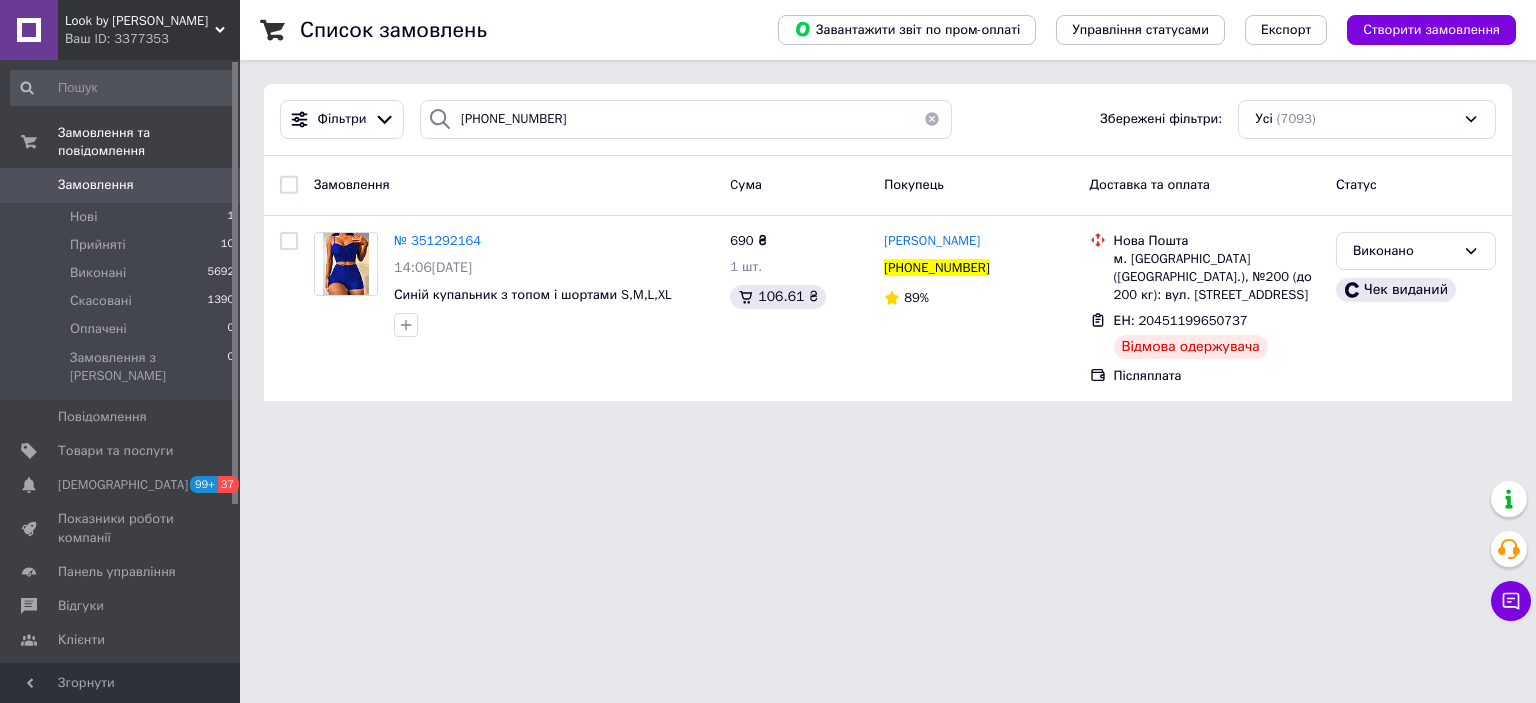 click on "Замовлення" at bounding box center (96, 185) 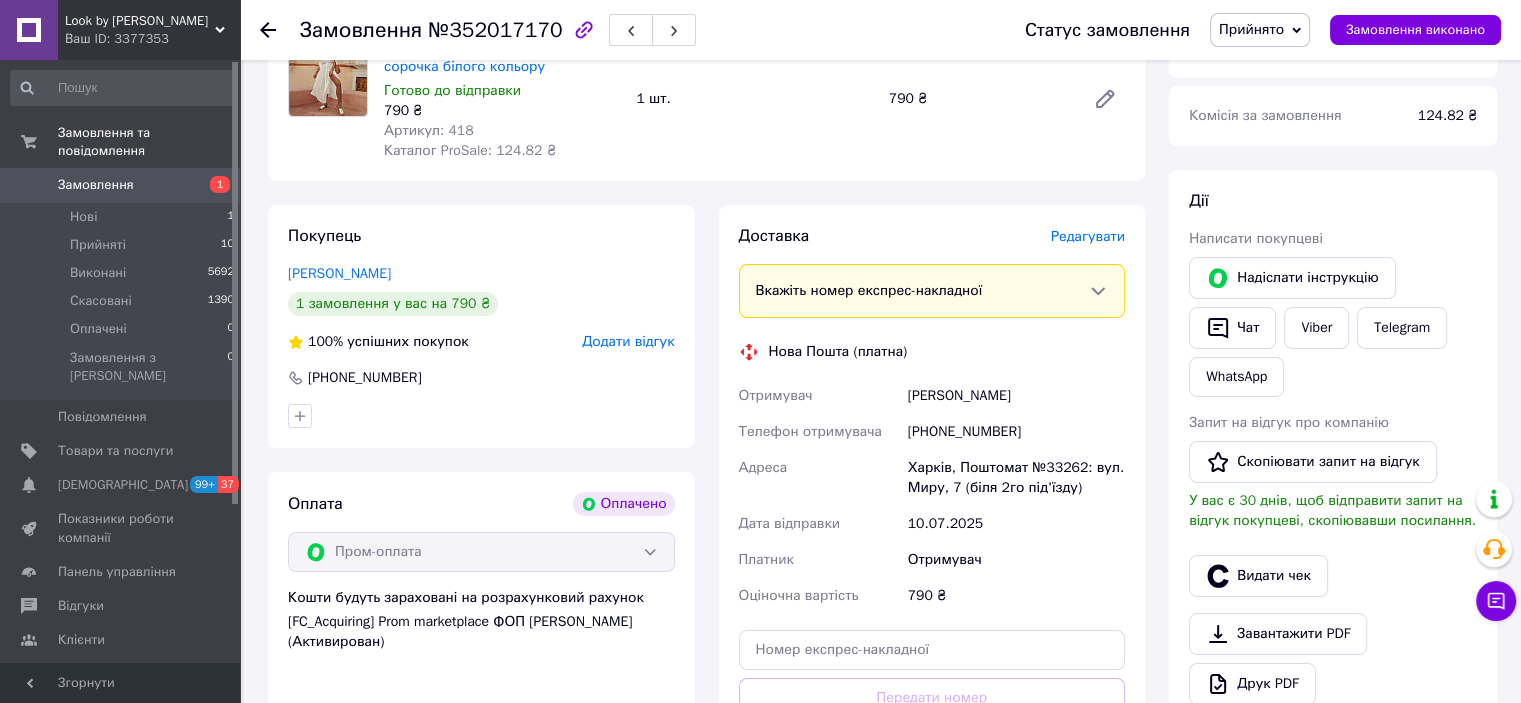 scroll, scrollTop: 300, scrollLeft: 0, axis: vertical 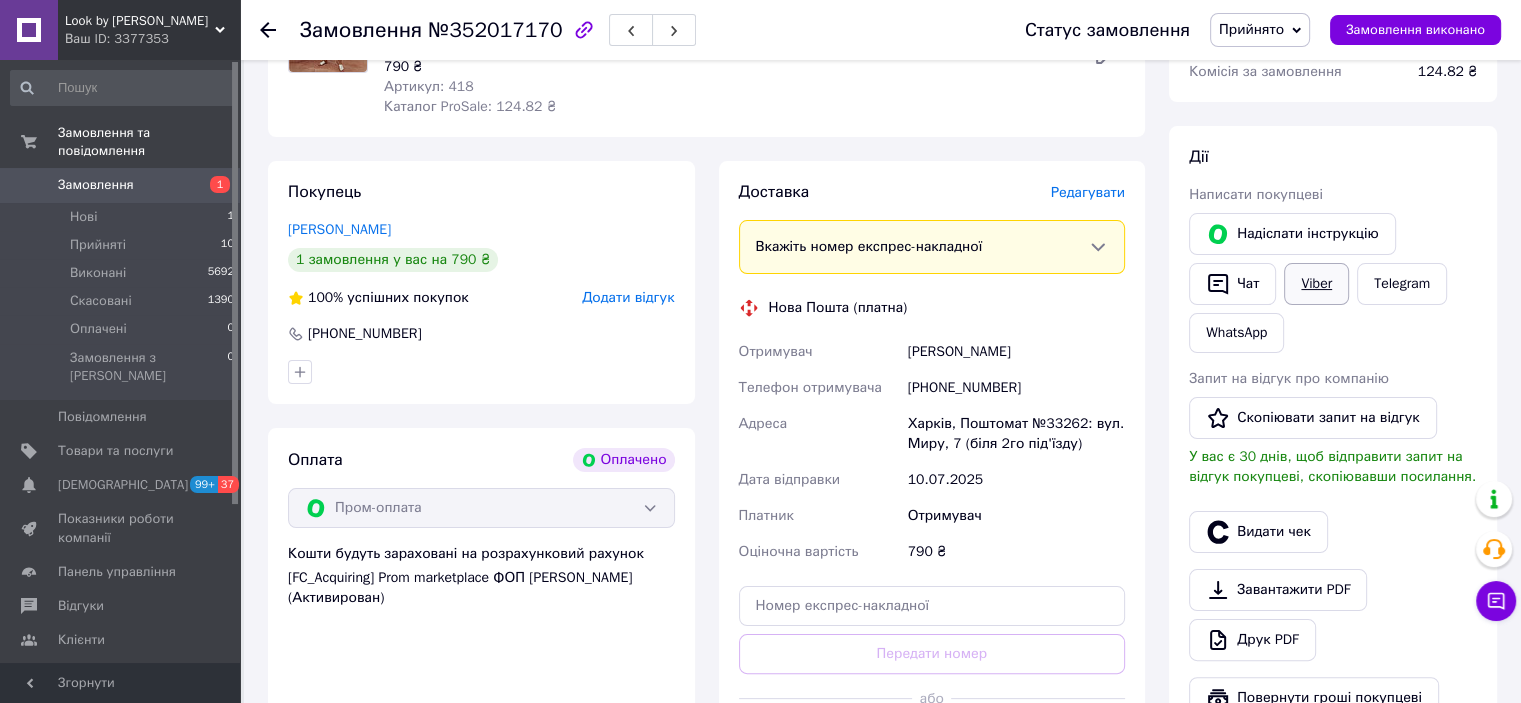click on "Viber" at bounding box center [1316, 284] 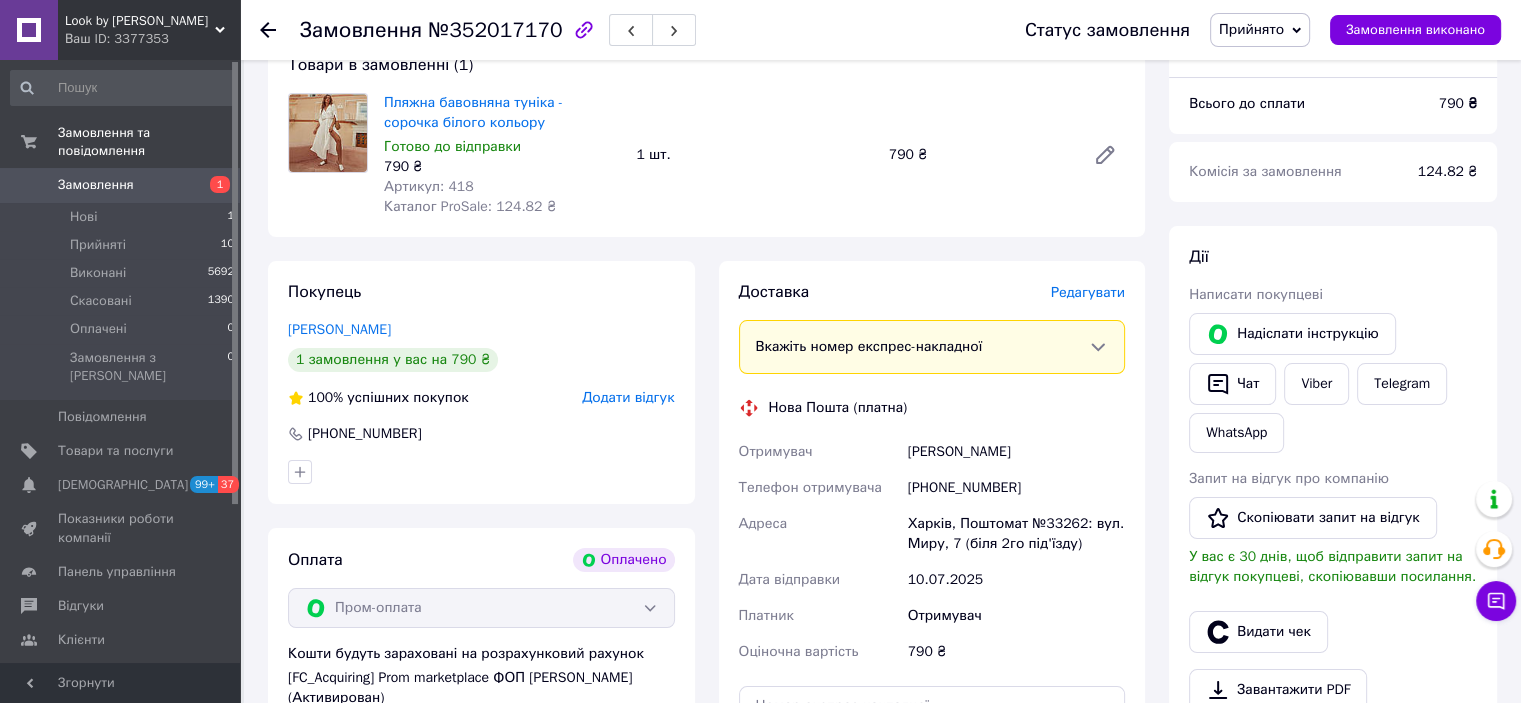 scroll, scrollTop: 300, scrollLeft: 0, axis: vertical 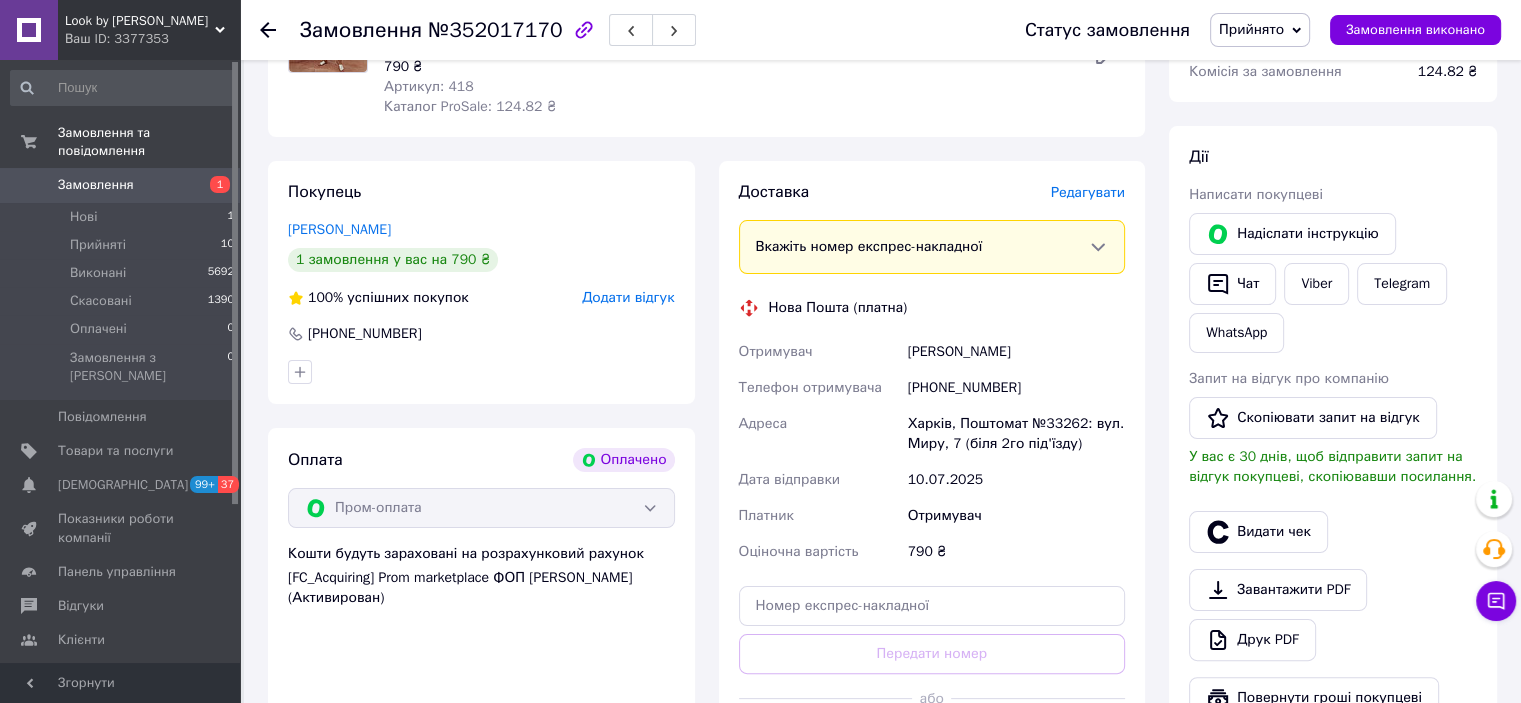 drag, startPoint x: 1034, startPoint y: 350, endPoint x: 888, endPoint y: 350, distance: 146 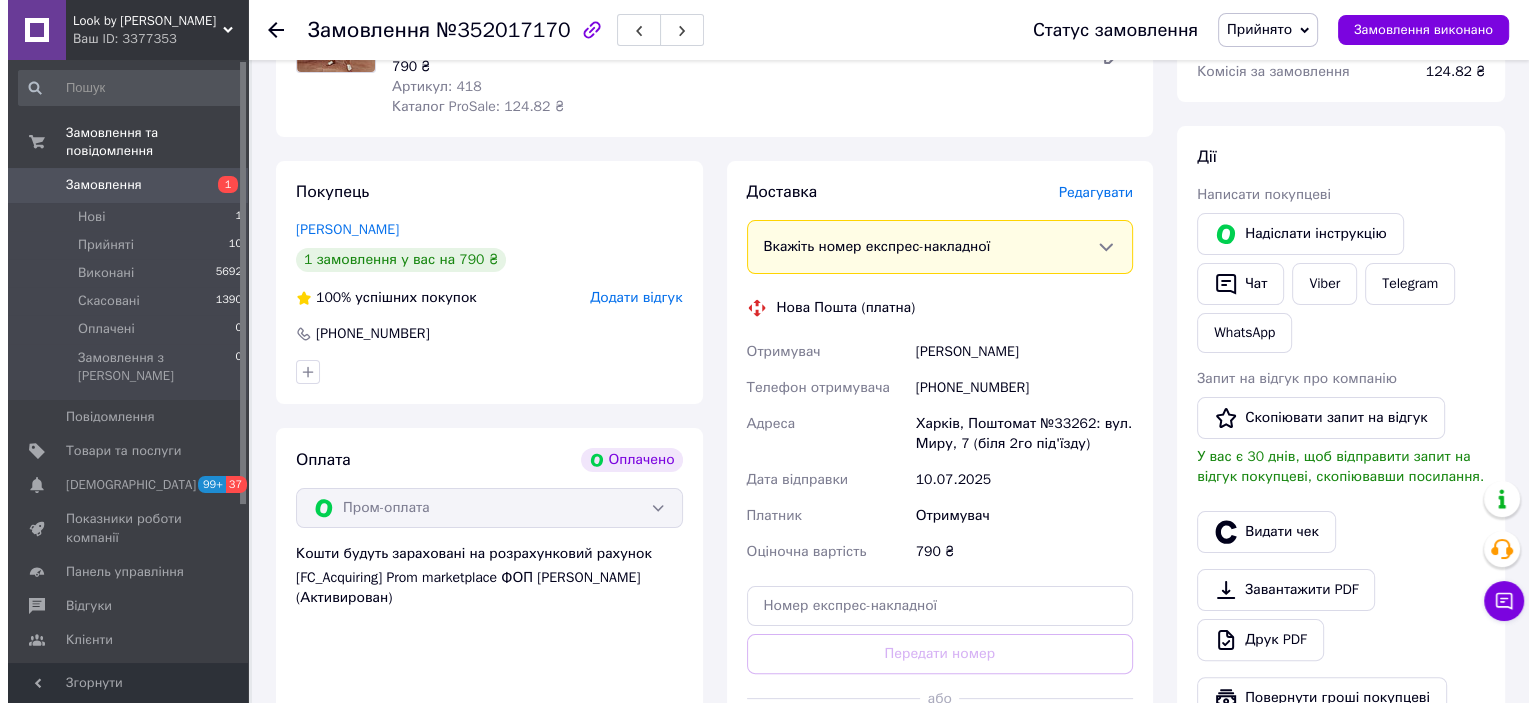 scroll, scrollTop: 500, scrollLeft: 0, axis: vertical 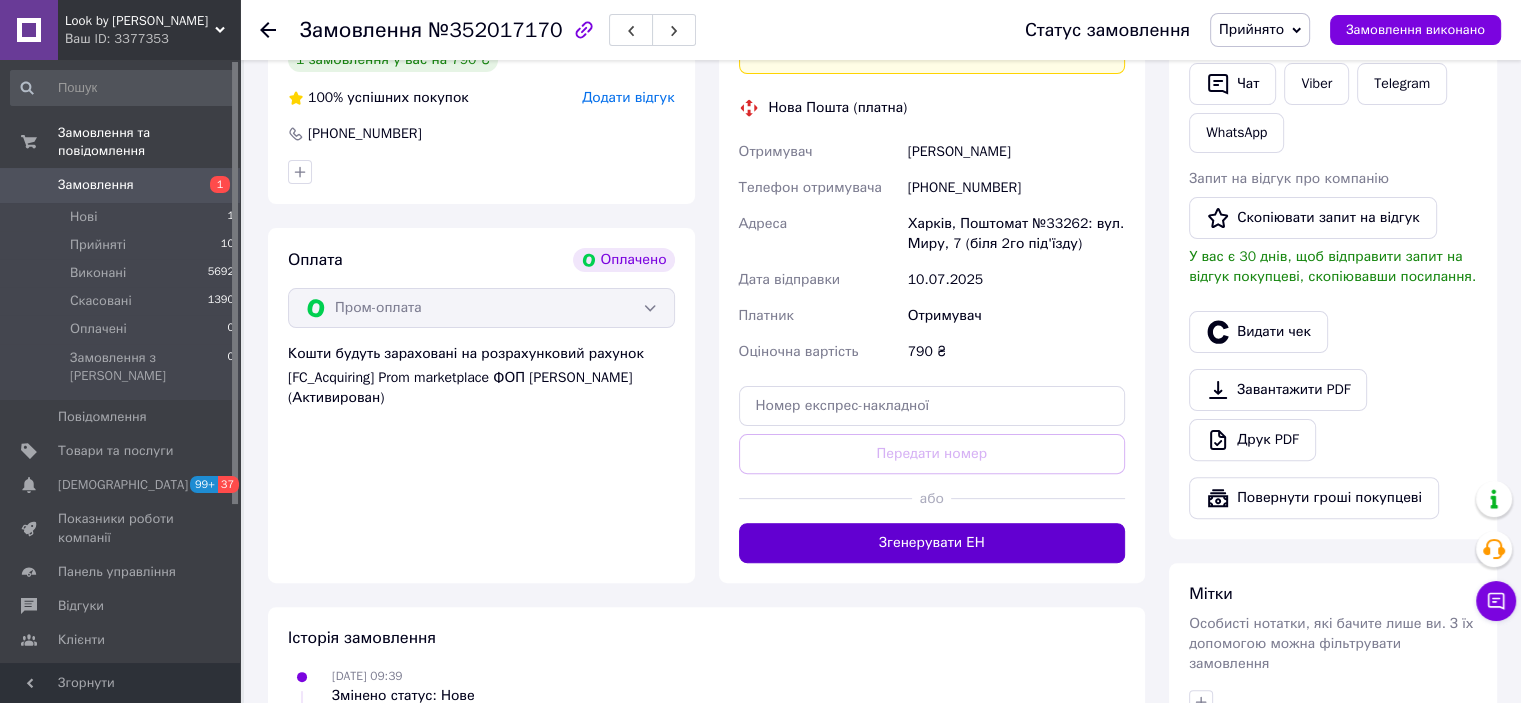 click on "Згенерувати ЕН" at bounding box center [932, 543] 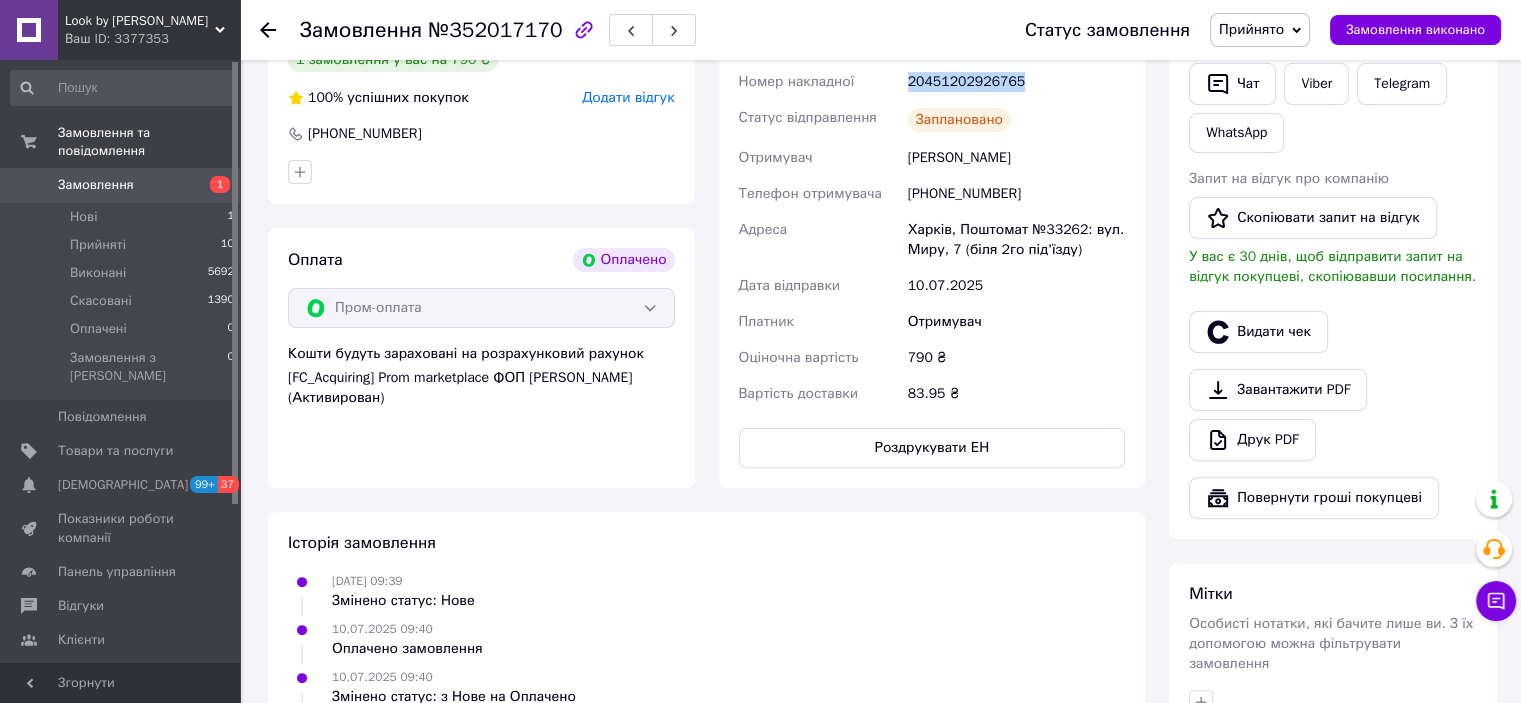 drag, startPoint x: 1048, startPoint y: 82, endPoint x: 908, endPoint y: 86, distance: 140.05713 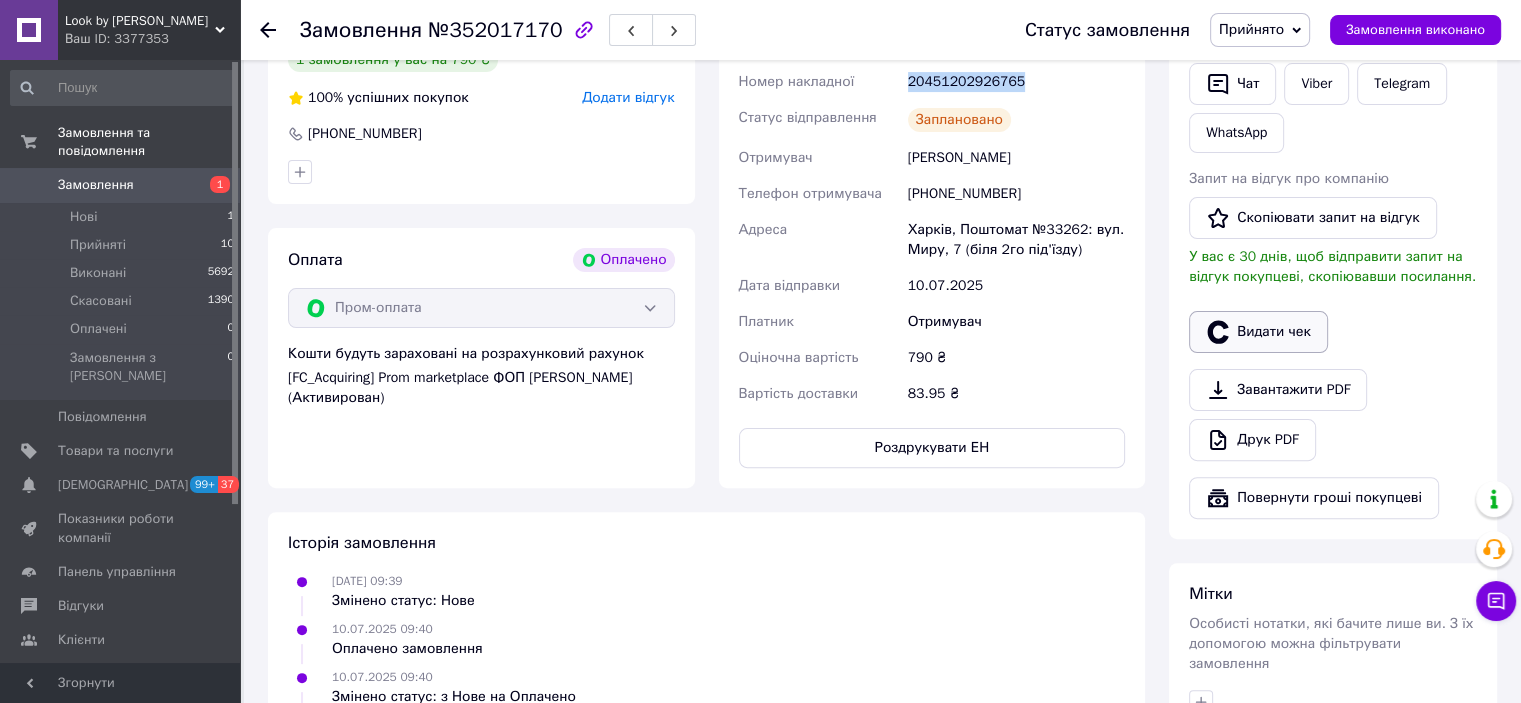 click on "Видати чек" at bounding box center [1258, 332] 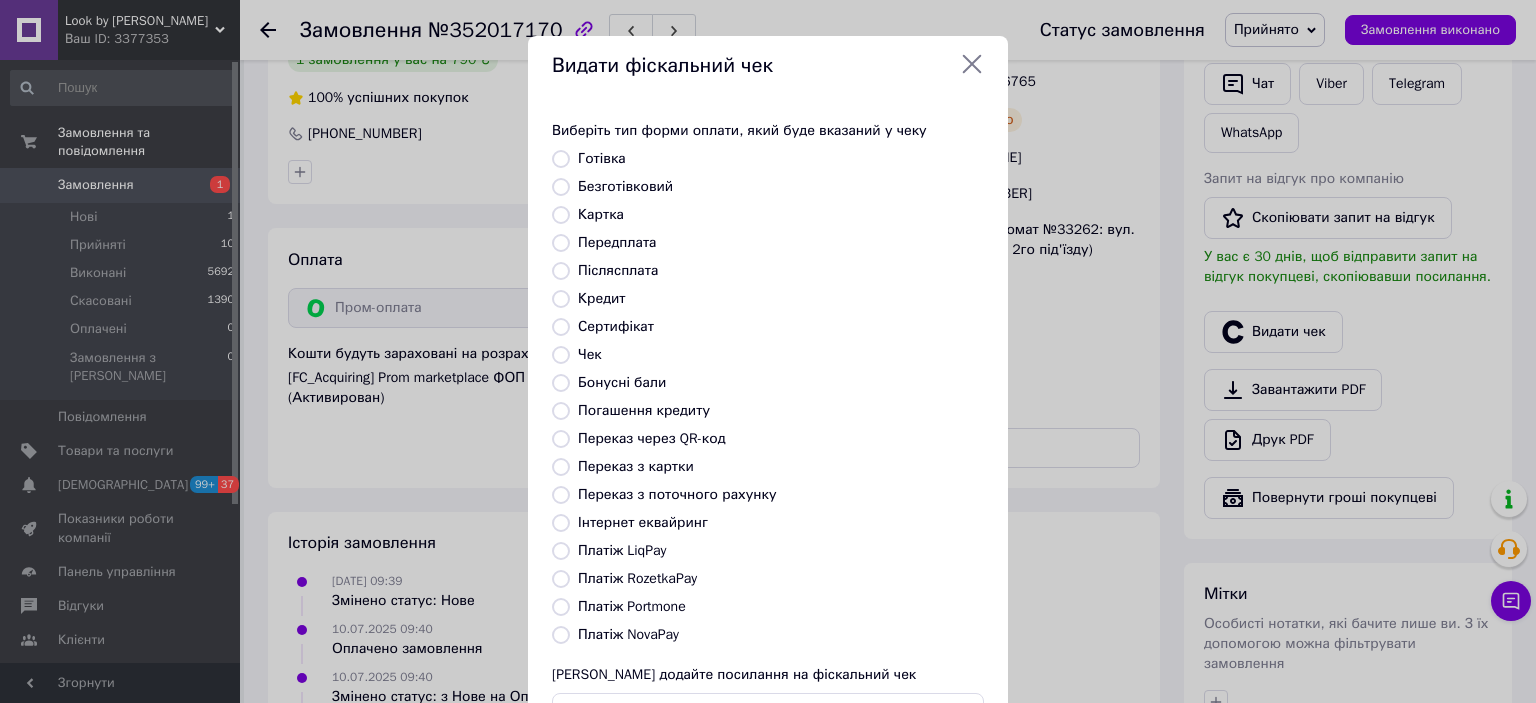 click on "Інтернет еквайринг" at bounding box center [643, 522] 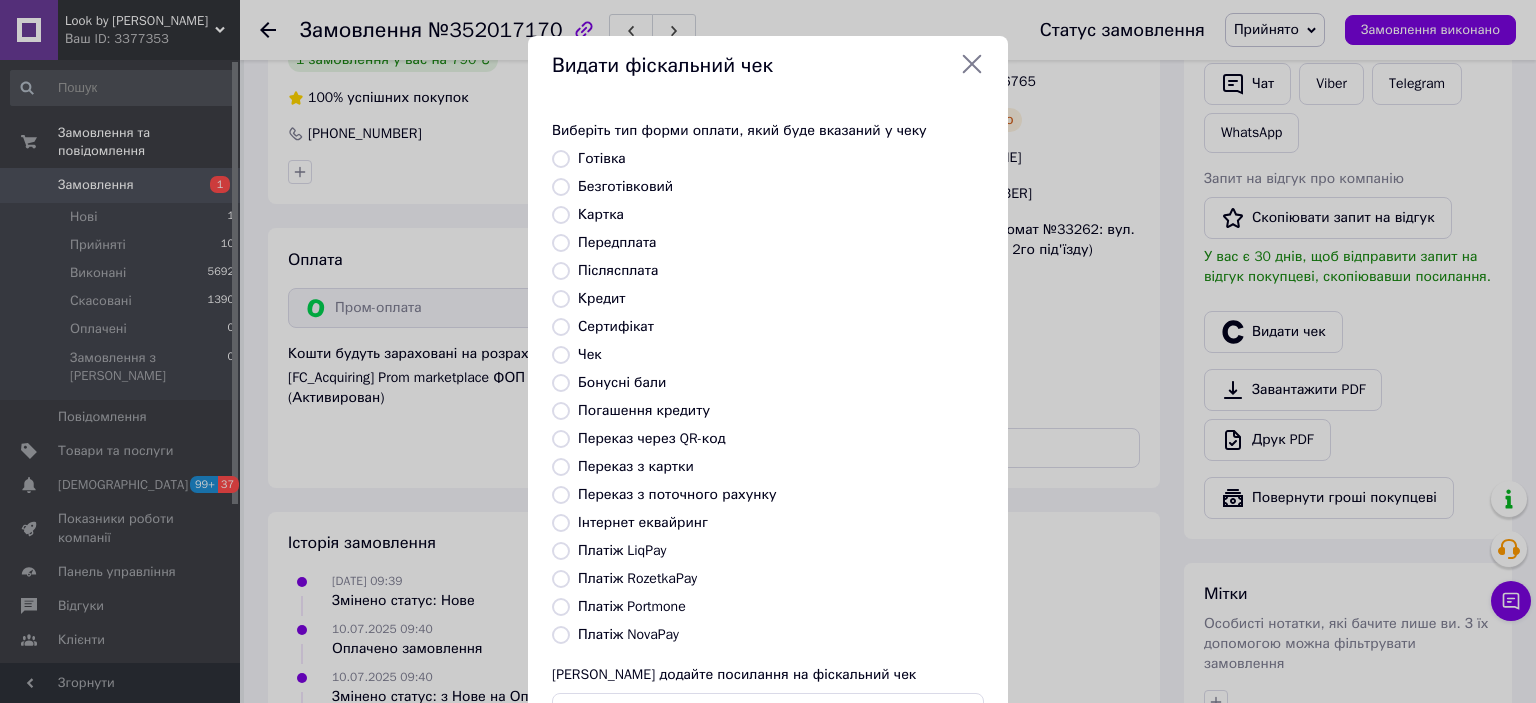 radio on "true" 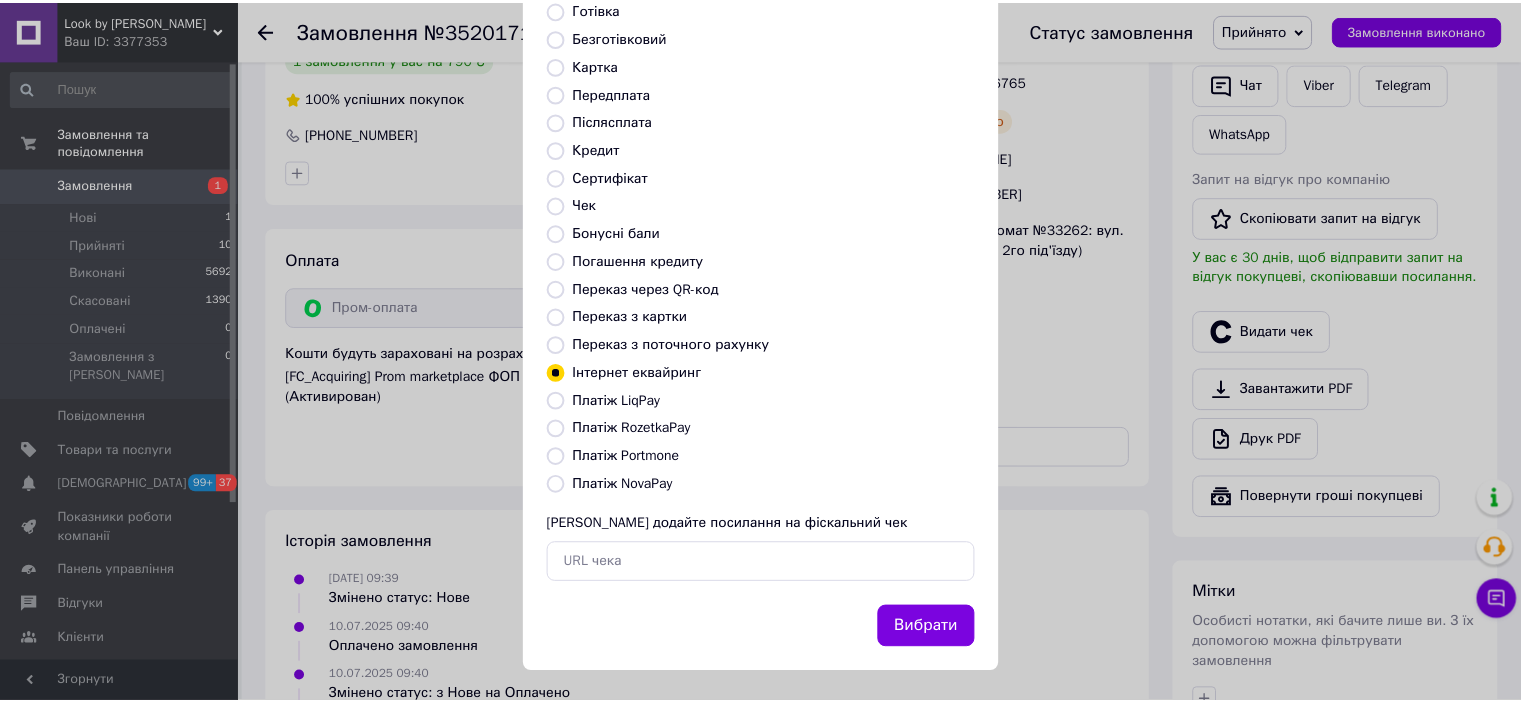 scroll, scrollTop: 155, scrollLeft: 0, axis: vertical 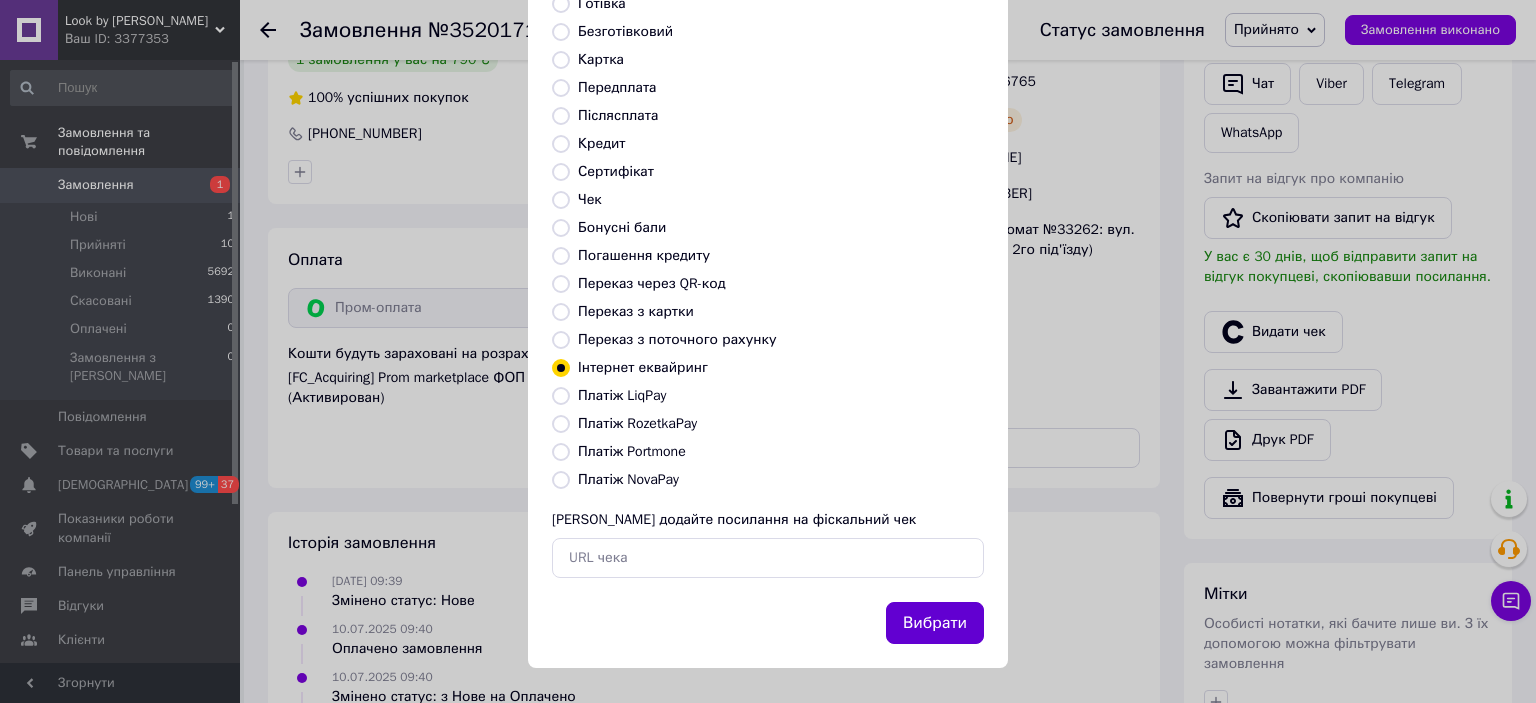 click on "Вибрати" at bounding box center [935, 623] 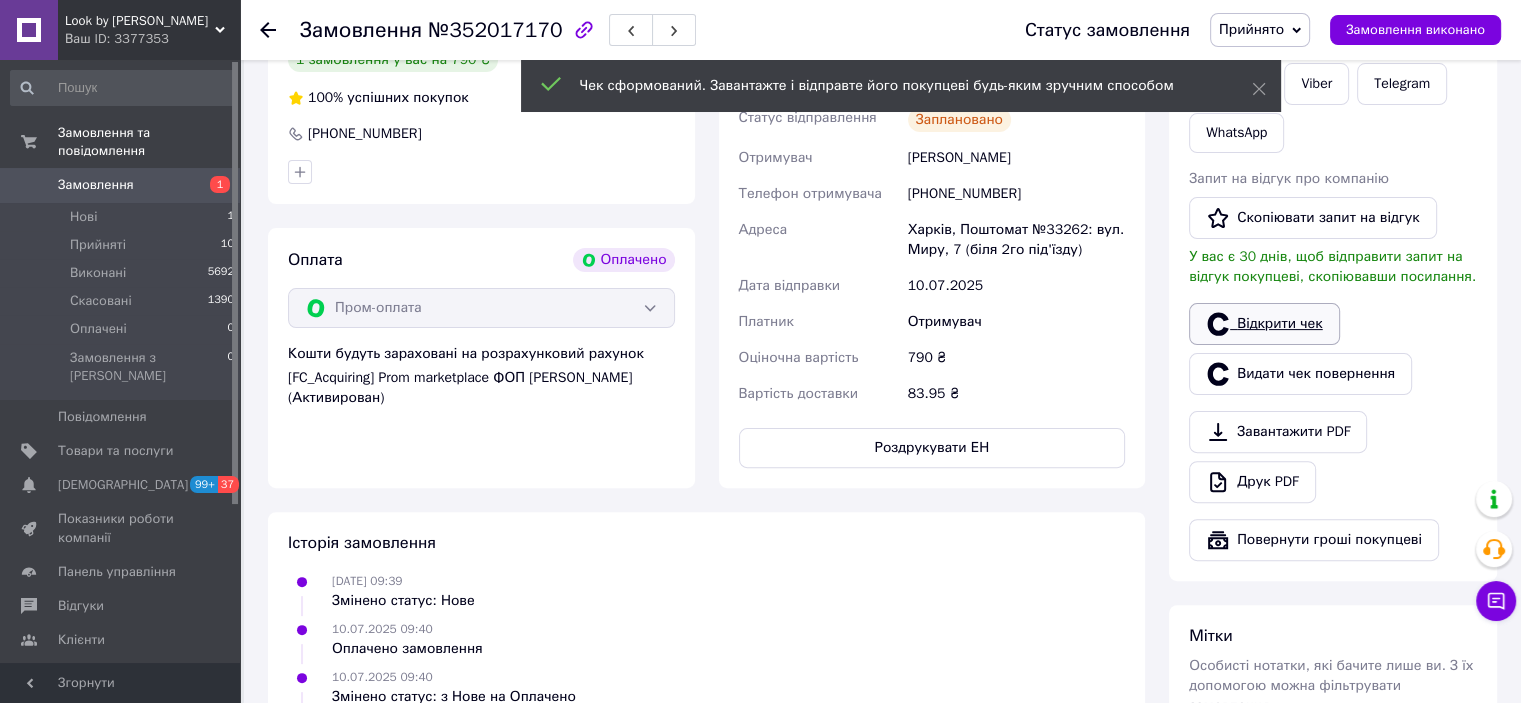 click on "Відкрити чек" at bounding box center [1264, 324] 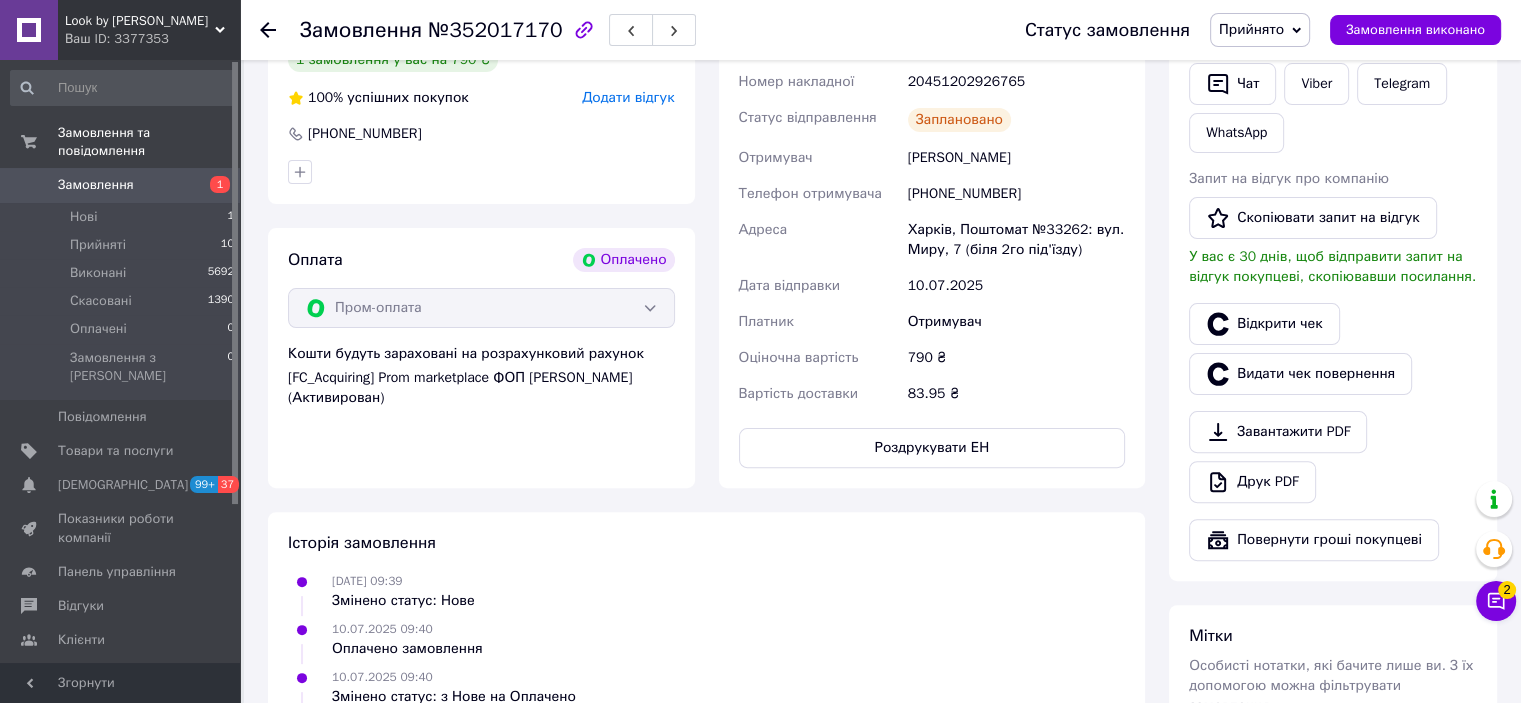 click on "Прийнято" at bounding box center [1260, 30] 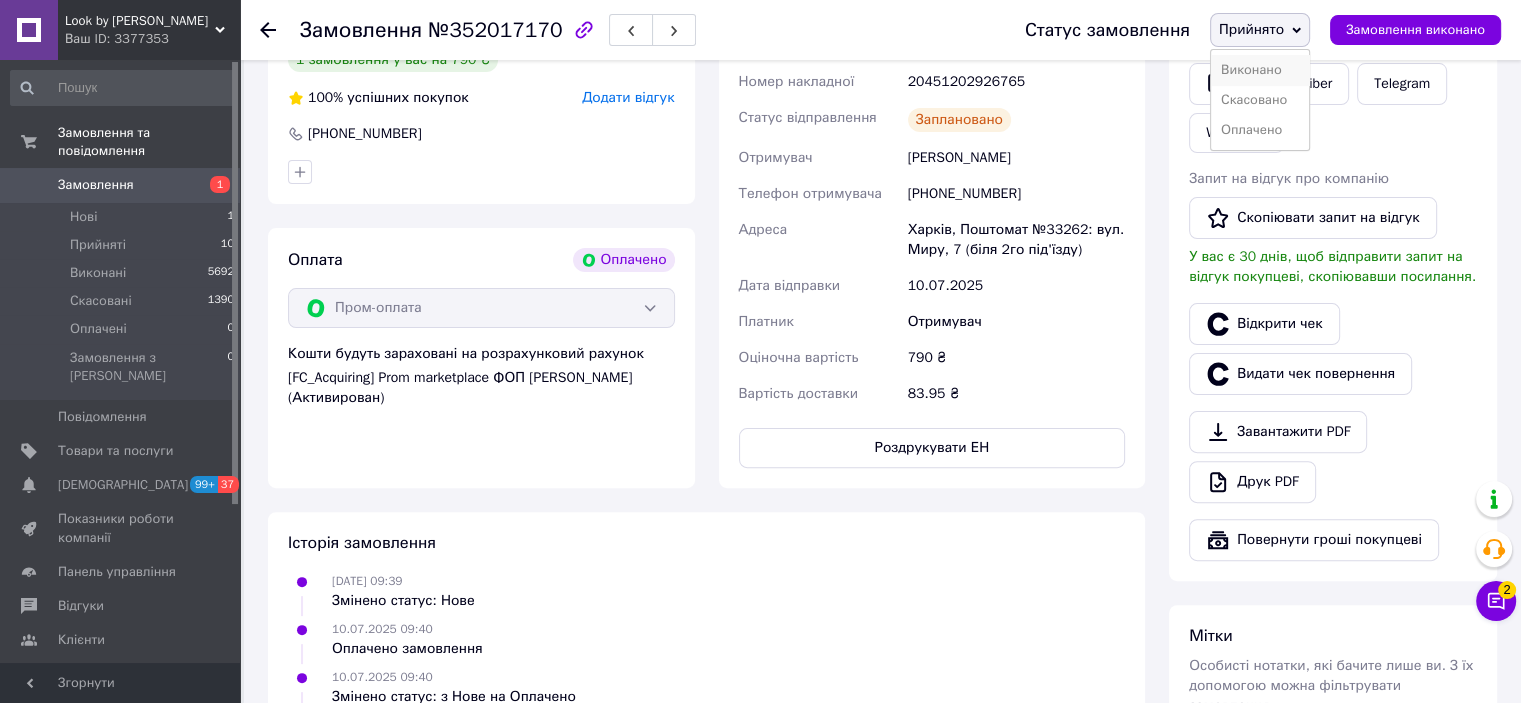 click on "Виконано" at bounding box center [1260, 70] 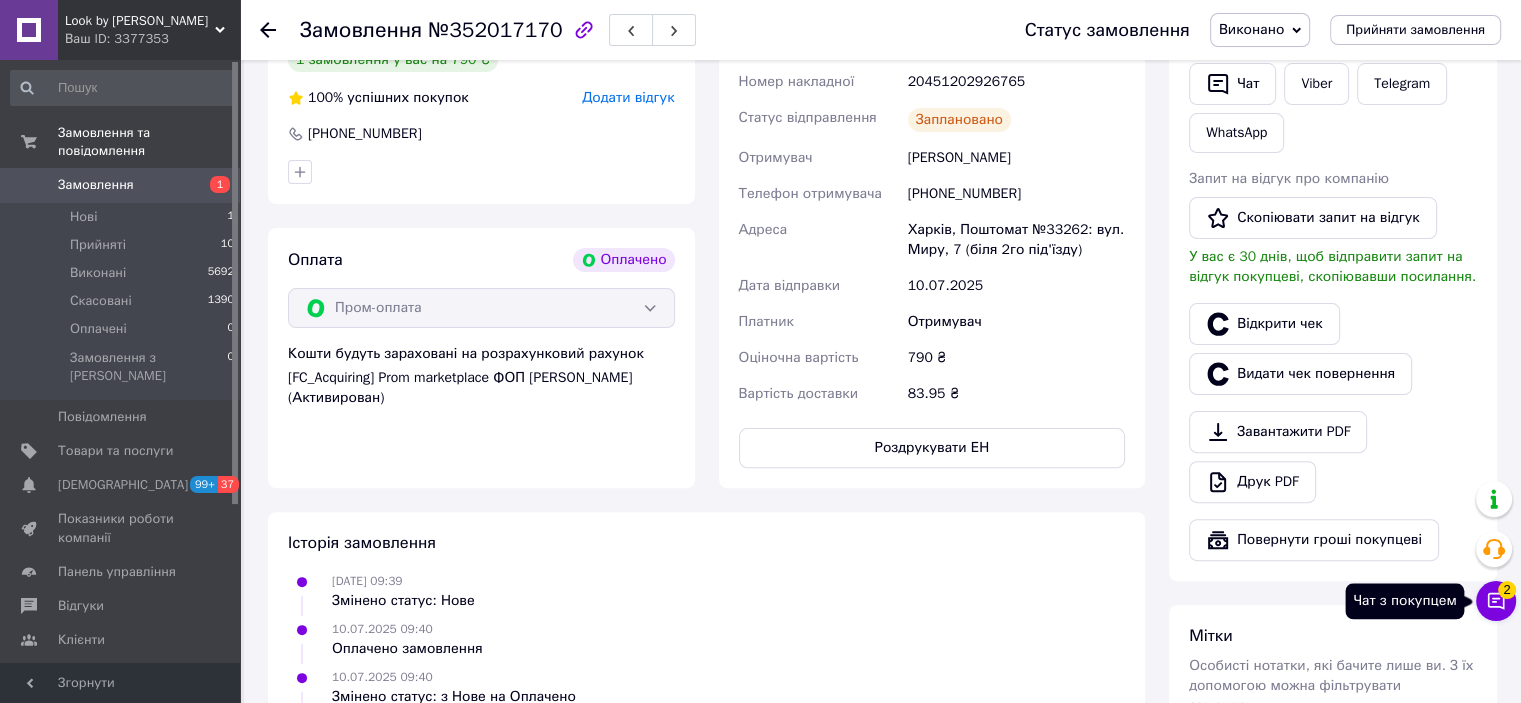 click on "Чат з покупцем 2" at bounding box center (1496, 601) 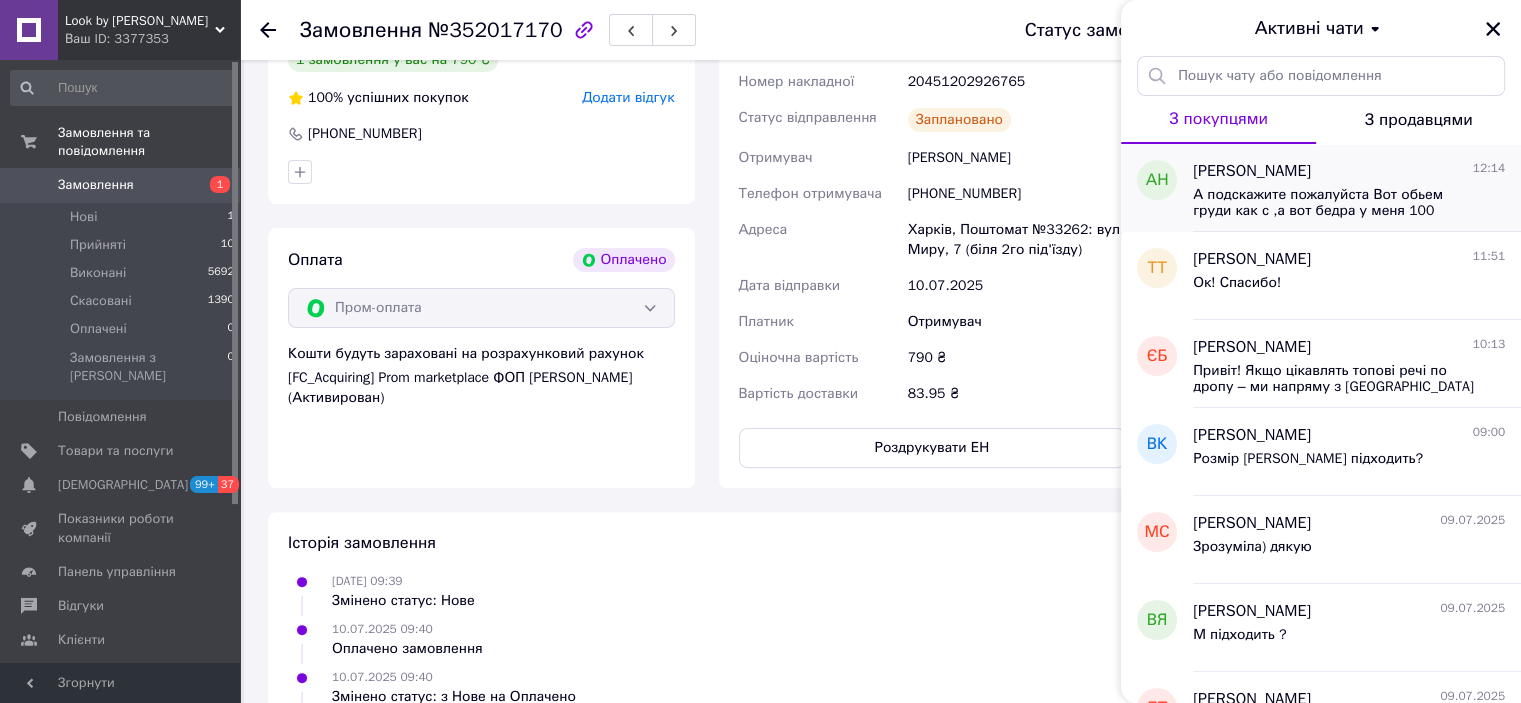 click on "А подскажите пожалуйста
Вот обьем груди как с ,а вот бедра у меня 100
Подойдет с ? Или лучше м взять ?" at bounding box center [1335, 203] 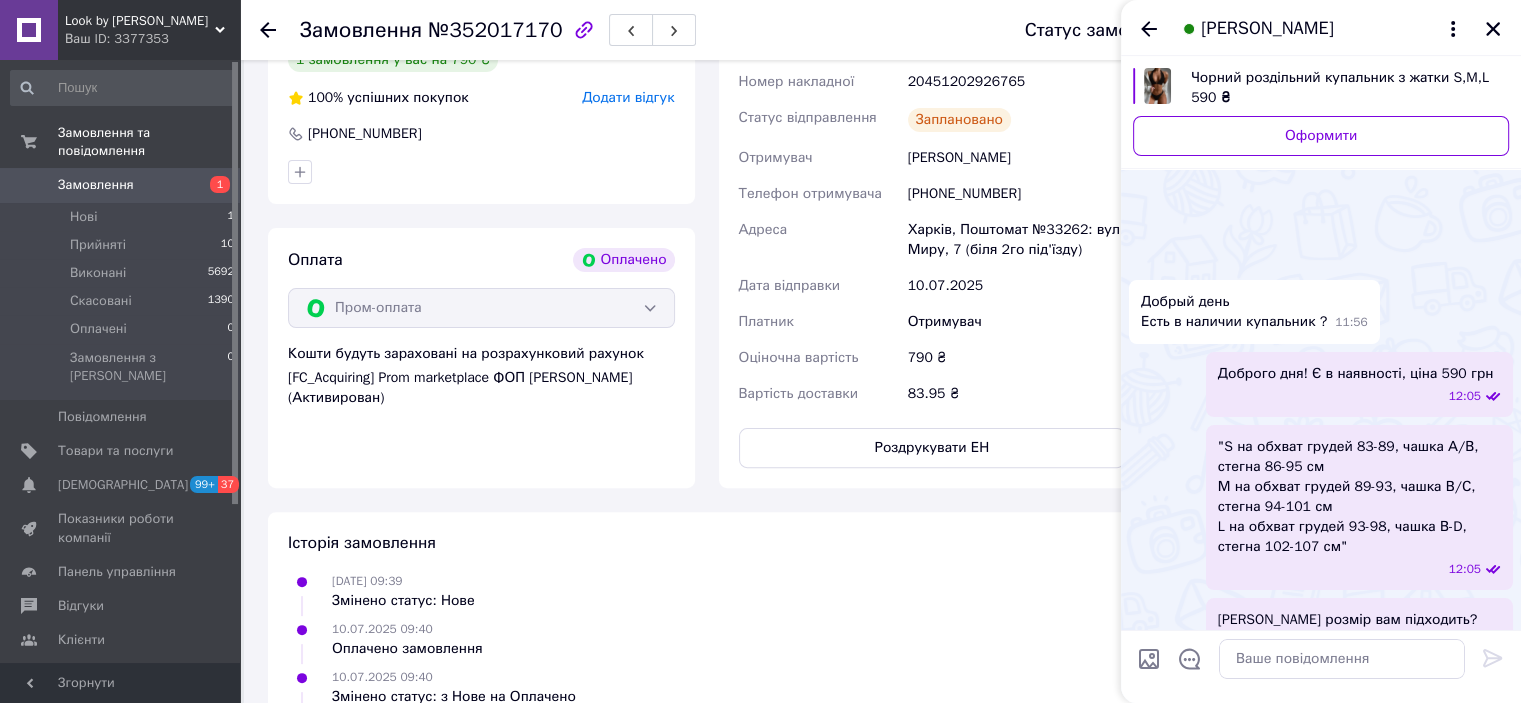 scroll, scrollTop: 914, scrollLeft: 0, axis: vertical 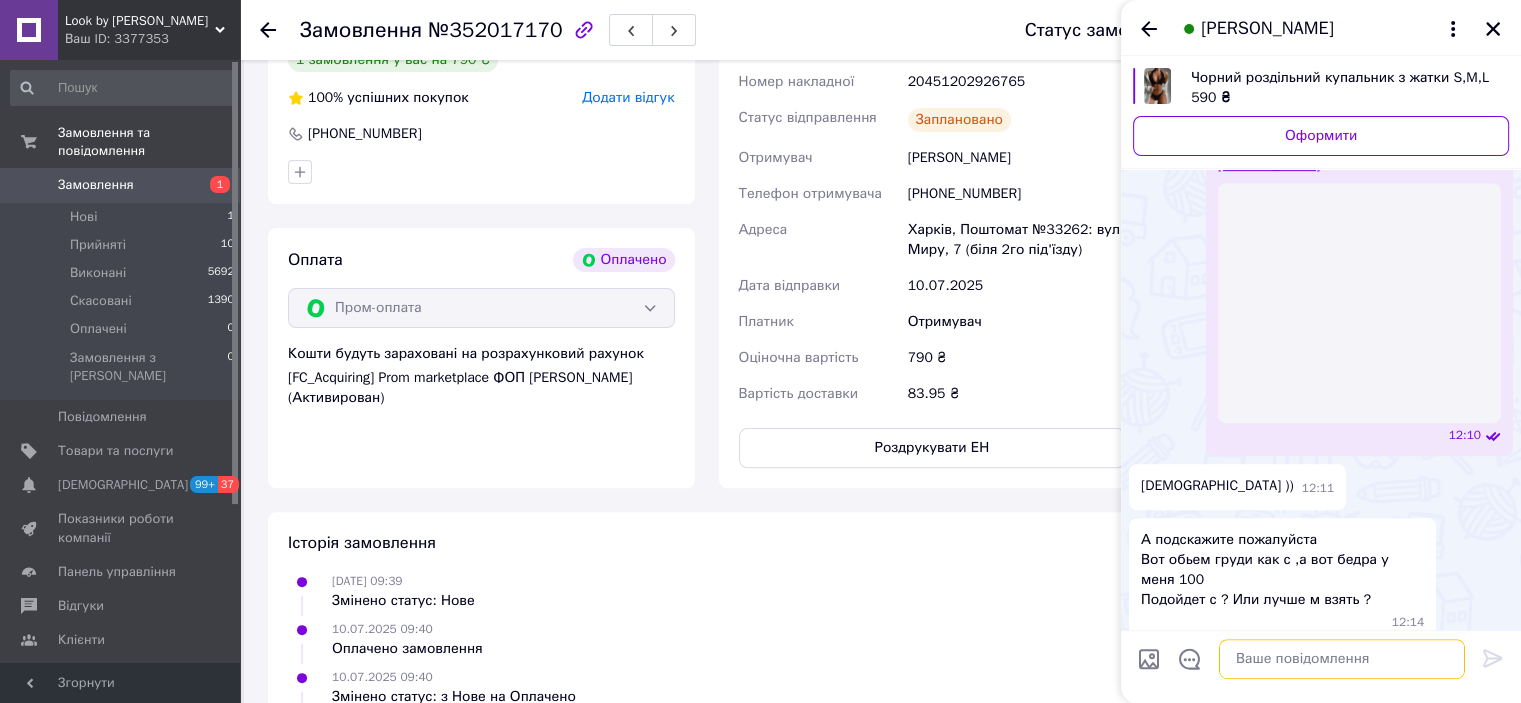 click at bounding box center (1342, 659) 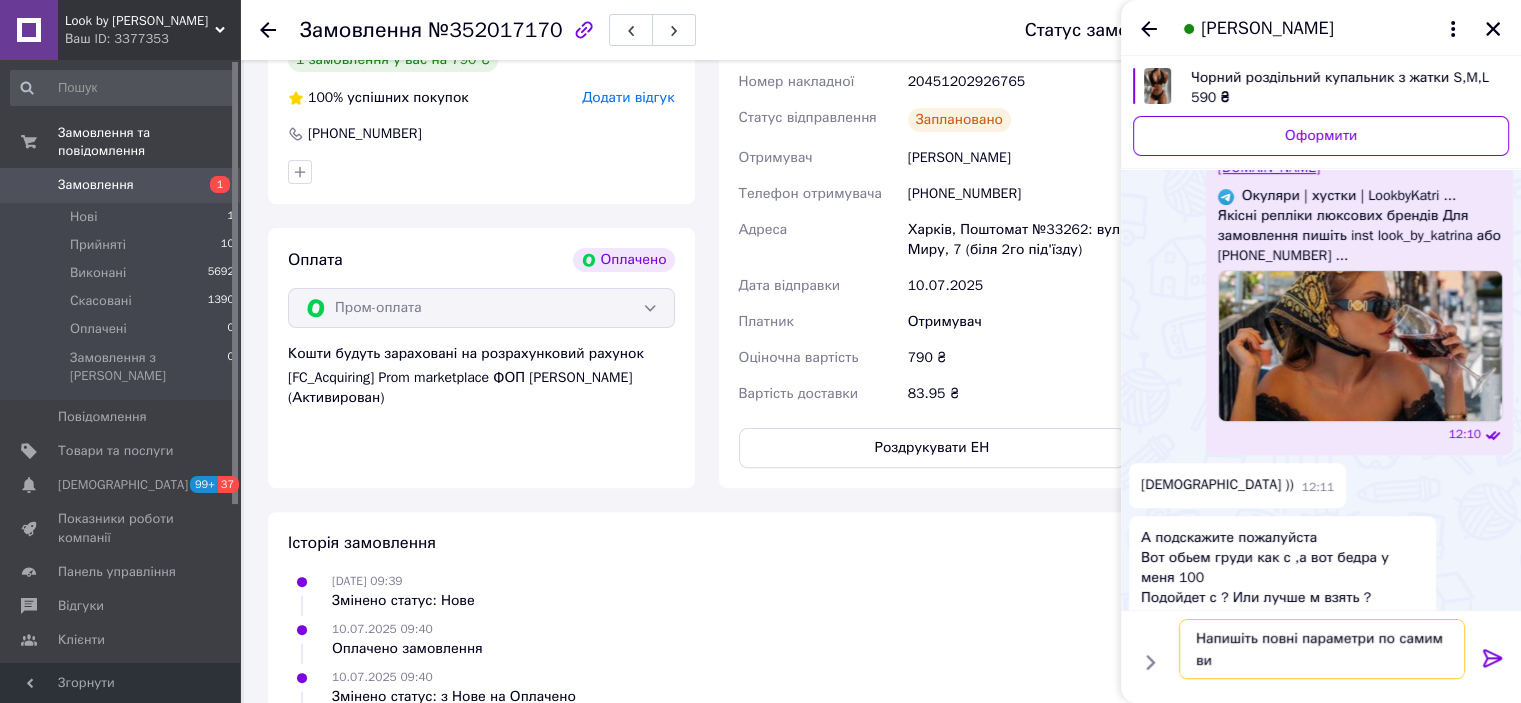 scroll, scrollTop: 863, scrollLeft: 0, axis: vertical 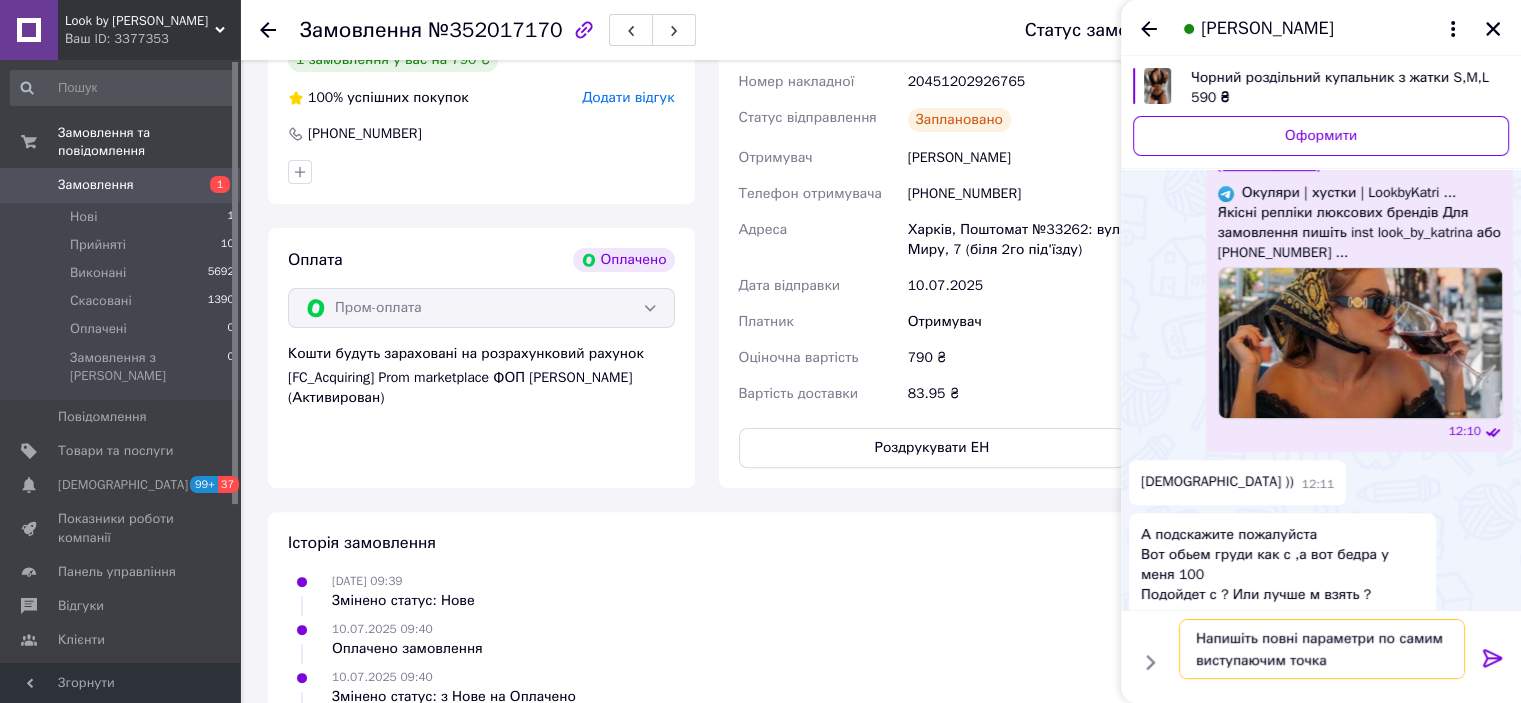 type on "Напишіть повні параметри по самим виступаючим точкам" 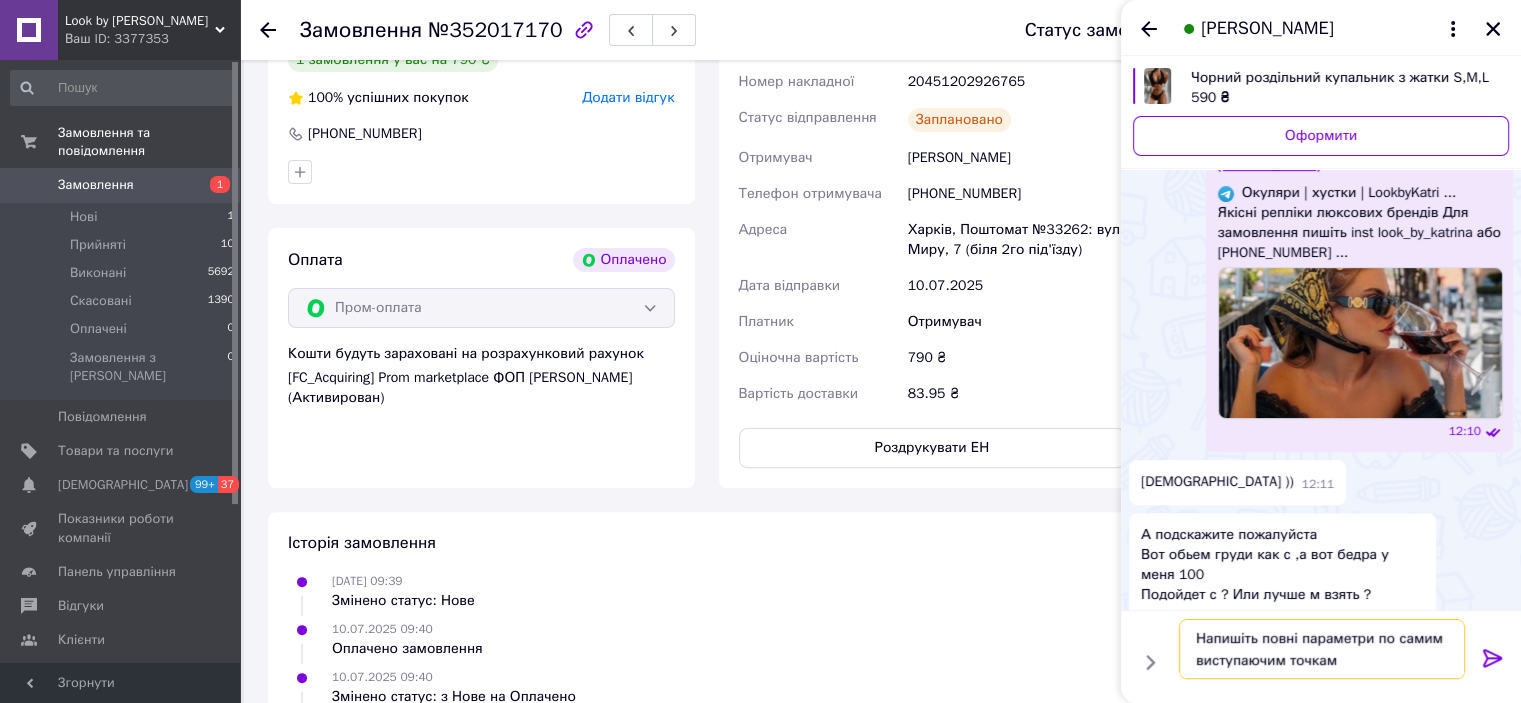 type 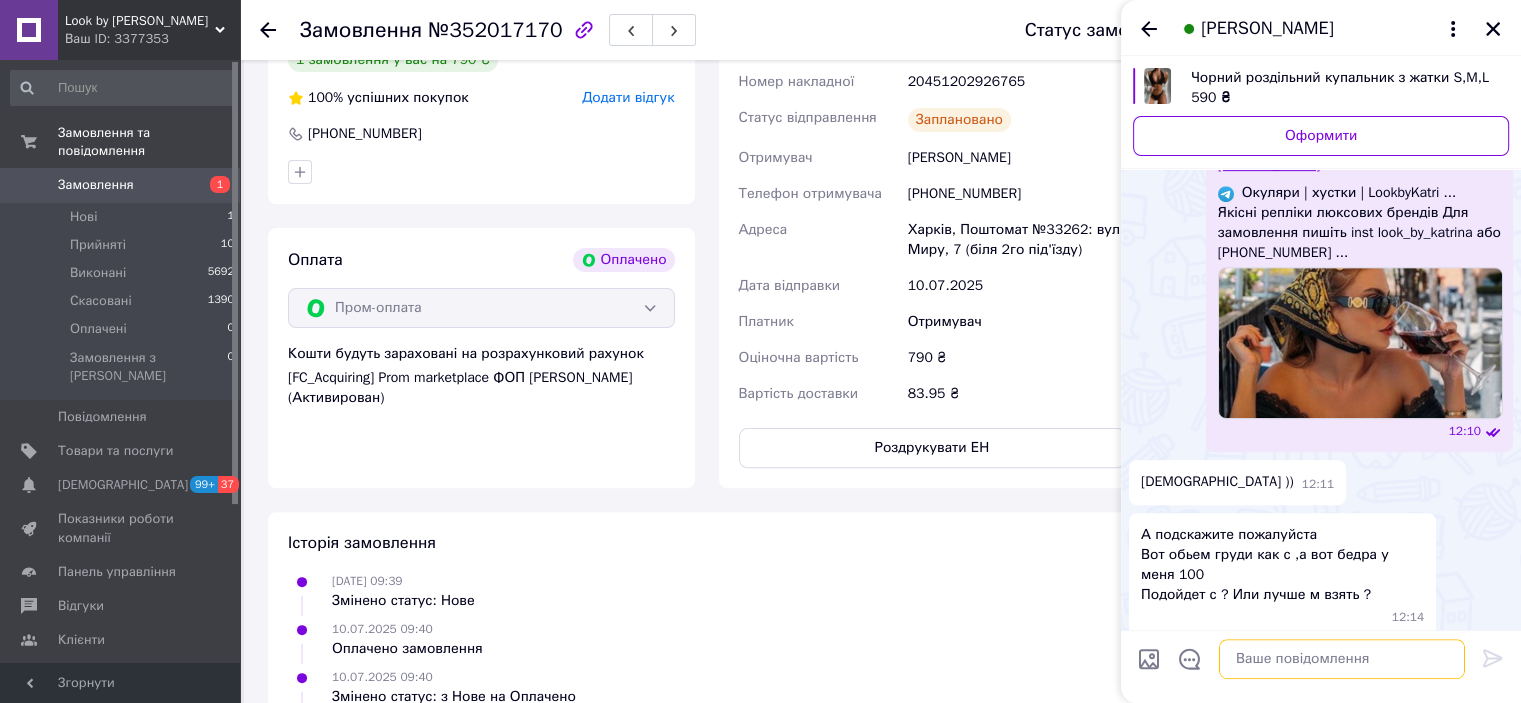 scroll, scrollTop: 952, scrollLeft: 0, axis: vertical 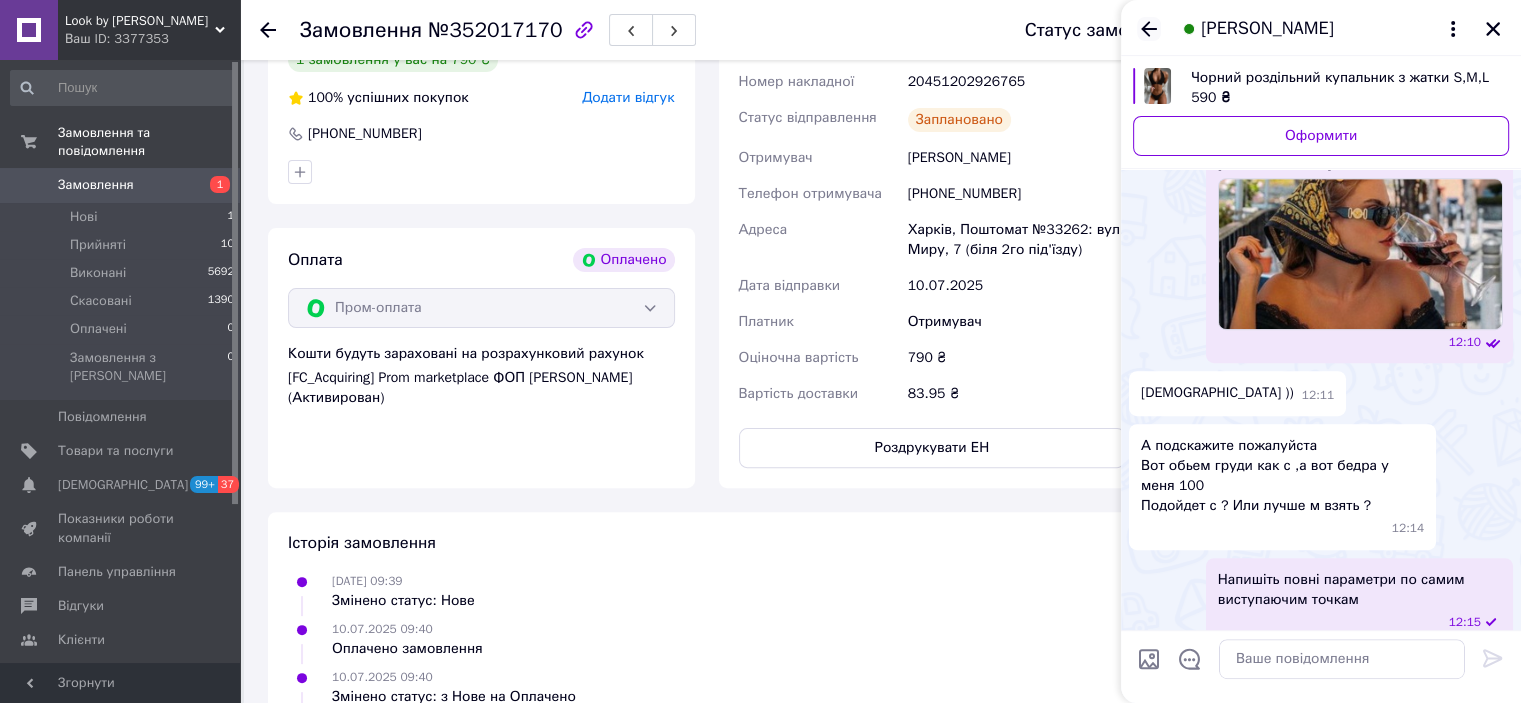 click 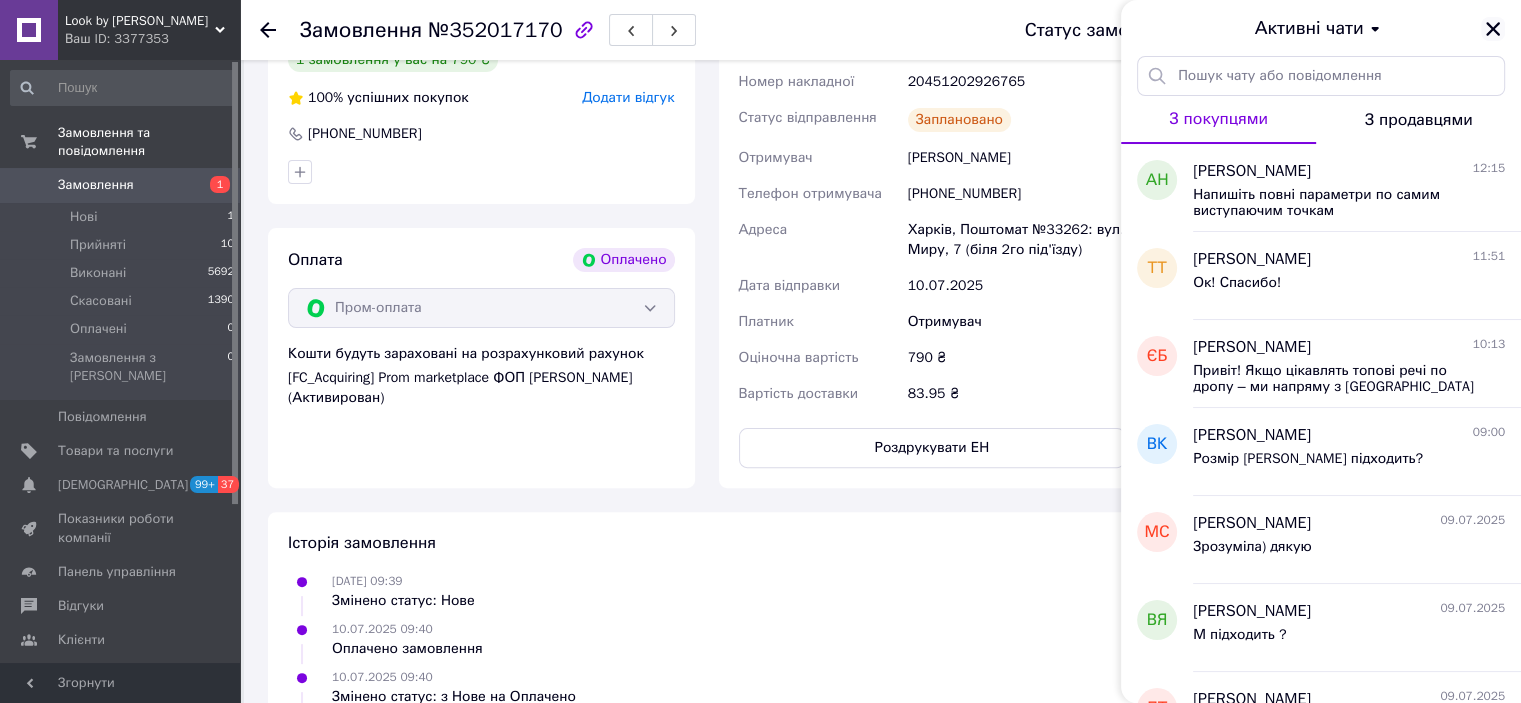 click 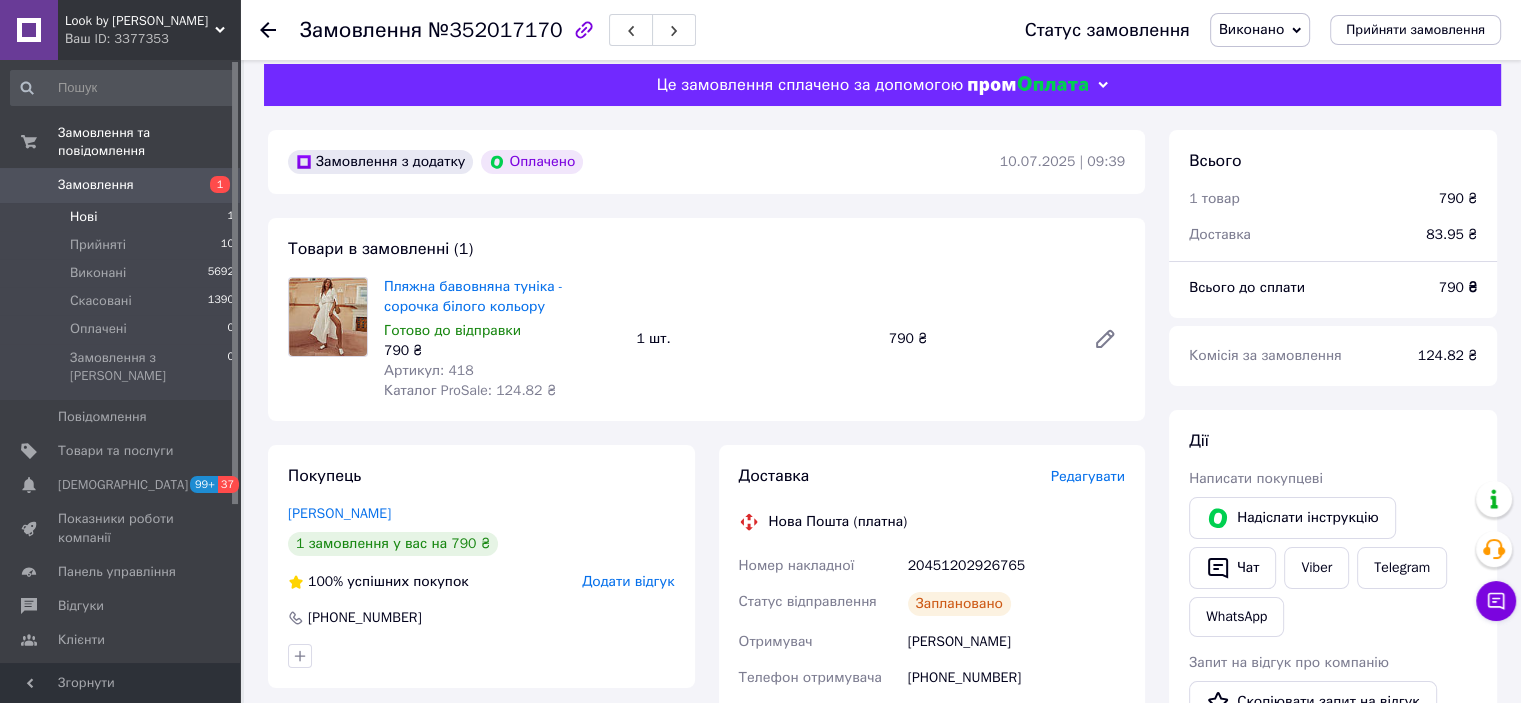 scroll, scrollTop: 0, scrollLeft: 0, axis: both 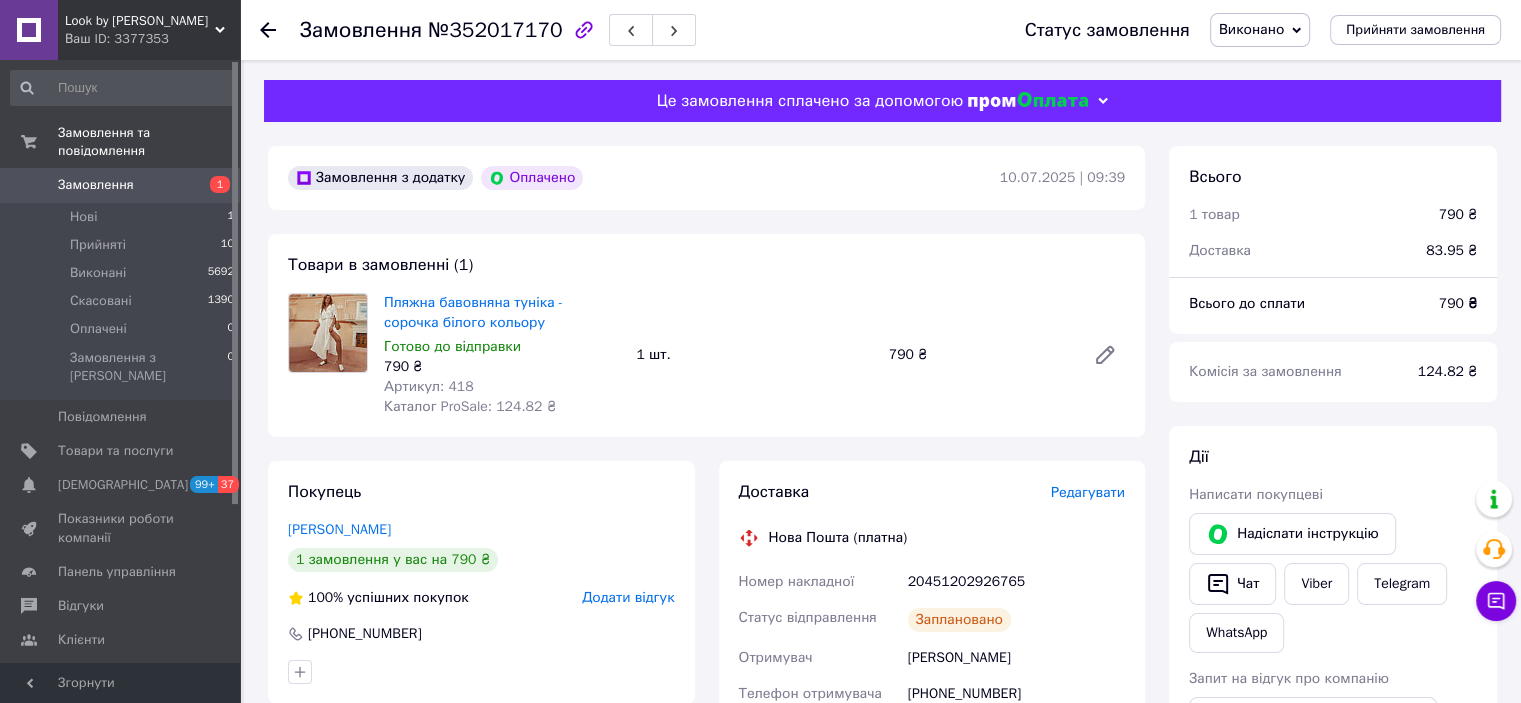 click on "Замовлення" at bounding box center (121, 185) 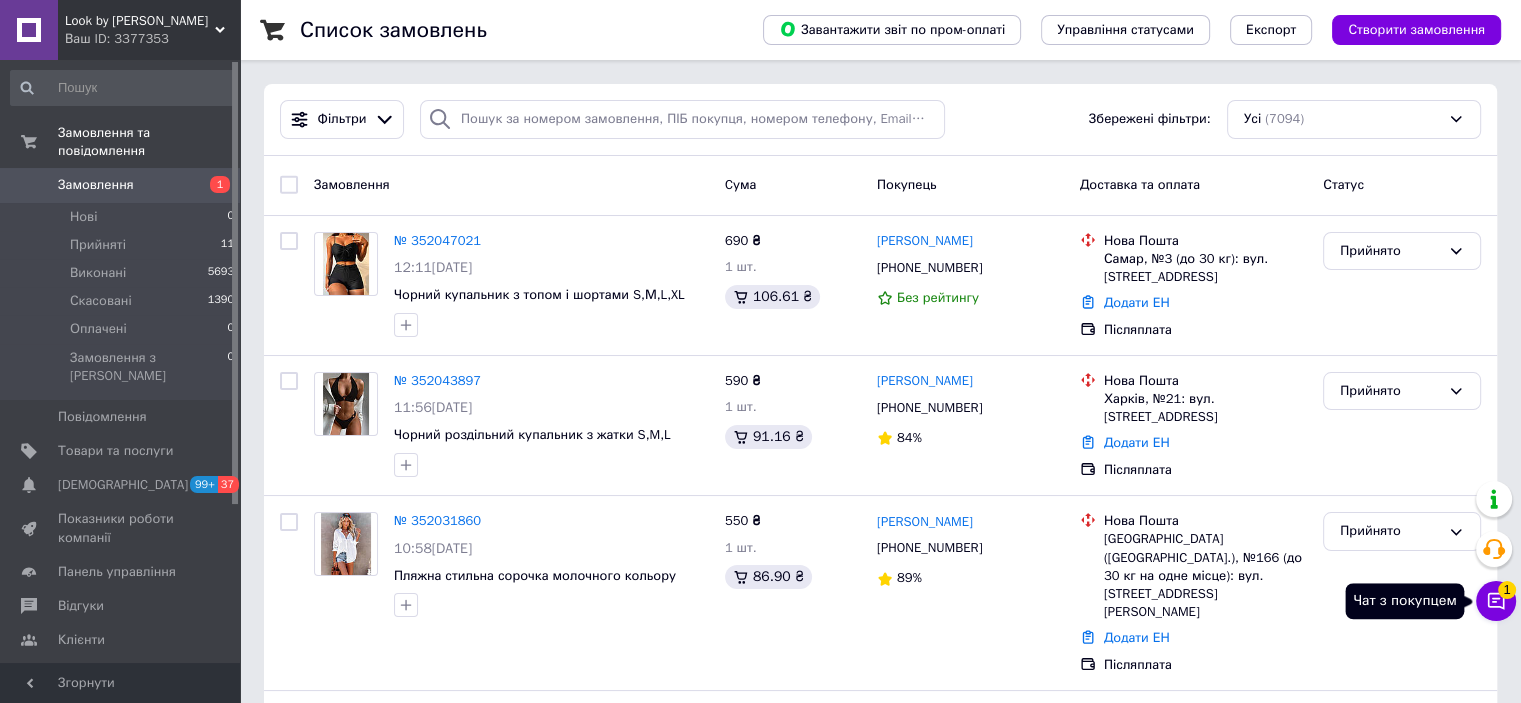click 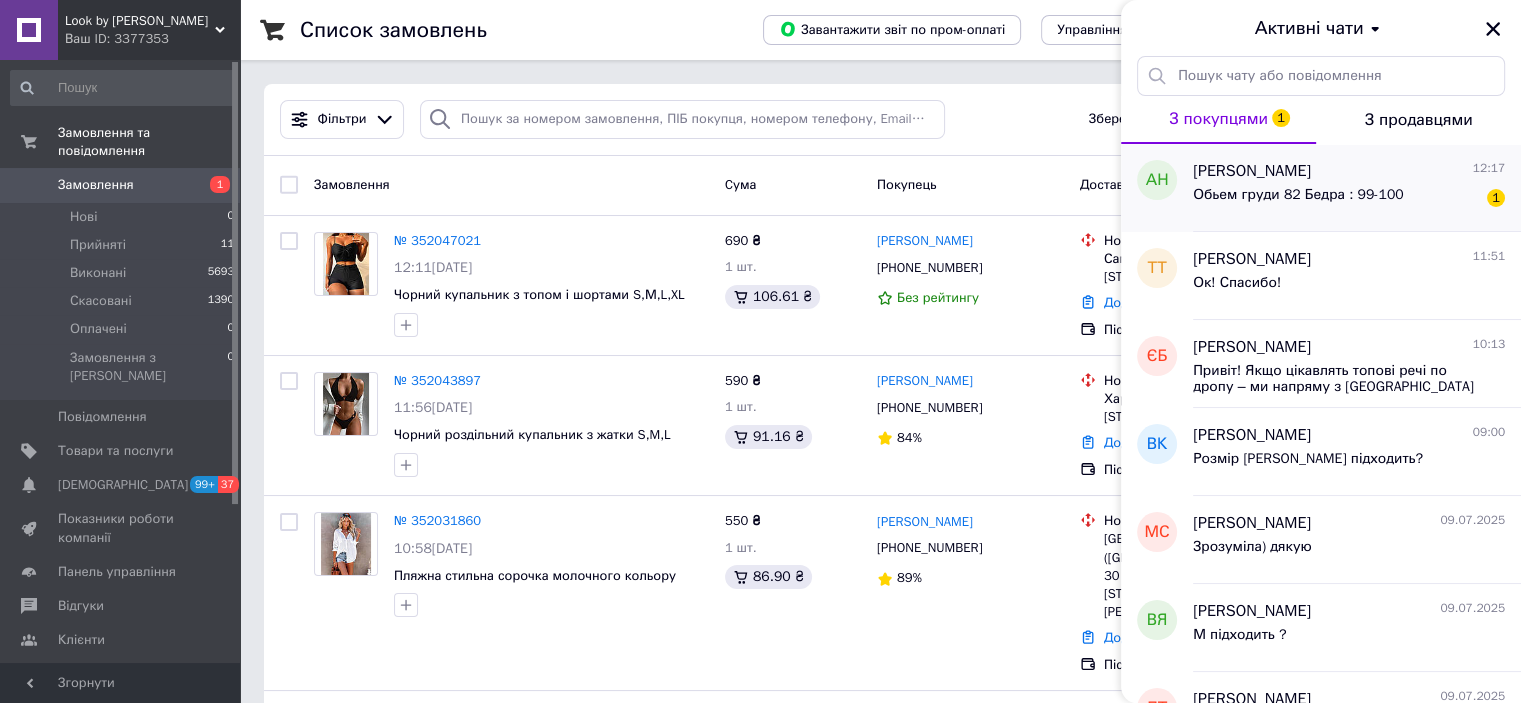 click on "Анастасия Никитина 12:17 Обьем груди 82
Бедра : 99-100 1" at bounding box center [1357, 188] 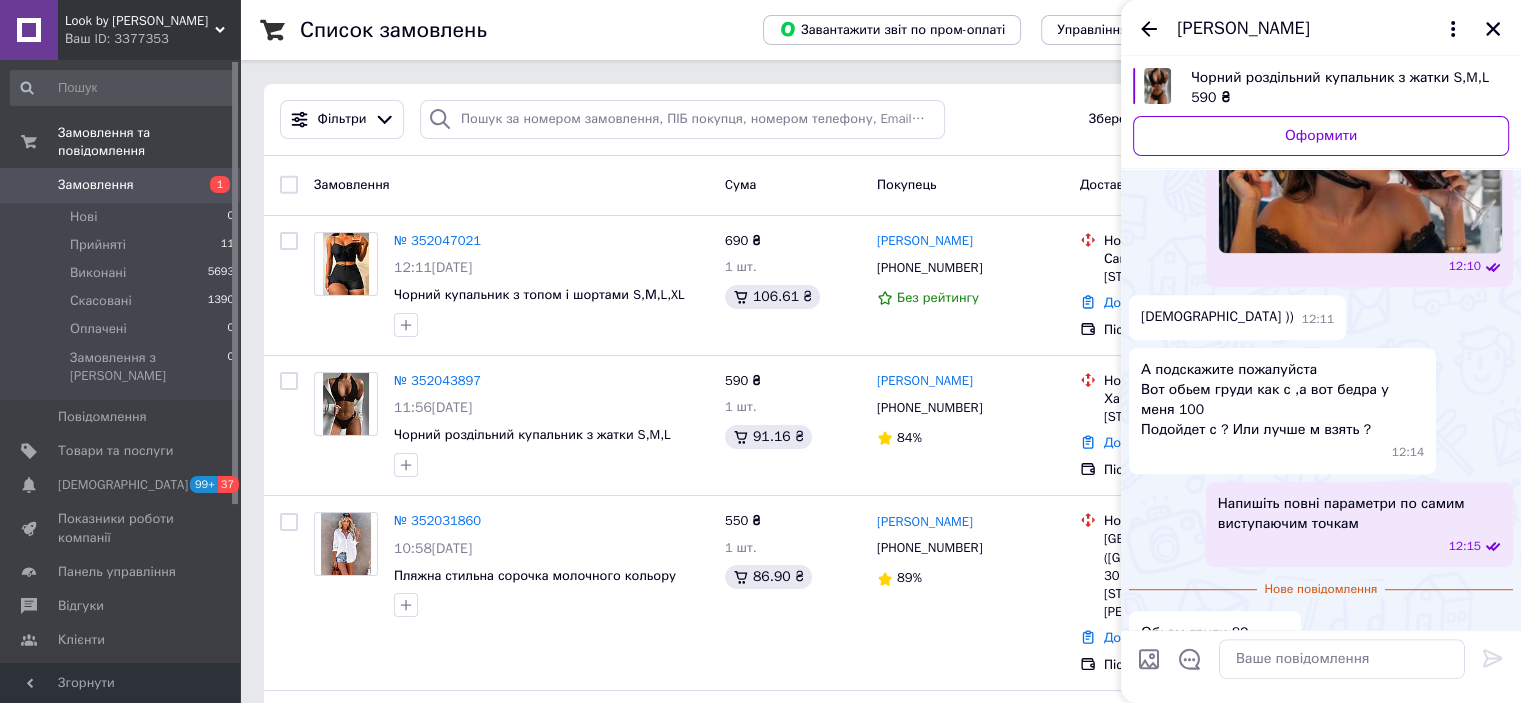 scroll, scrollTop: 1060, scrollLeft: 0, axis: vertical 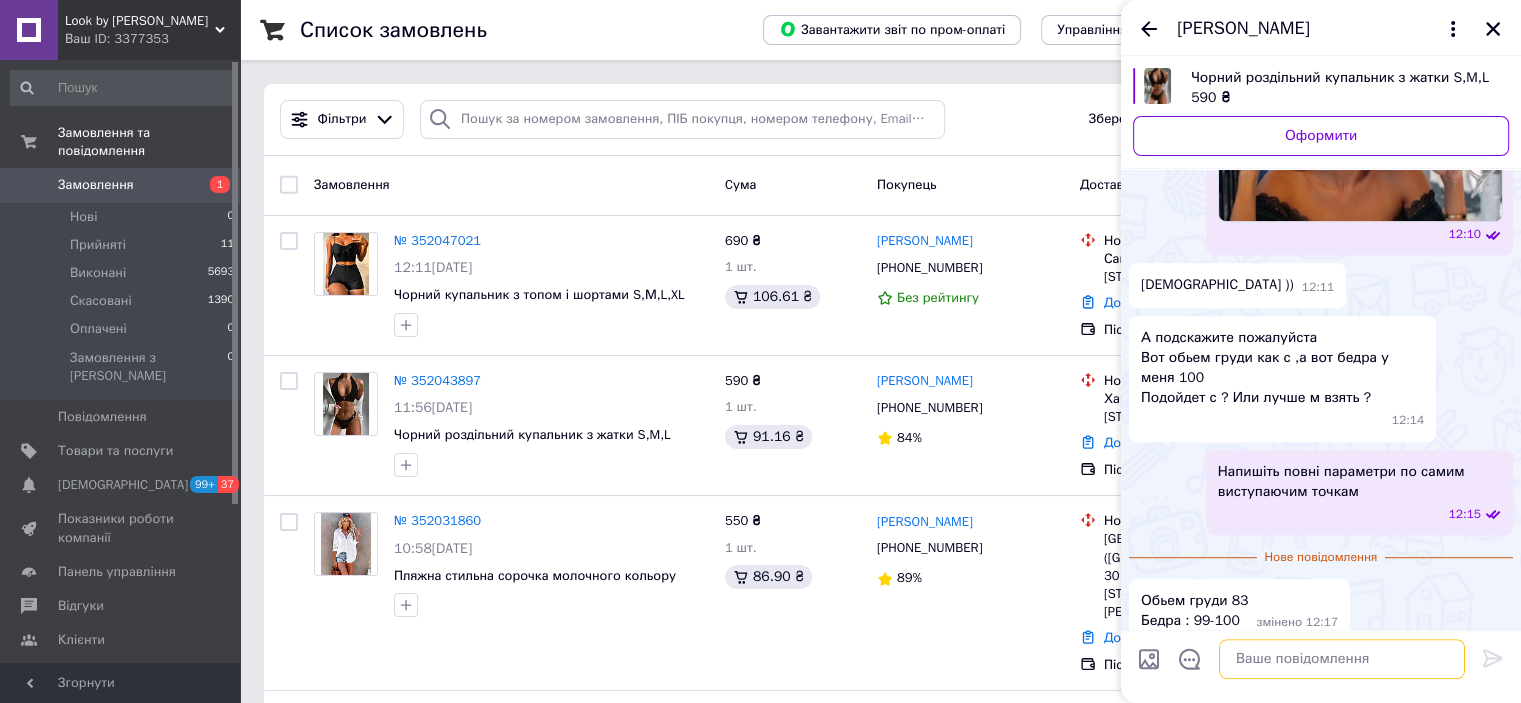 click at bounding box center (1342, 659) 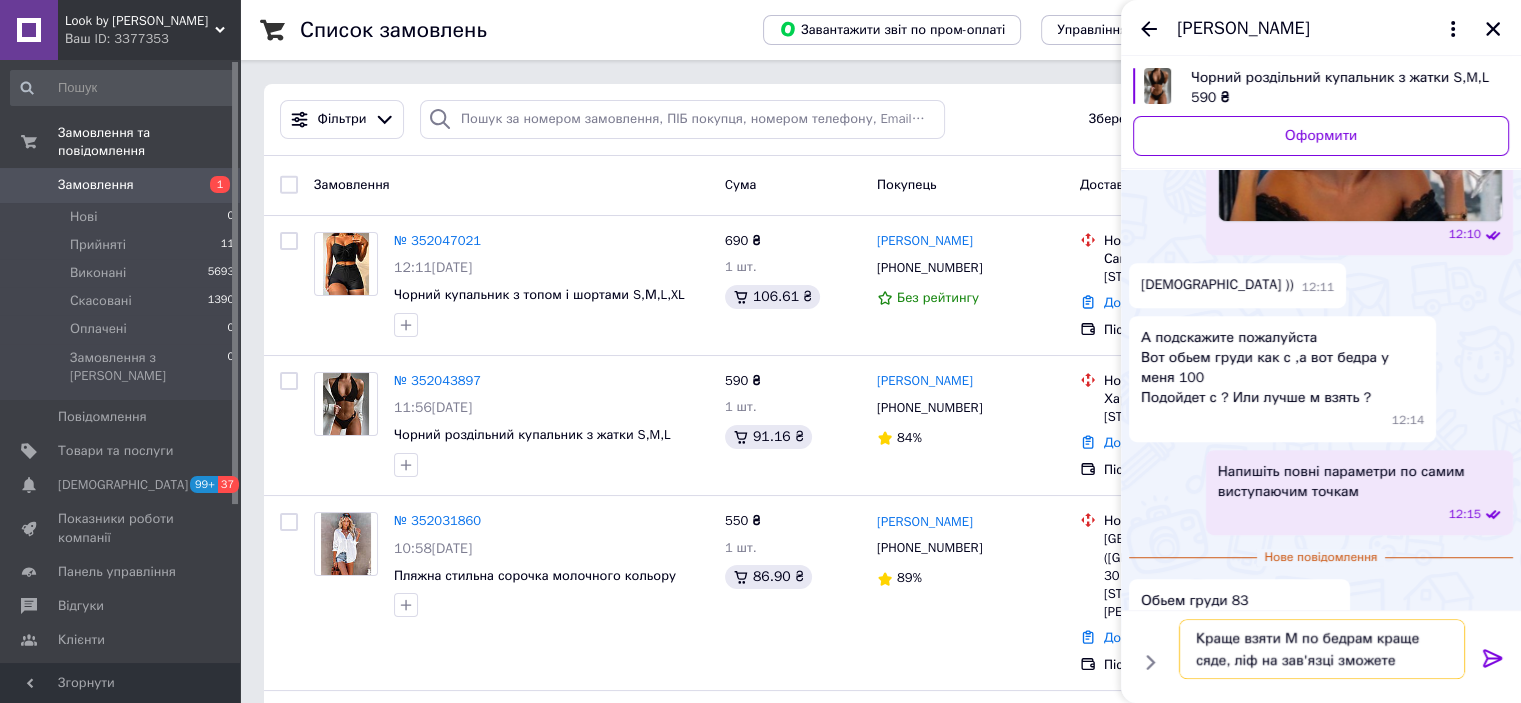 type on "Краще взяти М по бедрам краще сяде, ліф на зав'язці зможете регулювати" 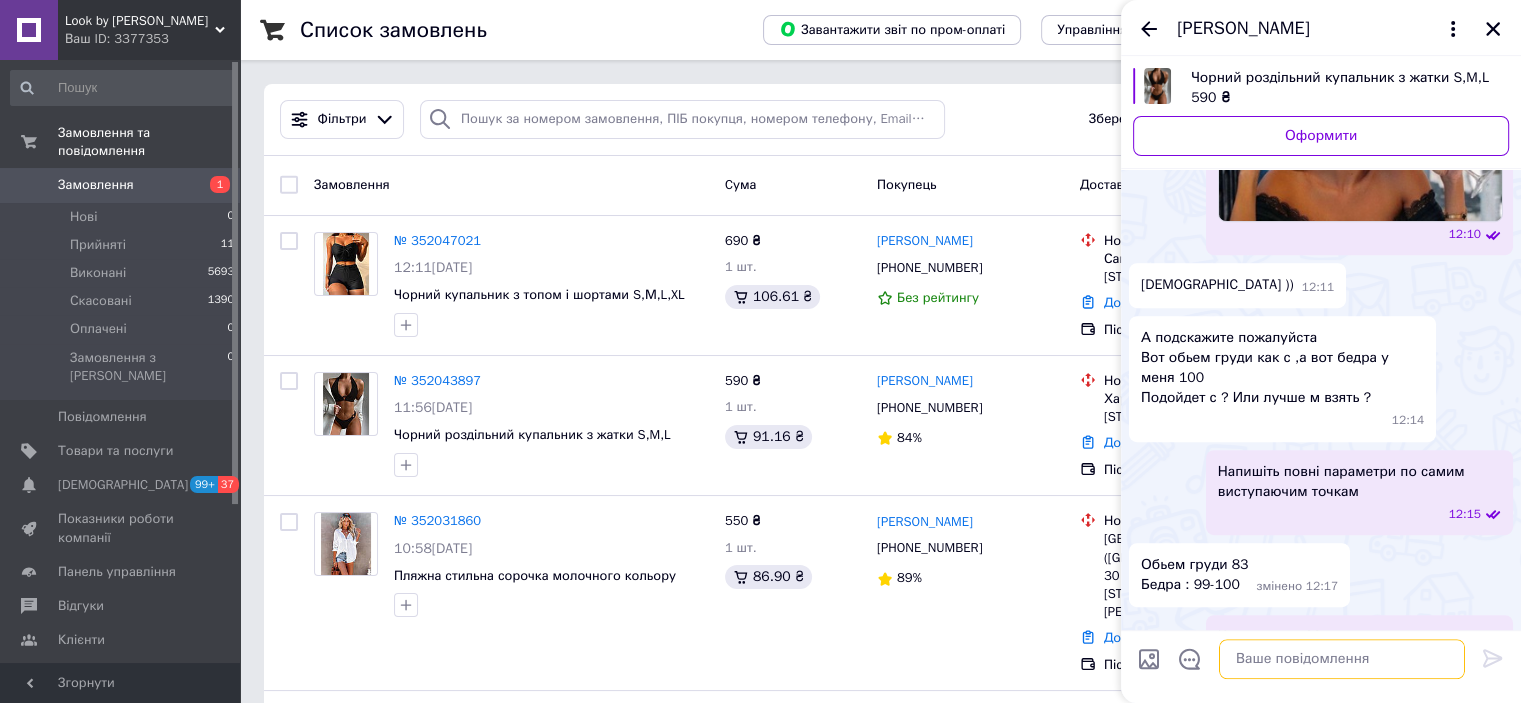 scroll, scrollTop: 1117, scrollLeft: 0, axis: vertical 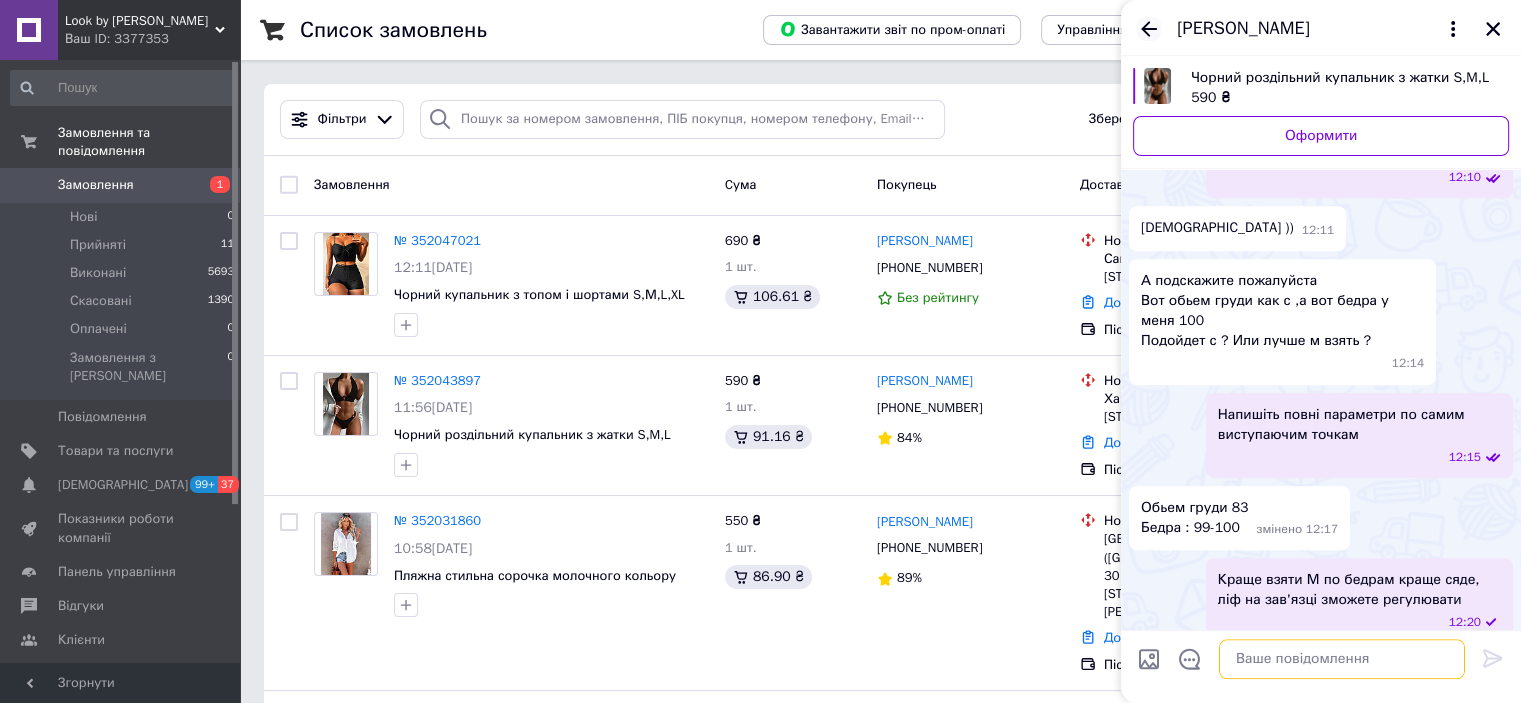 type 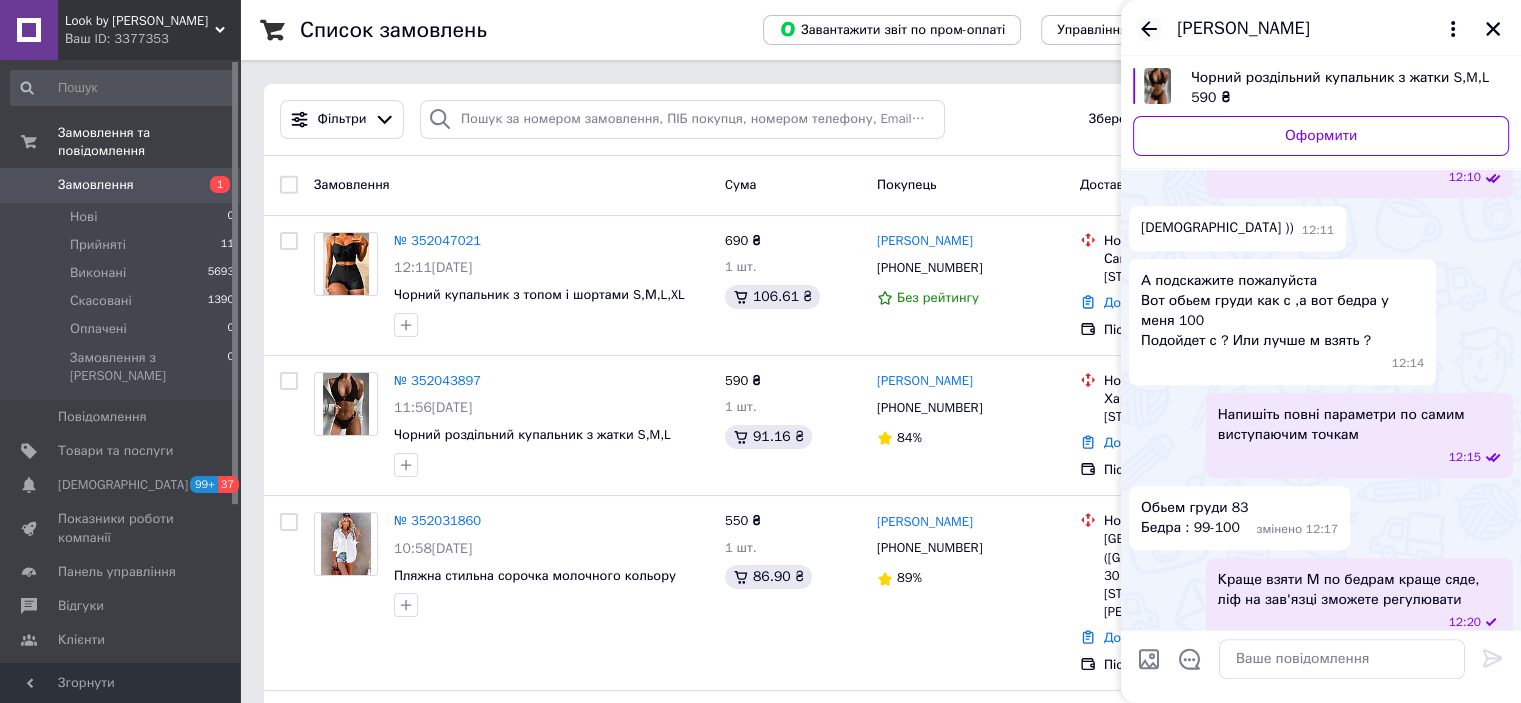 click 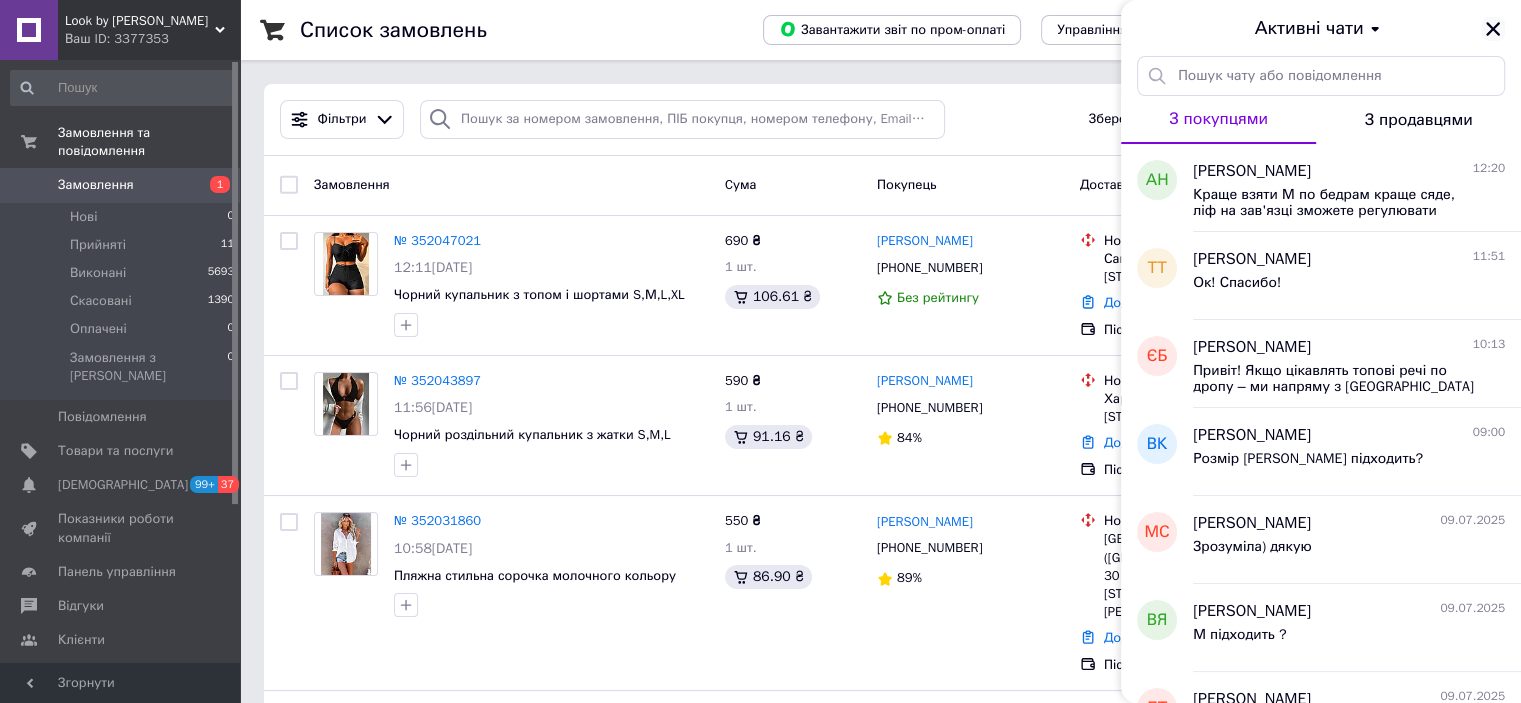 click 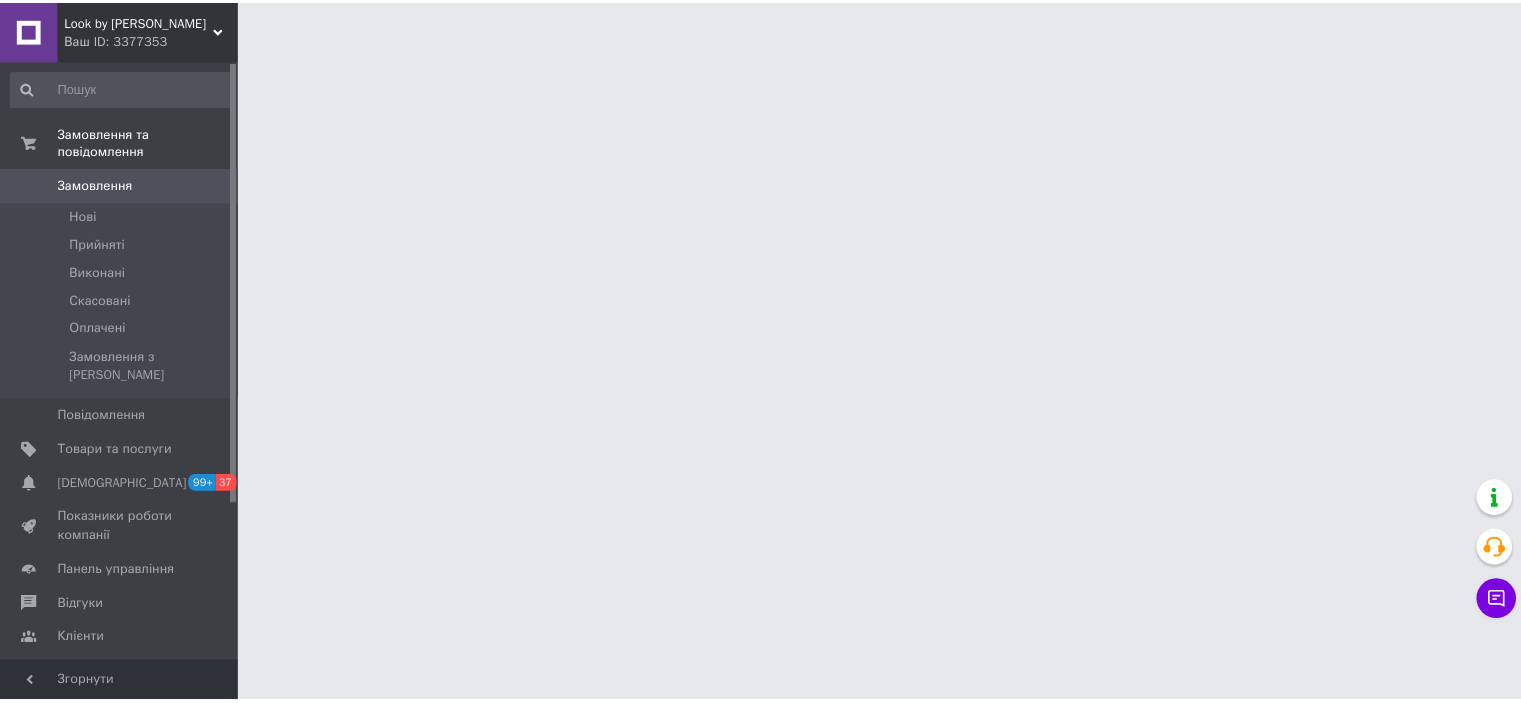 scroll, scrollTop: 0, scrollLeft: 0, axis: both 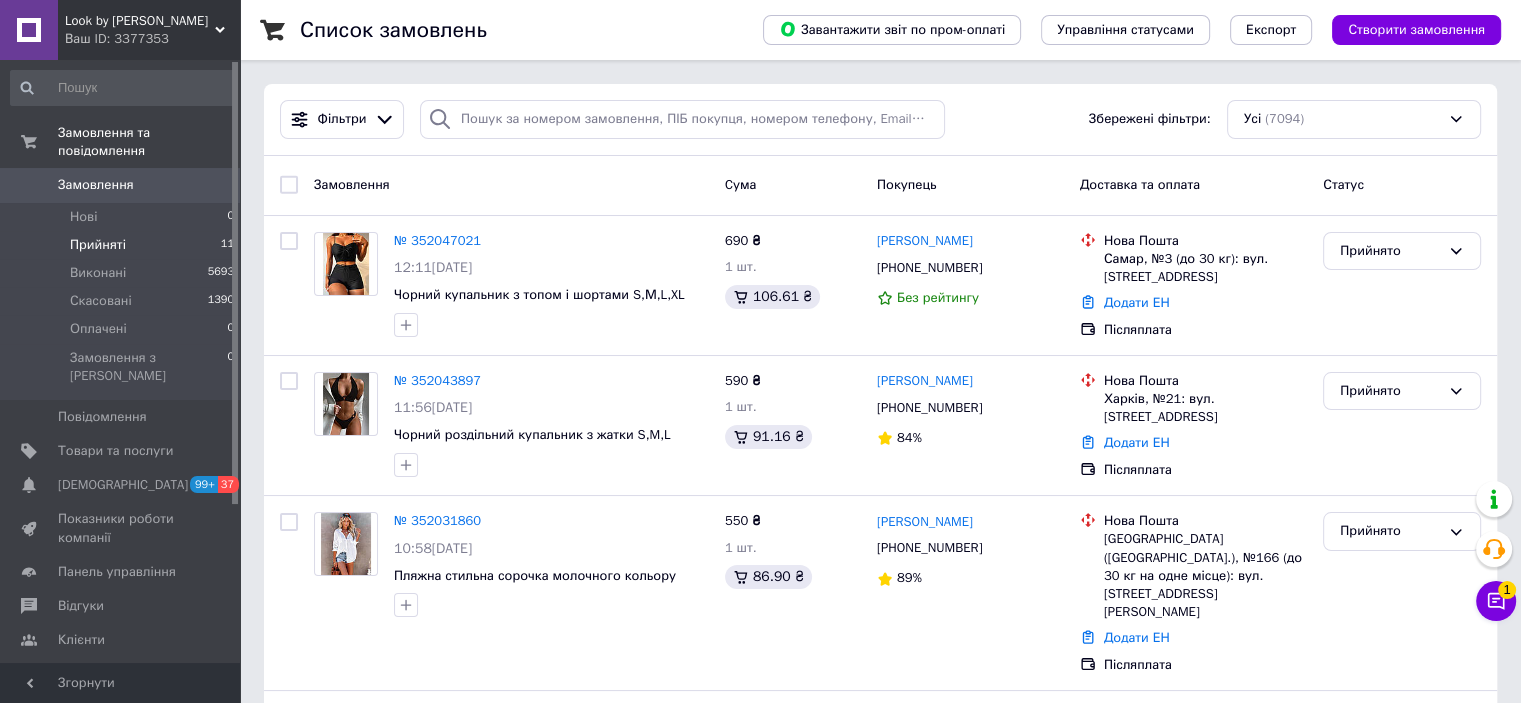 click on "Прийняті 11" at bounding box center [123, 245] 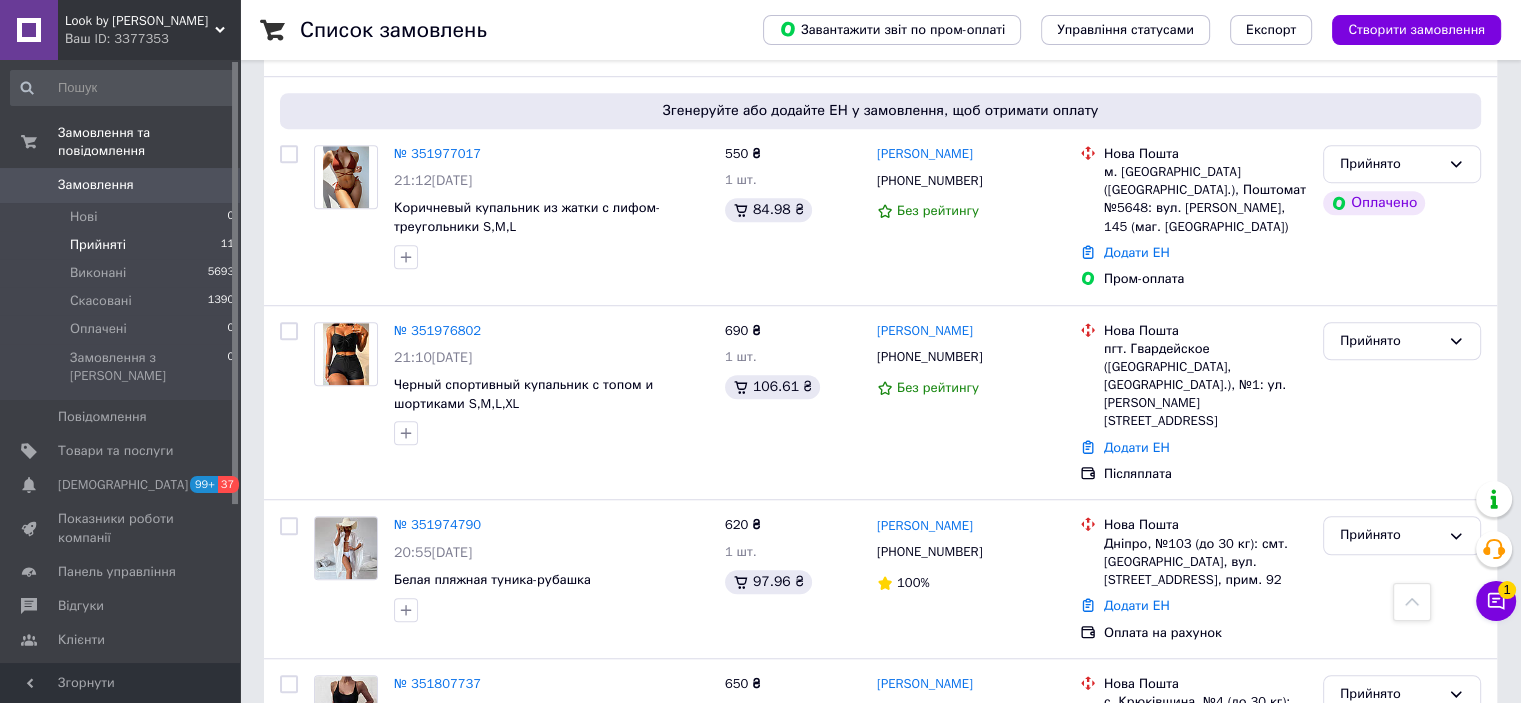 scroll, scrollTop: 1488, scrollLeft: 0, axis: vertical 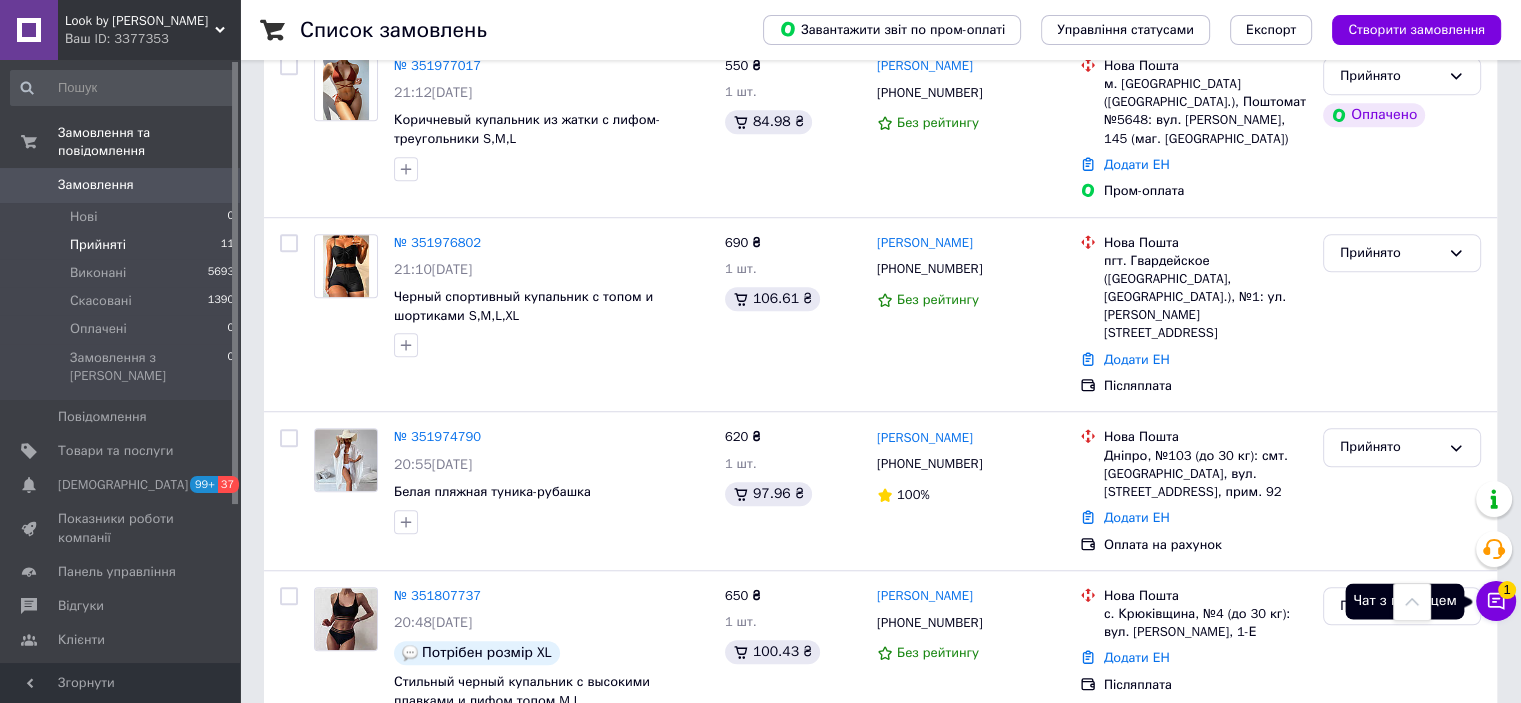 click on "Чат з покупцем 1" at bounding box center [1496, 601] 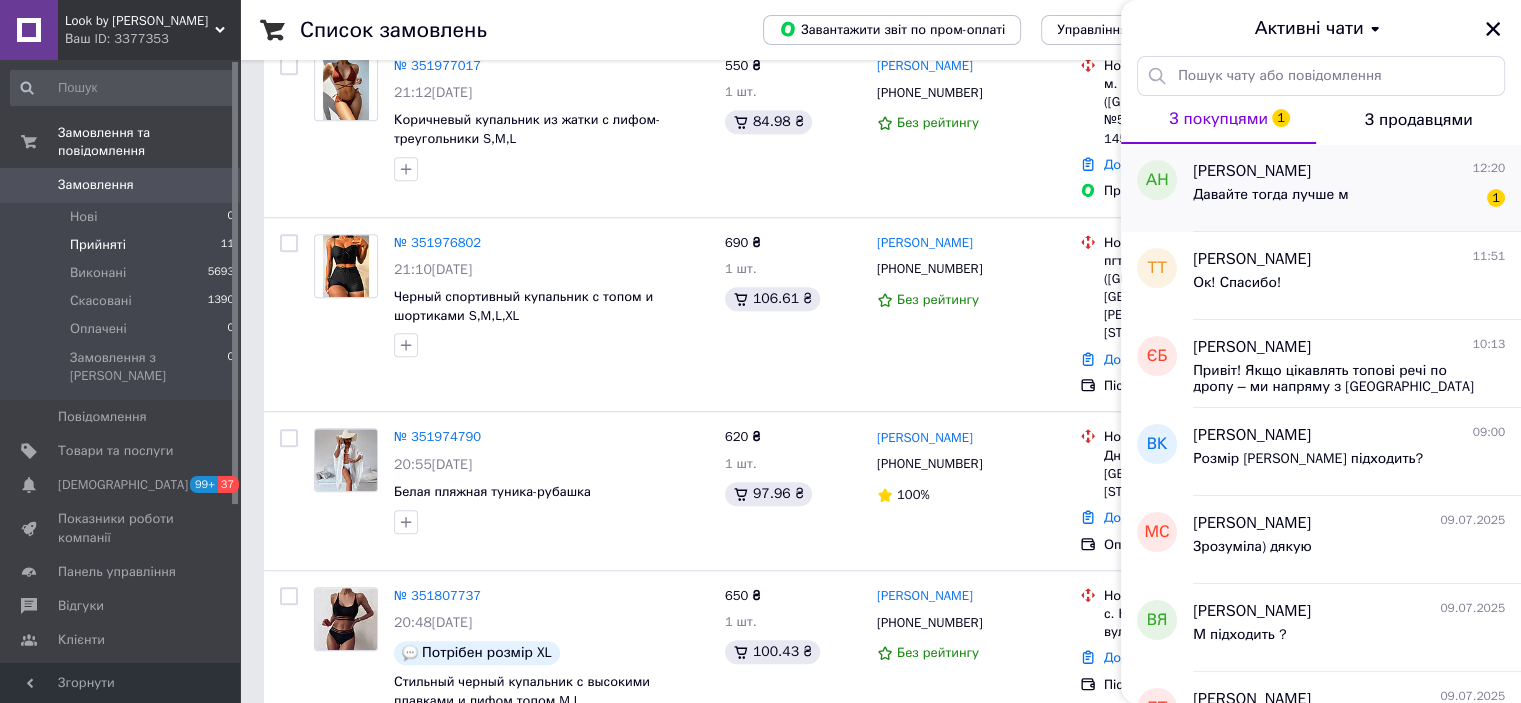 click on "Давайте тогда лучше м" at bounding box center (1271, 195) 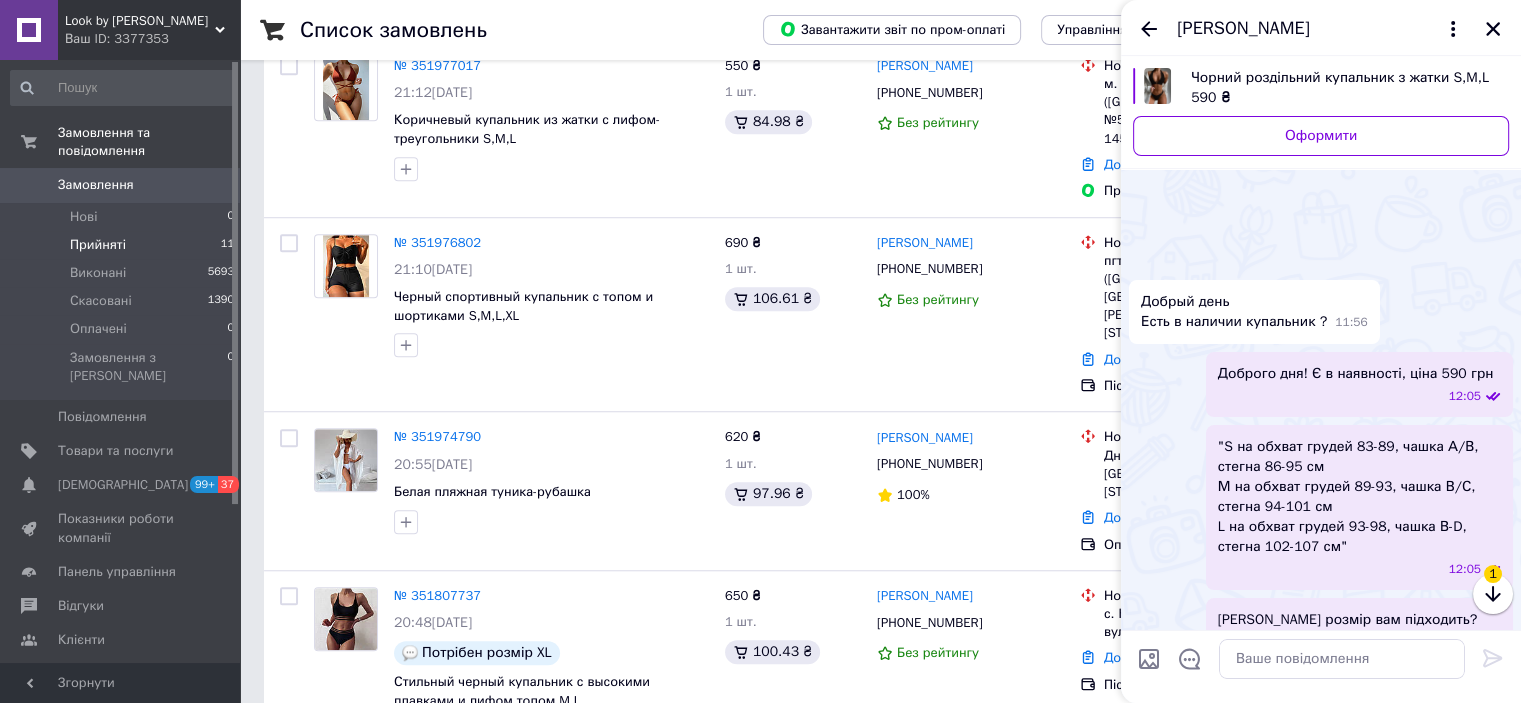 scroll, scrollTop: 1262, scrollLeft: 0, axis: vertical 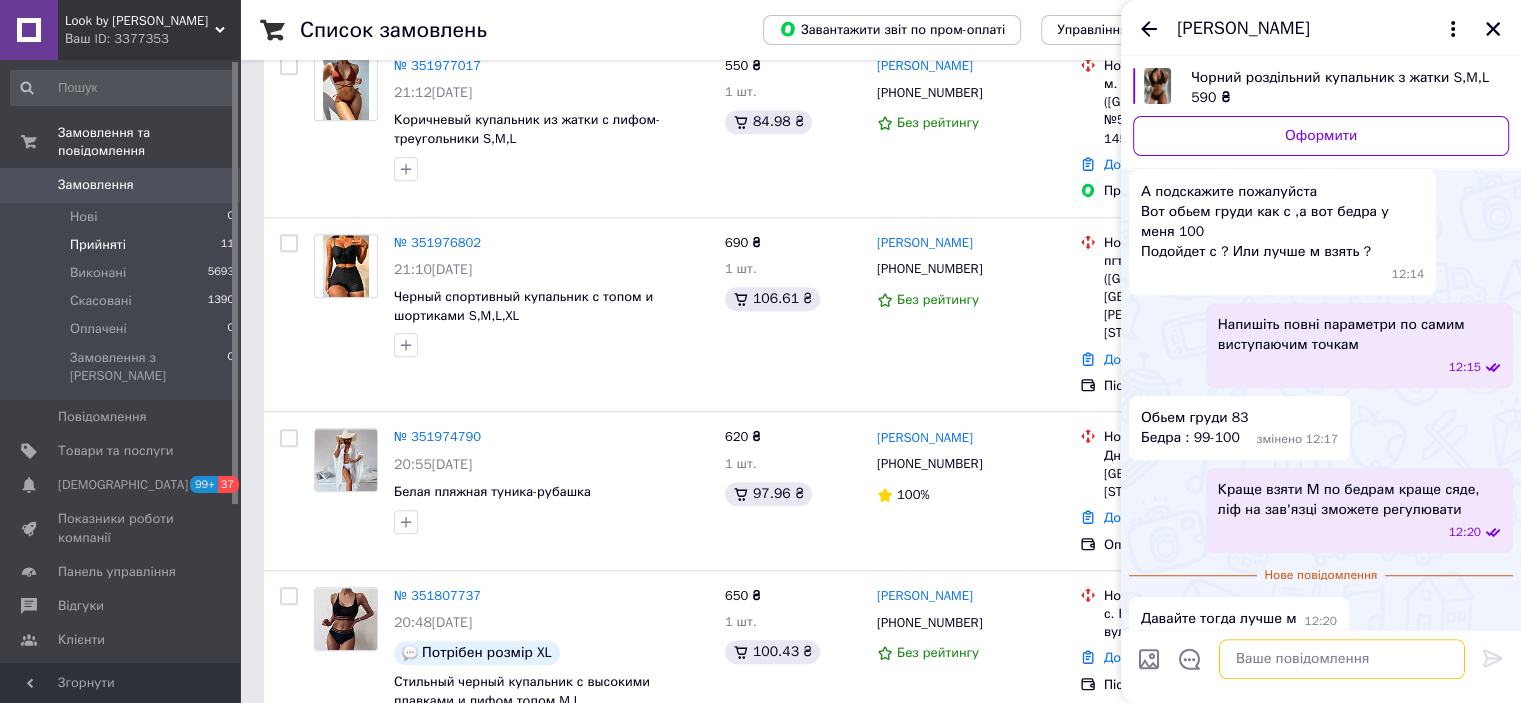 click at bounding box center [1342, 659] 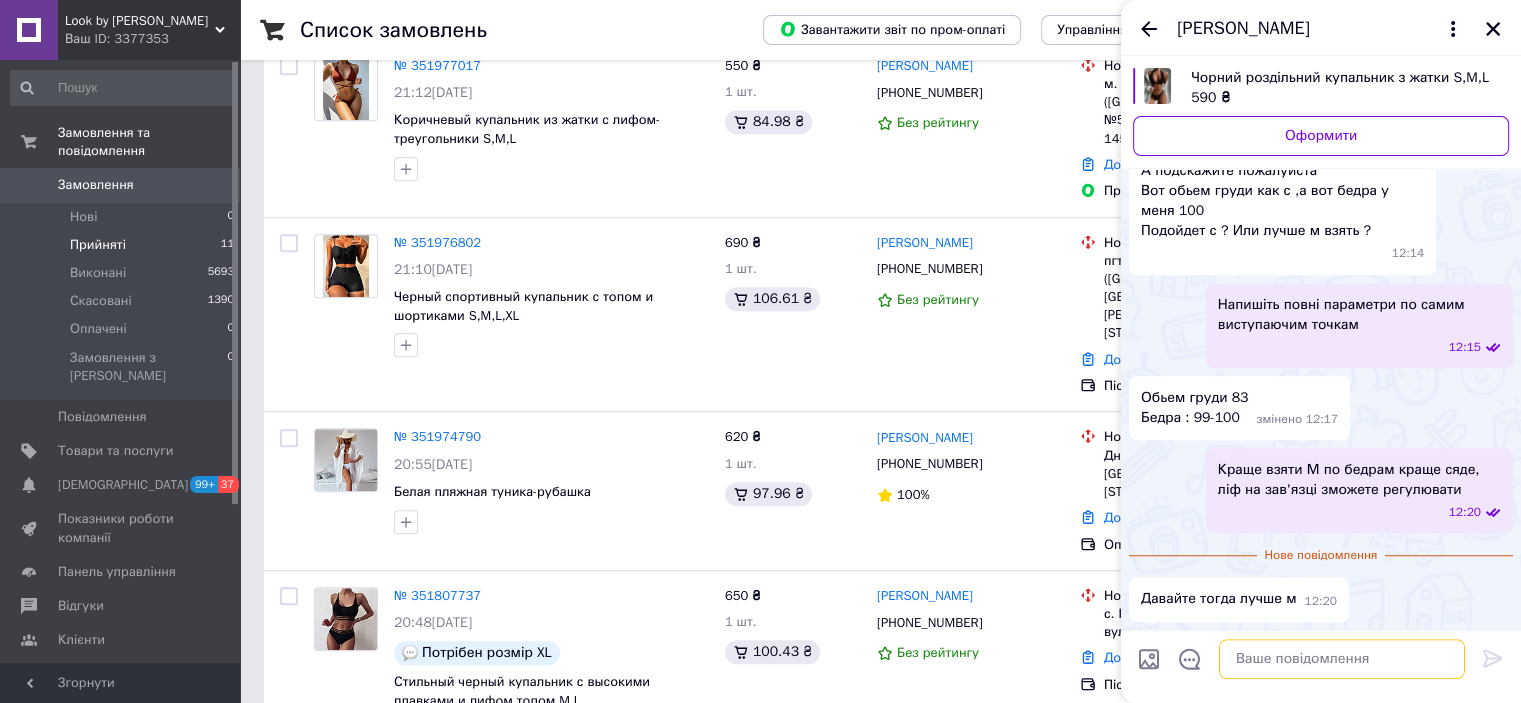 scroll, scrollTop: 1207, scrollLeft: 0, axis: vertical 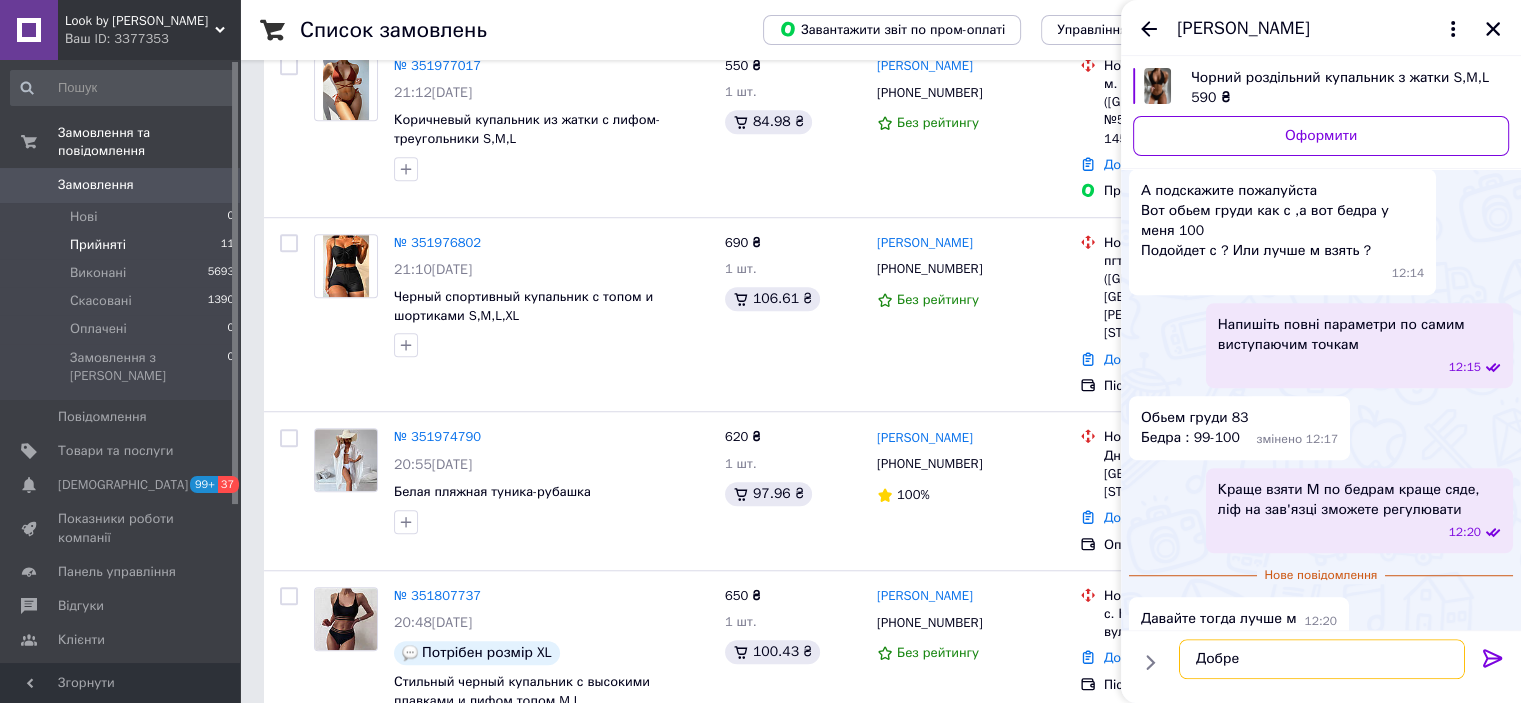 type on "Добре)" 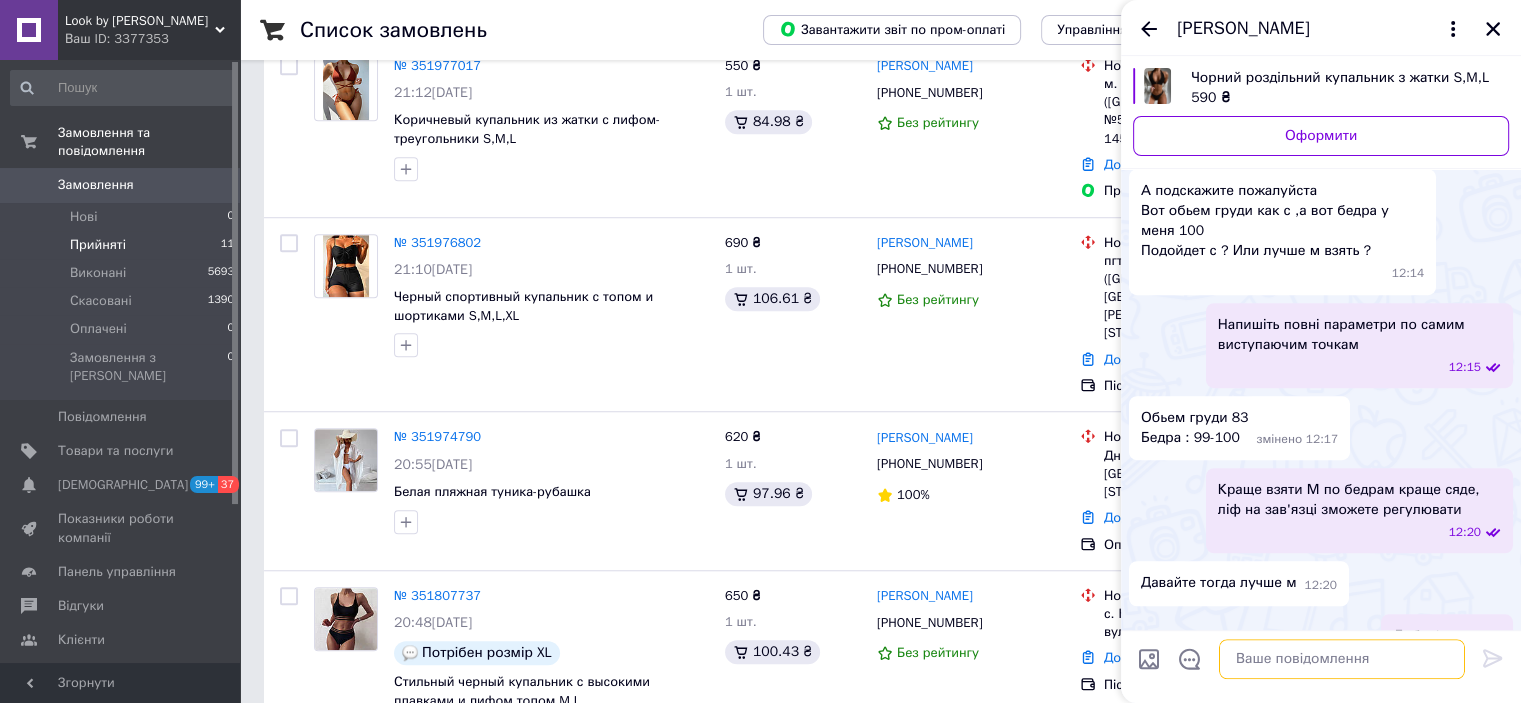 scroll, scrollTop: 1224, scrollLeft: 0, axis: vertical 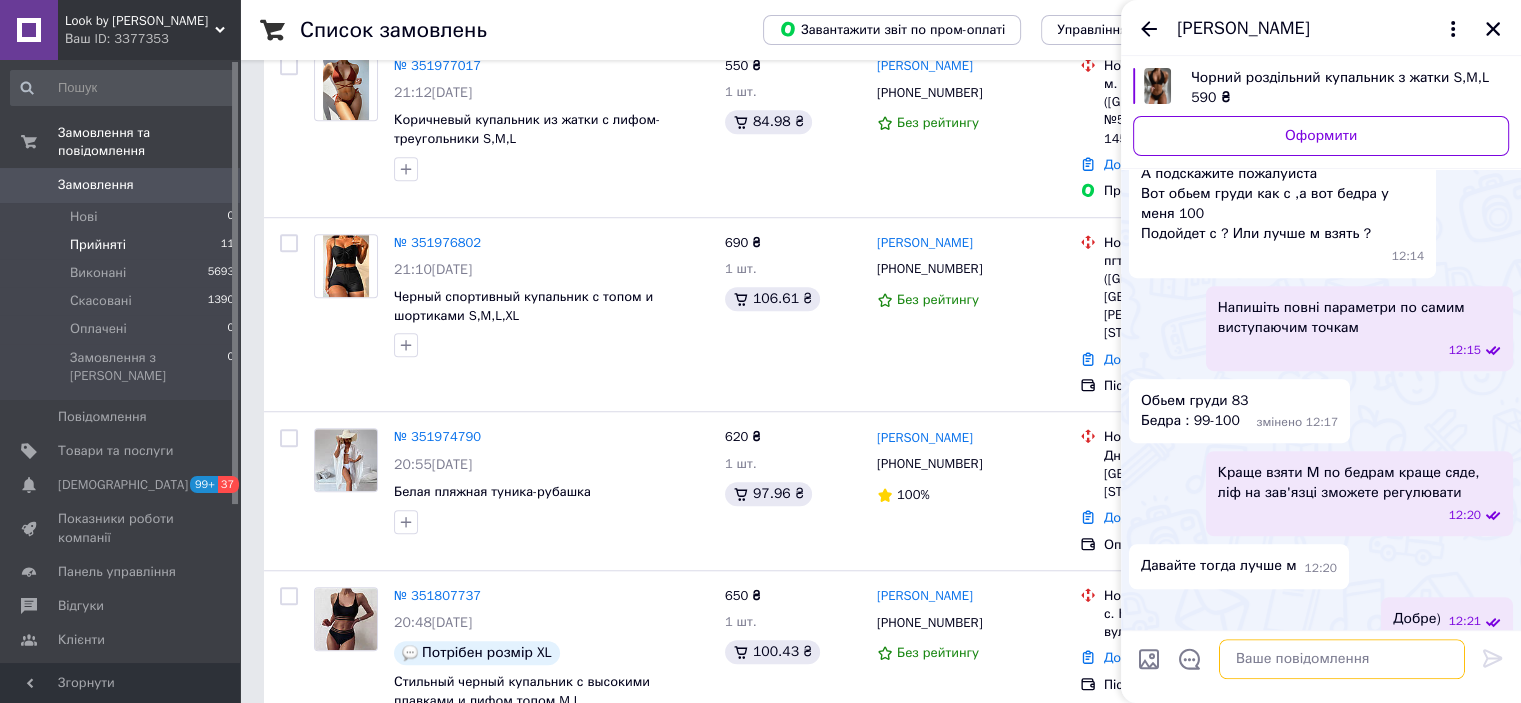 click at bounding box center [1342, 659] 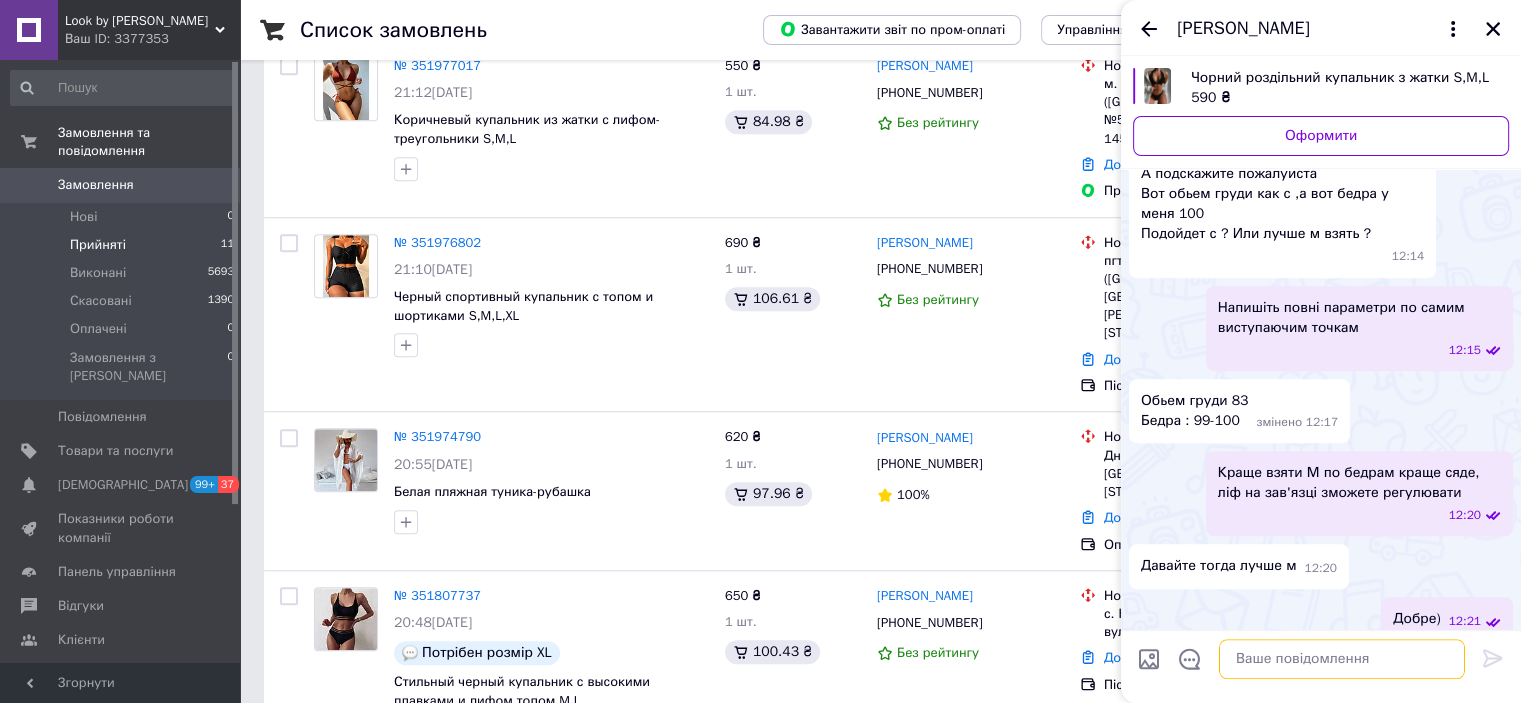 scroll, scrollTop: 0, scrollLeft: 0, axis: both 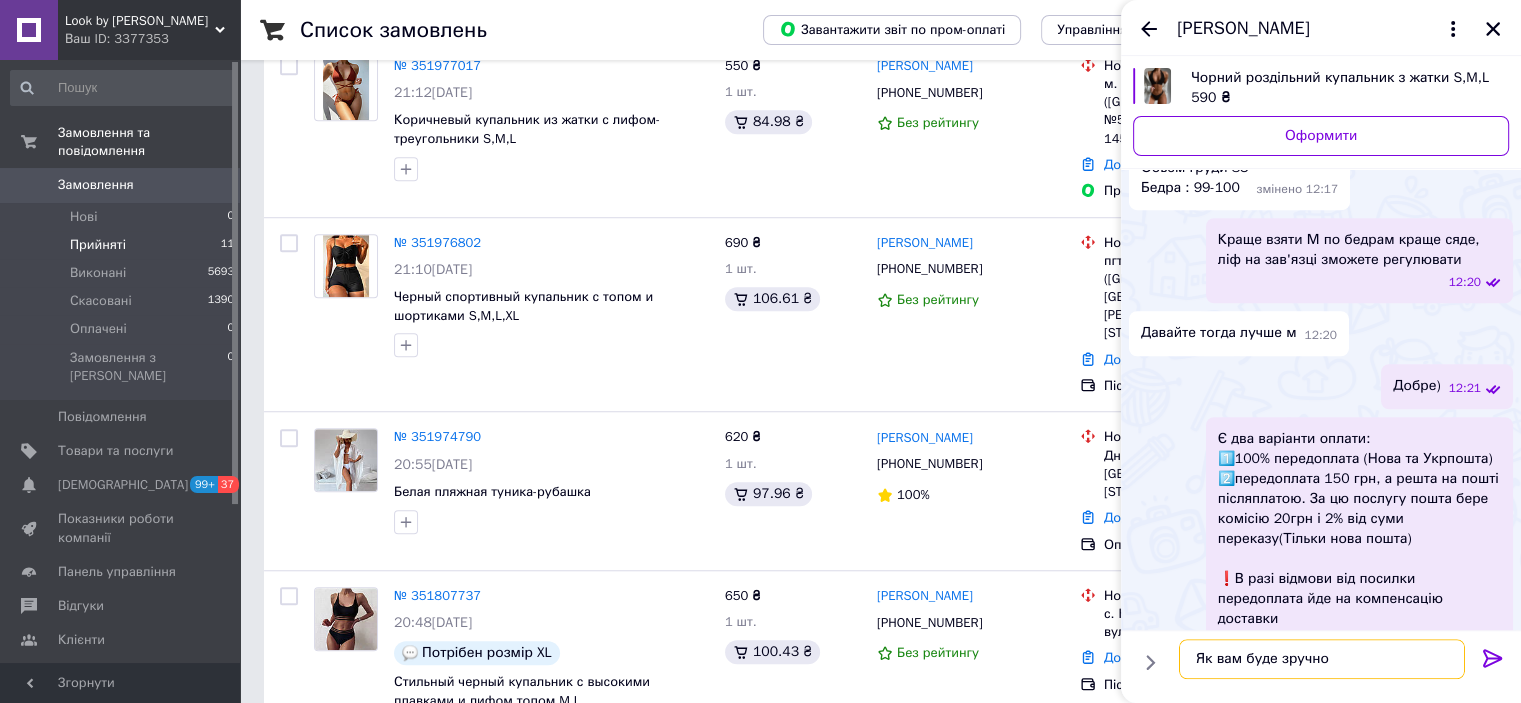 type on "Як вам буде зручно?" 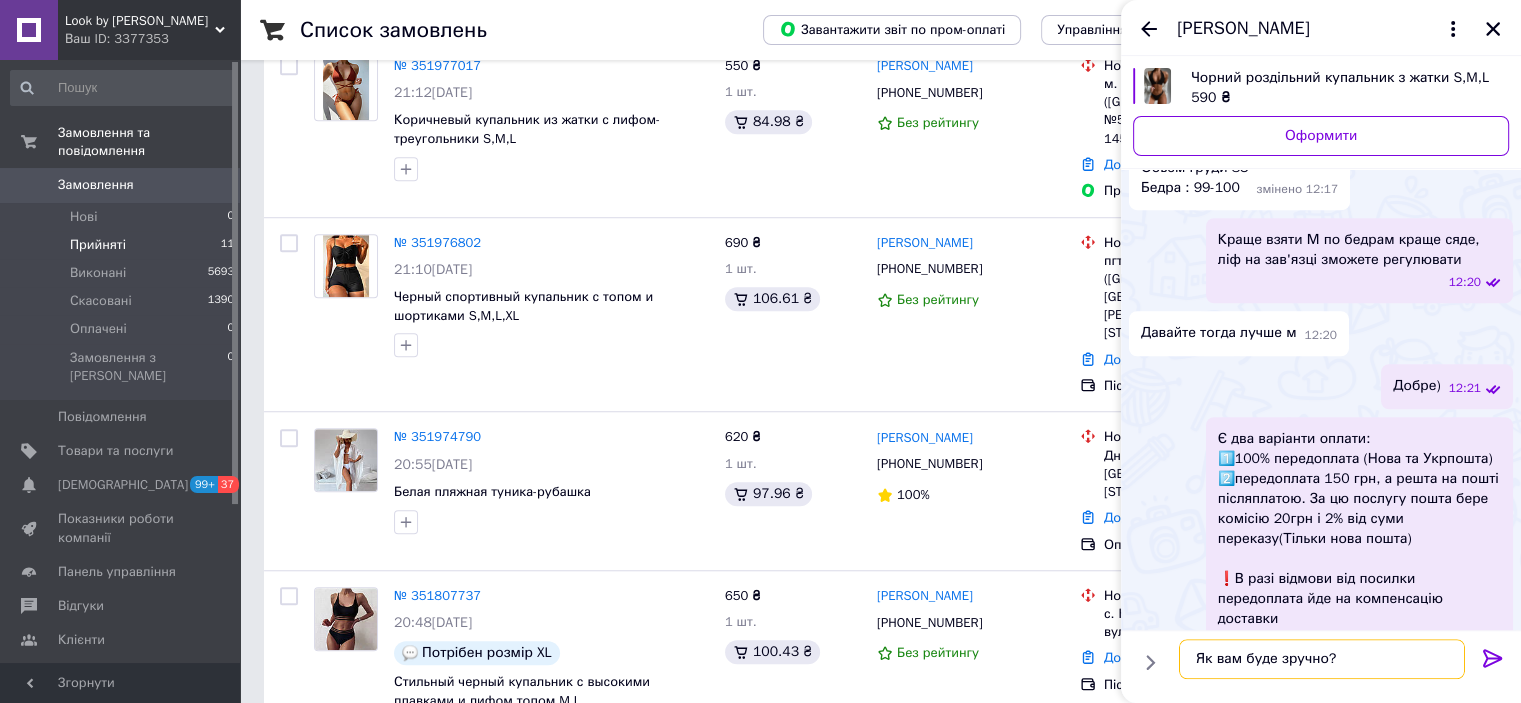 type 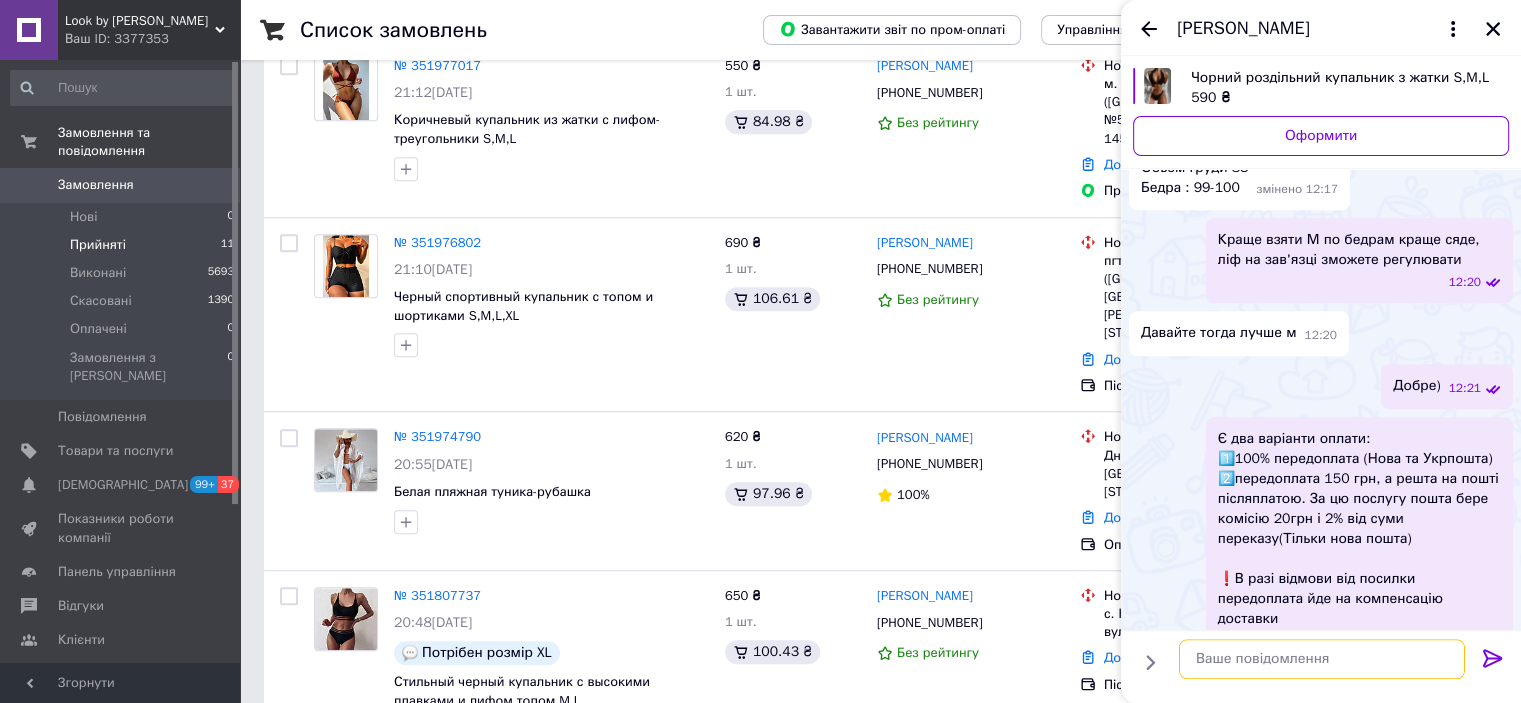 scroll, scrollTop: 1510, scrollLeft: 0, axis: vertical 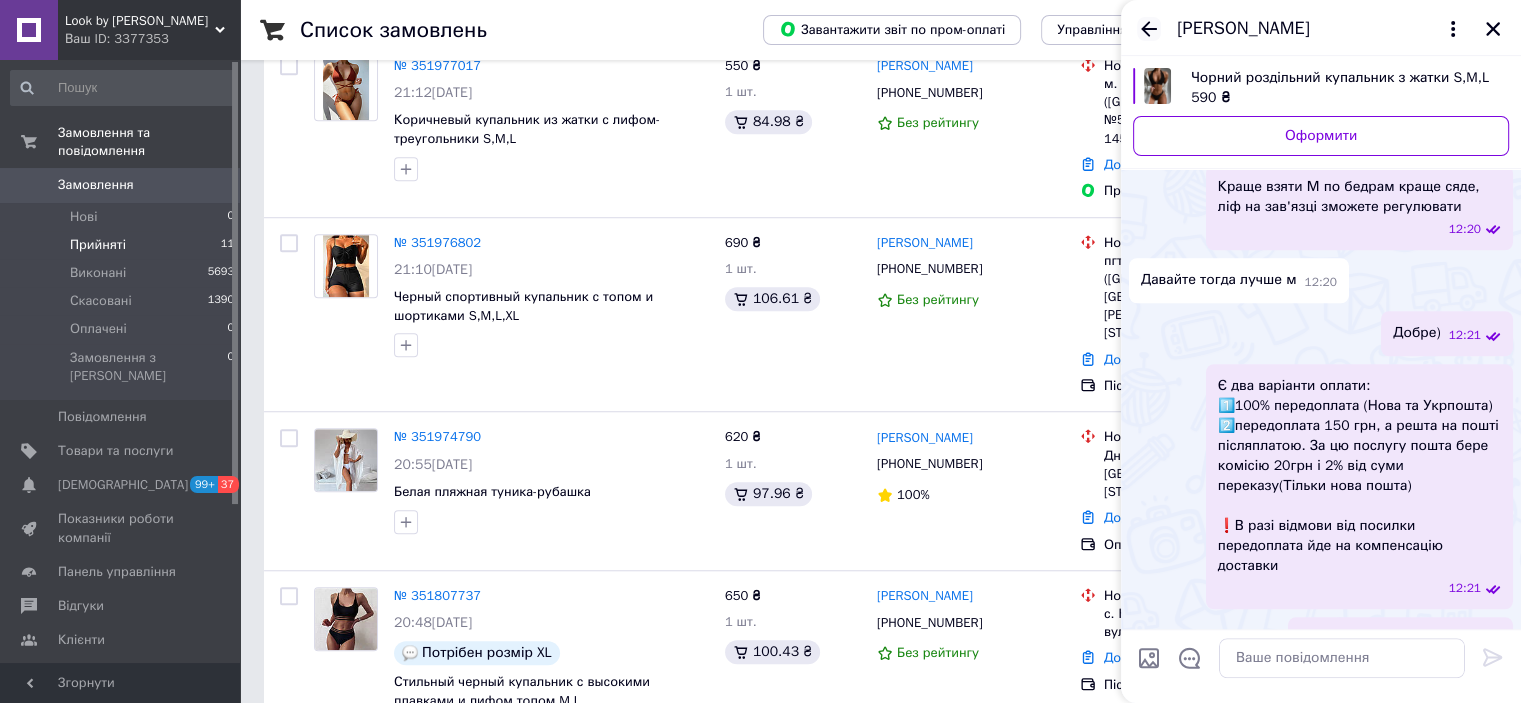 click 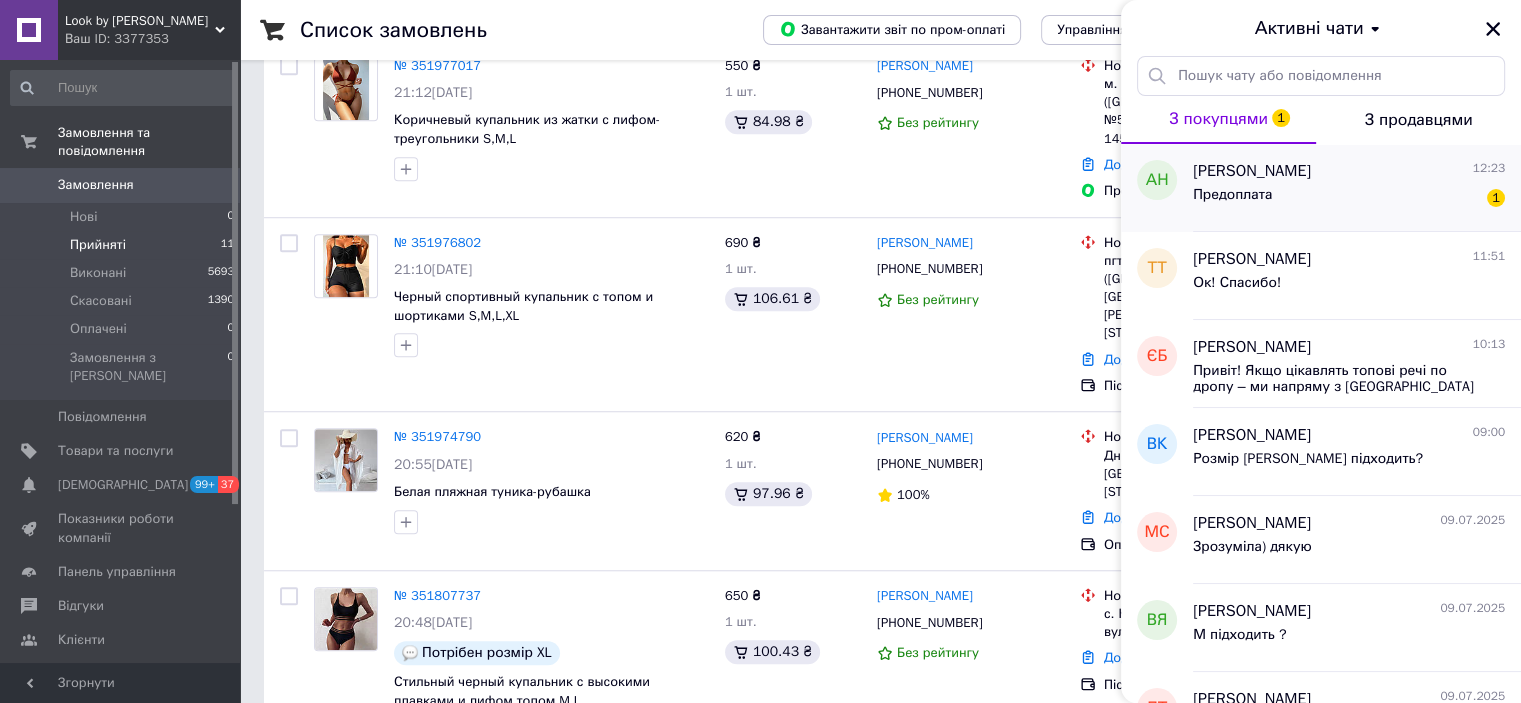 click on "Предоплата 1" at bounding box center [1349, 199] 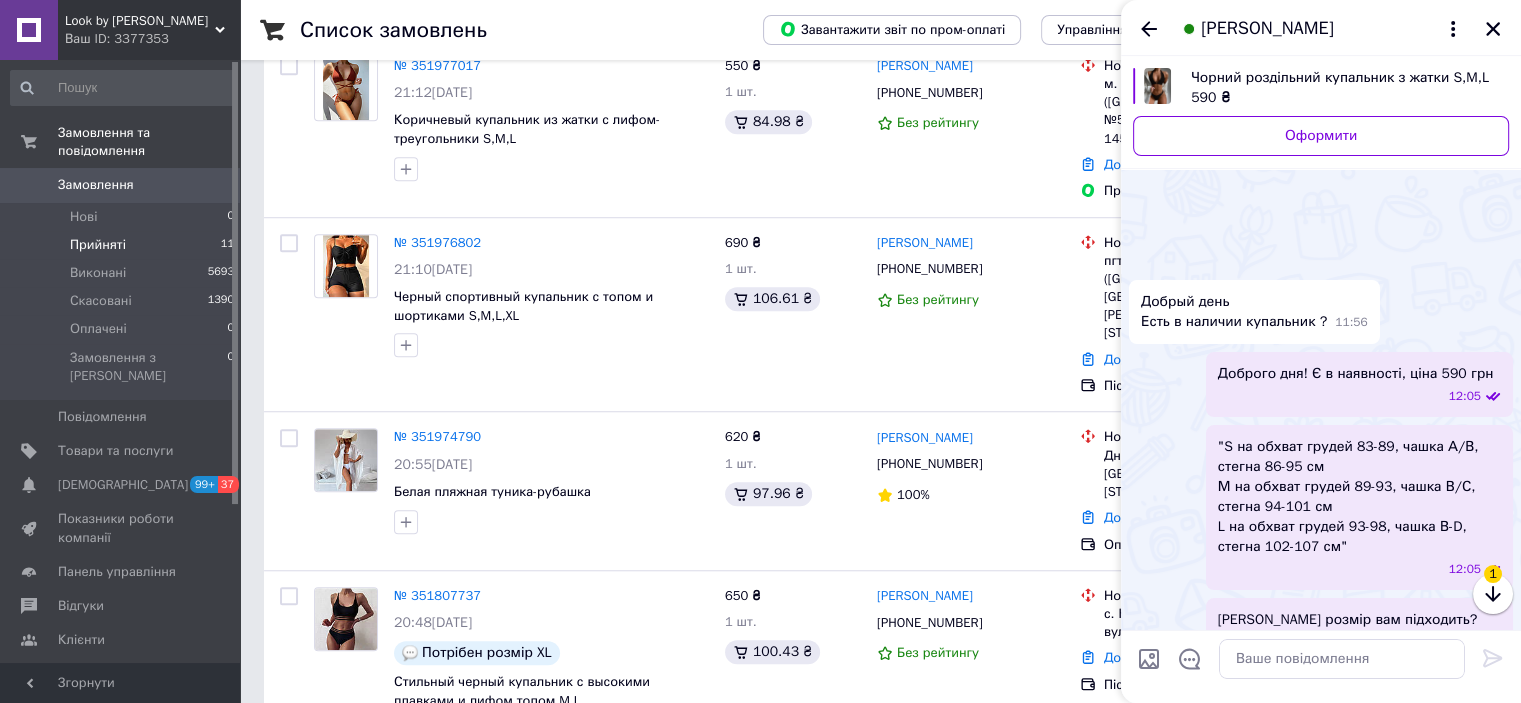 scroll, scrollTop: 1651, scrollLeft: 0, axis: vertical 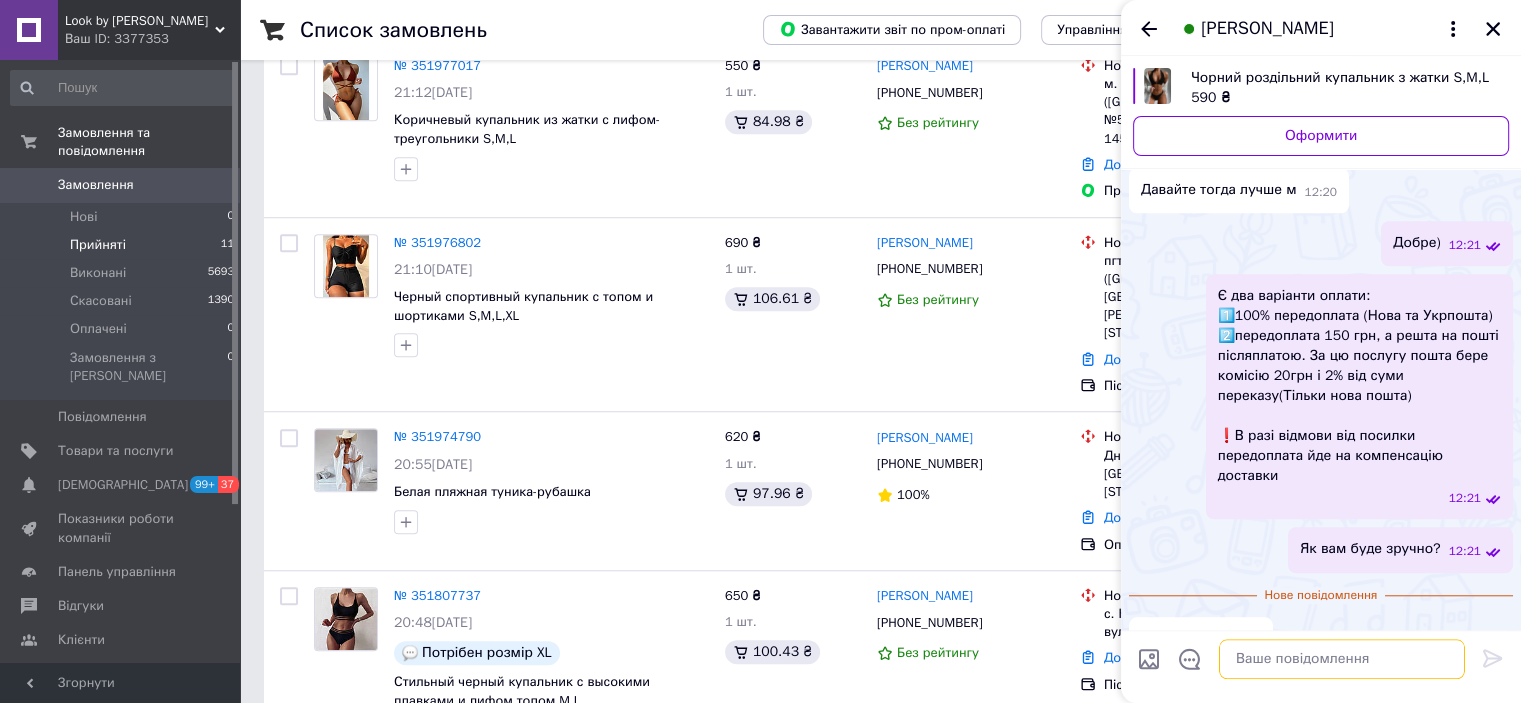 click at bounding box center (1342, 659) 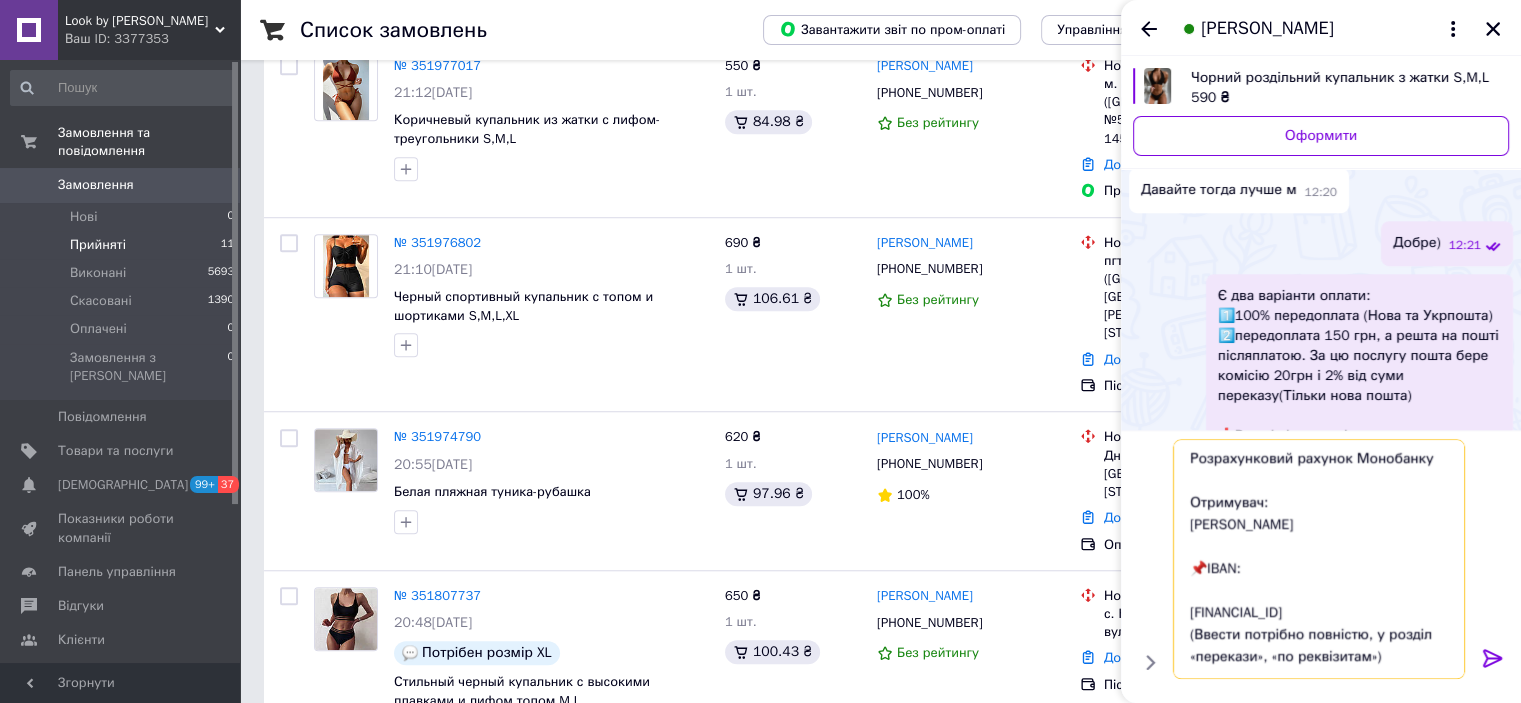 scroll, scrollTop: 152, scrollLeft: 0, axis: vertical 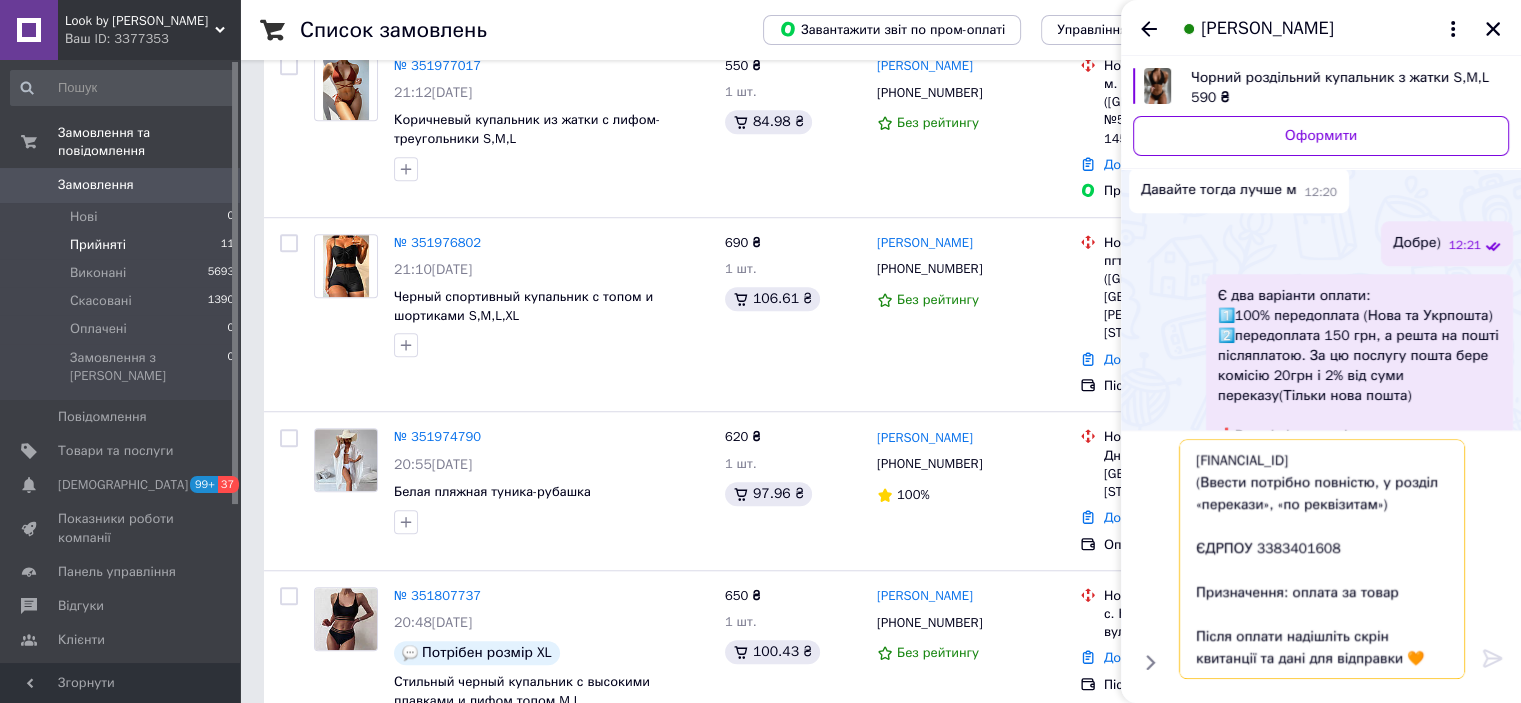 type 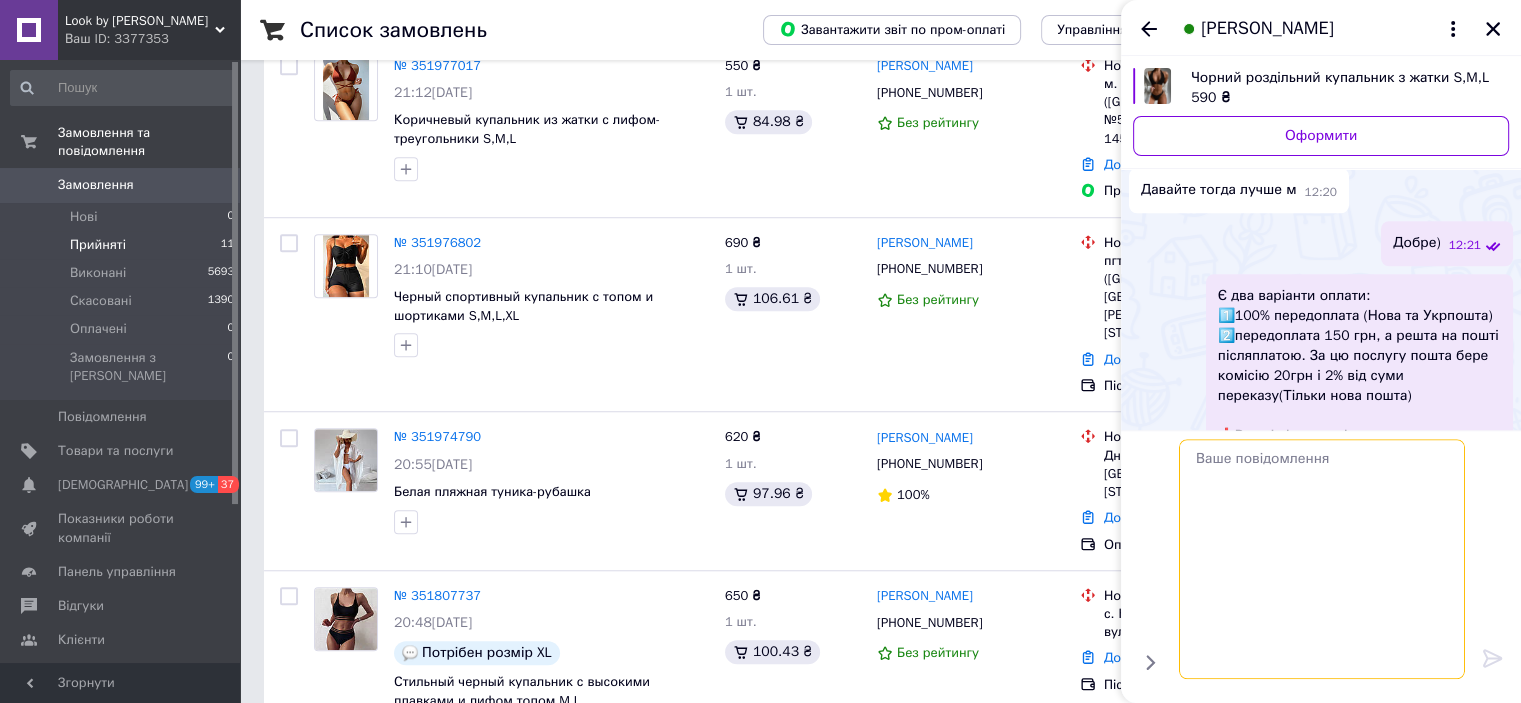 scroll, scrollTop: 0, scrollLeft: 0, axis: both 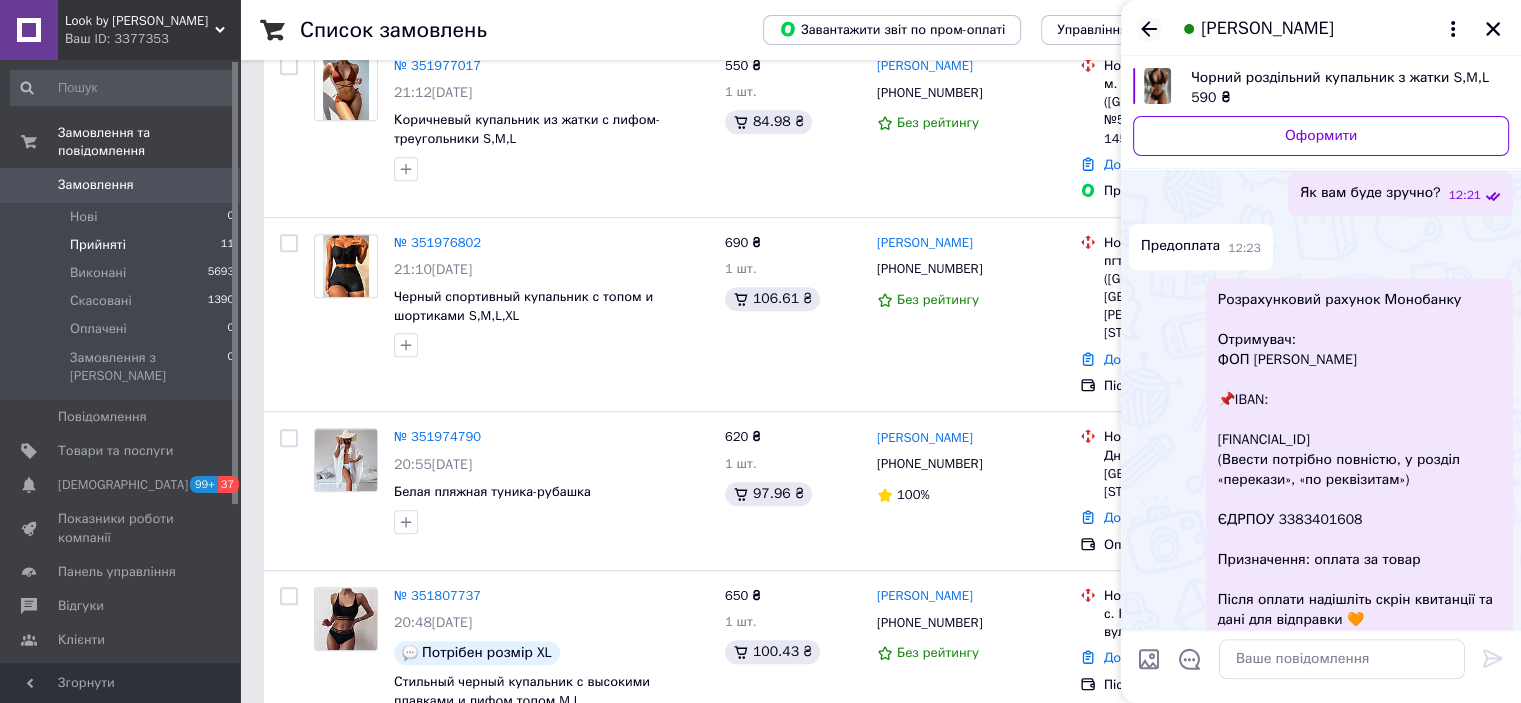 click 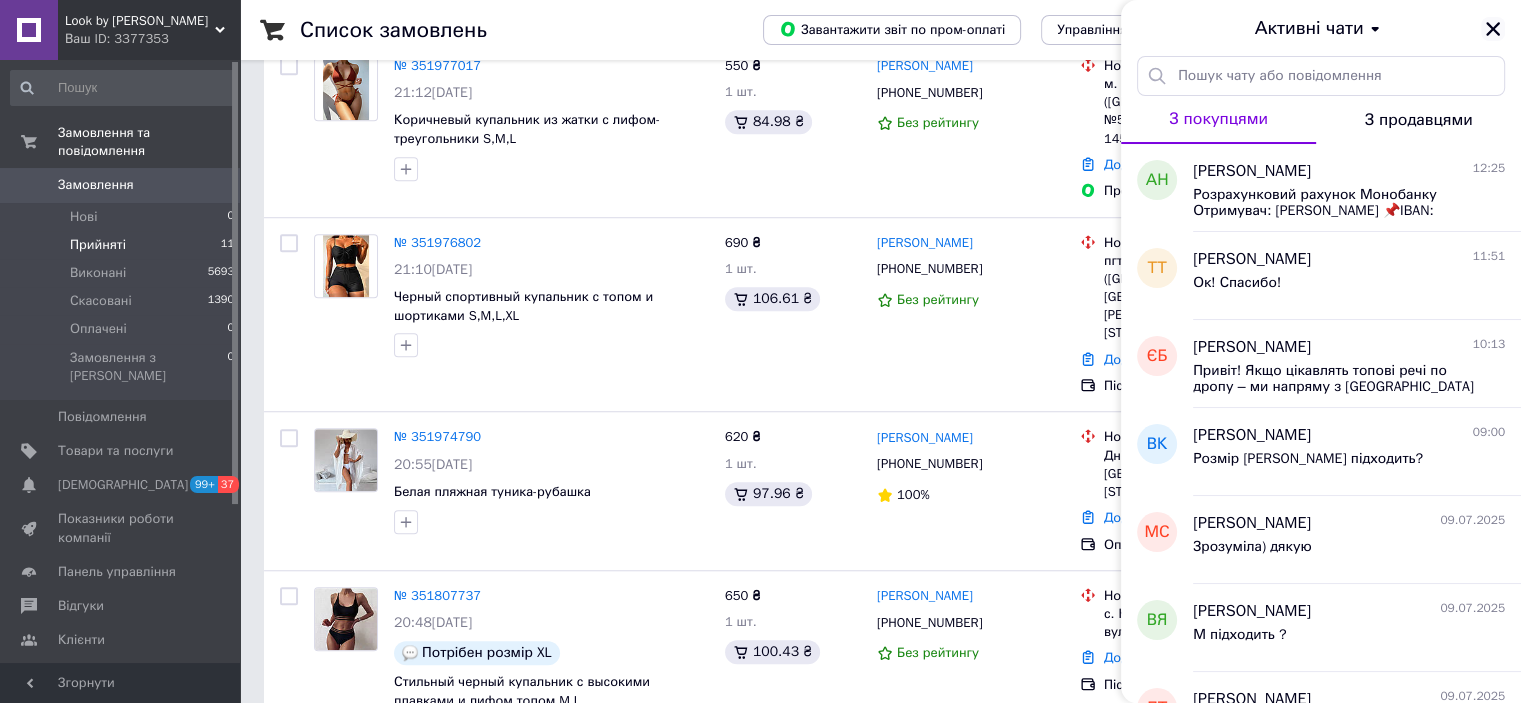 click 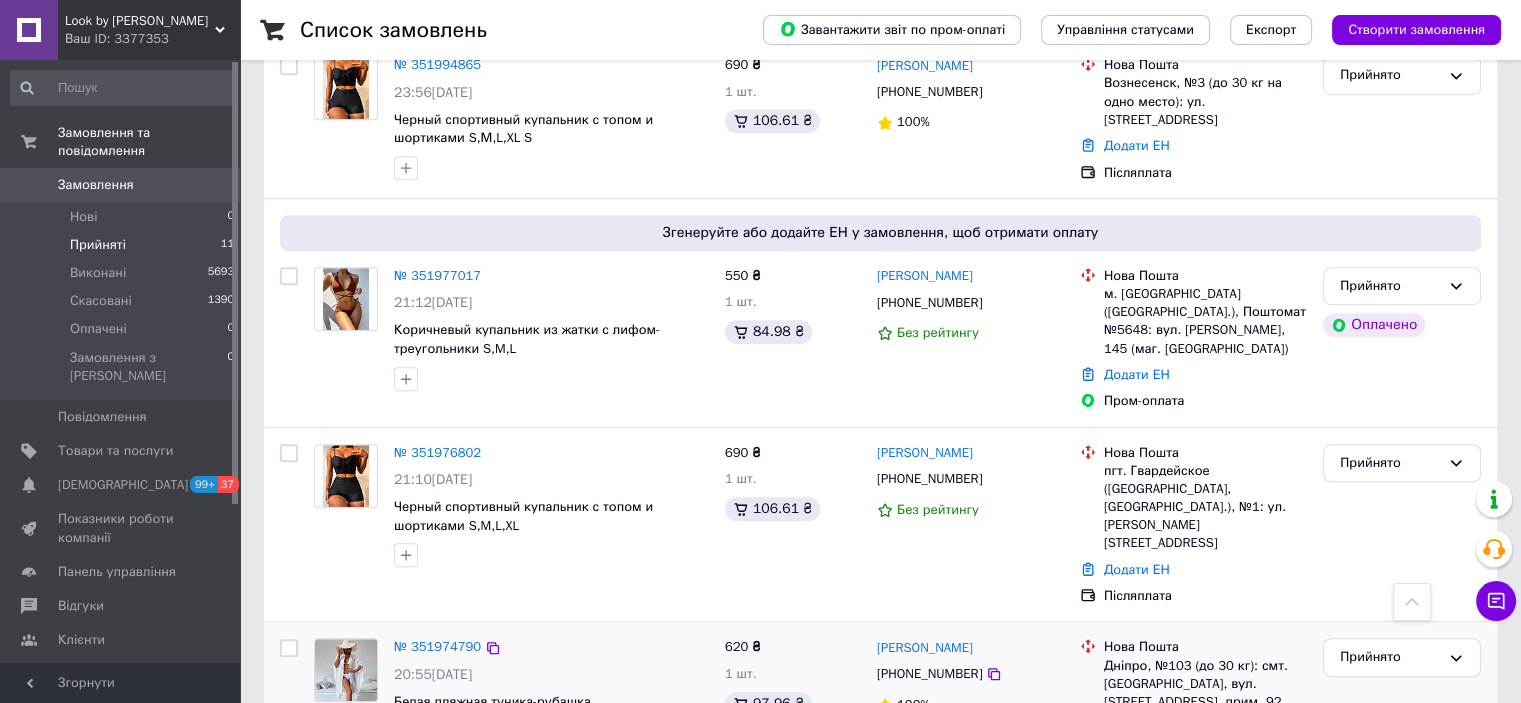 scroll, scrollTop: 1188, scrollLeft: 0, axis: vertical 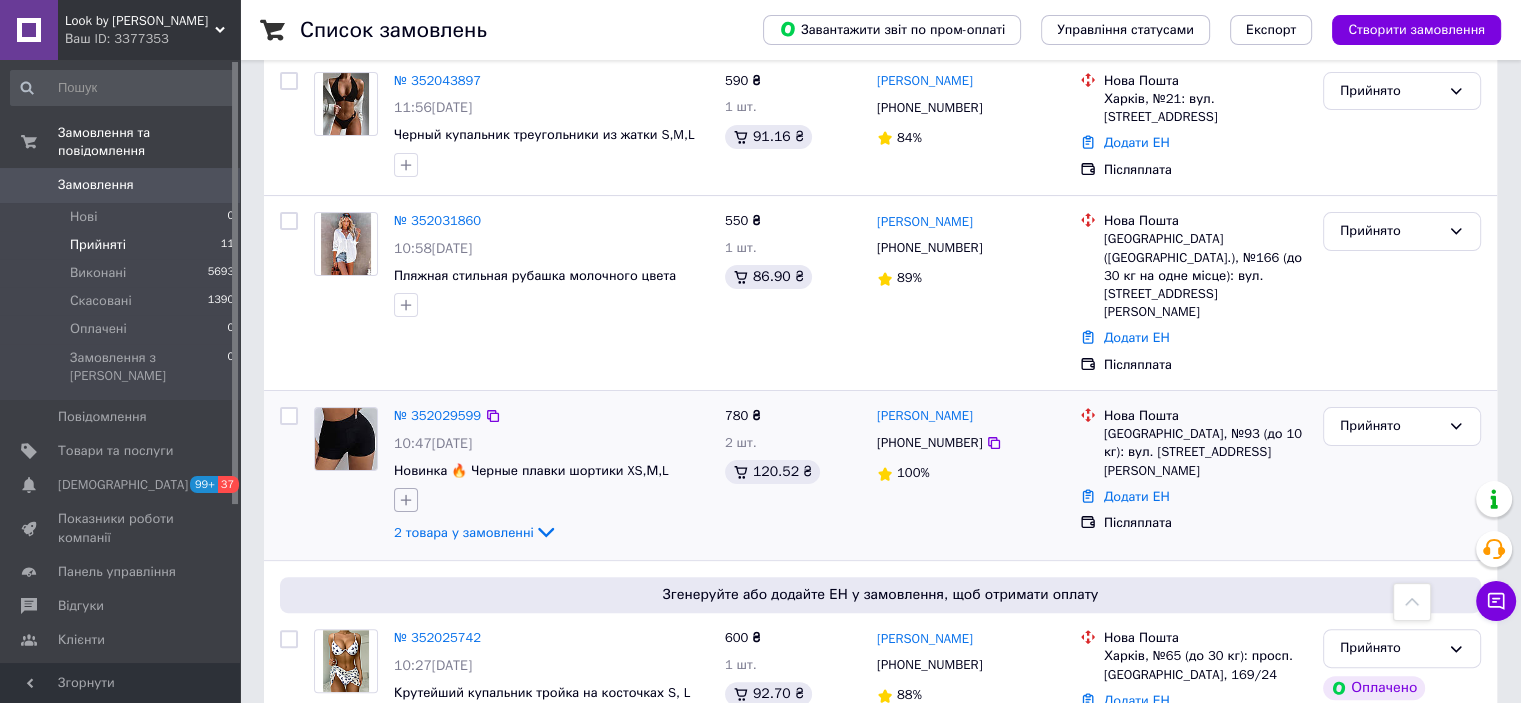 click 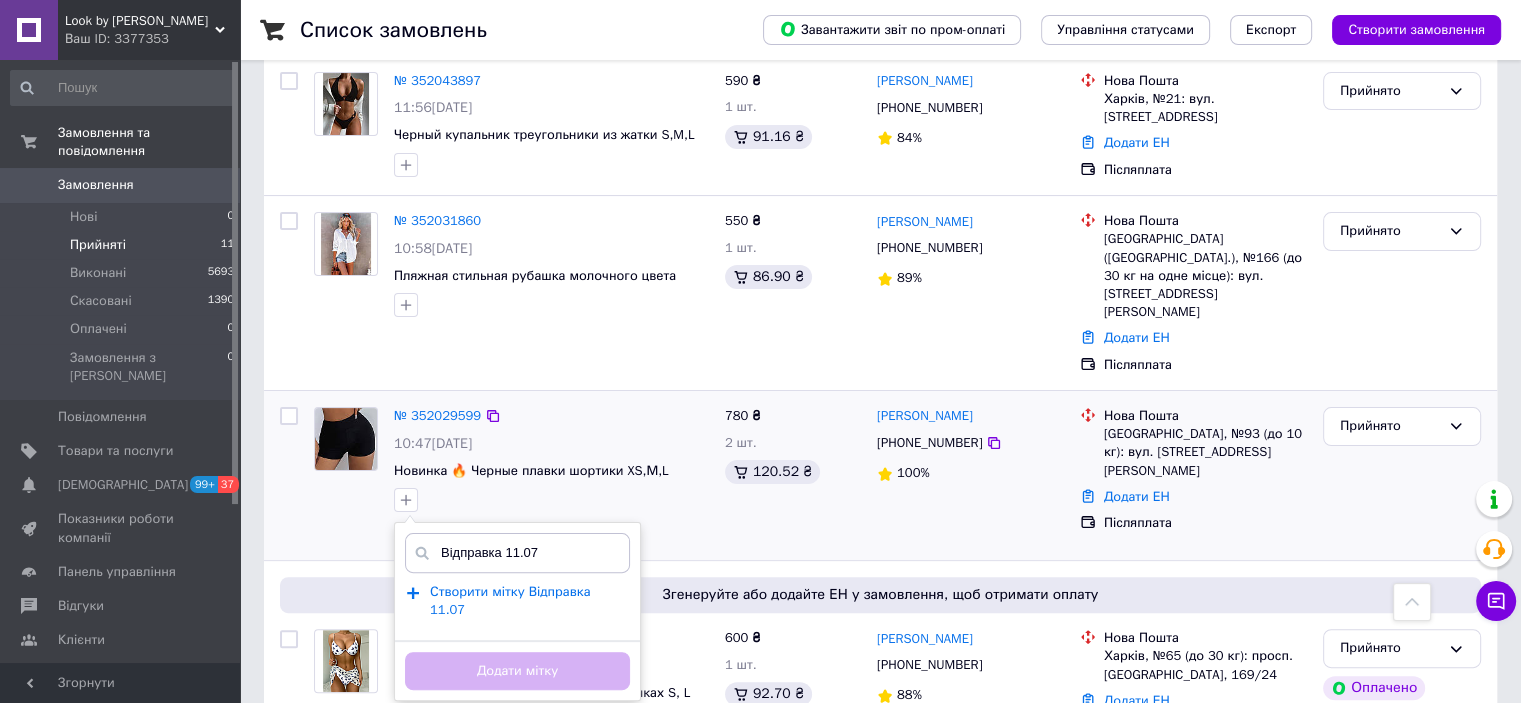 type on "Відправка 11.07" 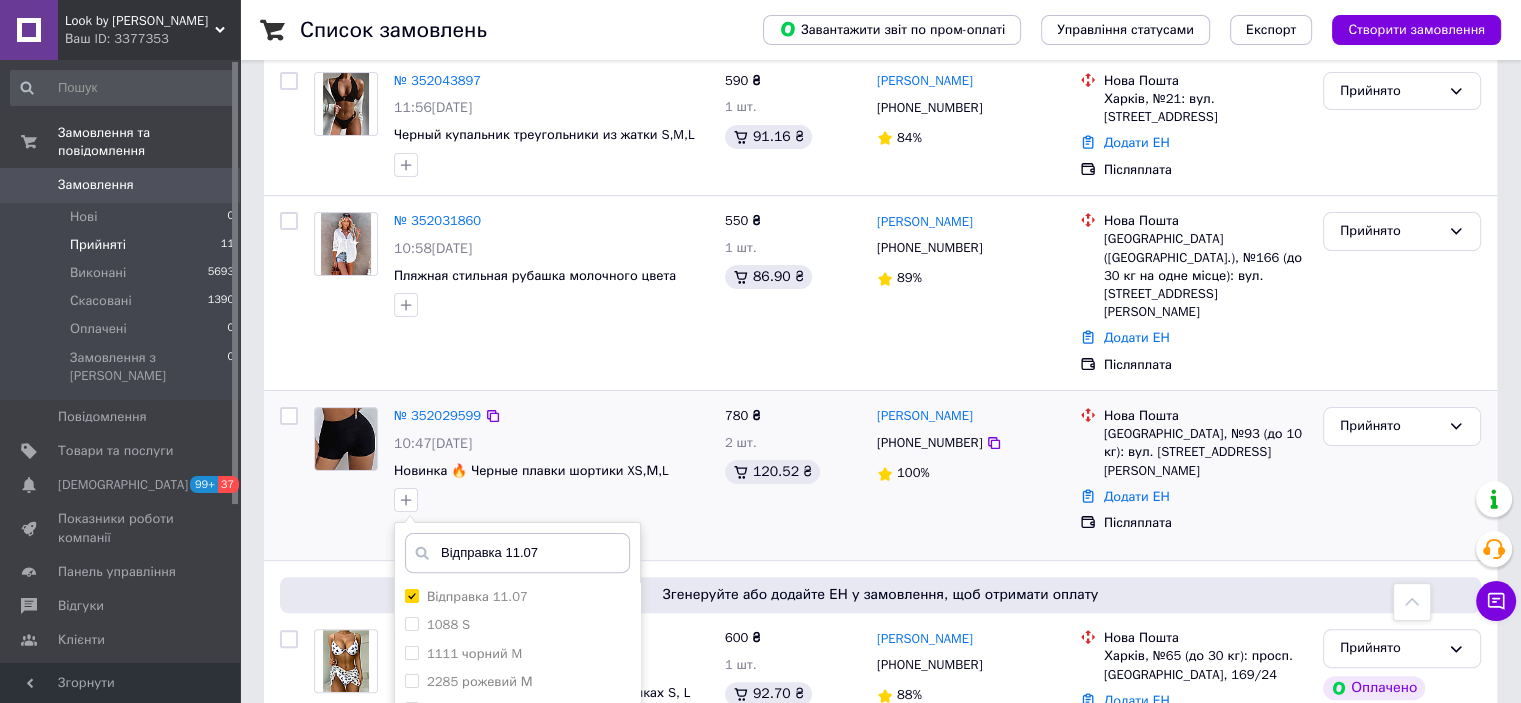 type 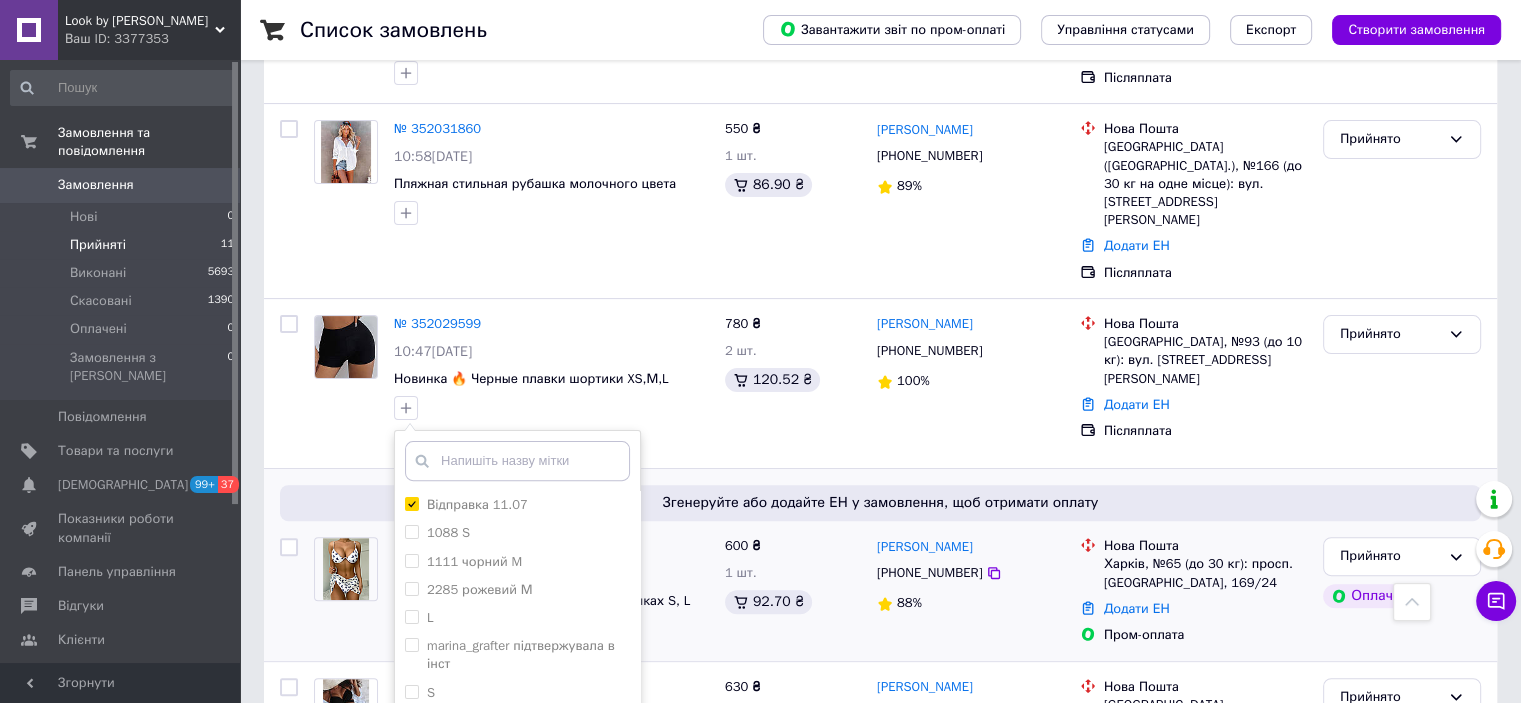 scroll, scrollTop: 688, scrollLeft: 0, axis: vertical 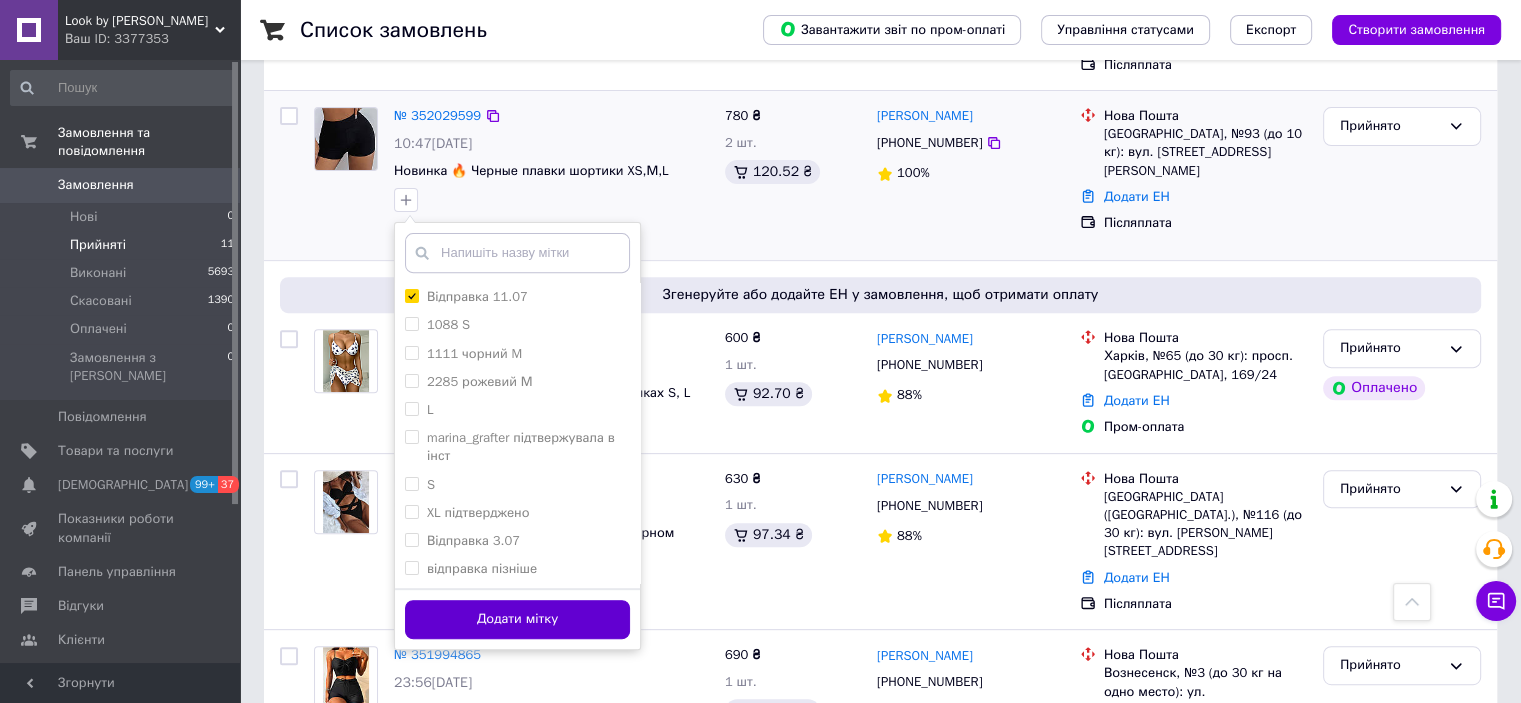 click on "Додати мітку" at bounding box center (517, 619) 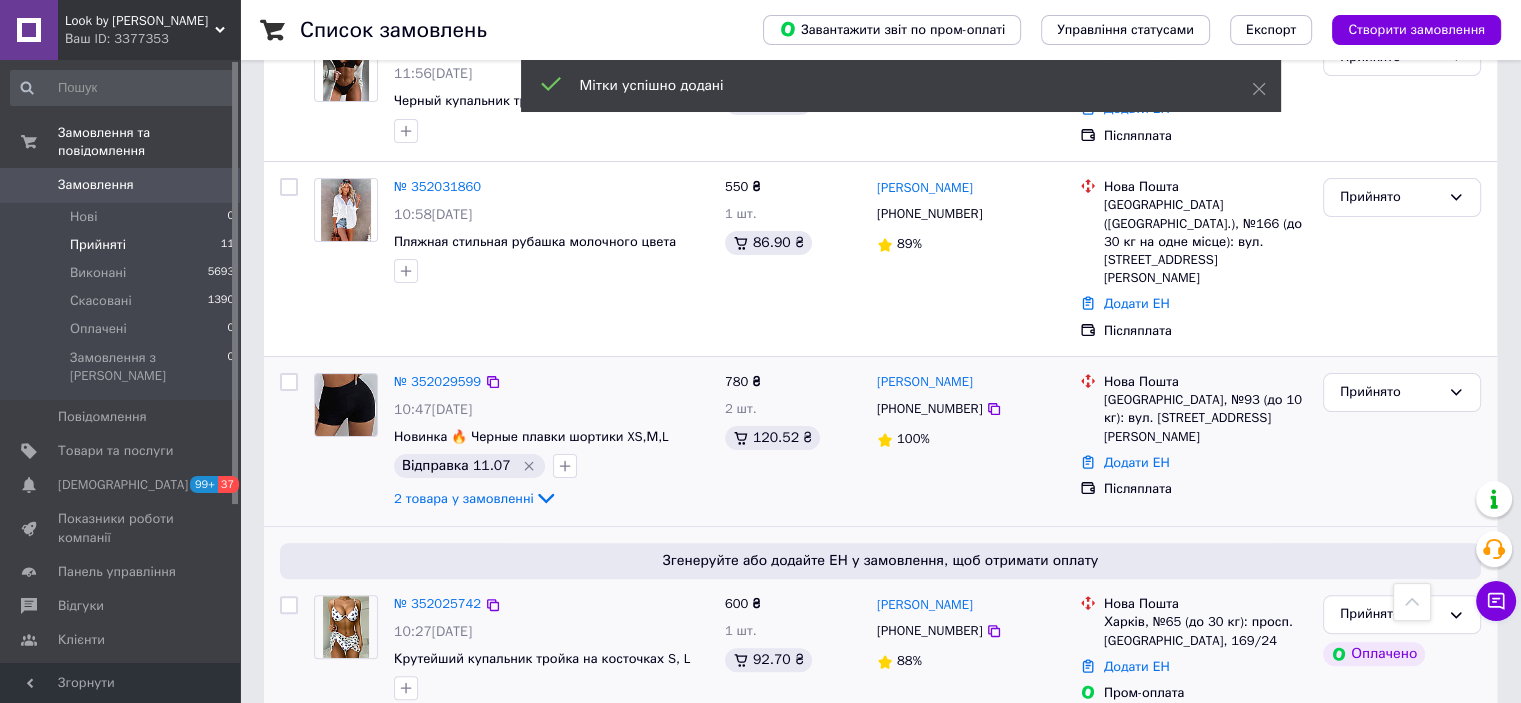 scroll, scrollTop: 388, scrollLeft: 0, axis: vertical 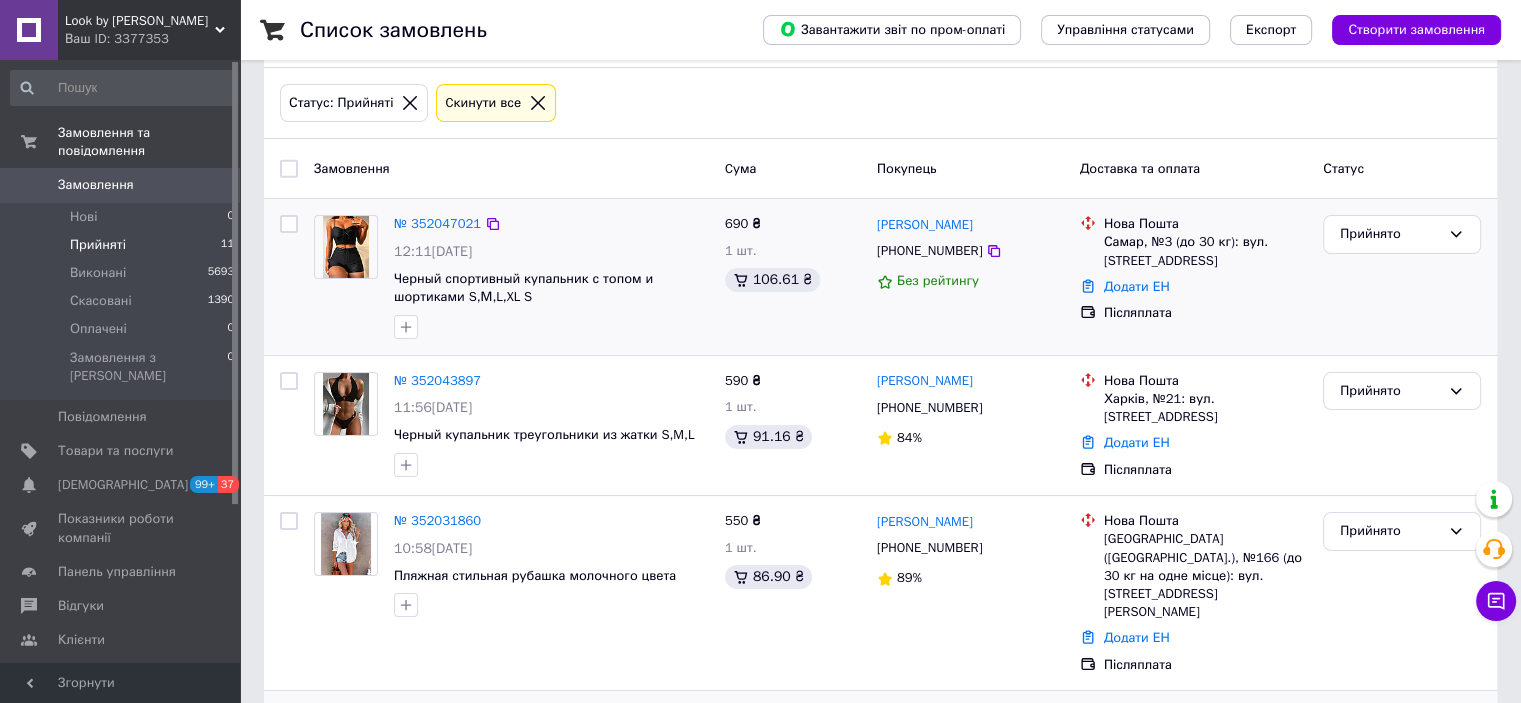 drag, startPoint x: 416, startPoint y: 222, endPoint x: 433, endPoint y: 233, distance: 20.248457 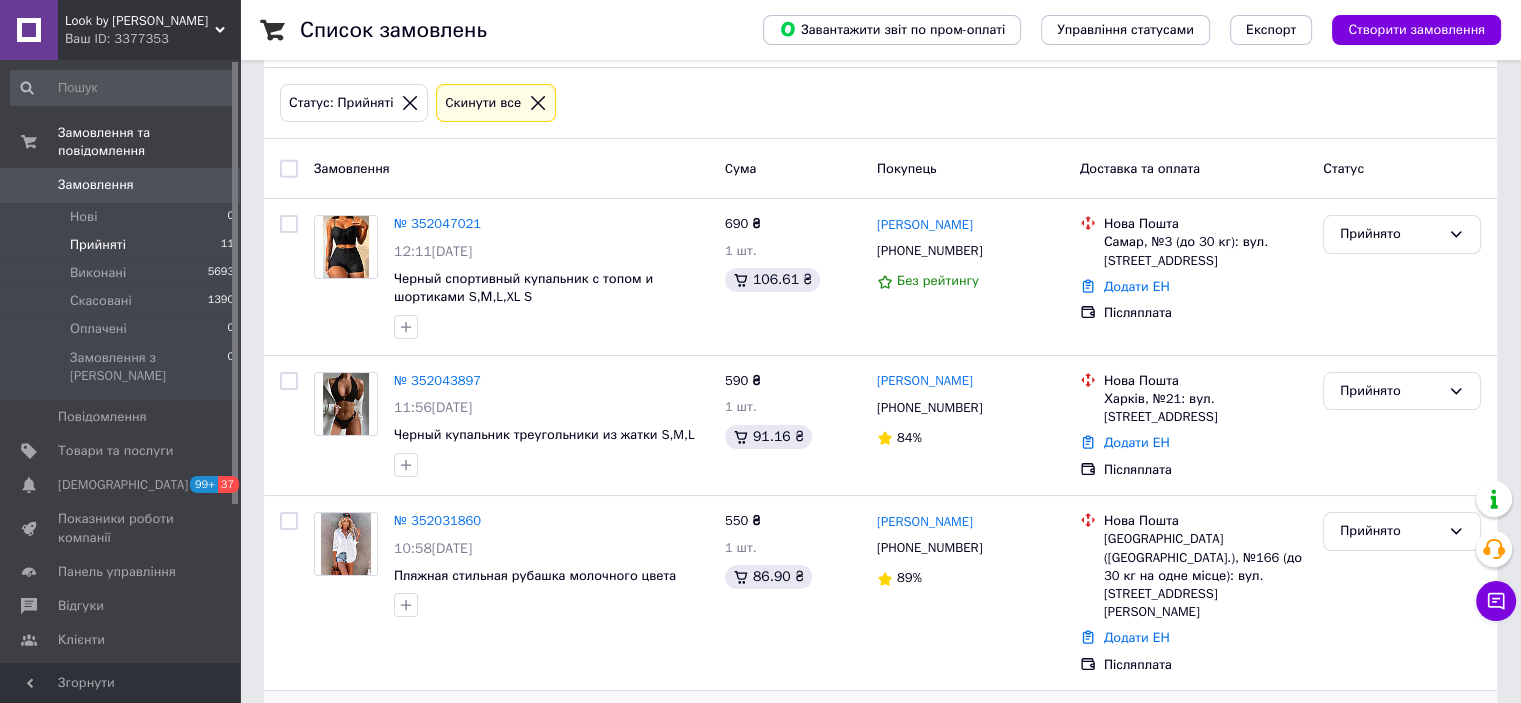 click on "Прийняті 11" at bounding box center (123, 245) 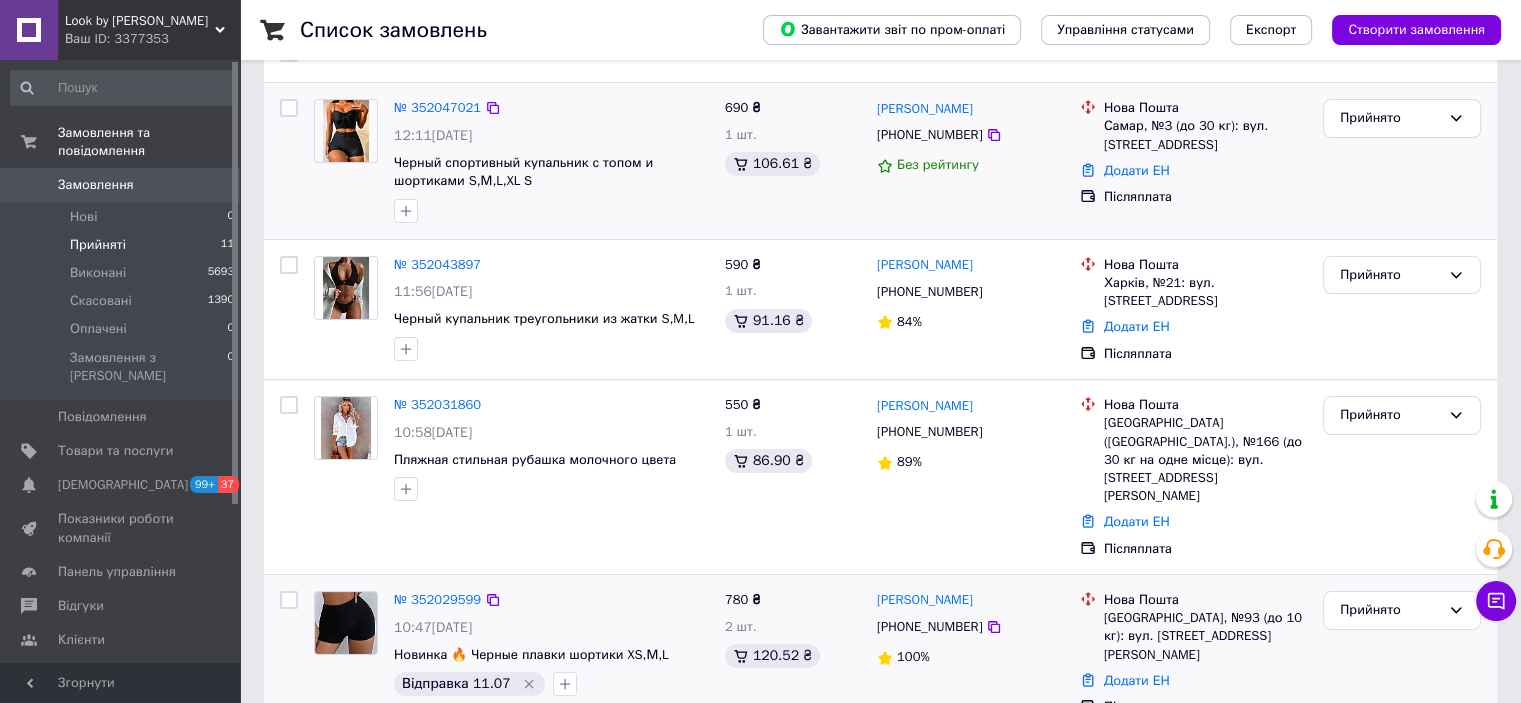scroll, scrollTop: 88, scrollLeft: 0, axis: vertical 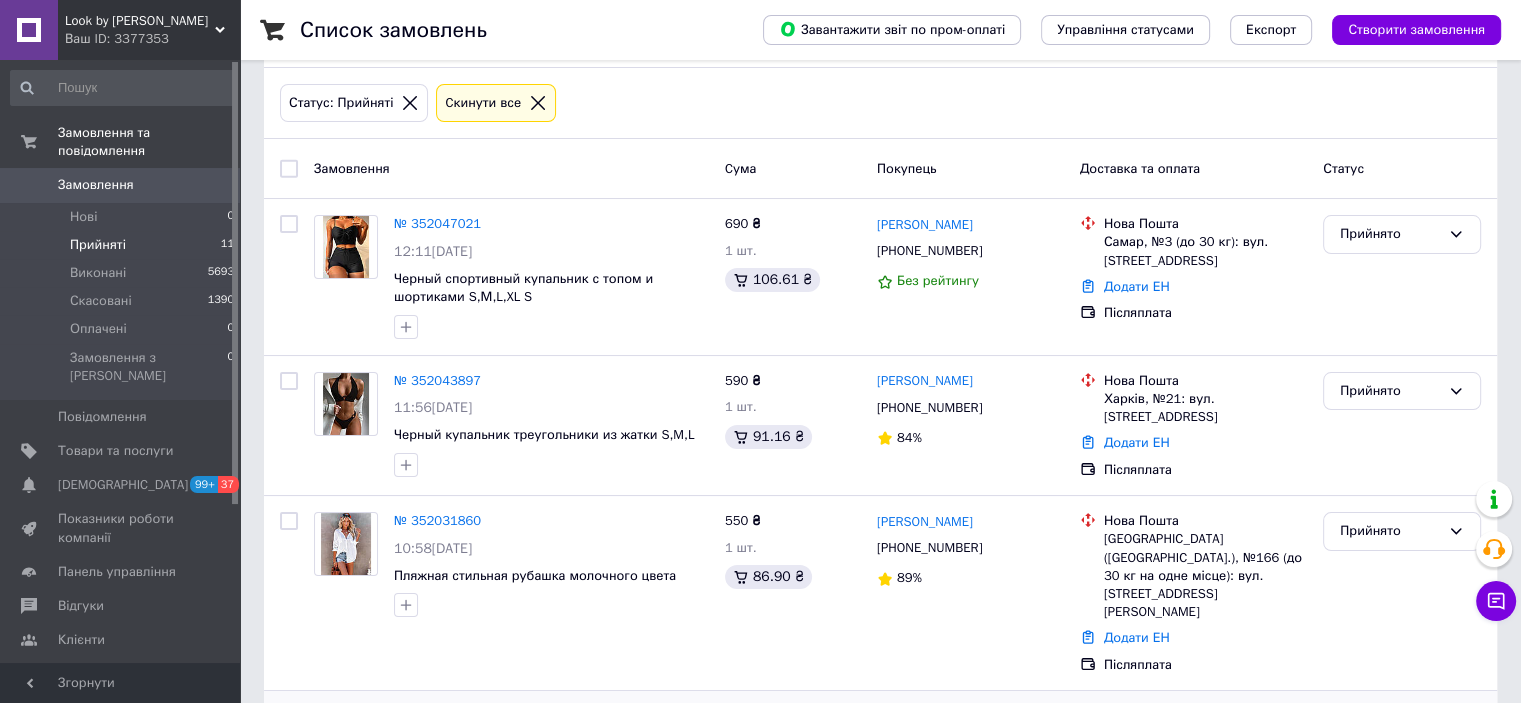 click on "Замовлення" at bounding box center [96, 185] 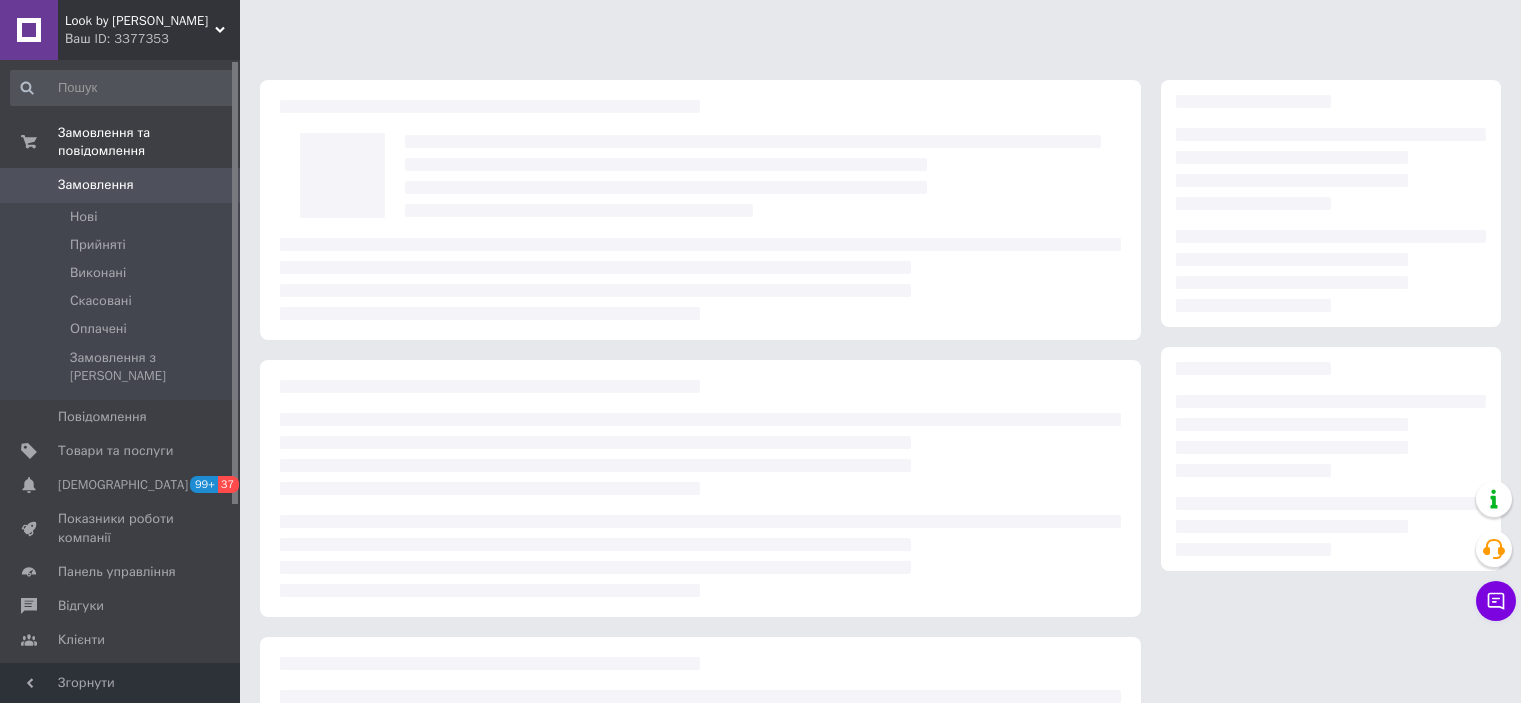 scroll, scrollTop: 0, scrollLeft: 0, axis: both 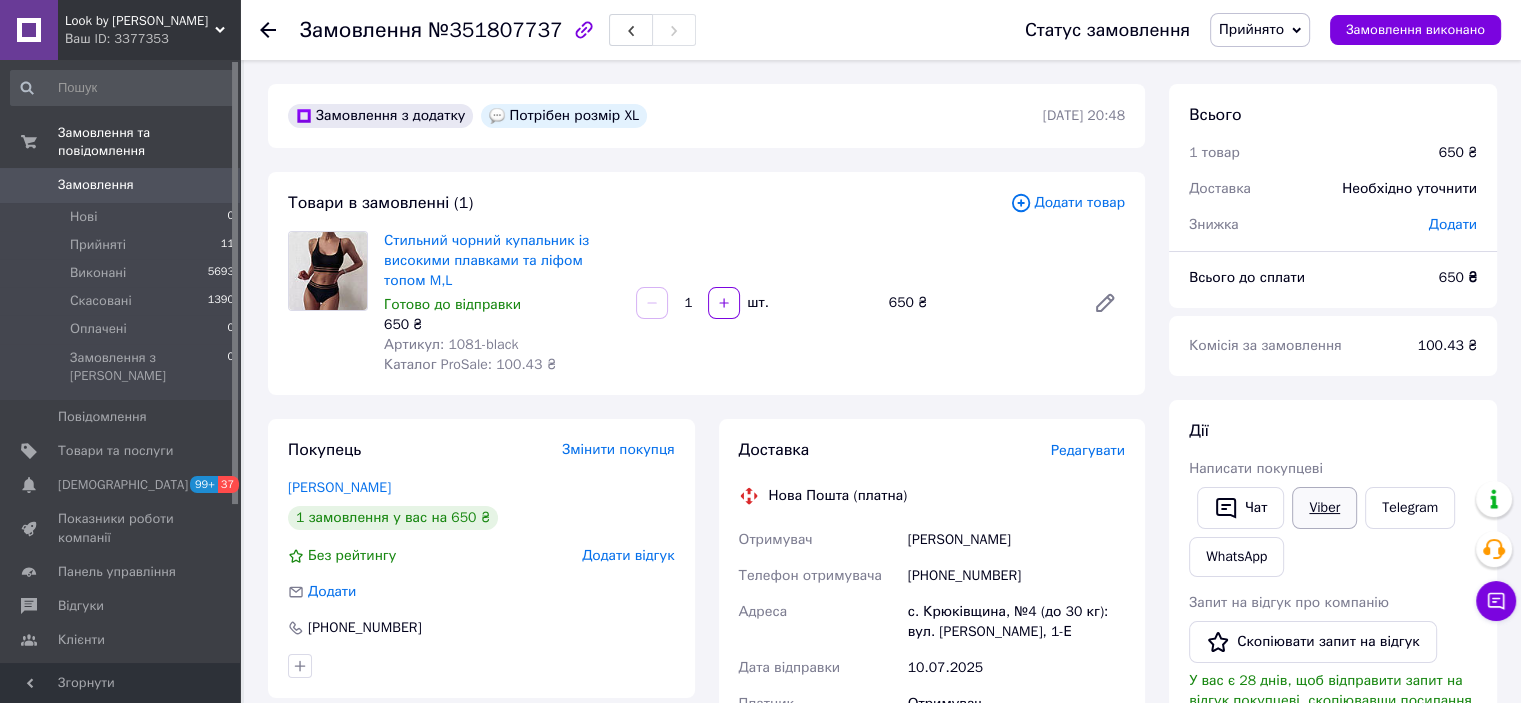 click on "Viber" at bounding box center [1324, 508] 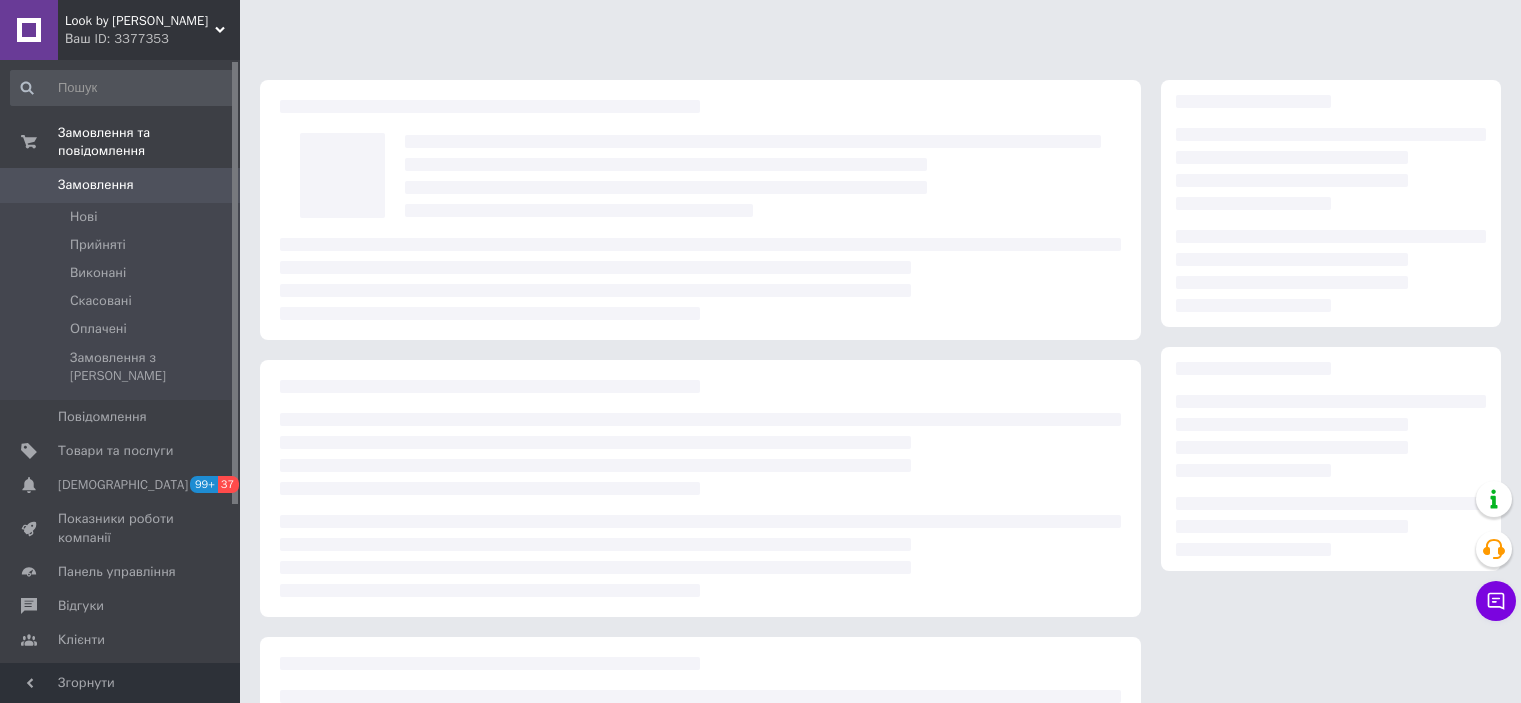 scroll, scrollTop: 0, scrollLeft: 0, axis: both 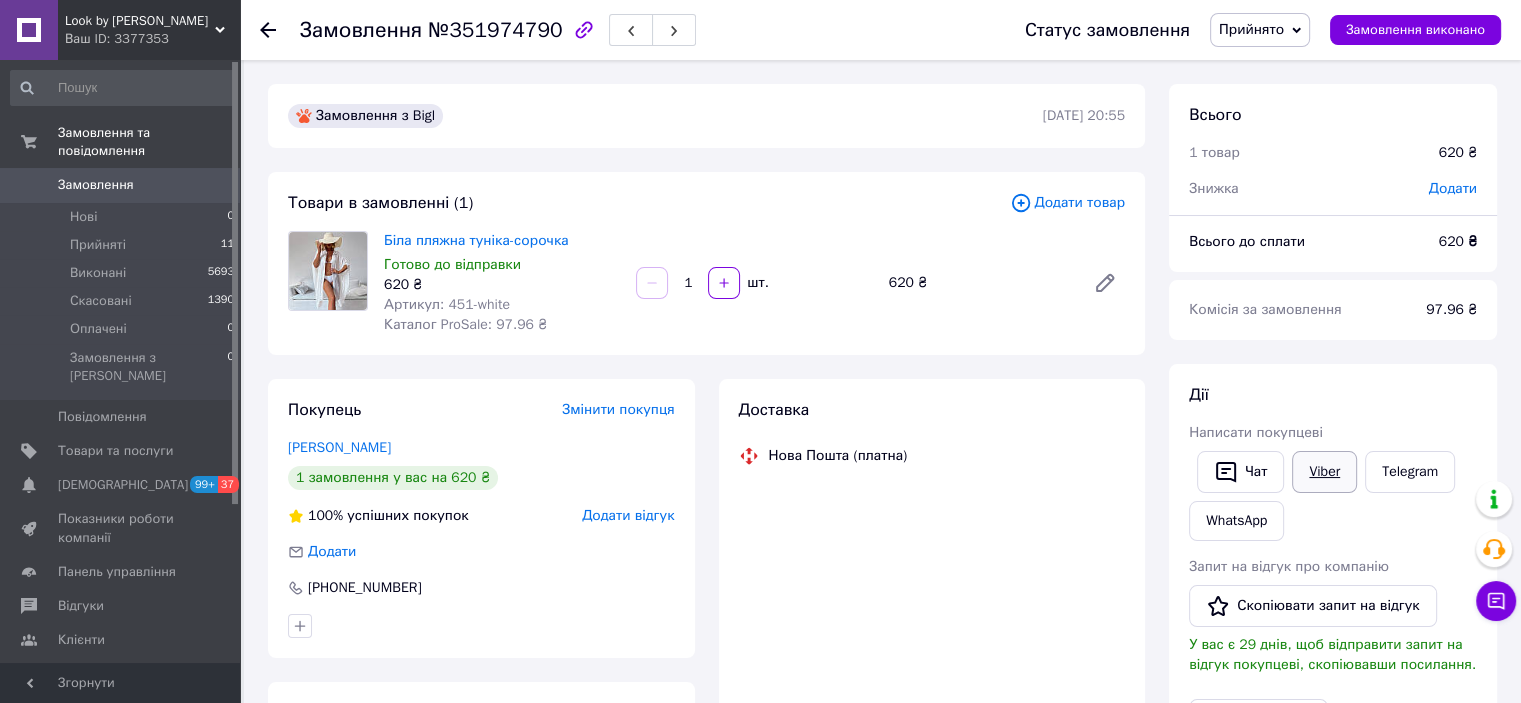 click on "Viber" at bounding box center (1324, 472) 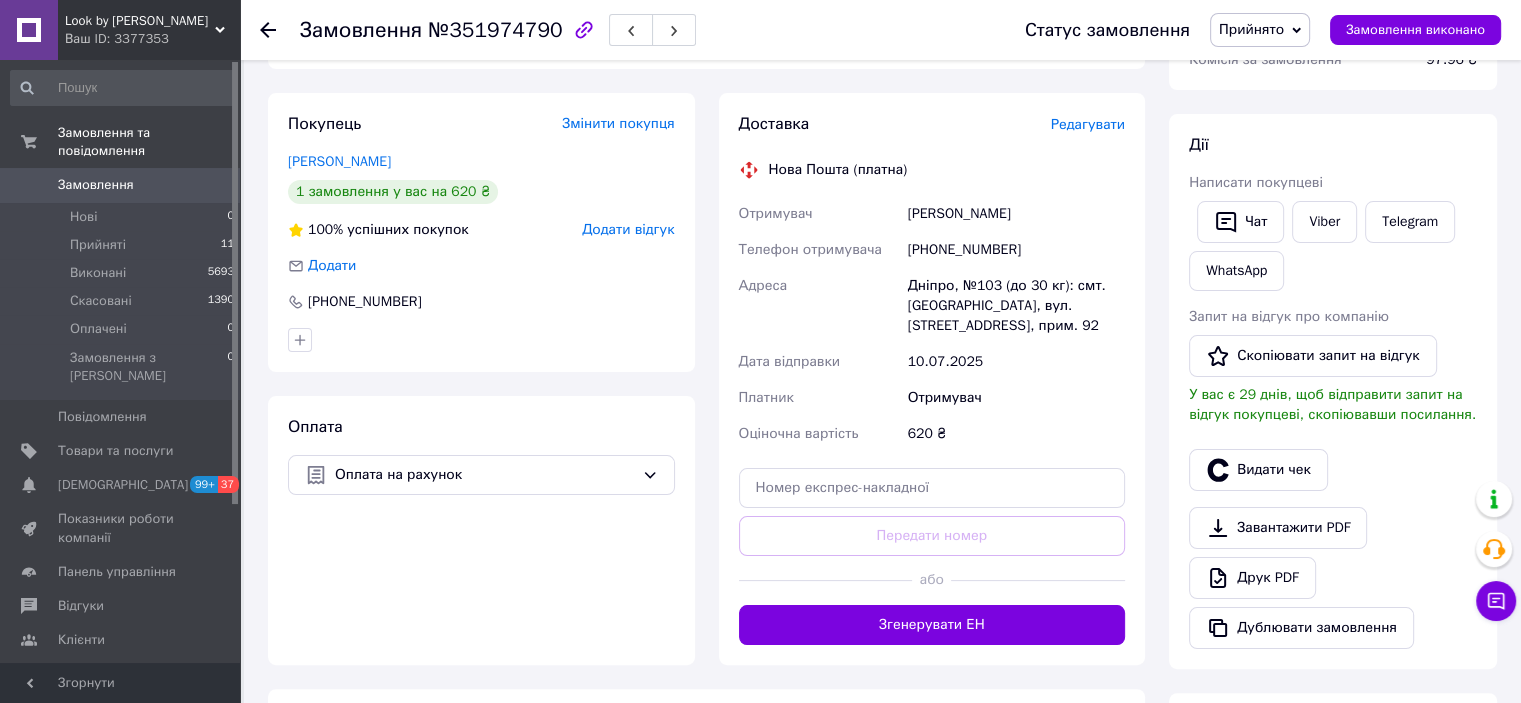 scroll, scrollTop: 300, scrollLeft: 0, axis: vertical 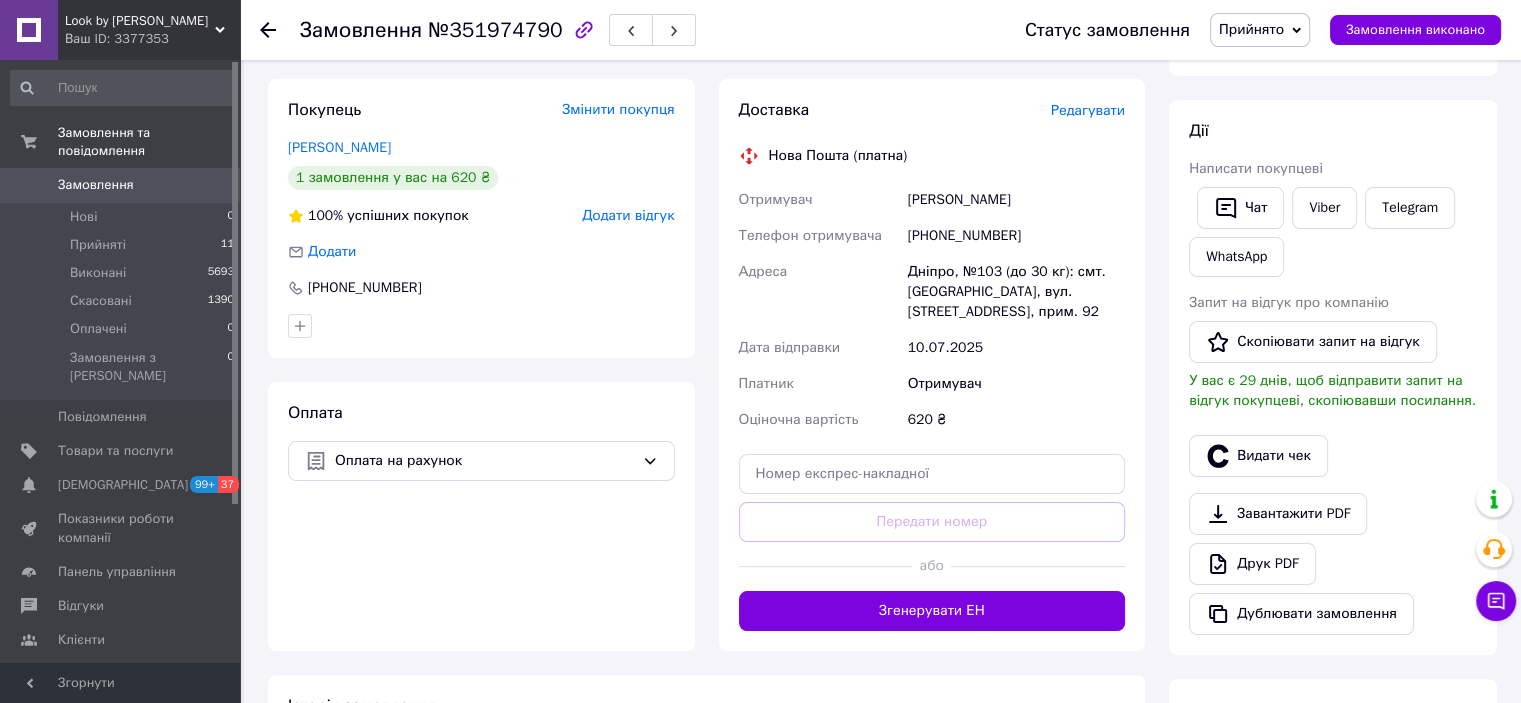 drag, startPoint x: 1035, startPoint y: 202, endPoint x: 911, endPoint y: 198, distance: 124.0645 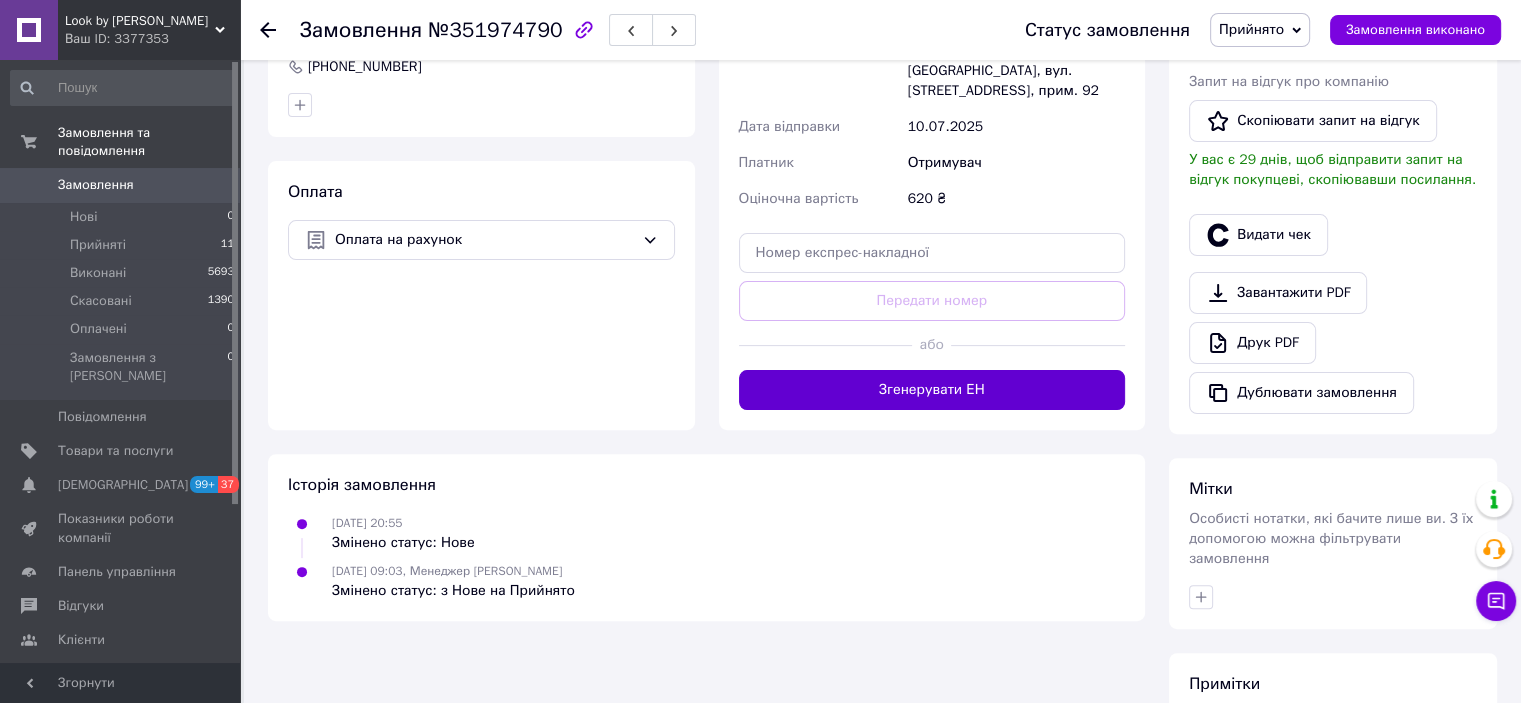 scroll, scrollTop: 600, scrollLeft: 0, axis: vertical 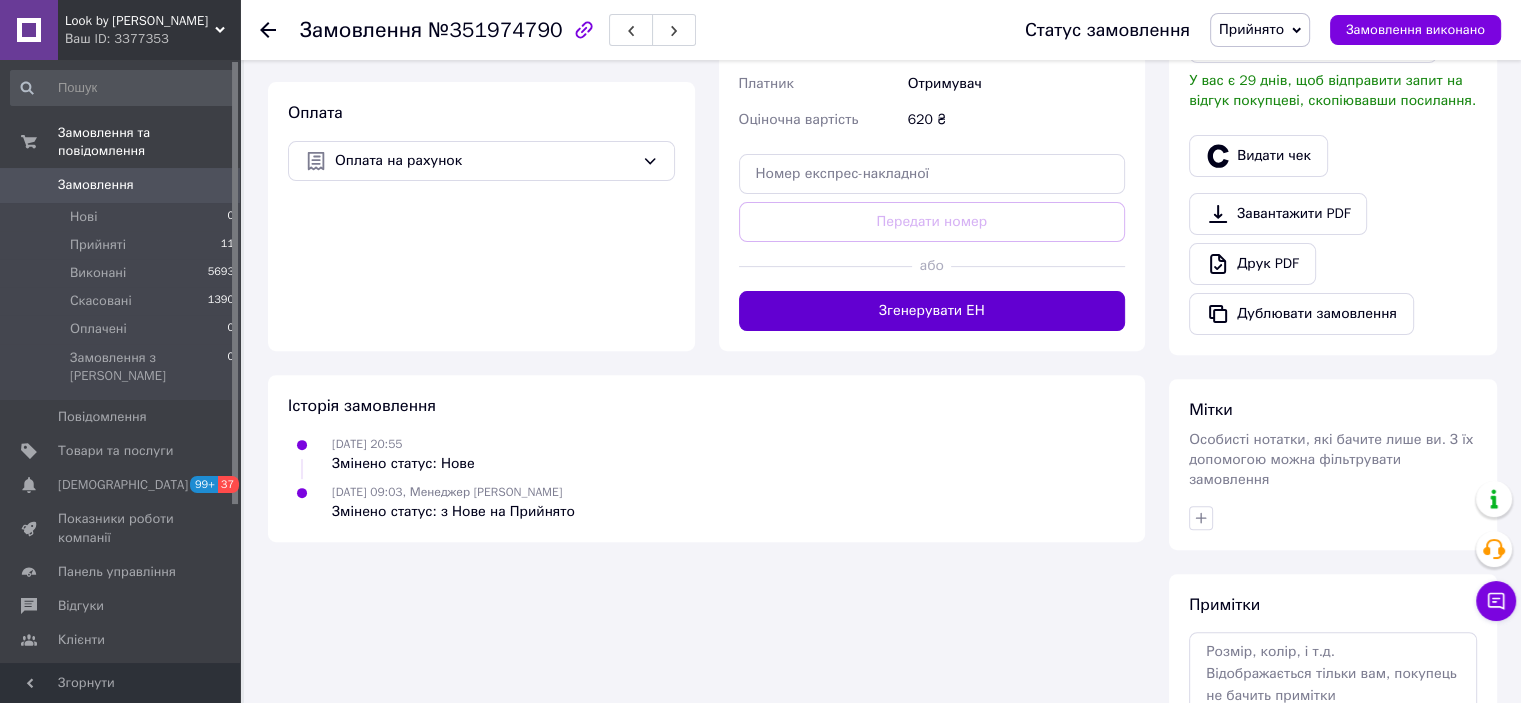 click on "Згенерувати ЕН" at bounding box center [932, 311] 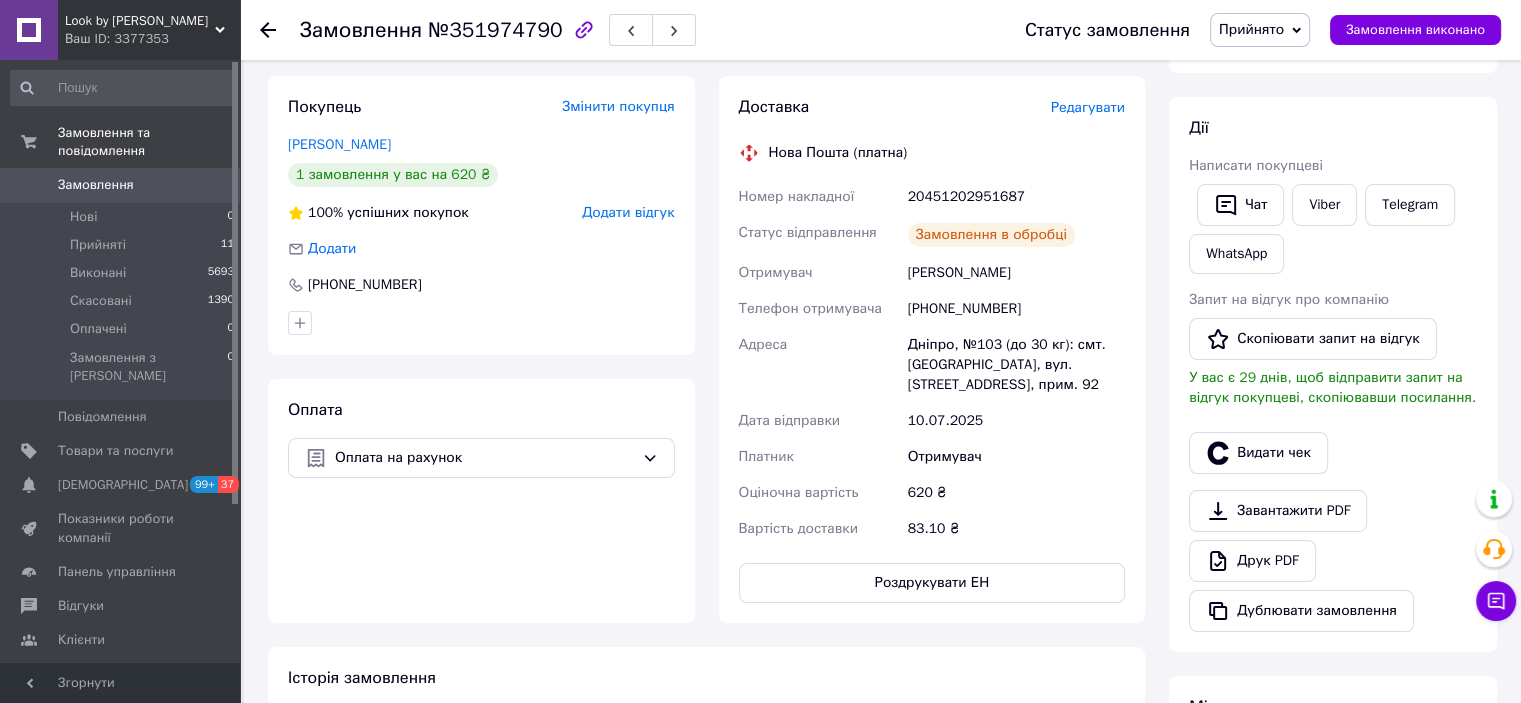 scroll, scrollTop: 100, scrollLeft: 0, axis: vertical 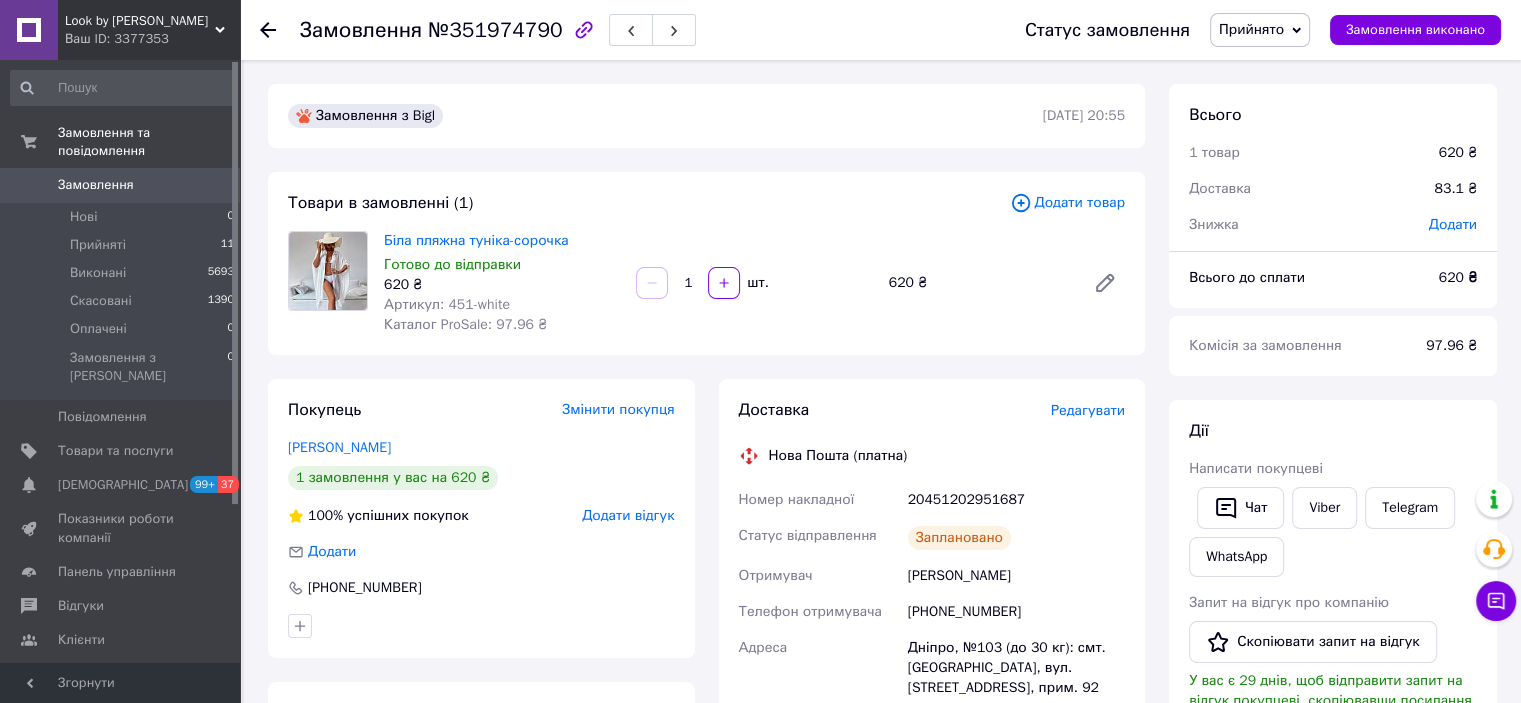 drag, startPoint x: 1052, startPoint y: 399, endPoint x: 980, endPoint y: 405, distance: 72.249565 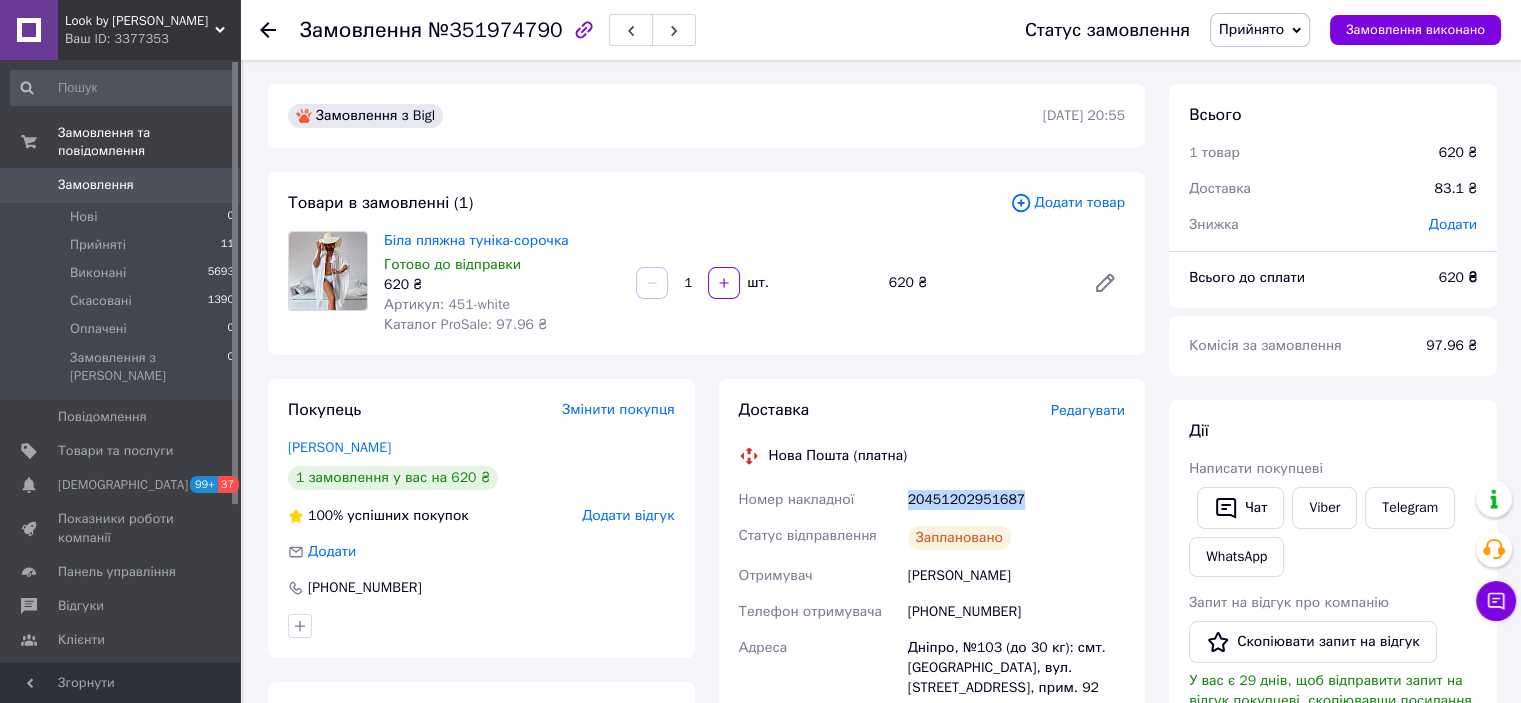 drag, startPoint x: 1045, startPoint y: 491, endPoint x: 909, endPoint y: 500, distance: 136.29747 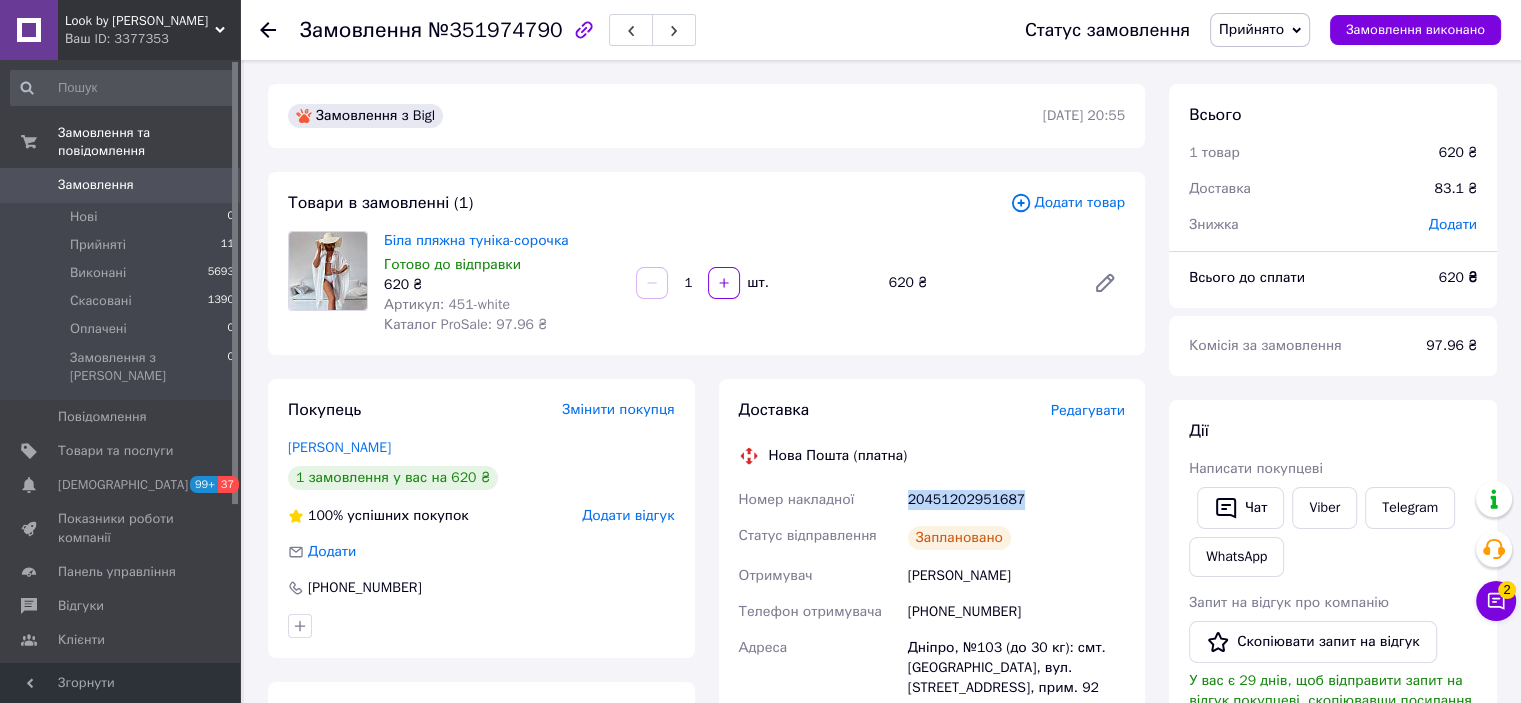 click on "Прийнято" at bounding box center [1260, 30] 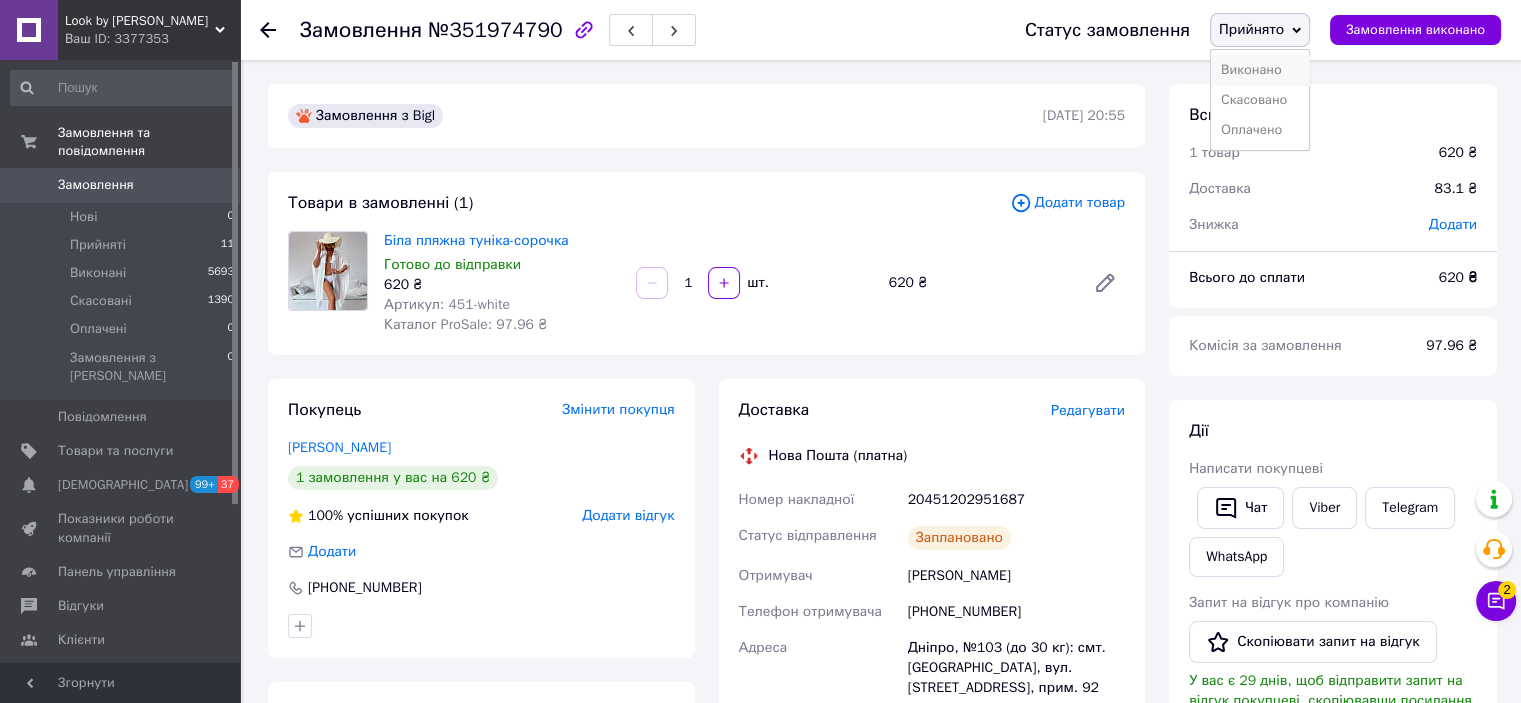 click on "Виконано" at bounding box center (1260, 70) 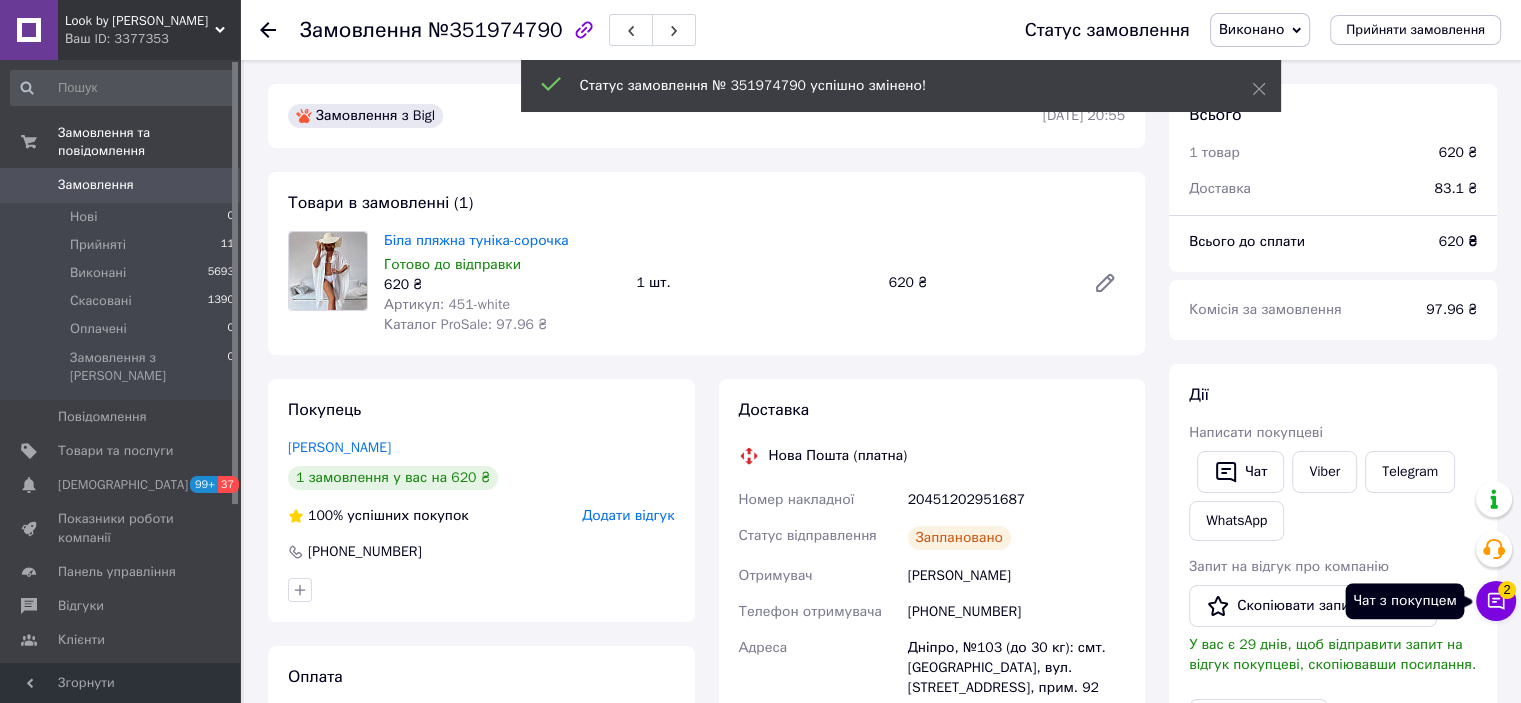 click 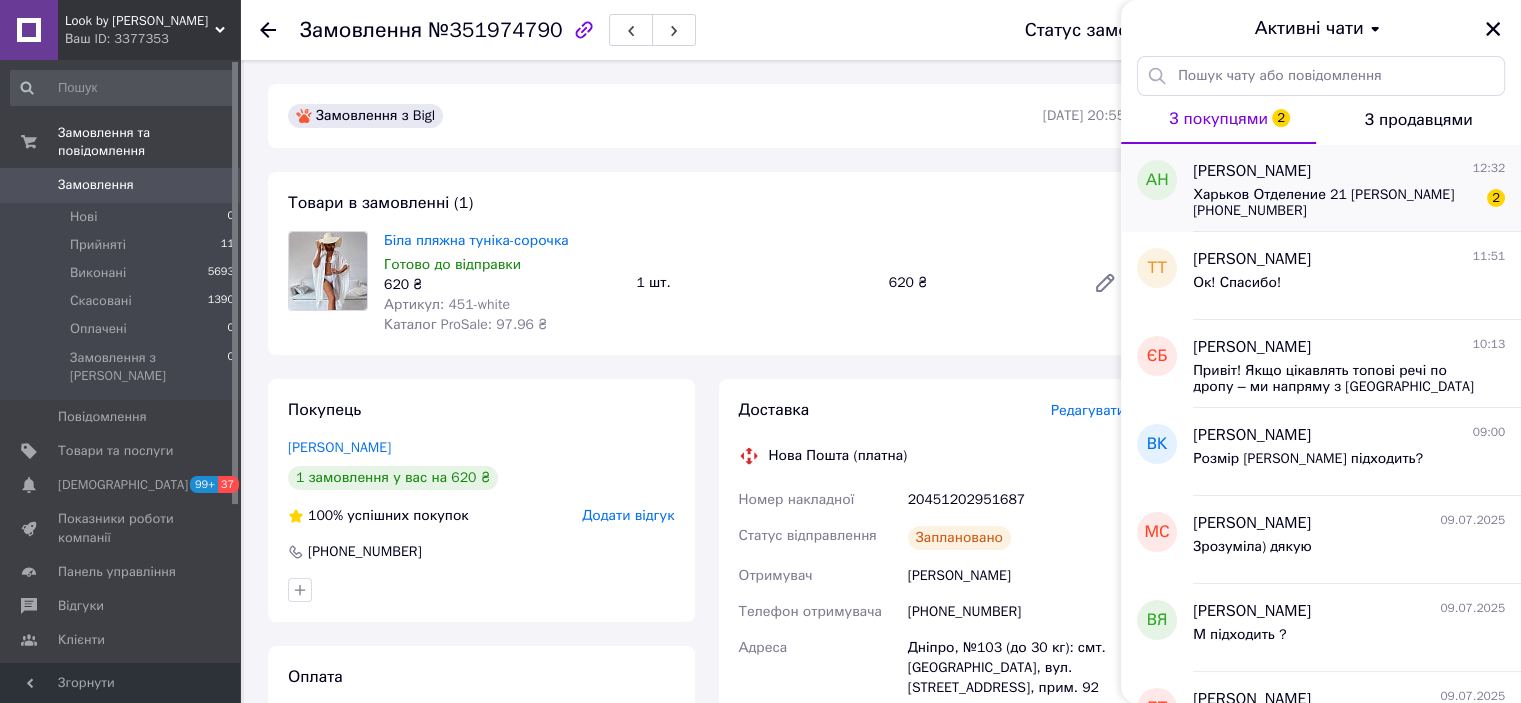 click on "Харьков
Отделение 21
[PERSON_NAME]
[PHONE_NUMBER]" at bounding box center (1335, 203) 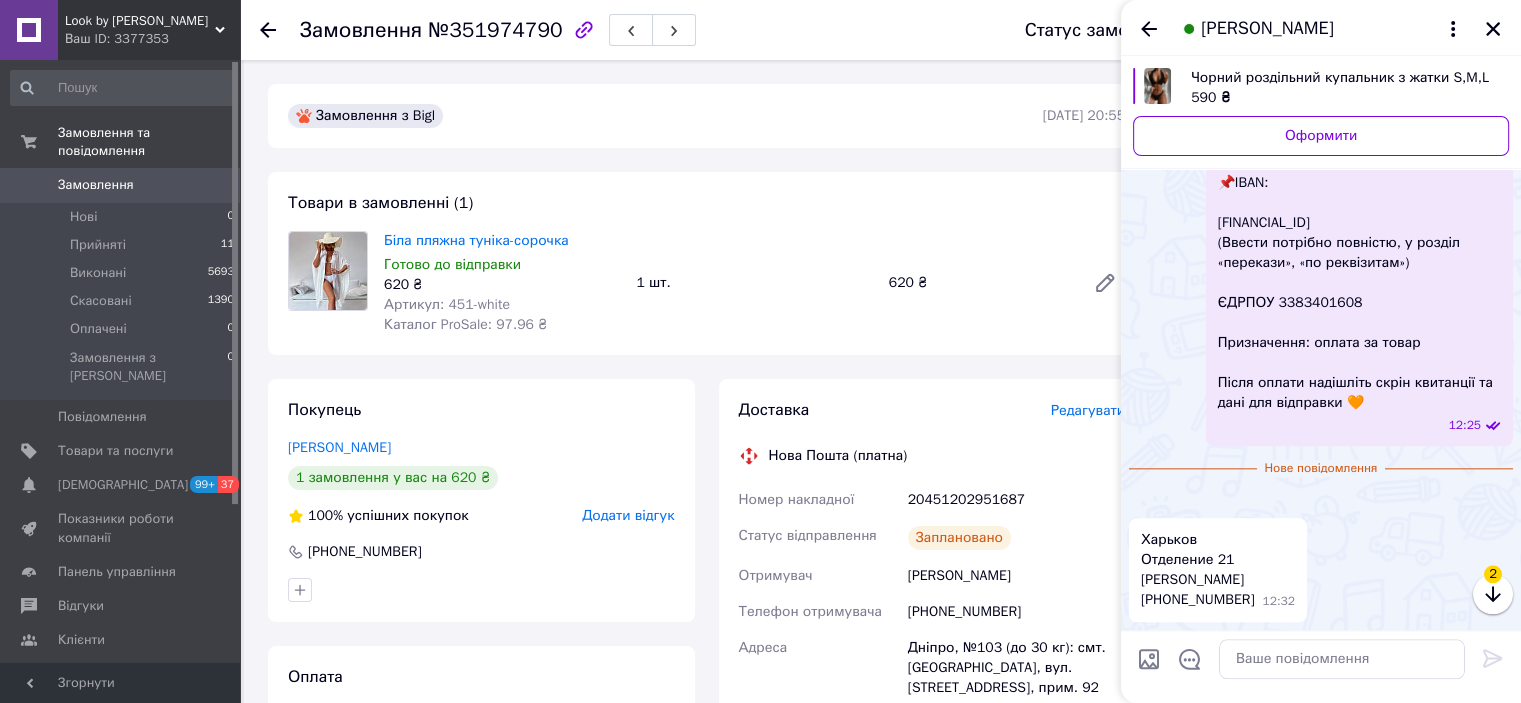 scroll, scrollTop: 2288, scrollLeft: 0, axis: vertical 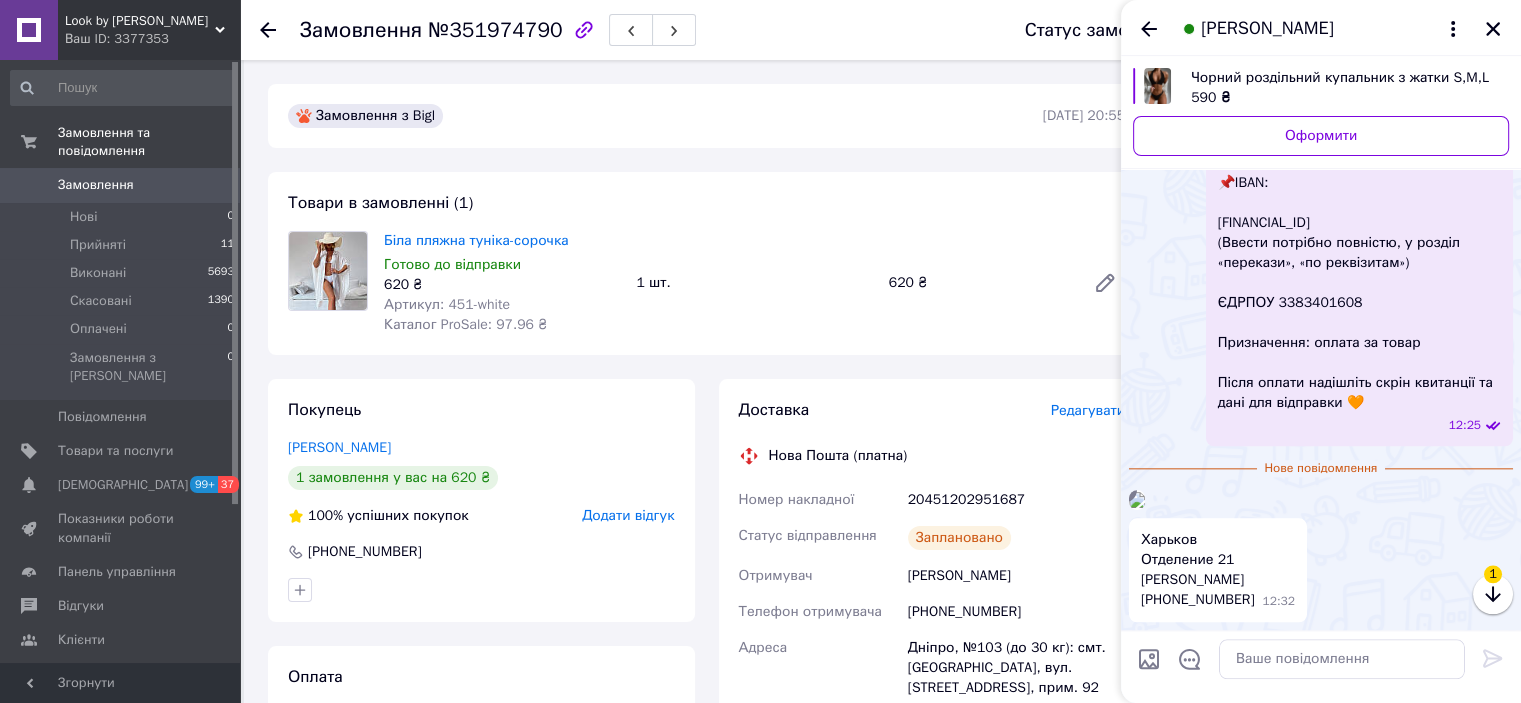 click at bounding box center [1137, 500] 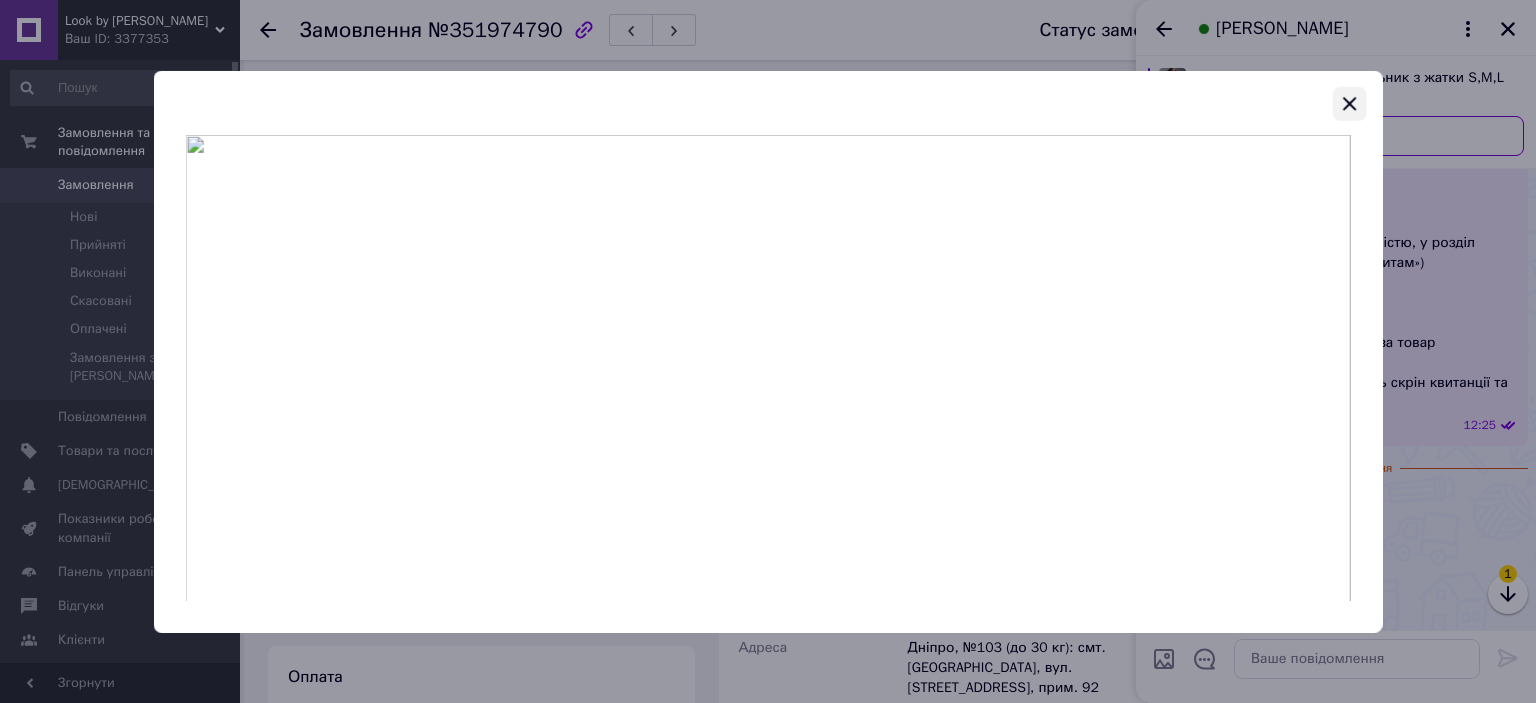 click 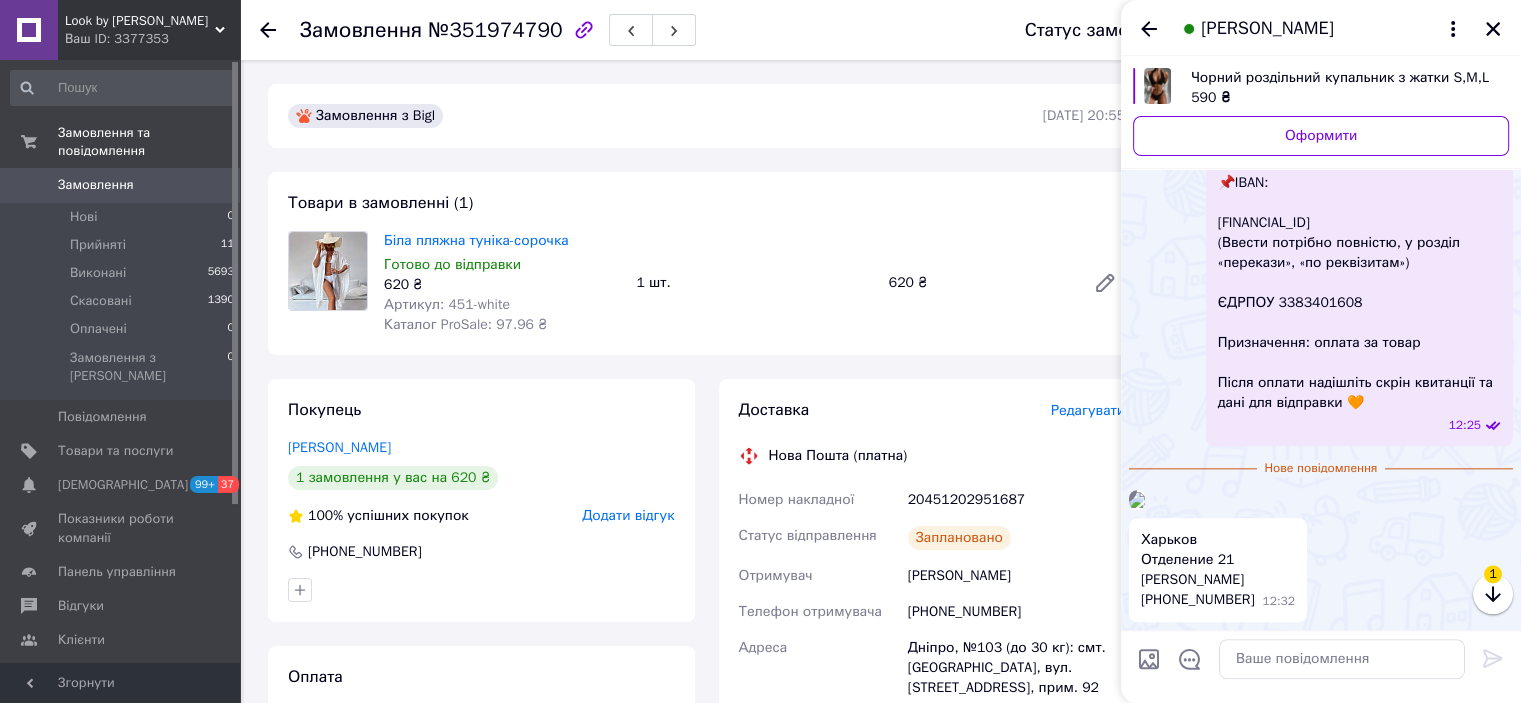 scroll, scrollTop: 2413, scrollLeft: 0, axis: vertical 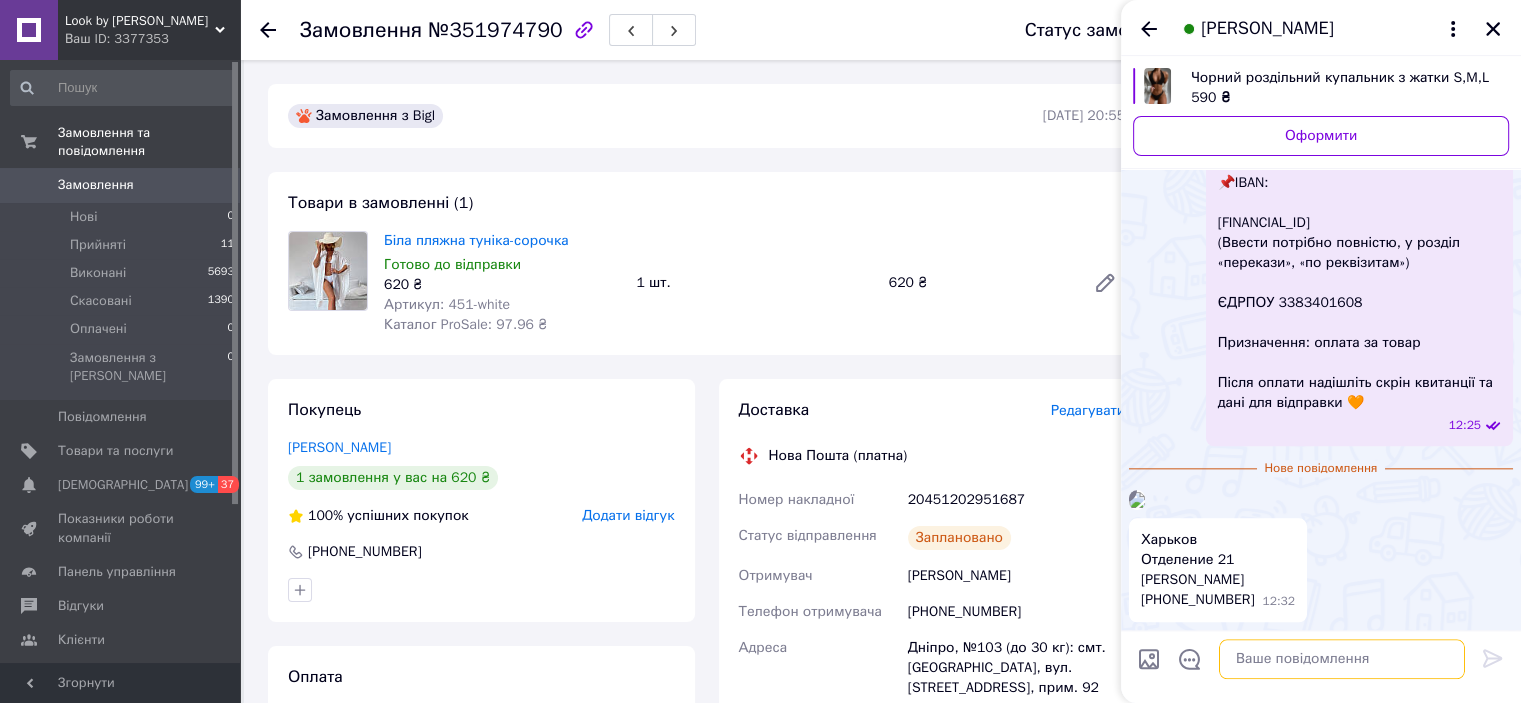 click at bounding box center [1342, 659] 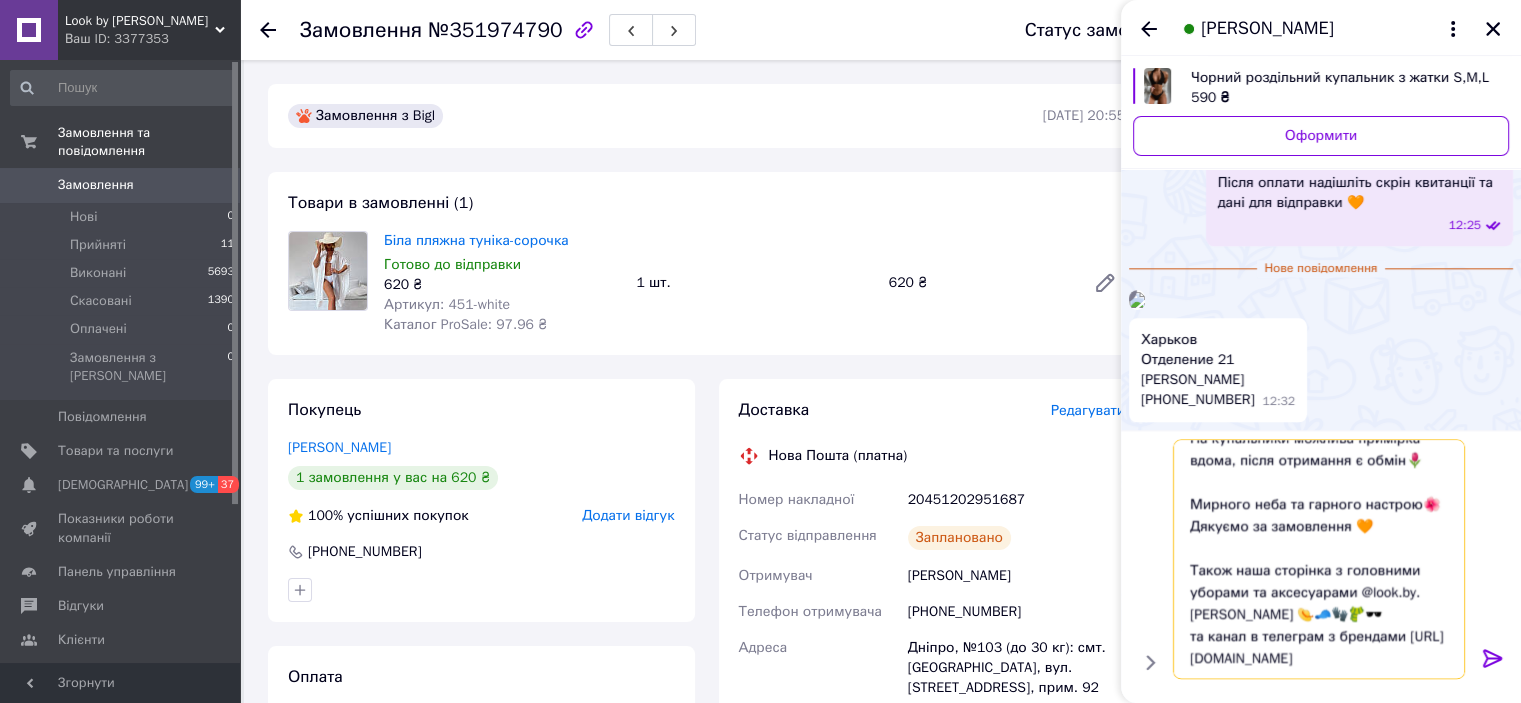 scroll, scrollTop: 108, scrollLeft: 0, axis: vertical 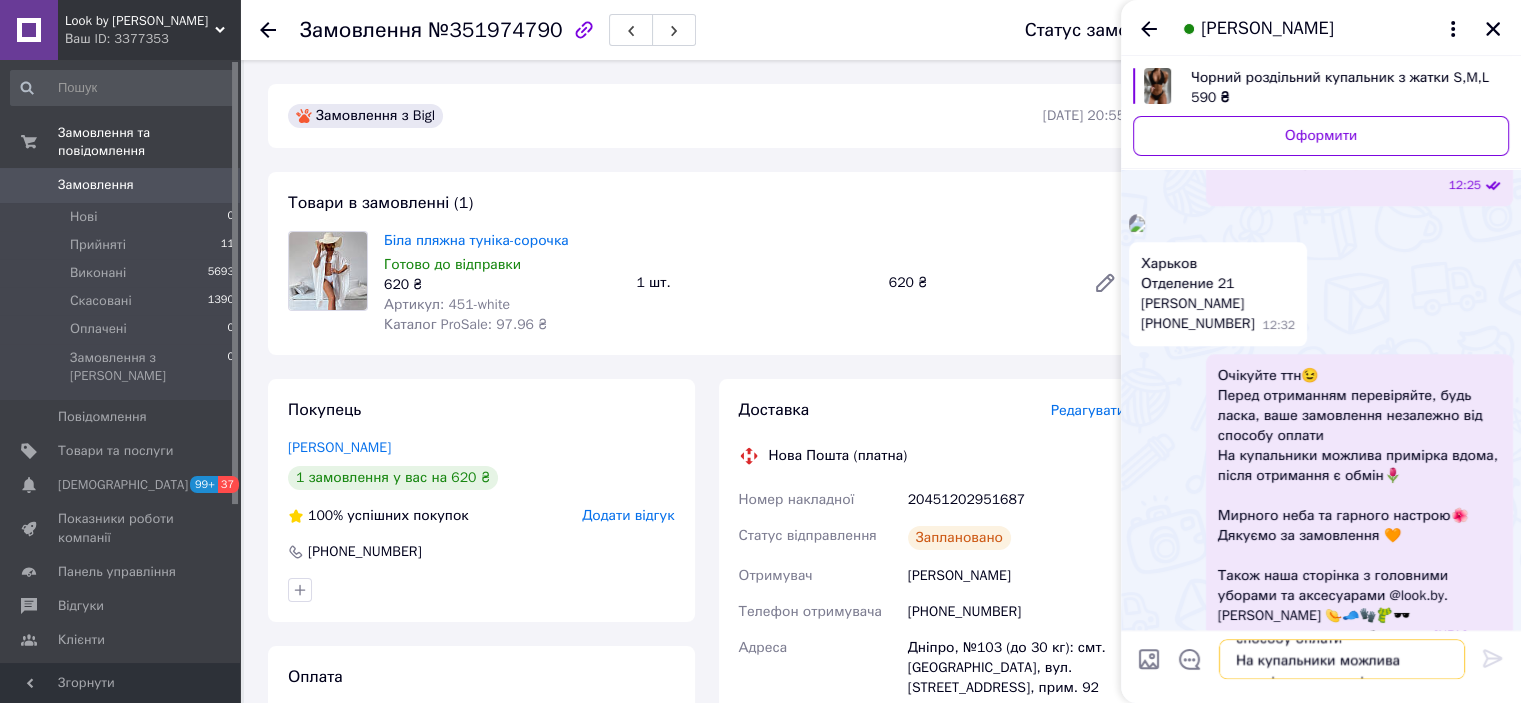 type 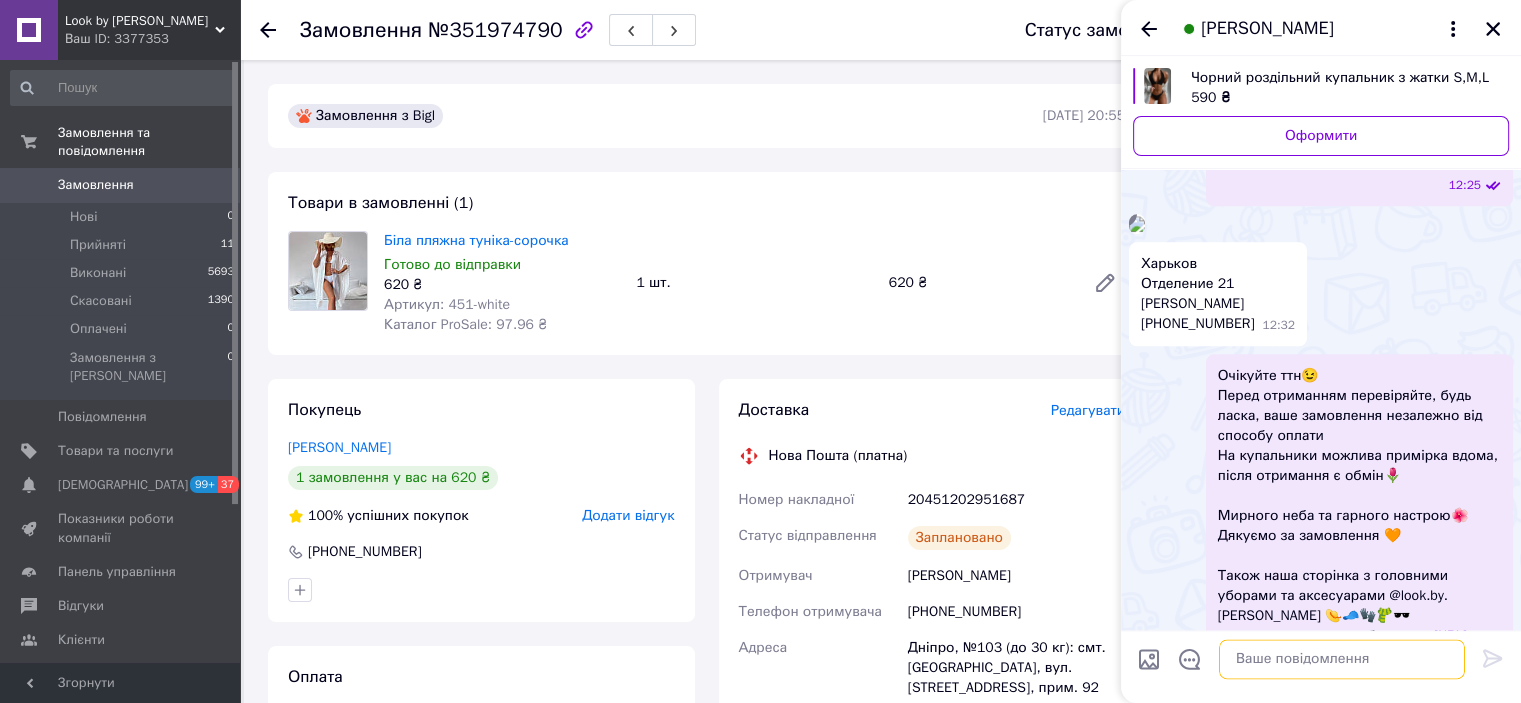 scroll, scrollTop: 0, scrollLeft: 0, axis: both 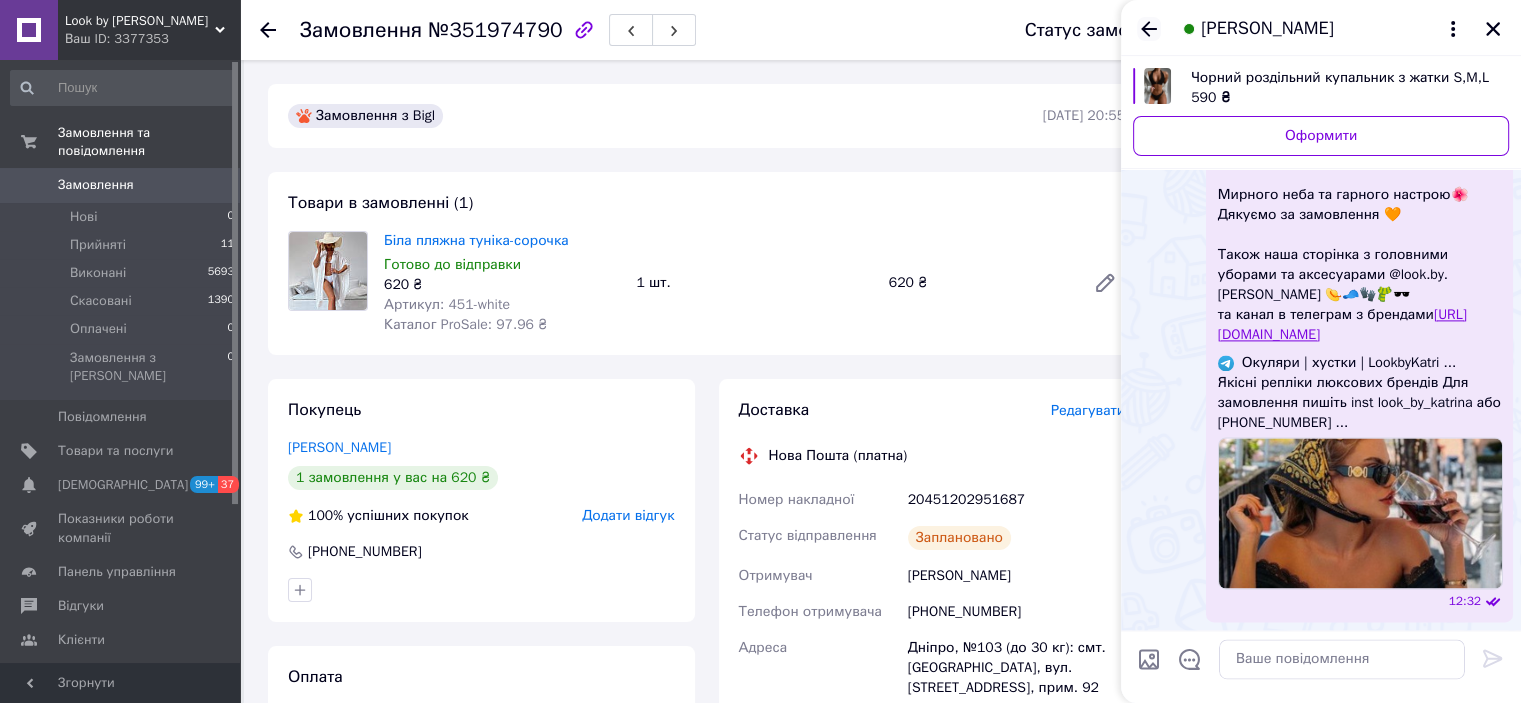 click 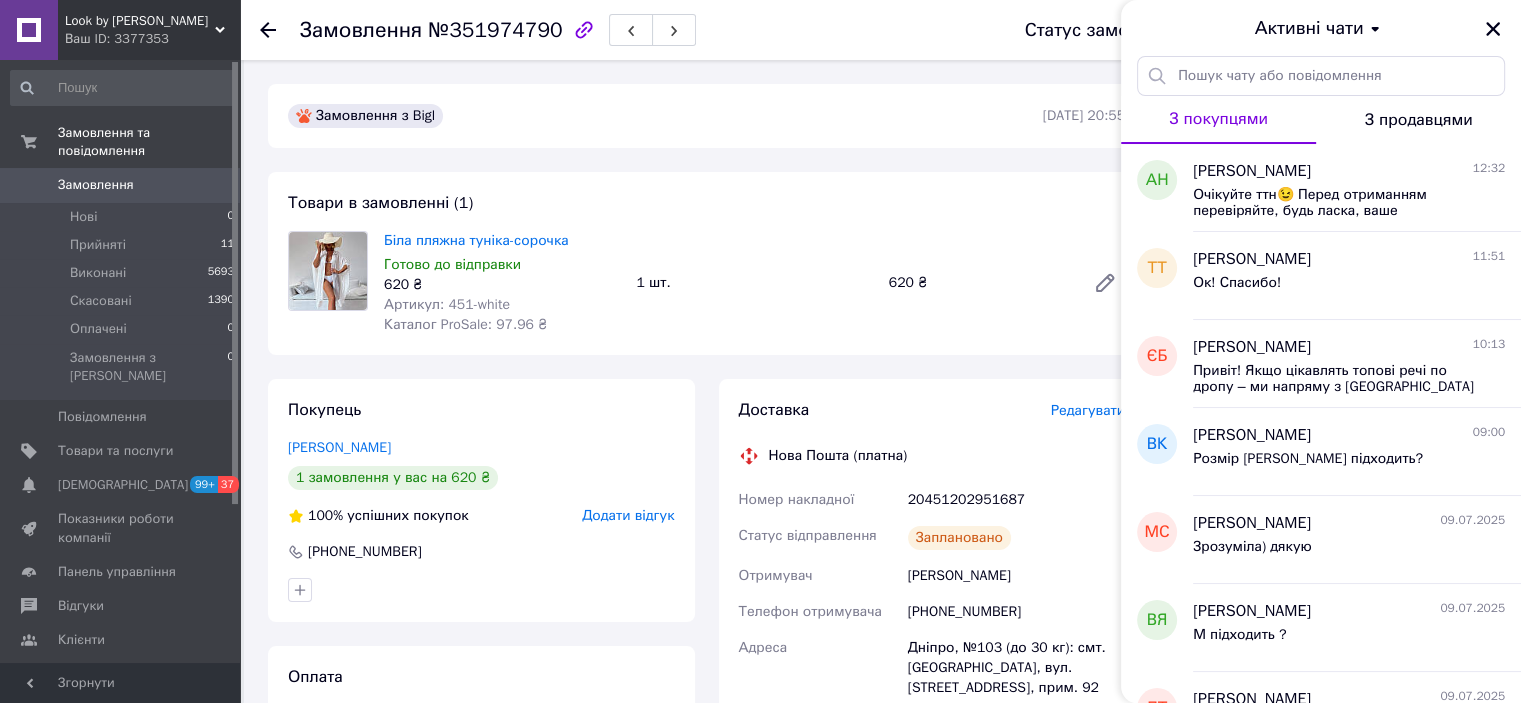click on "Активні чати" at bounding box center (1321, 28) 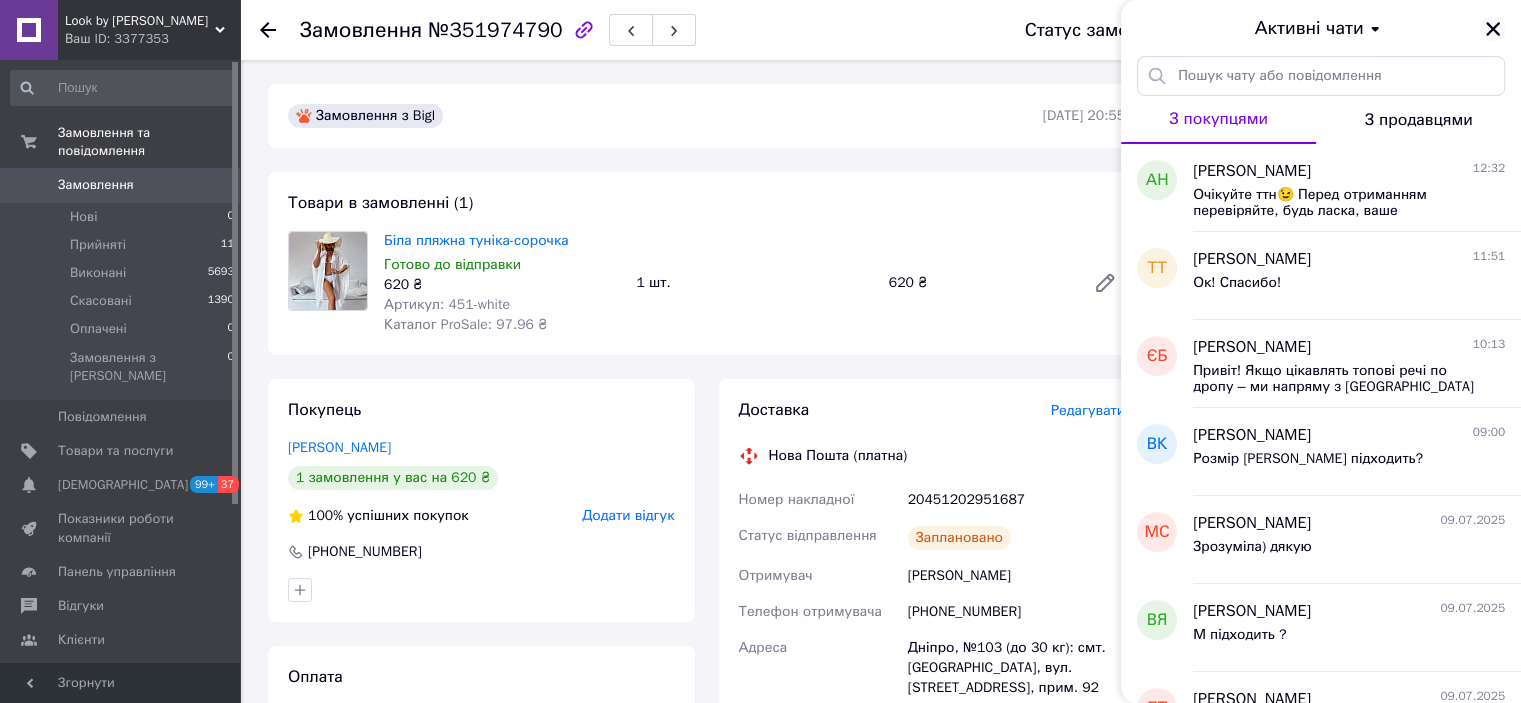 click 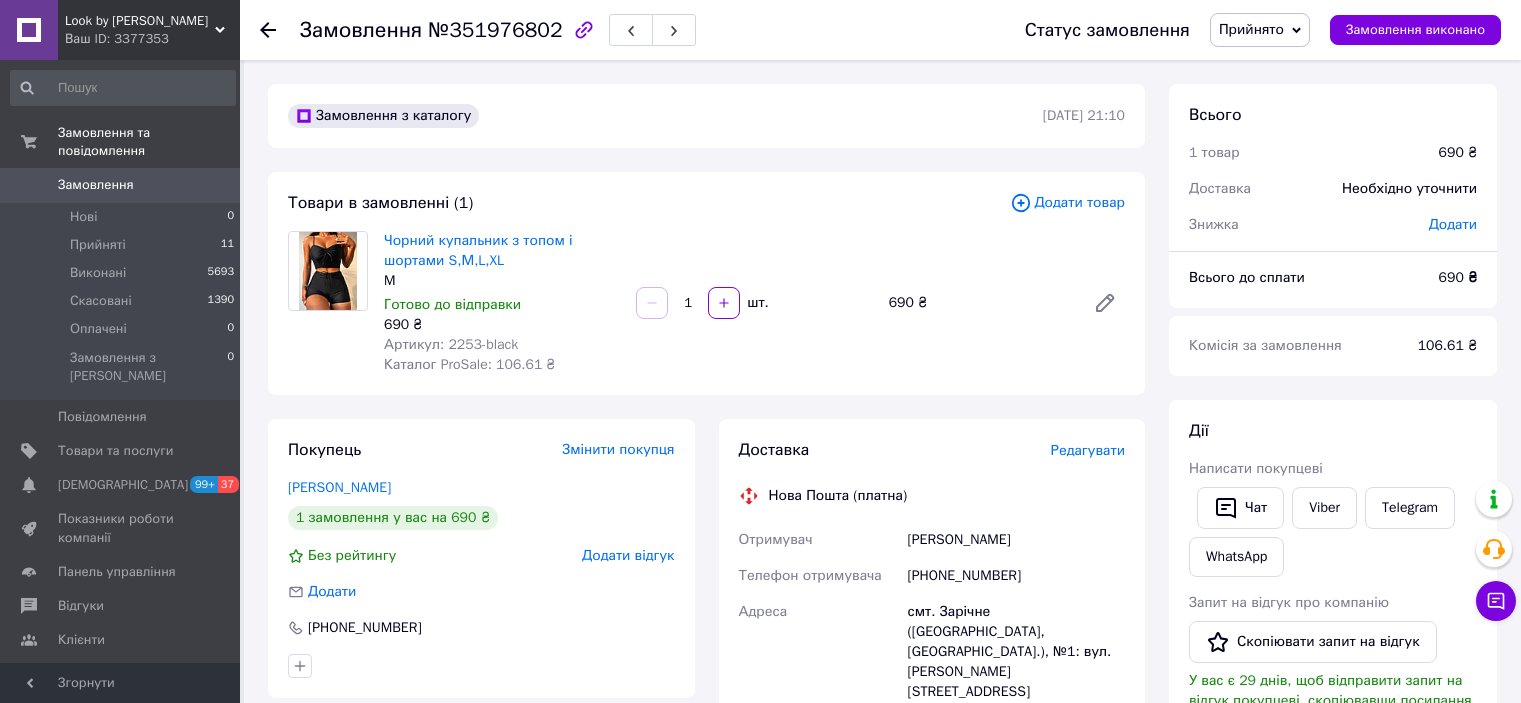 scroll, scrollTop: 0, scrollLeft: 0, axis: both 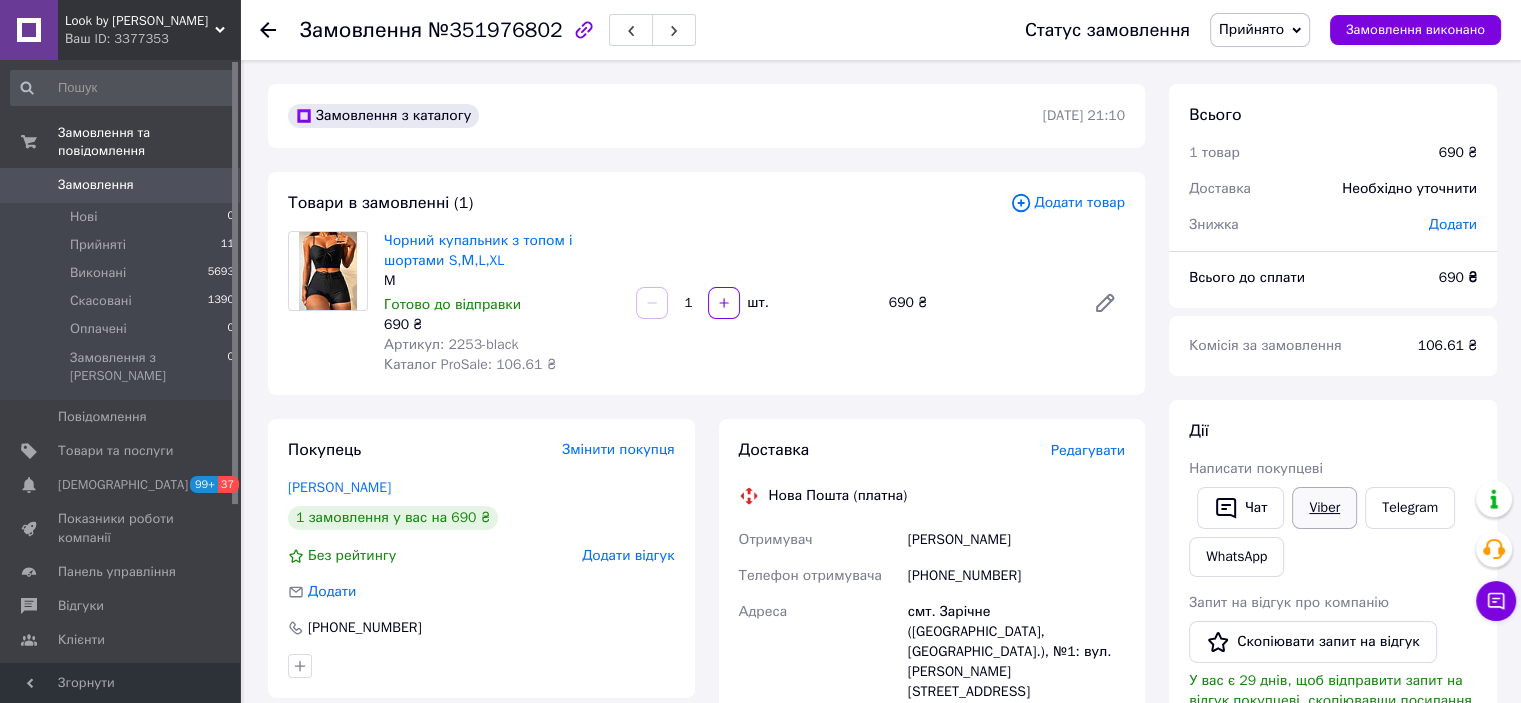 click on "Viber" at bounding box center [1324, 508] 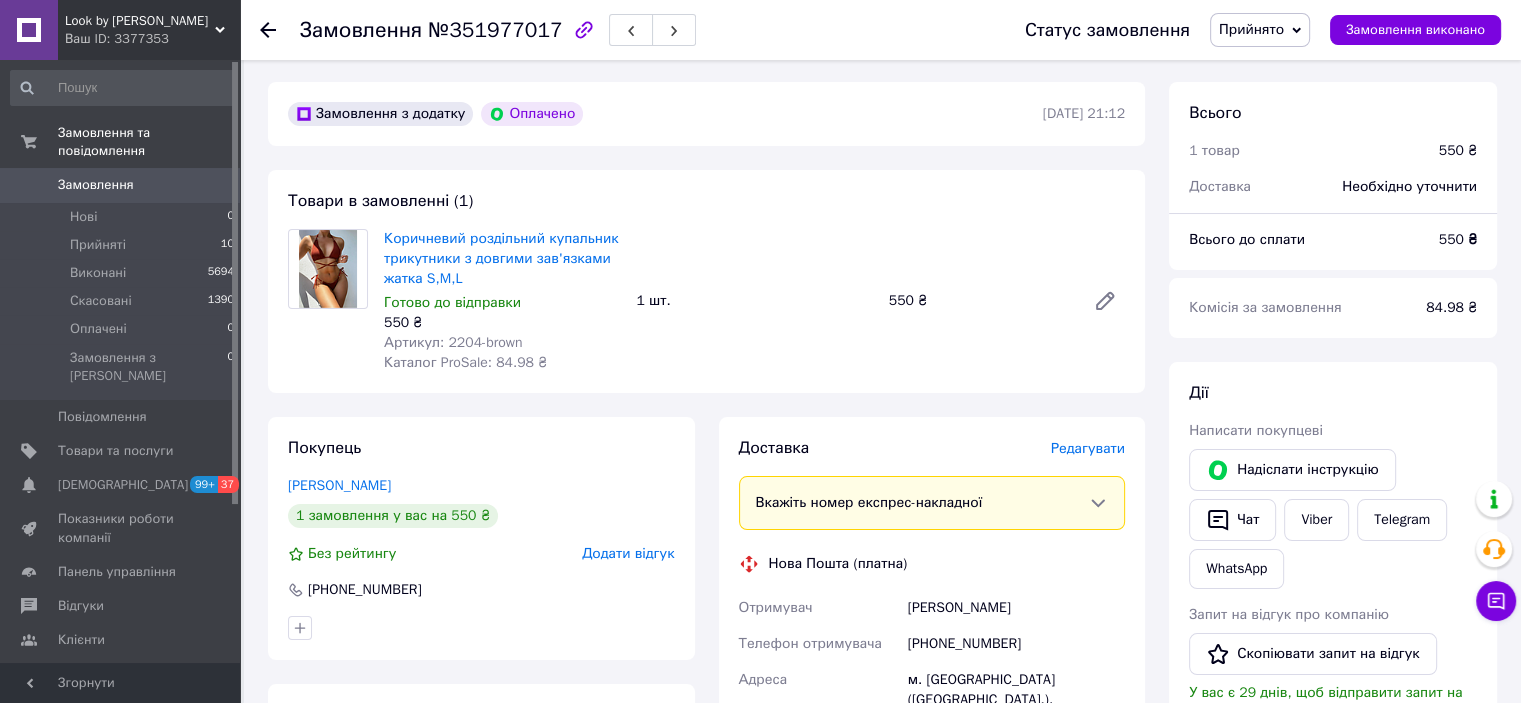 scroll, scrollTop: 100, scrollLeft: 0, axis: vertical 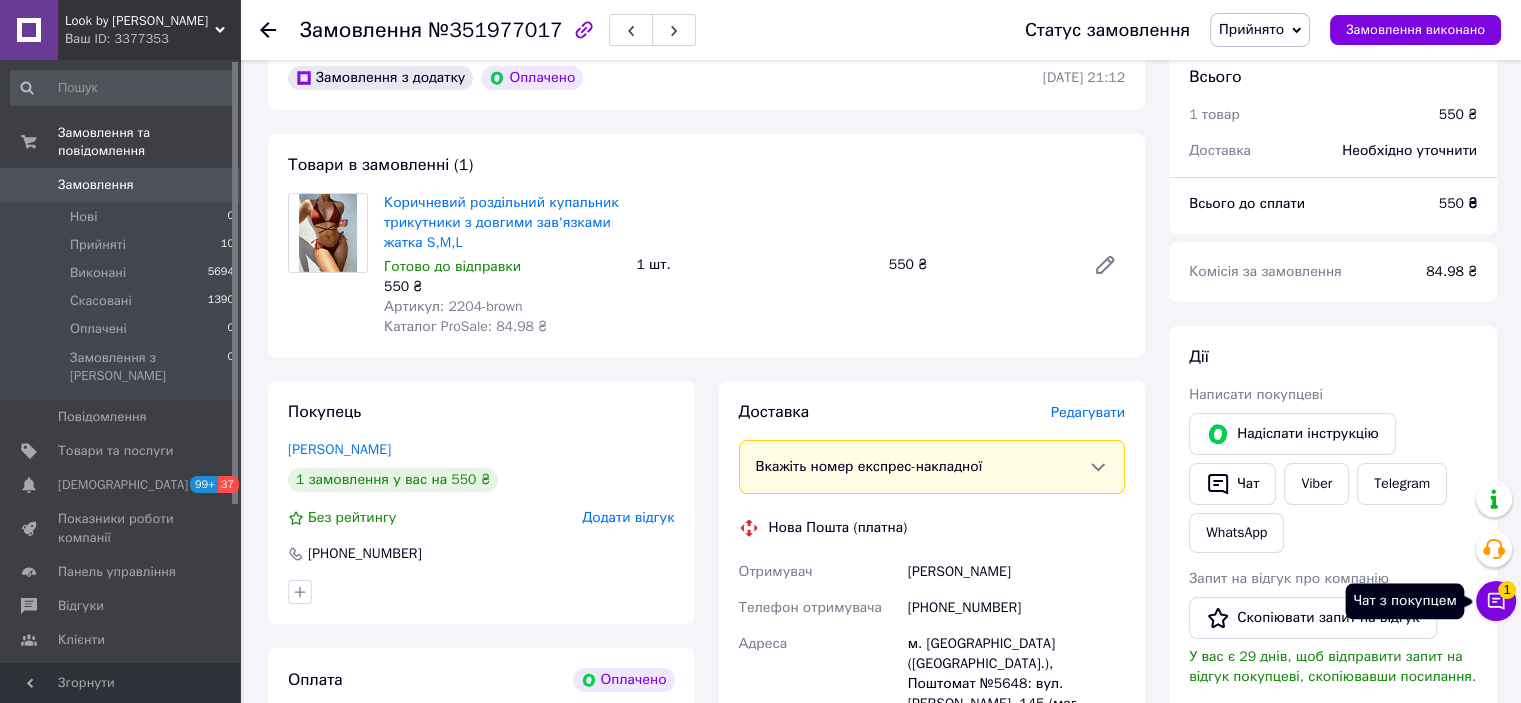 click 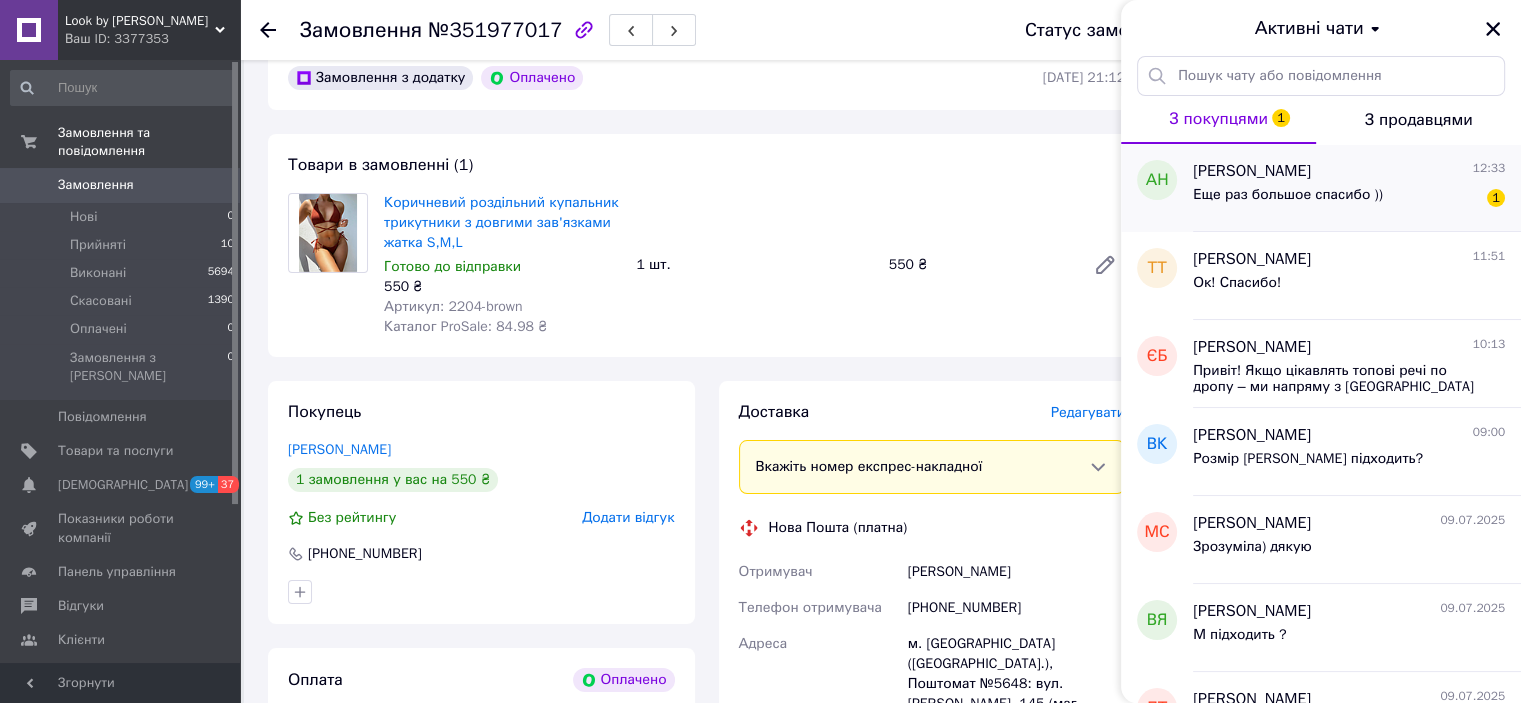 click on "Еще раз большое спасибо ))" at bounding box center (1288, 201) 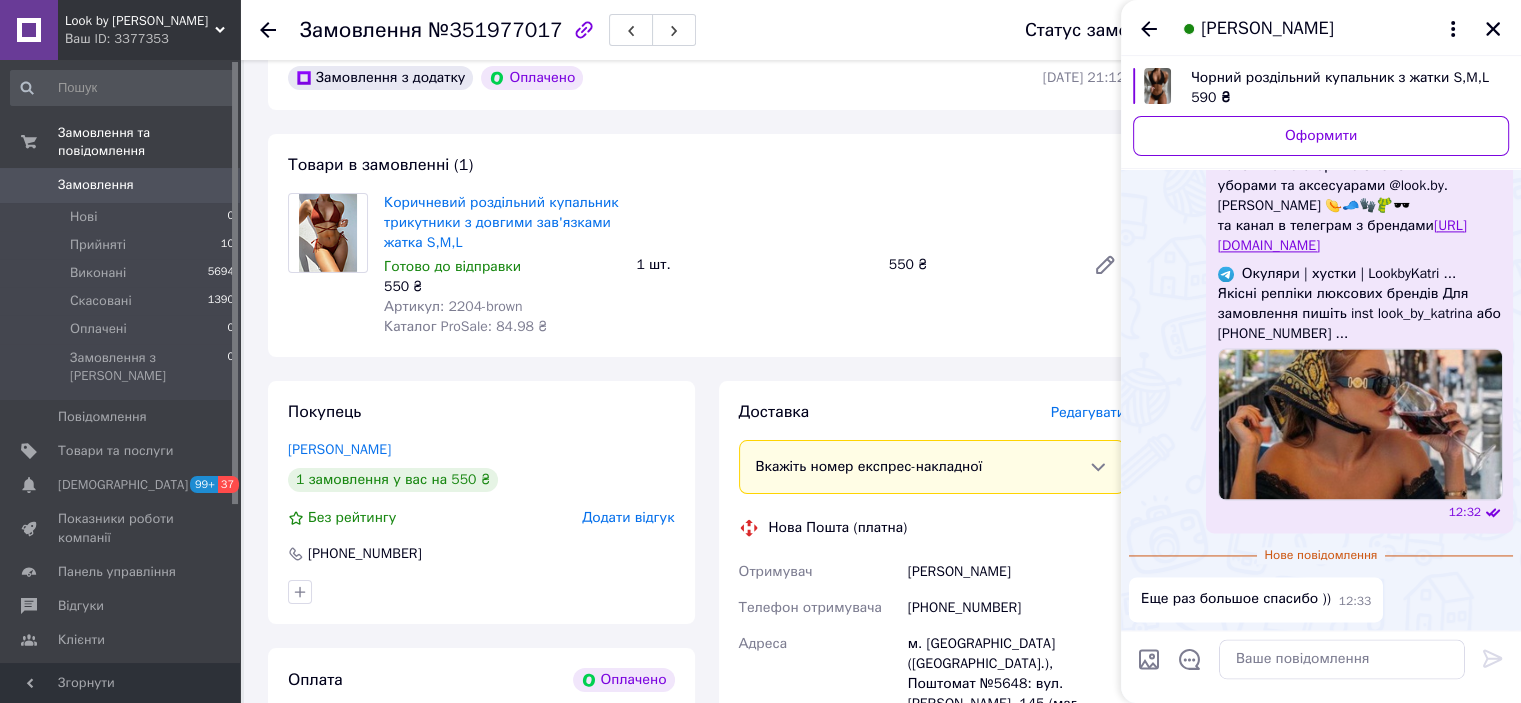 scroll, scrollTop: 3064, scrollLeft: 0, axis: vertical 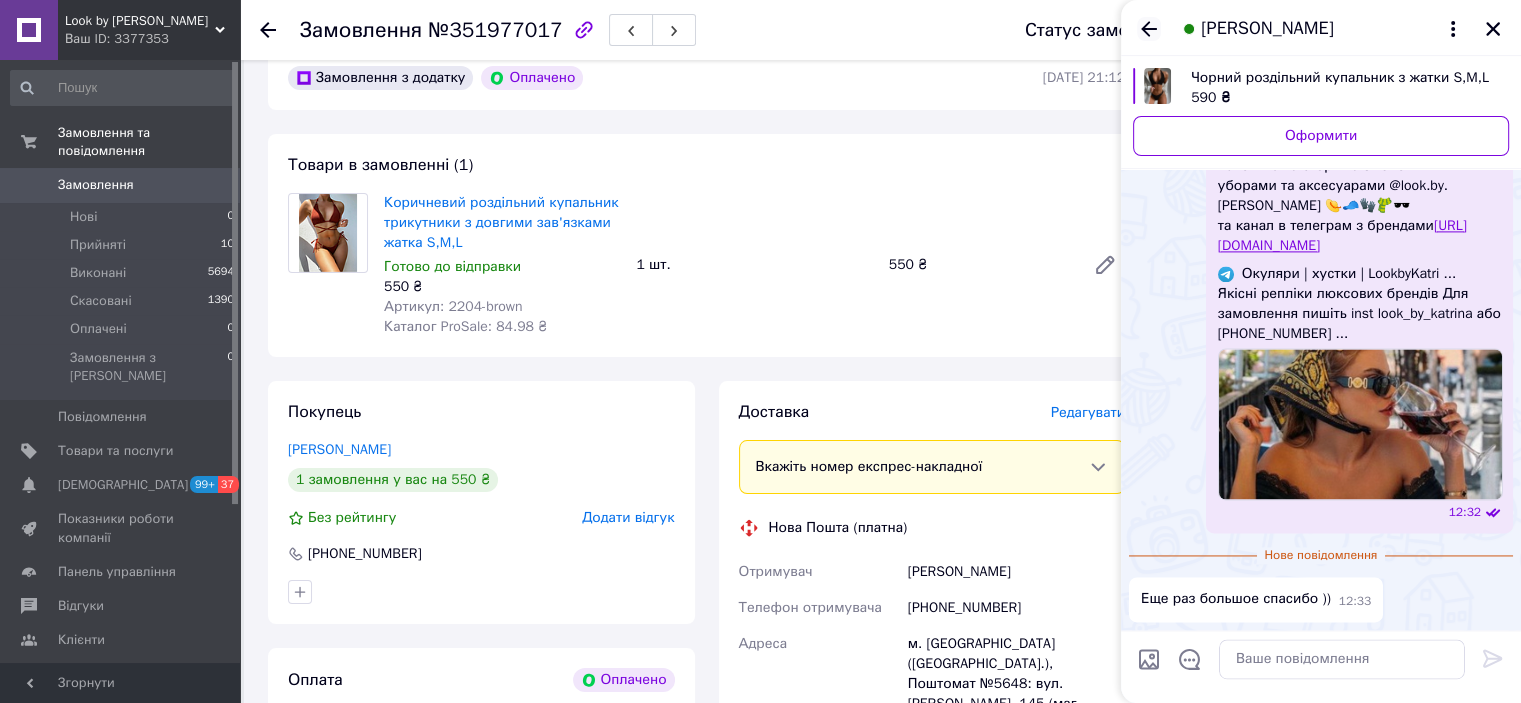 click 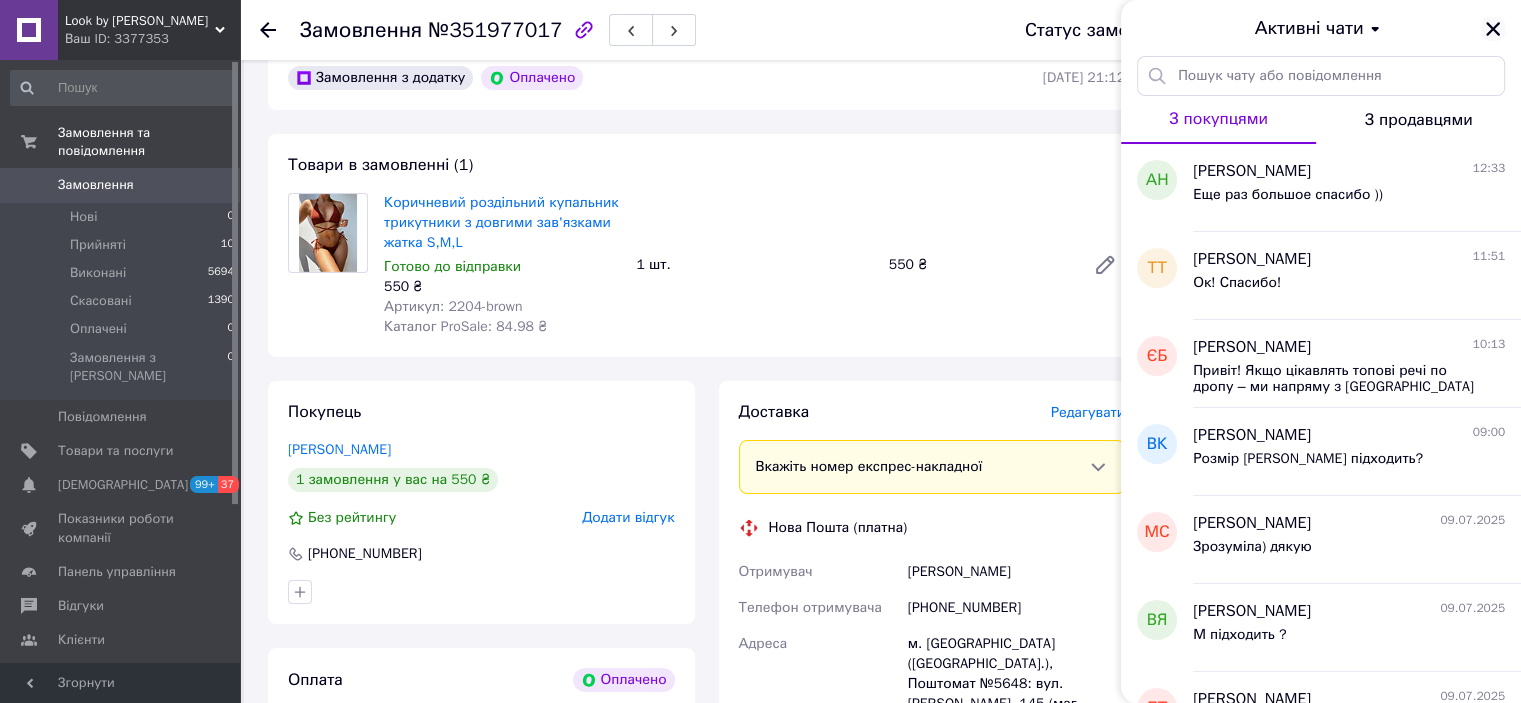 click 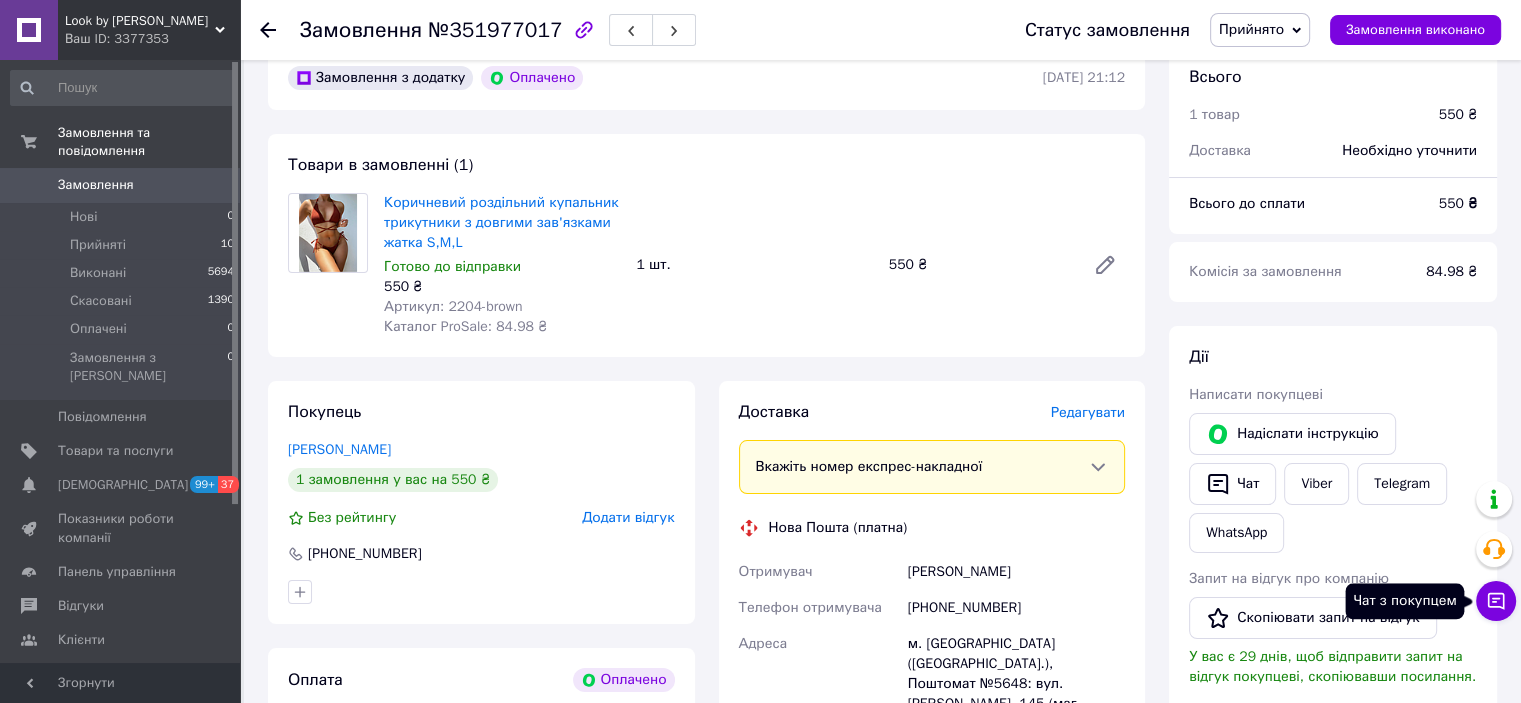 click on "Чат з покупцем" at bounding box center [1496, 601] 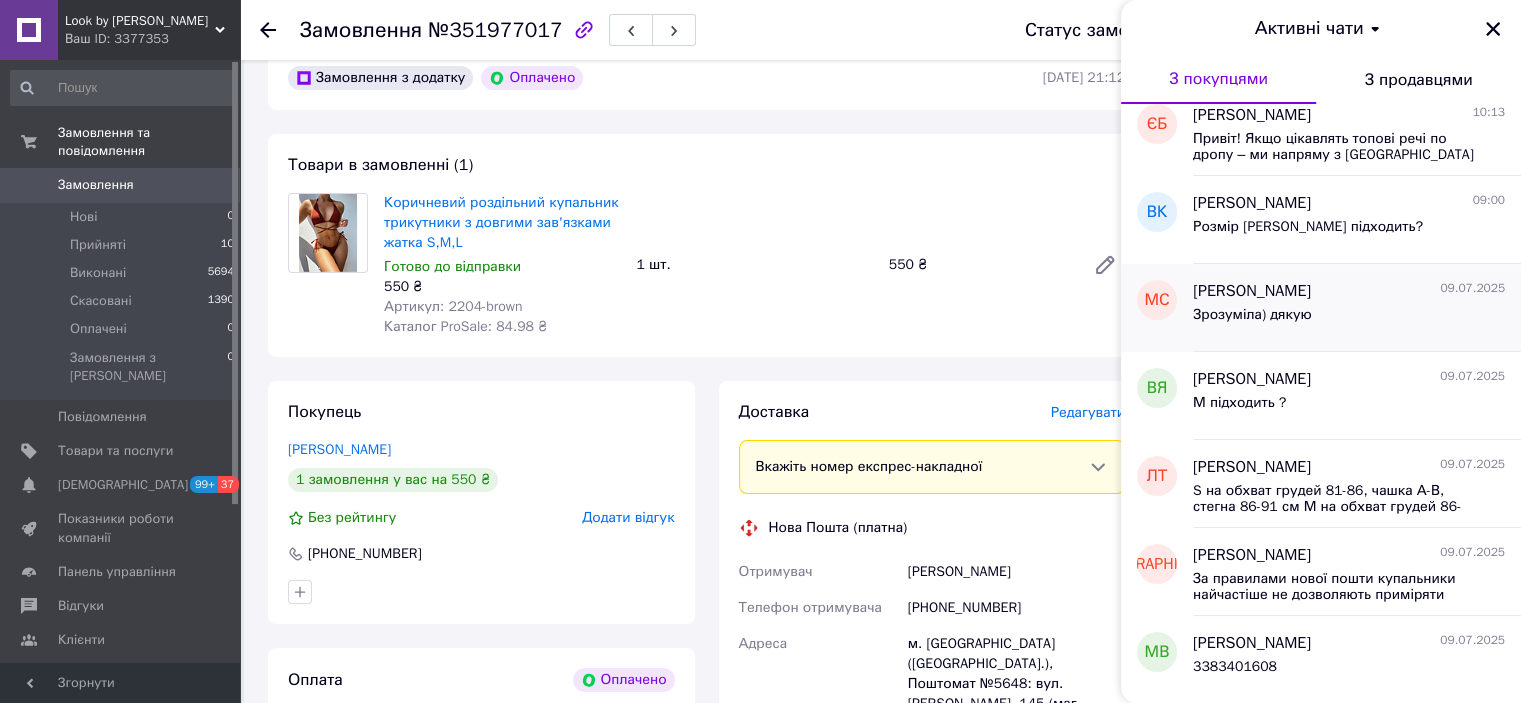 scroll, scrollTop: 200, scrollLeft: 0, axis: vertical 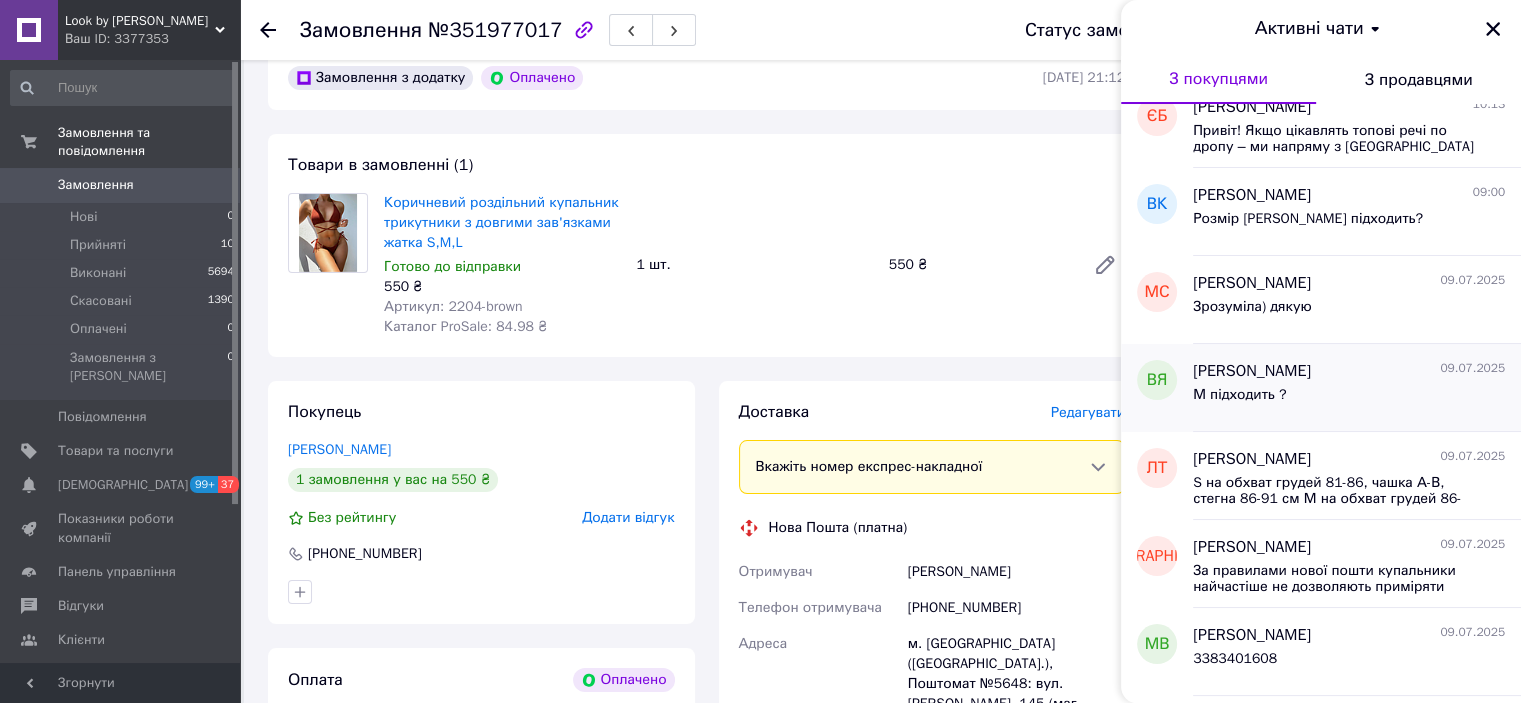 click on "М підходить ?" at bounding box center (1239, 401) 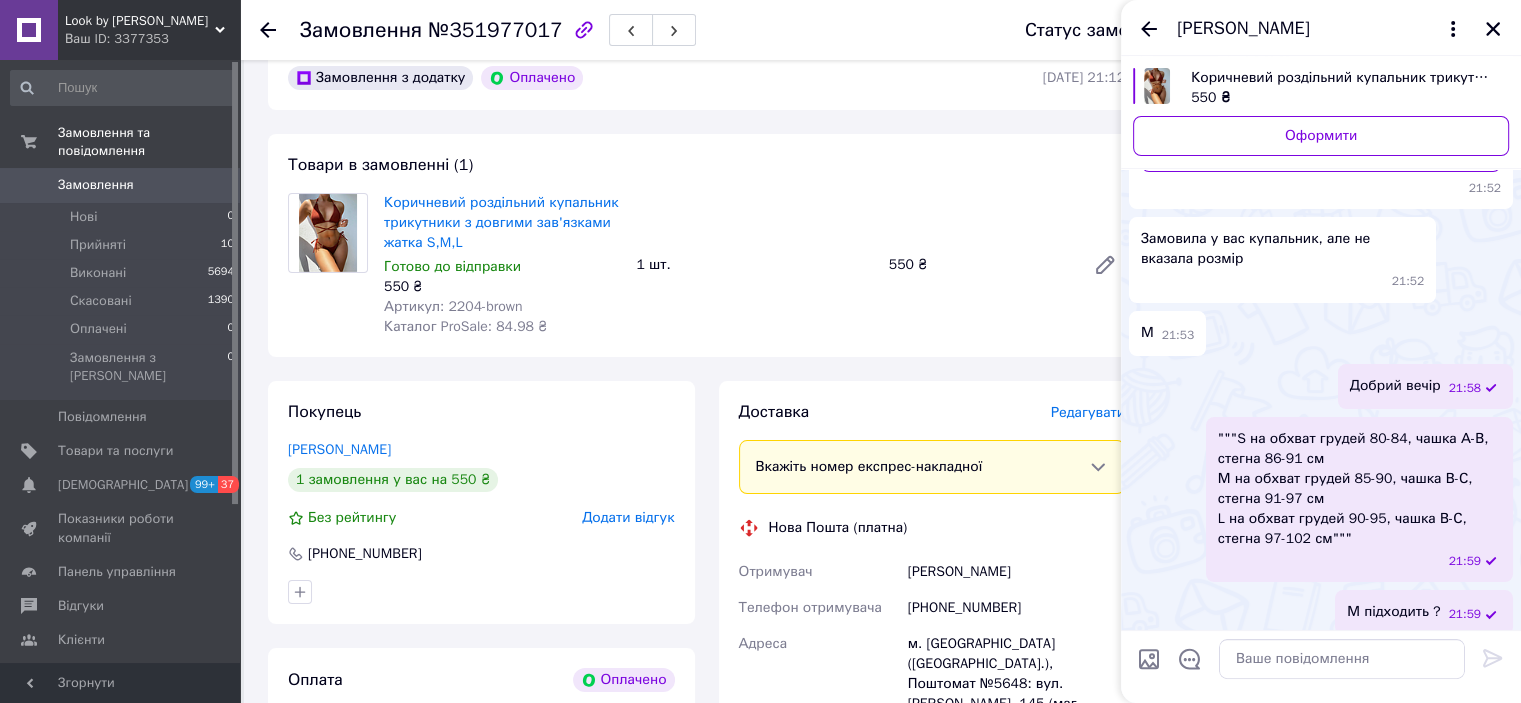 scroll, scrollTop: 380, scrollLeft: 0, axis: vertical 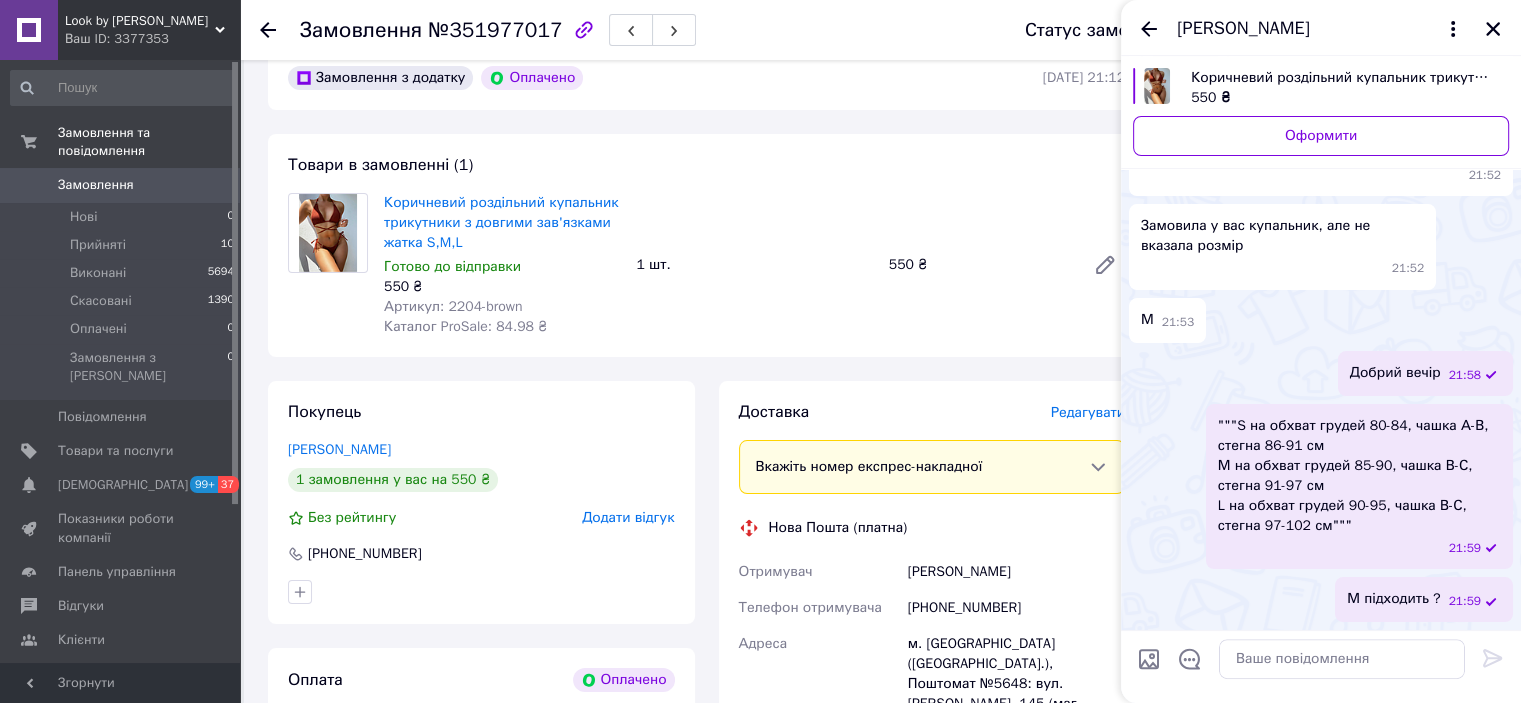 click on "Товари в замовленні (1) Коричневий роздільний купальник трикутники з довгими зав'язками жатка S,M,L Готово до відправки 550 ₴ Артикул: 2204-brown Каталог ProSale: 84.98 ₴  1 шт. 550 ₴" at bounding box center [706, 245] 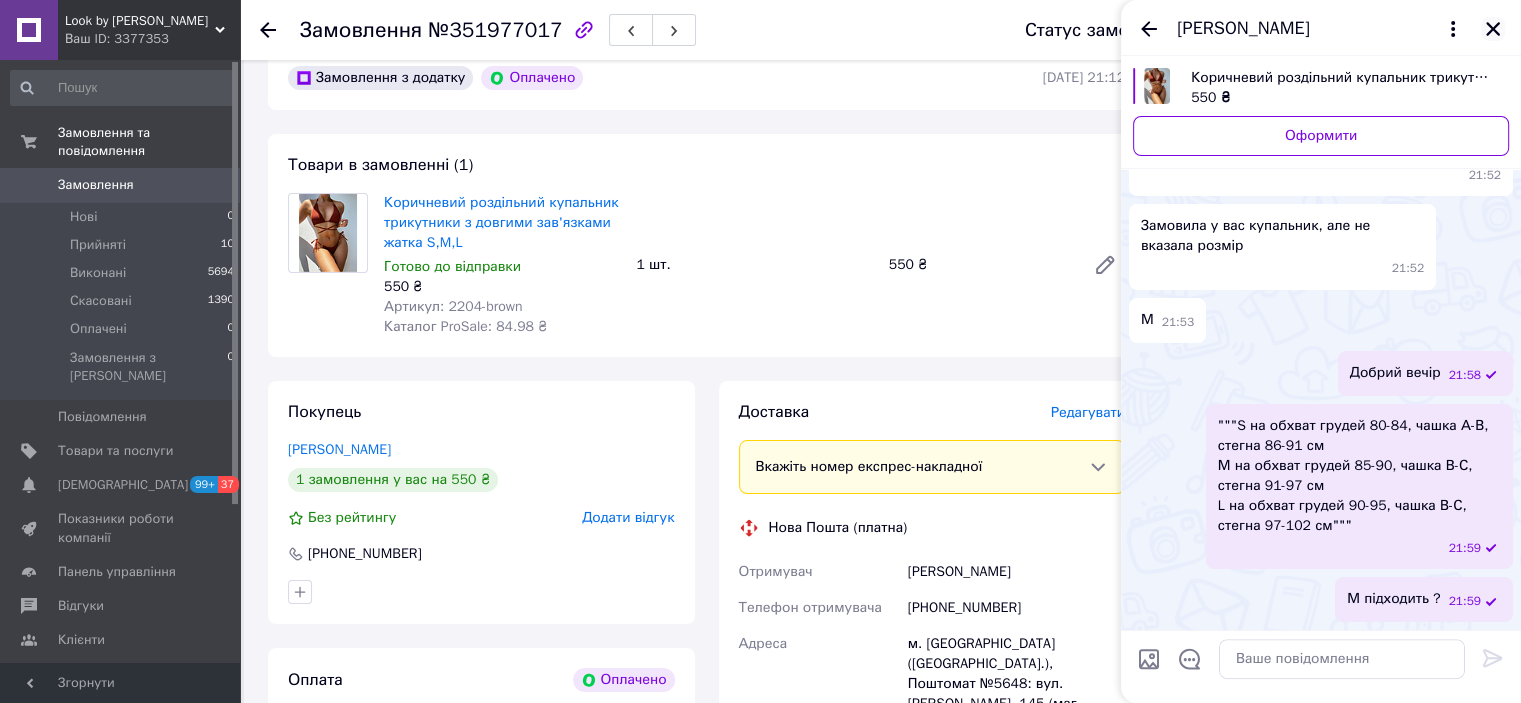 click 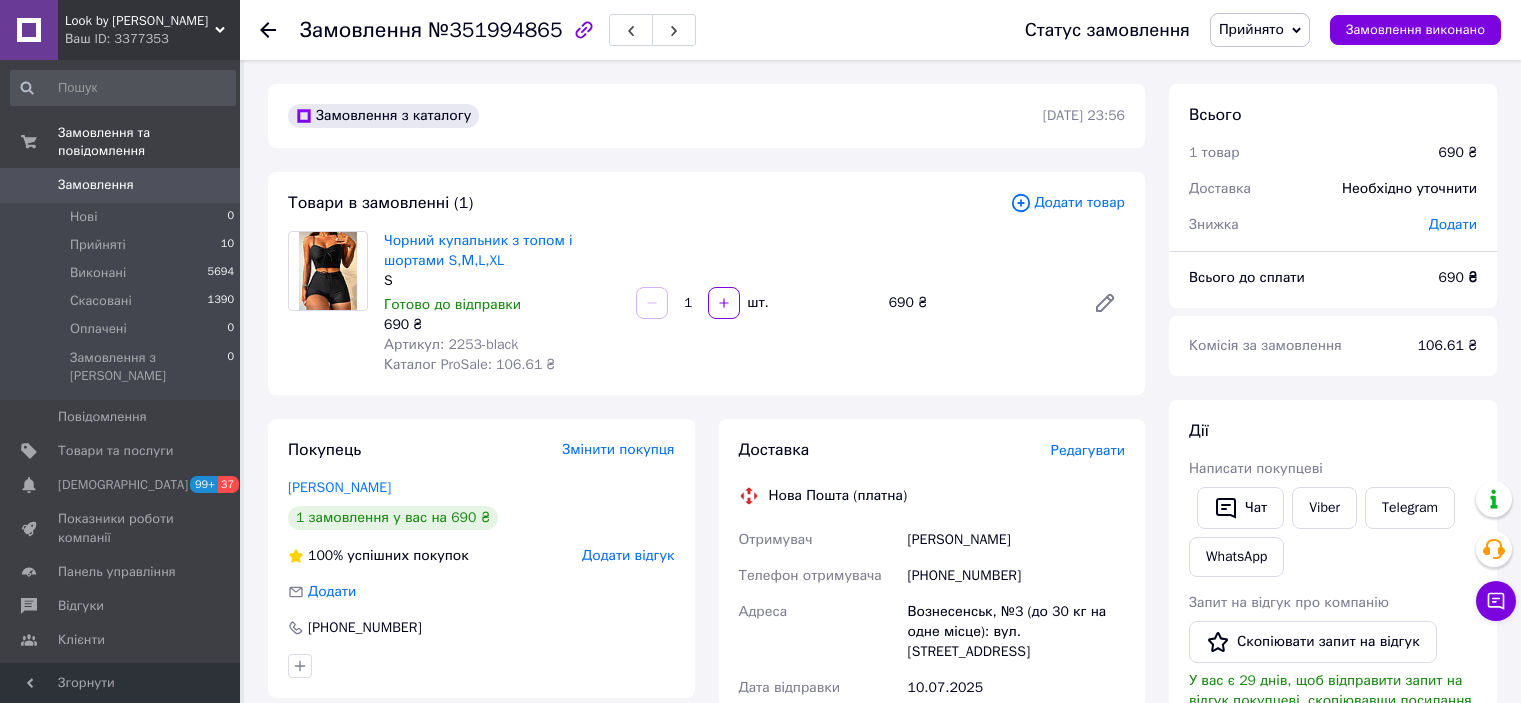 scroll, scrollTop: 0, scrollLeft: 0, axis: both 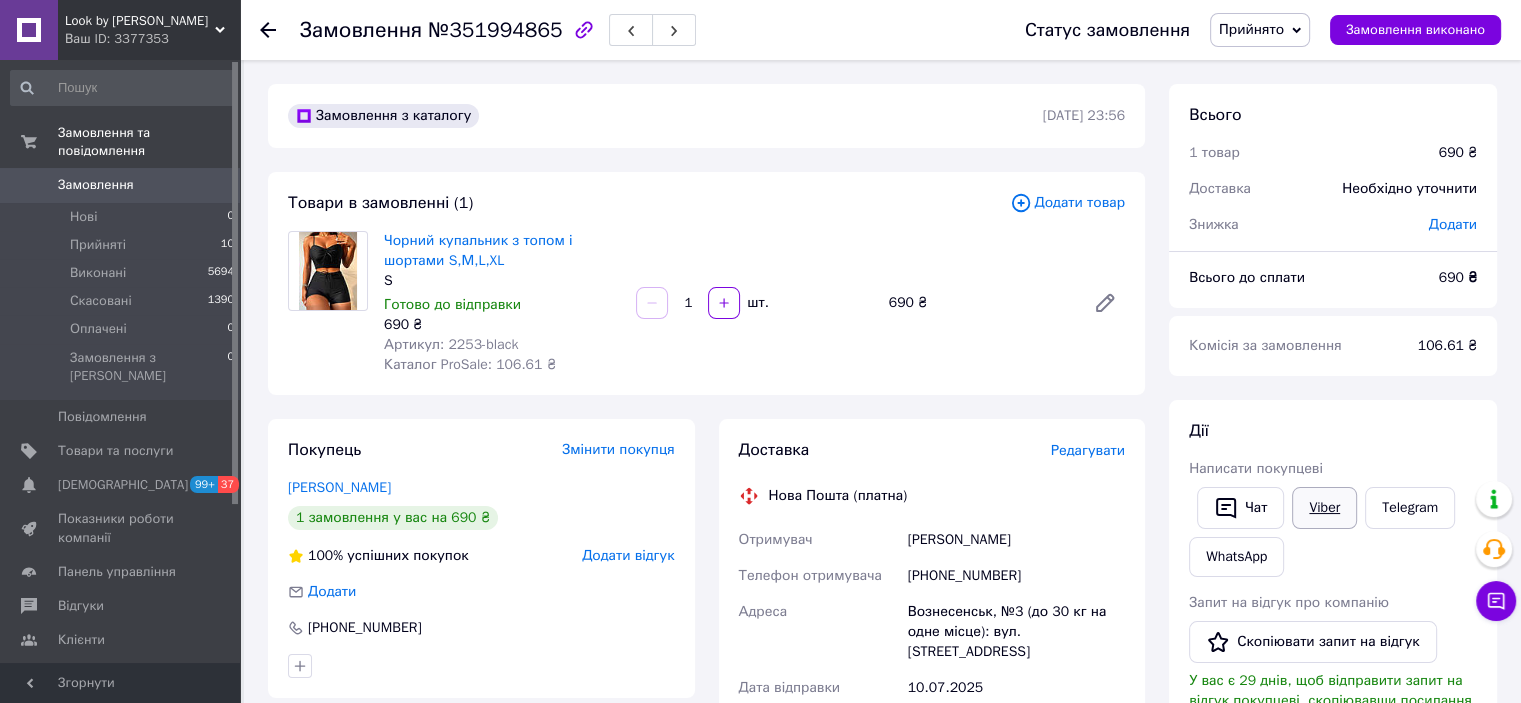 click on "Viber" at bounding box center [1324, 508] 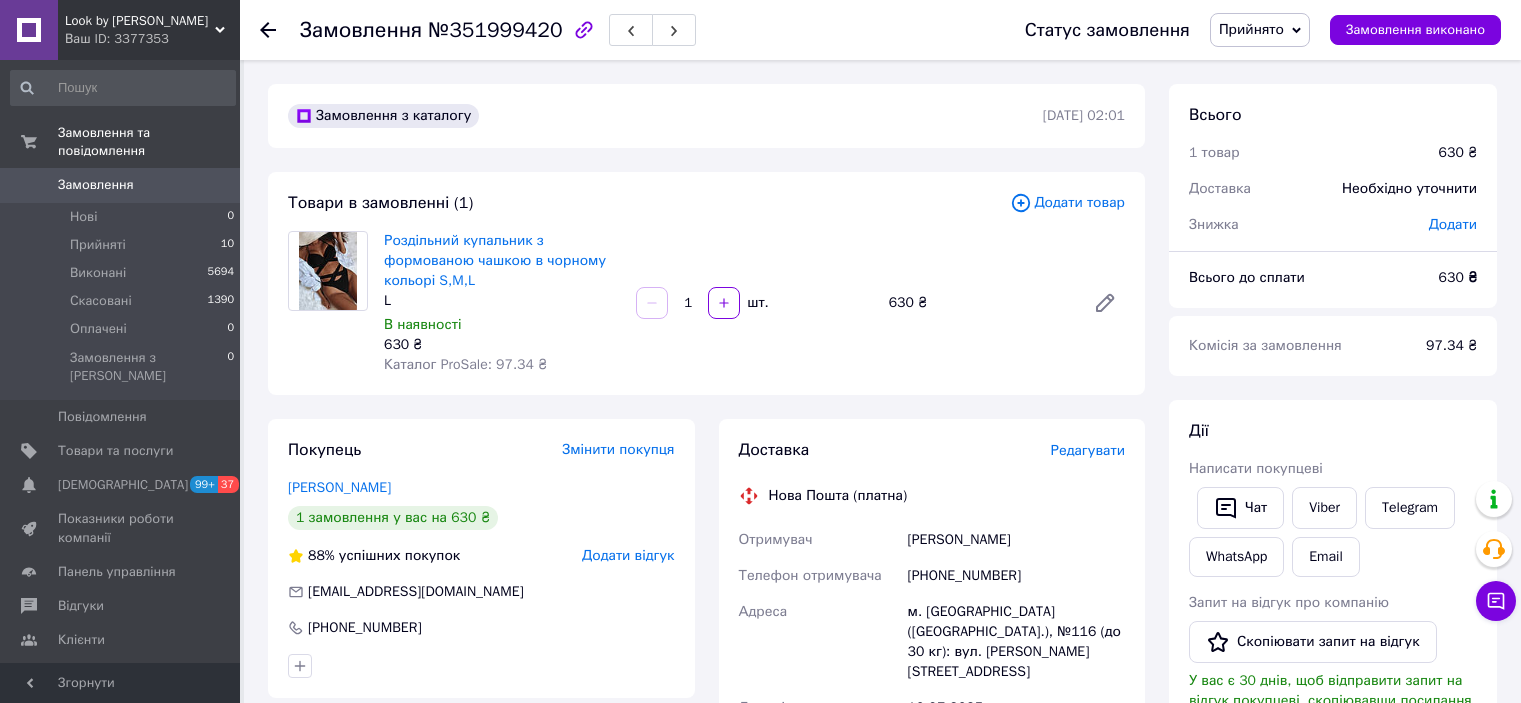 scroll, scrollTop: 0, scrollLeft: 0, axis: both 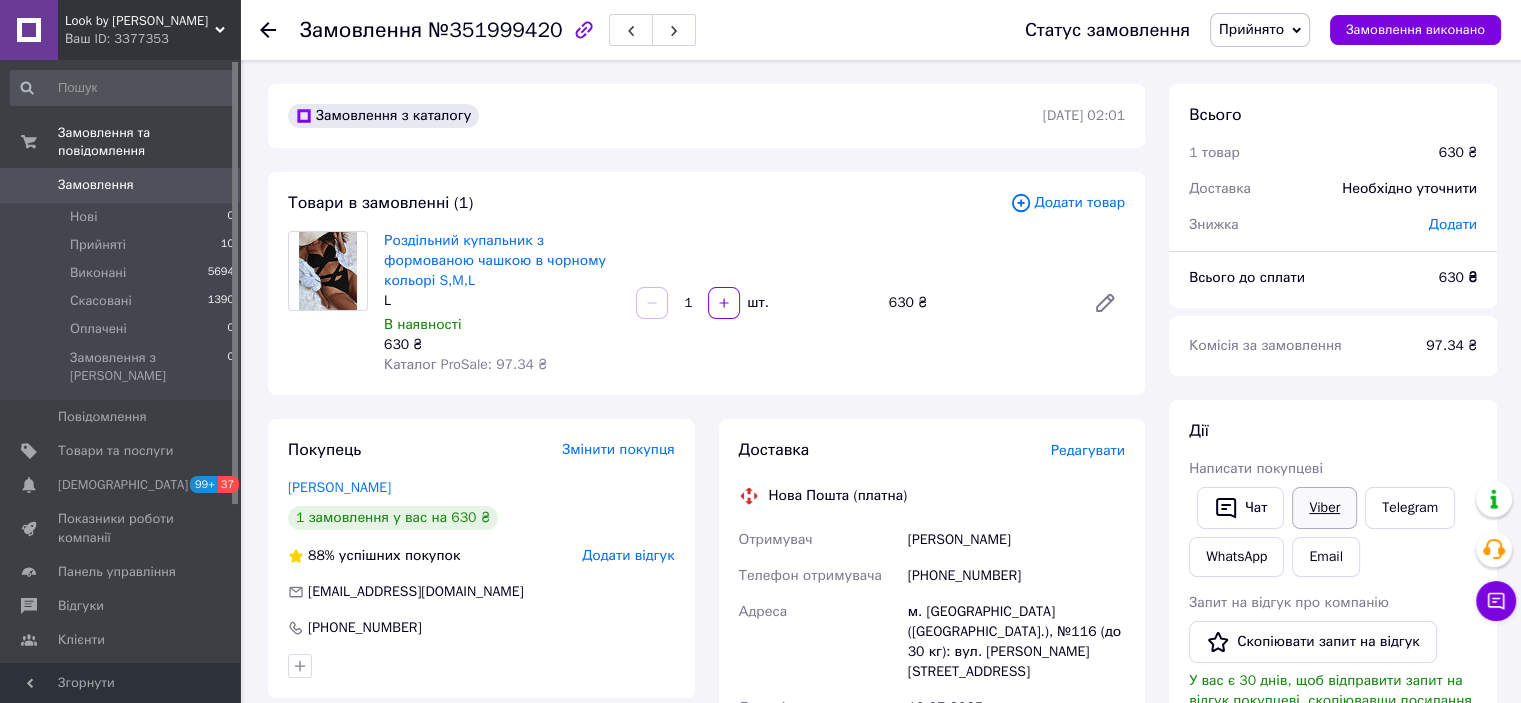 click on "Viber" at bounding box center (1324, 508) 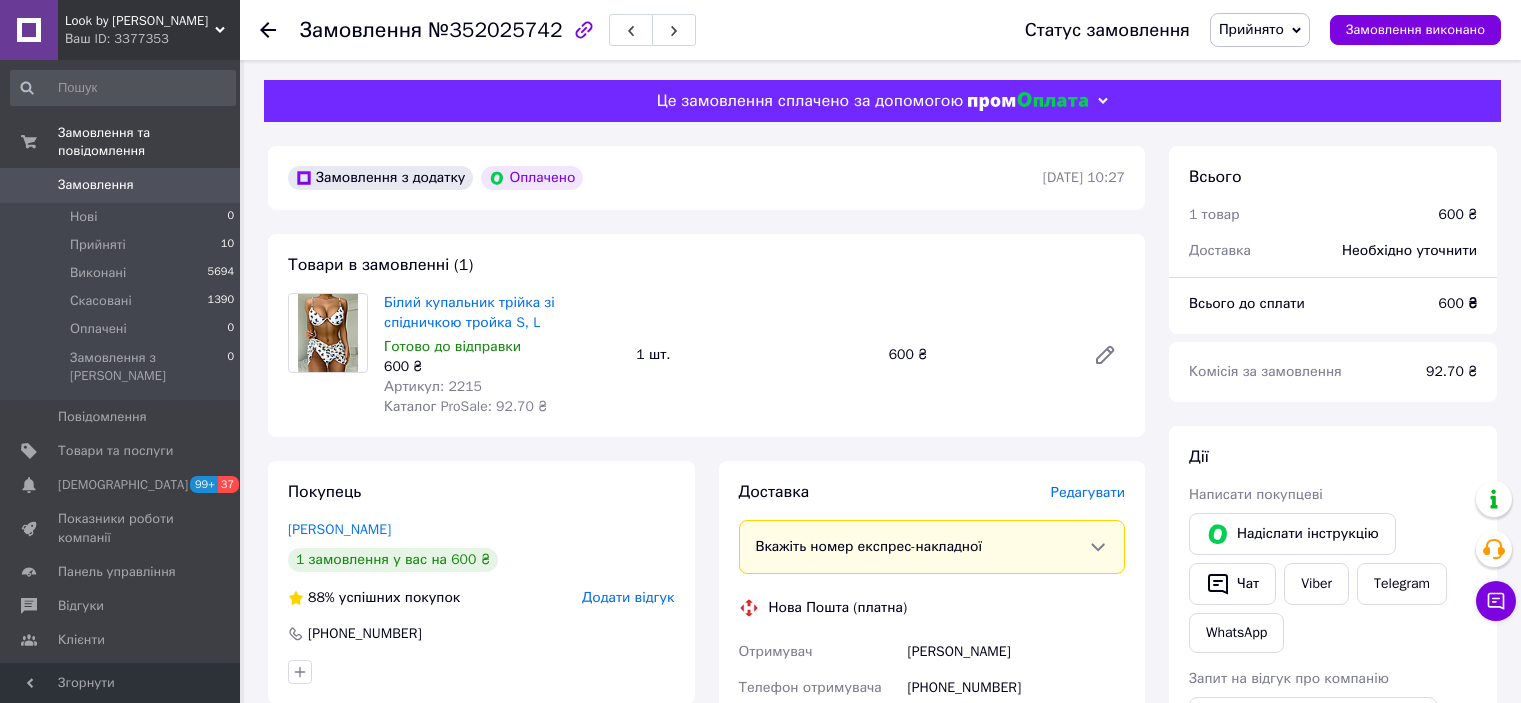 scroll, scrollTop: 0, scrollLeft: 0, axis: both 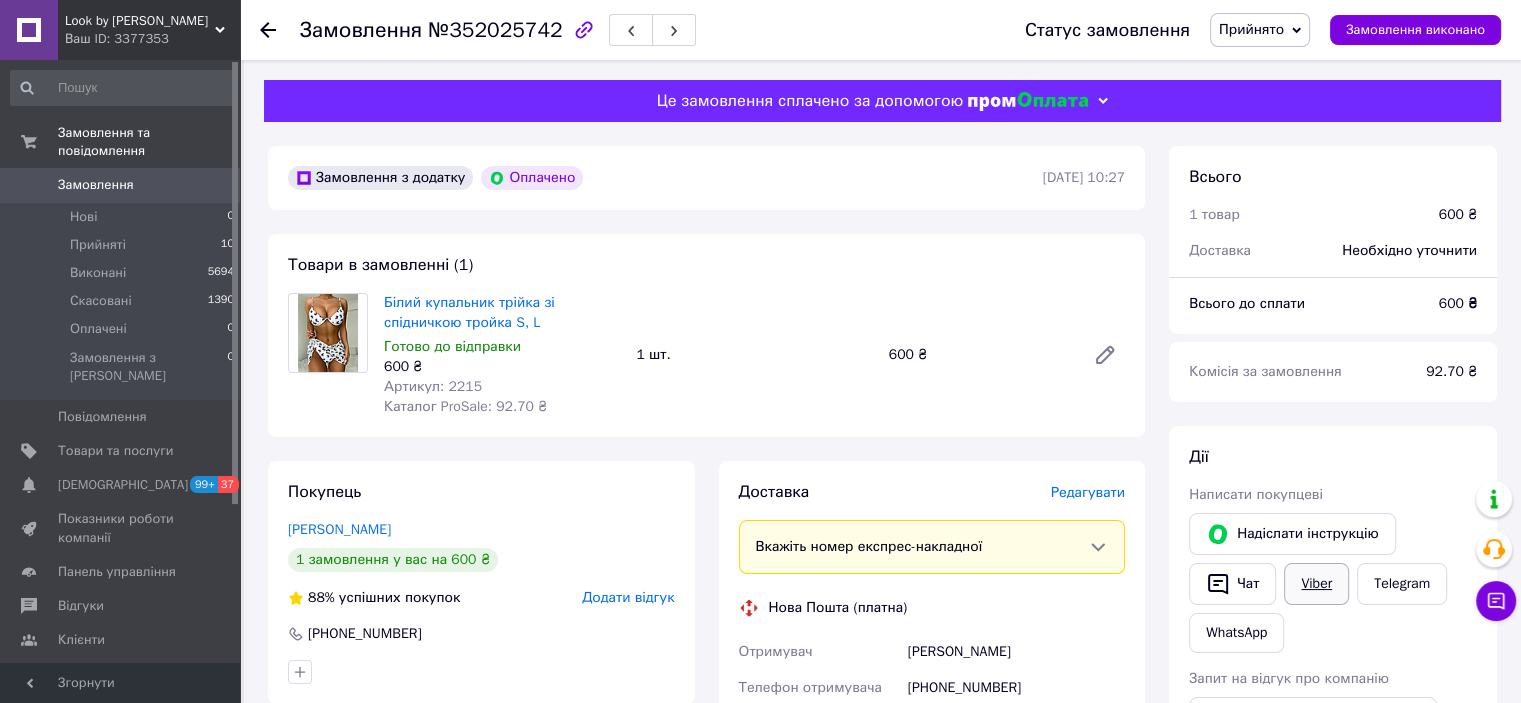 click on "Viber" at bounding box center [1316, 584] 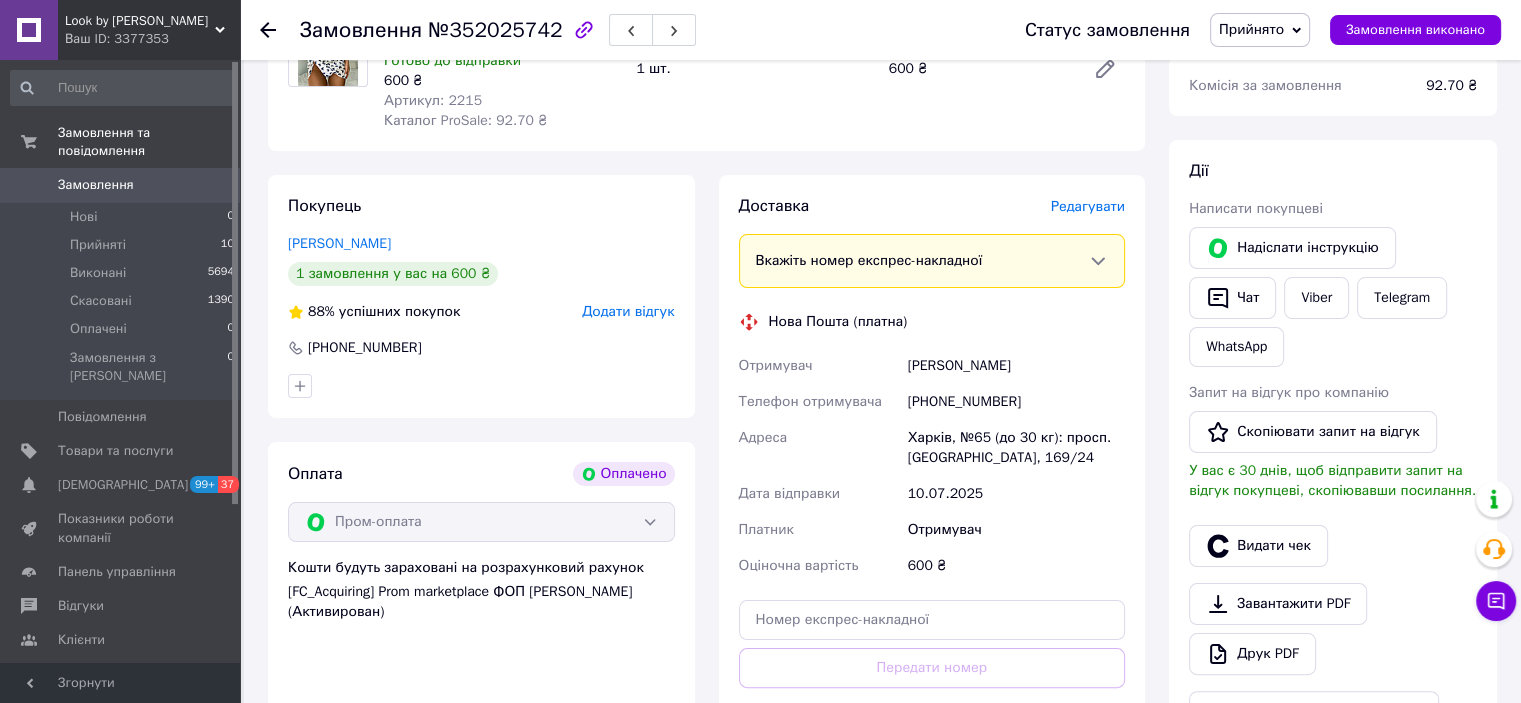 scroll, scrollTop: 300, scrollLeft: 0, axis: vertical 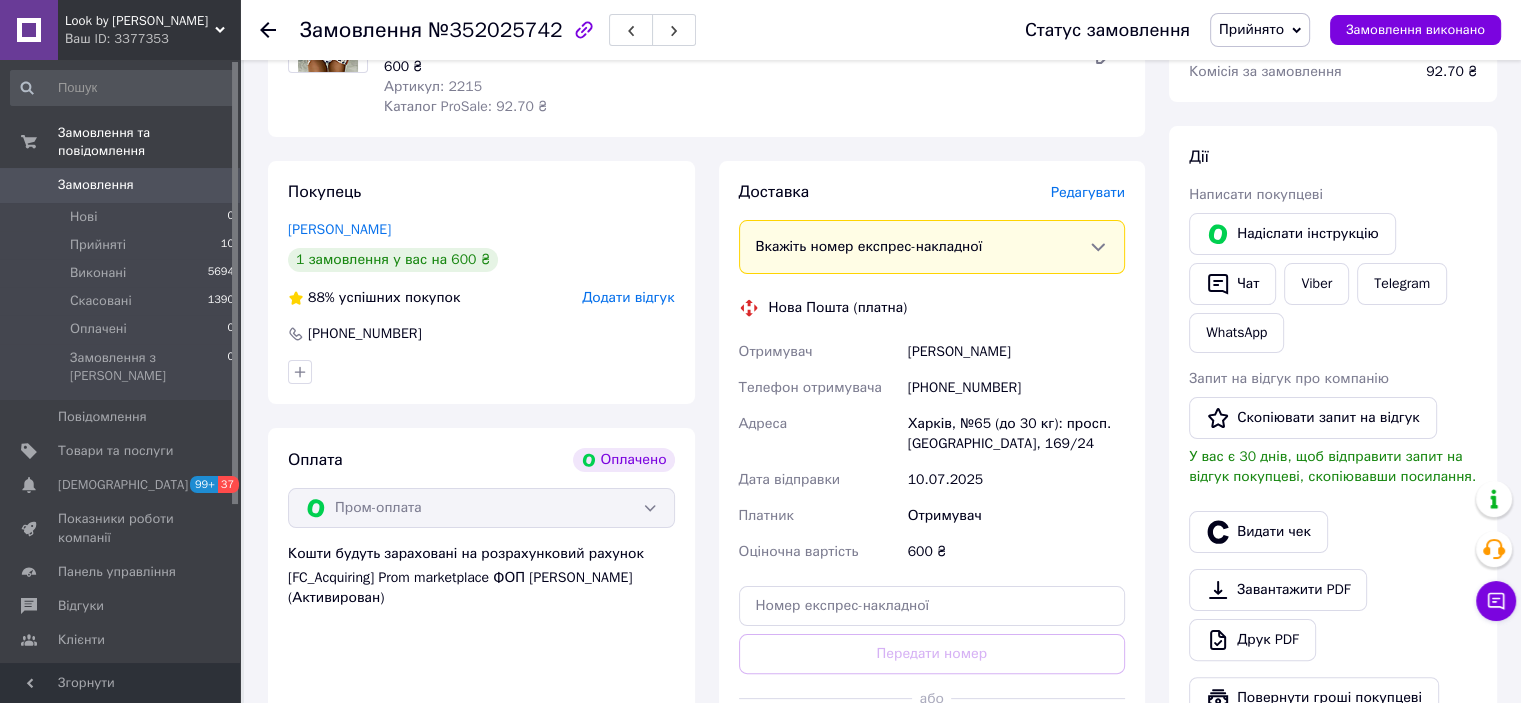 drag, startPoint x: 1025, startPoint y: 353, endPoint x: 909, endPoint y: 350, distance: 116.03879 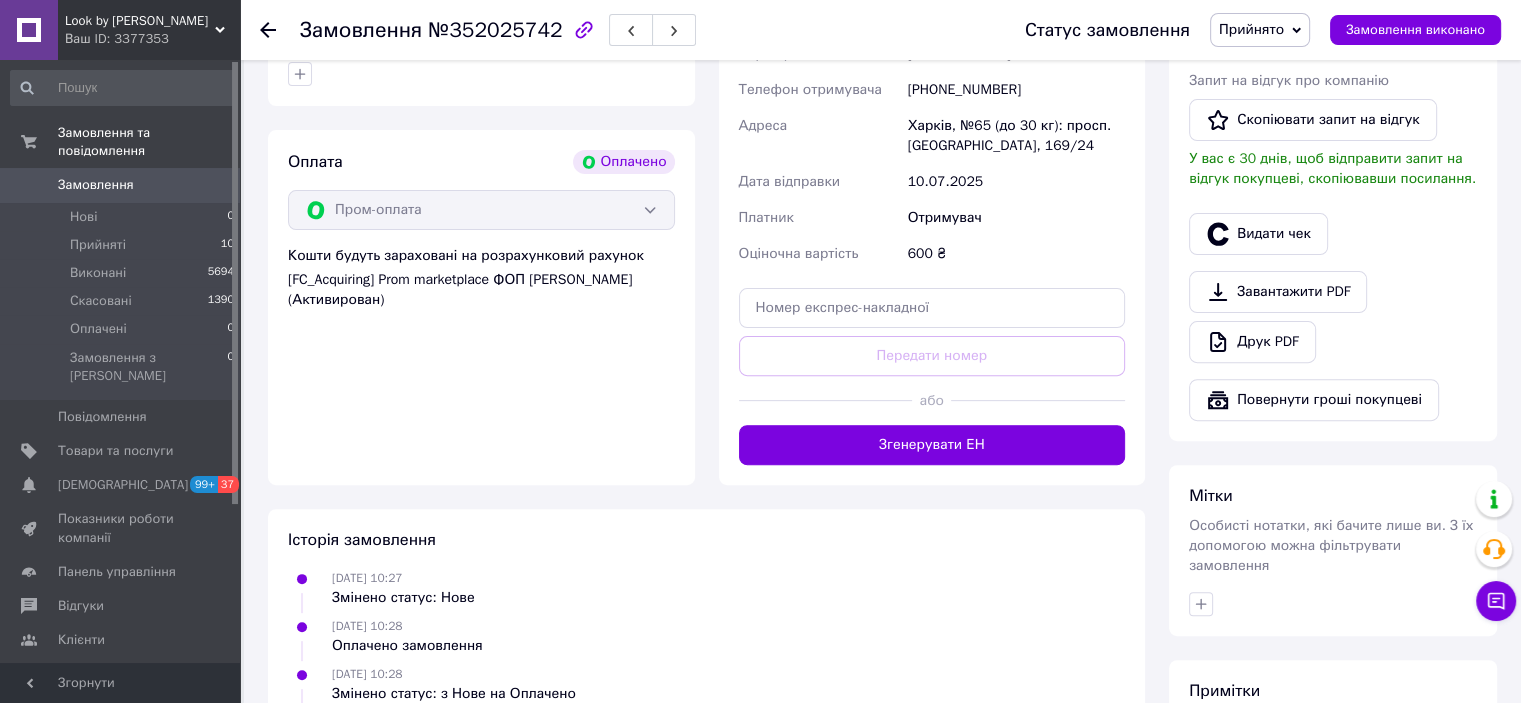 scroll, scrollTop: 600, scrollLeft: 0, axis: vertical 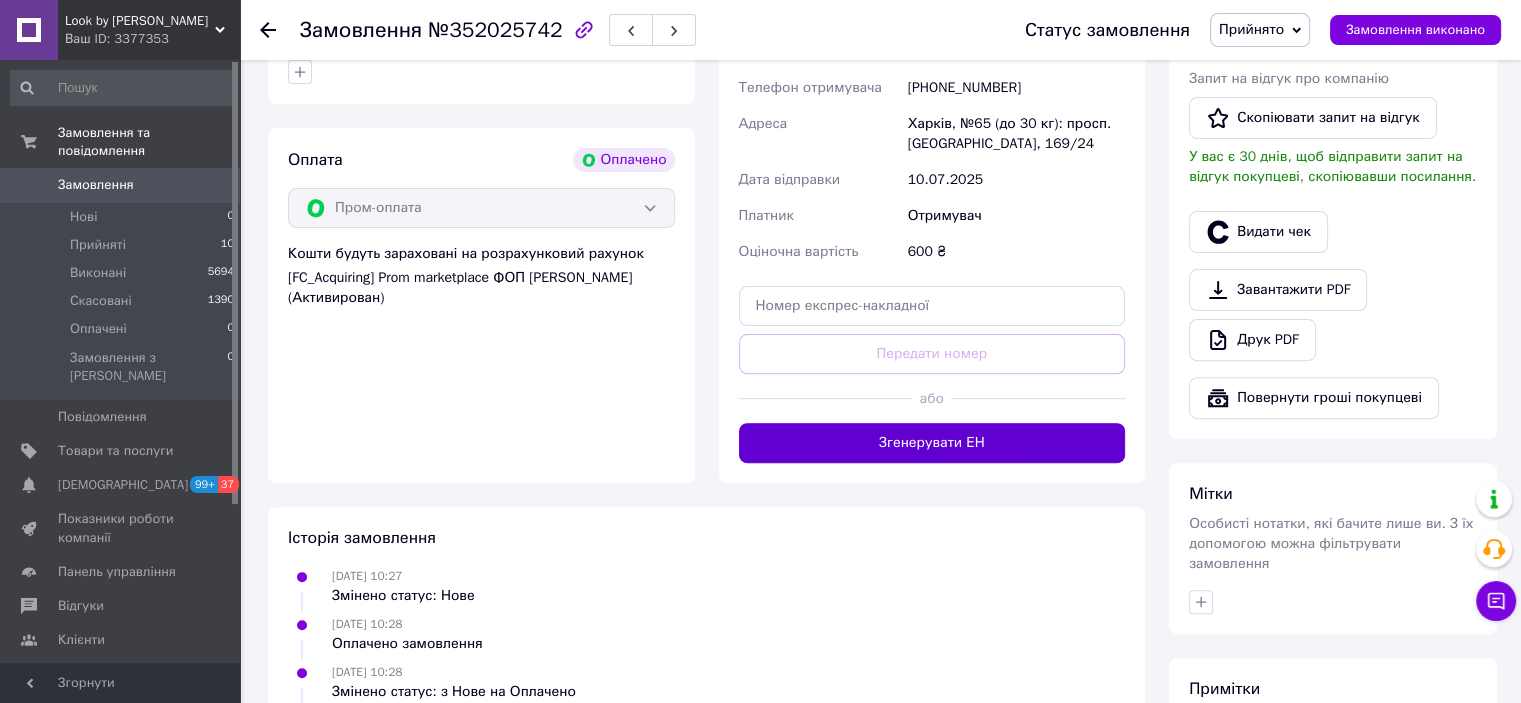 click on "Згенерувати ЕН" at bounding box center [932, 443] 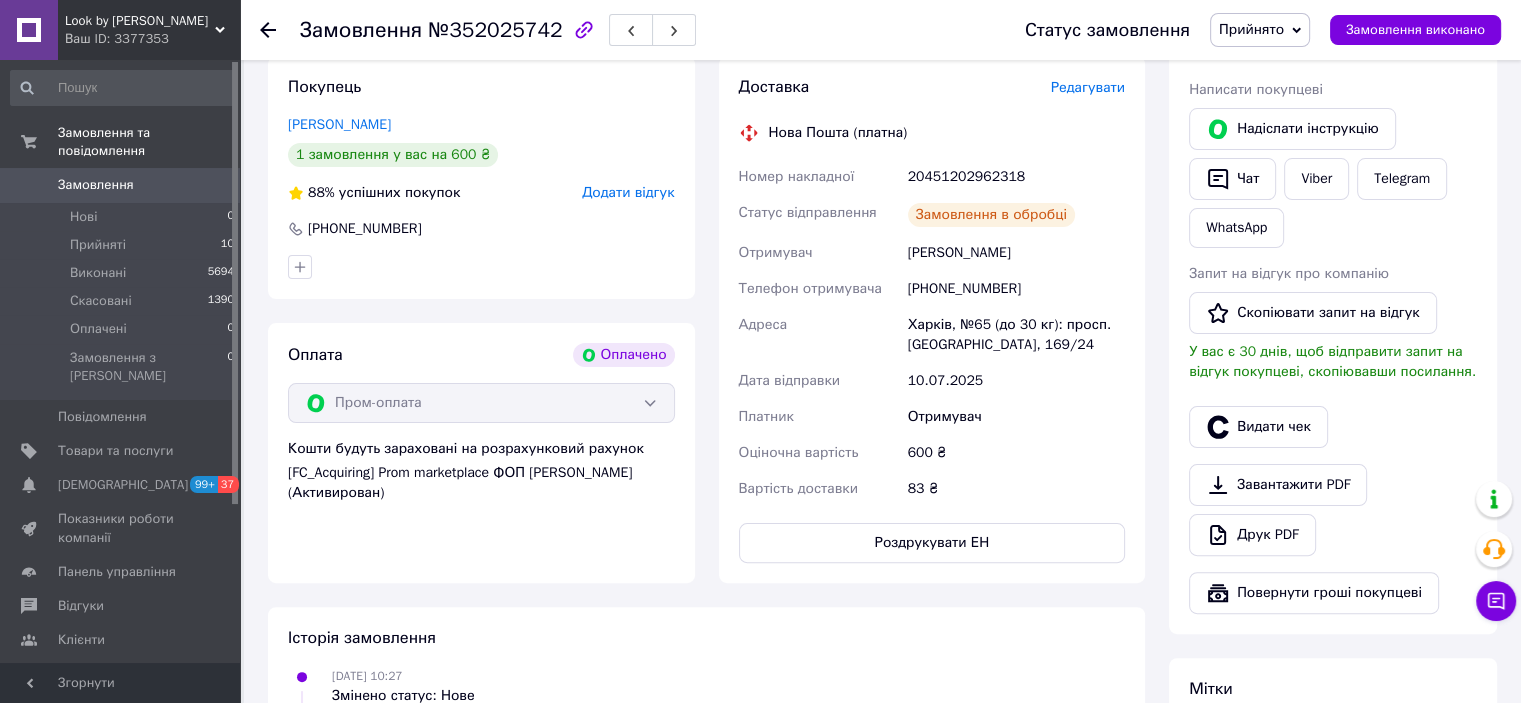scroll, scrollTop: 300, scrollLeft: 0, axis: vertical 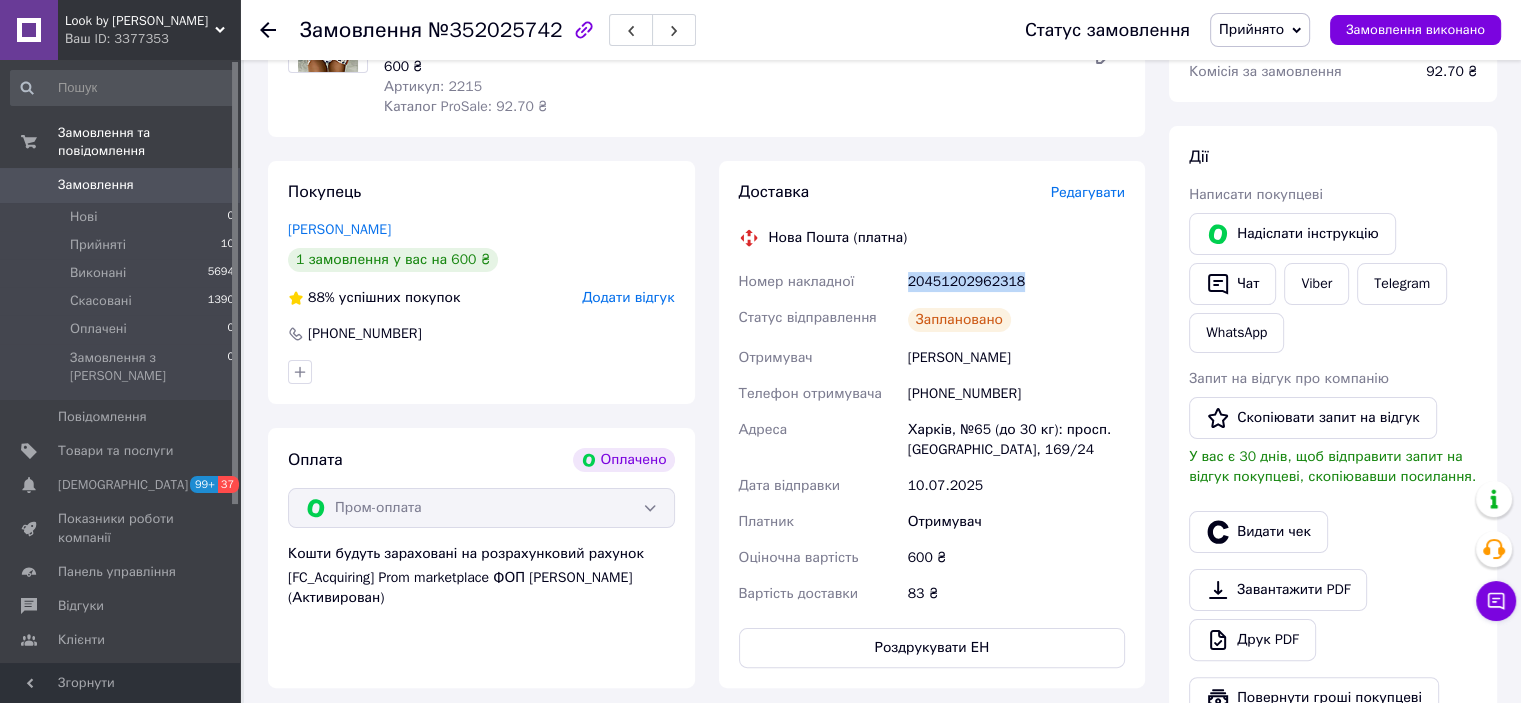 drag, startPoint x: 1032, startPoint y: 287, endPoint x: 901, endPoint y: 275, distance: 131.54848 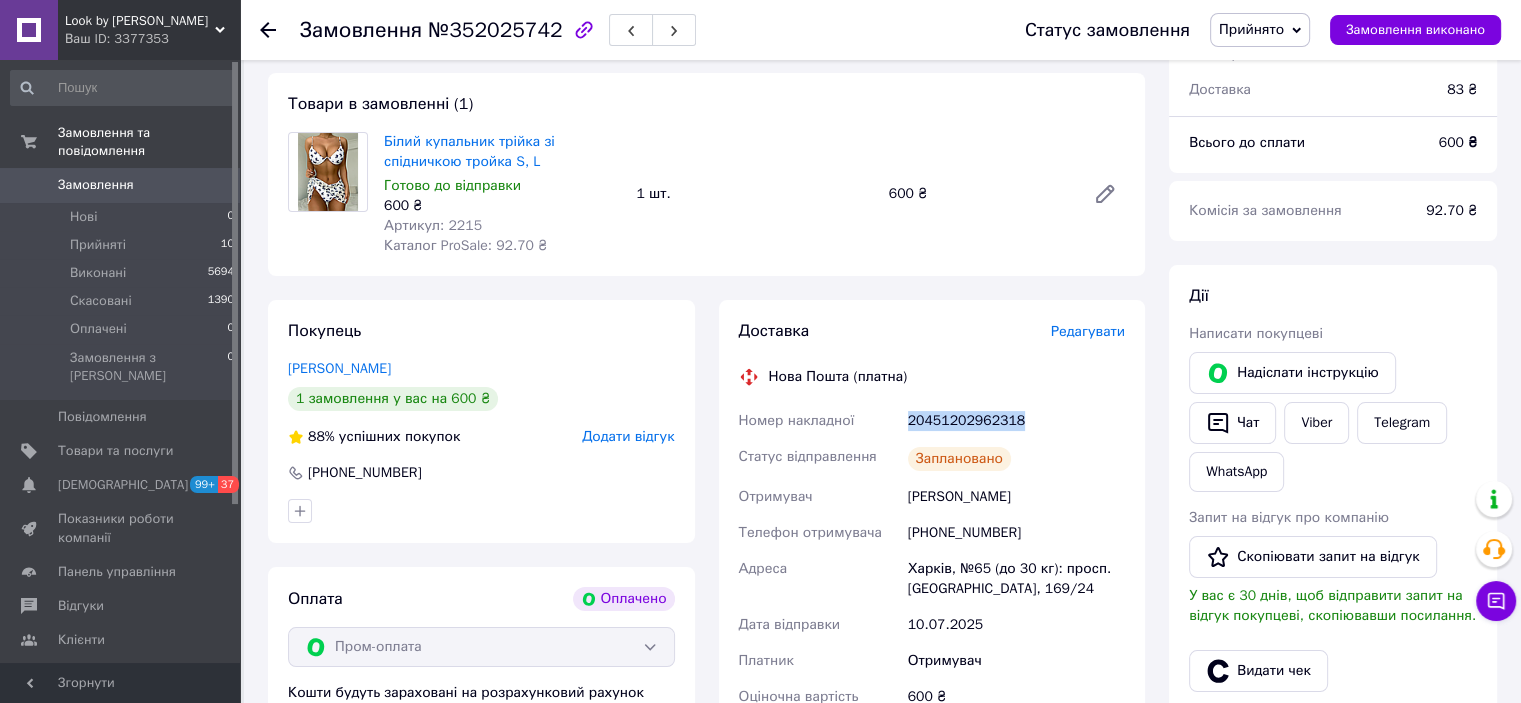 scroll, scrollTop: 0, scrollLeft: 0, axis: both 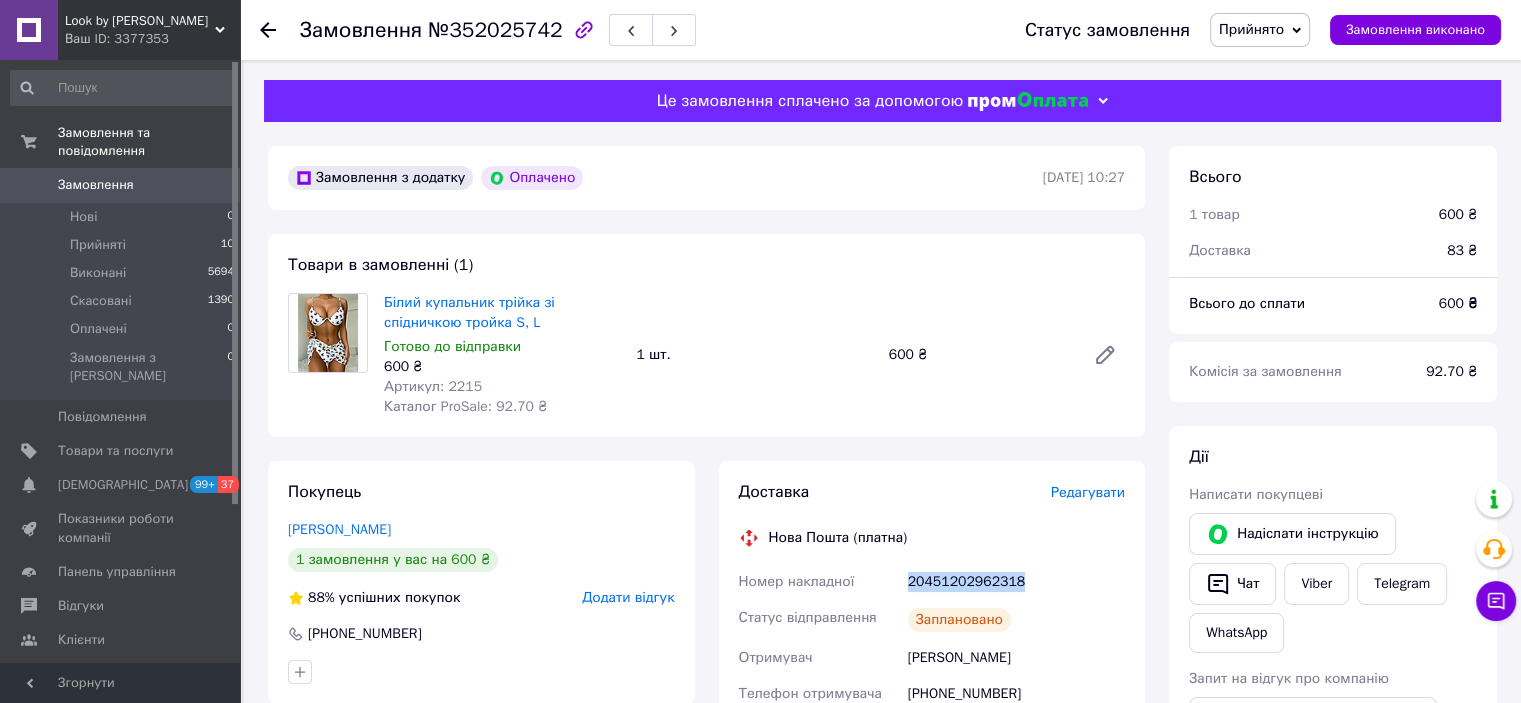 click on "Прийнято" at bounding box center [1260, 30] 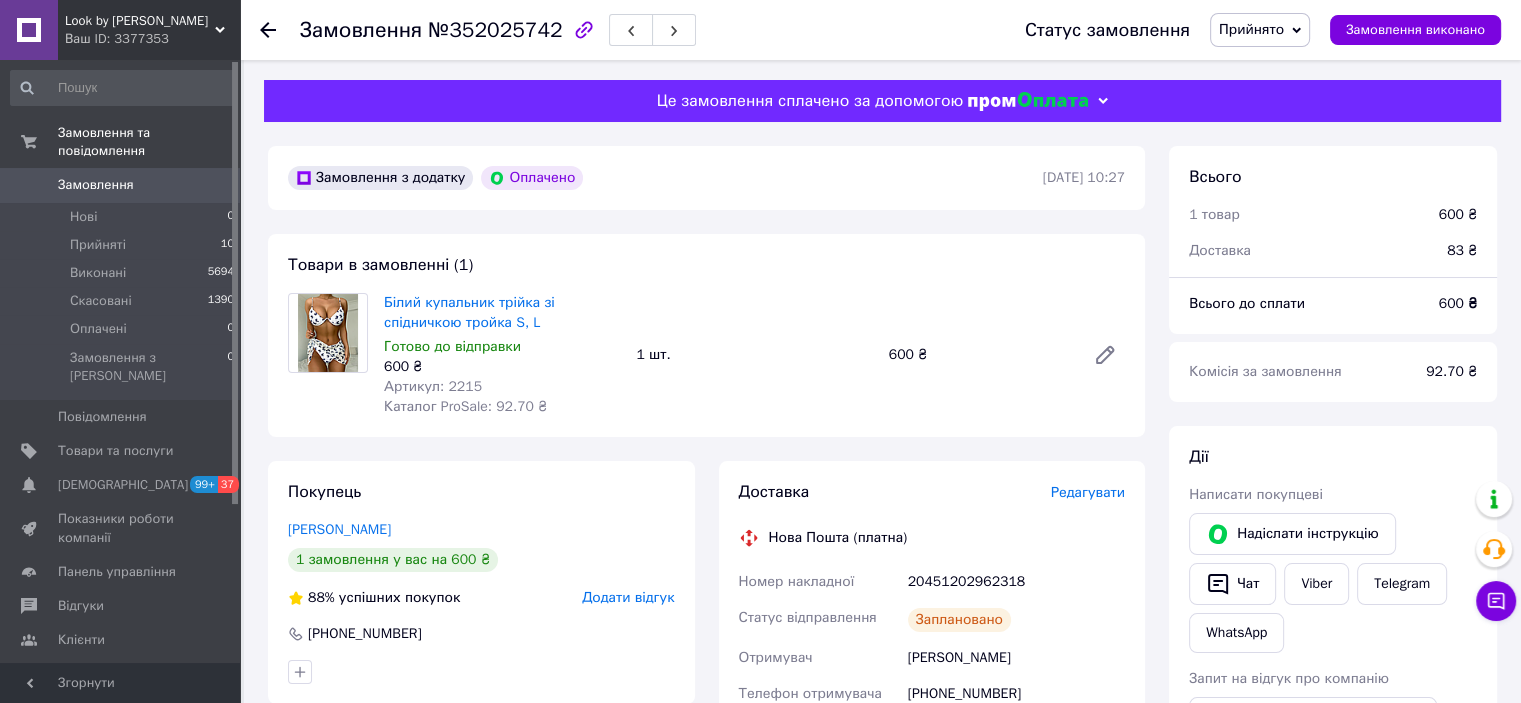 click on "Товари в замовленні (1) Білий купальник трійка зі спідничкою тройка S, L Готово до відправки 600 ₴ Артикул: 2215 Каталог ProSale: 92.70 ₴  1 шт. 600 ₴" at bounding box center [706, 335] 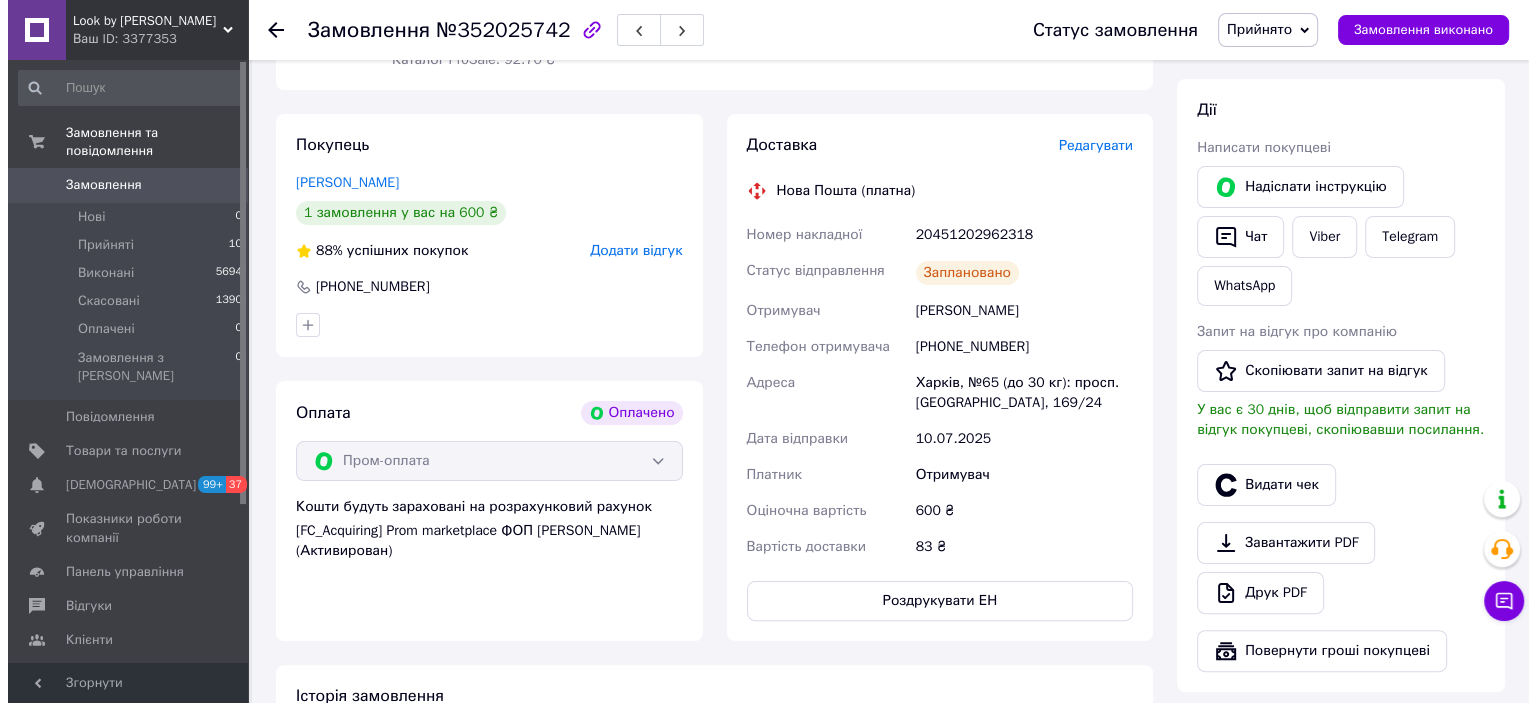 scroll, scrollTop: 400, scrollLeft: 0, axis: vertical 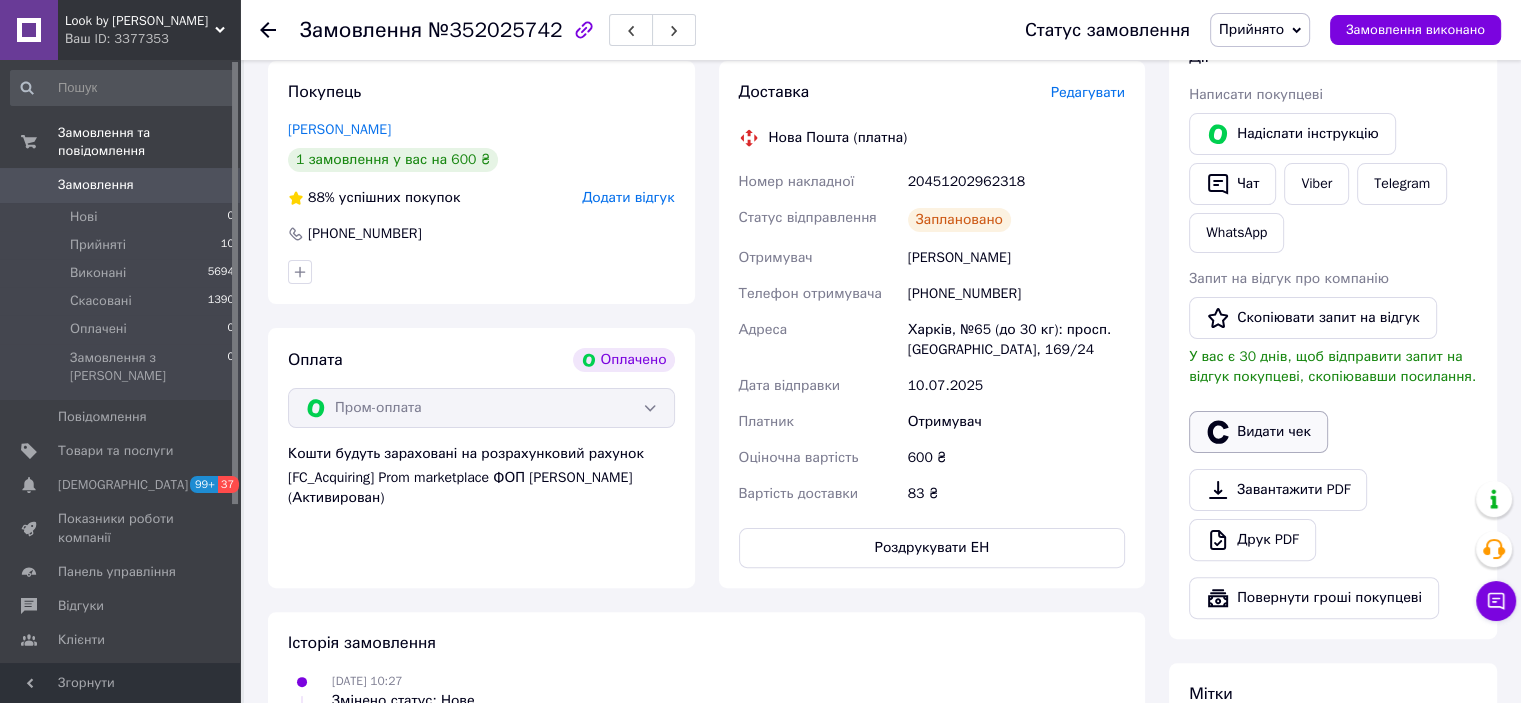 click on "Видати чек" at bounding box center (1258, 432) 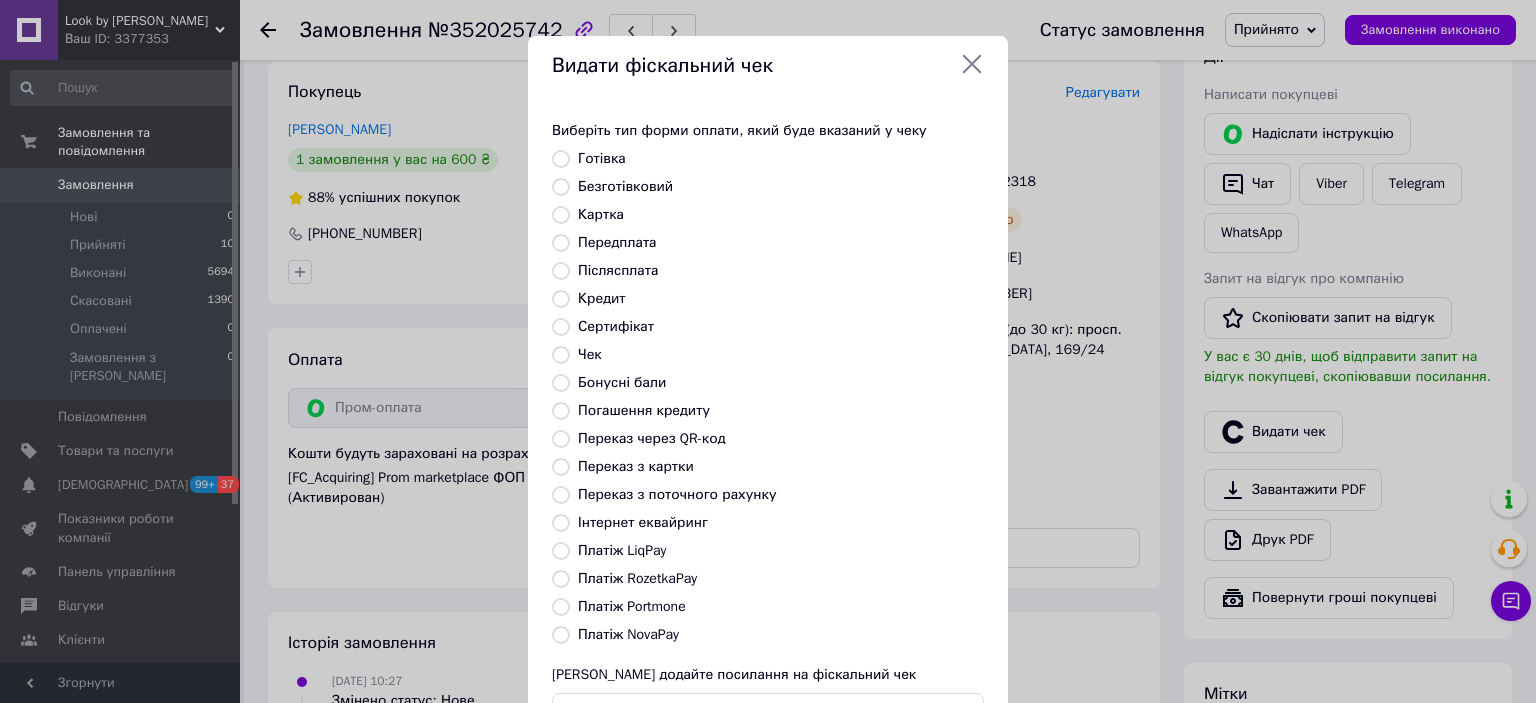 click on "Інтернет еквайринг" at bounding box center [643, 522] 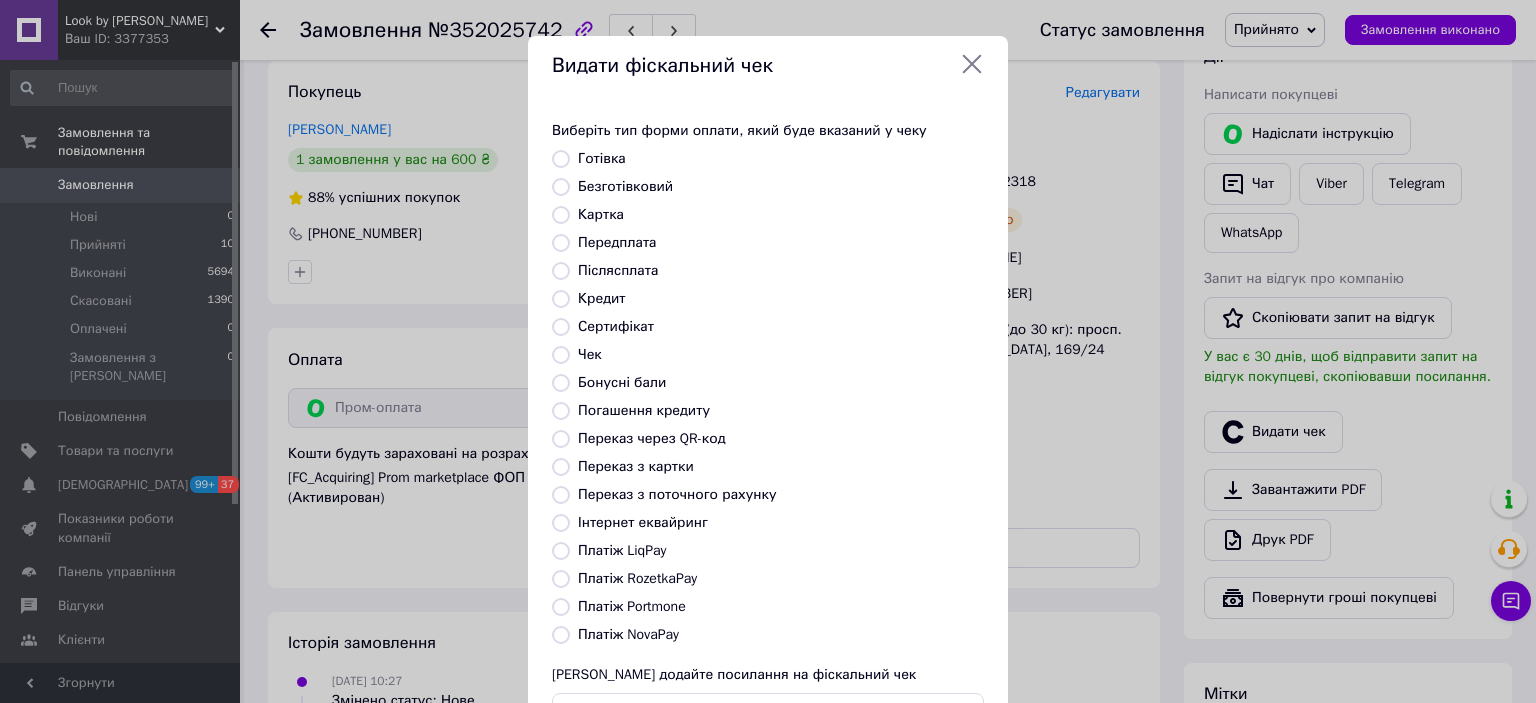 radio on "true" 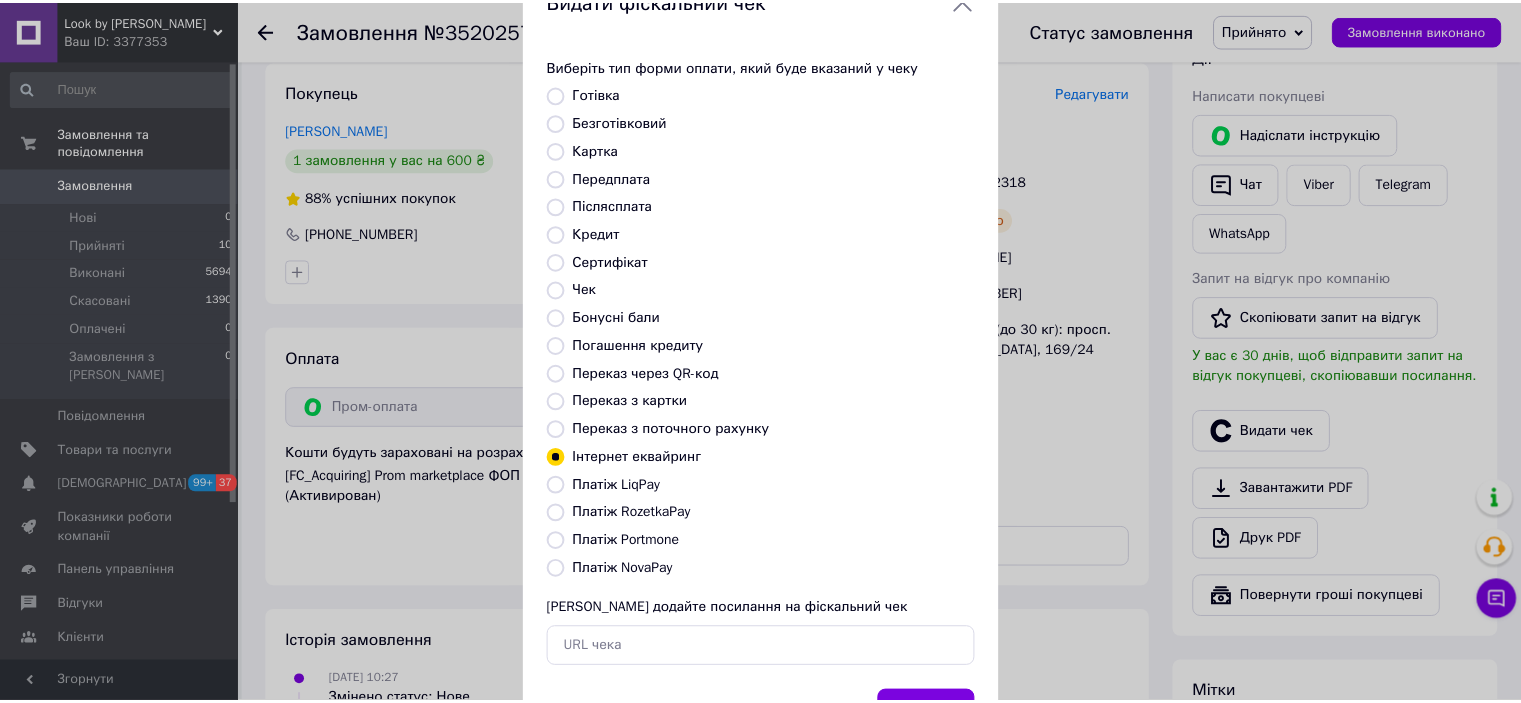 scroll, scrollTop: 155, scrollLeft: 0, axis: vertical 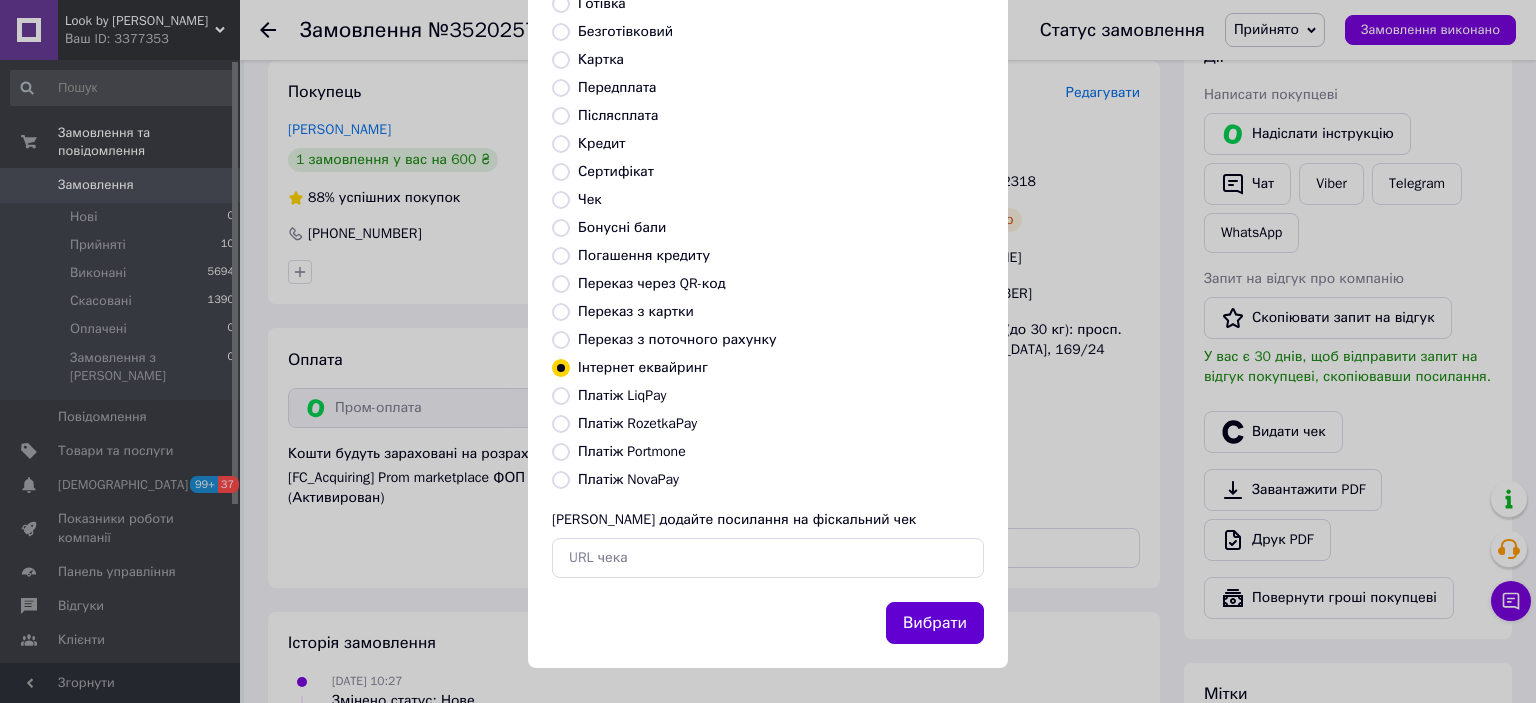 click on "Вибрати" at bounding box center [935, 623] 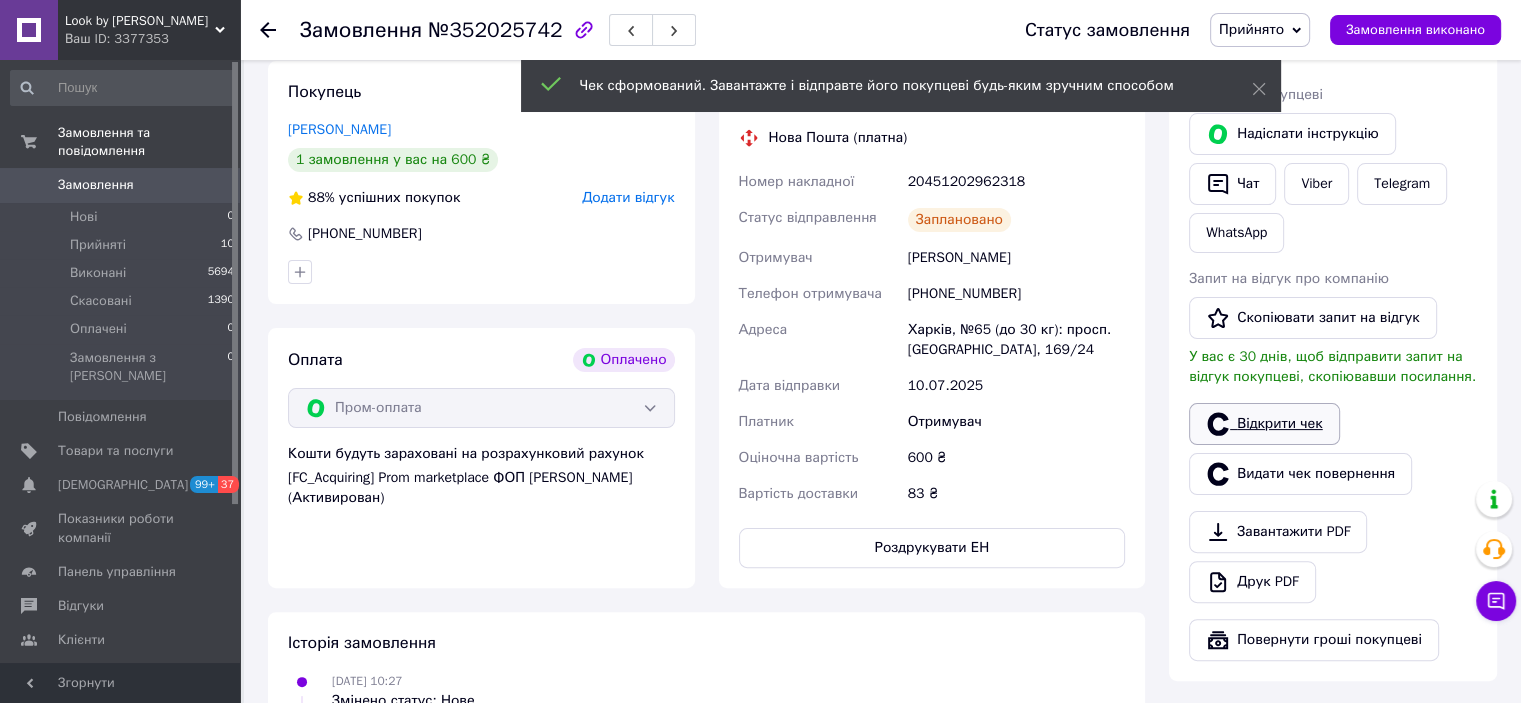 click on "Відкрити чек" at bounding box center (1264, 424) 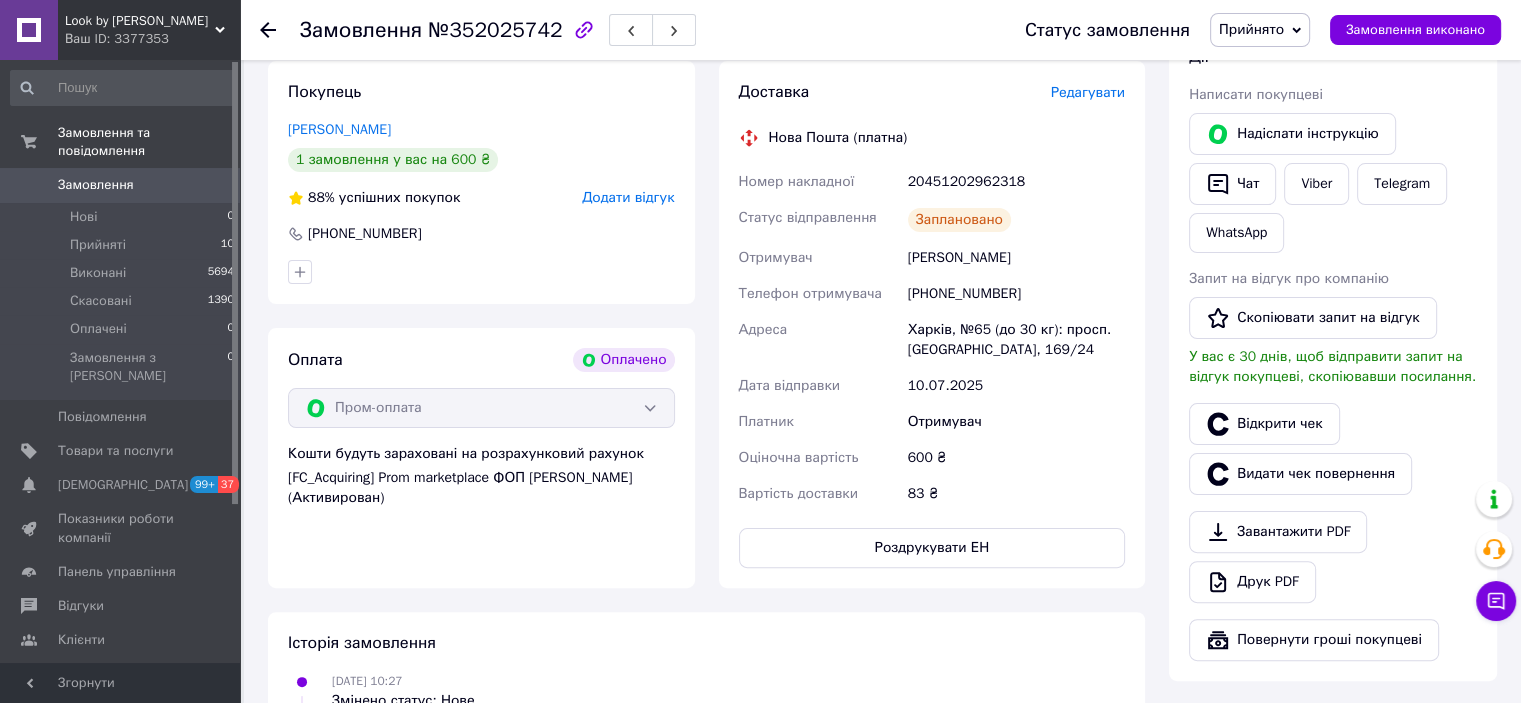 click on "Прийнято" at bounding box center [1260, 30] 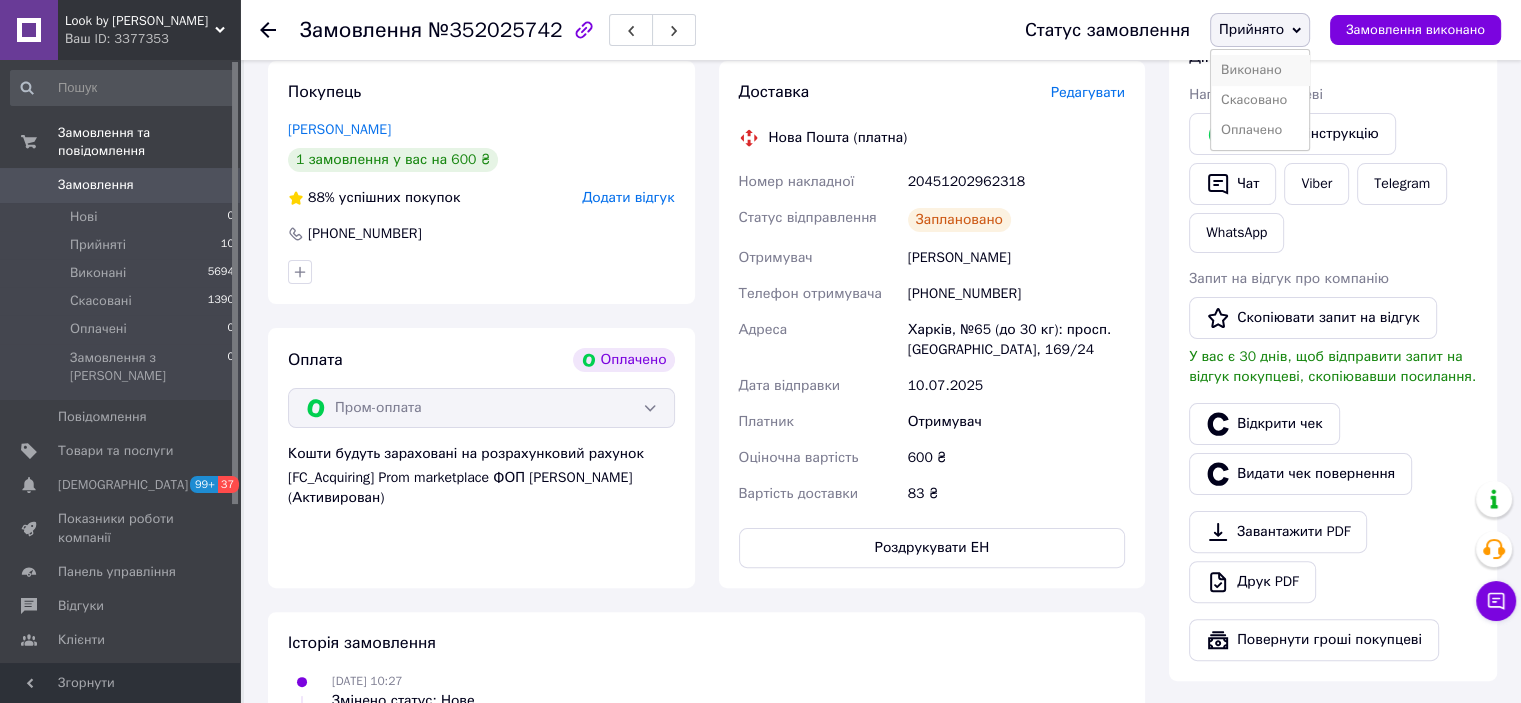 click on "Виконано" at bounding box center [1260, 70] 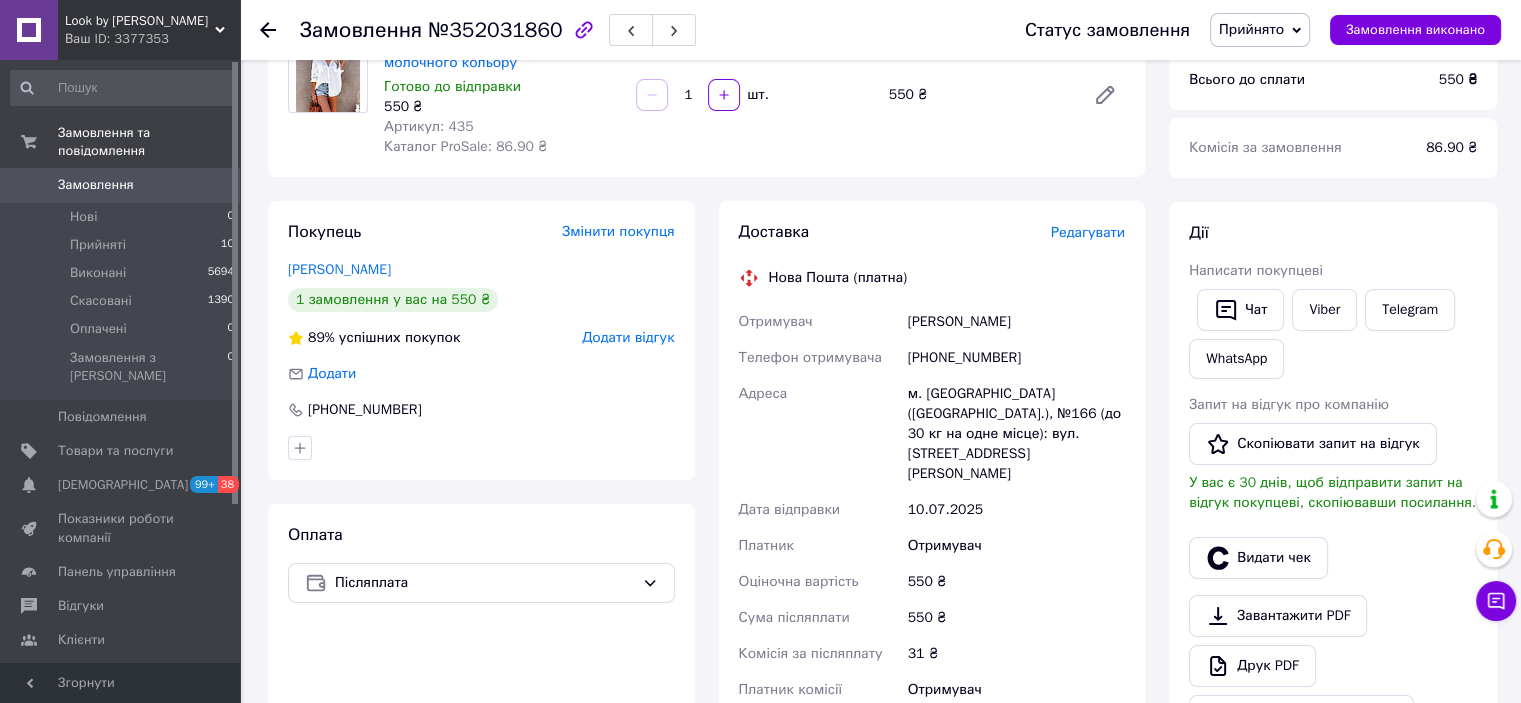 scroll, scrollTop: 200, scrollLeft: 0, axis: vertical 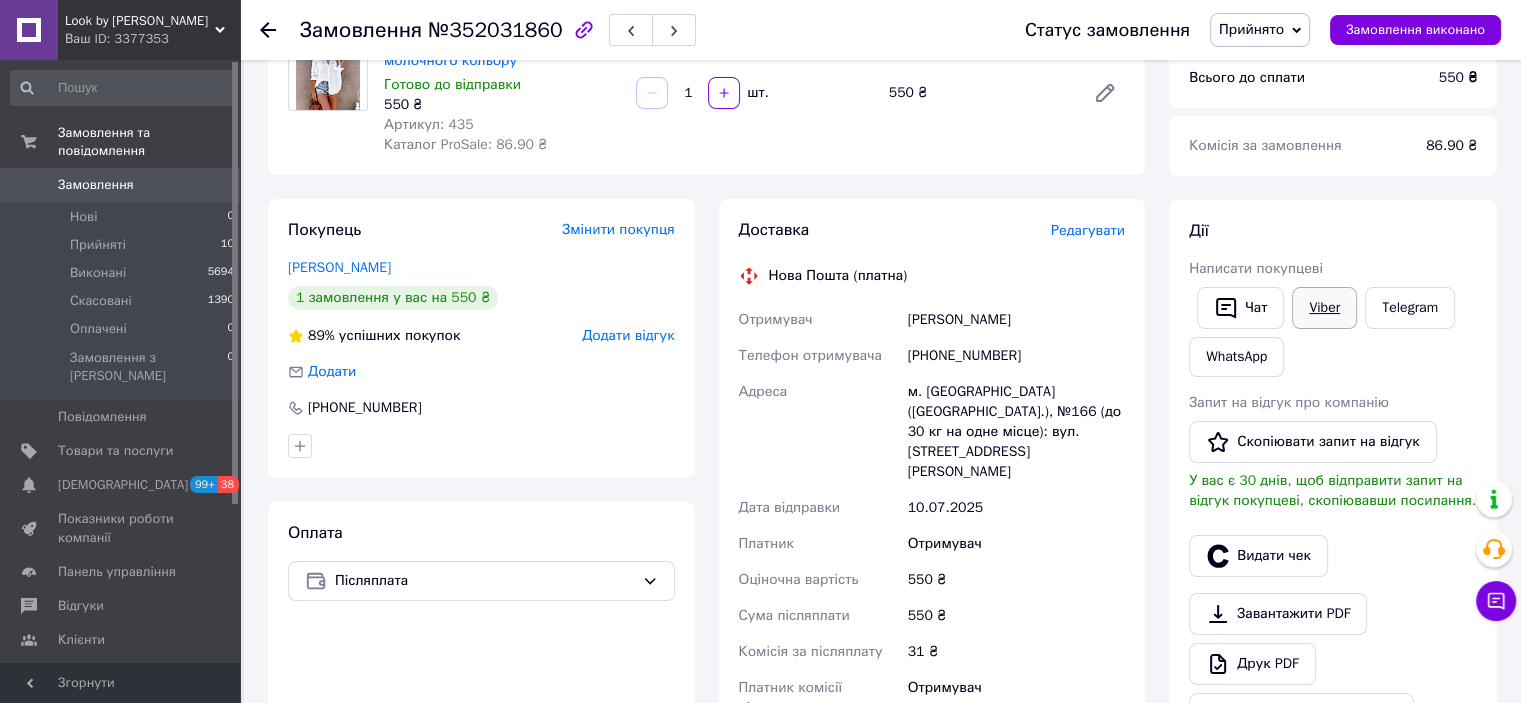 click on "Viber" at bounding box center (1324, 308) 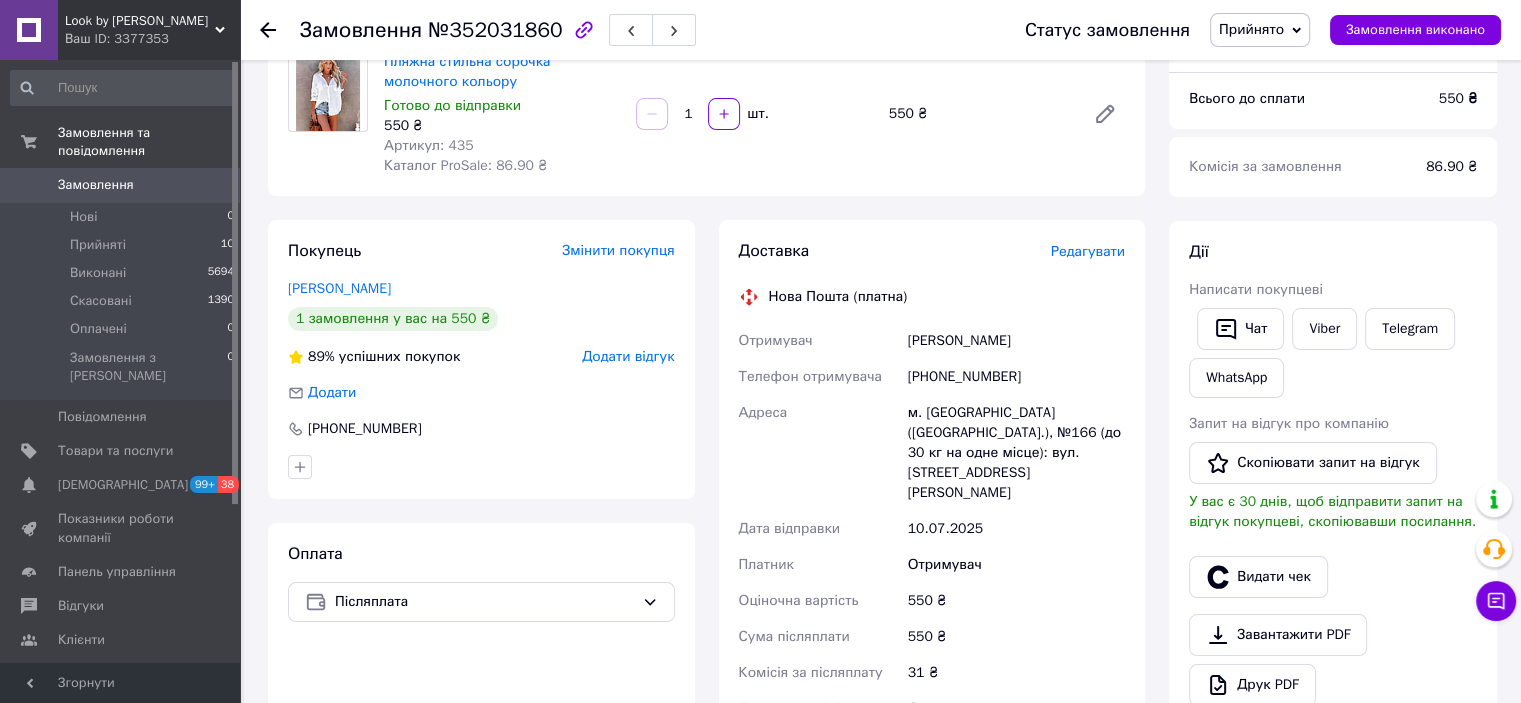 scroll, scrollTop: 200, scrollLeft: 0, axis: vertical 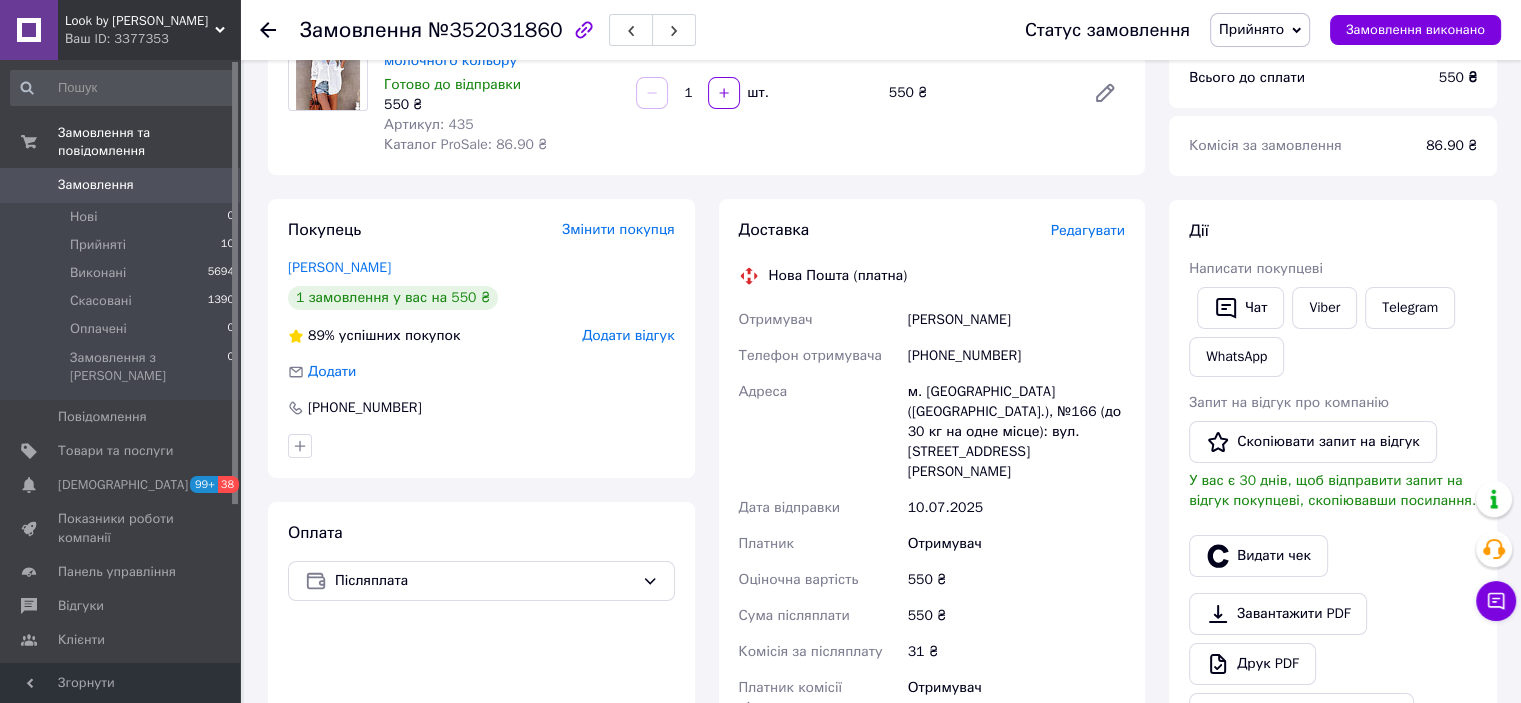 drag, startPoint x: 1060, startPoint y: 323, endPoint x: 897, endPoint y: 318, distance: 163.07668 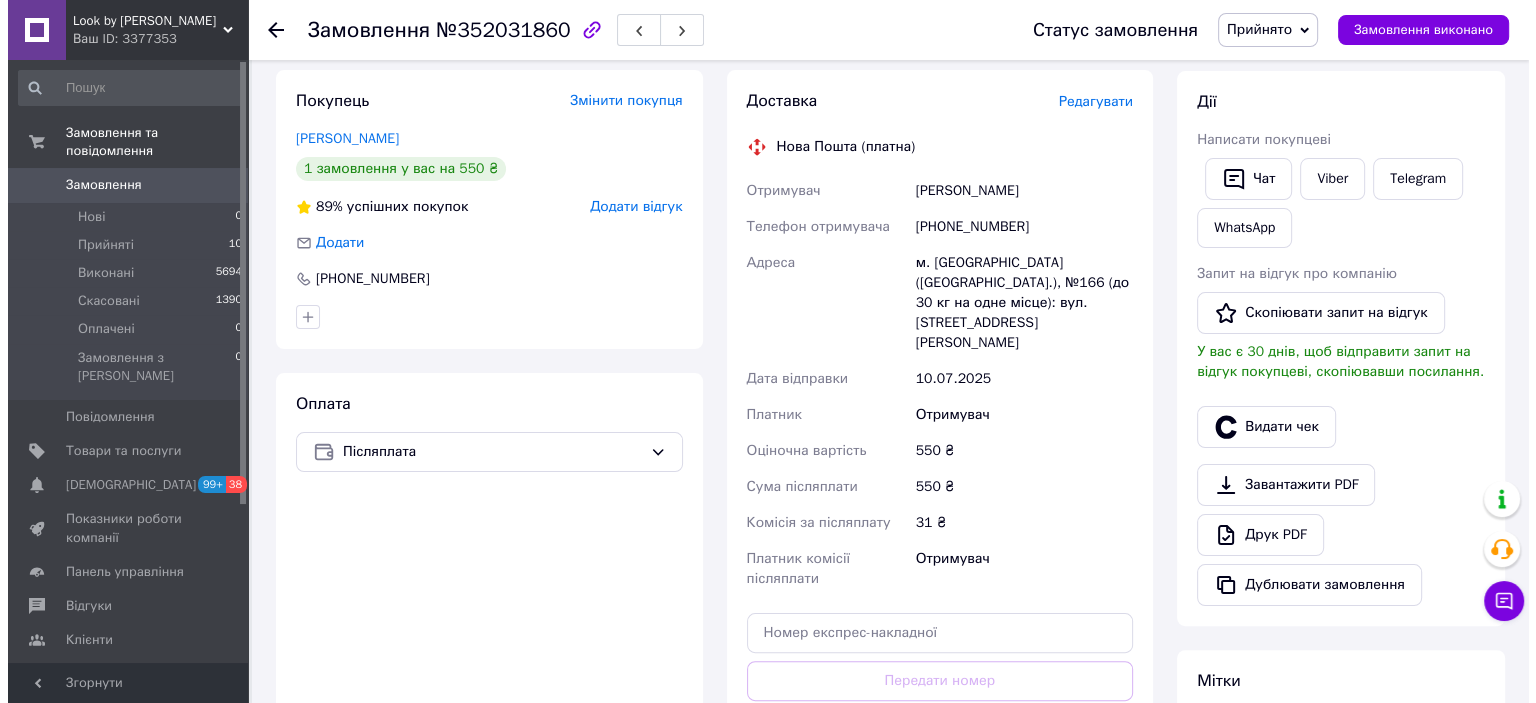 scroll, scrollTop: 400, scrollLeft: 0, axis: vertical 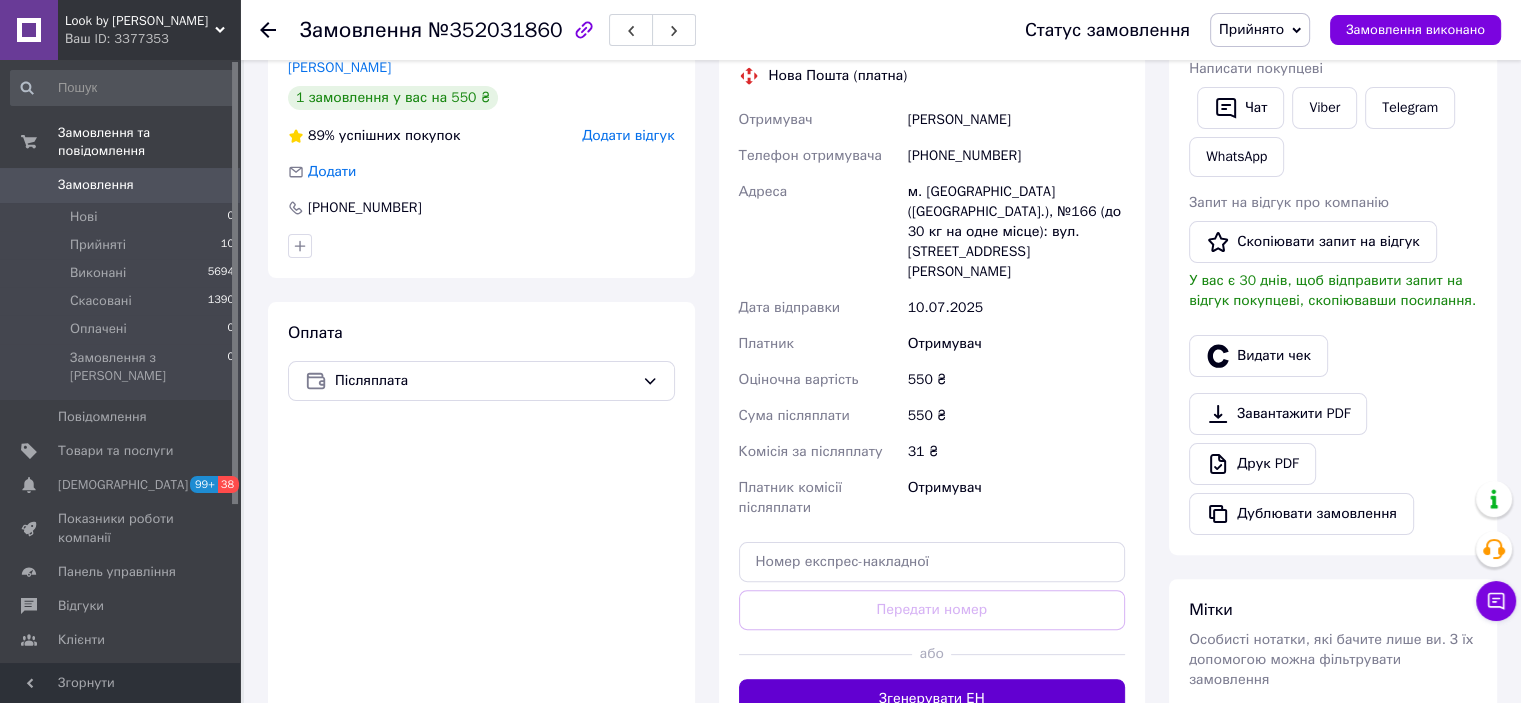 click on "Згенерувати ЕН" at bounding box center (932, 699) 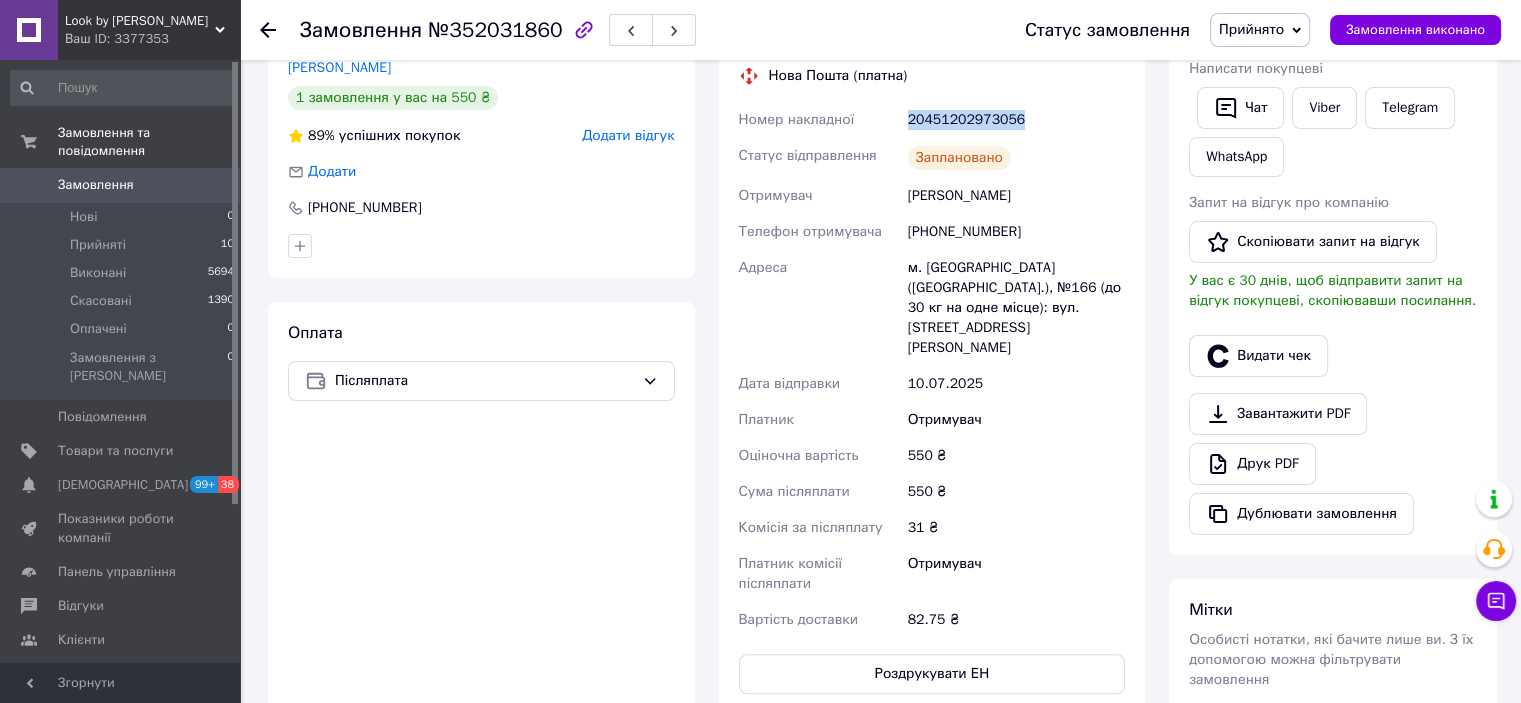 drag, startPoint x: 1020, startPoint y: 114, endPoint x: 895, endPoint y: 128, distance: 125.781555 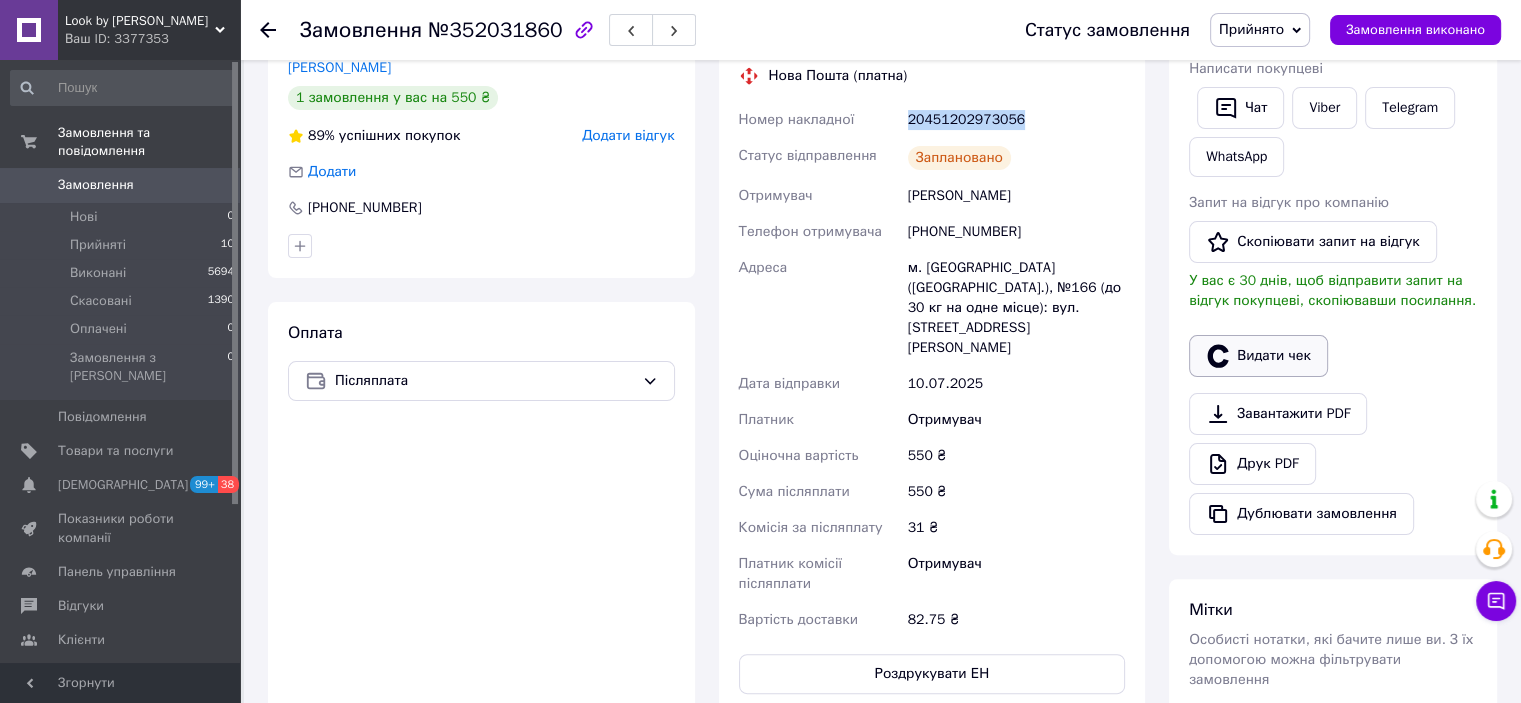 click on "Видати чек" at bounding box center (1258, 356) 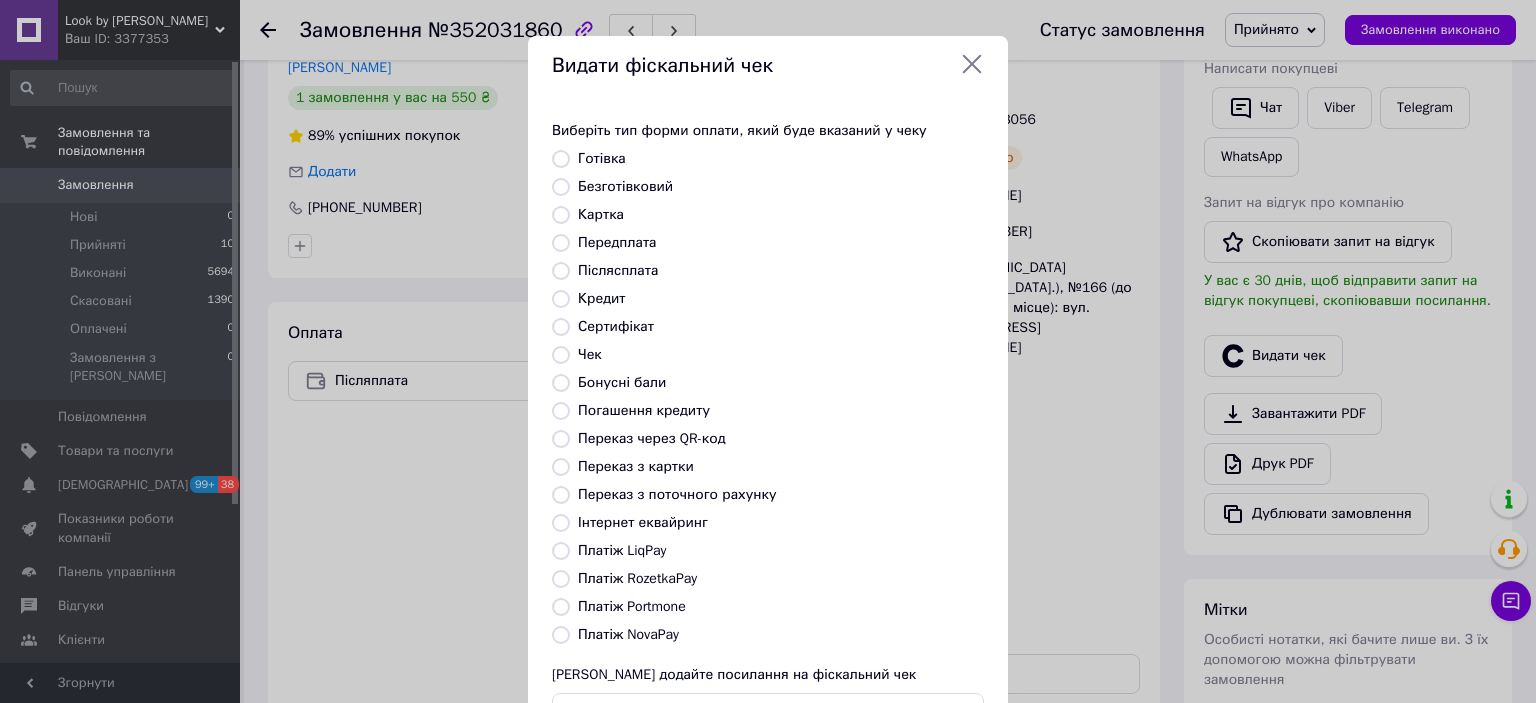 click on "Платіж NovaPay" at bounding box center (628, 634) 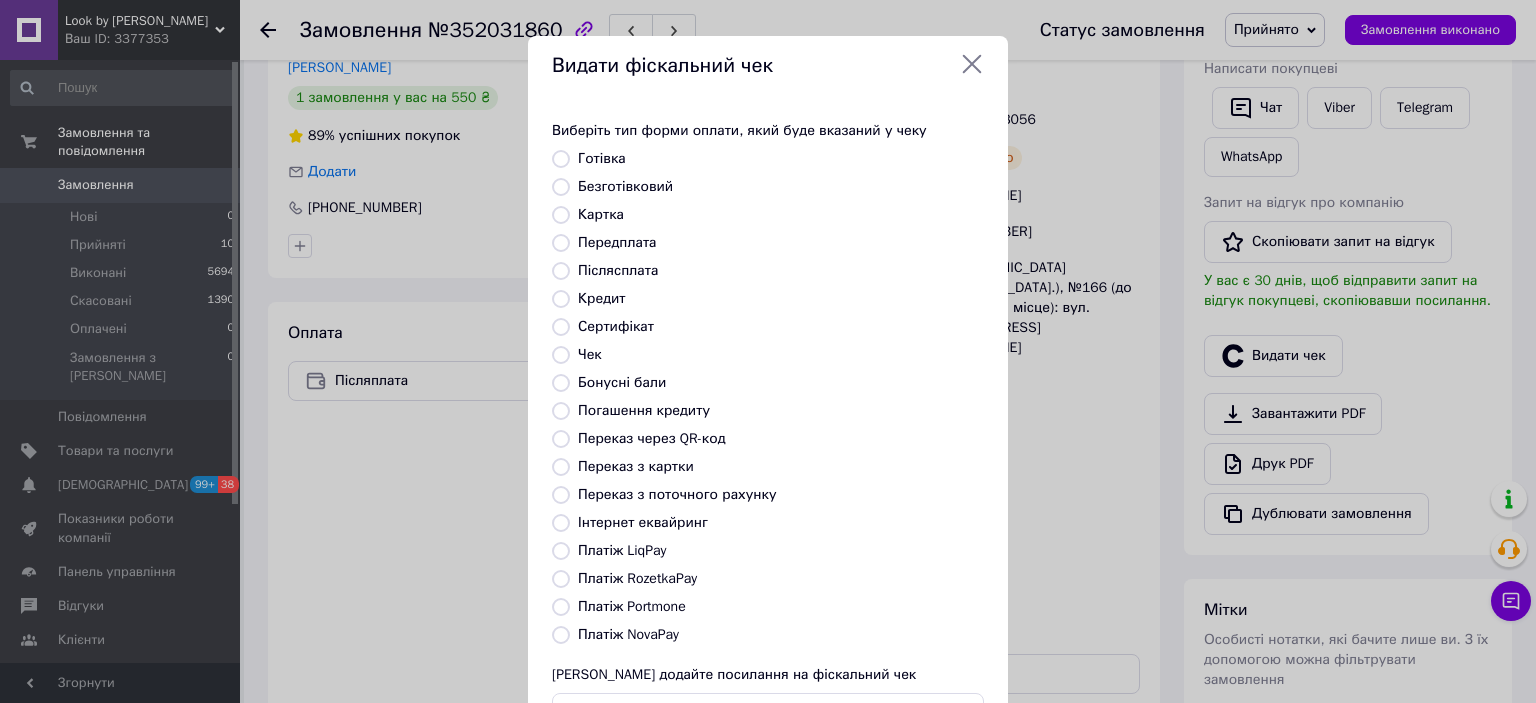 radio on "true" 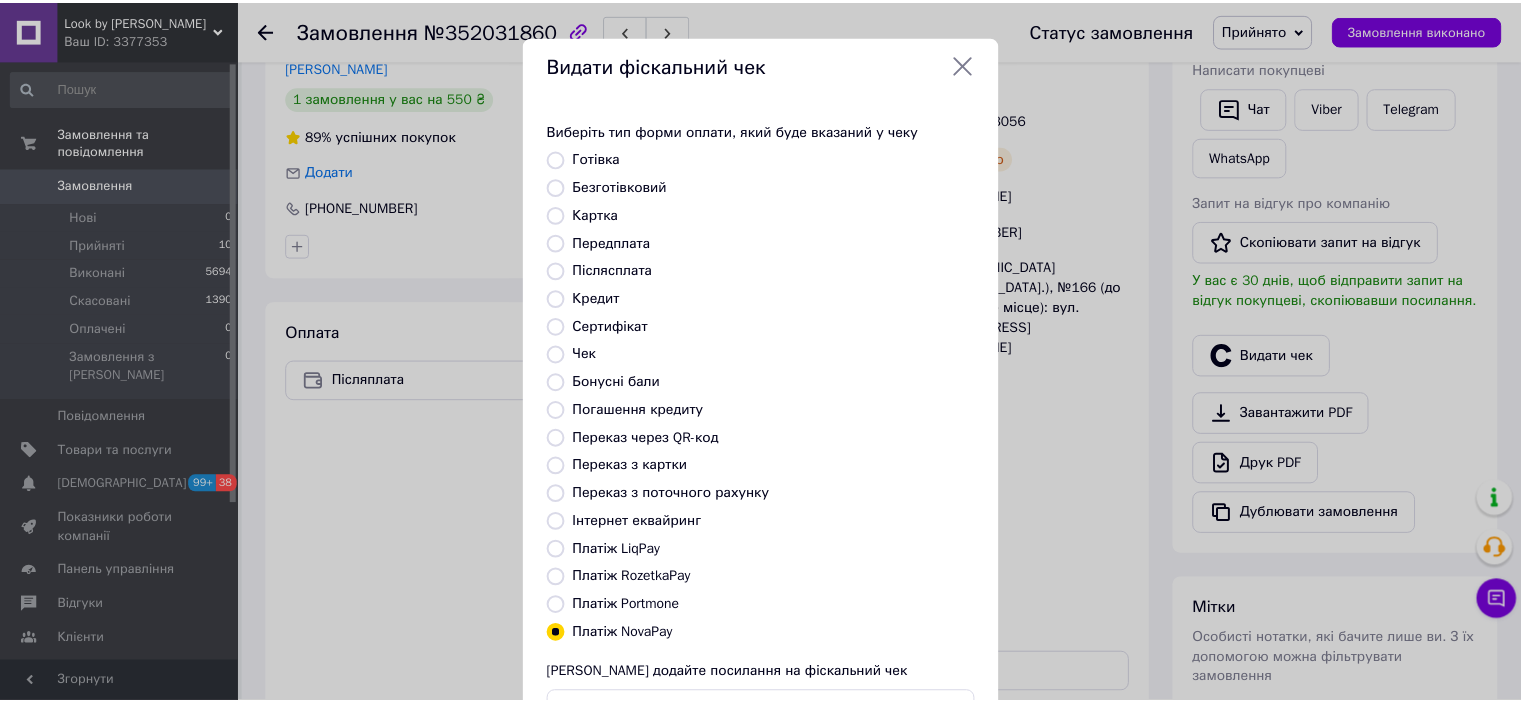 scroll, scrollTop: 155, scrollLeft: 0, axis: vertical 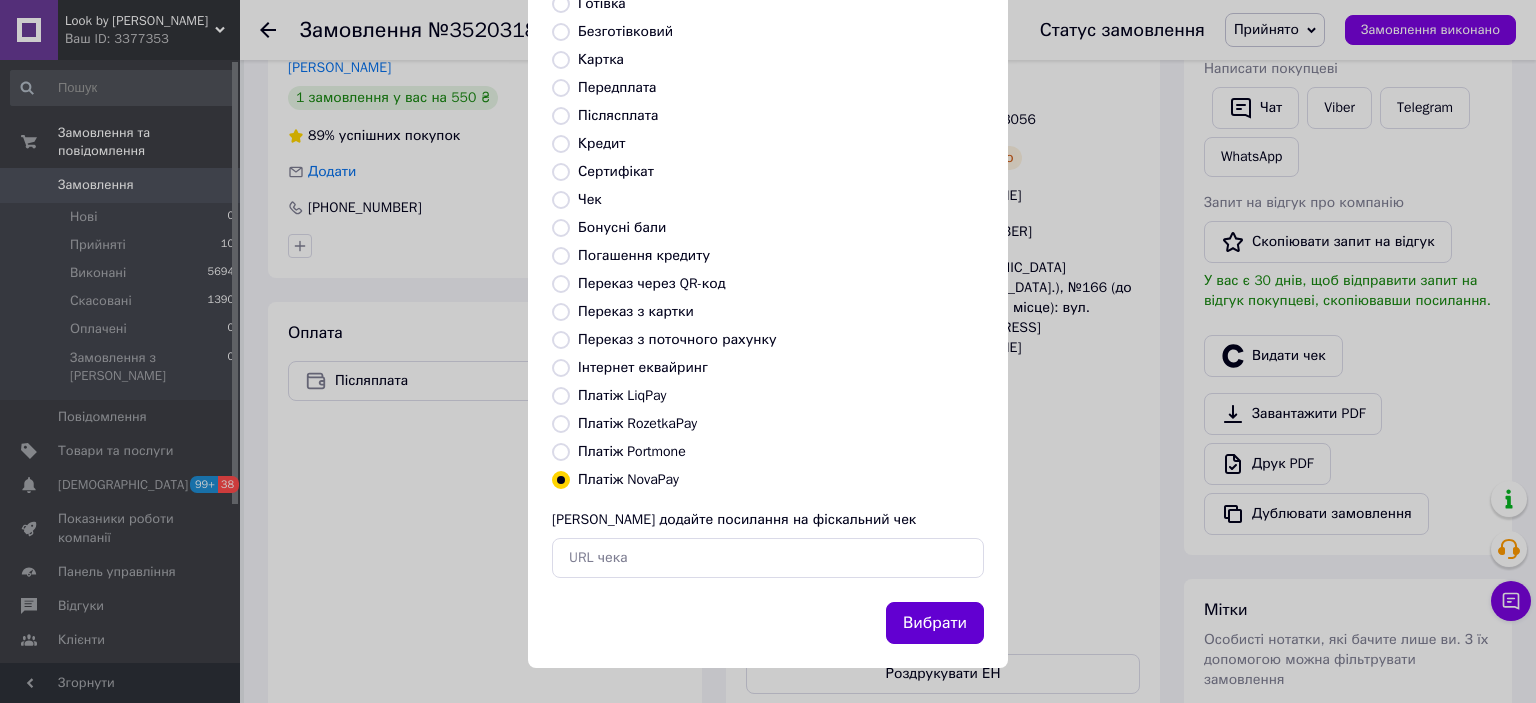 click on "Вибрати" at bounding box center (935, 623) 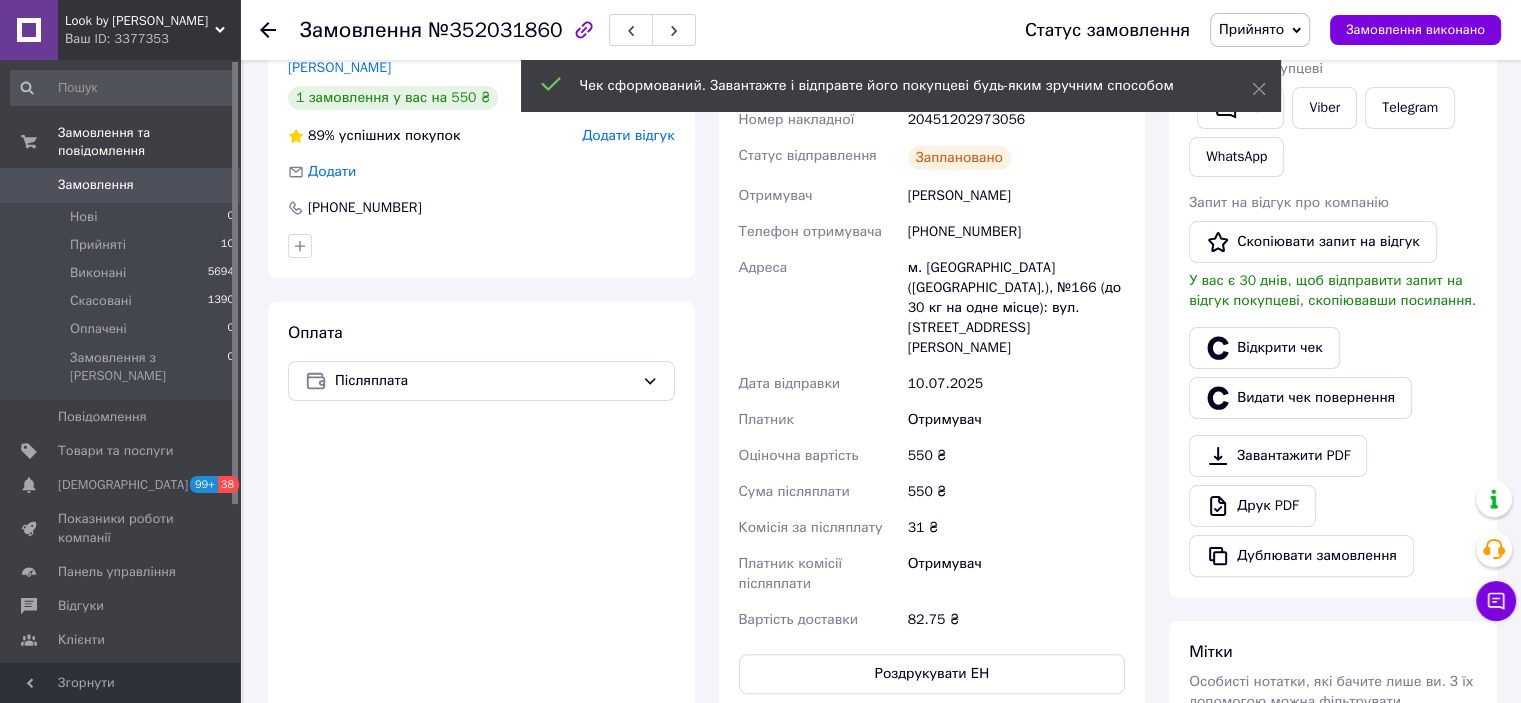click on "Відкрити чек" at bounding box center [1264, 348] 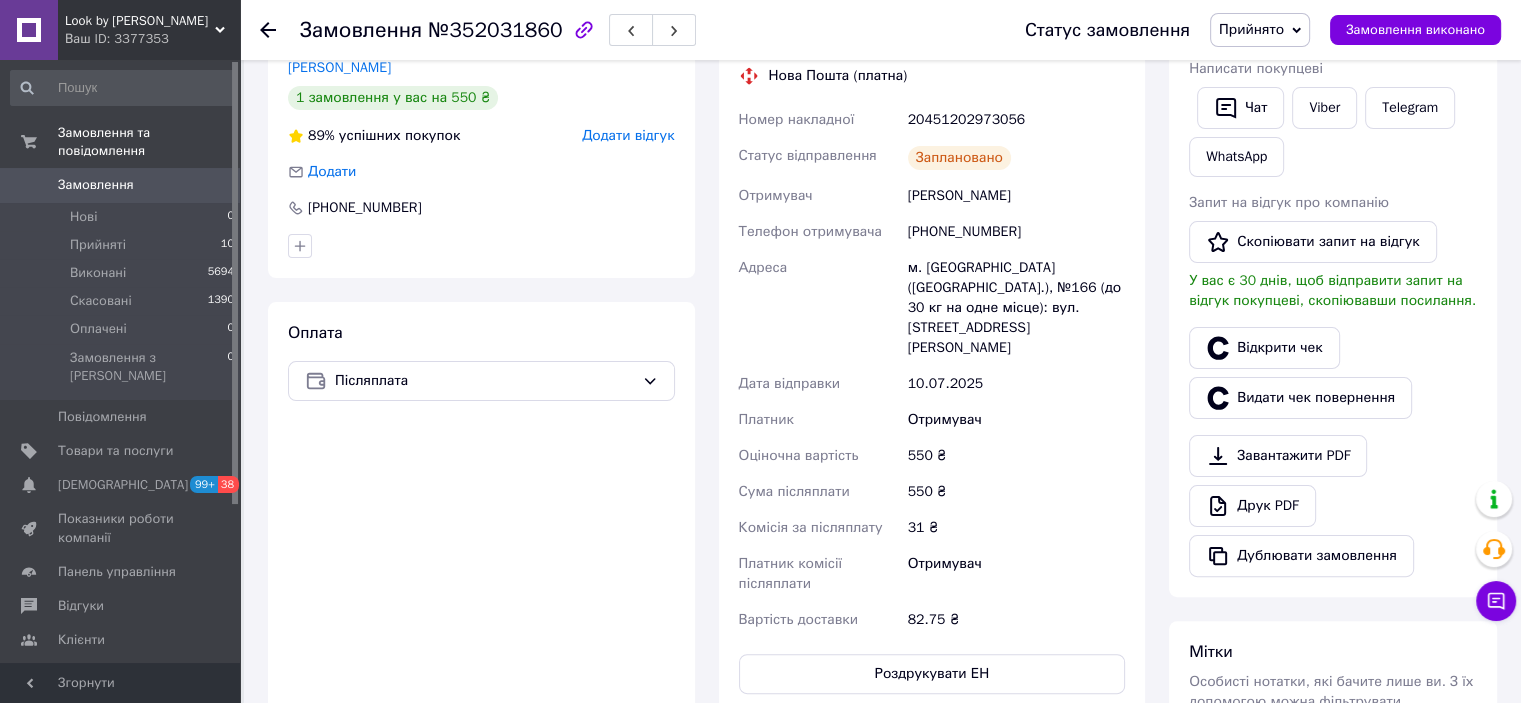 click on "Прийнято" at bounding box center (1251, 29) 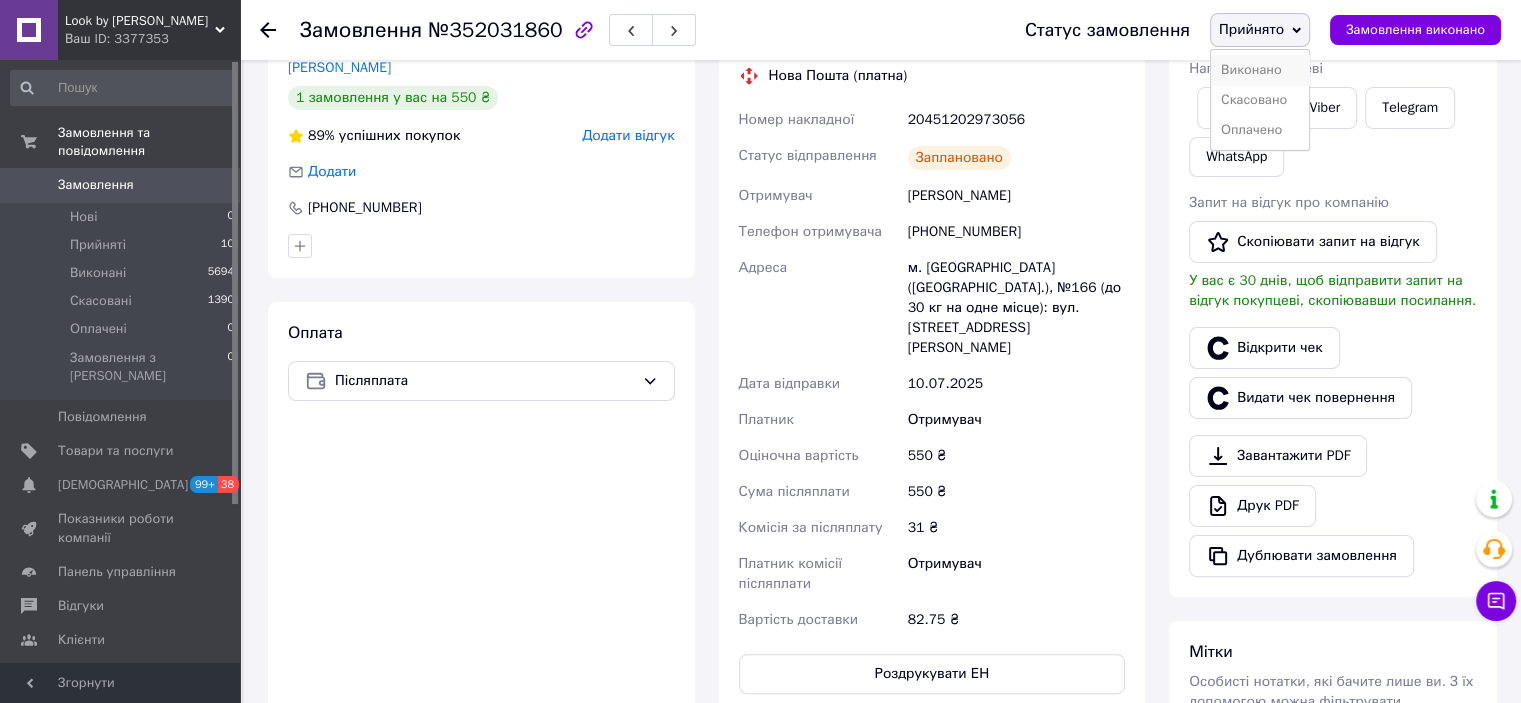 click on "Виконано" at bounding box center [1260, 70] 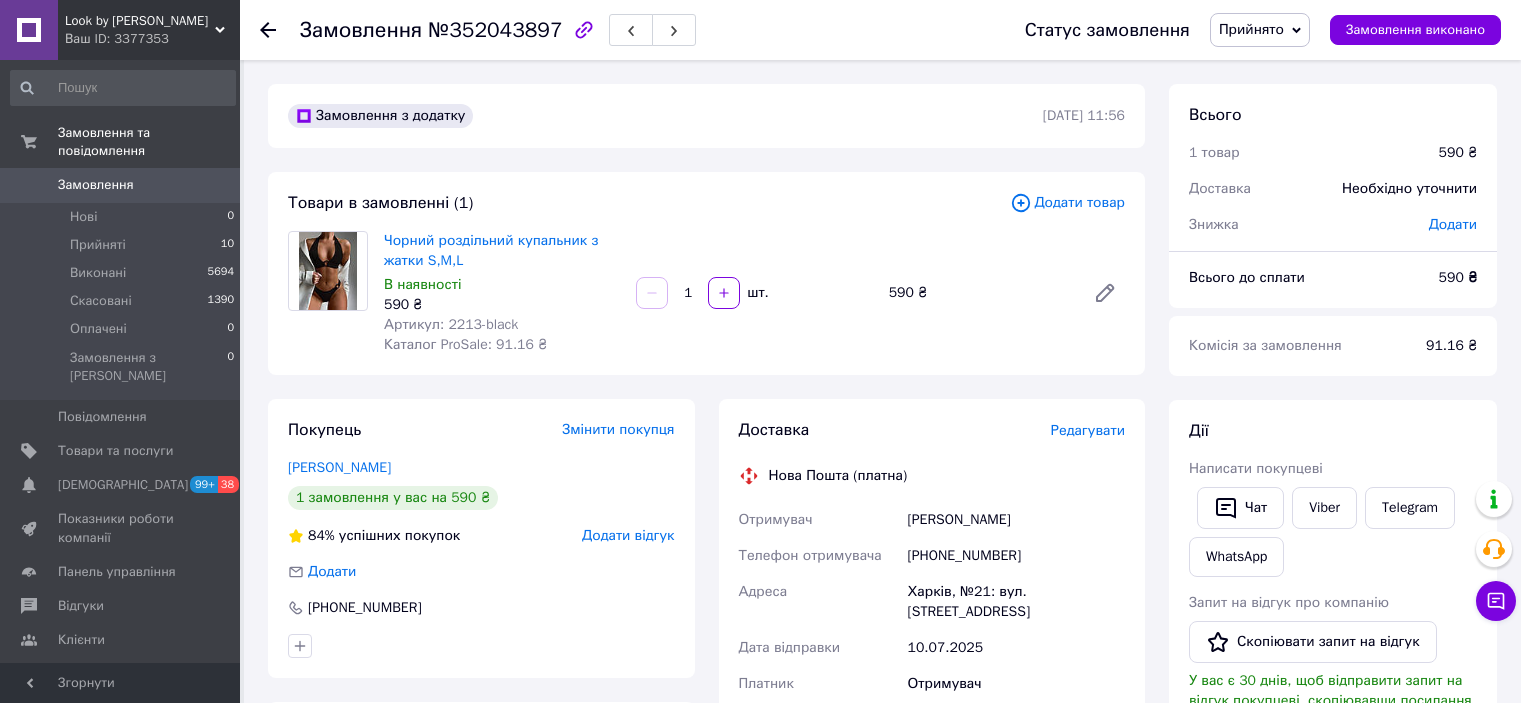 scroll, scrollTop: 0, scrollLeft: 0, axis: both 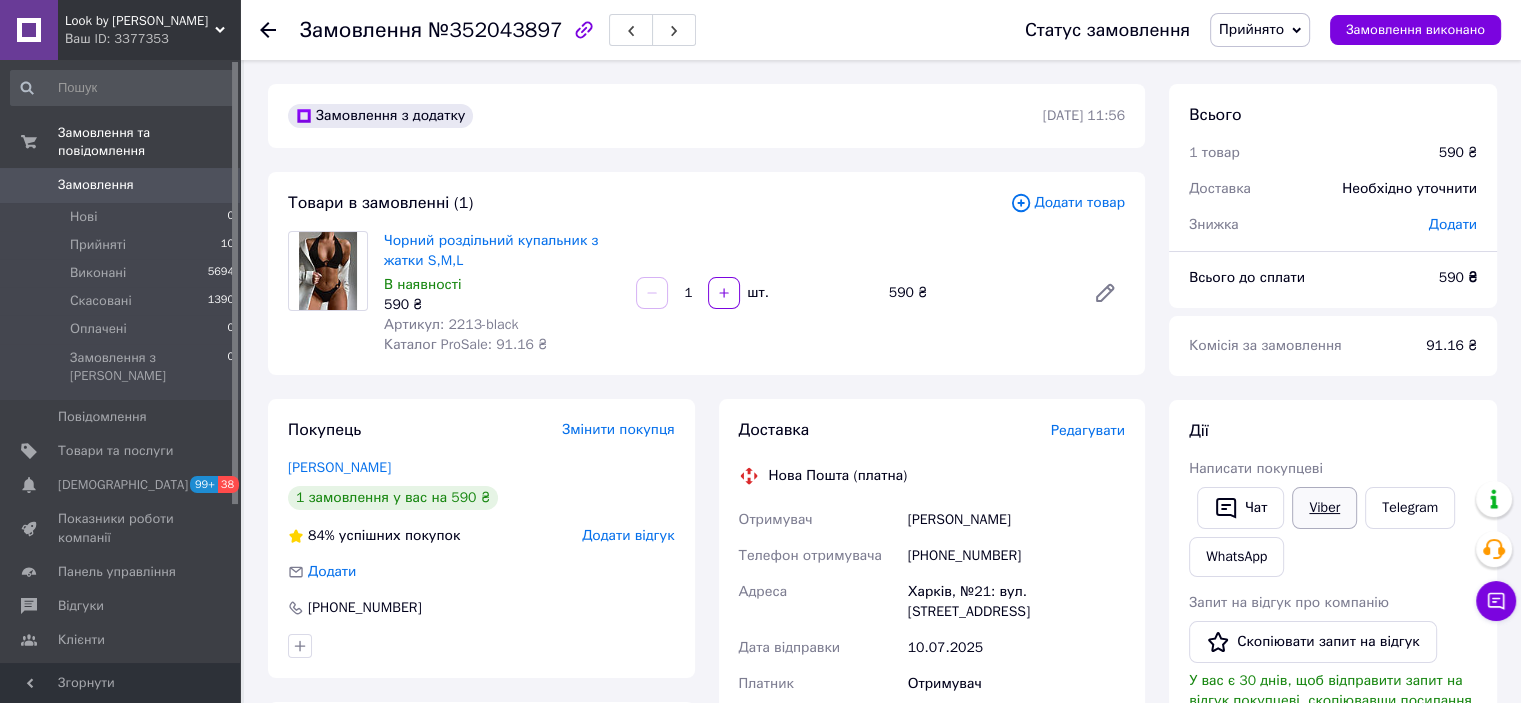 click on "Viber" at bounding box center [1324, 508] 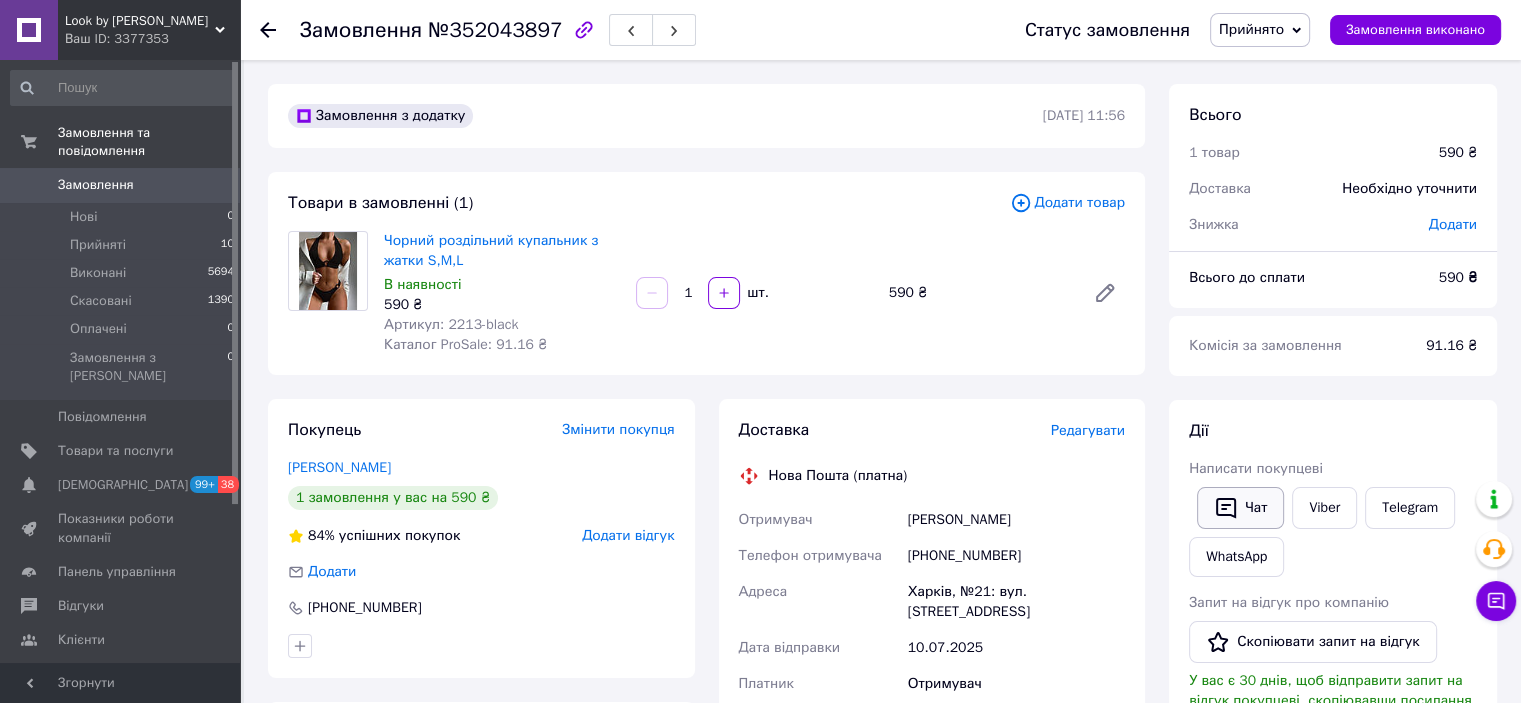 click on "Чат" at bounding box center [1240, 508] 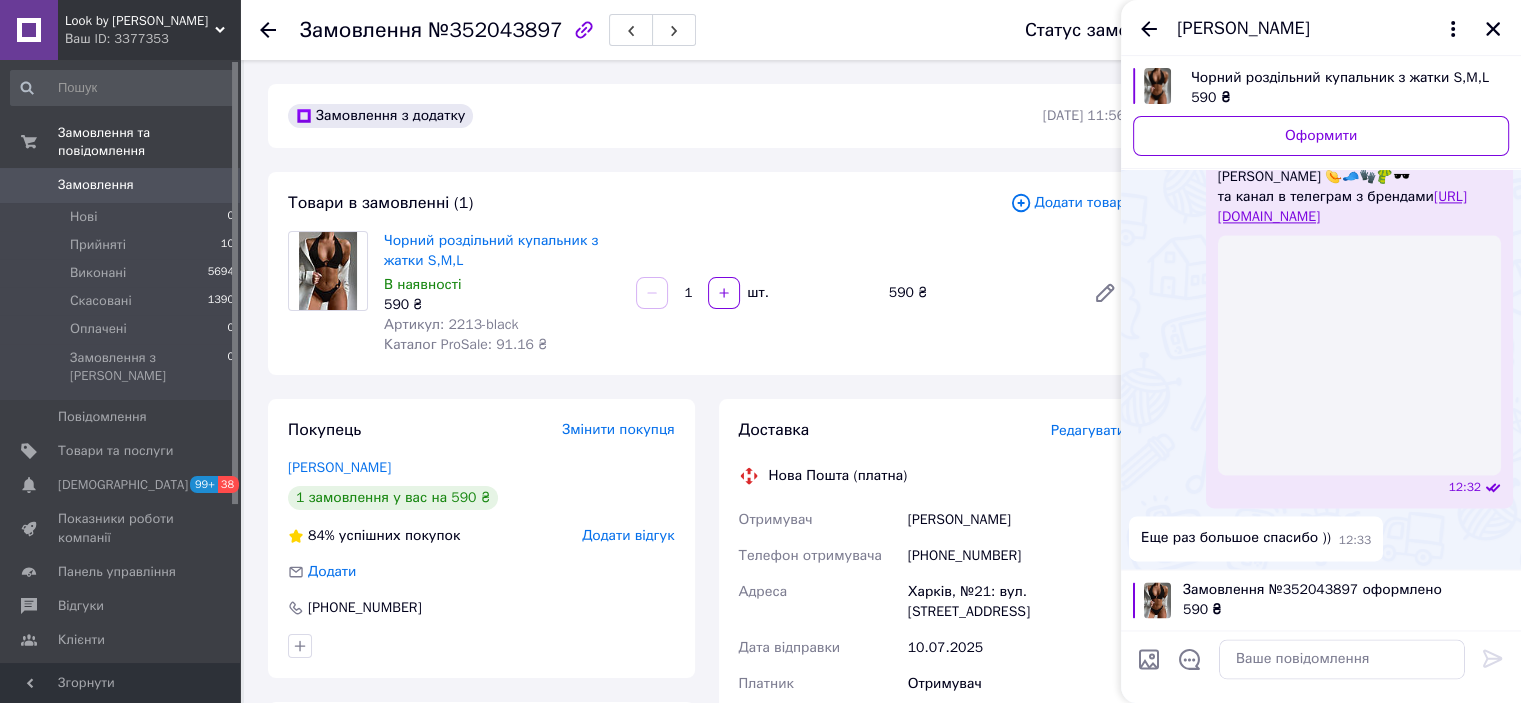 scroll, scrollTop: 3031, scrollLeft: 0, axis: vertical 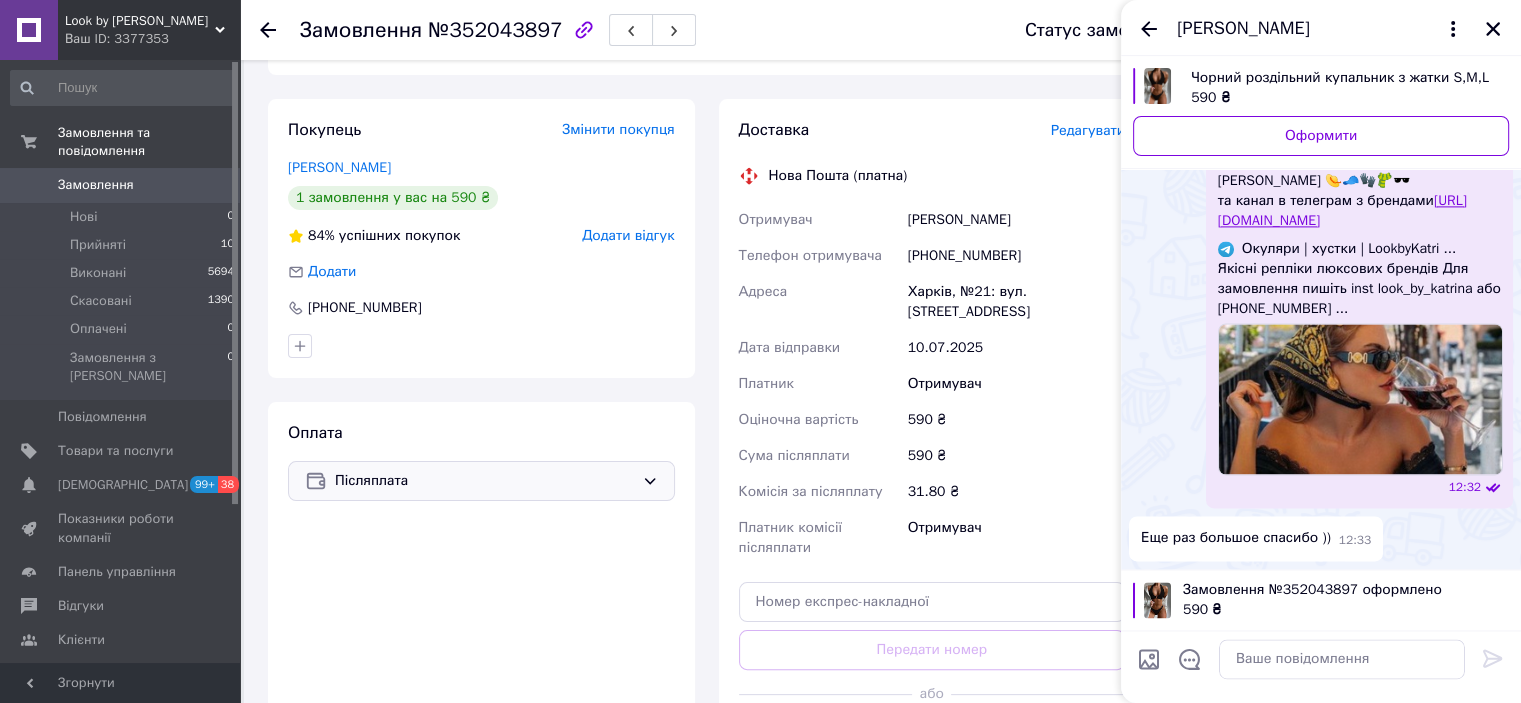 click on "Післяплата" at bounding box center [481, 481] 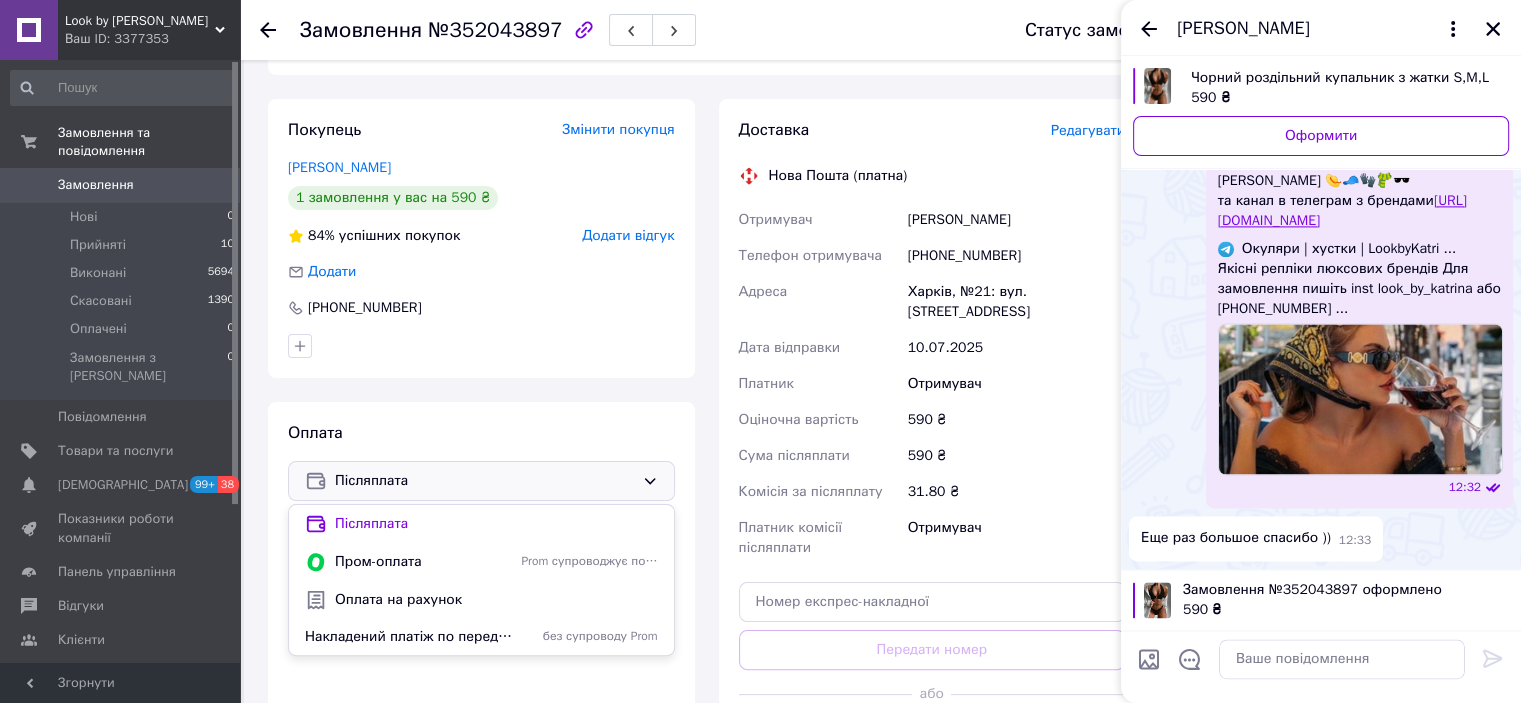 click on "Післяплата Післяплата Пром-оплата Prom супроводжує покупку Оплата на рахунок Накладений платіж по передоплаті 150 грн без супроводу Prom" at bounding box center [481, 481] 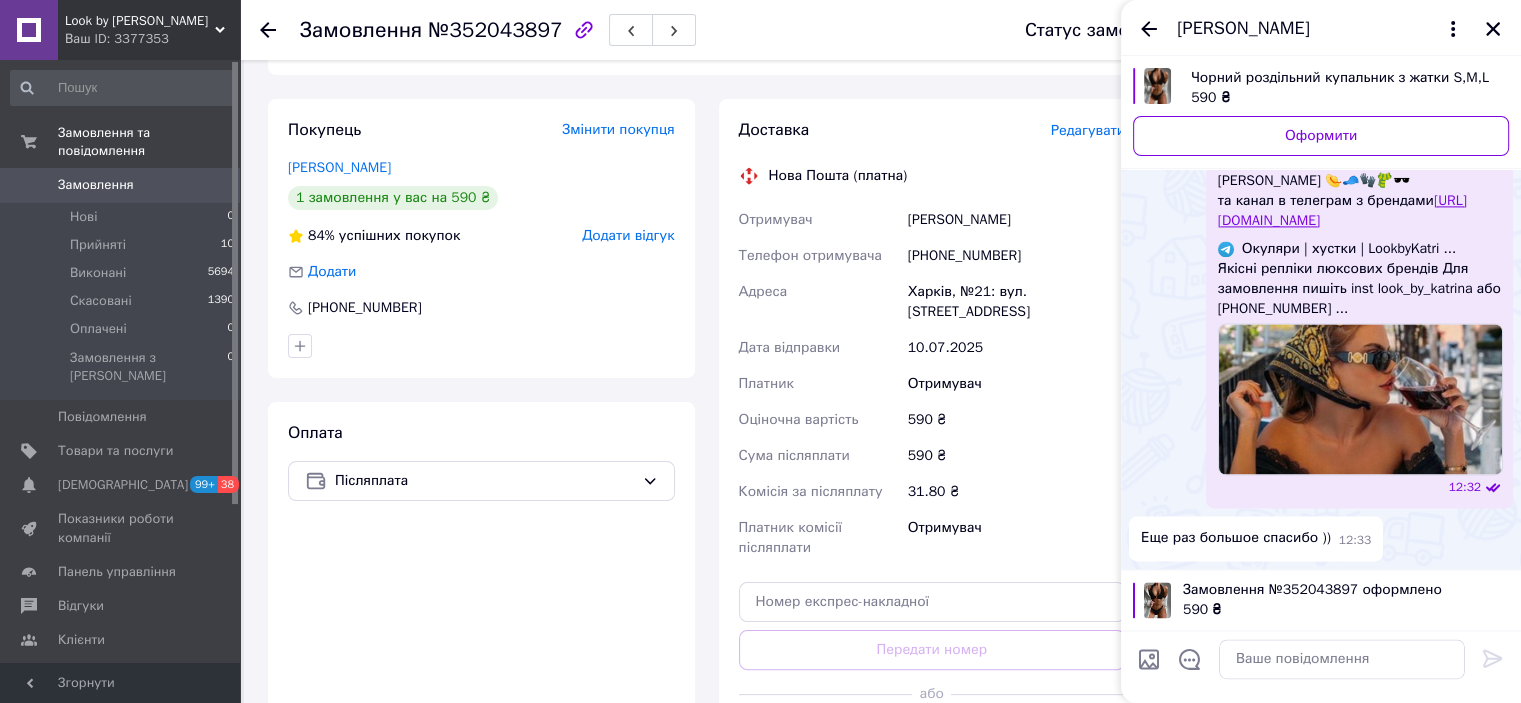 scroll, scrollTop: 2900, scrollLeft: 0, axis: vertical 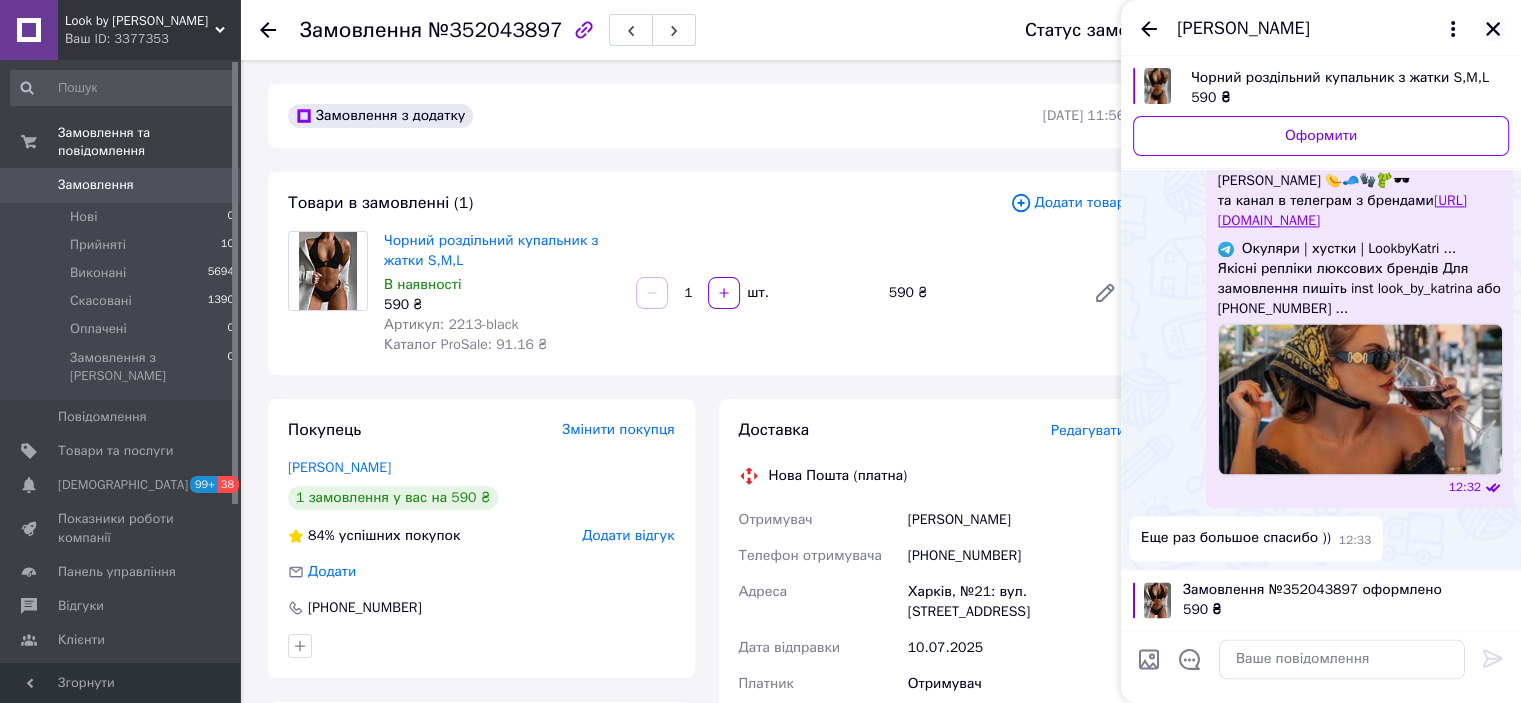 click 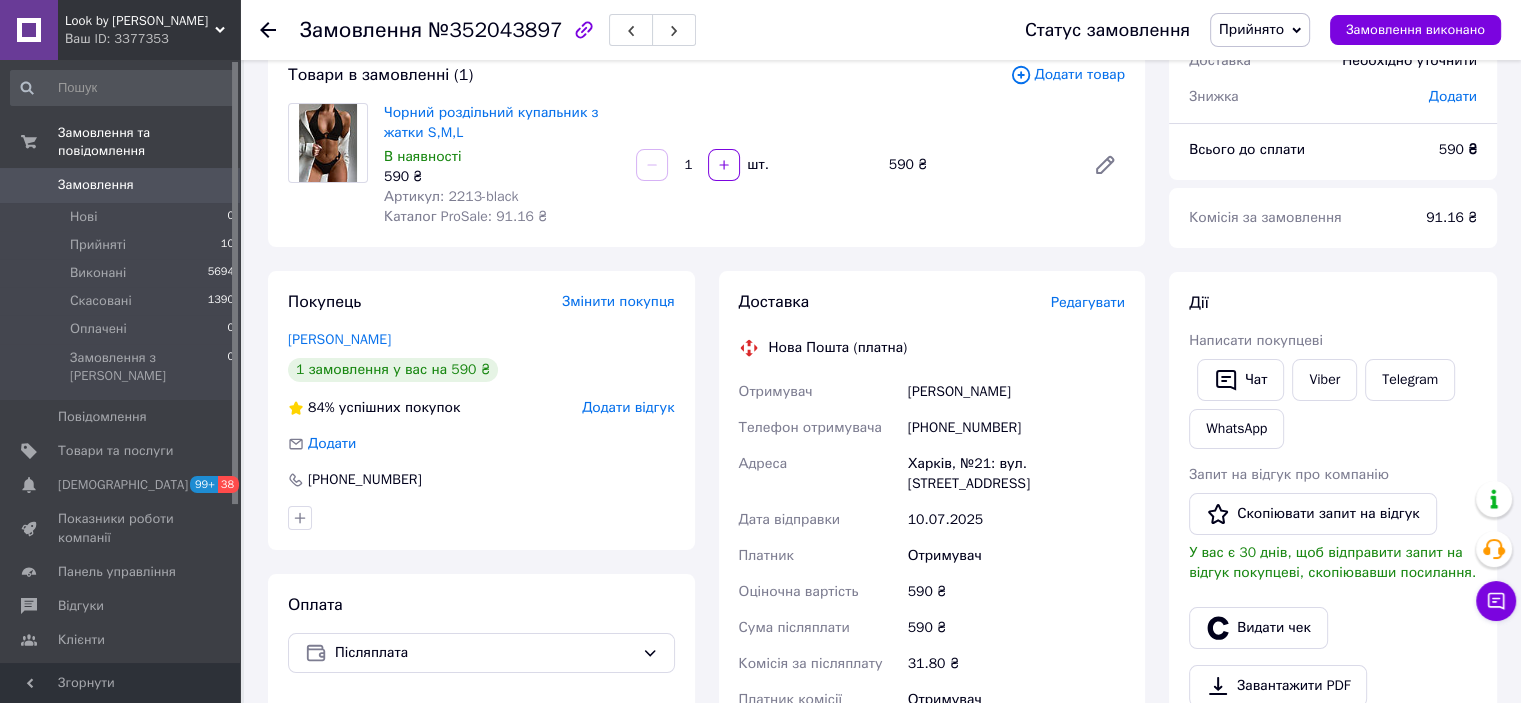 scroll, scrollTop: 100, scrollLeft: 0, axis: vertical 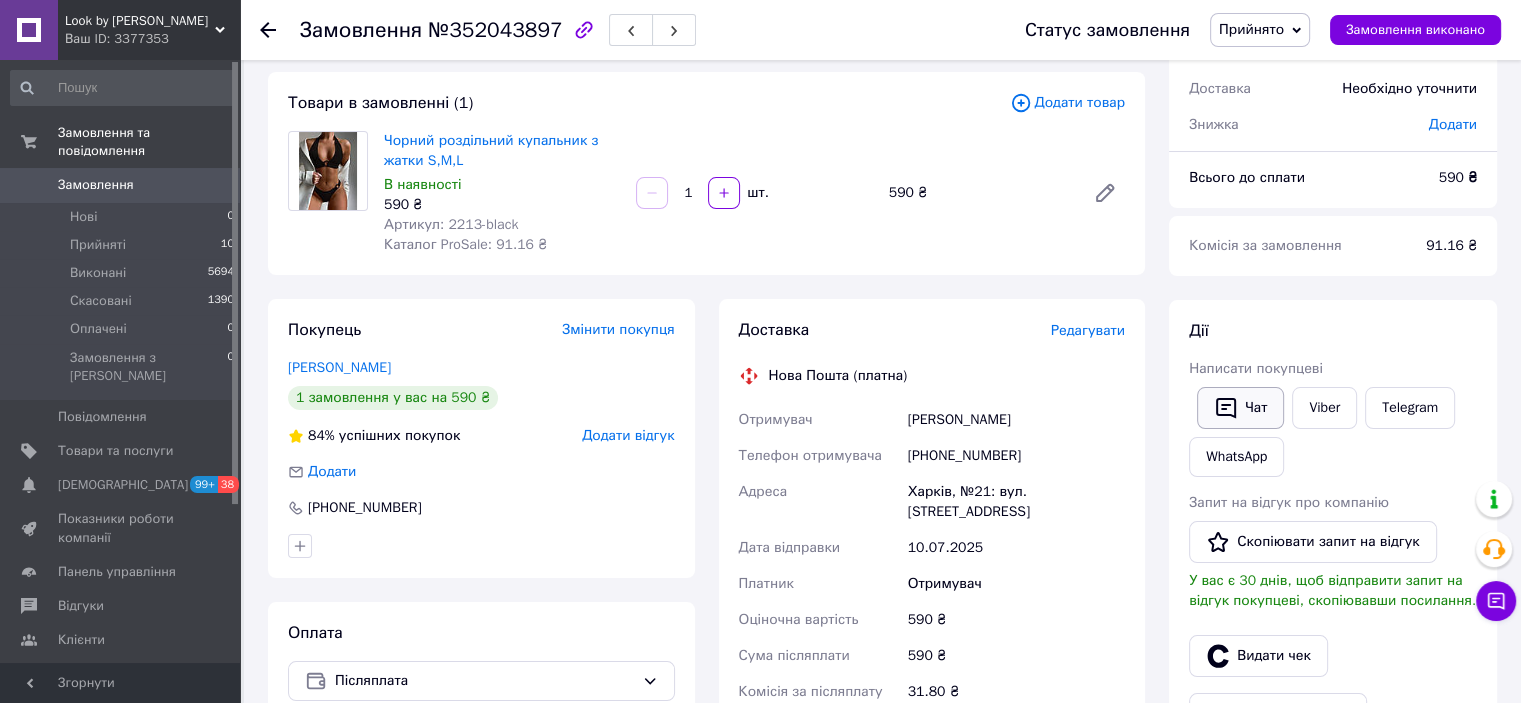 click on "Чат" at bounding box center (1240, 408) 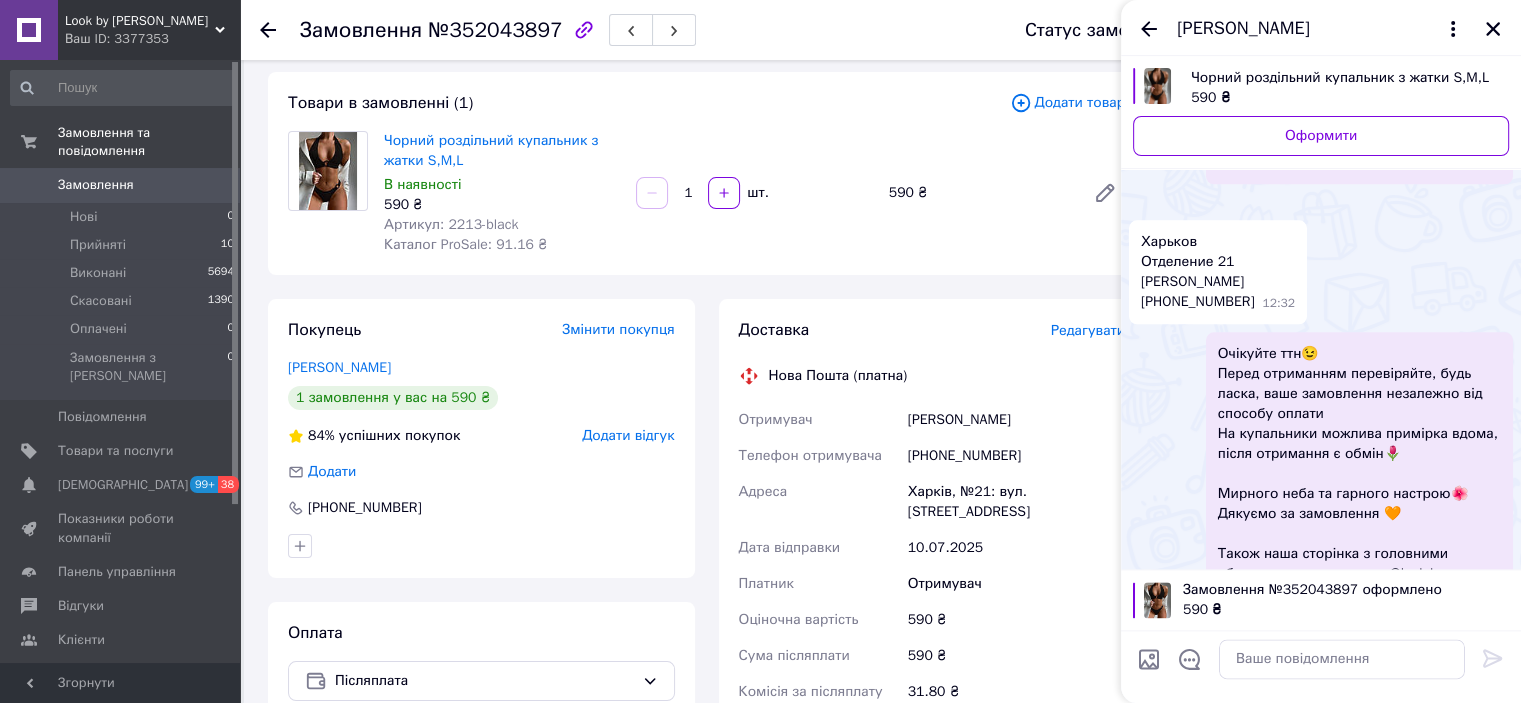 scroll, scrollTop: 2448, scrollLeft: 0, axis: vertical 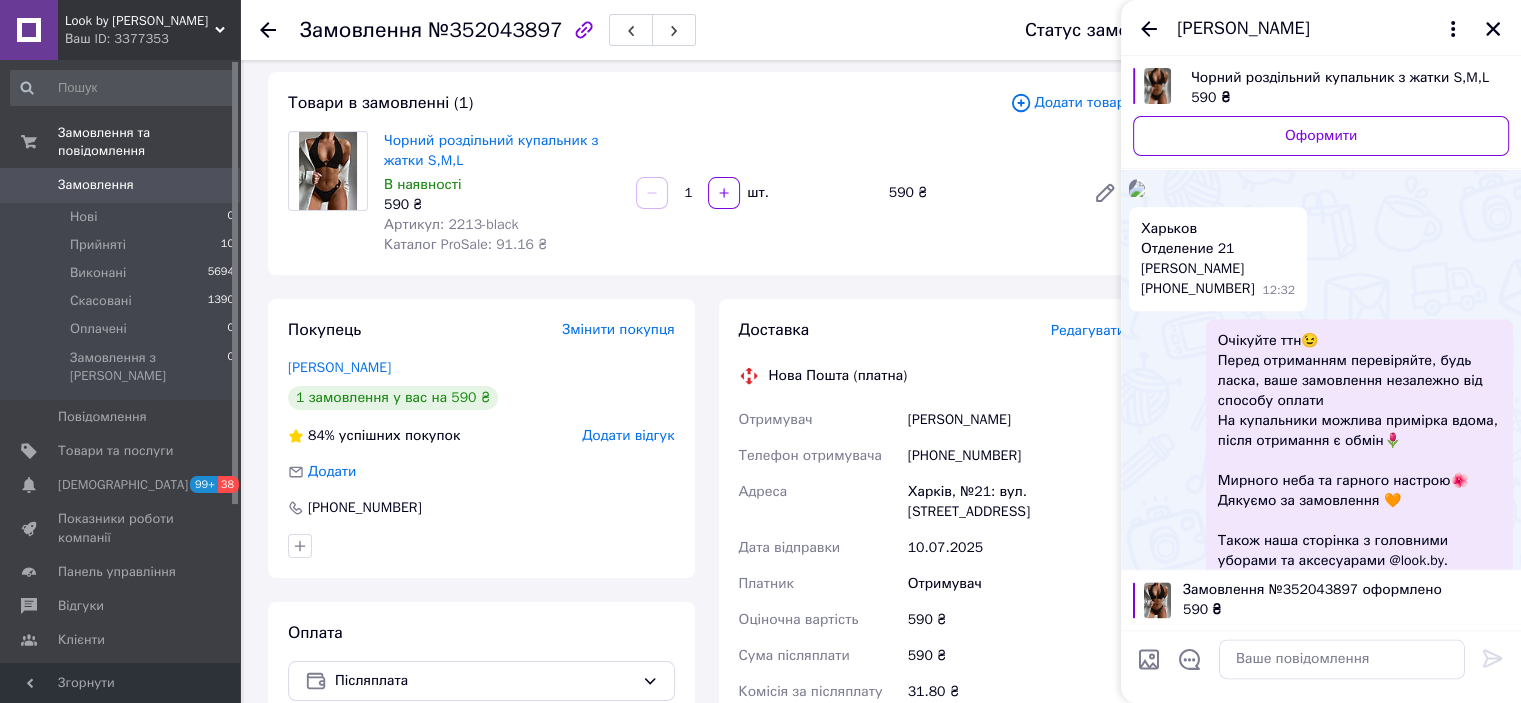 click at bounding box center (1137, 189) 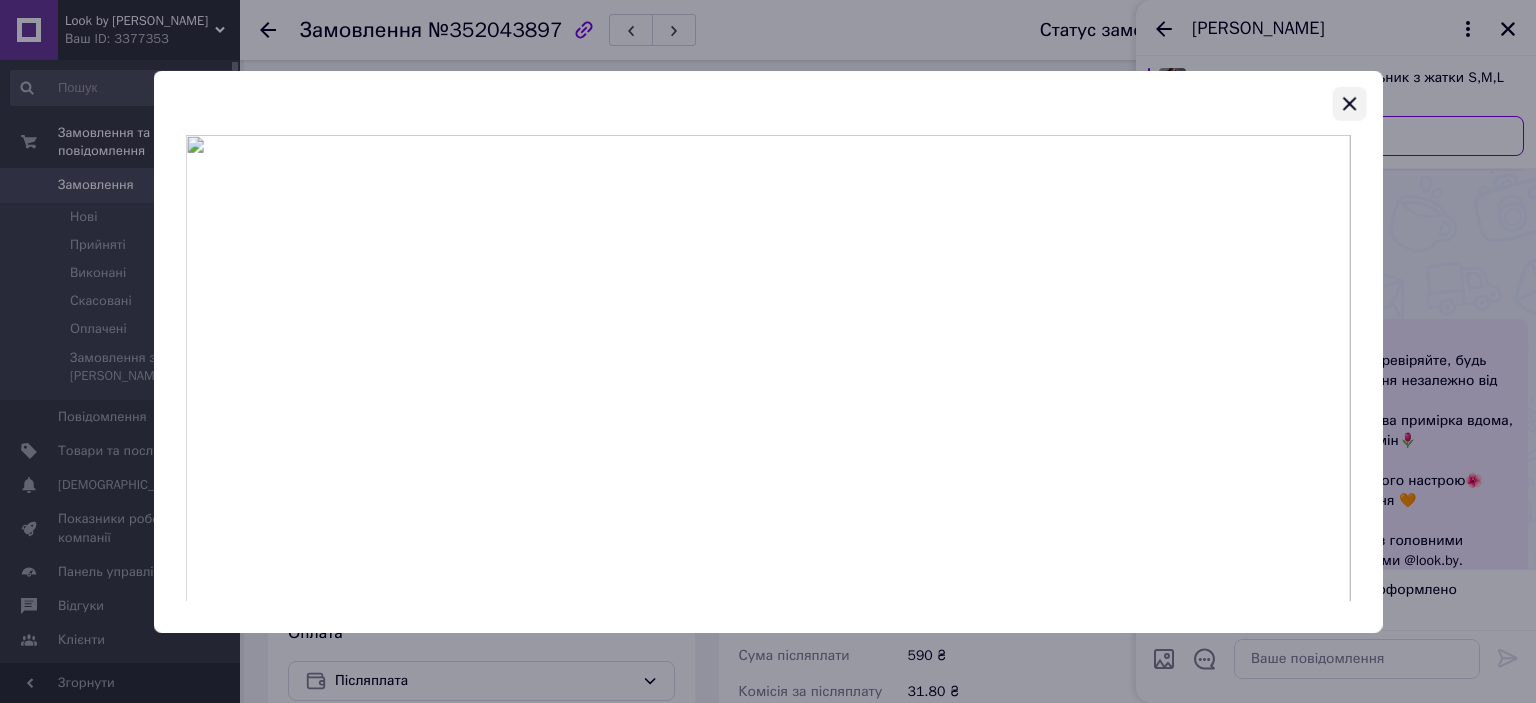 click 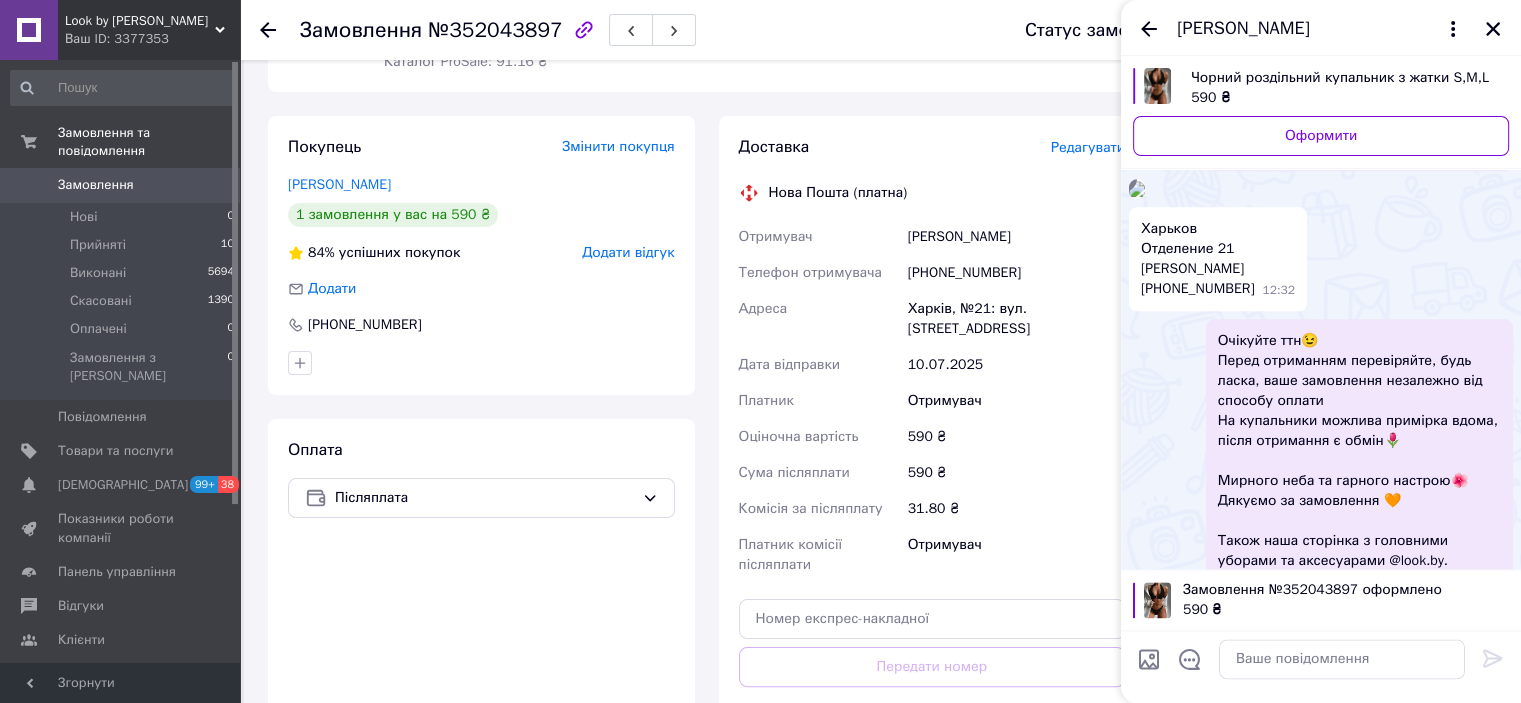 scroll, scrollTop: 300, scrollLeft: 0, axis: vertical 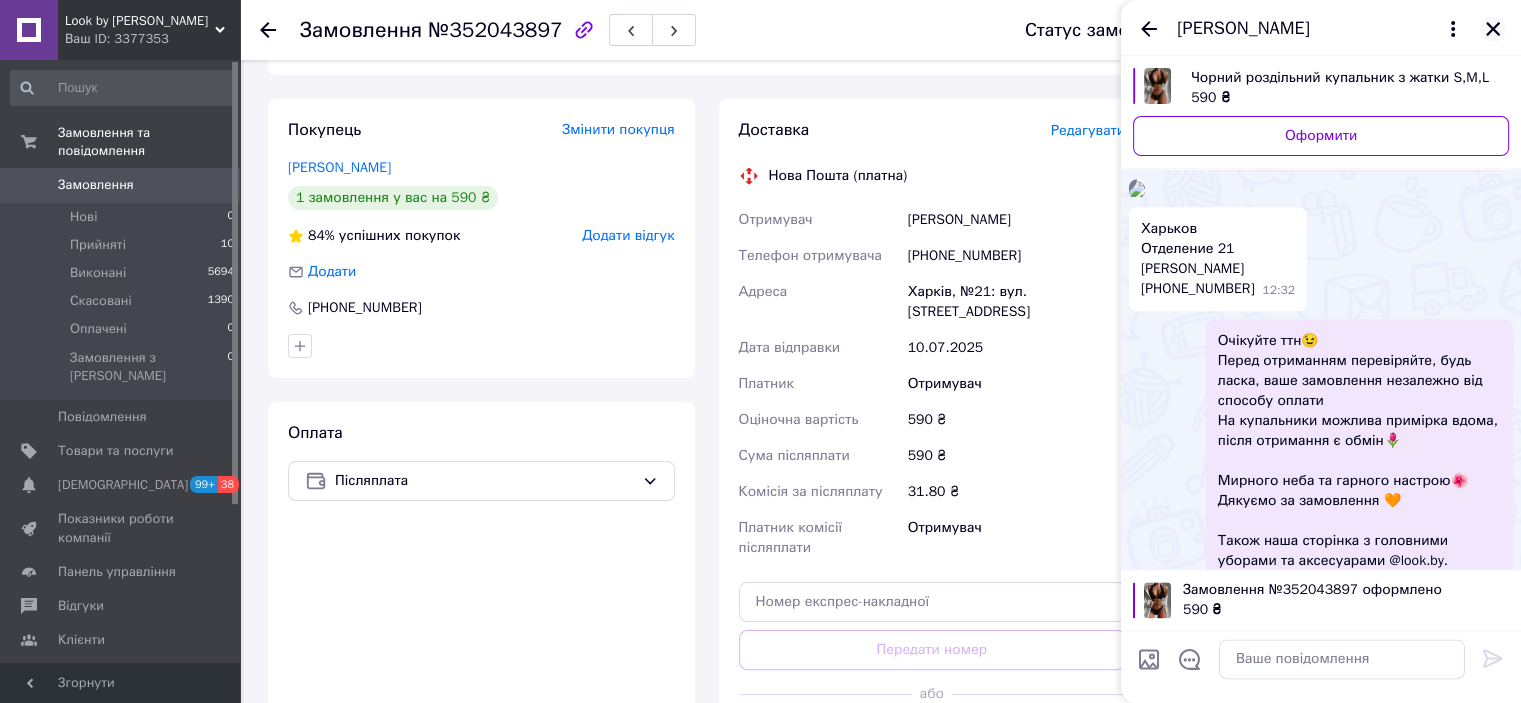 click 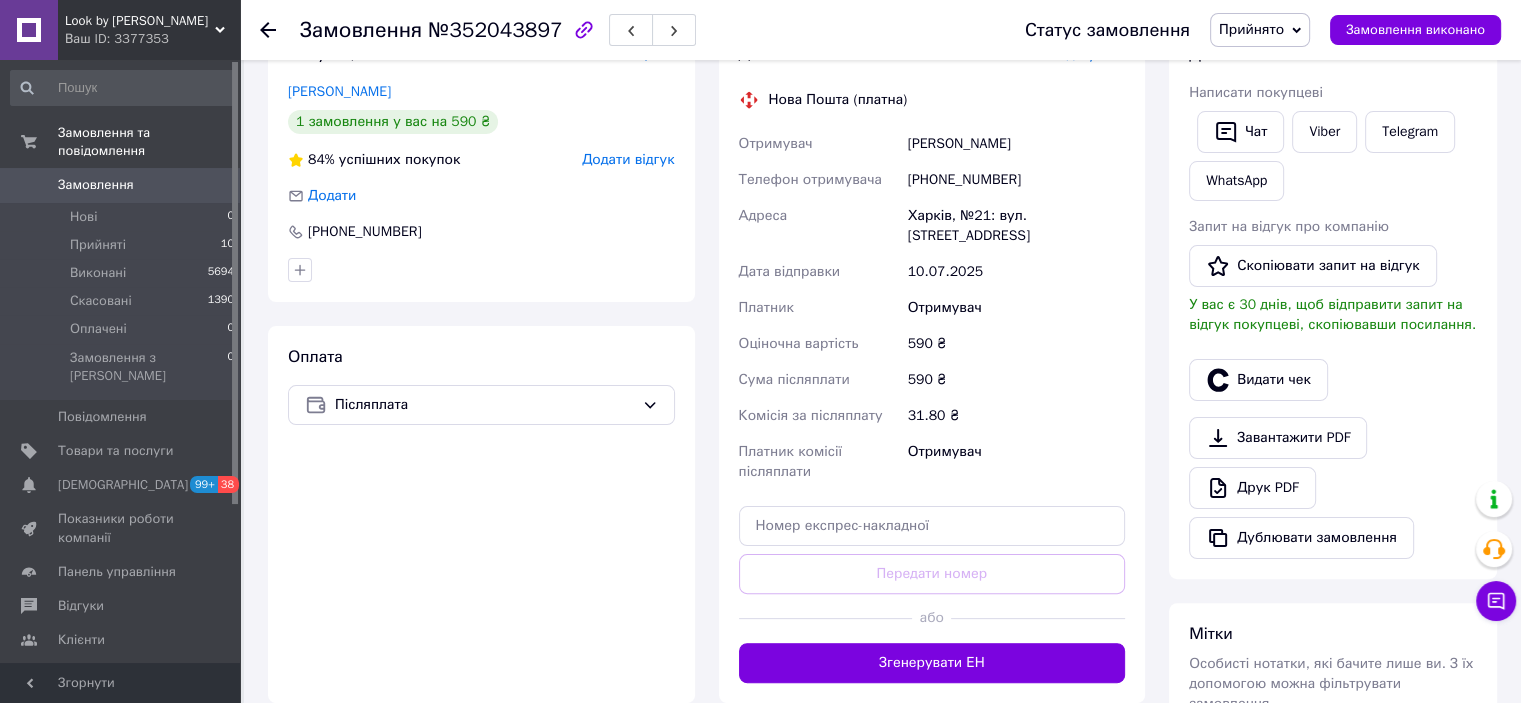 scroll, scrollTop: 500, scrollLeft: 0, axis: vertical 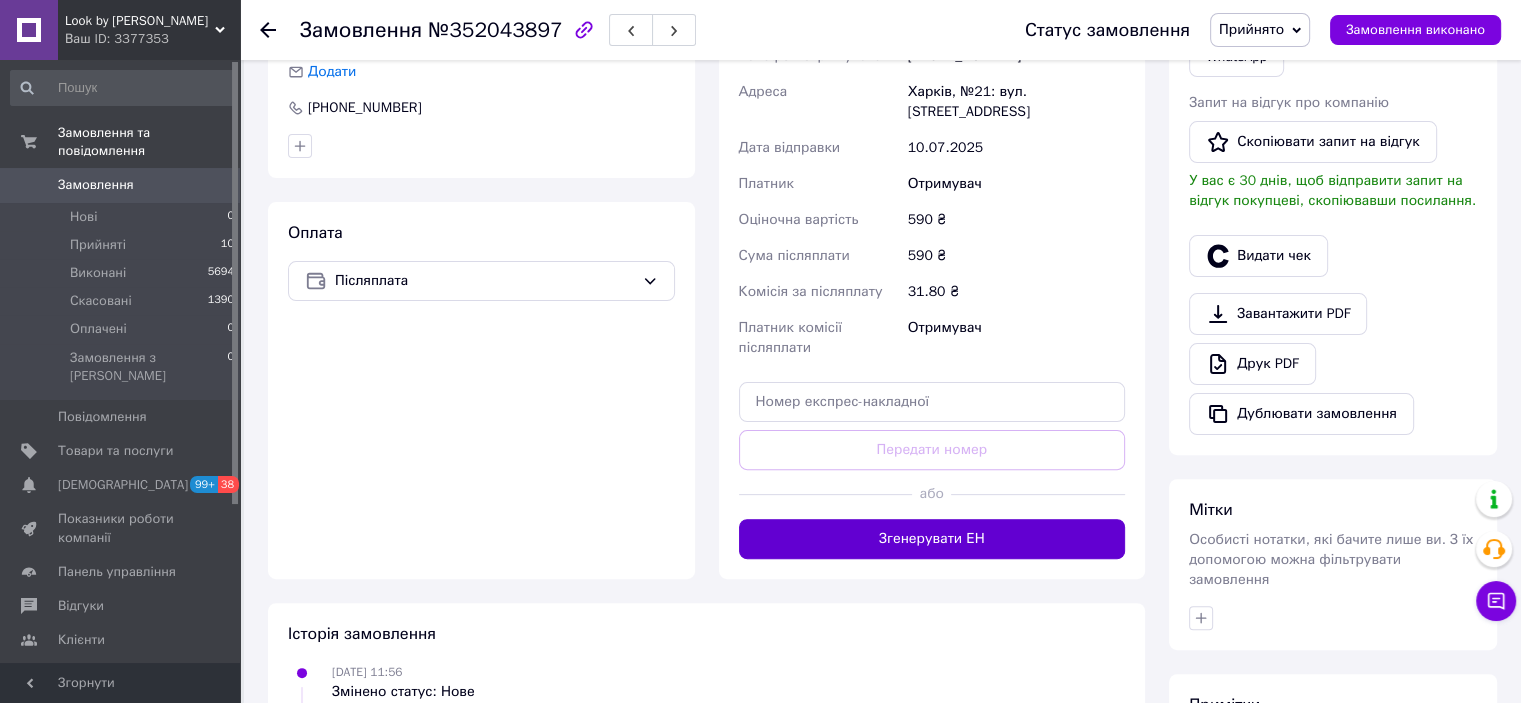 click on "Згенерувати ЕН" at bounding box center [932, 539] 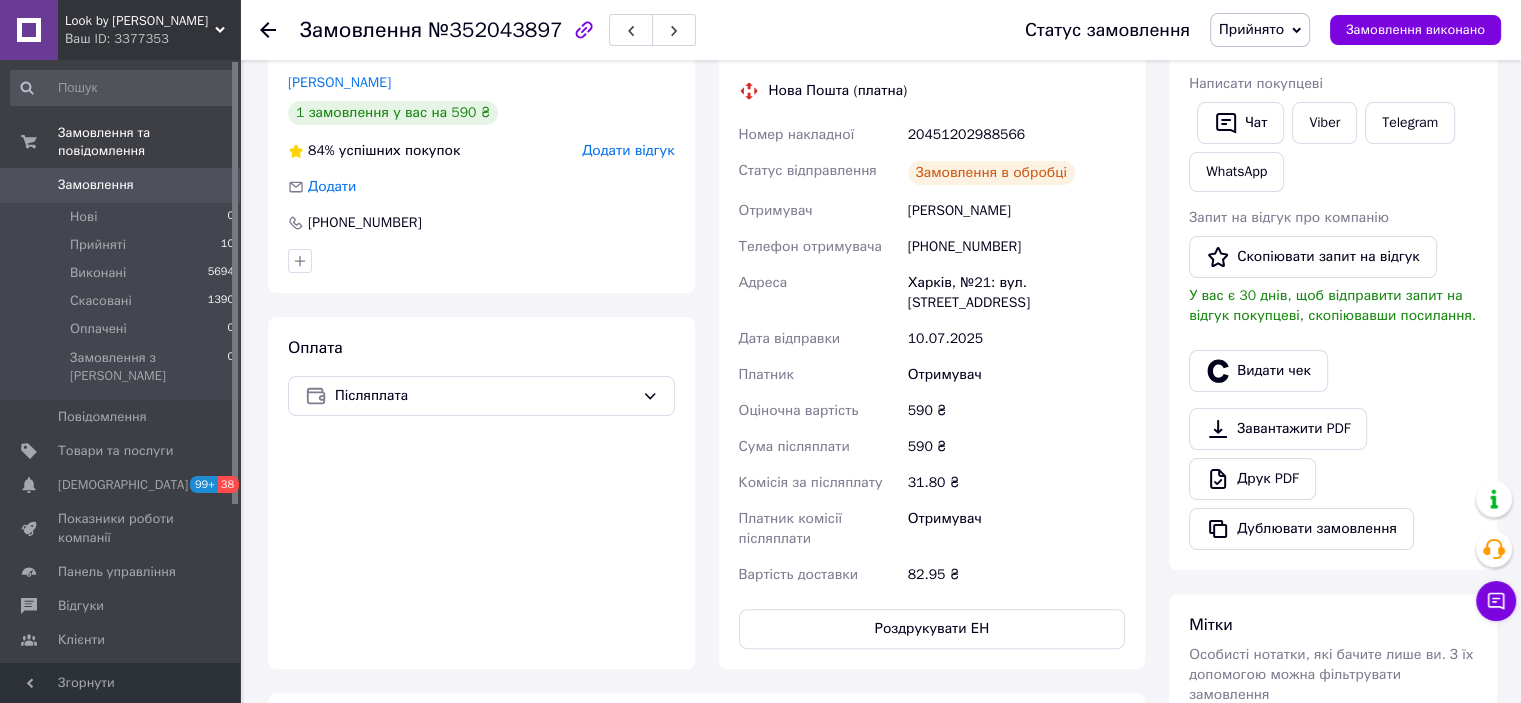 scroll, scrollTop: 200, scrollLeft: 0, axis: vertical 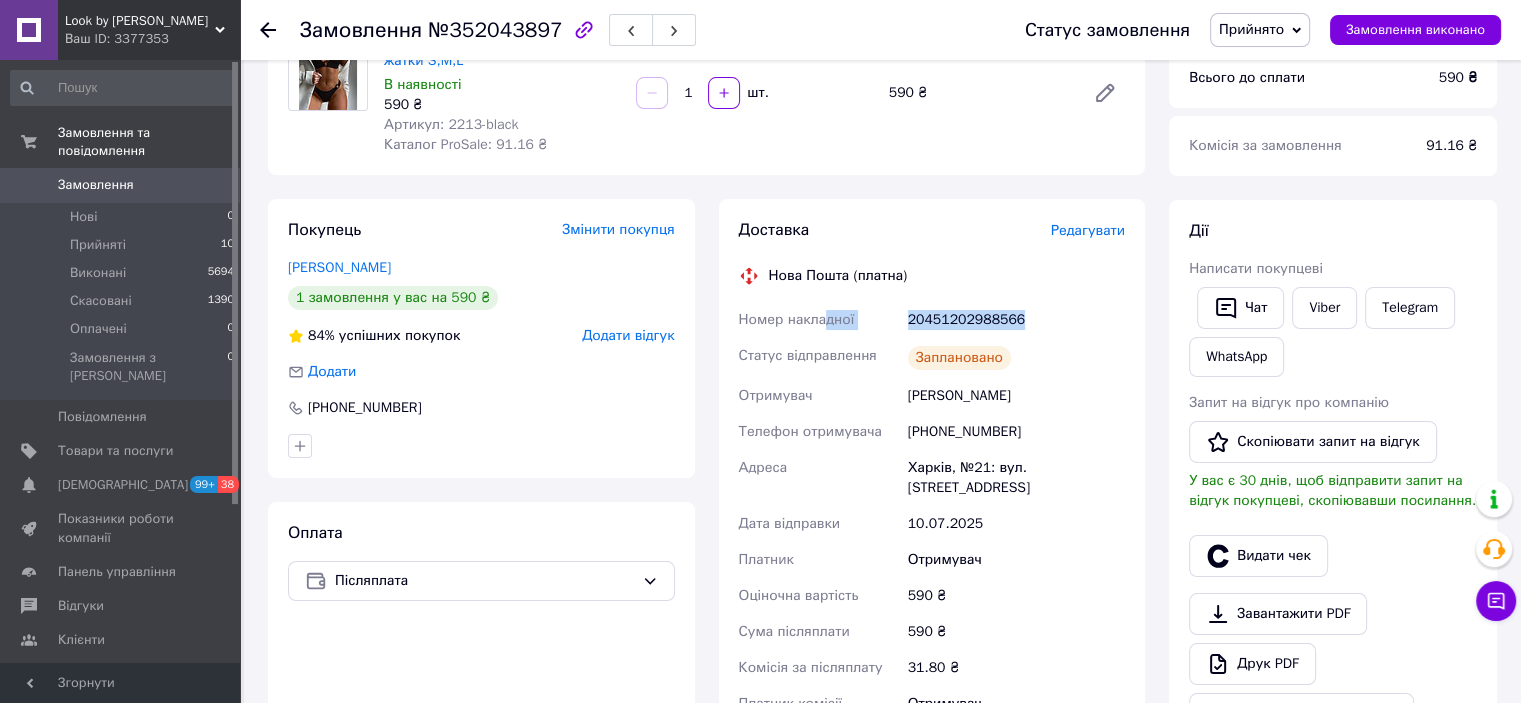 drag, startPoint x: 1036, startPoint y: 331, endPoint x: 821, endPoint y: 331, distance: 215 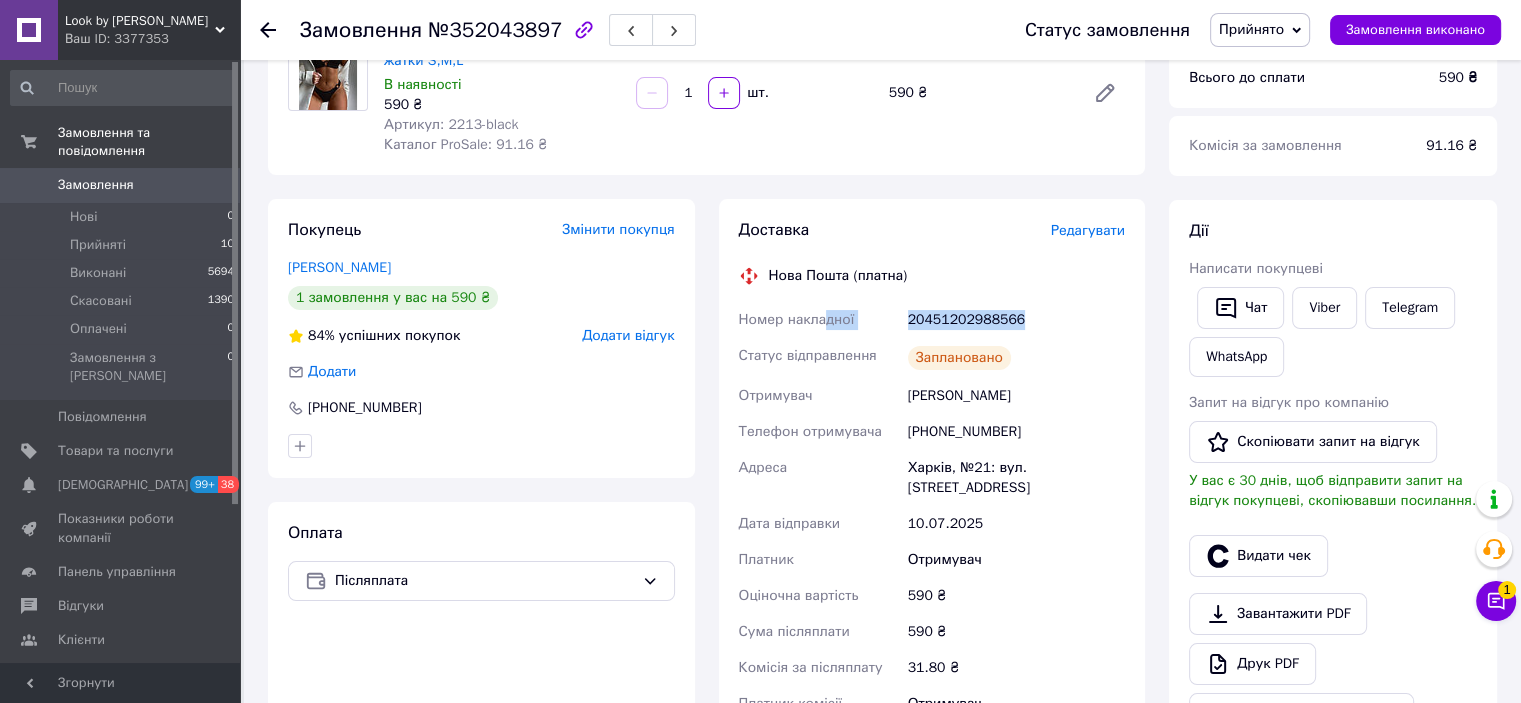 click on "20451202988566" at bounding box center [1016, 320] 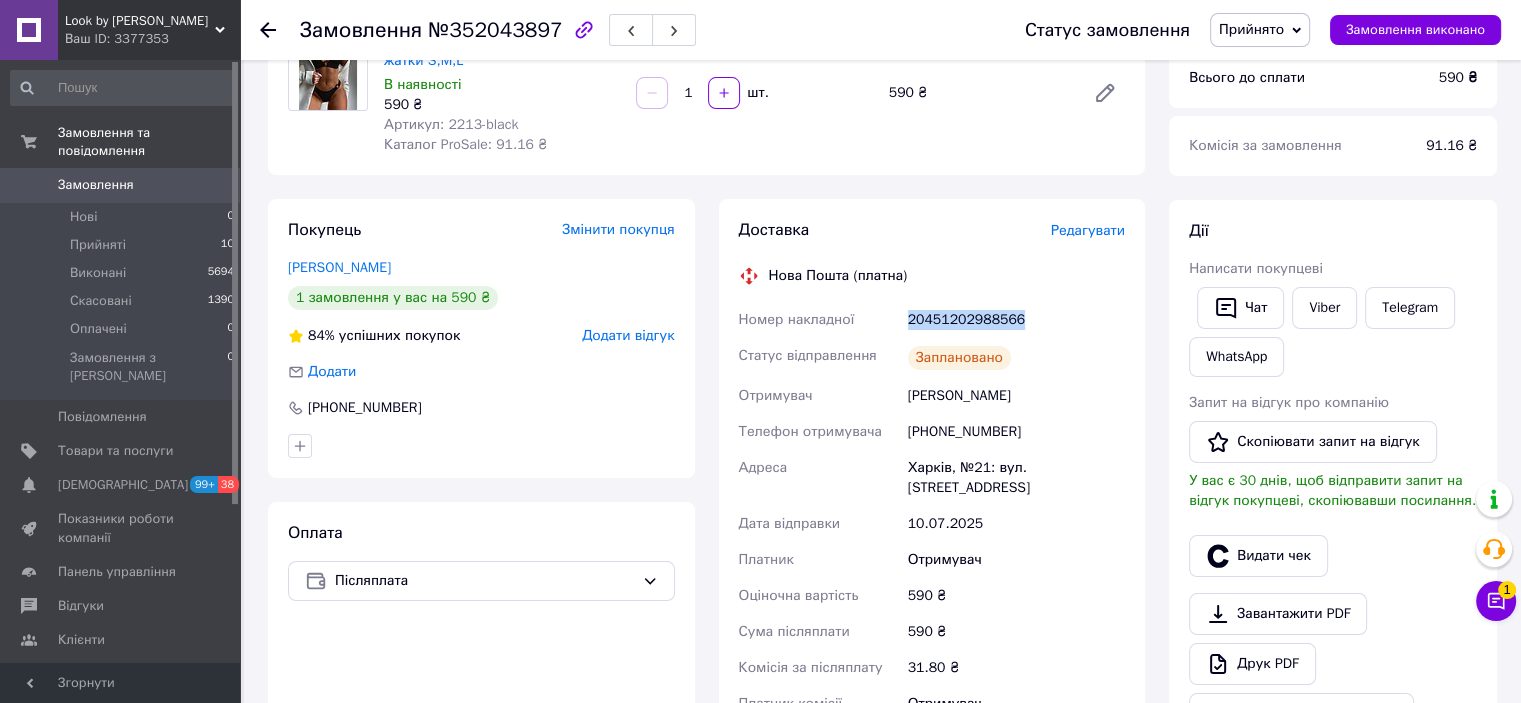 drag, startPoint x: 1061, startPoint y: 325, endPoint x: 904, endPoint y: 331, distance: 157.11461 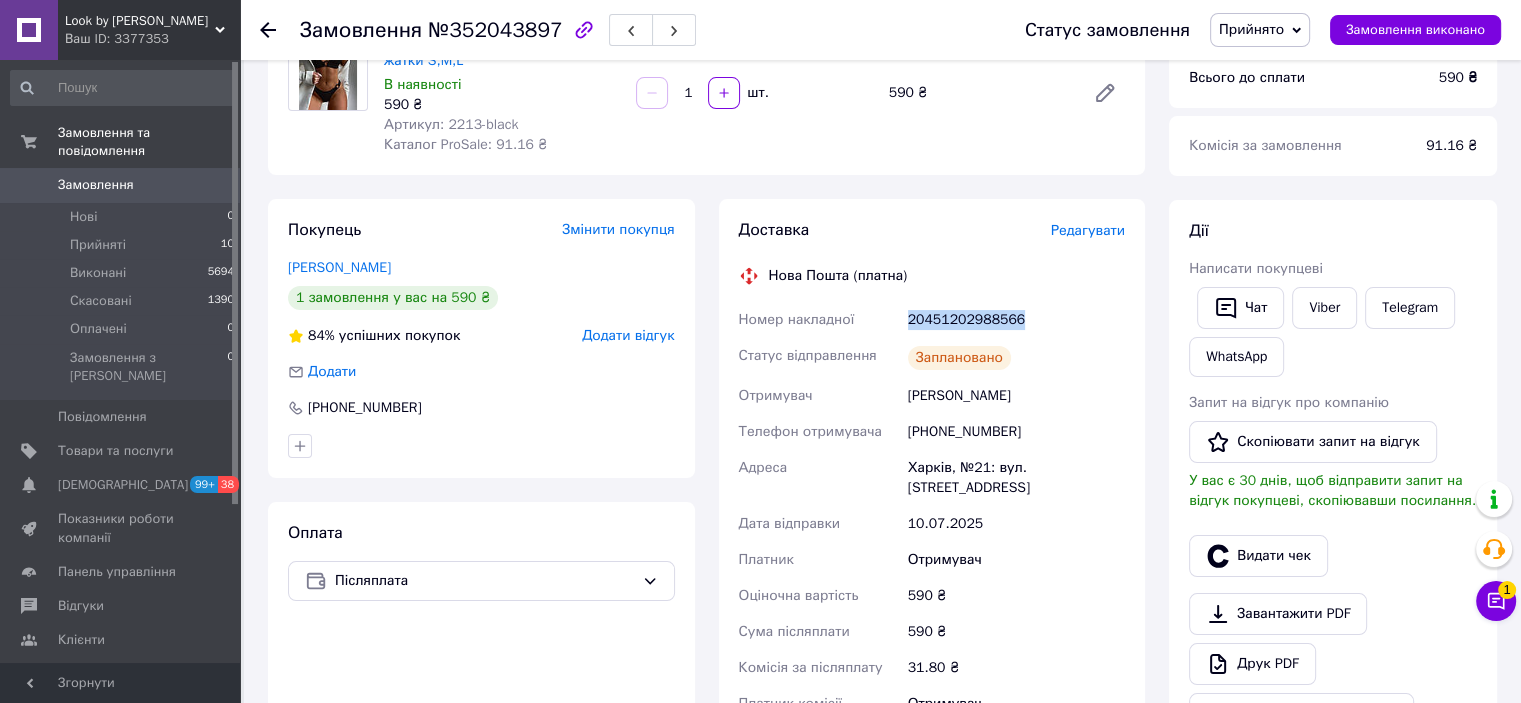 click on "20451202988566" at bounding box center [1016, 320] 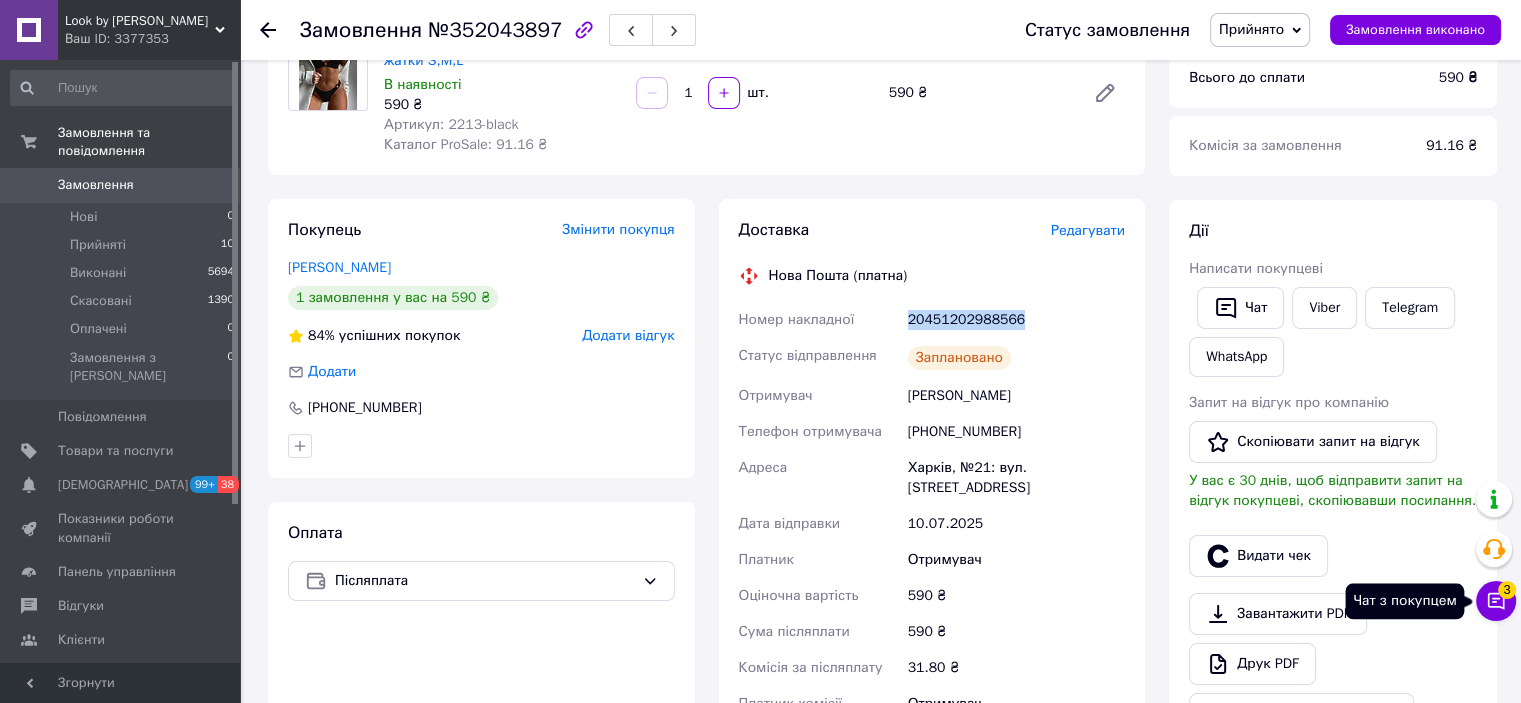 click on "3" at bounding box center [1507, 590] 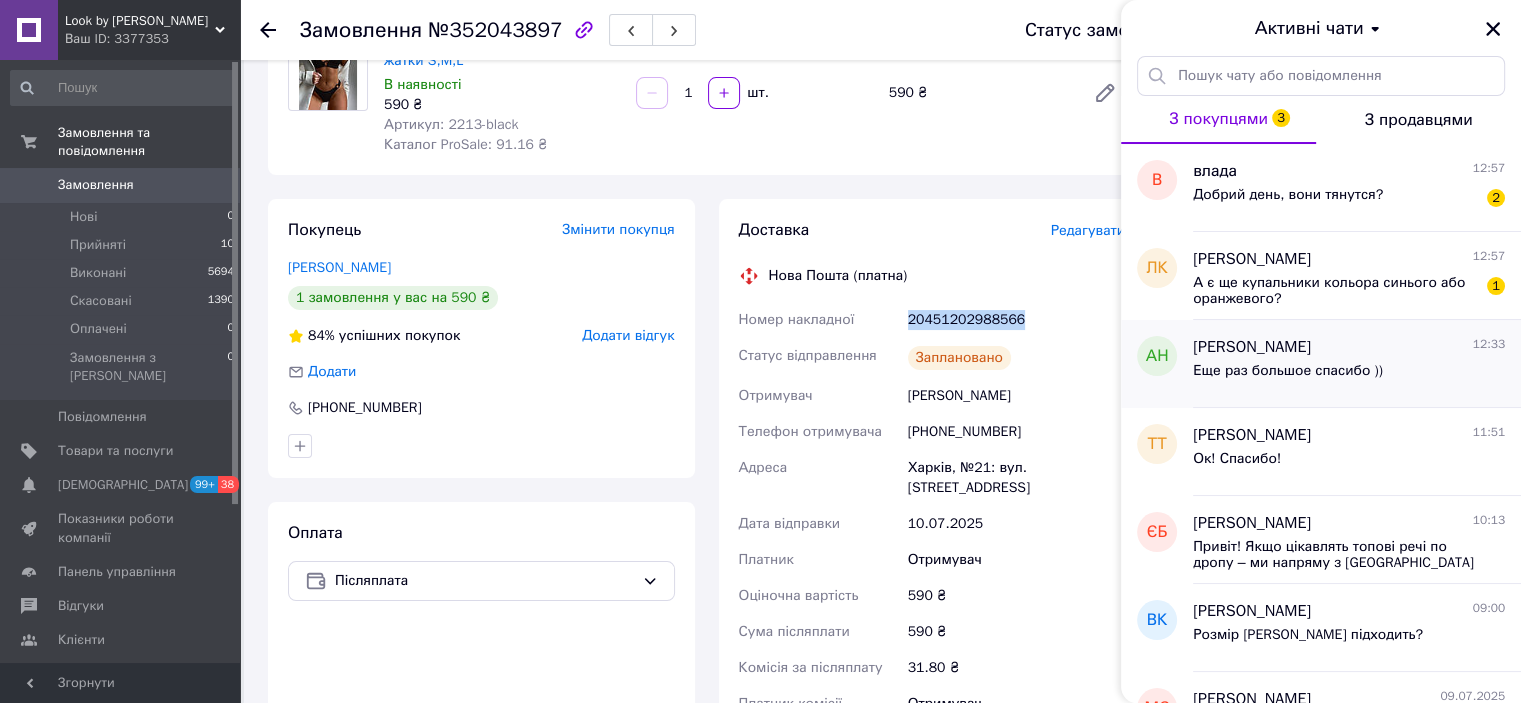 click on "Еще раз большое спасибо ))" at bounding box center (1288, 371) 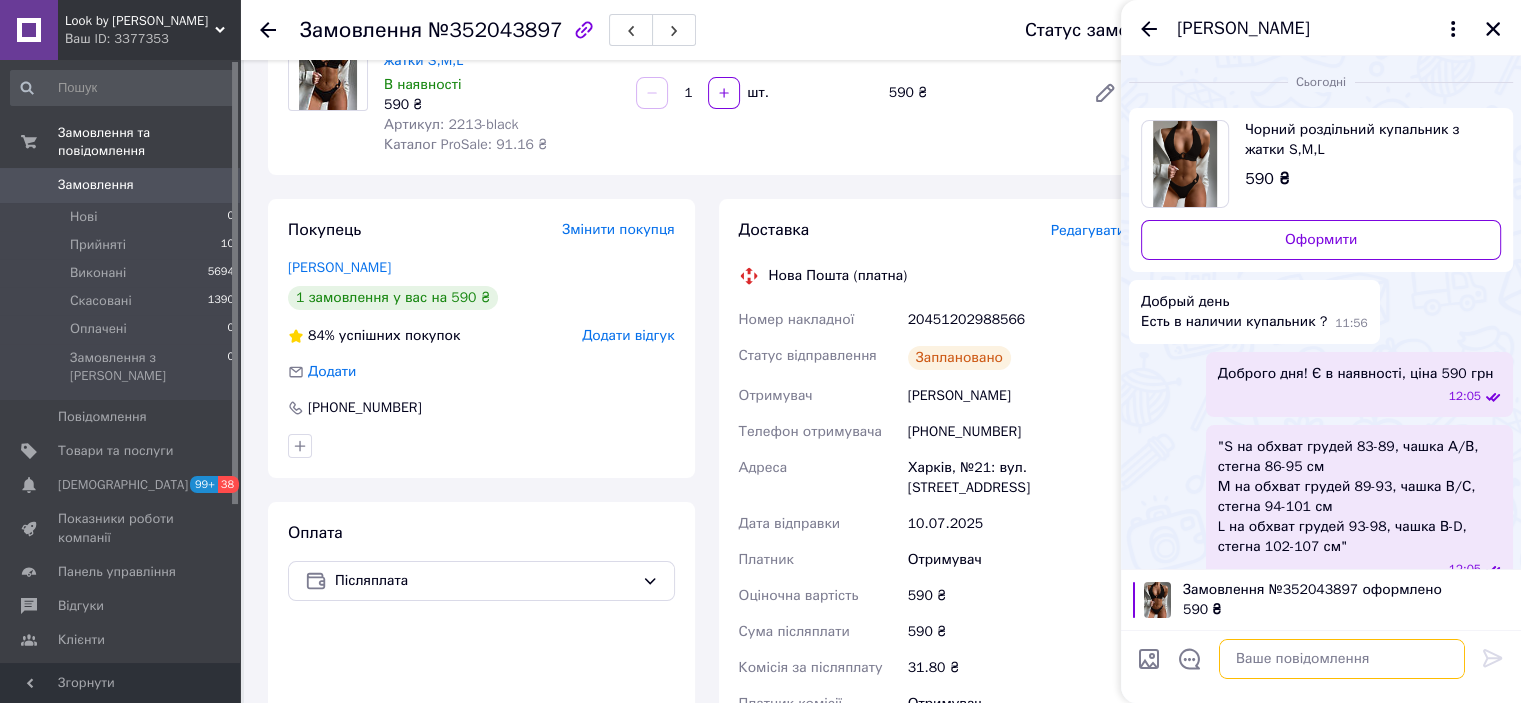click at bounding box center [1342, 659] 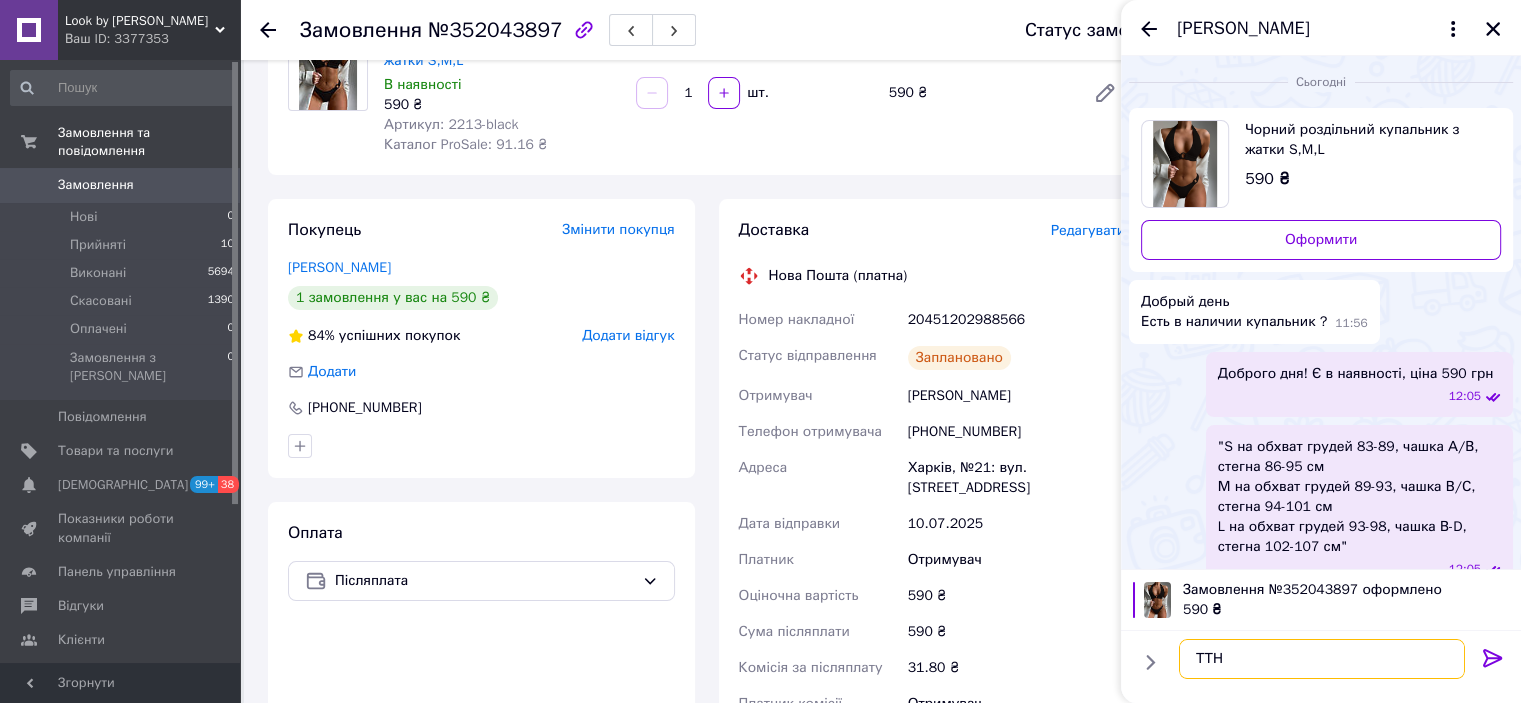 paste on "20451202988566" 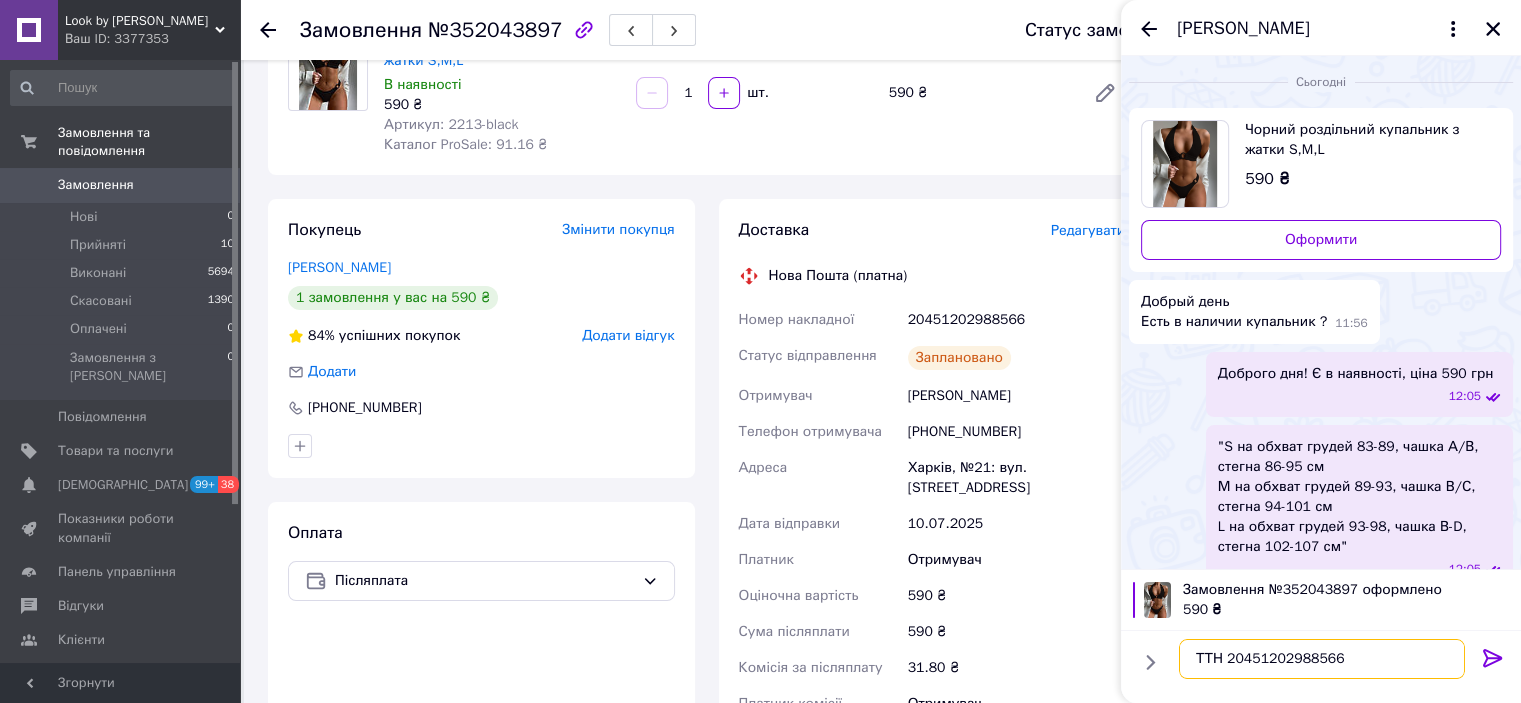 scroll, scrollTop: 12, scrollLeft: 0, axis: vertical 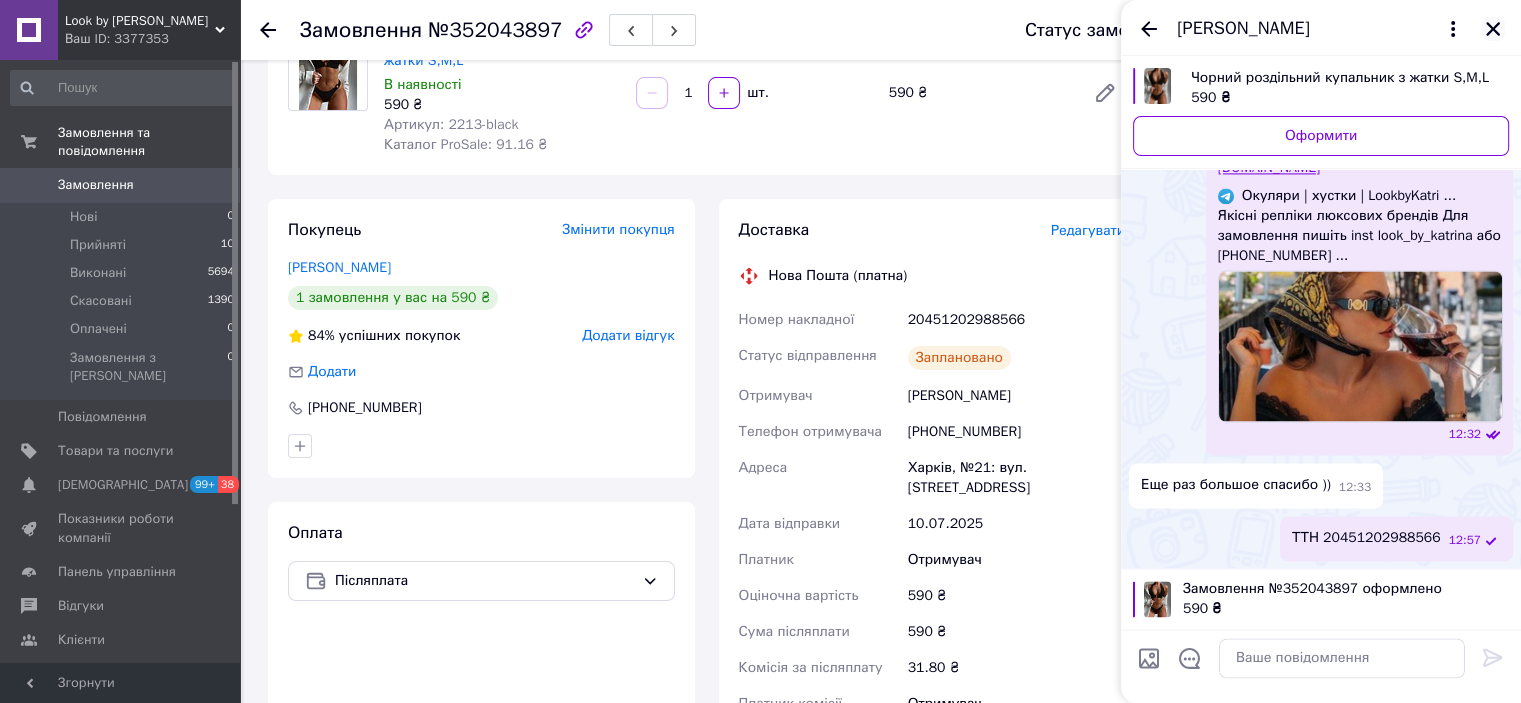 click 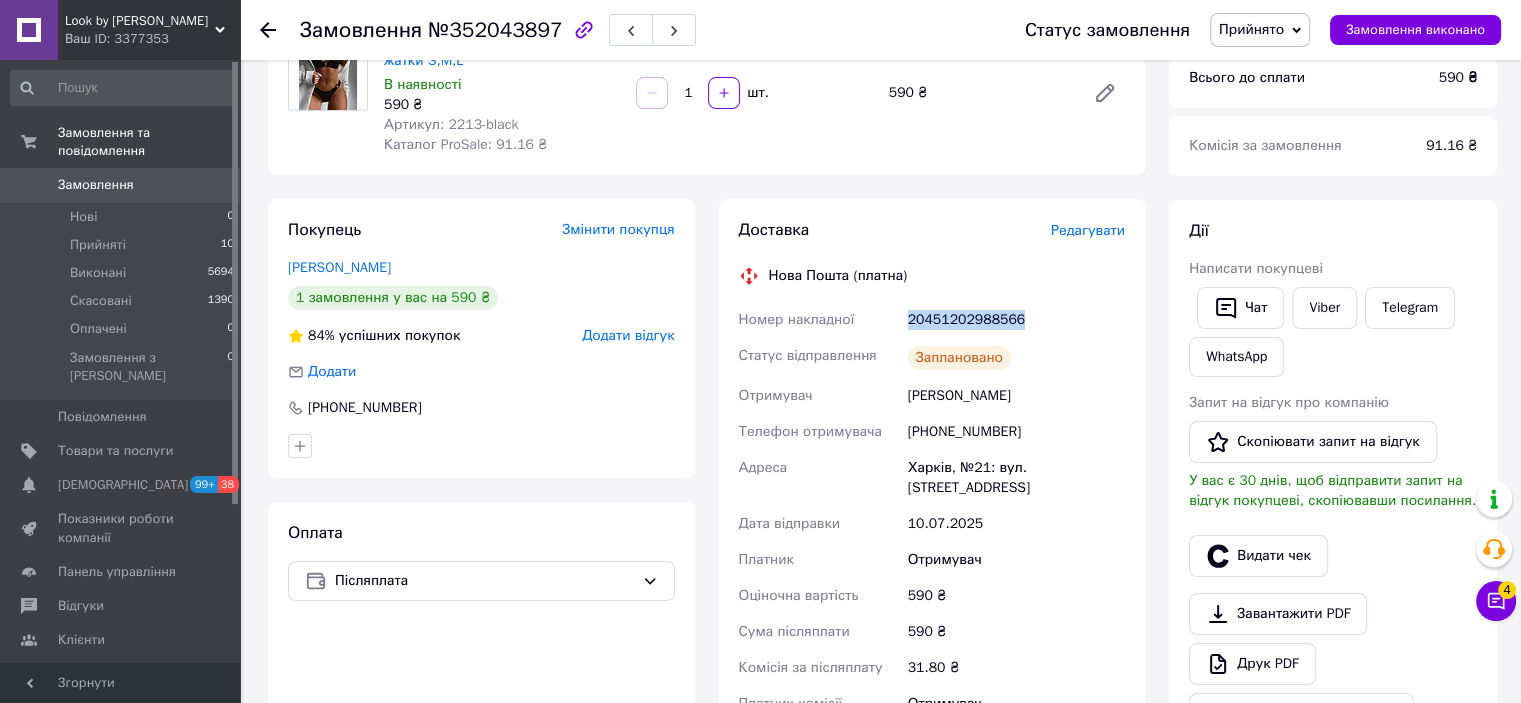 drag, startPoint x: 1040, startPoint y: 309, endPoint x: 905, endPoint y: 319, distance: 135.36986 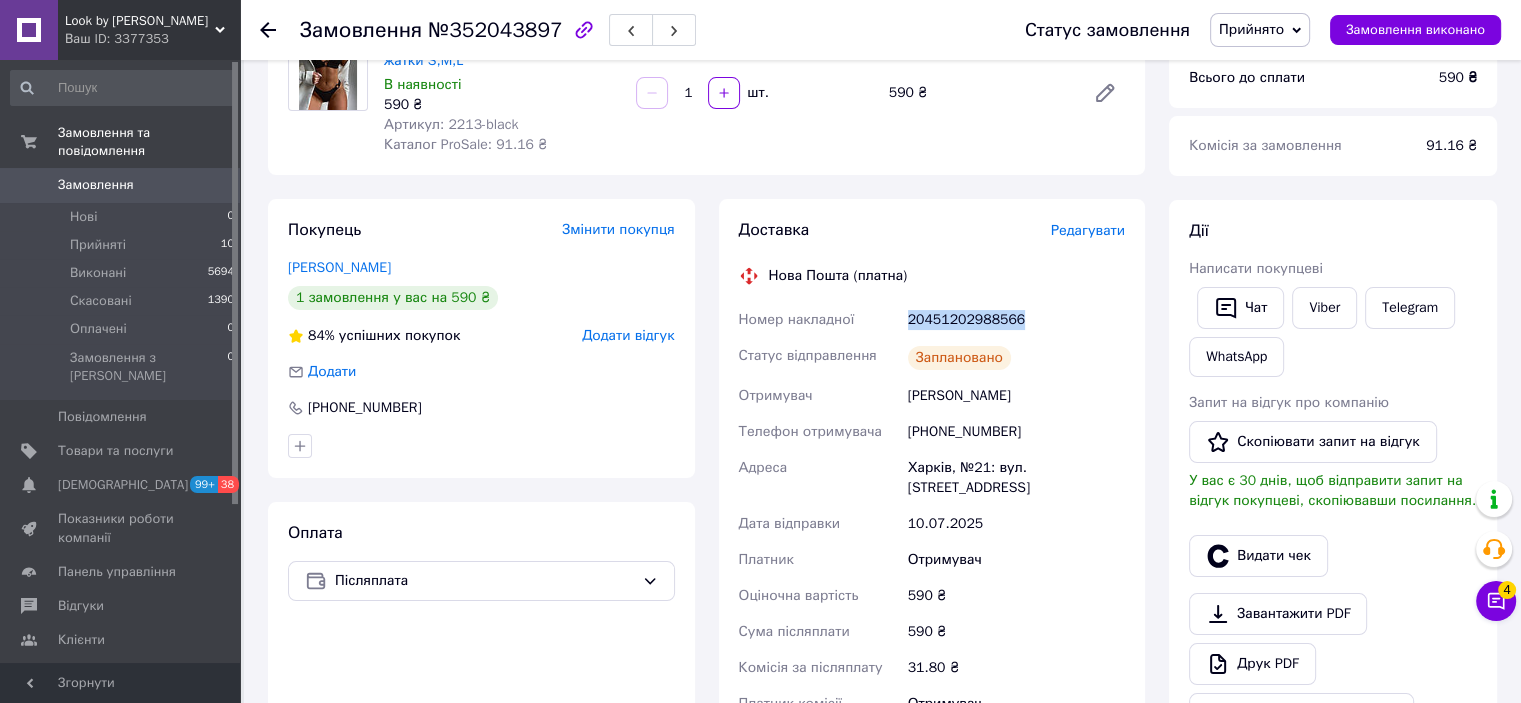 click on "20451202988566" at bounding box center [1016, 320] 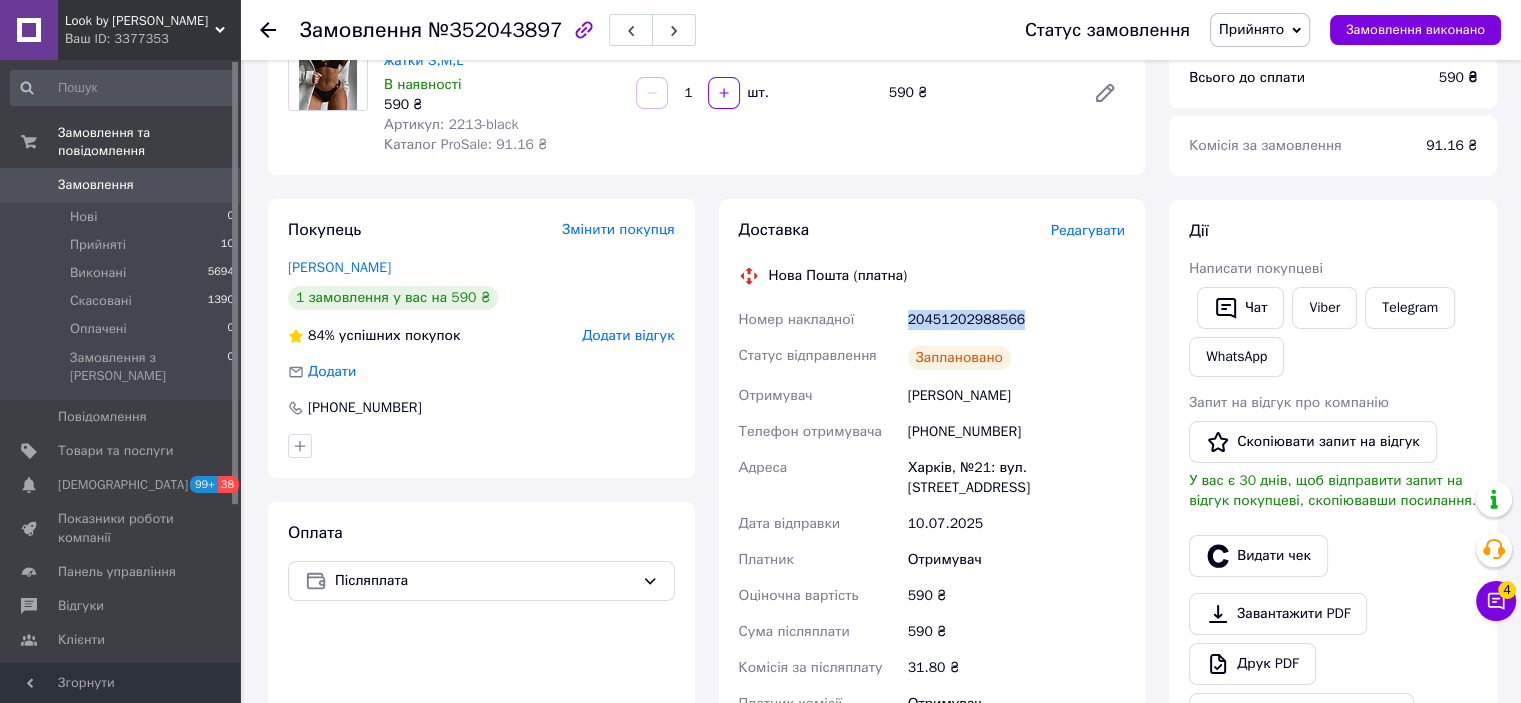 copy on "20451202988566" 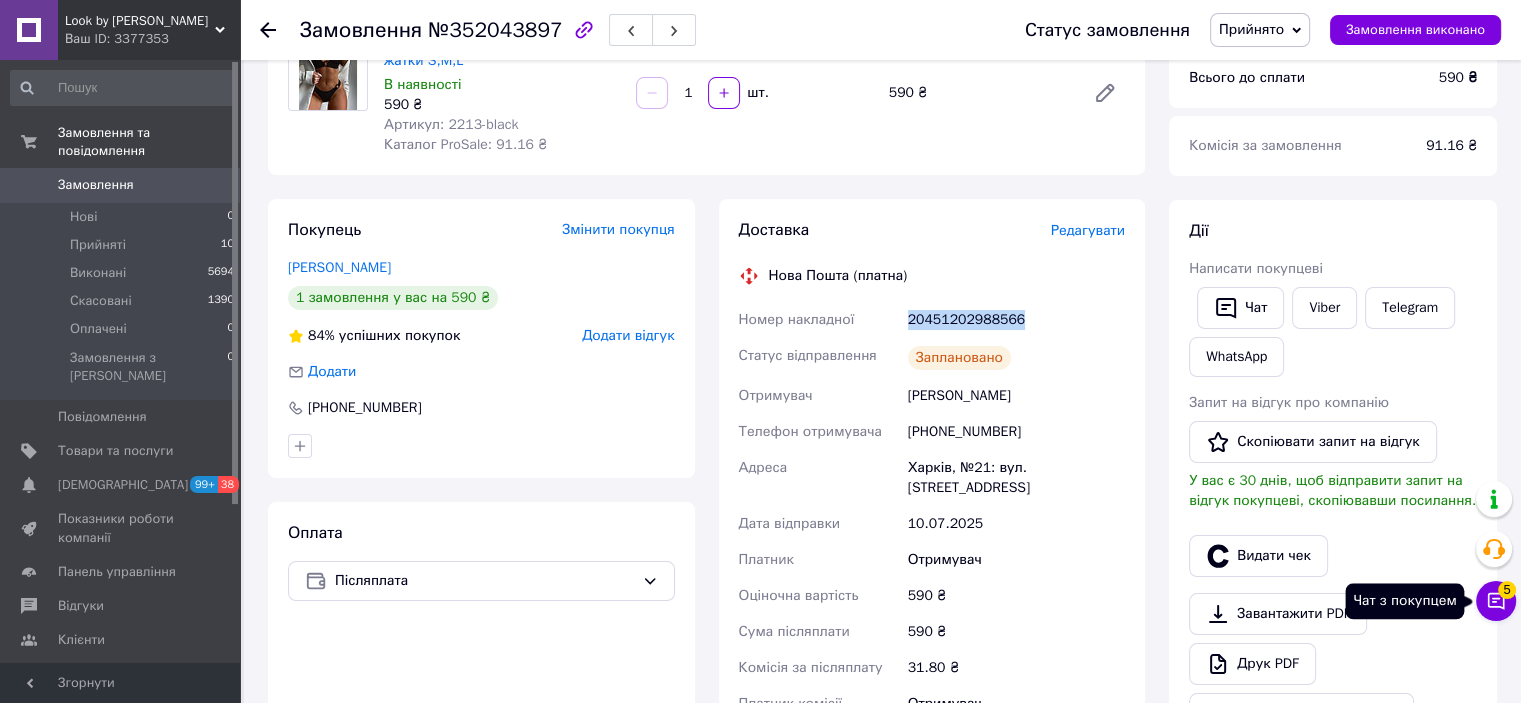click on "5" at bounding box center [1507, 590] 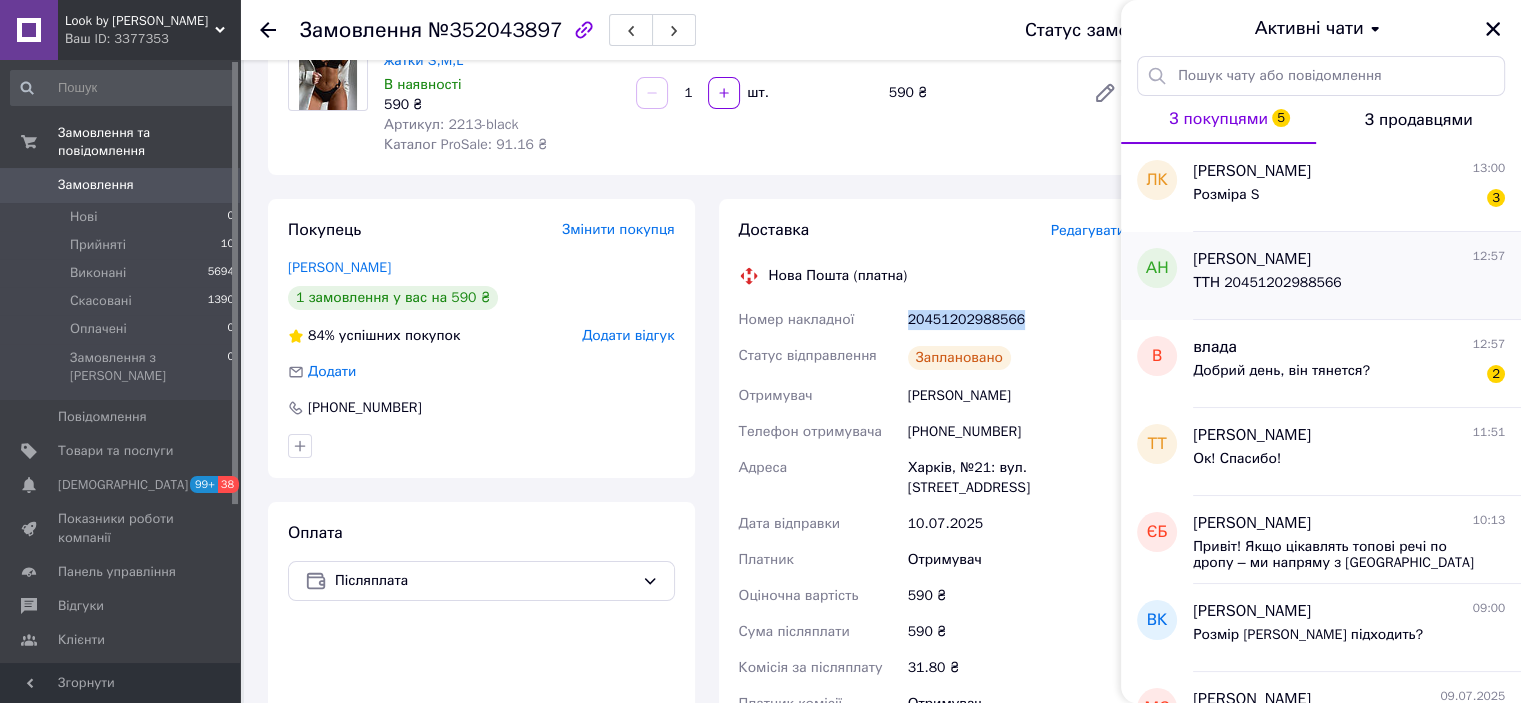 click on "ТТН 20451202988566" at bounding box center [1267, 283] 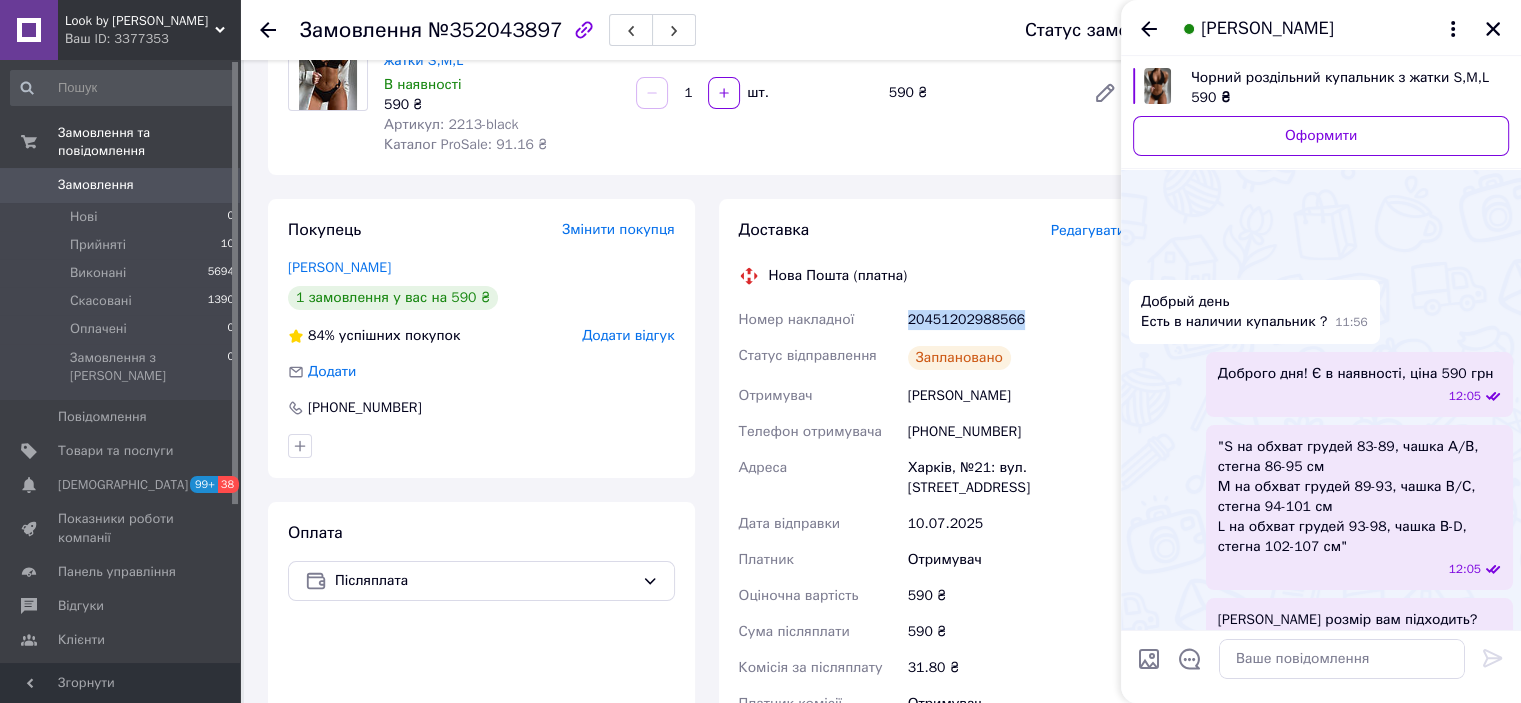 scroll, scrollTop: 3132, scrollLeft: 0, axis: vertical 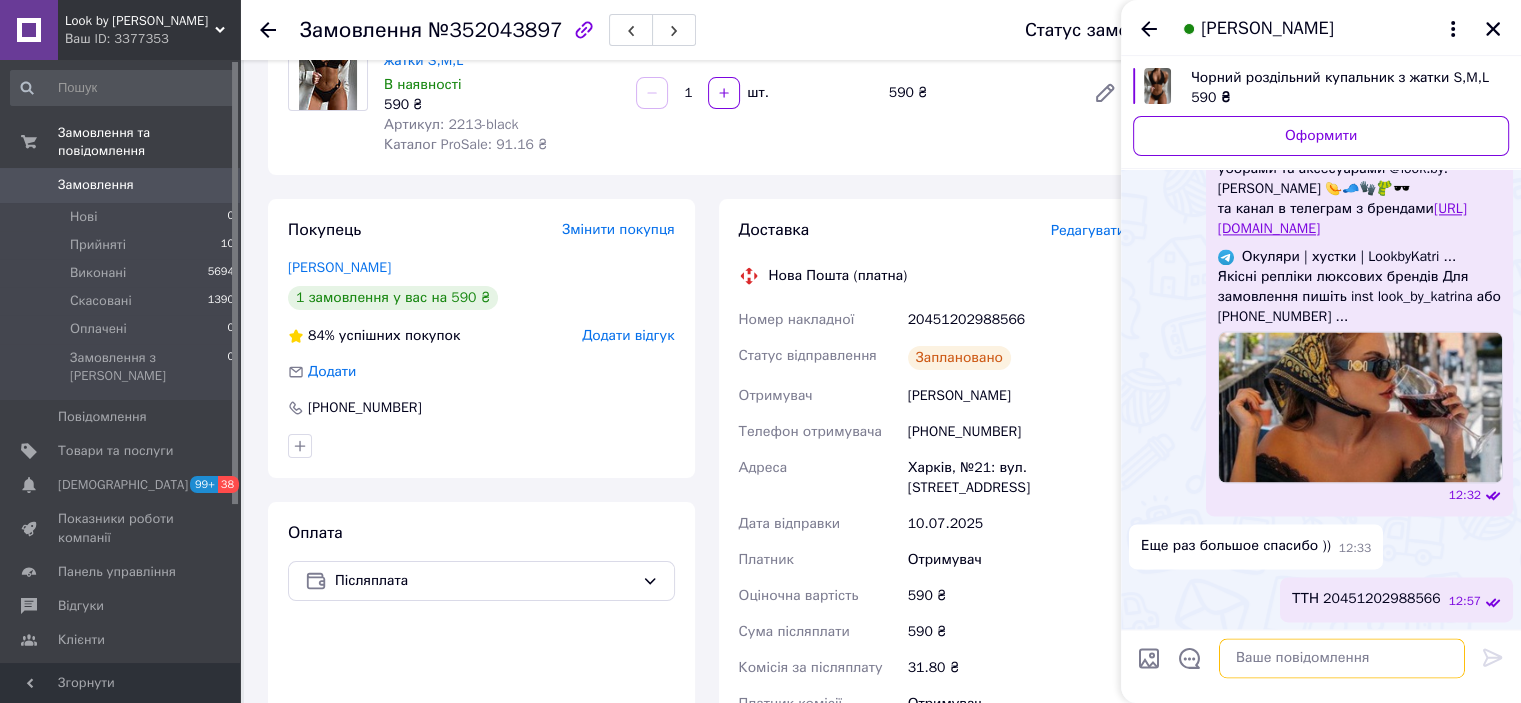 click at bounding box center [1342, 659] 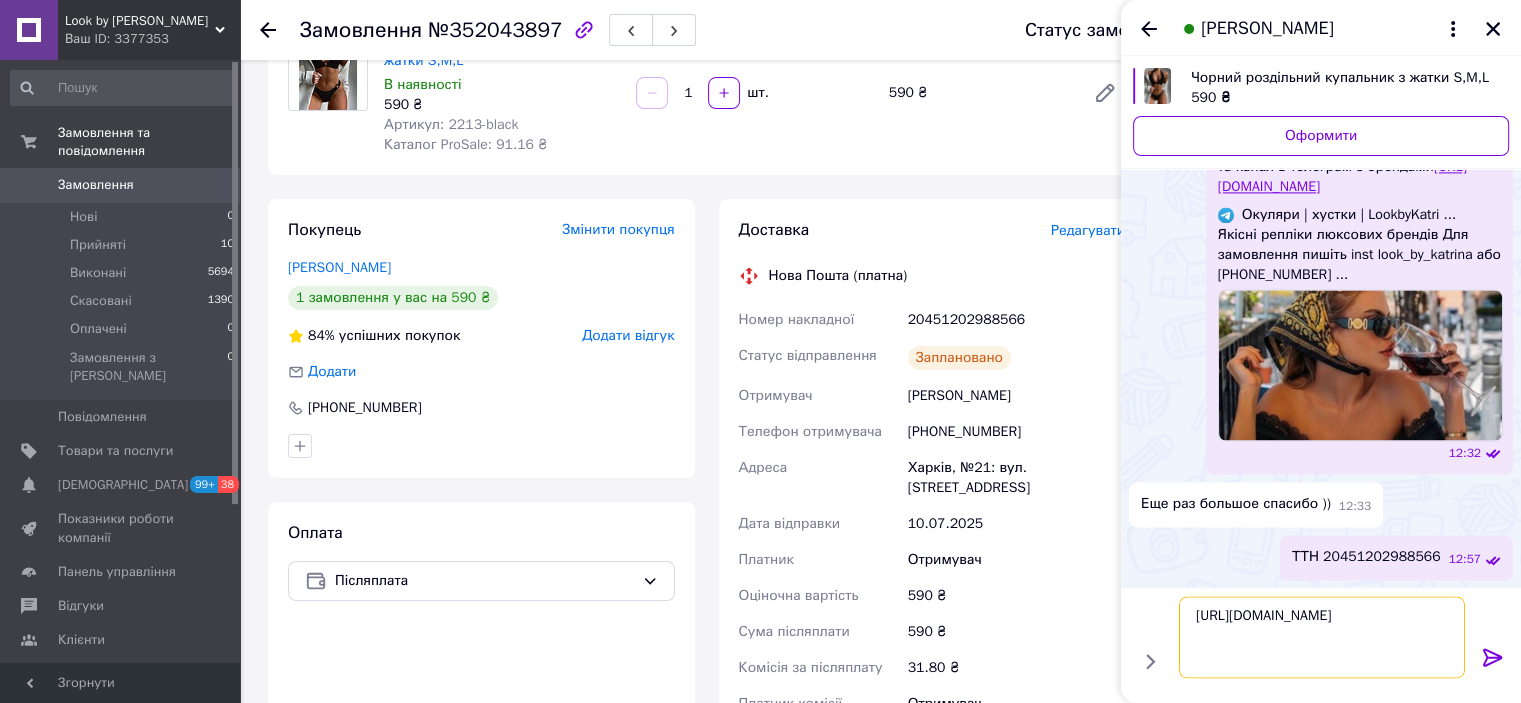 type 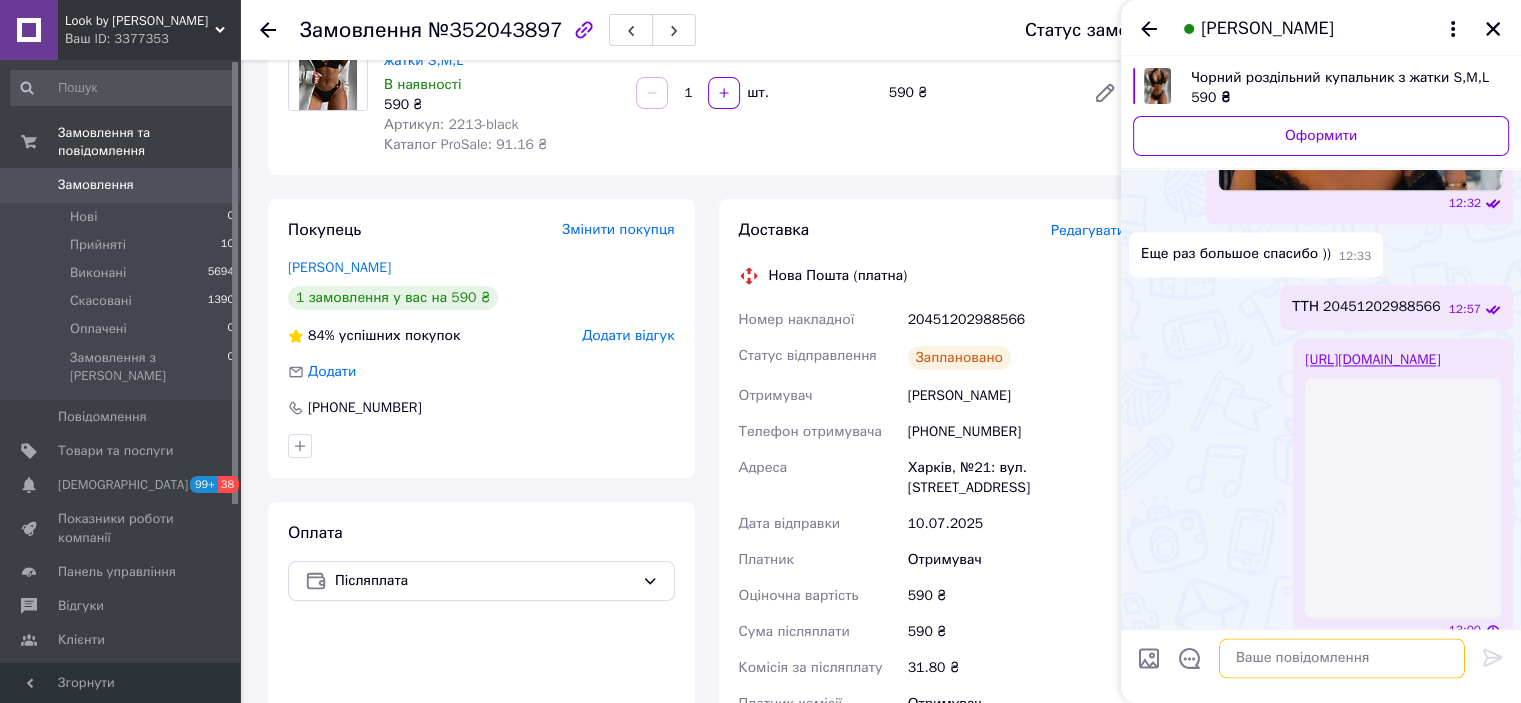 scroll, scrollTop: 3421, scrollLeft: 0, axis: vertical 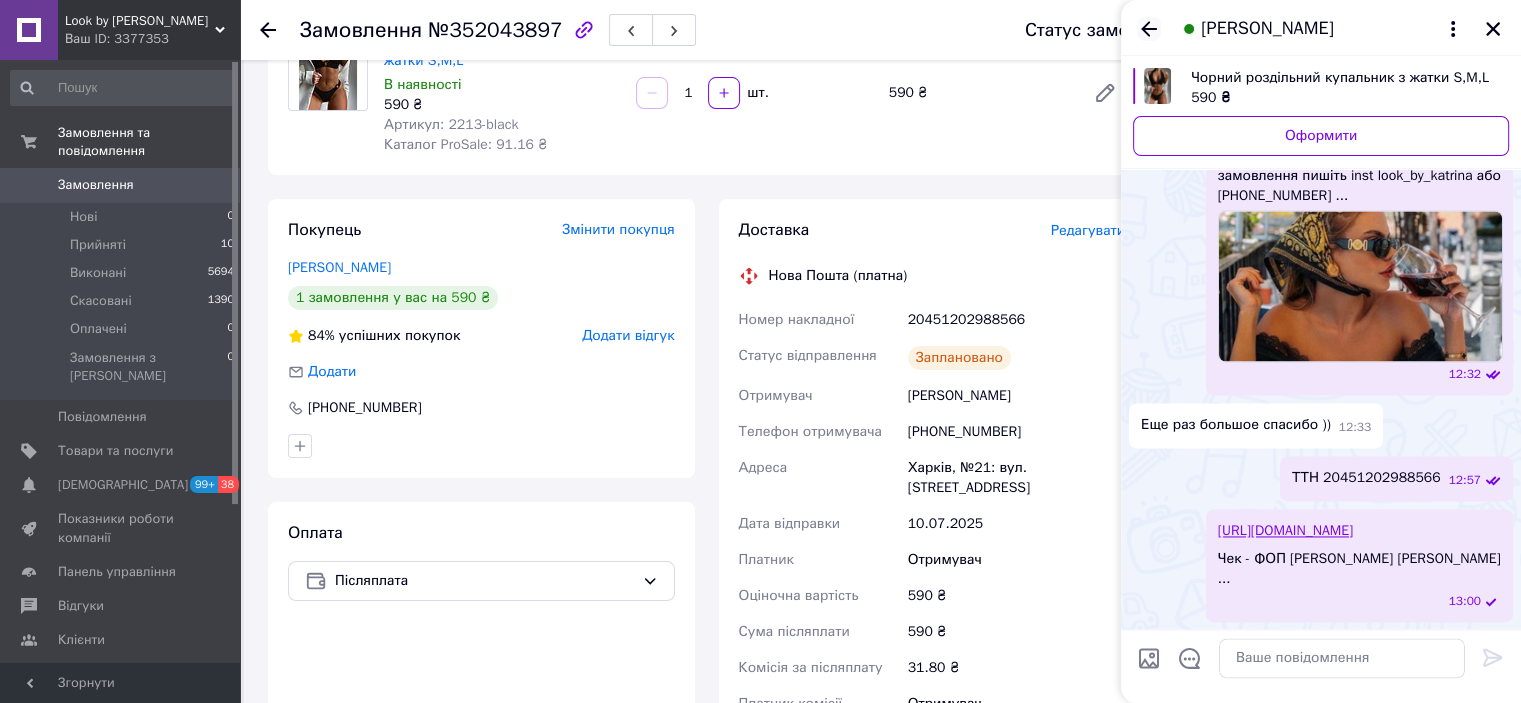 click 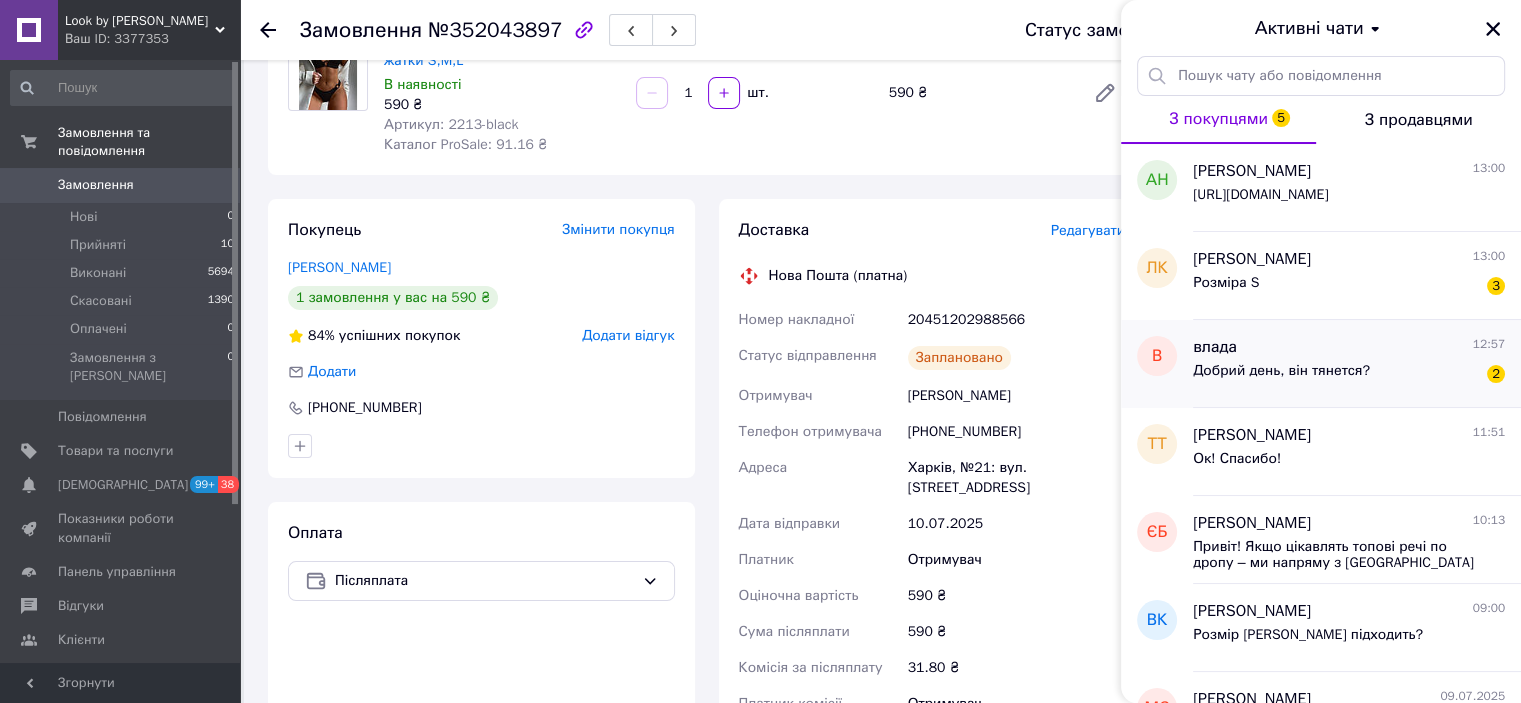 click on "Добрий день, він тянется?" at bounding box center [1281, 371] 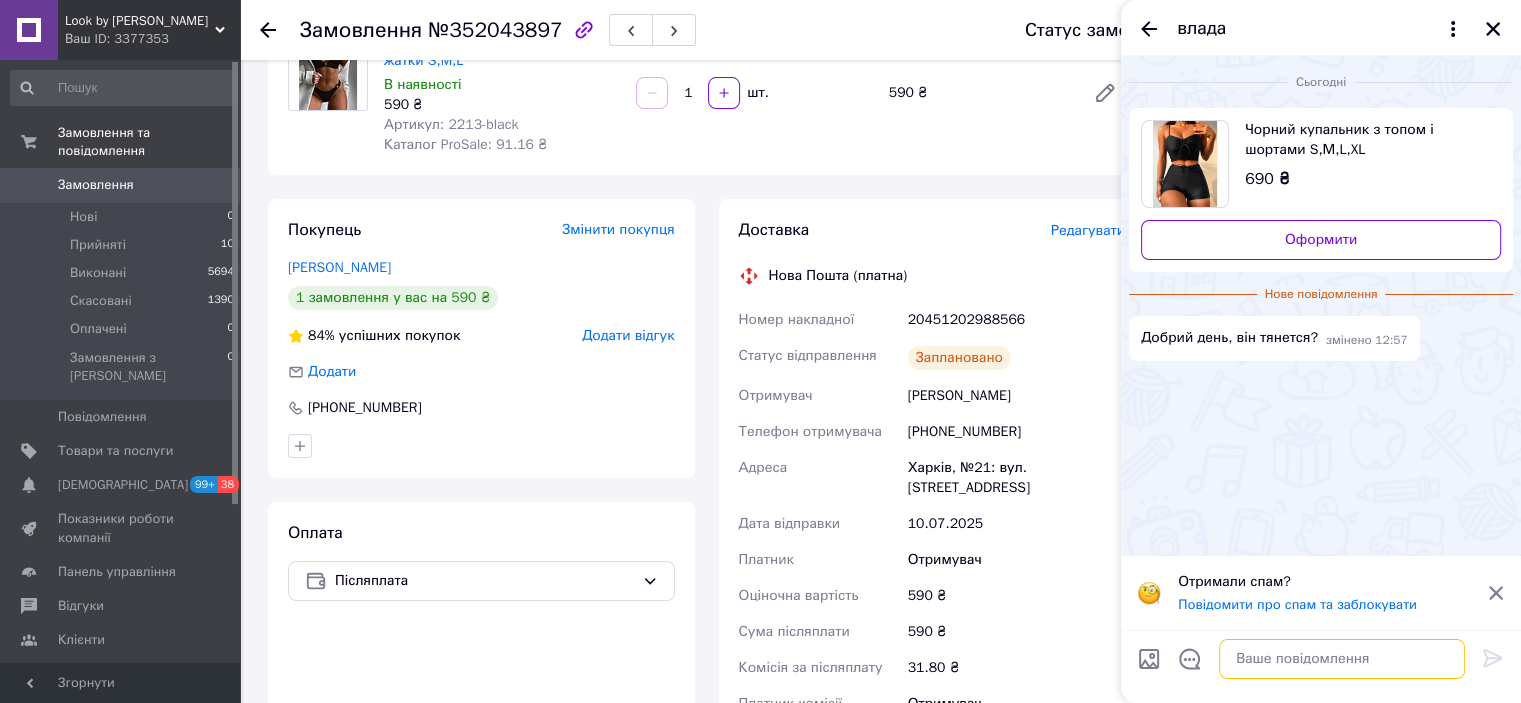 click at bounding box center (1342, 659) 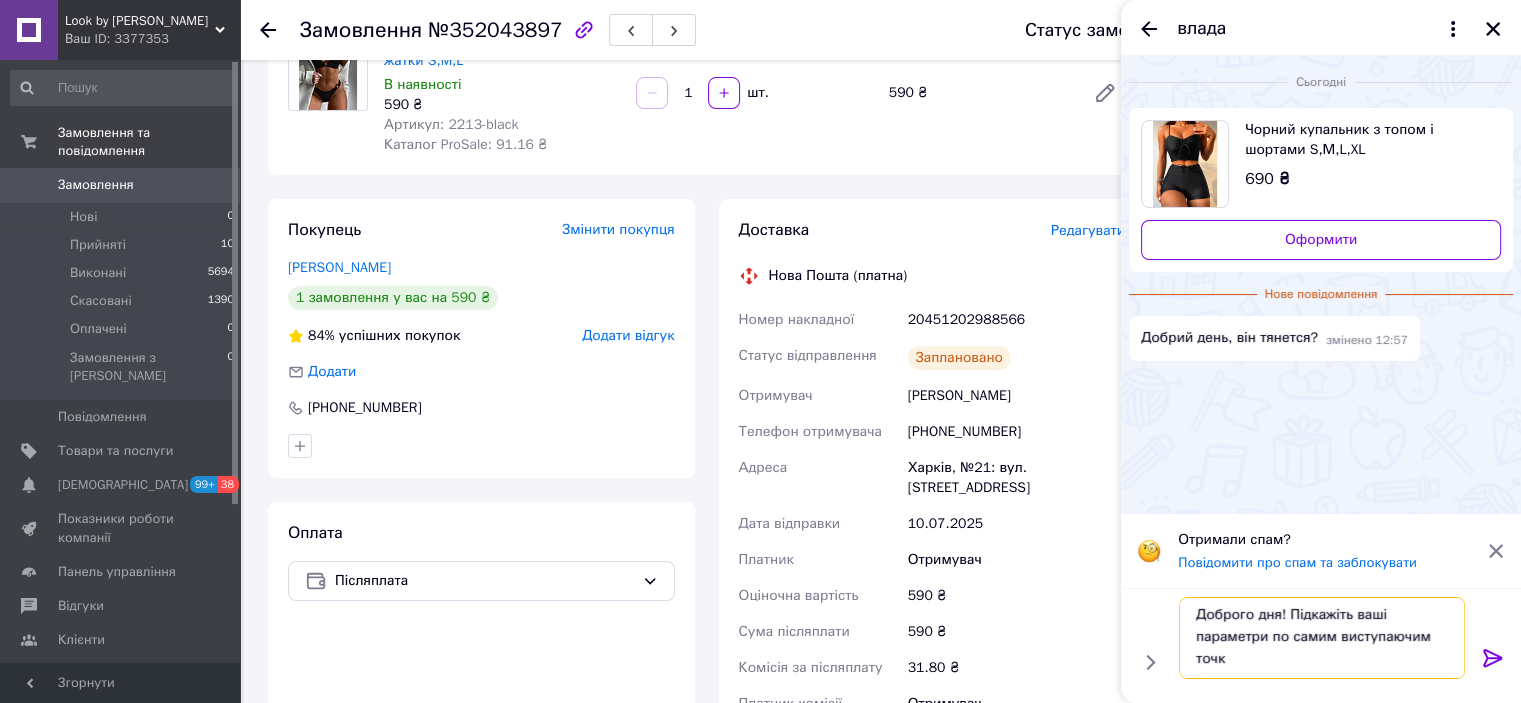 scroll, scrollTop: 1, scrollLeft: 0, axis: vertical 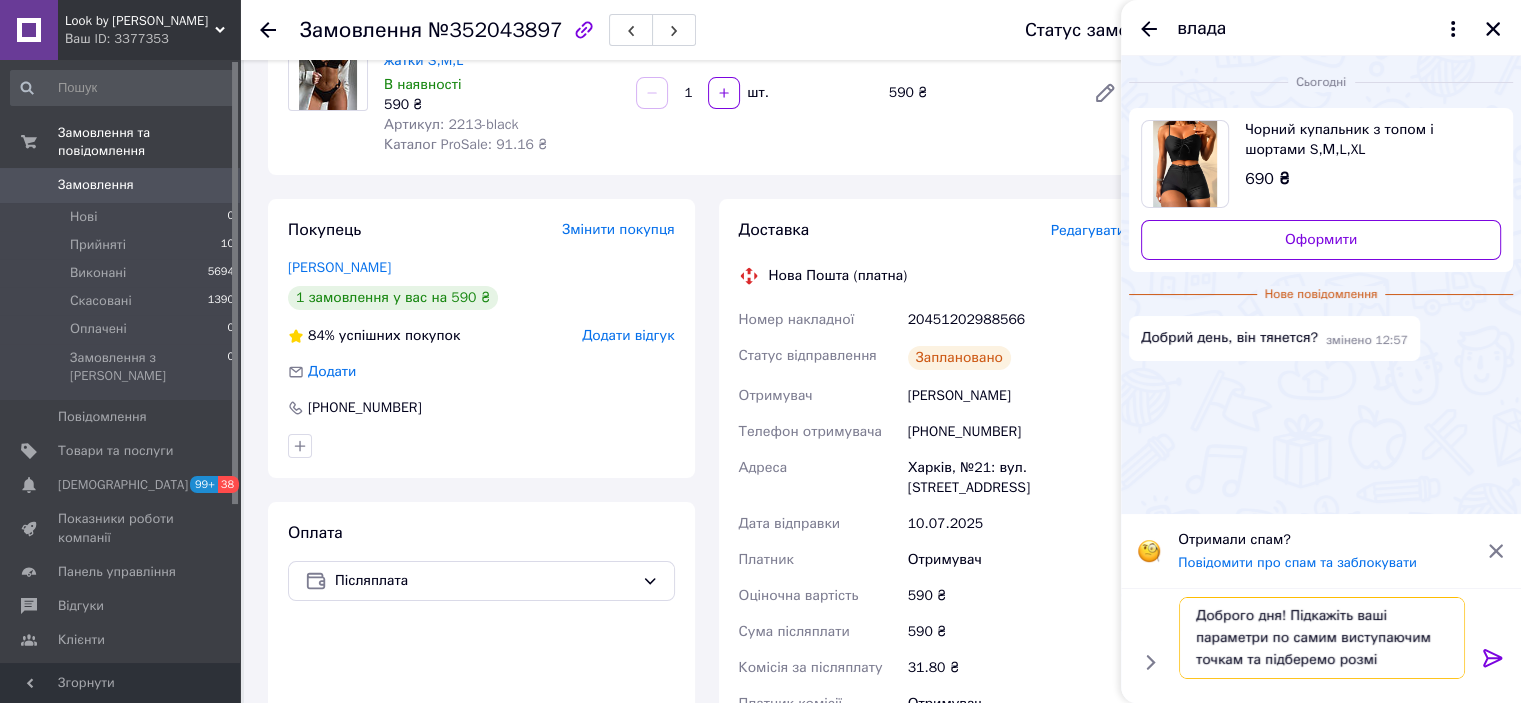 type on "Доброго дня! Підкажіть ваші параметри по самим виступаючим точкам та підберемо розмір" 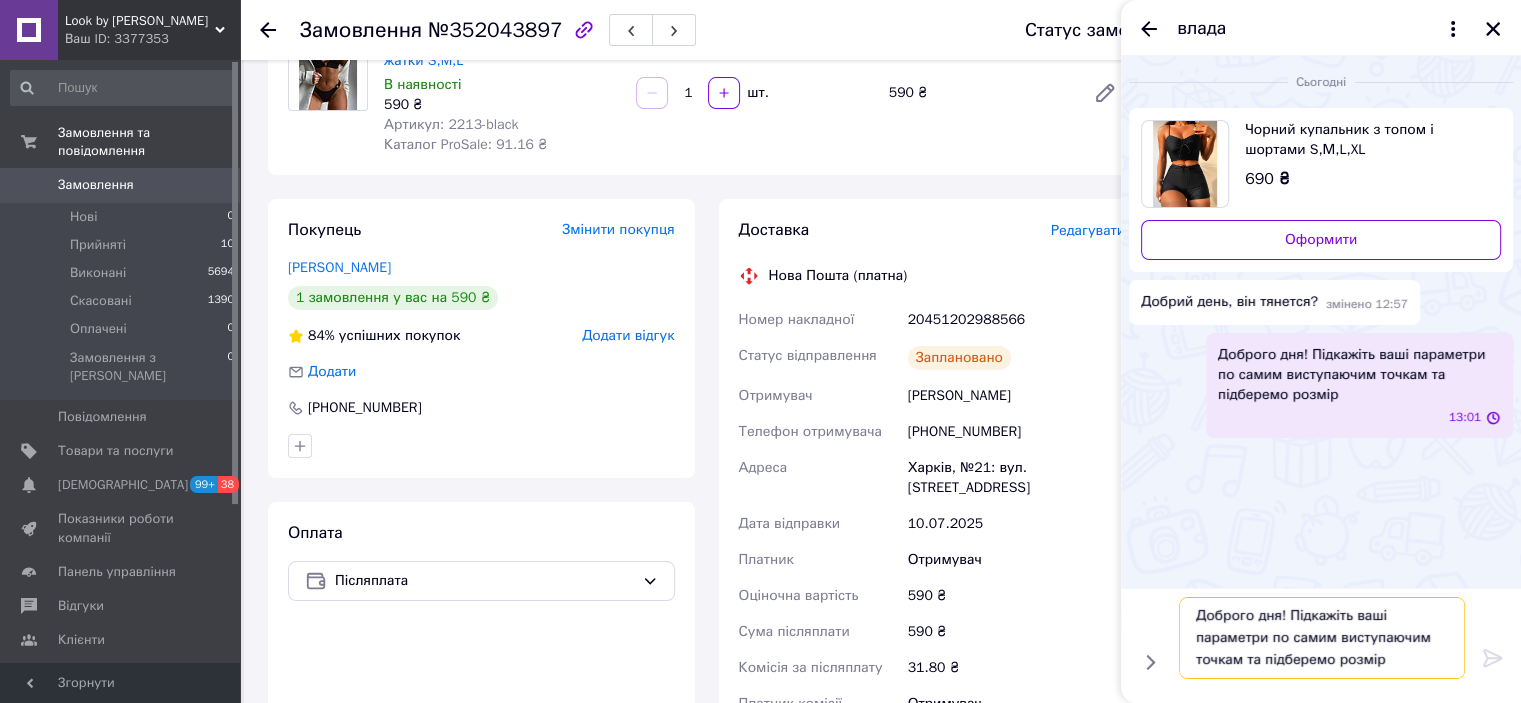 type 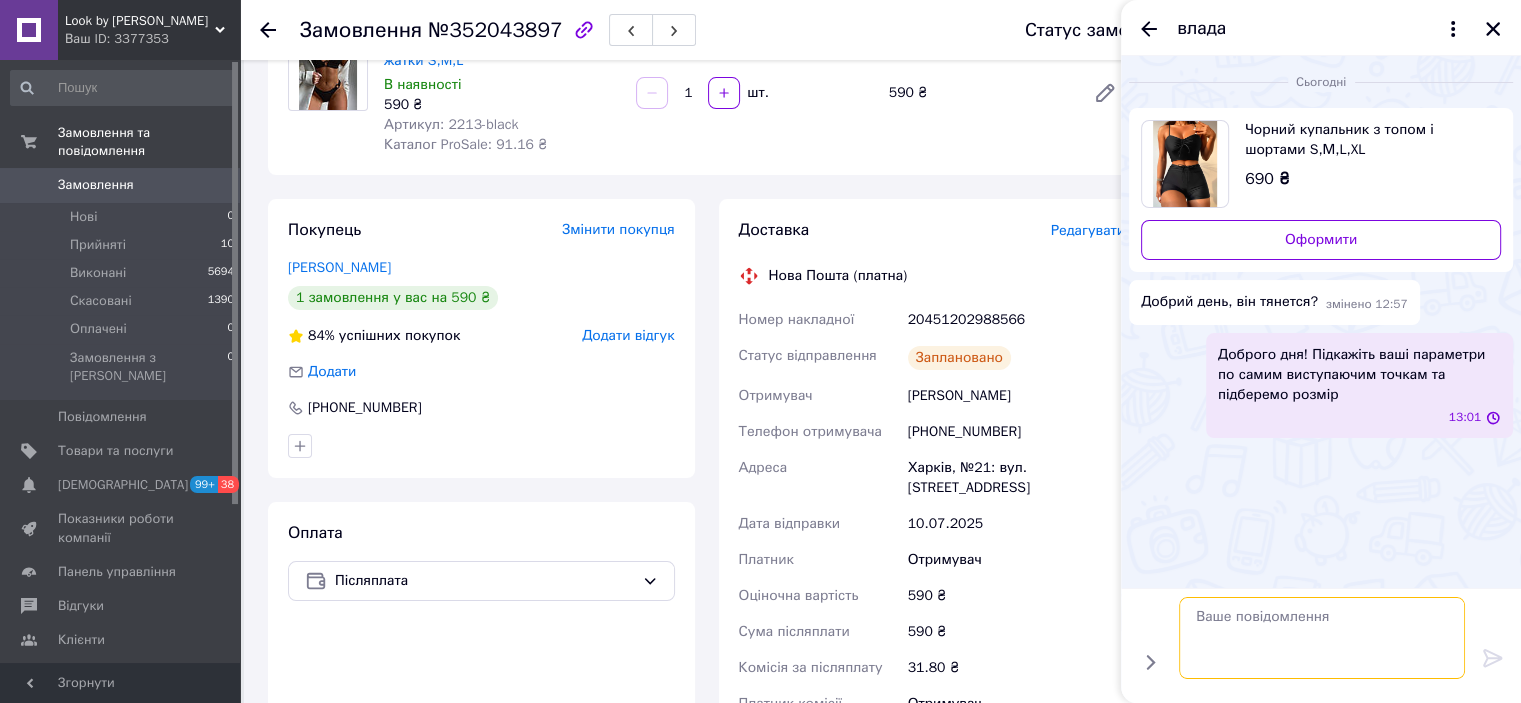 scroll, scrollTop: 0, scrollLeft: 0, axis: both 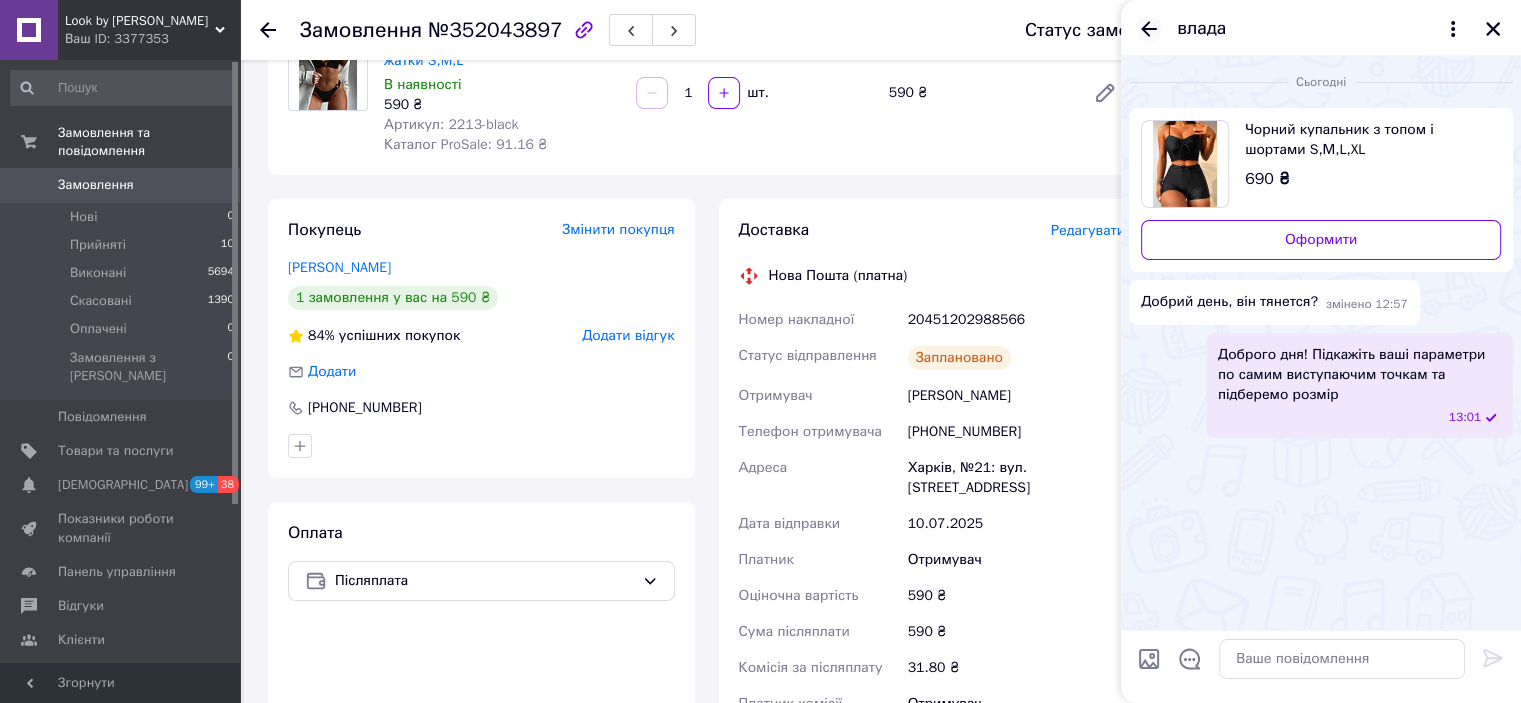 click 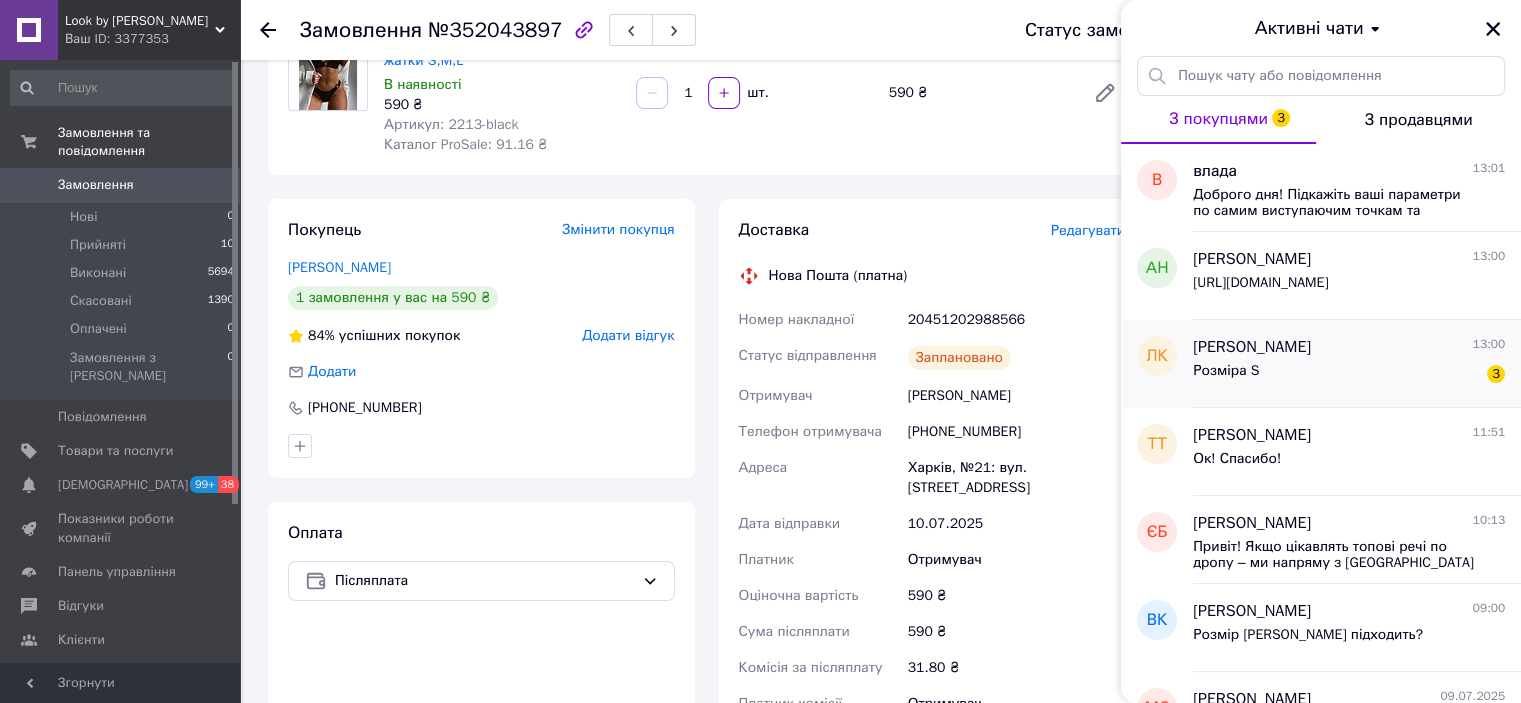 click on "[PERSON_NAME]" at bounding box center (1252, 347) 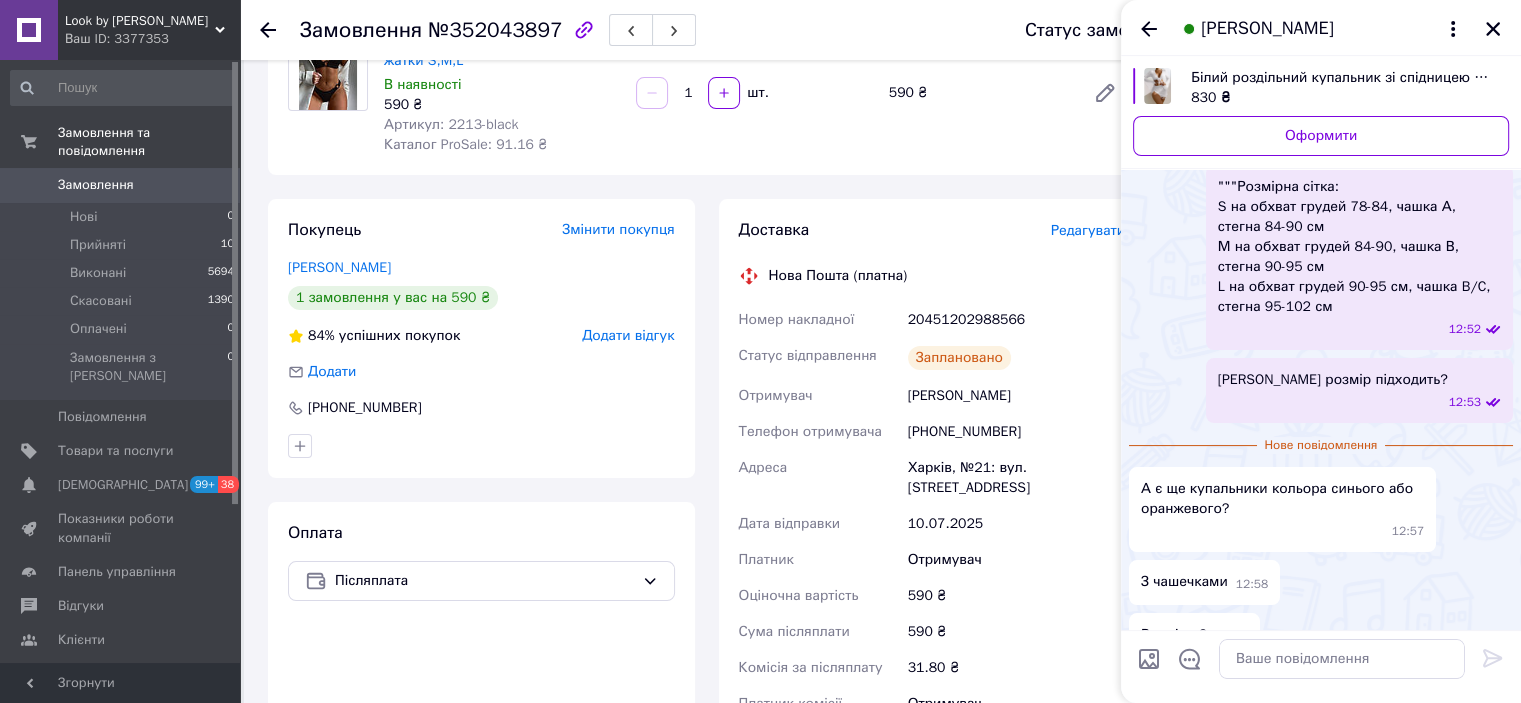 scroll, scrollTop: 246, scrollLeft: 0, axis: vertical 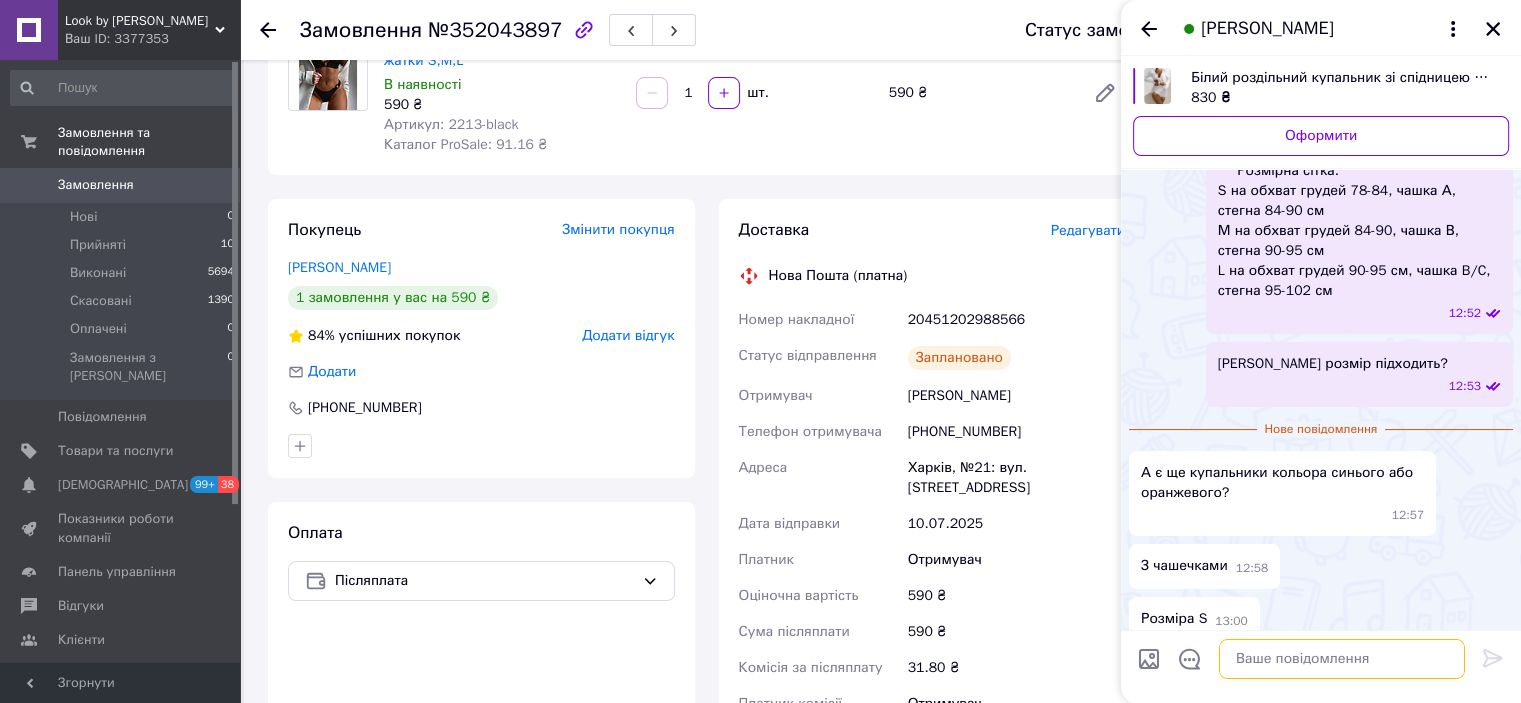 click at bounding box center (1342, 659) 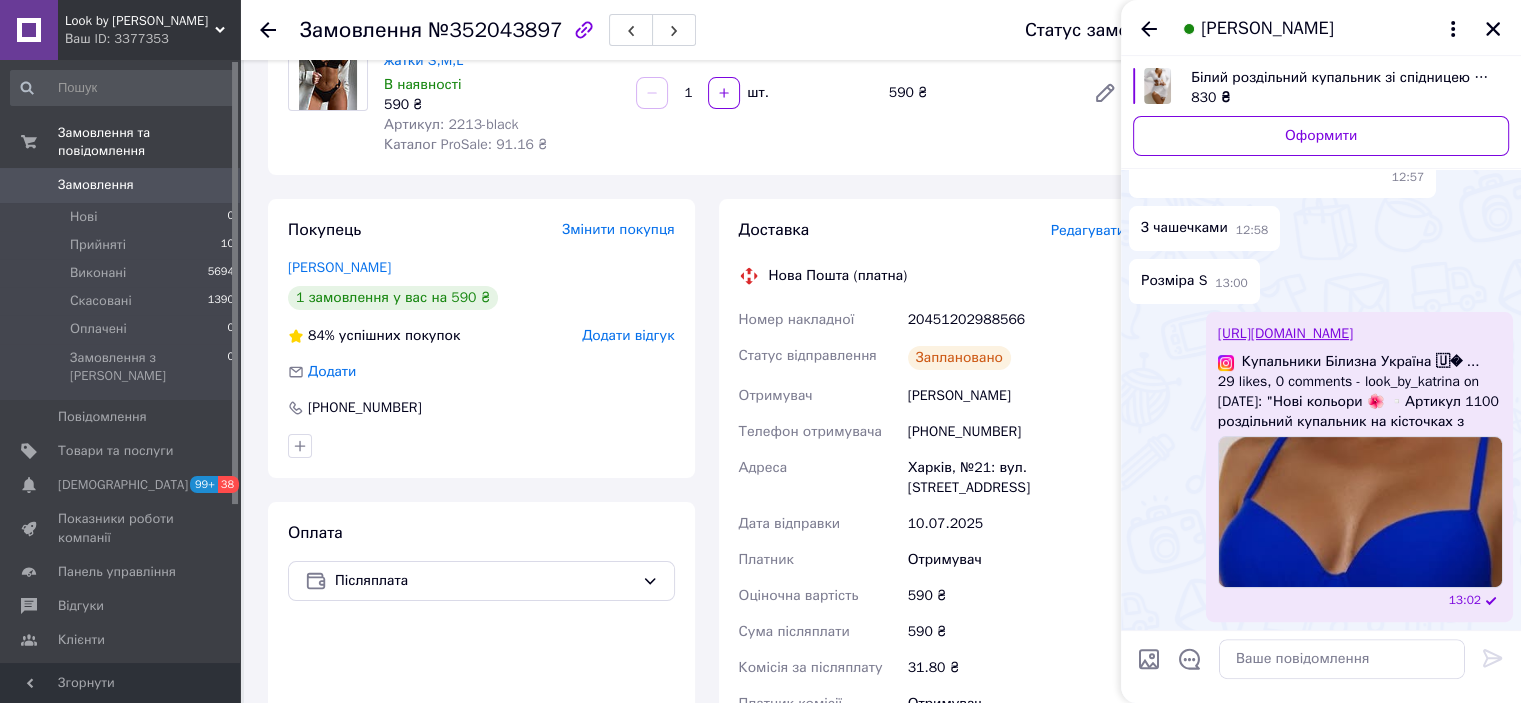 scroll, scrollTop: 548, scrollLeft: 0, axis: vertical 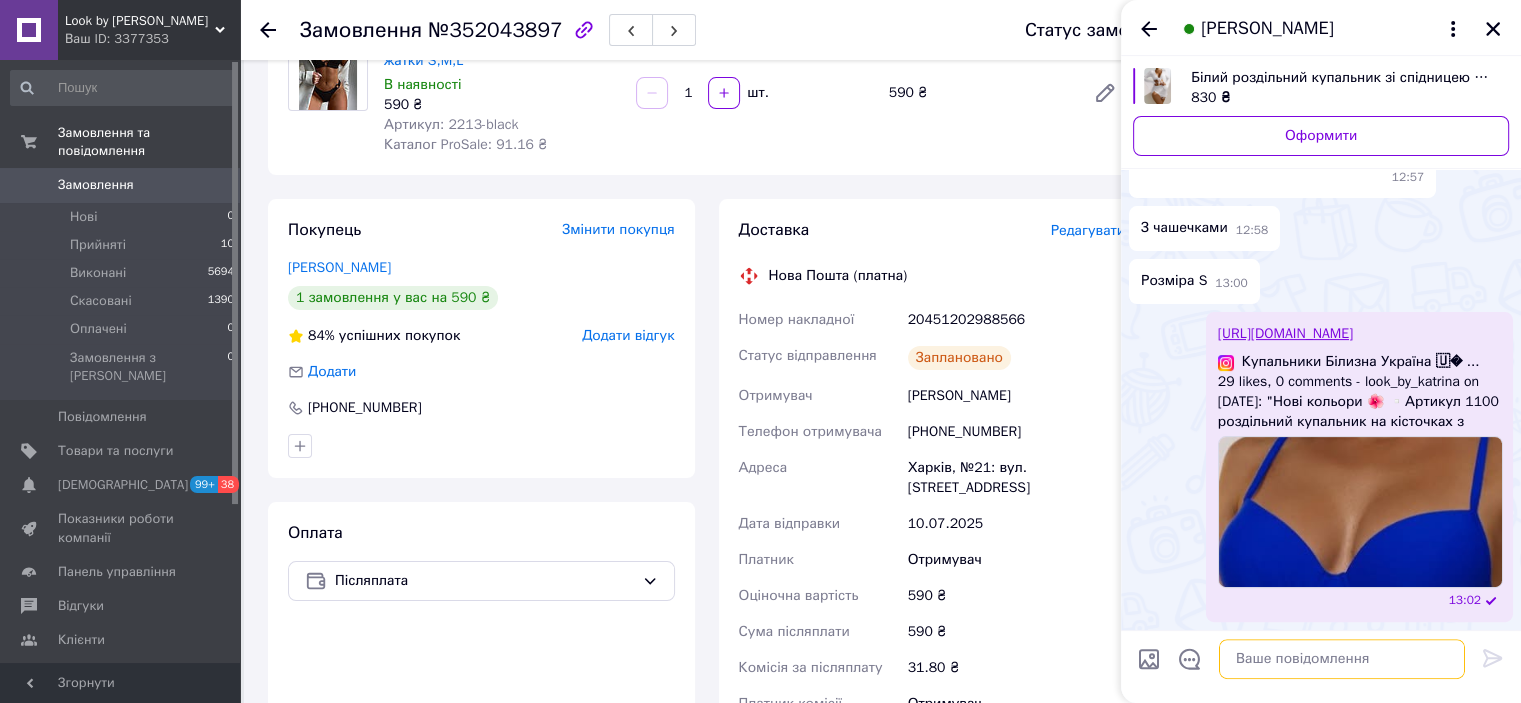 click at bounding box center (1342, 659) 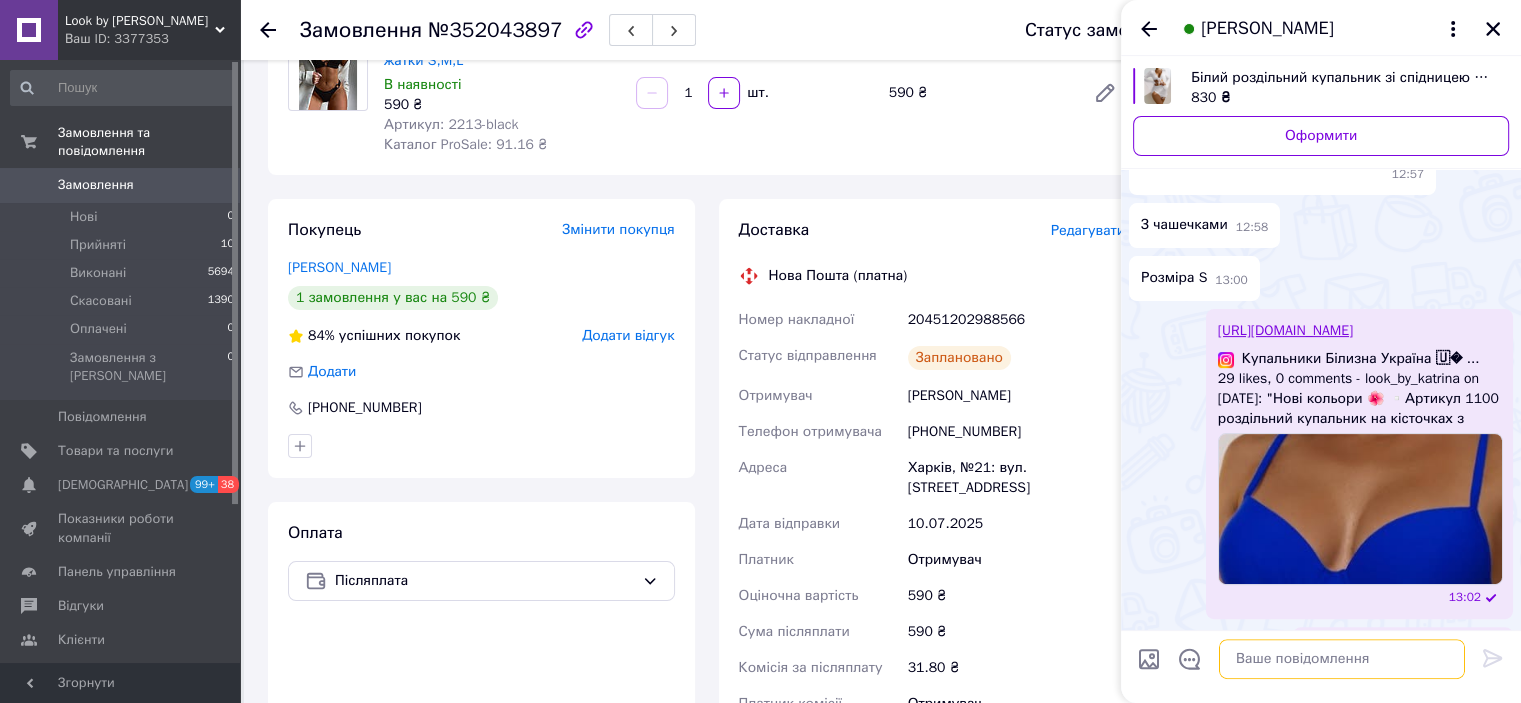 scroll, scrollTop: 868, scrollLeft: 0, axis: vertical 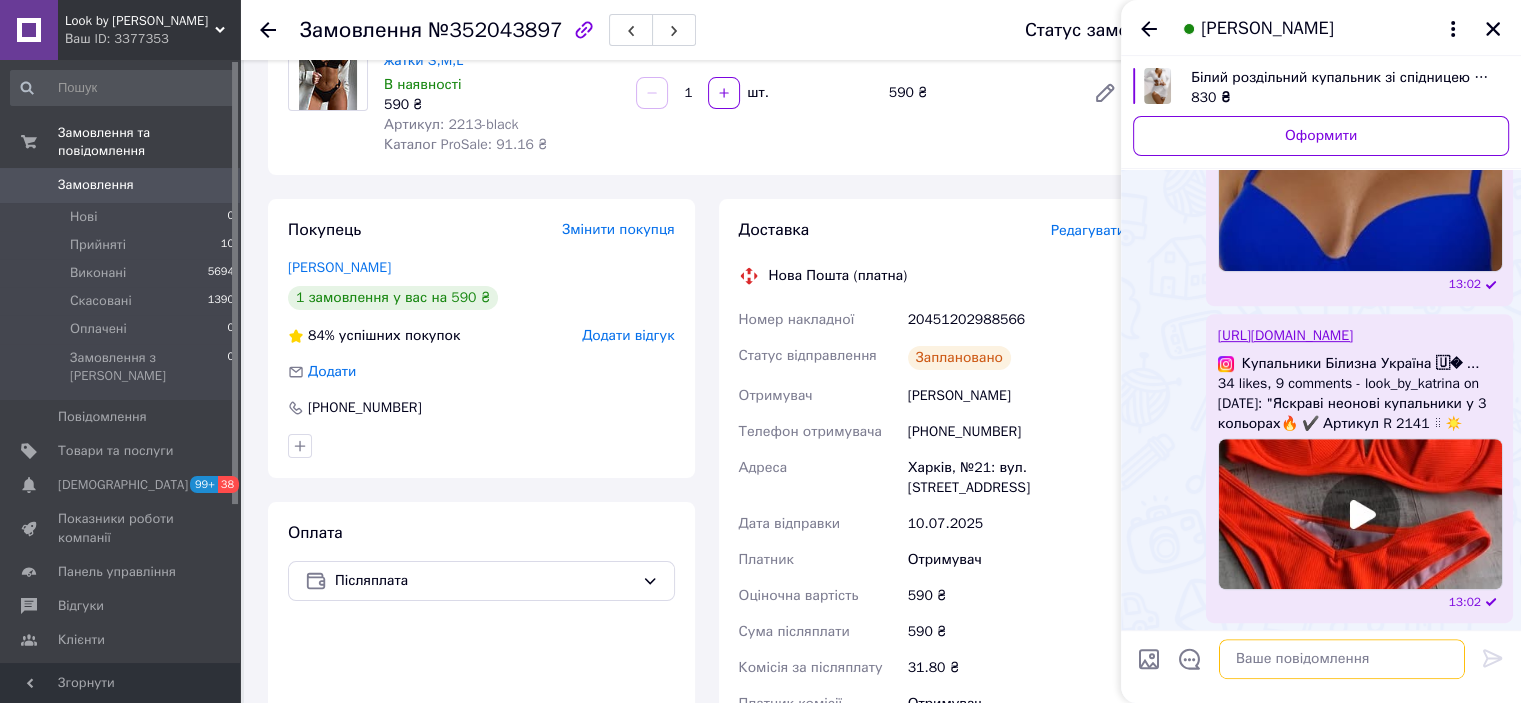 click at bounding box center (1342, 659) 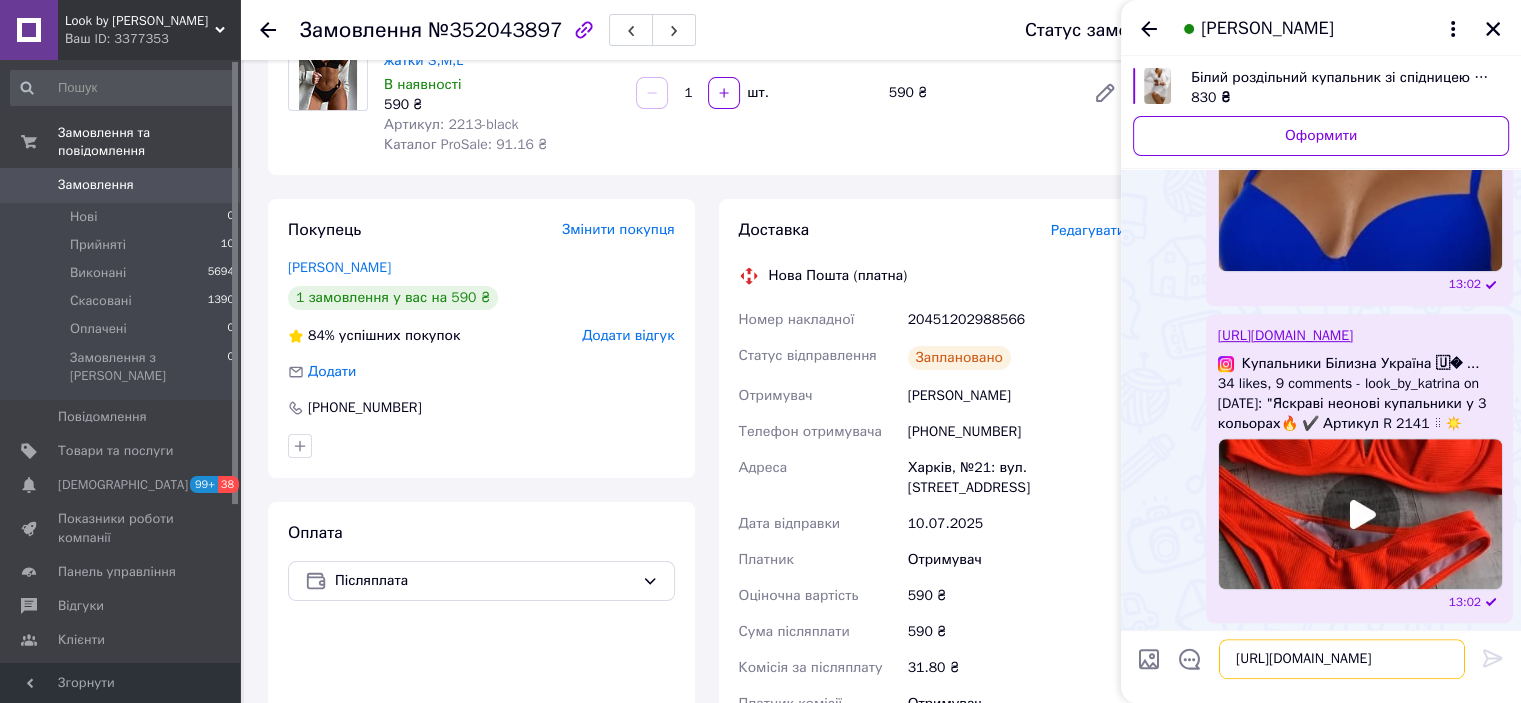 scroll, scrollTop: 1, scrollLeft: 0, axis: vertical 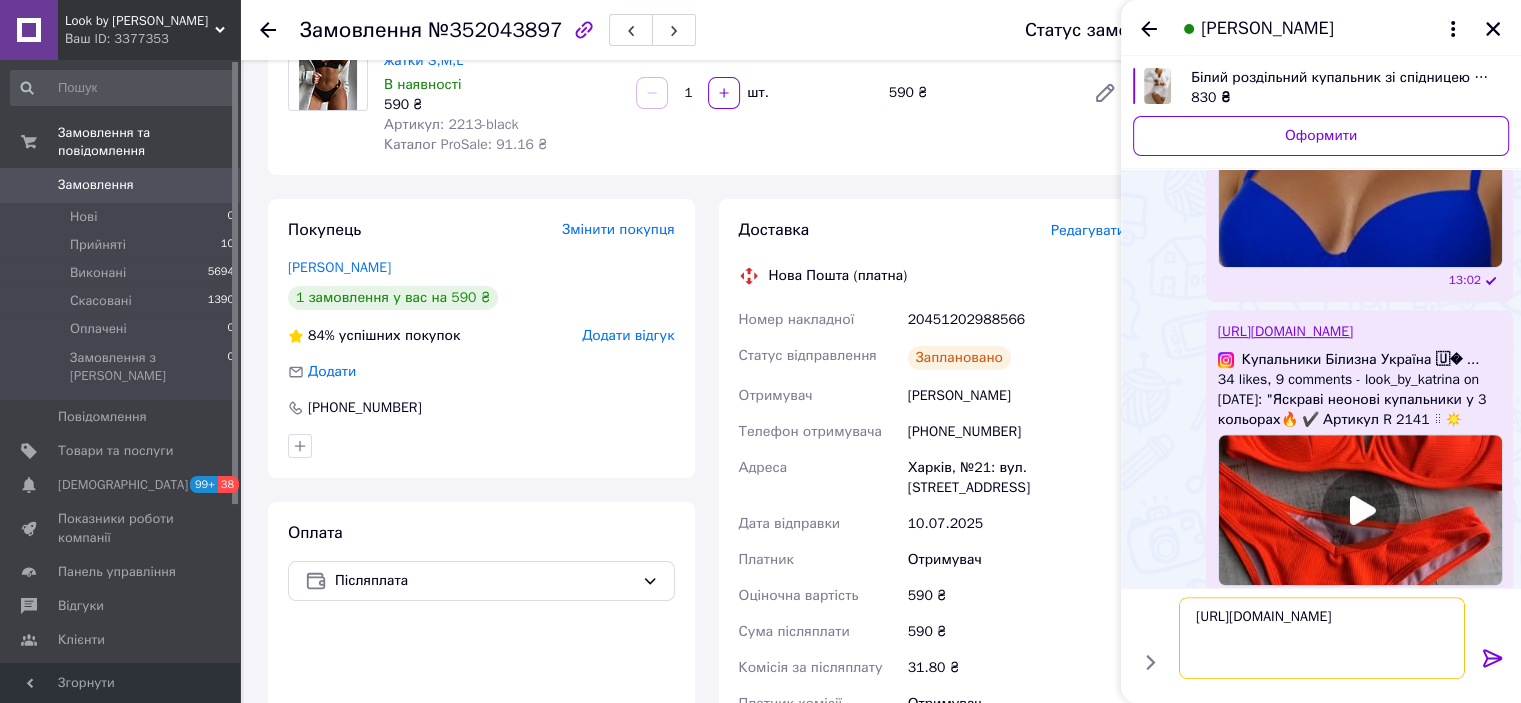 type 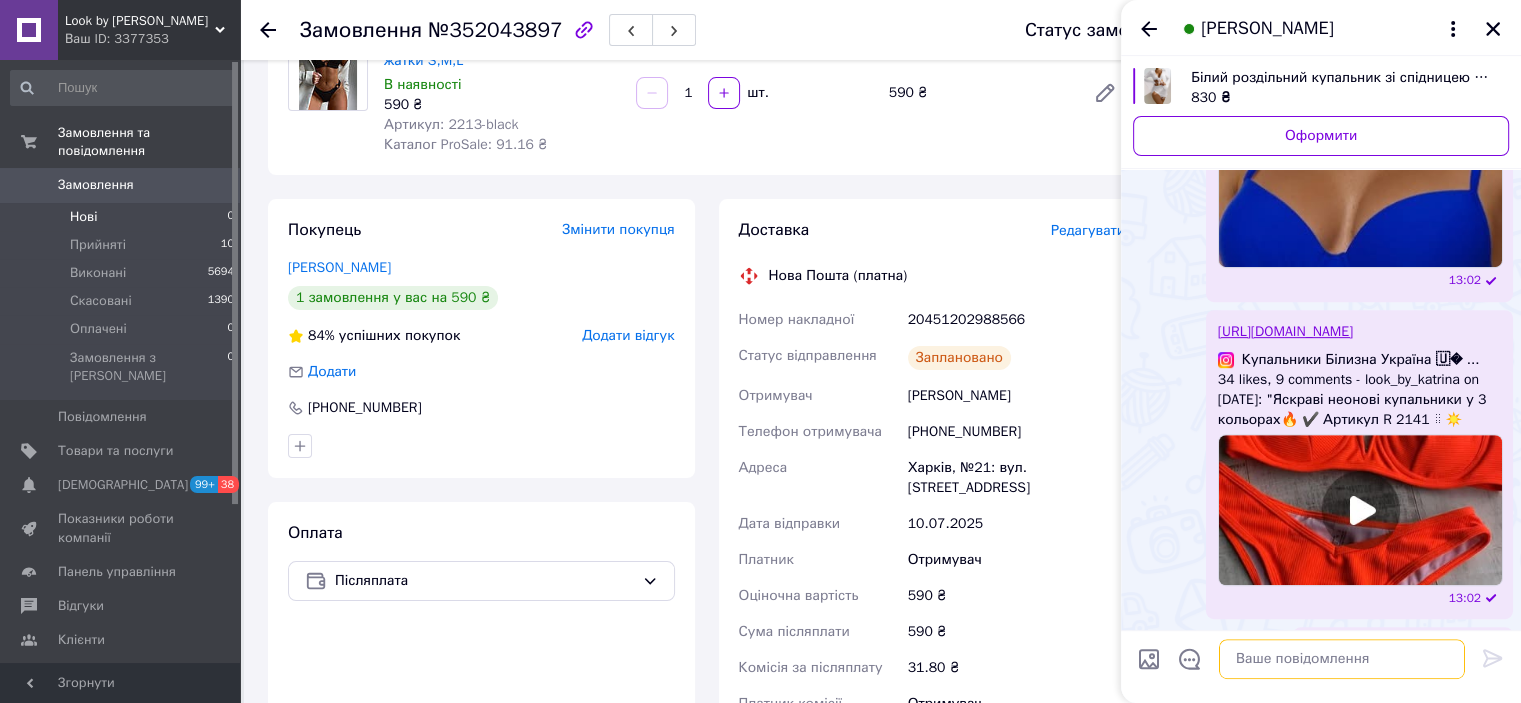 scroll, scrollTop: 1206, scrollLeft: 0, axis: vertical 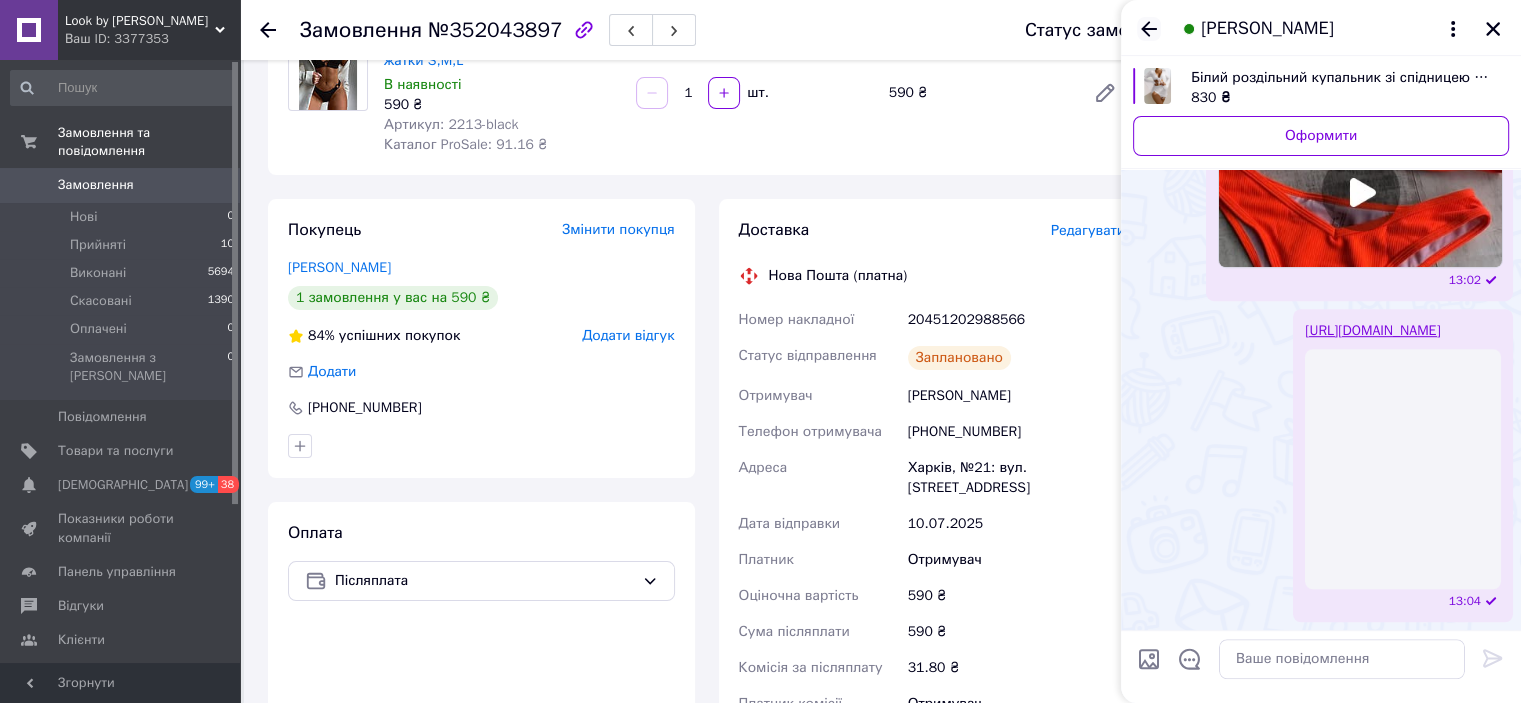 click 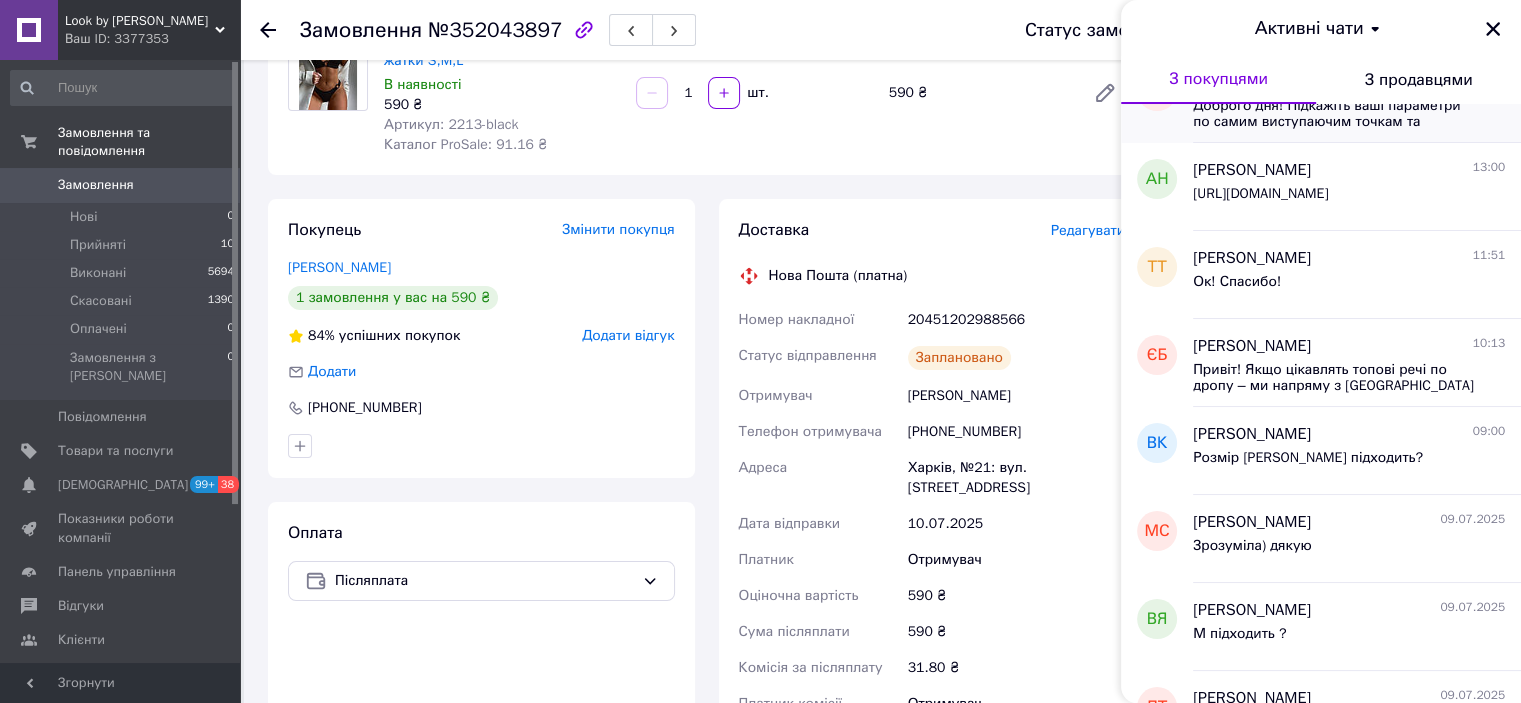 scroll, scrollTop: 0, scrollLeft: 0, axis: both 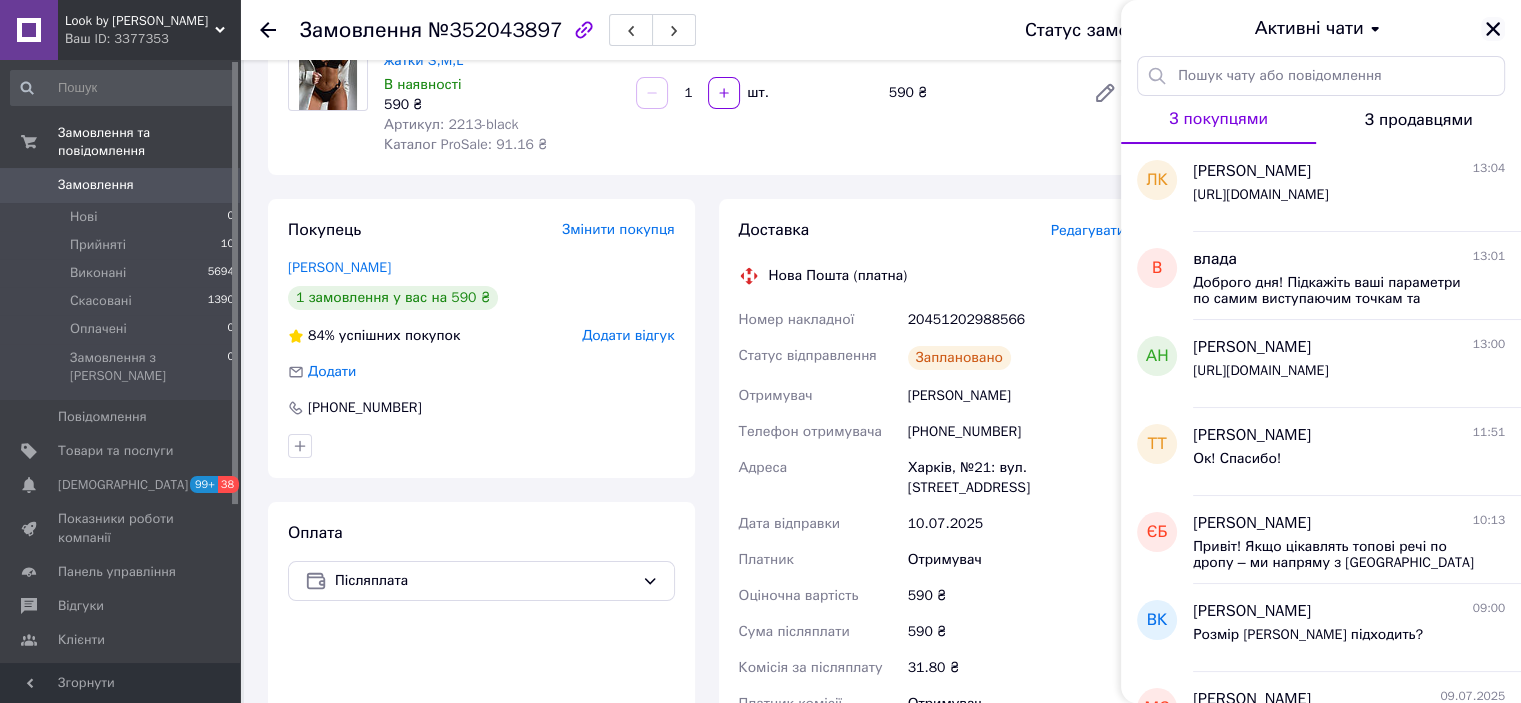 click 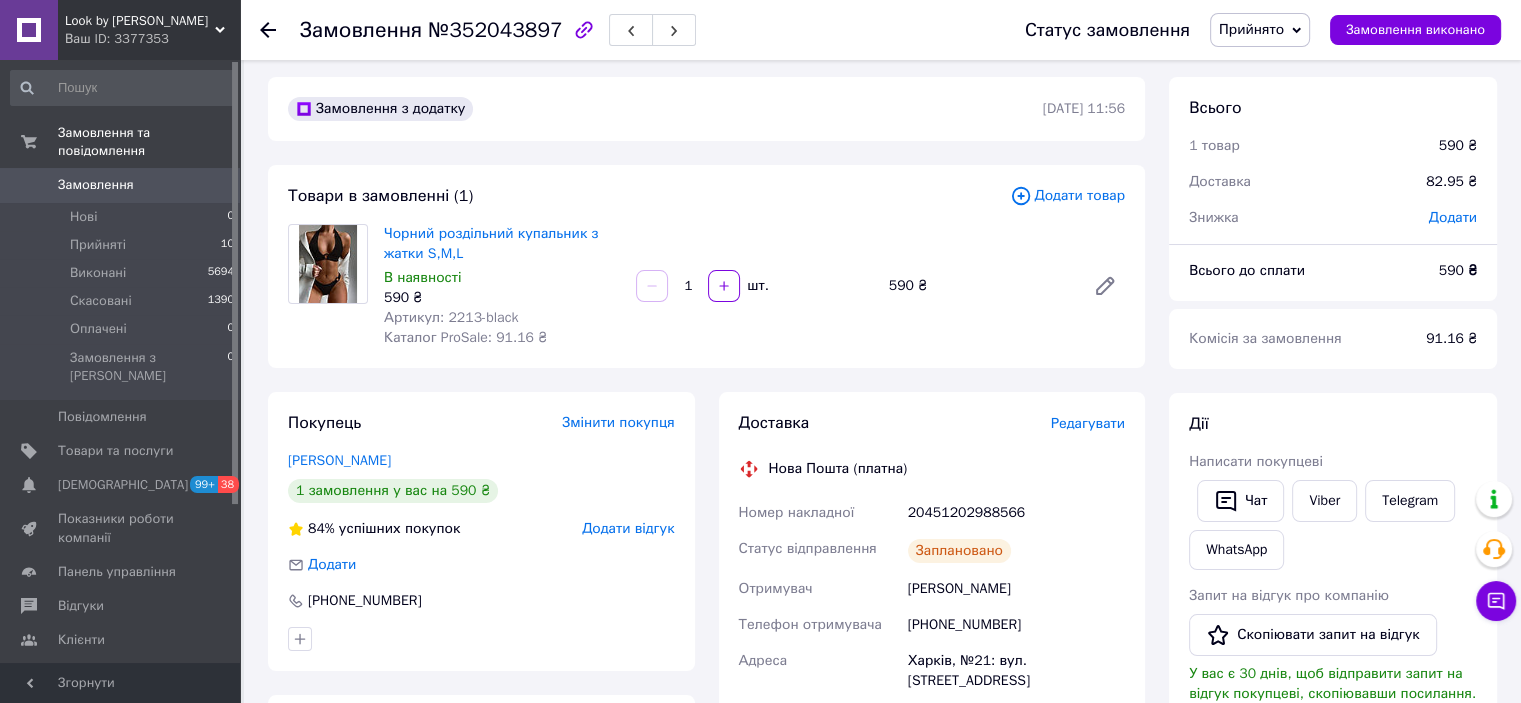 scroll, scrollTop: 0, scrollLeft: 0, axis: both 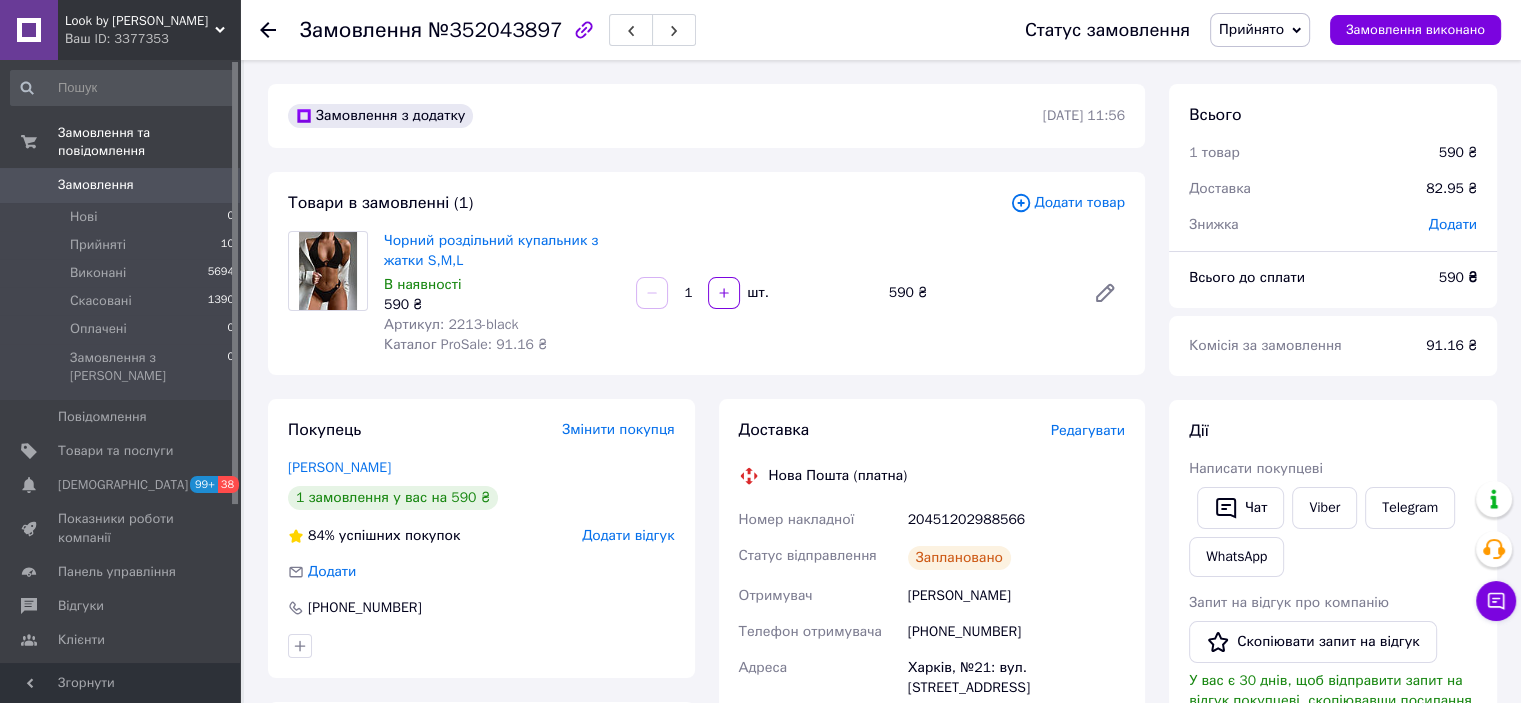 click on "Прийнято" at bounding box center [1251, 29] 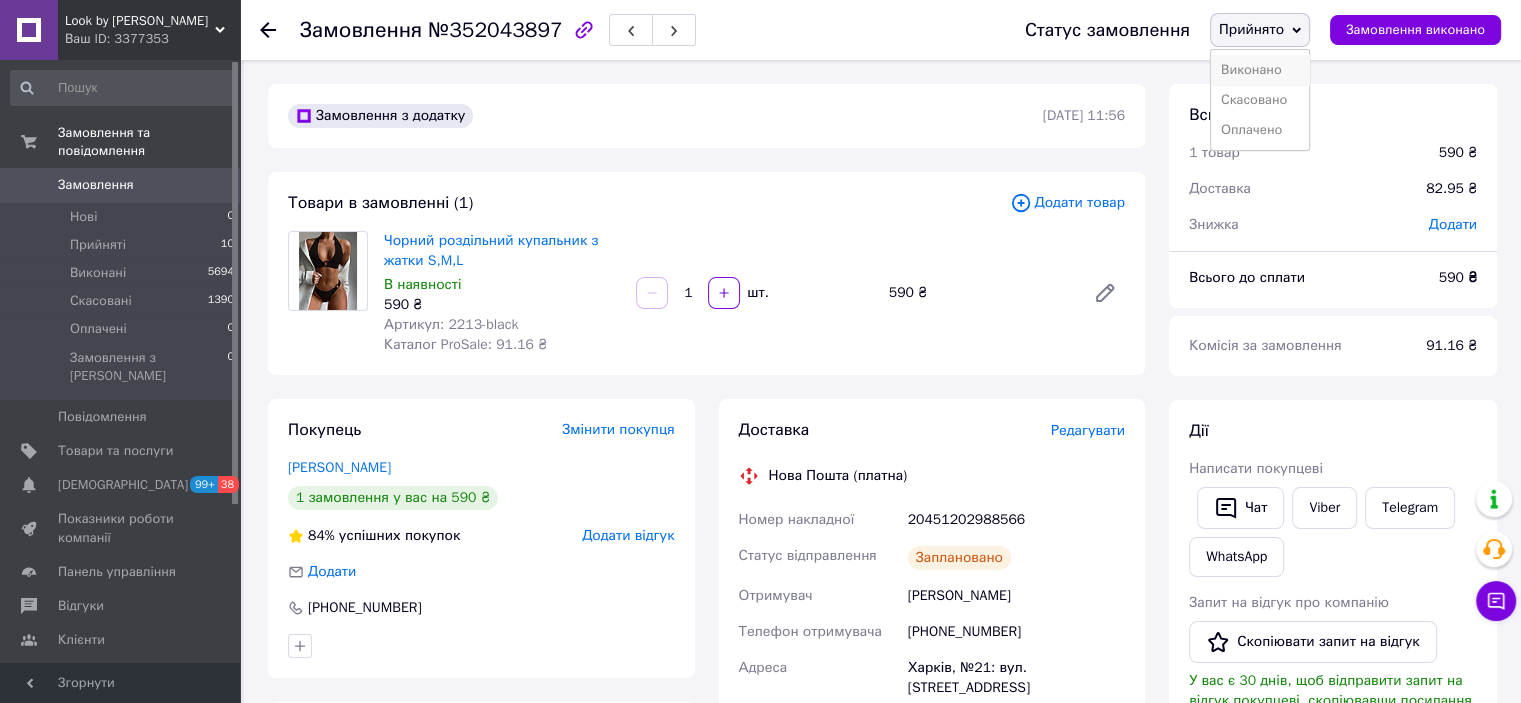 click on "Виконано" at bounding box center [1260, 70] 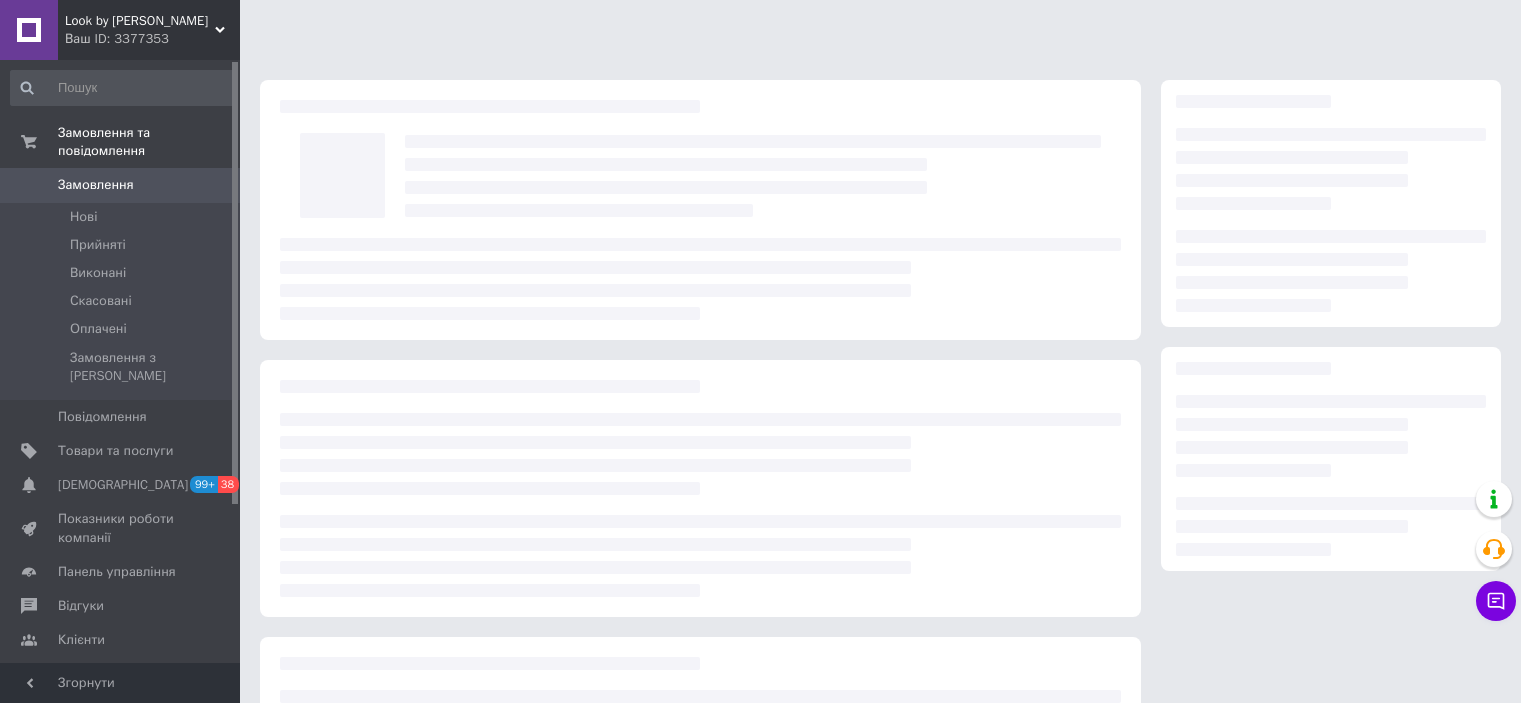 scroll, scrollTop: 0, scrollLeft: 0, axis: both 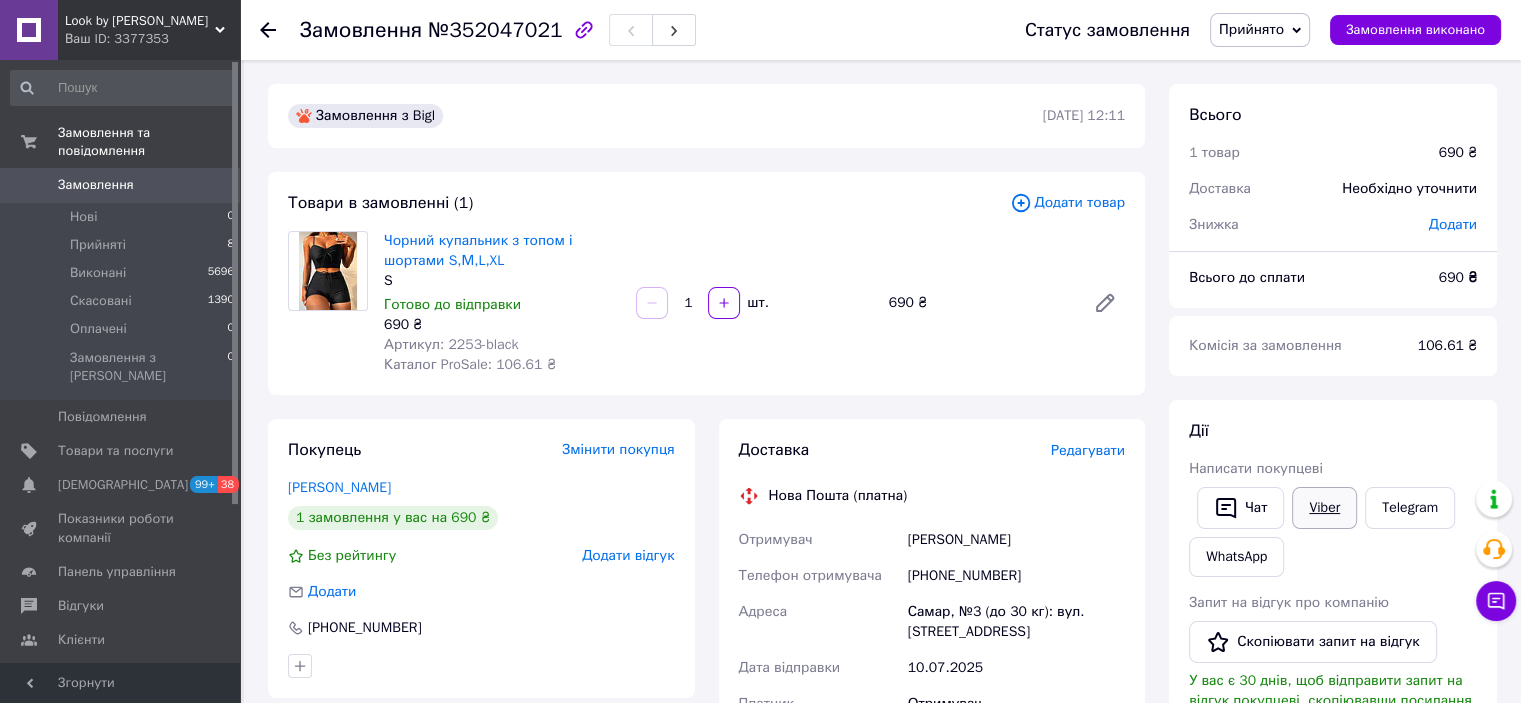 click on "Viber" at bounding box center (1324, 508) 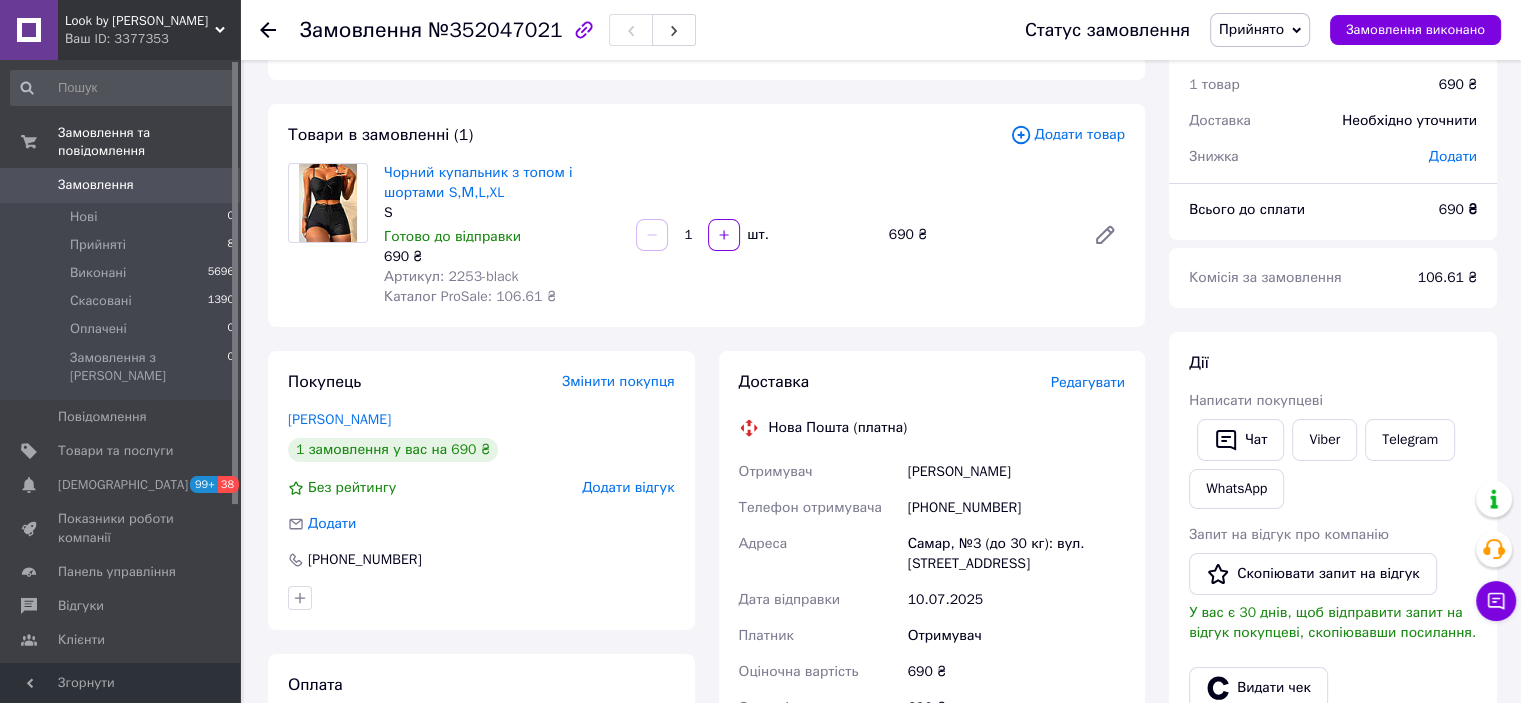 scroll, scrollTop: 100, scrollLeft: 0, axis: vertical 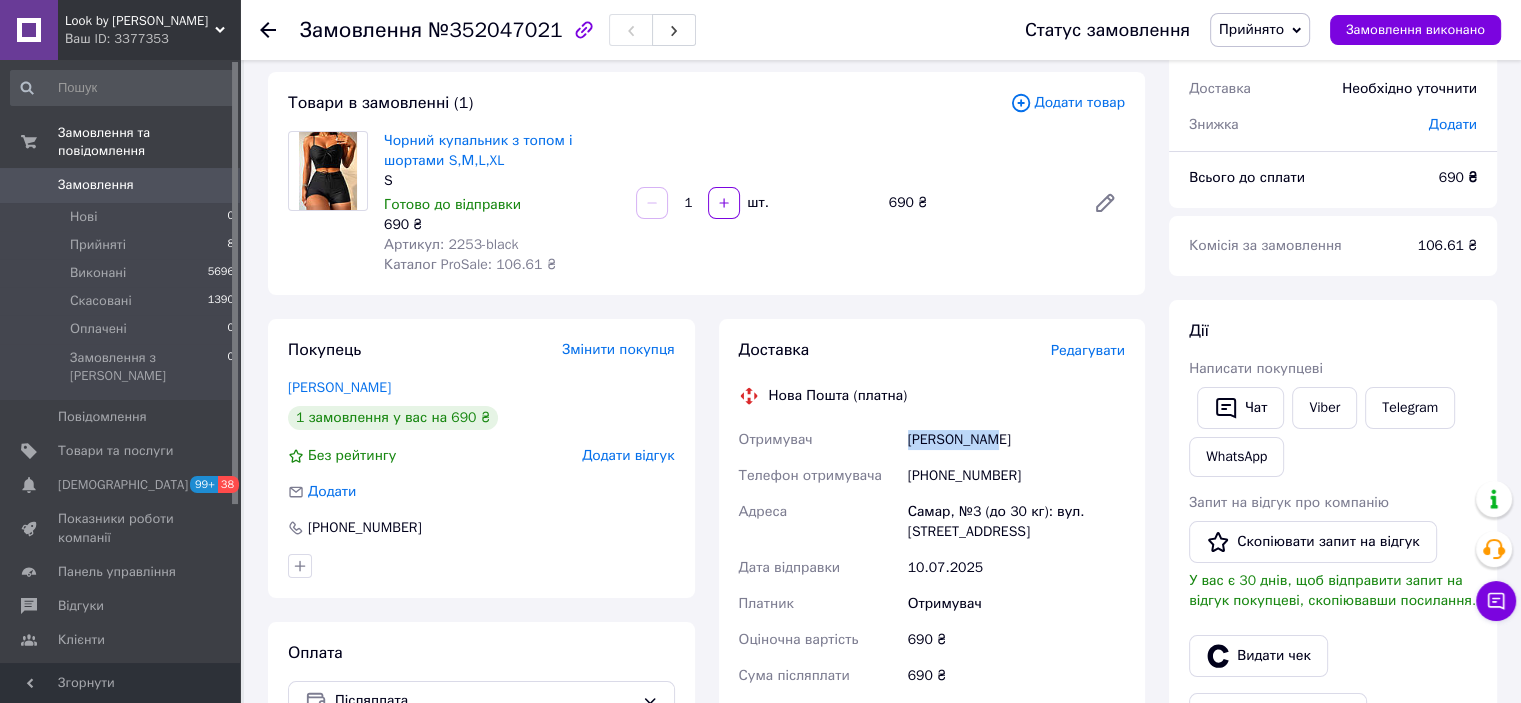 drag, startPoint x: 1033, startPoint y: 447, endPoint x: 892, endPoint y: 453, distance: 141.12761 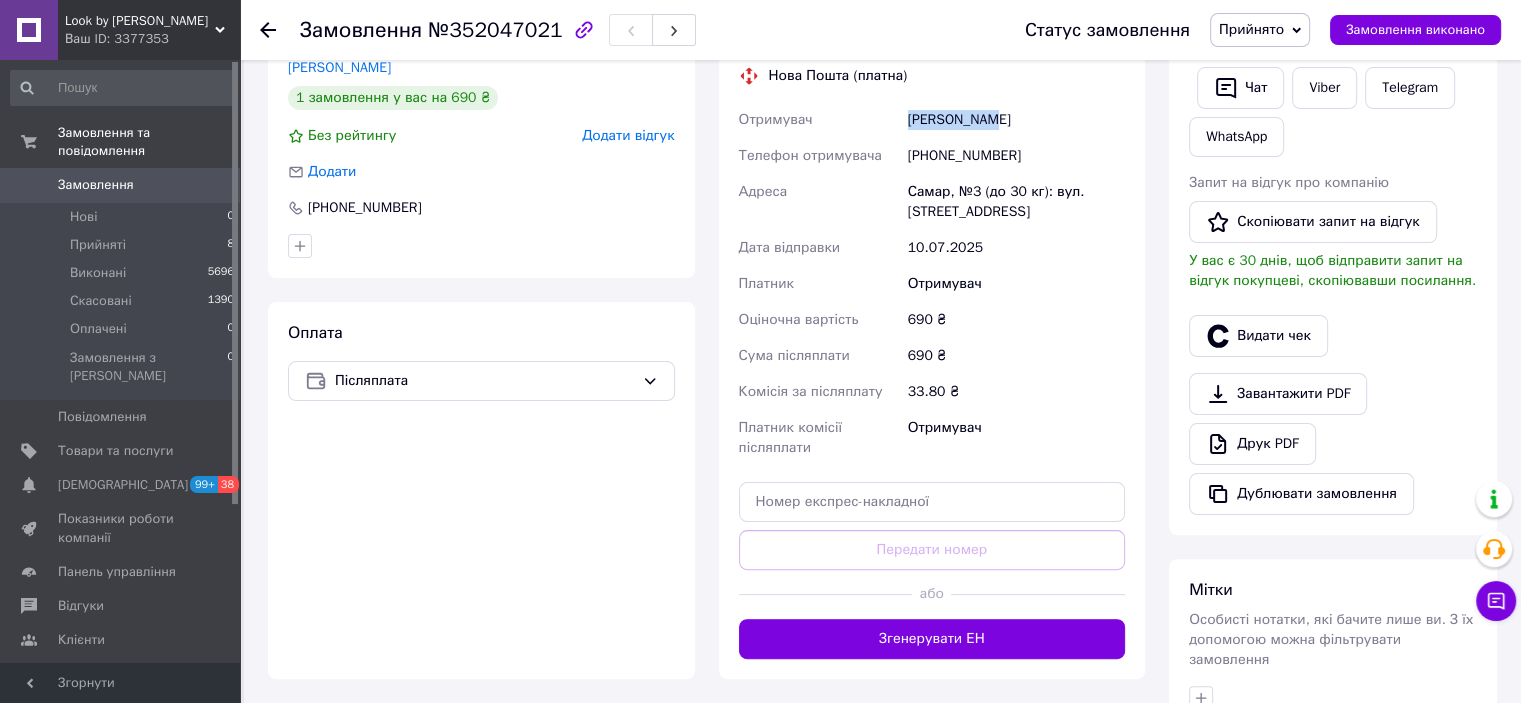 scroll, scrollTop: 500, scrollLeft: 0, axis: vertical 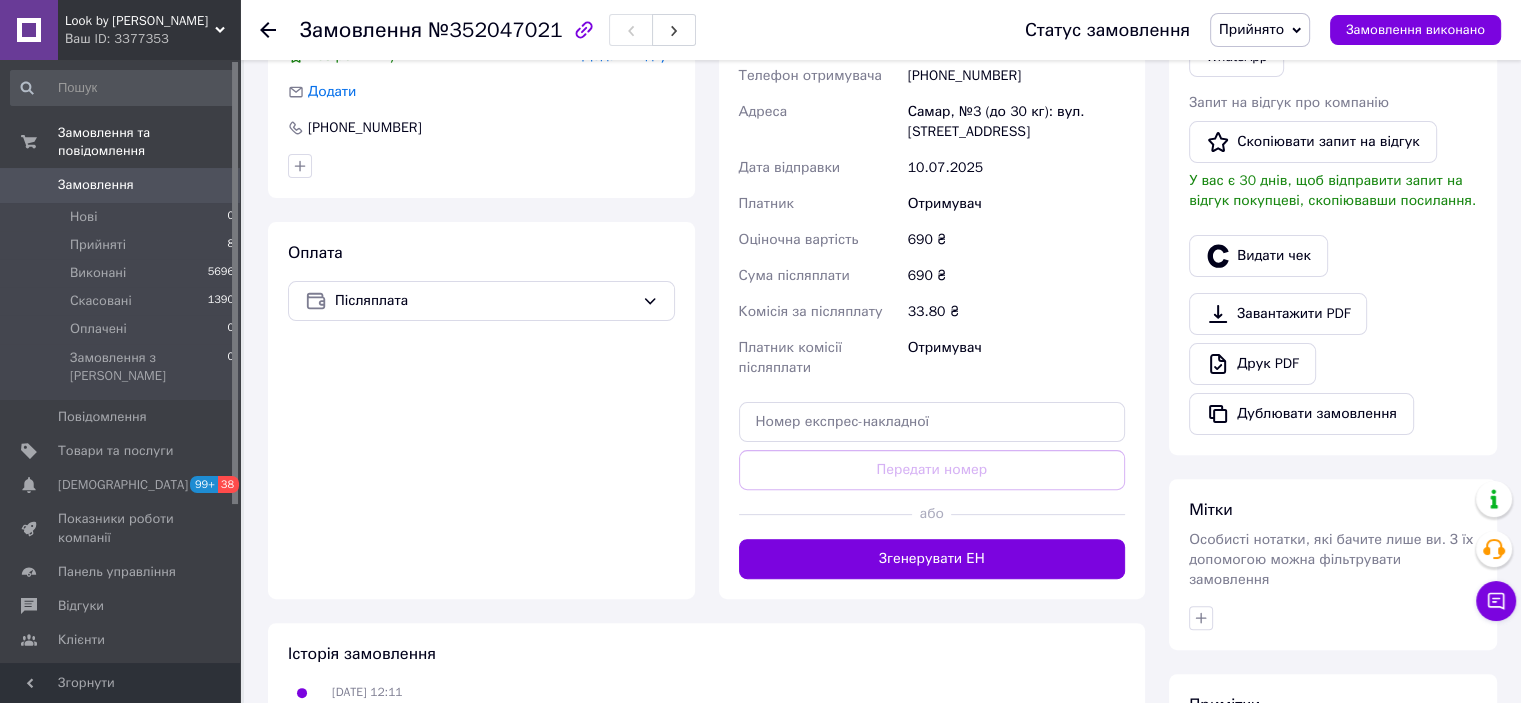 click on "або" at bounding box center (932, 514) 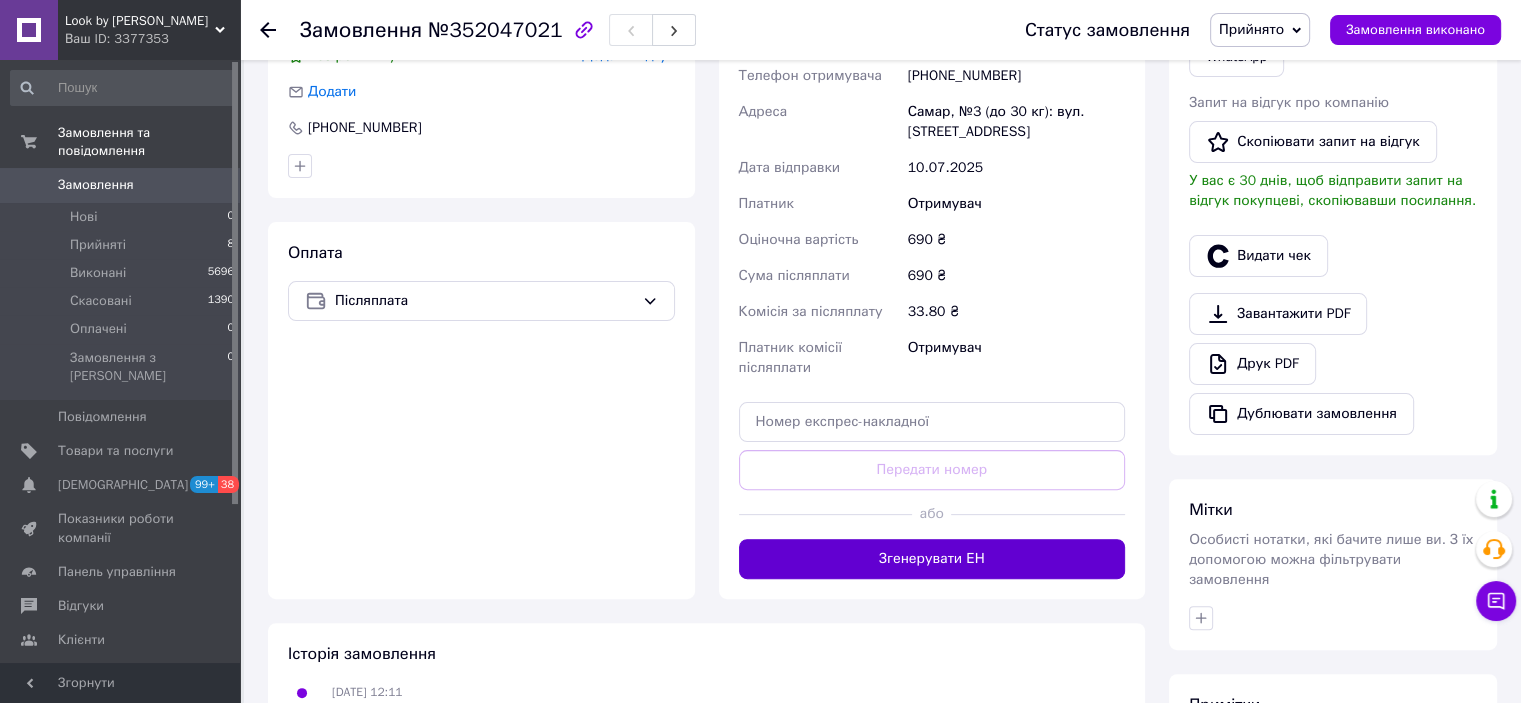 click on "Згенерувати ЕН" at bounding box center (932, 559) 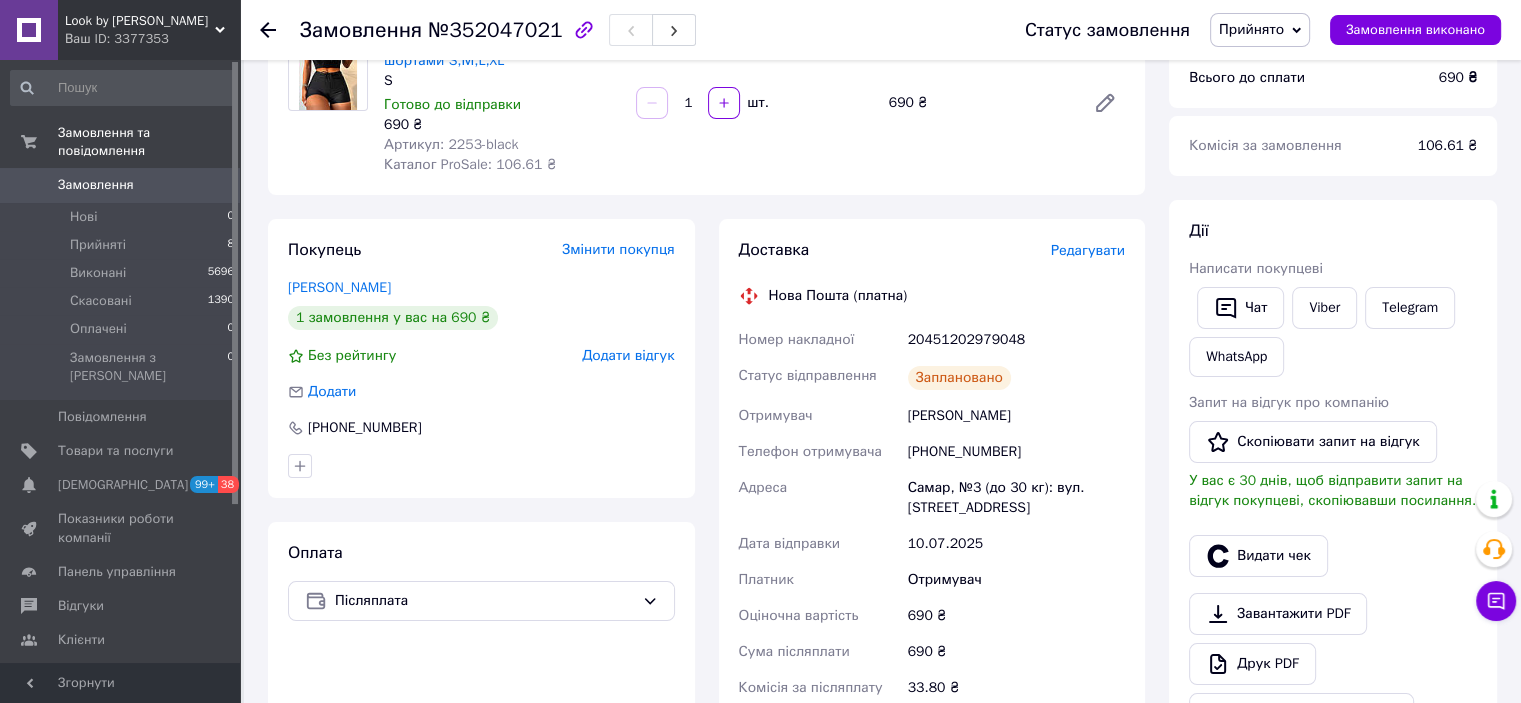 scroll, scrollTop: 100, scrollLeft: 0, axis: vertical 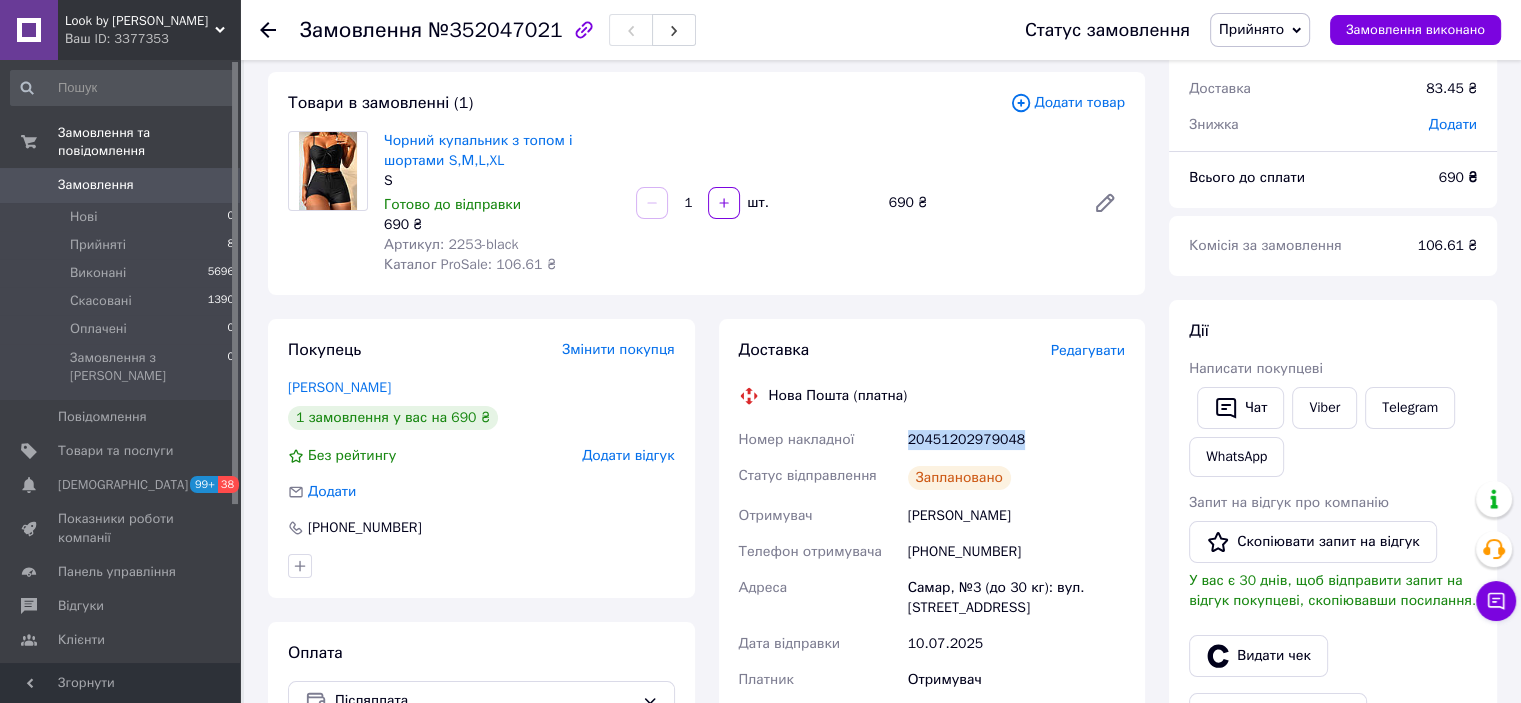 drag, startPoint x: 1055, startPoint y: 446, endPoint x: 909, endPoint y: 443, distance: 146.03082 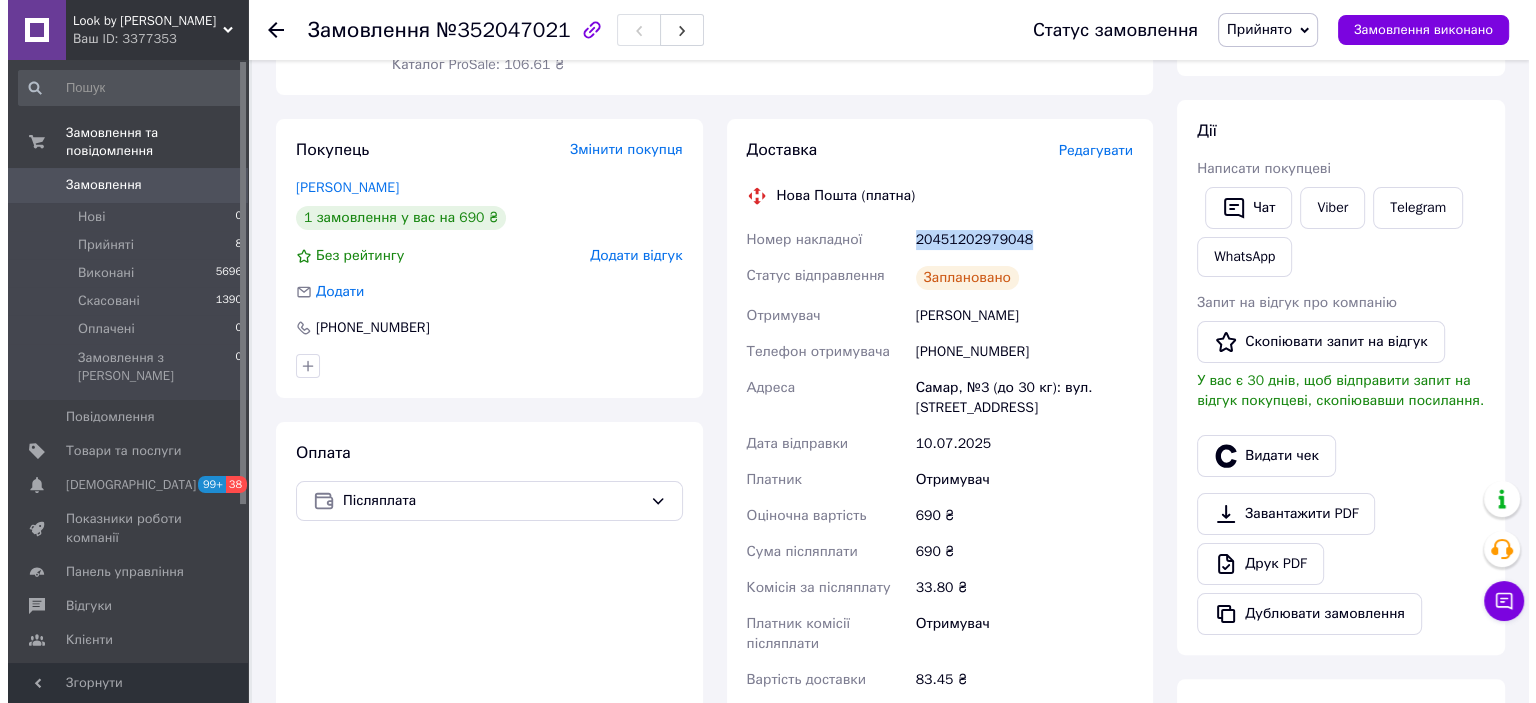 scroll, scrollTop: 400, scrollLeft: 0, axis: vertical 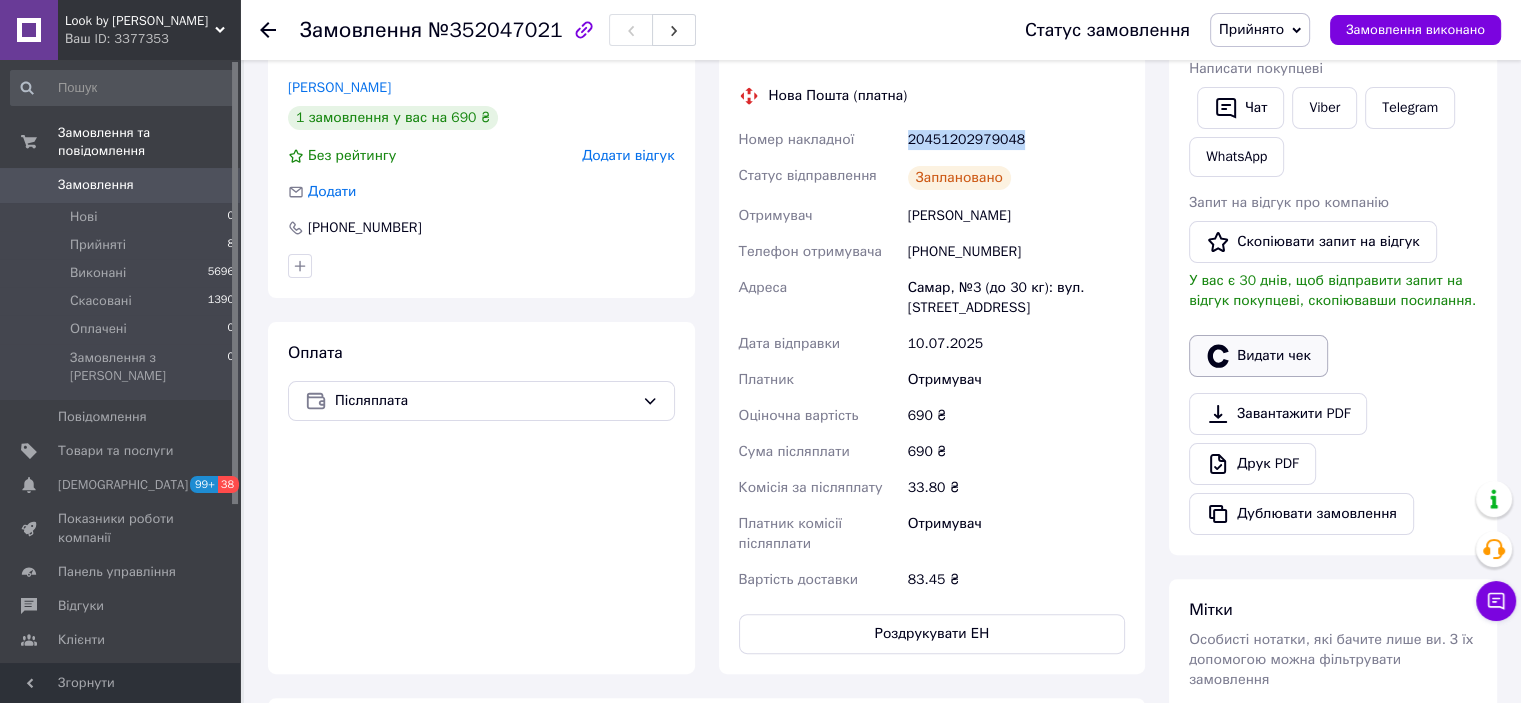 click on "Видати чек" at bounding box center (1258, 356) 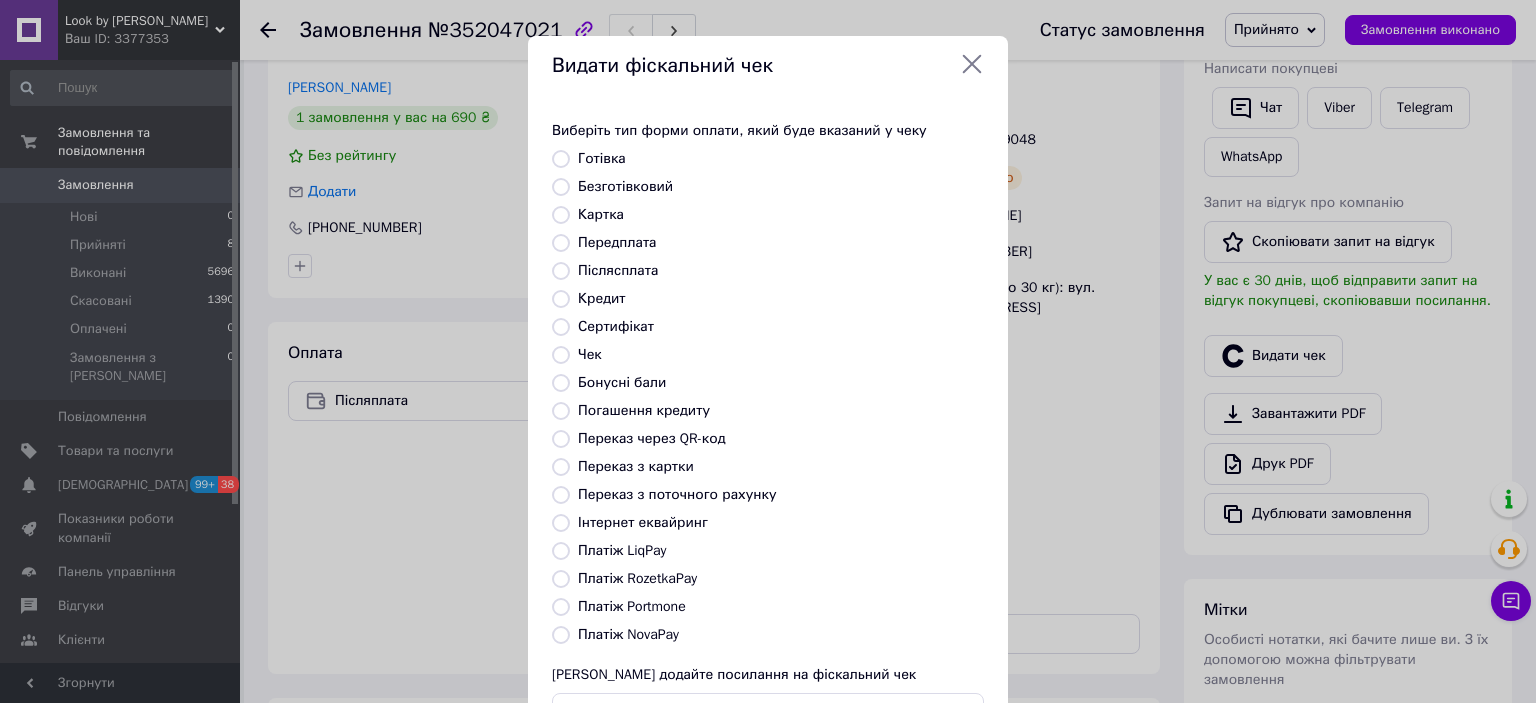 click on "Платіж NovaPay" at bounding box center (628, 634) 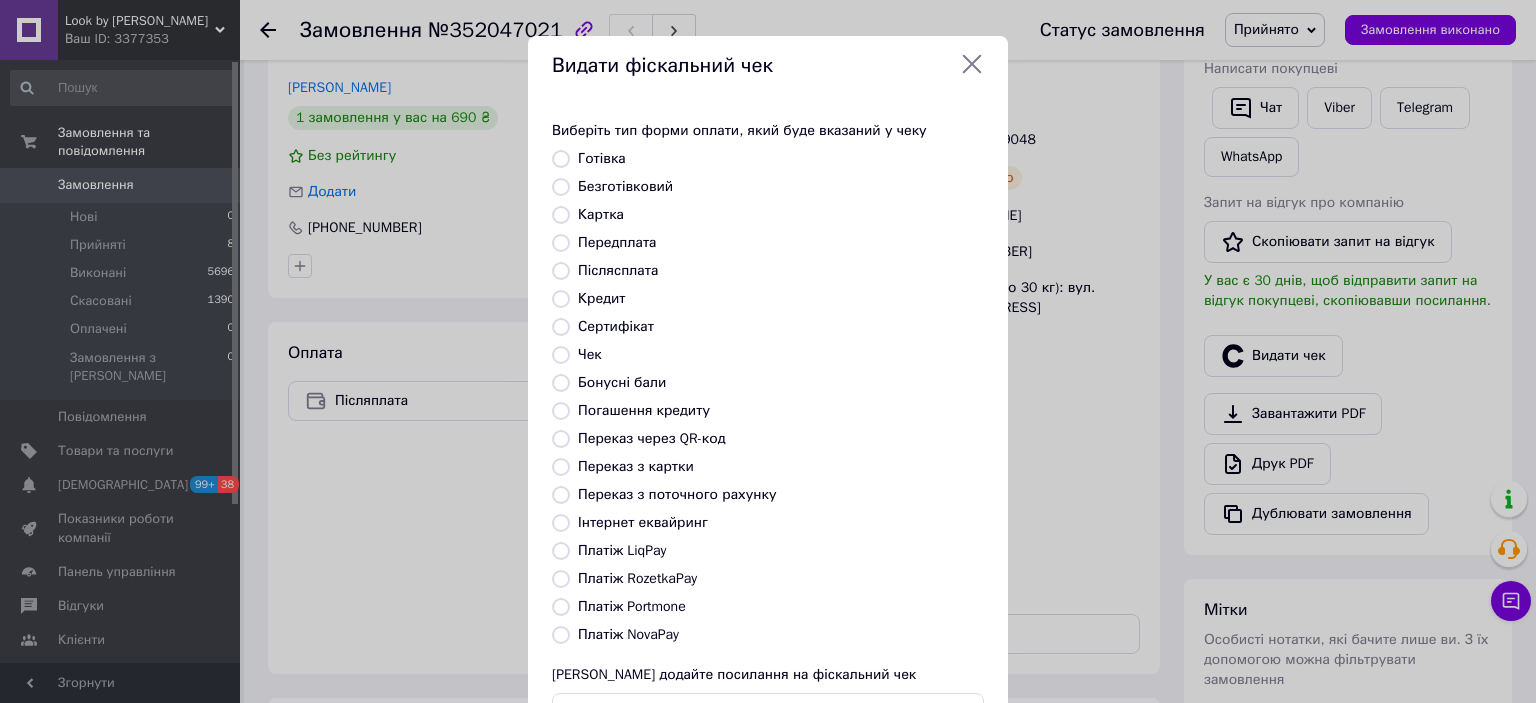 radio on "true" 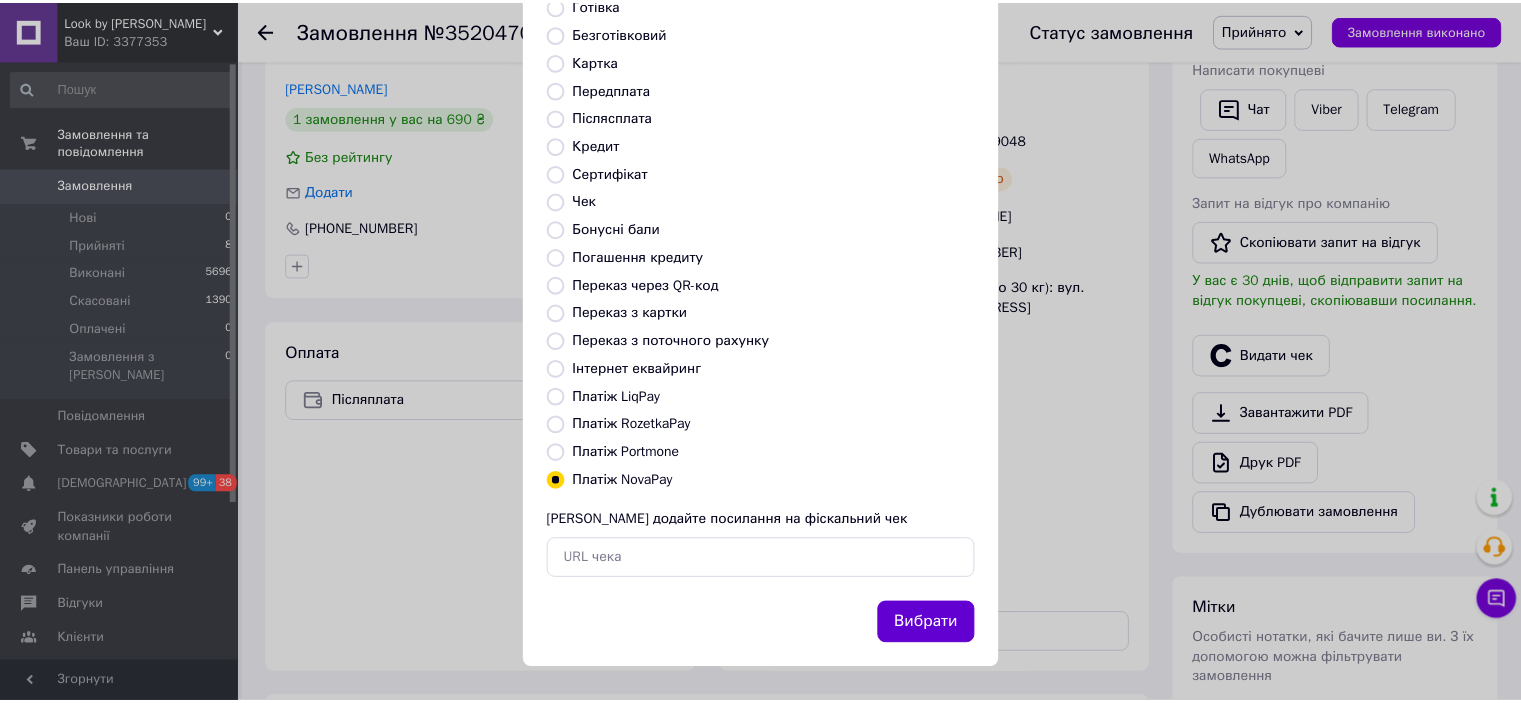 scroll, scrollTop: 155, scrollLeft: 0, axis: vertical 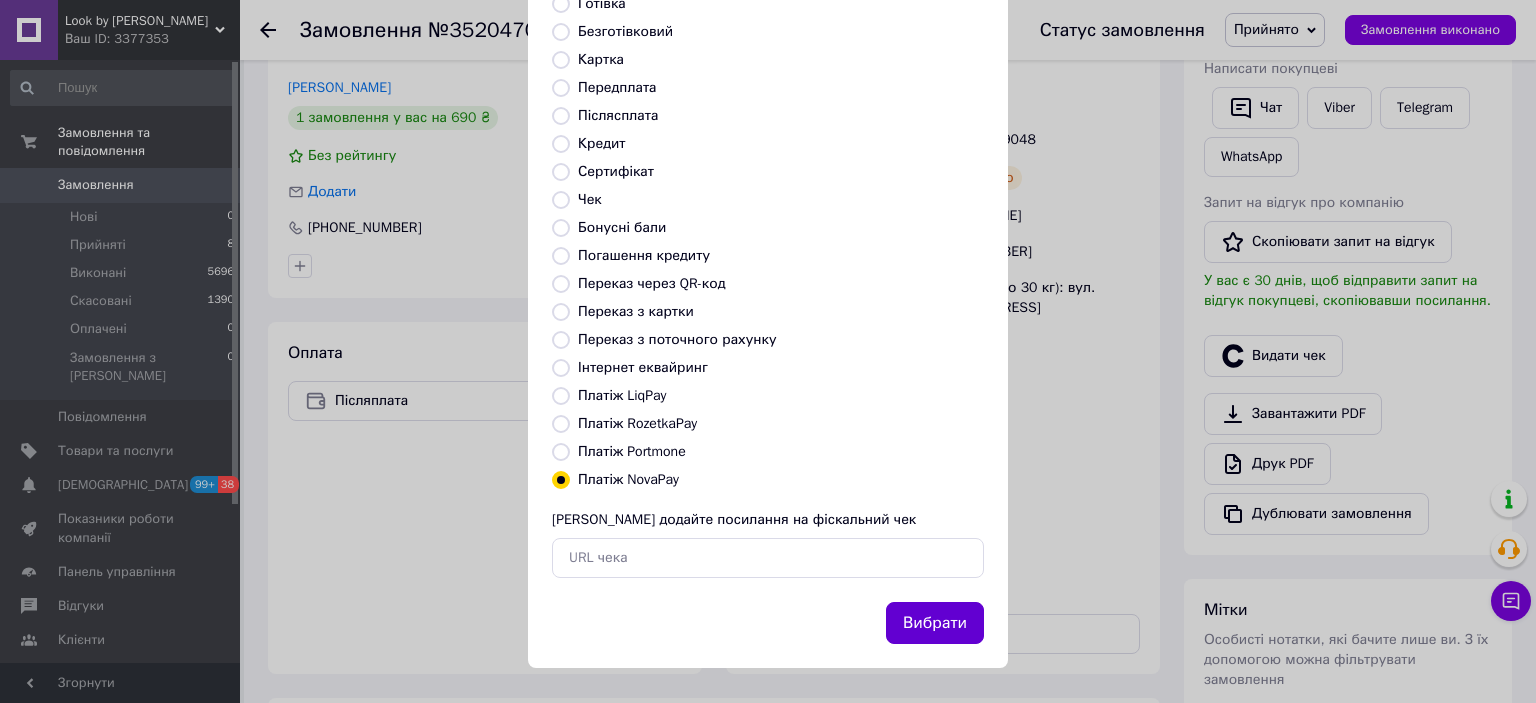 click on "Вибрати" at bounding box center [935, 623] 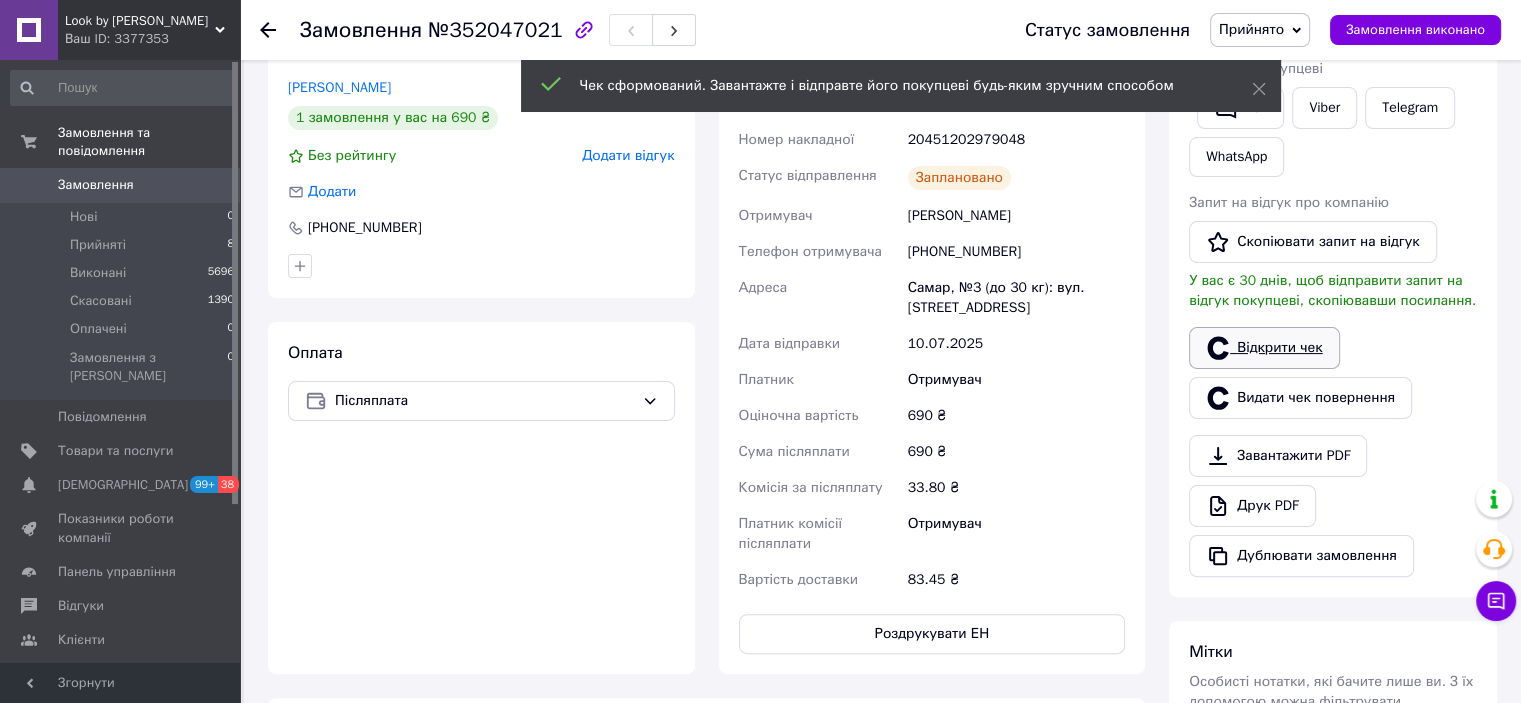 click on "Відкрити чек" at bounding box center [1264, 348] 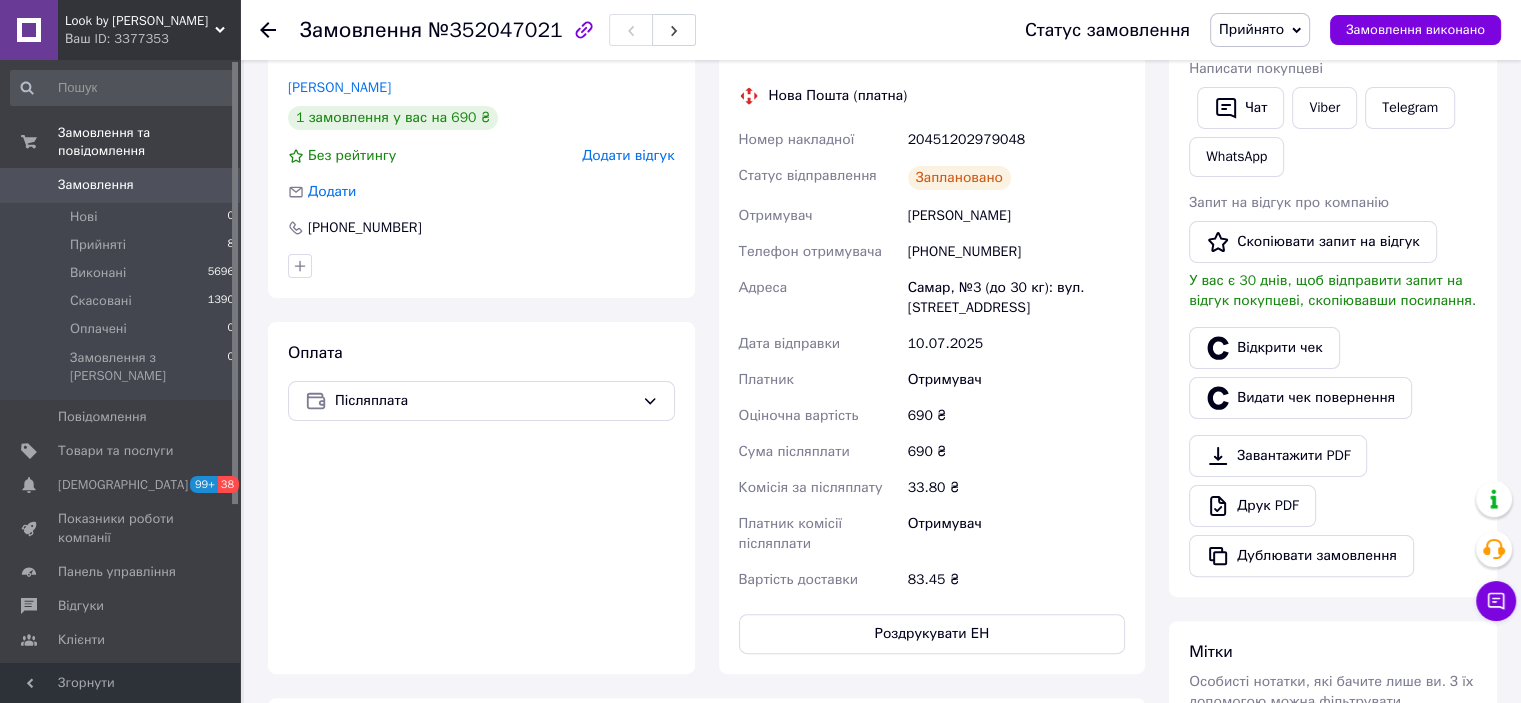 click on "Прийнято" at bounding box center [1251, 29] 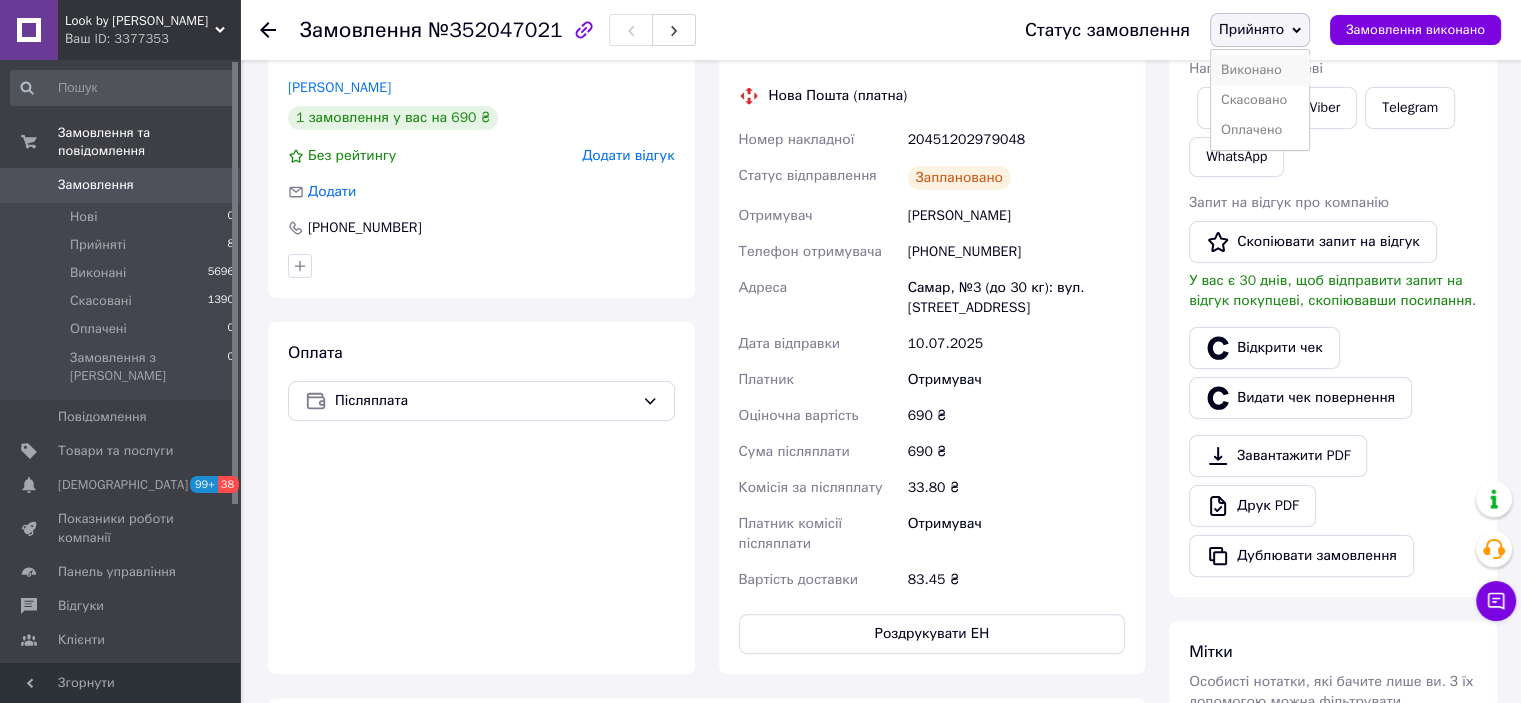 click on "Виконано" at bounding box center [1260, 70] 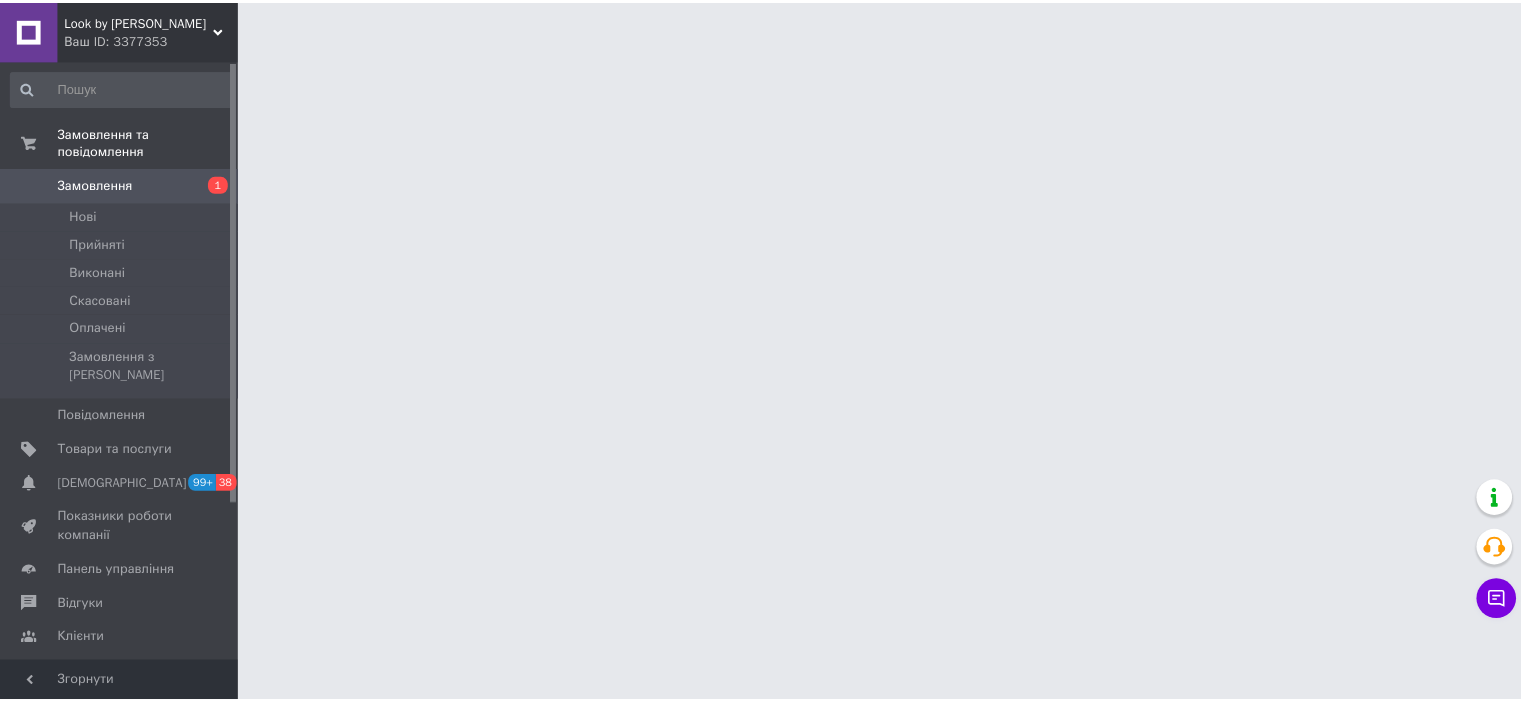 scroll, scrollTop: 0, scrollLeft: 0, axis: both 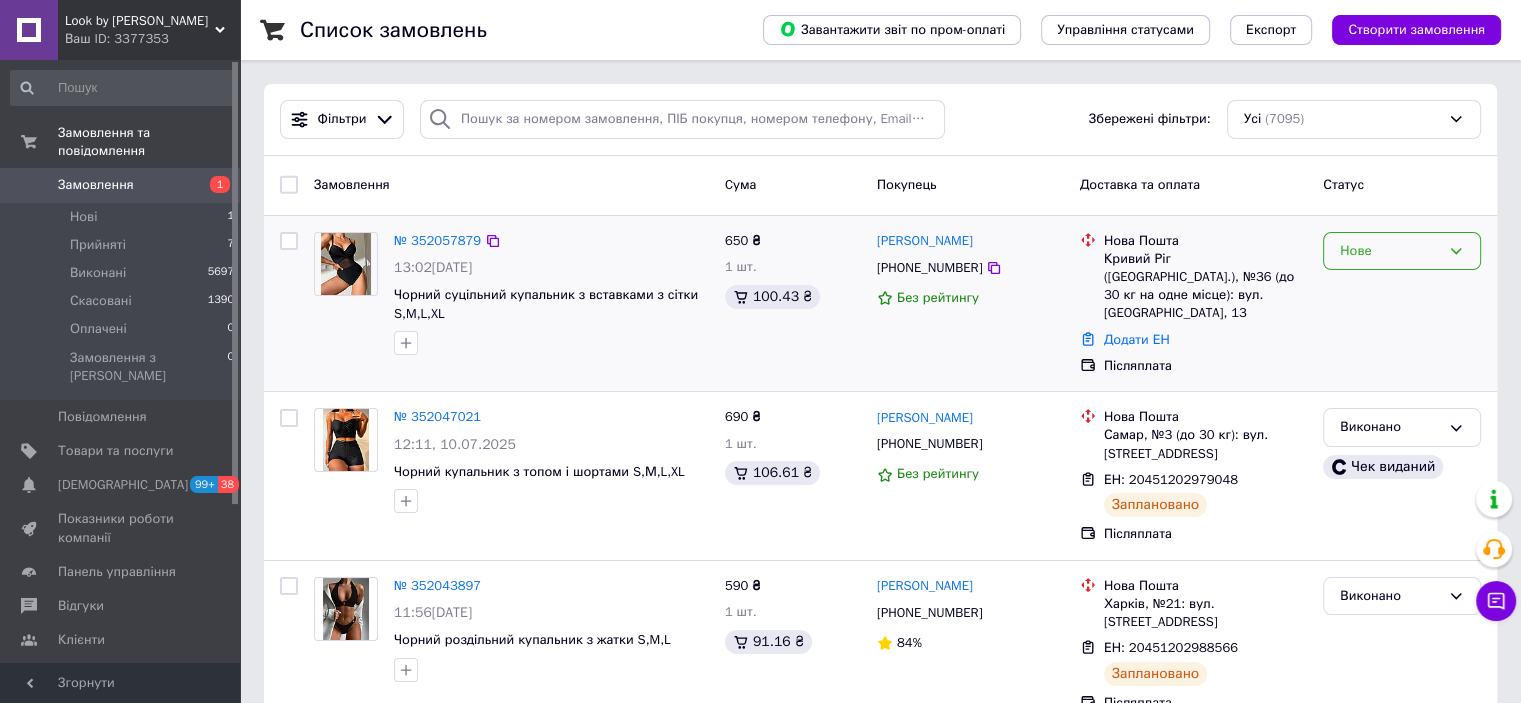 click 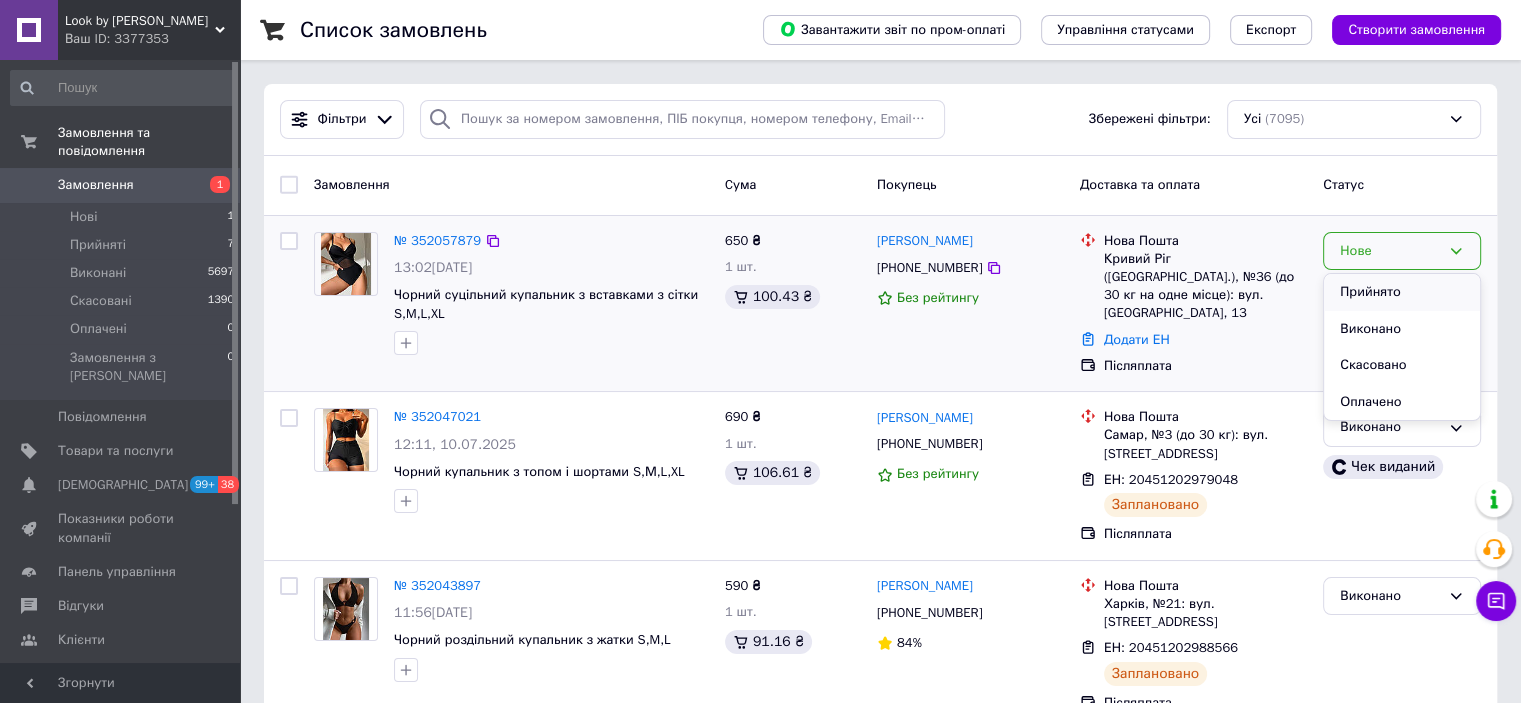 click on "Прийнято" at bounding box center [1402, 292] 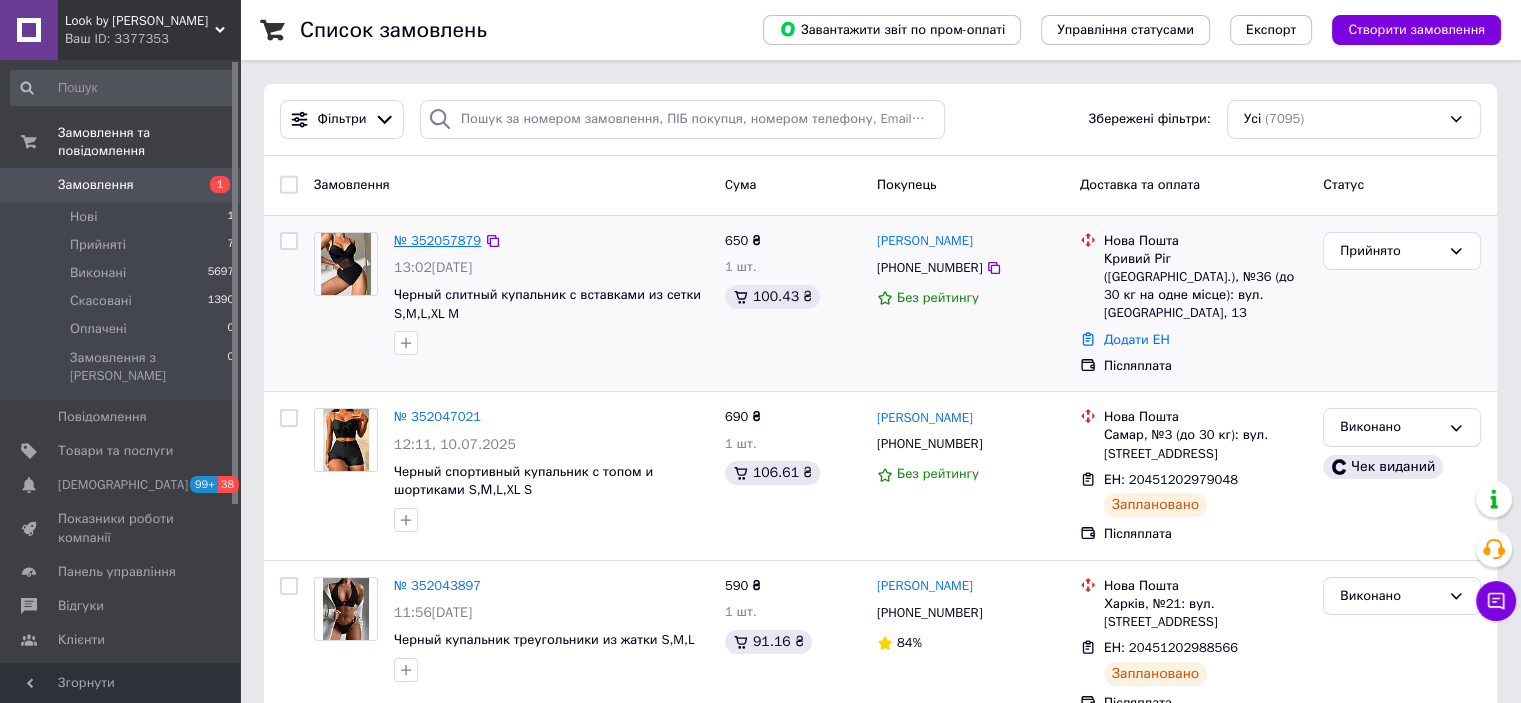 click on "№ 352057879" at bounding box center (437, 240) 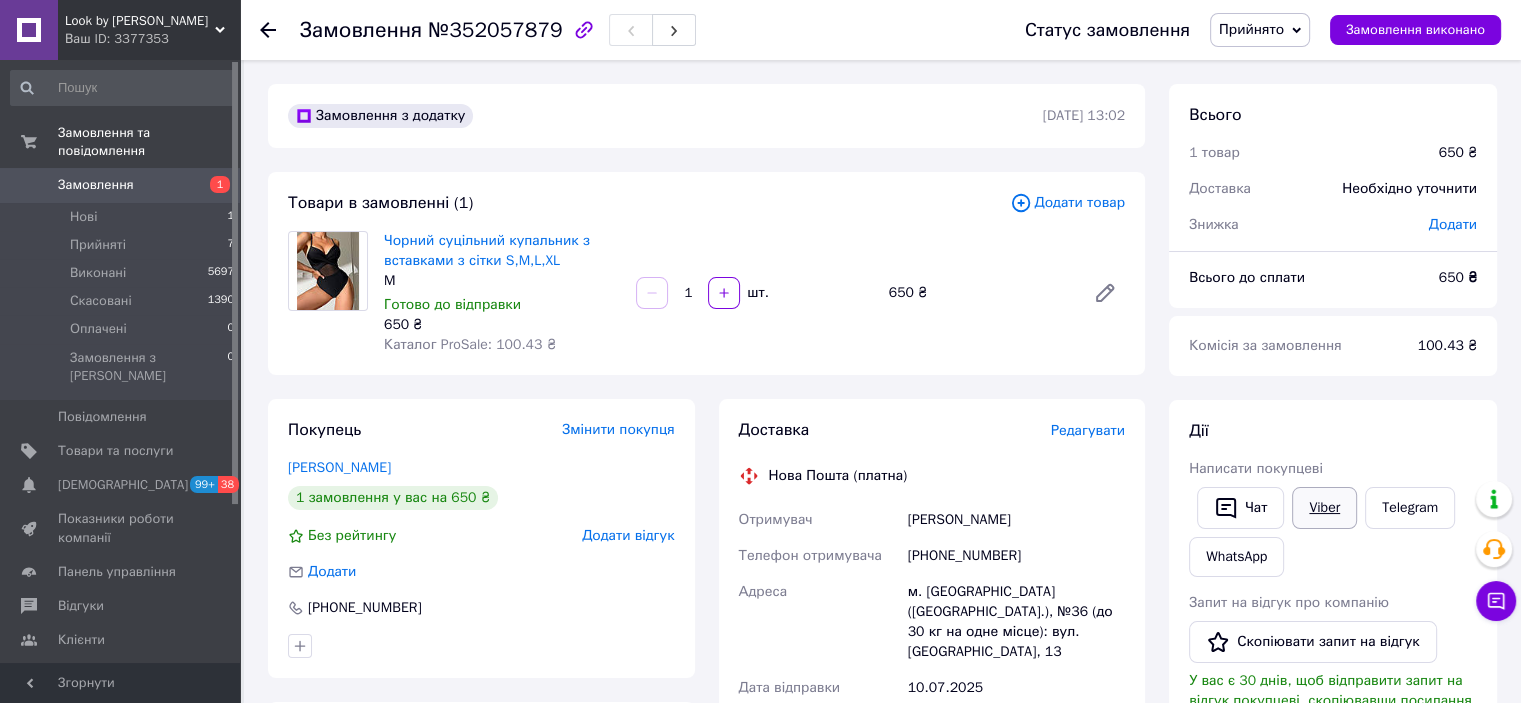 click on "Viber" at bounding box center (1324, 508) 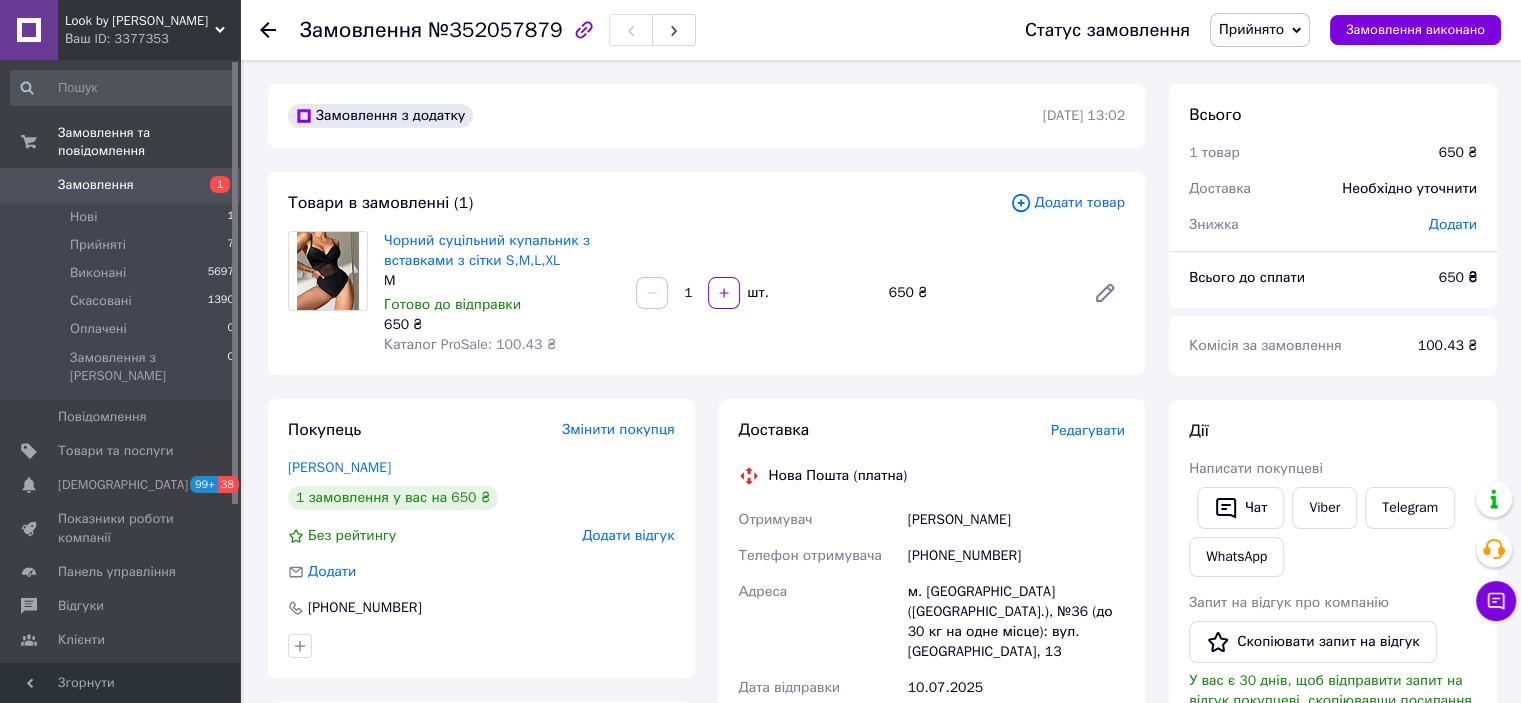 click on "1" at bounding box center [212, 185] 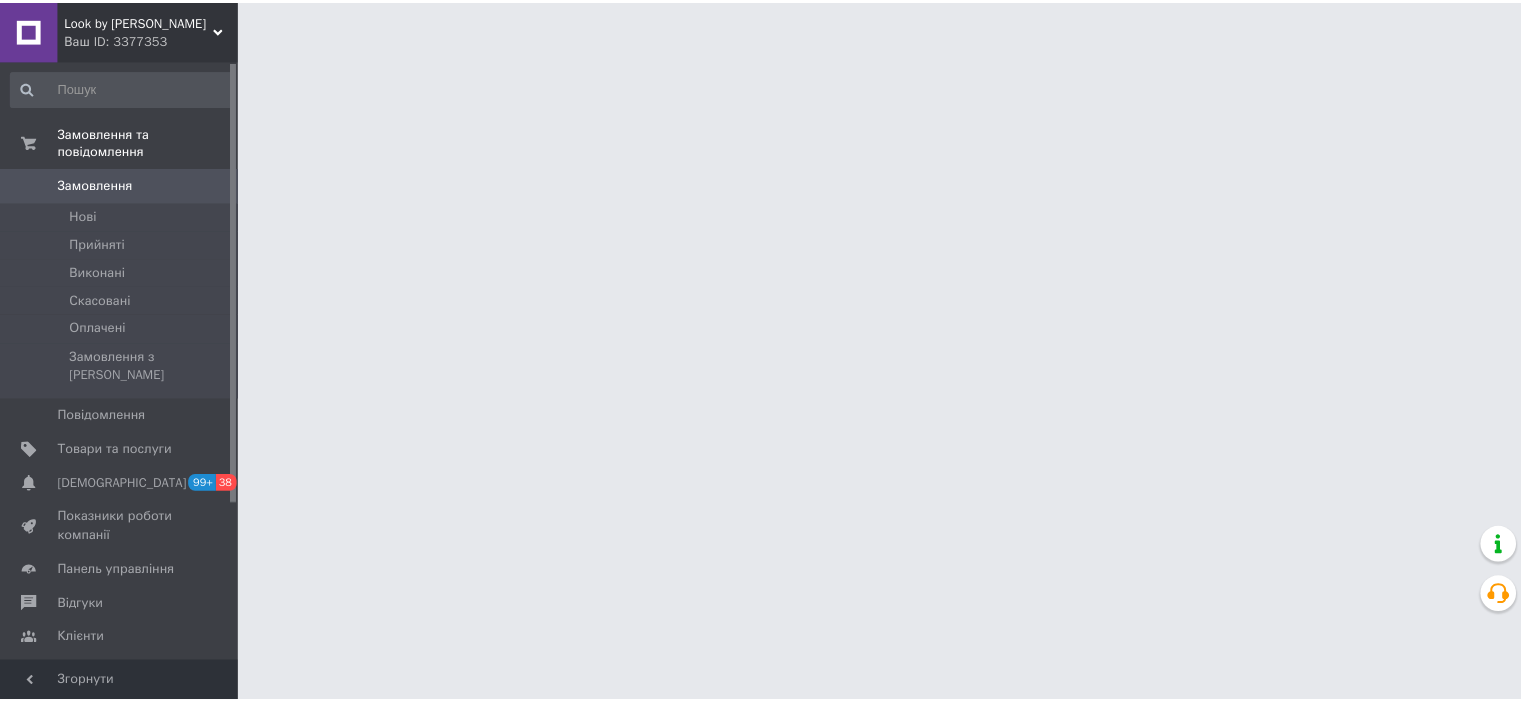 scroll, scrollTop: 0, scrollLeft: 0, axis: both 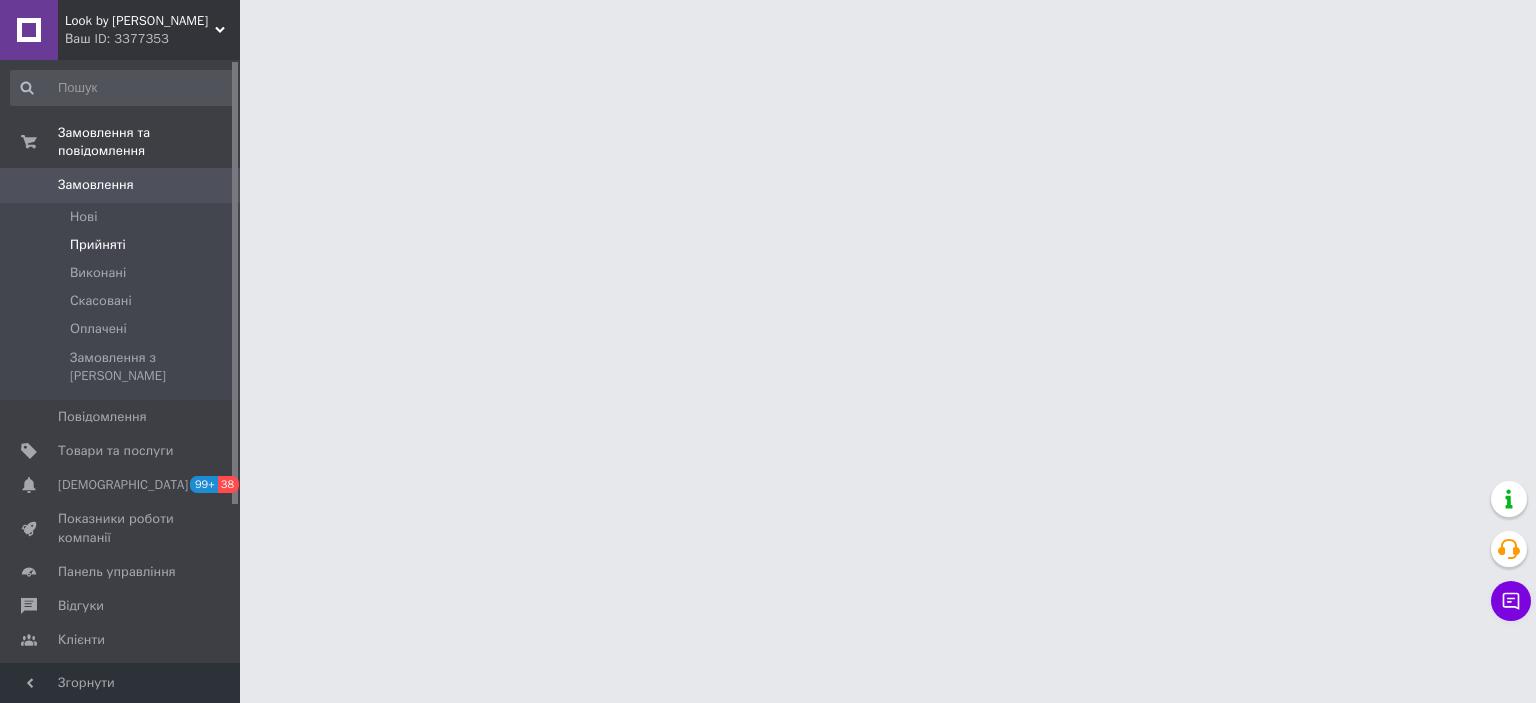 click on "Прийняті" at bounding box center [98, 245] 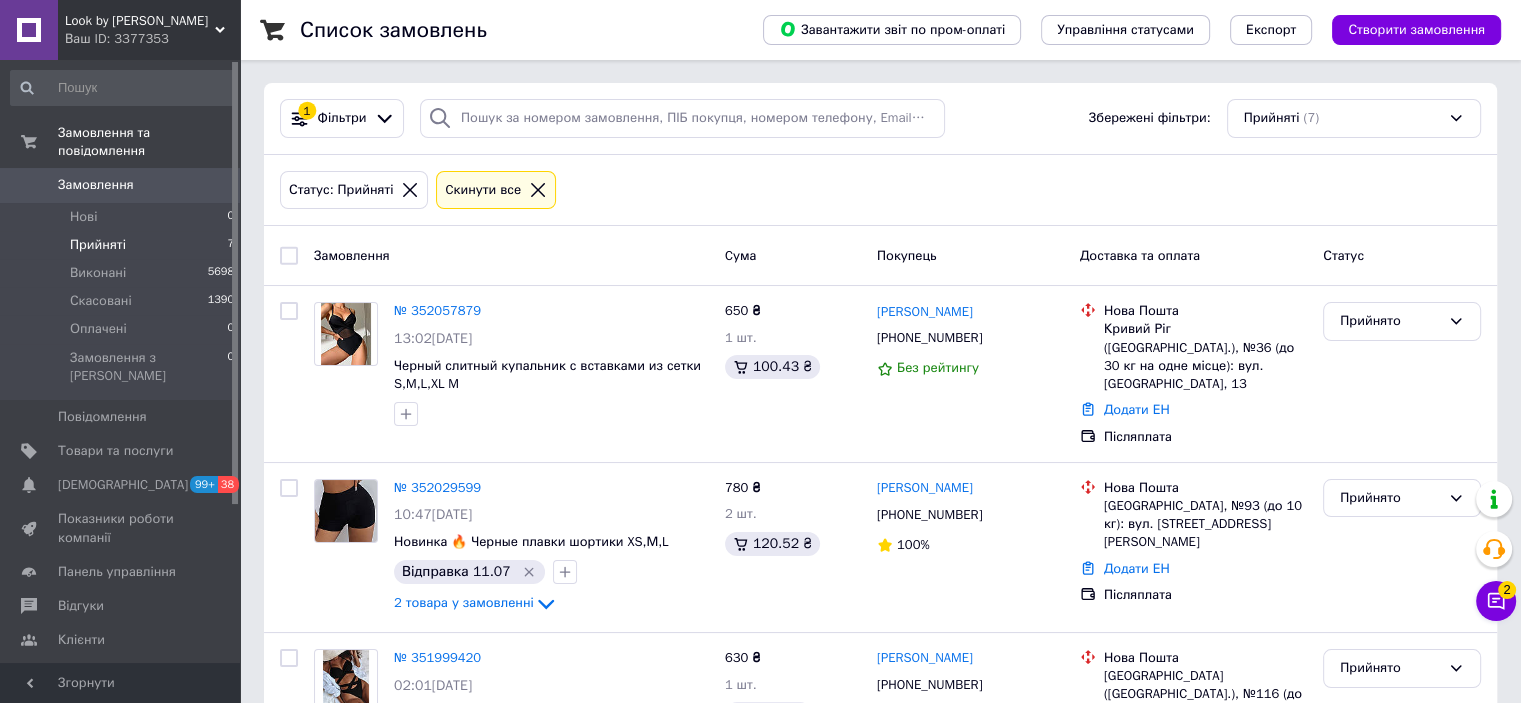 scroll, scrollTop: 0, scrollLeft: 0, axis: both 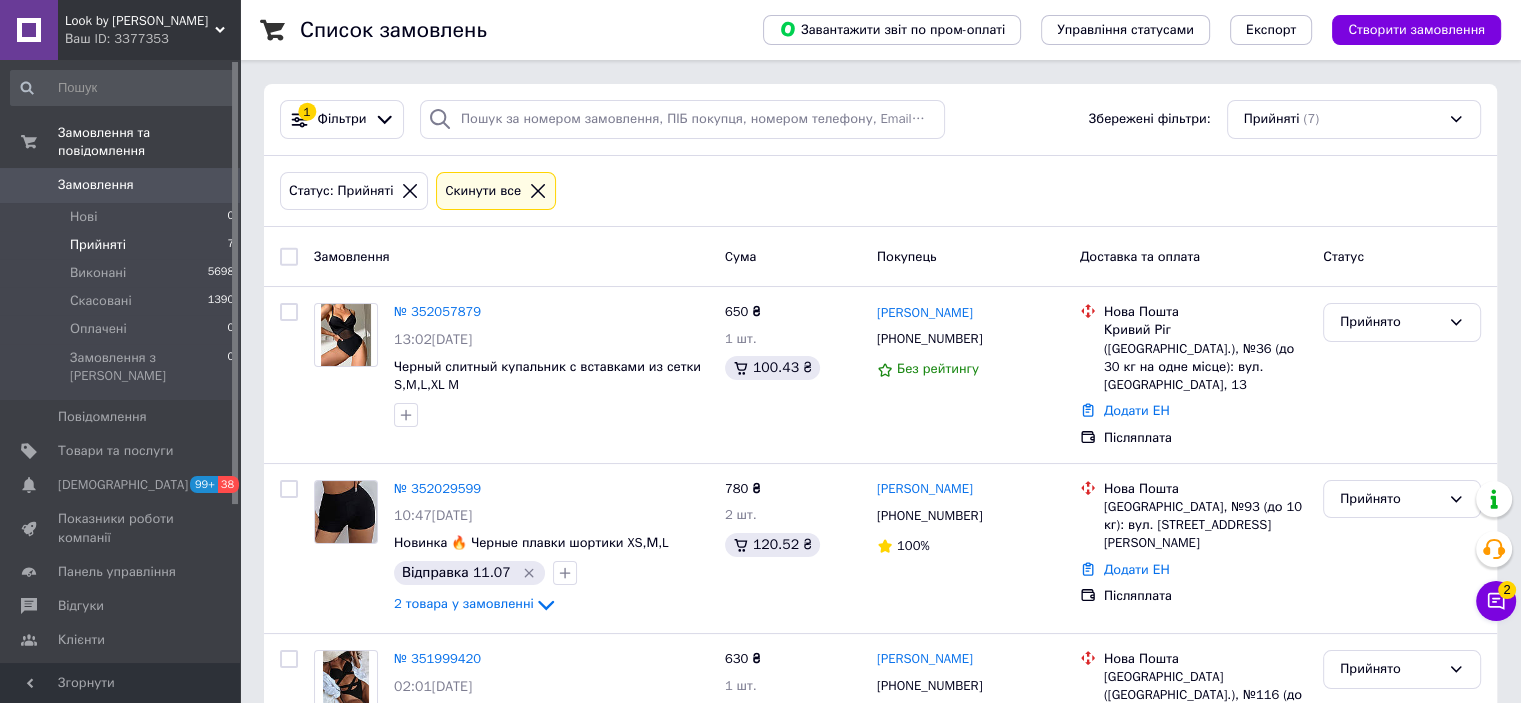 click on "Замовлення" at bounding box center (121, 185) 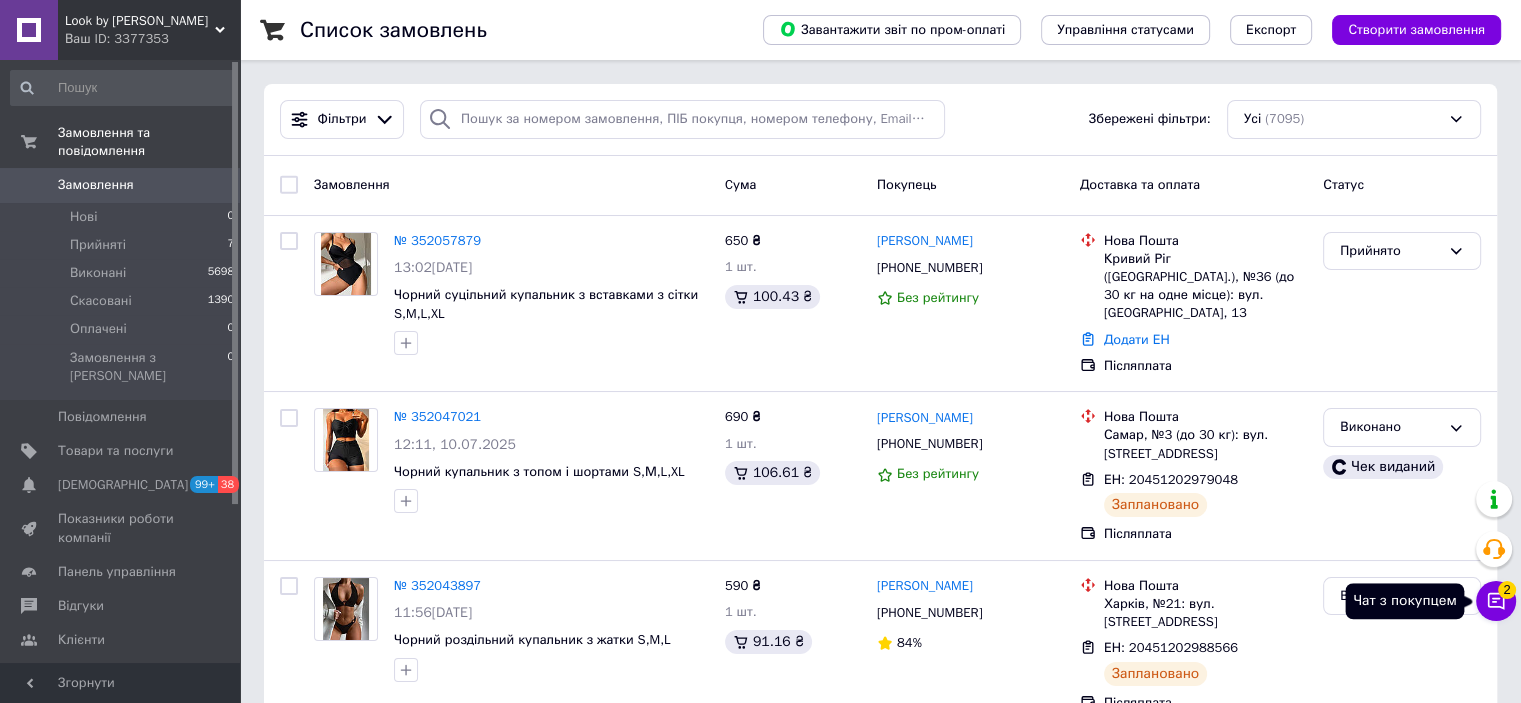 click 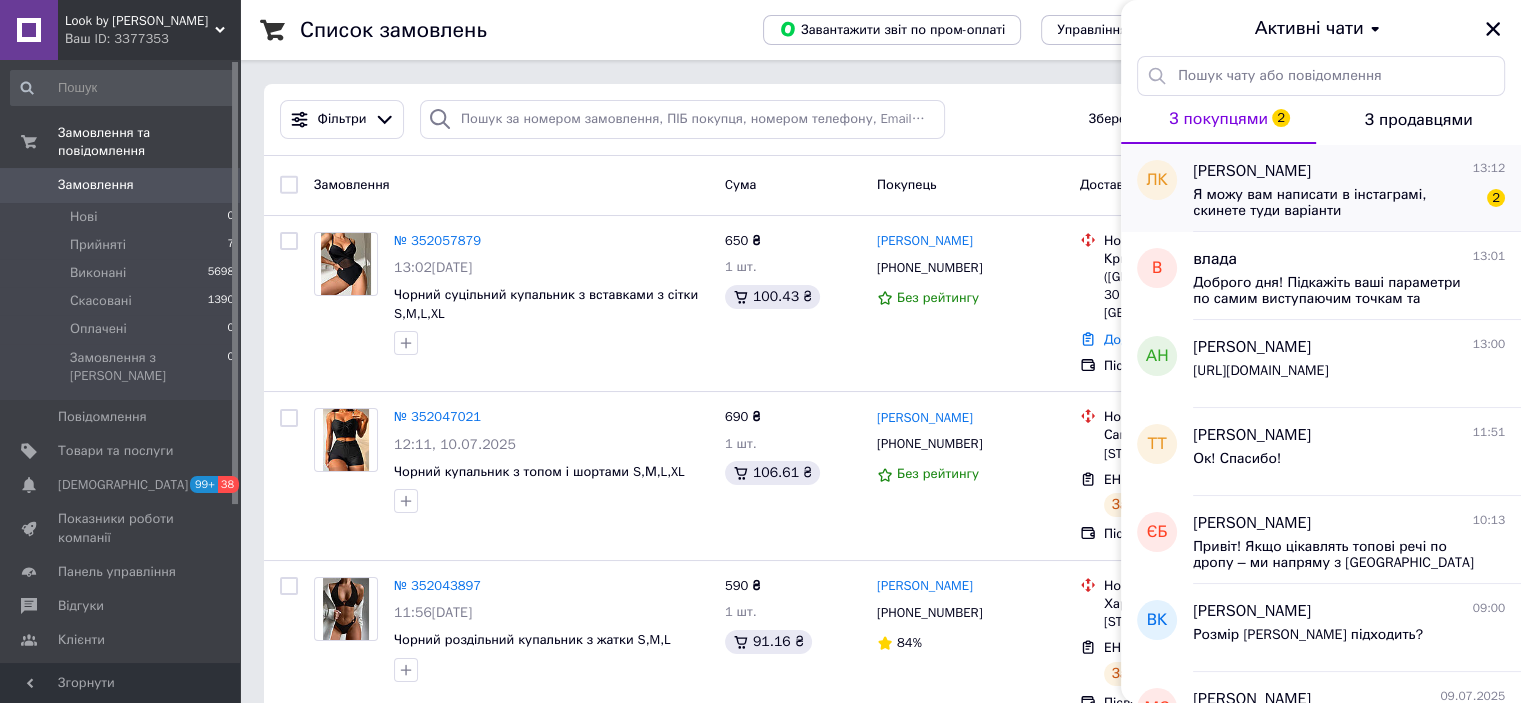 click on "Я можу вам написати в інстаграмі, скинете туди варіанти" at bounding box center [1335, 203] 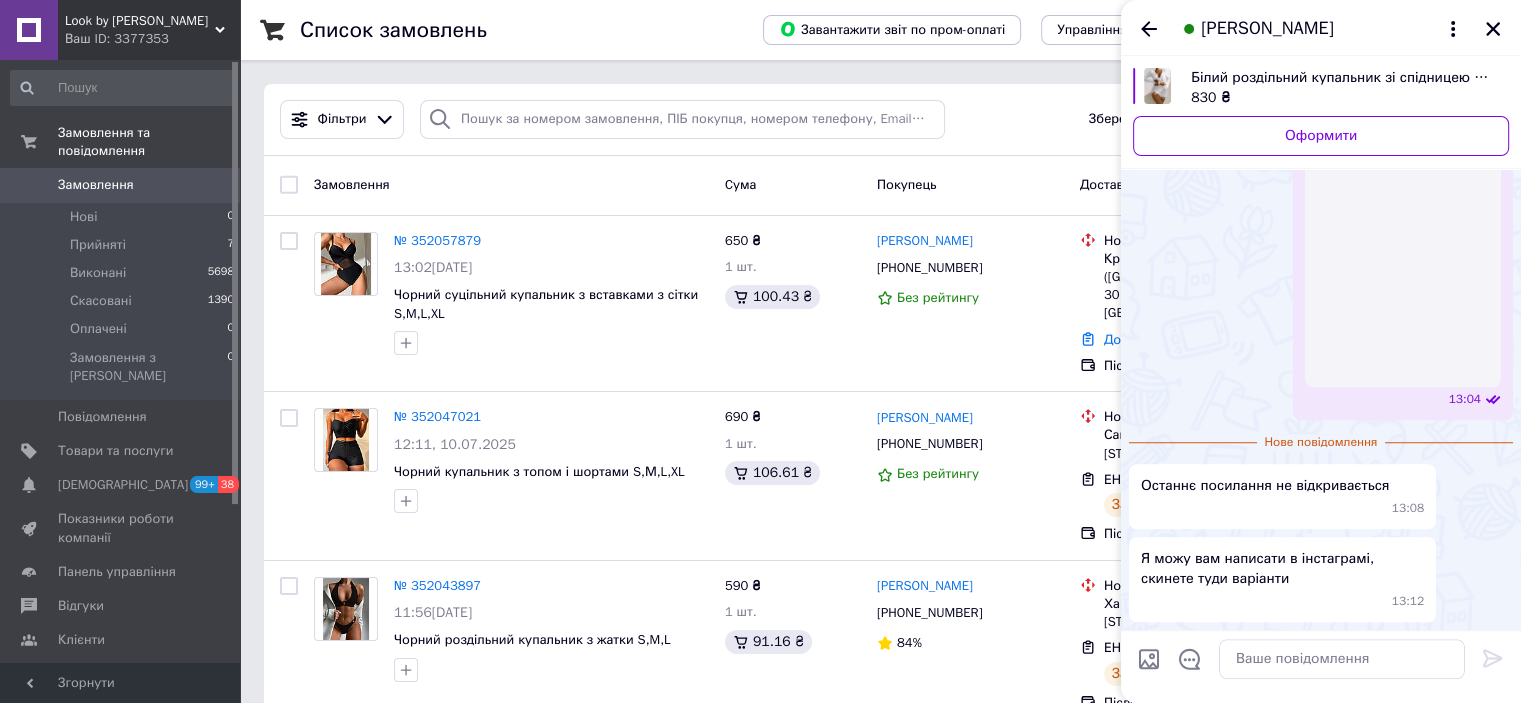 scroll, scrollTop: 1392, scrollLeft: 0, axis: vertical 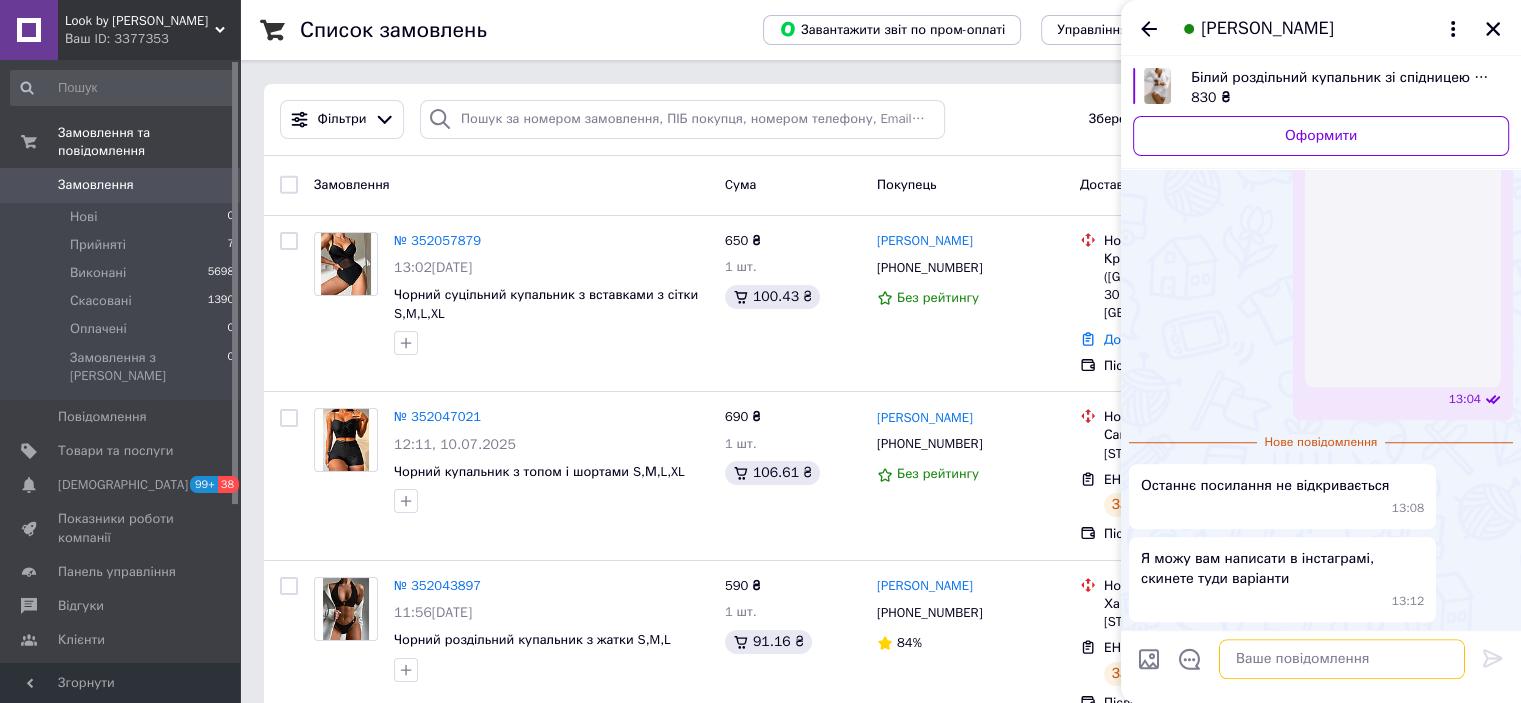 click at bounding box center [1342, 659] 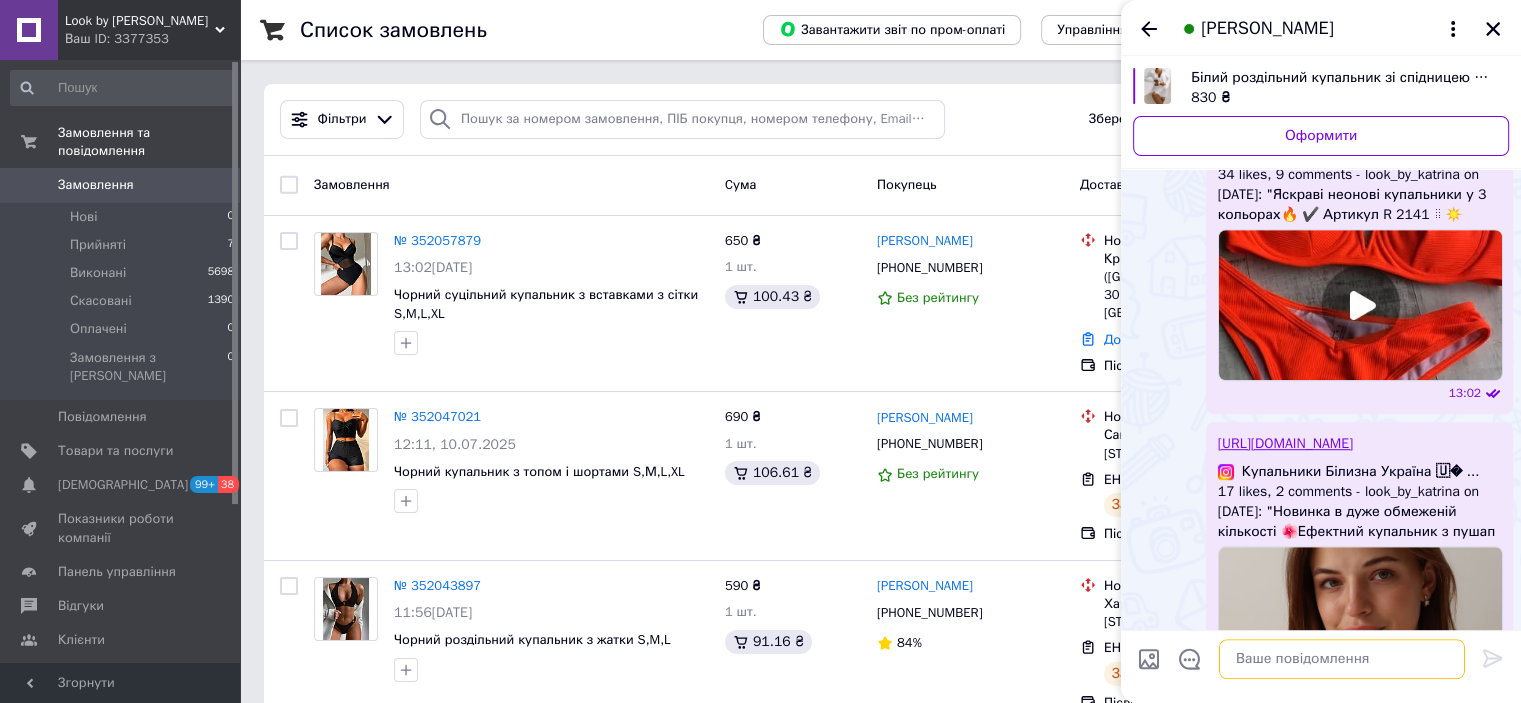 scroll, scrollTop: 1188, scrollLeft: 0, axis: vertical 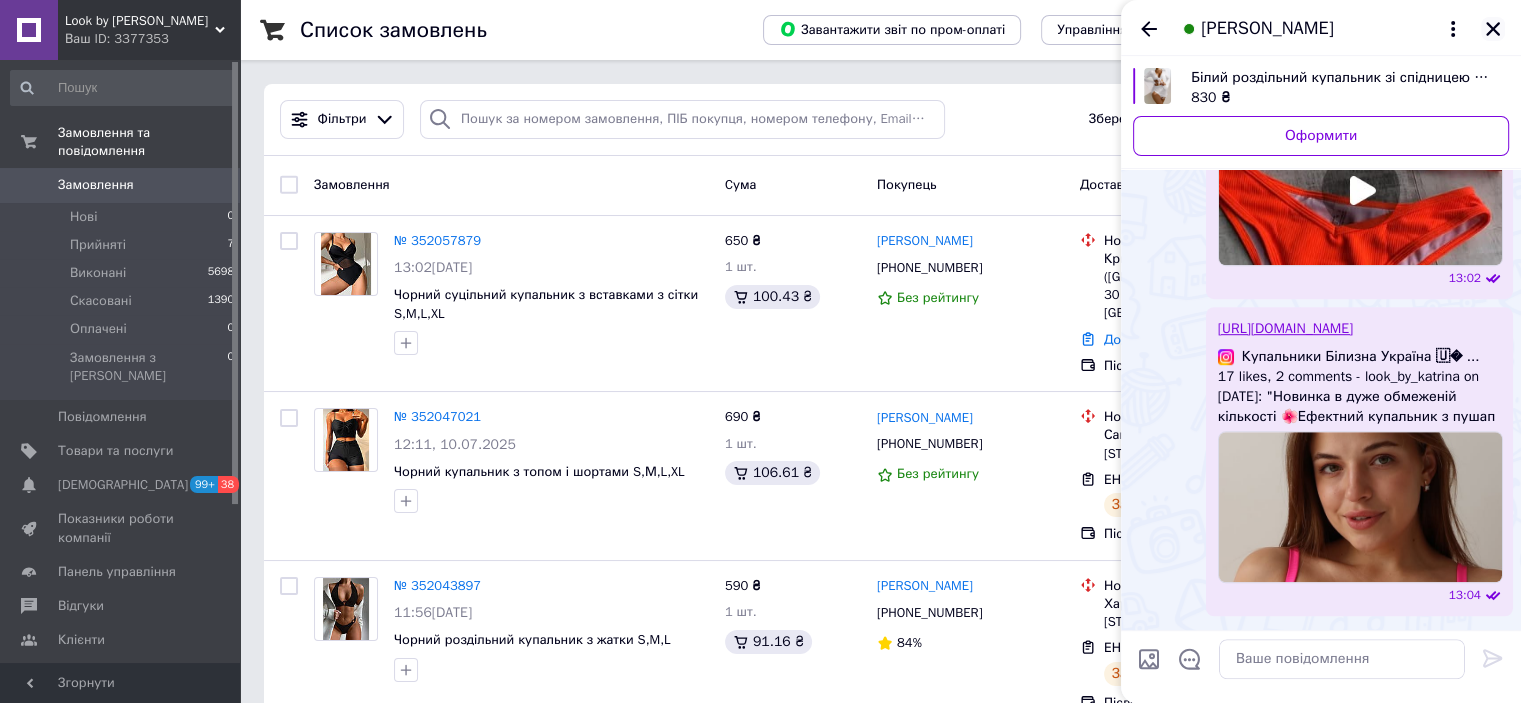 click 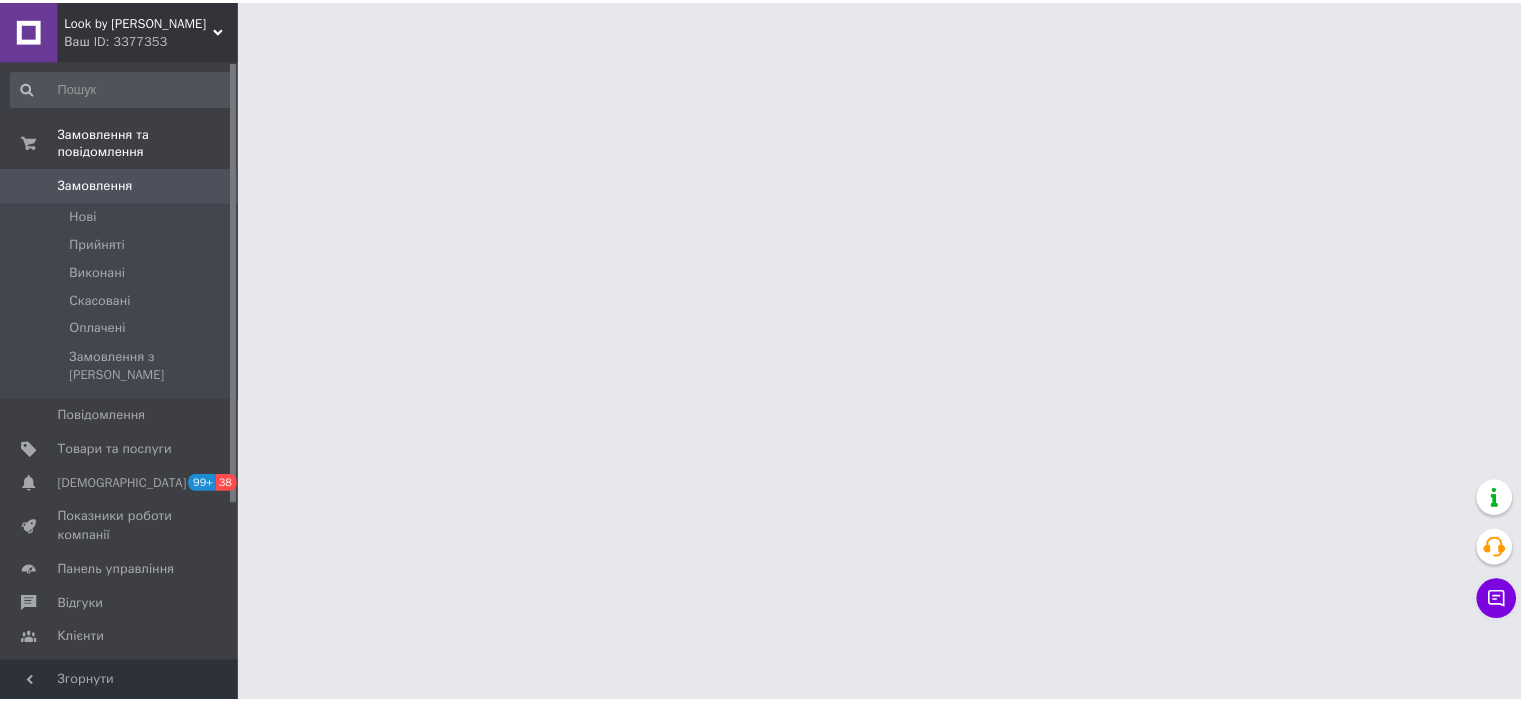 scroll, scrollTop: 0, scrollLeft: 0, axis: both 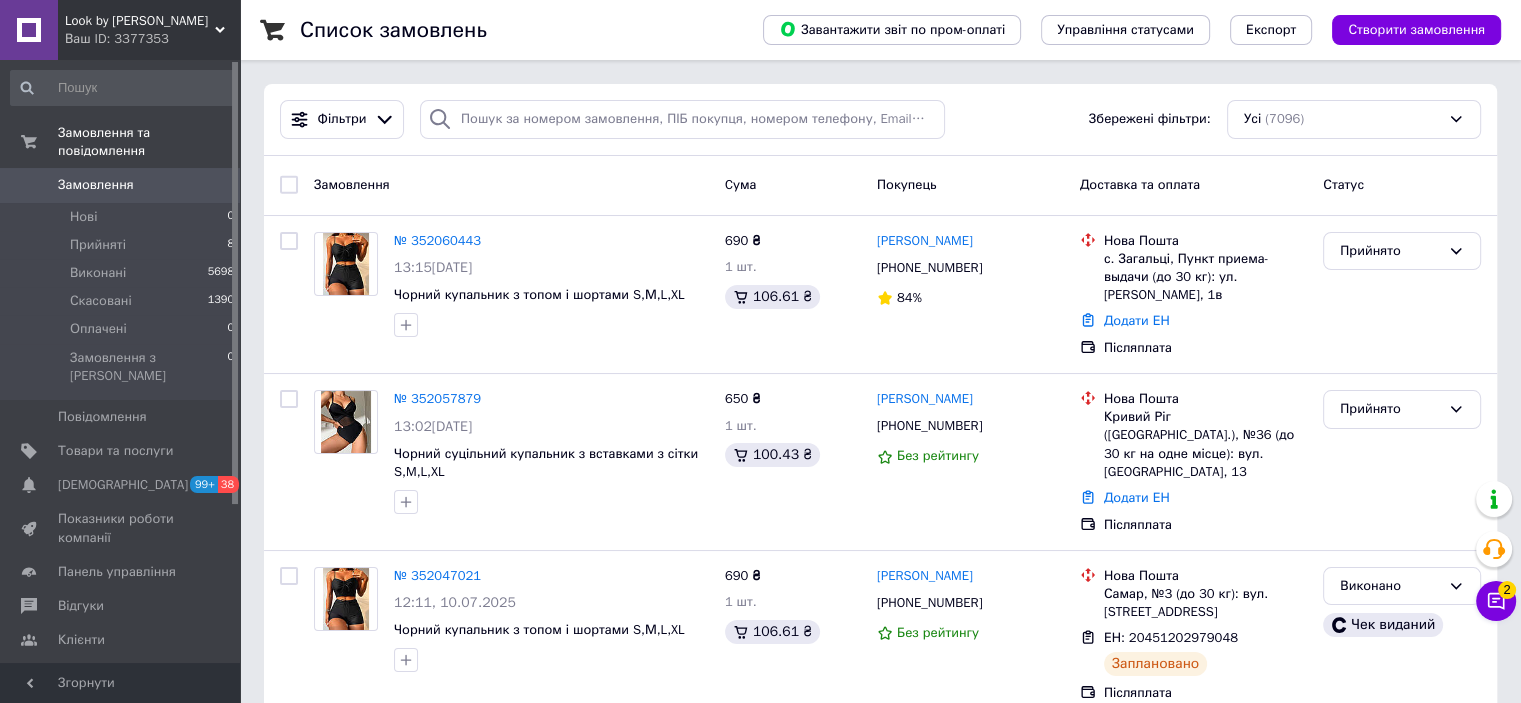 click on "Список замовлень   Завантажити звіт по пром-оплаті Управління статусами Експорт Створити замовлення Фільтри Збережені фільтри: Усі (7096) Замовлення Cума Покупець Доставка та оплата Статус № 352060443 13:15, 10.07.2025 Чорний купальник  з топом і шортами S,М,L,XL 690 ₴ 1 шт. 106.61 ₴ Анастасія Сліпенко +380933516428 84% Нова Пошта с. Загальці, Пункт приема-выдачи (до 30 кг): ул. Поповича, 1в Додати ЕН Післяплата Прийнято № 352057879 13:02, 10.07.2025 Чорний суцільний купальник з вставками з сітки S,M,L,XL 650 ₴ 1 шт. 100.43 ₴ Юлія Трощинська +380938418363 Без рейтингу Нова Пошта Додати ЕН Післяплата Прийнято 690 ₴ 84%" at bounding box center [880, 2158] 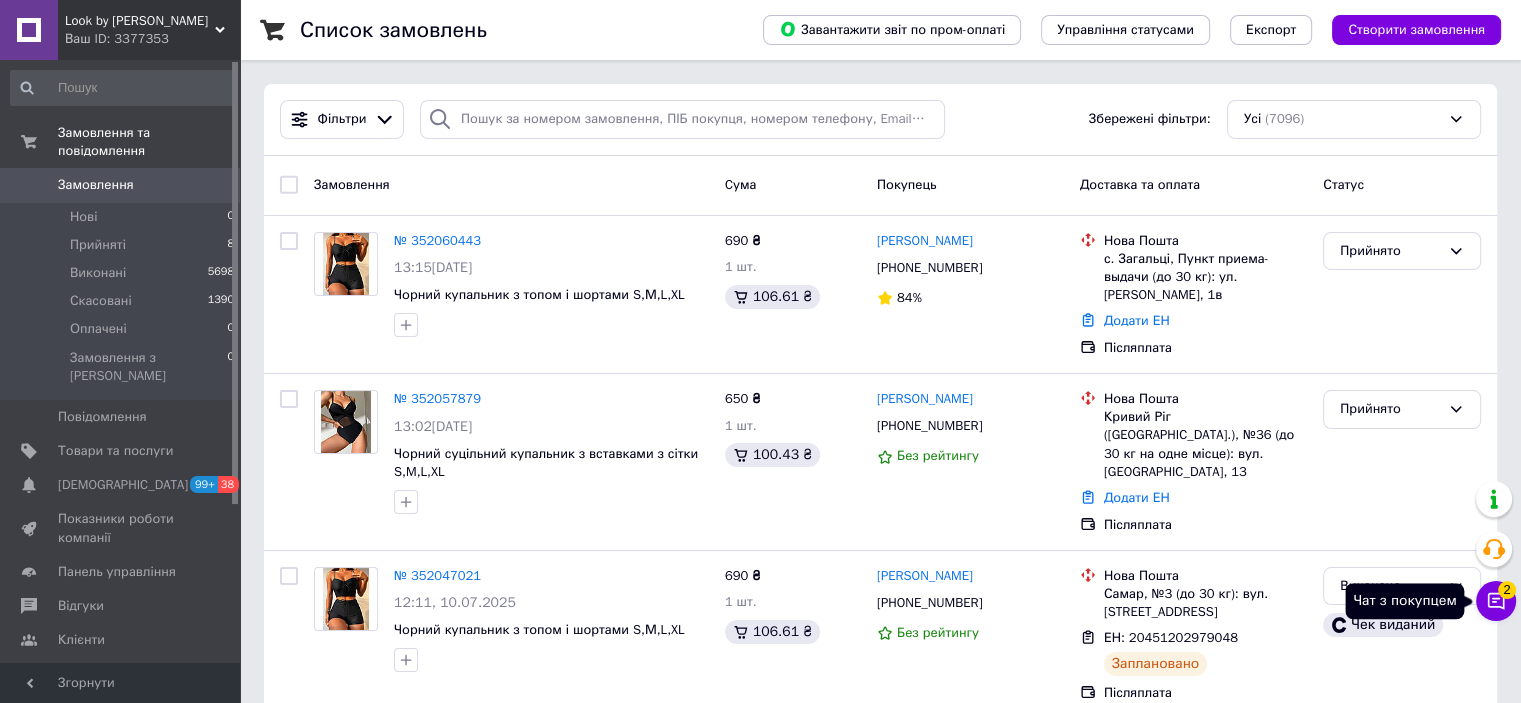 click 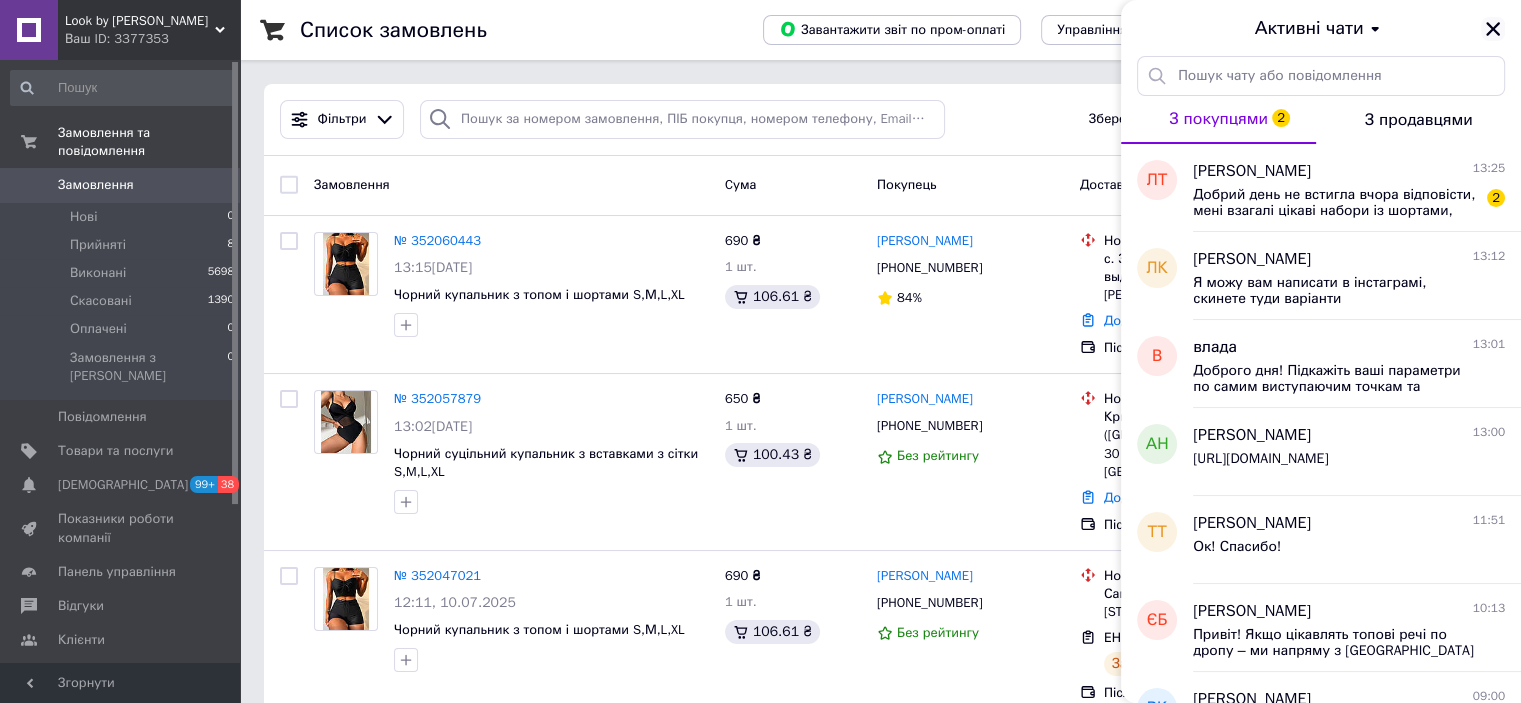 click 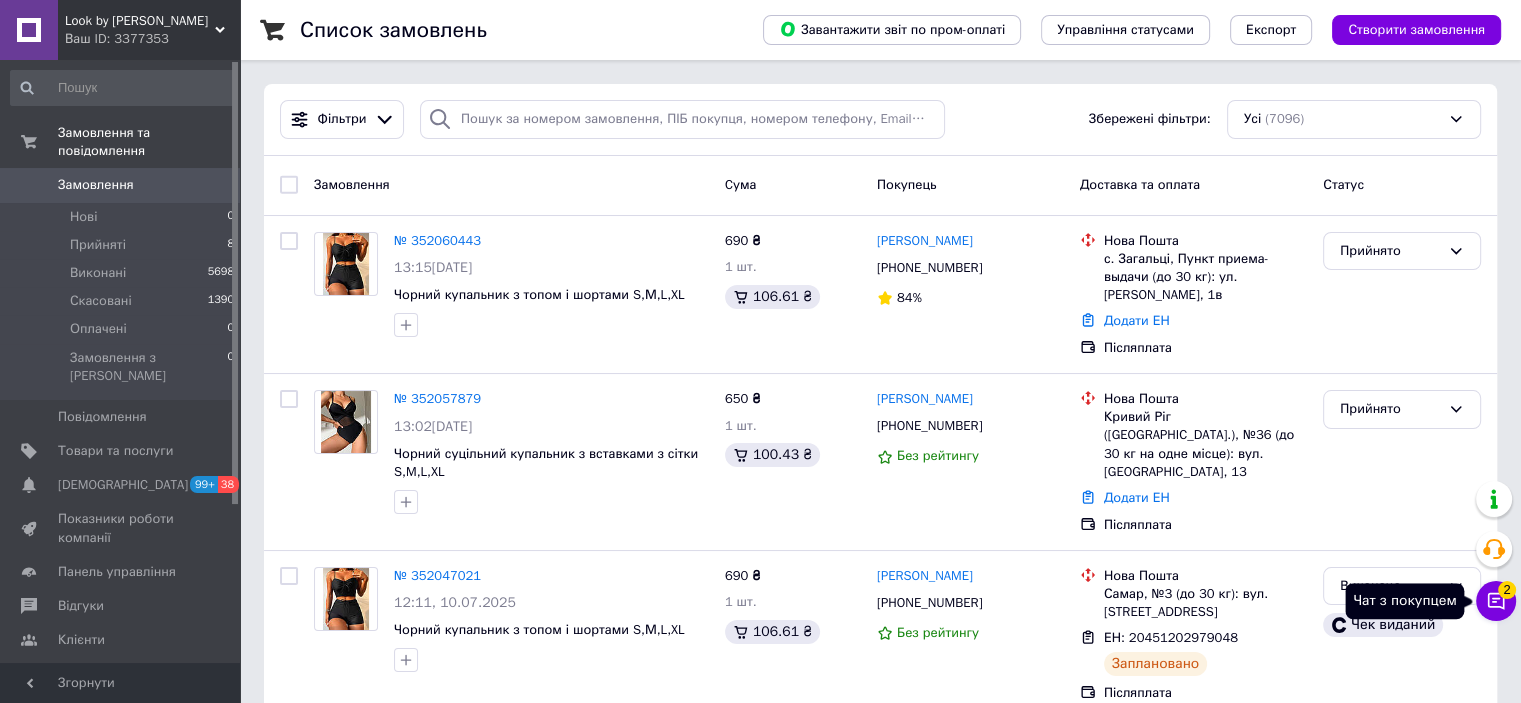 click on "Чат з покупцем 2" at bounding box center [1496, 601] 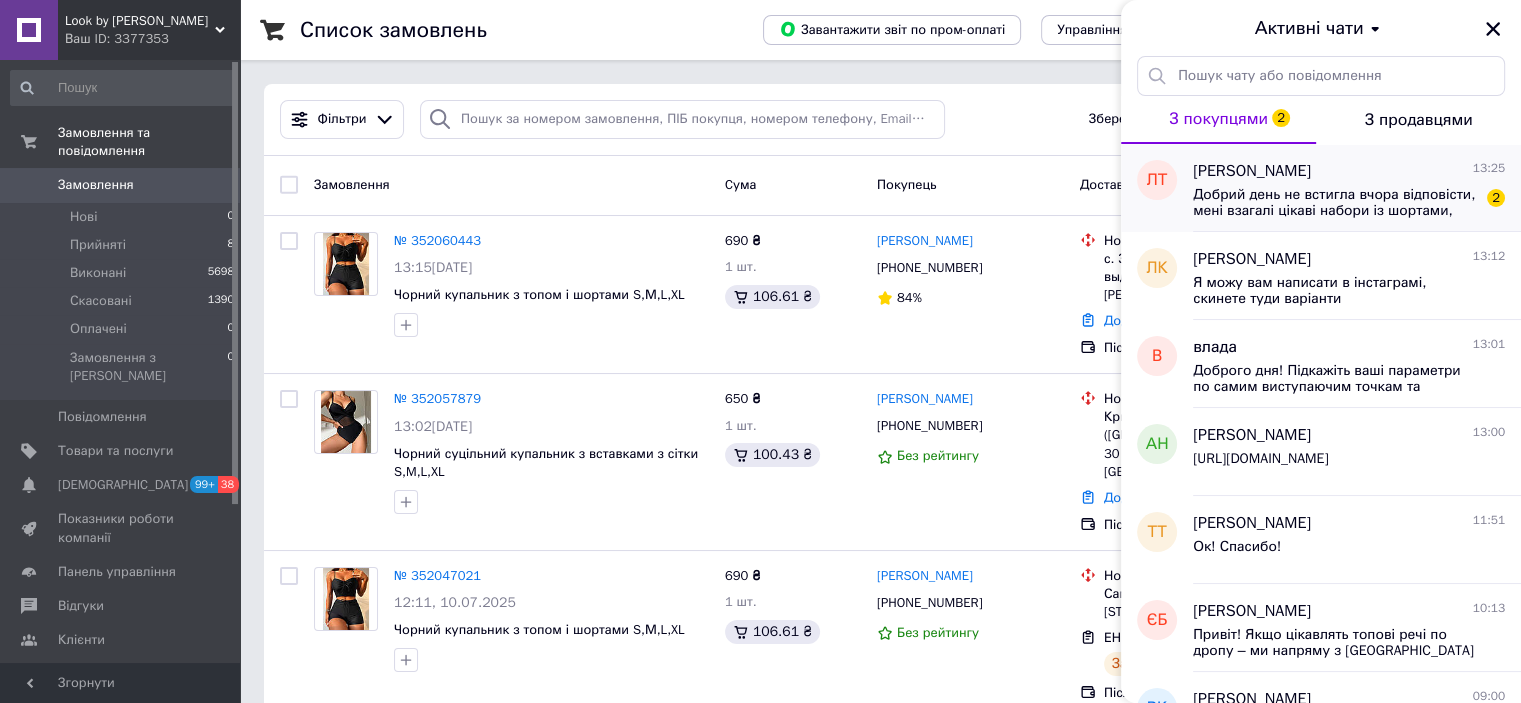 click on "Добрий день не встигла вчора відповісти, мені взагалі цікаві набори із шортами, той що вишче, ось цей ще бачила чорний, мені на ос 100, а ог по виступаючим точками 86-88 десь так" at bounding box center (1335, 203) 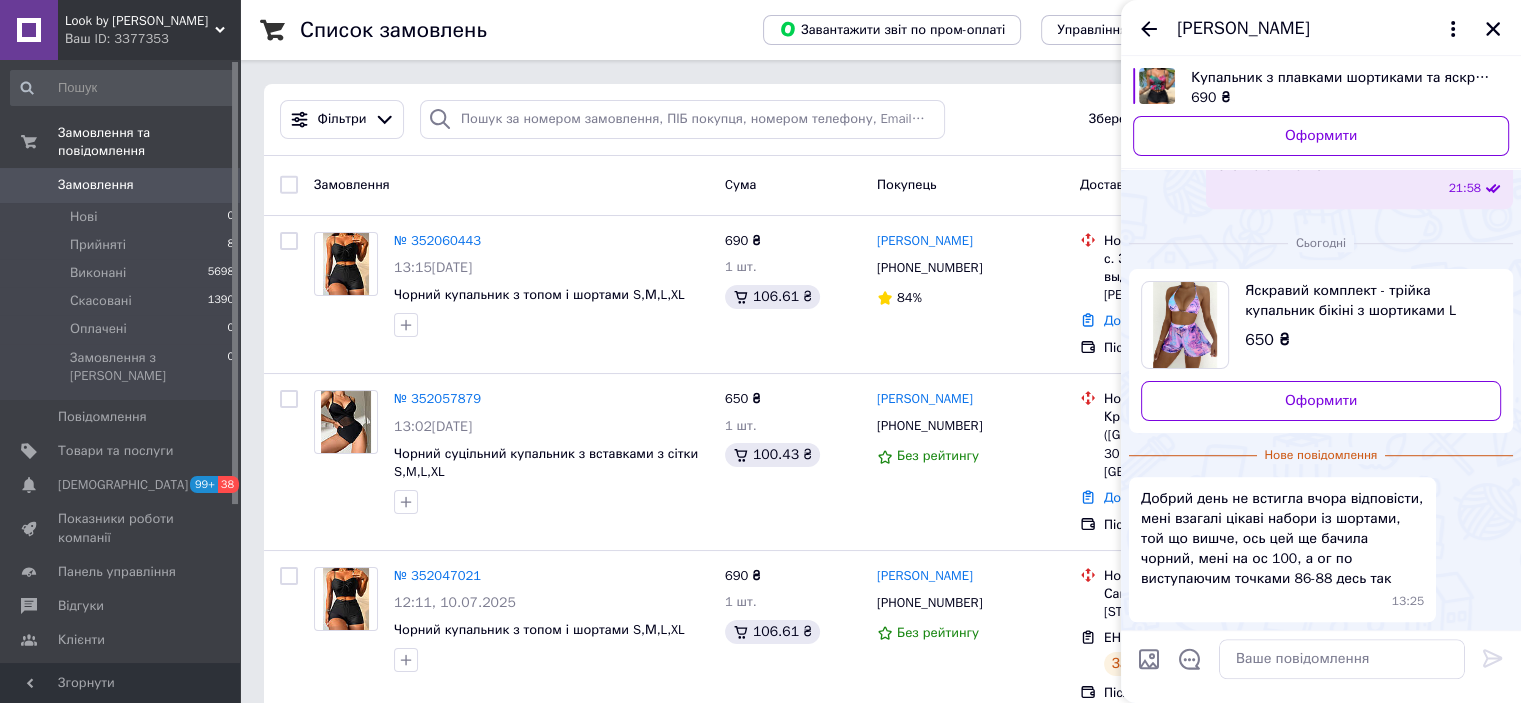 scroll, scrollTop: 1994, scrollLeft: 0, axis: vertical 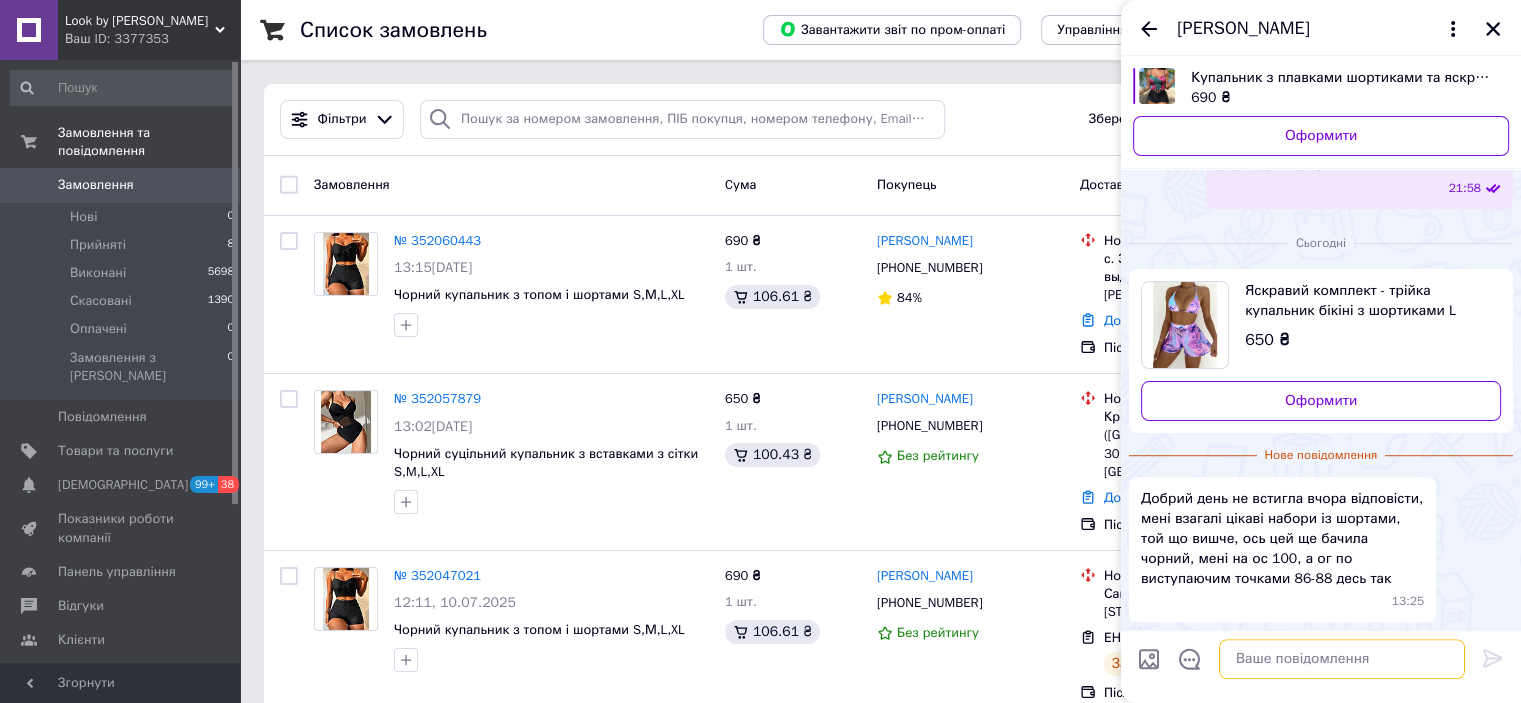 click at bounding box center (1342, 659) 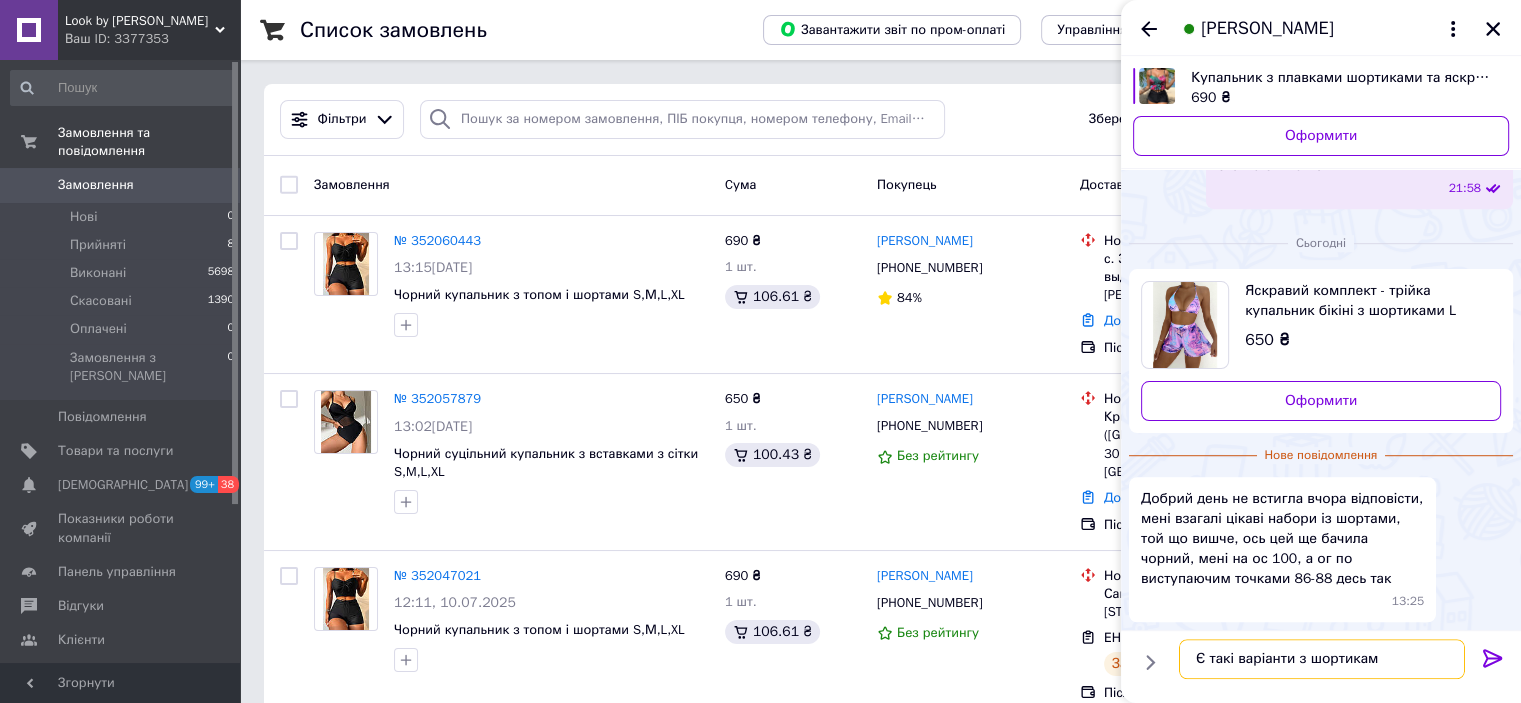 type on "Є такі варіанти з шортиками" 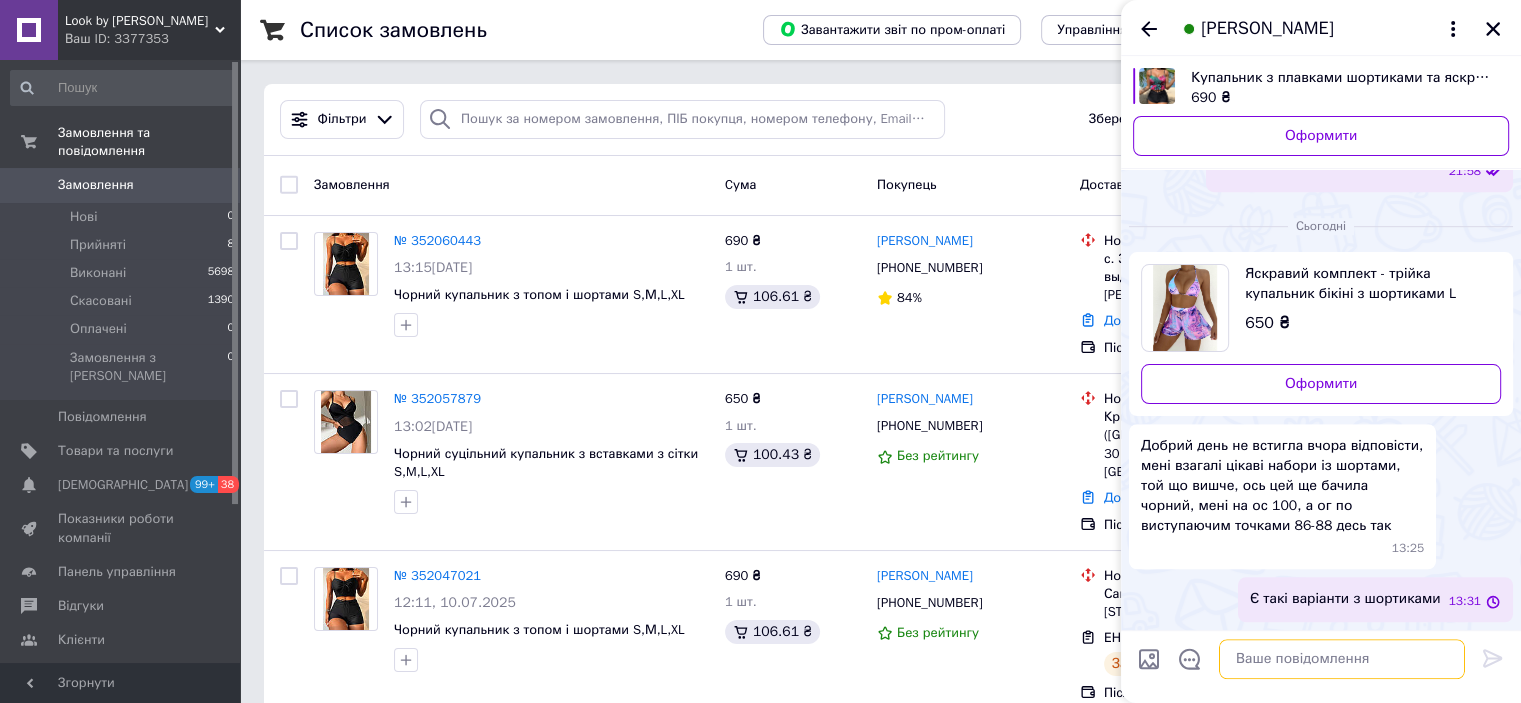 scroll, scrollTop: 2011, scrollLeft: 0, axis: vertical 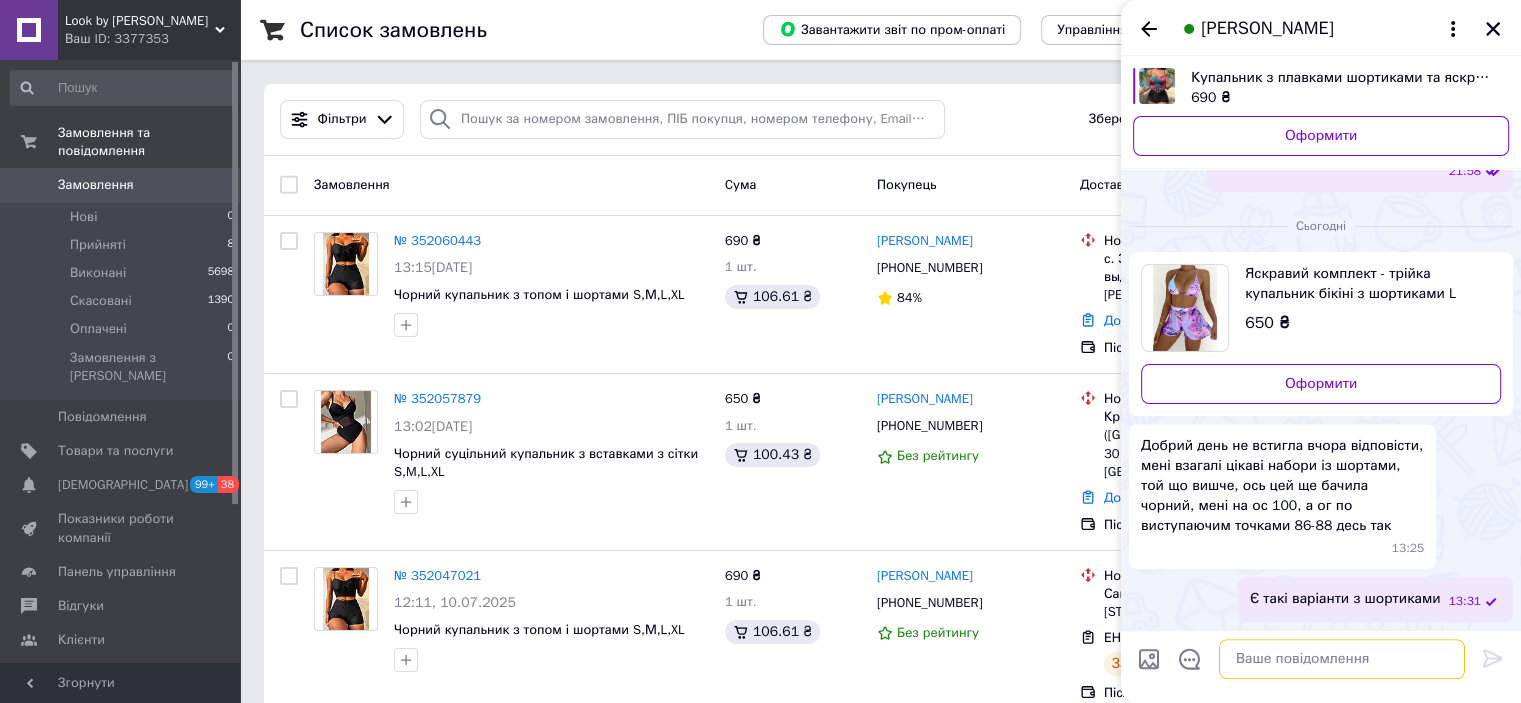 click at bounding box center [1342, 659] 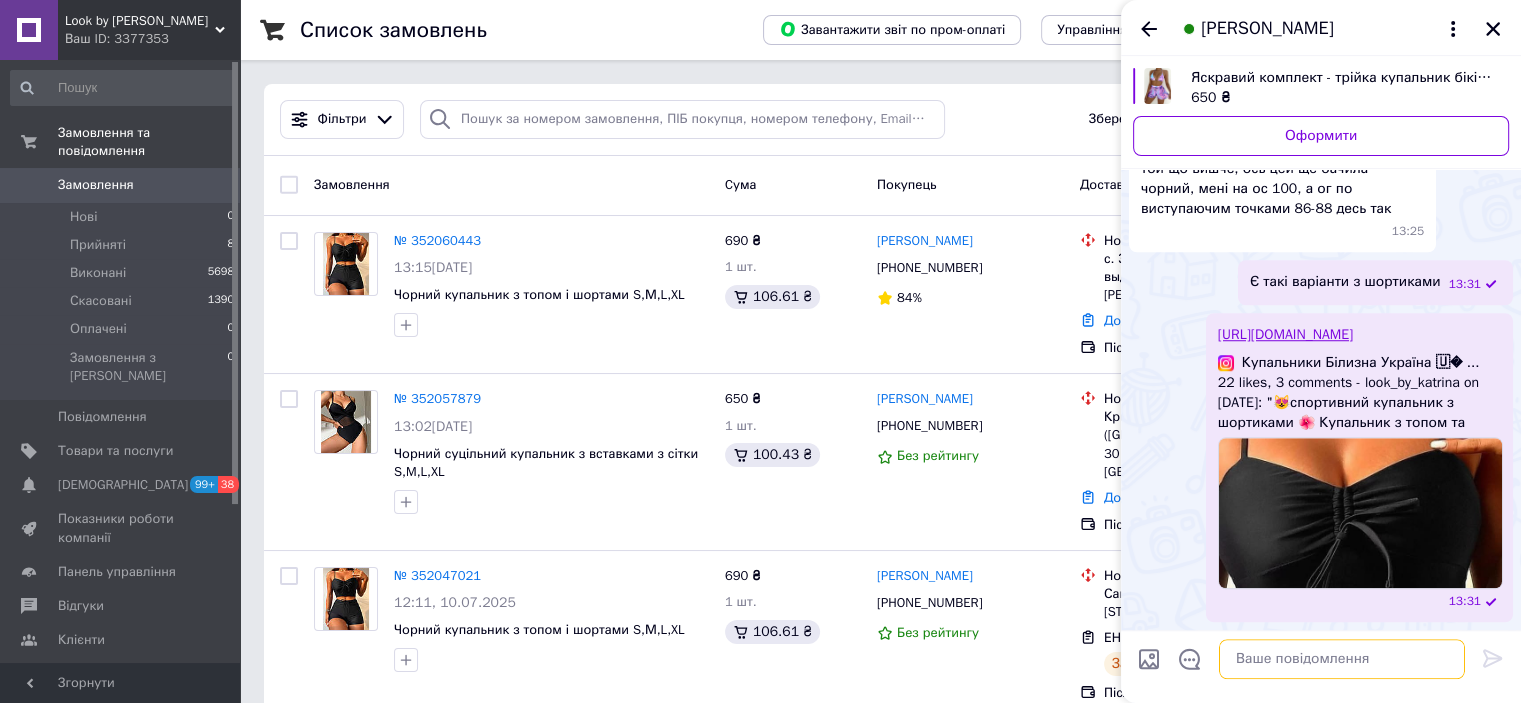 scroll, scrollTop: 2297, scrollLeft: 0, axis: vertical 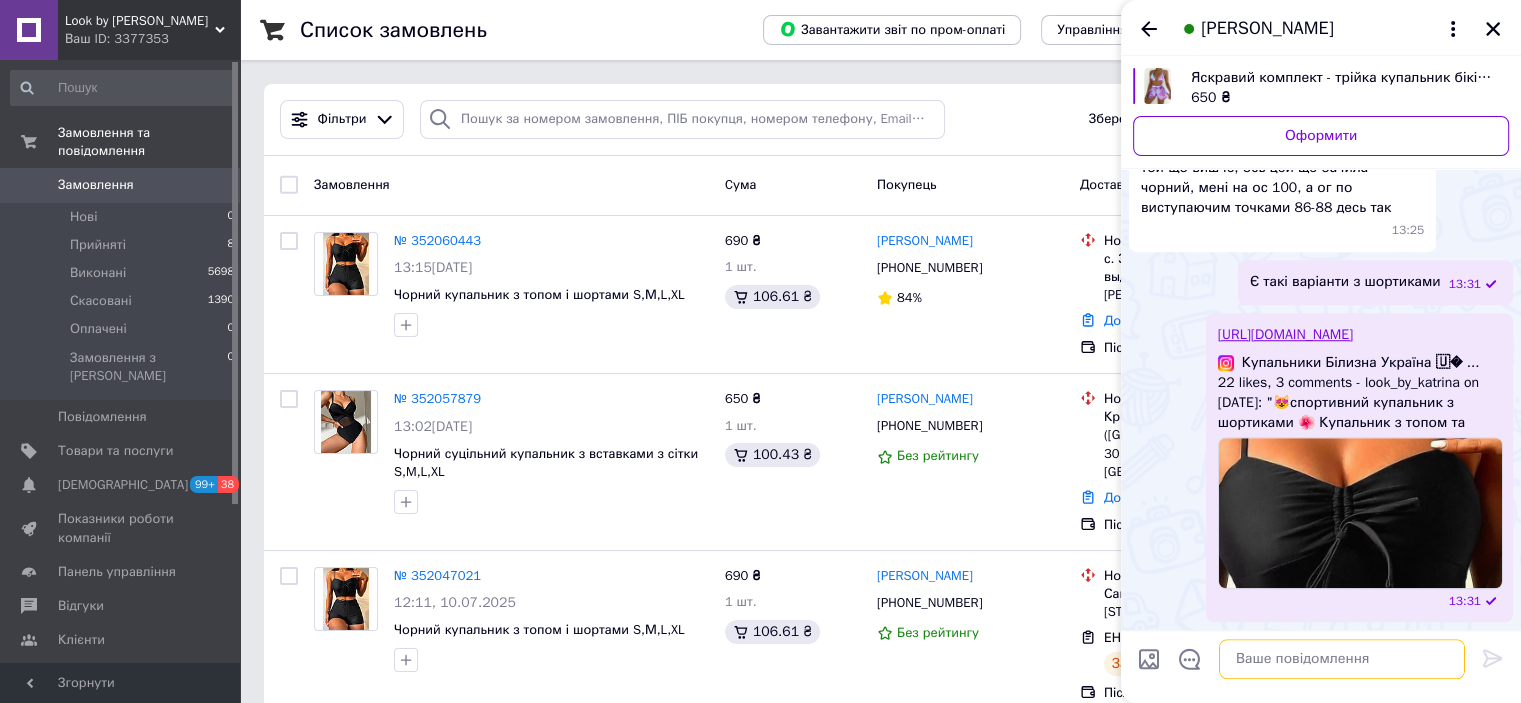 click at bounding box center [1342, 659] 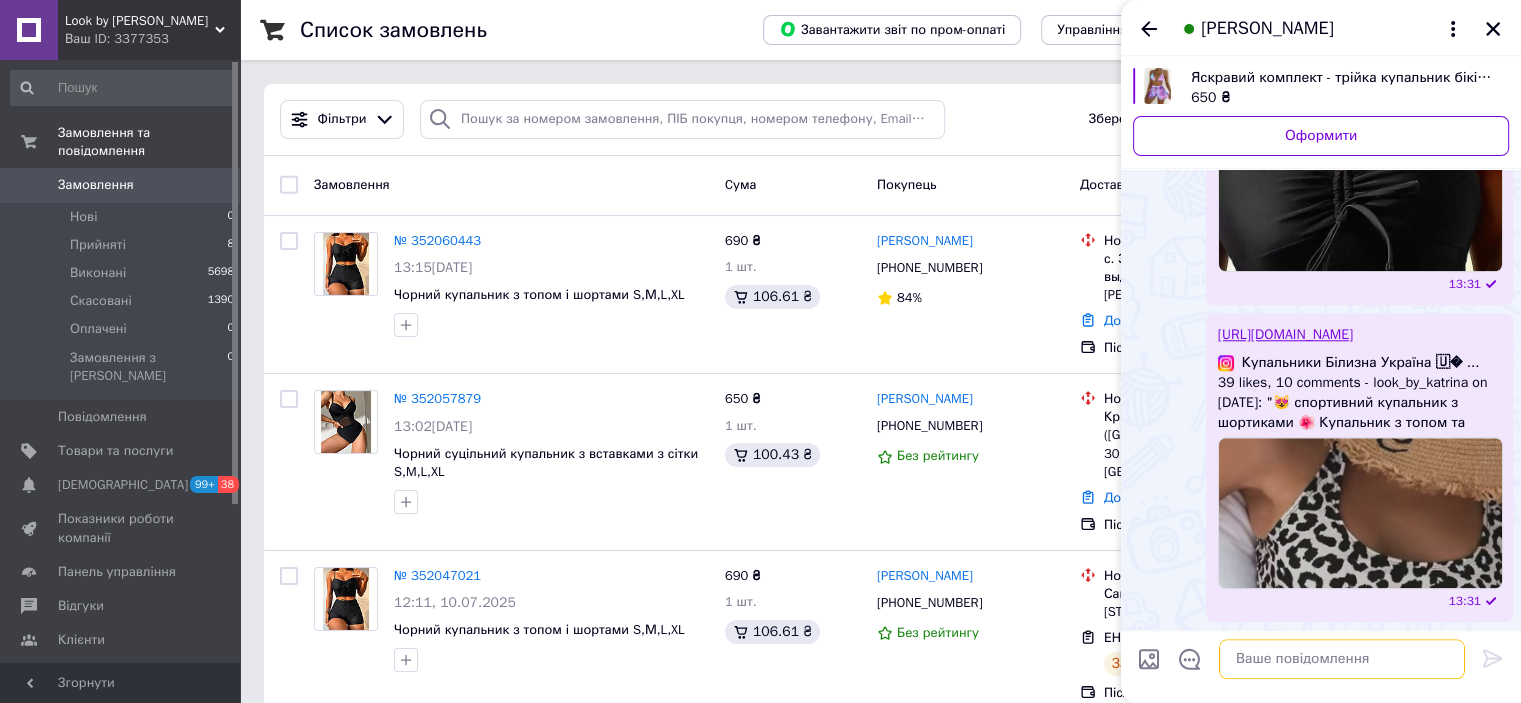 scroll, scrollTop: 2634, scrollLeft: 0, axis: vertical 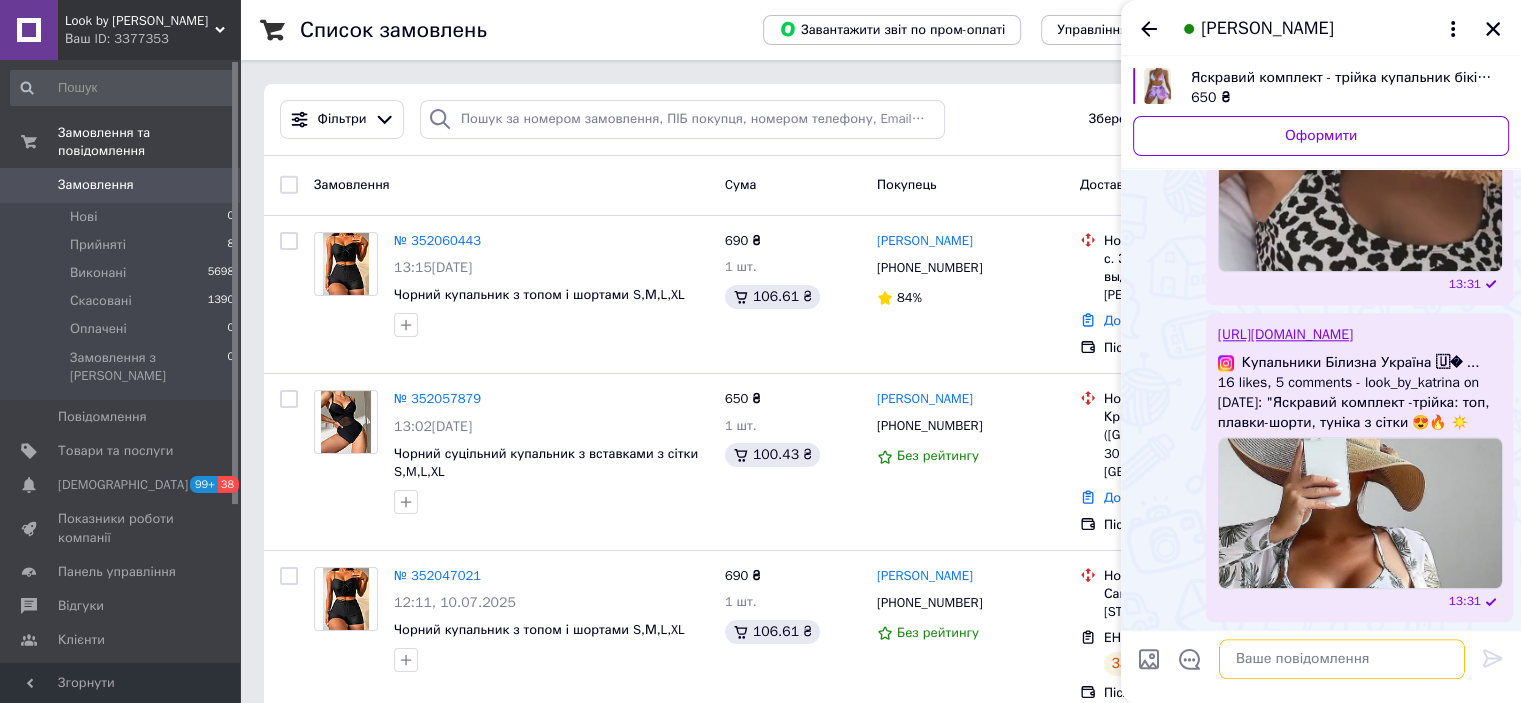 click at bounding box center [1342, 659] 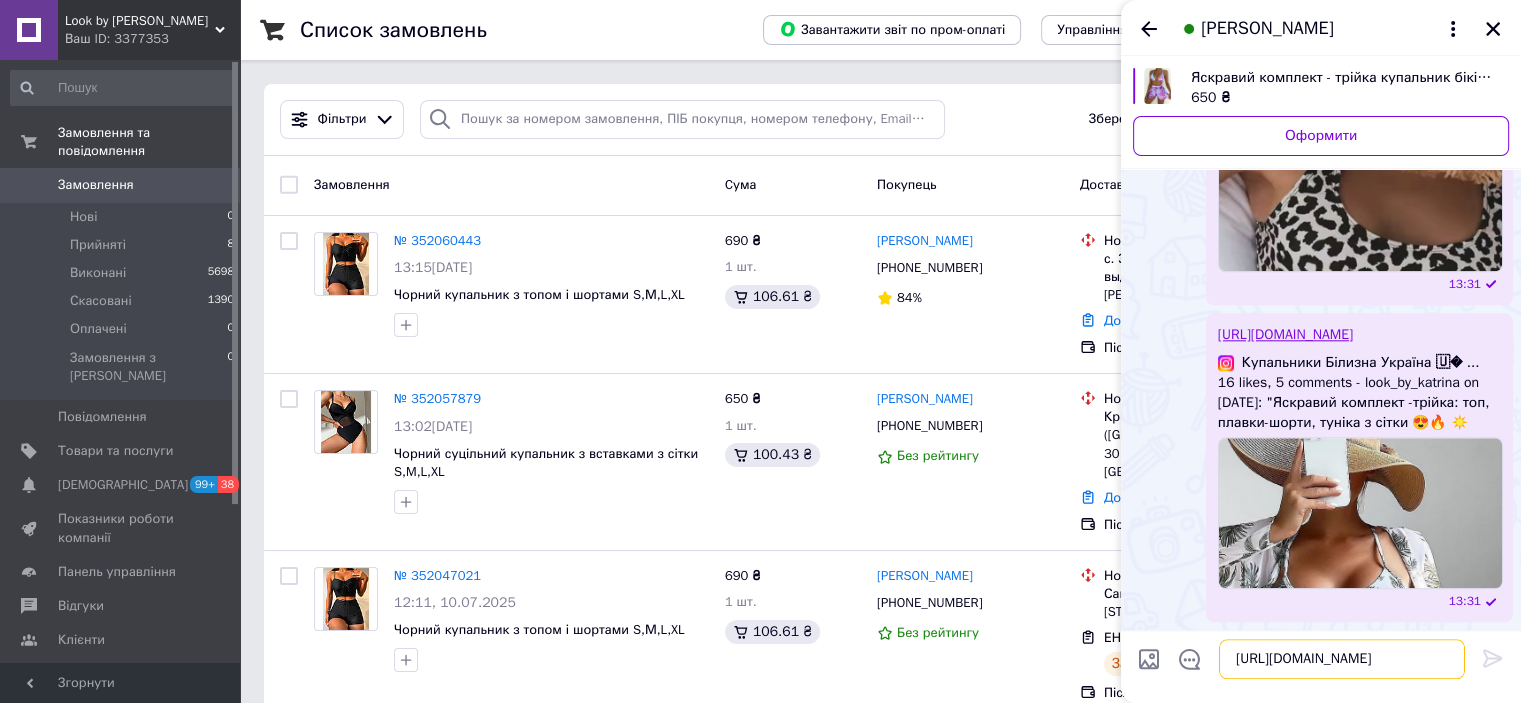 scroll, scrollTop: 2976, scrollLeft: 0, axis: vertical 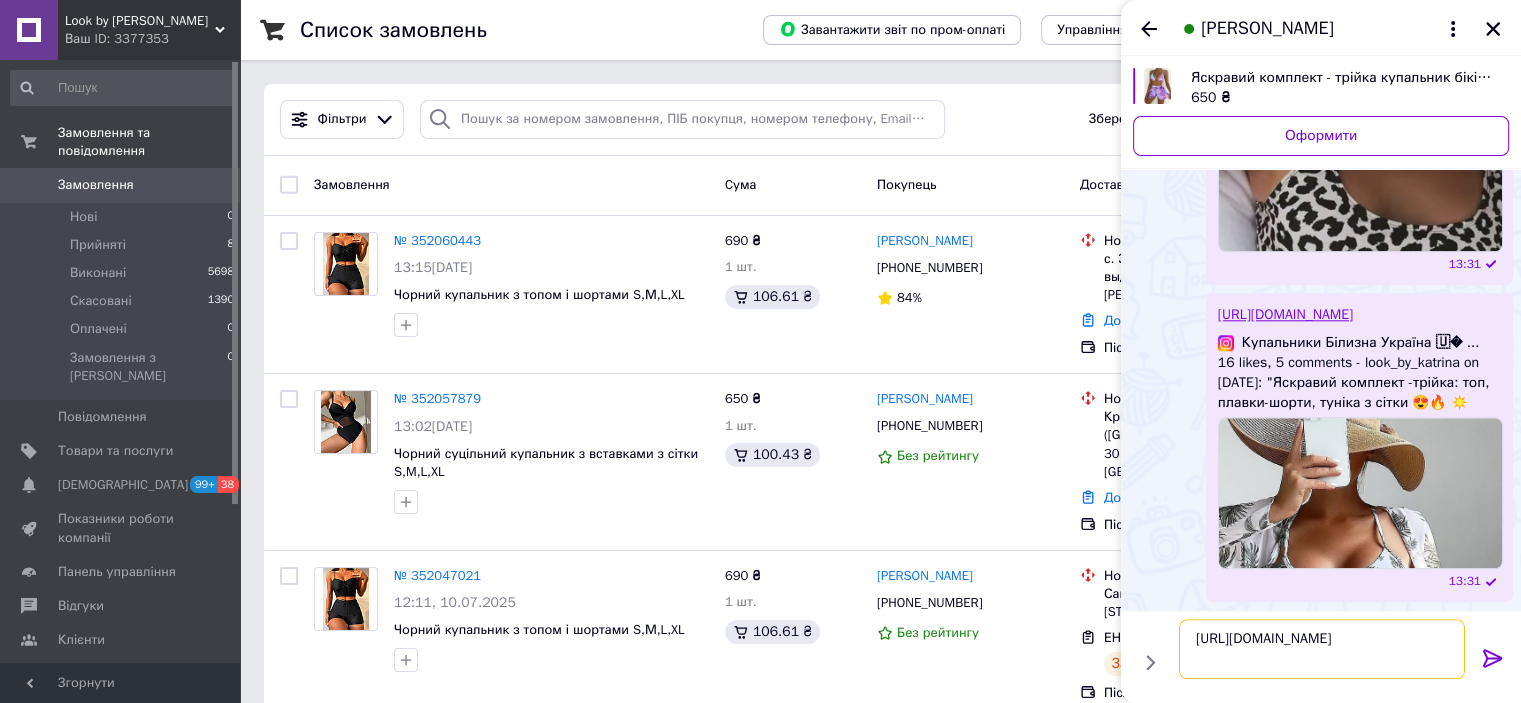type 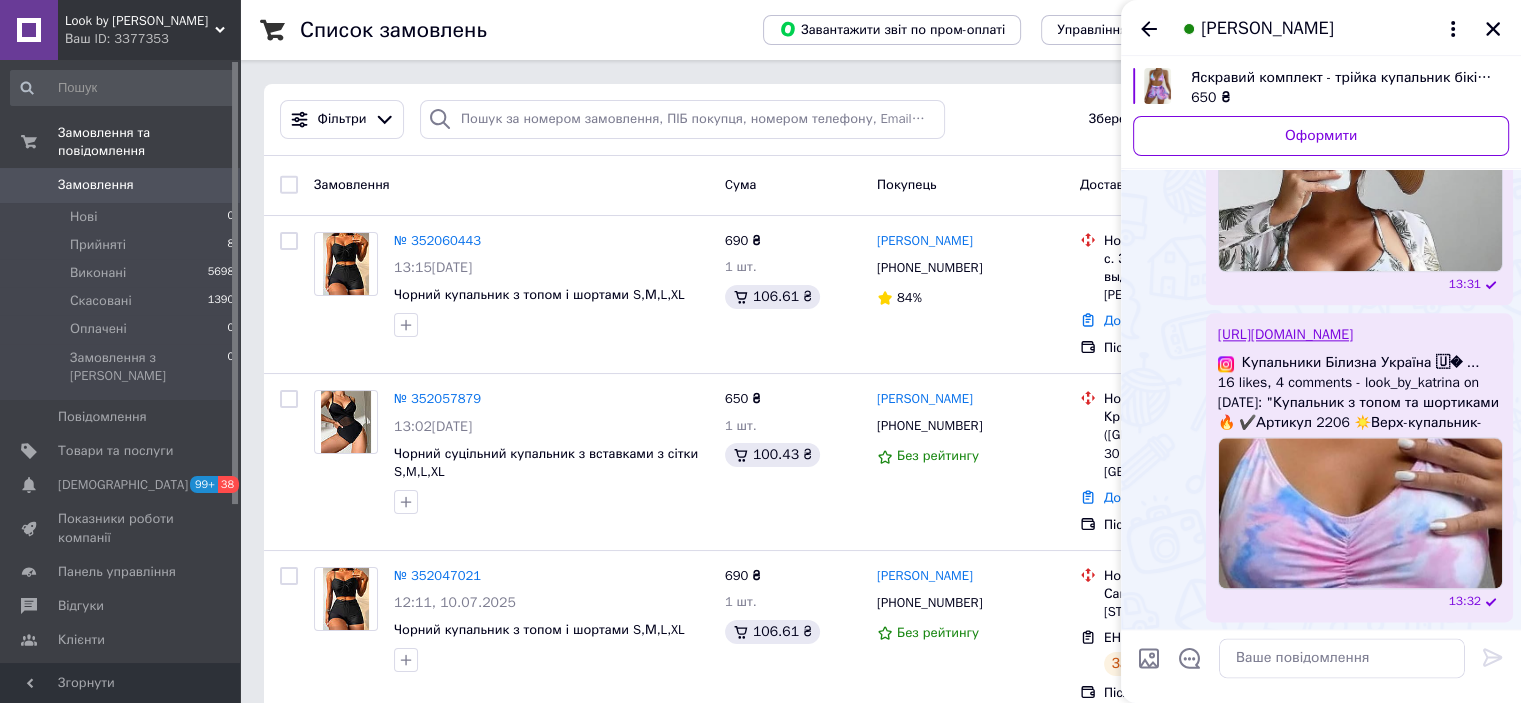 scroll, scrollTop: 3309, scrollLeft: 0, axis: vertical 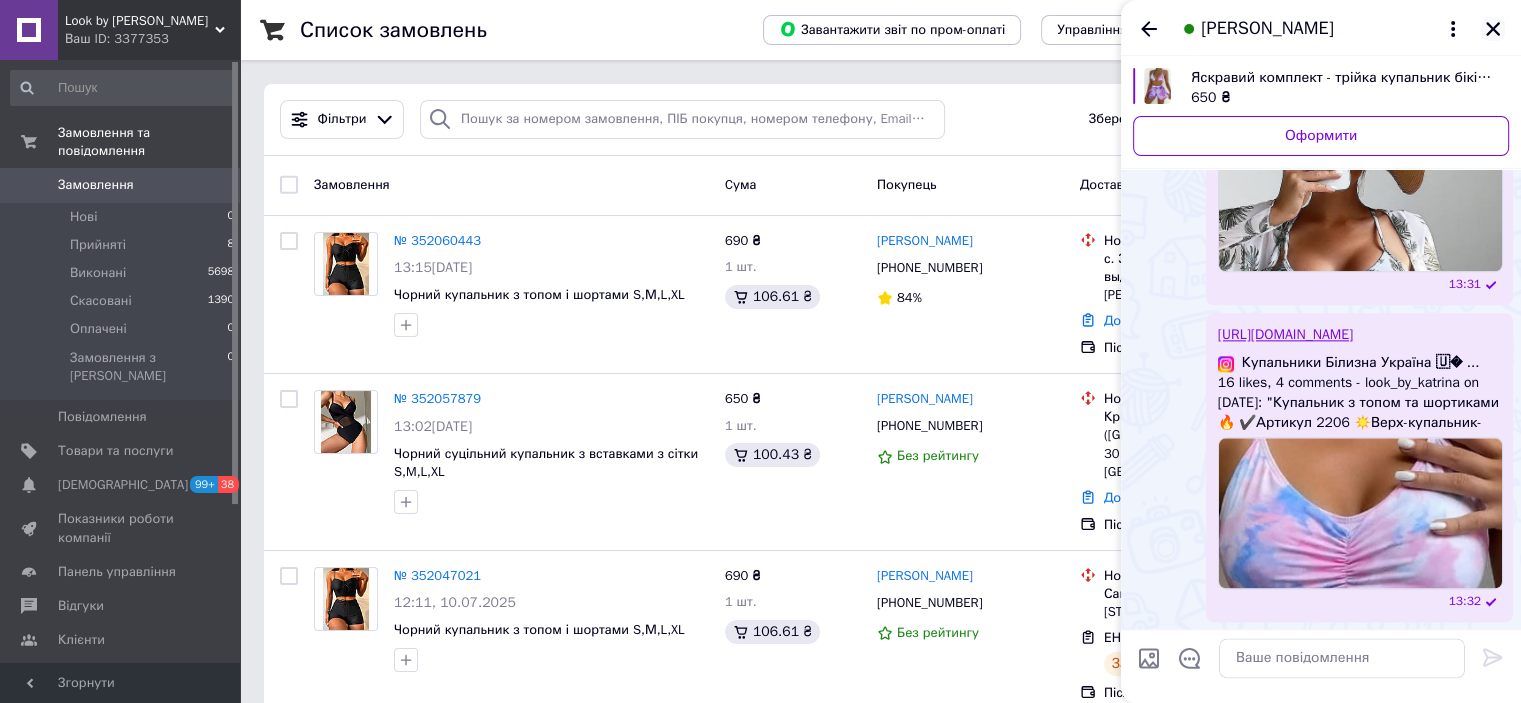click 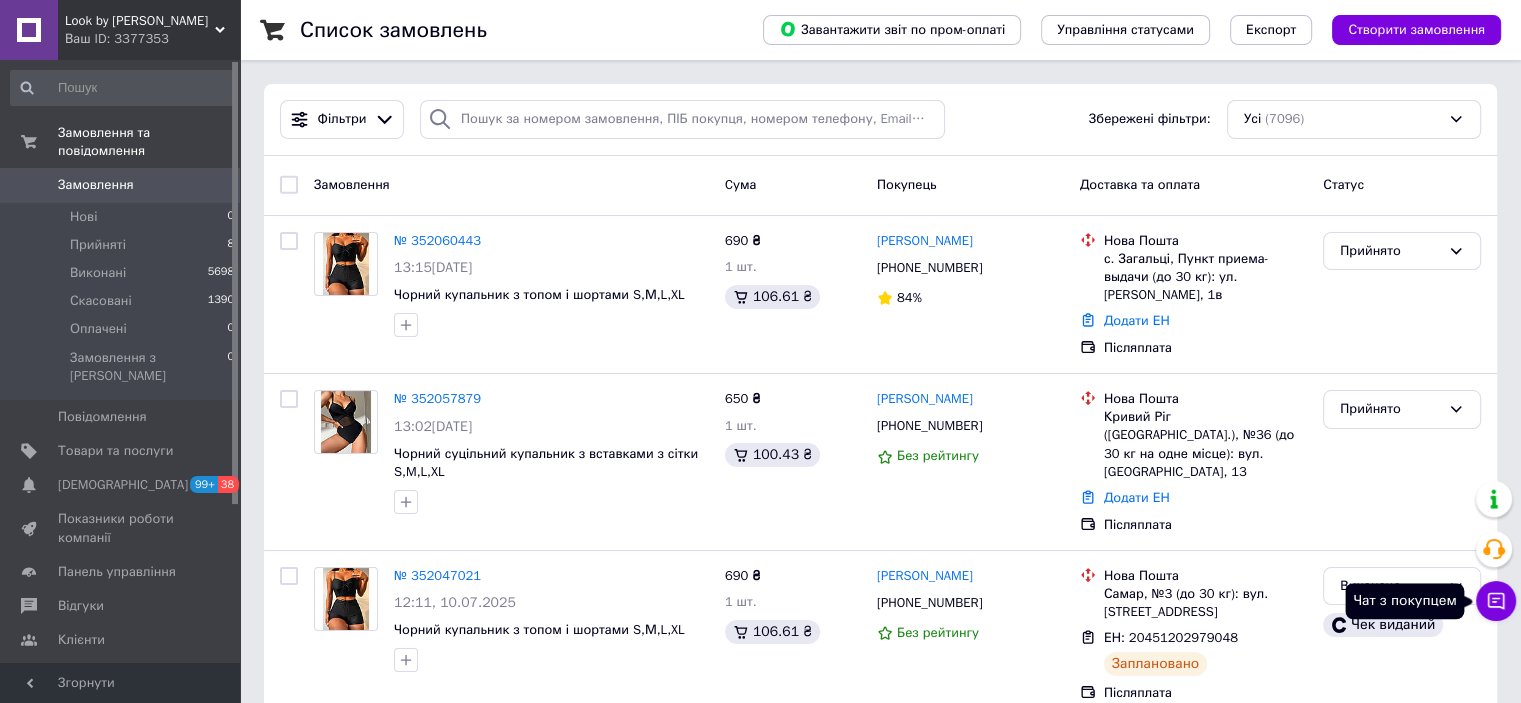 click on "Чат з покупцем" at bounding box center [1496, 601] 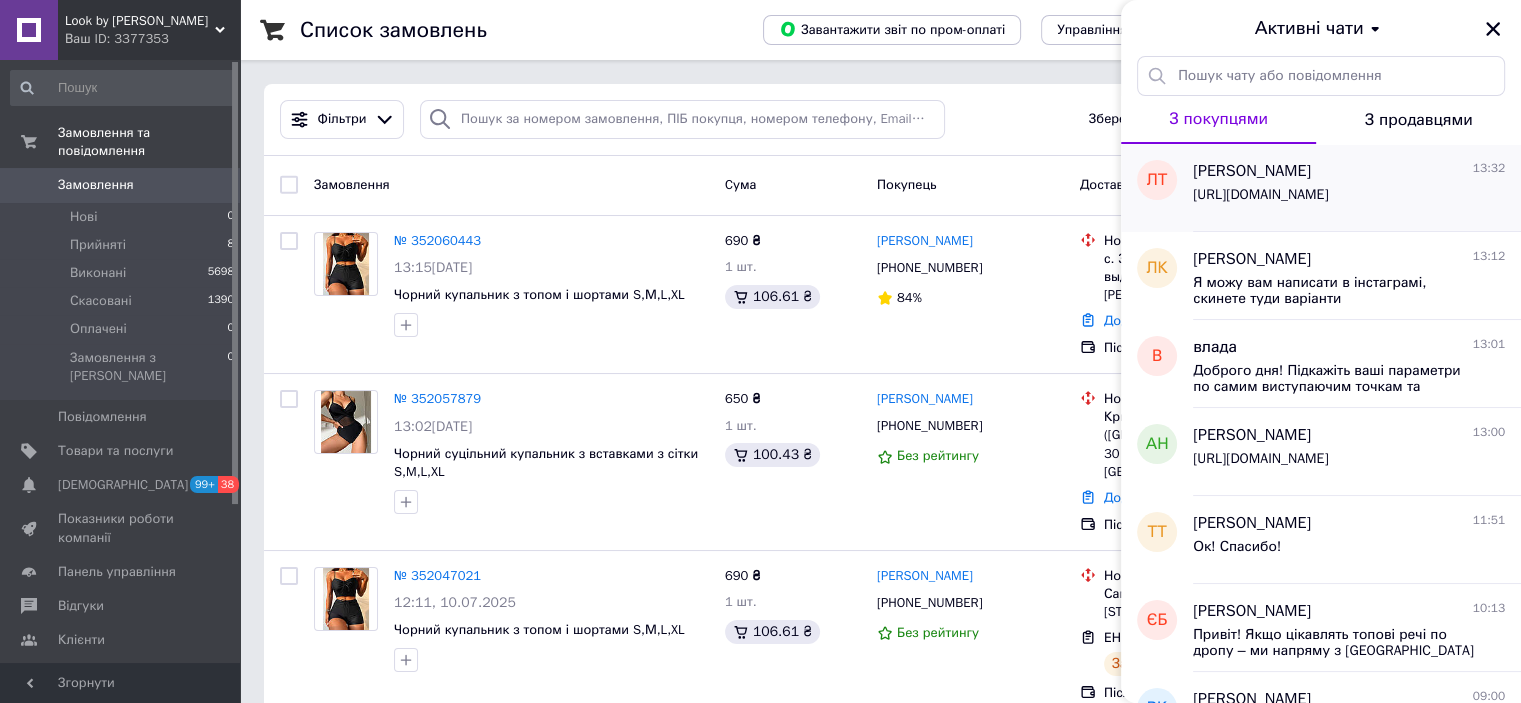 click on "https://www.instagram.com/p/DEUlWvxt_FF/?img_index=1" at bounding box center (1349, 199) 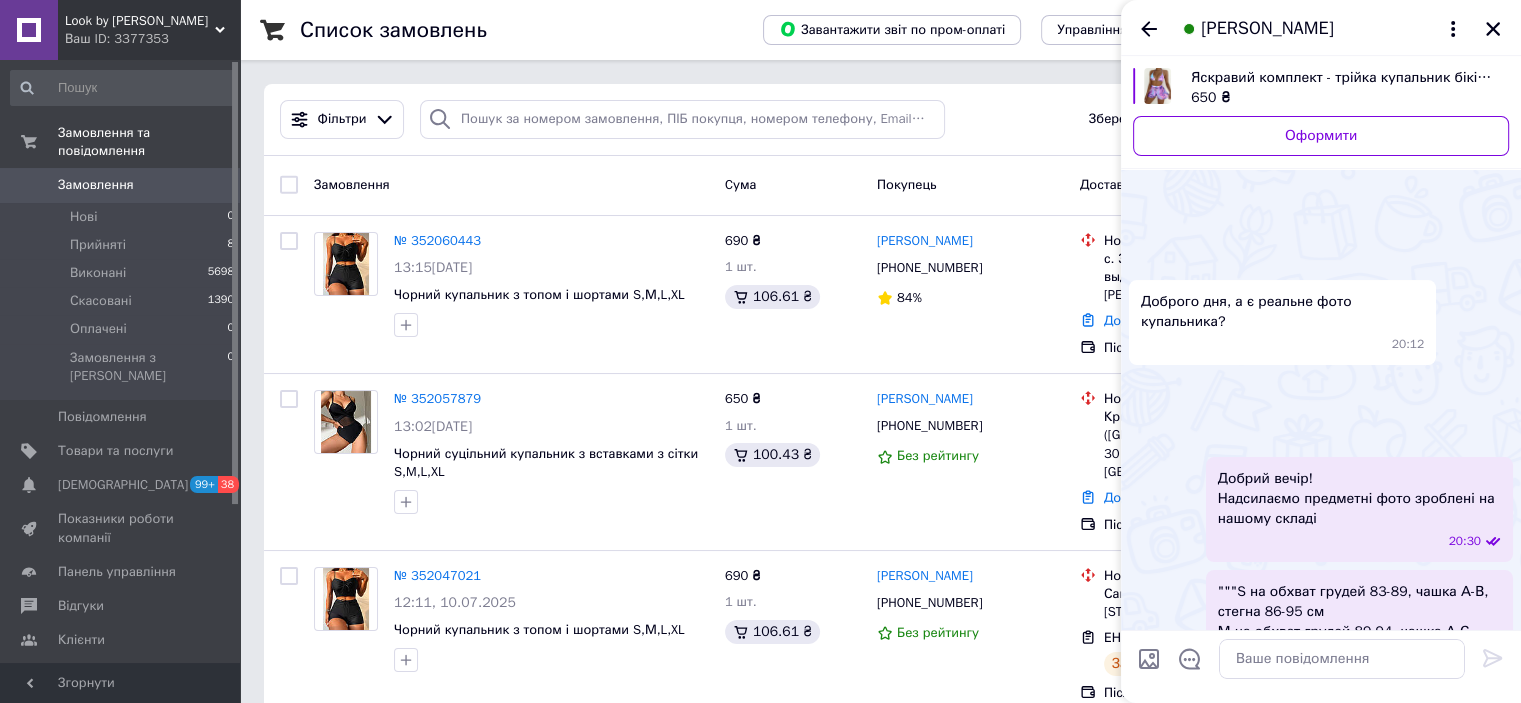scroll, scrollTop: 3463, scrollLeft: 0, axis: vertical 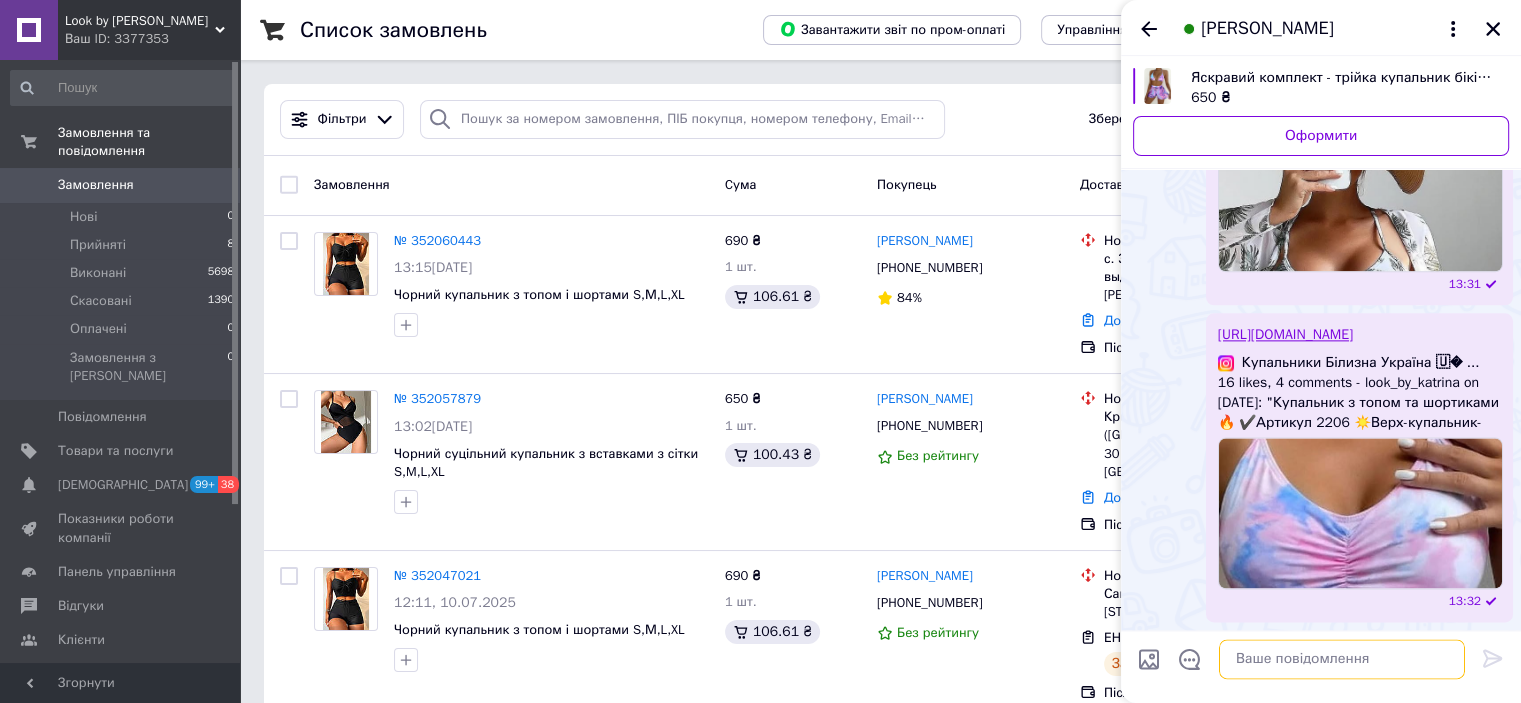 click at bounding box center (1342, 659) 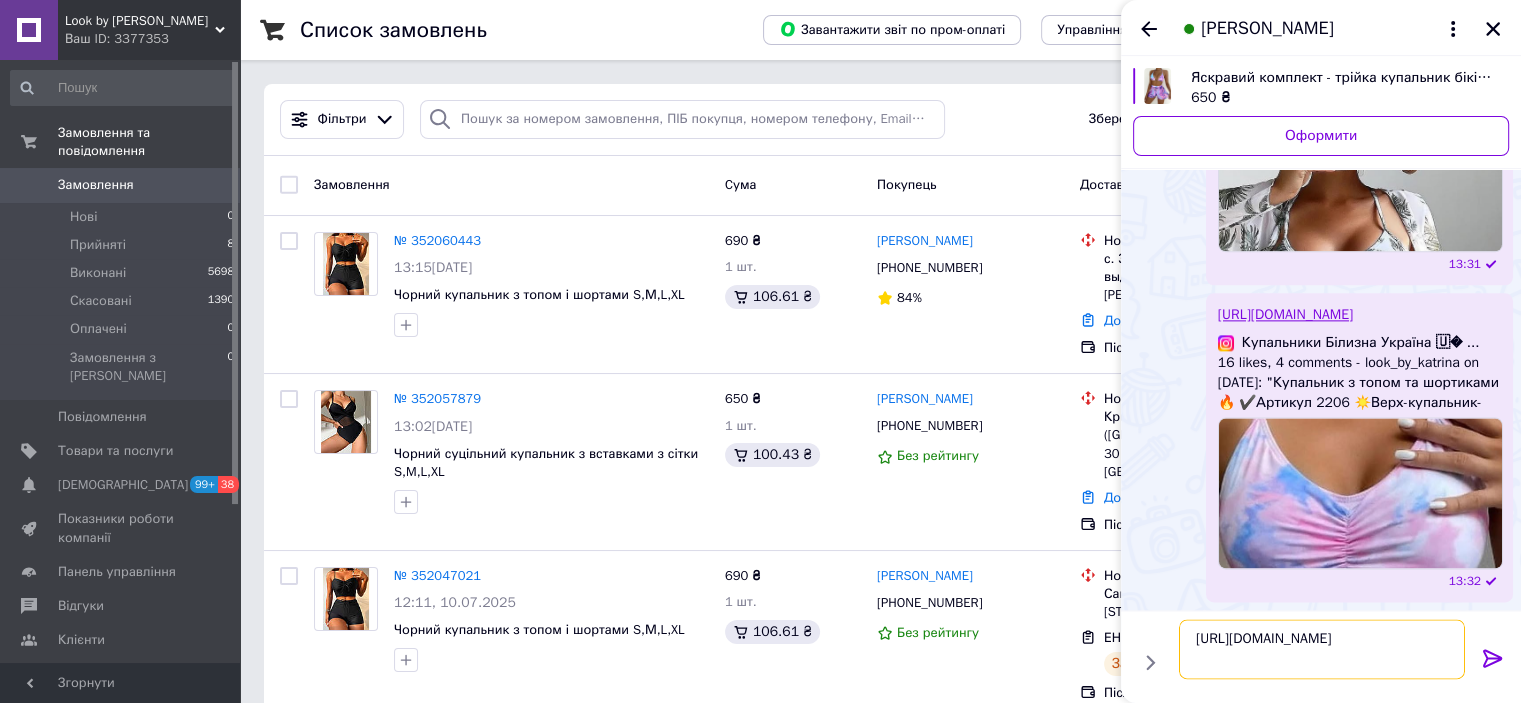 type 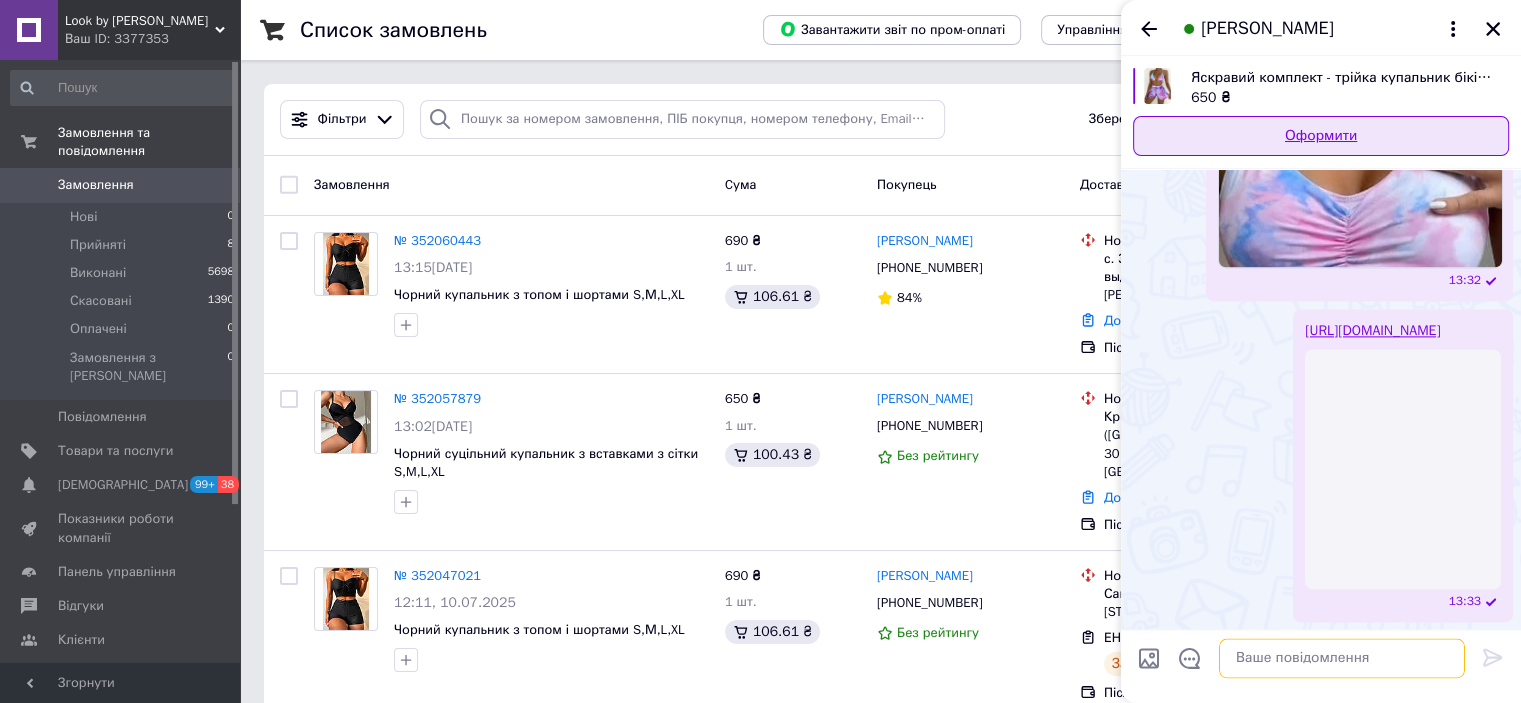 scroll, scrollTop: 3650, scrollLeft: 0, axis: vertical 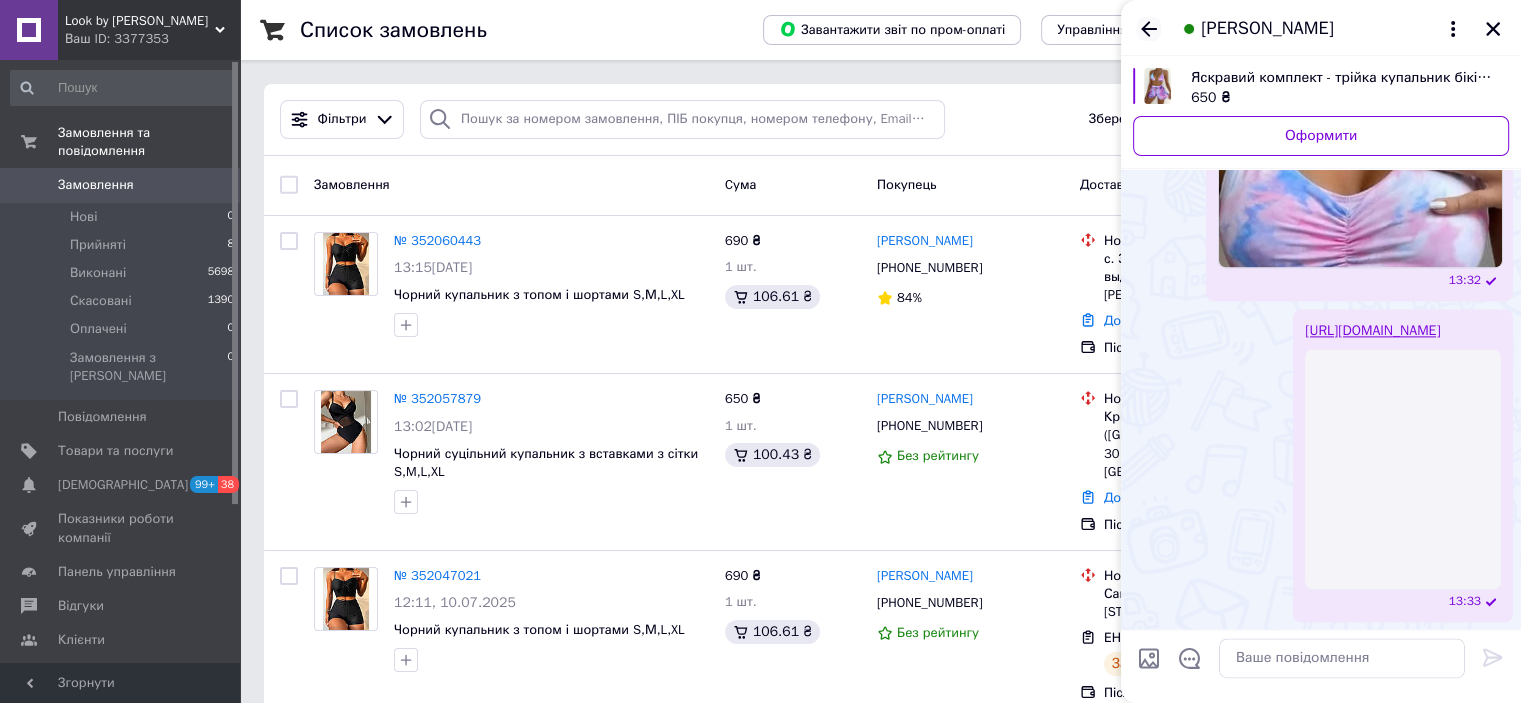 click 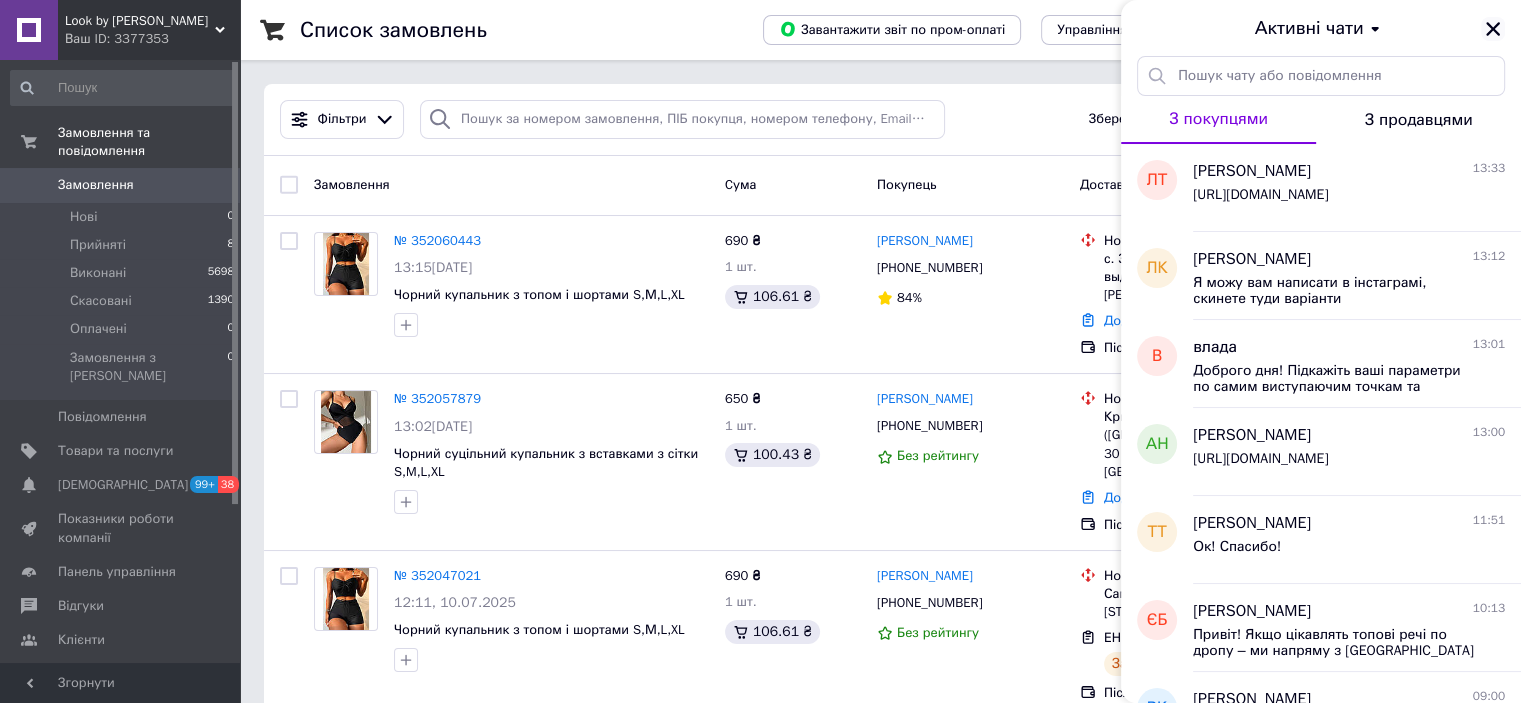 click 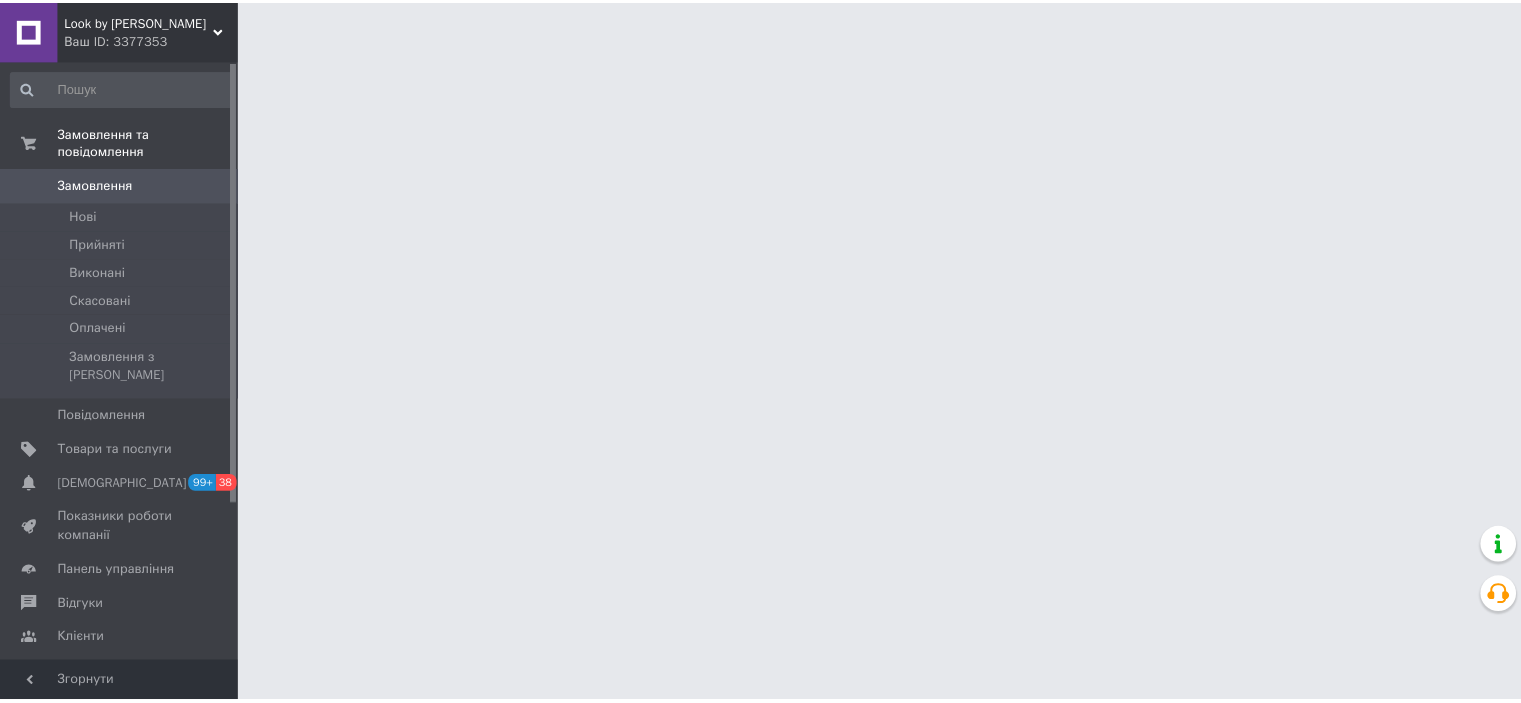 scroll, scrollTop: 0, scrollLeft: 0, axis: both 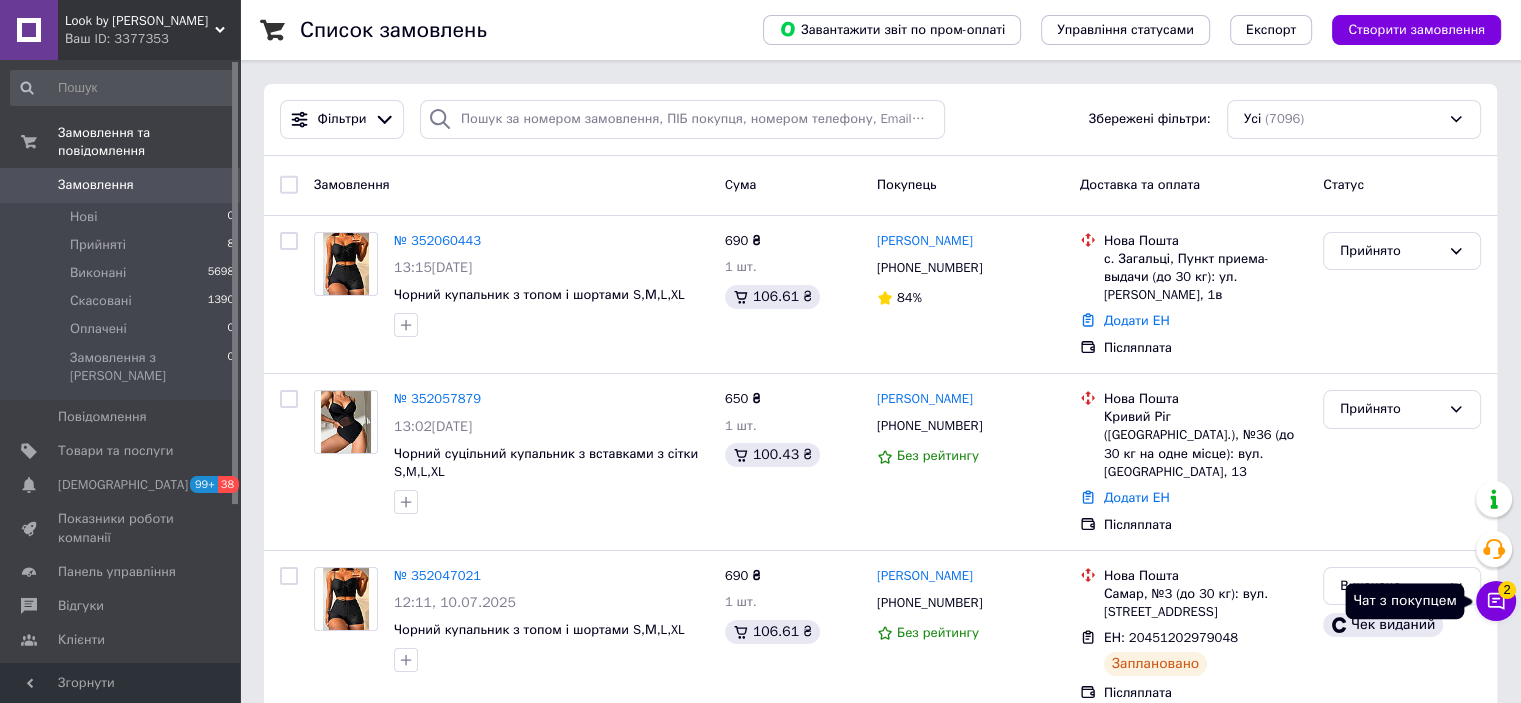 click on "2" at bounding box center (1507, 589) 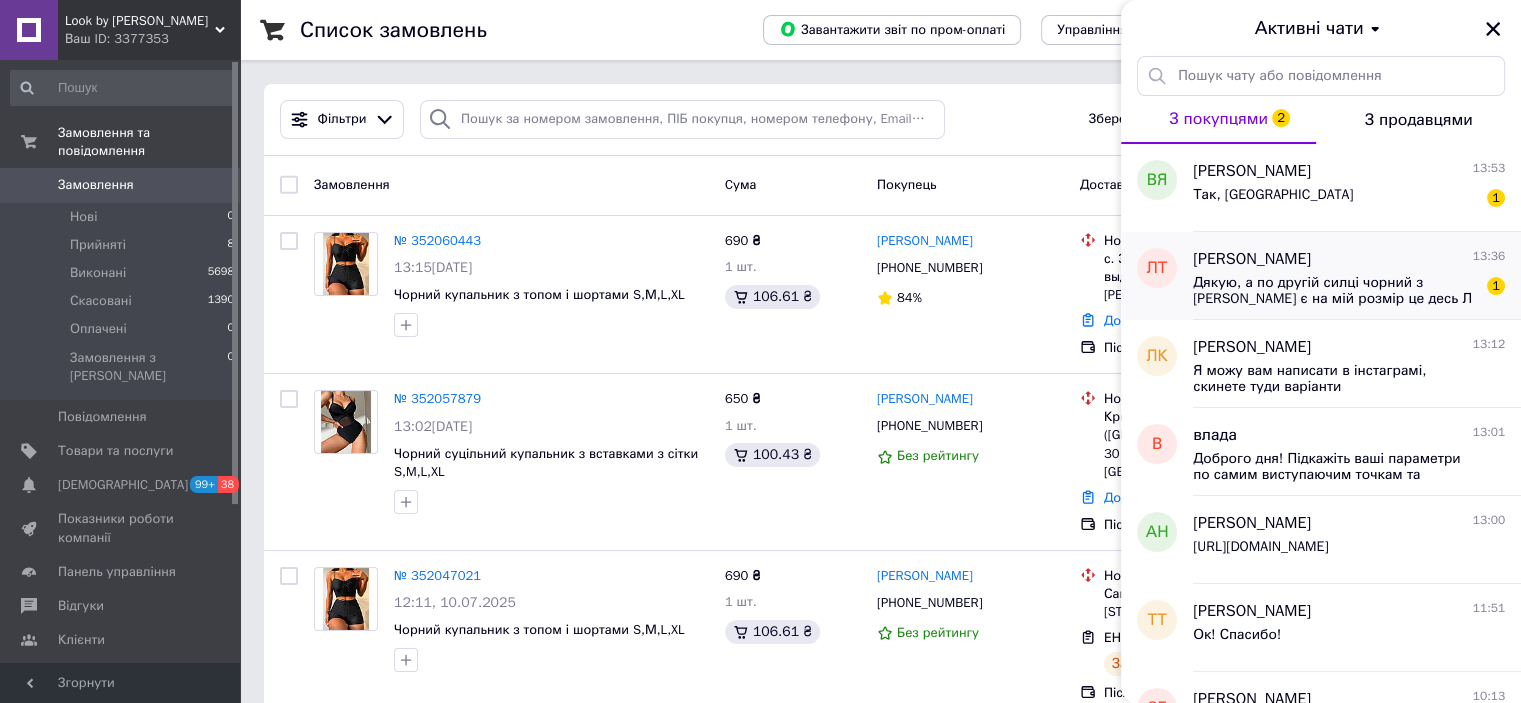 click on "Дякую, а по другій силці чорний з лео є на мій розмір це десь Л" at bounding box center [1335, 291] 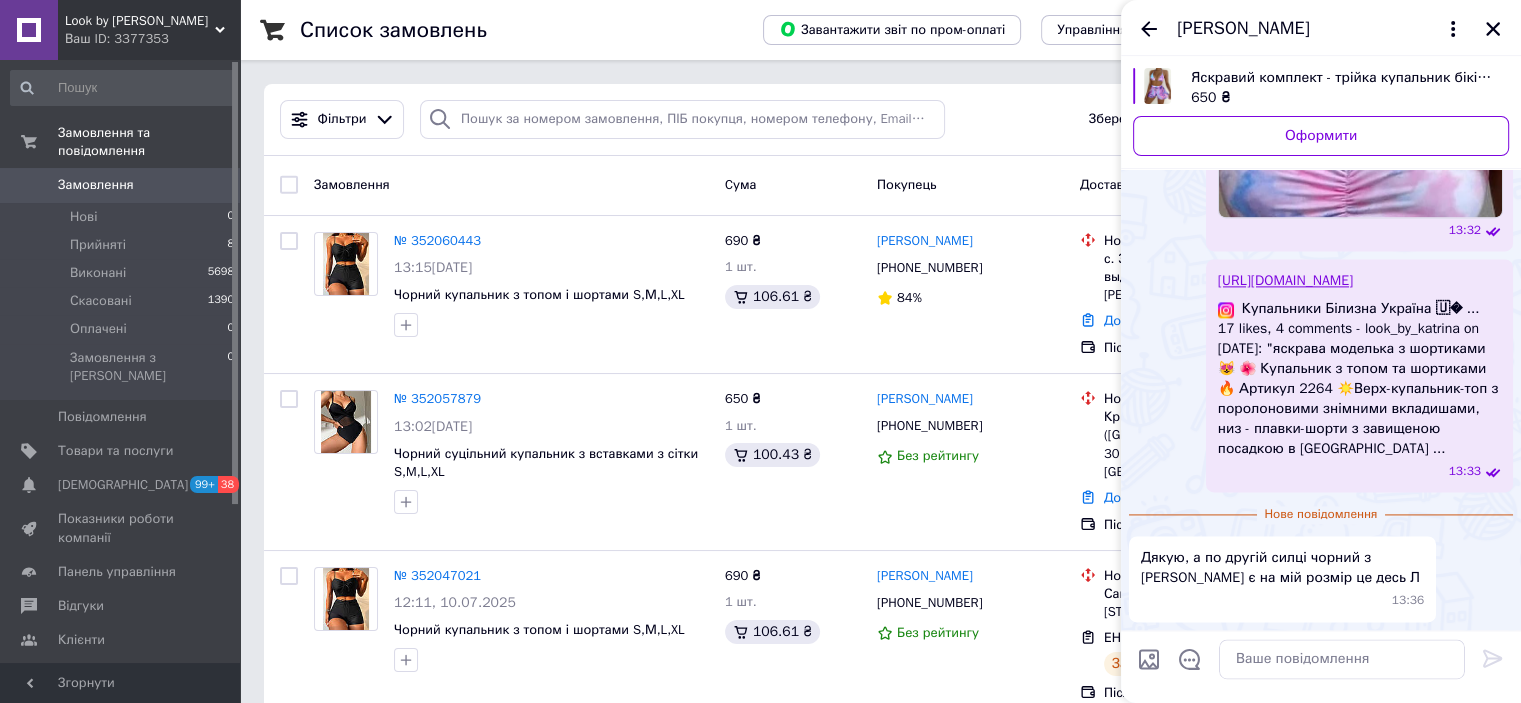 scroll, scrollTop: 3624, scrollLeft: 0, axis: vertical 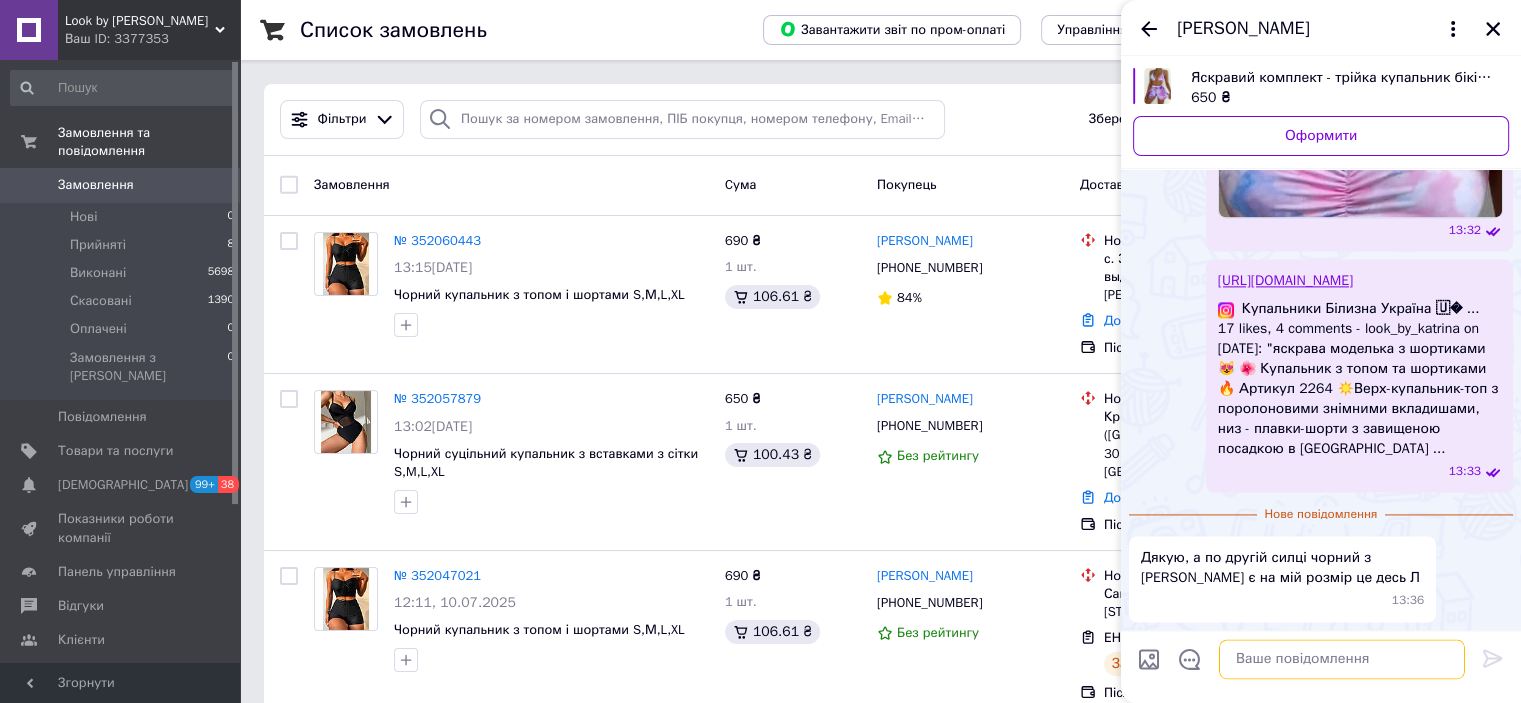 click at bounding box center [1342, 659] 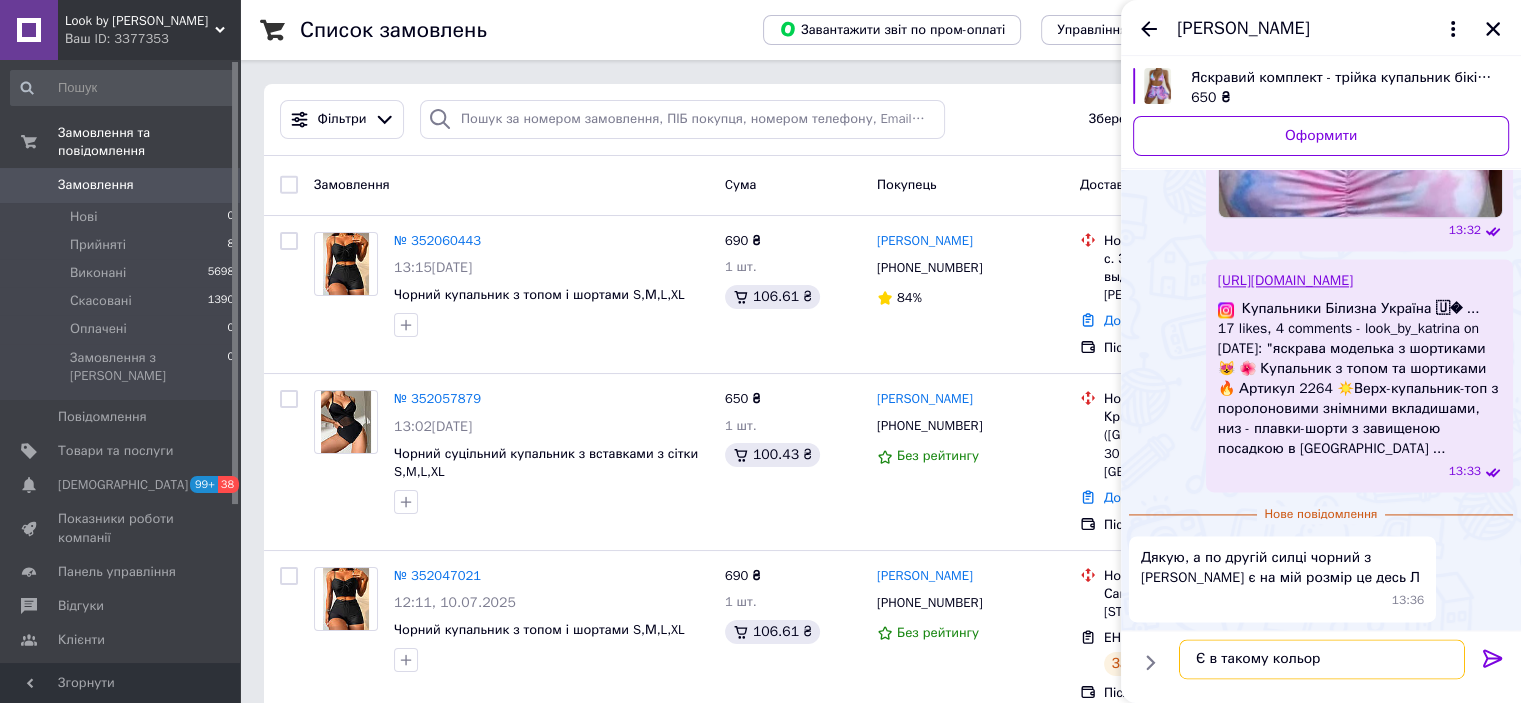 type on "Є в такому кольорі" 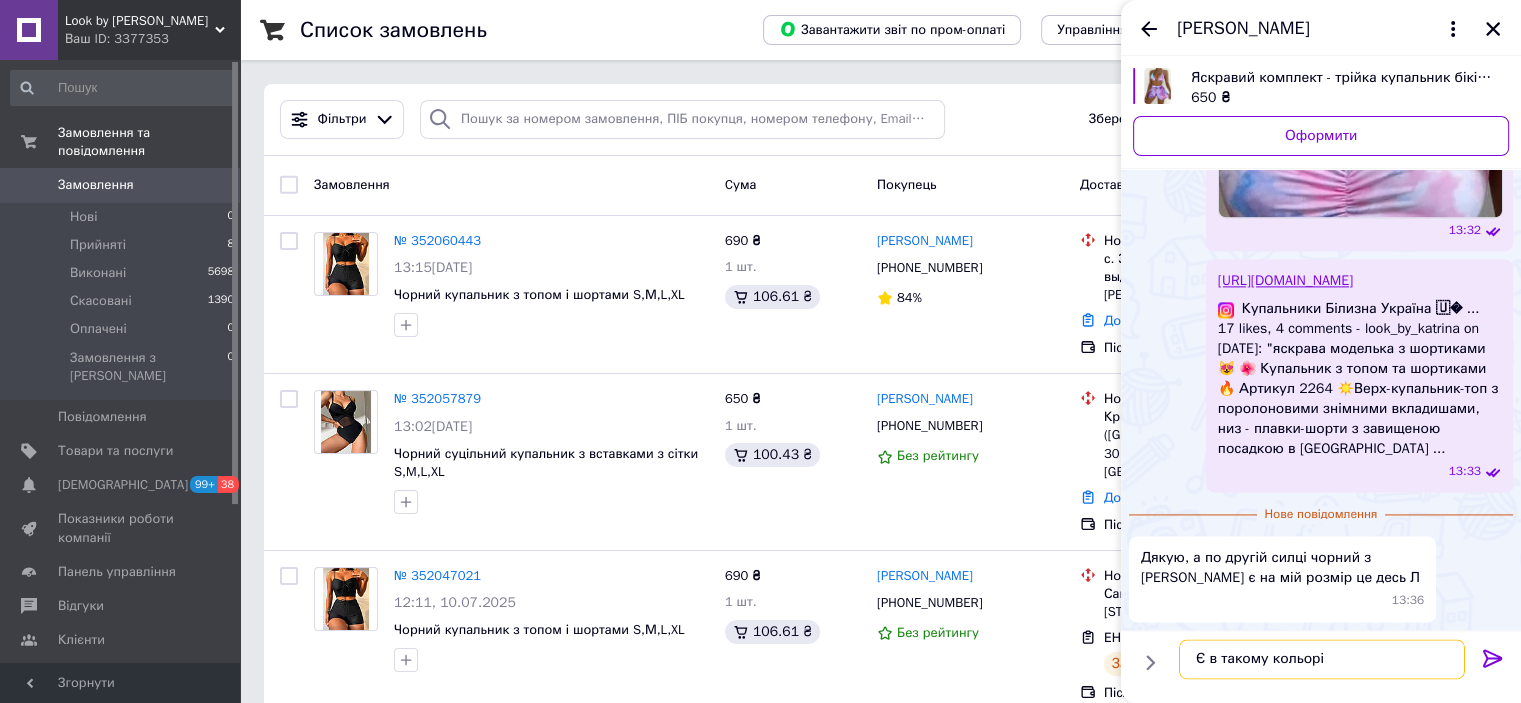 type 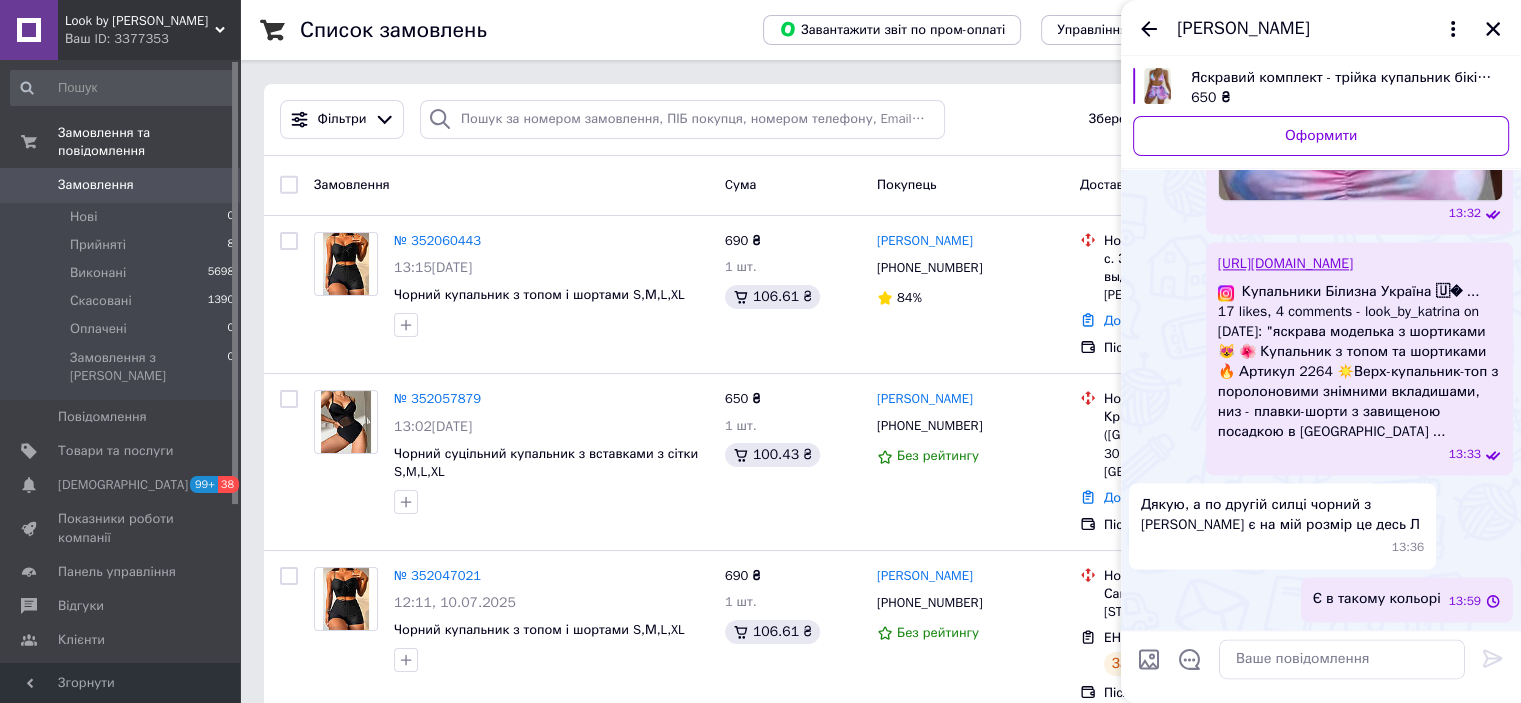 scroll, scrollTop: 3641, scrollLeft: 0, axis: vertical 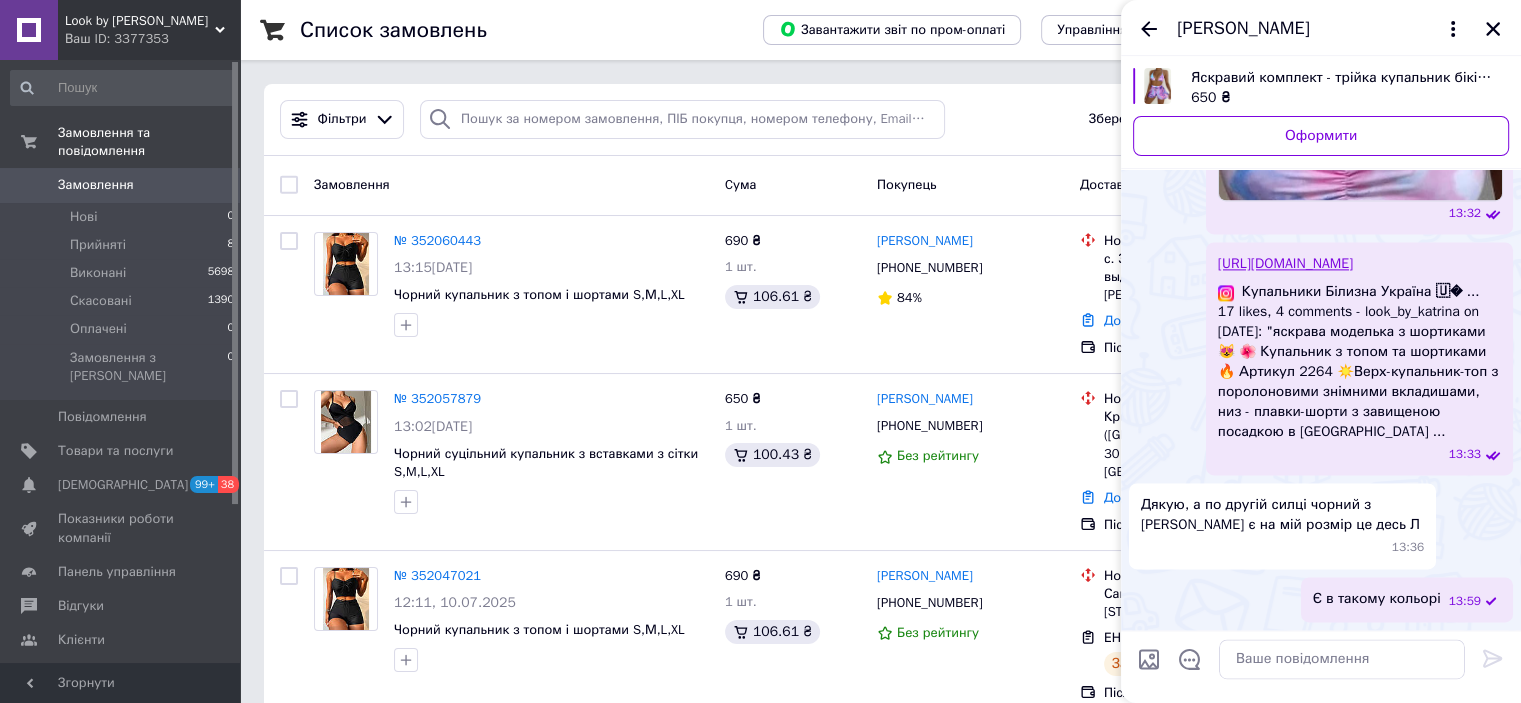 type on "C:\fakepath\2258 (2).jpg" 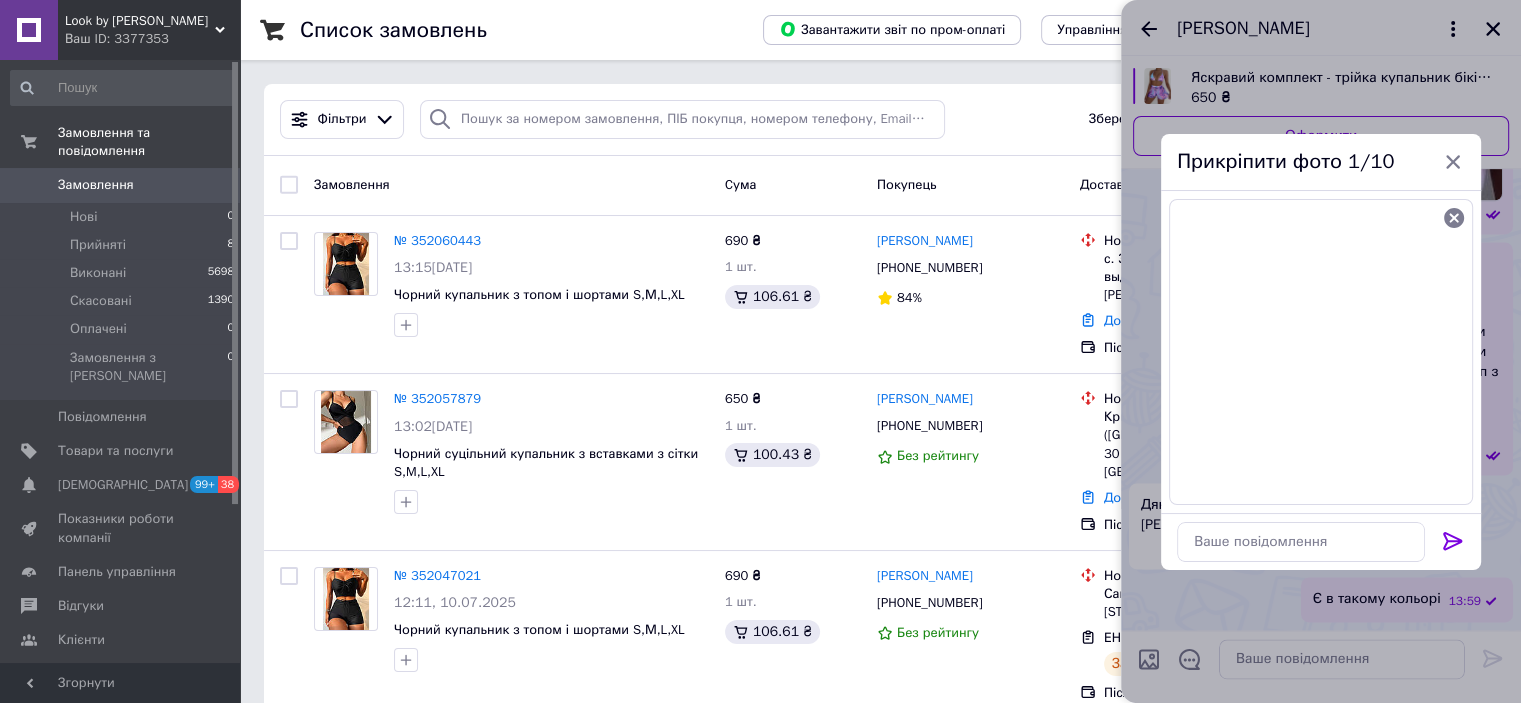 click 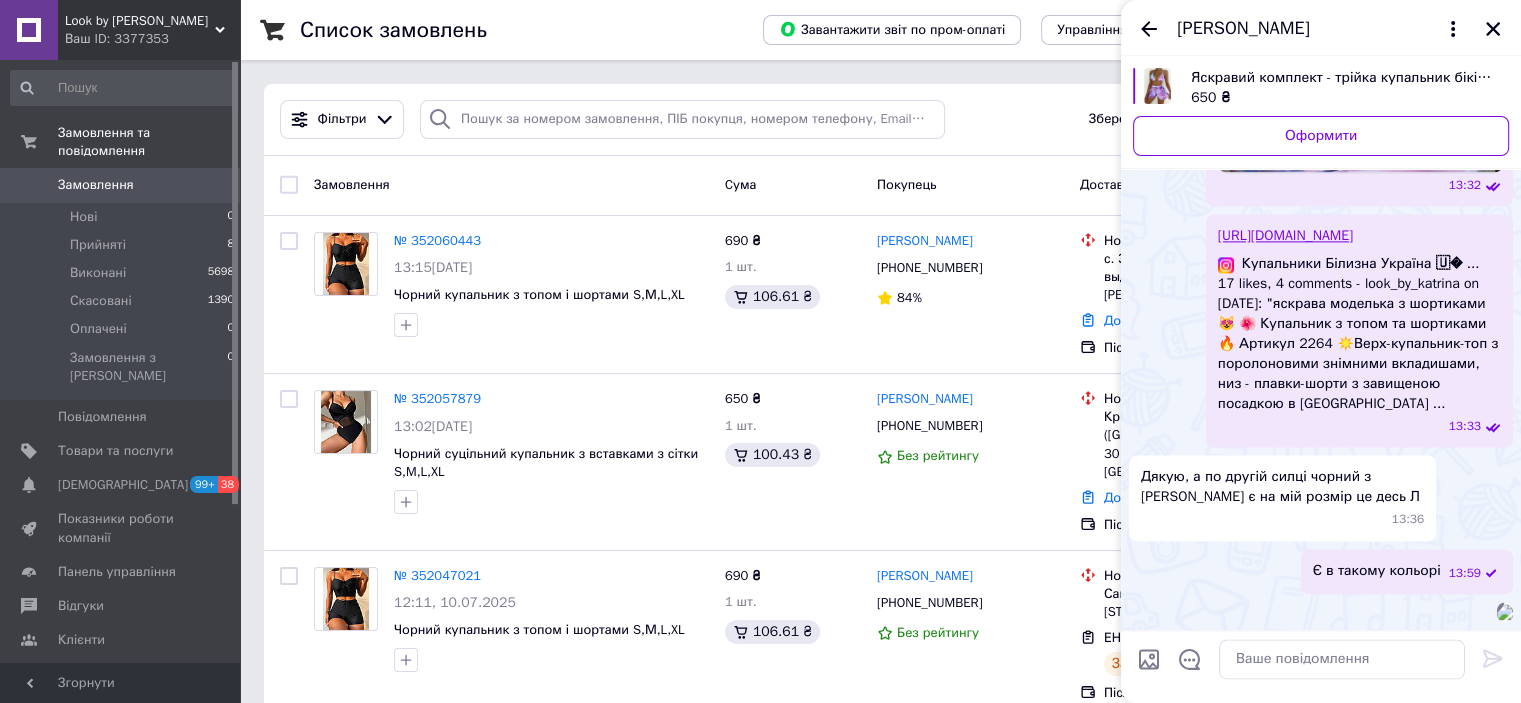scroll, scrollTop: 3825, scrollLeft: 0, axis: vertical 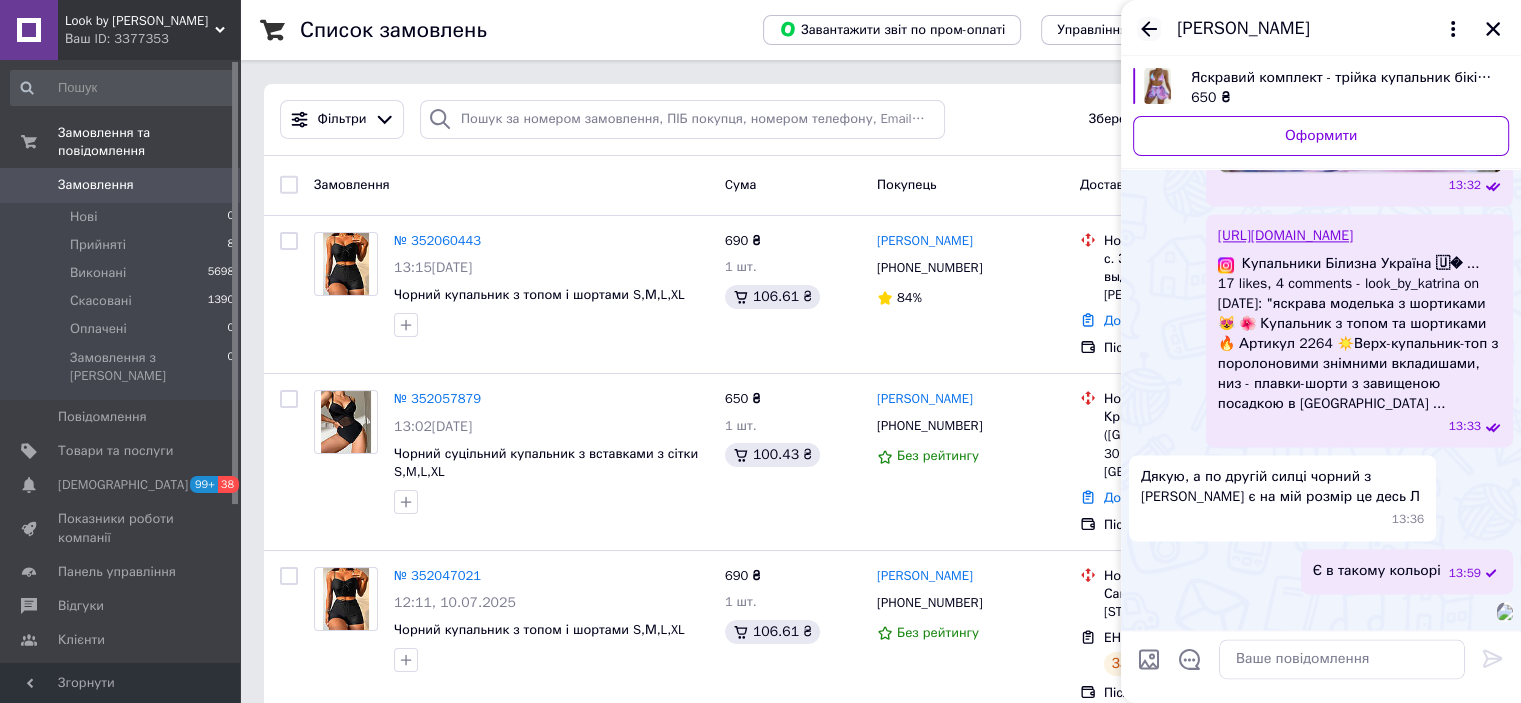 click 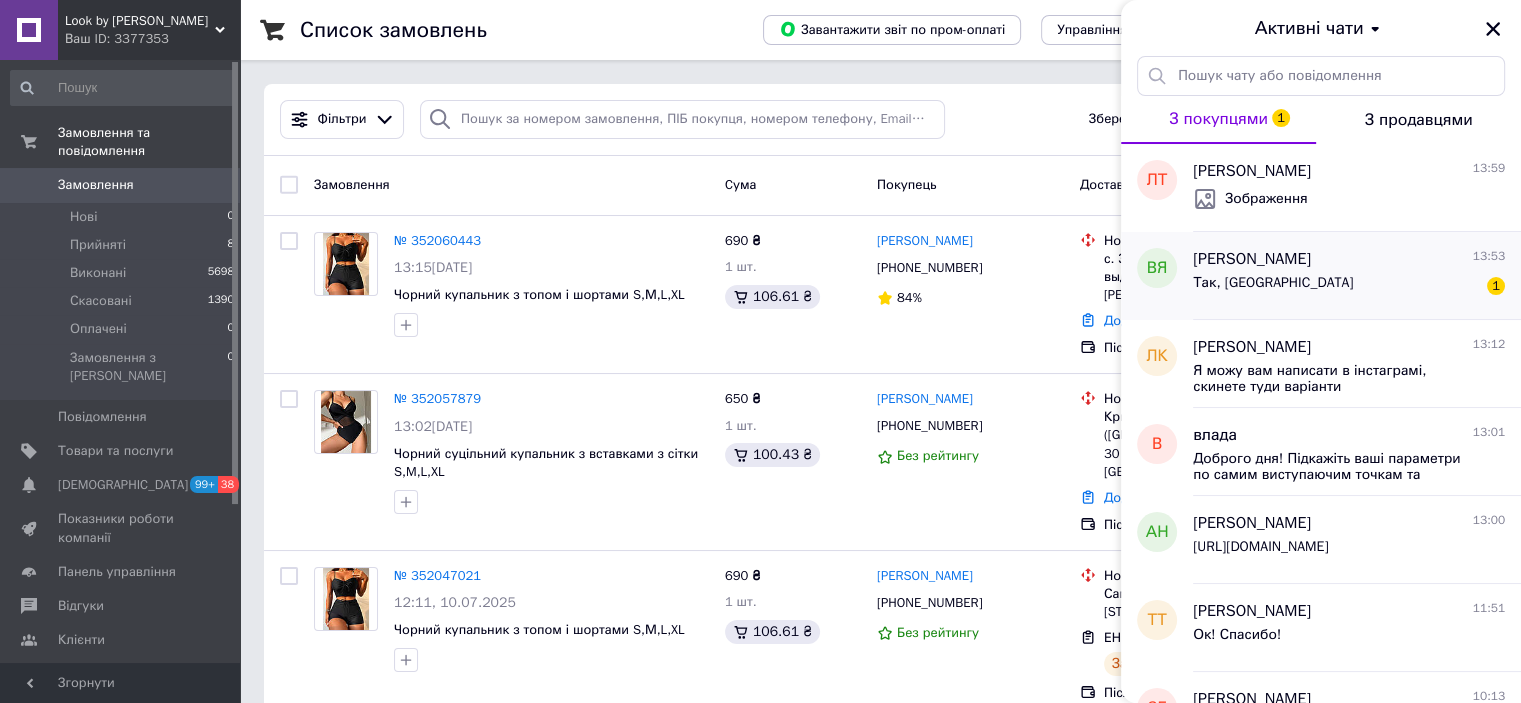 click on "Віолетта Яремко" at bounding box center [1252, 259] 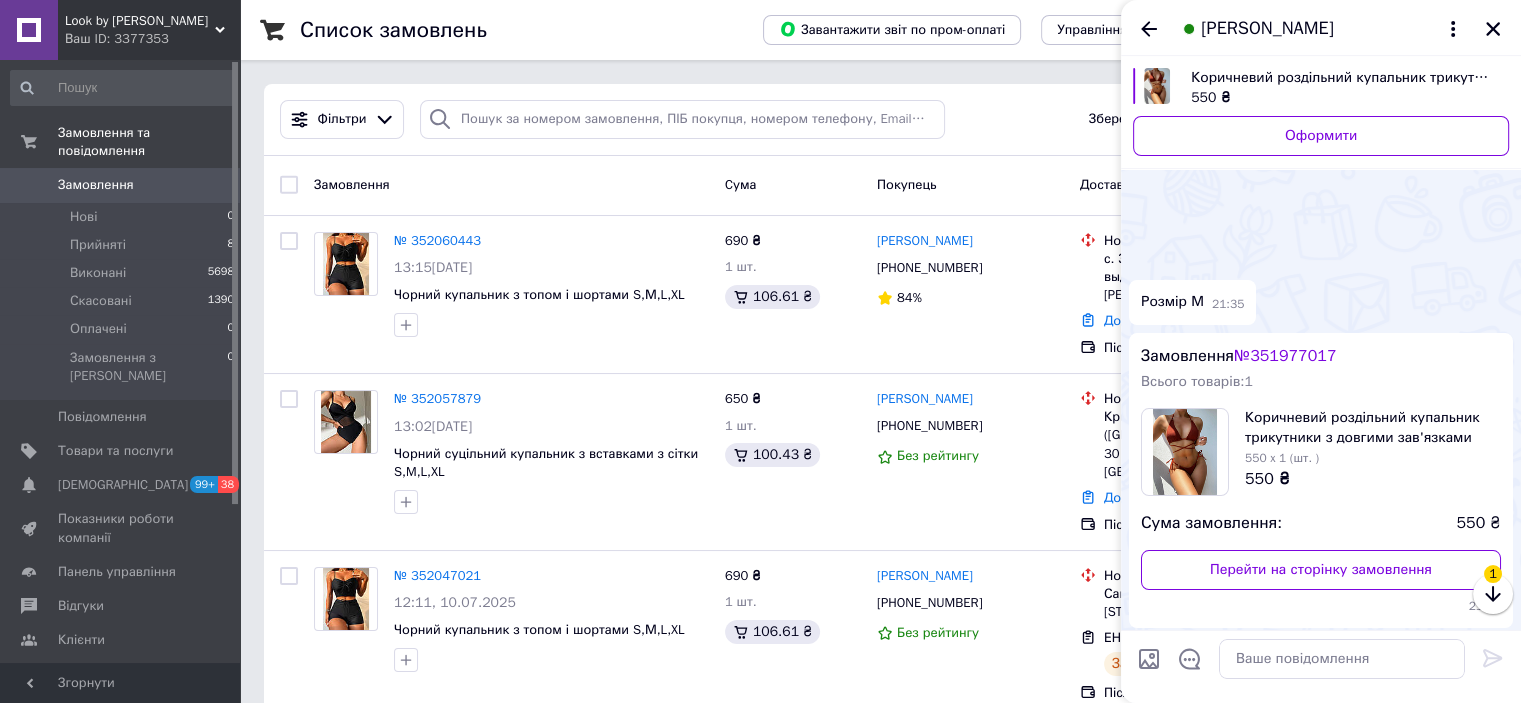scroll, scrollTop: 568, scrollLeft: 0, axis: vertical 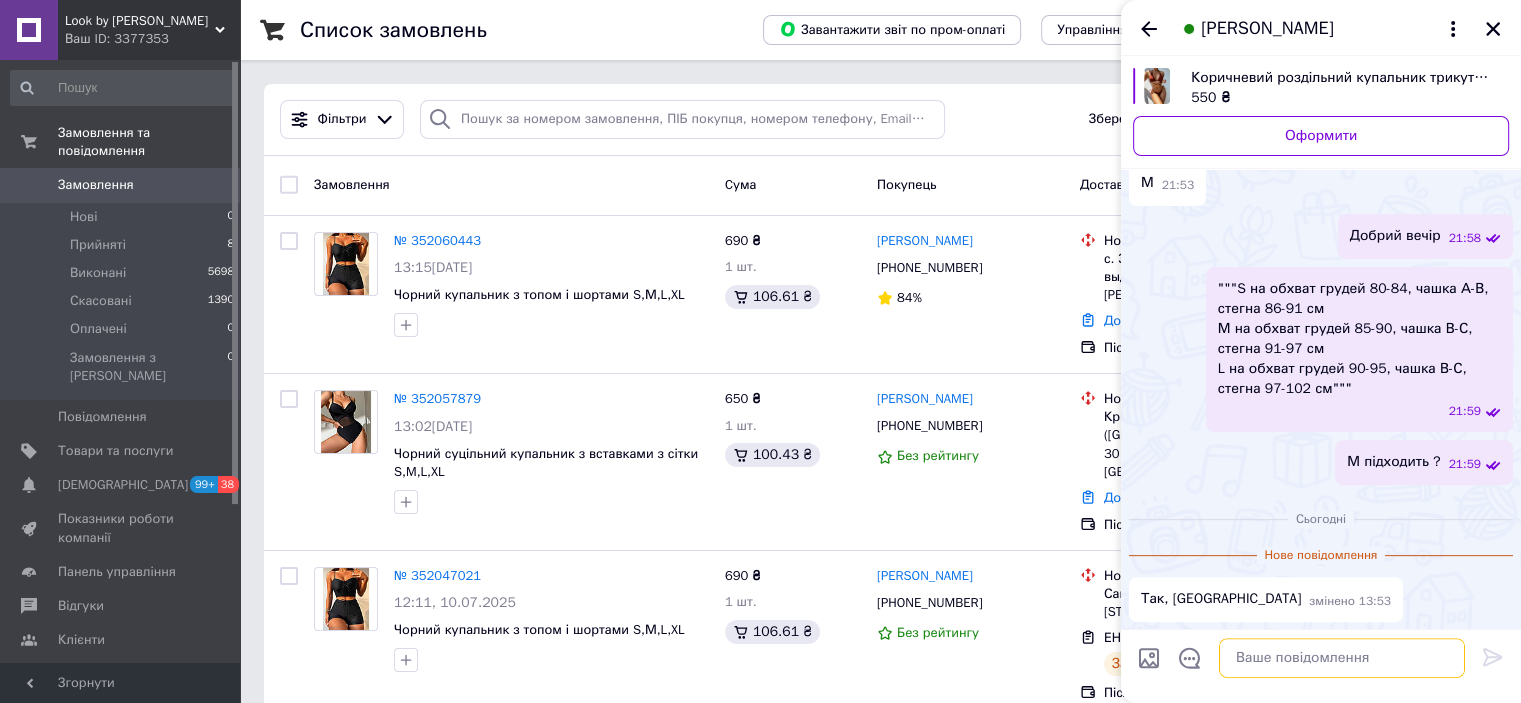 click at bounding box center [1342, 659] 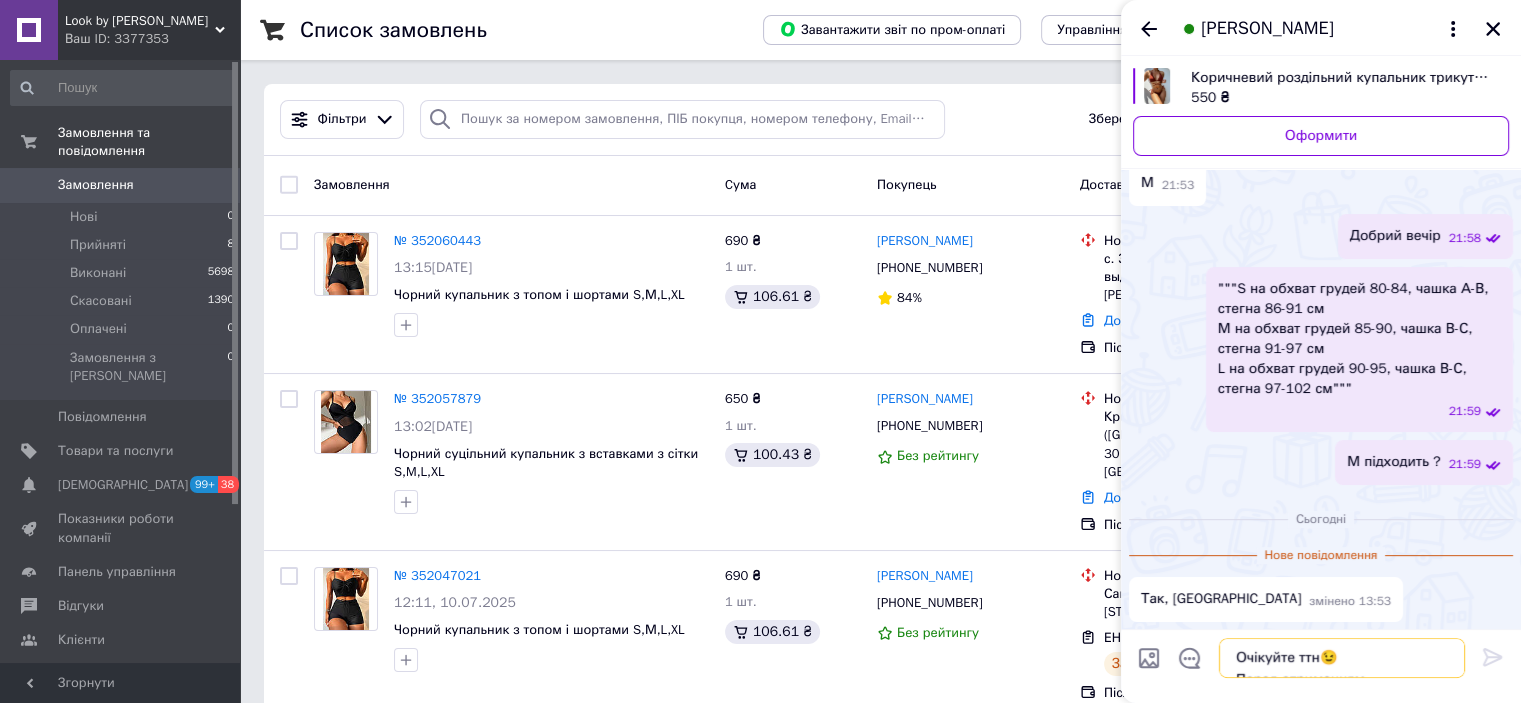 scroll, scrollTop: 108, scrollLeft: 0, axis: vertical 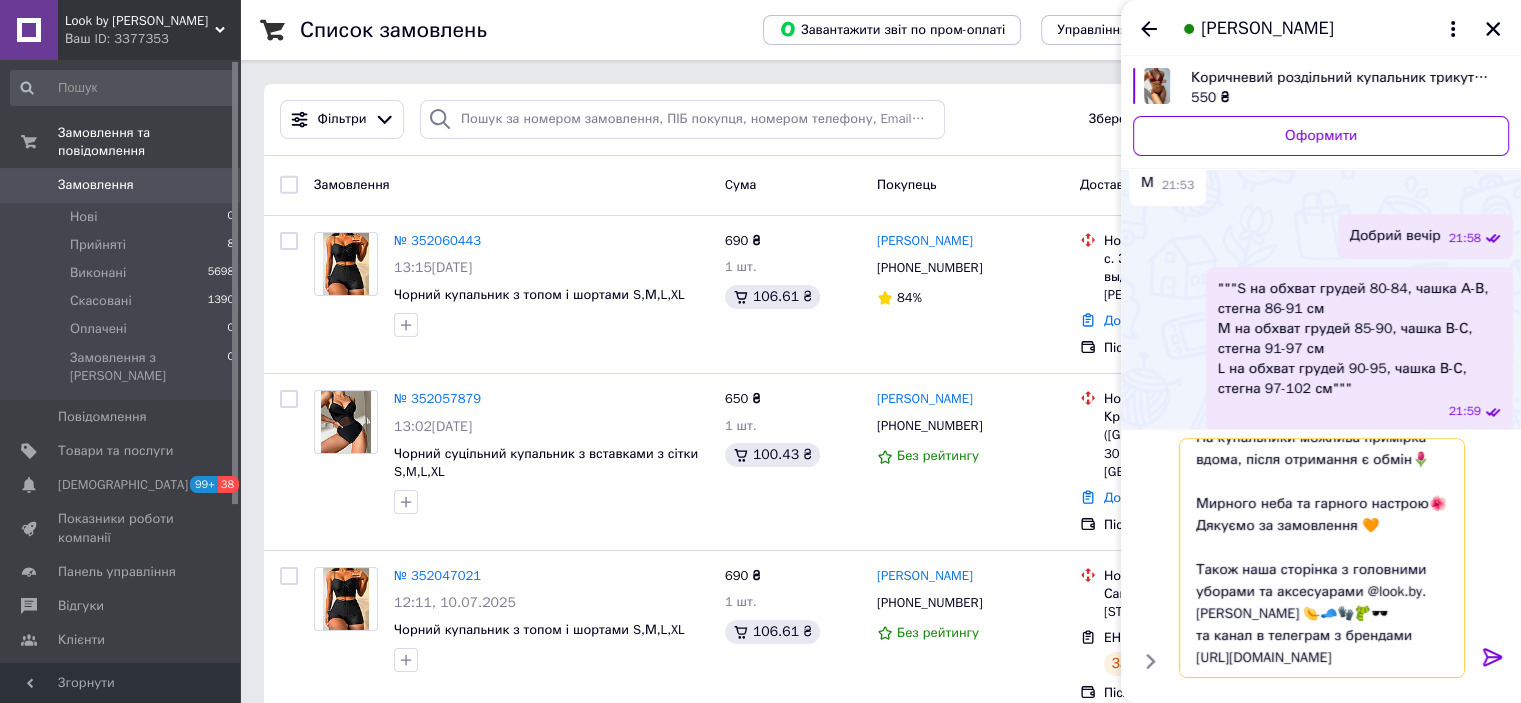 type 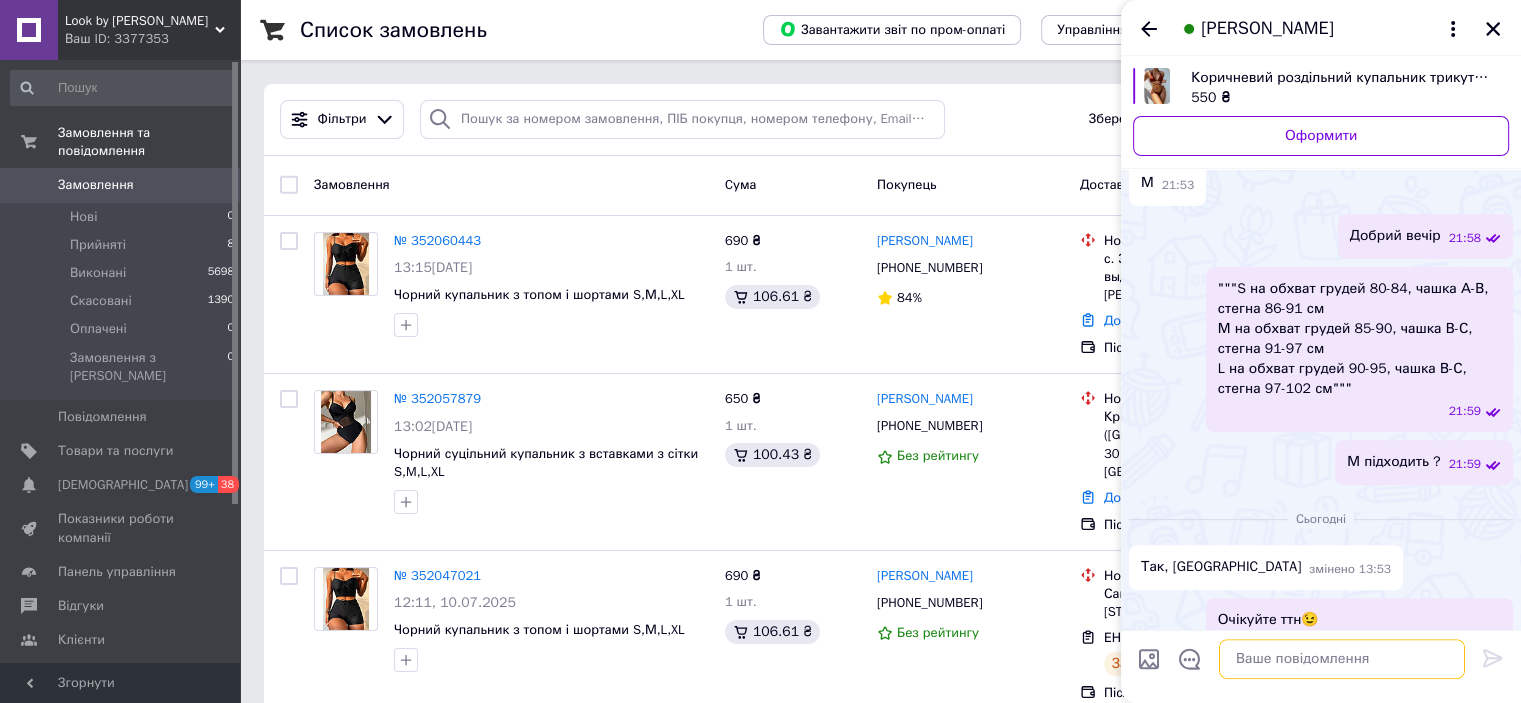 scroll, scrollTop: 0, scrollLeft: 0, axis: both 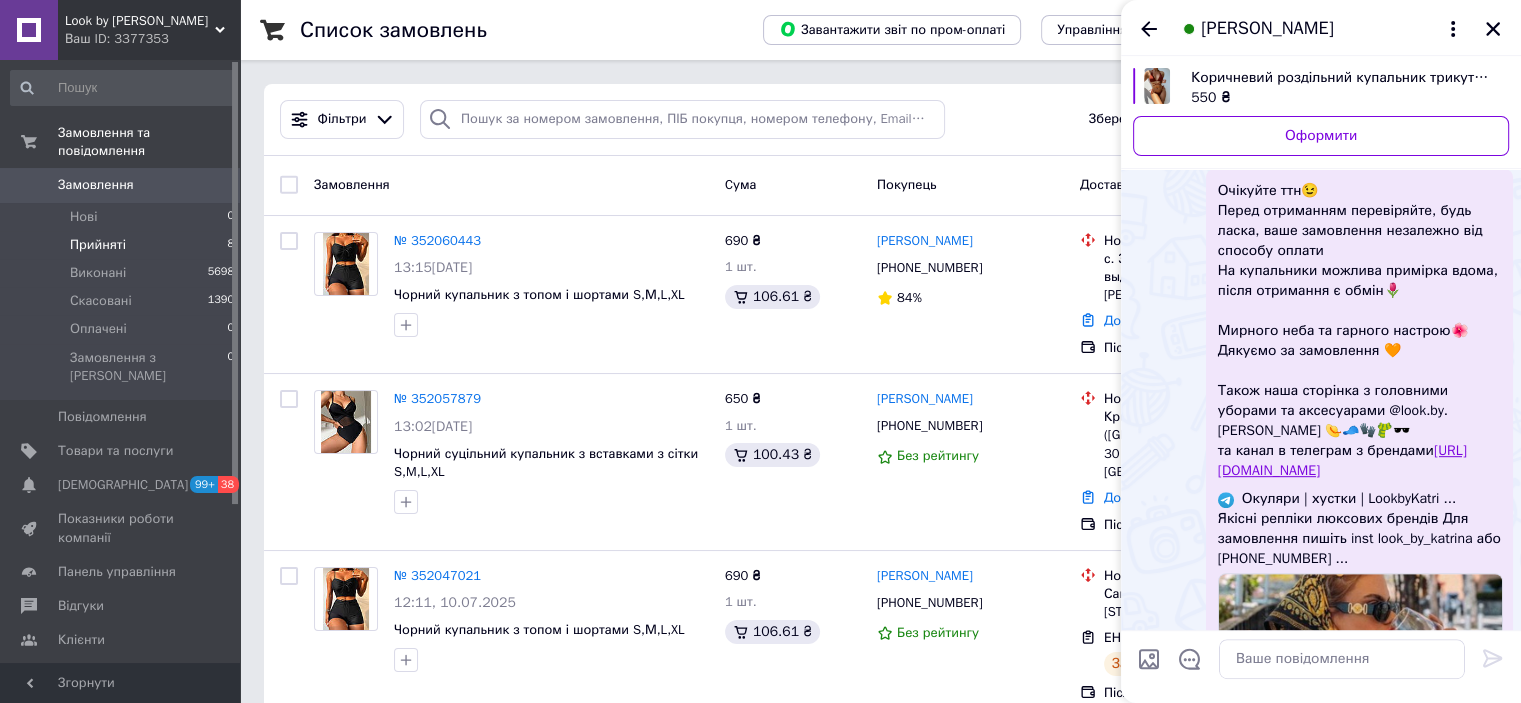 click on "Прийняті" at bounding box center [98, 245] 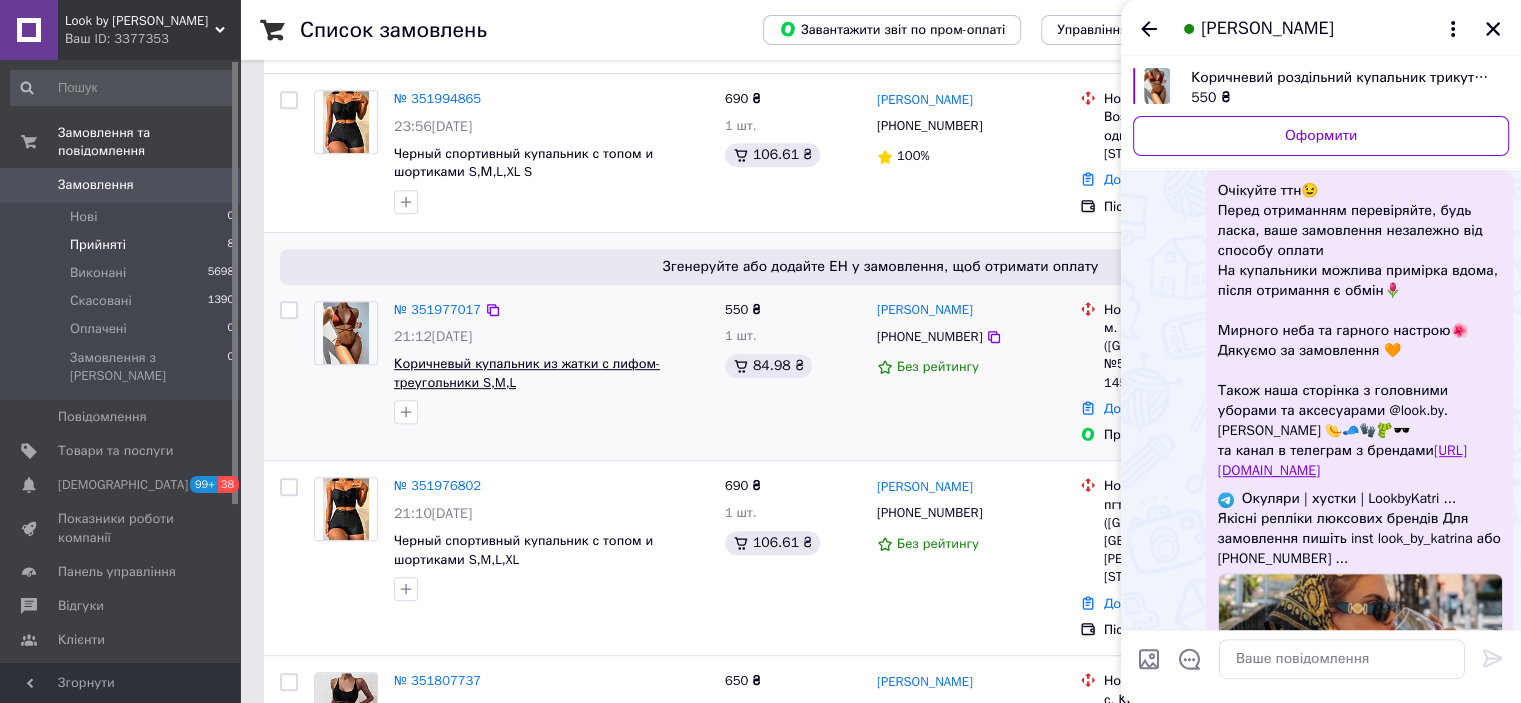 scroll, scrollTop: 779, scrollLeft: 0, axis: vertical 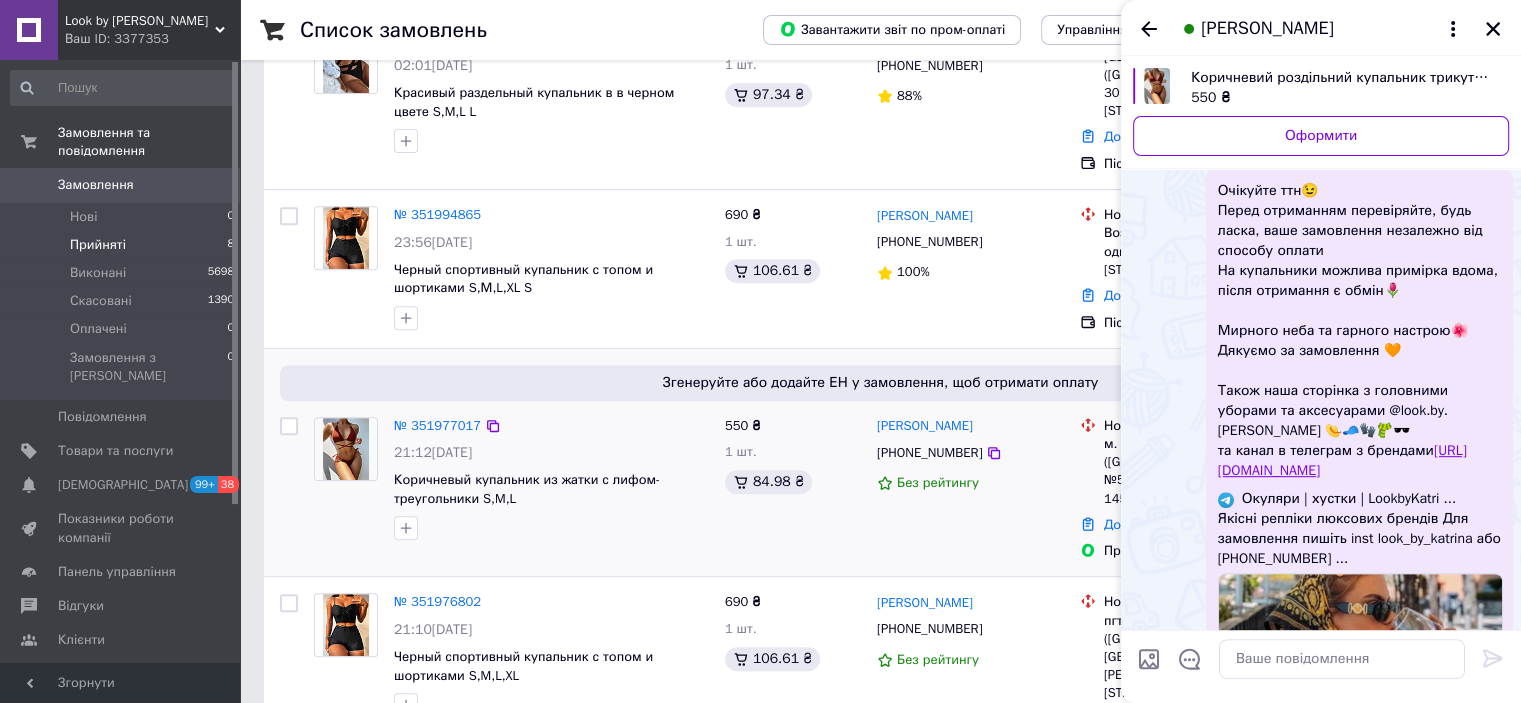 click on "№ 351977017" at bounding box center (437, 426) 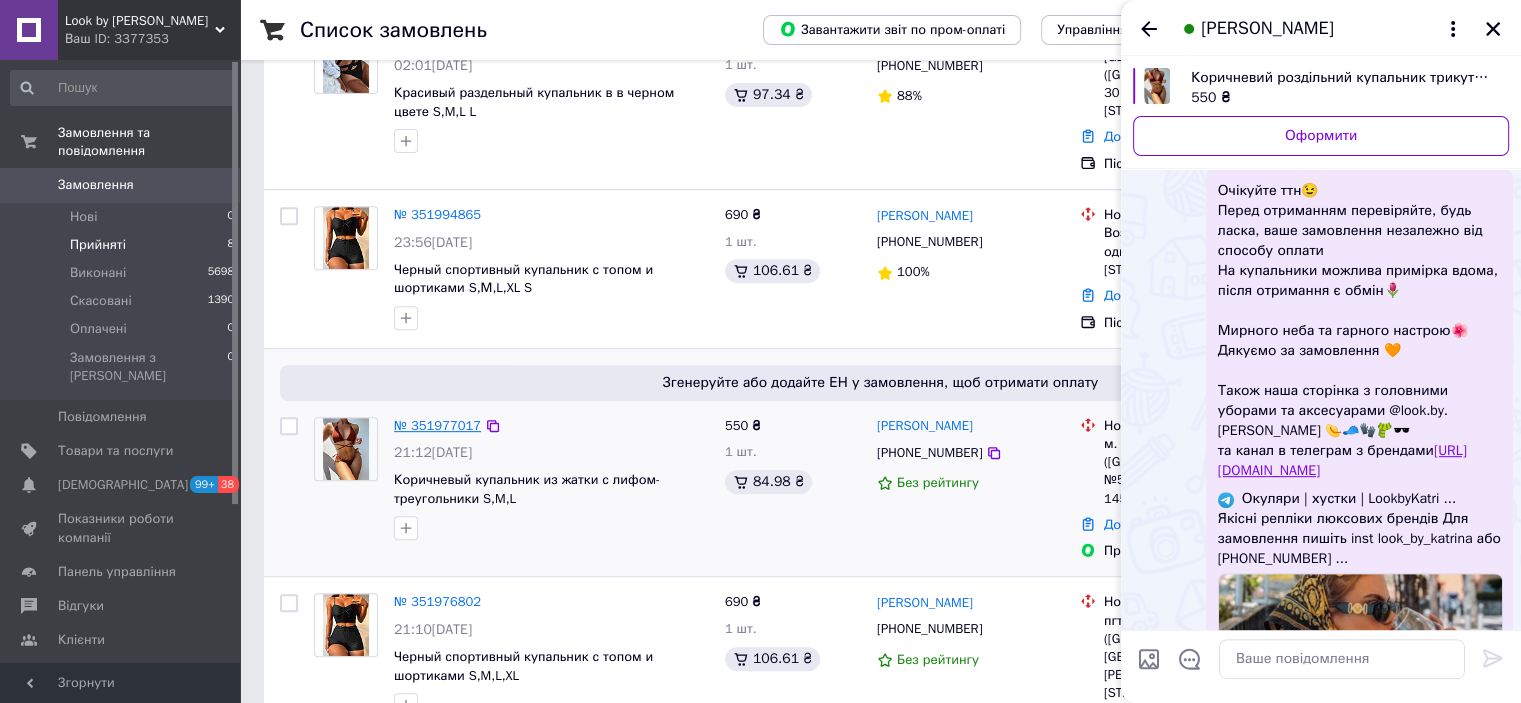 click on "№ 351977017" at bounding box center (437, 425) 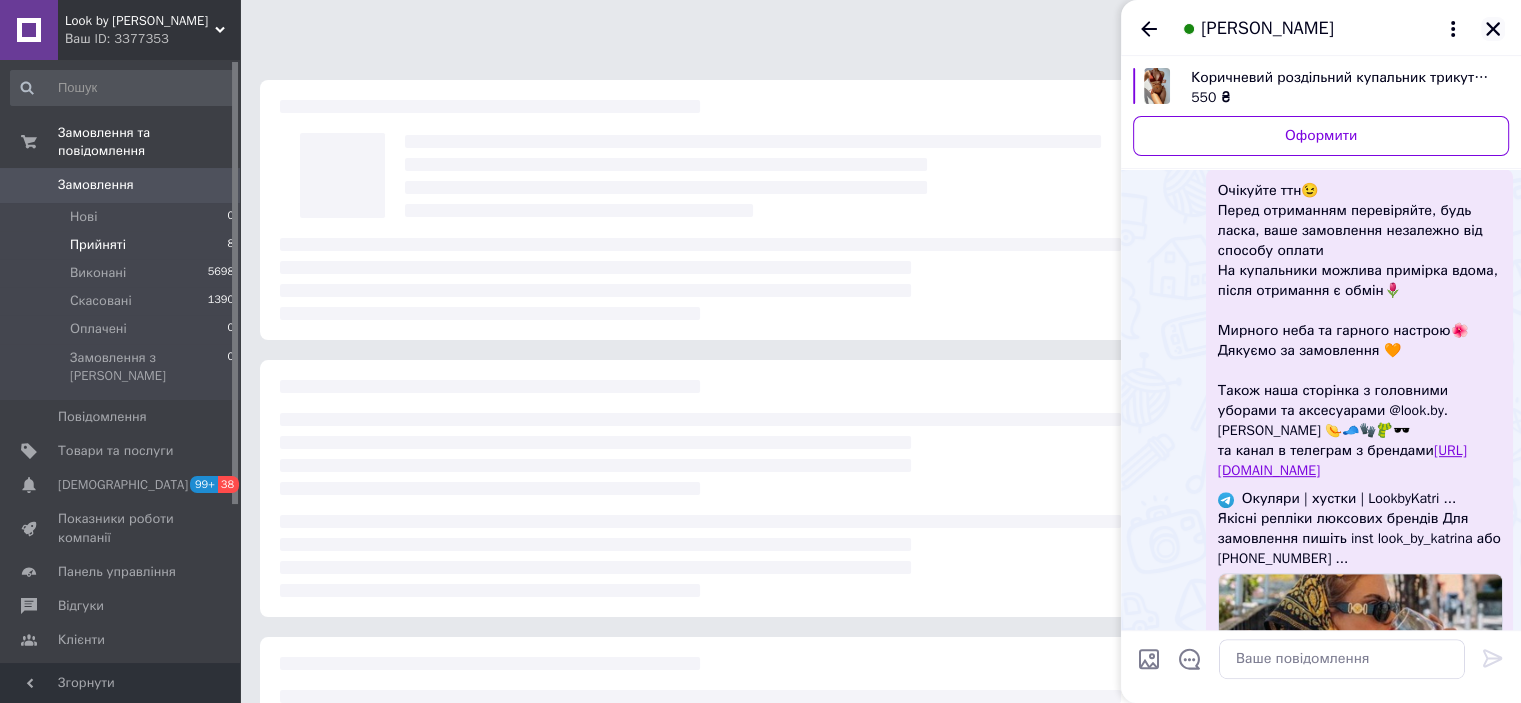 click 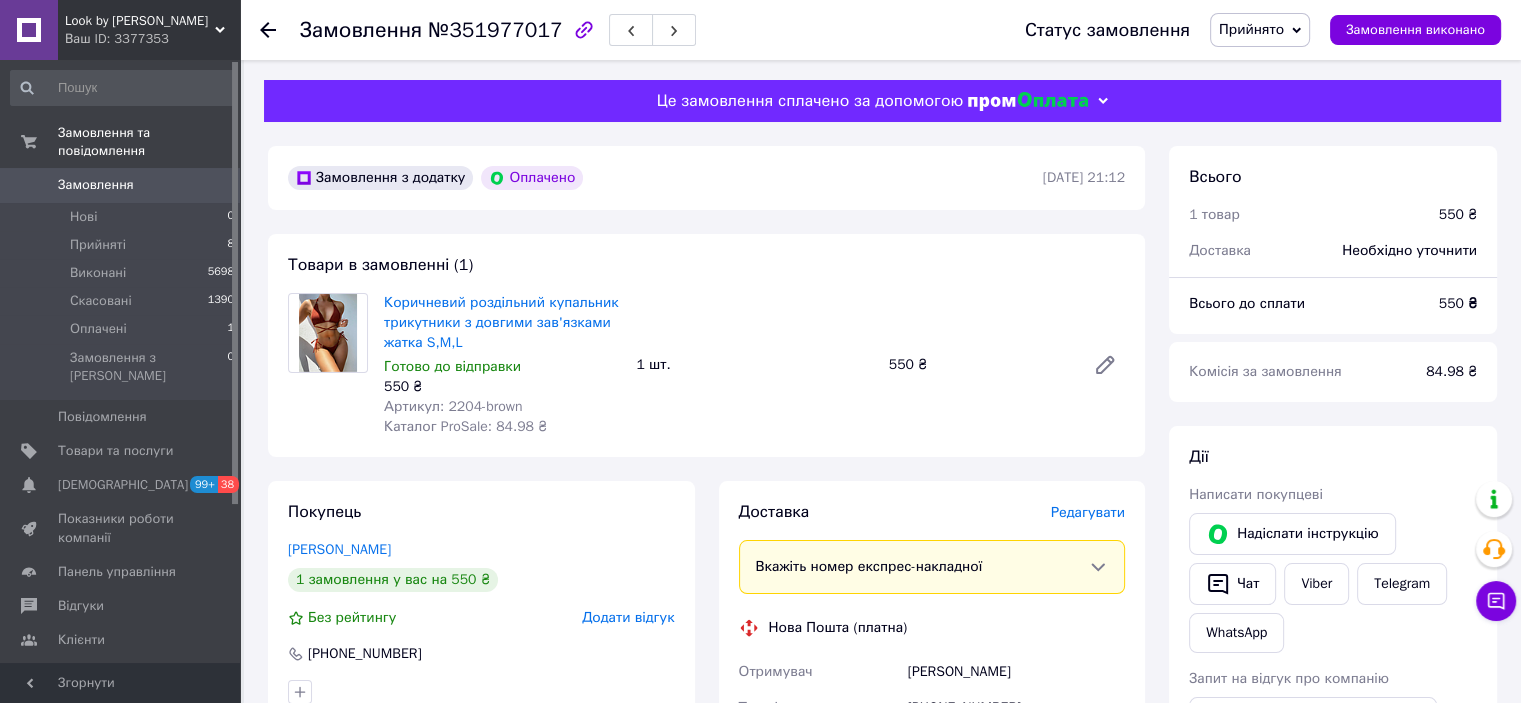 scroll, scrollTop: 300, scrollLeft: 0, axis: vertical 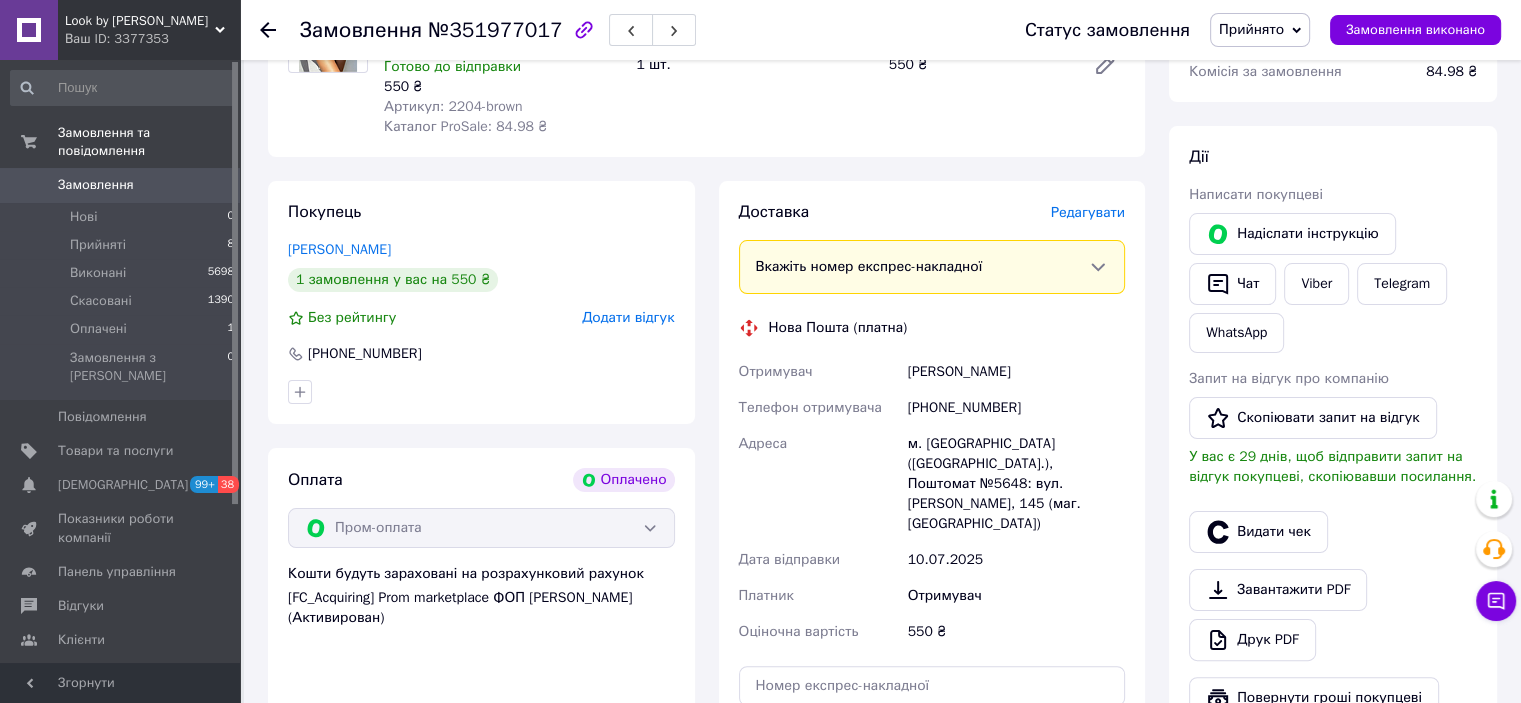 drag, startPoint x: 1056, startPoint y: 367, endPoint x: 908, endPoint y: 375, distance: 148.21606 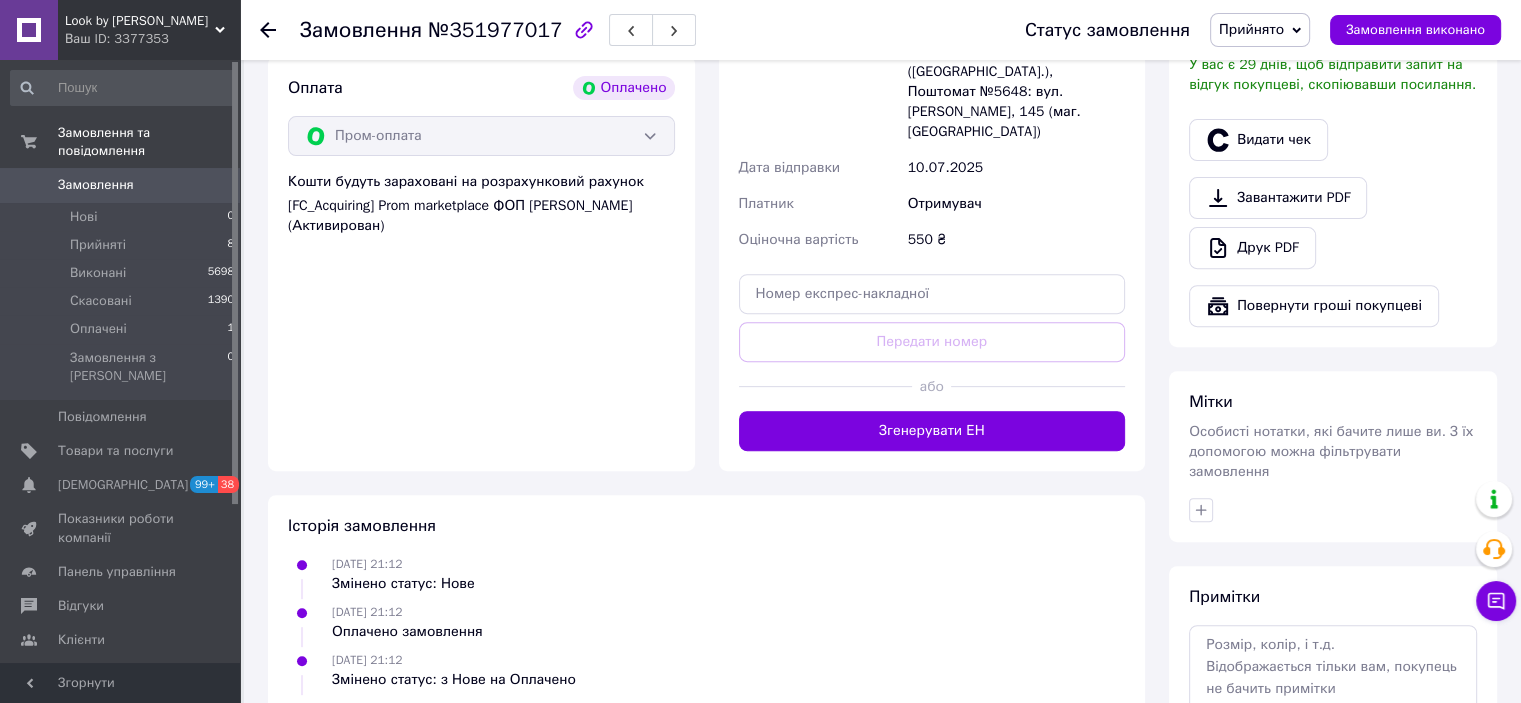 scroll, scrollTop: 700, scrollLeft: 0, axis: vertical 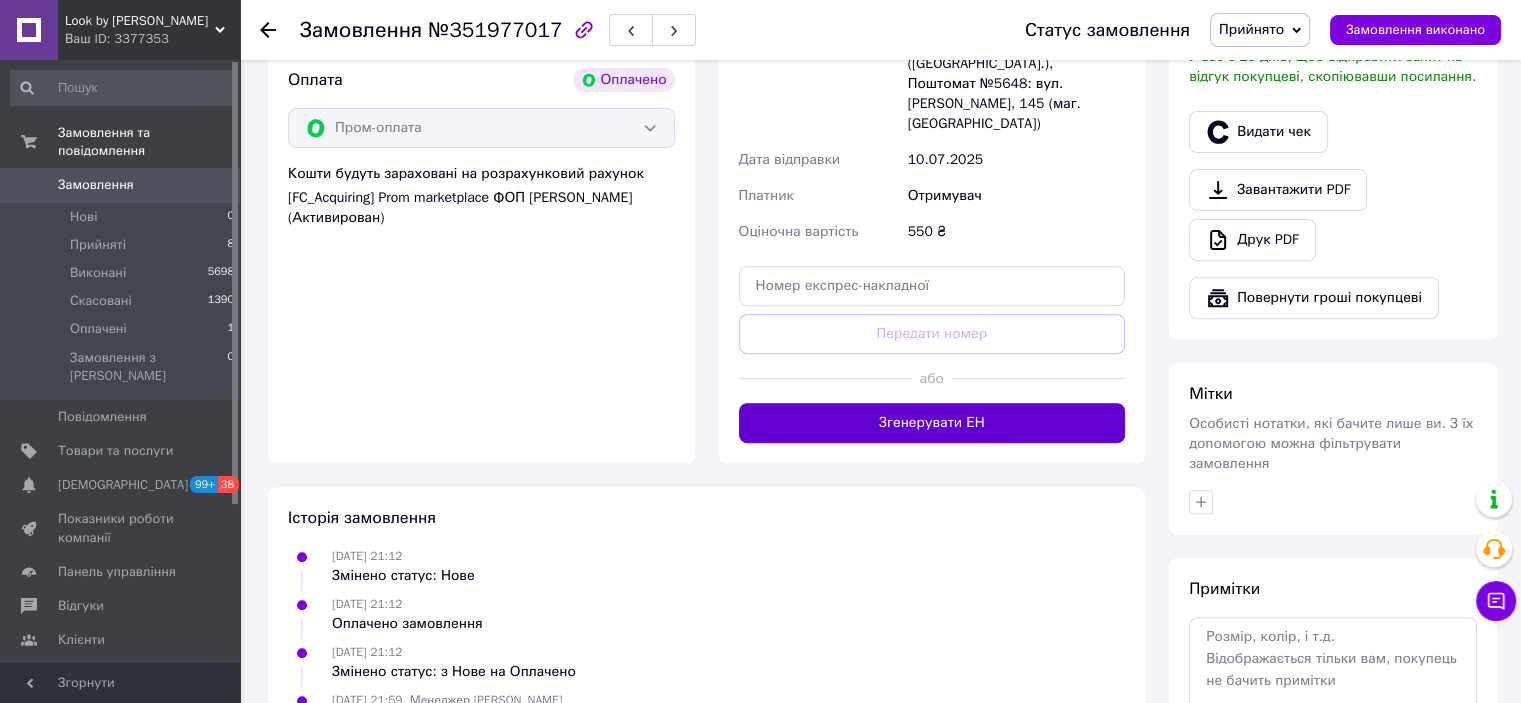 click on "Згенерувати ЕН" at bounding box center [932, 423] 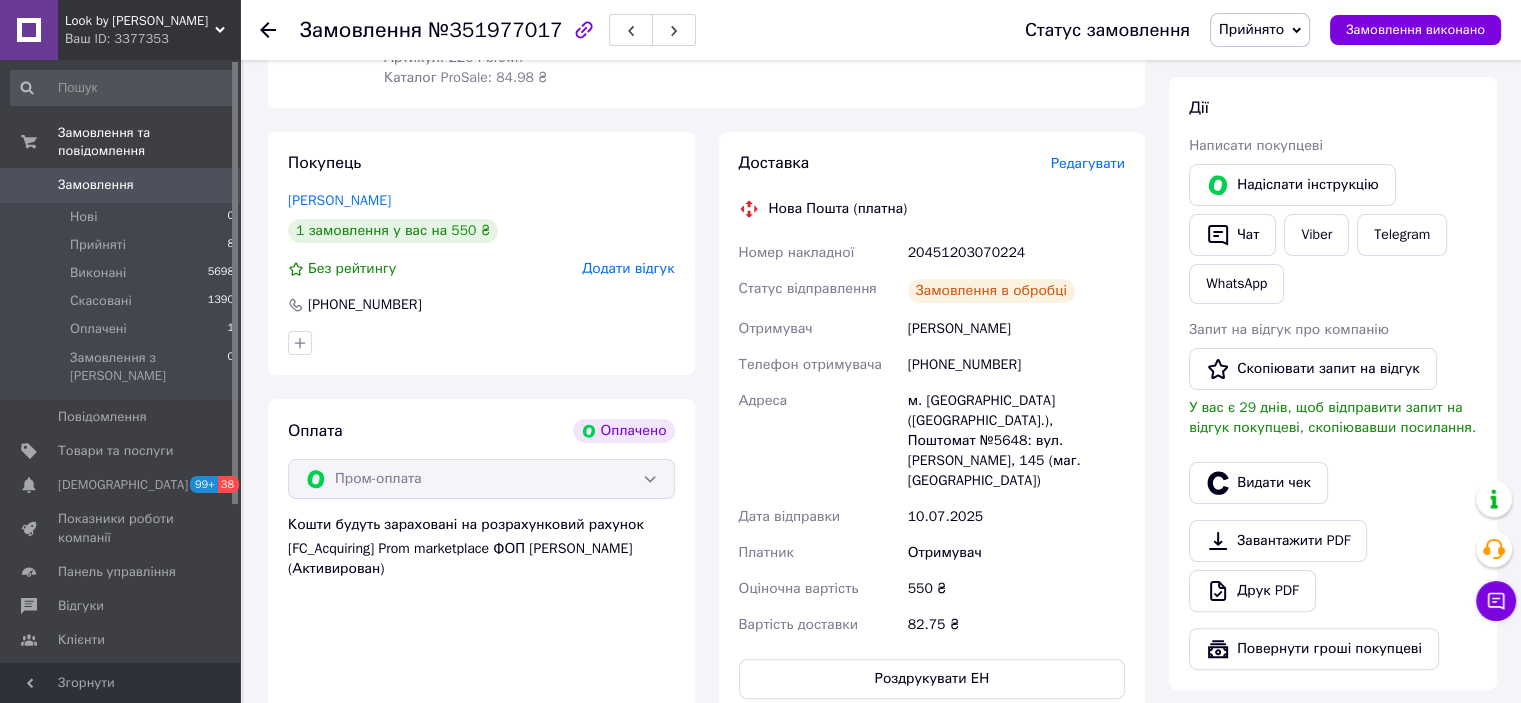 scroll, scrollTop: 100, scrollLeft: 0, axis: vertical 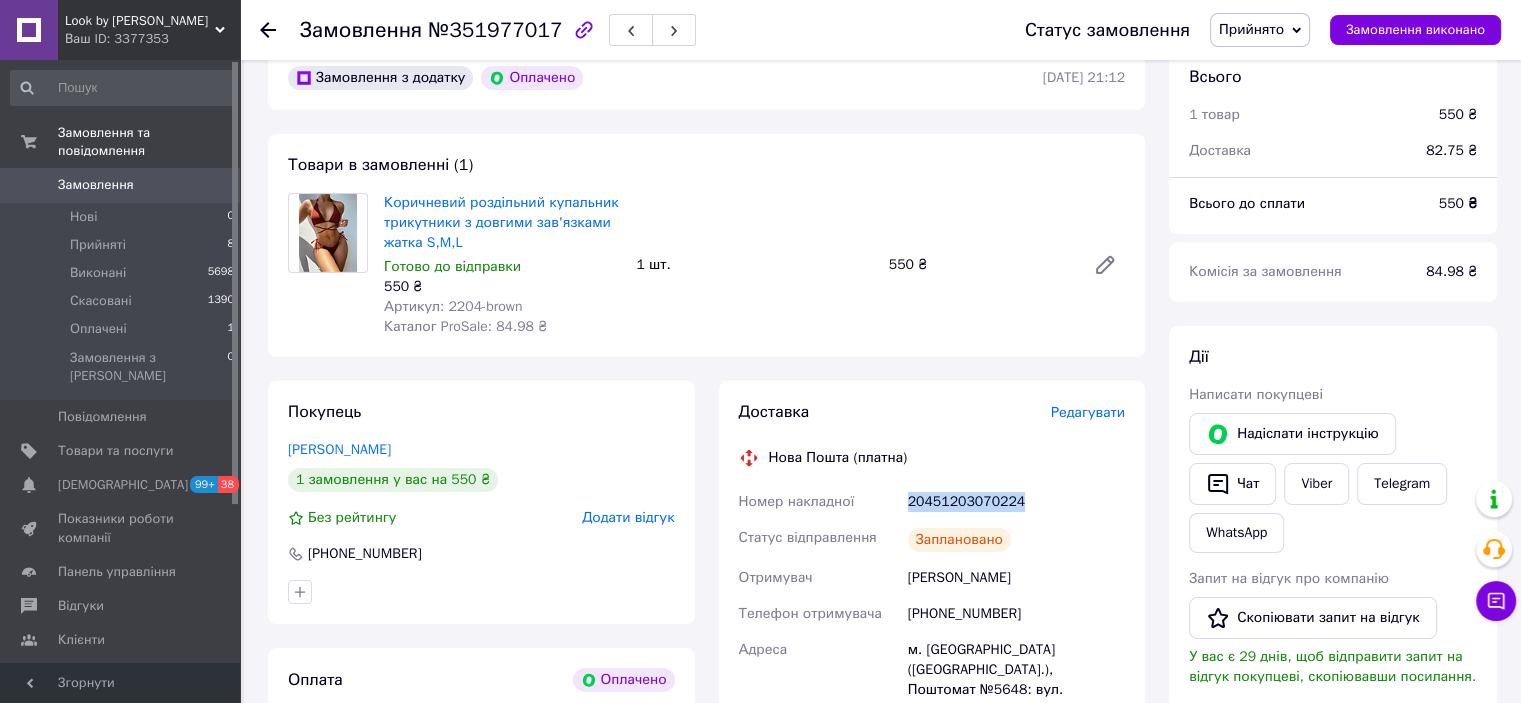 drag, startPoint x: 1032, startPoint y: 515, endPoint x: 863, endPoint y: 508, distance: 169.14491 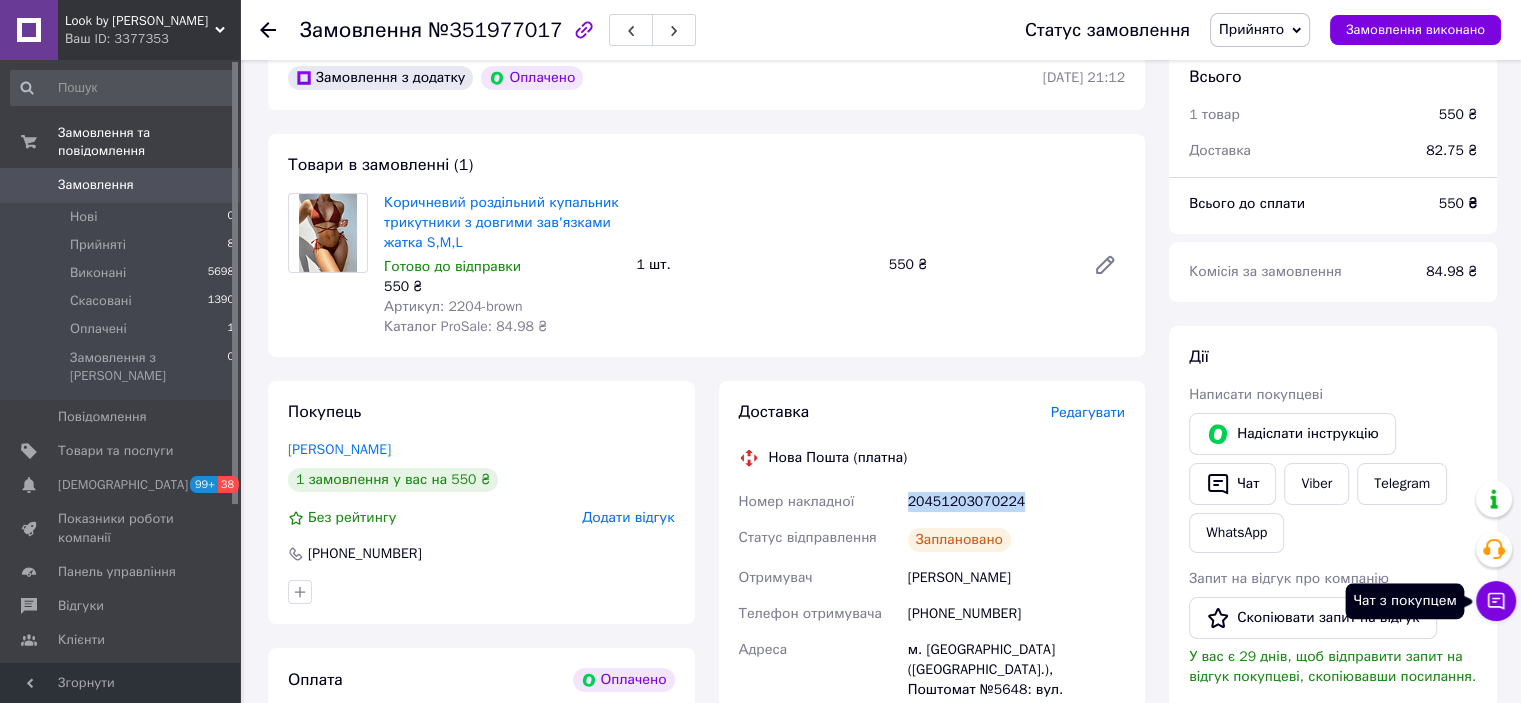 click 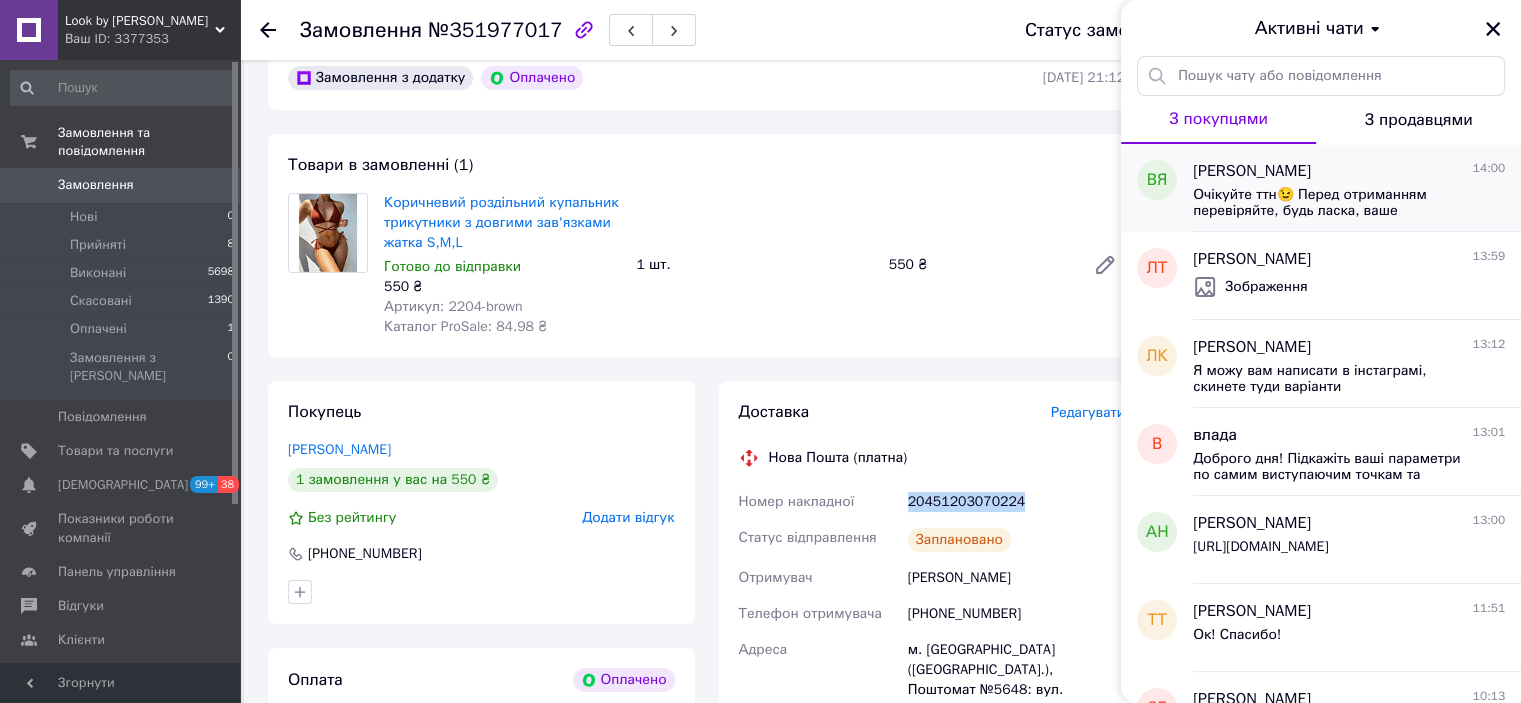 click on "Очікуйте ттн😉
Перед отриманням перевіряйте, будь ласка, ваше замовлення незалежно від способу оплати
На купальники можлива примірка вдома, після отримання є обмін🌷
Мирного неба та гарного настрою🌺
Дякуємо за замовлення 🧡
Також наша сторінка з головними уборами та аксесуарами @look.by.katrina 👒🧢🧤🧣🕶️
та канал в телеграм з брендами https://t.me/lookbykatrinabrand" at bounding box center (1335, 203) 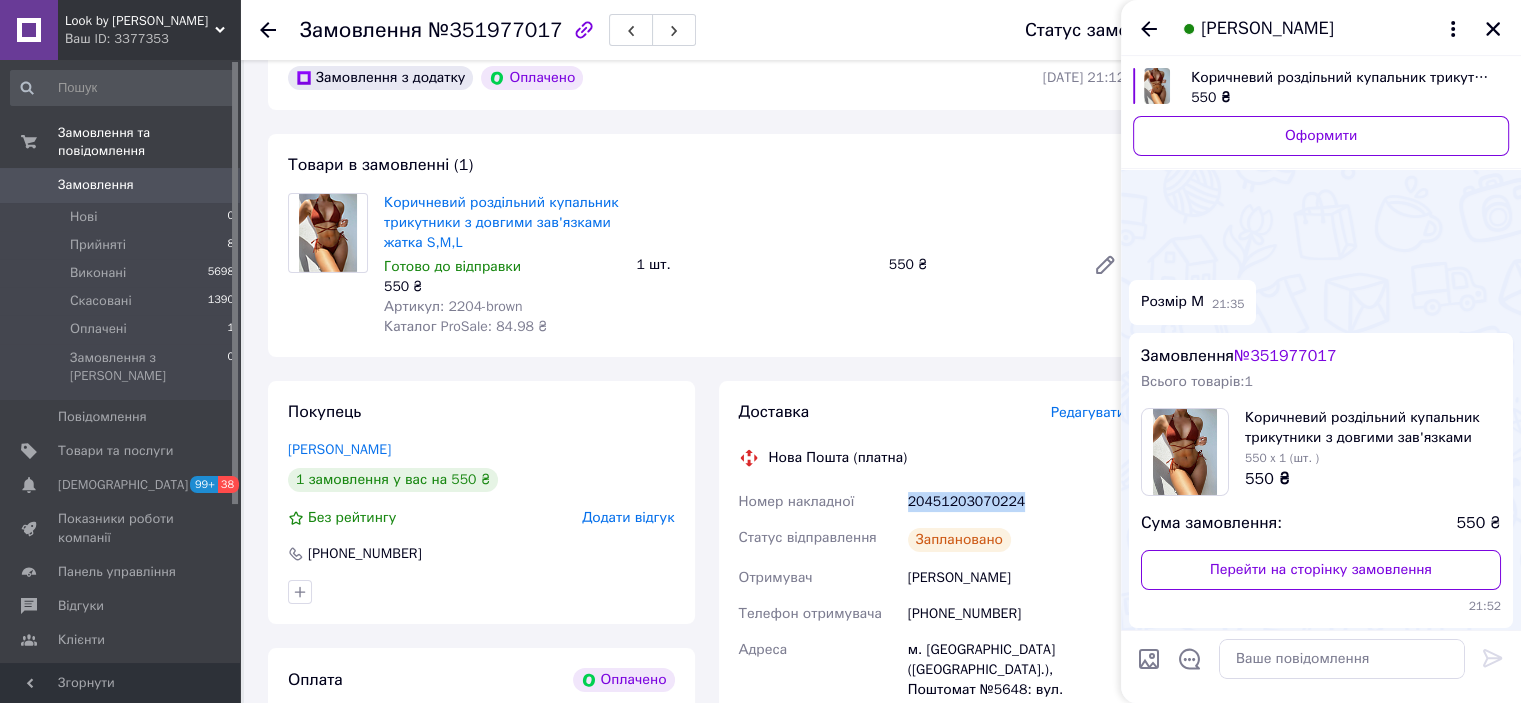 scroll, scrollTop: 997, scrollLeft: 0, axis: vertical 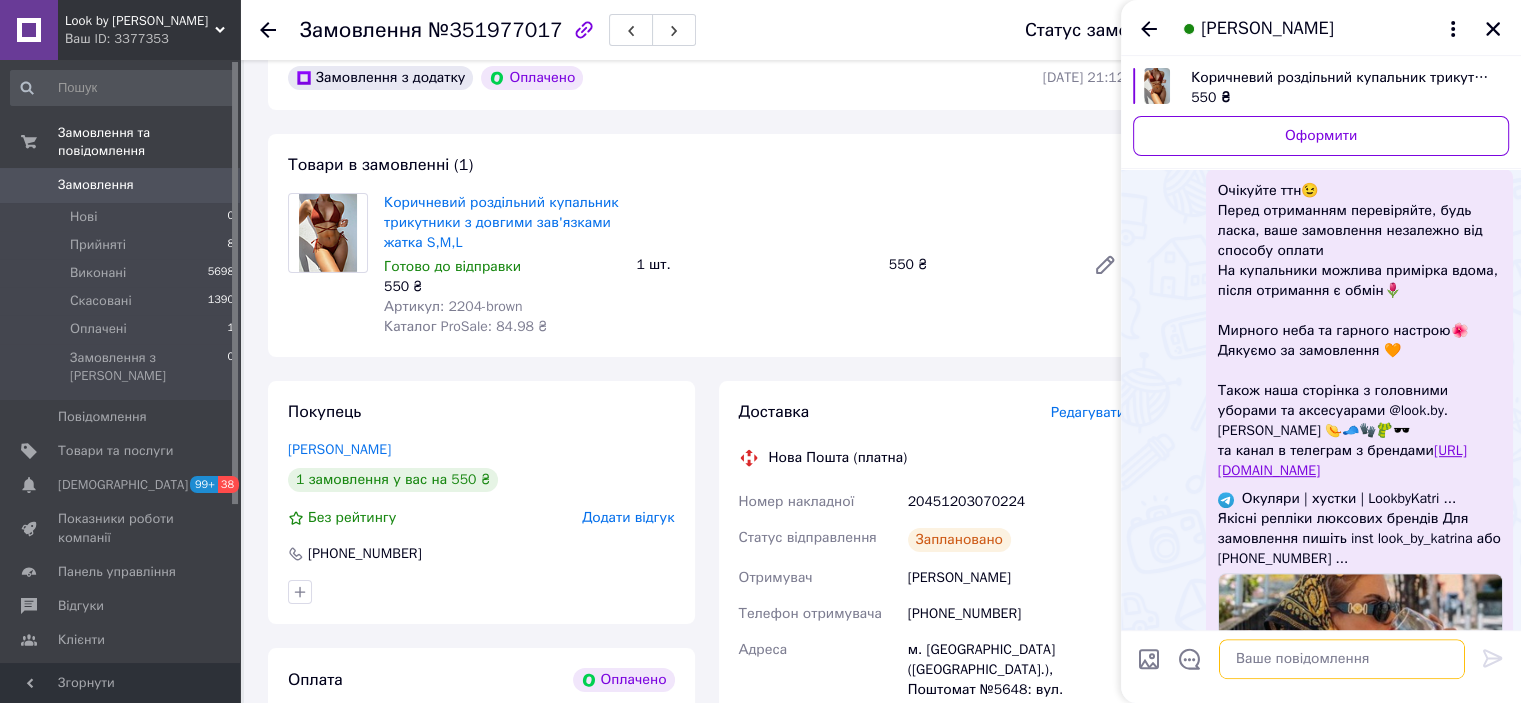 click at bounding box center [1342, 659] 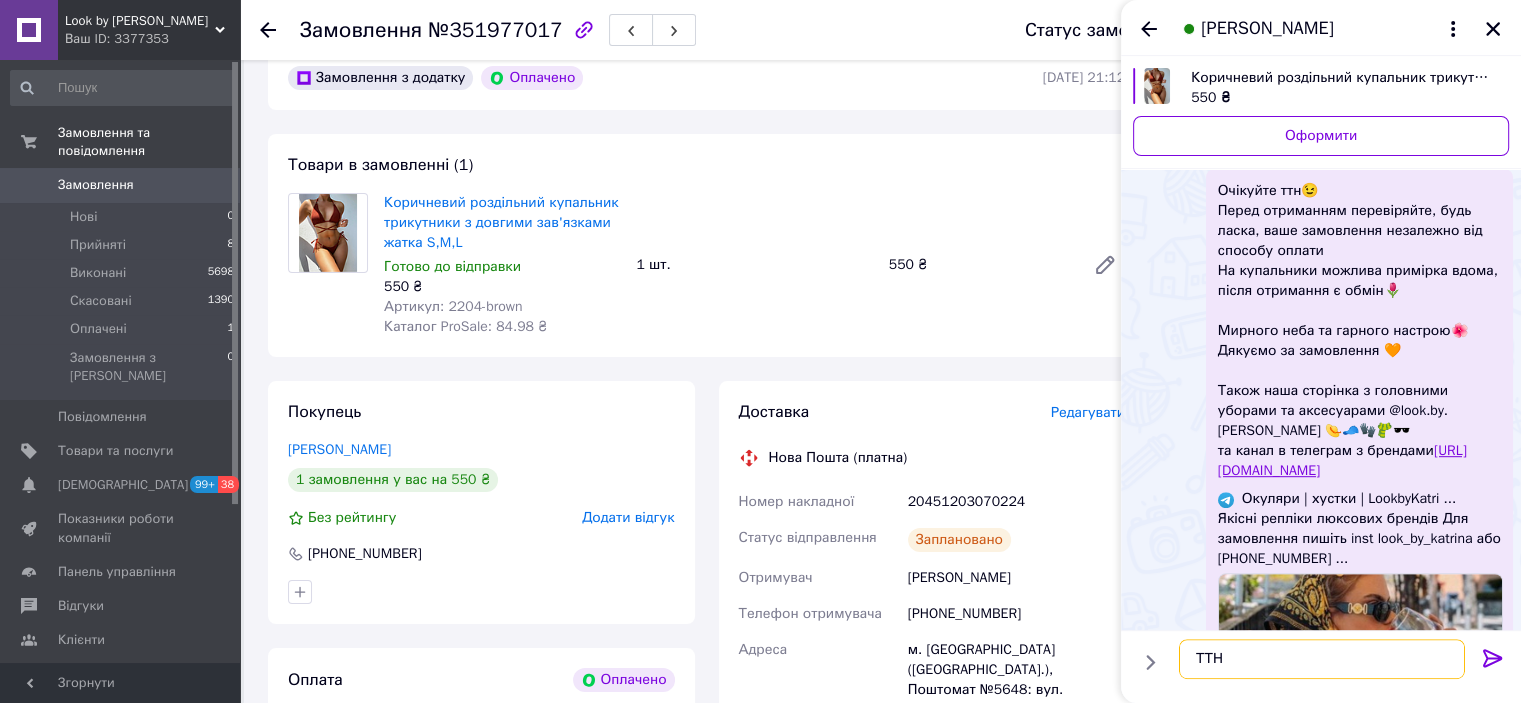 paste on "20451203070224" 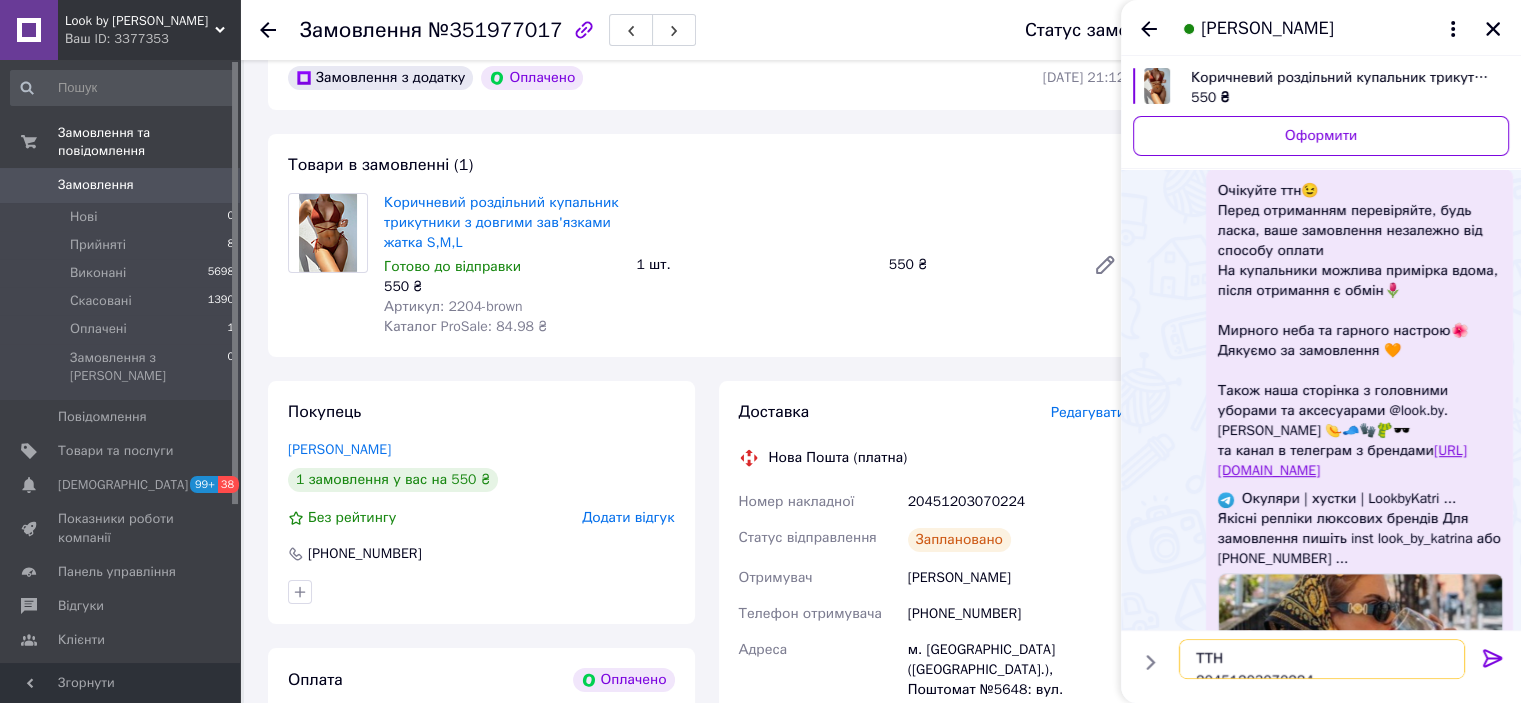 scroll, scrollTop: 12, scrollLeft: 0, axis: vertical 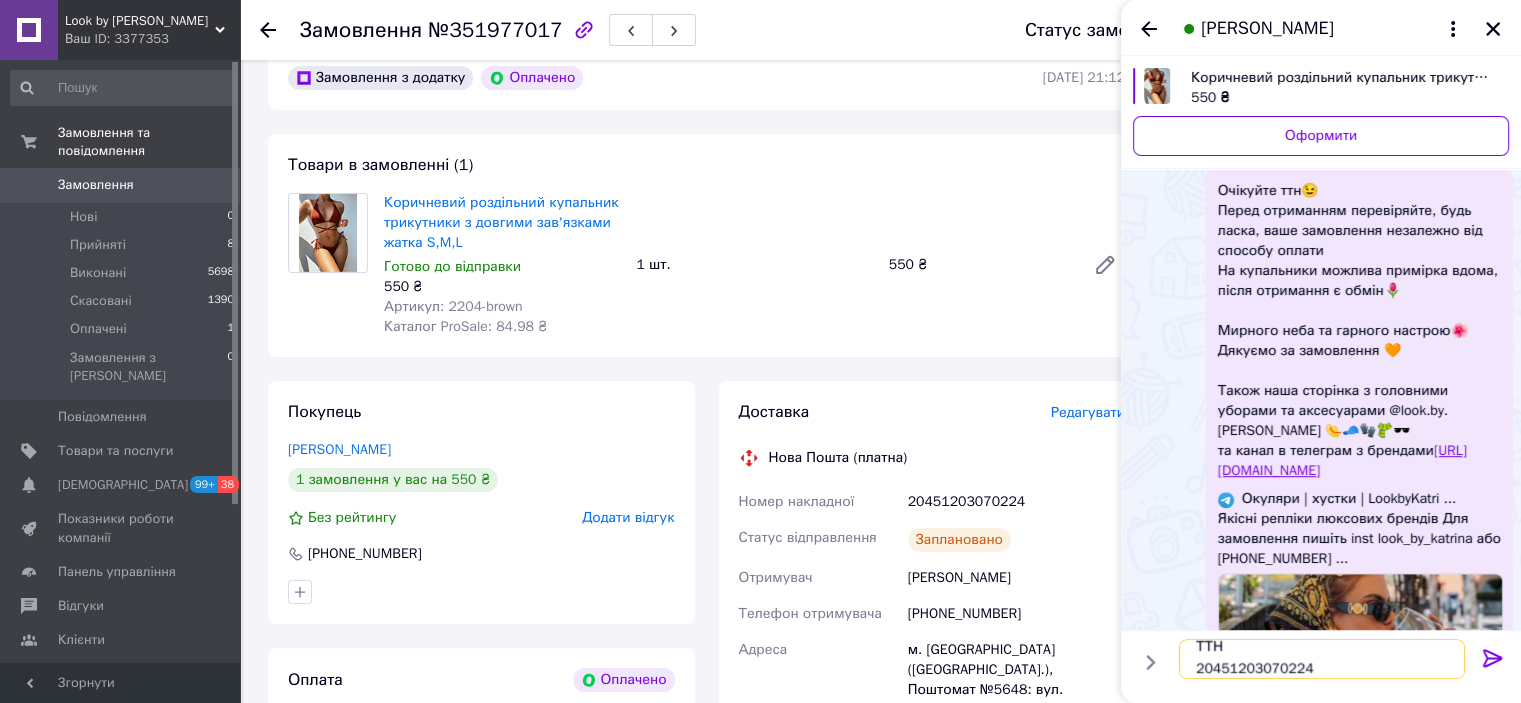 type 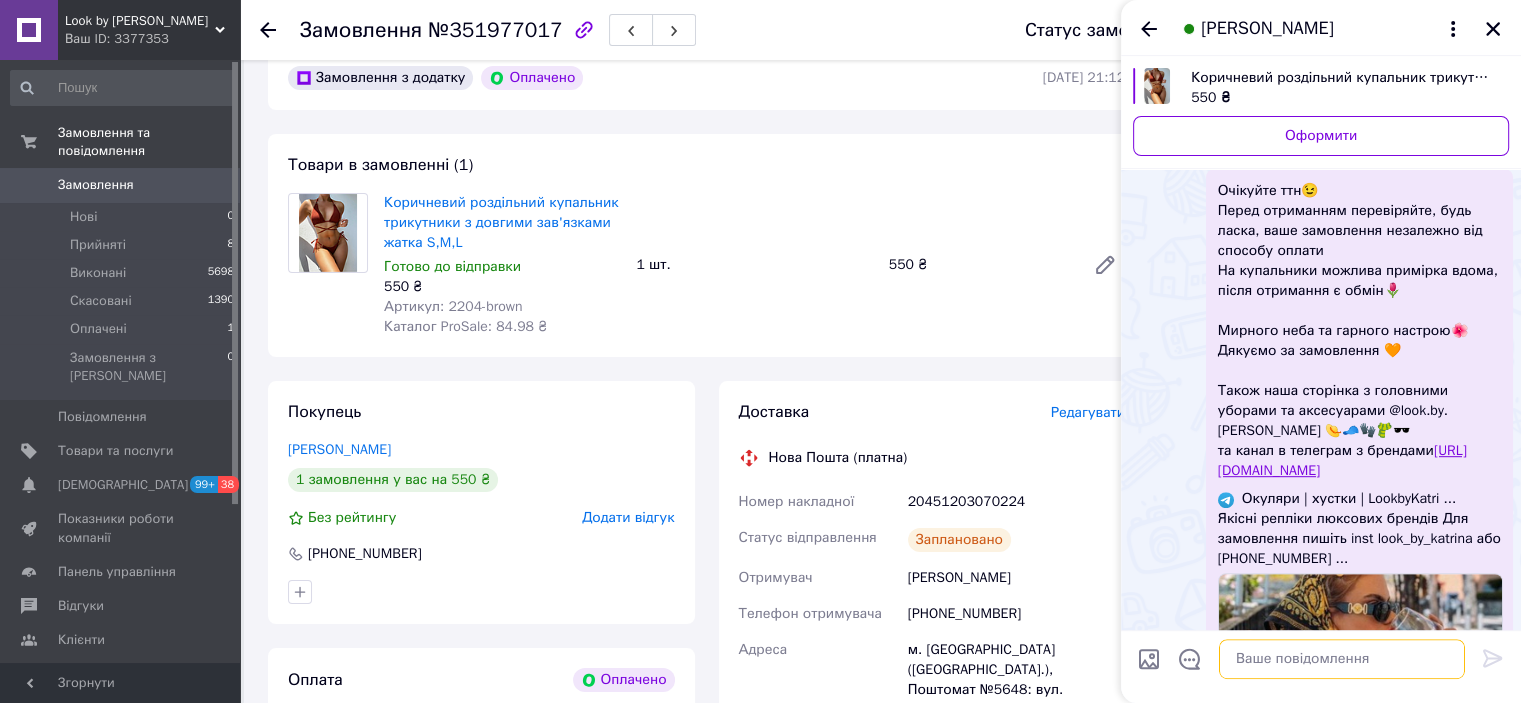 scroll, scrollTop: 0, scrollLeft: 0, axis: both 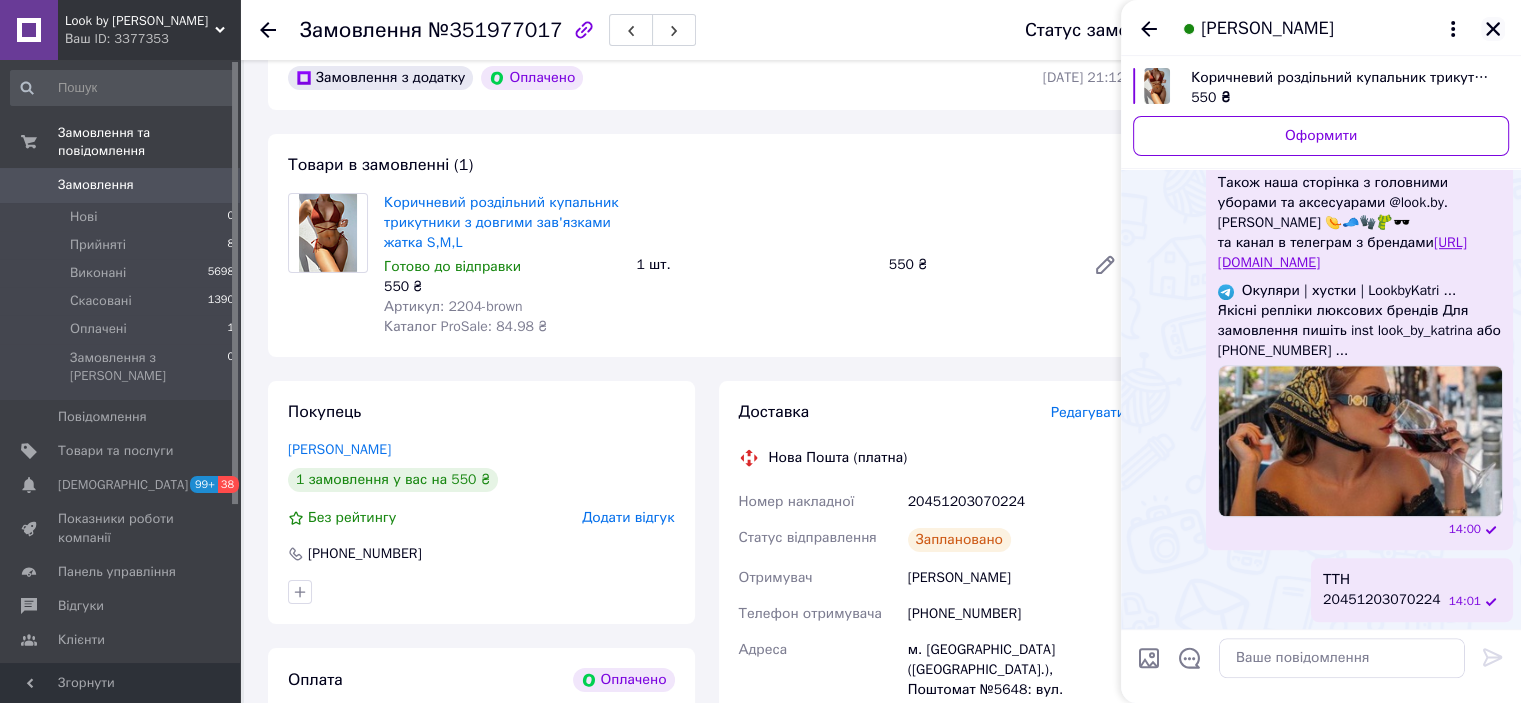 click at bounding box center [1493, 29] 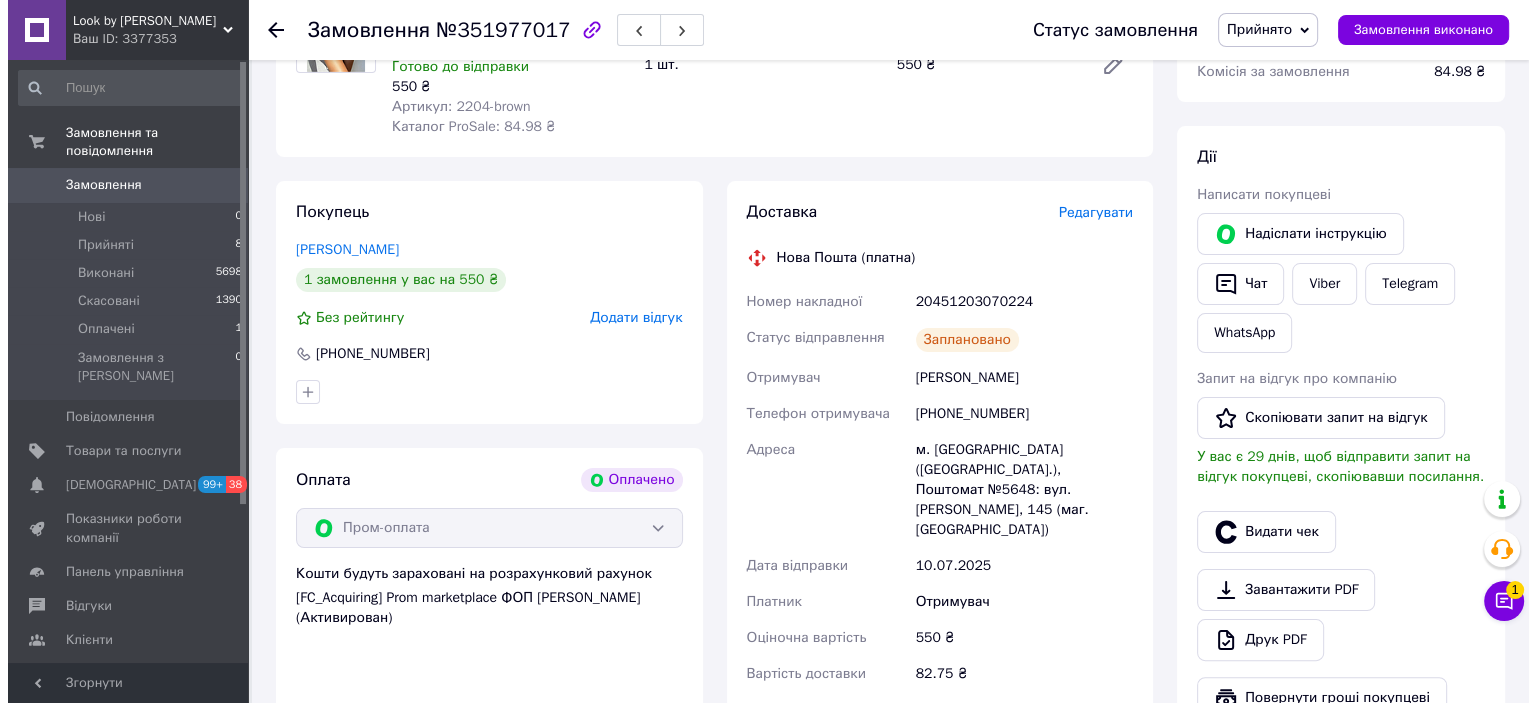 scroll, scrollTop: 500, scrollLeft: 0, axis: vertical 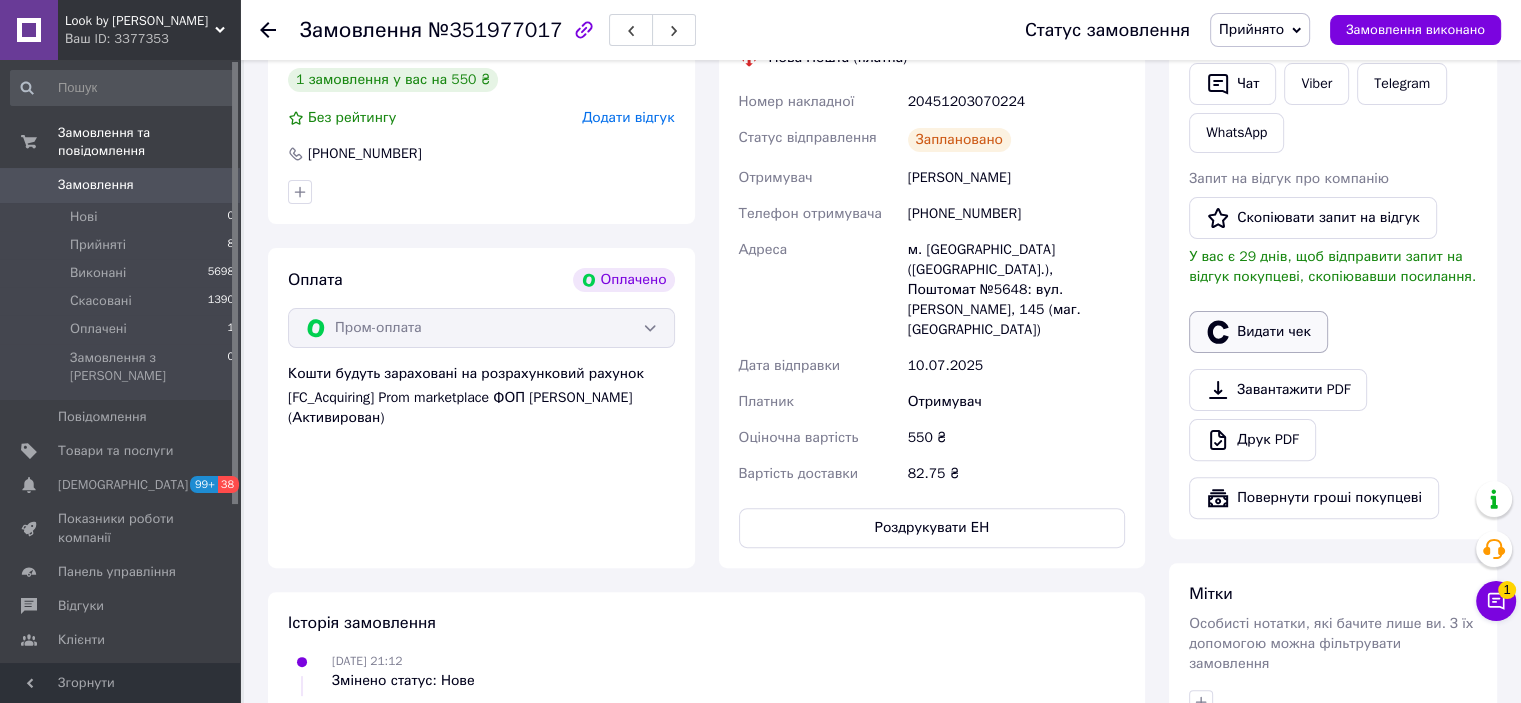 click on "Видати чек" at bounding box center [1258, 332] 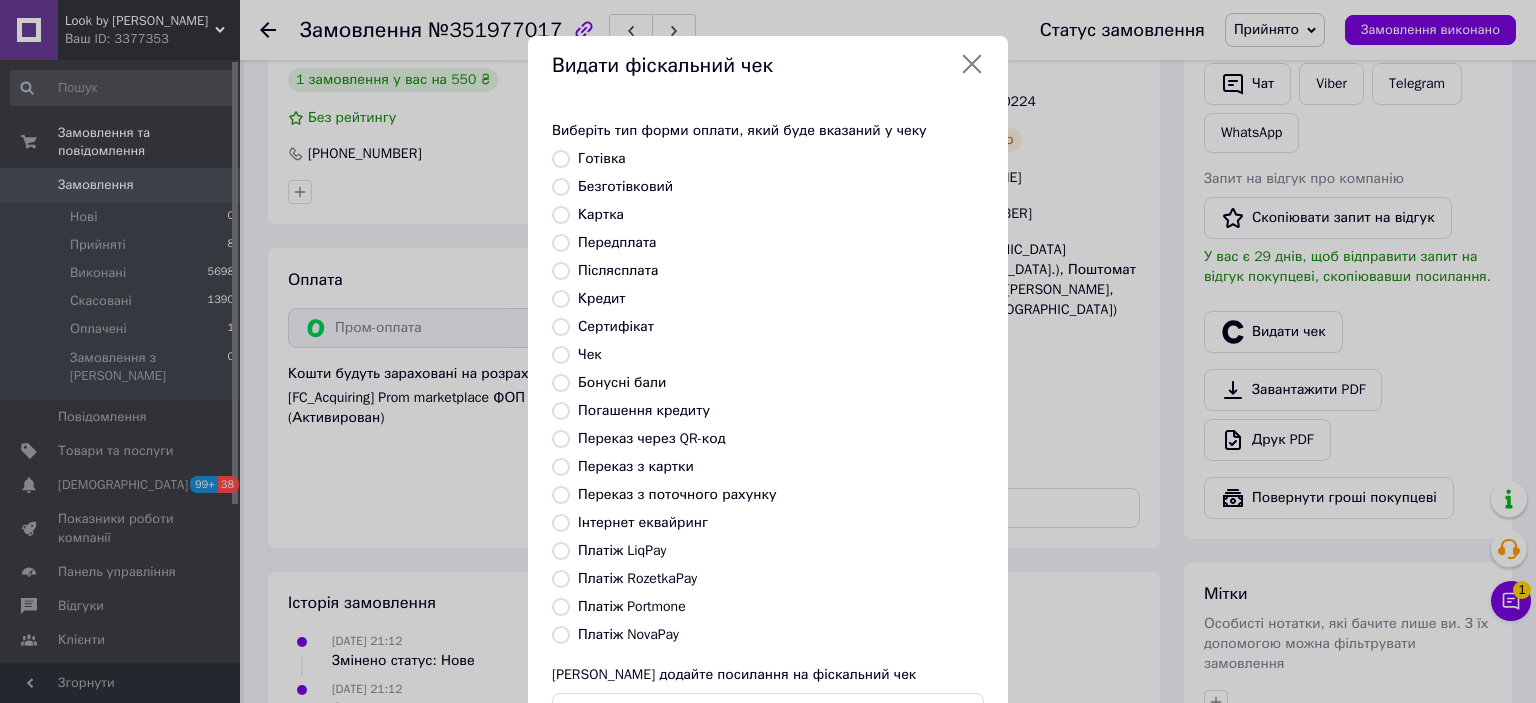 click on "Інтернет еквайринг" at bounding box center (643, 522) 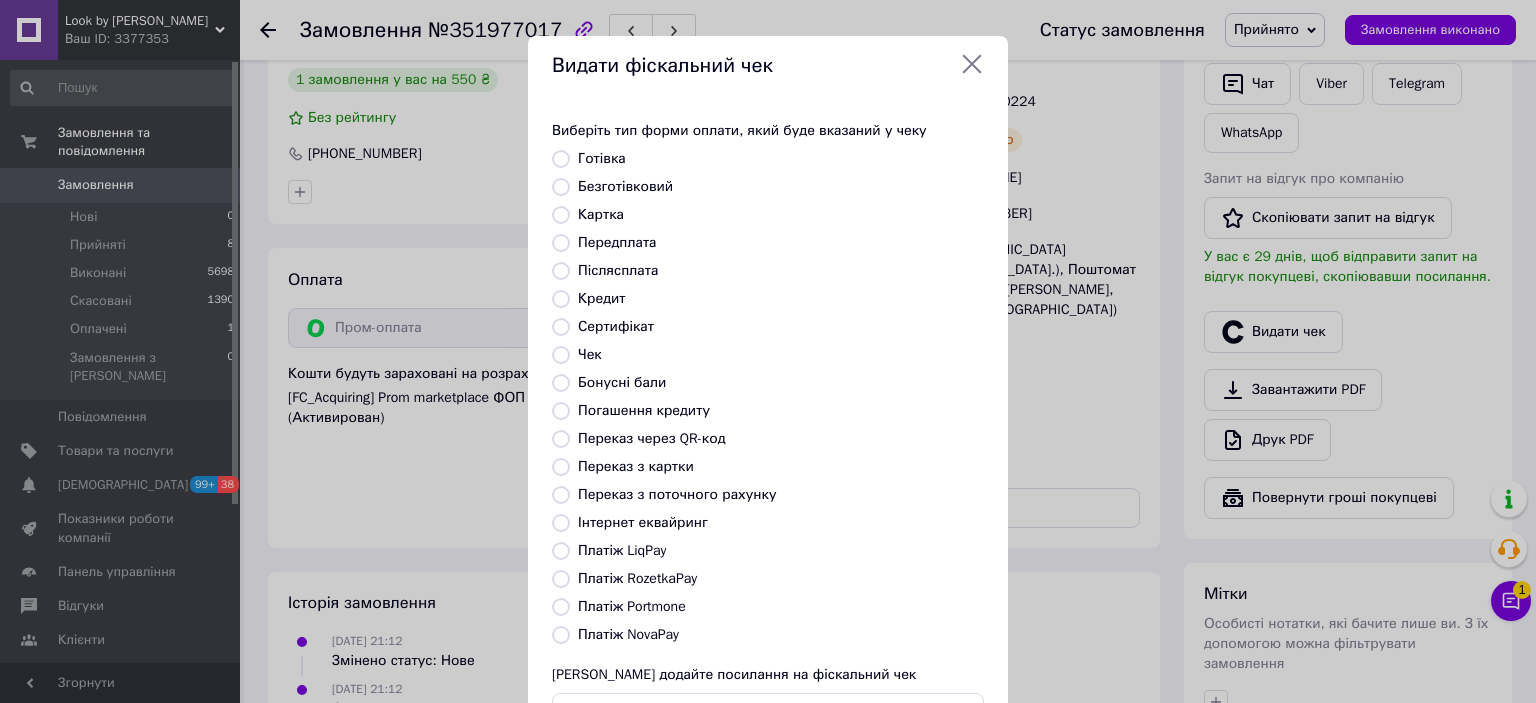 radio on "true" 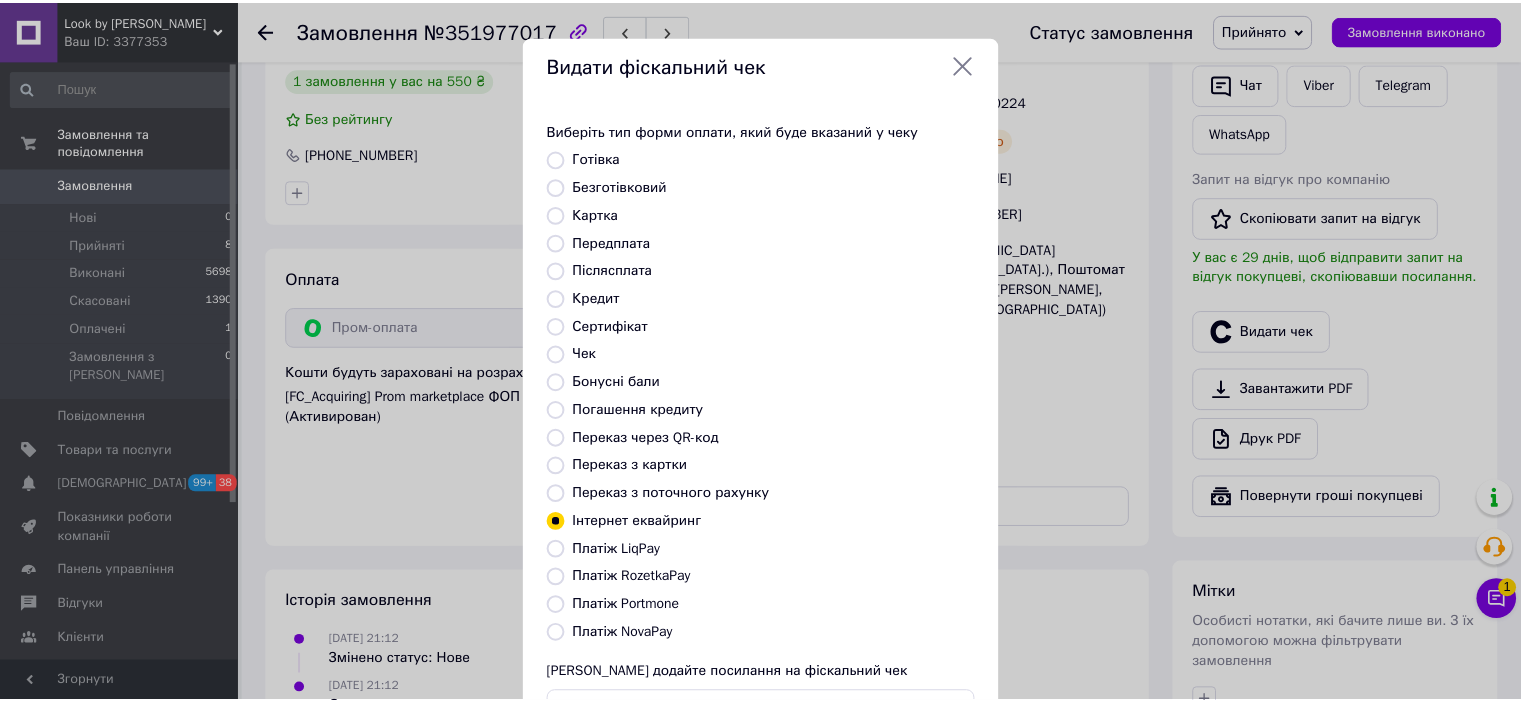 scroll, scrollTop: 155, scrollLeft: 0, axis: vertical 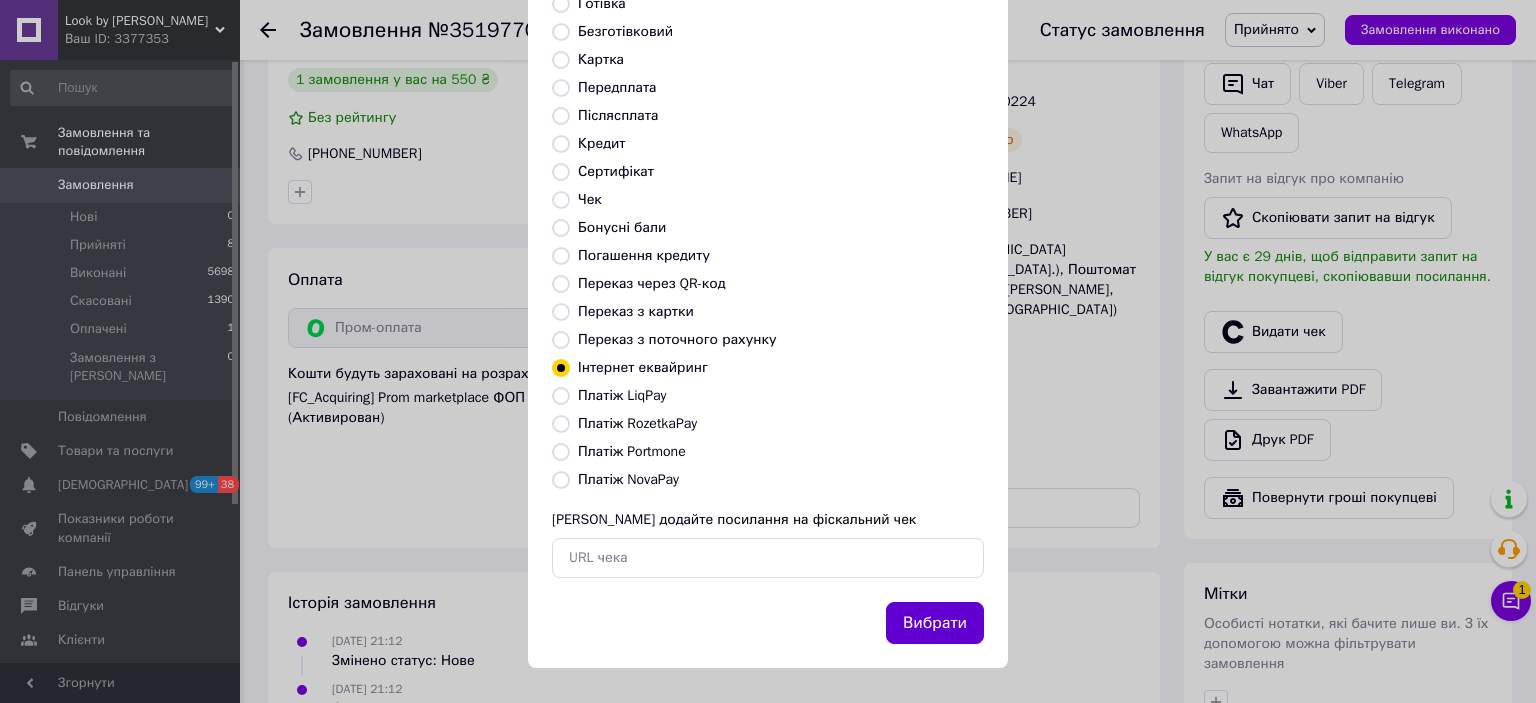 click on "Вибрати" at bounding box center [935, 623] 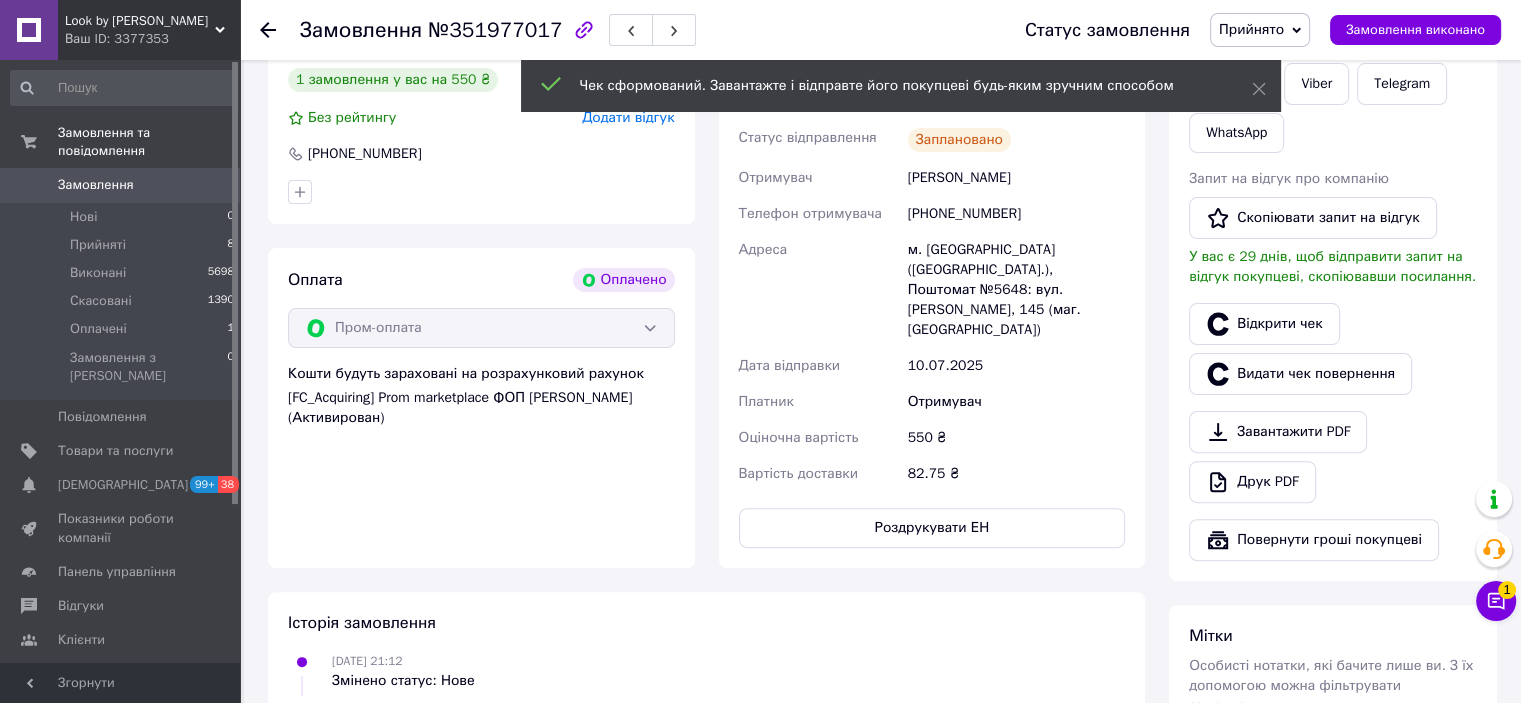 click on "Відкрити чек" at bounding box center [1333, 324] 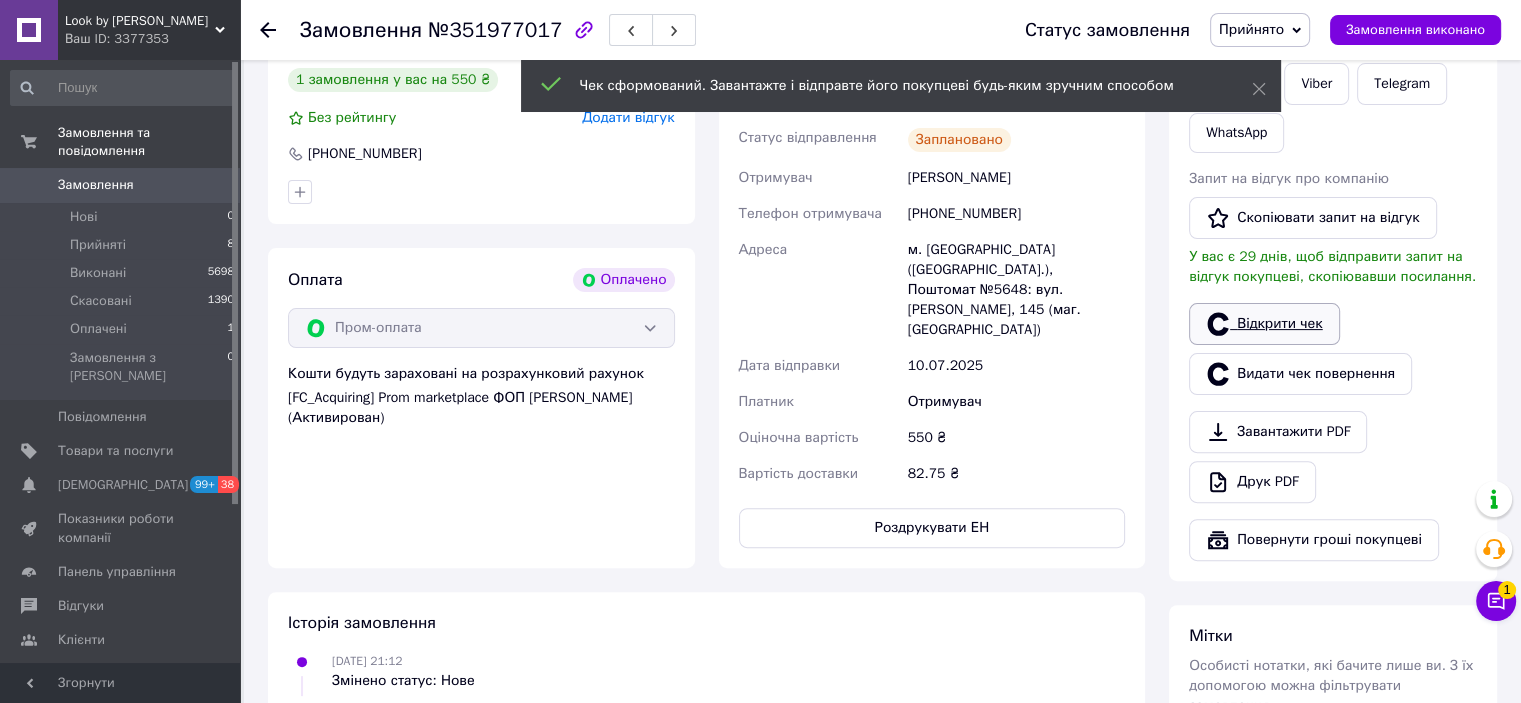 click on "Відкрити чек" at bounding box center [1264, 324] 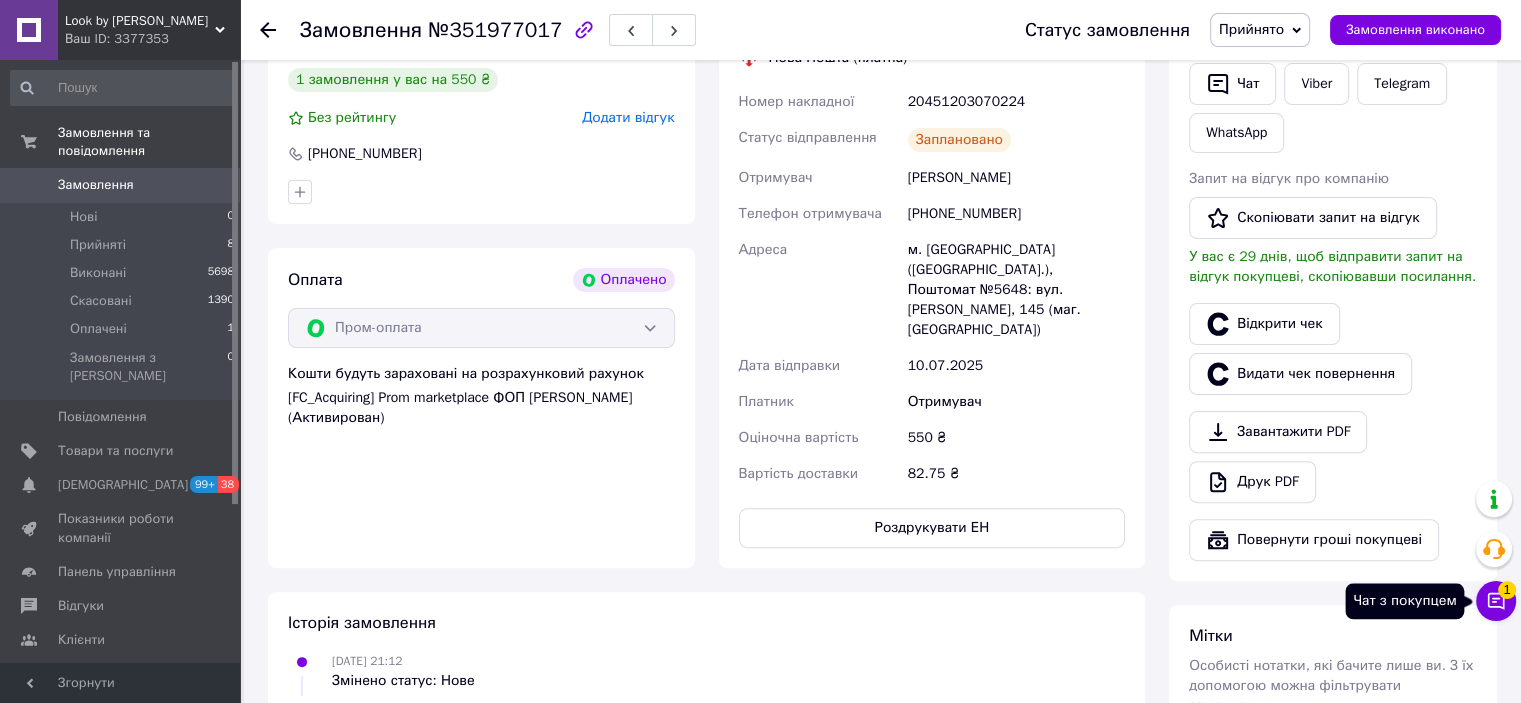 click 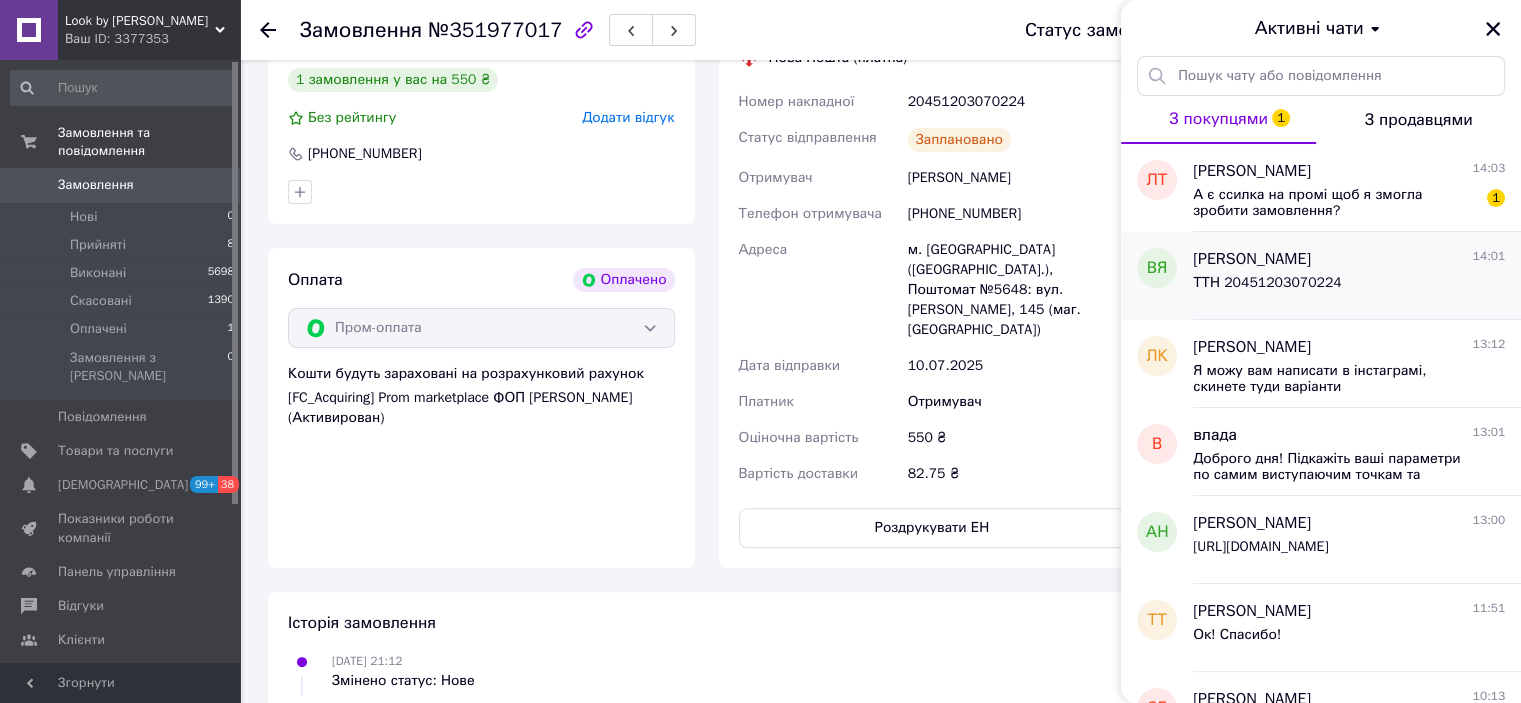 click on "ТТН
20451203070224" at bounding box center [1267, 283] 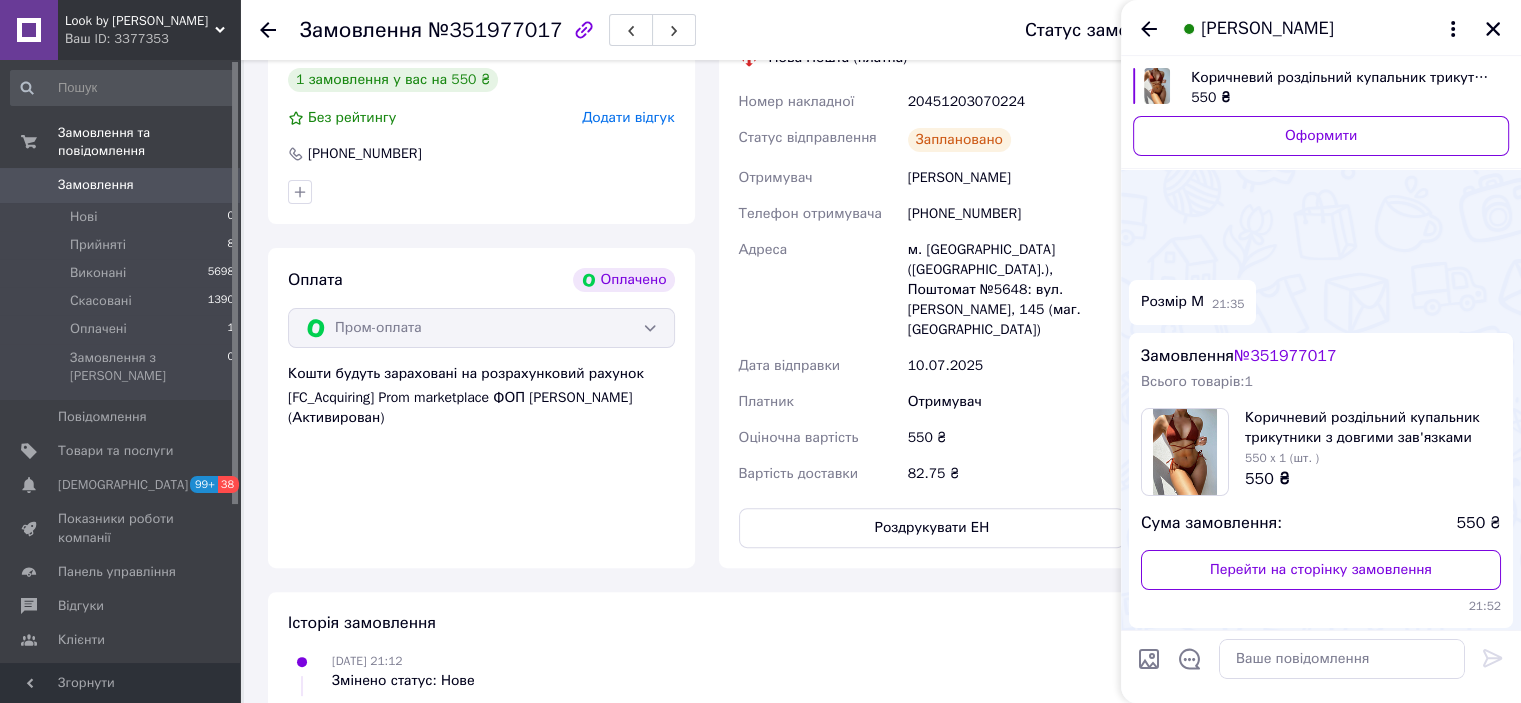 scroll, scrollTop: 1205, scrollLeft: 0, axis: vertical 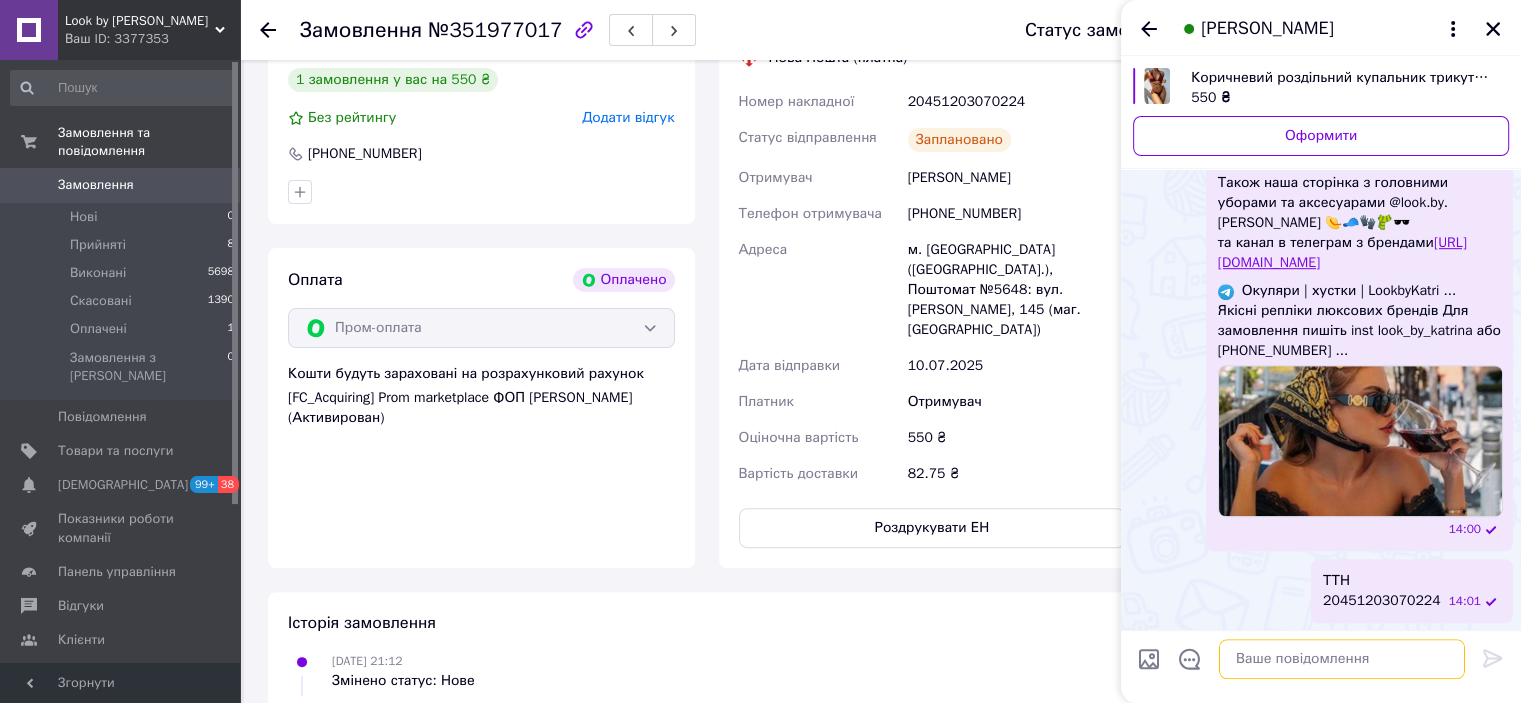 click at bounding box center (1342, 659) 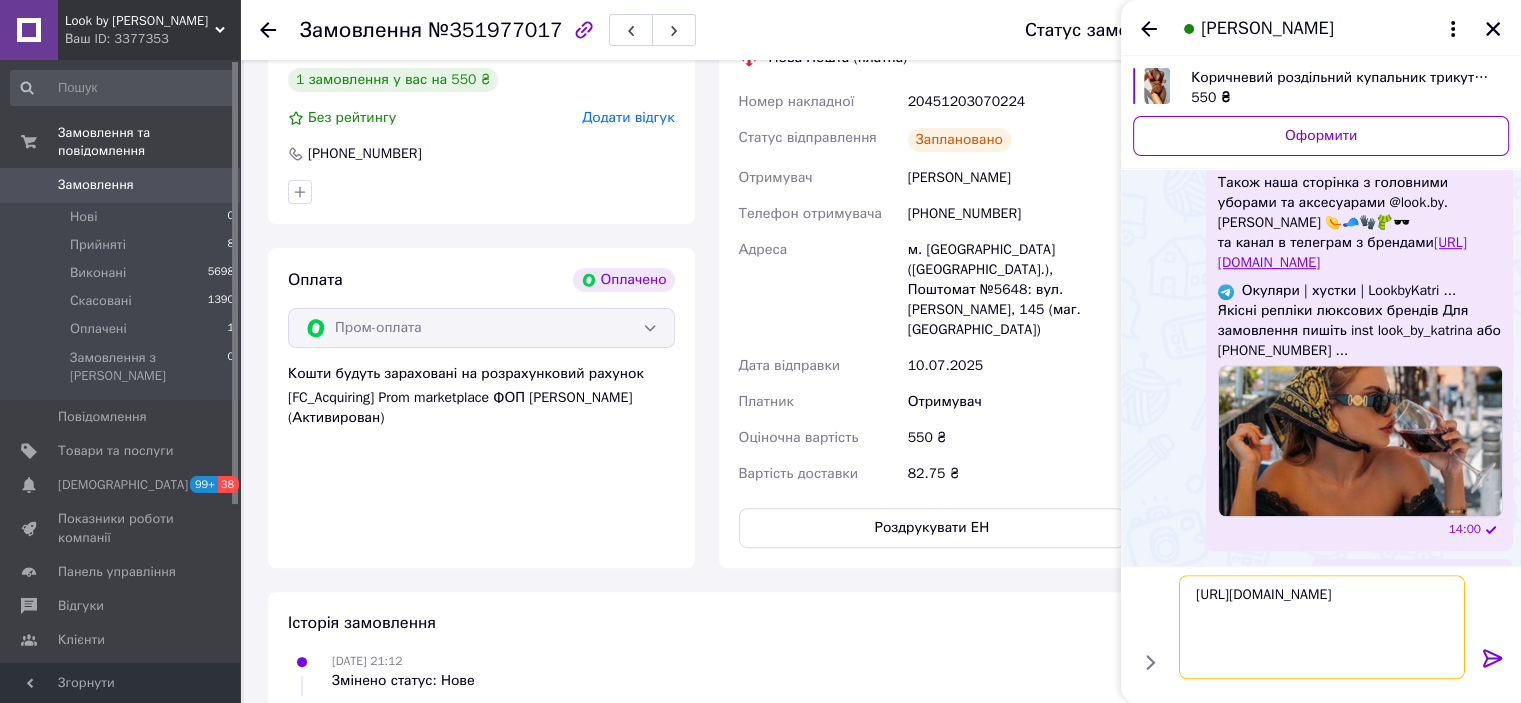 type 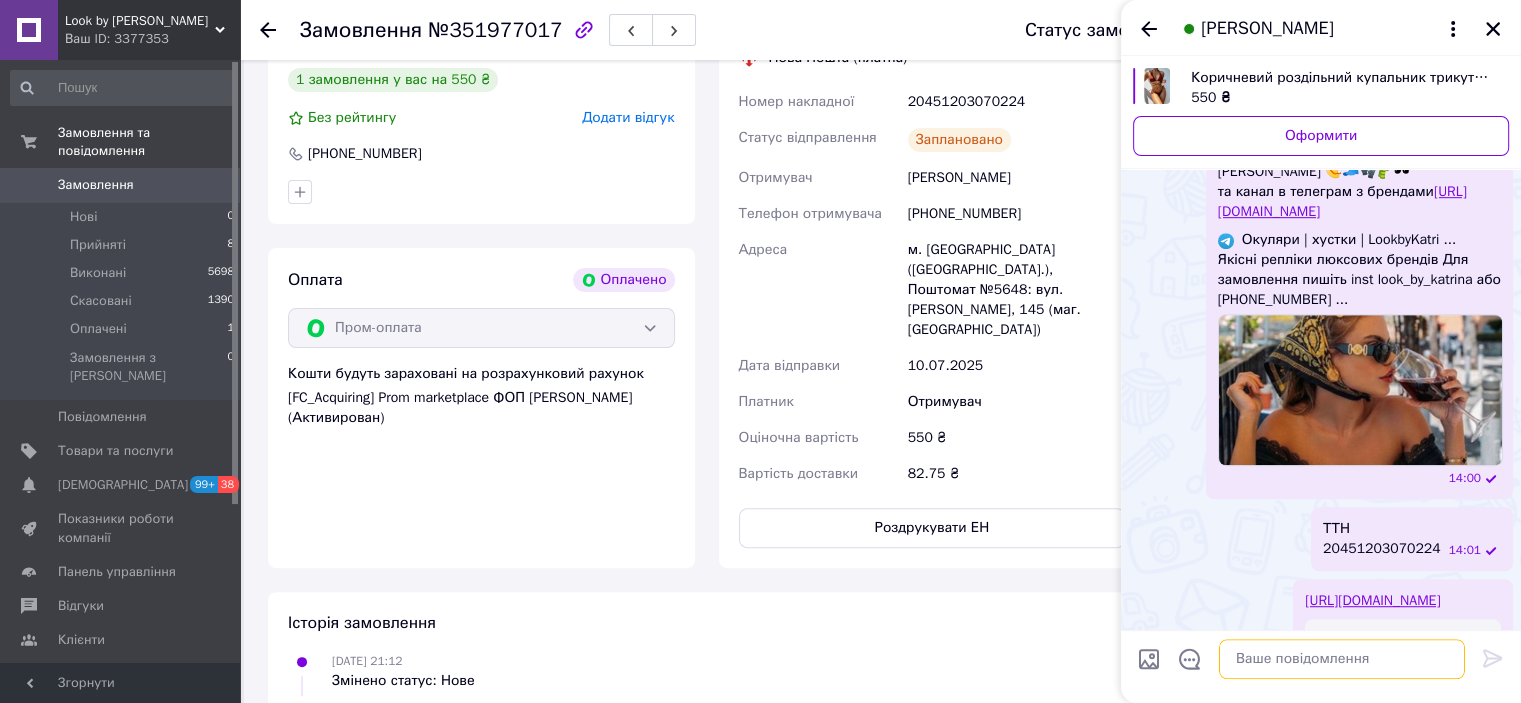 scroll, scrollTop: 1516, scrollLeft: 0, axis: vertical 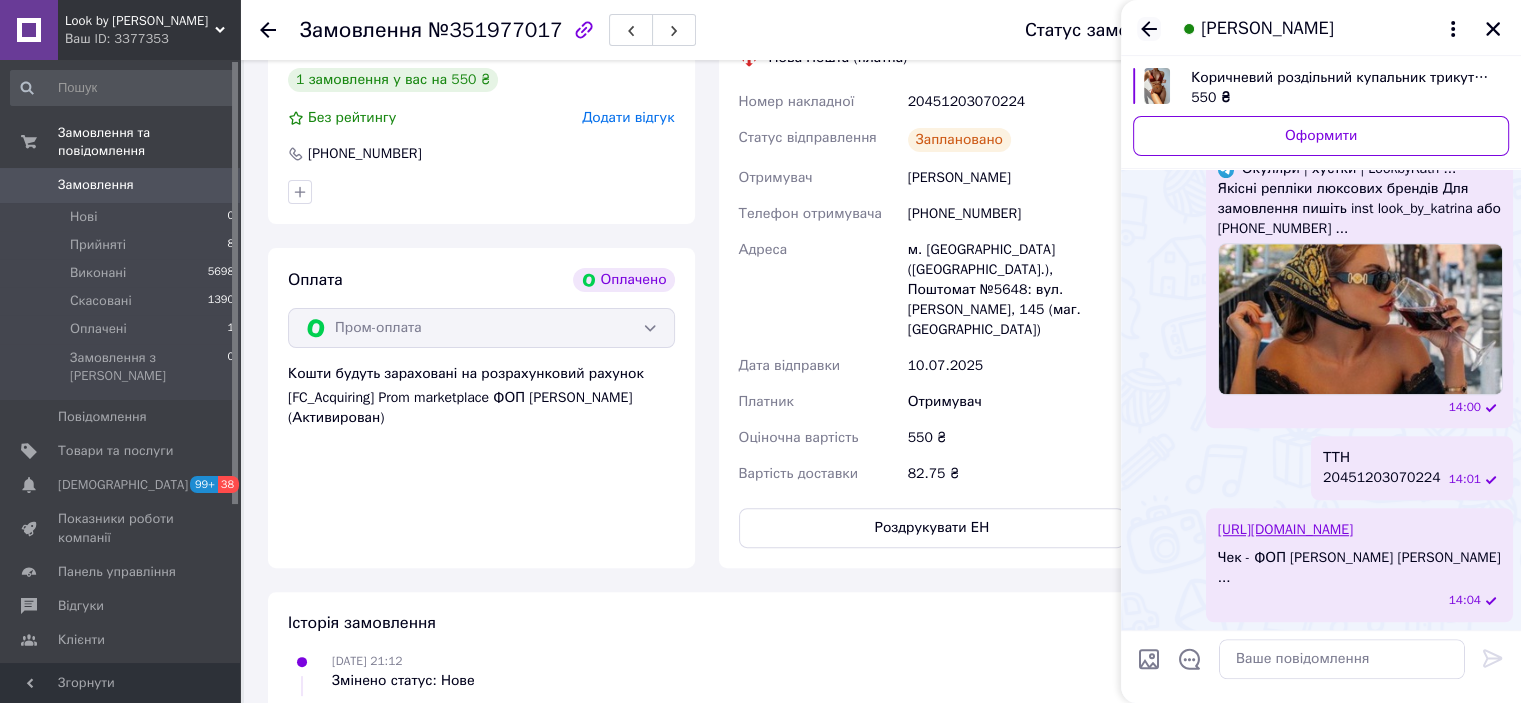 click 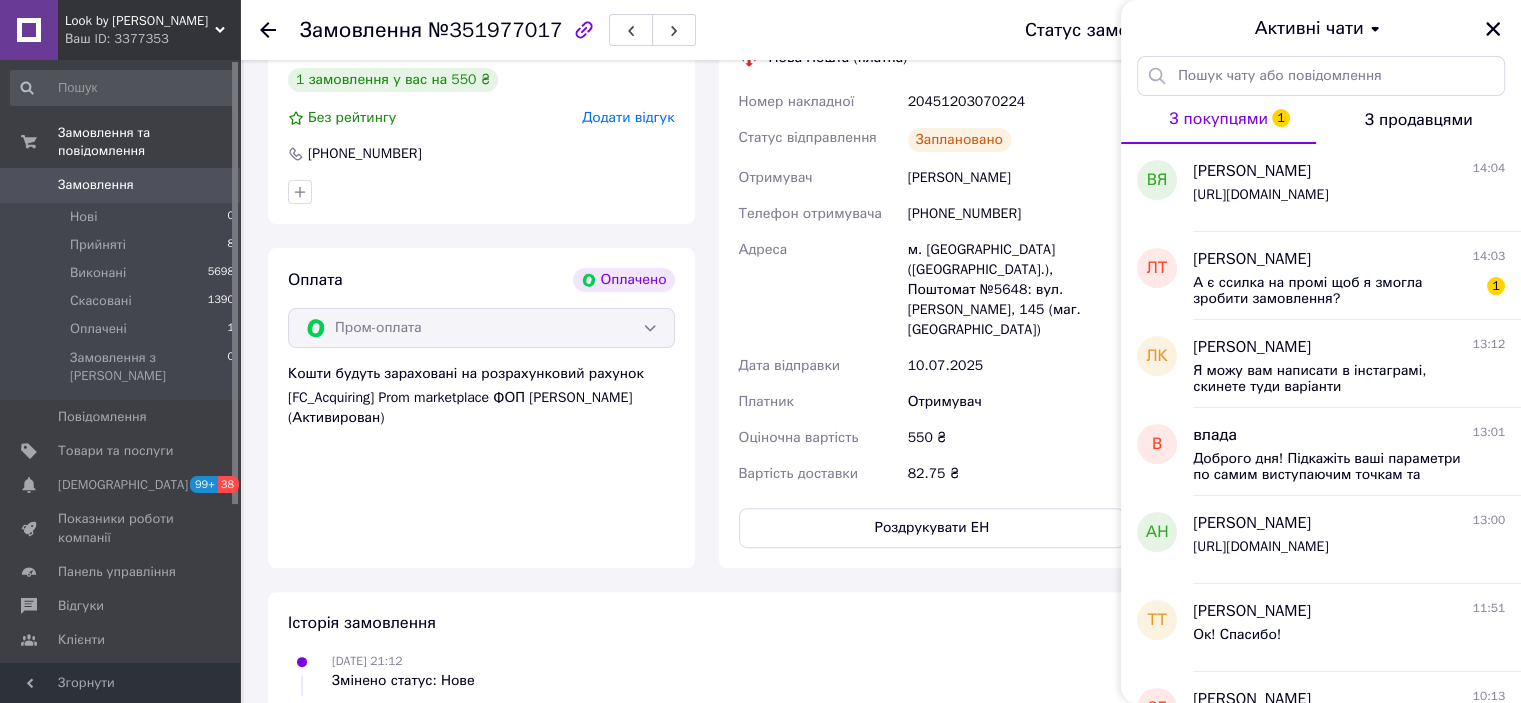 click on "20451203070224" at bounding box center [1016, 102] 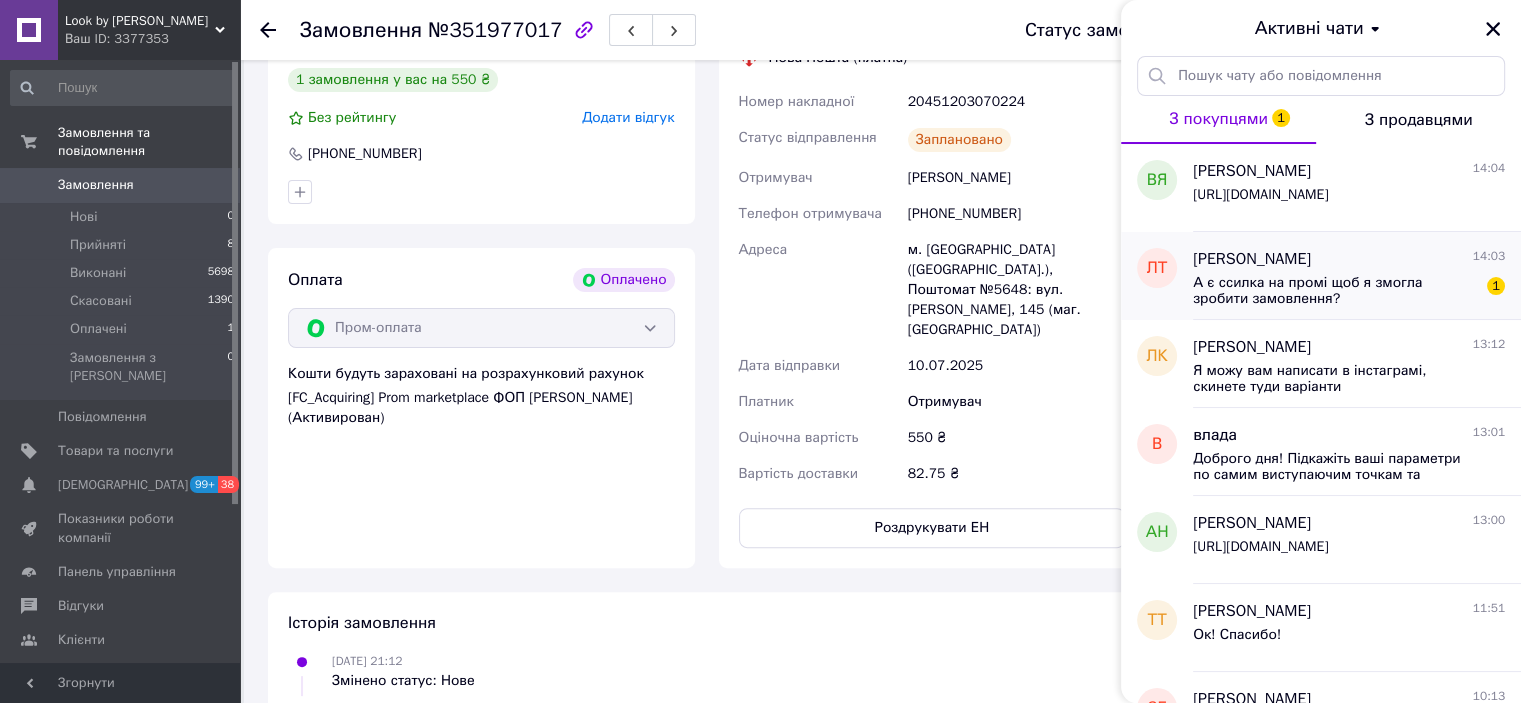 click on "[PERSON_NAME]" at bounding box center (1252, 259) 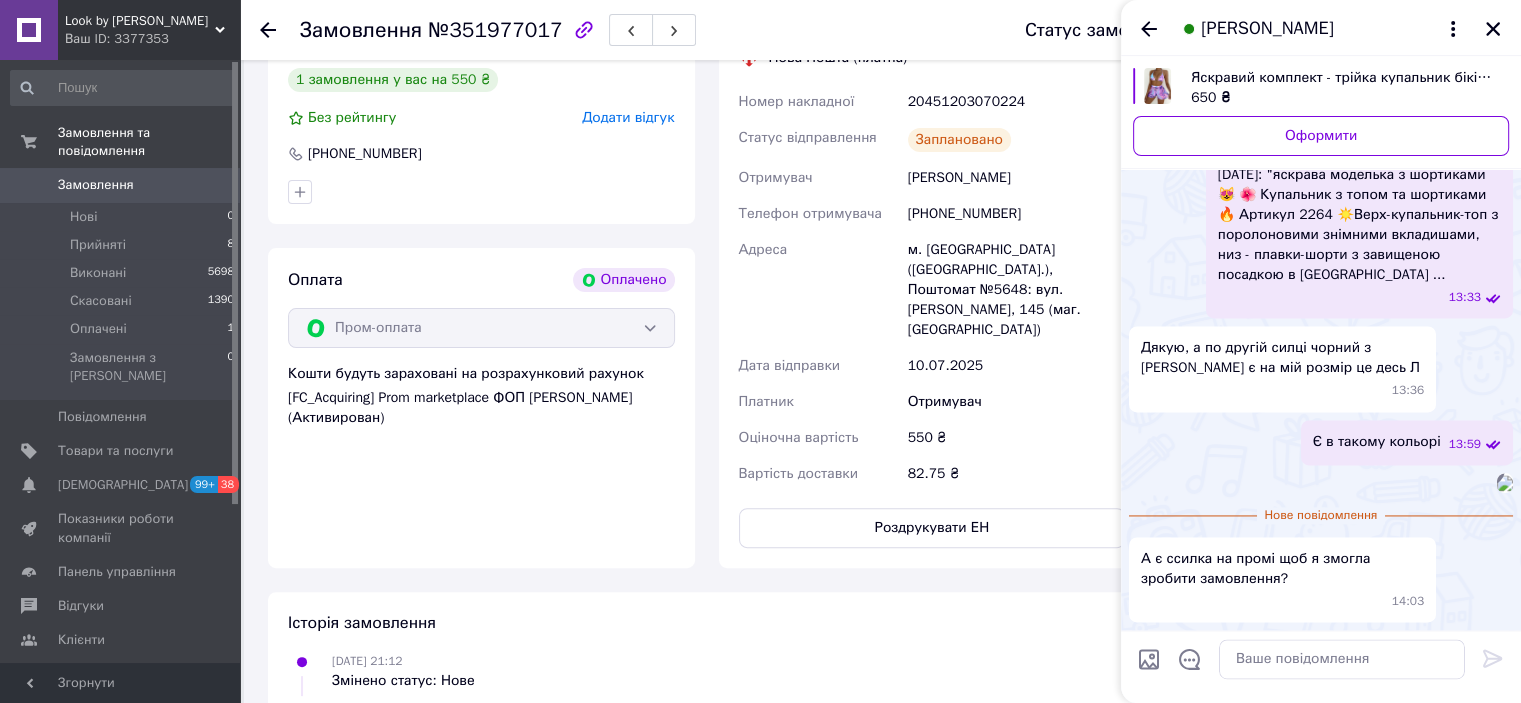 scroll, scrollTop: 4079, scrollLeft: 0, axis: vertical 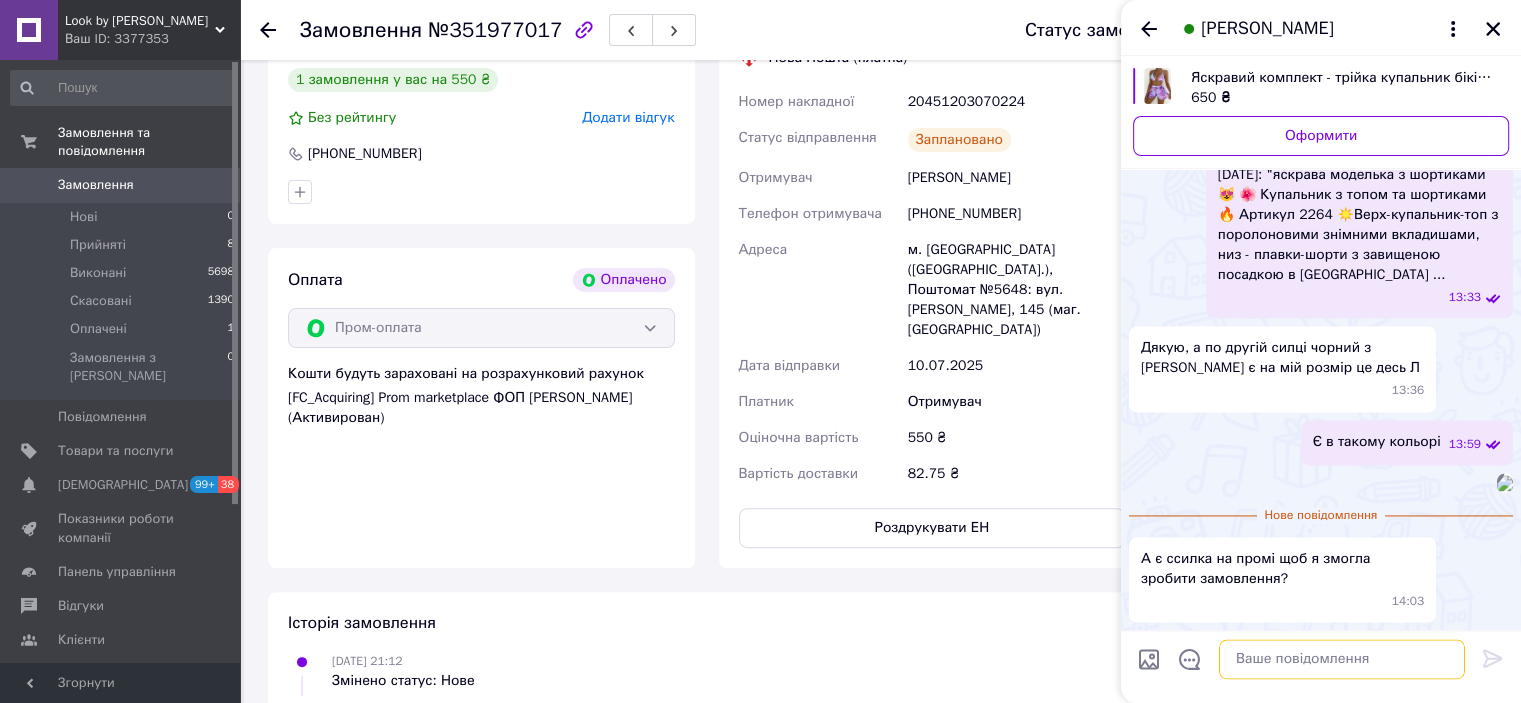 click at bounding box center (1342, 659) 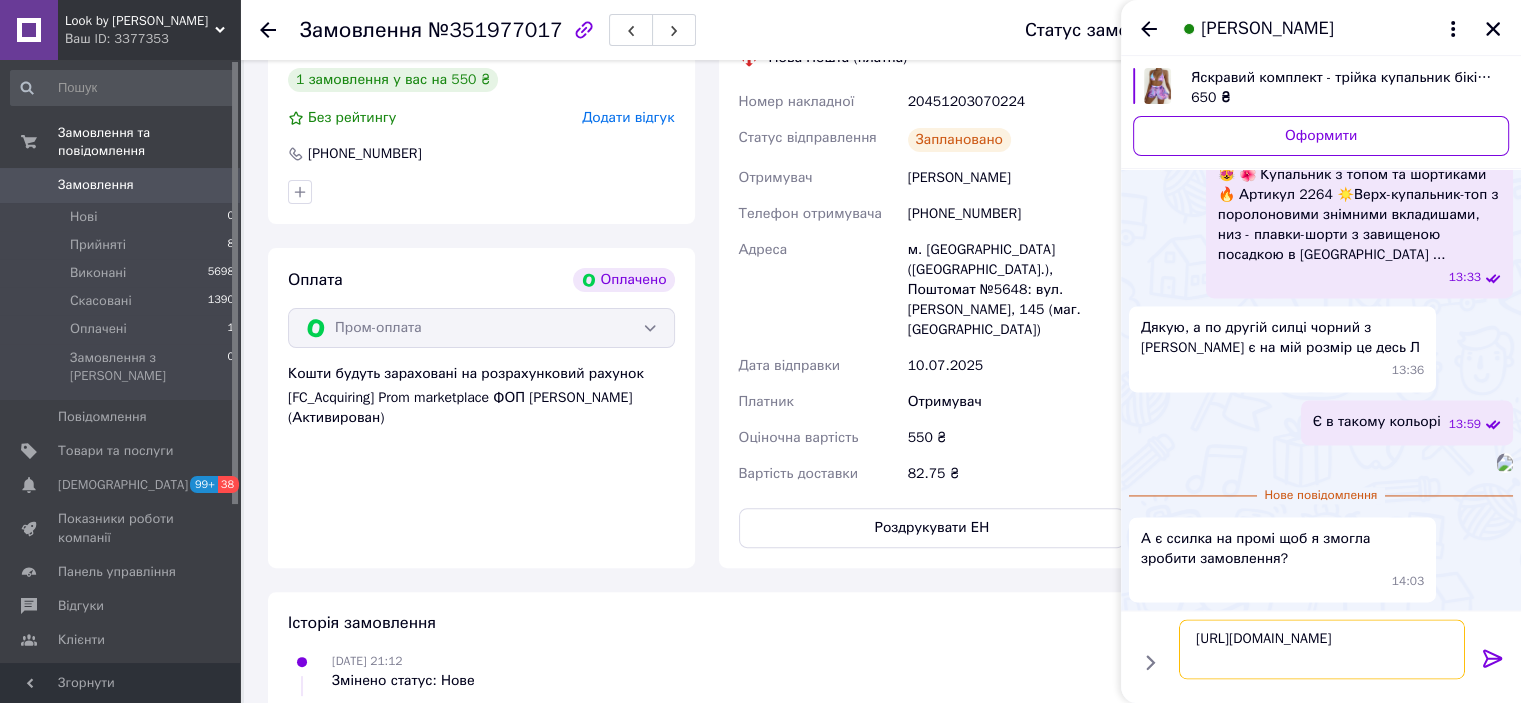 type 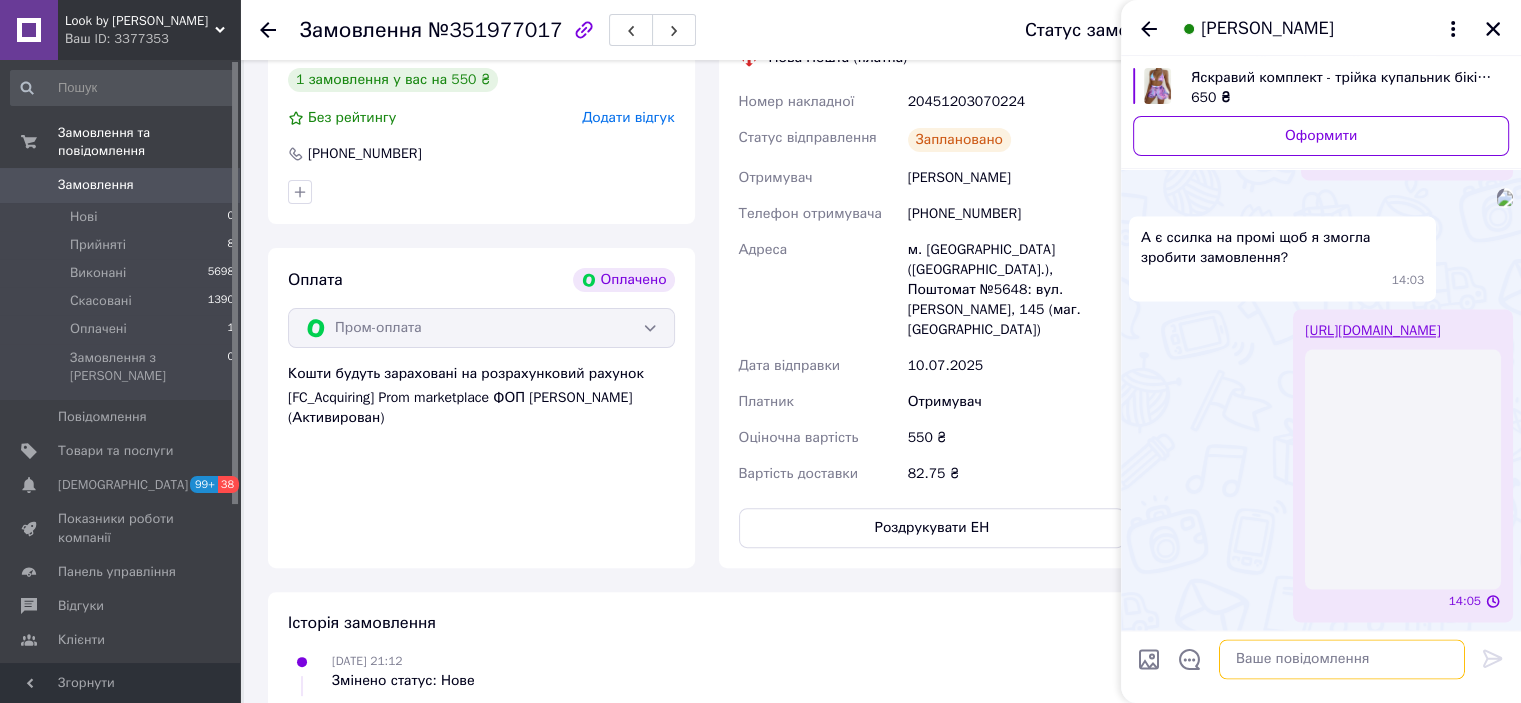 scroll, scrollTop: 4384, scrollLeft: 0, axis: vertical 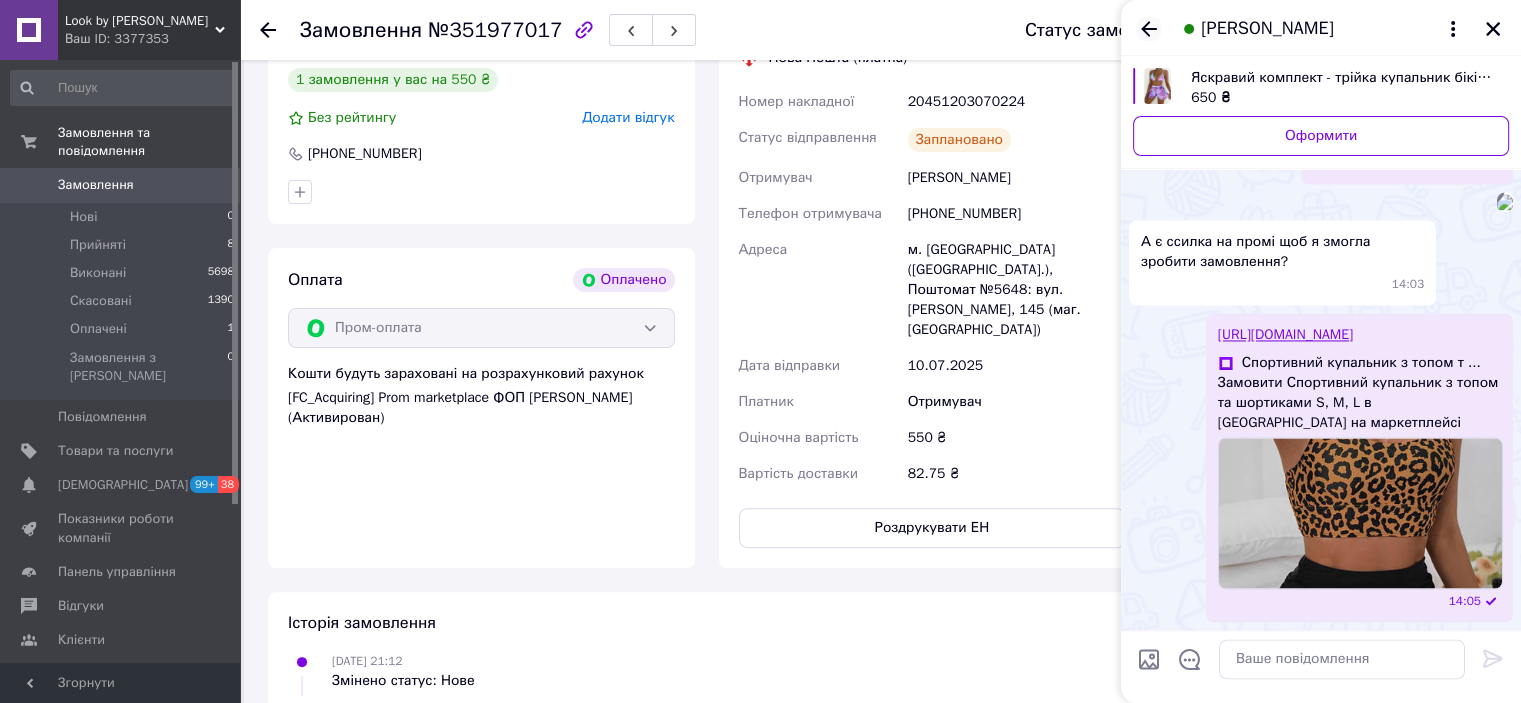 click 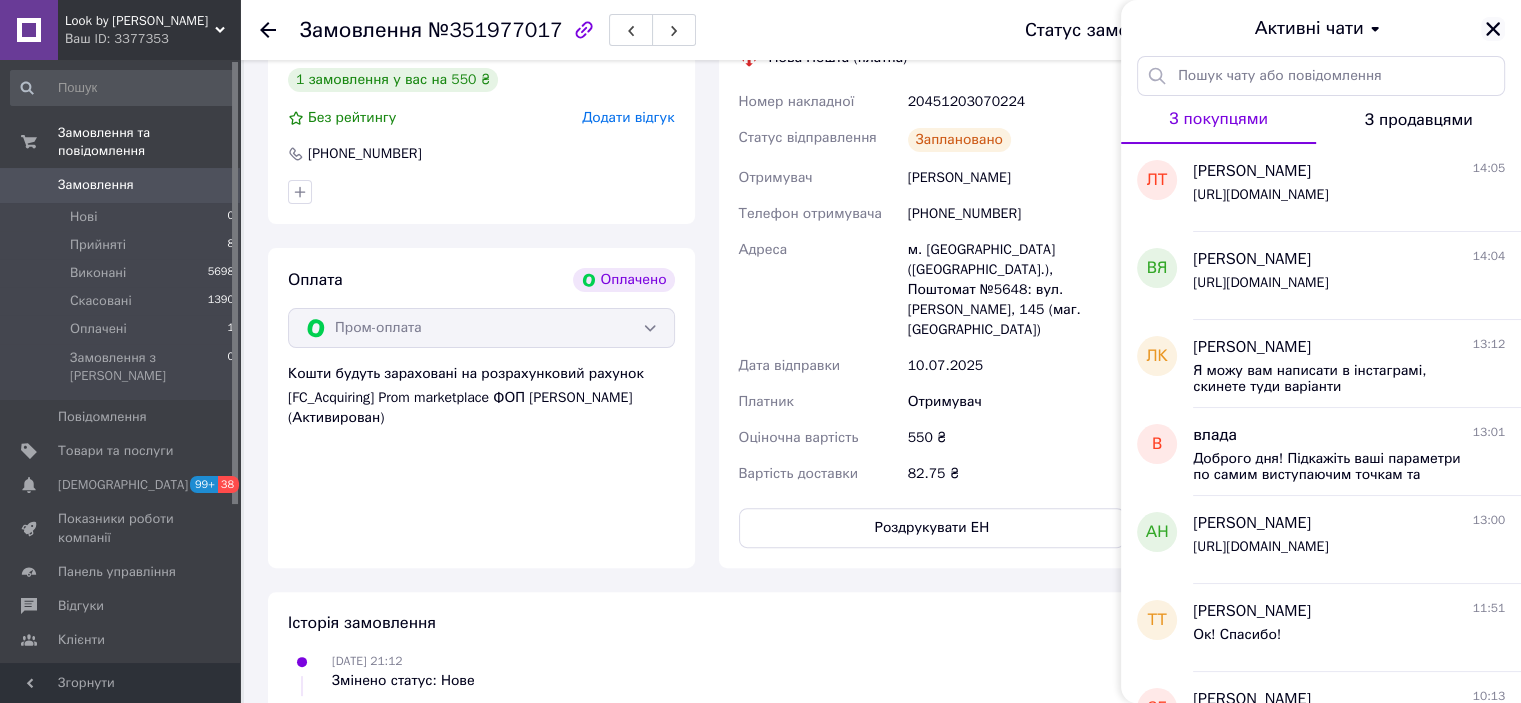 click 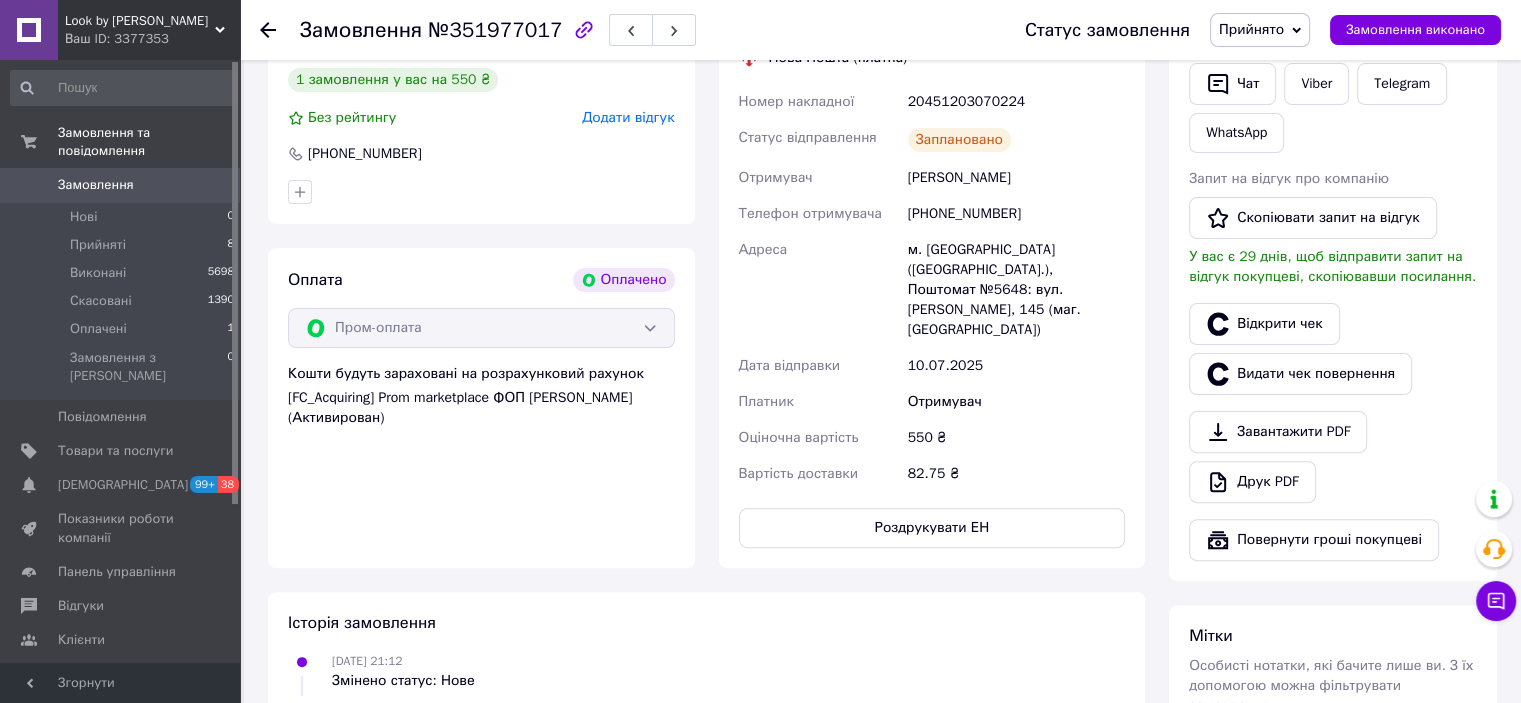 click on "Прийнято" at bounding box center (1260, 30) 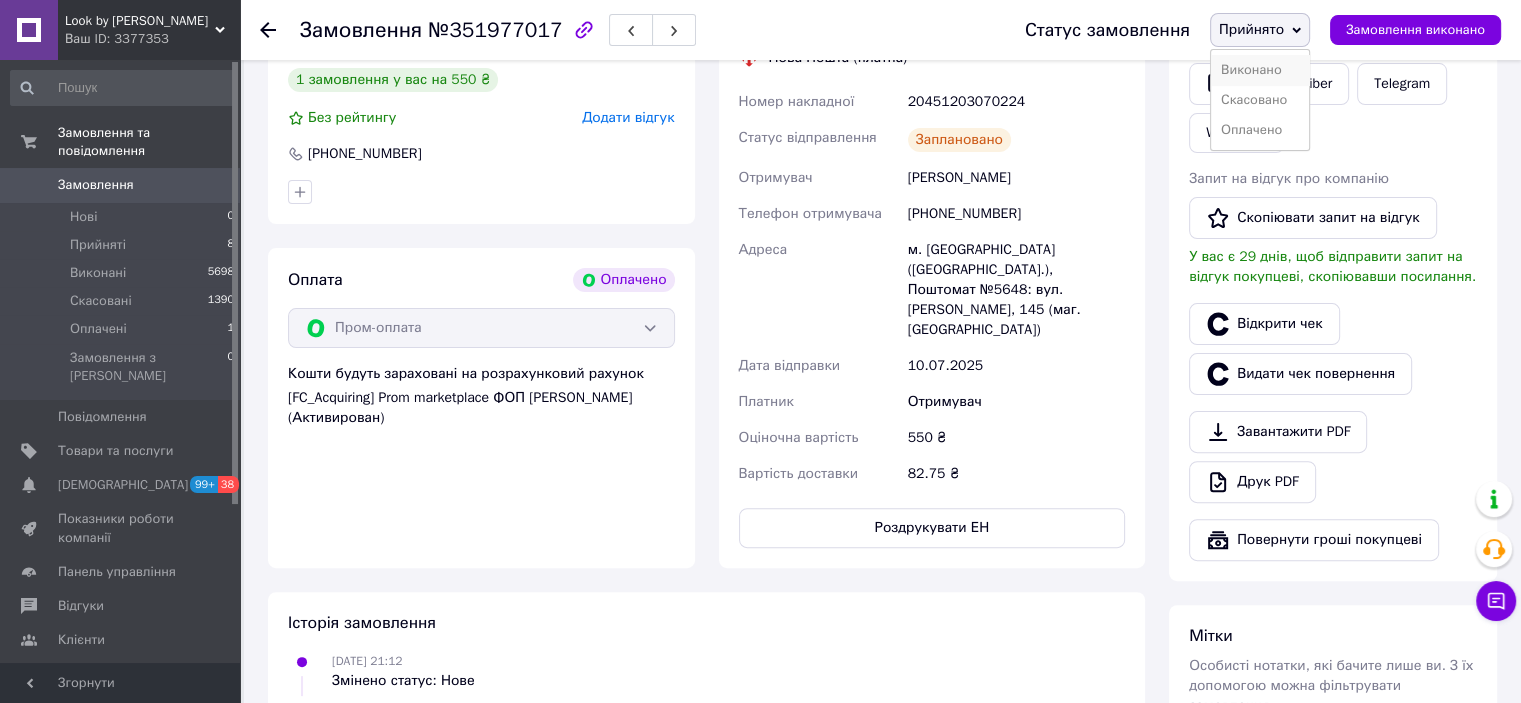 click on "Виконано" at bounding box center (1260, 70) 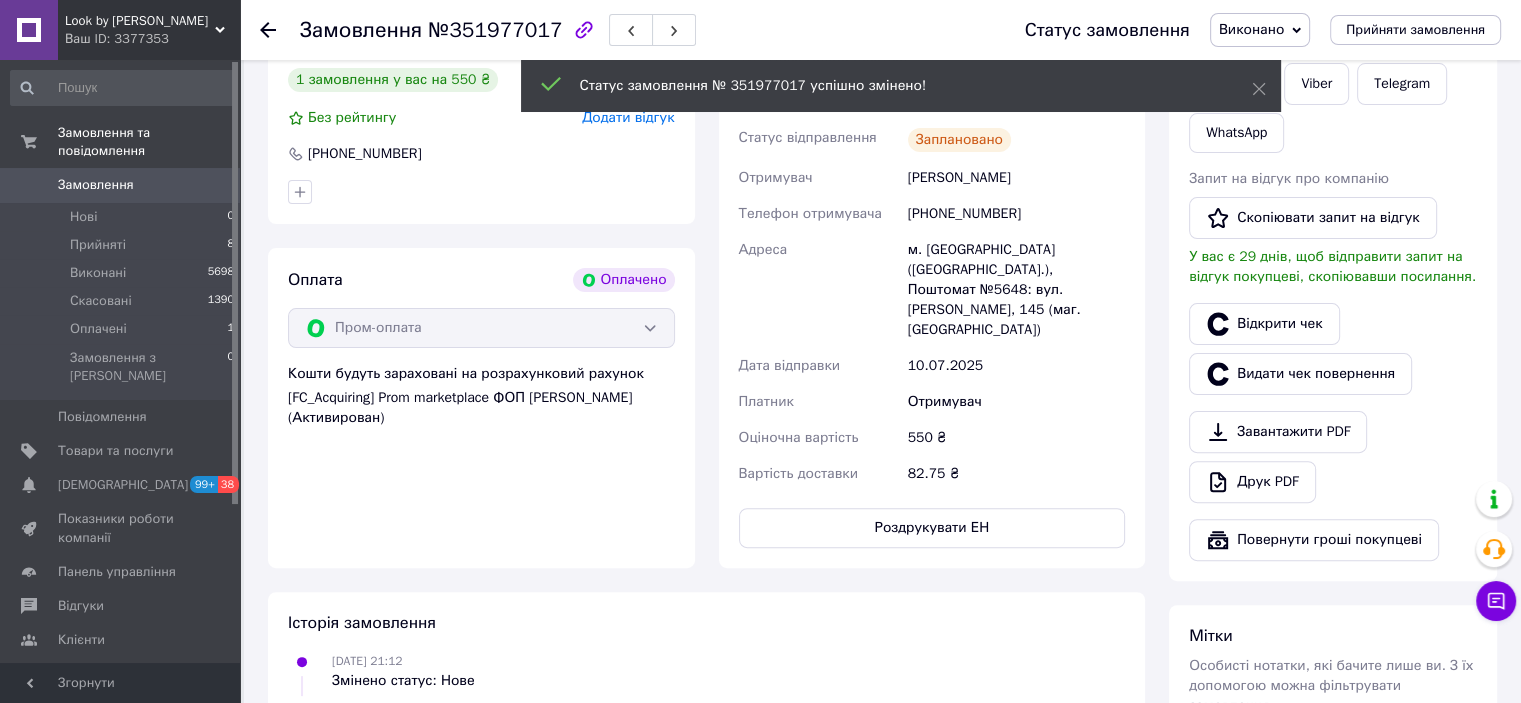 click on "Замовлення 0" at bounding box center (123, 185) 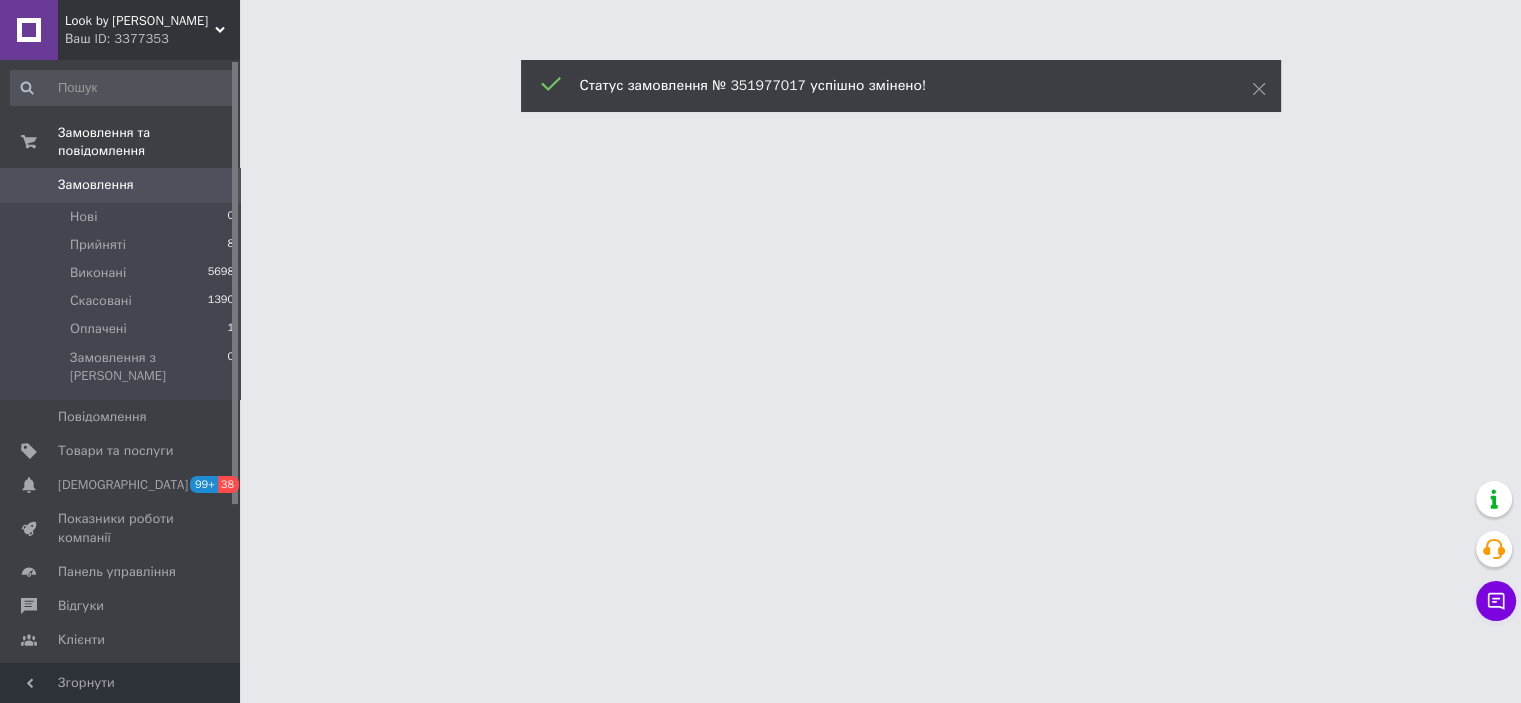 scroll, scrollTop: 0, scrollLeft: 0, axis: both 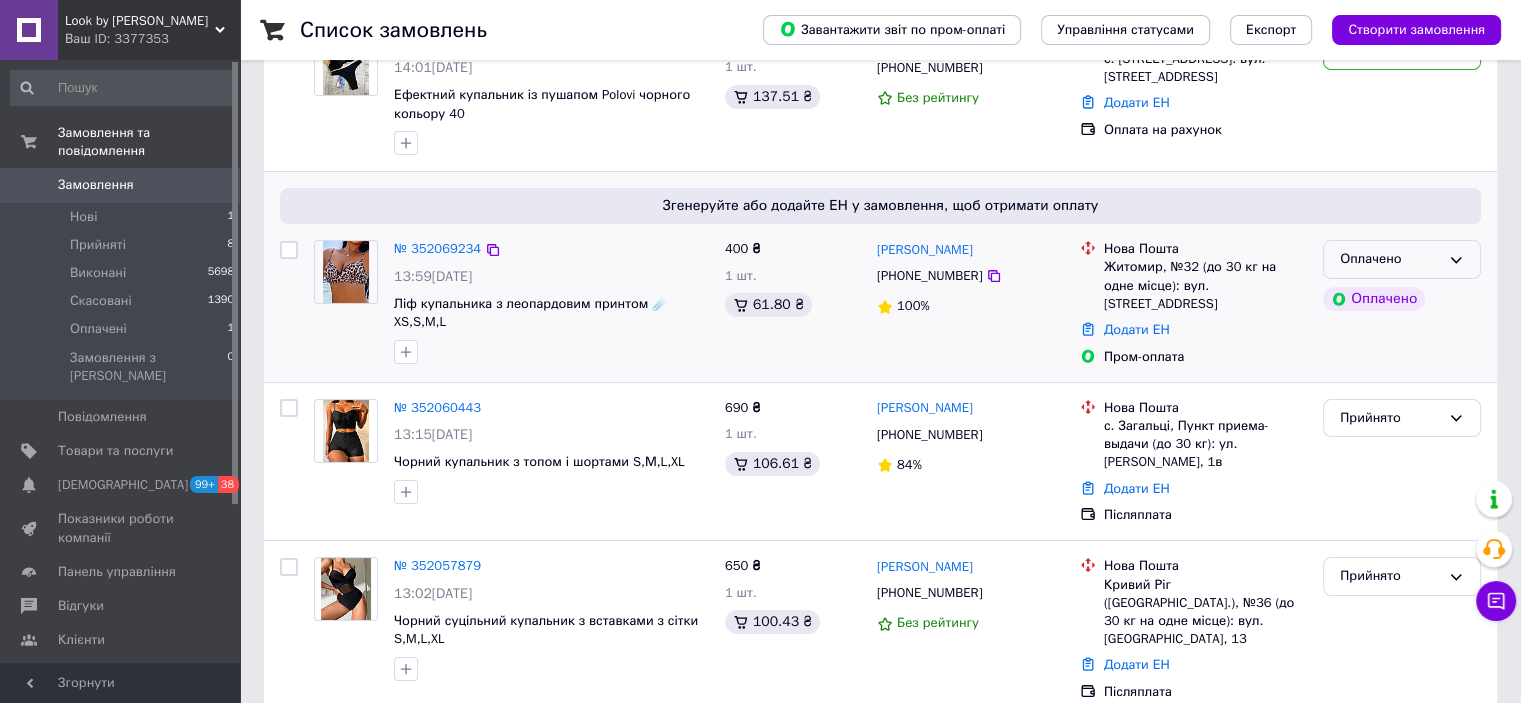 click on "Оплачено" at bounding box center (1402, 259) 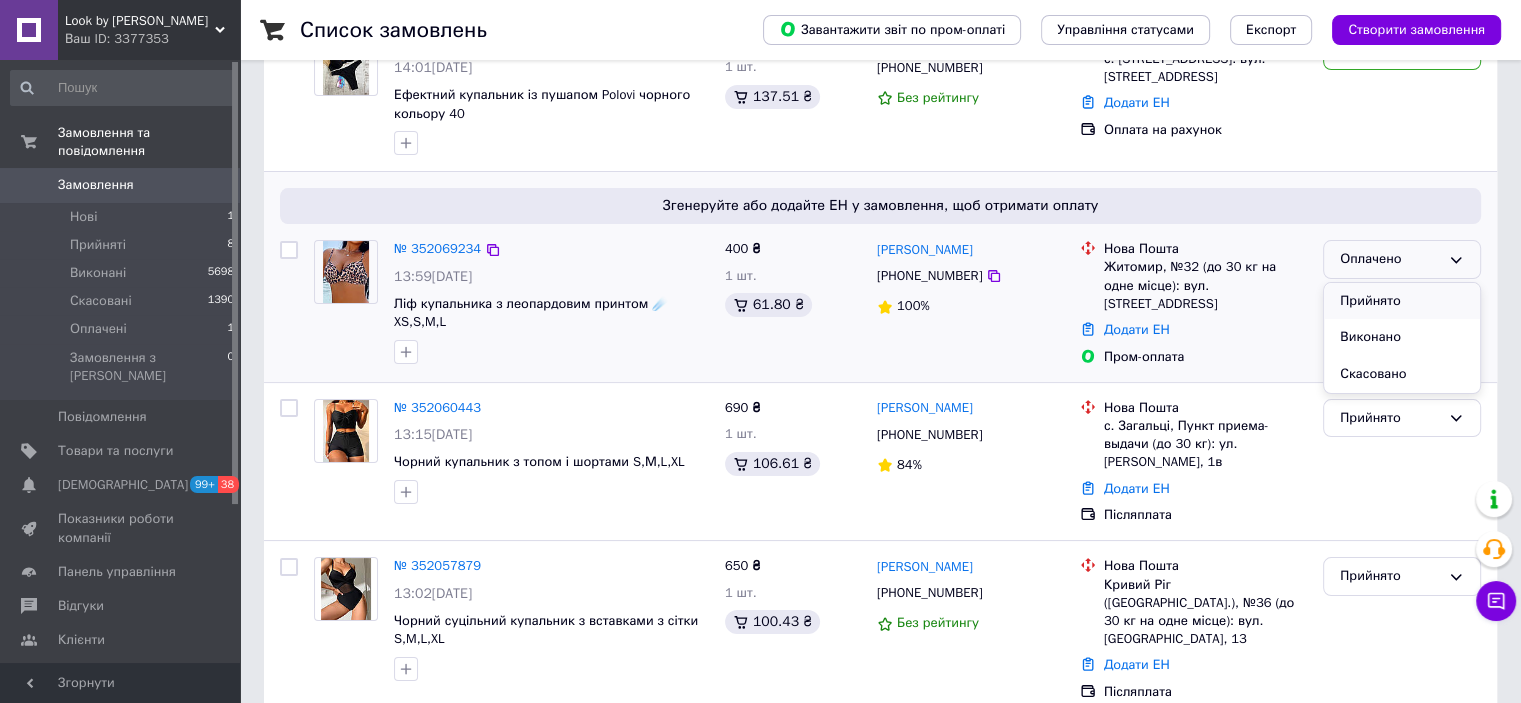 click on "Прийнято" at bounding box center [1402, 301] 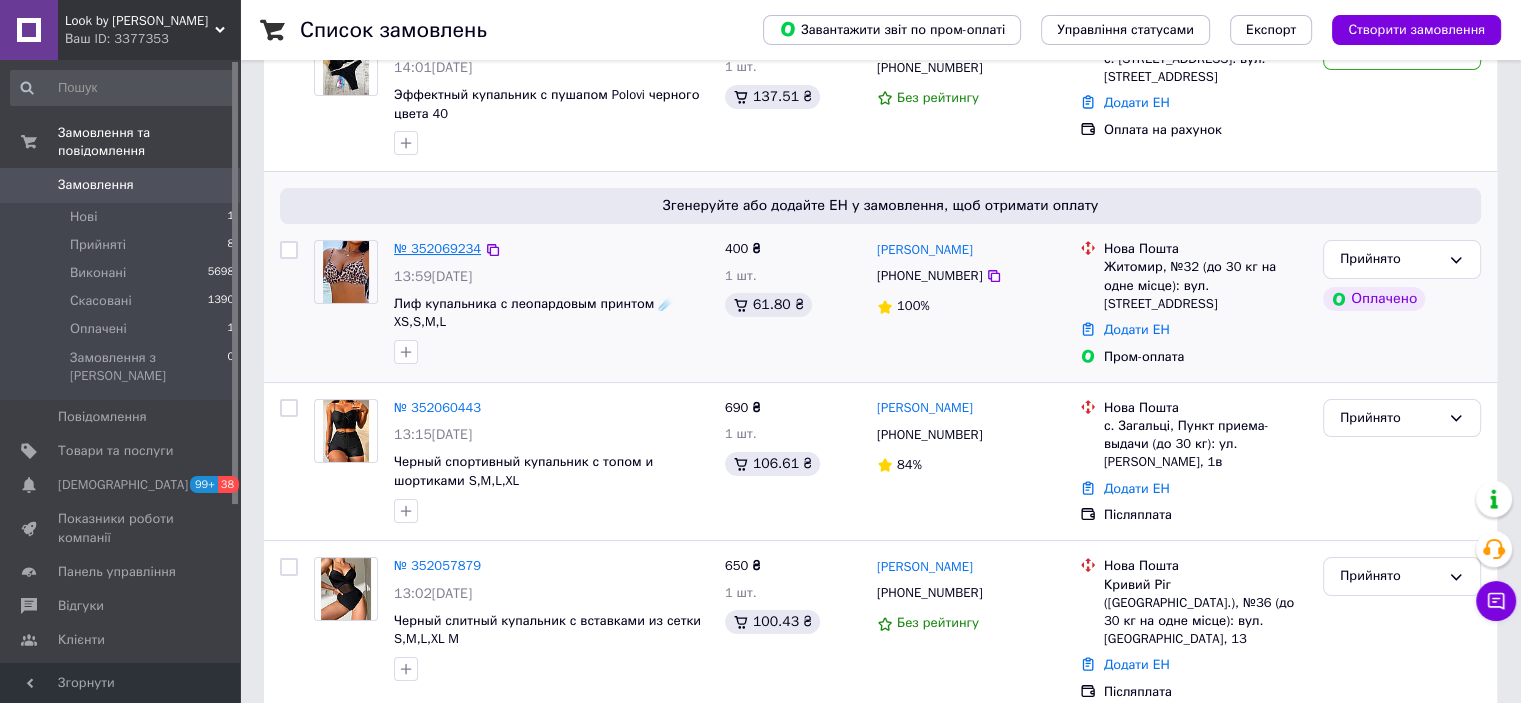 click on "№ 352069234" at bounding box center (437, 248) 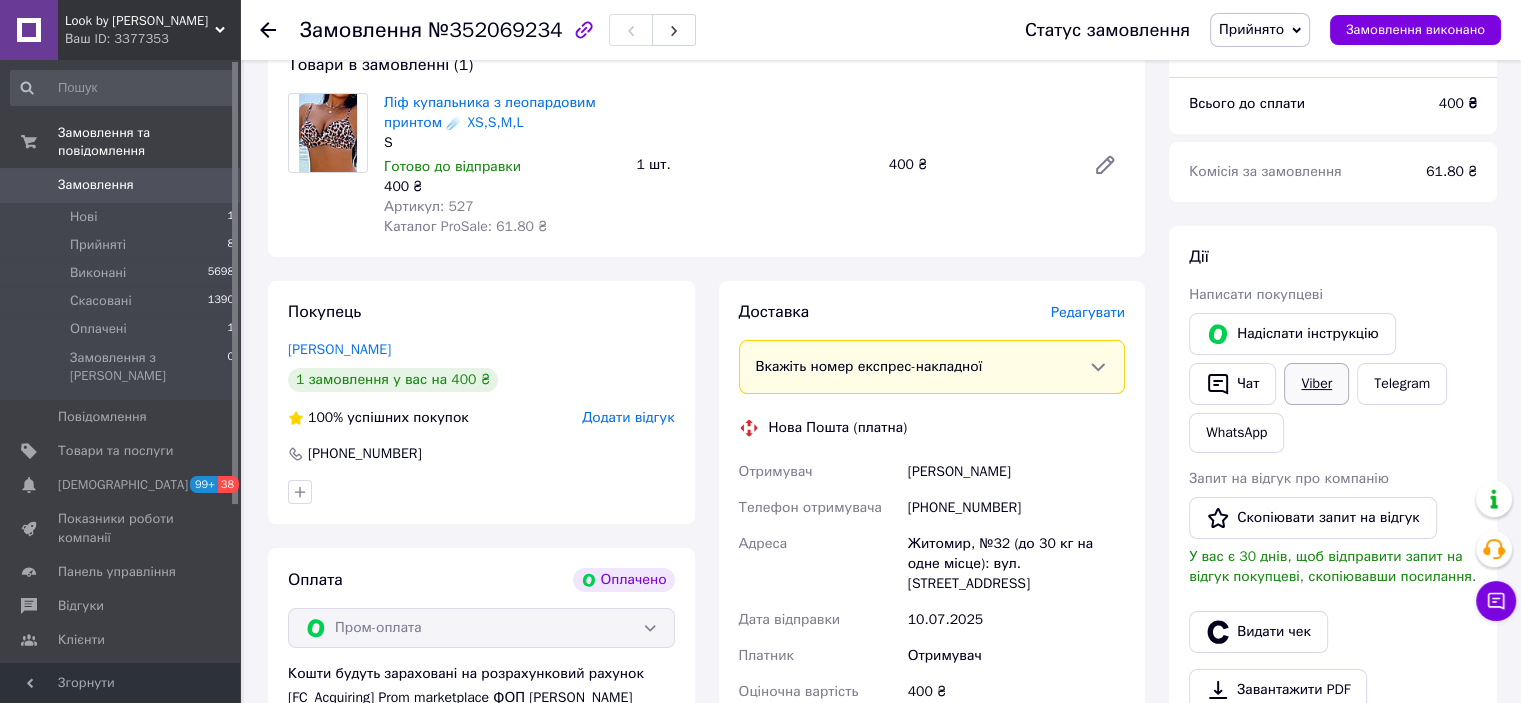 click on "Viber" at bounding box center [1316, 384] 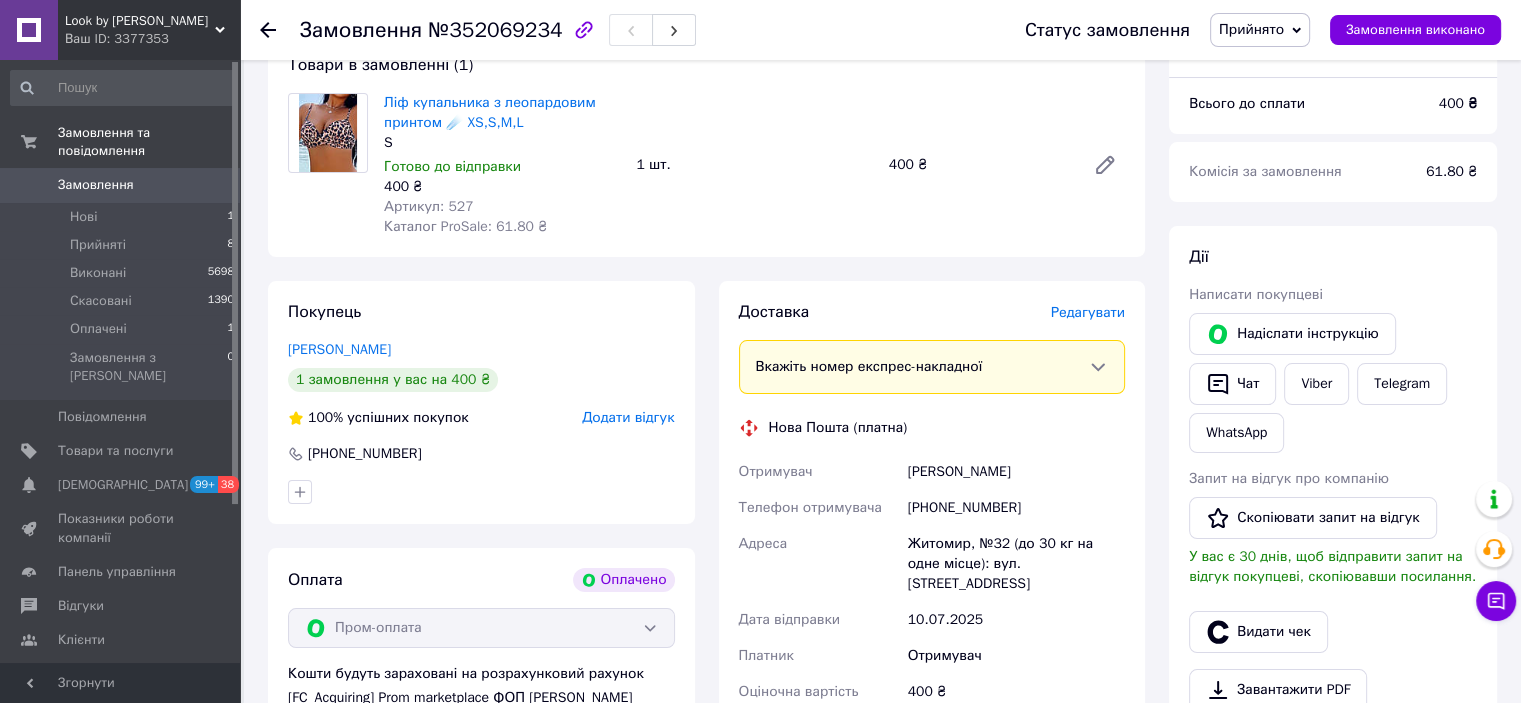 click on "Замовлення" at bounding box center (121, 185) 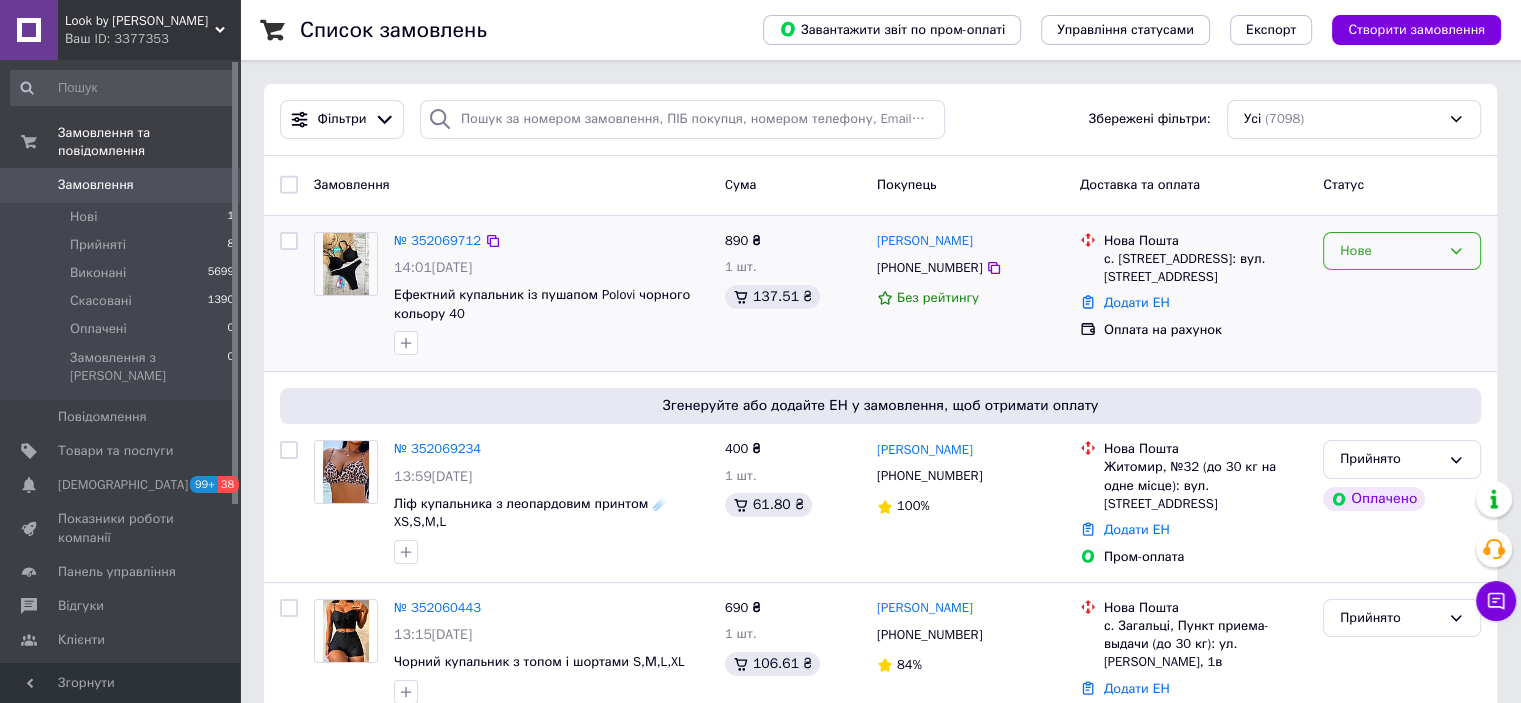 click on "Нове" at bounding box center (1402, 251) 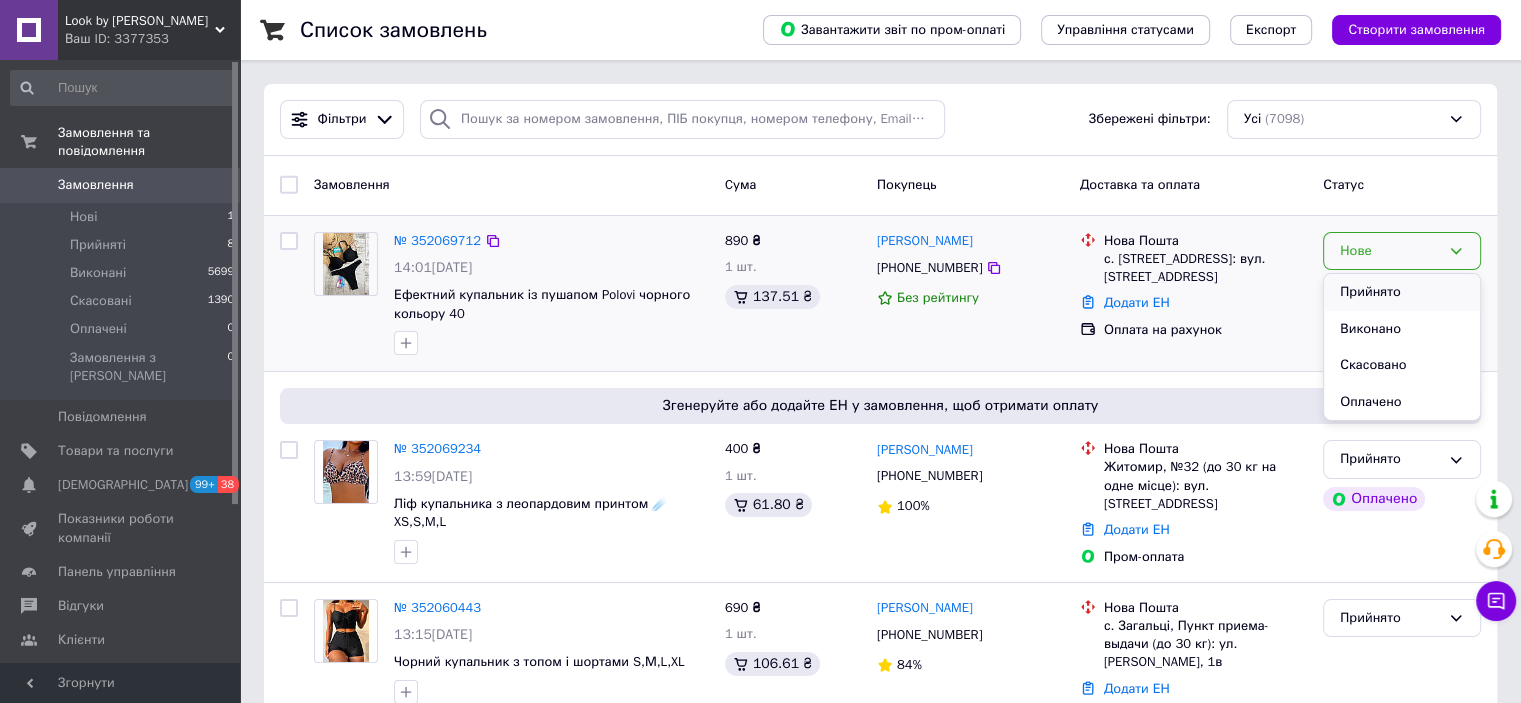 click on "Прийнято" at bounding box center (1402, 292) 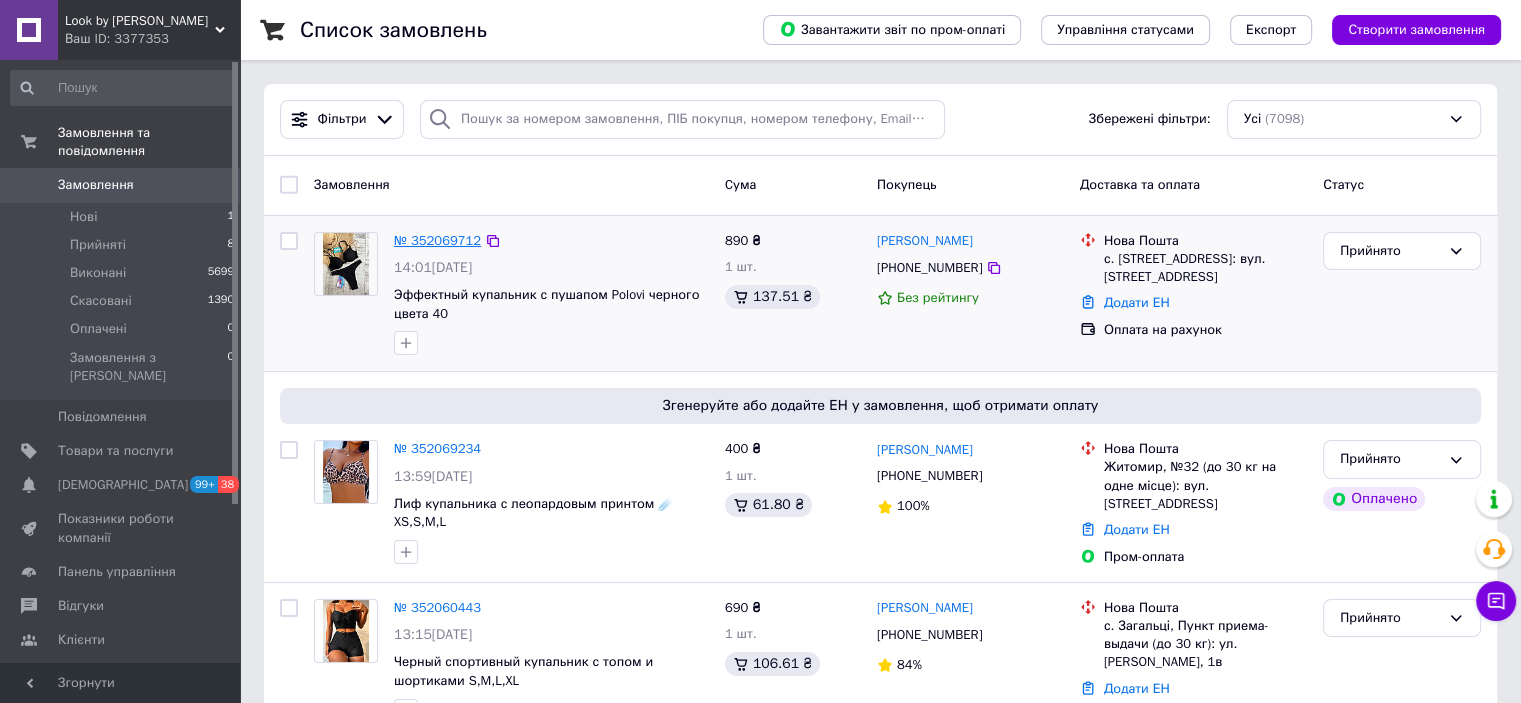 click on "№ 352069712" at bounding box center (437, 240) 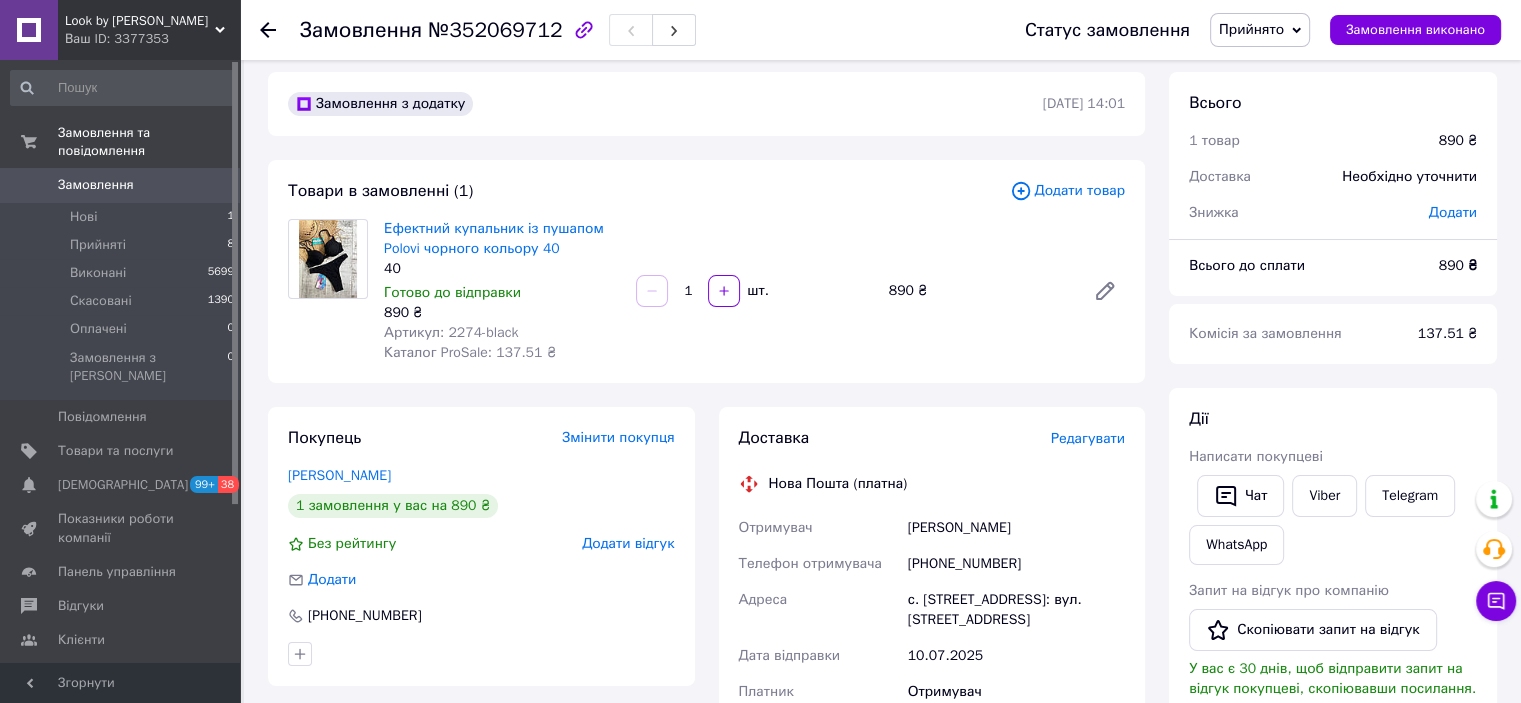 scroll, scrollTop: 0, scrollLeft: 0, axis: both 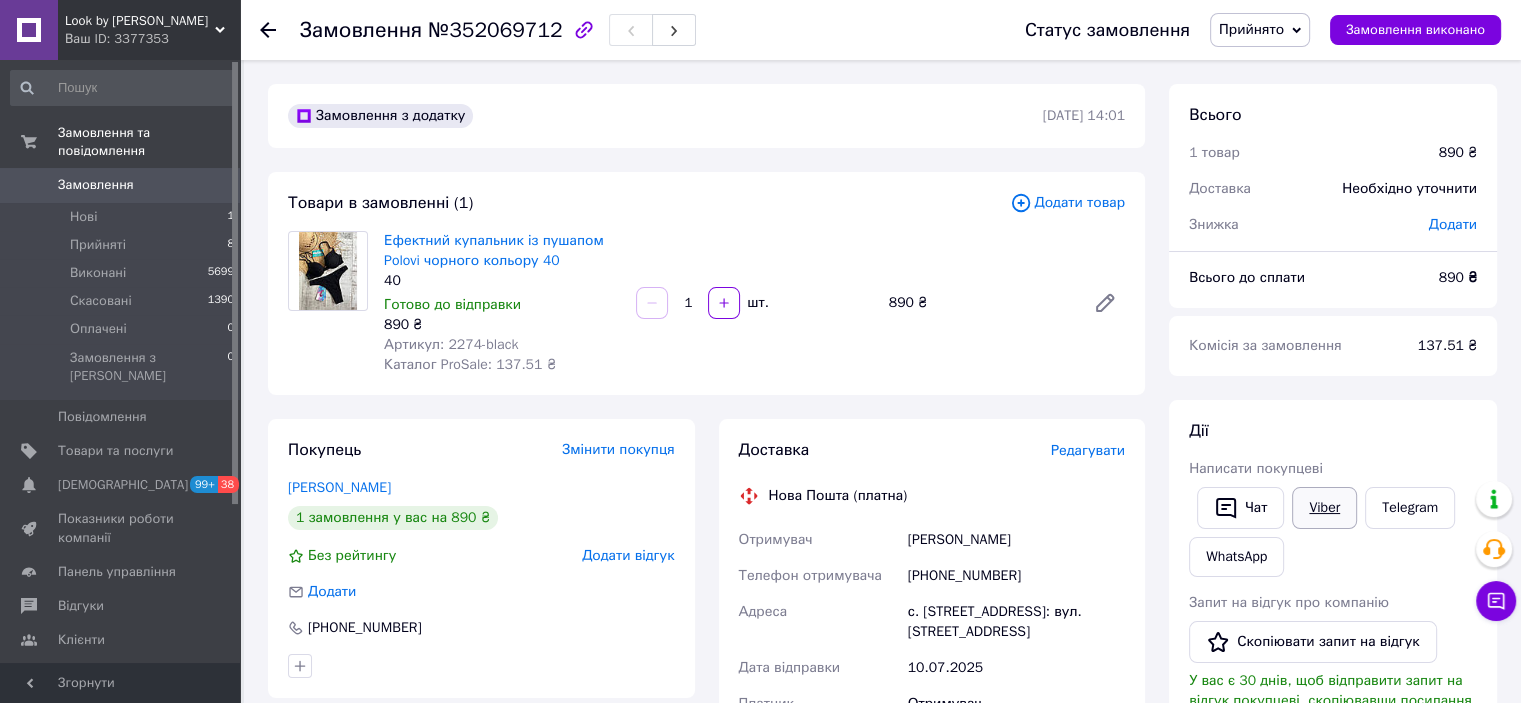 click on "Viber" at bounding box center [1324, 508] 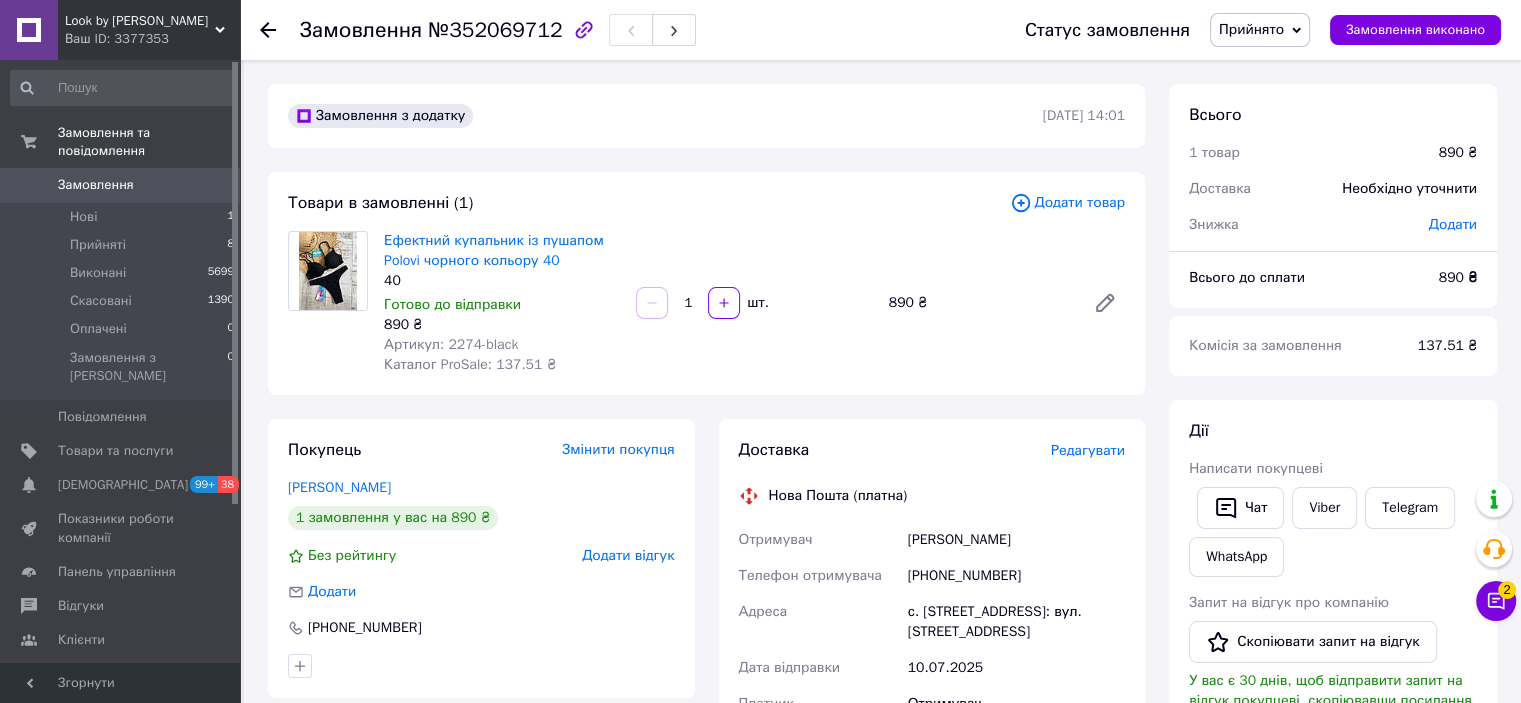 click on "Замовлення" at bounding box center [121, 185] 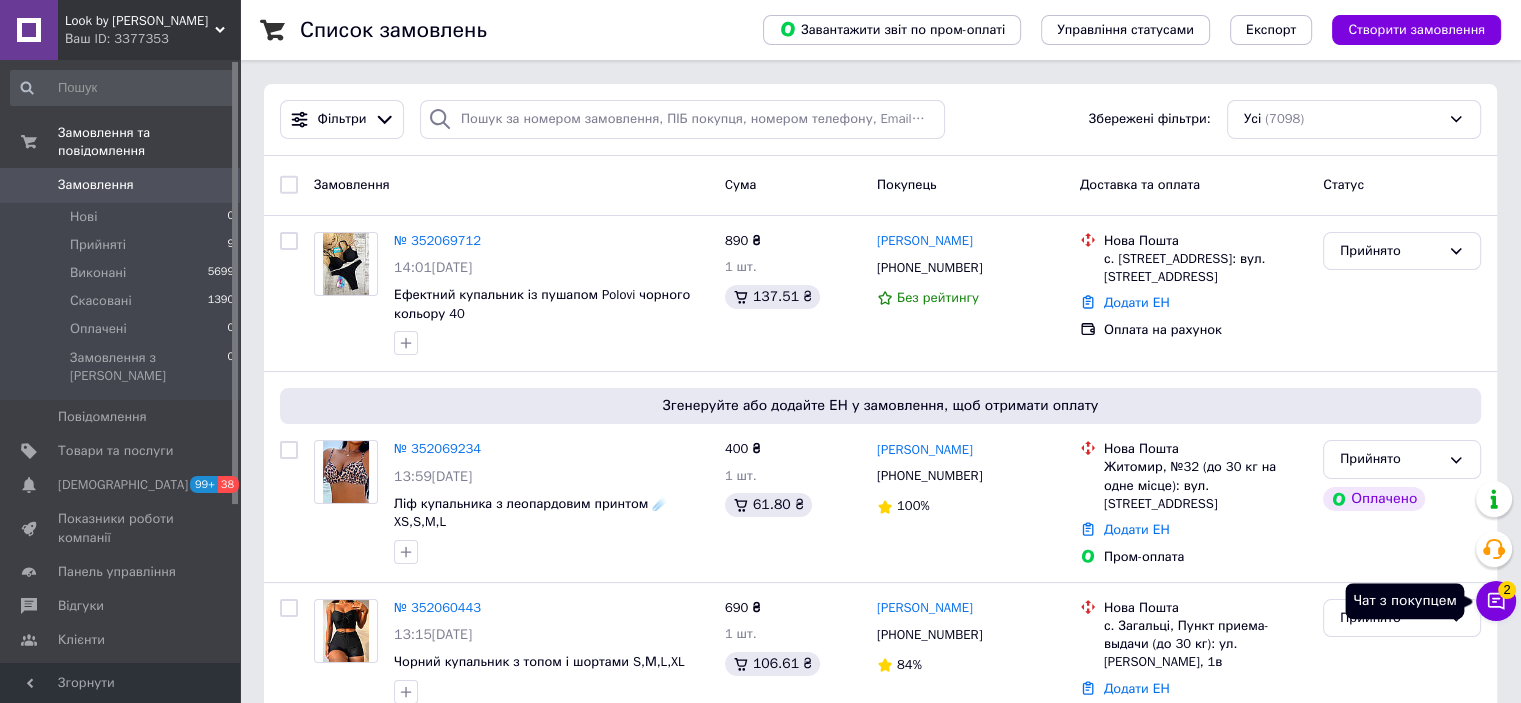 click 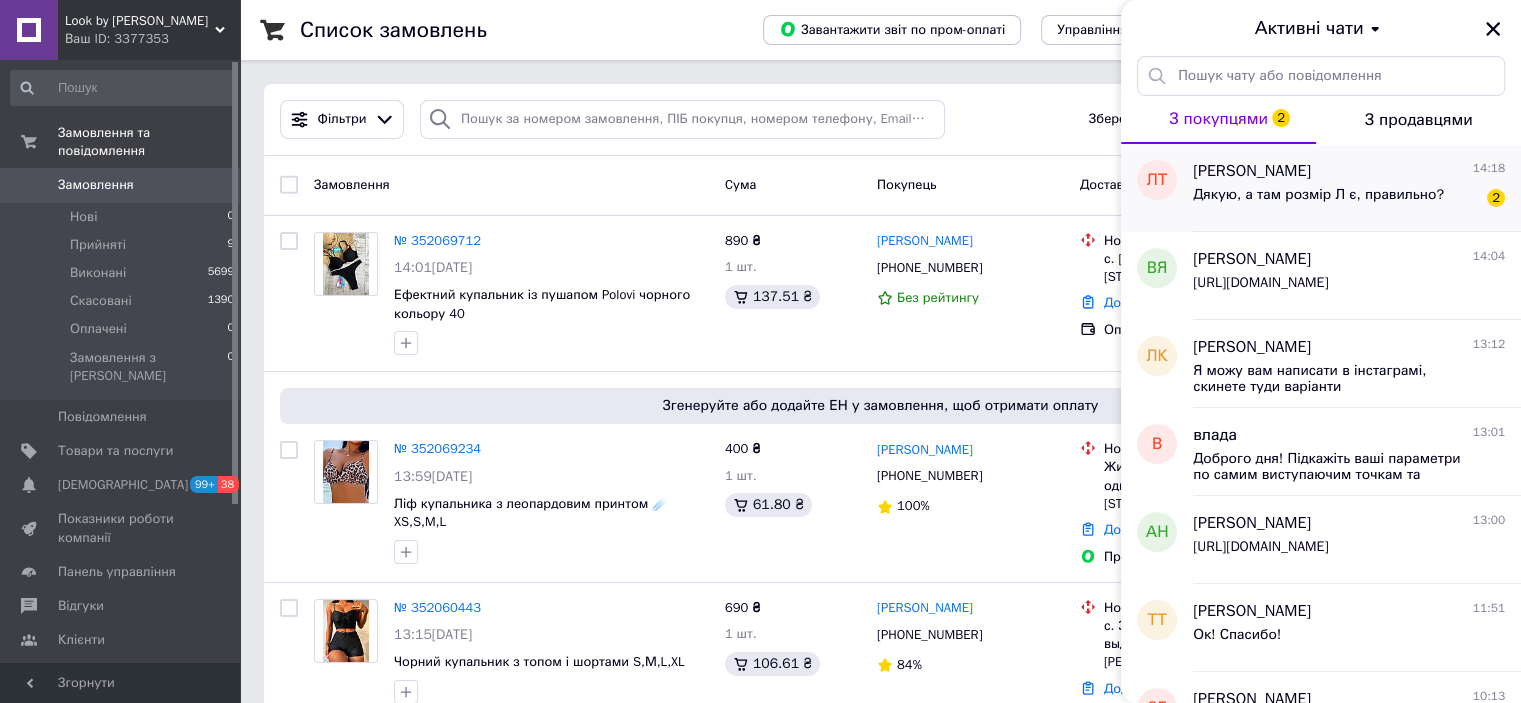 click on "Дякую, а там розмір Л є, правильно?" at bounding box center (1318, 201) 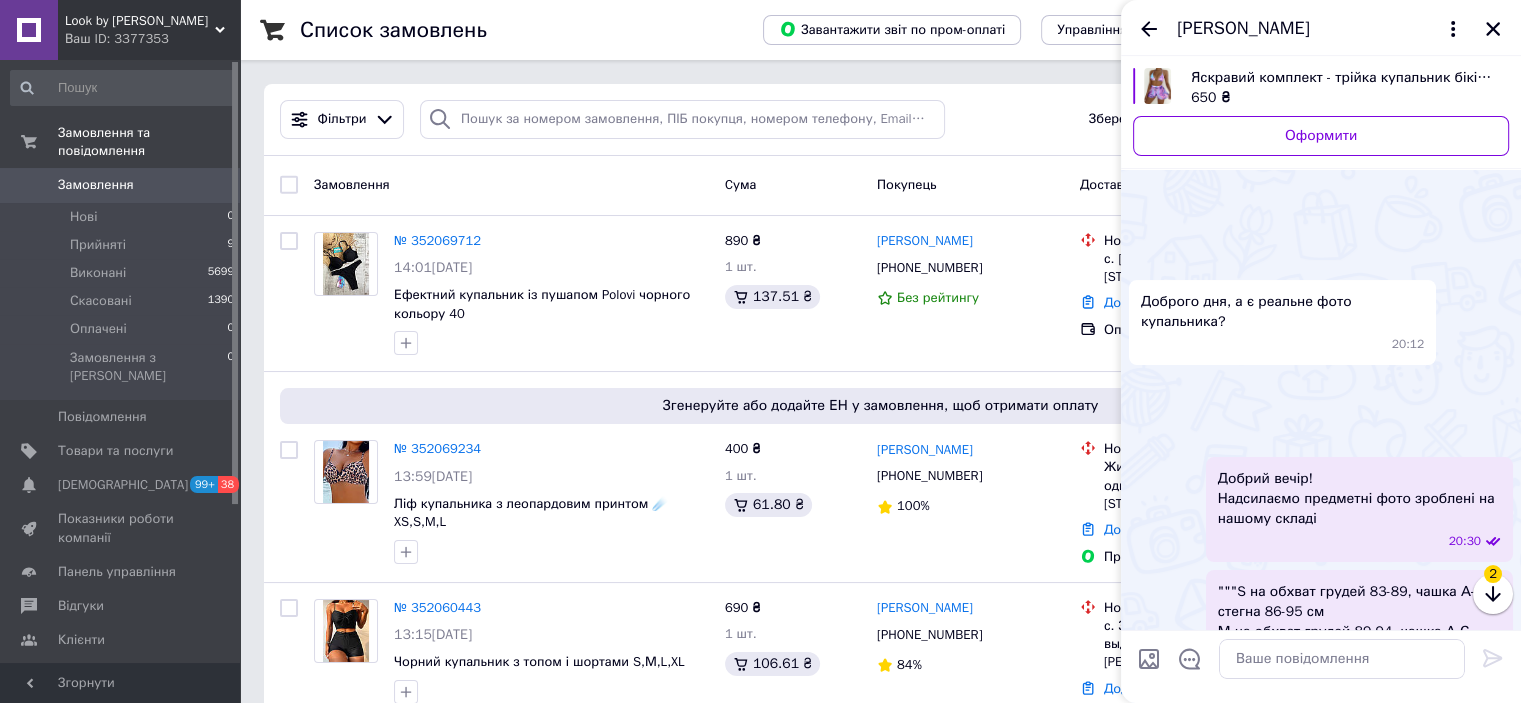 scroll, scrollTop: 4794, scrollLeft: 0, axis: vertical 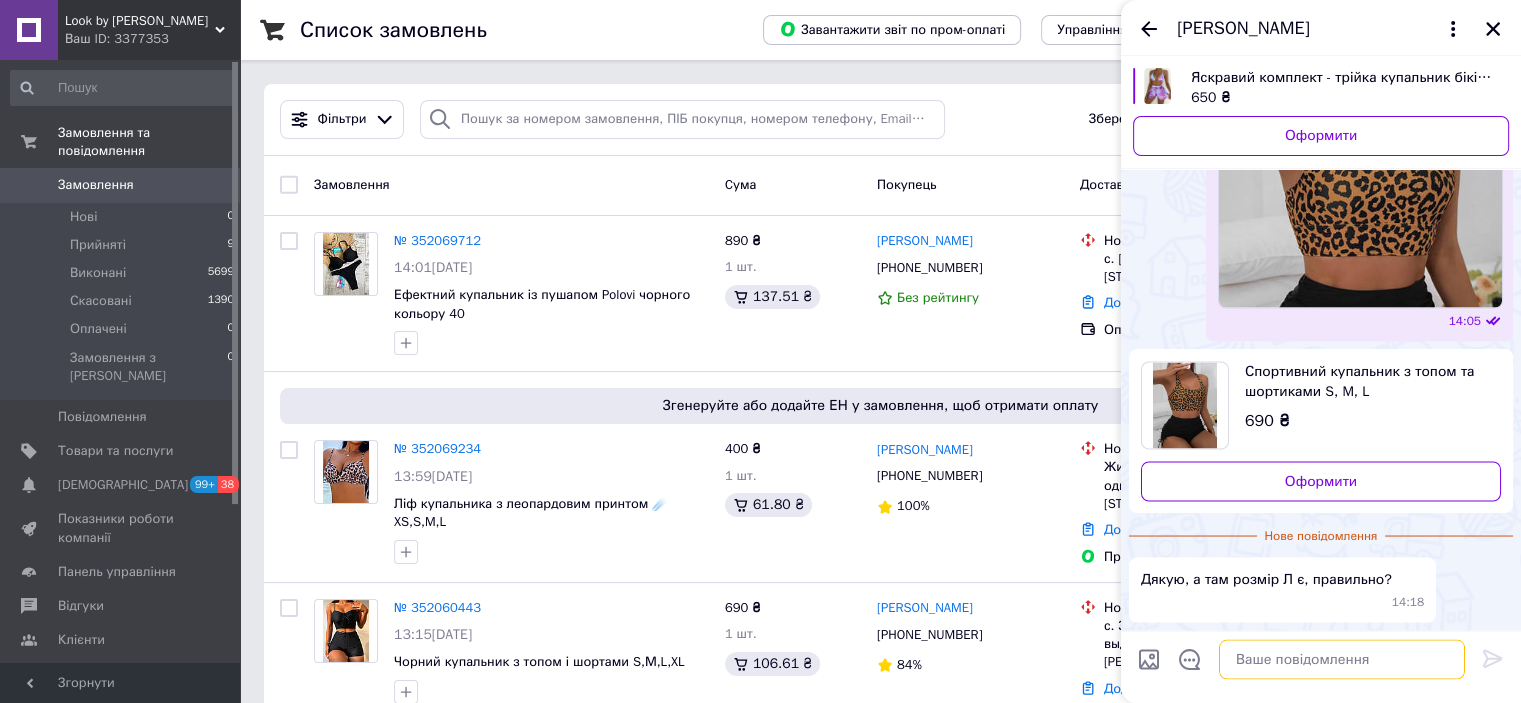 click at bounding box center [1342, 659] 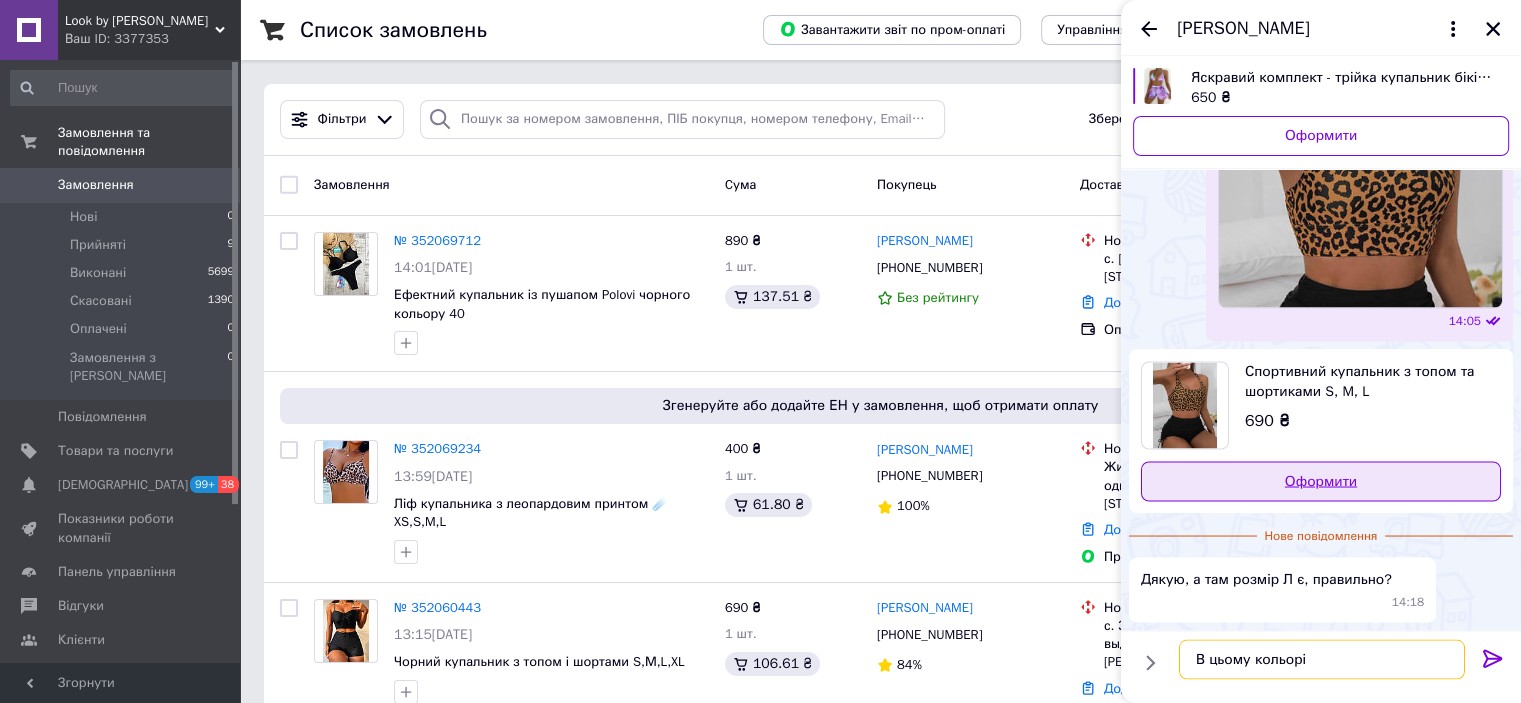 type on "В цьому кольорі є" 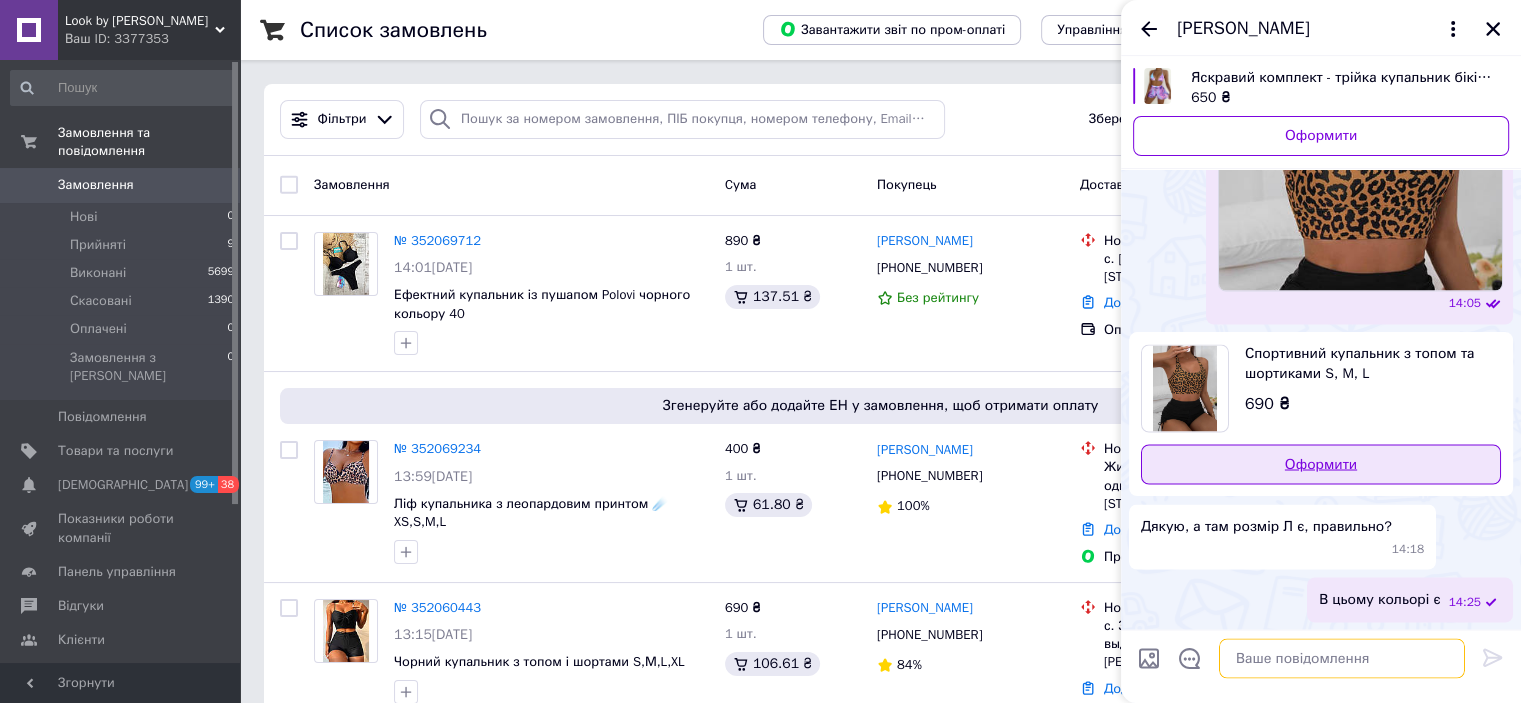 scroll, scrollTop: 4657, scrollLeft: 0, axis: vertical 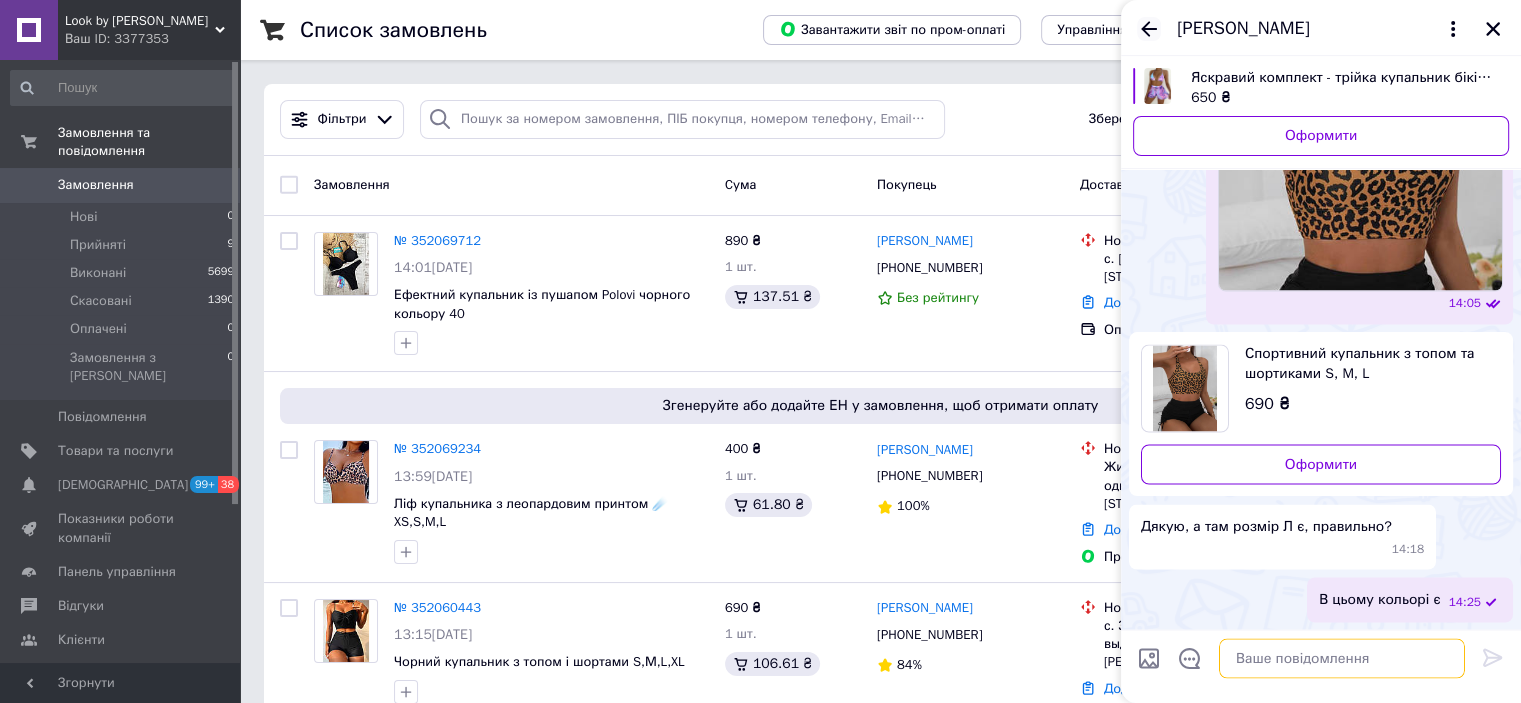 type 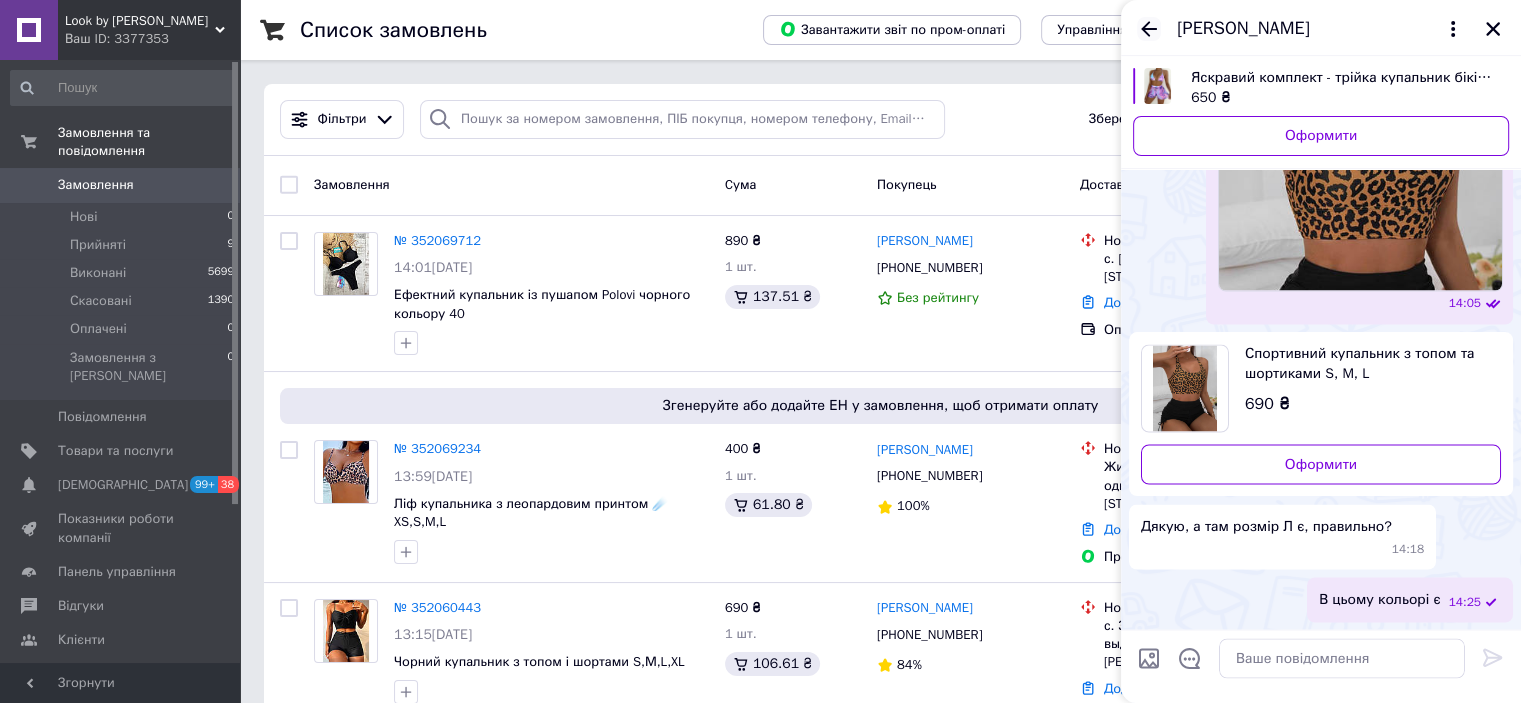 click 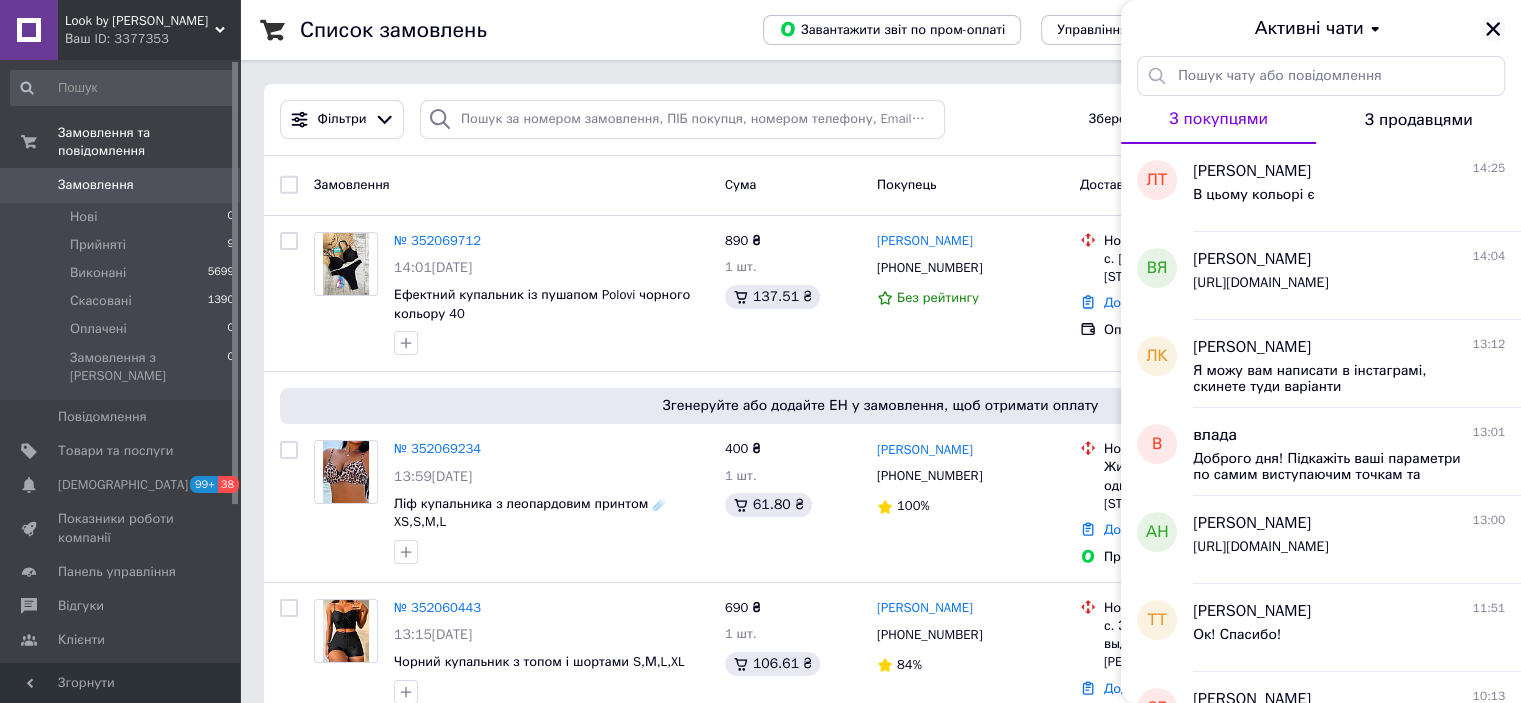 click 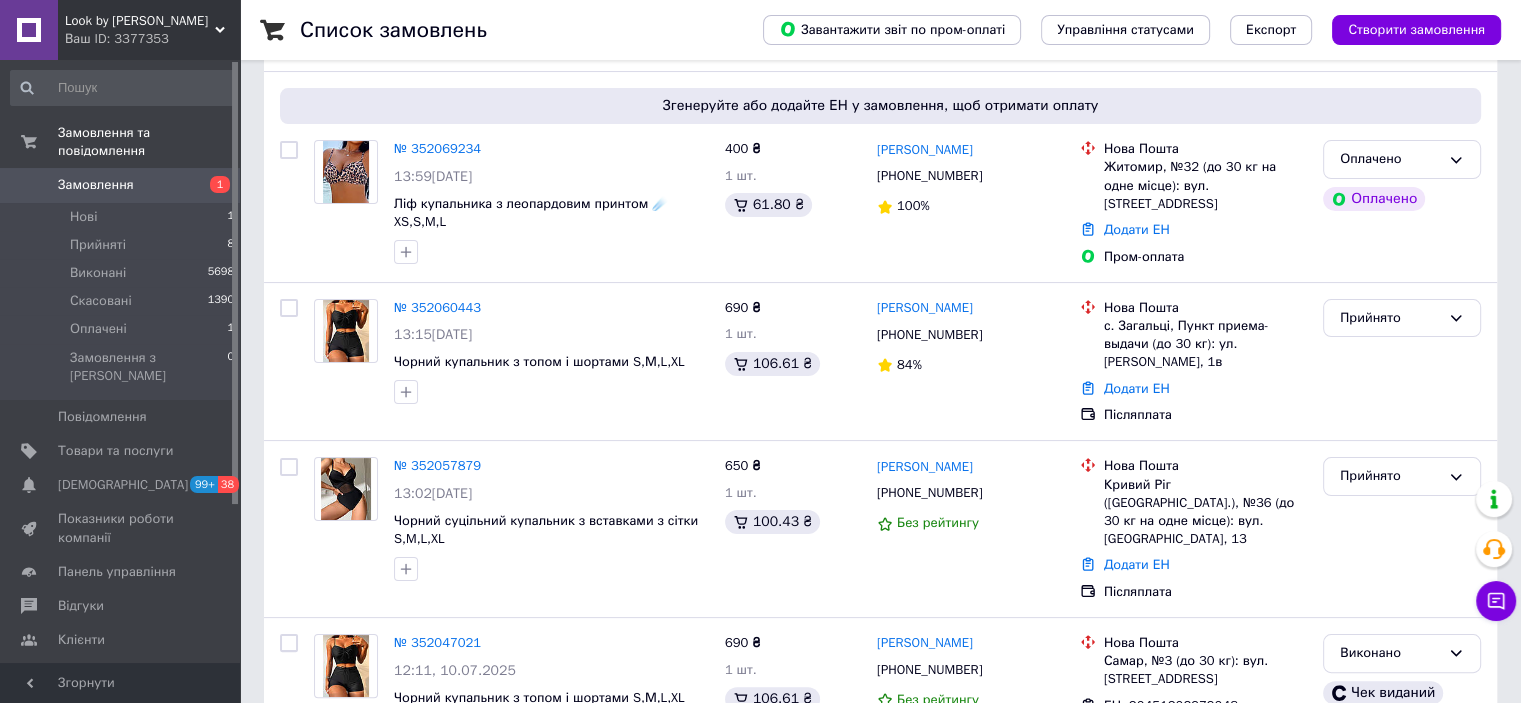 scroll, scrollTop: 0, scrollLeft: 0, axis: both 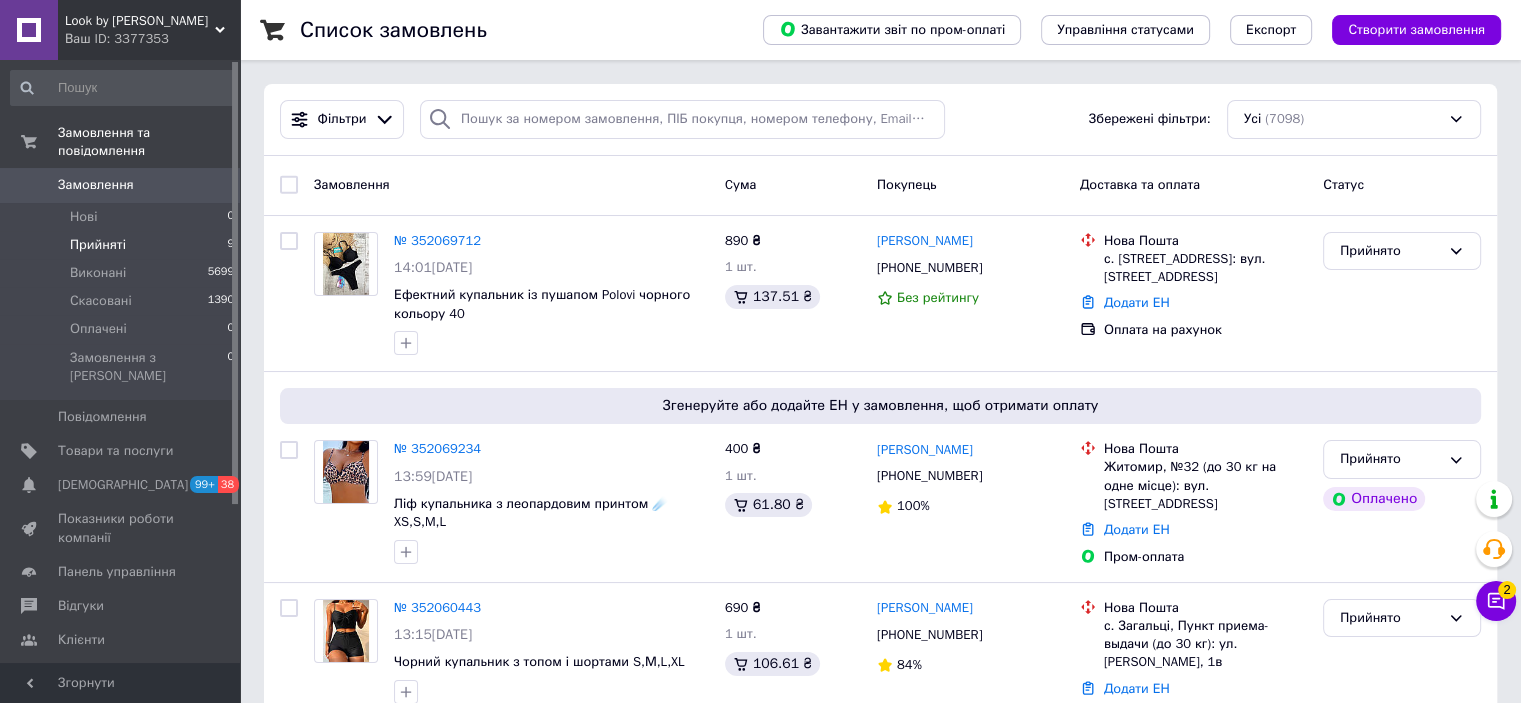 click on "Прийняті" at bounding box center (98, 245) 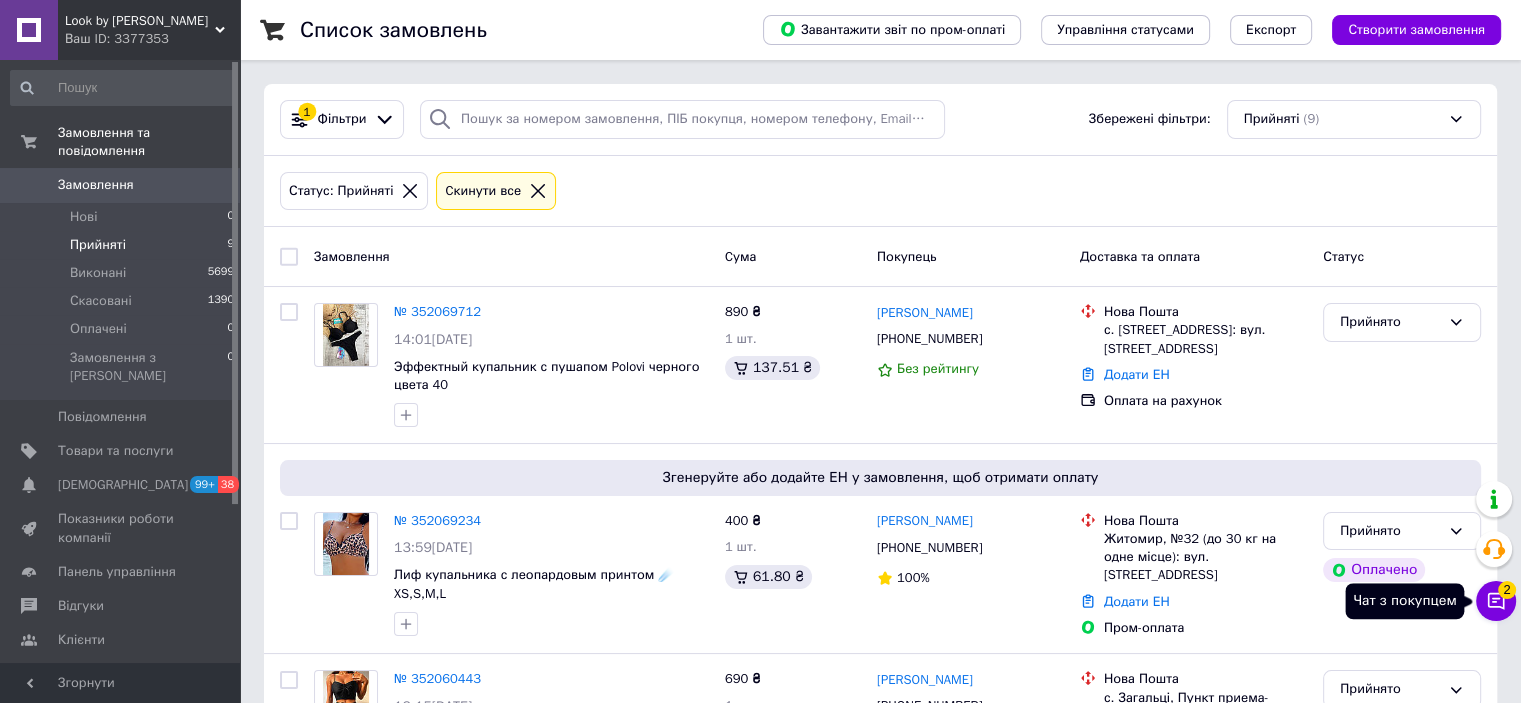 click 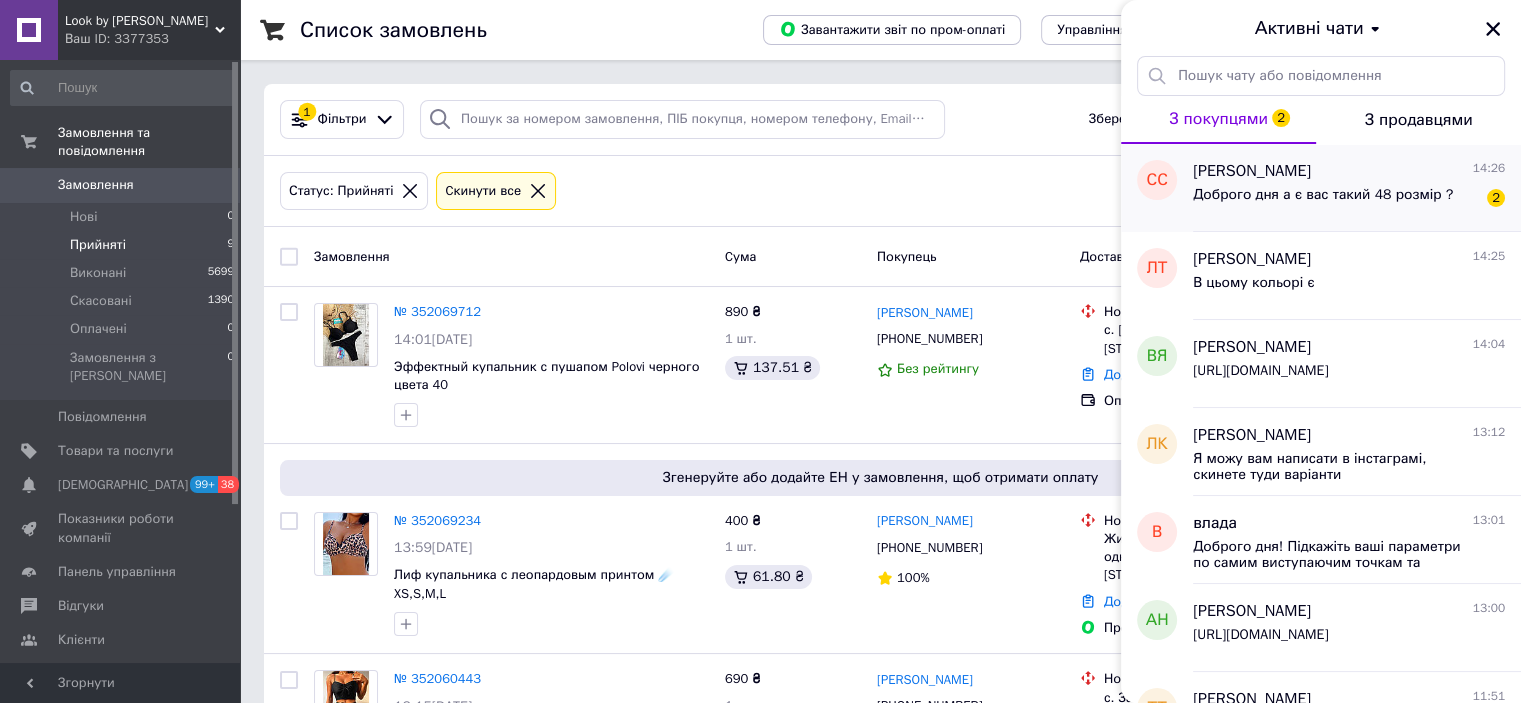 click on "Доброго дня а є вас такий 48 розмір ?" at bounding box center [1323, 195] 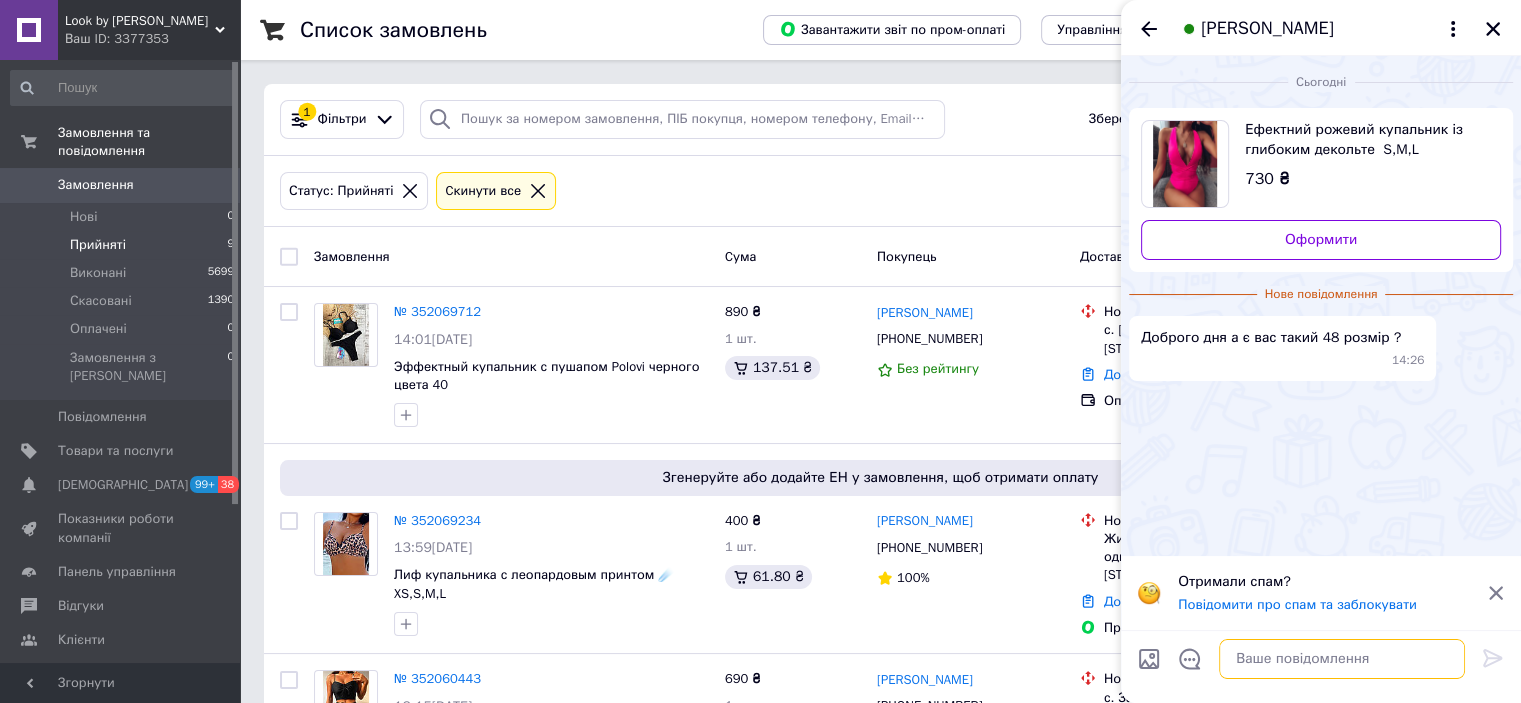 click at bounding box center [1342, 659] 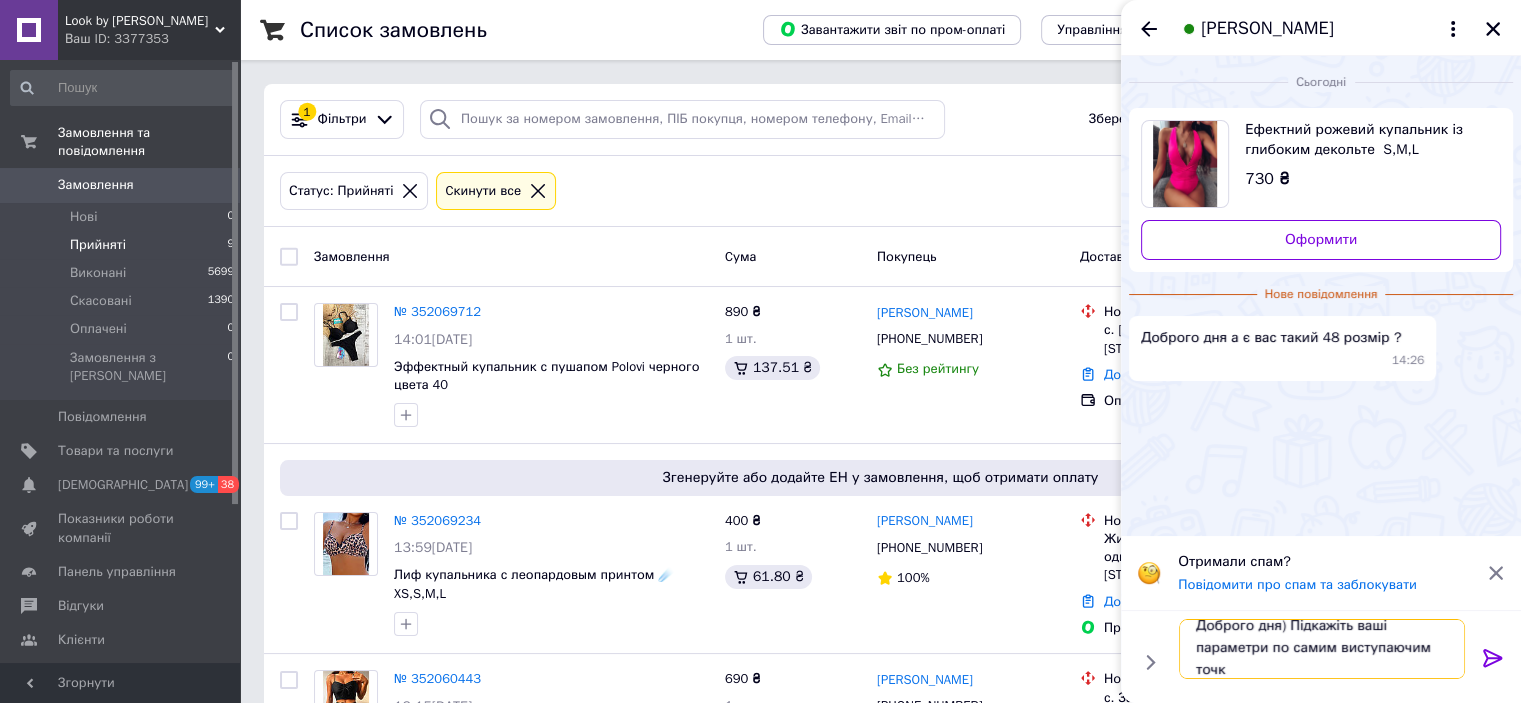 scroll, scrollTop: 1, scrollLeft: 0, axis: vertical 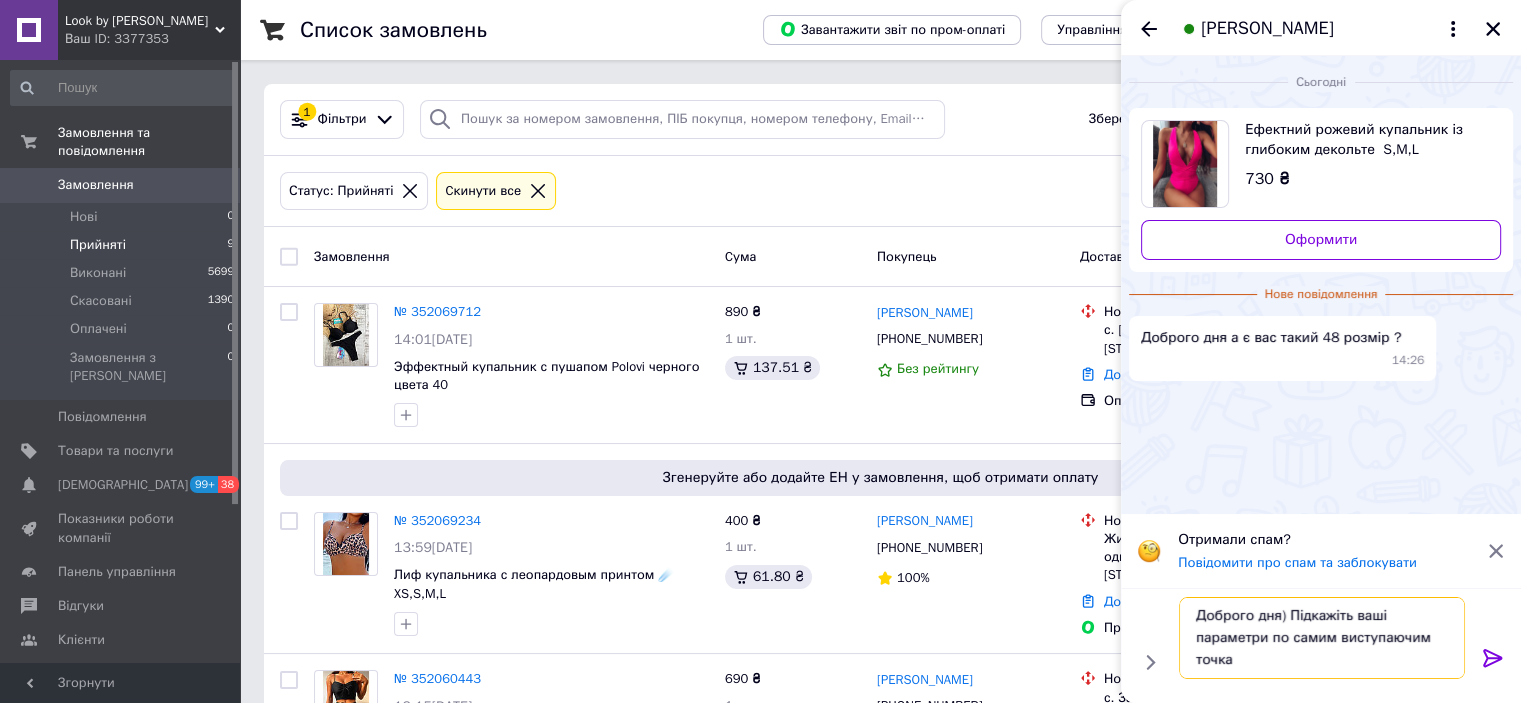 type on "Доброго дня) Підкажіть ваші параметри по самим виступаючим точкам" 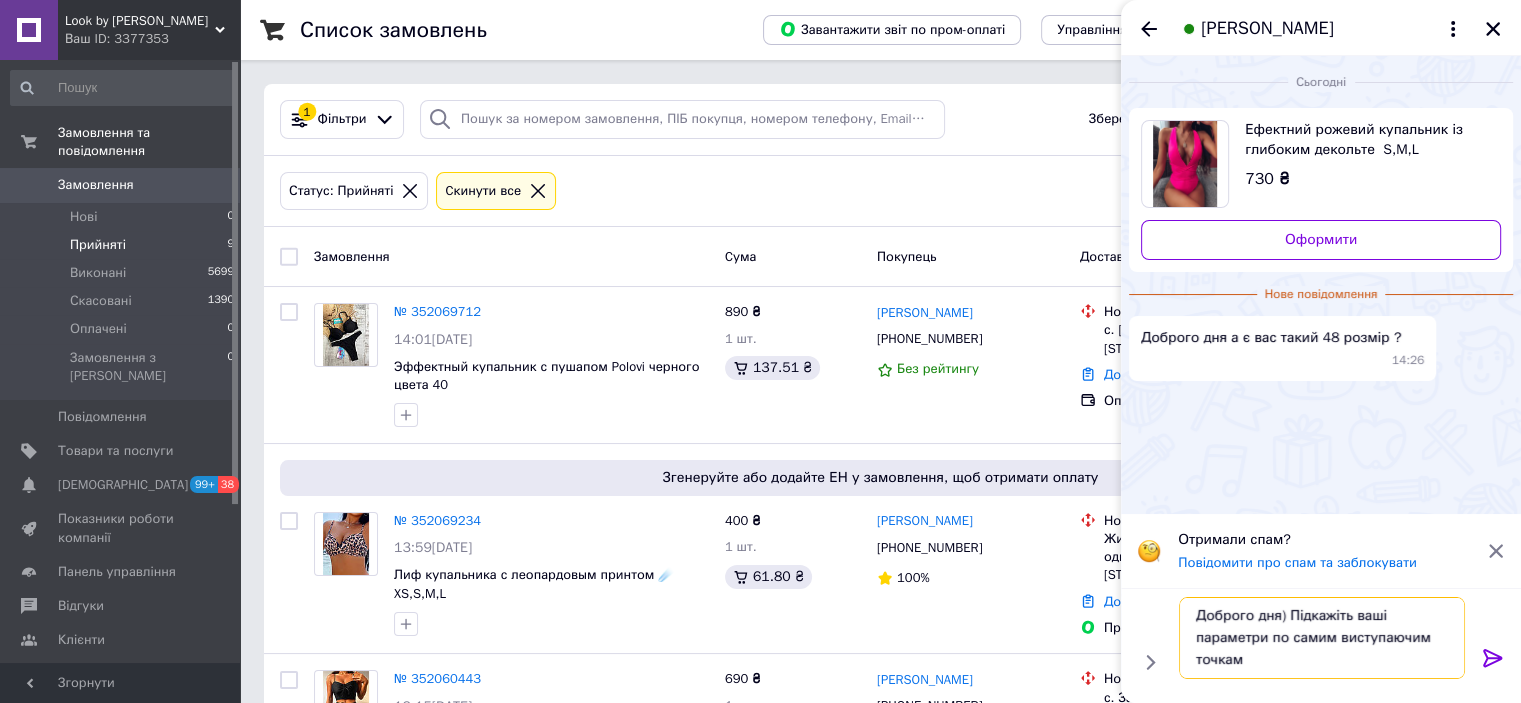 type 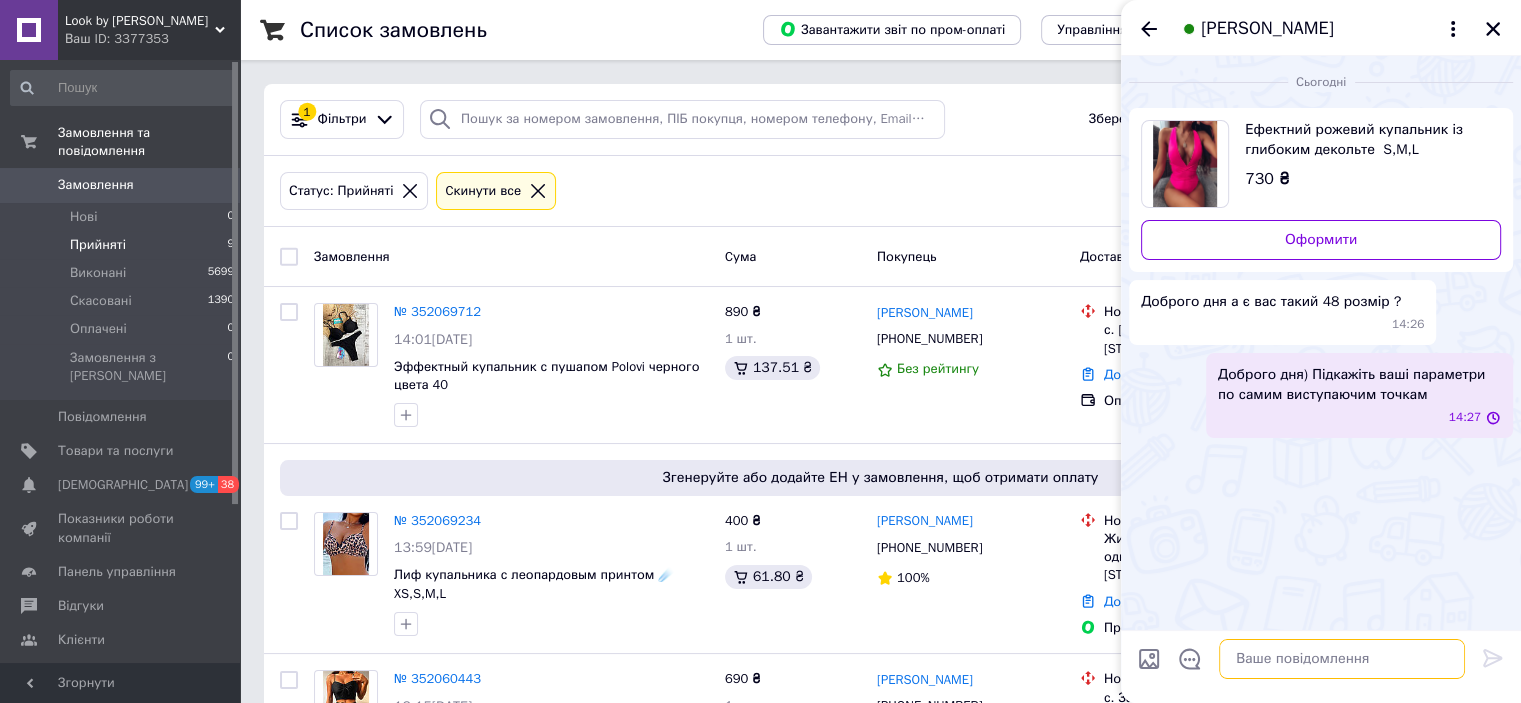 scroll, scrollTop: 0, scrollLeft: 0, axis: both 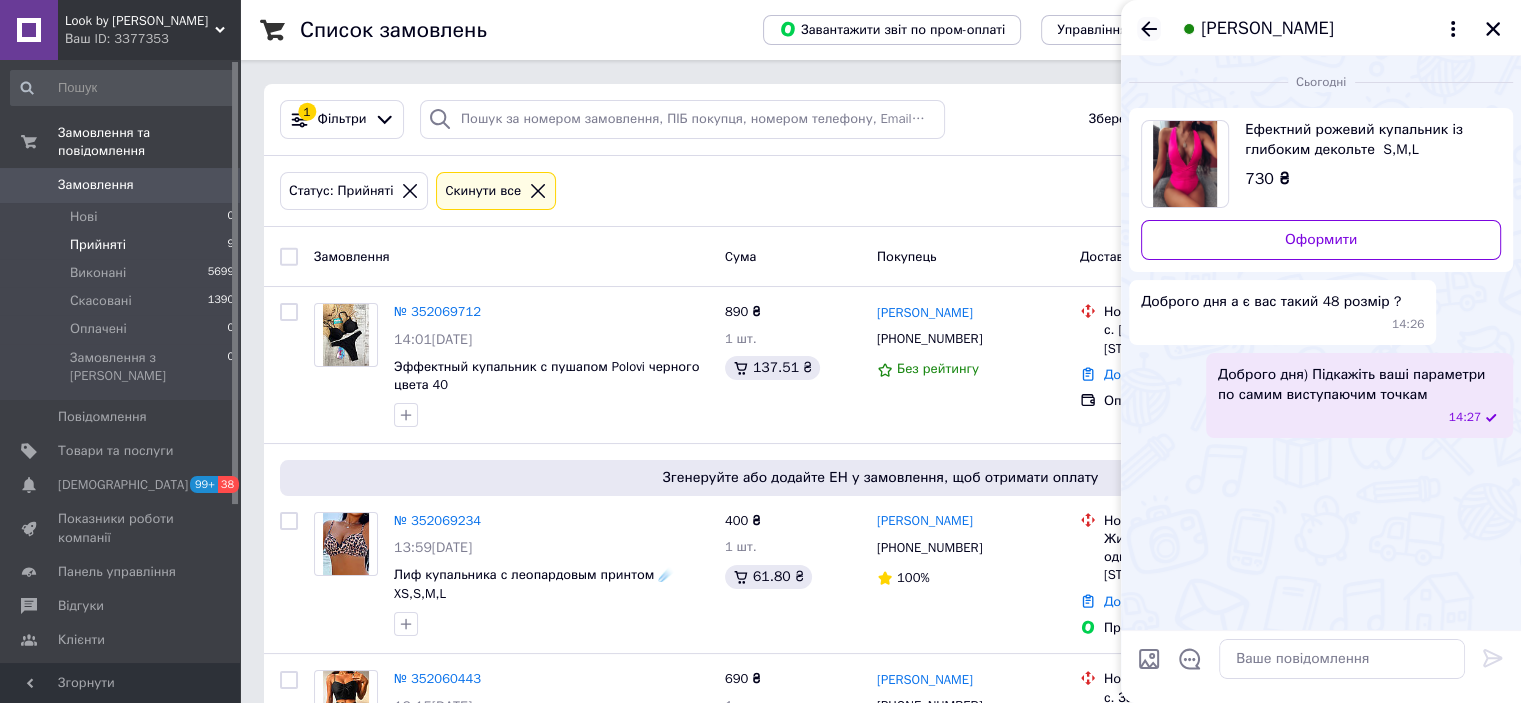 click 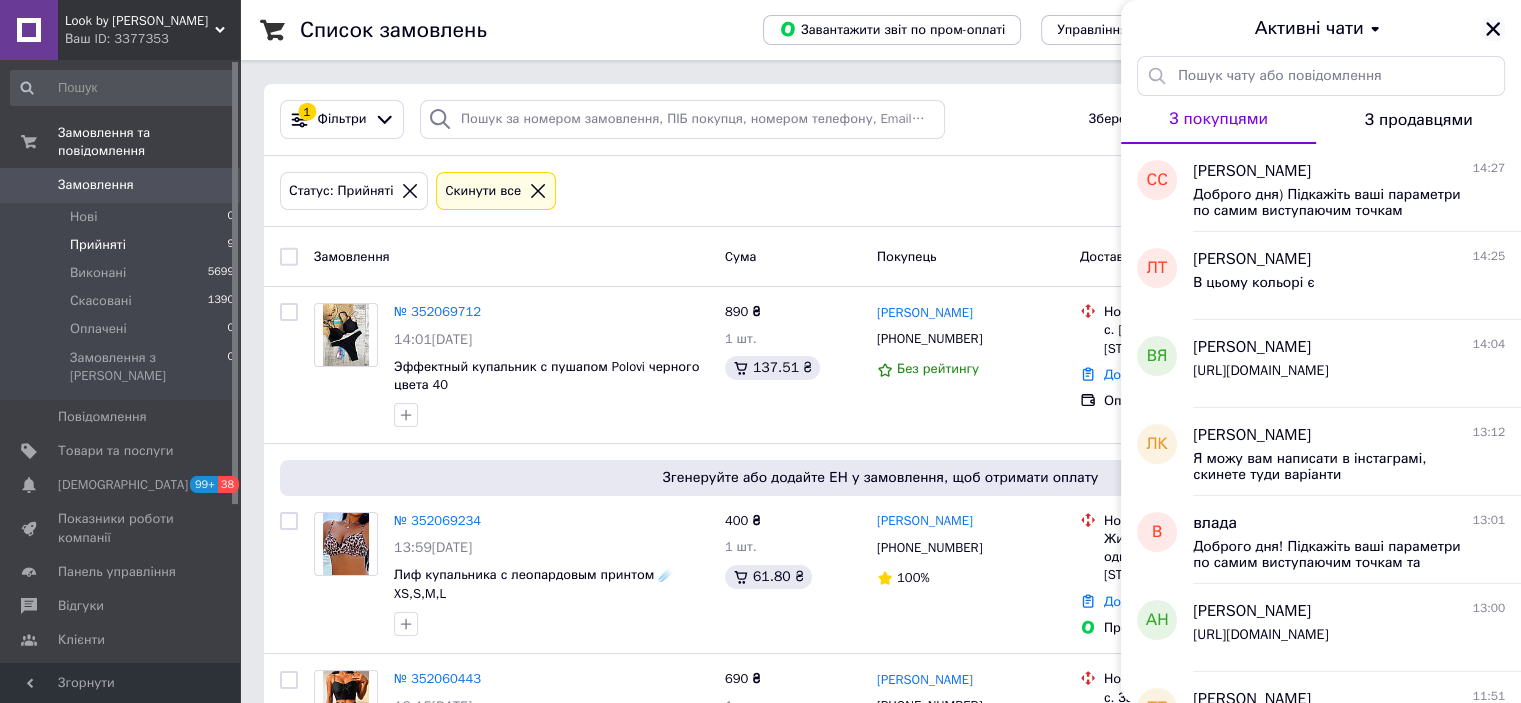 click 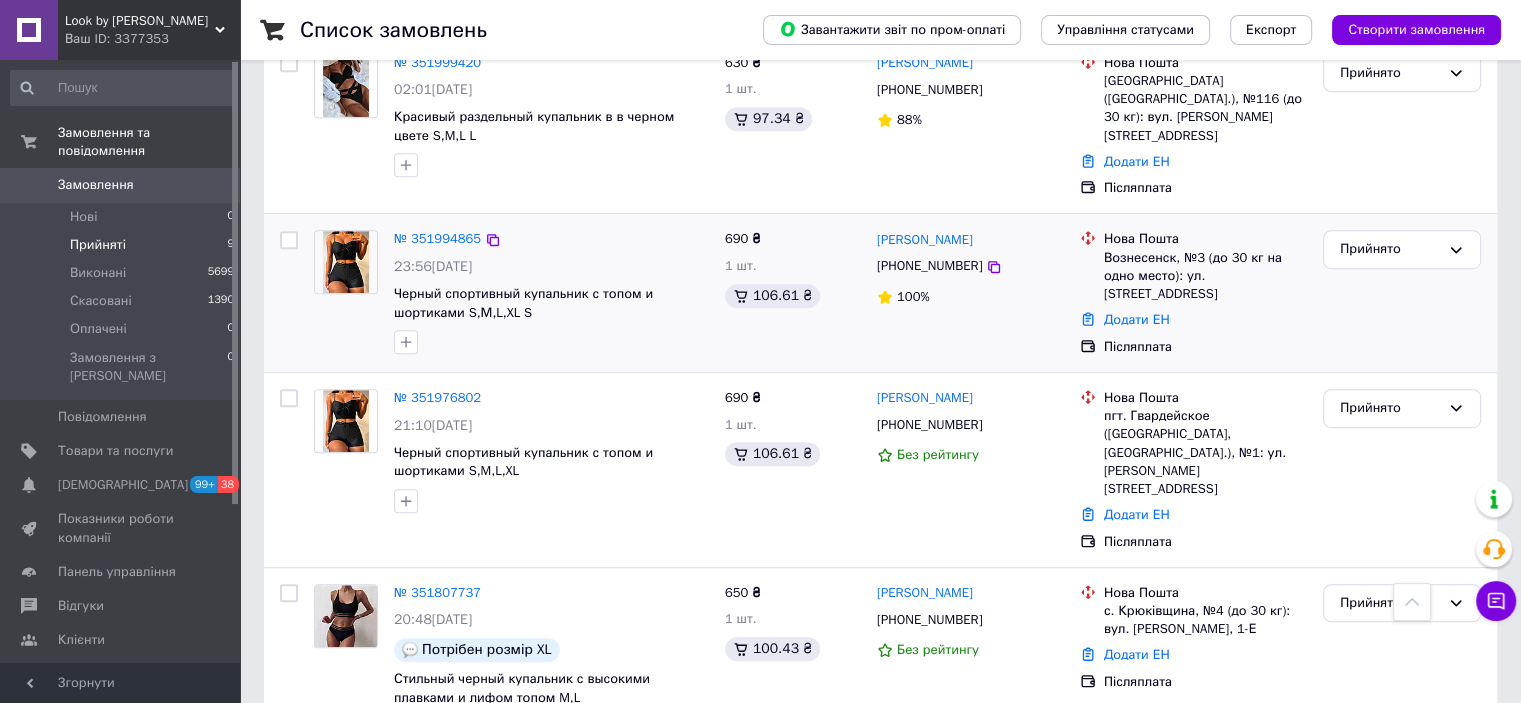 scroll, scrollTop: 1134, scrollLeft: 0, axis: vertical 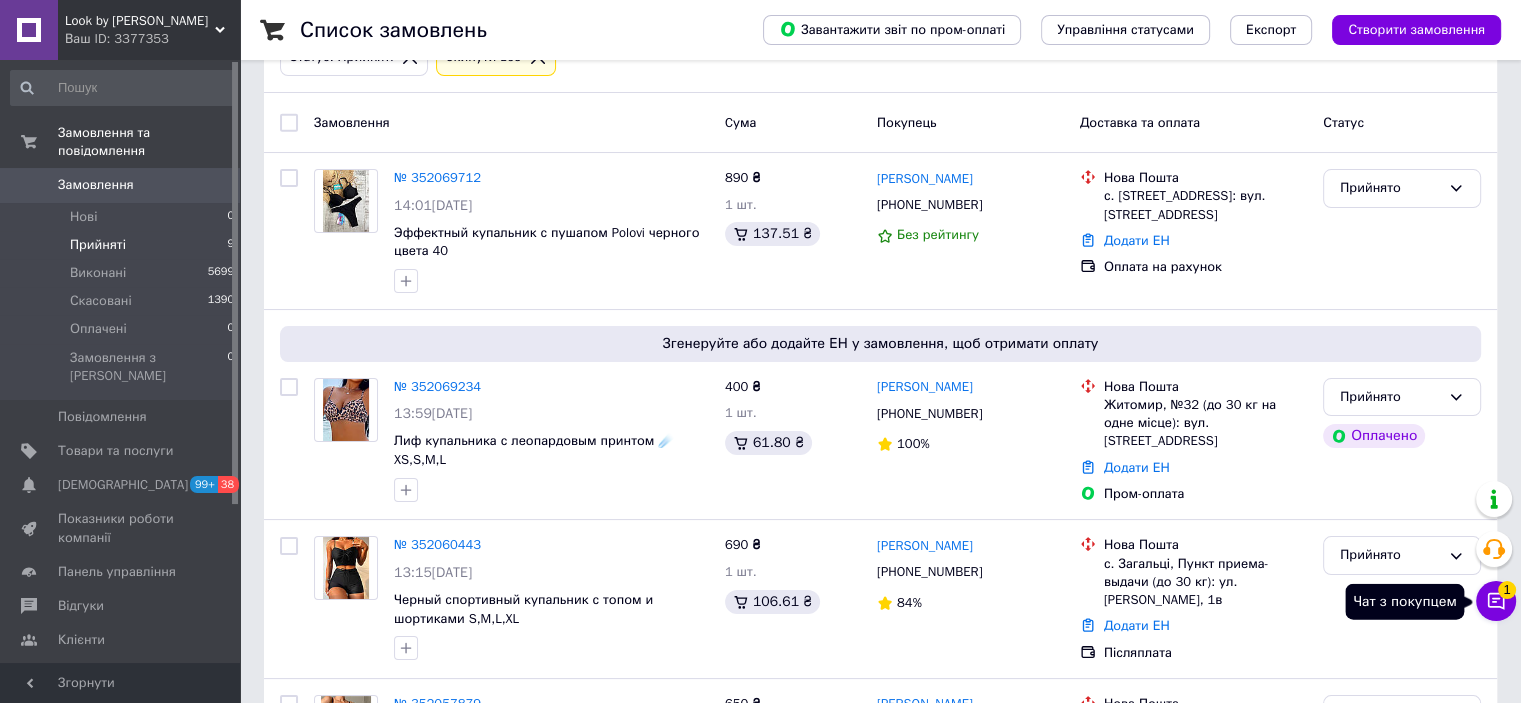 click on "Чат з покупцем 1" at bounding box center (1496, 601) 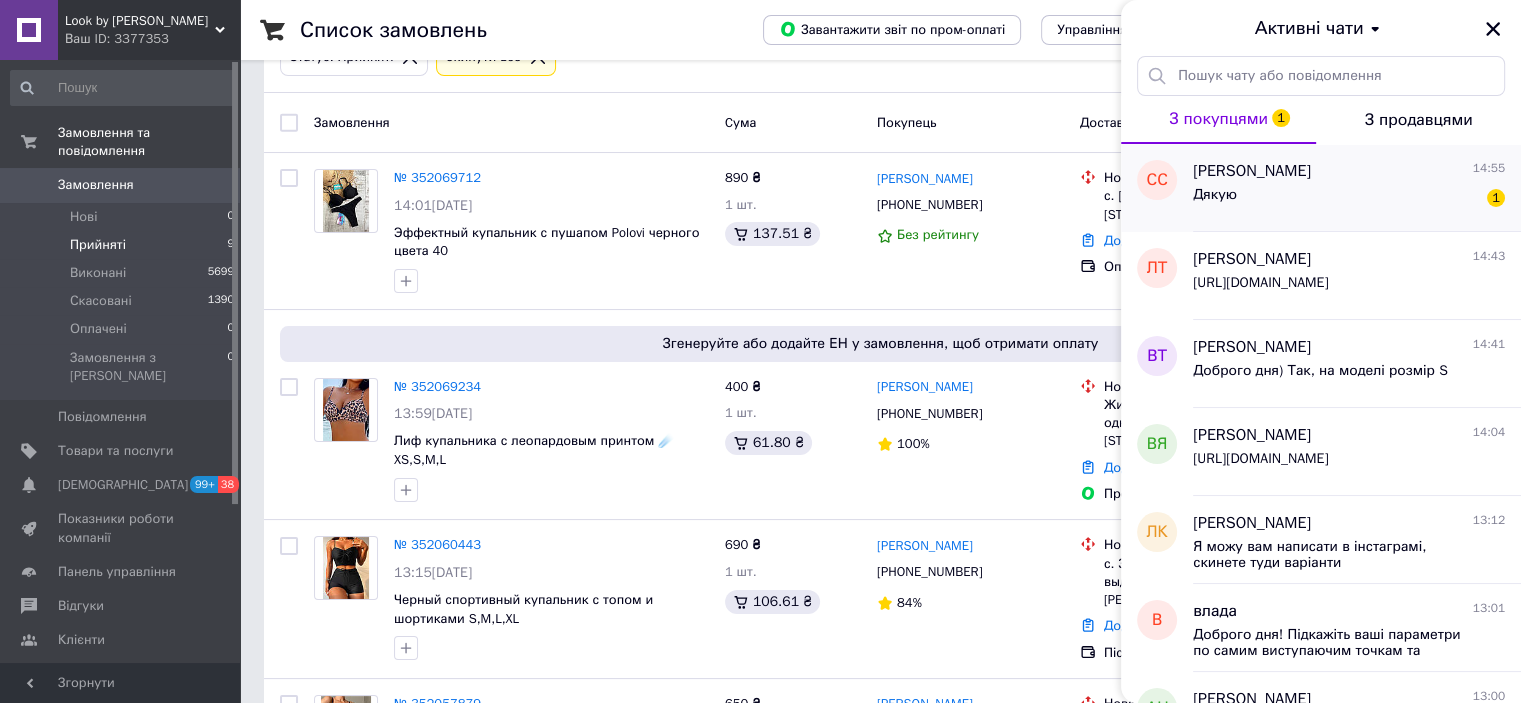 click on "Дякую 1" at bounding box center (1349, 199) 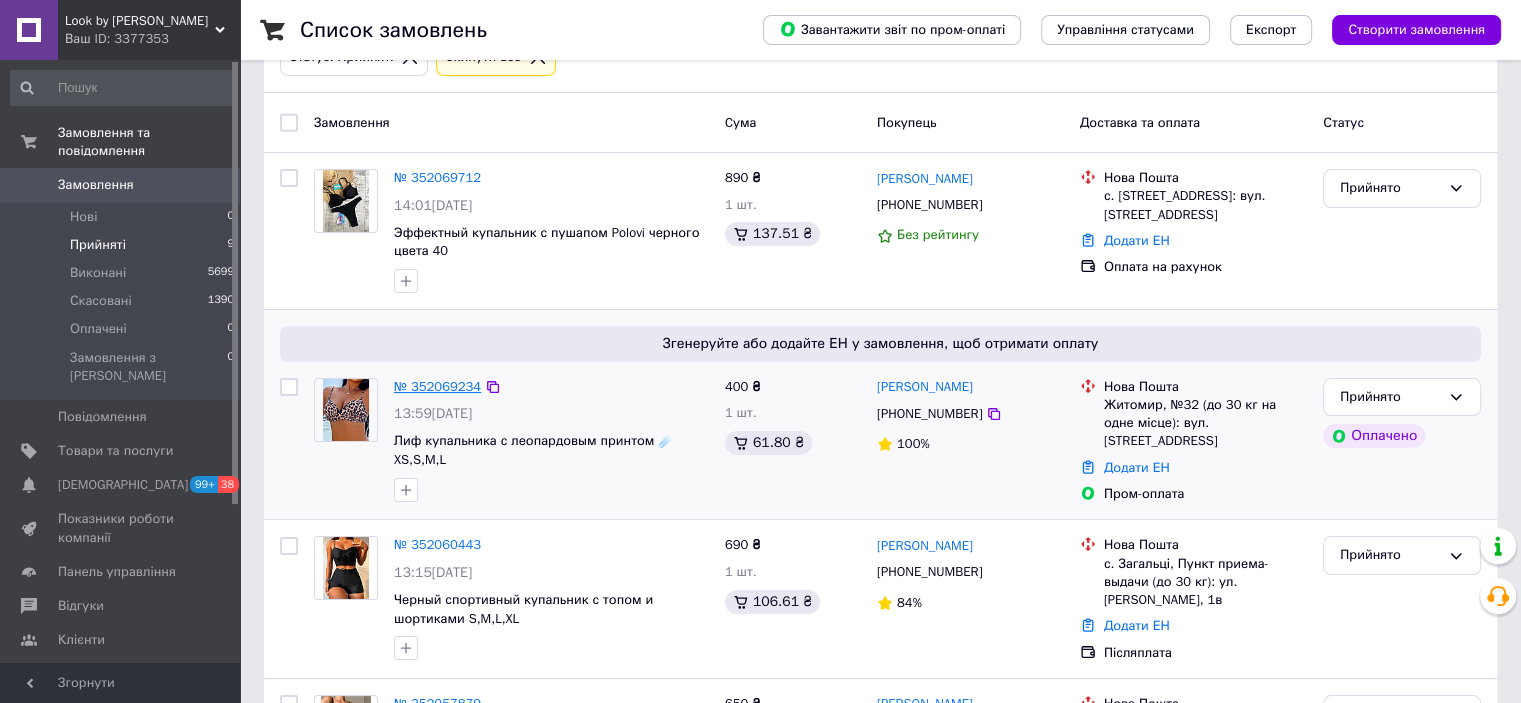 click on "№ 352069234" at bounding box center [437, 386] 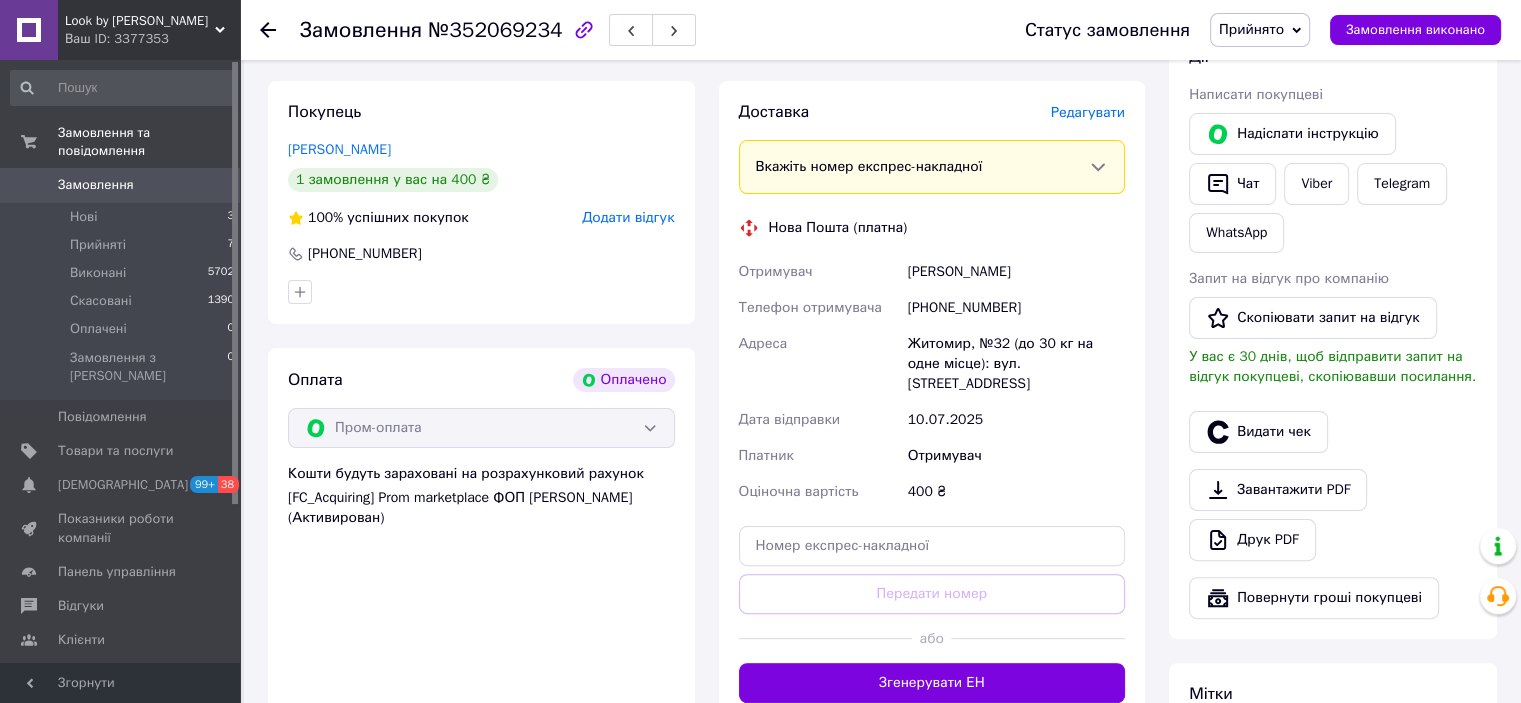 scroll, scrollTop: 300, scrollLeft: 0, axis: vertical 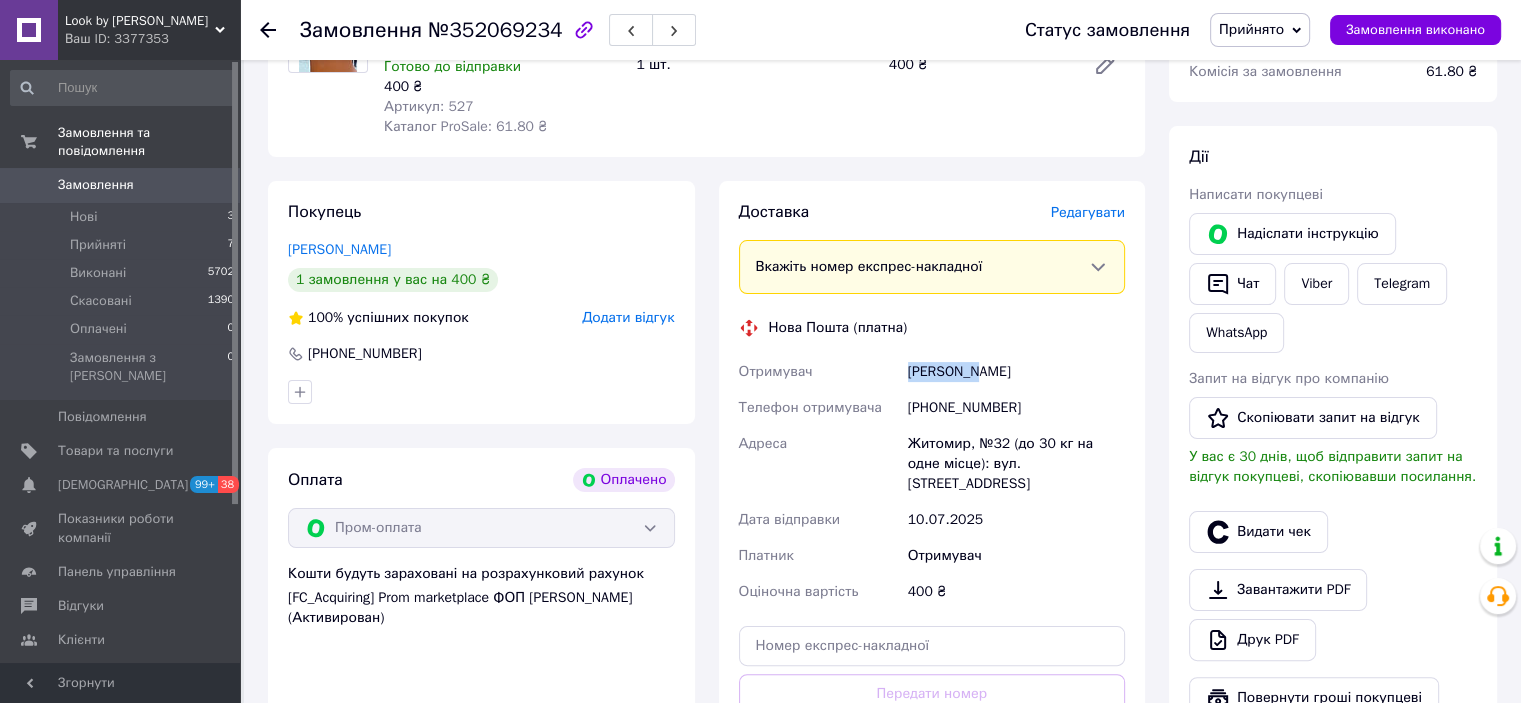 drag, startPoint x: 997, startPoint y: 372, endPoint x: 911, endPoint y: 375, distance: 86.05231 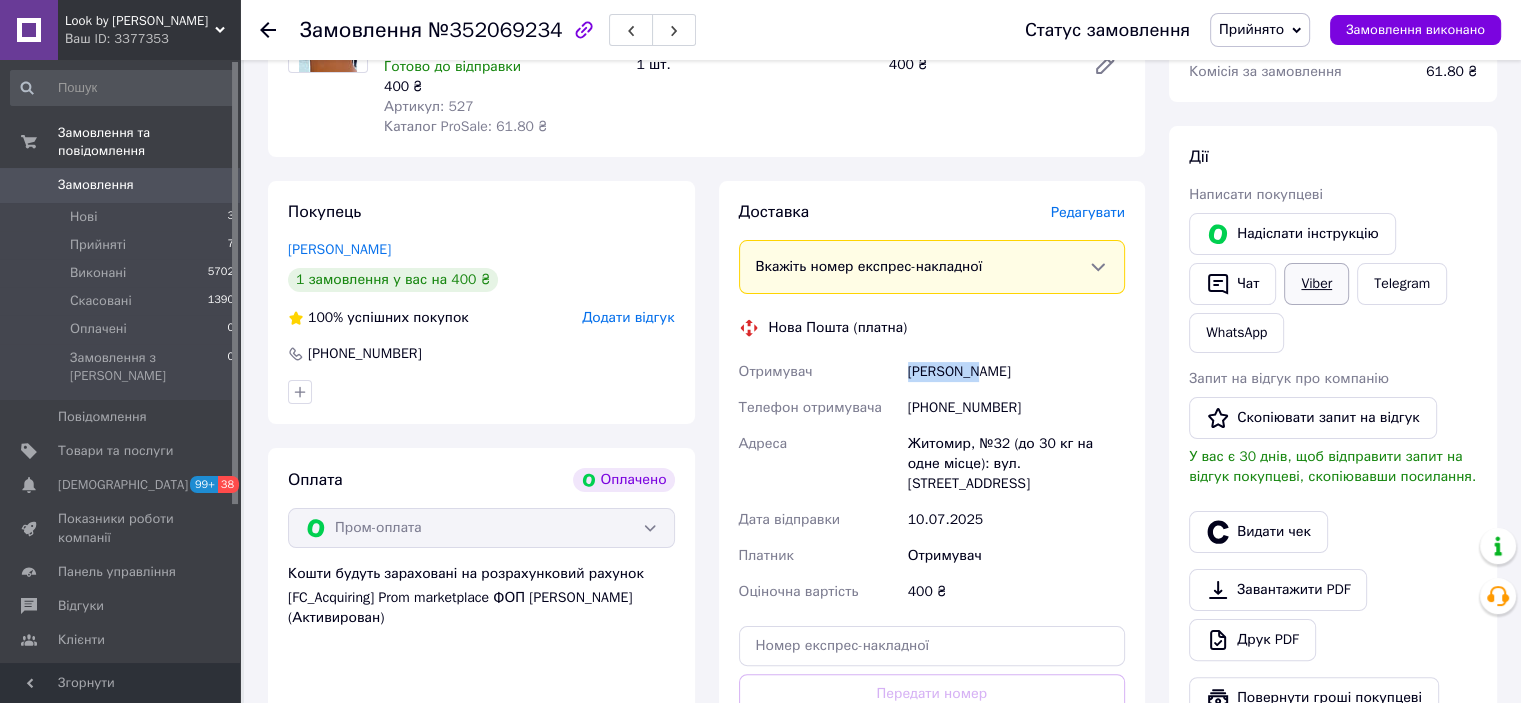 click on "Viber" at bounding box center [1316, 284] 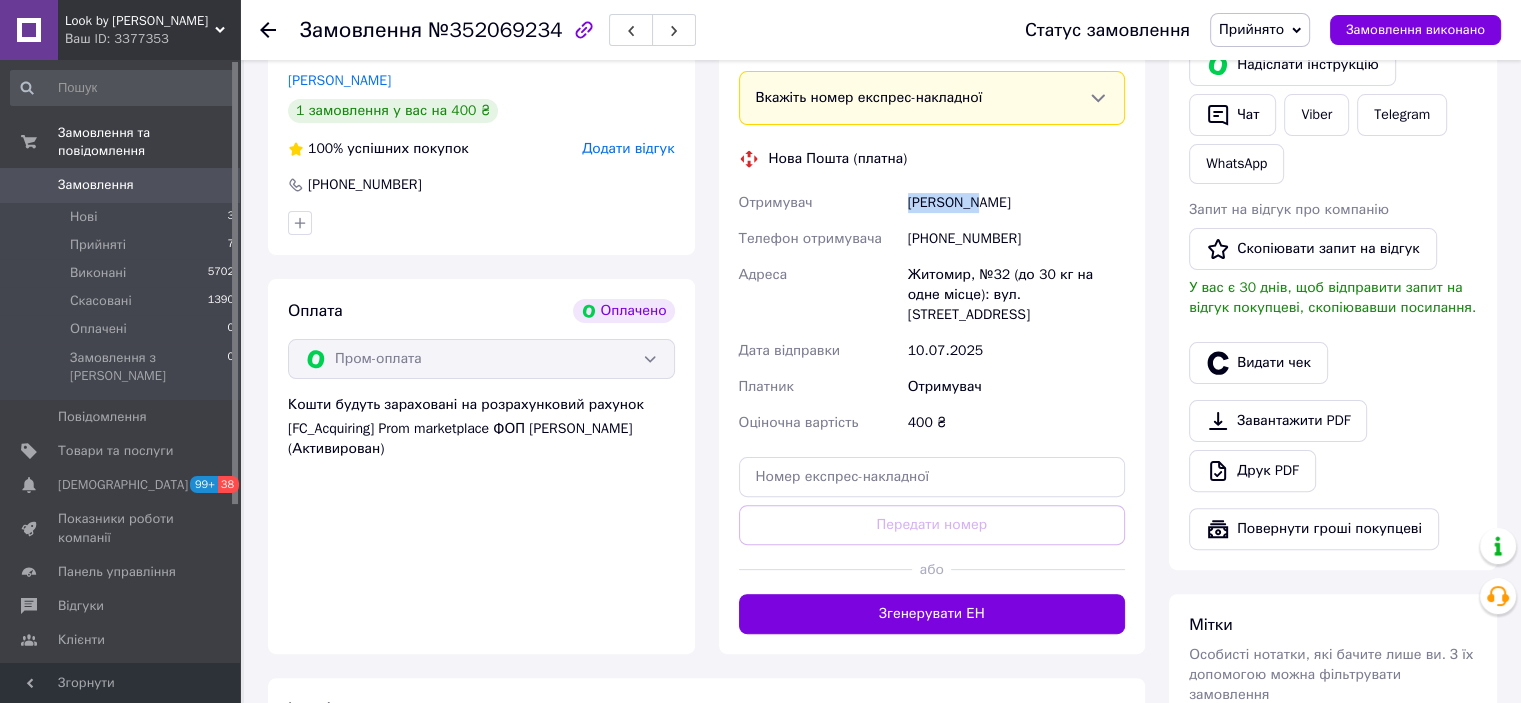 scroll, scrollTop: 500, scrollLeft: 0, axis: vertical 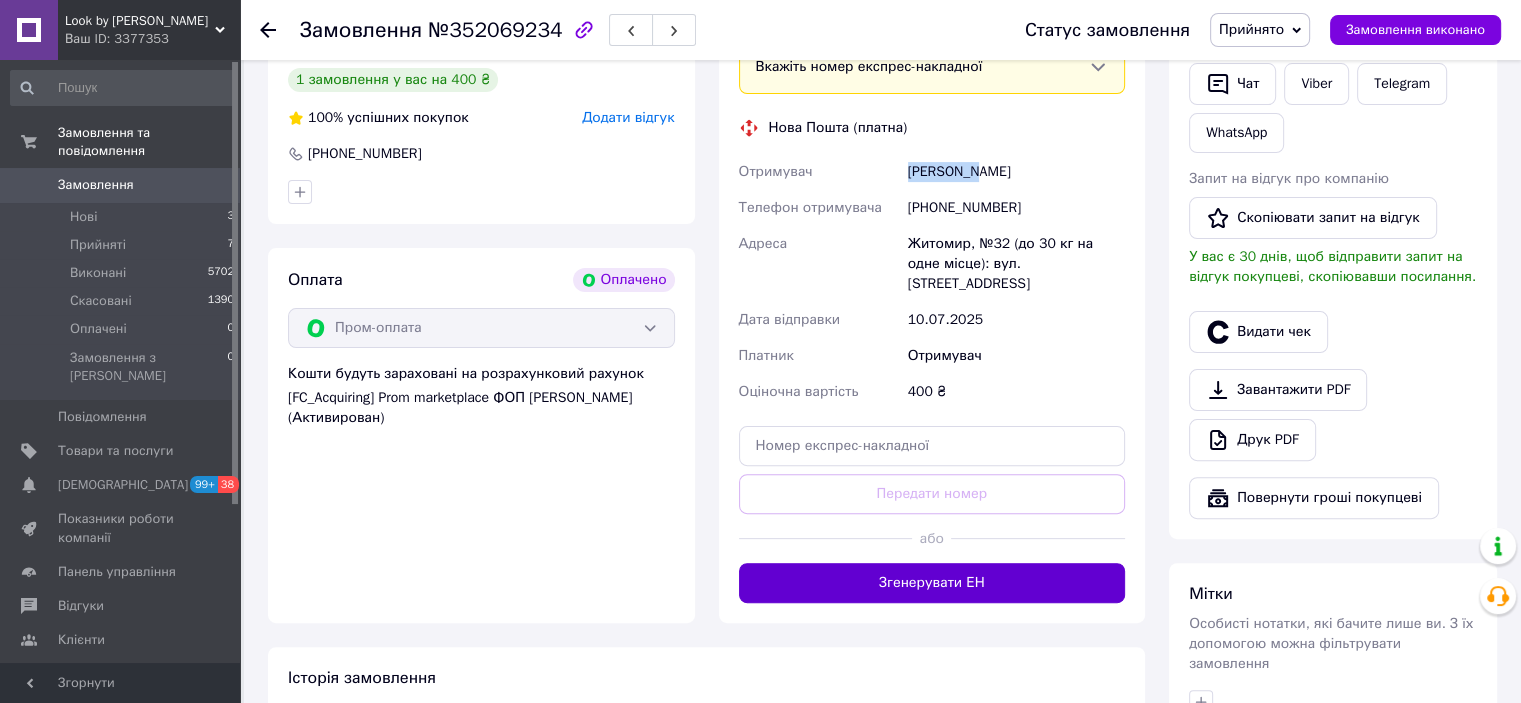 click on "Згенерувати ЕН" at bounding box center [932, 583] 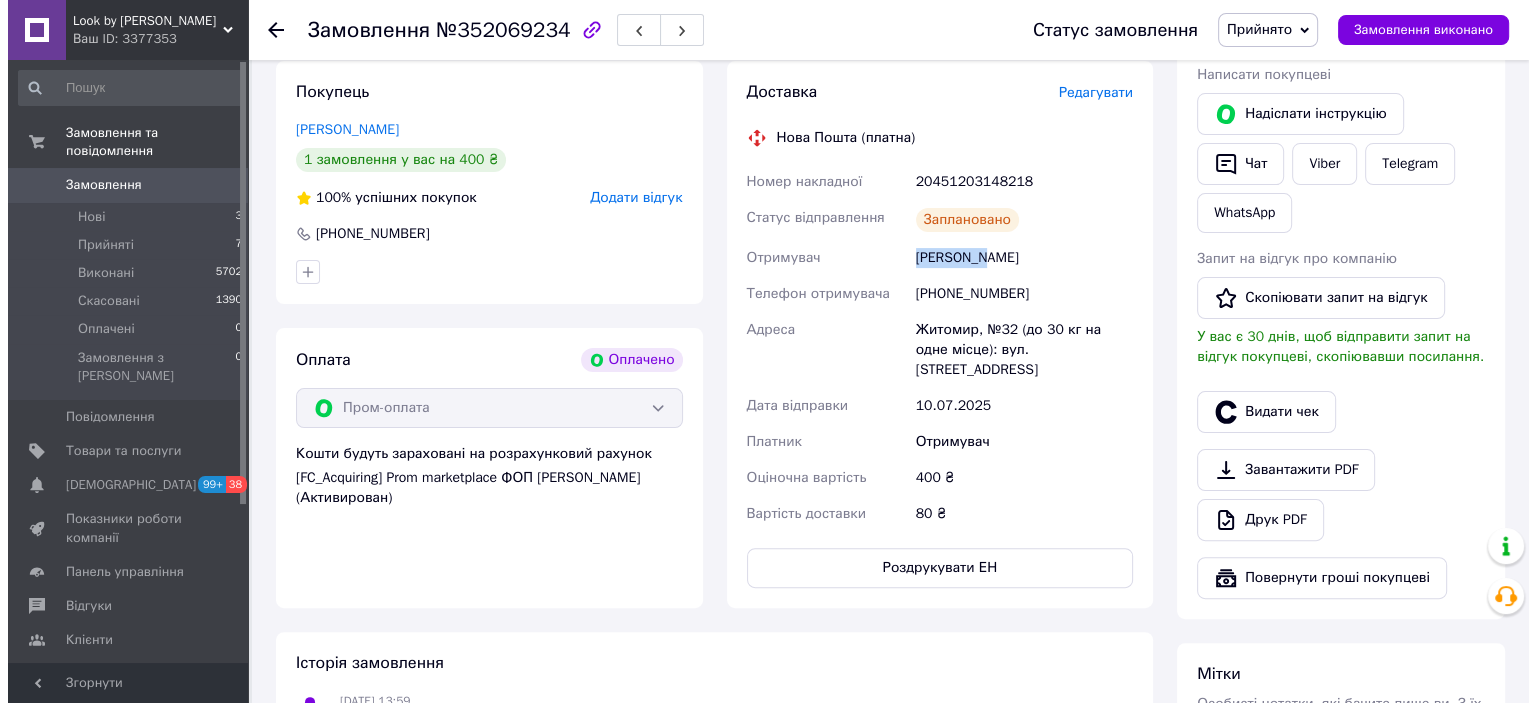 scroll, scrollTop: 300, scrollLeft: 0, axis: vertical 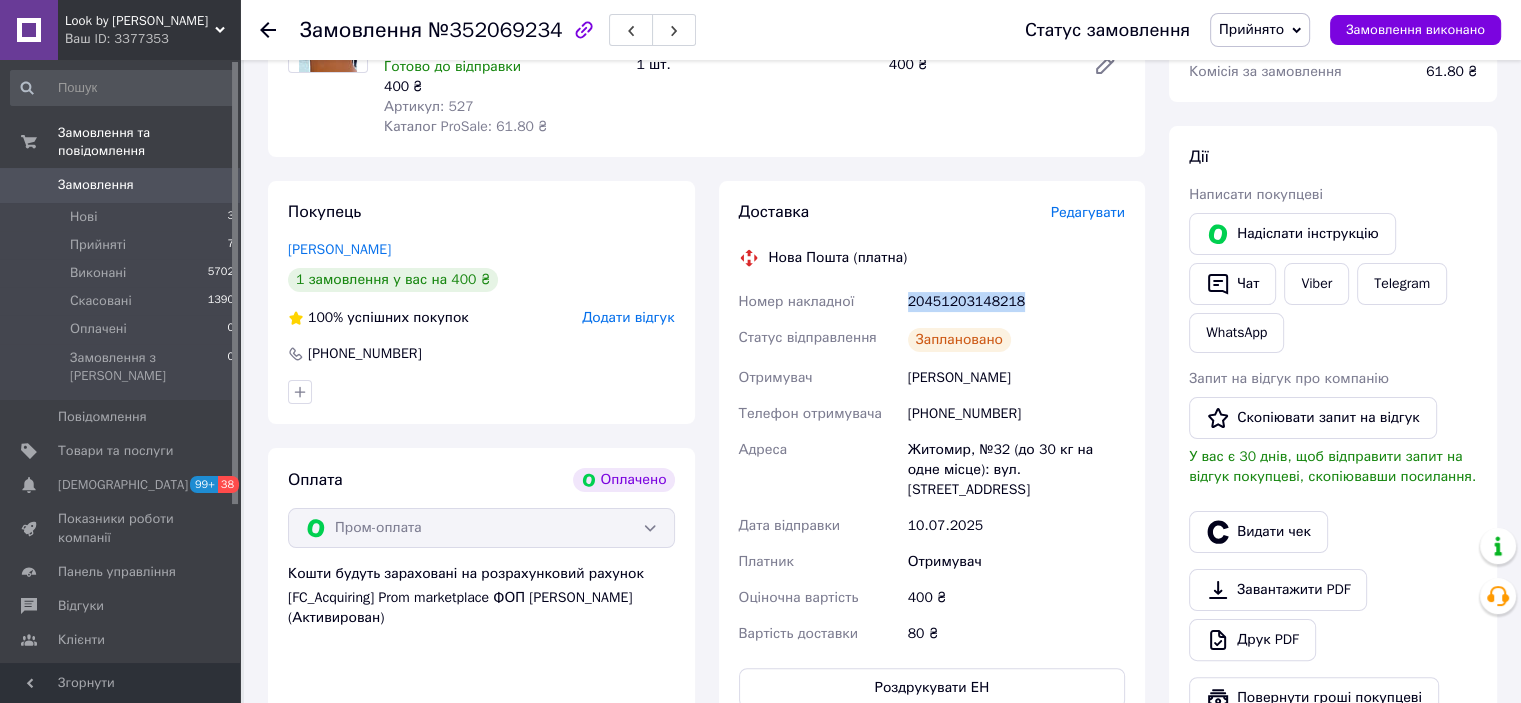 drag, startPoint x: 1052, startPoint y: 312, endPoint x: 909, endPoint y: 301, distance: 143.42245 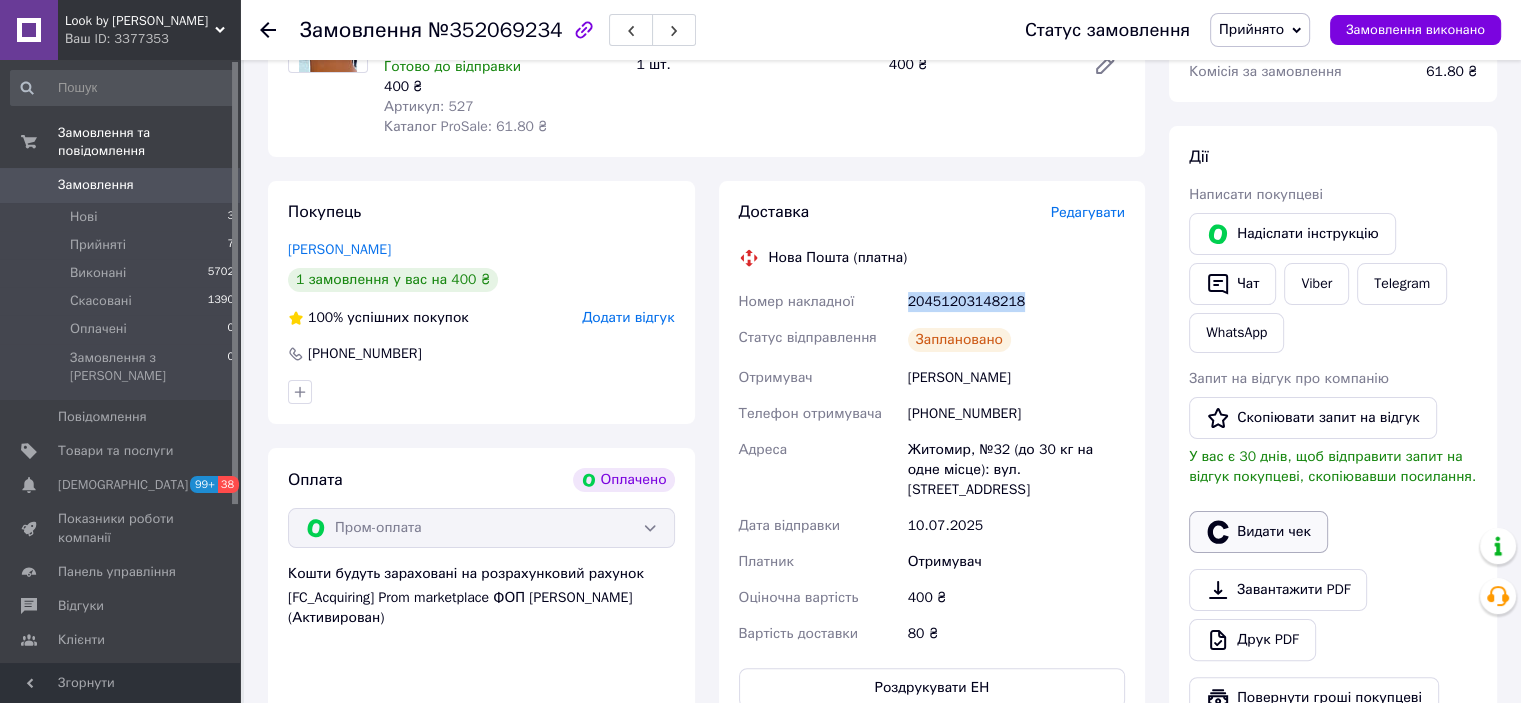 click on "Видати чек" at bounding box center (1258, 532) 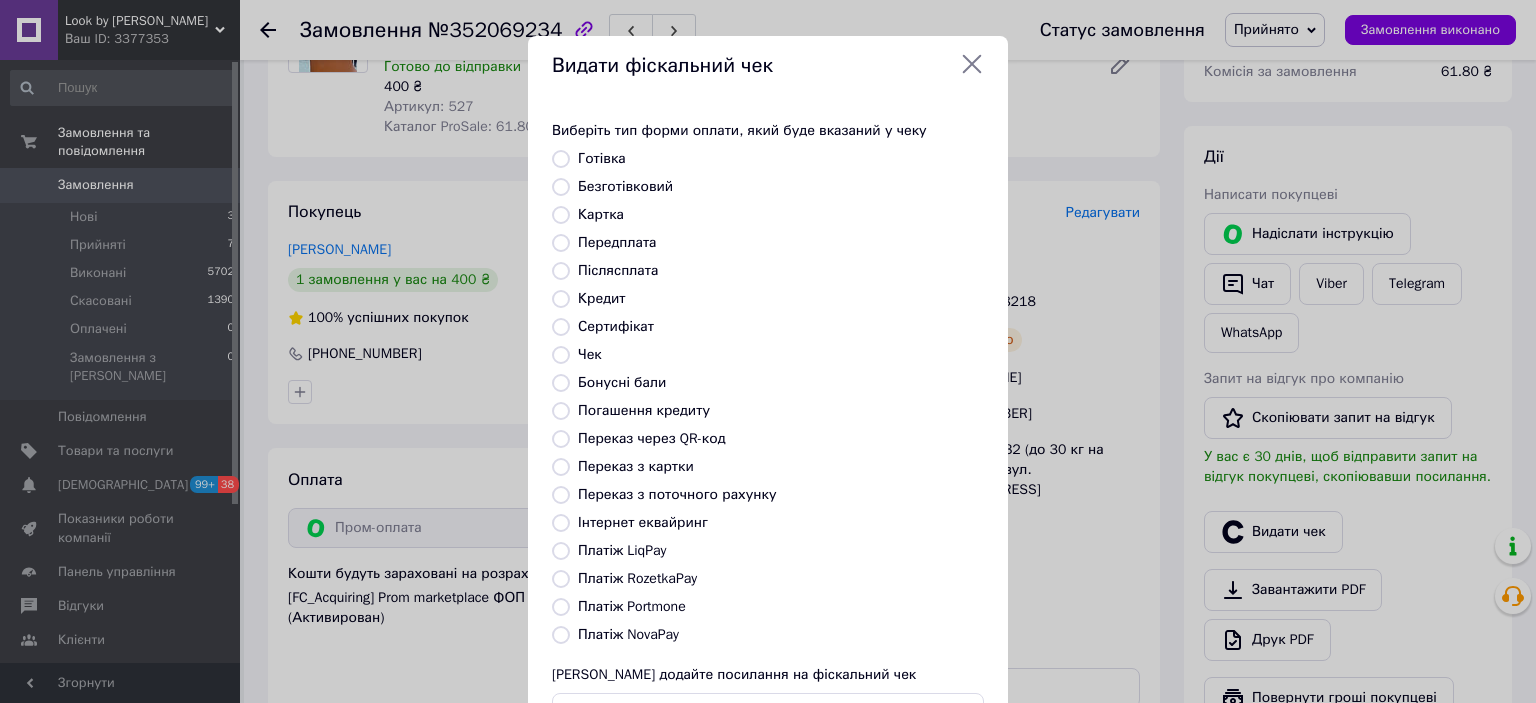 click on "Інтернет еквайринг" at bounding box center (643, 522) 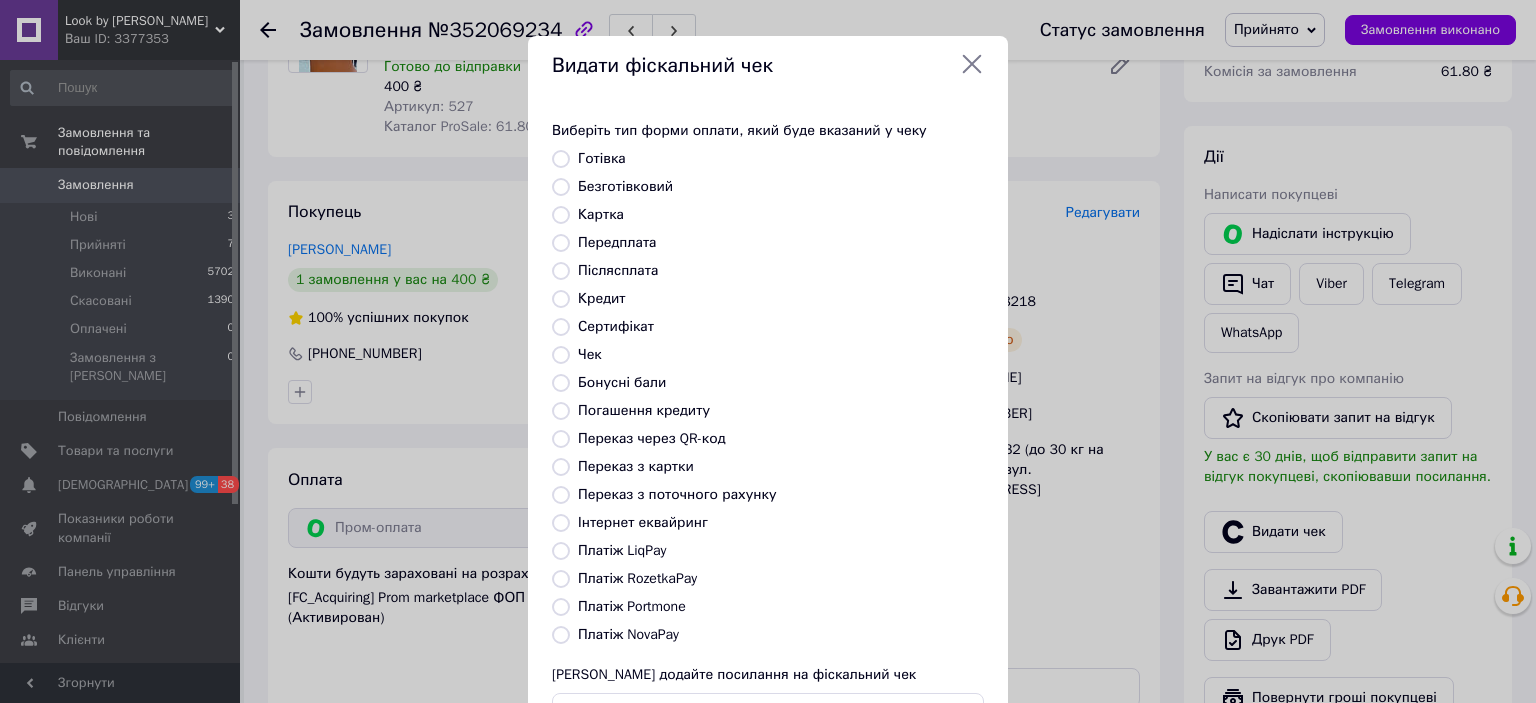 radio on "true" 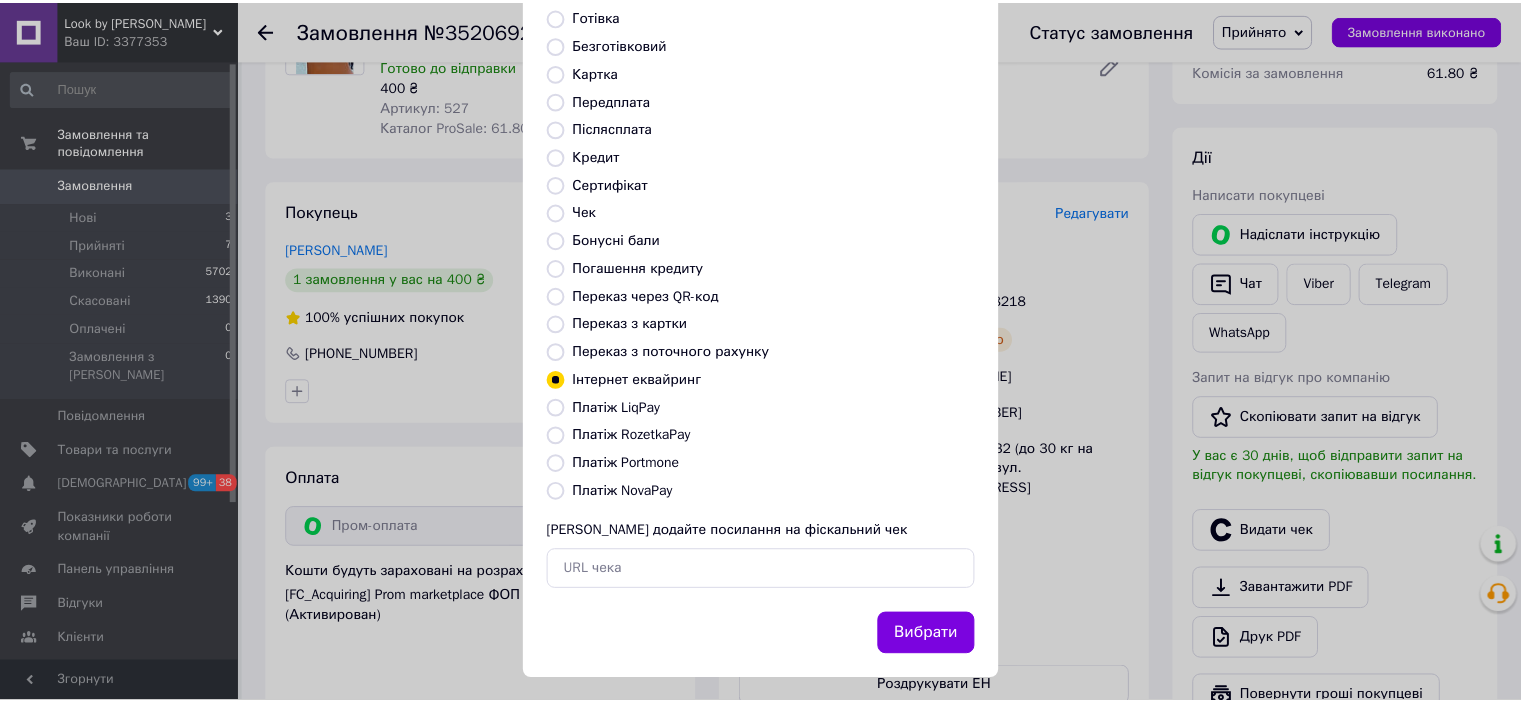 scroll, scrollTop: 155, scrollLeft: 0, axis: vertical 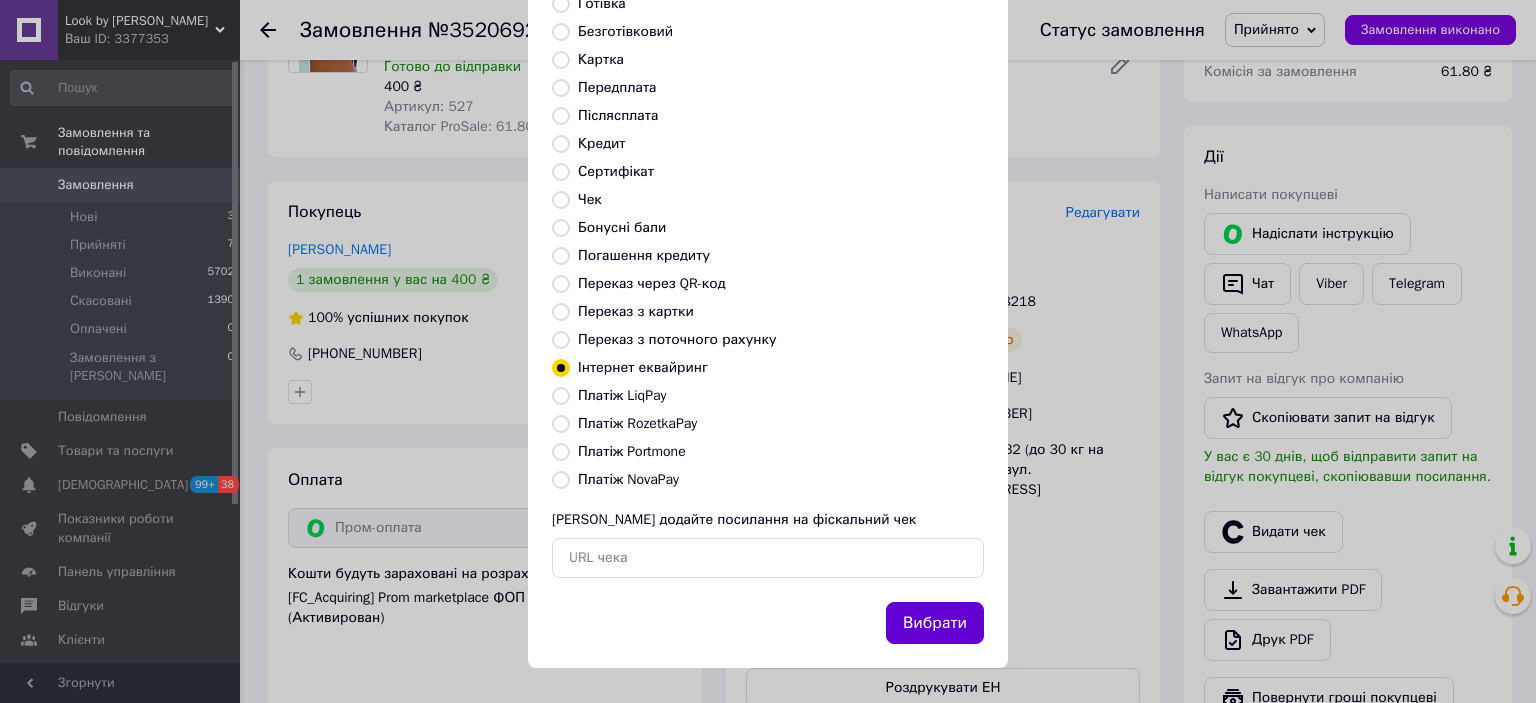 click on "Вибрати" at bounding box center [935, 623] 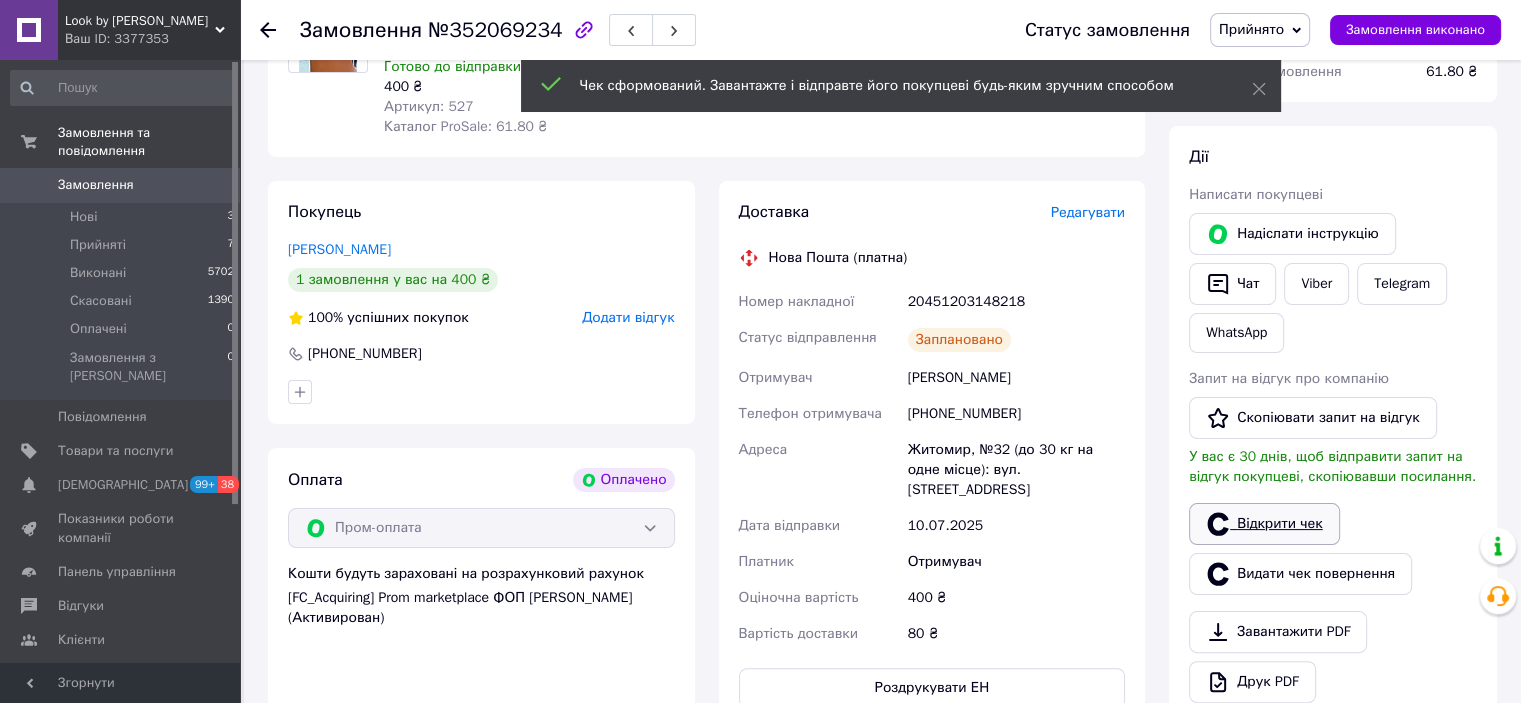 click on "Відкрити чек" at bounding box center (1264, 524) 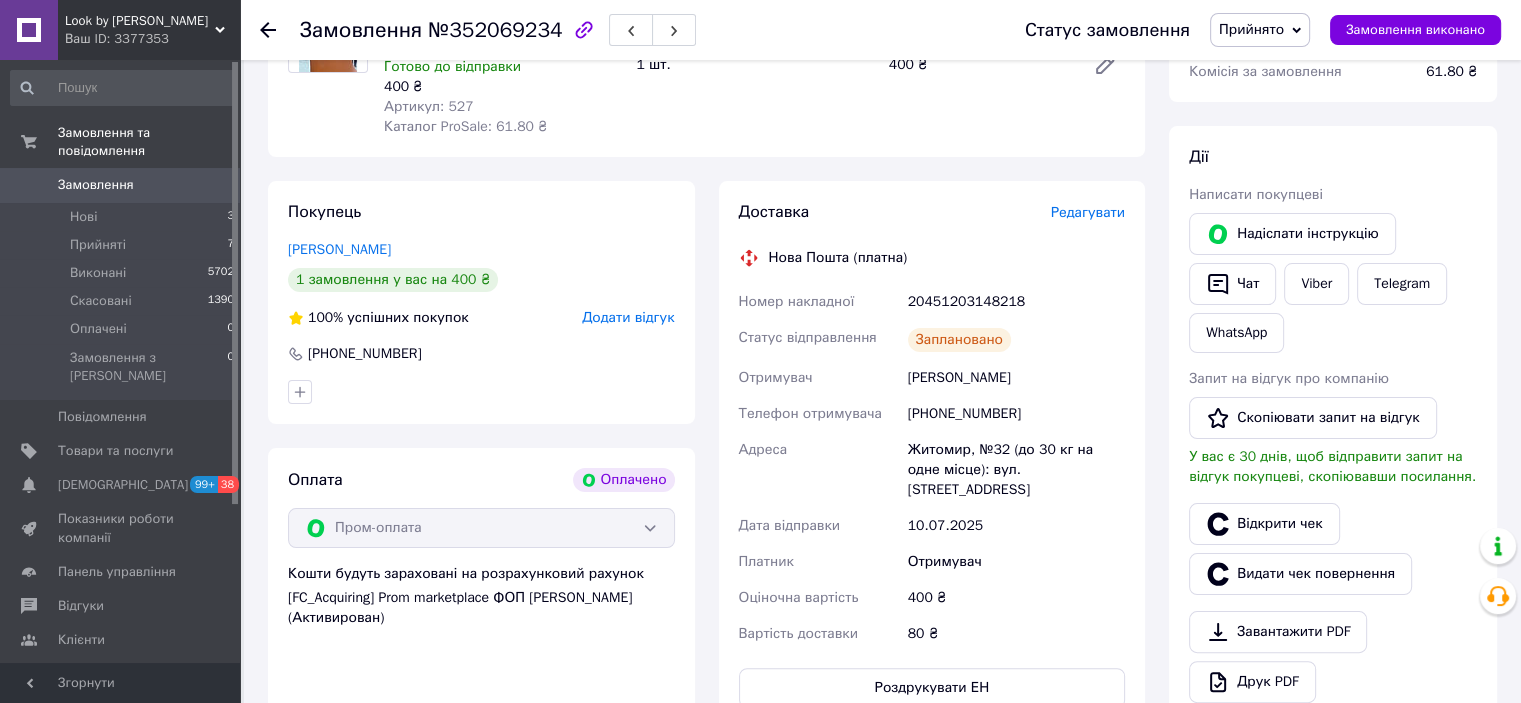 click on "Прийнято" at bounding box center (1251, 29) 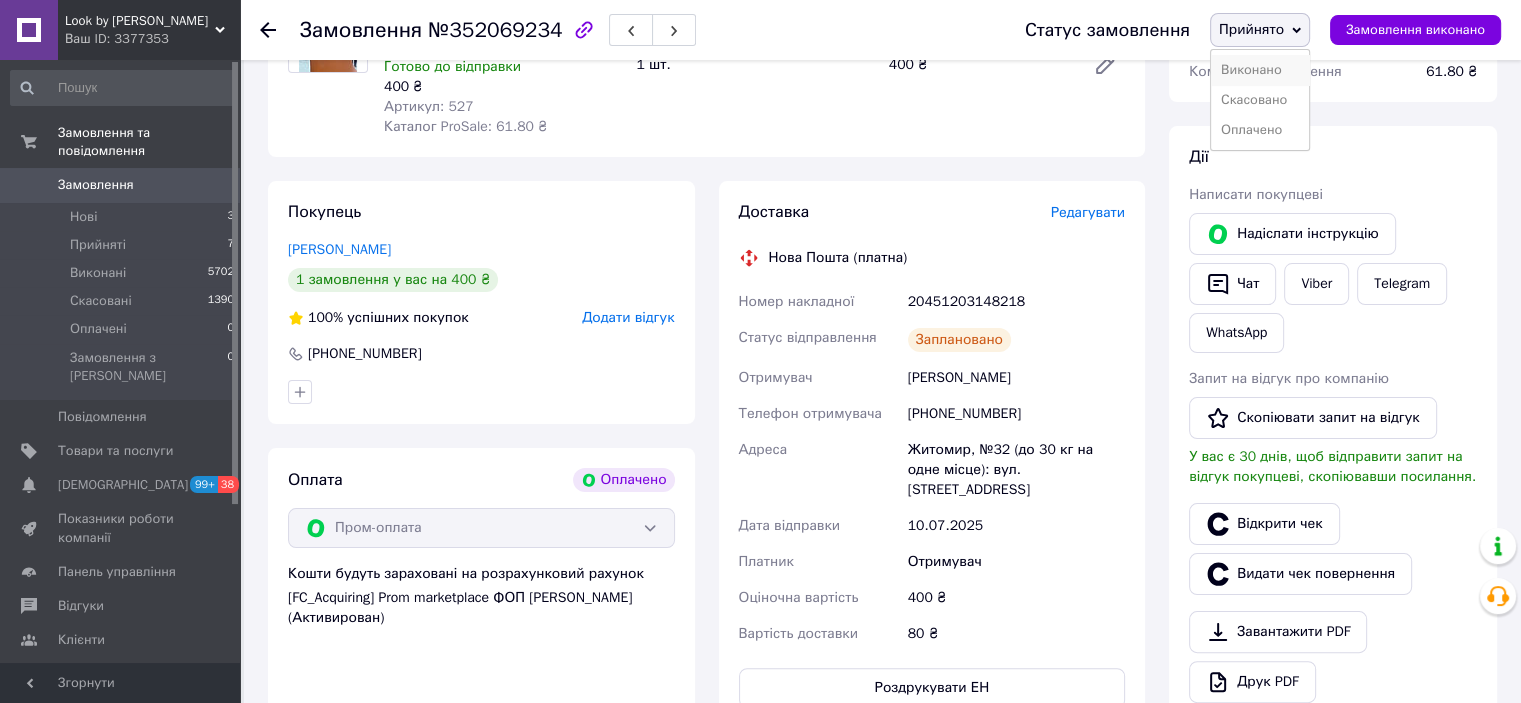 click on "Виконано" at bounding box center (1260, 70) 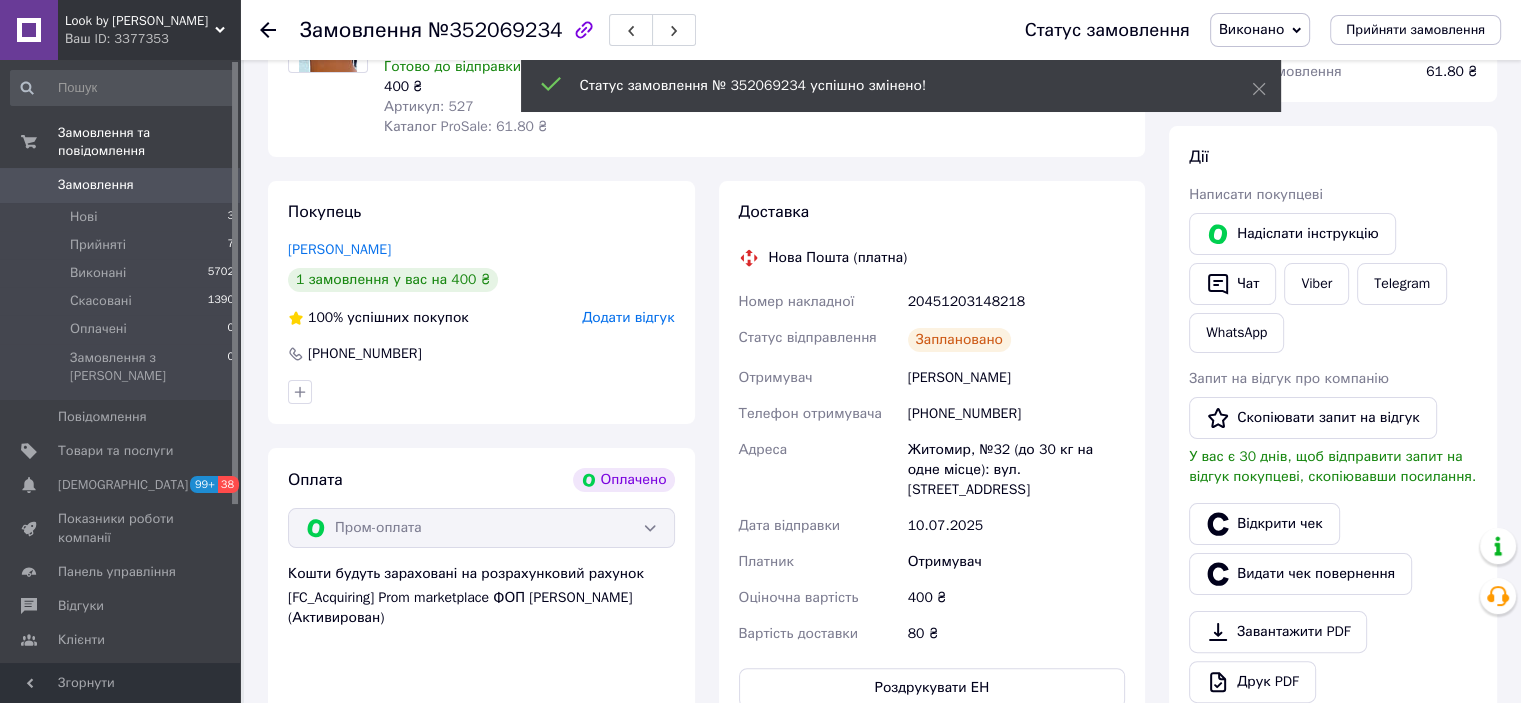 click on "Замовлення" at bounding box center (96, 185) 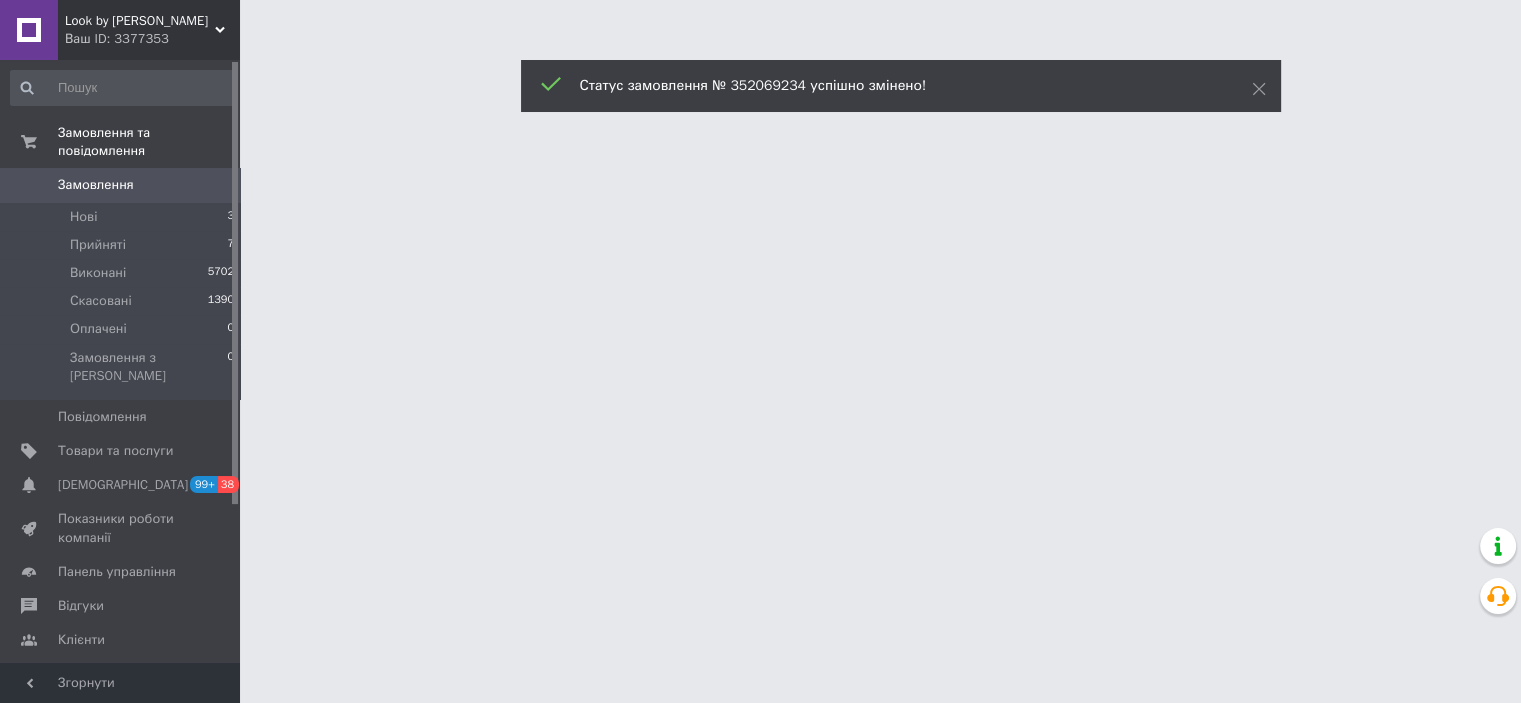 scroll, scrollTop: 0, scrollLeft: 0, axis: both 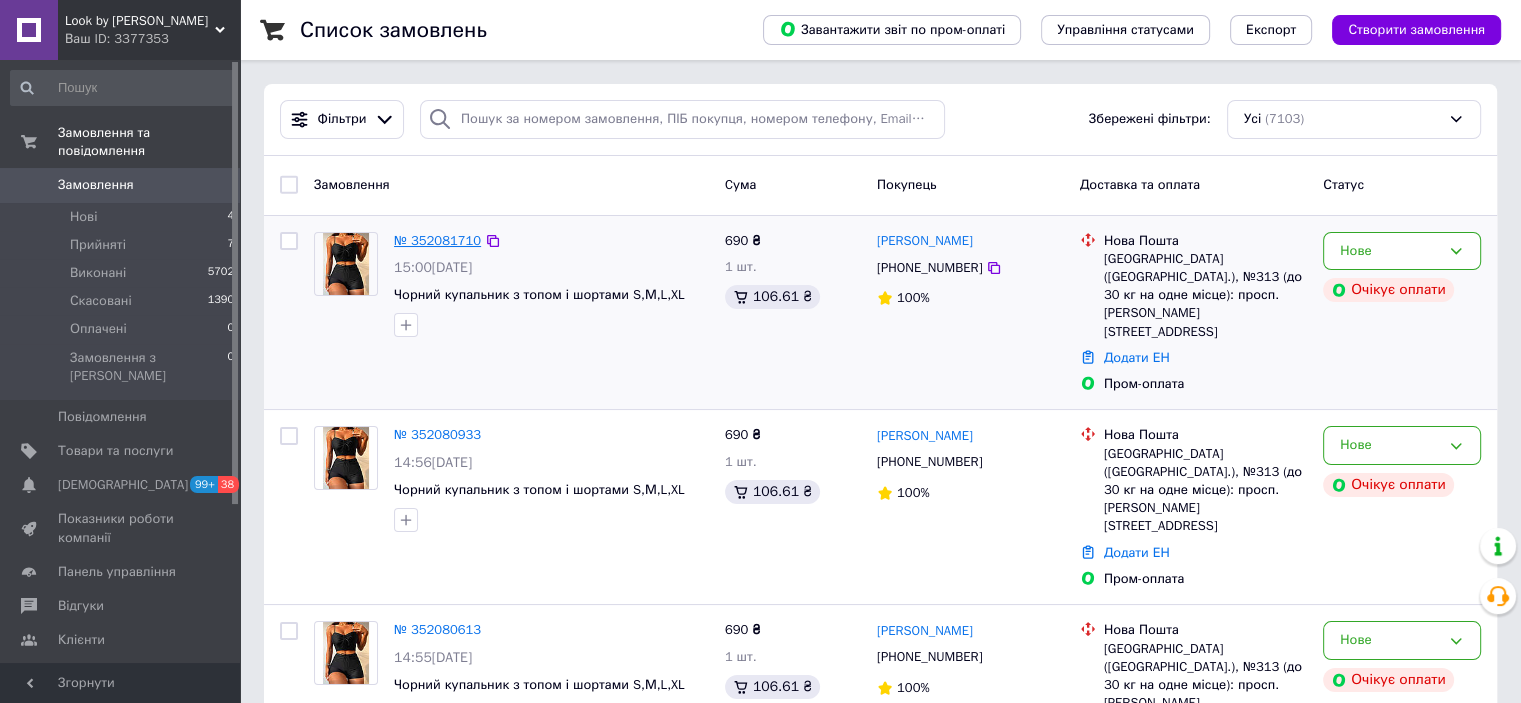 click on "№ 352081710" at bounding box center [437, 240] 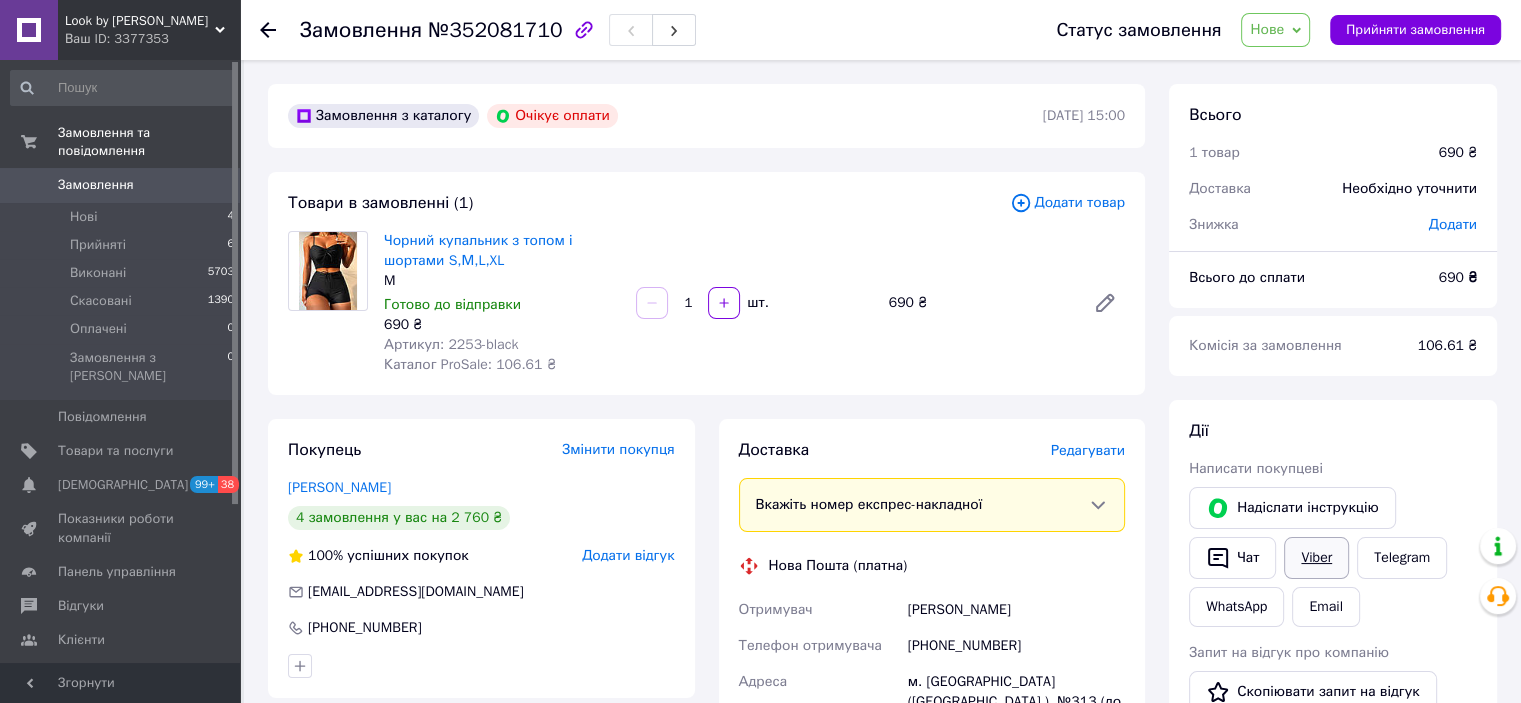 click on "Viber" at bounding box center (1316, 558) 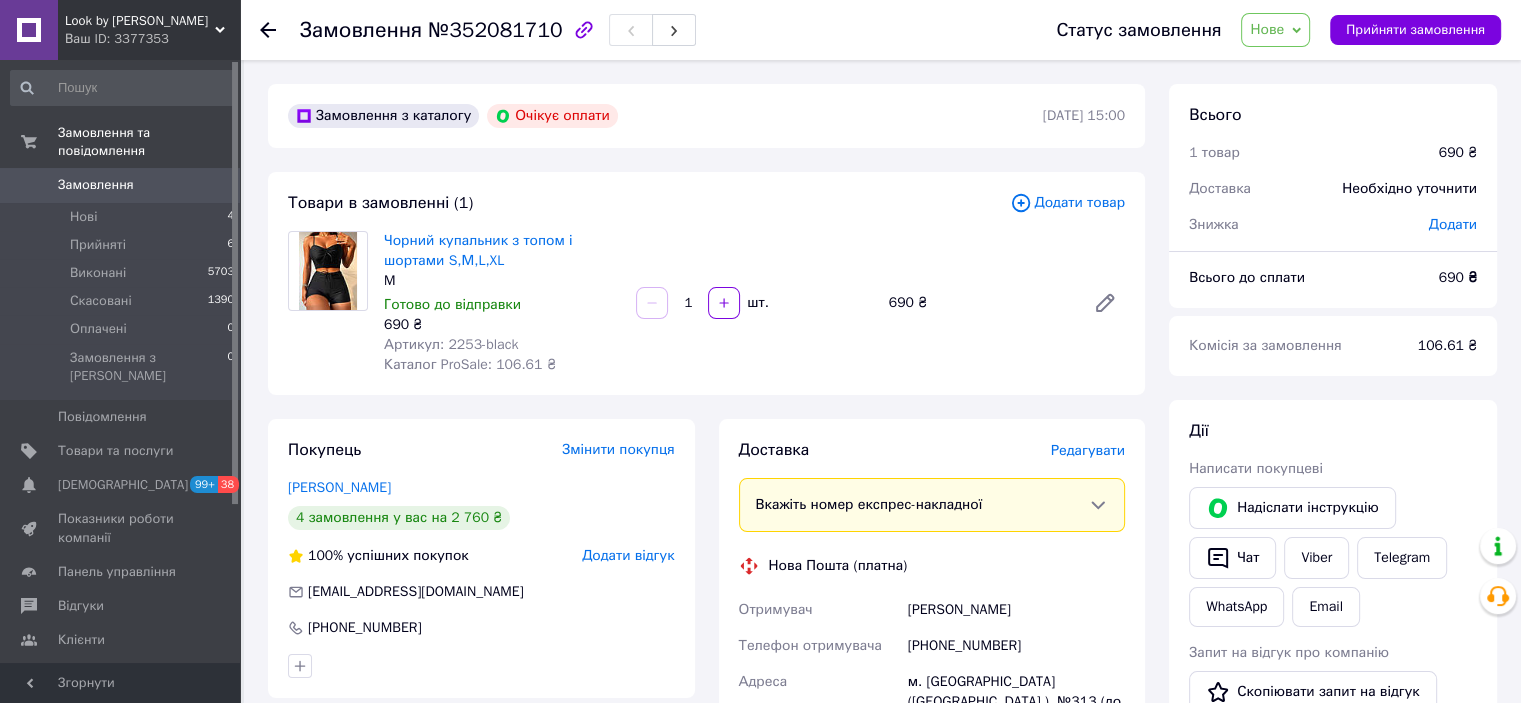 click on "Замовлення 0" at bounding box center [123, 185] 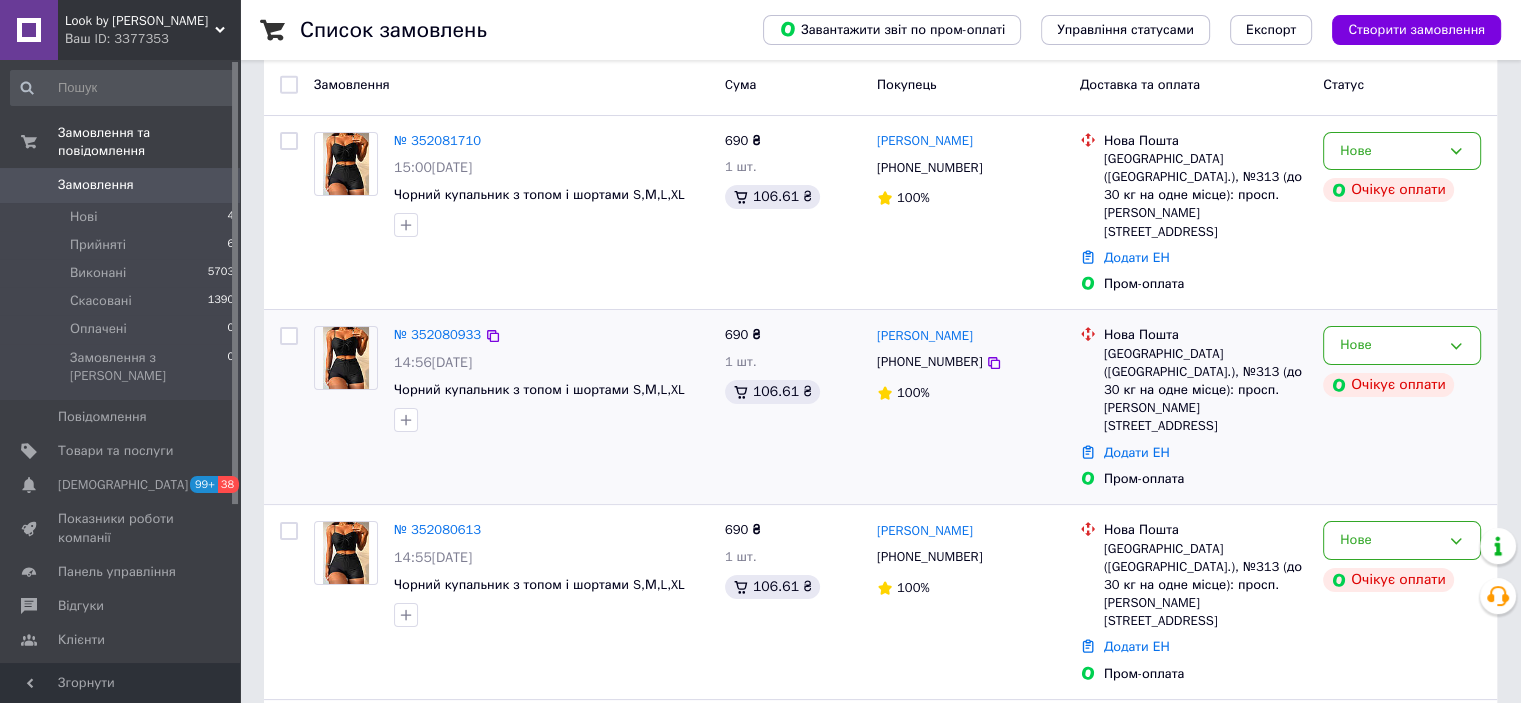 scroll, scrollTop: 200, scrollLeft: 0, axis: vertical 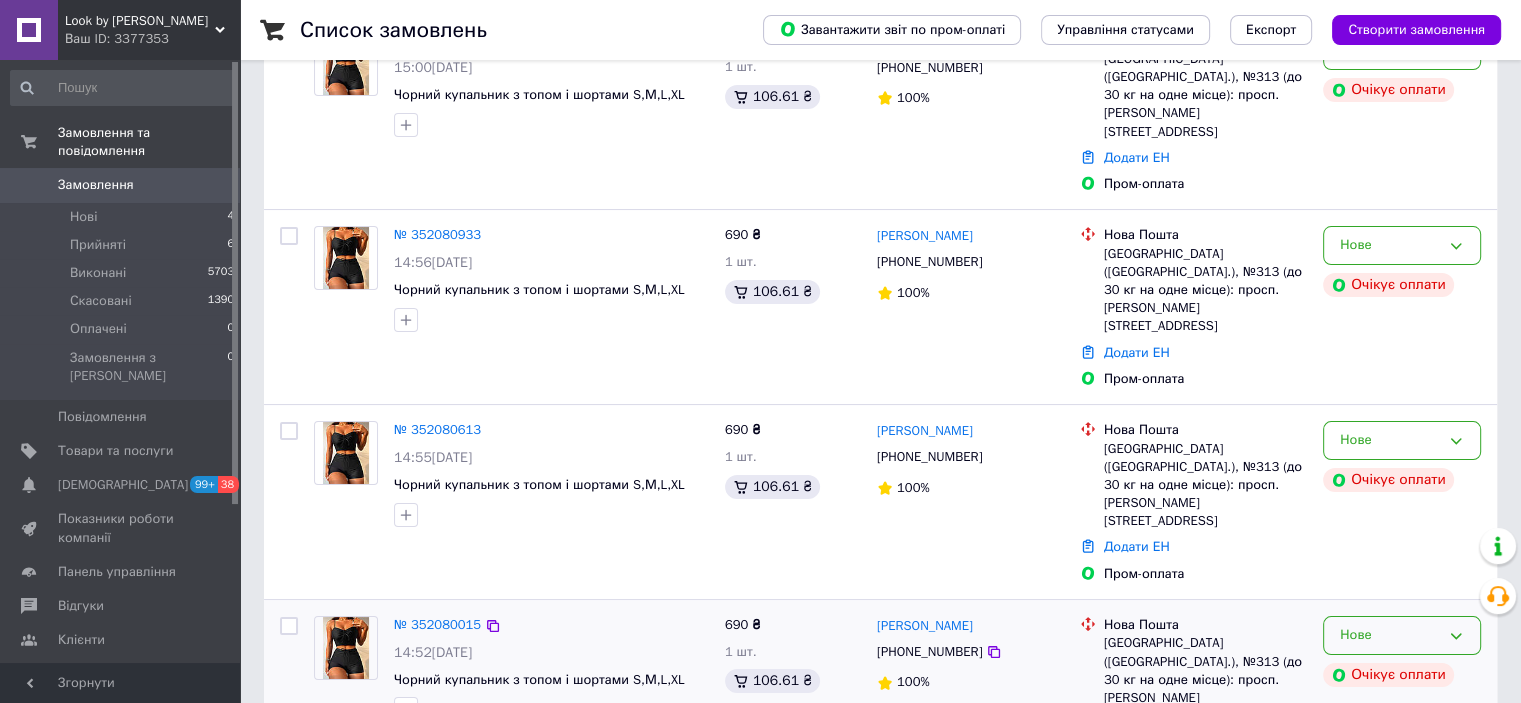 click on "Нове" at bounding box center (1402, 635) 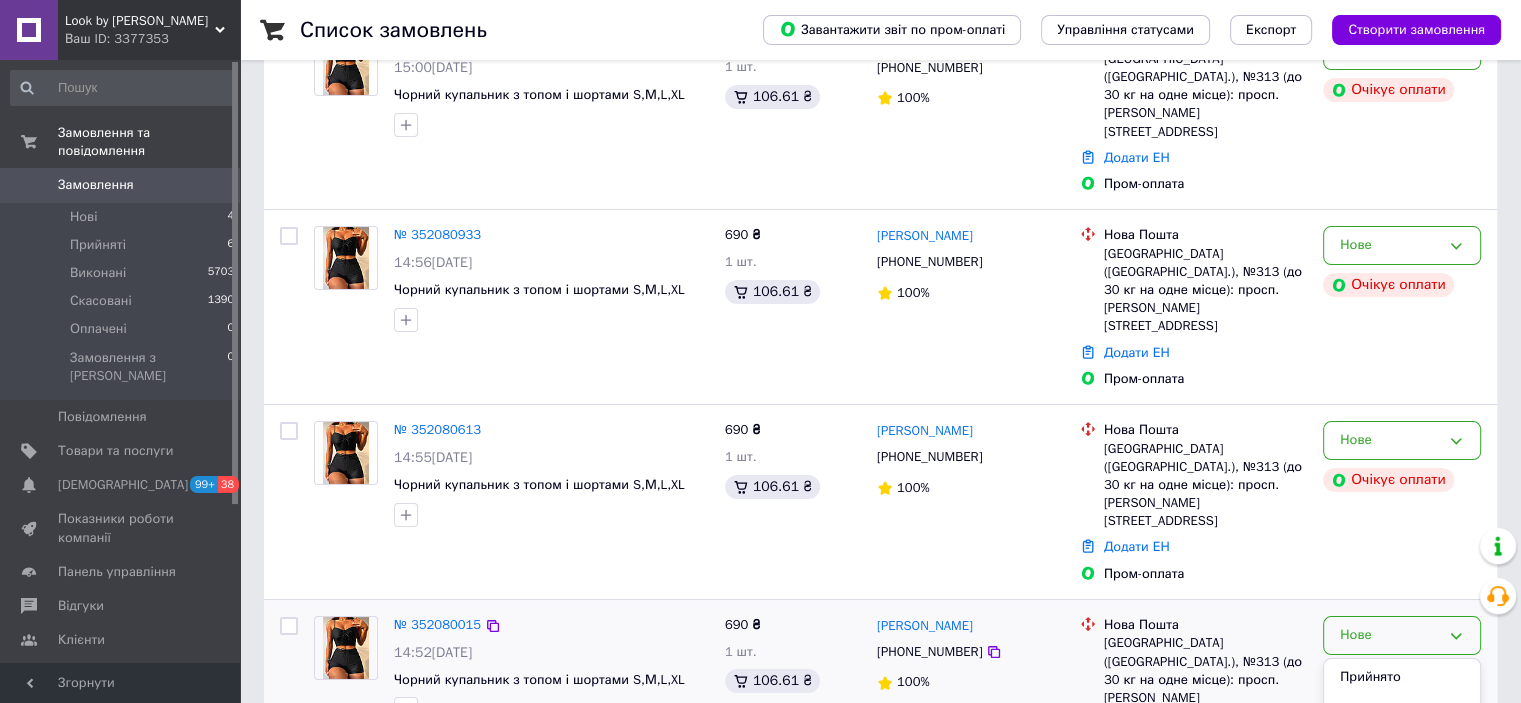 click on "Скасовано" at bounding box center [1402, 750] 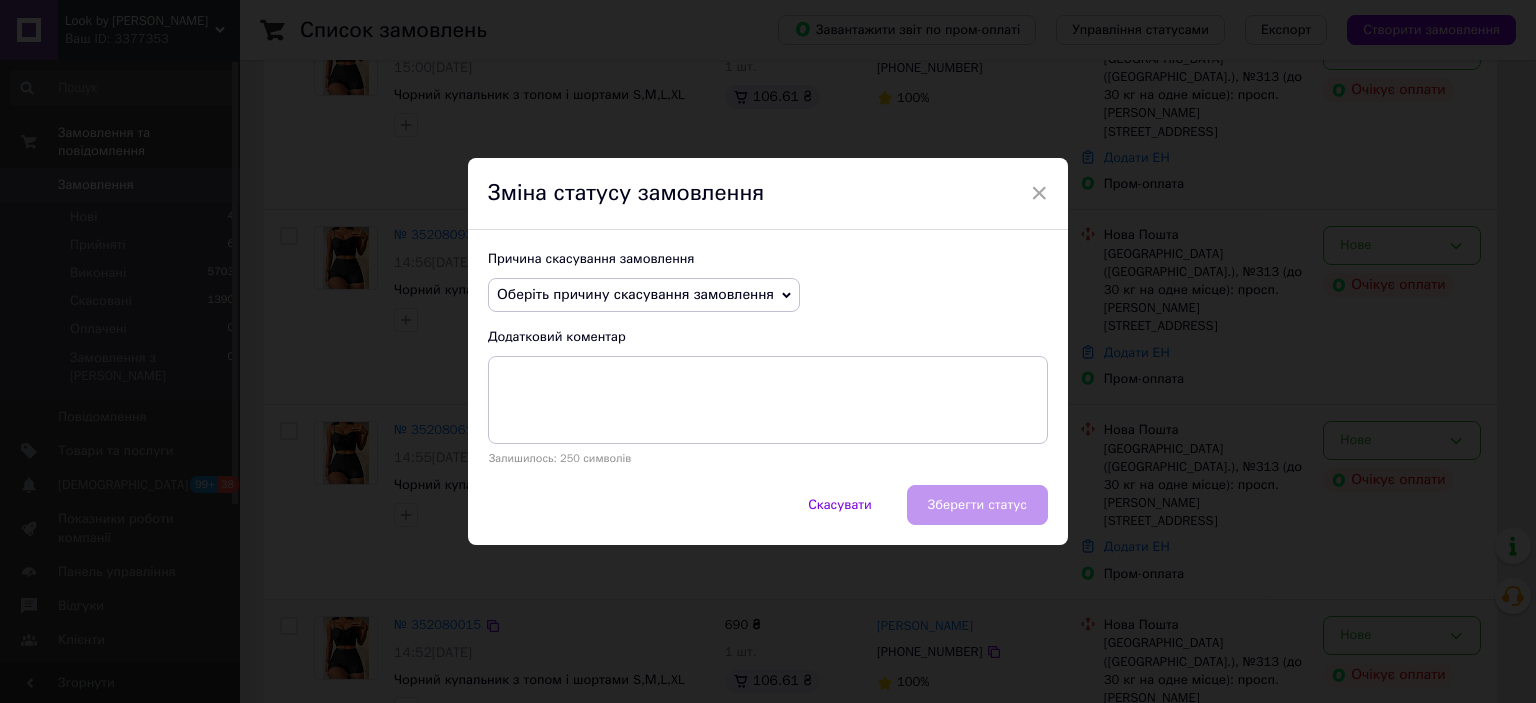 click on "Оберіть причину скасування замовлення" at bounding box center [635, 294] 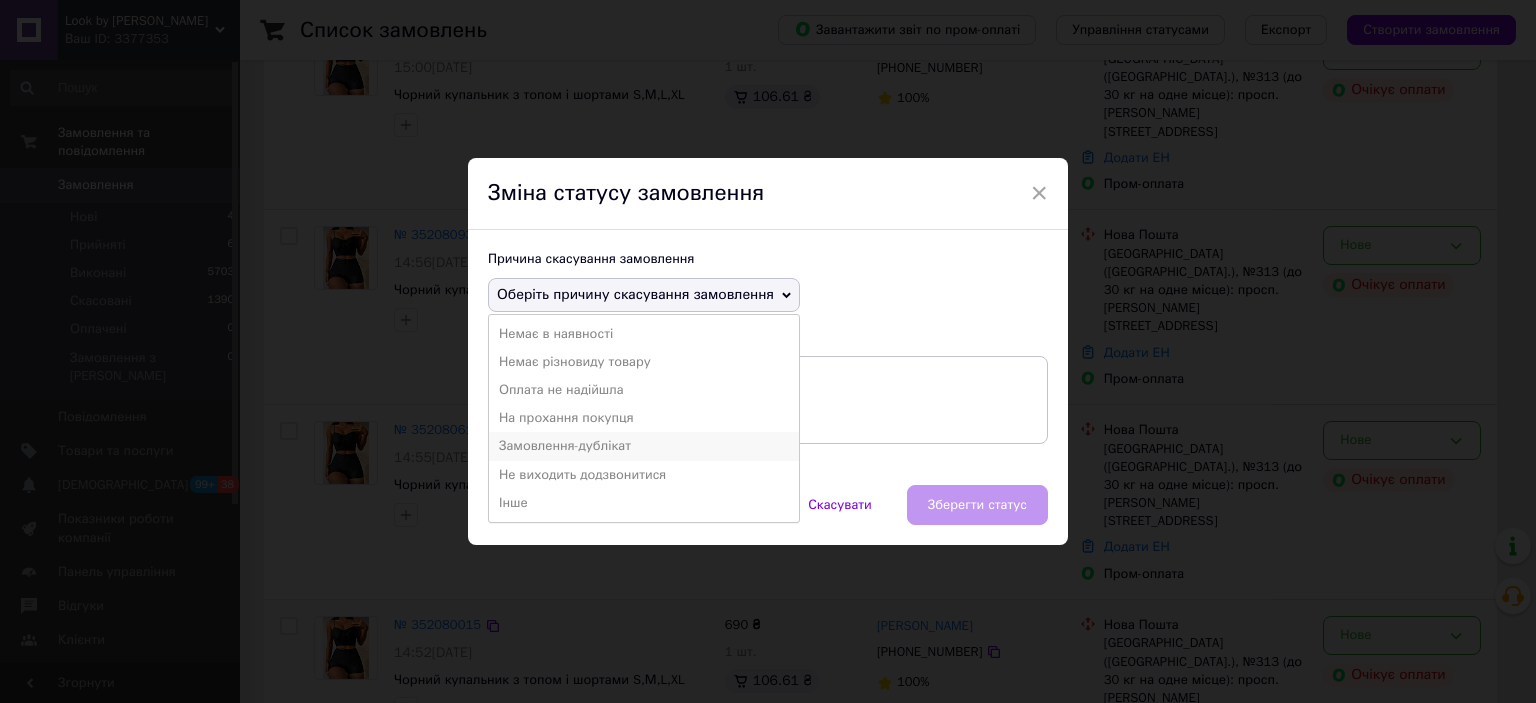 click on "Замовлення-дублікат" at bounding box center [644, 446] 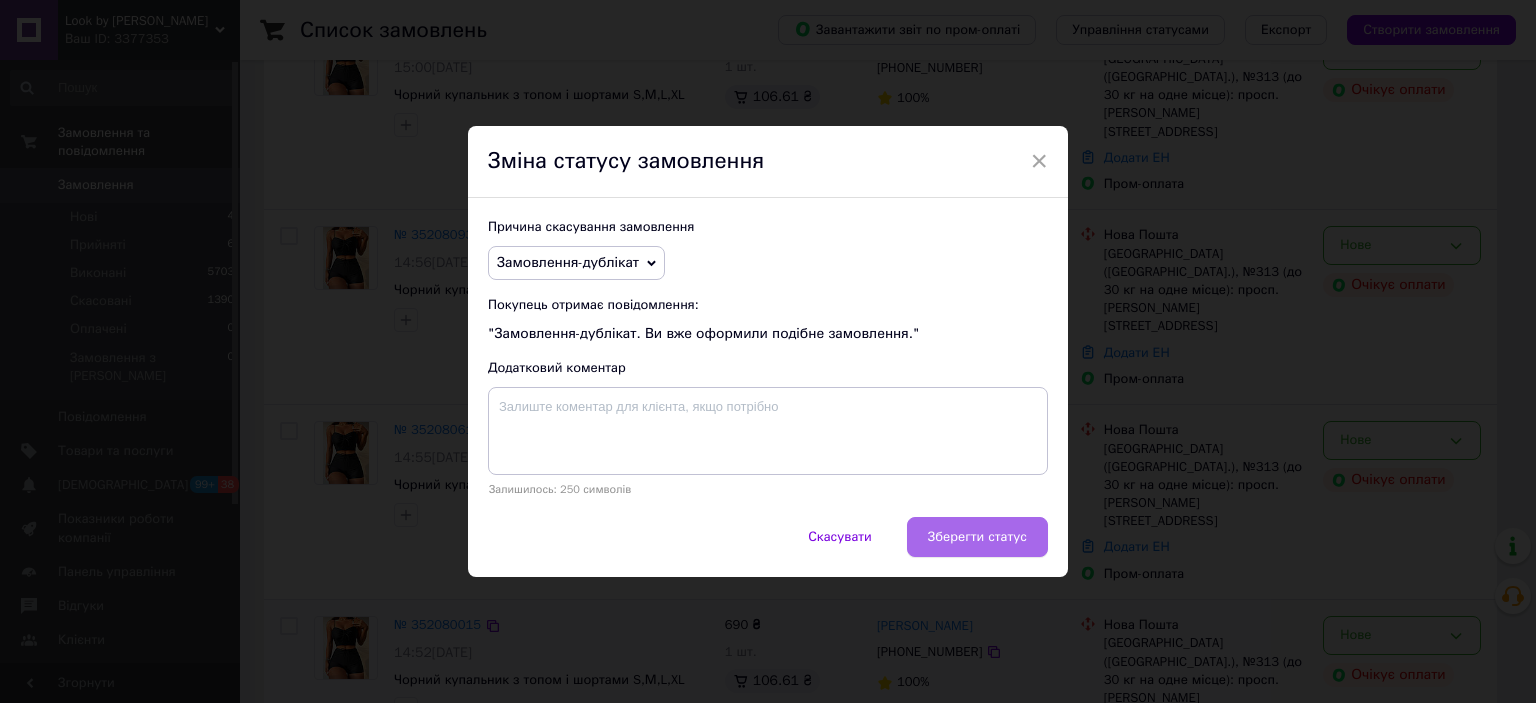 click on "Зберегти статус" at bounding box center (977, 537) 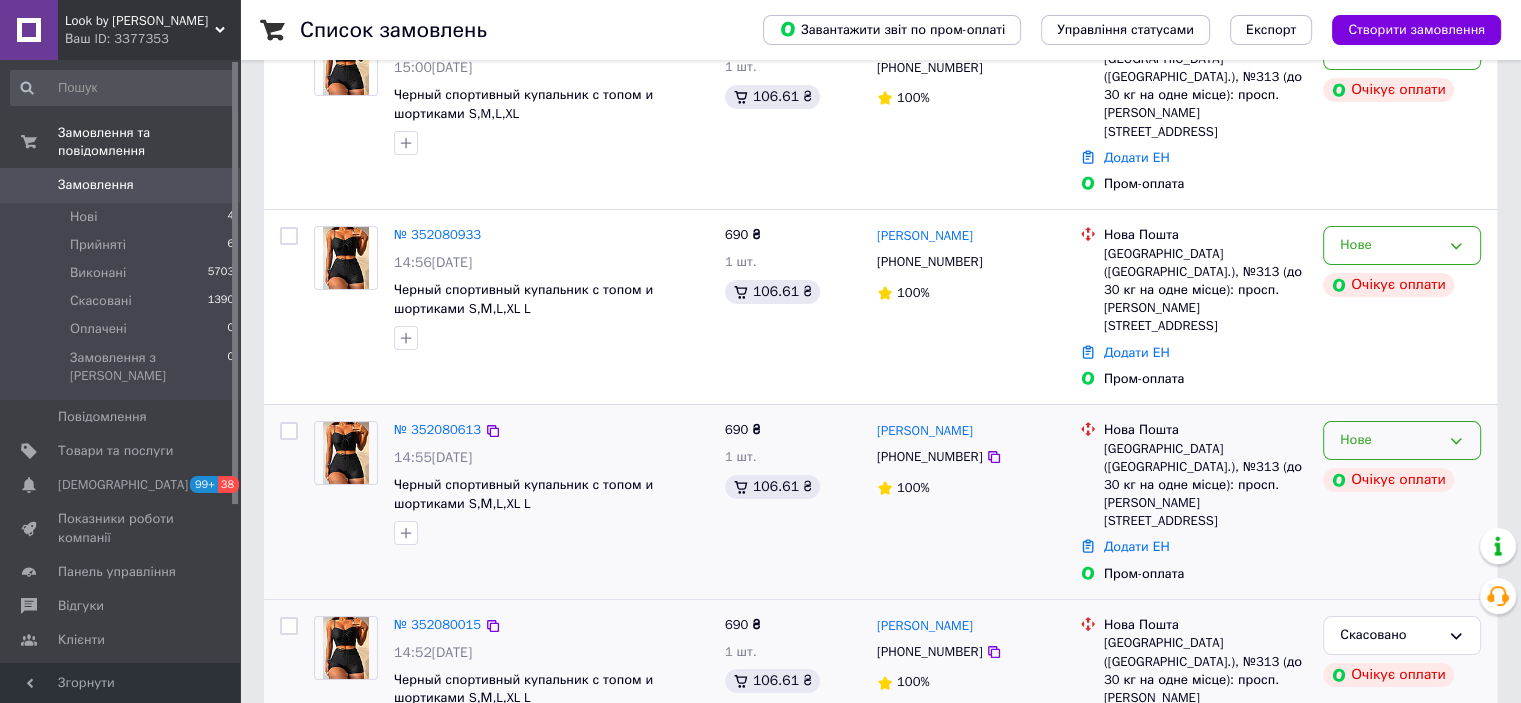 click 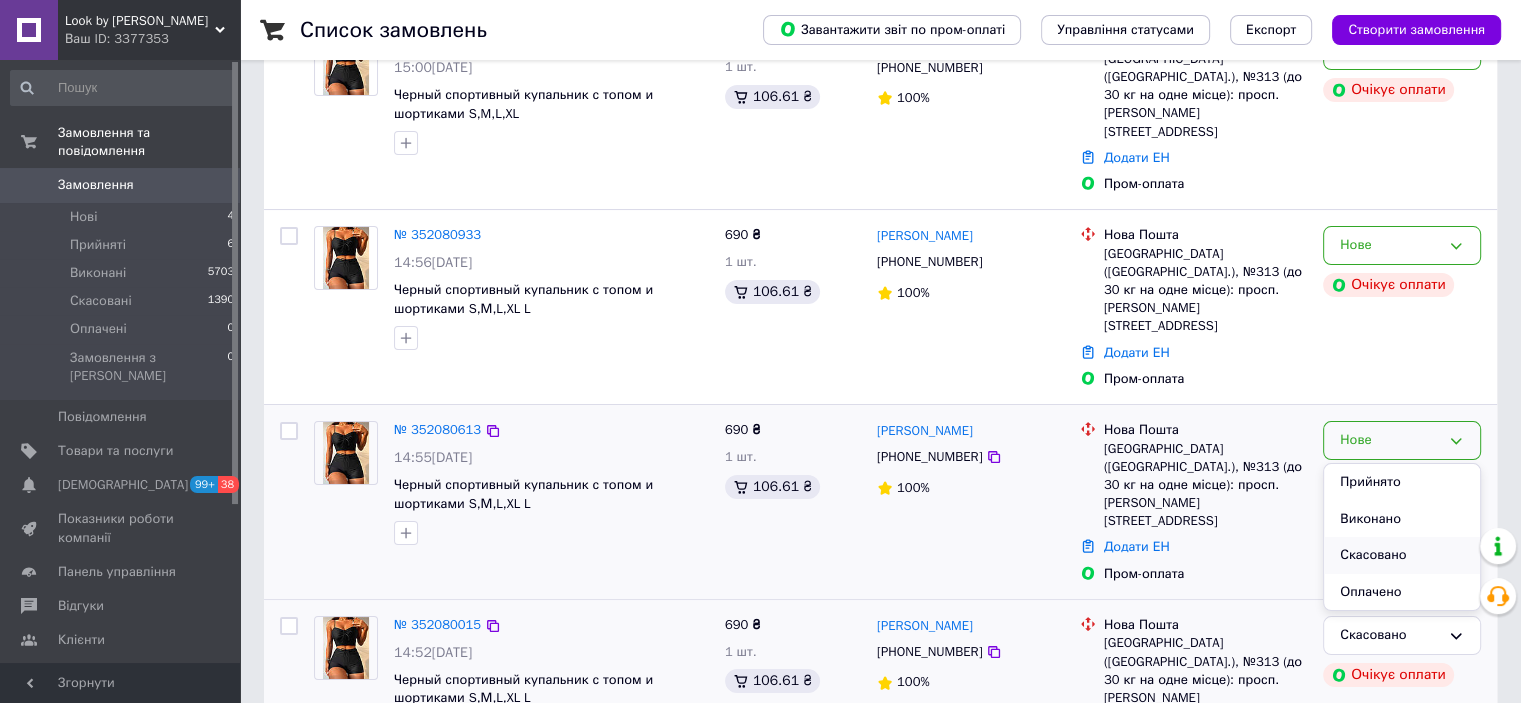 click on "Скасовано" at bounding box center [1402, 555] 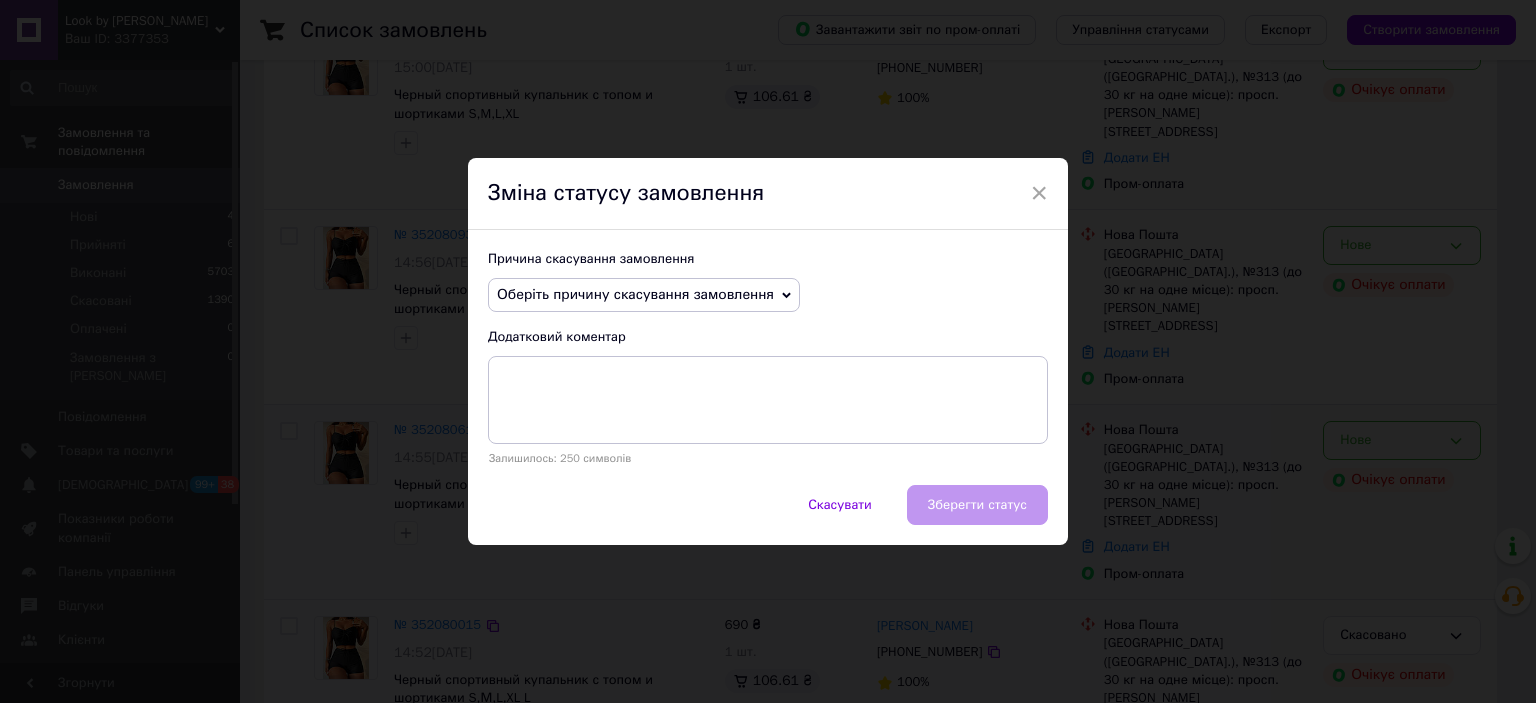 click on "Оберіть причину скасування замовлення" at bounding box center [635, 294] 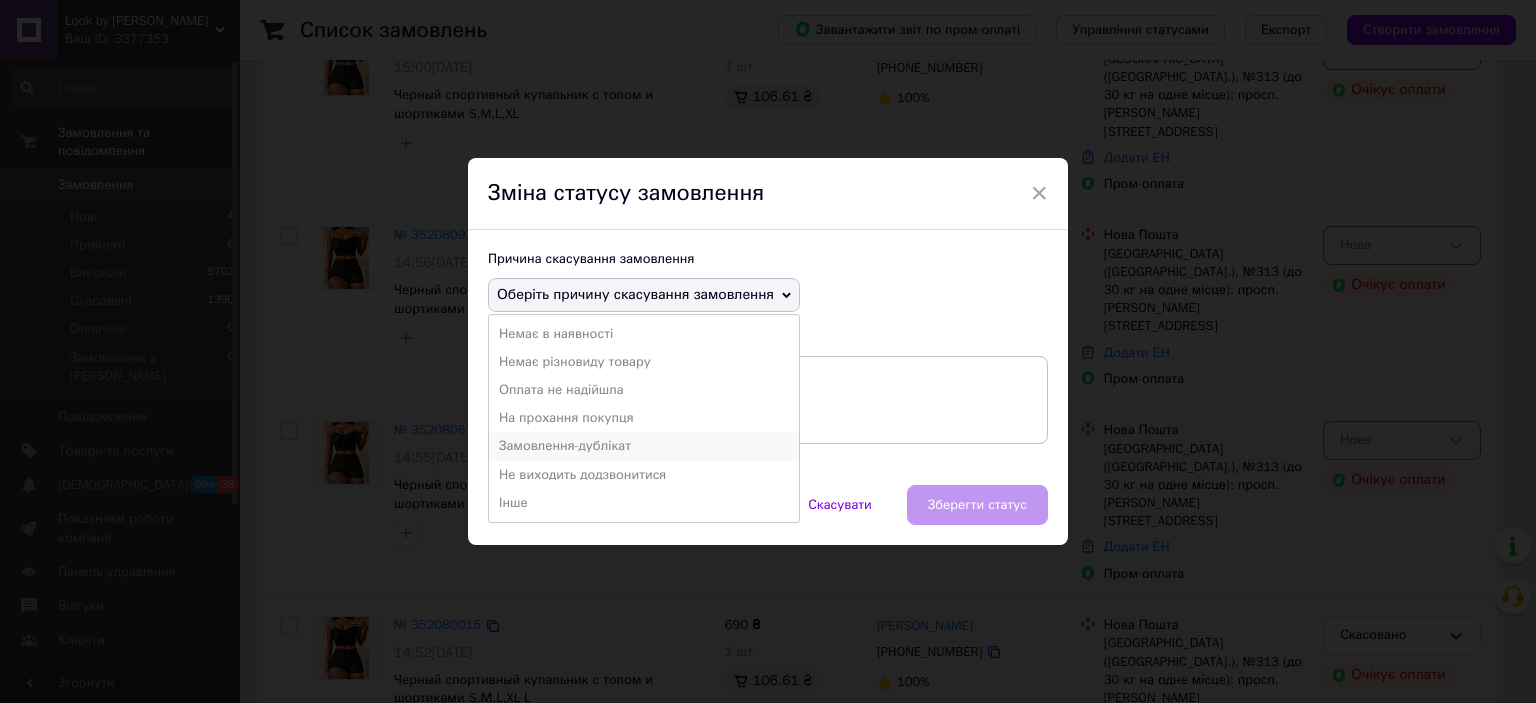 click on "Замовлення-дублікат" at bounding box center [644, 446] 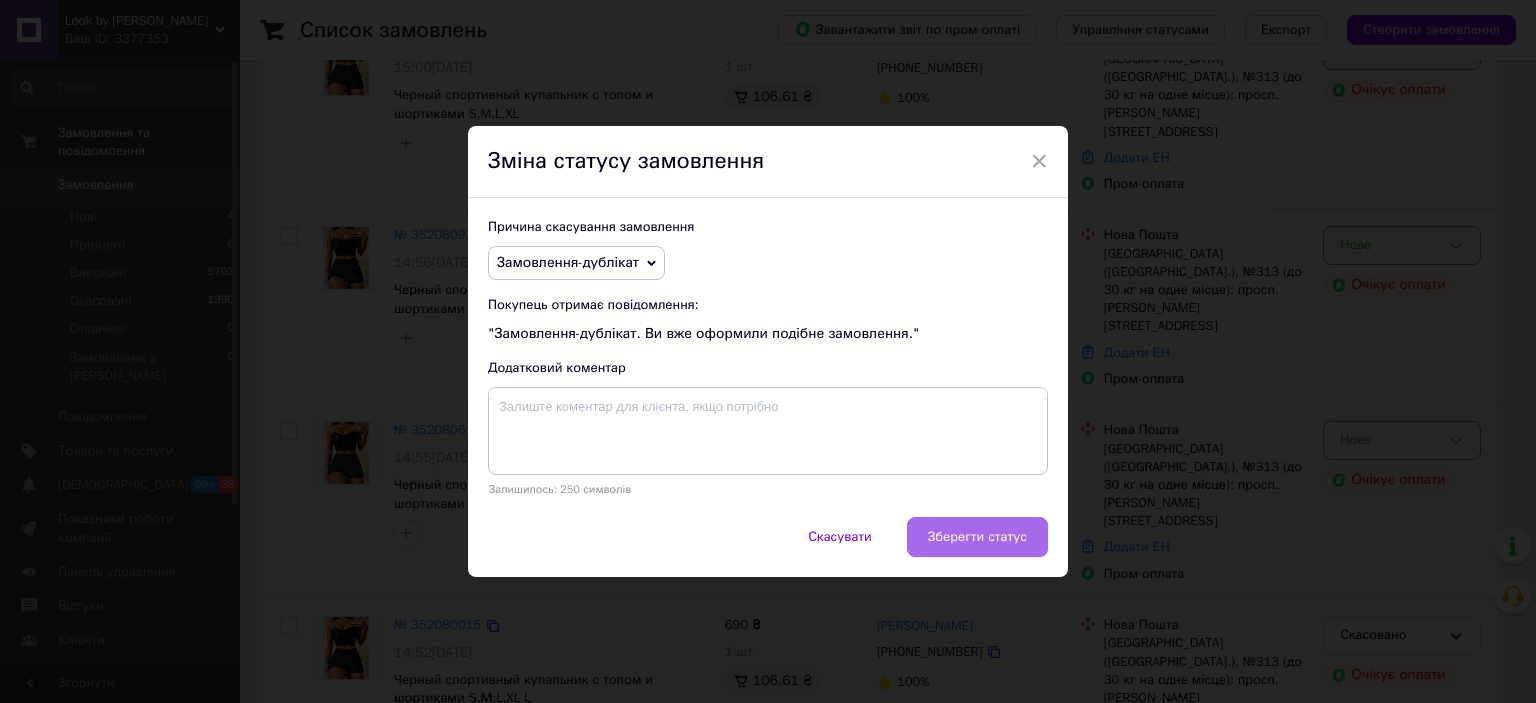 click on "Зберегти статус" at bounding box center [977, 537] 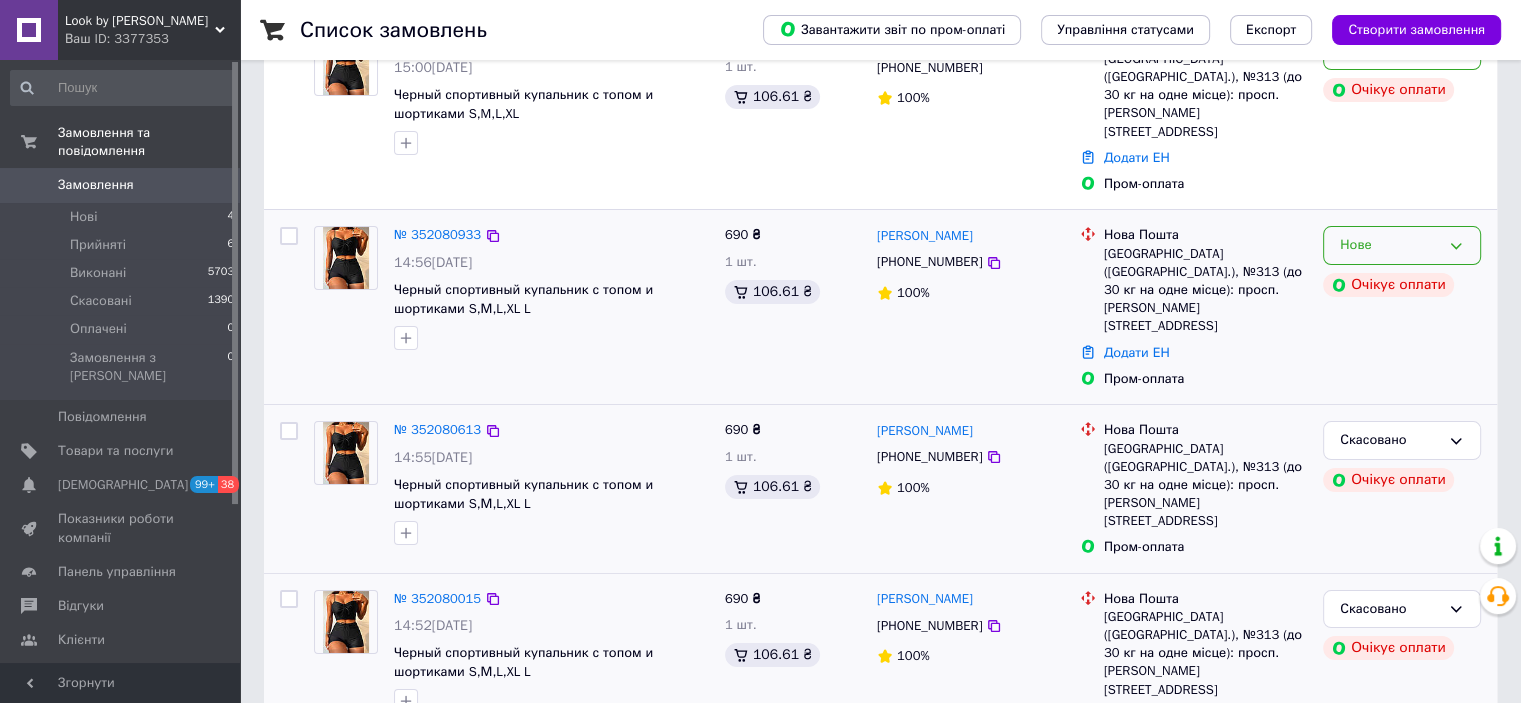 click on "Нове" at bounding box center [1402, 245] 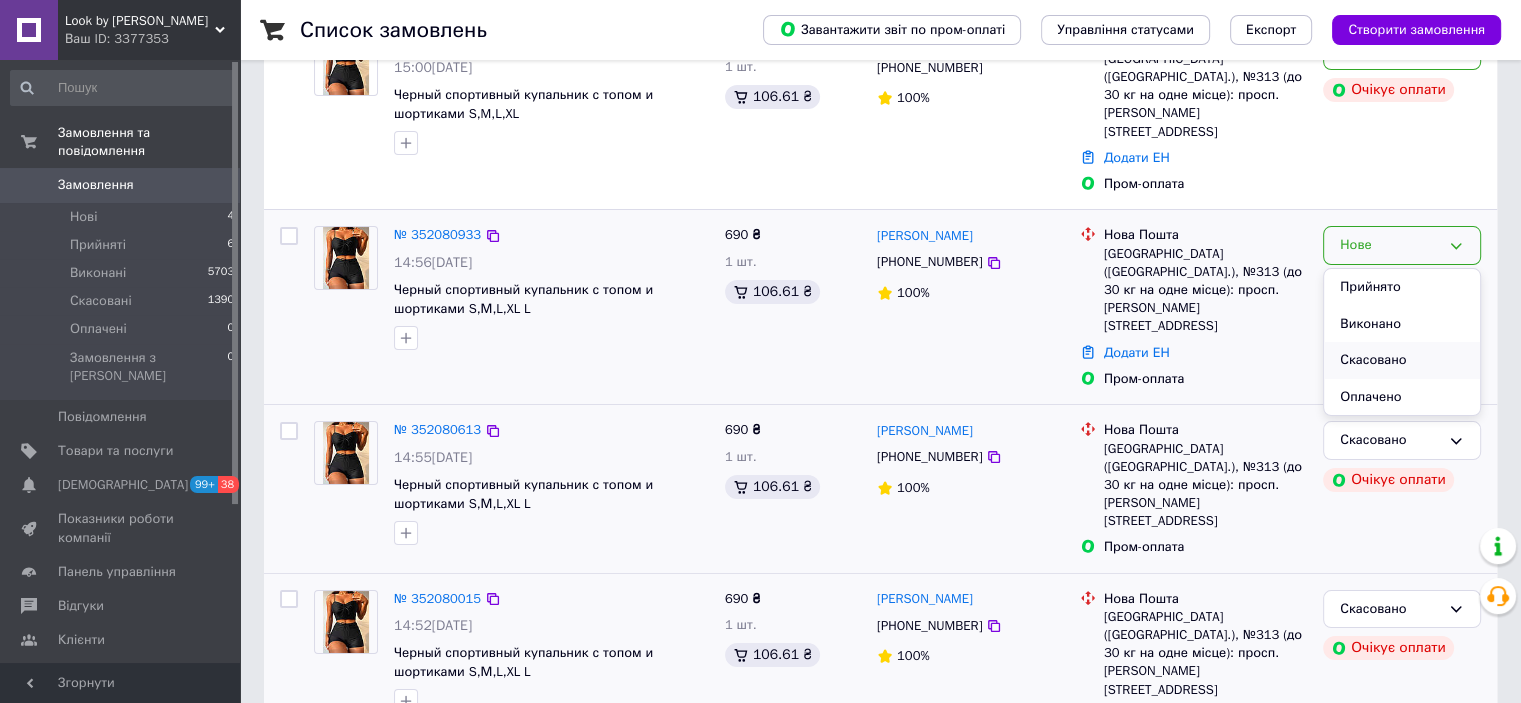 click on "Скасовано" at bounding box center [1402, 360] 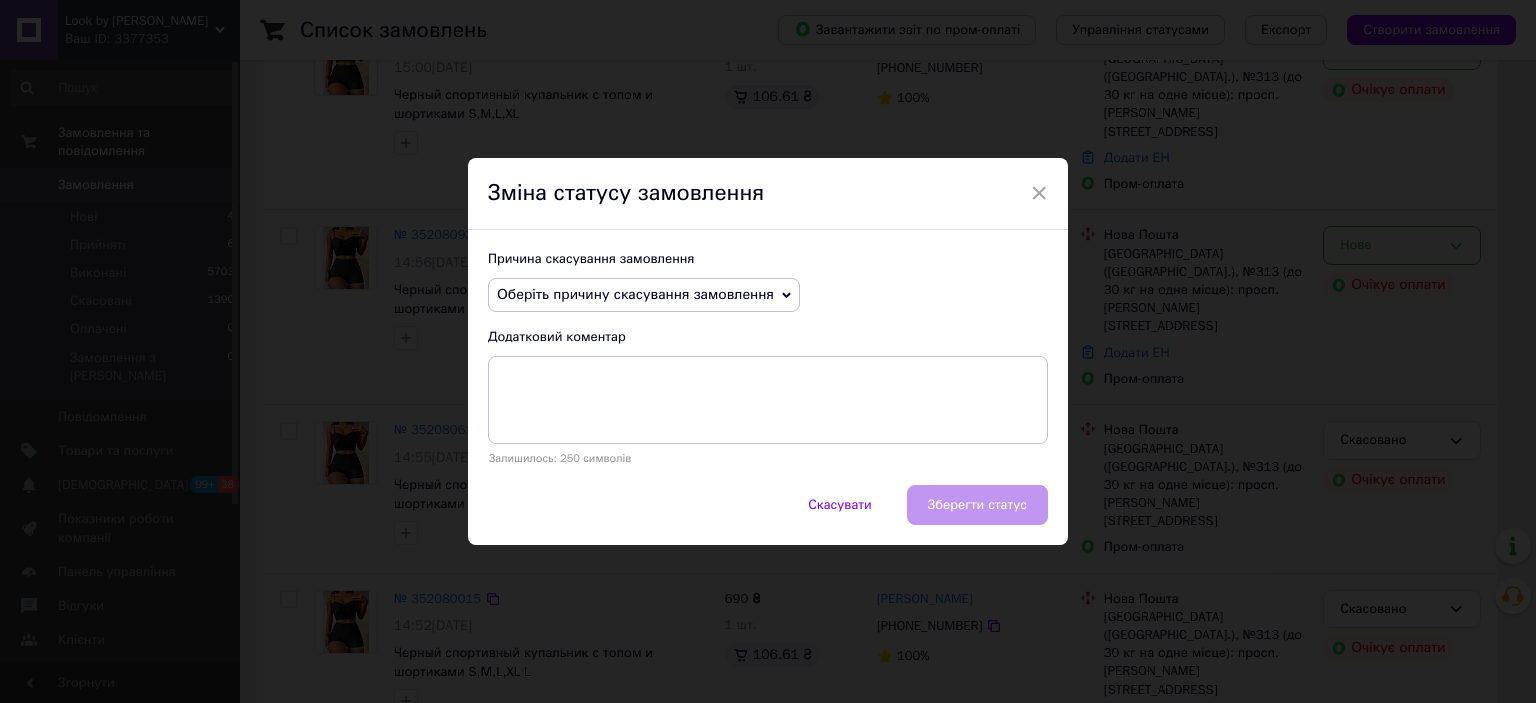 click on "Оберіть причину скасування замовлення" at bounding box center (635, 294) 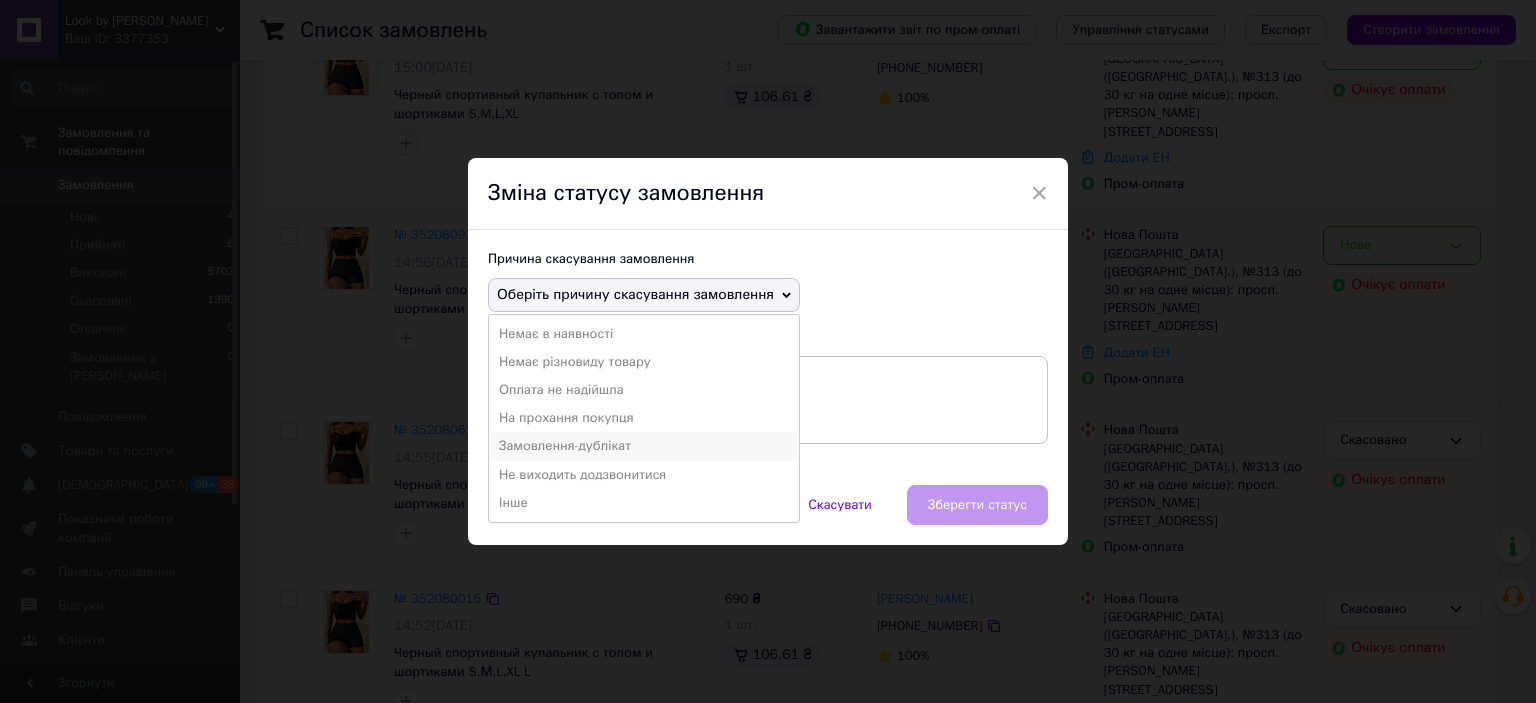 click on "Замовлення-дублікат" at bounding box center [644, 446] 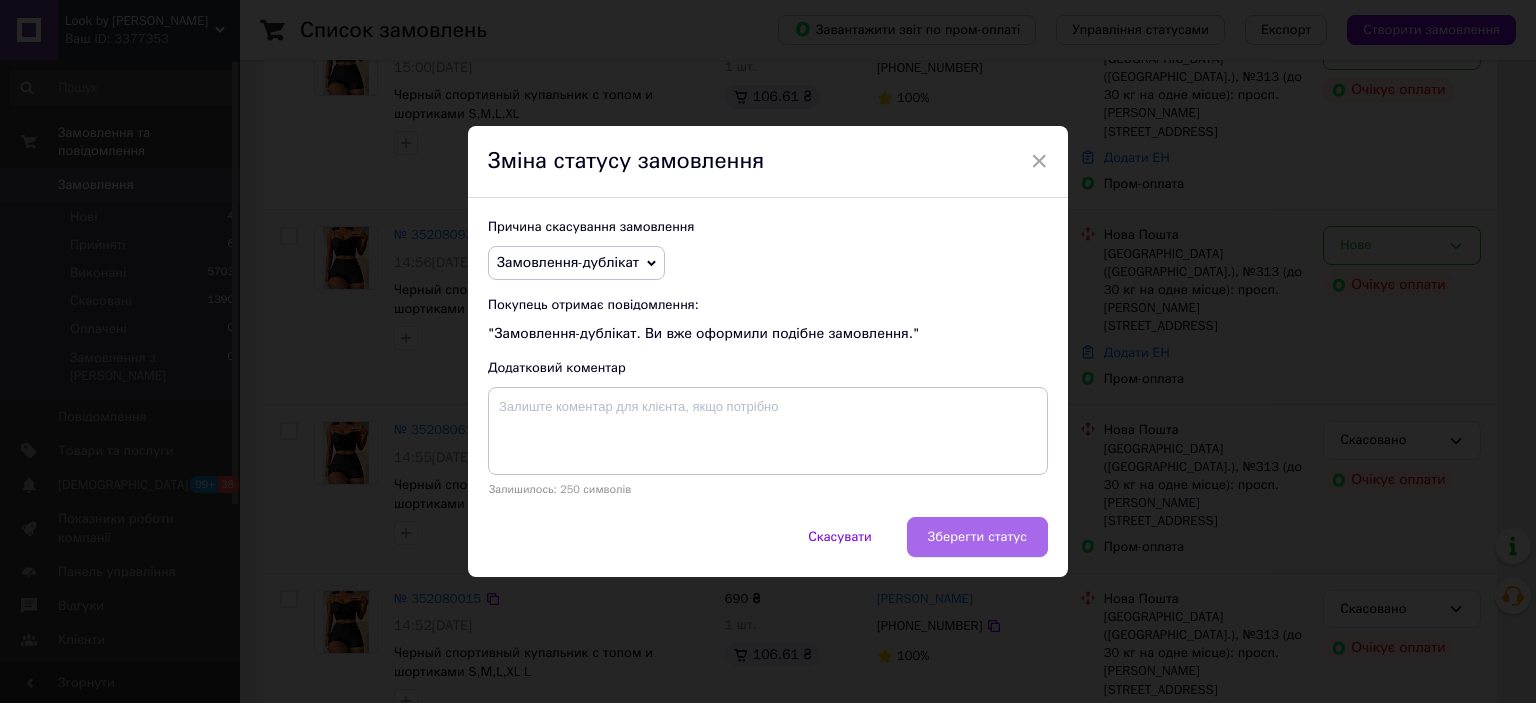 click on "Зберегти статус" at bounding box center [977, 537] 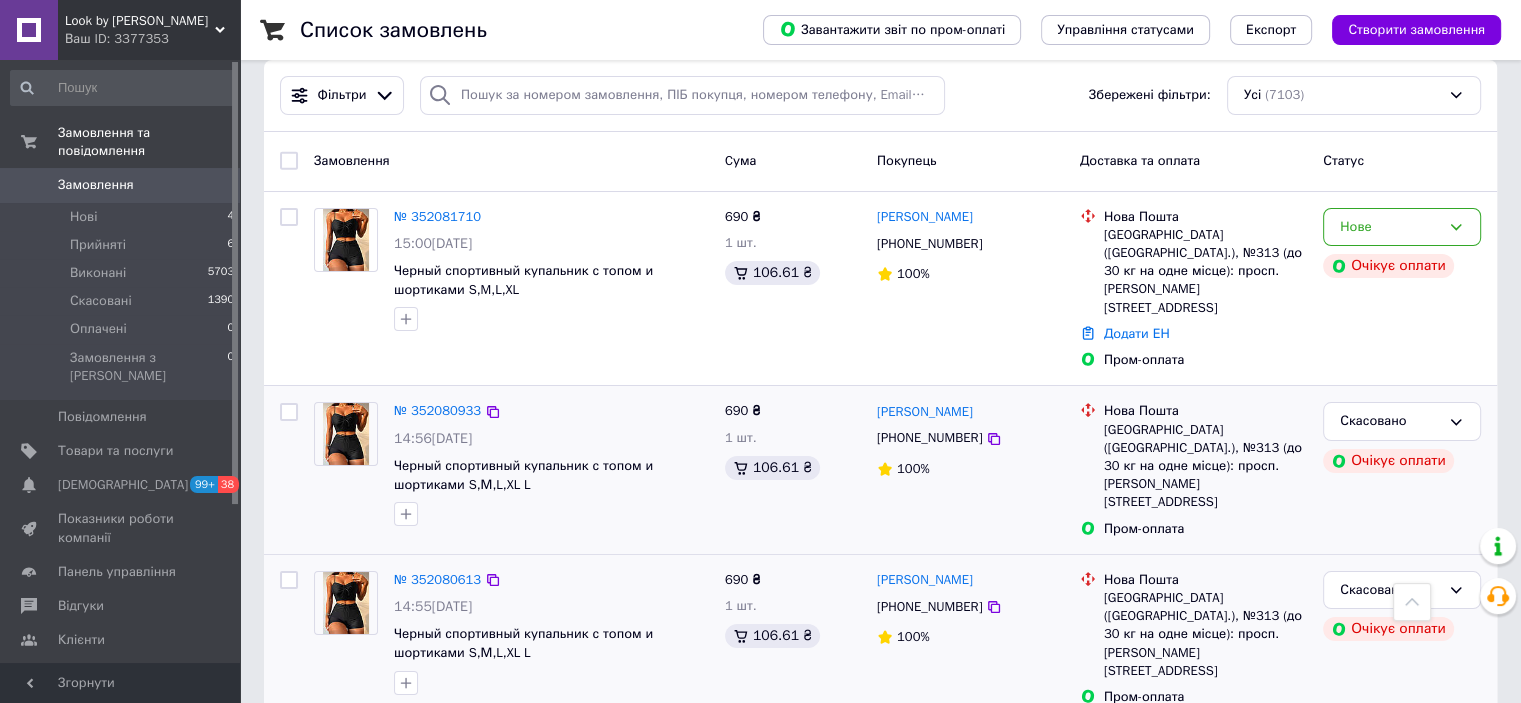 scroll, scrollTop: 0, scrollLeft: 0, axis: both 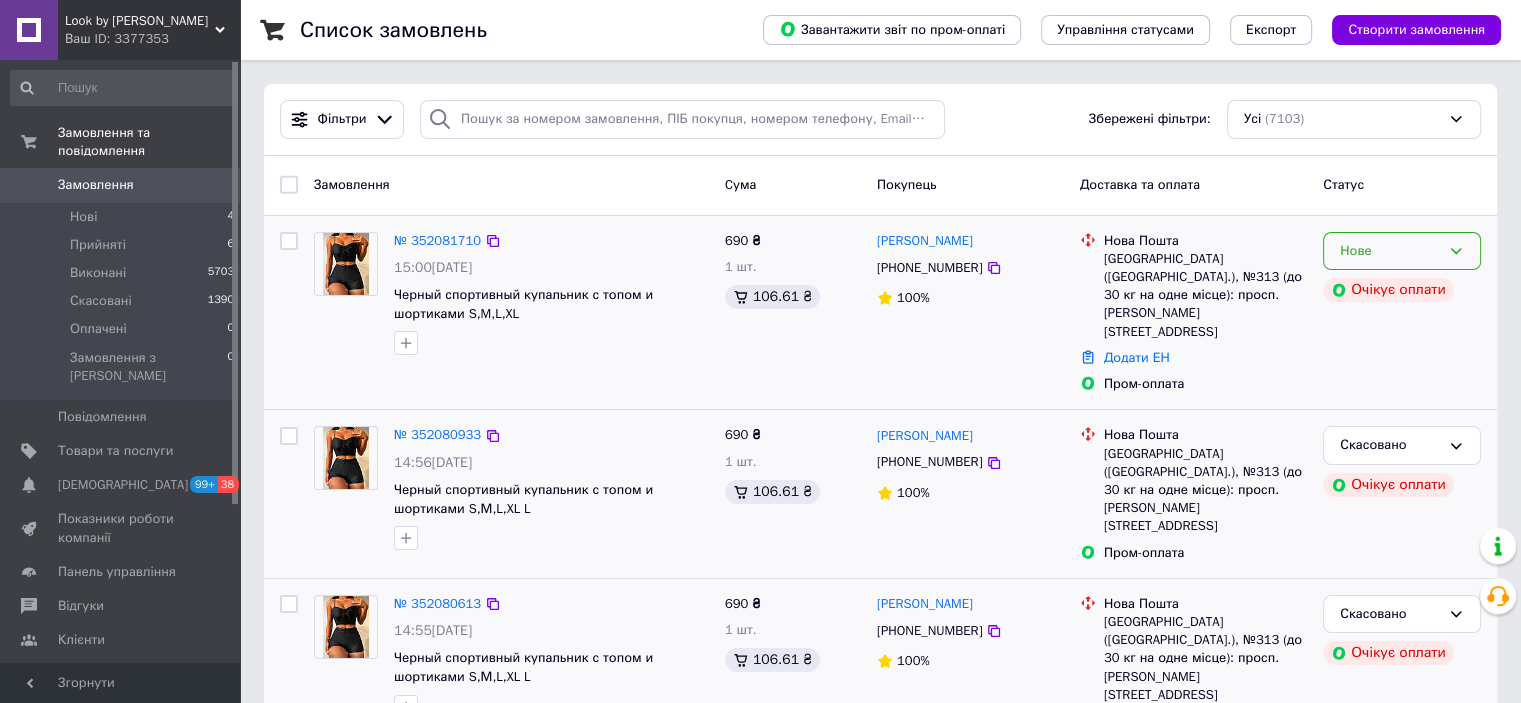 click on "Нове" at bounding box center (1402, 251) 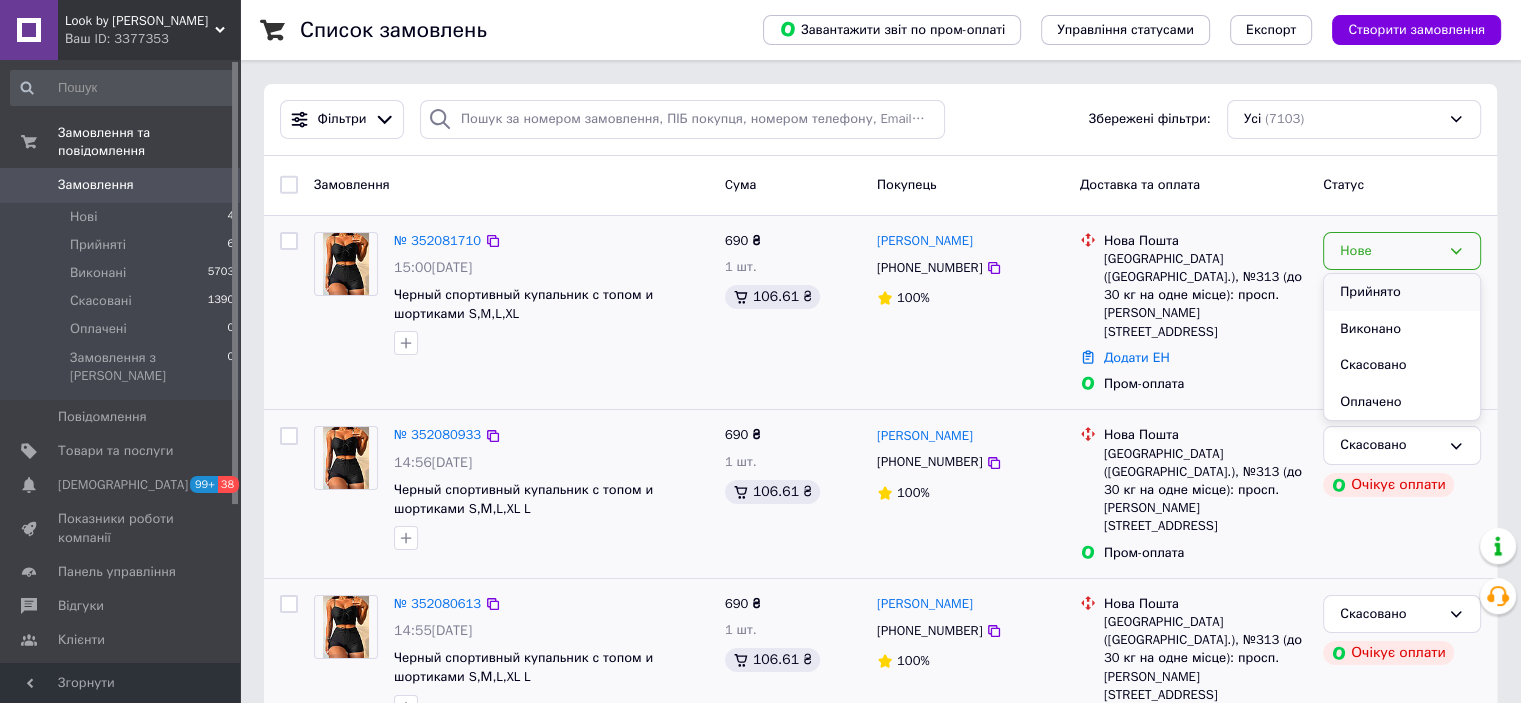 click on "Прийнято" at bounding box center [1402, 292] 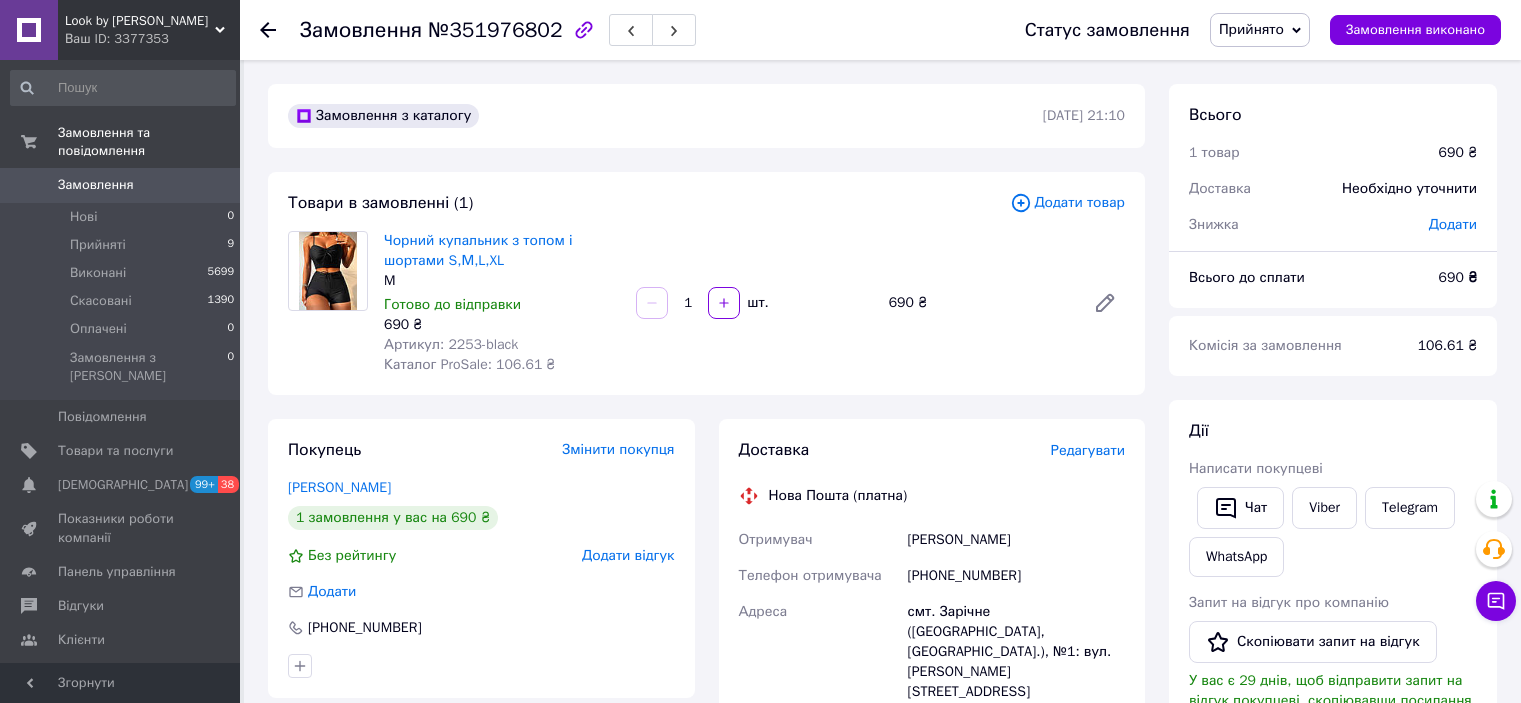scroll, scrollTop: 0, scrollLeft: 0, axis: both 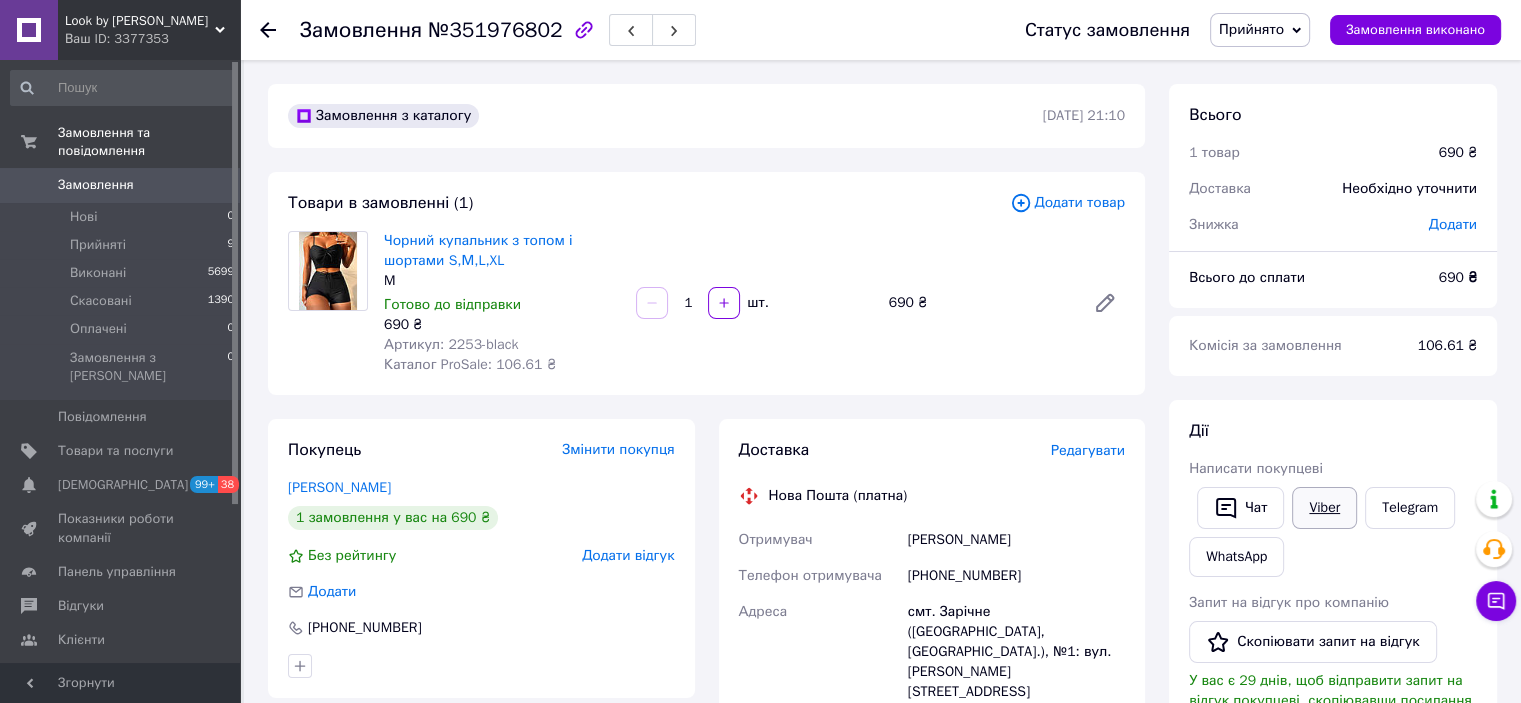 click on "Viber" at bounding box center [1324, 508] 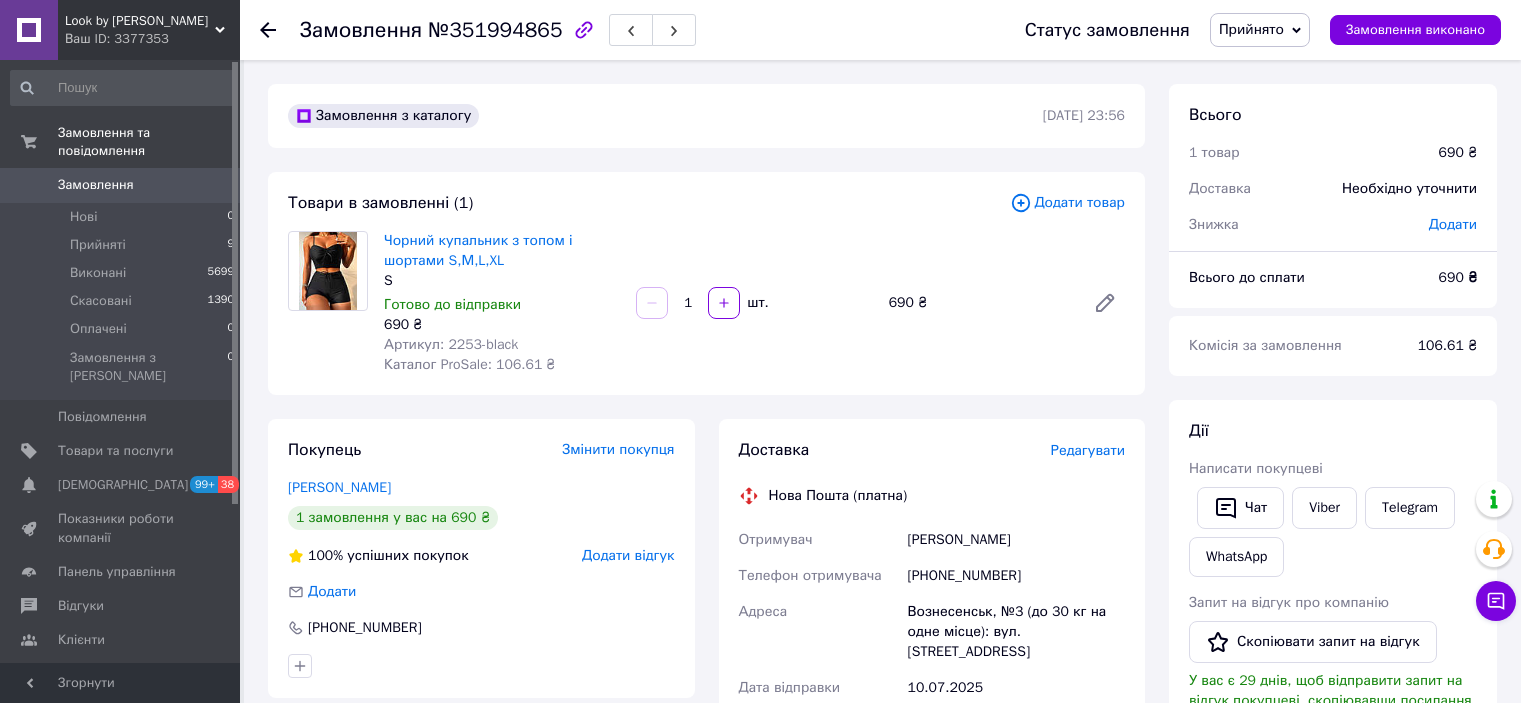 scroll, scrollTop: 0, scrollLeft: 0, axis: both 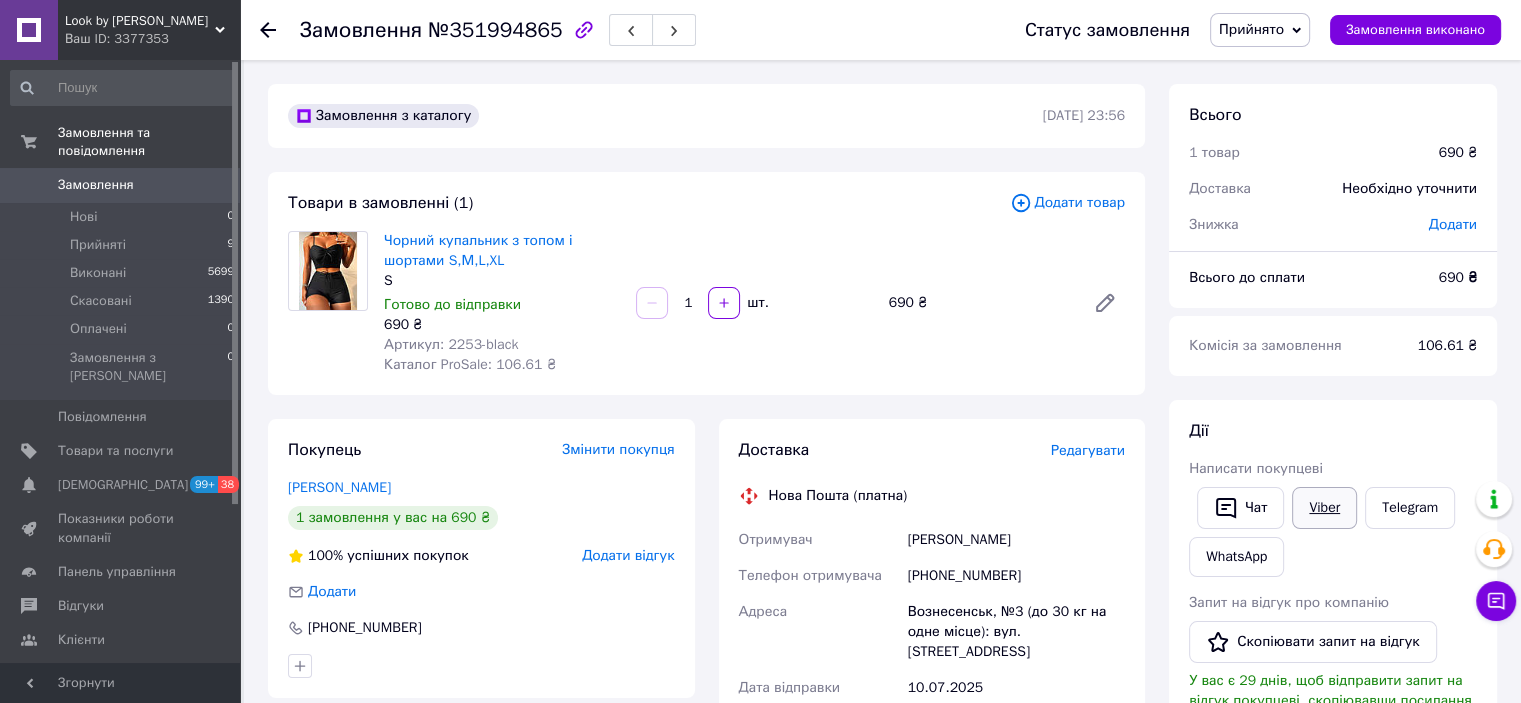 click on "Viber" at bounding box center [1324, 508] 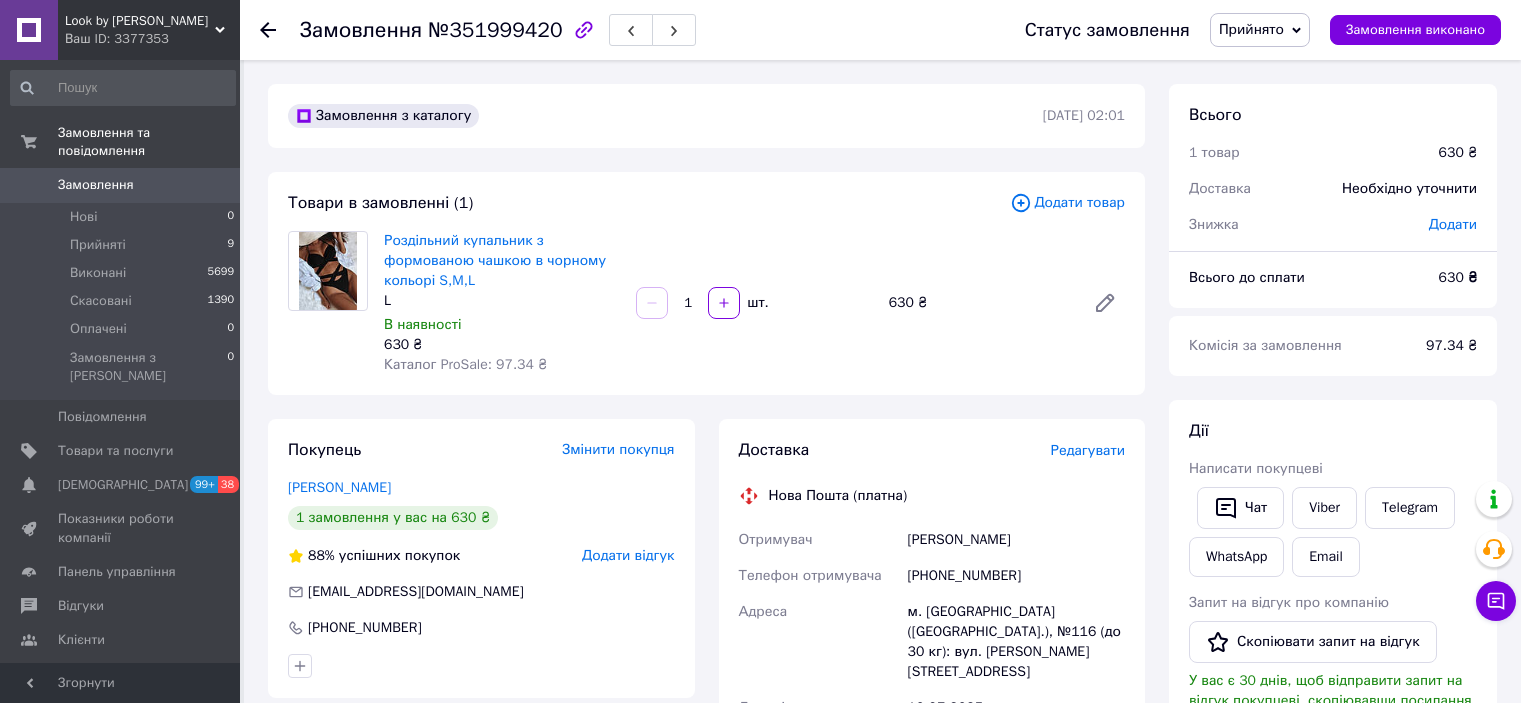 scroll, scrollTop: 0, scrollLeft: 0, axis: both 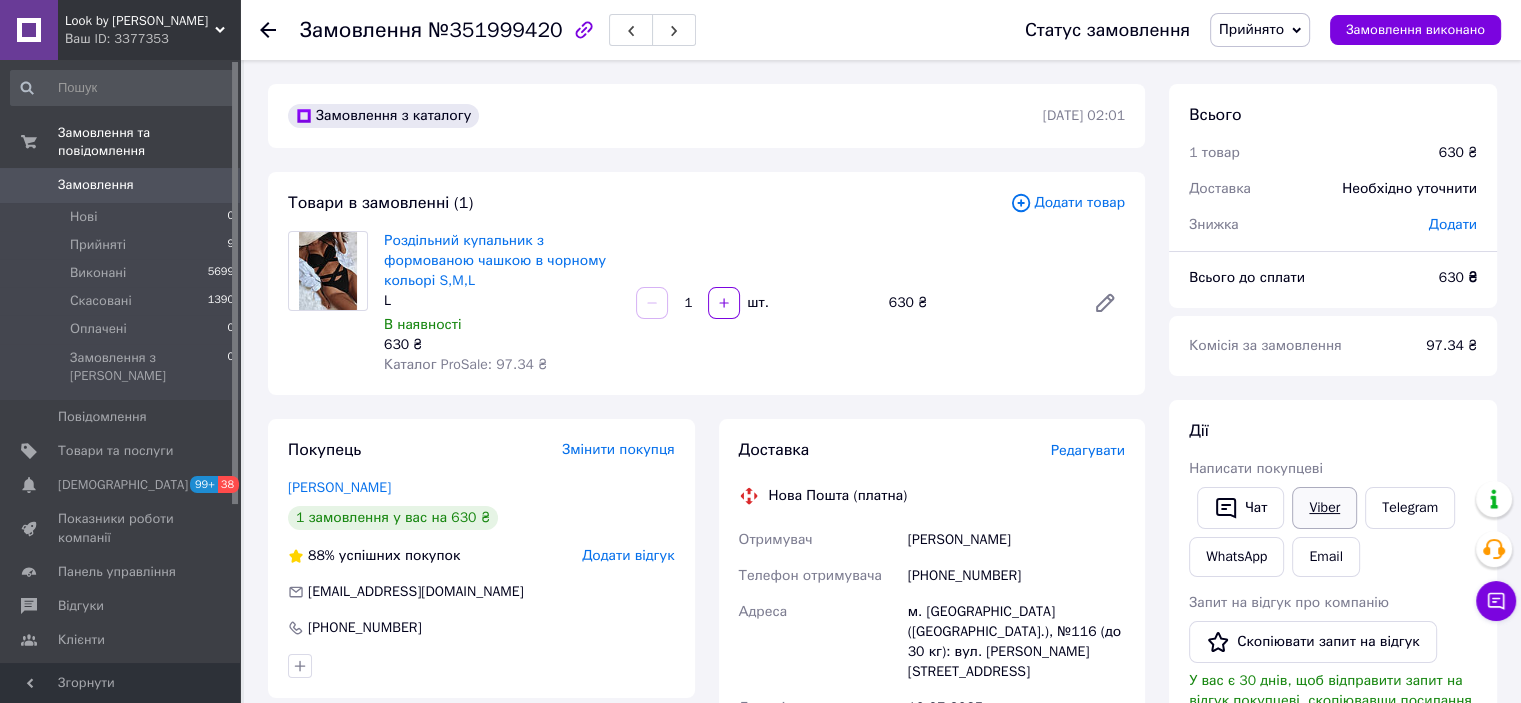click on "Viber" at bounding box center (1324, 508) 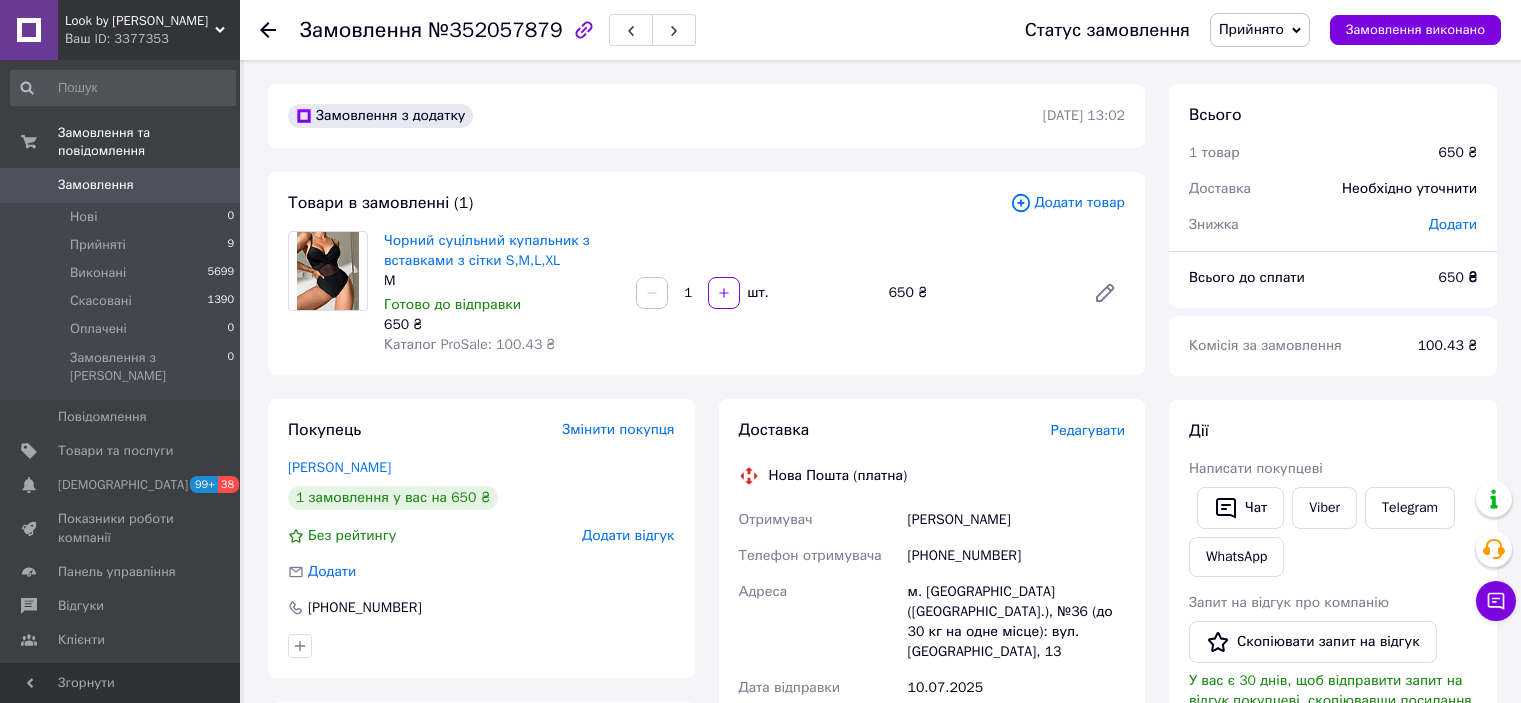 scroll, scrollTop: 0, scrollLeft: 0, axis: both 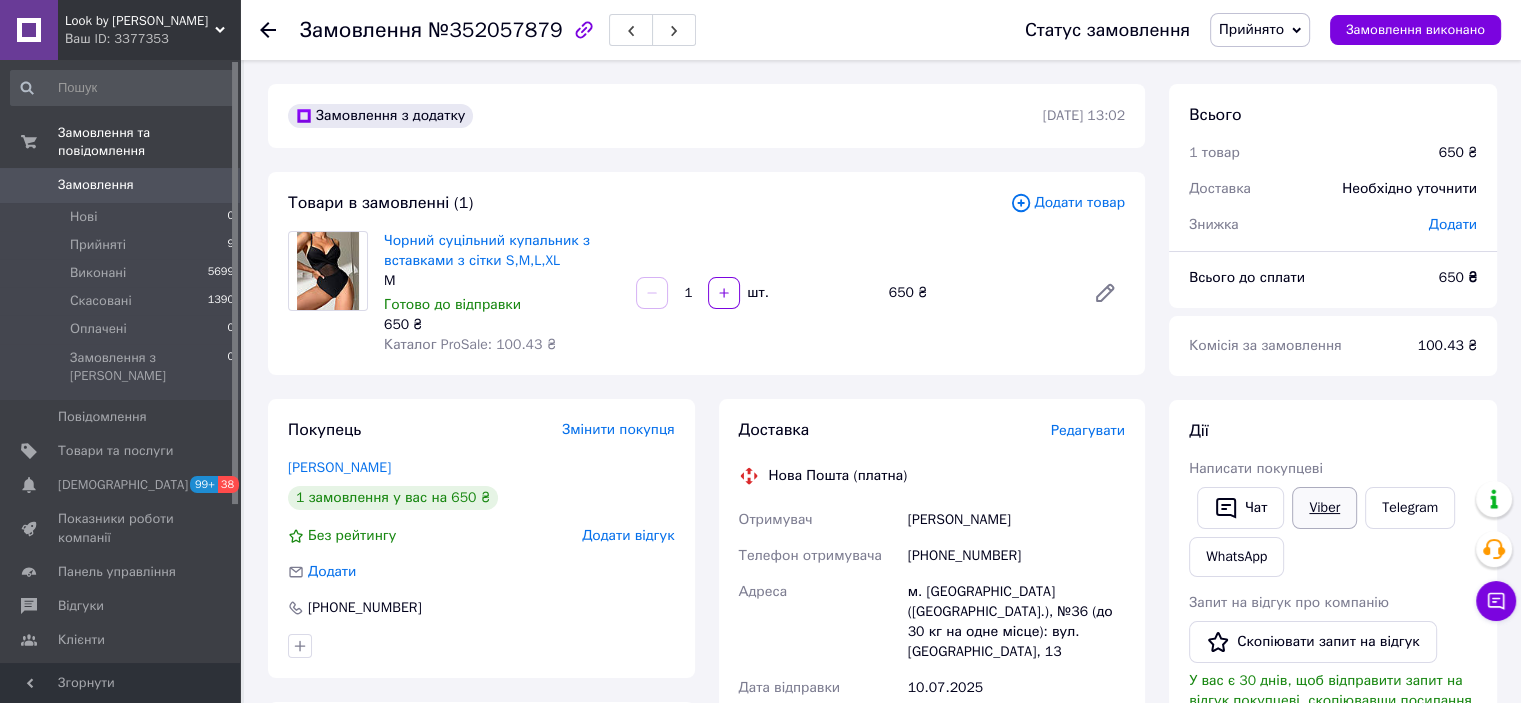 click on "Viber" at bounding box center (1324, 508) 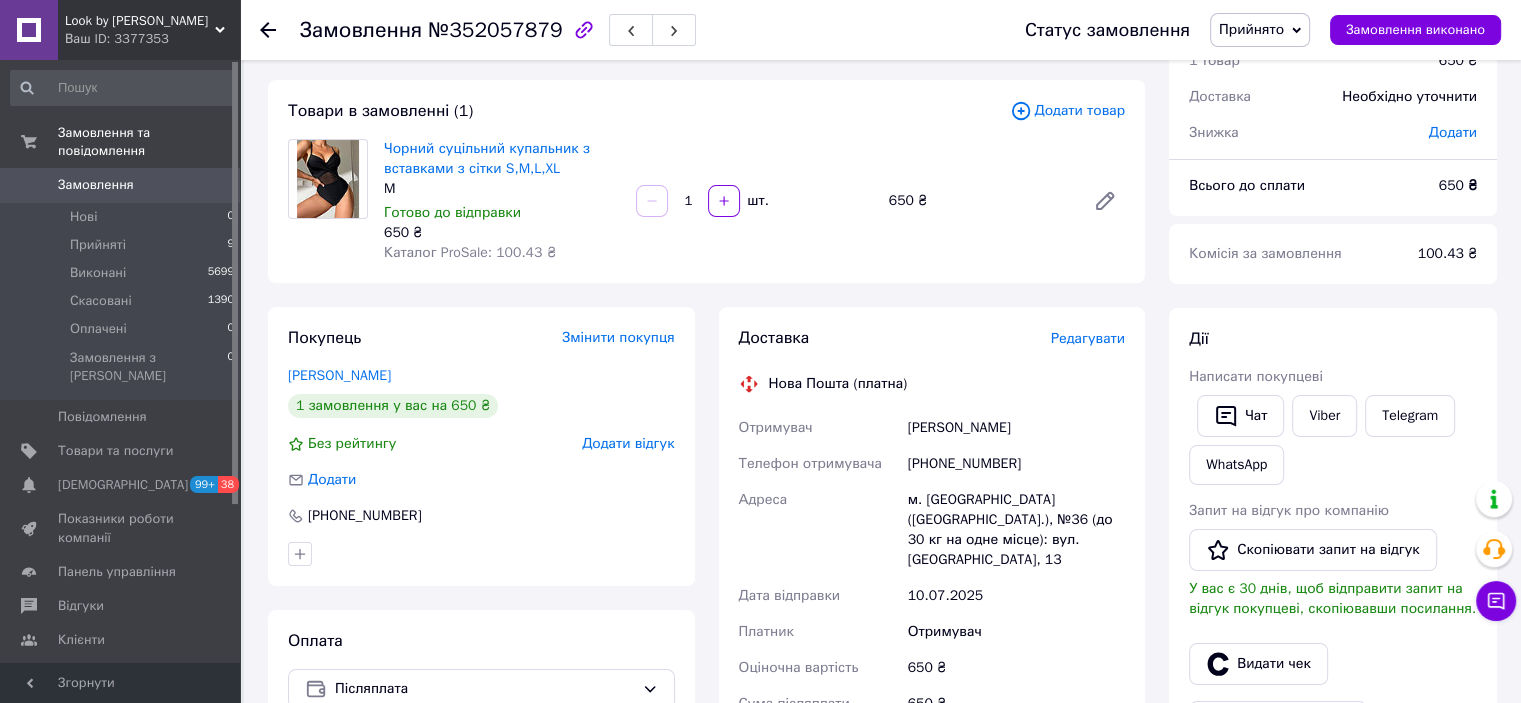 scroll, scrollTop: 200, scrollLeft: 0, axis: vertical 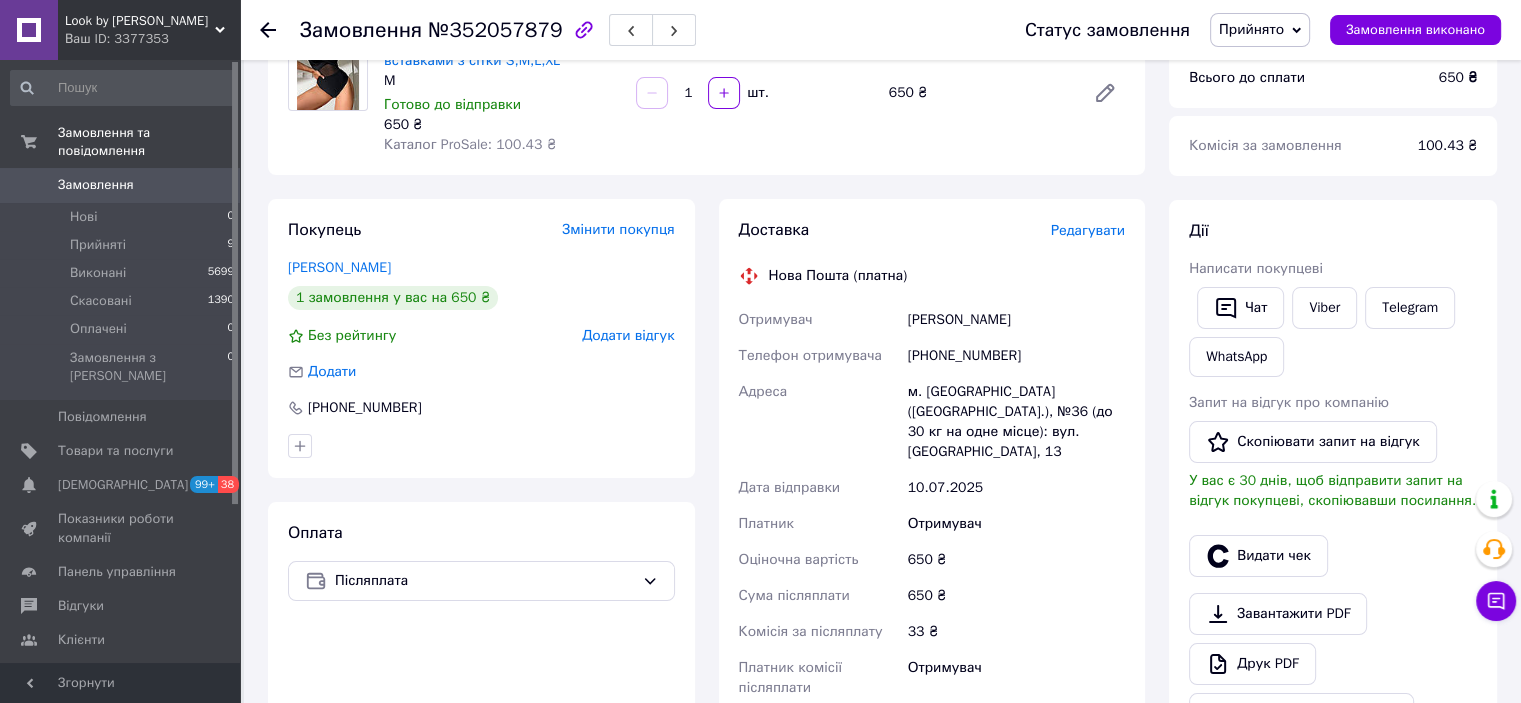 drag, startPoint x: 1058, startPoint y: 324, endPoint x: 896, endPoint y: 323, distance: 162.00308 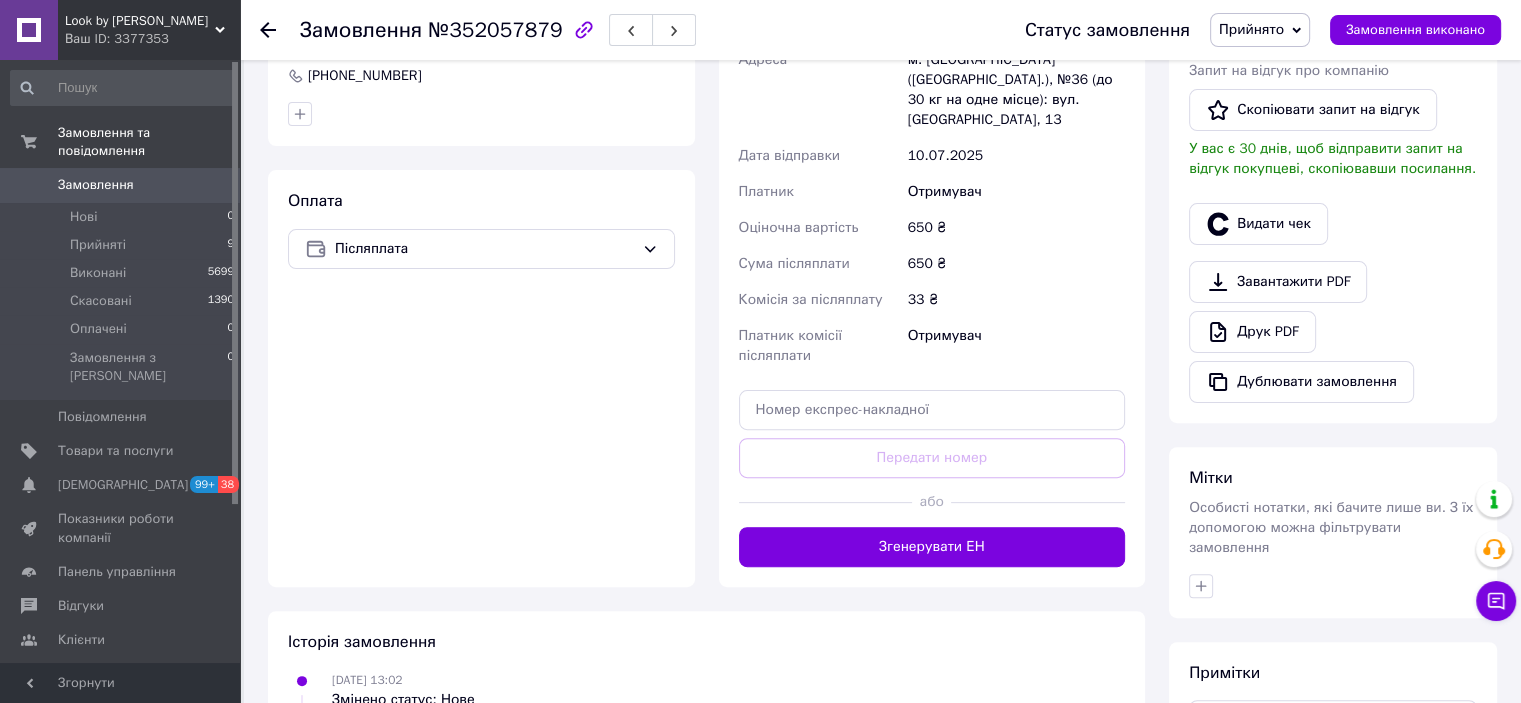 scroll, scrollTop: 600, scrollLeft: 0, axis: vertical 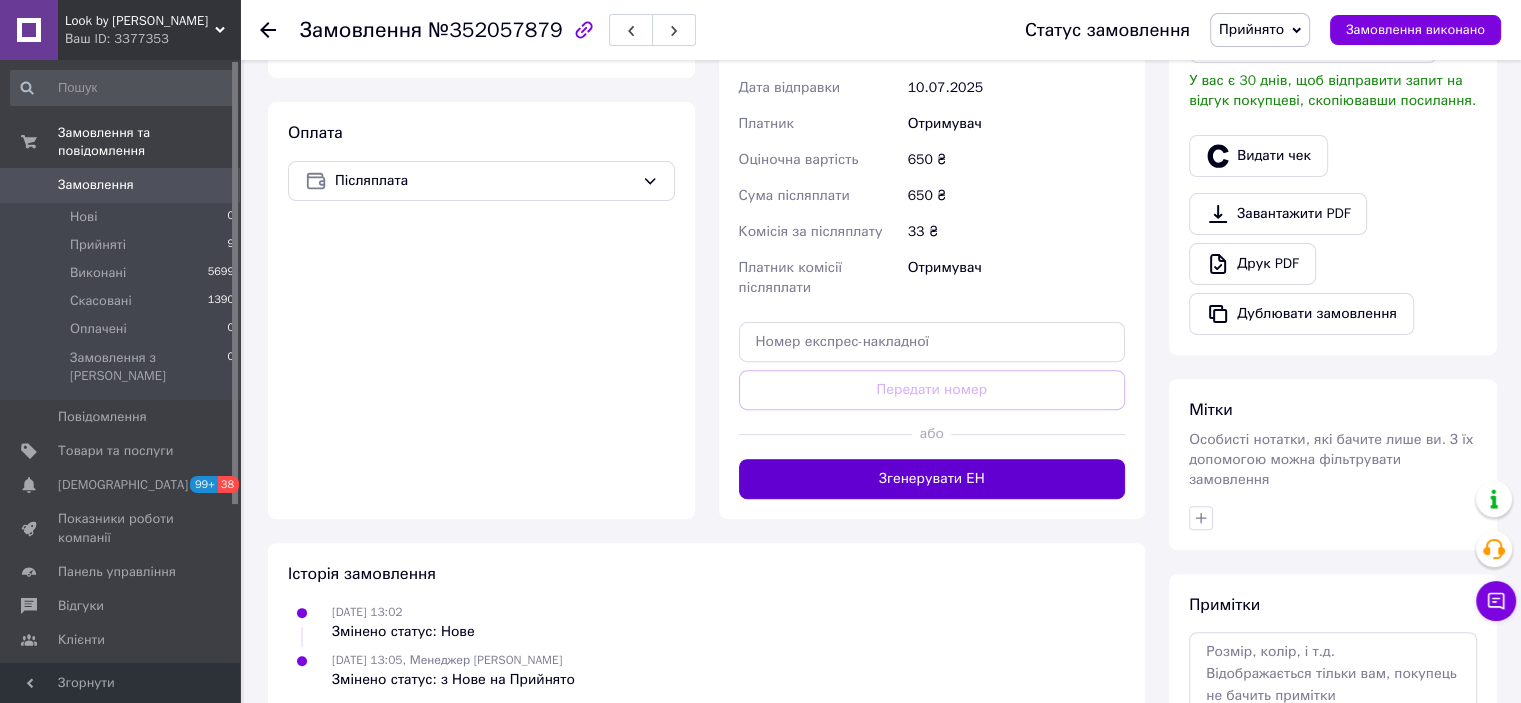 click on "Згенерувати ЕН" at bounding box center [932, 479] 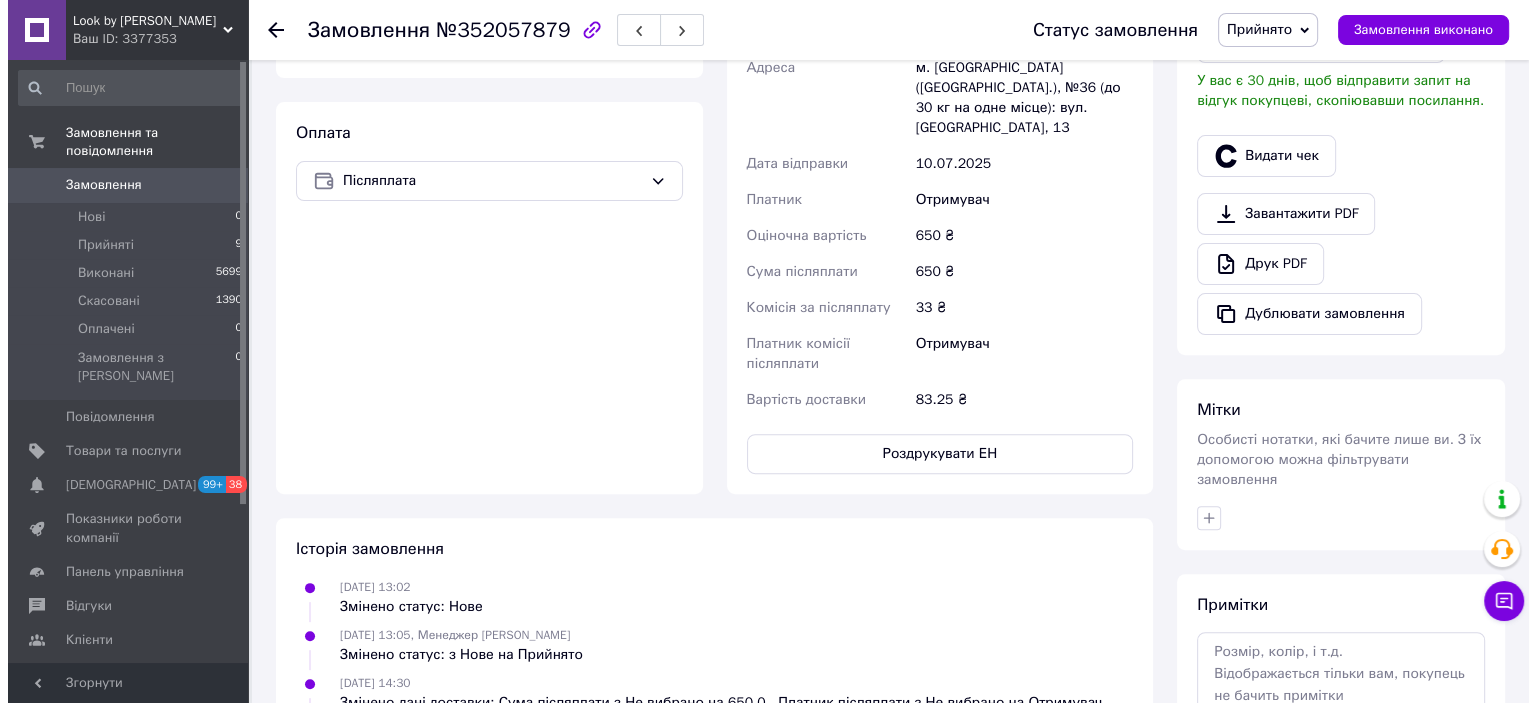 scroll, scrollTop: 300, scrollLeft: 0, axis: vertical 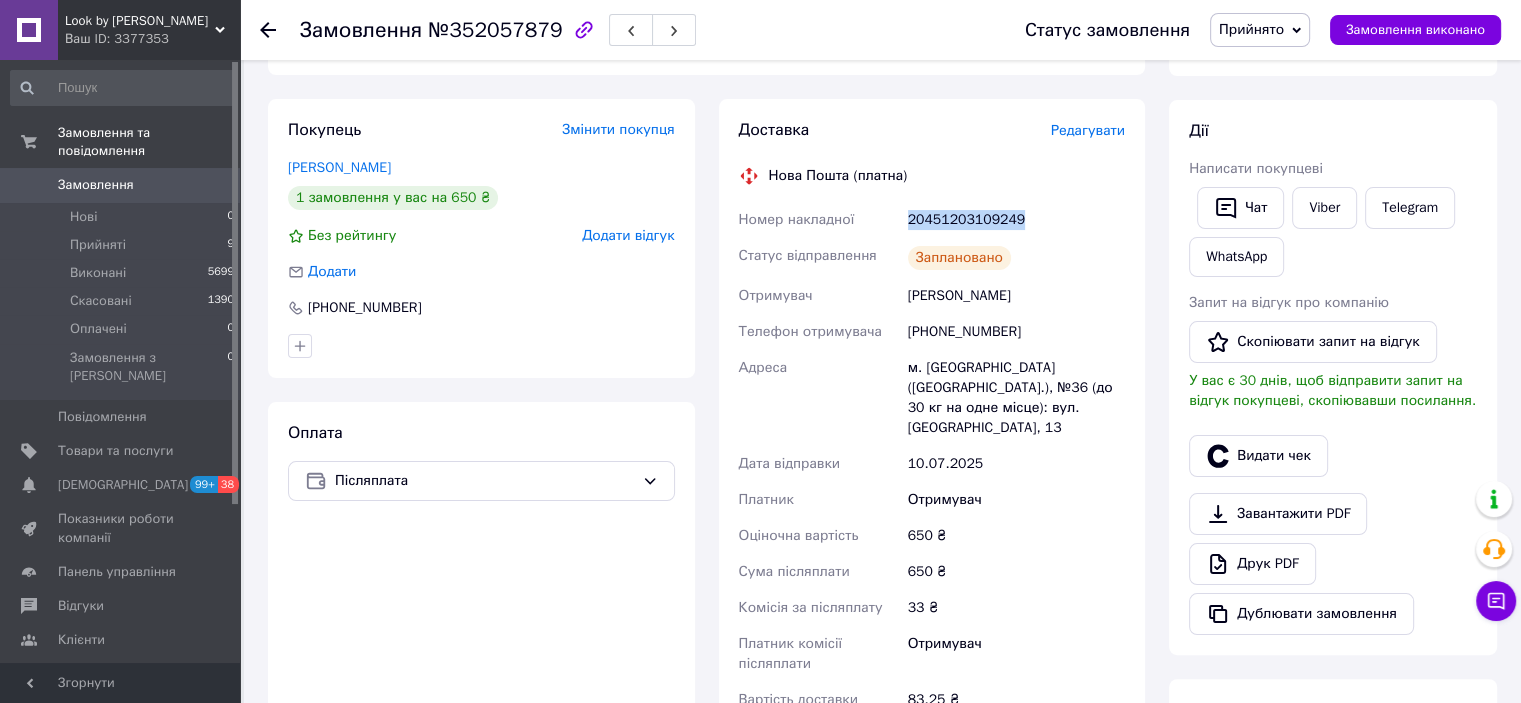 drag, startPoint x: 1024, startPoint y: 216, endPoint x: 904, endPoint y: 235, distance: 121.49486 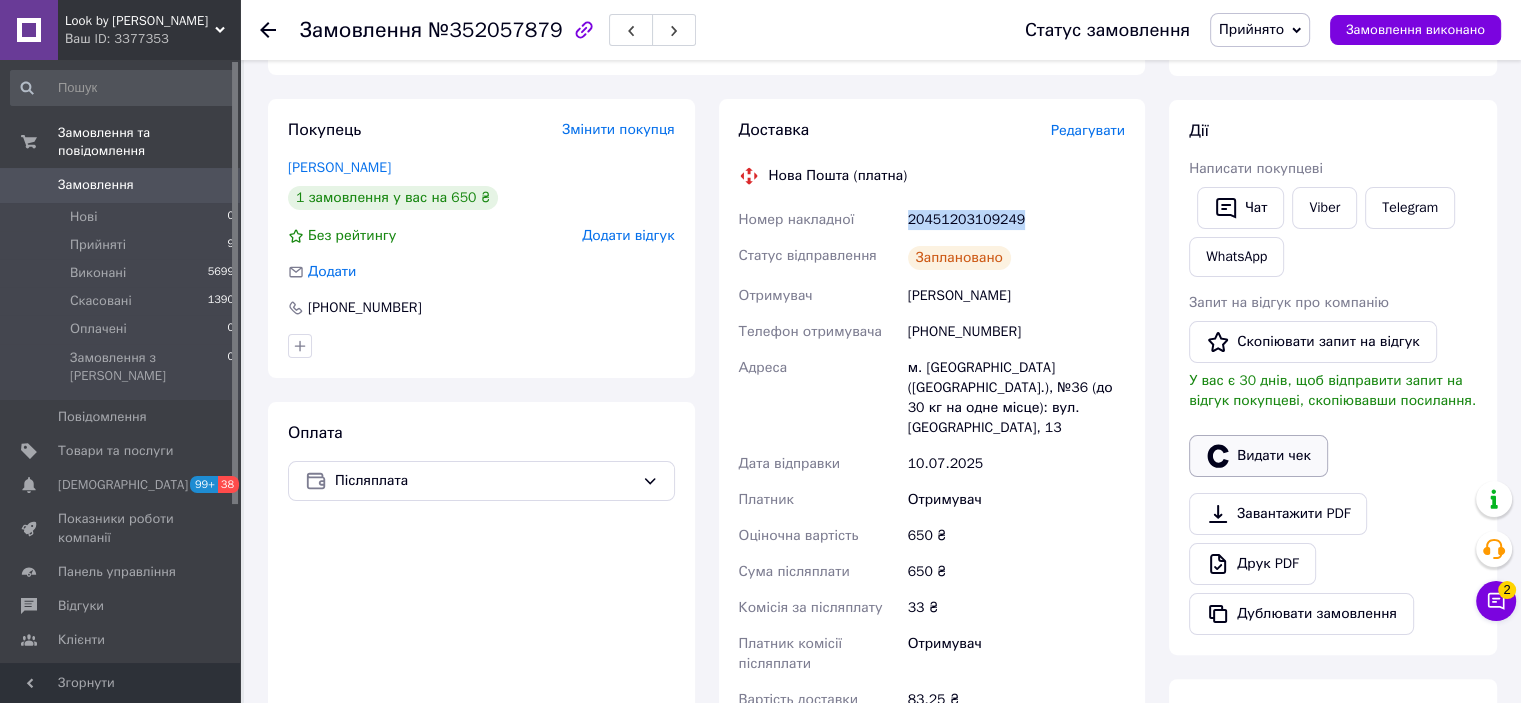 click on "Видати чек" at bounding box center [1258, 456] 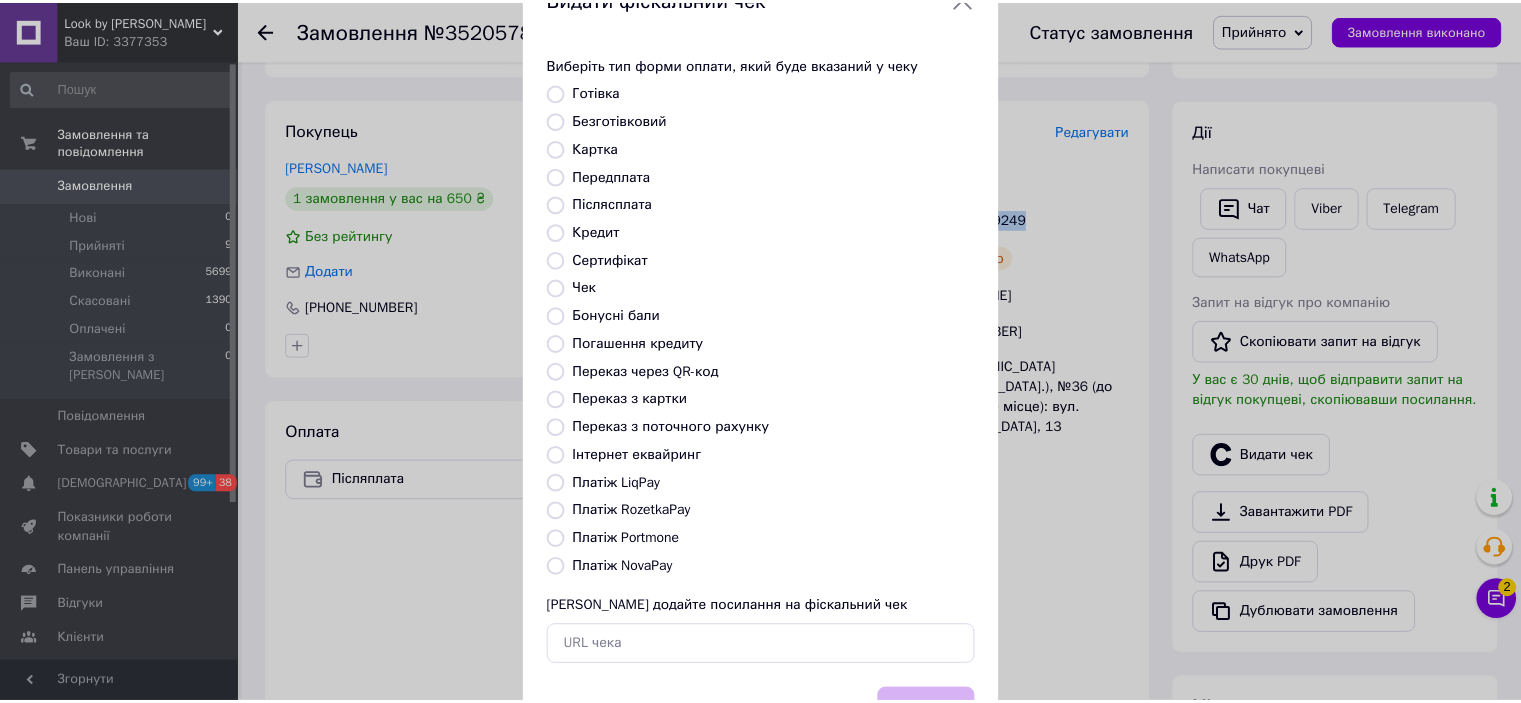 scroll, scrollTop: 155, scrollLeft: 0, axis: vertical 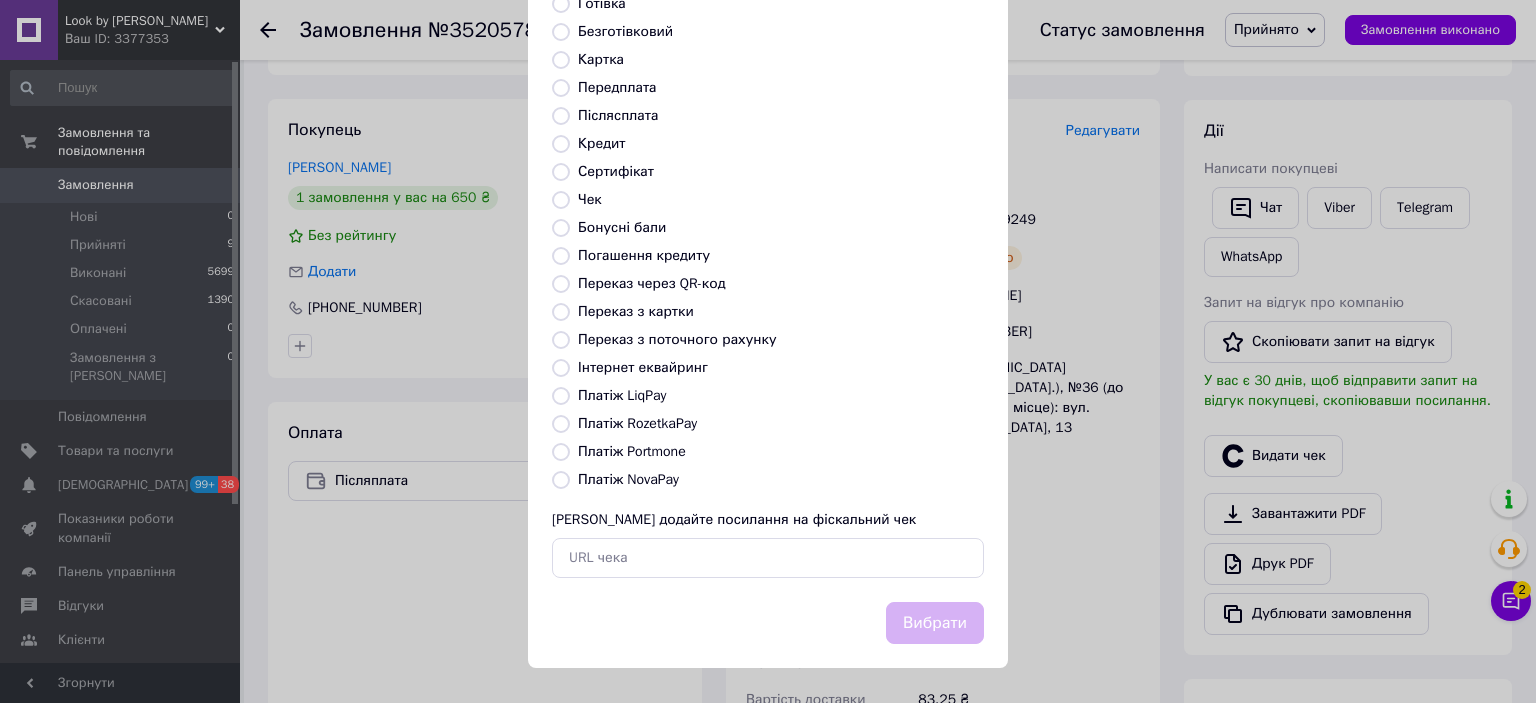 click on "Платіж NovaPay" at bounding box center (628, 479) 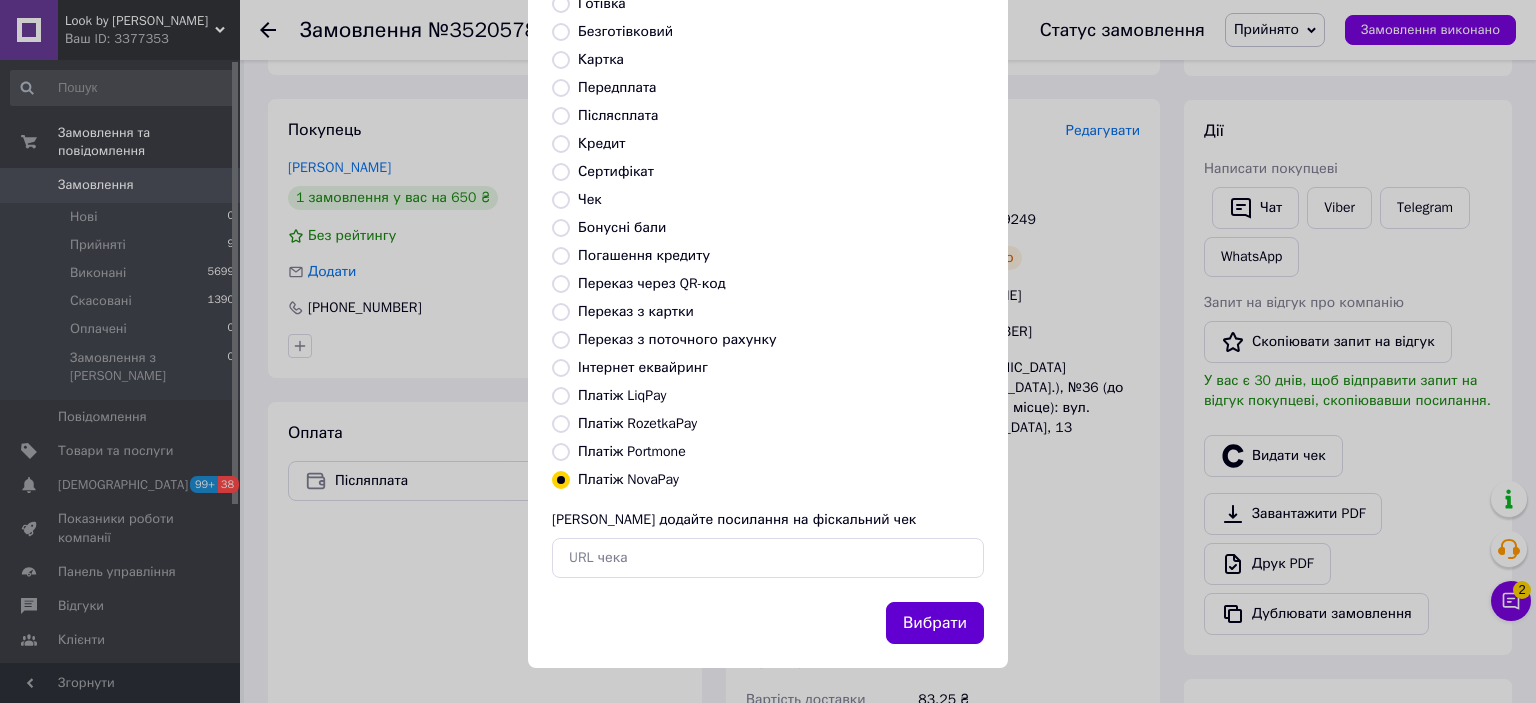 click on "Вибрати" at bounding box center (935, 623) 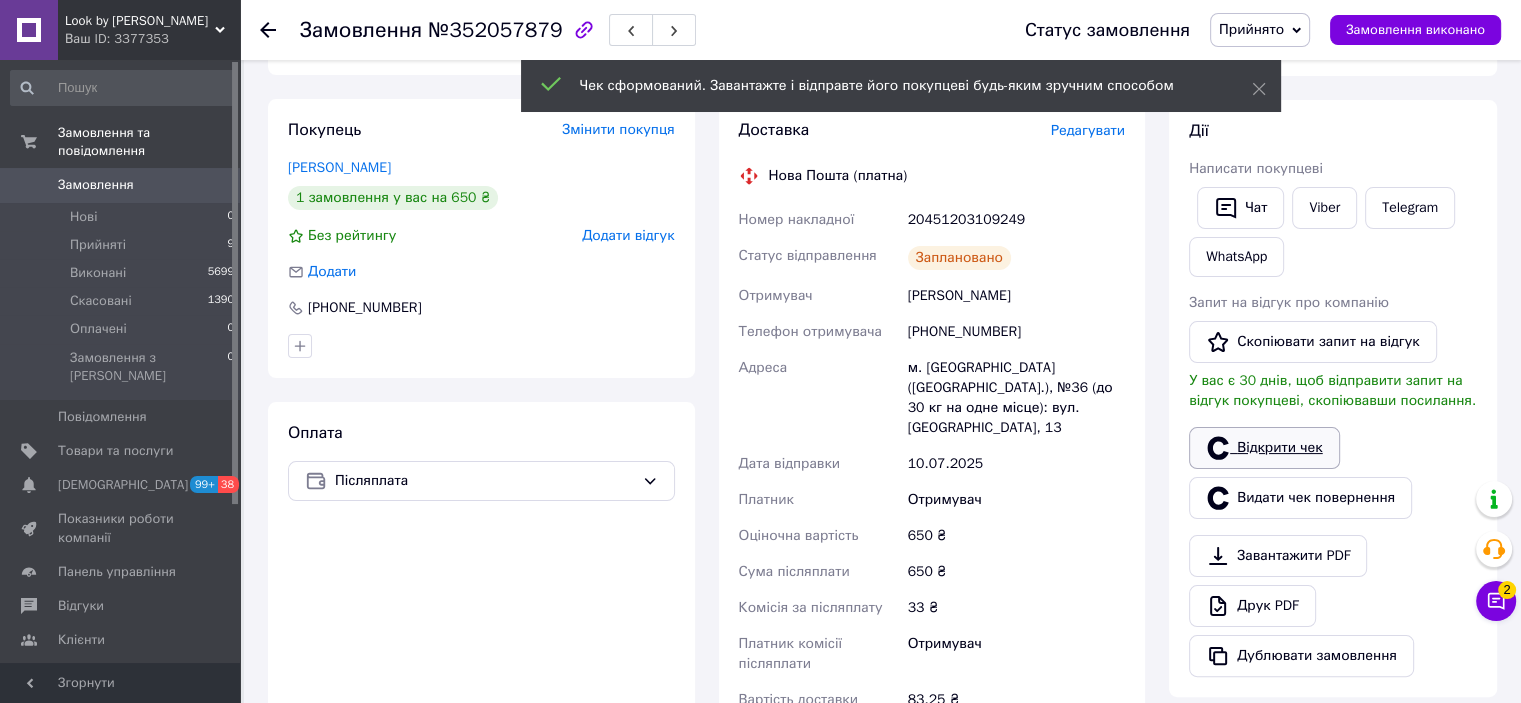 click on "Відкрити чек" at bounding box center [1264, 448] 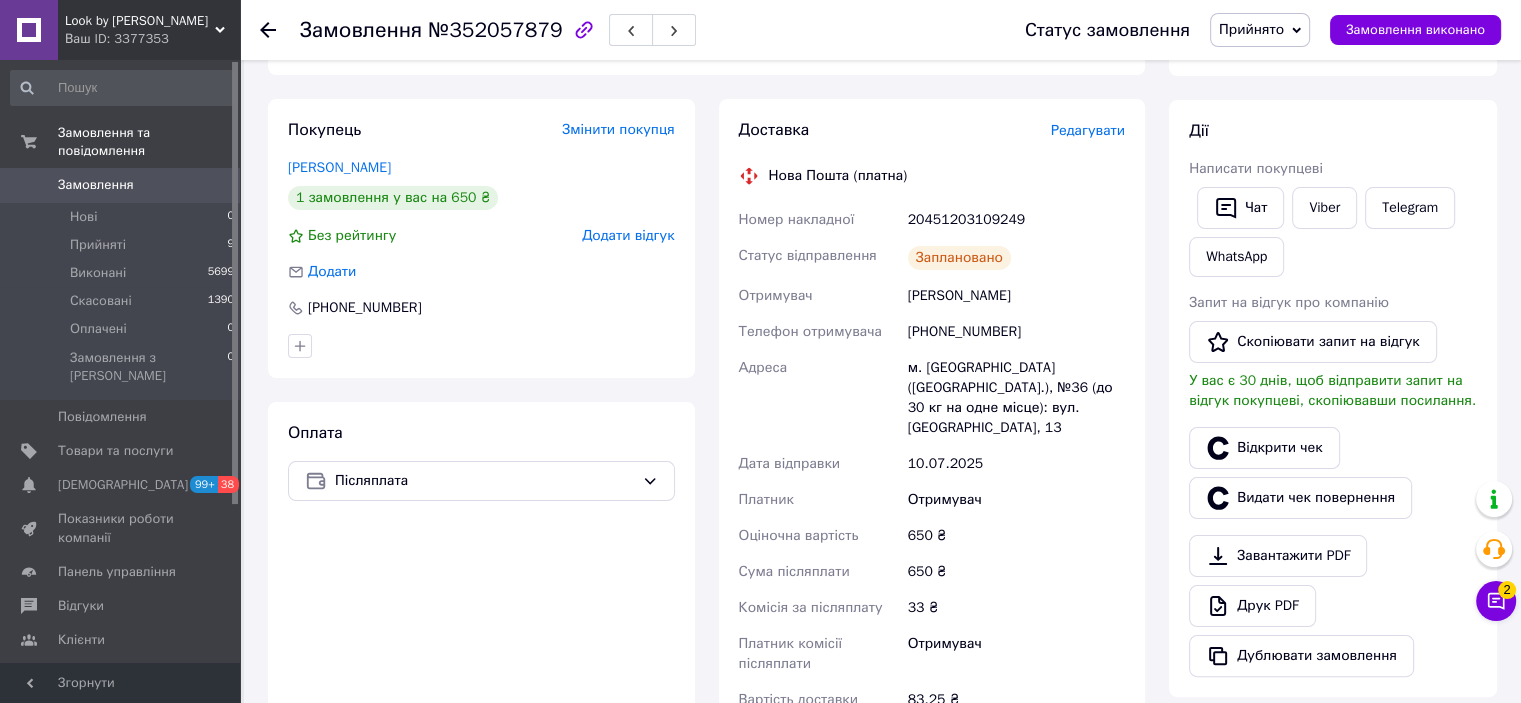 click on "Прийнято" at bounding box center (1251, 29) 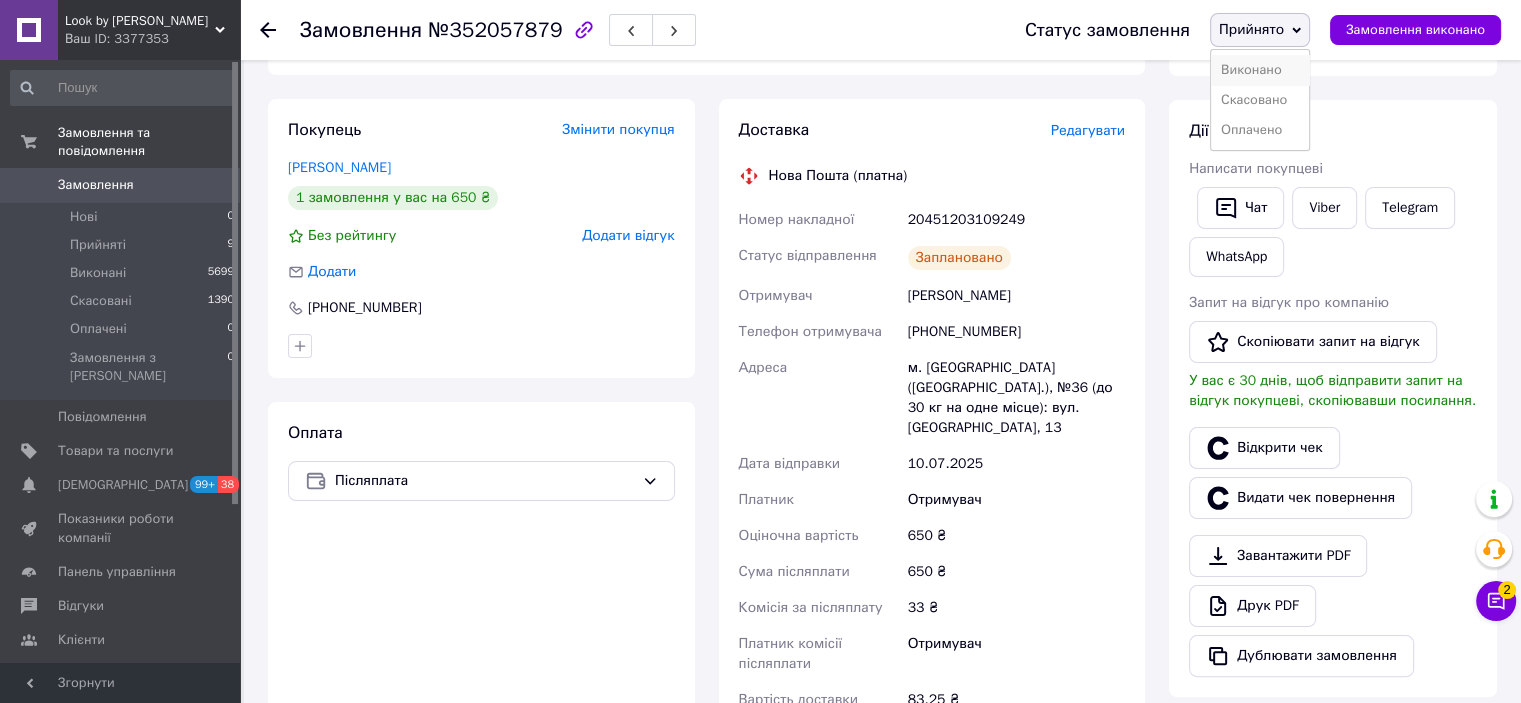 click on "Виконано" at bounding box center (1260, 70) 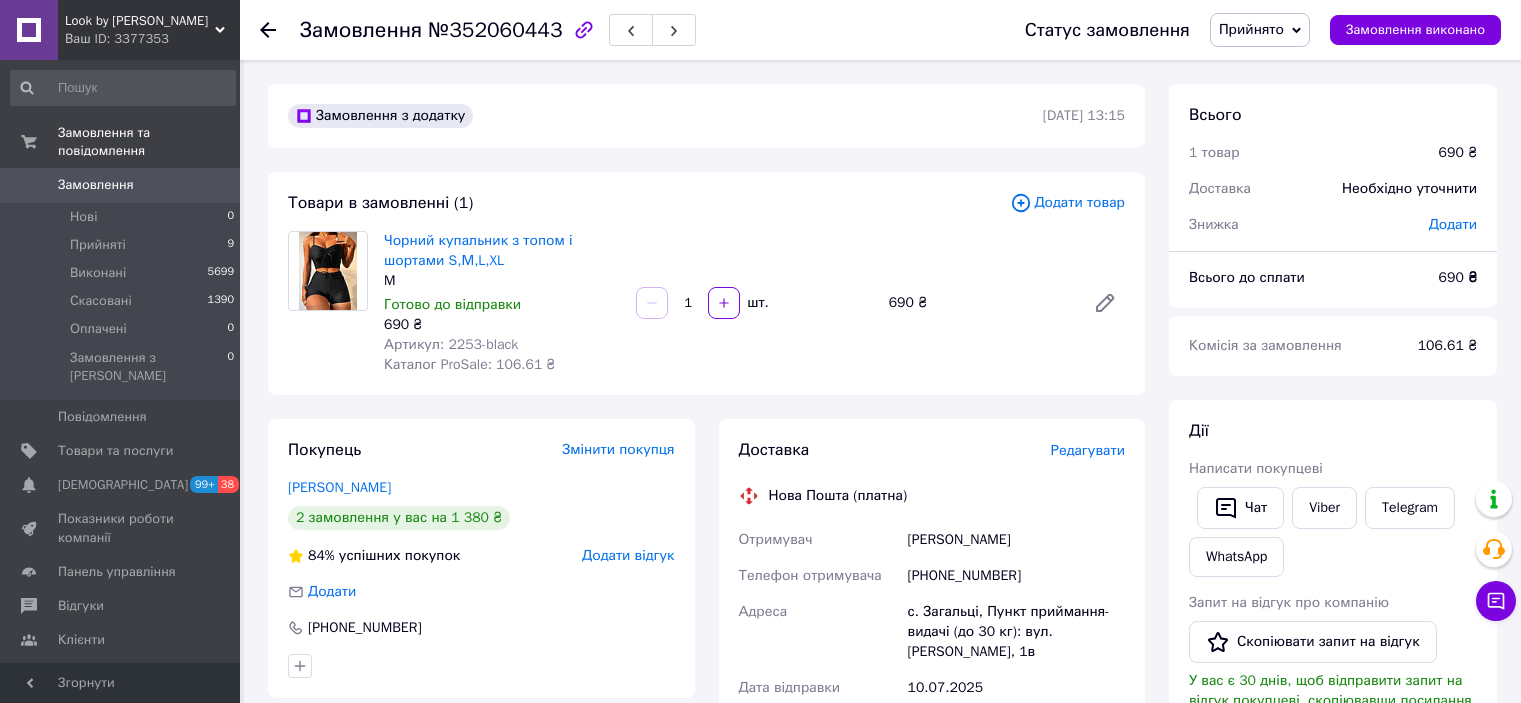 scroll, scrollTop: 0, scrollLeft: 0, axis: both 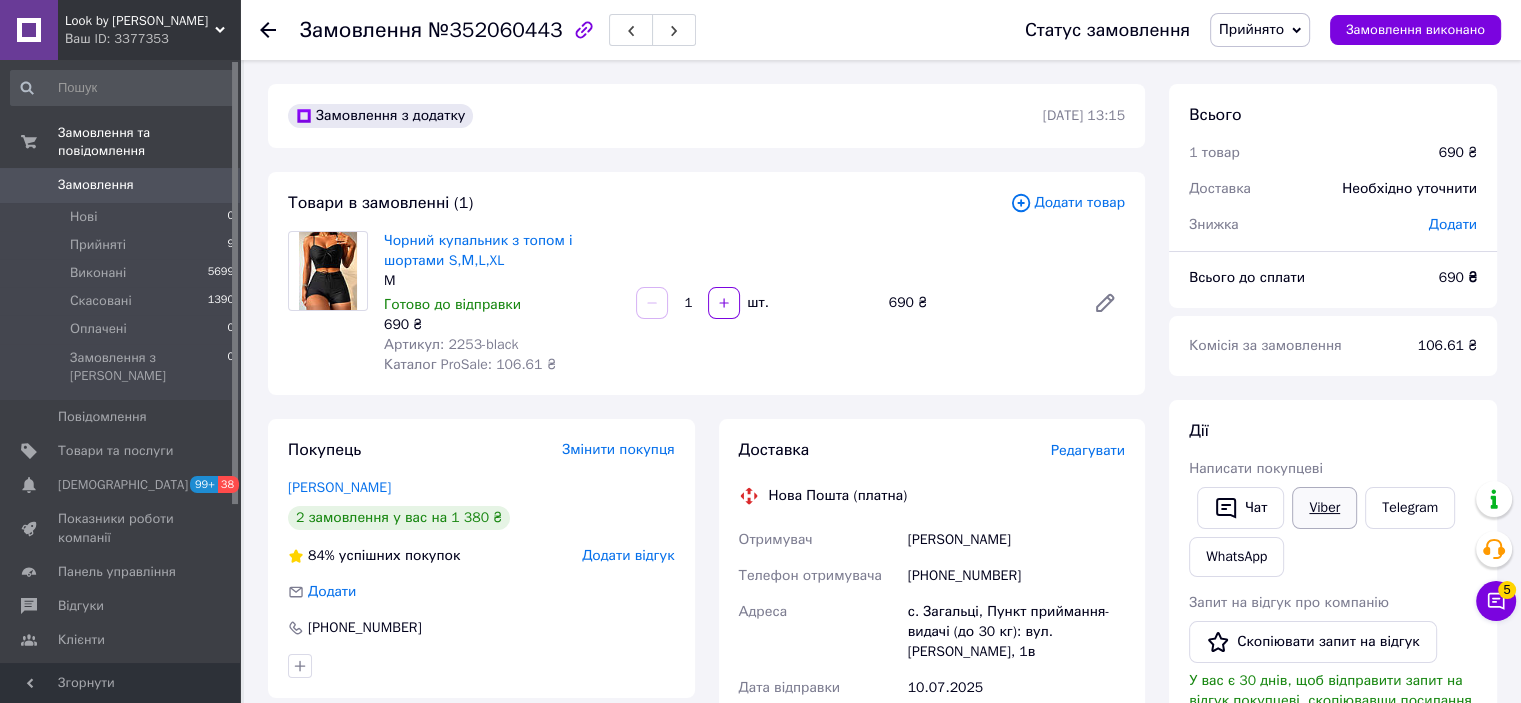 click on "Viber" at bounding box center (1324, 508) 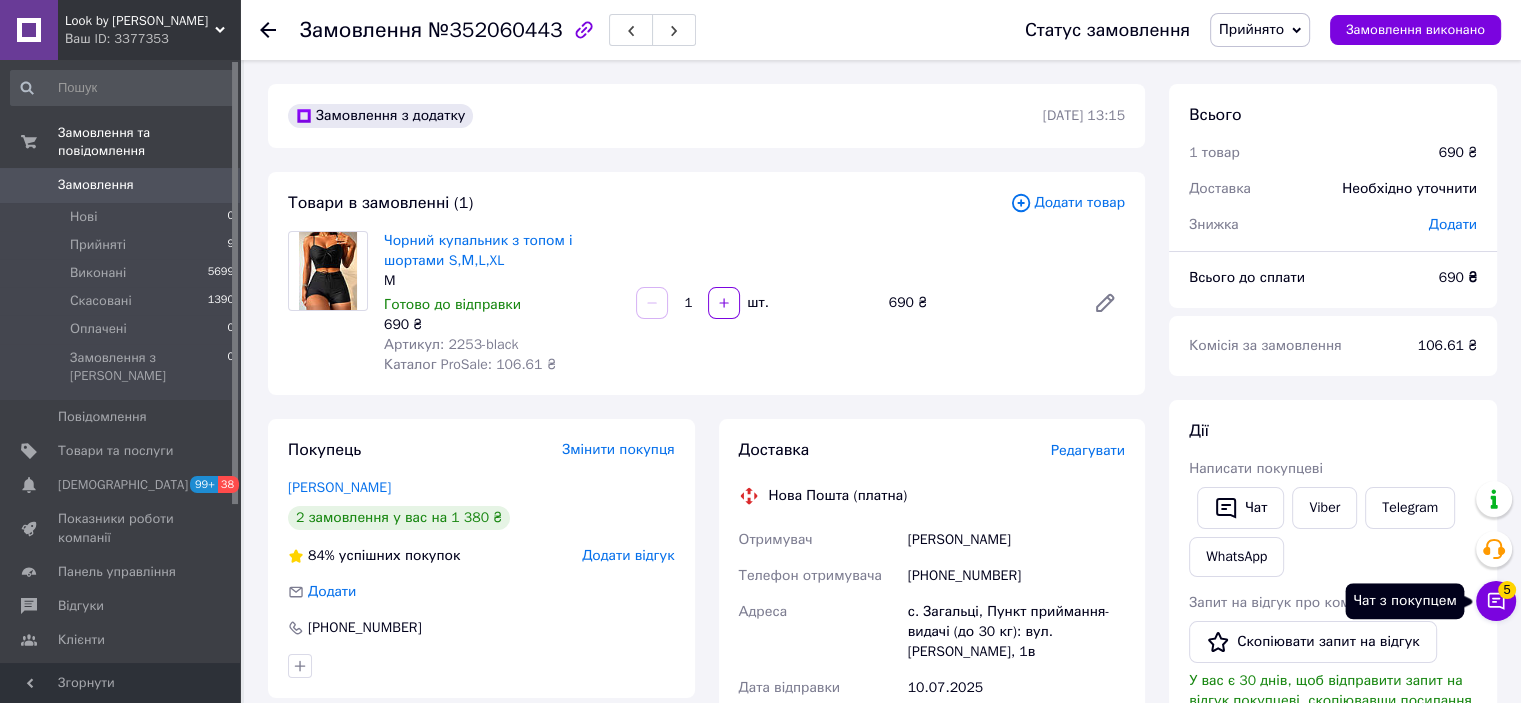 click on "Чат з покупцем 5" at bounding box center (1496, 601) 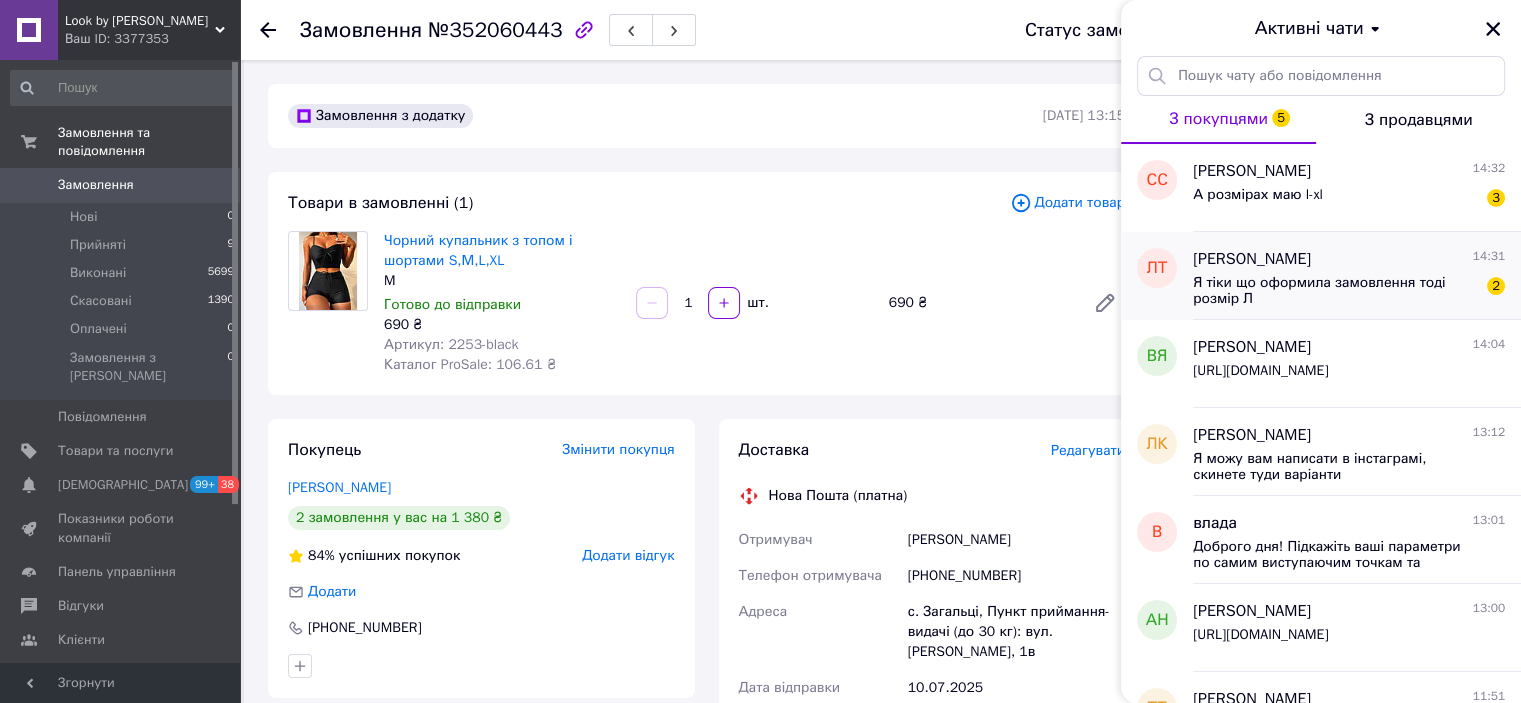 click on "[PERSON_NAME]" at bounding box center (1252, 259) 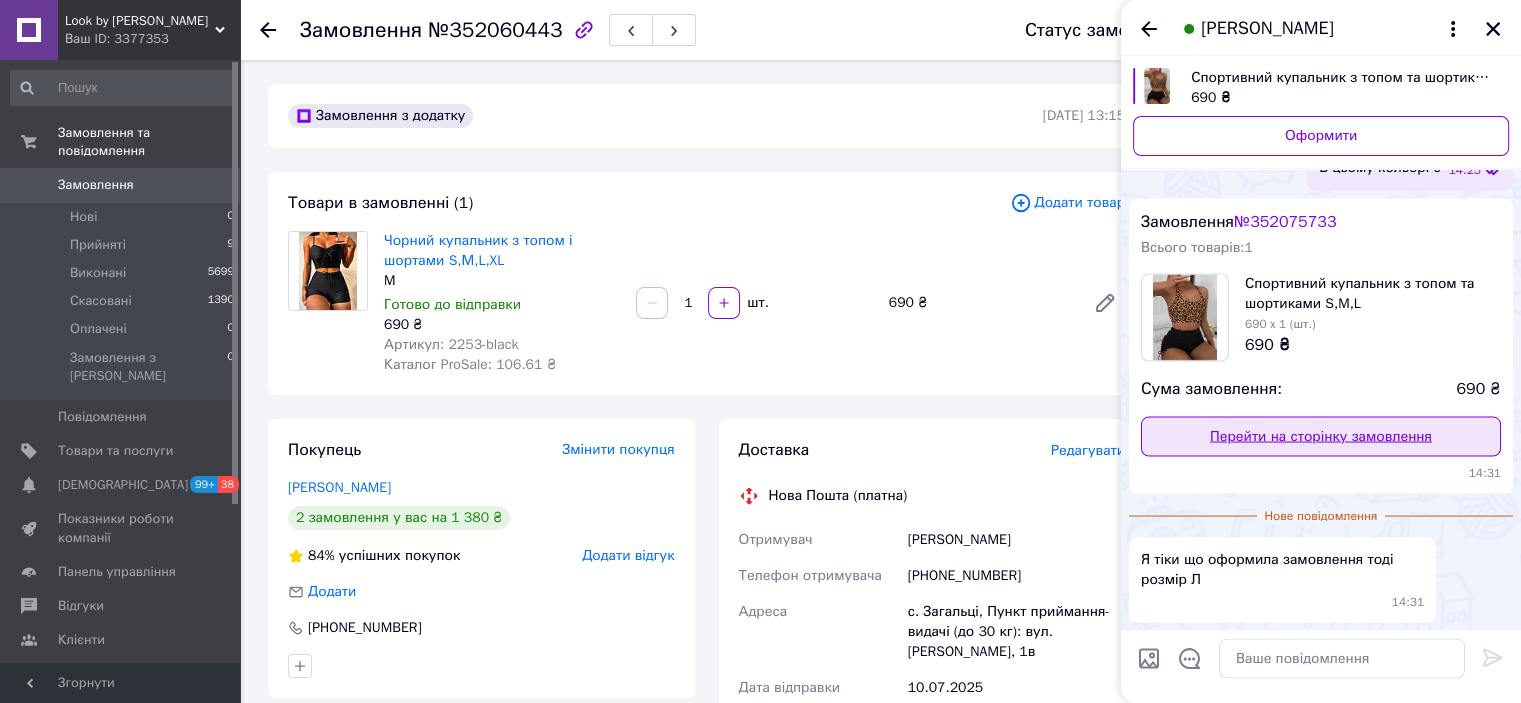 scroll, scrollTop: 4972, scrollLeft: 0, axis: vertical 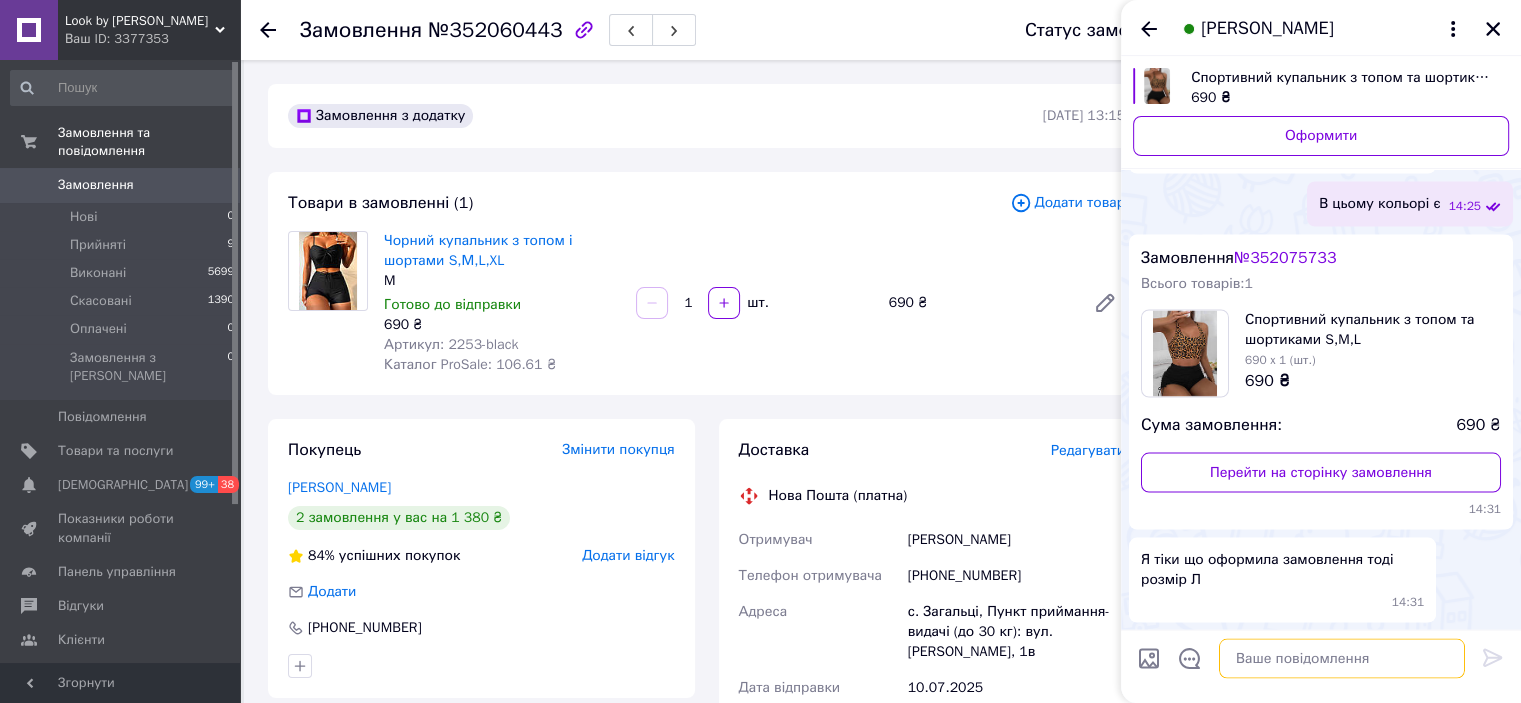 click at bounding box center [1342, 659] 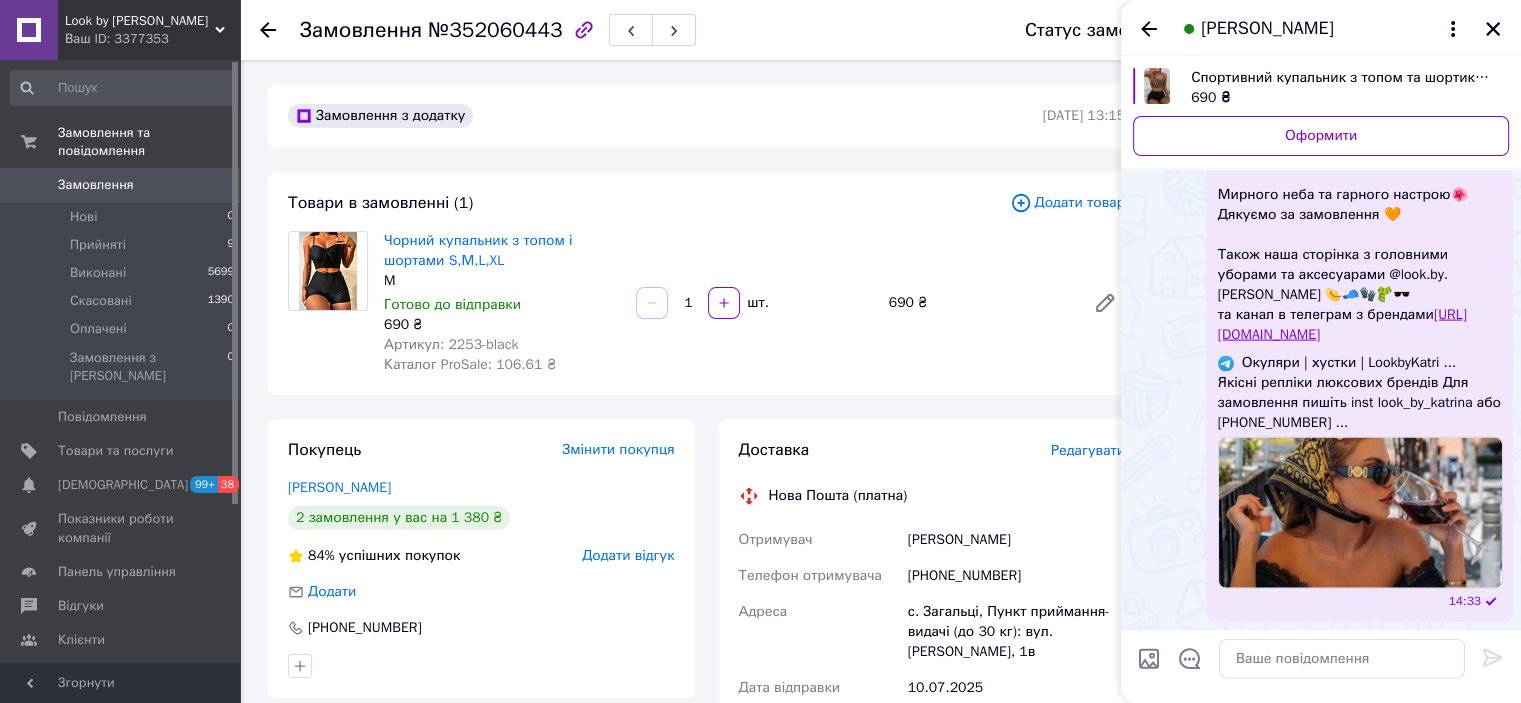 scroll, scrollTop: 4844, scrollLeft: 0, axis: vertical 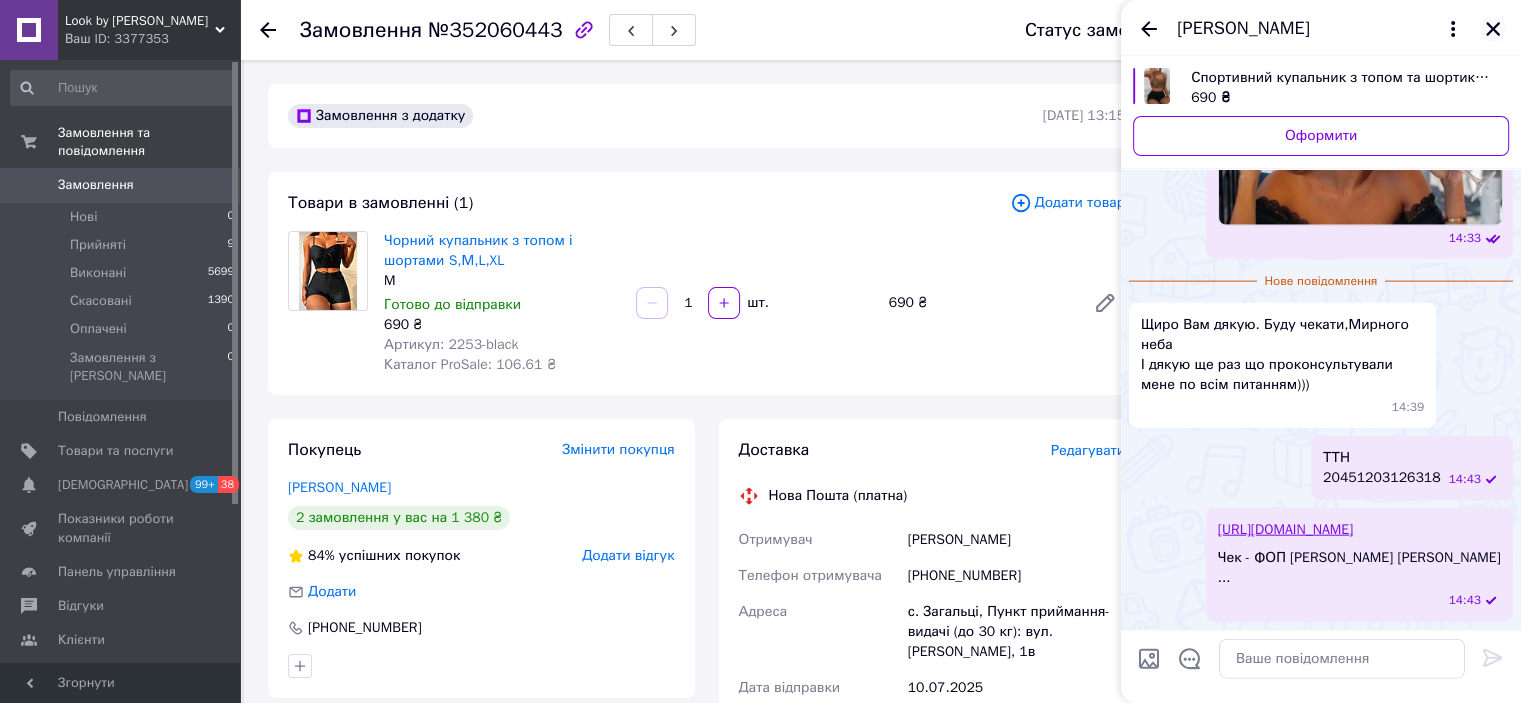 click 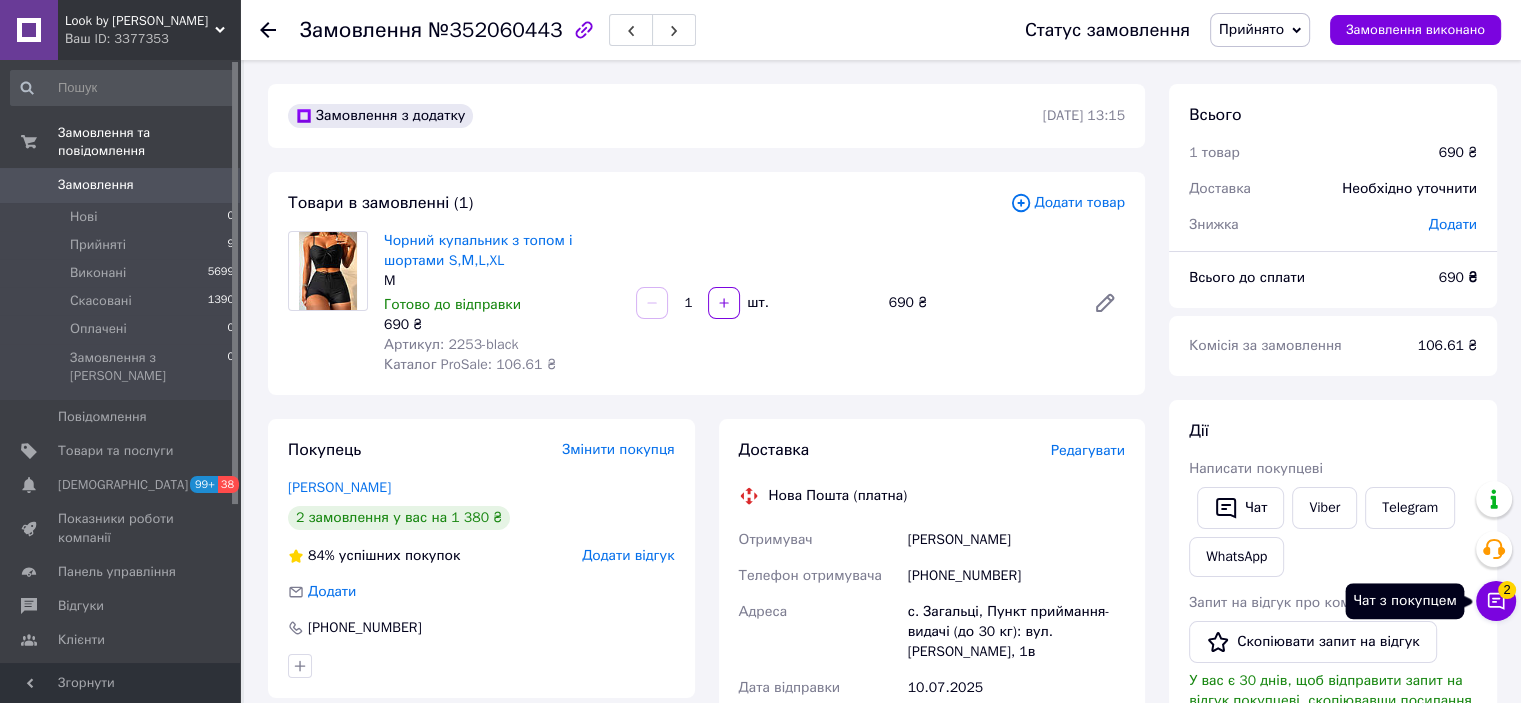 click 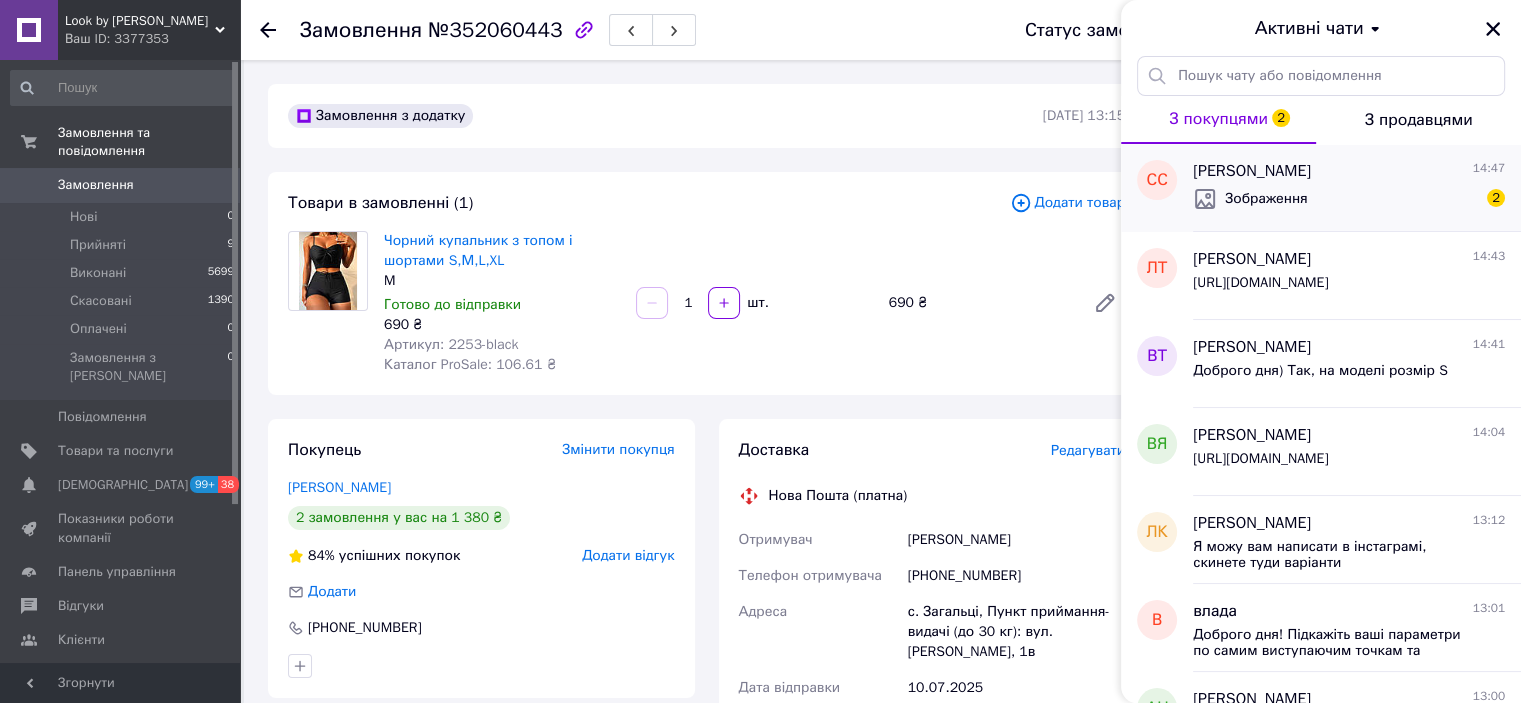 click on "[PERSON_NAME] 14:47 Зображення 2" at bounding box center [1357, 188] 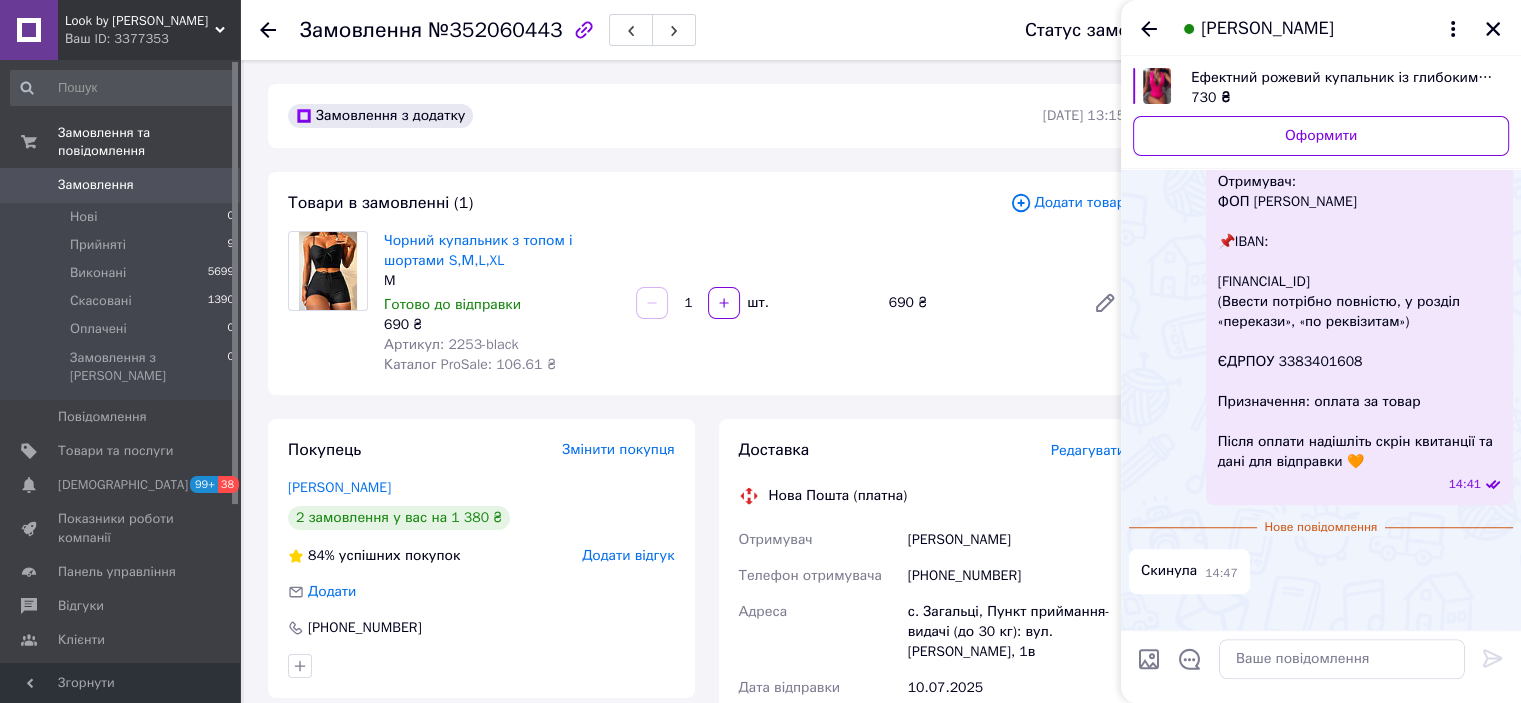 scroll, scrollTop: 1626, scrollLeft: 0, axis: vertical 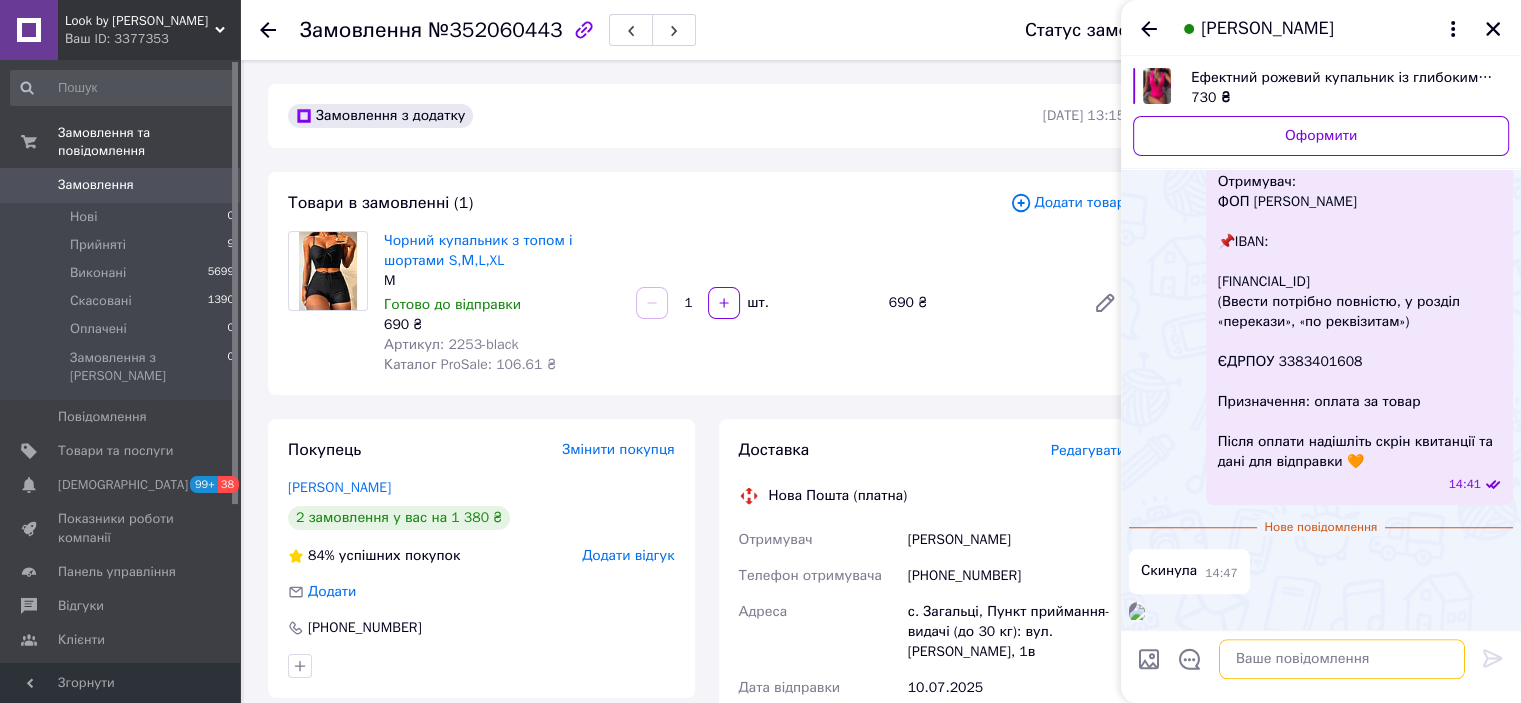 click at bounding box center (1342, 659) 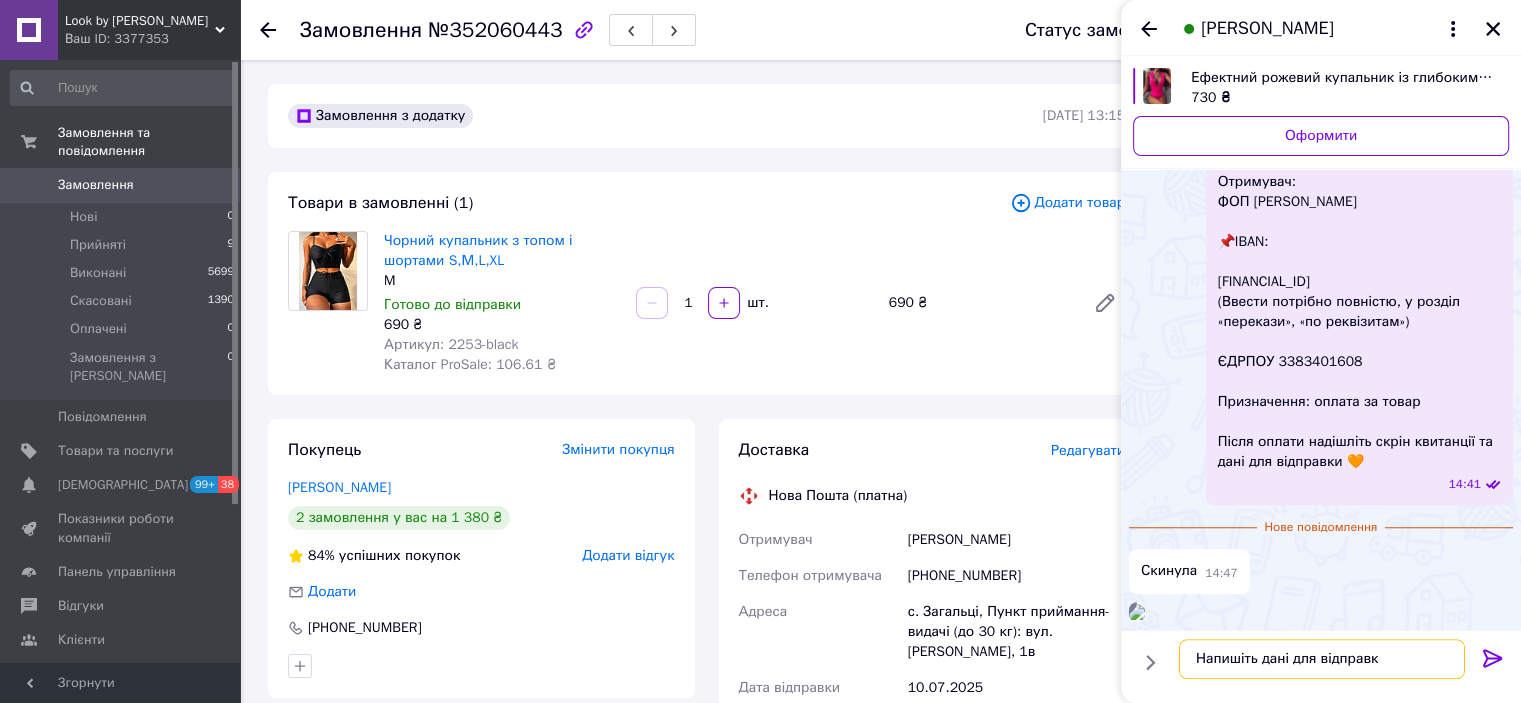 type on "Напишіть дані для відправки" 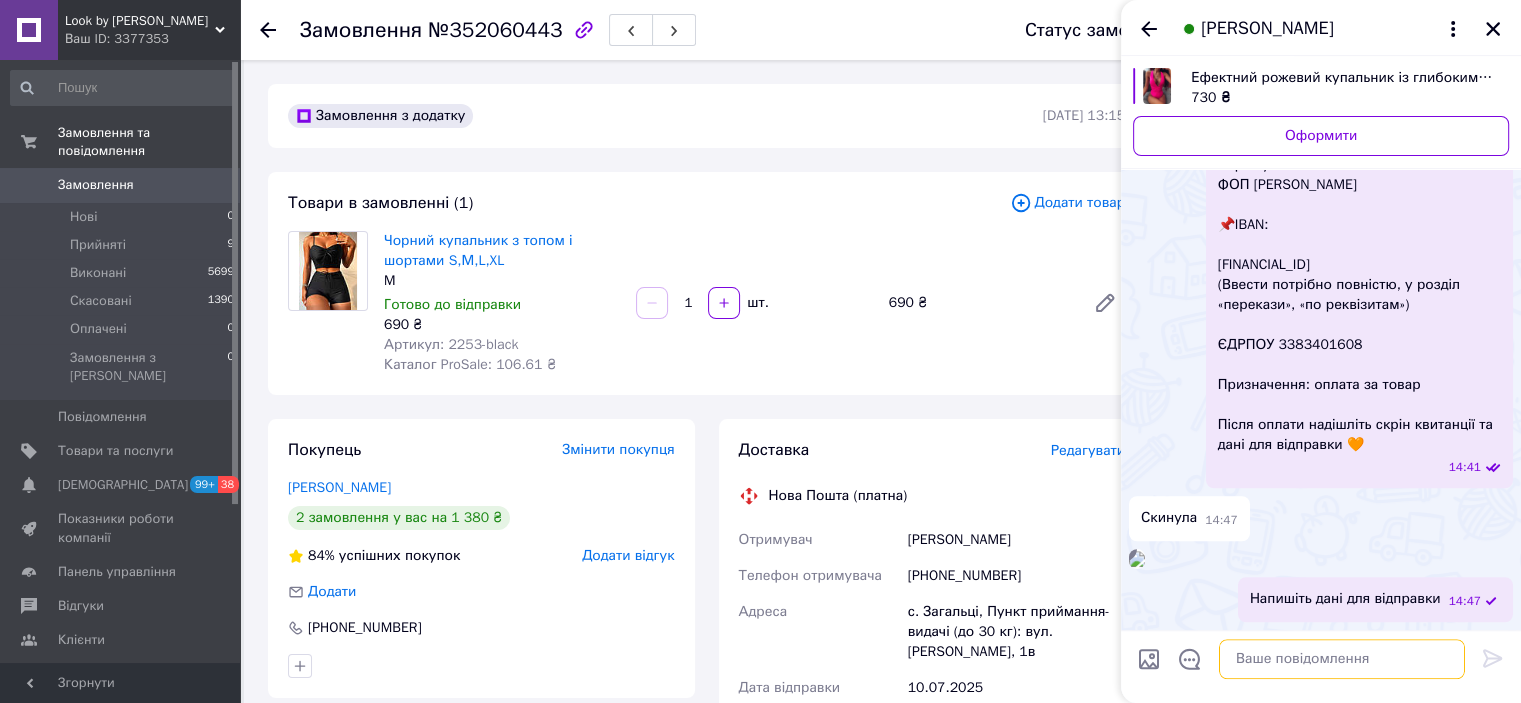 scroll, scrollTop: 1643, scrollLeft: 0, axis: vertical 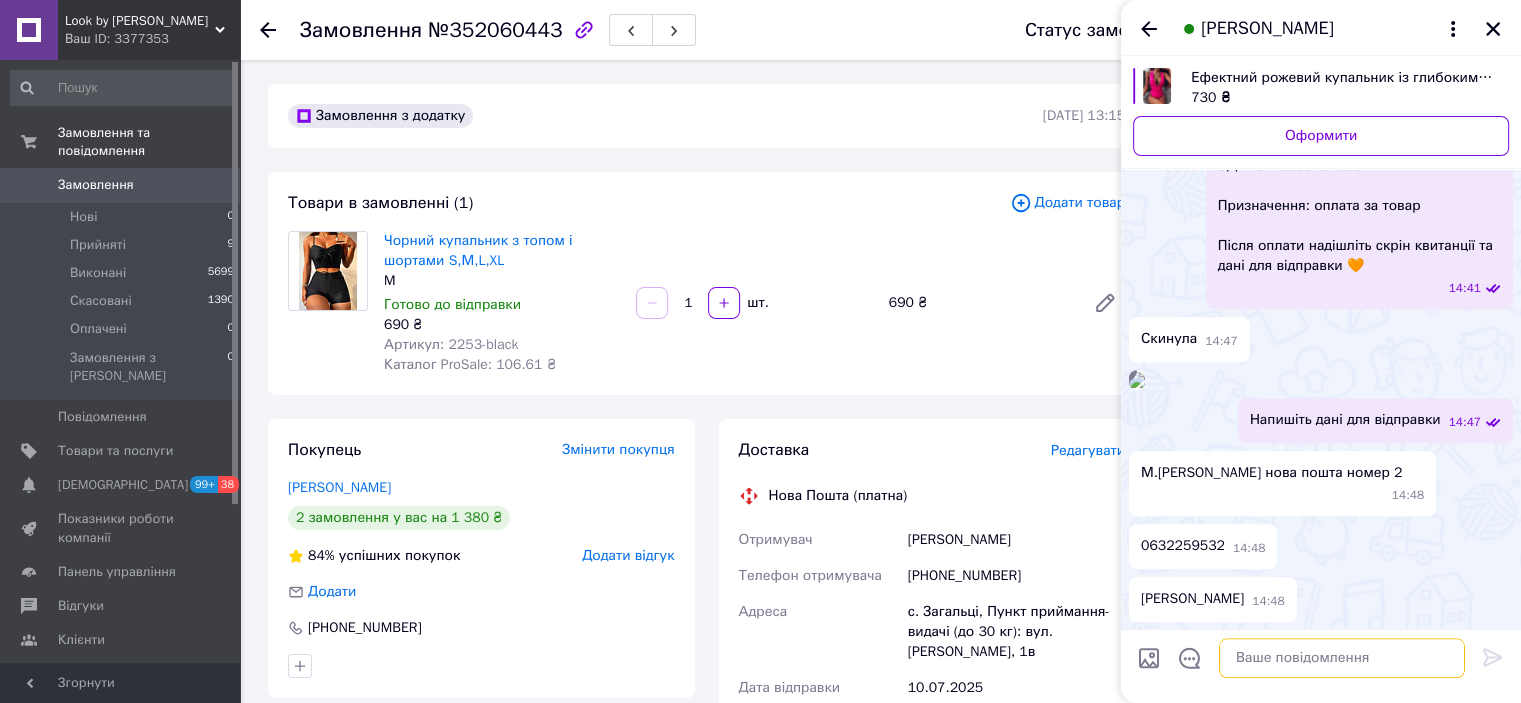 click at bounding box center (1342, 659) 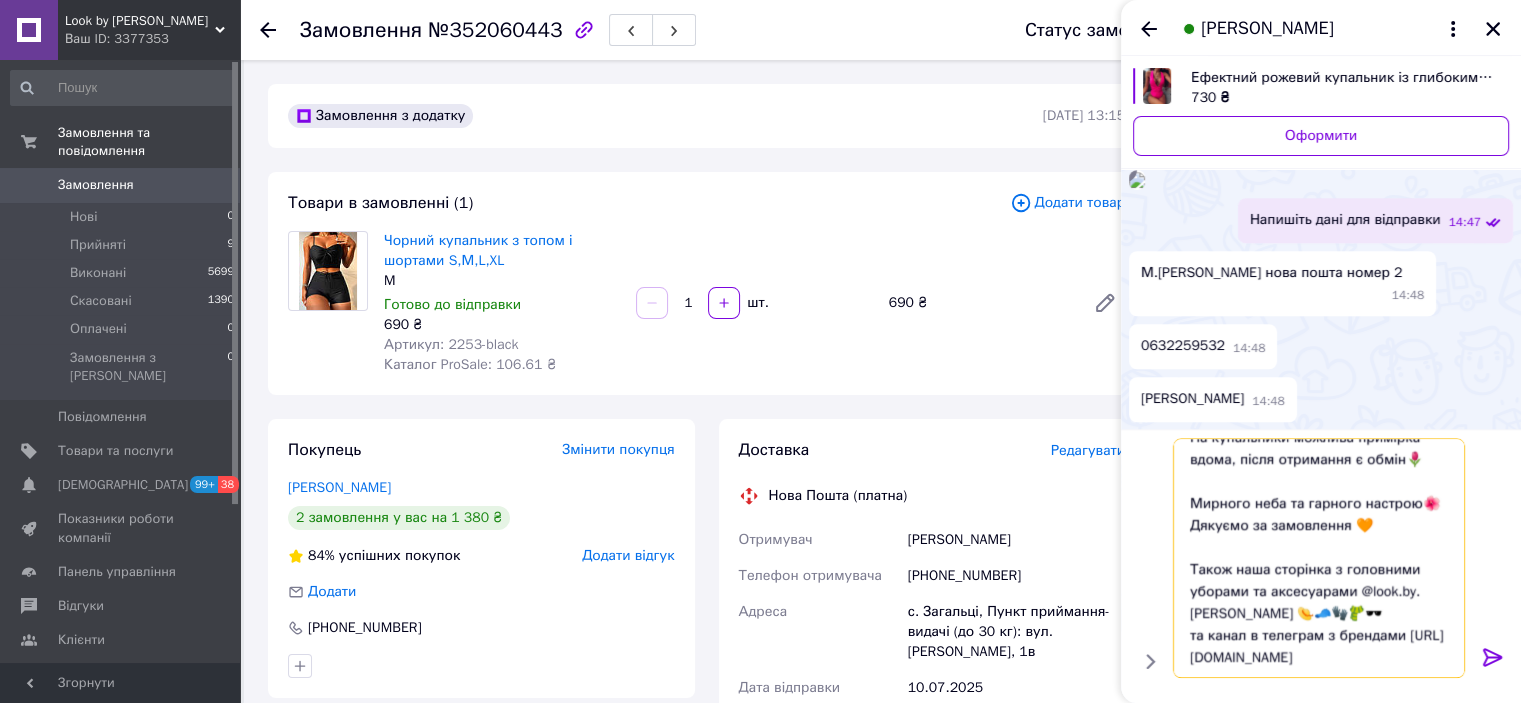 scroll, scrollTop: 108, scrollLeft: 0, axis: vertical 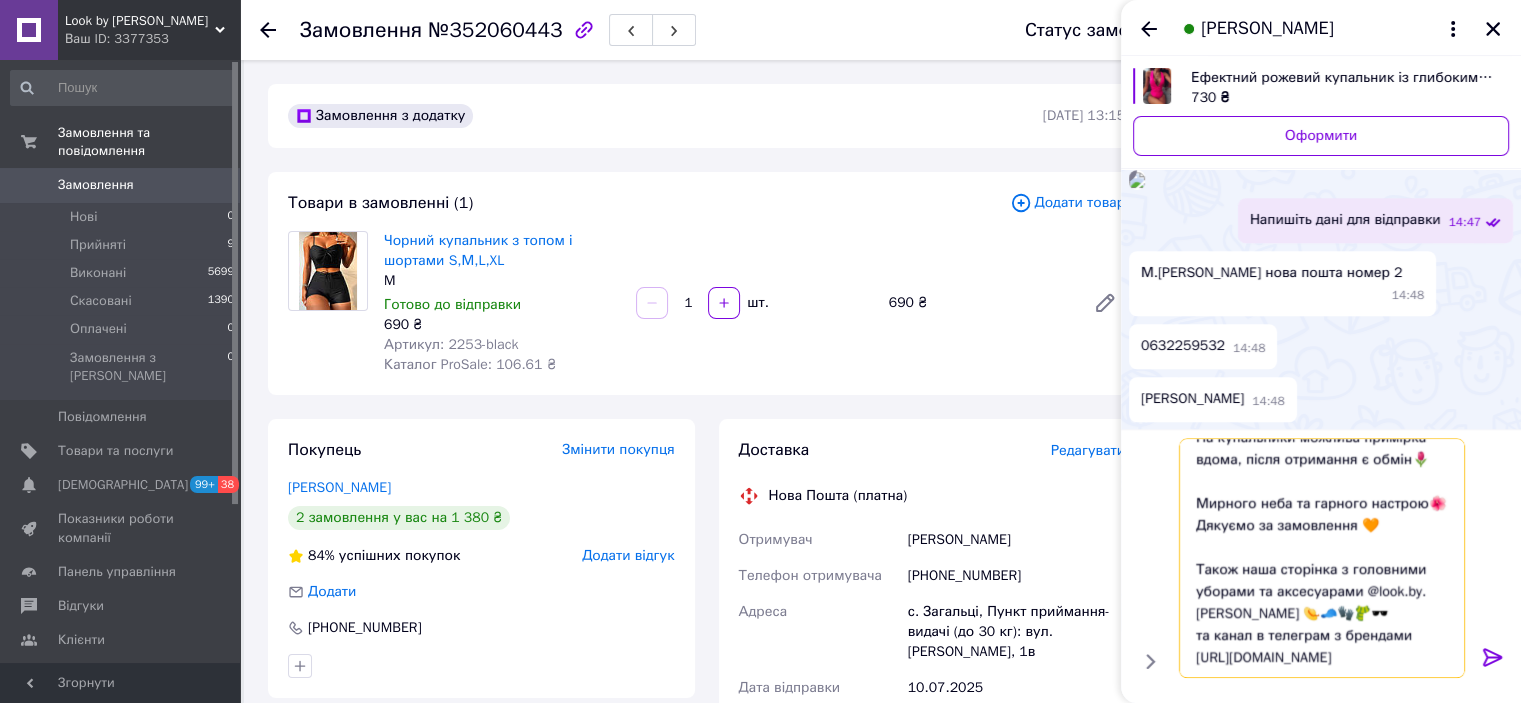 type 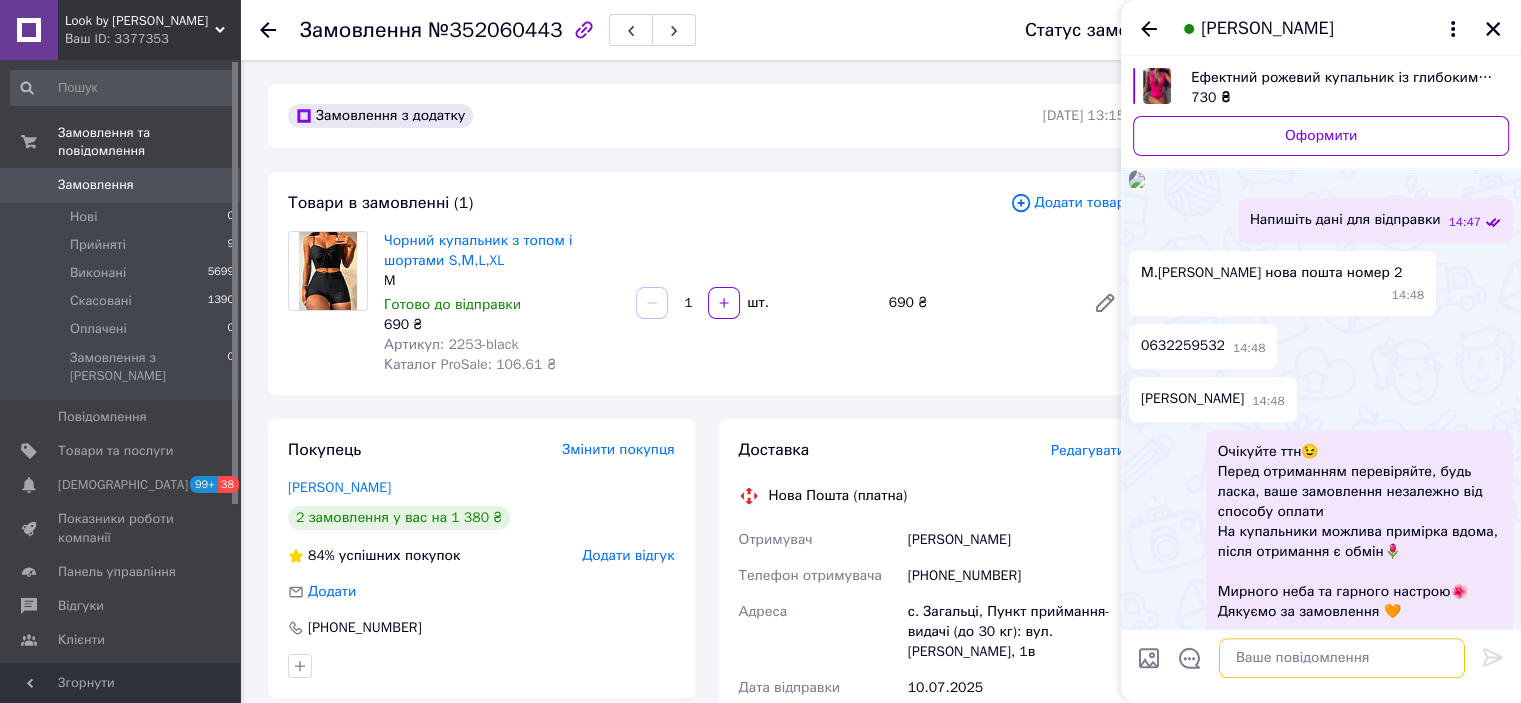 scroll, scrollTop: 0, scrollLeft: 0, axis: both 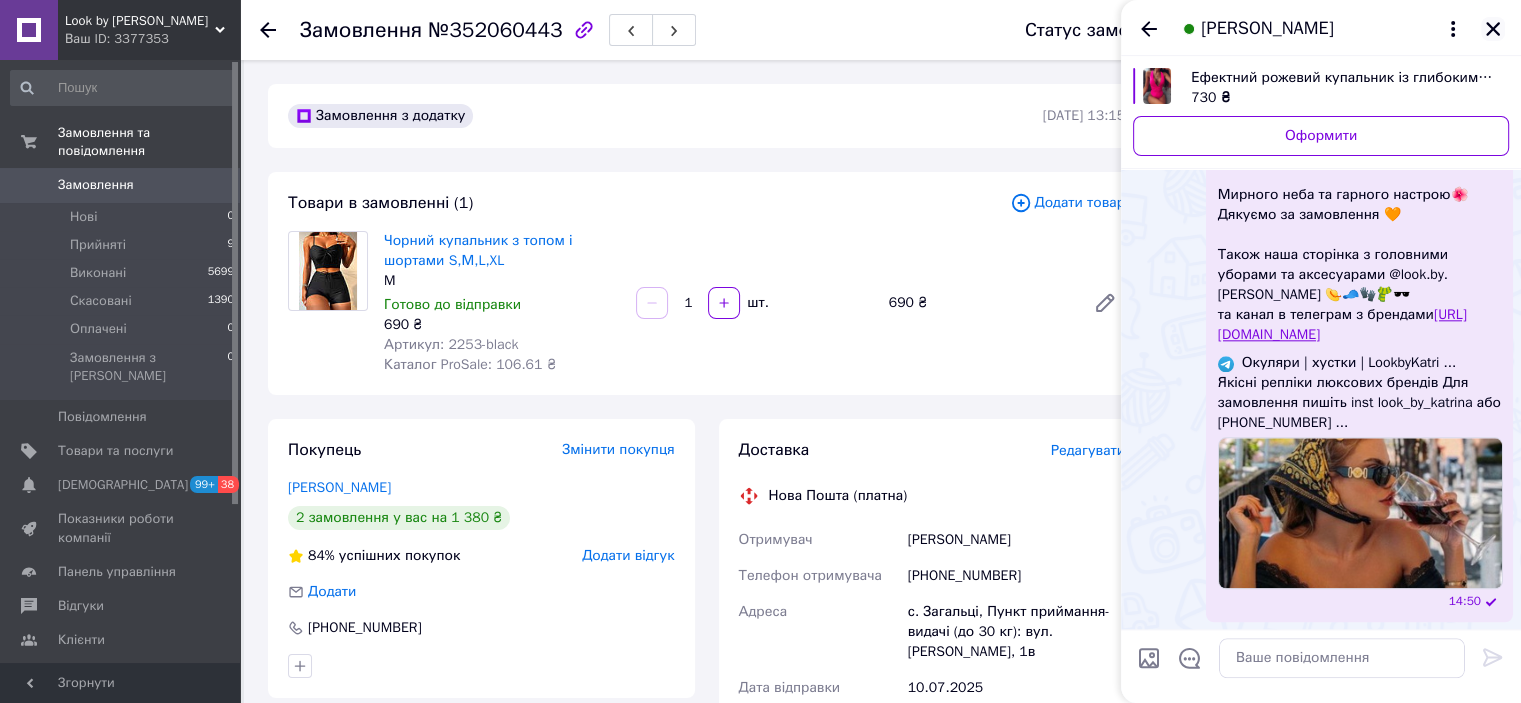 click 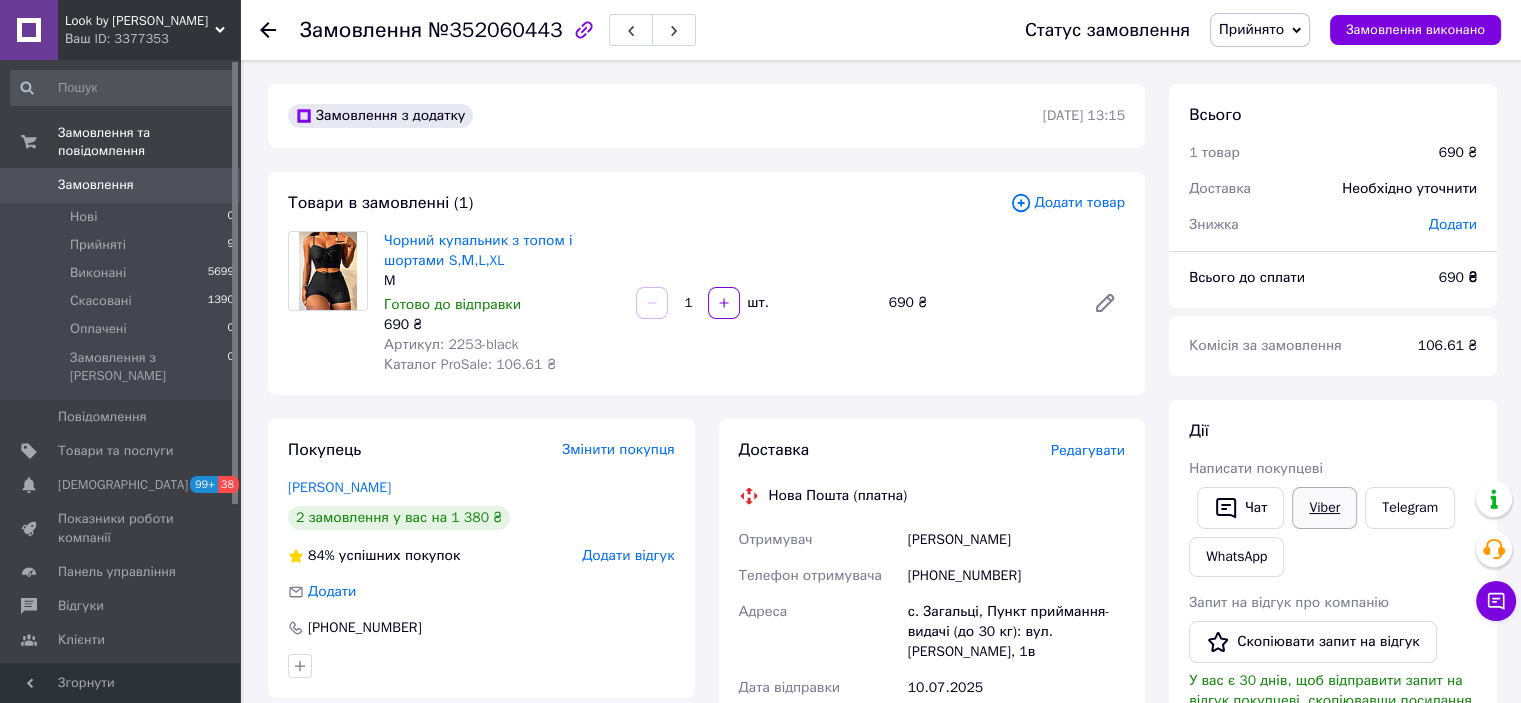 click on "Viber" at bounding box center (1324, 508) 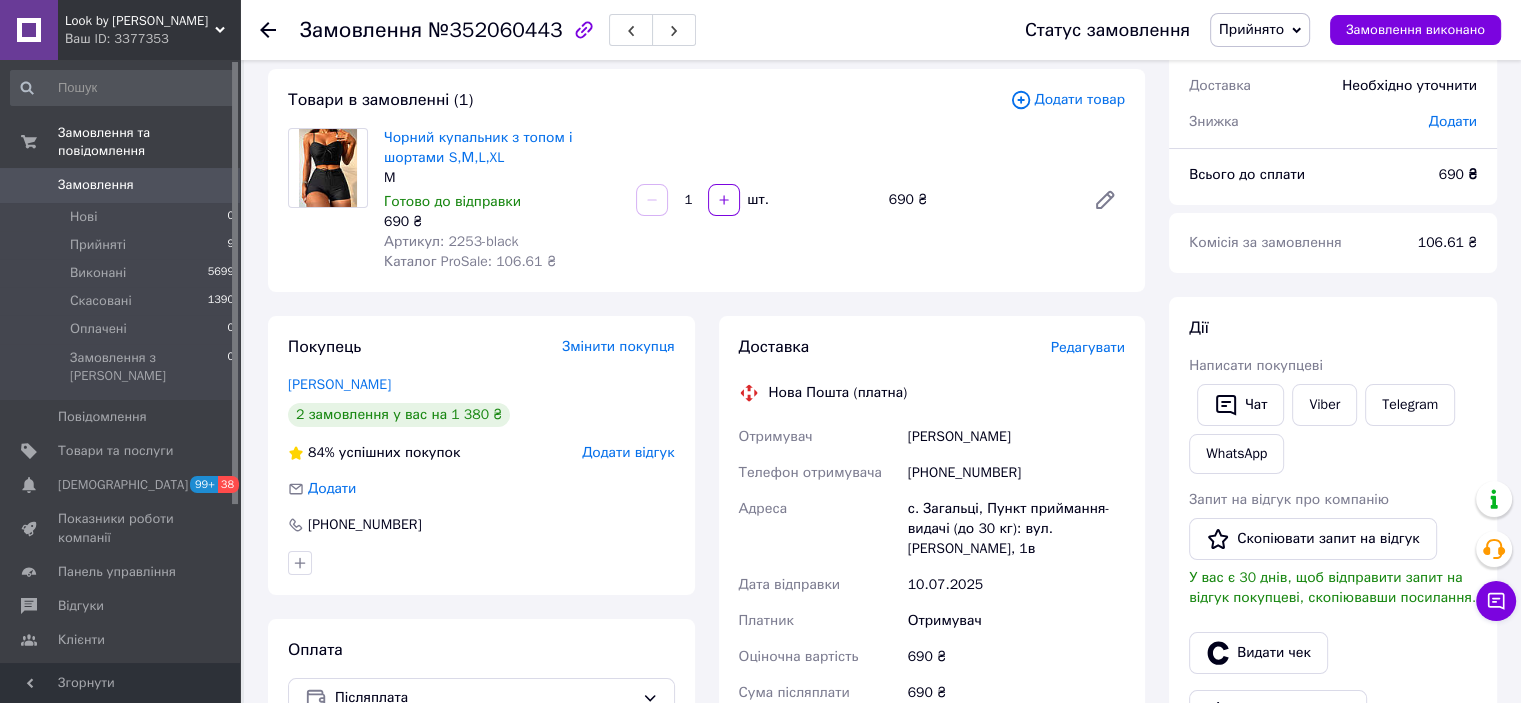 scroll, scrollTop: 200, scrollLeft: 0, axis: vertical 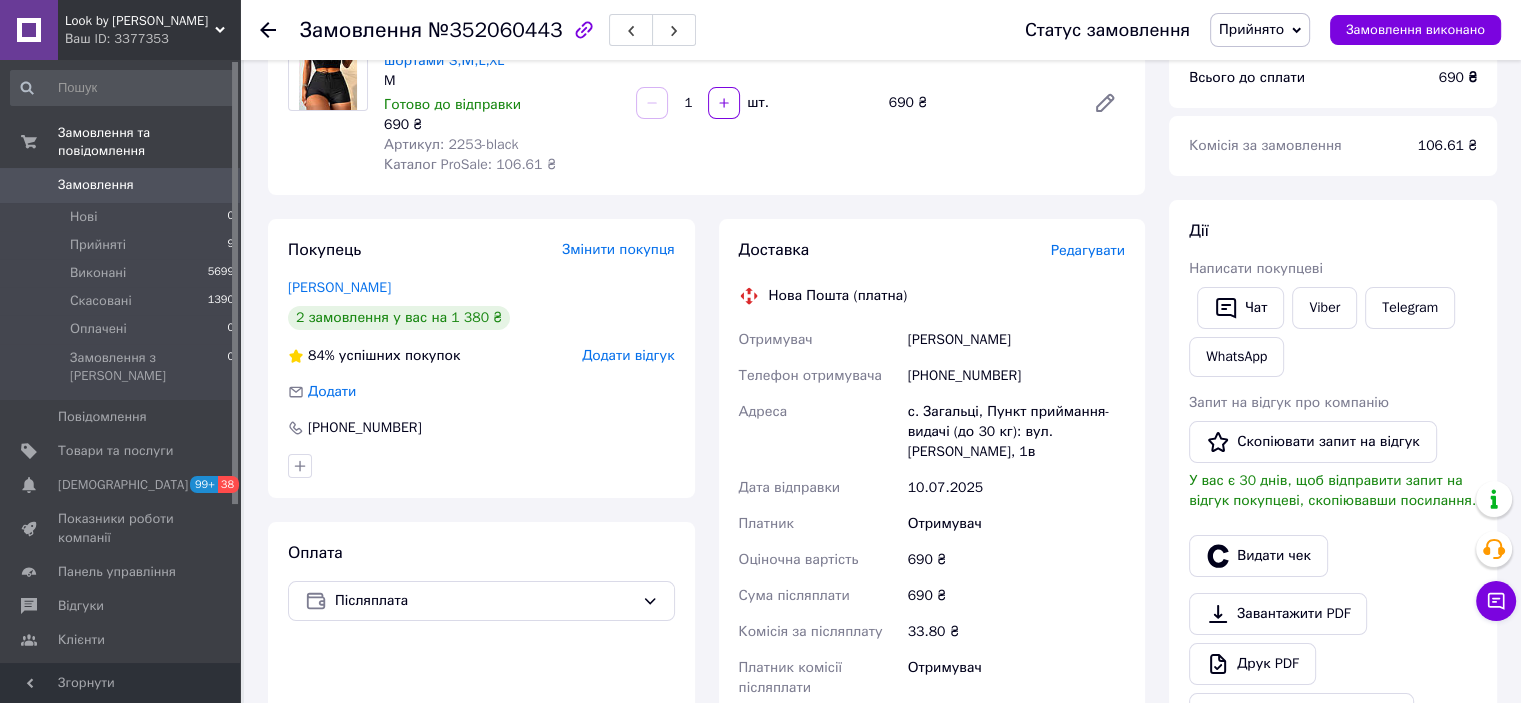 drag, startPoint x: 1063, startPoint y: 323, endPoint x: 896, endPoint y: 342, distance: 168.07736 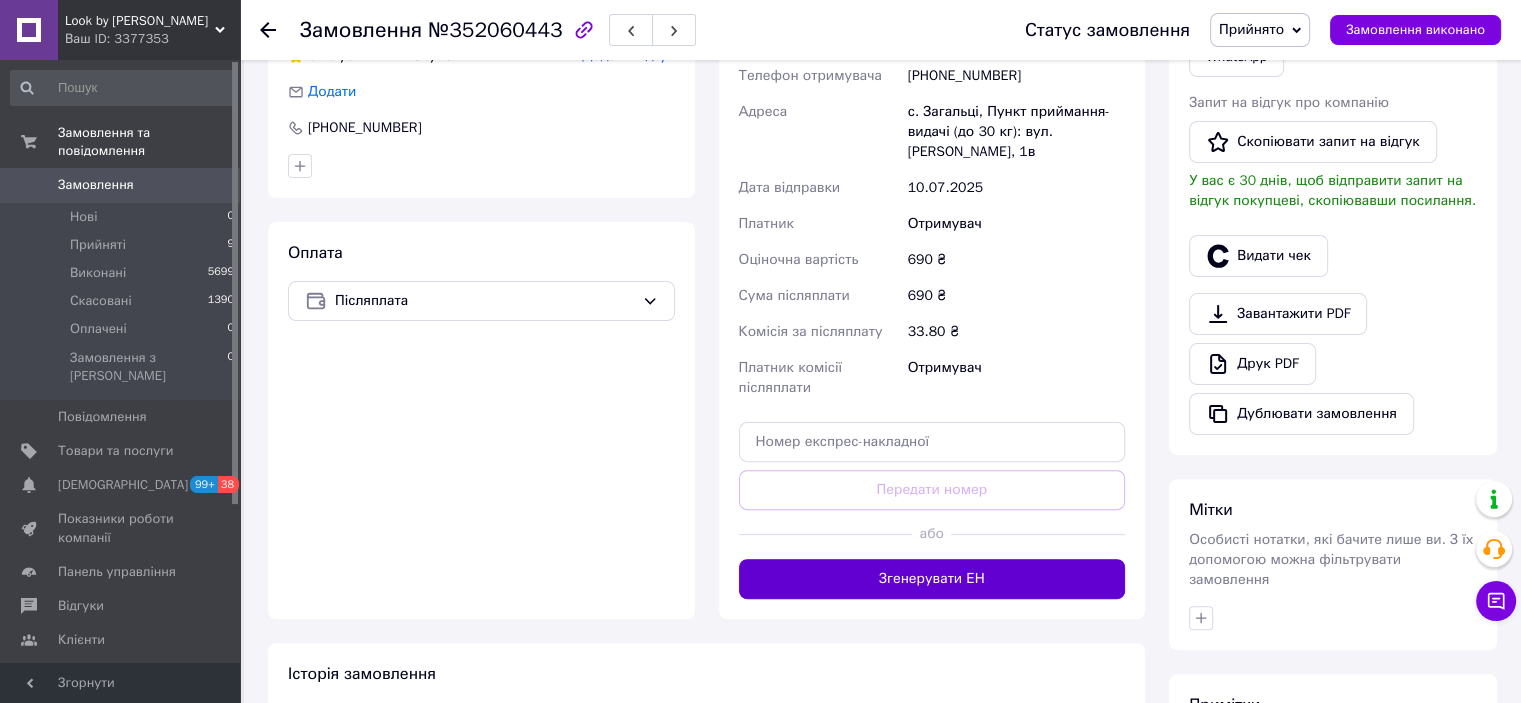 click on "Згенерувати ЕН" at bounding box center (932, 579) 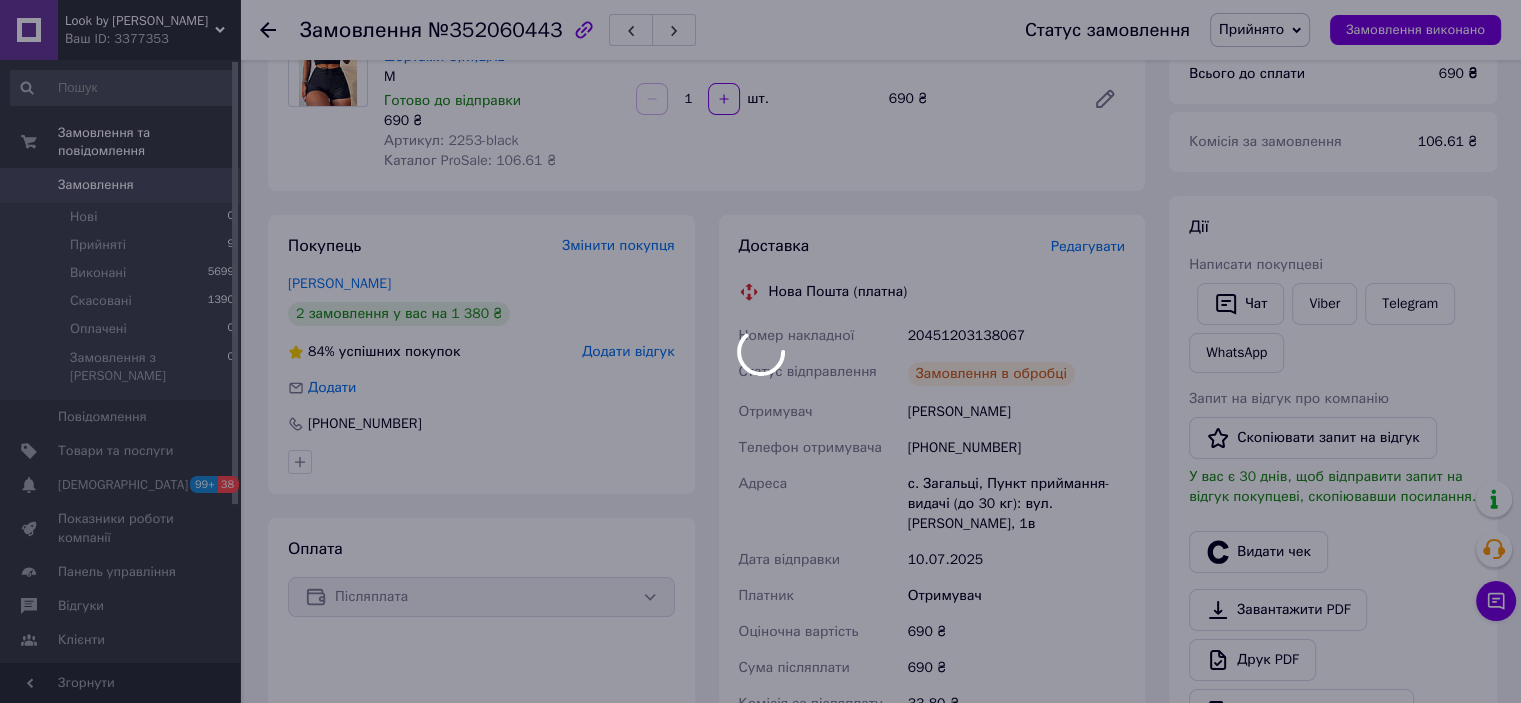 scroll, scrollTop: 200, scrollLeft: 0, axis: vertical 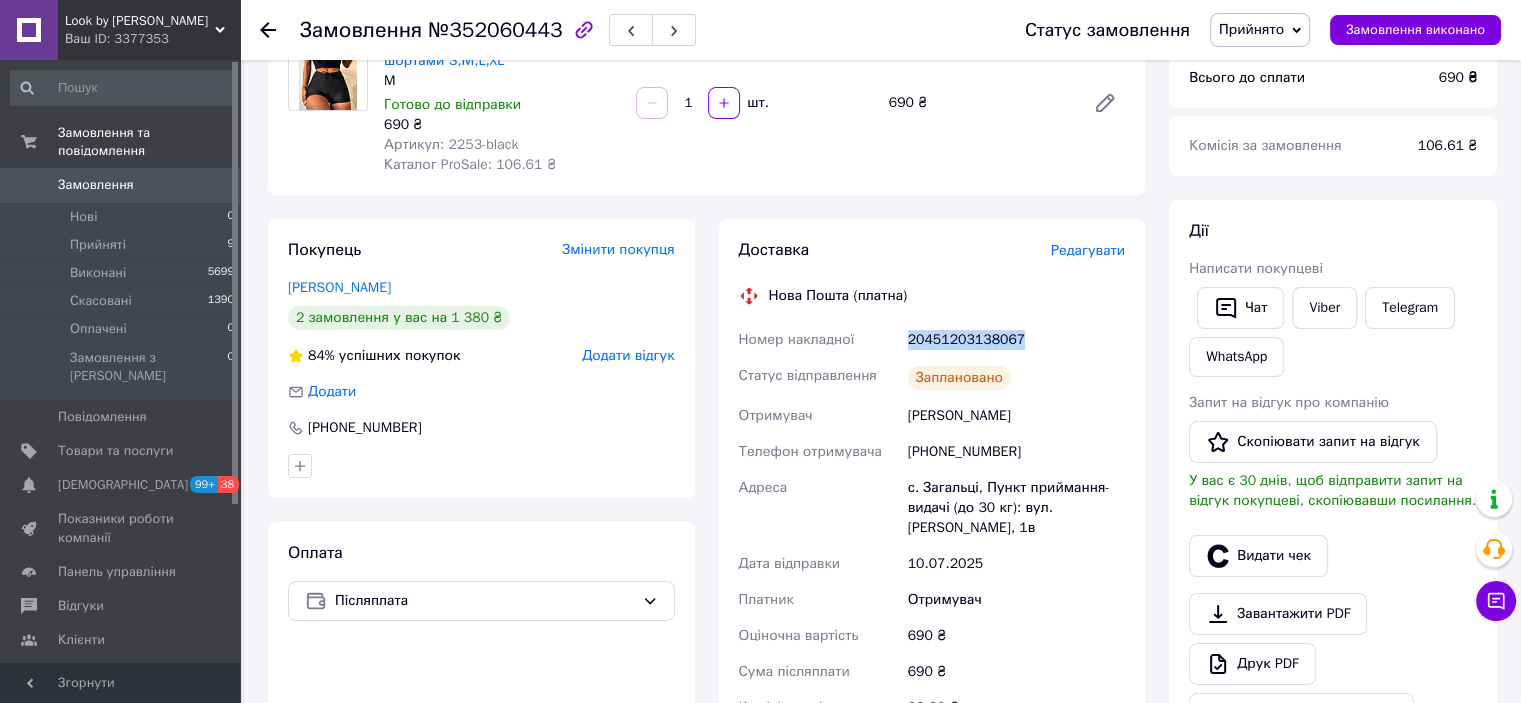 drag, startPoint x: 1039, startPoint y: 333, endPoint x: 901, endPoint y: 336, distance: 138.03261 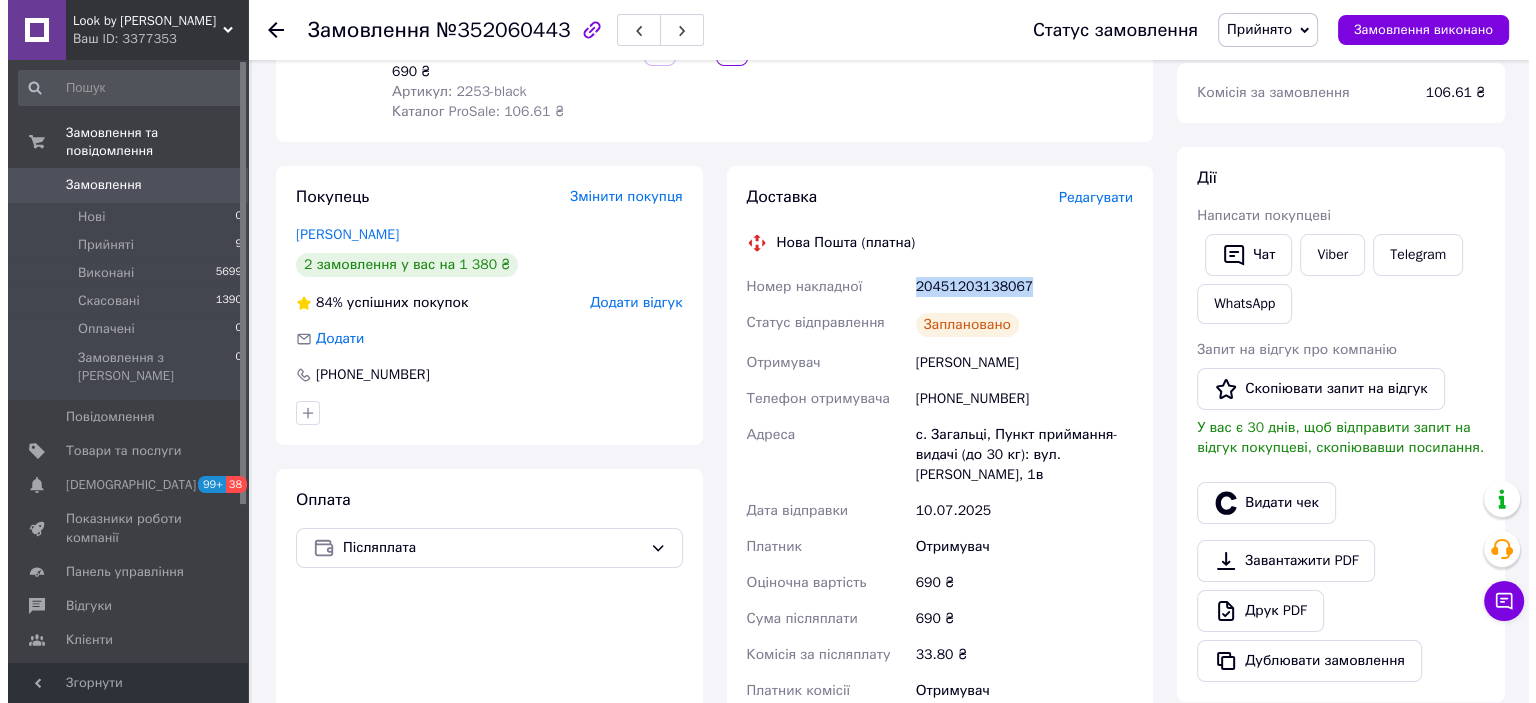 scroll, scrollTop: 300, scrollLeft: 0, axis: vertical 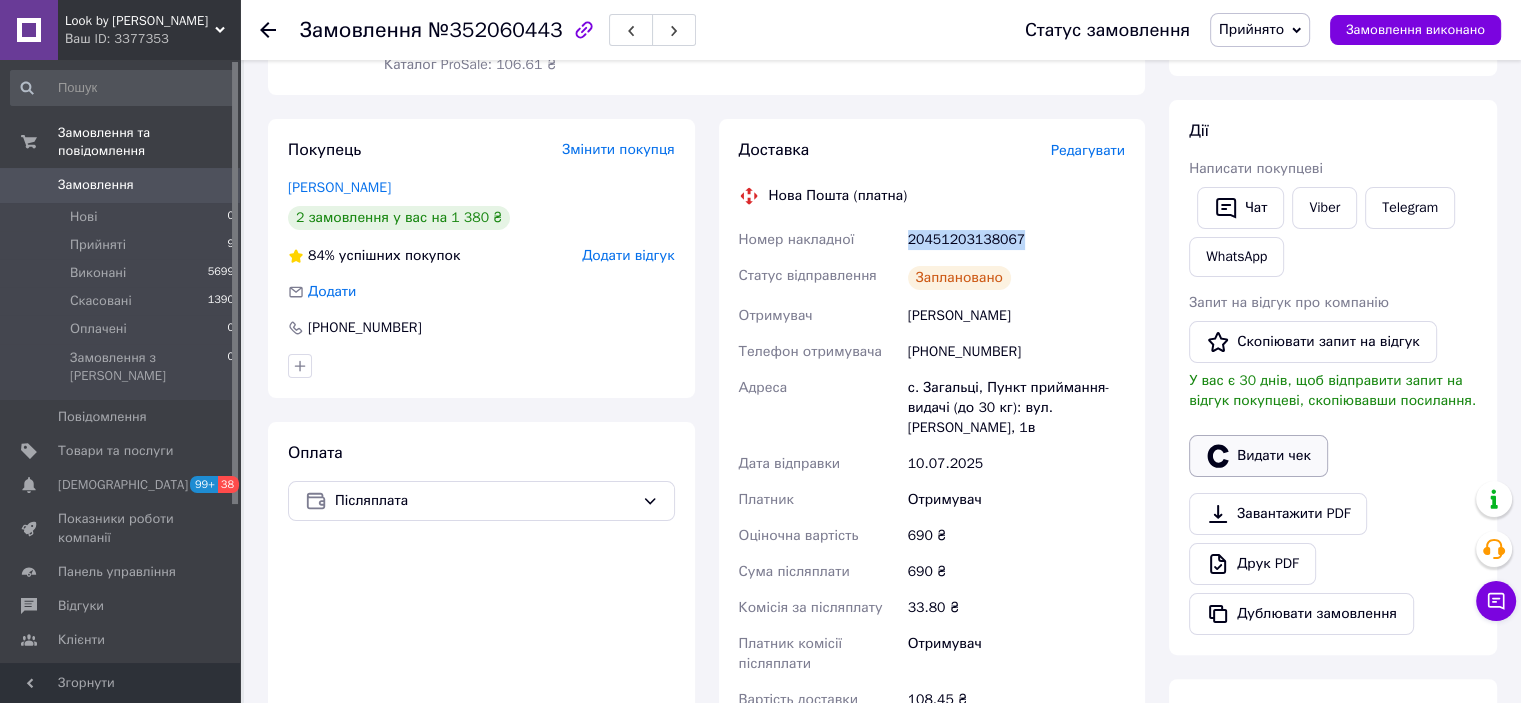 click on "Видати чек" at bounding box center (1258, 456) 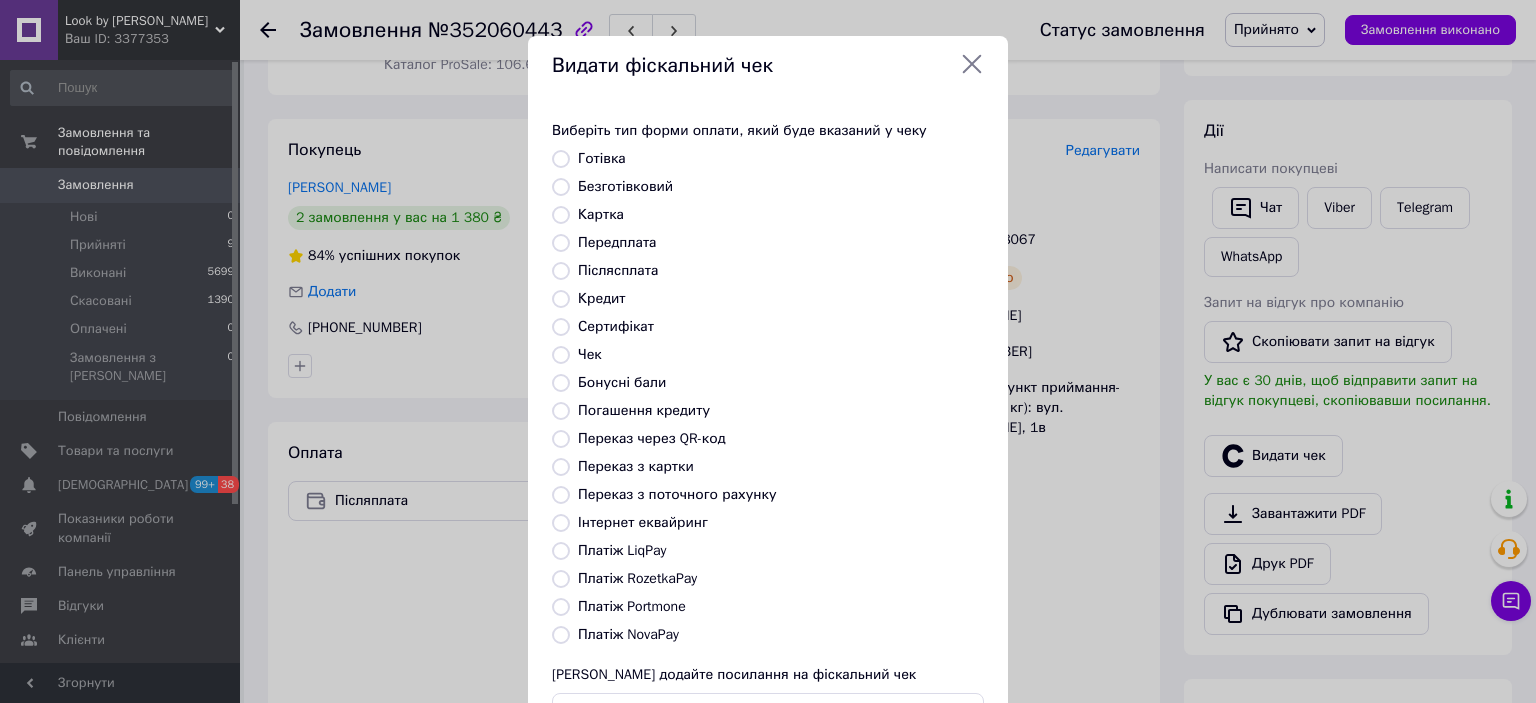 click on "Платіж NovaPay" at bounding box center (628, 634) 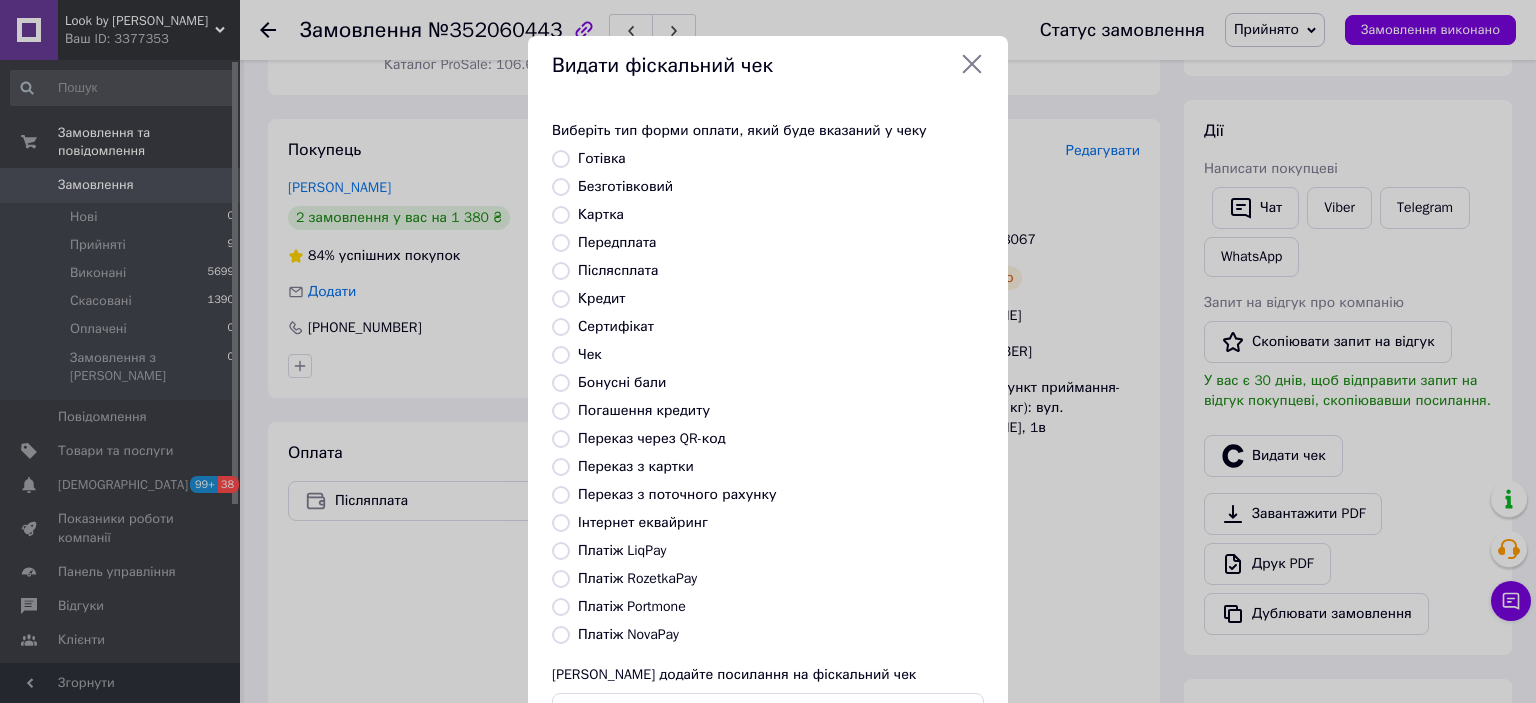 radio on "true" 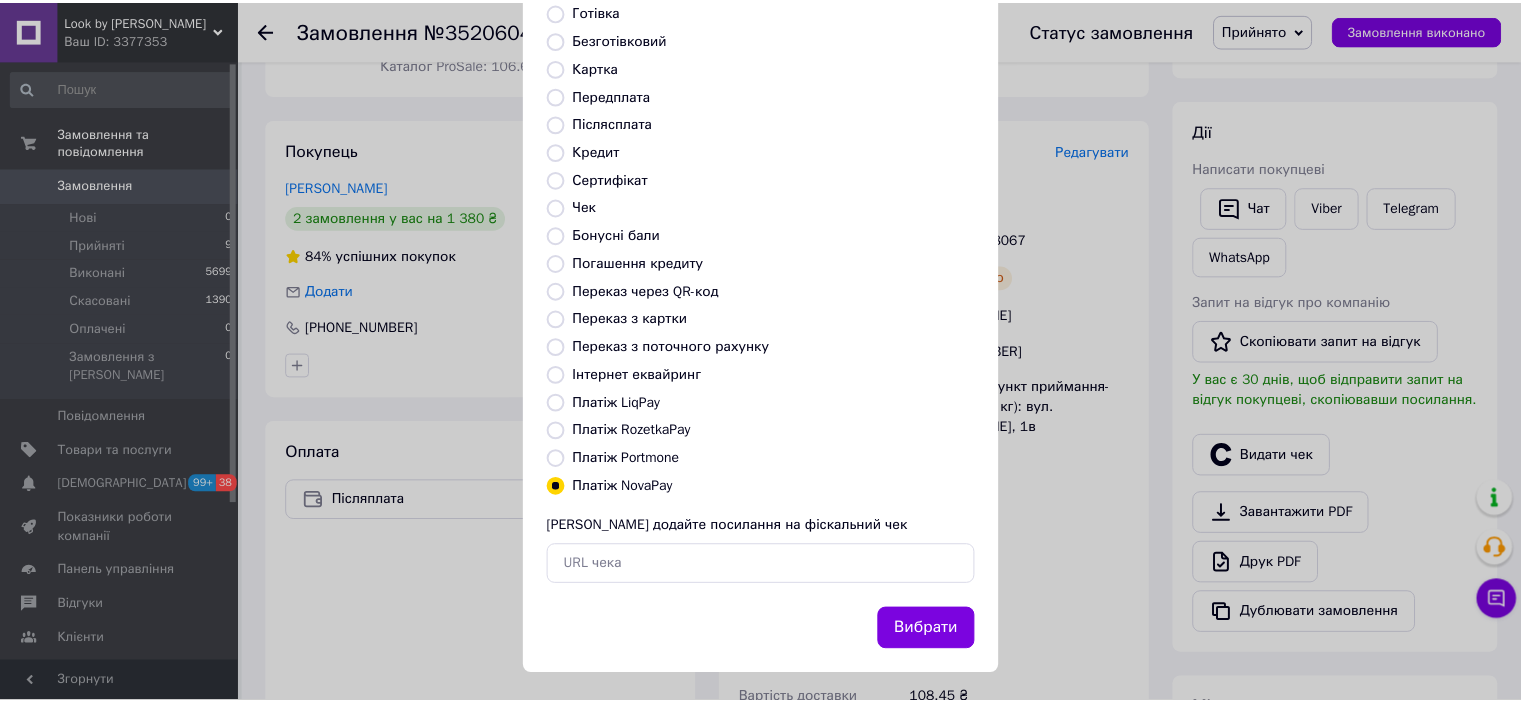 scroll, scrollTop: 155, scrollLeft: 0, axis: vertical 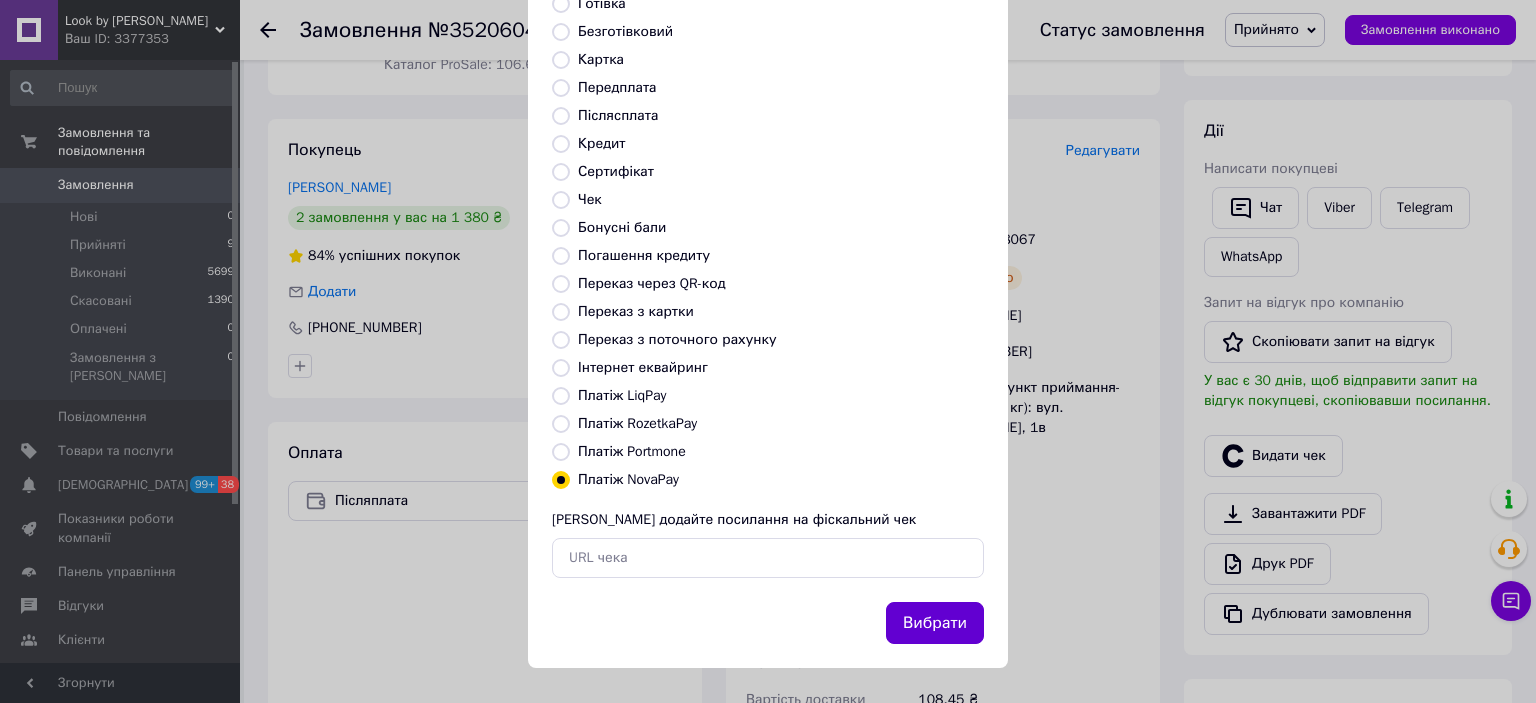 click on "Вибрати" at bounding box center (935, 623) 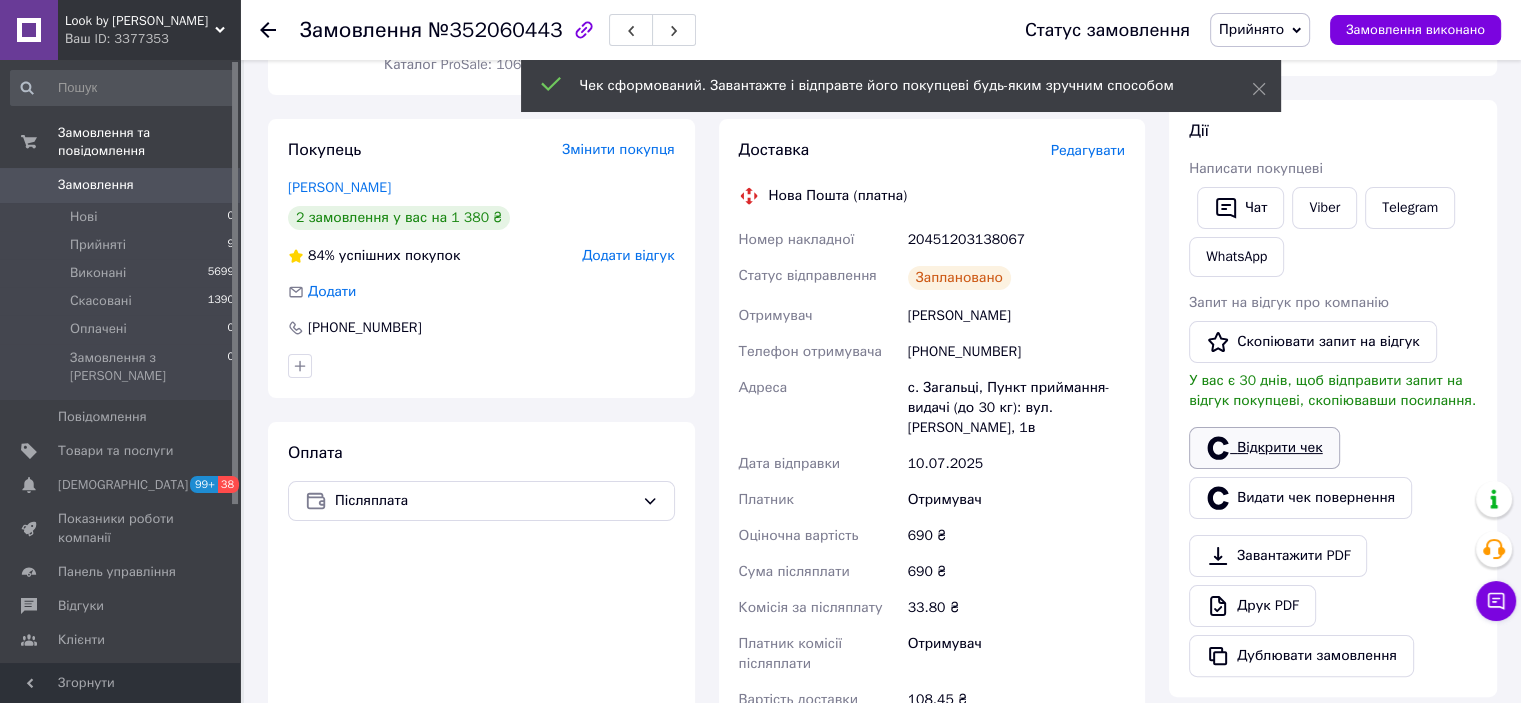 click on "Відкрити чек" at bounding box center (1264, 448) 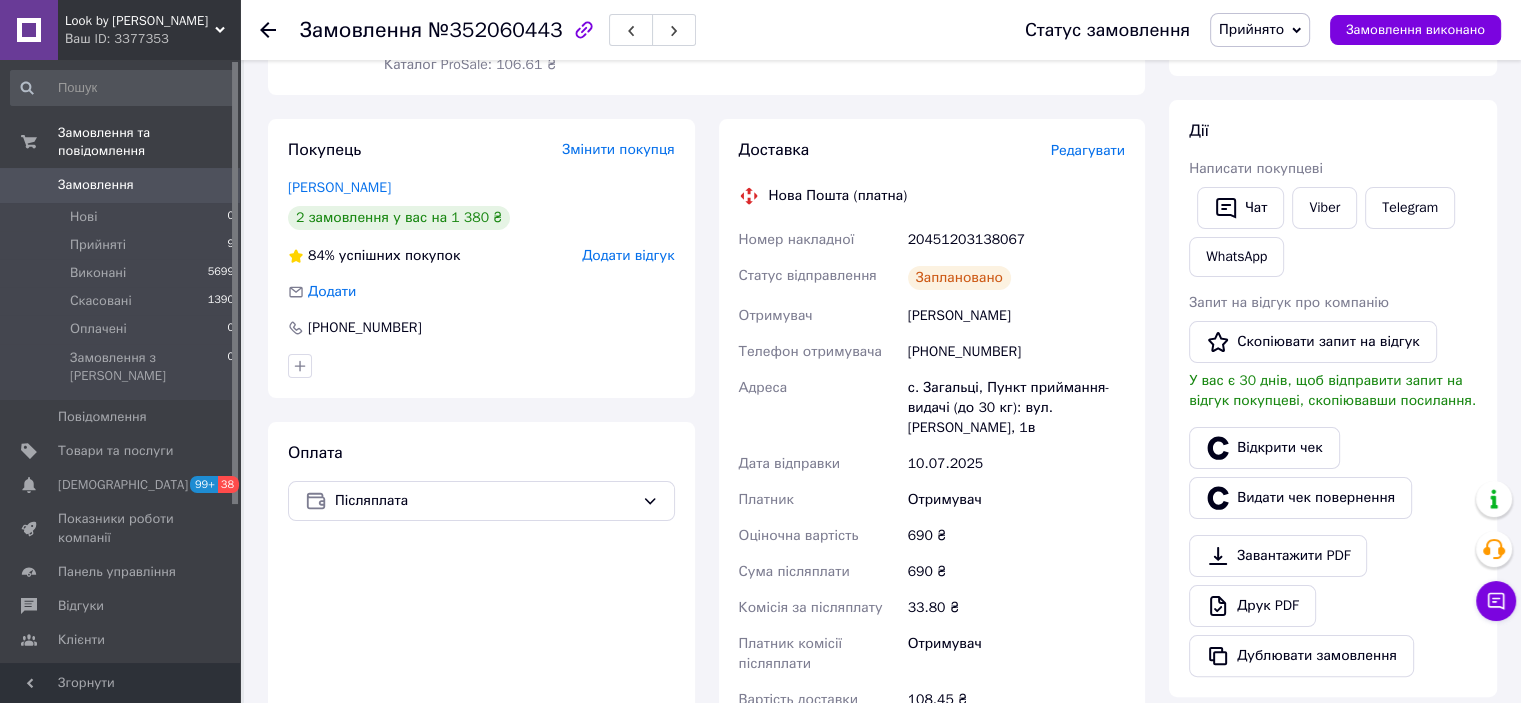 click on "Прийнято" at bounding box center [1251, 29] 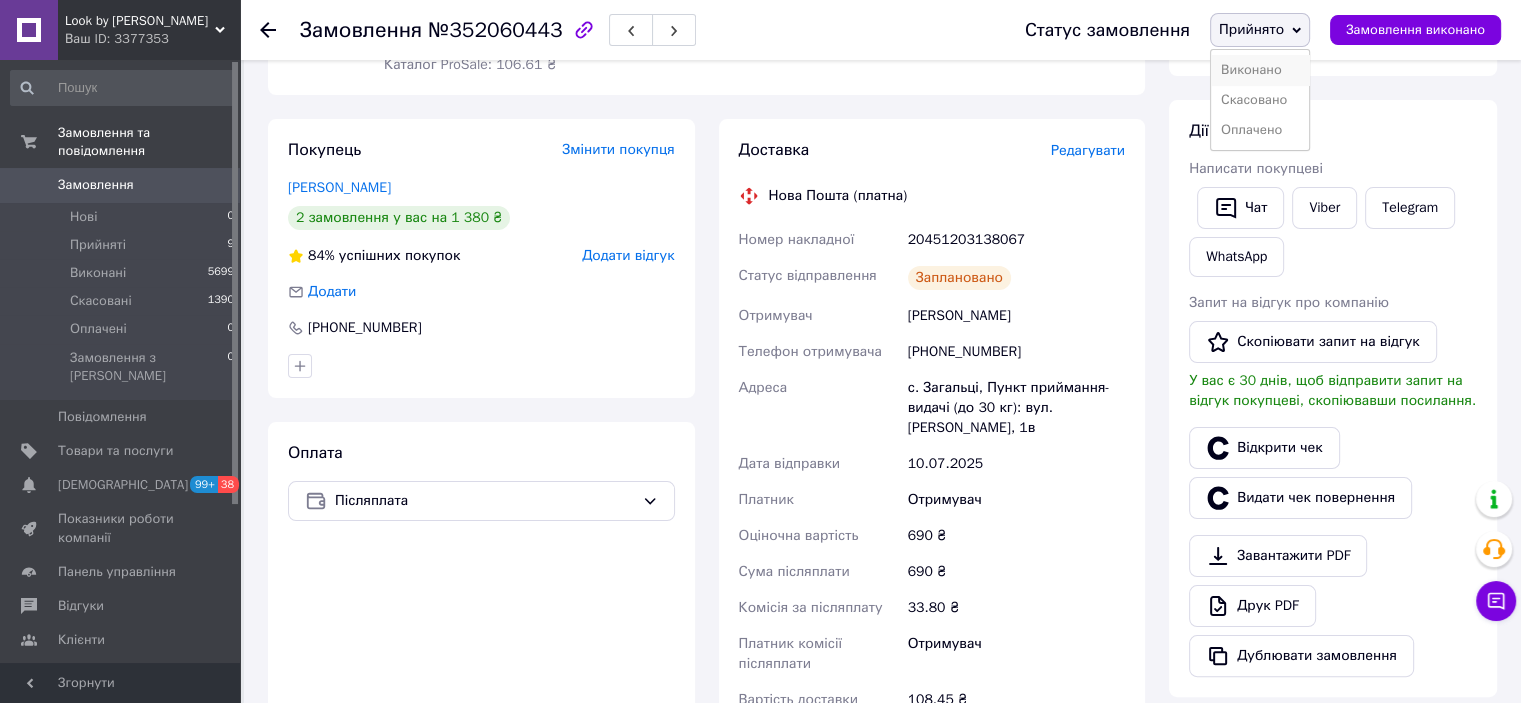 click on "Виконано" at bounding box center (1260, 70) 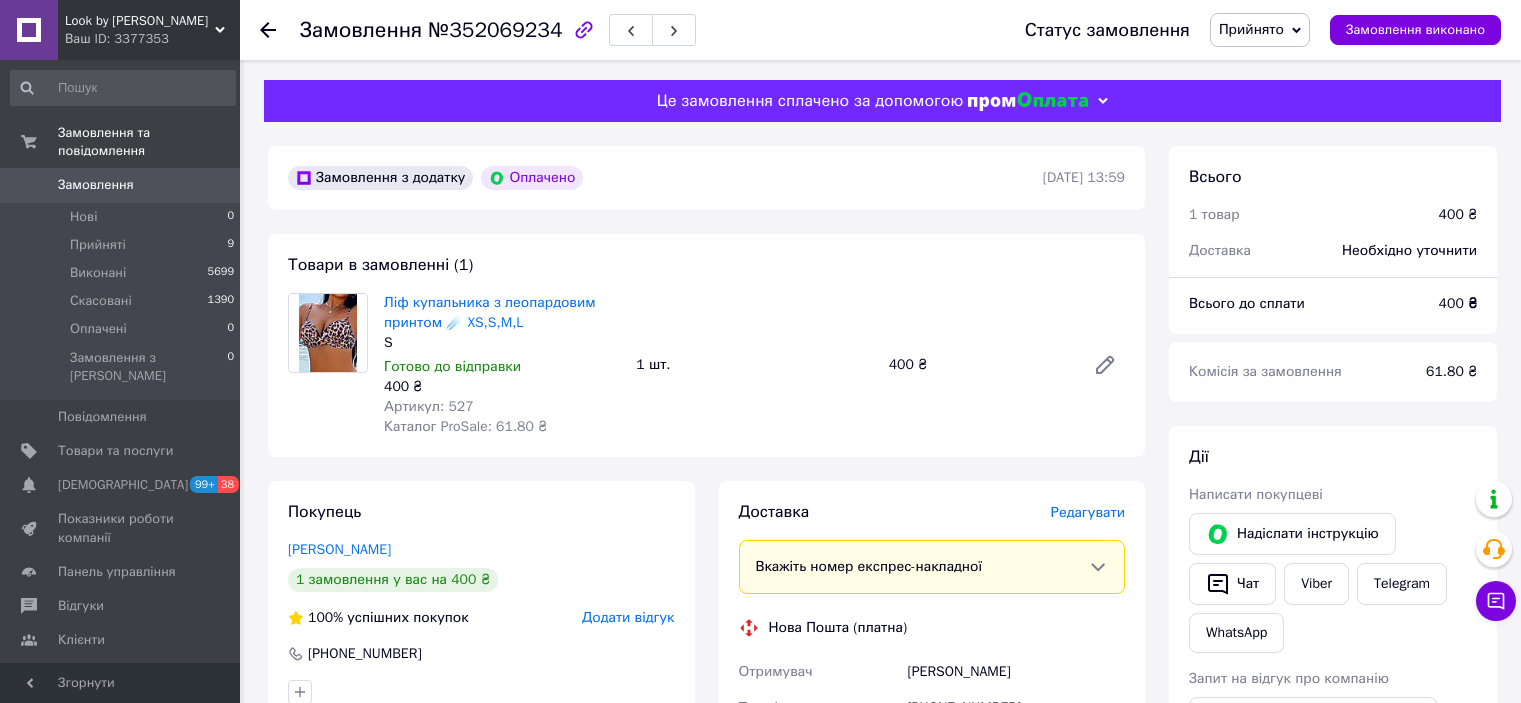 scroll, scrollTop: 0, scrollLeft: 0, axis: both 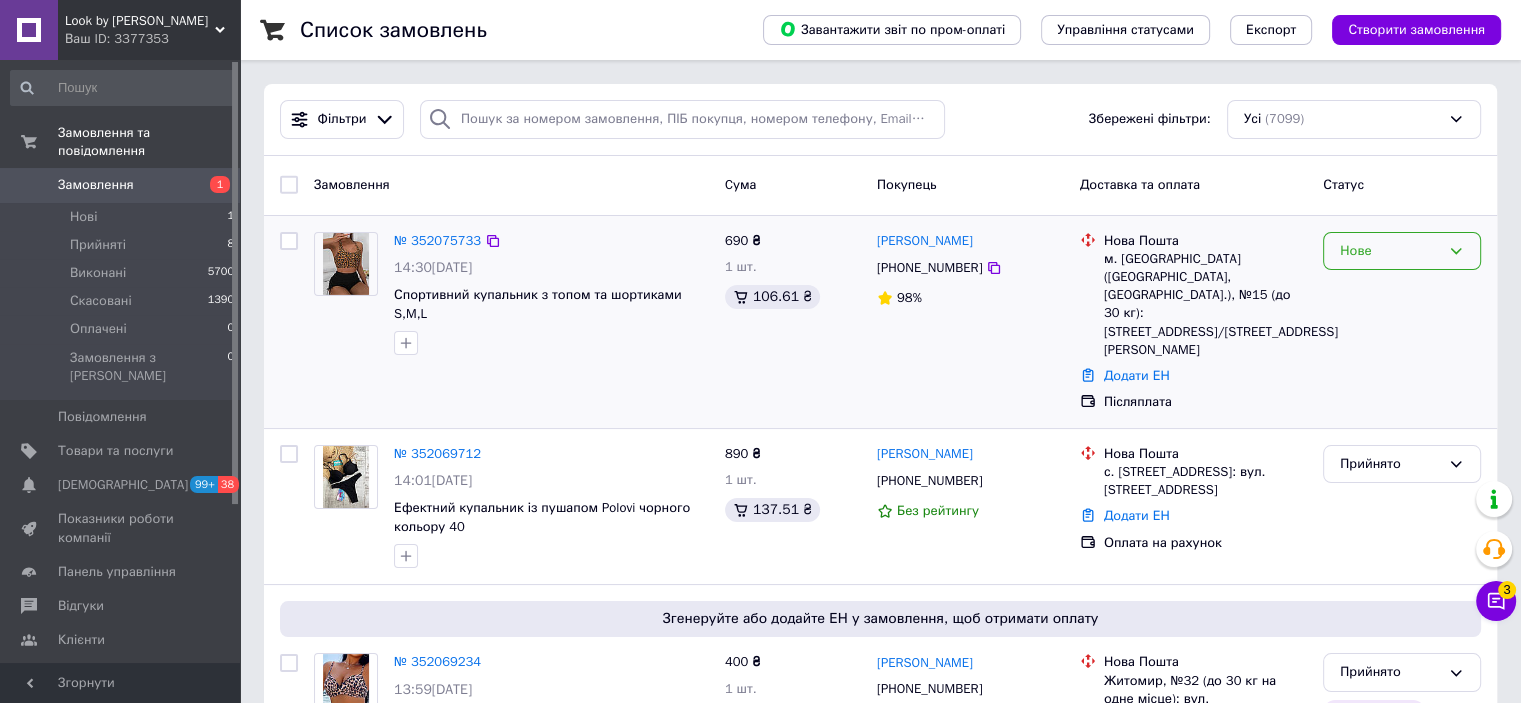 click on "Нове" at bounding box center (1402, 251) 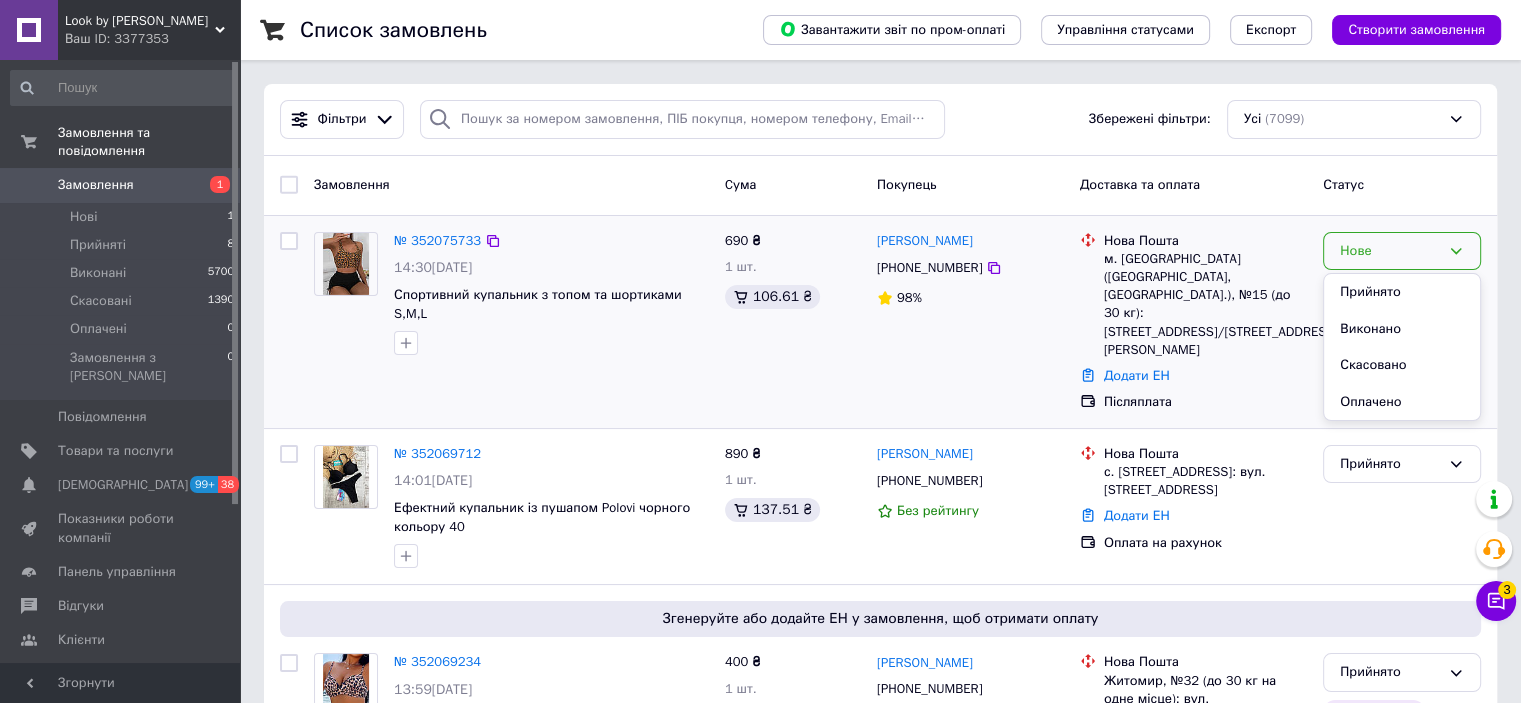 click on "Прийнято" at bounding box center (1402, 292) 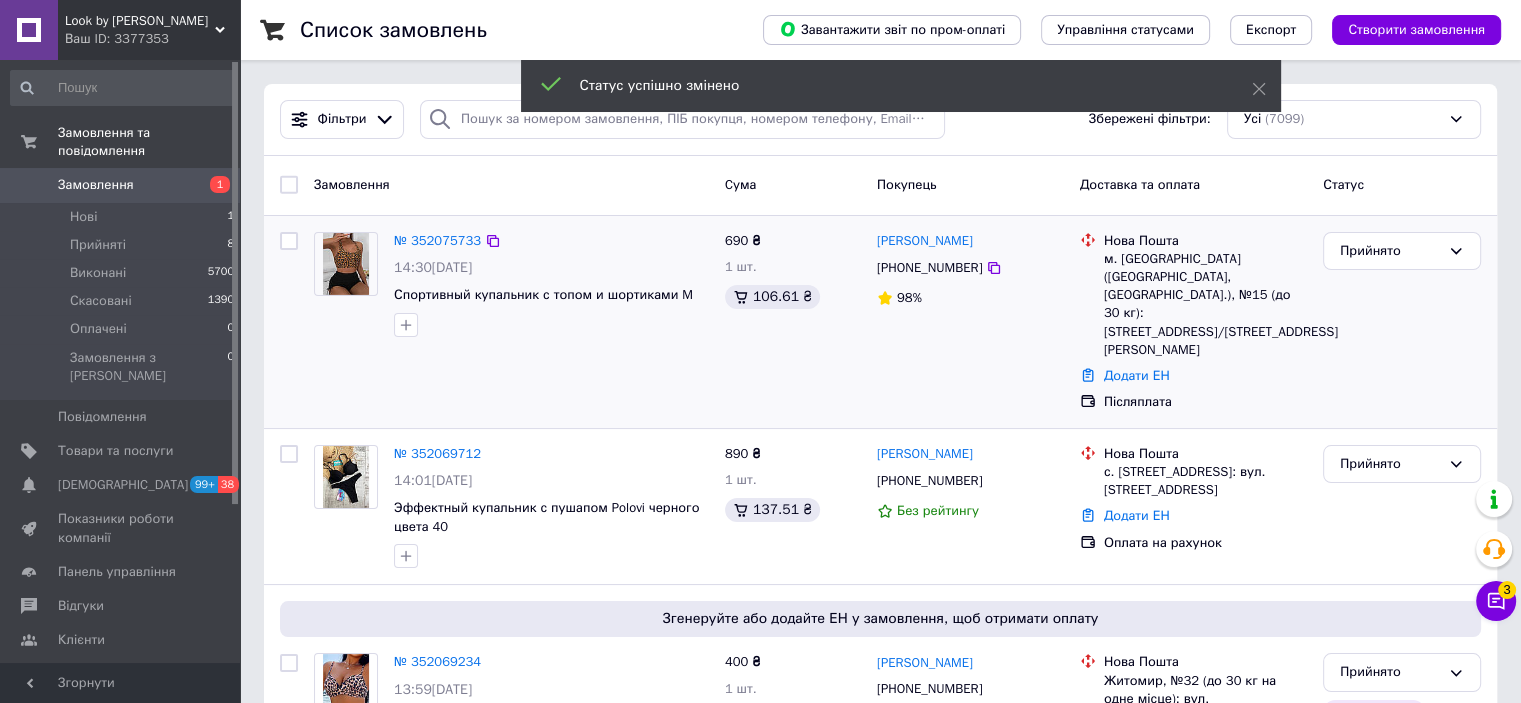 click on "№ 352075733" at bounding box center (437, 240) 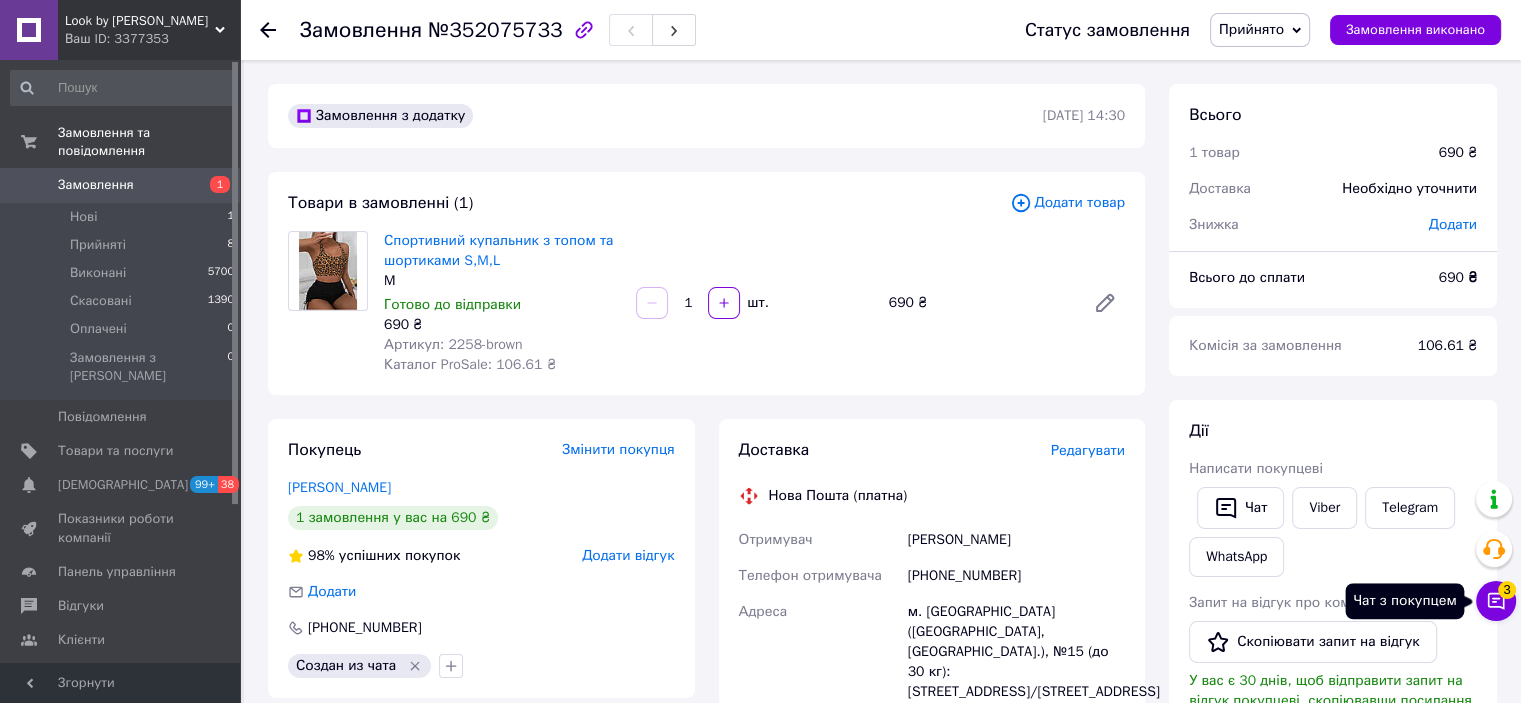 click on "Чат з покупцем 3" at bounding box center [1496, 601] 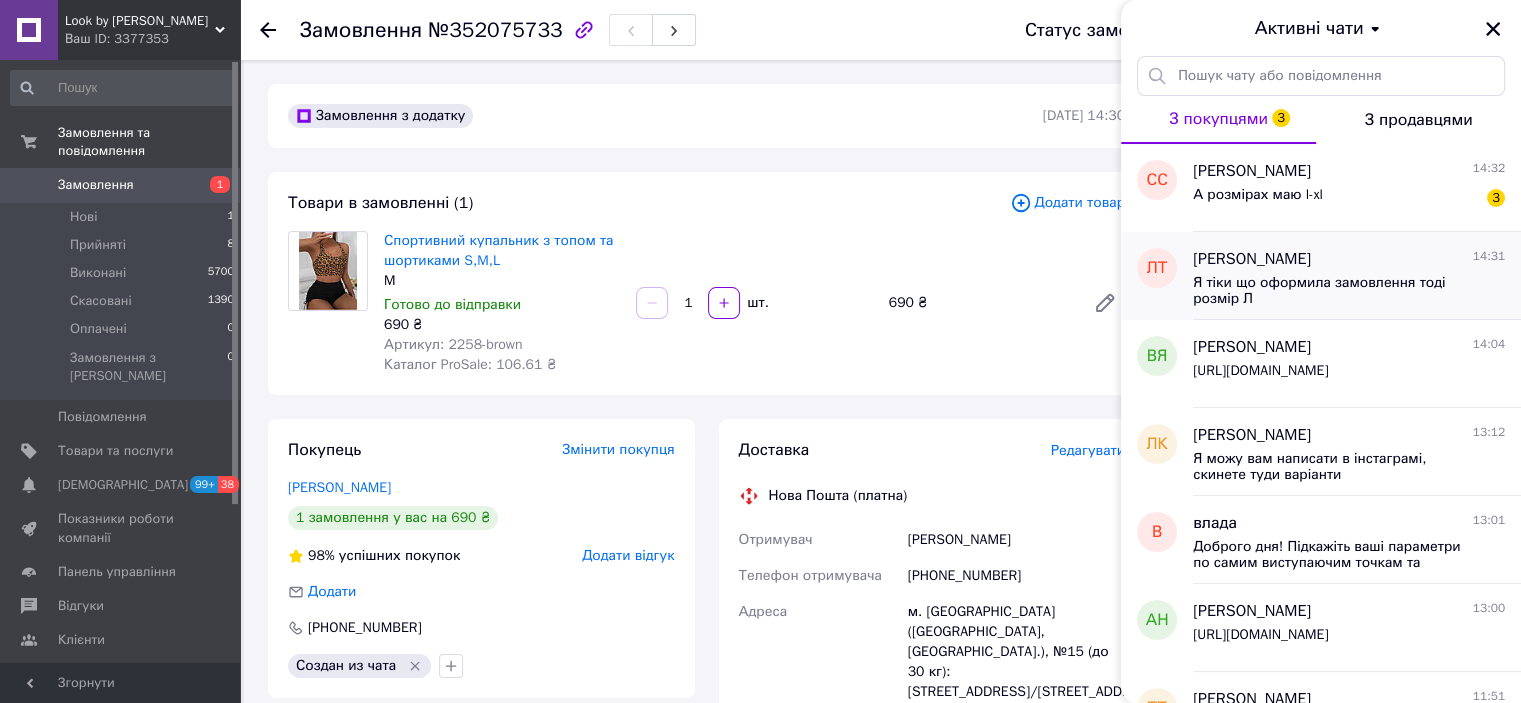click on "Я тіки що оформила замовлення тоді розмір Л" at bounding box center [1335, 291] 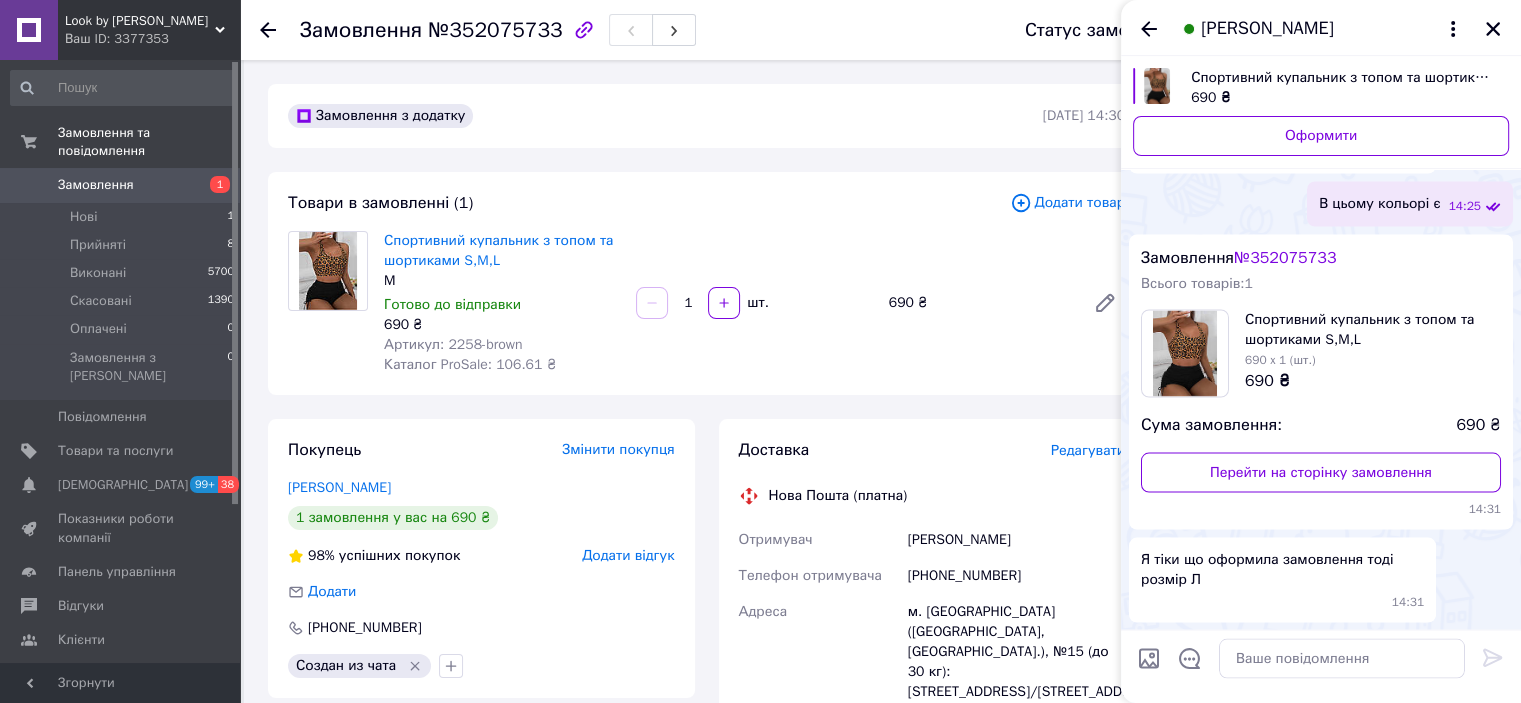 scroll, scrollTop: 4852, scrollLeft: 0, axis: vertical 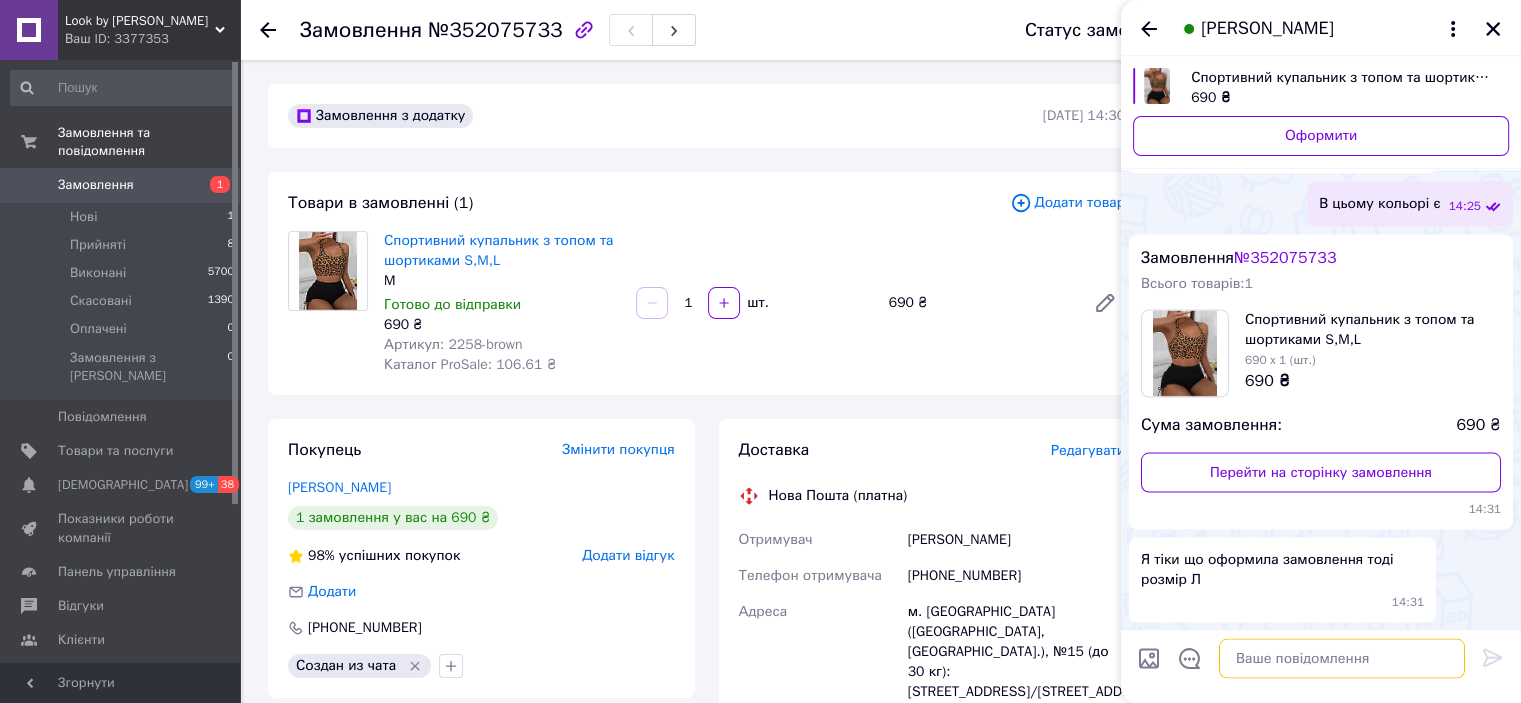 click at bounding box center (1342, 659) 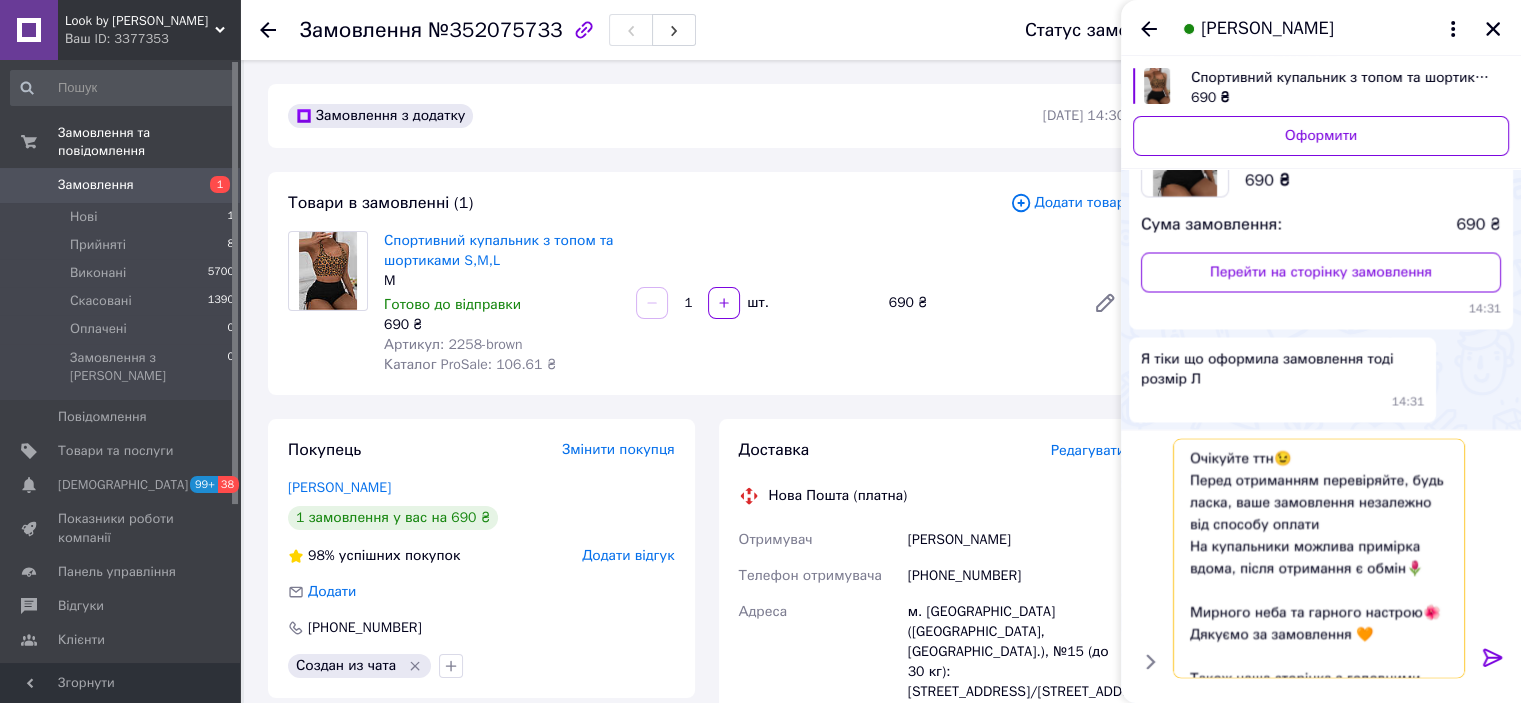 scroll, scrollTop: 108, scrollLeft: 0, axis: vertical 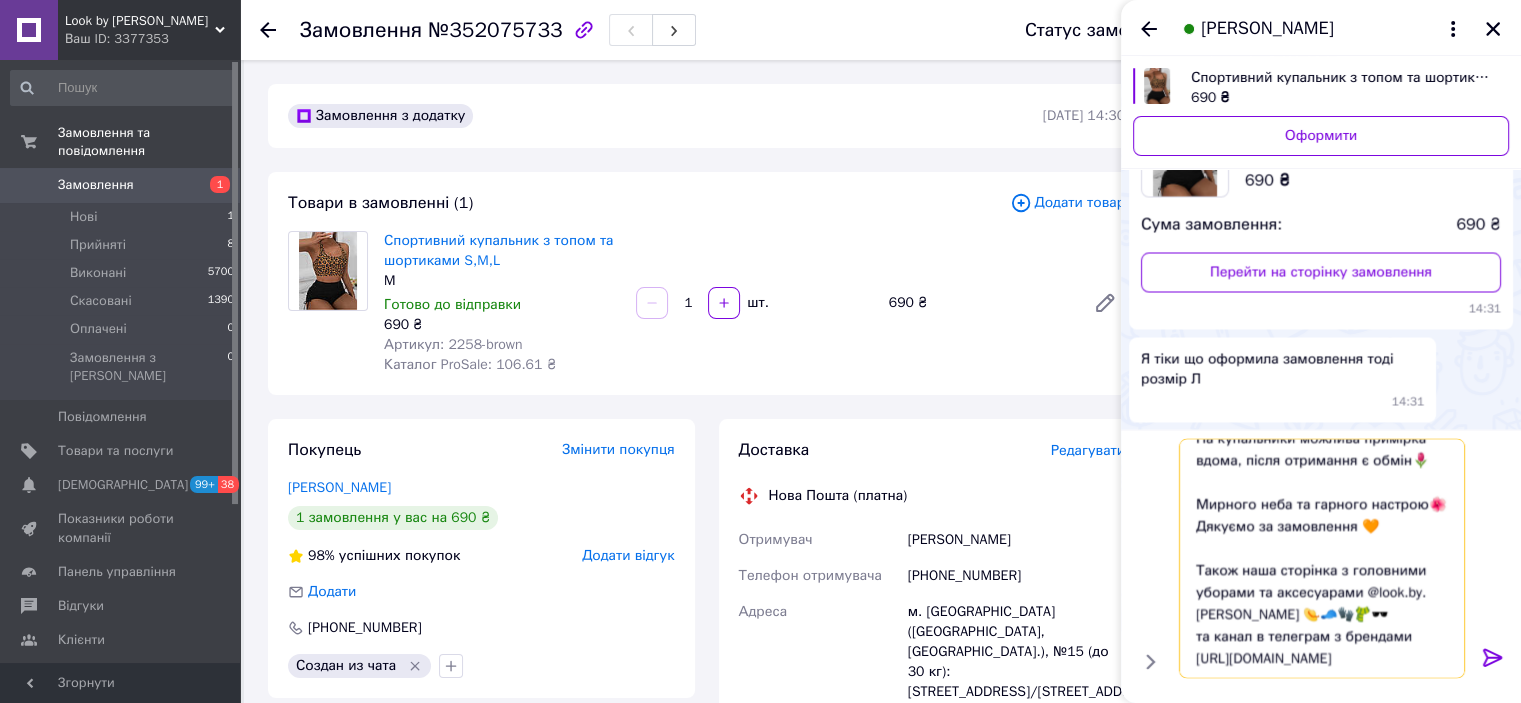type 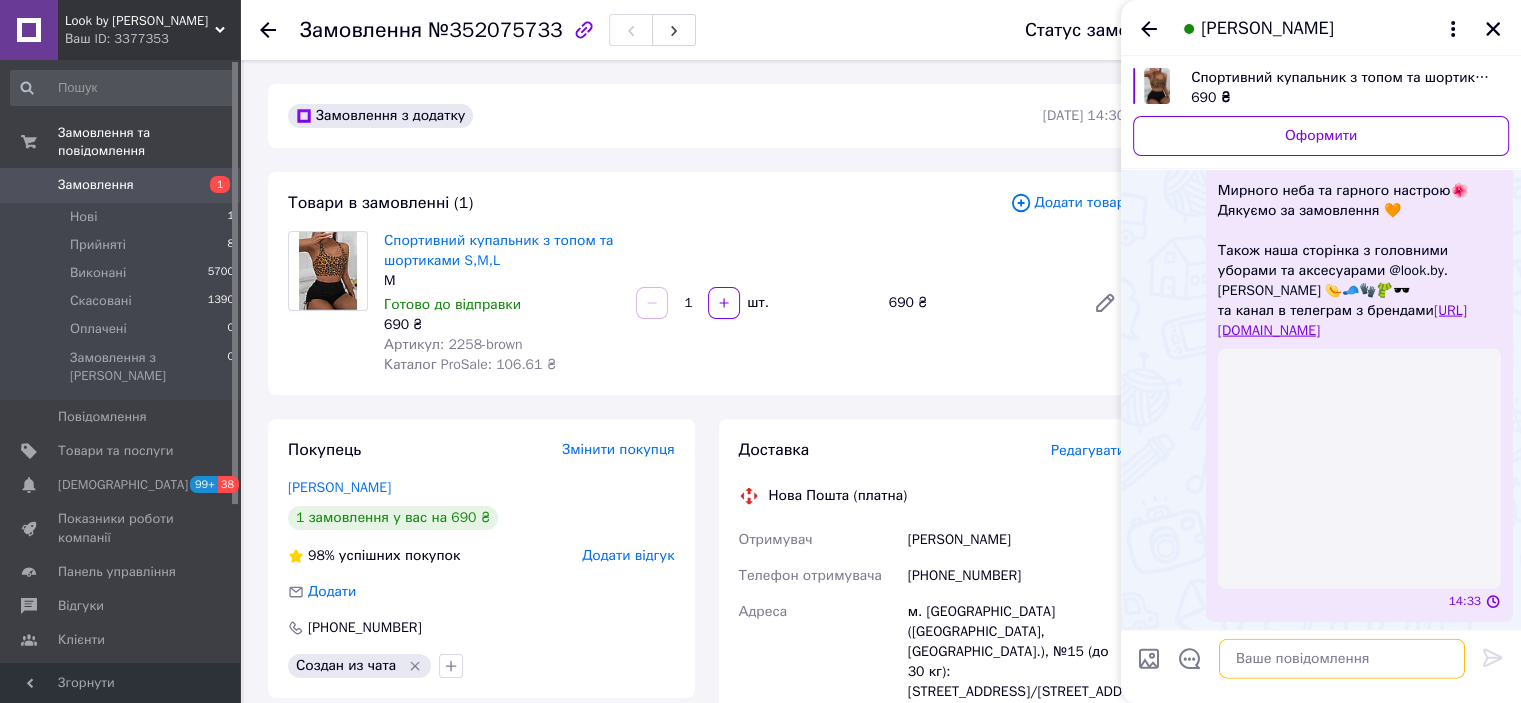 scroll, scrollTop: 0, scrollLeft: 0, axis: both 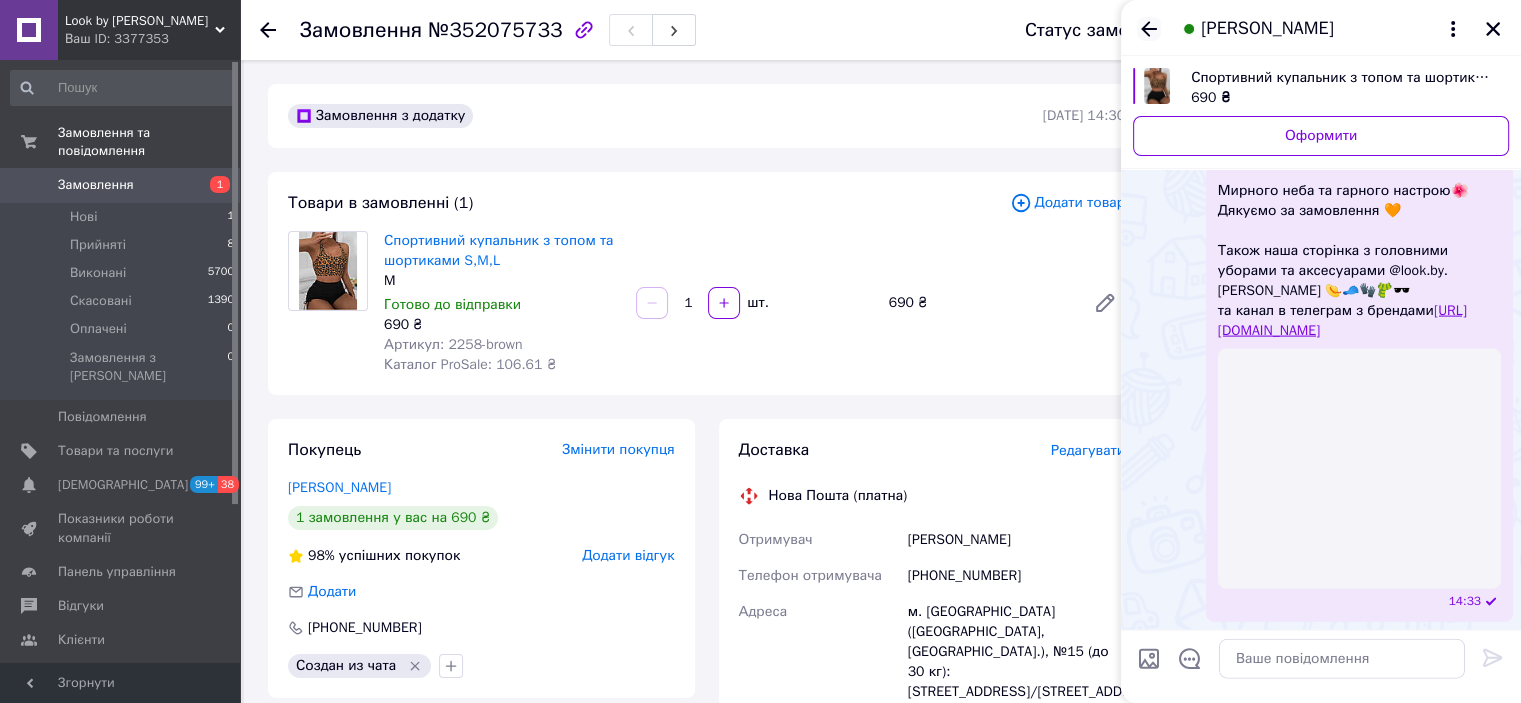 click 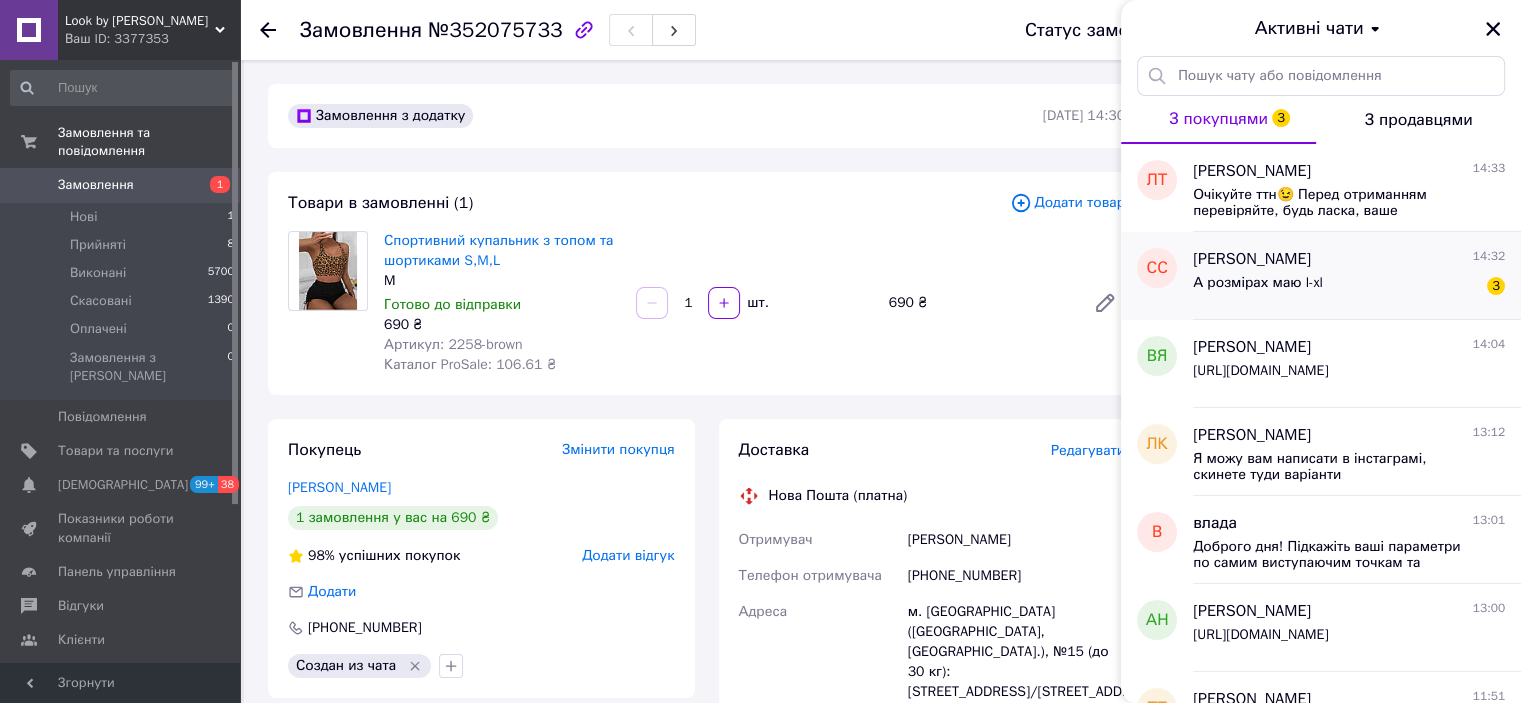 click on "А розмірах маю l-xl 3" at bounding box center [1349, 287] 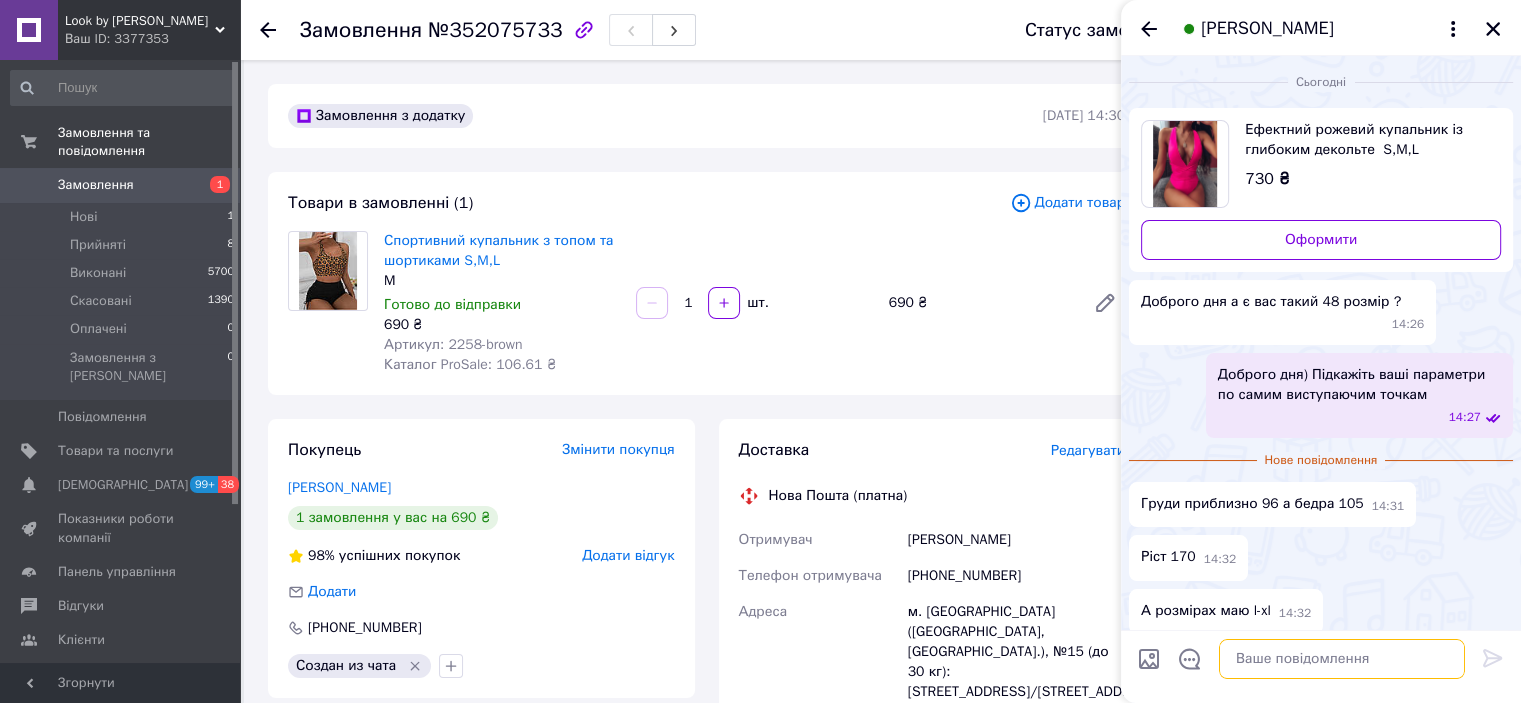 click at bounding box center [1342, 659] 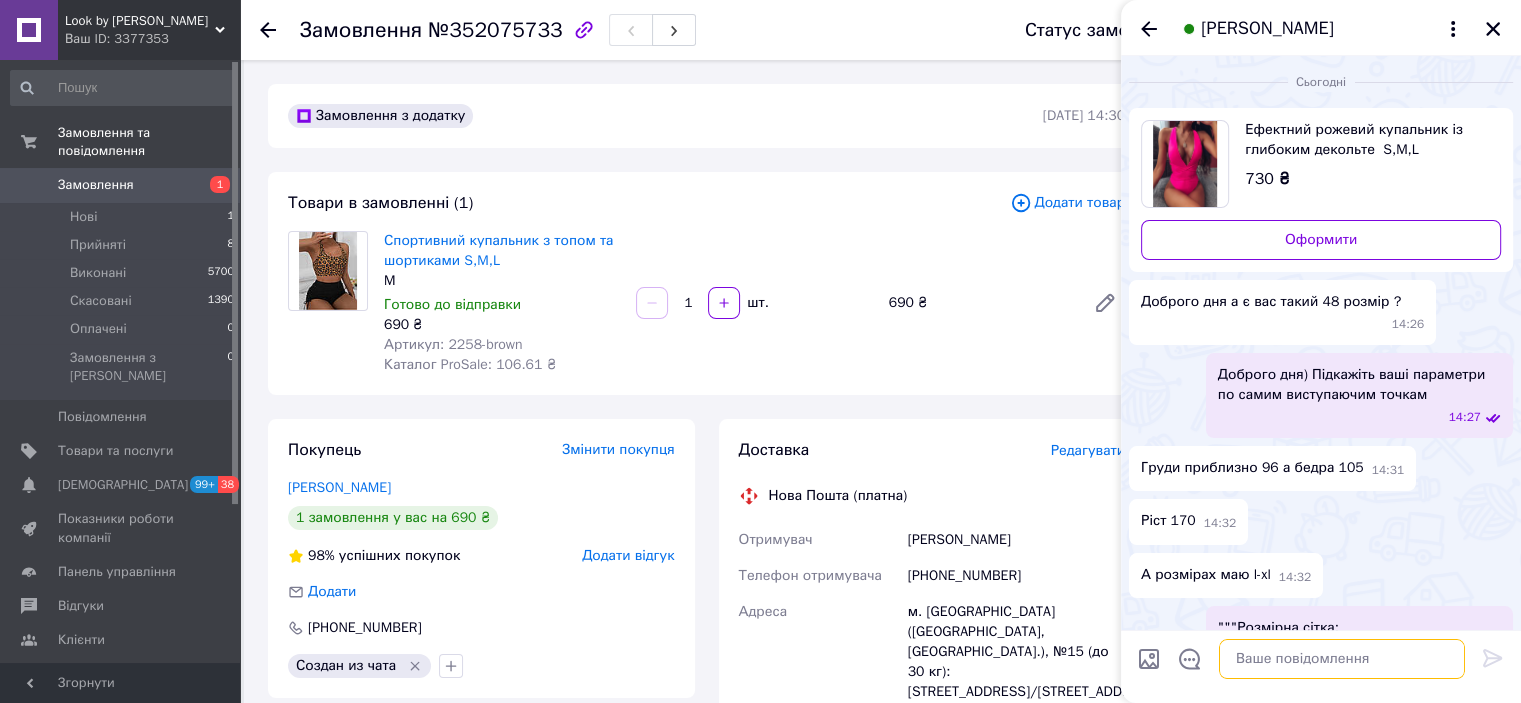 scroll, scrollTop: 0, scrollLeft: 0, axis: both 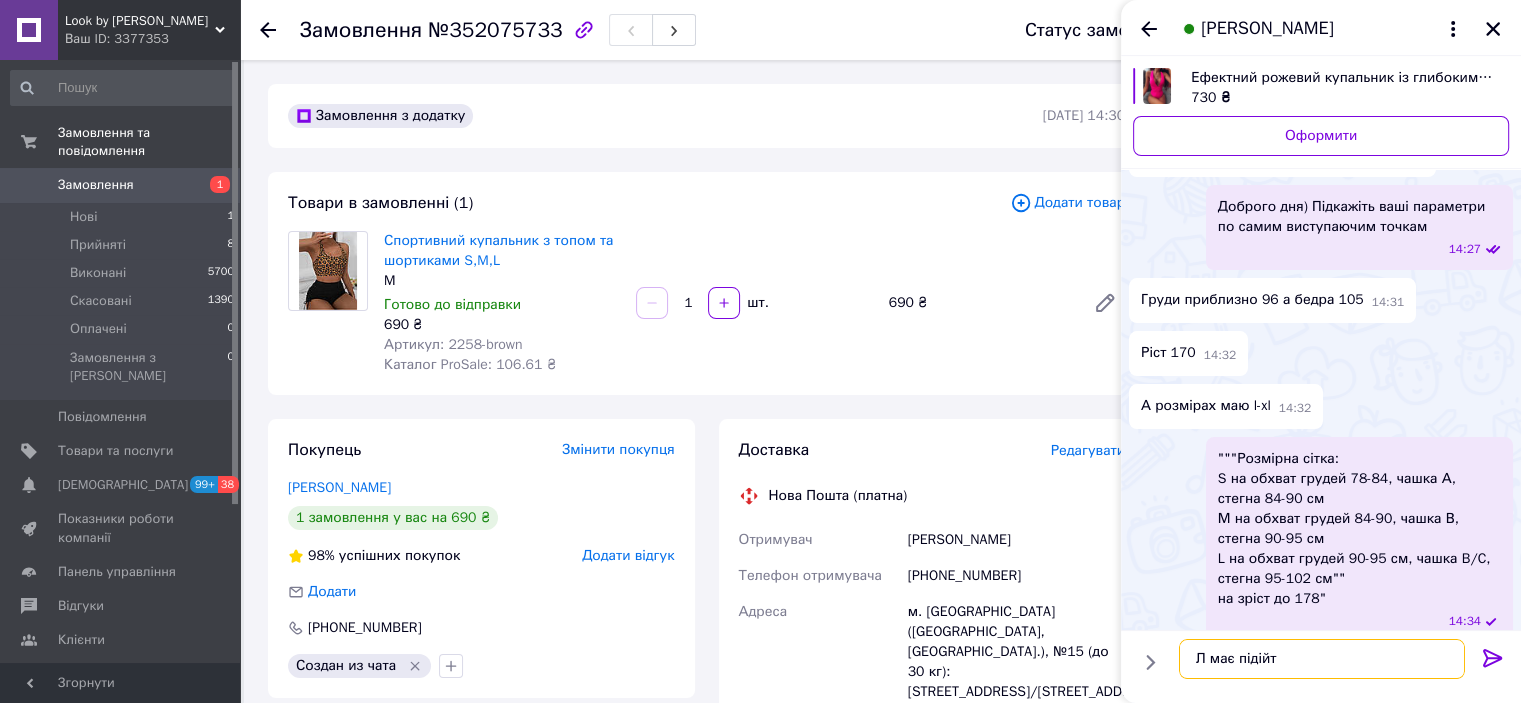type on "Л має підійти" 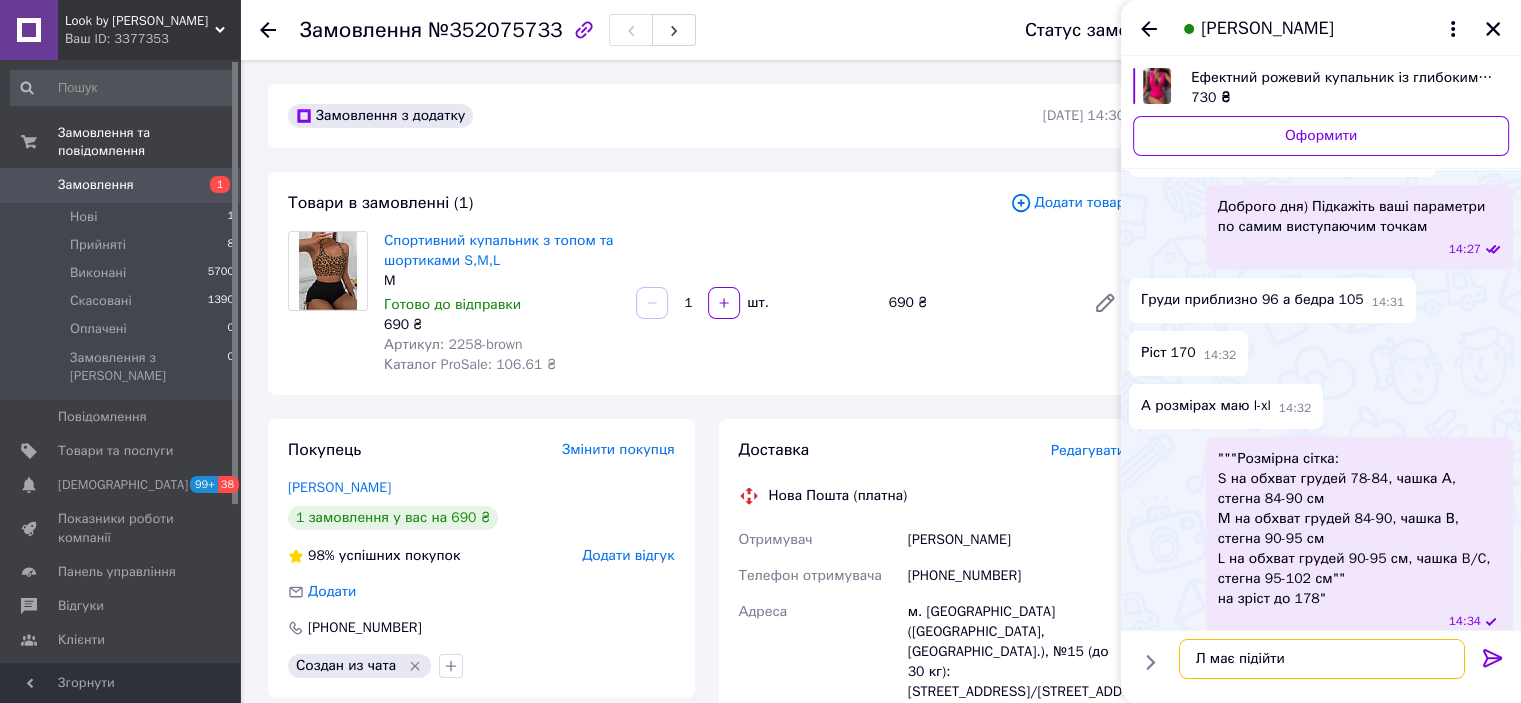type 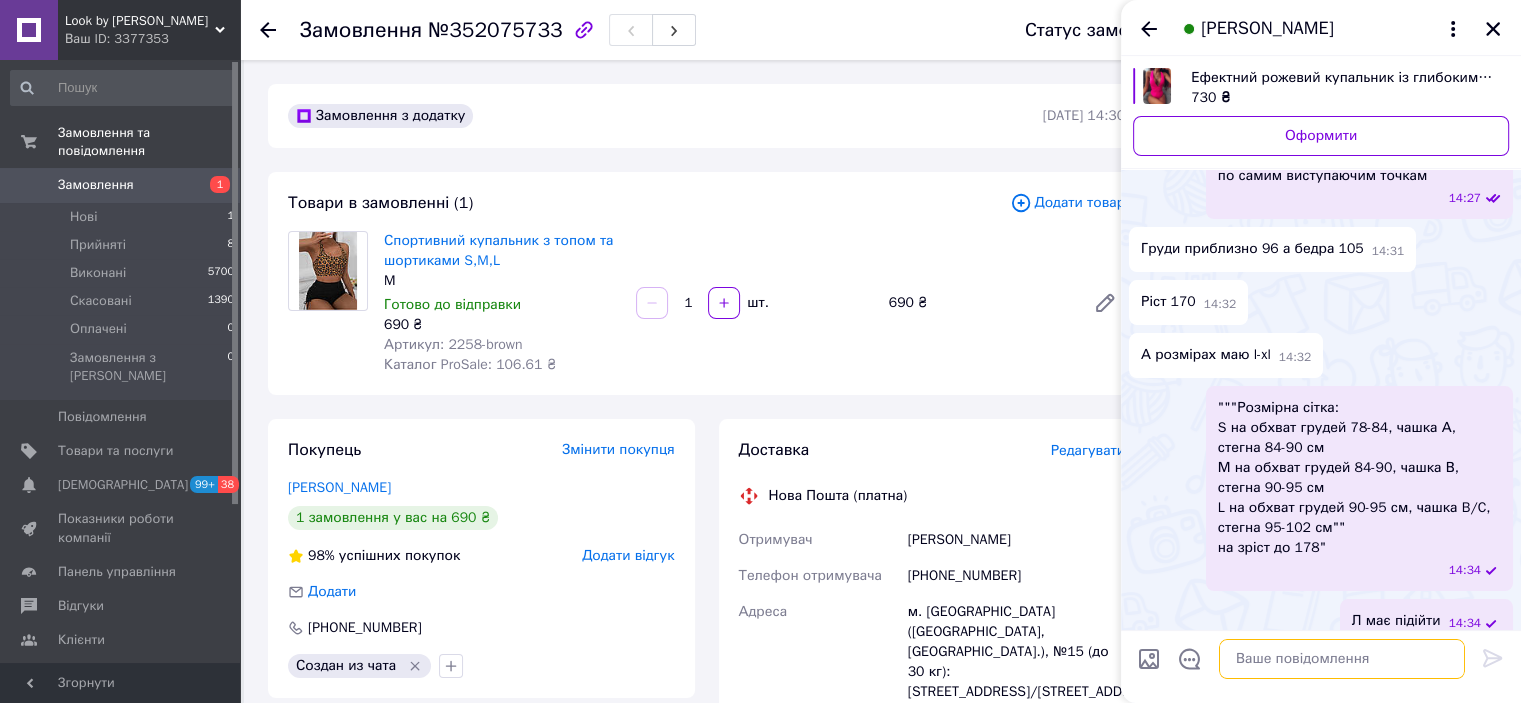 scroll, scrollTop: 170, scrollLeft: 0, axis: vertical 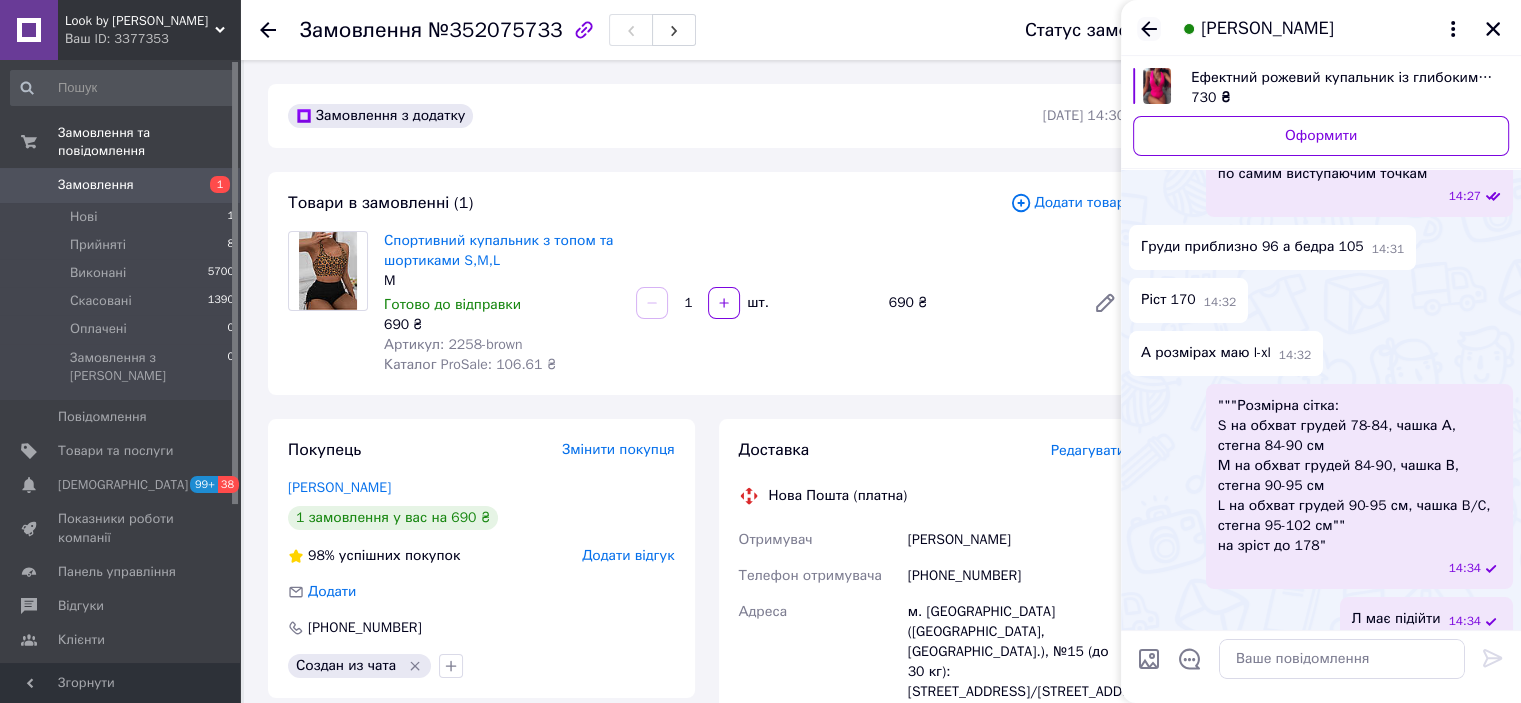 click 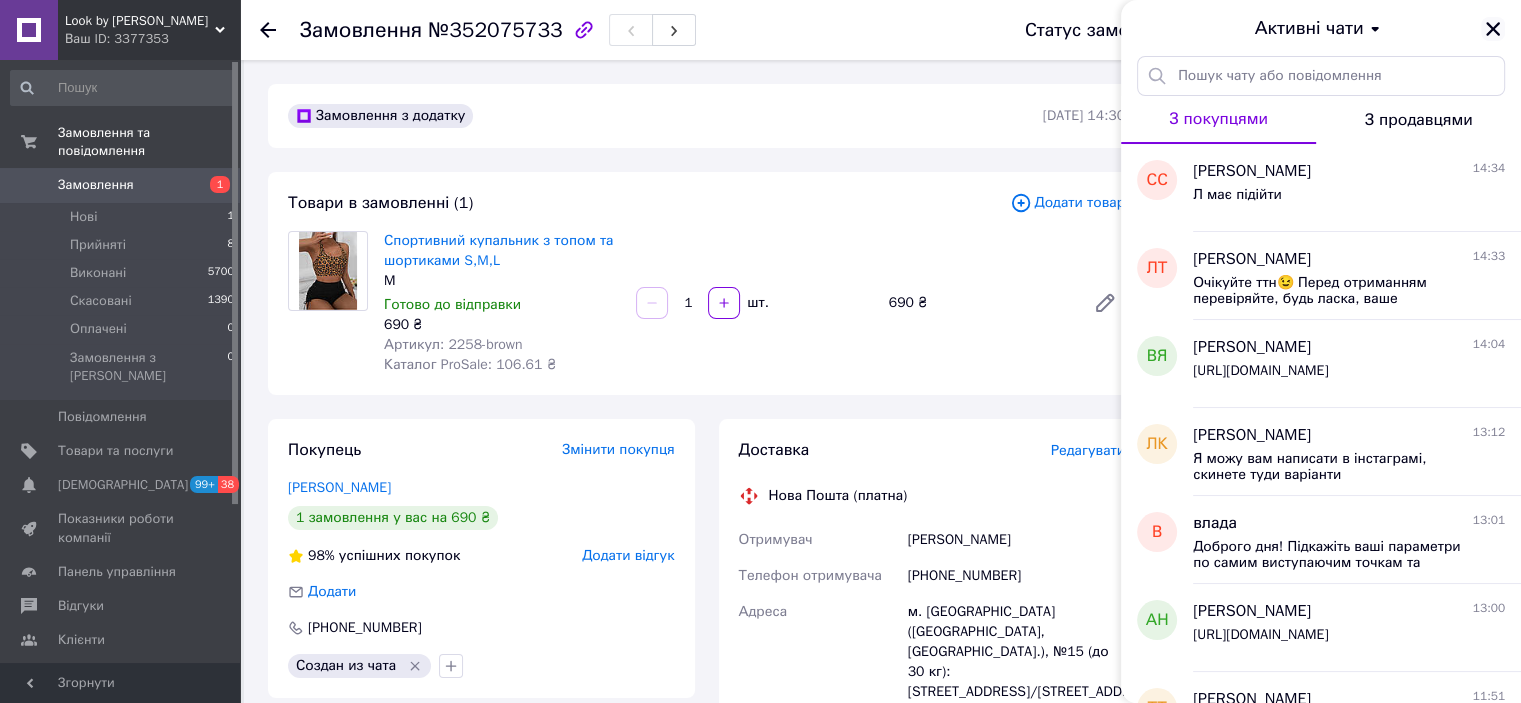 click 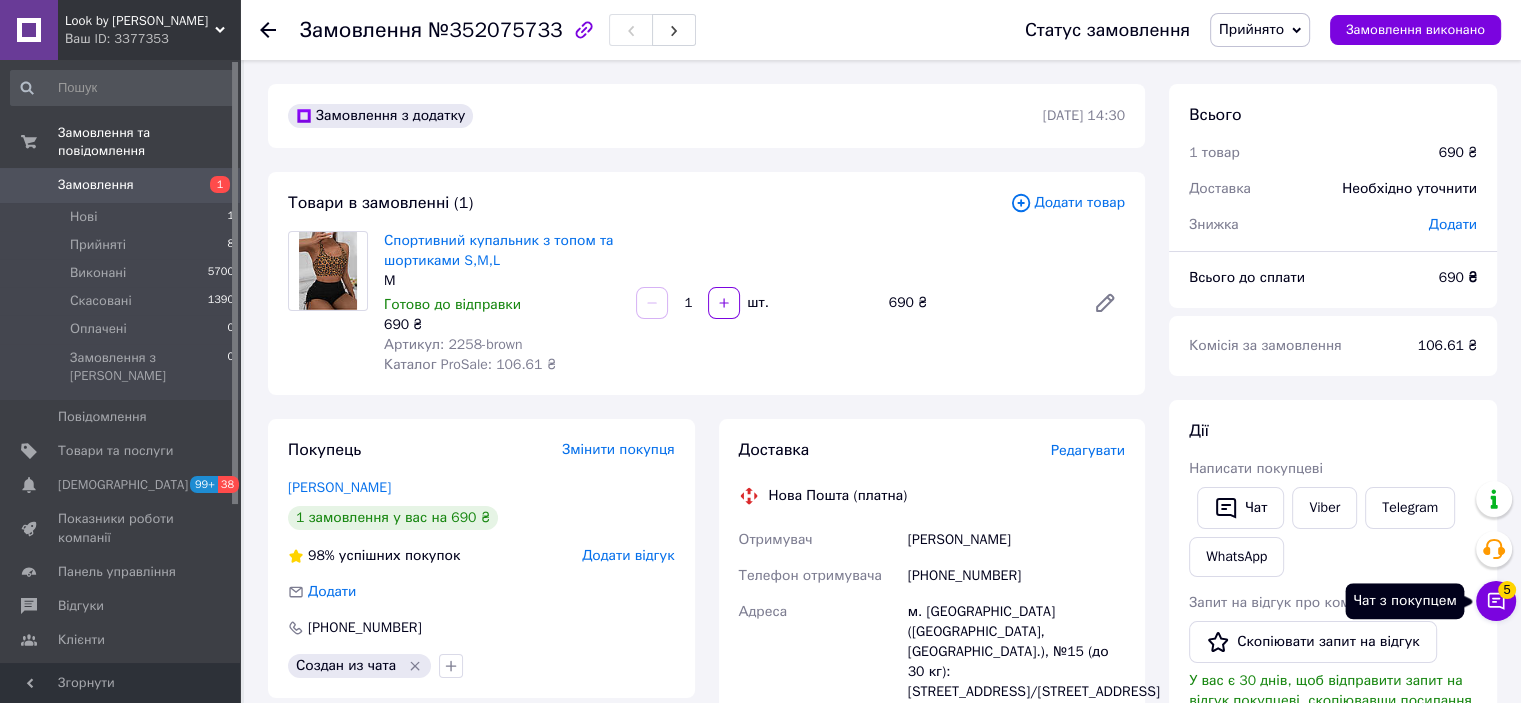 click on "5" at bounding box center [1507, 590] 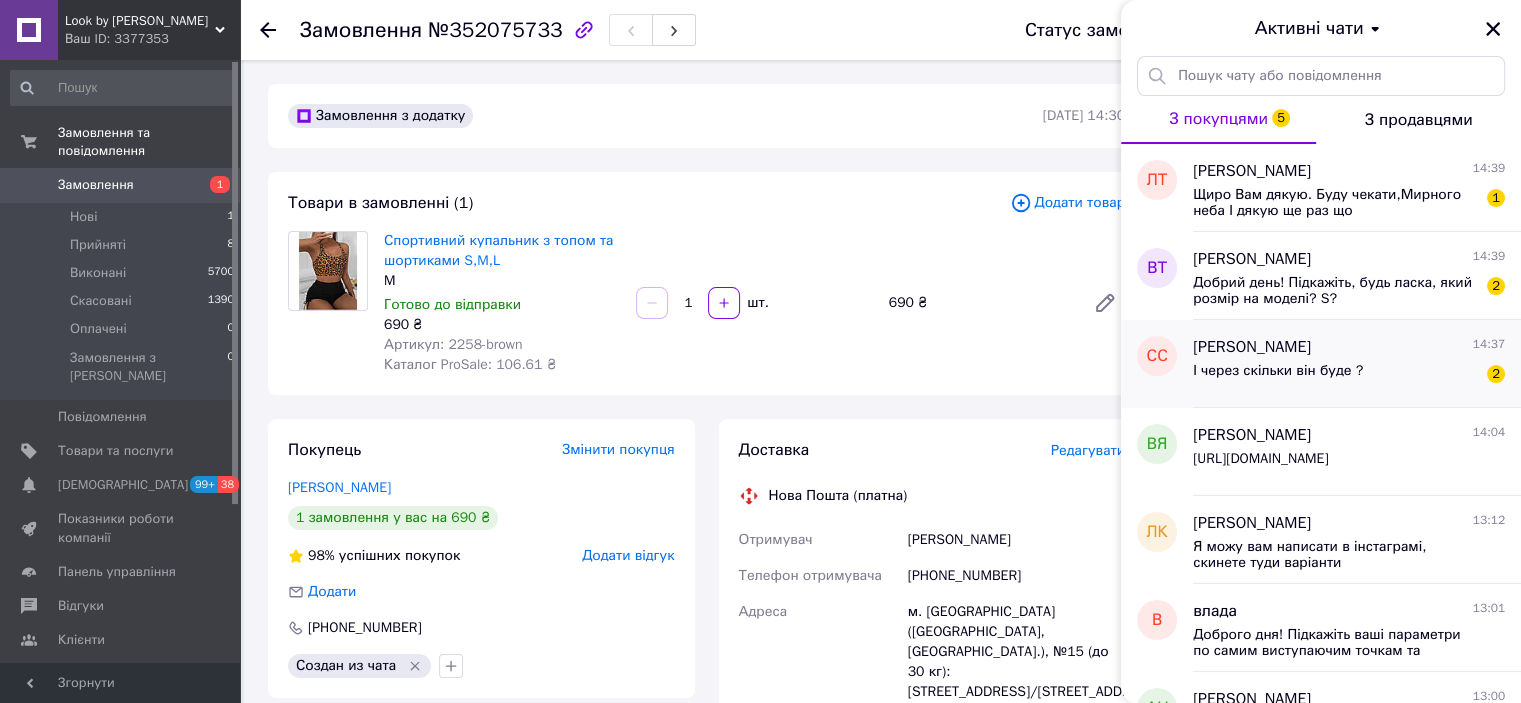 click on "[PERSON_NAME]" at bounding box center [1252, 347] 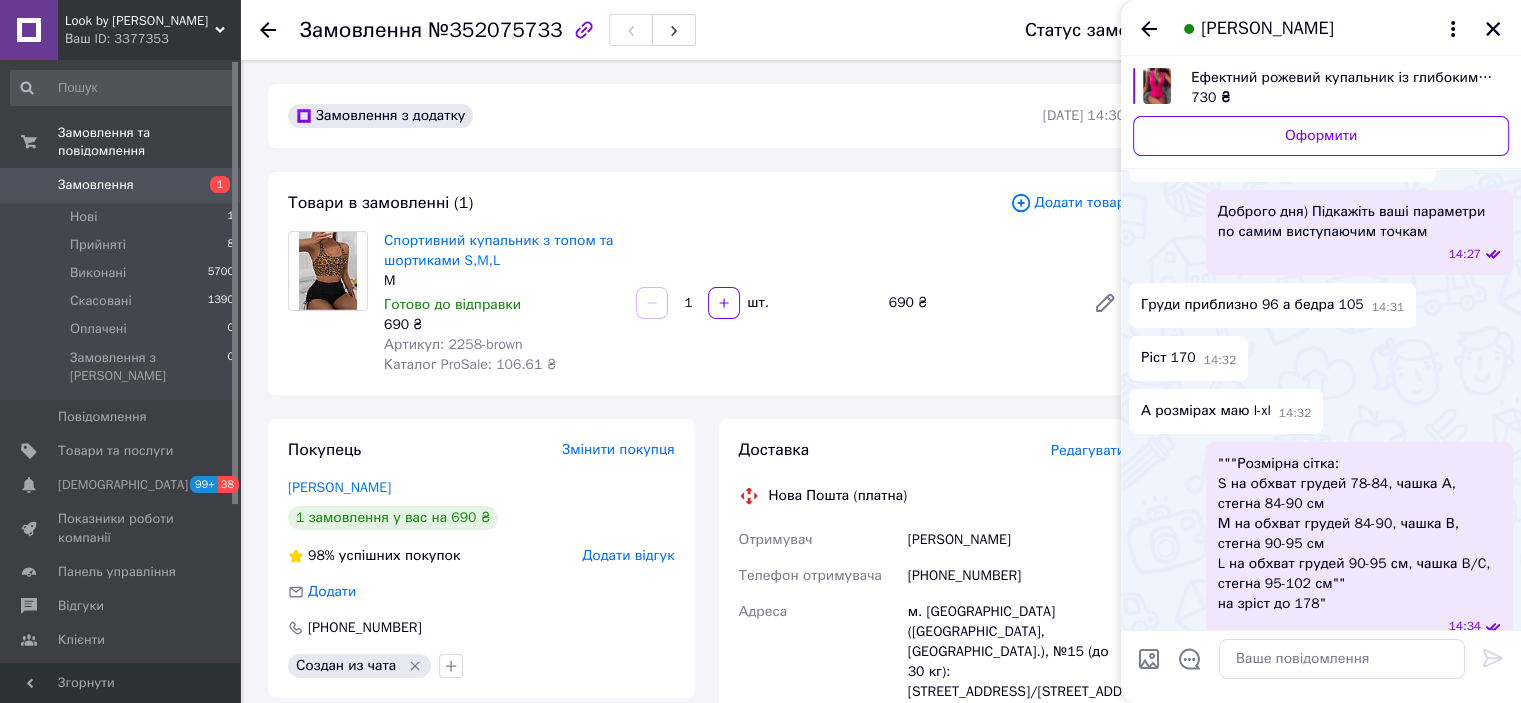 scroll, scrollTop: 312, scrollLeft: 0, axis: vertical 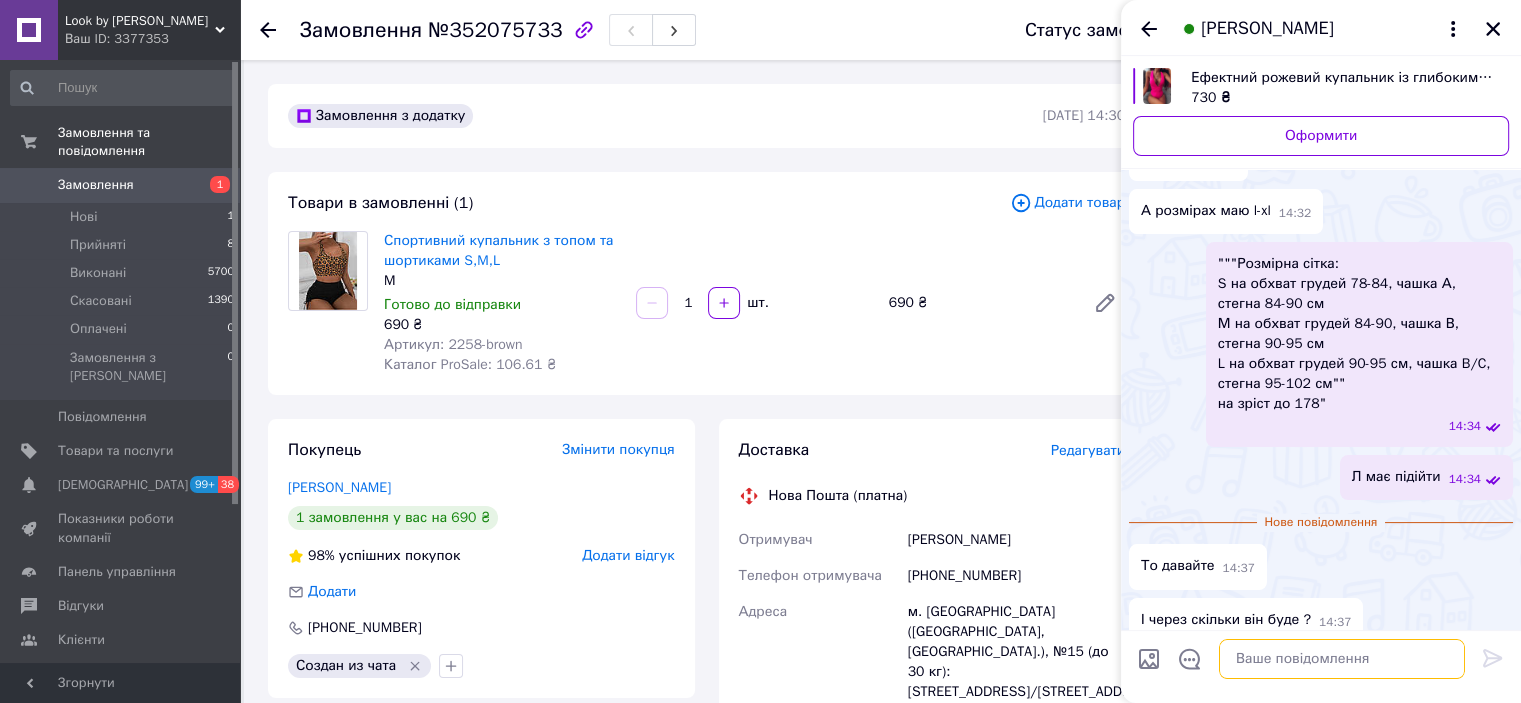 click at bounding box center [1342, 659] 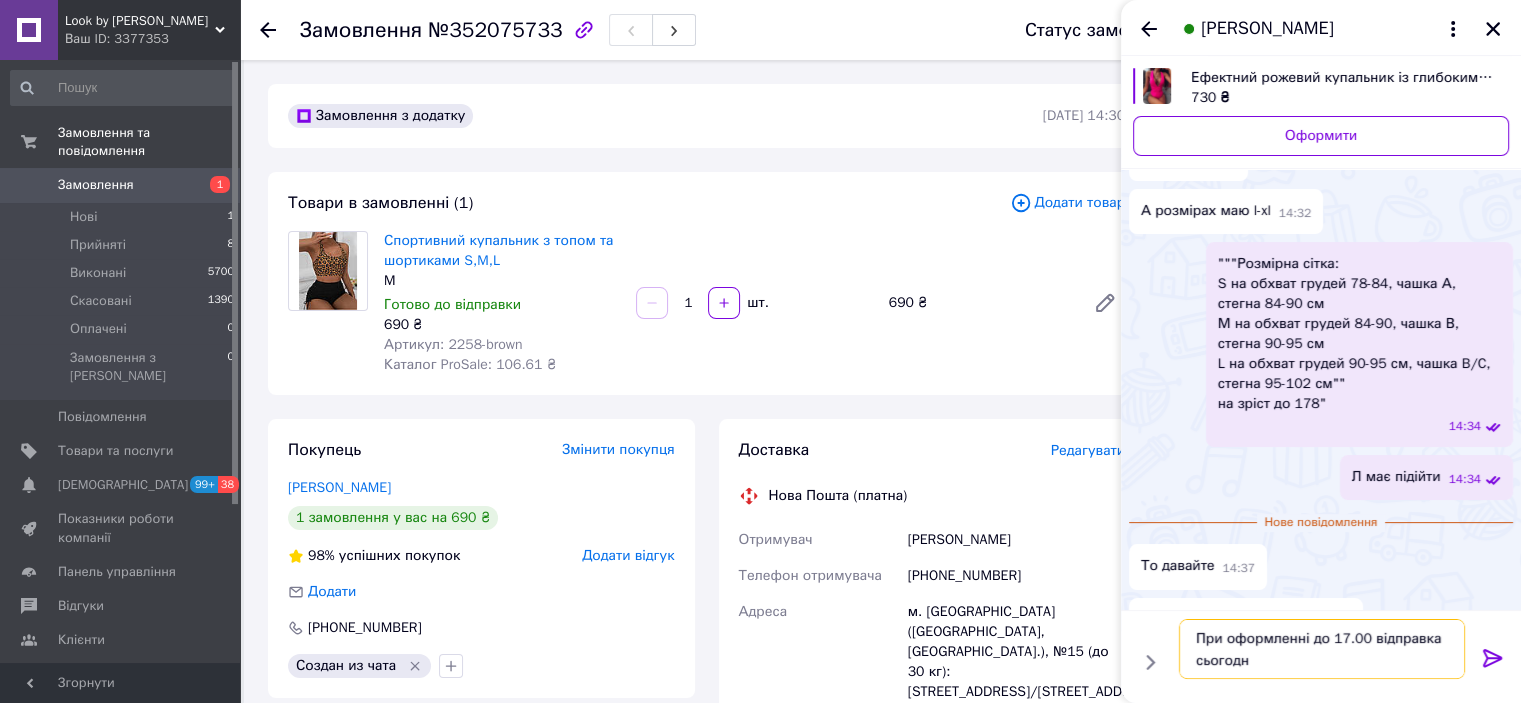 type on "При оформленні до 17.00 відправка сьогодні" 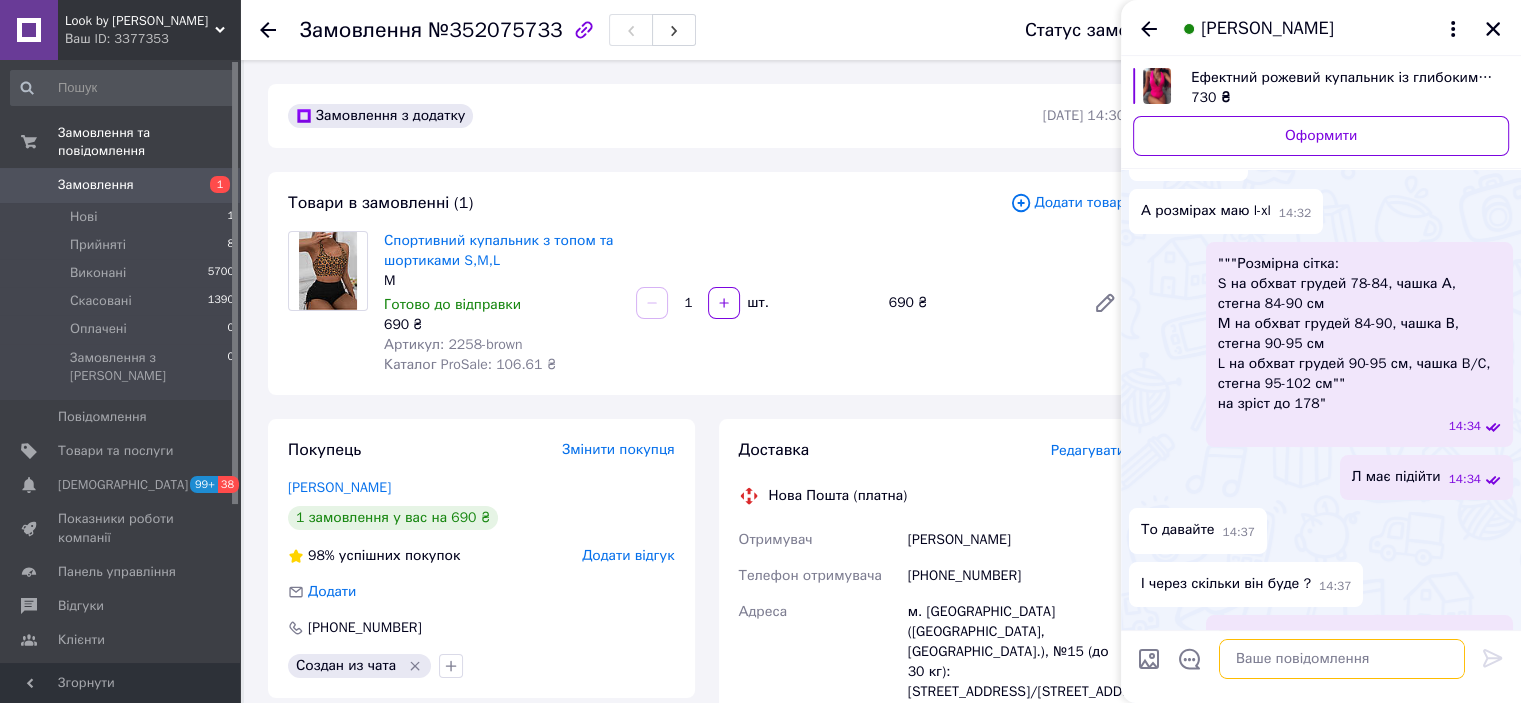 scroll, scrollTop: 369, scrollLeft: 0, axis: vertical 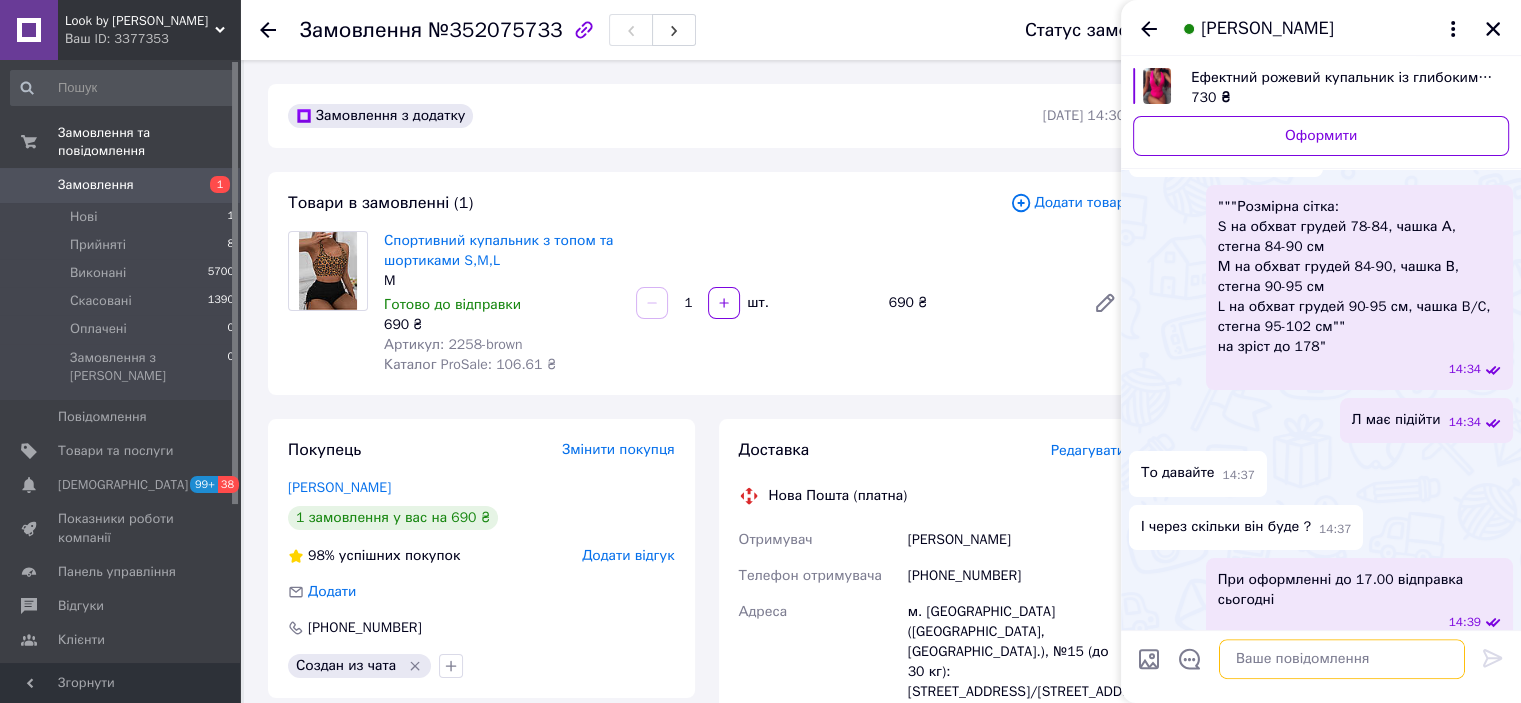 click at bounding box center (1342, 659) 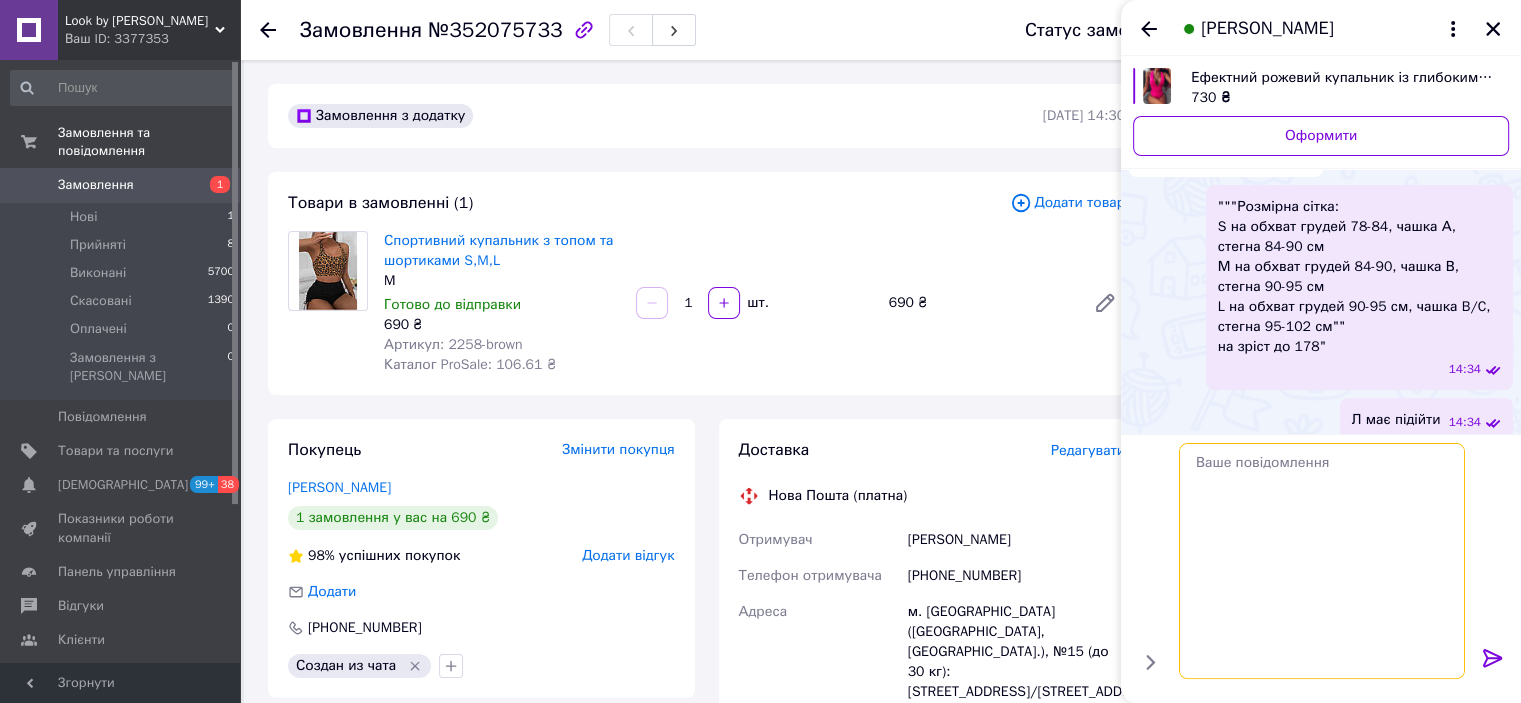 scroll, scrollTop: 0, scrollLeft: 0, axis: both 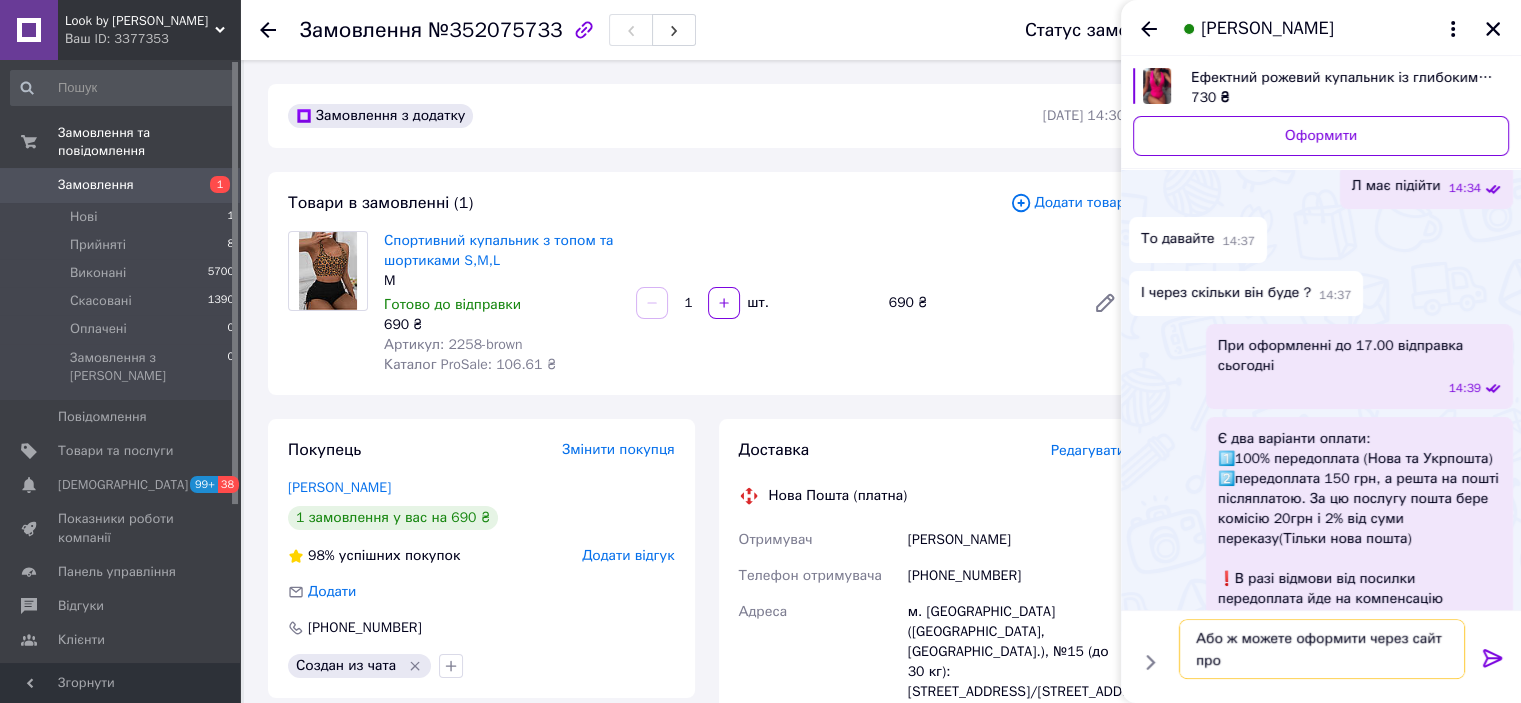 type on "Або ж можете оформити через сайт пром" 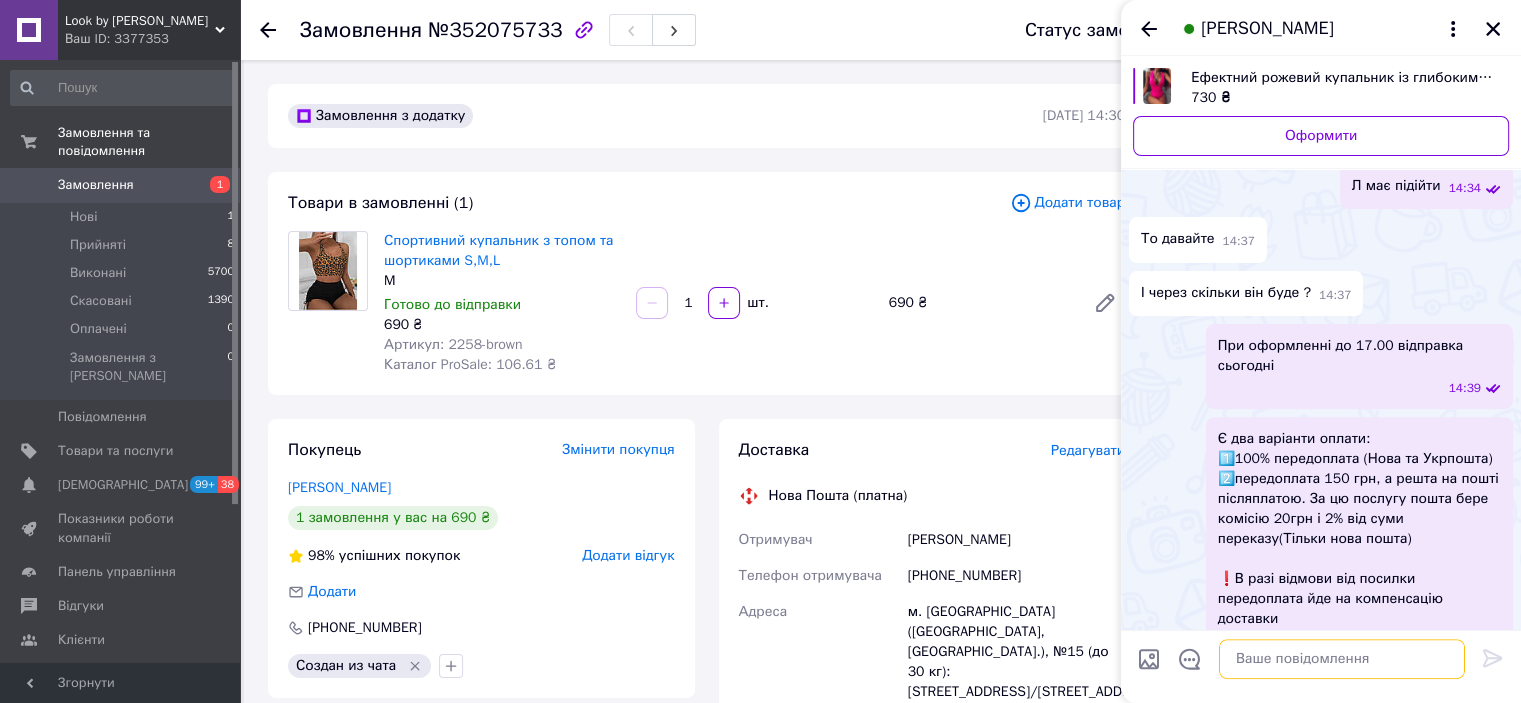 scroll, scrollTop: 676, scrollLeft: 0, axis: vertical 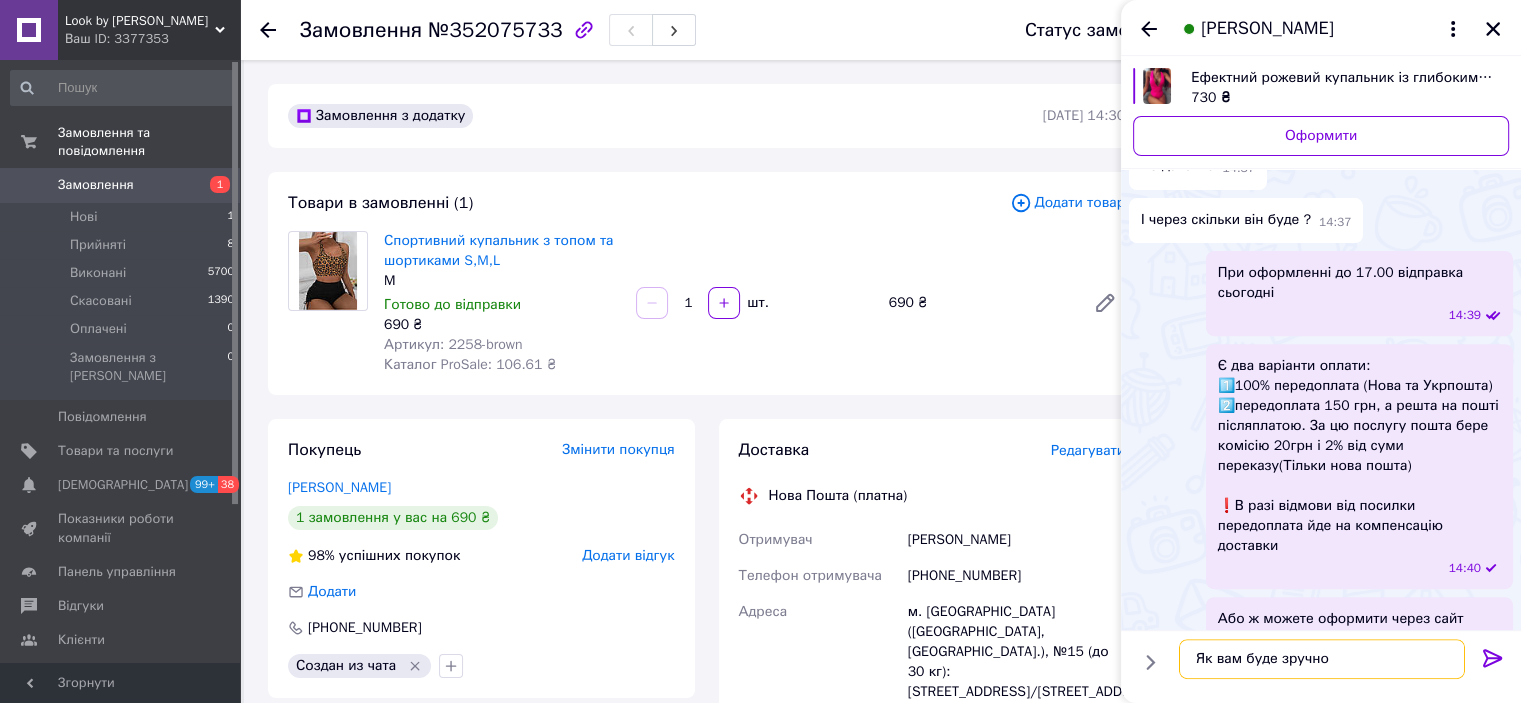 type on "Як вам буде зручно?" 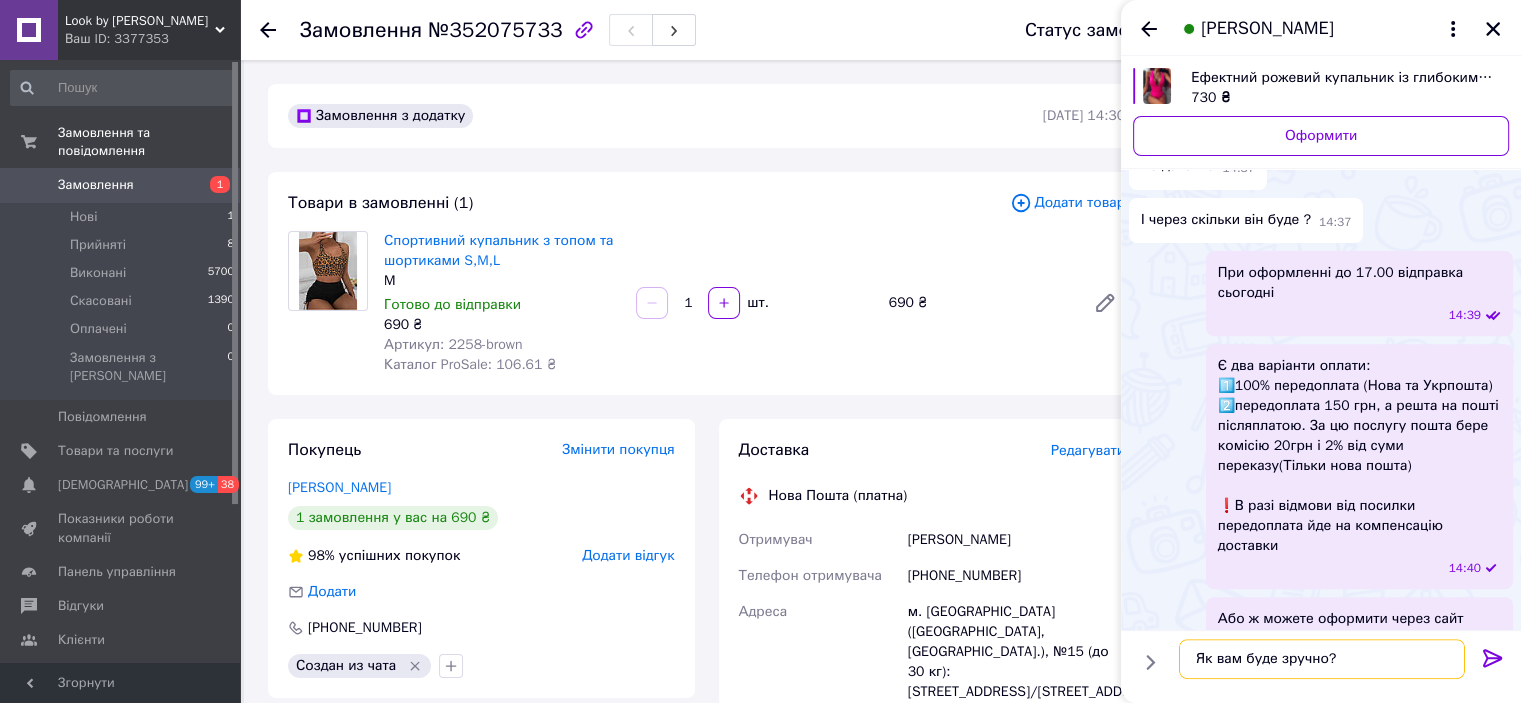 type 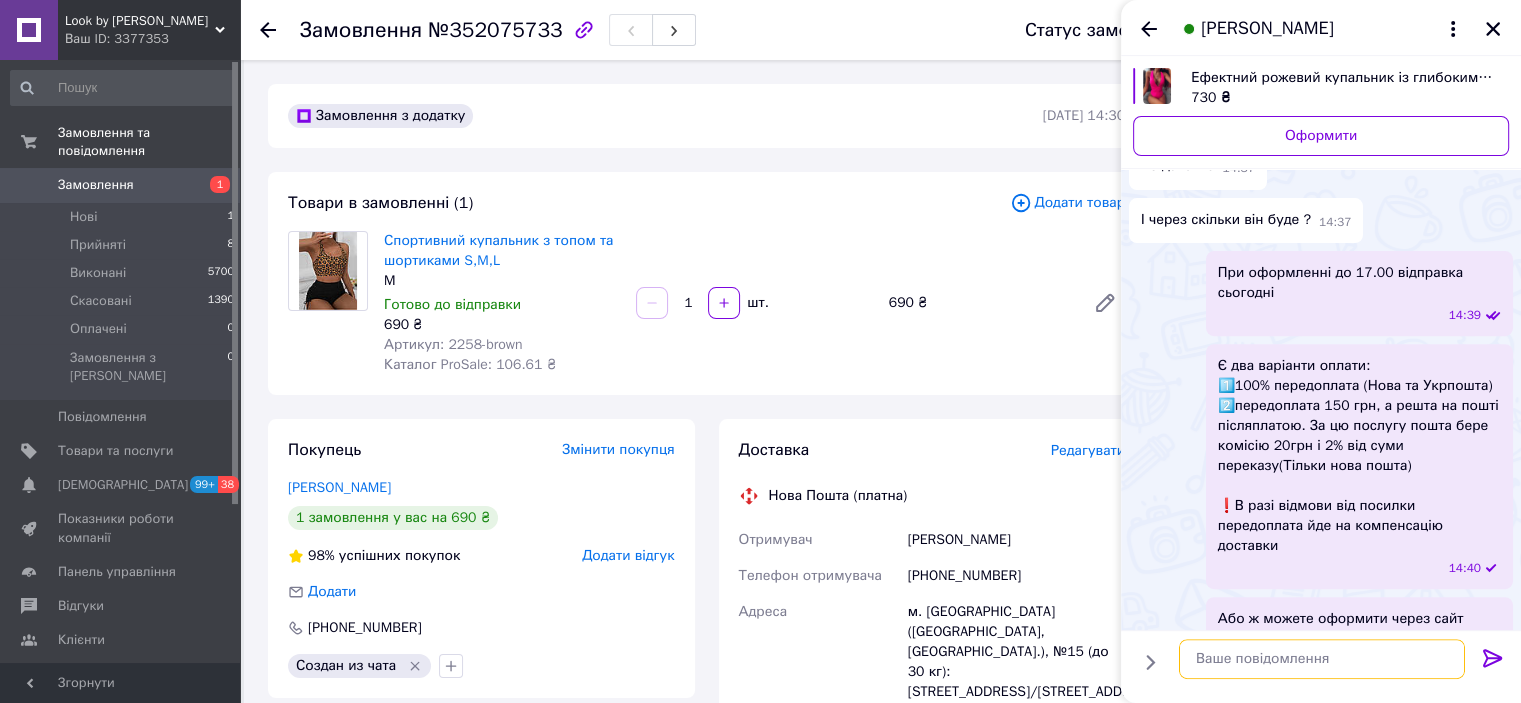 scroll, scrollTop: 729, scrollLeft: 0, axis: vertical 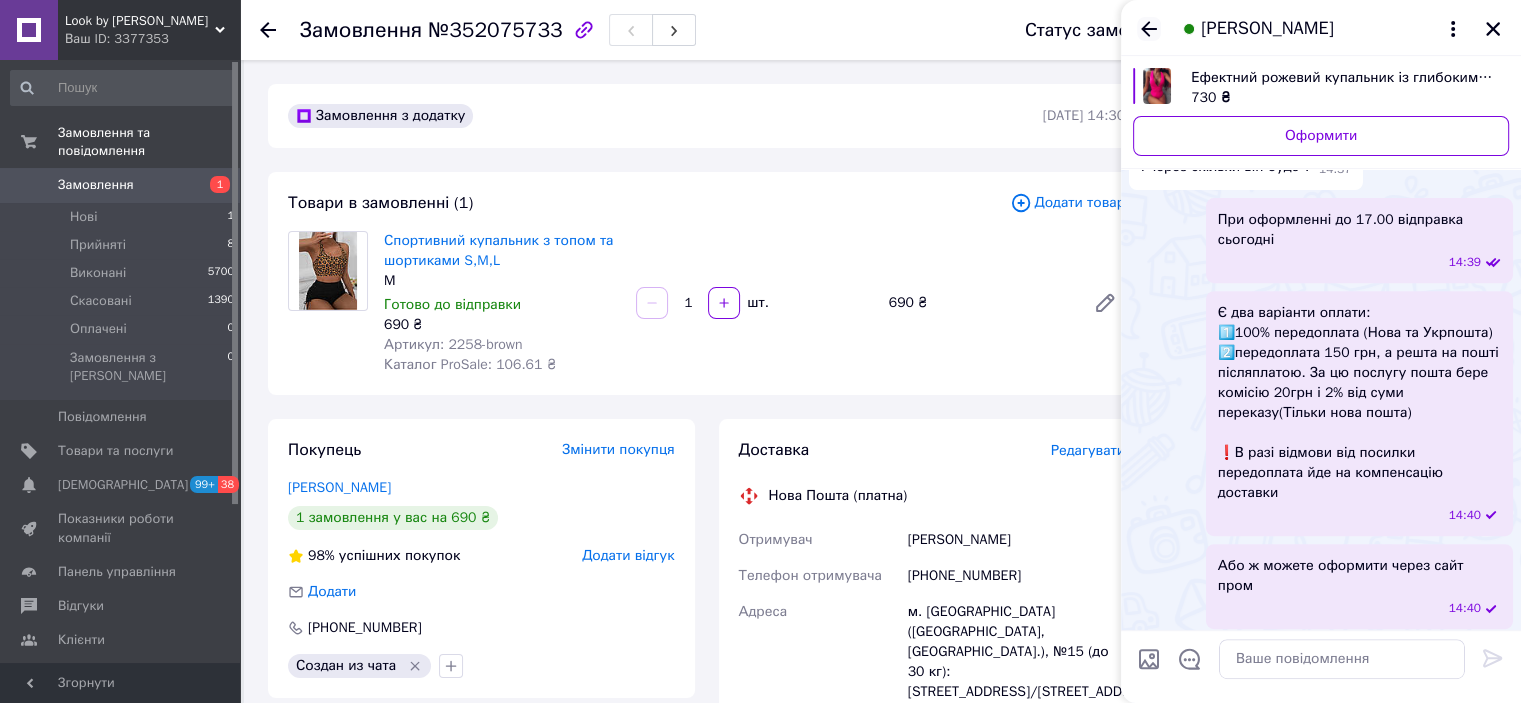 click 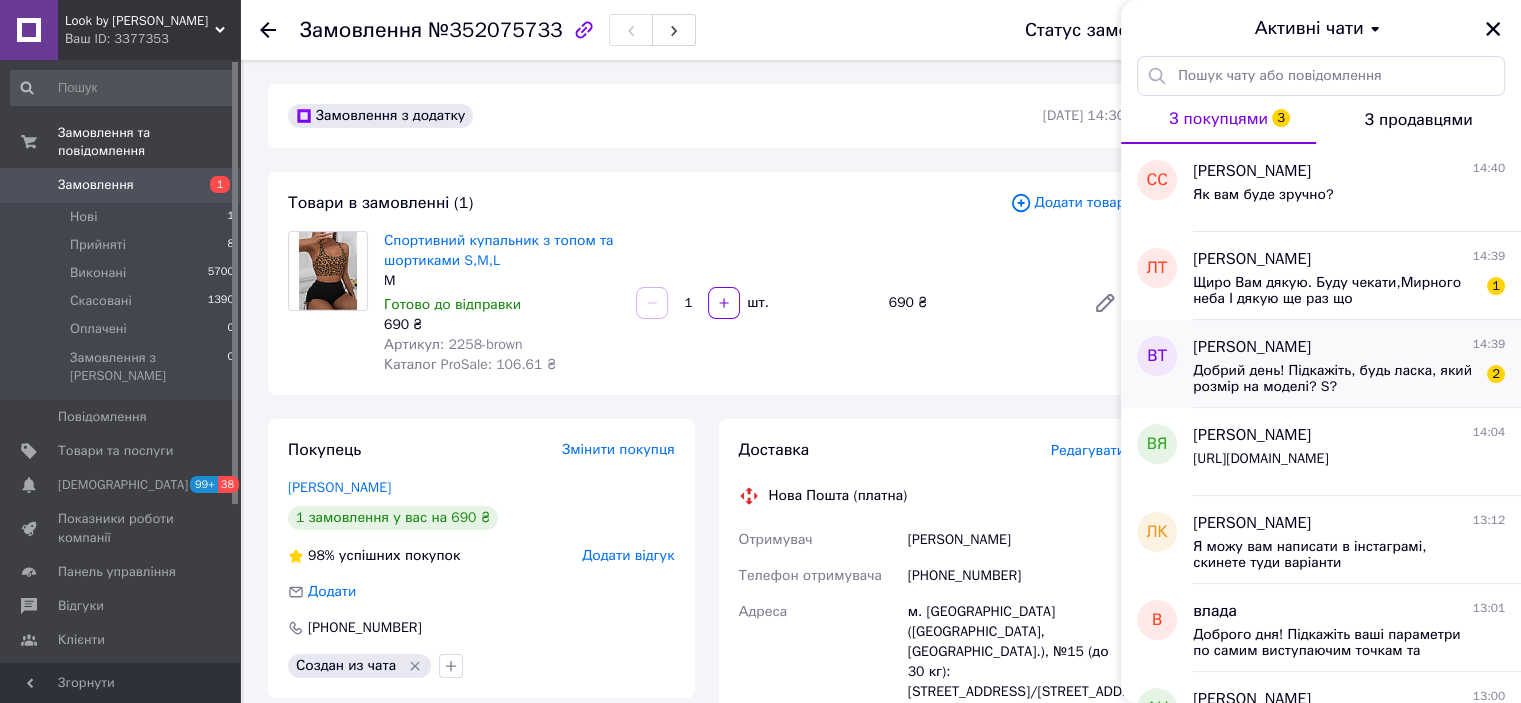 click on "[PERSON_NAME]" at bounding box center [1252, 347] 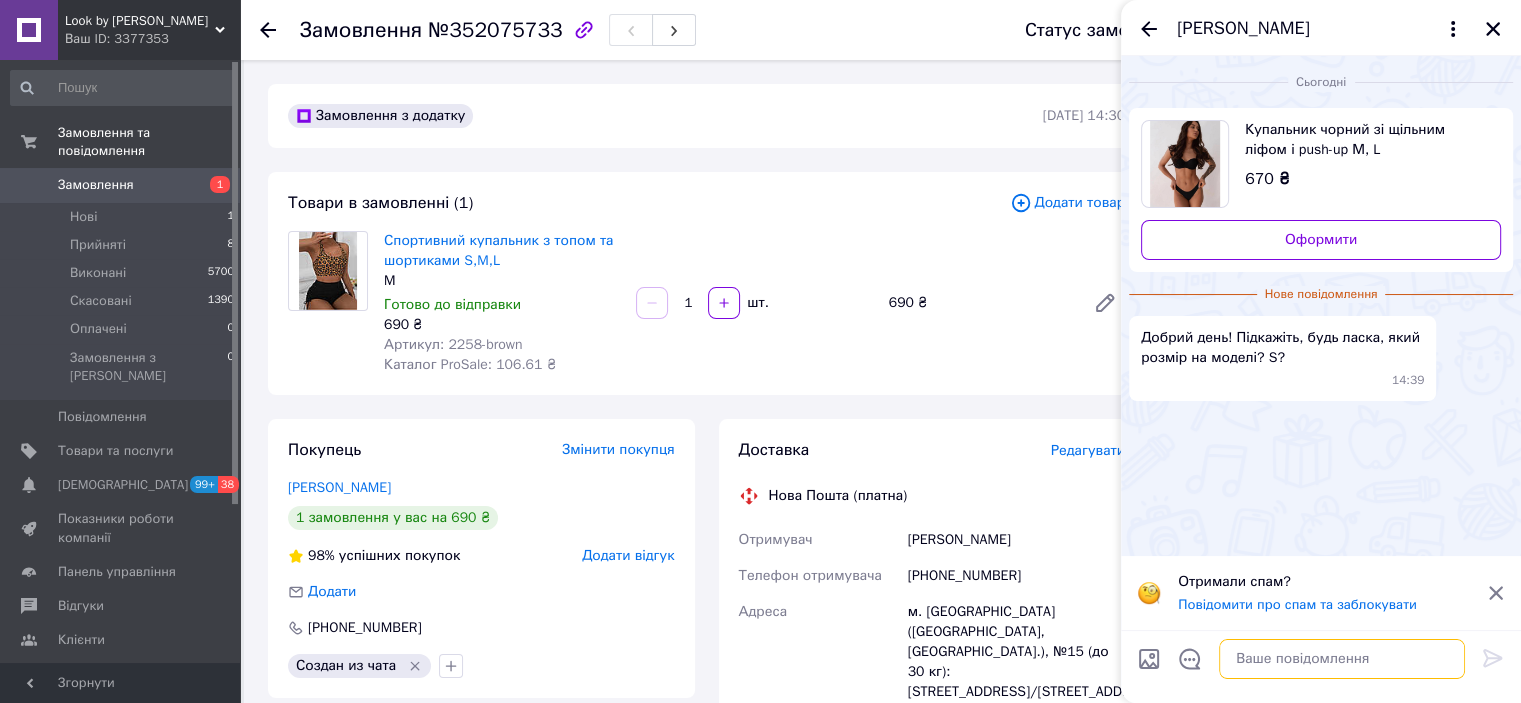 click at bounding box center (1342, 659) 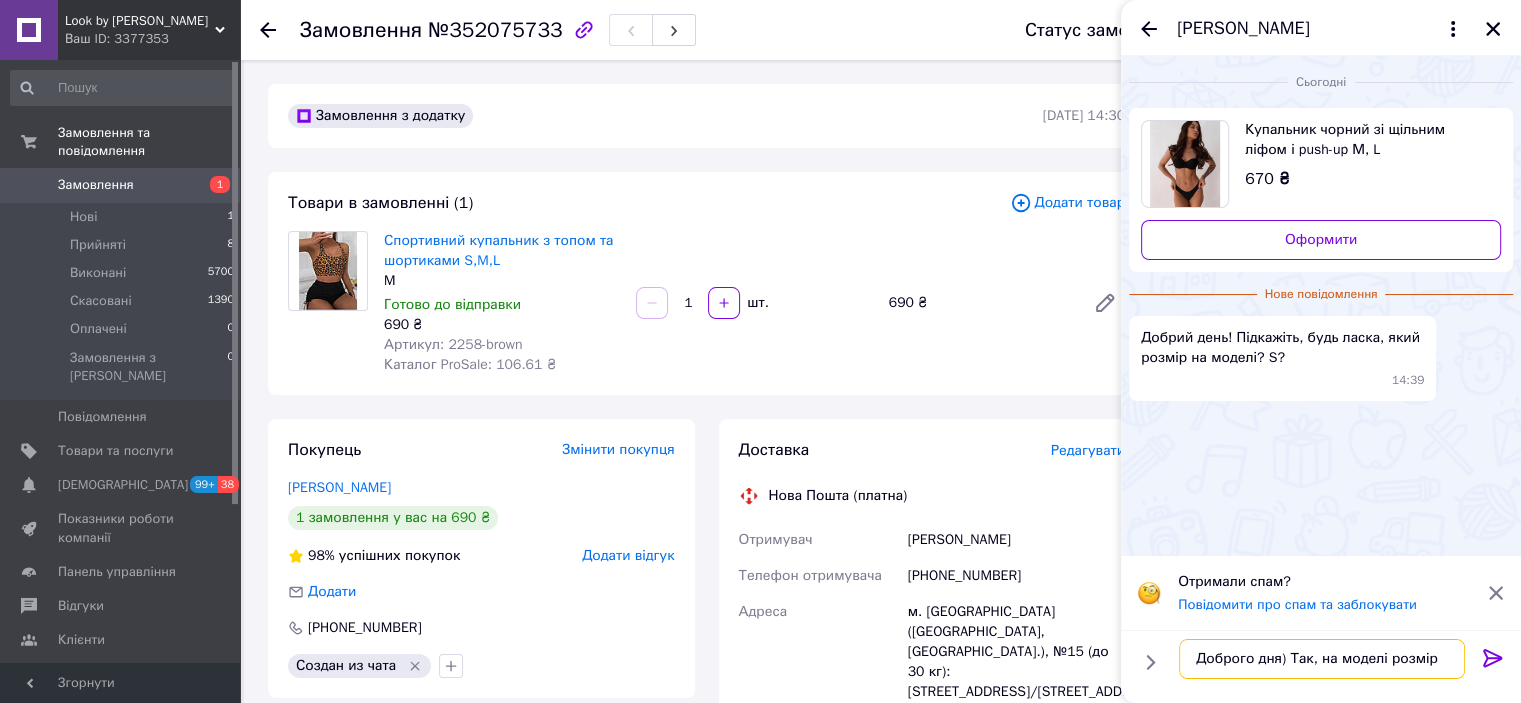 type on "Доброго дня) Так, на моделі розмір S" 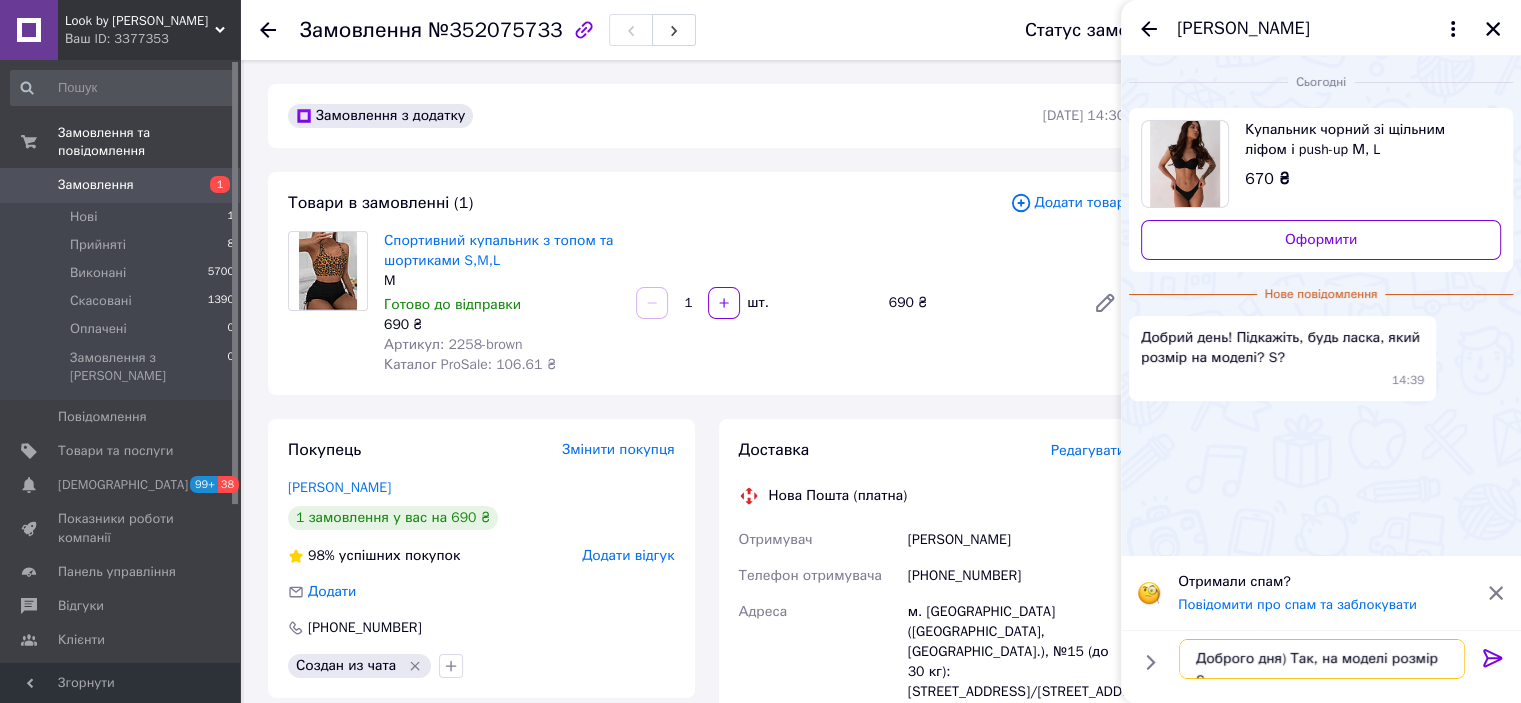 type 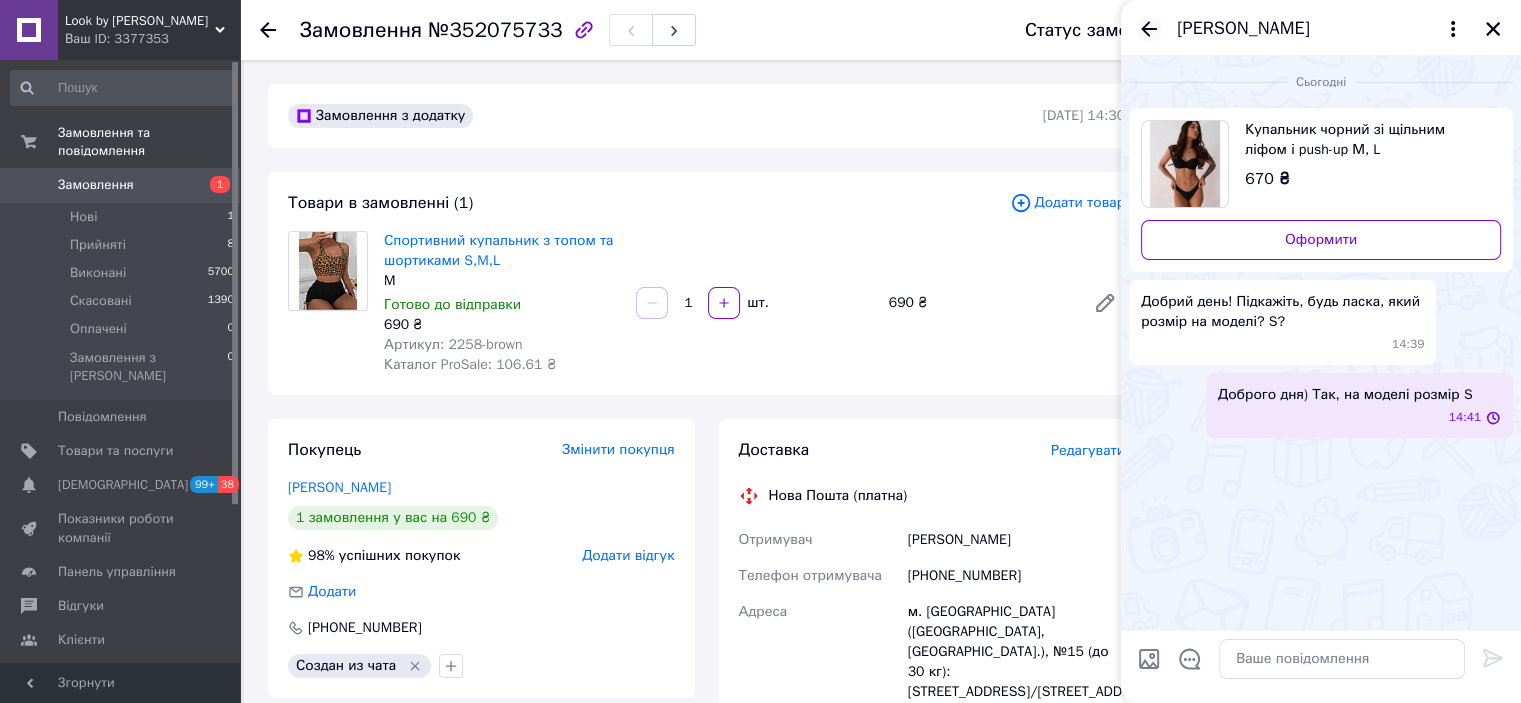 click 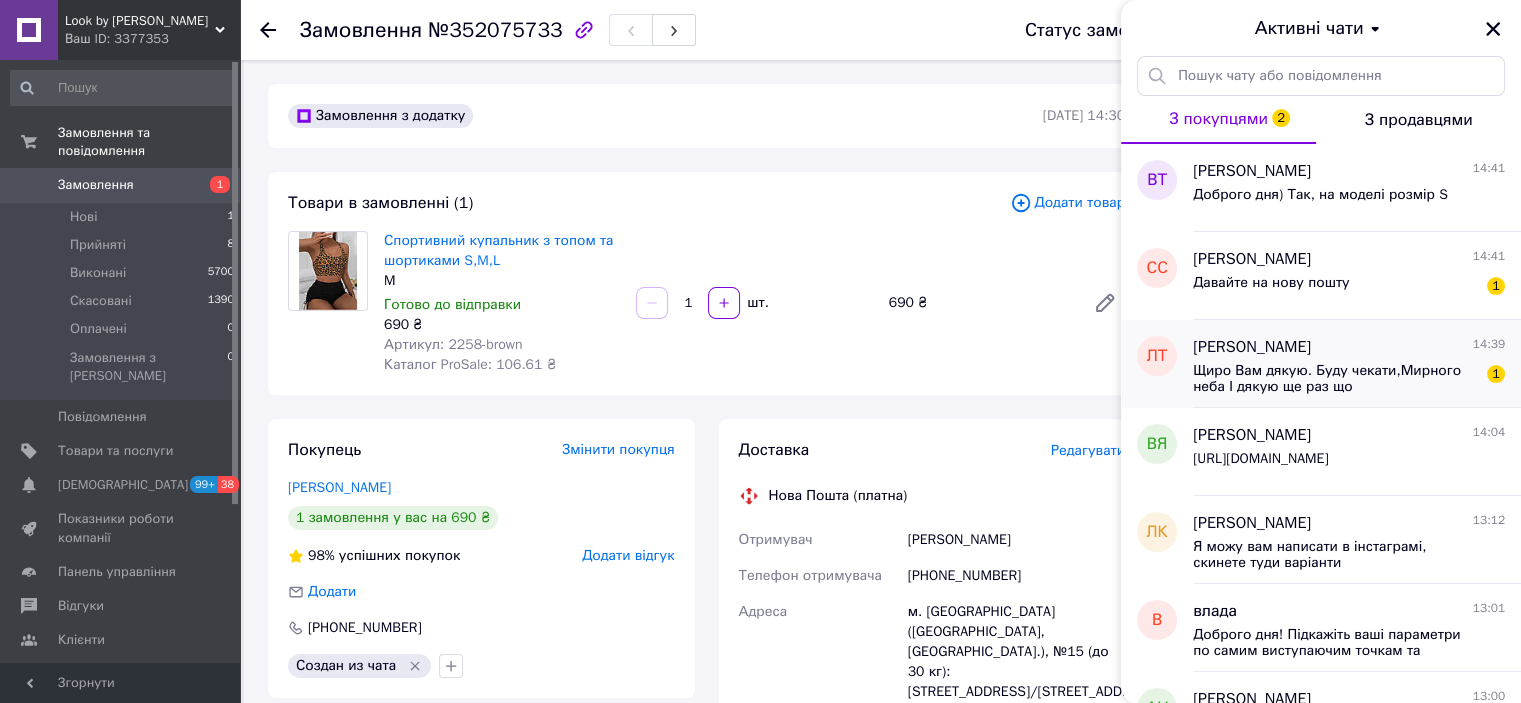 click on "Щиро Вам дякую. Буду чекати,Мирного неба
І дякую ще раз що проконсультували мене по всім питанням)))" at bounding box center (1335, 379) 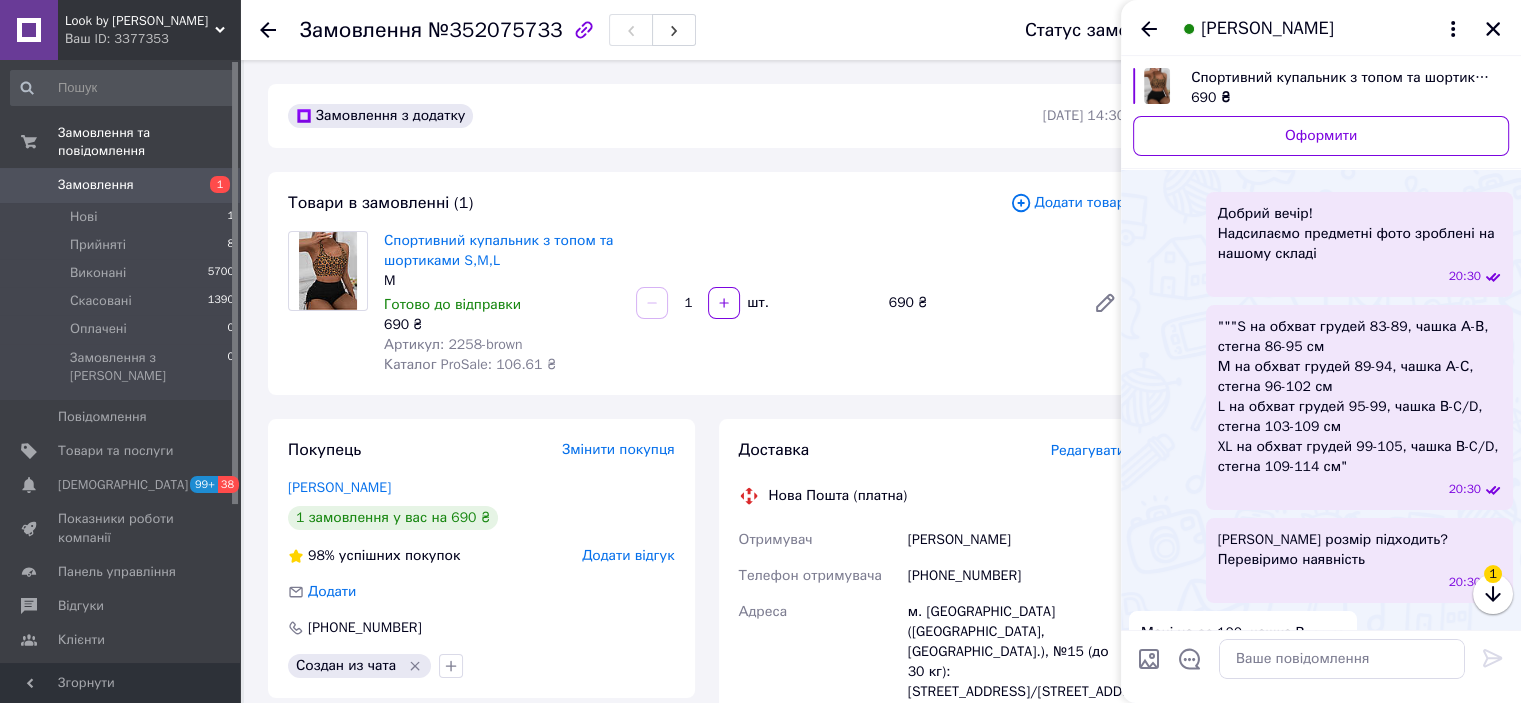 scroll, scrollTop: 5764, scrollLeft: 0, axis: vertical 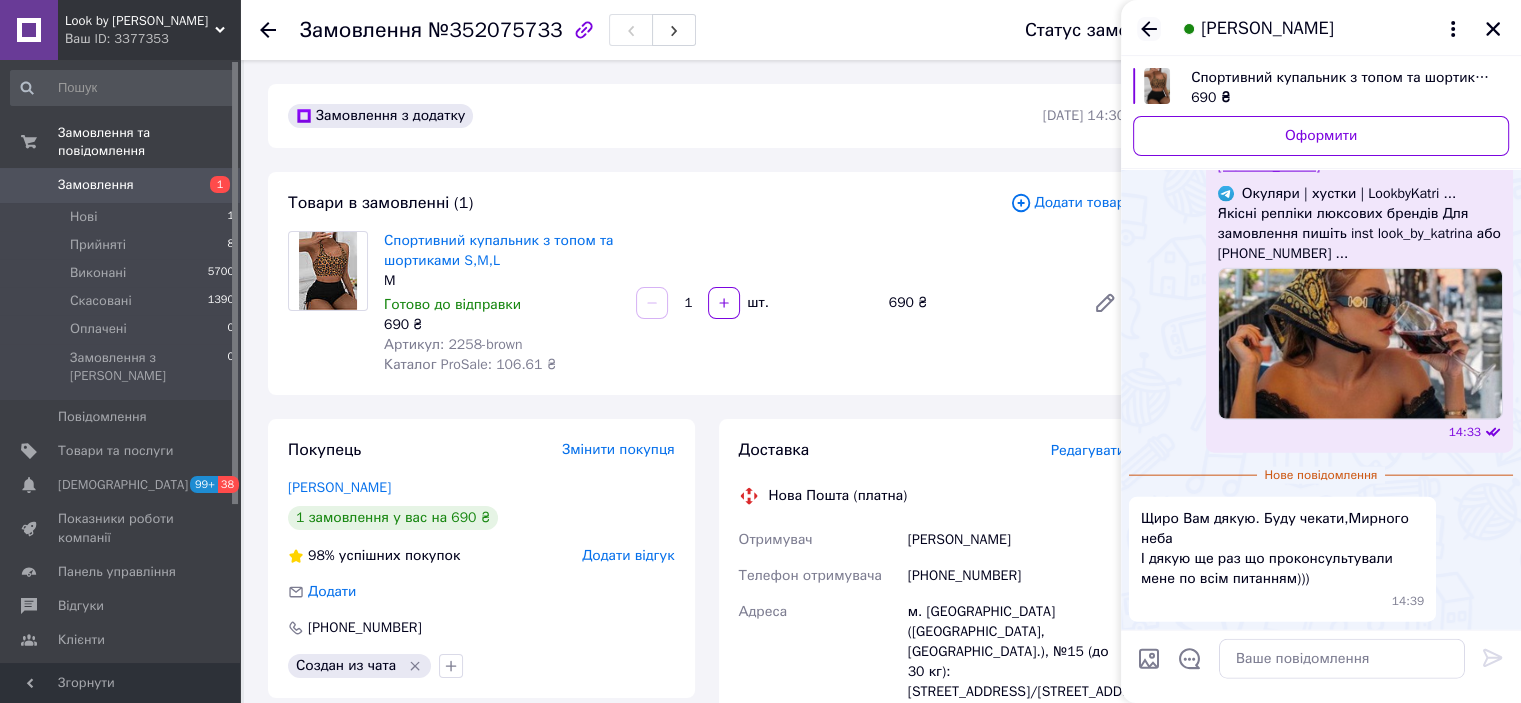 click 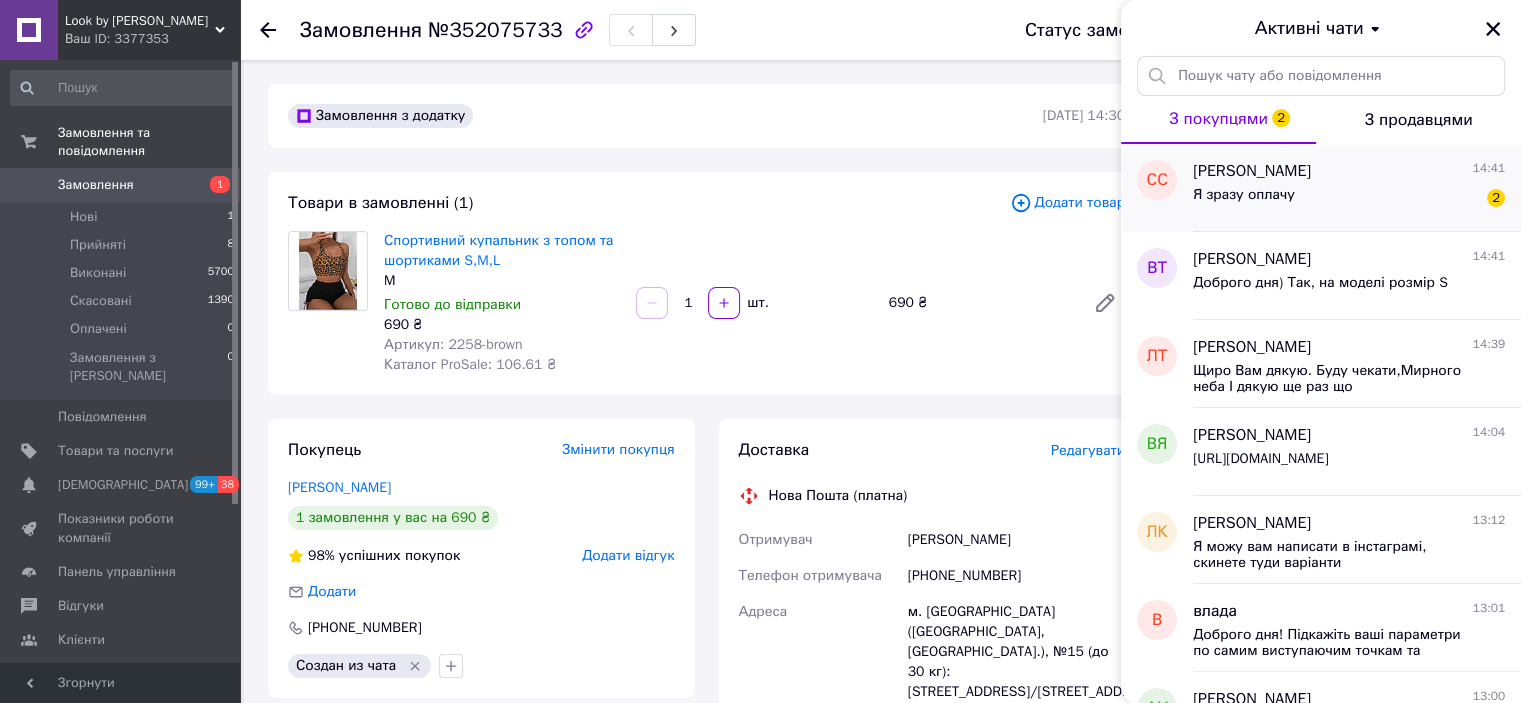 click on "Я зразу оплачу" at bounding box center (1244, 195) 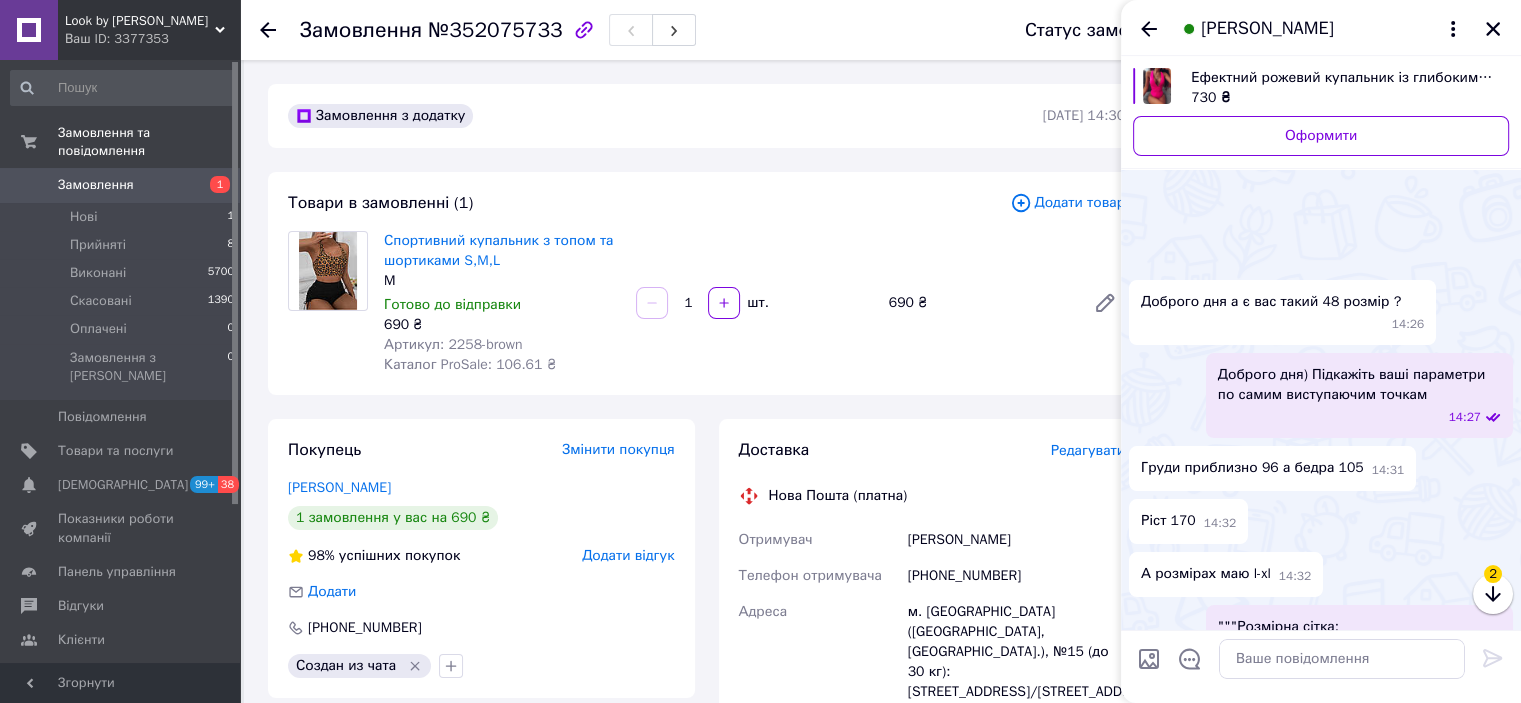 scroll, scrollTop: 923, scrollLeft: 0, axis: vertical 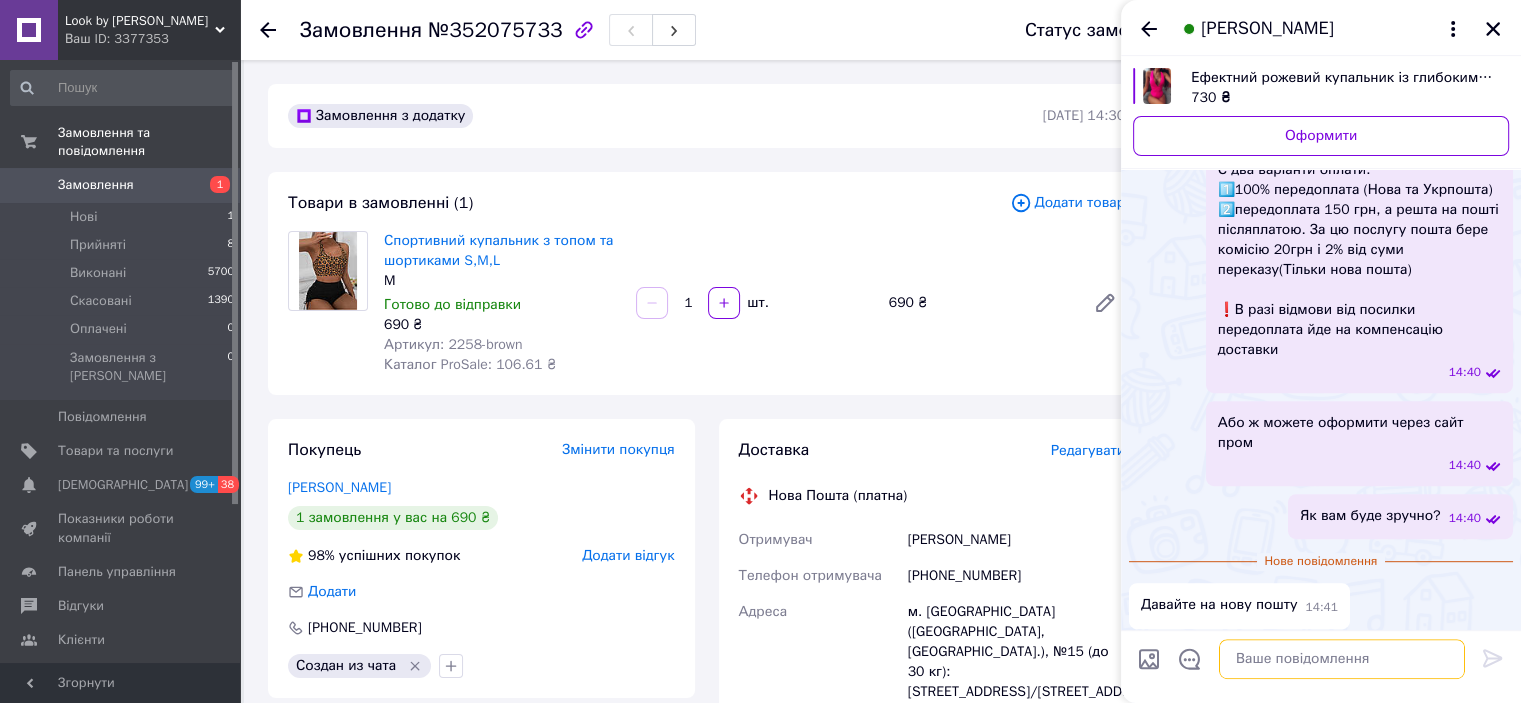 click at bounding box center [1342, 659] 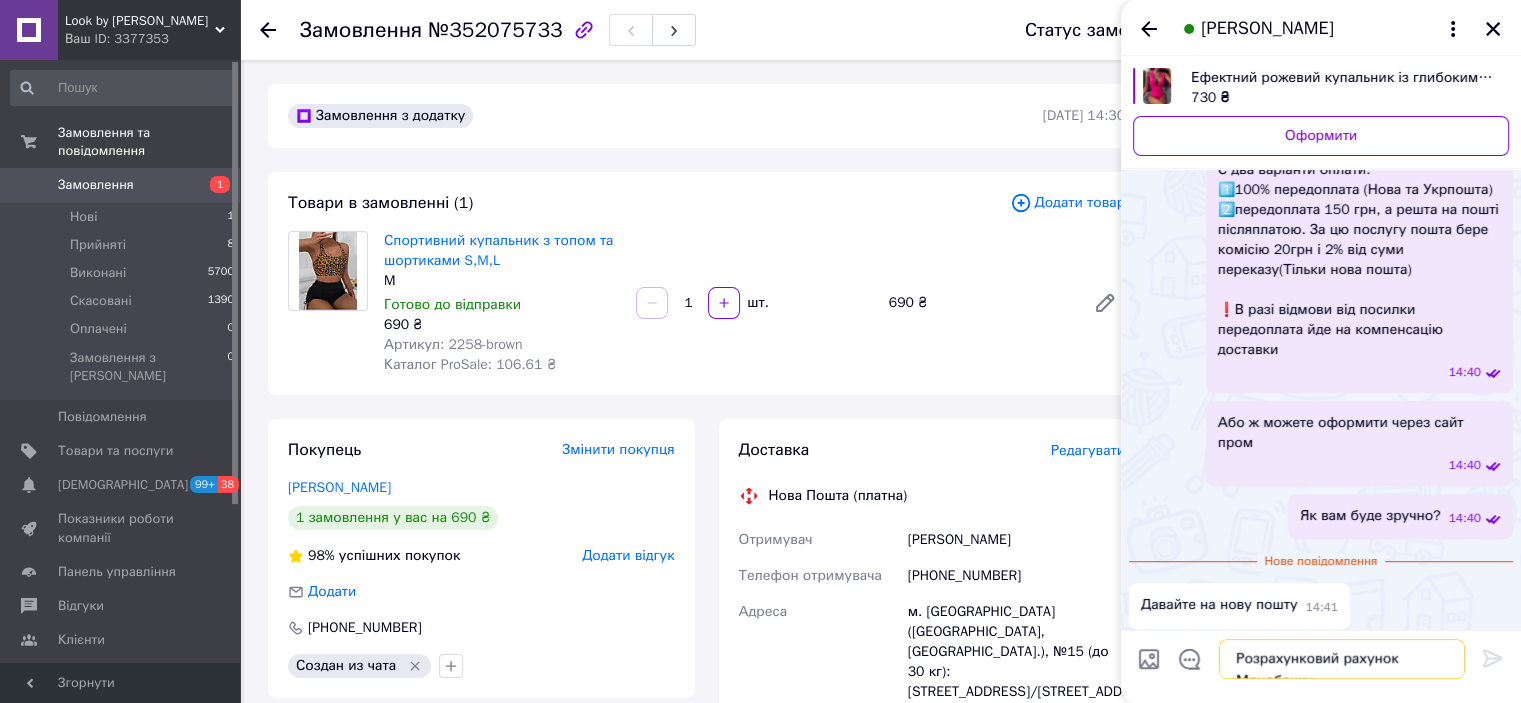 scroll, scrollTop: 152, scrollLeft: 0, axis: vertical 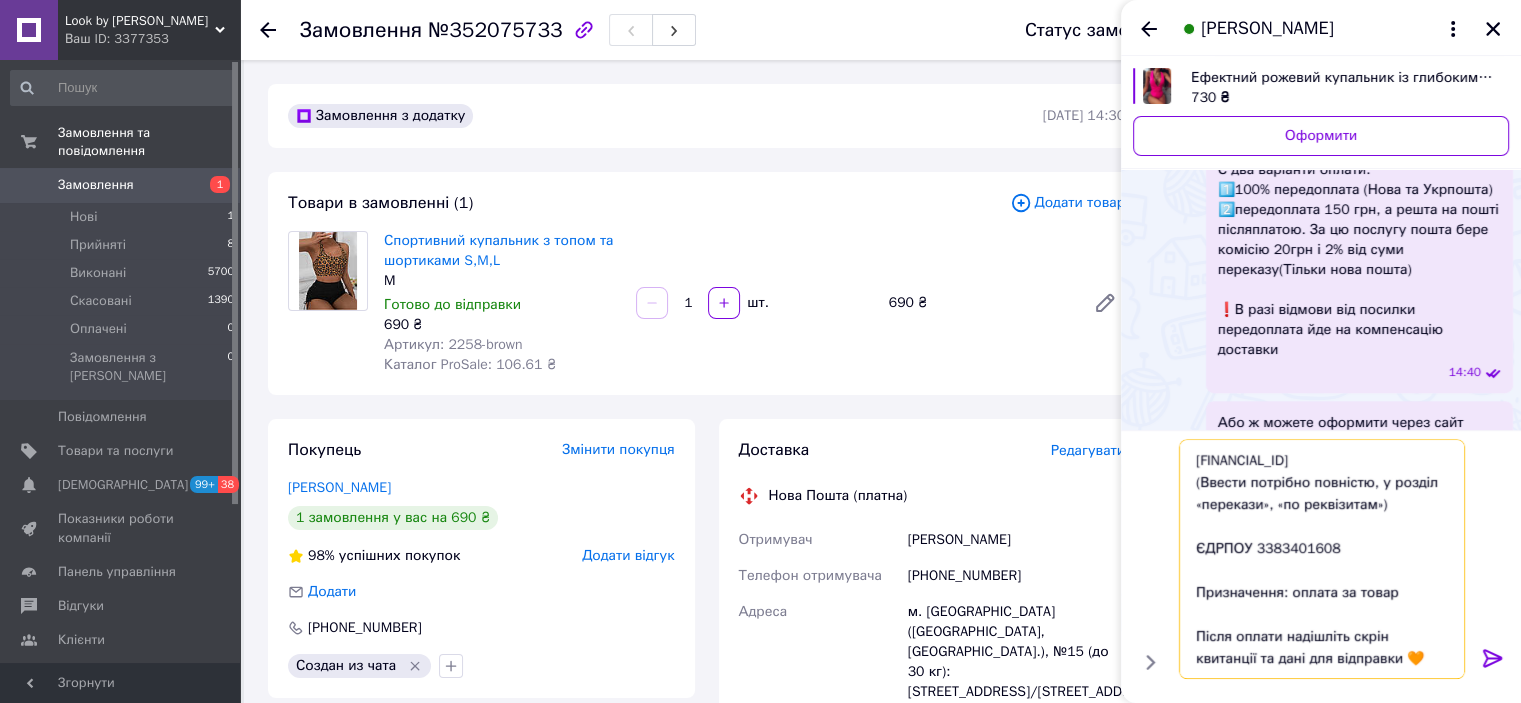 type 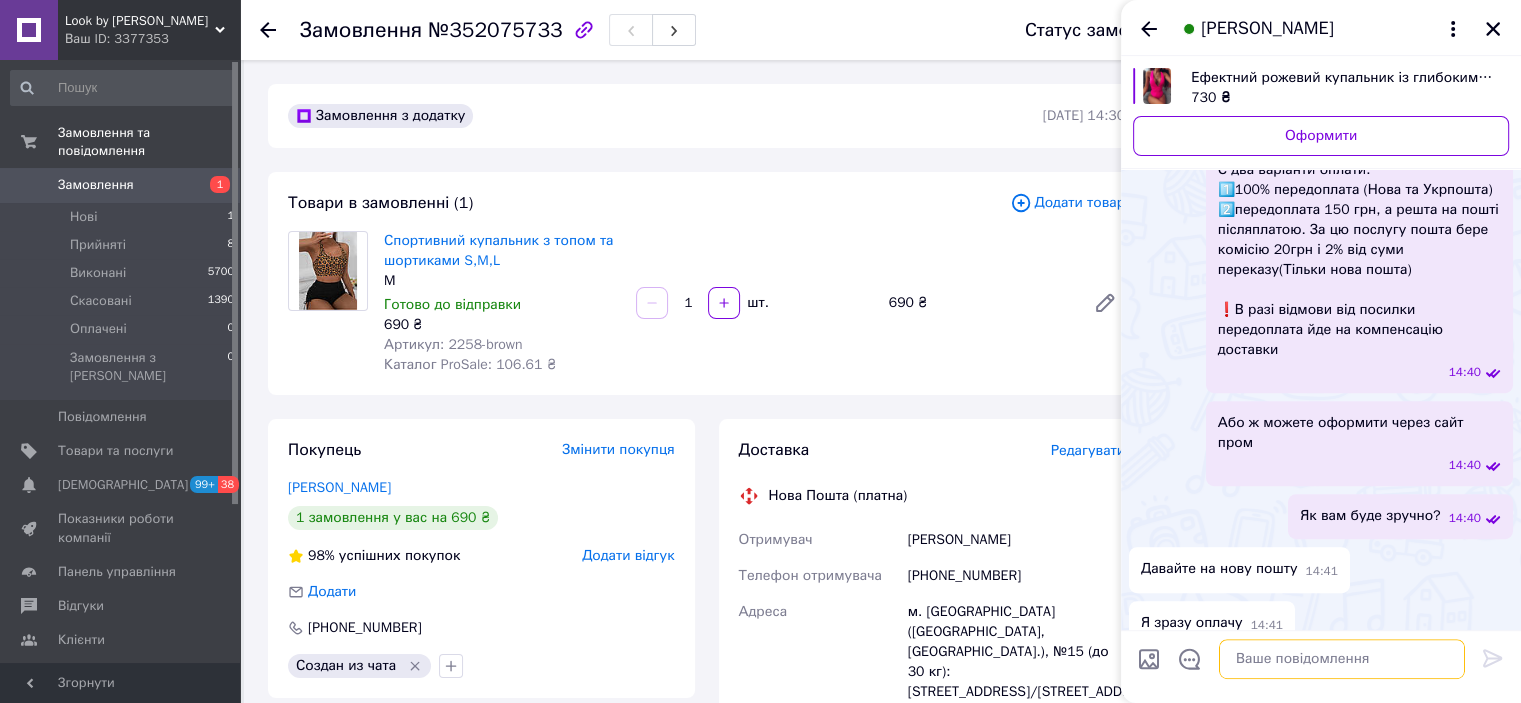 scroll, scrollTop: 0, scrollLeft: 0, axis: both 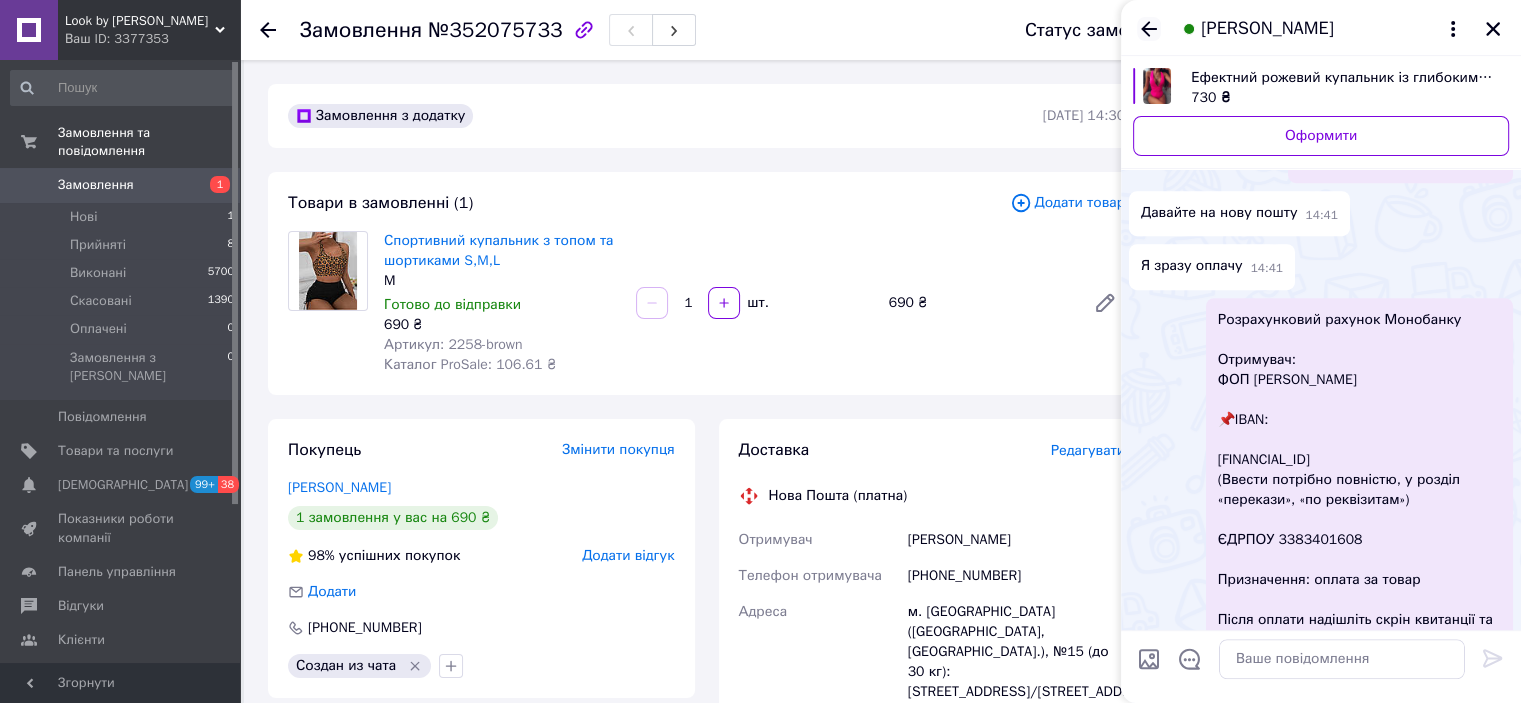 click 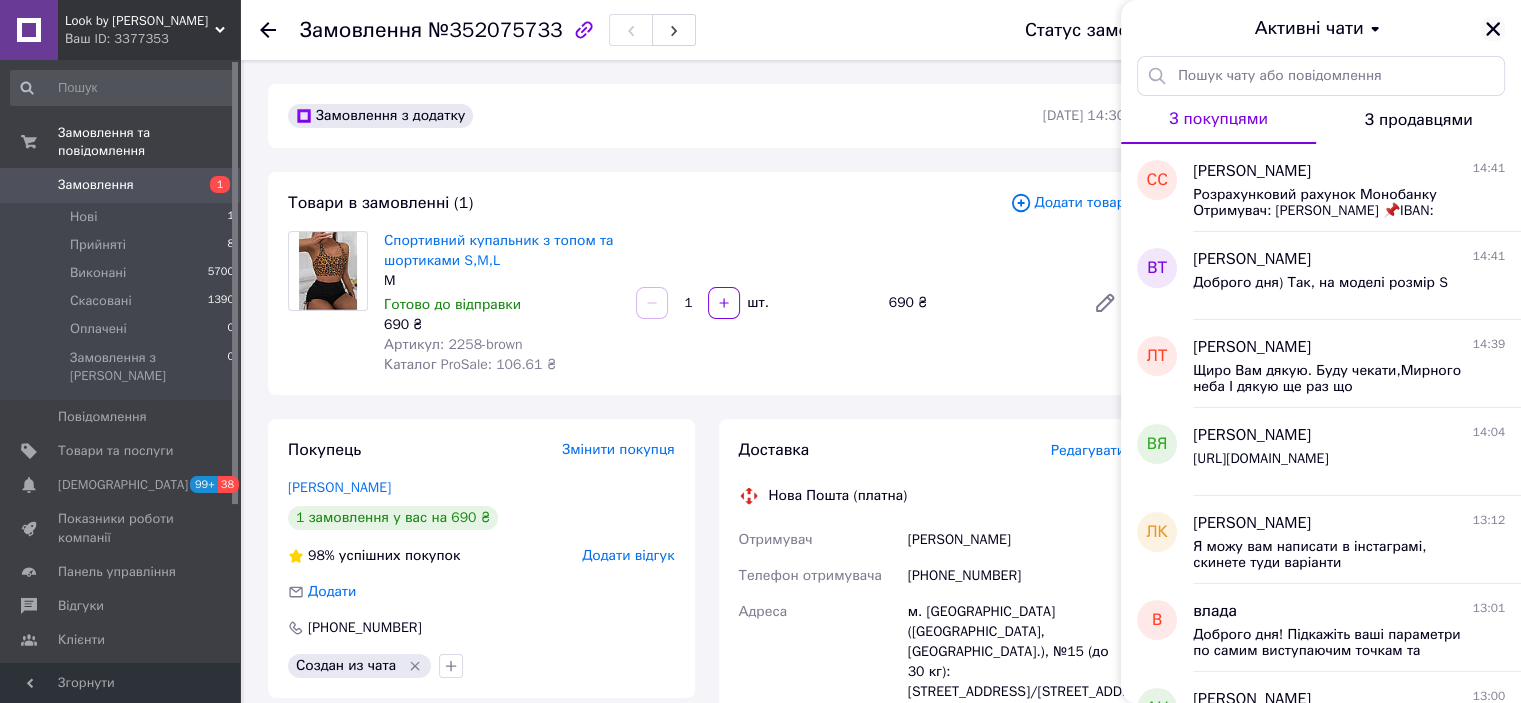 click 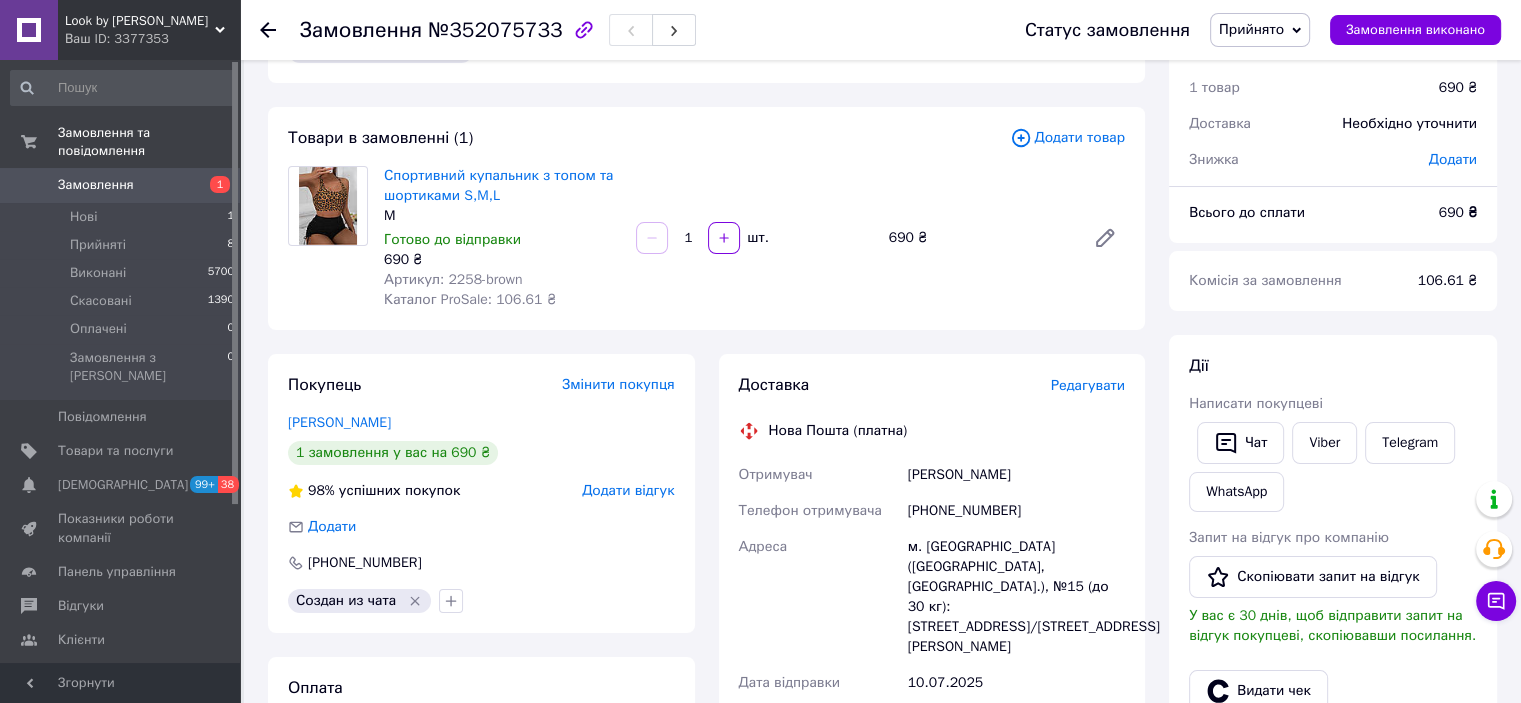 scroll, scrollTop: 100, scrollLeft: 0, axis: vertical 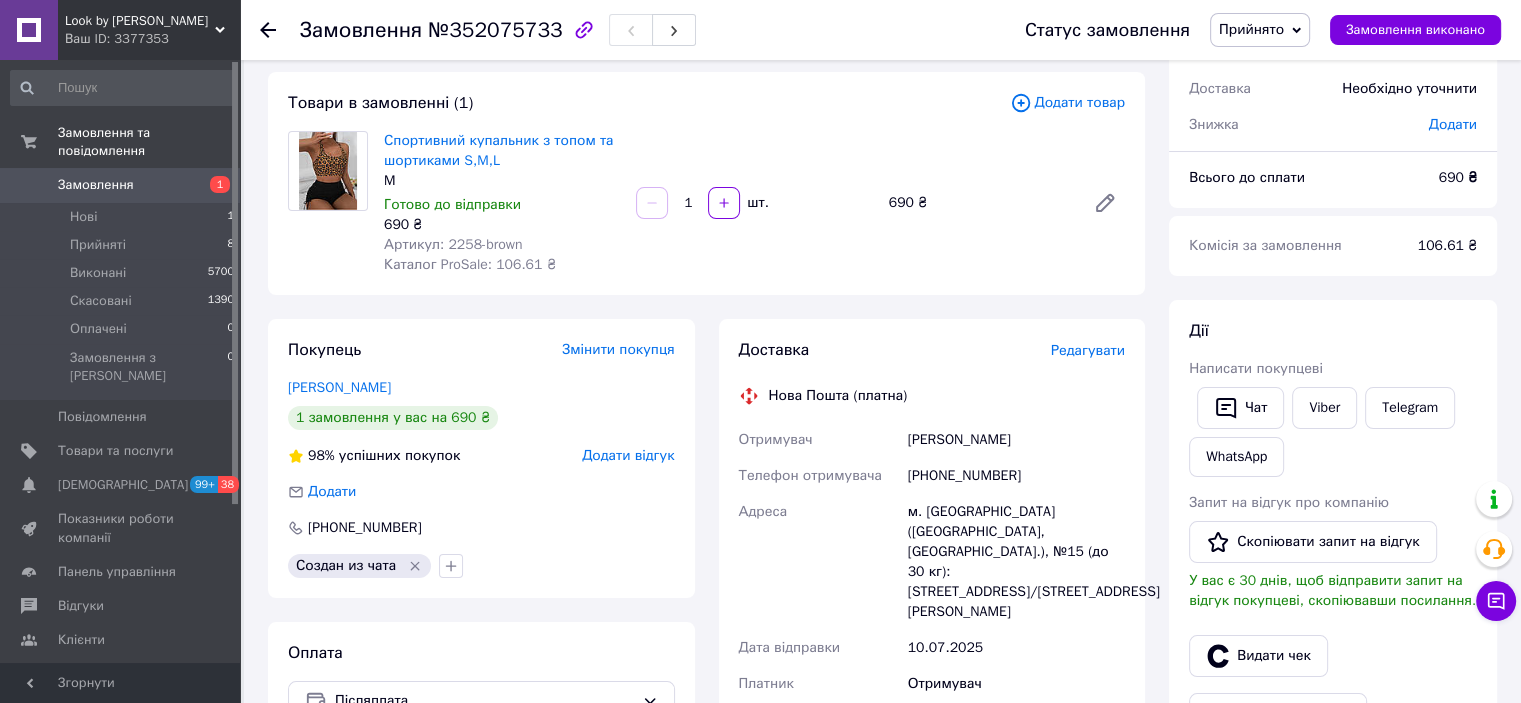 drag, startPoint x: 1064, startPoint y: 442, endPoint x: 875, endPoint y: 451, distance: 189.21416 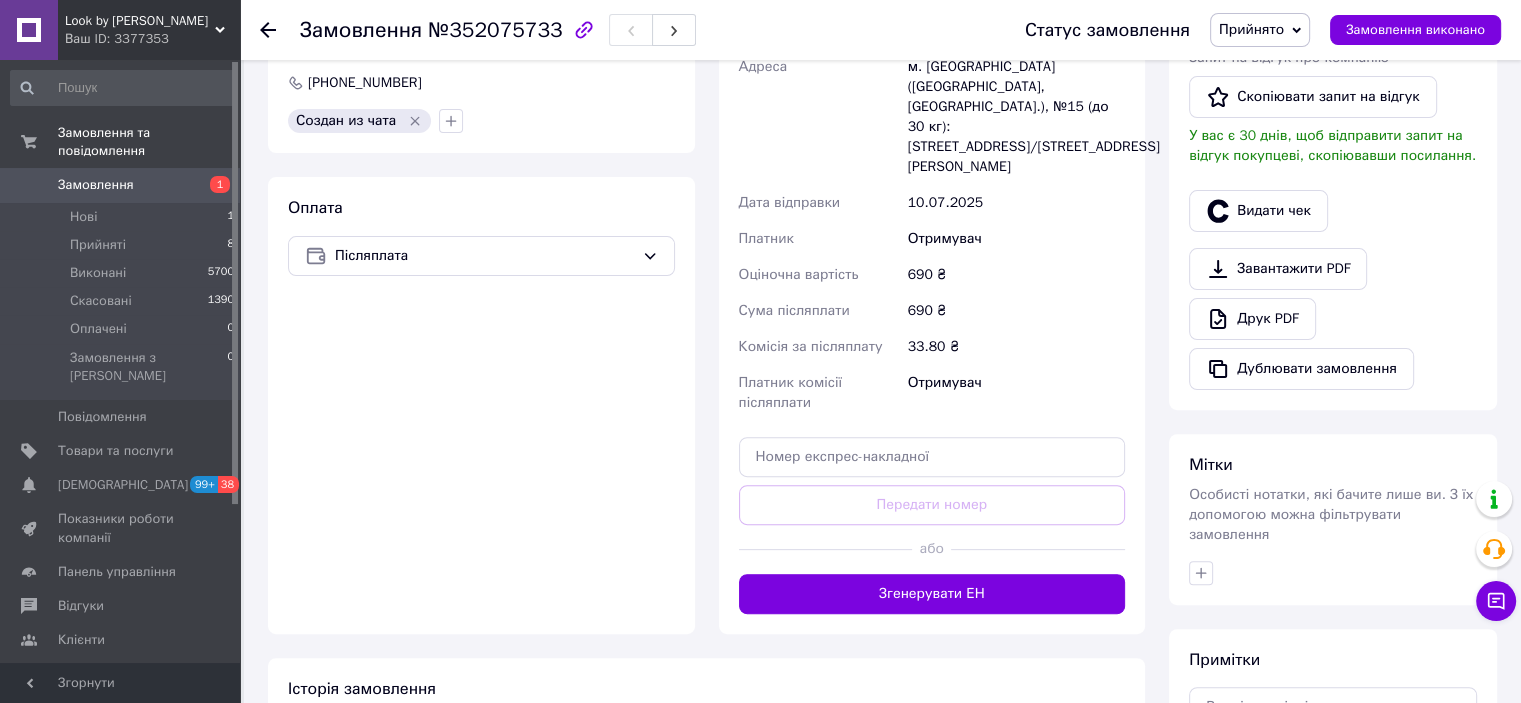 scroll, scrollTop: 600, scrollLeft: 0, axis: vertical 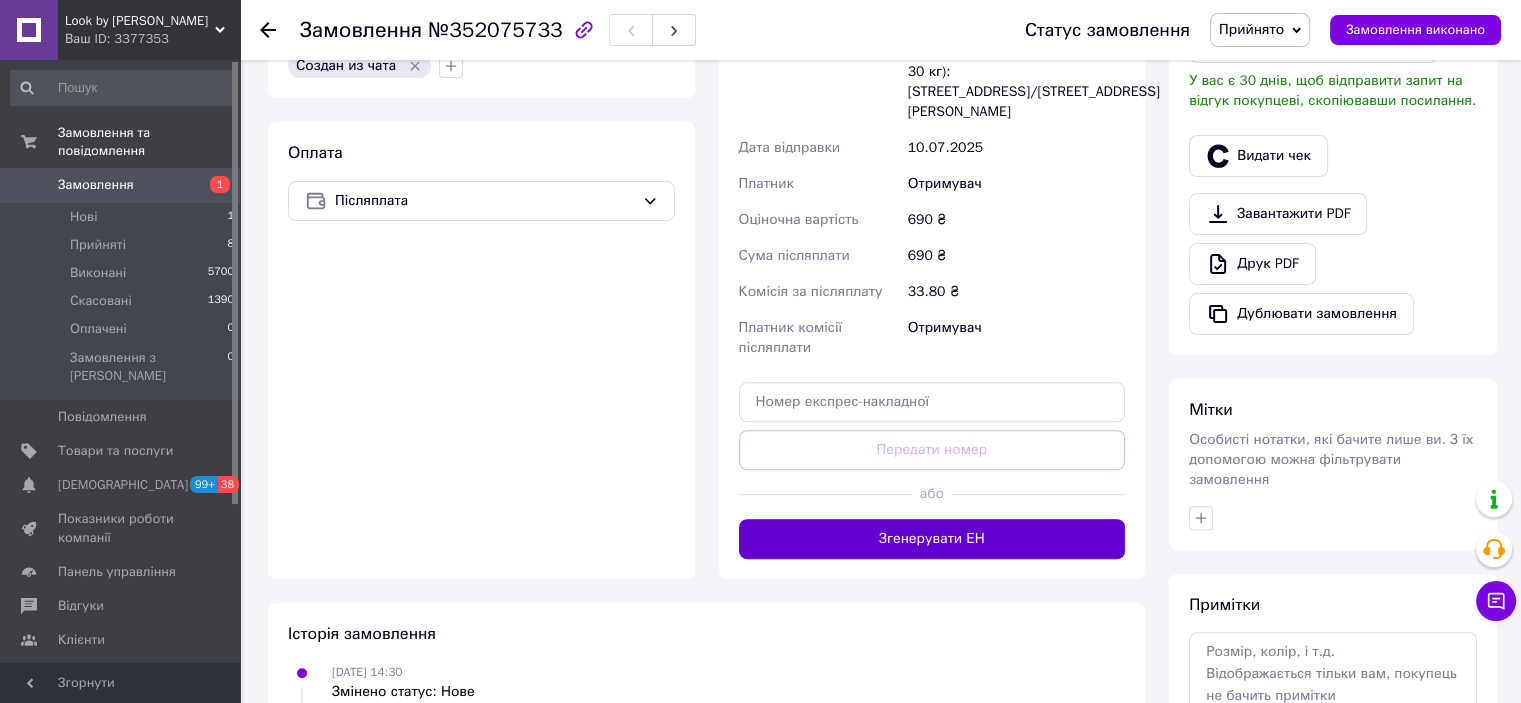 click on "Згенерувати ЕН" at bounding box center (932, 539) 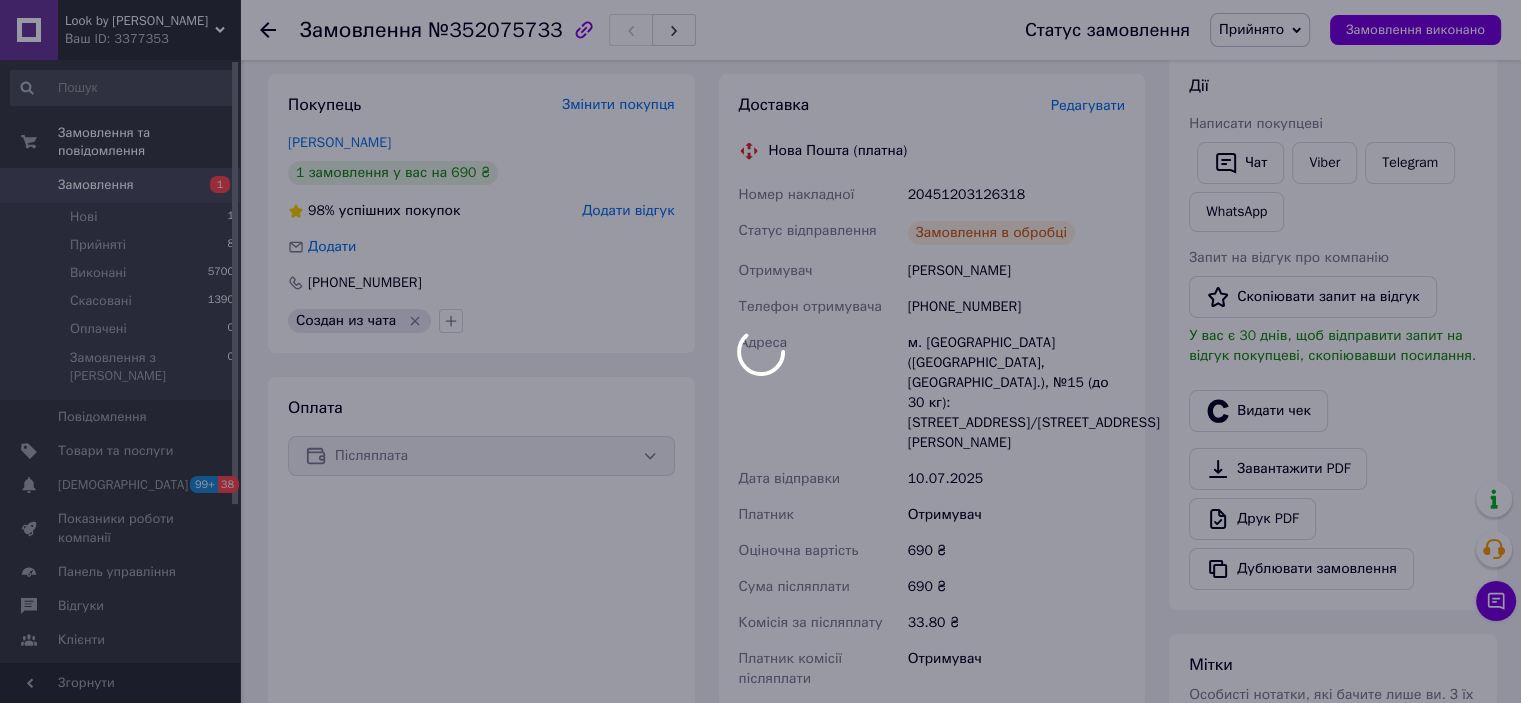 scroll, scrollTop: 300, scrollLeft: 0, axis: vertical 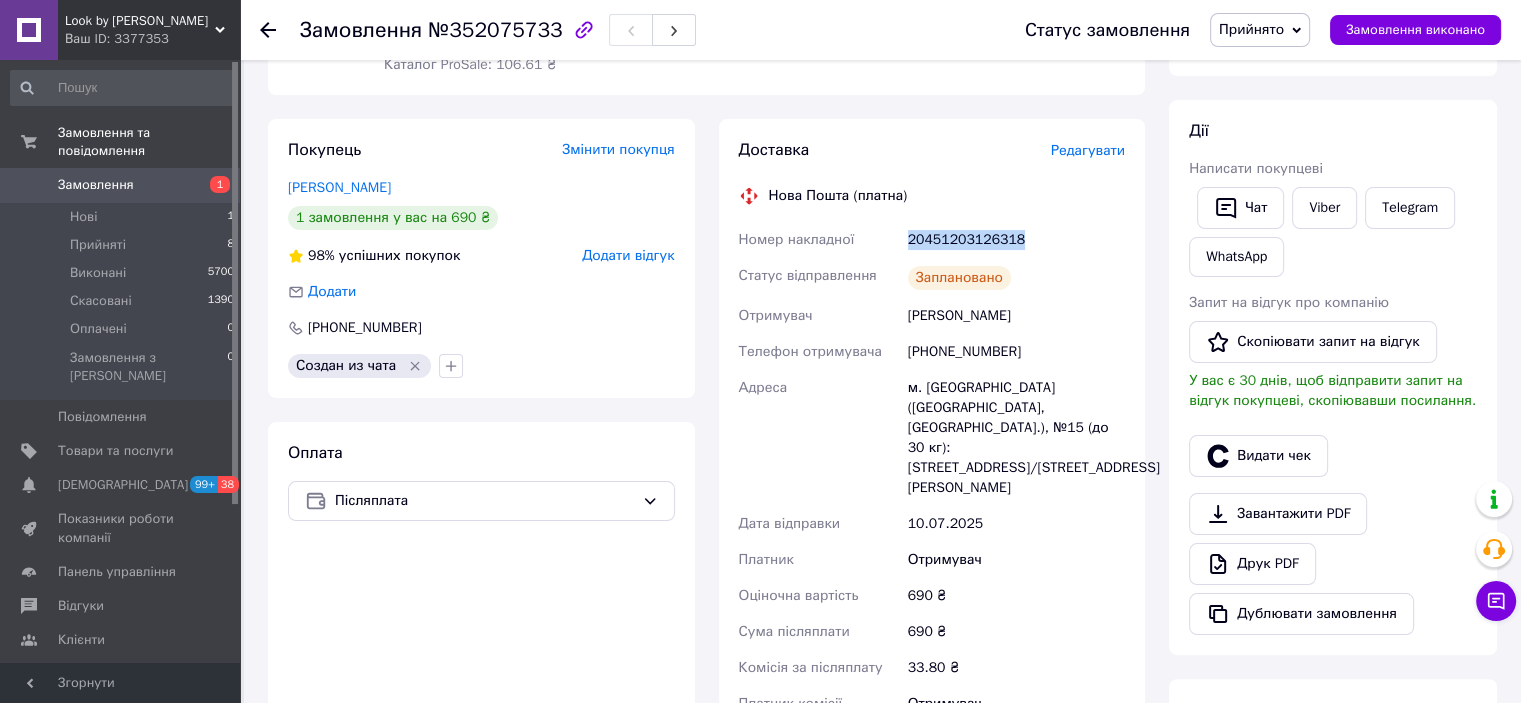 drag, startPoint x: 1041, startPoint y: 246, endPoint x: 901, endPoint y: 244, distance: 140.01428 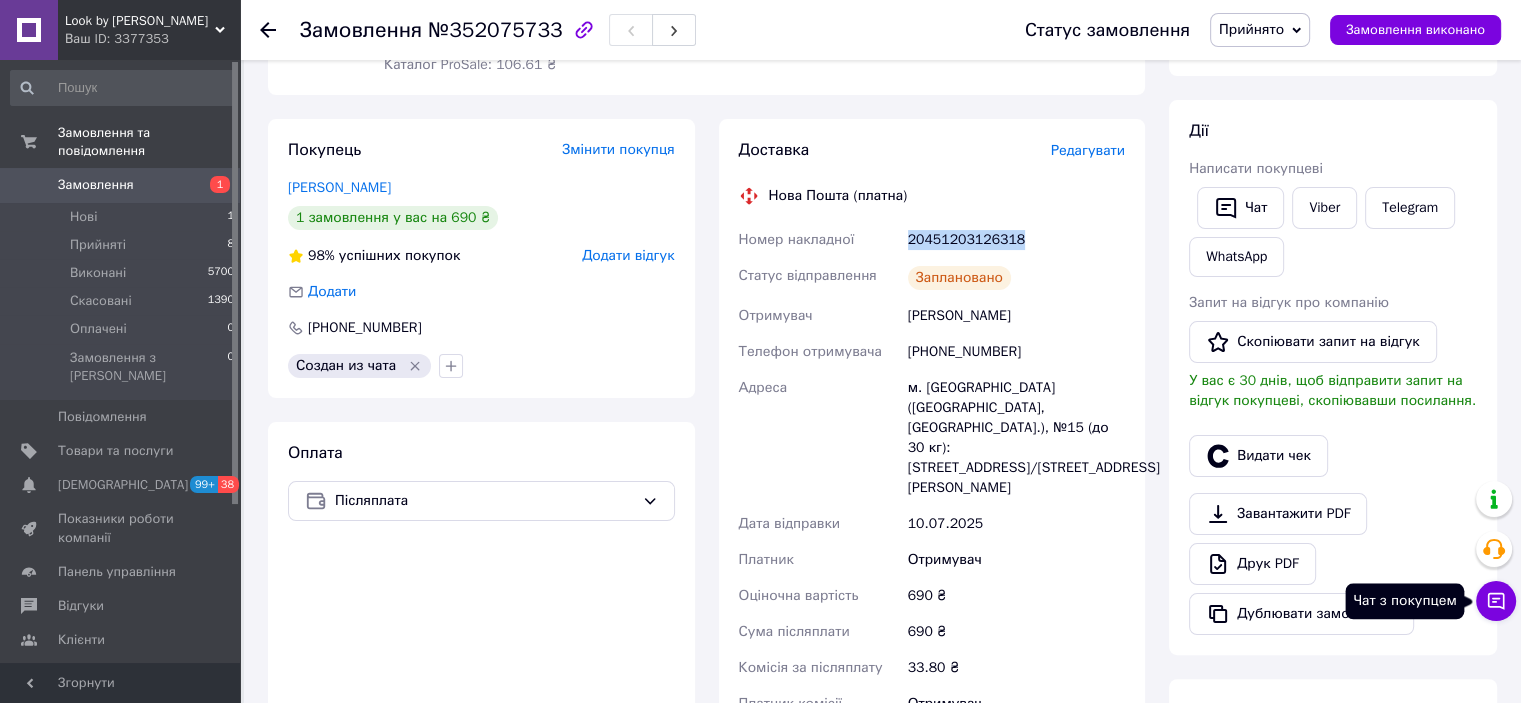 click on "Чат з покупцем" at bounding box center [1496, 601] 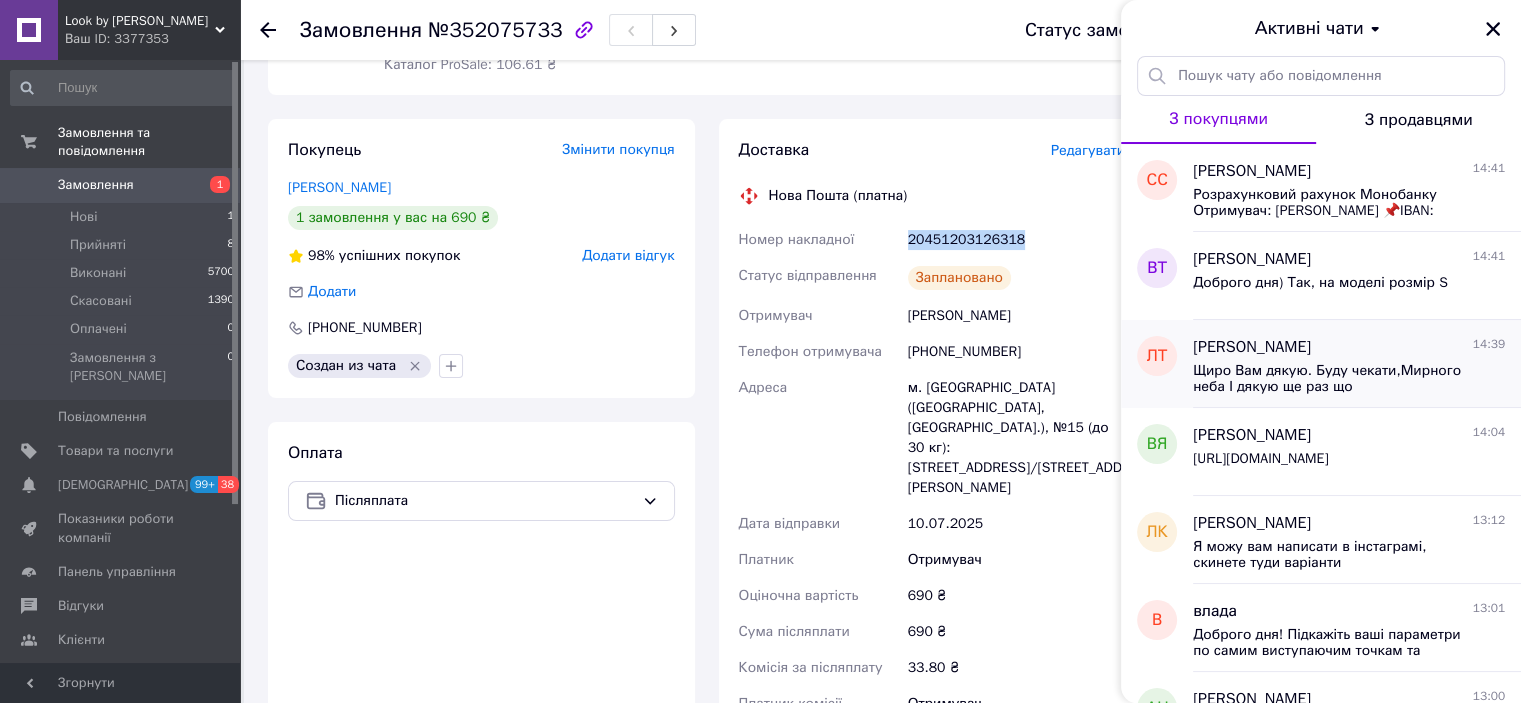 click on "Щиро Вам дякую. Буду чекати,Мирного неба
І дякую ще раз що проконсультували мене по всім питанням)))" at bounding box center [1349, 377] 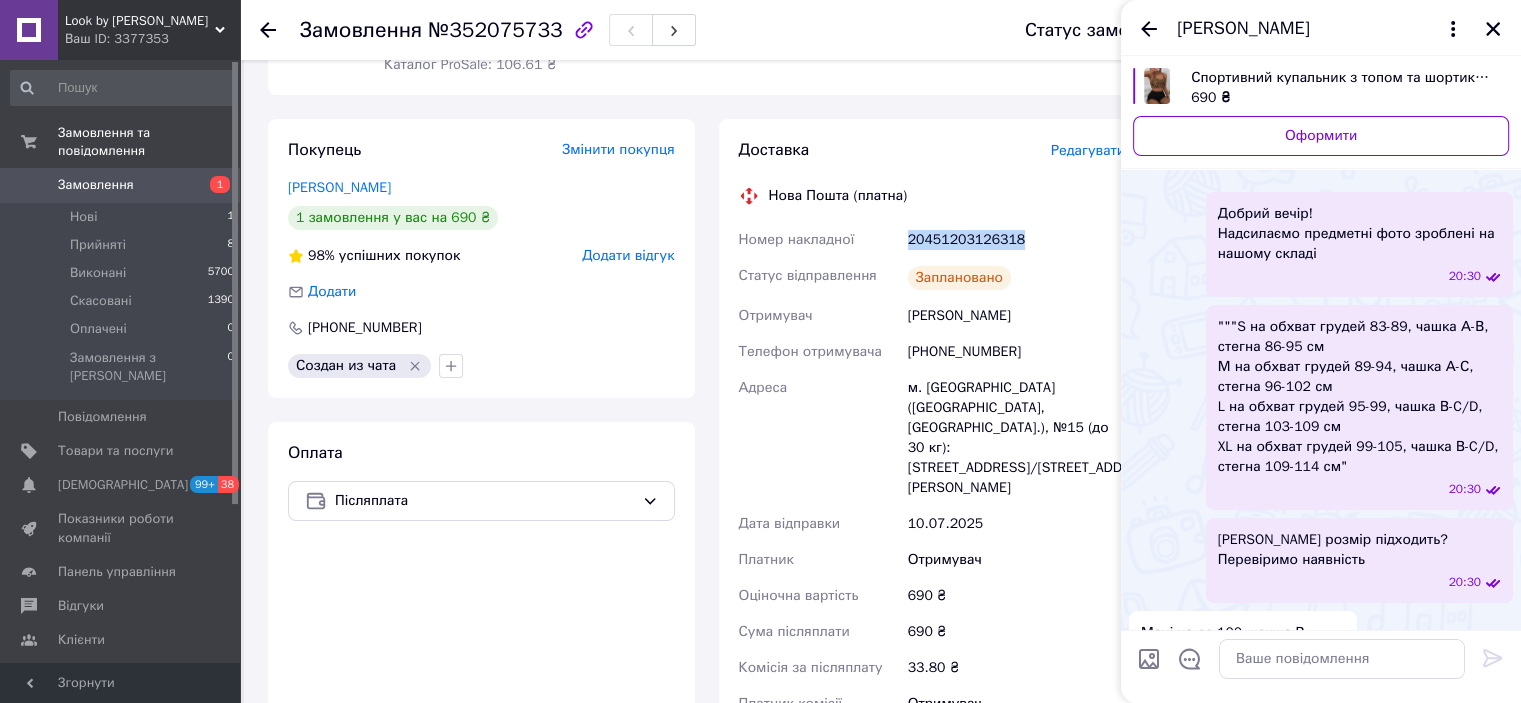 scroll, scrollTop: 5728, scrollLeft: 0, axis: vertical 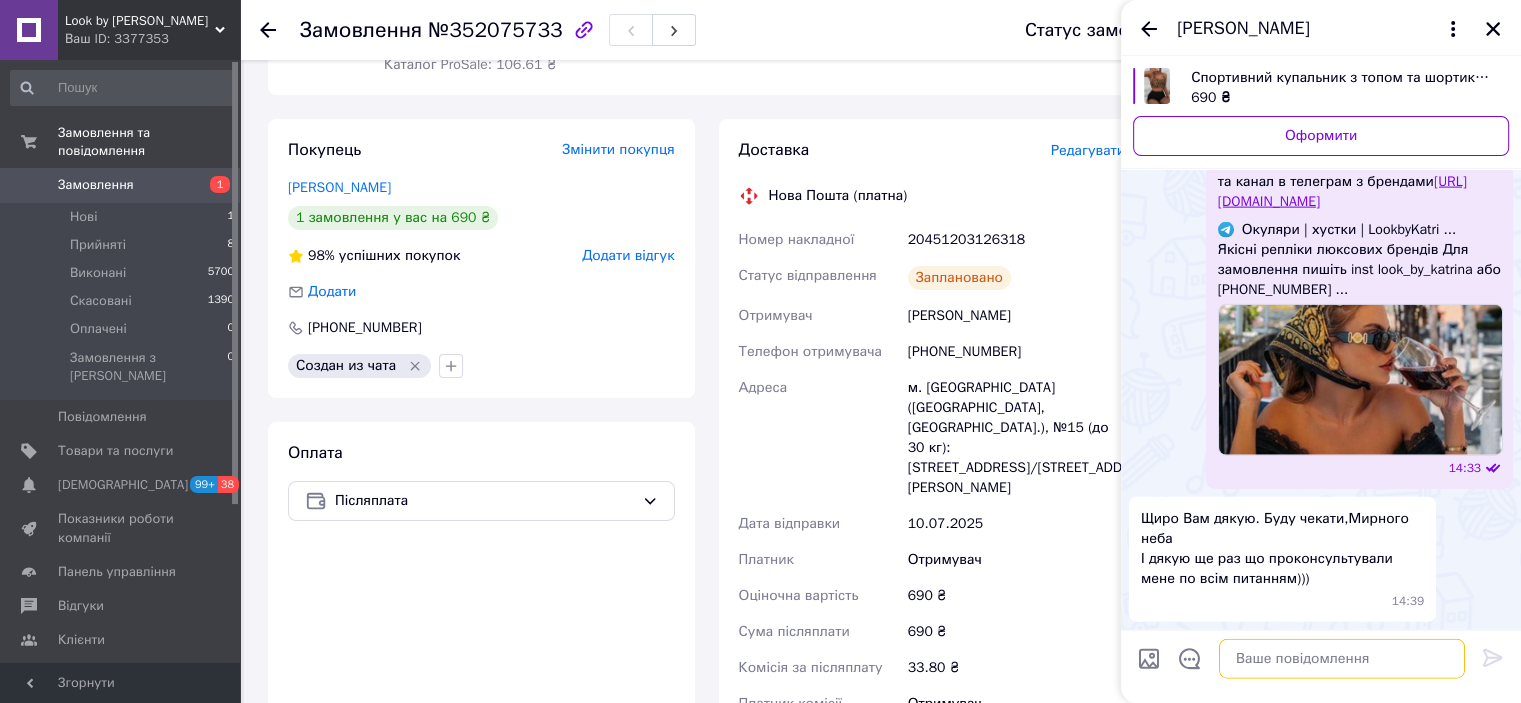 click at bounding box center (1342, 659) 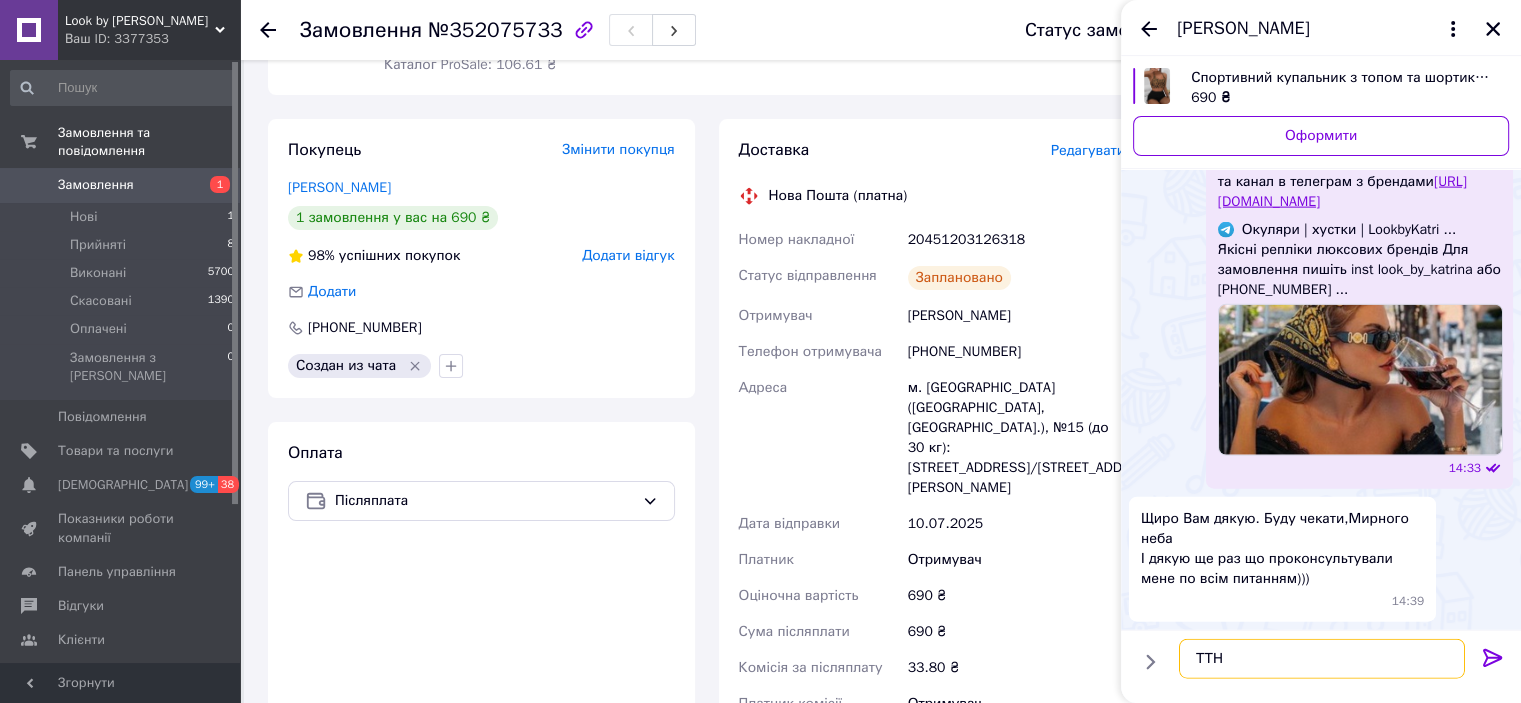 paste on "20451203126318" 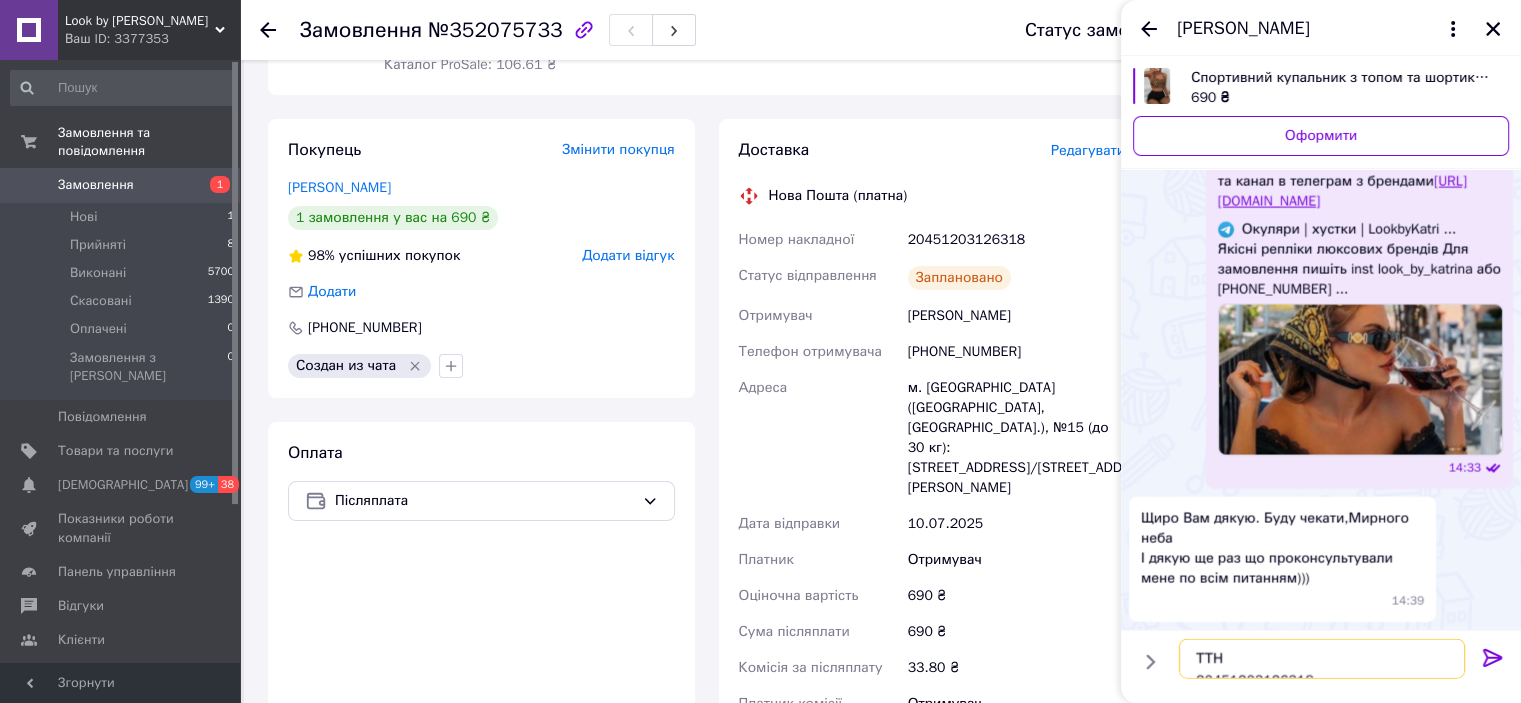 scroll, scrollTop: 12, scrollLeft: 0, axis: vertical 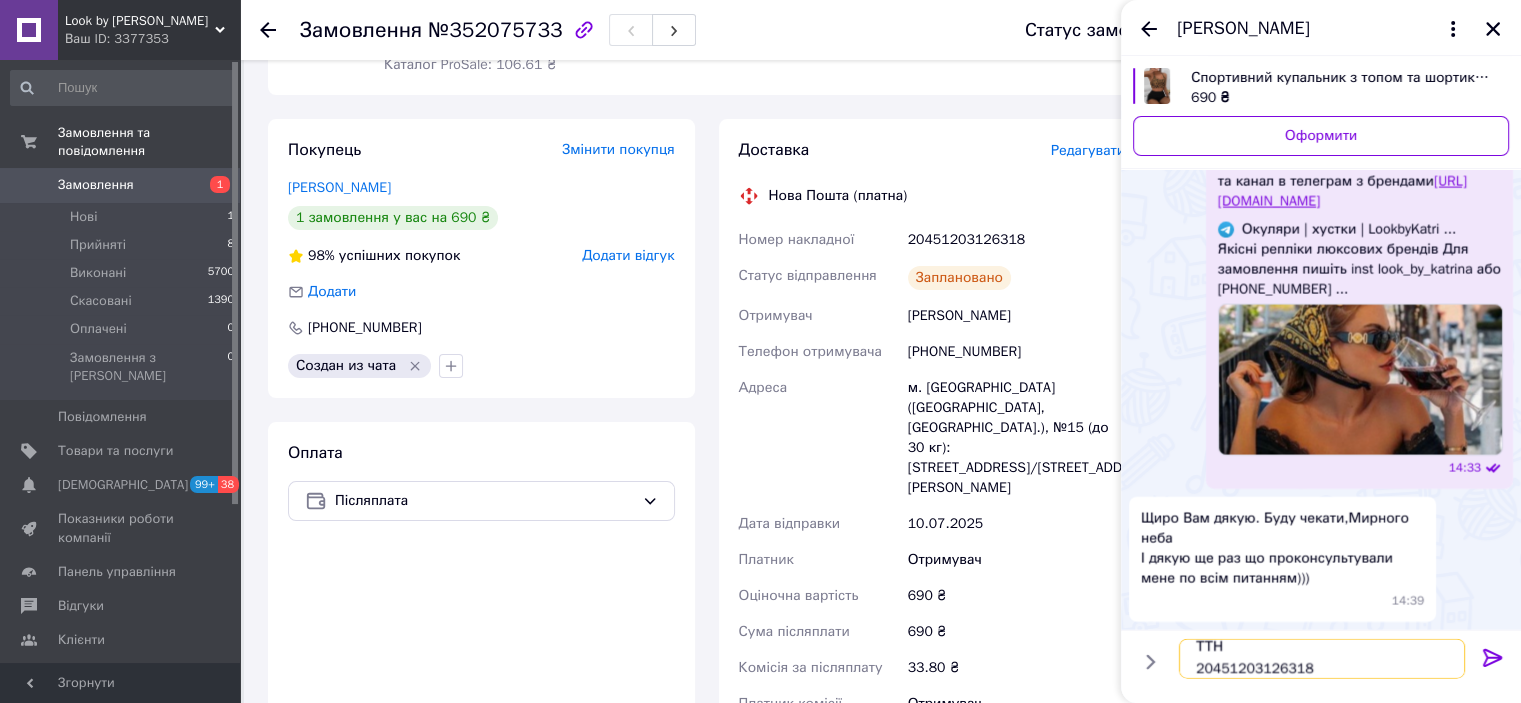 type 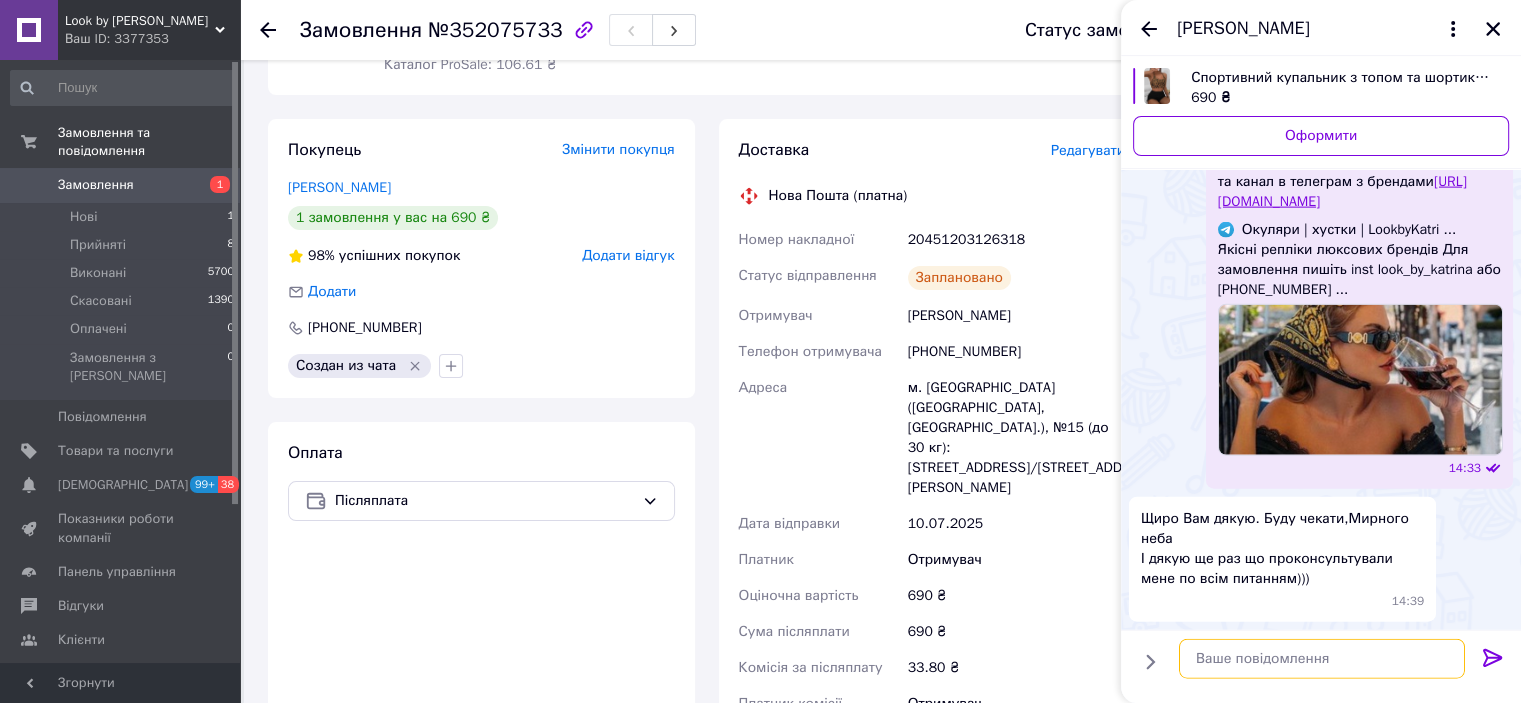 scroll, scrollTop: 0, scrollLeft: 0, axis: both 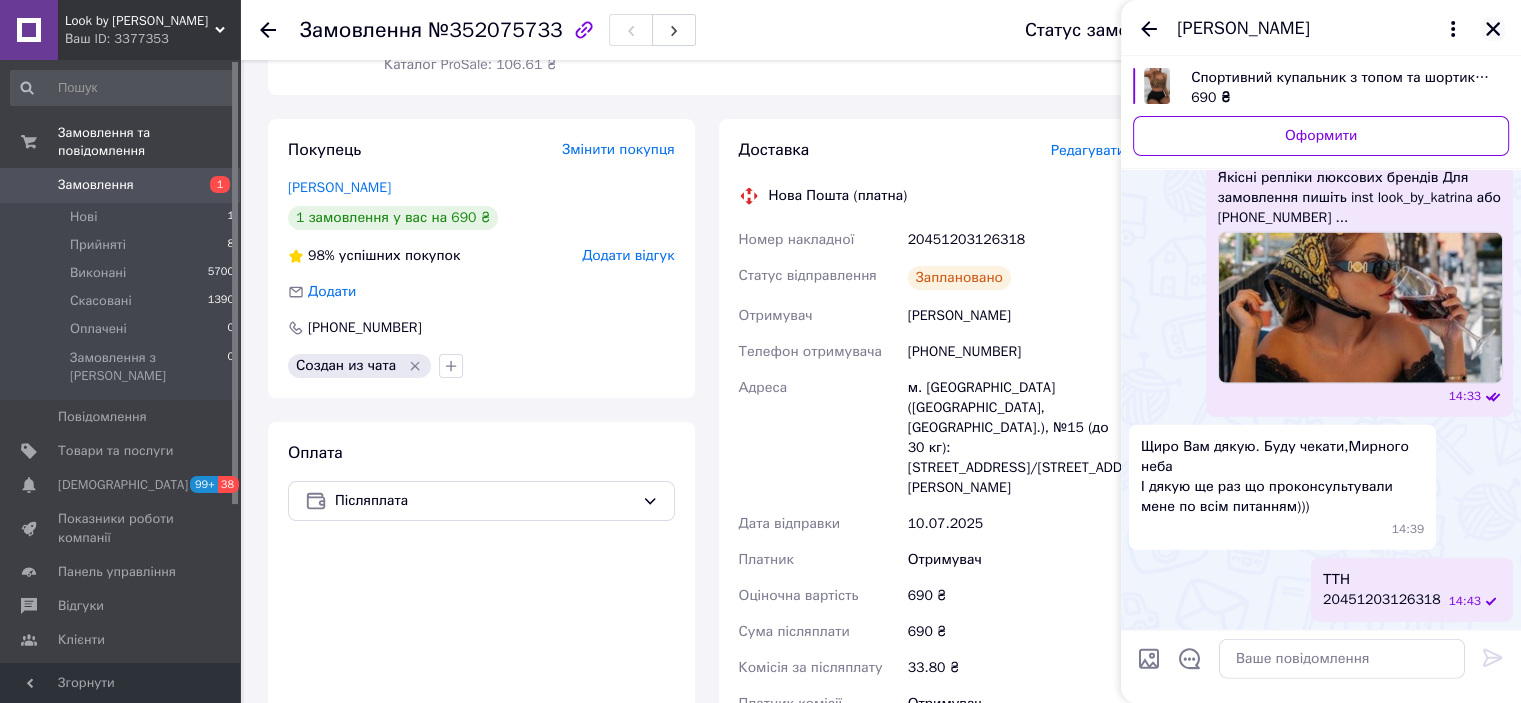 click 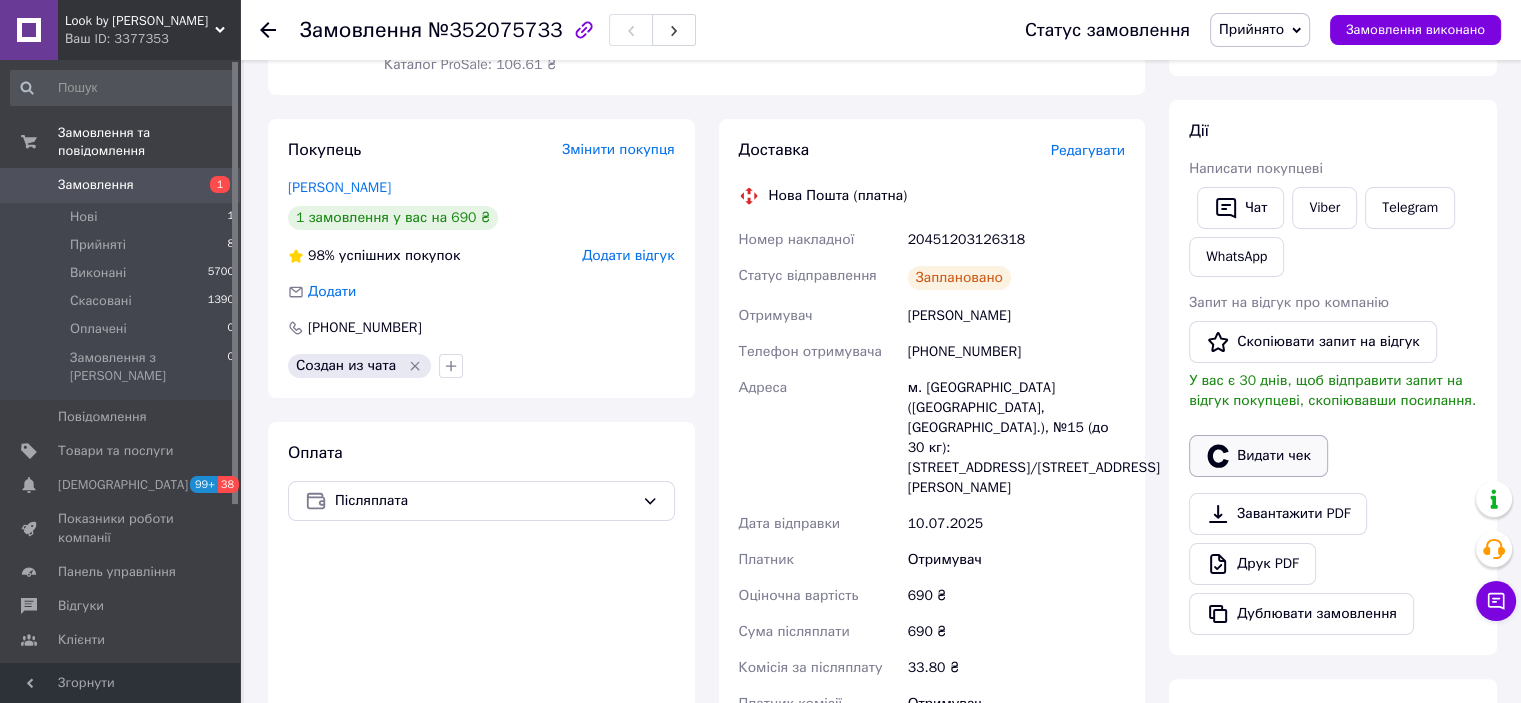 click on "Видати чек" at bounding box center [1258, 456] 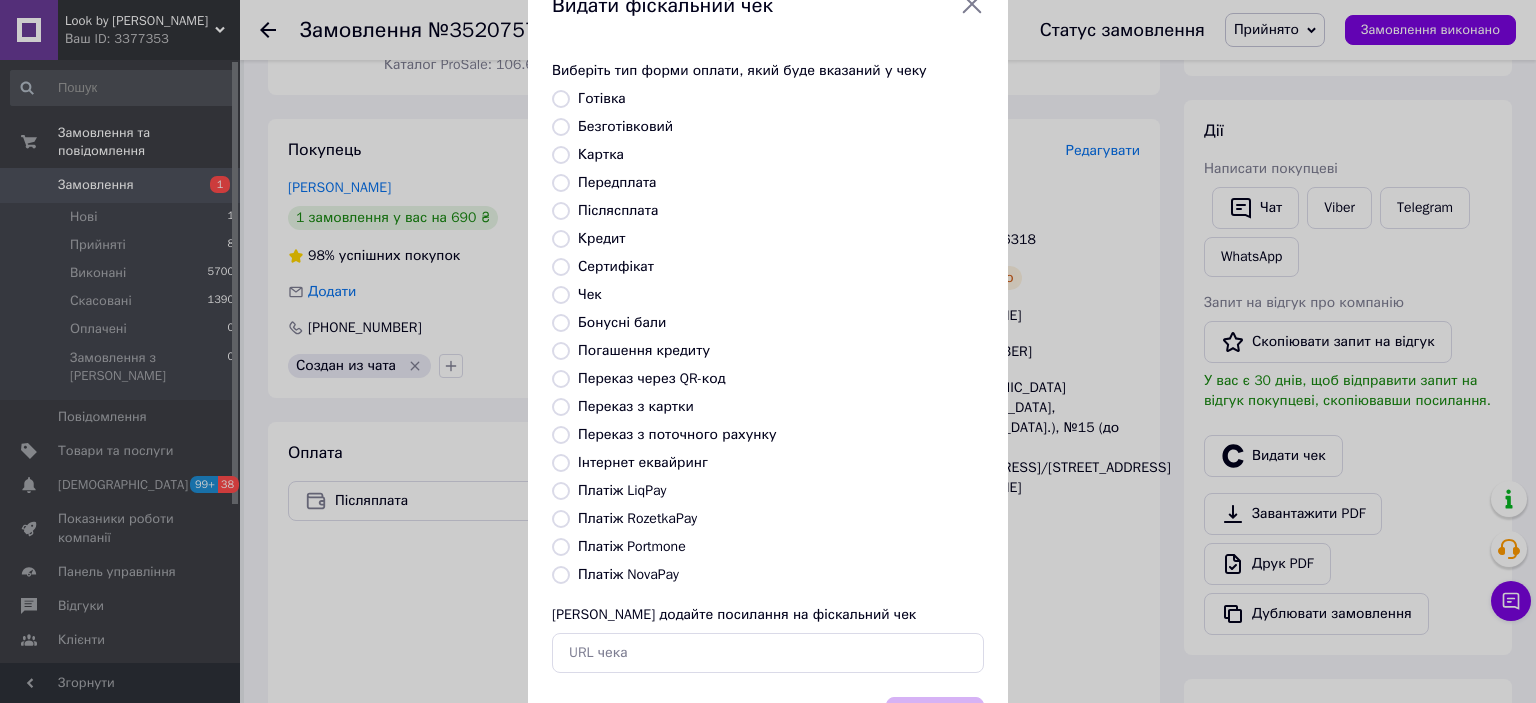 scroll, scrollTop: 100, scrollLeft: 0, axis: vertical 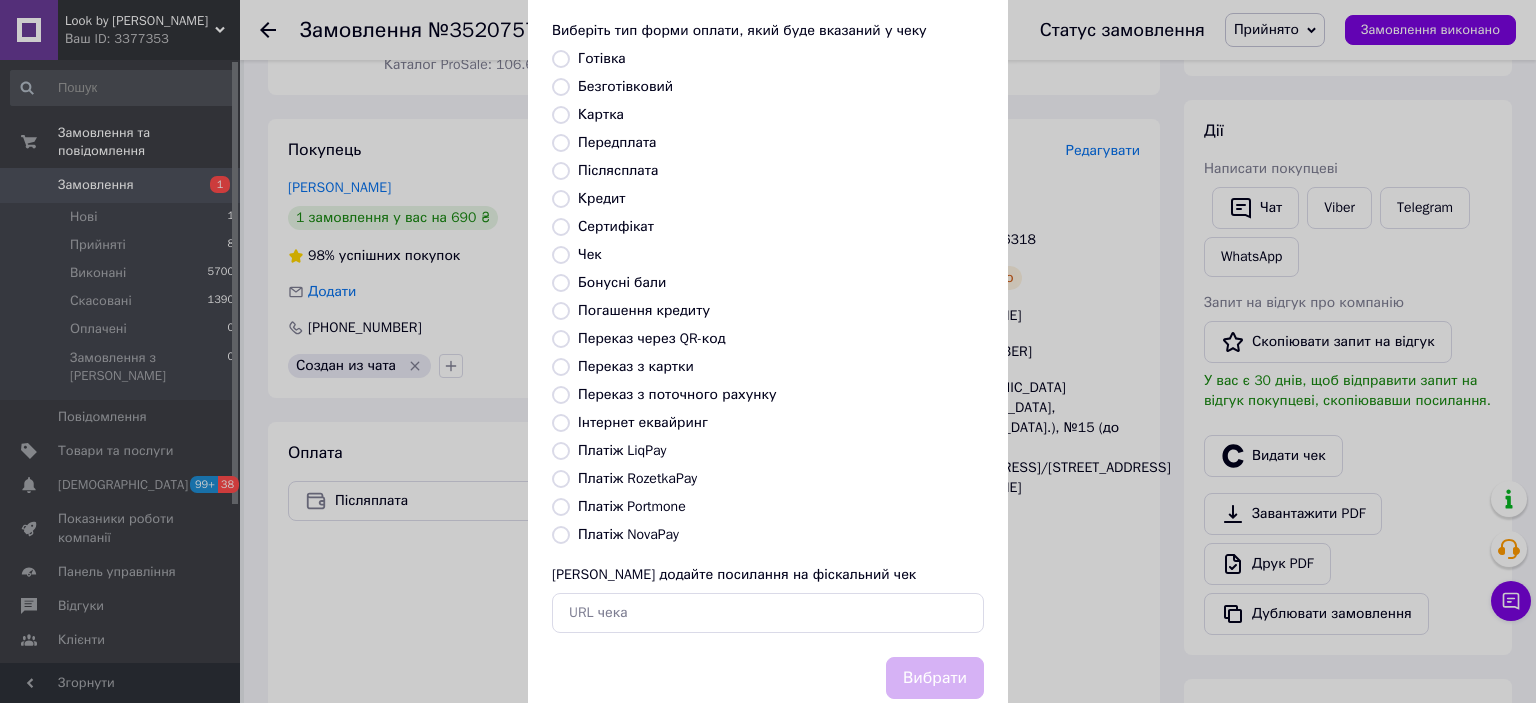 click on "Платіж NovaPay" at bounding box center (628, 534) 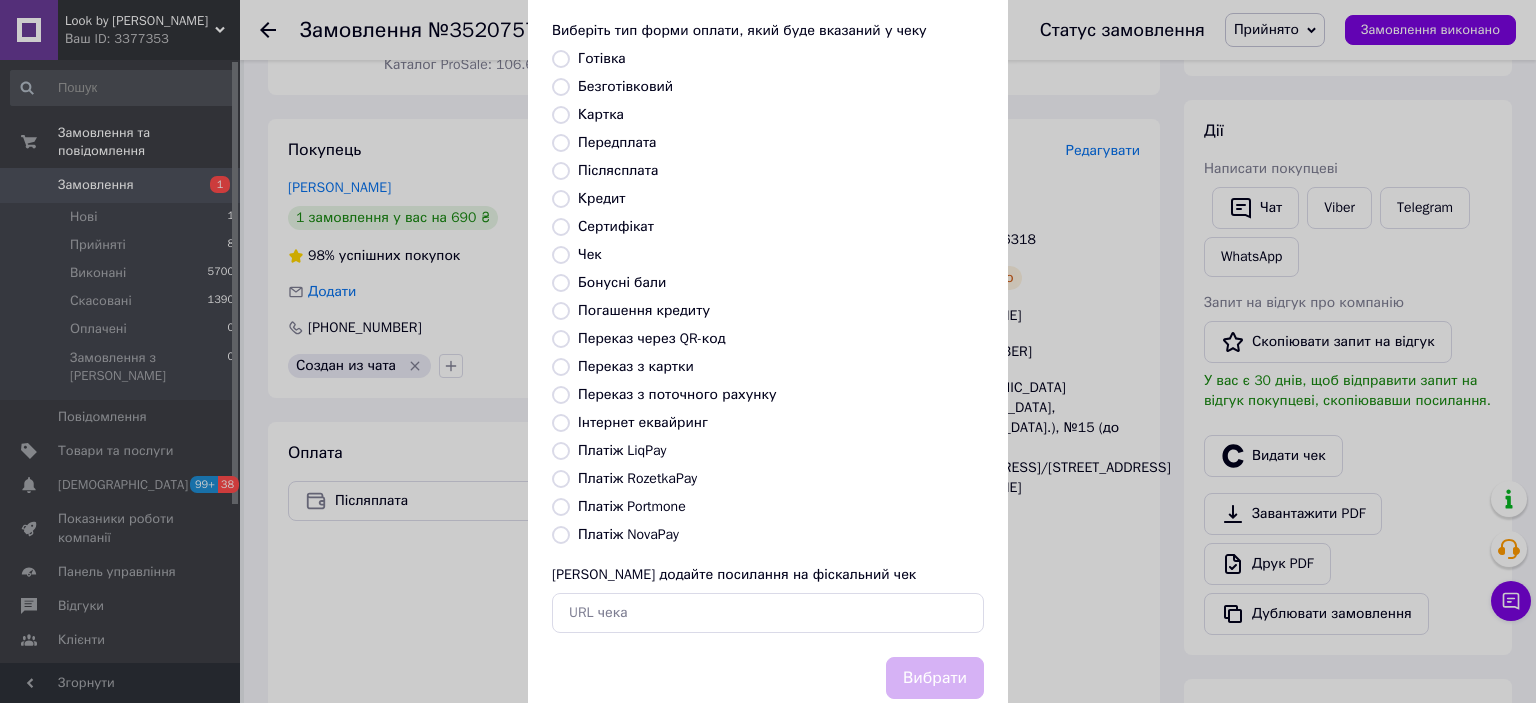 radio on "true" 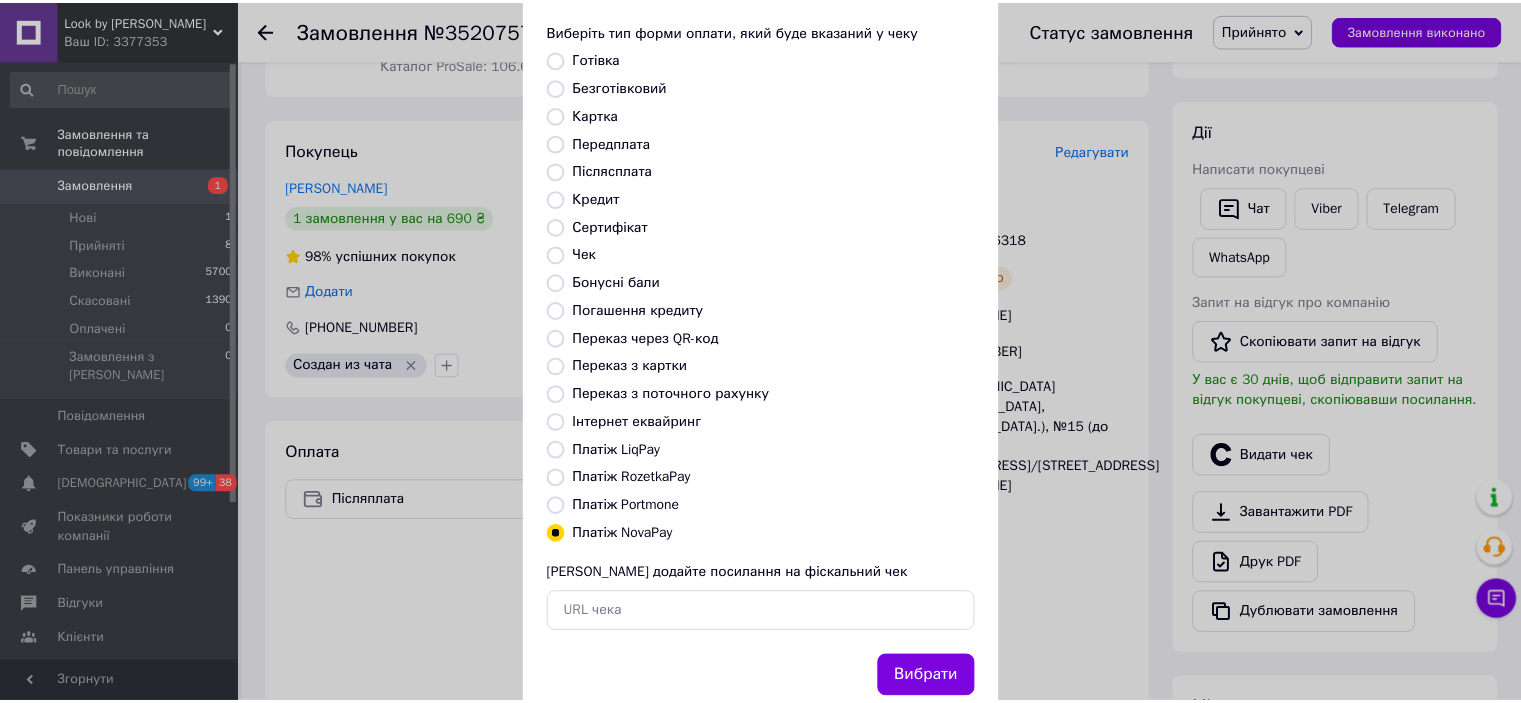scroll, scrollTop: 155, scrollLeft: 0, axis: vertical 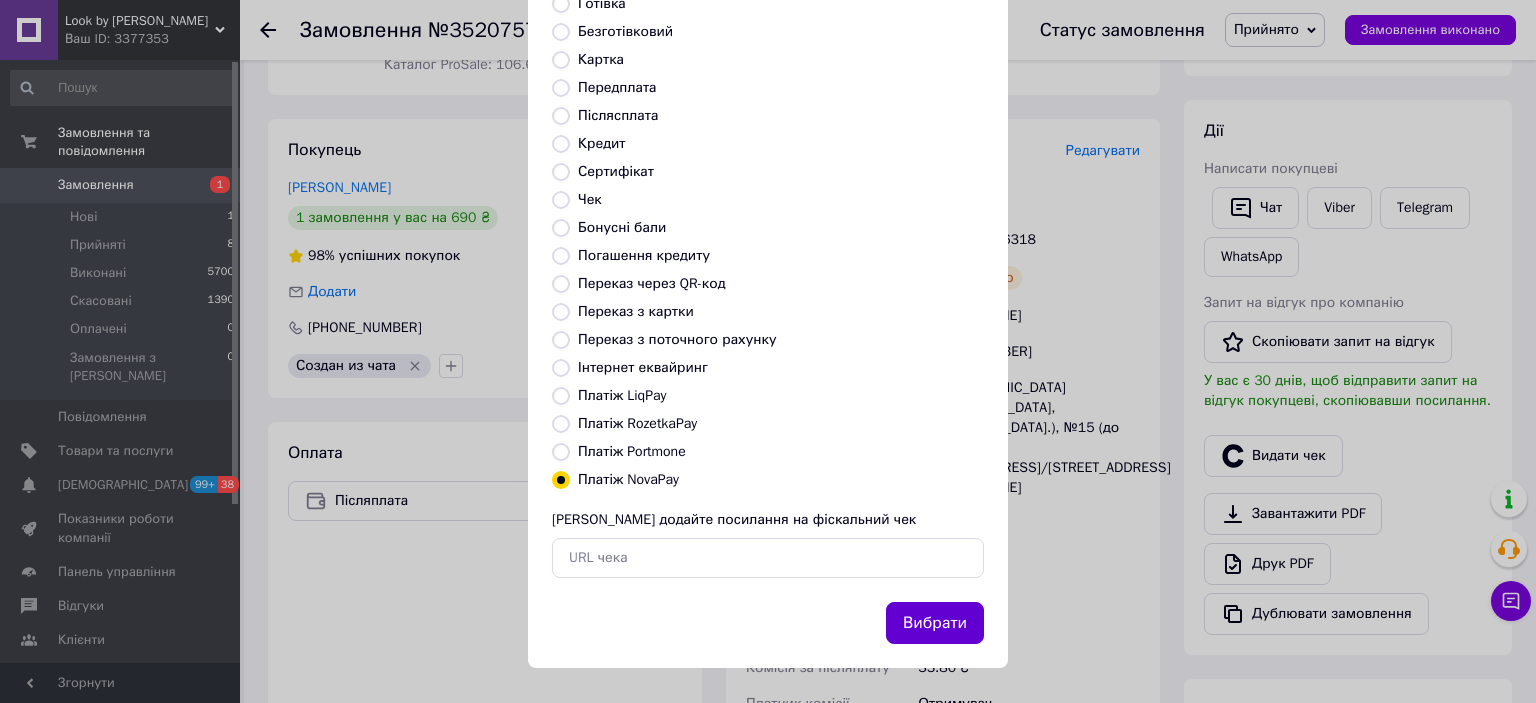 click on "Вибрати" at bounding box center (935, 623) 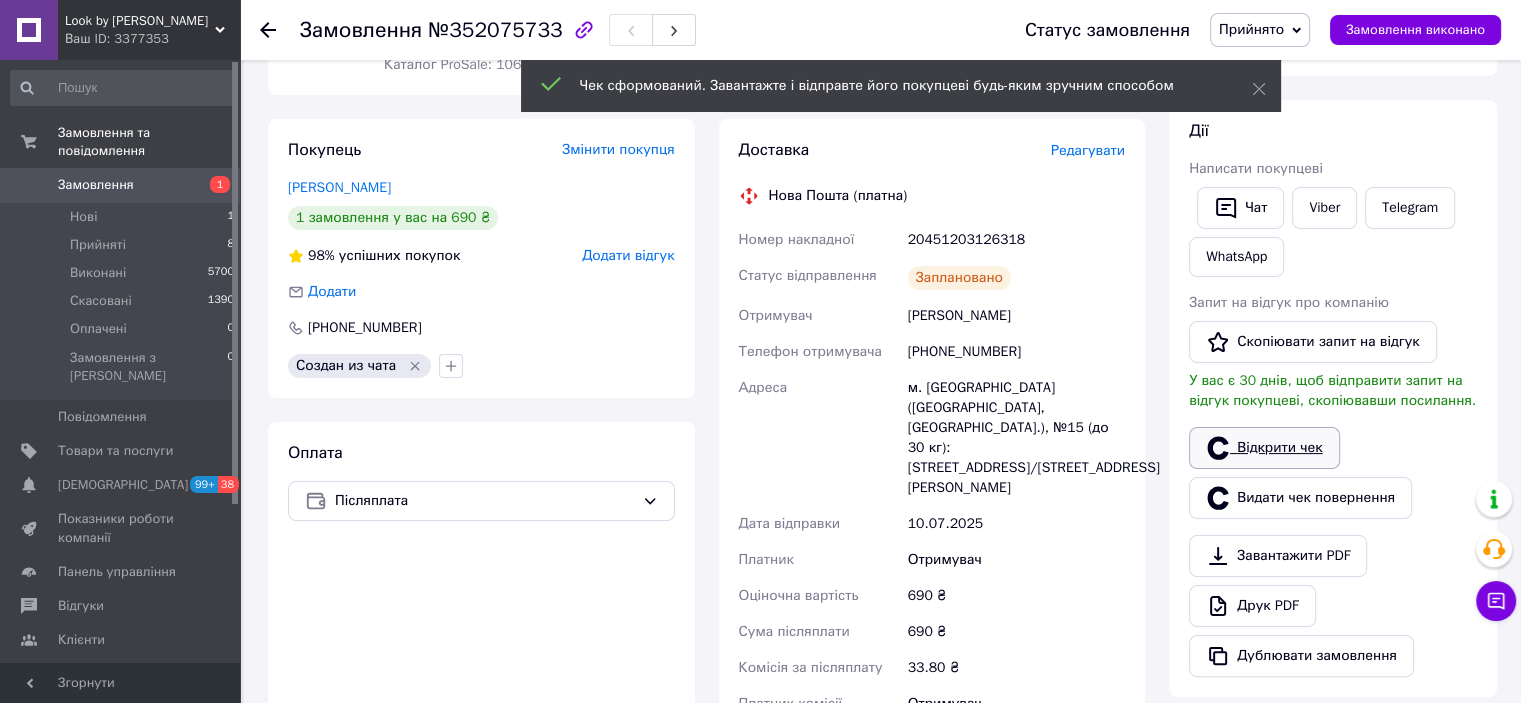 click on "Відкрити чек" at bounding box center (1264, 448) 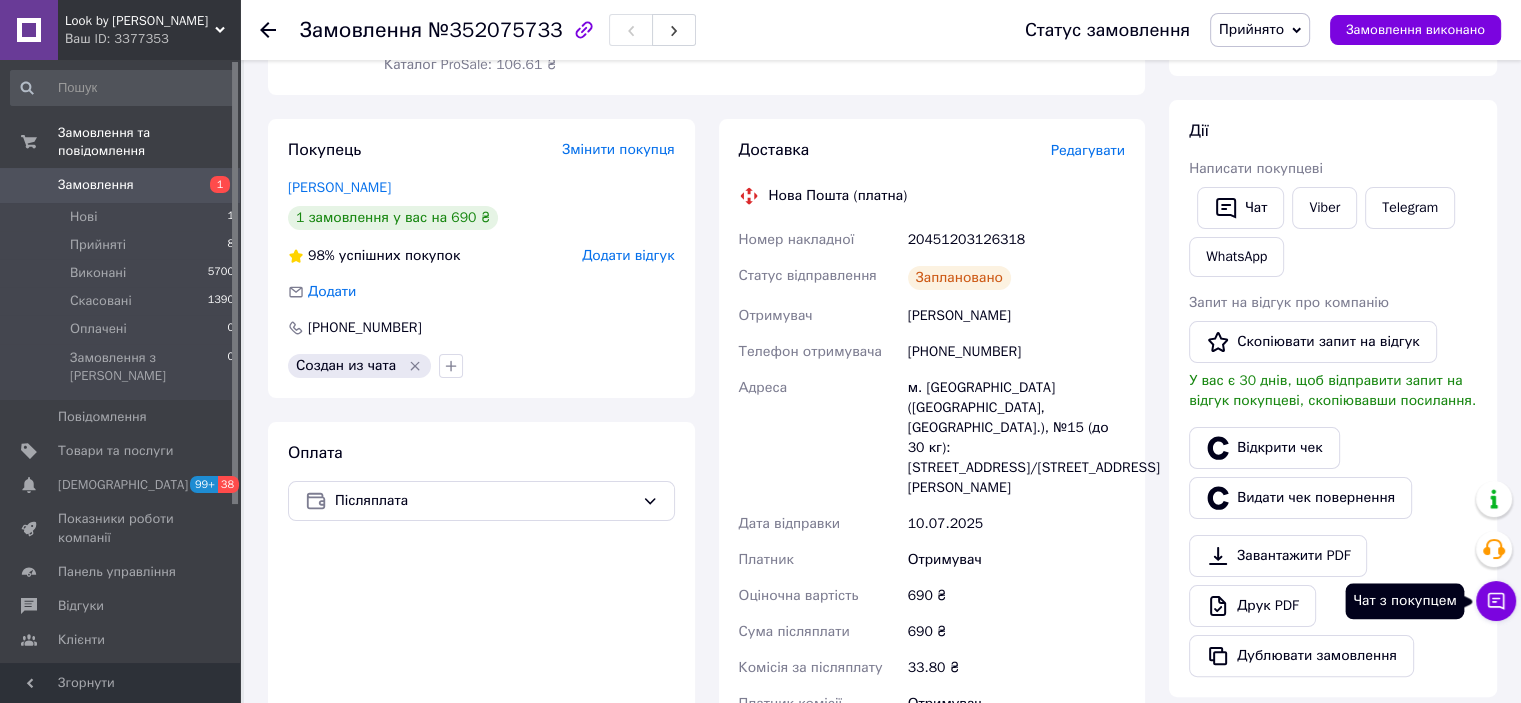 click 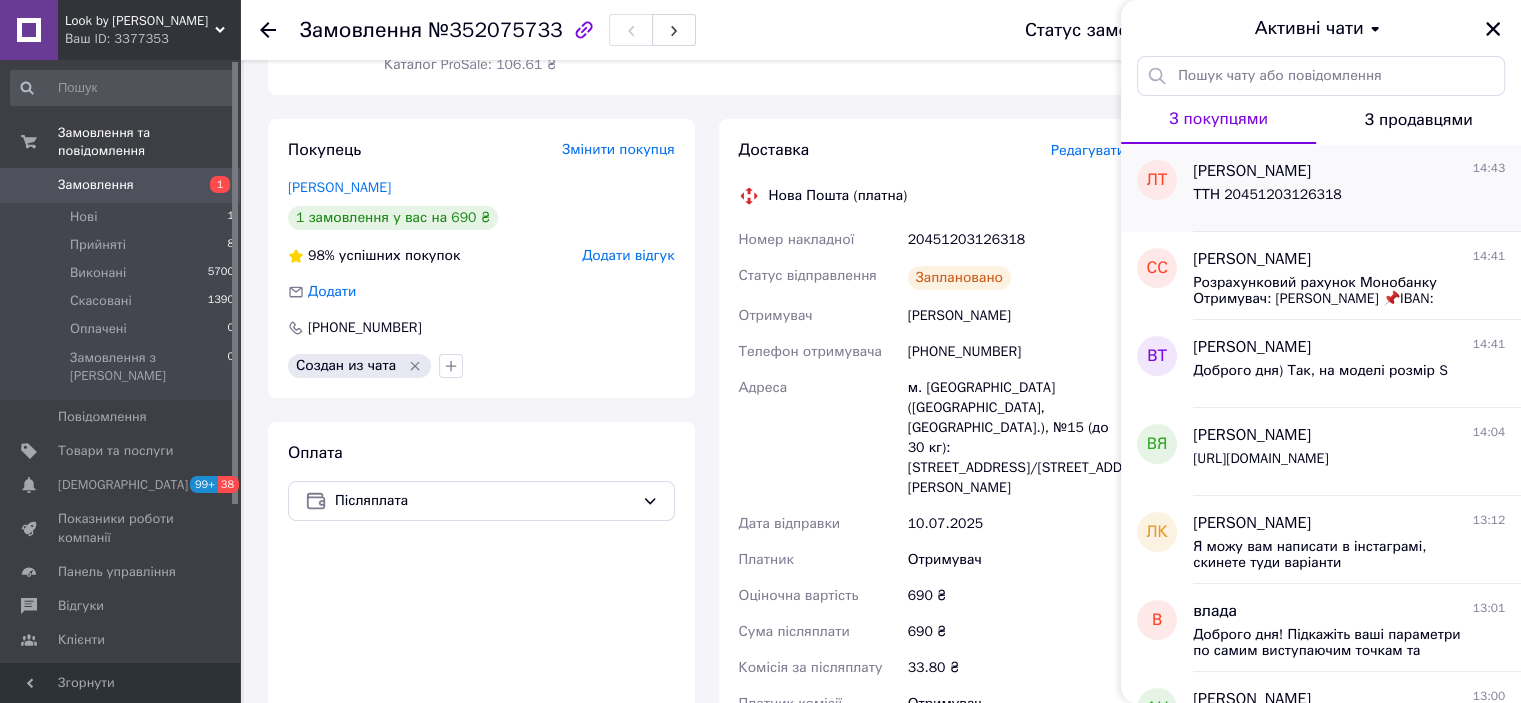 click on "ТТН
20451203126318" at bounding box center [1267, 201] 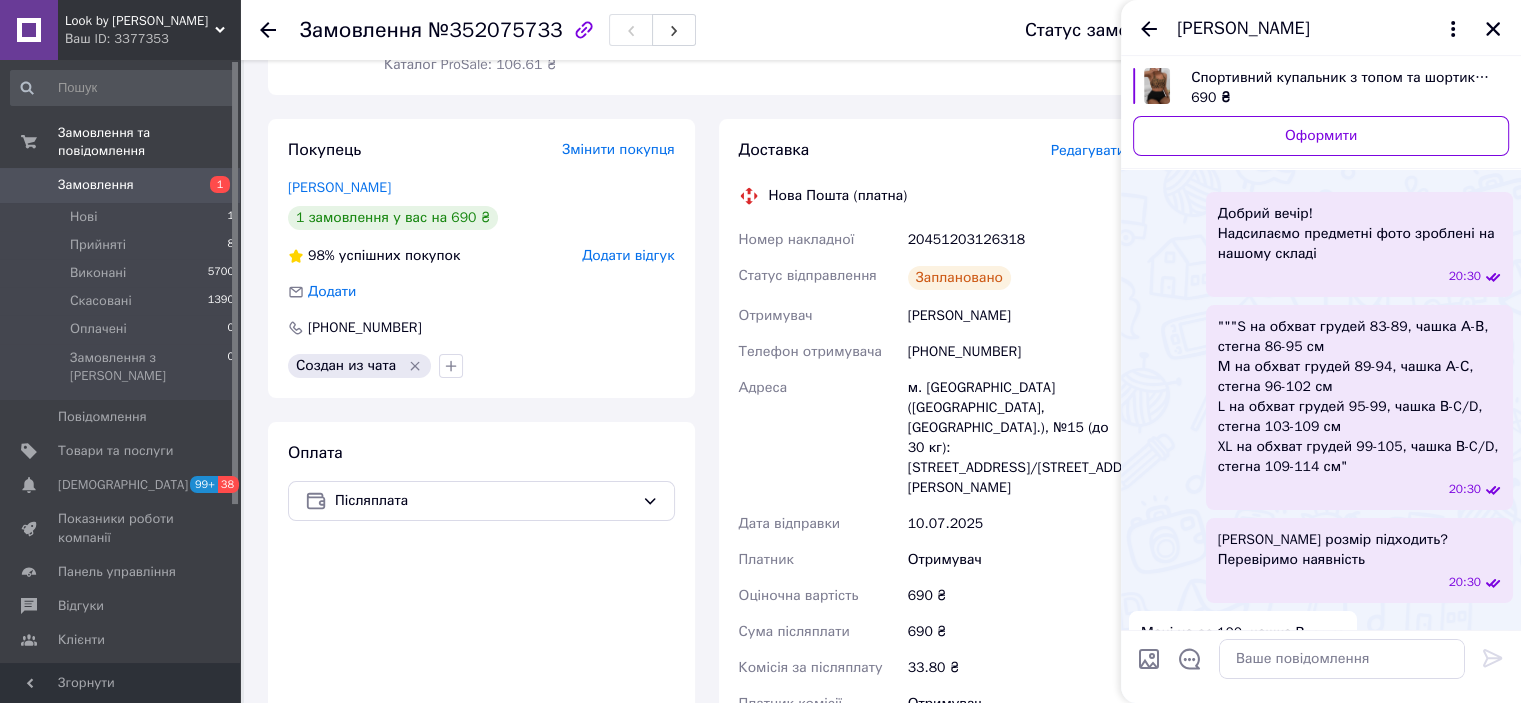 scroll, scrollTop: 5800, scrollLeft: 0, axis: vertical 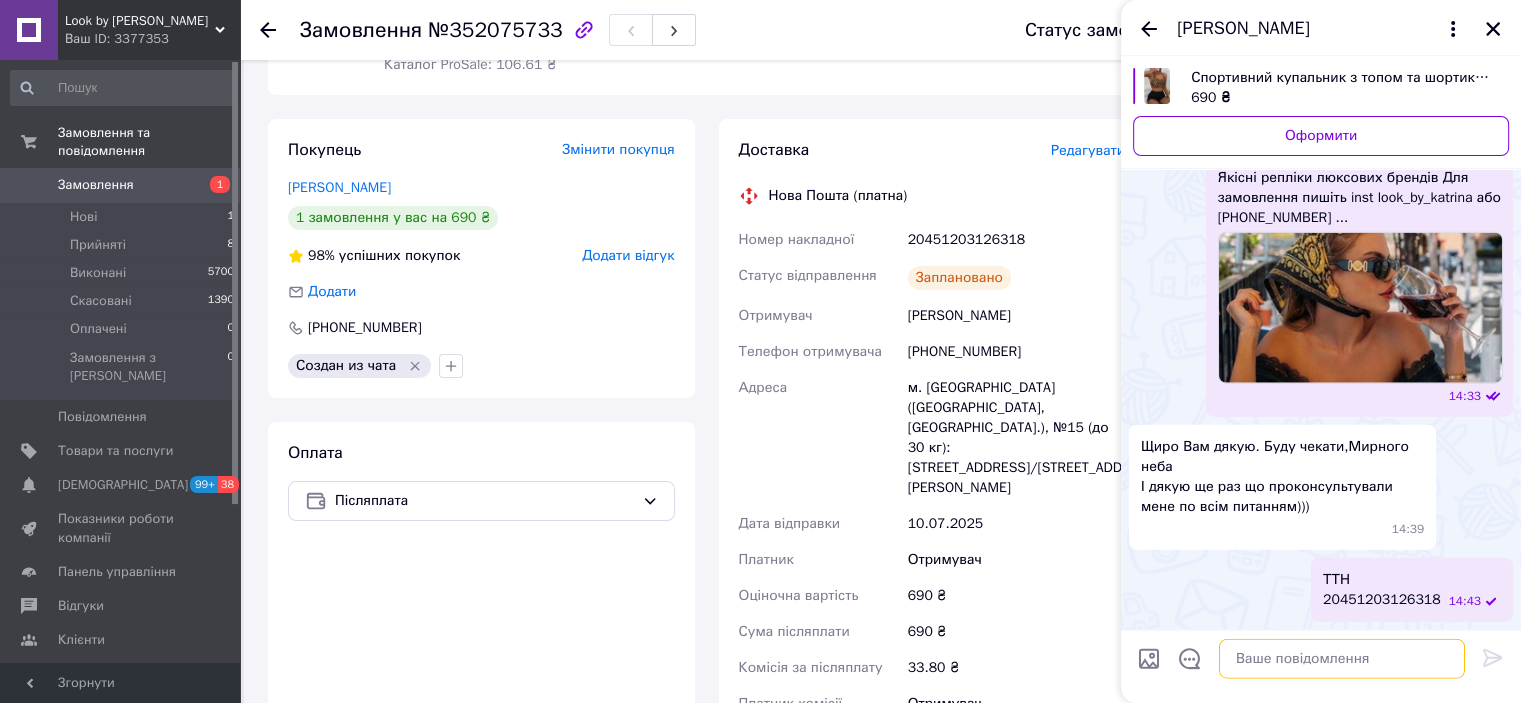 click at bounding box center [1342, 659] 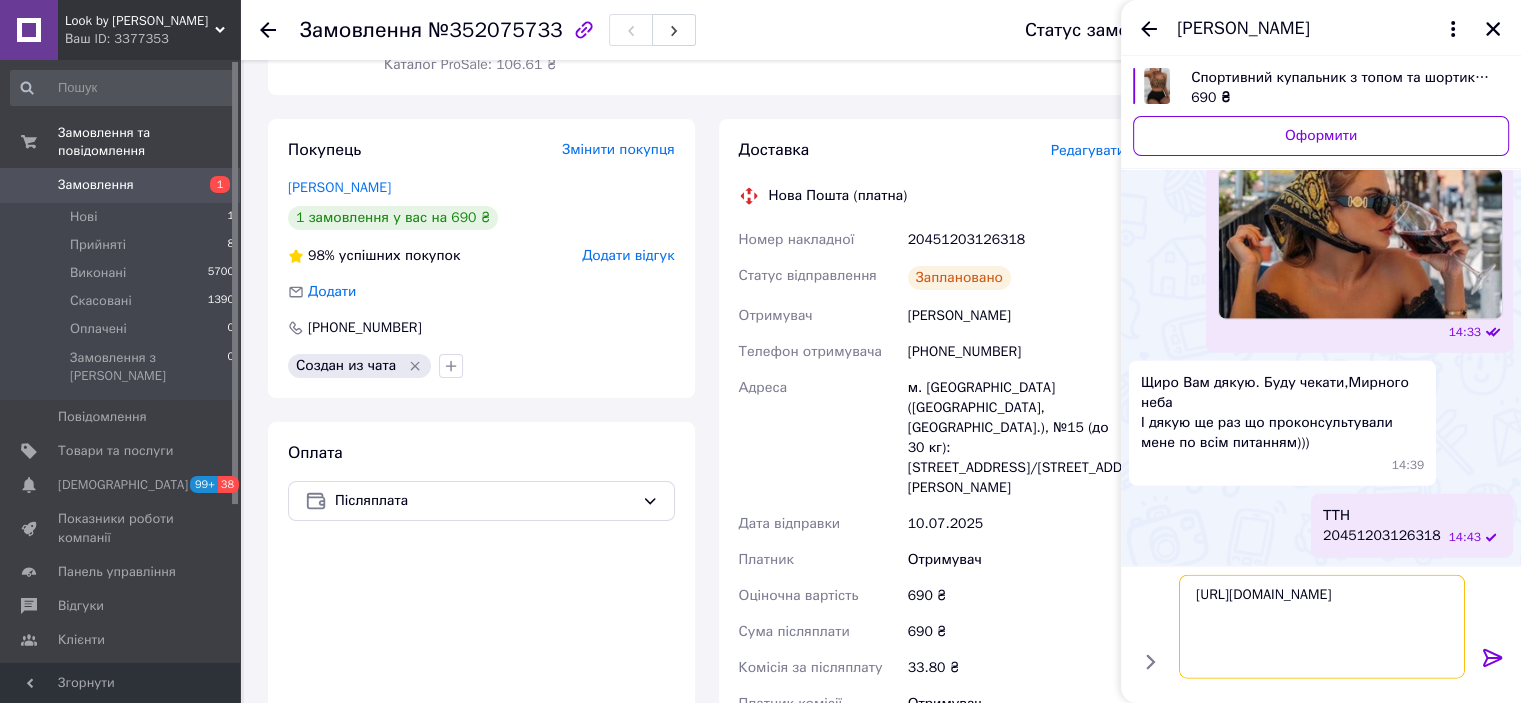 type 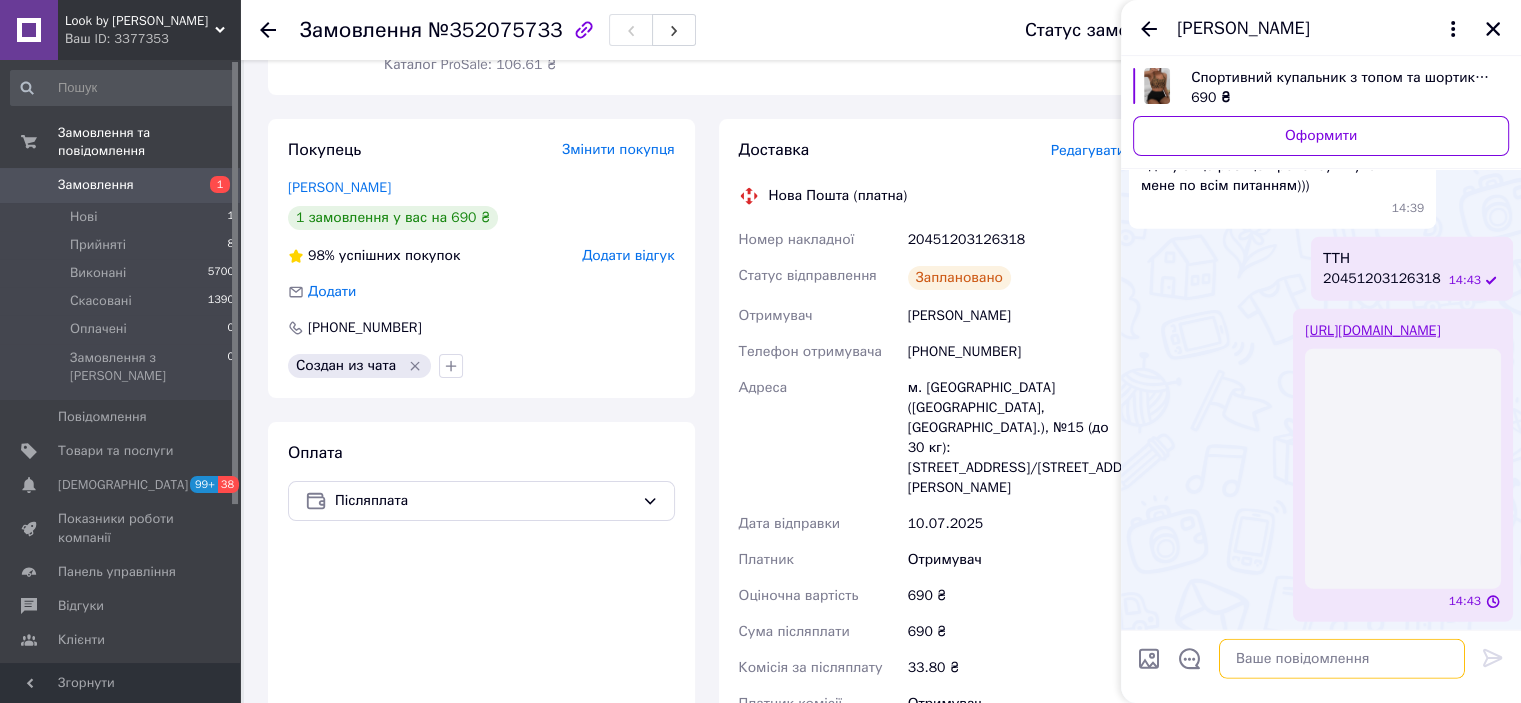 scroll, scrollTop: 6008, scrollLeft: 0, axis: vertical 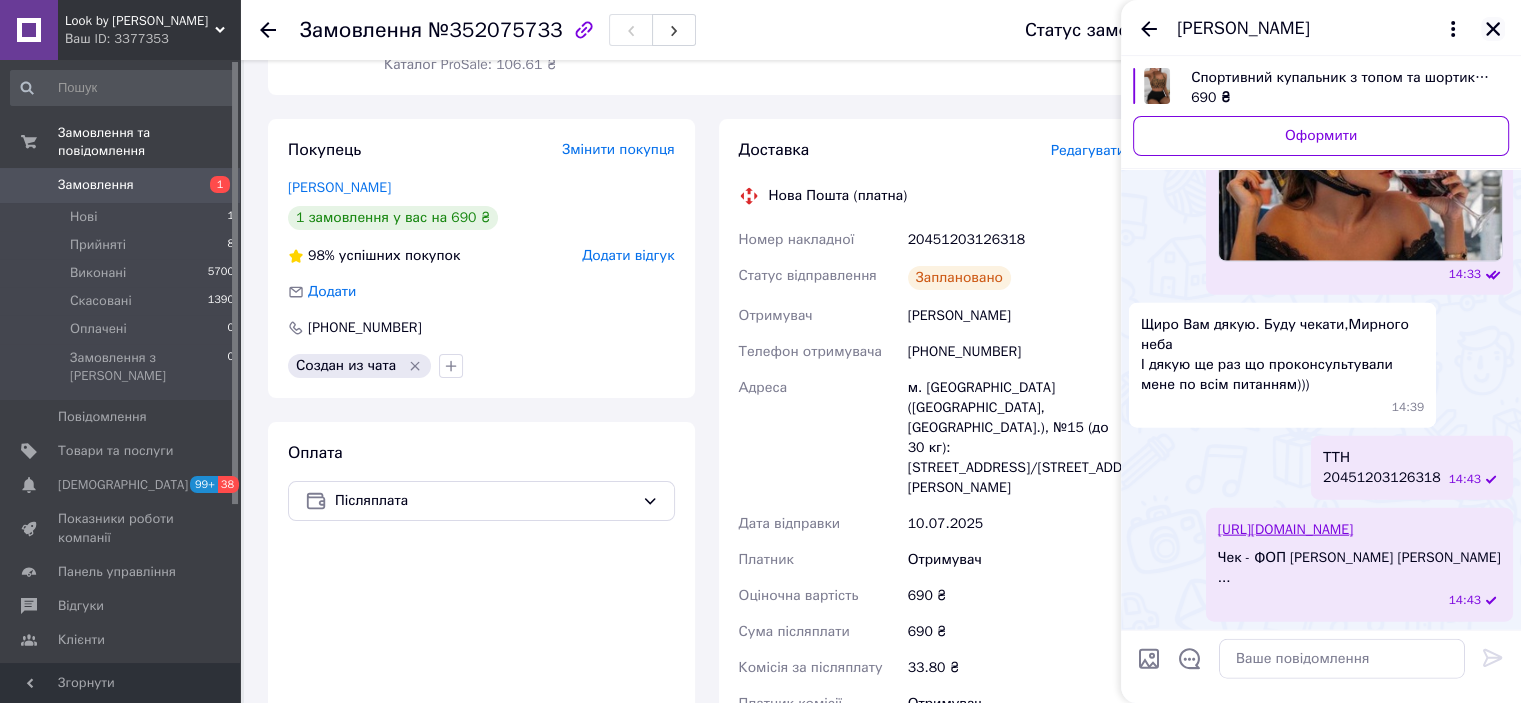 click 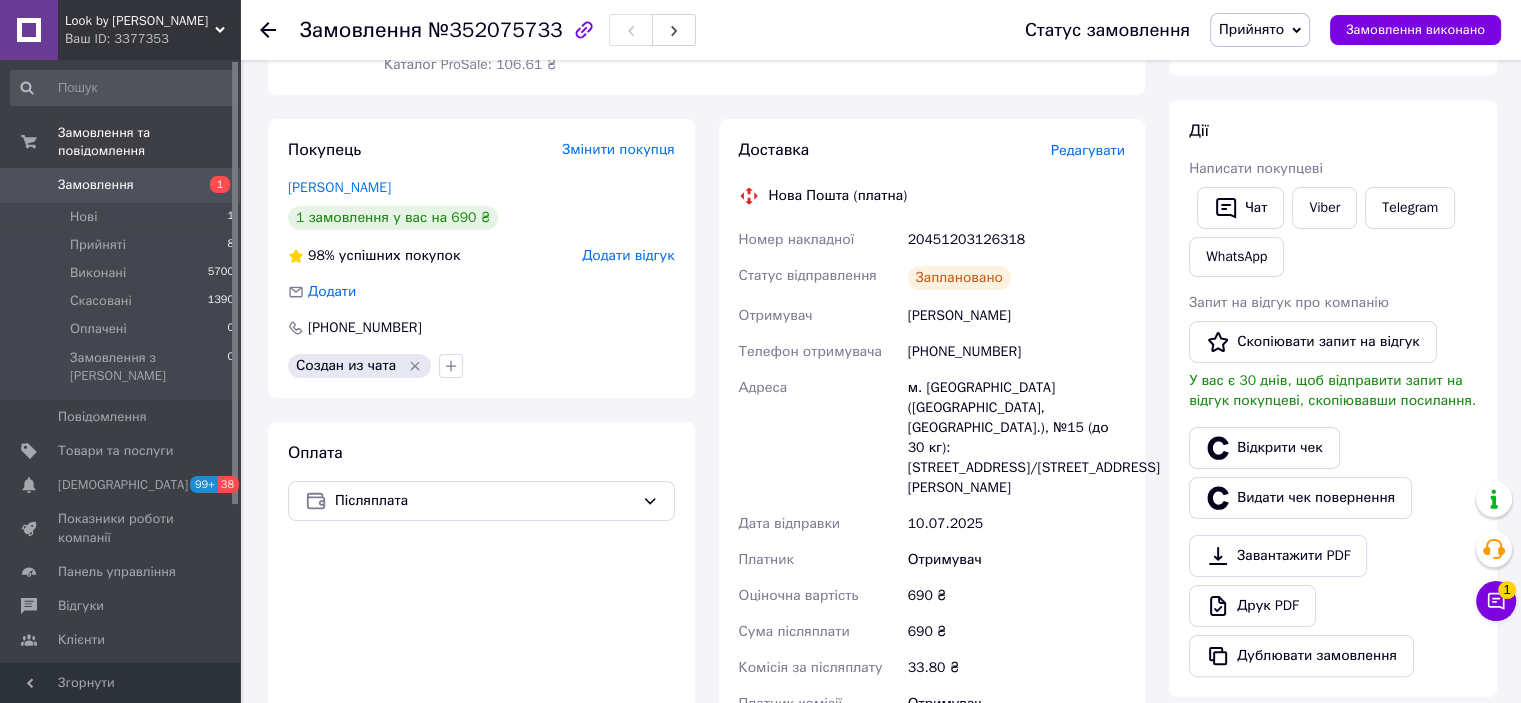 click on "Прийнято" at bounding box center (1251, 29) 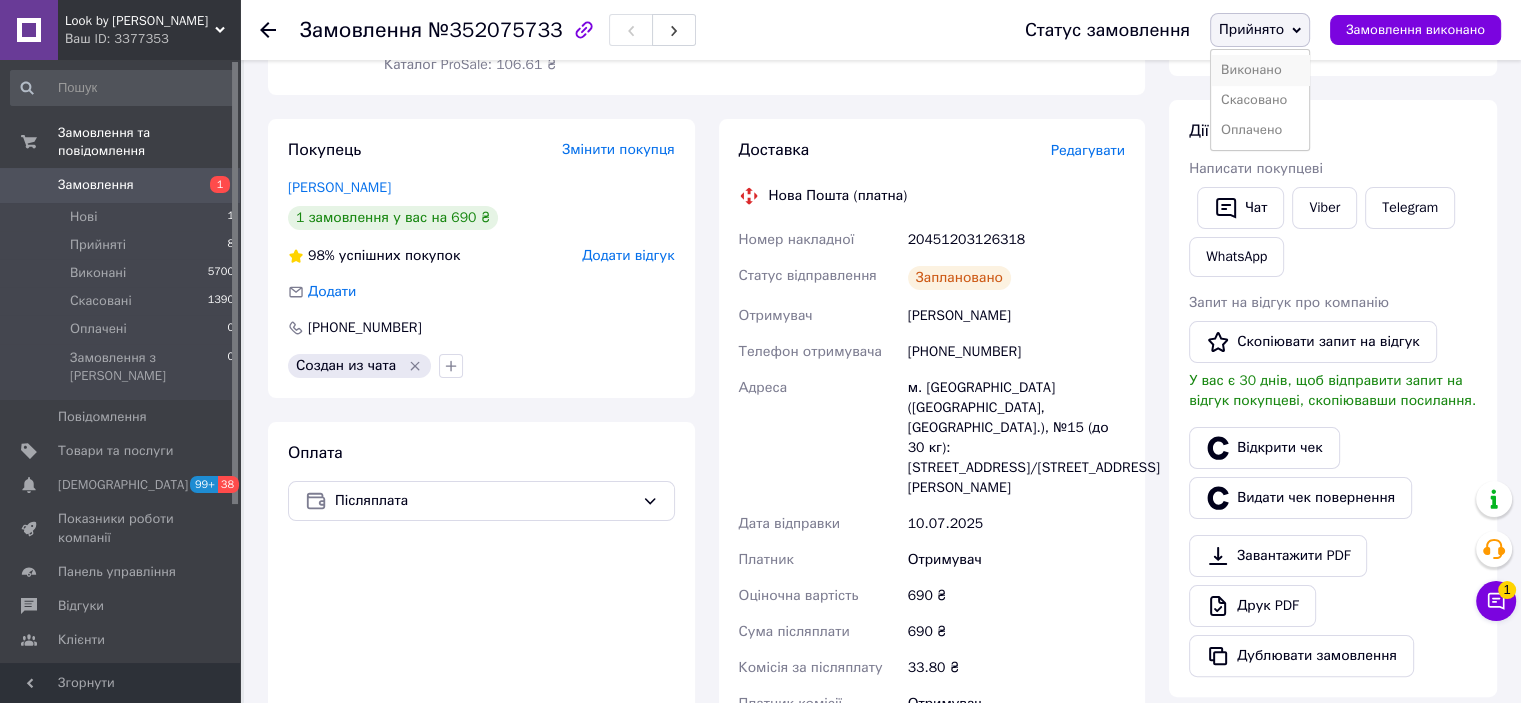 click on "Виконано" at bounding box center [1260, 70] 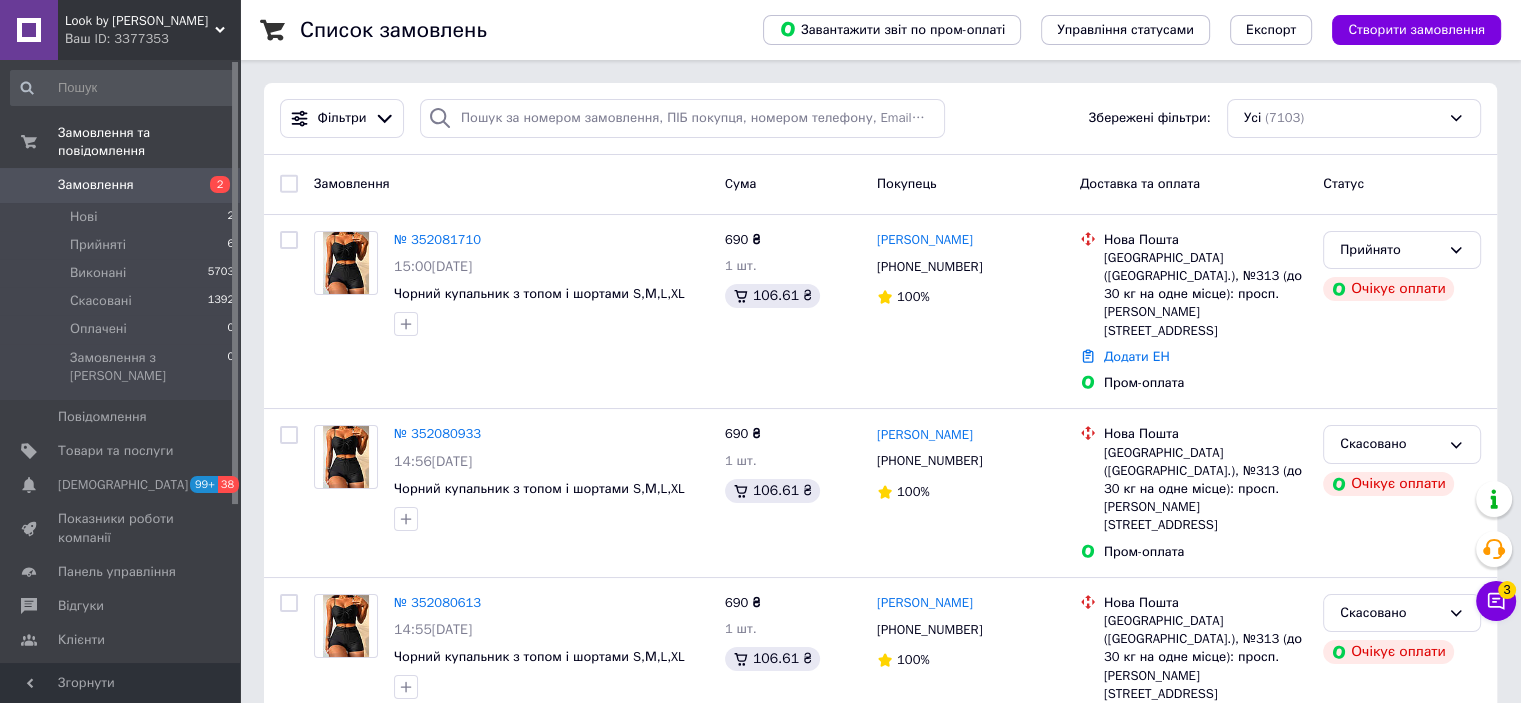scroll, scrollTop: 0, scrollLeft: 0, axis: both 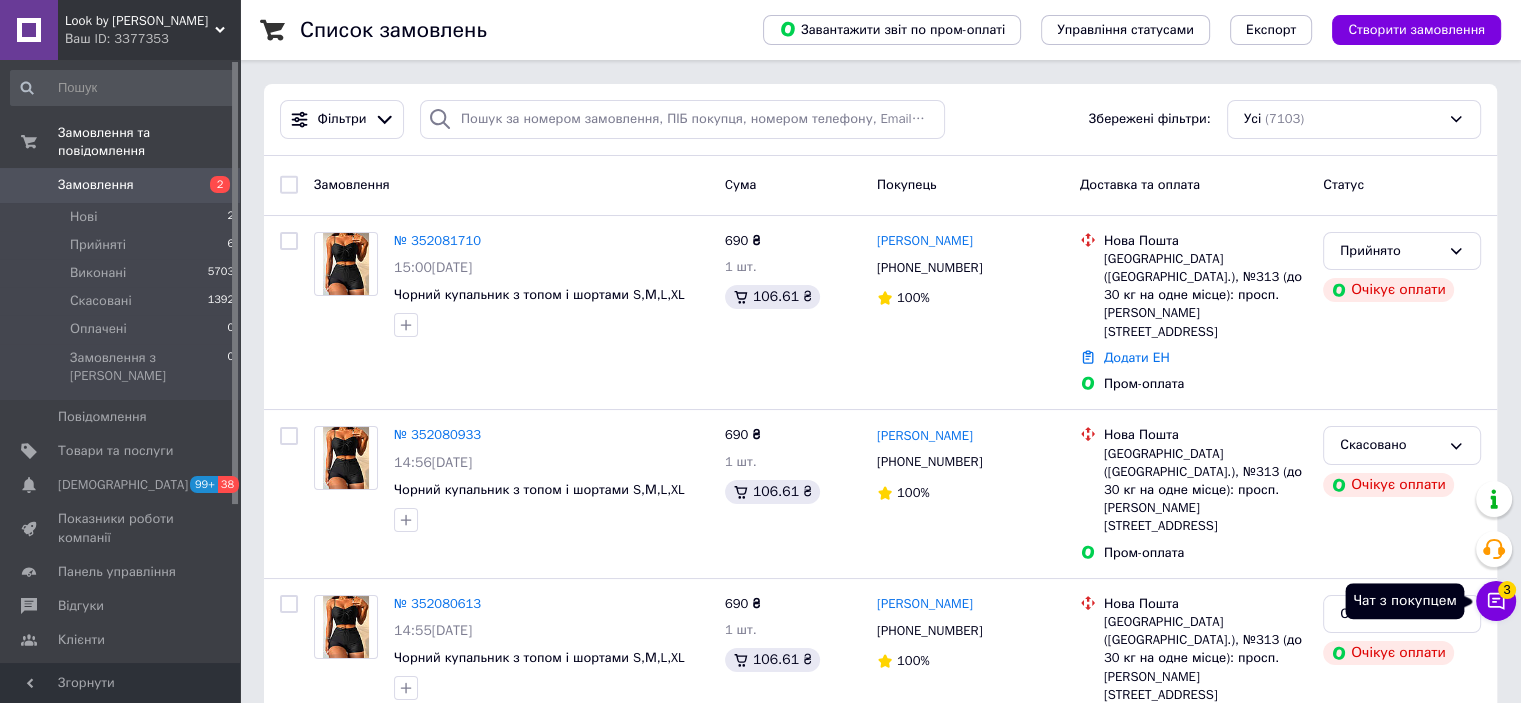 click on "3" at bounding box center (1507, 590) 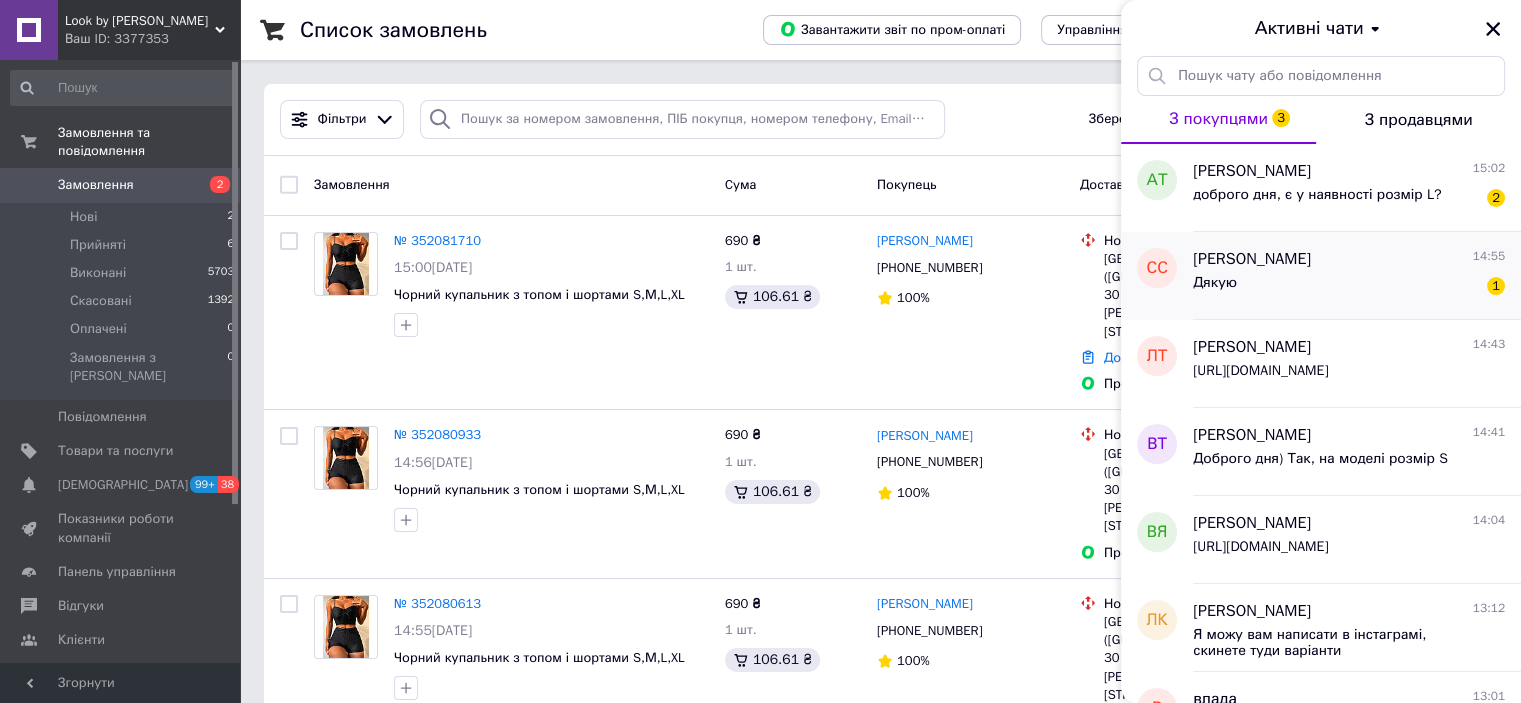 click on "Дякую 1" at bounding box center [1349, 287] 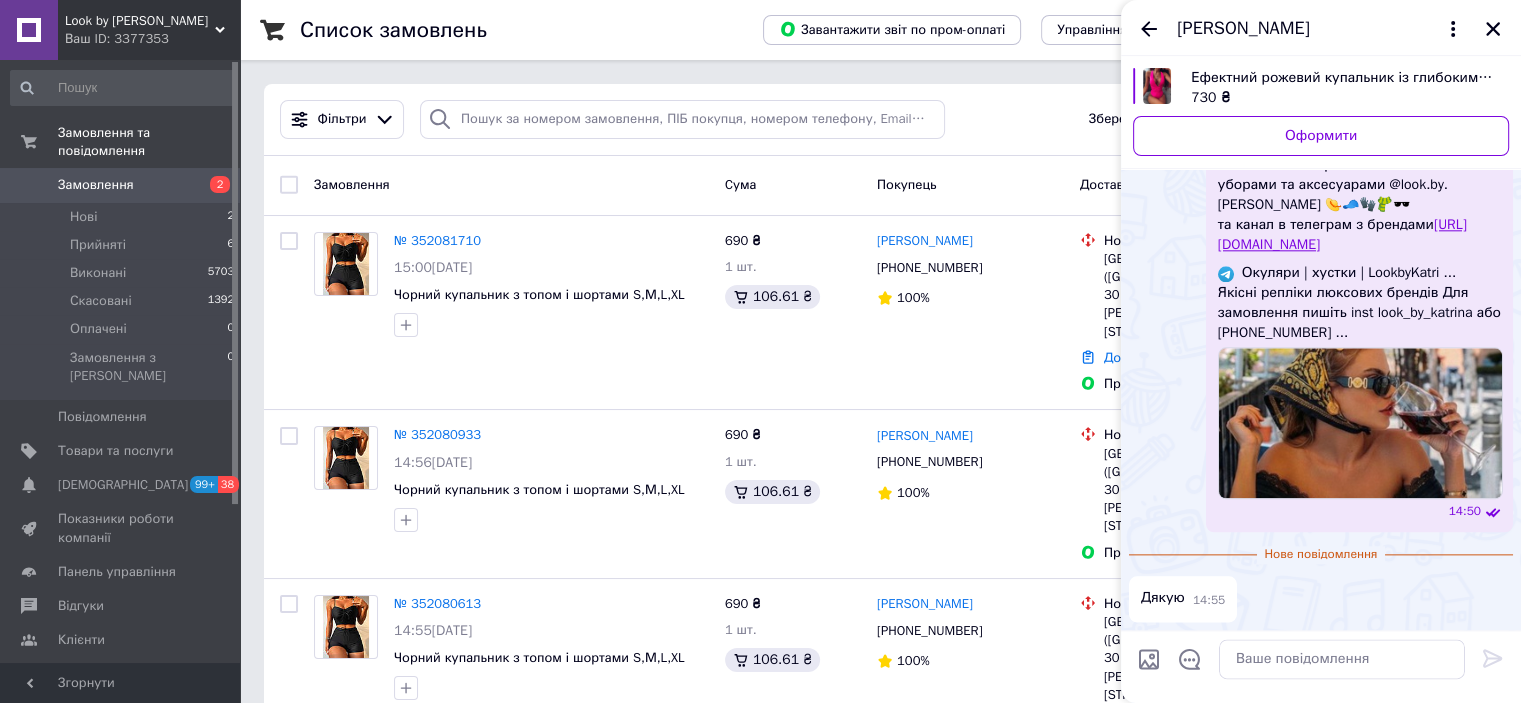 scroll, scrollTop: 2489, scrollLeft: 0, axis: vertical 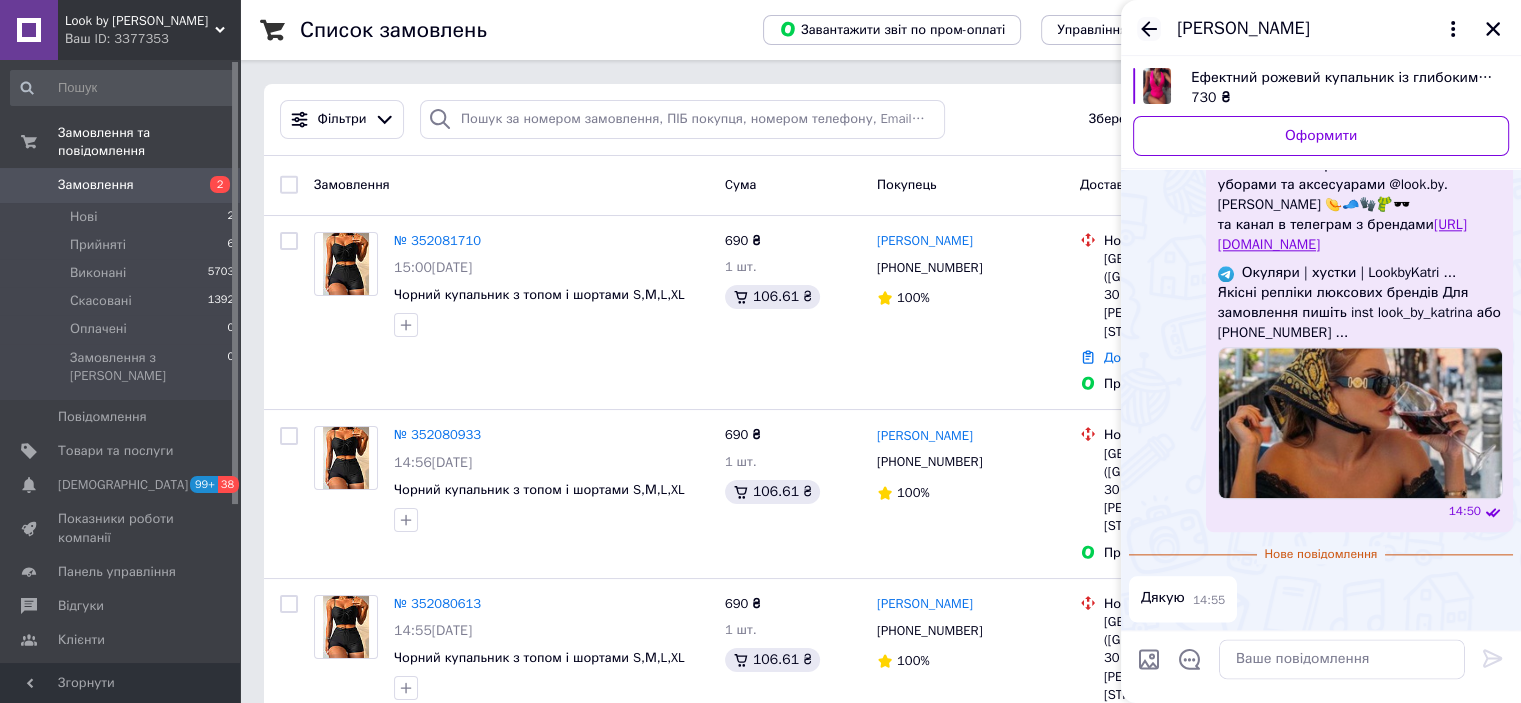 click 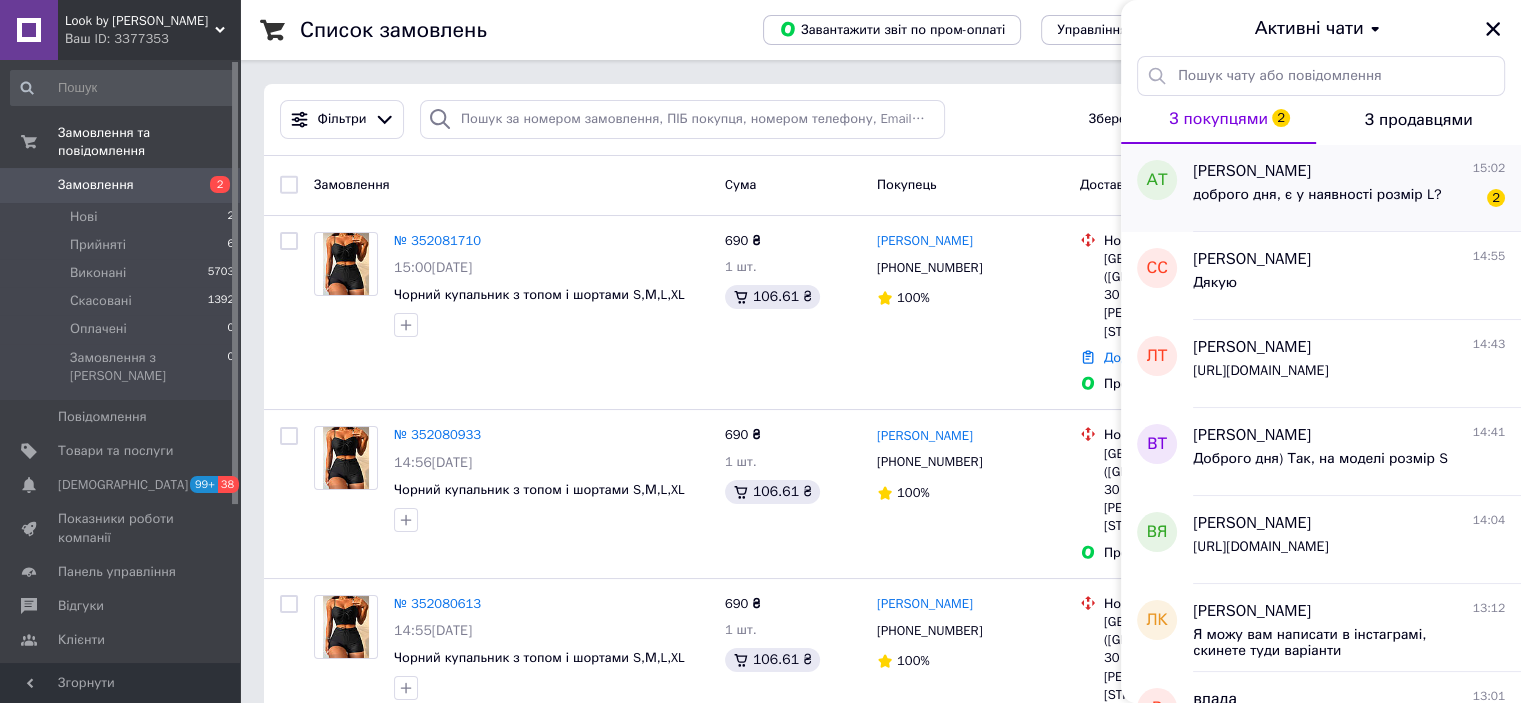 click on "доброго дня, є у наявності розмір L?" at bounding box center [1317, 195] 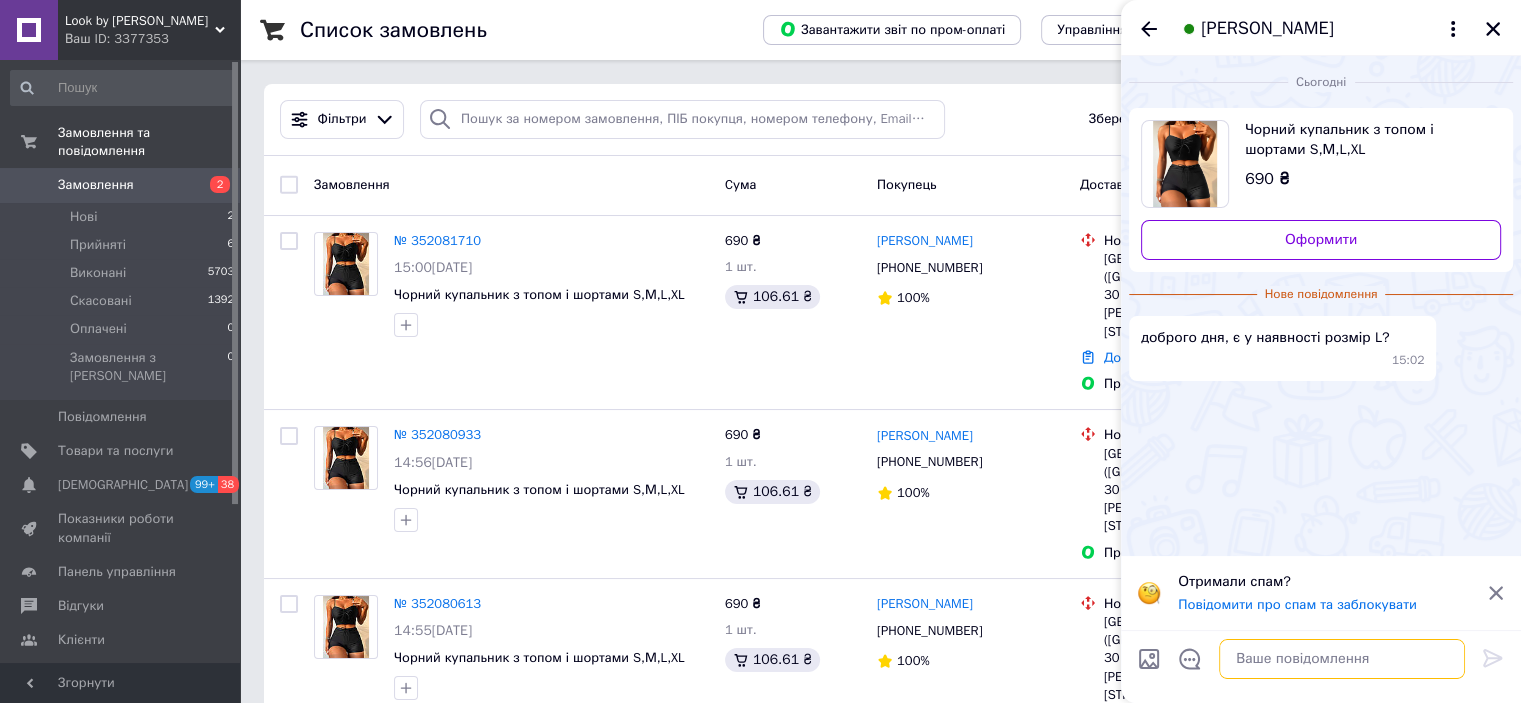 click at bounding box center (1342, 659) 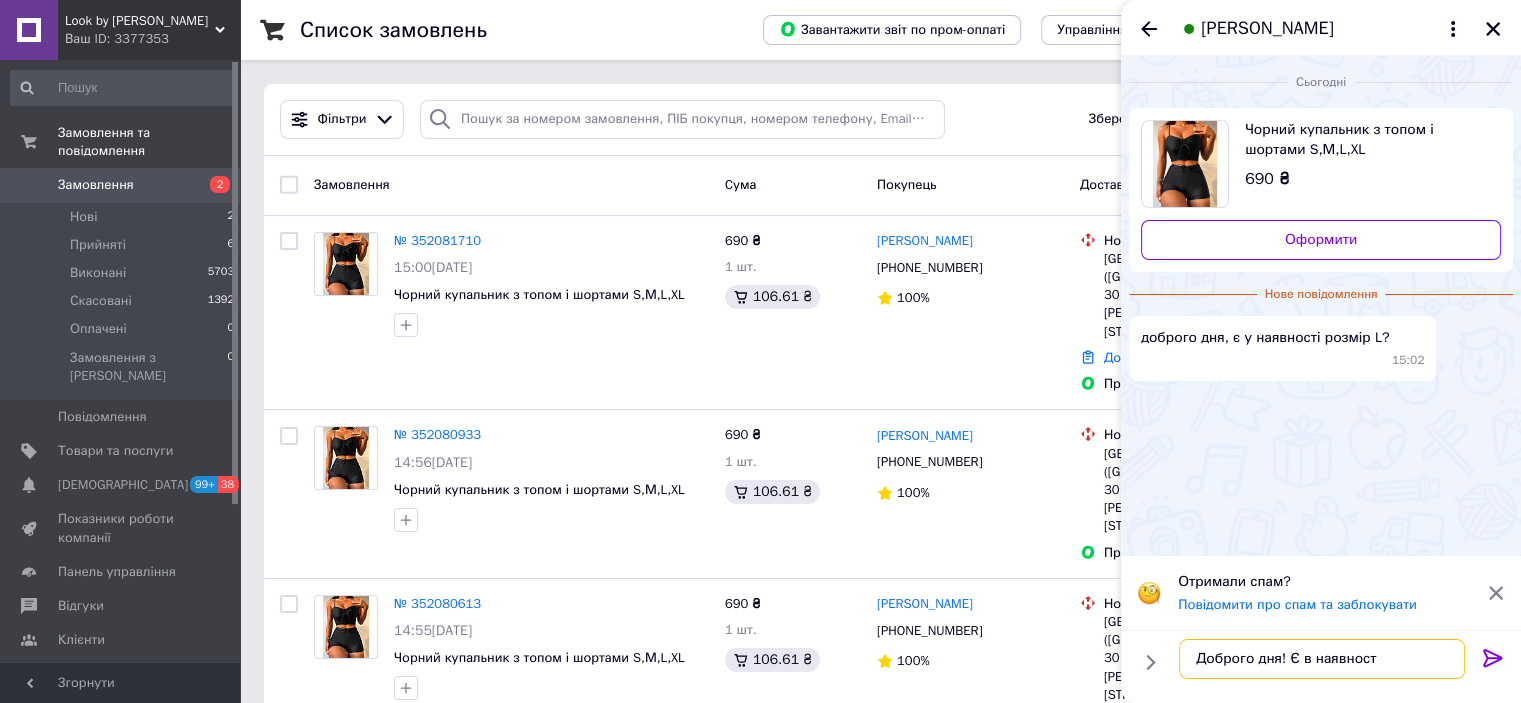 type on "Доброго дня! Є в наявності" 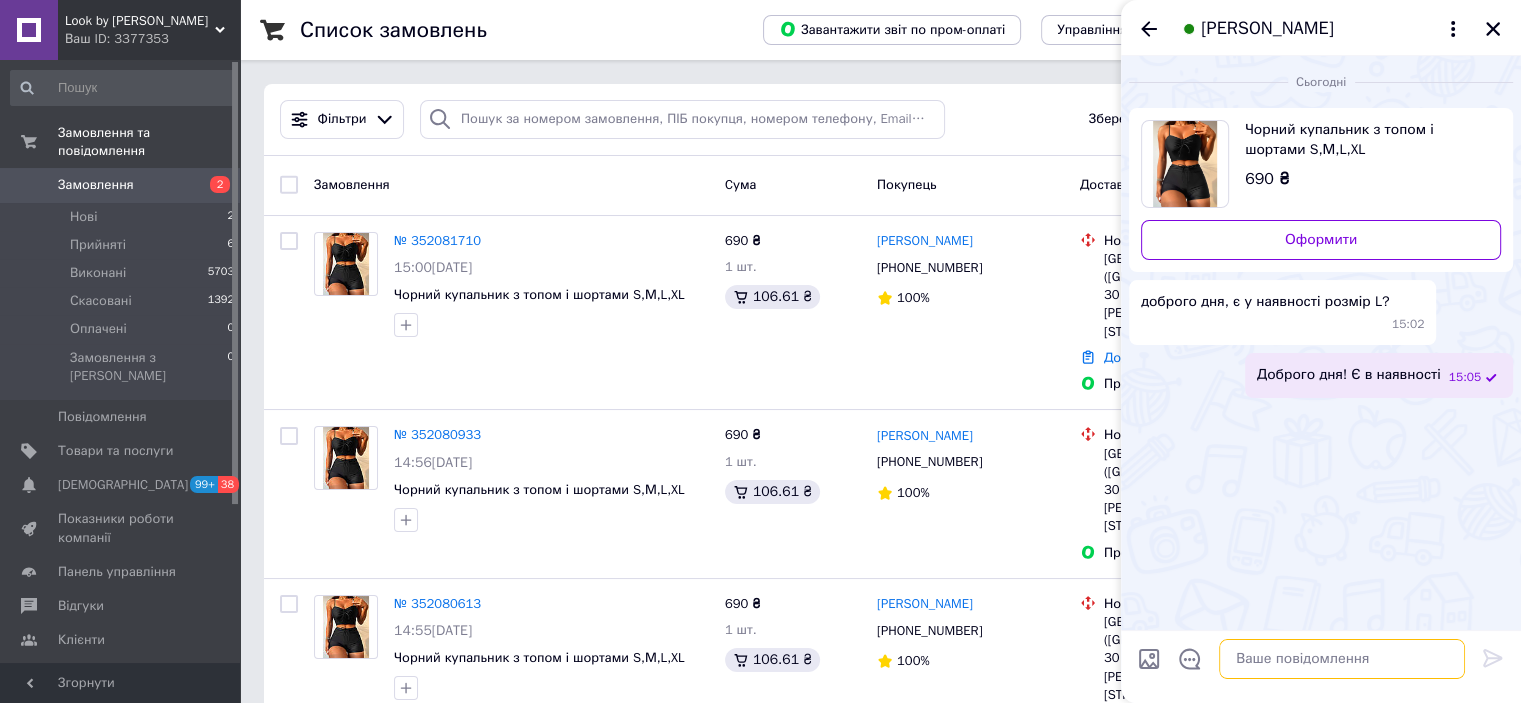 paste on ""S на обхват грудей 83-89, чашка А-В, стегна 86-95 см
М на обхват грудей 89-93, чашка В-С, стегна 95-101 см
L на обхват грудей 93-98, чашка B-C, стегна 102-109 см
XL на обхват грудей 99-105, стегна 109-115"" 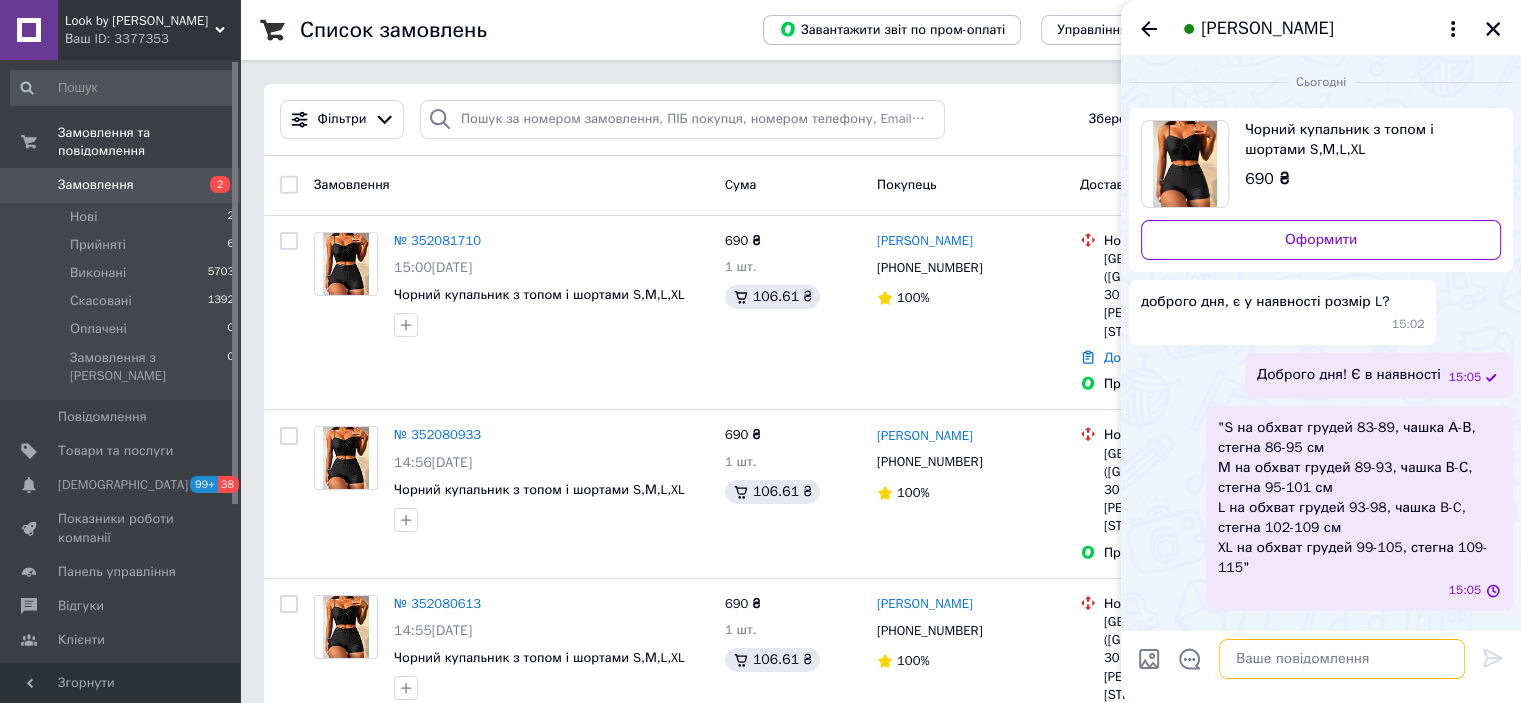 scroll, scrollTop: 0, scrollLeft: 0, axis: both 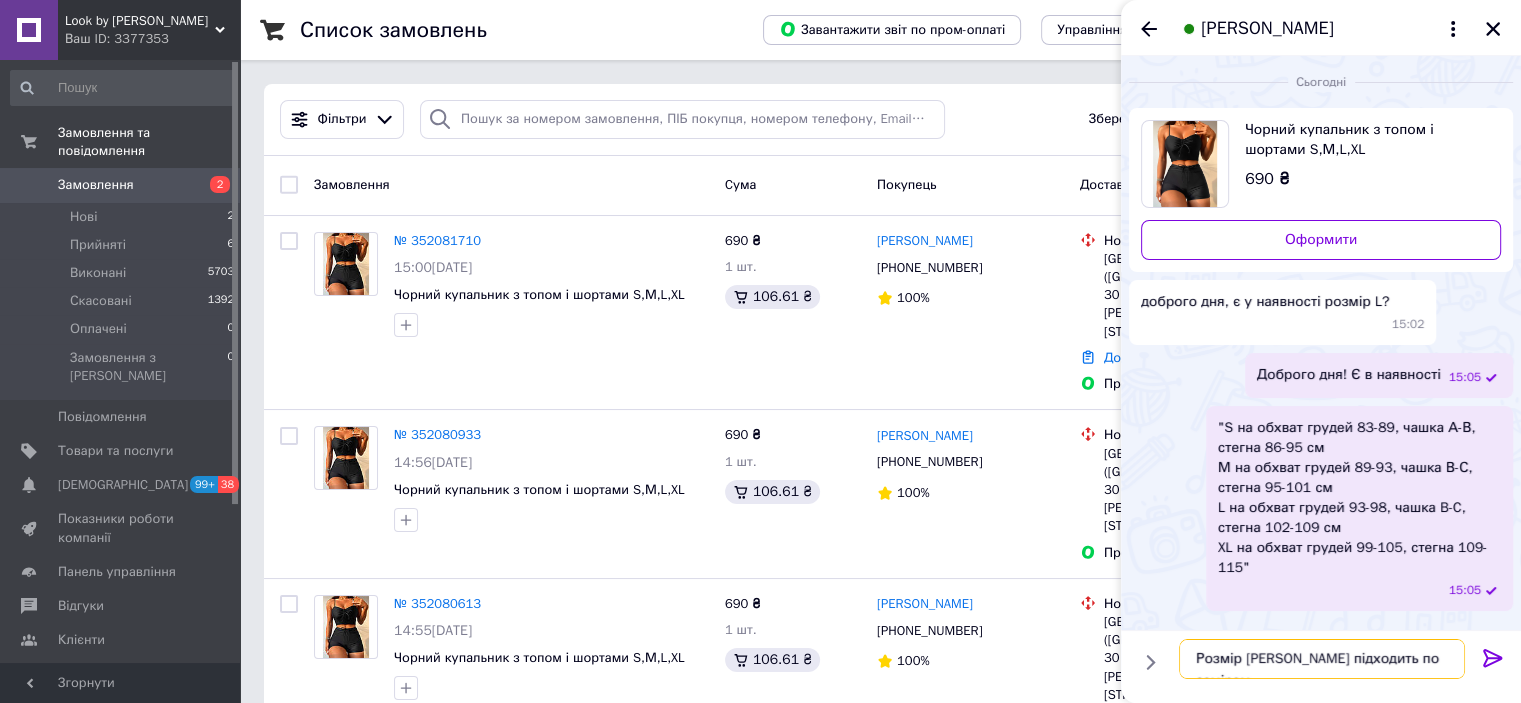 type on "Розмір [PERSON_NAME] підходить по замірам?" 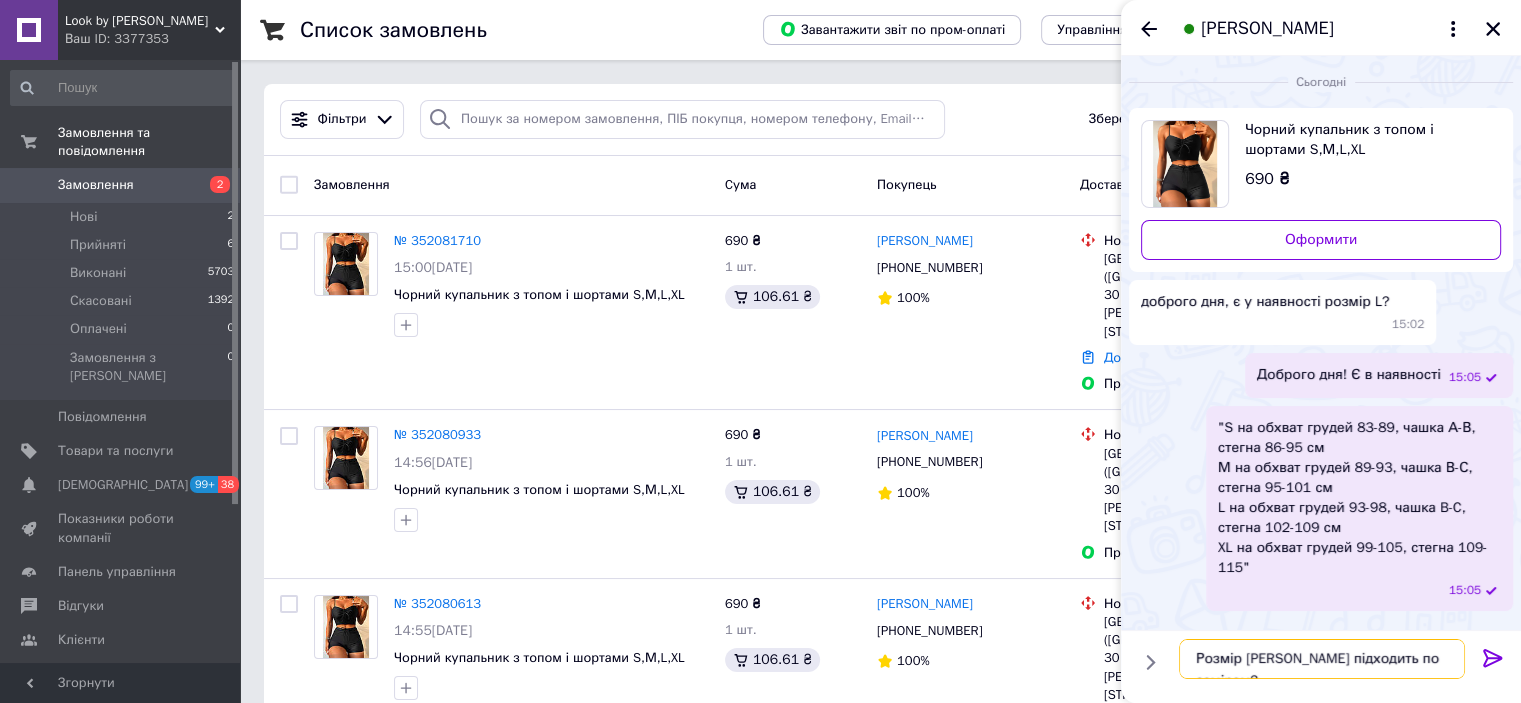 type 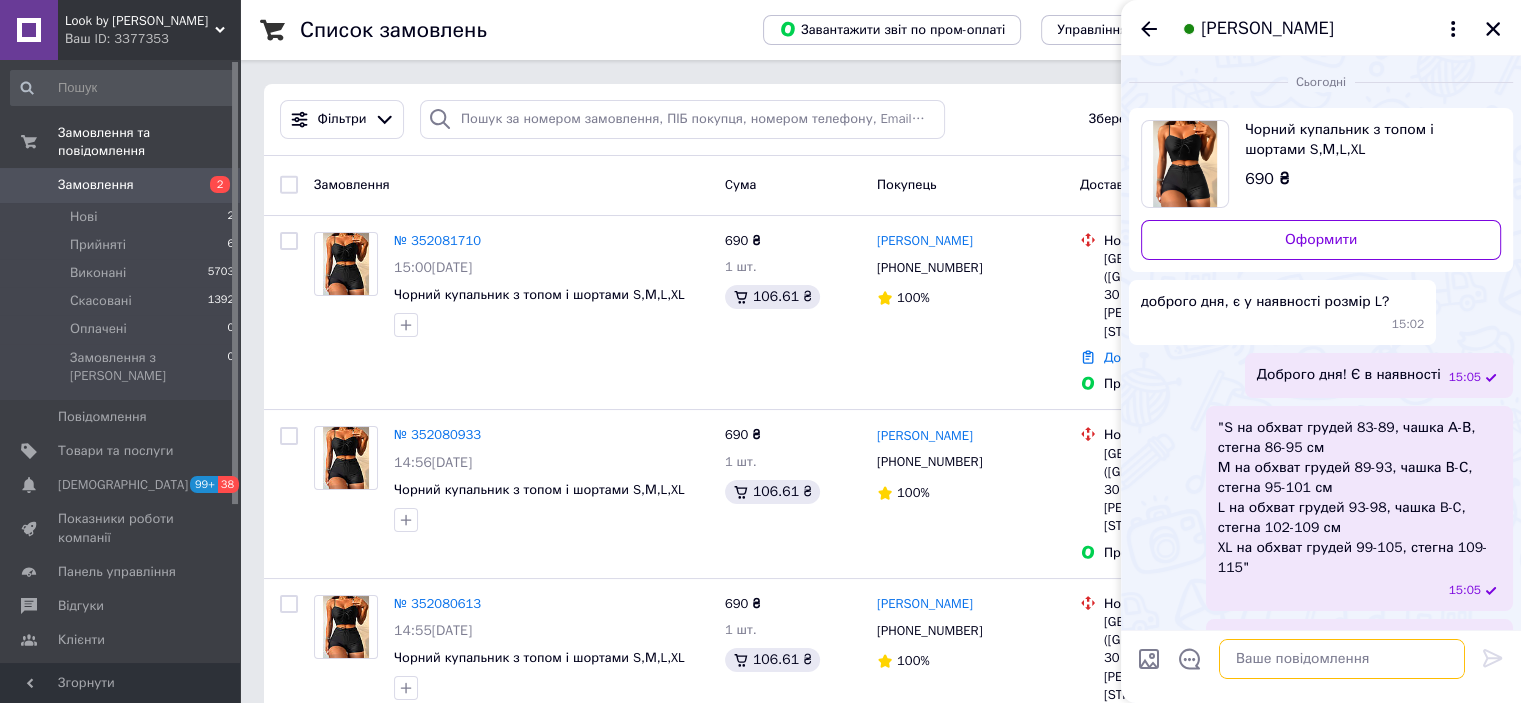 scroll, scrollTop: 2, scrollLeft: 0, axis: vertical 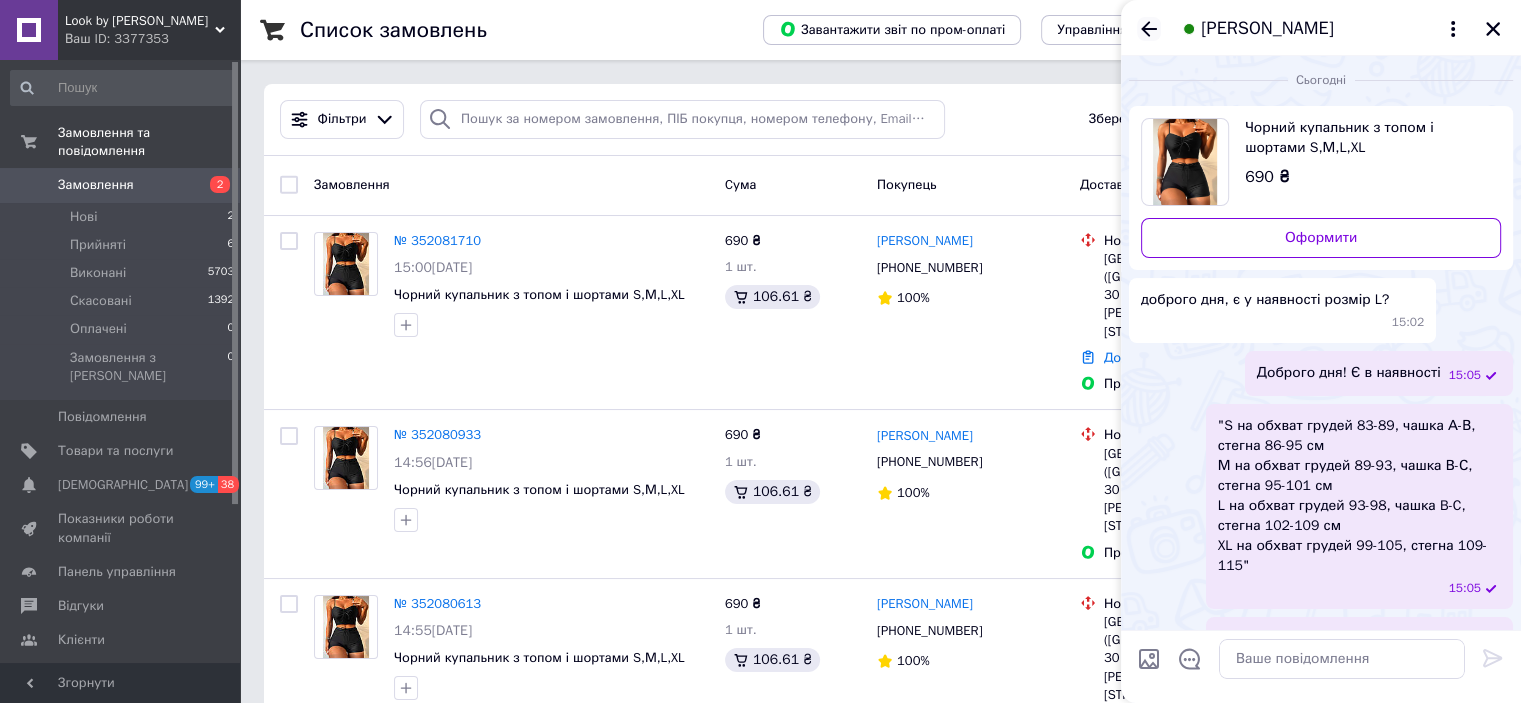 click 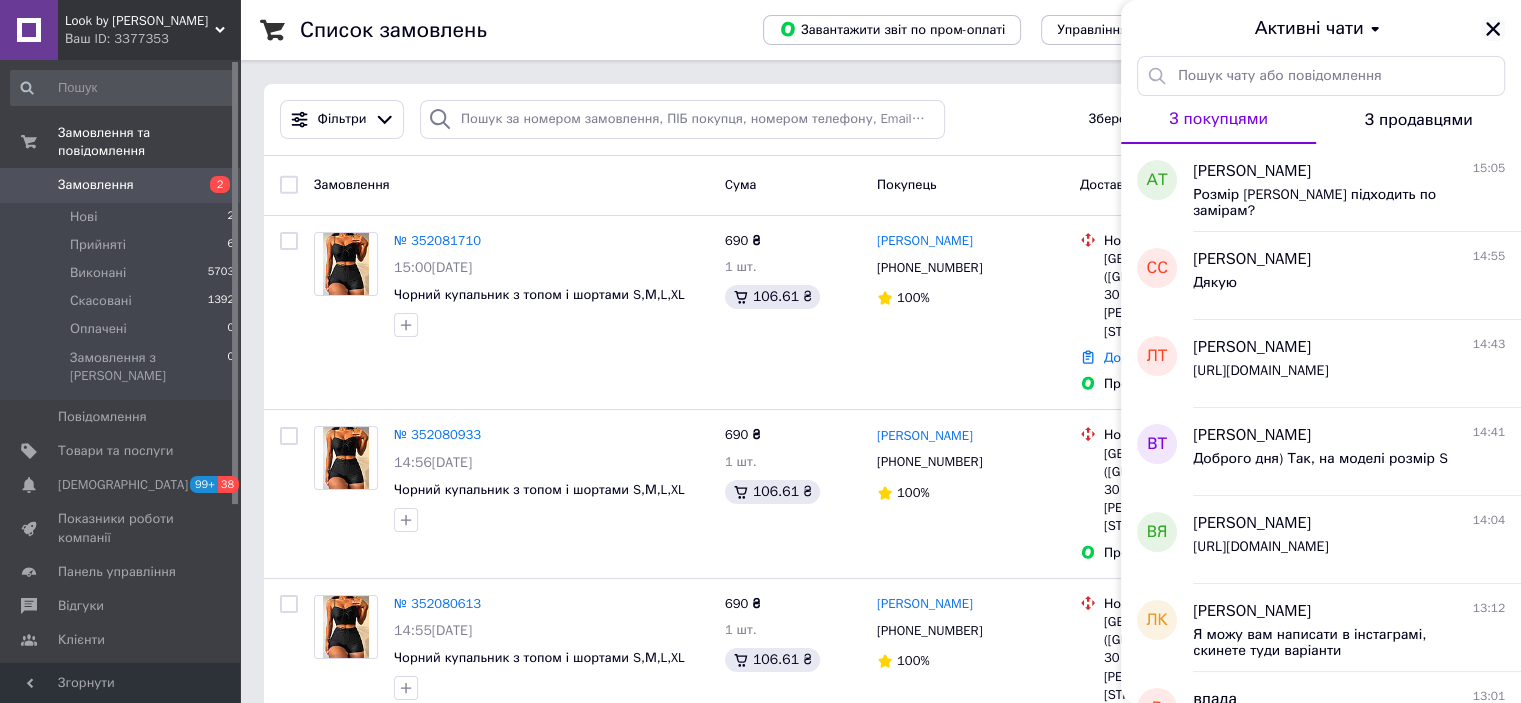 click 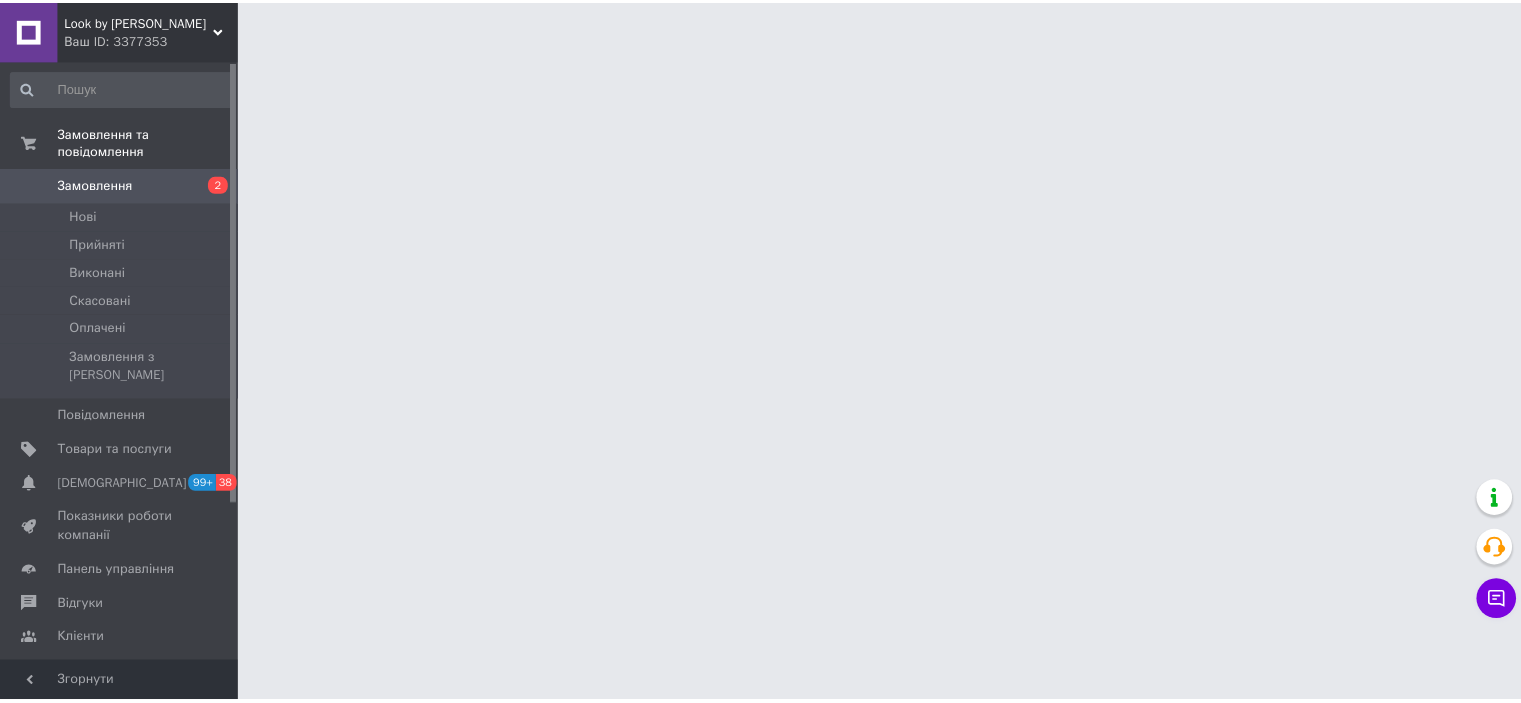 scroll, scrollTop: 0, scrollLeft: 0, axis: both 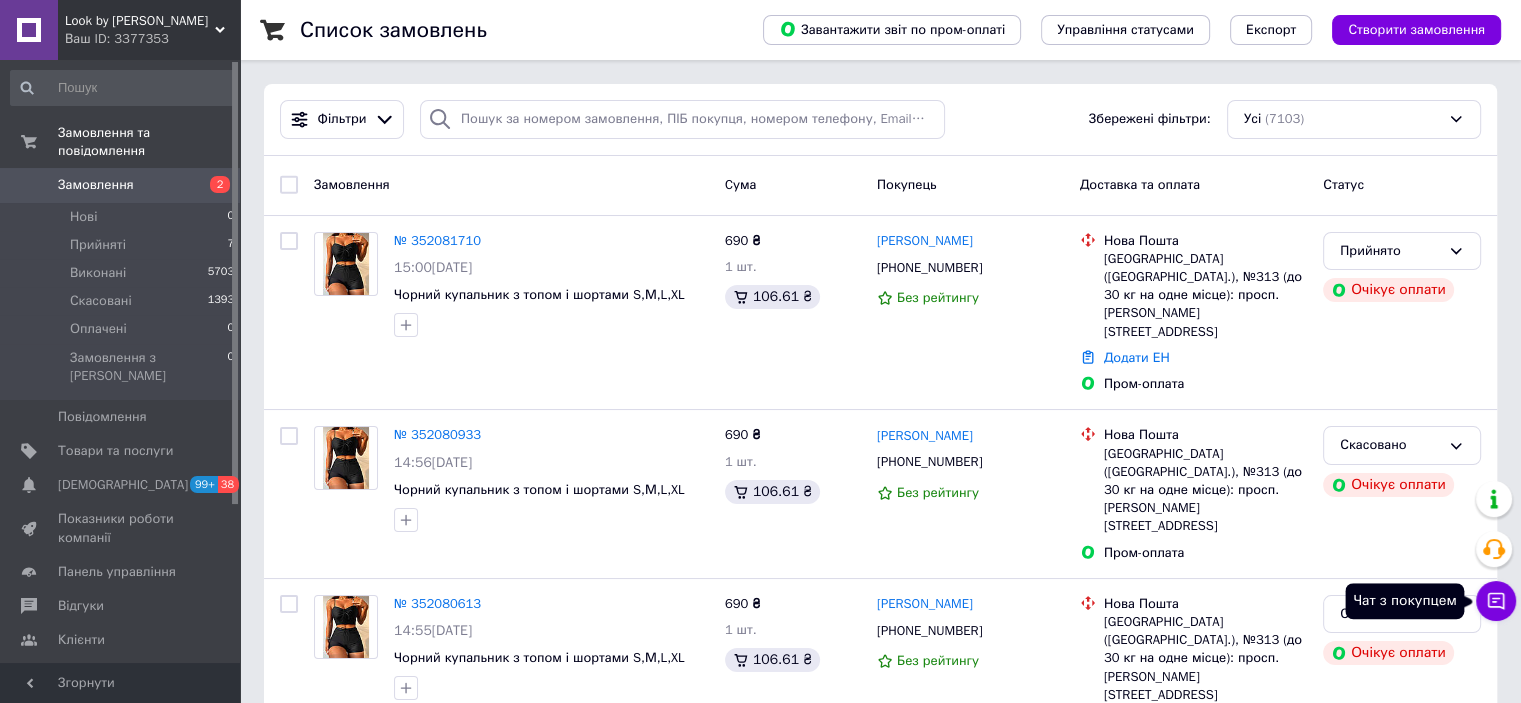 click on "Чат з покупцем" at bounding box center (1496, 601) 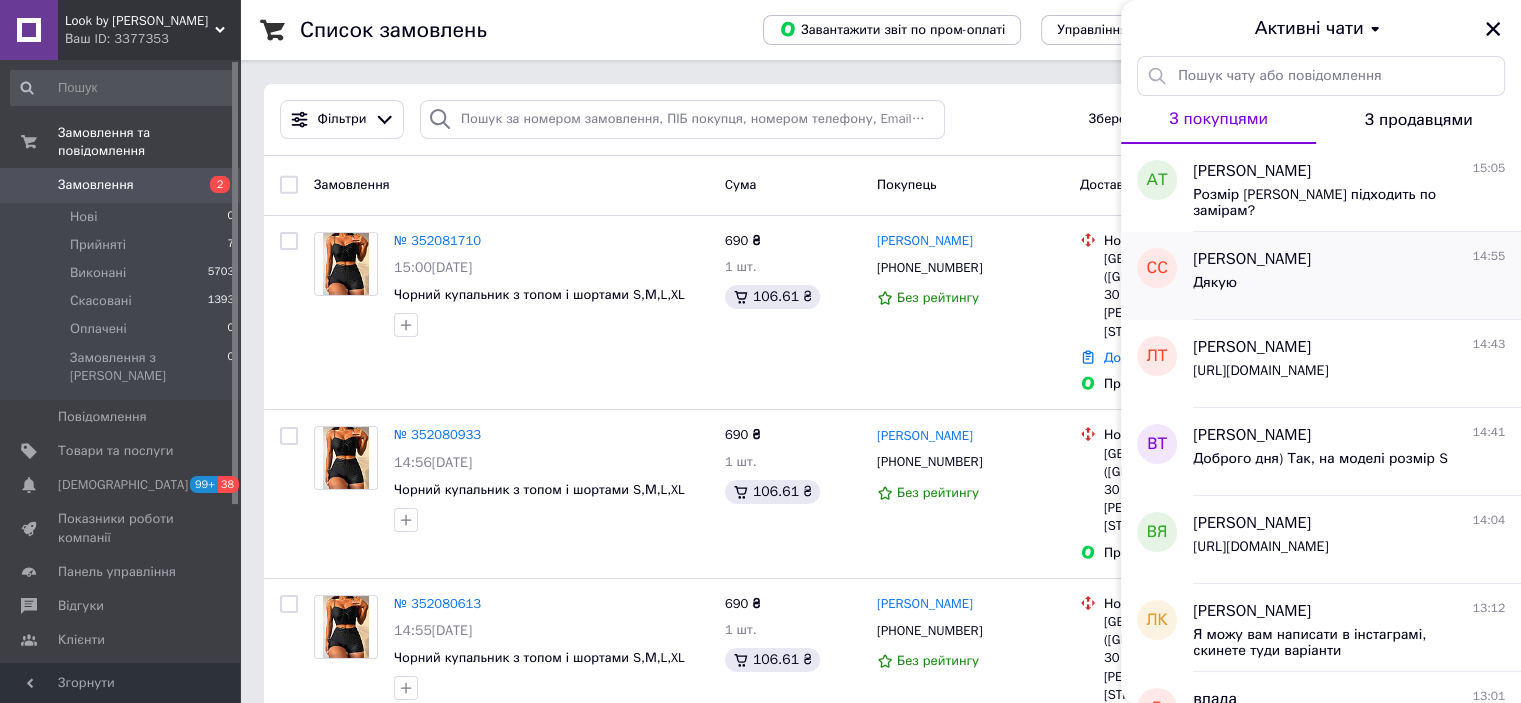 click on "Дякую" at bounding box center (1349, 287) 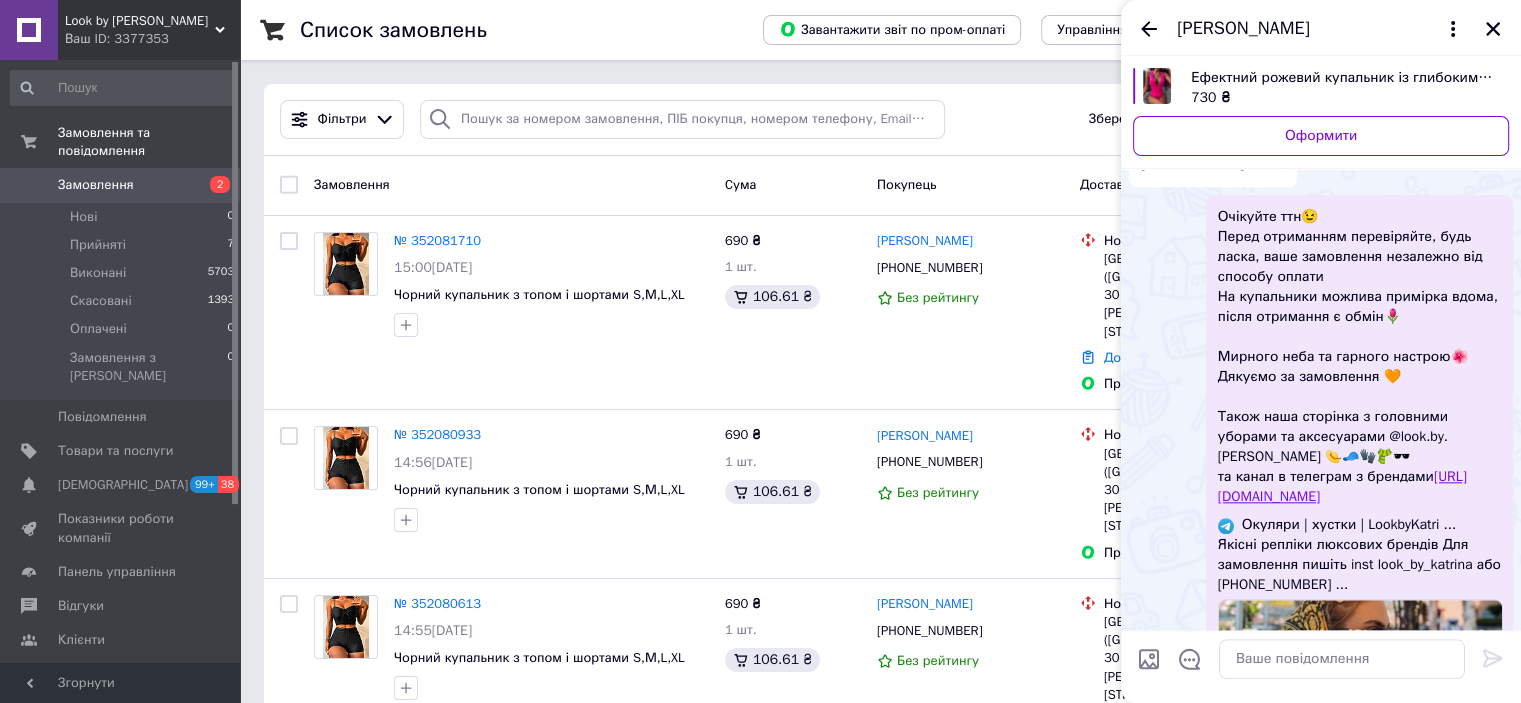 scroll, scrollTop: 2152, scrollLeft: 0, axis: vertical 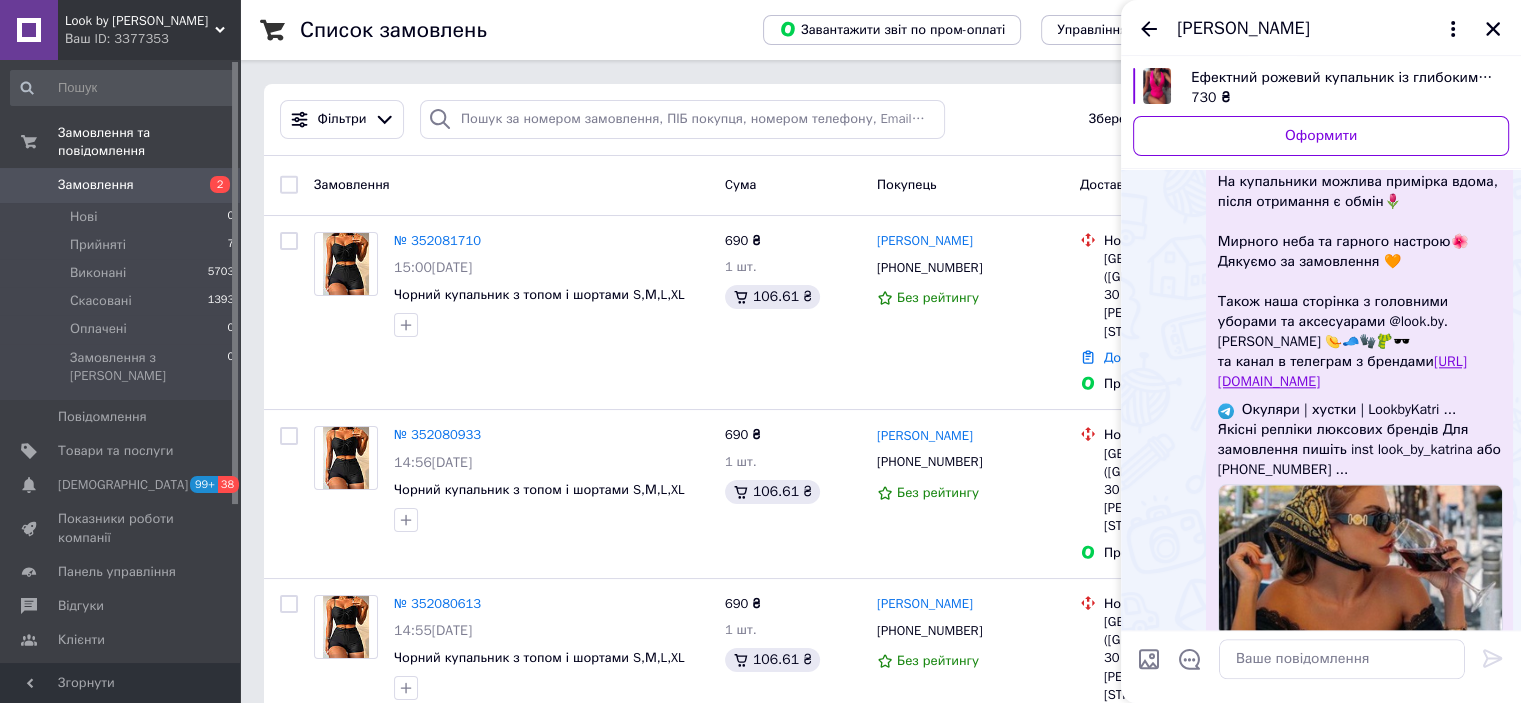 drag, startPoint x: 1279, startPoint y: 251, endPoint x: 1136, endPoint y: 252, distance: 143.0035 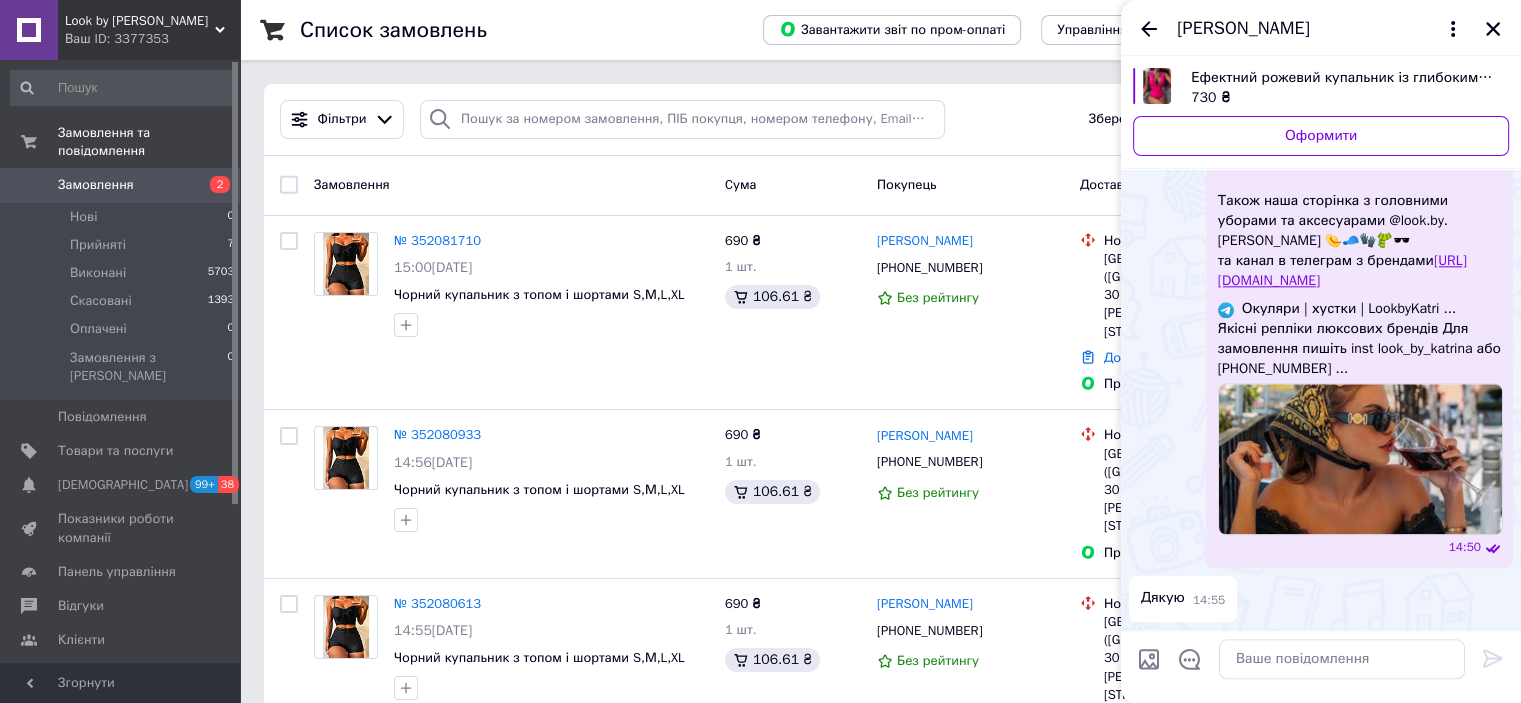 scroll, scrollTop: 2152, scrollLeft: 0, axis: vertical 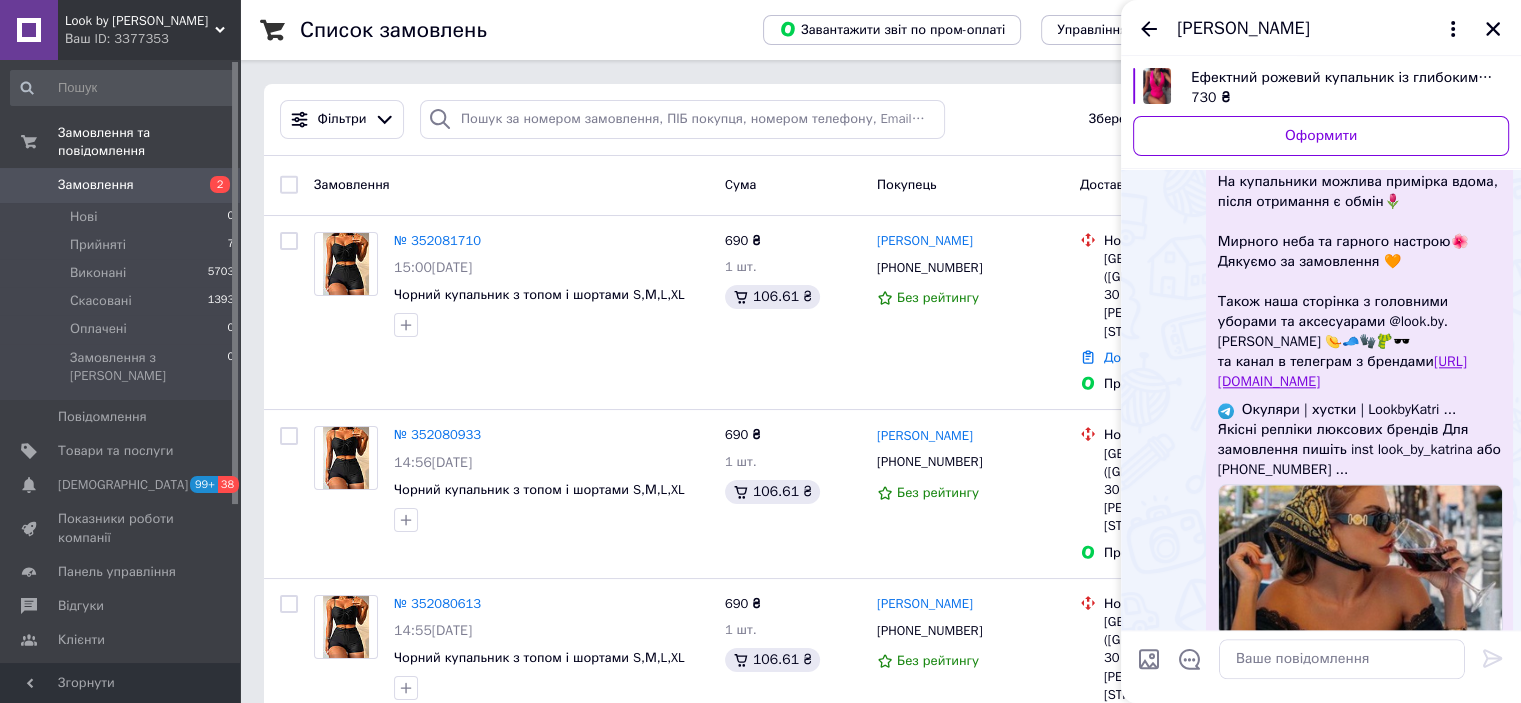 drag, startPoint x: 1220, startPoint y: 195, endPoint x: 1137, endPoint y: 207, distance: 83.86298 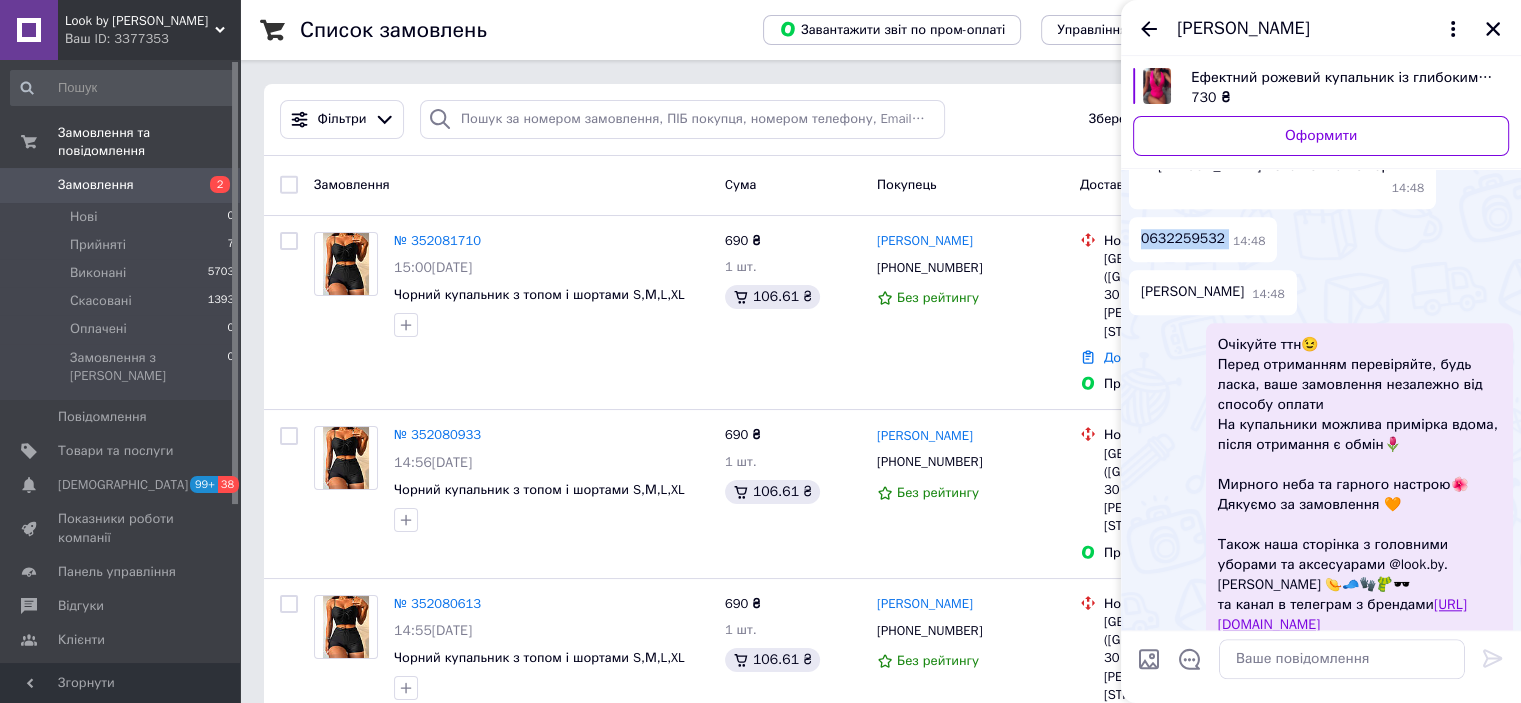 scroll, scrollTop: 1852, scrollLeft: 0, axis: vertical 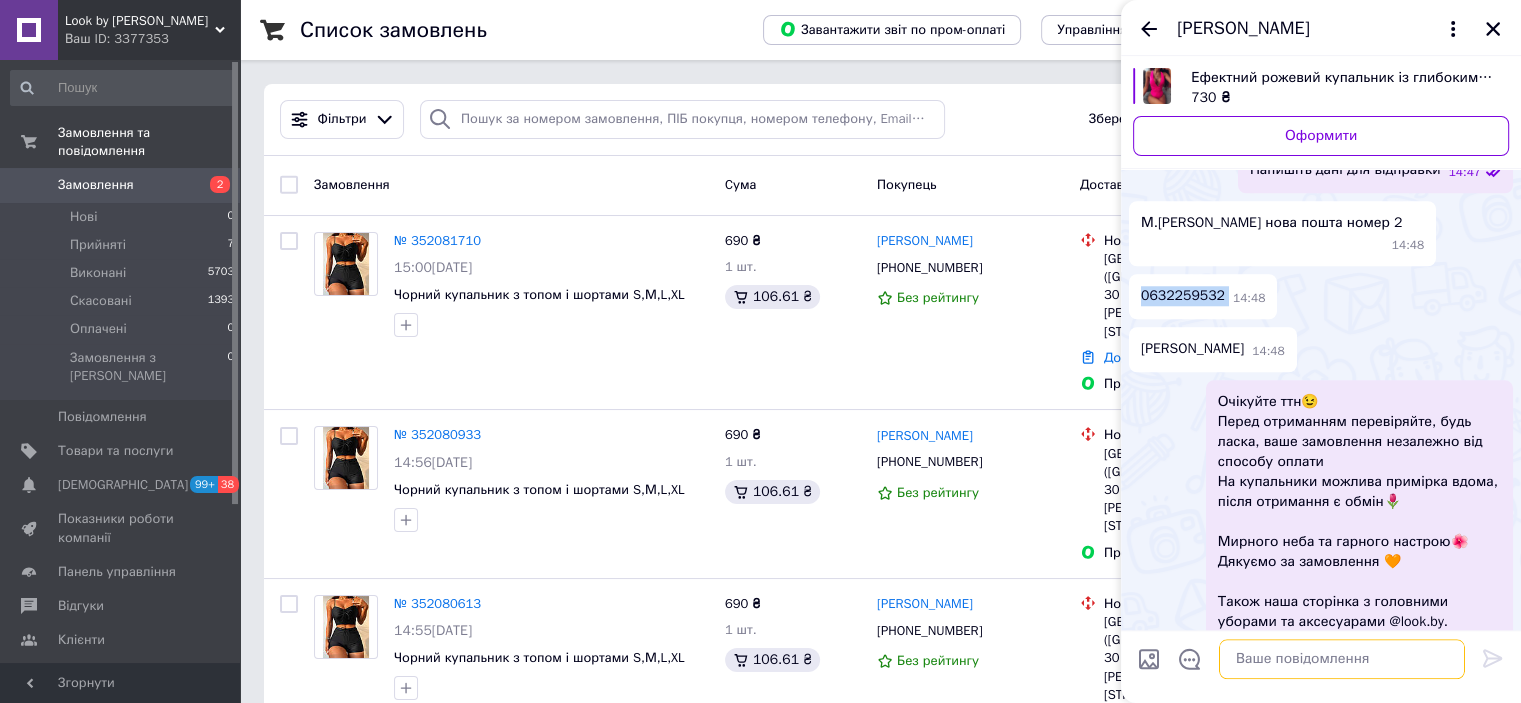 click at bounding box center [1342, 659] 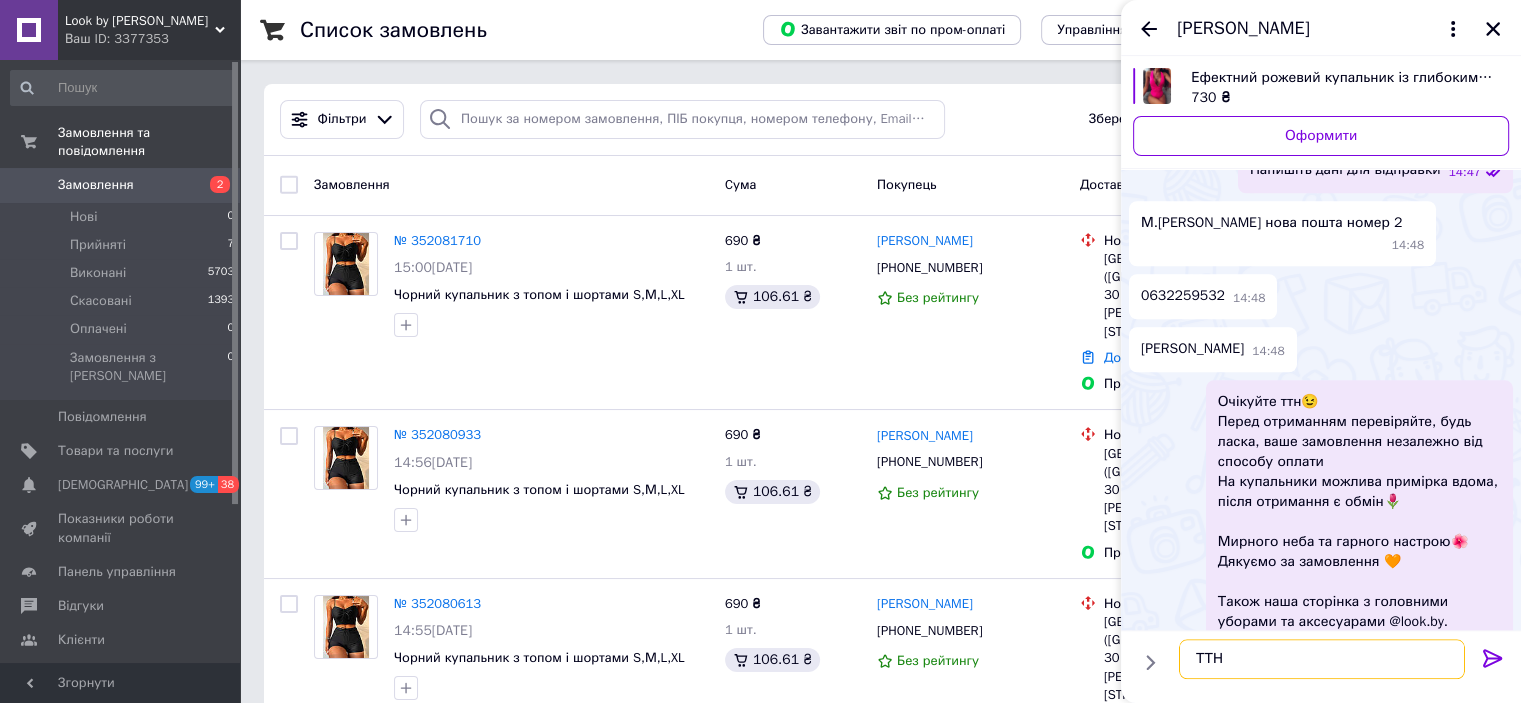 paste on "20451203163744" 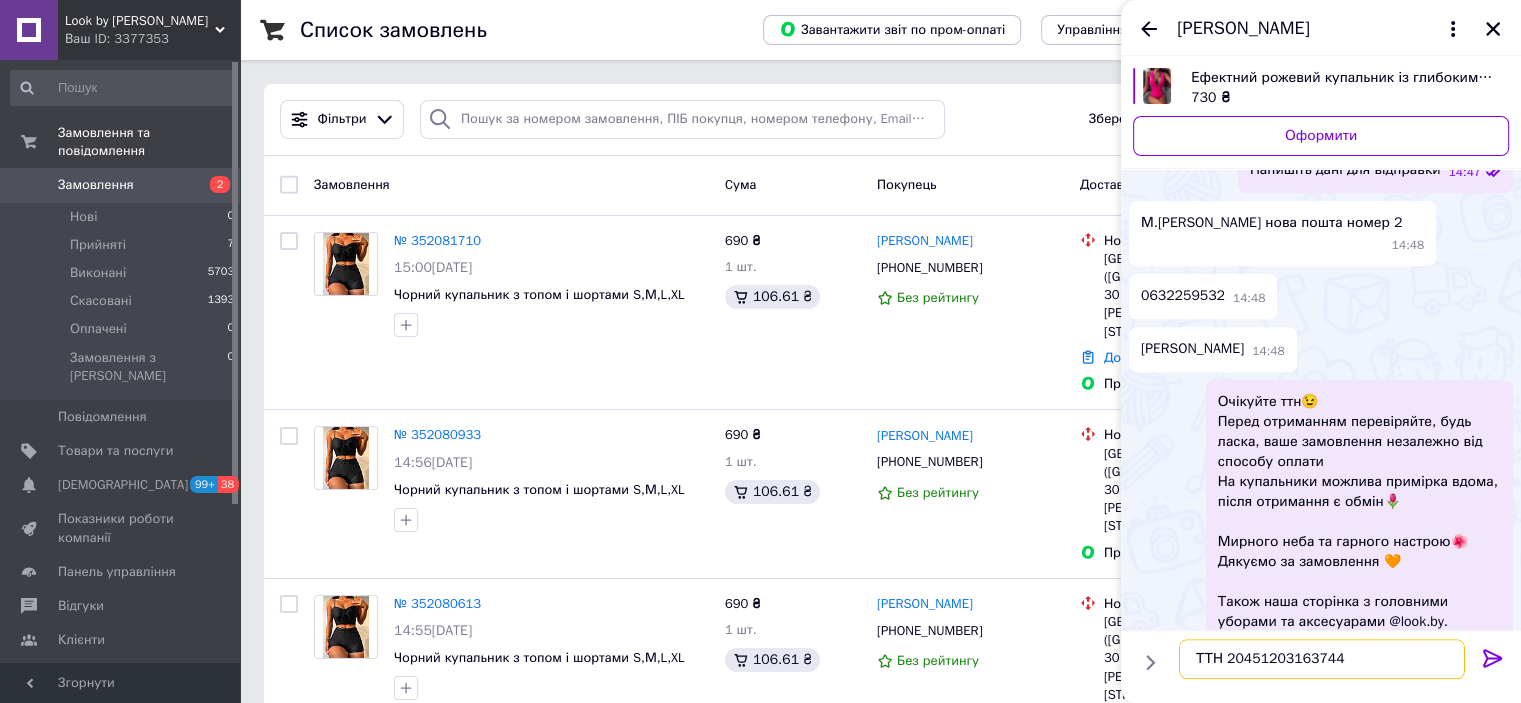type 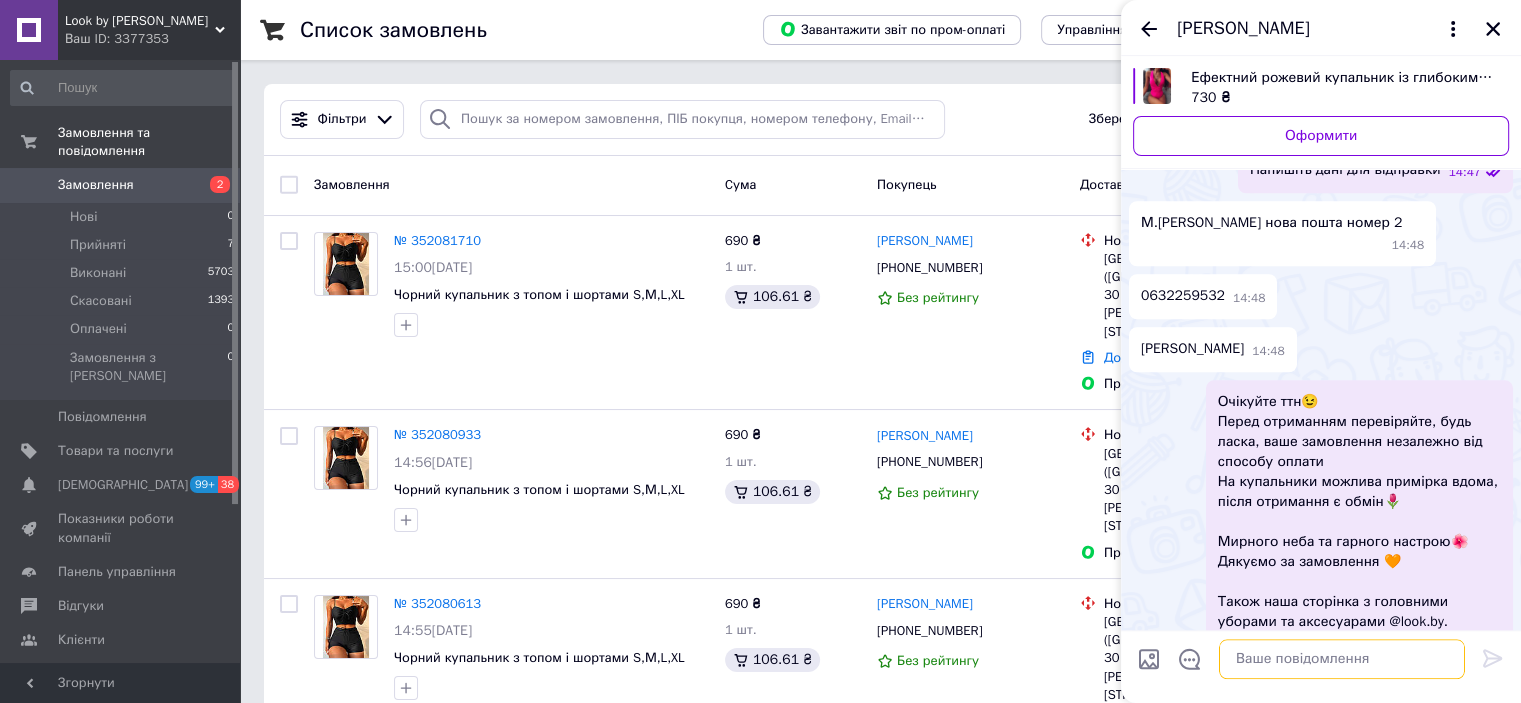 scroll, scrollTop: 2506, scrollLeft: 0, axis: vertical 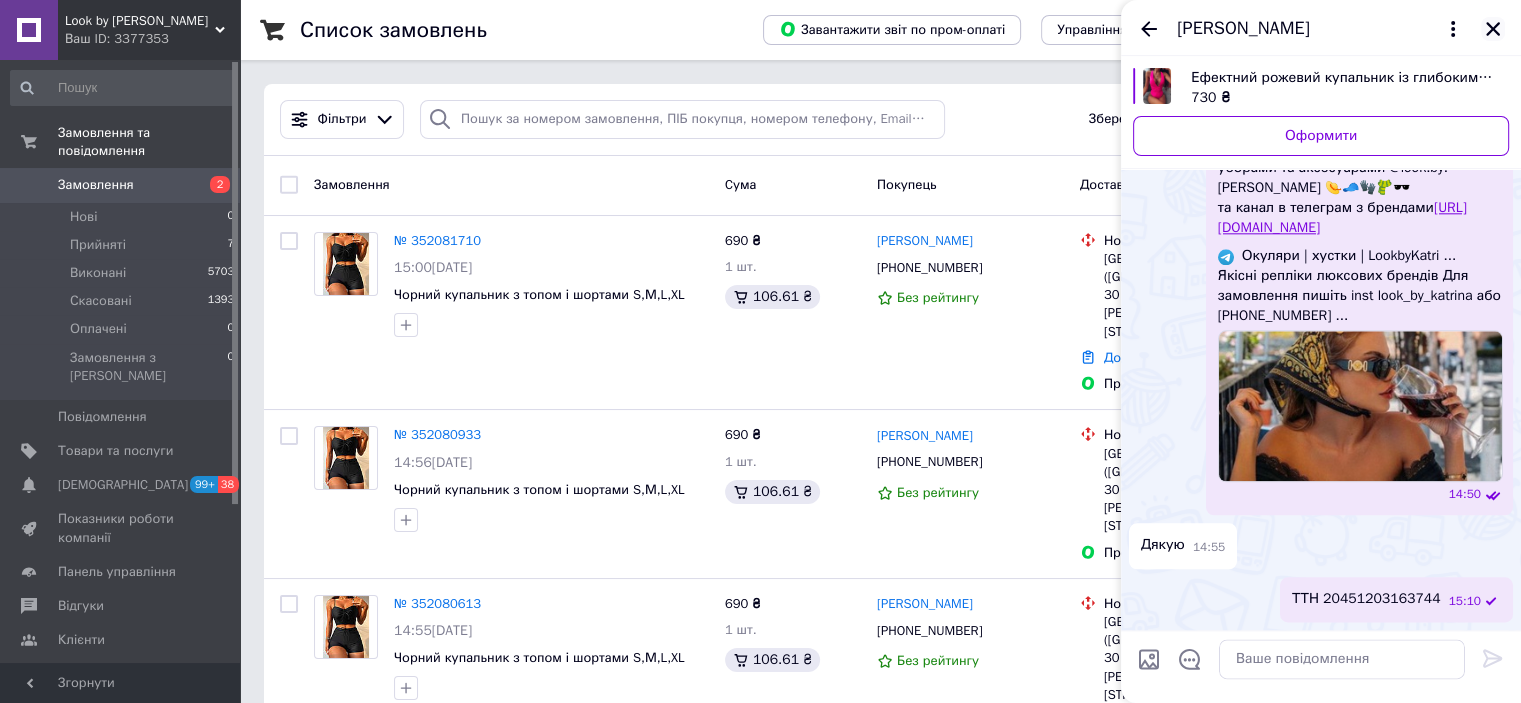 click 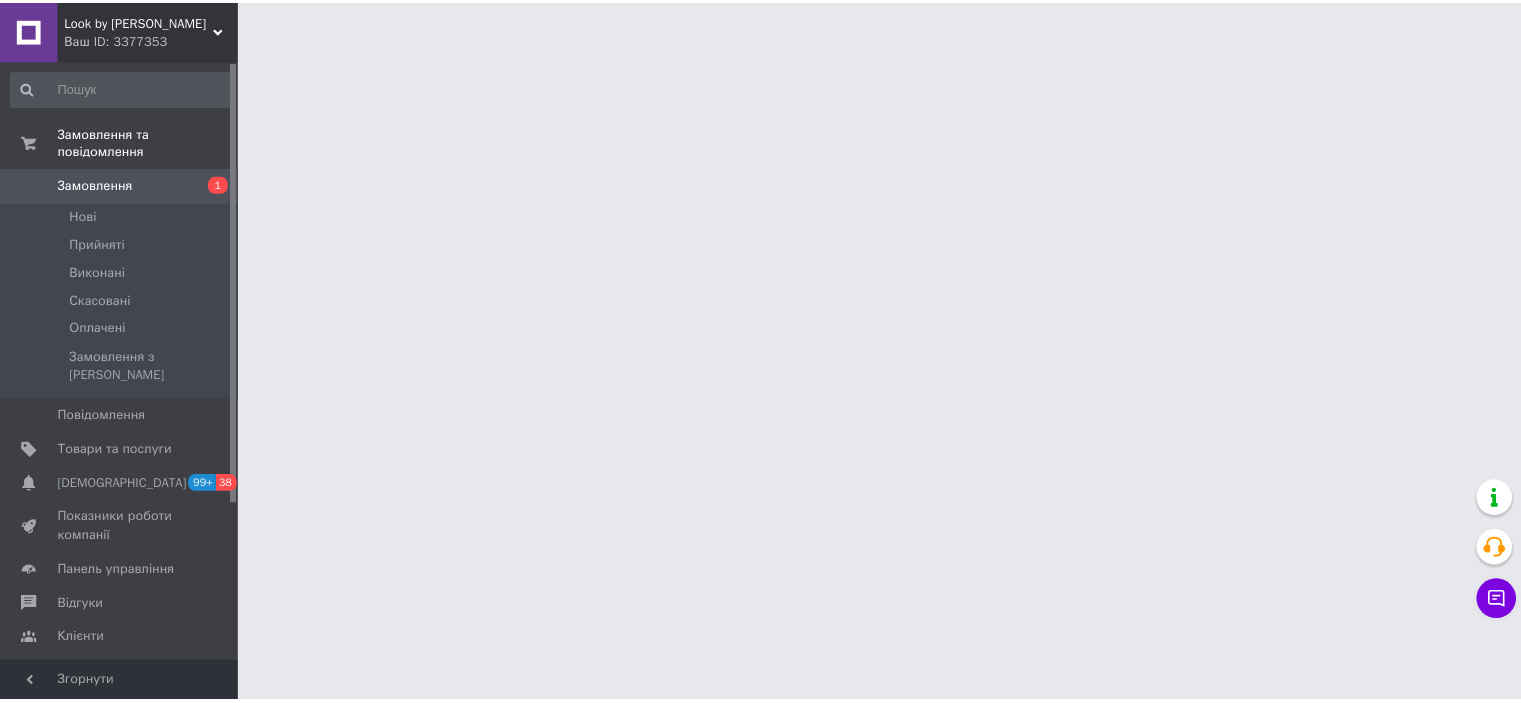 scroll, scrollTop: 0, scrollLeft: 0, axis: both 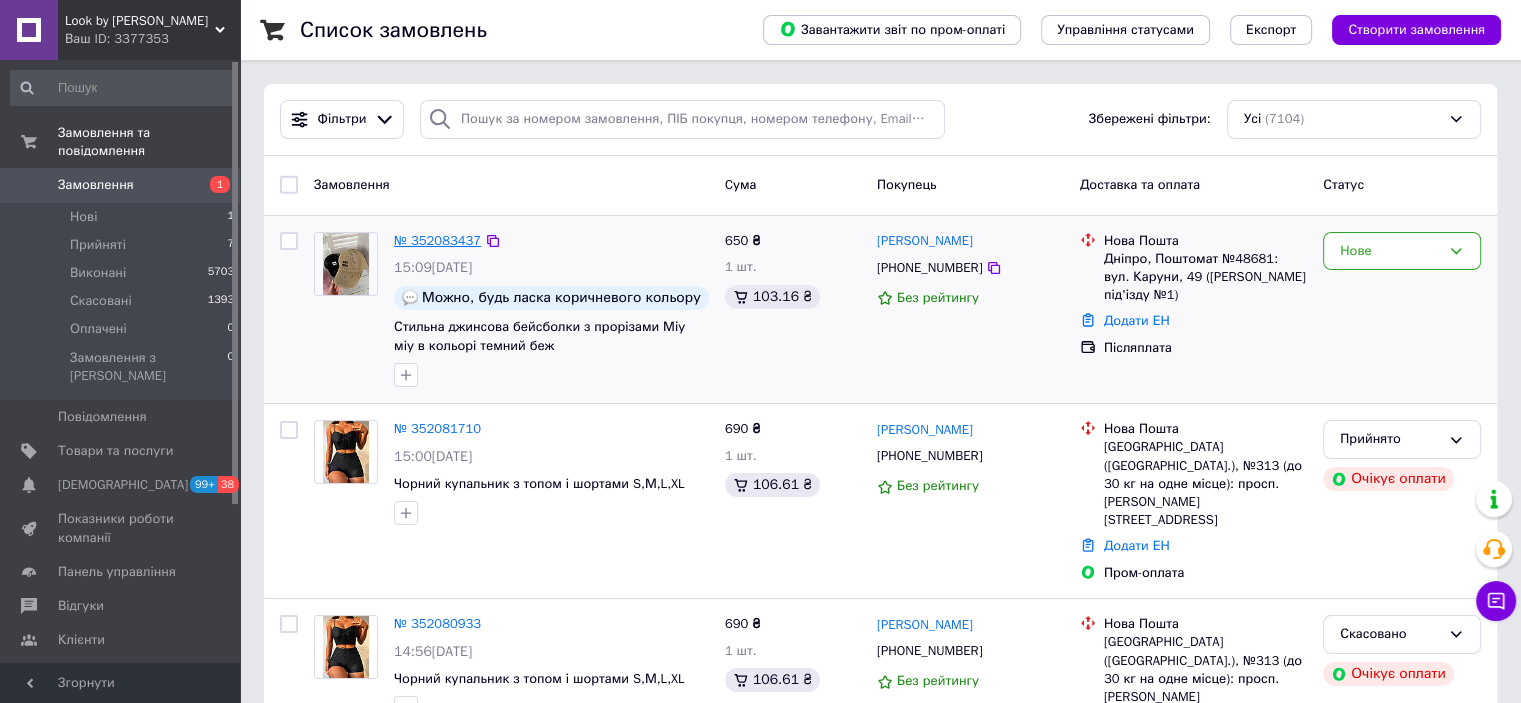click on "№ 352083437" at bounding box center (437, 240) 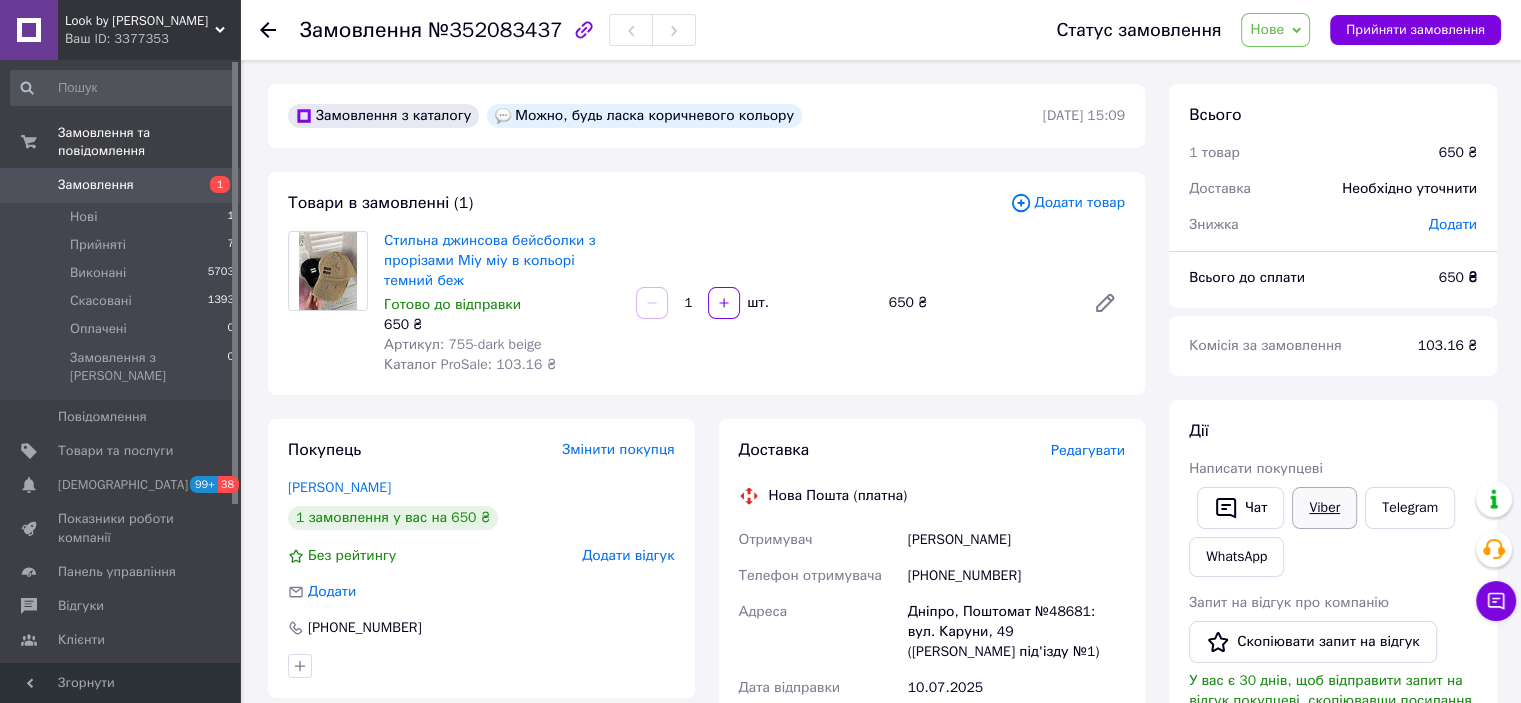 click on "Viber" at bounding box center (1324, 508) 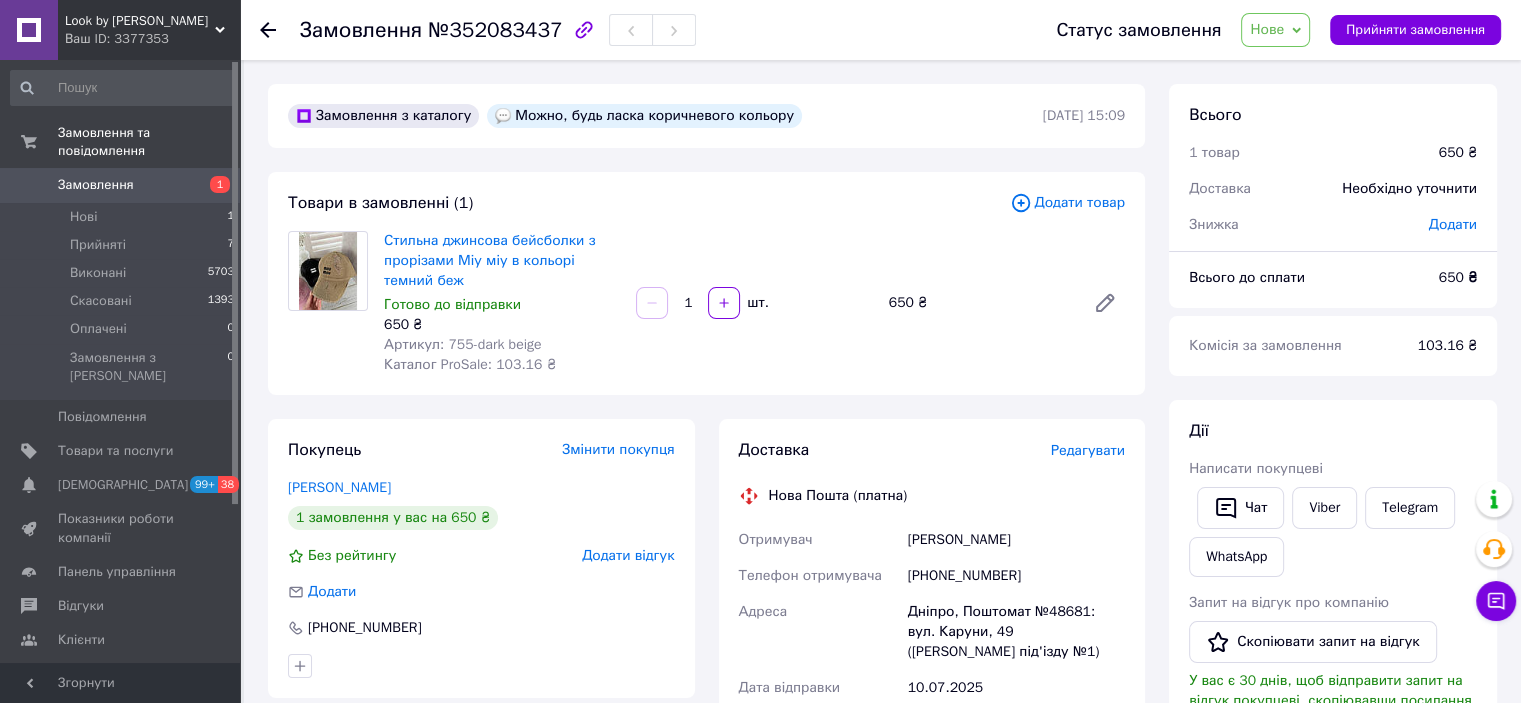 click on "Замовлення" at bounding box center [96, 185] 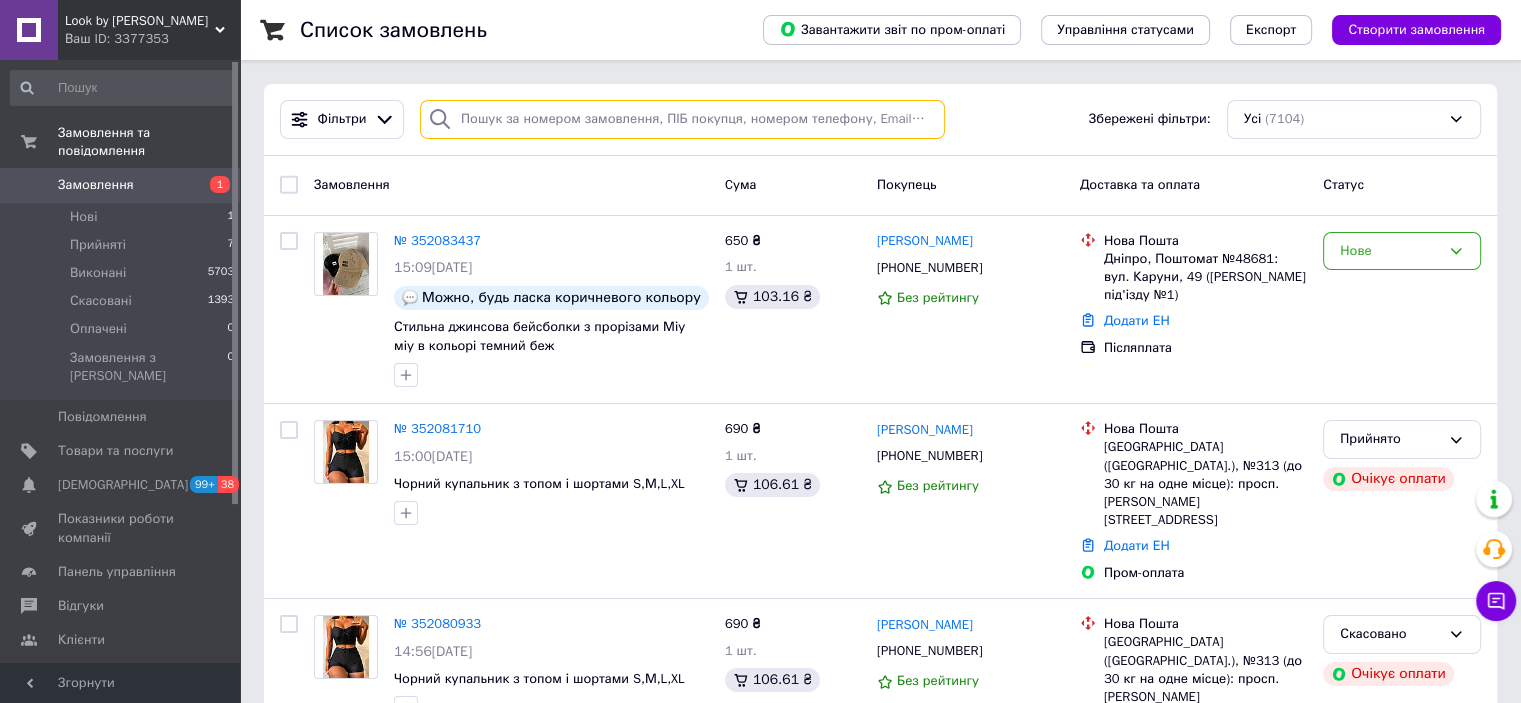 click at bounding box center (682, 119) 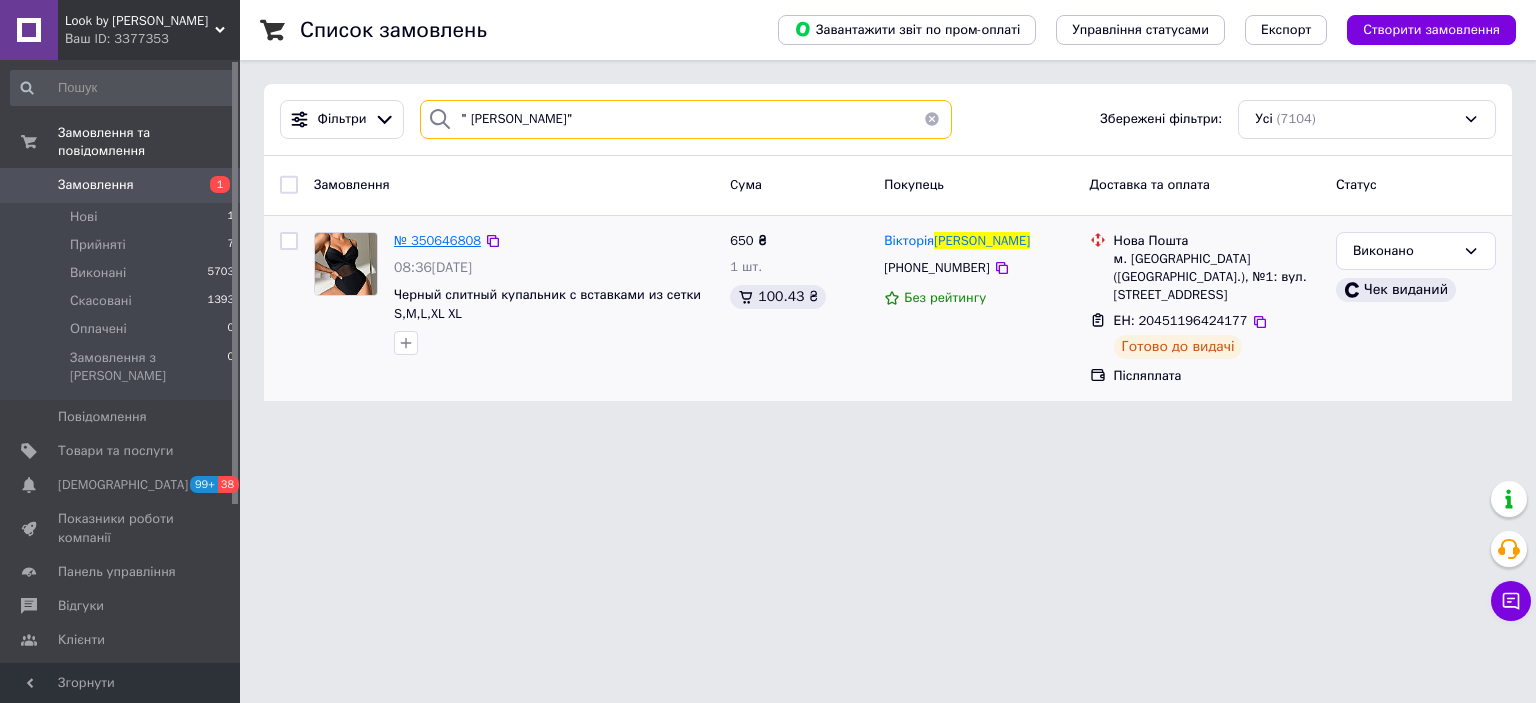 type on "" Толочко Вікторія"" 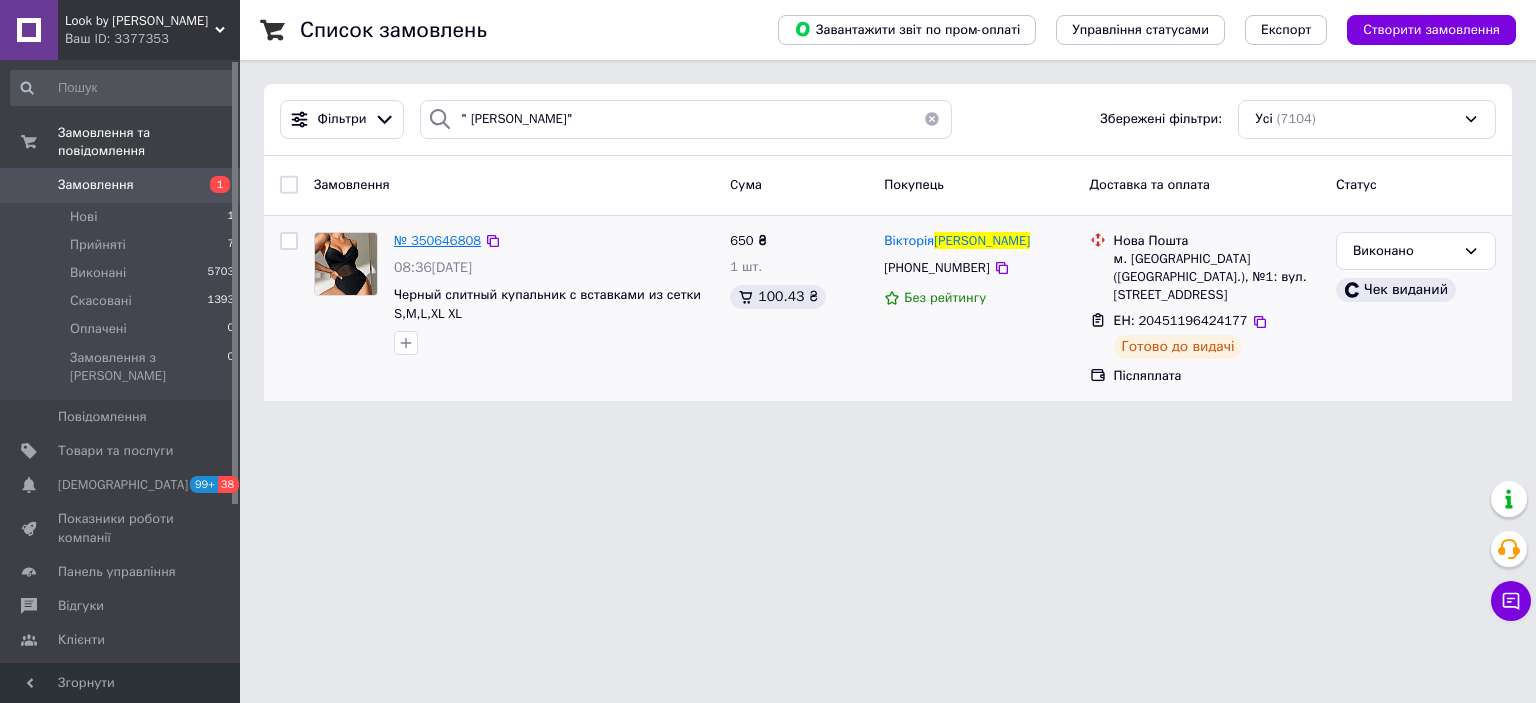 click on "№ 350646808" at bounding box center [437, 240] 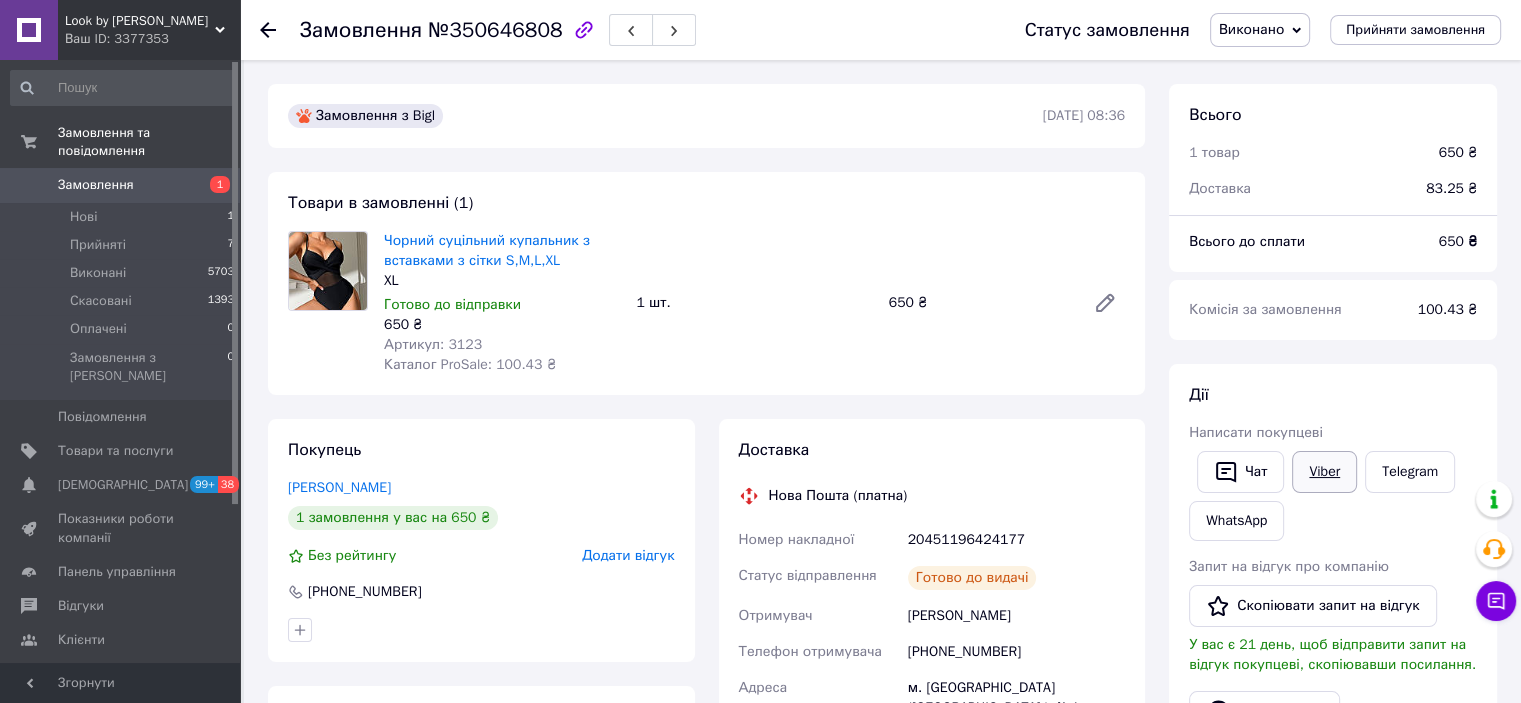 click on "Viber" at bounding box center (1324, 472) 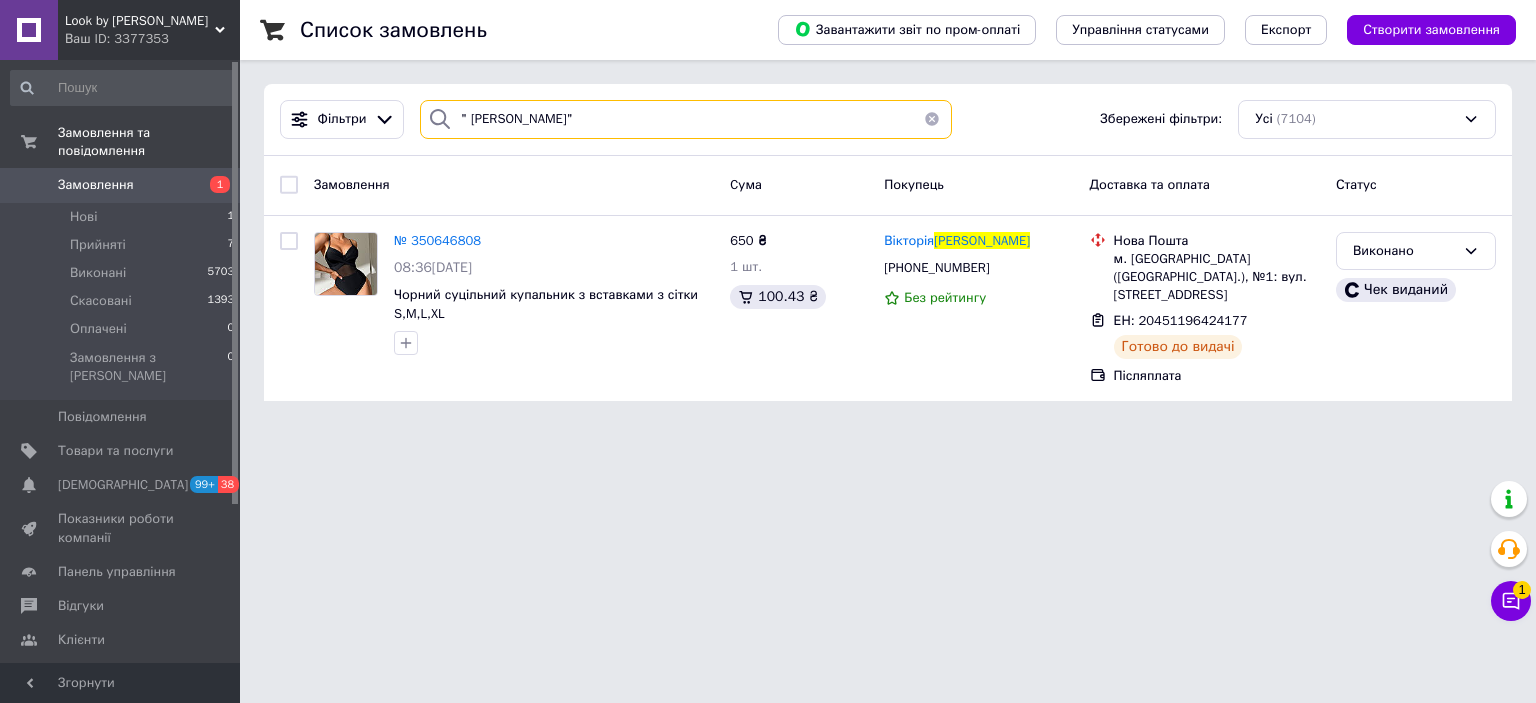 drag, startPoint x: 575, startPoint y: 113, endPoint x: 449, endPoint y: 112, distance: 126.00397 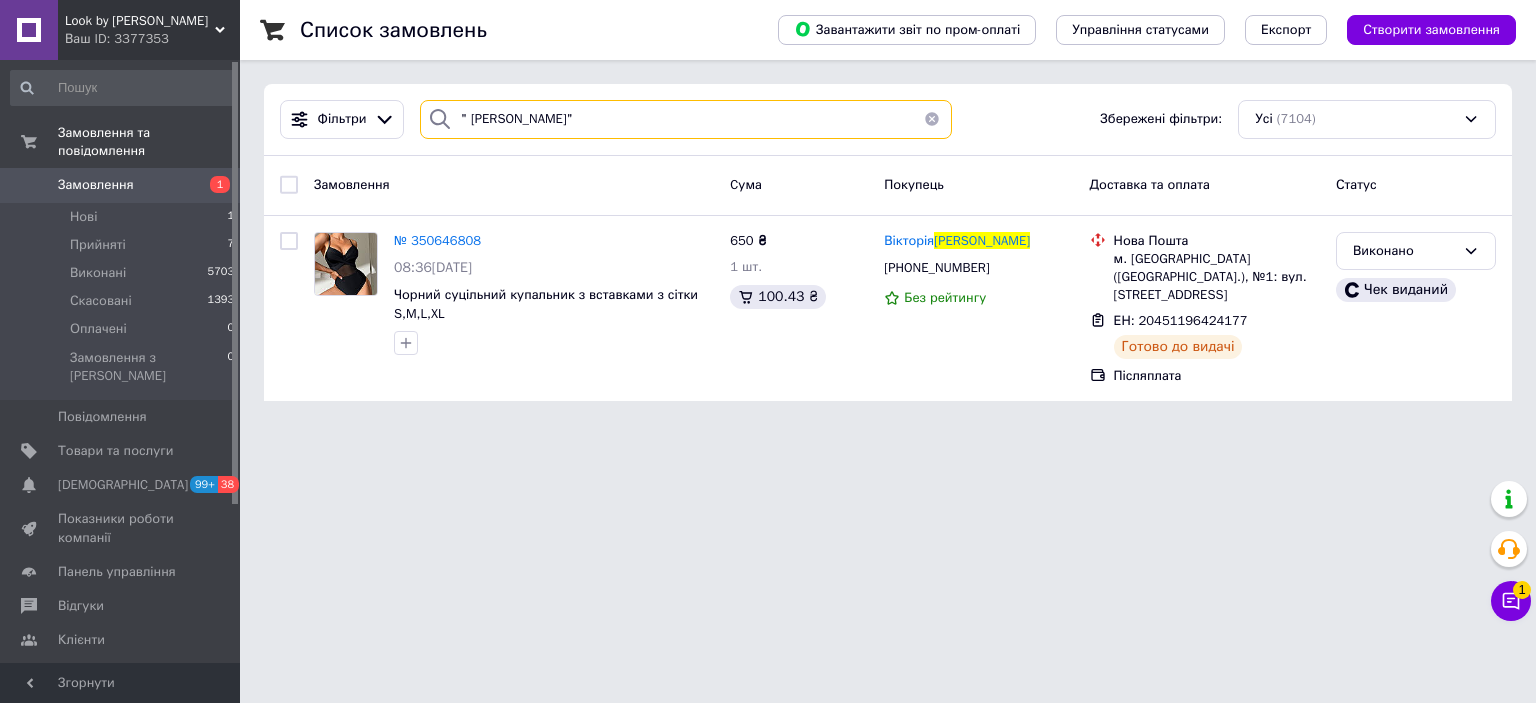 click on "" Толочко Вікторія"" at bounding box center (686, 119) 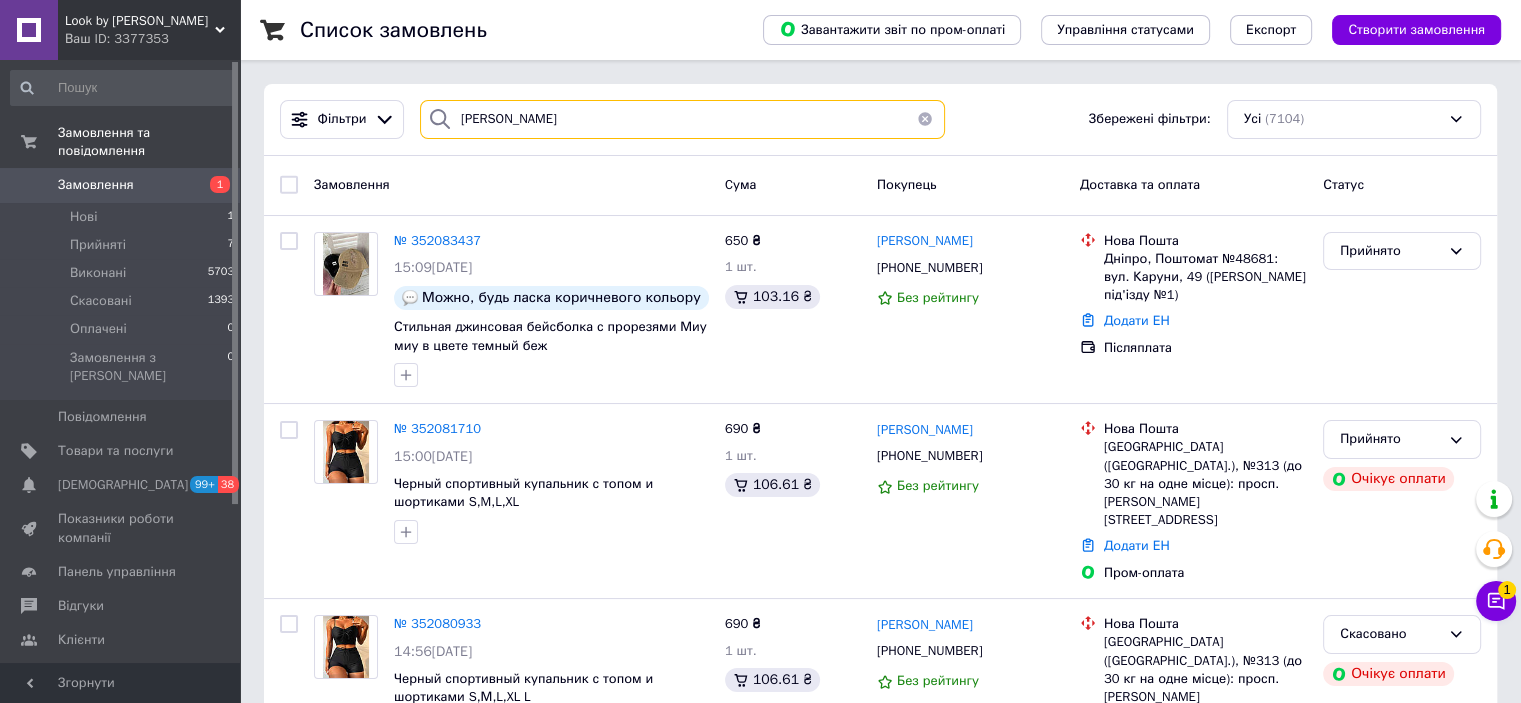 type on "Корилюк Марта" 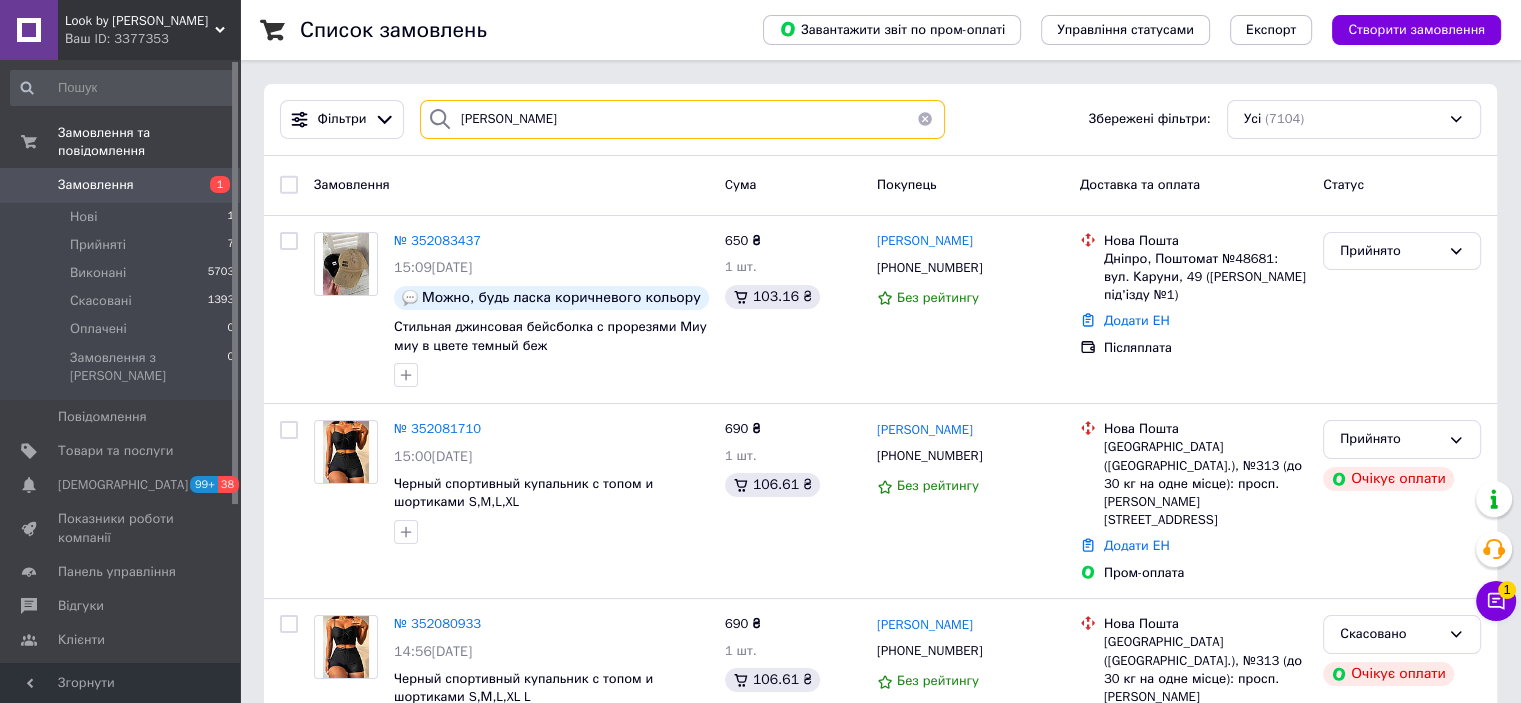 click on "Корилюк Марта" at bounding box center [682, 119] 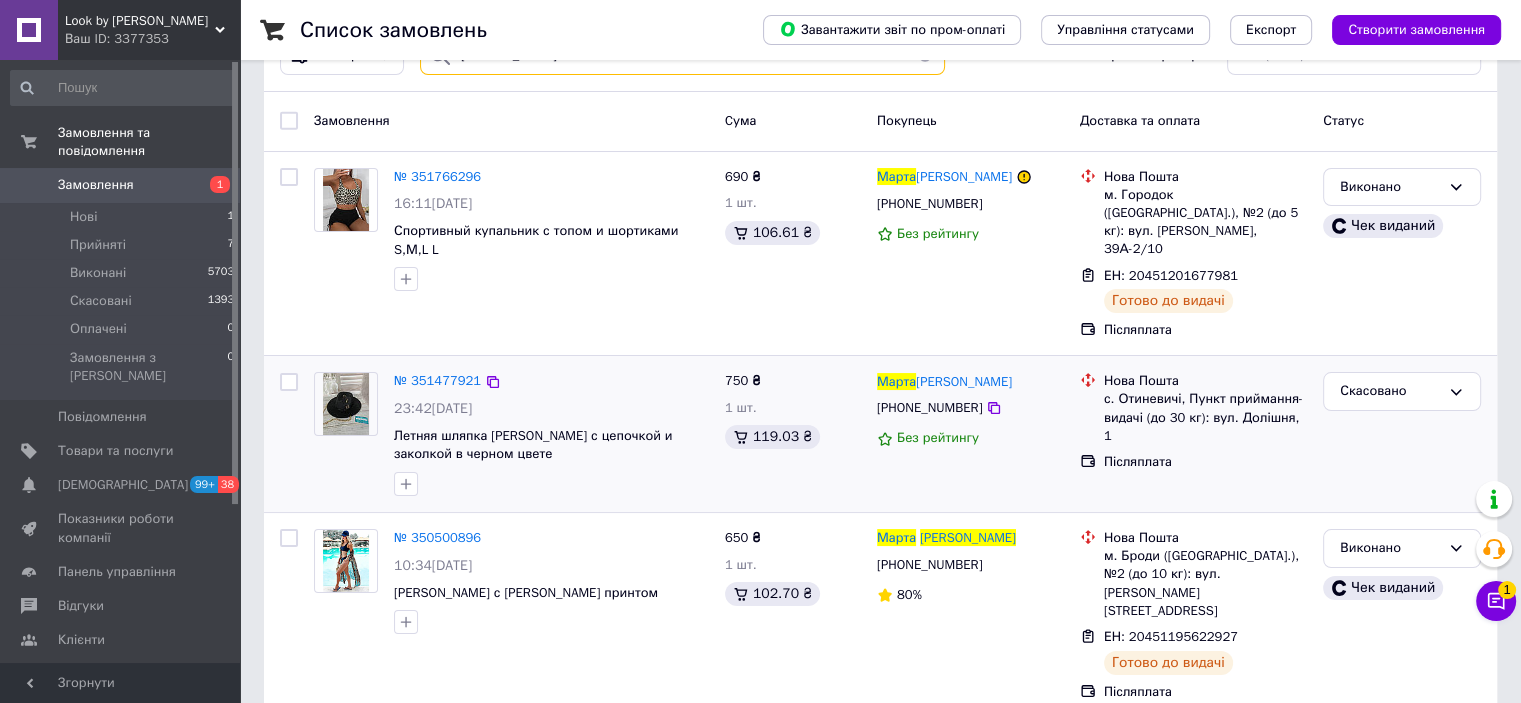scroll, scrollTop: 100, scrollLeft: 0, axis: vertical 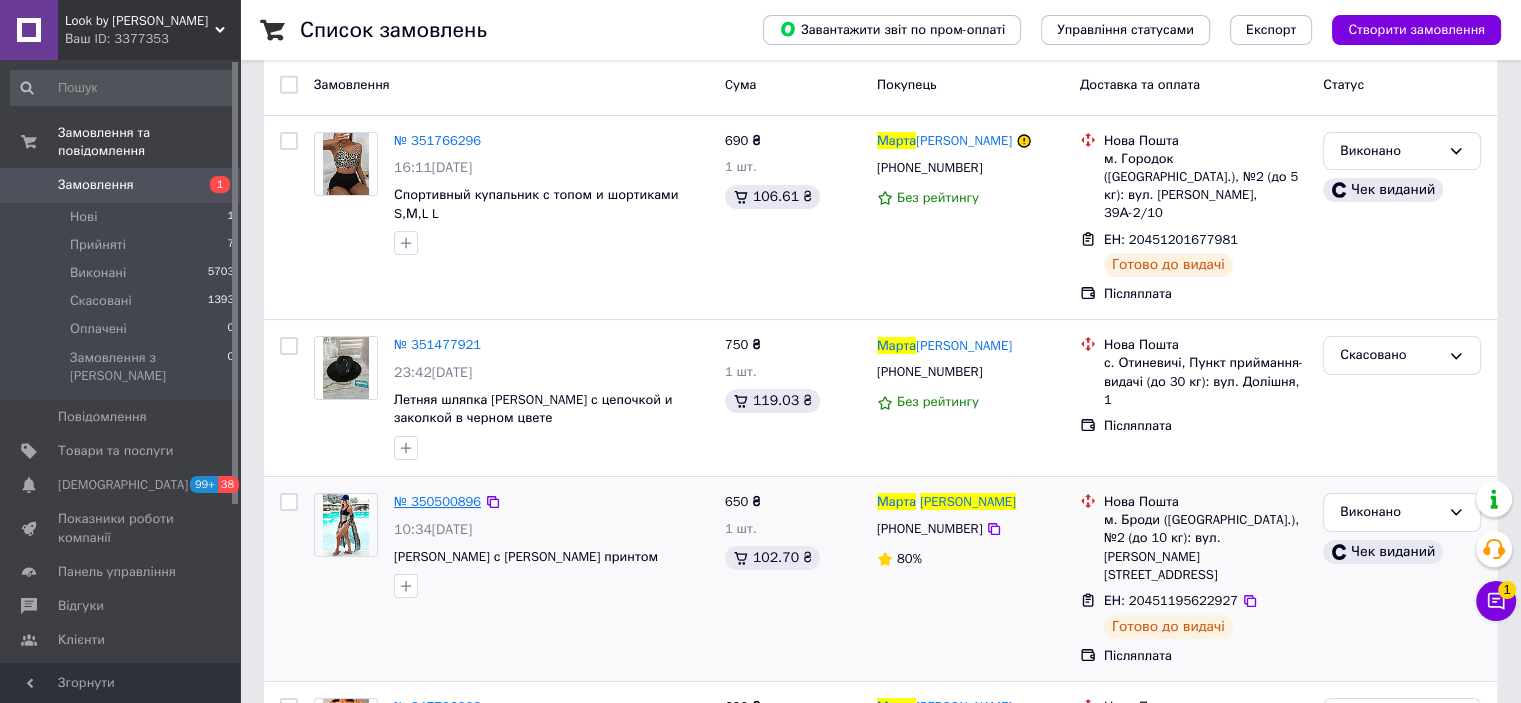 click on "№ 350500896" at bounding box center (437, 501) 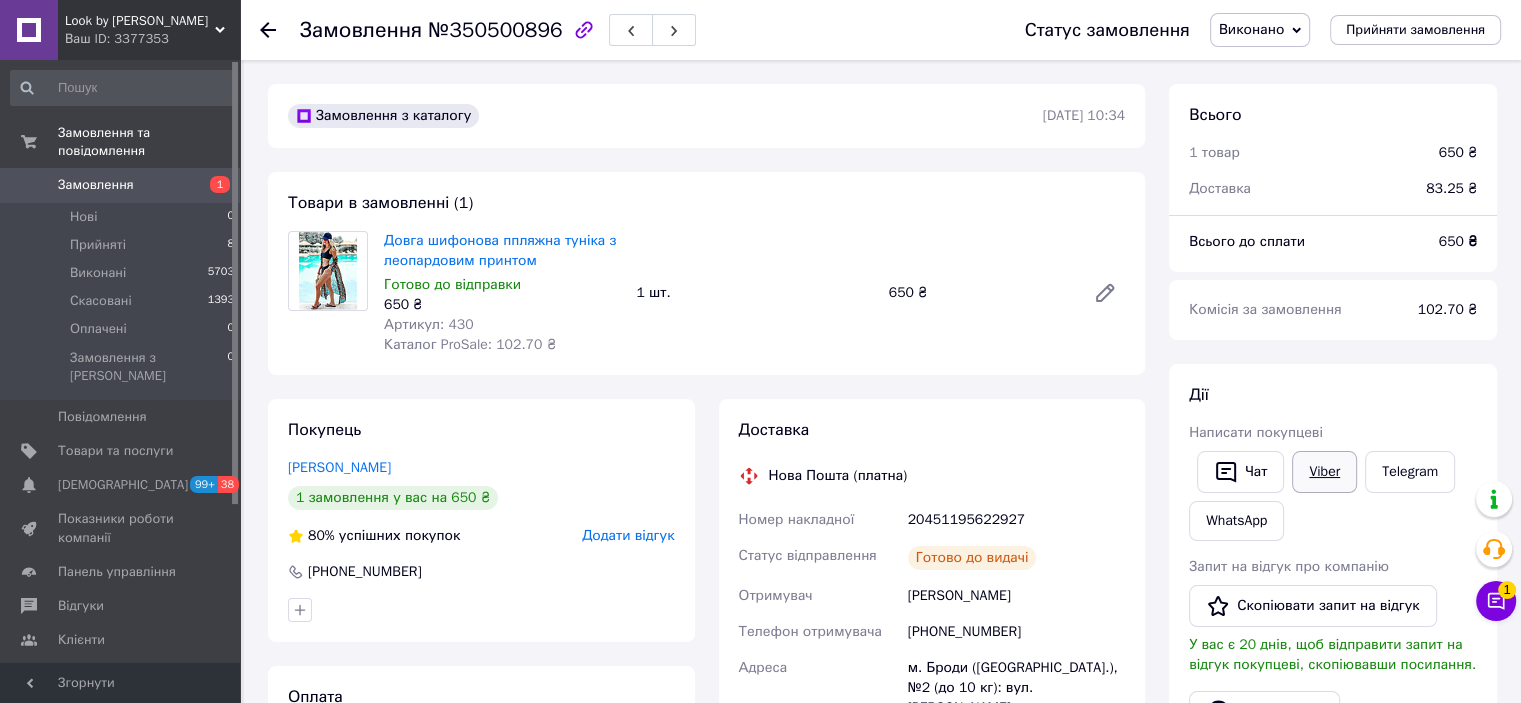 click on "Viber" at bounding box center [1324, 472] 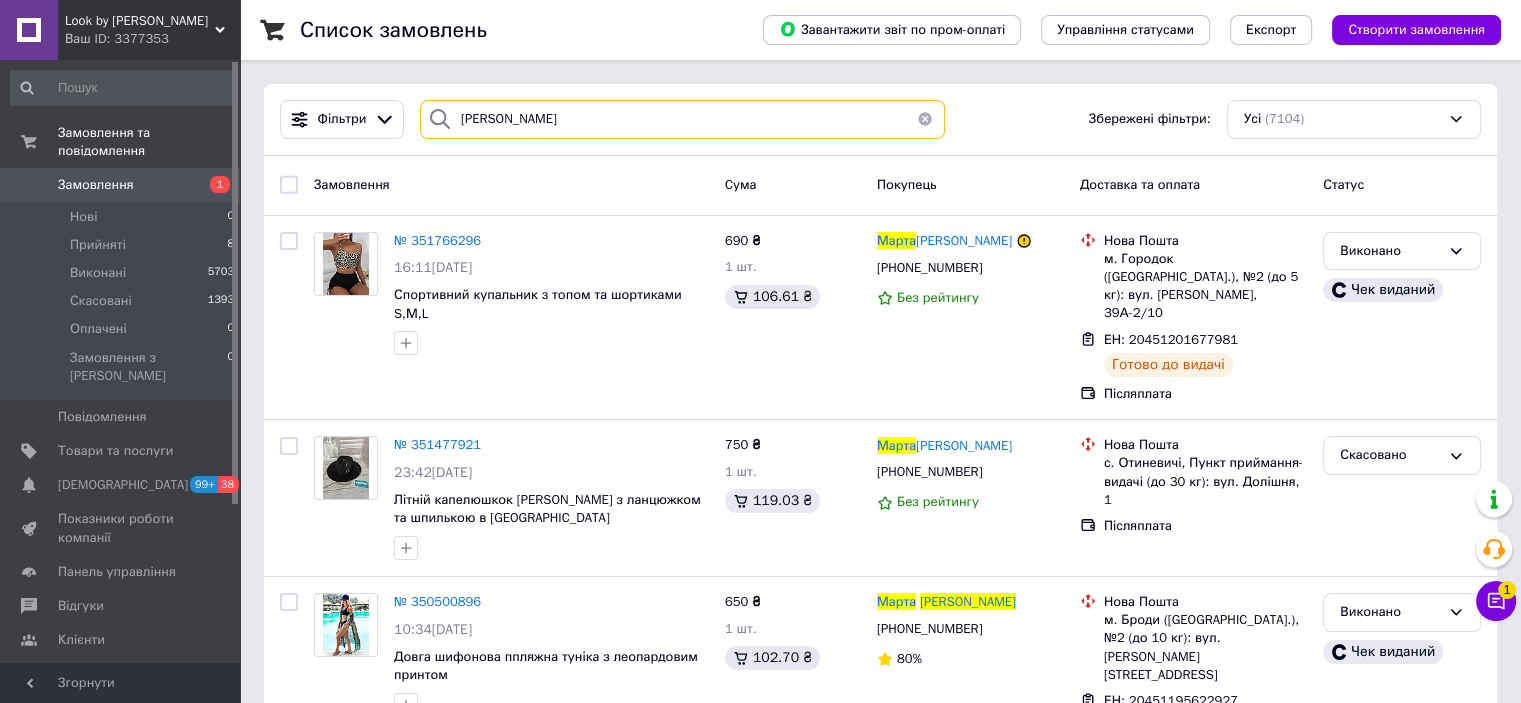drag, startPoint x: 599, startPoint y: 121, endPoint x: 438, endPoint y: 113, distance: 161.19864 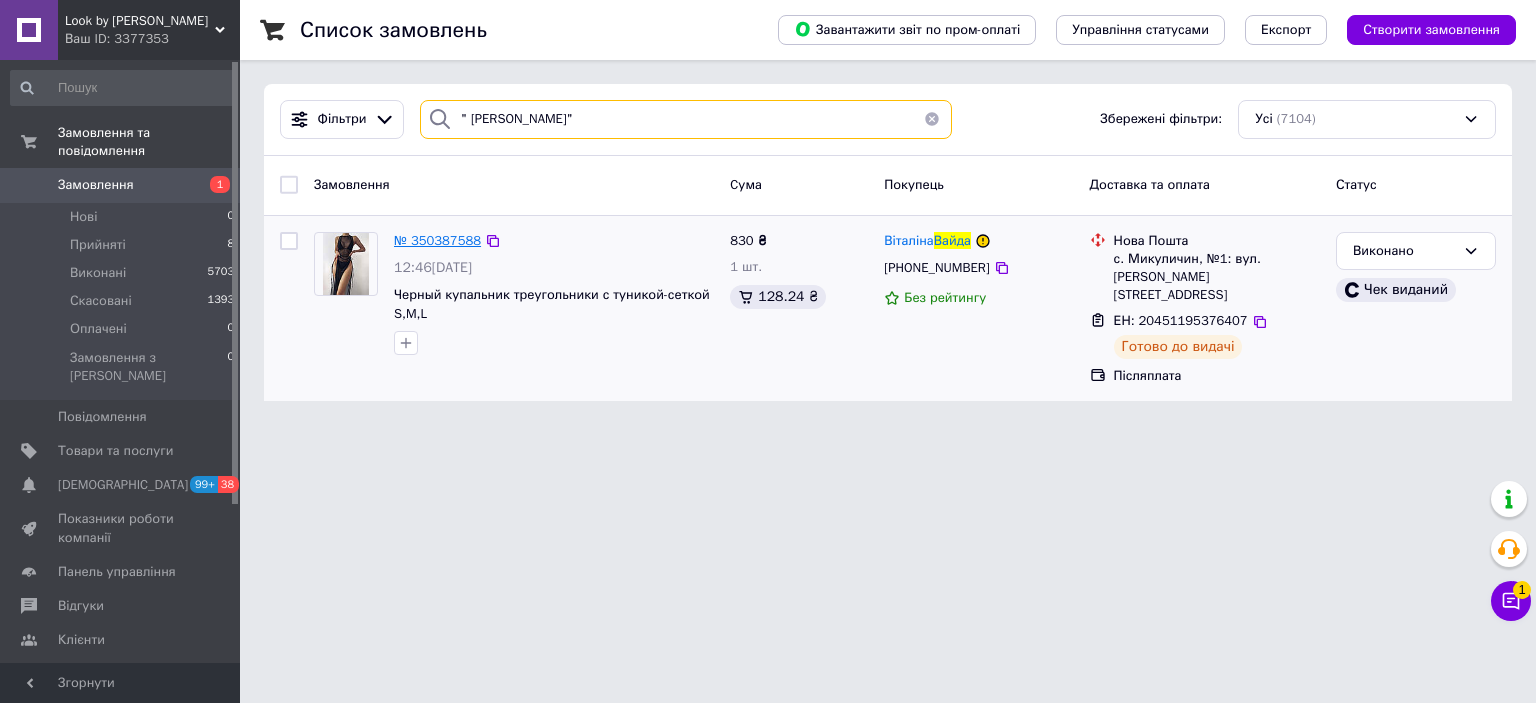 type on "" Вайда Віталіна"" 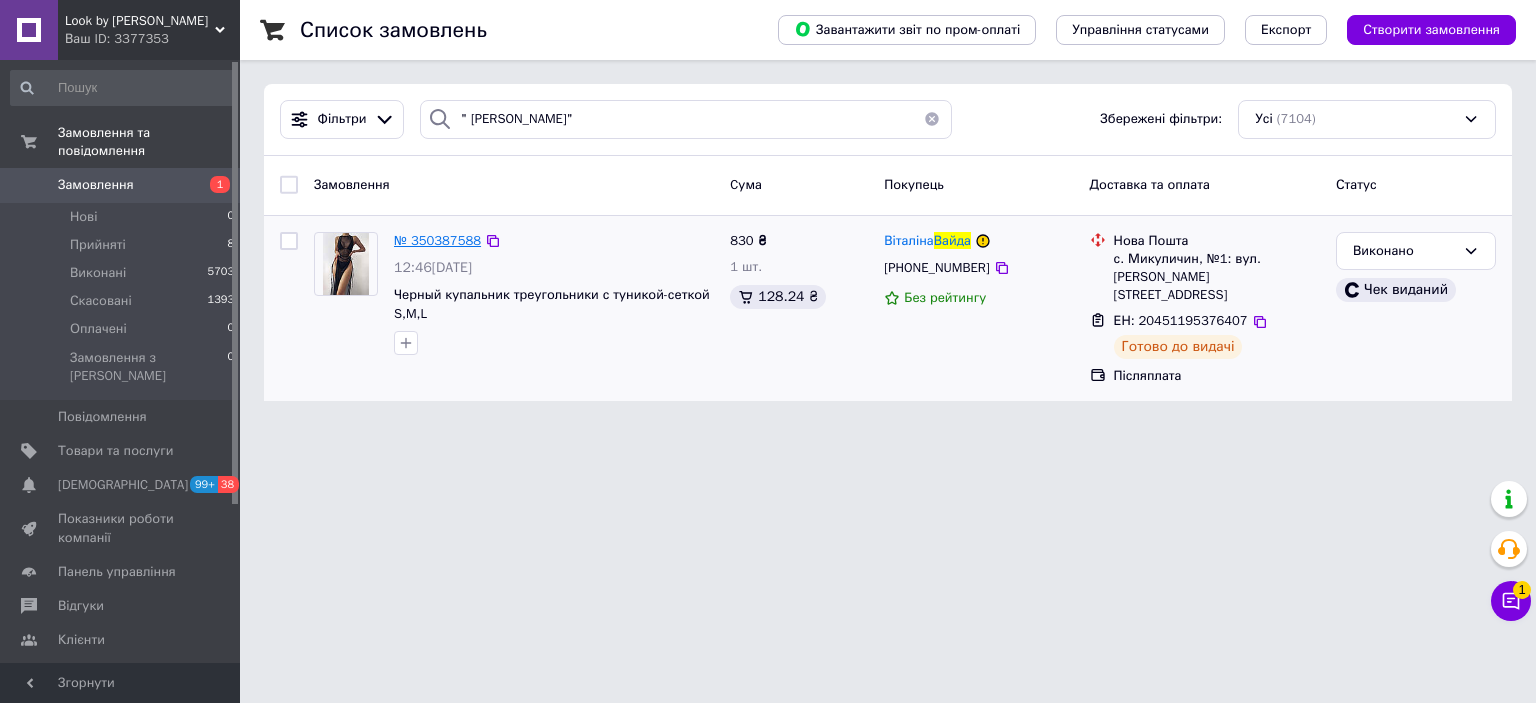 click on "№ 350387588" at bounding box center (437, 240) 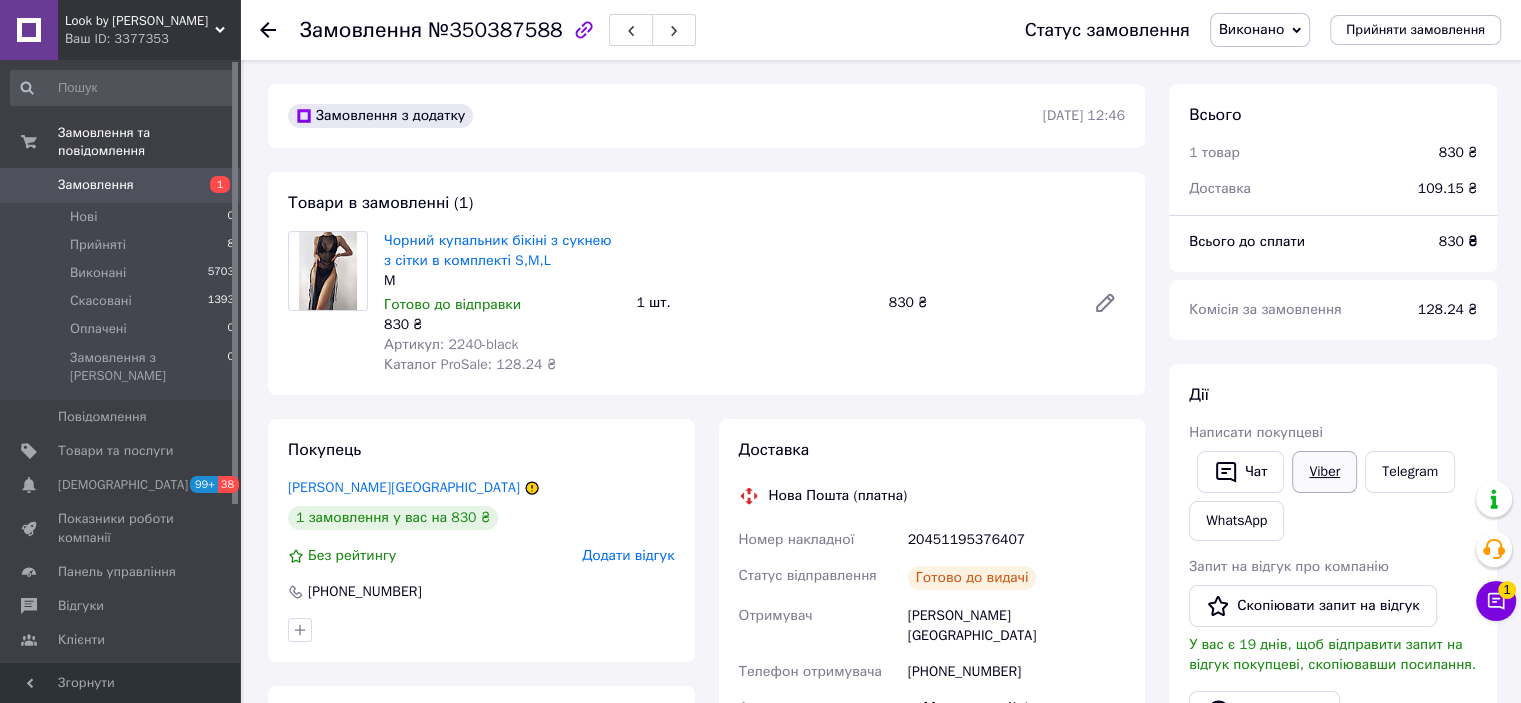click on "Viber" at bounding box center (1324, 472) 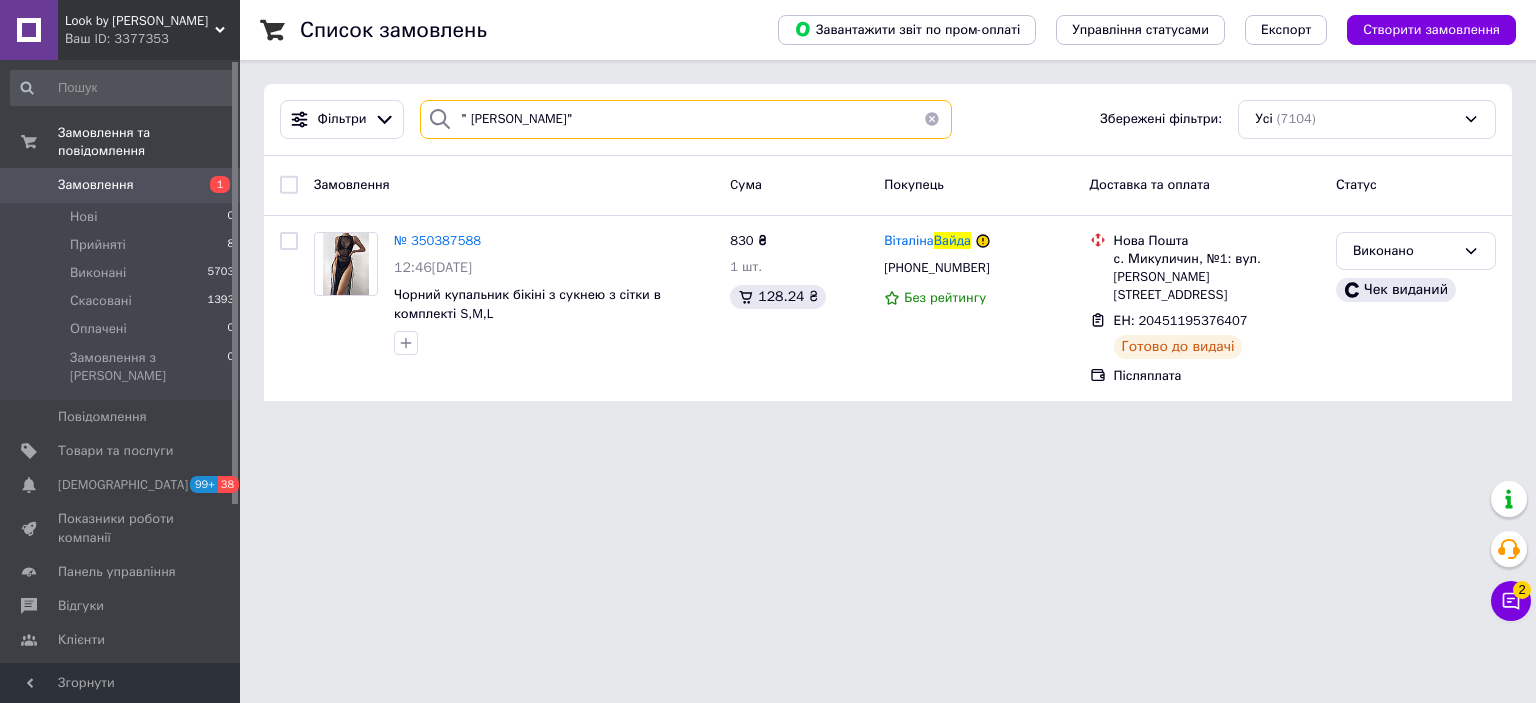 drag, startPoint x: 599, startPoint y: 115, endPoint x: 440, endPoint y: 111, distance: 159.05031 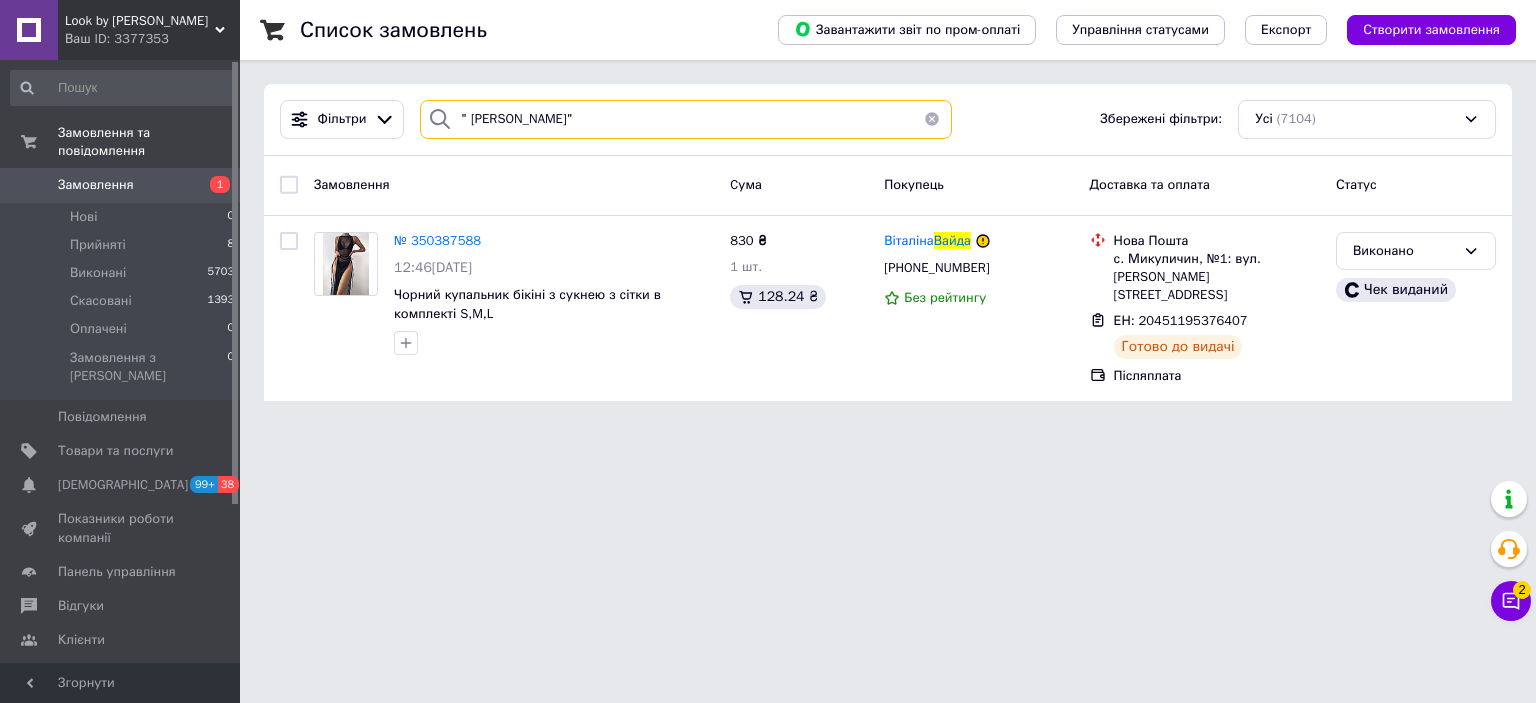 click on "" Вайда Віталіна"" at bounding box center (686, 119) 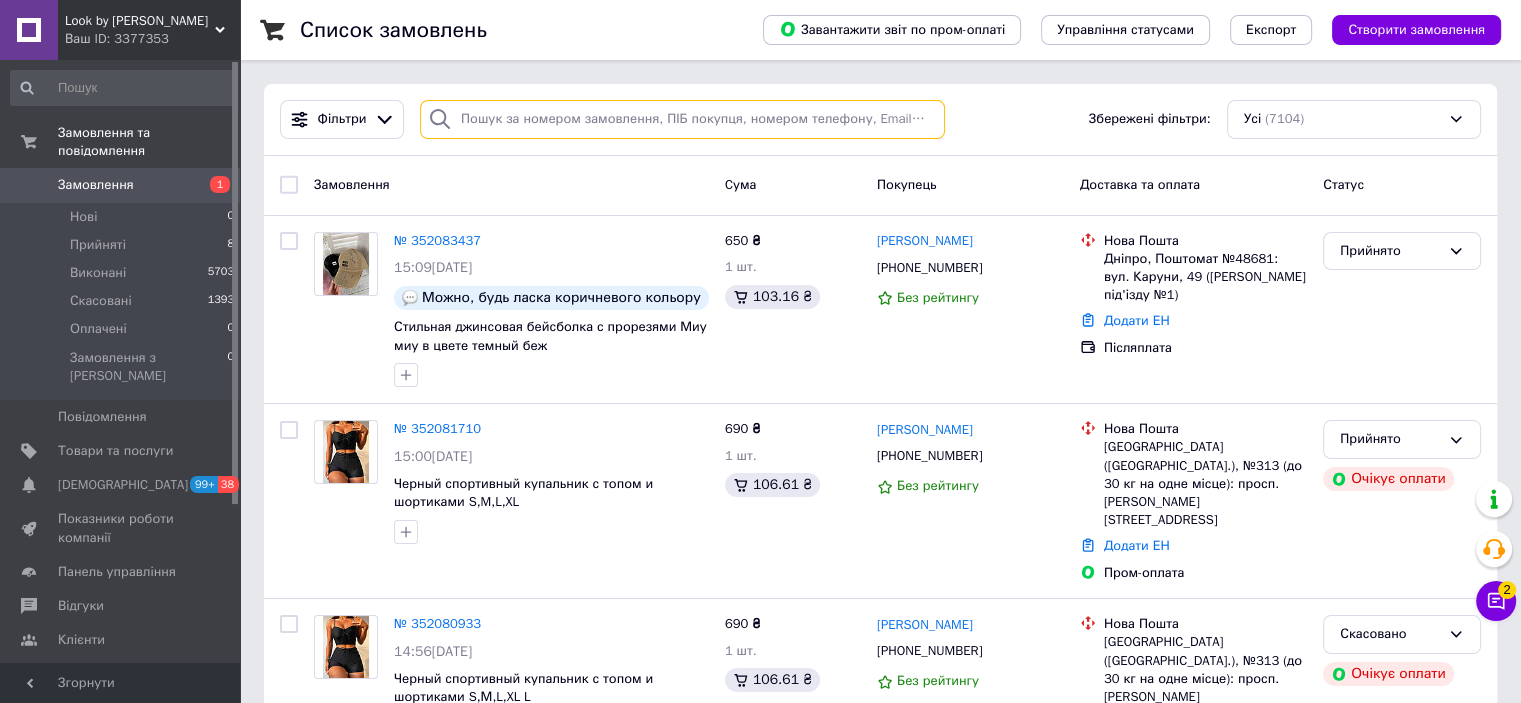 click at bounding box center [682, 119] 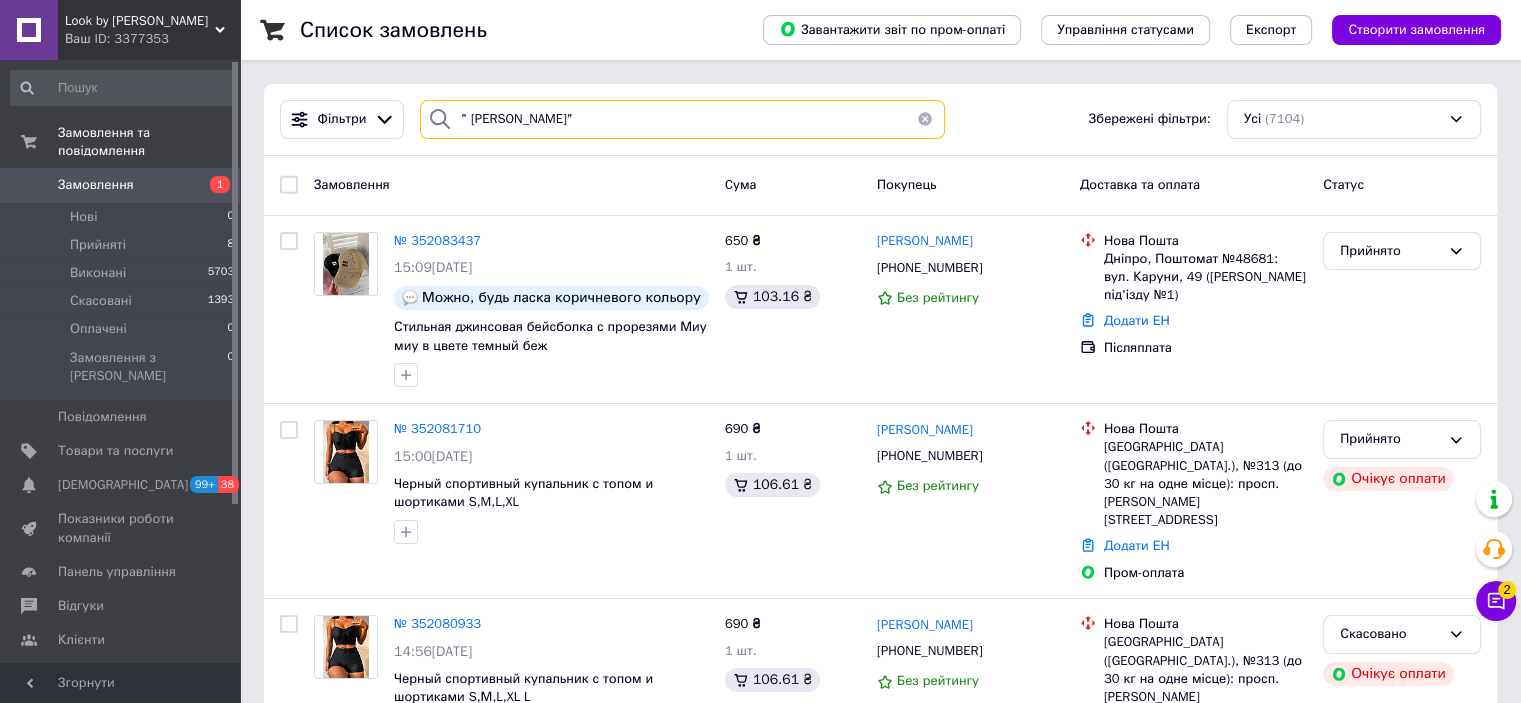 type on "" [PERSON_NAME]"" 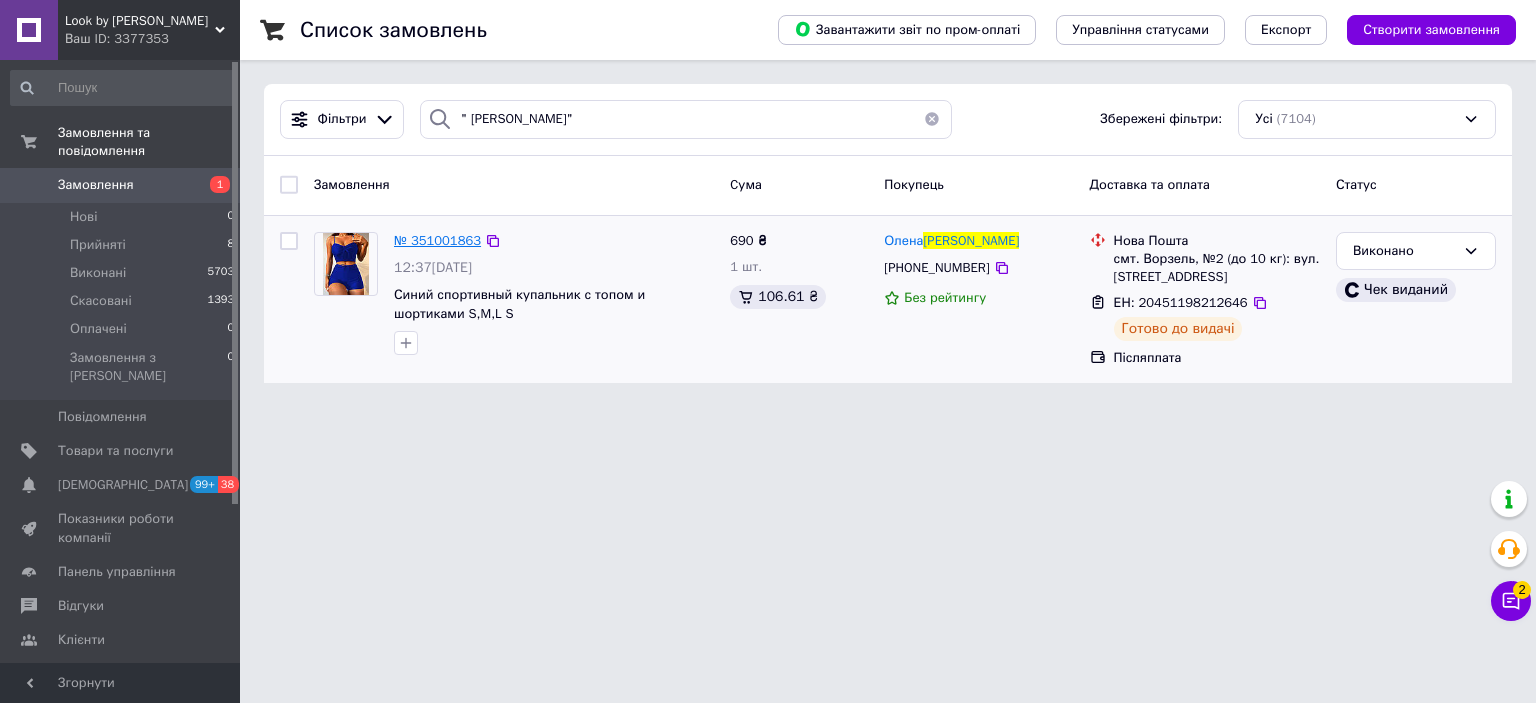 click on "№ 351001863" at bounding box center (437, 240) 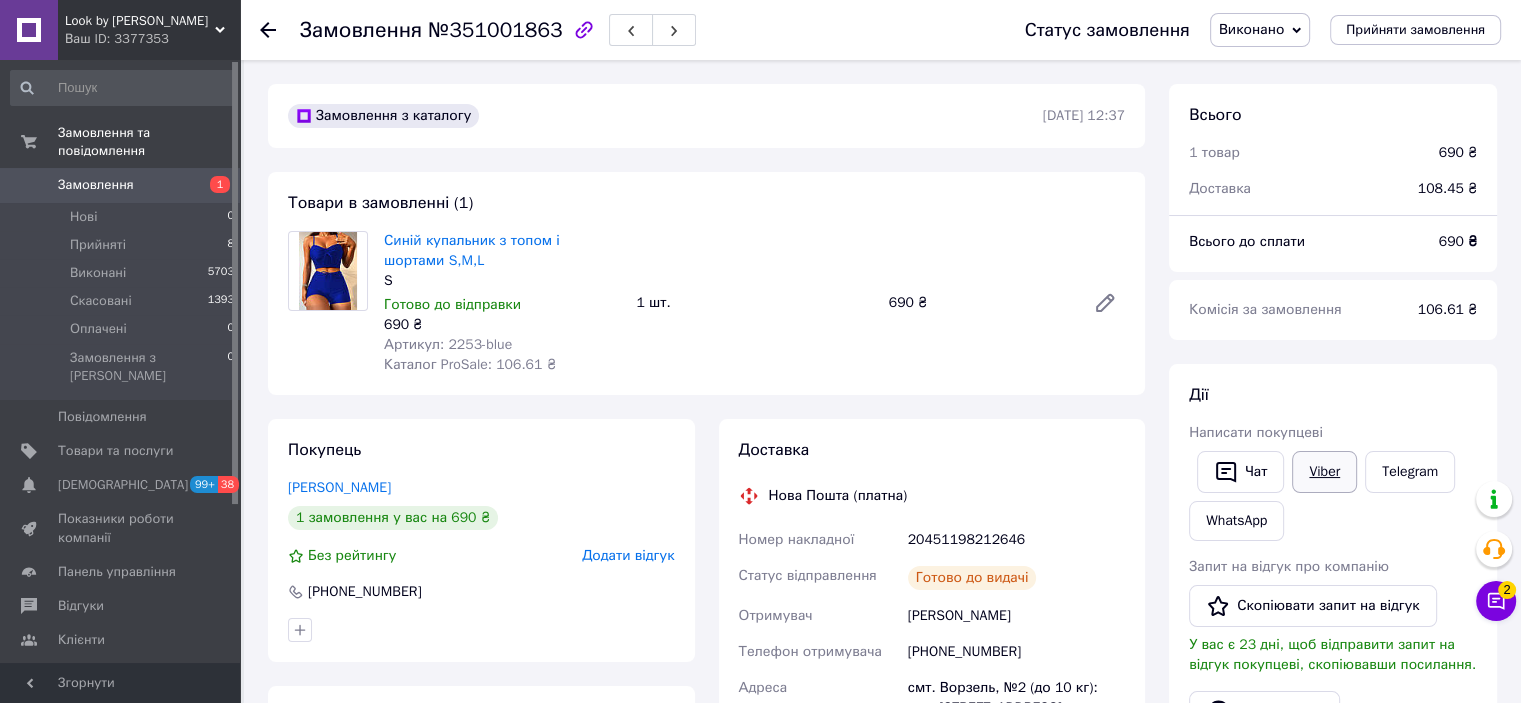 click on "Viber" at bounding box center (1324, 472) 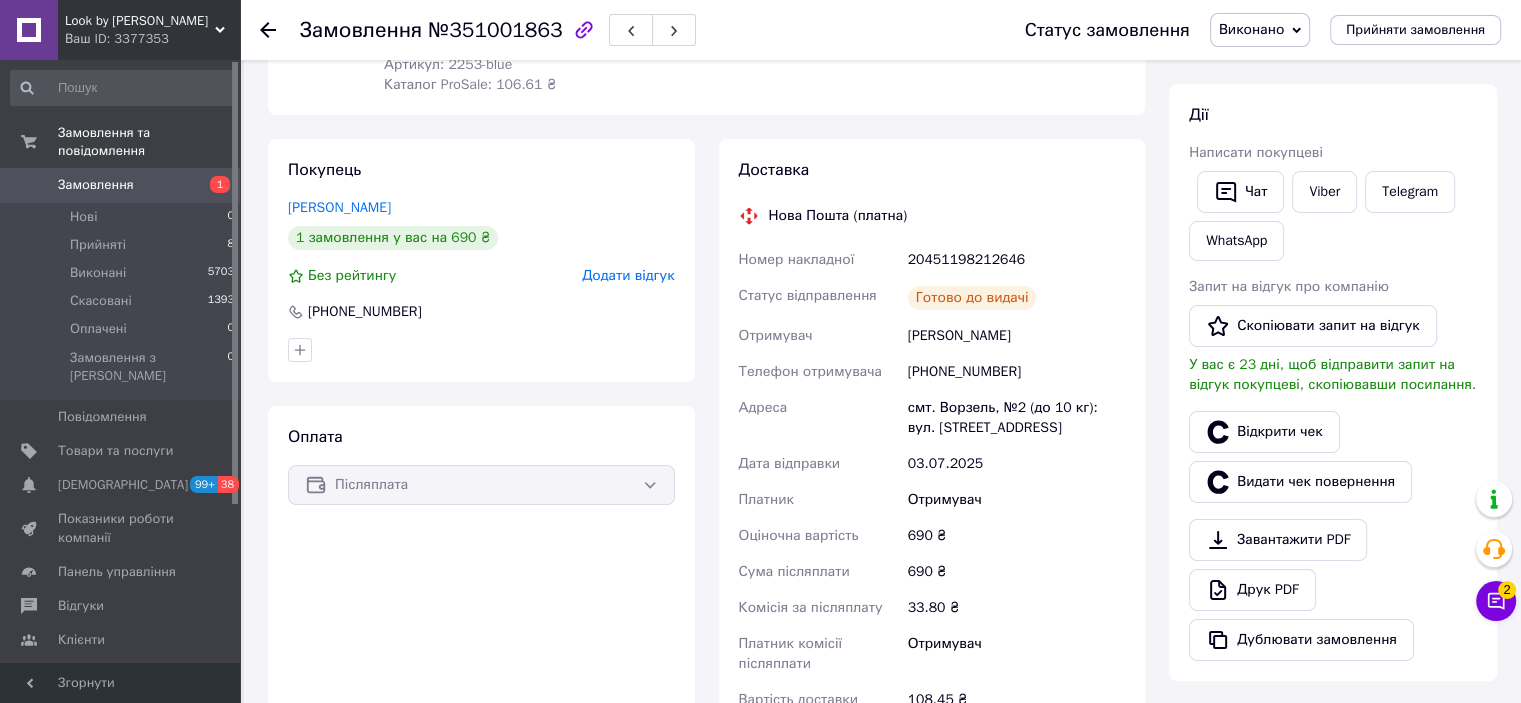 scroll, scrollTop: 300, scrollLeft: 0, axis: vertical 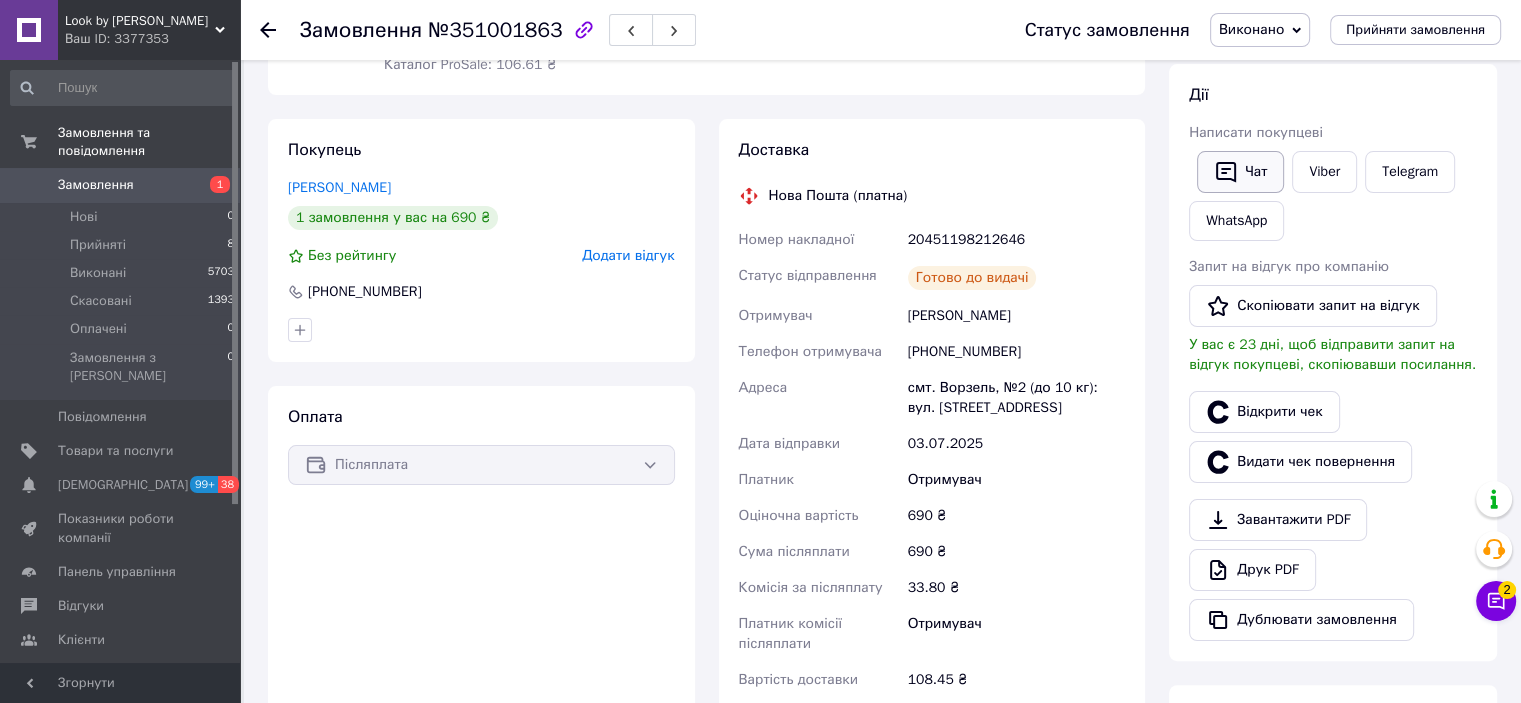 click 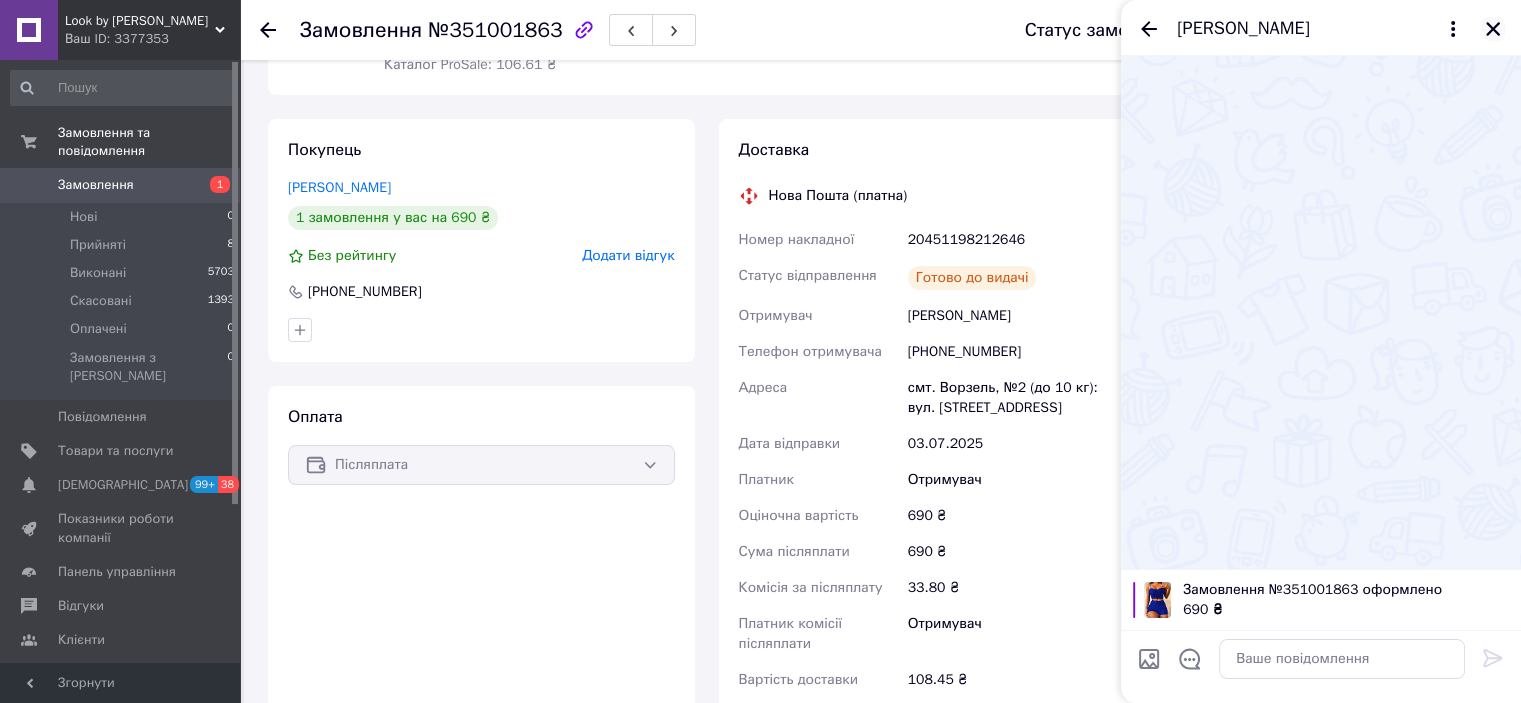 click 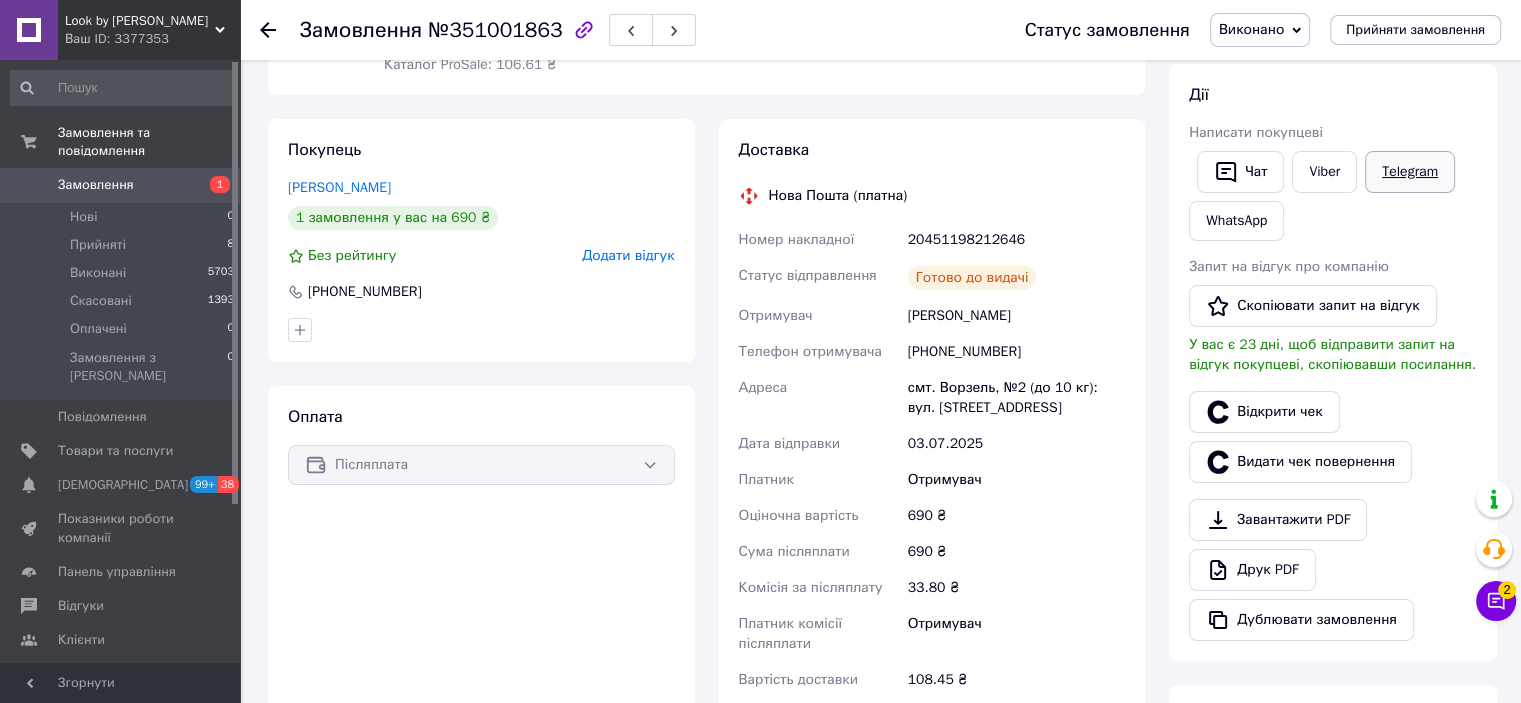 click on "Telegram" at bounding box center [1410, 172] 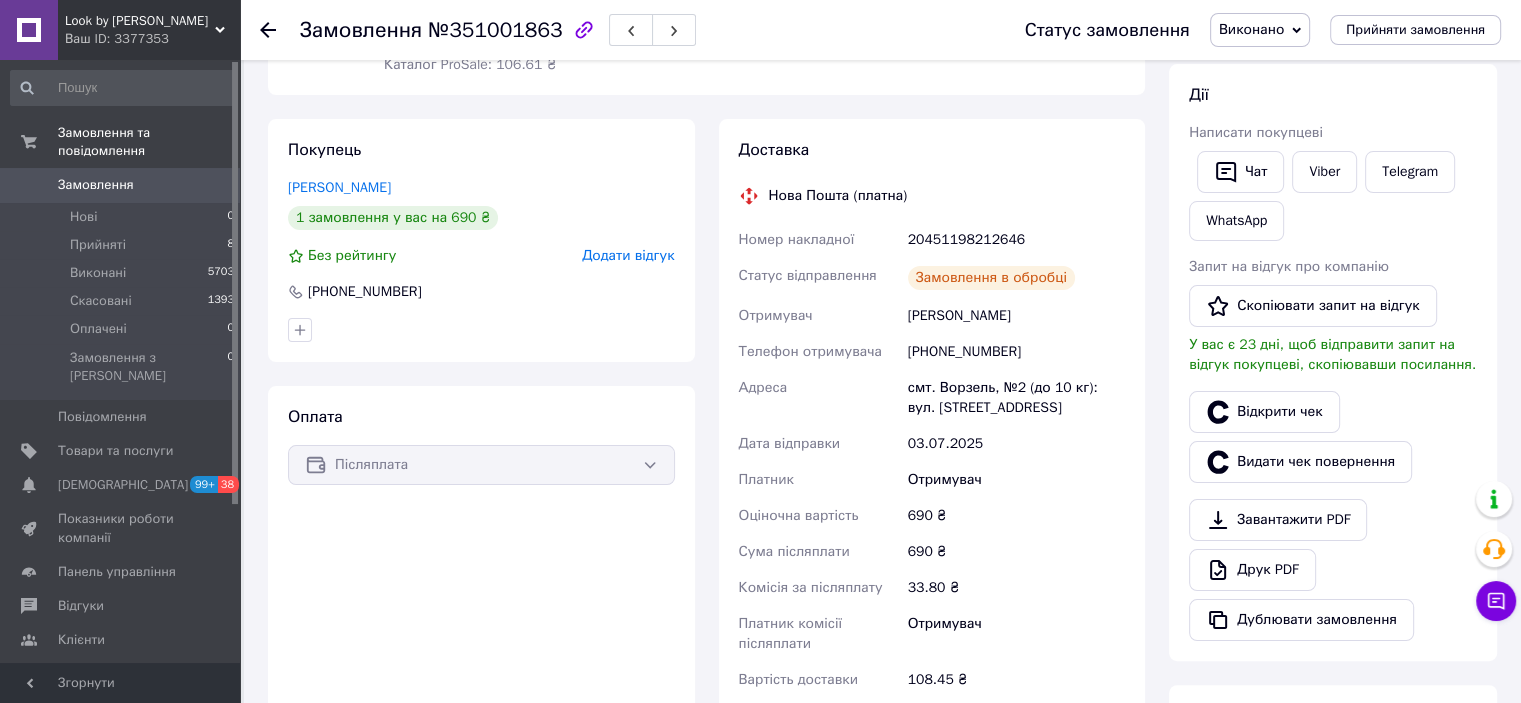 scroll, scrollTop: 300, scrollLeft: 0, axis: vertical 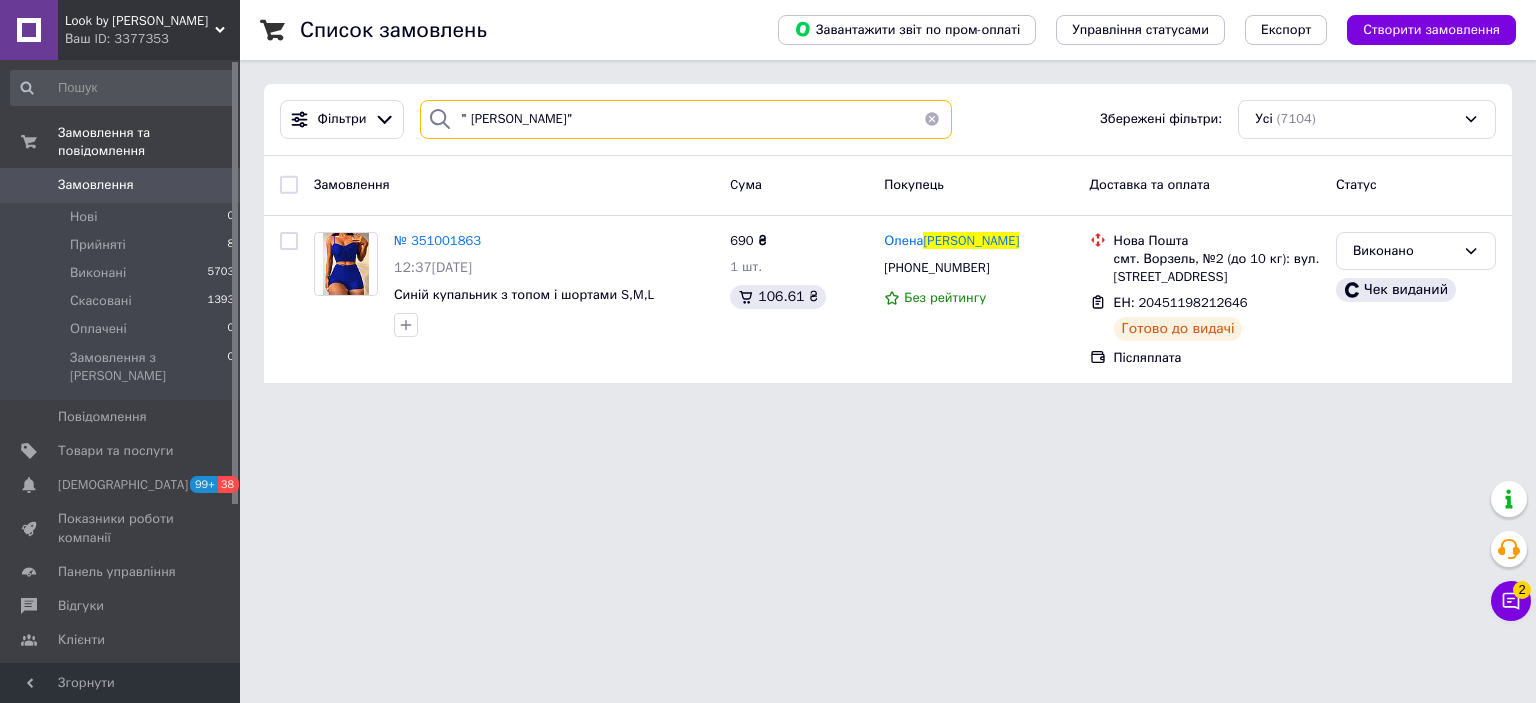 drag, startPoint x: 629, startPoint y: 101, endPoint x: 452, endPoint y: 134, distance: 180.04999 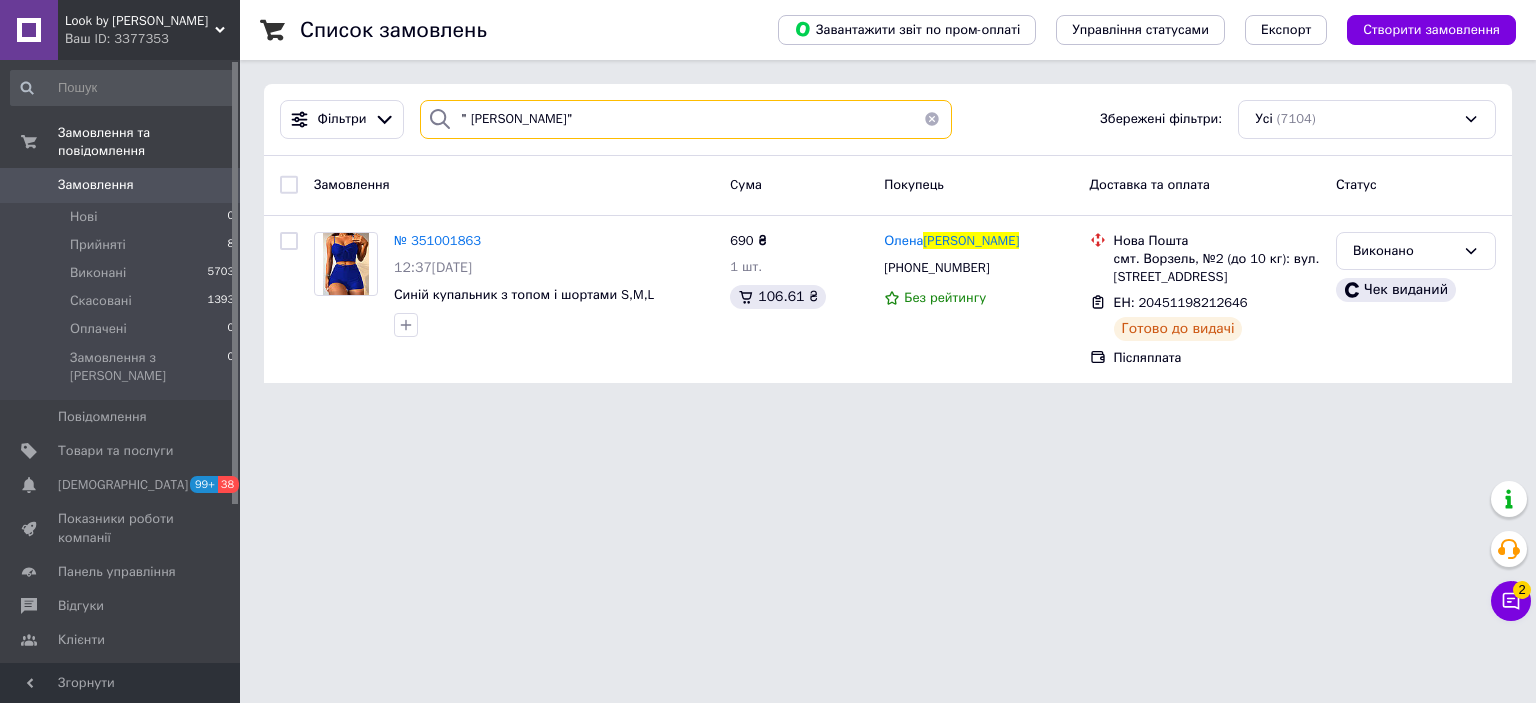 click on "" [PERSON_NAME]"" at bounding box center [686, 119] 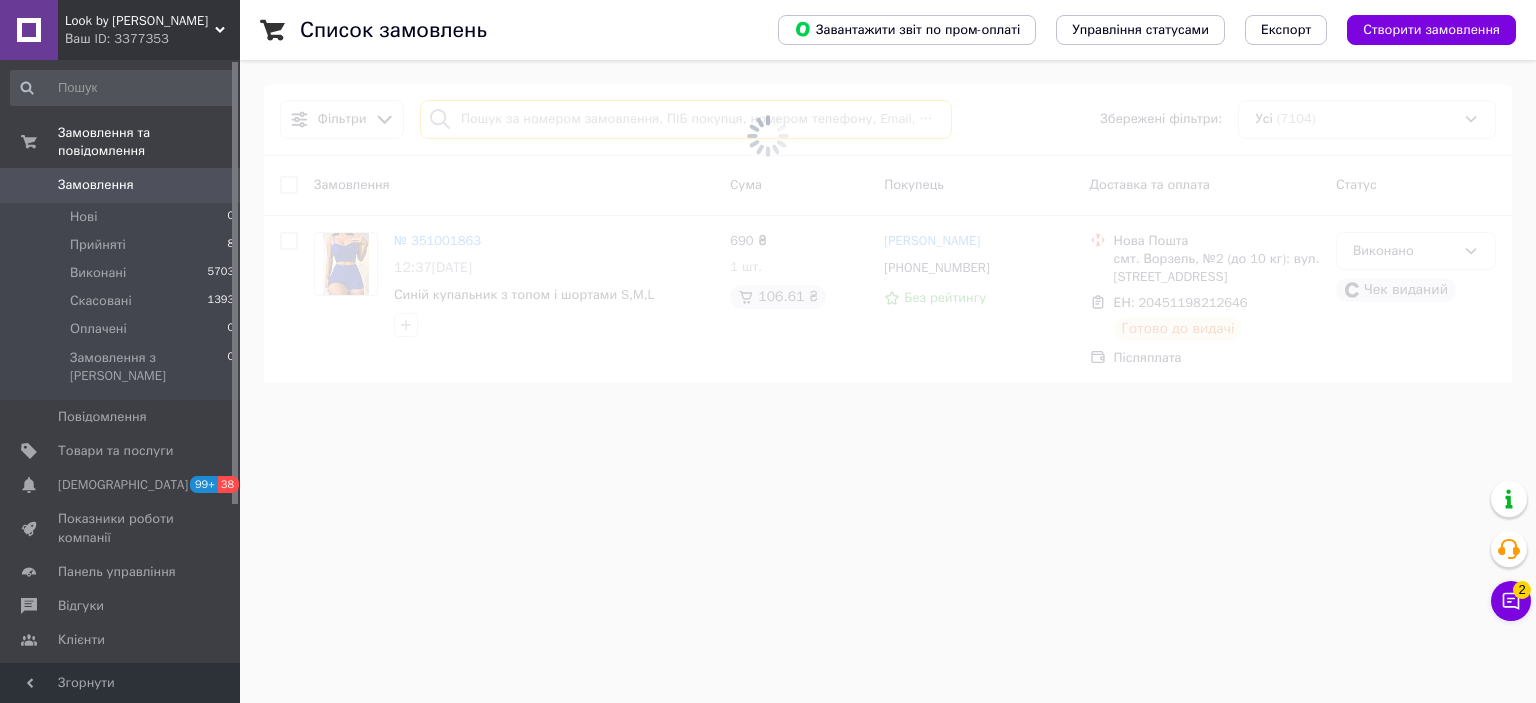 type on "[PERSON_NAME]" 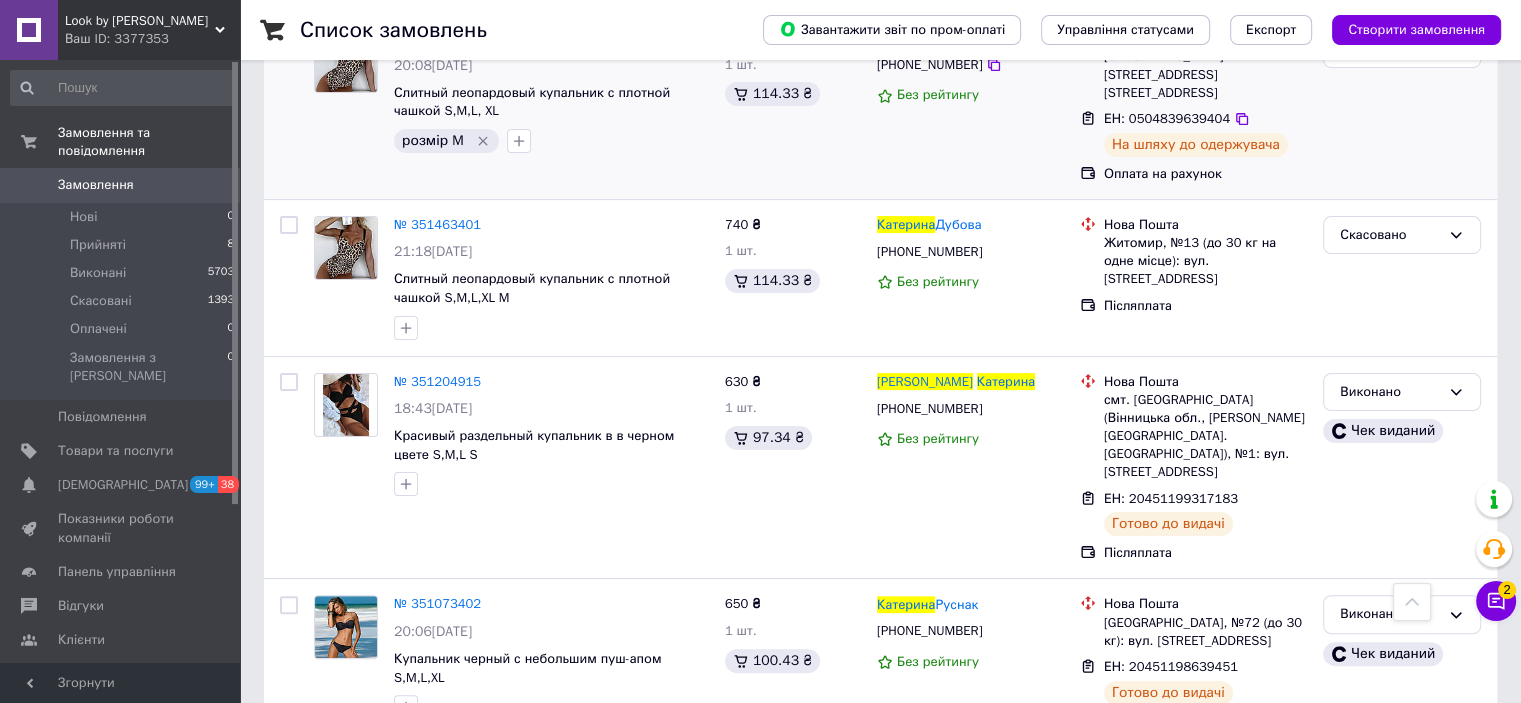 scroll, scrollTop: 400, scrollLeft: 0, axis: vertical 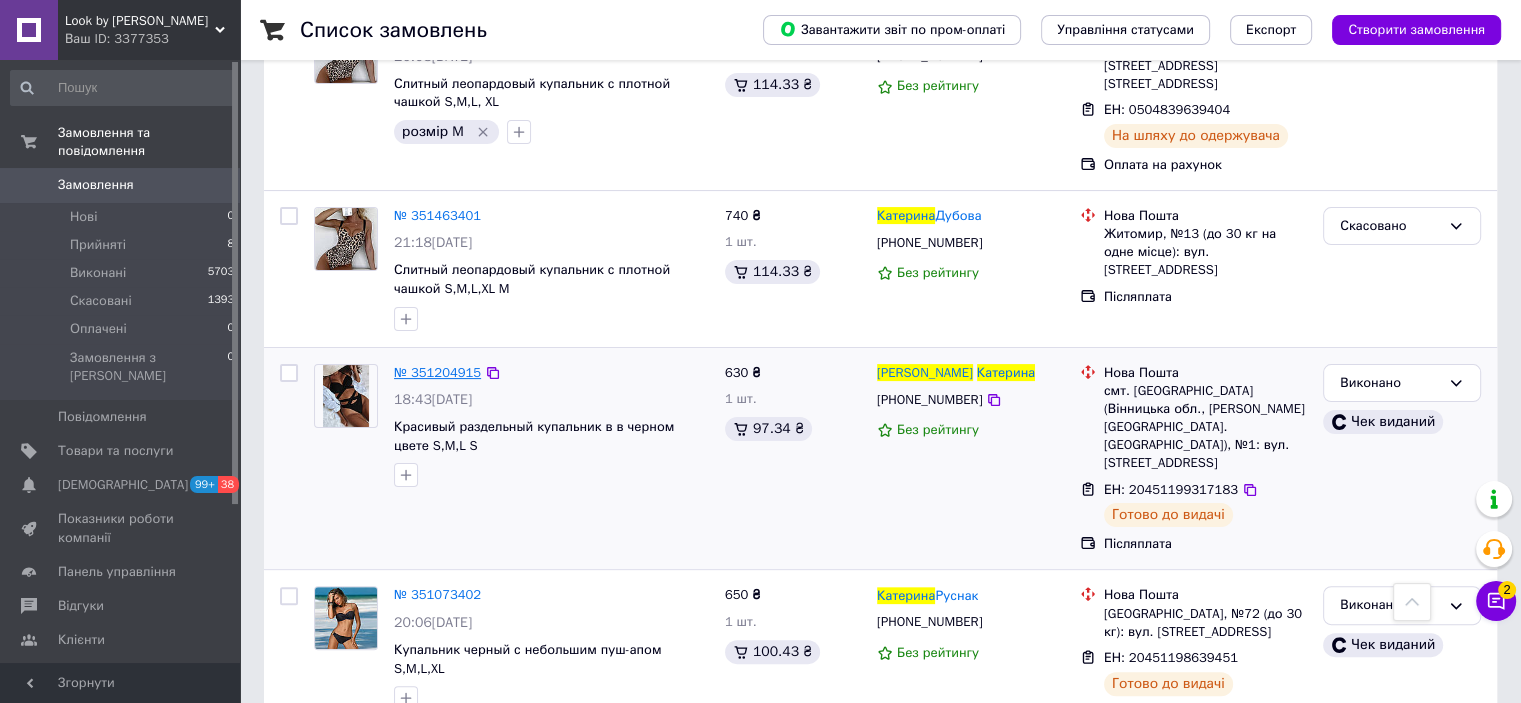click on "№ 351204915" at bounding box center (437, 372) 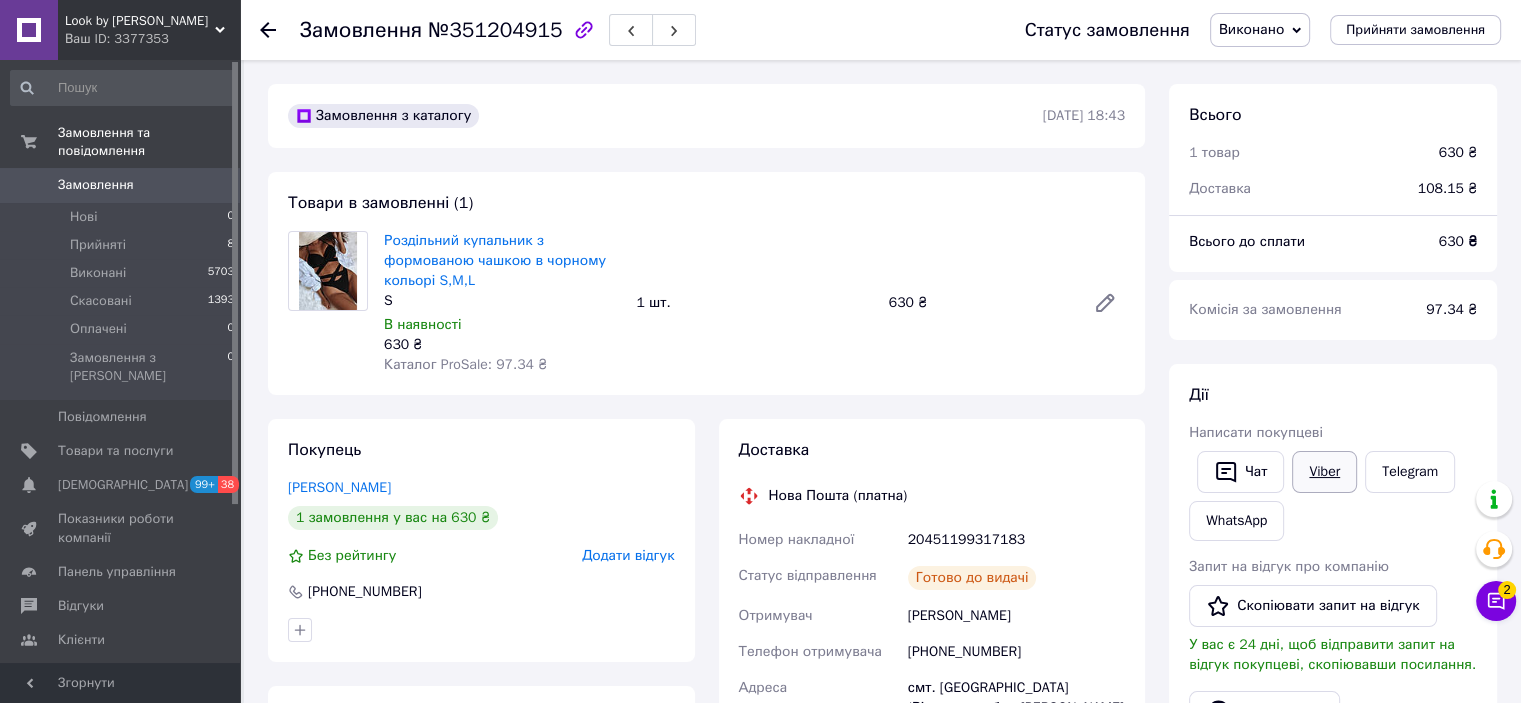 click on "Viber" at bounding box center [1324, 472] 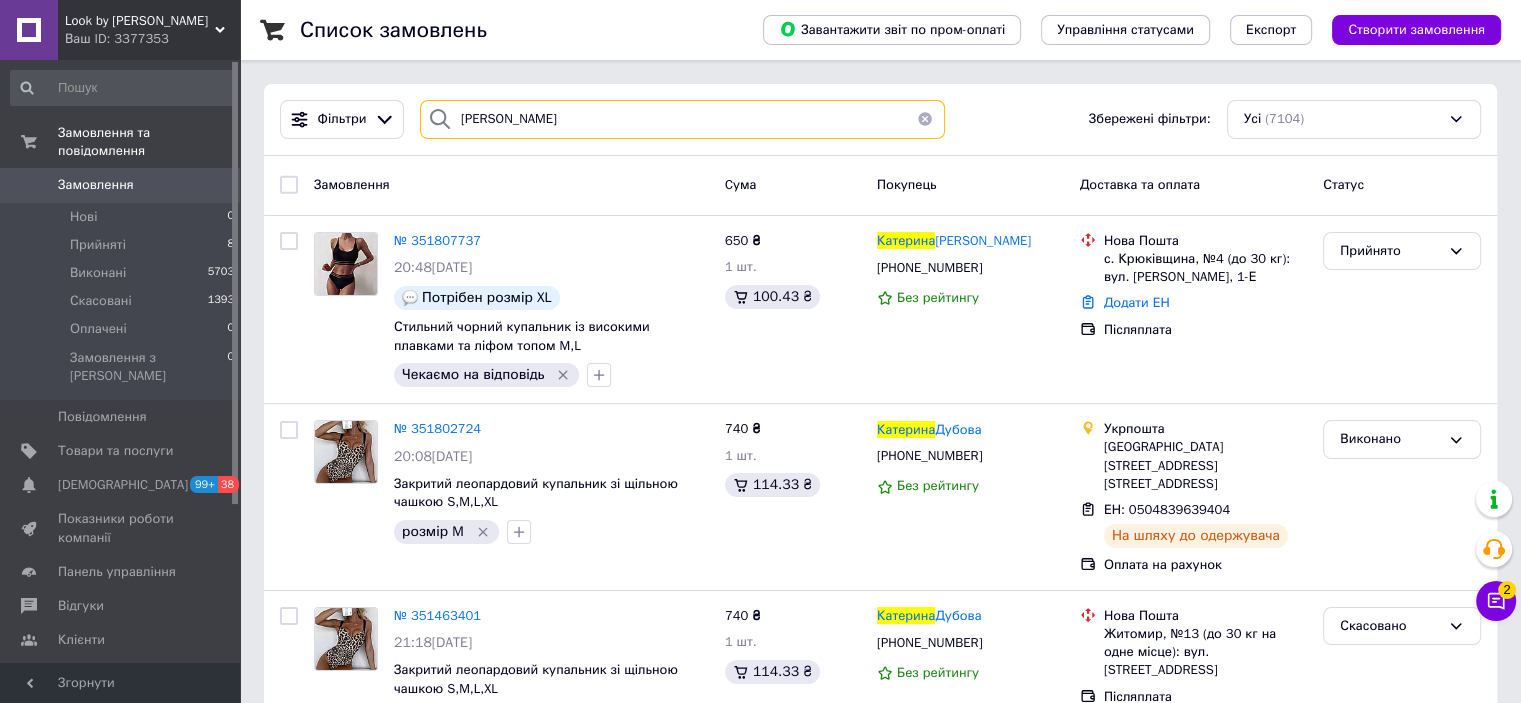 drag, startPoint x: 604, startPoint y: 130, endPoint x: 428, endPoint y: 118, distance: 176.40862 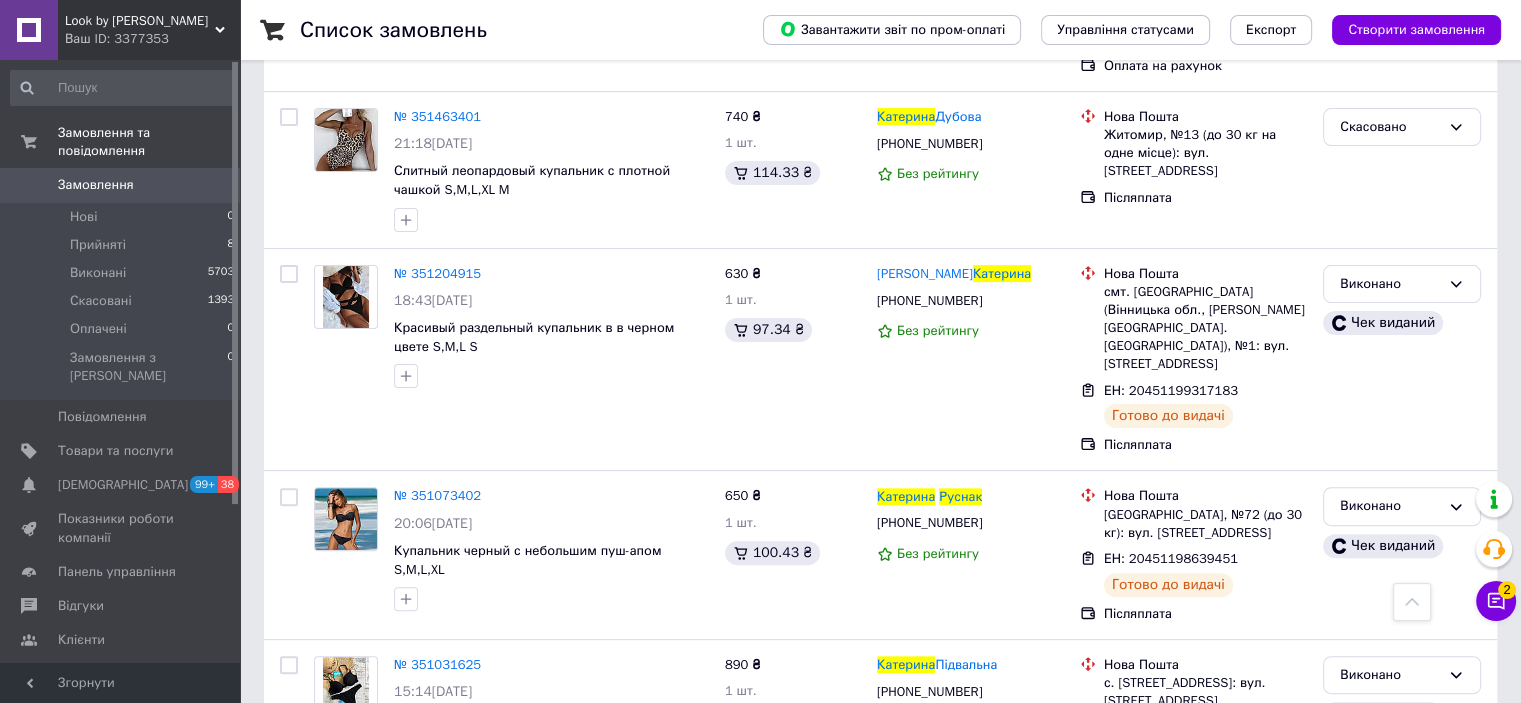 scroll, scrollTop: 600, scrollLeft: 0, axis: vertical 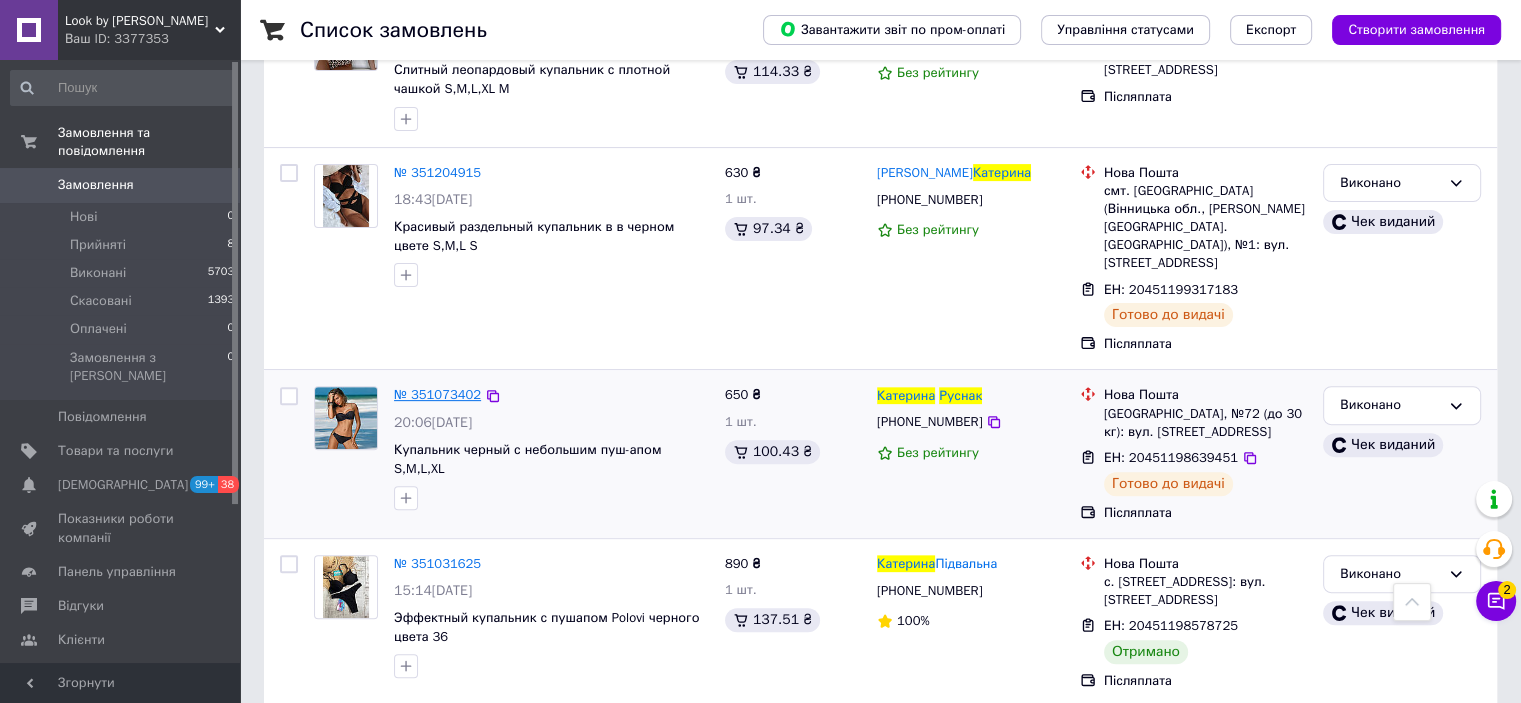 type on "[PERSON_NAME]" 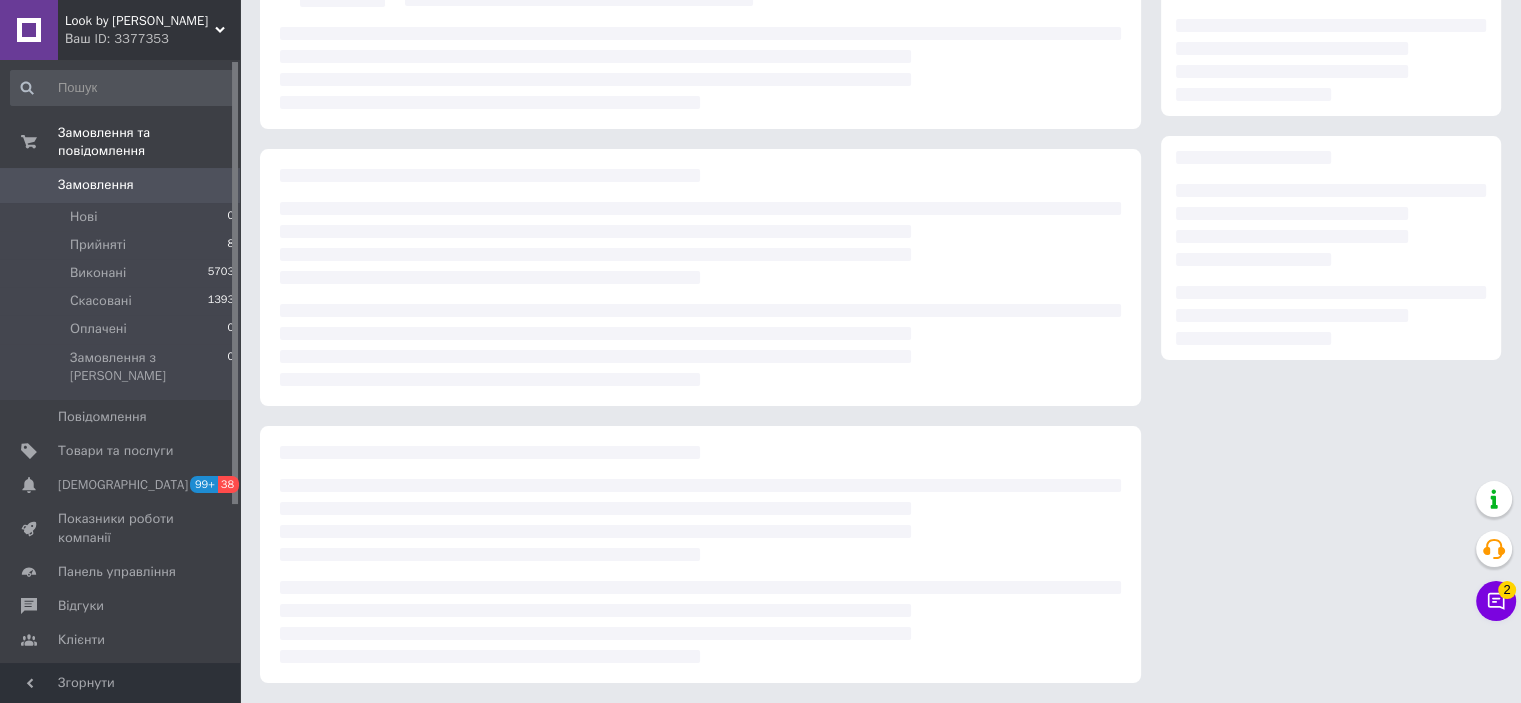 scroll, scrollTop: 0, scrollLeft: 0, axis: both 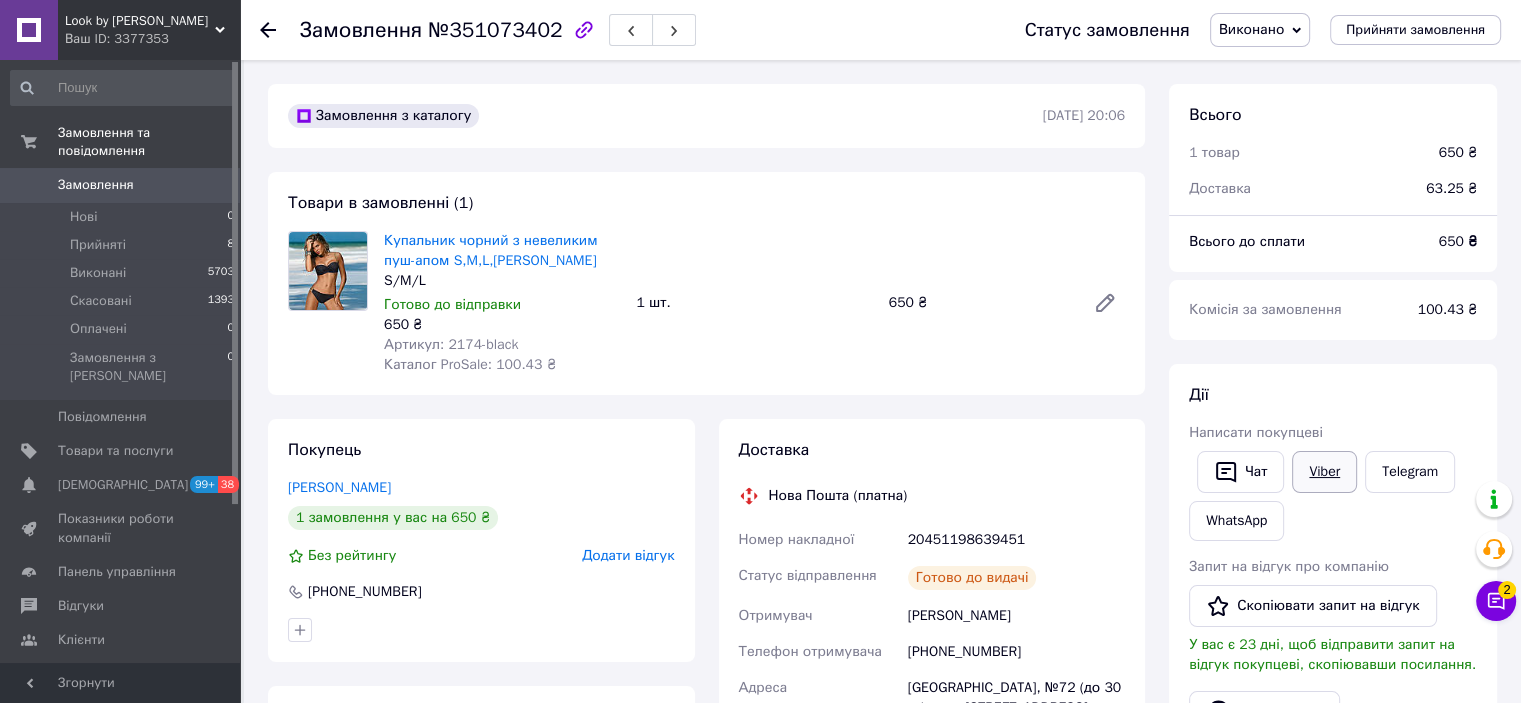 click on "Viber" at bounding box center [1324, 472] 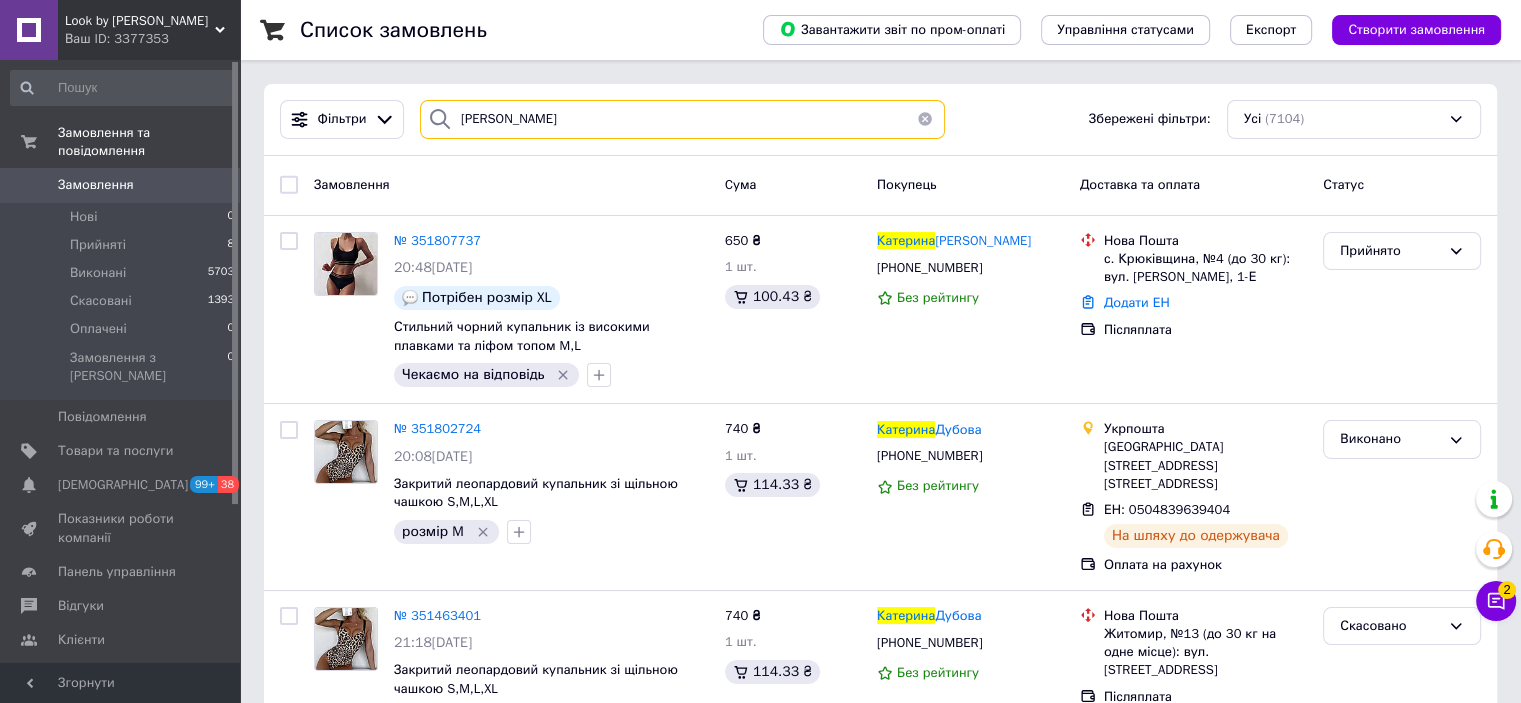 drag, startPoint x: 608, startPoint y: 105, endPoint x: 356, endPoint y: 94, distance: 252.23996 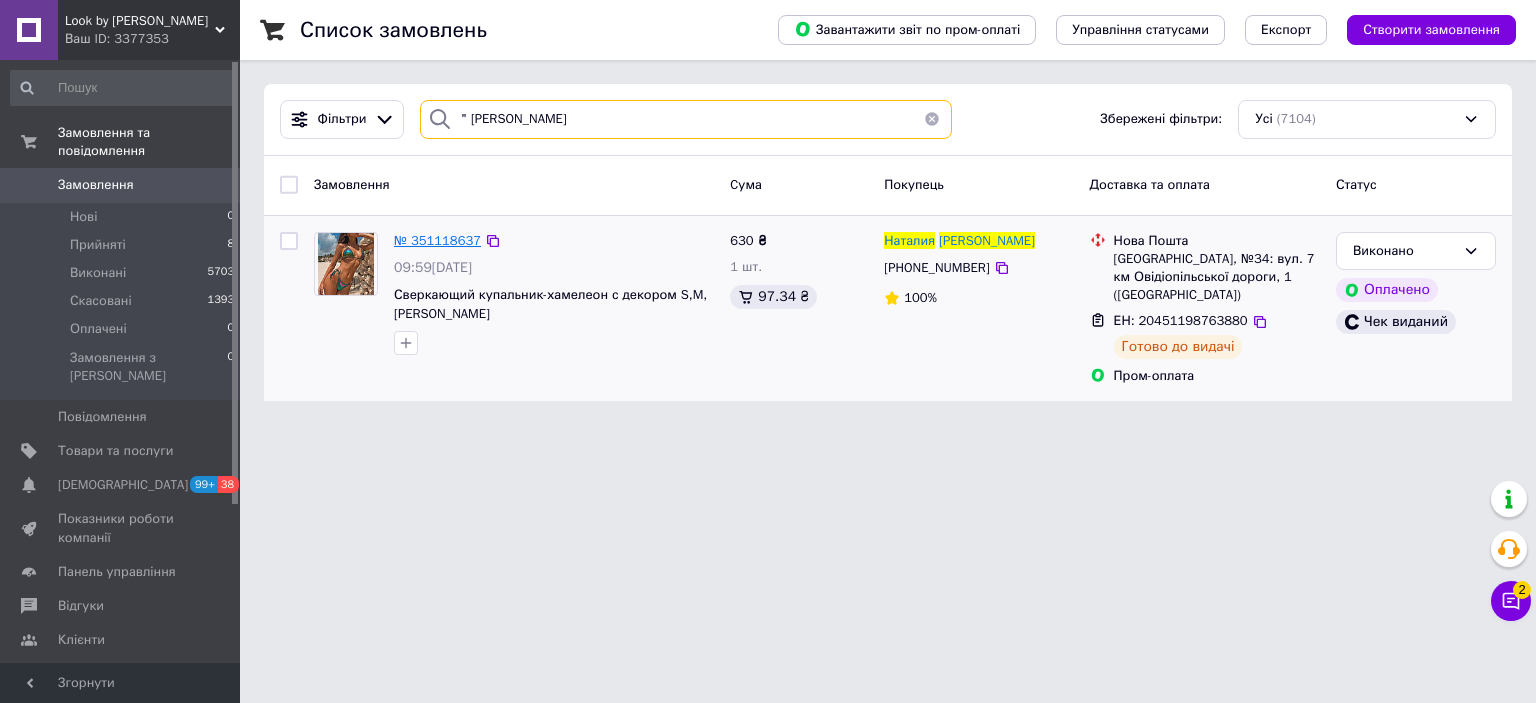 type on "" [PERSON_NAME]" 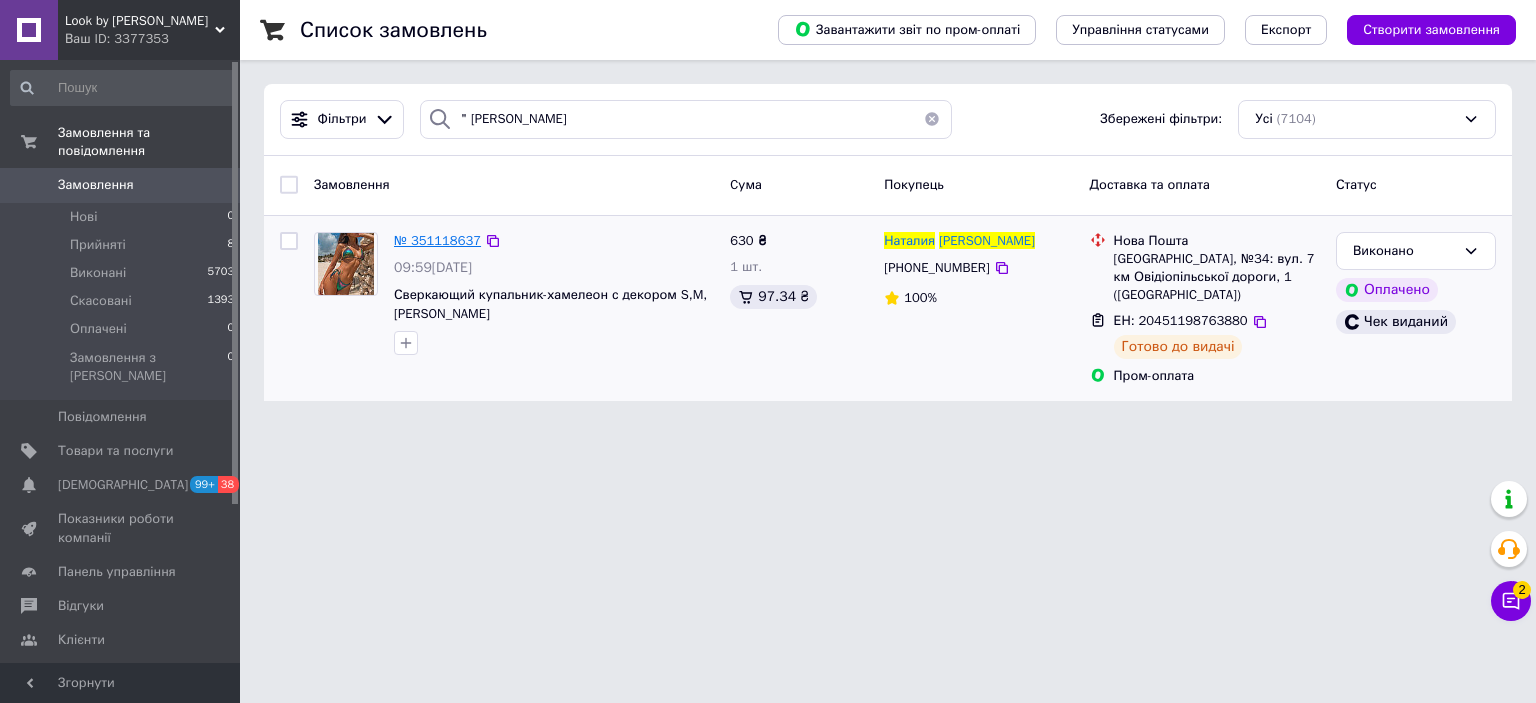 click on "№ 351118637" at bounding box center [437, 240] 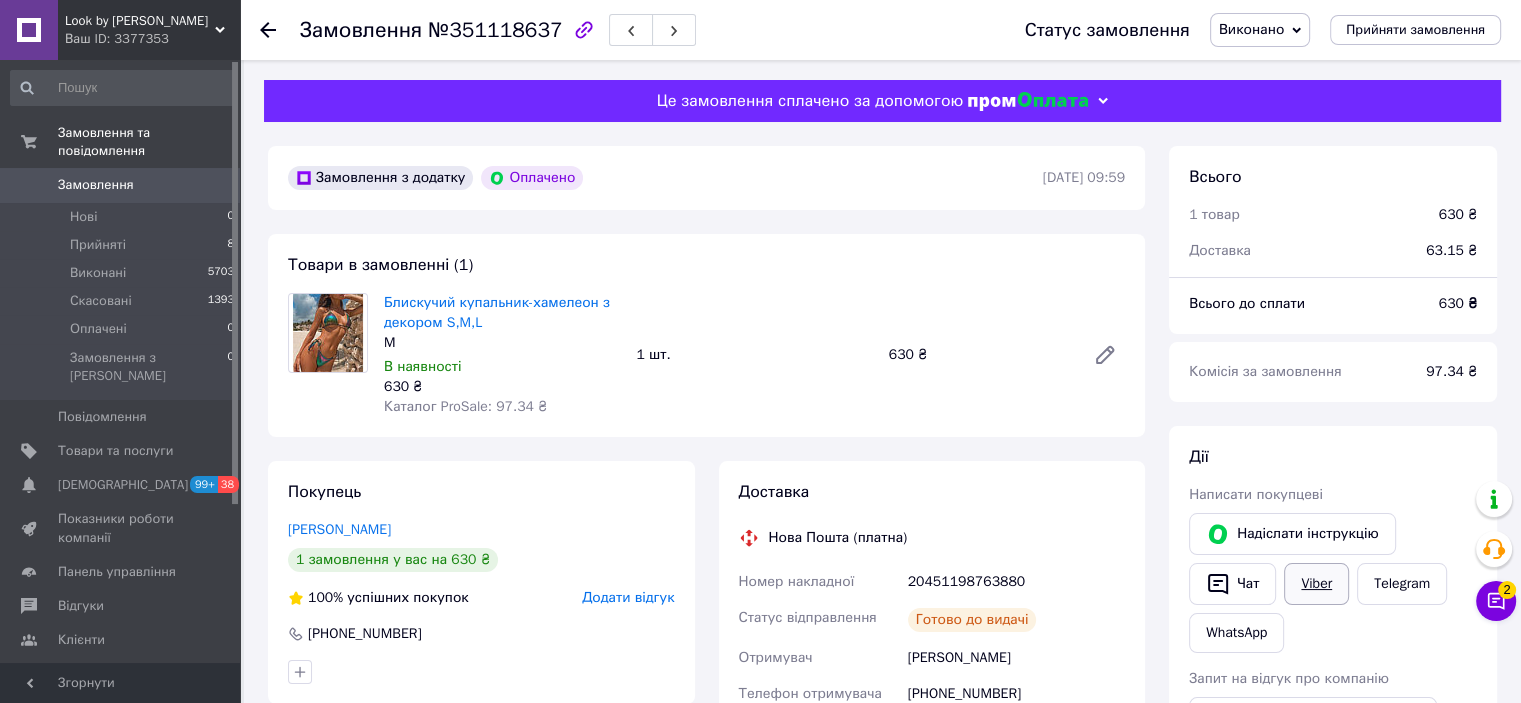 click on "Viber" at bounding box center [1316, 584] 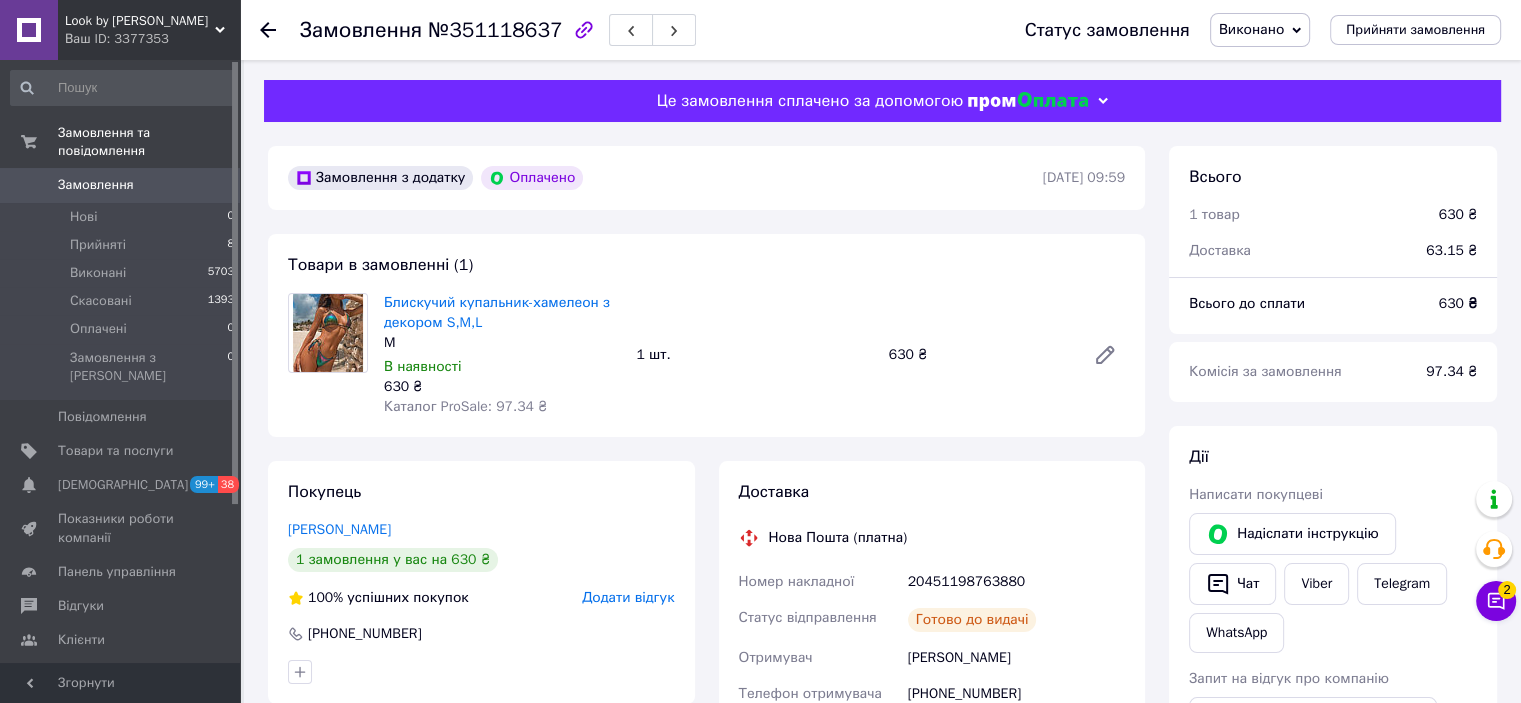 drag, startPoint x: 1489, startPoint y: 467, endPoint x: 1468, endPoint y: 459, distance: 22.472204 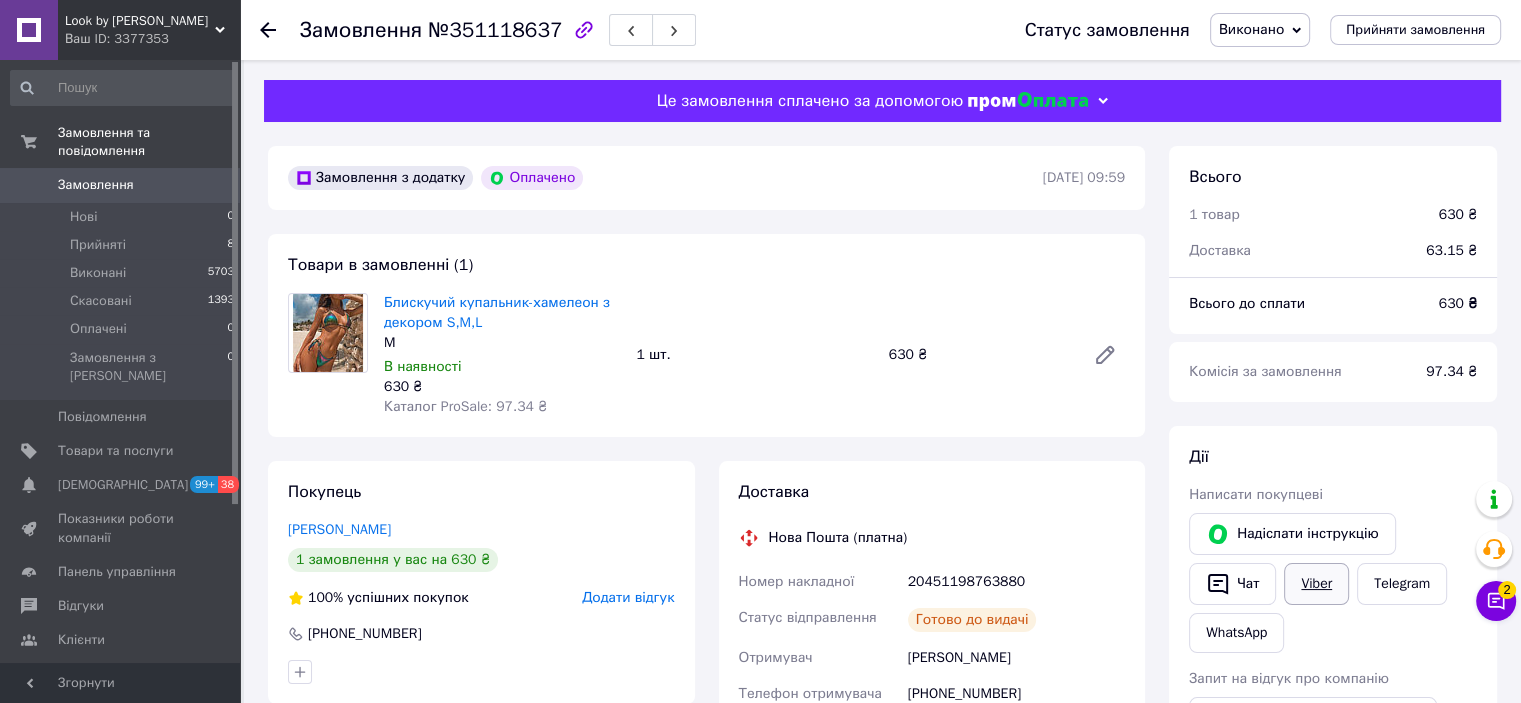 click on "Viber" at bounding box center (1316, 584) 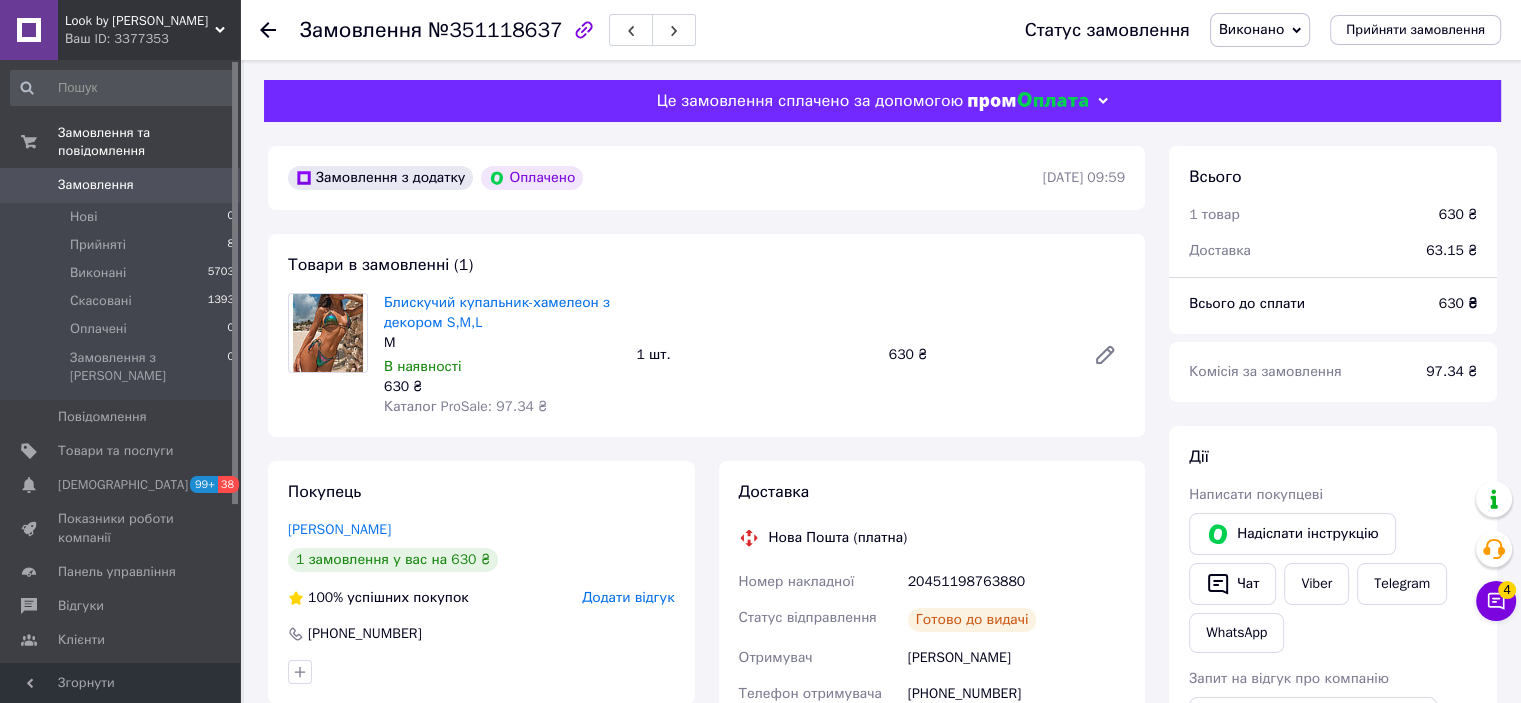 click on "Замовлення 0" at bounding box center (123, 185) 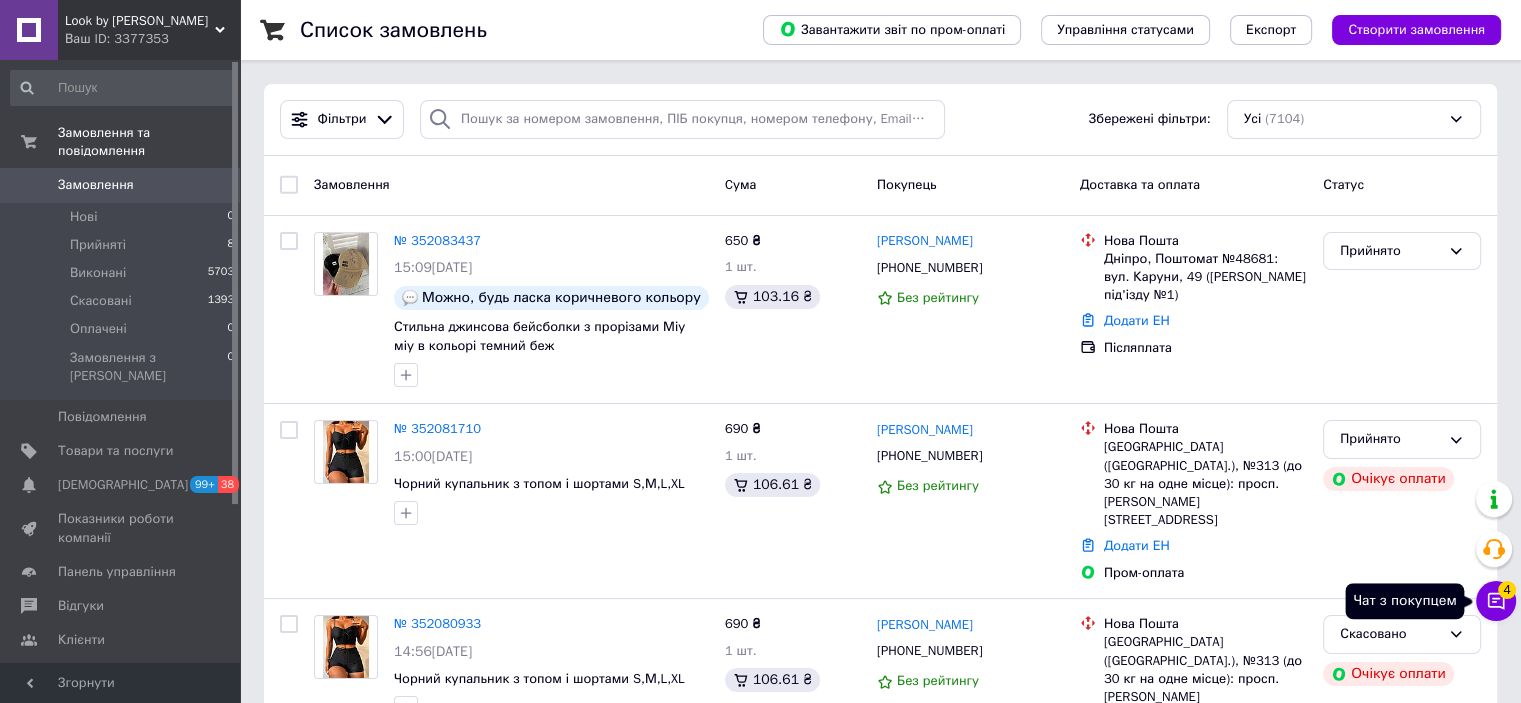 click on "Чат з покупцем 4" at bounding box center (1496, 601) 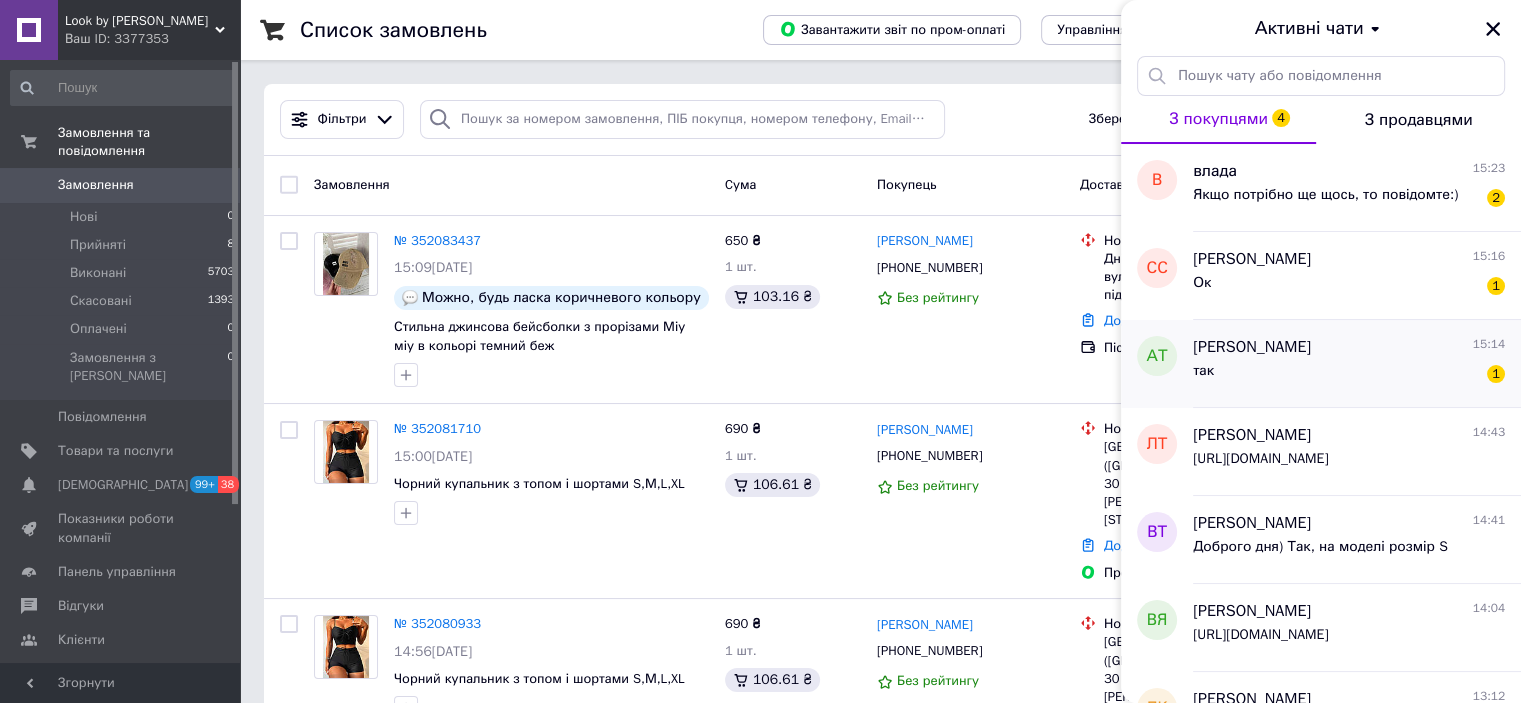 click on "так 1" at bounding box center (1349, 375) 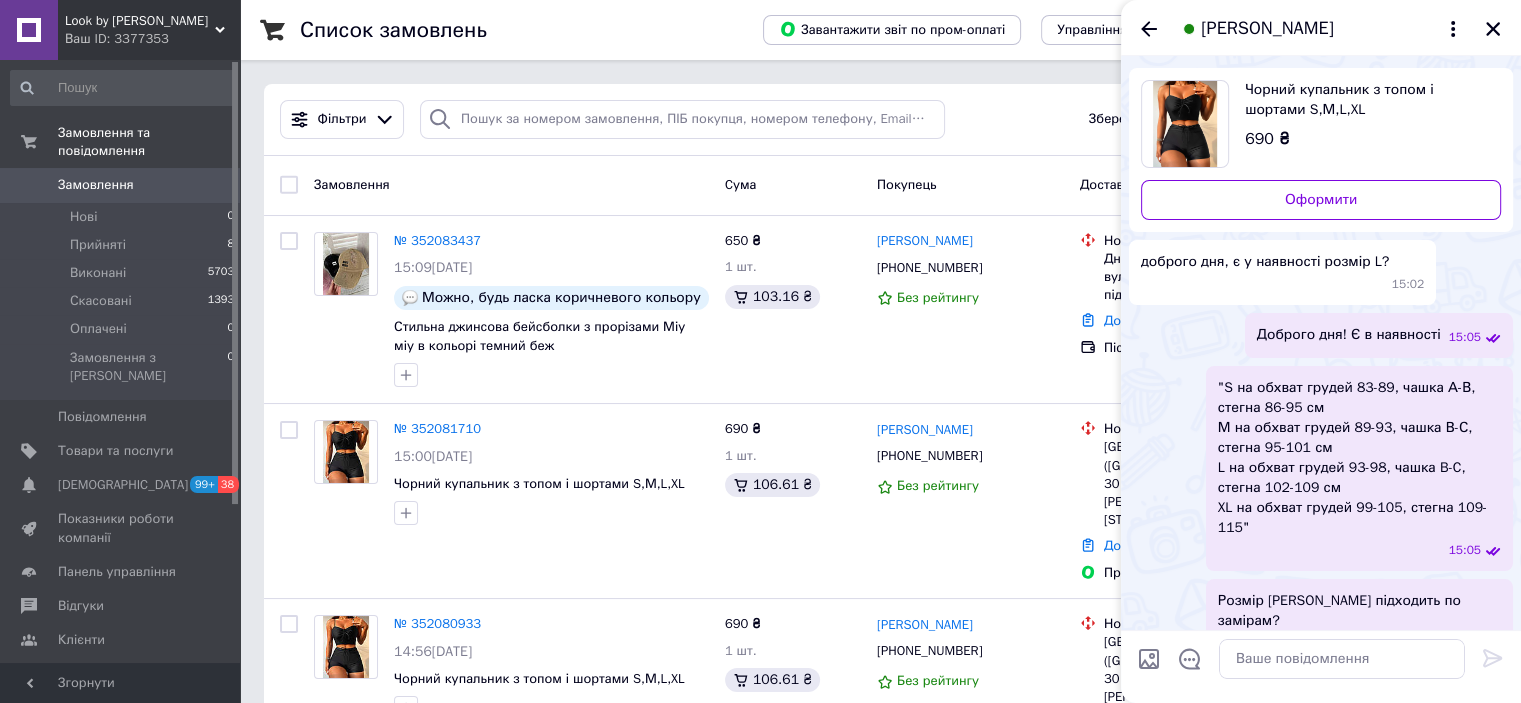 scroll, scrollTop: 47, scrollLeft: 0, axis: vertical 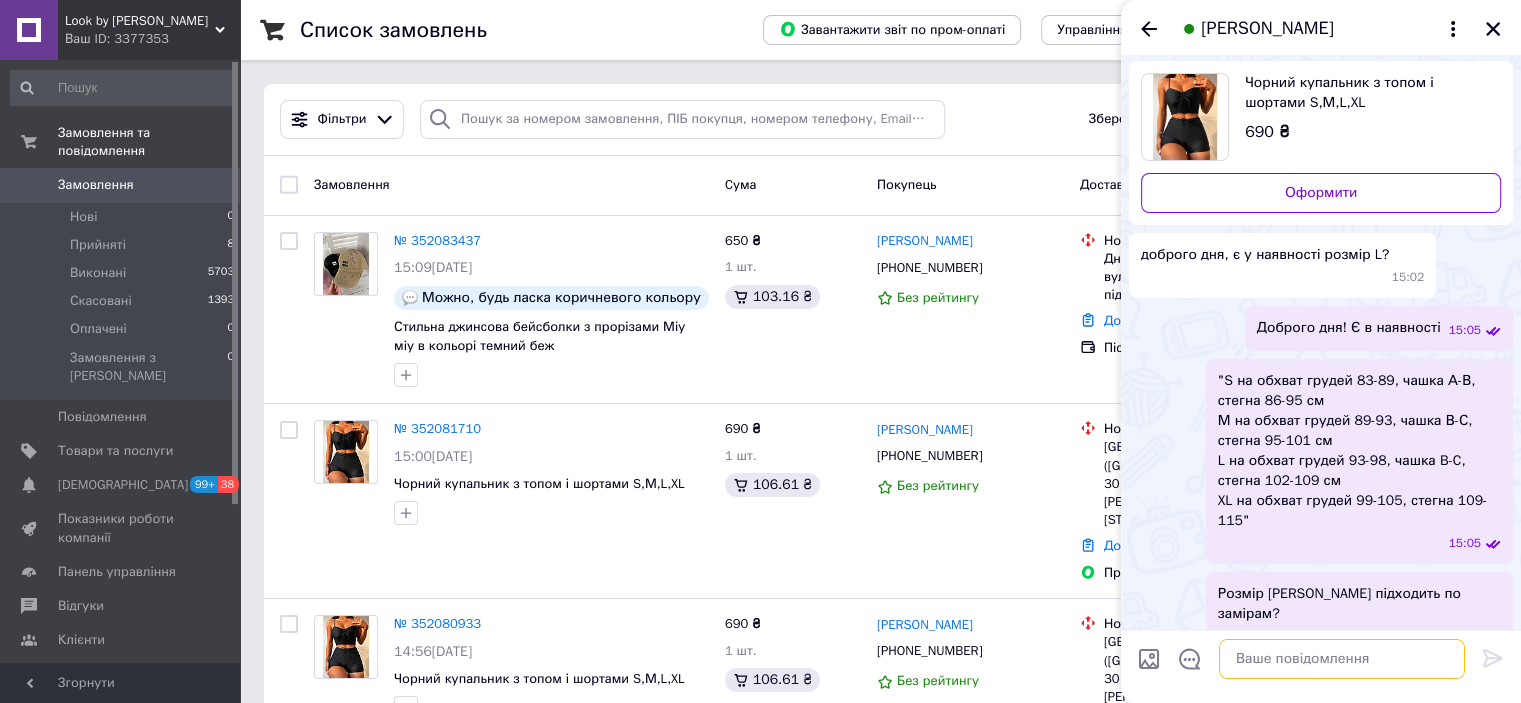 click at bounding box center (1342, 659) 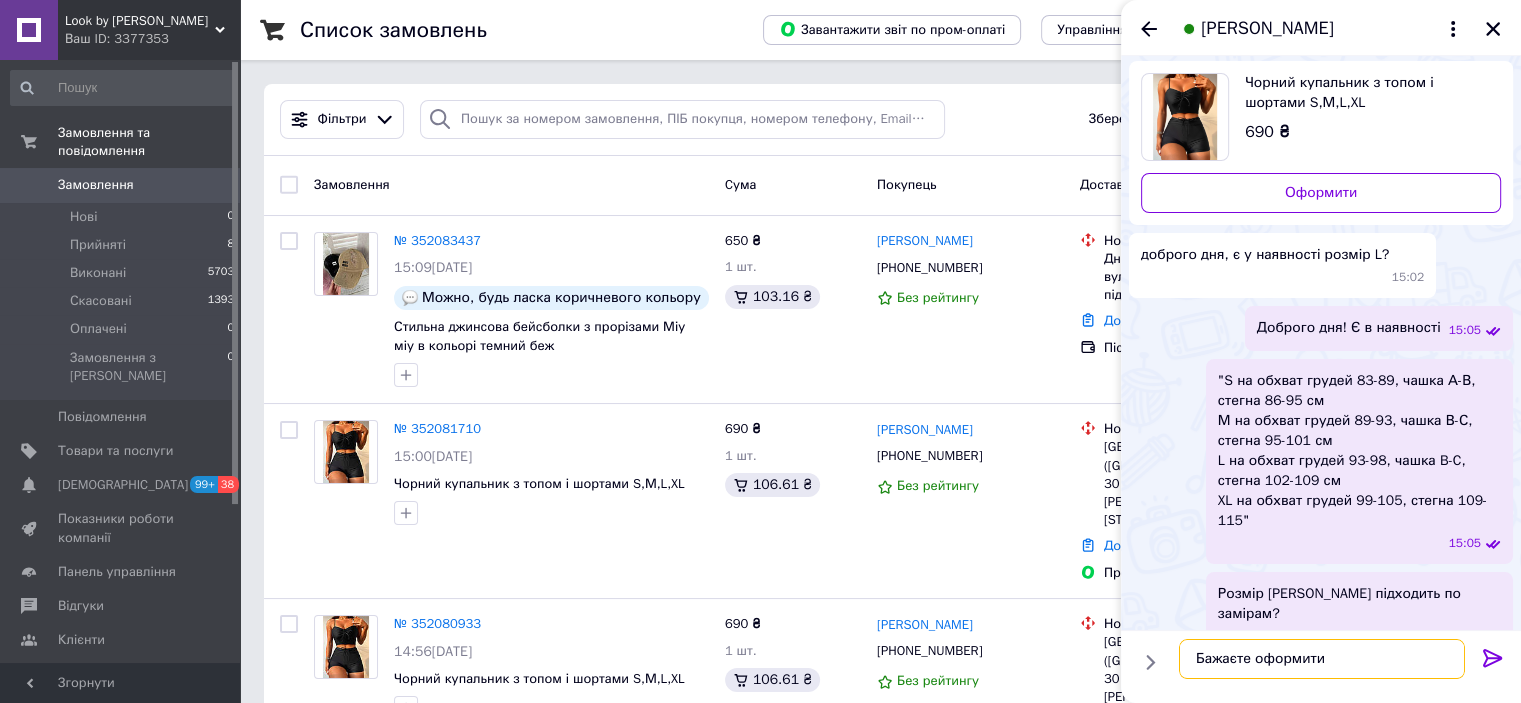 type on "Бажаєте оформити?" 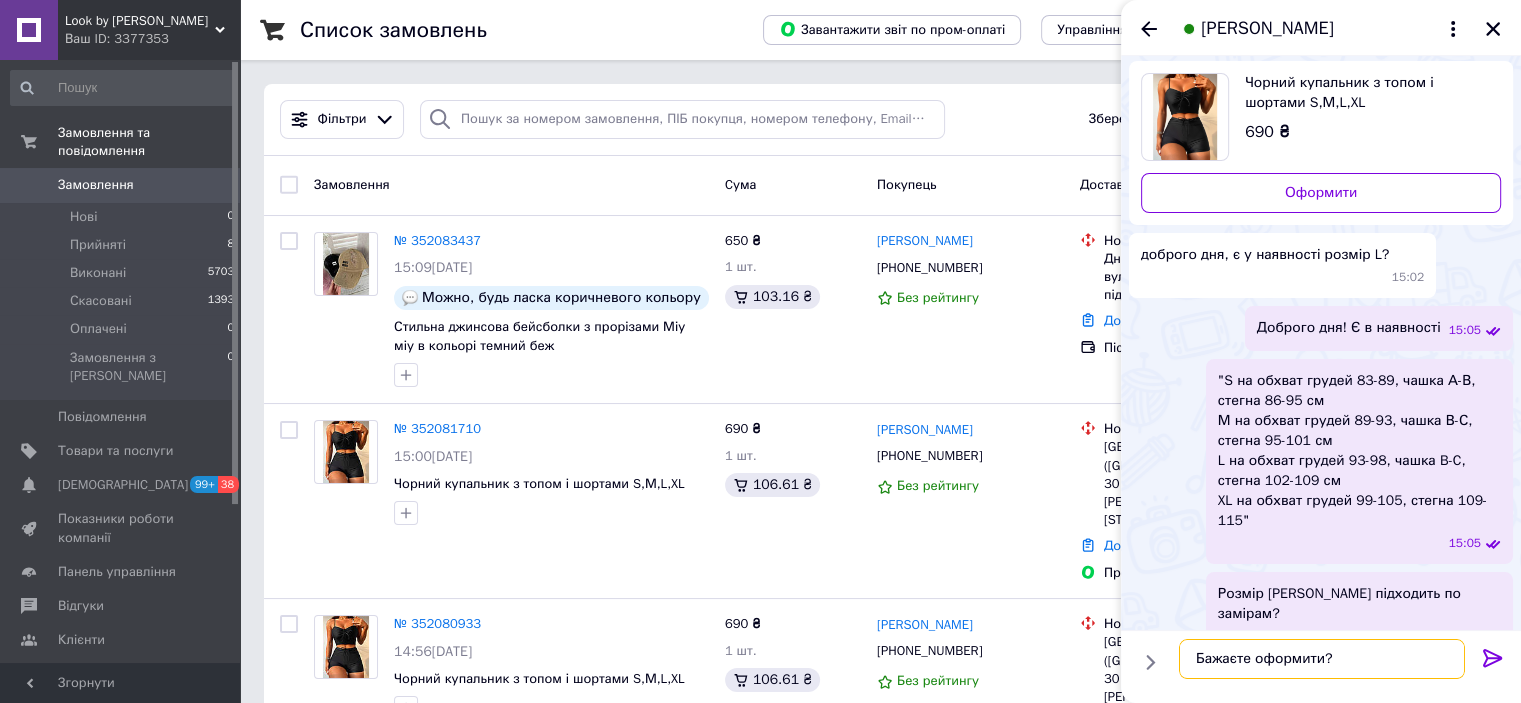 type 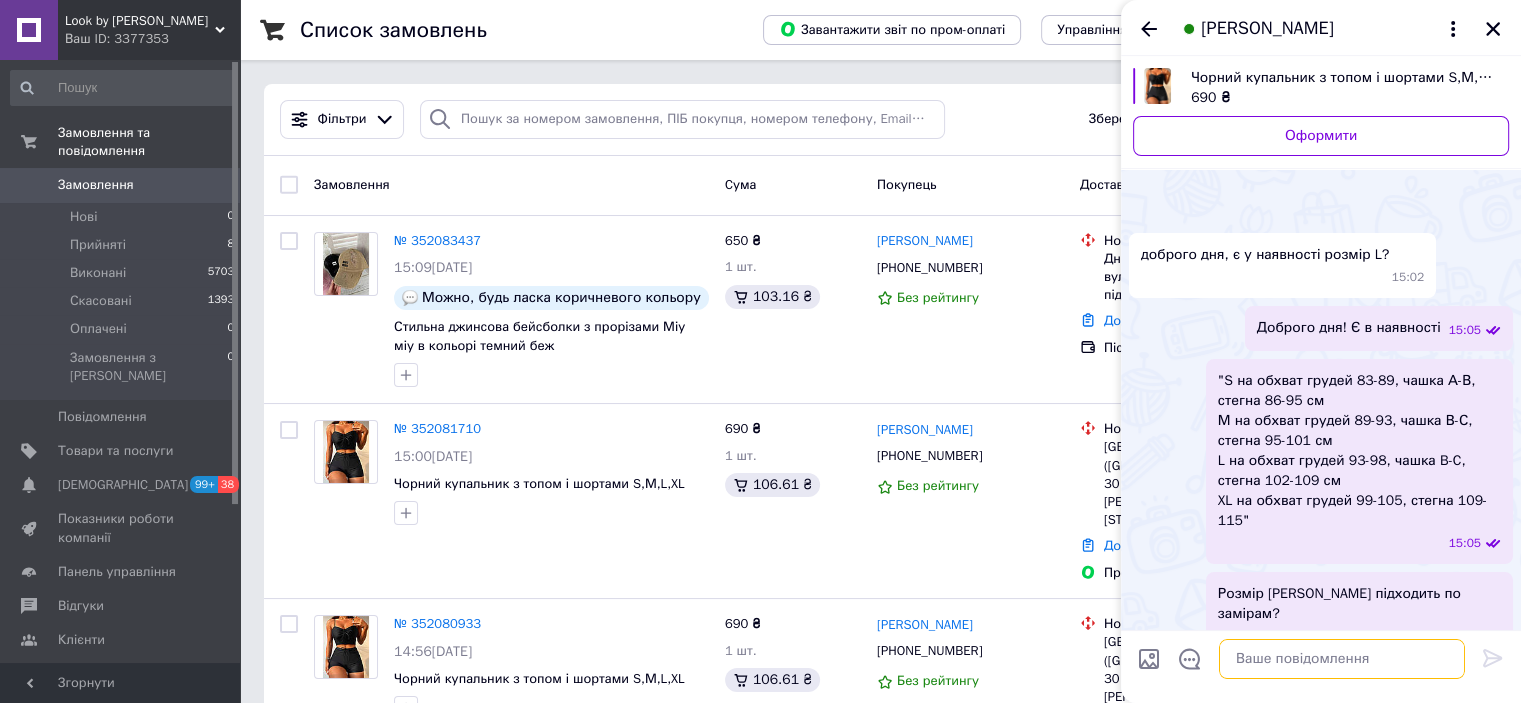 scroll, scrollTop: 108, scrollLeft: 0, axis: vertical 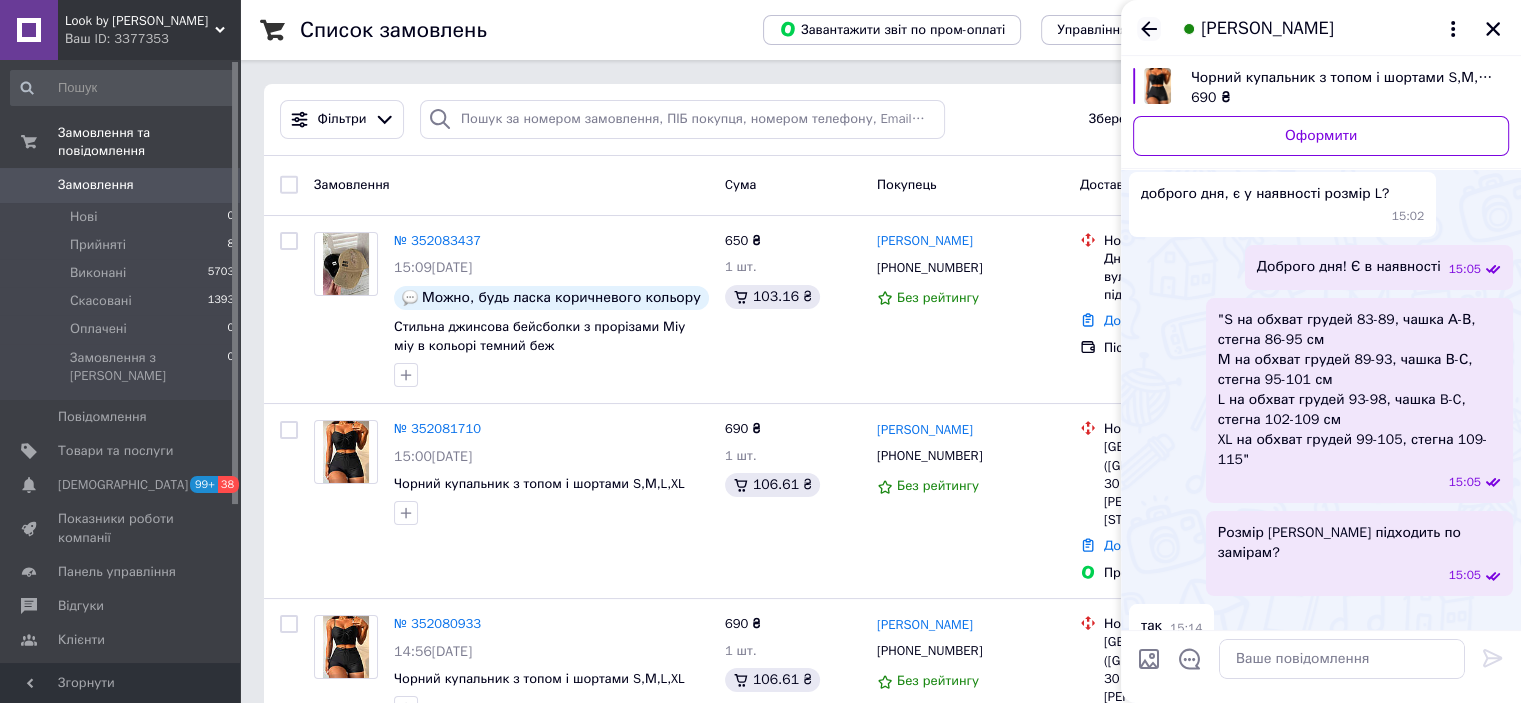 click 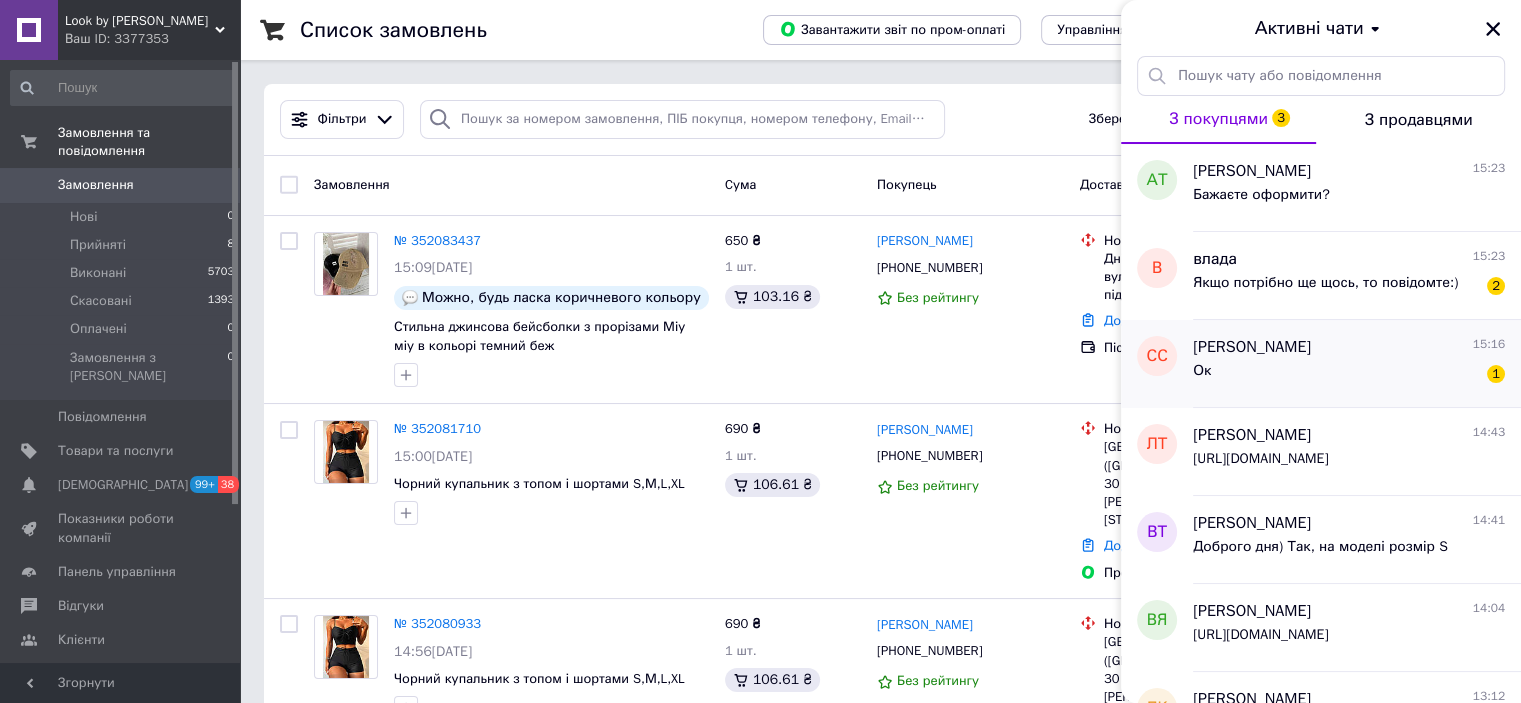 click on "[PERSON_NAME]" at bounding box center (1252, 347) 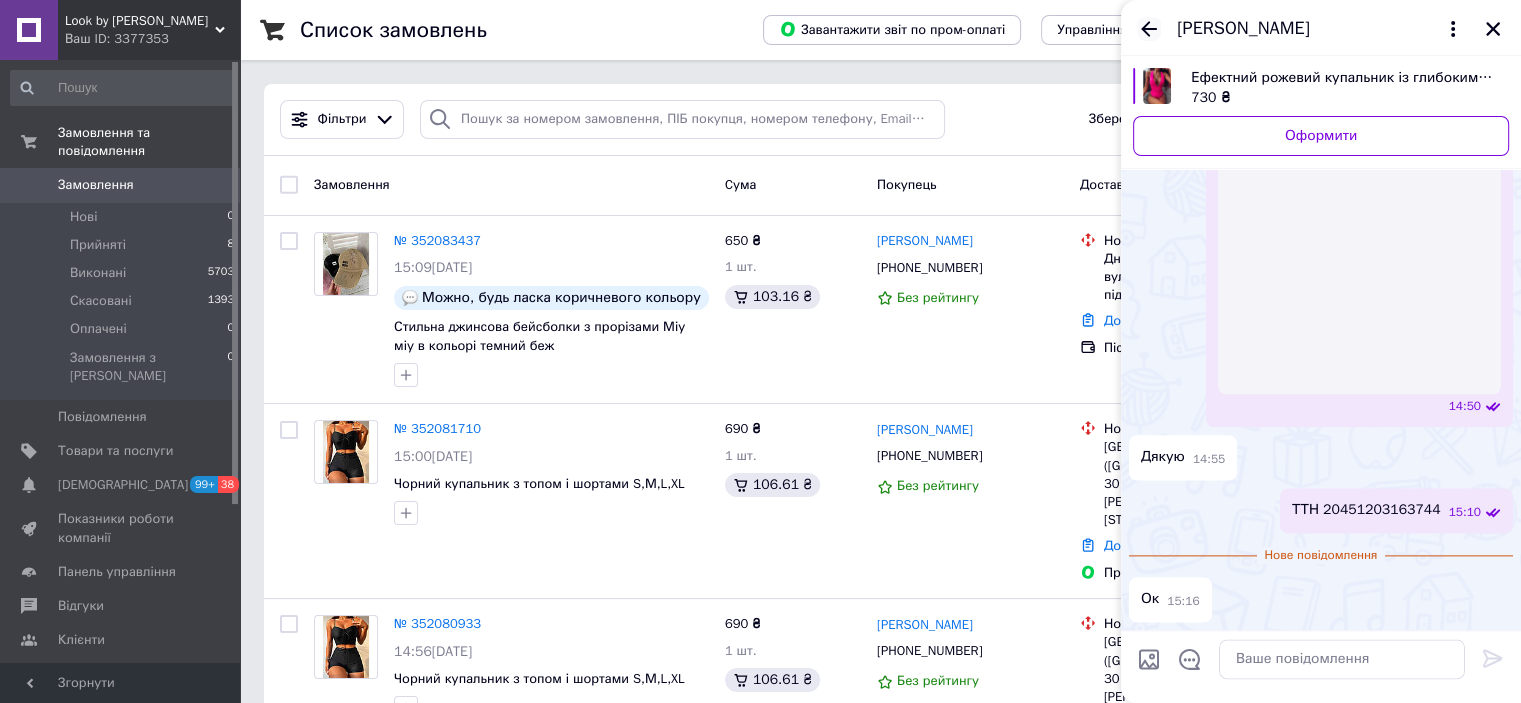 scroll, scrollTop: 2595, scrollLeft: 0, axis: vertical 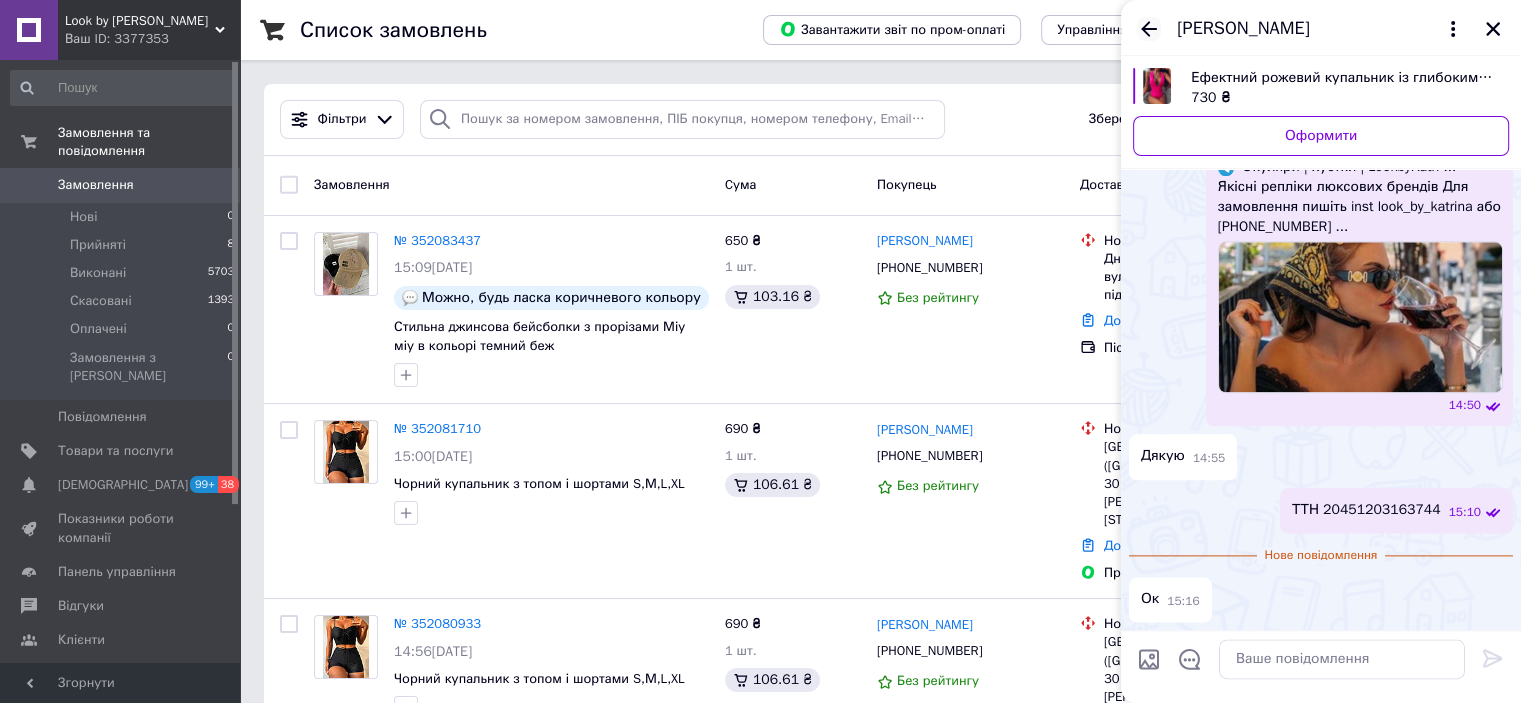 click 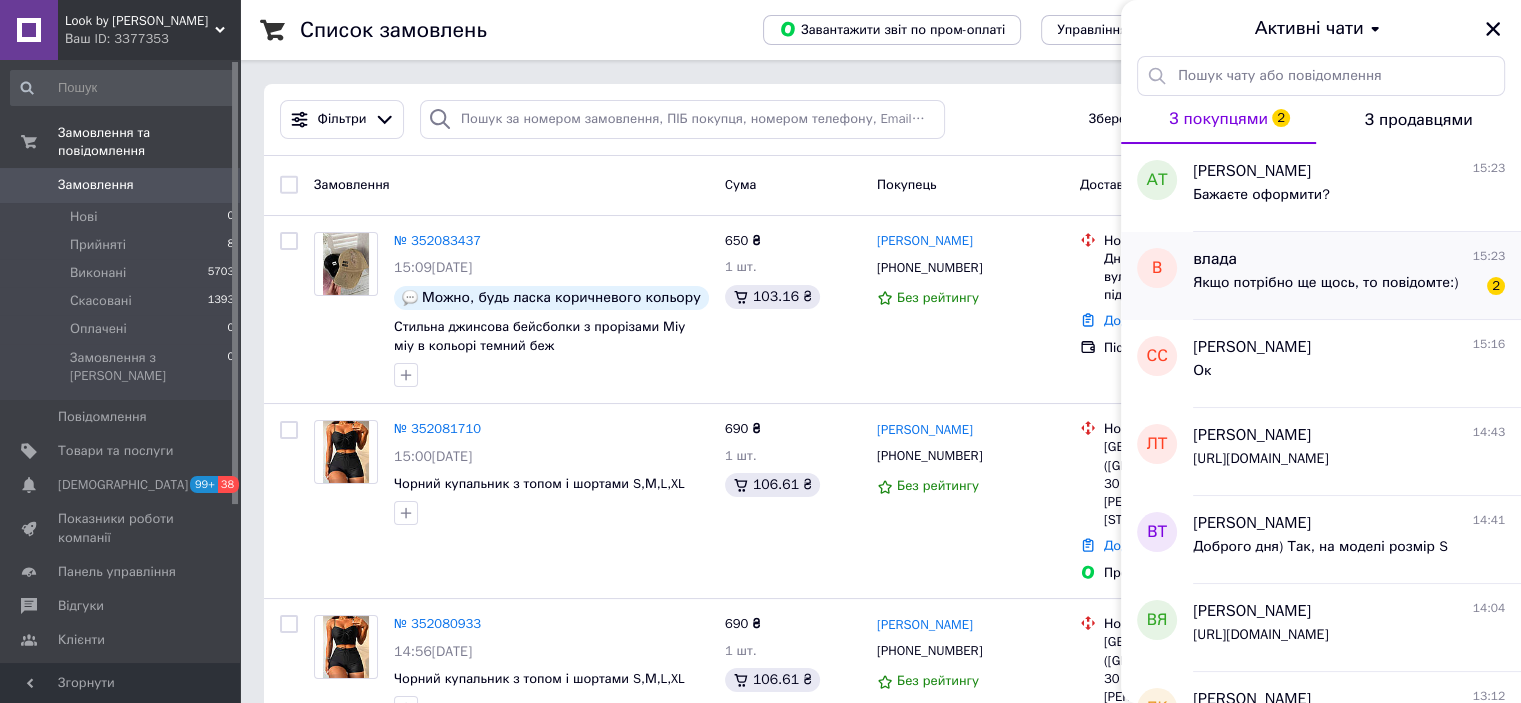 click on "Якщо потрібно ще щось, то повідомте:)" at bounding box center (1325, 283) 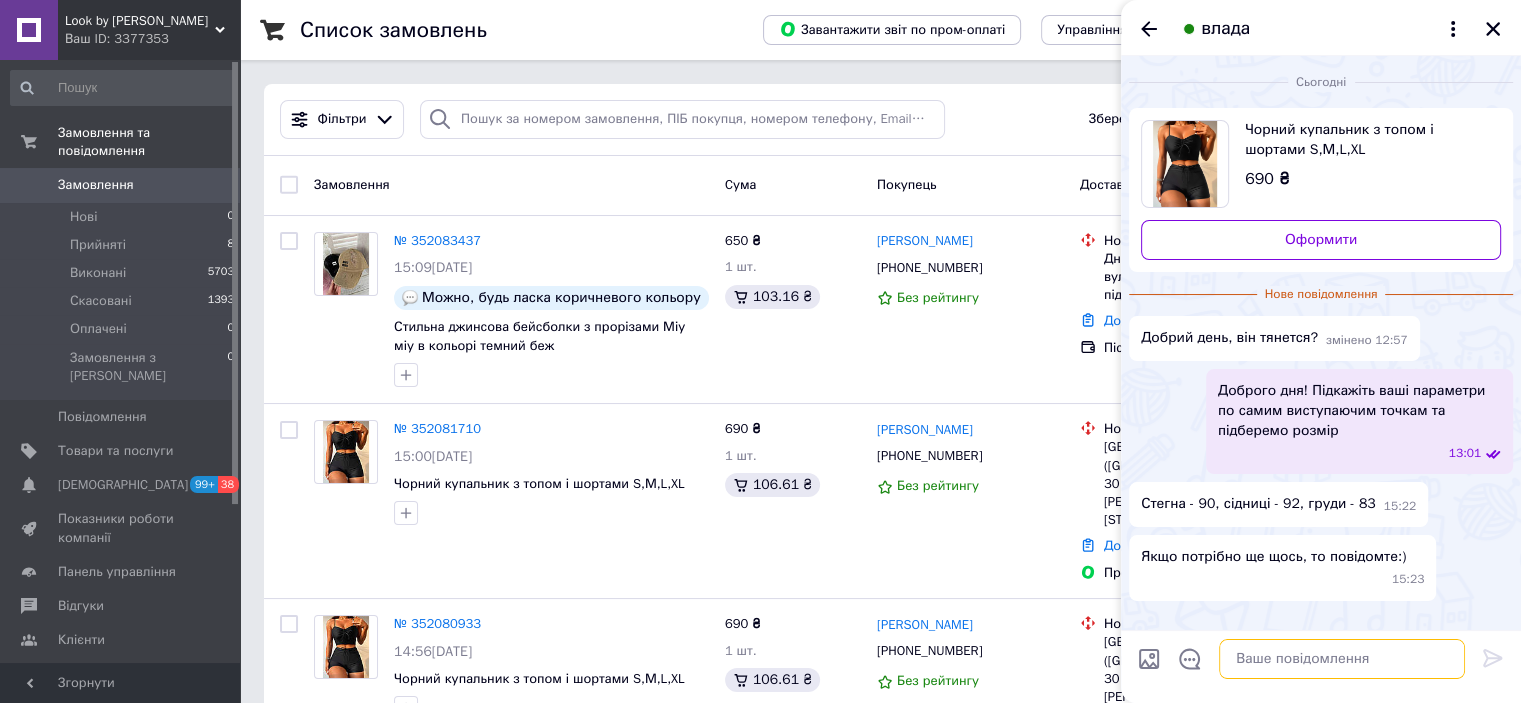 click at bounding box center [1342, 659] 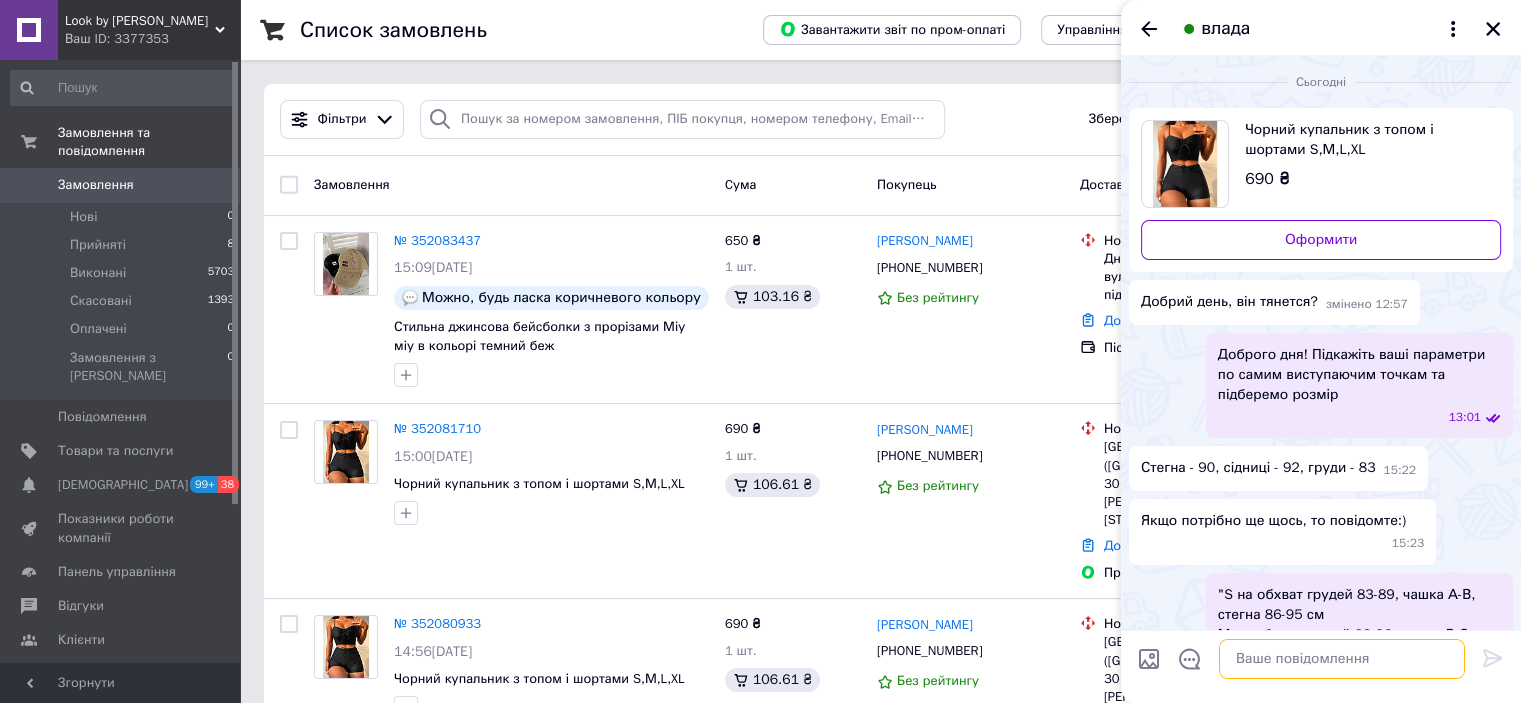 scroll, scrollTop: 0, scrollLeft: 0, axis: both 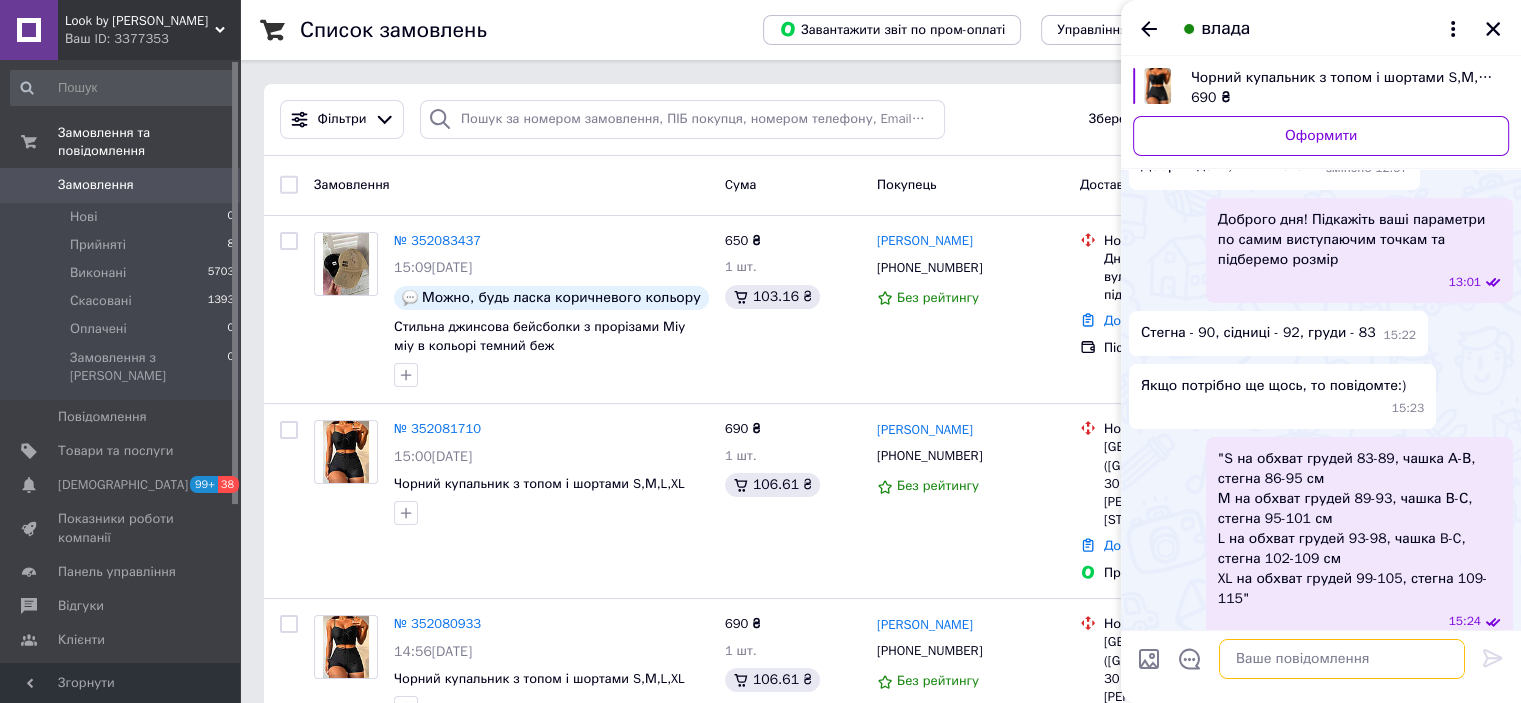 click at bounding box center (1342, 659) 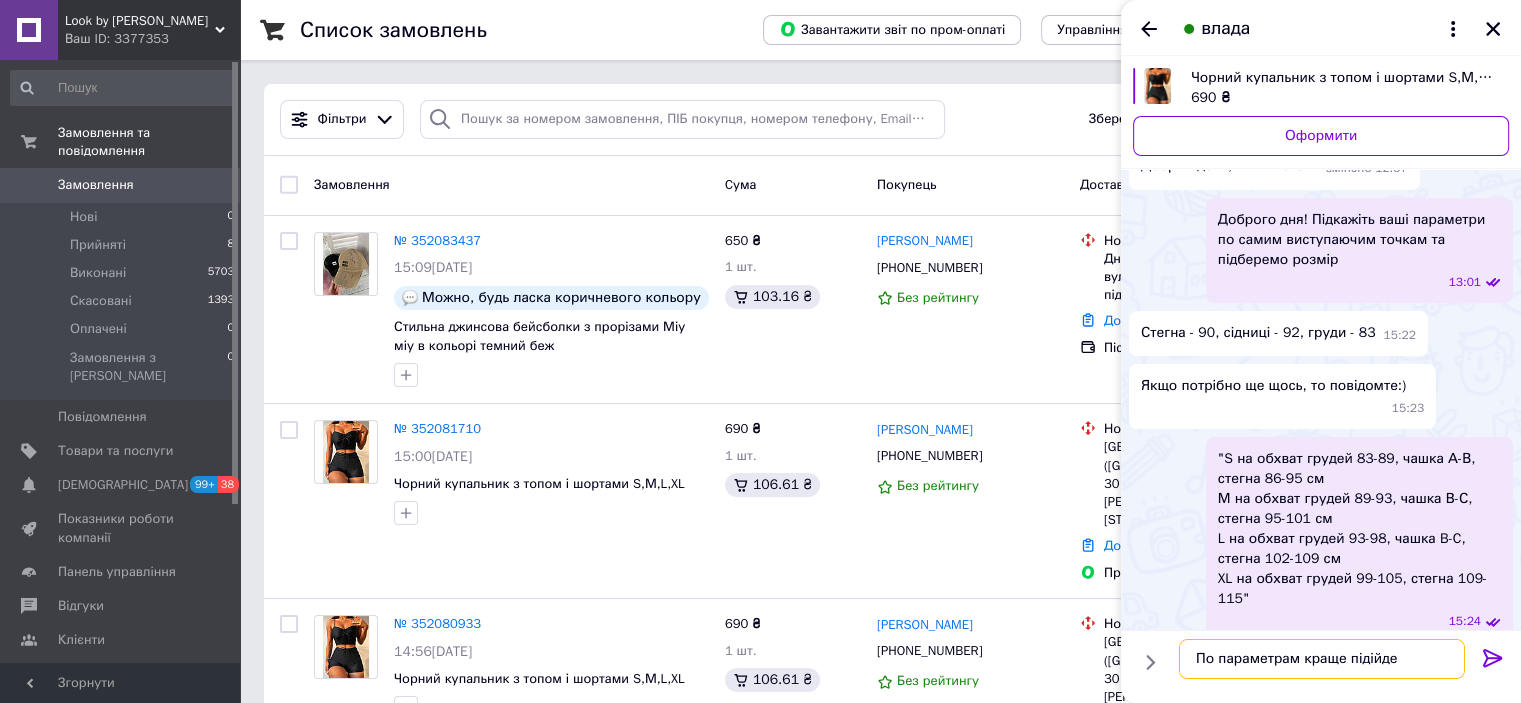type on "По параметрам краще підійде S" 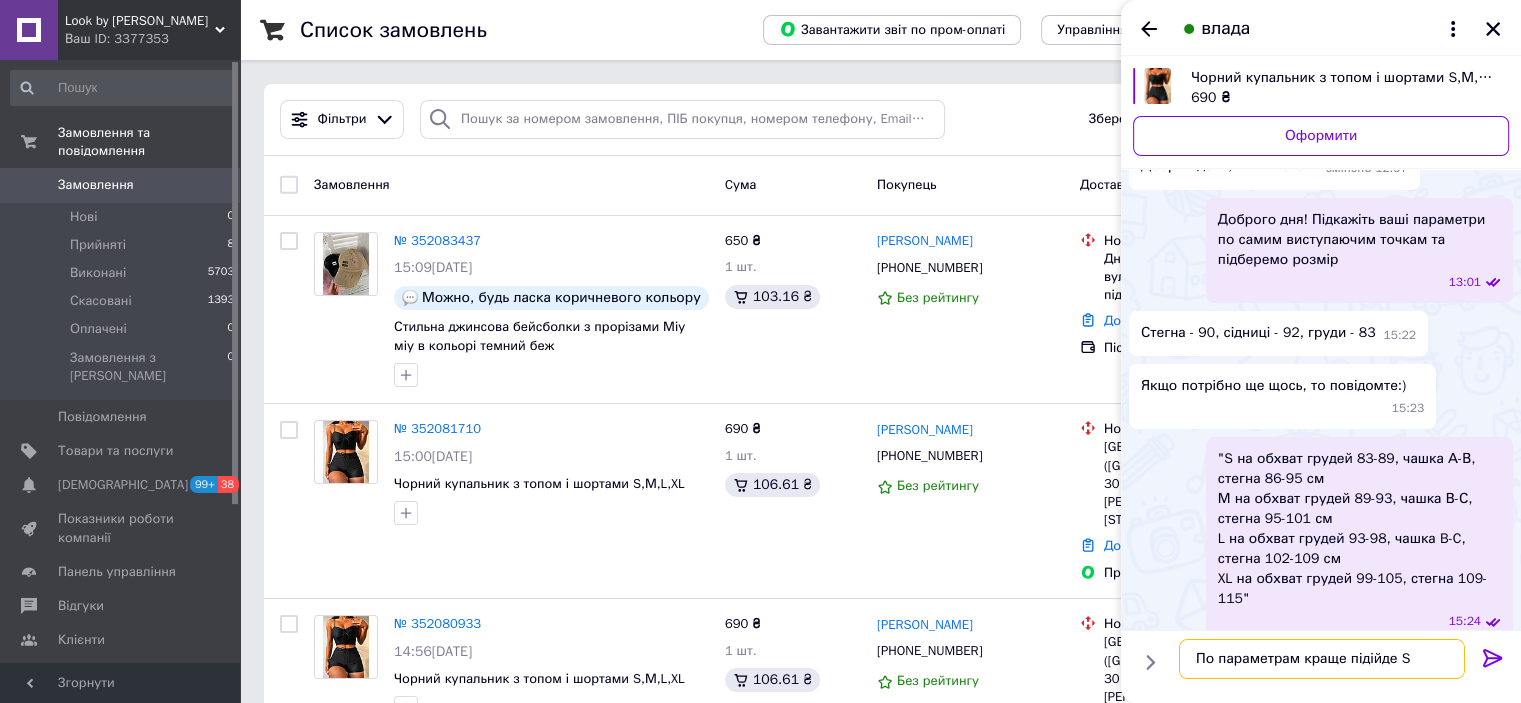 type 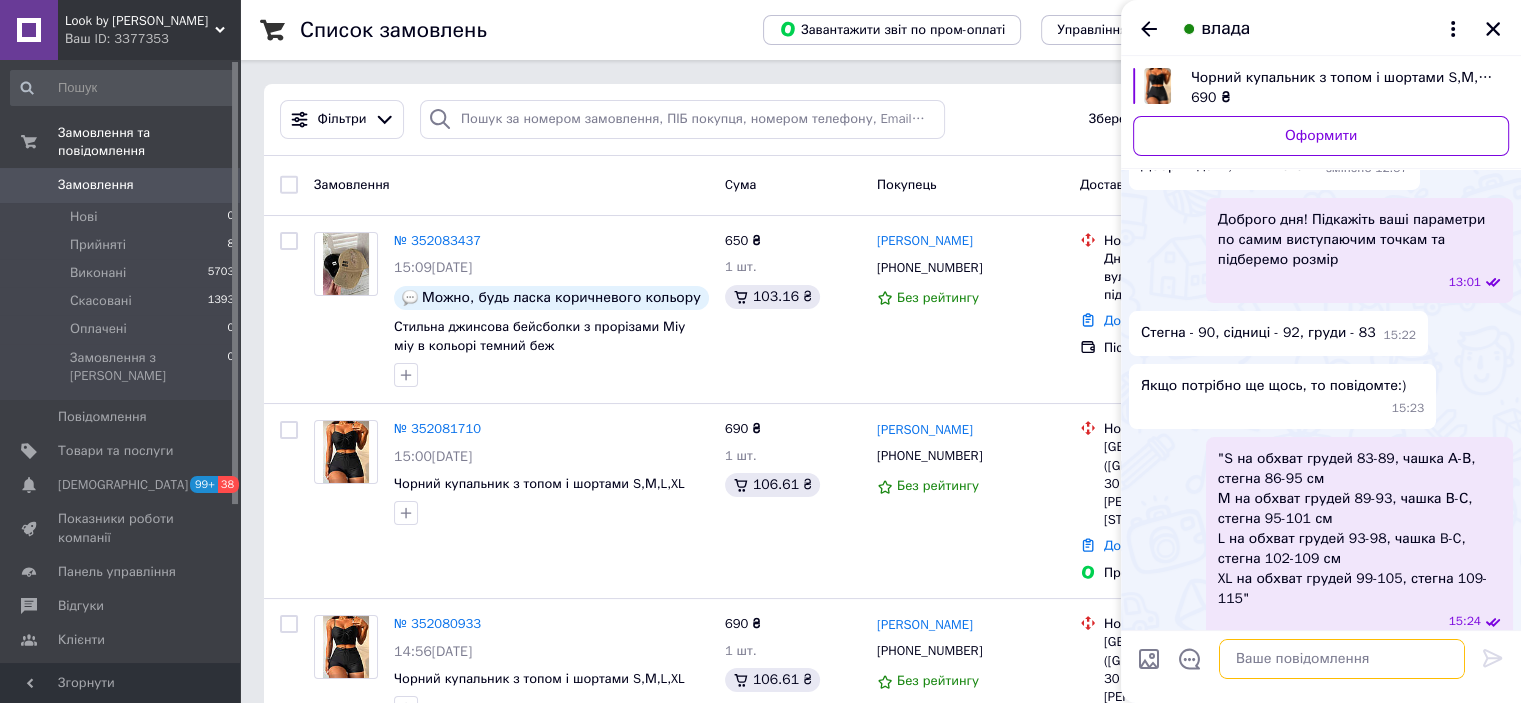 scroll, scrollTop: 137, scrollLeft: 0, axis: vertical 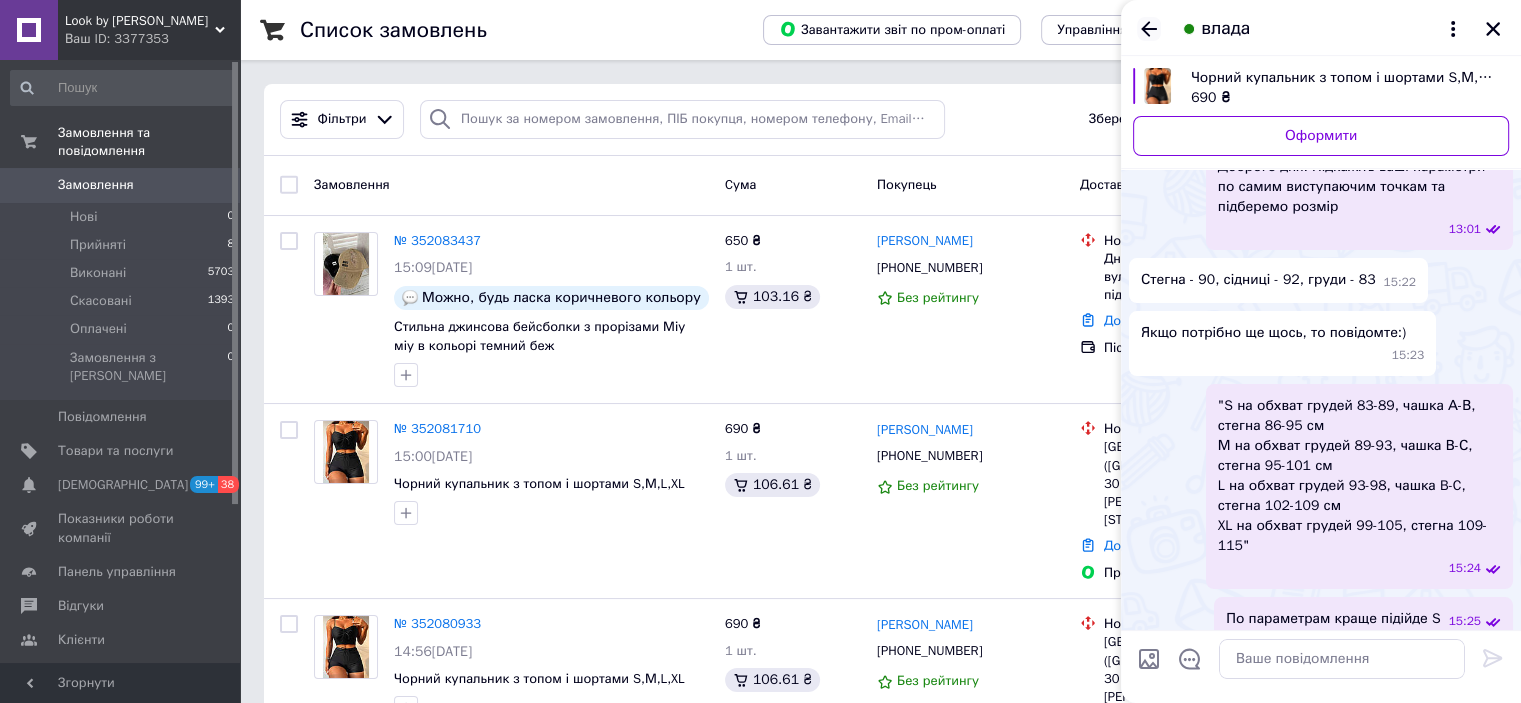 click 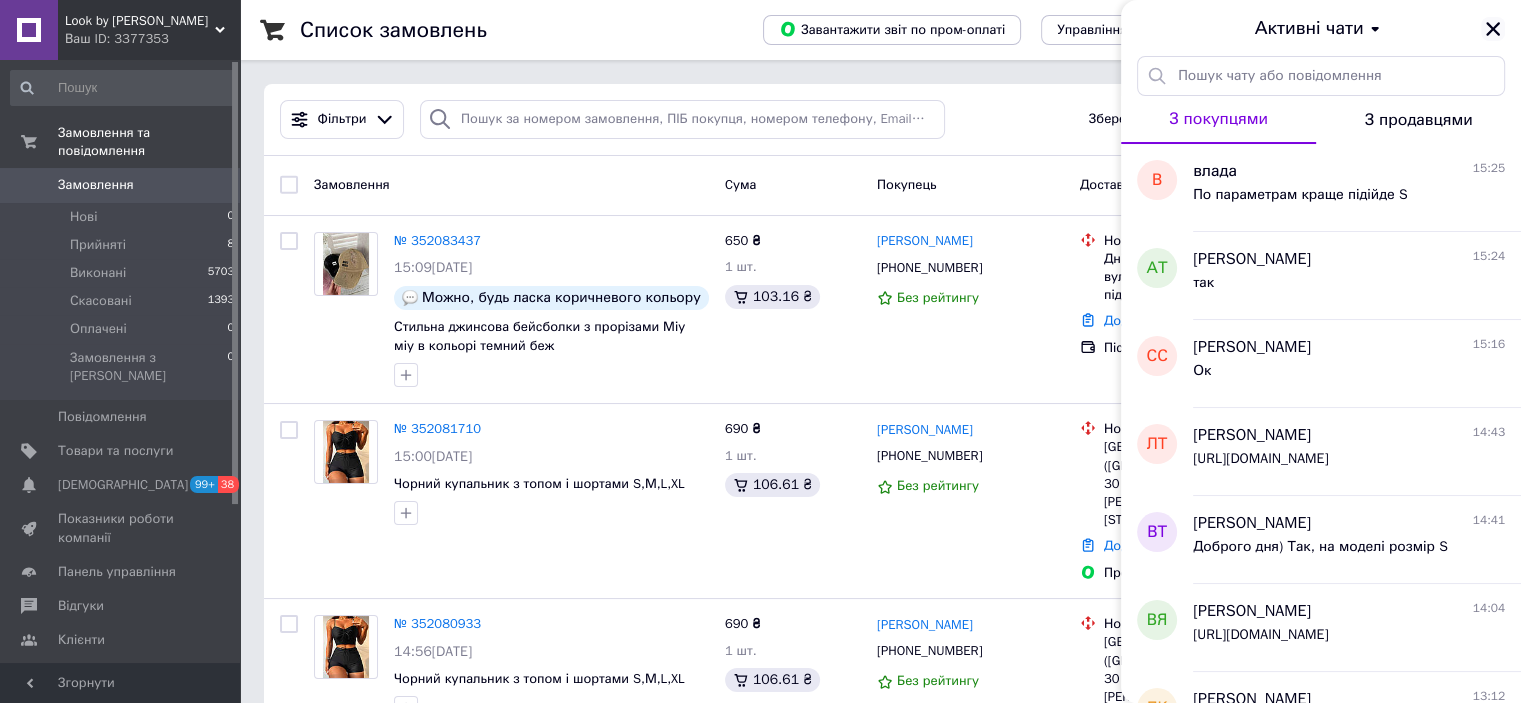 click 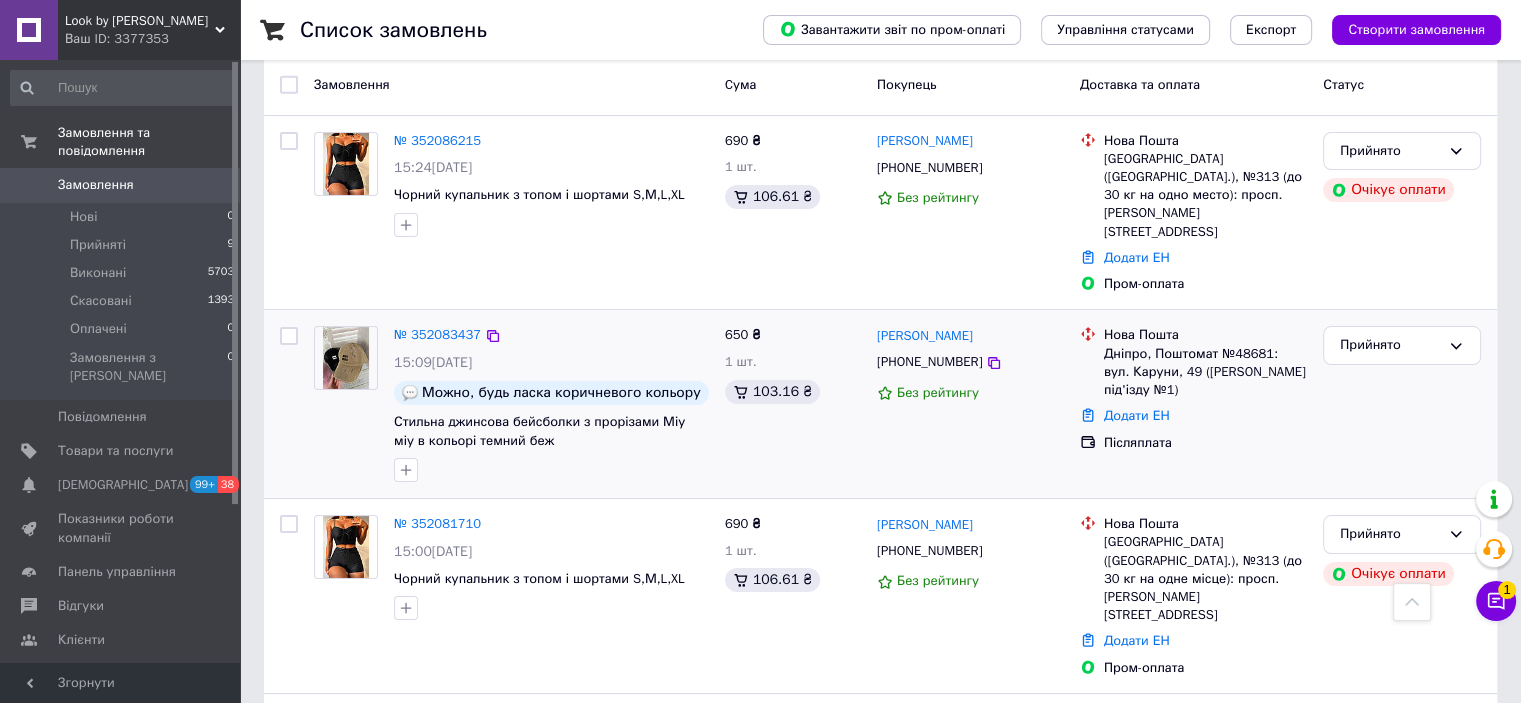 scroll, scrollTop: 100, scrollLeft: 0, axis: vertical 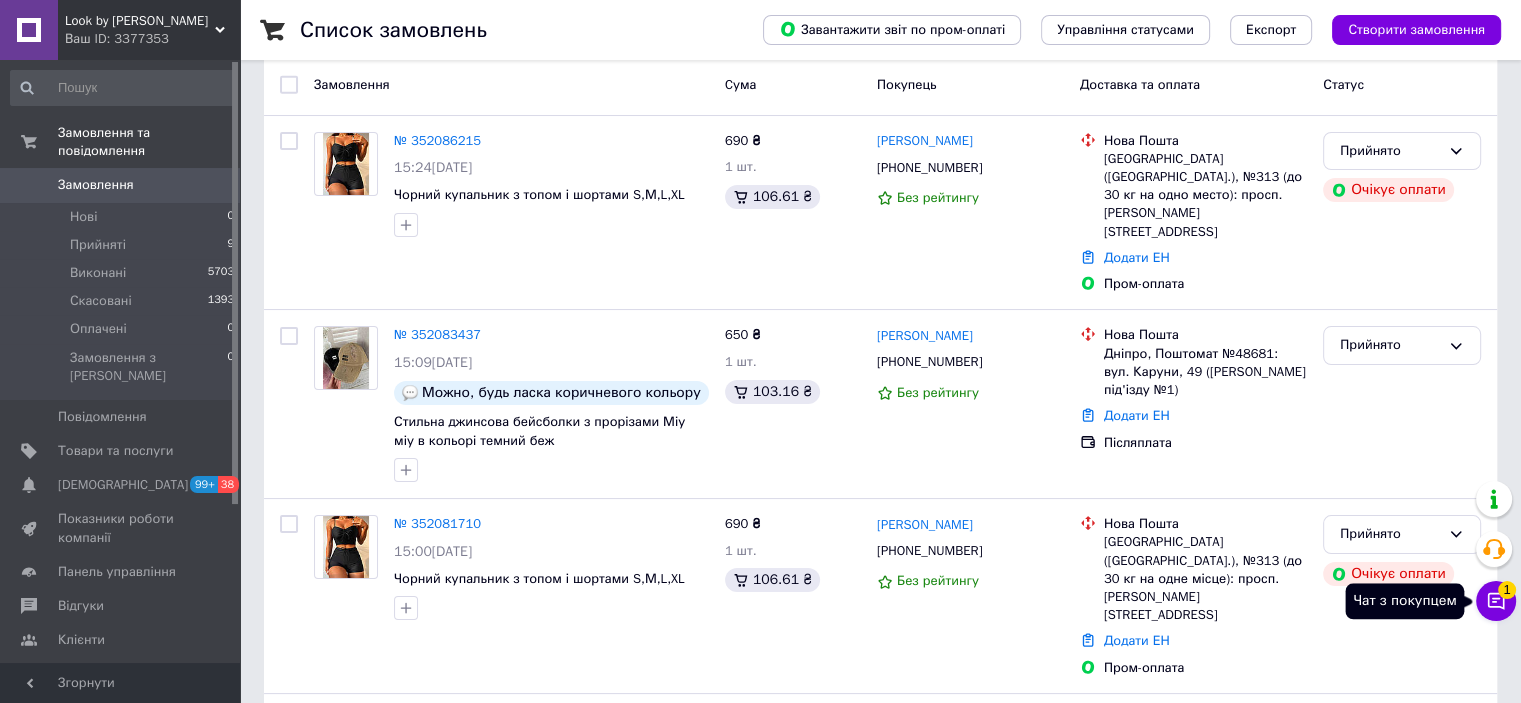 click 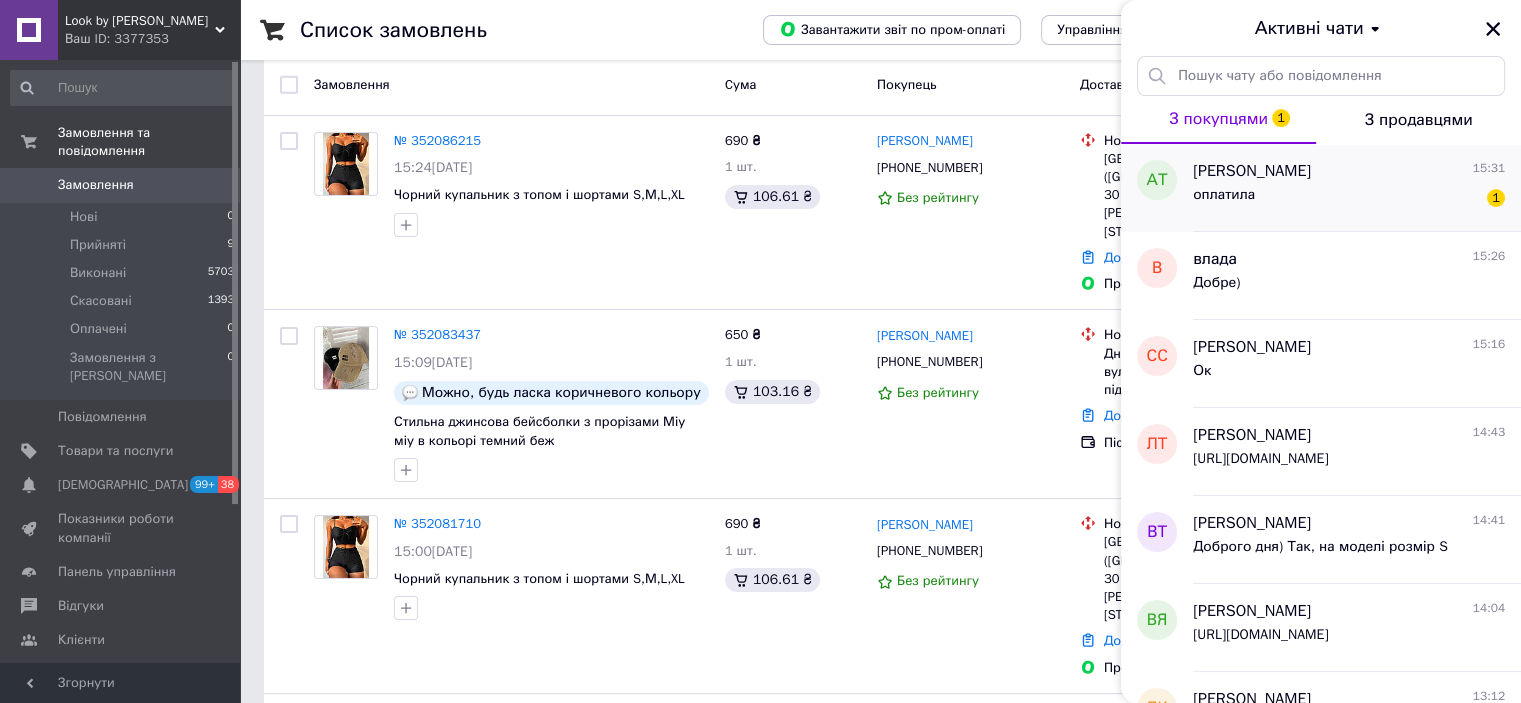 click on "оплатила 1" at bounding box center [1349, 199] 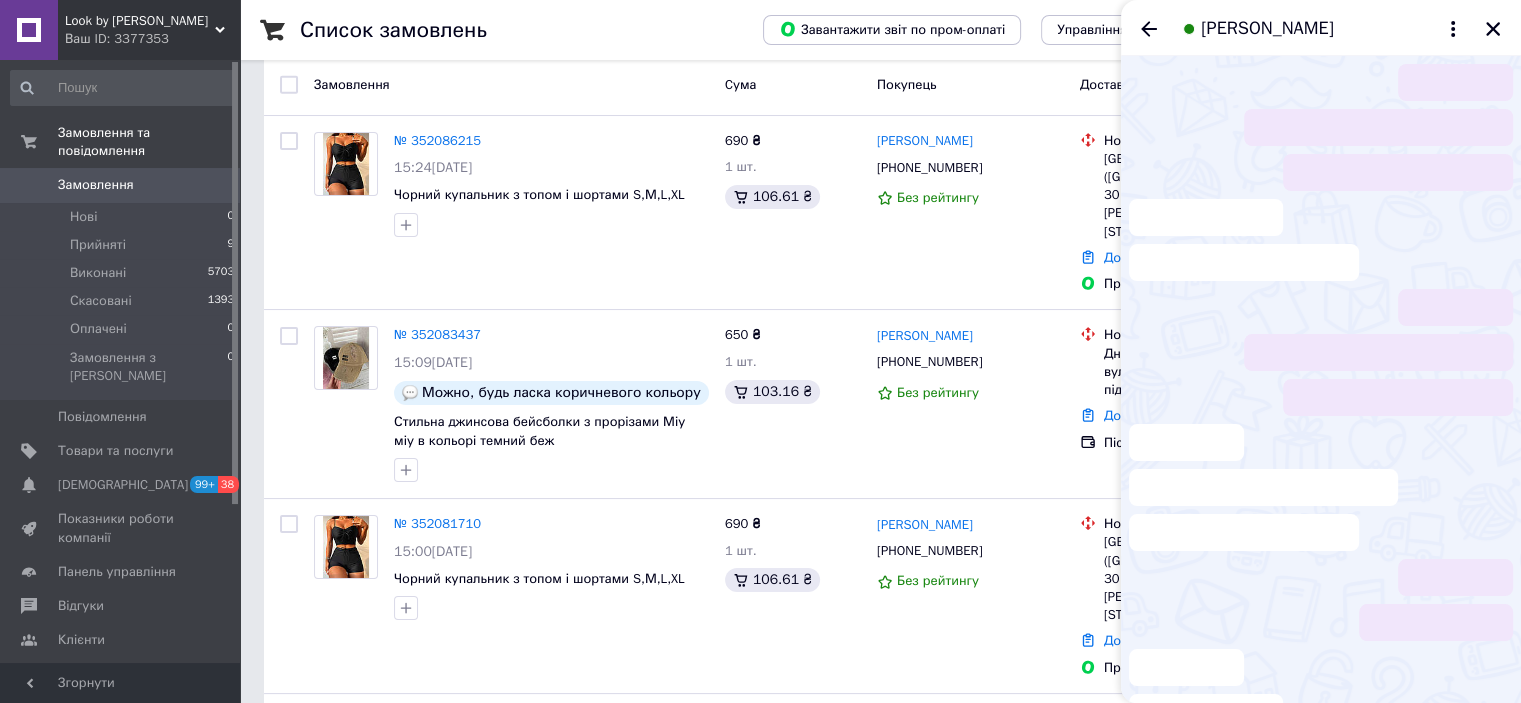scroll, scrollTop: 686, scrollLeft: 0, axis: vertical 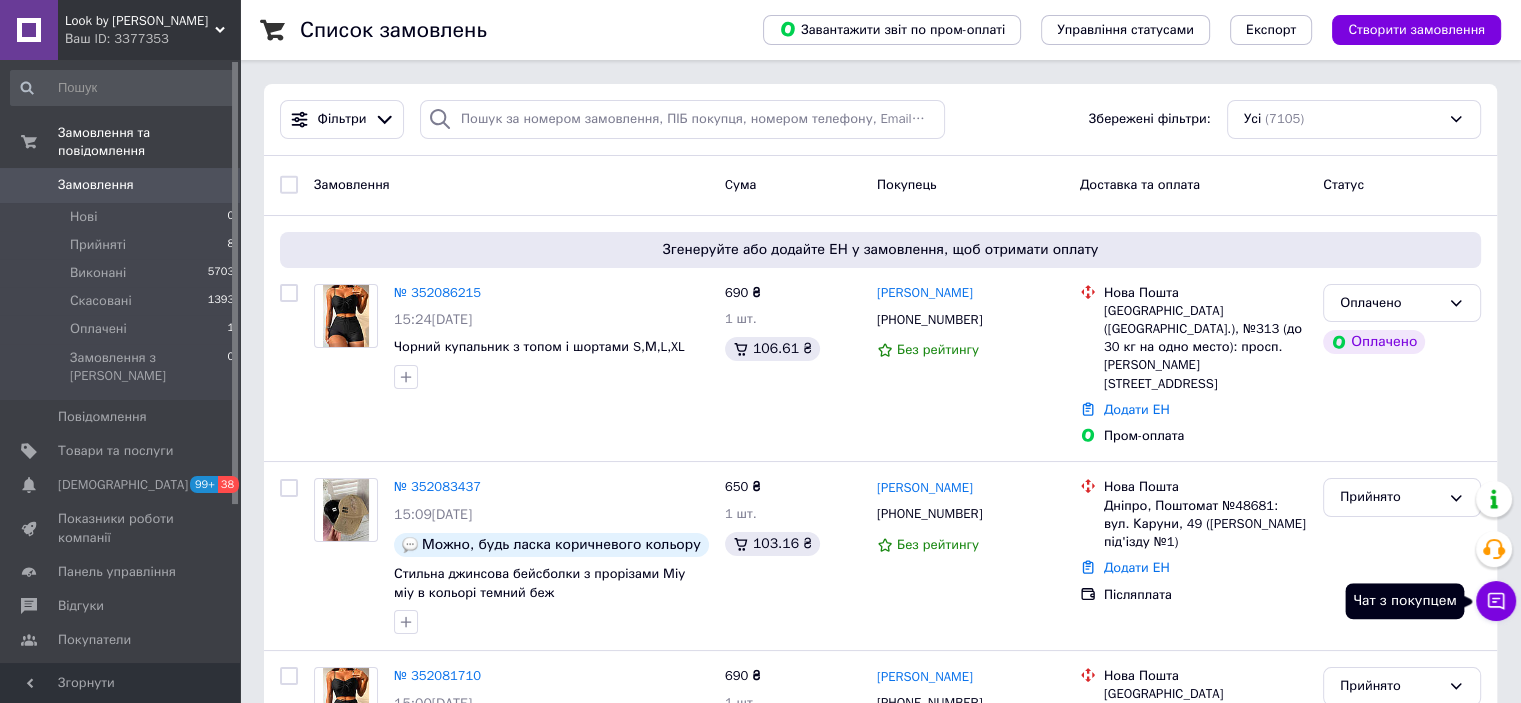 click 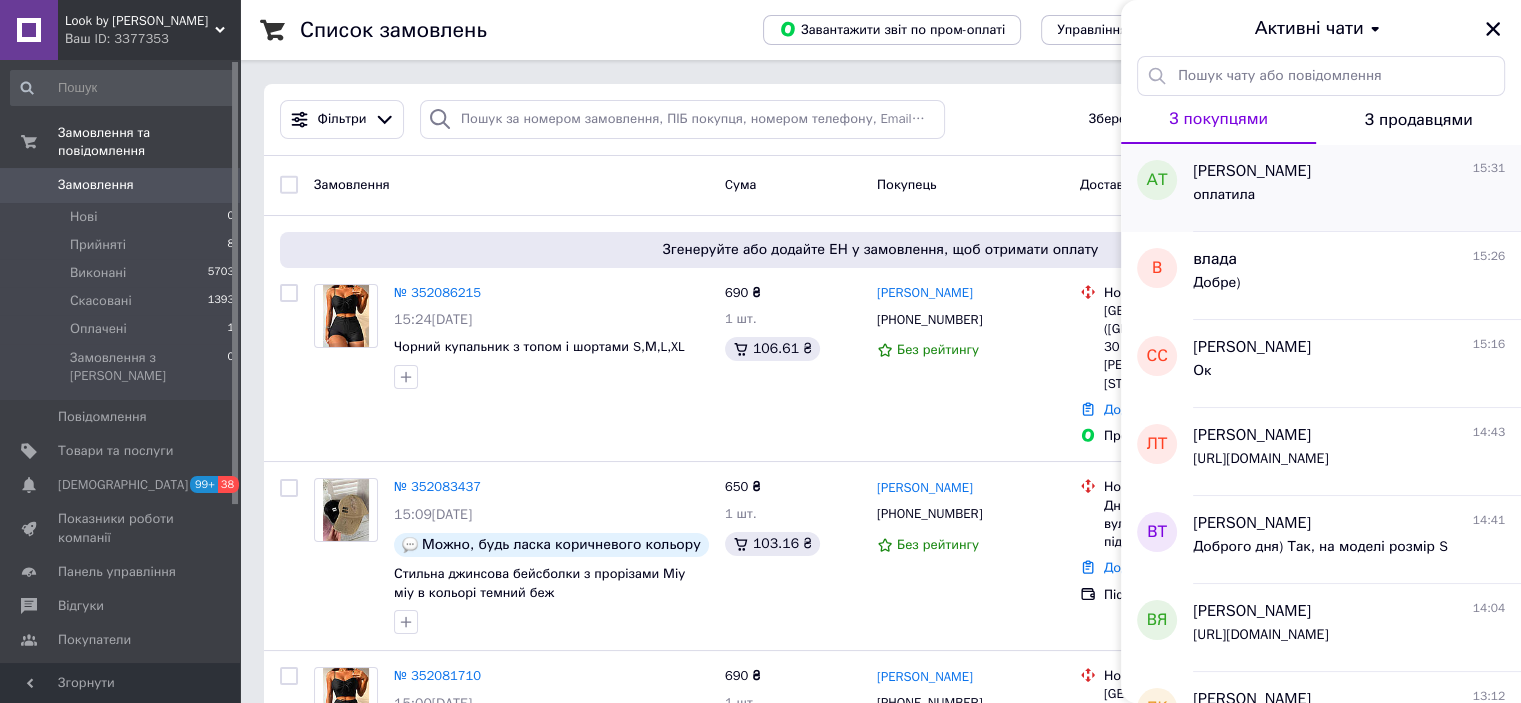click on "[PERSON_NAME]" at bounding box center [1252, 171] 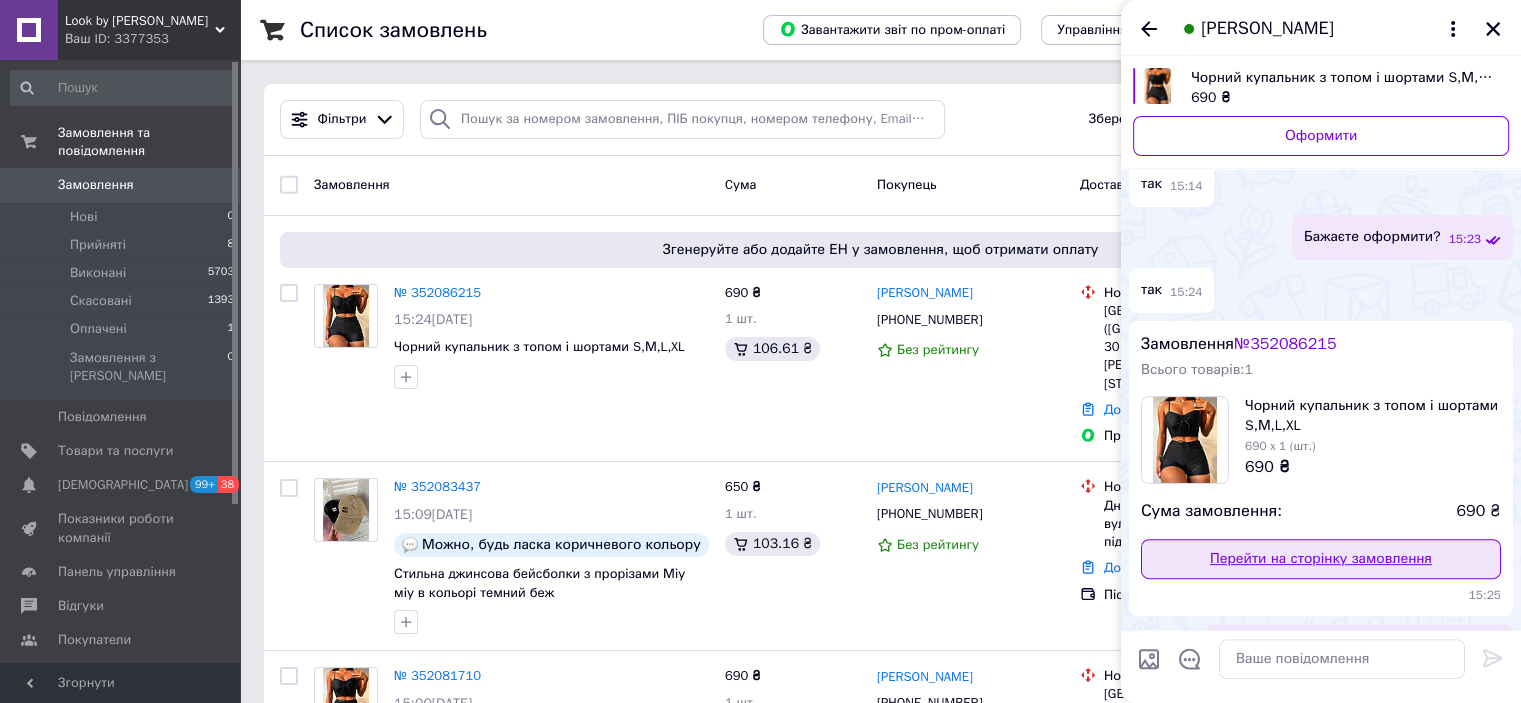 scroll, scrollTop: 599, scrollLeft: 0, axis: vertical 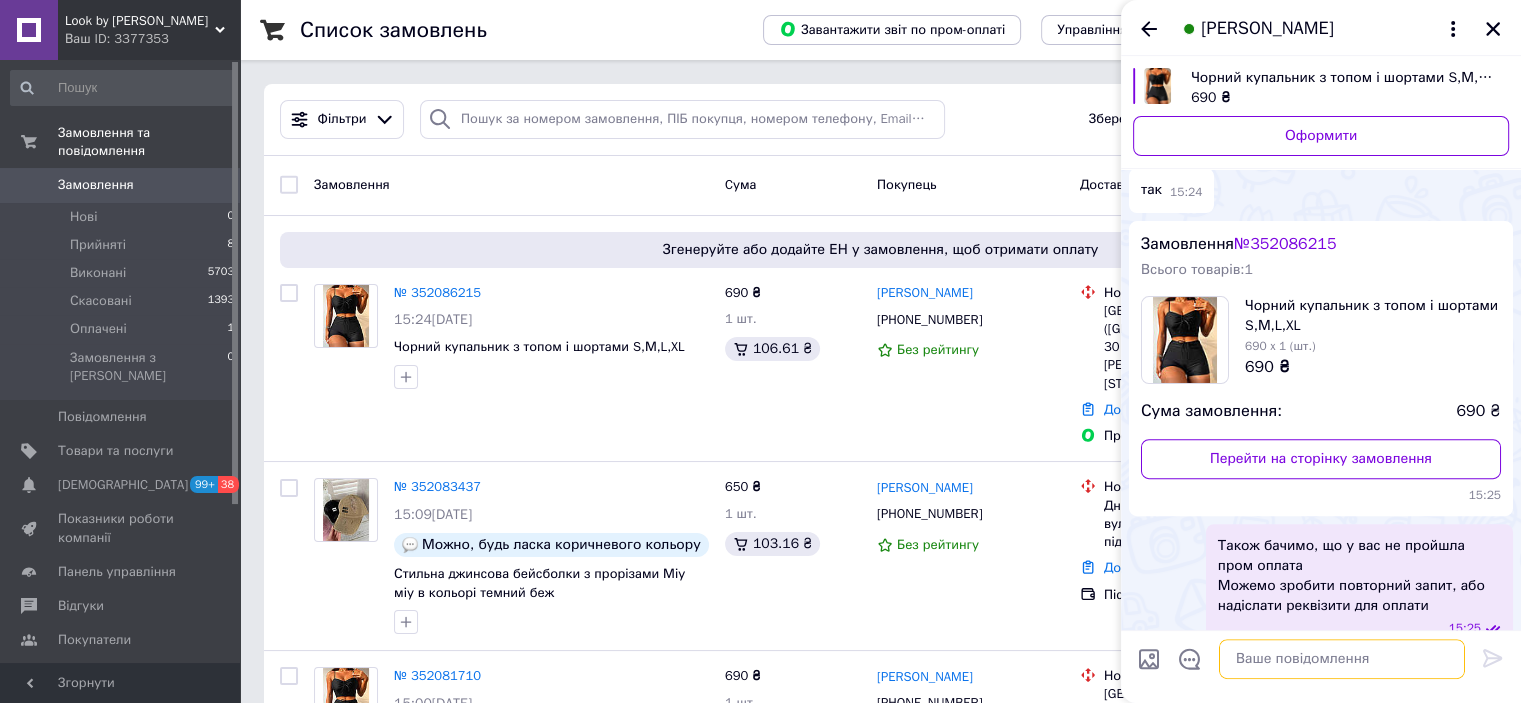 click at bounding box center [1342, 659] 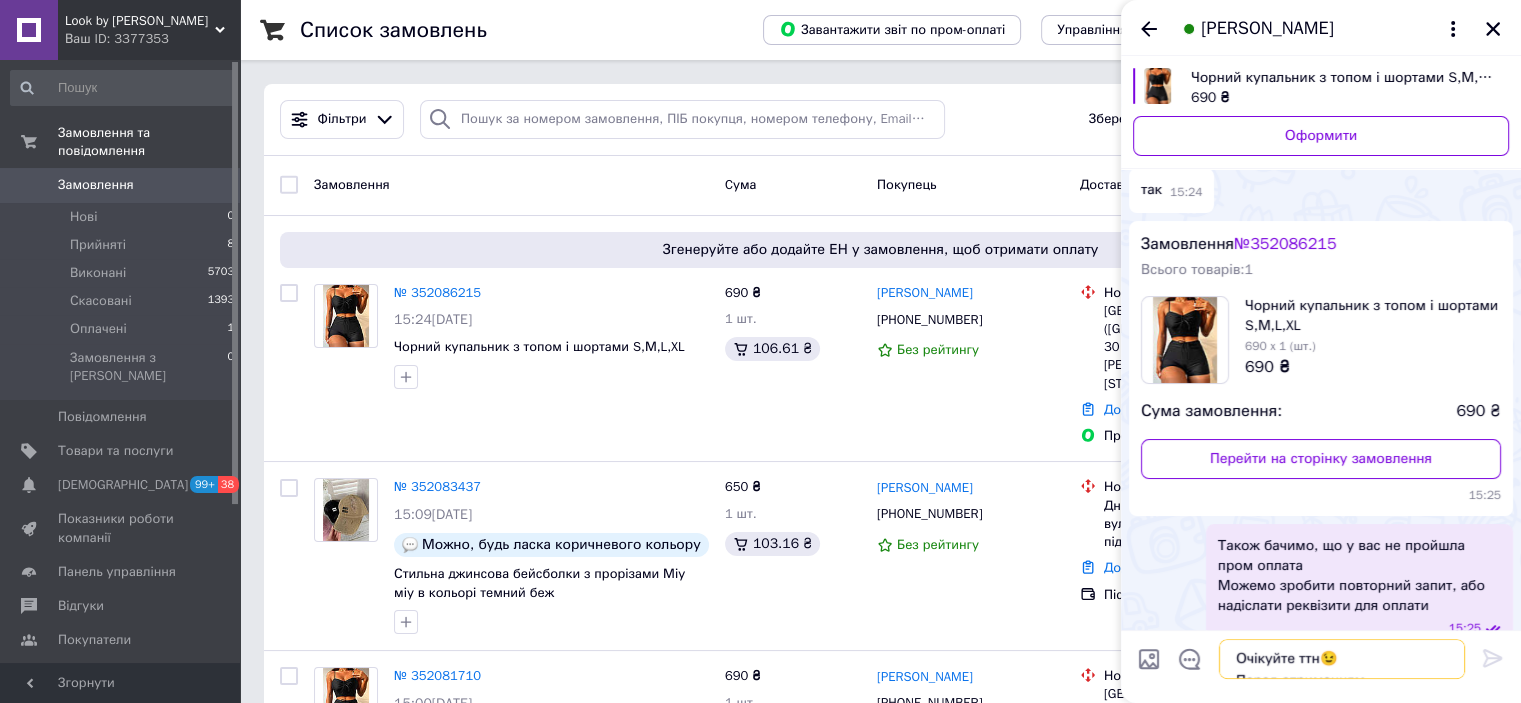 scroll, scrollTop: 108, scrollLeft: 0, axis: vertical 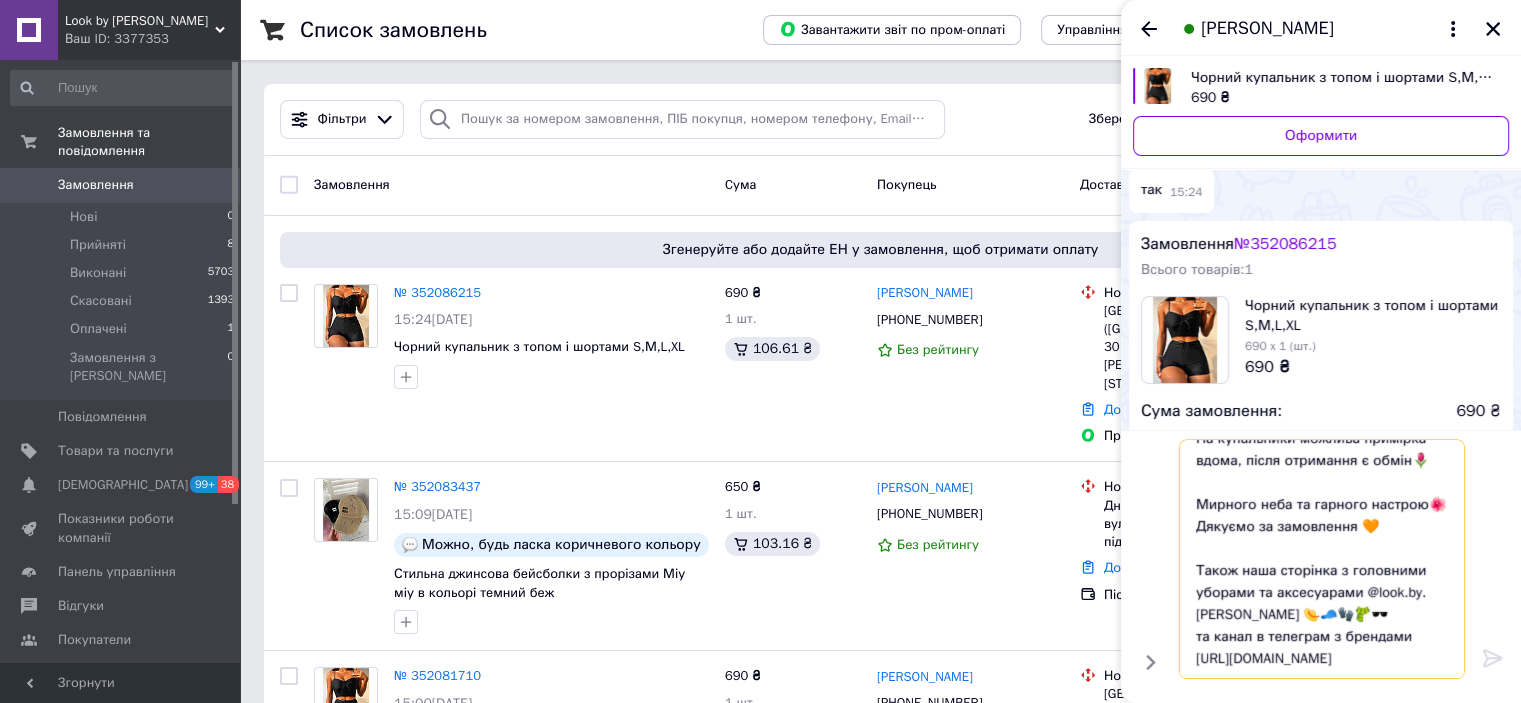 type 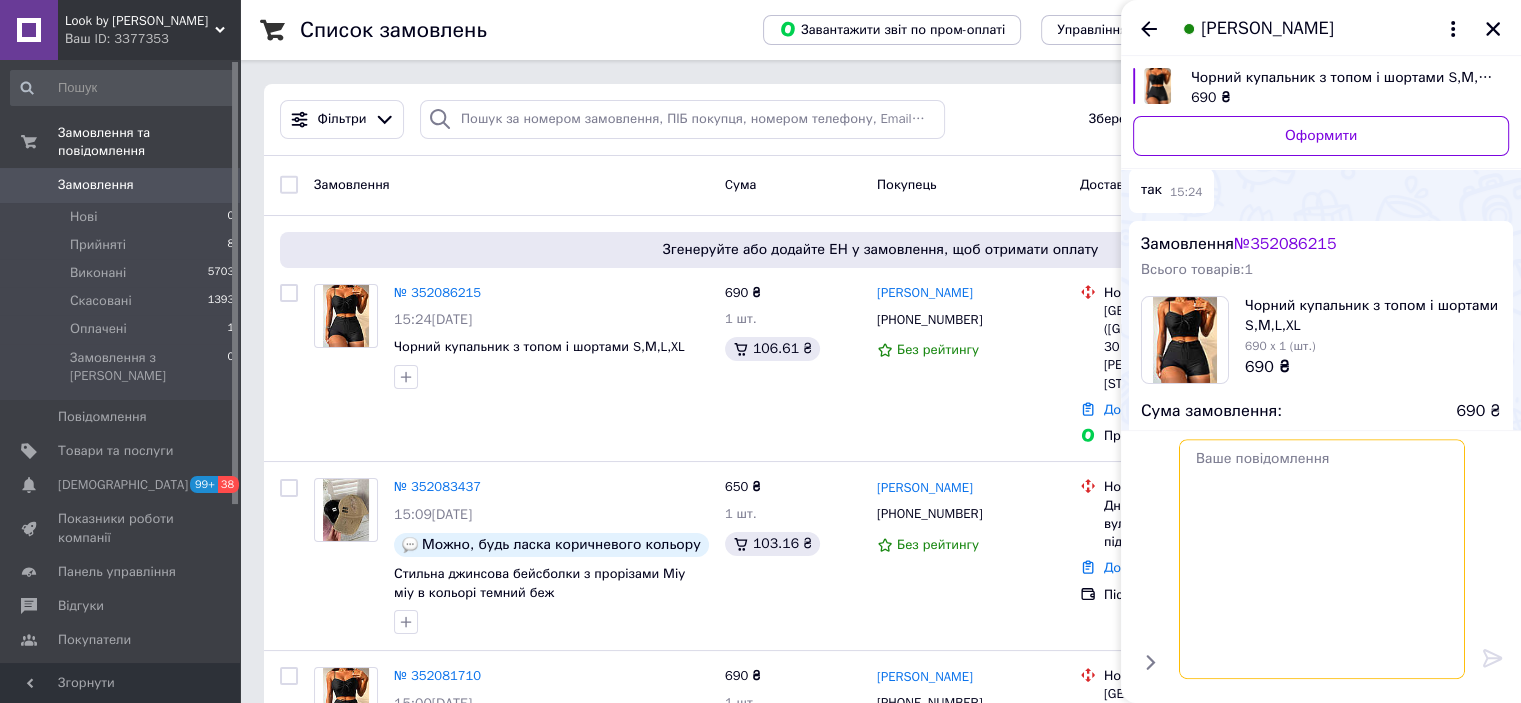 scroll, scrollTop: 0, scrollLeft: 0, axis: both 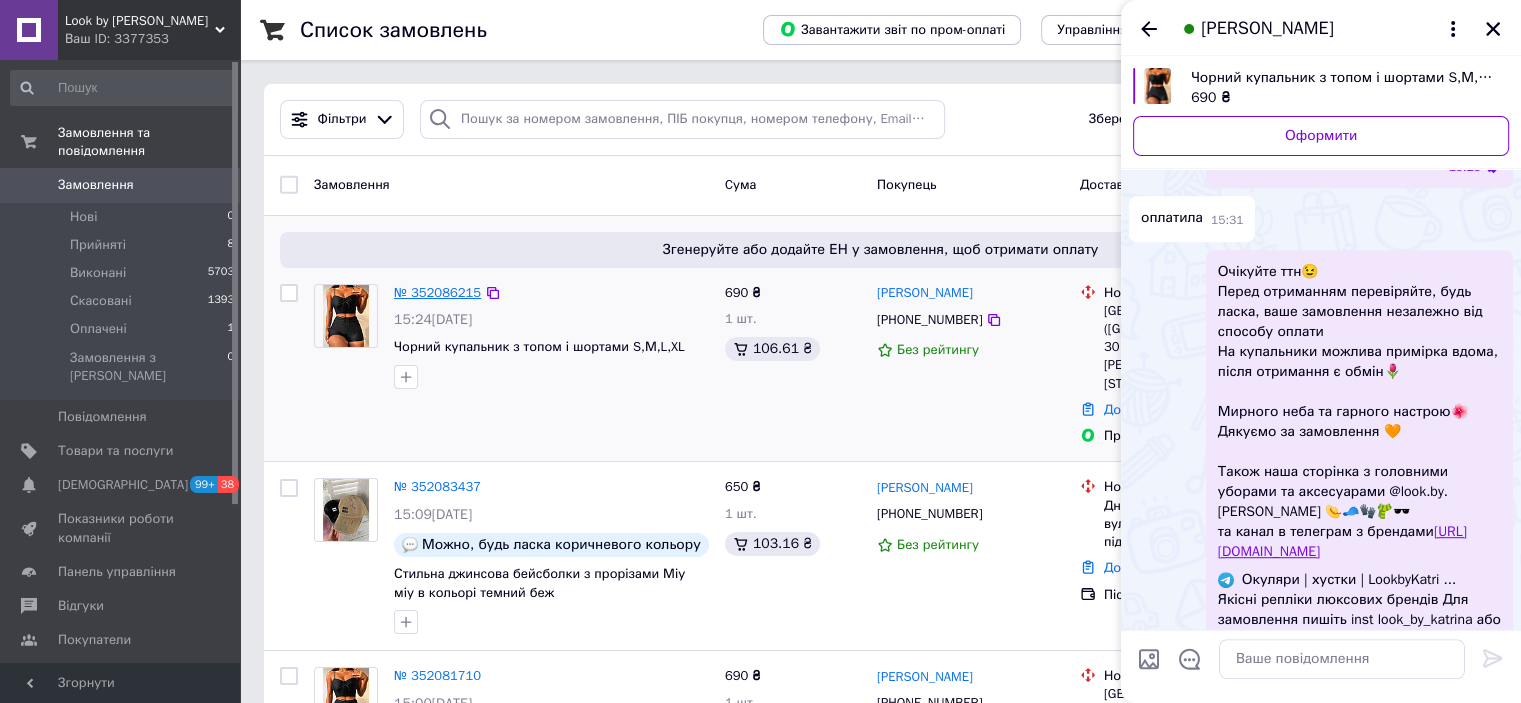 click on "№ 352086215" at bounding box center [437, 292] 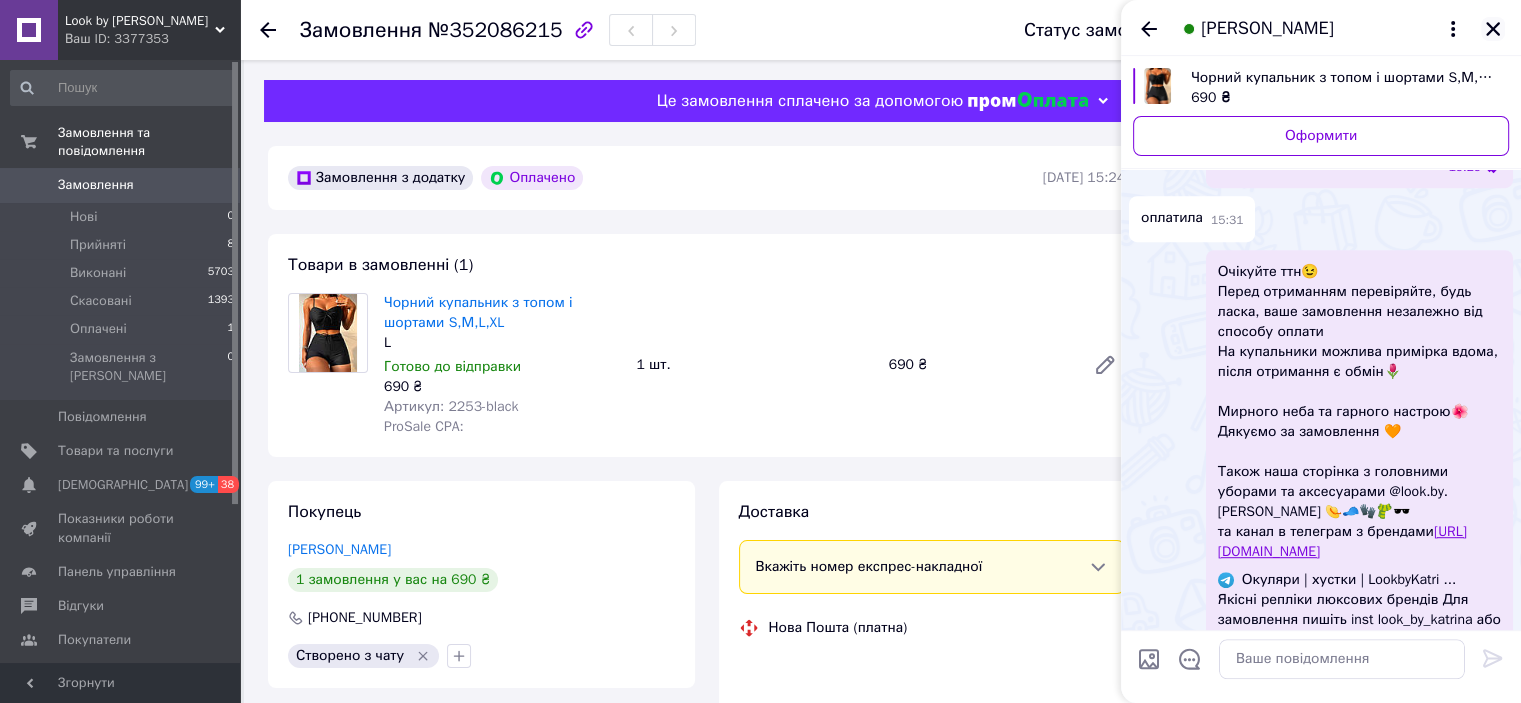 click 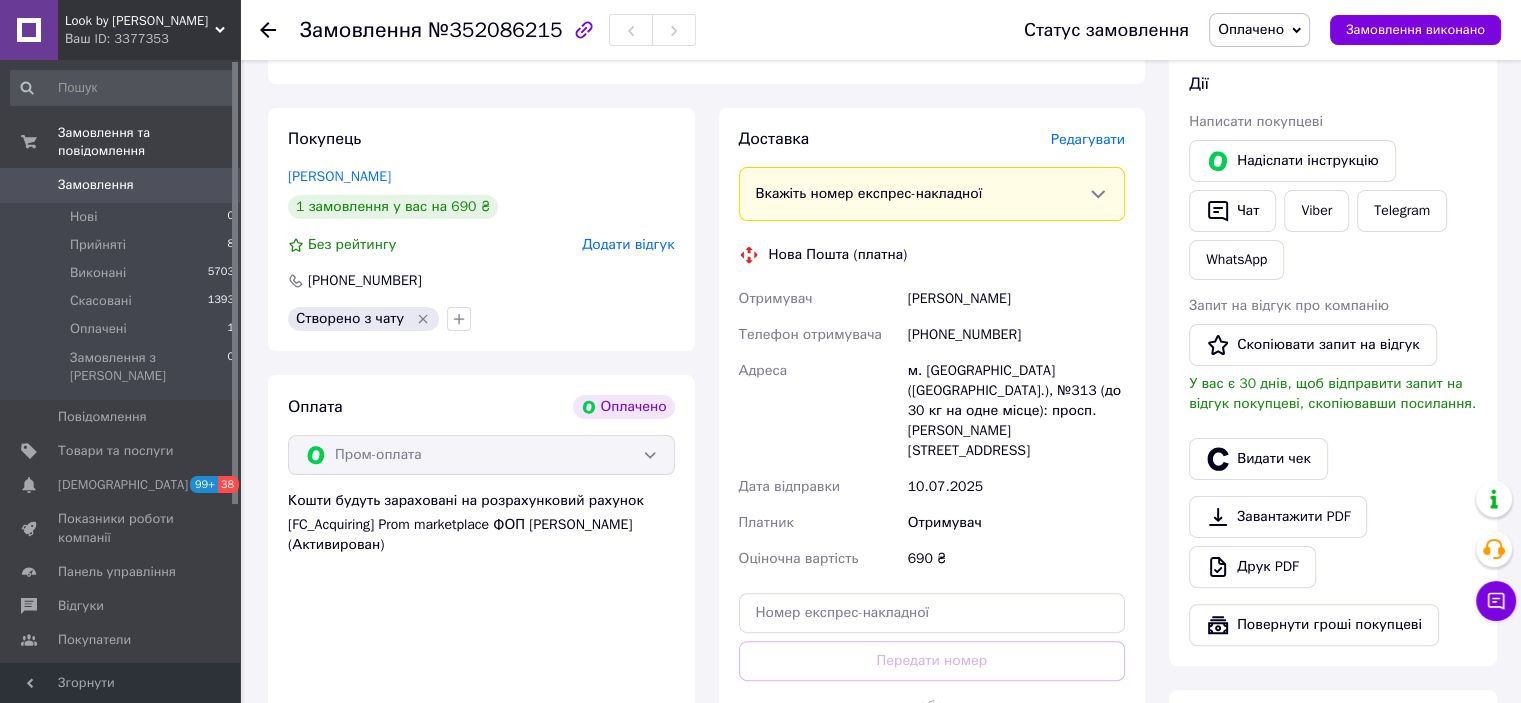 scroll, scrollTop: 300, scrollLeft: 0, axis: vertical 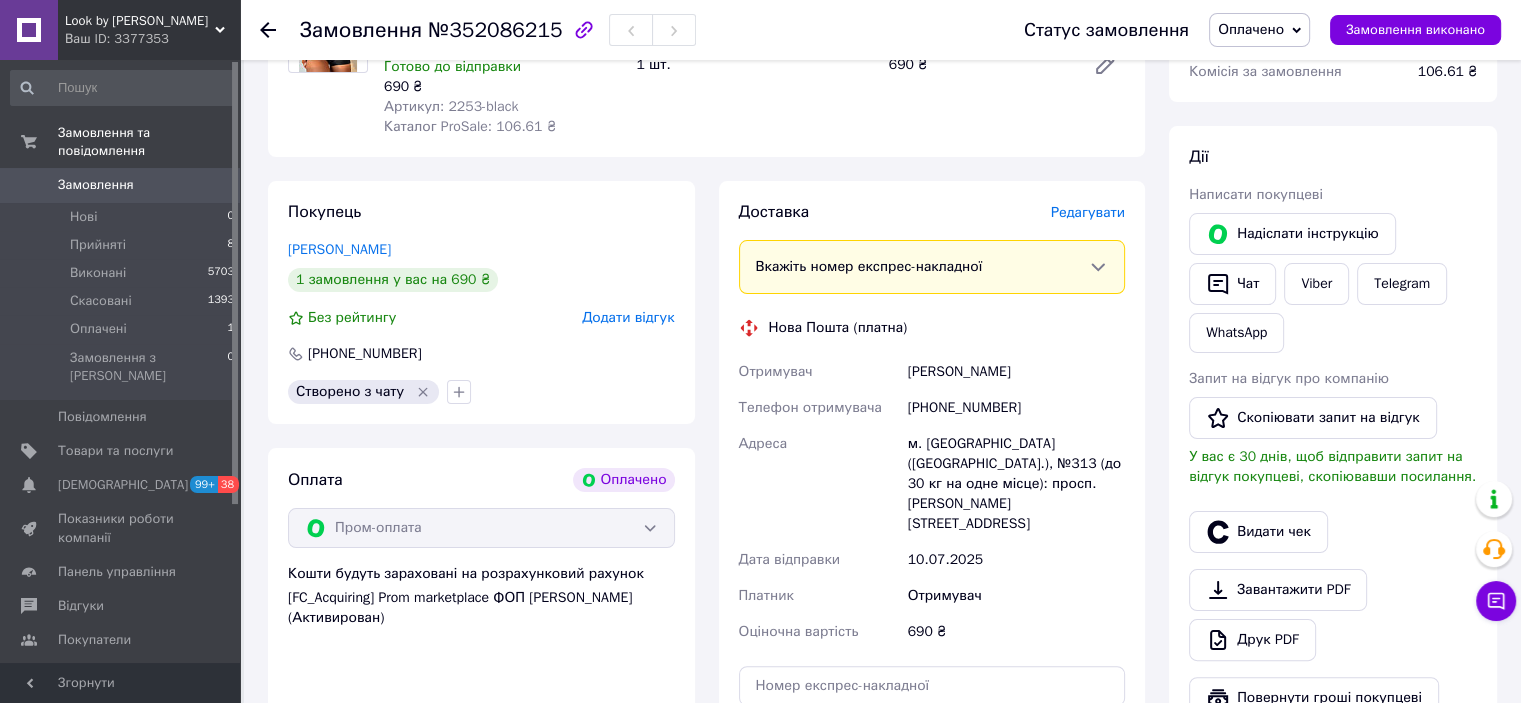 drag, startPoint x: 1069, startPoint y: 374, endPoint x: 900, endPoint y: 381, distance: 169.14491 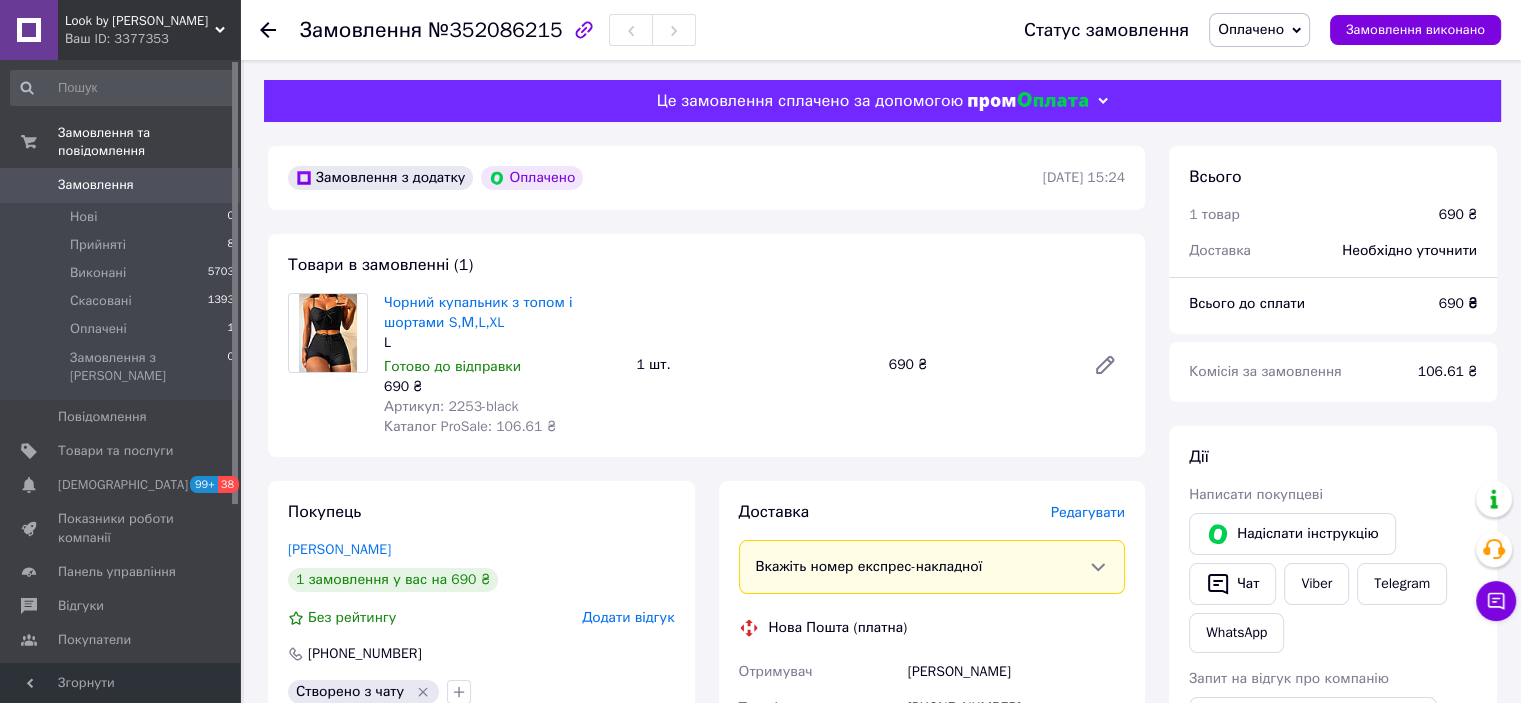 scroll, scrollTop: 100, scrollLeft: 0, axis: vertical 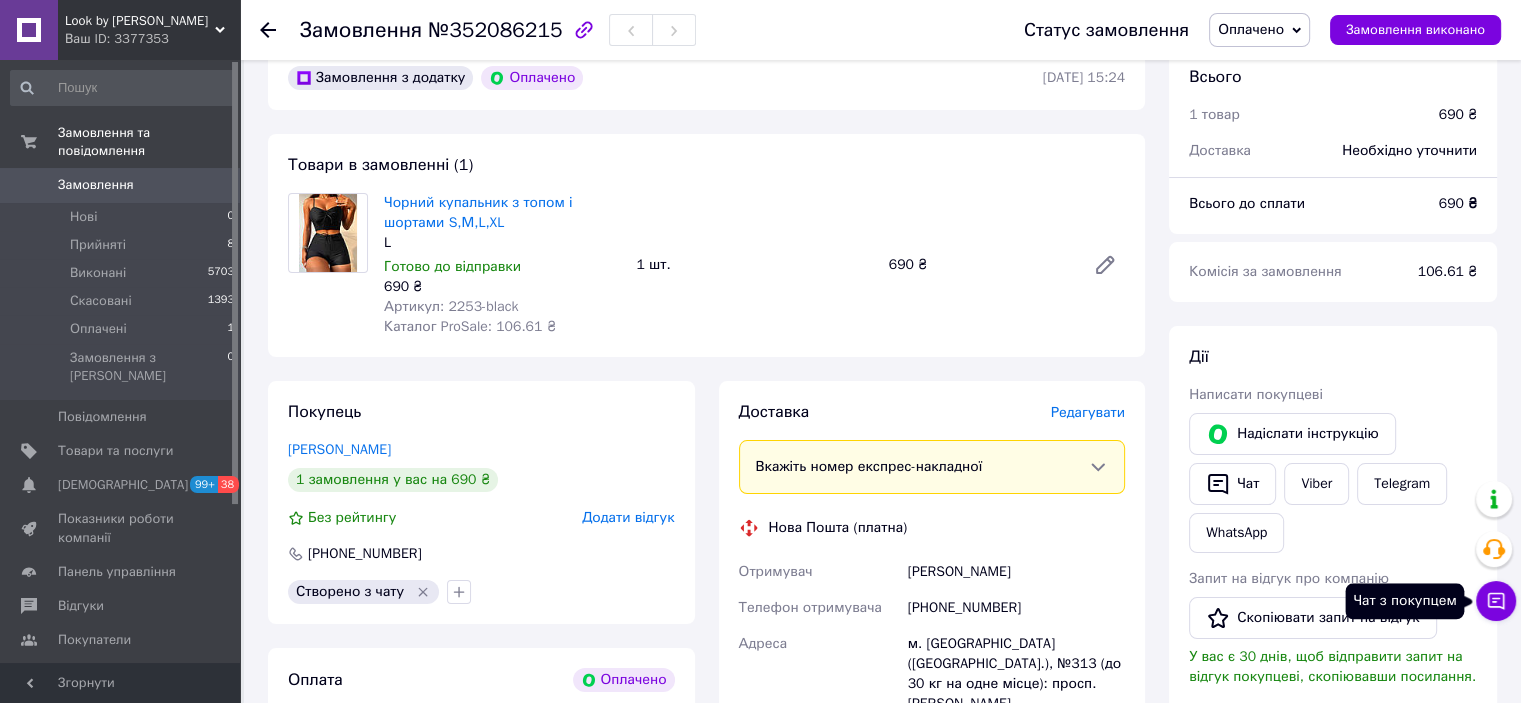 click on "Чат з покупцем" at bounding box center (1496, 601) 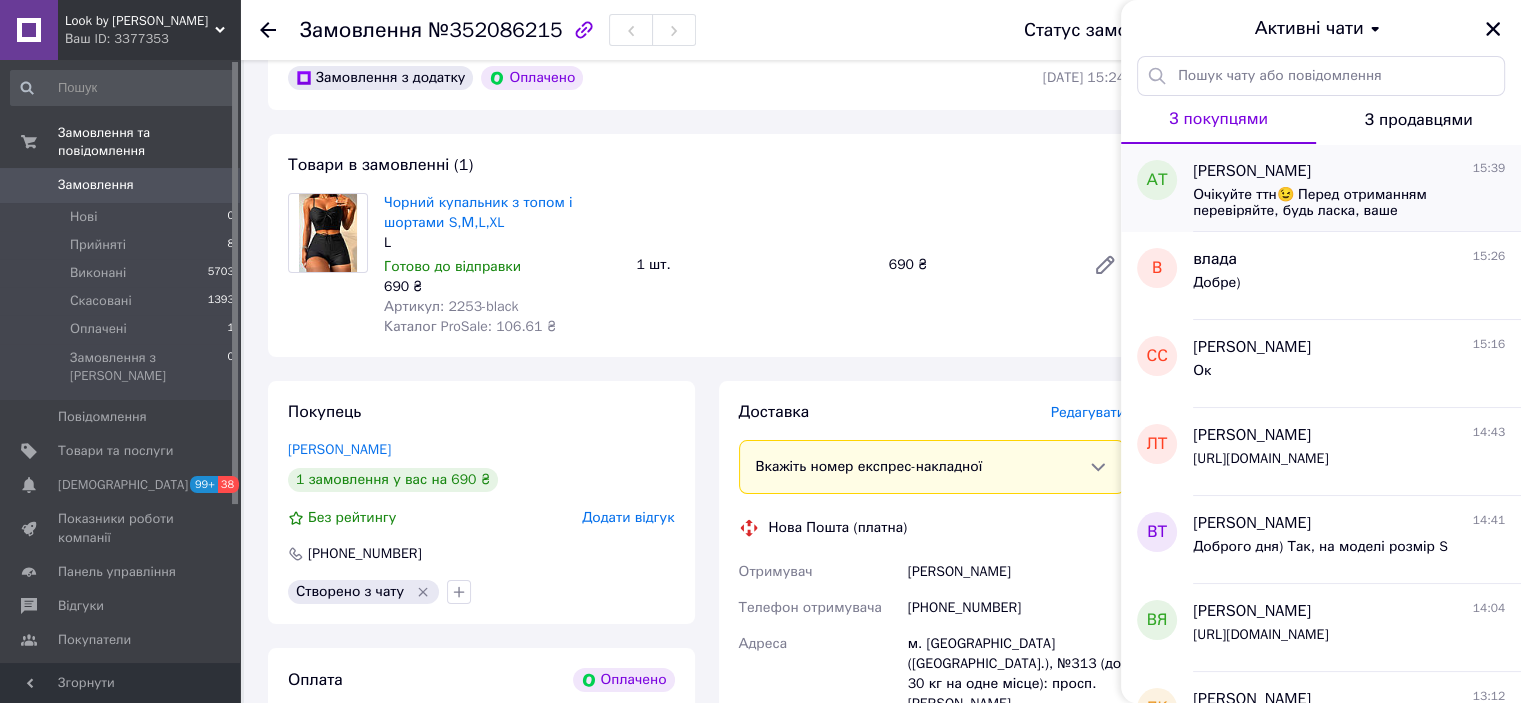 click on "Очікуйте ттн😉
Перед отриманням перевіряйте, будь ласка, ваше замовлення незалежно від способу оплати
На купальники можлива примірка вдома, після отримання є обмін🌷
Мирного неба та гарного настрою🌺
Дякуємо за замовлення 🧡
Також наша сторінка з головними уборами та аксесуарами @look.by.katrina 👒🧢🧤🧣🕶️
та канал в телеграм з брендами https://t.me/lookbykatrinabrand" at bounding box center (1335, 203) 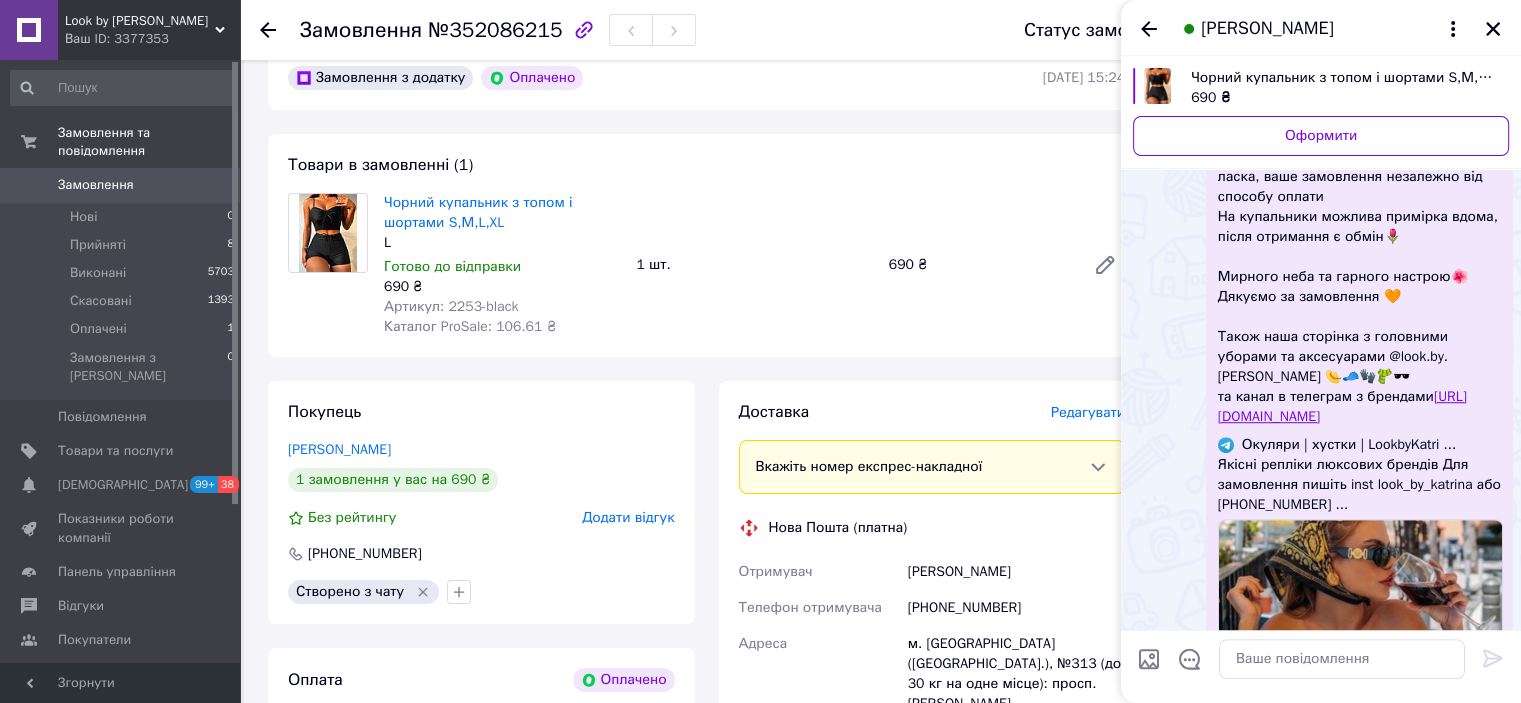scroll, scrollTop: 1196, scrollLeft: 0, axis: vertical 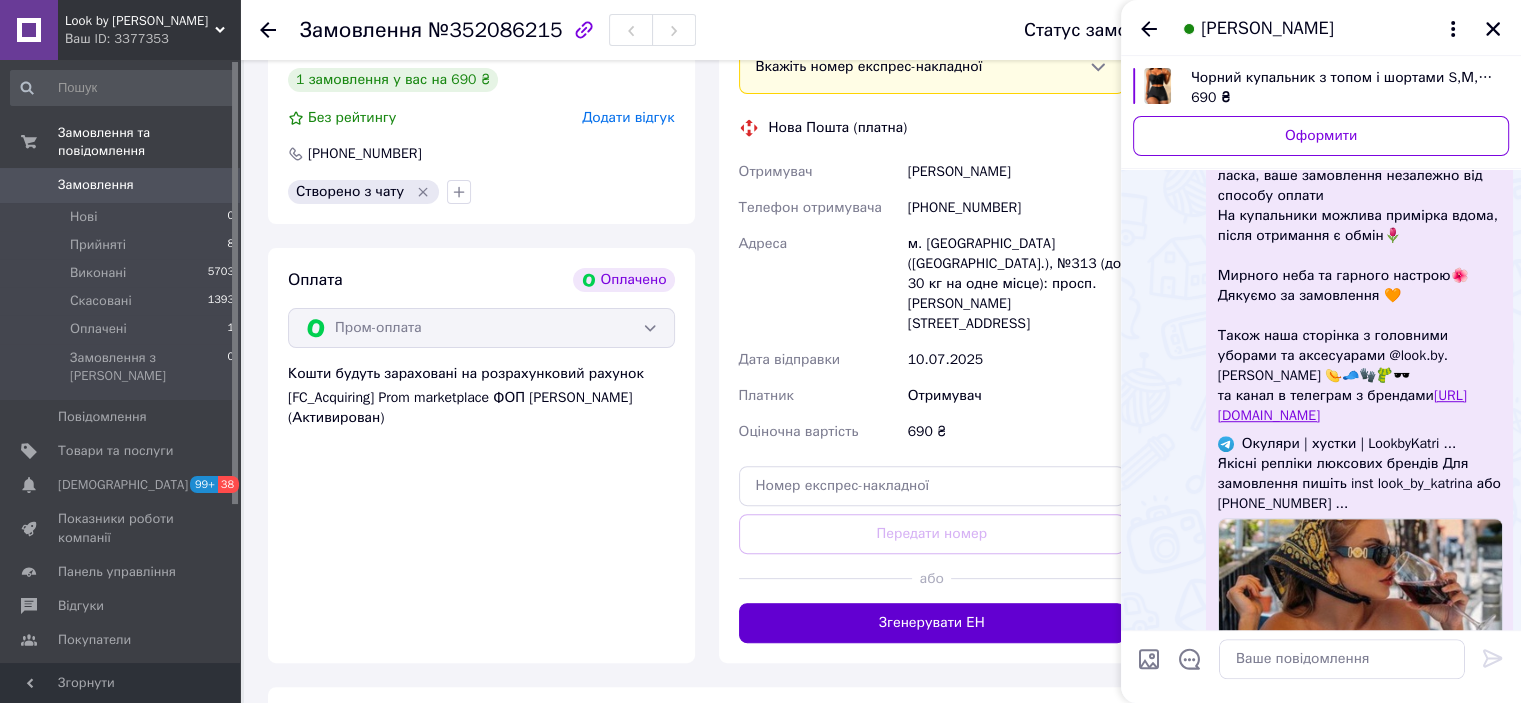 click on "Згенерувати ЕН" at bounding box center [932, 623] 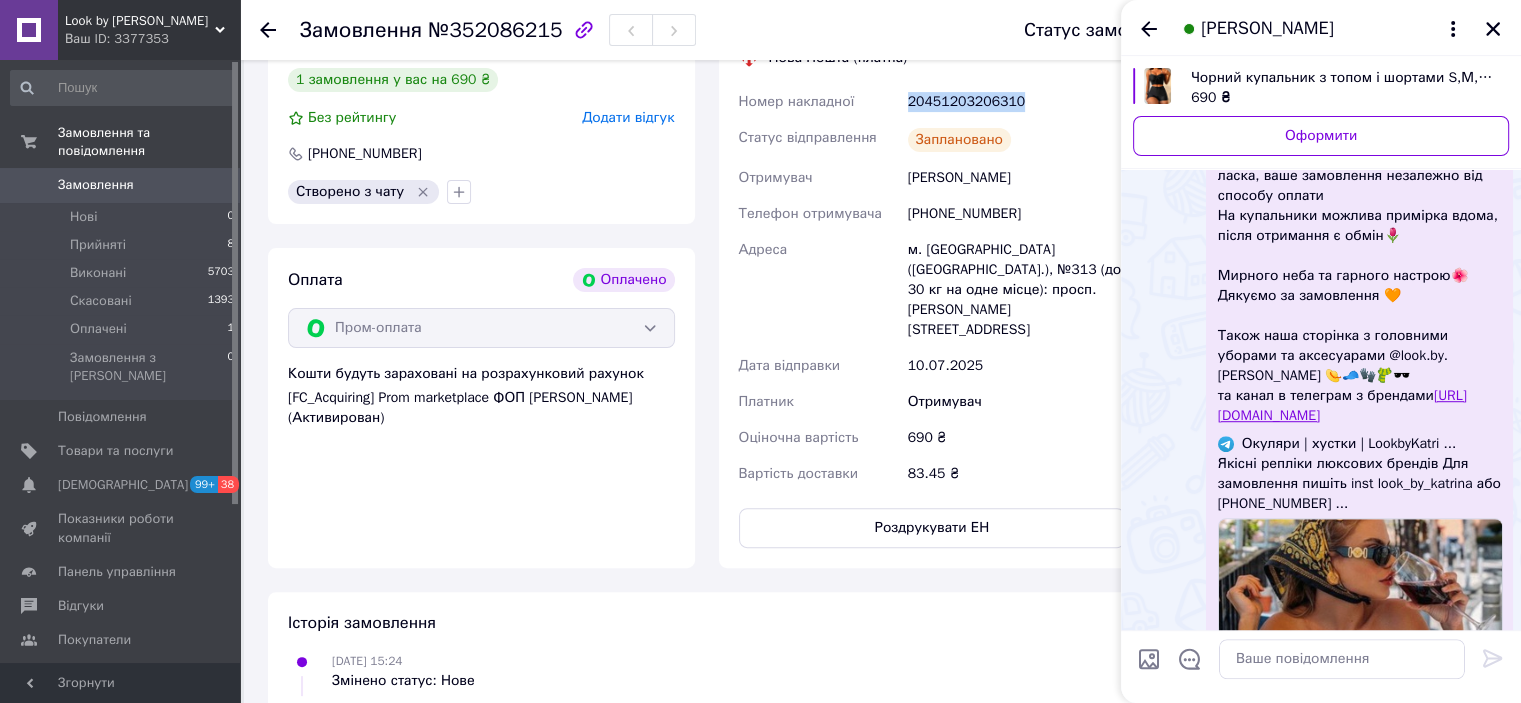 drag, startPoint x: 1041, startPoint y: 114, endPoint x: 908, endPoint y: 115, distance: 133.00375 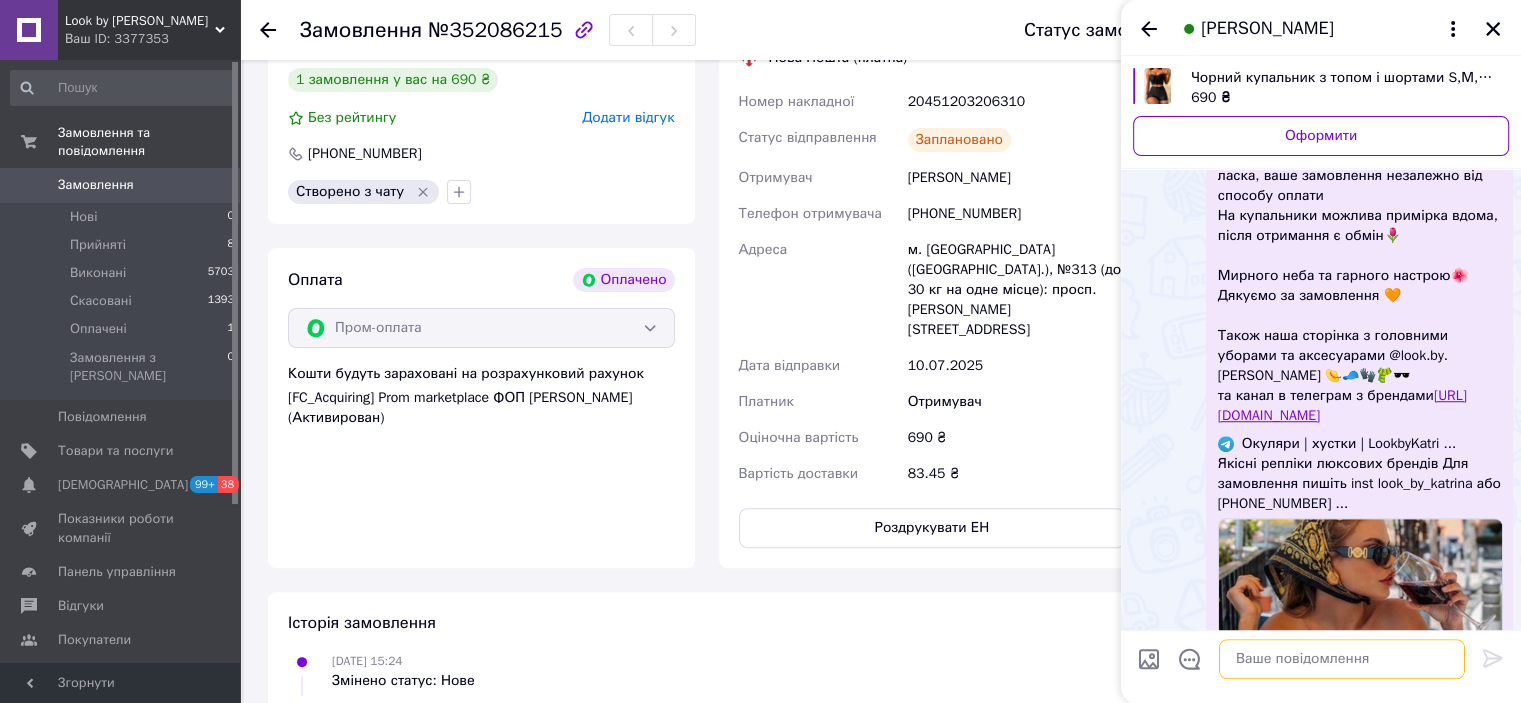 click at bounding box center [1342, 659] 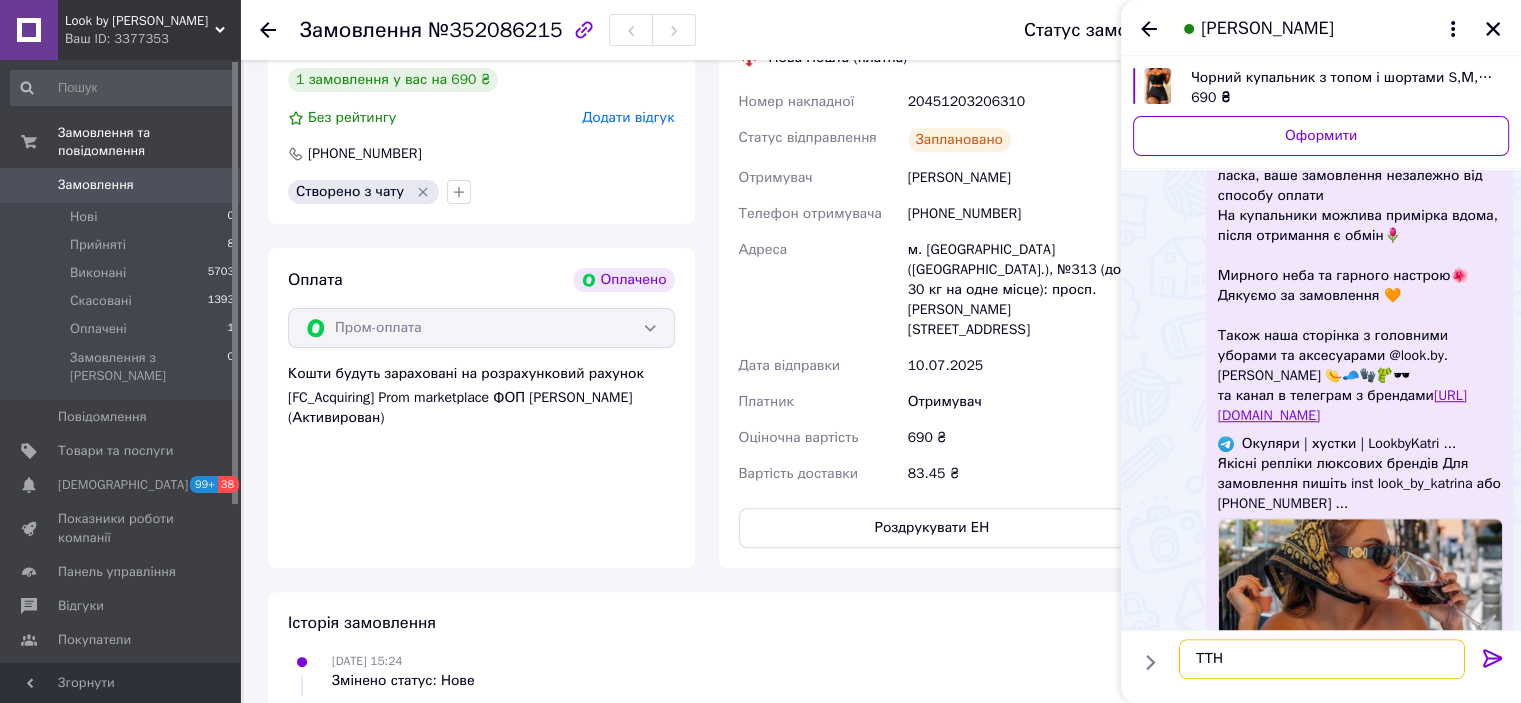 paste on "20451203206310" 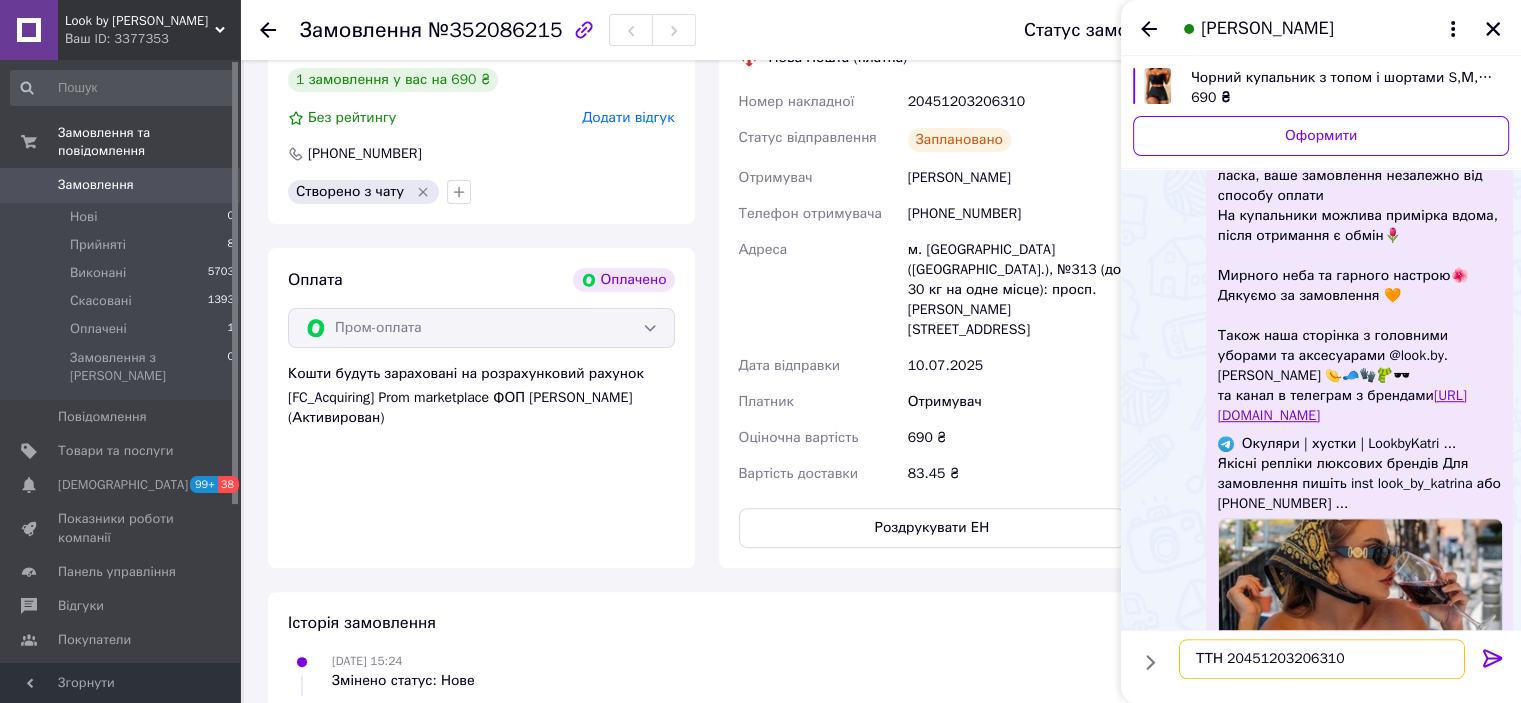 type 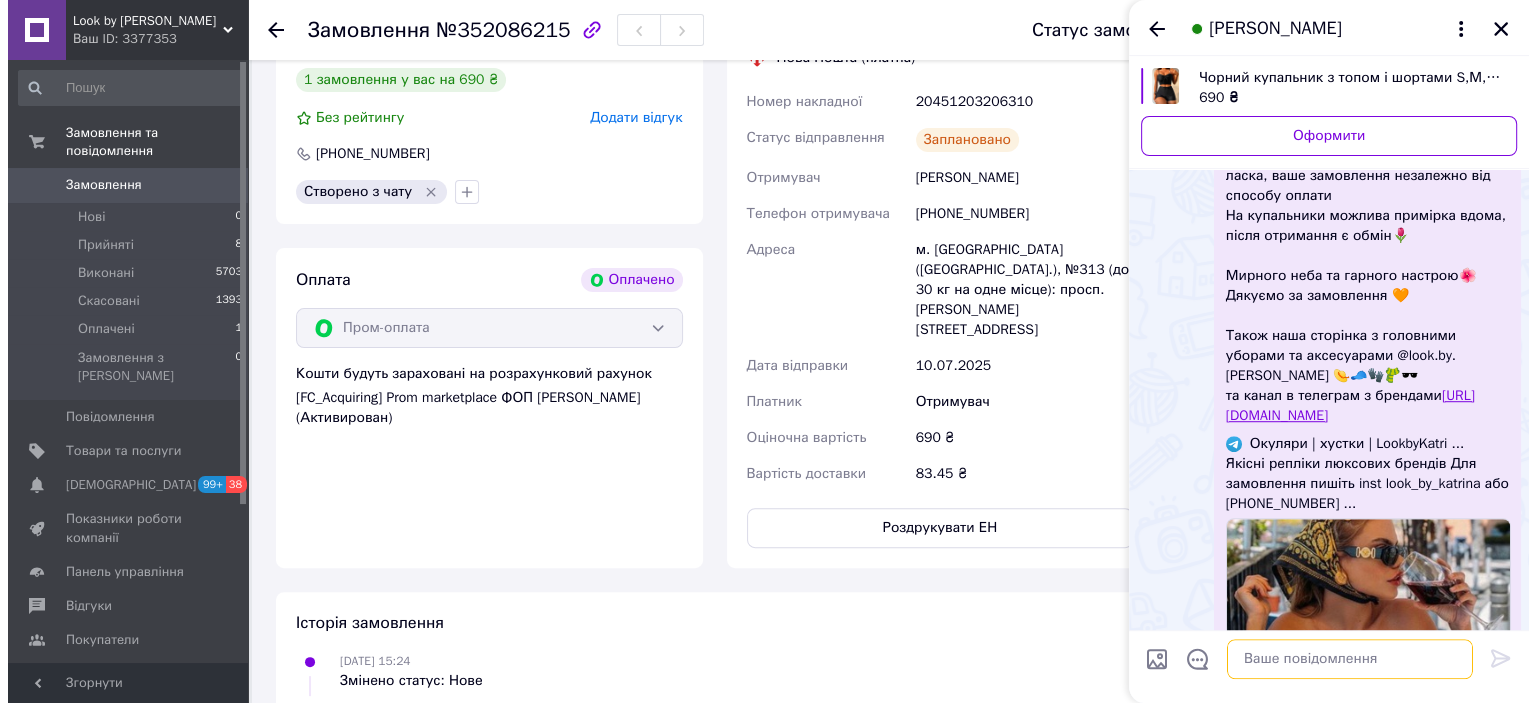 scroll, scrollTop: 1249, scrollLeft: 0, axis: vertical 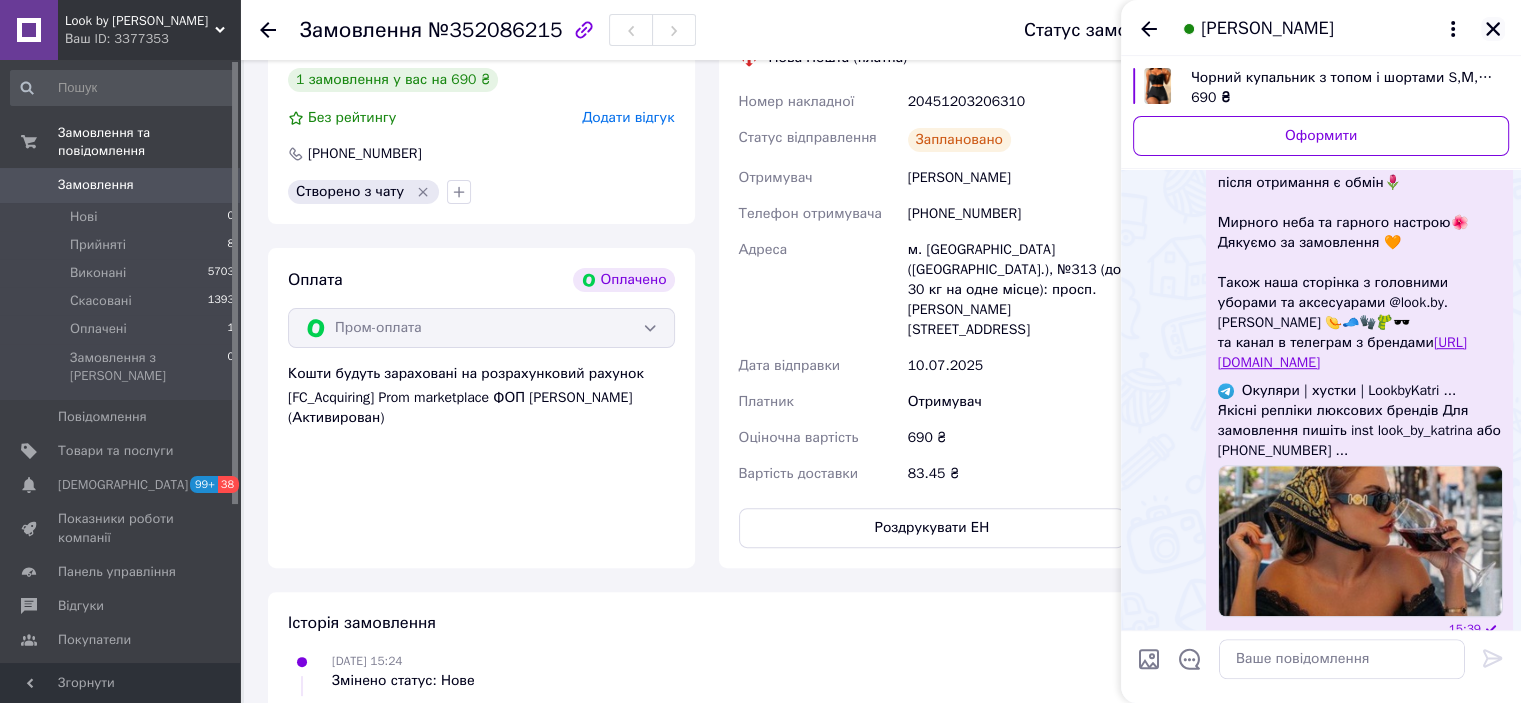click 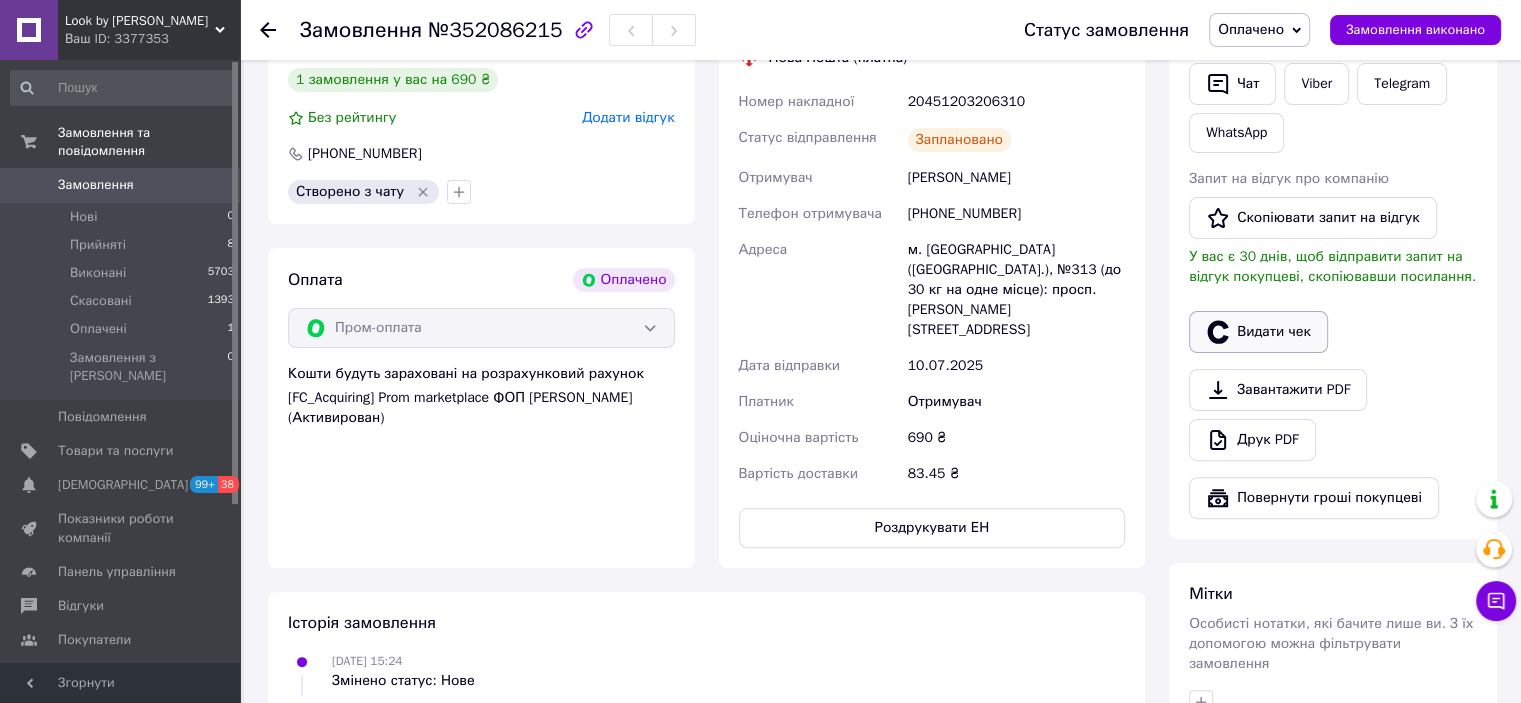 click on "Видати чек" at bounding box center (1258, 332) 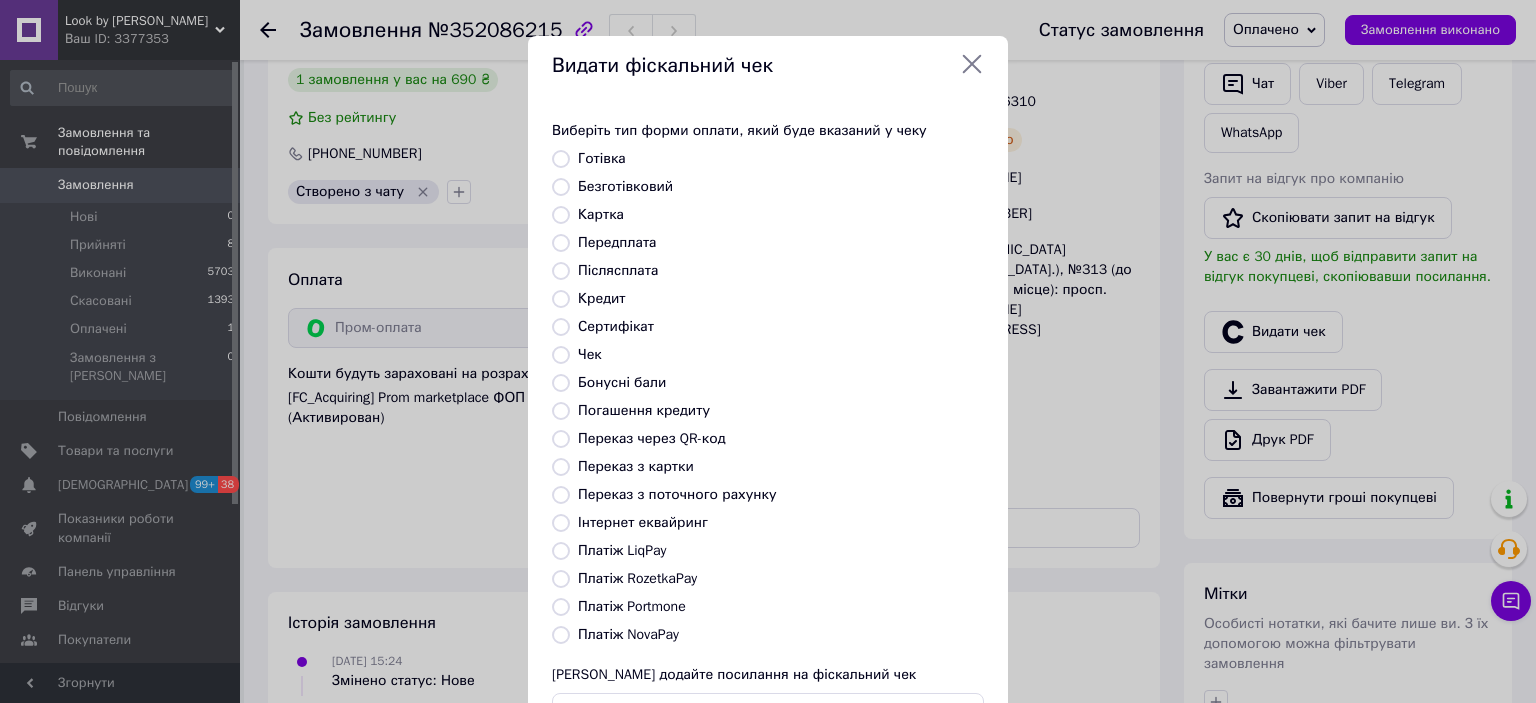 click on "Інтернет еквайринг" at bounding box center [643, 522] 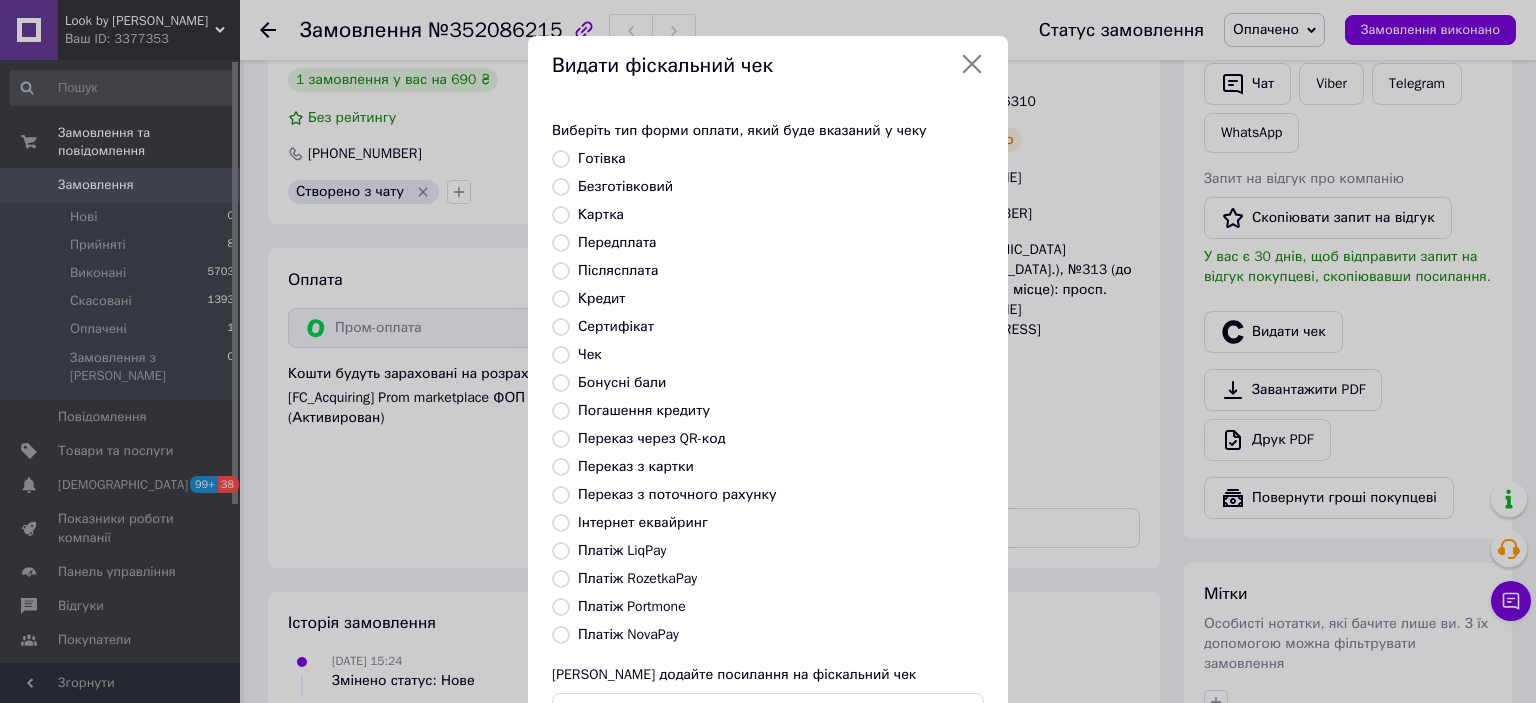 radio on "true" 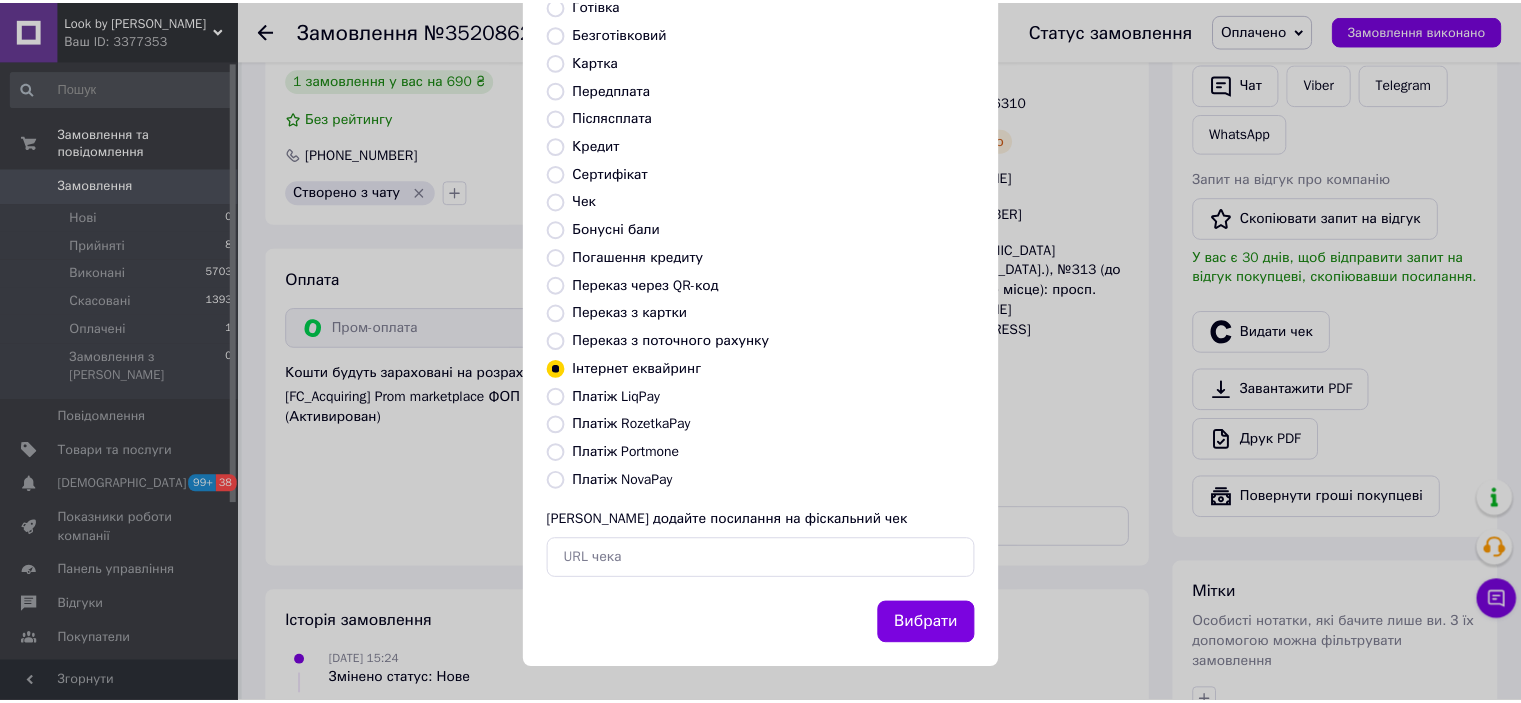 scroll, scrollTop: 155, scrollLeft: 0, axis: vertical 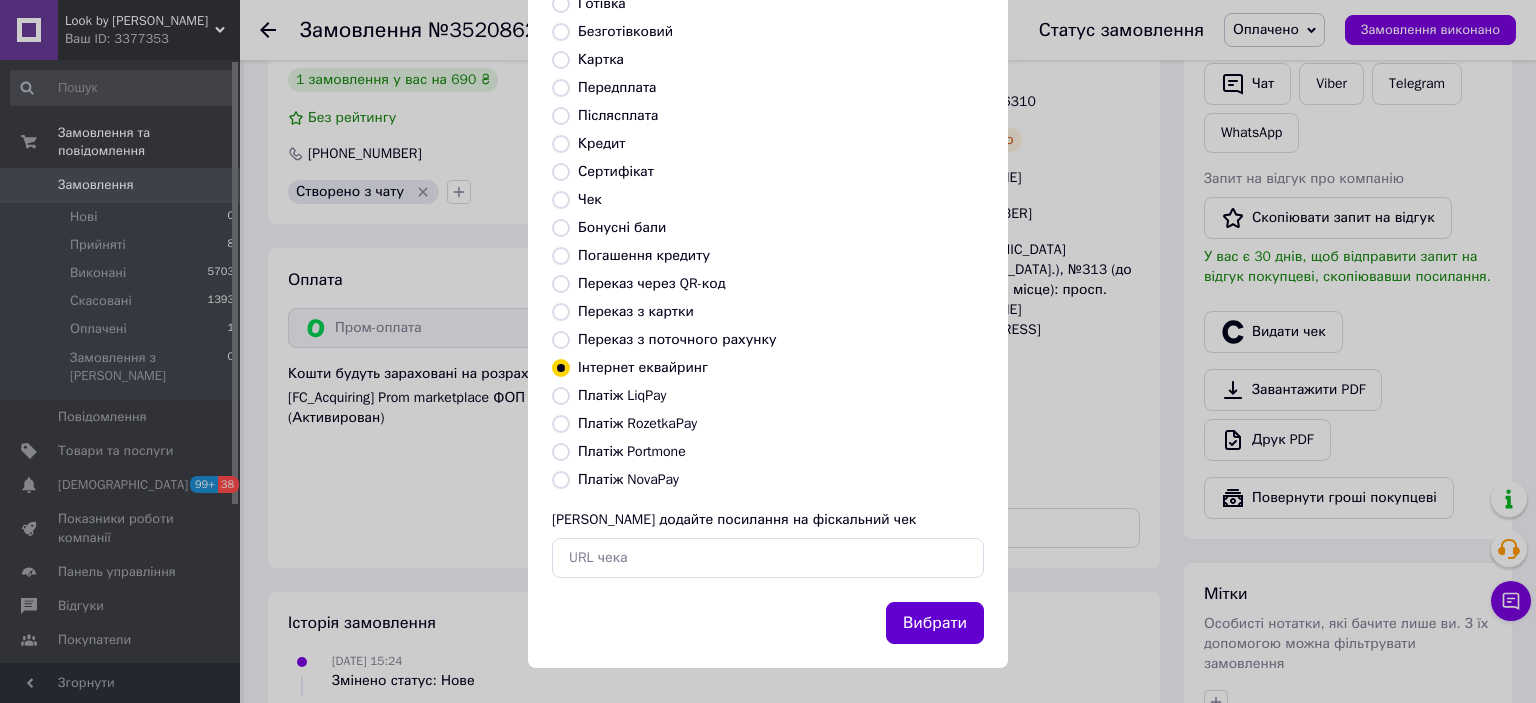 click on "Вибрати" at bounding box center [935, 623] 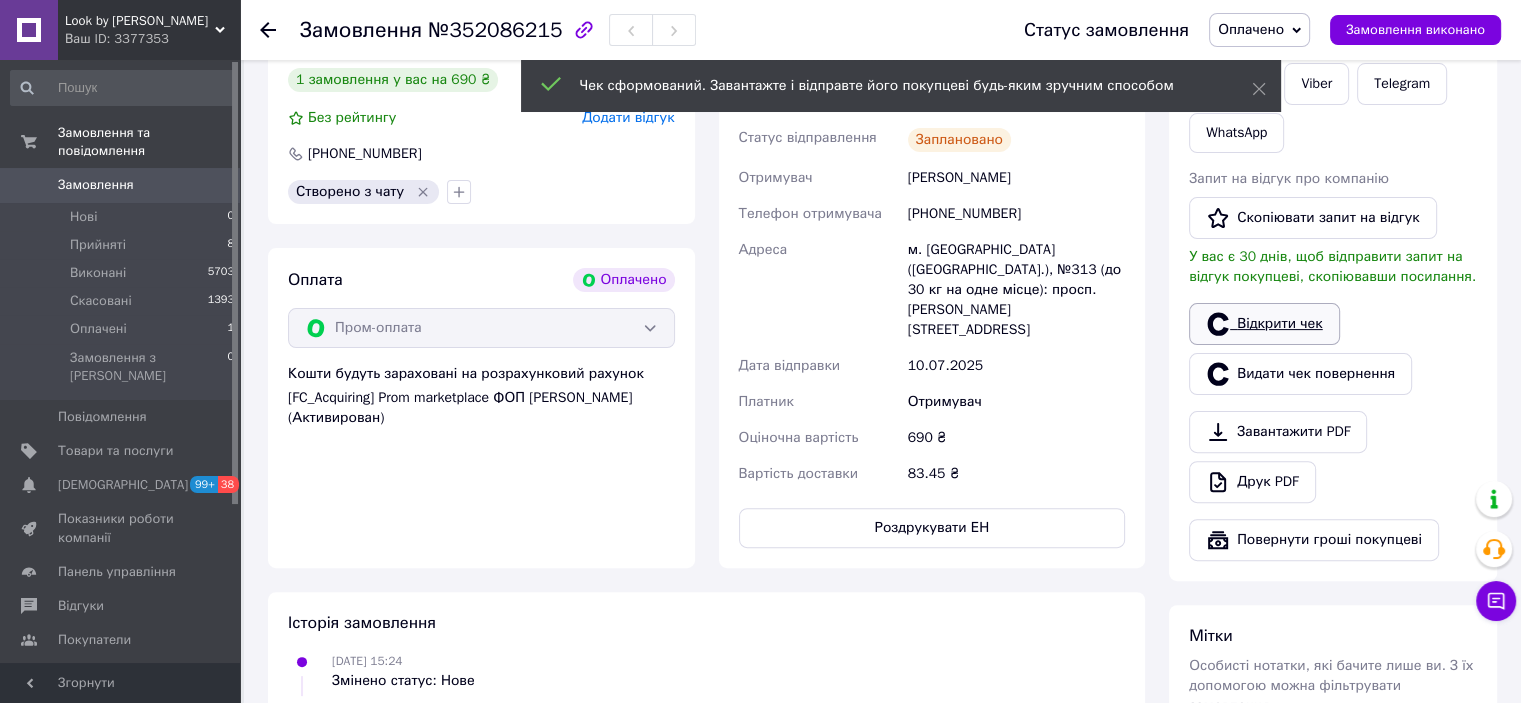 click on "Відкрити чек" at bounding box center [1264, 324] 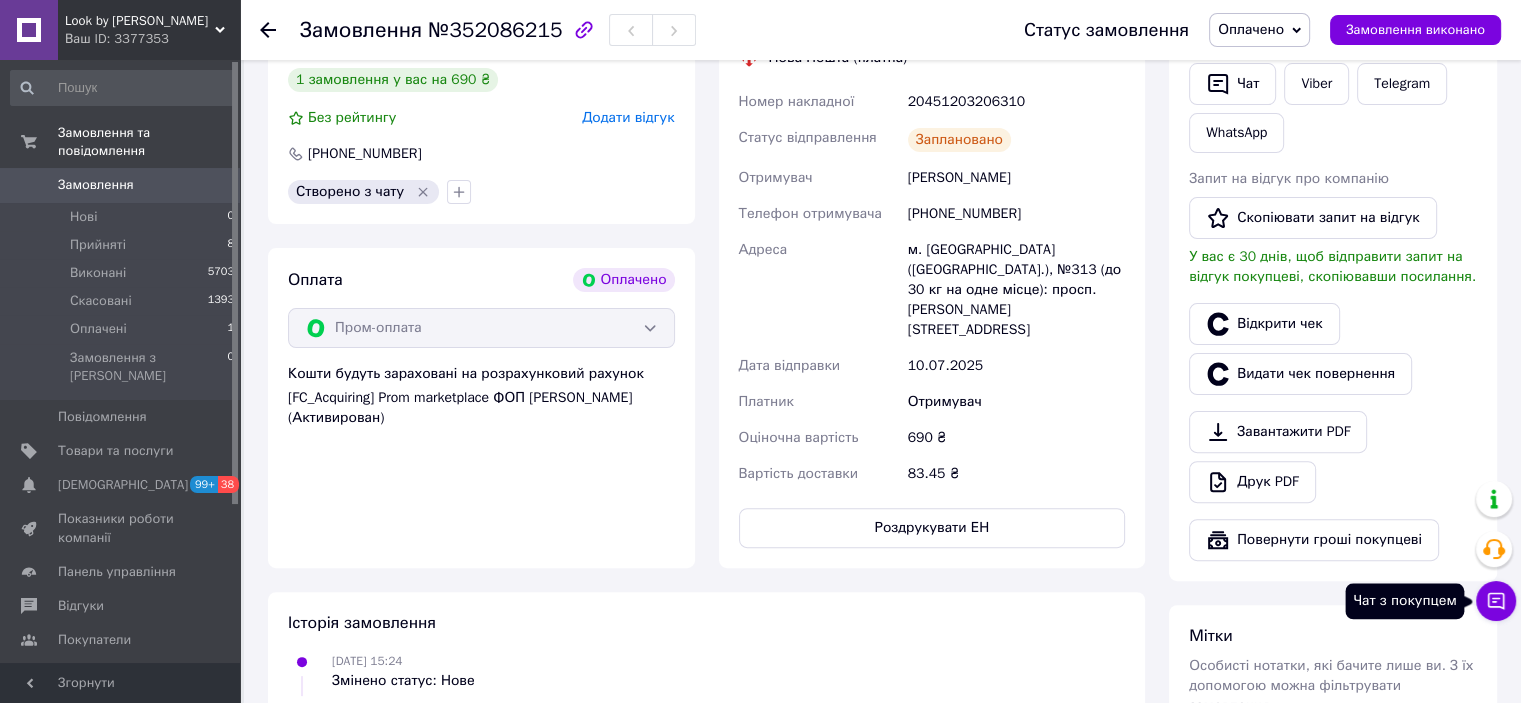click 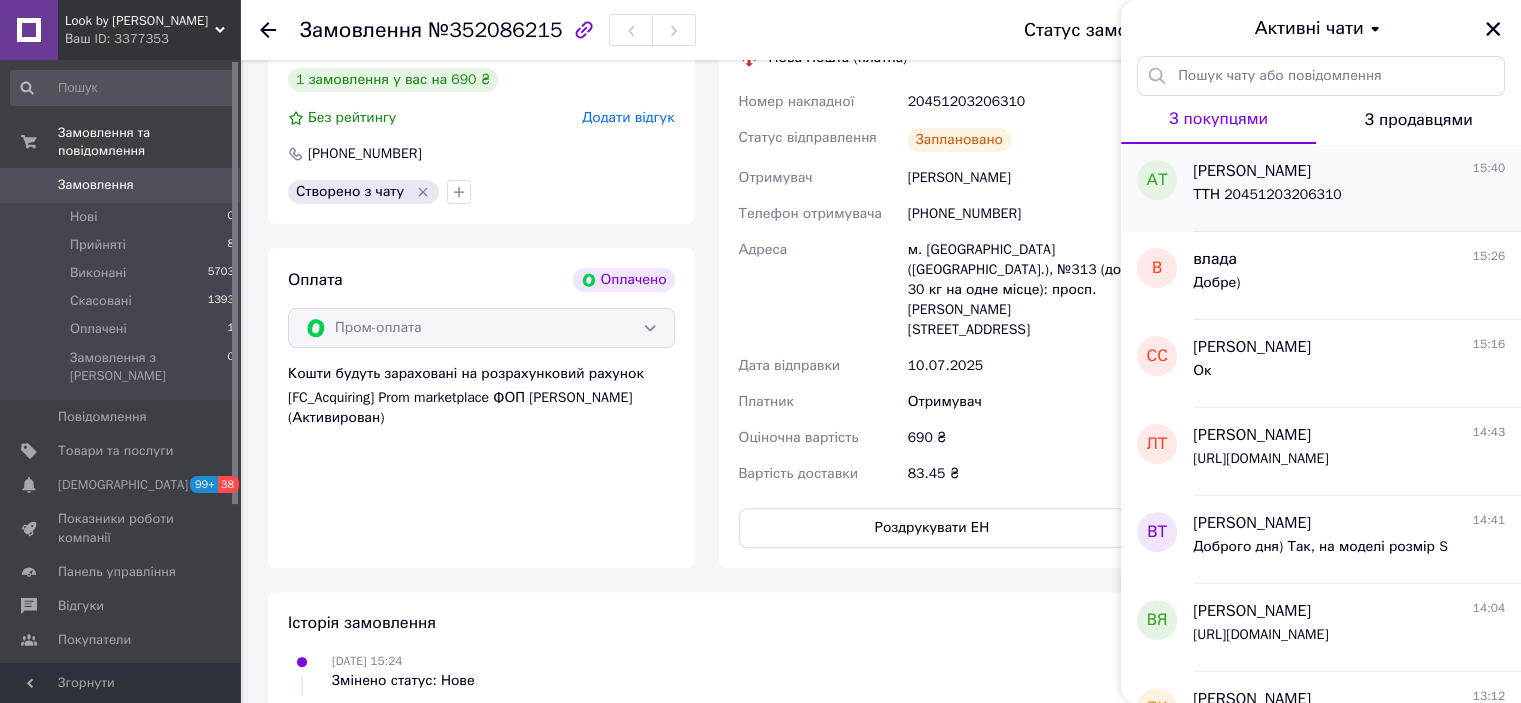 click on "ТТН 20451203206310" at bounding box center [1267, 195] 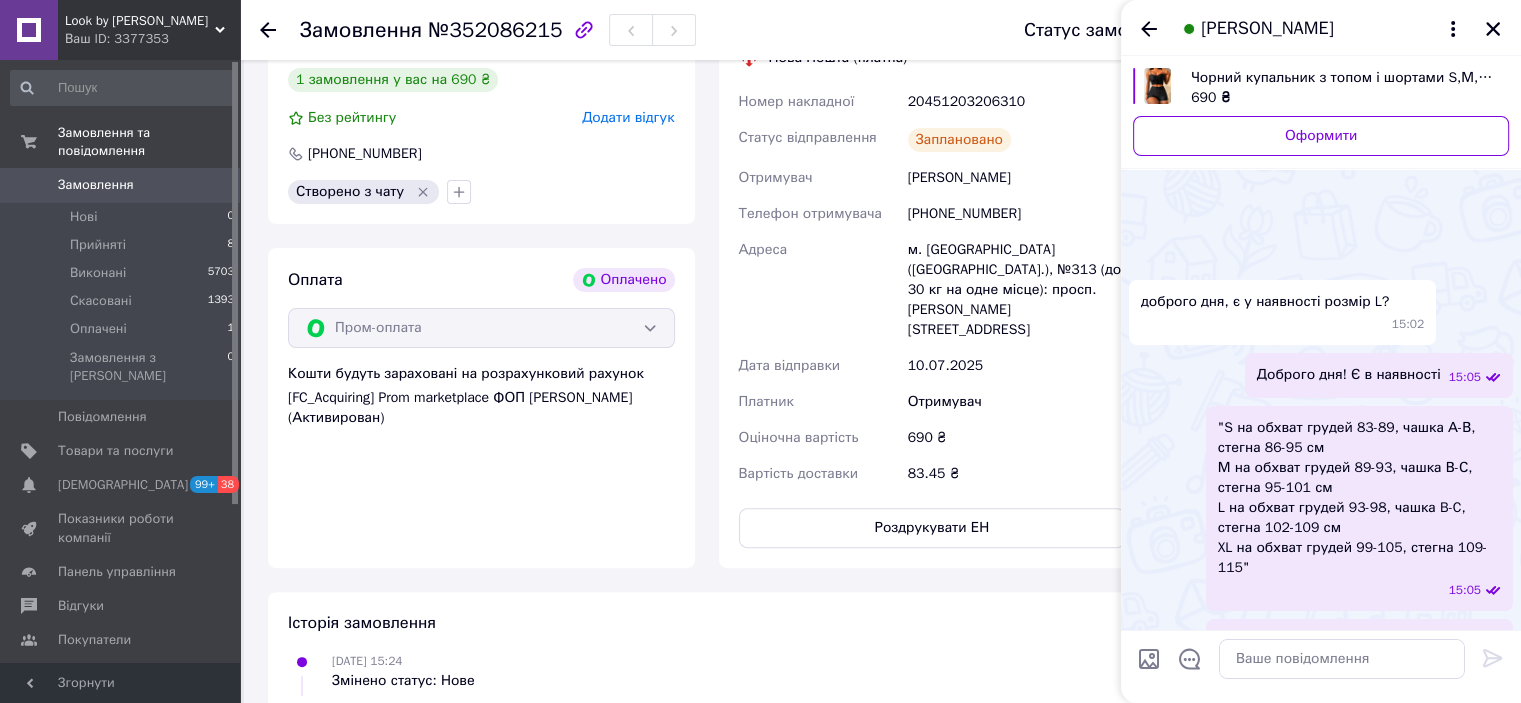 scroll, scrollTop: 1300, scrollLeft: 0, axis: vertical 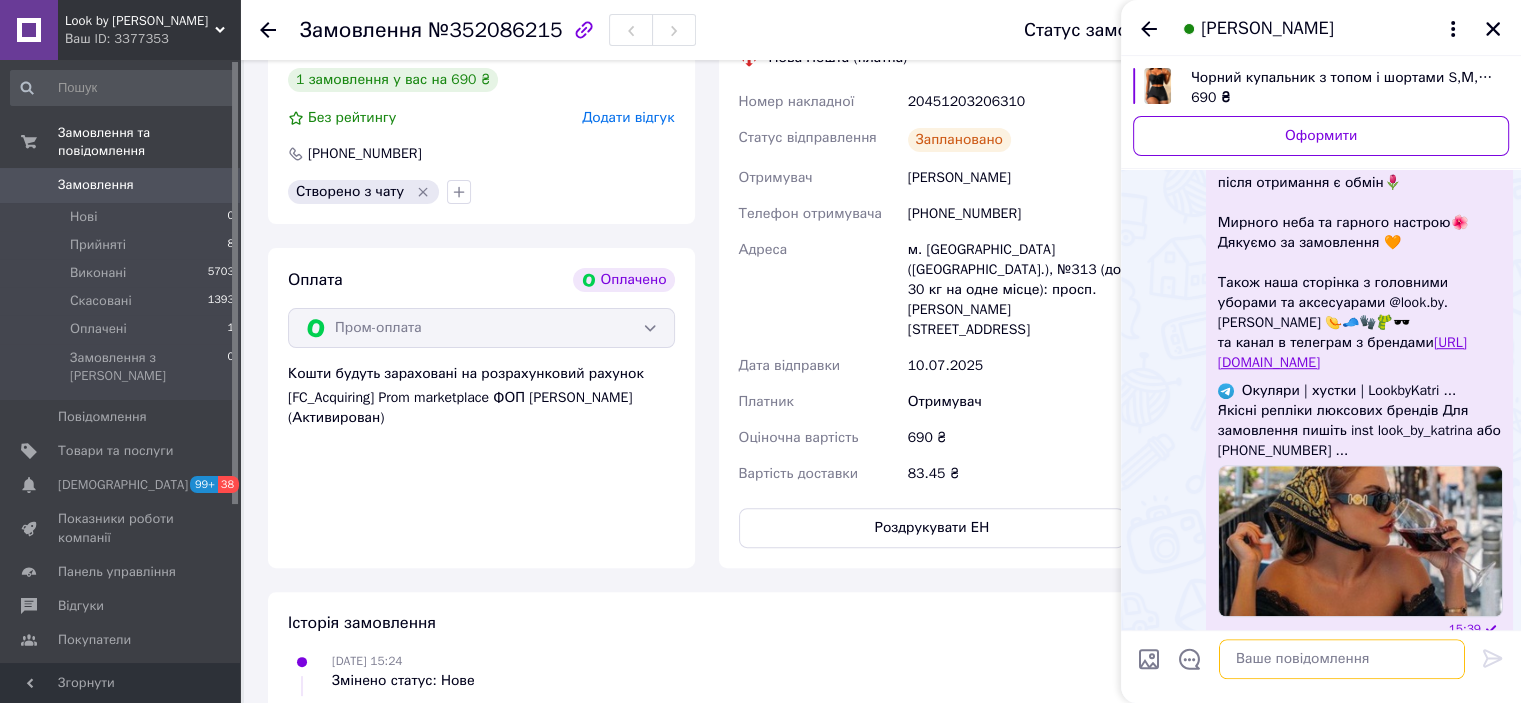 click at bounding box center (1342, 659) 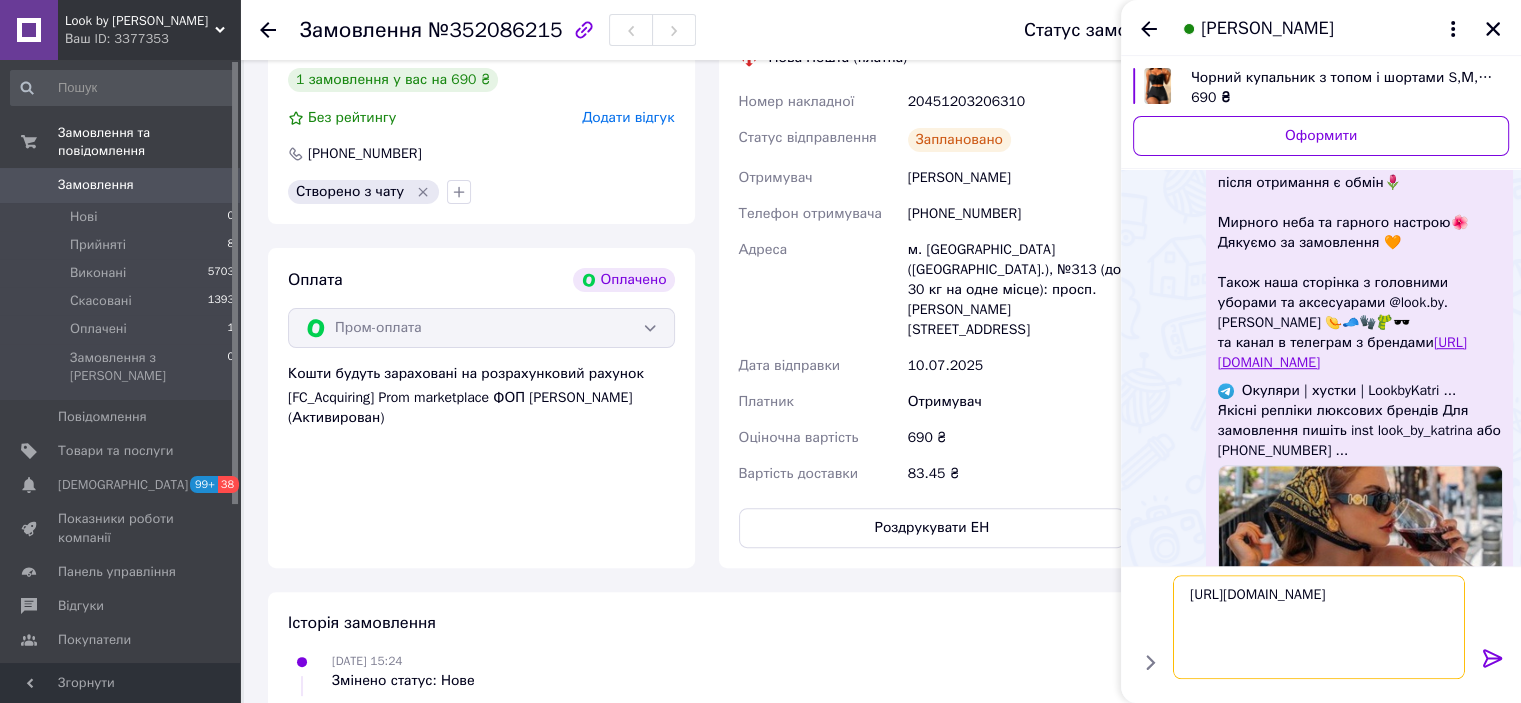type on "[URL][DOMAIN_NAME]" 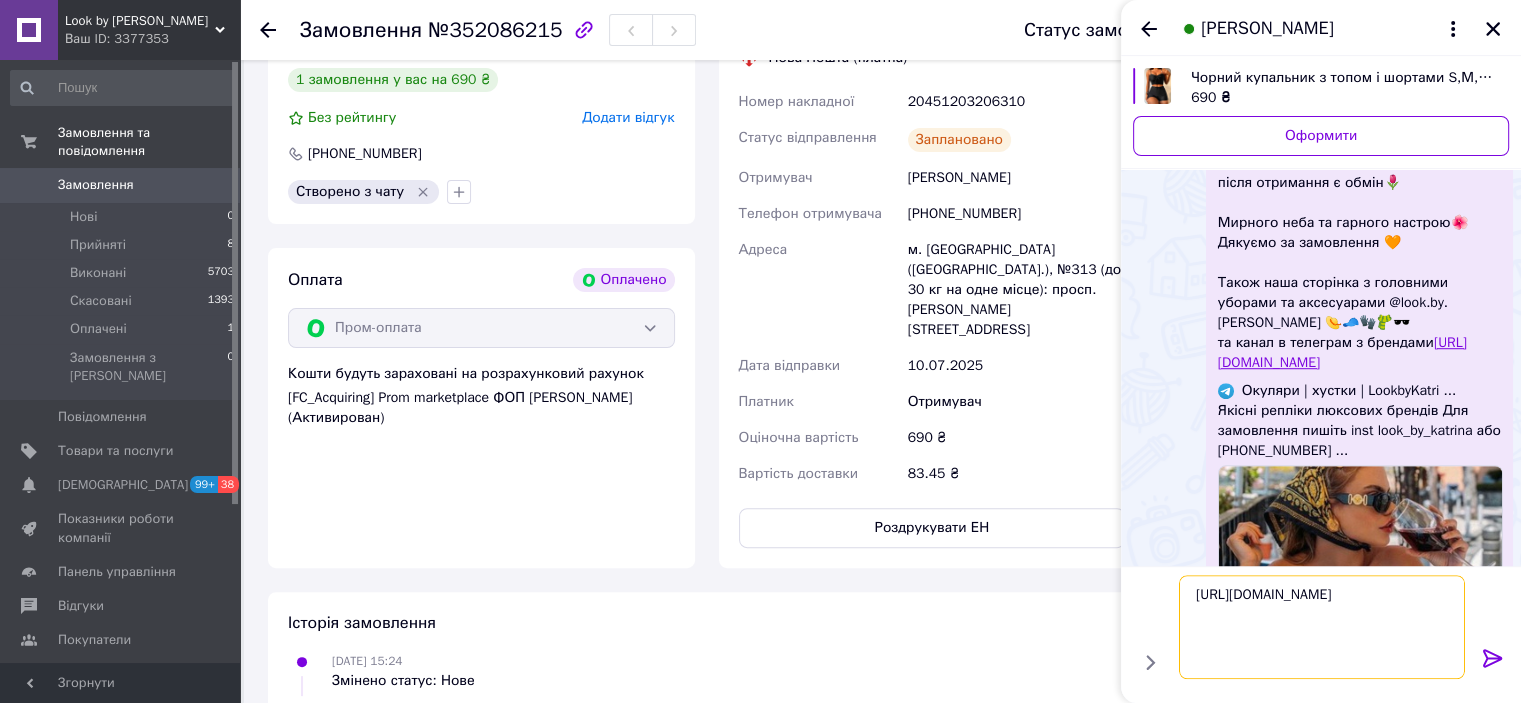 type 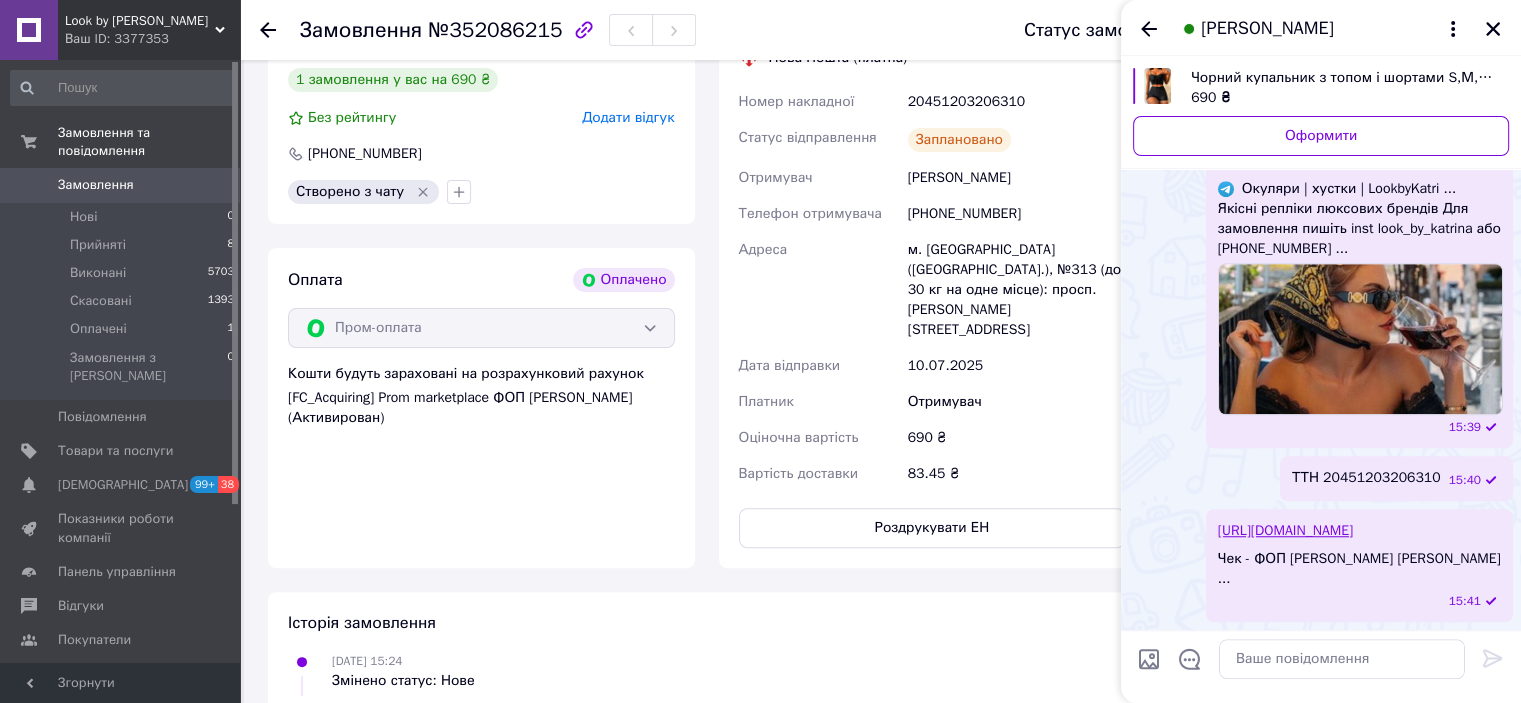 scroll, scrollTop: 1390, scrollLeft: 0, axis: vertical 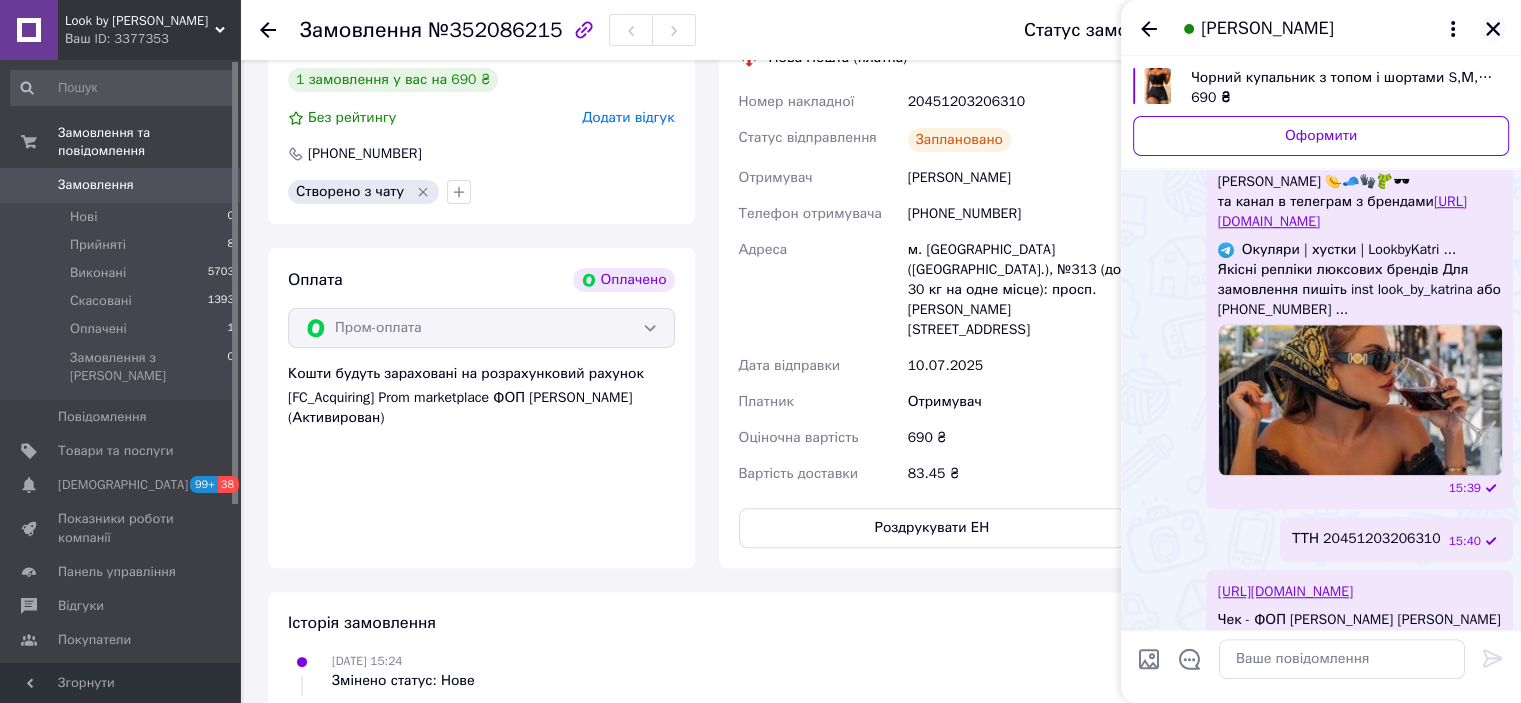 click 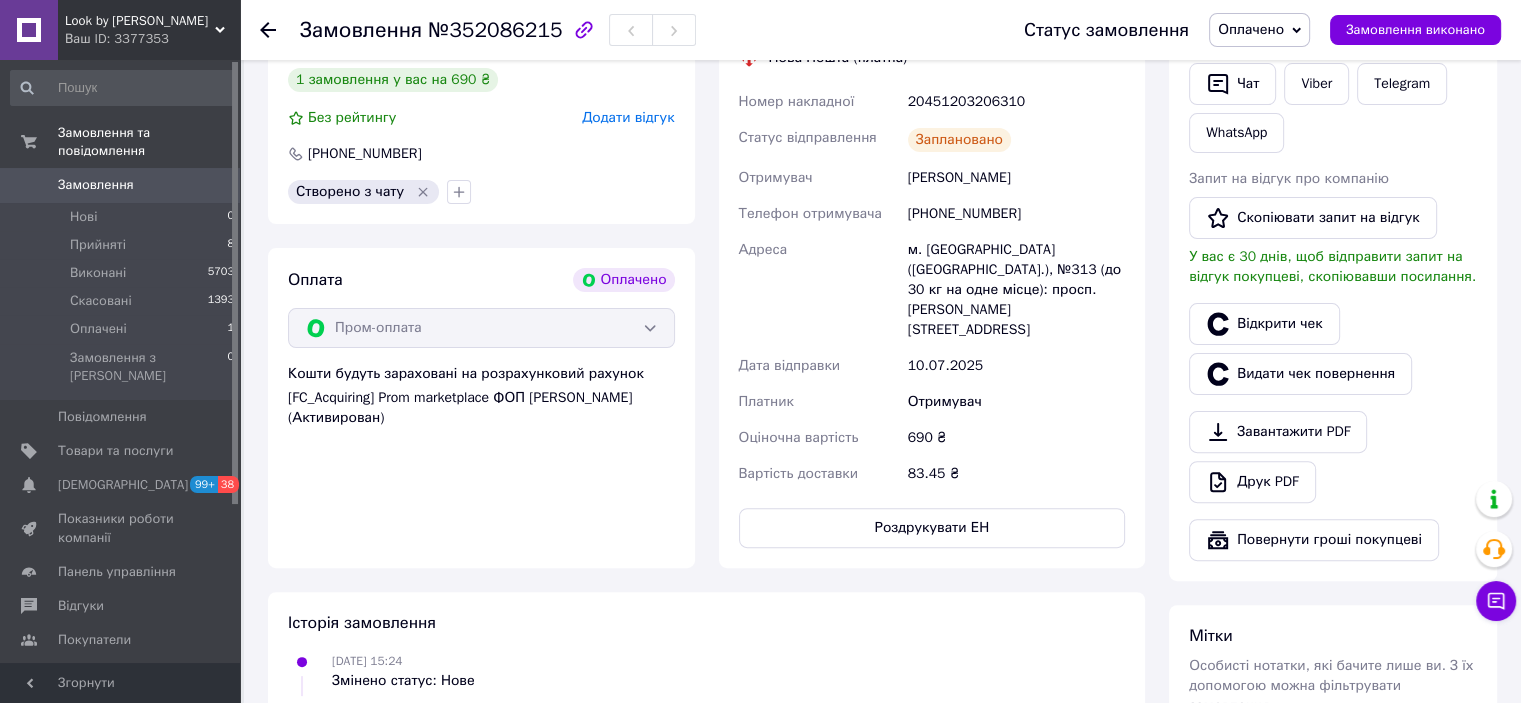 click on "Оплачено" at bounding box center (1259, 30) 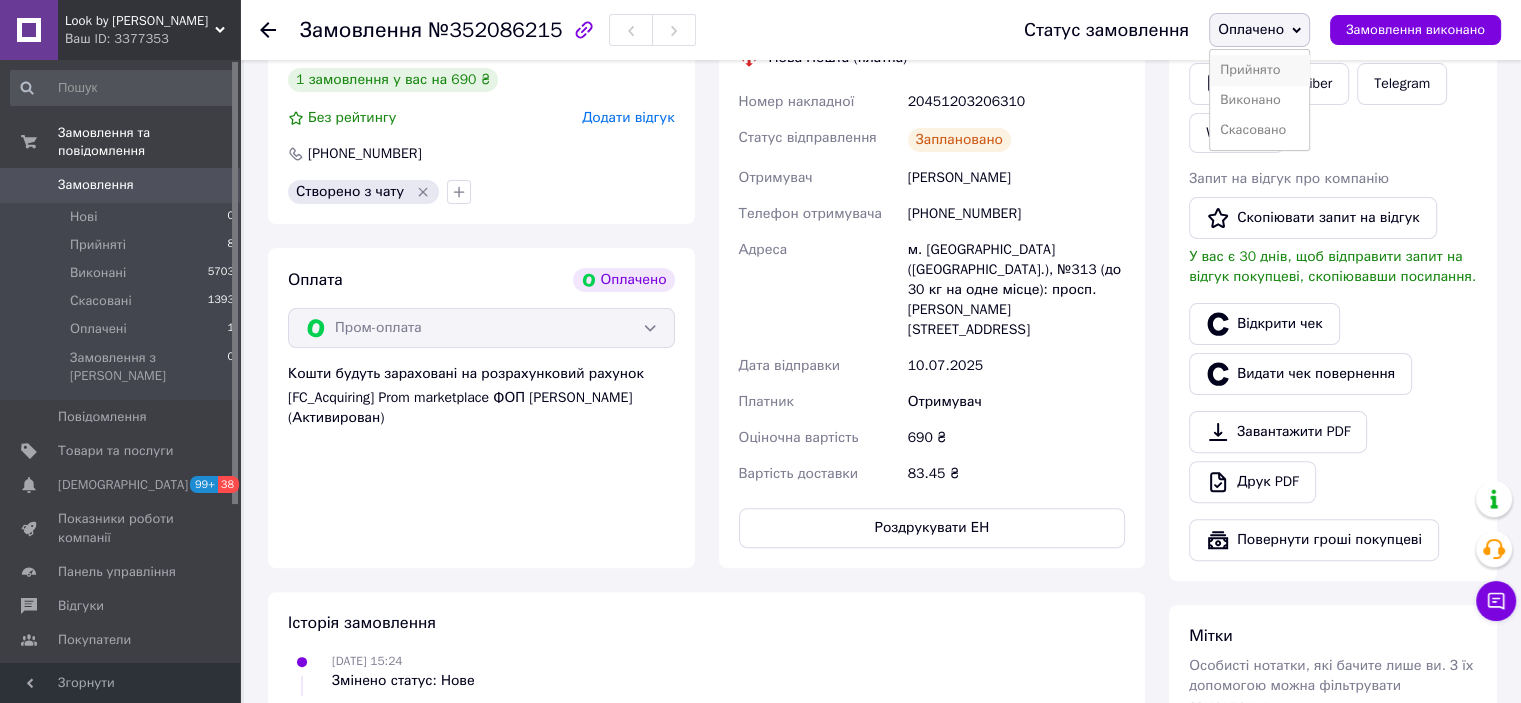 click on "Прийнято" at bounding box center [1259, 70] 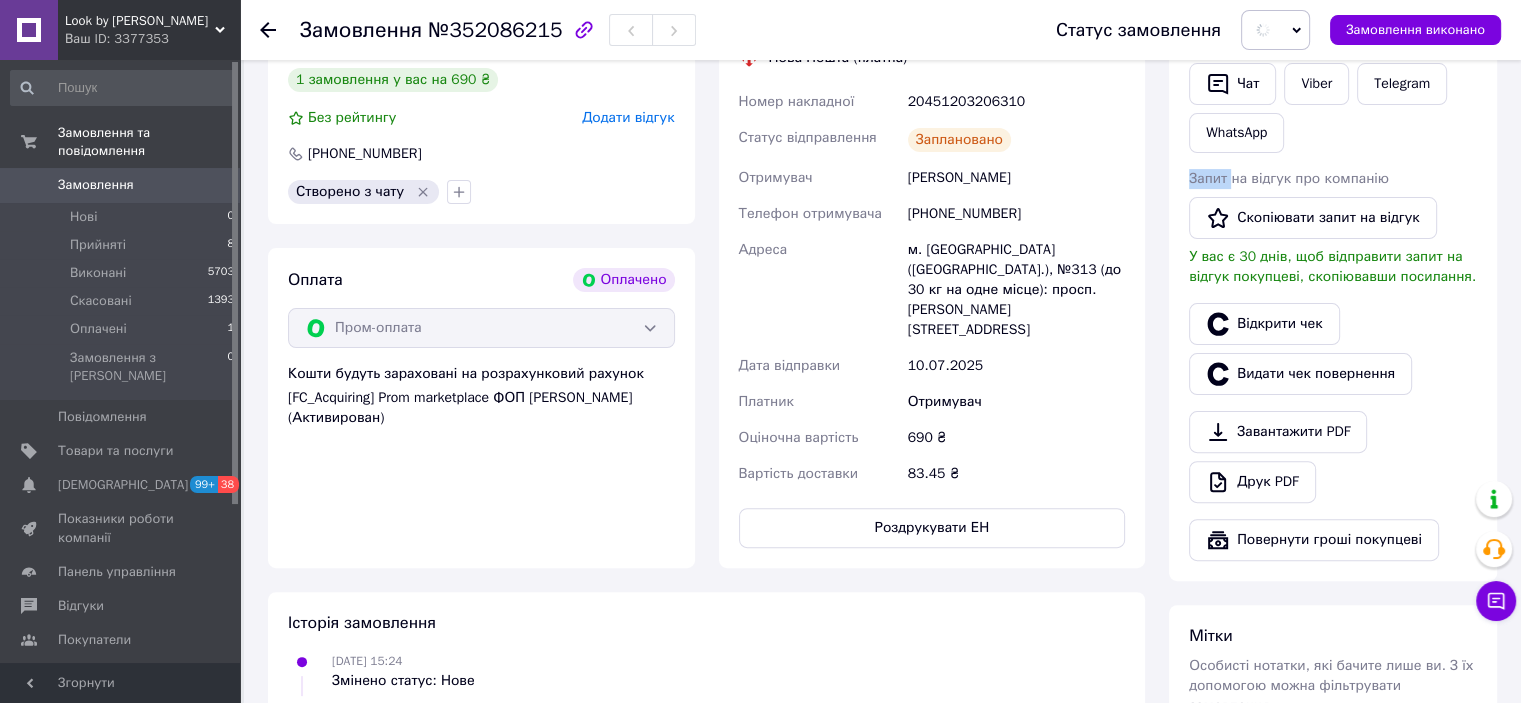 click on "Viber" at bounding box center (1316, 84) 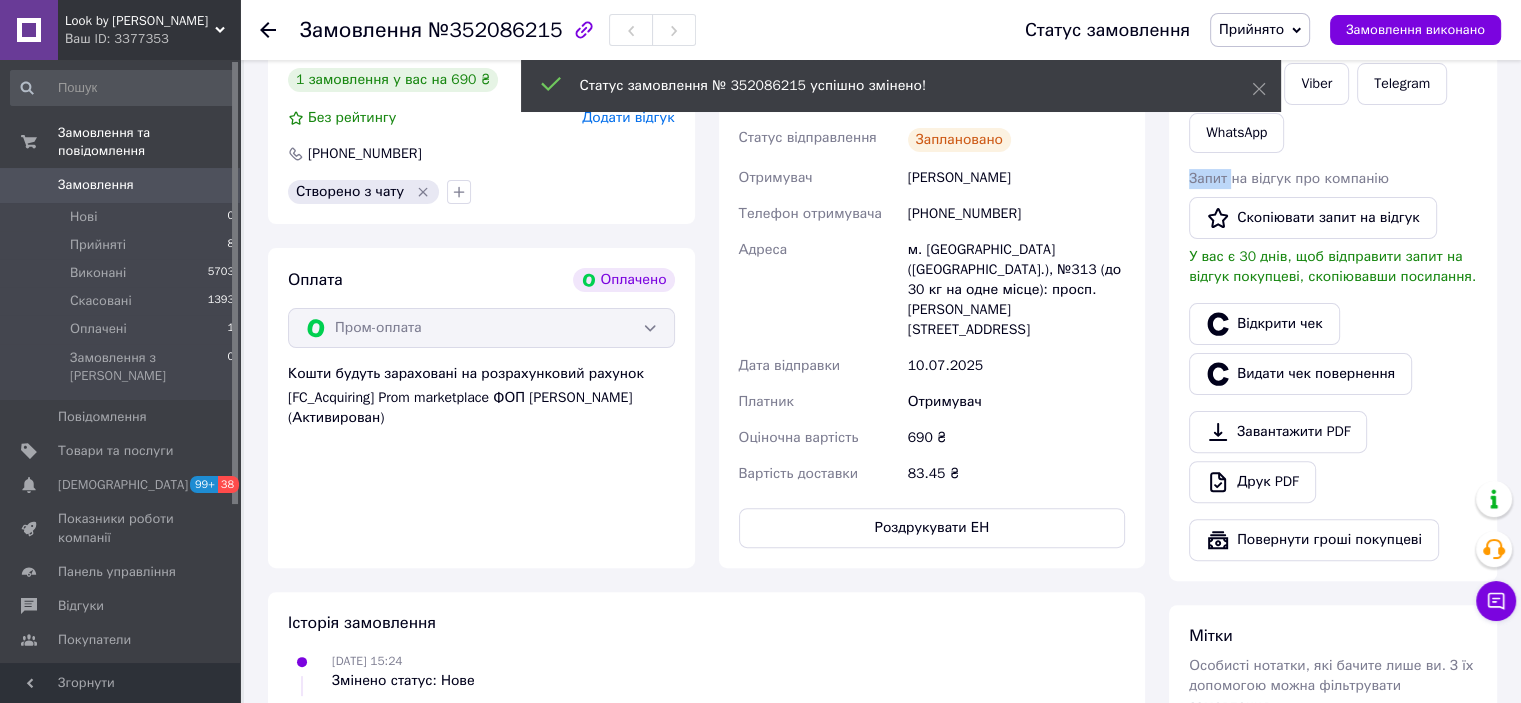 click on "Прийнято" at bounding box center [1251, 29] 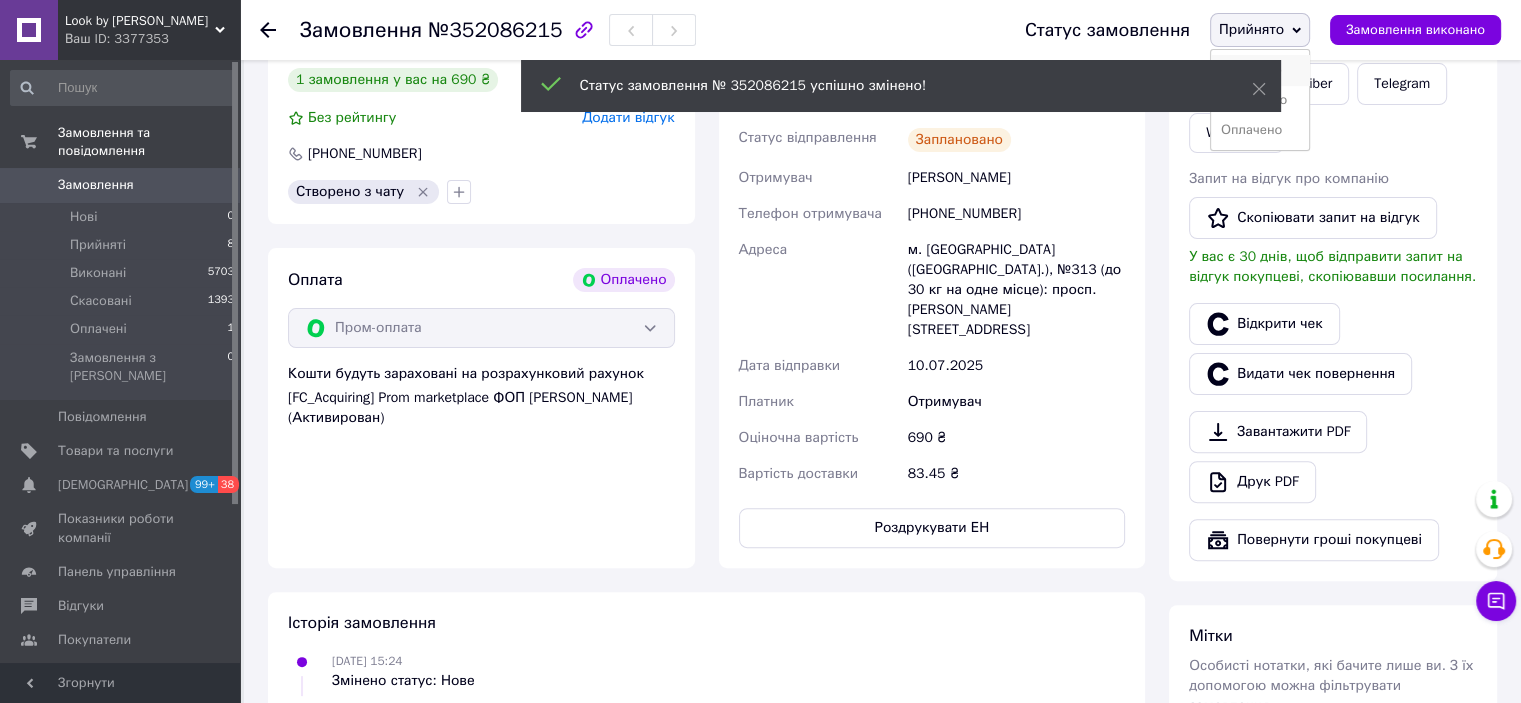 click on "Виконано" at bounding box center (1260, 70) 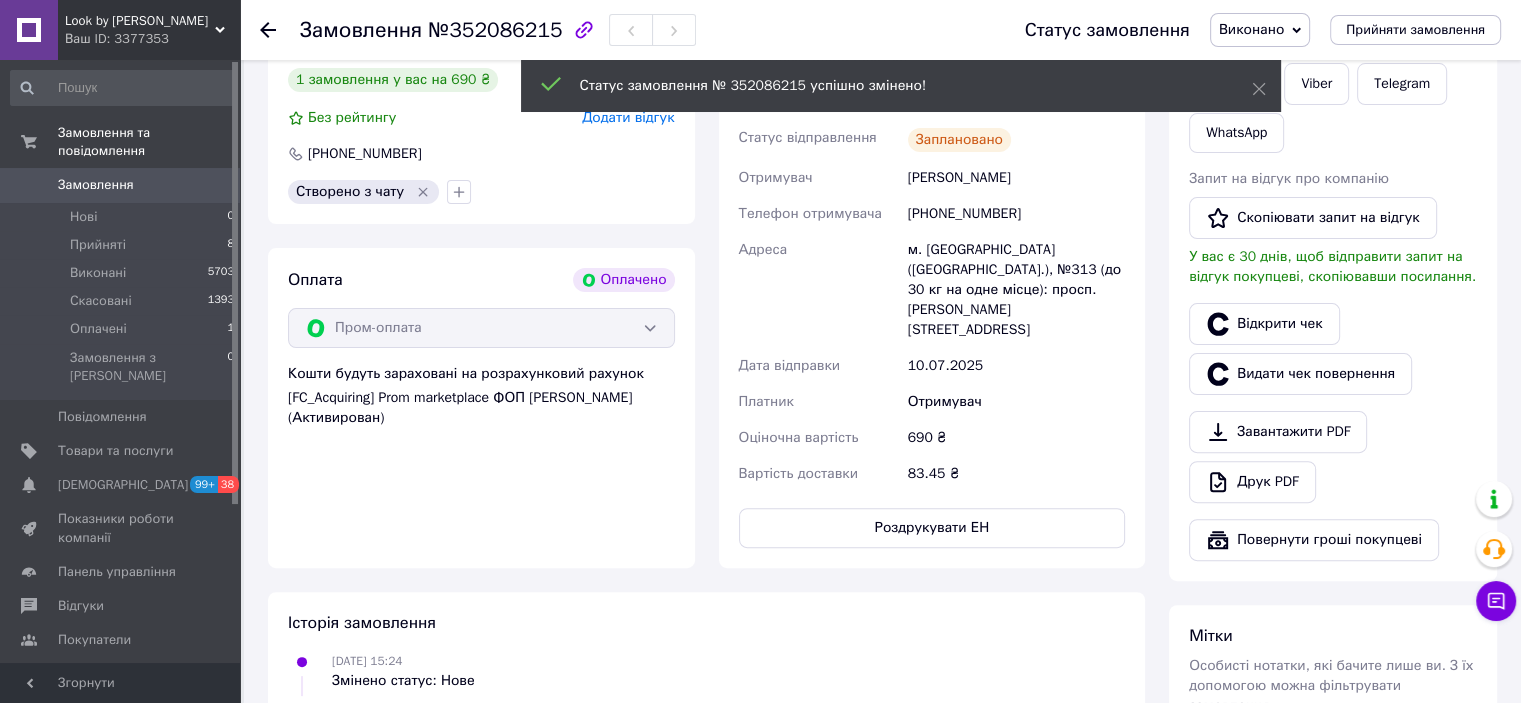 click on "Замовлення" at bounding box center [121, 185] 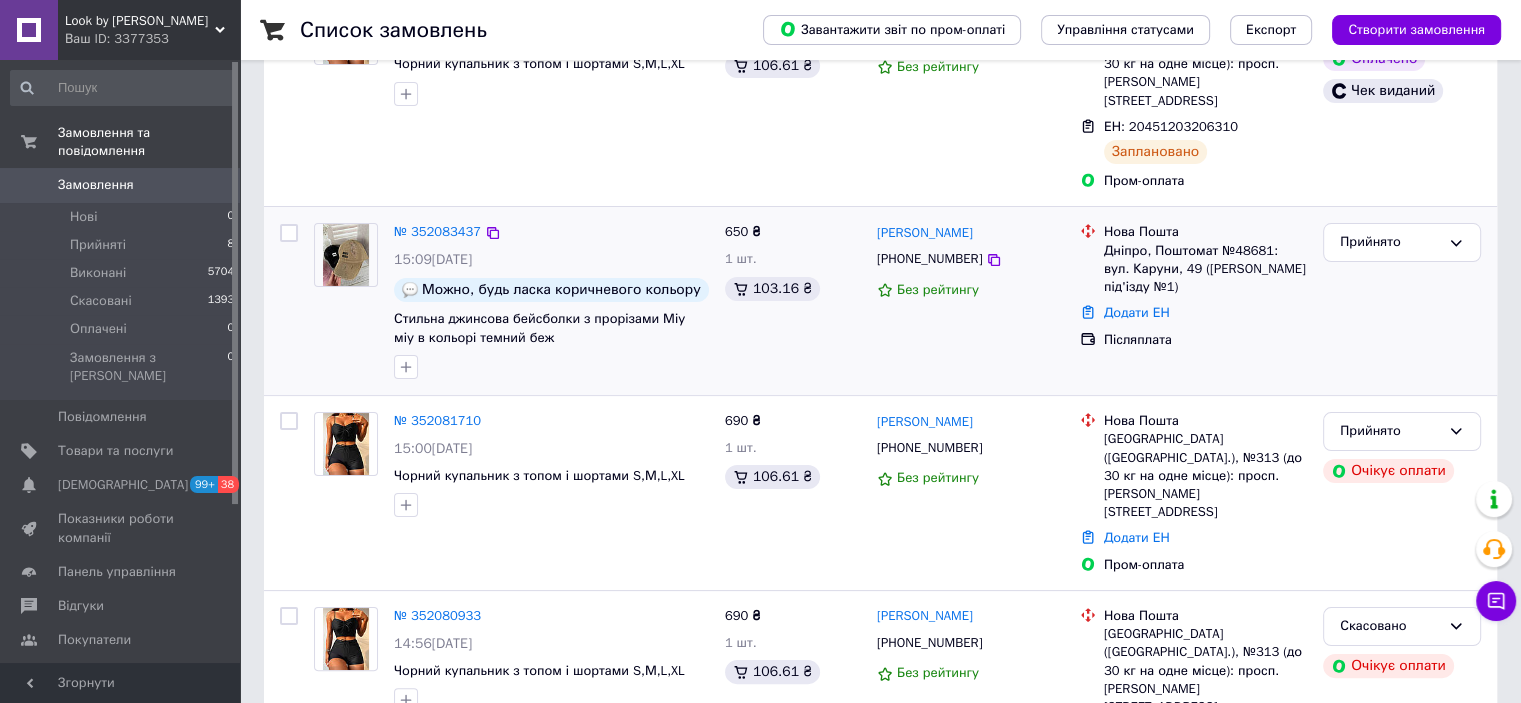 scroll, scrollTop: 400, scrollLeft: 0, axis: vertical 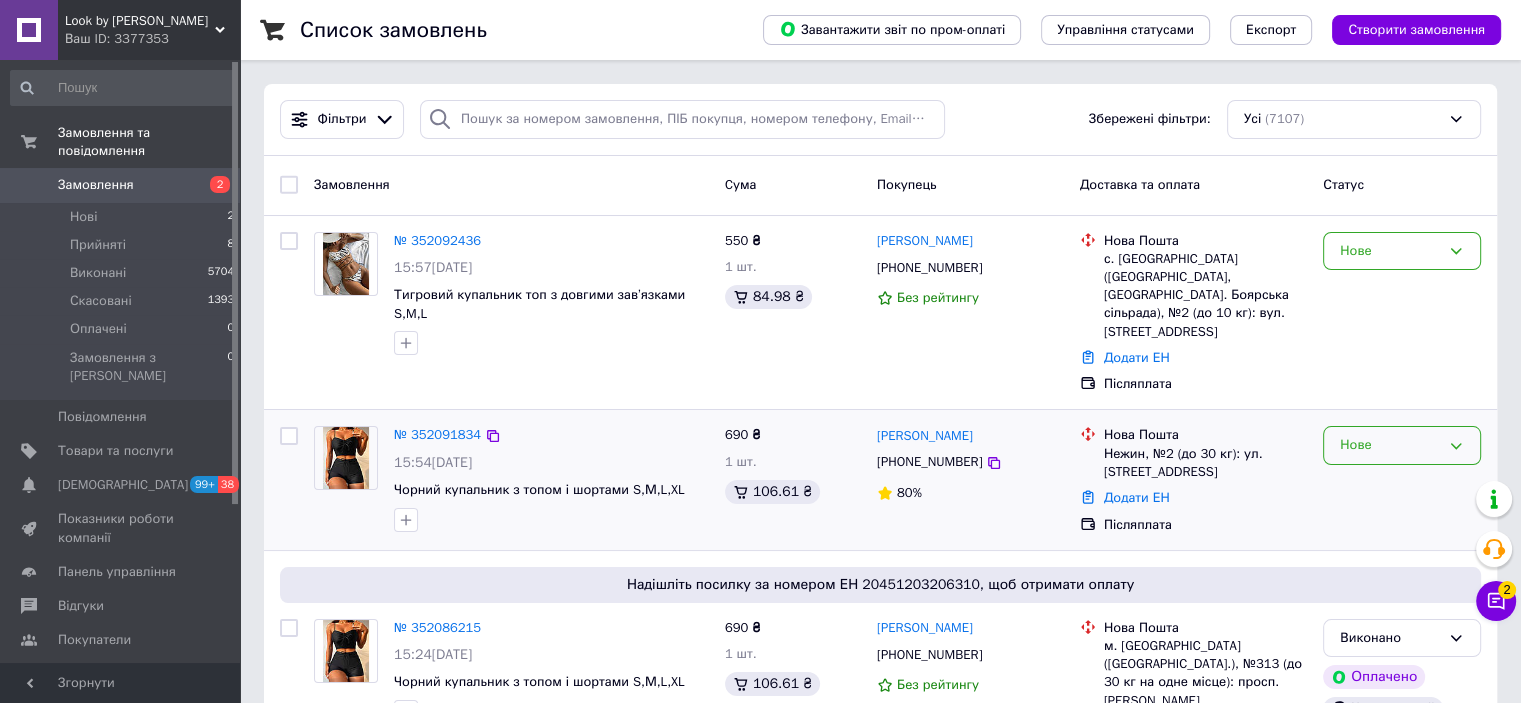 click 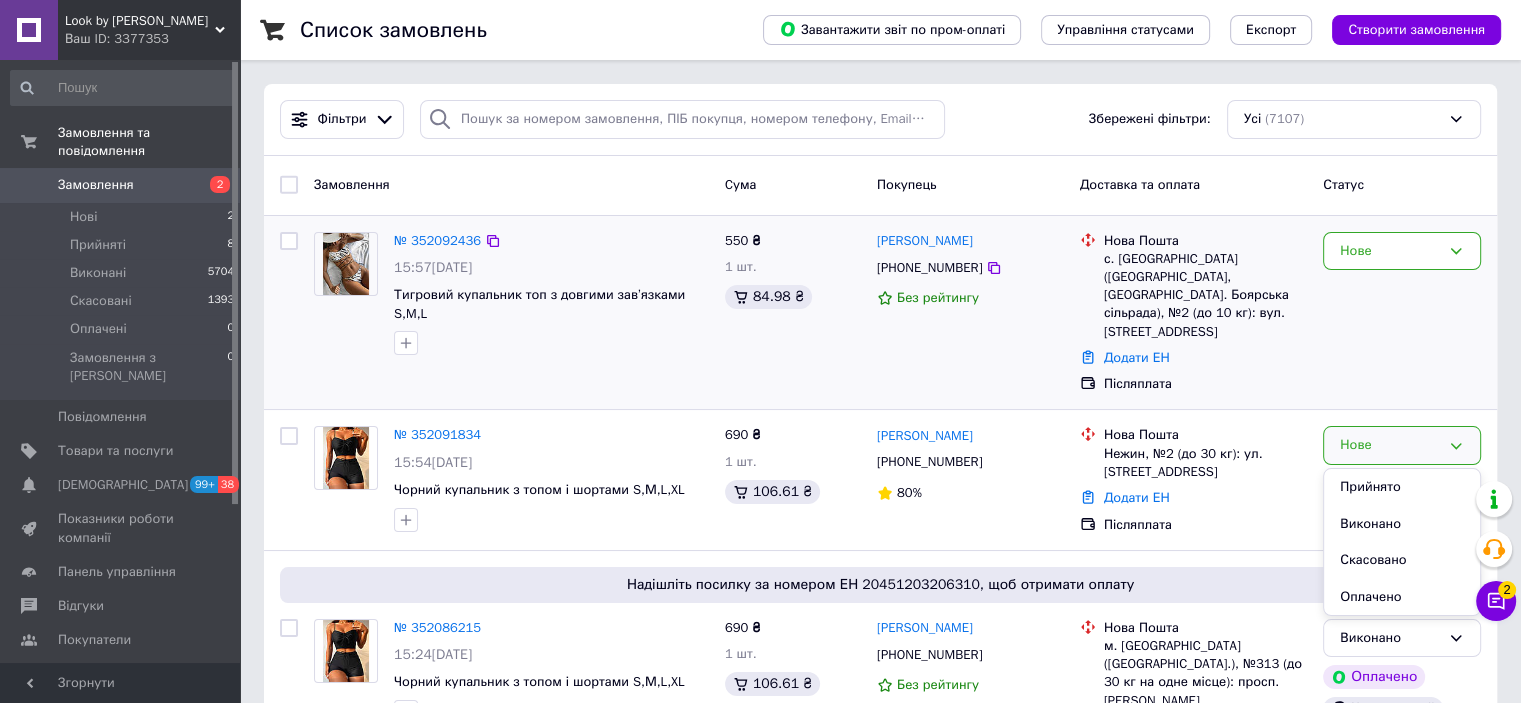 click on "Нове" at bounding box center (1402, 313) 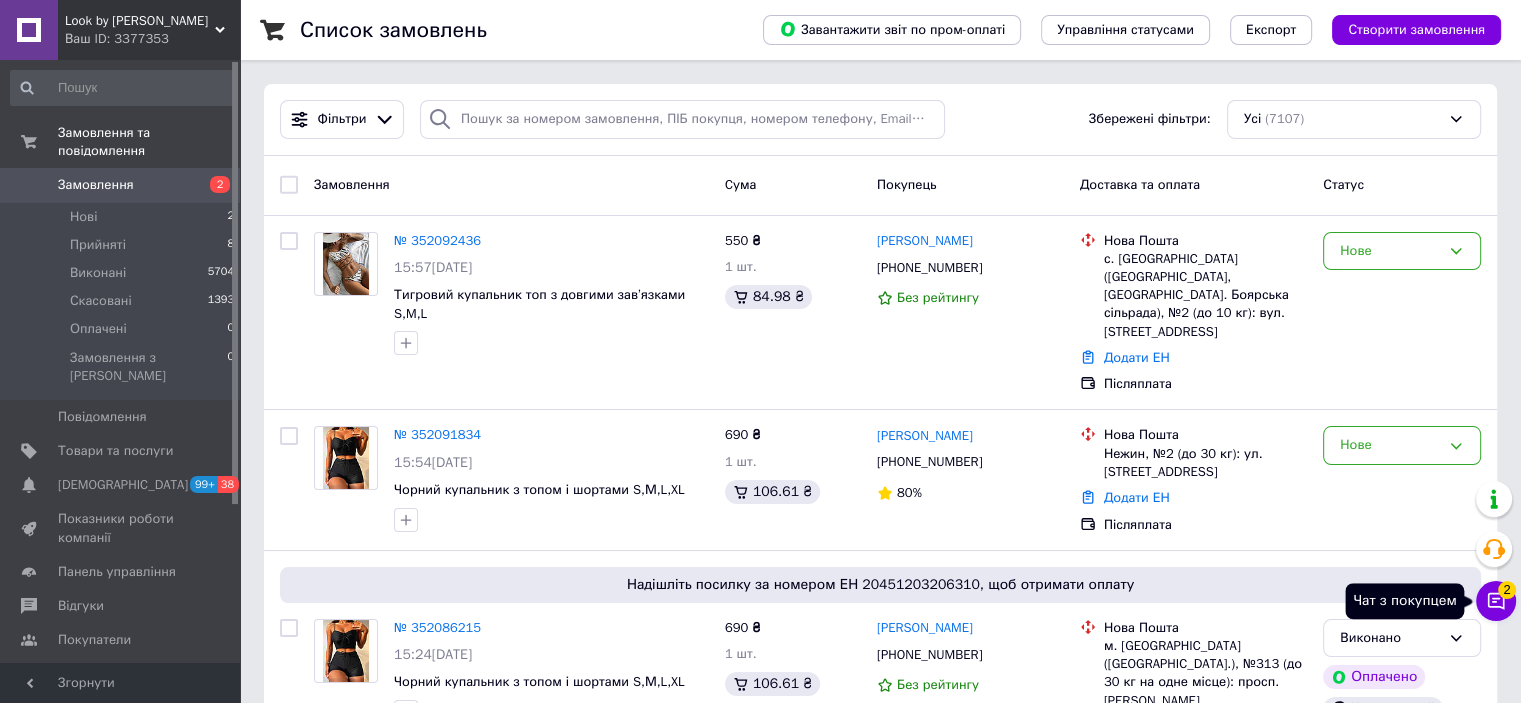 click 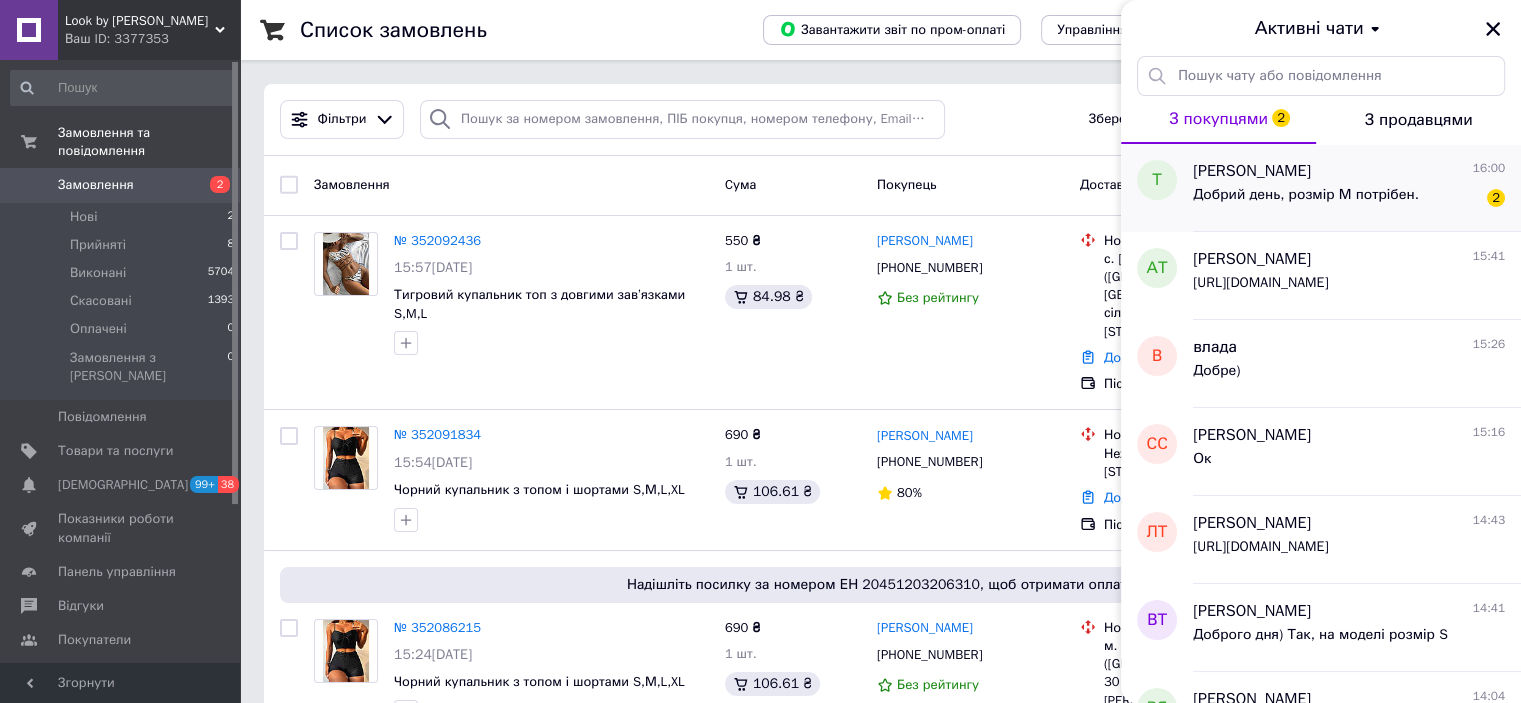 click on "[PERSON_NAME] 16:00 Добрий день, розмір М потрібен. 2" at bounding box center (1357, 188) 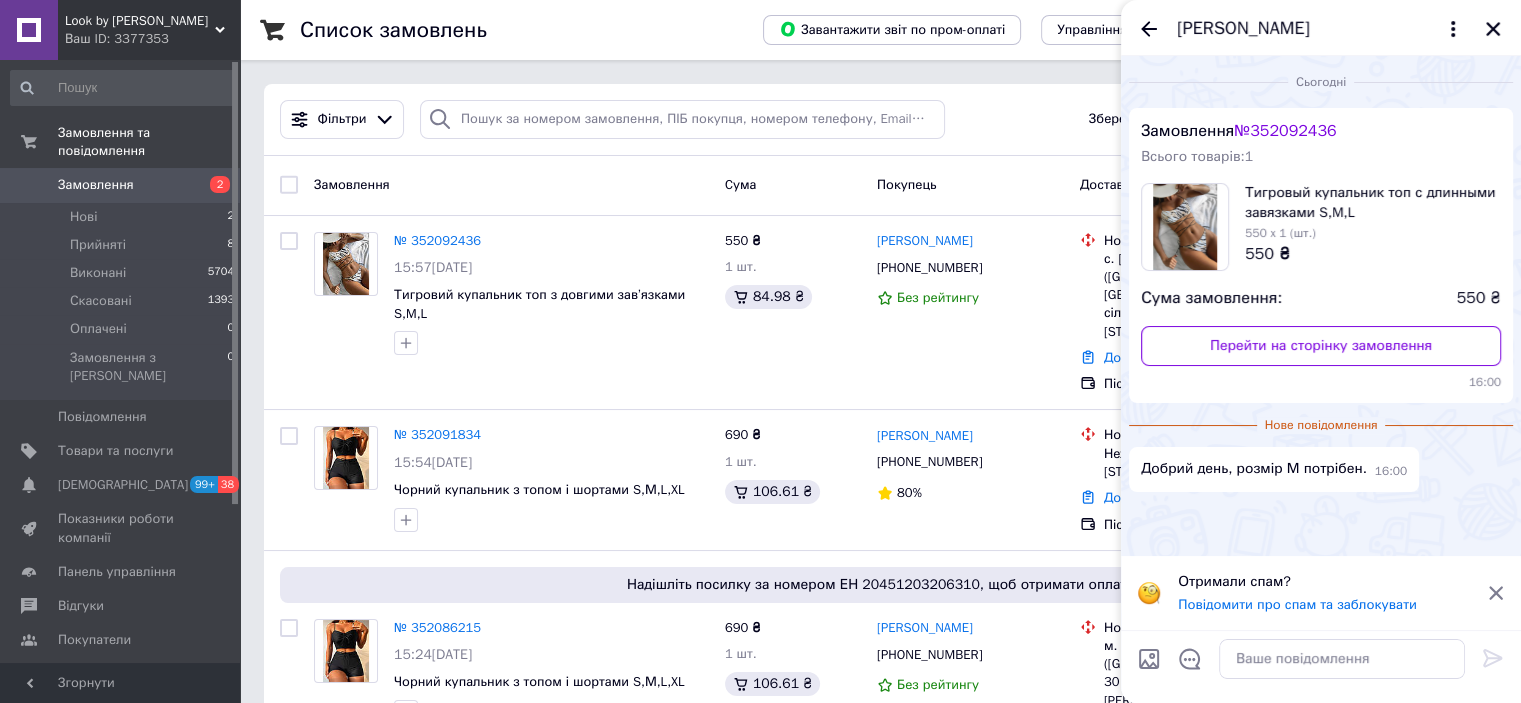 click 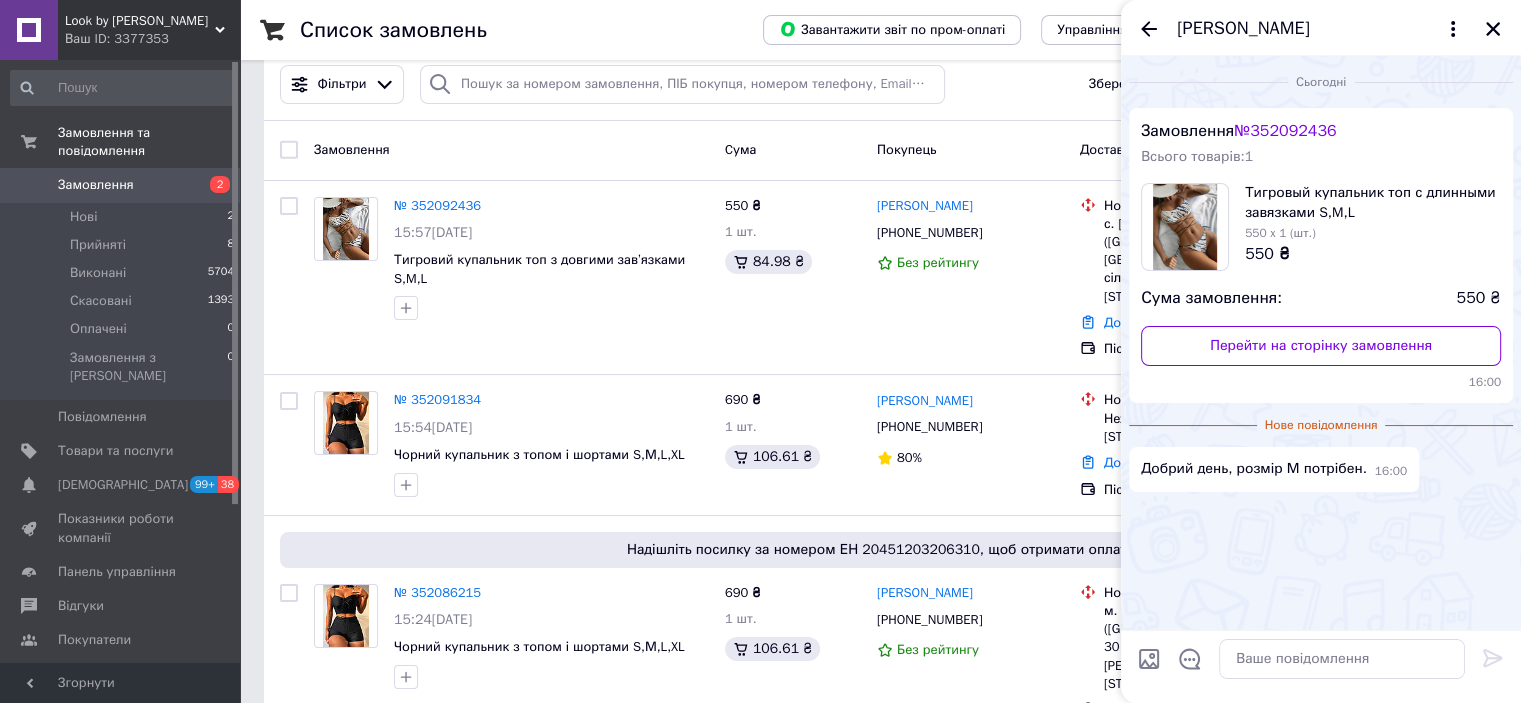 scroll, scrollTop: 0, scrollLeft: 0, axis: both 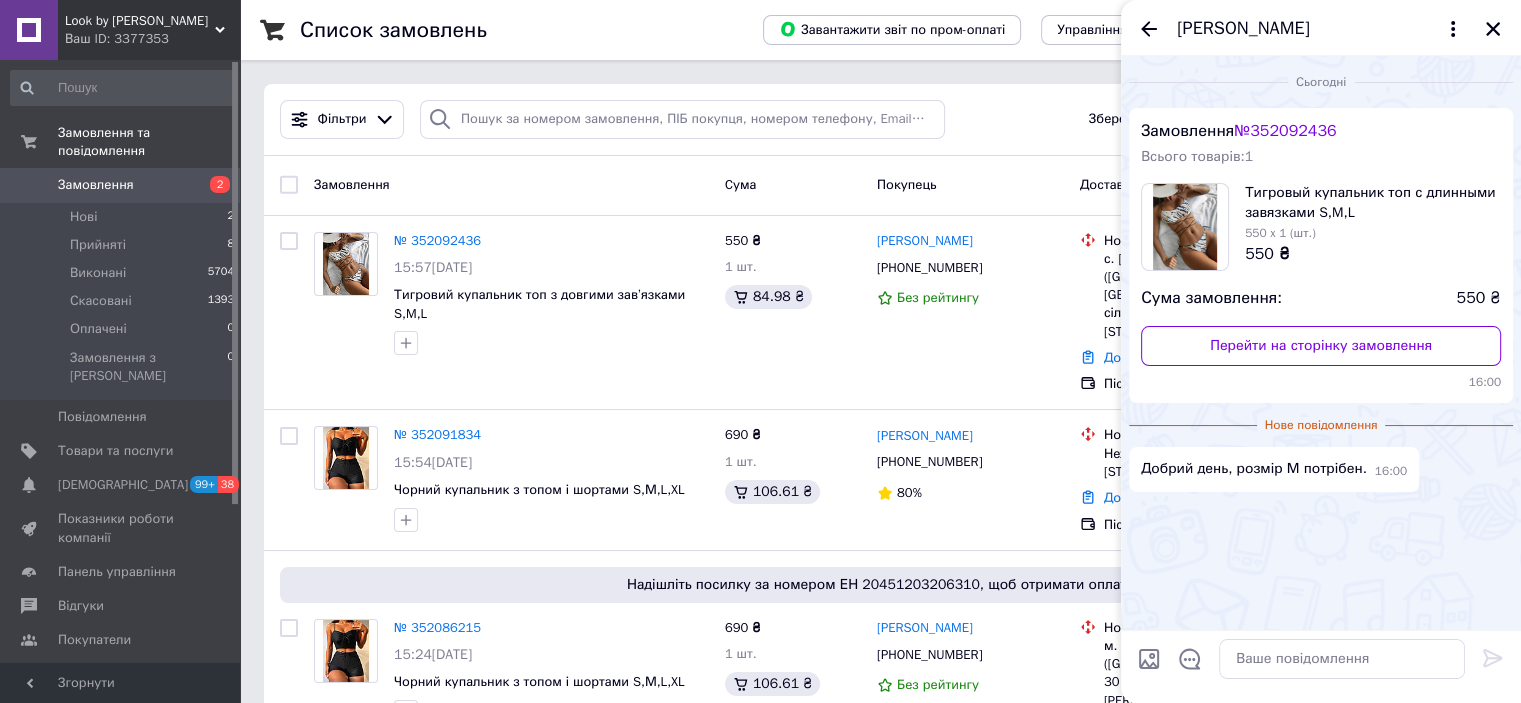 click at bounding box center (1342, 659) 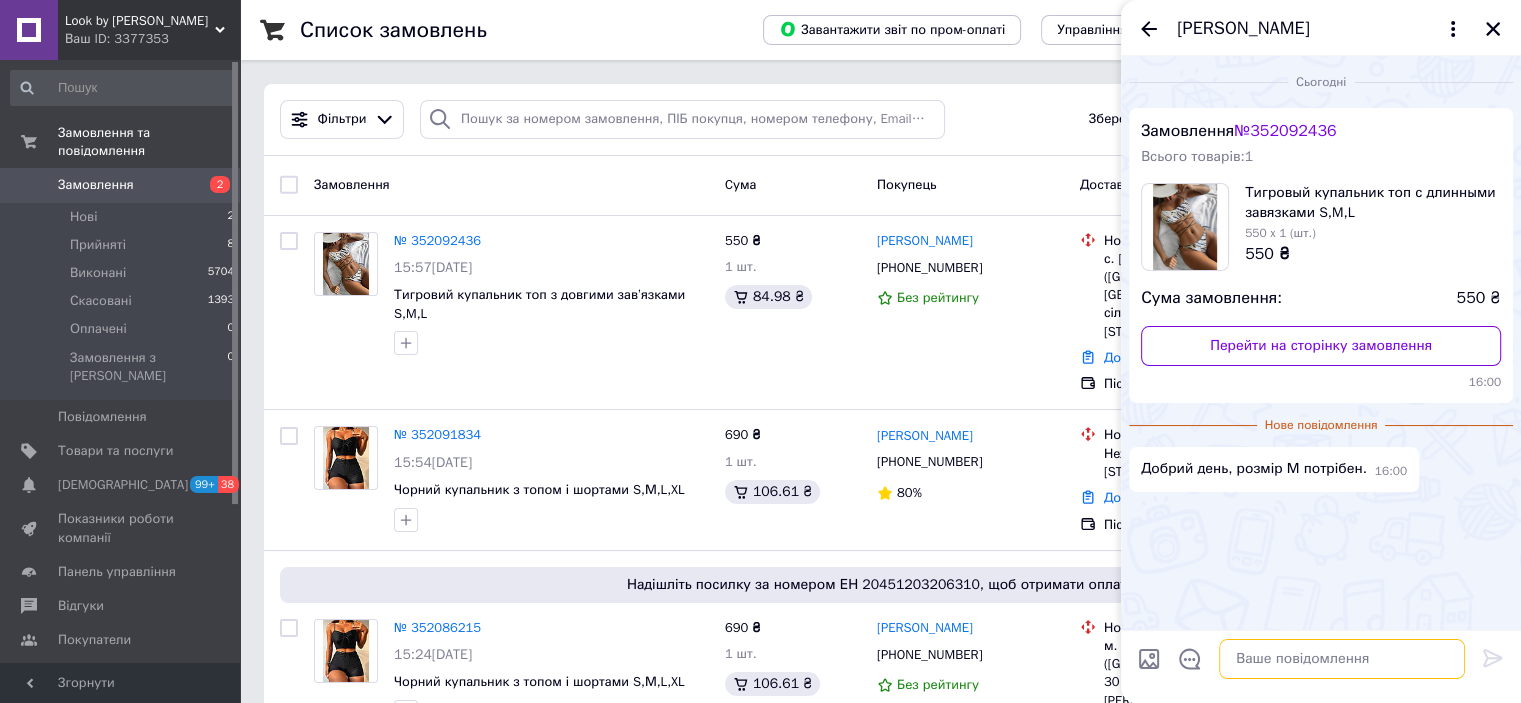 click at bounding box center [1342, 659] 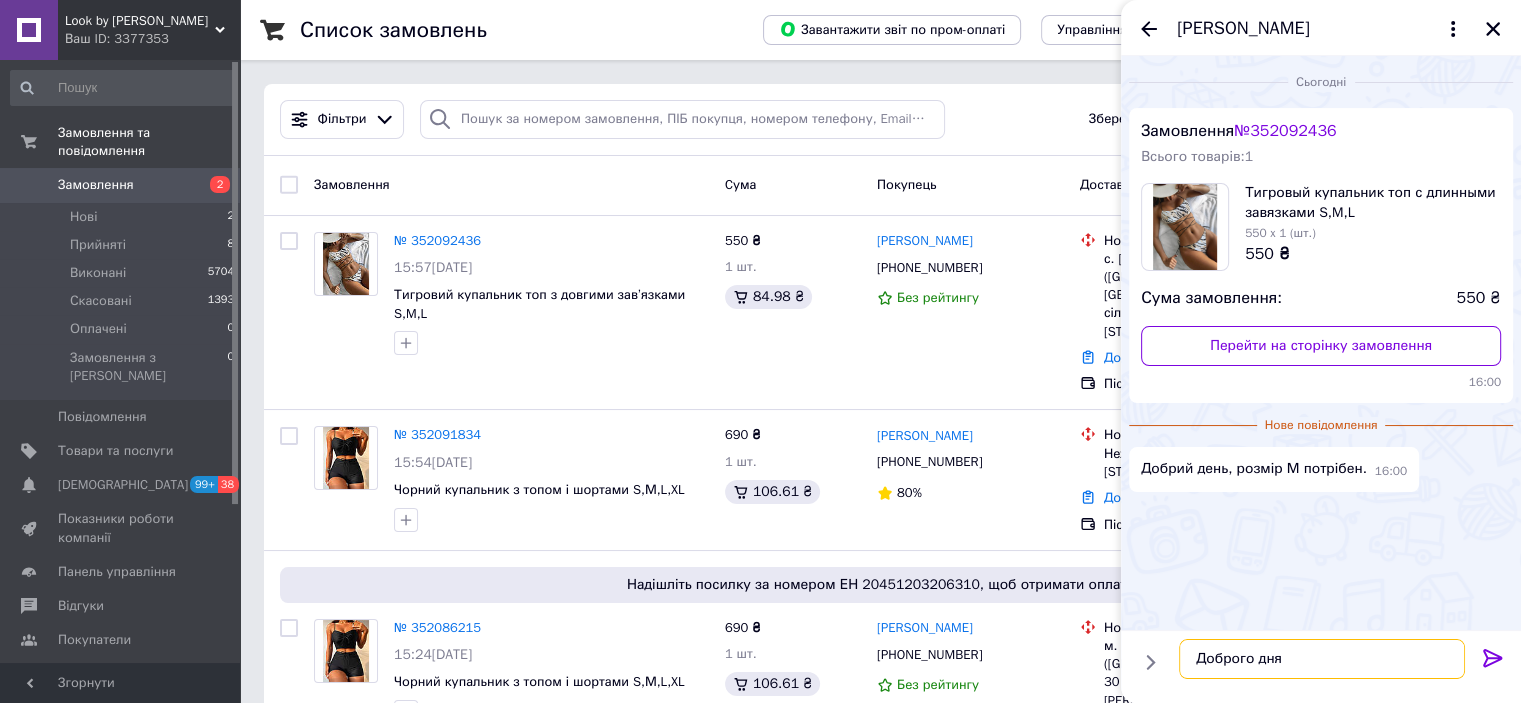 type on "Доброго дня!" 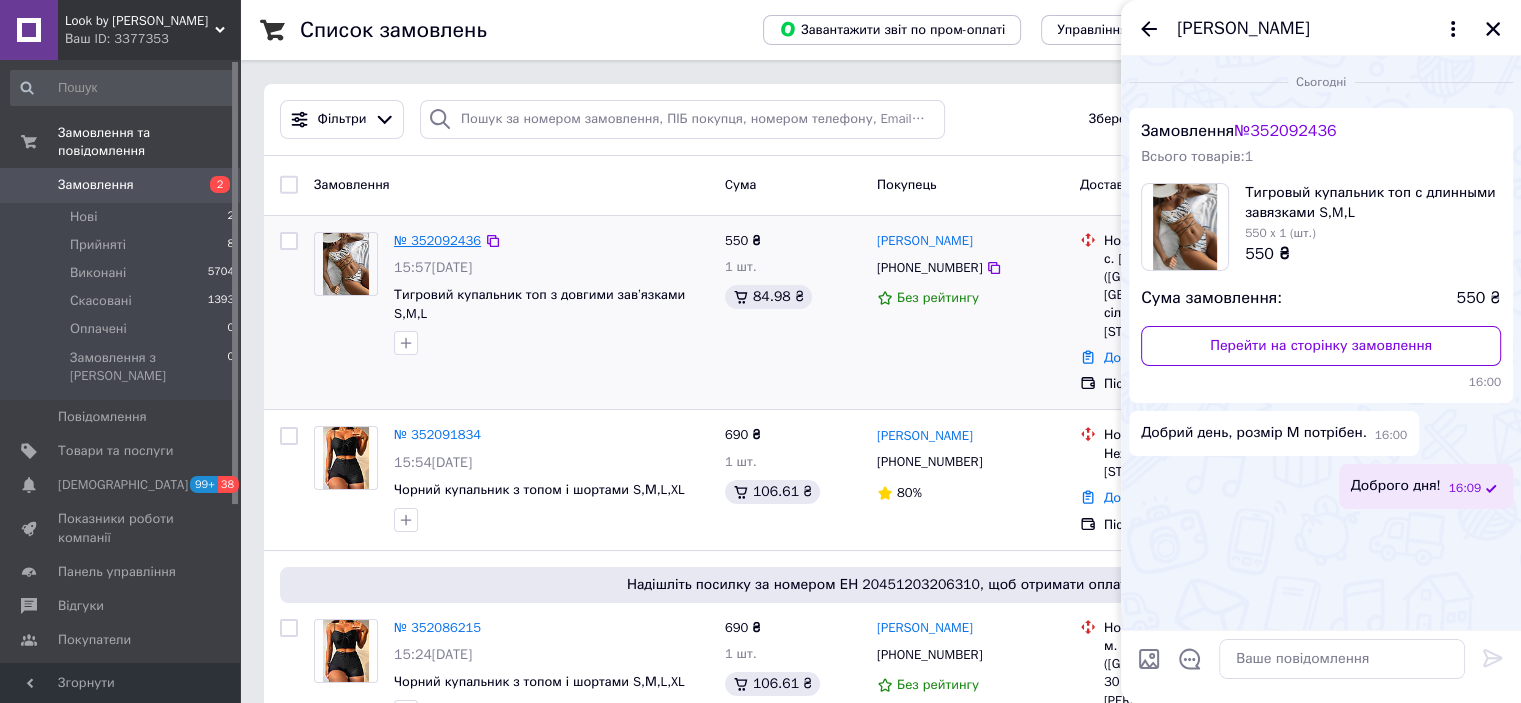 click on "№ 352092436" at bounding box center (437, 240) 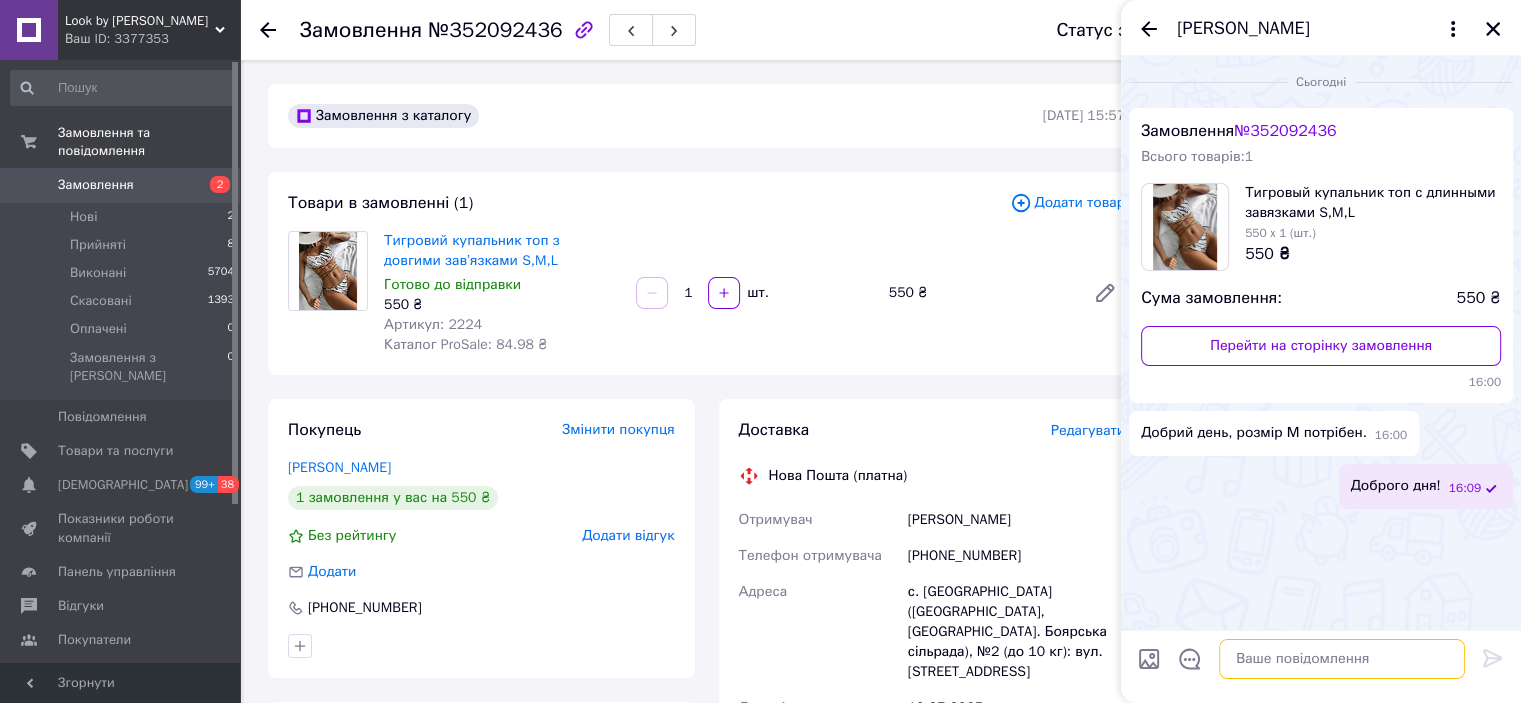 click at bounding box center (1342, 659) 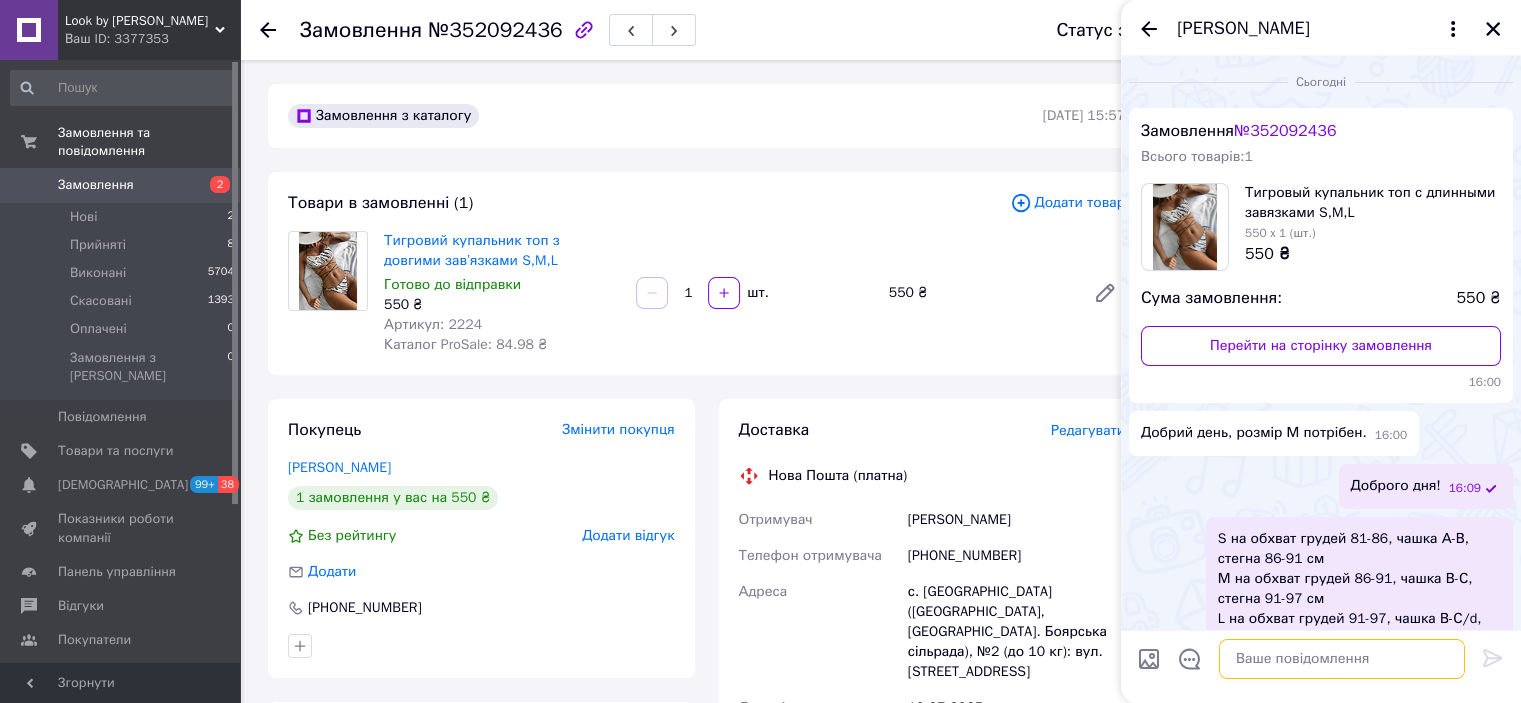 scroll, scrollTop: 60, scrollLeft: 0, axis: vertical 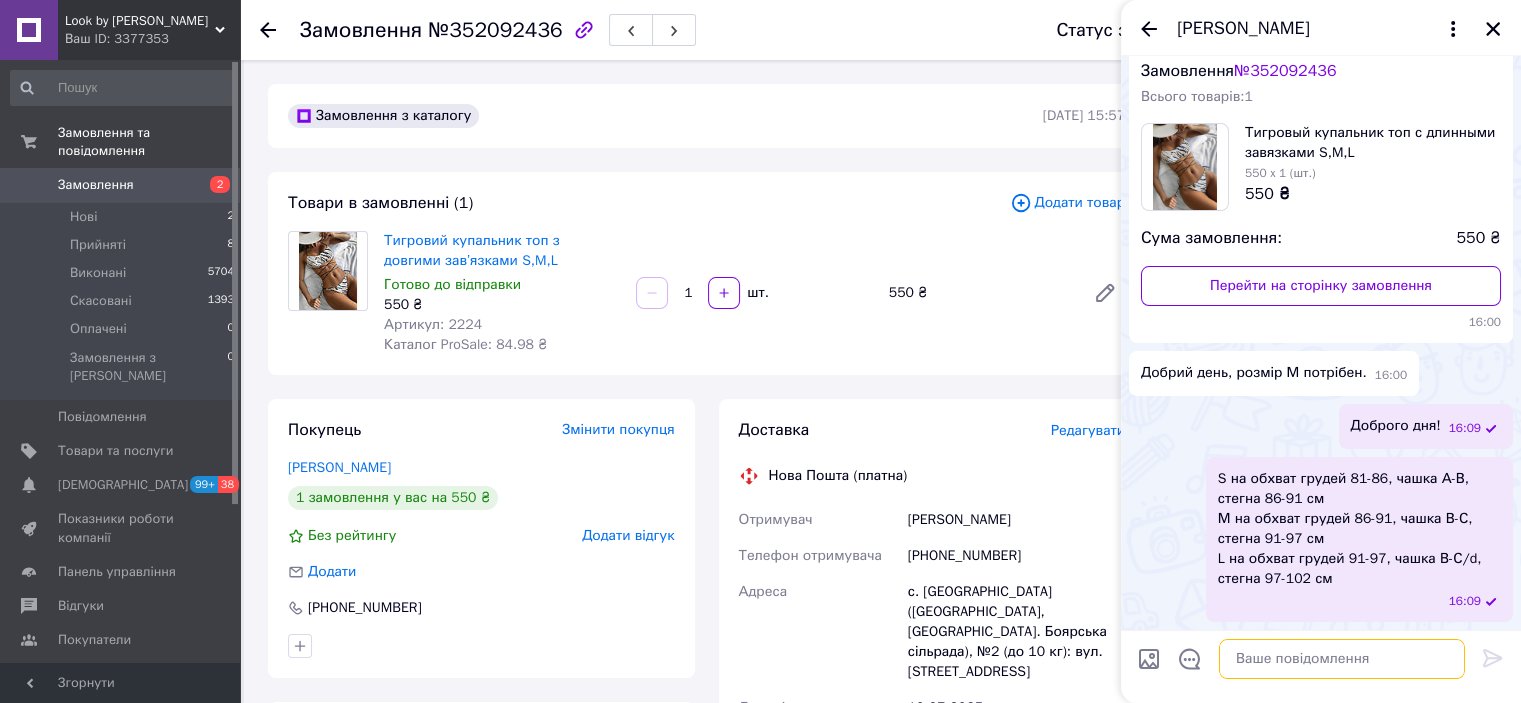 click at bounding box center (1342, 659) 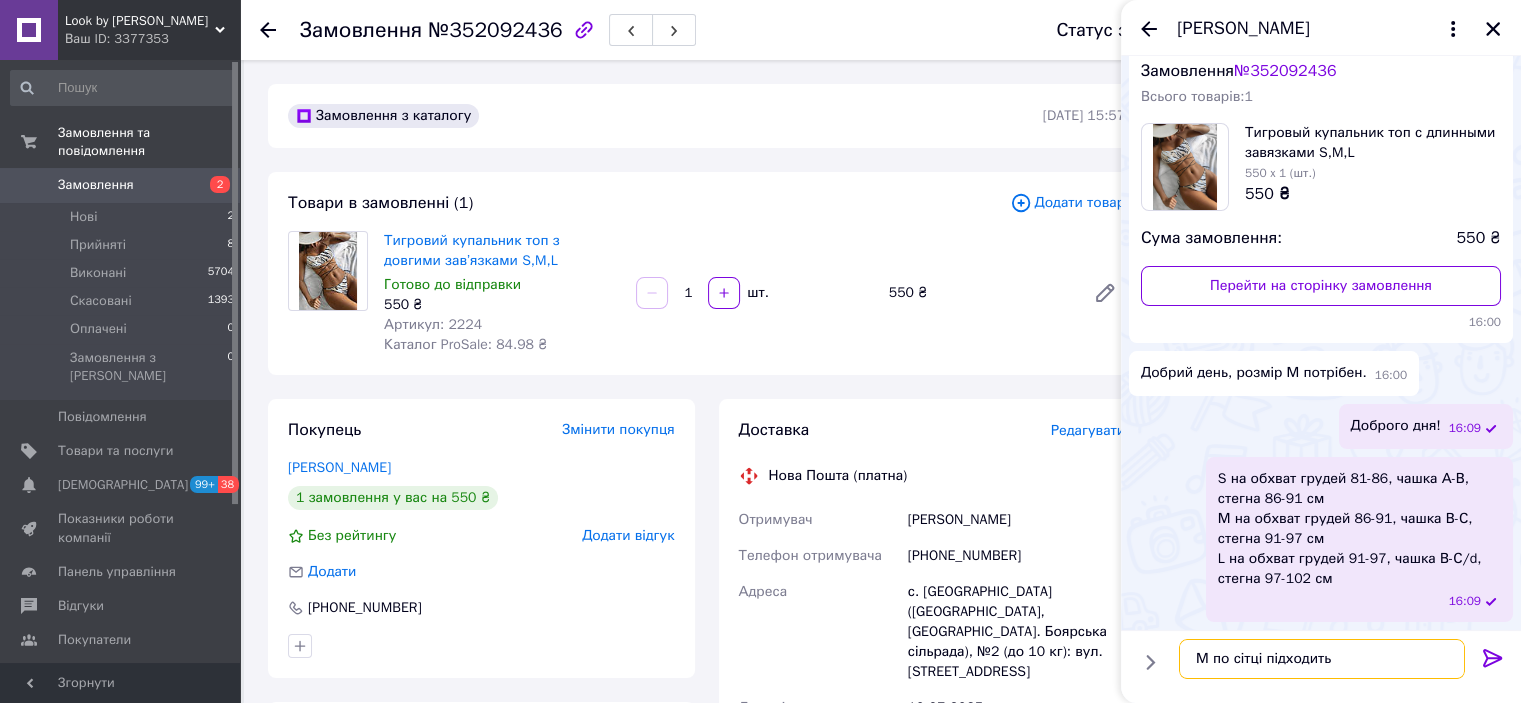 type on "М по сітці підходить?" 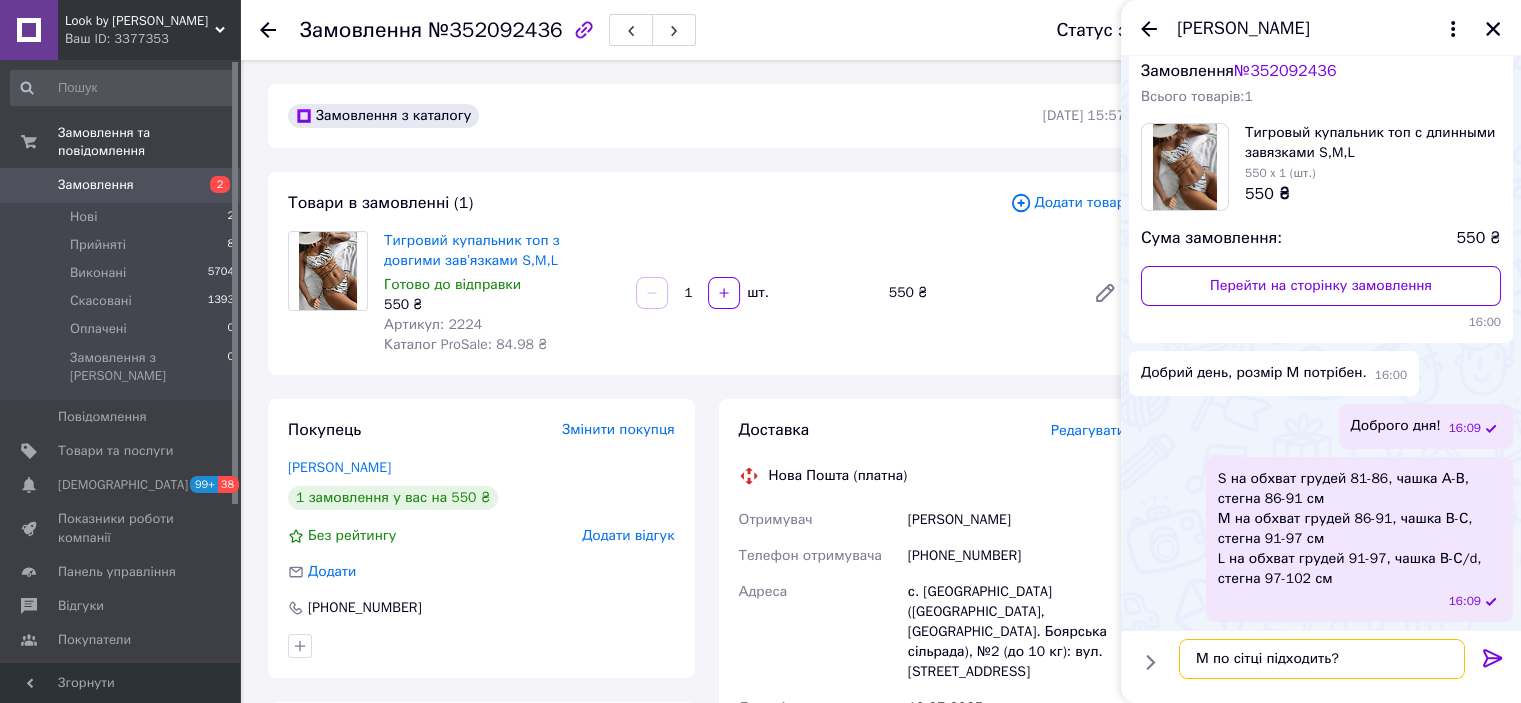 type 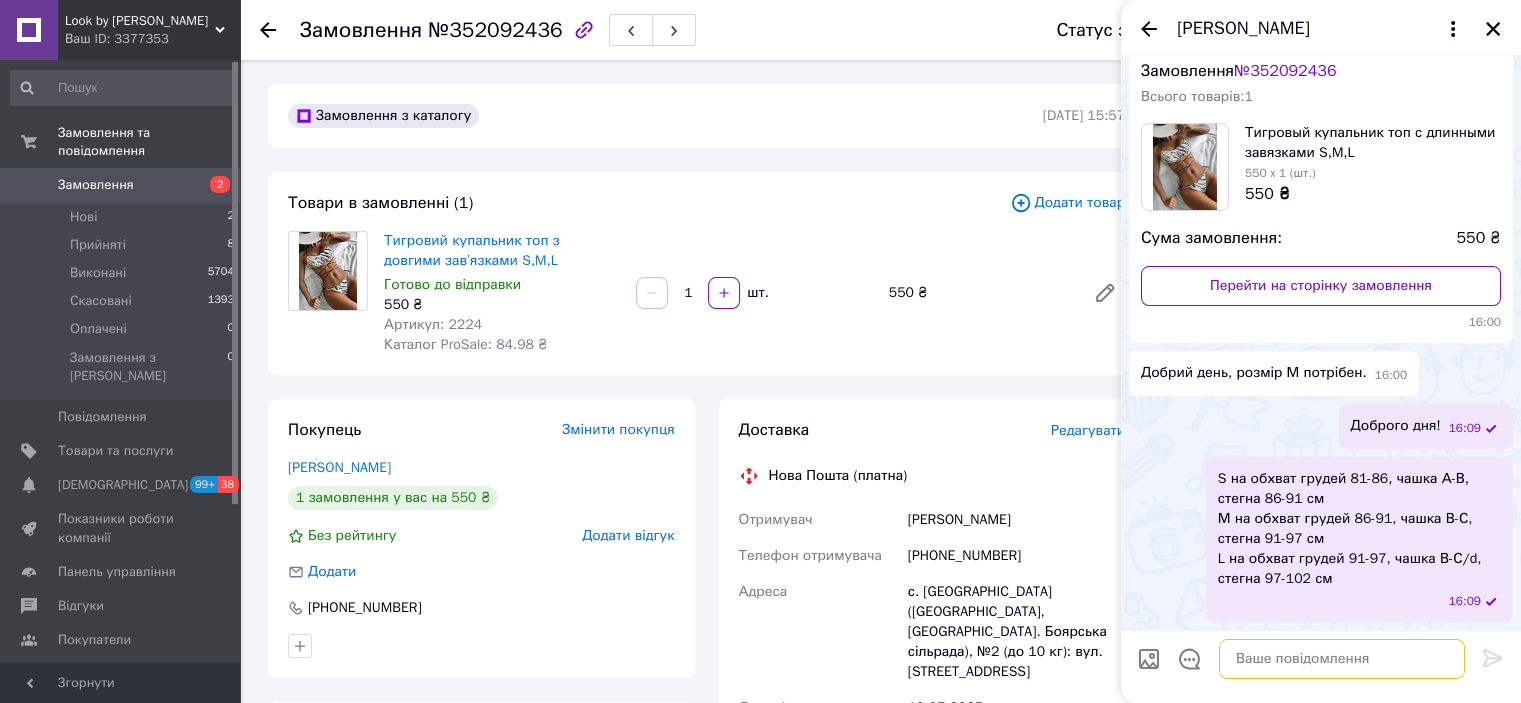 scroll, scrollTop: 112, scrollLeft: 0, axis: vertical 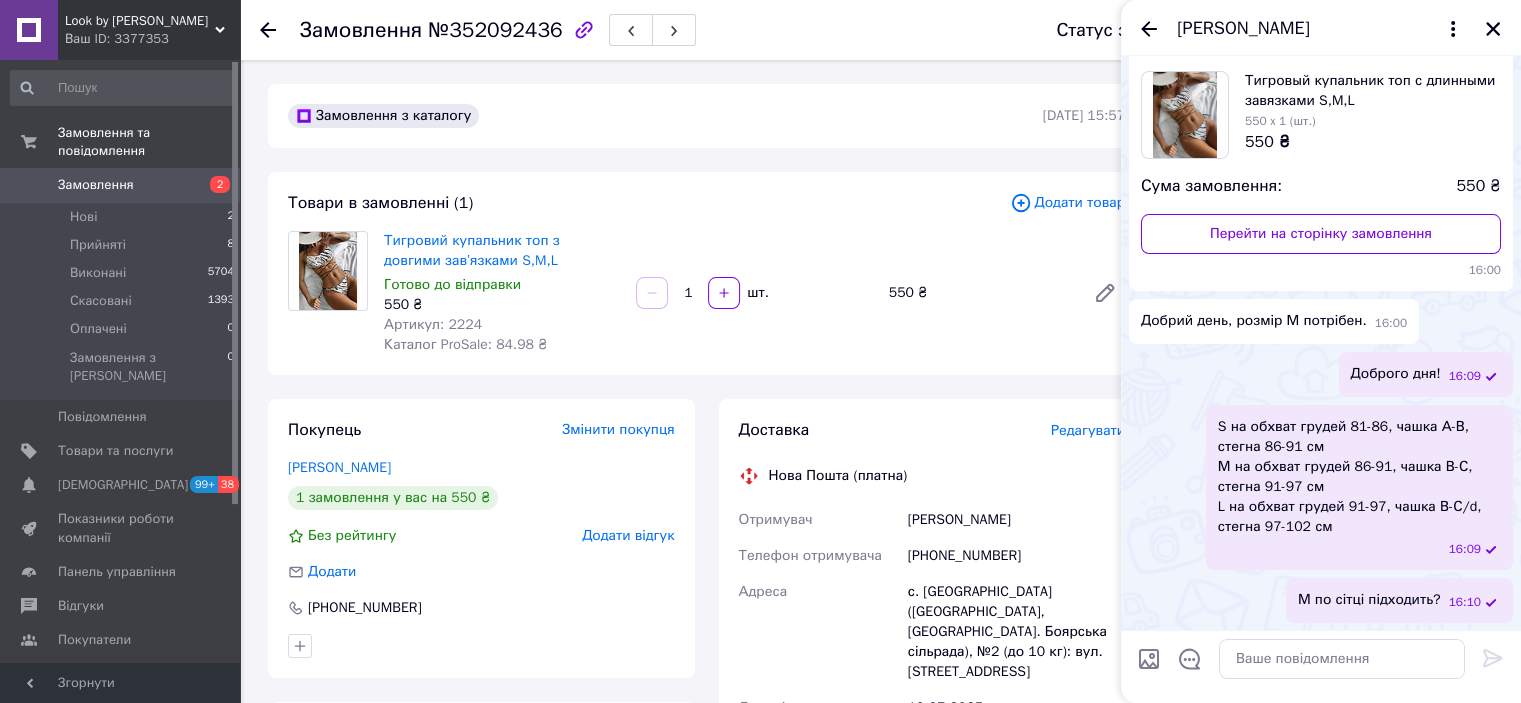 click on "Замовлення" at bounding box center (121, 185) 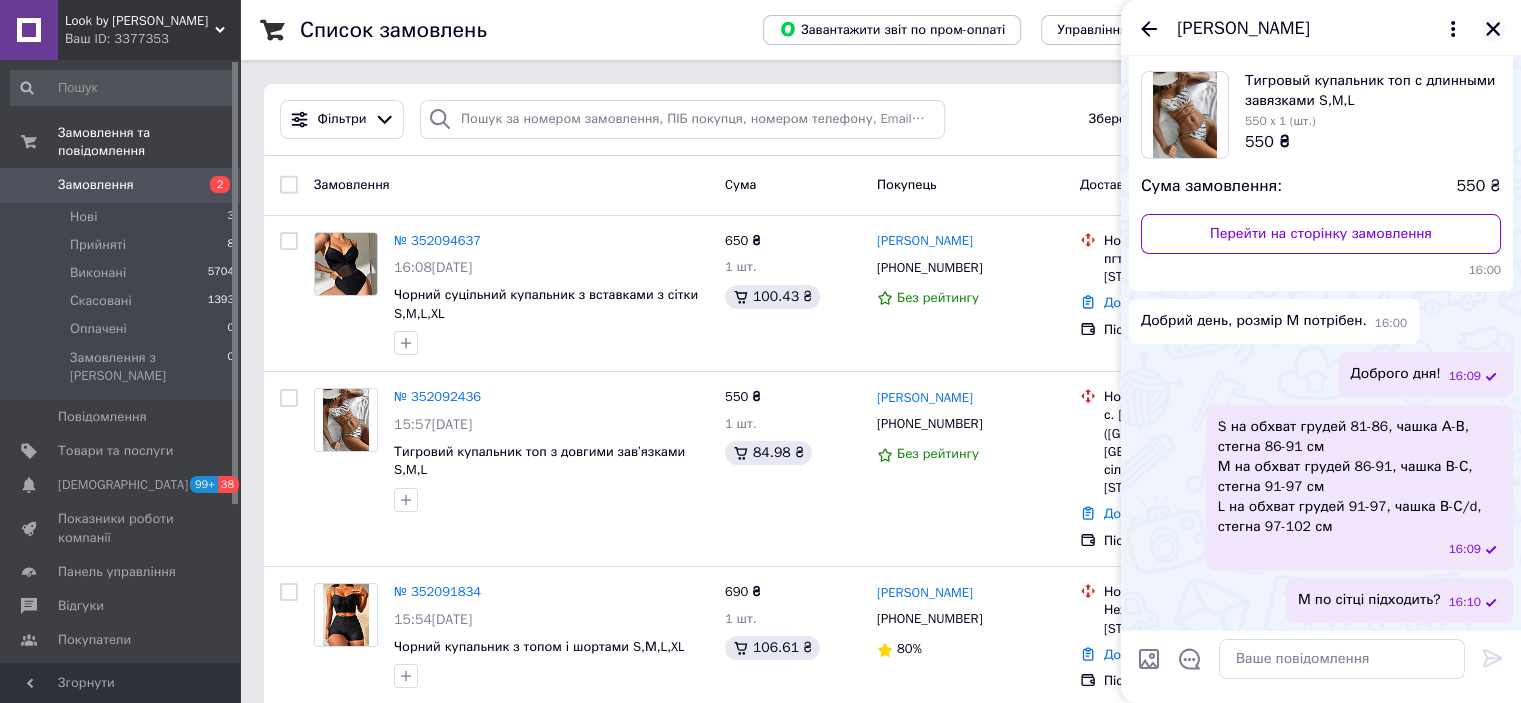 click 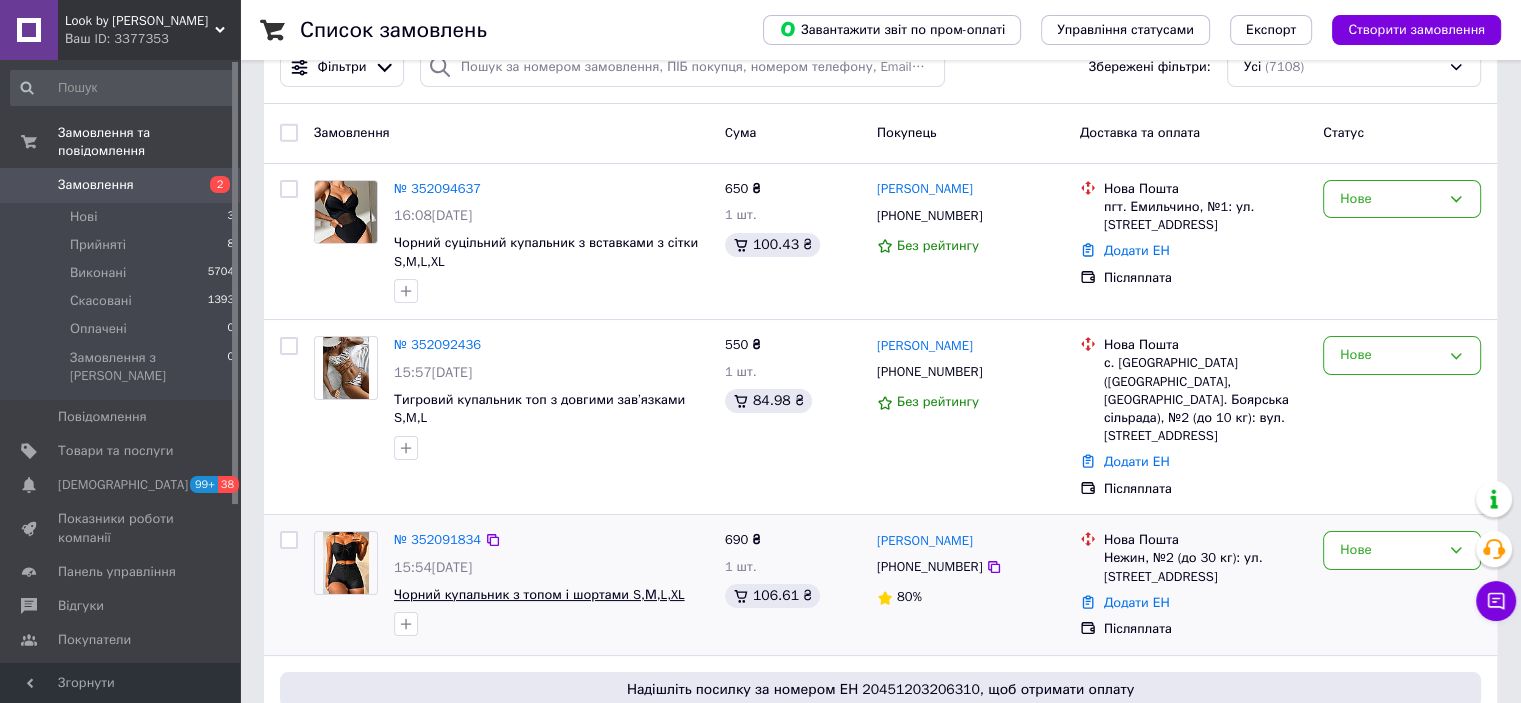 scroll, scrollTop: 100, scrollLeft: 0, axis: vertical 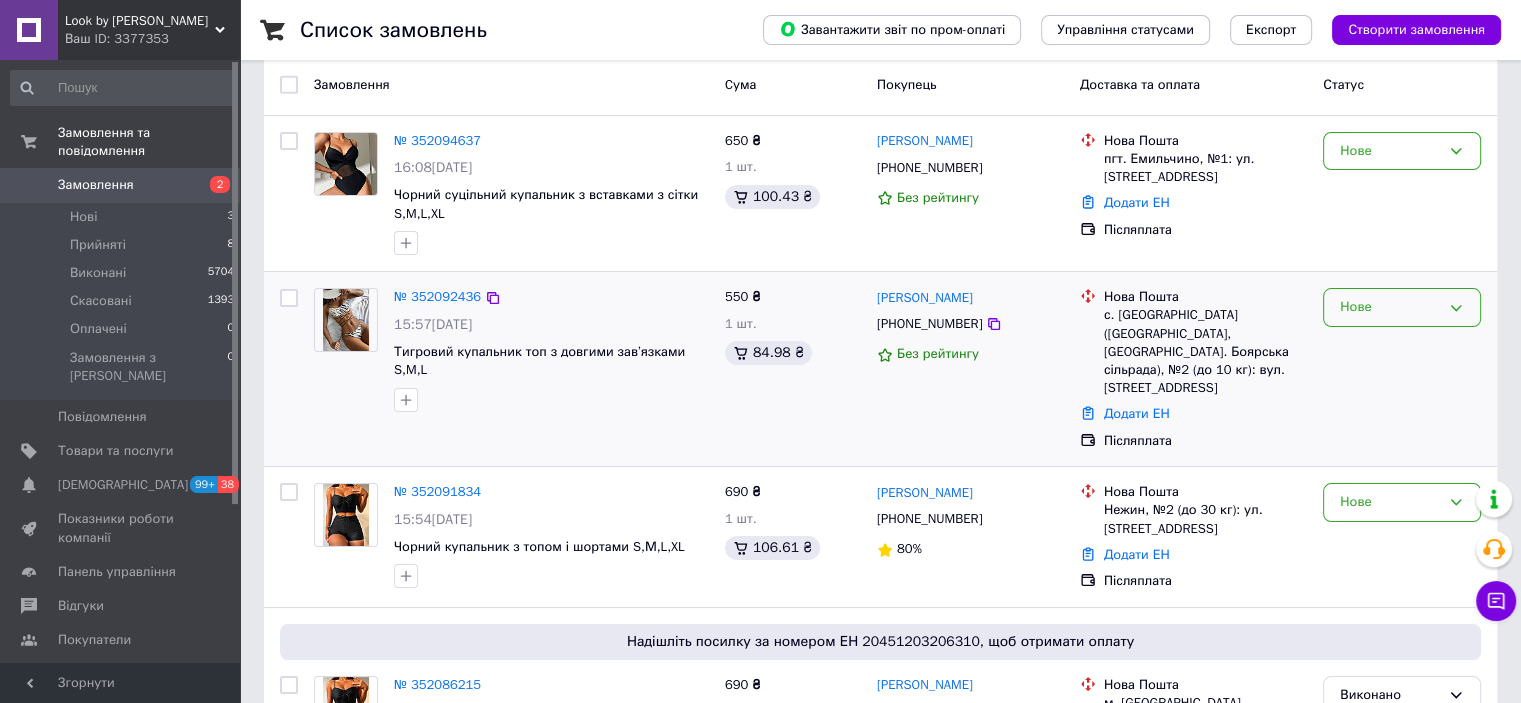 click 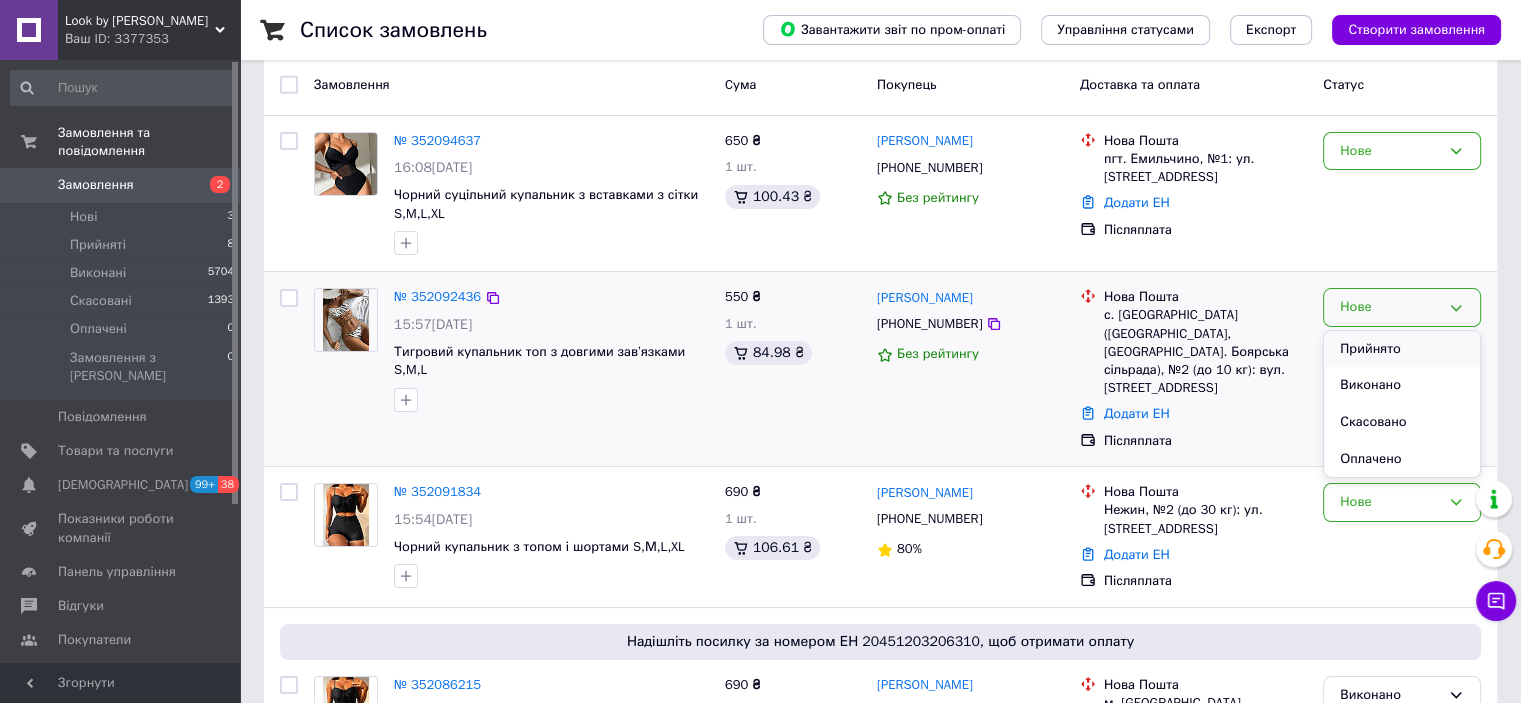 click on "Прийнято" at bounding box center [1402, 349] 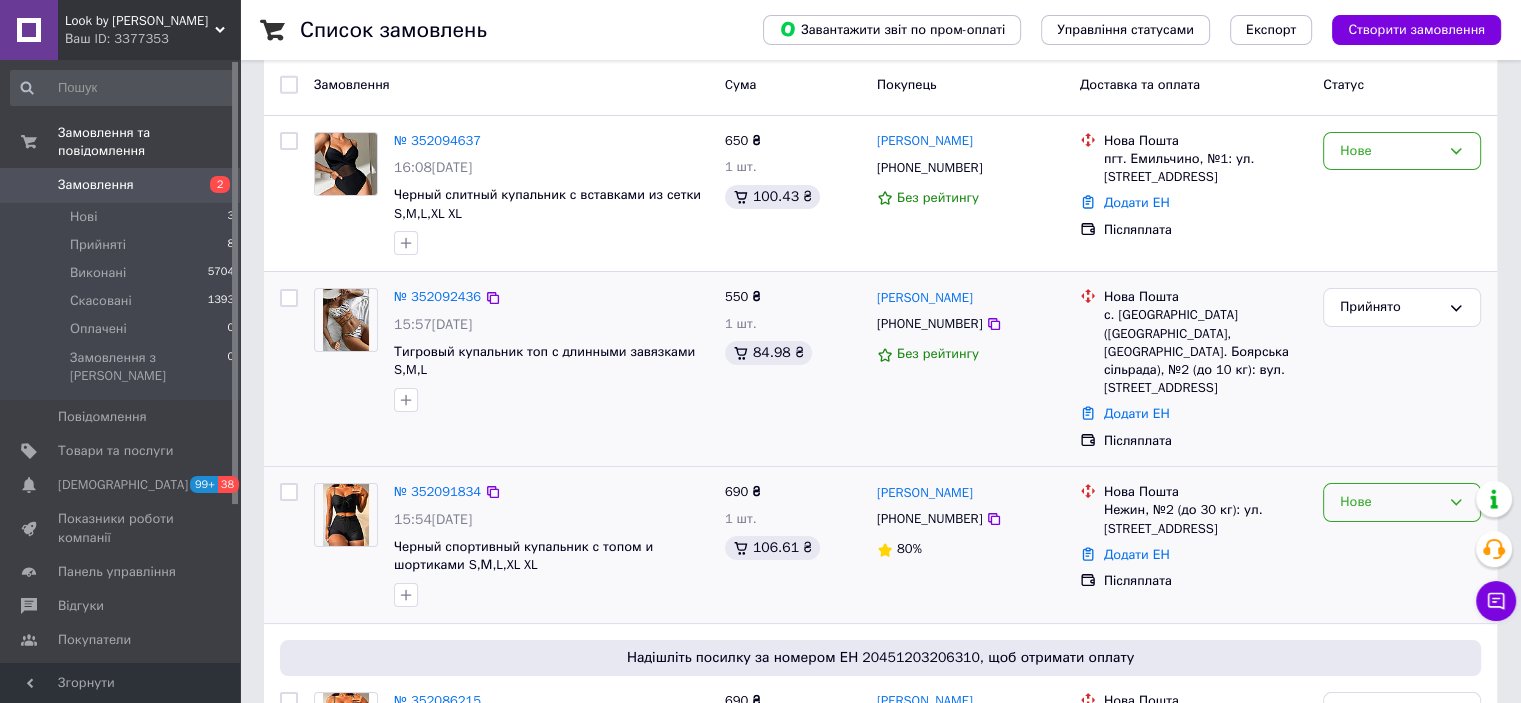 click 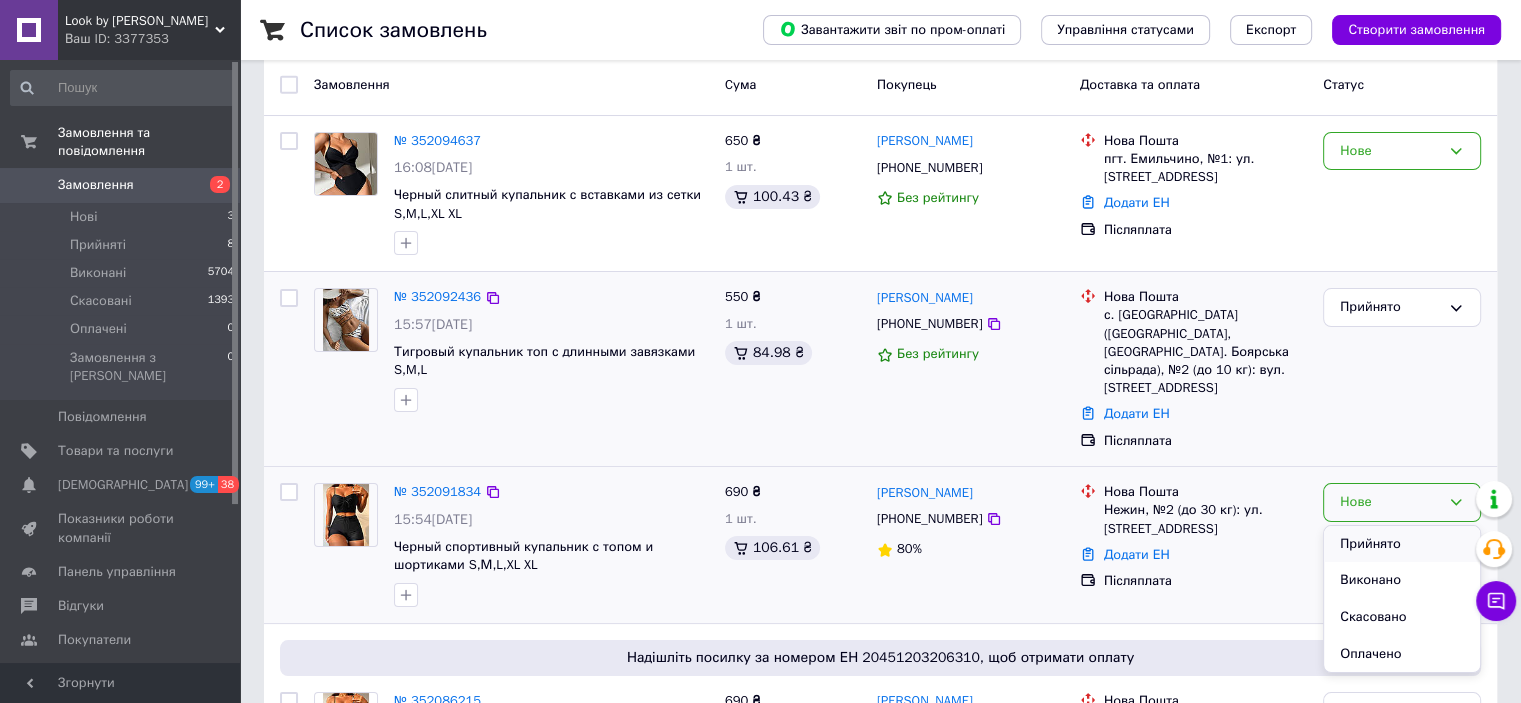 click on "Прийнято" at bounding box center (1402, 544) 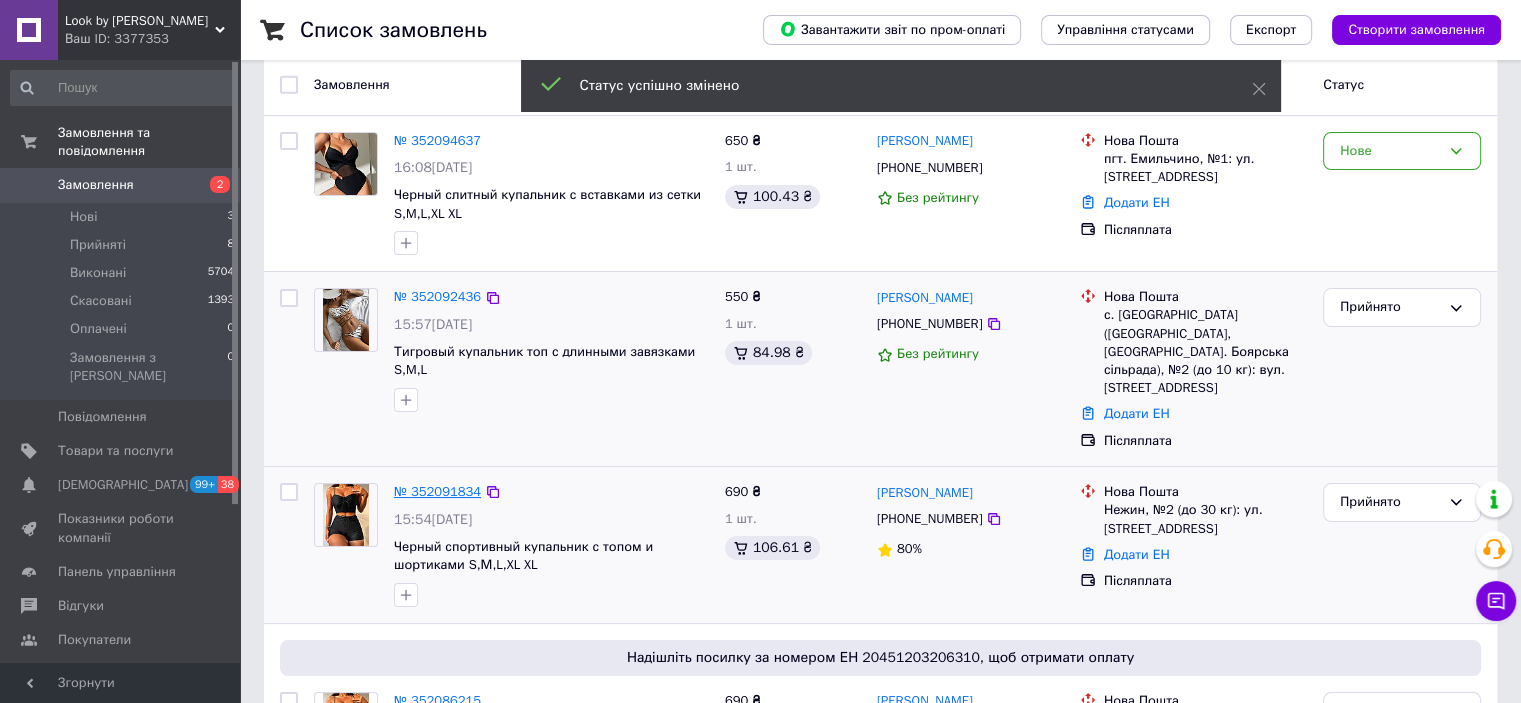 click on "№ 352091834" at bounding box center [437, 491] 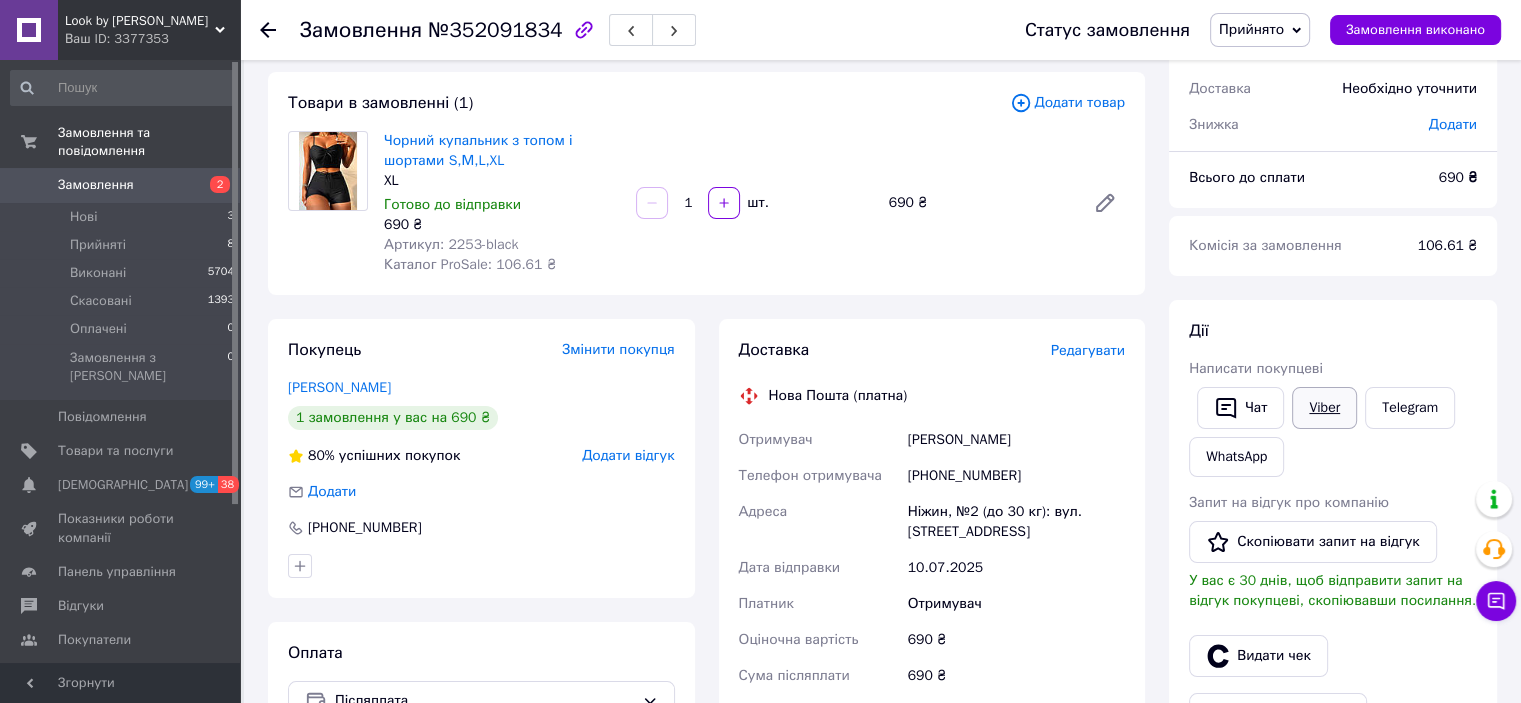 click on "Viber" at bounding box center (1324, 408) 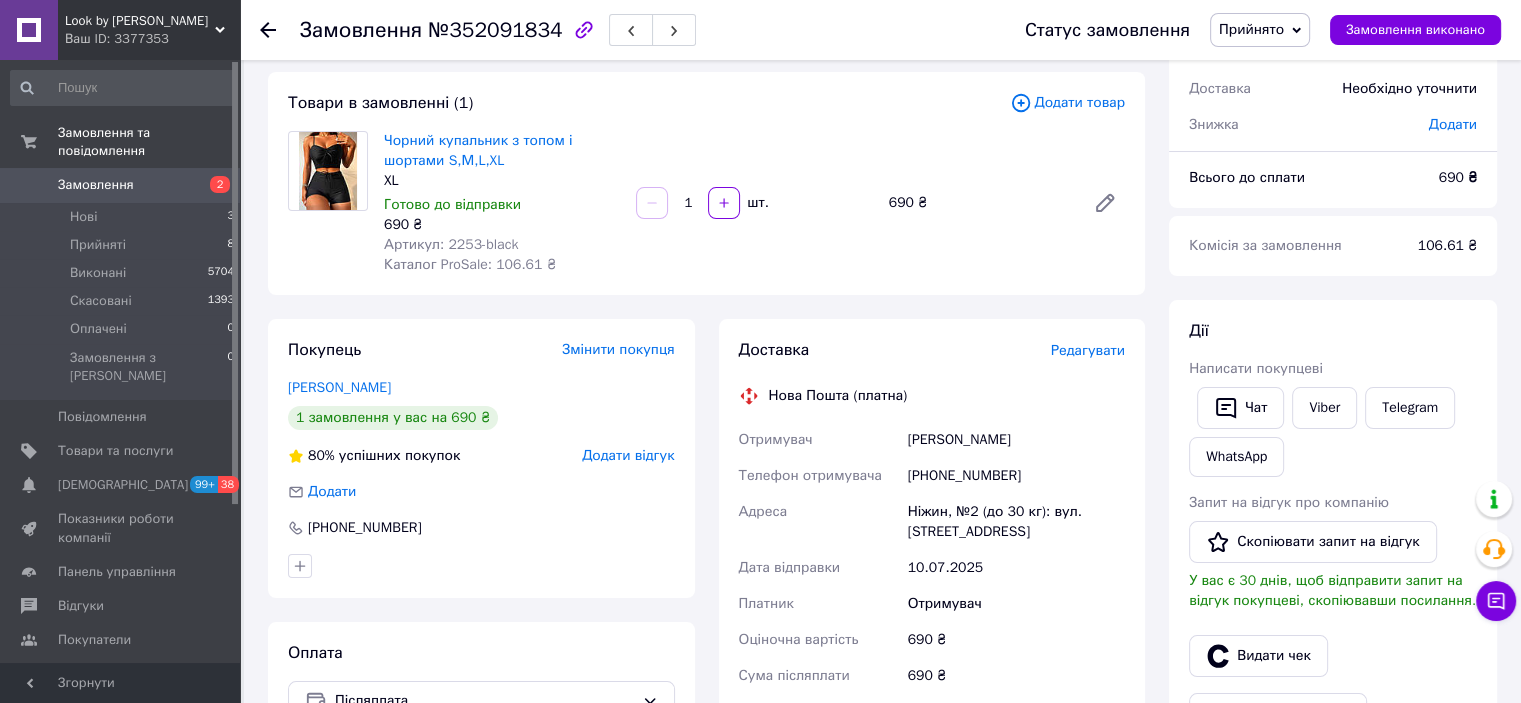 click on "Замовлення" at bounding box center (121, 185) 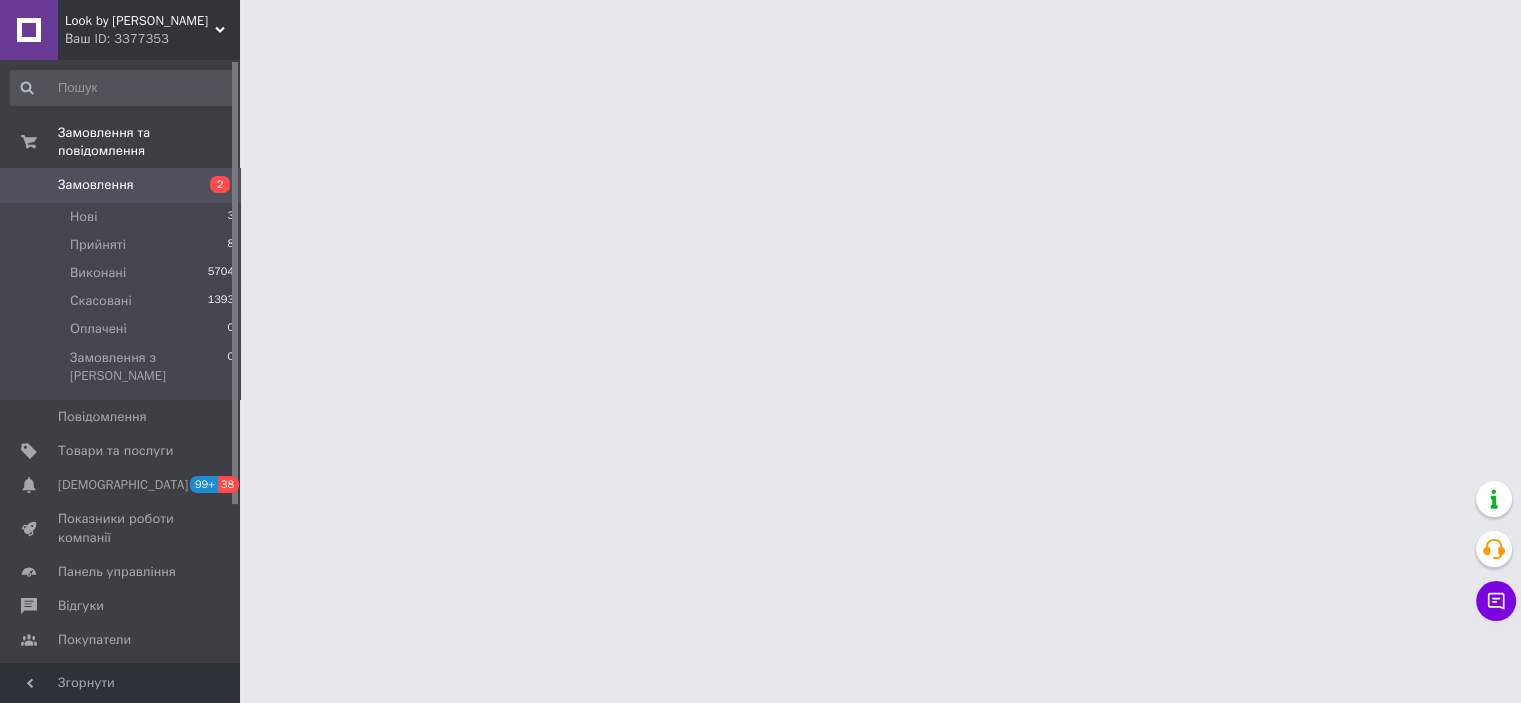 scroll, scrollTop: 0, scrollLeft: 0, axis: both 